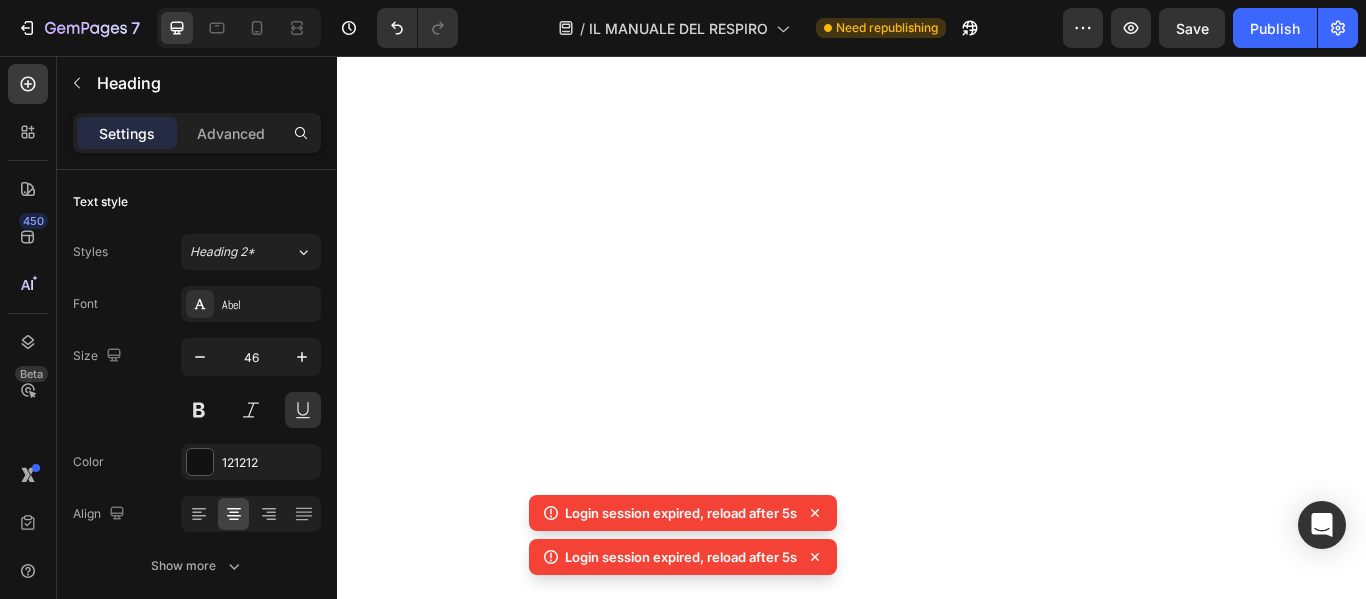 scroll, scrollTop: 0, scrollLeft: 0, axis: both 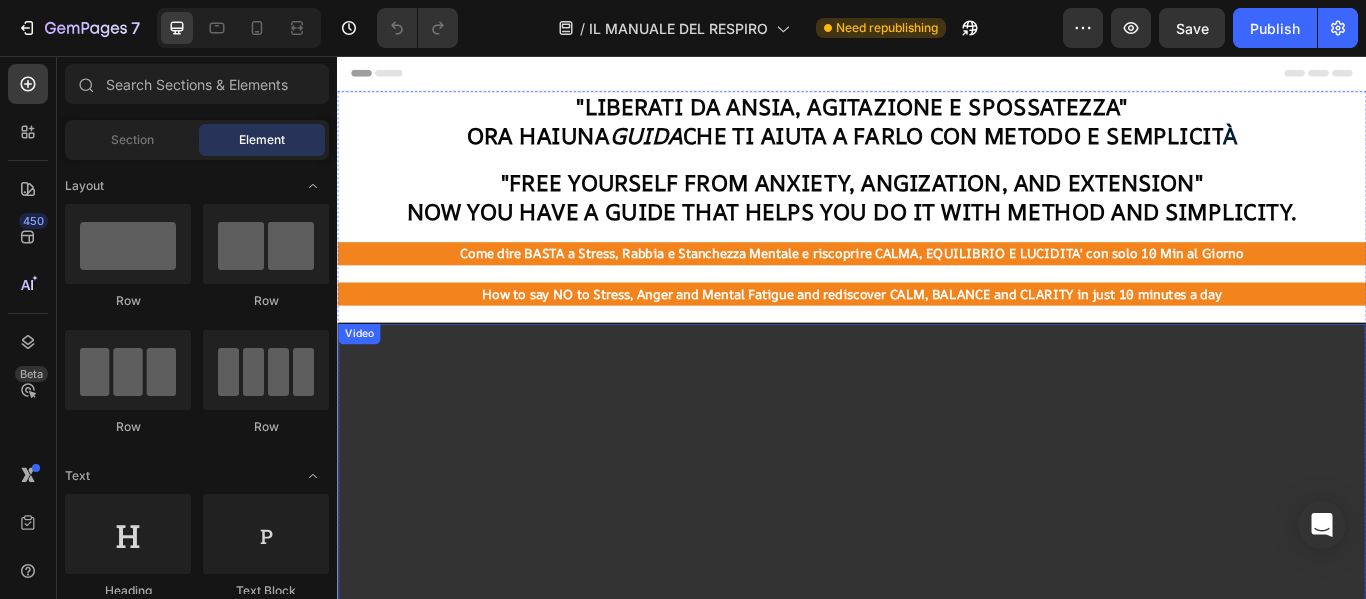 click at bounding box center (937, 607) 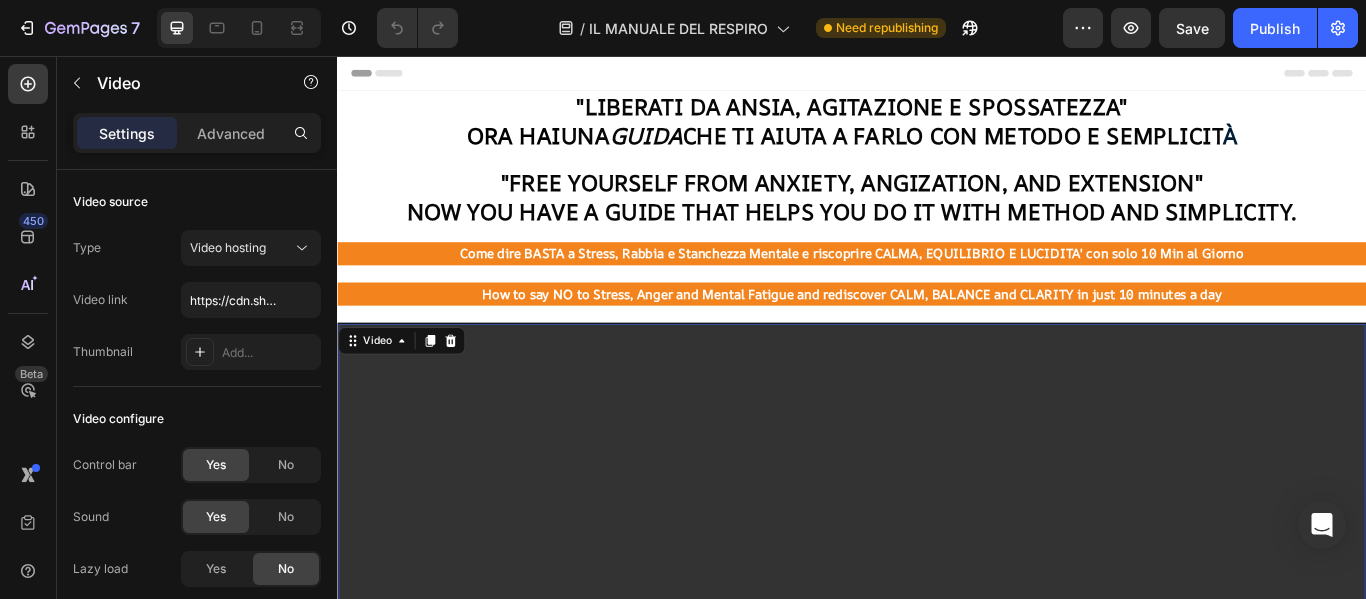 type 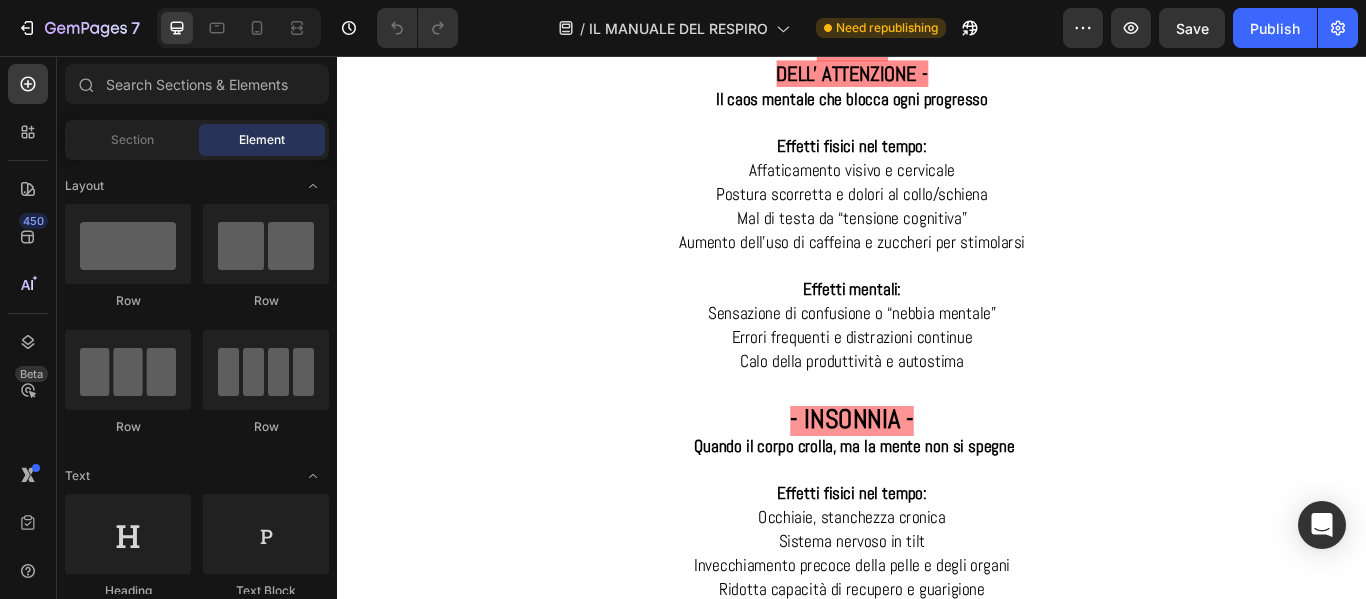 scroll, scrollTop: 3327, scrollLeft: 0, axis: vertical 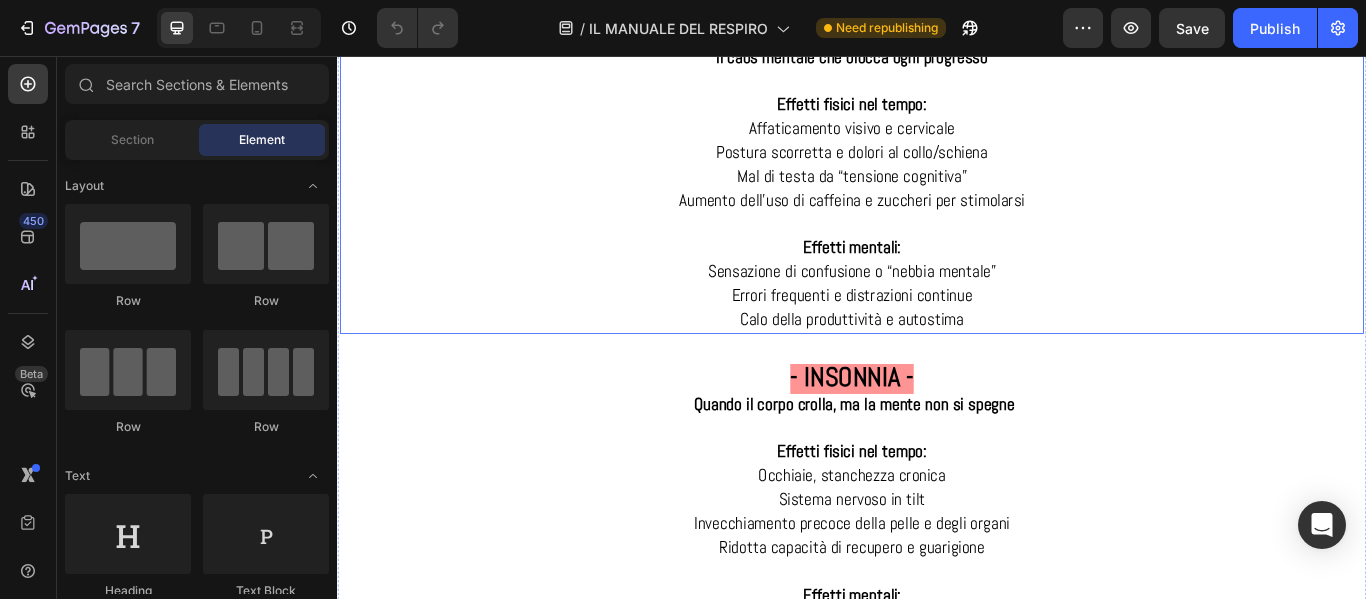 click on "Postura scorretta e dolori al collo/schiena" at bounding box center (937, 168) 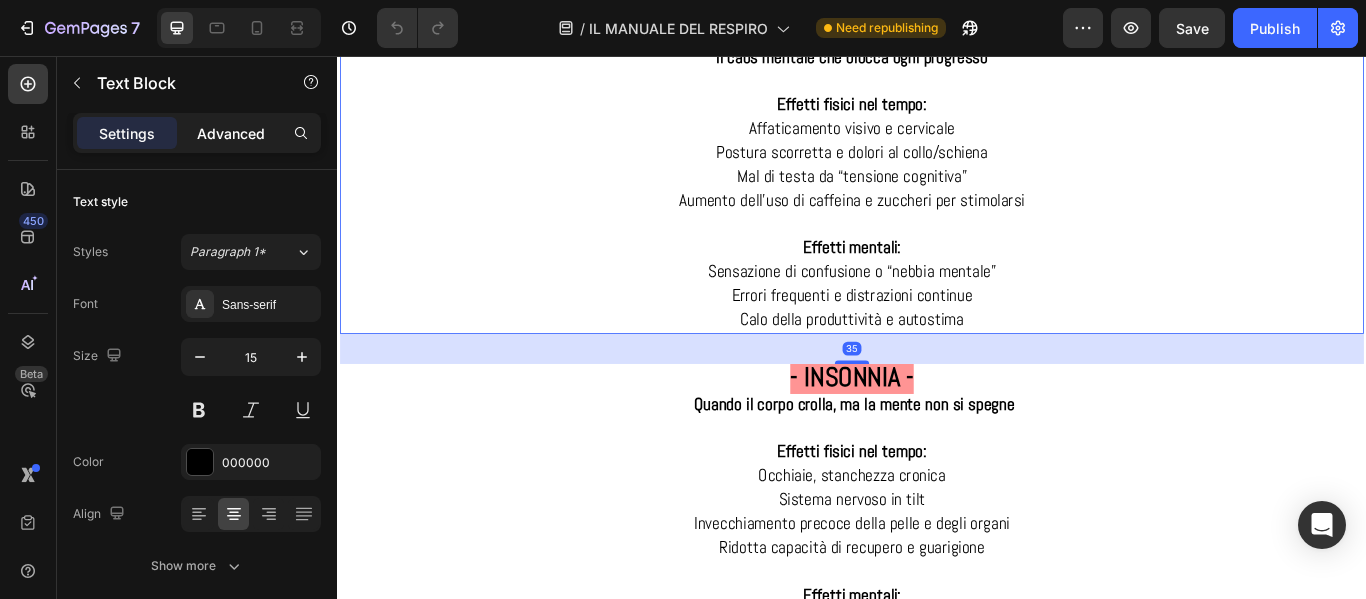 click on "Advanced" 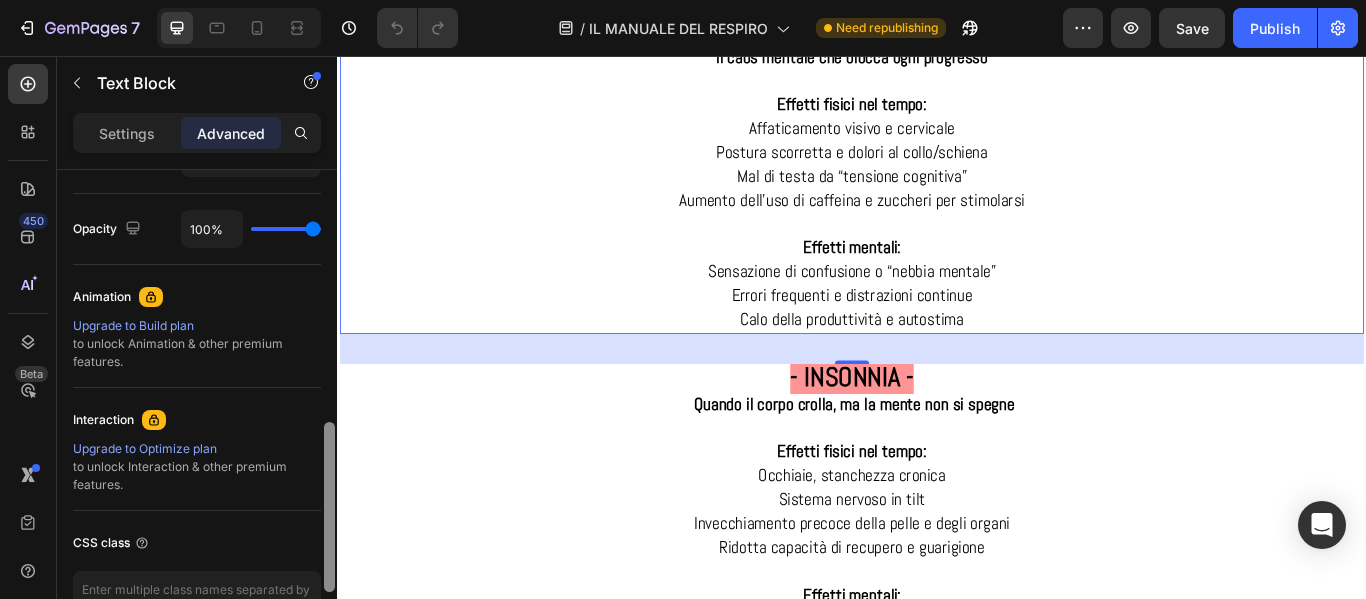 scroll, scrollTop: 902, scrollLeft: 0, axis: vertical 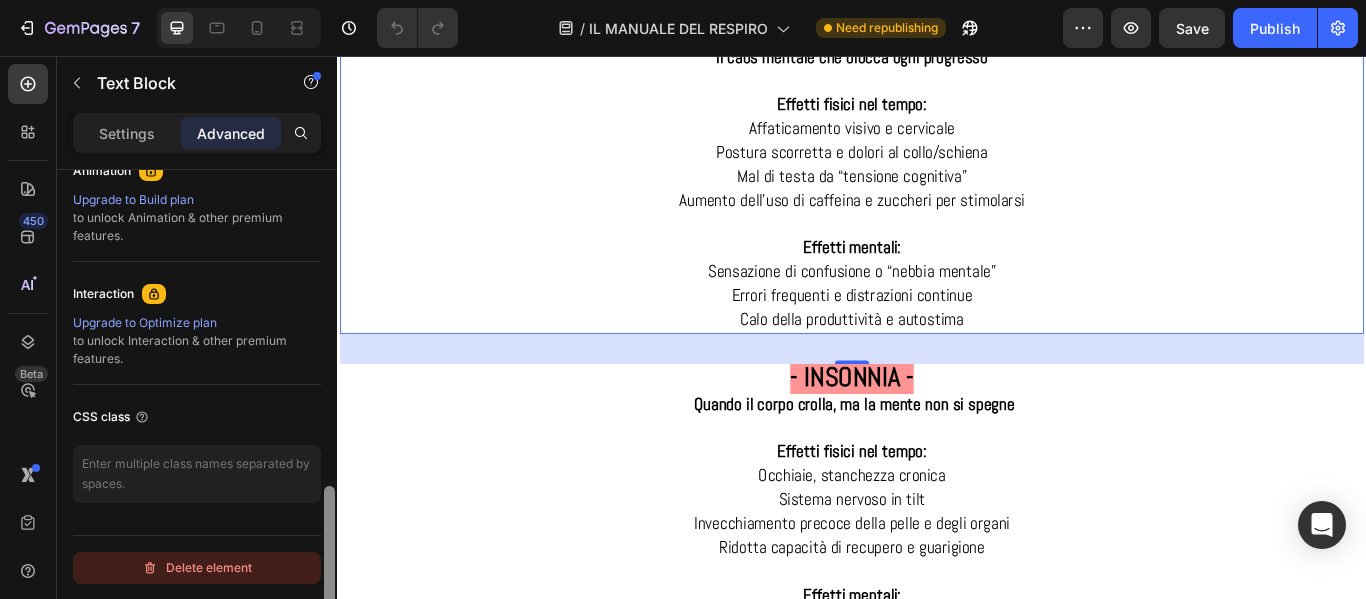 drag, startPoint x: 327, startPoint y: 233, endPoint x: 312, endPoint y: 576, distance: 343.32782 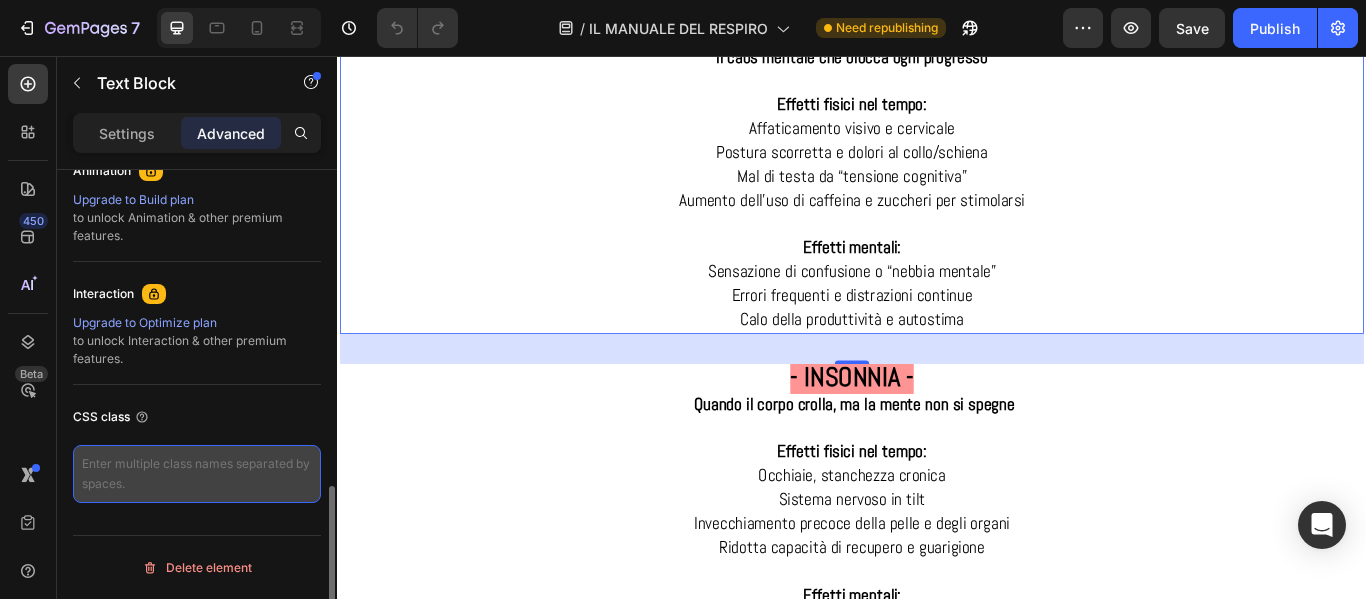 click at bounding box center [197, 474] 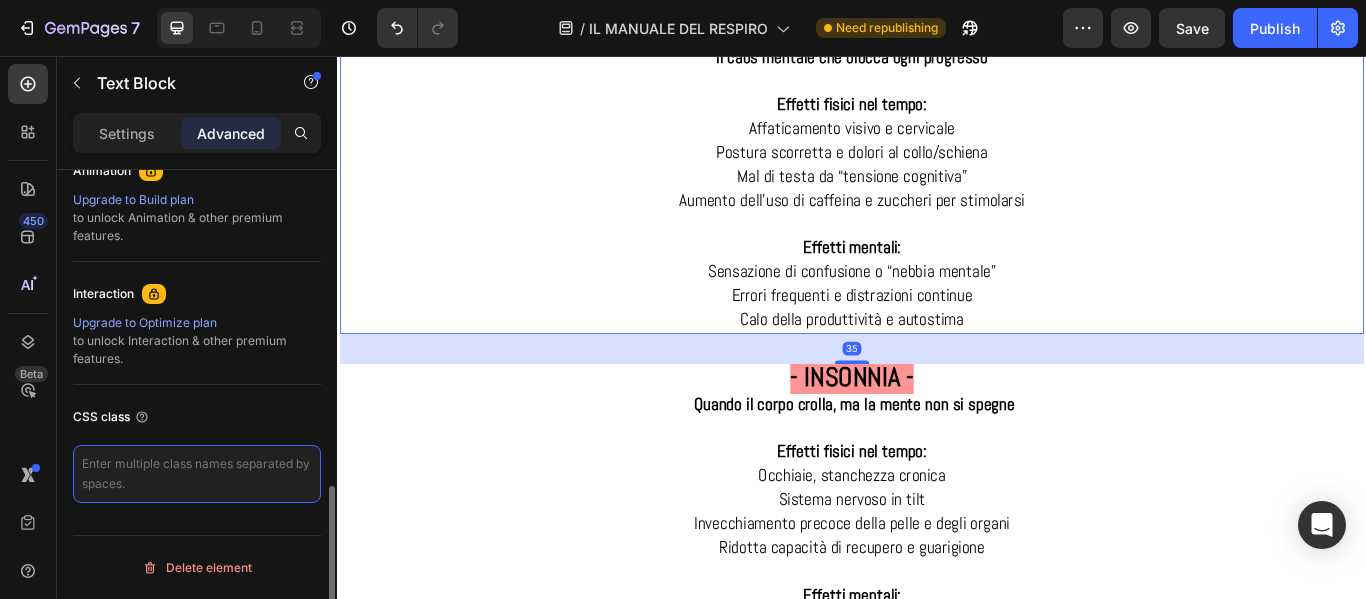 paste on "lang-it" 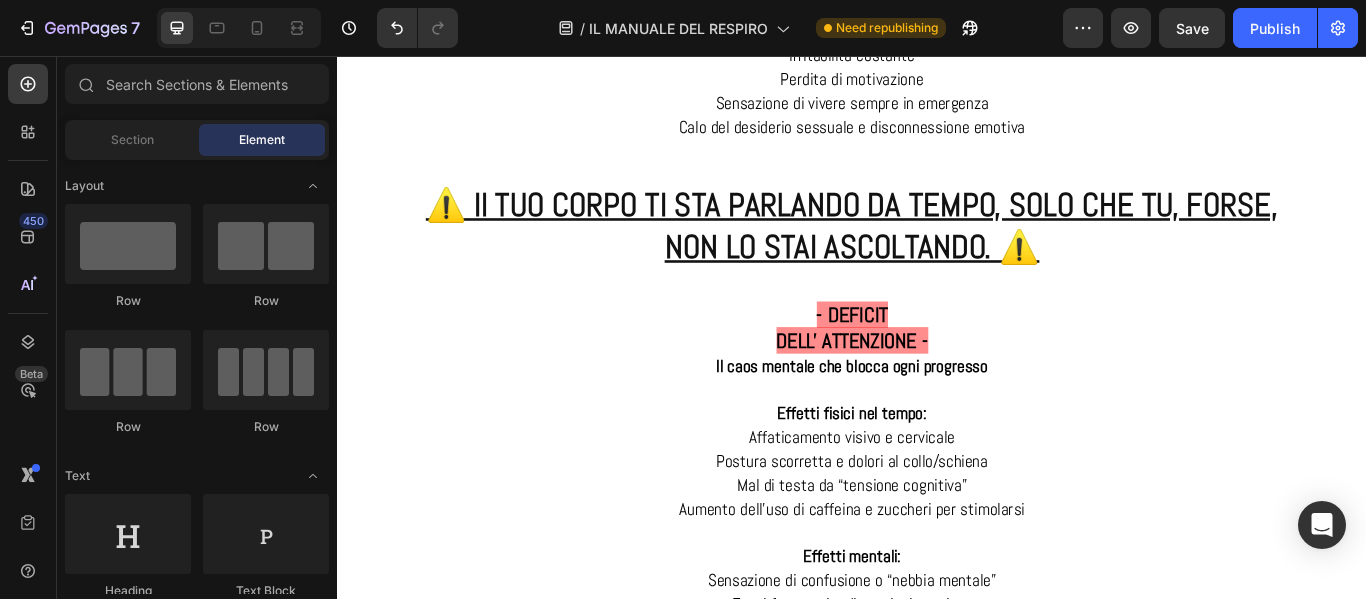 scroll, scrollTop: 2713, scrollLeft: 0, axis: vertical 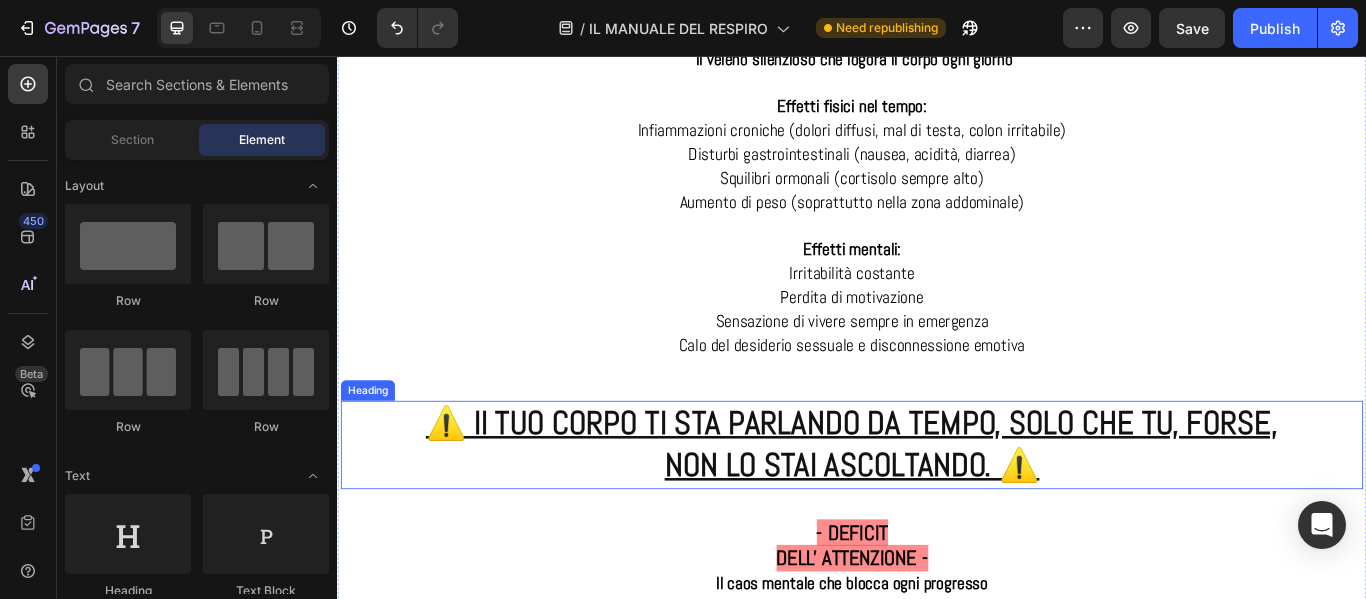 click on "NON LO STAI ASCOLTANDO. ⚠️" at bounding box center (937, 533) 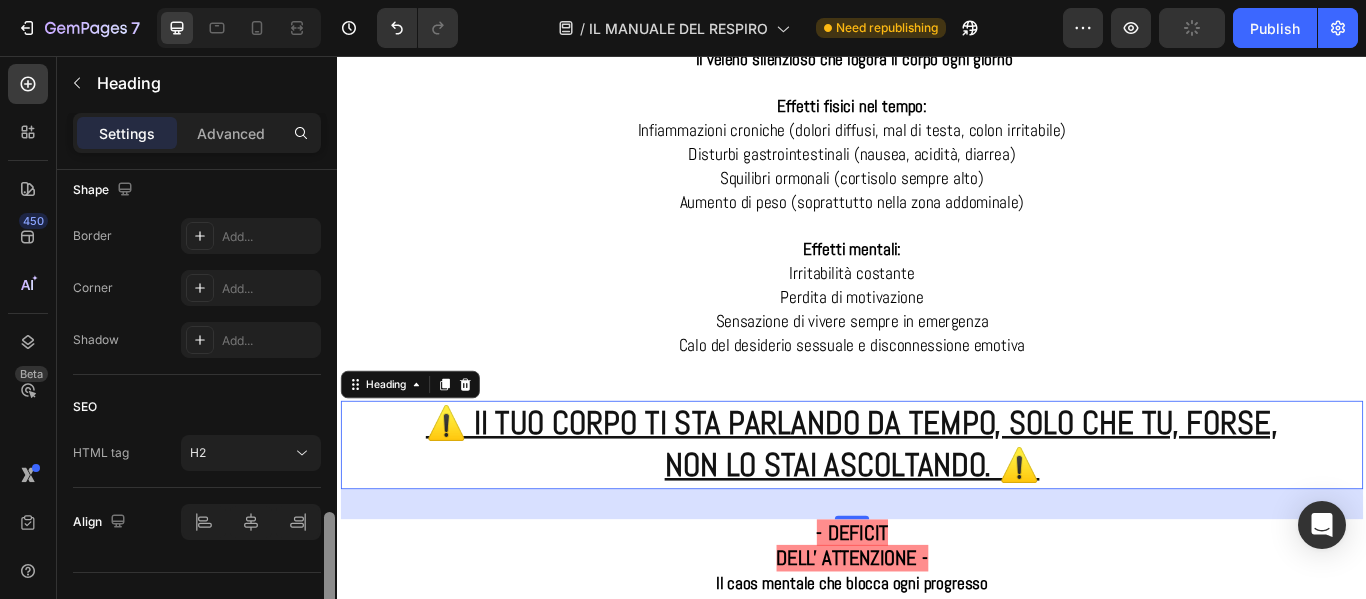 scroll, scrollTop: 812, scrollLeft: 0, axis: vertical 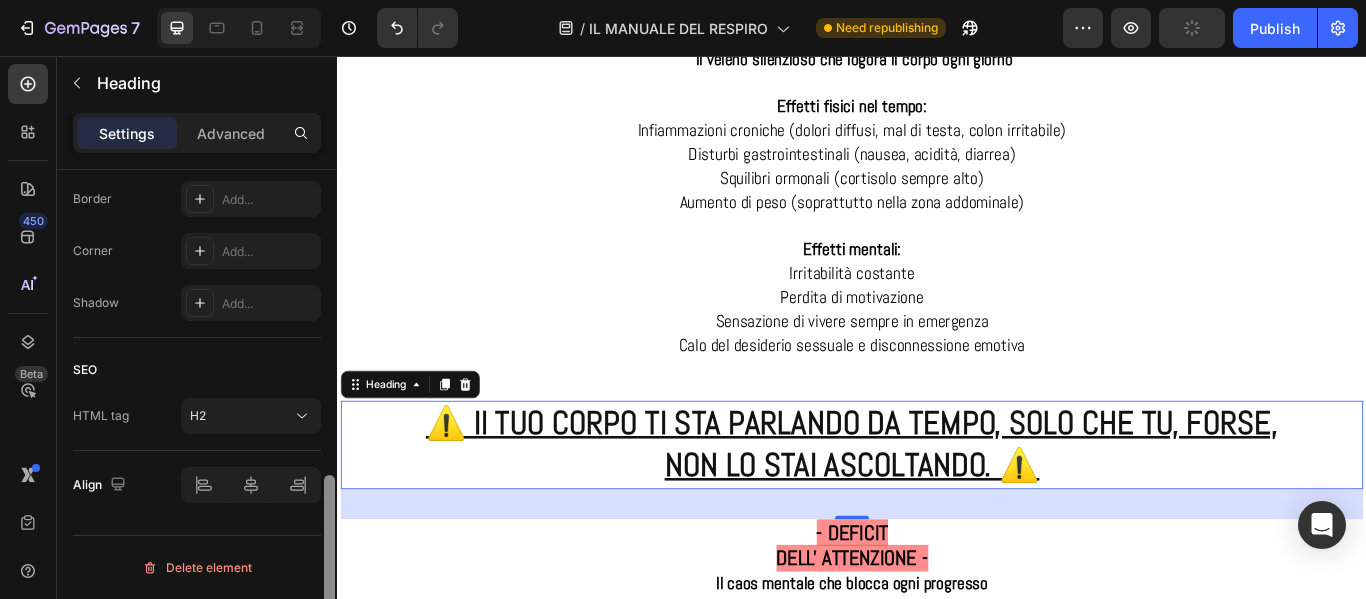 drag, startPoint x: 329, startPoint y: 338, endPoint x: 309, endPoint y: 646, distance: 308.64868 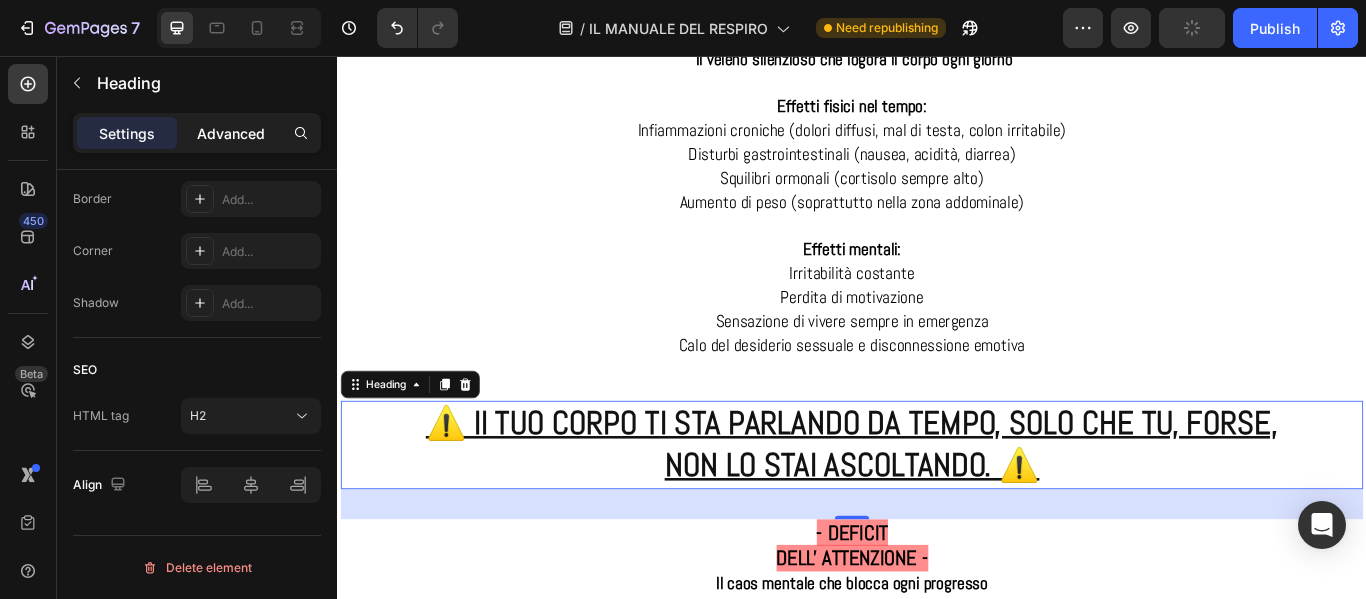 click on "Advanced" at bounding box center [231, 133] 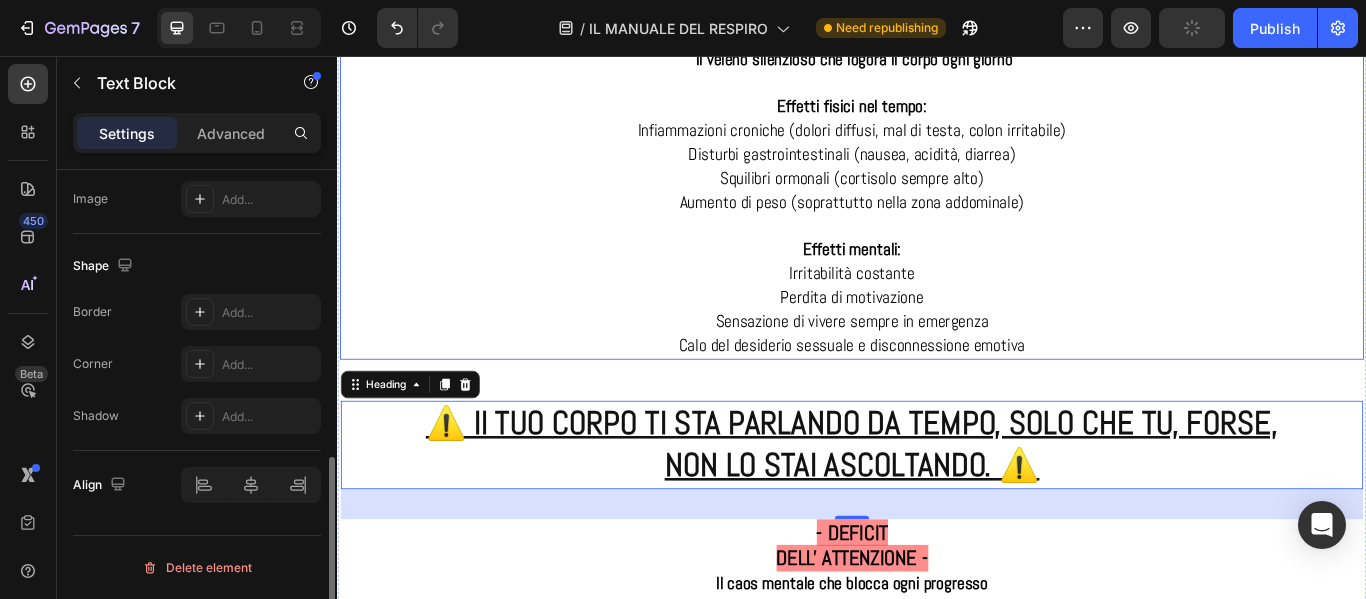 click on "Perdita di motivazione" at bounding box center (937, 338) 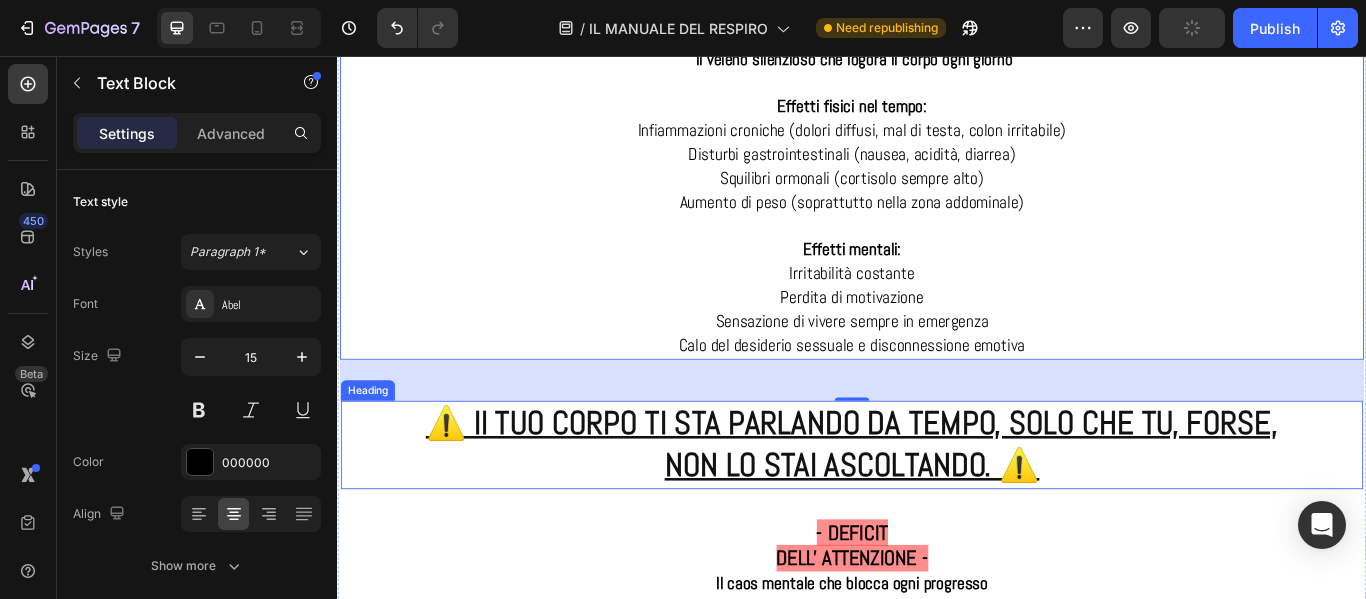 click on "⚠️ Il TUO CORPO TI STA PARLANDO DA TEMPO, SOLO CHE TU, FORSE," at bounding box center [937, 484] 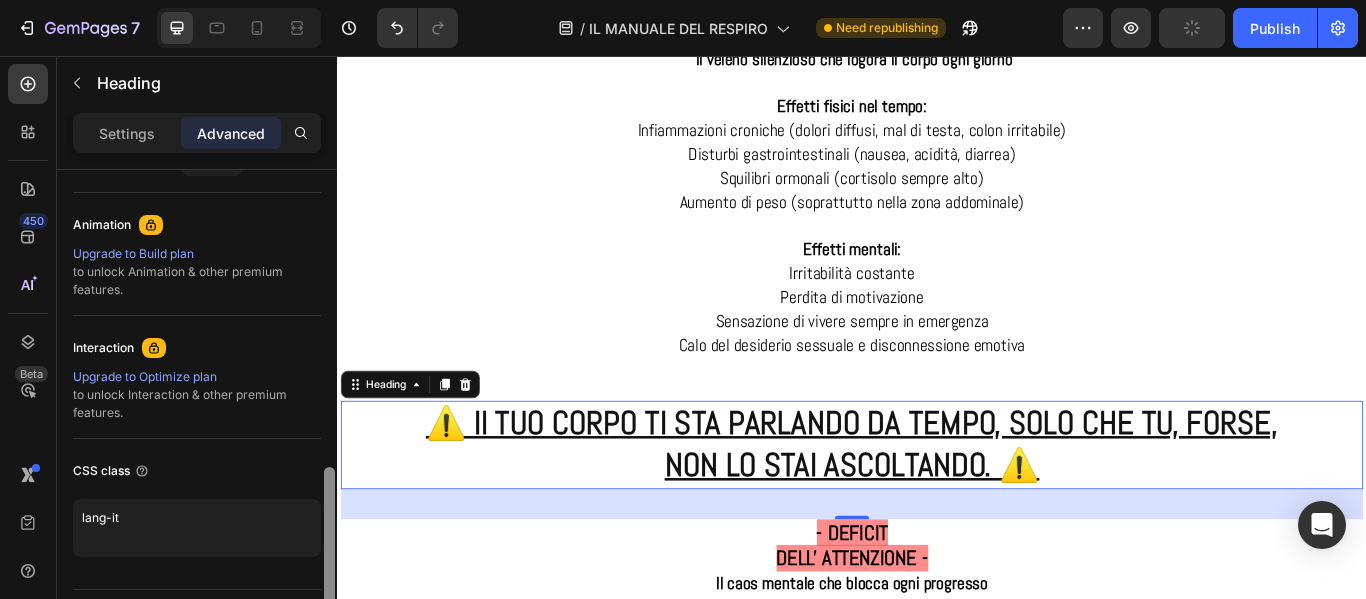 scroll, scrollTop: 851, scrollLeft: 0, axis: vertical 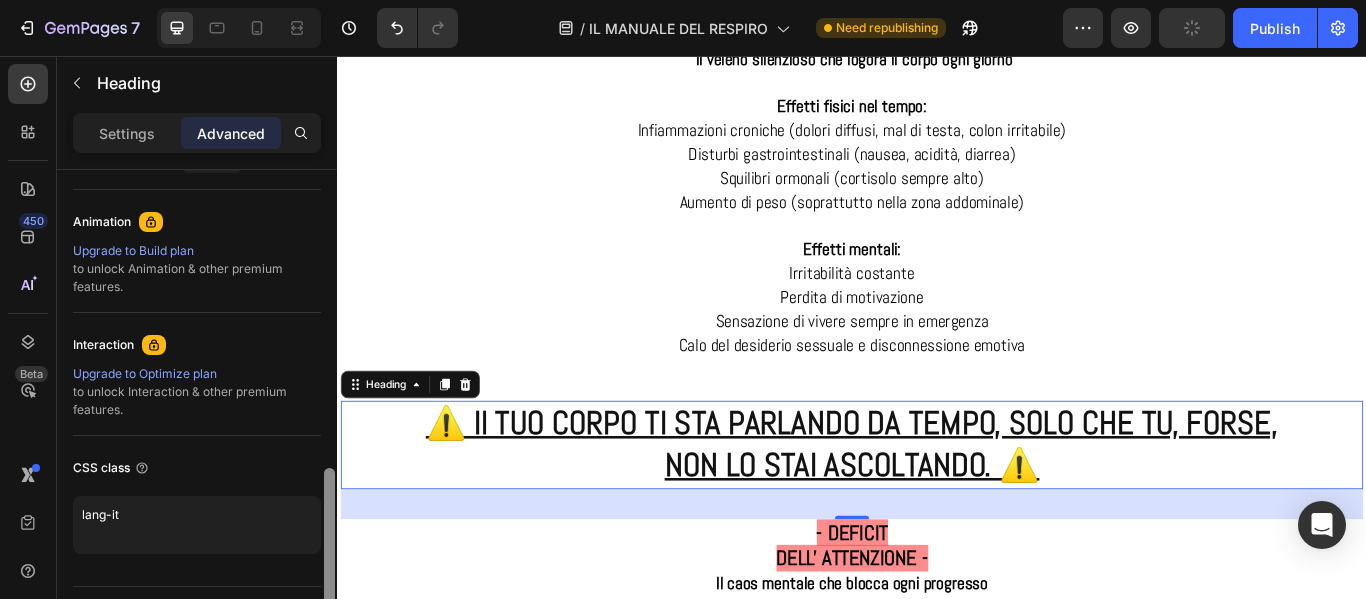drag, startPoint x: 332, startPoint y: 325, endPoint x: 315, endPoint y: 623, distance: 298.4845 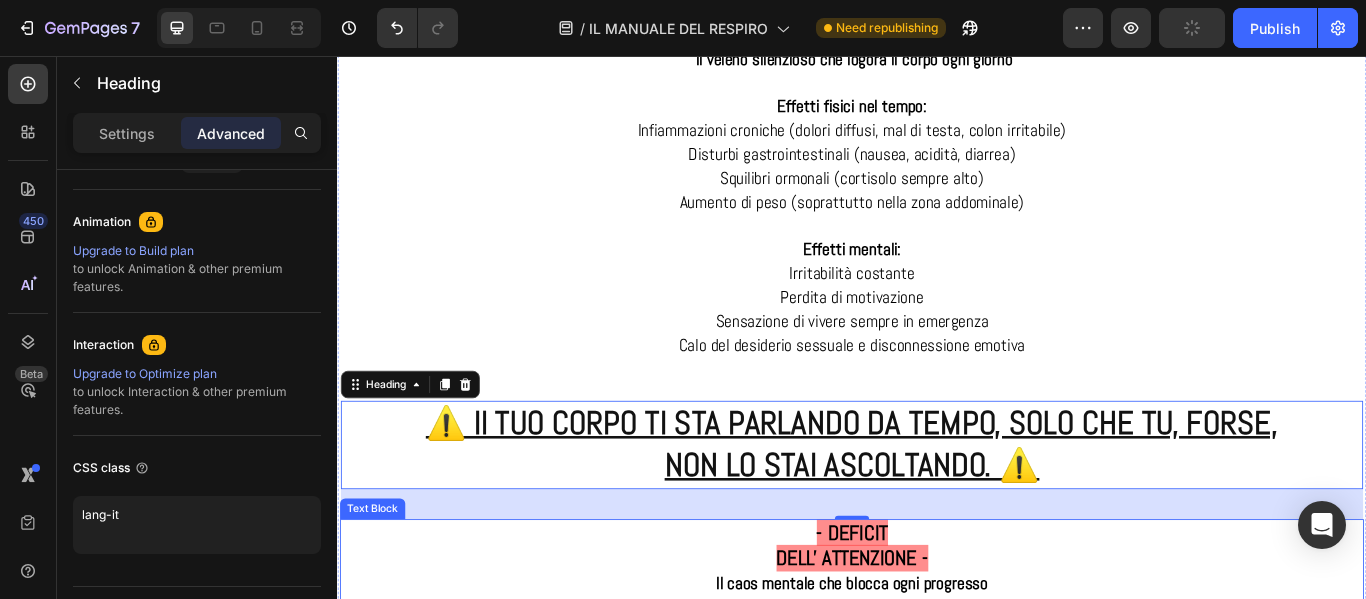 click on "DELL' ATTENZIONE -" at bounding box center [937, 643] 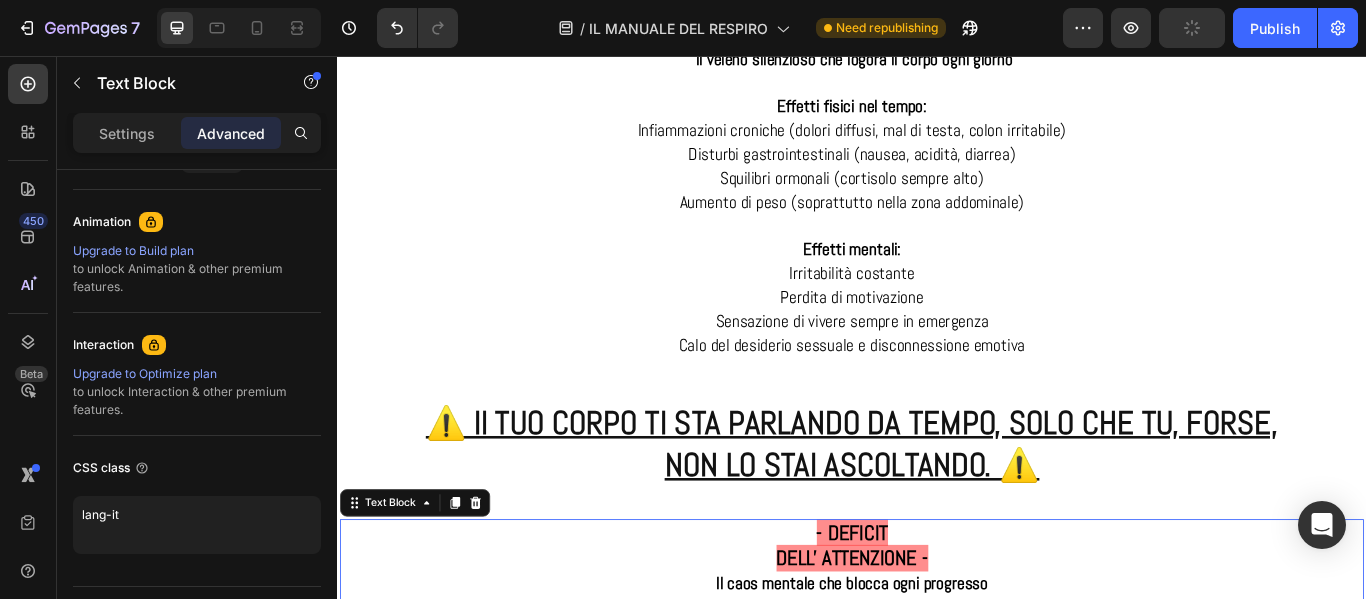 scroll, scrollTop: 0, scrollLeft: 0, axis: both 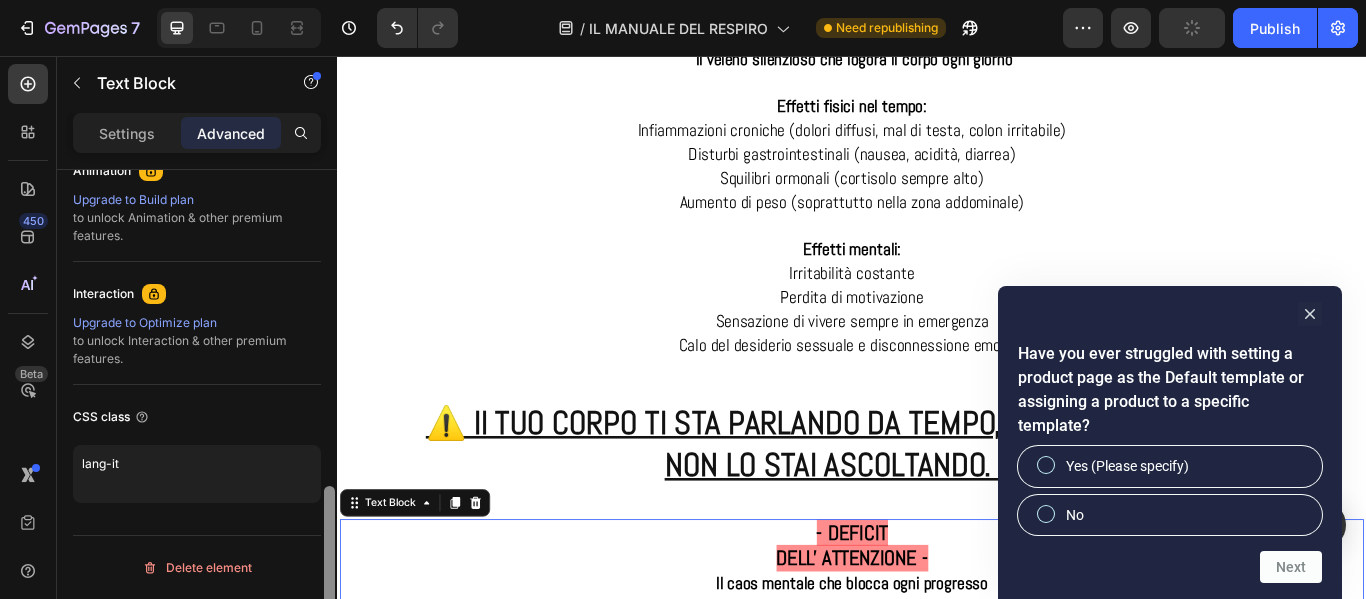 drag, startPoint x: 332, startPoint y: 281, endPoint x: 289, endPoint y: 630, distance: 351.639 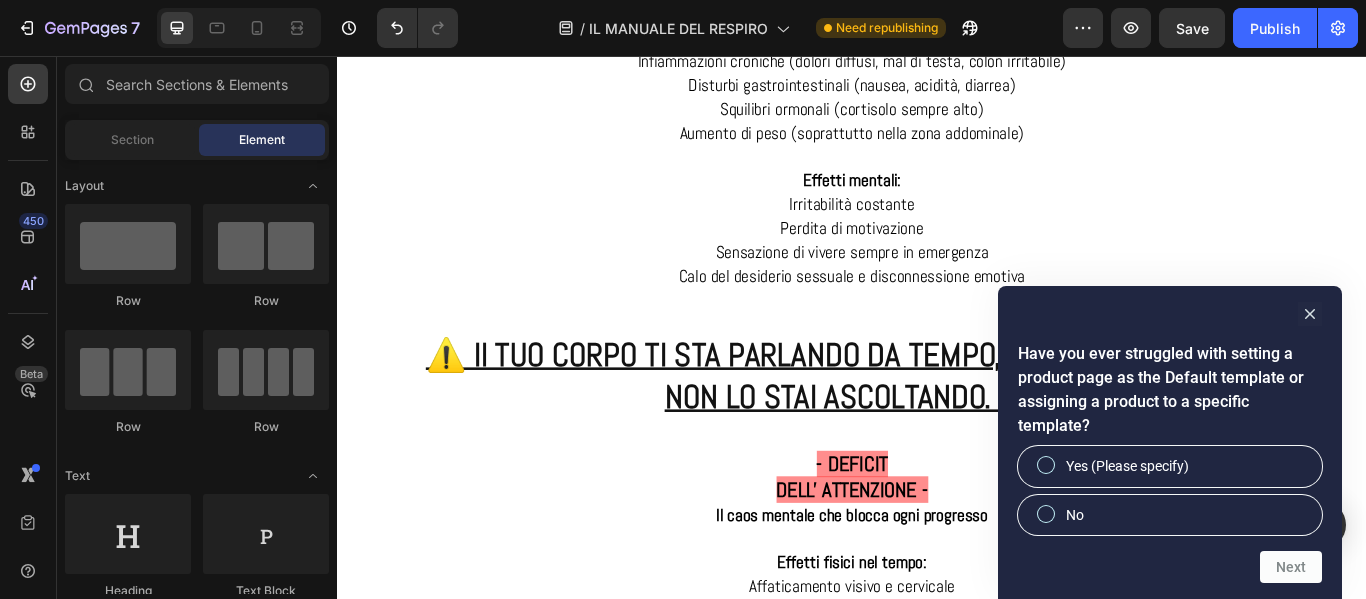 scroll, scrollTop: 2833, scrollLeft: 0, axis: vertical 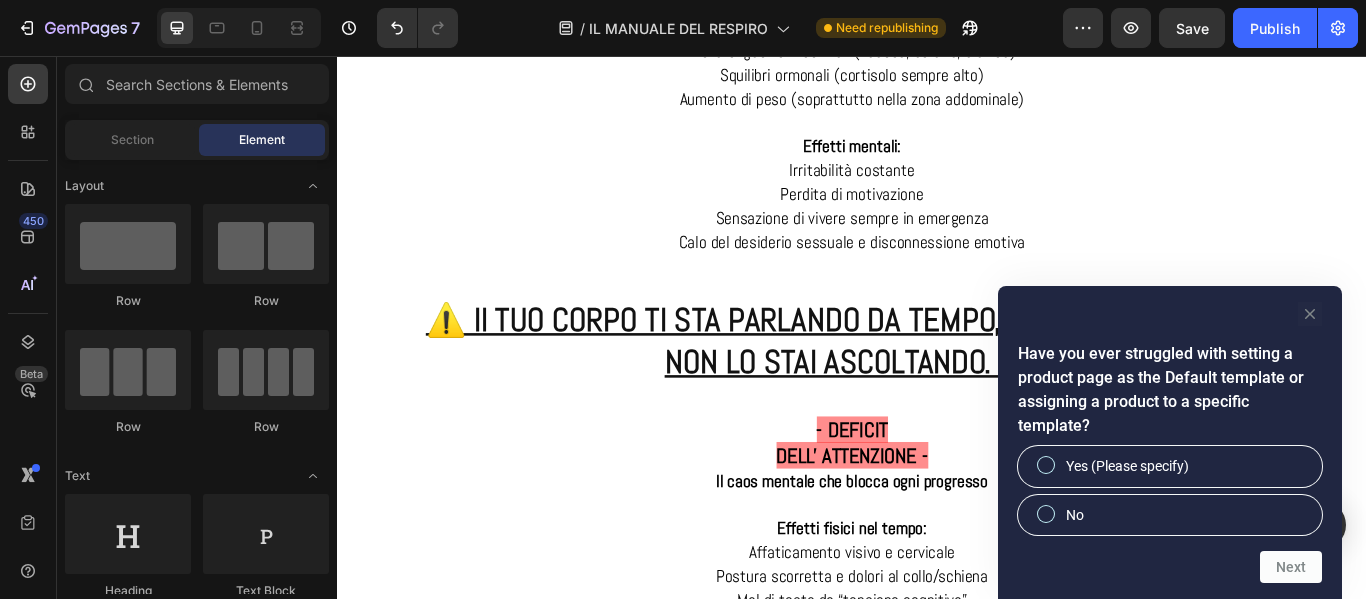 click 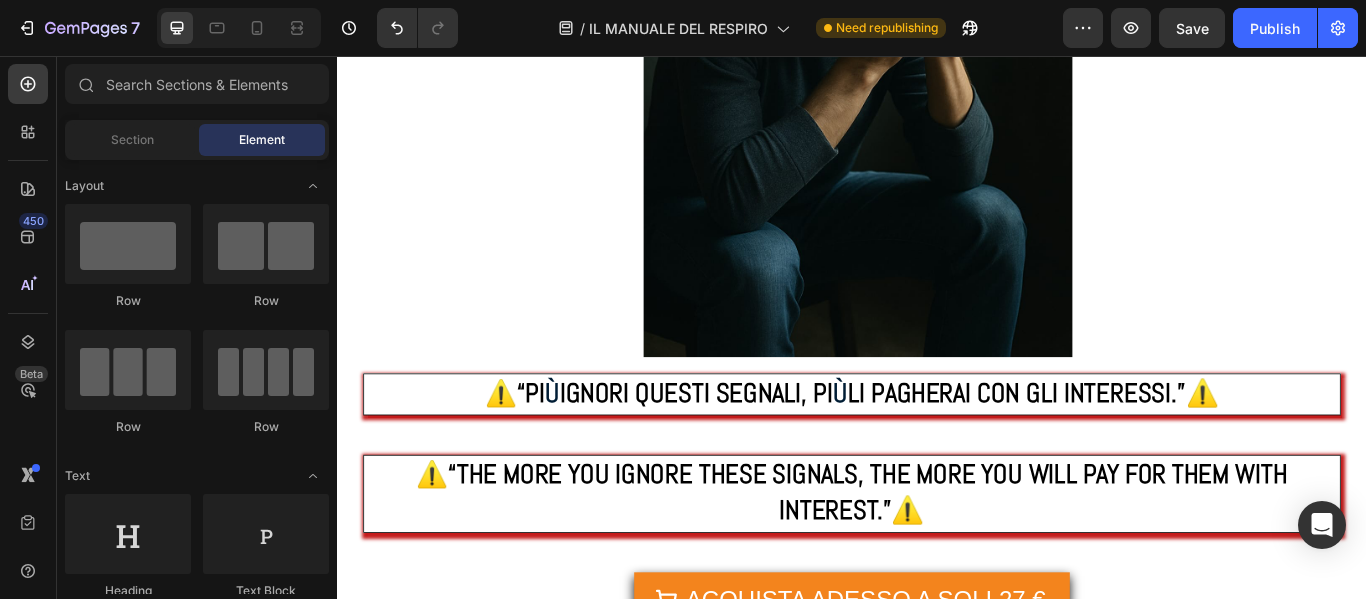 scroll, scrollTop: 6433, scrollLeft: 0, axis: vertical 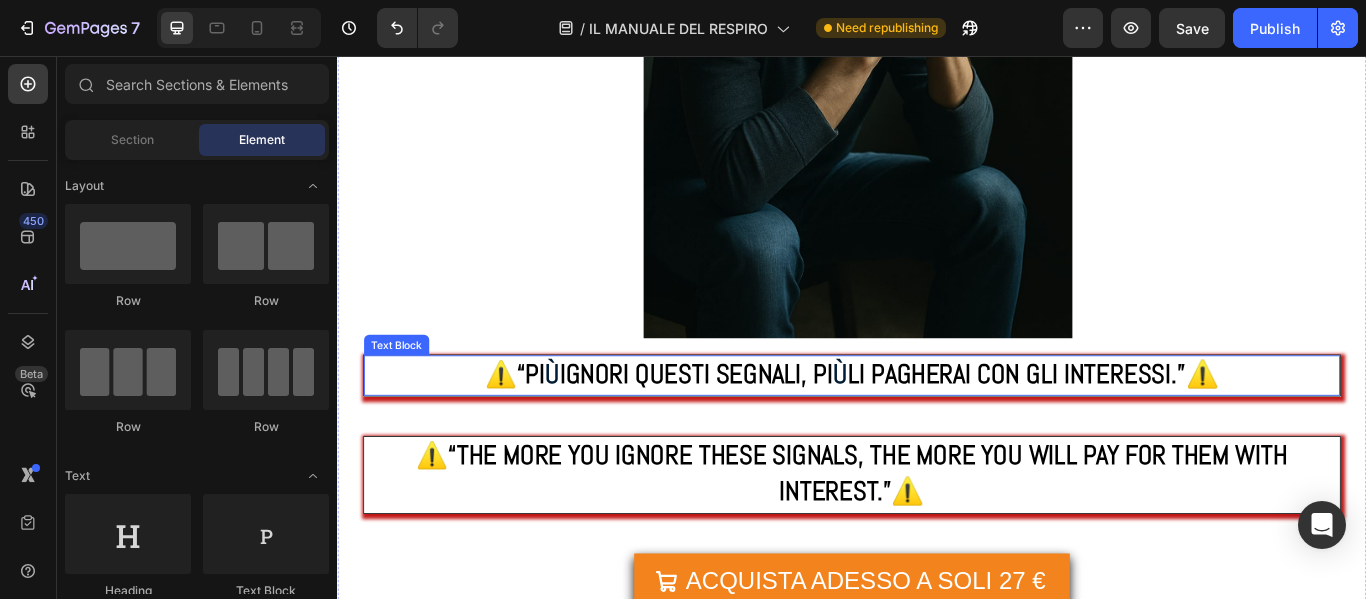 click on "Ù" at bounding box center (923, 426) 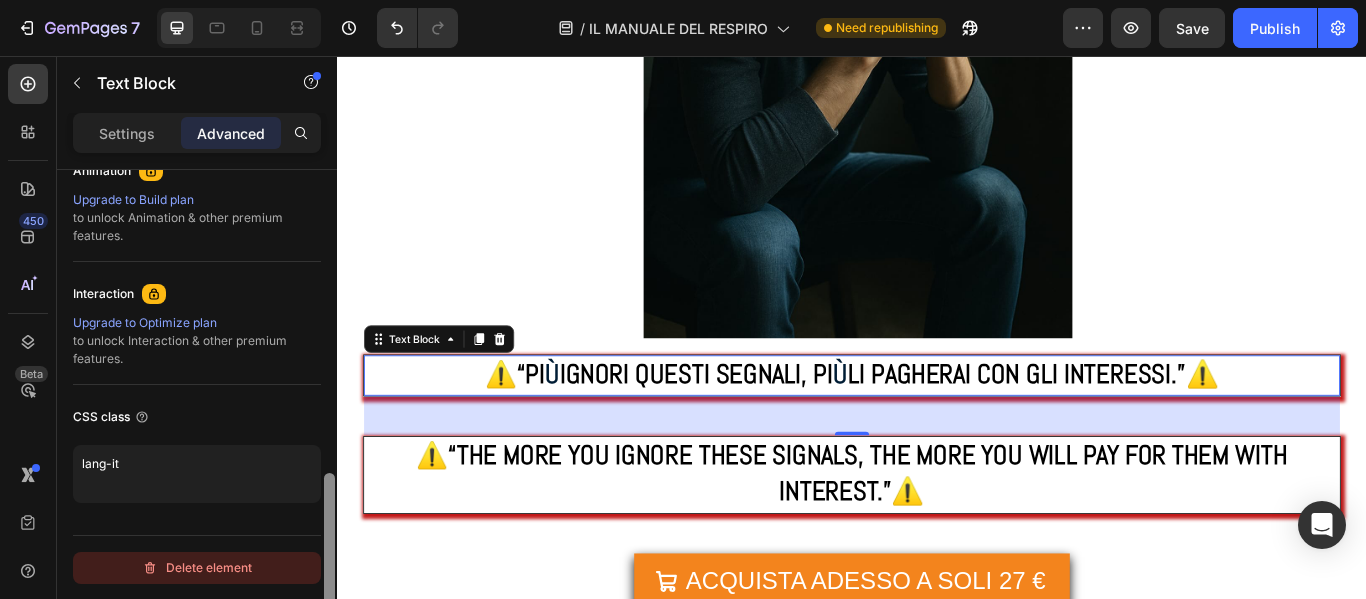 scroll, scrollTop: 888, scrollLeft: 0, axis: vertical 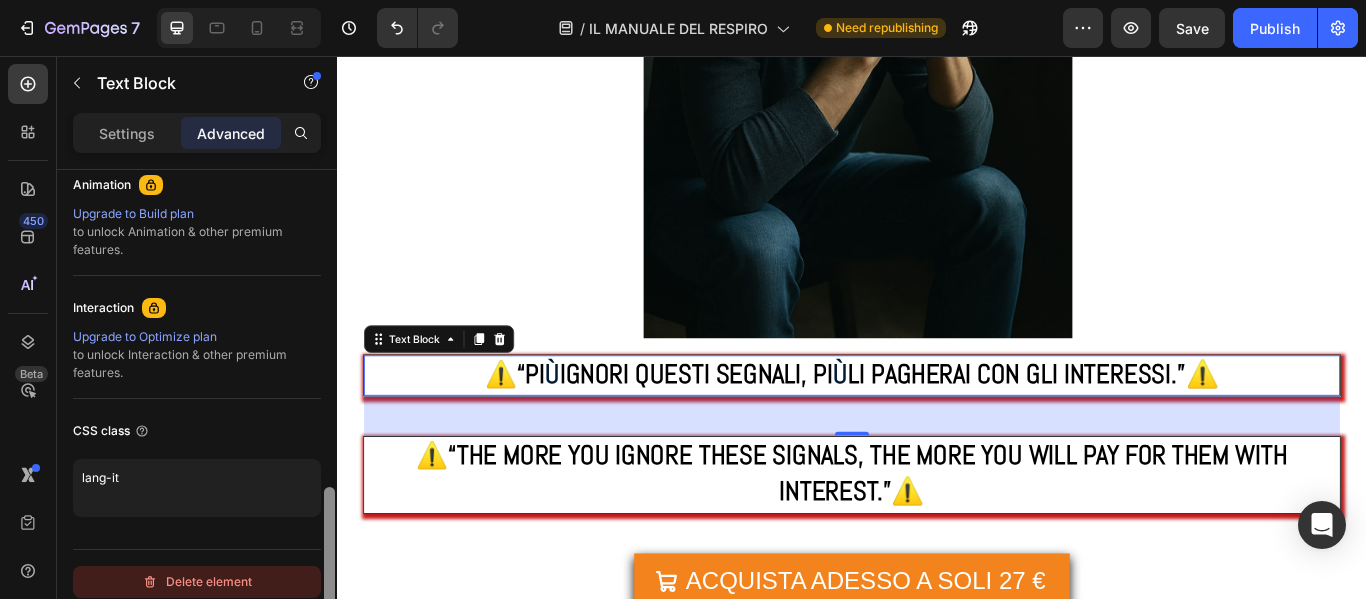 drag, startPoint x: 331, startPoint y: 274, endPoint x: 316, endPoint y: 585, distance: 311.3615 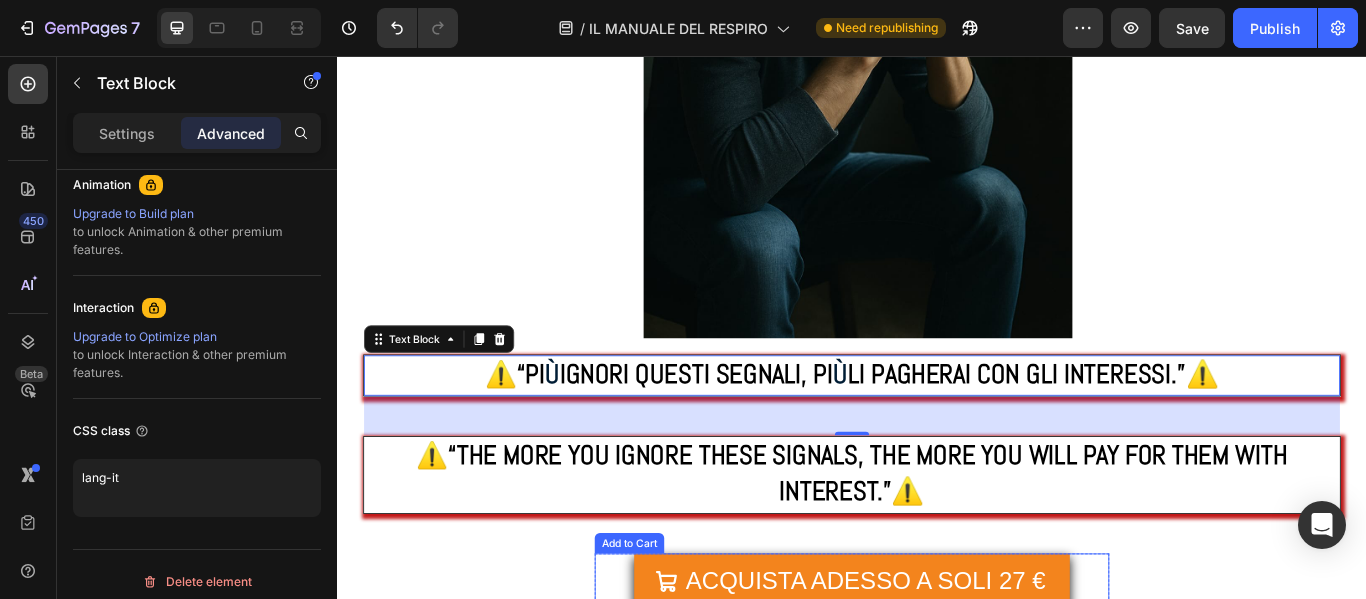 click on "ACQUISTA ADESSO A SOLI 27 € Add to Cart" at bounding box center (937, 669) 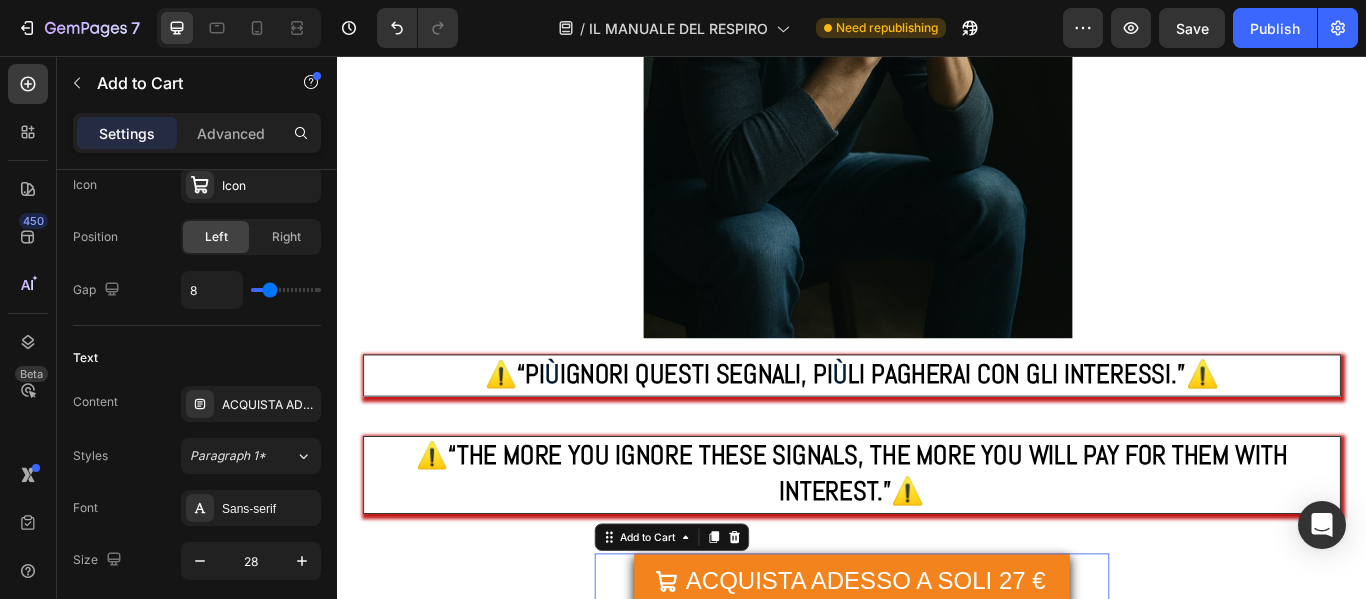 scroll, scrollTop: 0, scrollLeft: 0, axis: both 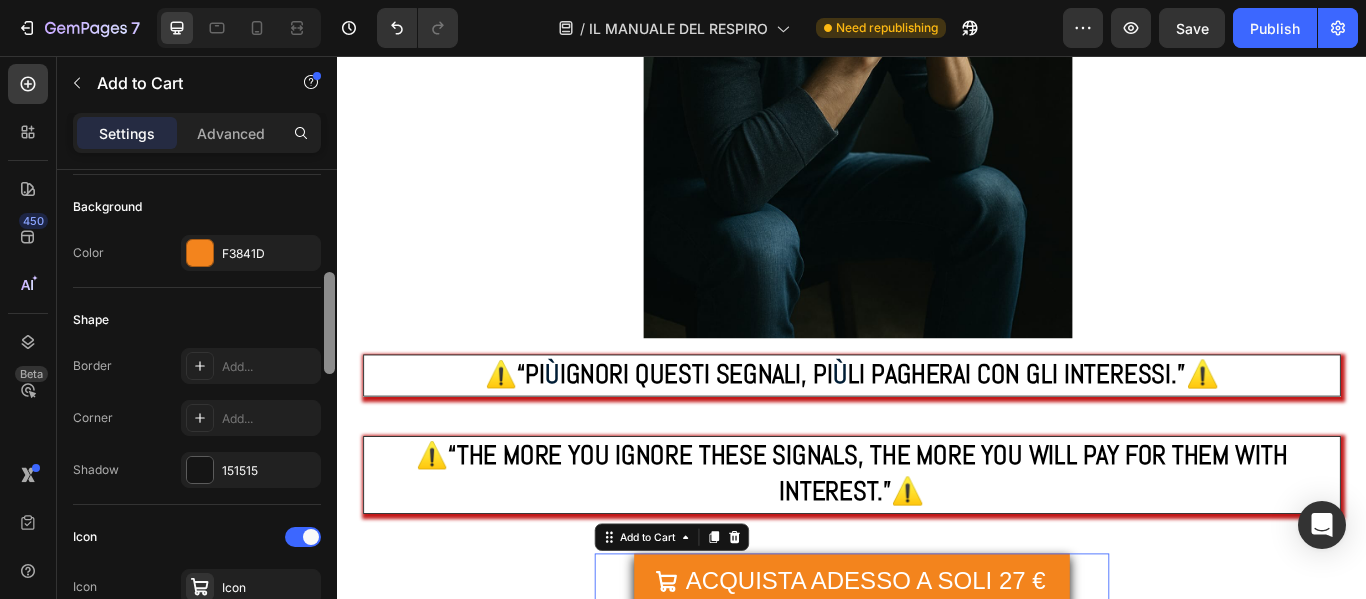 click at bounding box center (329, 413) 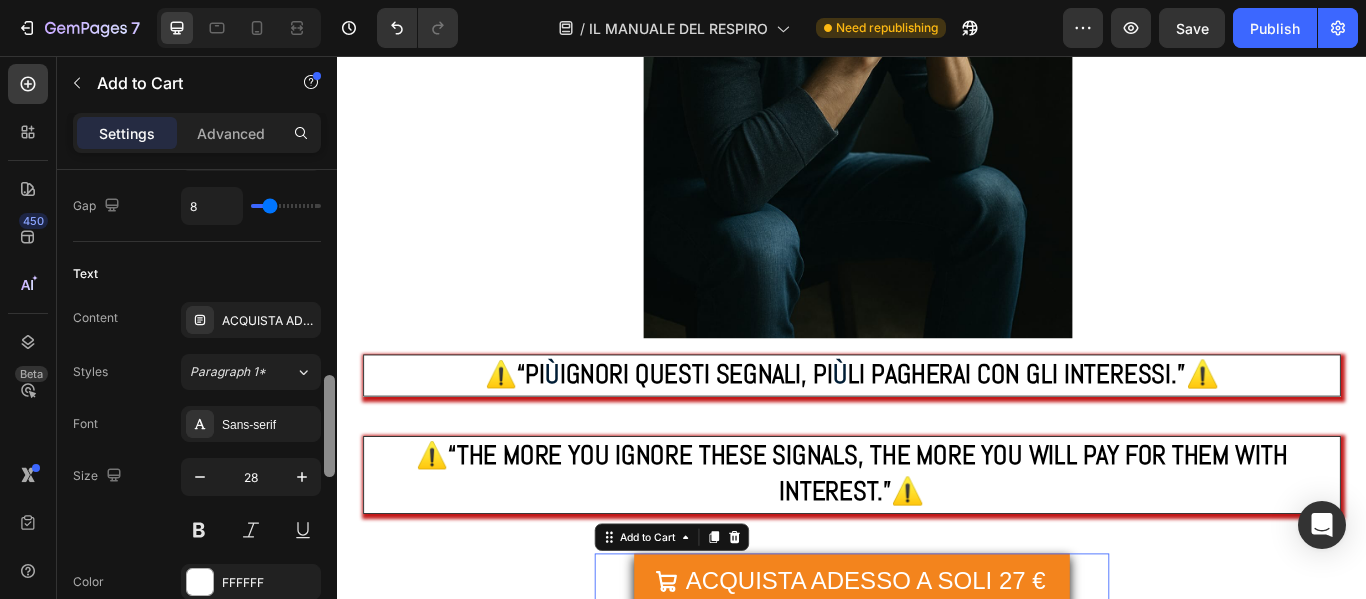click at bounding box center [329, 413] 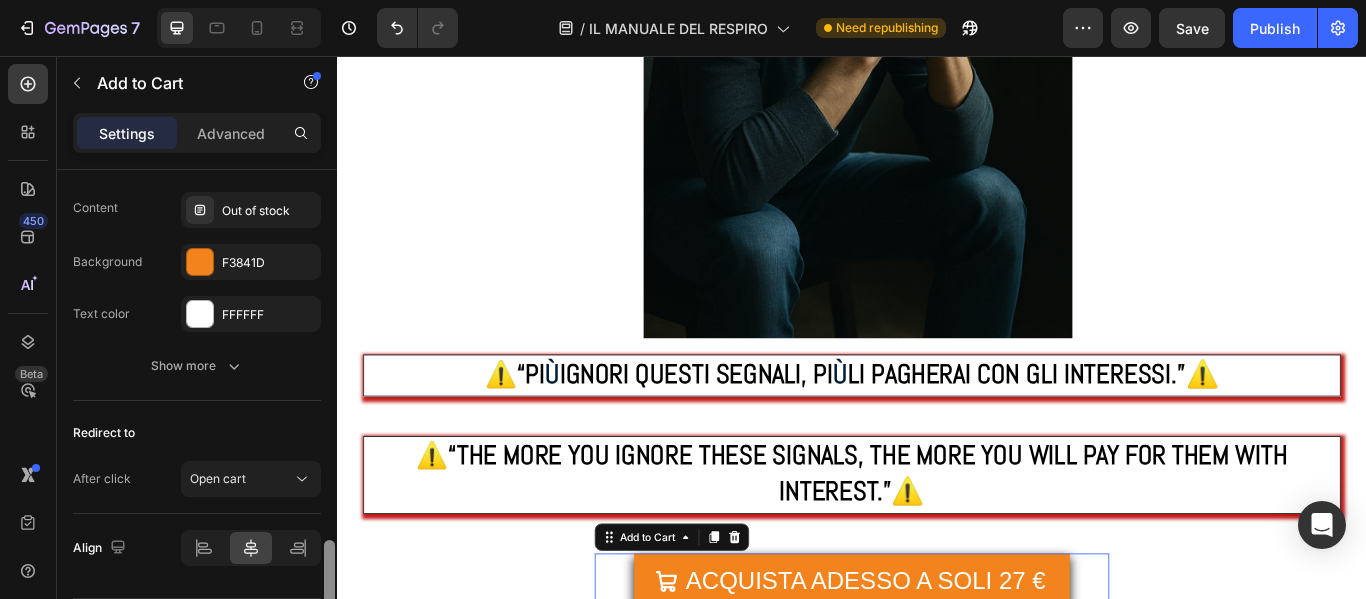 scroll, scrollTop: 1815, scrollLeft: 0, axis: vertical 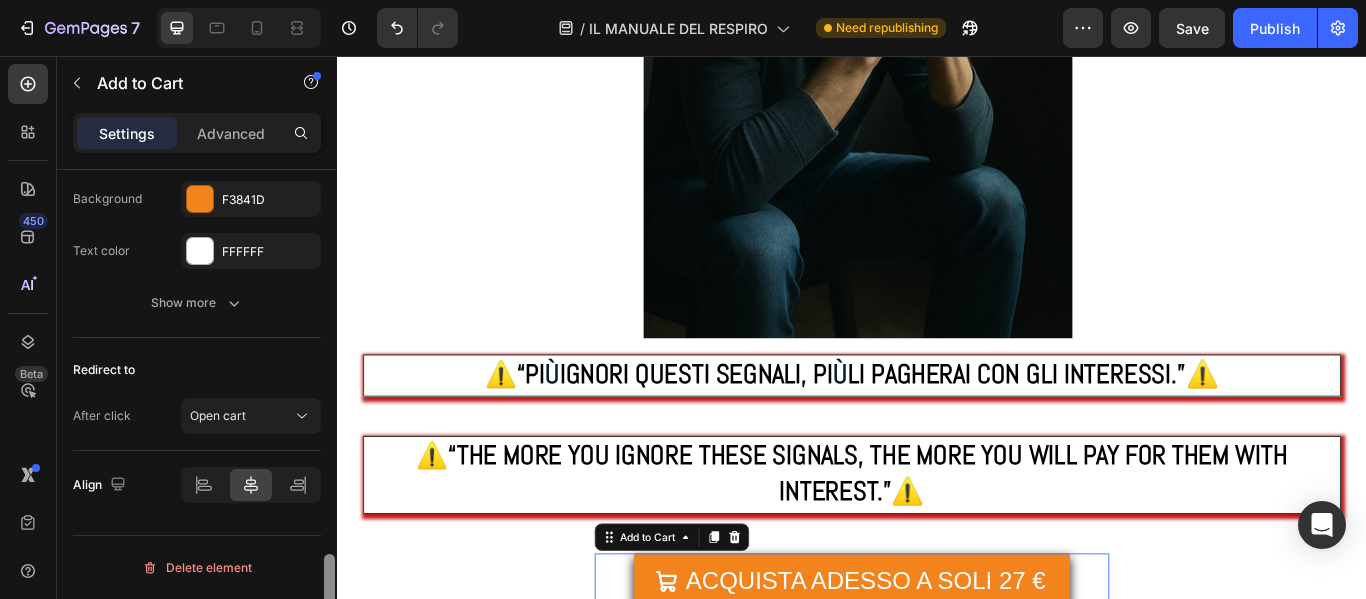 drag, startPoint x: 330, startPoint y: 399, endPoint x: 302, endPoint y: 600, distance: 202.94087 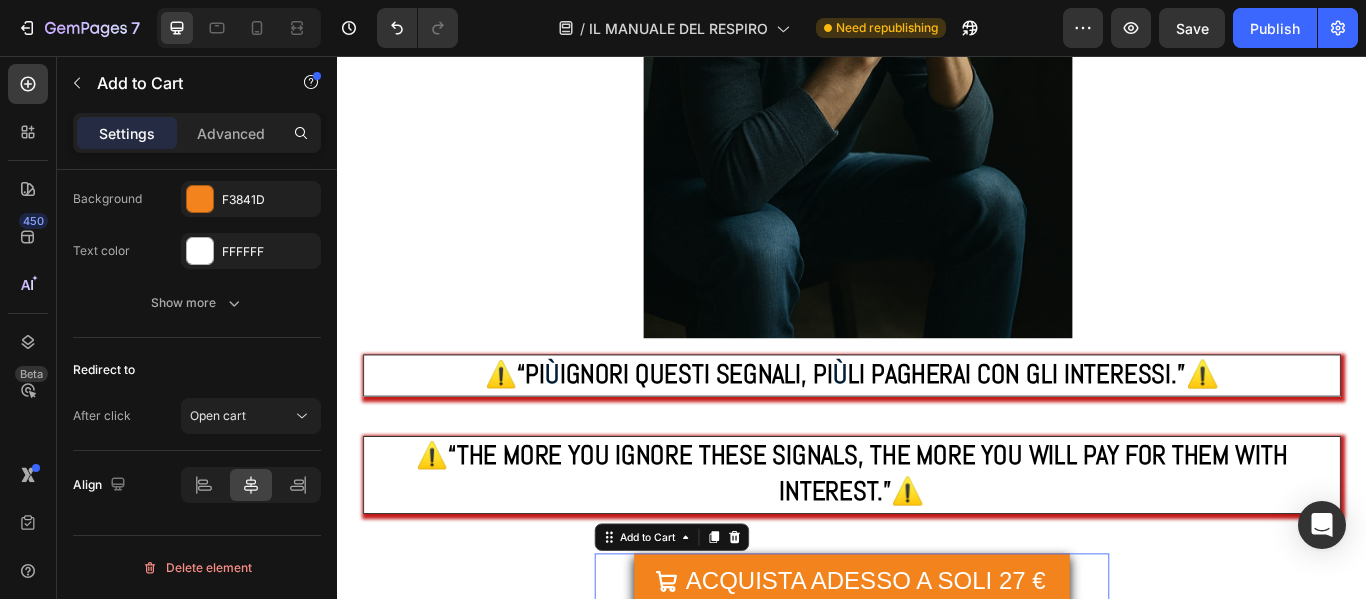 click on "Settings Advanced" at bounding box center [197, 141] 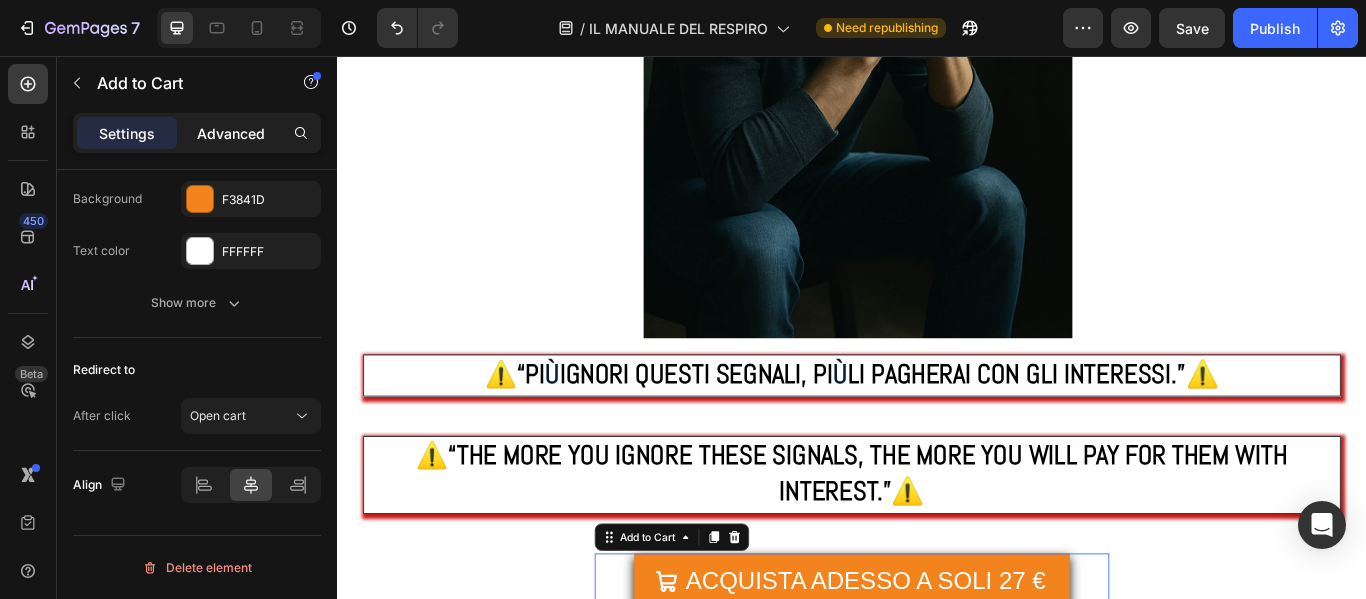 click on "Advanced" at bounding box center [231, 133] 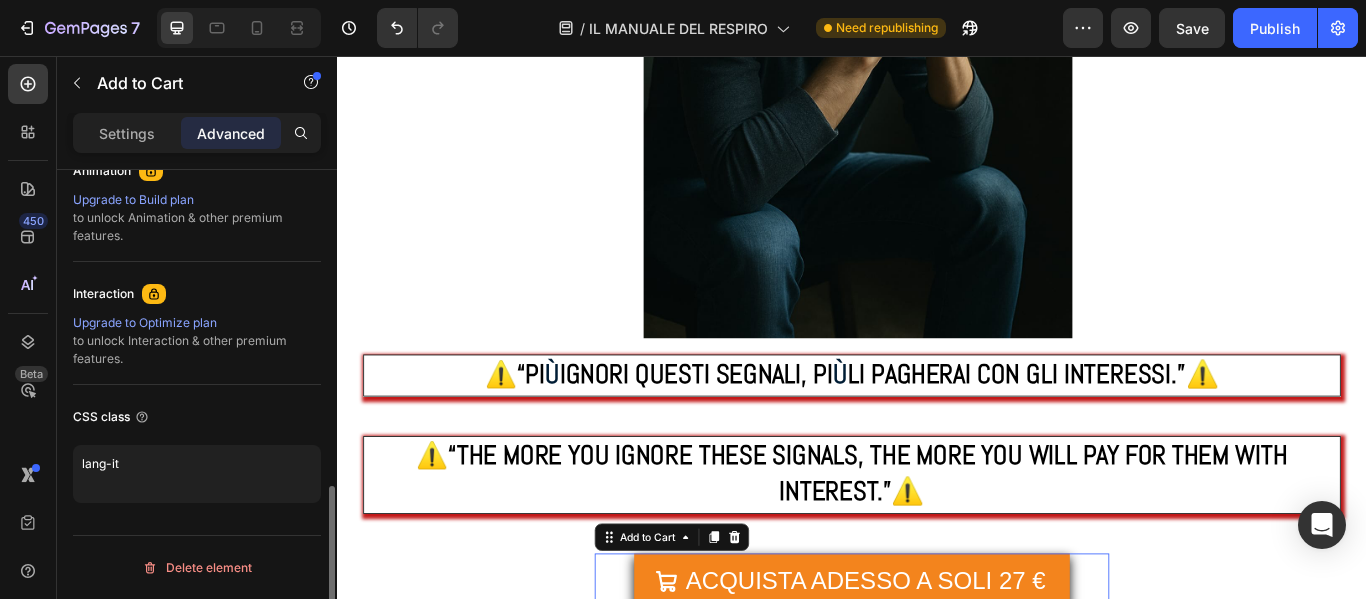 scroll, scrollTop: 902, scrollLeft: 0, axis: vertical 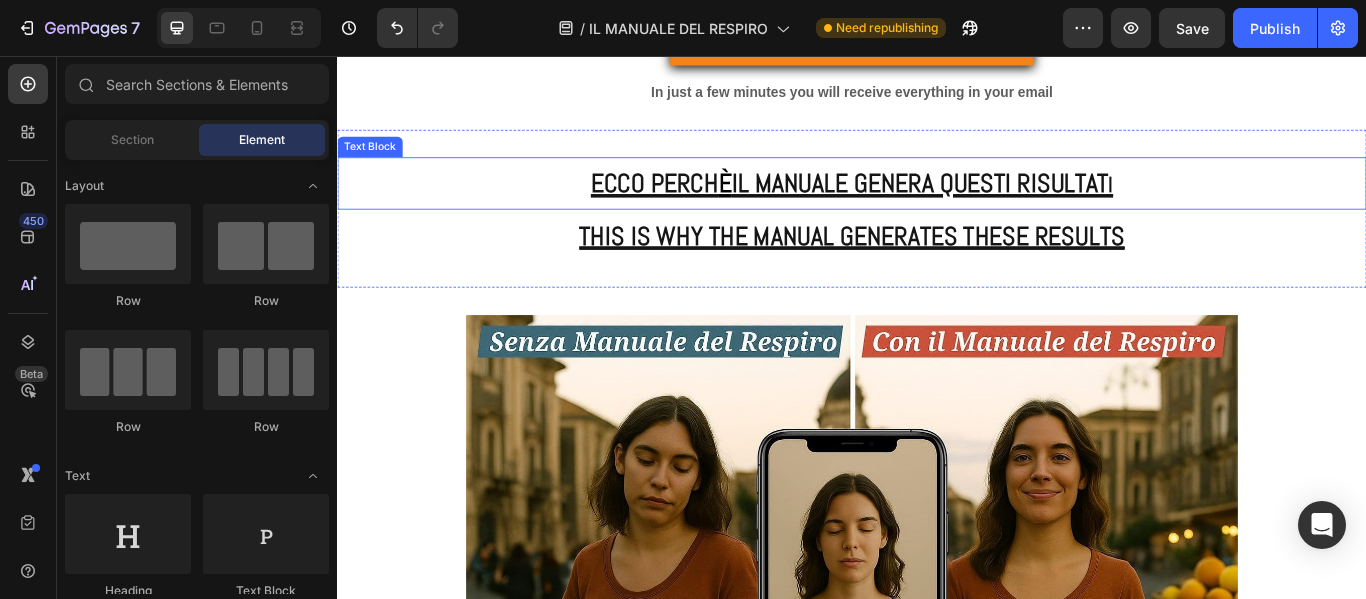 click on "IL MANUALE GENERA QUESTI RISULTAT" at bounding box center (1016, 205) 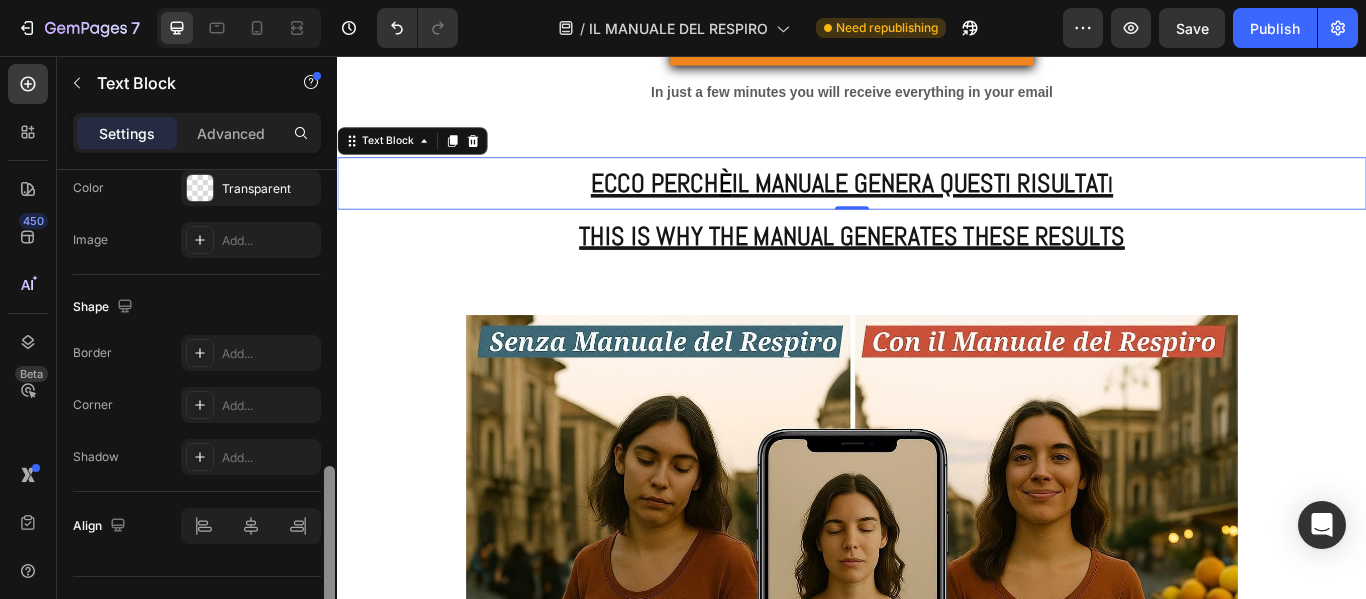 scroll, scrollTop: 699, scrollLeft: 0, axis: vertical 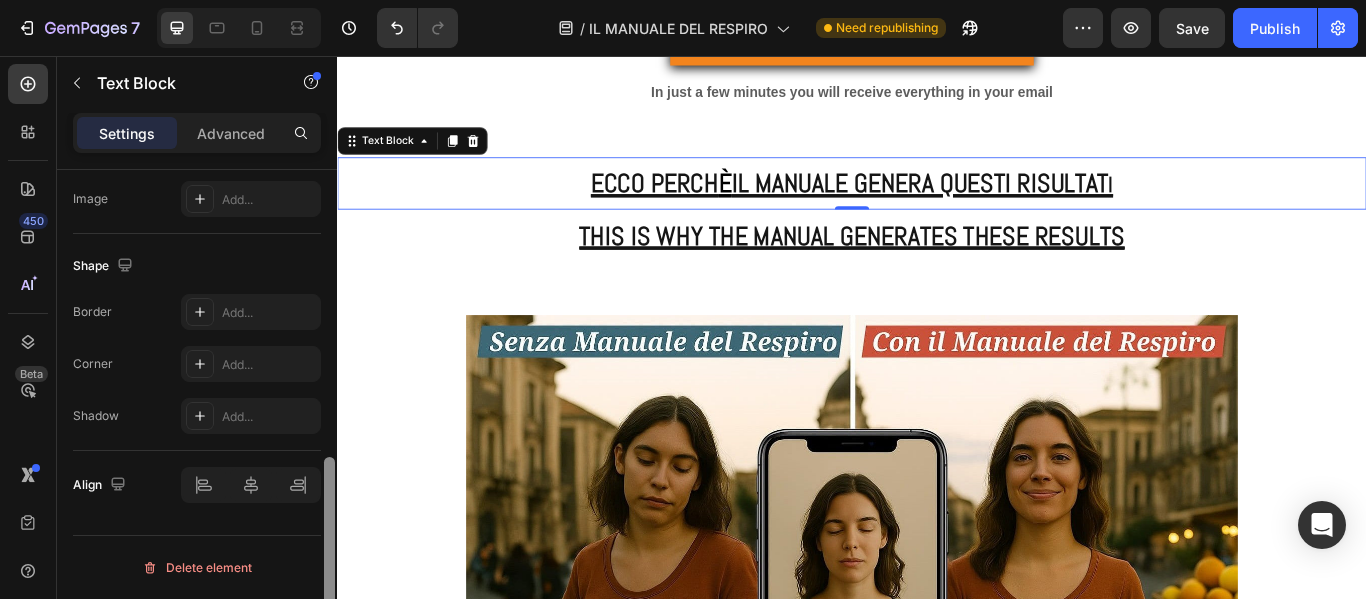 drag, startPoint x: 328, startPoint y: 276, endPoint x: 309, endPoint y: 631, distance: 355.5081 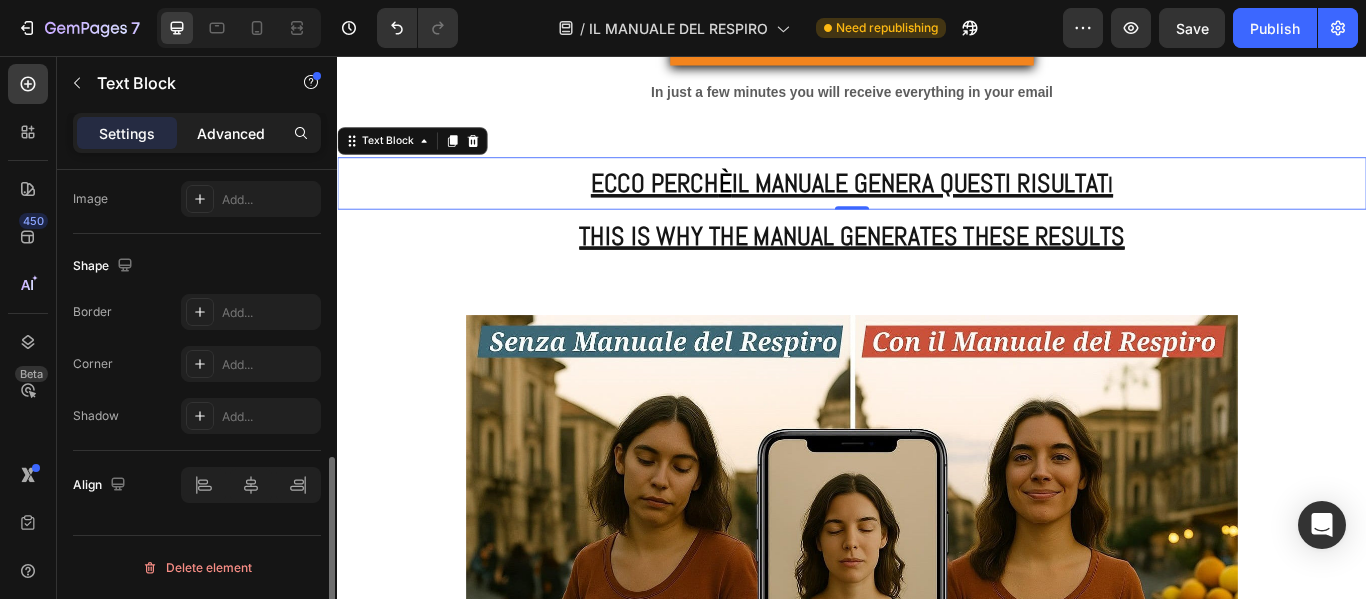 click on "Advanced" at bounding box center (231, 133) 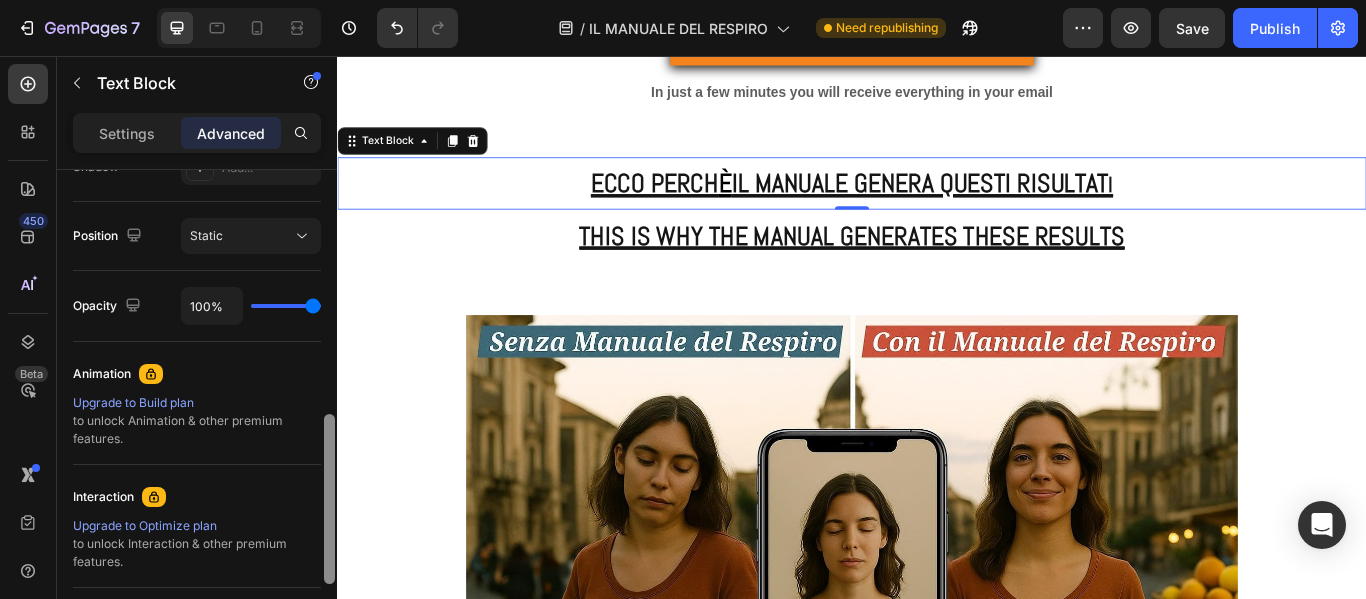 scroll, scrollTop: 902, scrollLeft: 0, axis: vertical 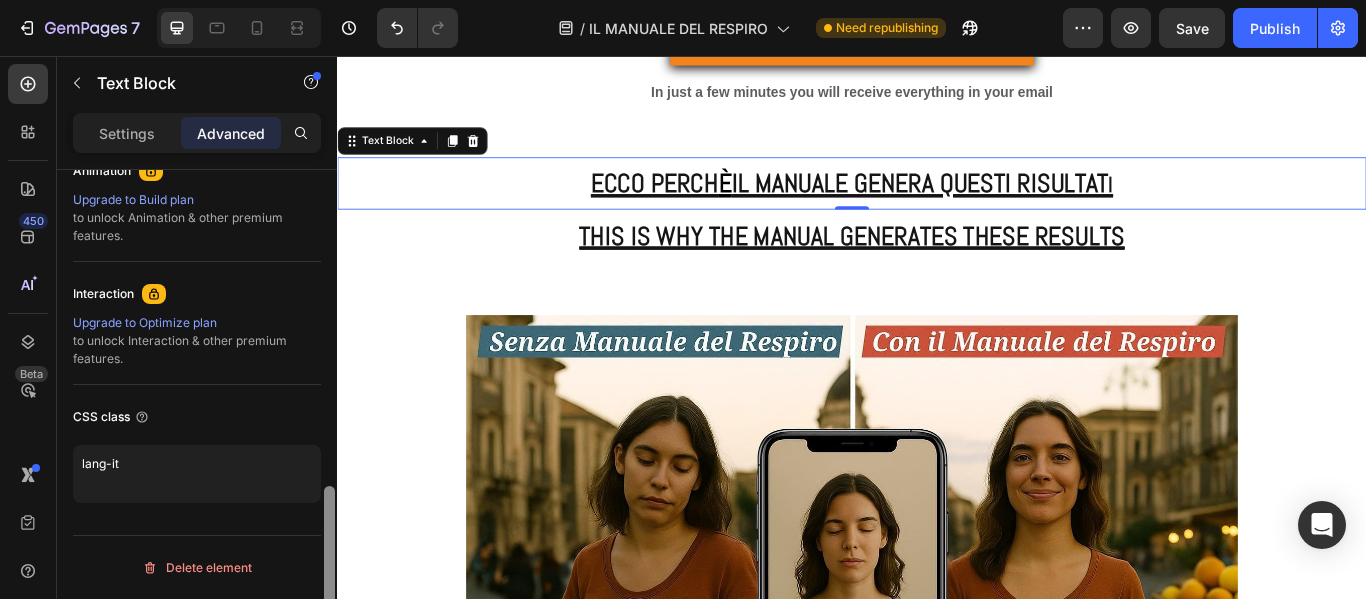 drag, startPoint x: 326, startPoint y: 475, endPoint x: 327, endPoint y: 572, distance: 97.00516 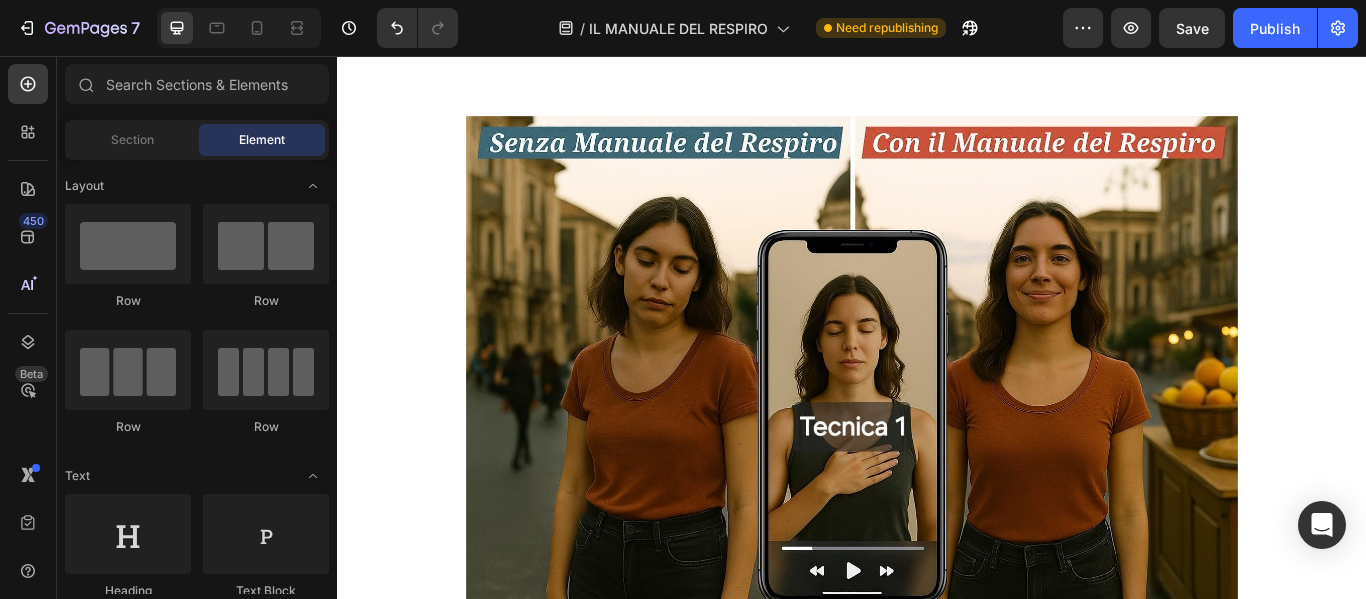 scroll, scrollTop: 7433, scrollLeft: 0, axis: vertical 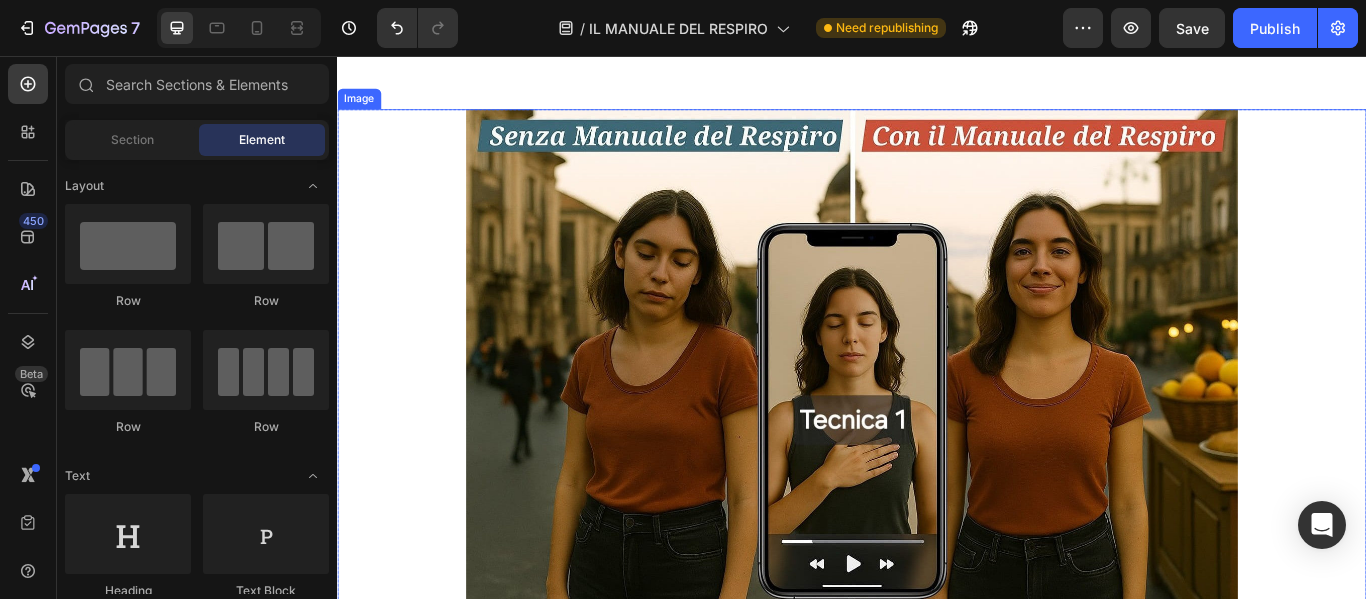 click at bounding box center (937, 410) 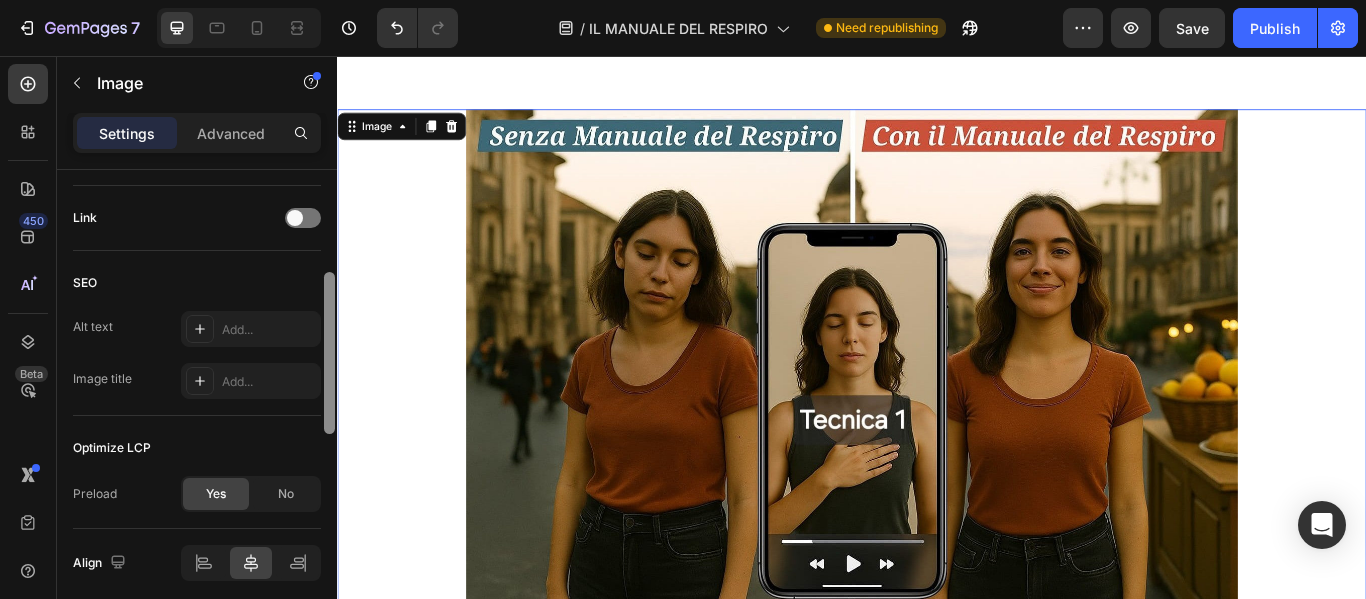 scroll, scrollTop: 972, scrollLeft: 0, axis: vertical 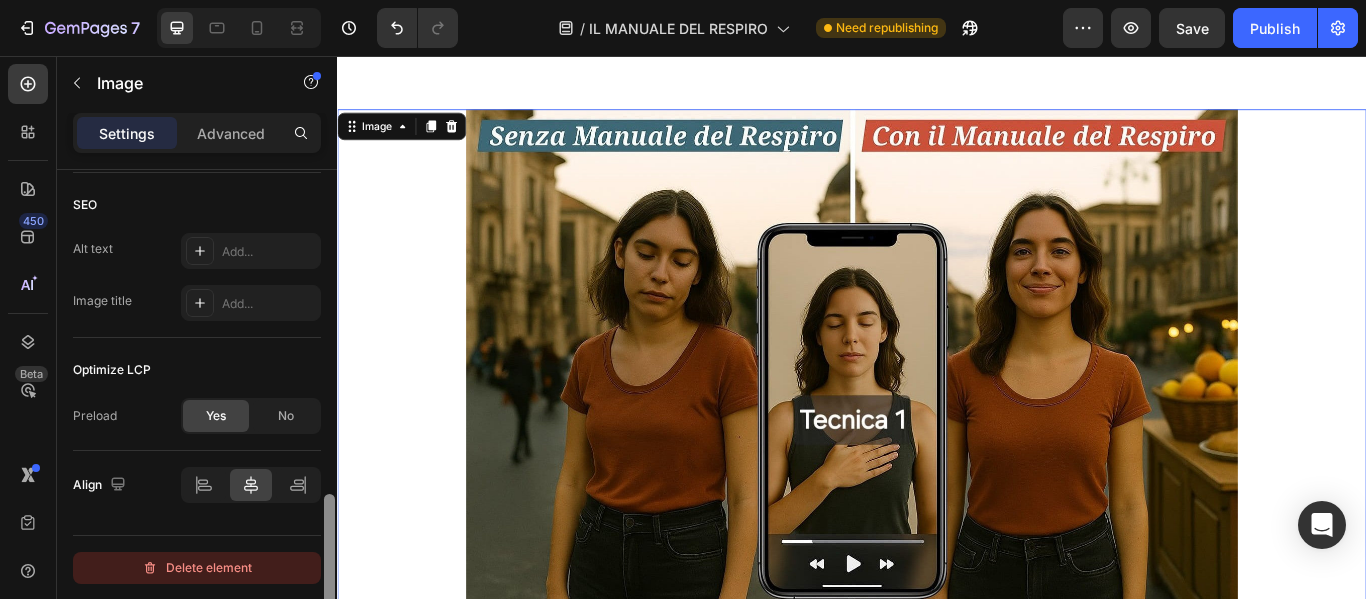 drag, startPoint x: 333, startPoint y: 235, endPoint x: 284, endPoint y: 571, distance: 339.5541 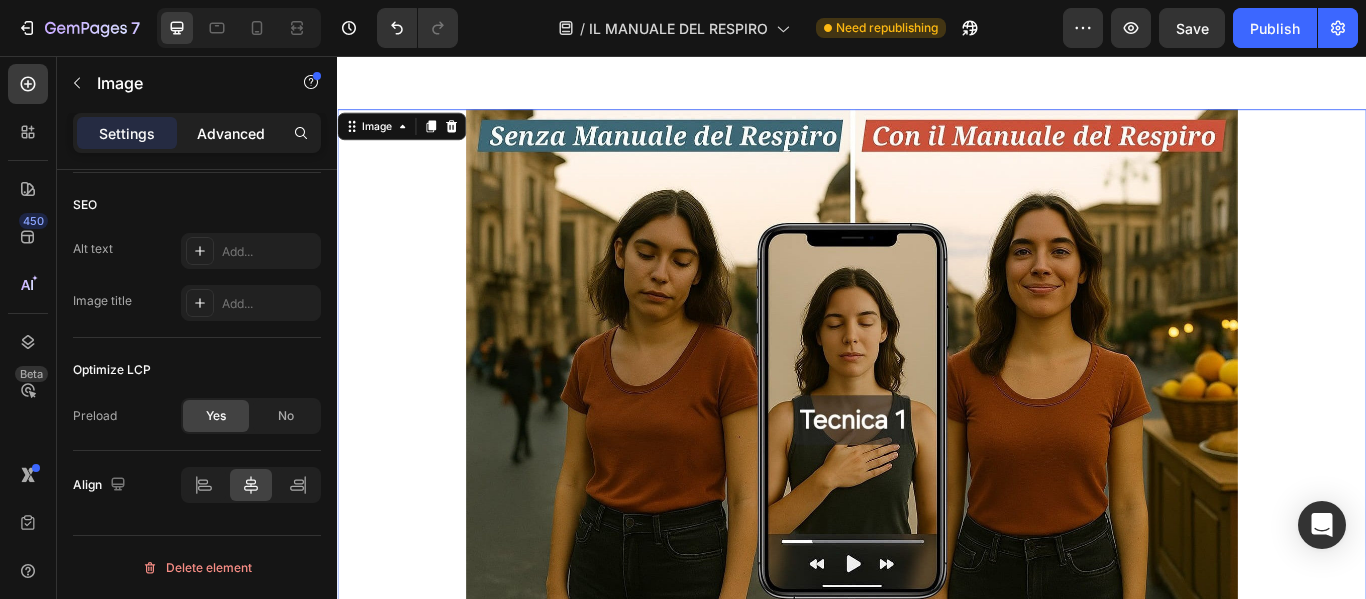 click on "Advanced" at bounding box center (231, 133) 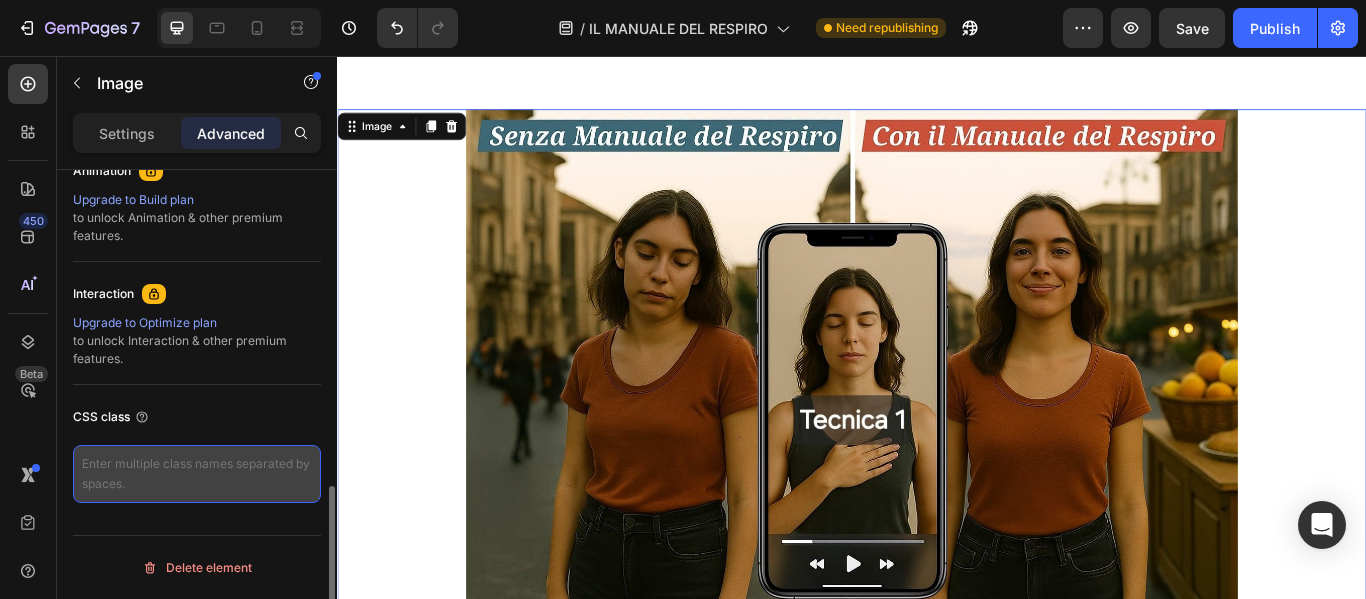 click at bounding box center [197, 474] 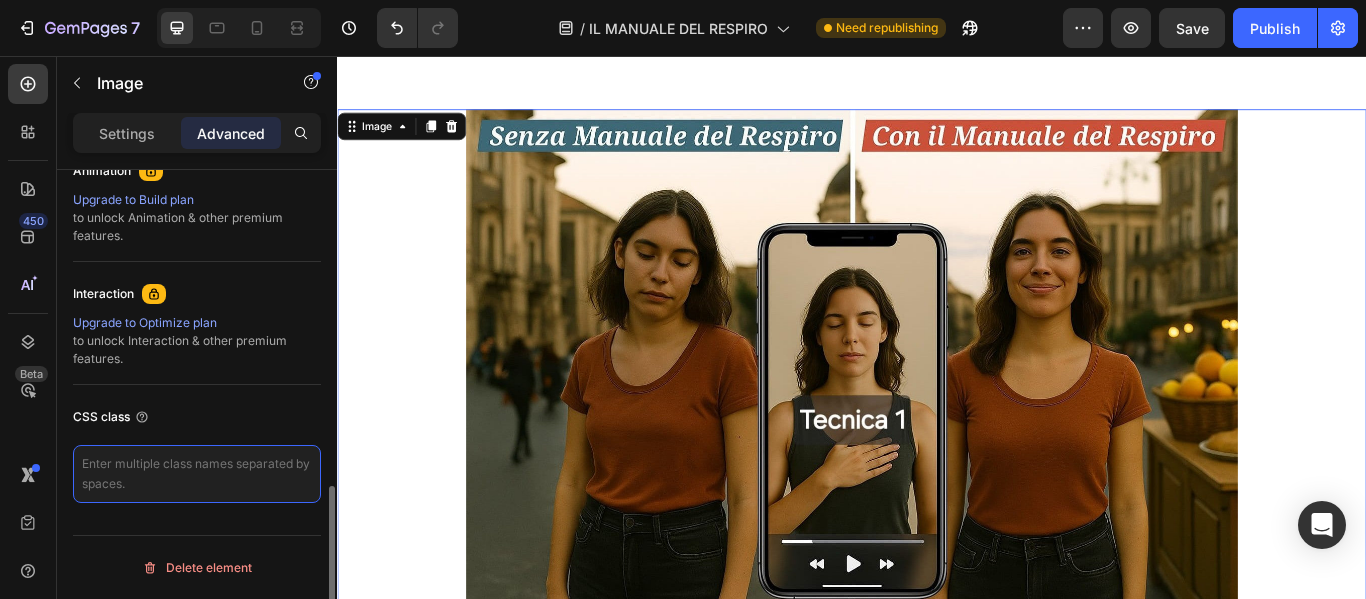 paste on "lang-it" 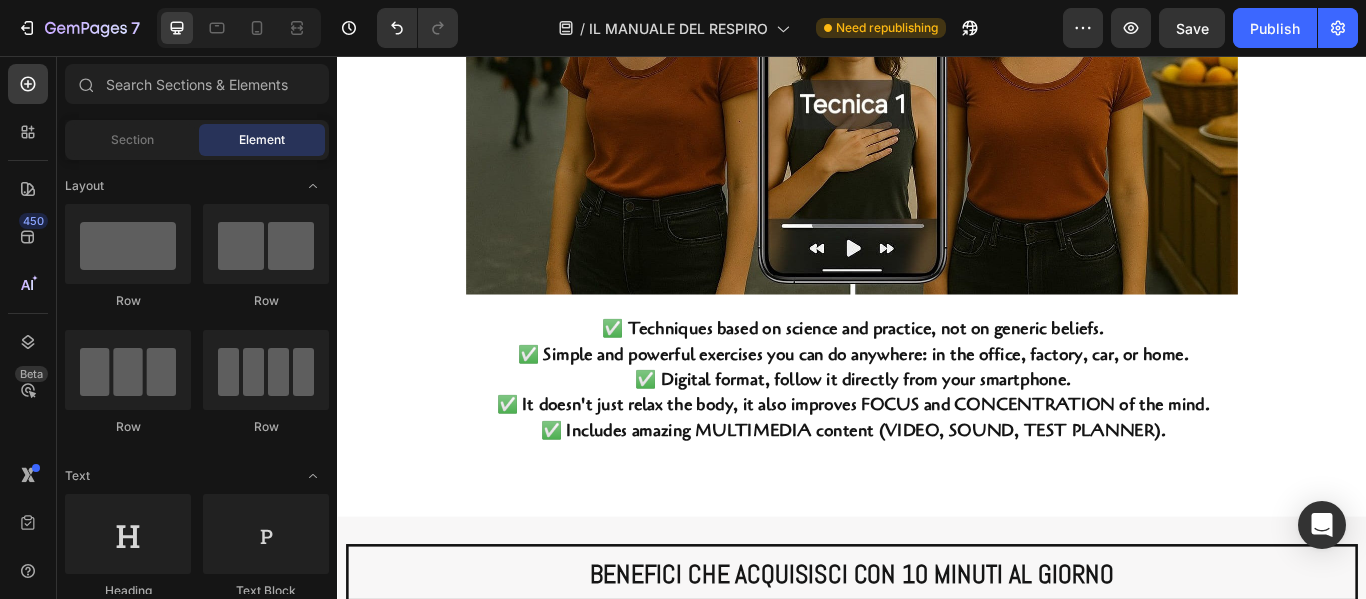 scroll, scrollTop: 7793, scrollLeft: 0, axis: vertical 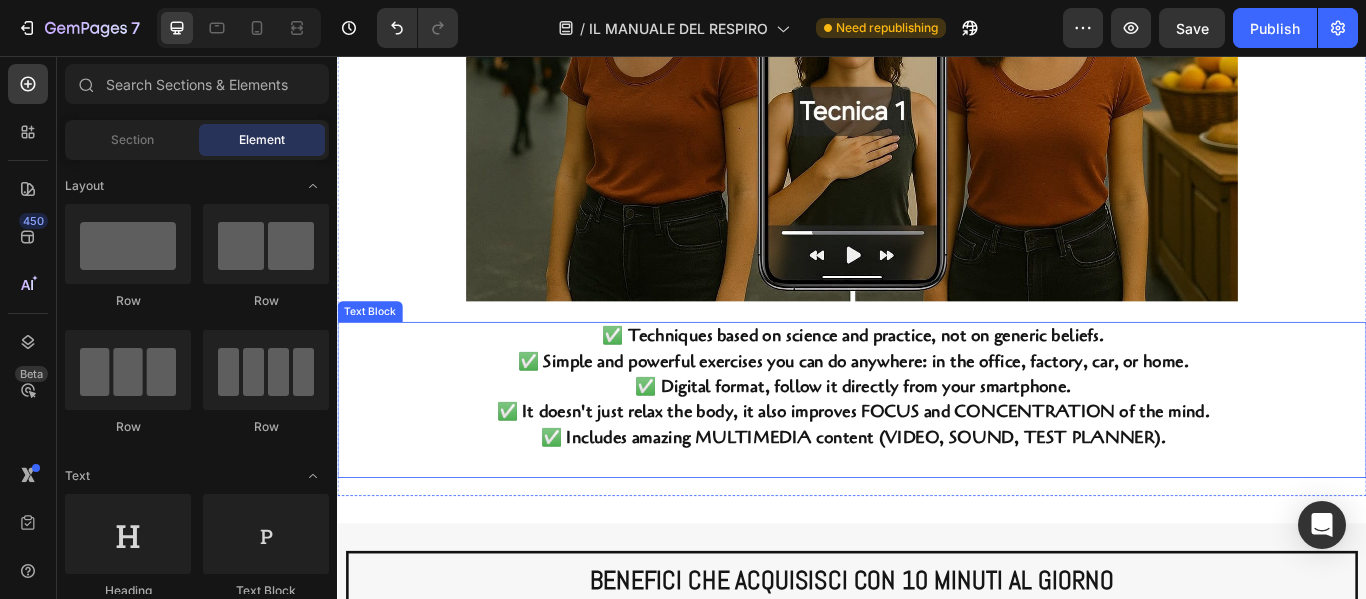click on "✅ Simple and powerful exercises you can do anywhere: in the office, factory, car, or home." at bounding box center (938, 411) 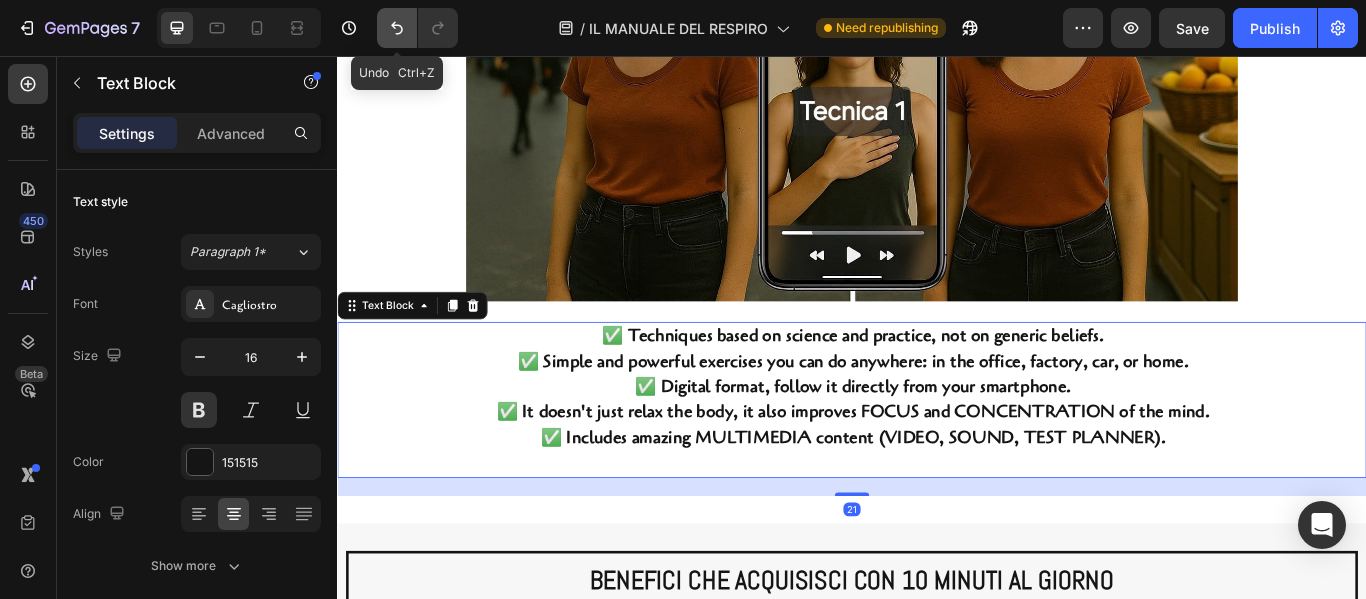 click 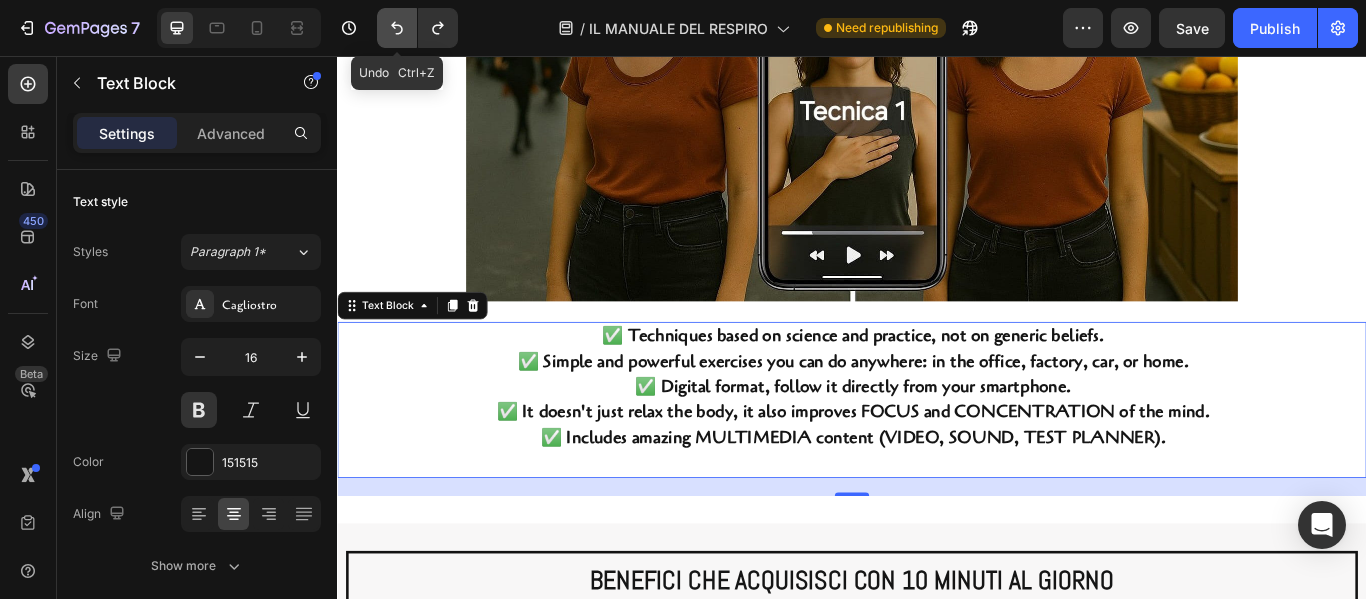 click 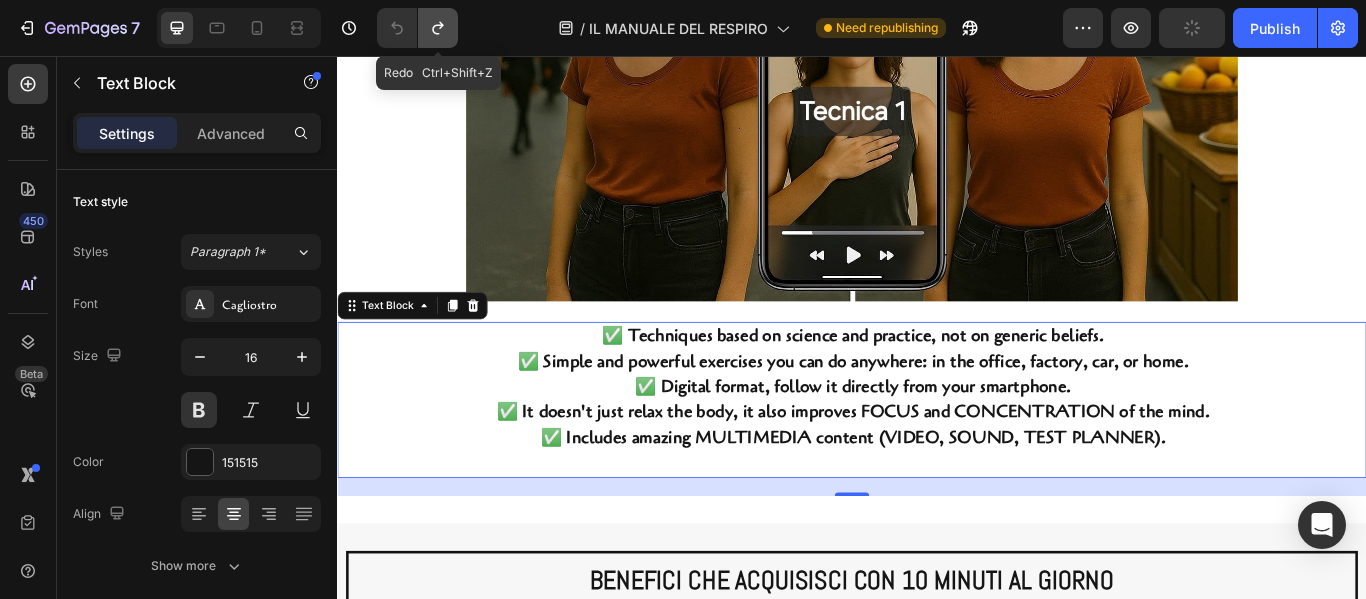 click 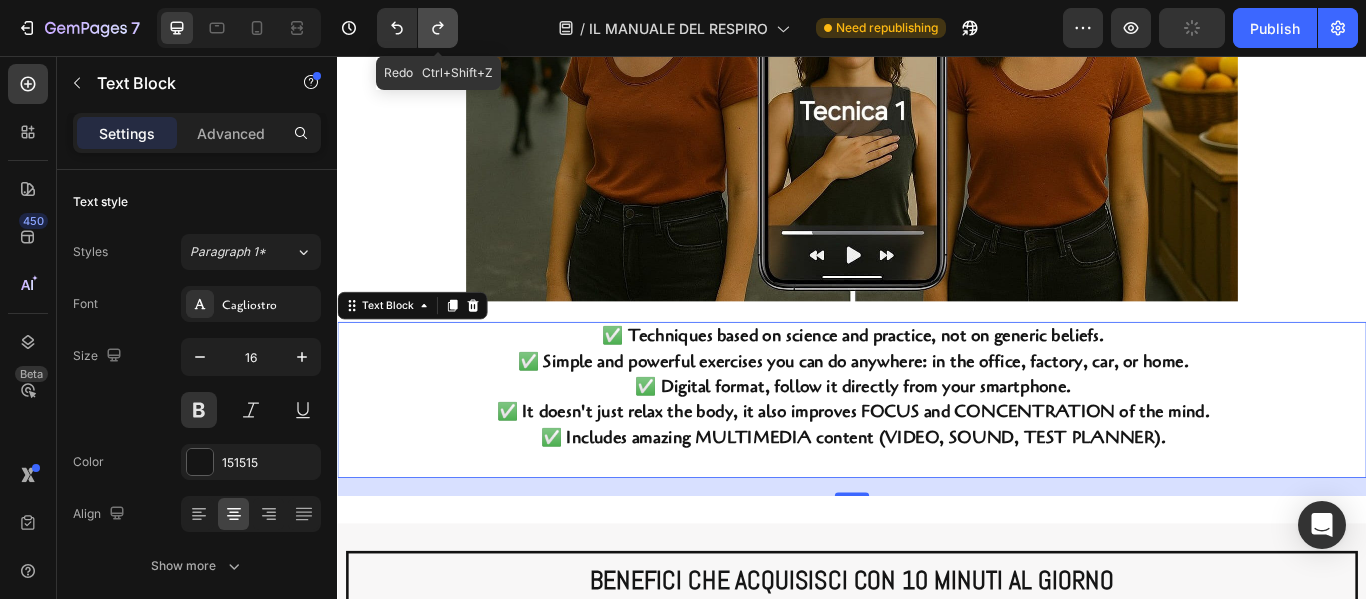 click 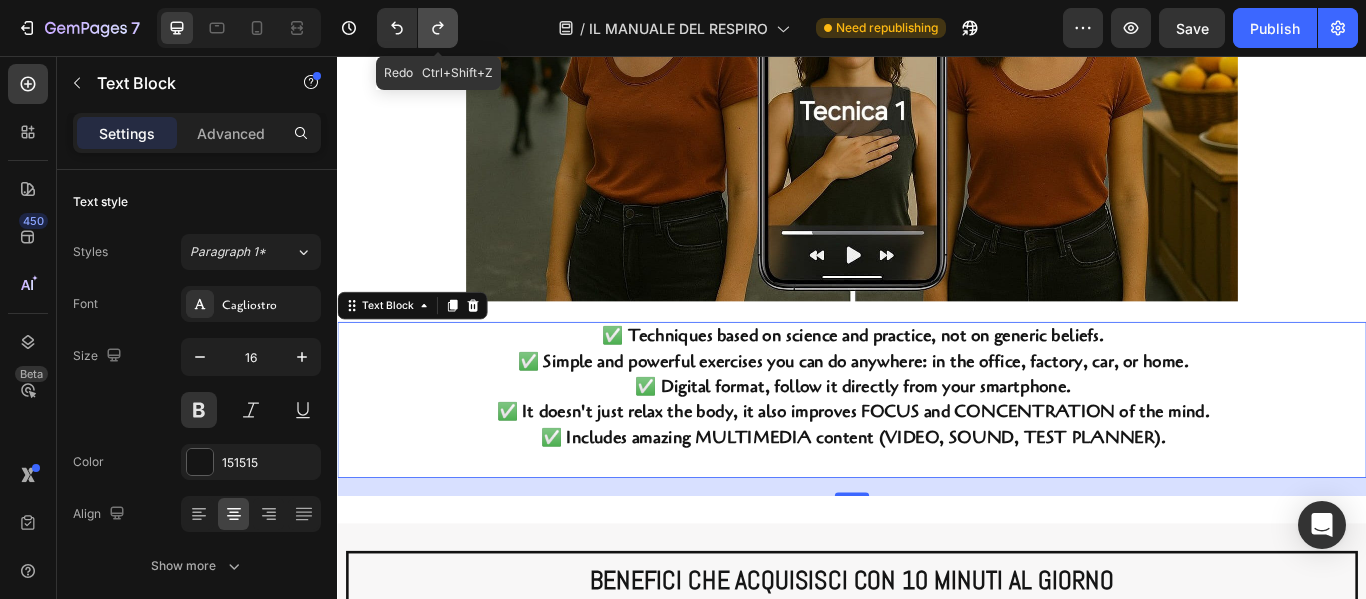 click 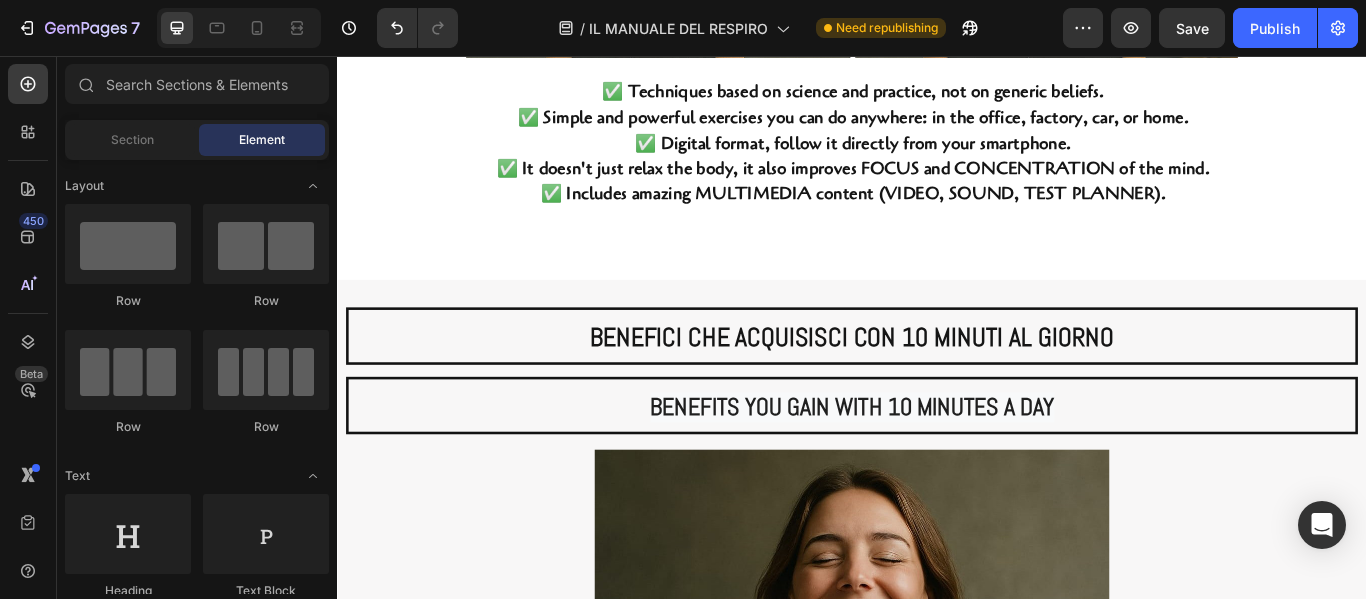 scroll, scrollTop: 8180, scrollLeft: 0, axis: vertical 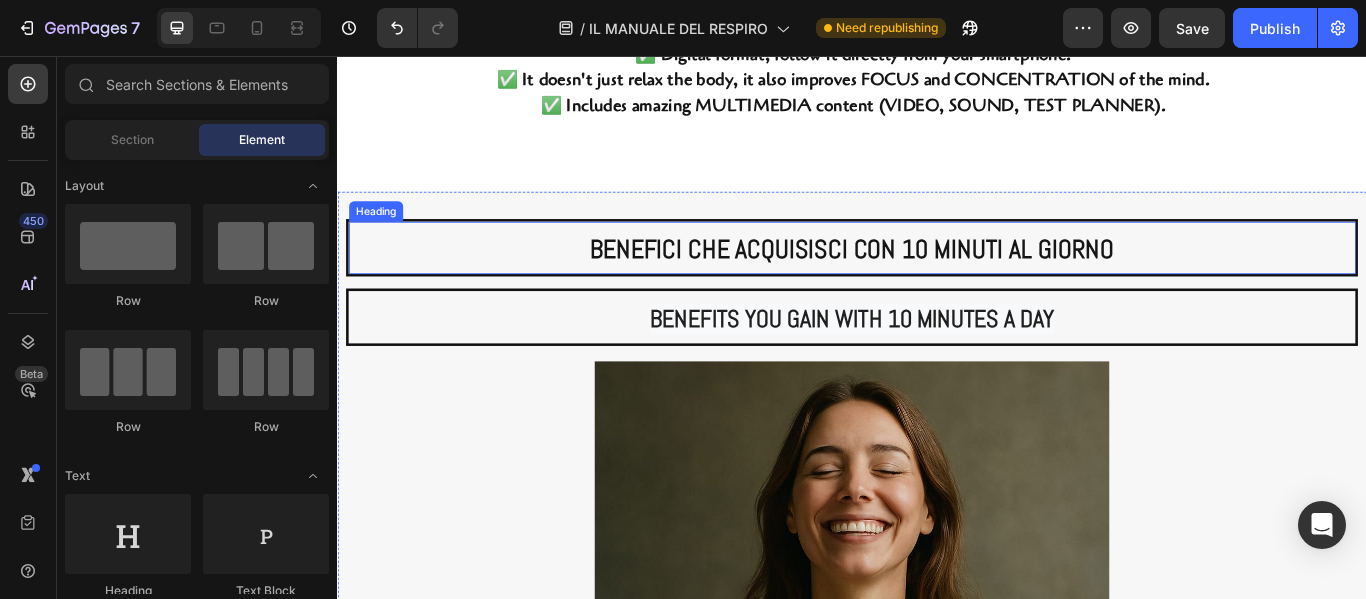 click on "BENEFICI CHE ACQUISISCI CON 10 MINUTI AL GIORNO" at bounding box center (937, 279) 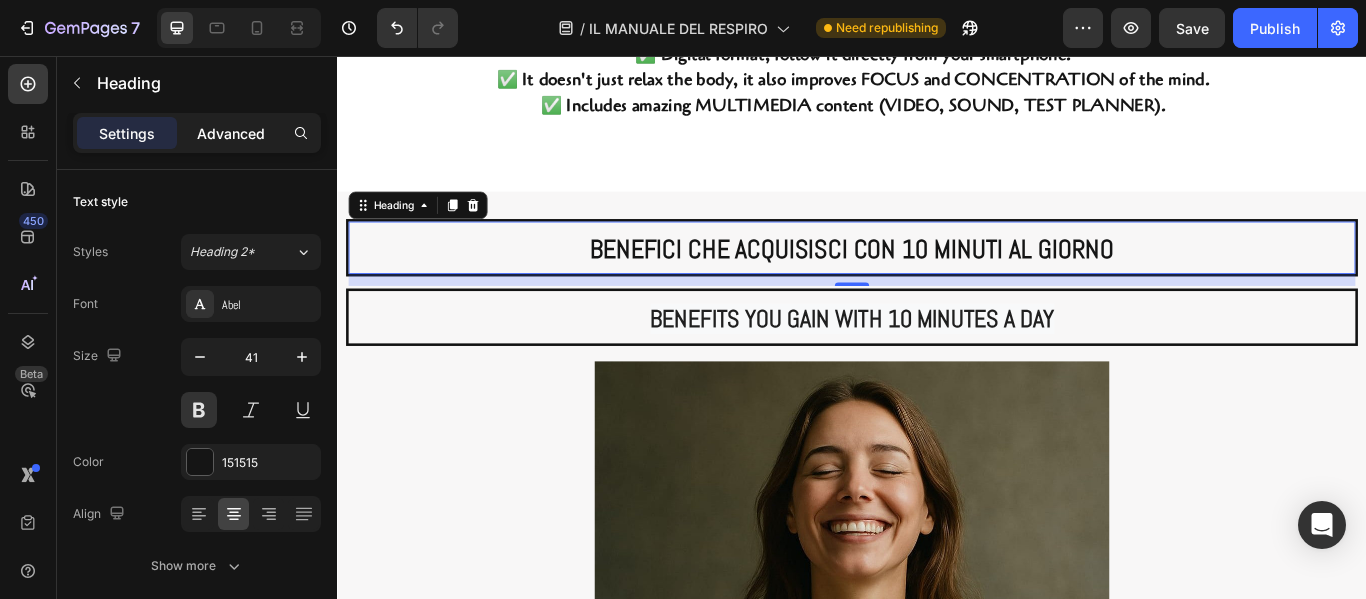 click on "Advanced" at bounding box center (231, 133) 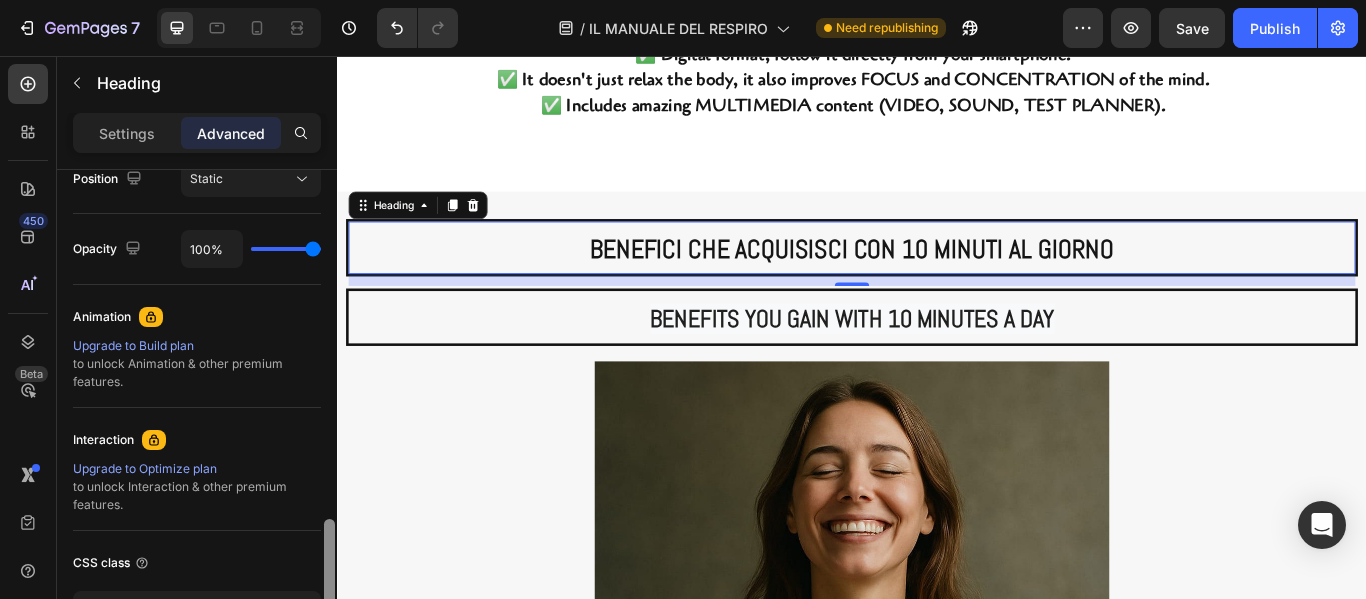scroll, scrollTop: 902, scrollLeft: 0, axis: vertical 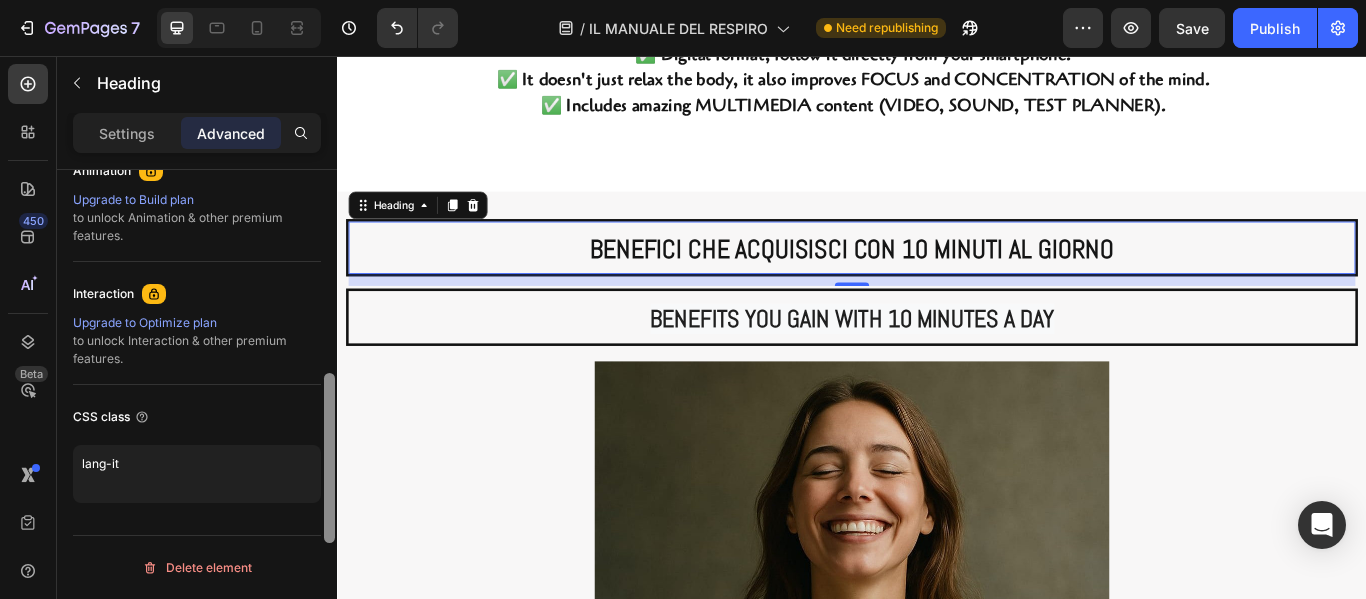 drag, startPoint x: 330, startPoint y: 245, endPoint x: 332, endPoint y: 580, distance: 335.00598 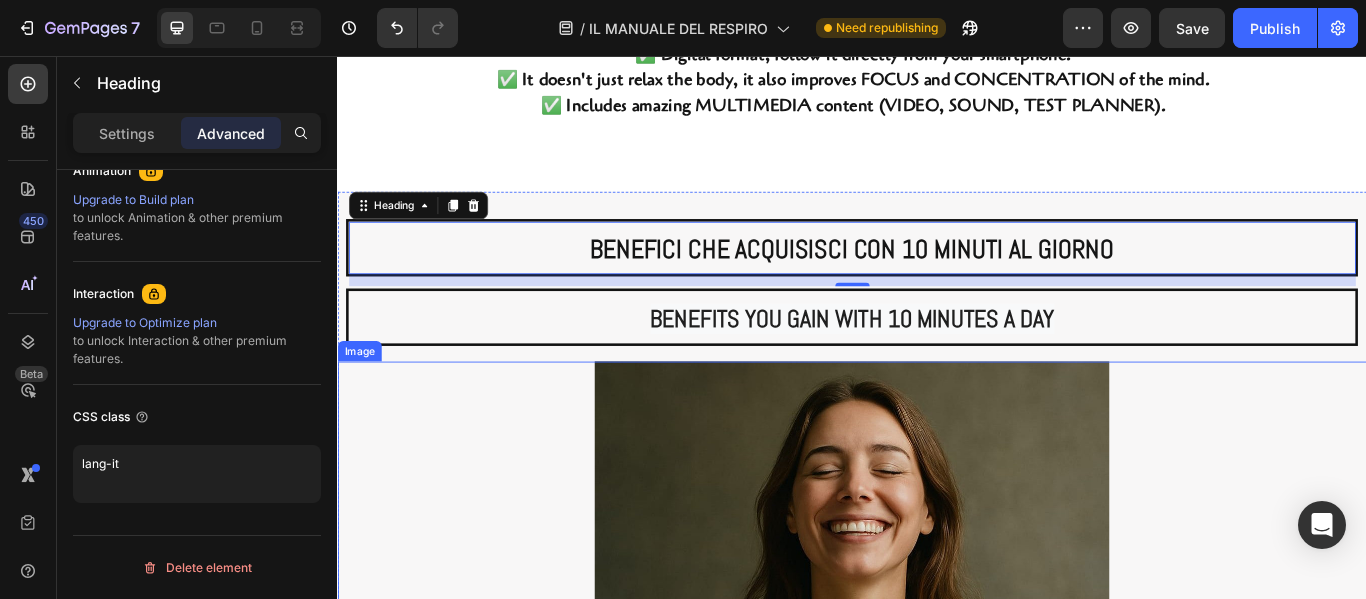 click at bounding box center (937, 773) 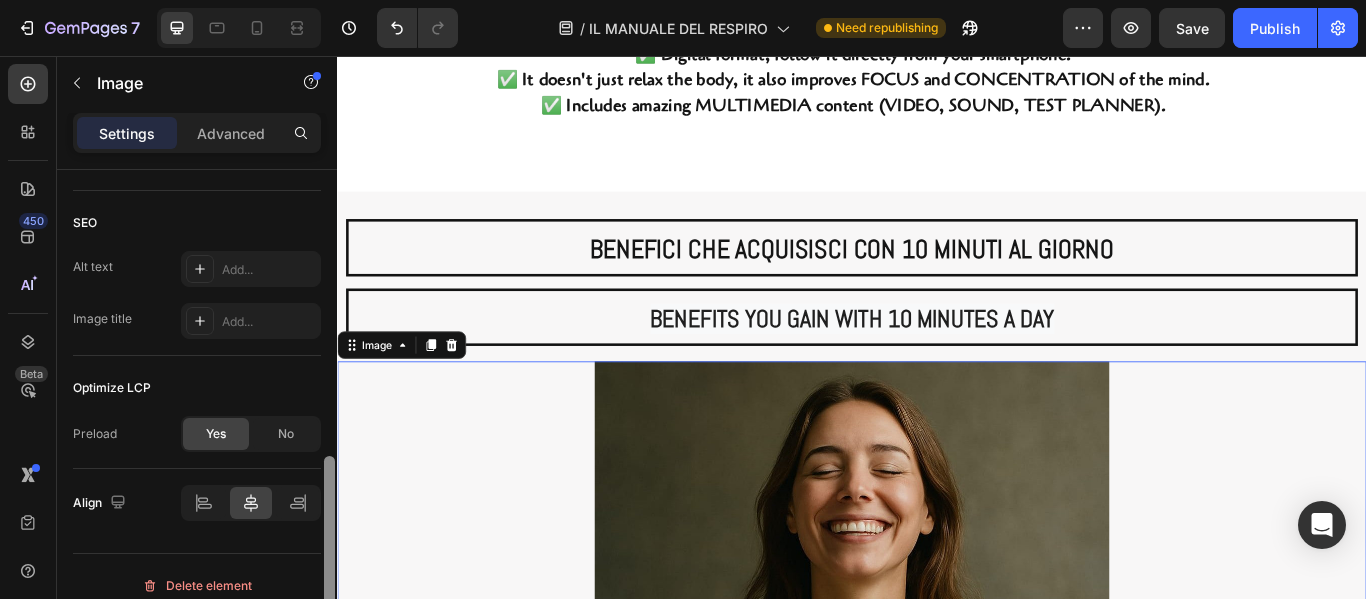 scroll, scrollTop: 972, scrollLeft: 0, axis: vertical 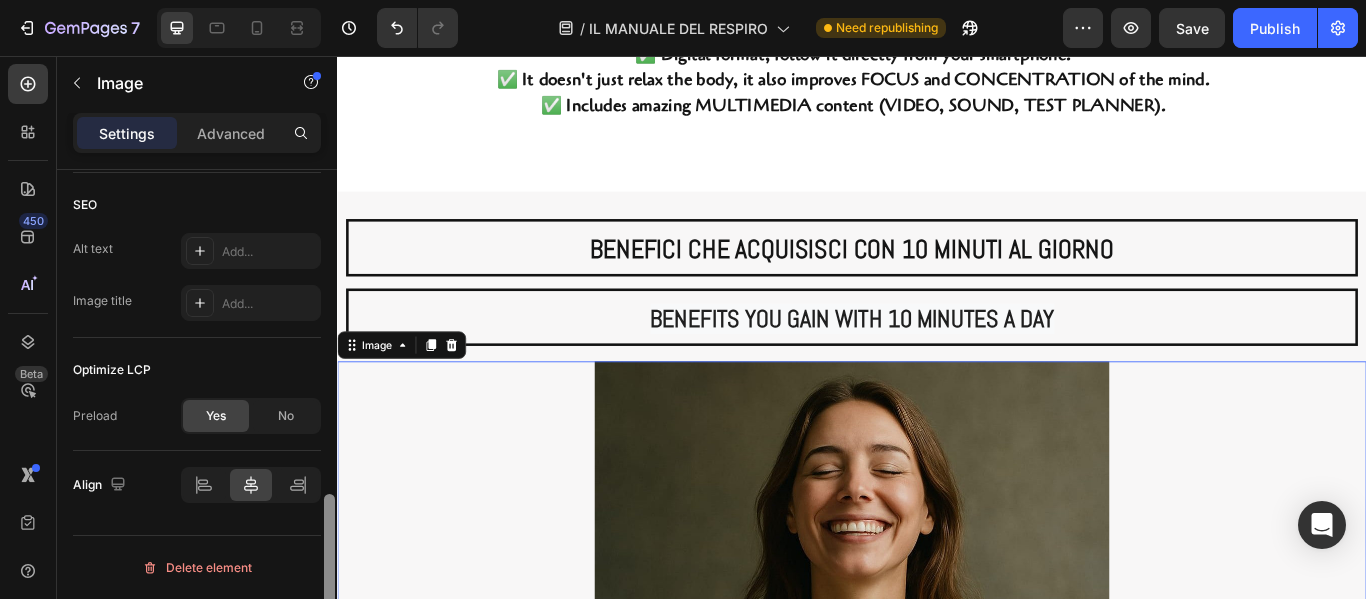 drag, startPoint x: 329, startPoint y: 289, endPoint x: 329, endPoint y: 613, distance: 324 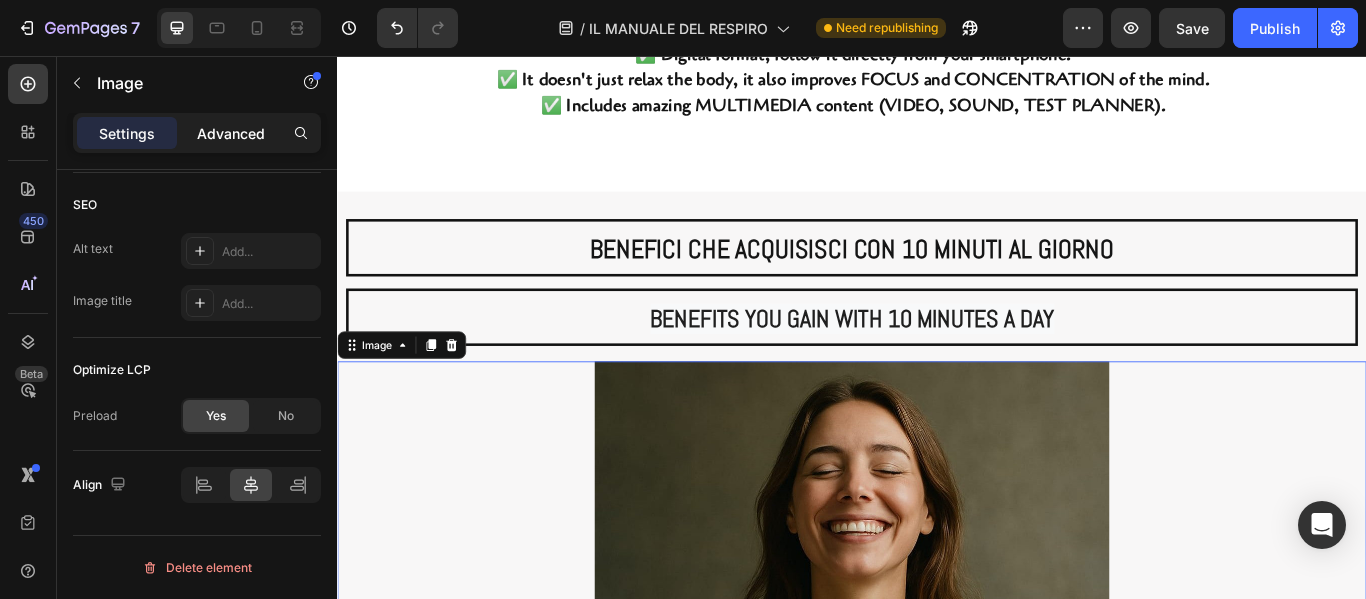 click on "Advanced" at bounding box center (231, 133) 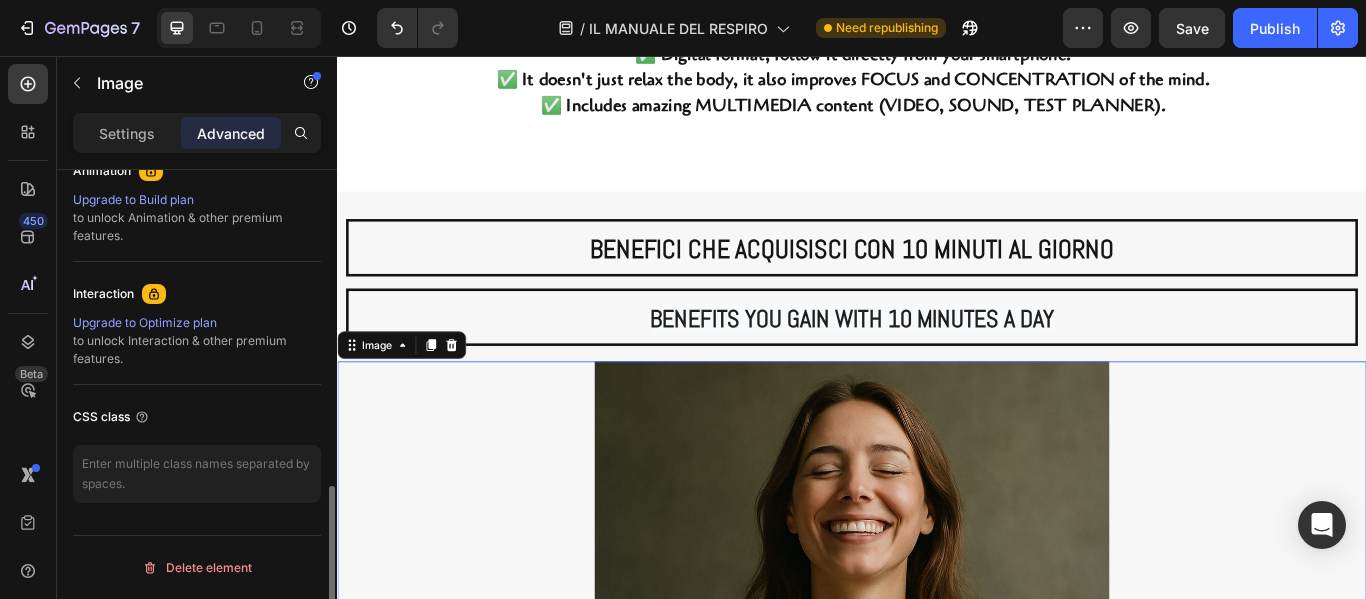 scroll, scrollTop: 902, scrollLeft: 0, axis: vertical 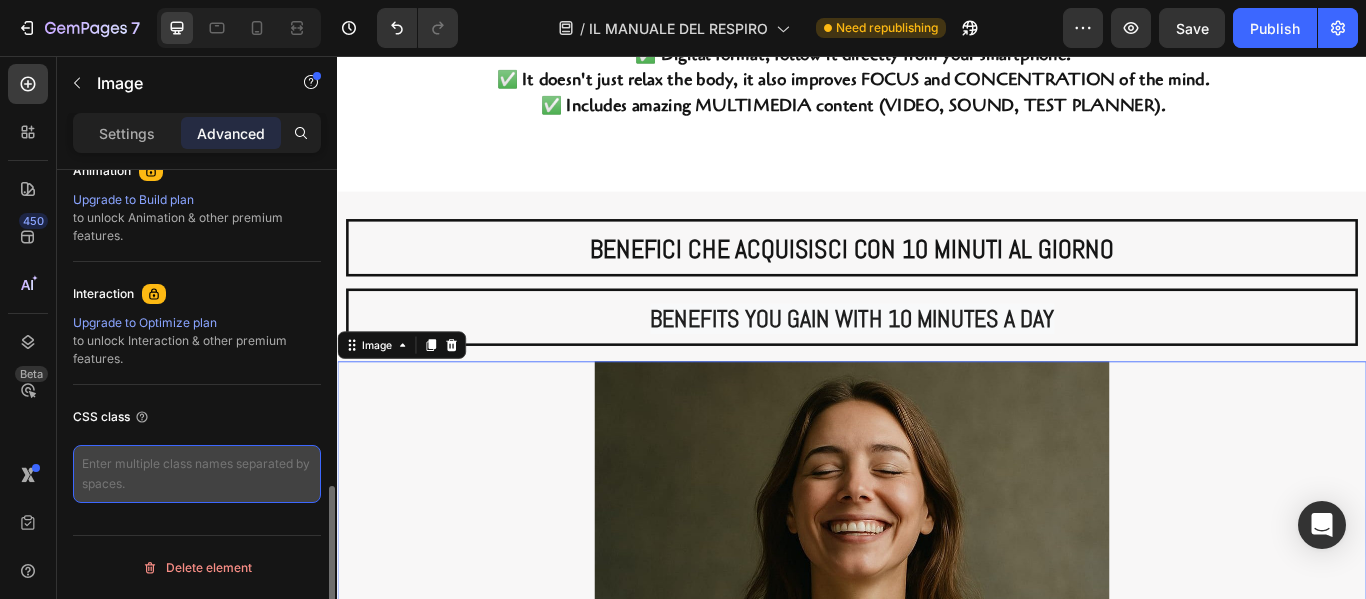 click at bounding box center [197, 474] 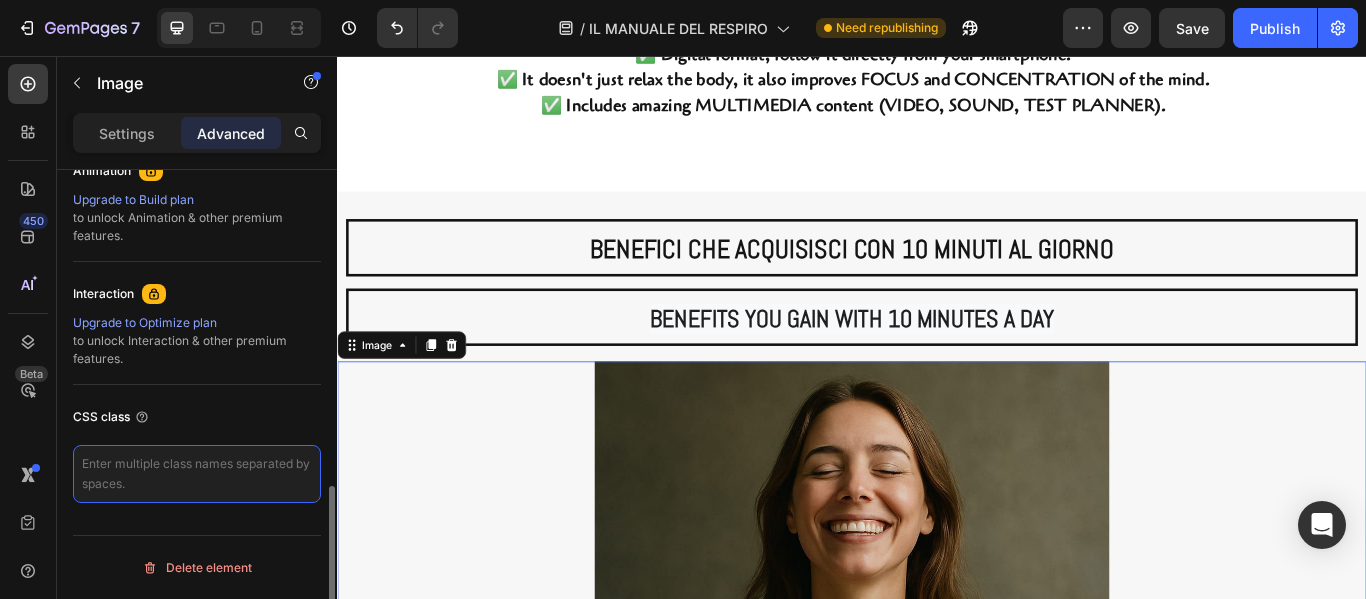 click at bounding box center (197, 474) 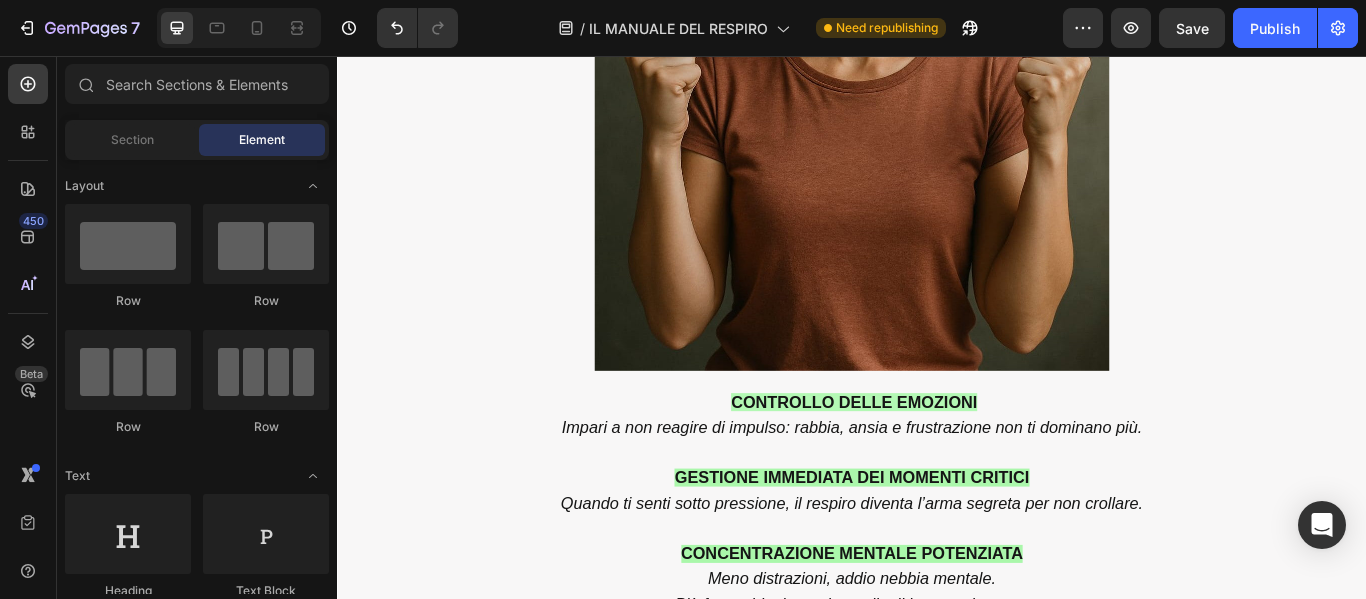 scroll, scrollTop: 8980, scrollLeft: 0, axis: vertical 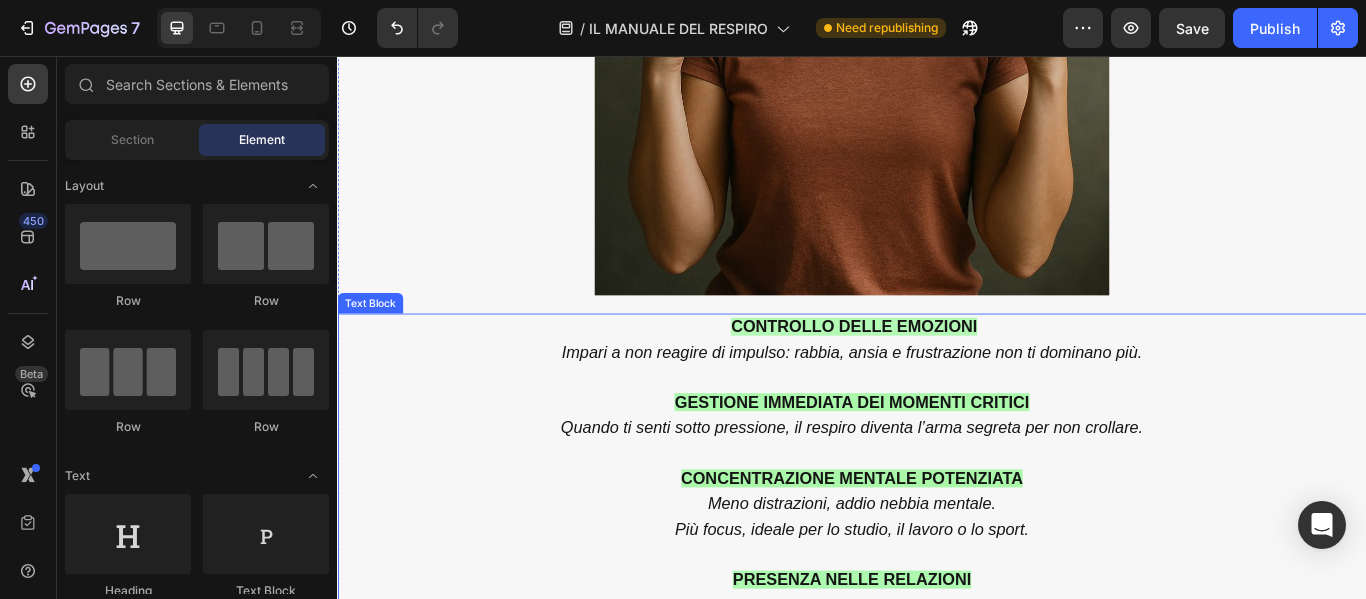 click on "CONTROLLO DELLE EMOZIONI Impari a non reagire di impulso: rabbia, ansia e frustrazione non ti dominano più." at bounding box center (937, 388) 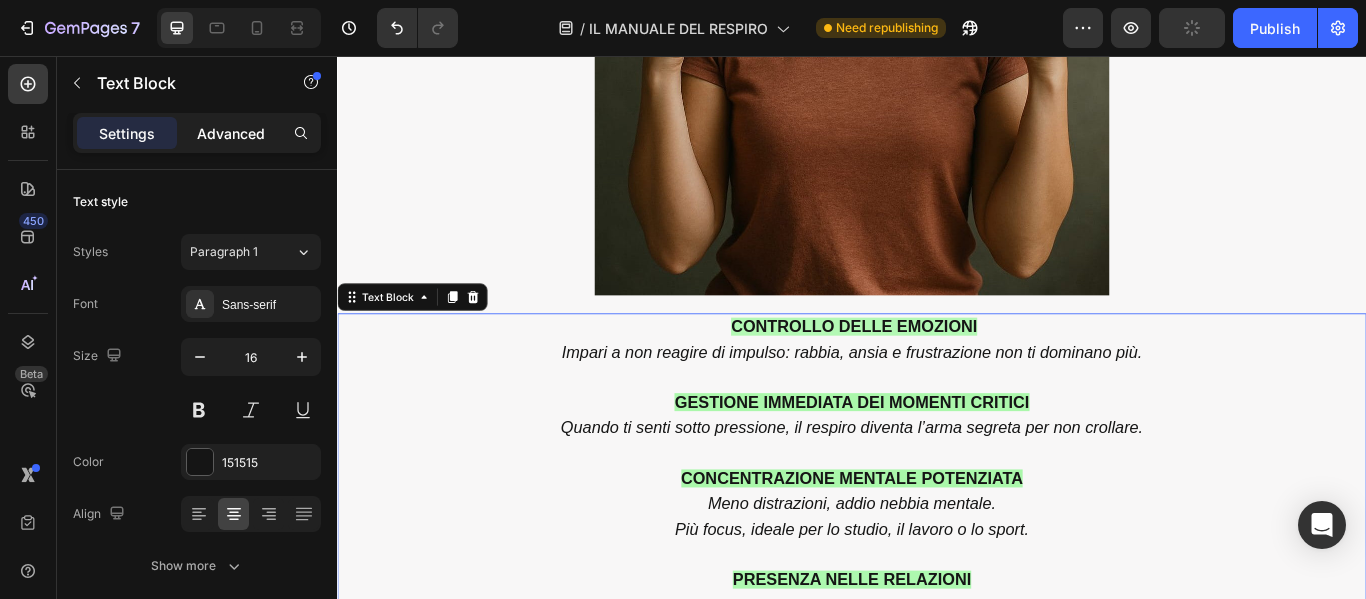 click on "Advanced" 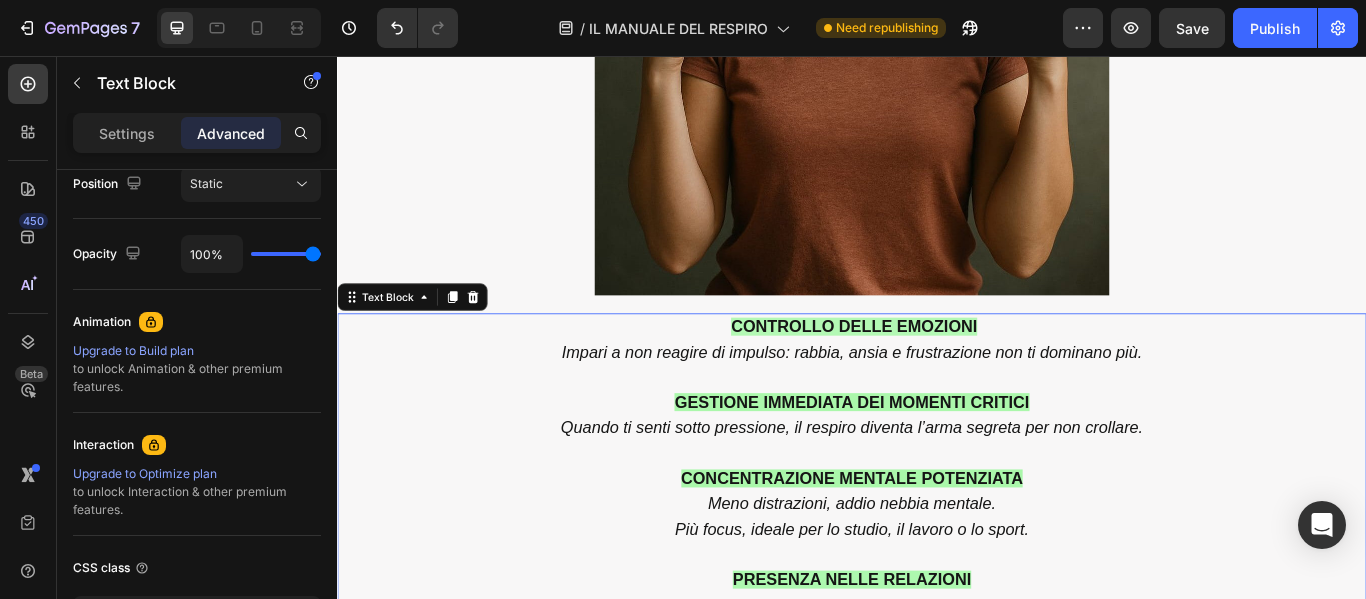 scroll, scrollTop: 902, scrollLeft: 0, axis: vertical 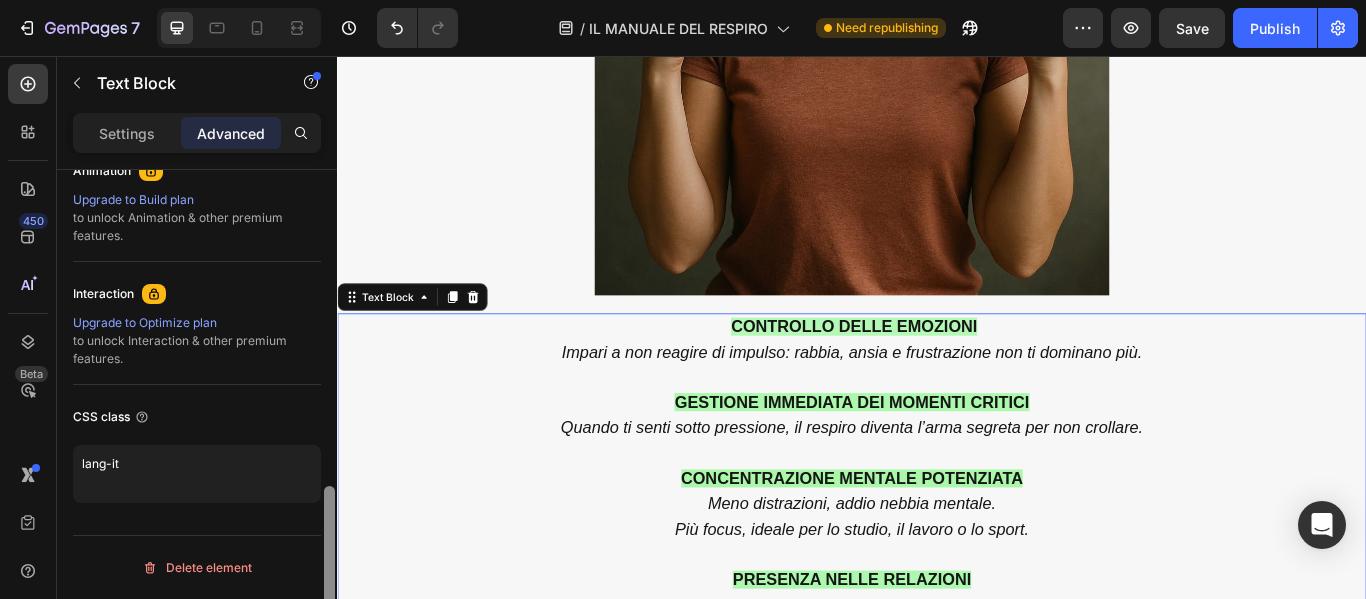 drag, startPoint x: 333, startPoint y: 191, endPoint x: 308, endPoint y: 533, distance: 342.91254 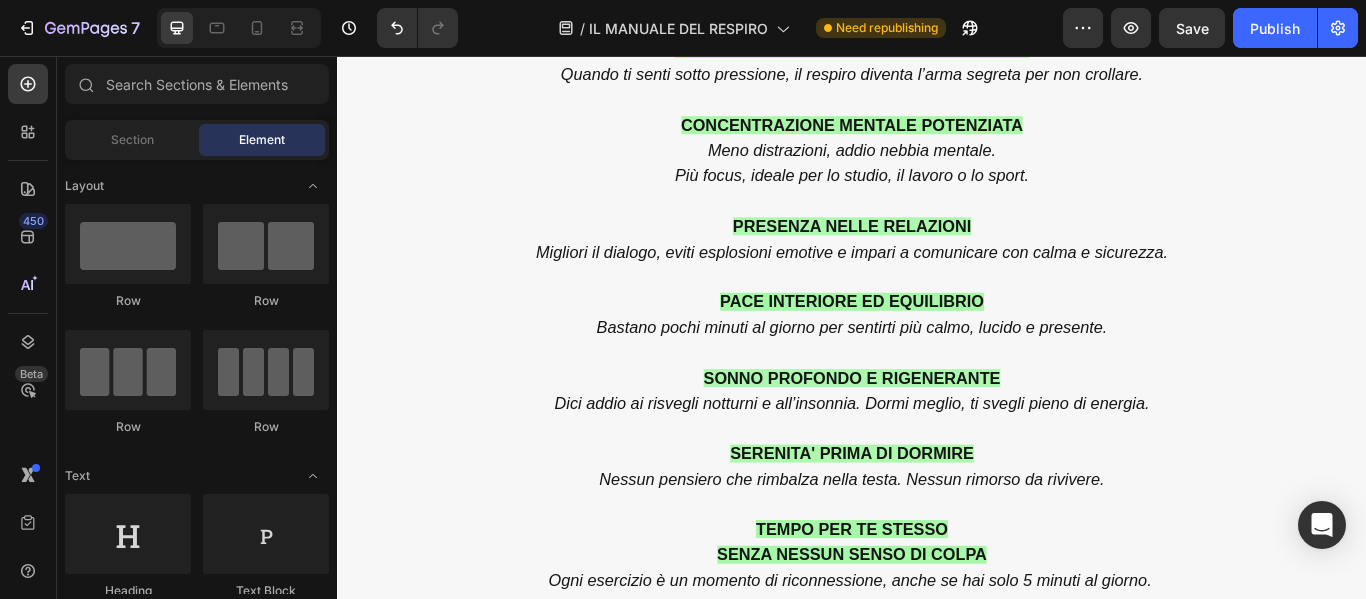 scroll, scrollTop: 9420, scrollLeft: 0, axis: vertical 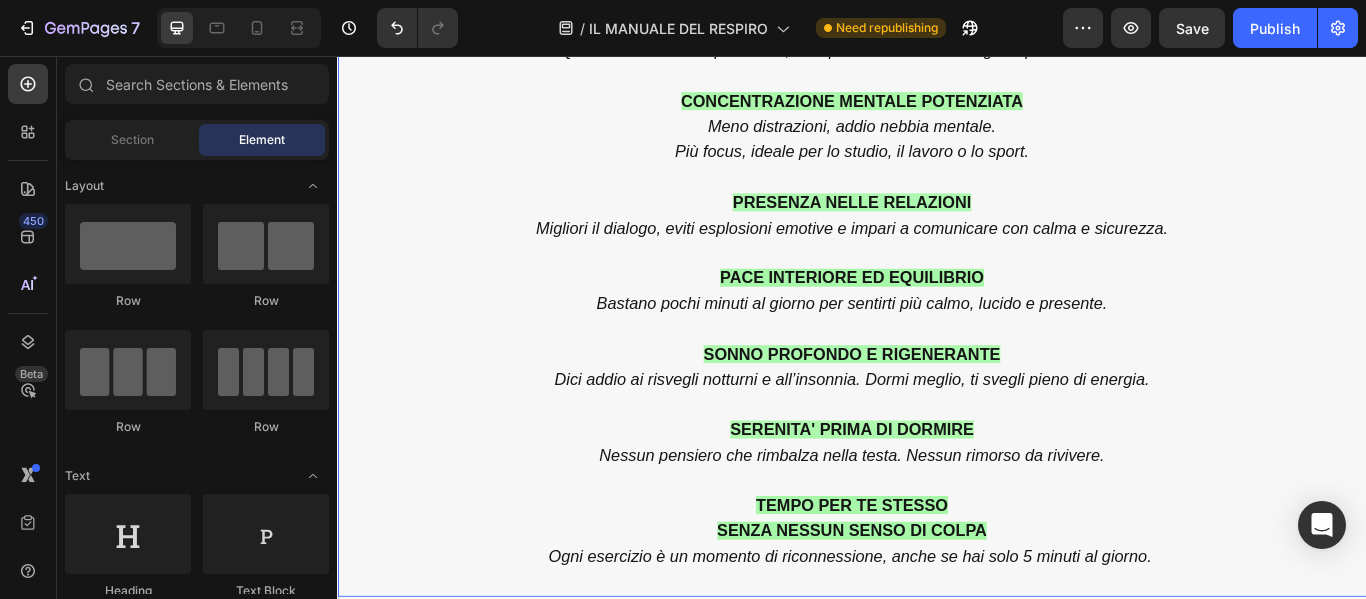 click on "SERENITA' PRIMA DI DORMIRE Nessun pensiero che rimbalza nella testa. Nessun rimorso da rivivere.  TEMPO PER TE STESSO" at bounding box center (937, 537) 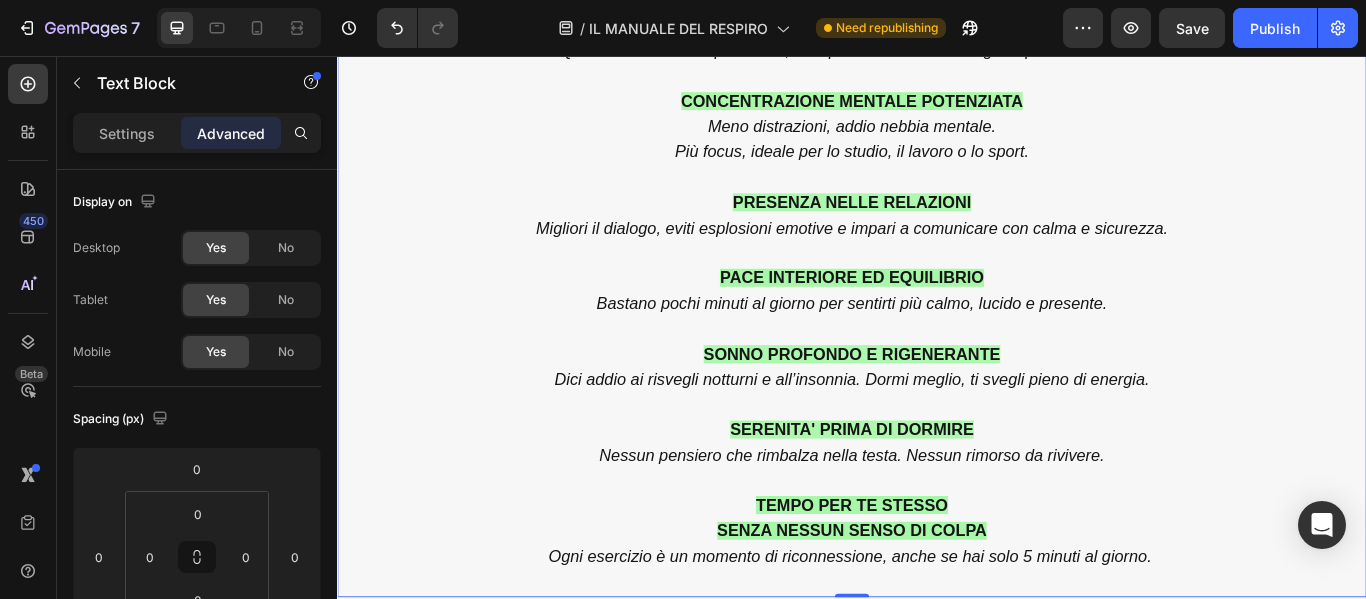 click on "SENZA NESSUN SENSO DI COLPA Ogni esercizio è un momento di riconnessione, anche se hai solo 5 minuti al giorno." at bounding box center [937, 626] 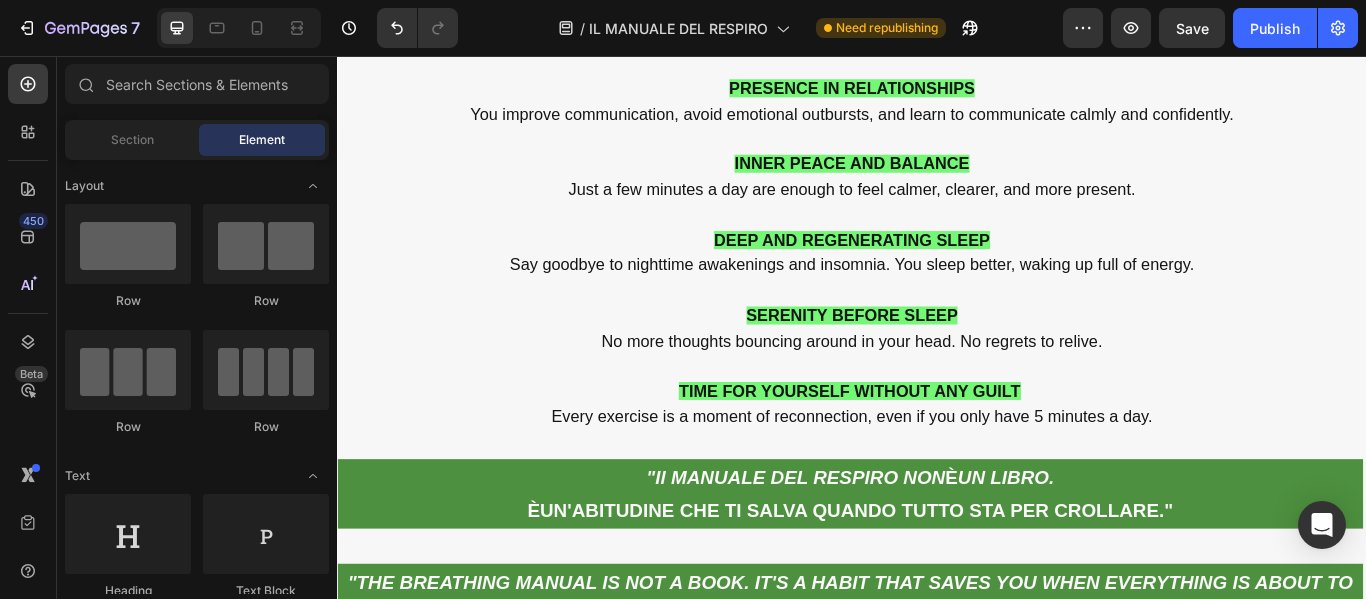 scroll, scrollTop: 10300, scrollLeft: 0, axis: vertical 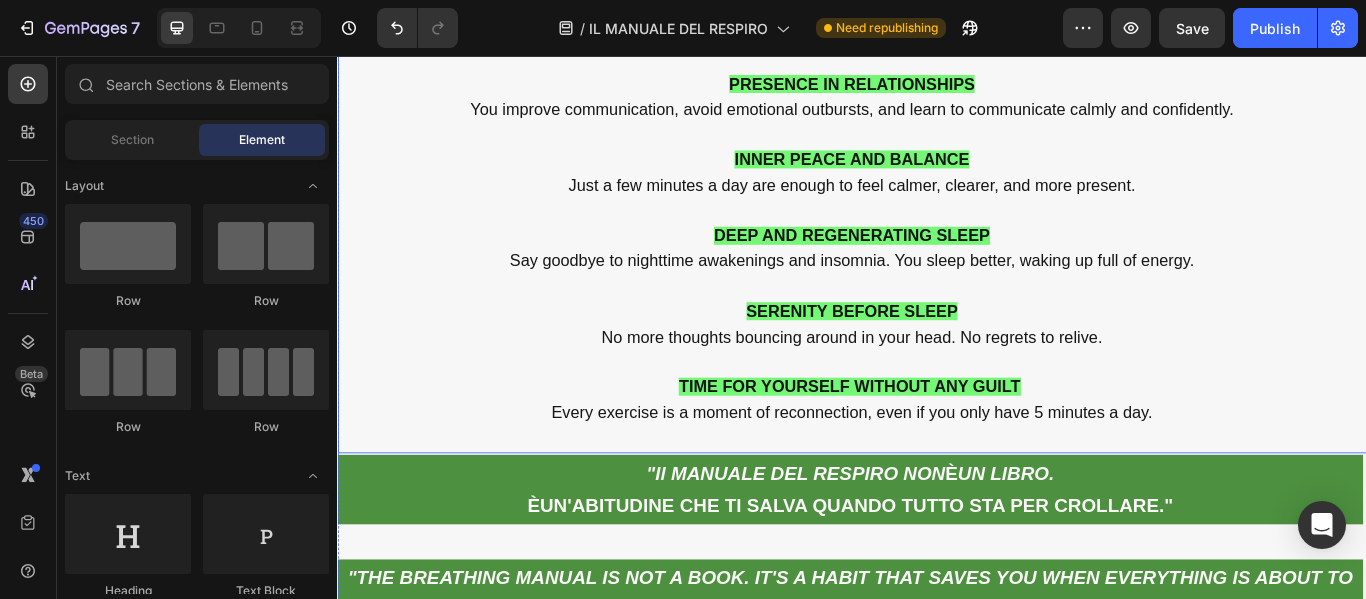 click on "No more thoughts bouncing around in your head. No regrets to relive." at bounding box center (937, 399) 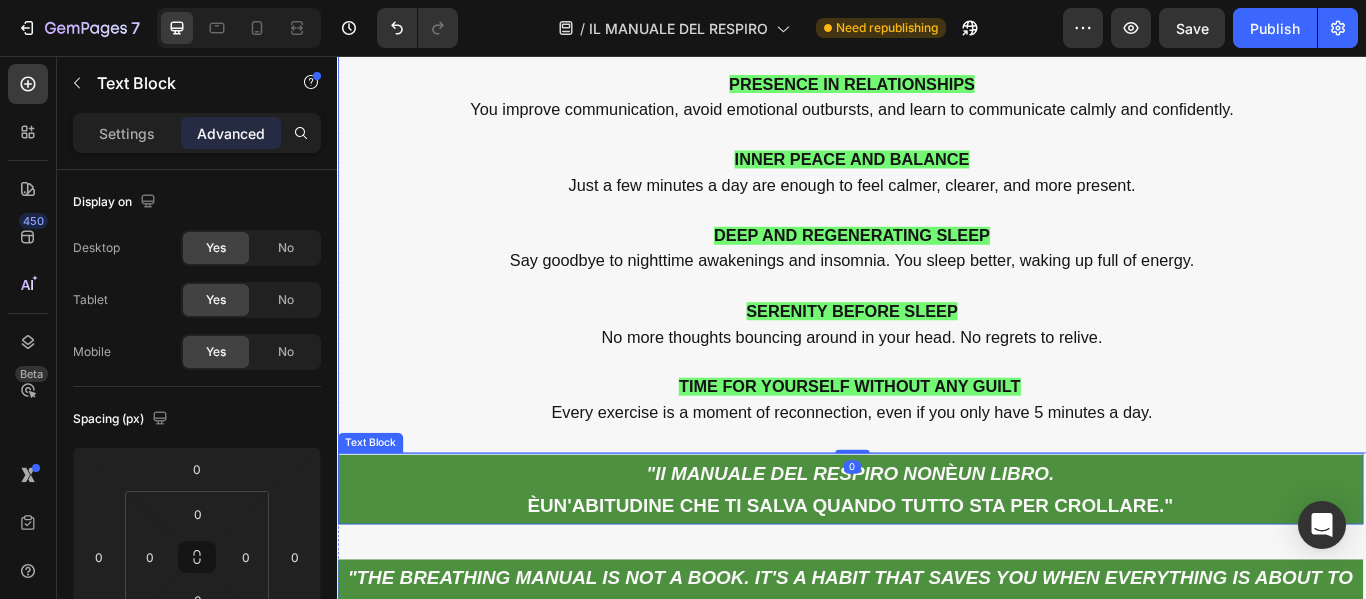 click on "UN'ABITUDINE CHE TI SALVA QUANDO TUTTO STA PER CROLLARE."" at bounding box center [942, 580] 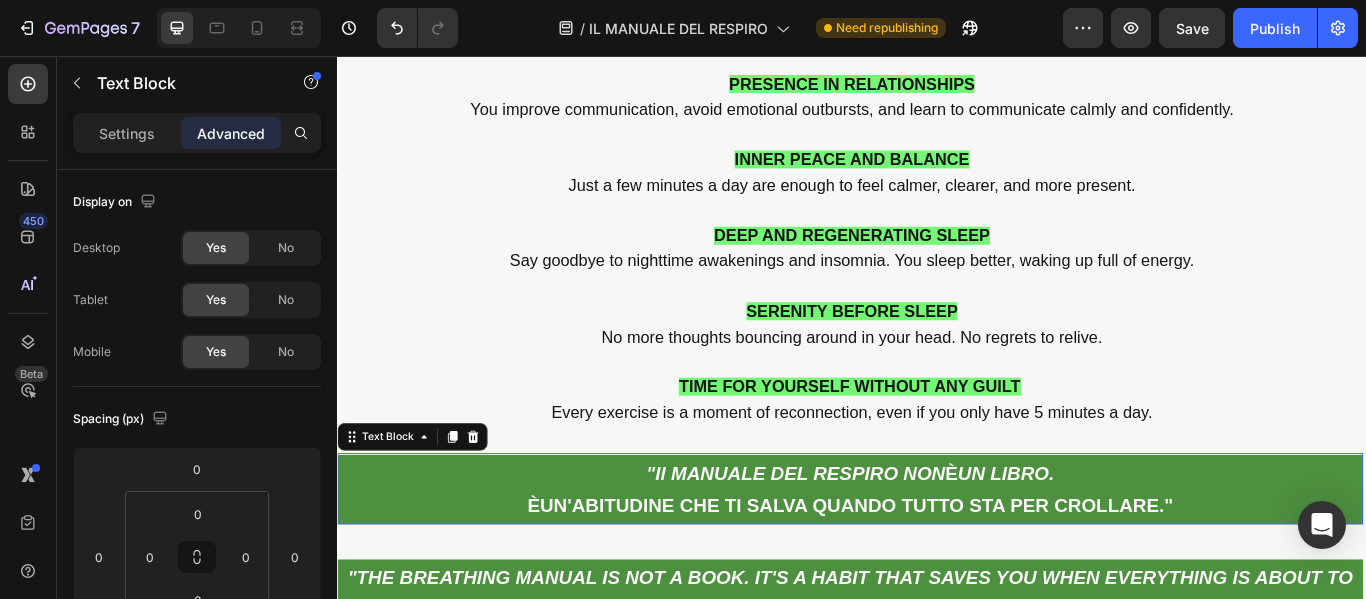 scroll, scrollTop: 902, scrollLeft: 0, axis: vertical 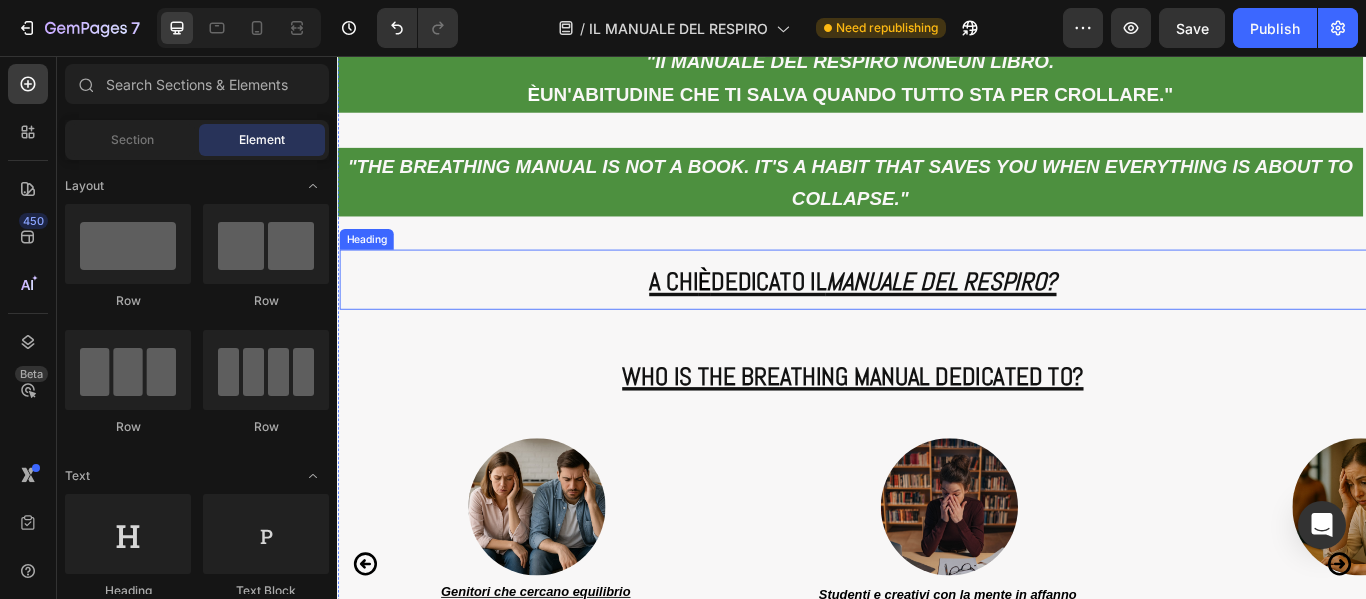 click on "MANUALE DEL RESPIRO?" at bounding box center (1041, 319) 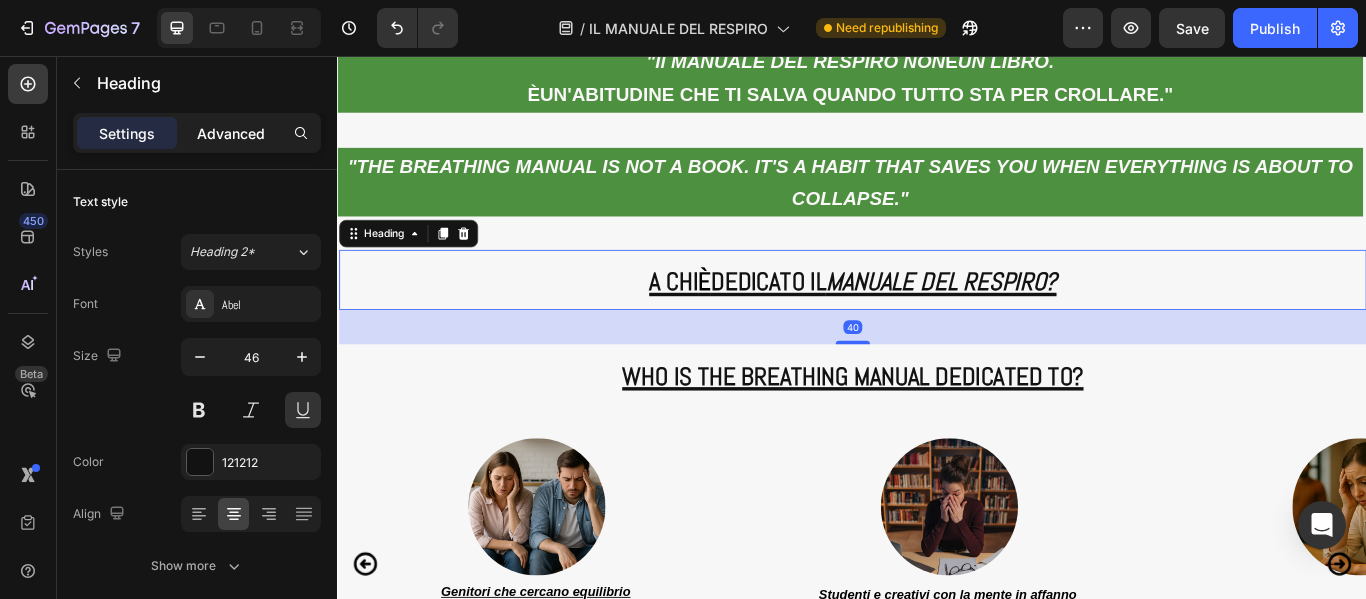 click on "Advanced" at bounding box center (231, 133) 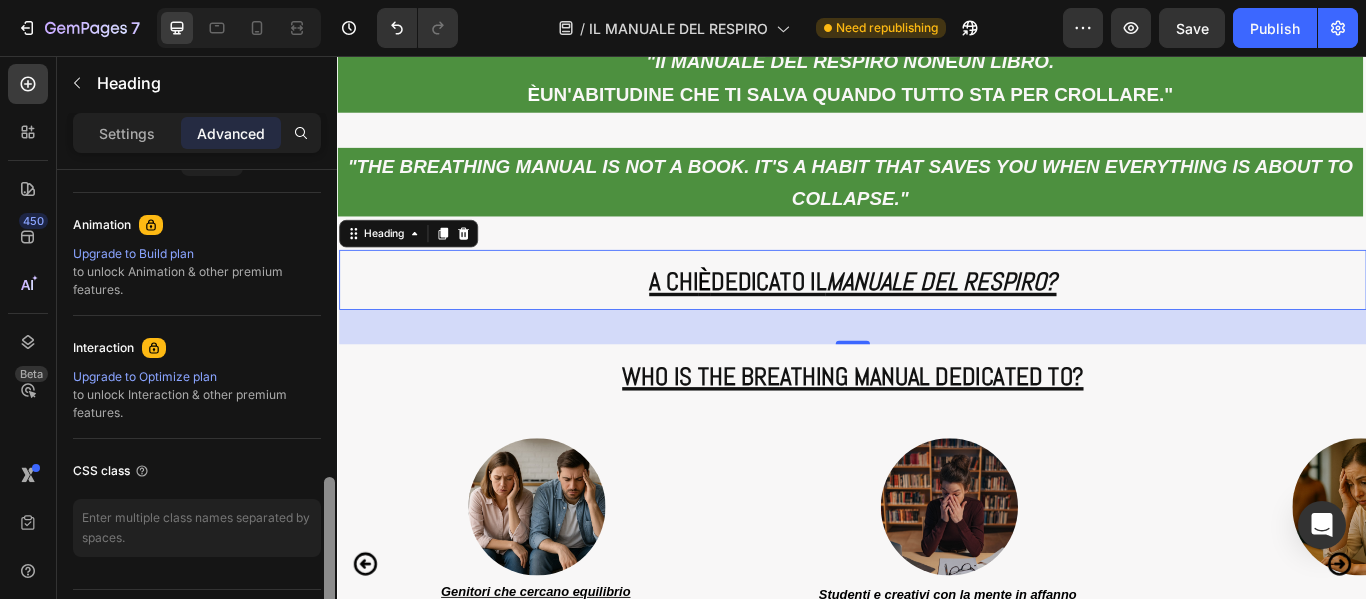 scroll, scrollTop: 899, scrollLeft: 0, axis: vertical 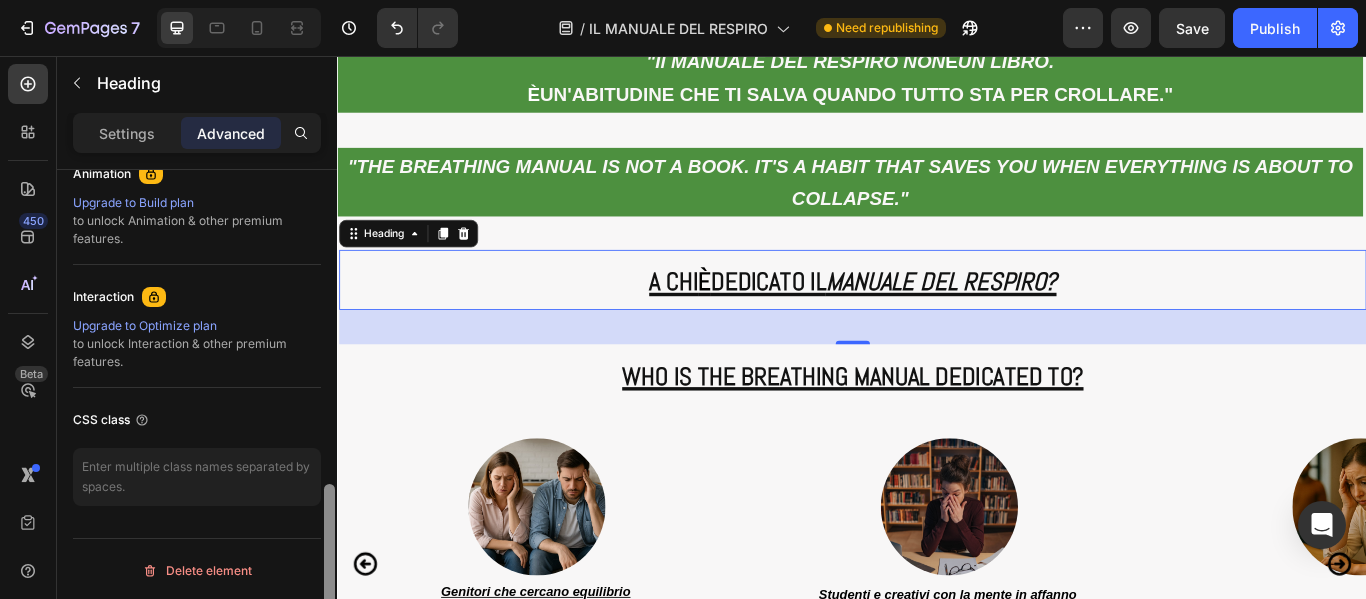 drag, startPoint x: 328, startPoint y: 236, endPoint x: 300, endPoint y: 551, distance: 316.242 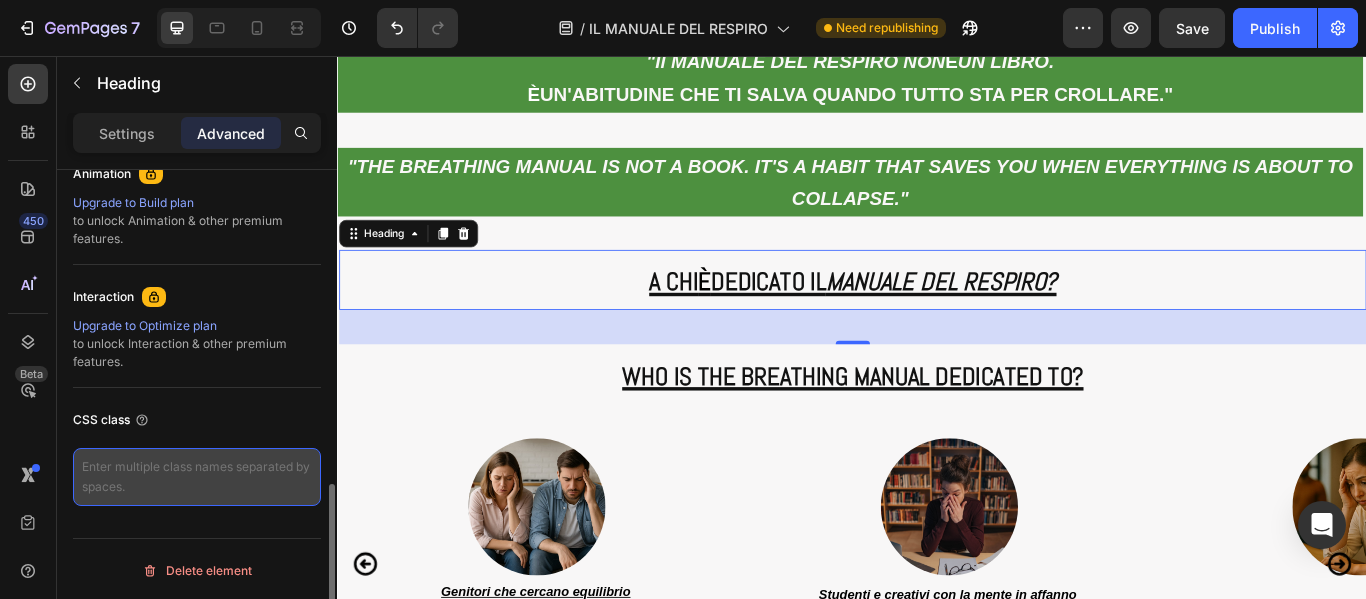 click at bounding box center [197, 477] 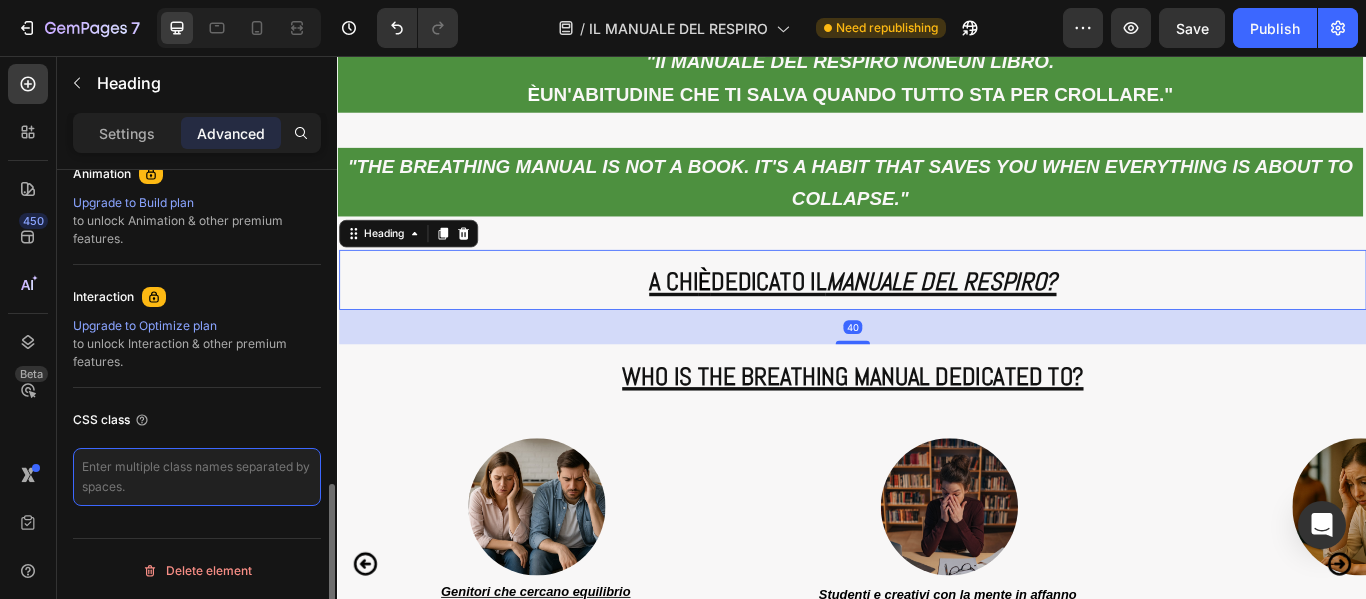 paste on "lang-it" 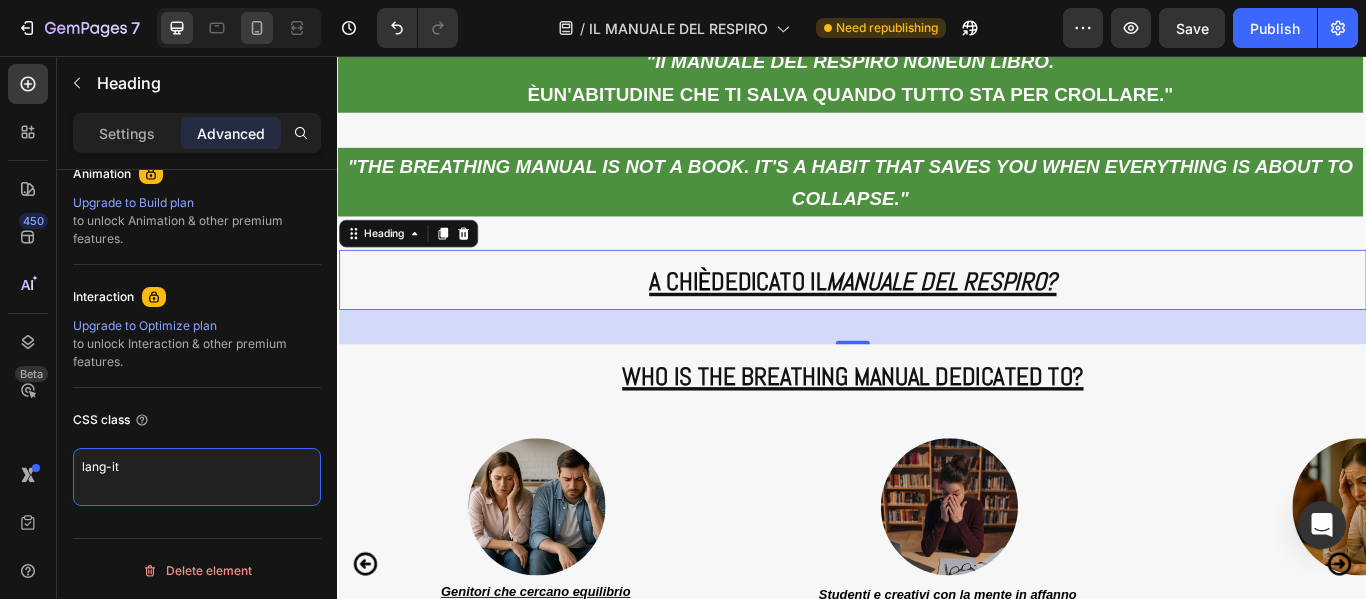 type on "lang-it" 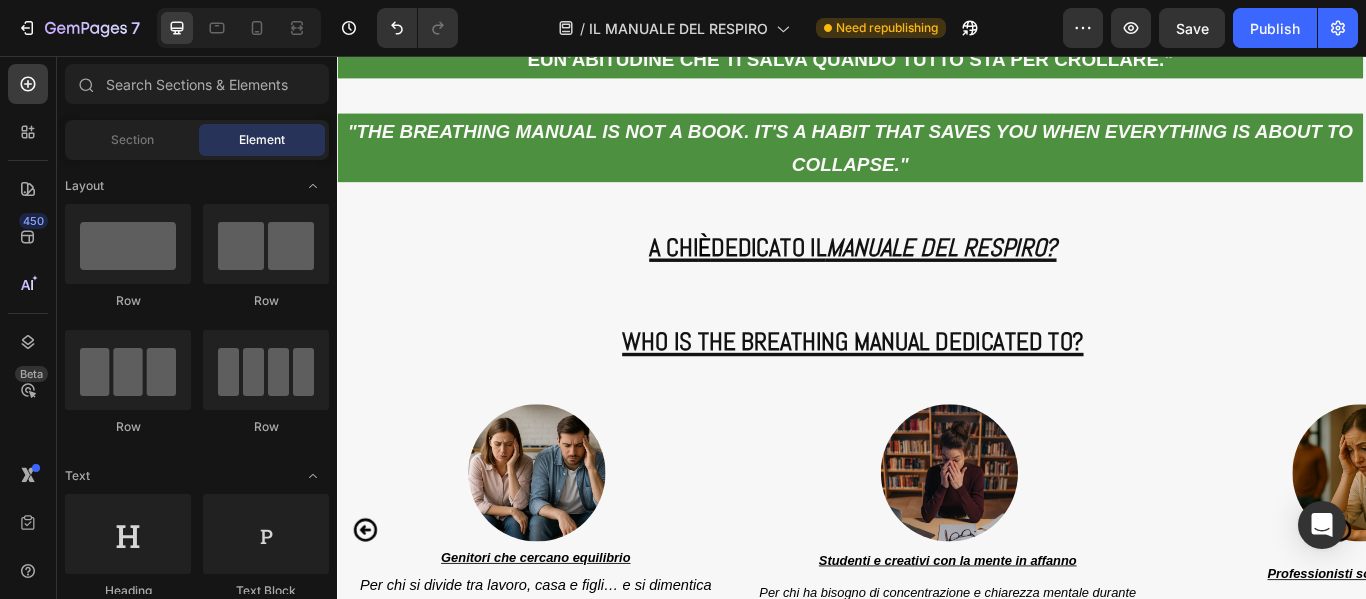 scroll, scrollTop: 10860, scrollLeft: 0, axis: vertical 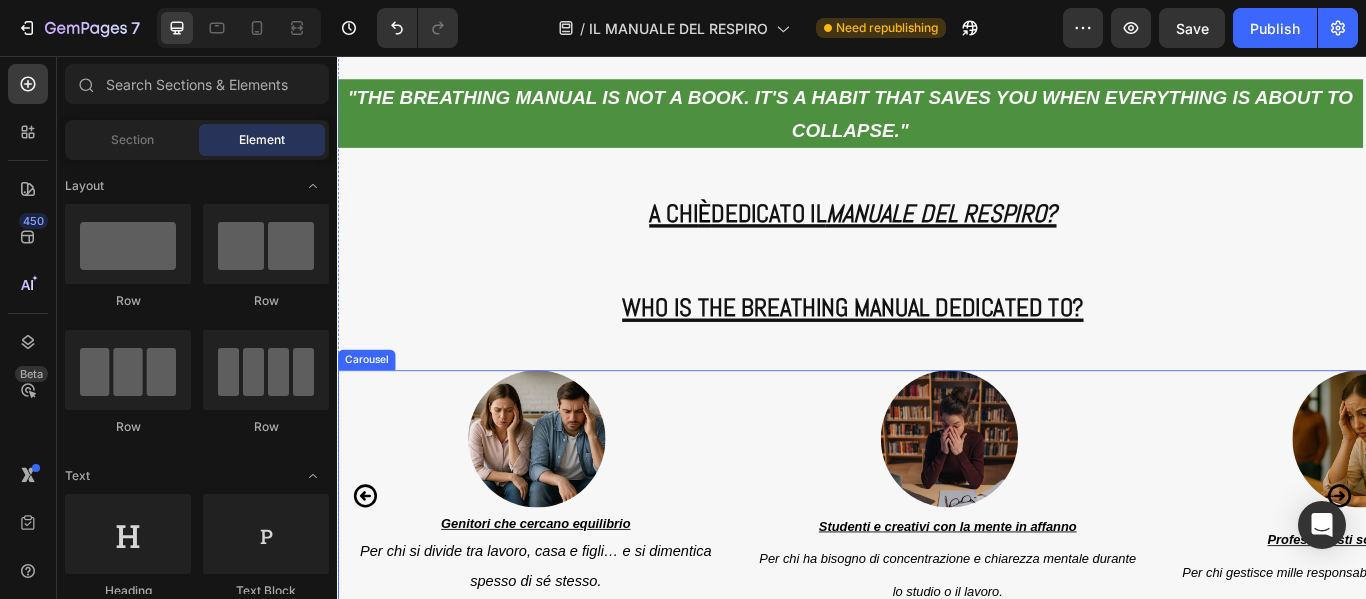 click on "Image Genitori che cercano equilibrio Per chi si divide tra lavoro, casa e figli… e si dimentica spesso di sé stesso. Text Block Image Studenti e creativi con la mente in affanno Per chi ha bisogno di concentrazione e chiarezza mentale durante lo studio o il lavoro. Text Block Image Professionisti sotto pressione Per chi gestisce mille responsabilità, prende decisioni rapide e spesso non trova il tempo per respirare davvero. Text Block Image Lavoratori, operai  specializzati Per chi vive ritmi fisici intensi, spesso sotto stress o in ambienti caotici. Text Block Image Chi lavora a contatto con il pubblico Per chi dà tanto agli altri e rischia di trascurare sé stesso, portando a casa stanchezza emotiva e nervosa. Text Block Image Sì, anche per gli sportivi! (anche amatoriali) La respirazione consapevole migliora le prestazioni, la resistenza, la gestione dell’ansia pre-gara e accelera il recupero fisico e mentale. Text Block Image È per chi ha deciso di prendersi davvero cura di sé Text Block" at bounding box center (937, 569) 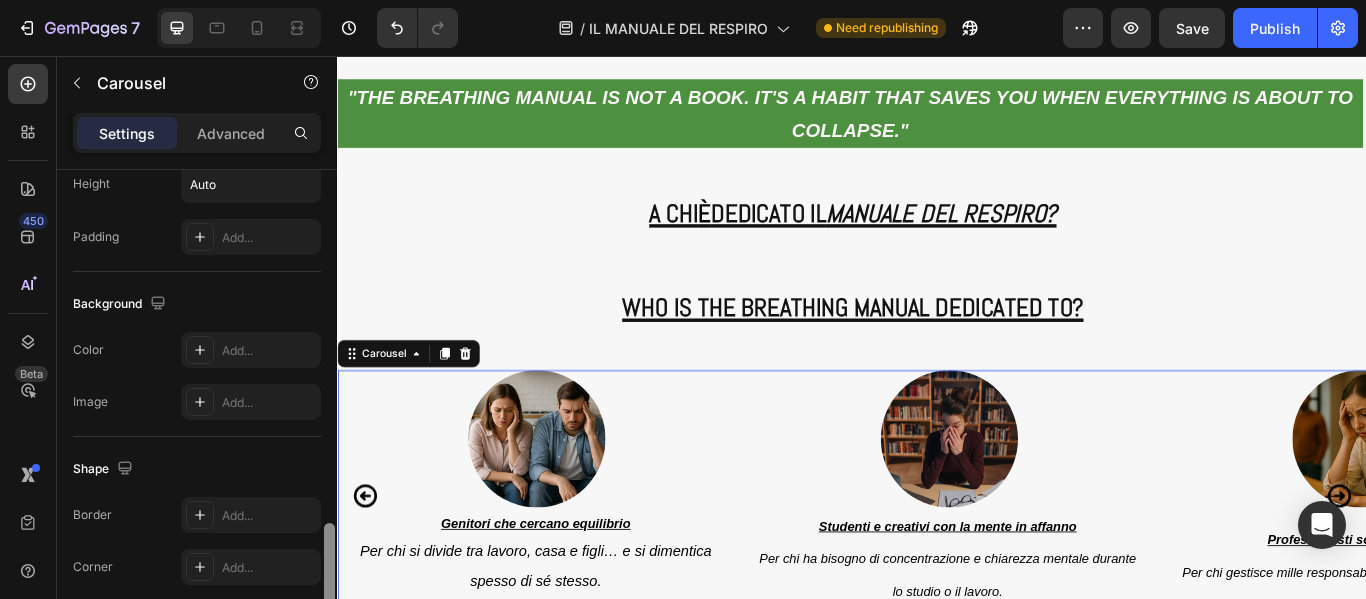 scroll, scrollTop: 1846, scrollLeft: 0, axis: vertical 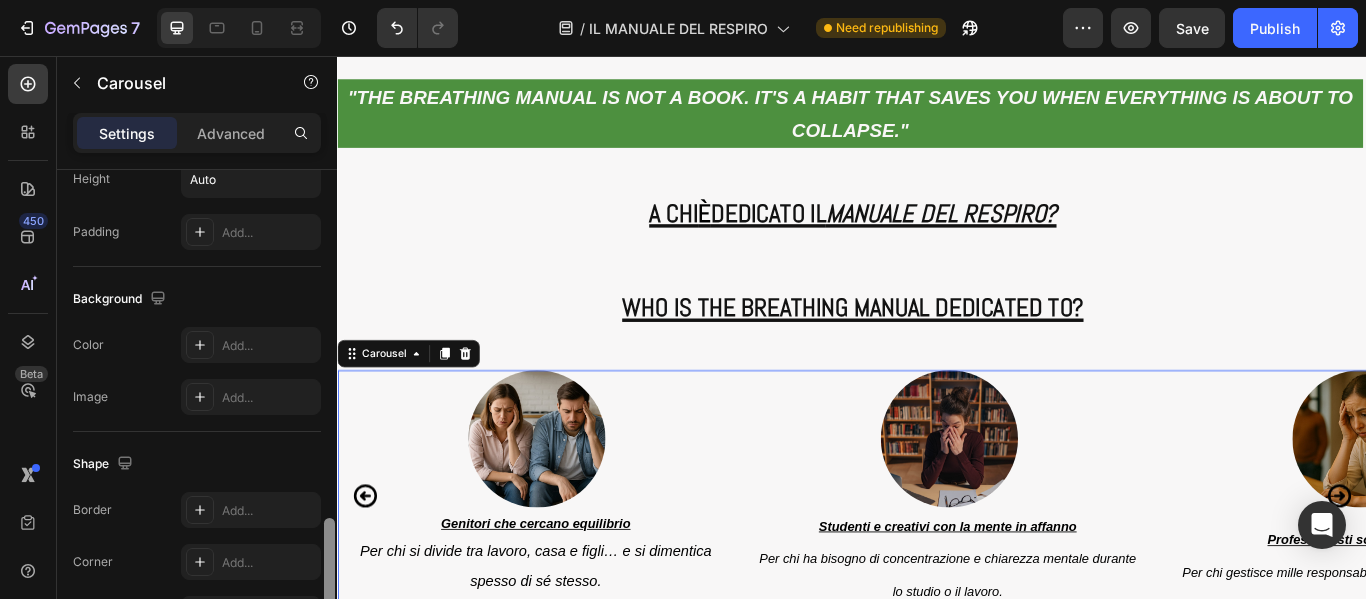 drag, startPoint x: 329, startPoint y: 251, endPoint x: 269, endPoint y: 606, distance: 360.03473 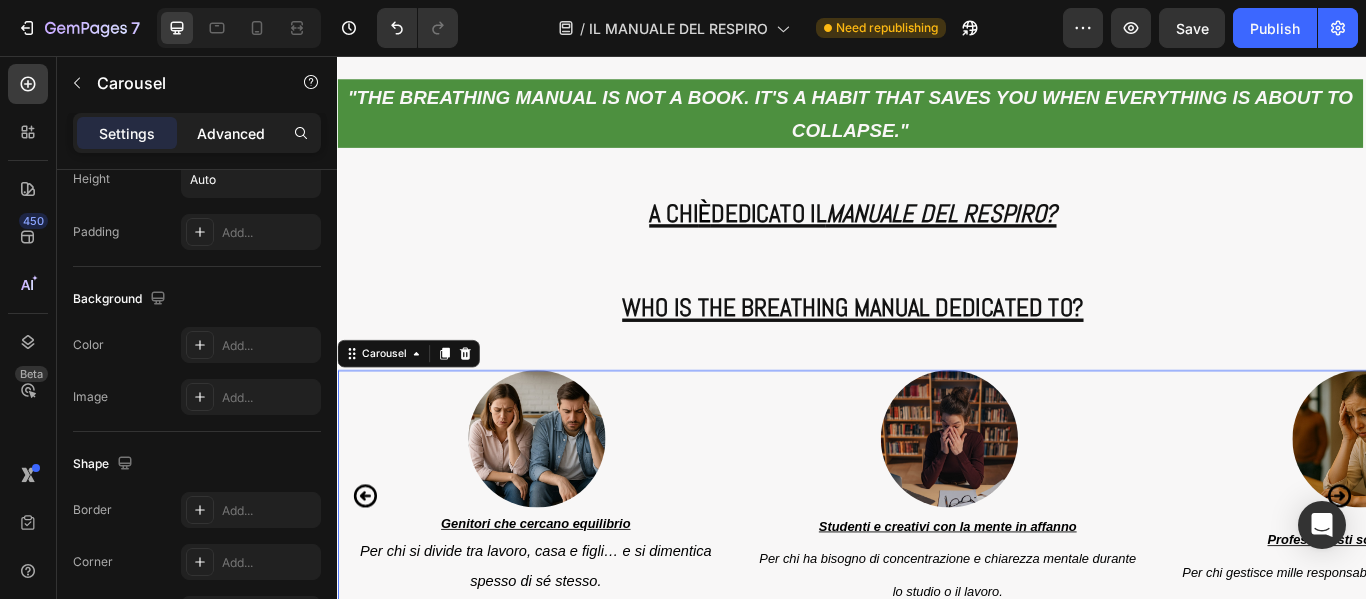 click on "Advanced" at bounding box center [231, 133] 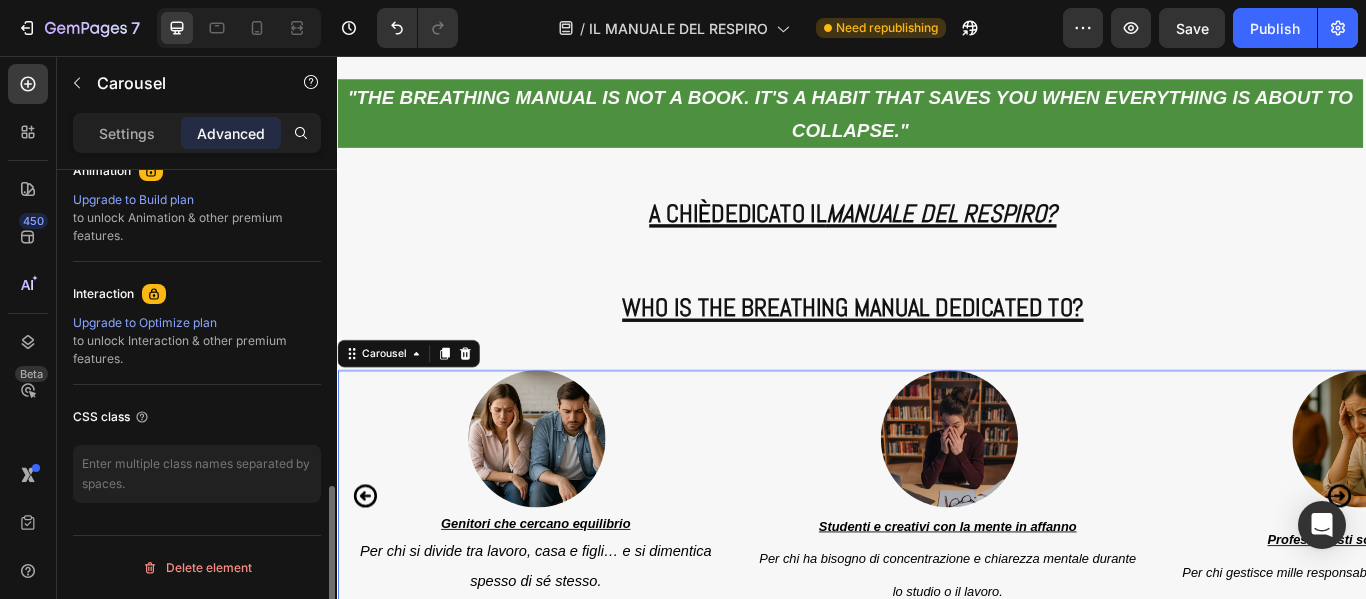 scroll, scrollTop: 902, scrollLeft: 0, axis: vertical 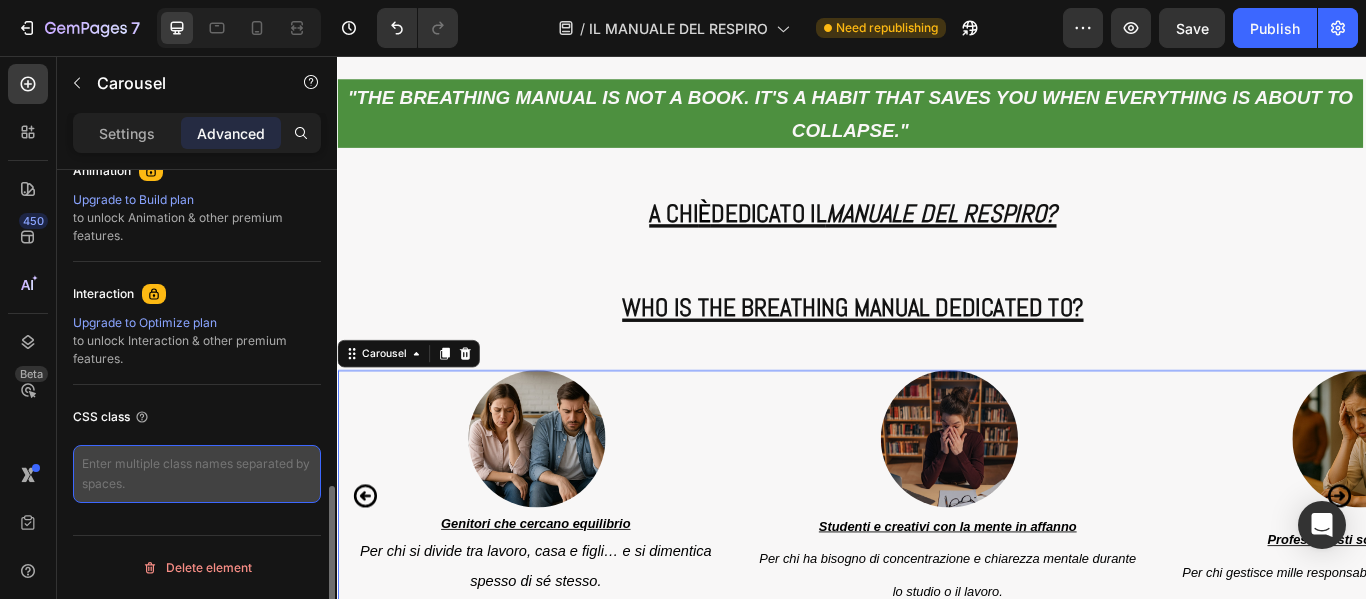 click at bounding box center (197, 474) 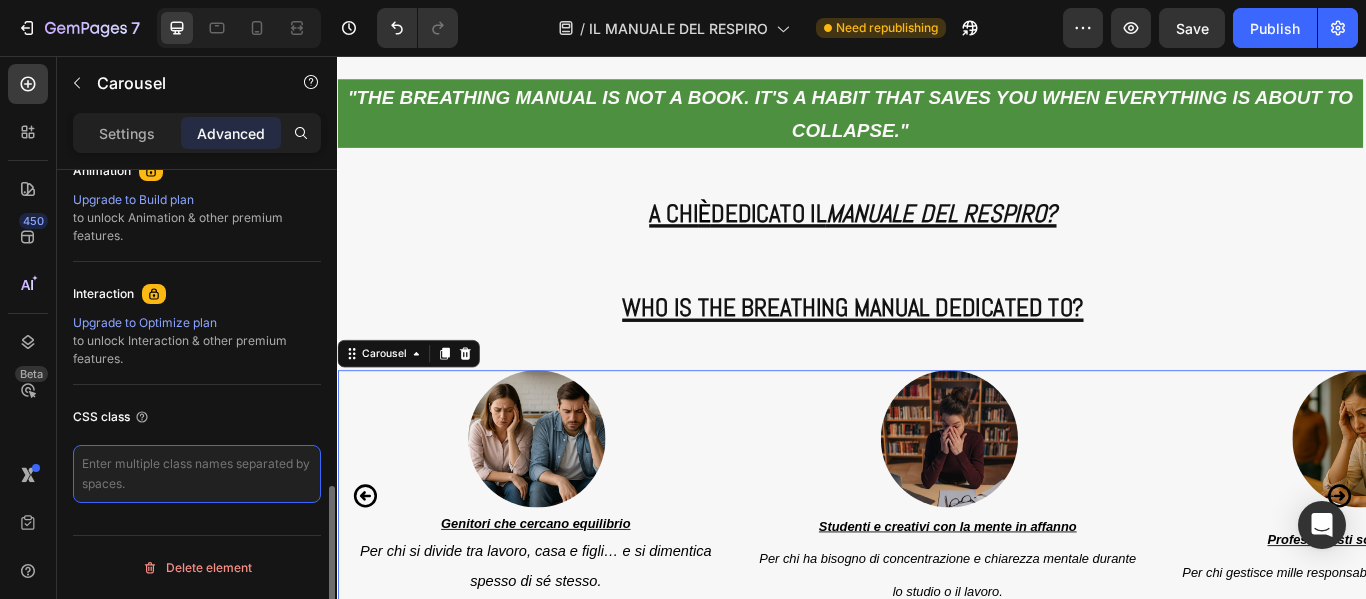 paste on "lang-it" 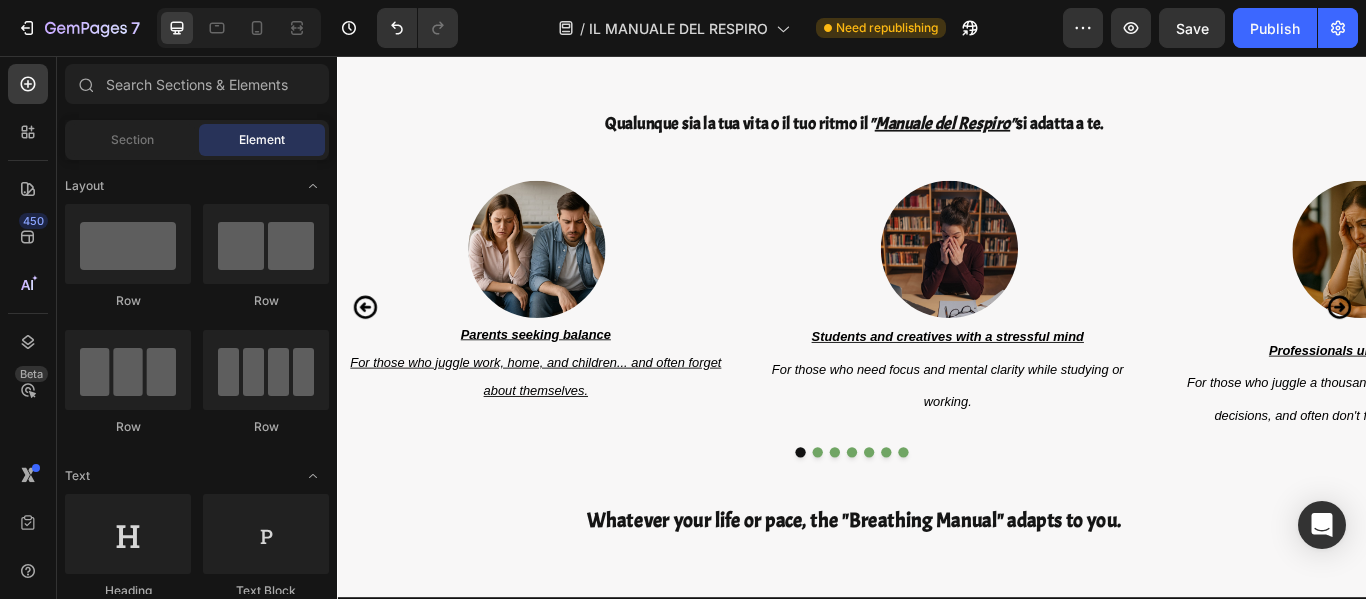 scroll, scrollTop: 11501, scrollLeft: 0, axis: vertical 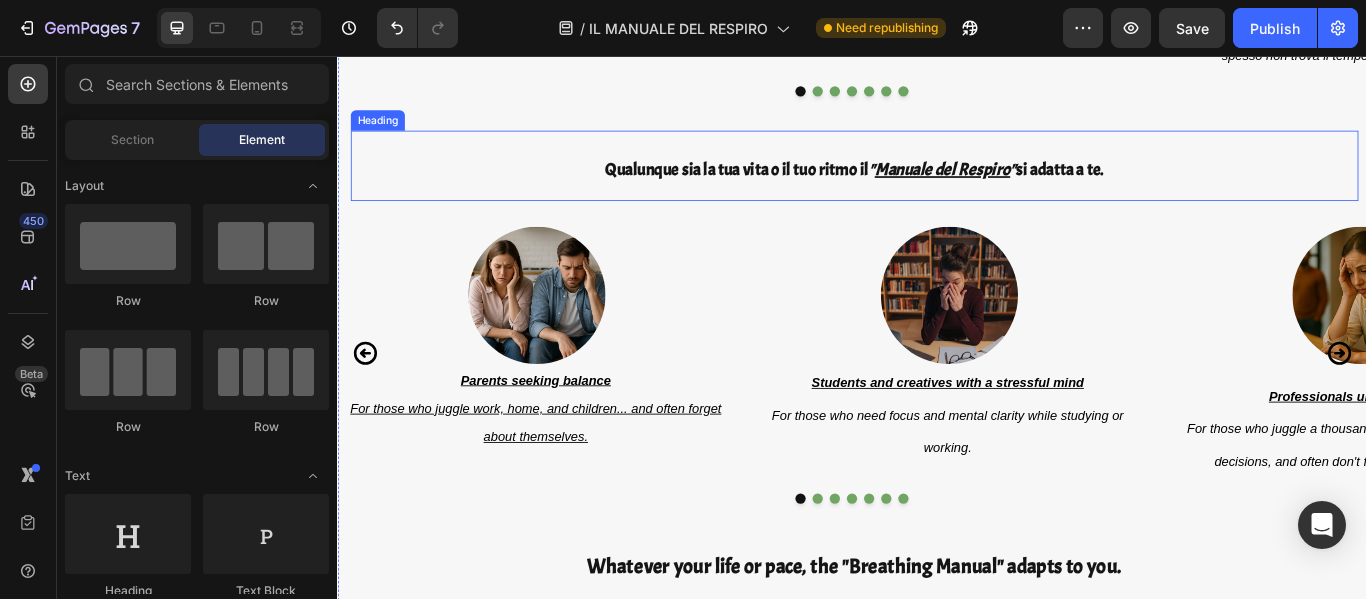 click on "Qualunque sia la tua vita o il tuo ritmo il  " Manuale del Respiro "  si adatta a te." at bounding box center [940, 188] 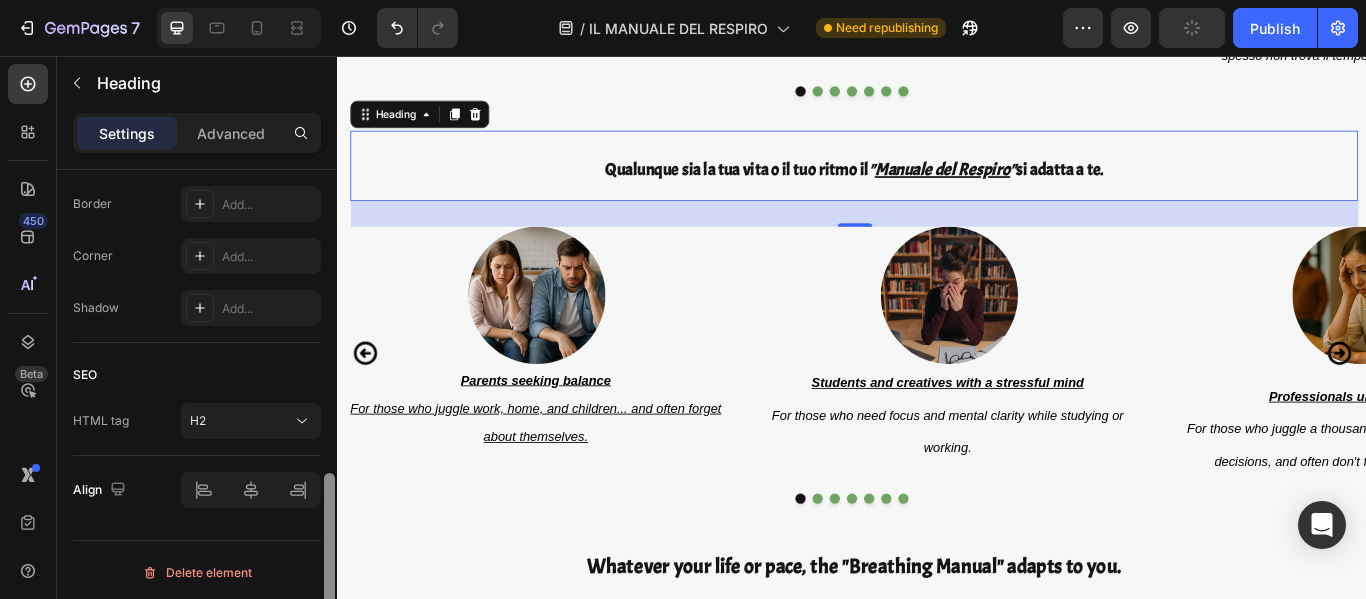 scroll, scrollTop: 812, scrollLeft: 0, axis: vertical 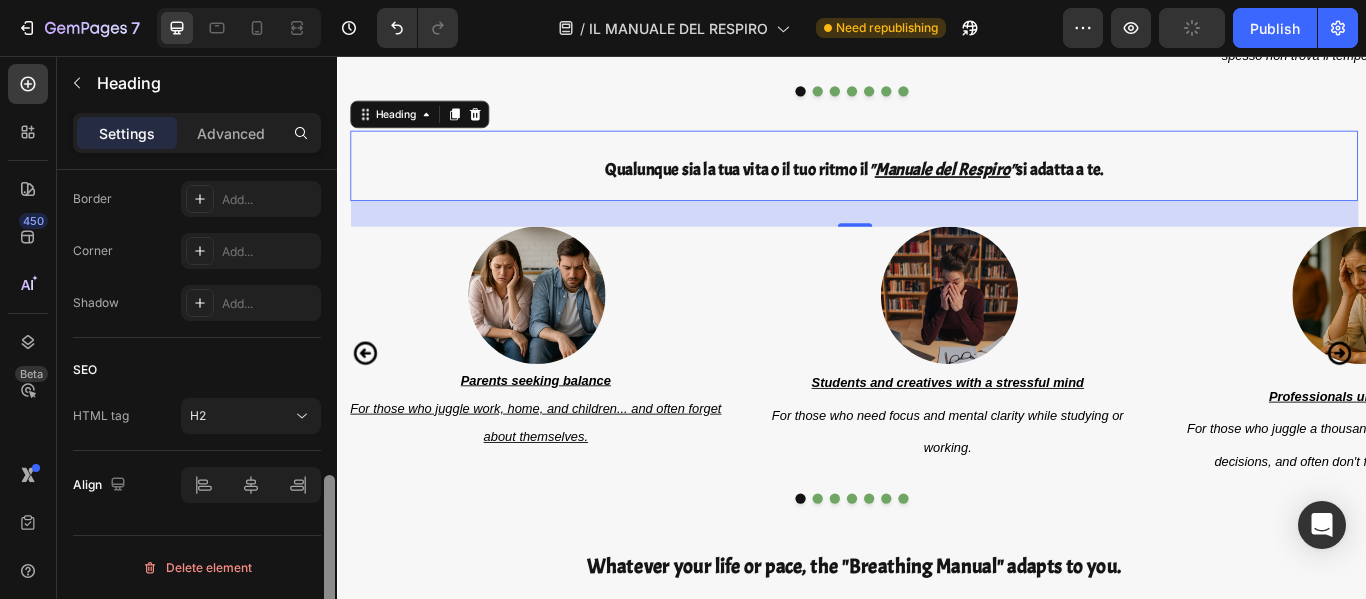 drag, startPoint x: 331, startPoint y: 185, endPoint x: 332, endPoint y: 500, distance: 315.0016 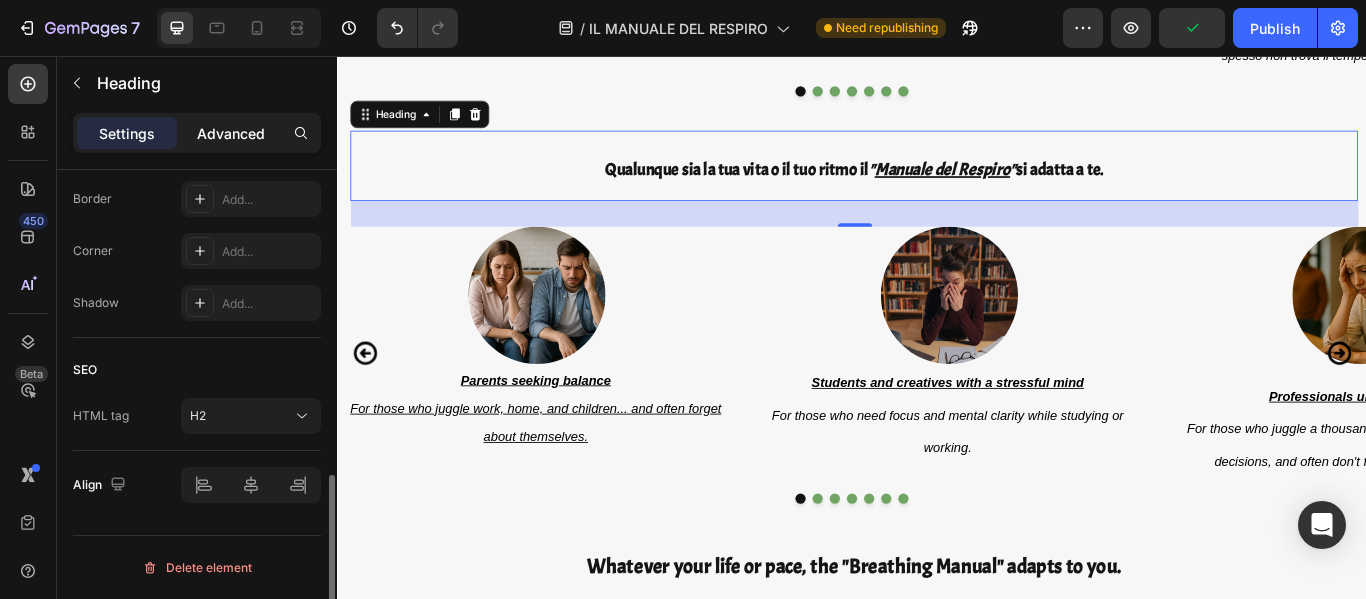 click on "Advanced" at bounding box center (231, 133) 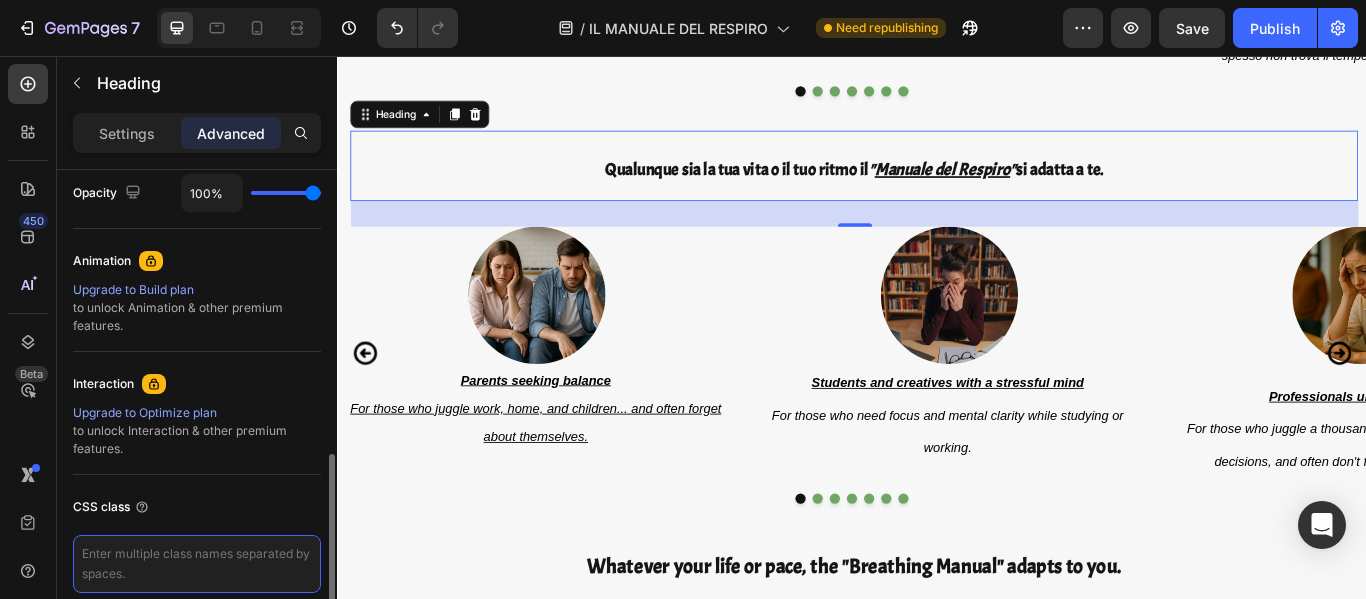 click at bounding box center [197, 564] 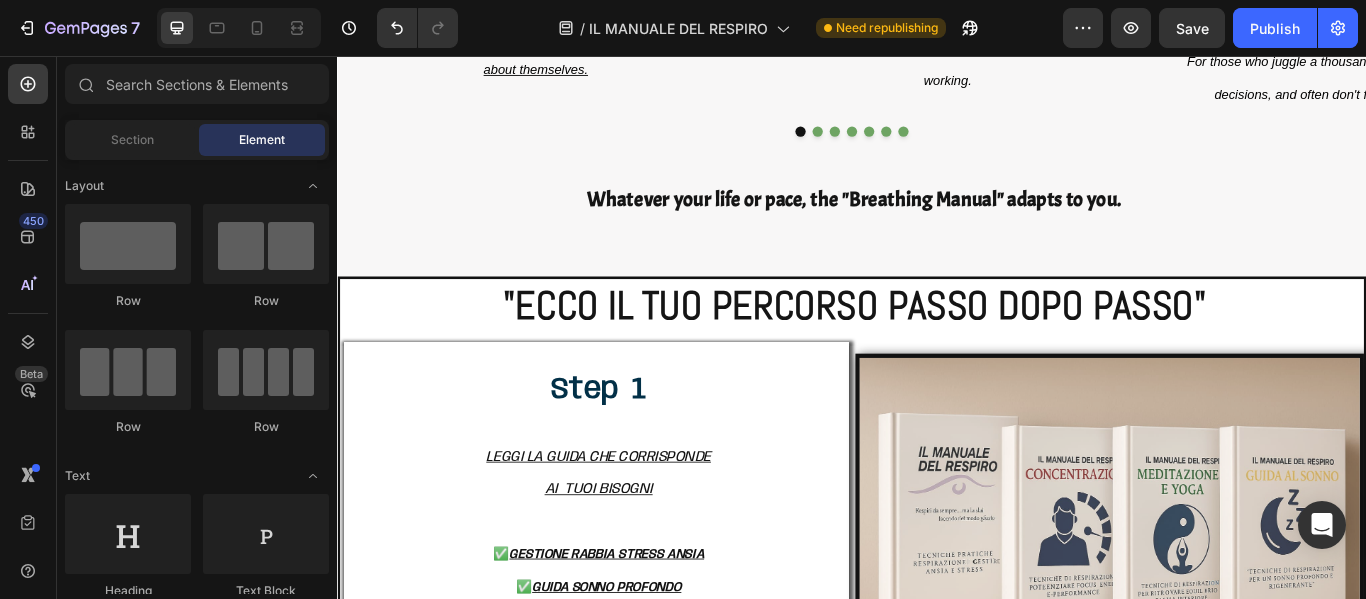 scroll, scrollTop: 11982, scrollLeft: 0, axis: vertical 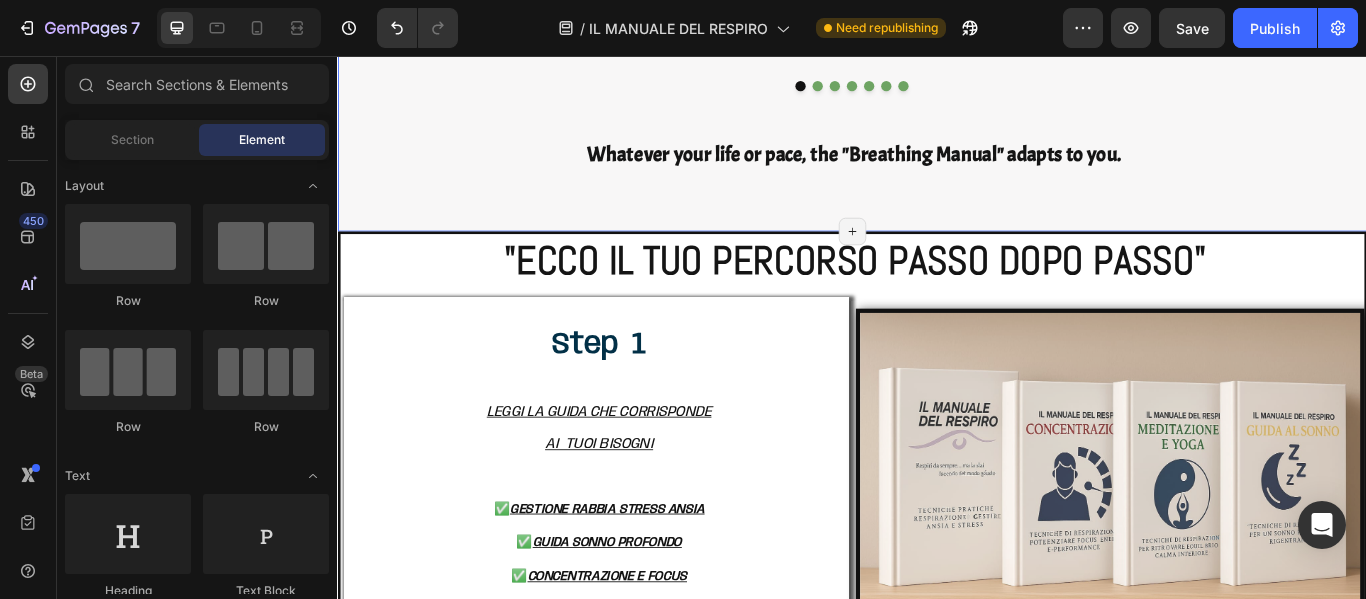 click on "BENEFICI CHE ACQUISISCI CON 10 MINUTI AL GIORNO Heading BENEFITS YOU GAIN WITH 10 MINUTES A DAY Heading Text Block Image   CONTROLLO DELLE EMOZIONI Impari a non reagire di impulso: rabbia, ansia e frustrazione non ti dominano più. GESTIONE IMMEDIATA DEI MOMENTI CRITICI Quando ti senti sotto pressione, il respiro diventa l’arma segreta per non crollare. CONCENTRAZIONE MENTALE POTENZIATA Meno distrazioni, addio nebbia mentale. Più focus, ideale per lo studio, il lavoro o lo sport. PRESENZA NELLE RELAZIONI Migliori il dialogo, eviti esplosioni emotive e impari a comunicare con calma e sicurezza. PACE INTERIORE ED EQUILIBRIO  Bastano pochi minuti al giorno per sentirti più calmo, lucido e presente. SONNO PROFONDO E RIGENERANTE Dici addio ai risvegli notturni e all’insonnia. Dormi meglio, ti svegli pieno di energia. SERENITA' PRIMA DI DORMIRE Nessun pensiero che rimbalza nella testa. Nessun rimorso da rivivere.  TEMPO PER TE STESSO SENZA NESSUN SENSO DI COLPA   Text Block EMOTIONAL CONTROL        "" at bounding box center (937, -1664) 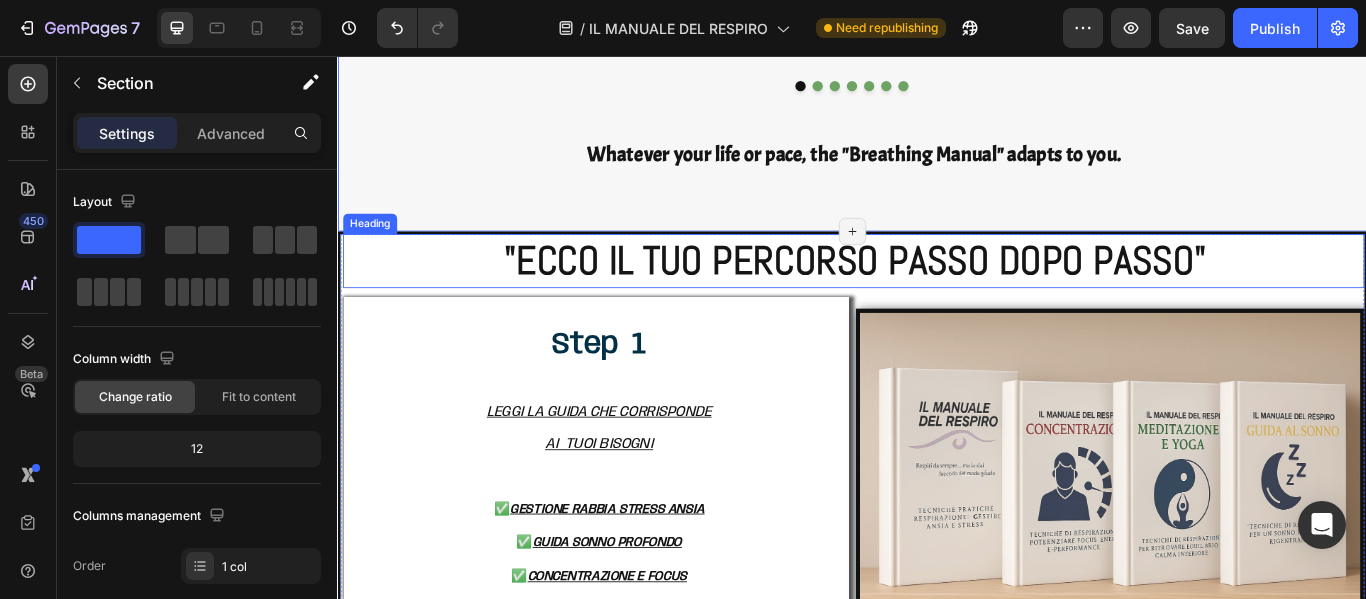 click on ""ECCO IL TUO PERCORSO PASSO DOPO PASSO"" at bounding box center [940, 294] 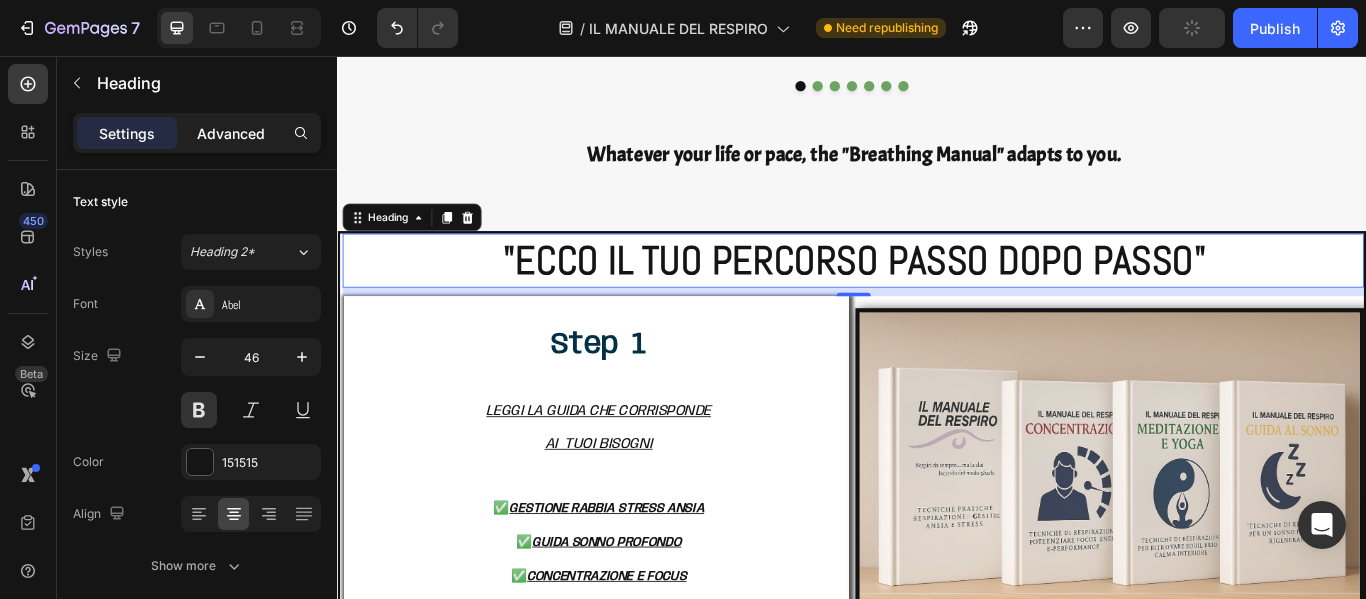 click on "Advanced" 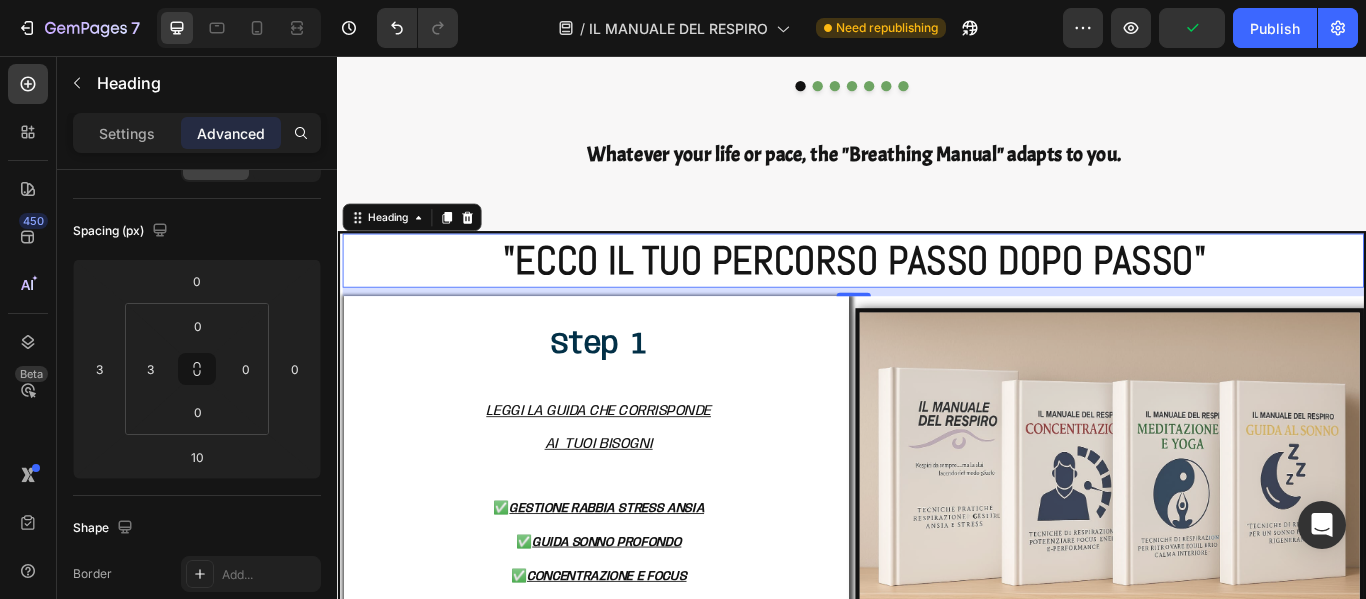 scroll, scrollTop: 902, scrollLeft: 0, axis: vertical 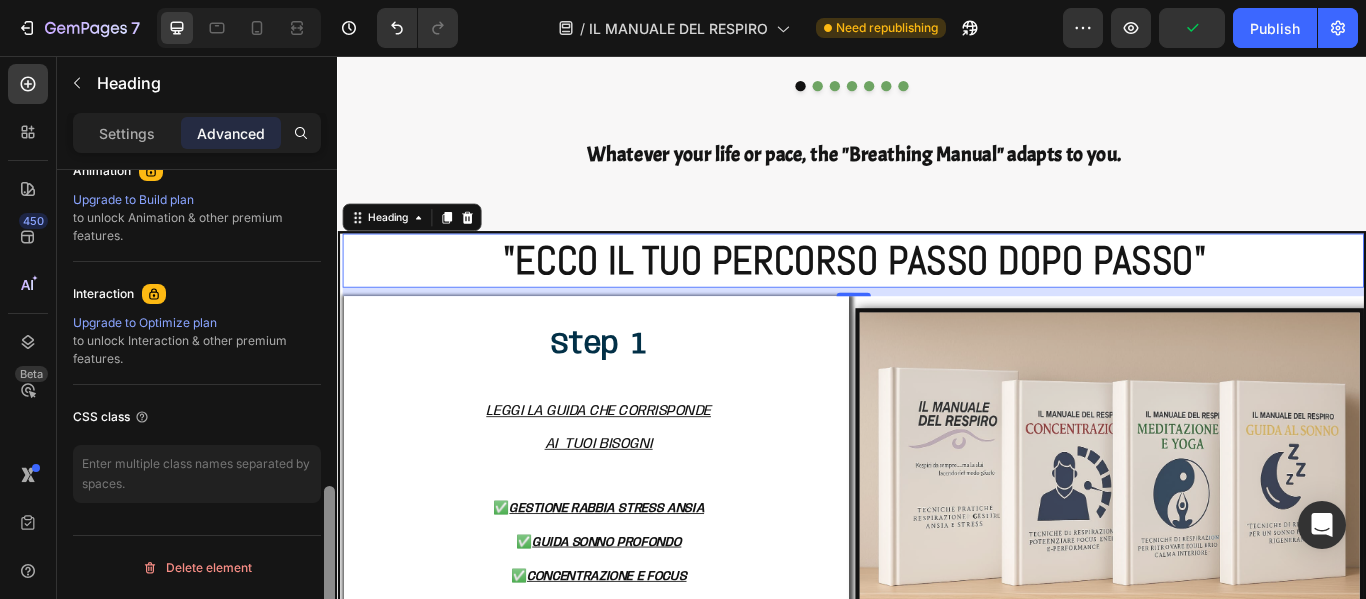 drag, startPoint x: 330, startPoint y: 223, endPoint x: 323, endPoint y: 577, distance: 354.0692 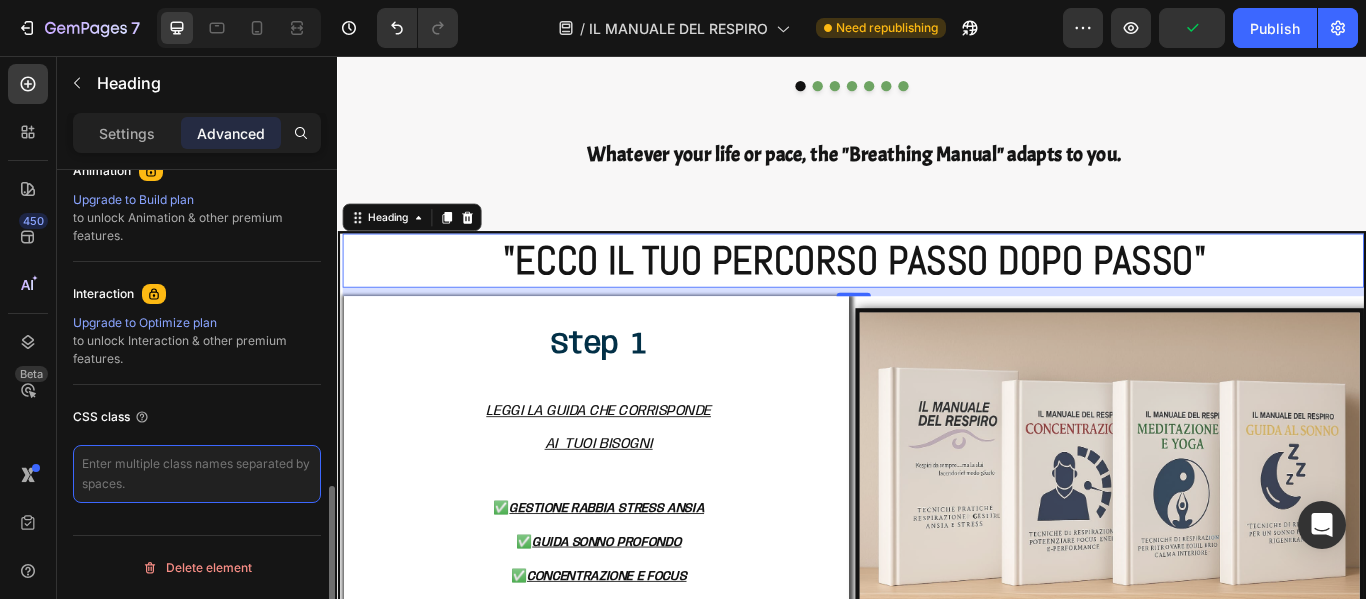 click at bounding box center (197, 474) 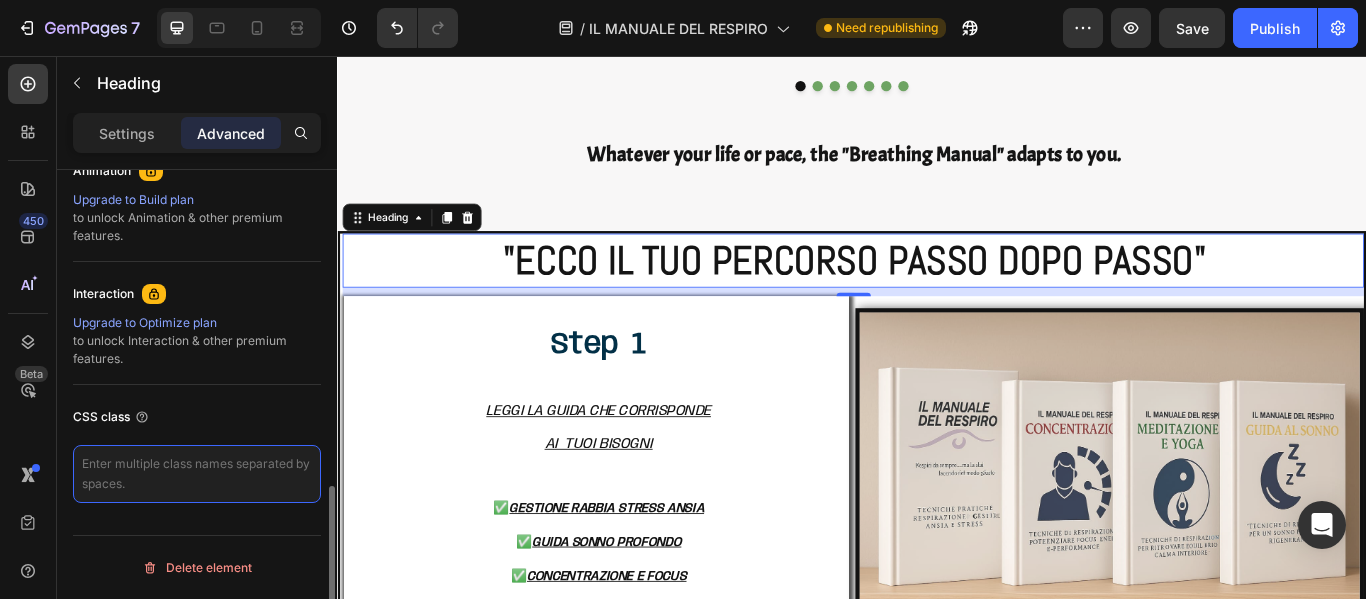 paste on "lang-it" 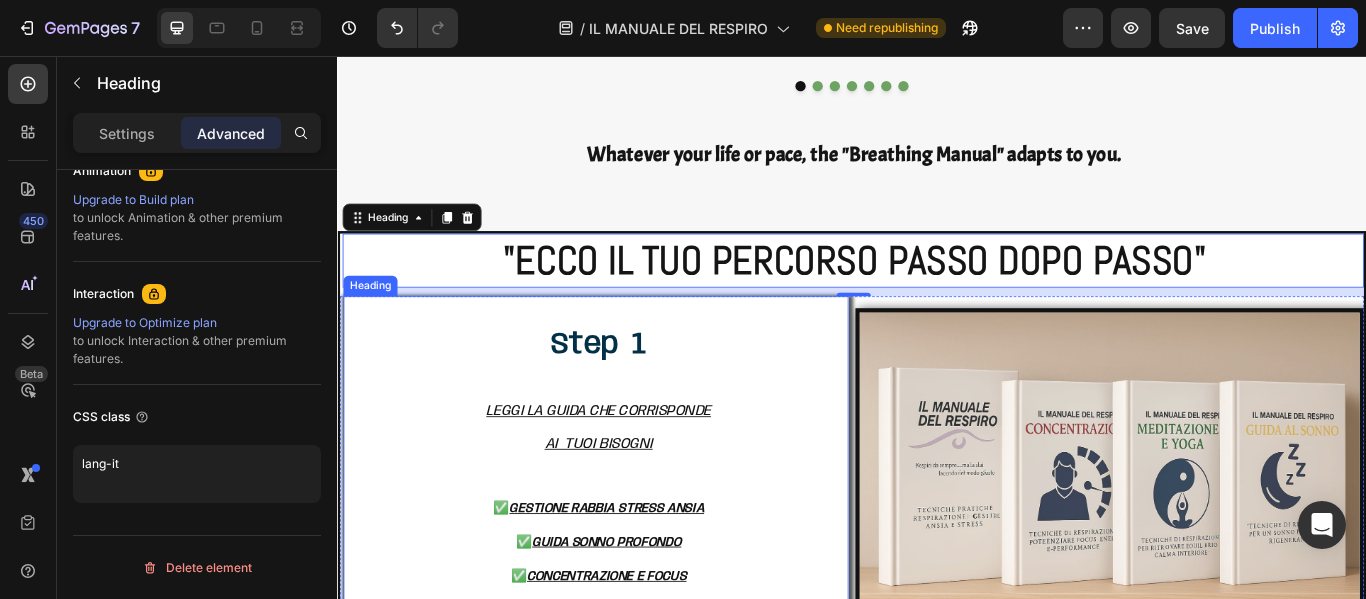 click on "Step  1 LEGGI LA GUIDA CHE CORRISPONDE  AI  TUOI BISOGNI ✅ GESTIONE RABBIA STRESS ANSIA ✅ GUIDA SONNO PROFONDO ✅ CONCENTRAZIONE E FOCUS  ✅ MEDITAZIONE E YOGA" at bounding box center [641, 547] 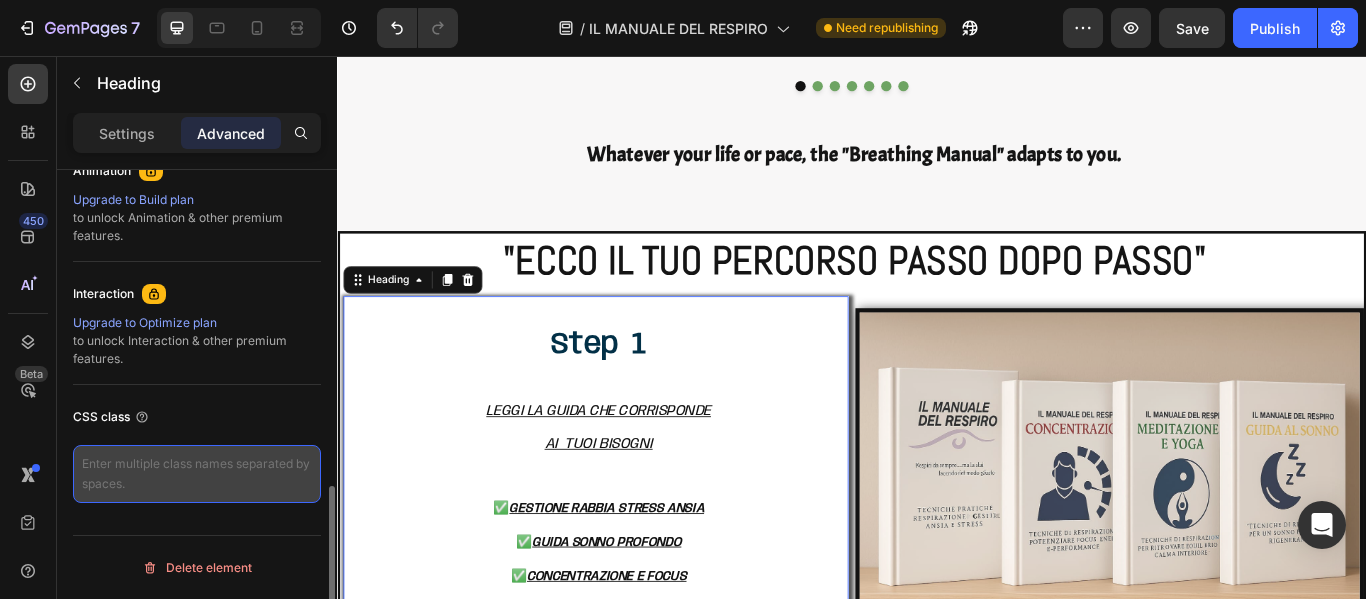 click at bounding box center [197, 474] 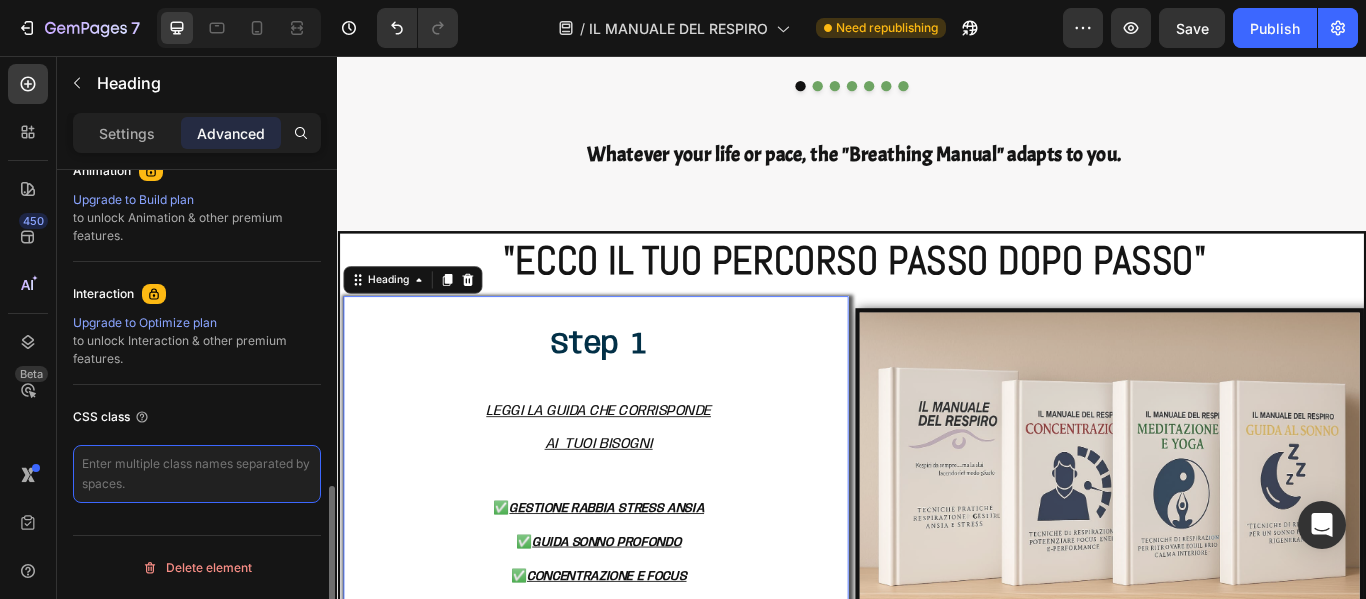 paste on "lang-it" 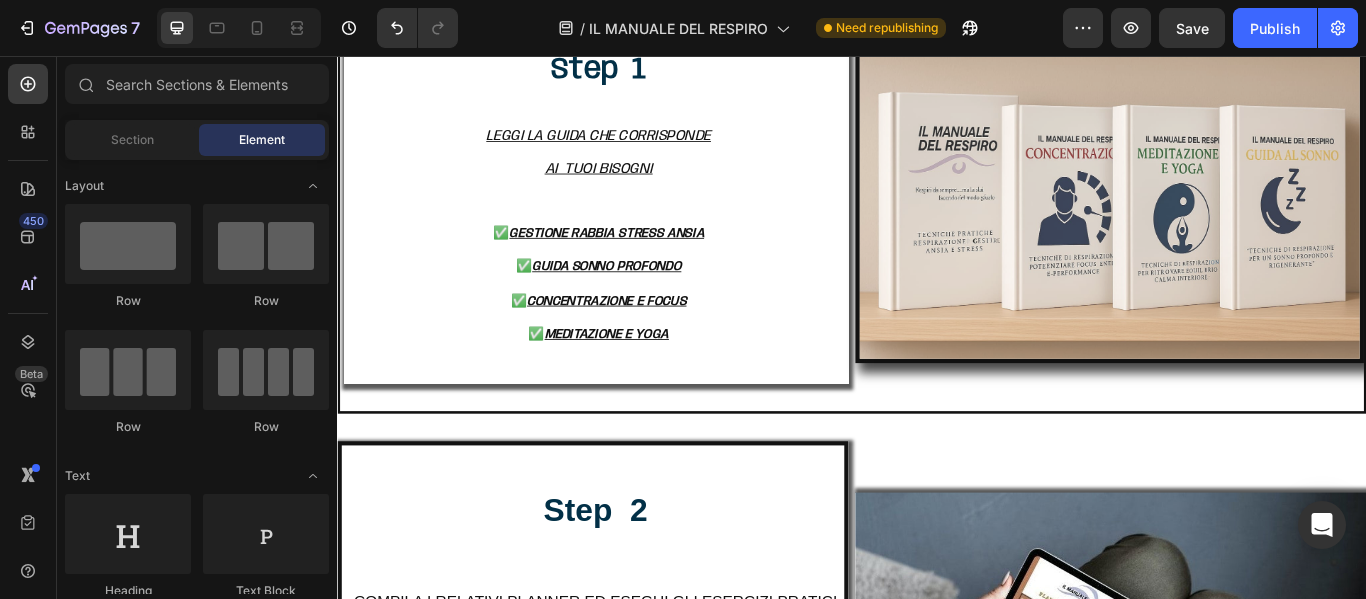 scroll, scrollTop: 12463, scrollLeft: 0, axis: vertical 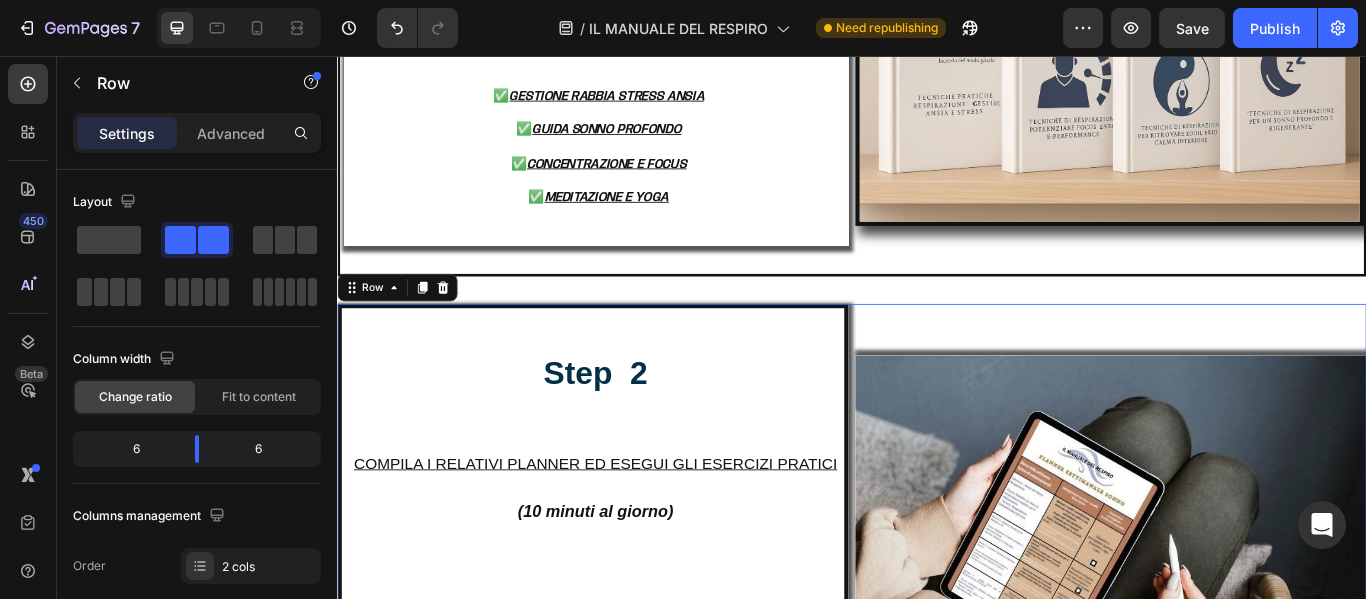click on "Image" at bounding box center [1239, 608] 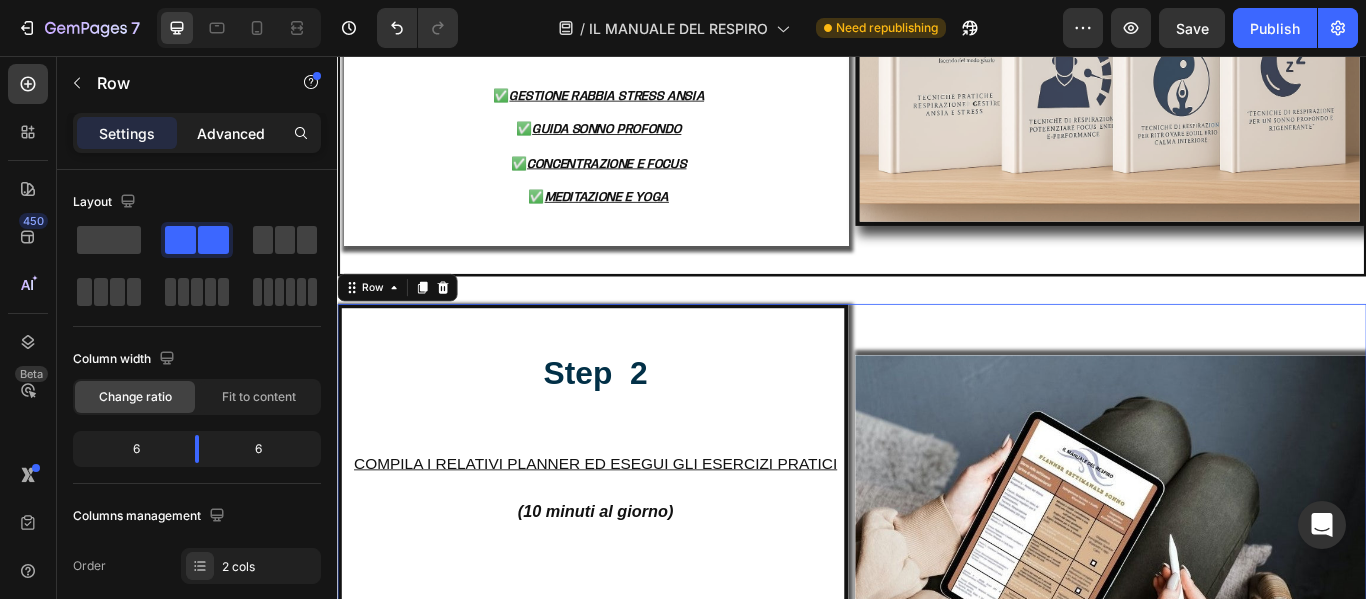 click on "Advanced" at bounding box center (231, 133) 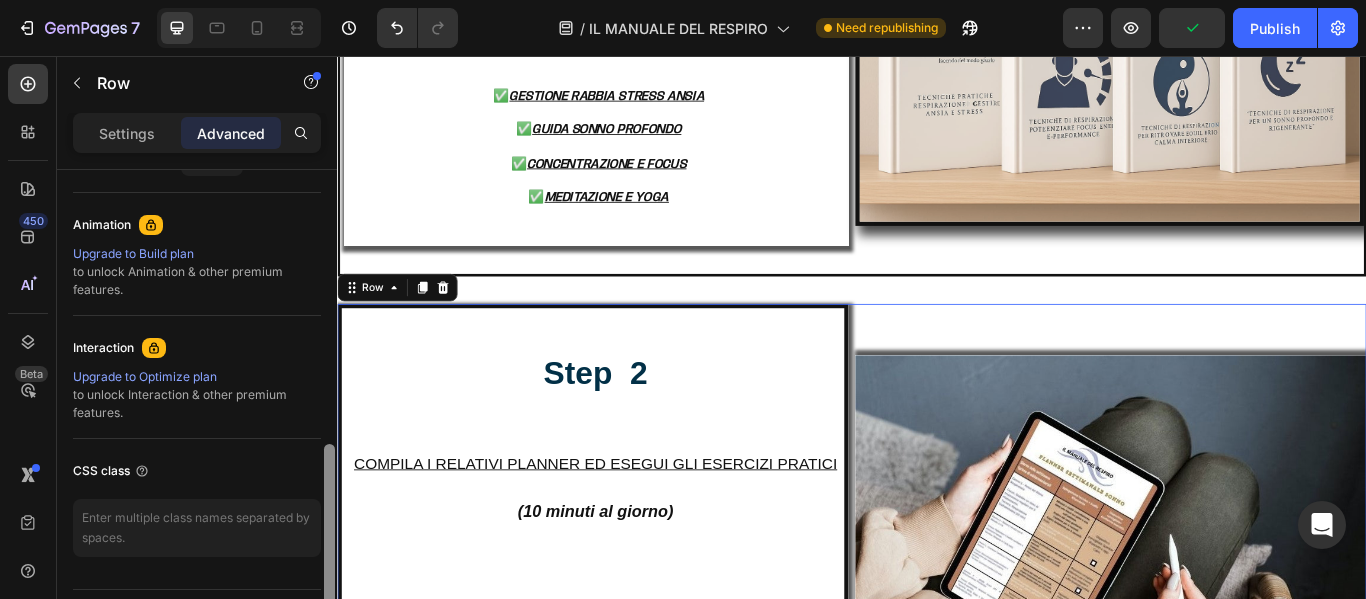 scroll, scrollTop: 902, scrollLeft: 0, axis: vertical 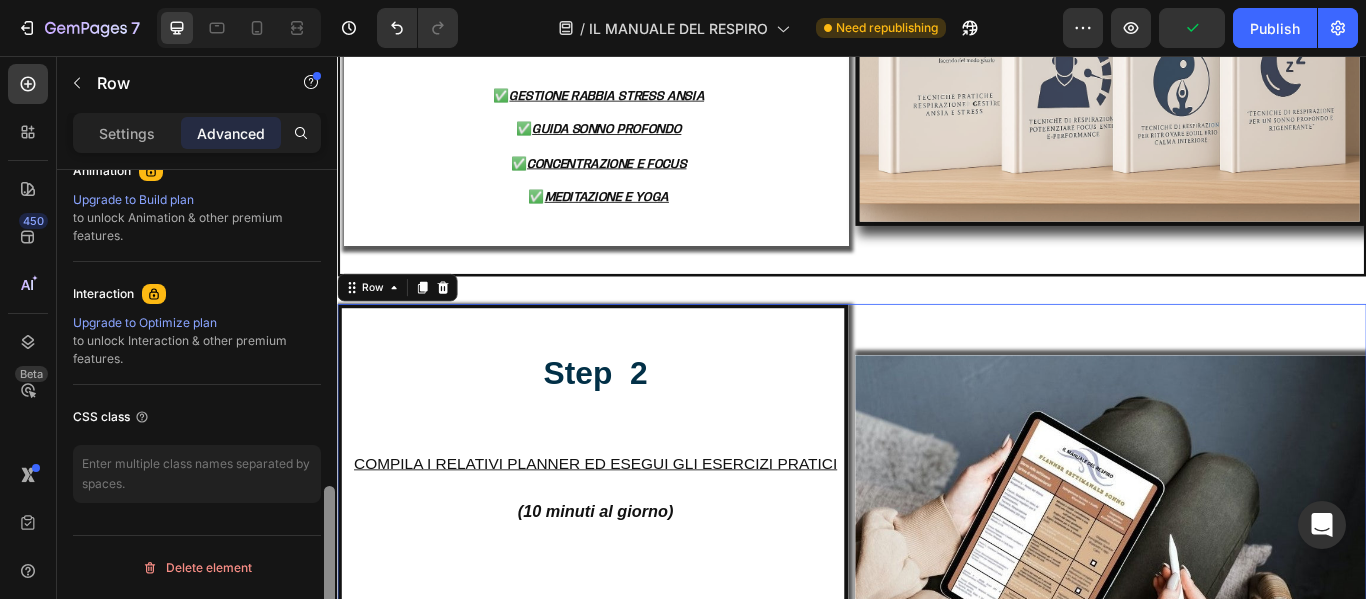 drag, startPoint x: 327, startPoint y: 188, endPoint x: 310, endPoint y: 515, distance: 327.4416 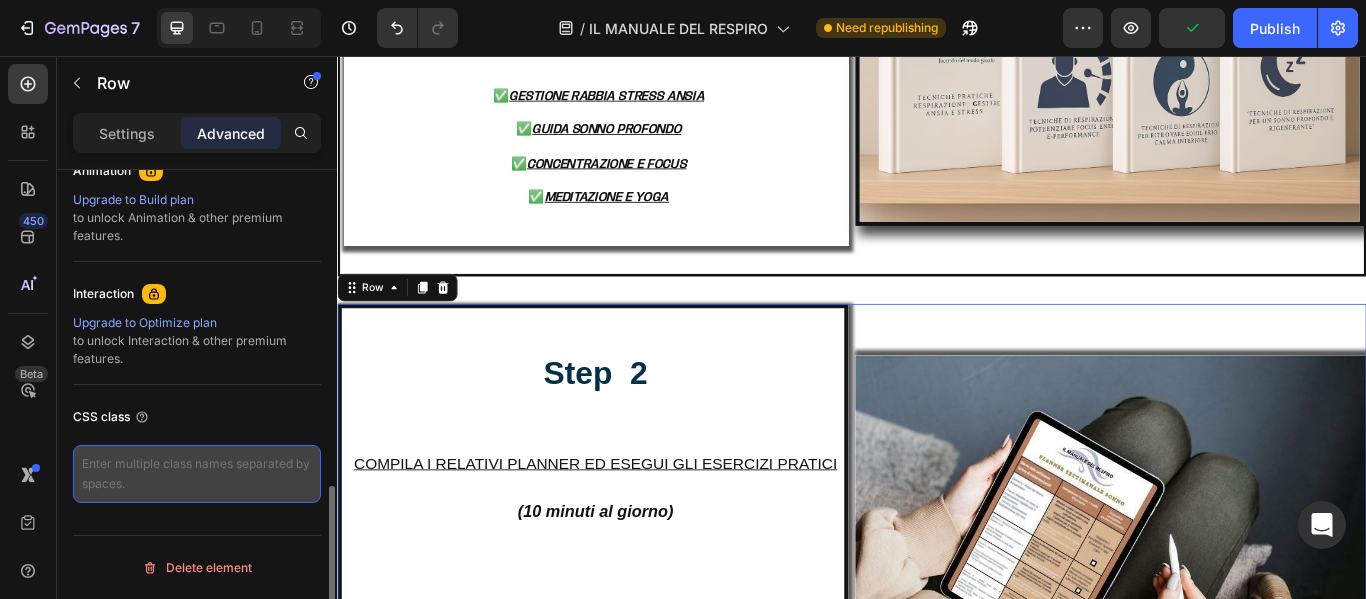 click at bounding box center [197, 474] 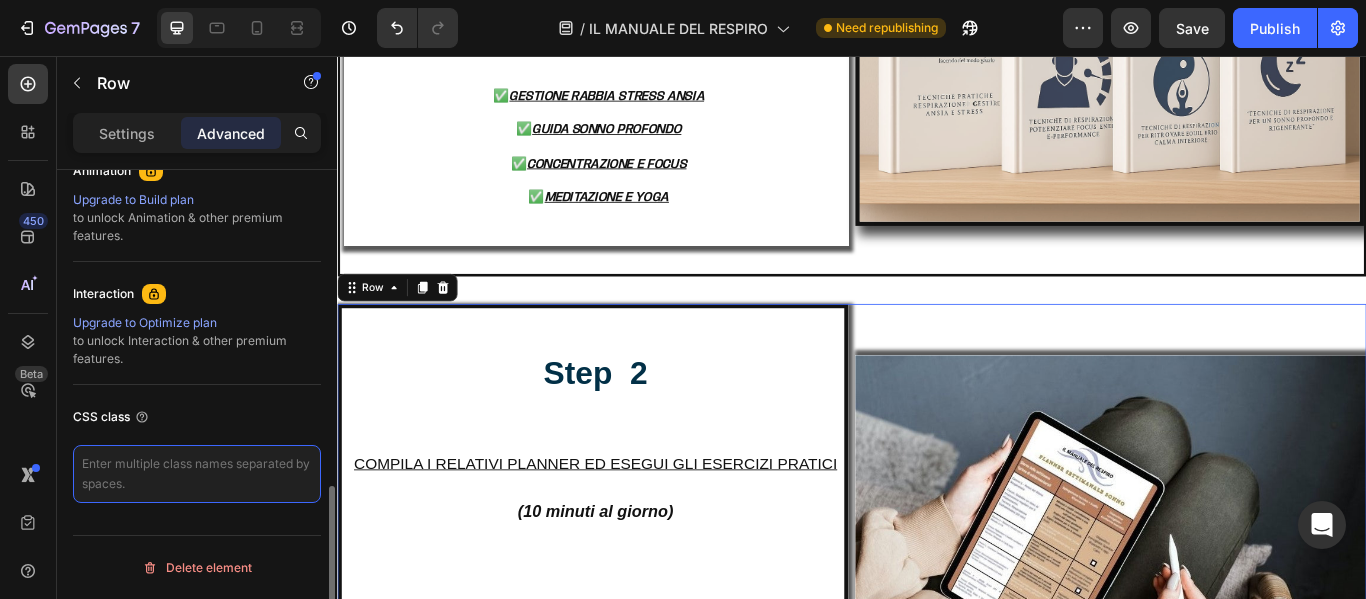 paste on "lang-it" 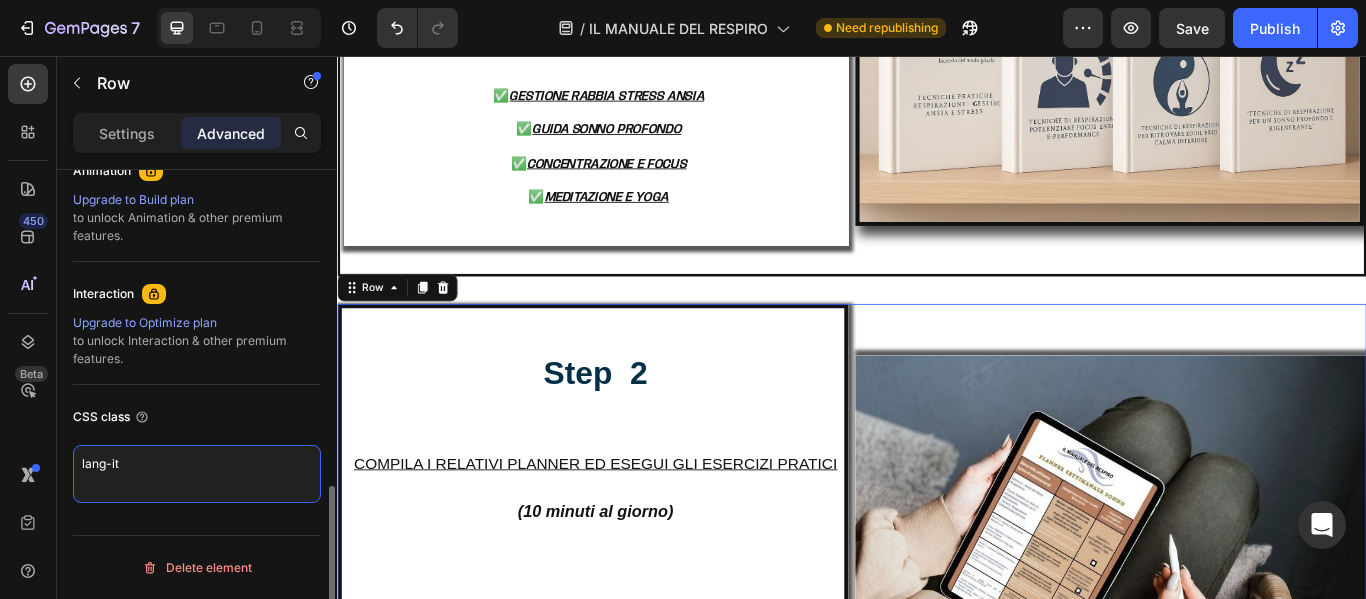 click on "lang-it" at bounding box center (197, 474) 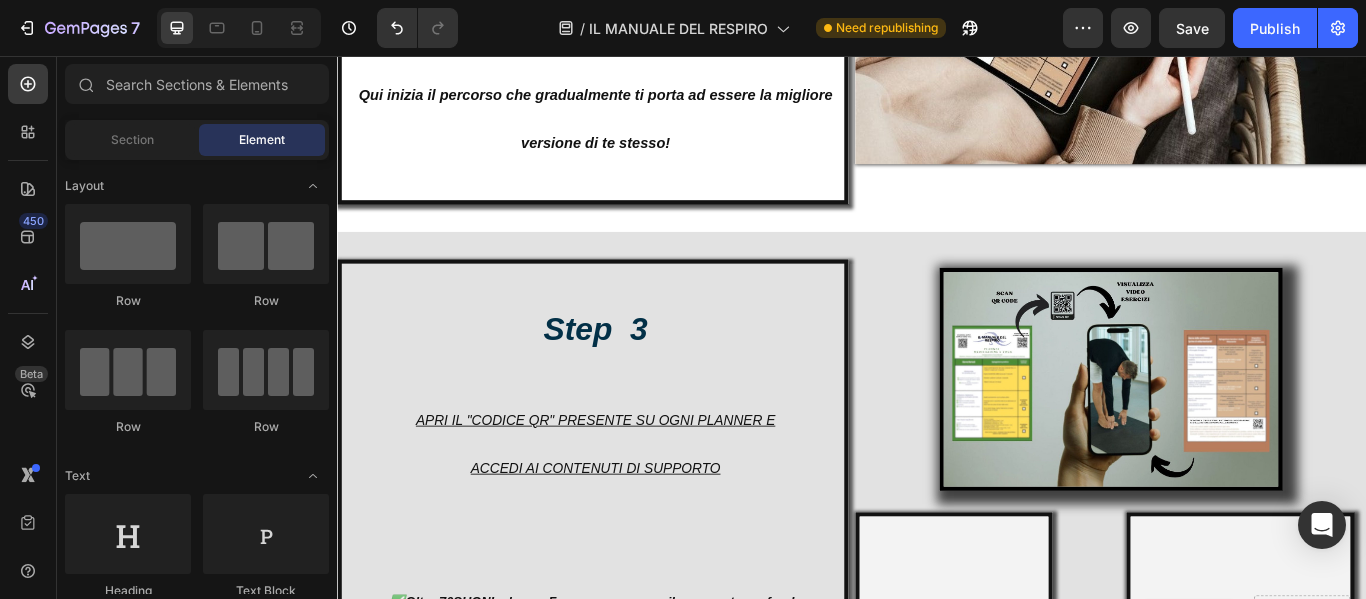 scroll, scrollTop: 13324, scrollLeft: 0, axis: vertical 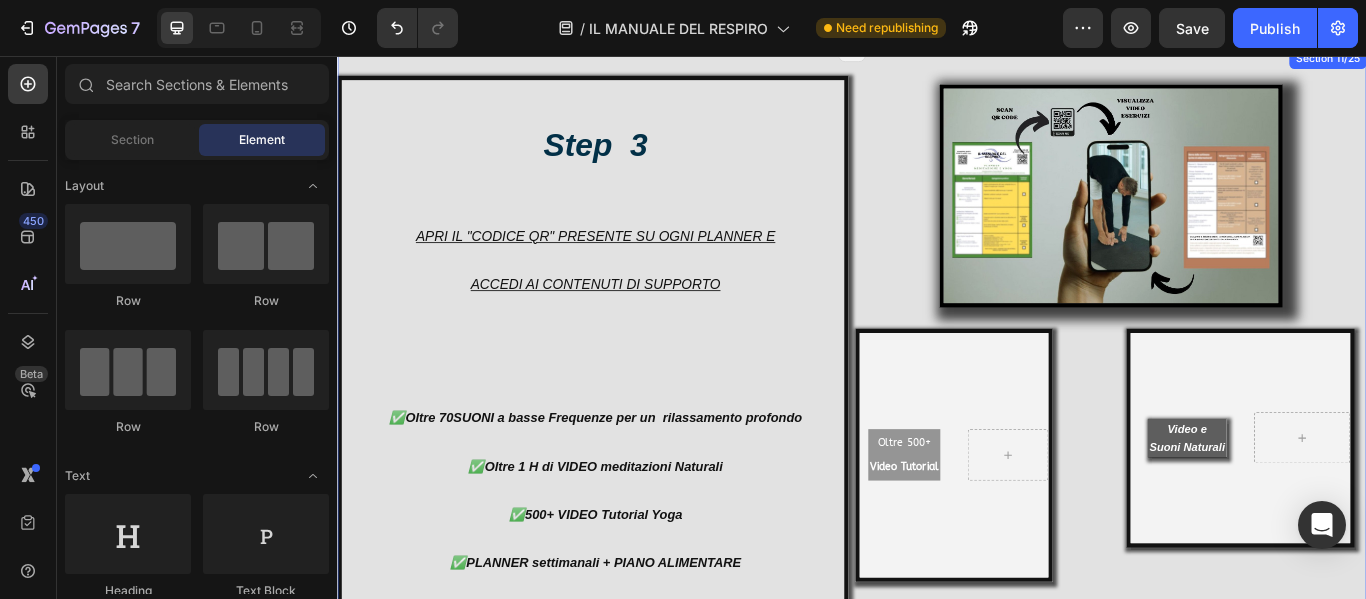 click on "Step  3 APRI IL "CODICE QR" PRESENTE SU OGNI PLANNER E  ACCEDI AI CONTENUTI DI SUPPORTO ✅Oltre 70  SUONI a basse Frequenze per un  rilassamento profondo ✅ Oltre 1 H di VIDEO meditazioni Naturali ✅500+ VIDEO Tutorial Yoga ✅PLANNER settimanali + PIANO ALIMENTARE  giornaliero per 21 giorni Heading Image Oltre 500+ Video Tutorial Text Block
Hero Banner Video e  Suoni Naturali Heading
Hero Banner Row Row Section 11/25 Page has reached Shopify’s 25 section-limit Page has reached Shopify’s 25 section-limit" at bounding box center [937, 427] 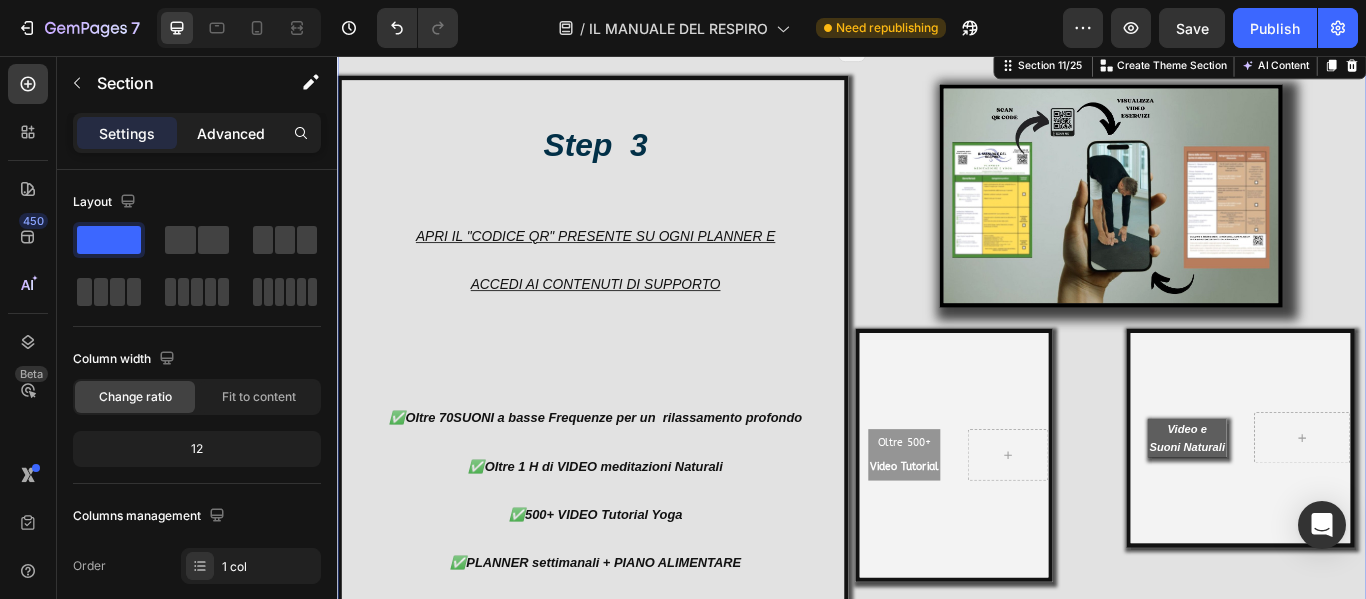 click on "Advanced" at bounding box center (231, 133) 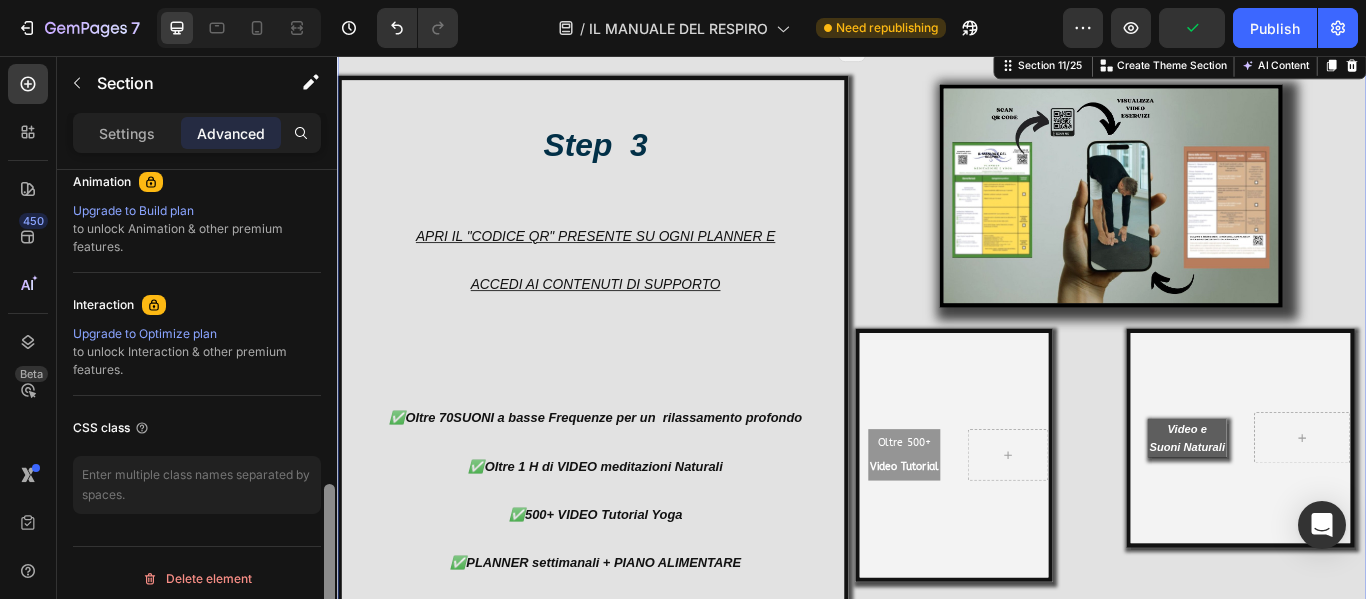 scroll, scrollTop: 902, scrollLeft: 0, axis: vertical 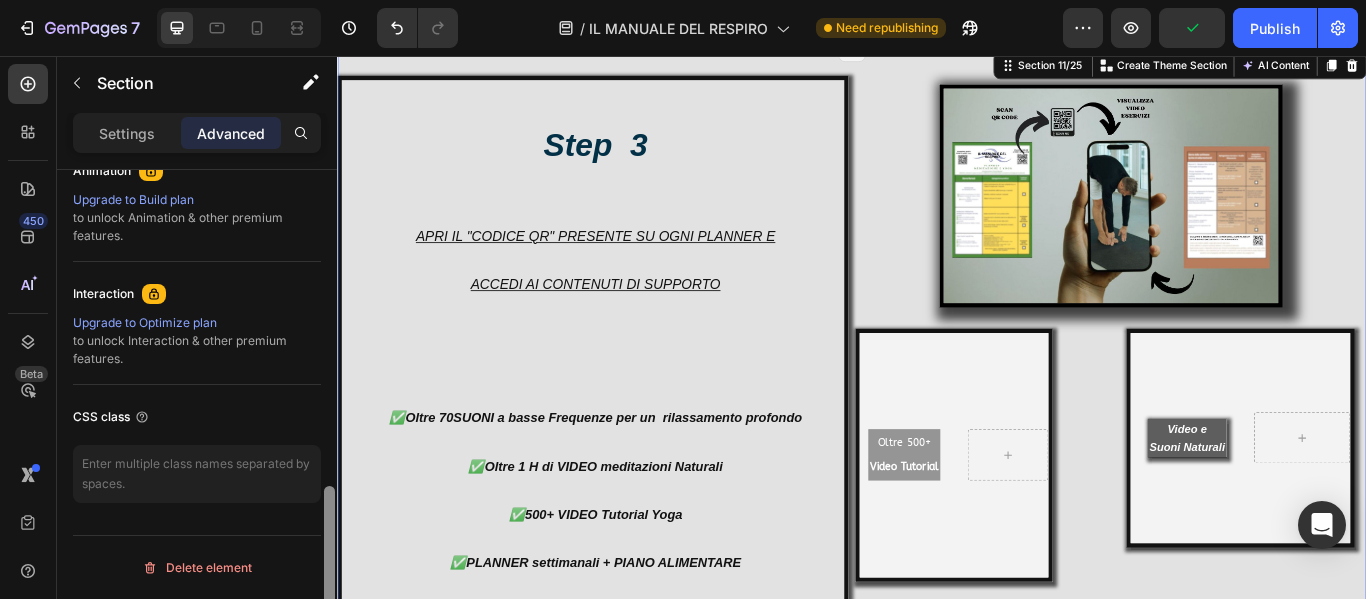 drag, startPoint x: 328, startPoint y: 209, endPoint x: 333, endPoint y: 521, distance: 312.04007 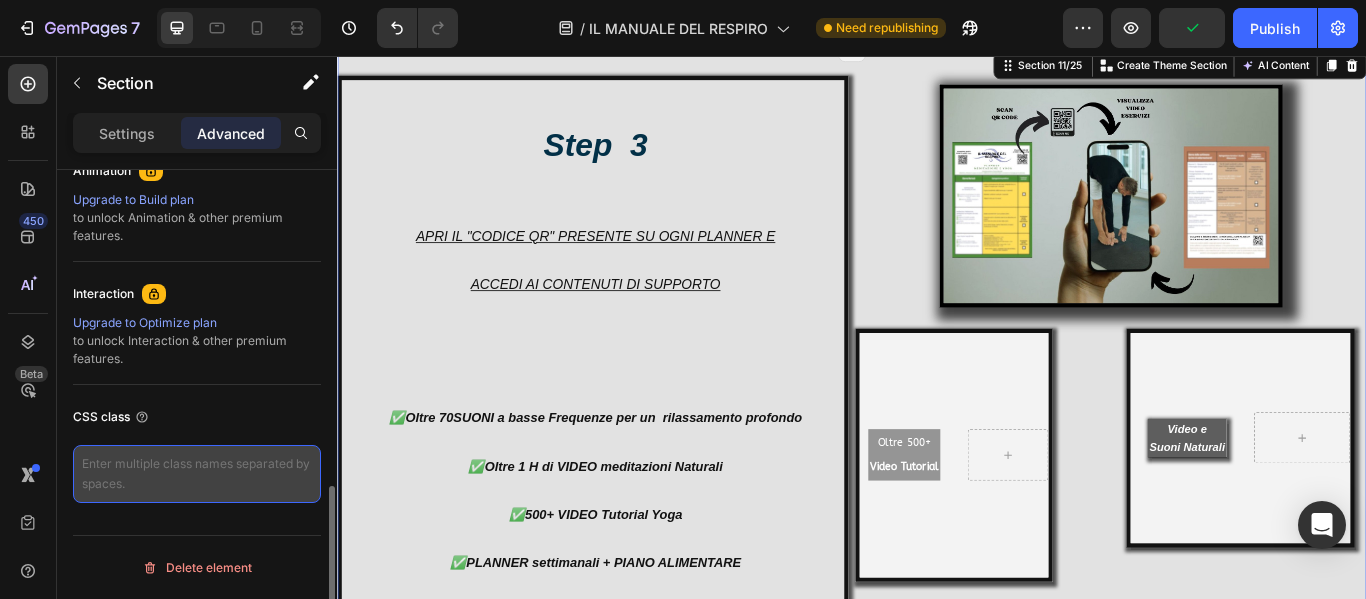 click at bounding box center (197, 474) 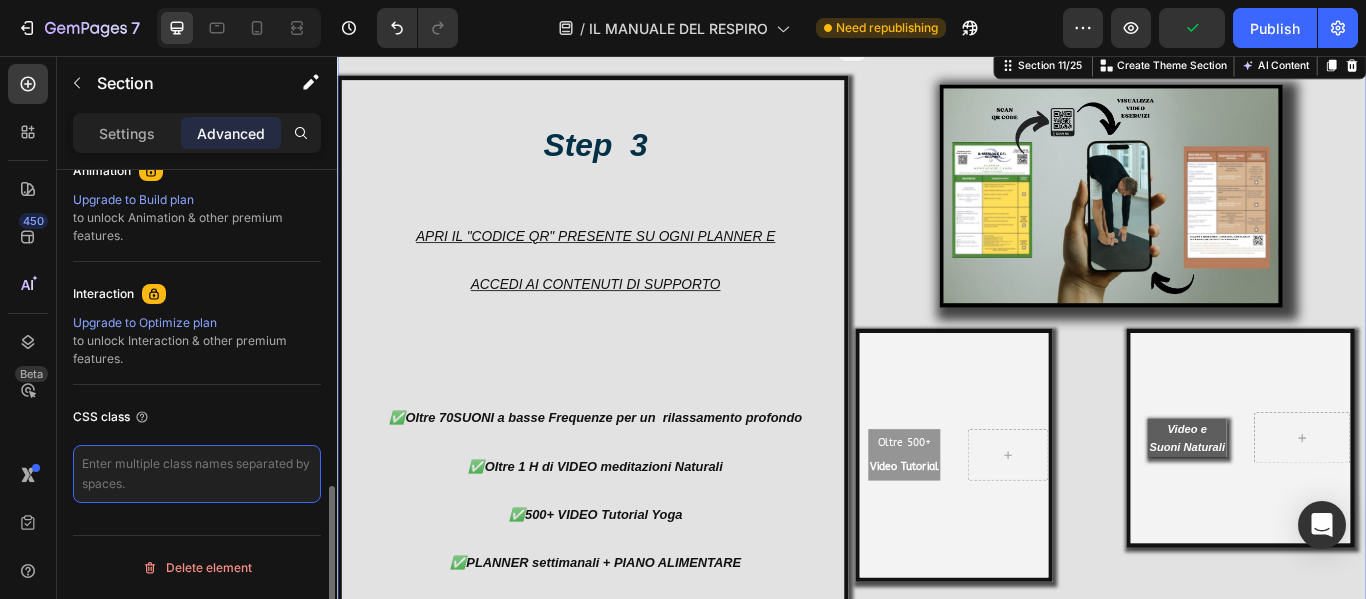 paste on "lang-it" 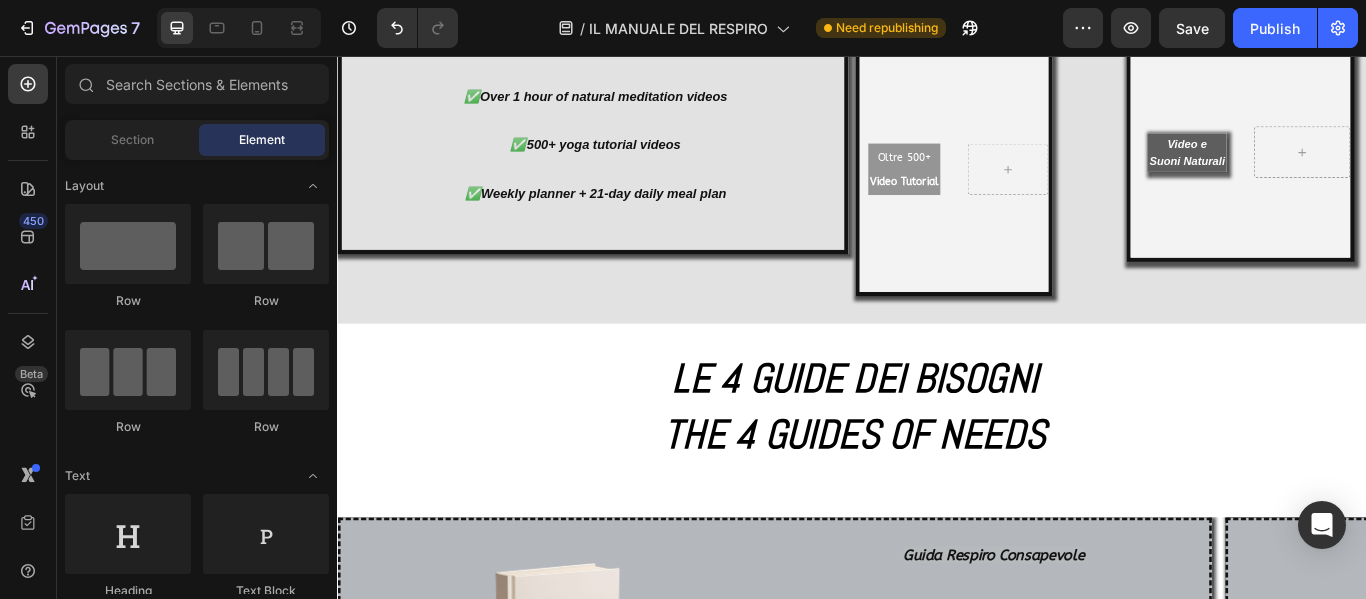 scroll, scrollTop: 15684, scrollLeft: 0, axis: vertical 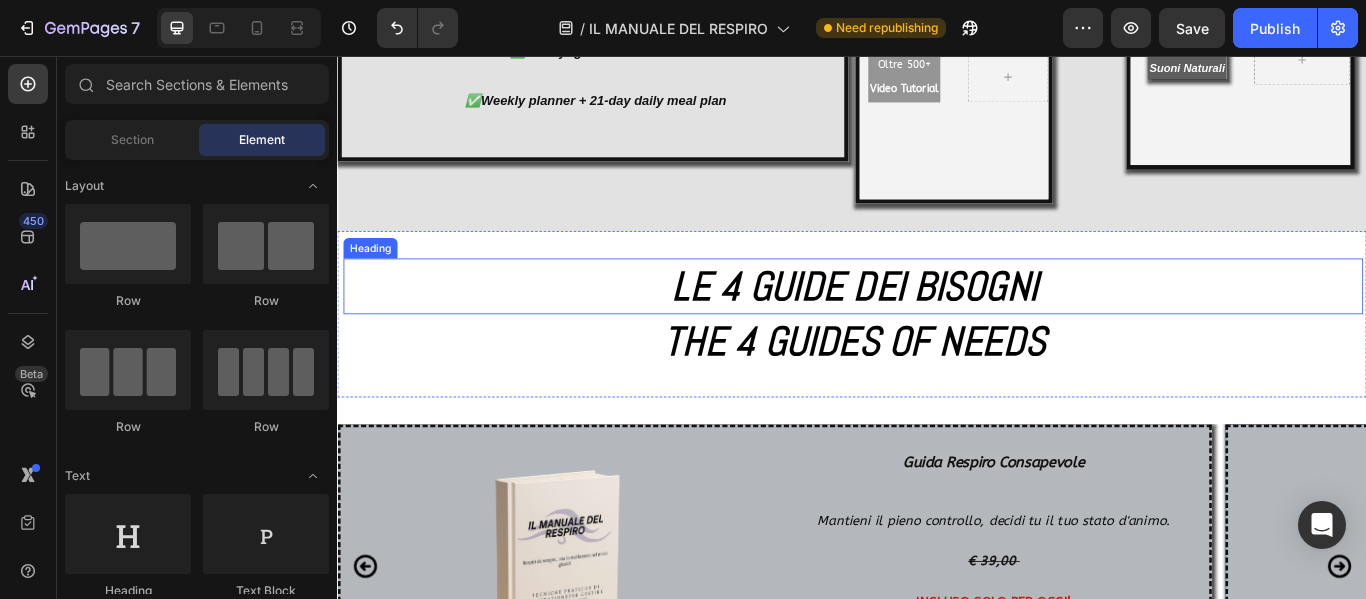 click on "LE 4 GUIDE DEI BISOGNI" at bounding box center (940, 324) 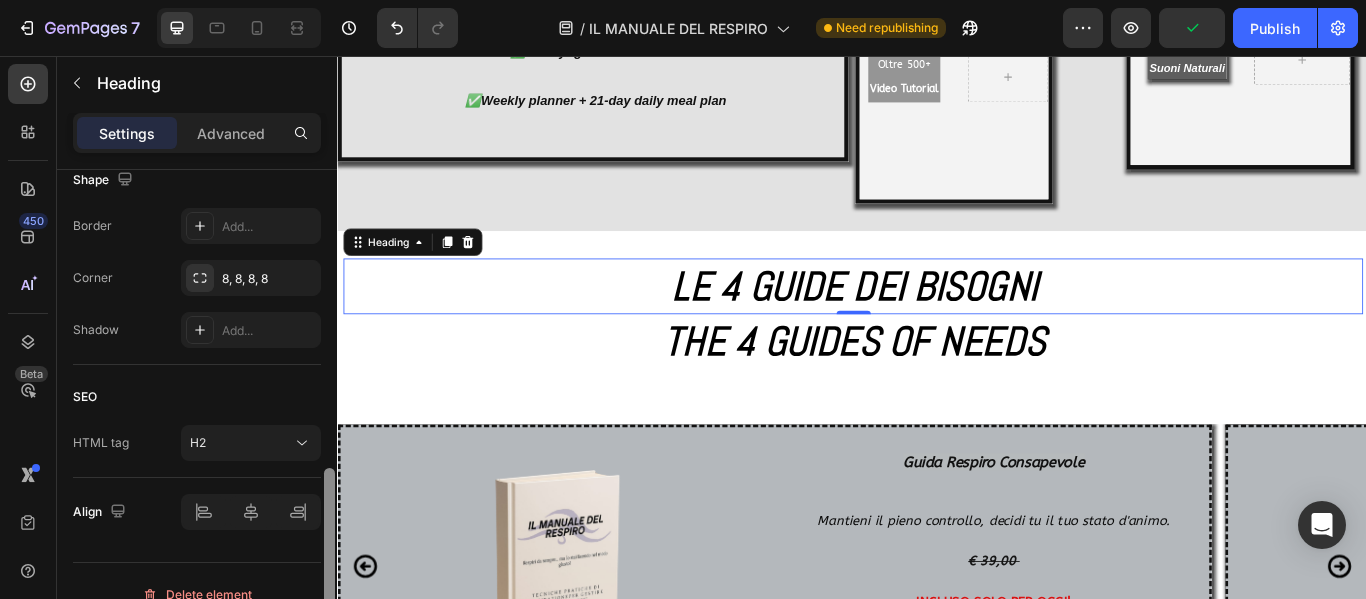 drag, startPoint x: 325, startPoint y: 309, endPoint x: 321, endPoint y: 605, distance: 296.02704 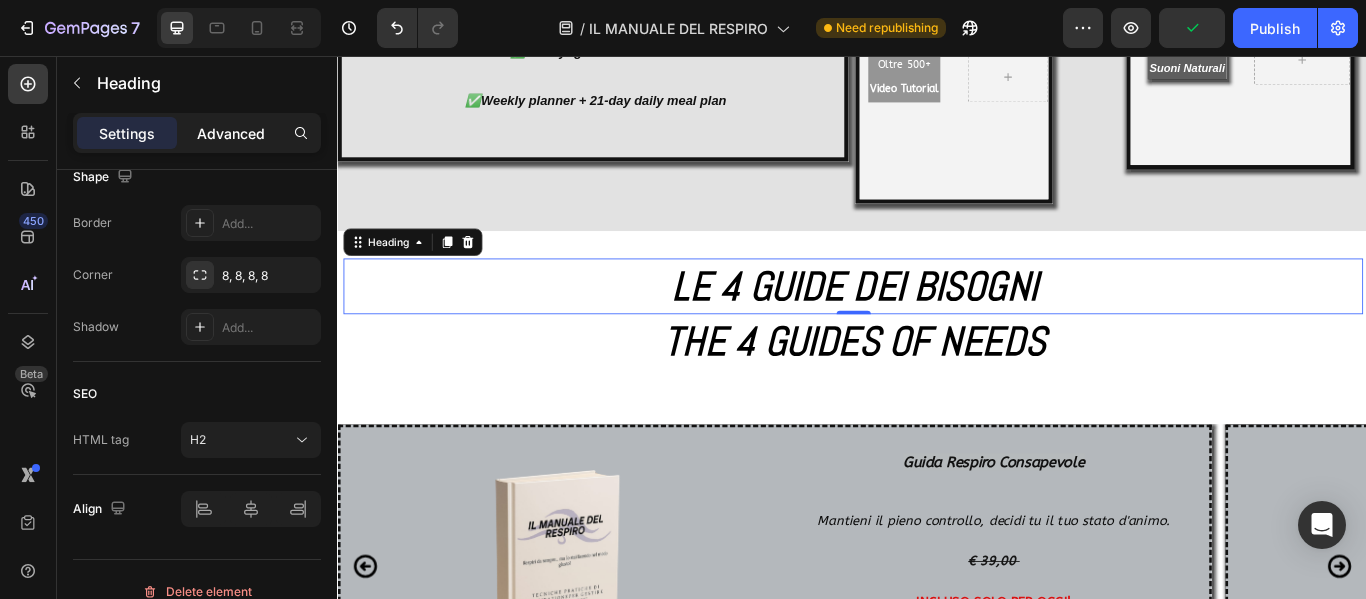 click on "Advanced" at bounding box center [231, 133] 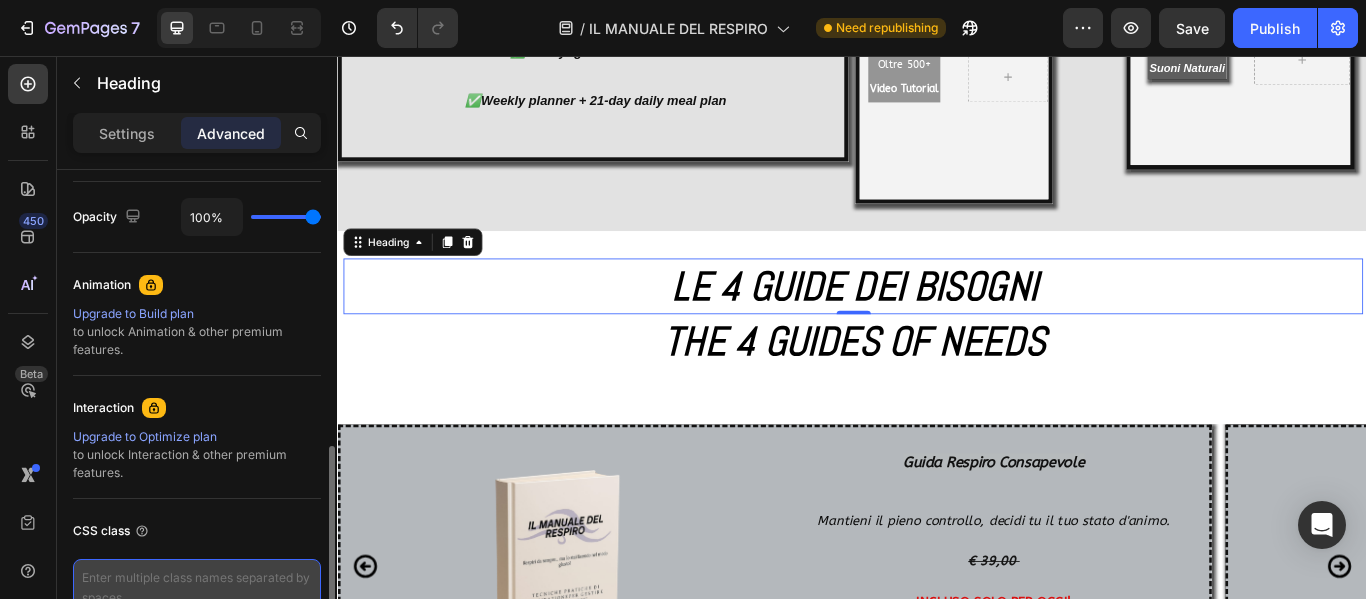 click at bounding box center (197, 588) 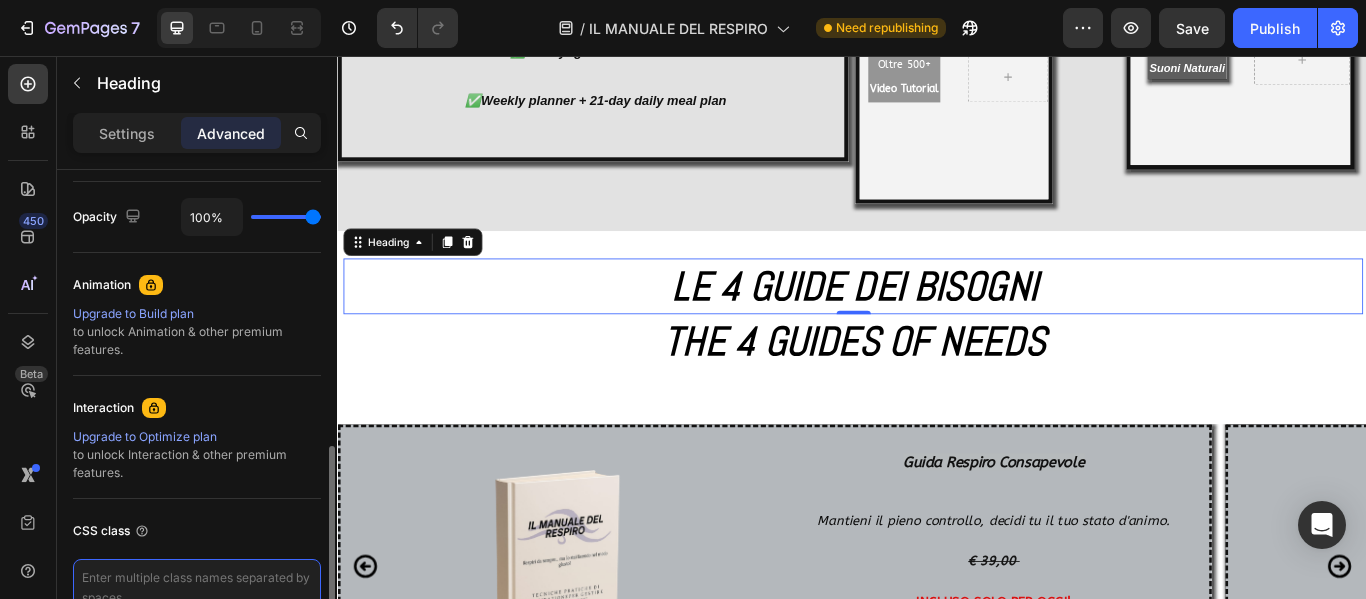 paste on "lang-it" 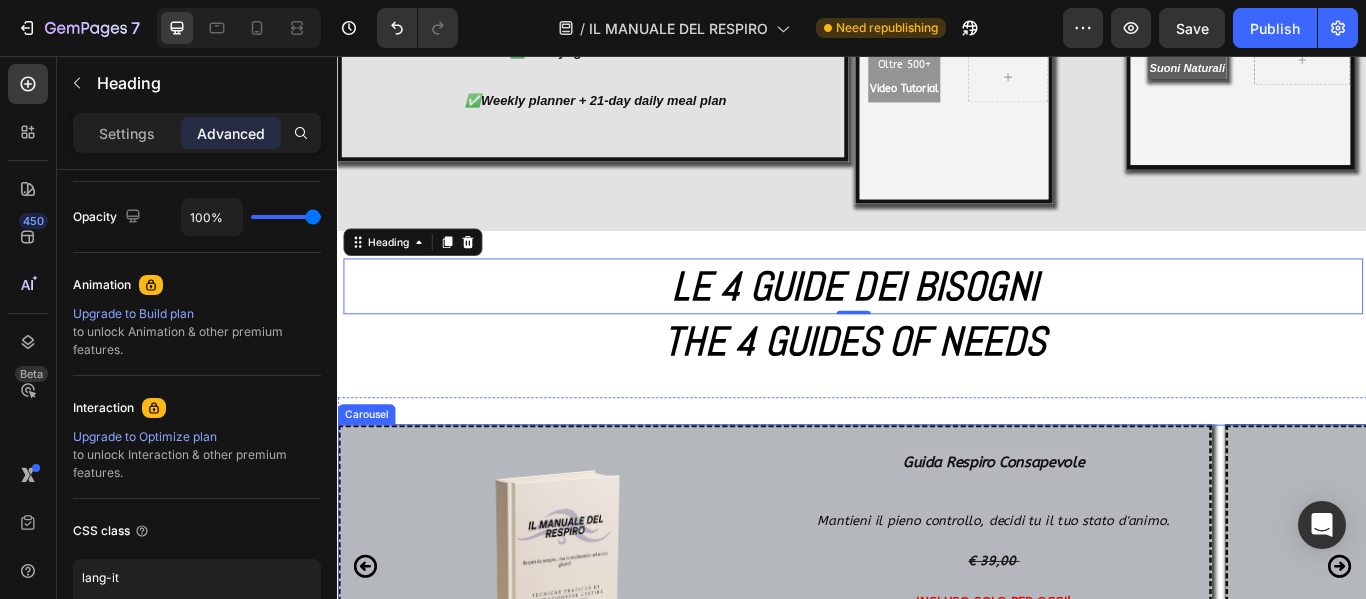 click on "Image Guida Respiro Consapevole Heading    Mantieni il pieno controllo, decidi tu il tuo stato d'animo.     € 39,00     INCLUSO SOLO PER OGGI! Text Block Row Image Guida Sonno Profondo   Heading Tecniche e strumenti per spazzare  via i pensieri OSSESSIVI   € 44,00     INCLUSO SOLO PER OGGI! Text Block Row Image Guida Meditazione  e Yoga  Heading Tecniche Respirazione efficace   per Equilibrare Corpo  e Mente  € 89,00   INCLUSO SOLO PER OGGI! Text Block Row Image Guida Concentrazione e Focus Heading   Strategie segrete + Piano alimentare 21 giorni per una concentrazione da Scacchiere    € 59,00     INCLUSO SOLO PER OGGI! Text Block Row" at bounding box center (937, 651) 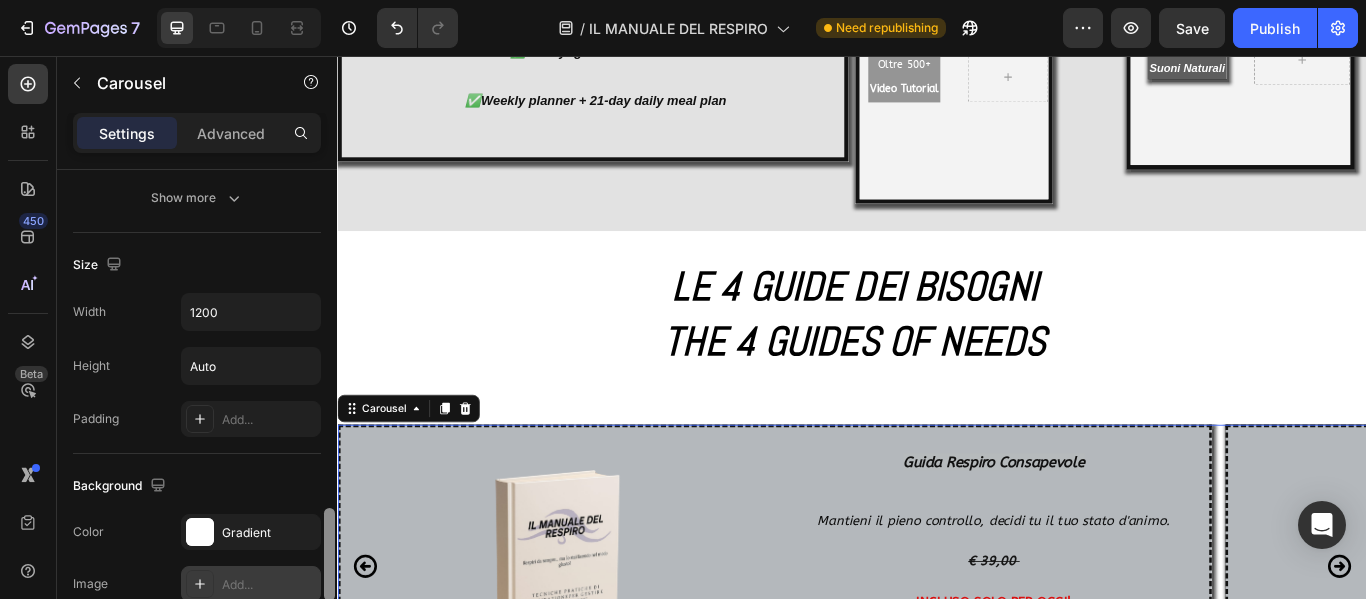 scroll, scrollTop: 1675, scrollLeft: 0, axis: vertical 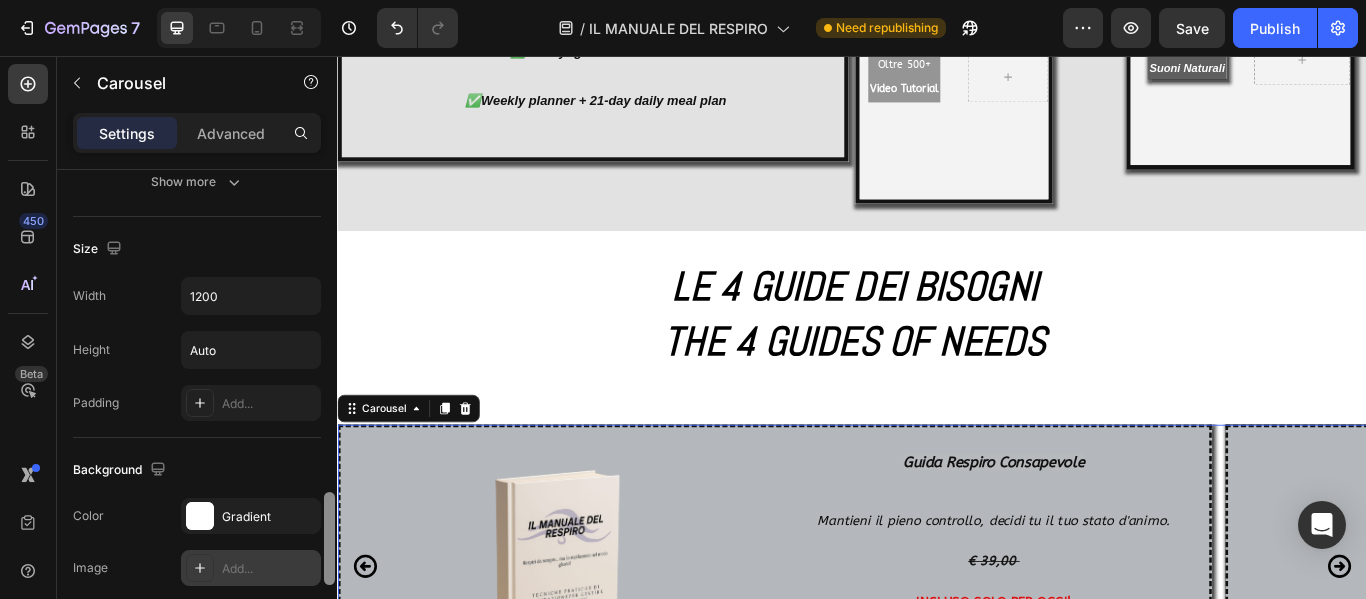 drag, startPoint x: 334, startPoint y: 241, endPoint x: 314, endPoint y: 563, distance: 322.6205 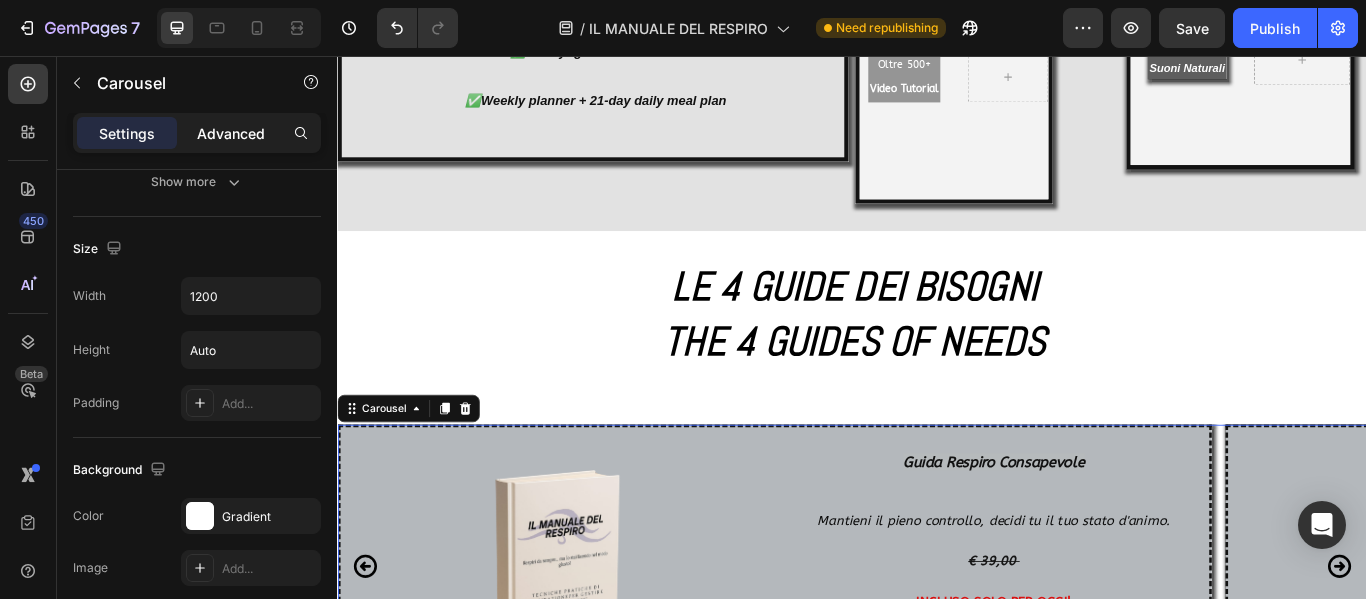 click on "Advanced" at bounding box center [231, 133] 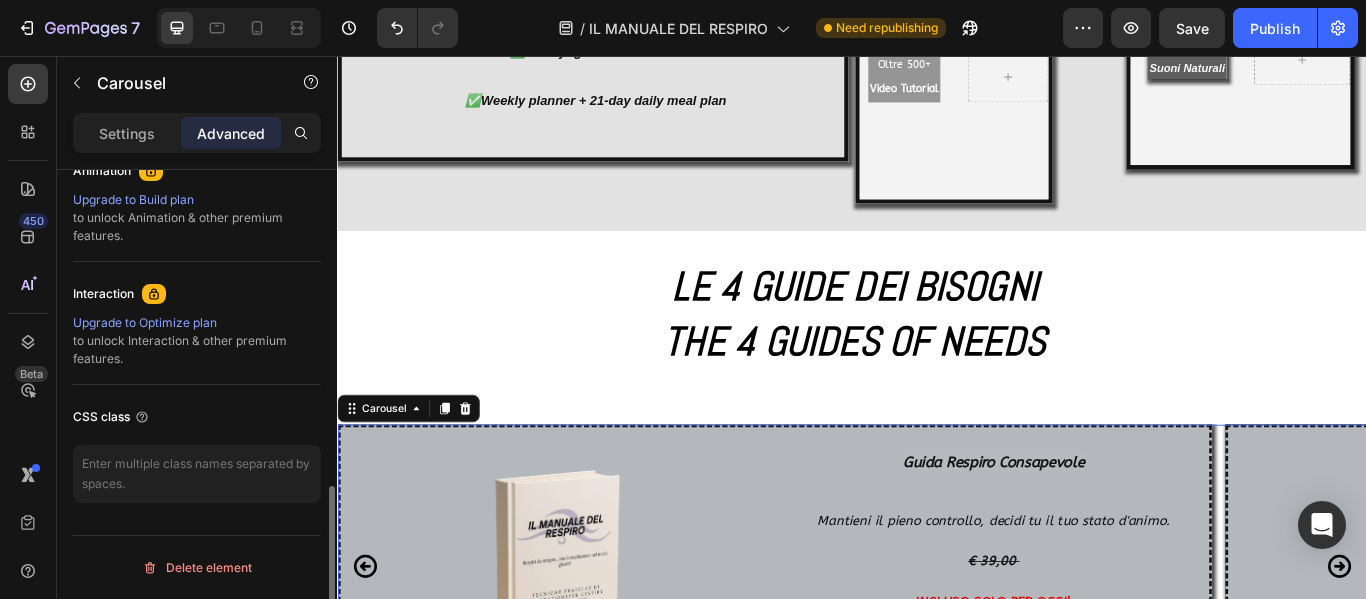 scroll, scrollTop: 902, scrollLeft: 0, axis: vertical 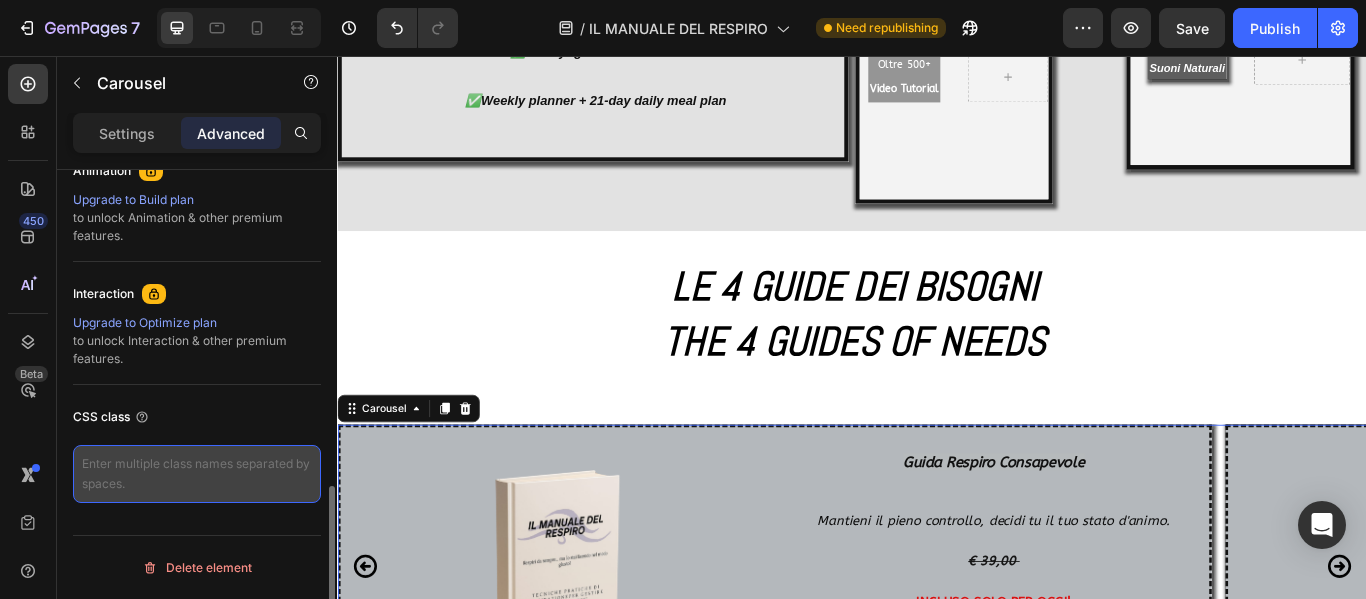click at bounding box center (197, 474) 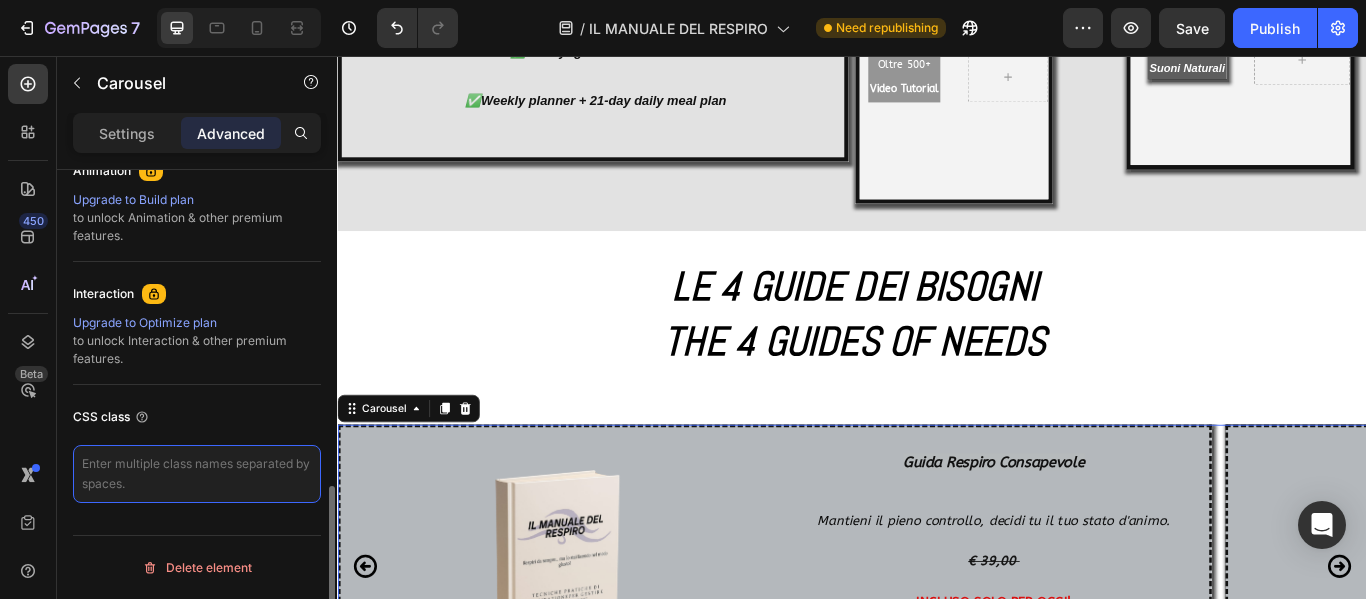 paste on "lang-it" 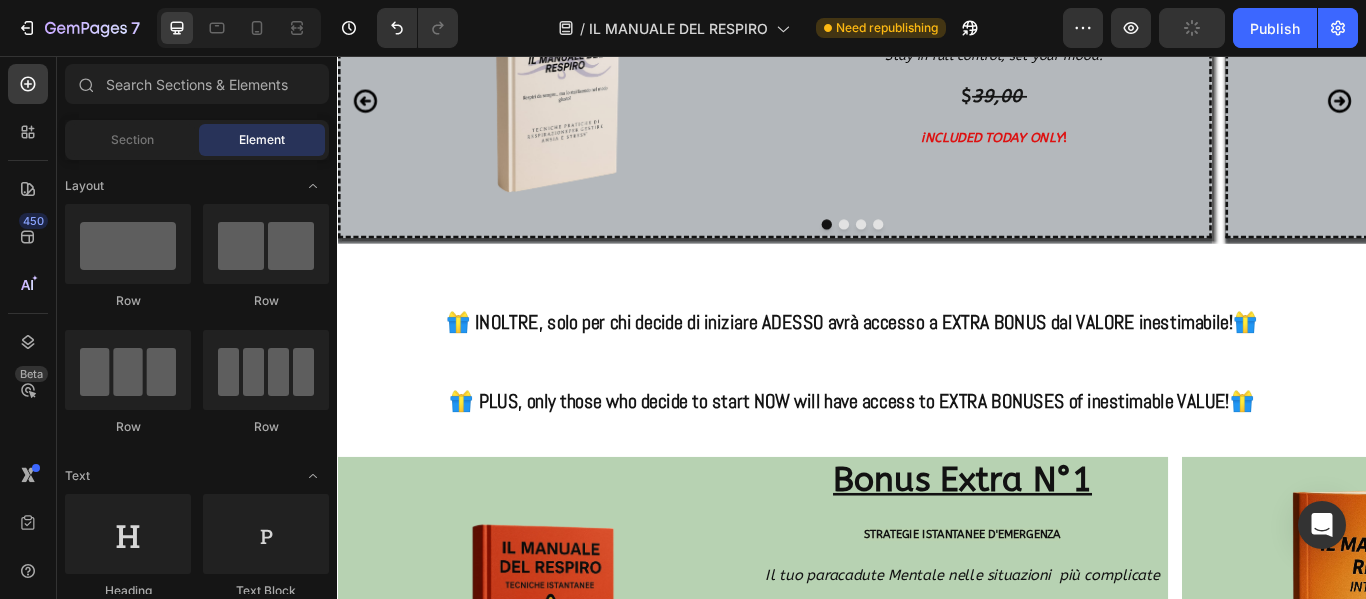 scroll, scrollTop: 16644, scrollLeft: 0, axis: vertical 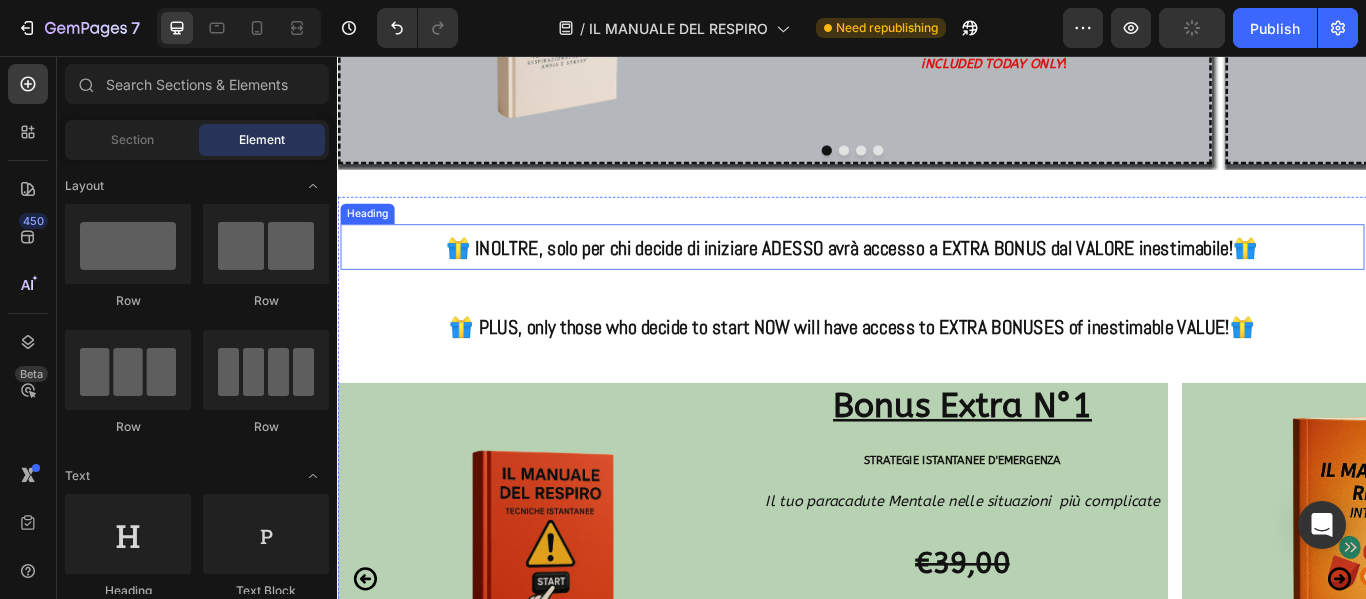 click on "🎁 INOLTRE, solo per chi decide di iniziare ADESSO avrà accesso a EXTRA BONUS dal VALORE inestimabile!🎁" at bounding box center (937, 279) 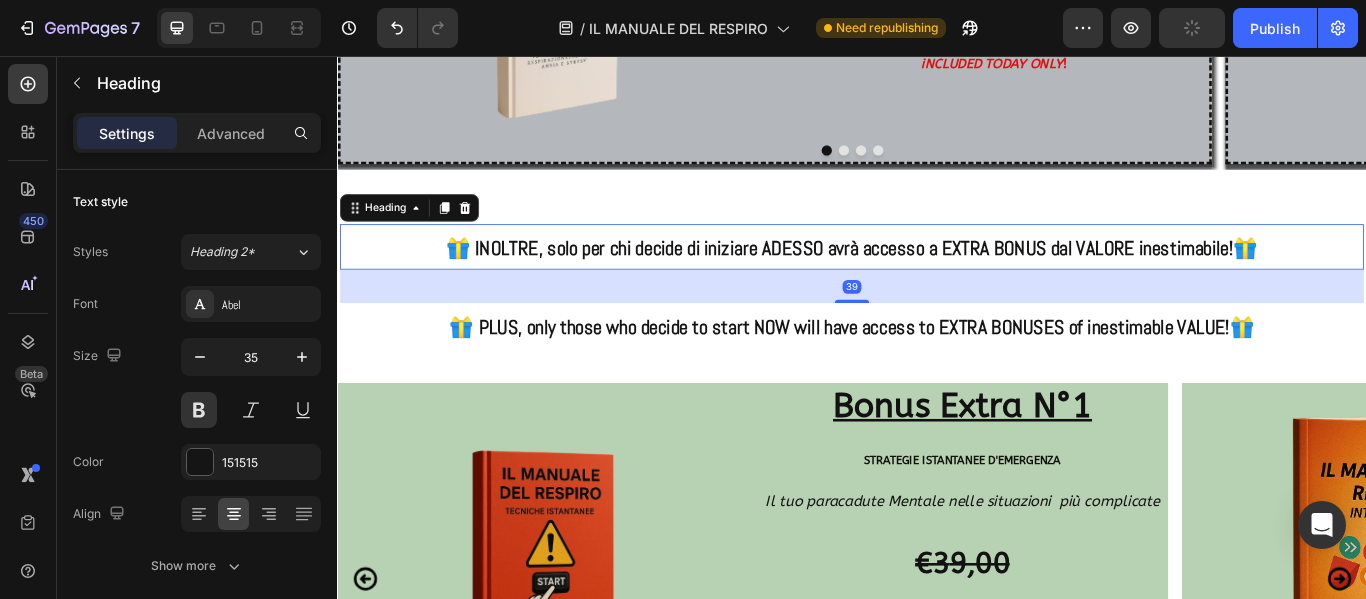 click on "Settings Advanced" at bounding box center [197, 141] 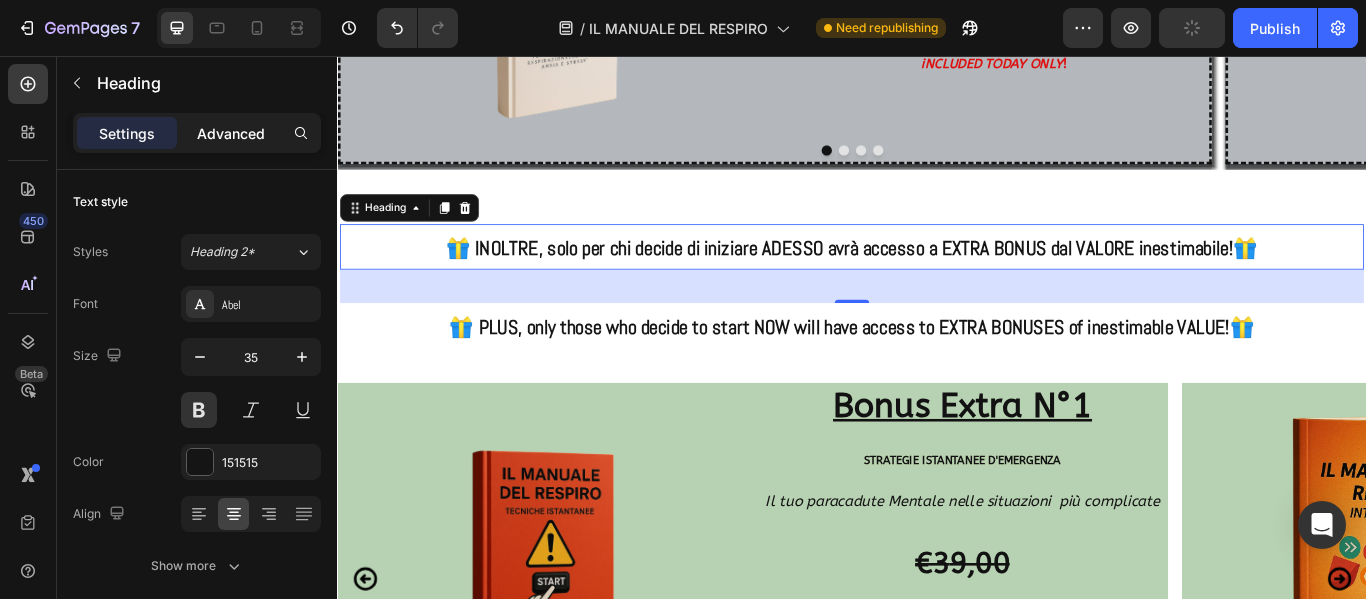 click on "Advanced" at bounding box center (231, 133) 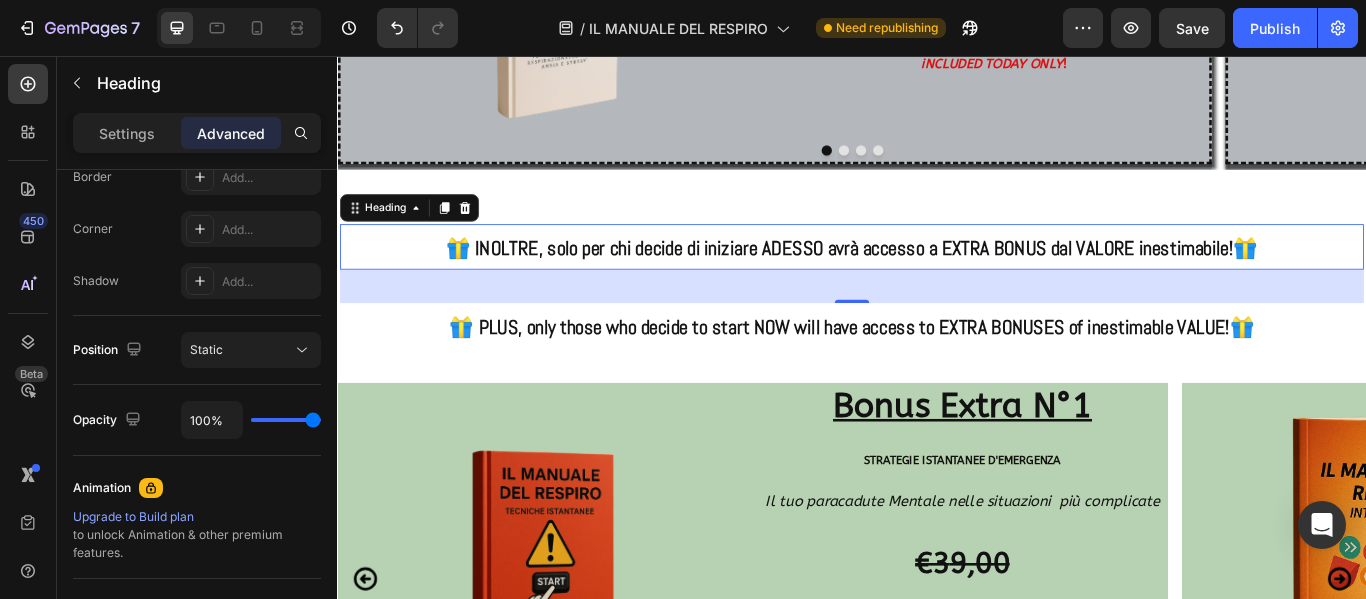 scroll, scrollTop: 902, scrollLeft: 0, axis: vertical 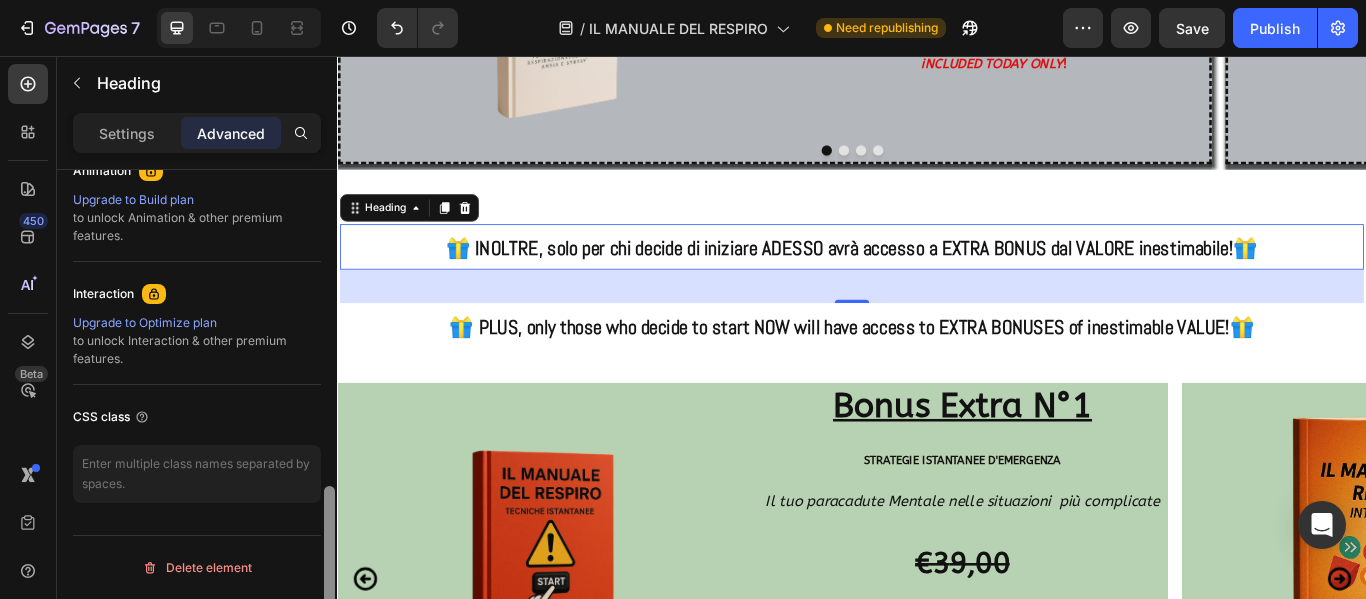 drag, startPoint x: 333, startPoint y: 239, endPoint x: 325, endPoint y: 562, distance: 323.09906 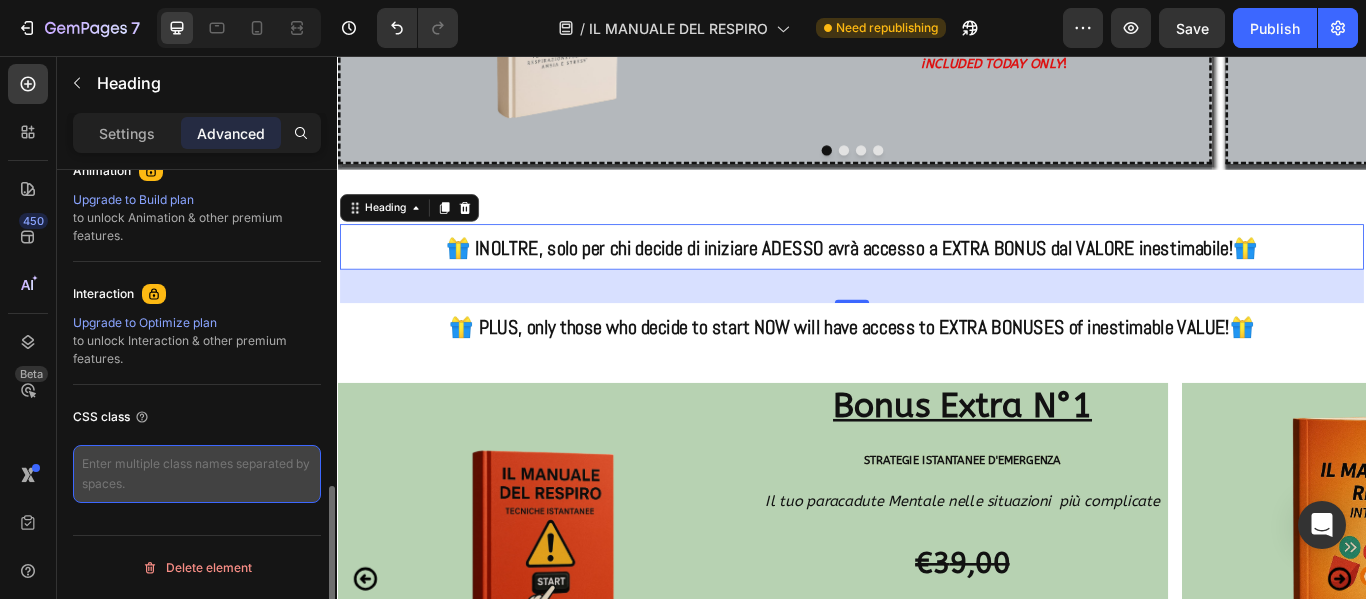 click at bounding box center [197, 474] 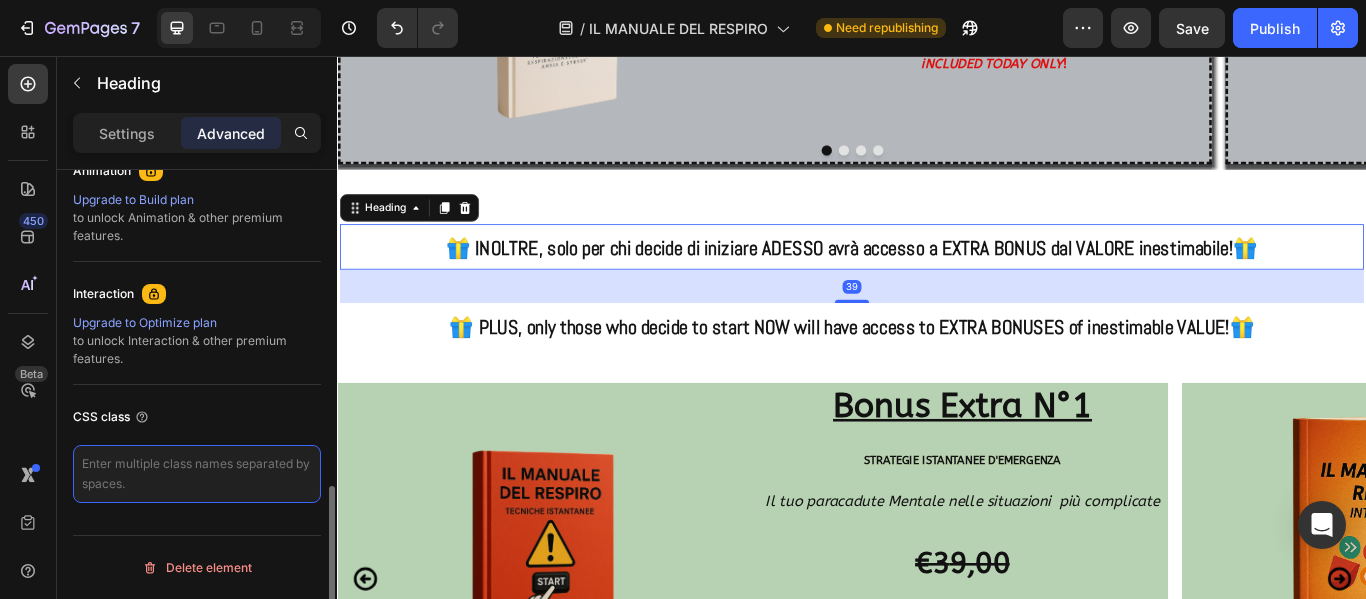 paste on "lang-it" 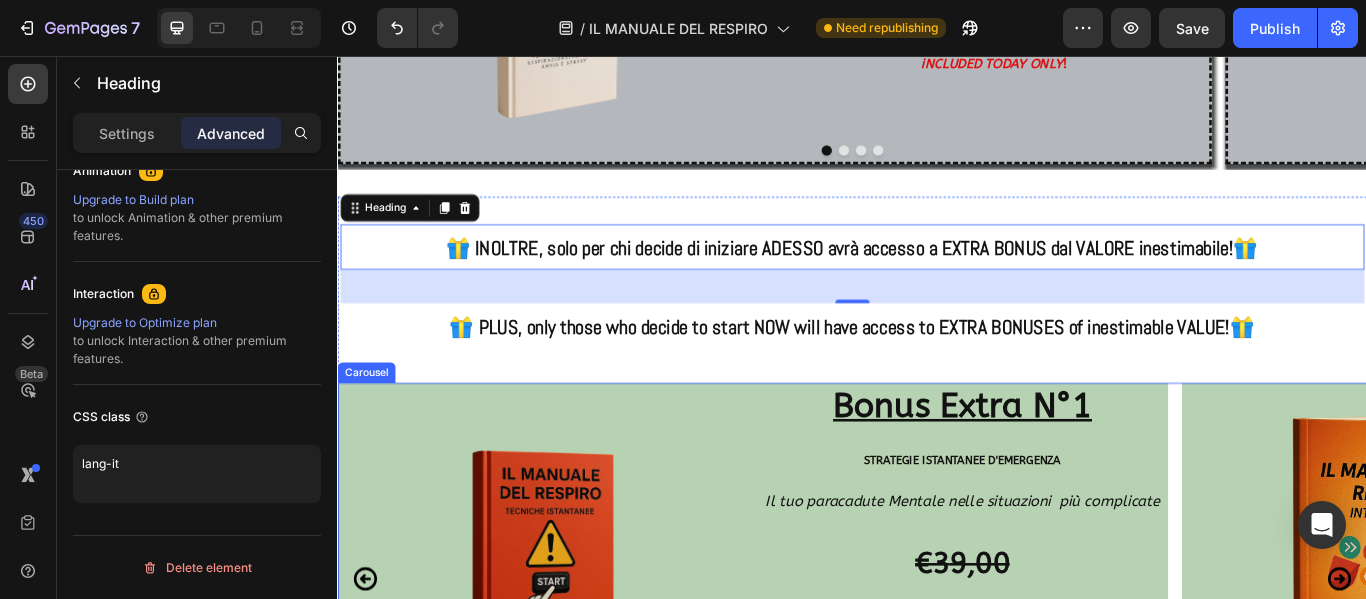 click on "Image Bonus Extra N°1 Heading STRATEGIE ISTANTANEE D'EMERGENZA Heading Il tuo paracadute Mentale nelle situazioni  più complicate   Heading €3 9,00 Heading INCLUSO SOLO PER OGGI! Heading Row Image Bonus Extra N°2 Heading BOOST+ Heading Complemento al percorso del Manuale, fornisce sostanze nutritive che favoriscono l'equilibrio ormonale   Heading € 29,00 Heading INCLUSO SOLO PER OGGI! Heading Row Image Bonus Extra N°5   Heading PIANO ALIMENTARE 21 Giorni Heading Depura il corpo, Nutri la Mente  e guadagna energia pulita. Heading €3 9,00 Heading INCLUSO SOLO PER OGGI! Heading Row Image Bonus Extra N°4 Heading TUTORIAL YOGA Heading Più di 500 Video esercizi illustrativi HATCHA YOGA, STRETCHING e tutte le posizioni dell' Arte dello YOGA interamente integrate nella pratica  Heading €7 9,00 Heading INCLUSO SOLO PER OGGI! Heading Row Image Bonus Extra N°3 Heading Meditazioni Naturali  Heading Porta il corpo e la mente in una nuova dimensione. Oltre 1H  Audio/Video da 5 Min ciascuno    €4" at bounding box center (937, 665) 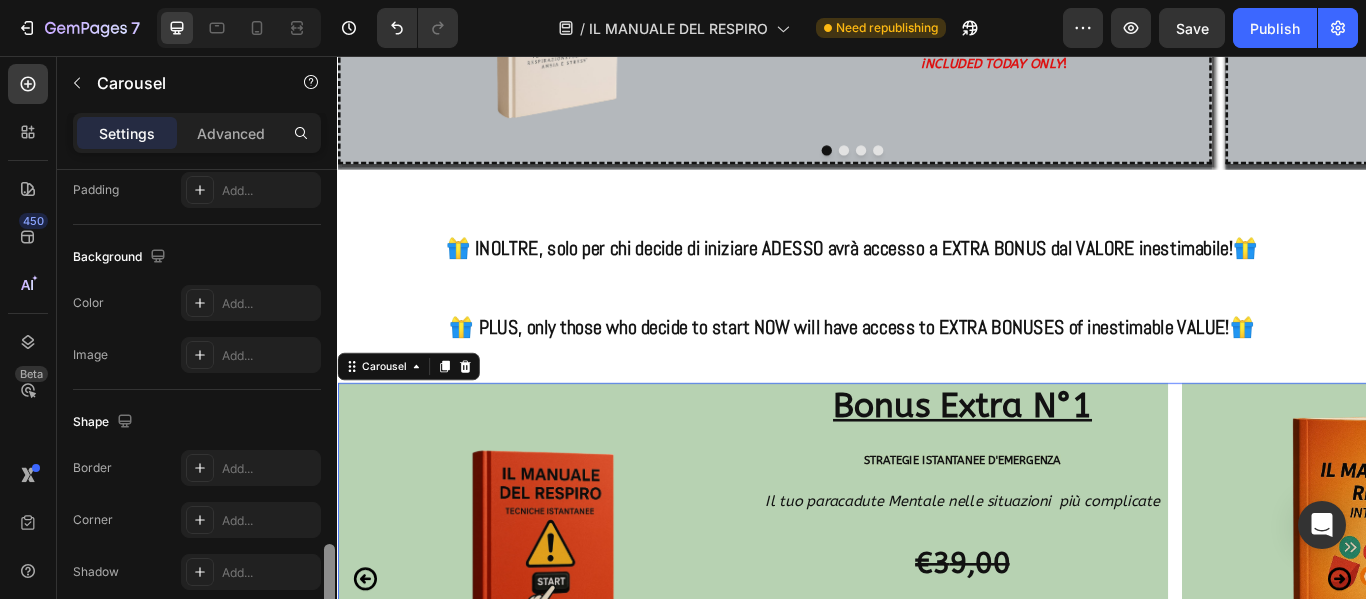 scroll, scrollTop: 1898, scrollLeft: 0, axis: vertical 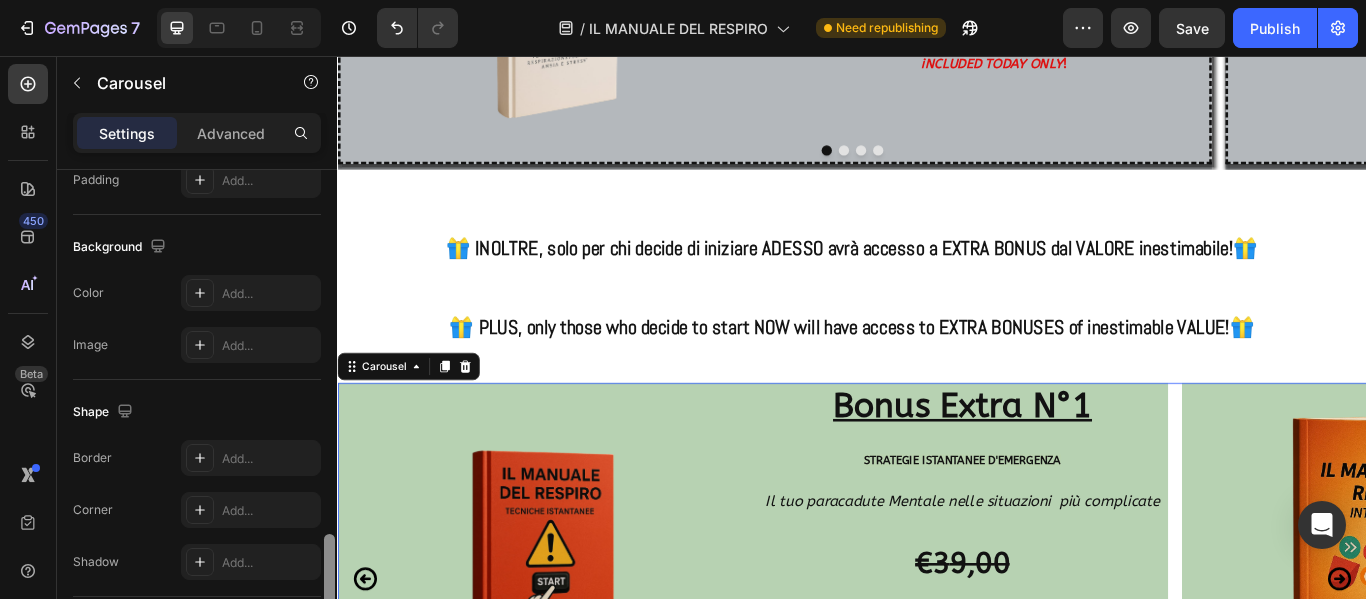 drag, startPoint x: 330, startPoint y: 227, endPoint x: 324, endPoint y: 592, distance: 365.04932 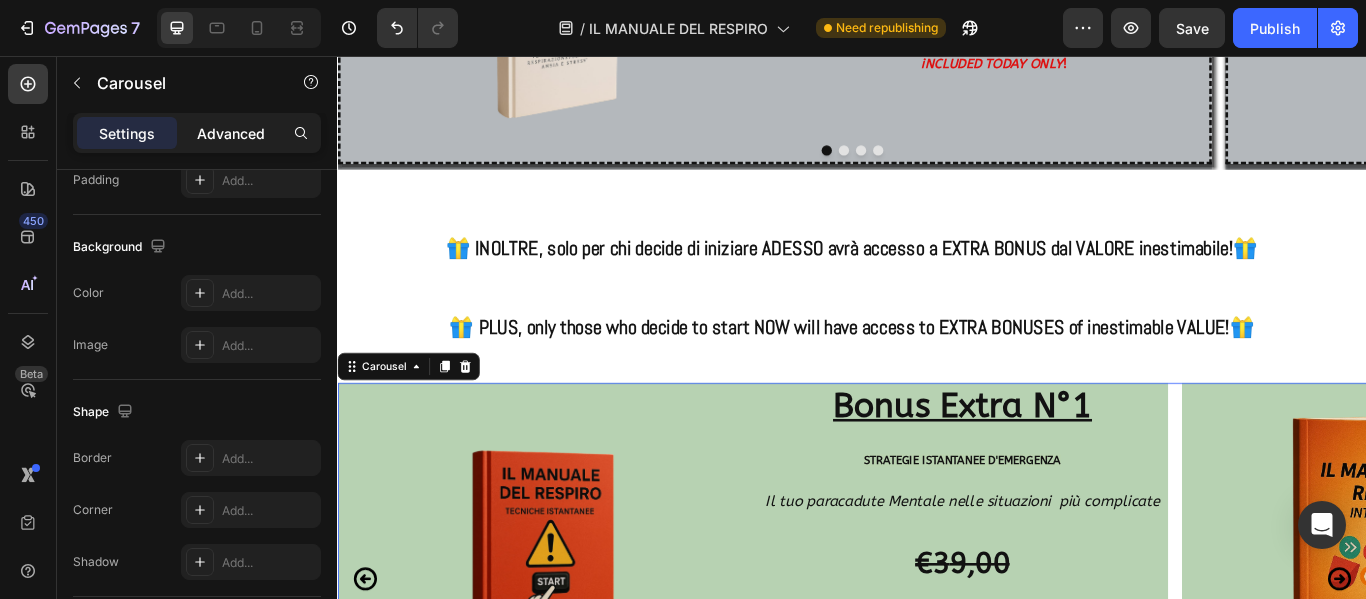click on "Advanced" at bounding box center (231, 133) 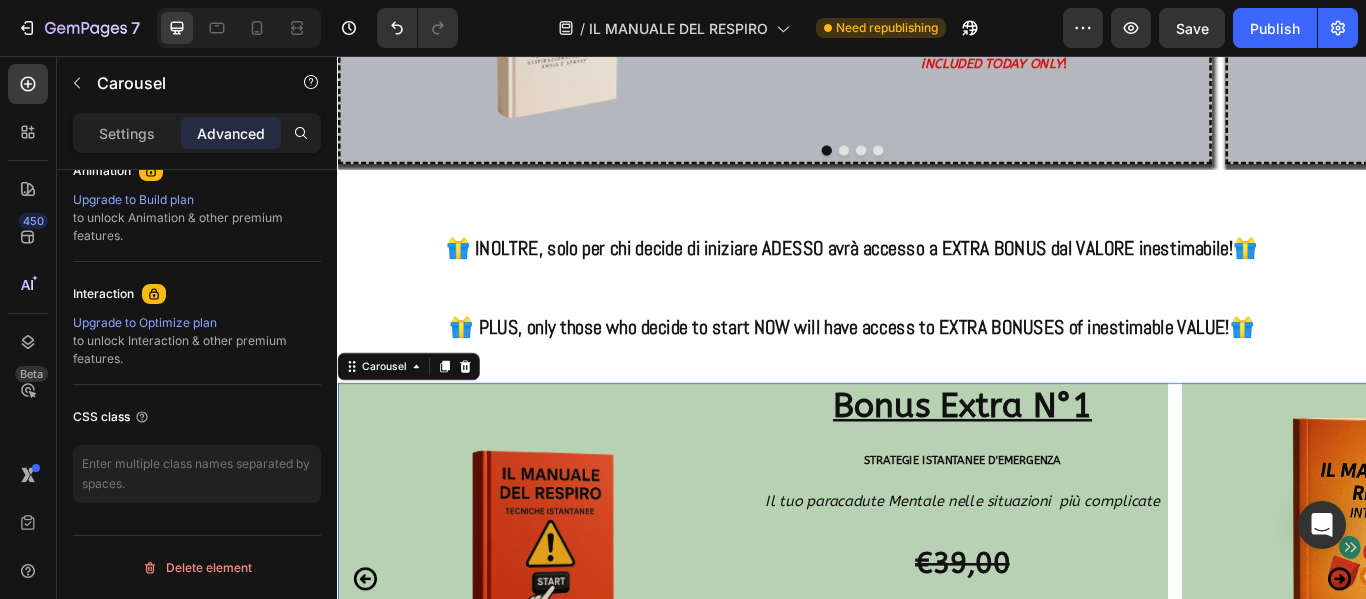 scroll, scrollTop: 902, scrollLeft: 0, axis: vertical 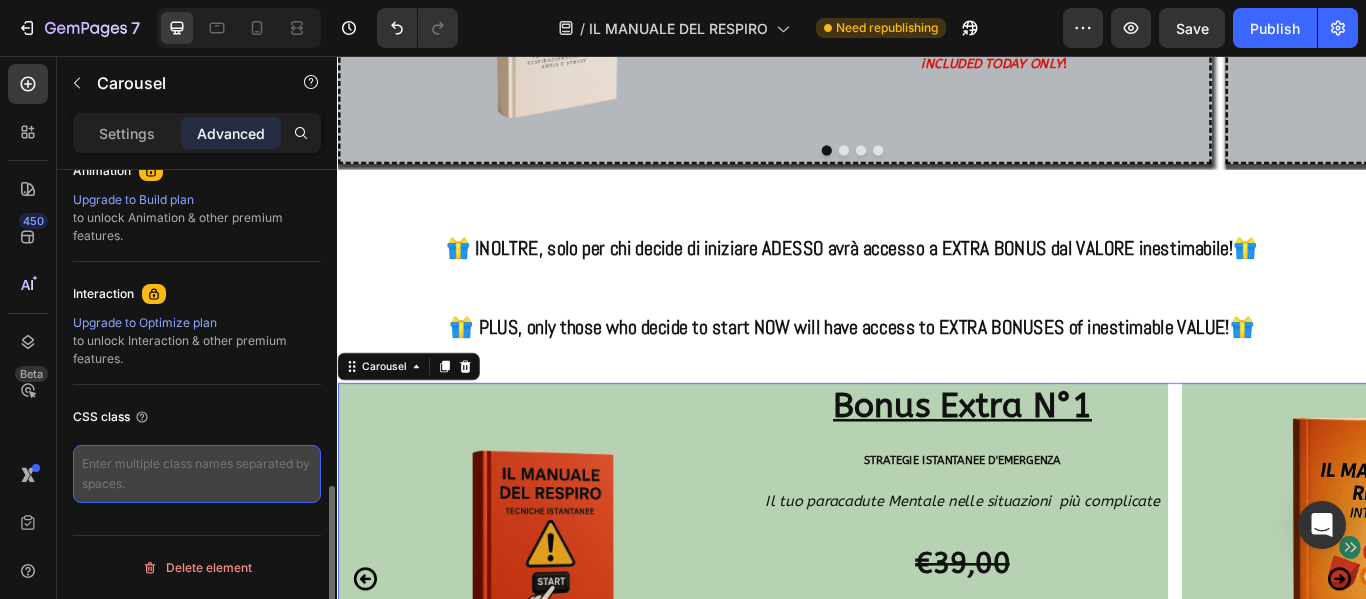 click at bounding box center (197, 474) 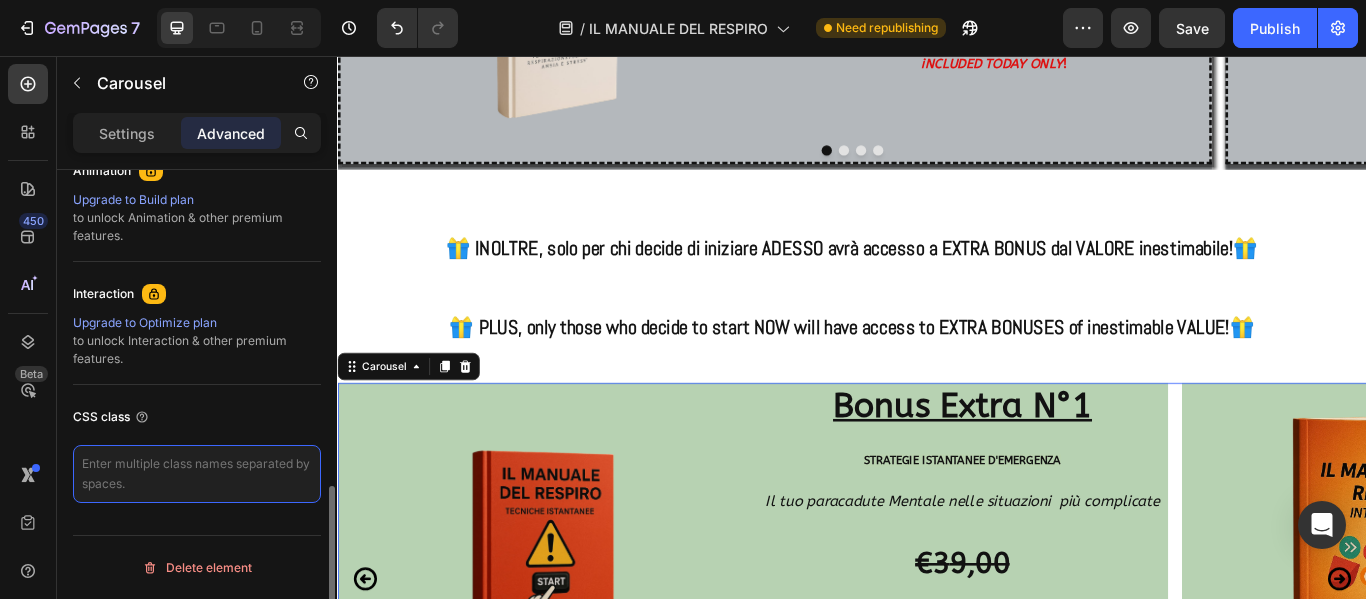 paste on "lang-it" 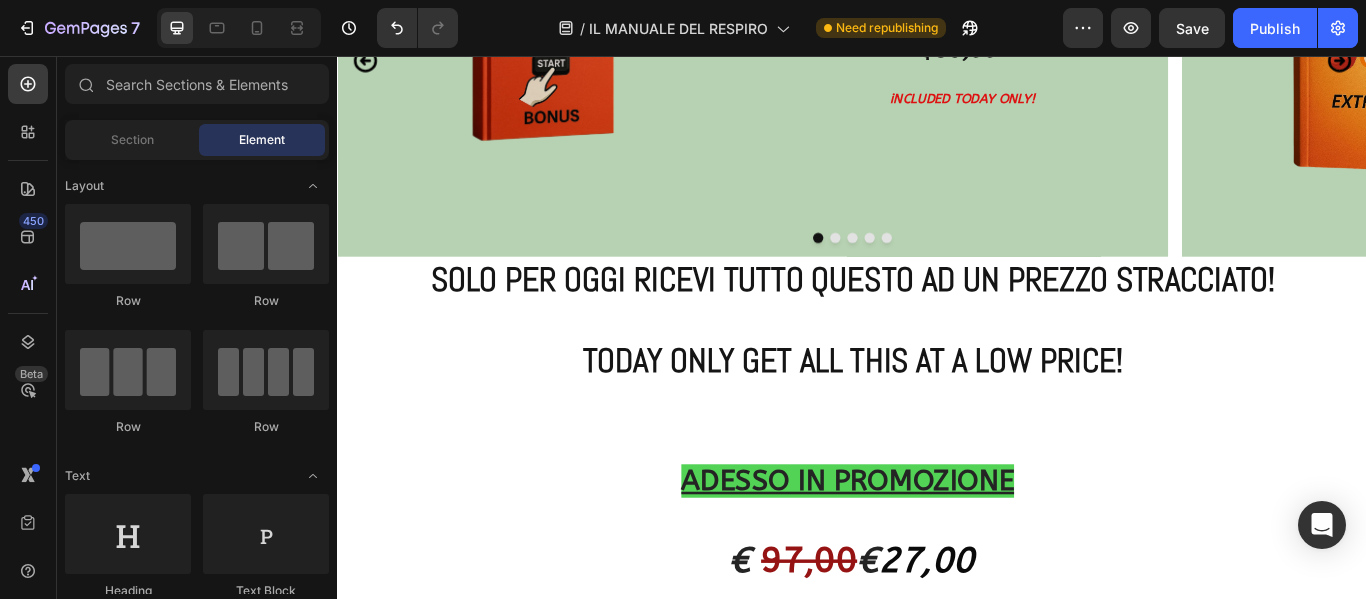 scroll, scrollTop: 17764, scrollLeft: 0, axis: vertical 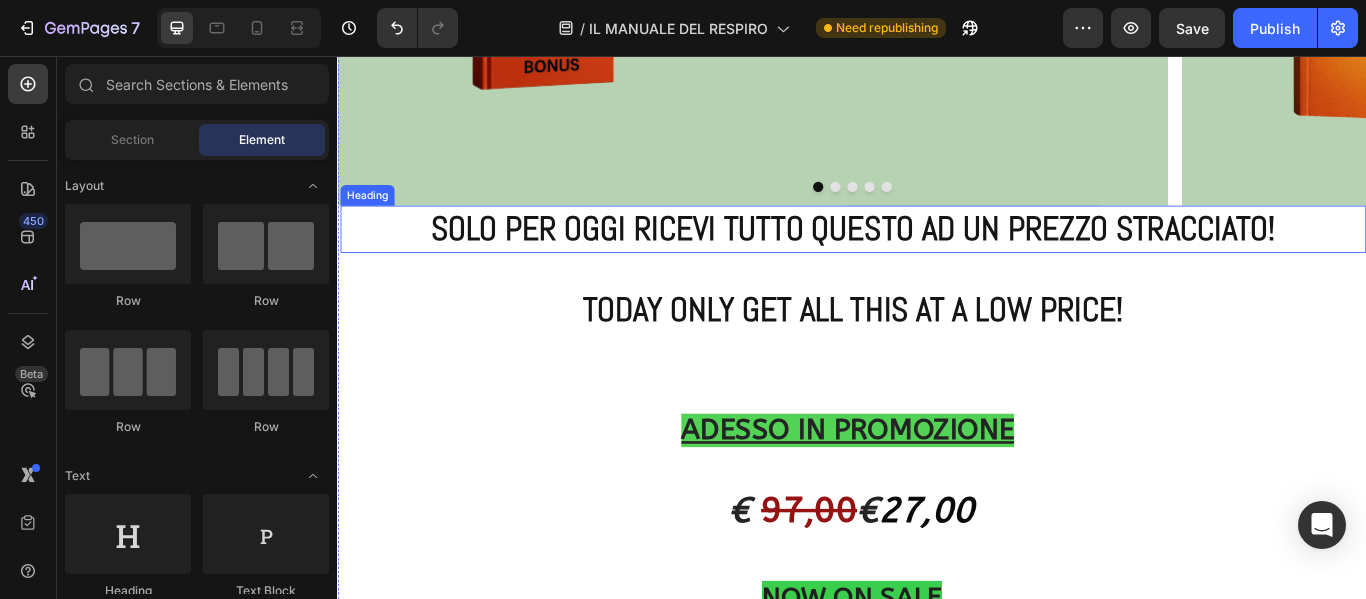 click on "SOLO PER OGGI RICEVI TUTTO QUESTO AD UN PREZZO STRACCIATO!" at bounding box center [938, 258] 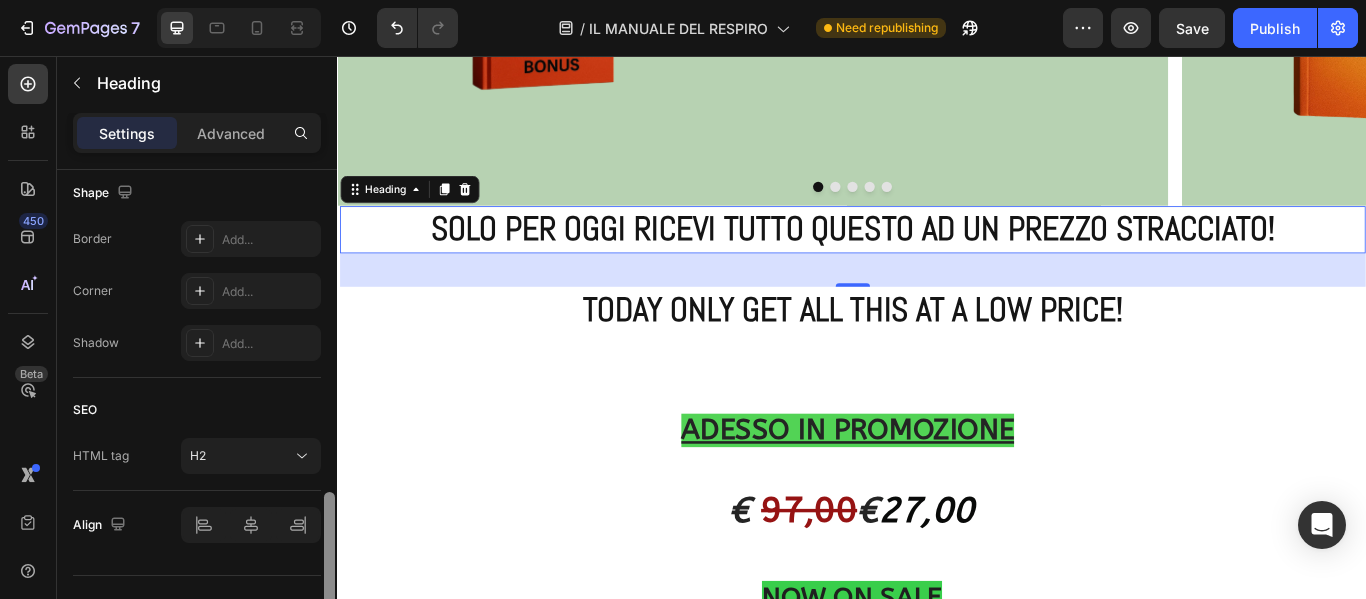 scroll, scrollTop: 812, scrollLeft: 0, axis: vertical 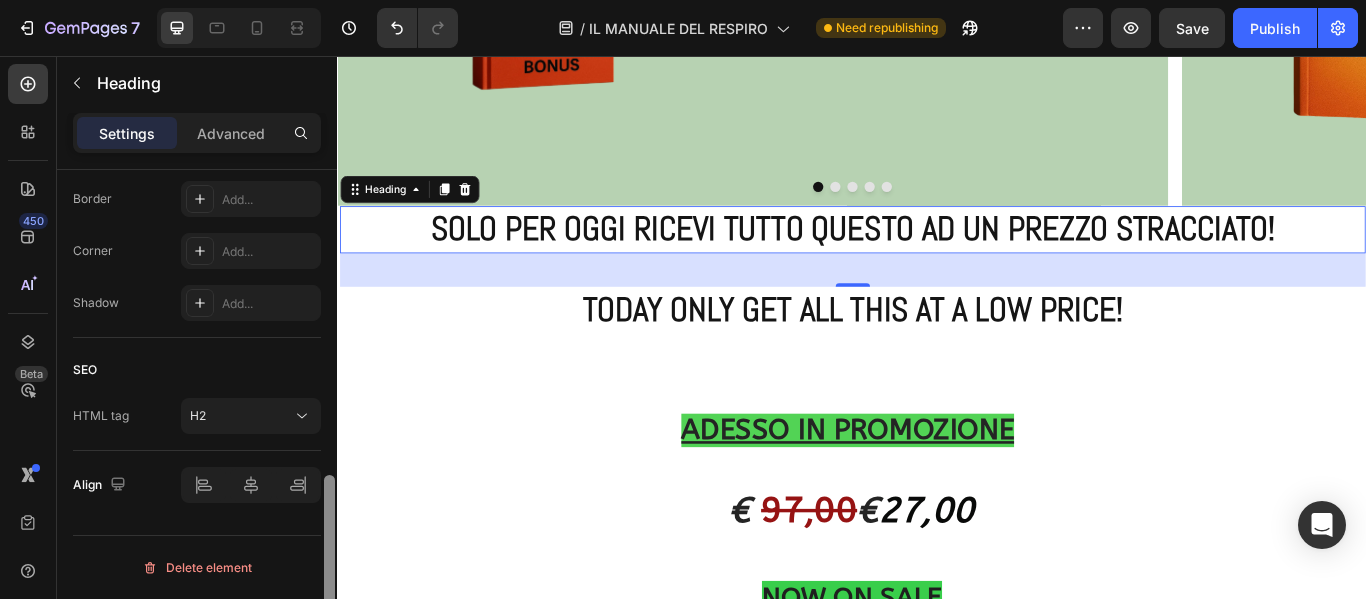 drag, startPoint x: 331, startPoint y: 339, endPoint x: 317, endPoint y: 646, distance: 307.31906 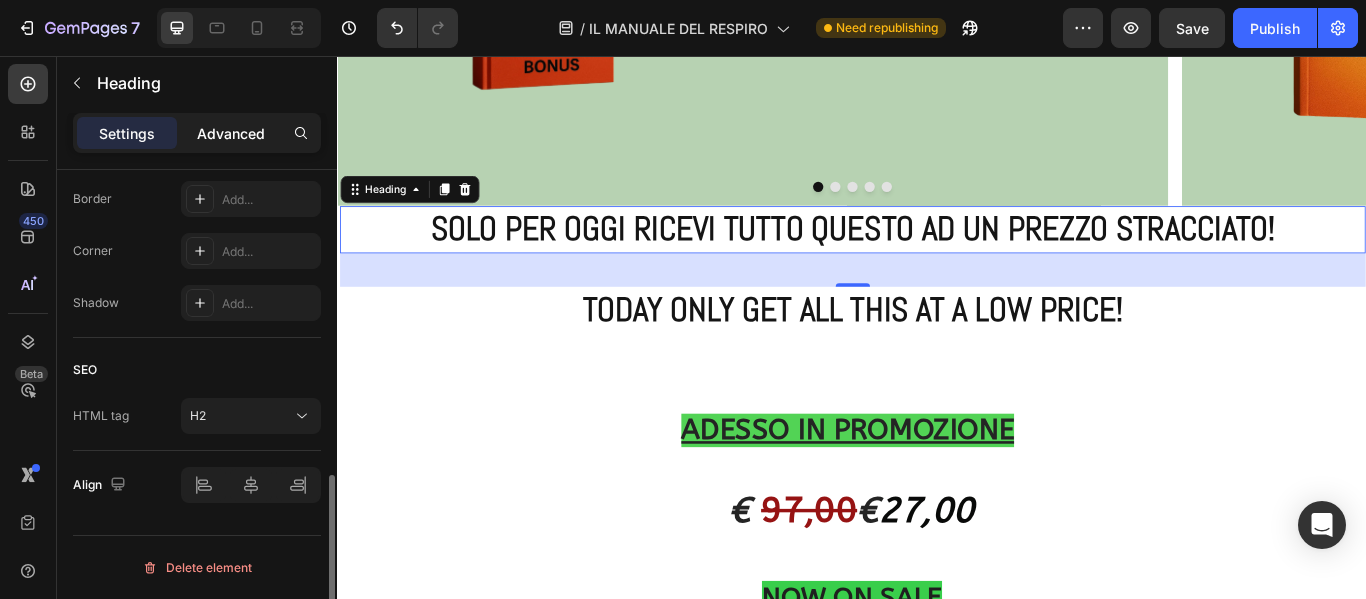 click on "Advanced" at bounding box center [231, 133] 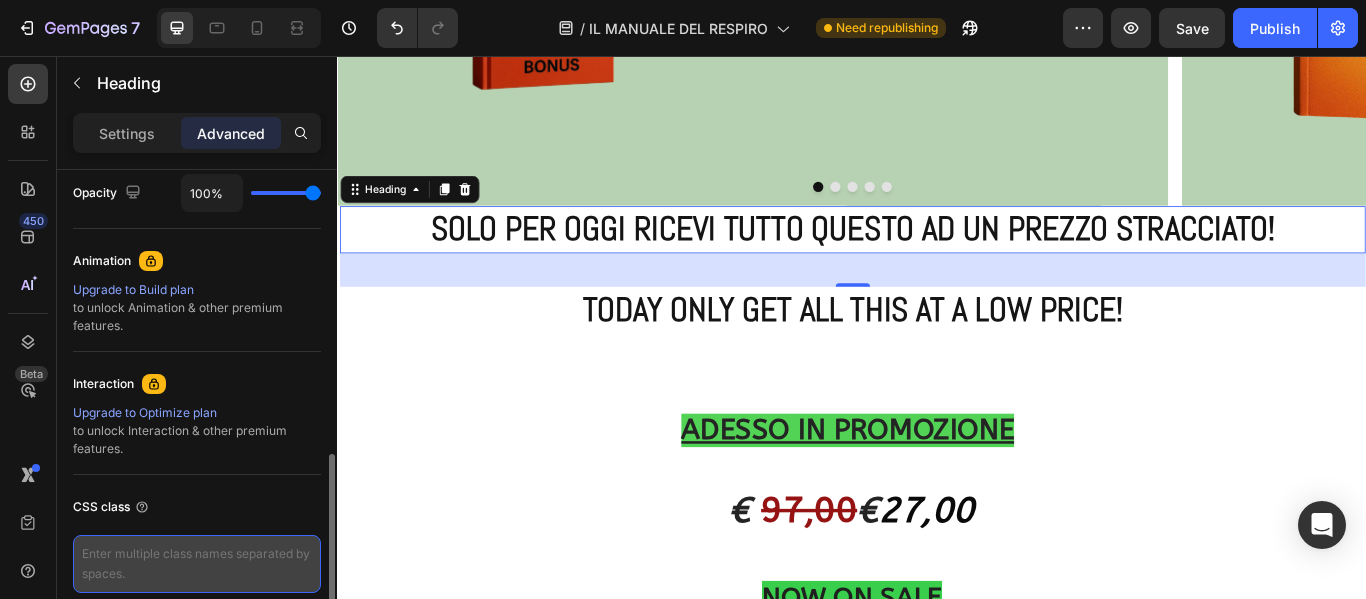 click at bounding box center (197, 564) 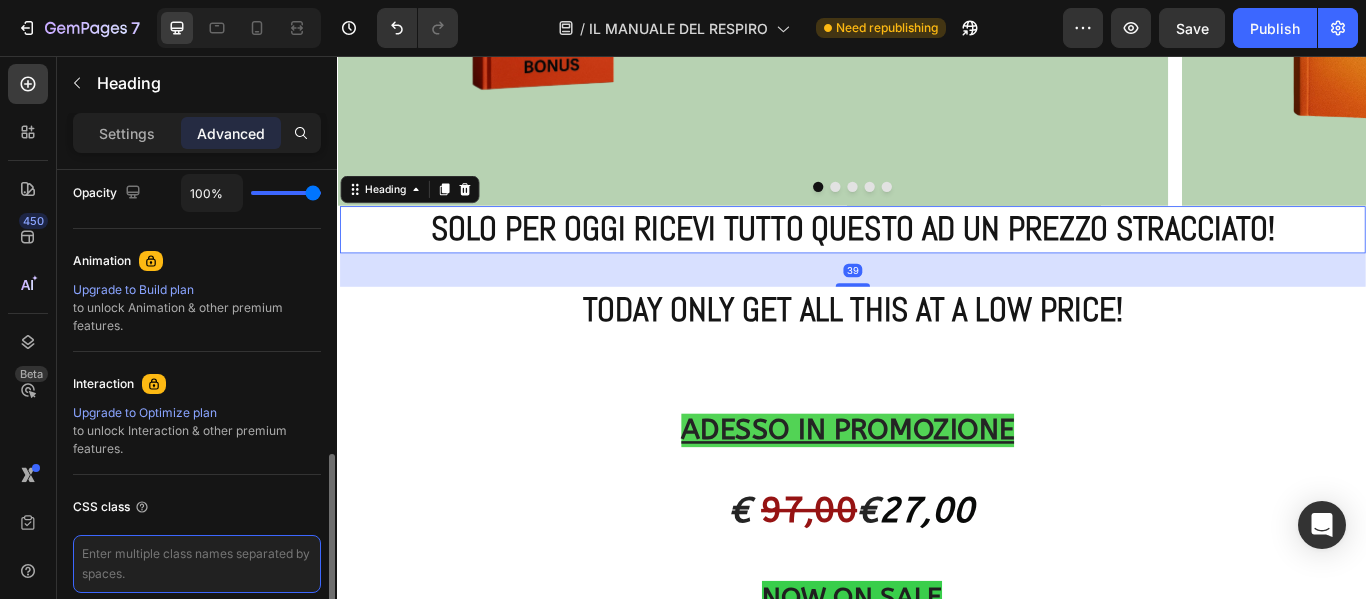 paste on "lang-it" 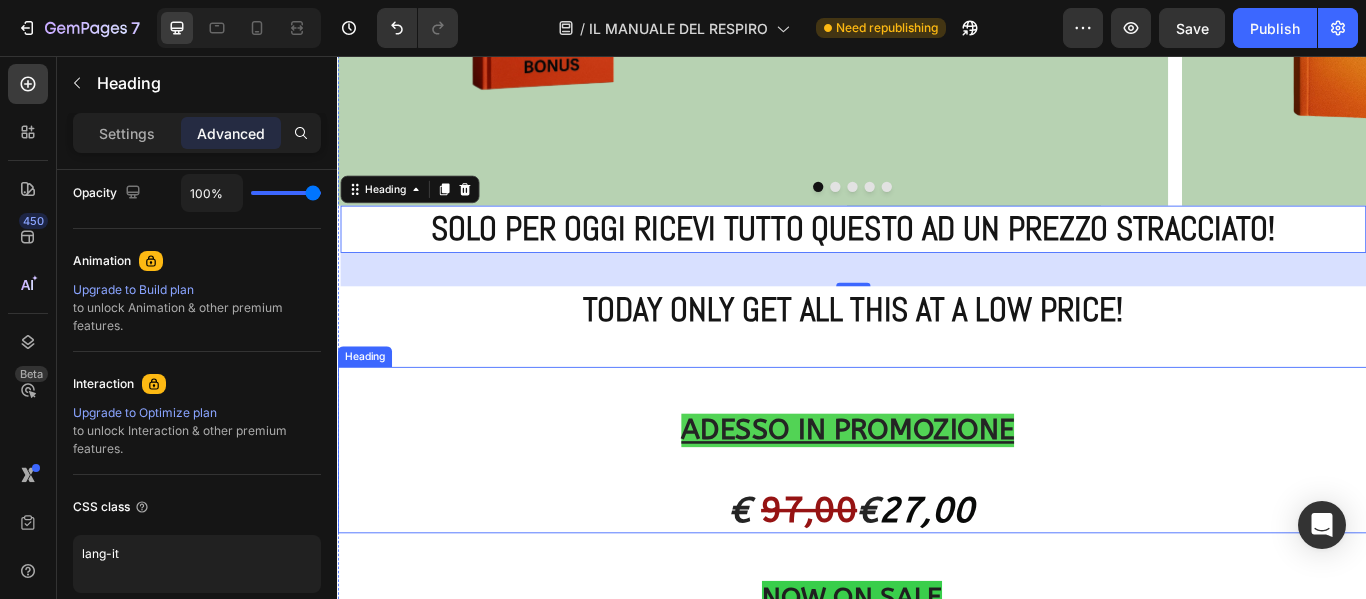 click on "ADESSO IN PROMOZIONE   €   97,00  €  27,00" at bounding box center (937, 516) 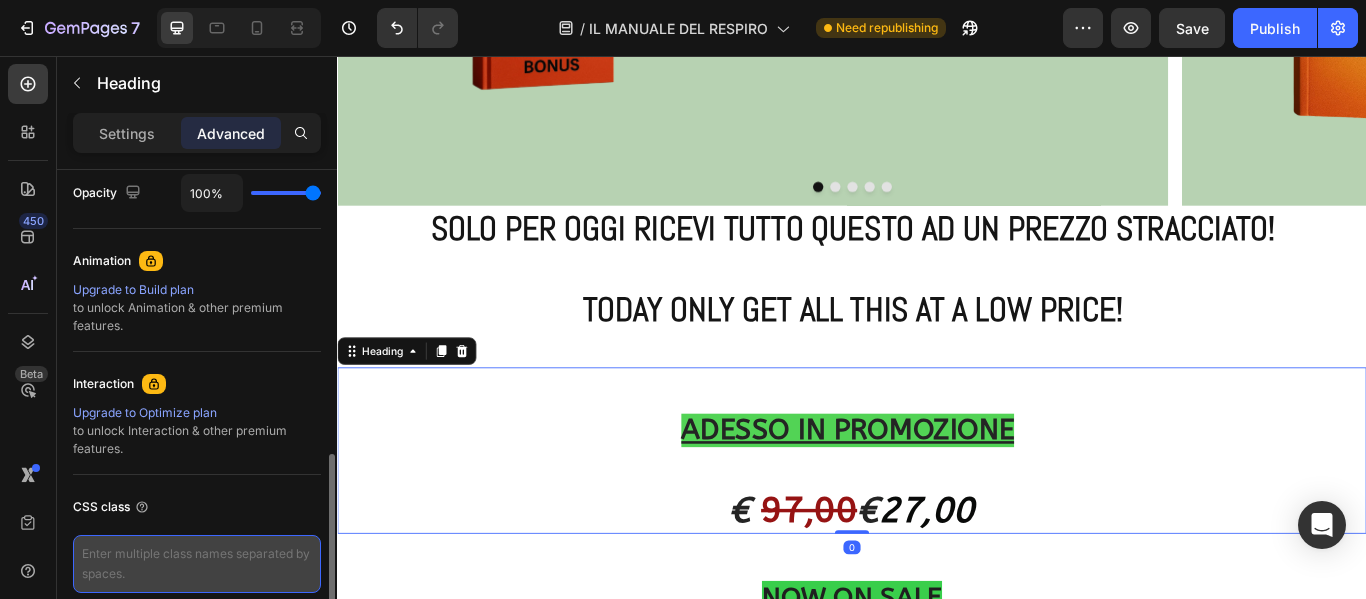 click at bounding box center [197, 564] 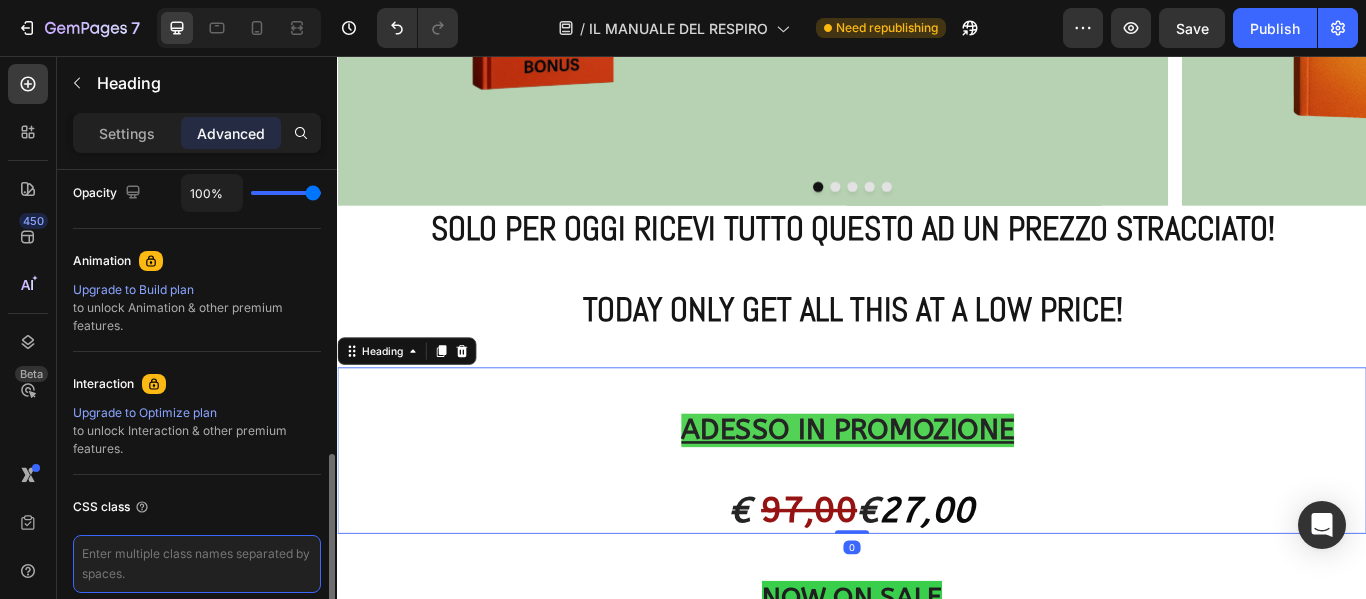 paste on "lang-it" 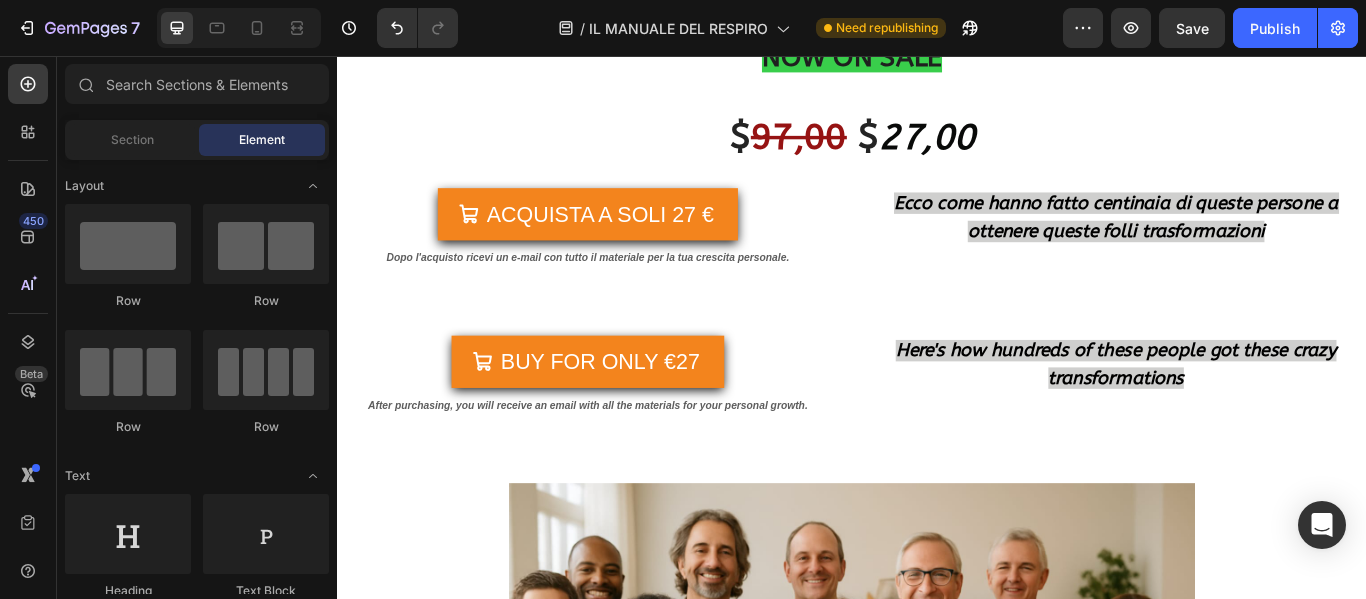 scroll, scrollTop: 18444, scrollLeft: 0, axis: vertical 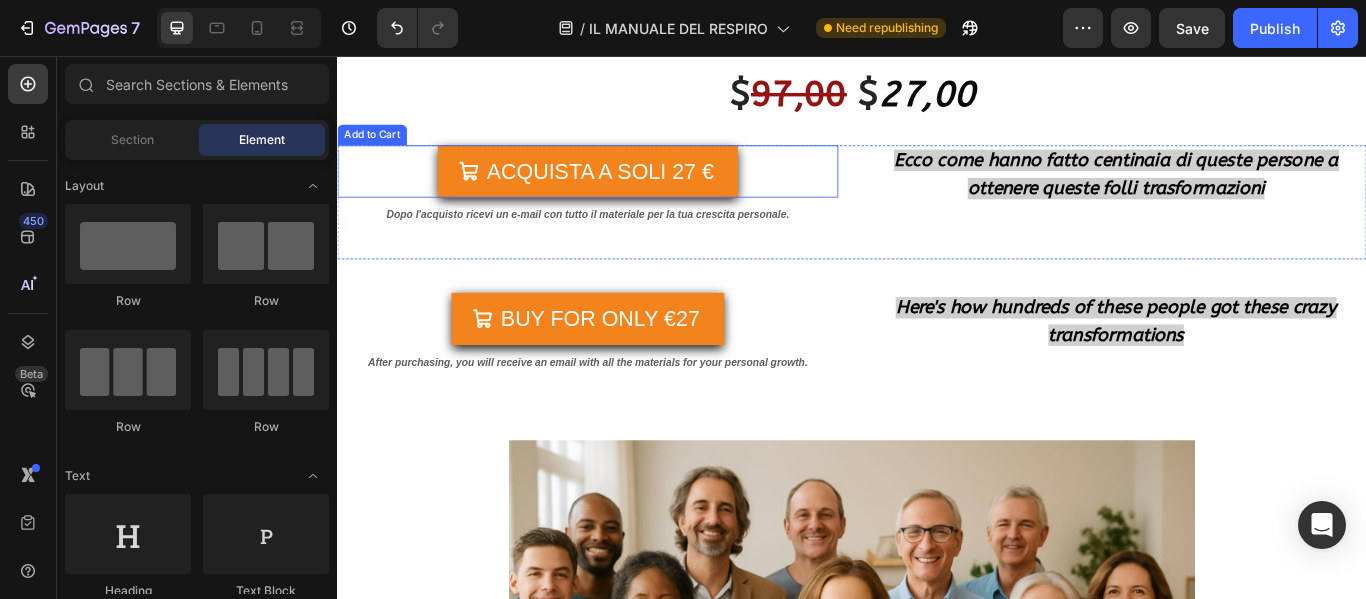 click on "ACQUISTA   A SOLI 27 € Add to Cart" at bounding box center [629, 190] 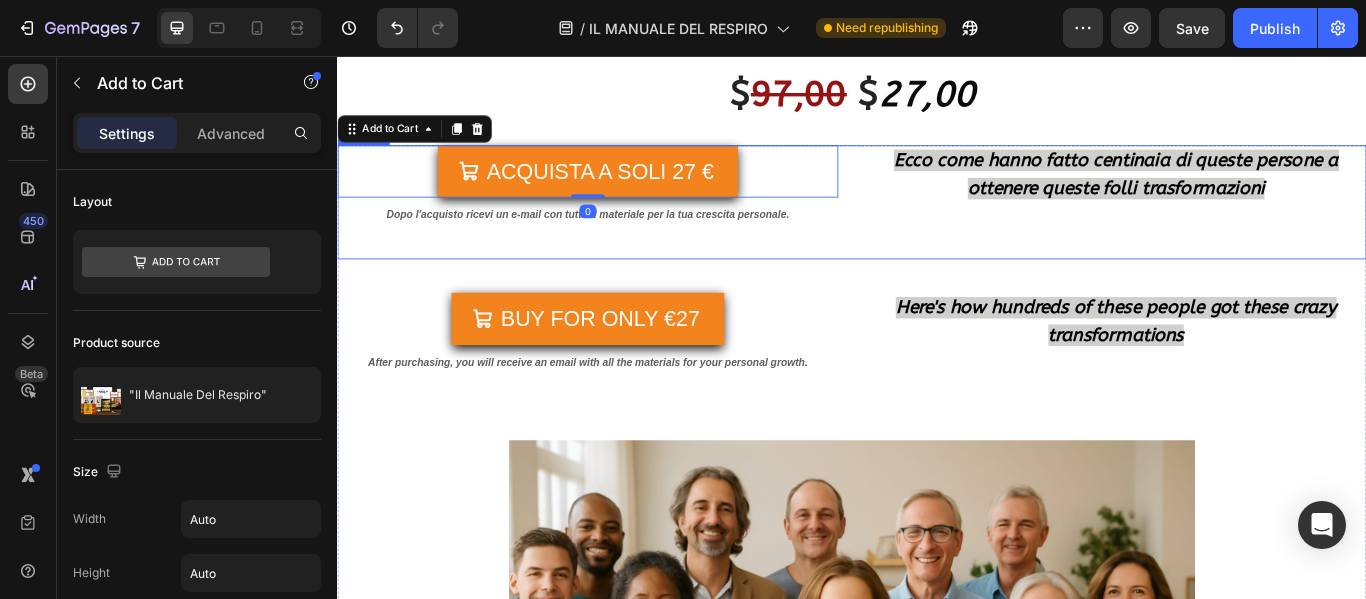 click on "ACQUISTA   A SOLI 27 € Add to Cart   0 Dopo l'acquisto ricevi un e-mail con tutto il materiale per la tua crescita personale. Heading Ecco come hanno fatto centinaia di queste persone a ottenere queste folli trasformazioni Text Block Product" at bounding box center (937, 226) 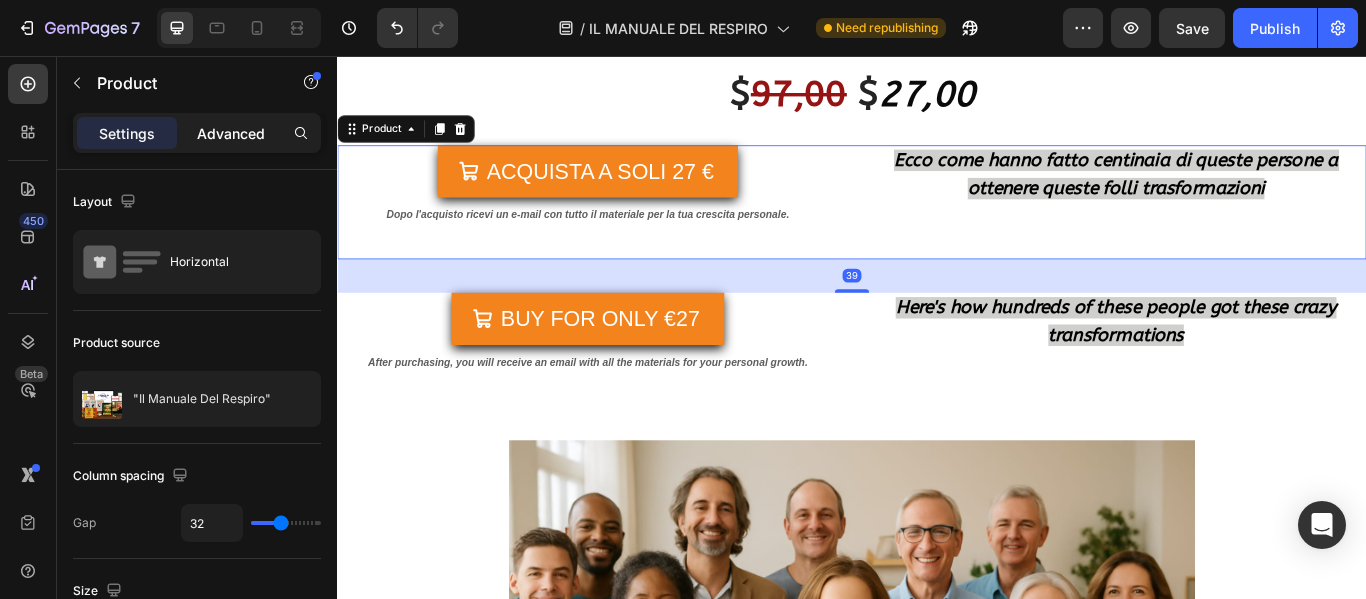 click on "Advanced" 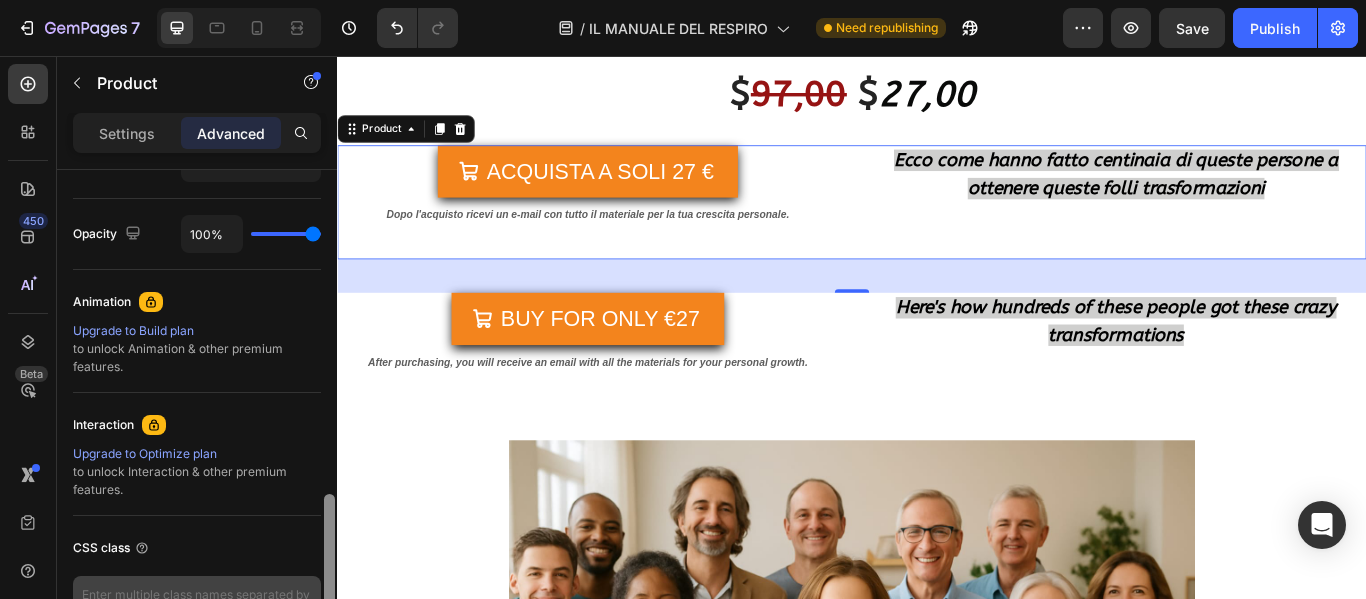 scroll, scrollTop: 836, scrollLeft: 0, axis: vertical 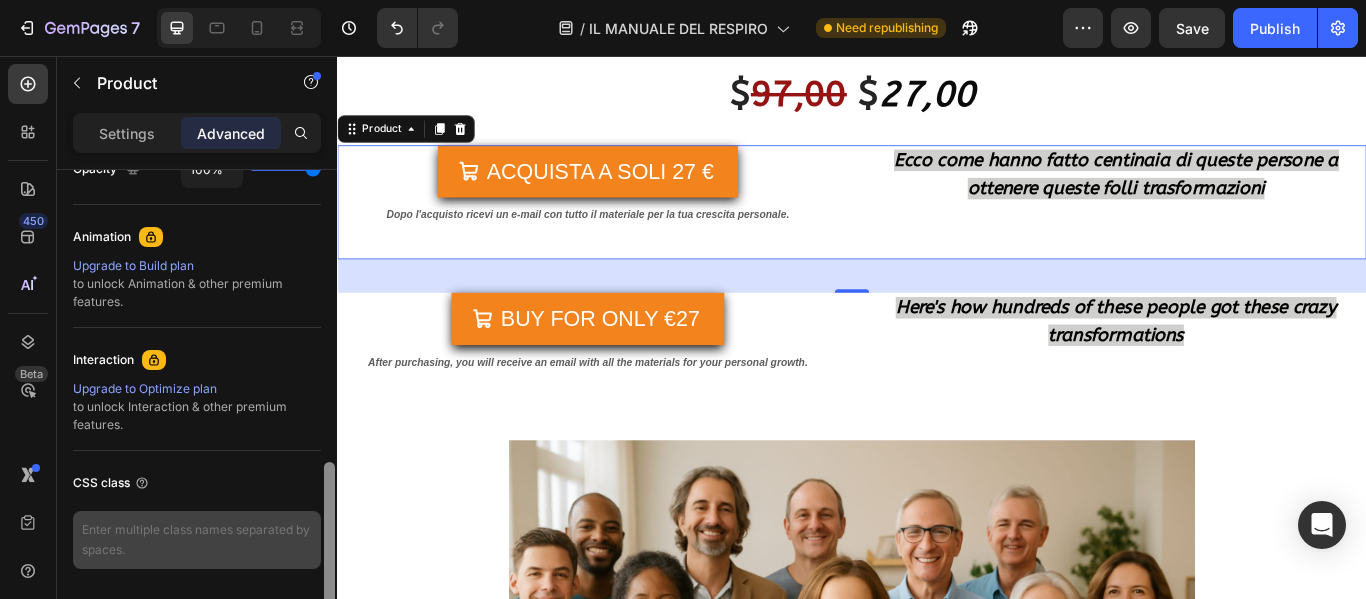 drag, startPoint x: 332, startPoint y: 230, endPoint x: 317, endPoint y: 523, distance: 293.3837 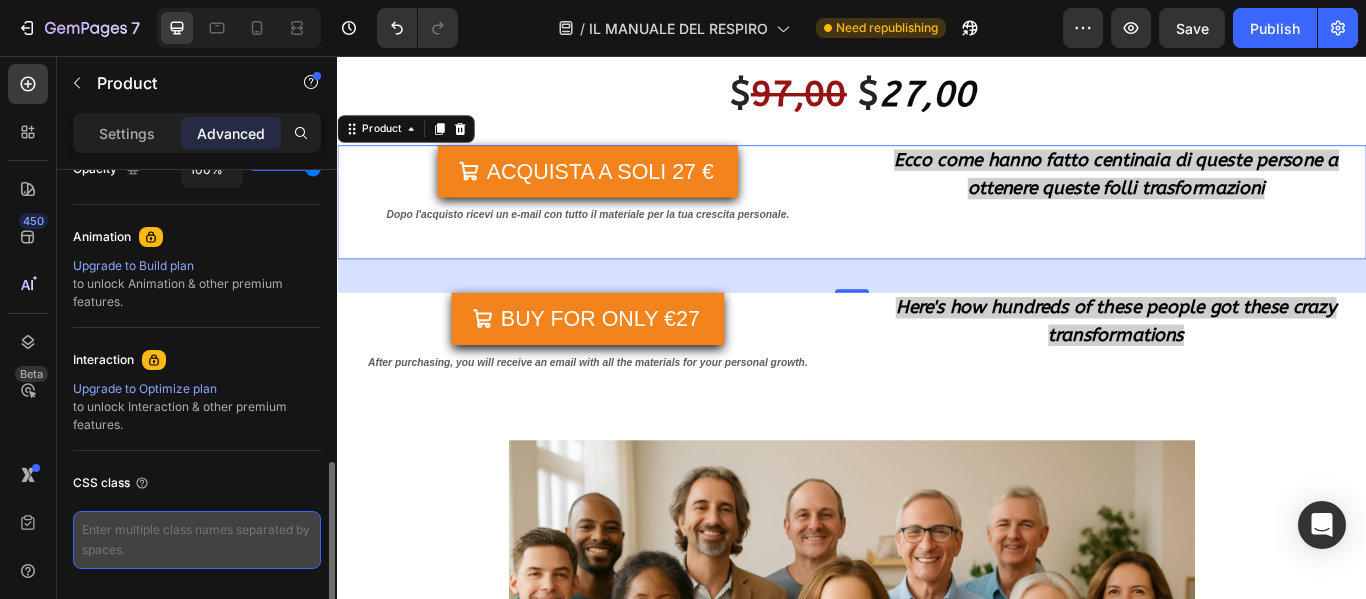 click at bounding box center [197, 540] 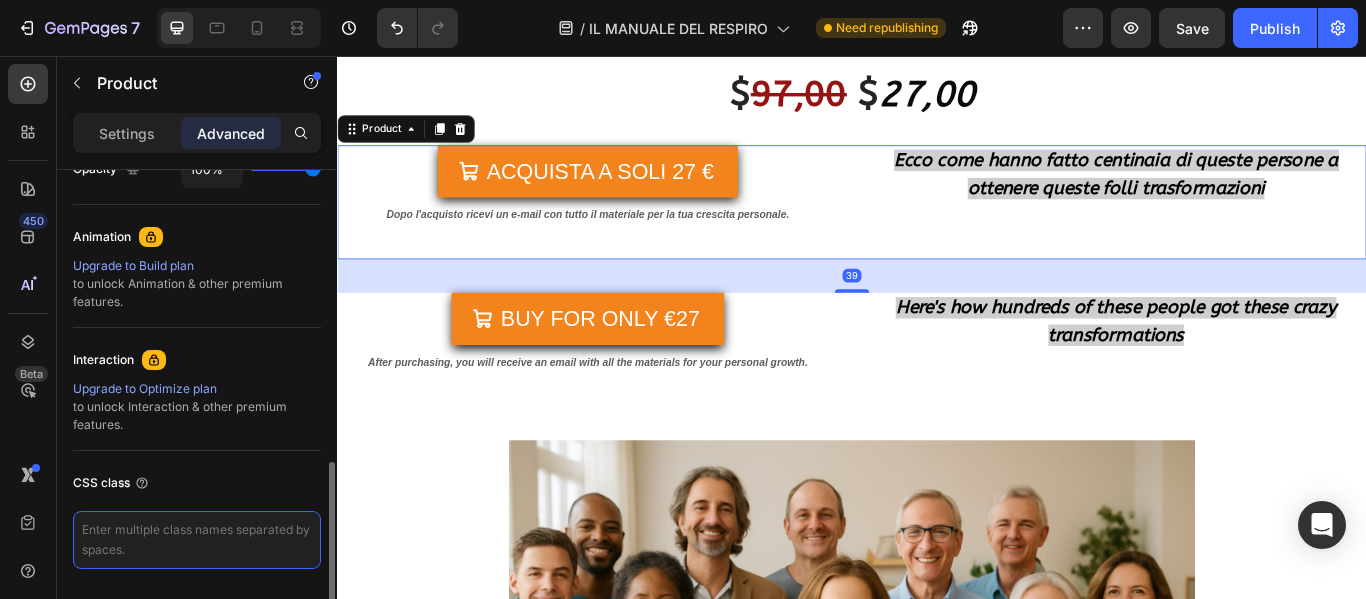 paste on "lang-it" 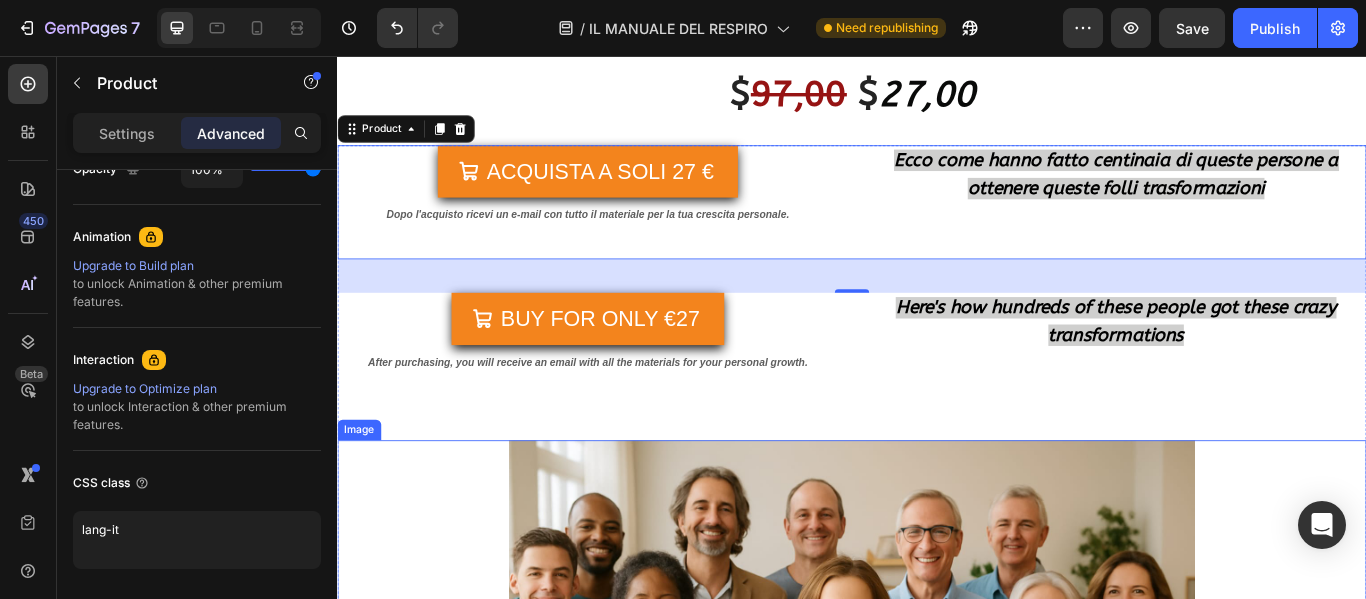 click at bounding box center [937, 770] 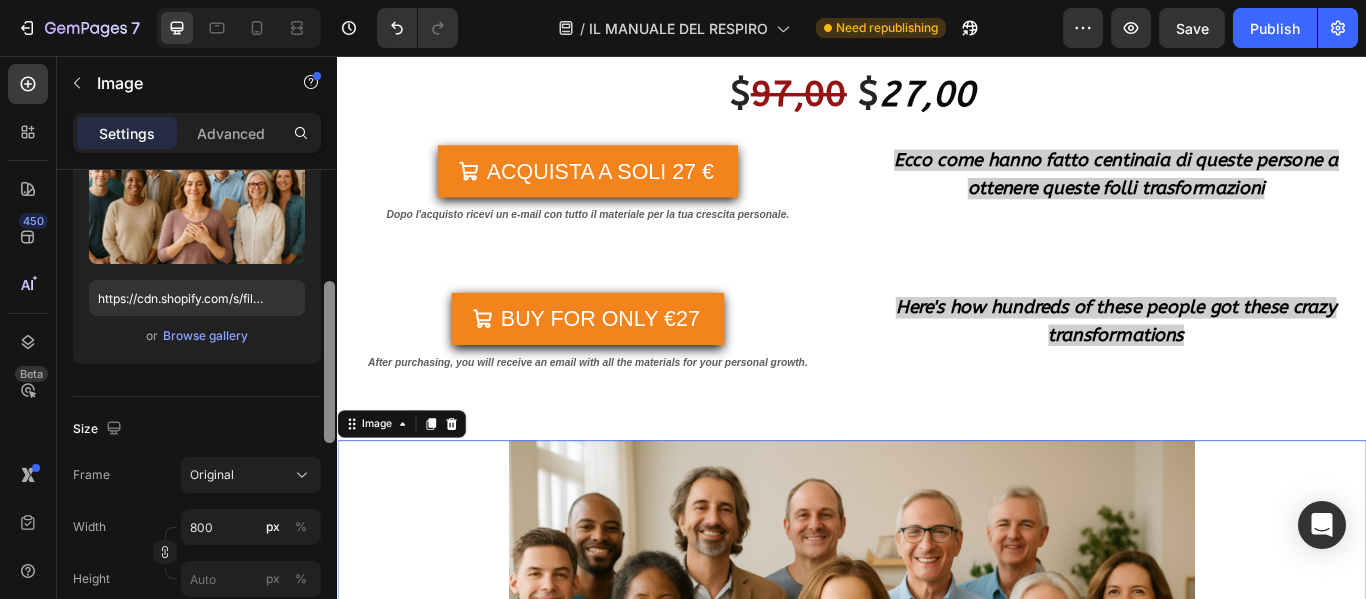 scroll, scrollTop: 285, scrollLeft: 0, axis: vertical 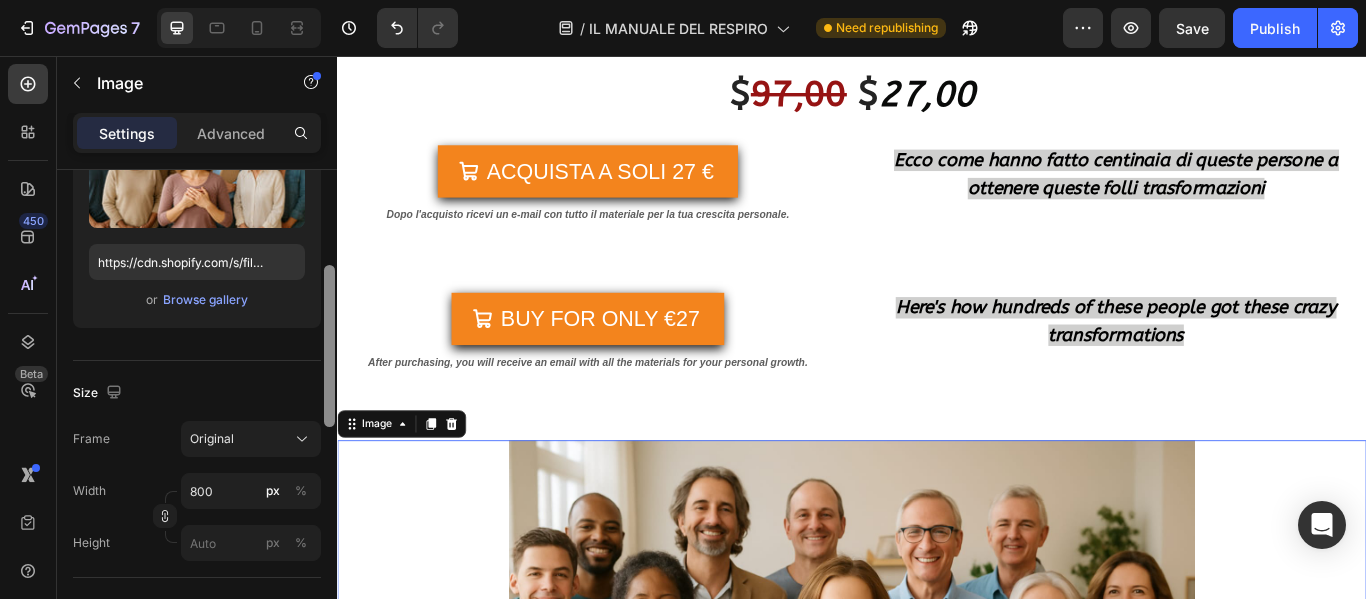 drag, startPoint x: 326, startPoint y: 322, endPoint x: 327, endPoint y: 417, distance: 95.005264 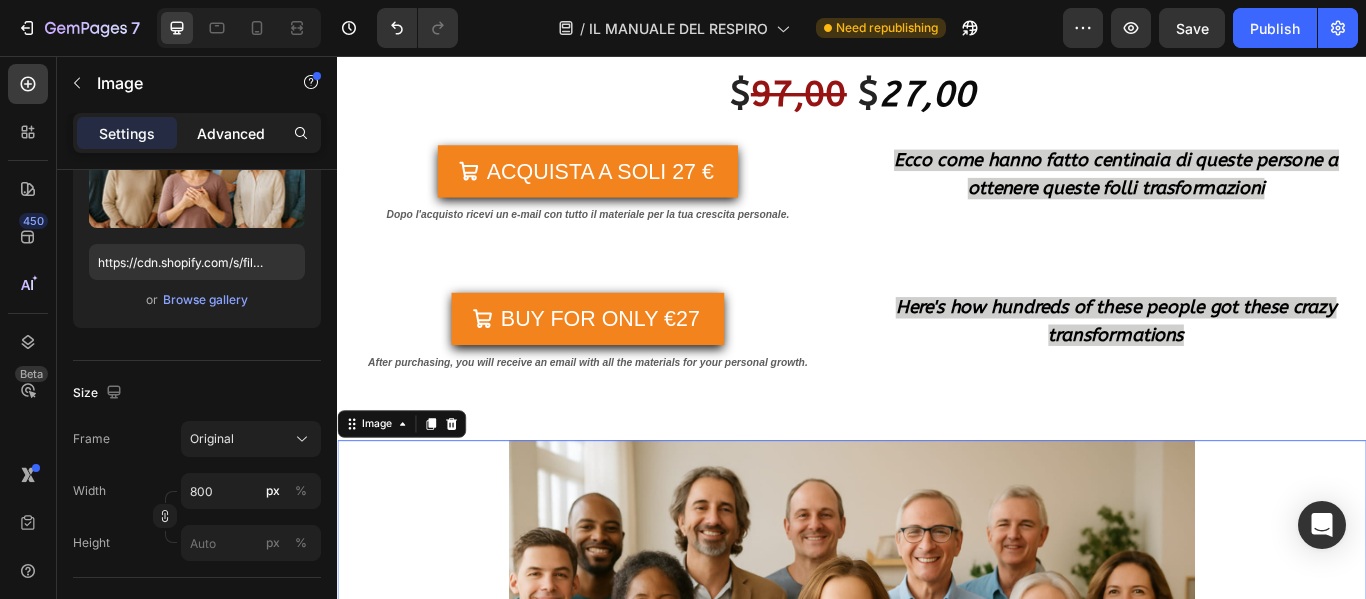 click on "Advanced" at bounding box center [231, 133] 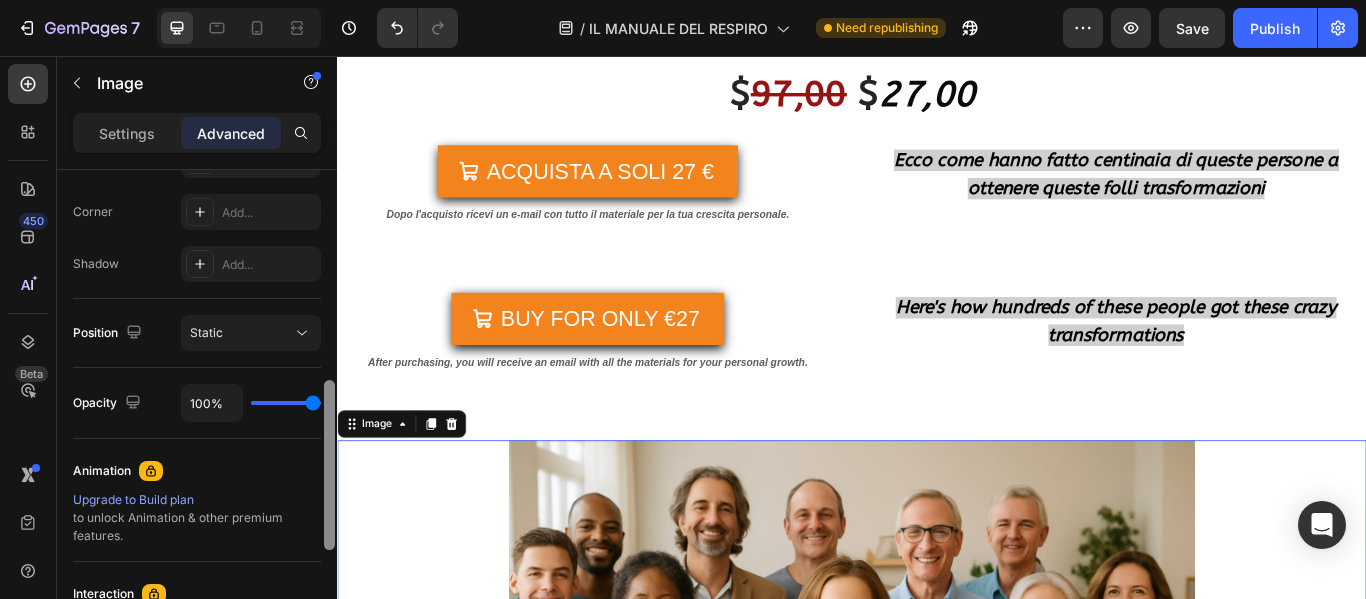 scroll, scrollTop: 902, scrollLeft: 0, axis: vertical 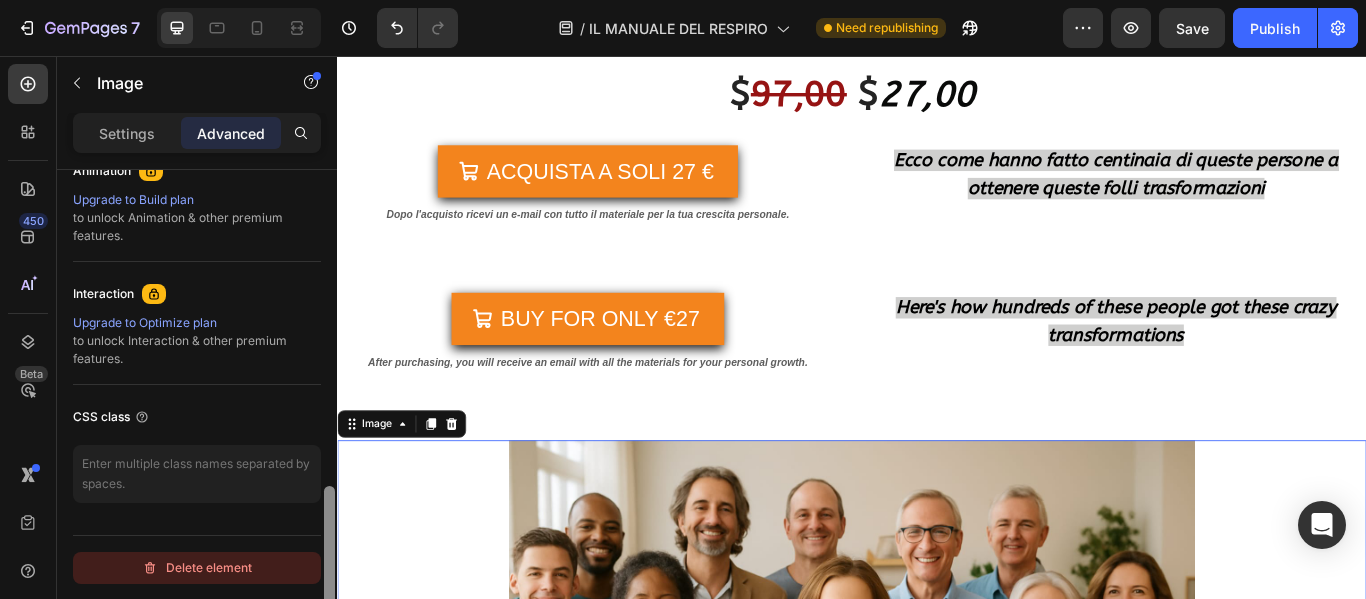 drag, startPoint x: 331, startPoint y: 325, endPoint x: 320, endPoint y: 575, distance: 250.24188 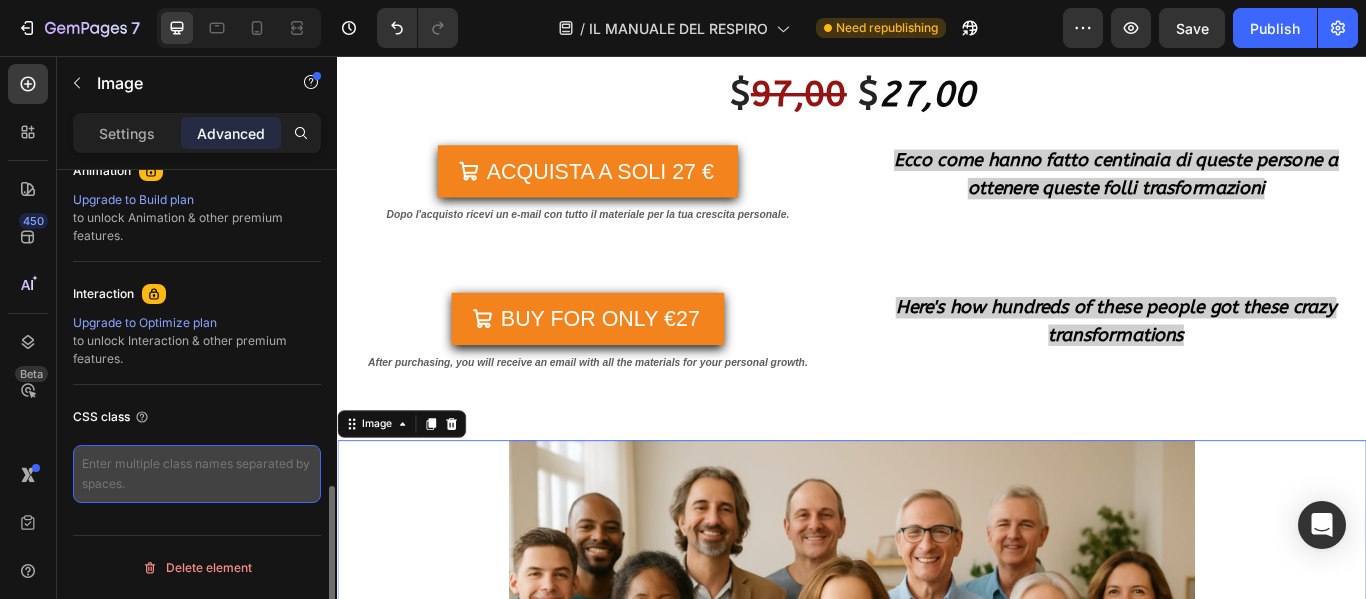 click at bounding box center (197, 474) 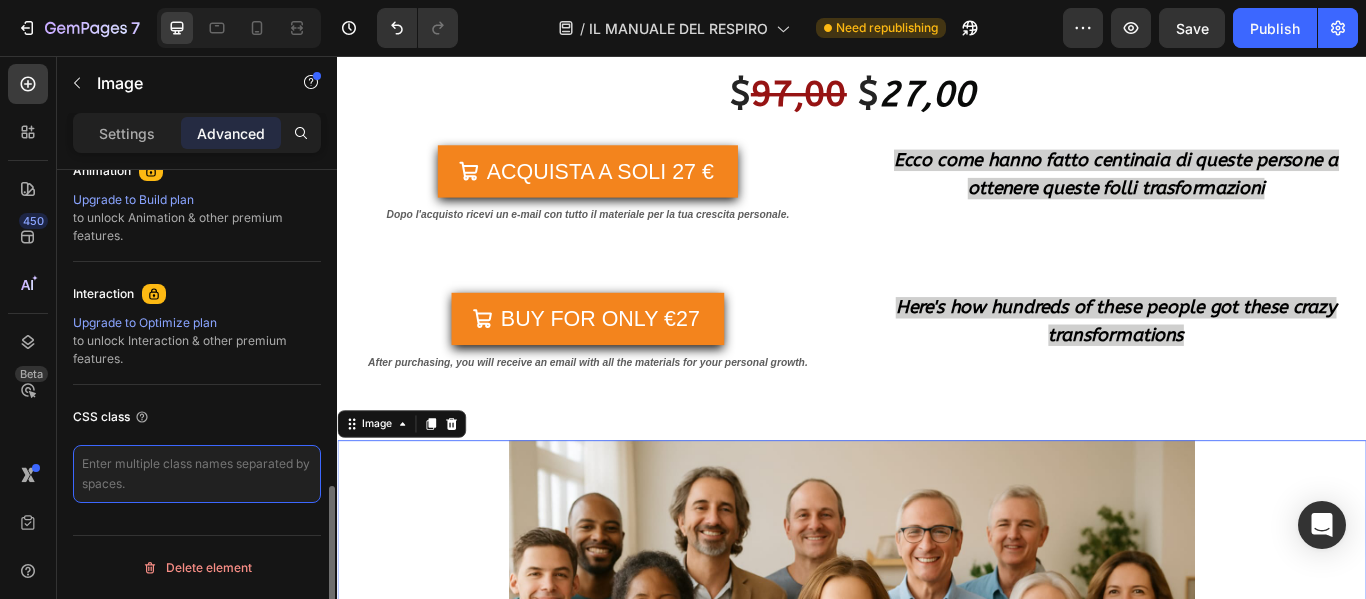 paste on "lang-it" 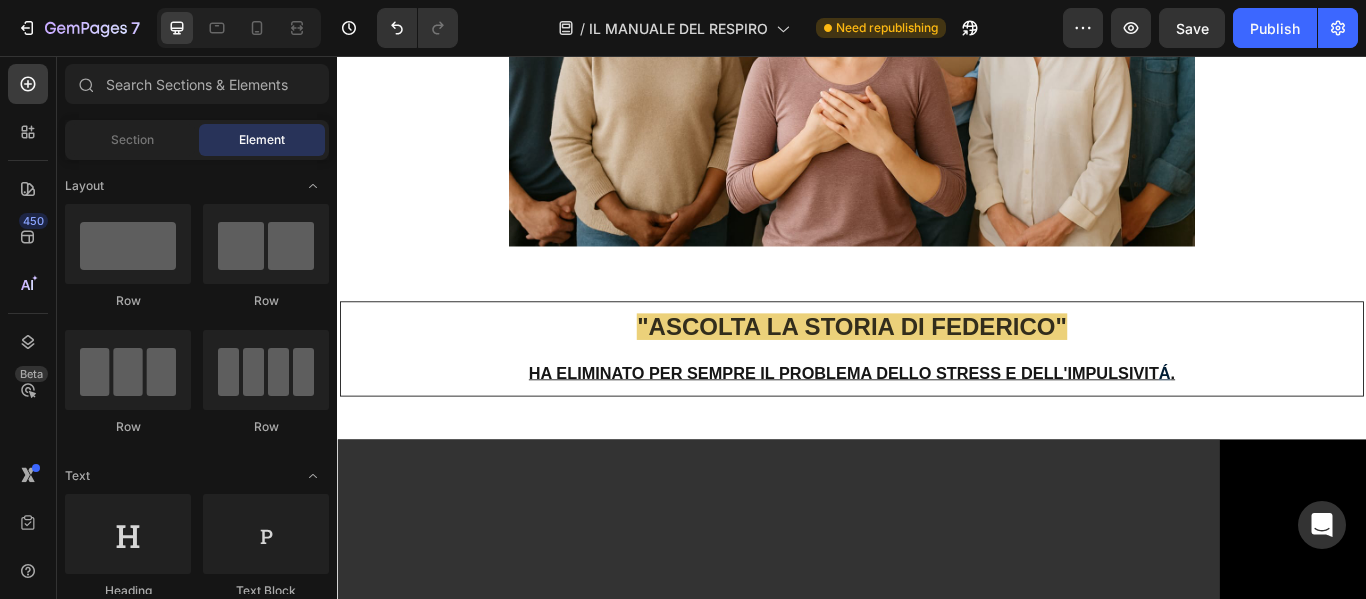 scroll, scrollTop: 19364, scrollLeft: 0, axis: vertical 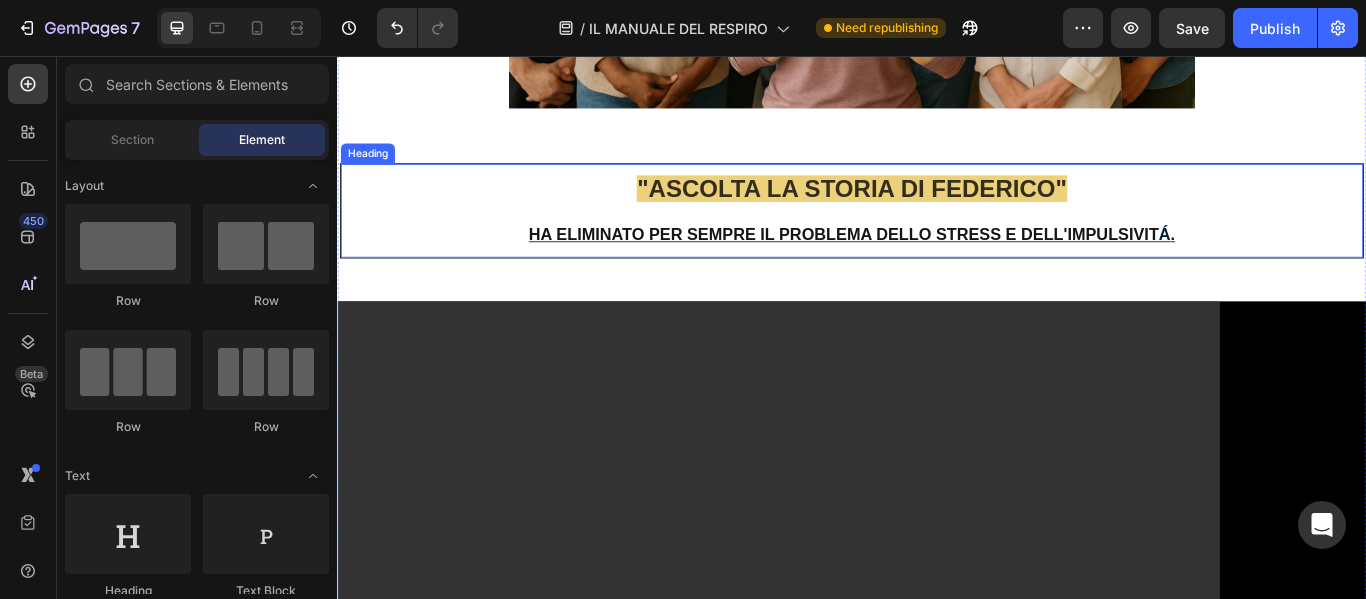 click on "" ASCOLTA LA STORIA DI FEDERICO " HA ELIMINATO PER SEMPRE IL PROBLEMA DELLO STRESS E DELL'IMPULSIVIT Á ." at bounding box center [937, 236] 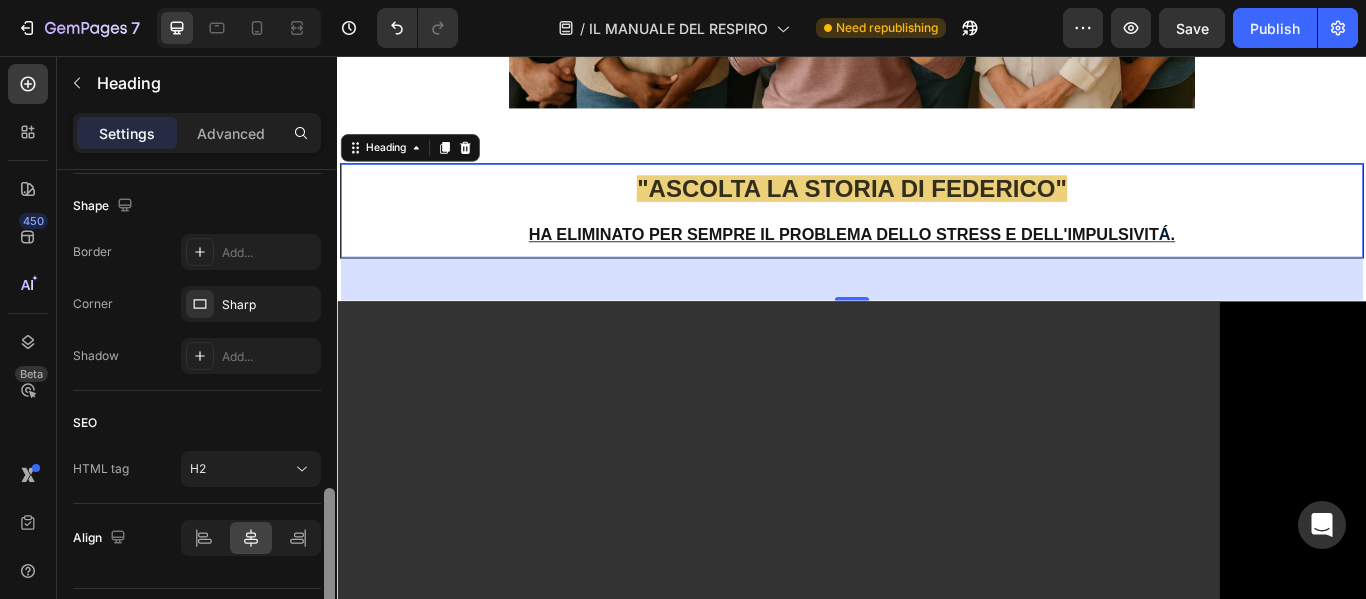scroll, scrollTop: 812, scrollLeft: 0, axis: vertical 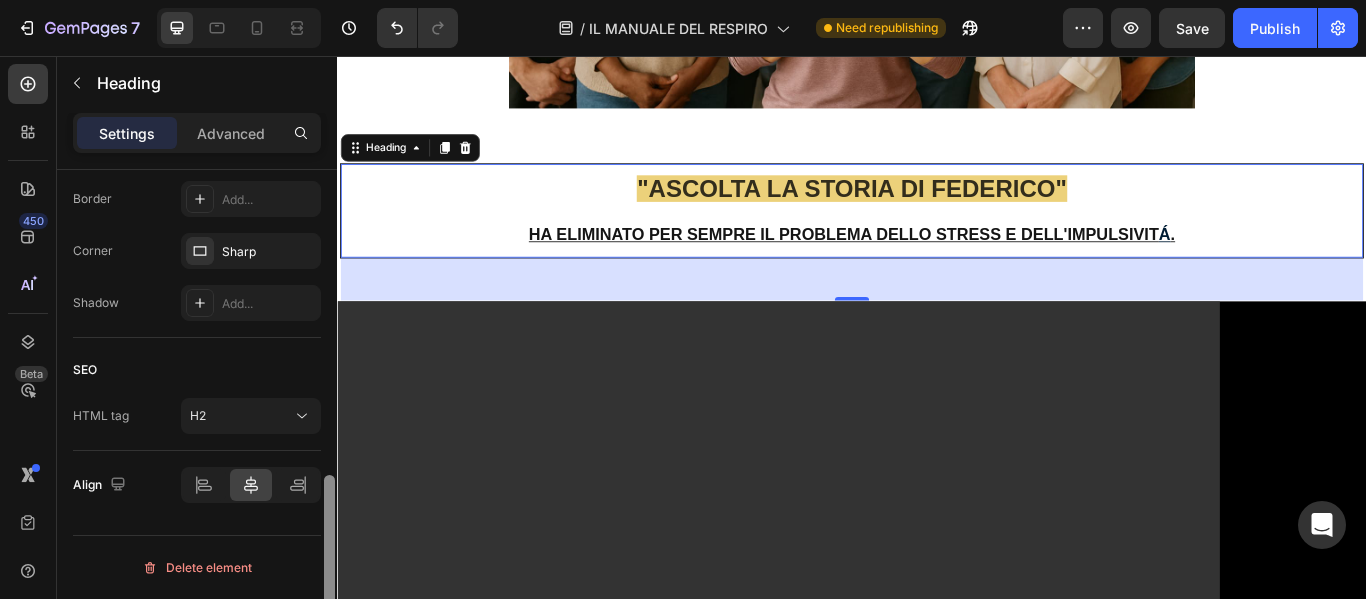 drag, startPoint x: 332, startPoint y: 187, endPoint x: 322, endPoint y: 578, distance: 391.12787 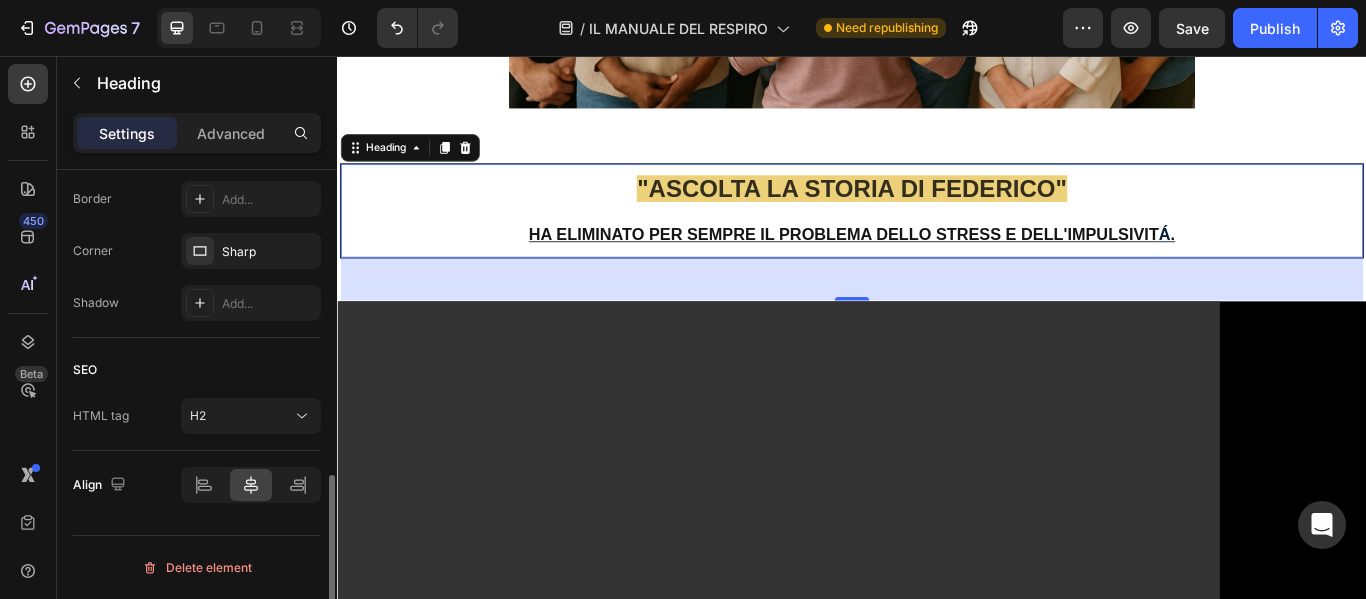 click on "Settings Advanced" at bounding box center (197, 133) 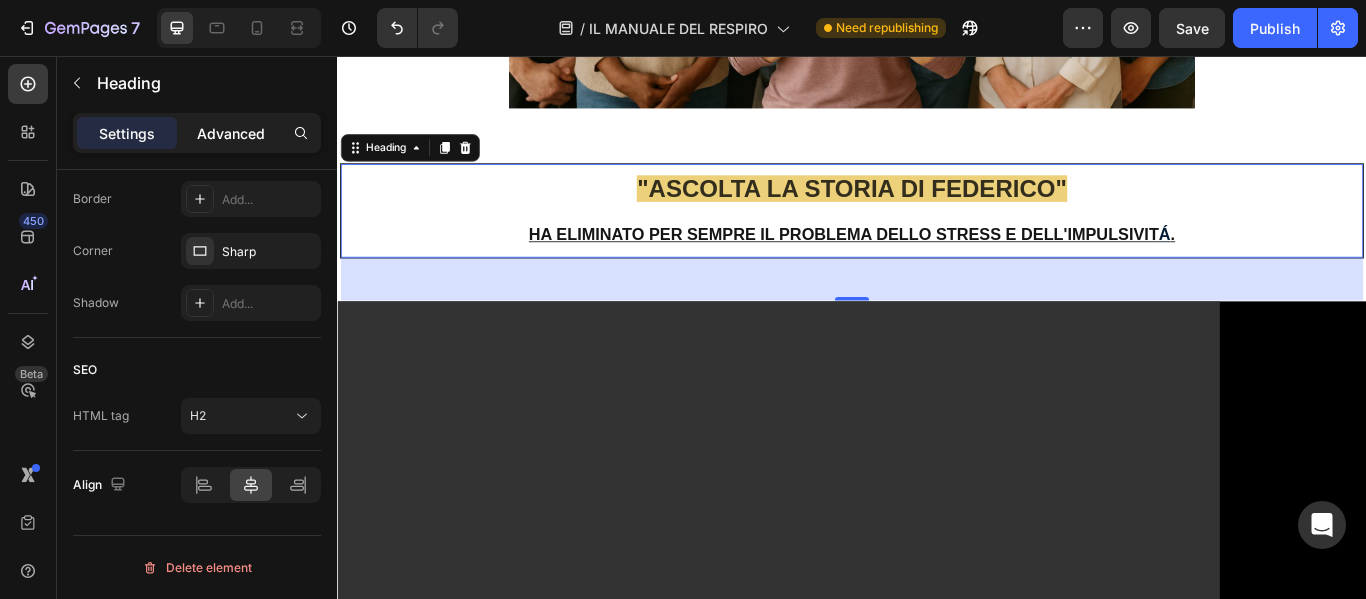 click on "Advanced" at bounding box center (231, 133) 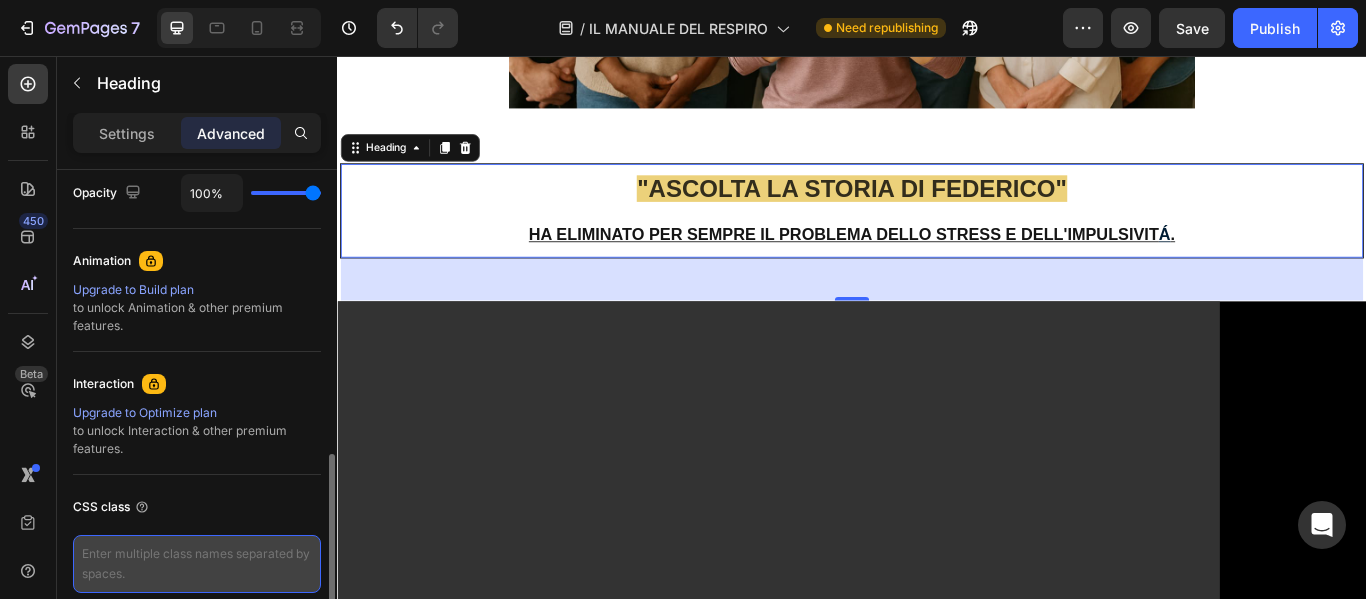click at bounding box center (197, 564) 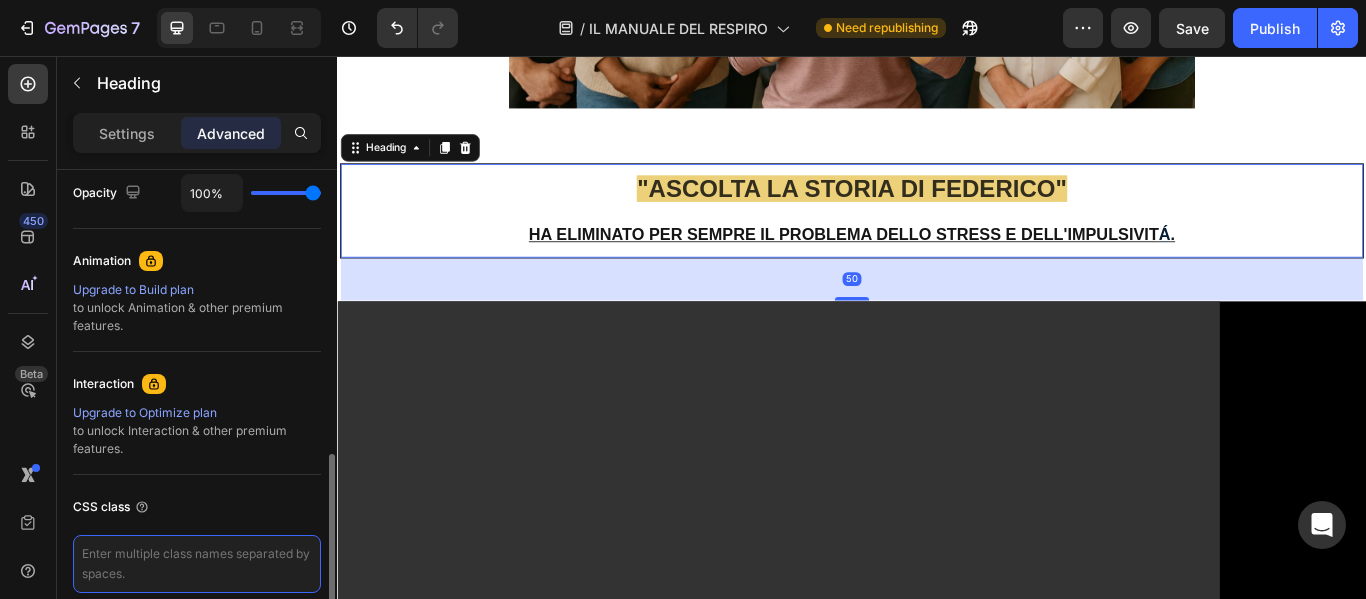 paste on "lang-it" 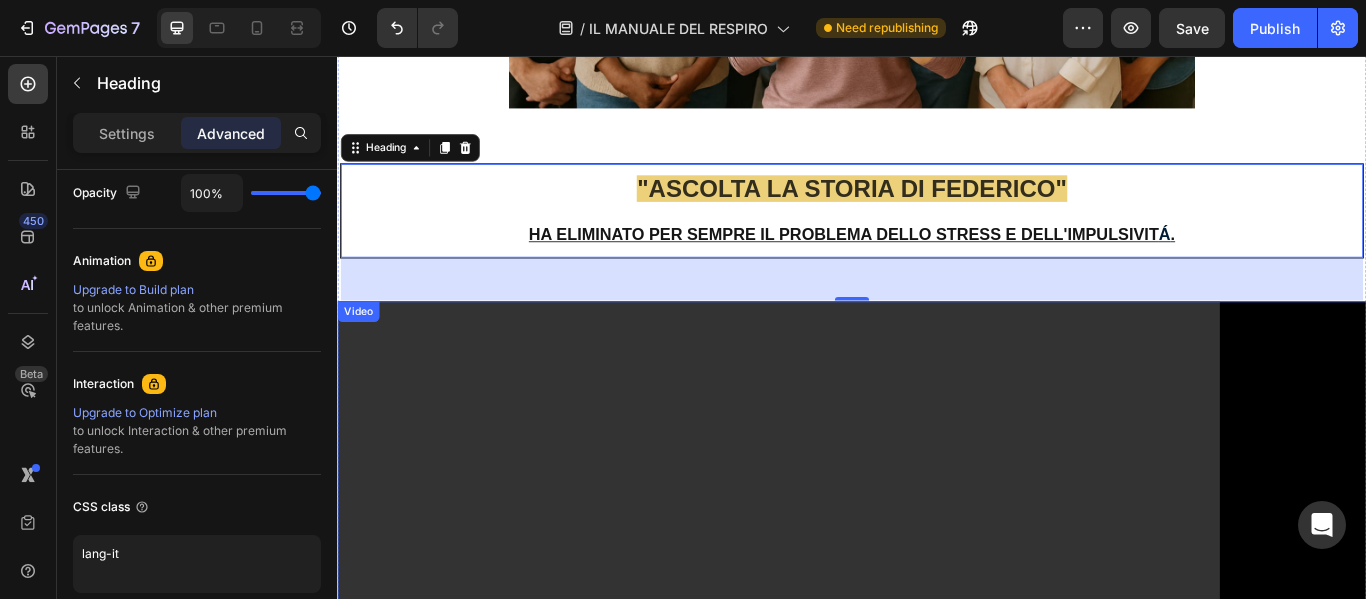 click at bounding box center (937, 679) 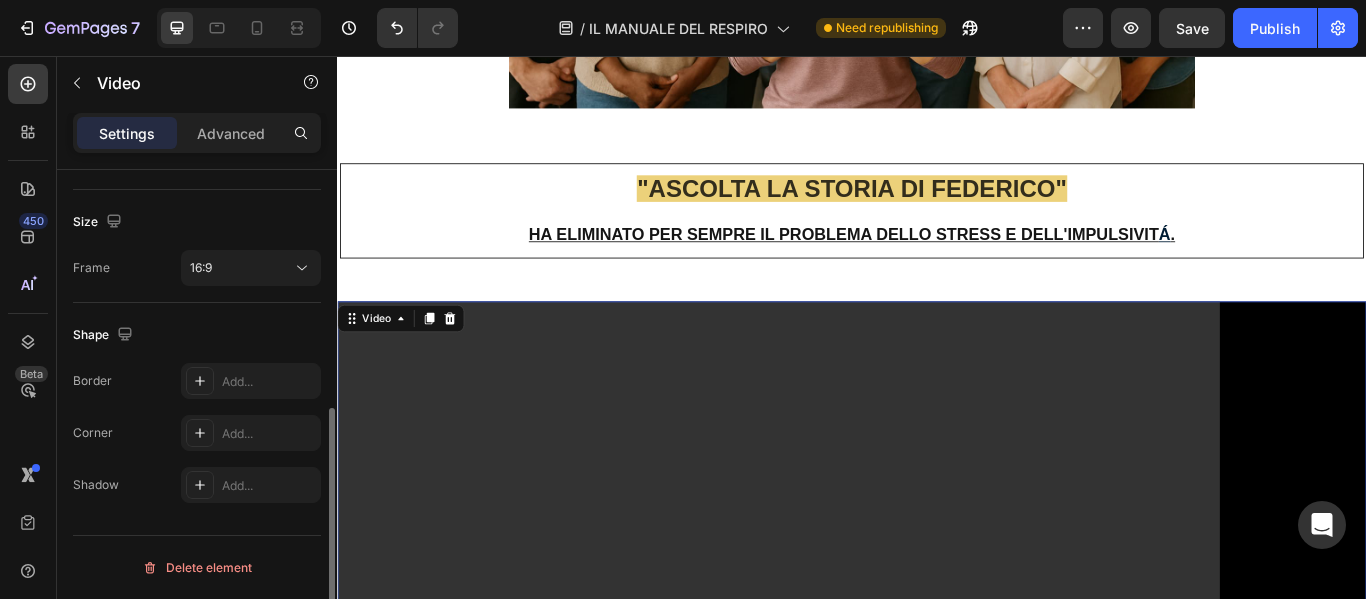 scroll, scrollTop: 0, scrollLeft: 0, axis: both 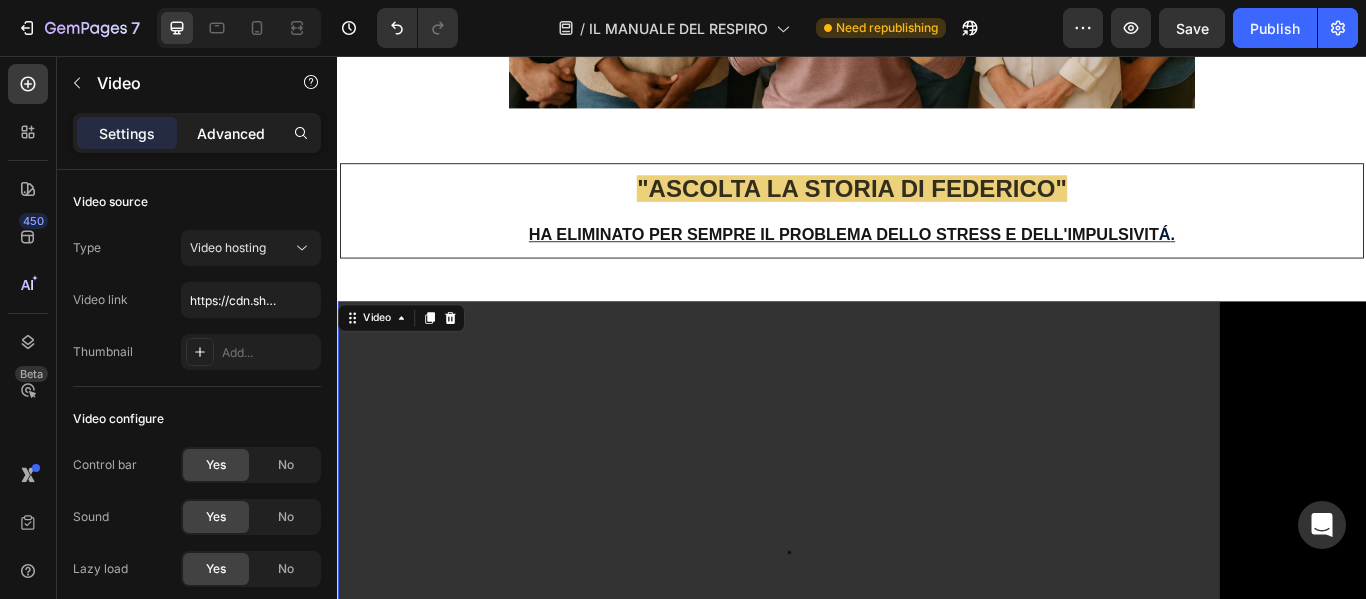 click on "Advanced" at bounding box center [231, 133] 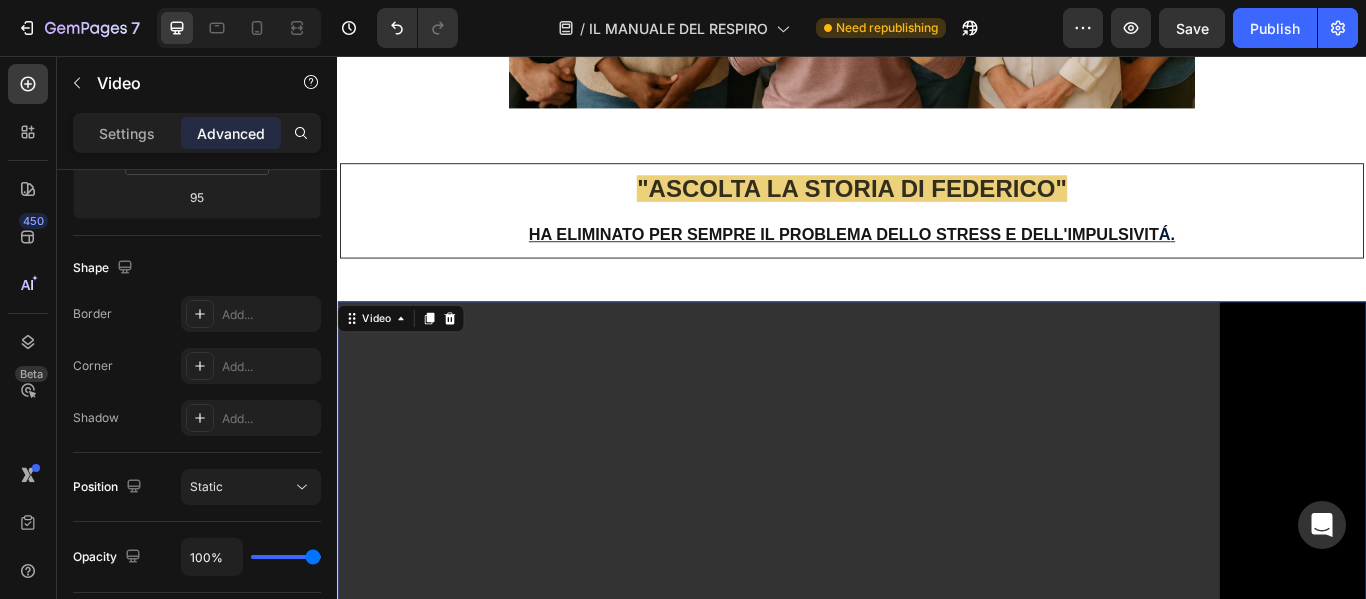 scroll, scrollTop: 902, scrollLeft: 0, axis: vertical 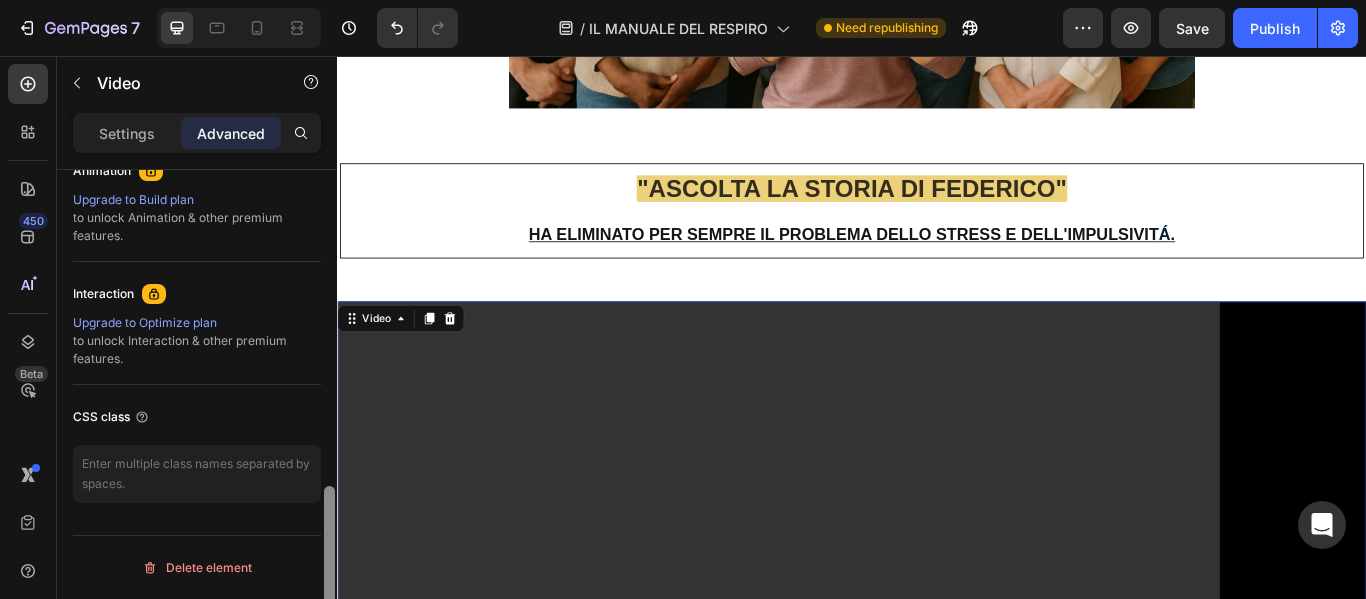 drag, startPoint x: 329, startPoint y: 236, endPoint x: 304, endPoint y: 631, distance: 395.79034 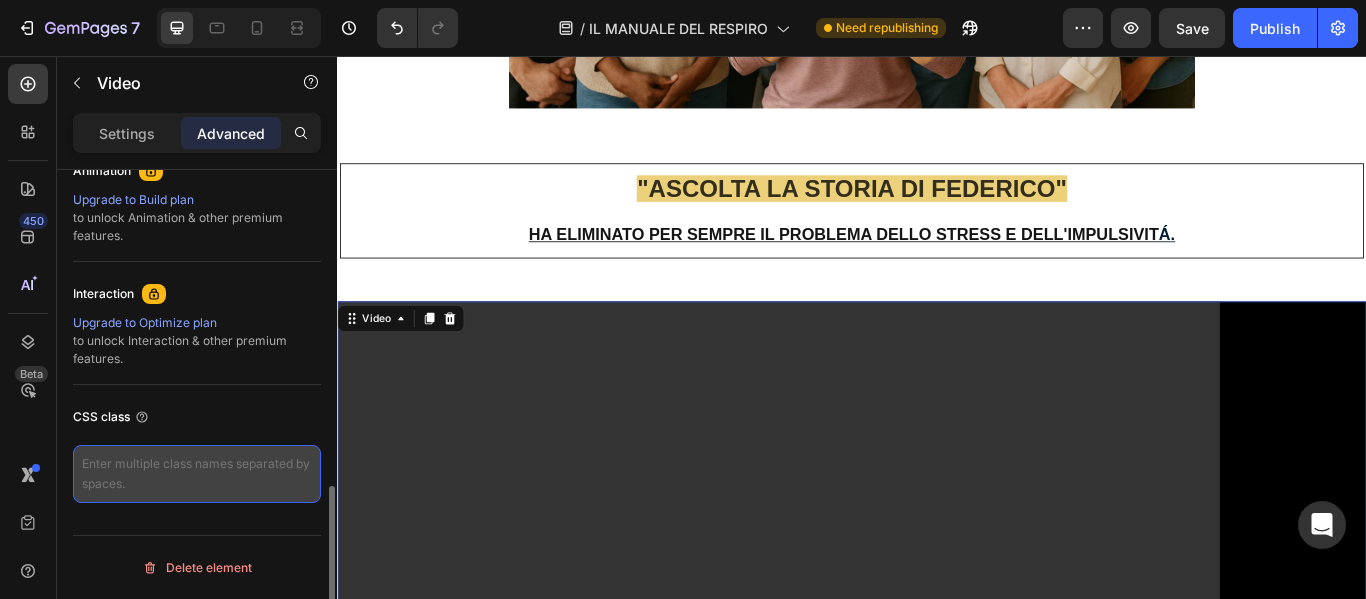 click at bounding box center [197, 474] 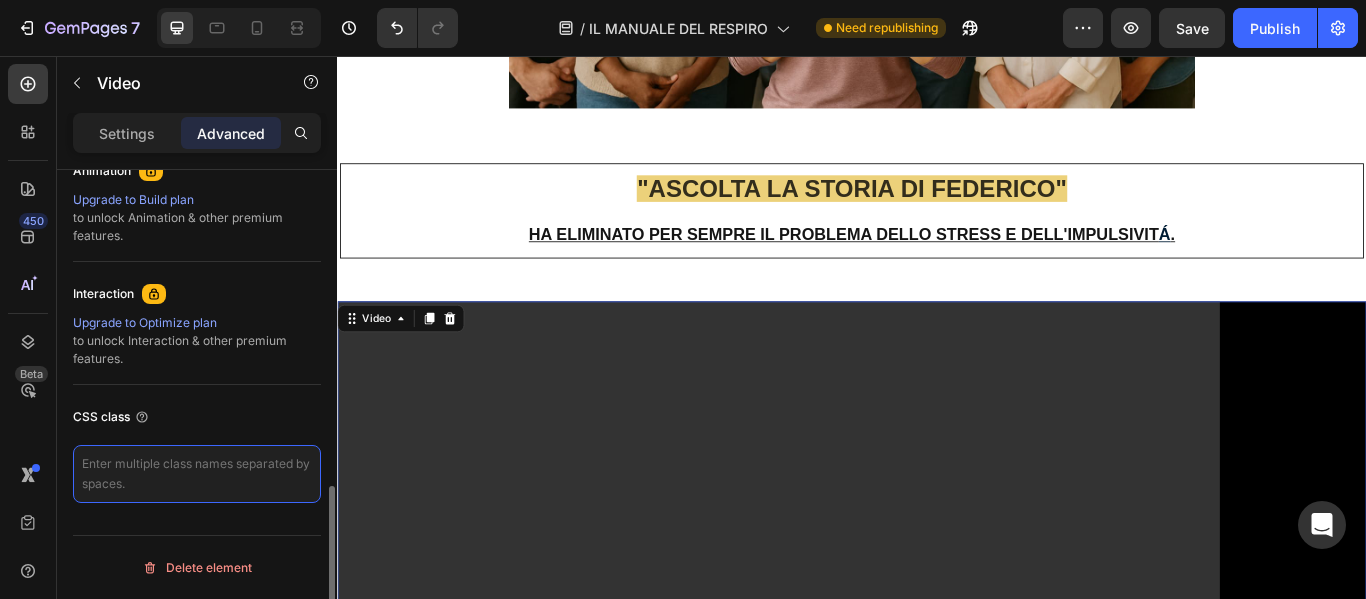 paste on "lang-it" 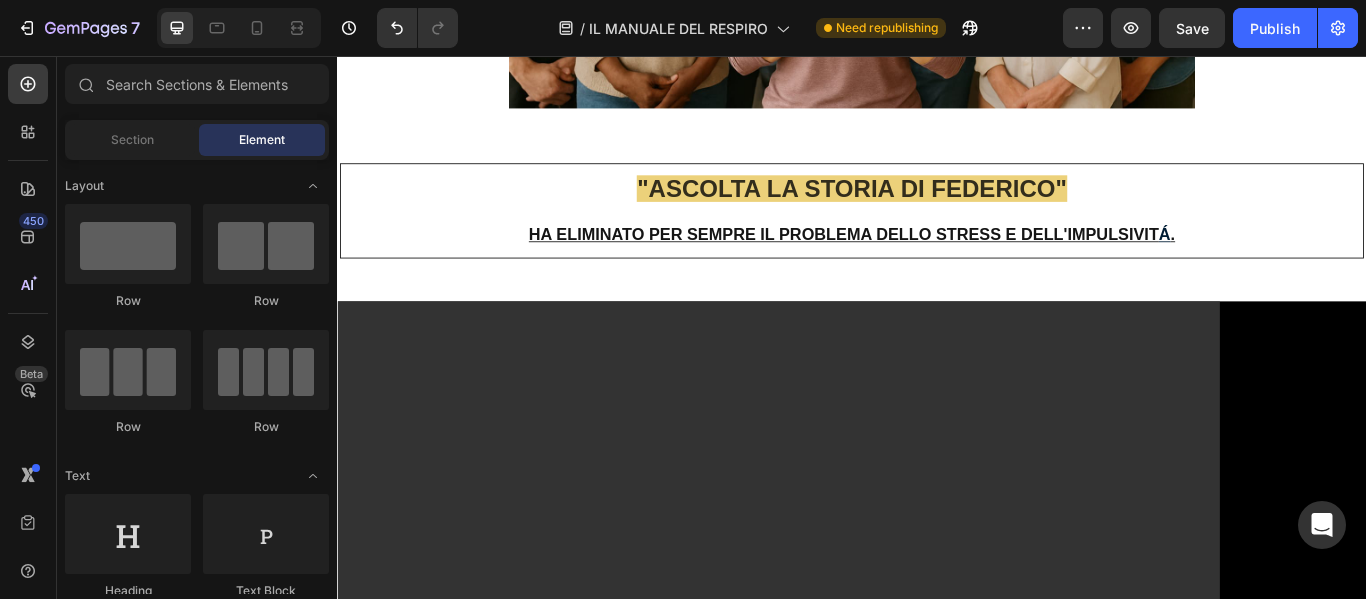 scroll, scrollTop: 20270, scrollLeft: 0, axis: vertical 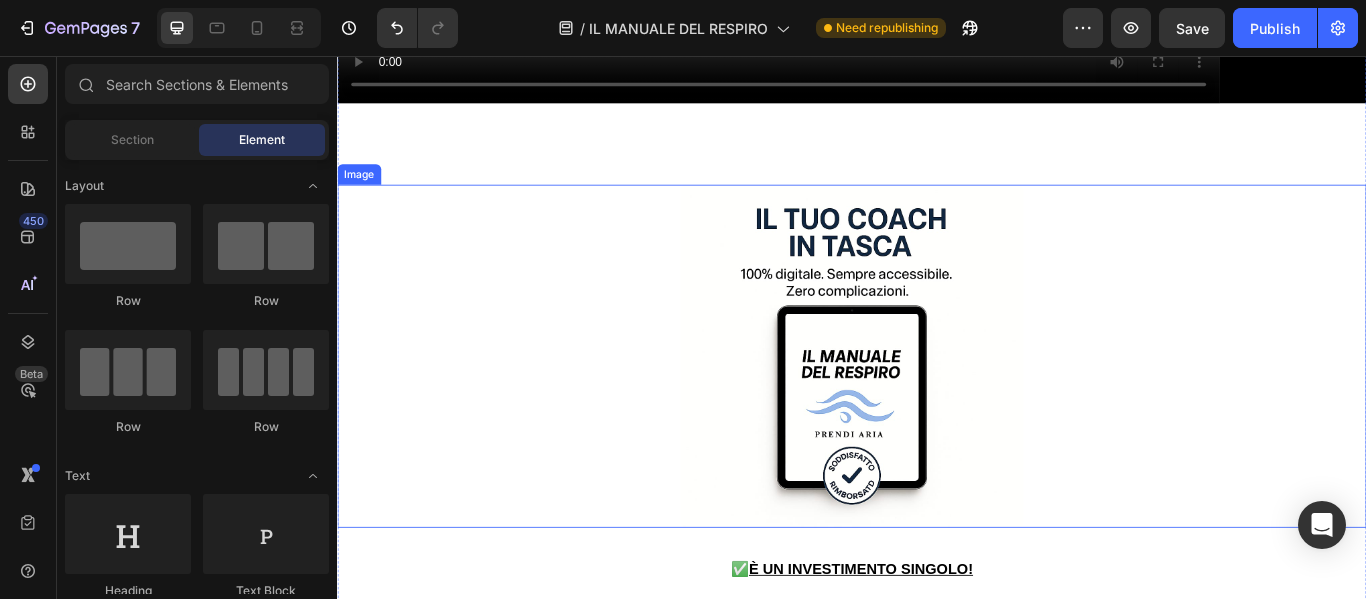 click at bounding box center (937, 406) 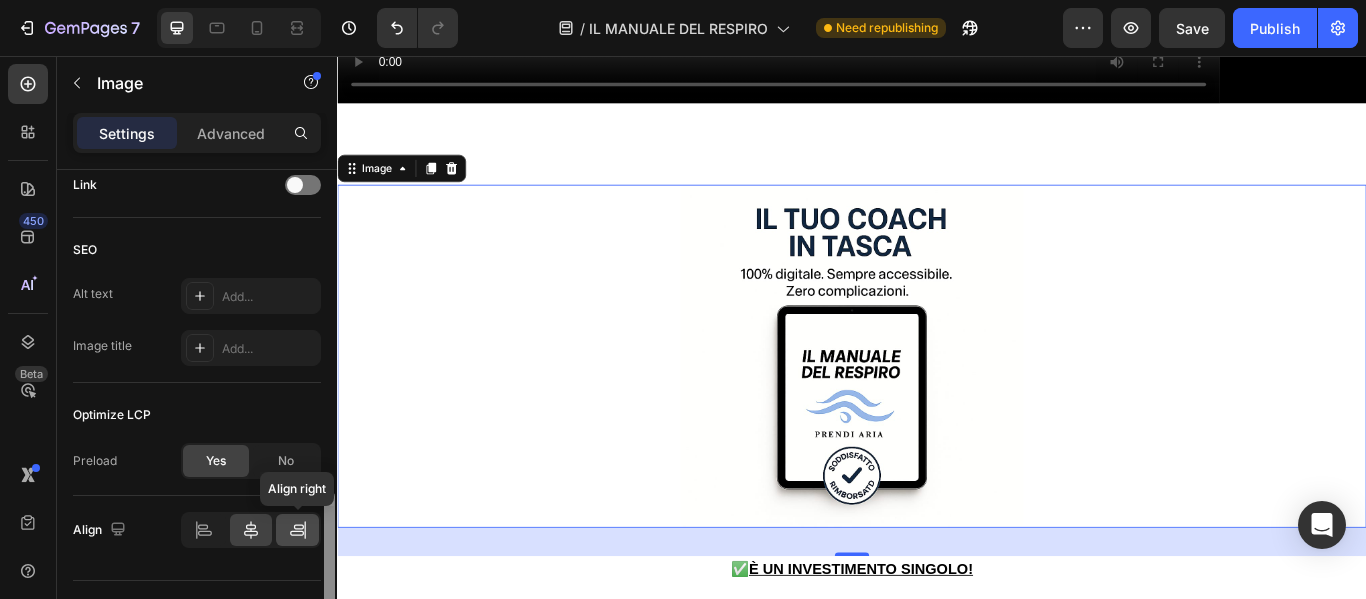 scroll, scrollTop: 936, scrollLeft: 0, axis: vertical 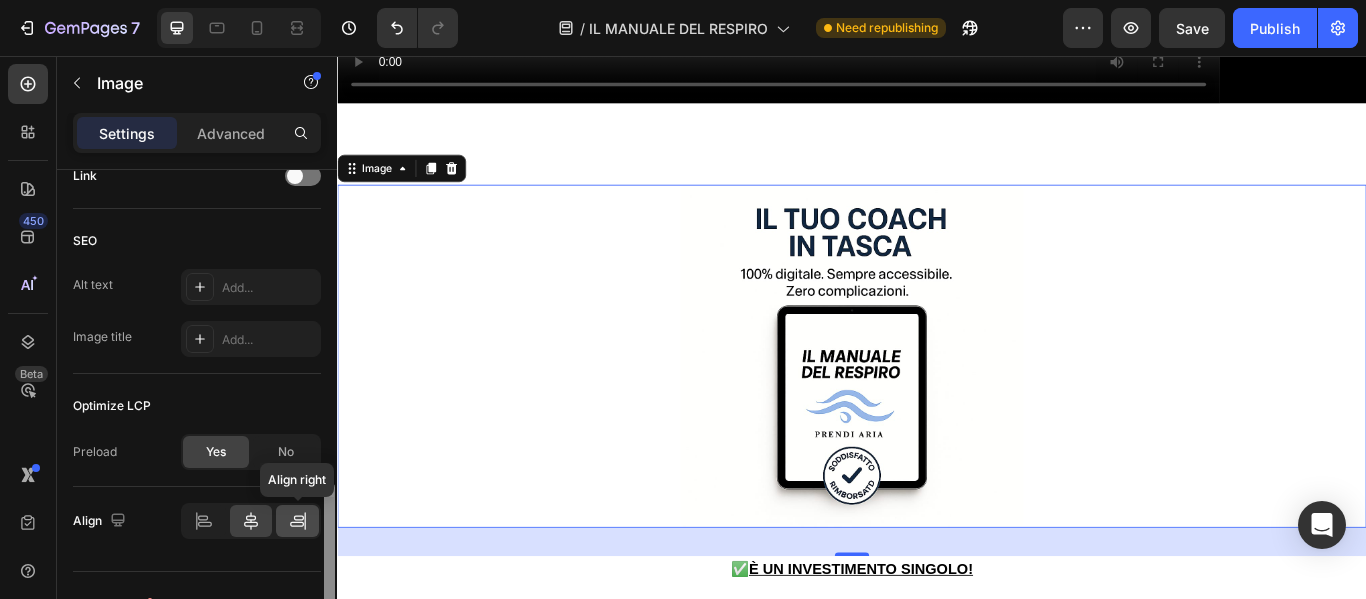 drag, startPoint x: 333, startPoint y: 213, endPoint x: 312, endPoint y: 525, distance: 312.70593 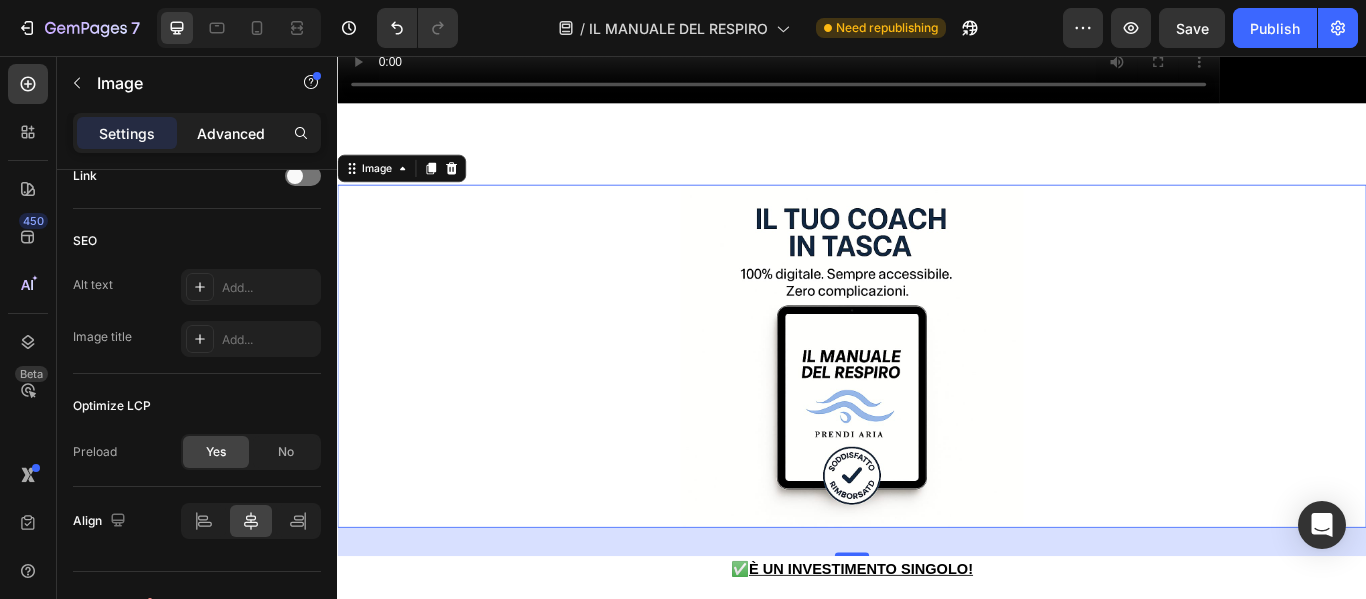 click on "Advanced" at bounding box center (231, 133) 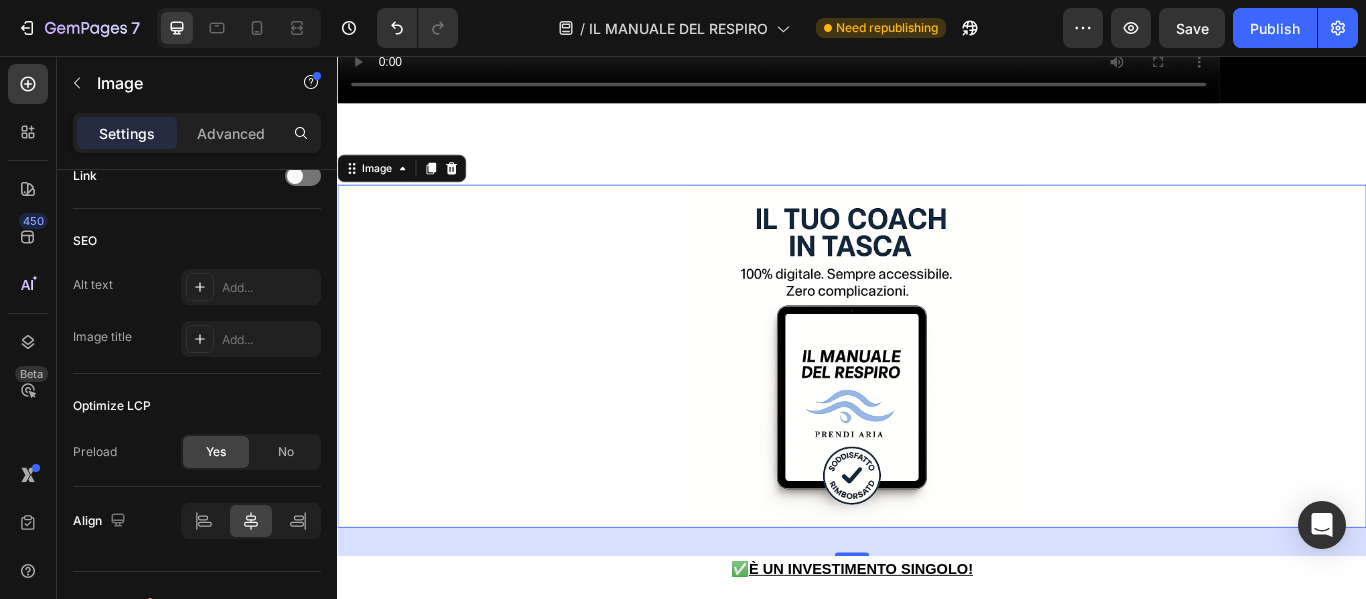 scroll, scrollTop: 902, scrollLeft: 0, axis: vertical 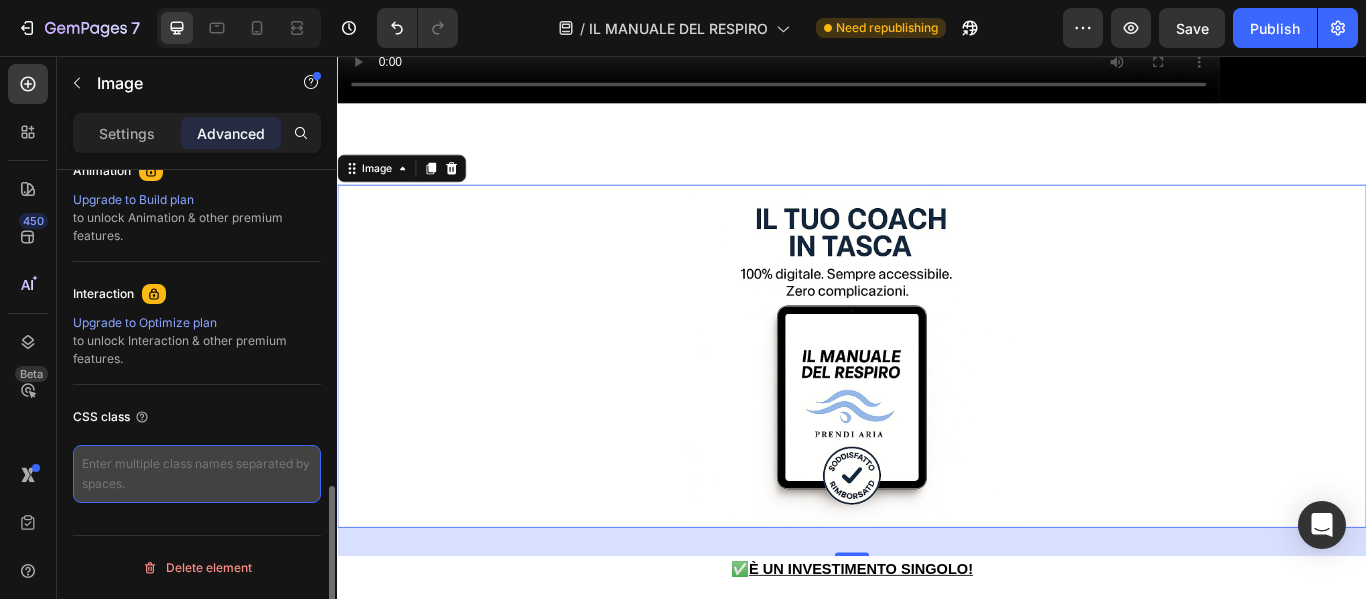 click at bounding box center (197, 474) 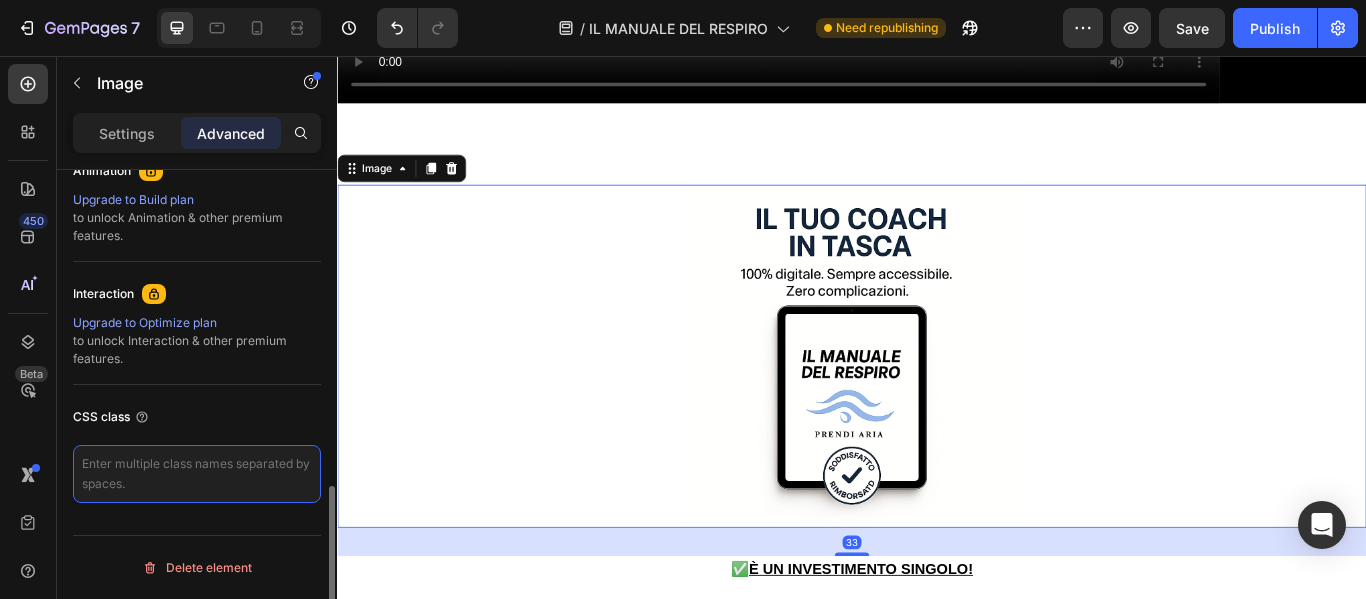 paste on "lang-it" 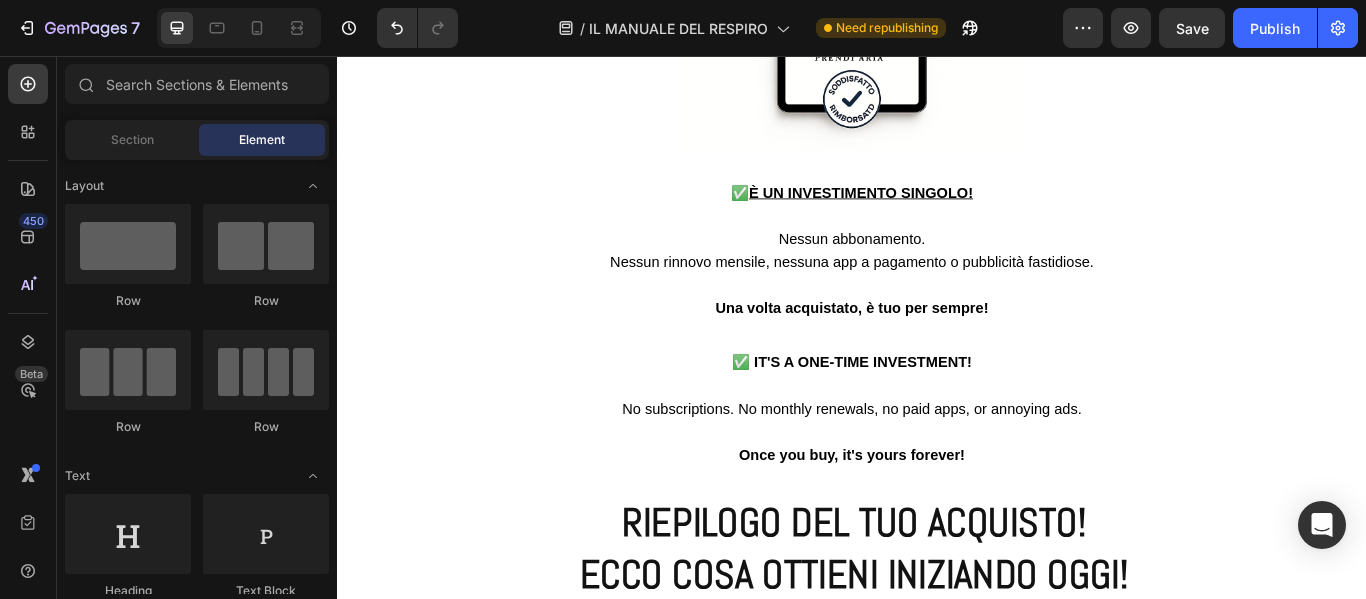 scroll, scrollTop: 20710, scrollLeft: 0, axis: vertical 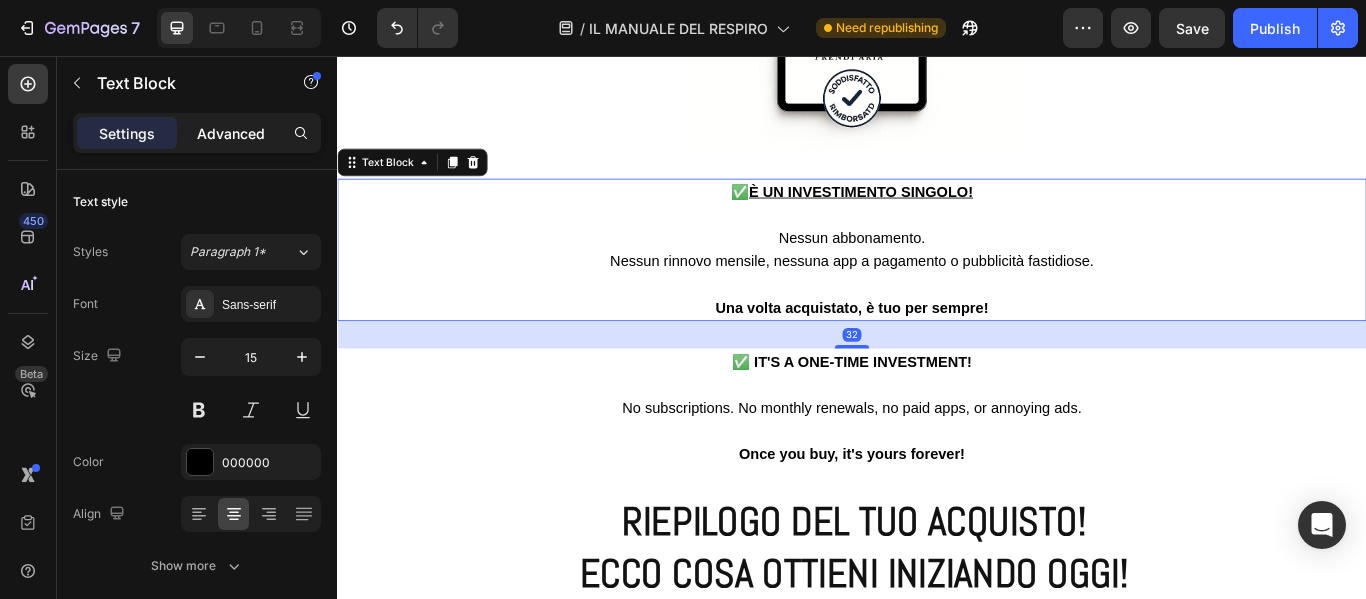 click on "Advanced" at bounding box center (231, 133) 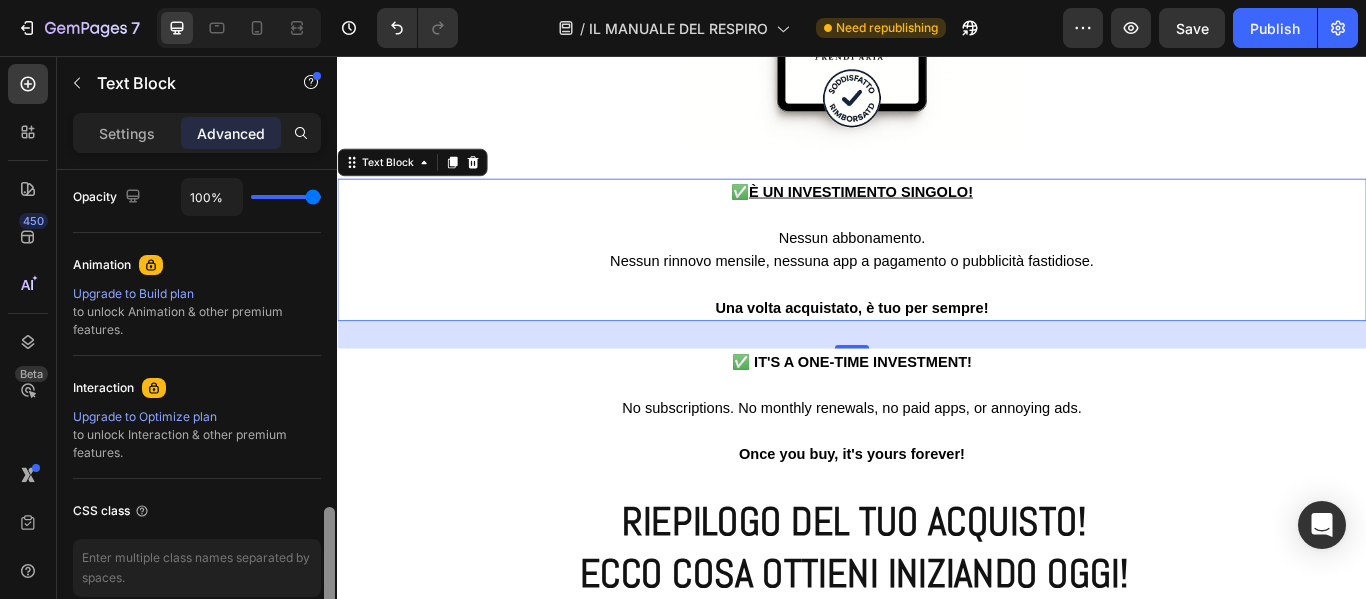 scroll, scrollTop: 902, scrollLeft: 0, axis: vertical 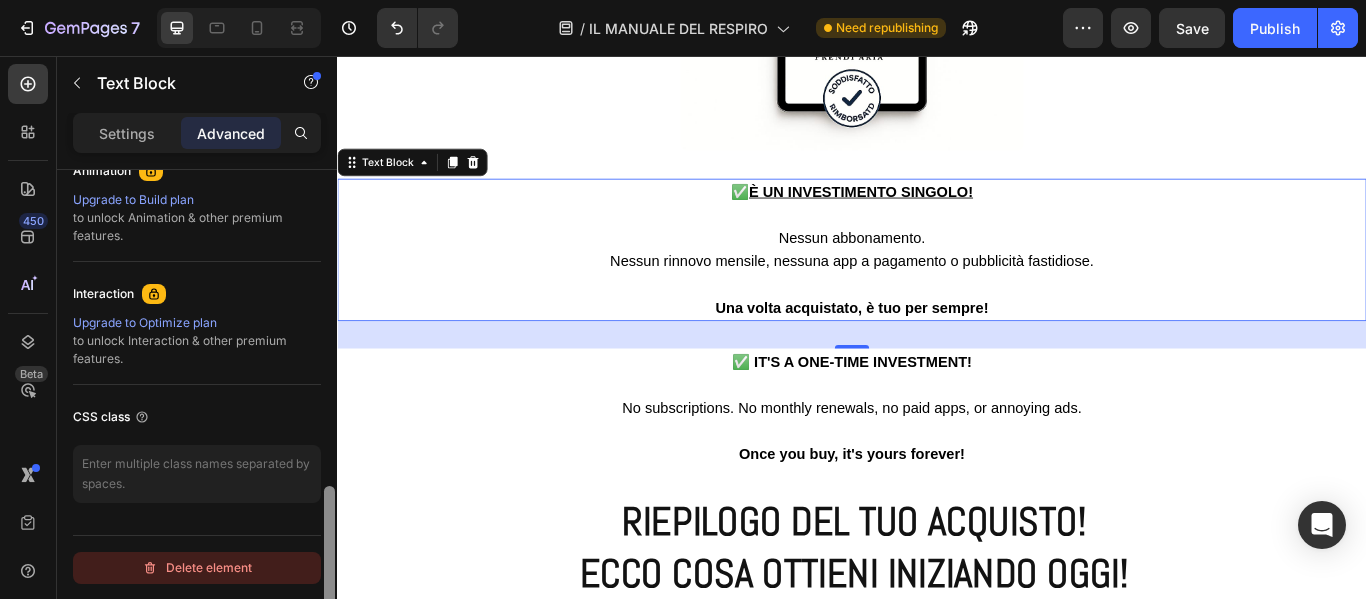 drag, startPoint x: 327, startPoint y: 218, endPoint x: 313, endPoint y: 570, distance: 352.2783 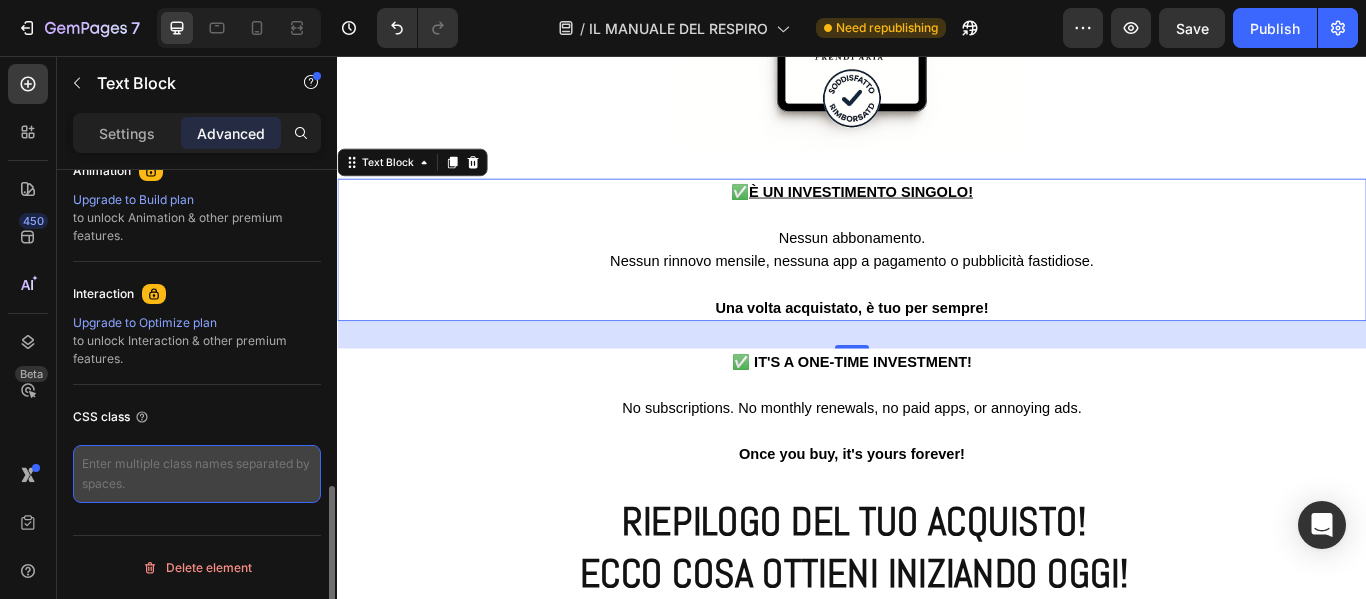 click at bounding box center (197, 474) 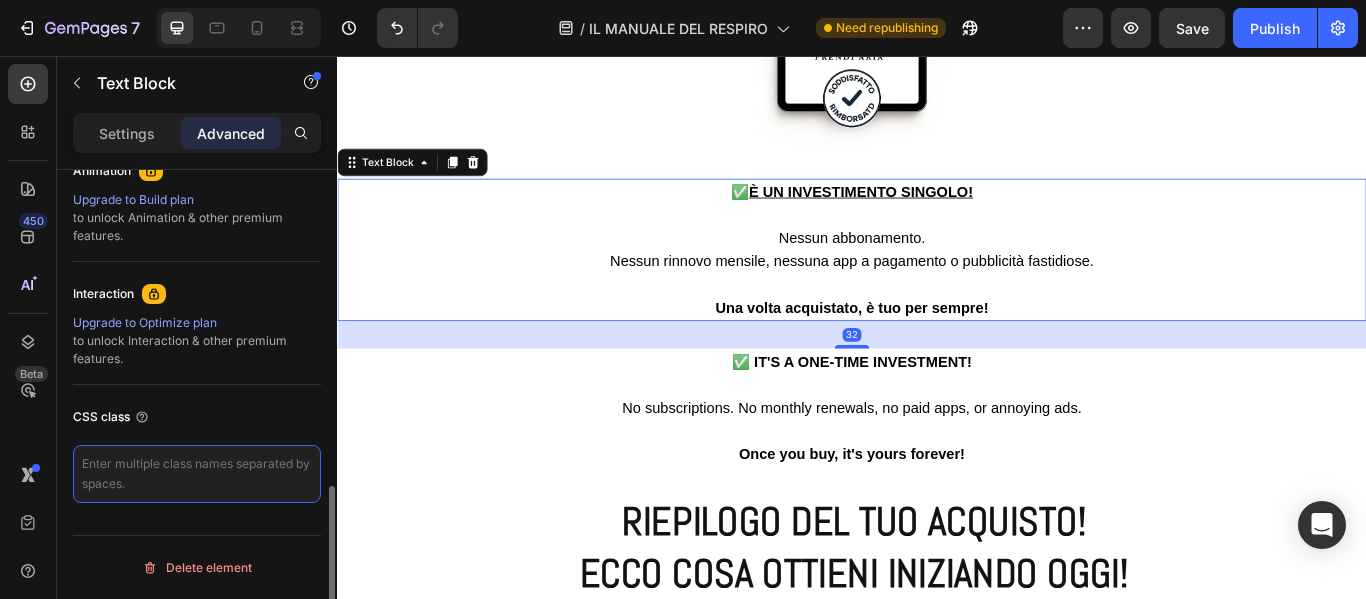 paste on "lang-it" 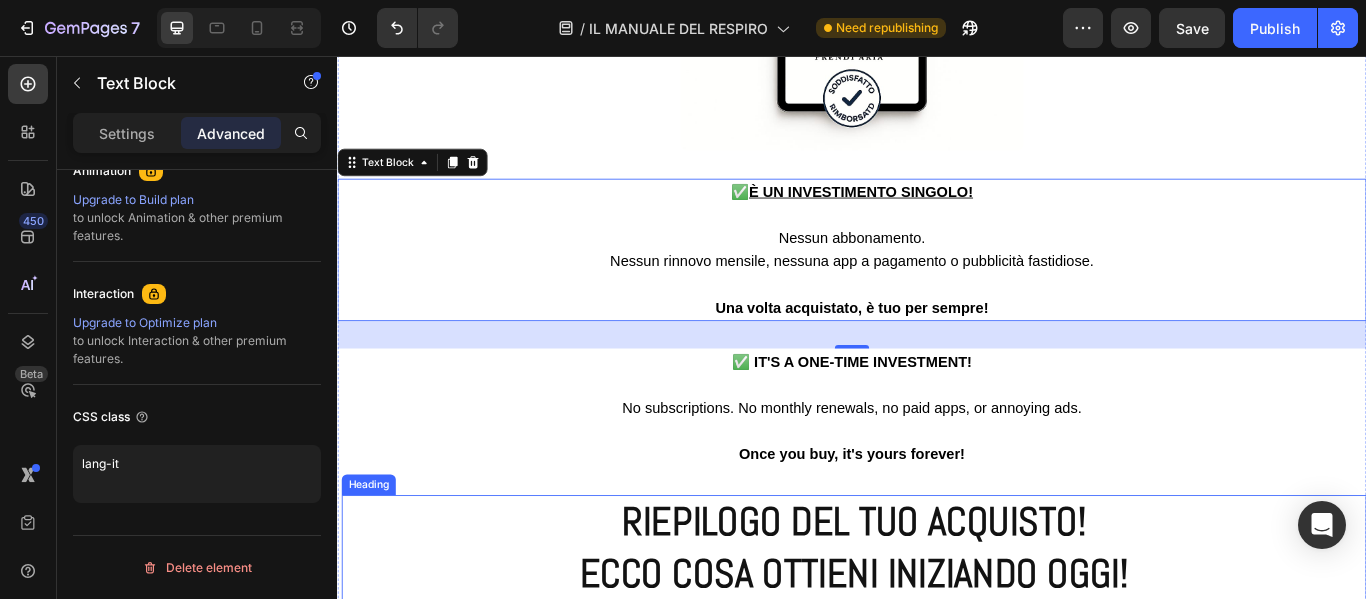 click on "RIEPILOGO DEL TUO ACQUISTO! ECCO COSA OTTIENI INIZIANDO OGGI!" at bounding box center (939, 630) 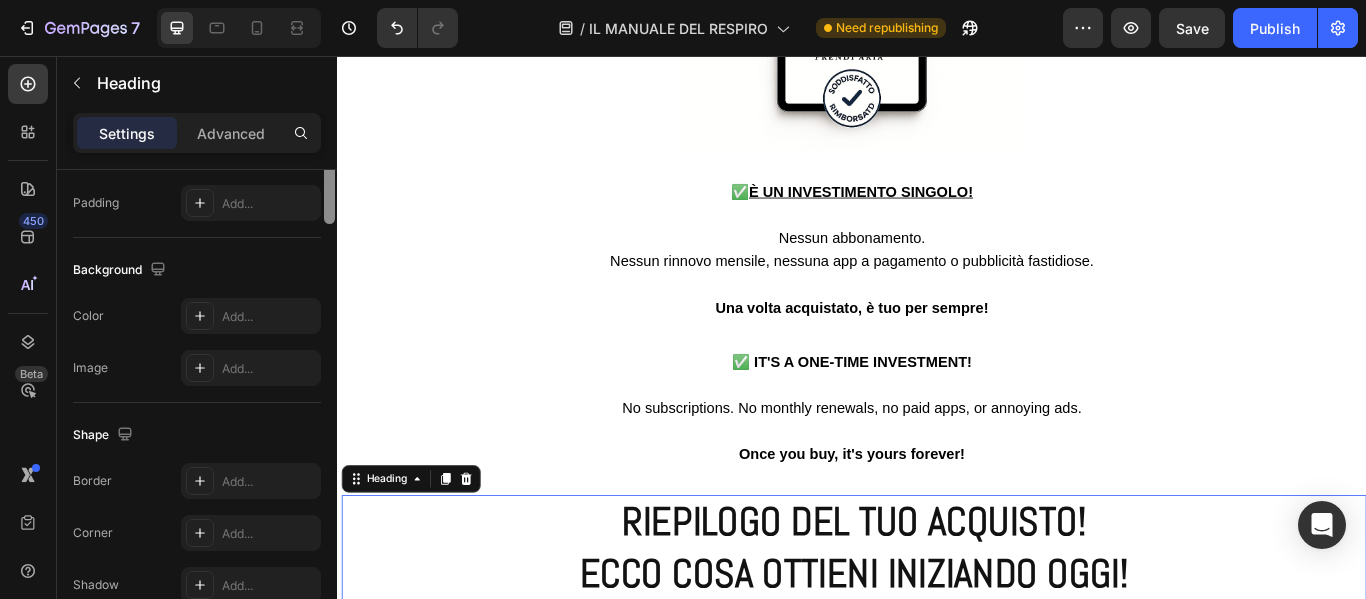 scroll, scrollTop: 721, scrollLeft: 0, axis: vertical 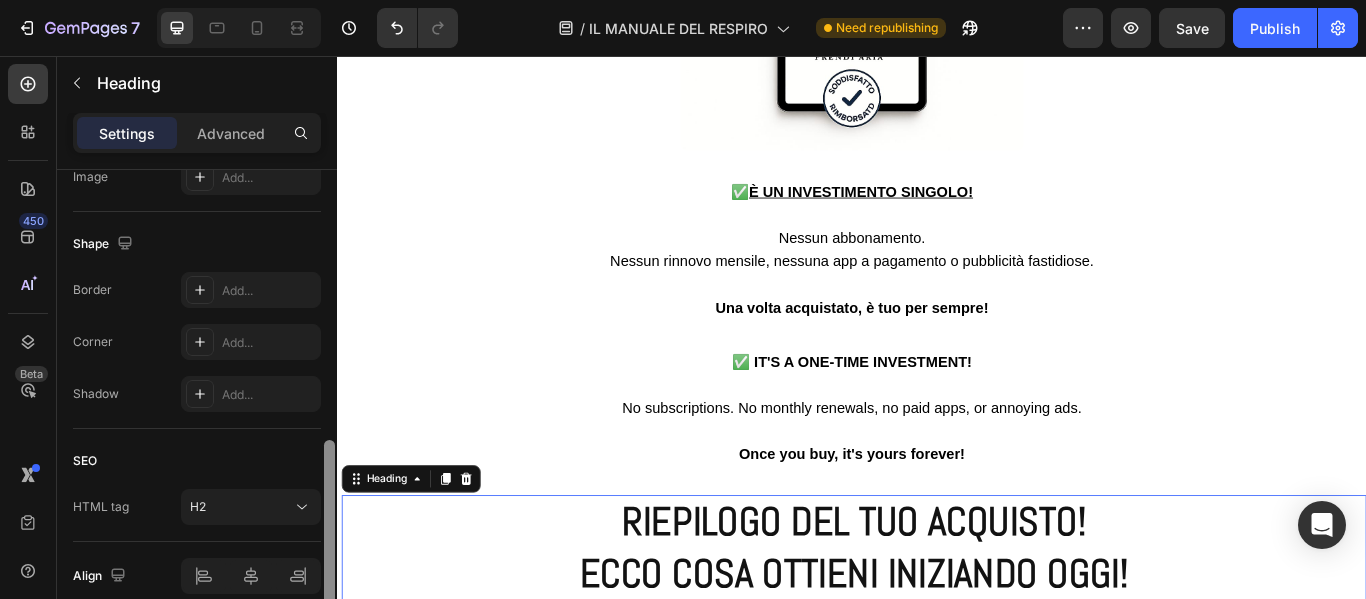 drag, startPoint x: 329, startPoint y: 270, endPoint x: 312, endPoint y: 541, distance: 271.53268 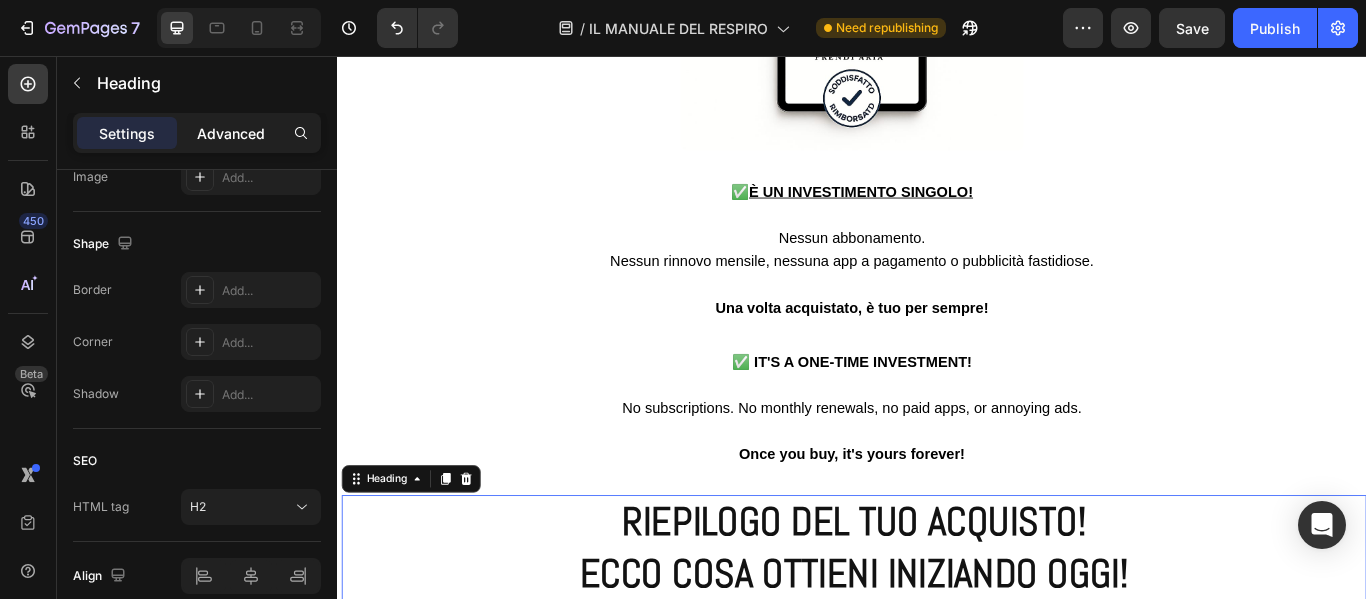 click on "Advanced" 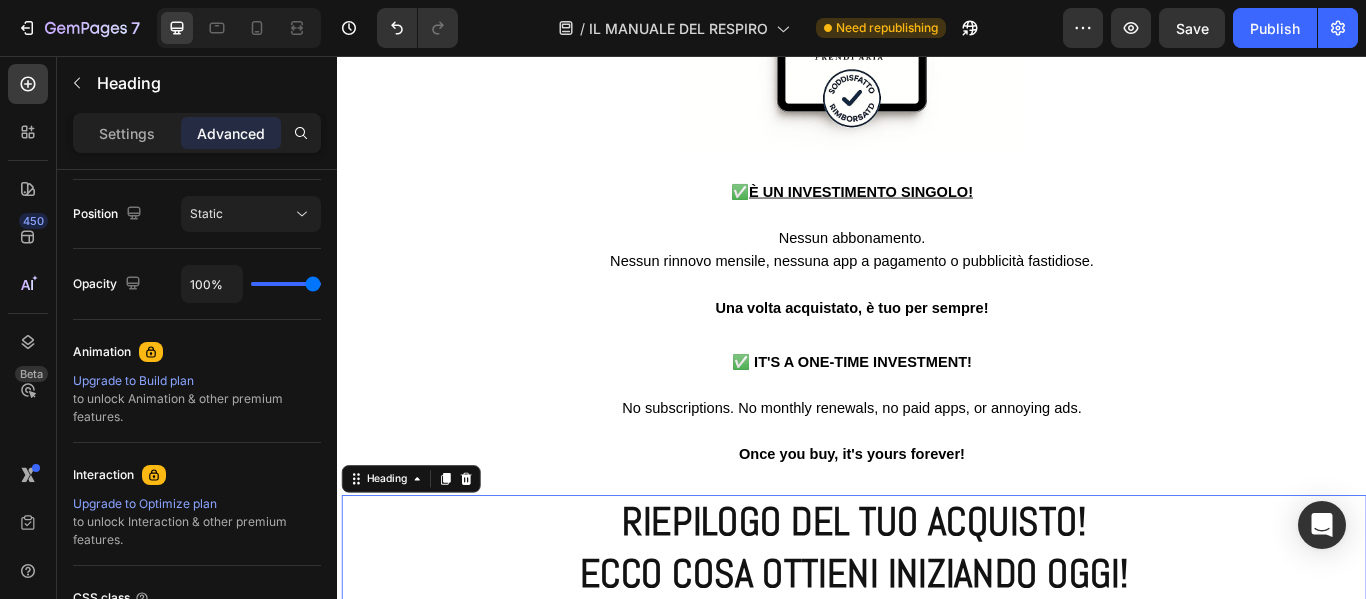scroll, scrollTop: 898, scrollLeft: 0, axis: vertical 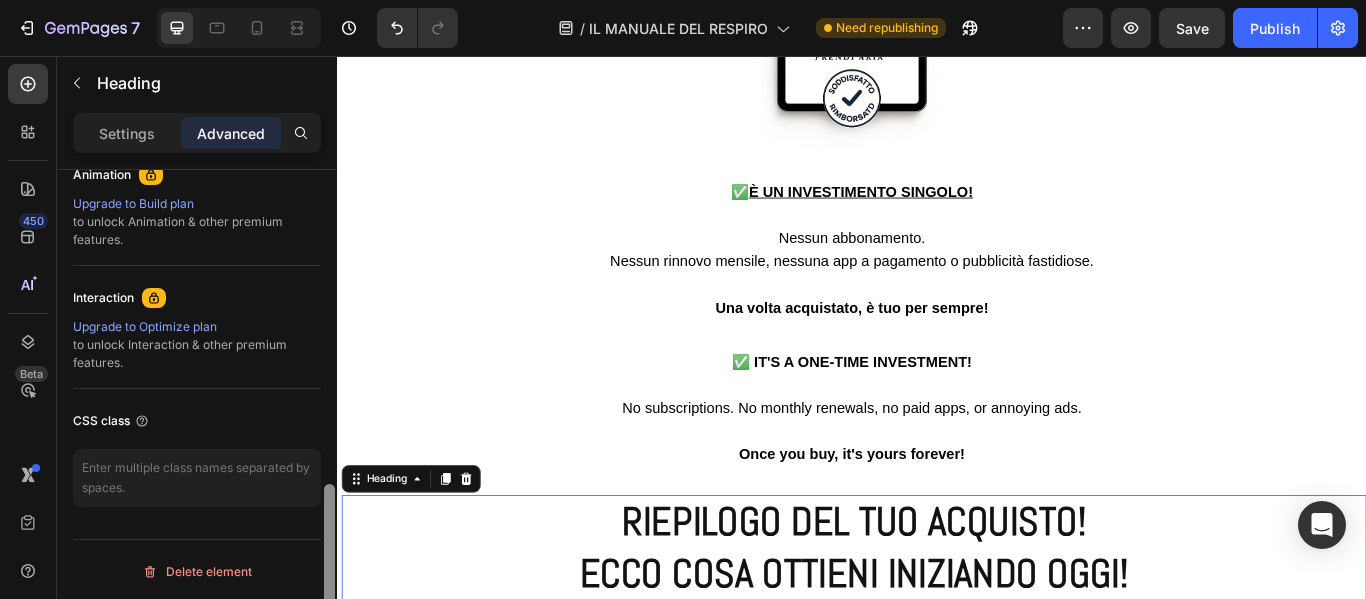 drag, startPoint x: 331, startPoint y: 558, endPoint x: 320, endPoint y: 620, distance: 62.968246 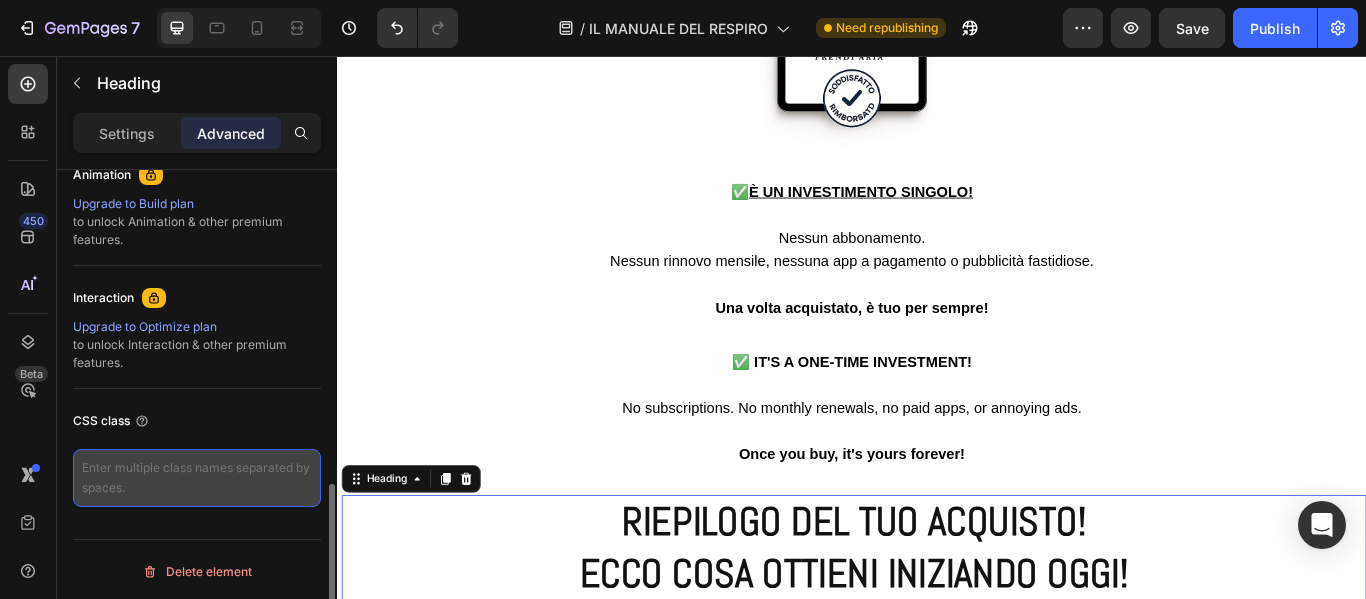 click at bounding box center [197, 478] 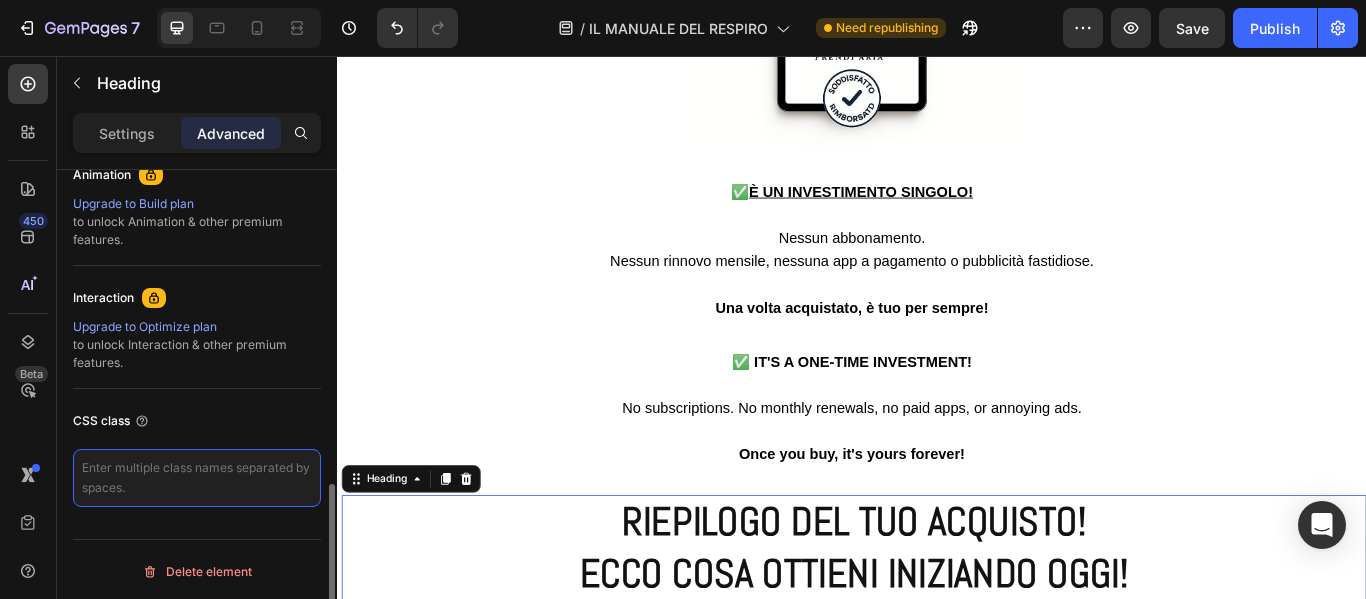paste on "lang-it" 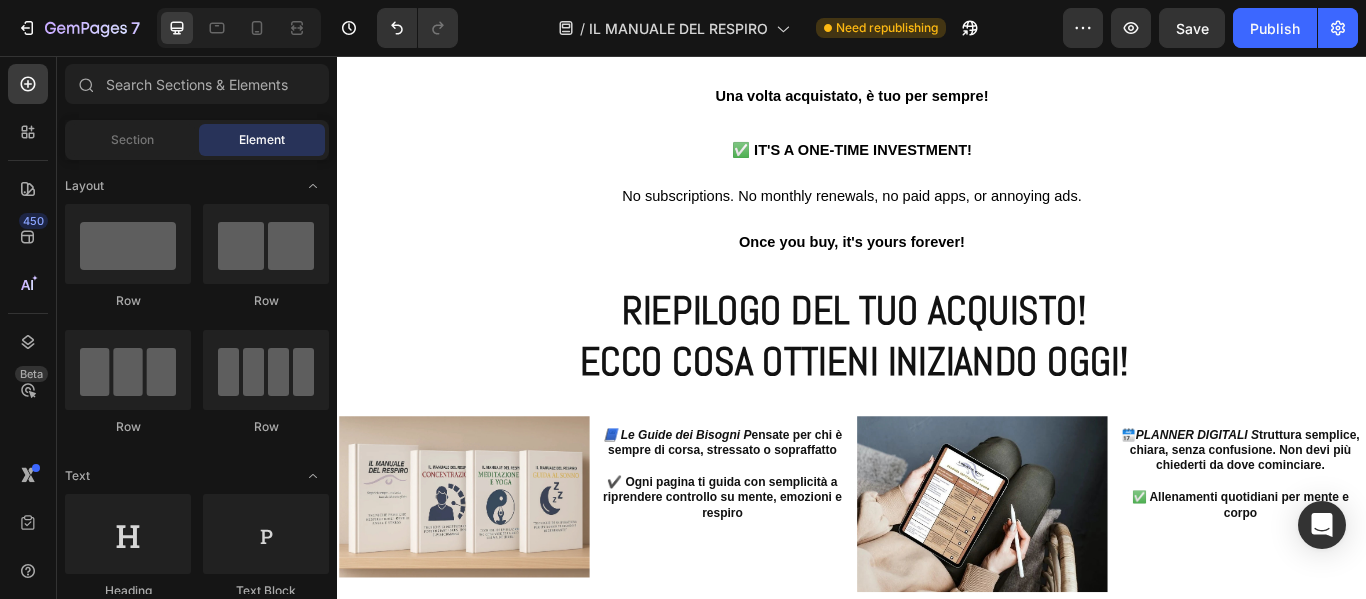 scroll, scrollTop: 21150, scrollLeft: 0, axis: vertical 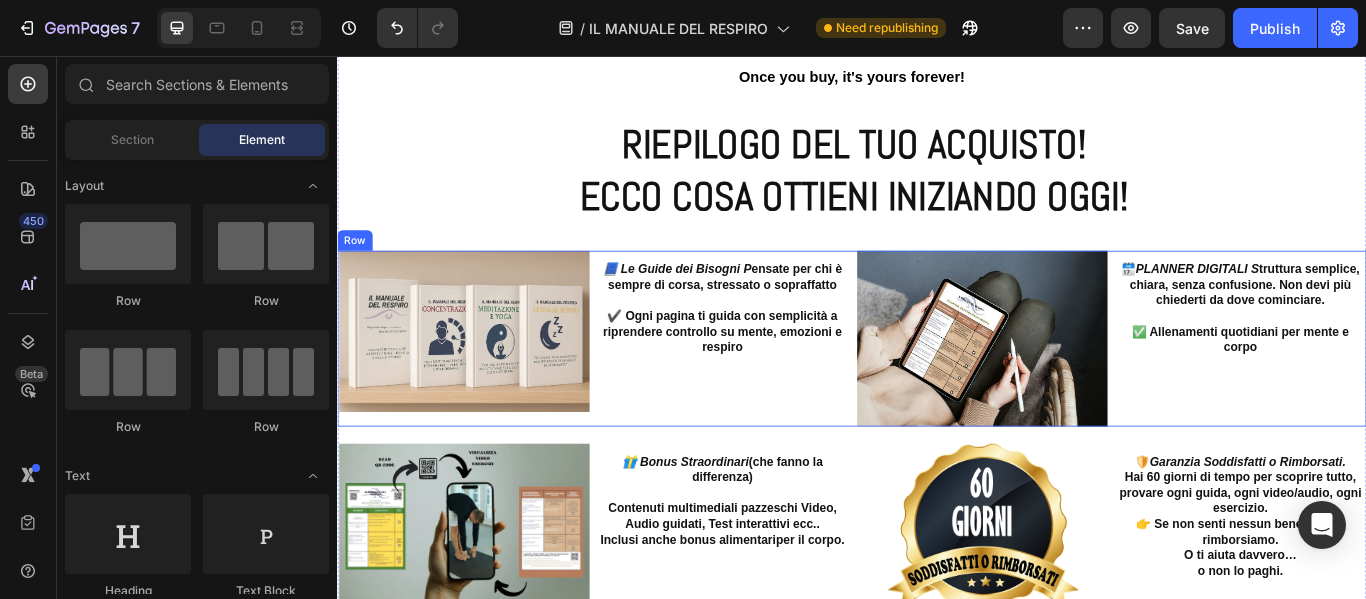 click on "Image" at bounding box center [1088, 385] 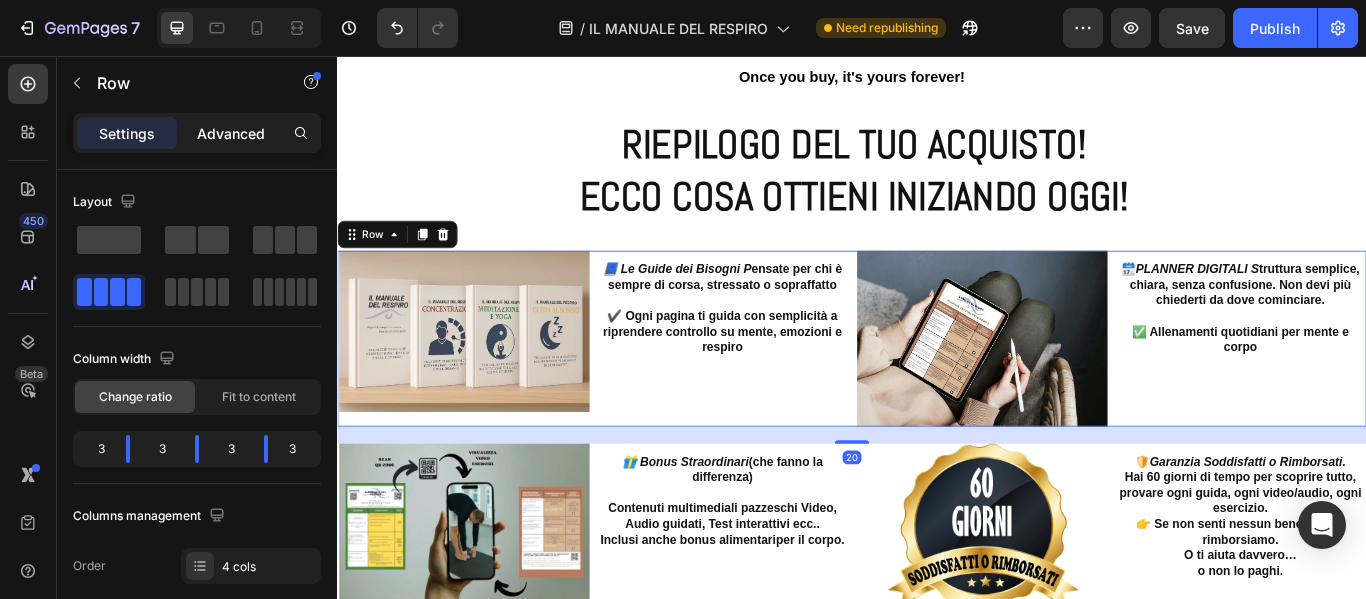 click on "Advanced" at bounding box center [231, 133] 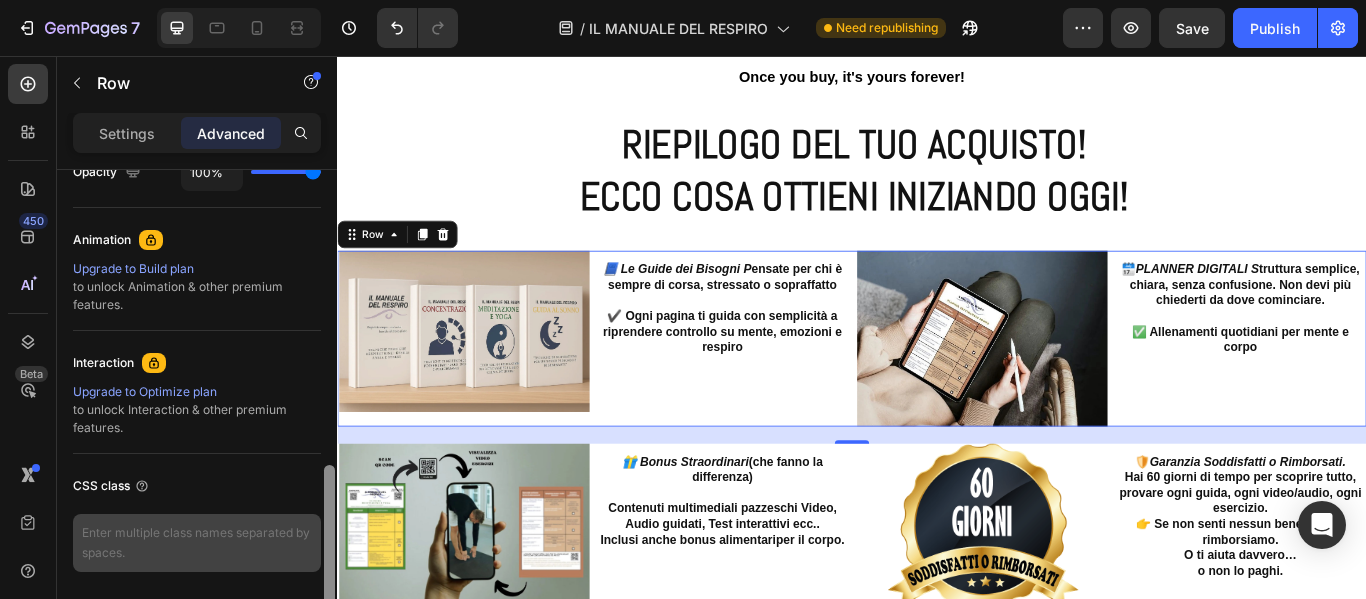 scroll, scrollTop: 851, scrollLeft: 0, axis: vertical 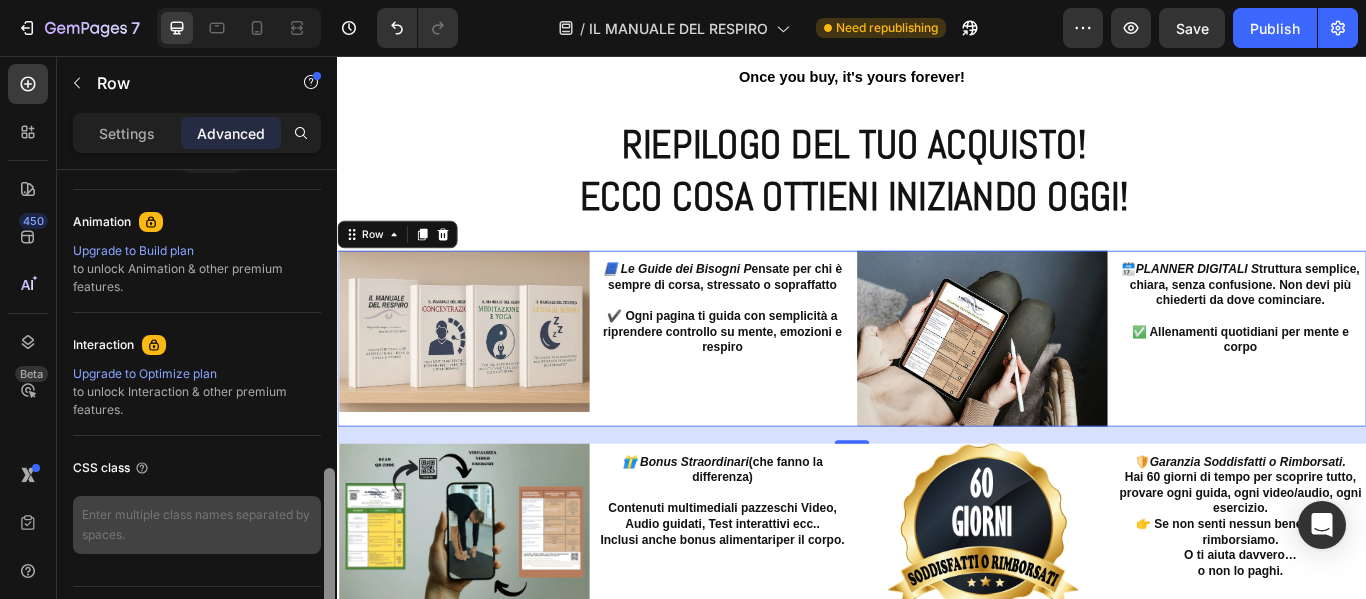 drag, startPoint x: 331, startPoint y: 237, endPoint x: 317, endPoint y: 535, distance: 298.32867 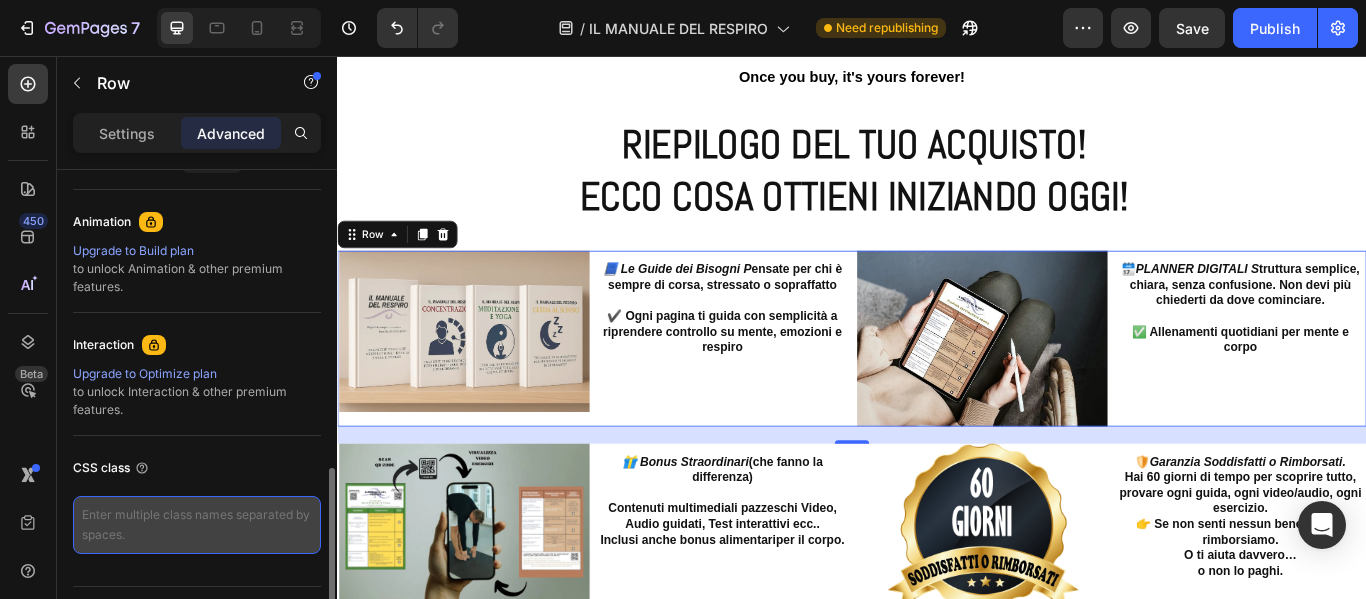 click at bounding box center [197, 525] 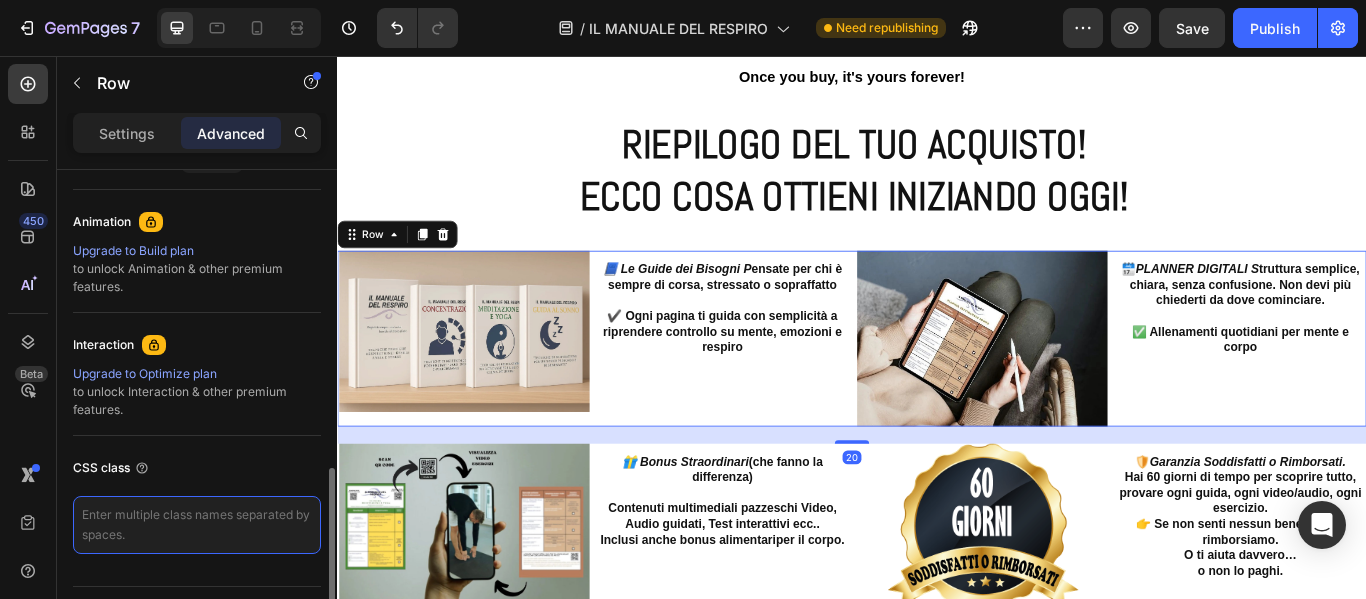 paste on "lang-it" 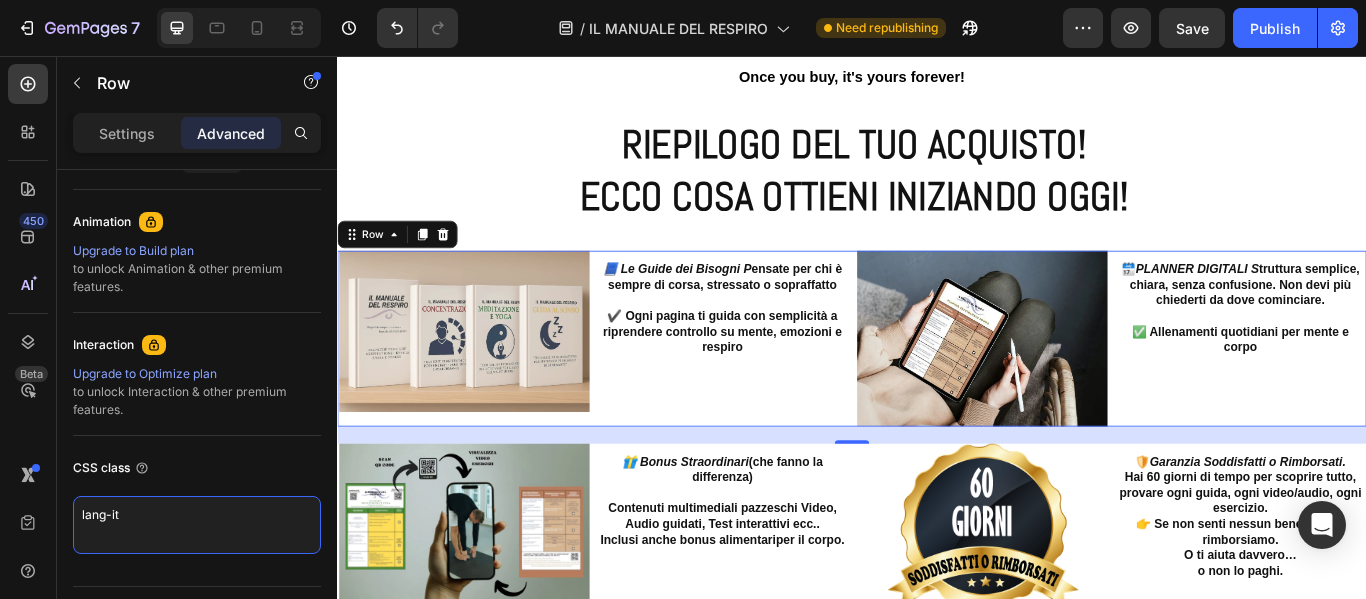 type on "lang-it" 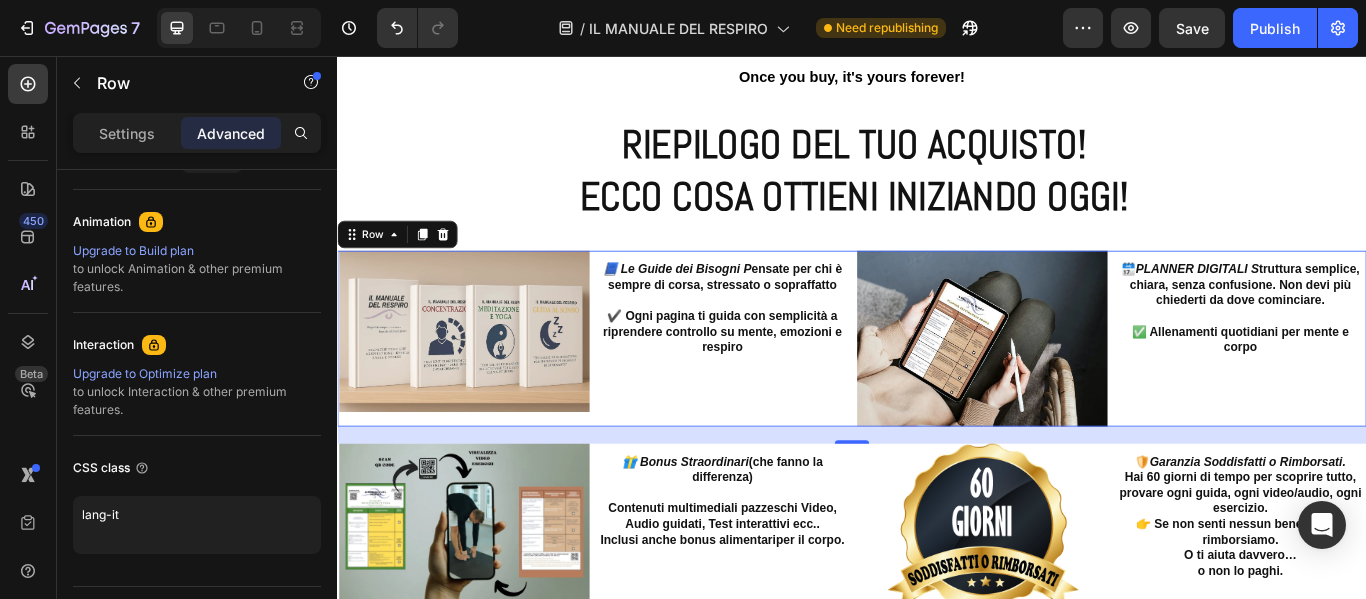 click on "20" at bounding box center [937, 524] 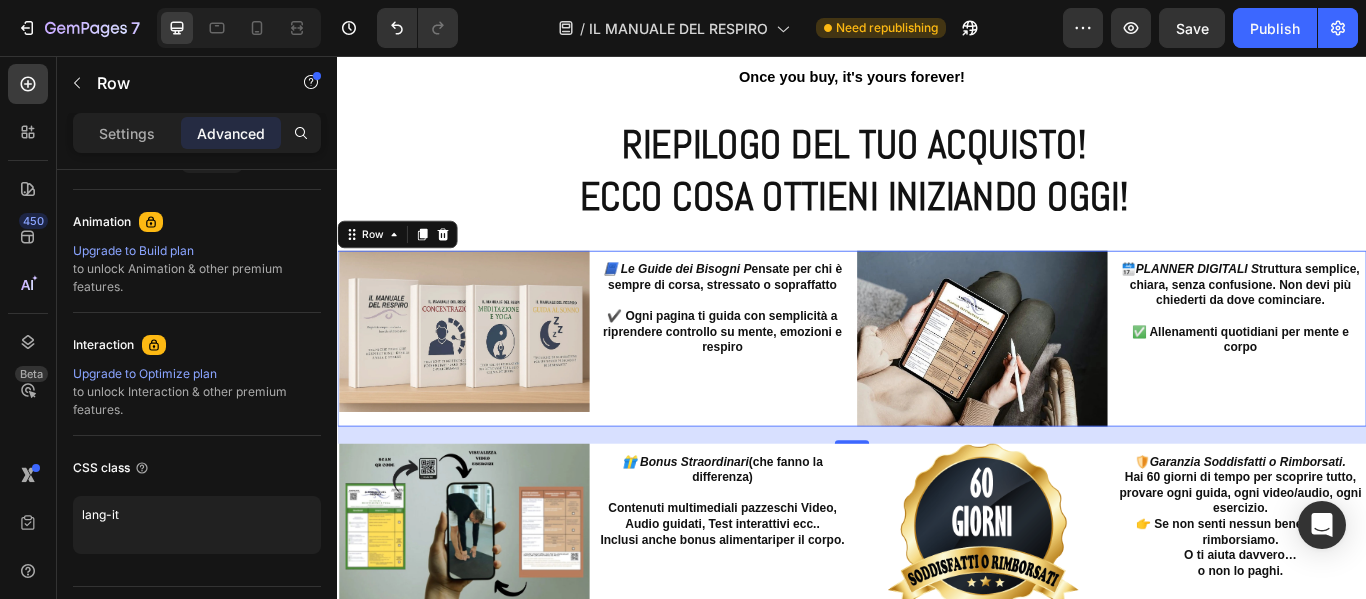 click on "20" at bounding box center [937, 524] 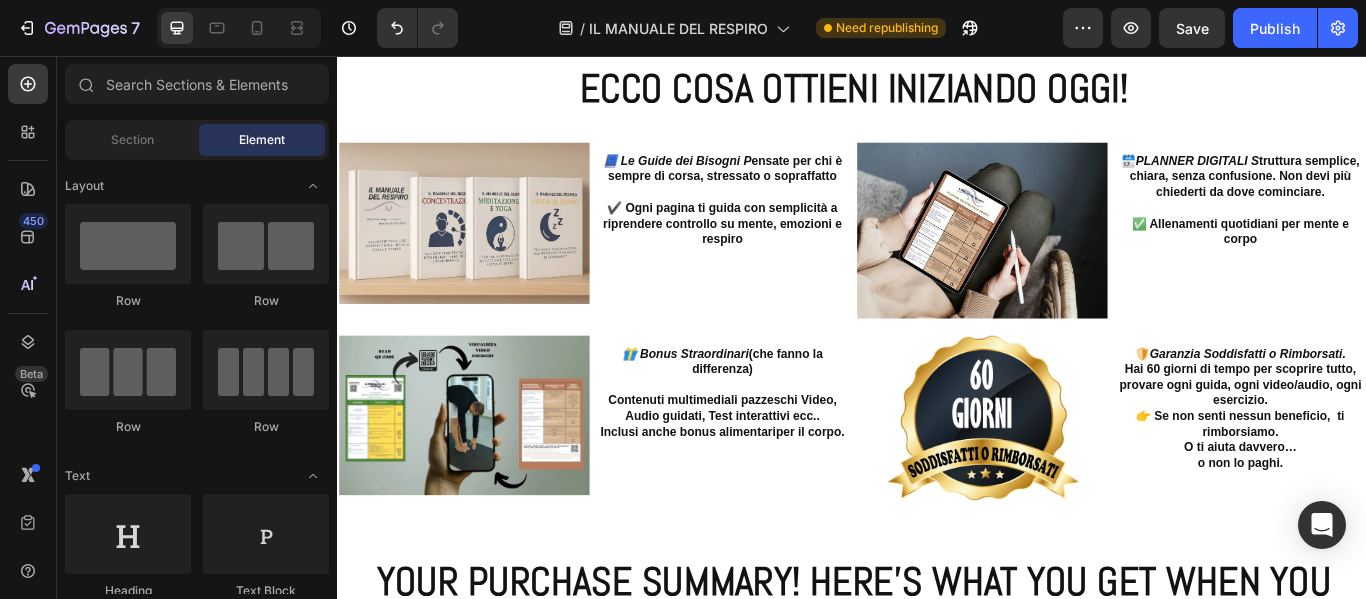scroll, scrollTop: 21310, scrollLeft: 0, axis: vertical 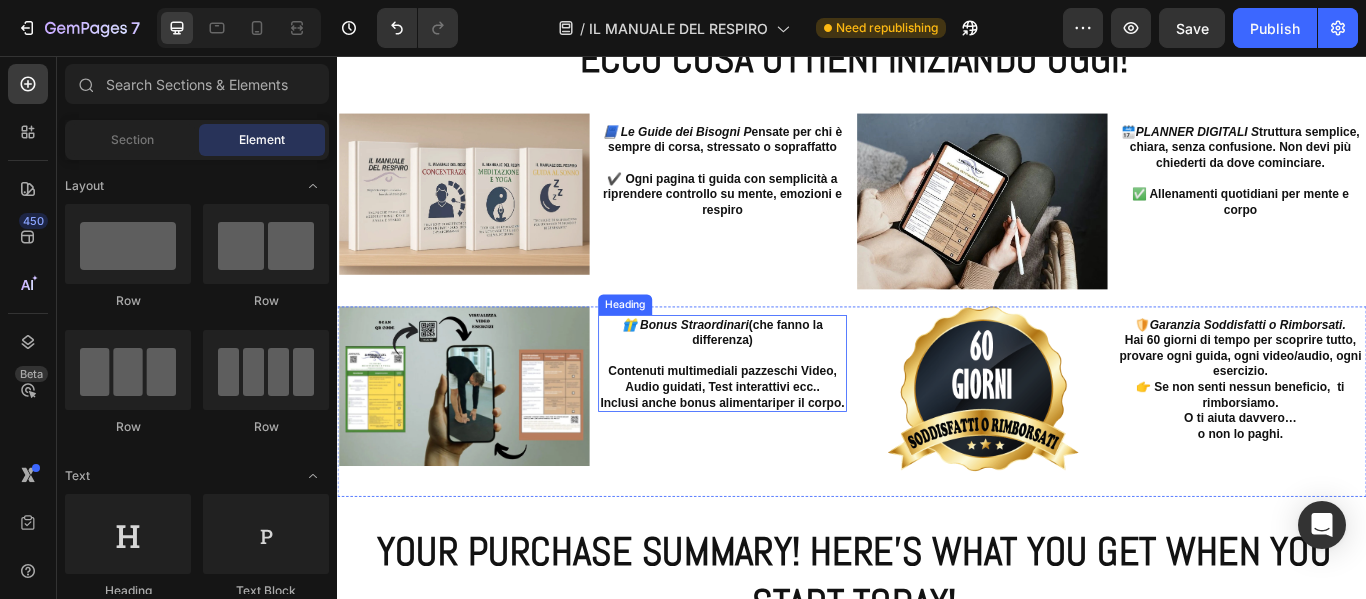 click on "🎁 Bonus Straordinari  (che fanno la differenza) Contenuti multimediali pazzeschi Video, Audio guidati, Test interattivi ecc..  Inclusi anche bonus alimentariper il corpo." at bounding box center (786, 414) 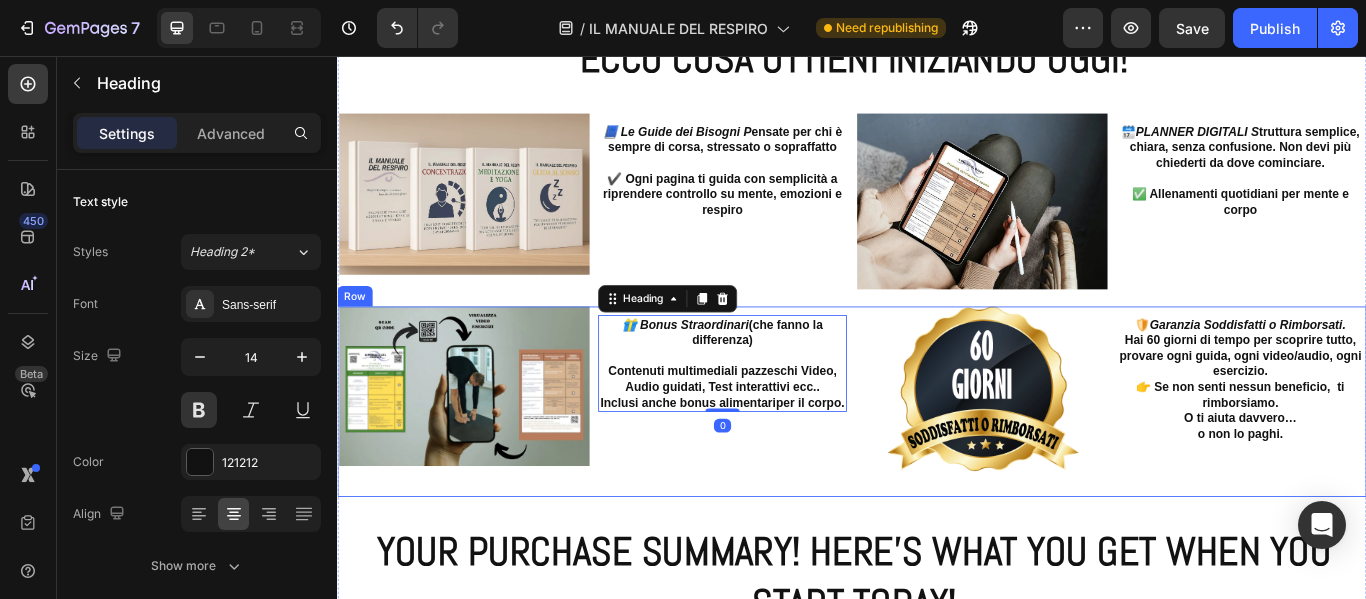 click on "Image 🎁 Bonus Straordinari  (che fanno la differenza) Contenuti multimediali pazzeschi Video, Audio guidati, Test interattivi ecc..  Inclusi anche bonus alimentariper il corpo. Heading   0 Image 🛡️ Garanzia Soddisfatti o Rimborsati. Hai 60 giorni di tempo per scoprire tutto, provare ogni guida, ogni video/audio, ogni esercizio. 👉 Se non senti nessun beneficio,  ti rimborsiamo.  O ti aiuta davvero… o non lo paghi. Heading Row" at bounding box center [937, 459] 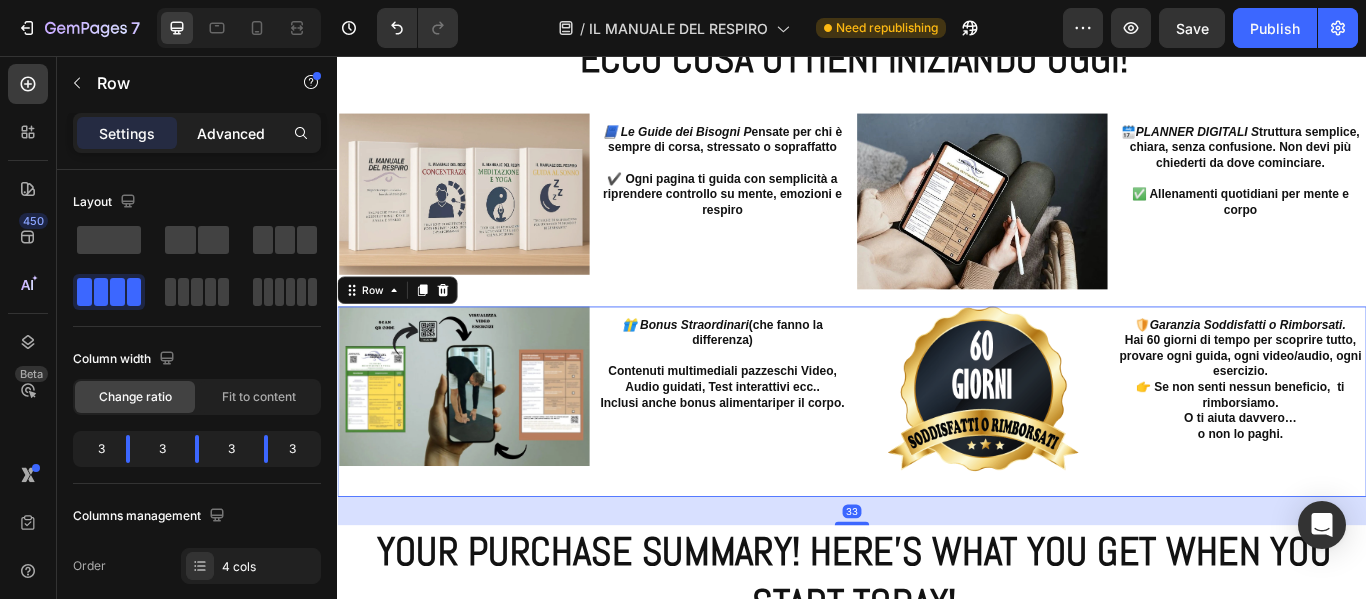 click on "Advanced" at bounding box center [231, 133] 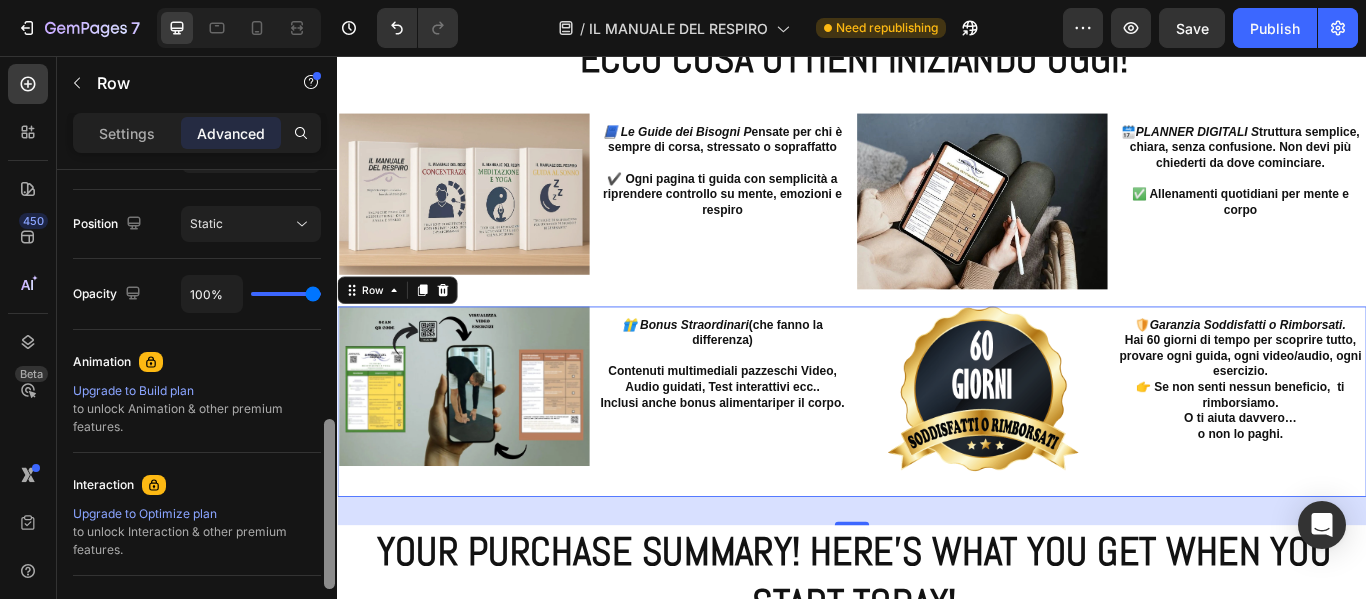 scroll, scrollTop: 902, scrollLeft: 0, axis: vertical 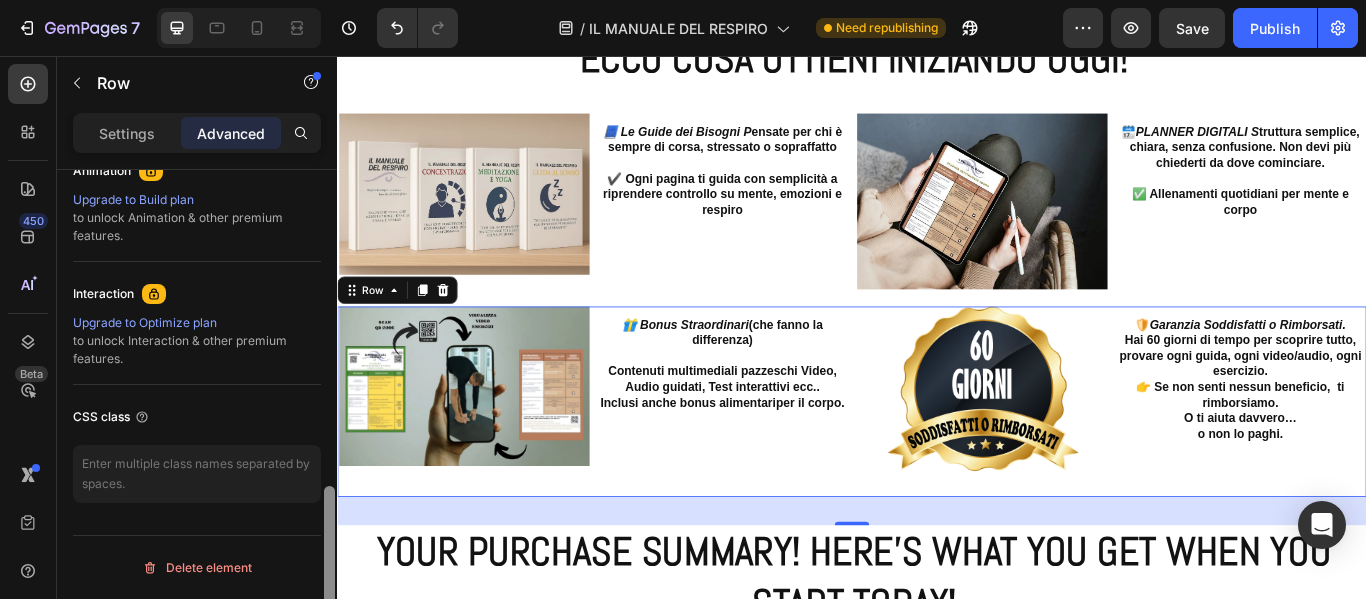 drag, startPoint x: 330, startPoint y: 288, endPoint x: 299, endPoint y: 637, distance: 350.37408 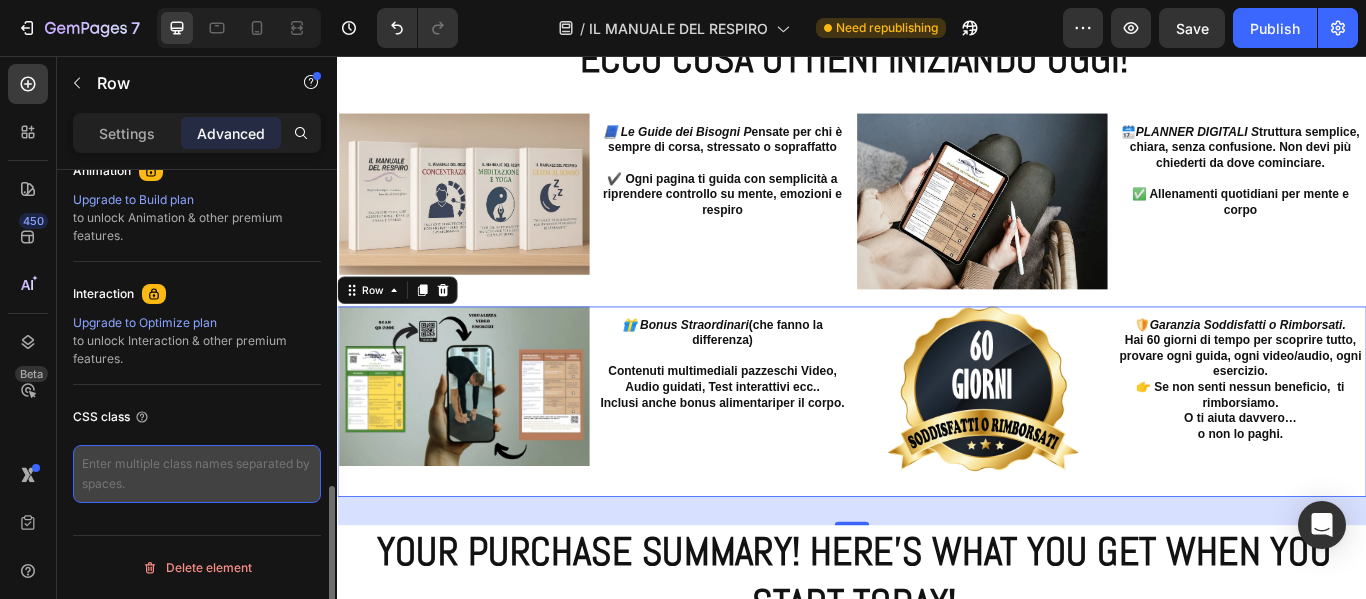 click at bounding box center [197, 474] 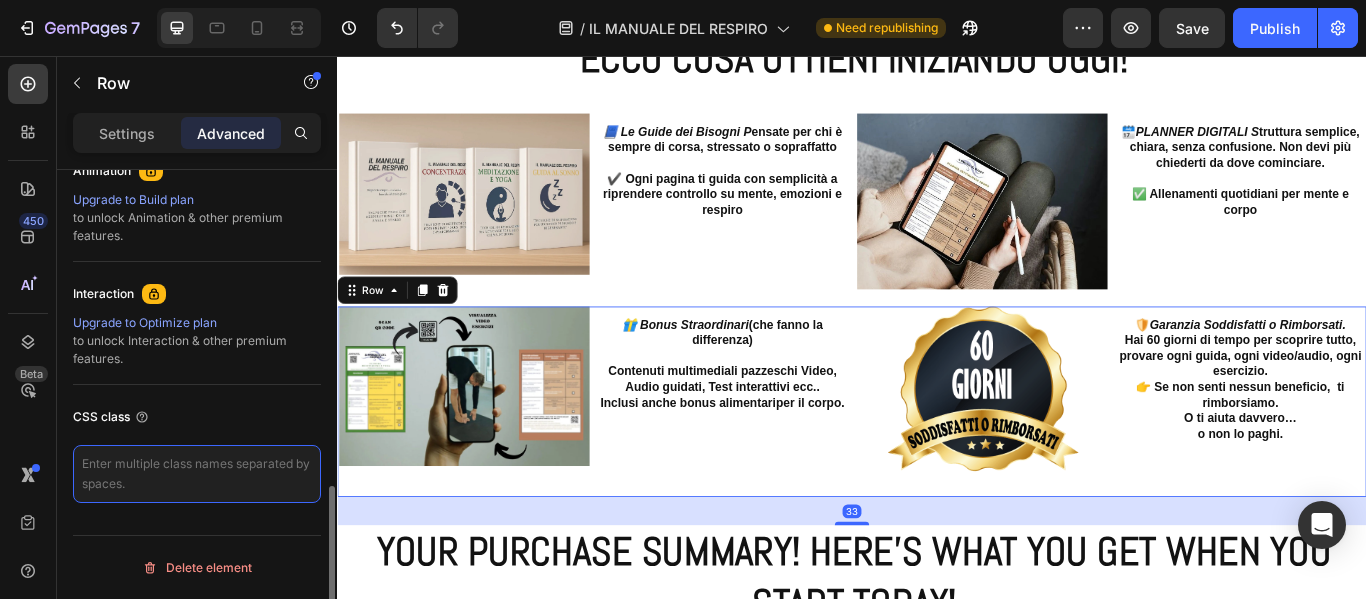 paste on "lang-it" 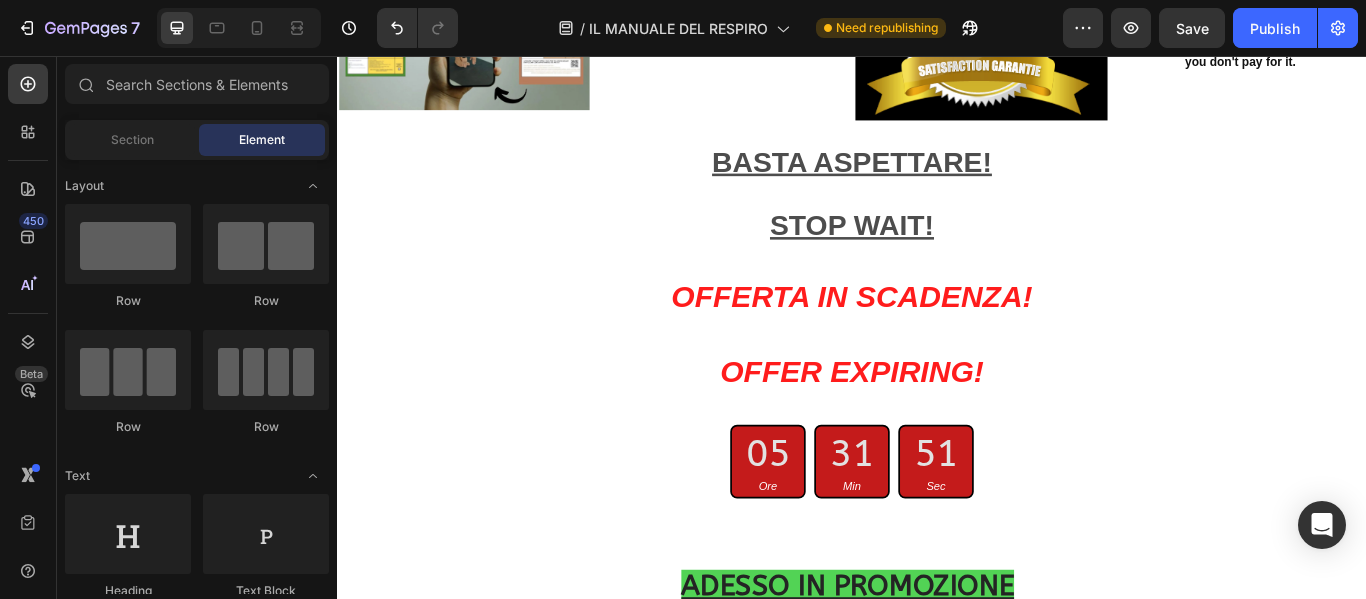 scroll, scrollTop: 22390, scrollLeft: 0, axis: vertical 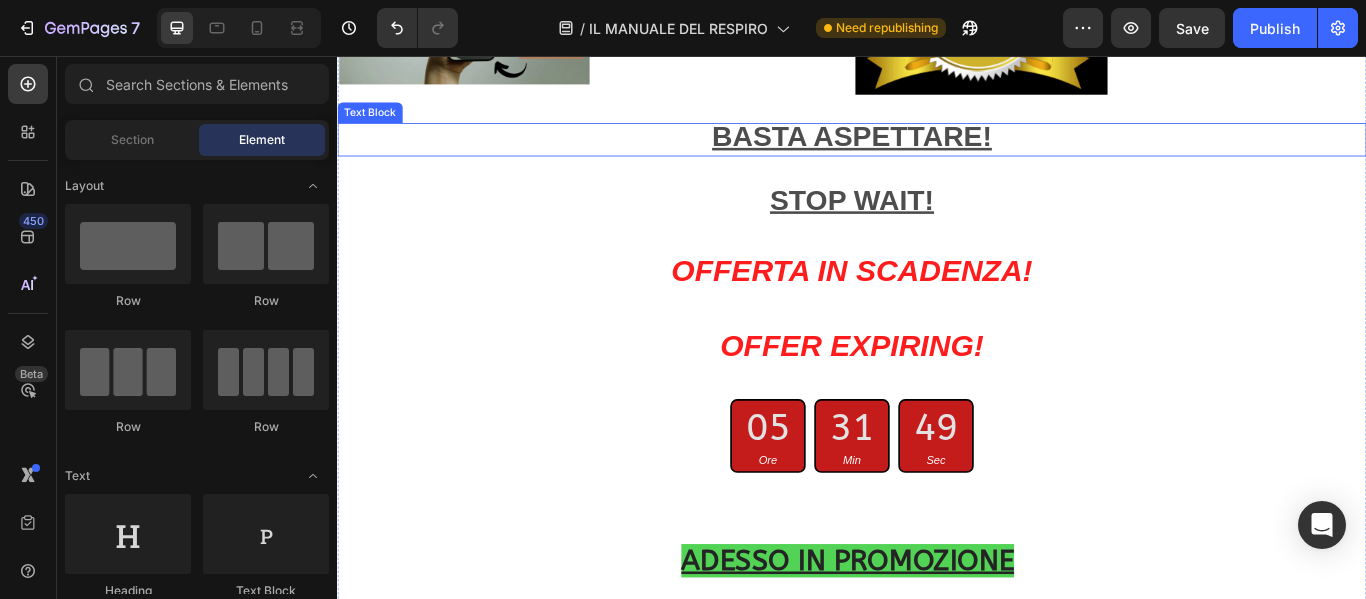 click on "BASTA ASPETTARE!" at bounding box center [937, 149] 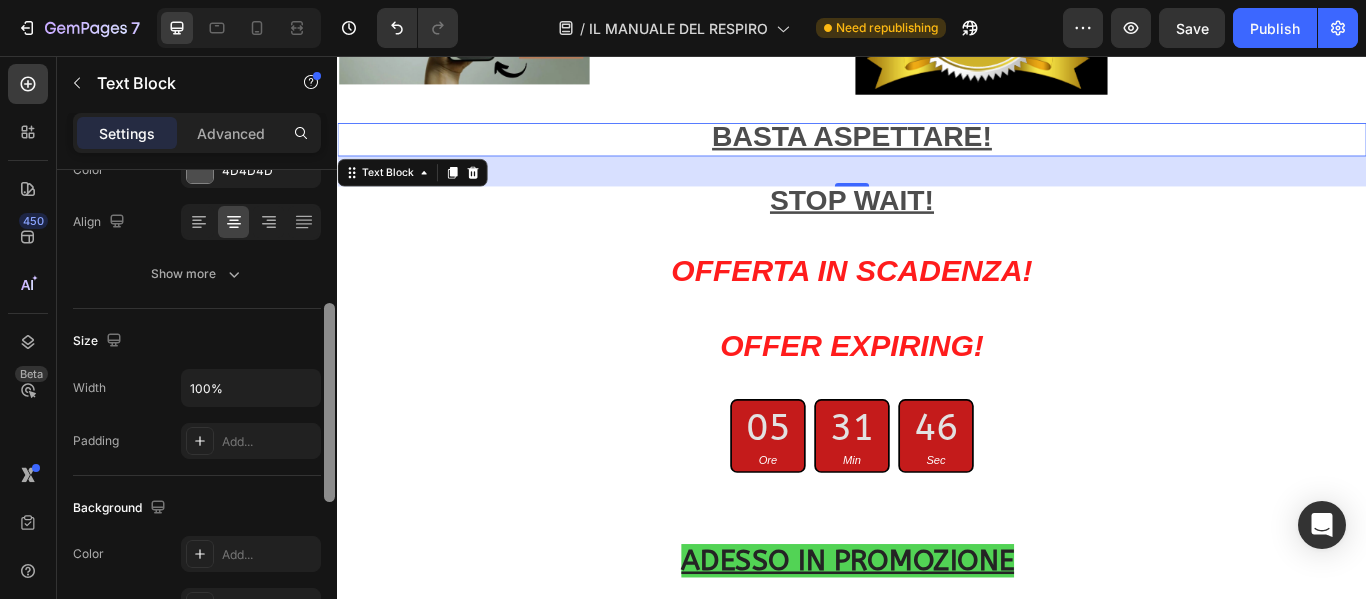 scroll, scrollTop: 309, scrollLeft: 0, axis: vertical 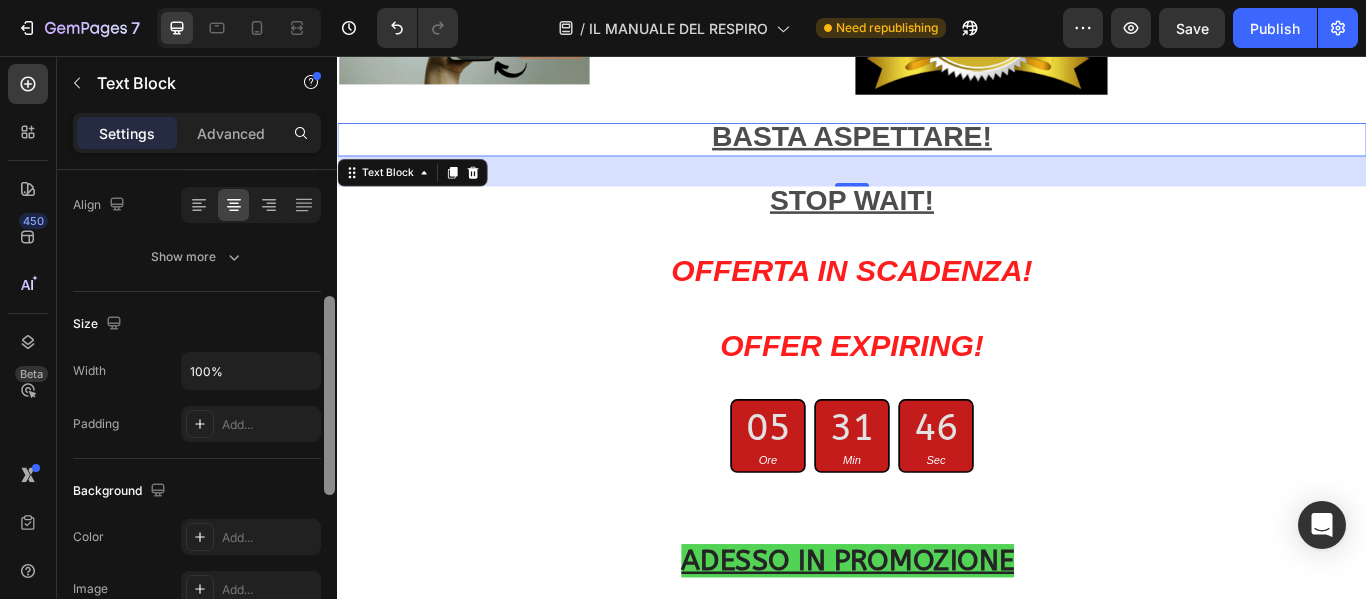 drag, startPoint x: 326, startPoint y: 238, endPoint x: 328, endPoint y: 365, distance: 127.01575 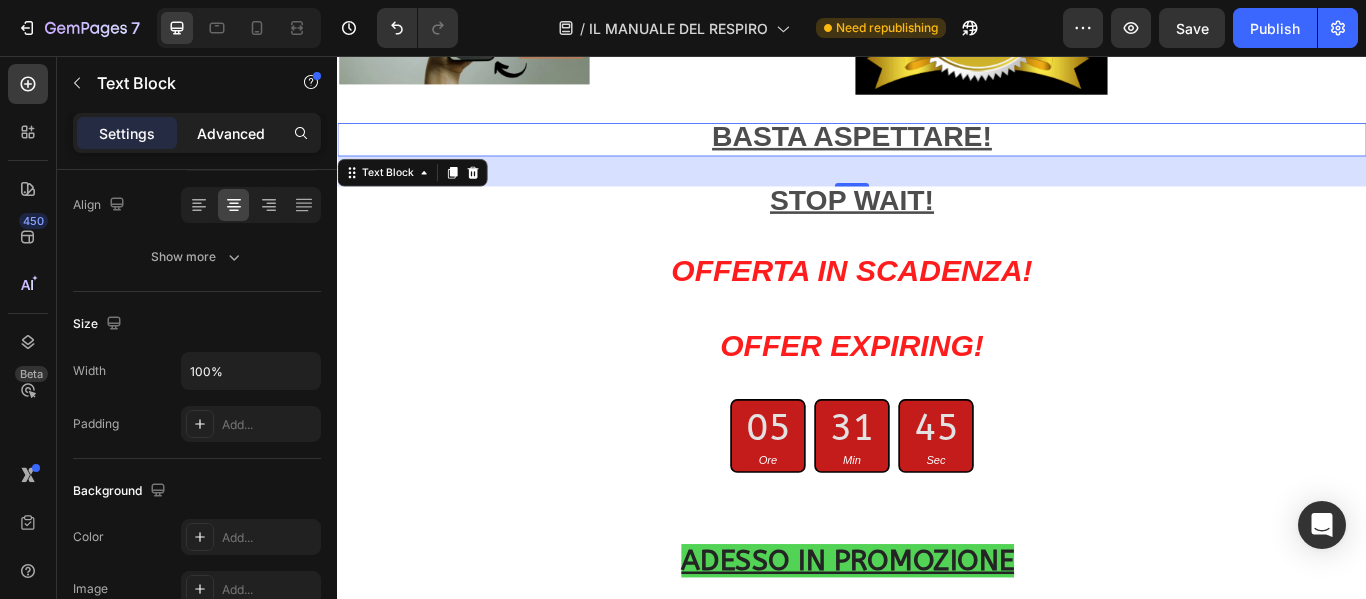 click on "Advanced" at bounding box center (231, 133) 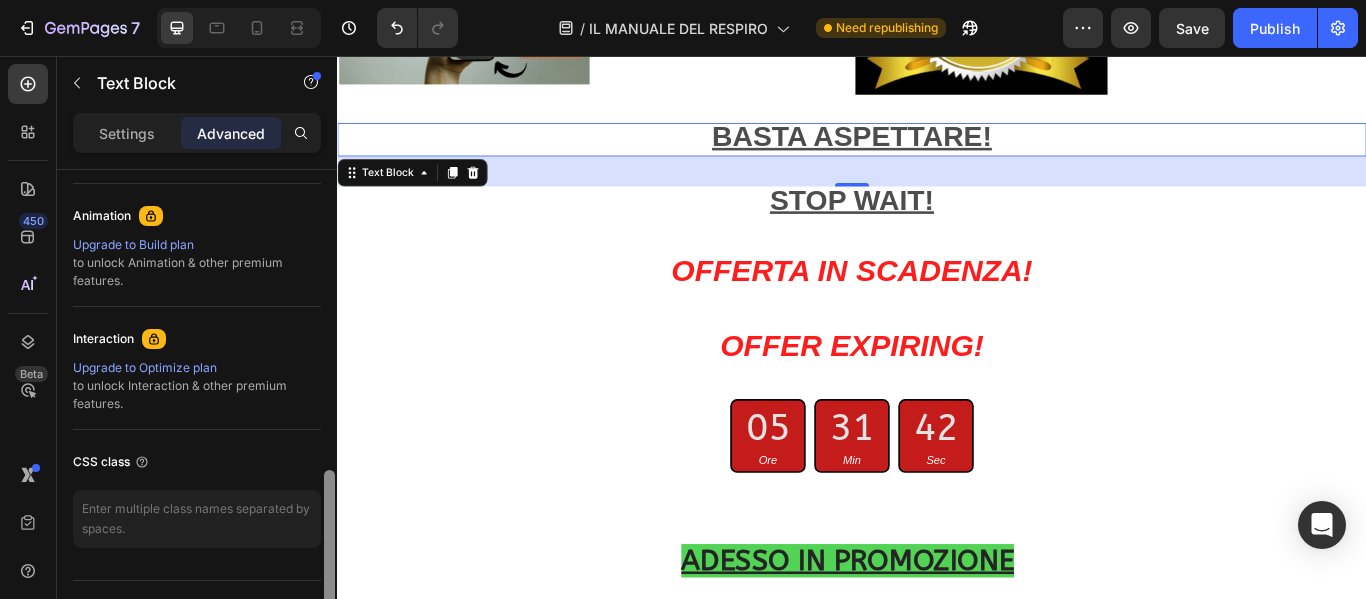 scroll, scrollTop: 902, scrollLeft: 0, axis: vertical 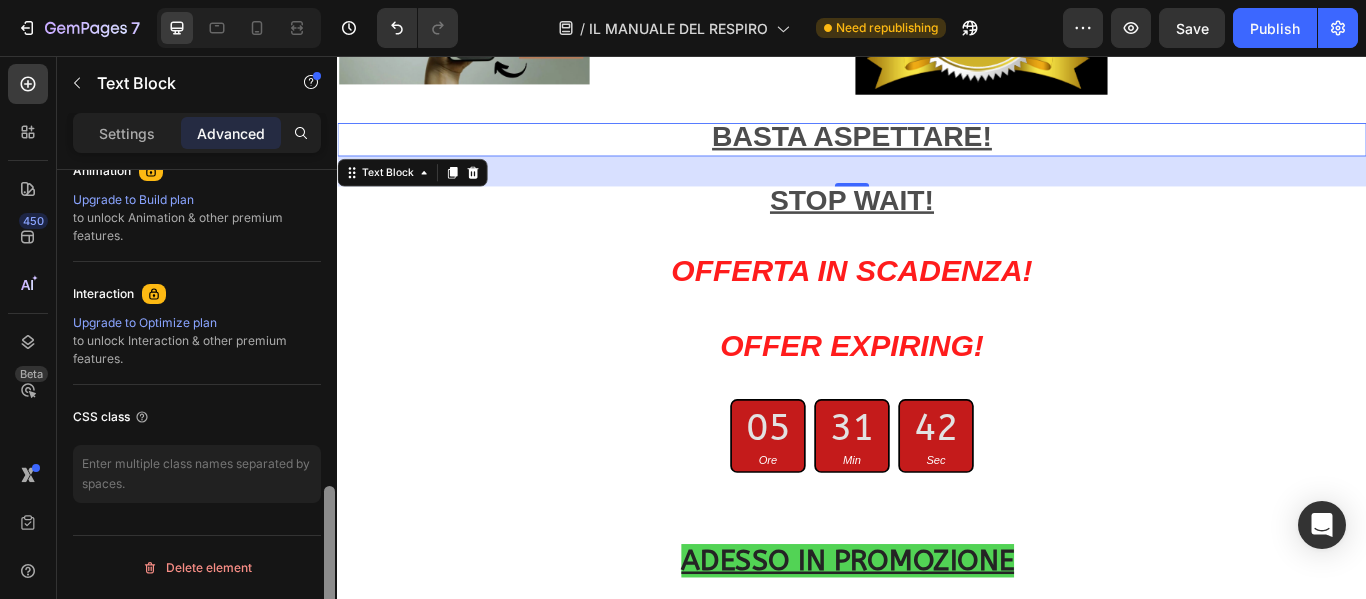 drag, startPoint x: 328, startPoint y: 312, endPoint x: 318, endPoint y: 510, distance: 198.25237 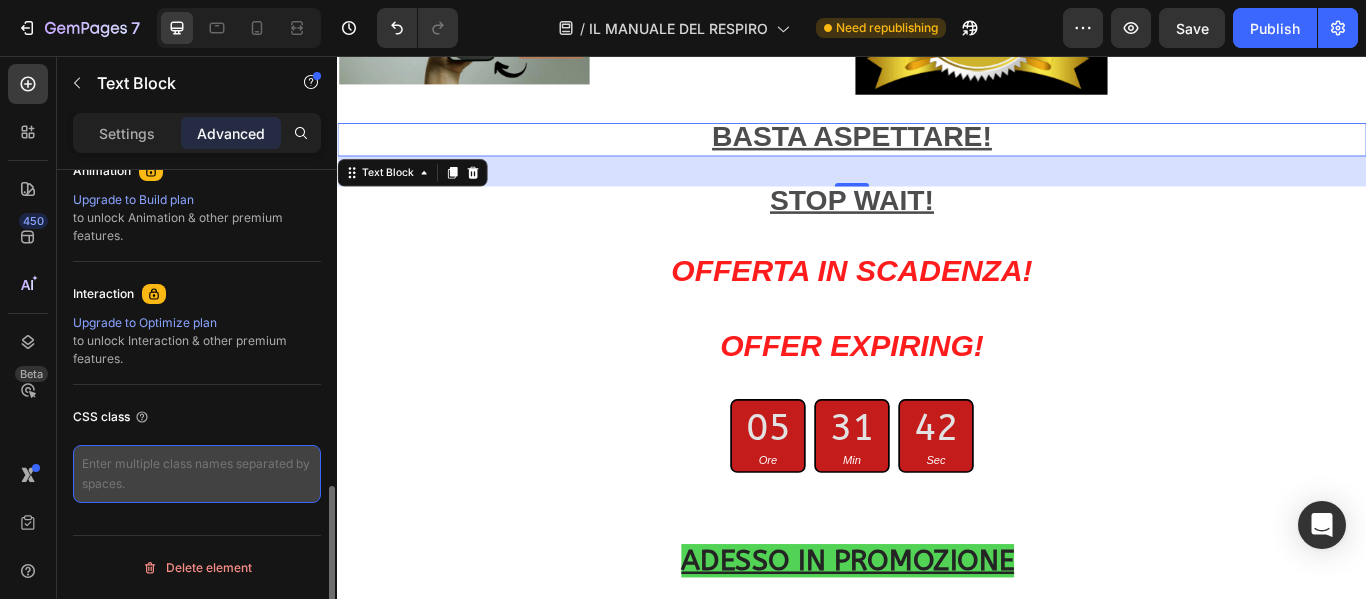 click at bounding box center [197, 474] 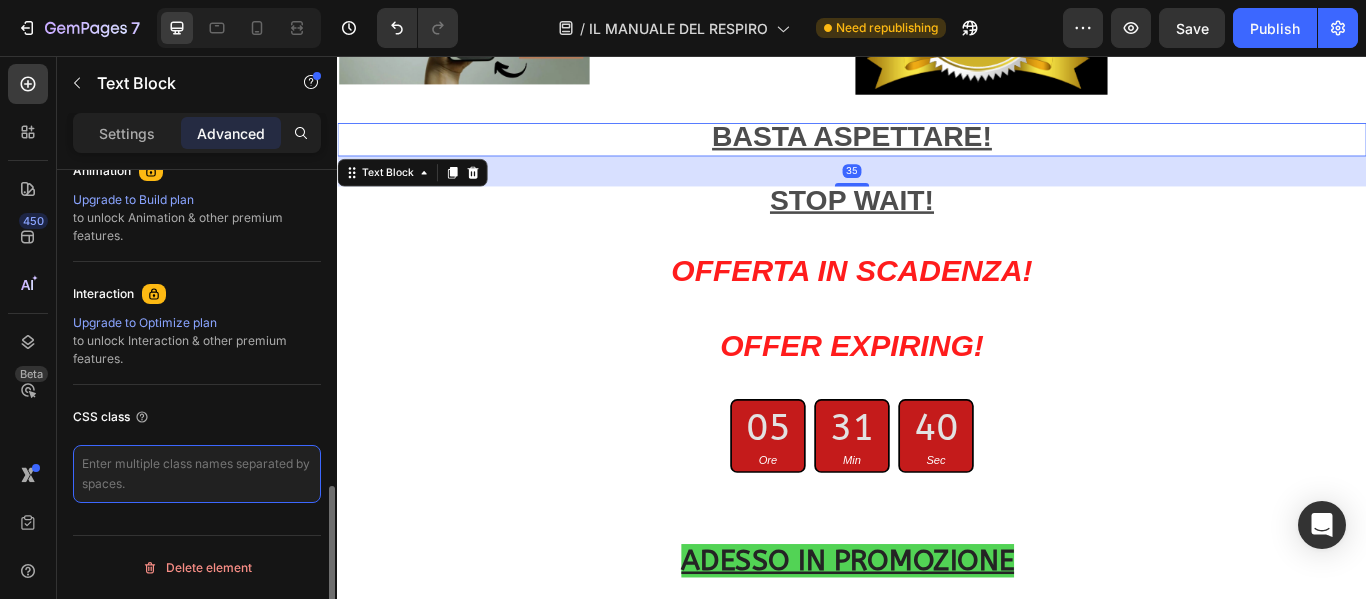 paste on "lang-it" 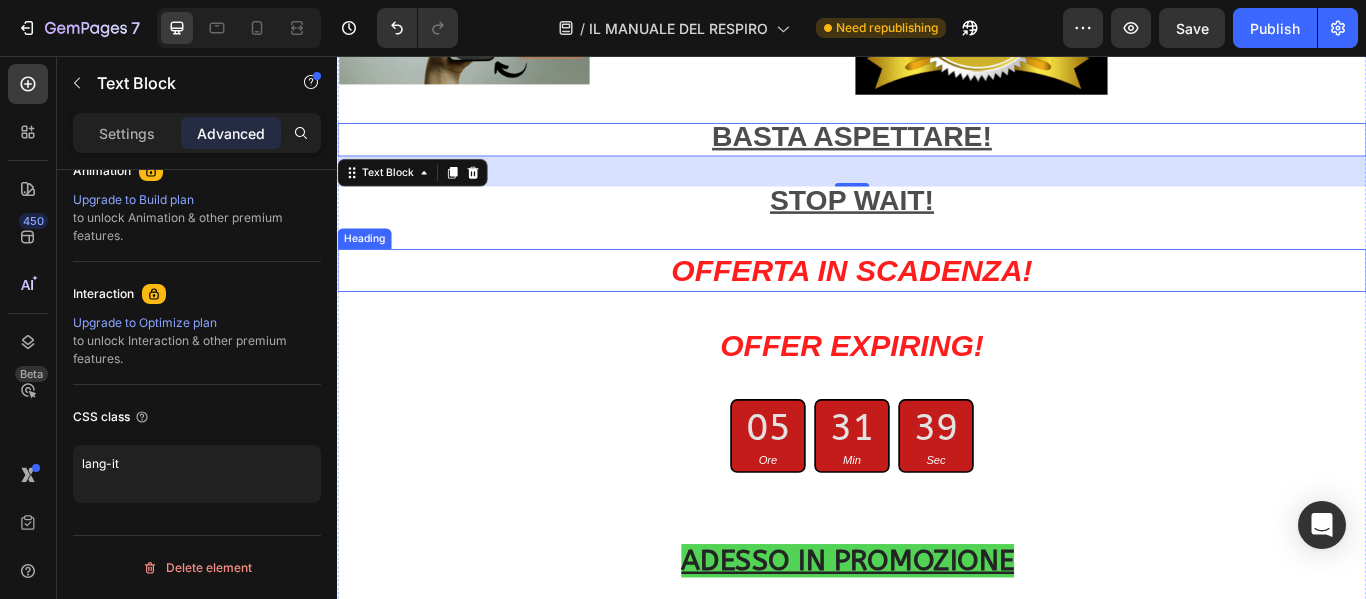 click on "OFFERTA IN SCADENZA!" at bounding box center [936, 305] 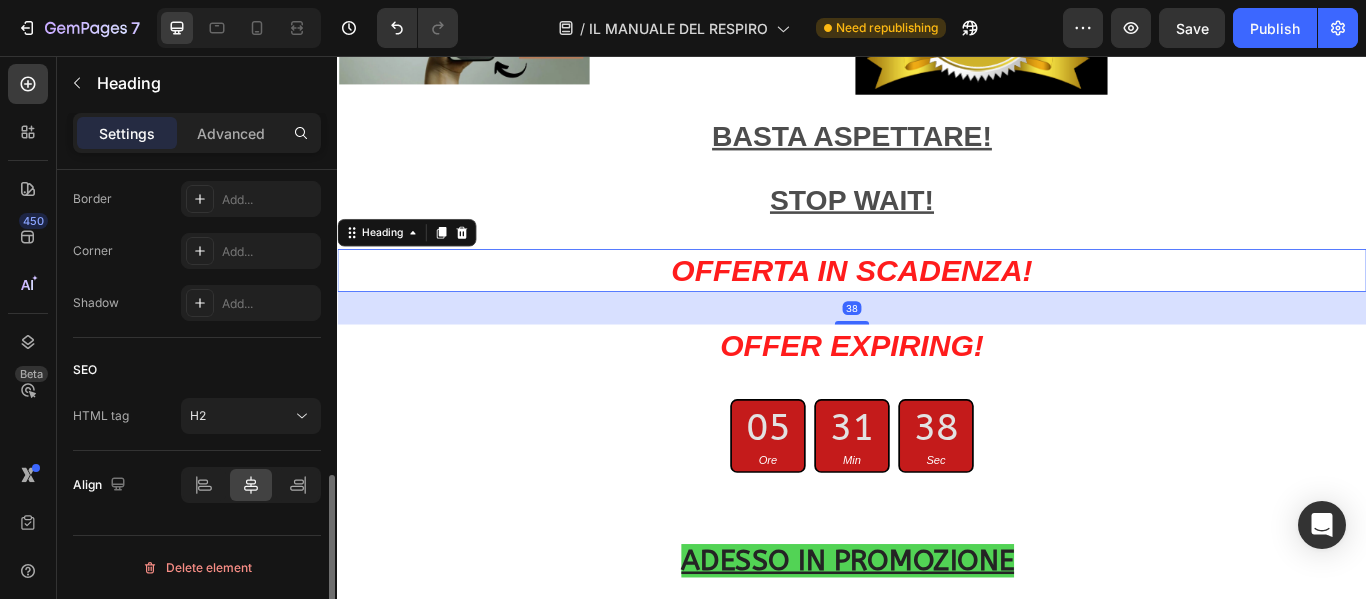 scroll, scrollTop: 0, scrollLeft: 0, axis: both 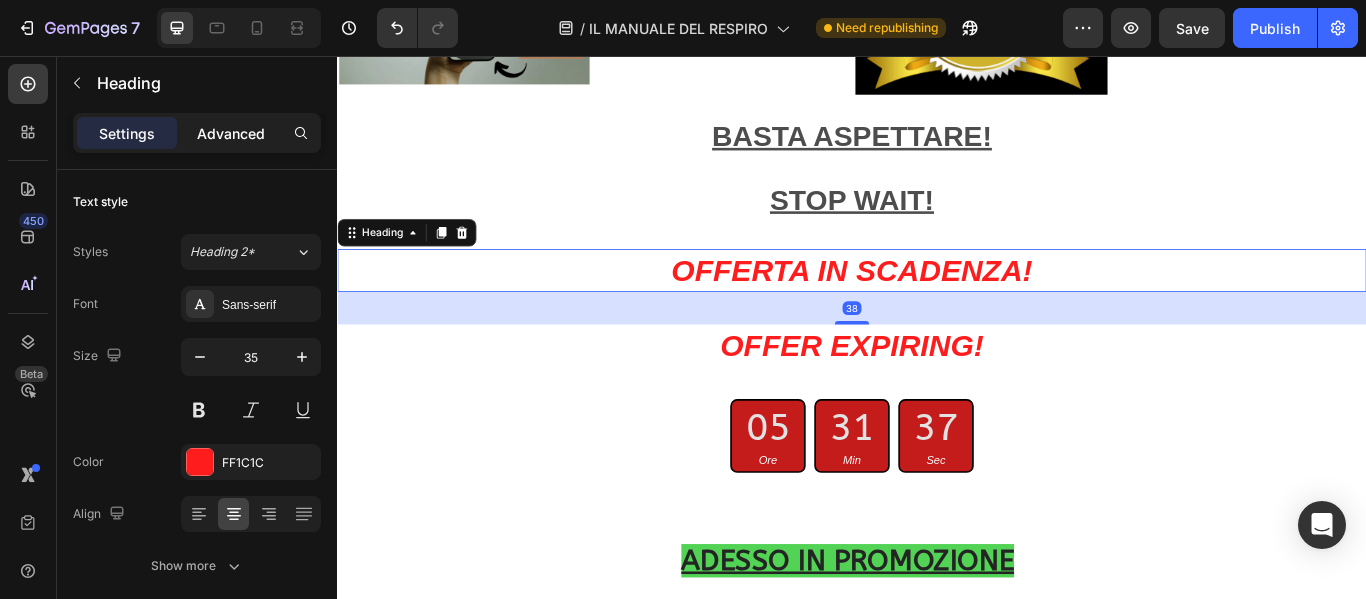 click on "Advanced" at bounding box center [231, 133] 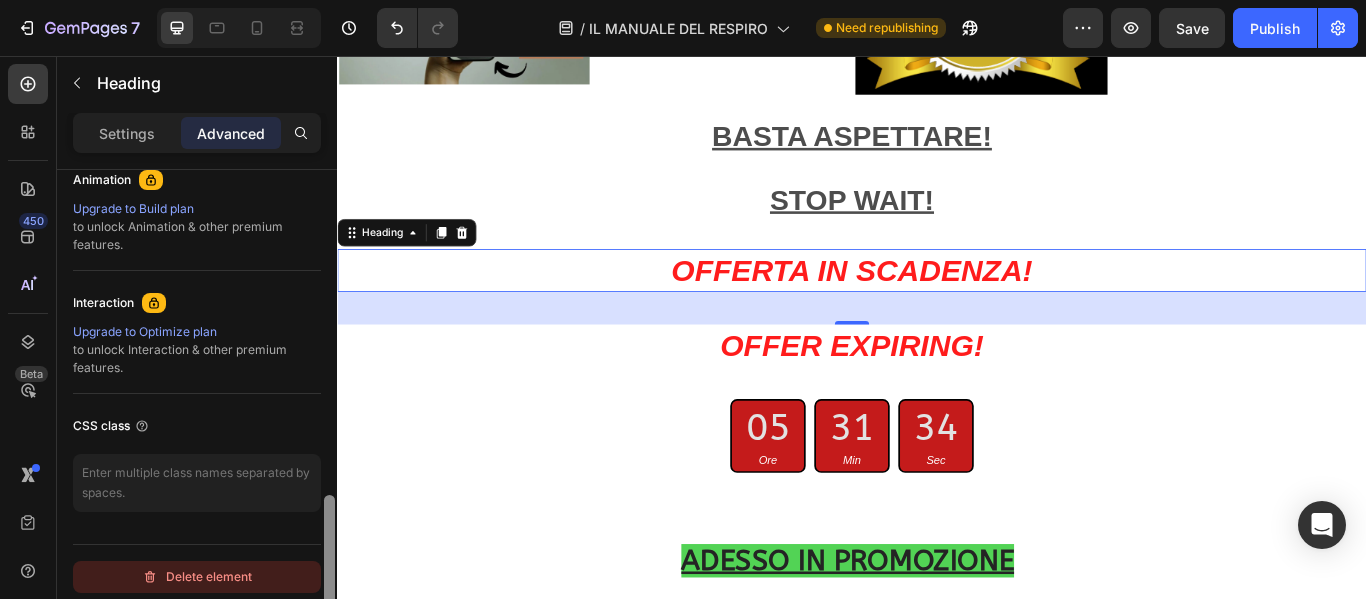 drag, startPoint x: 325, startPoint y: 251, endPoint x: 317, endPoint y: 574, distance: 323.09906 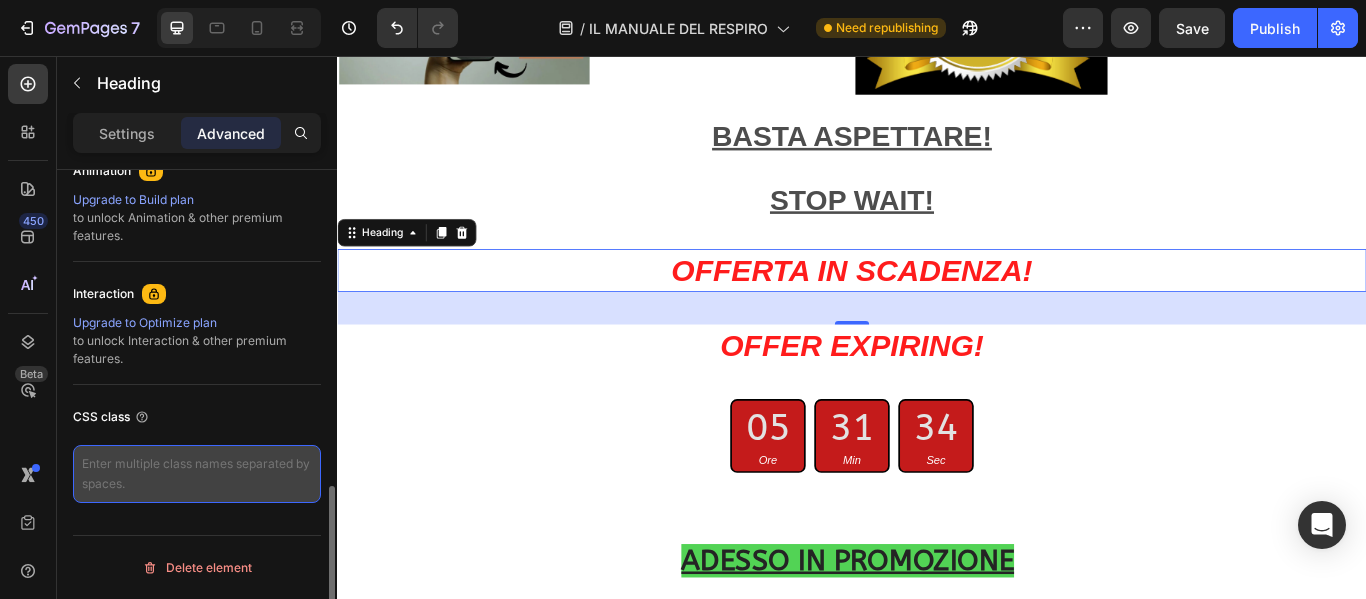 click at bounding box center (197, 474) 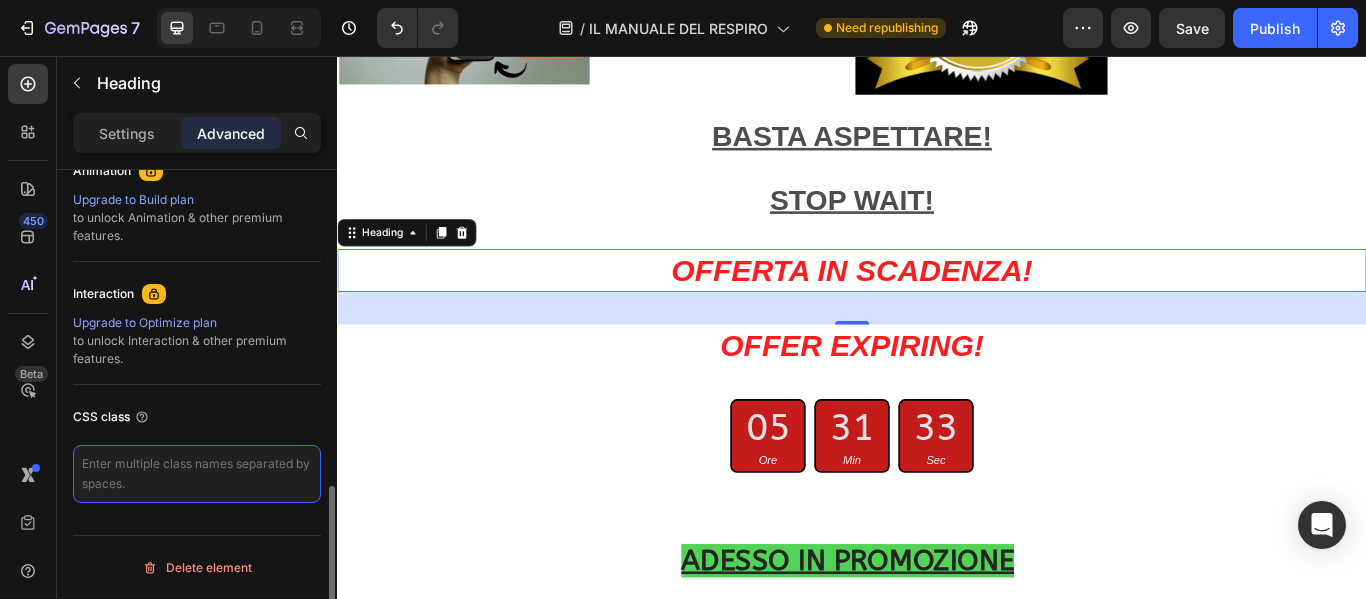 paste on "lang-it" 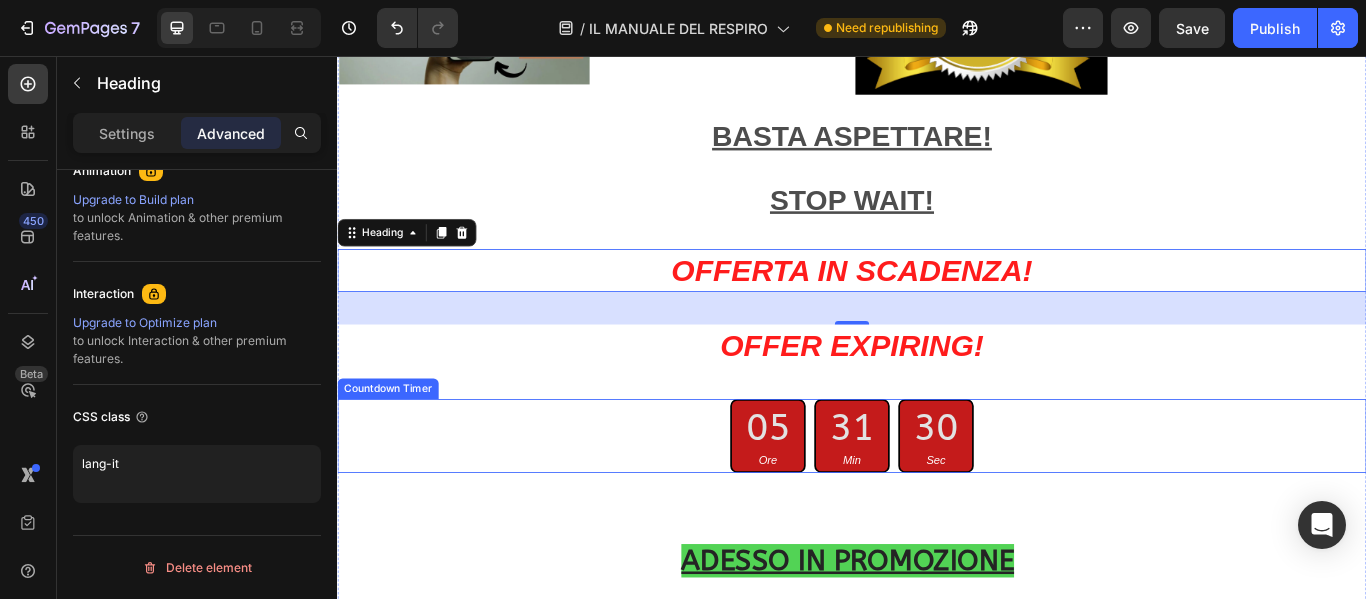 click on "31" at bounding box center [937, 490] 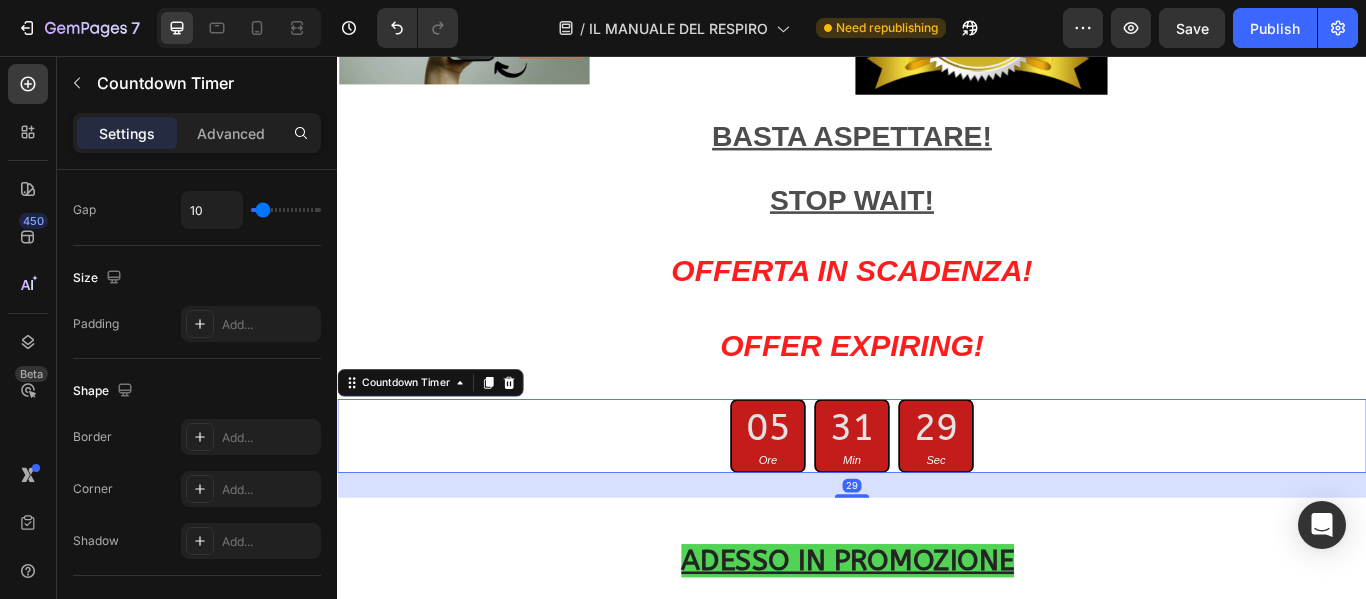 scroll, scrollTop: 0, scrollLeft: 0, axis: both 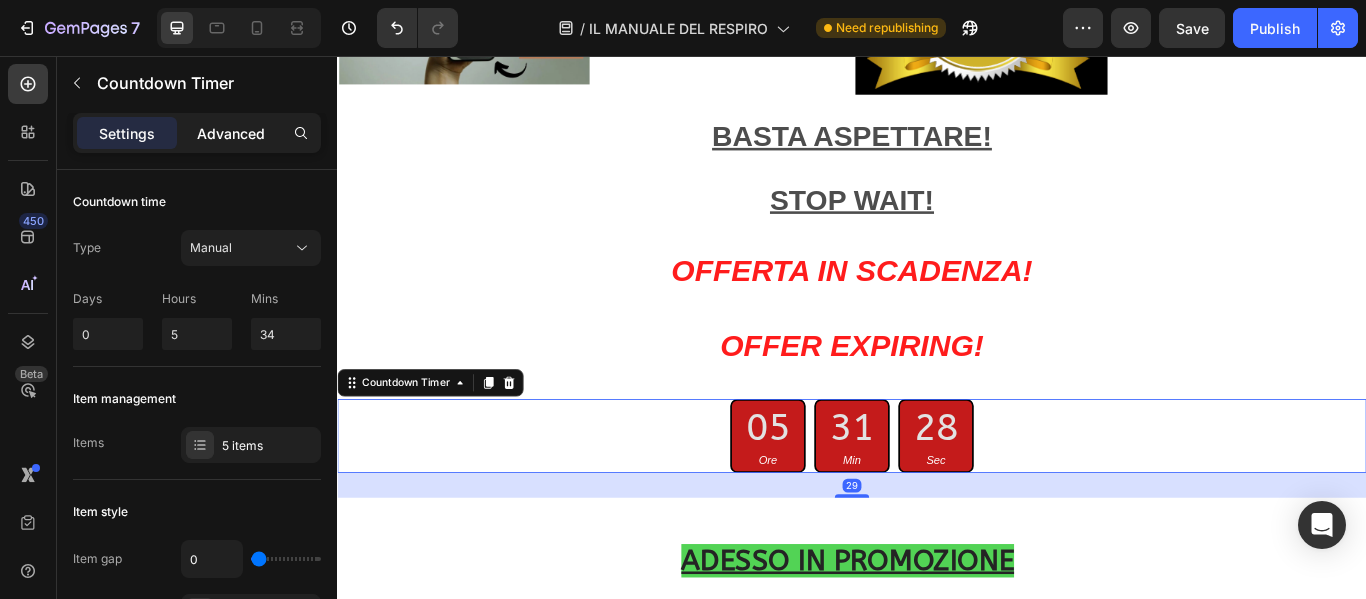 click on "Advanced" at bounding box center (231, 133) 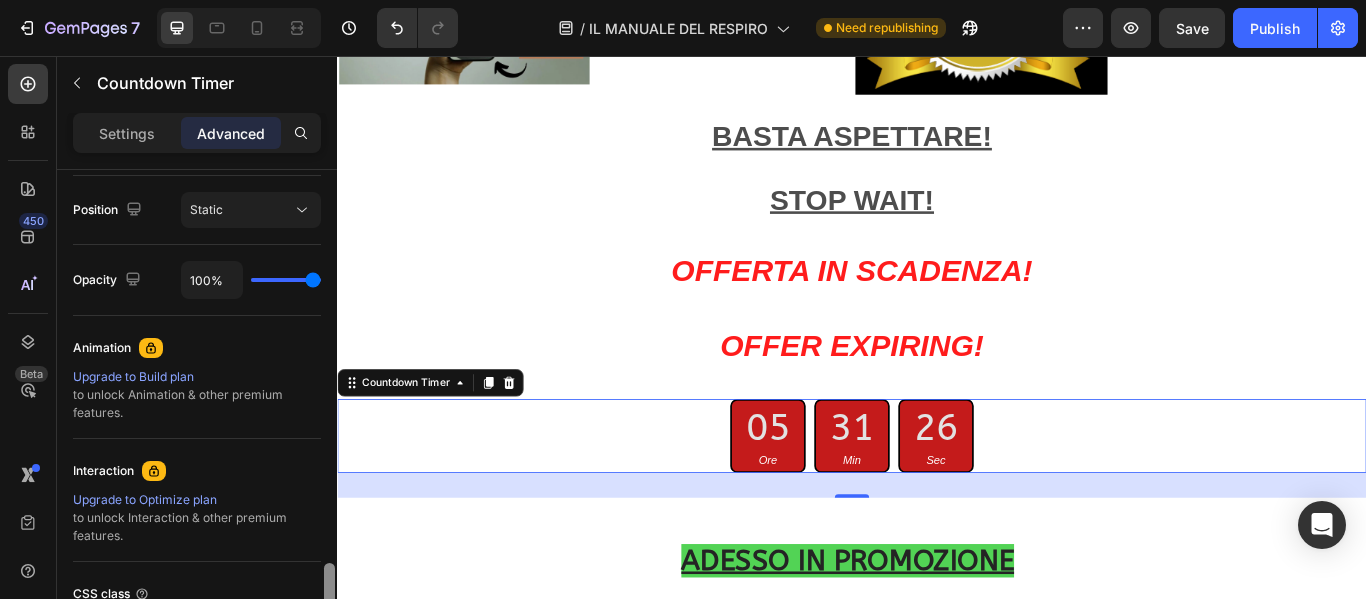 scroll, scrollTop: 871, scrollLeft: 0, axis: vertical 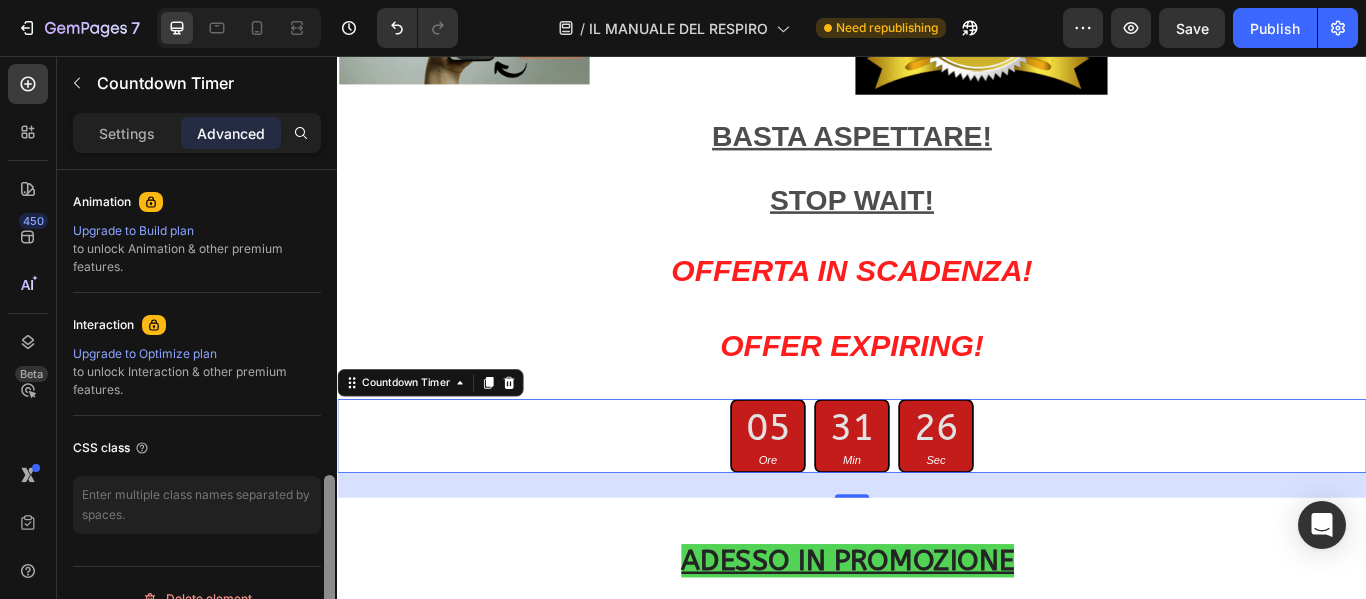 drag, startPoint x: 327, startPoint y: 305, endPoint x: 313, endPoint y: 610, distance: 305.32114 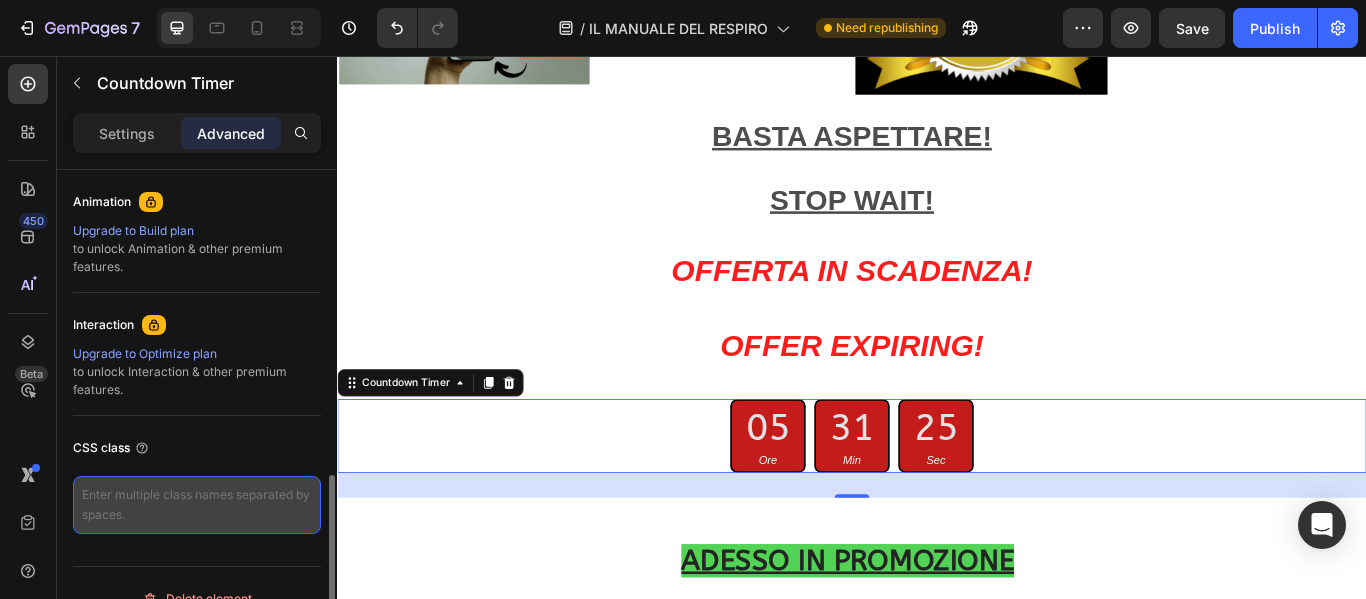 click at bounding box center (197, 505) 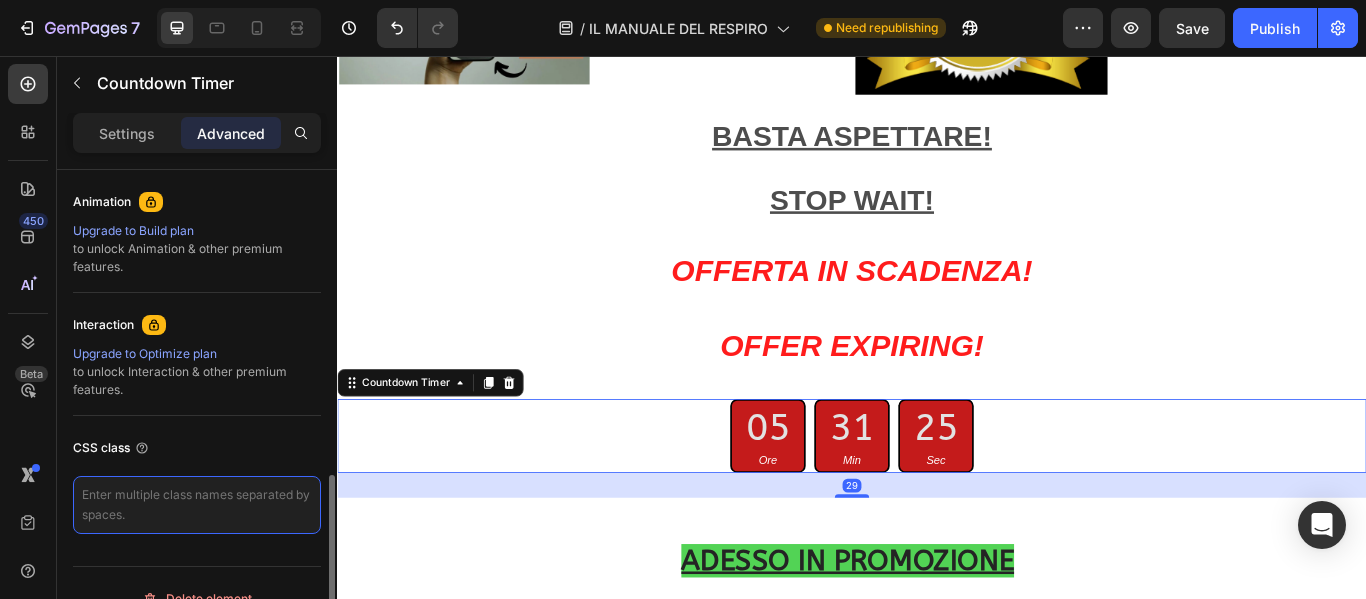 type on "v" 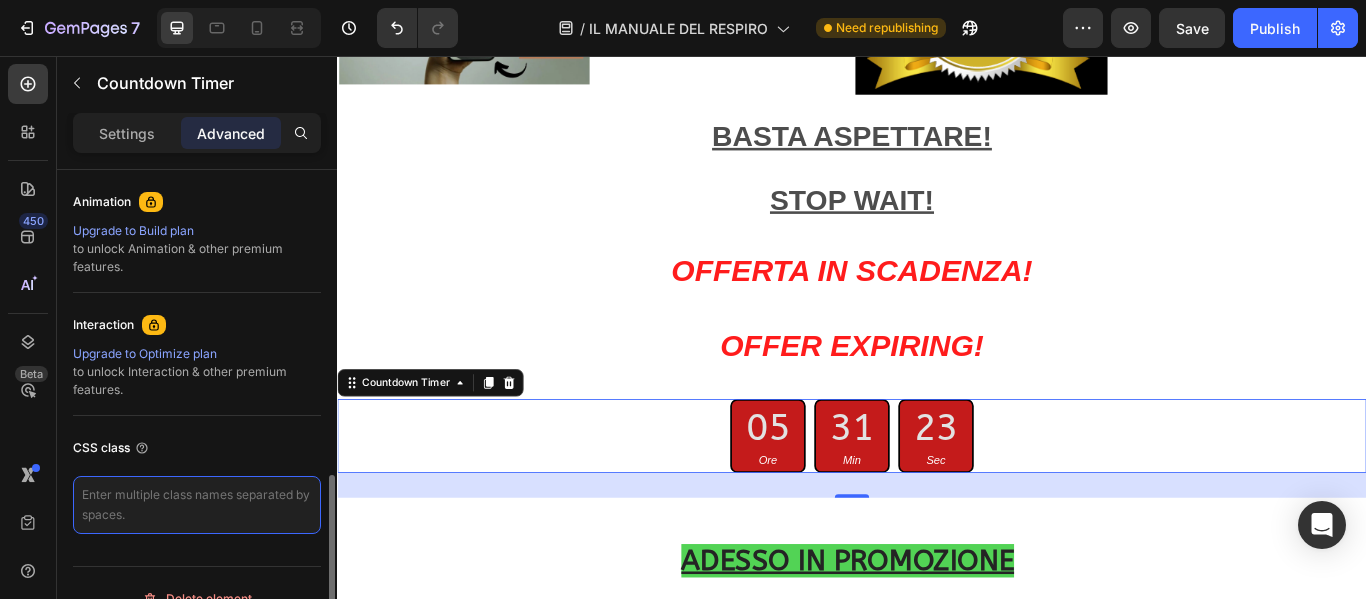 paste on "lang-it" 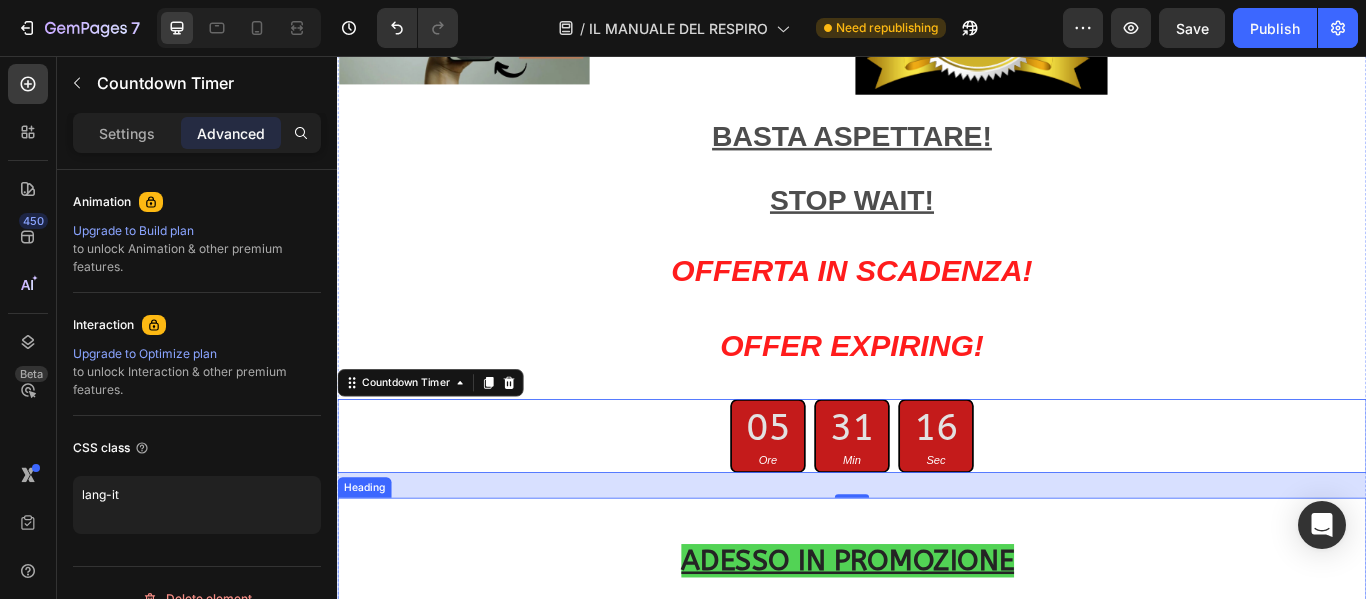 click on "ADESSO IN PROMOZIONE   €   97,00  €  27,00" at bounding box center [937, 691] 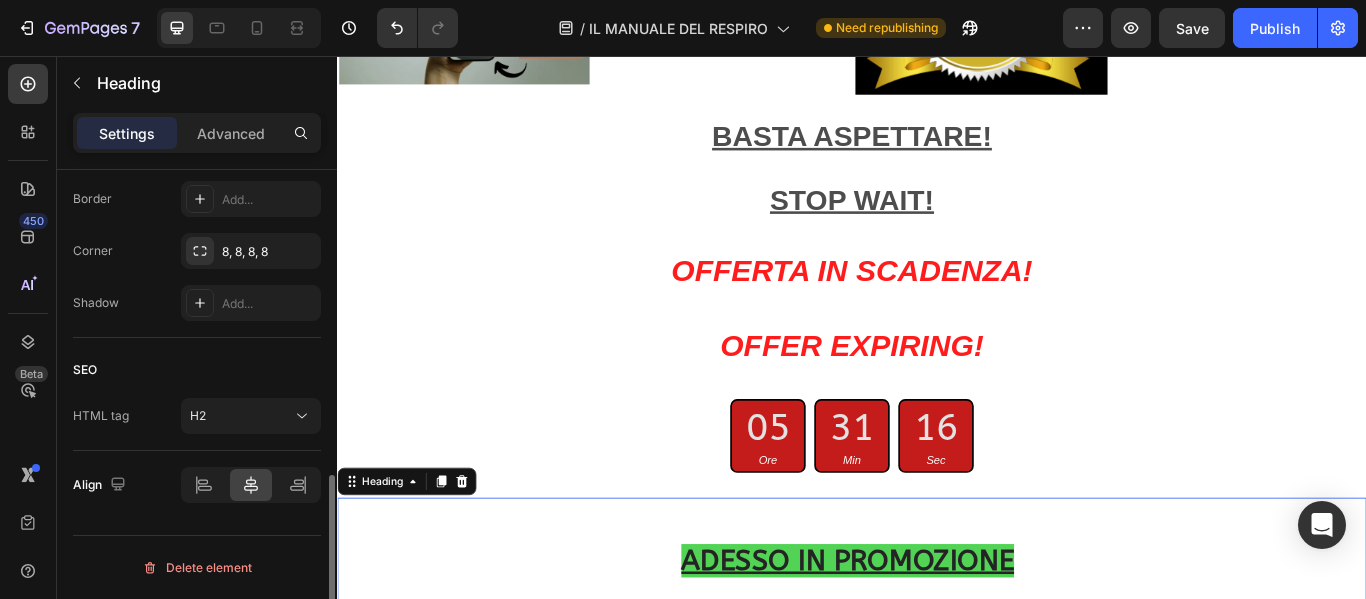 scroll, scrollTop: 0, scrollLeft: 0, axis: both 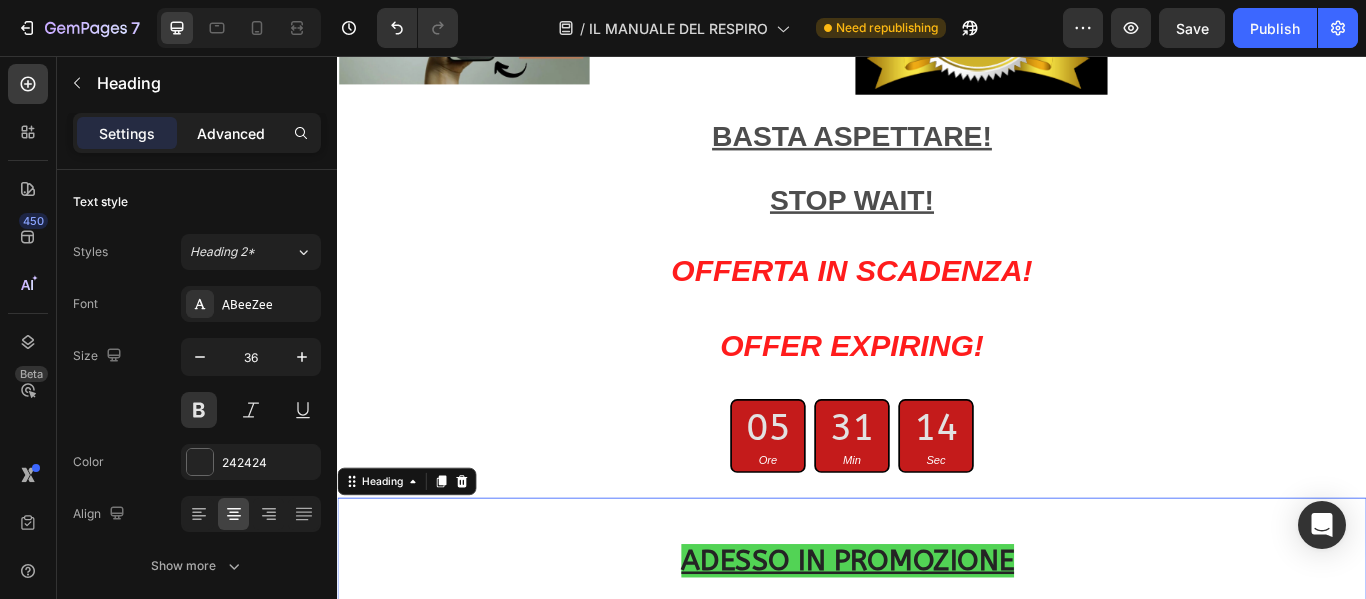 click on "Advanced" at bounding box center [231, 133] 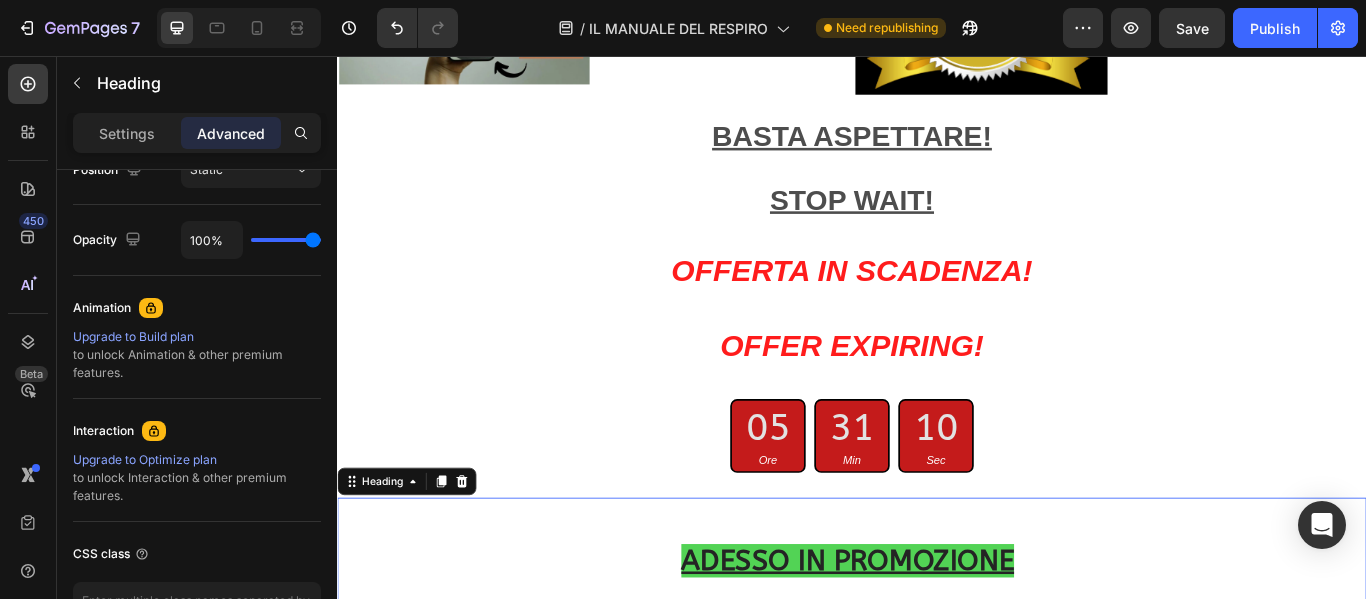 scroll, scrollTop: 902, scrollLeft: 0, axis: vertical 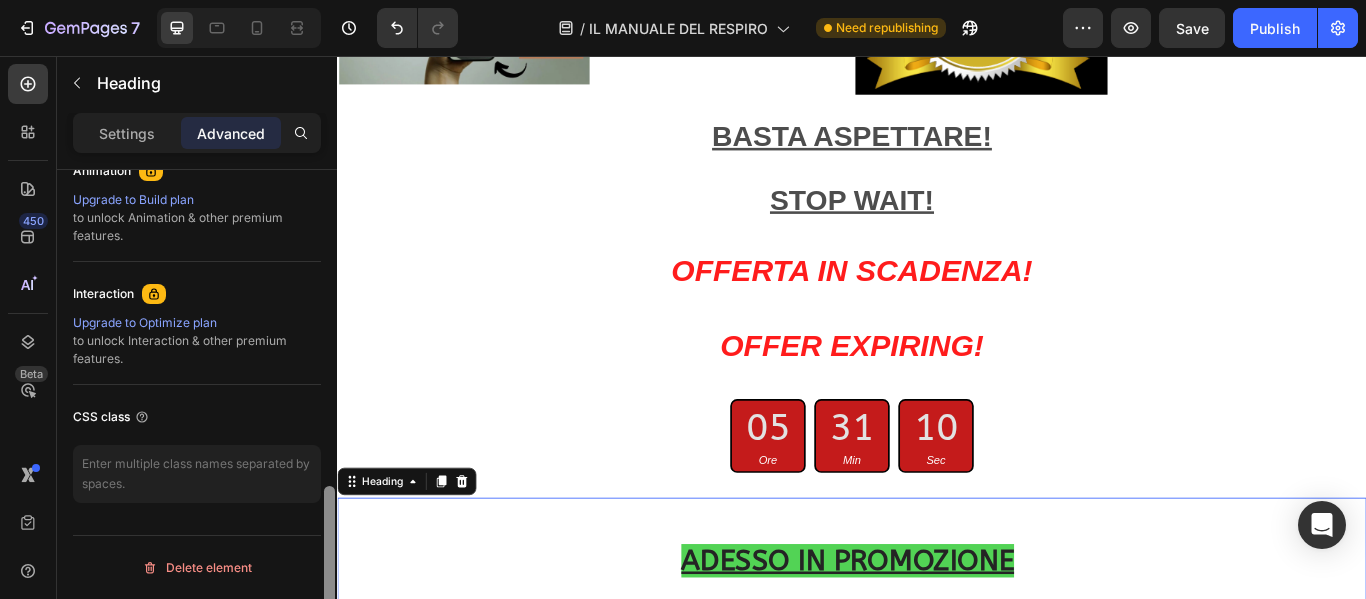 drag, startPoint x: 328, startPoint y: 231, endPoint x: 306, endPoint y: 600, distance: 369.65524 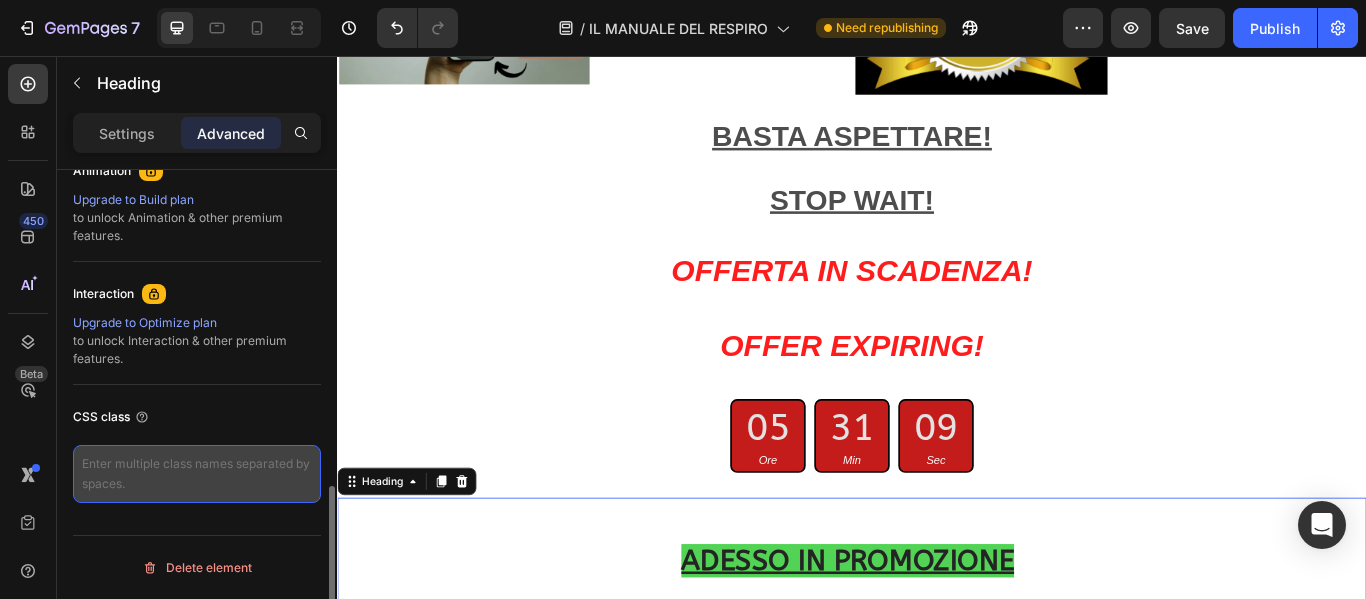 click at bounding box center (197, 474) 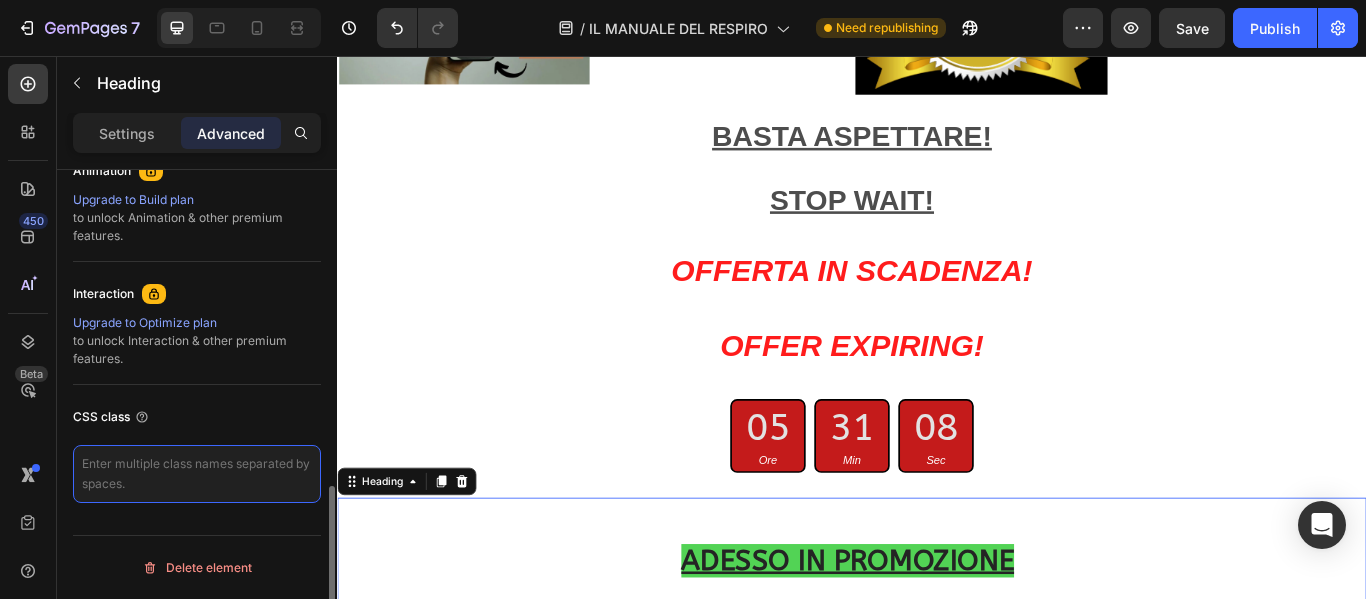 paste on "lang-it" 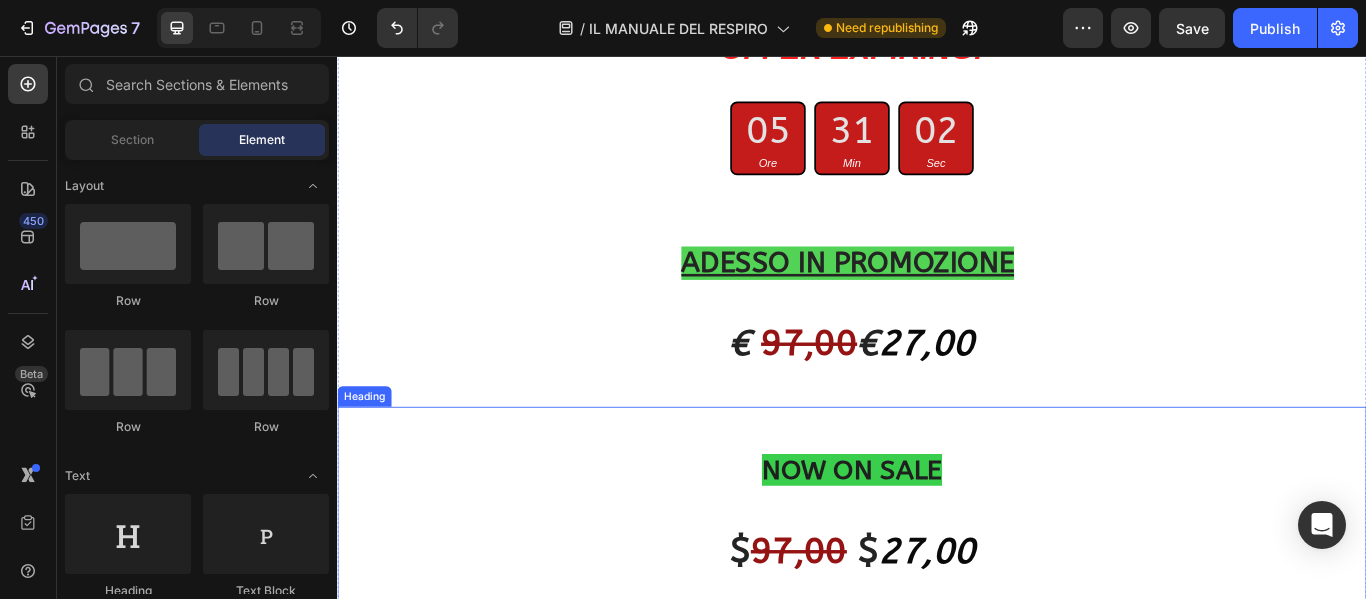 scroll, scrollTop: 22750, scrollLeft: 0, axis: vertical 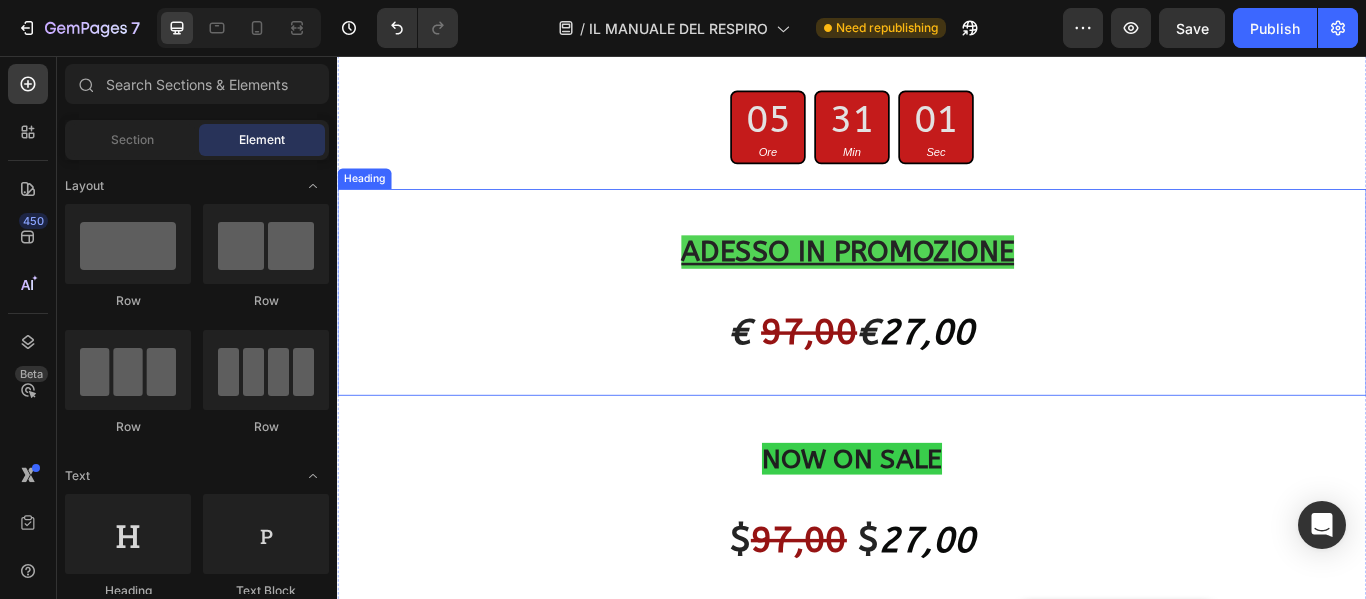 click on "ADESSO IN PROMOZIONE   €   97,00  €  27,00" at bounding box center (937, 331) 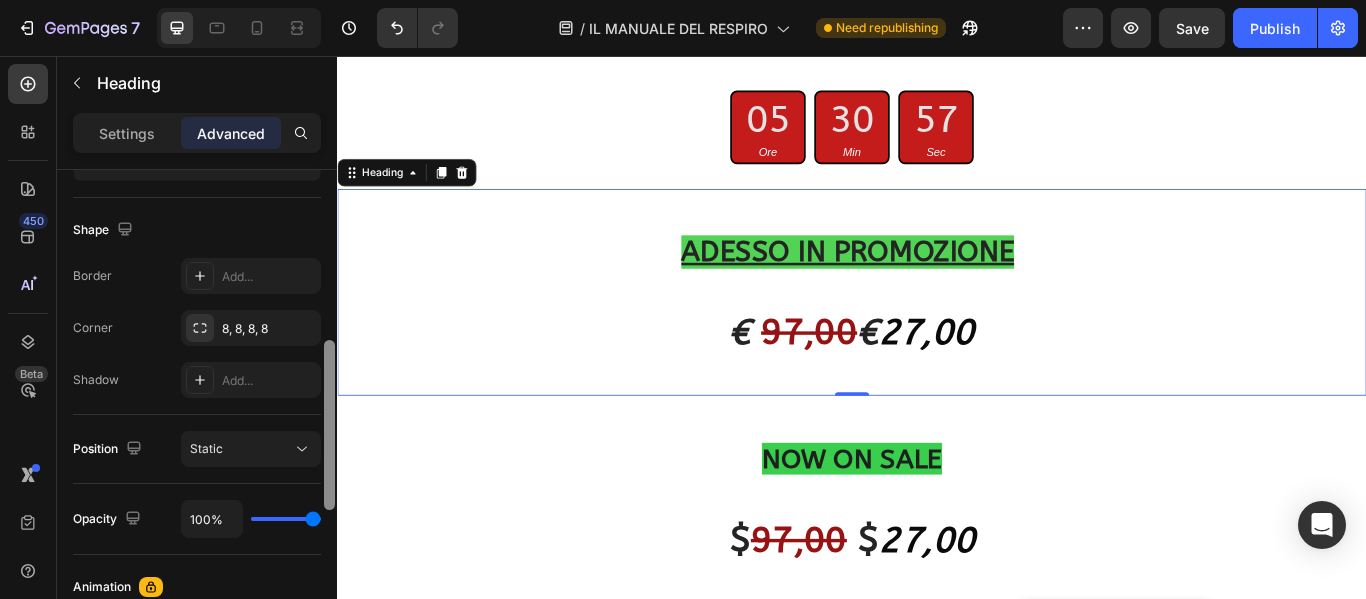 click at bounding box center (329, 413) 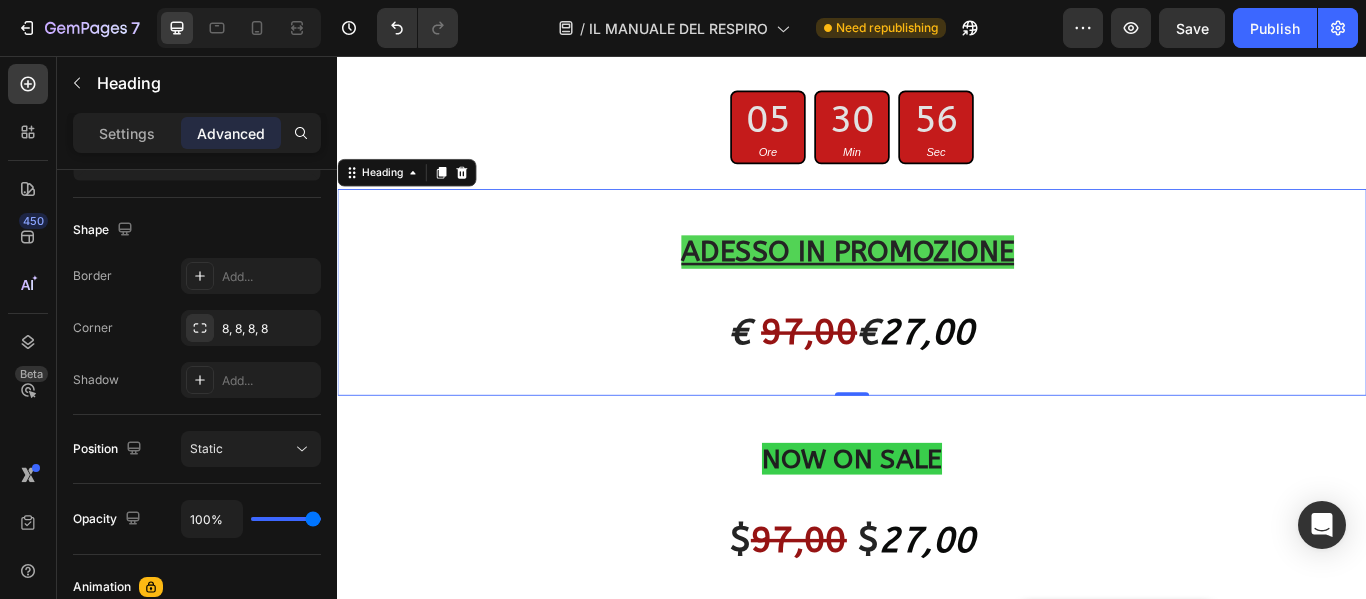 scroll, scrollTop: 902, scrollLeft: 0, axis: vertical 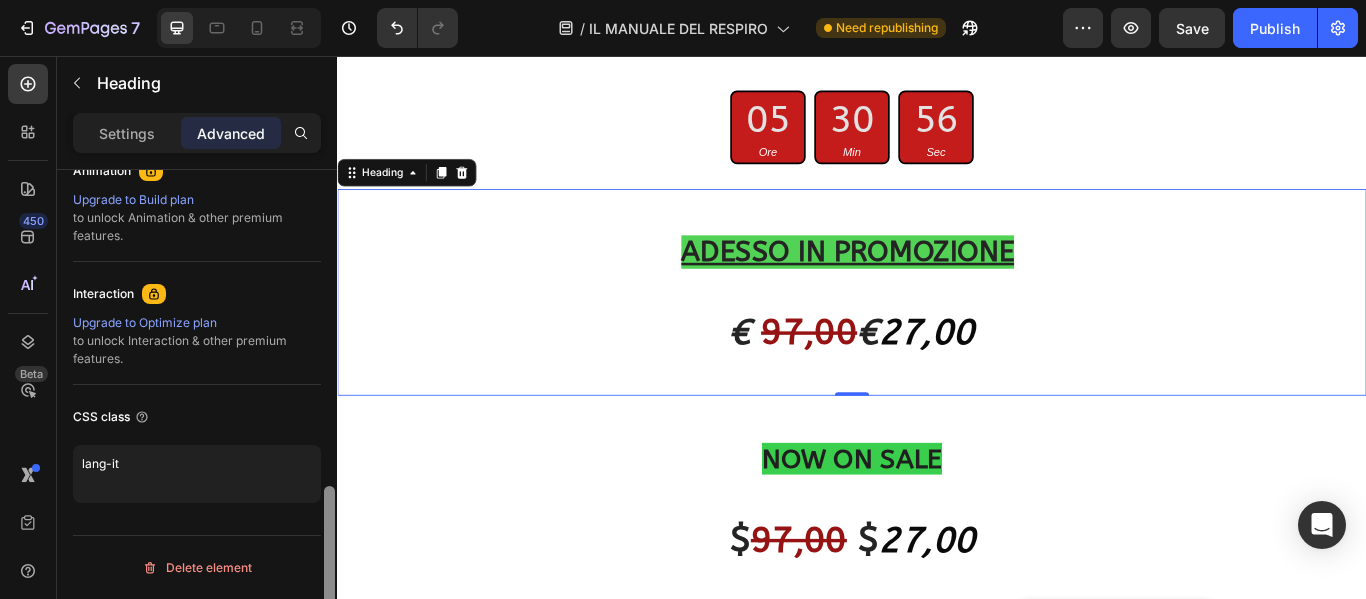 click at bounding box center [329, 413] 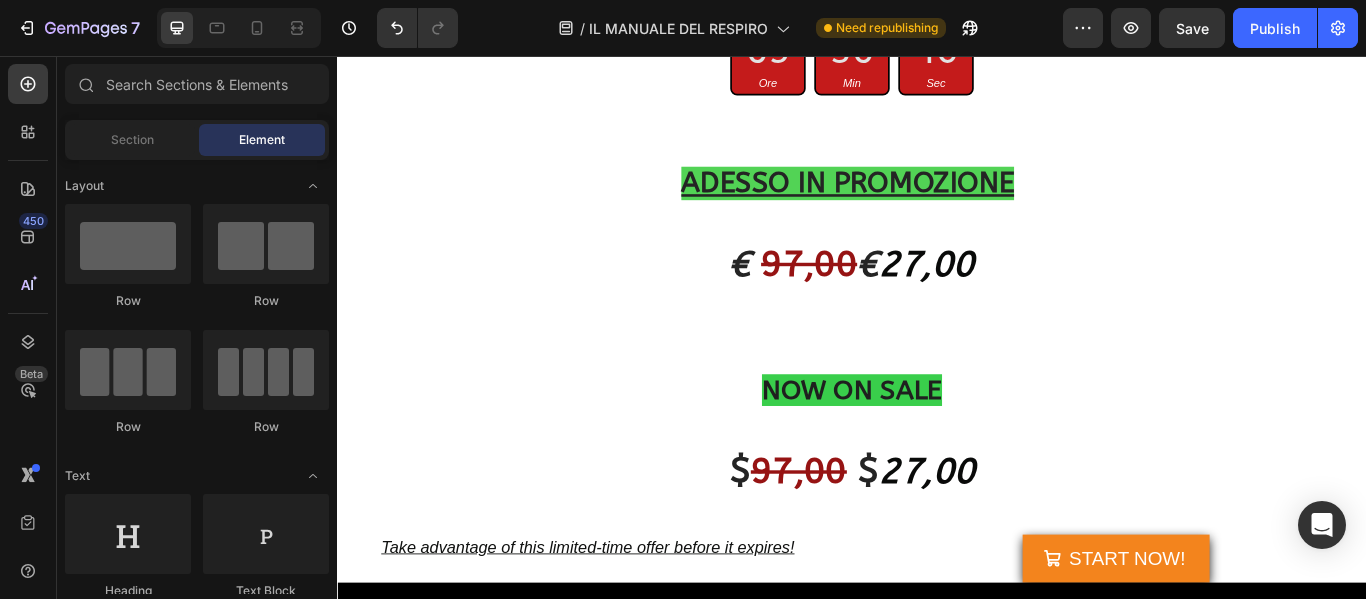scroll, scrollTop: 22750, scrollLeft: 0, axis: vertical 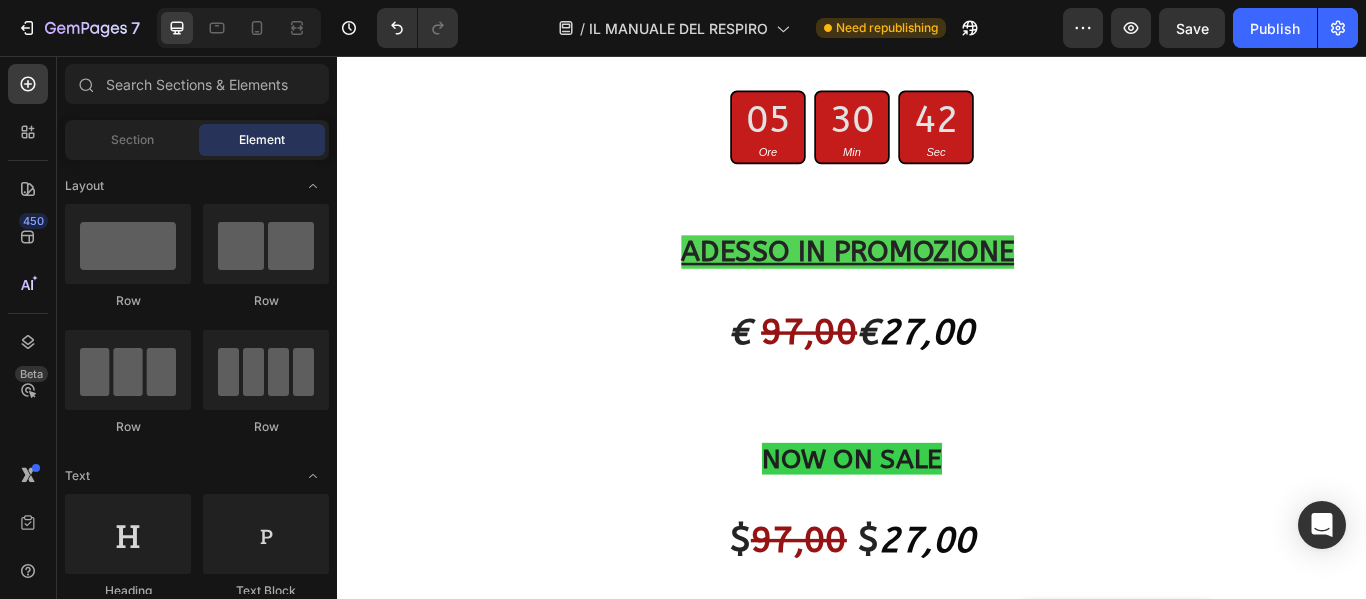 click on "7   /  IL MANUALE DEL RESPIRO Need republishing Preview  Save   Publish" 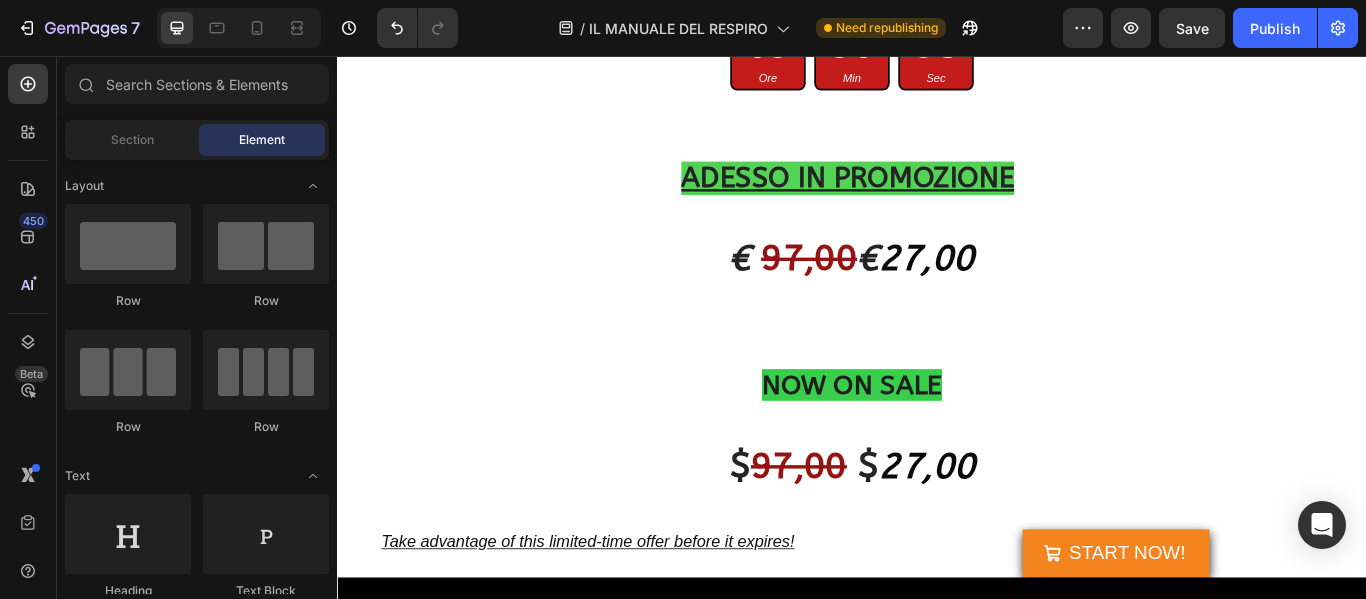 scroll, scrollTop: 22870, scrollLeft: 0, axis: vertical 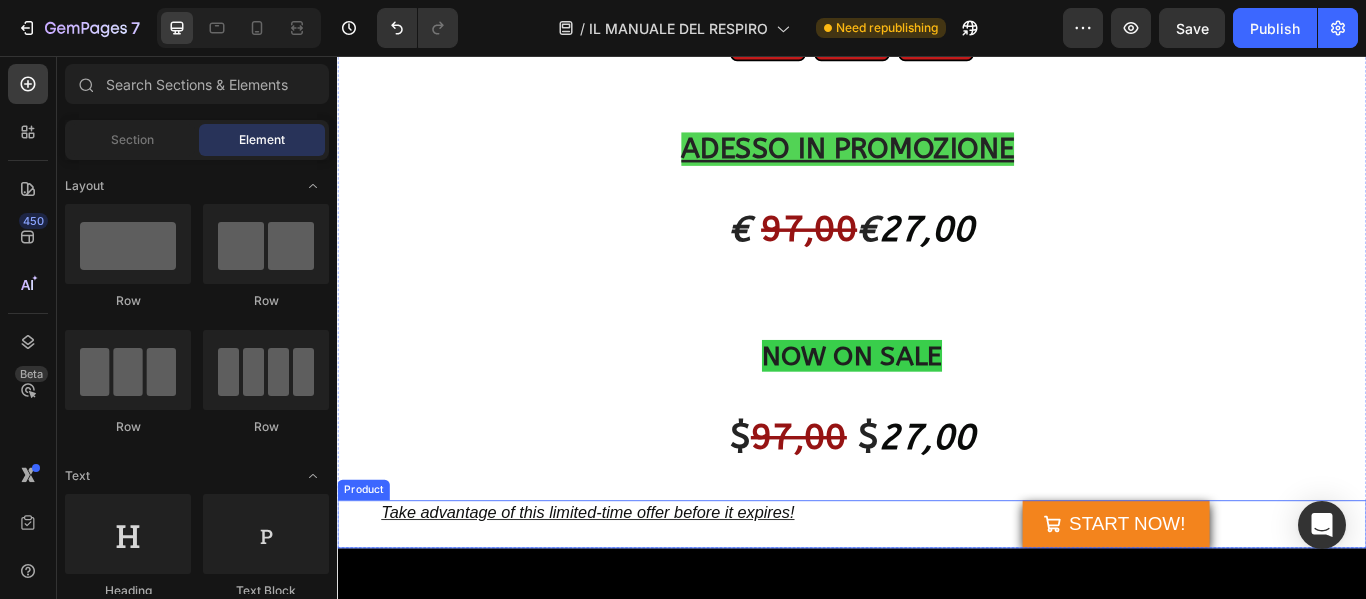 click on "Take advantage of this limited-time offer before it expires! Text Block
START NOW! Add to Cart Product" at bounding box center [937, 602] 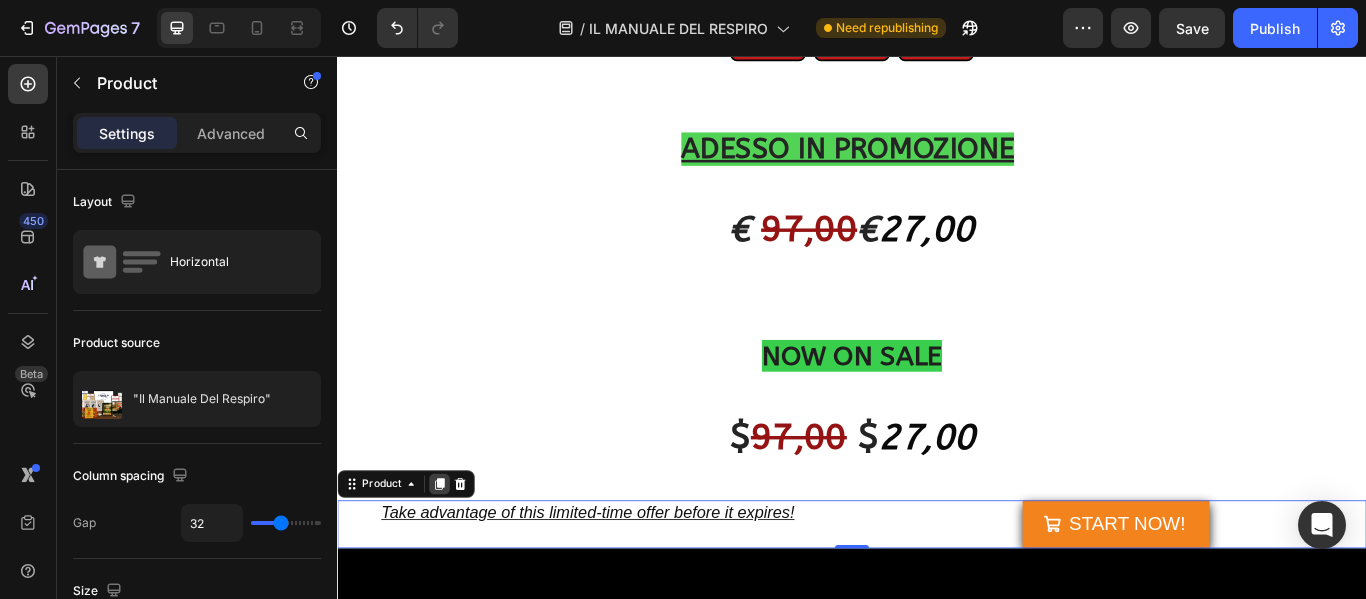 click 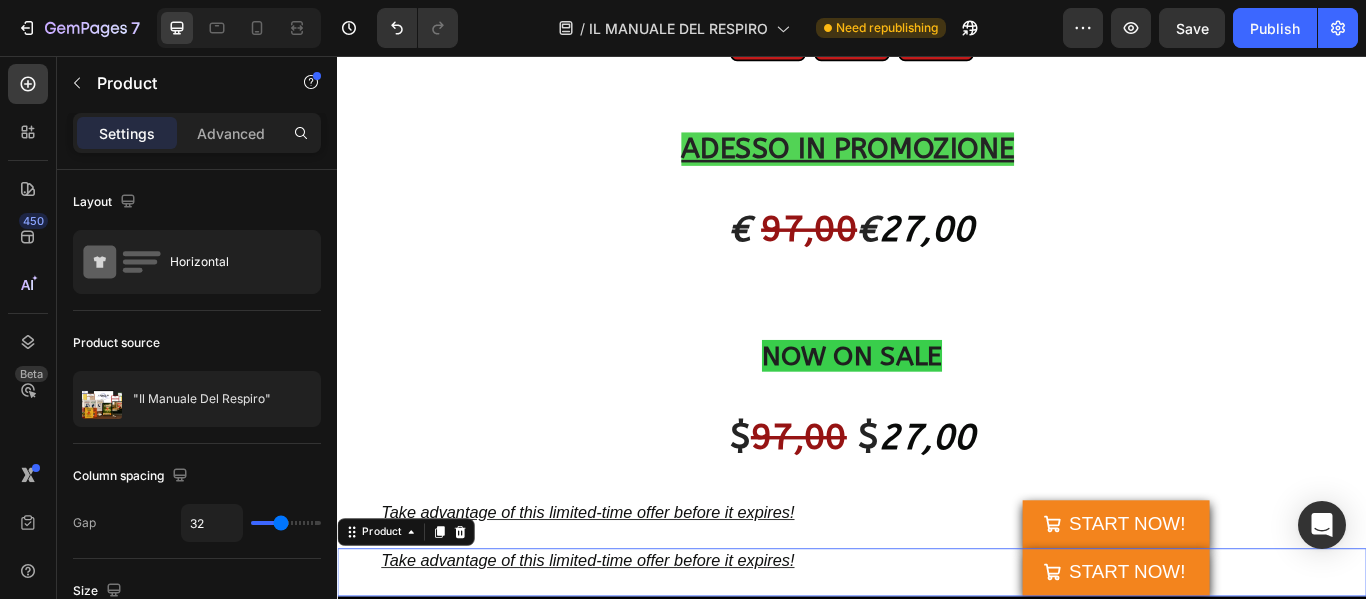 scroll, scrollTop: 814, scrollLeft: 0, axis: vertical 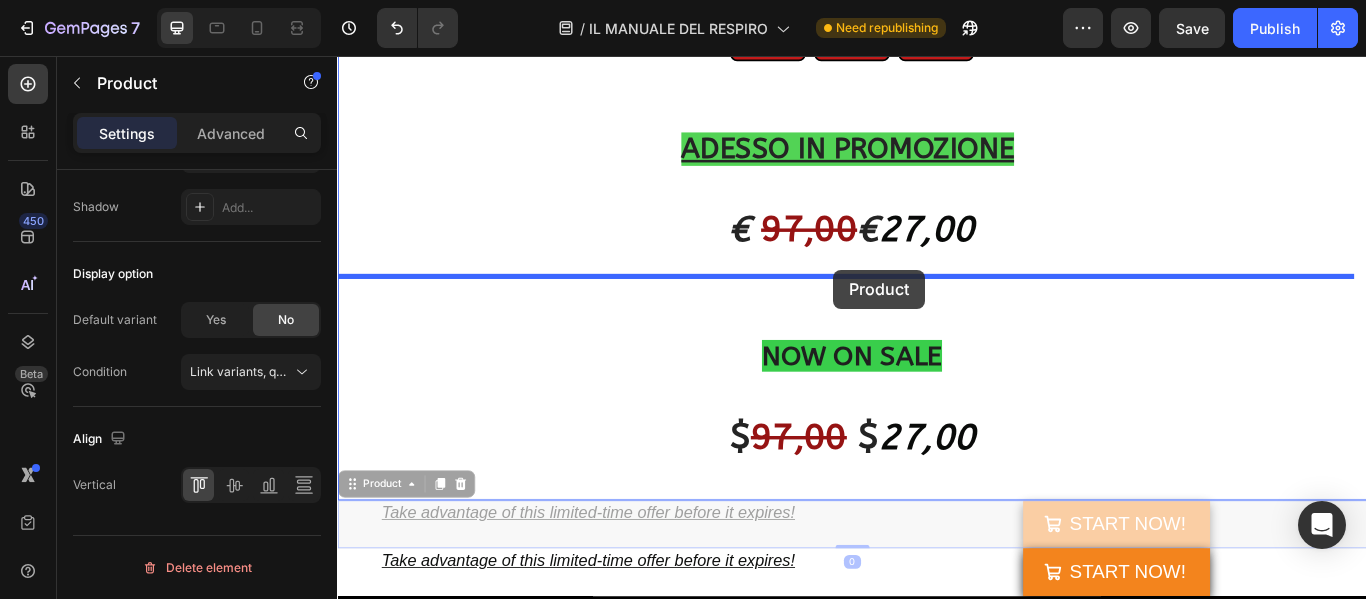 drag, startPoint x: 922, startPoint y: 574, endPoint x: 915, endPoint y: 305, distance: 269.09106 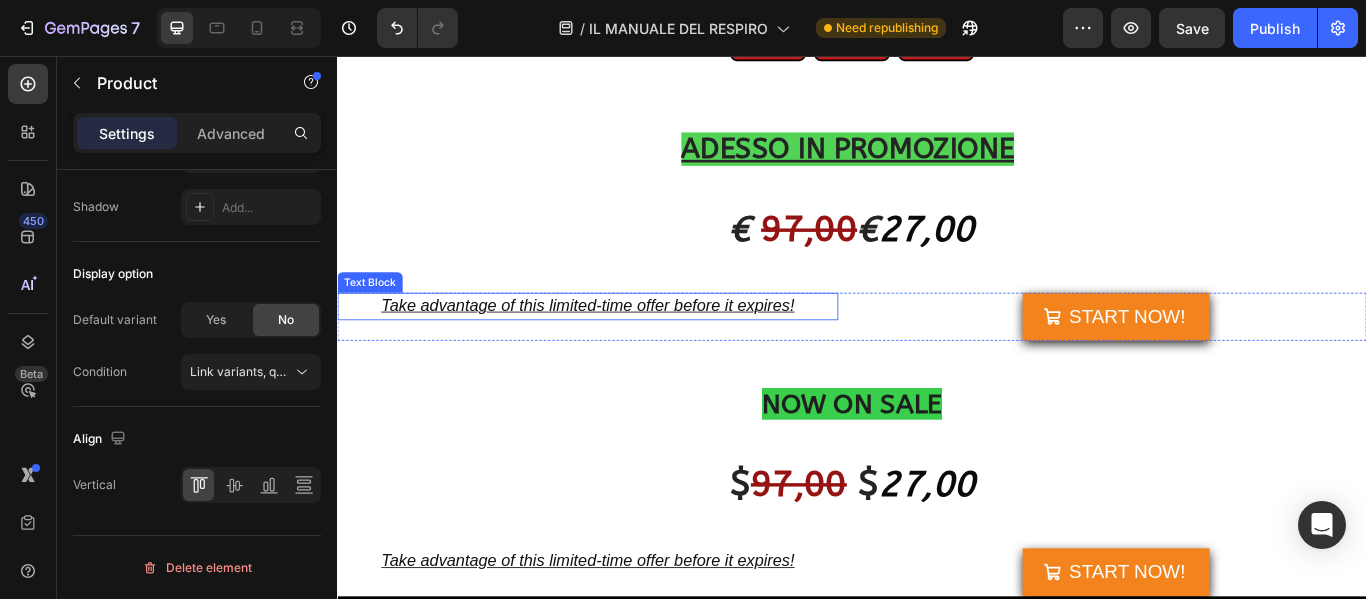 click on "Take advantage of this limited-time offer before it expires!" at bounding box center (629, 347) 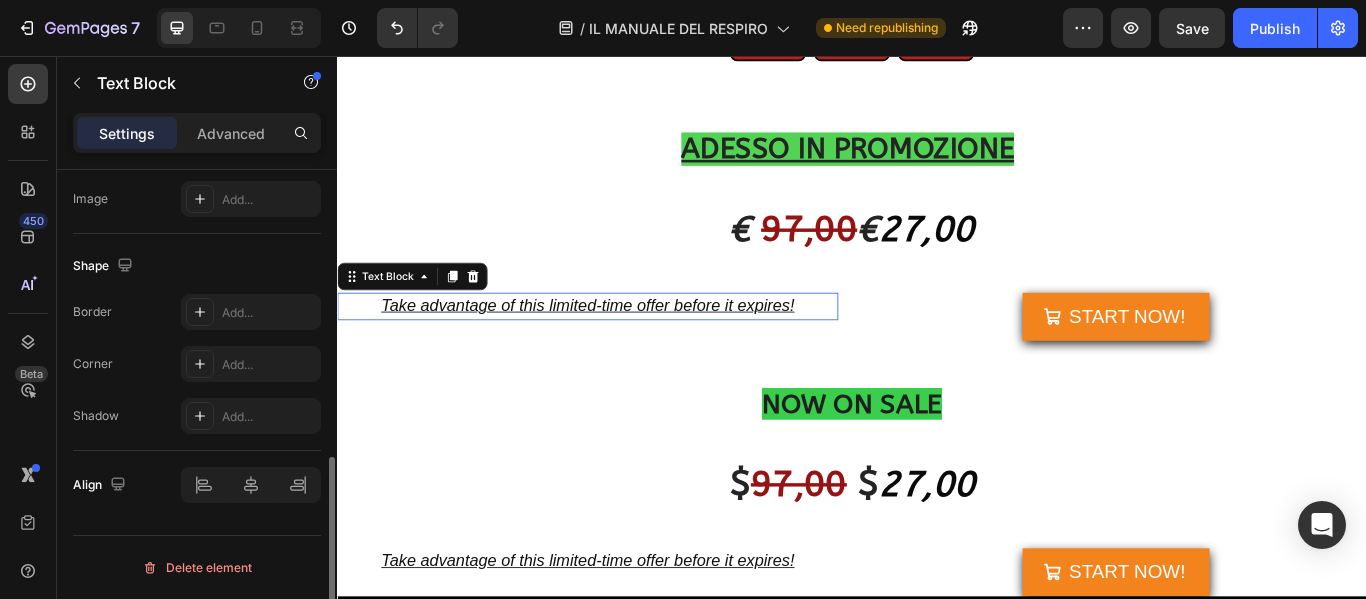 scroll, scrollTop: 0, scrollLeft: 0, axis: both 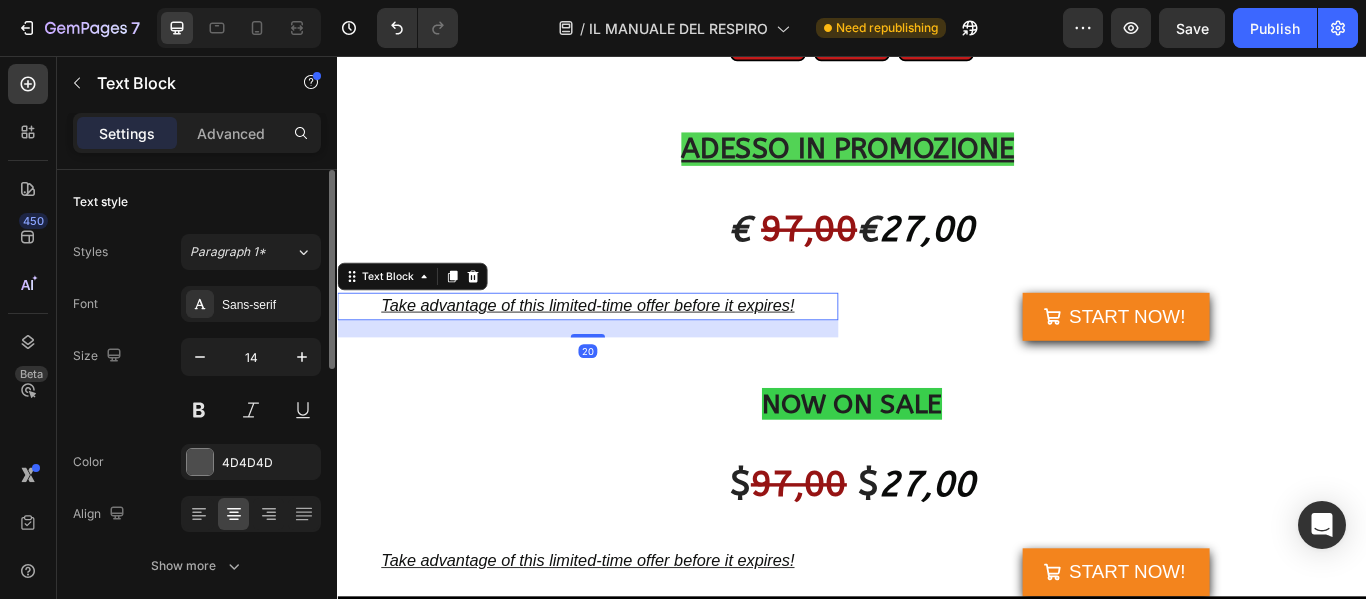 click on "Take advantage of this limited-time offer before it expires!" at bounding box center (629, 347) 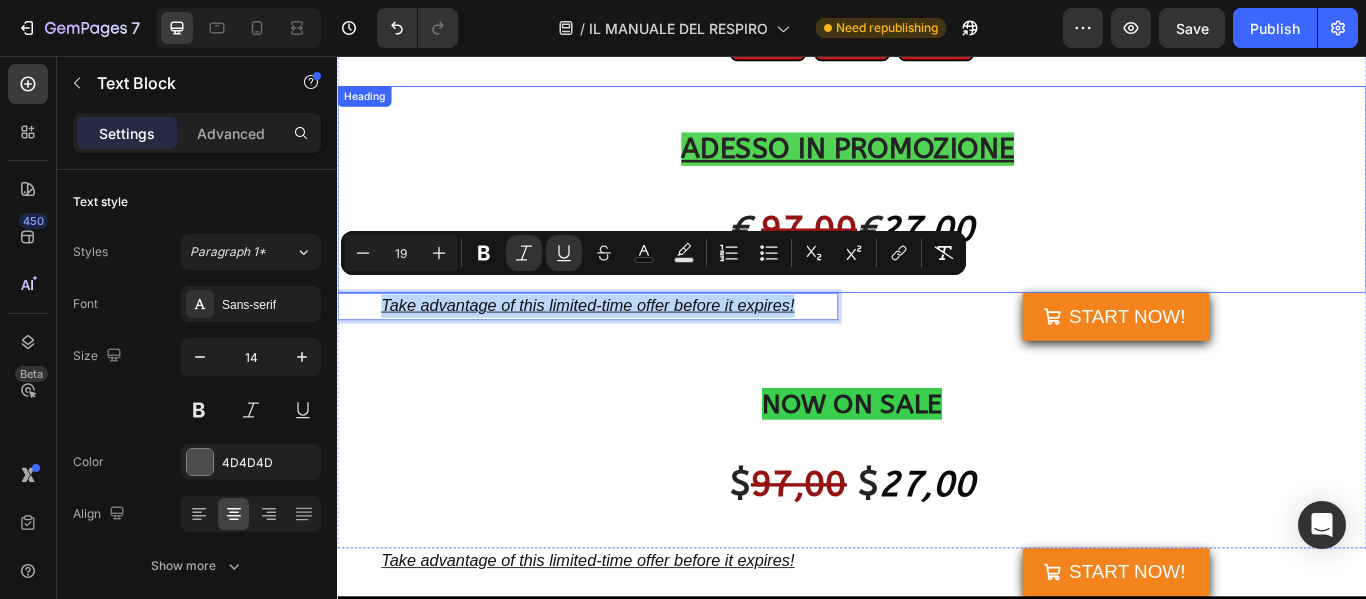 drag, startPoint x: 876, startPoint y: 330, endPoint x: 680, endPoint y: 327, distance: 196.02296 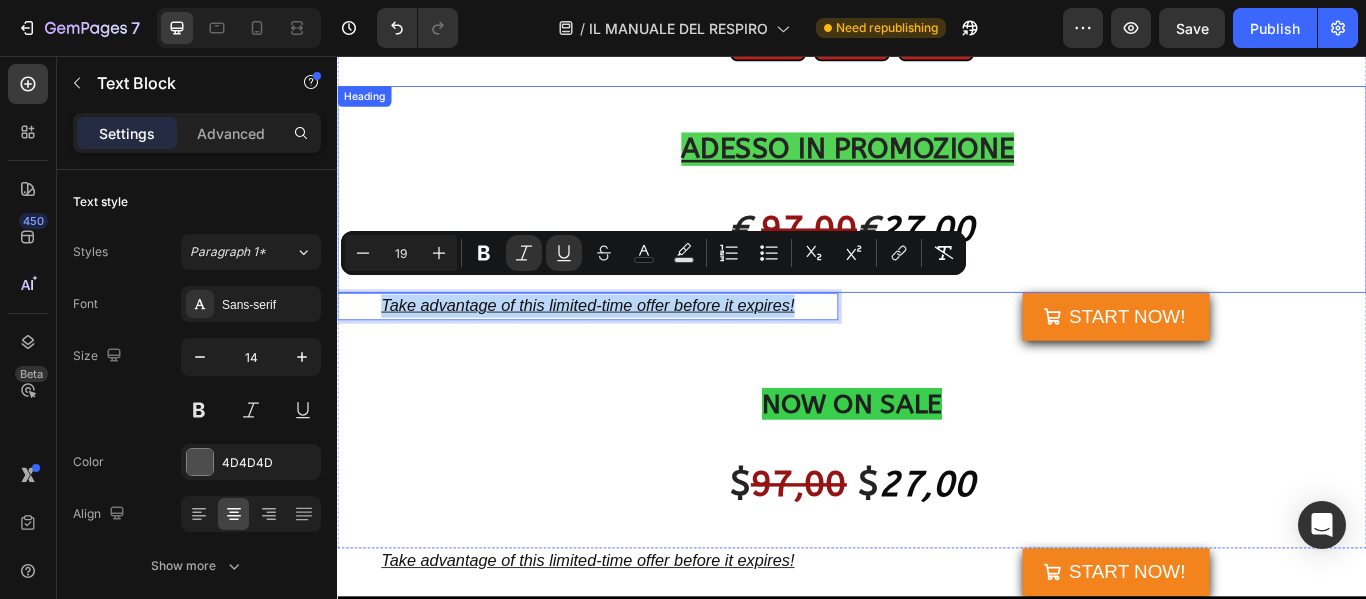 click on "Image Bonus Extra N°2 Heading BOOST+ Heading Complemento al percorso del Manuale, fornisce sostanze nutritive che favoriscono l'equilibrio ormonale   Heading € 29,00 Heading INCLUSO SOLO PER OGGI! Heading Row Image Bonus Extra N°3 Heading Meditazioni Naturali  Heading Porta il corpo e la mente in una nuova dimensione. Oltre 1H  Audio/Video da 5 Min ciascuno    Heading €4 9,00 Heading INCLUSO SOLO PER OGGI! Heading Row Image Bonus Extra N°4 Heading TUTORIAL YOGA Heading Più di 500 Video esercizi illustrativi HATCHA YOGA, STRETCHING e tutte le posizioni dell' Arte dello YOGA interamente integrate nella pratica  Heading €7 9,00 Heading INCLUSO SOLO PER OGGI! Heading Row Image Bonus Extra N°5   Heading PIANO ALIMENTARE 21 Giorni Heading Depura il corpo, Nutri la Mente  e guadagna energia pulita. Heading €3 9,00 Heading INCLUSO SOLO PER OGGI! Heading Row
ACQUISTA   A SOLI 27 € Add to Cart Dopo l'acquisto ricevi un e-mail con tutto il materiale per la tua crescita personale. "" at bounding box center [937, -1818] 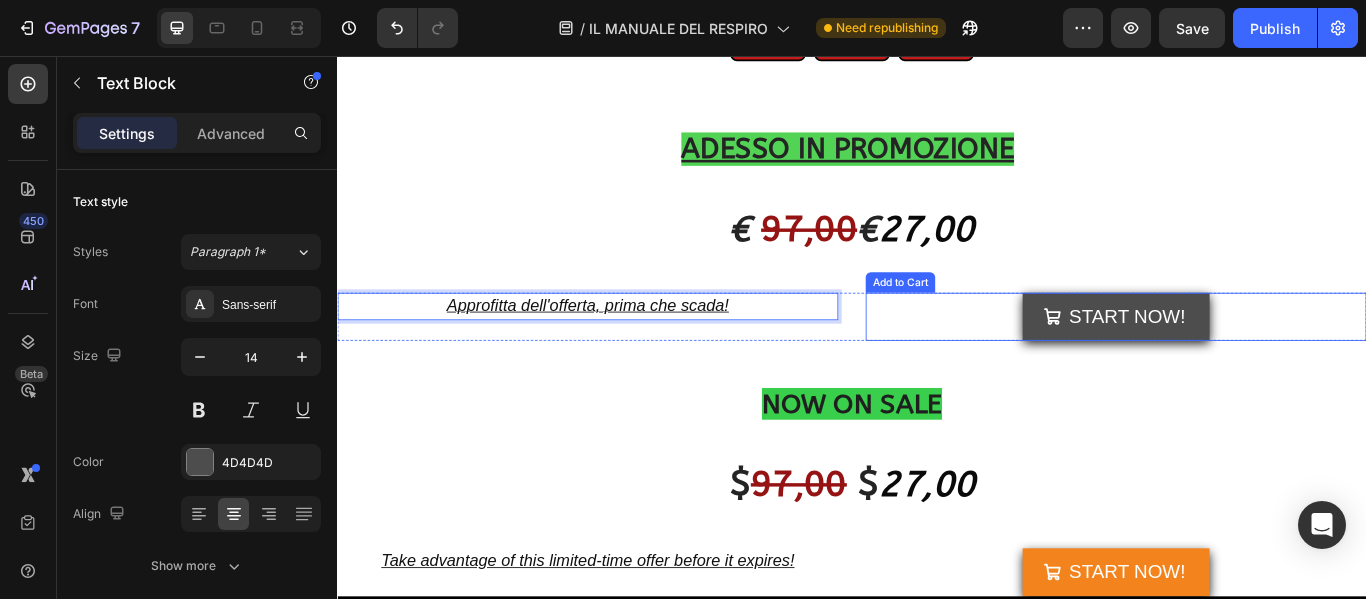 click on "START NOW!" at bounding box center (1245, 360) 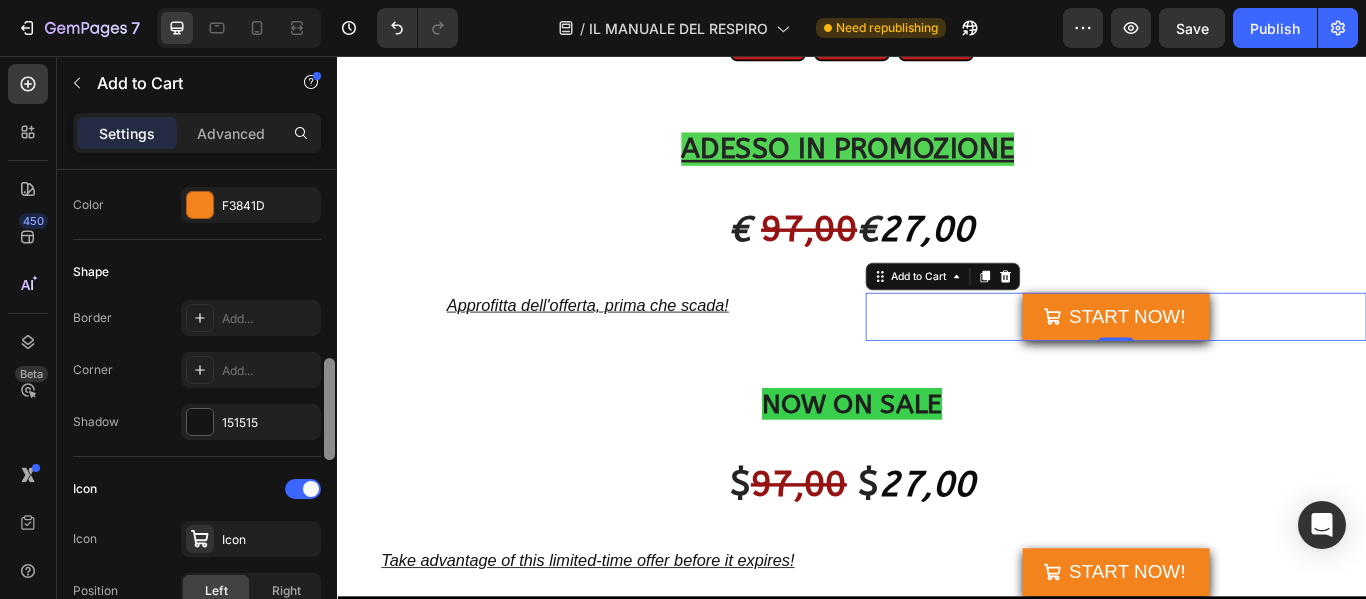 scroll, scrollTop: 596, scrollLeft: 0, axis: vertical 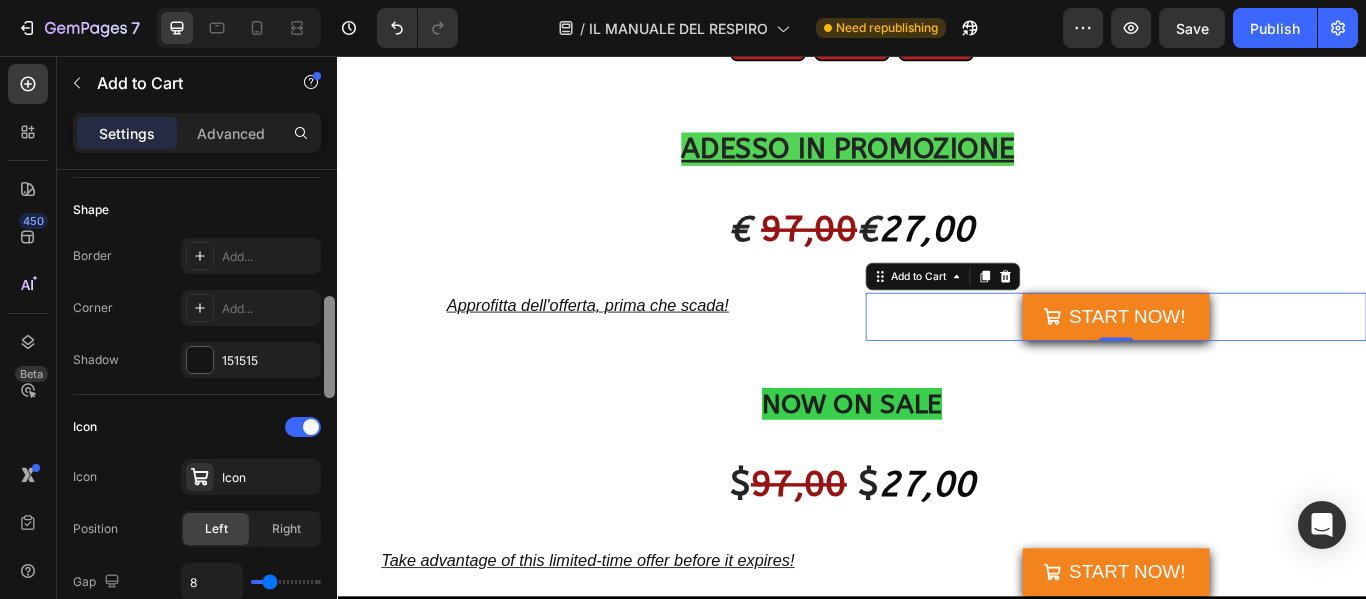 drag, startPoint x: 326, startPoint y: 245, endPoint x: 322, endPoint y: 371, distance: 126.06348 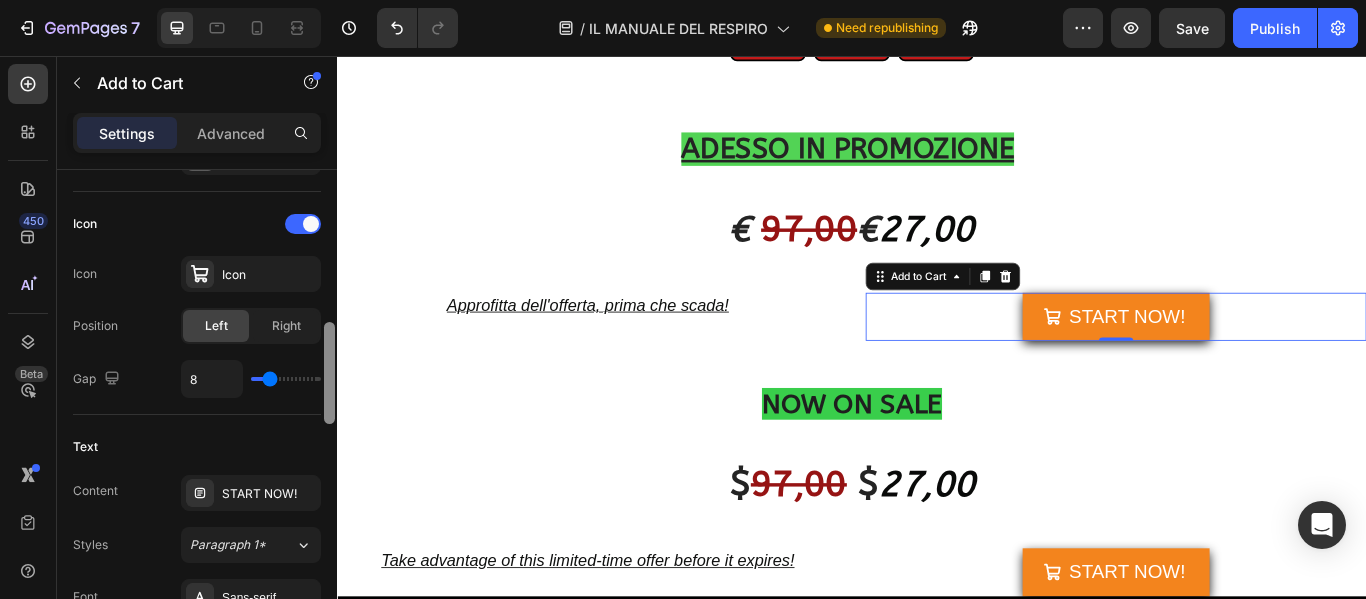 scroll, scrollTop: 818, scrollLeft: 0, axis: vertical 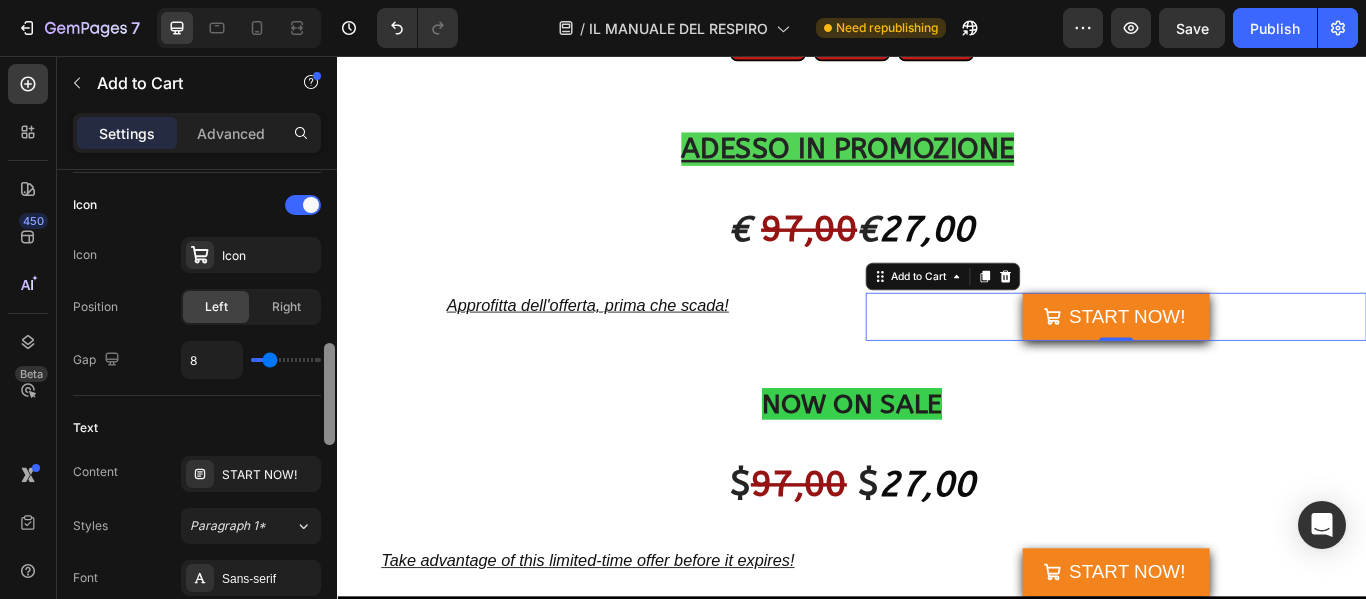 drag, startPoint x: 330, startPoint y: 358, endPoint x: 331, endPoint y: 405, distance: 47.010635 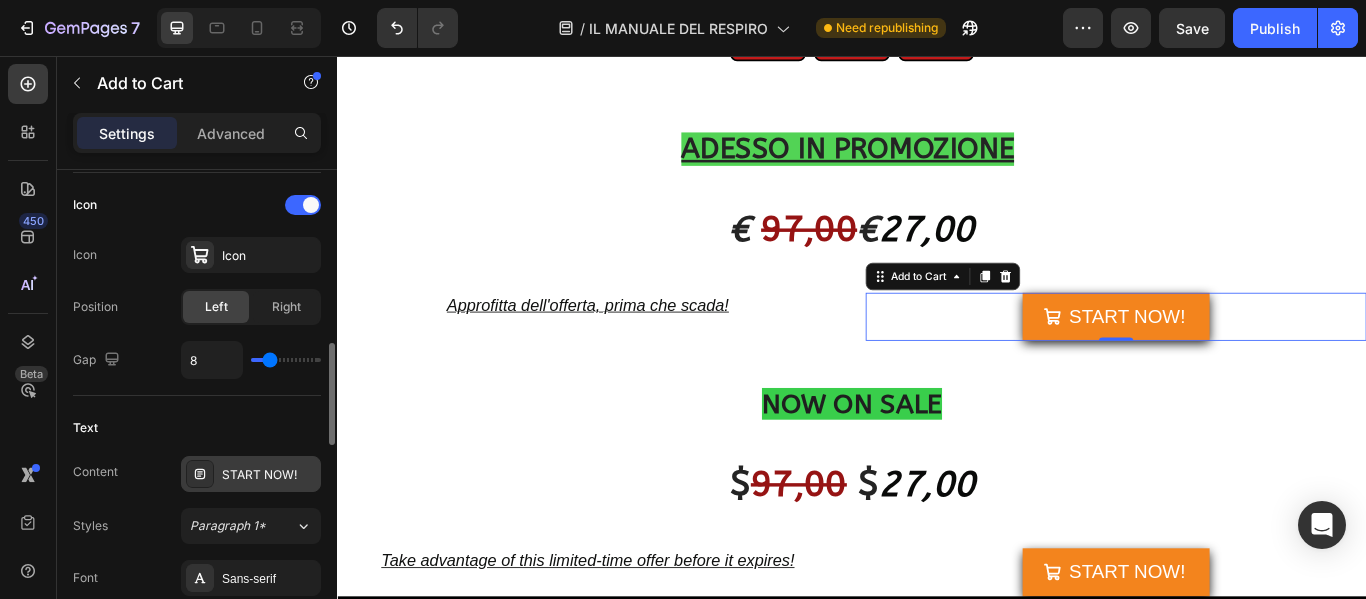 click on "START NOW!" at bounding box center (269, 475) 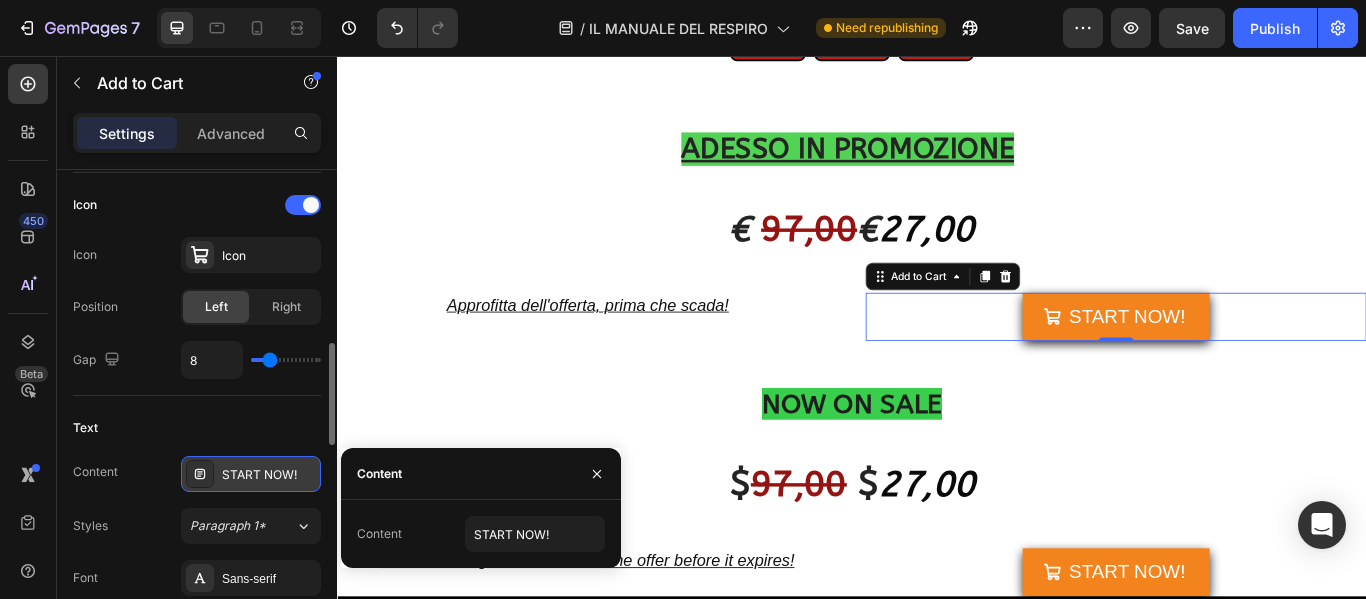 click on "START NOW!" at bounding box center (269, 475) 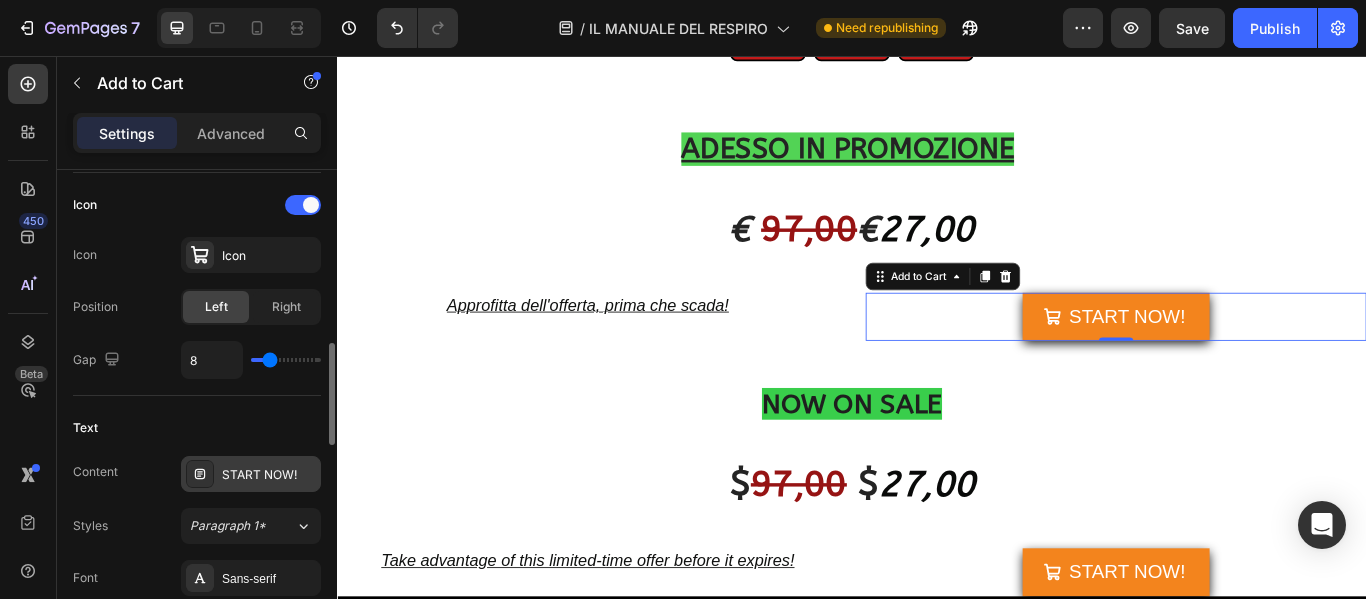 click on "START NOW!" at bounding box center [251, 474] 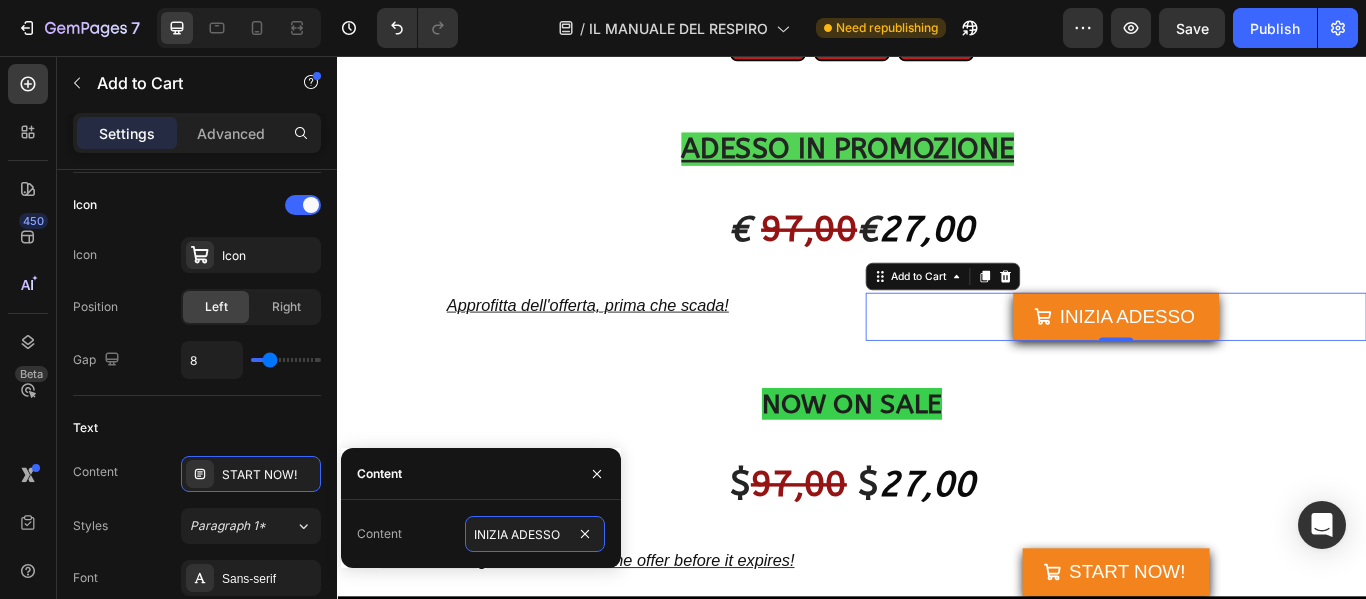 type on "INIZIA ADESSO!" 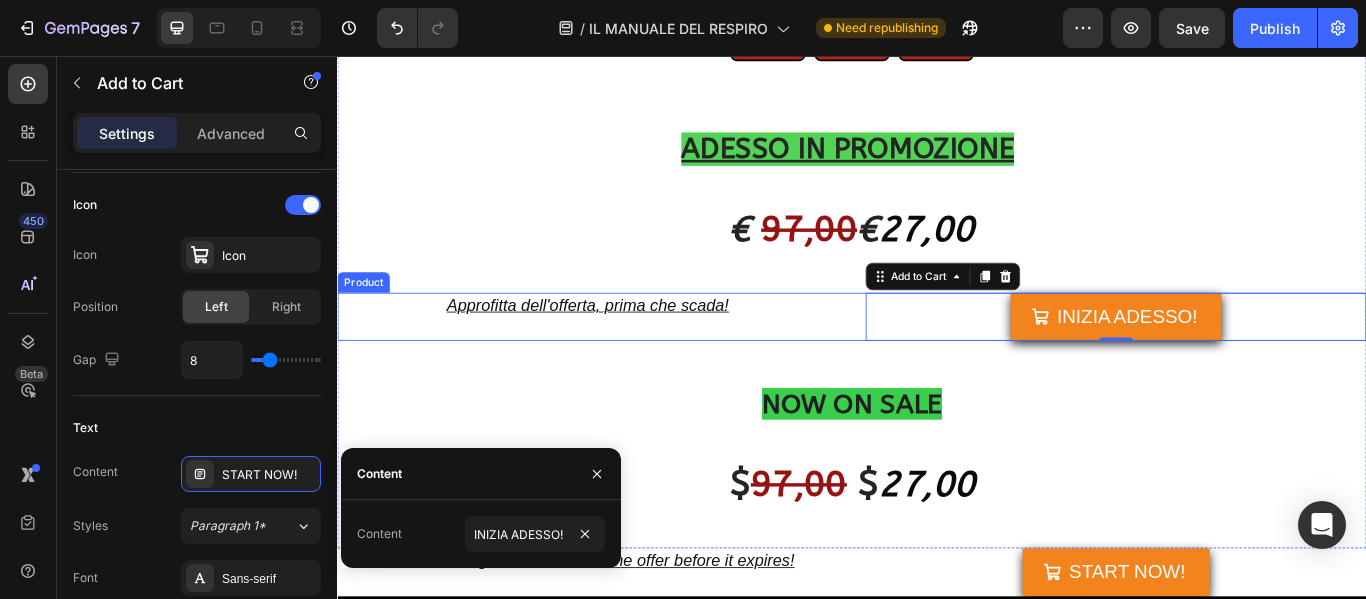 click on "Approfitta dell'offerta, prima che scada! Text Block
INIZIA ADESSO! Add to Cart   0 Product" at bounding box center [937, 360] 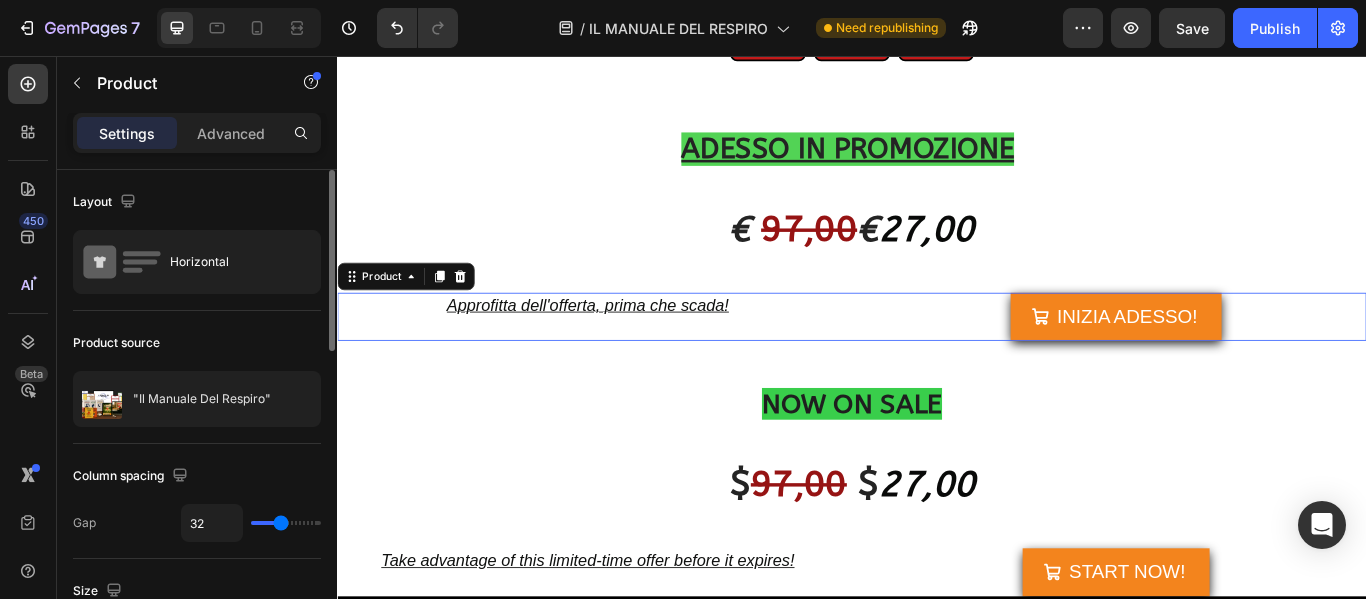 scroll, scrollTop: 0, scrollLeft: 0, axis: both 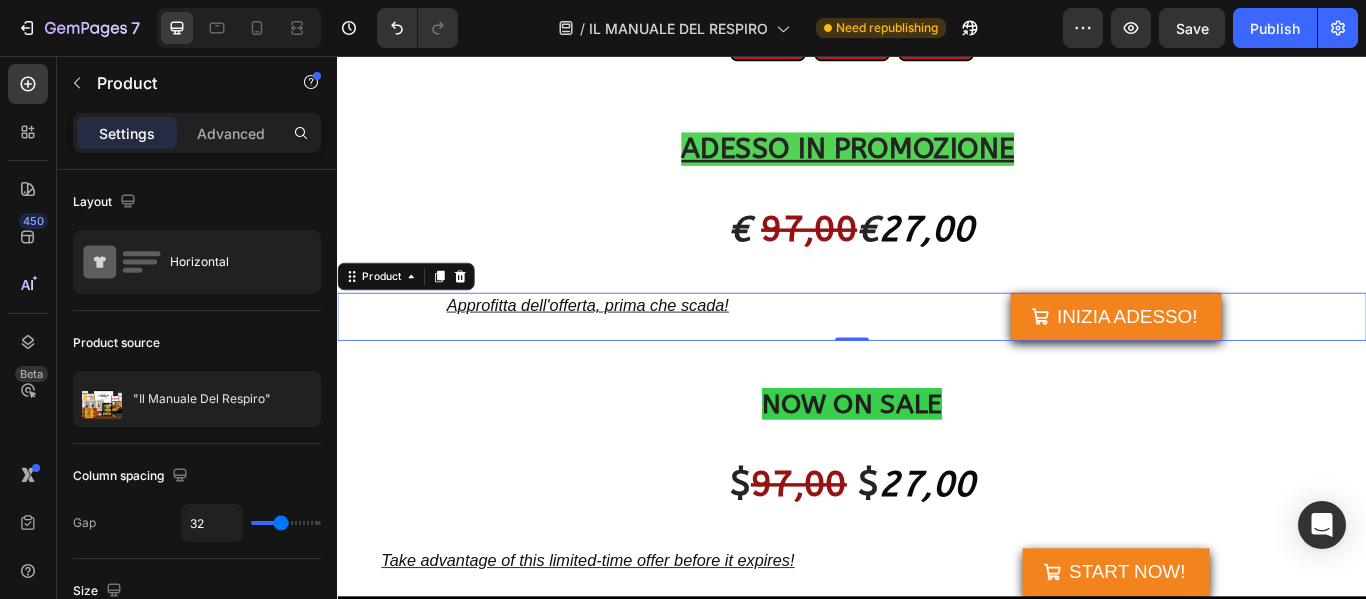click on "Approfitta dell'offerta, prima che scada! Text Block
INIZIA ADESSO! Add to Cart Product   0" at bounding box center [937, 360] 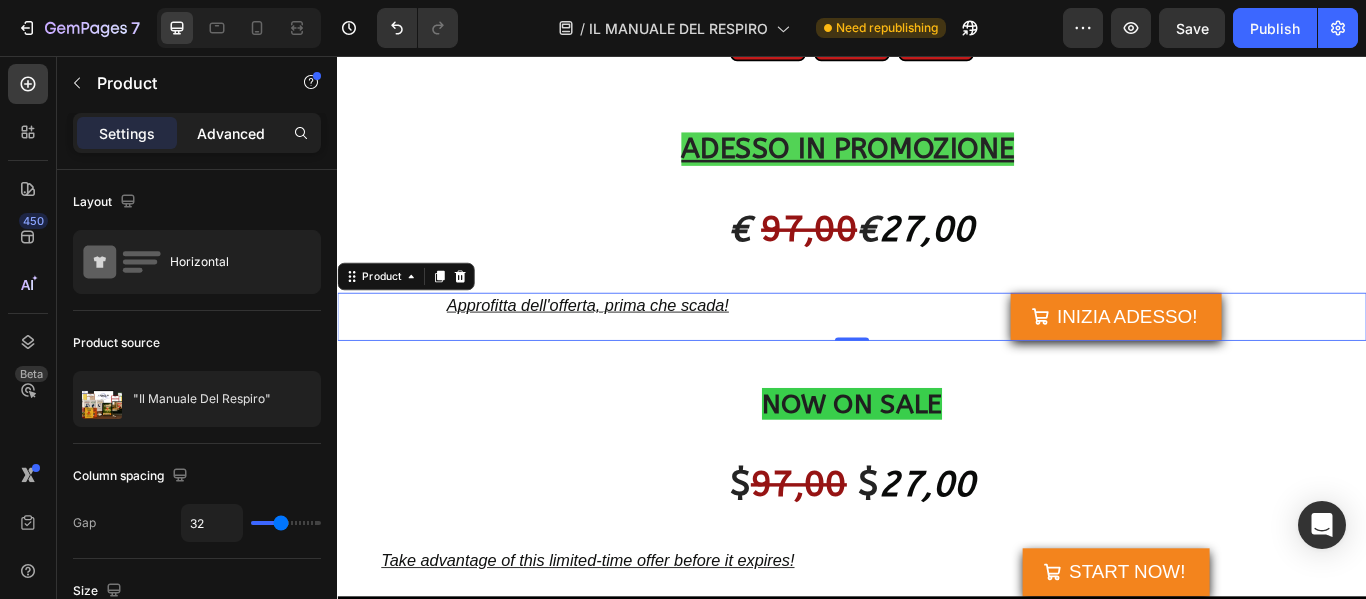 click on "Advanced" at bounding box center (231, 133) 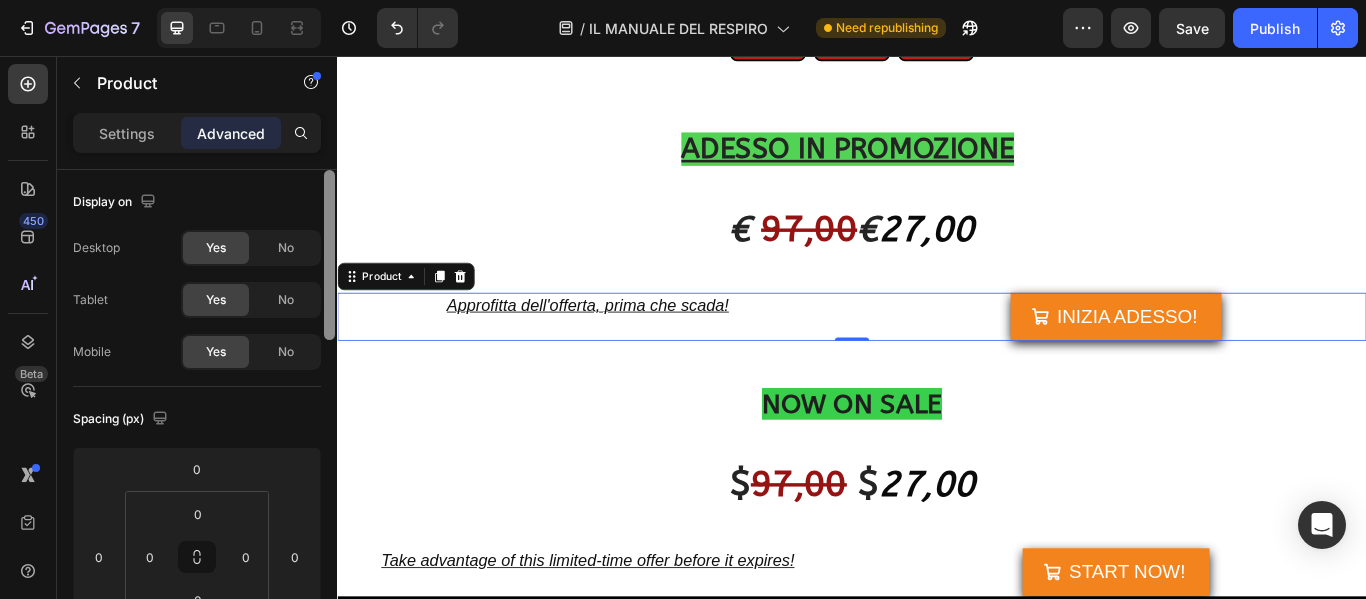 scroll, scrollTop: 486, scrollLeft: 0, axis: vertical 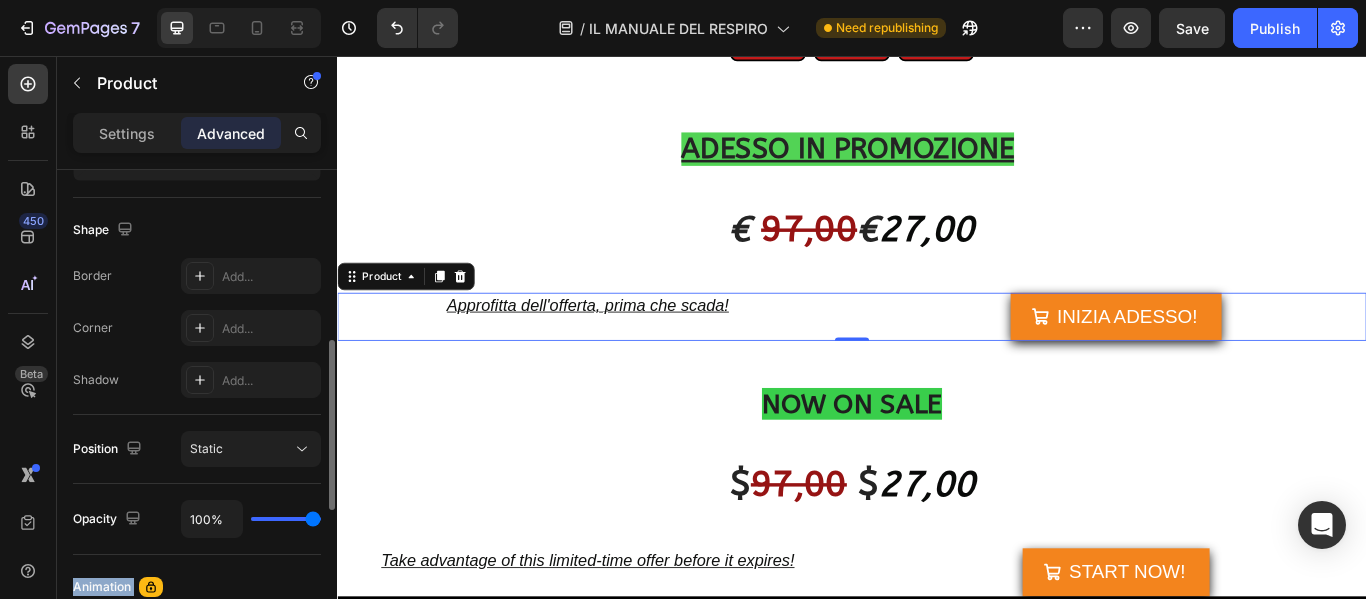 drag, startPoint x: 335, startPoint y: 213, endPoint x: 297, endPoint y: 519, distance: 308.35046 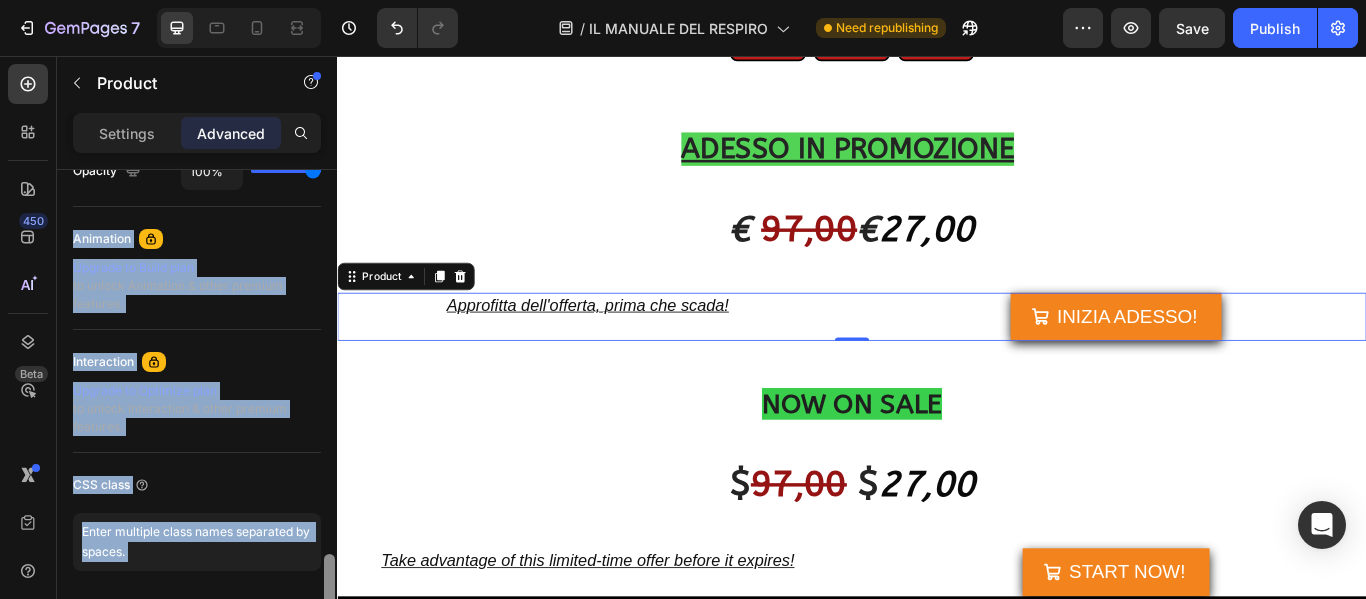scroll, scrollTop: 902, scrollLeft: 0, axis: vertical 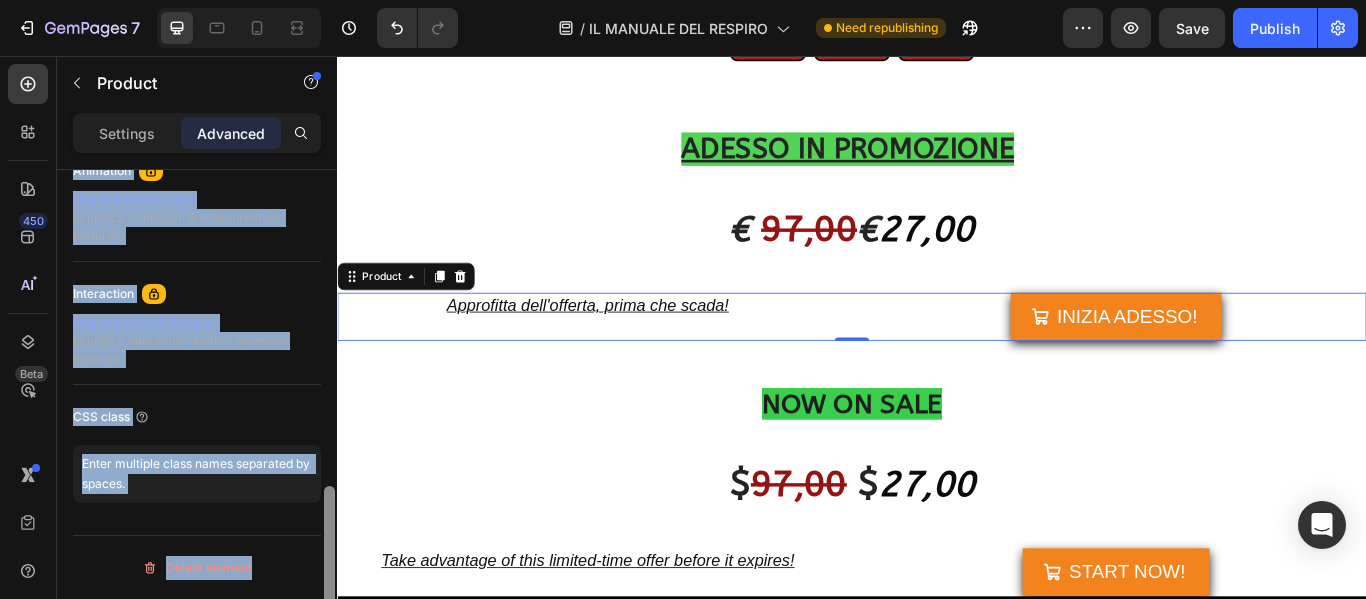 drag, startPoint x: 327, startPoint y: 465, endPoint x: 304, endPoint y: 646, distance: 182.45547 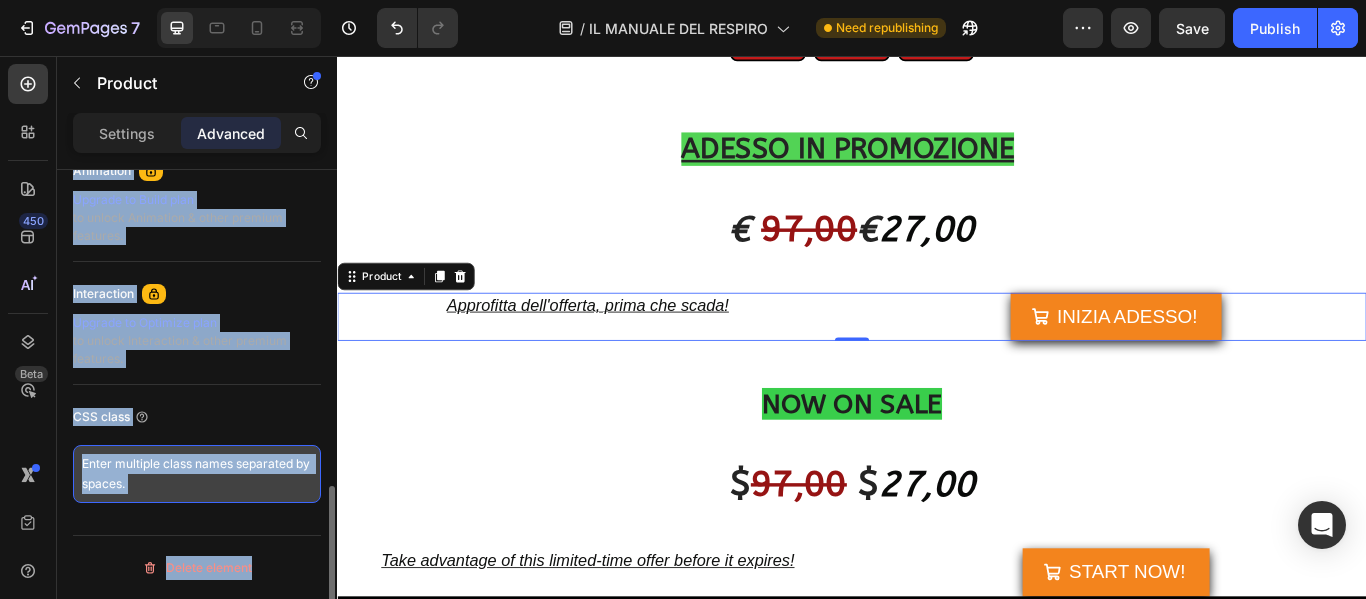 click at bounding box center (197, 474) 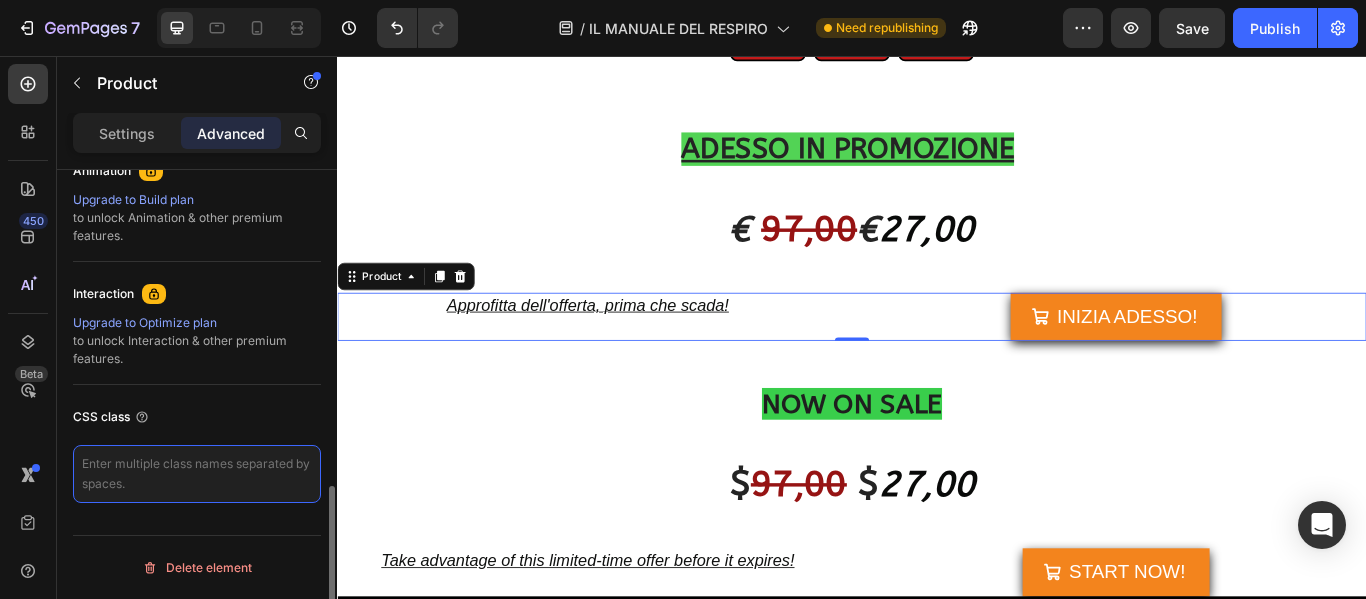 click at bounding box center [197, 474] 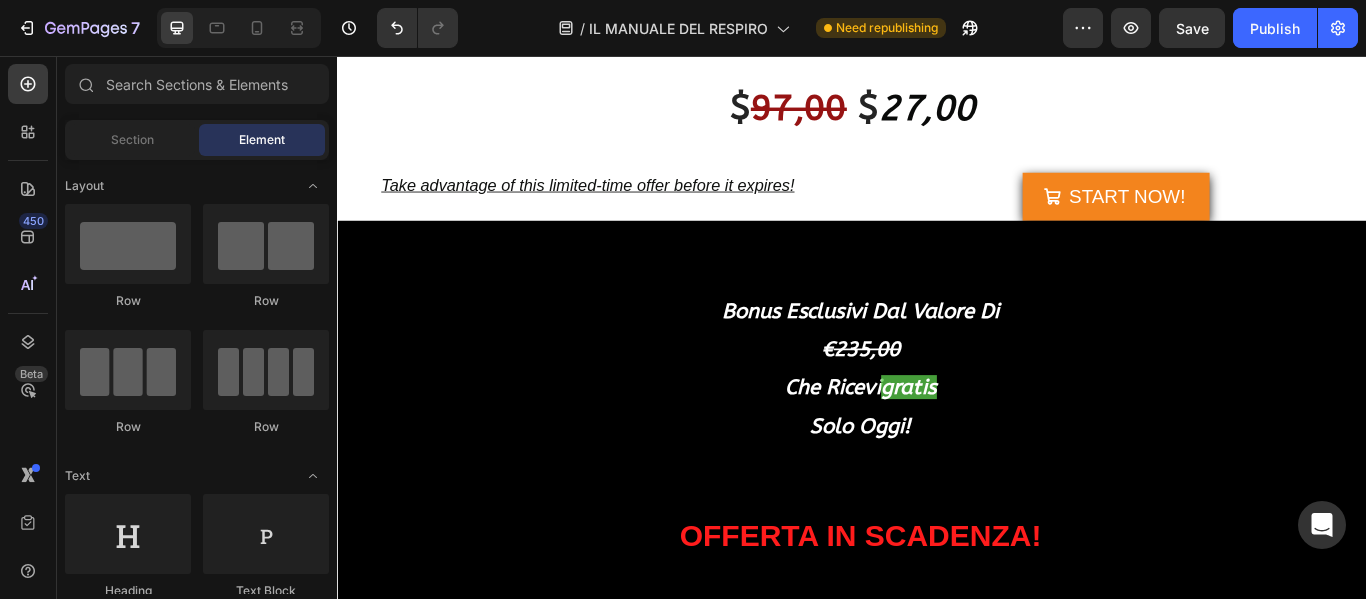 scroll, scrollTop: 23270, scrollLeft: 0, axis: vertical 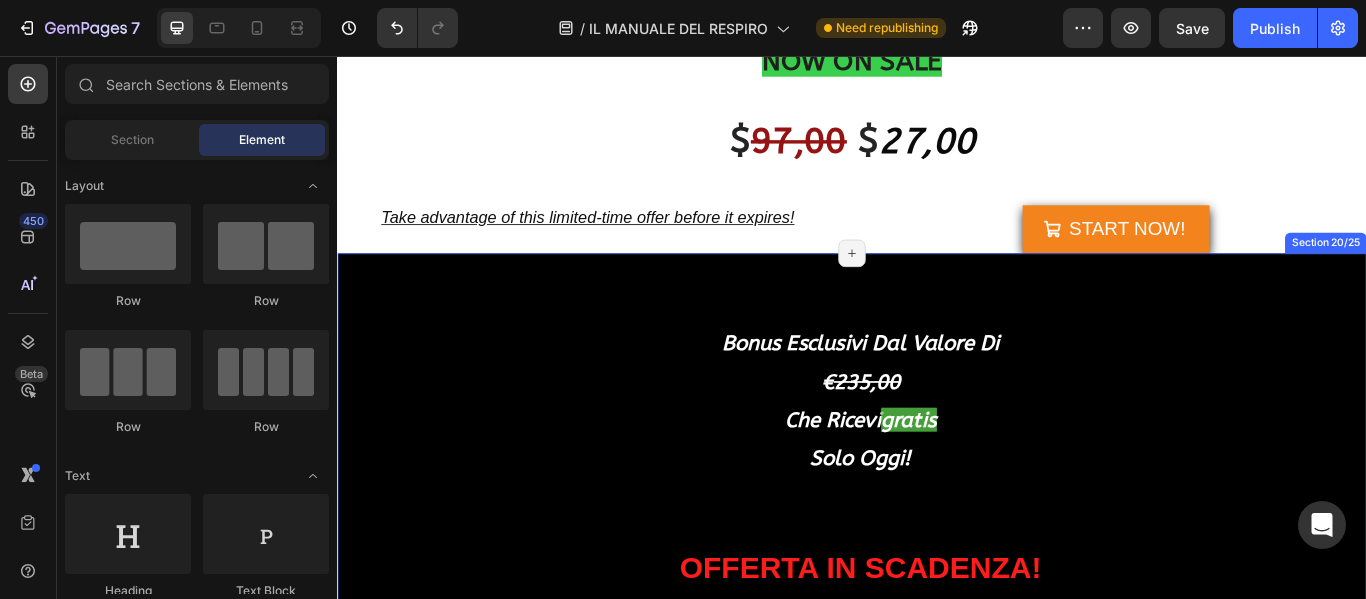 click on "bonus esclusivi dal valore di  €  235,00 che ricevi  gratis  solo oggi!   Heading OFFERTA IN SCADENZA!   Heading 05 Ore 32 Min 20 Sec Countdown Timer Row IL TEMPO STA PER SCADERE! Heading Finito il countdown, l’offerta sparisce e il prezzo torna a pieno.   Heading
INIZIA ADESSO   Add to Cart Product Dopo l'acquisto ricevi un e-mail con tutto il materiale DIGITALE per la tua crescita personale. Text Block Image Garanzia di rimborso 60 Giorni ! Se per QUALSIASI motivo ritieni che dopo aver provato il nostro METODO non sentirai nemmeno un piccolo cambiamento, tieni pure il manuale.  Ti rimborsiamo senza fare domande.  Ma sappi questo: la maggior parte delle persone sente già qualcosa al primo esercizio."   Heading Row Row Section 20/25 Page has reached Shopify’s 25 section-limit Page has reached Shopify’s 25 section-limit" at bounding box center (937, 964) 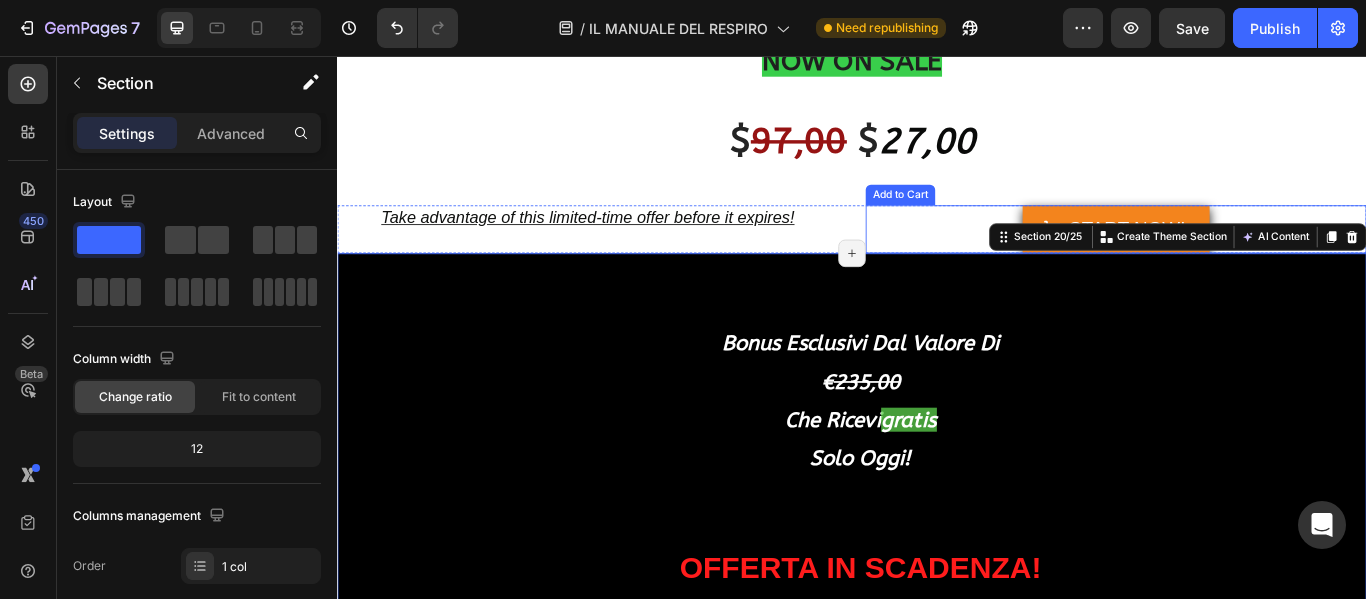 click on "START NOW! Add to Cart" at bounding box center [1245, 258] 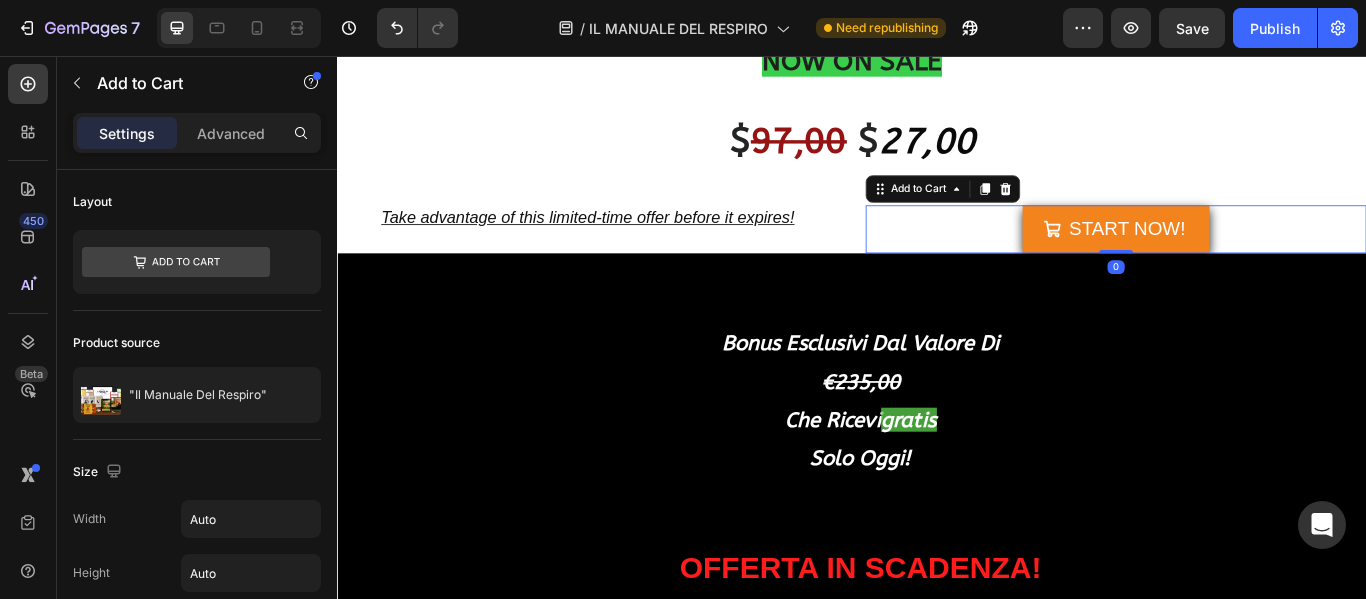 click on "START NOW! Add to Cart   0" at bounding box center [1245, 258] 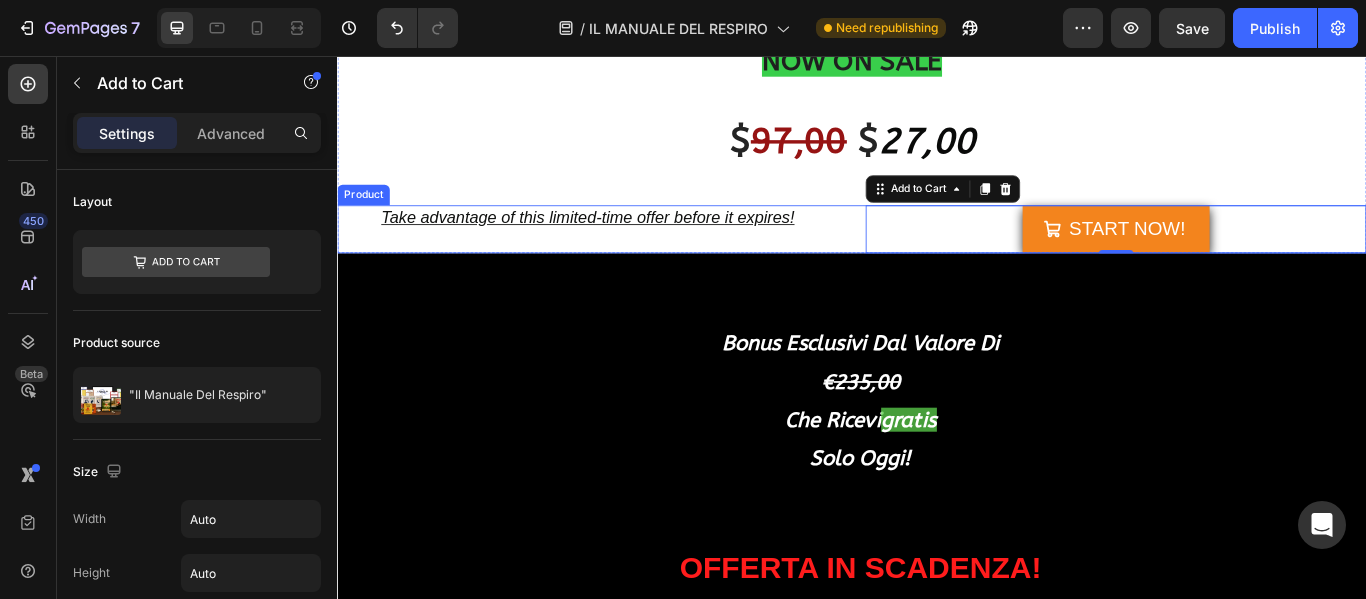 click on "Take advantage of this limited-time offer before it expires! Text Block
START NOW! Add to Cart   0 Product" at bounding box center [937, 258] 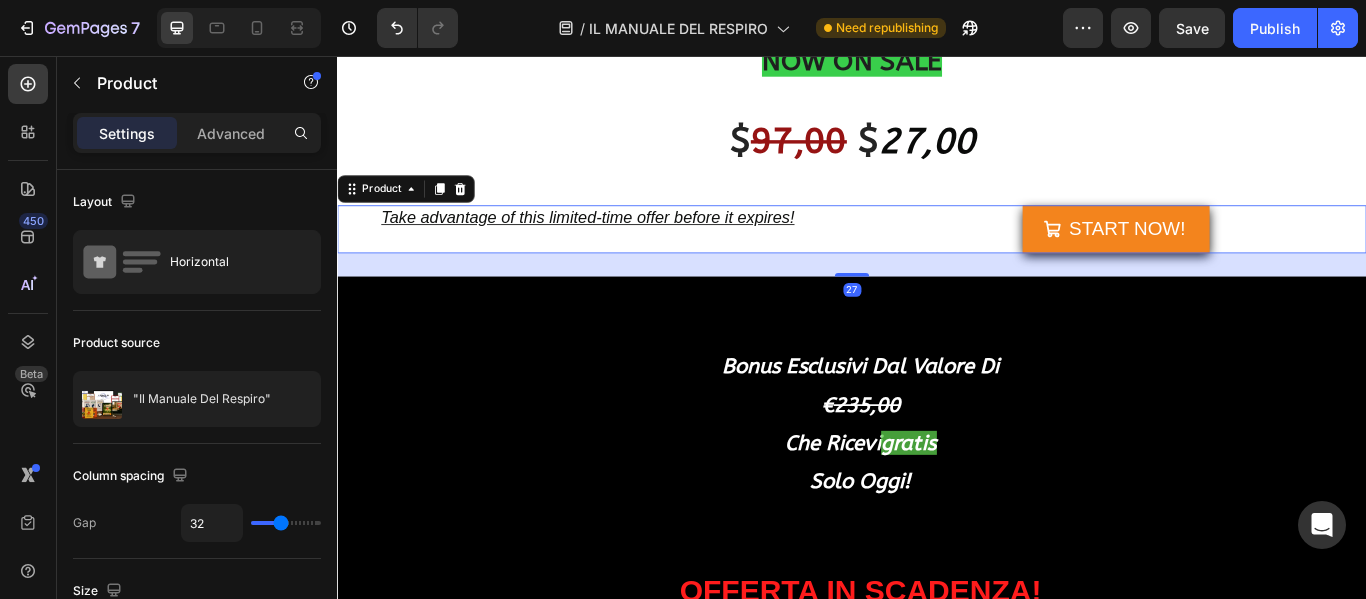 drag, startPoint x: 939, startPoint y: 262, endPoint x: 789, endPoint y: 331, distance: 165.10905 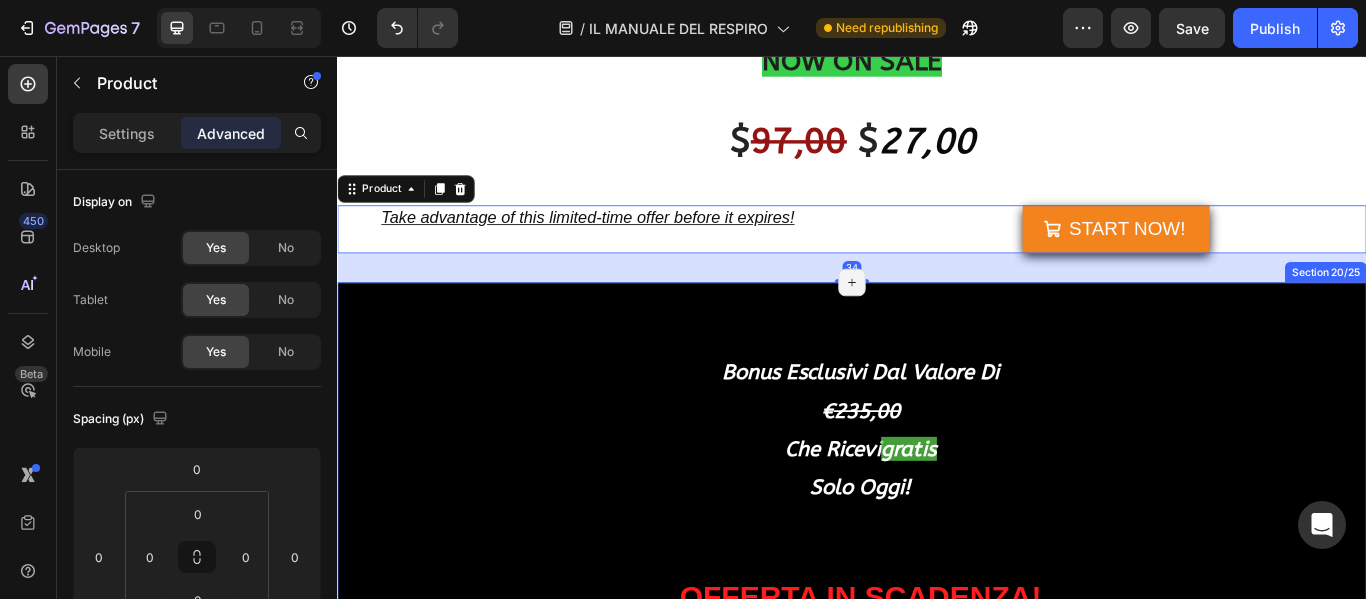 click on "bonus esclusivi dal valore di  €  235,00 che ricevi  gratis  solo oggi!   Heading OFFERTA IN SCADENZA!   Heading 05 Ore 32 Min 11 Sec Countdown Timer Row IL TEMPO STA PER SCADERE! Heading Finito il countdown, l’offerta sparisce e il prezzo torna a pieno.   Heading
INIZIA ADESSO   Add to Cart Product Dopo l'acquisto ricevi un e-mail con tutto il materiale DIGITALE per la tua crescita personale. Text Block Image Garanzia di rimborso 60 Giorni ! Se per QUALSIASI motivo ritieni che dopo aver provato il nostro METODO non sentirai nemmeno un piccolo cambiamento, tieni pure il manuale.  Ti rimborsiamo senza fare domande.  Ma sappi questo: la maggior parte delle persone sente già qualcosa al primo esercizio."   Heading Row Row Section 20/25 Page has reached Shopify’s 25 section-limit Page has reached Shopify’s 25 section-limit" at bounding box center [937, 998] 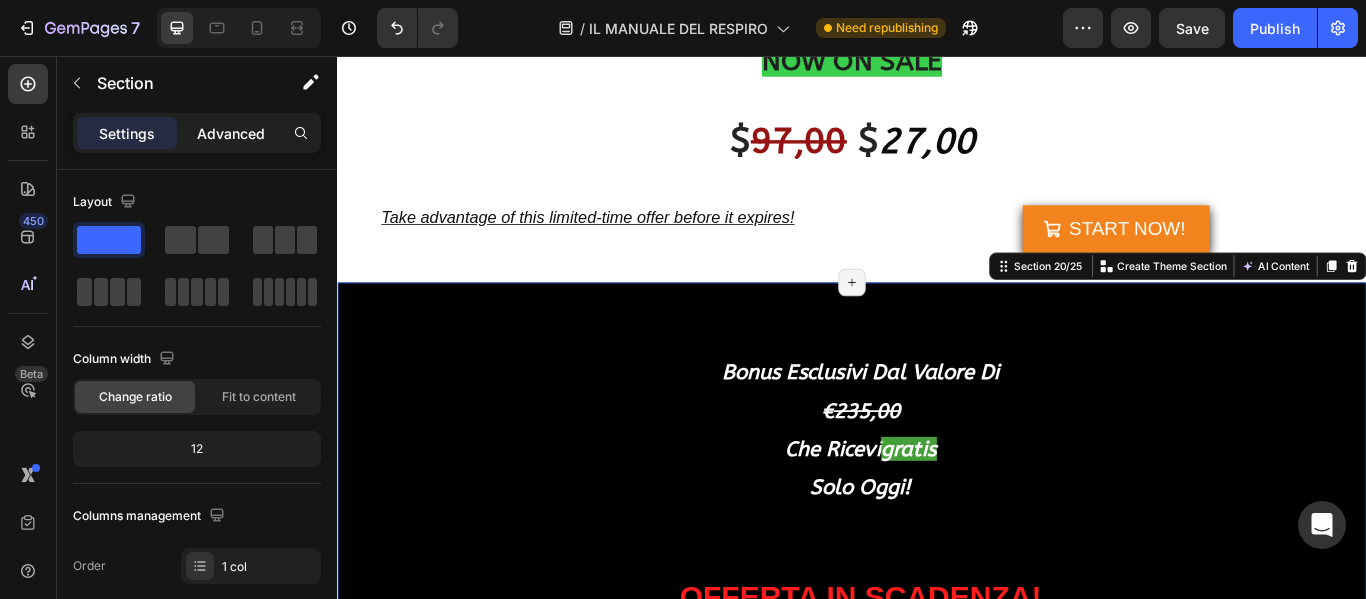 click on "Advanced" 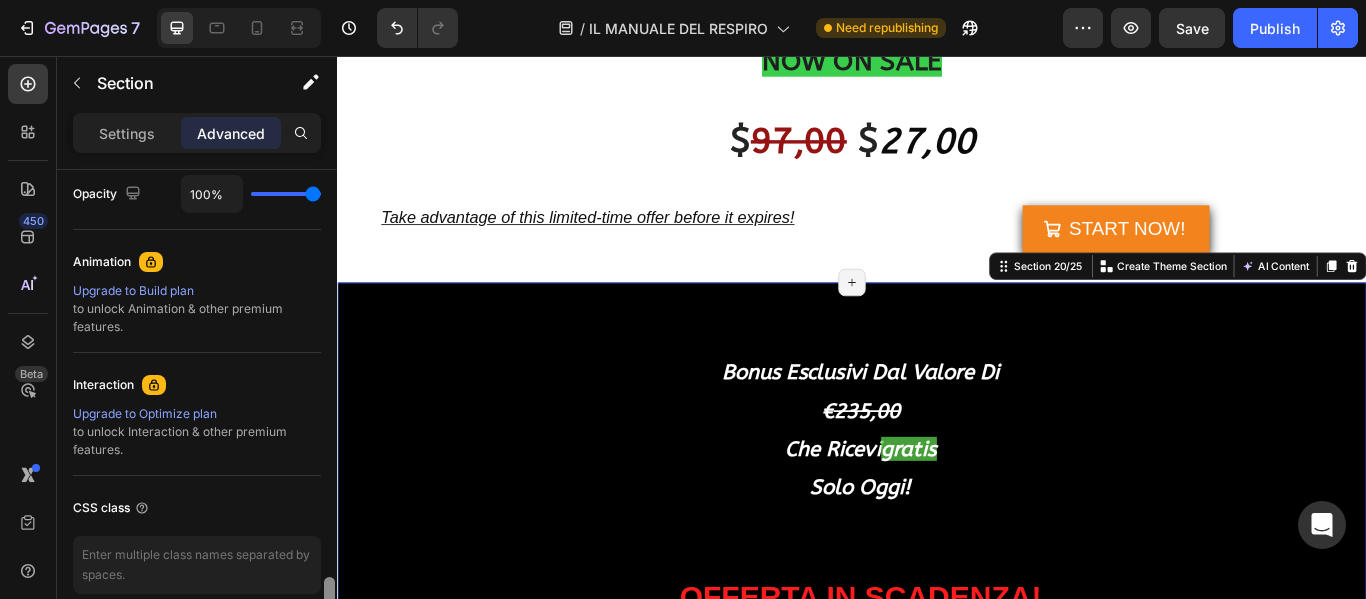 scroll, scrollTop: 902, scrollLeft: 0, axis: vertical 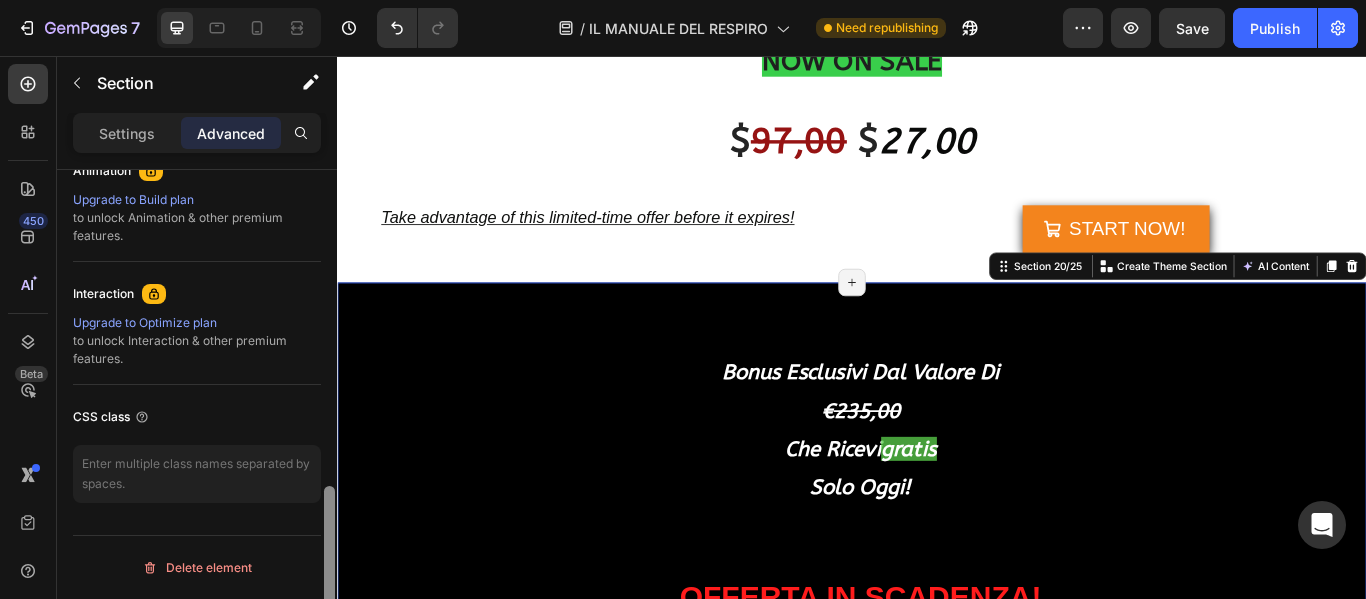 drag, startPoint x: 325, startPoint y: 204, endPoint x: 290, endPoint y: 533, distance: 330.85648 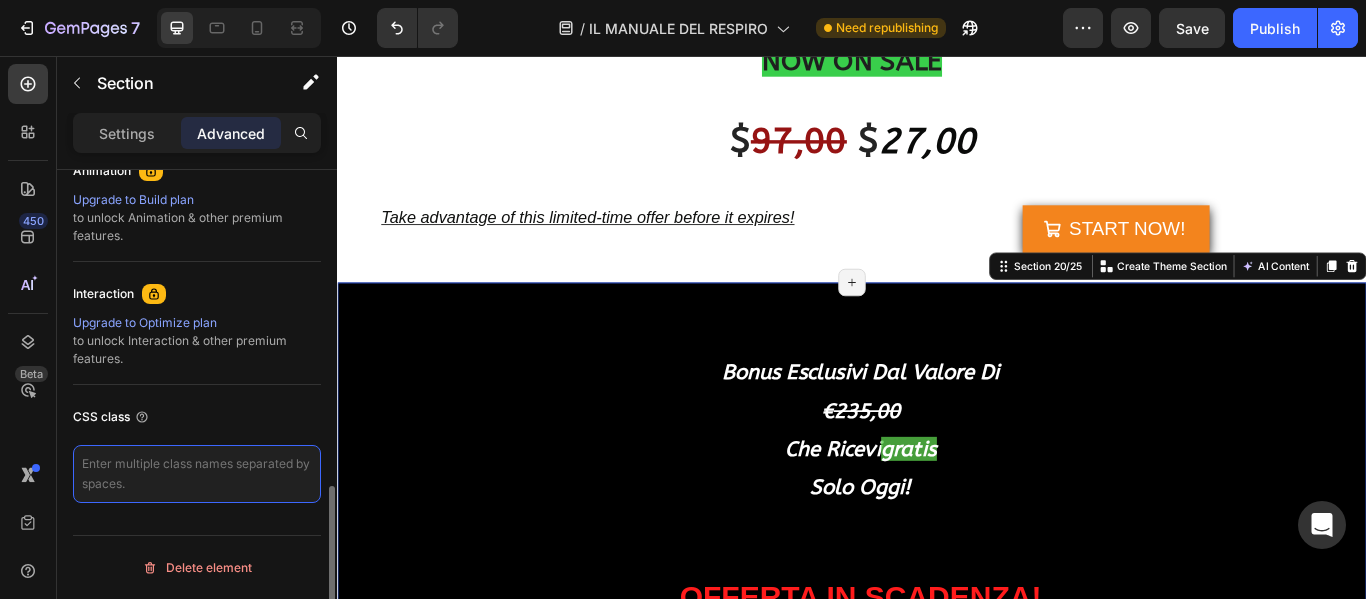click at bounding box center (197, 474) 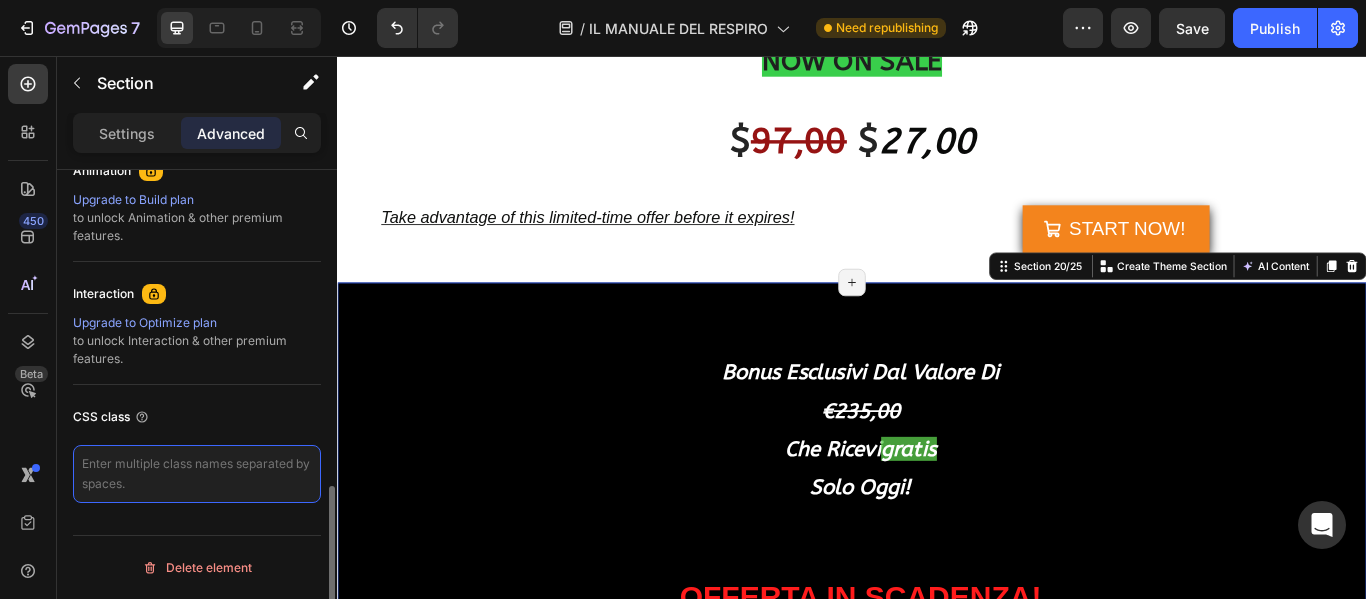 paste on "lang-it" 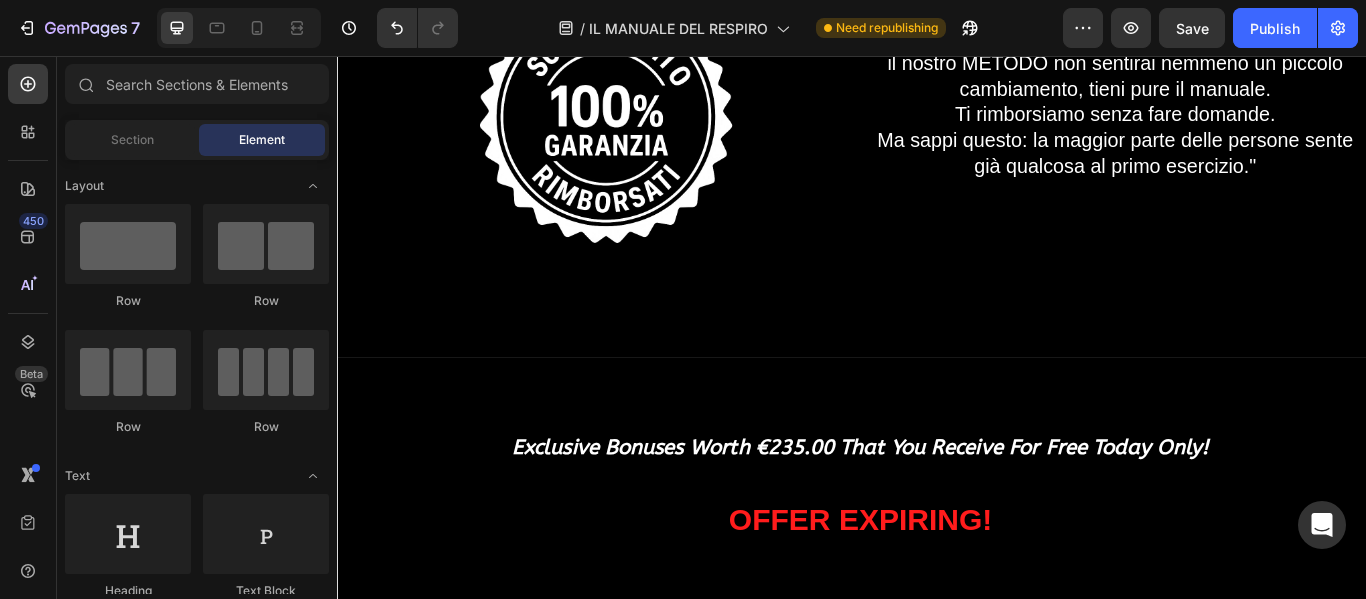 scroll, scrollTop: 24630, scrollLeft: 0, axis: vertical 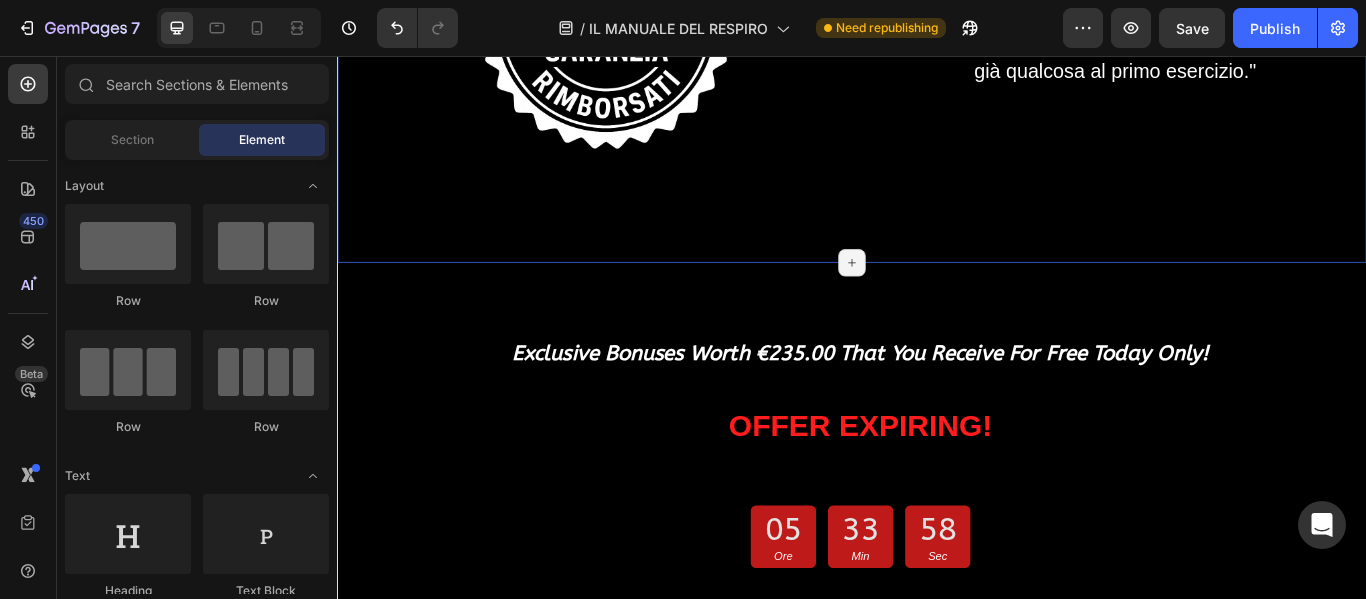 click on "bonus esclusivi dal valore di  €  235,00 che ricevi  gratis  solo oggi!   Heading OFFERTA IN SCADENZA!   Heading 05 Ore 31 Min 54 Sec Countdown Timer Row IL TEMPO STA PER SCADERE! Heading Finito il countdown, l’offerta sparisce e il prezzo torna a pieno.   Heading
INIZIA ADESSO   Add to Cart Product Dopo l'acquisto ricevi un e-mail con tutto il materiale DIGITALE per la tua crescita personale. Text Block Image Garanzia di rimborso 60 Giorni ! Se per QUALSIASI motivo ritieni che dopo aver provato il nostro METODO non sentirai nemmeno un piccolo cambiamento, tieni pure il manuale.  Ti rimborsiamo senza fare domande.  Ma sappi questo: la maggior parte delle persone sente già qualcosa al primo esercizio."   Heading Row Row Section 20/25 Page has reached Shopify’s 25 section-limit Page has reached Shopify’s 25 section-limit" at bounding box center (937, -381) 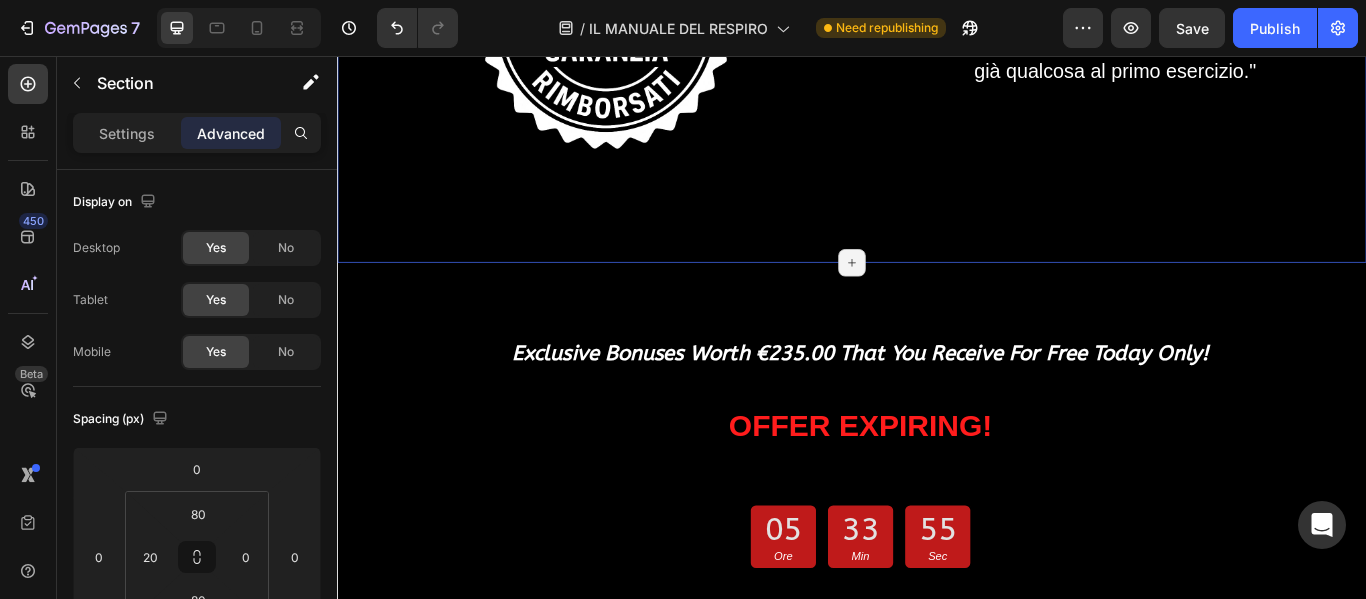 click on "bonus esclusivi dal valore di  €  235,00 che ricevi  gratis  solo oggi!   Heading OFFERTA IN SCADENZA!   Heading 05 Ore 31 Min 51 Sec Countdown Timer Row IL TEMPO STA PER SCADERE! Heading Finito il countdown, l’offerta sparisce e il prezzo torna a pieno.   Heading
INIZIA ADESSO   Add to Cart Product Dopo l'acquisto ricevi un e-mail con tutto il materiale DIGITALE per la tua crescita personale. Text Block Image Garanzia di rimborso 60 Giorni ! Se per QUALSIASI motivo ritieni che dopo aver provato il nostro METODO non sentirai nemmeno un piccolo cambiamento, tieni pure il manuale.  Ti rimborsiamo senza fare domande.  Ma sappi questo: la maggior parte delle persone sente già qualcosa al primo esercizio."   Heading Row Row Section 20/25   You can create reusable sections Create Theme Section AI Content Write with GemAI What would you like to describe here? Tone and Voice Persuasive Product "Il Manuale Del Respiro" Show more Generate Page has reached Shopify’s 25 section-limit" at bounding box center (937, -381) 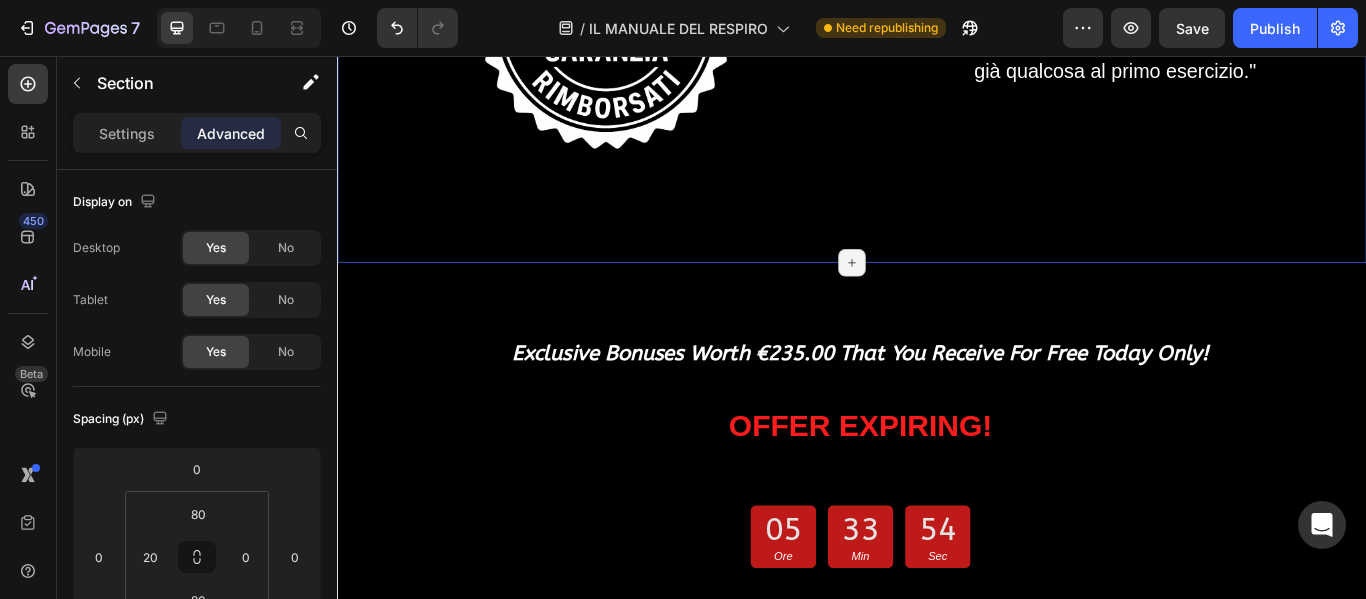 click on "bonus esclusivi dal valore di  €  235,00 che ricevi  gratis  solo oggi!   Heading OFFERTA IN SCADENZA!   Heading 05 Ore 31 Min 50 Sec Countdown Timer Row IL TEMPO STA PER SCADERE! Heading Finito il countdown, l’offerta sparisce e il prezzo torna a pieno.   Heading
INIZIA ADESSO   Add to Cart Product Dopo l'acquisto ricevi un e-mail con tutto il materiale DIGITALE per la tua crescita personale. Text Block Image Garanzia di rimborso 60 Giorni ! Se per QUALSIASI motivo ritieni che dopo aver provato il nostro METODO non sentirai nemmeno un piccolo cambiamento, tieni pure il manuale.  Ti rimborsiamo senza fare domande.  Ma sappi questo: la maggior parte delle persone sente già qualcosa al primo esercizio."   Heading Row Row Section 20/25   You can create reusable sections Create Theme Section AI Content Write with GemAI What would you like to describe here? Tone and Voice Persuasive Product "Il Manuale Del Respiro" Show more Generate Page has reached Shopify’s 25 section-limit" at bounding box center [937, -381] 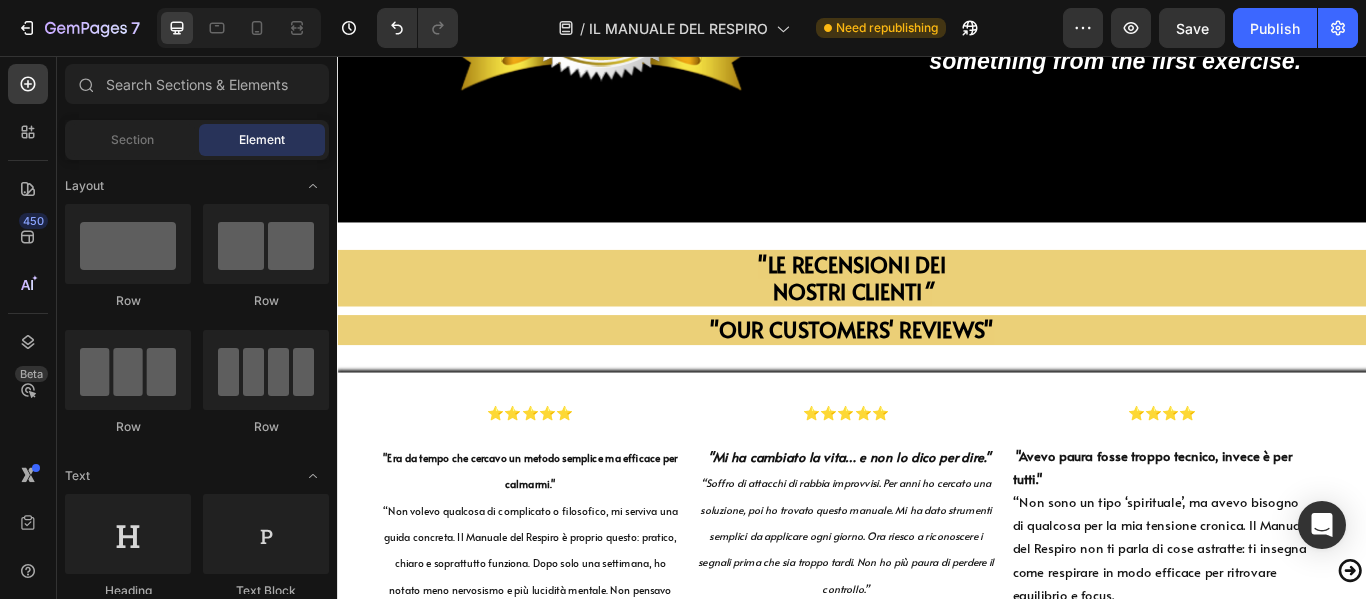 scroll, scrollTop: 25910, scrollLeft: 0, axis: vertical 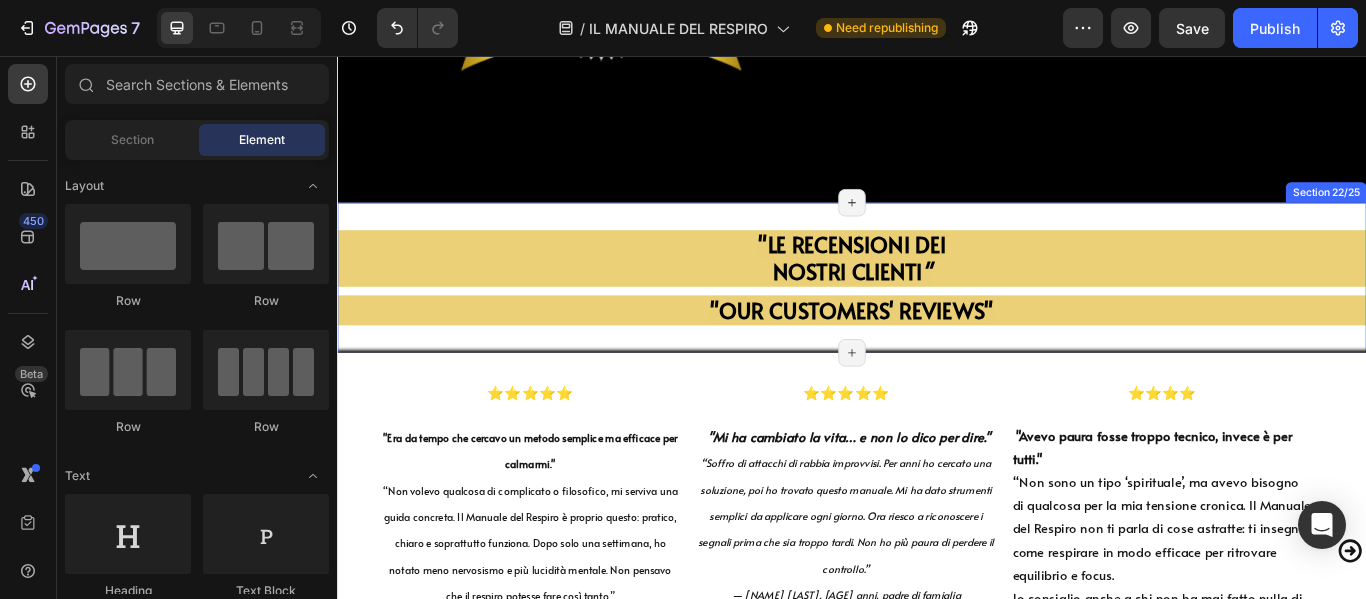 click on ""LE RECENSIONI DEI  NOSTRI CLIENTI "" at bounding box center (937, 292) 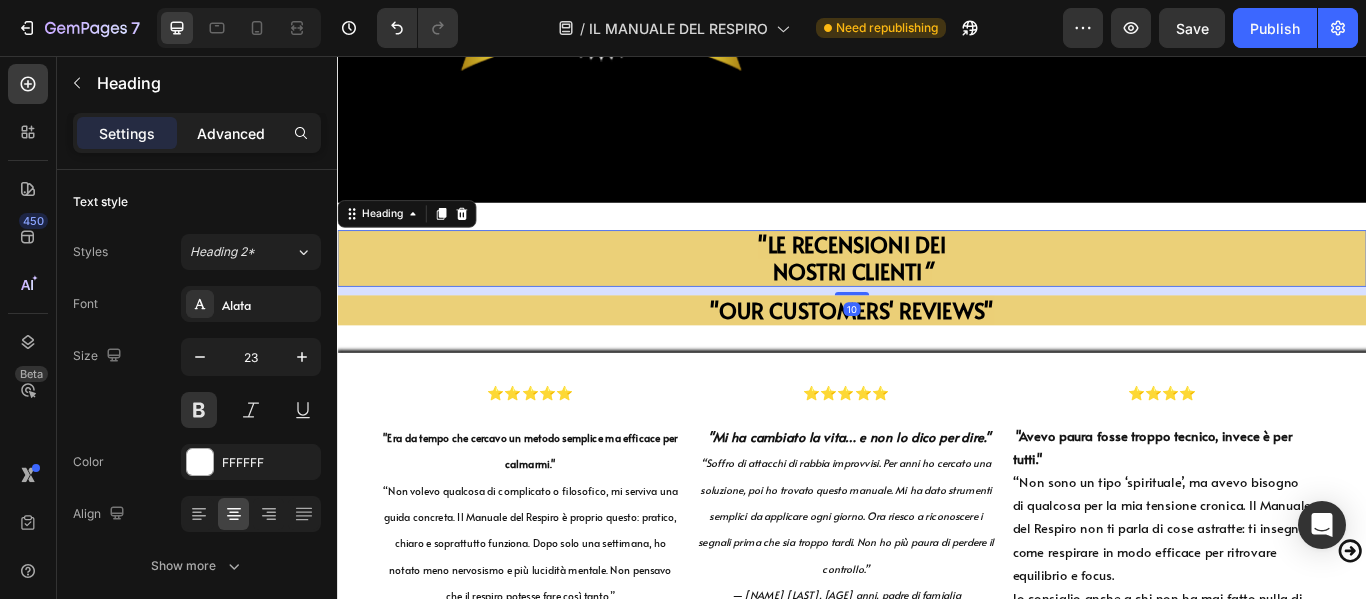 click on "Advanced" at bounding box center [231, 133] 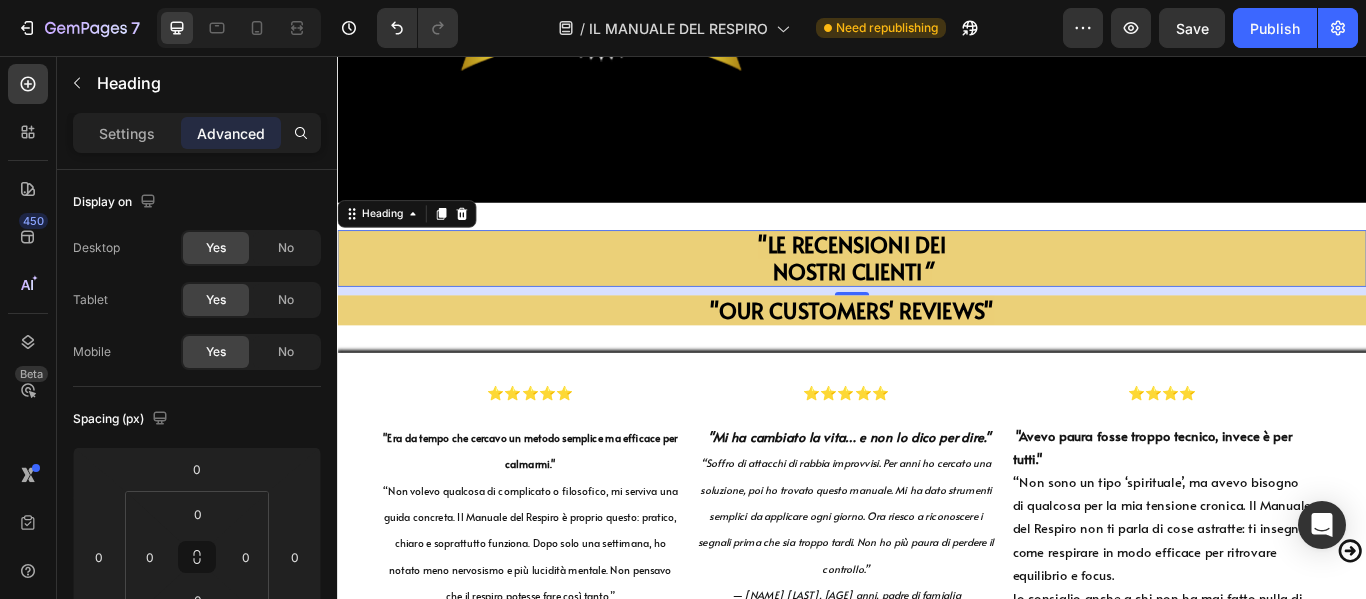 click on "Advanced" at bounding box center (231, 133) 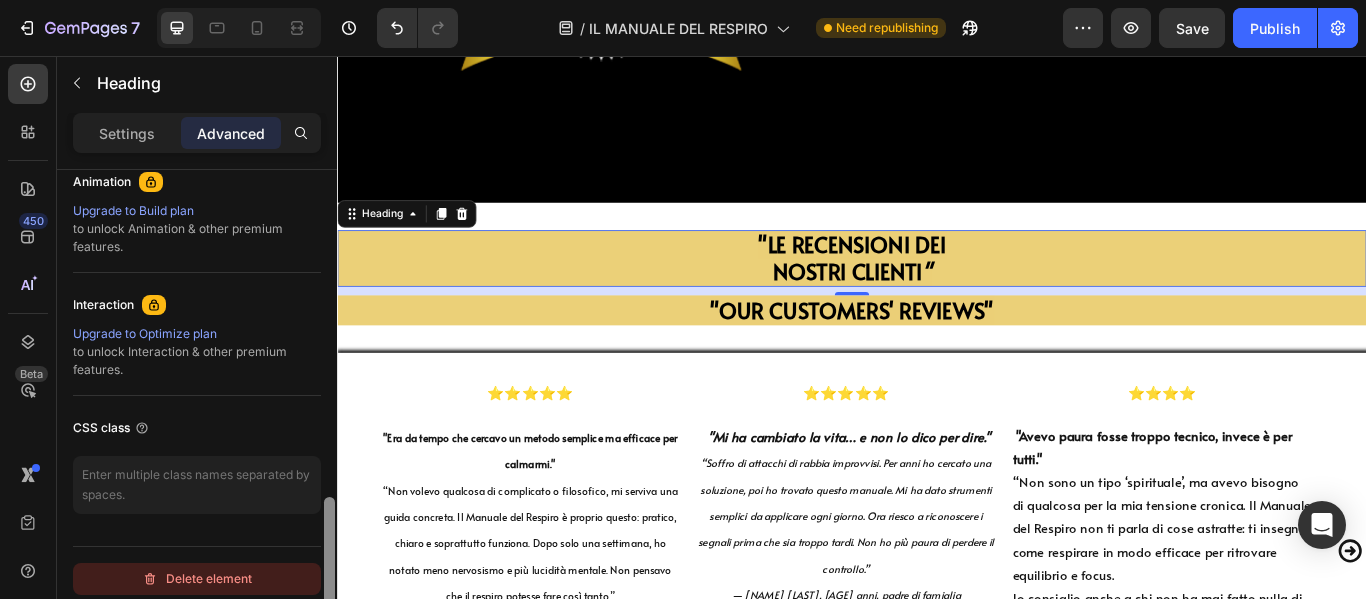scroll, scrollTop: 902, scrollLeft: 0, axis: vertical 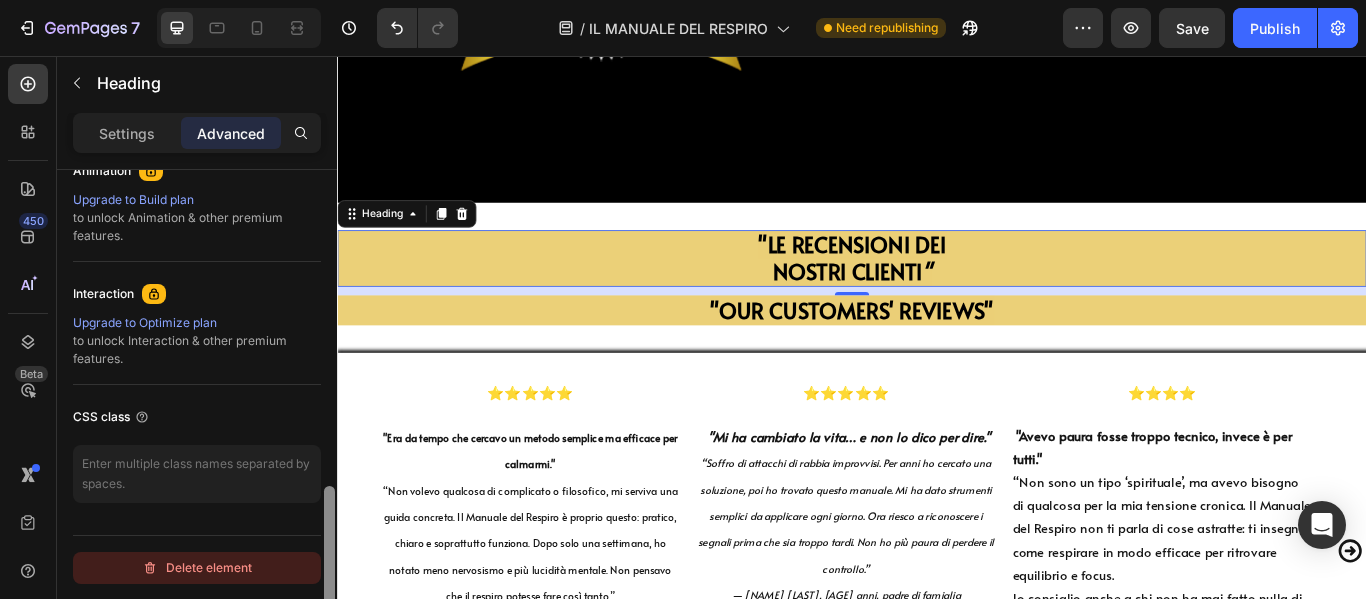 drag, startPoint x: 330, startPoint y: 221, endPoint x: 296, endPoint y: 578, distance: 358.6154 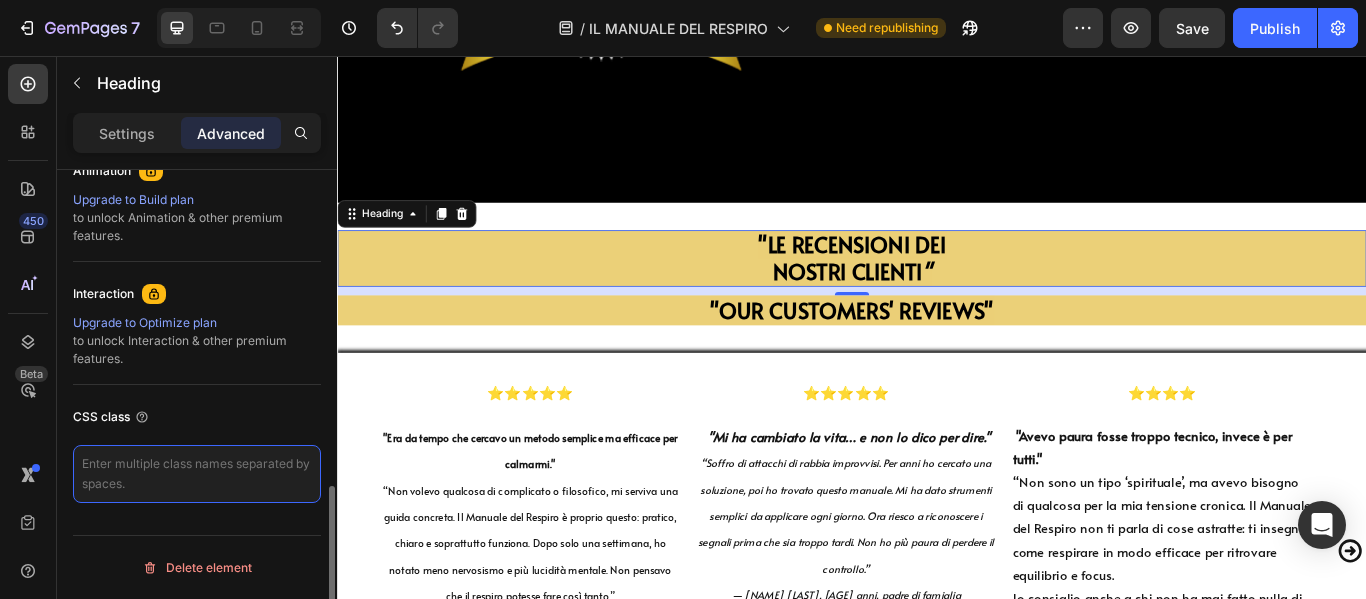 click at bounding box center [197, 474] 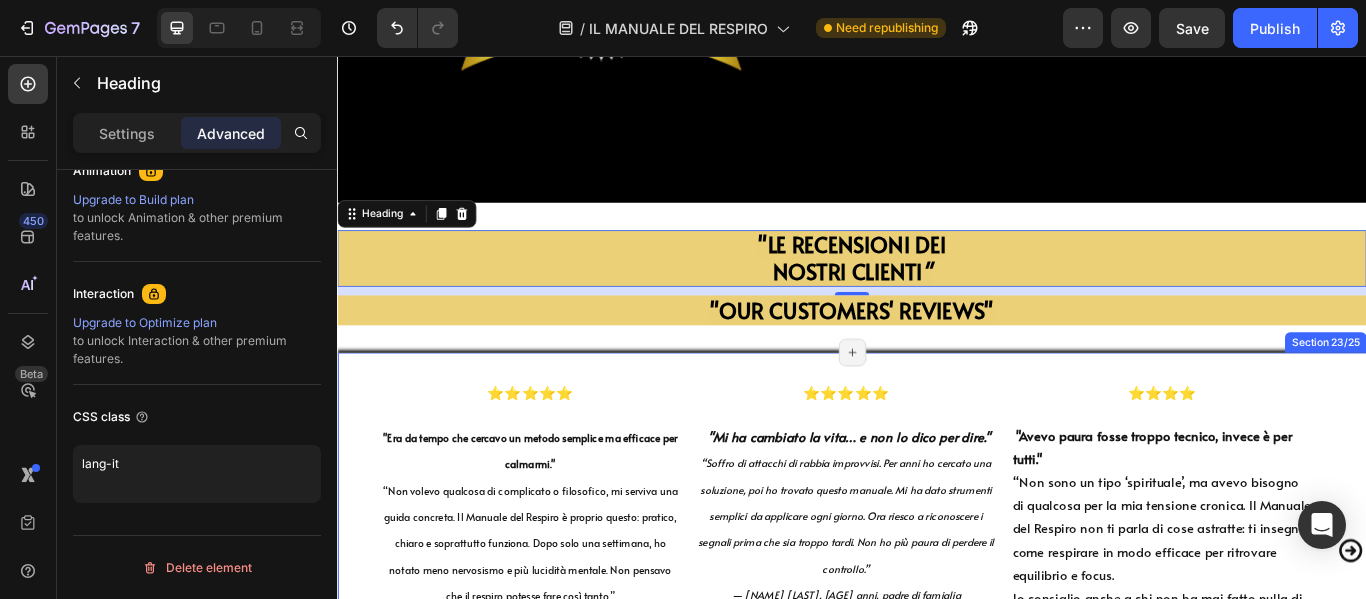 click on "⭐⭐⭐⭐⭐ Text Block  "Era da tempo che cercavo un metodo semplice ma efficace per calmarmi." “Non volevo qualcosa di complicato o filosofico, mi serviva una guida concreta. Il Manuale del Respiro è proprio questo: pratico, chiaro e soprattutto funziona. Dopo solo una settimana, ho notato meno nervosismo e più lucidità mentale. Non pensavo che il respiro potesse fare così tanto.” — Giulia F., 27 anni, studentessa. Text Block ⭐⭐⭐⭐⭐ Text Block    "Mi ha cambiato la vita… e non lo dico per dire." “Soffro di attacchi di rabbia improvvisi. Per anni ho cercato una soluzione, poi ho trovato questo manuale. Mi ha dato strumenti semplici da applicare ogni giorno. Ora riesco a riconoscere i segnali prima che sia troppo tardi. Non ho più paura di perdere il controllo.” — Luca M., 45 anni, padre di famiglia Text Block ⭐⭐⭐⭐ Text Block   "Avevo paura fosse troppo tecnico, invece è per tutti." Lo consiglio anche a chi non ha mai fatto nulla di simile.” a "" at bounding box center (937, 641) 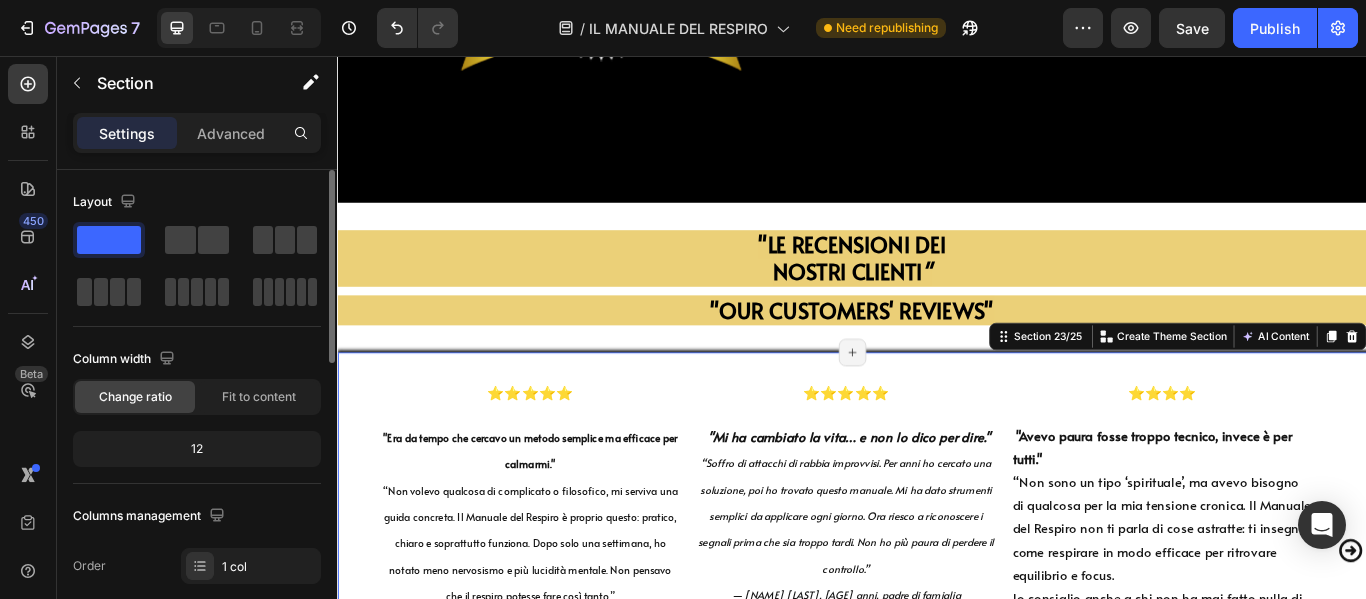scroll, scrollTop: 0, scrollLeft: 0, axis: both 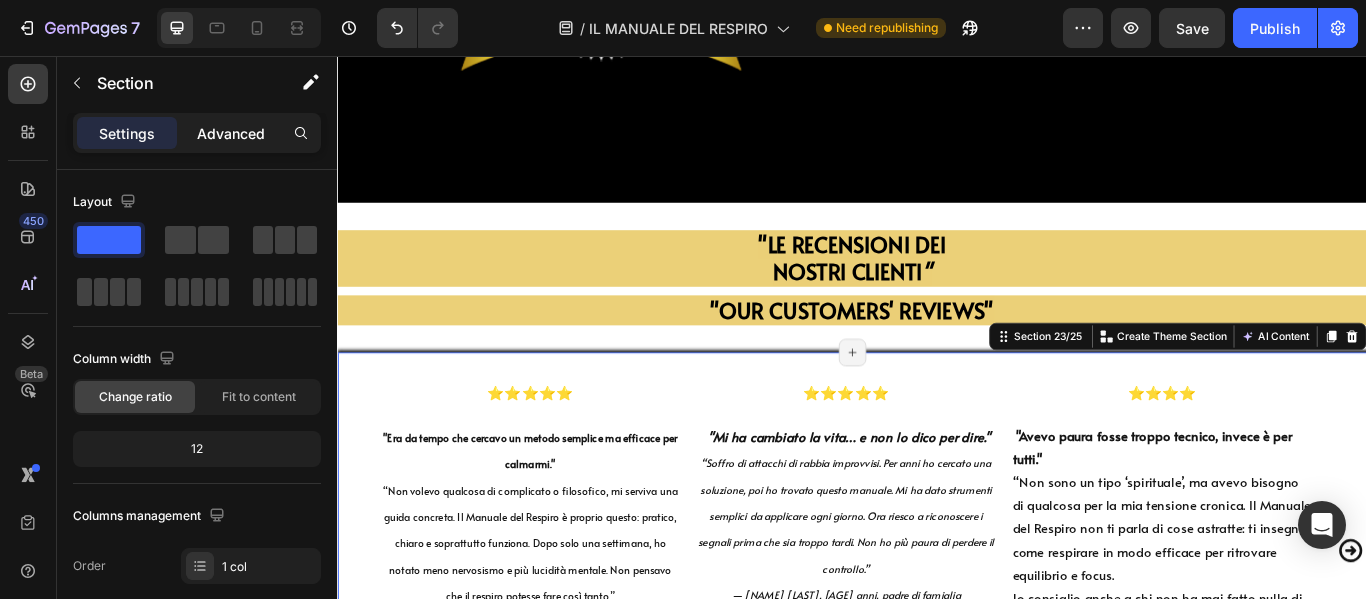click on "Advanced" at bounding box center [231, 133] 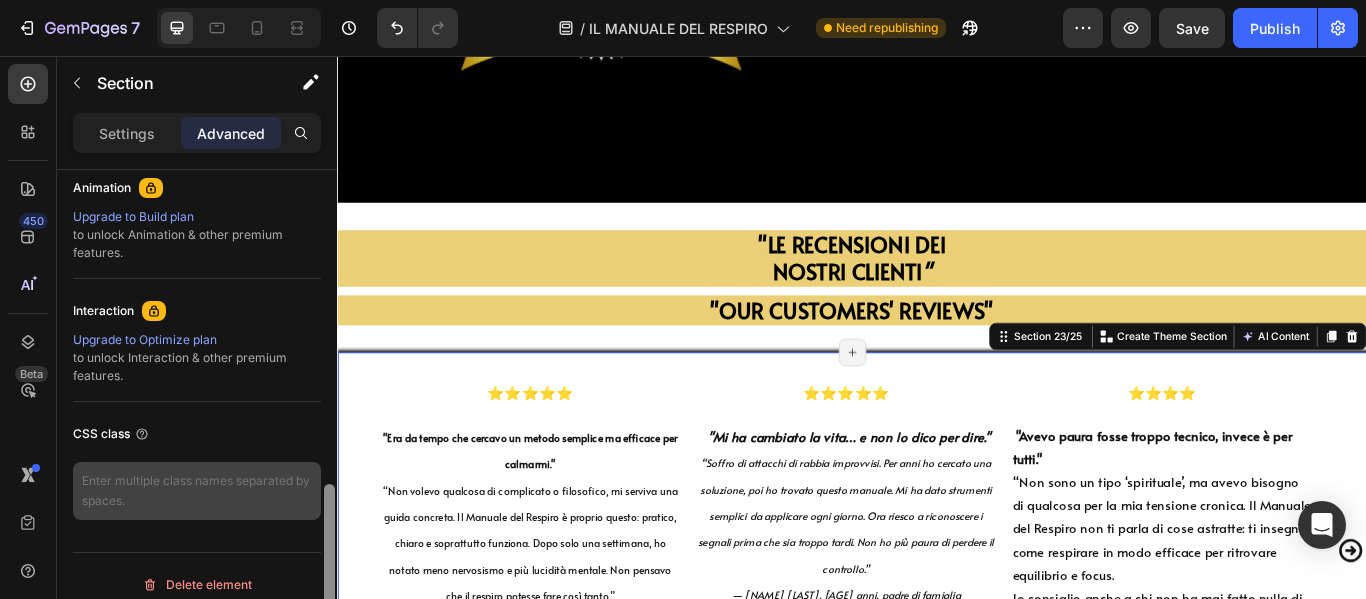 drag, startPoint x: 333, startPoint y: 203, endPoint x: 302, endPoint y: 514, distance: 312.5412 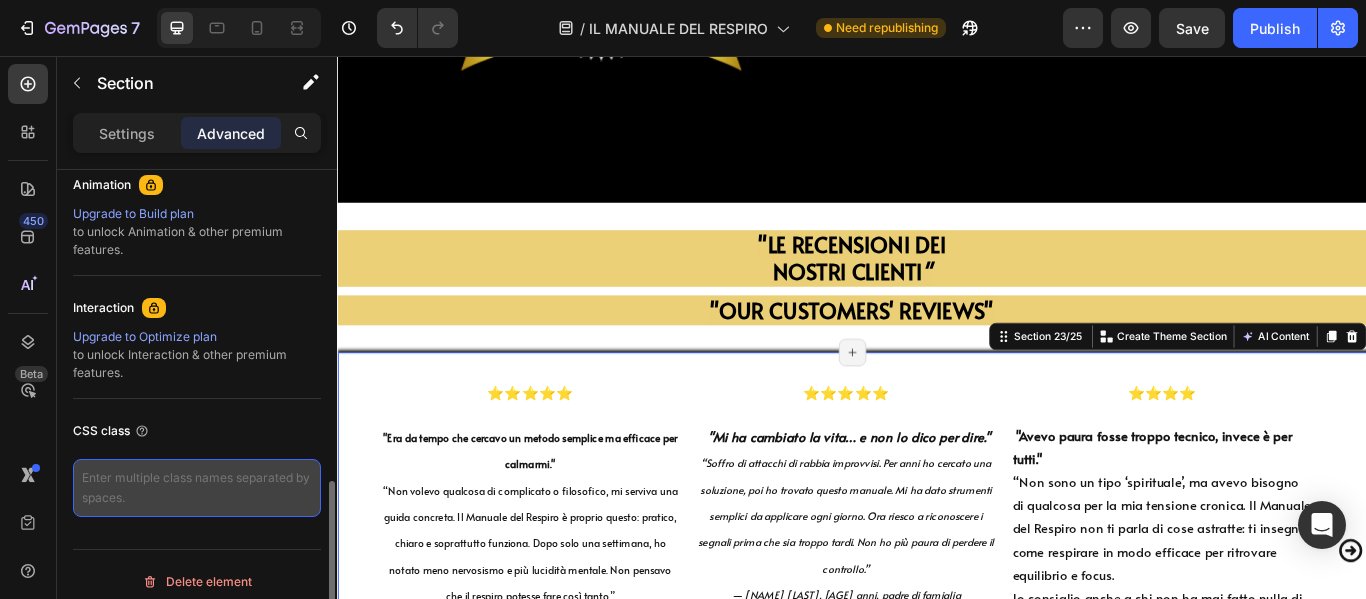 click at bounding box center (197, 488) 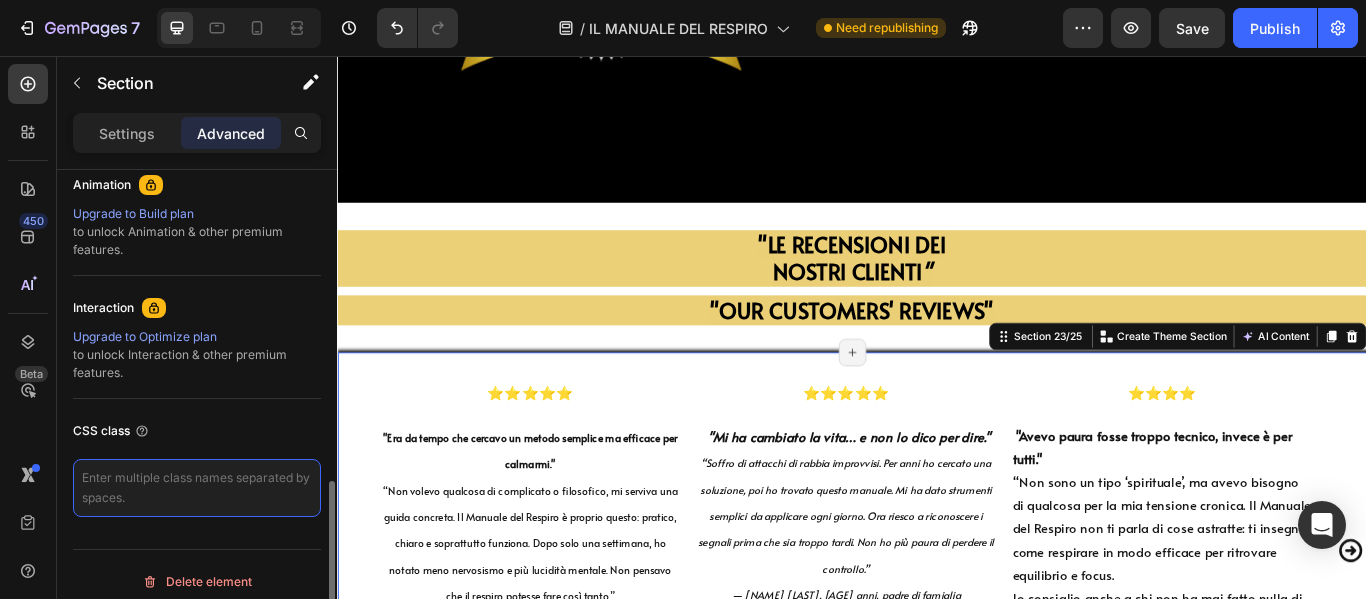 paste on "lang-it" 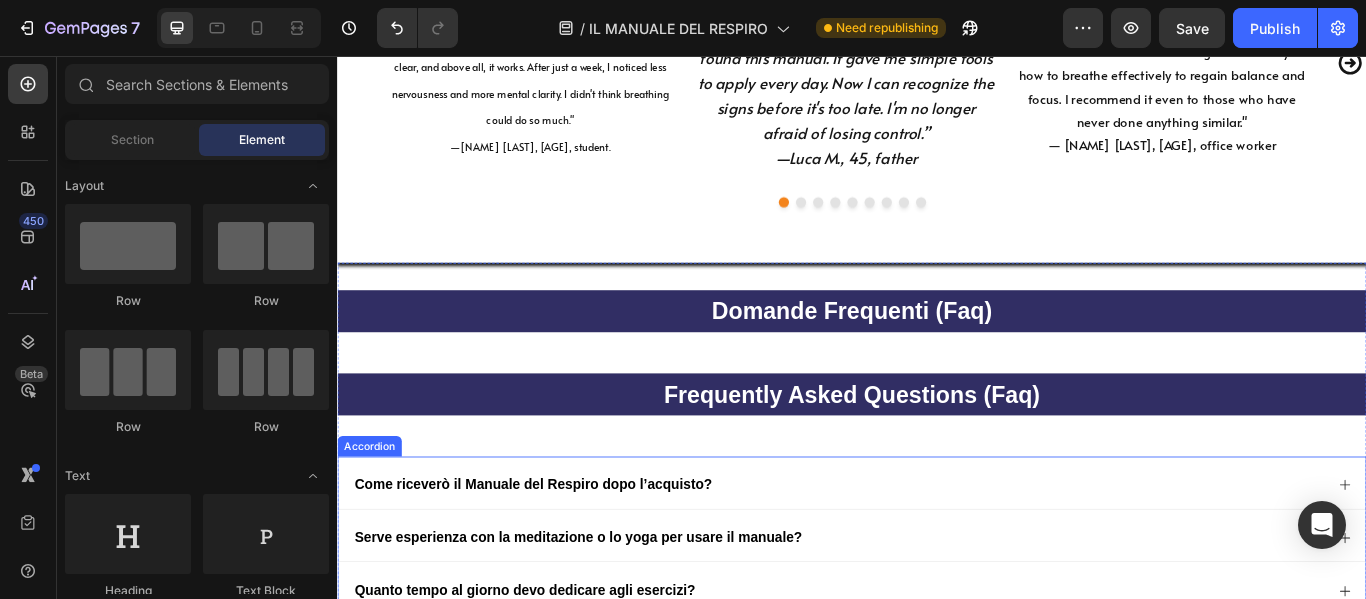 scroll, scrollTop: 26950, scrollLeft: 0, axis: vertical 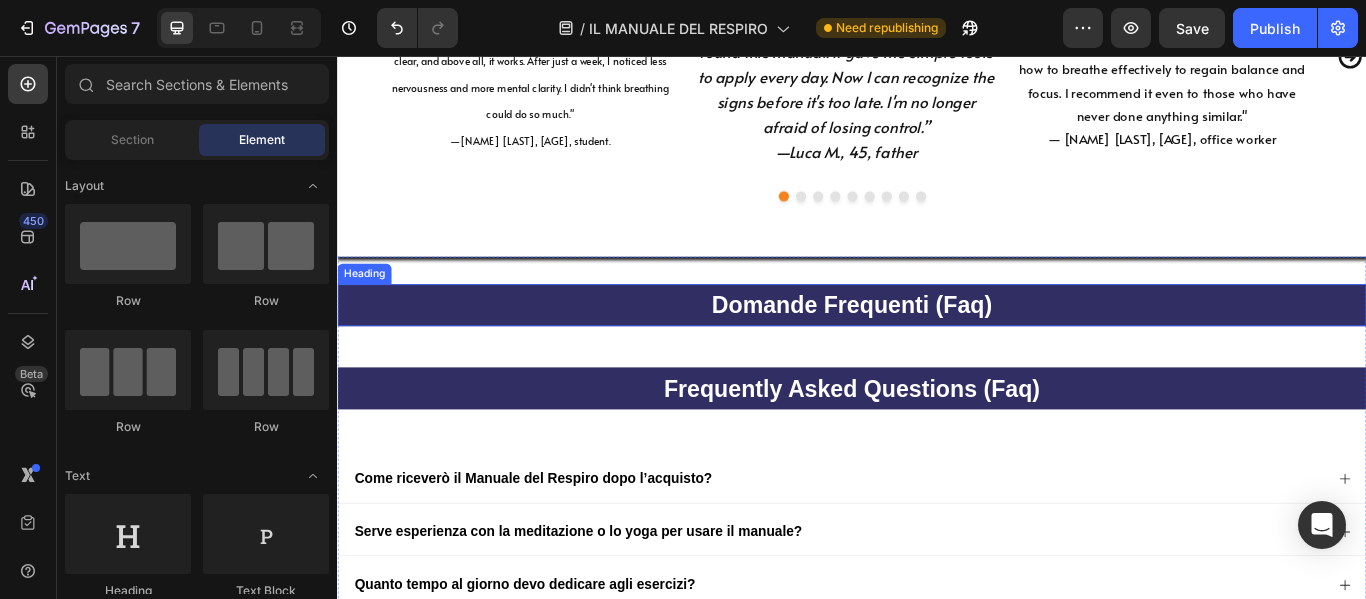 click on "domande frequenti (faq)" at bounding box center (937, 346) 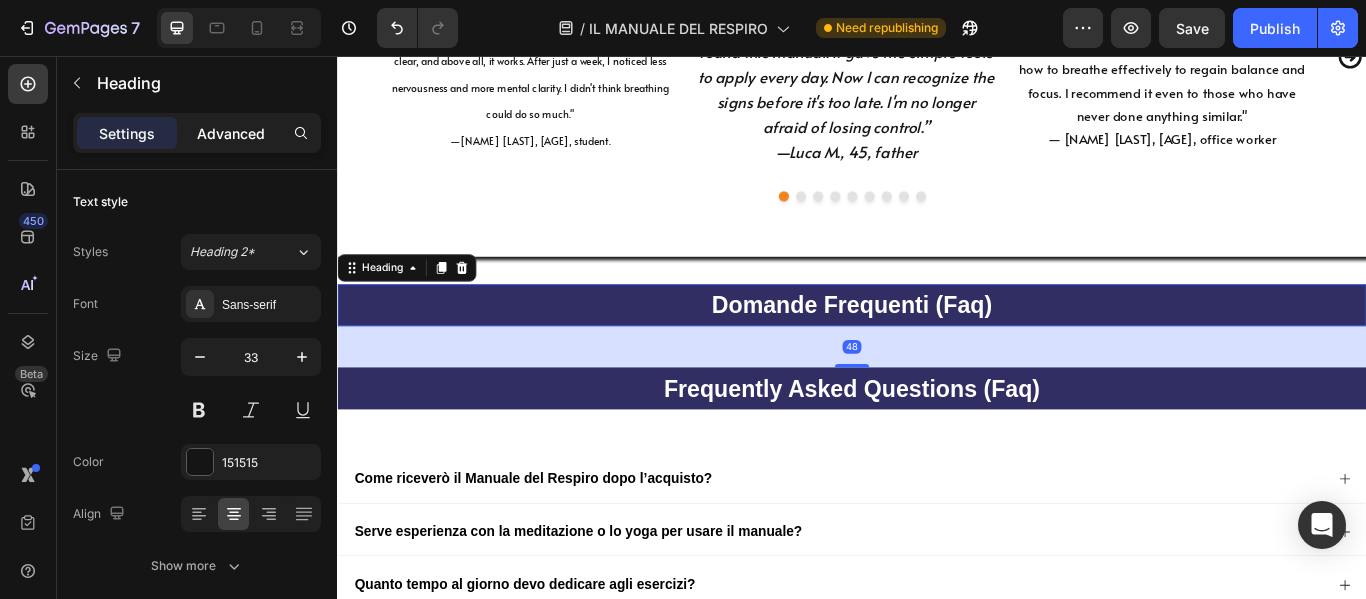 click on "Advanced" at bounding box center [231, 133] 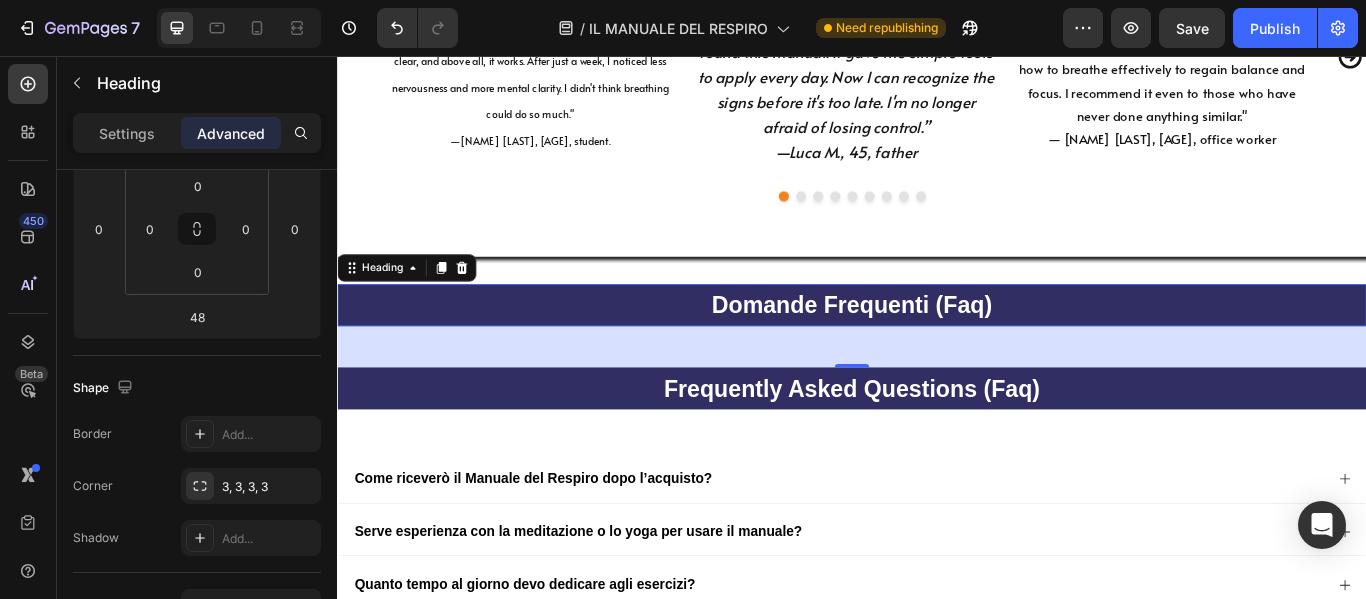 scroll, scrollTop: 902, scrollLeft: 0, axis: vertical 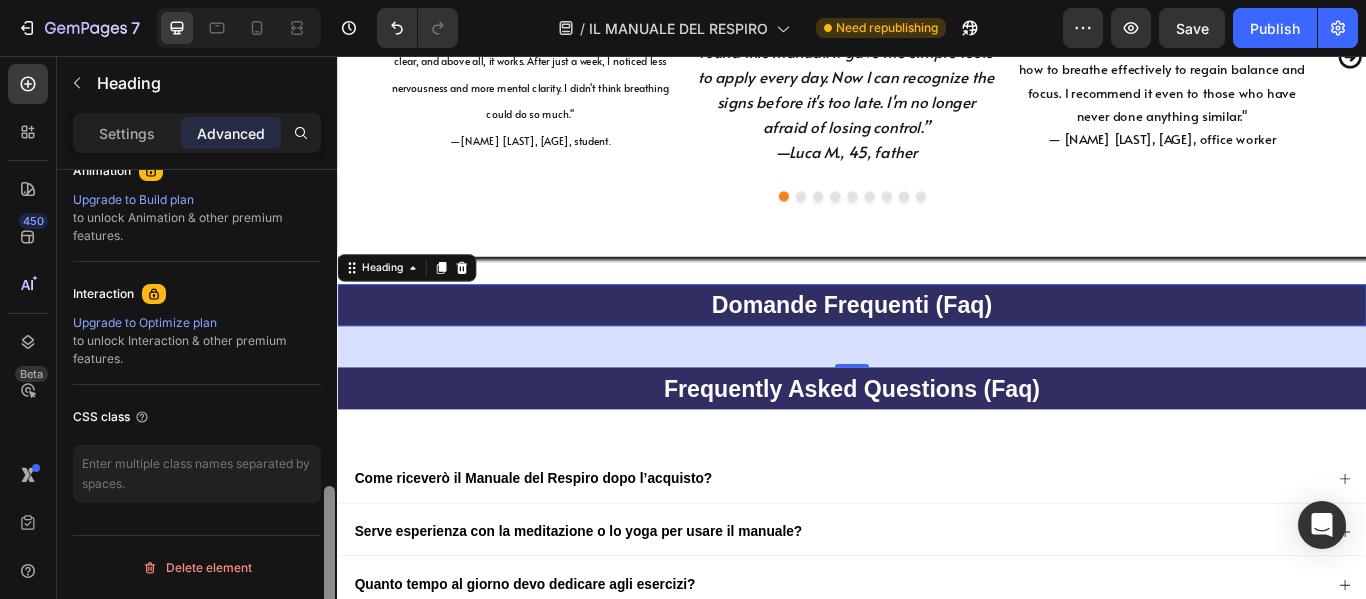 drag, startPoint x: 324, startPoint y: 205, endPoint x: 305, endPoint y: 537, distance: 332.54324 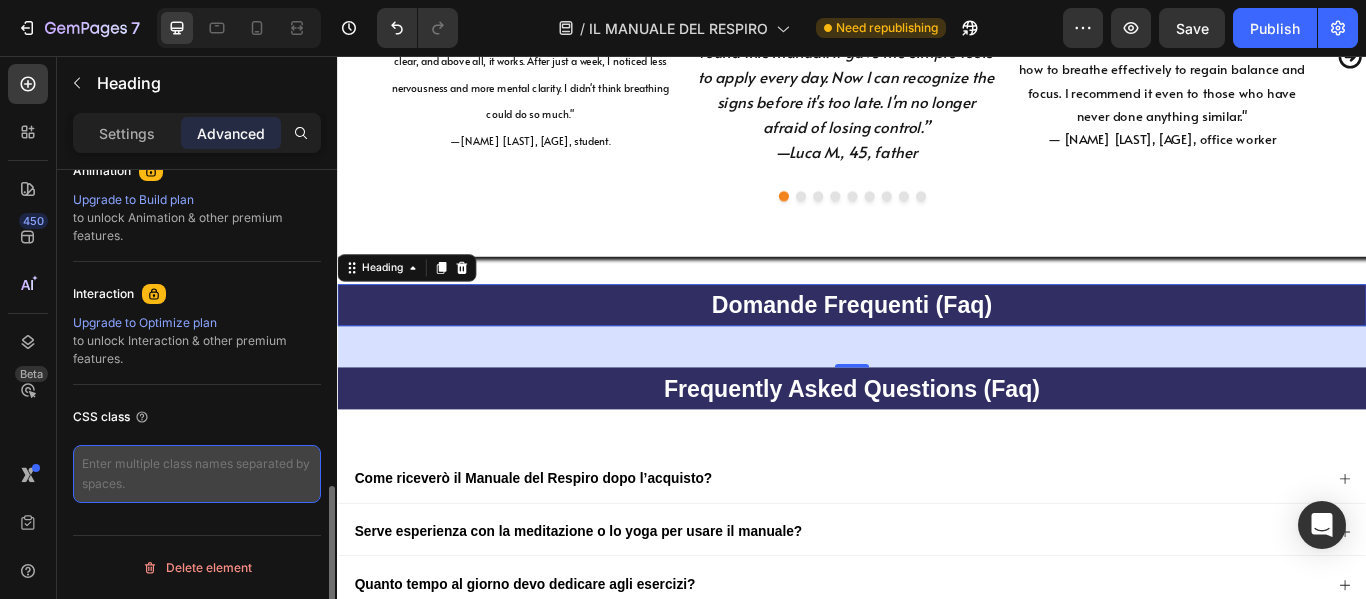 click at bounding box center [197, 474] 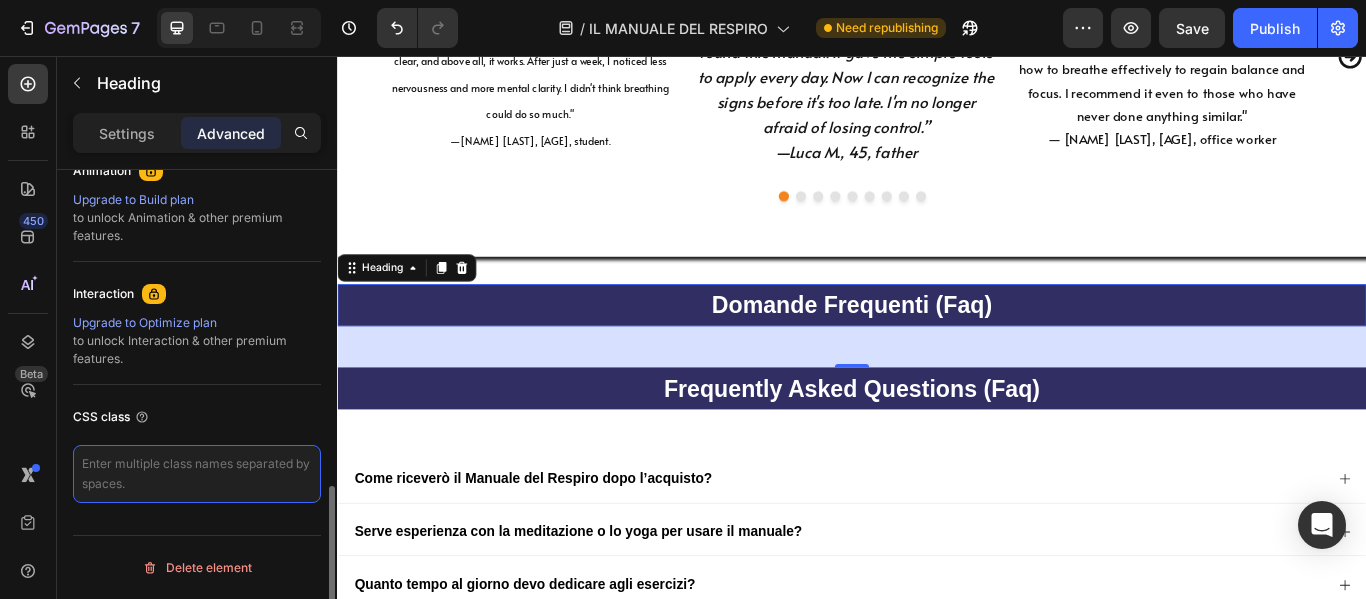 paste on "lang-it" 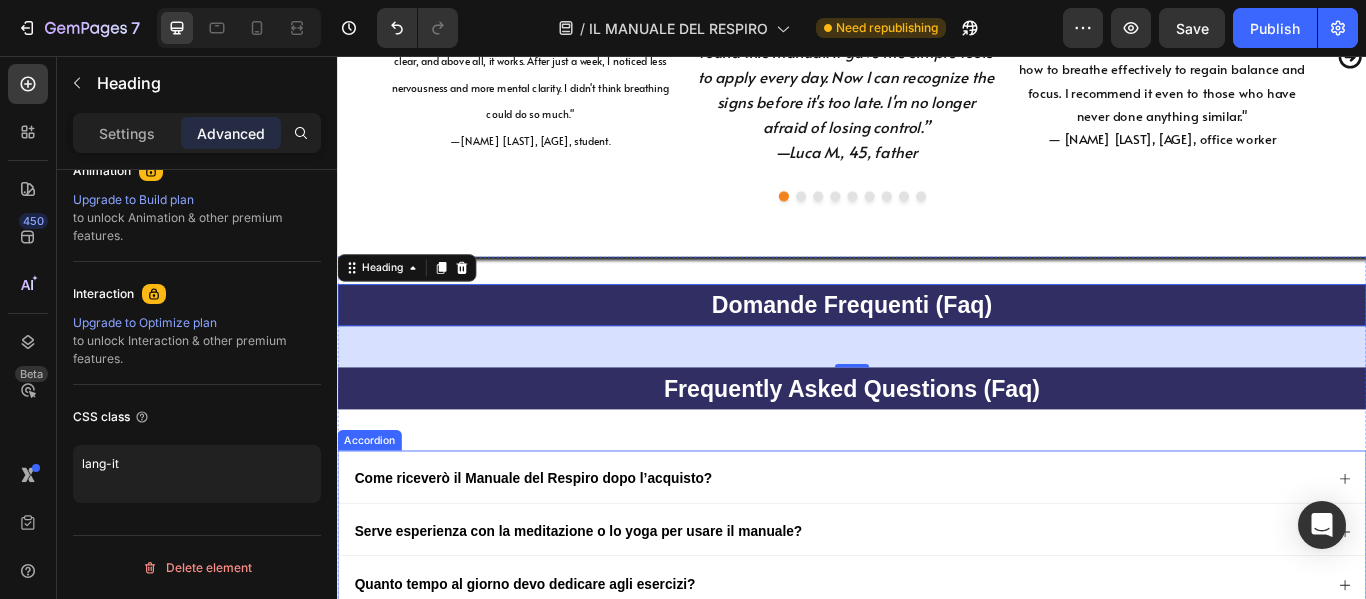 click on "Come riceverò il Manuale del Respiro dopo l’acquisto?" at bounding box center (937, 546) 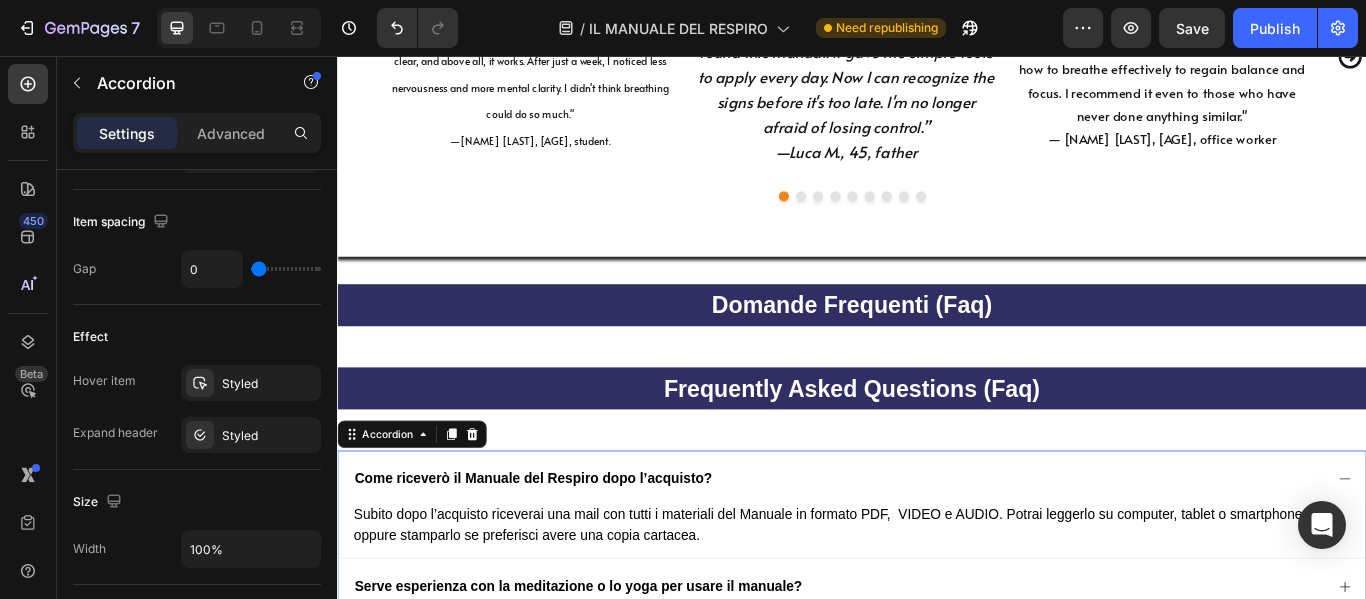 scroll, scrollTop: 0, scrollLeft: 0, axis: both 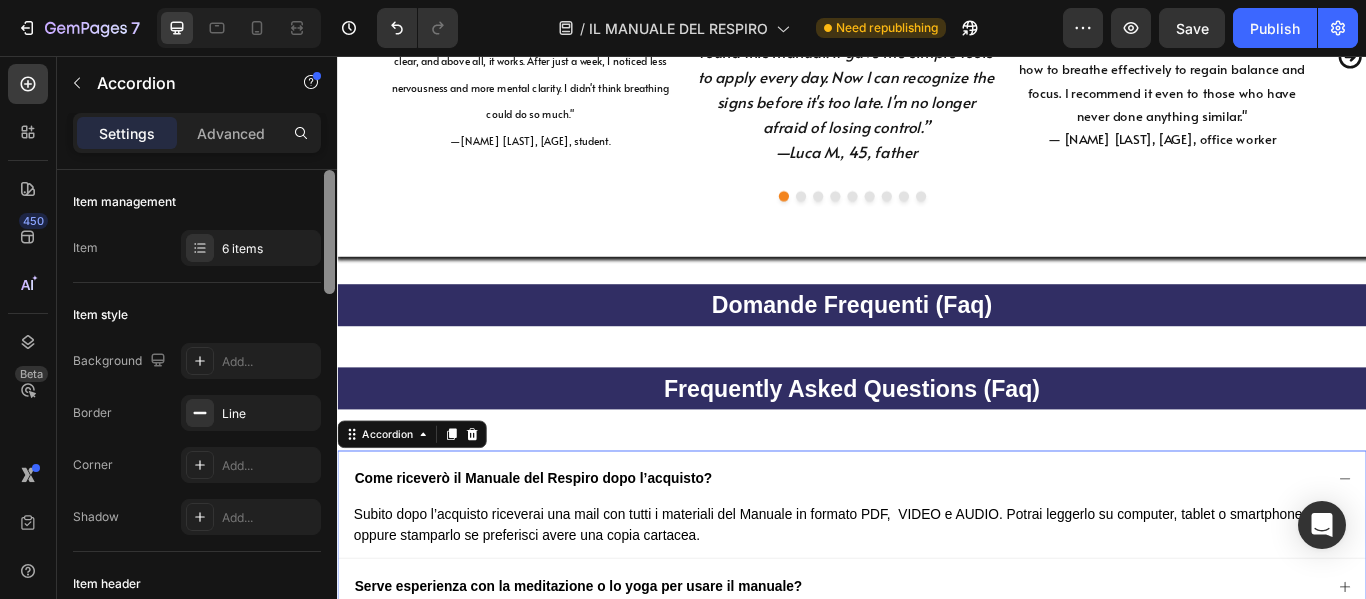 click at bounding box center [329, 232] 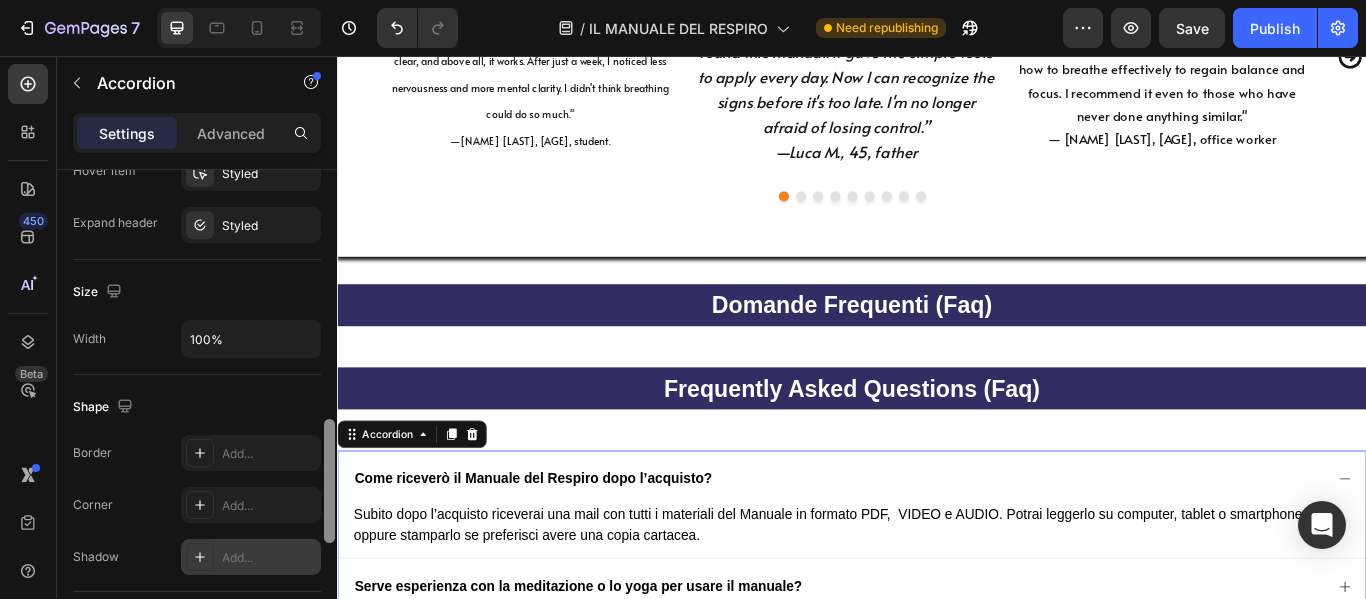 scroll, scrollTop: 1116, scrollLeft: 0, axis: vertical 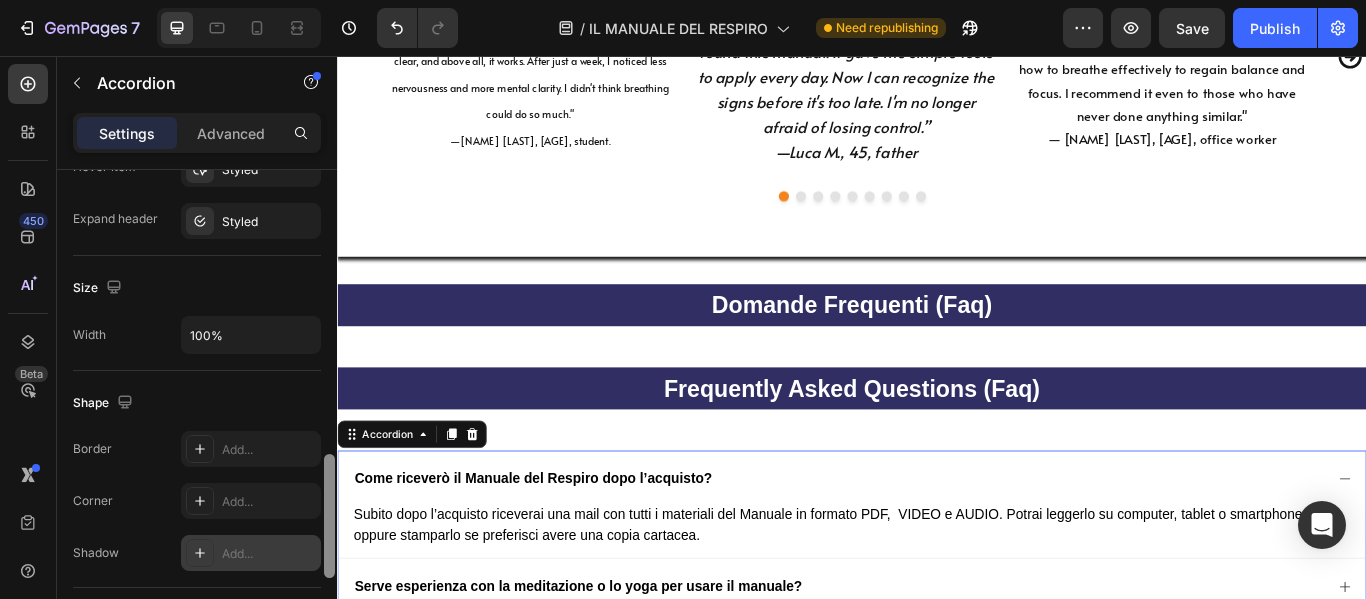 drag, startPoint x: 329, startPoint y: 265, endPoint x: 296, endPoint y: 550, distance: 286.90417 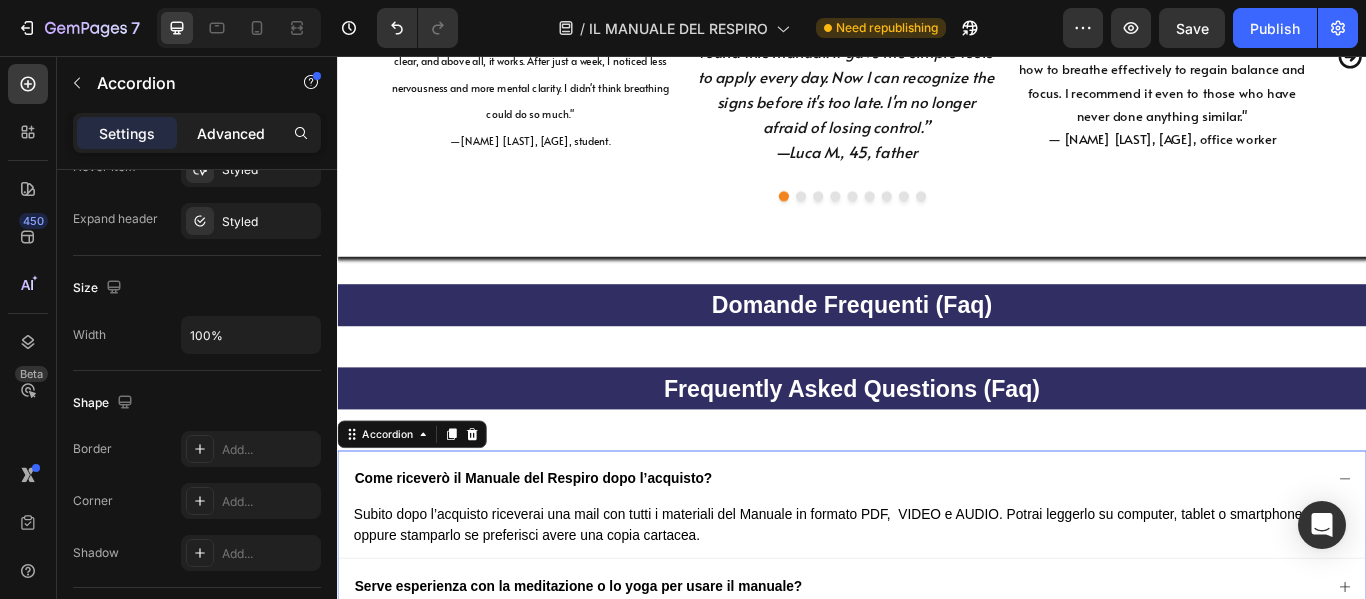 click on "Advanced" at bounding box center [231, 133] 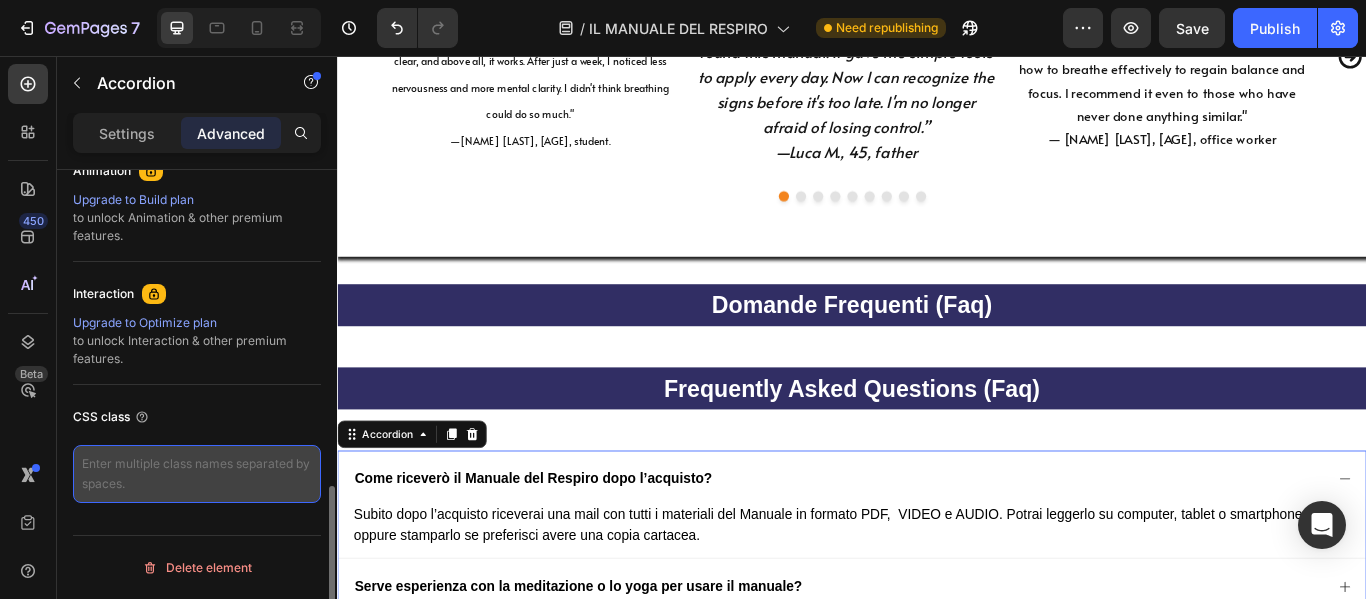 click at bounding box center [197, 474] 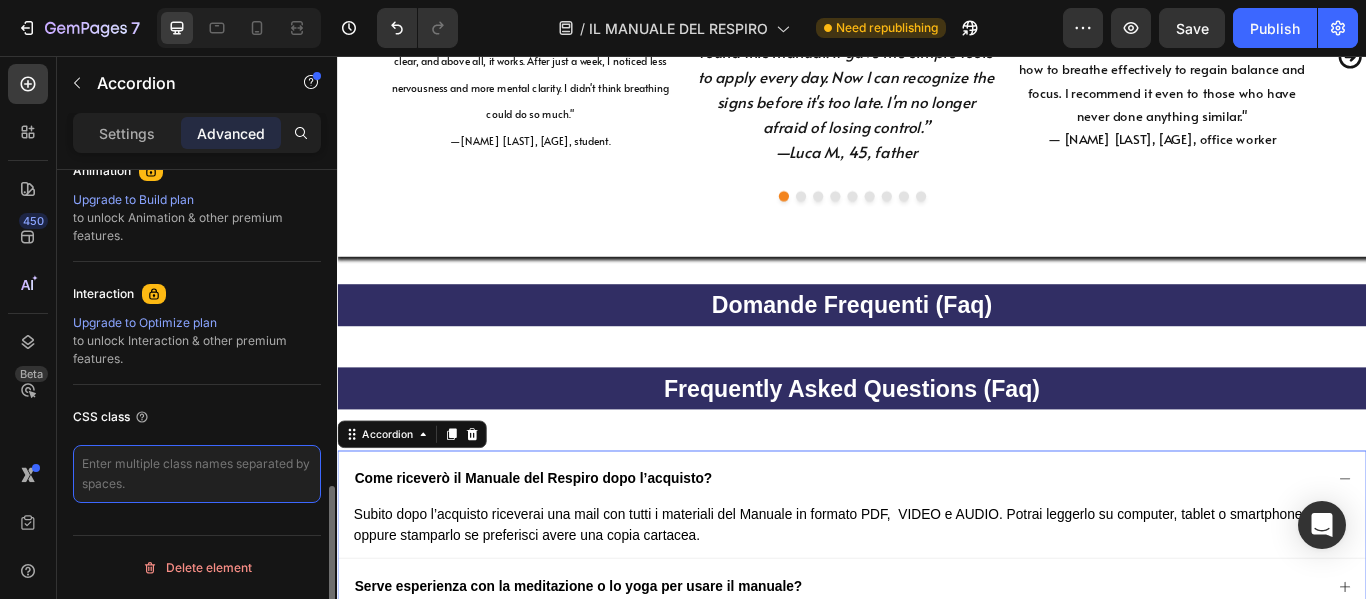 paste on "lang-it" 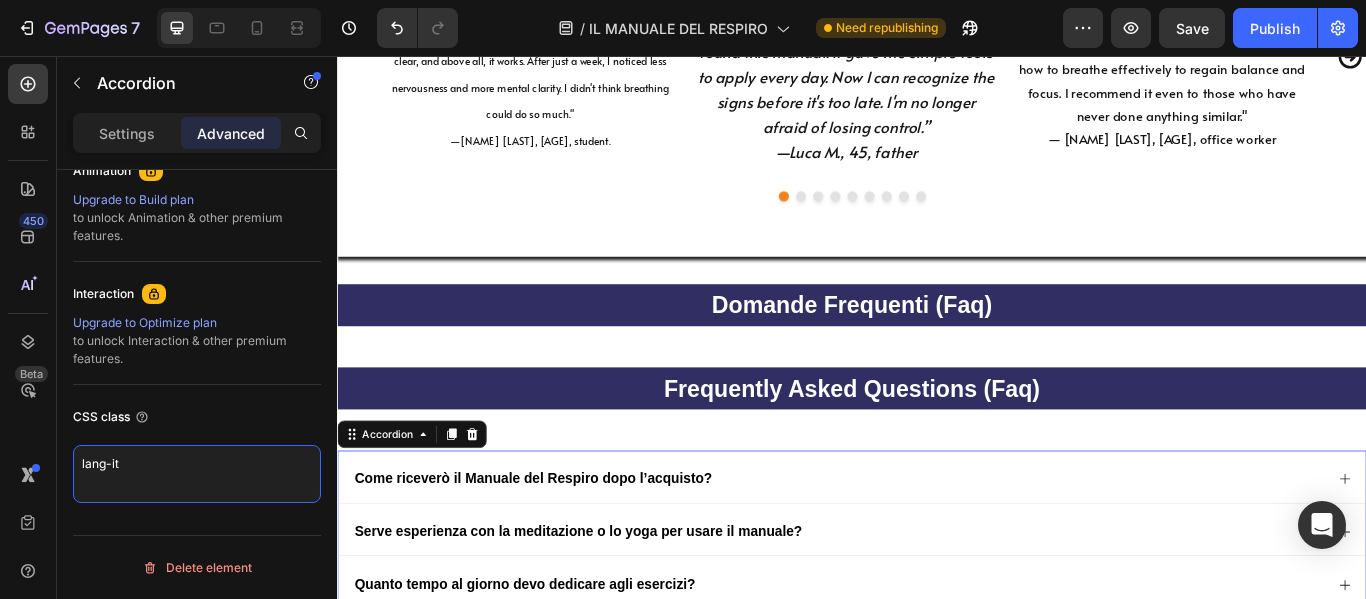 type on "lang-it" 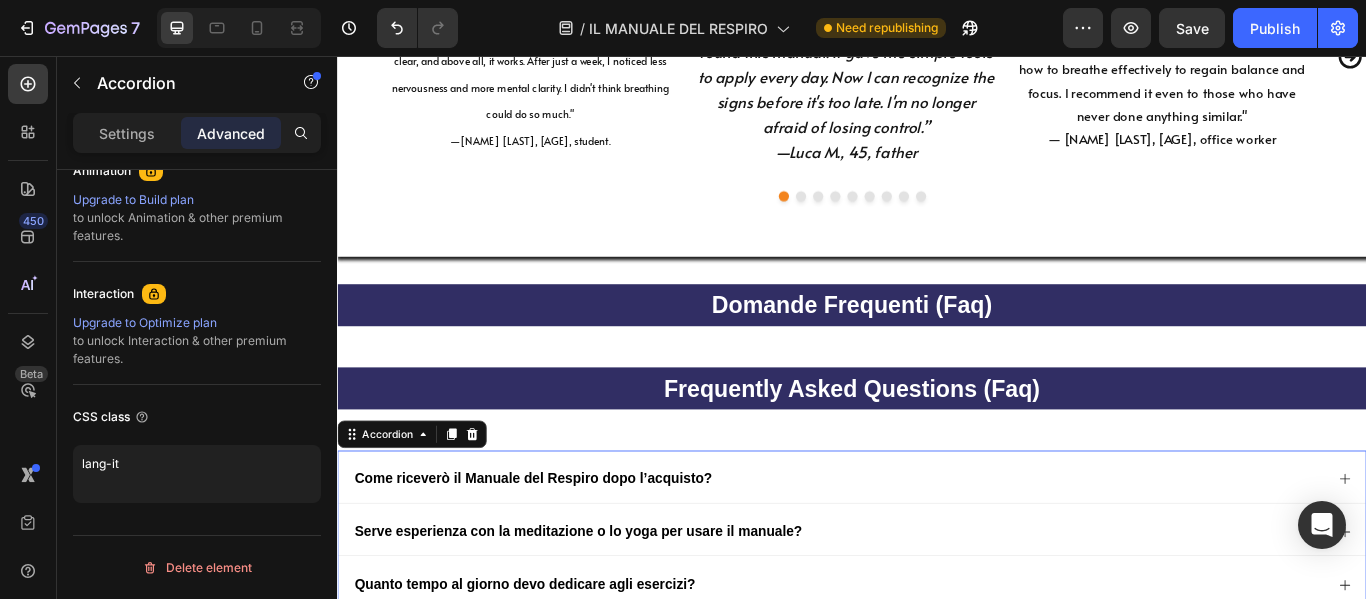 click on "Come riceverò il Manuale del Respiro dopo l’acquisto?" at bounding box center [937, 546] 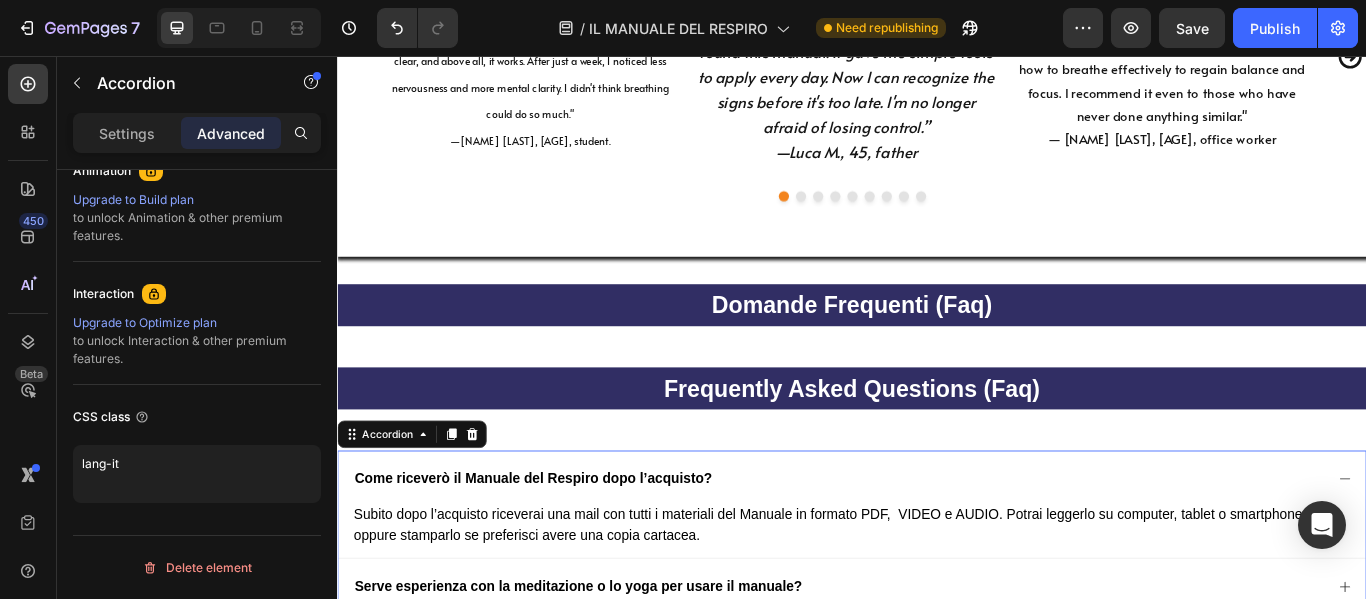 click on "Come riceverò il Manuale del Respiro dopo l’acquisto?" at bounding box center (937, 546) 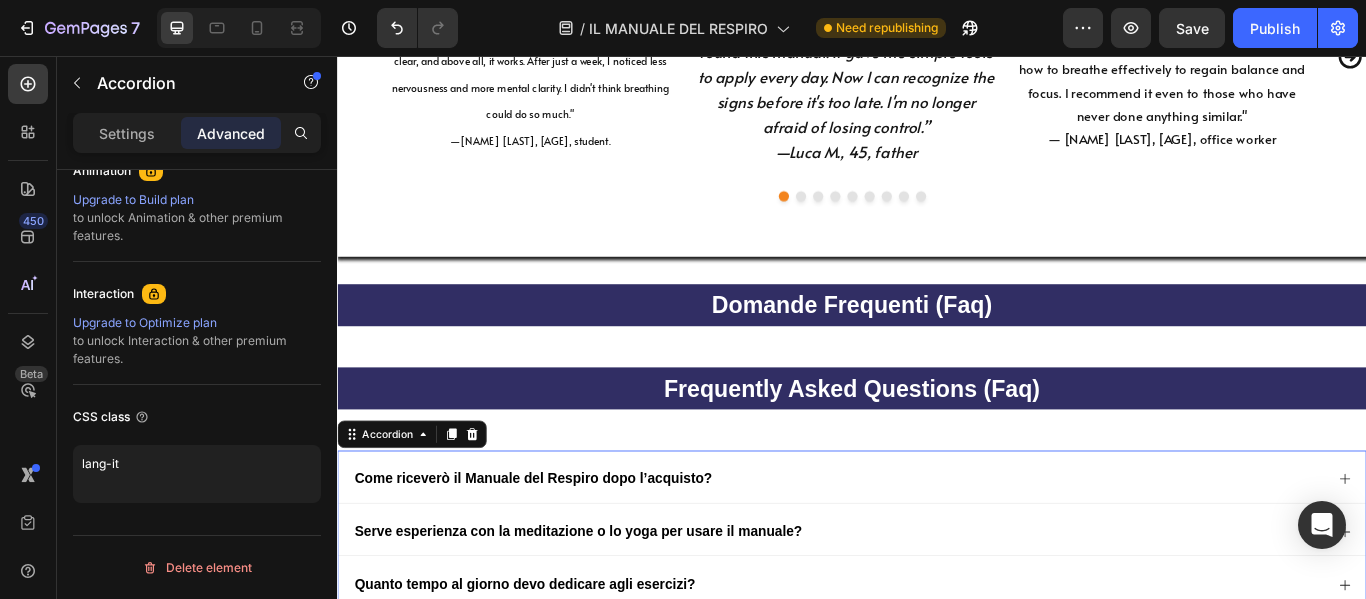 click on "Serve esperienza con la meditazione o lo yoga per usare il manuale?" at bounding box center (921, 611) 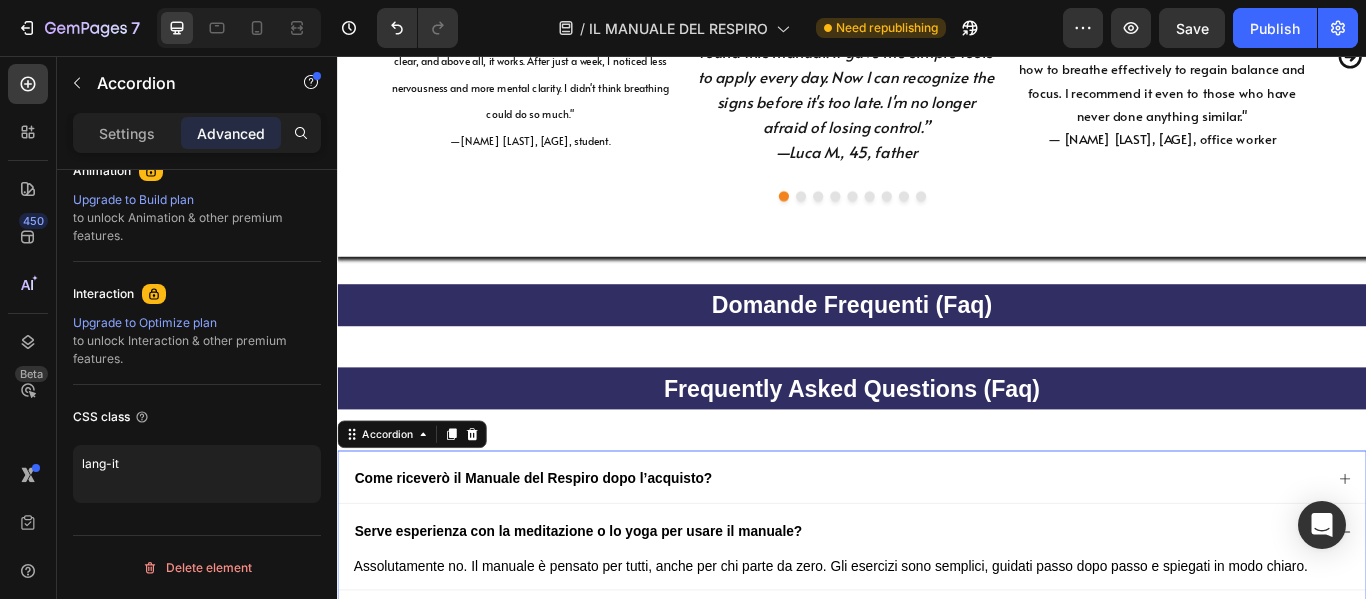 click on "Serve esperienza con la meditazione o lo yoga per usare il manuale?" at bounding box center [921, 611] 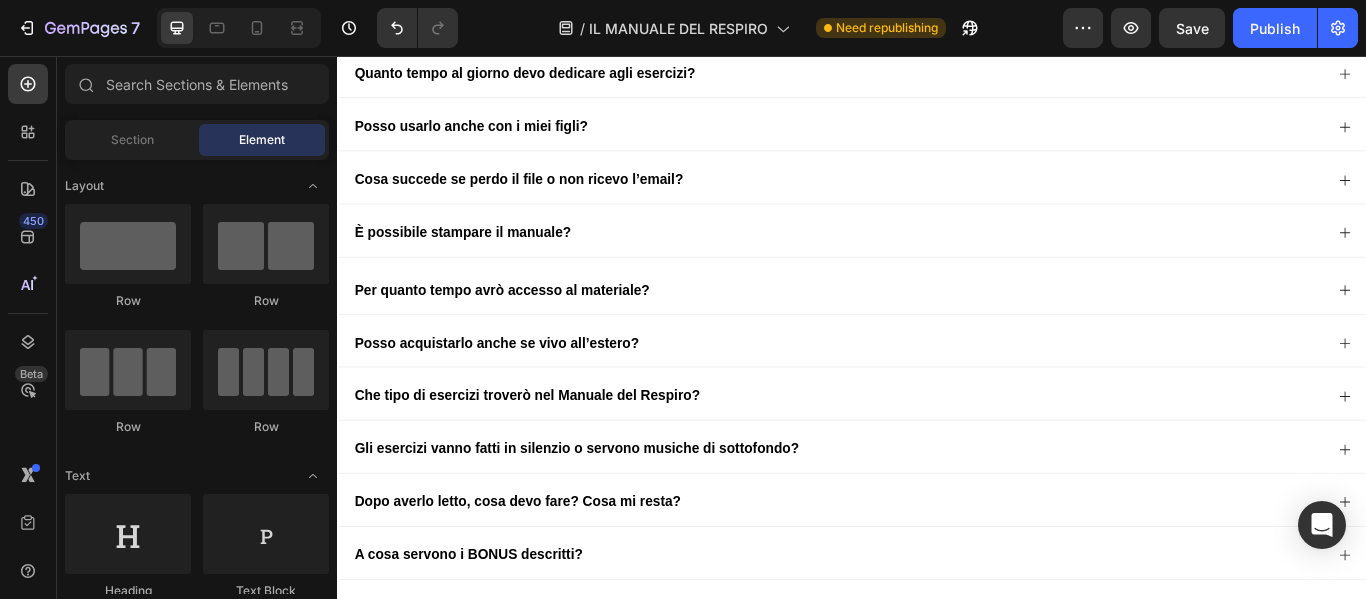 scroll, scrollTop: 27550, scrollLeft: 0, axis: vertical 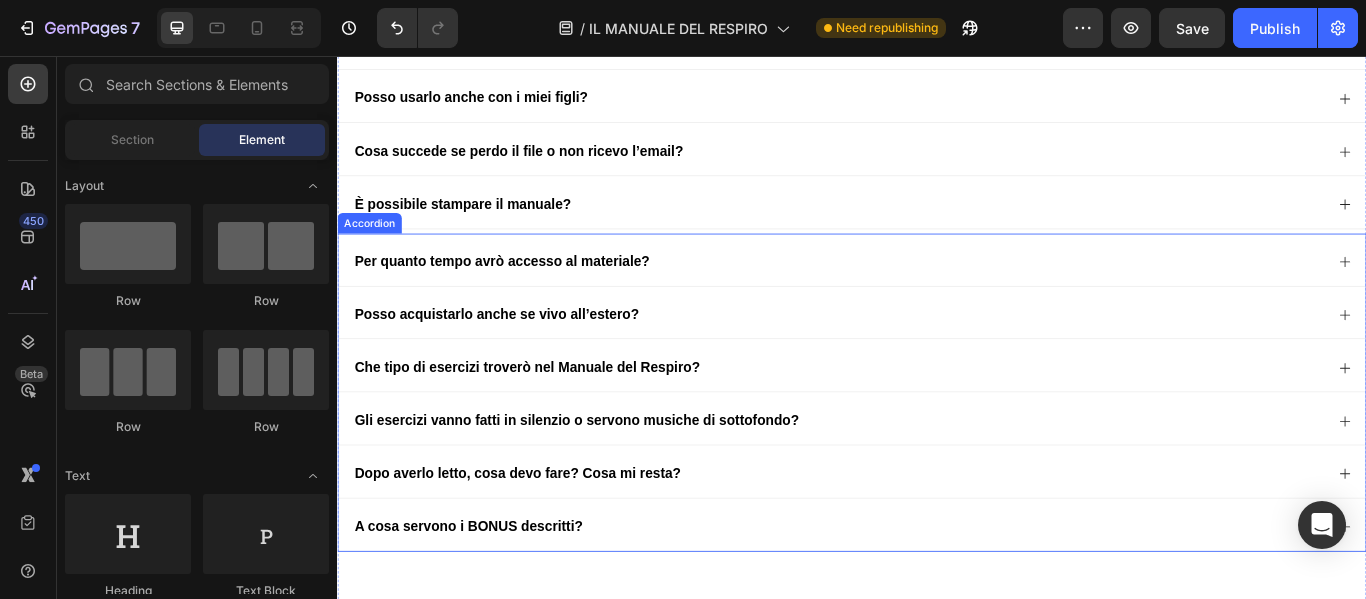 click on "Per quanto tempo avrò accesso al materiale?" at bounding box center (937, 293) 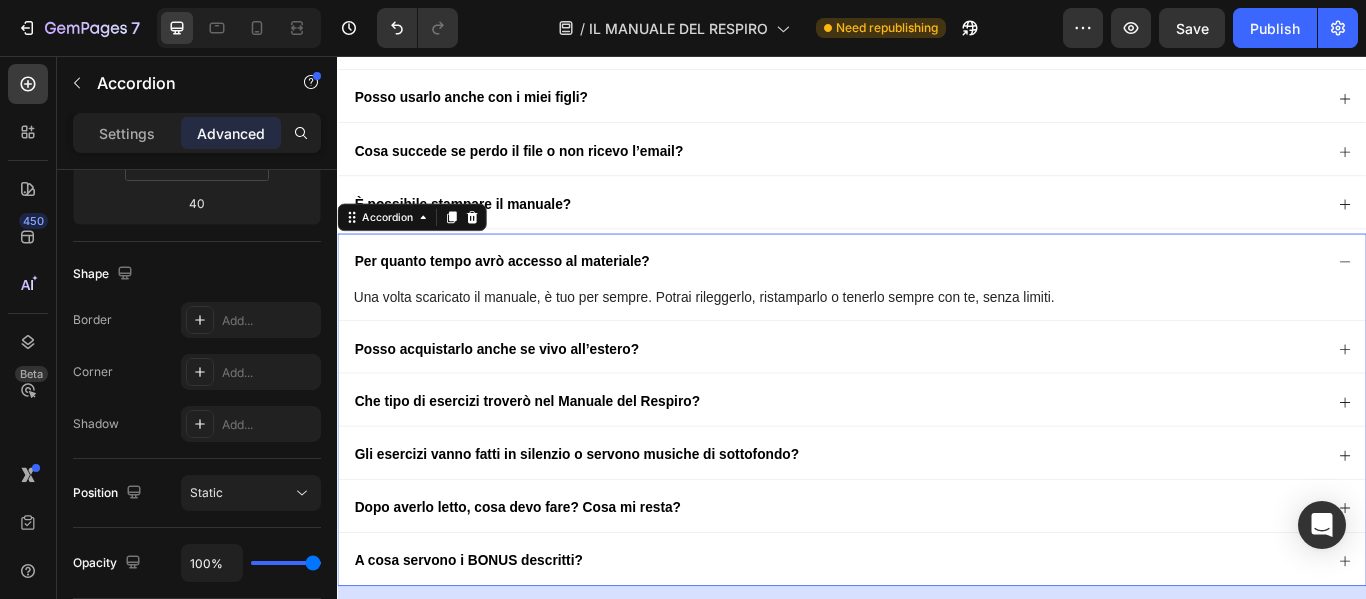 scroll, scrollTop: 885, scrollLeft: 0, axis: vertical 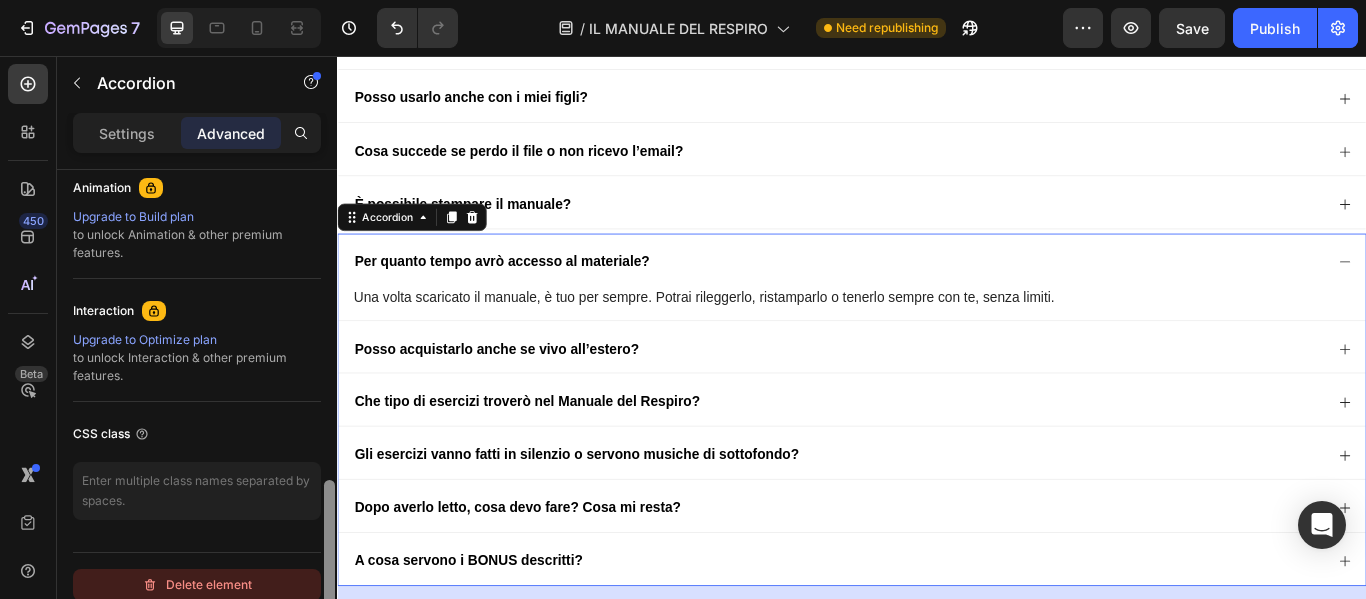 drag, startPoint x: 328, startPoint y: 280, endPoint x: 318, endPoint y: 590, distance: 310.16125 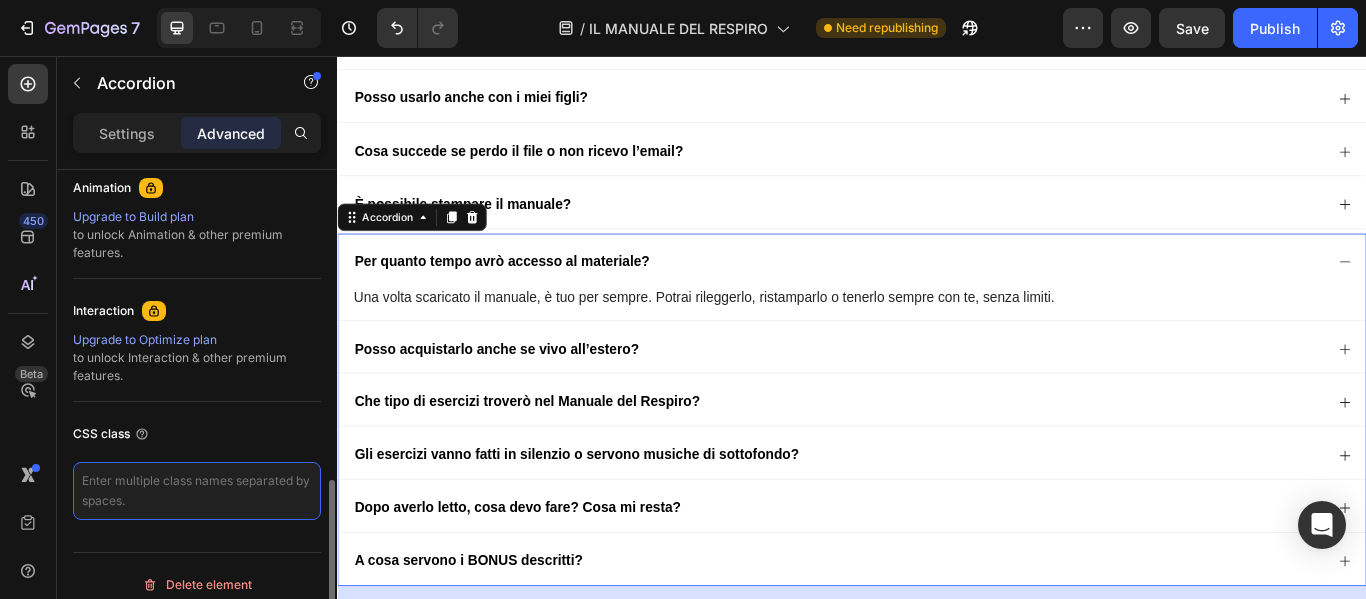 click at bounding box center [197, 491] 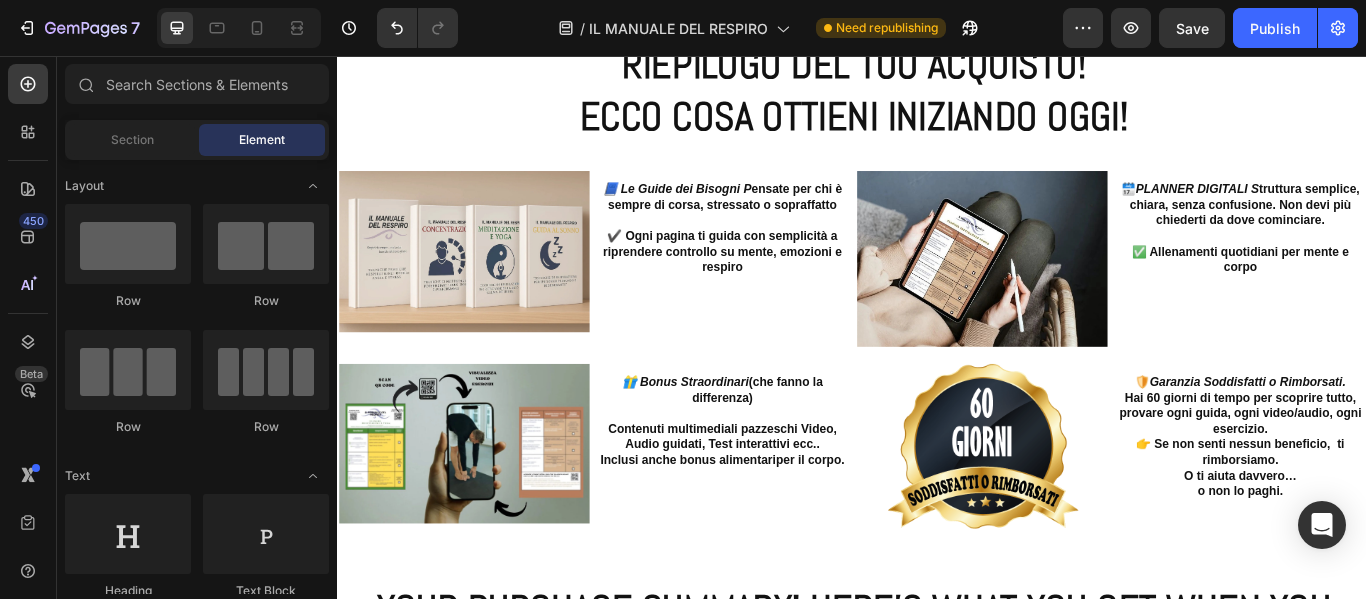 scroll, scrollTop: 21030, scrollLeft: 0, axis: vertical 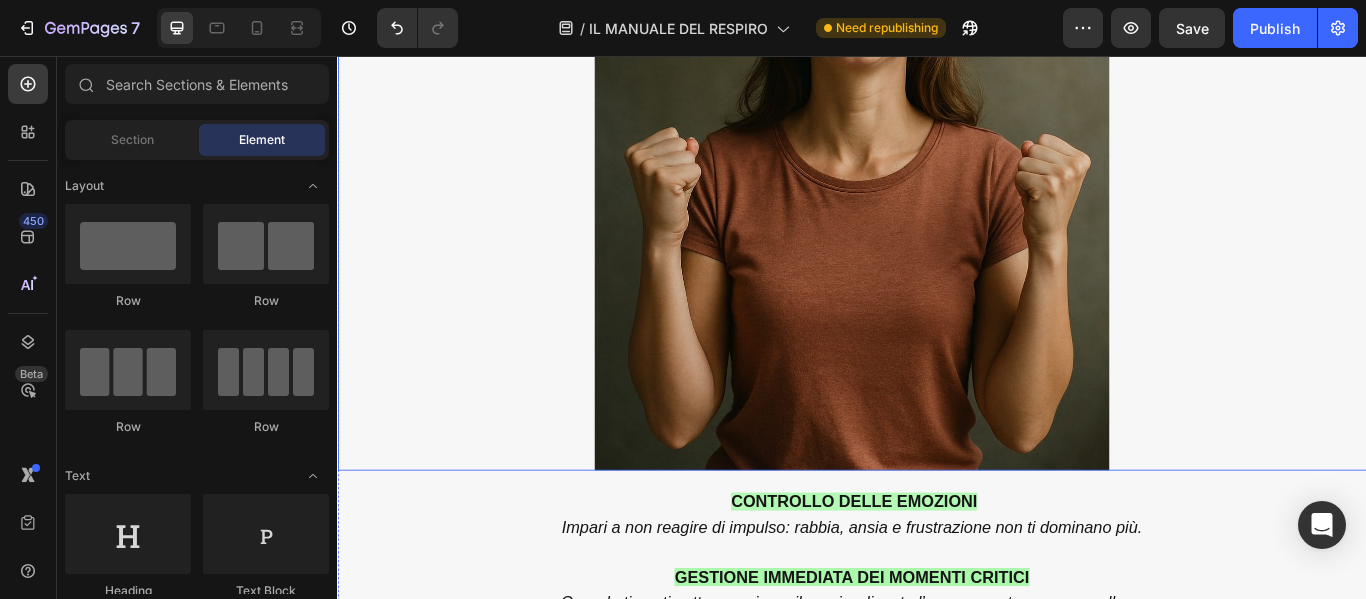 click at bounding box center [937, 177] 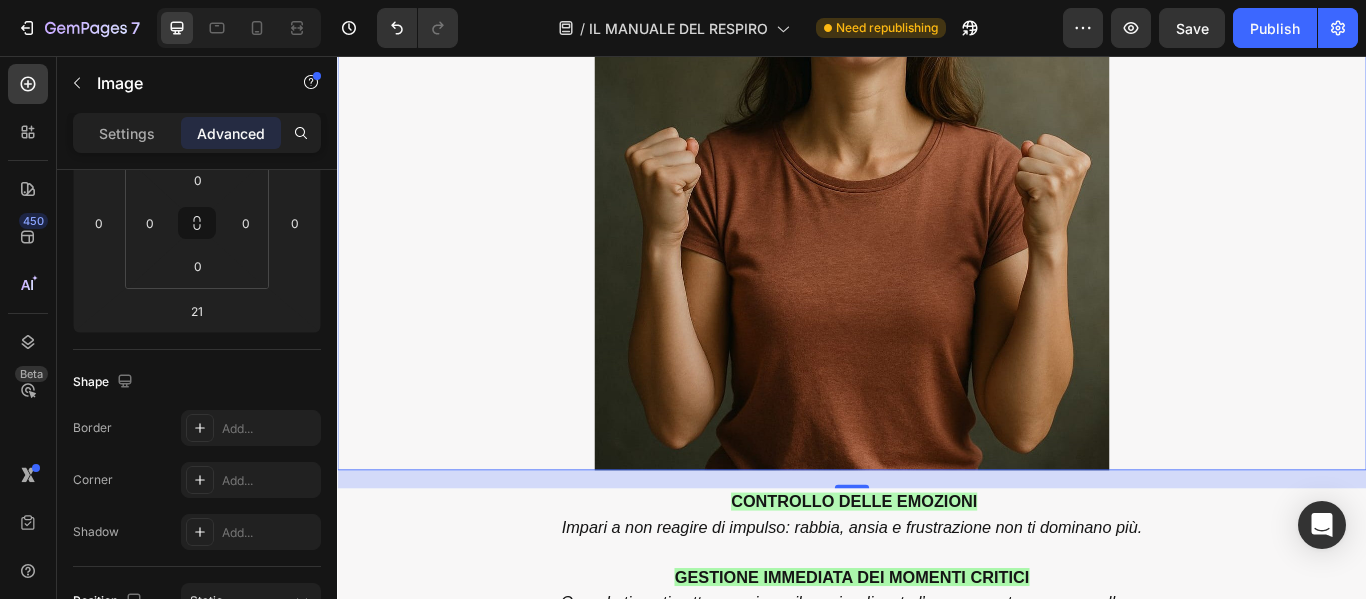 scroll, scrollTop: 902, scrollLeft: 0, axis: vertical 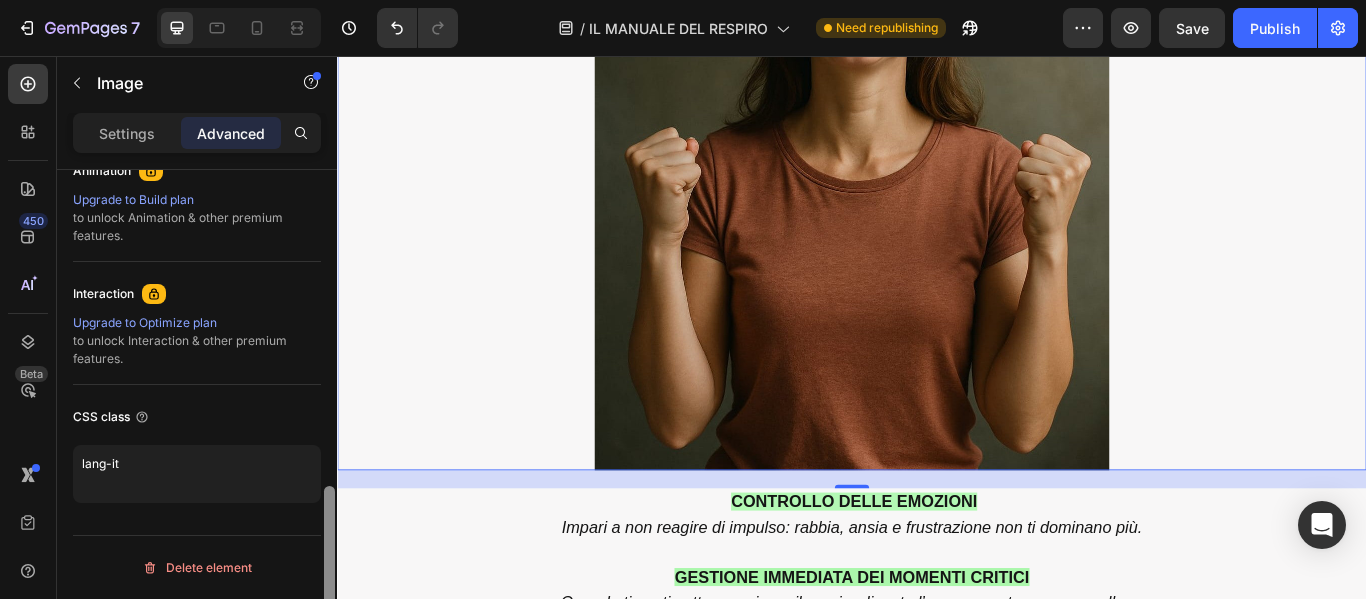 drag, startPoint x: 329, startPoint y: 217, endPoint x: 335, endPoint y: 543, distance: 326.0552 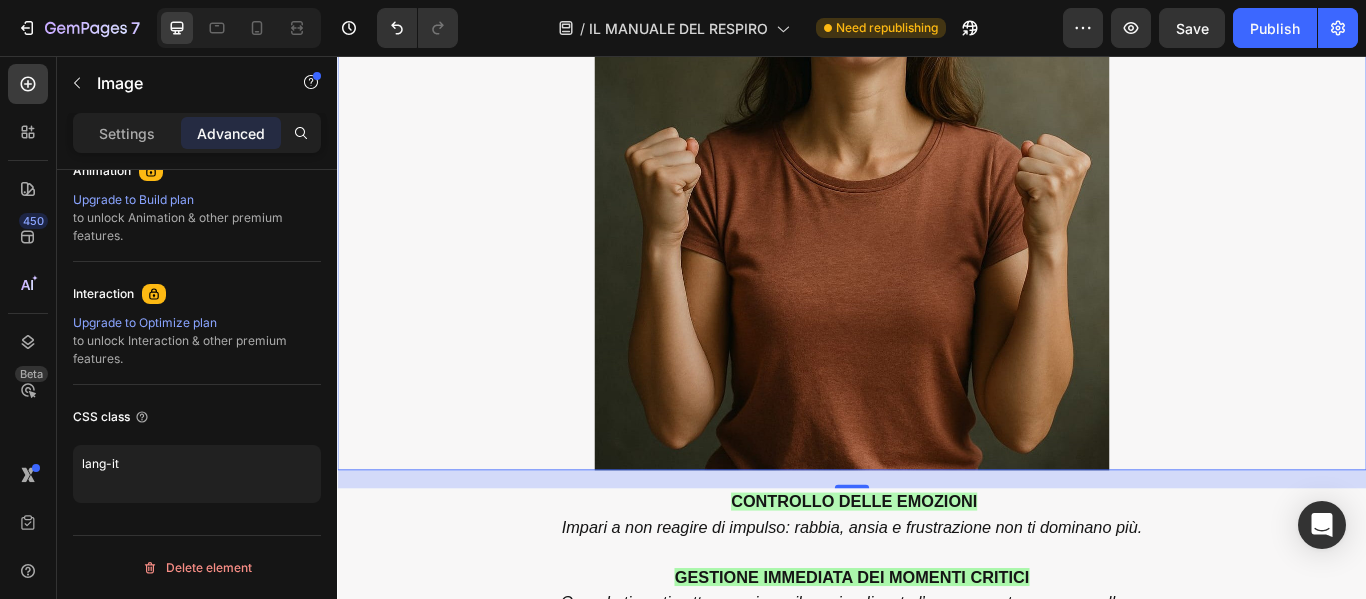click at bounding box center [937, 177] 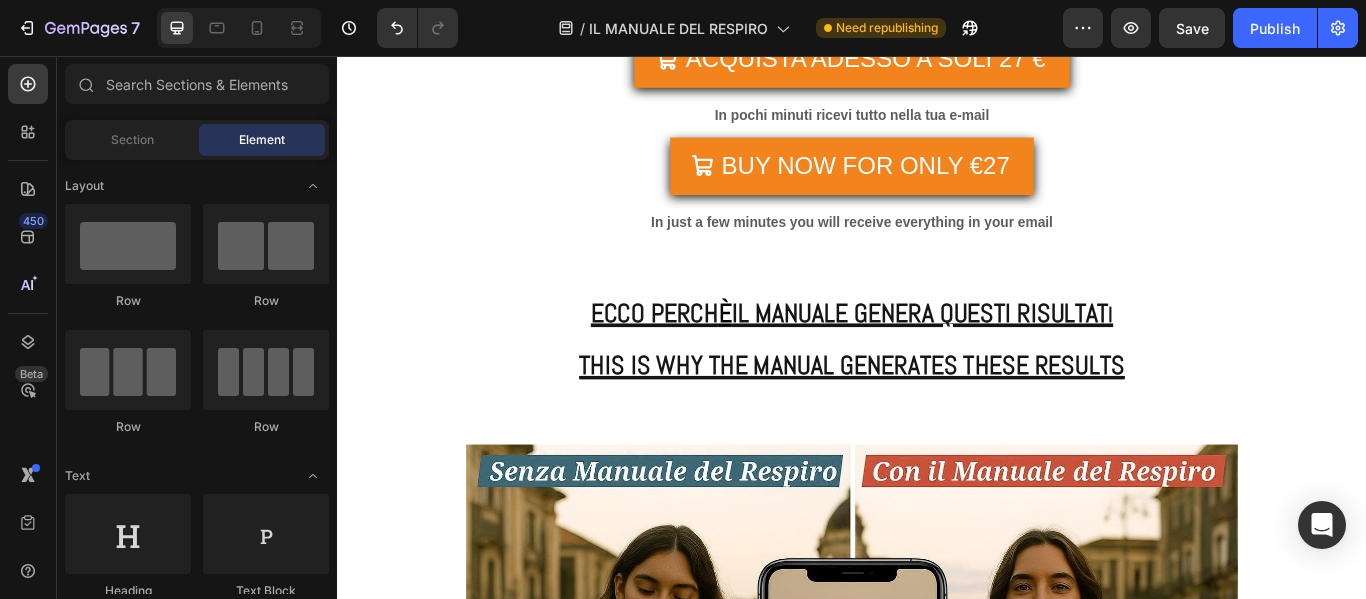 scroll, scrollTop: 6882, scrollLeft: 0, axis: vertical 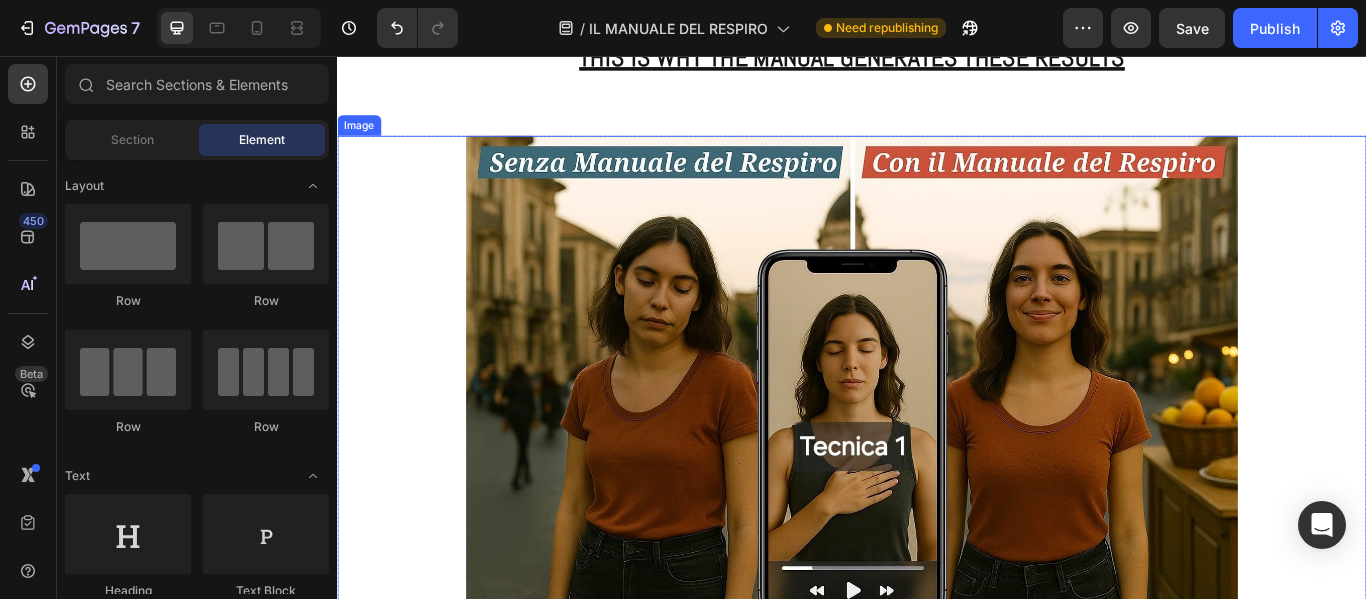 click at bounding box center [937, 441] 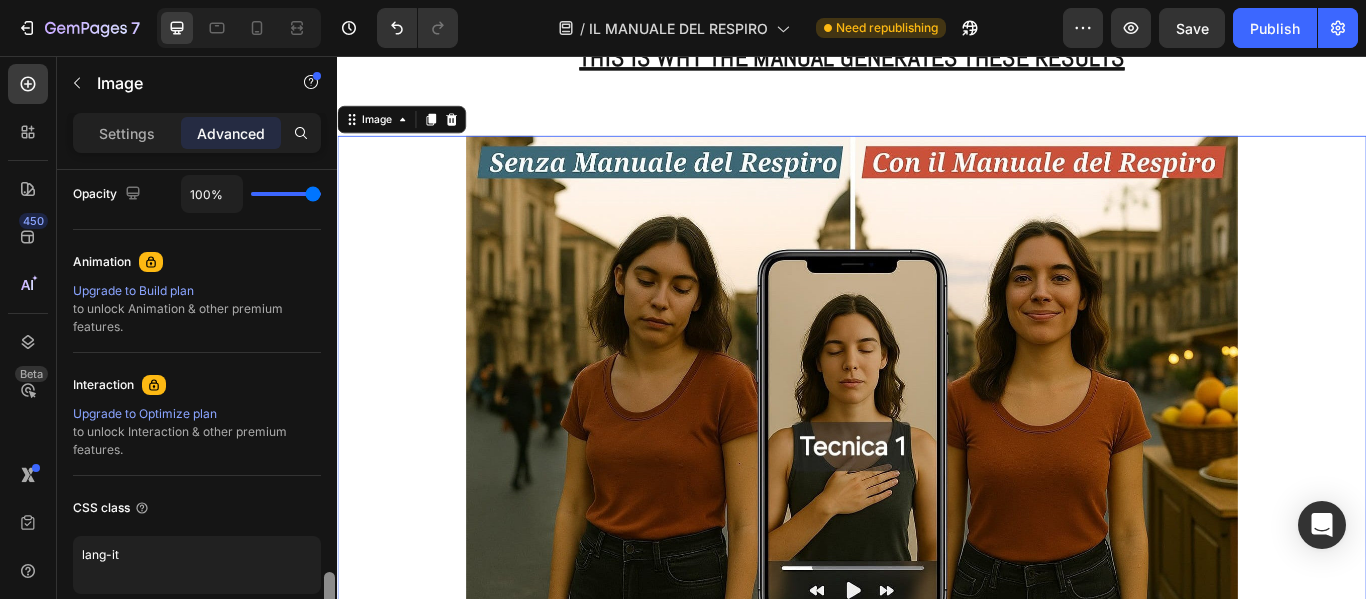 scroll, scrollTop: 902, scrollLeft: 0, axis: vertical 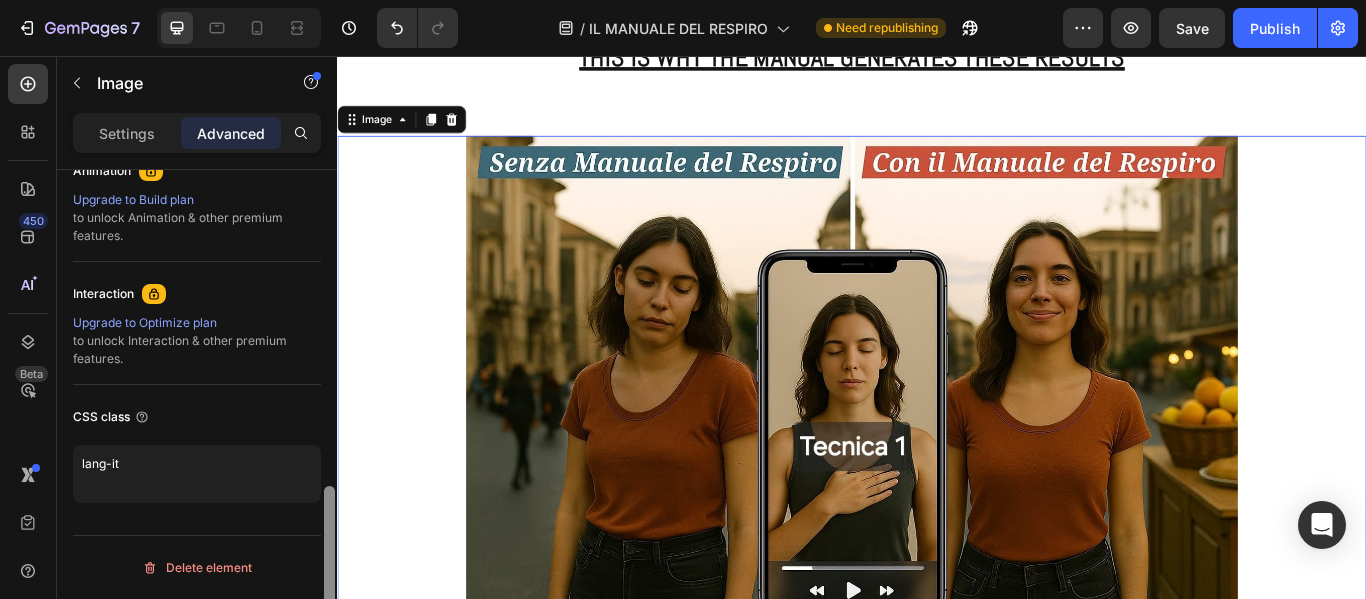 drag, startPoint x: 333, startPoint y: 271, endPoint x: 305, endPoint y: 587, distance: 317.23807 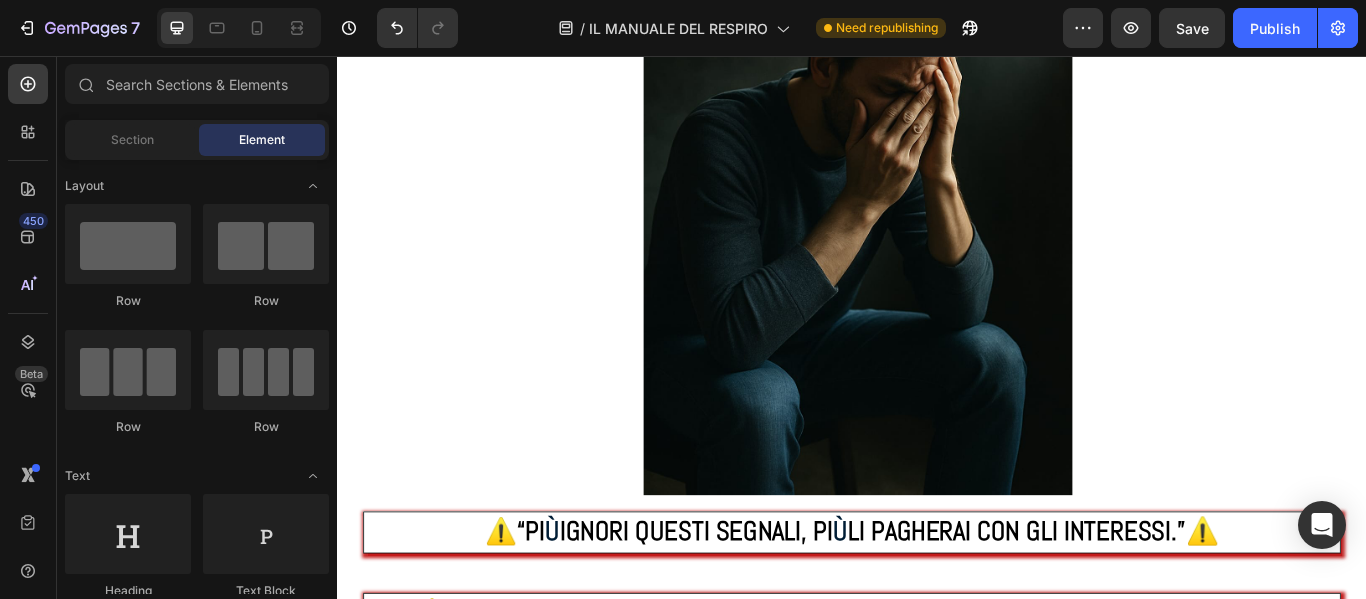 scroll, scrollTop: 6020, scrollLeft: 0, axis: vertical 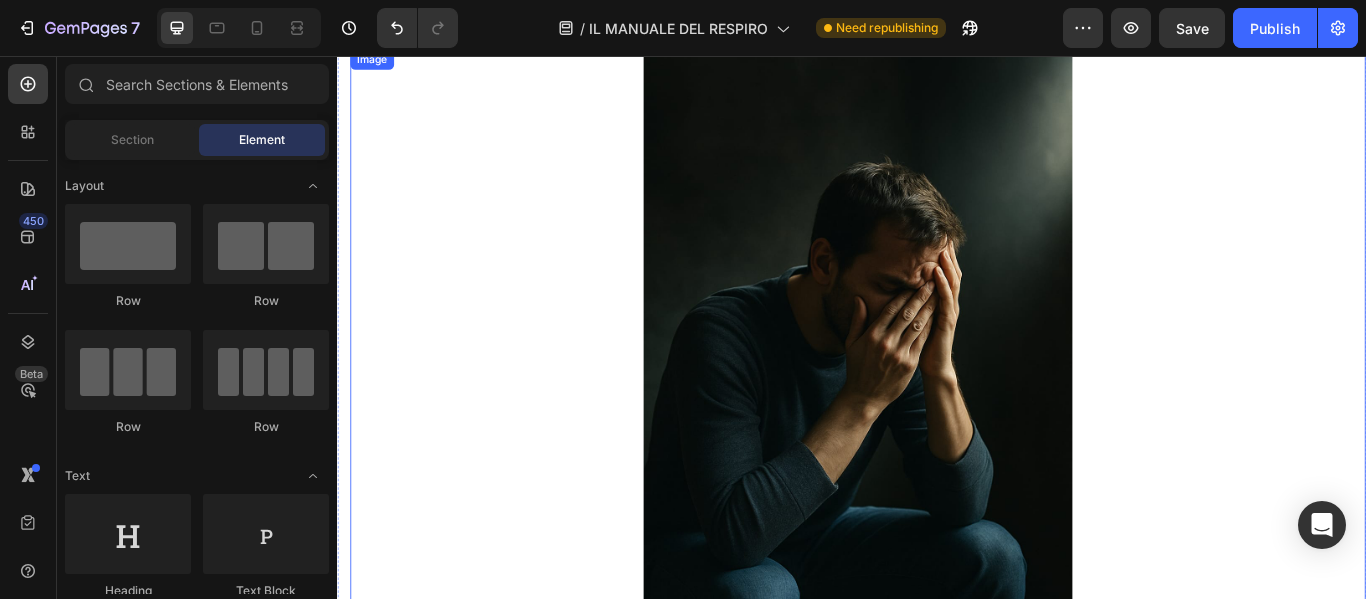 click at bounding box center (944, 423) 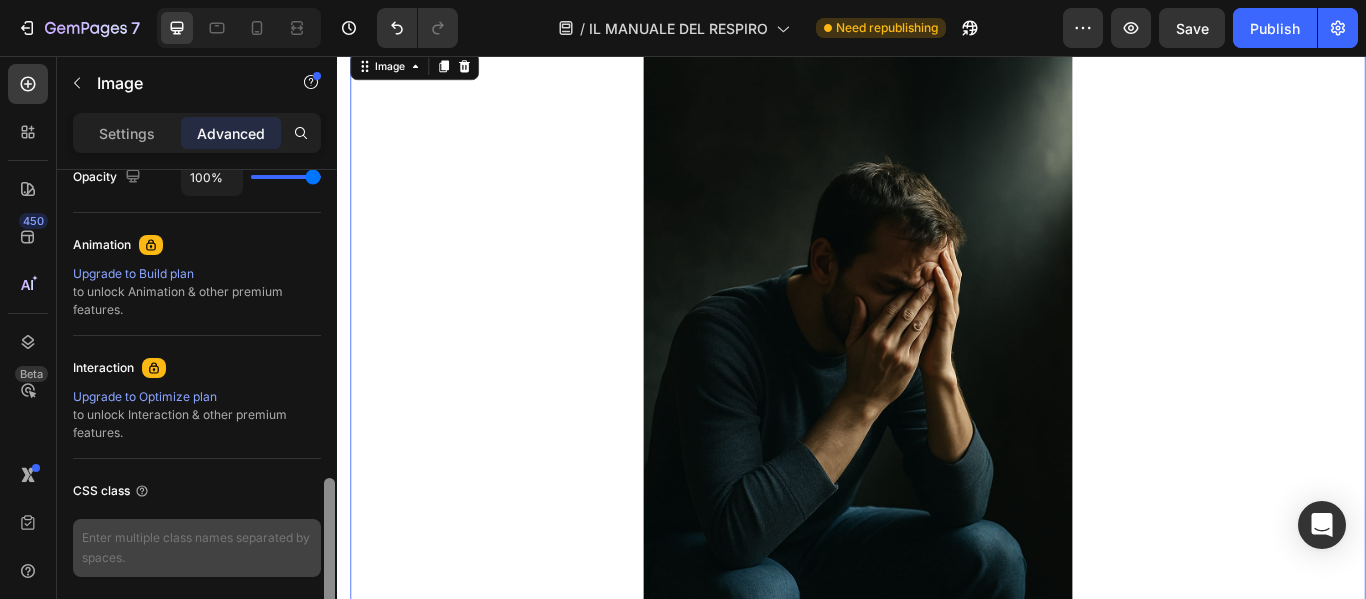 scroll, scrollTop: 842, scrollLeft: 0, axis: vertical 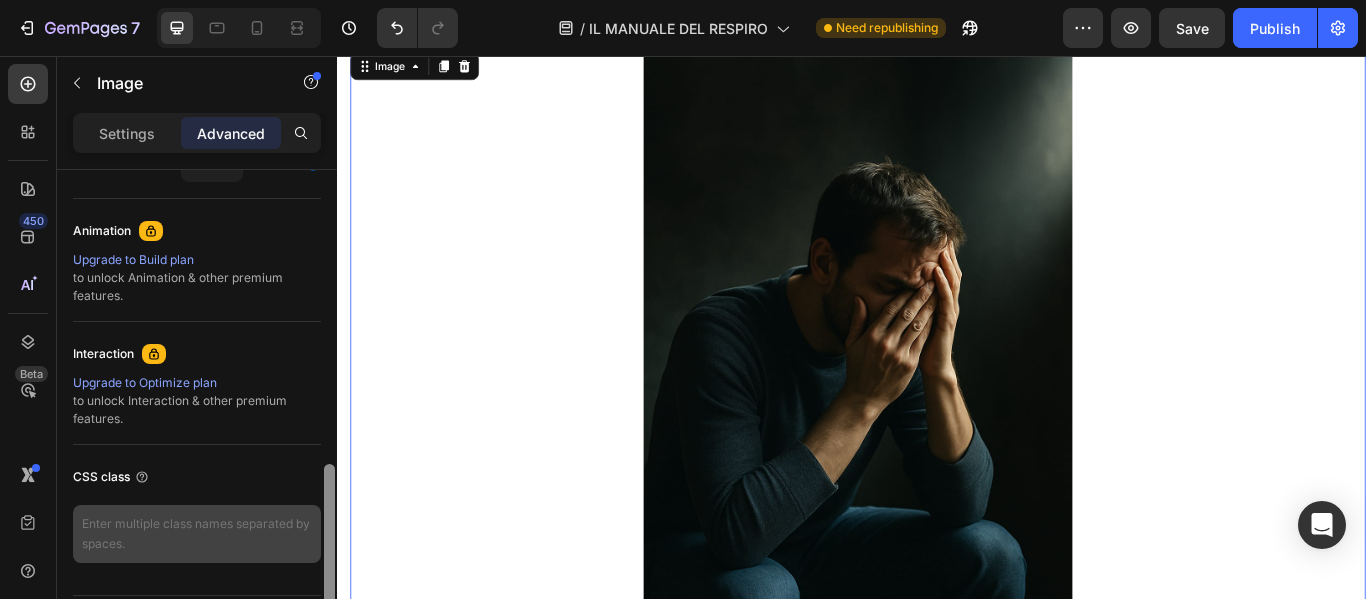 drag, startPoint x: 328, startPoint y: 221, endPoint x: 309, endPoint y: 514, distance: 293.6154 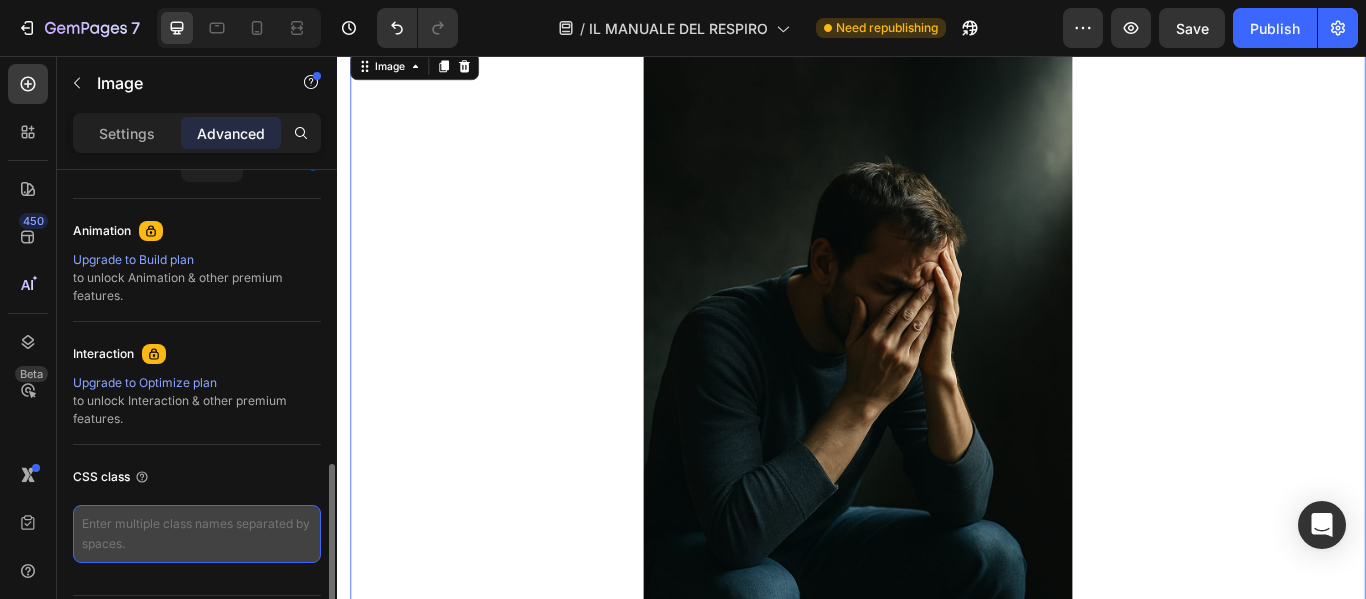 click at bounding box center (197, 534) 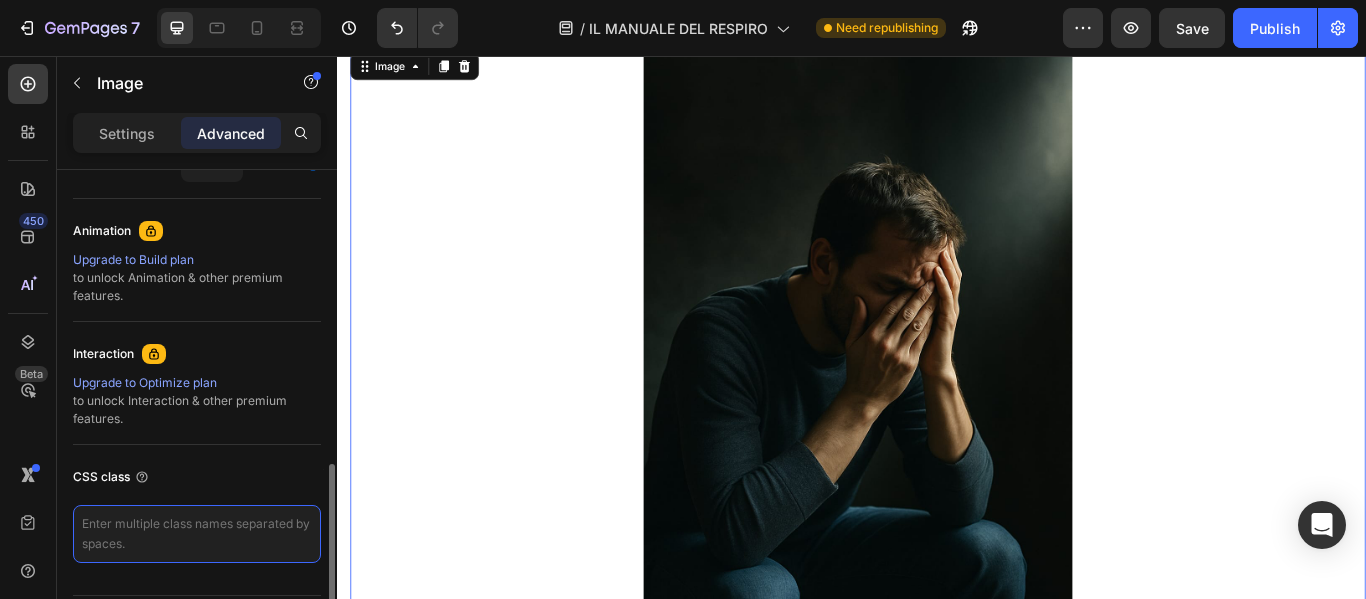 paste on "lang-it" 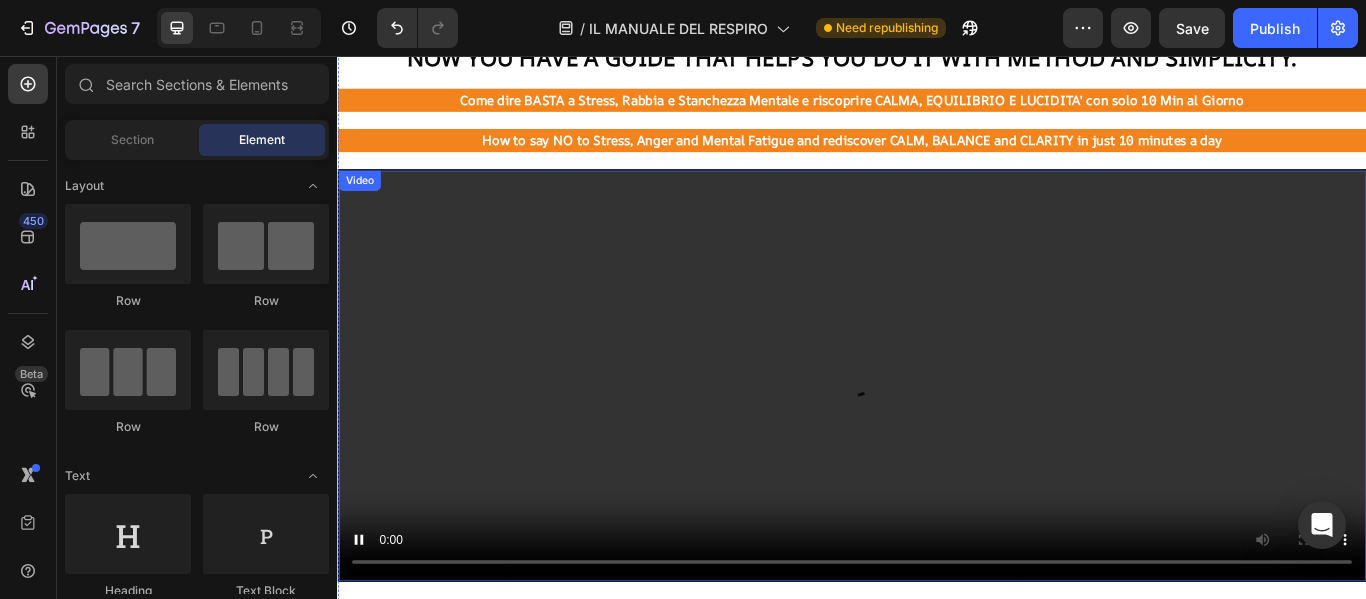 scroll, scrollTop: 140, scrollLeft: 0, axis: vertical 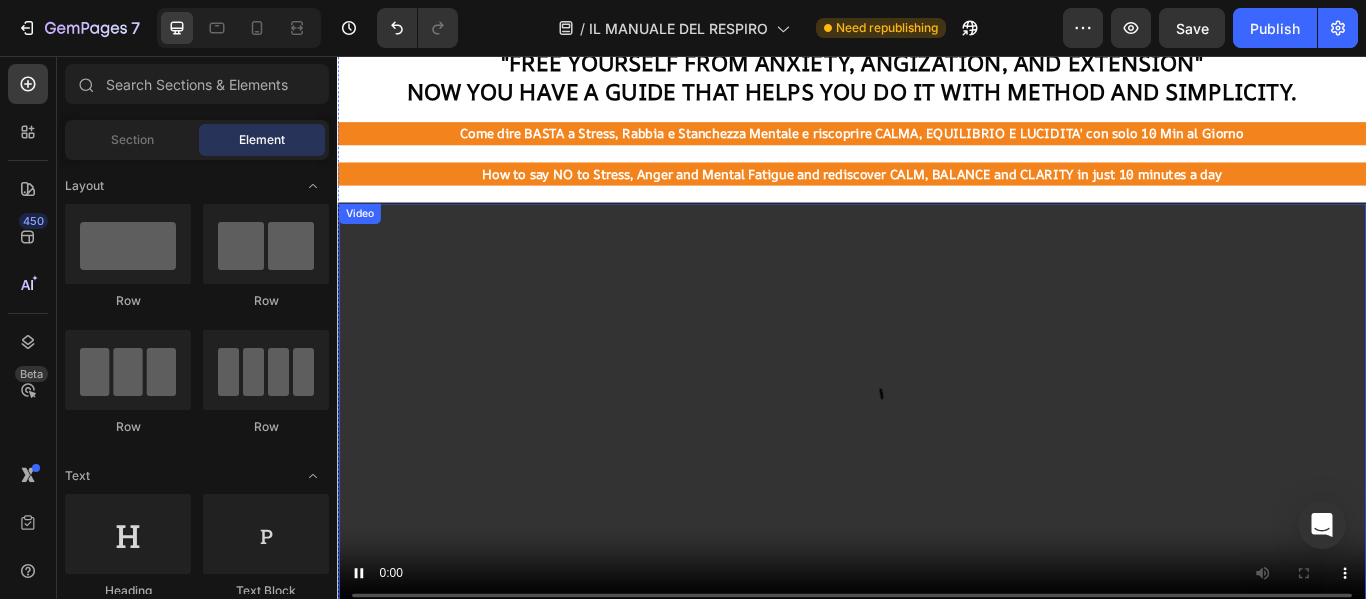 click at bounding box center (937, 467) 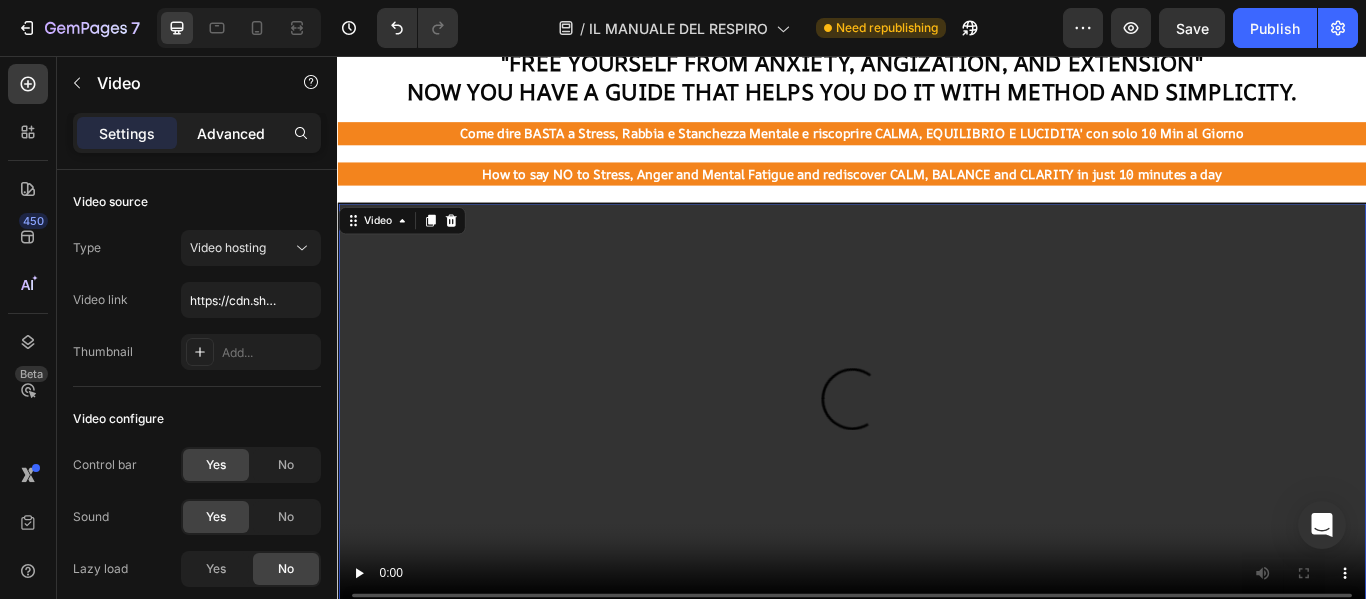 click on "Advanced" at bounding box center (231, 133) 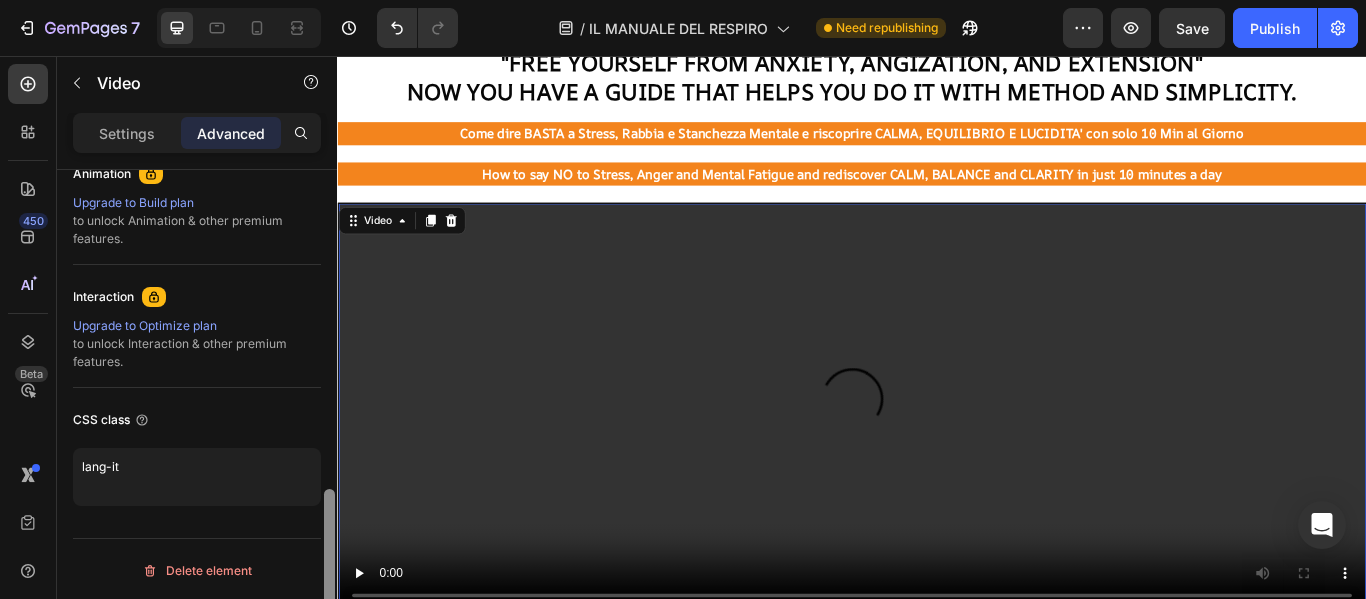 scroll, scrollTop: 902, scrollLeft: 0, axis: vertical 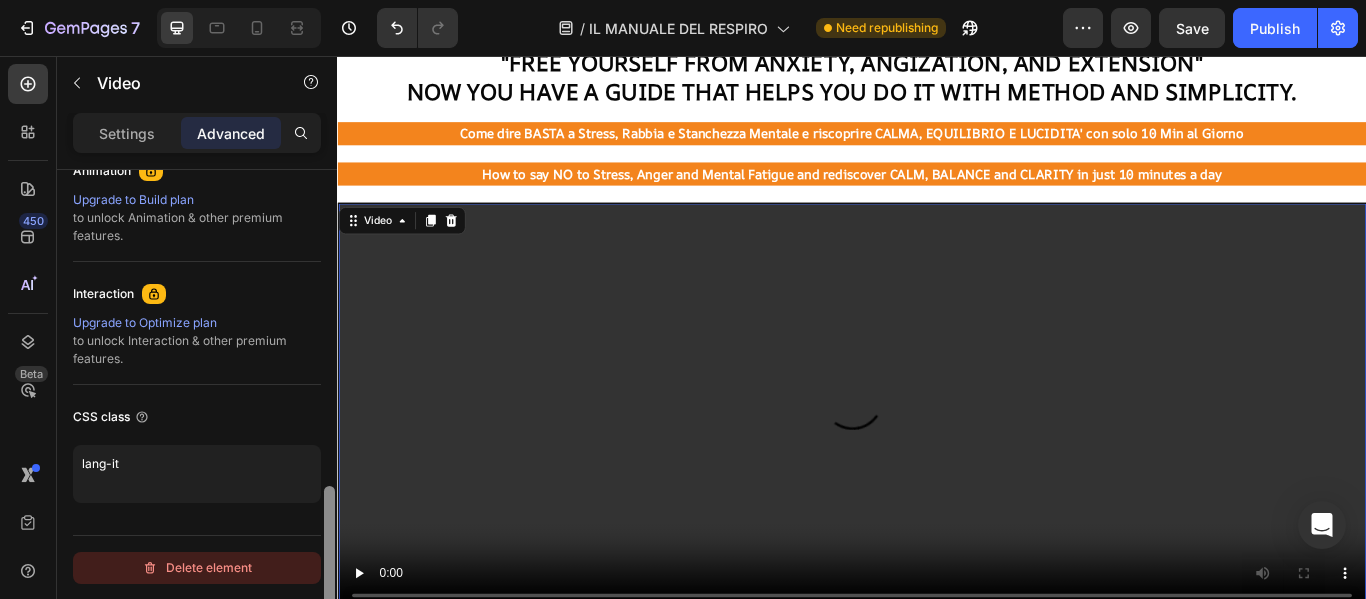 drag, startPoint x: 332, startPoint y: 192, endPoint x: 240, endPoint y: 577, distance: 395.8396 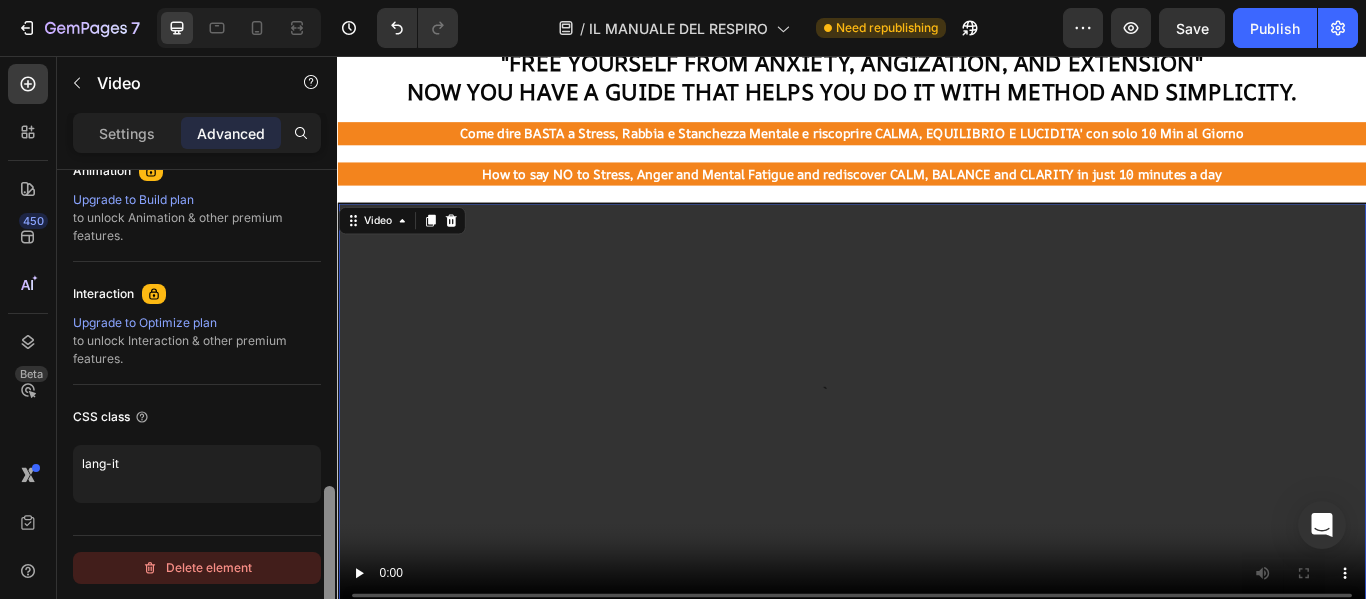 click on "7   /  IL MANUALE DEL RESPIRO Need republishing Preview  Save   Publish  450 Beta Sections(18) Elements(83) Section Element Hero Section Product Detail Brands Trusted Badges Guarantee Product Breakdown How to use Testimonials Compare Bundle FAQs Social Proof Brand Story Product List Collection Blog List Contact Sticky Add to Cart Custom Footer Browse Library 450 Layout
Row
Row
Row
Row Text
Heading
Text Block Button
Button
Button Media
Image
Image" at bounding box center [683, 0] 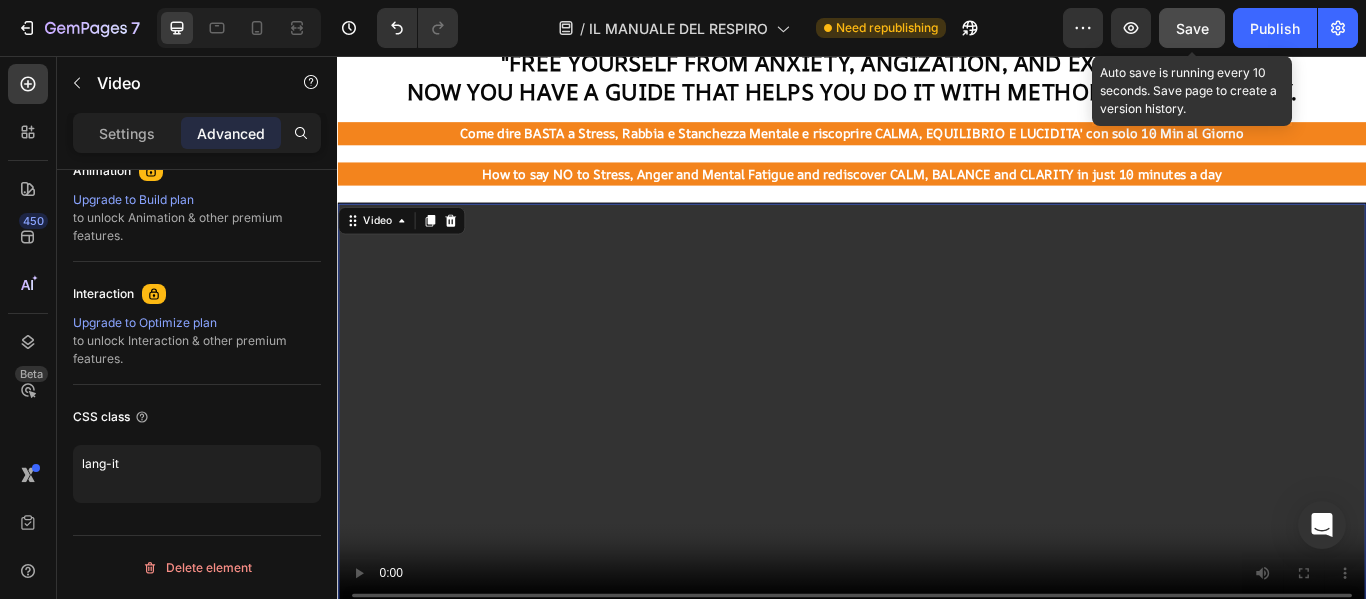 click on "Save" at bounding box center [1192, 28] 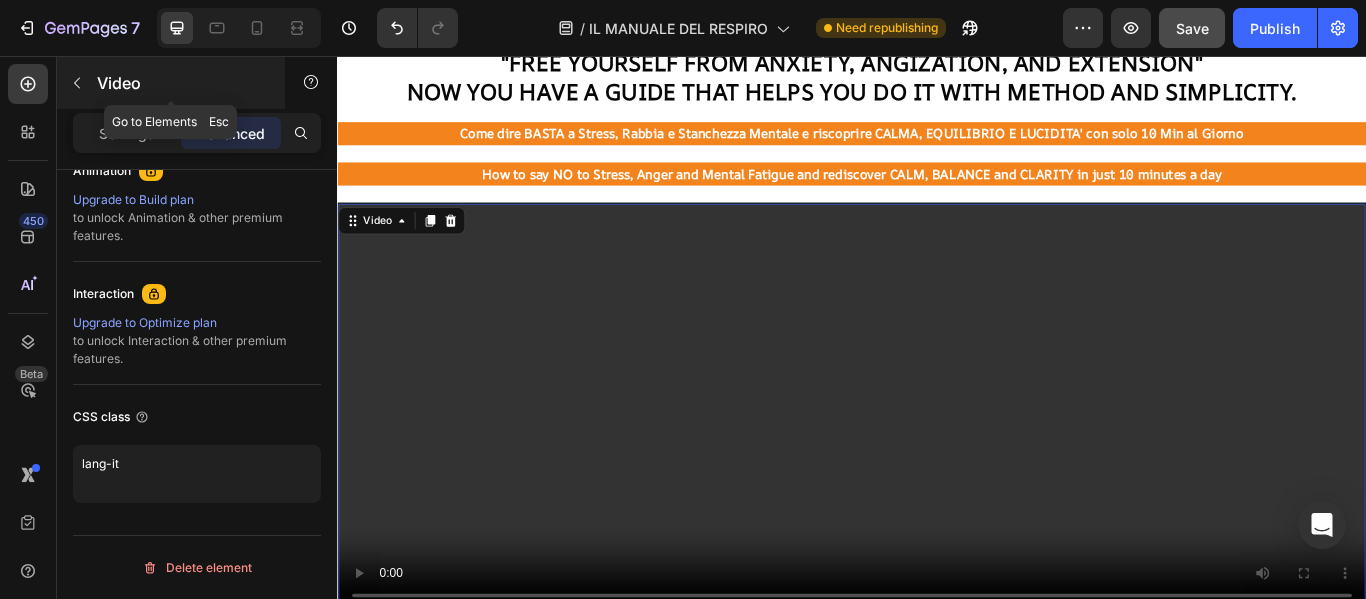 click on "Video" at bounding box center (182, 83) 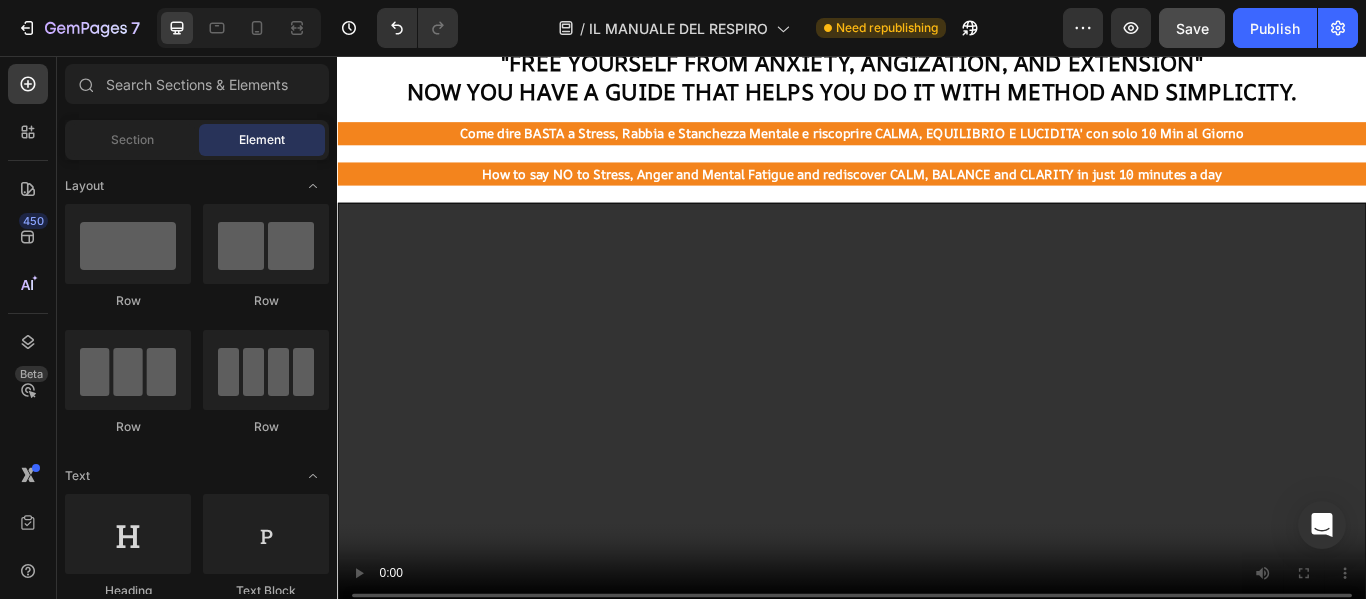click on "Row
Row
Row
Row" 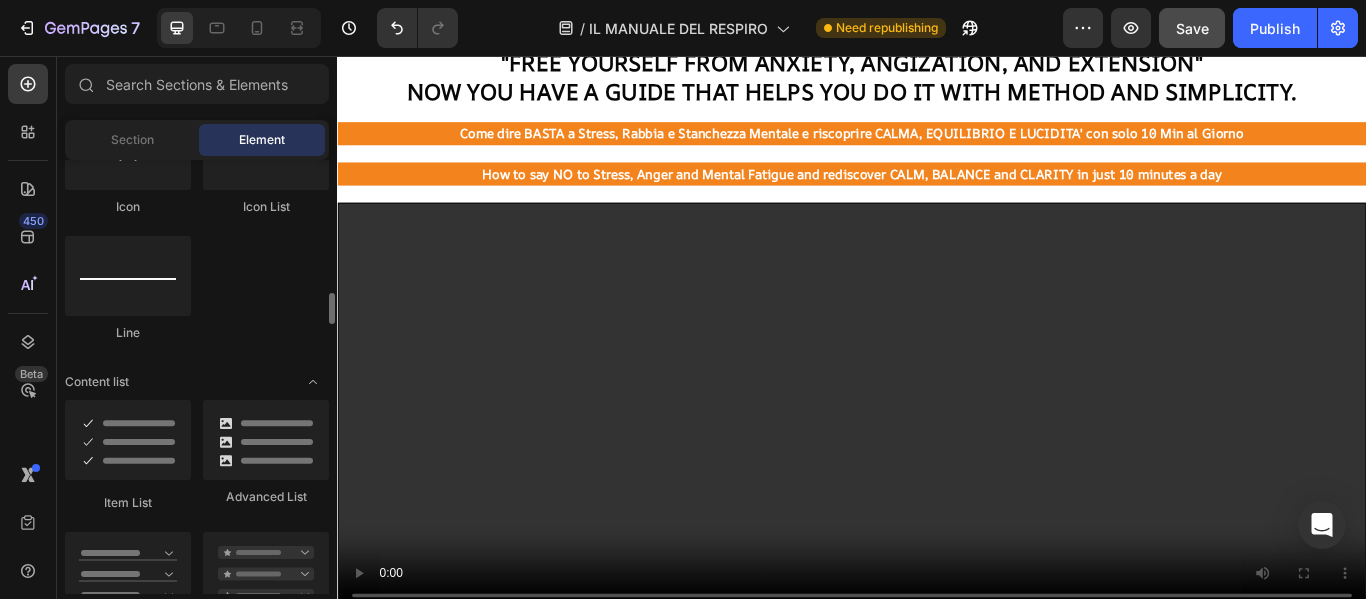 scroll, scrollTop: 1410, scrollLeft: 0, axis: vertical 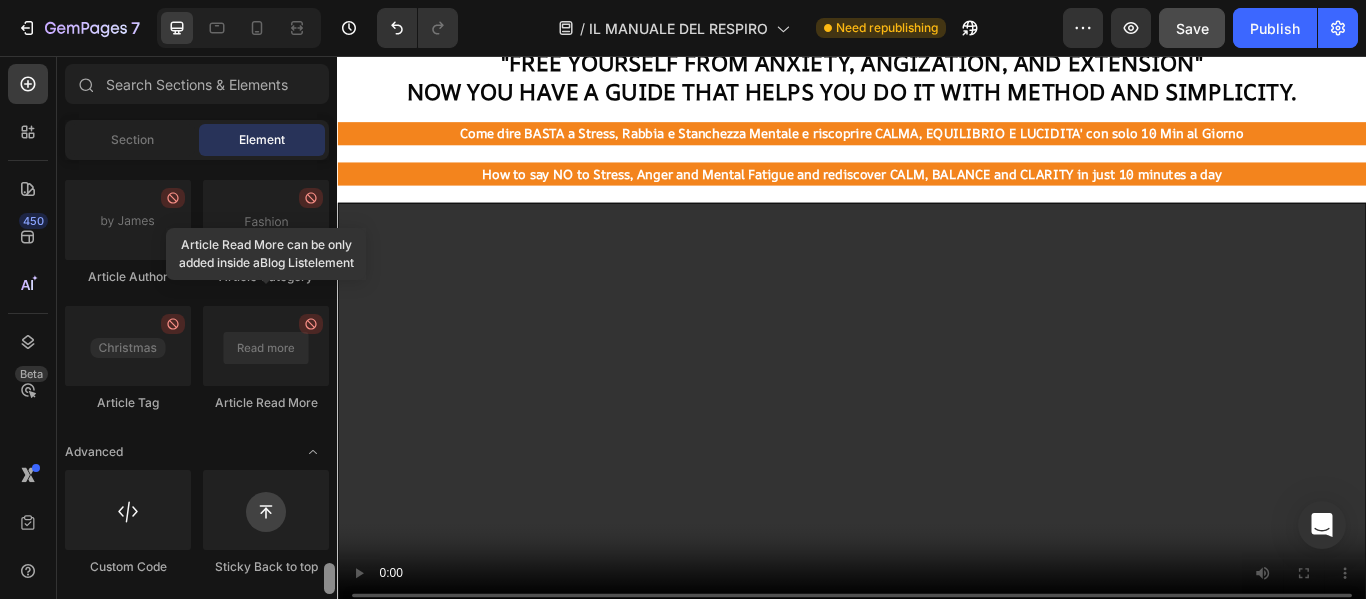 drag, startPoint x: 330, startPoint y: 274, endPoint x: 312, endPoint y: 601, distance: 327.49503 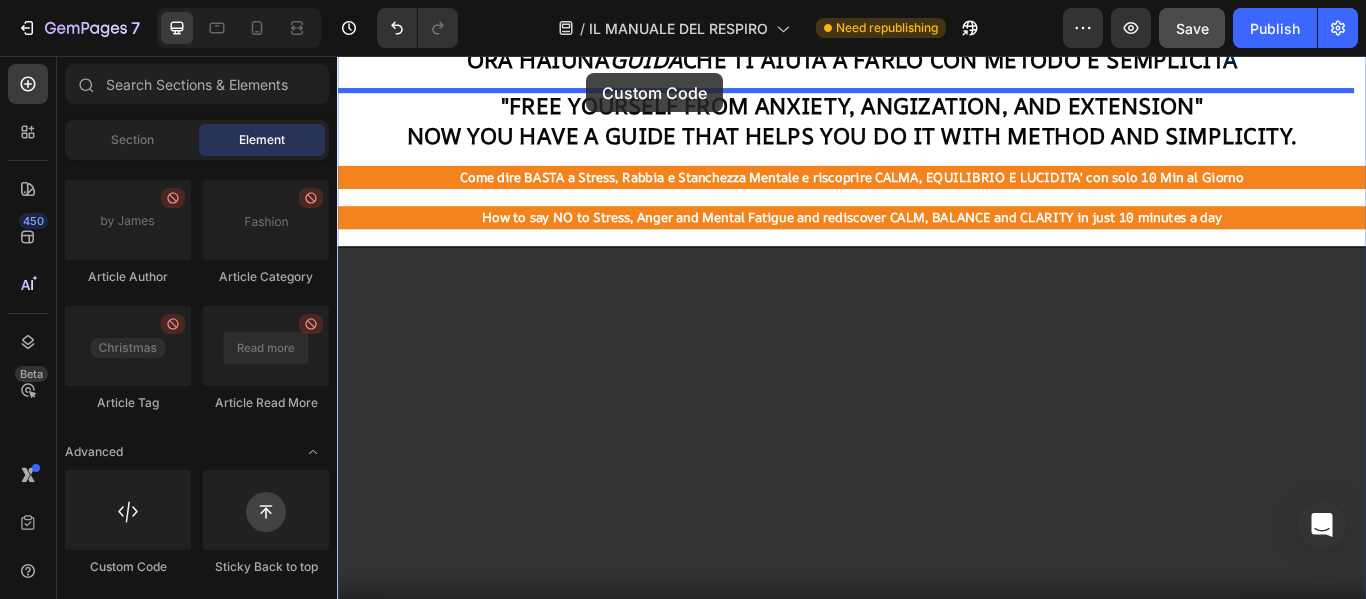 scroll, scrollTop: 0, scrollLeft: 0, axis: both 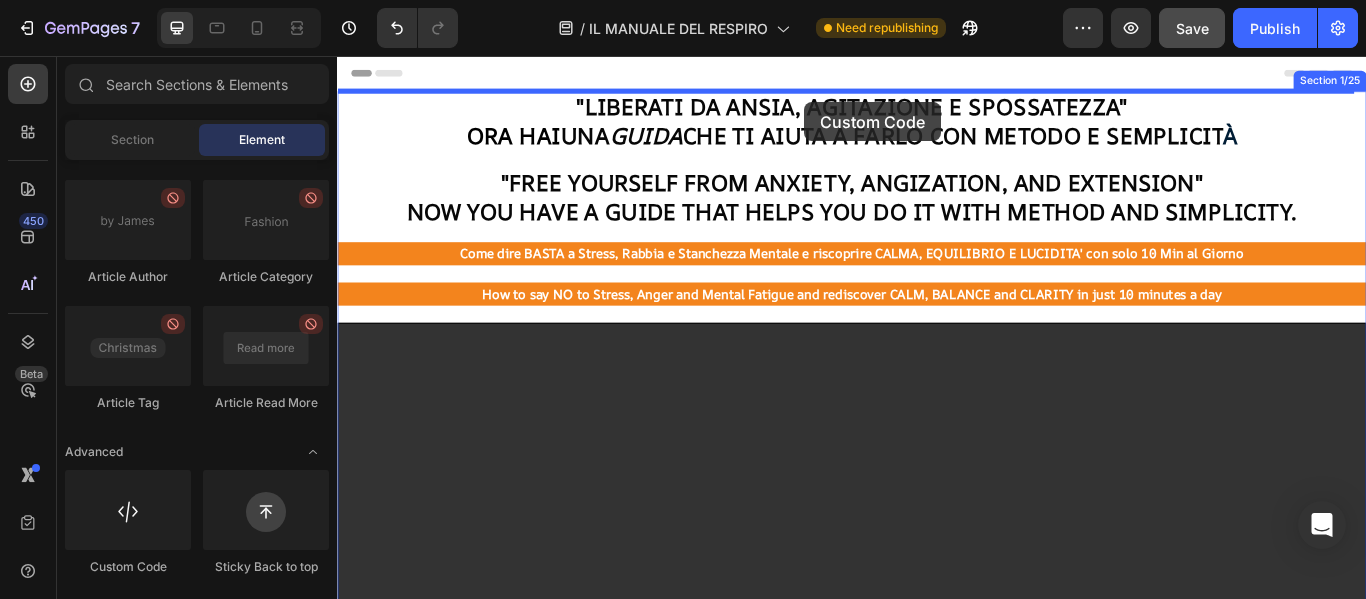 drag, startPoint x: 459, startPoint y: 561, endPoint x: 882, endPoint y: 110, distance: 618.32837 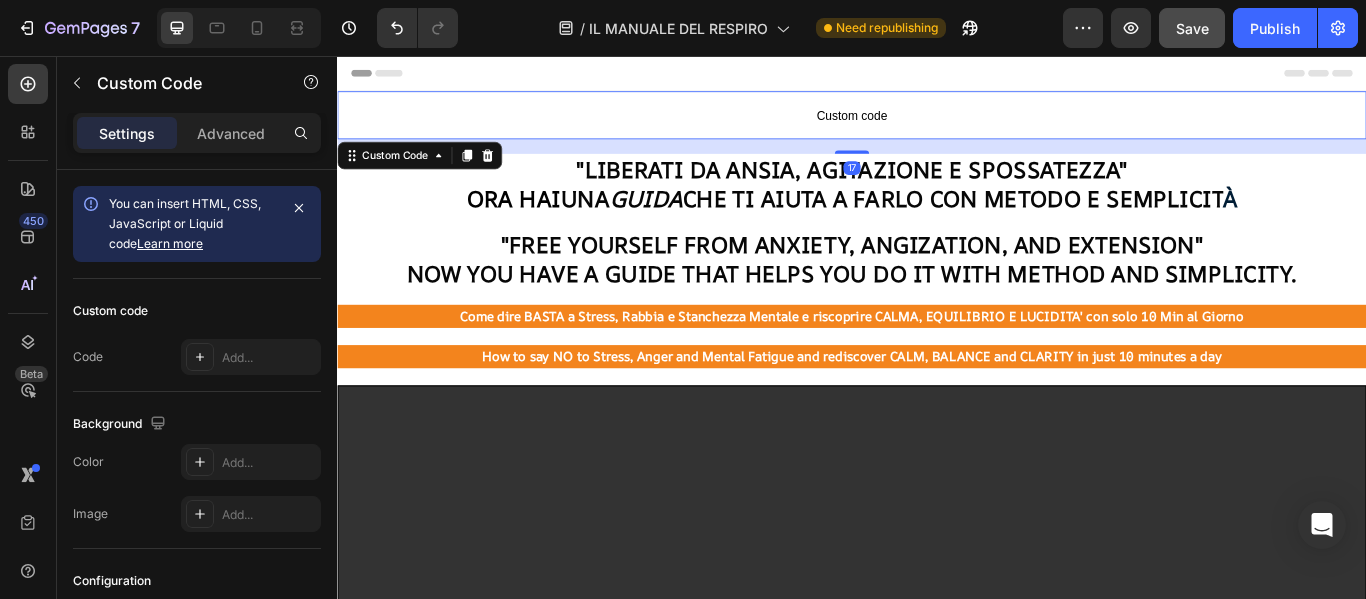 click on "Custom code" at bounding box center [937, 125] 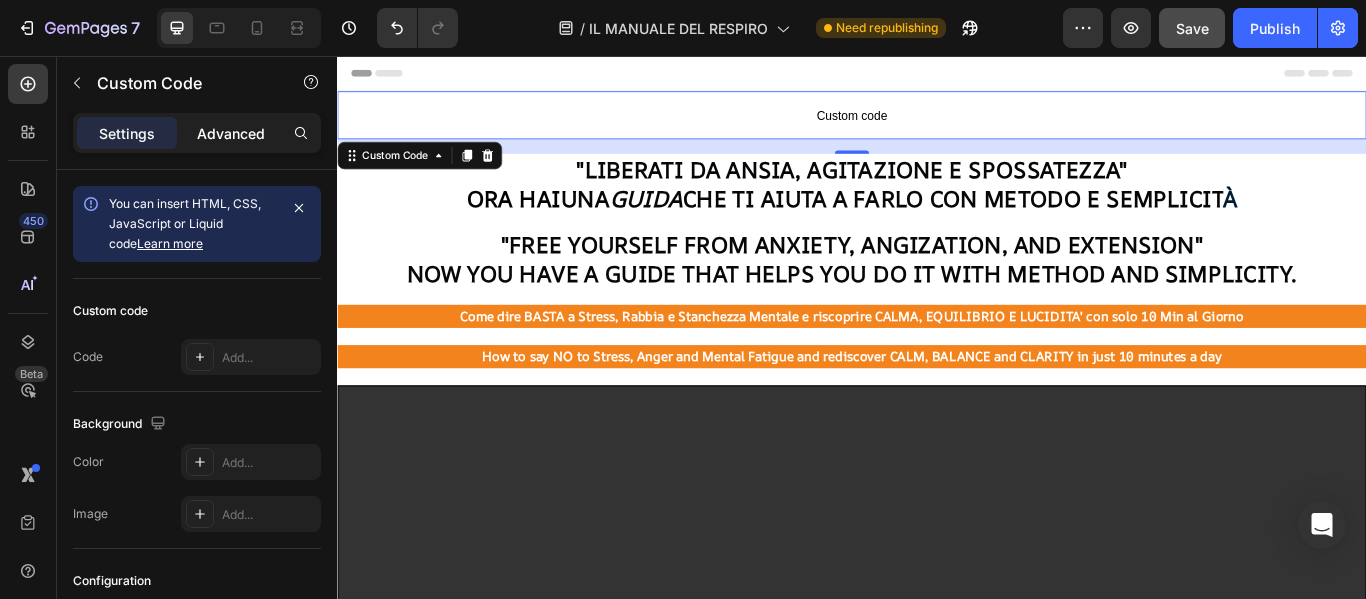 click on "Advanced" at bounding box center (231, 133) 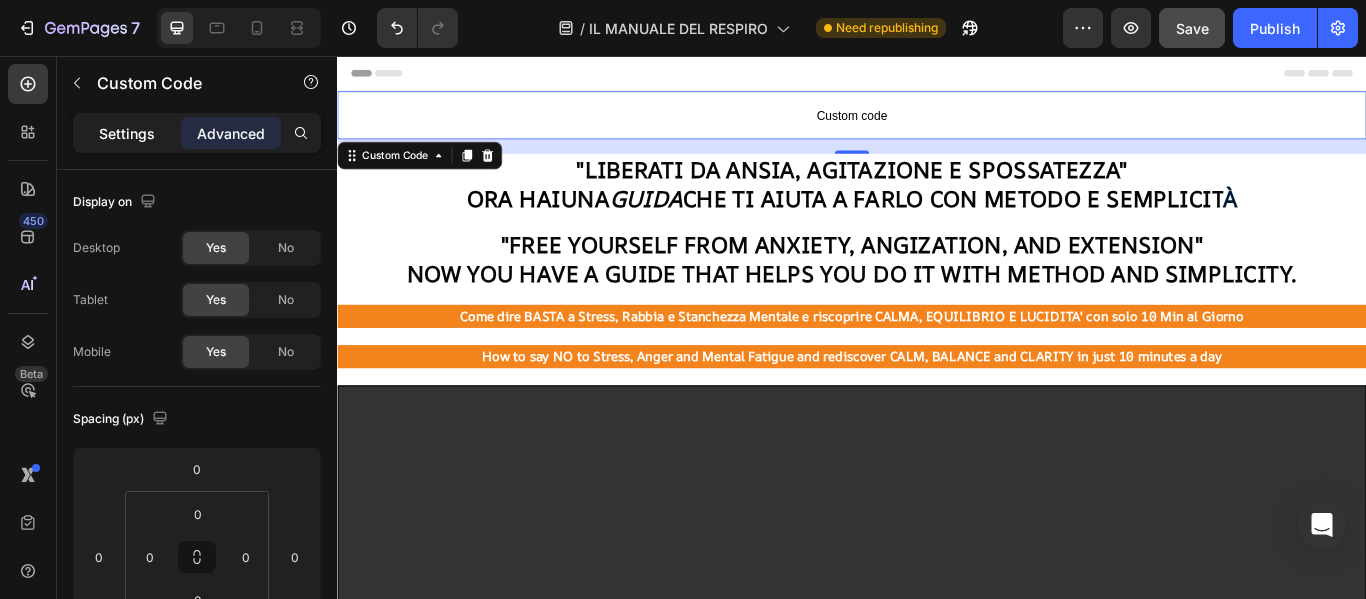 click on "Settings" 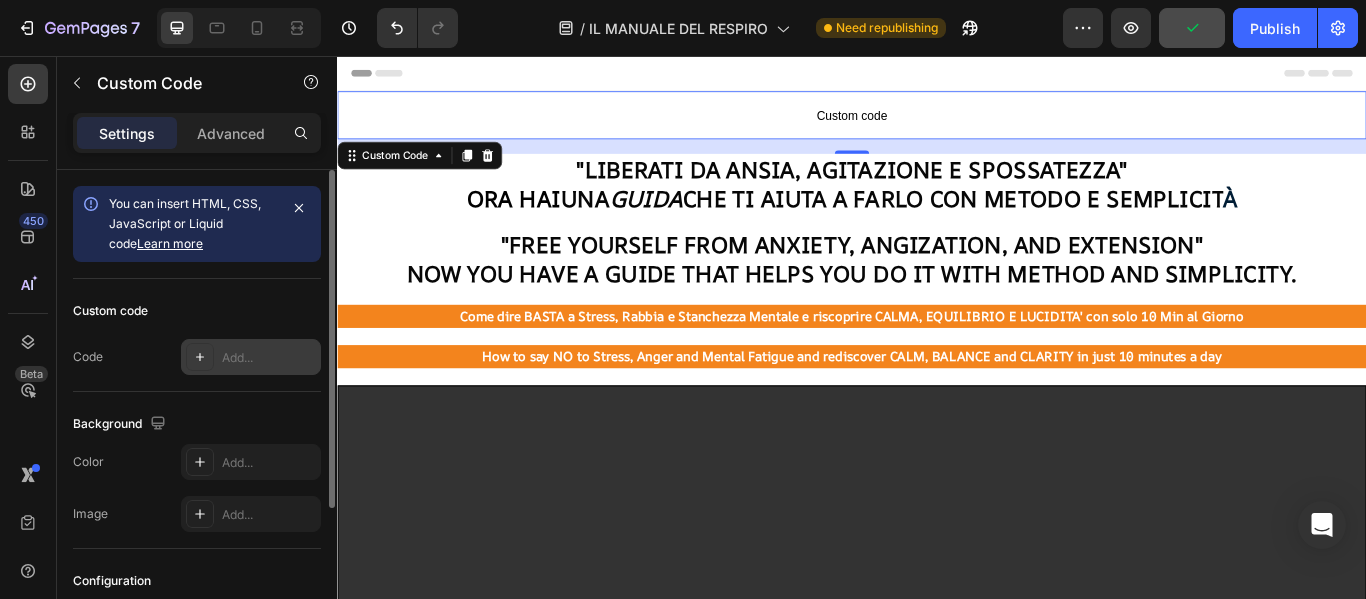 click on "Add..." at bounding box center (269, 358) 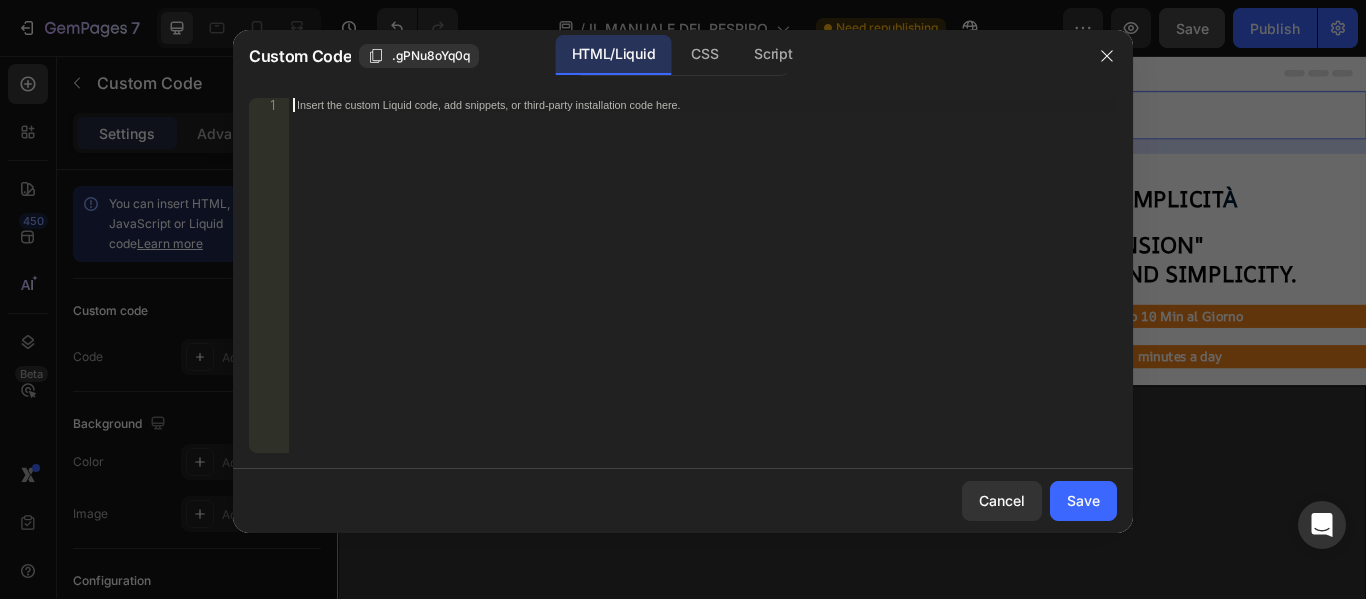 click on "Insert the custom Liquid code, add snippets, or third-party installation code here." at bounding box center [703, 289] 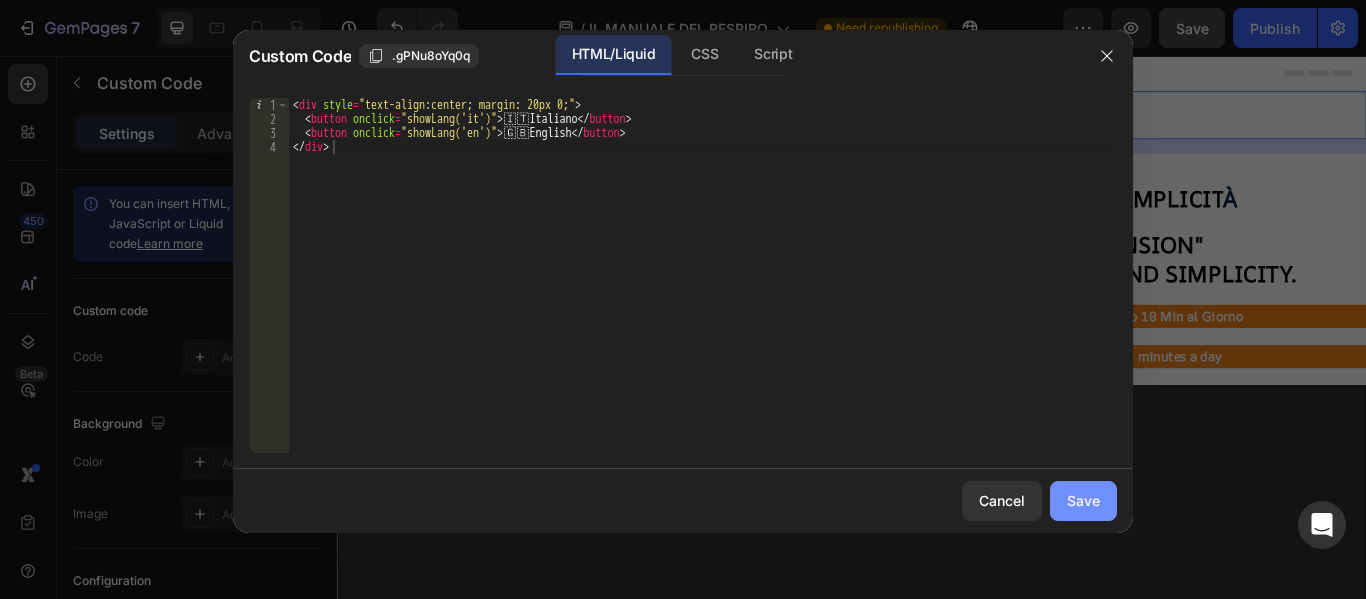 click on "Save" at bounding box center (1083, 500) 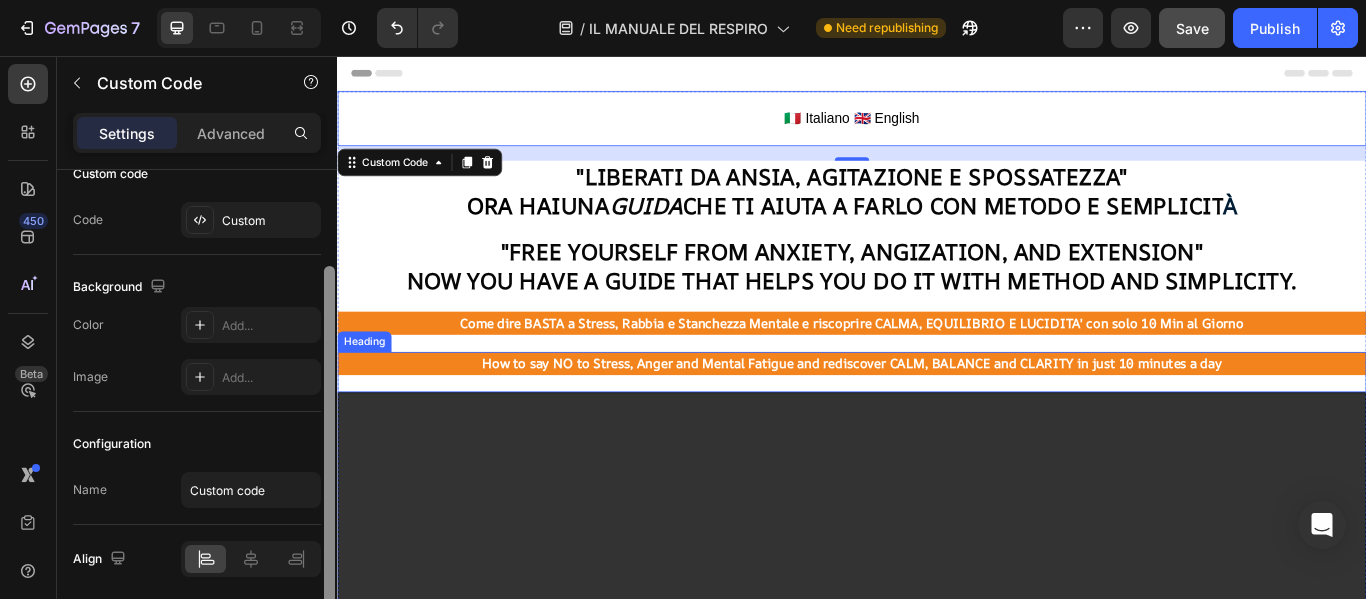 scroll, scrollTop: 211, scrollLeft: 0, axis: vertical 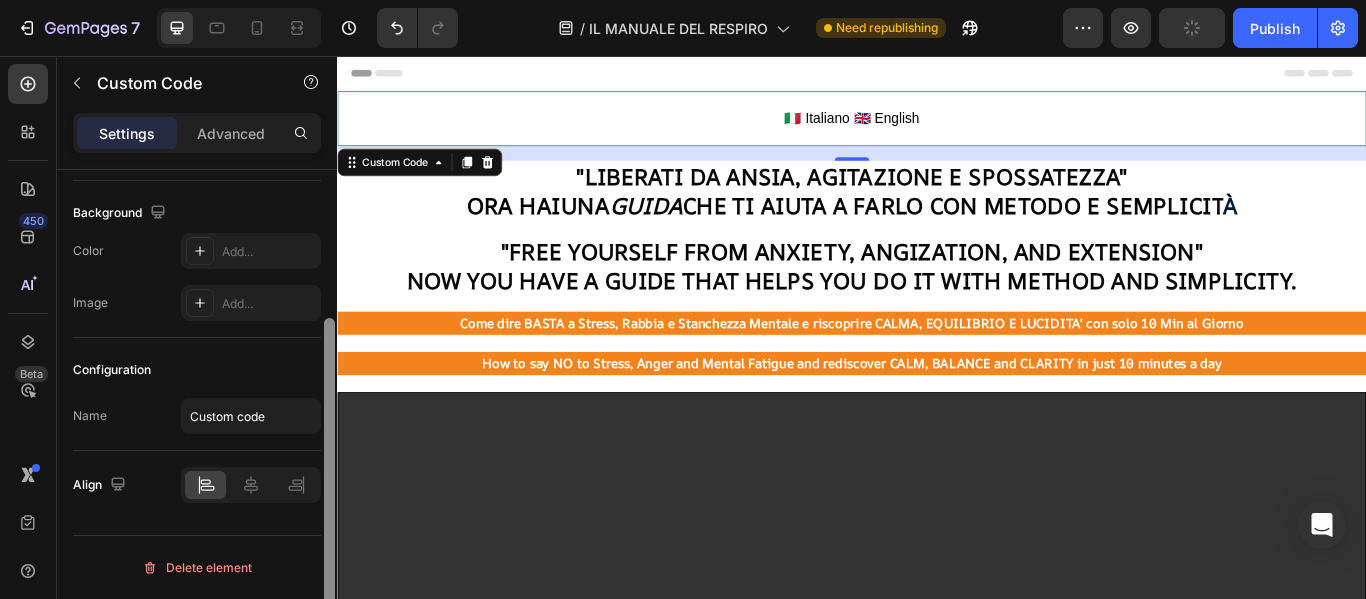 drag, startPoint x: 331, startPoint y: 231, endPoint x: 314, endPoint y: 515, distance: 284.50836 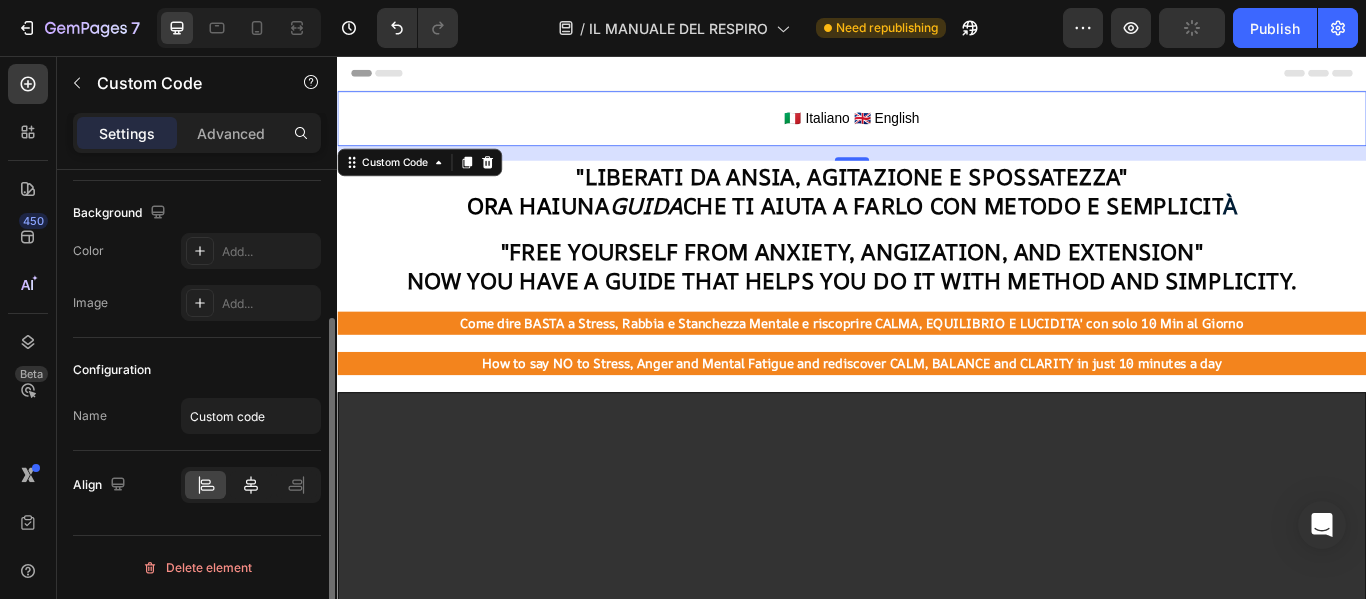 click 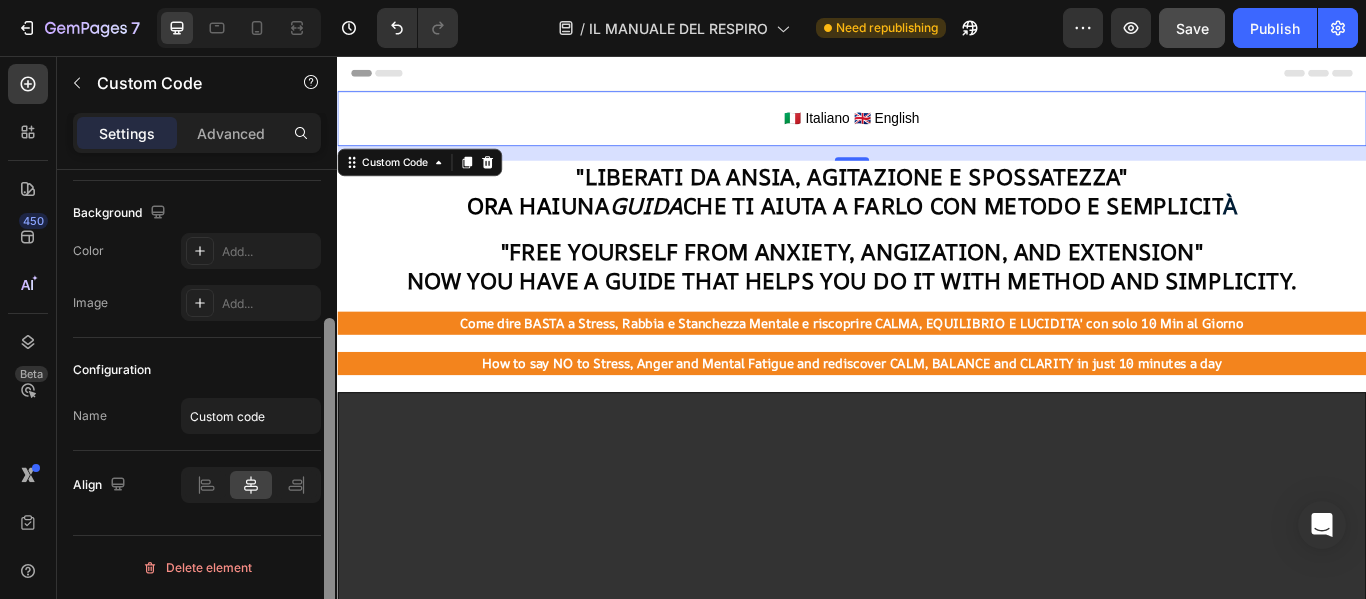 drag, startPoint x: 329, startPoint y: 483, endPoint x: 326, endPoint y: 531, distance: 48.09366 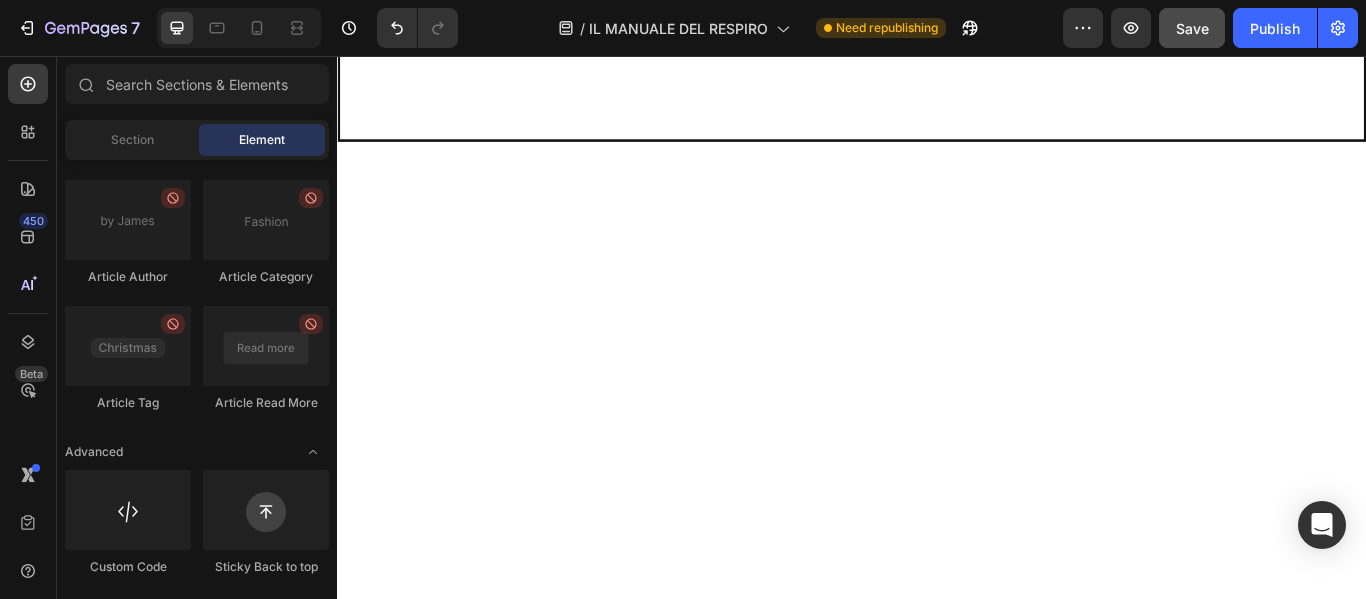scroll, scrollTop: 28018, scrollLeft: 0, axis: vertical 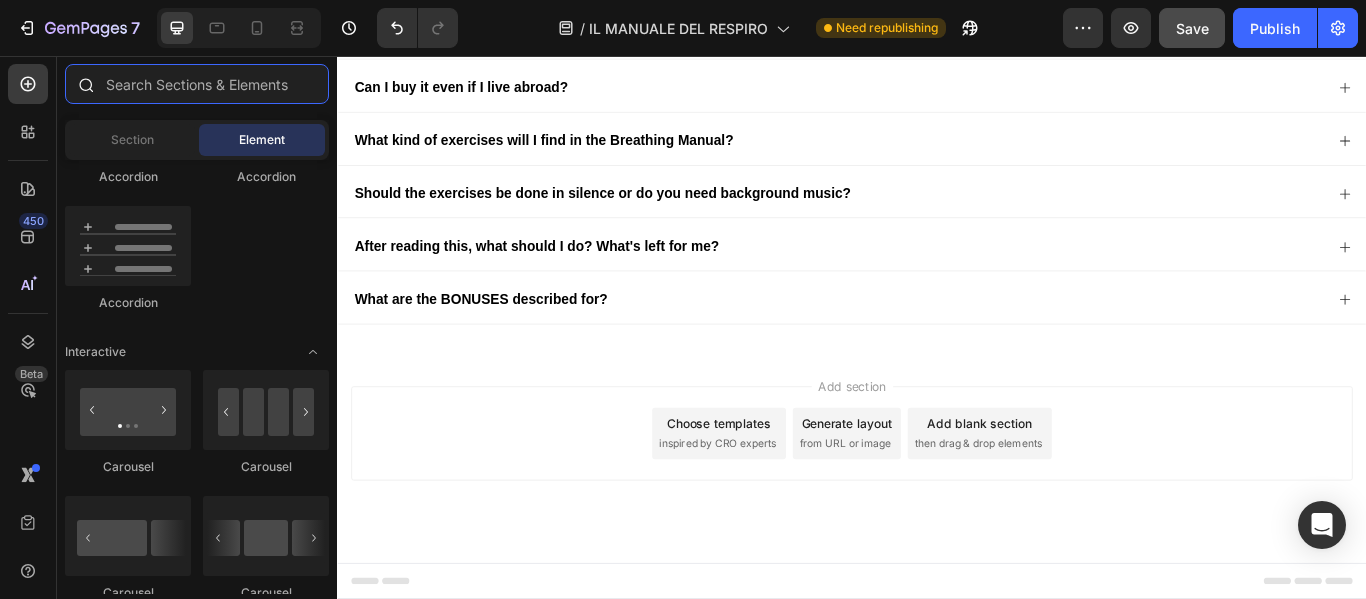 click at bounding box center (197, 84) 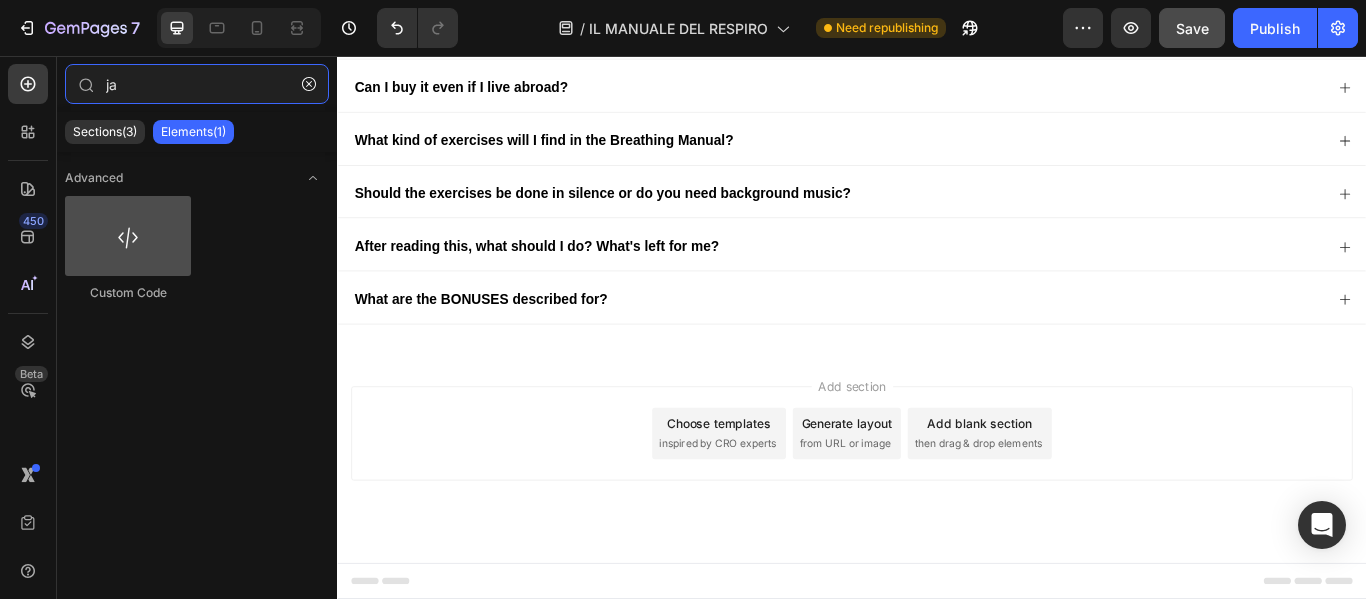 type on "ja" 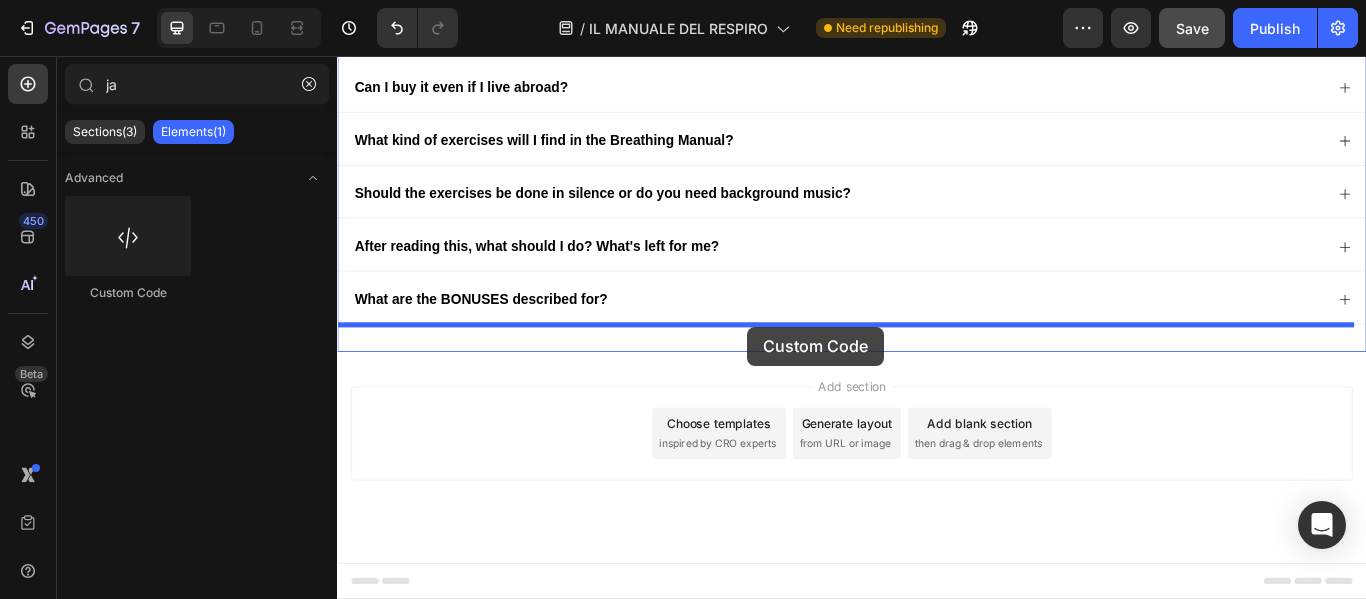 drag, startPoint x: 468, startPoint y: 290, endPoint x: 815, endPoint y: 372, distance: 356.55716 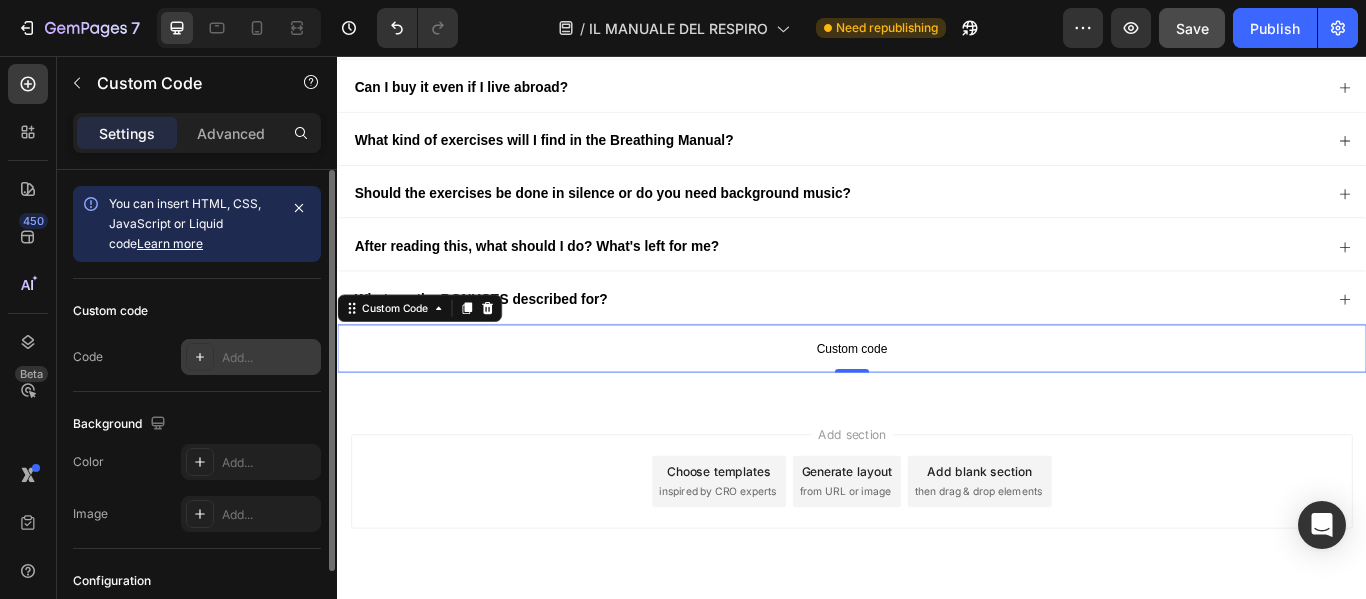 click on "Add..." at bounding box center (269, 358) 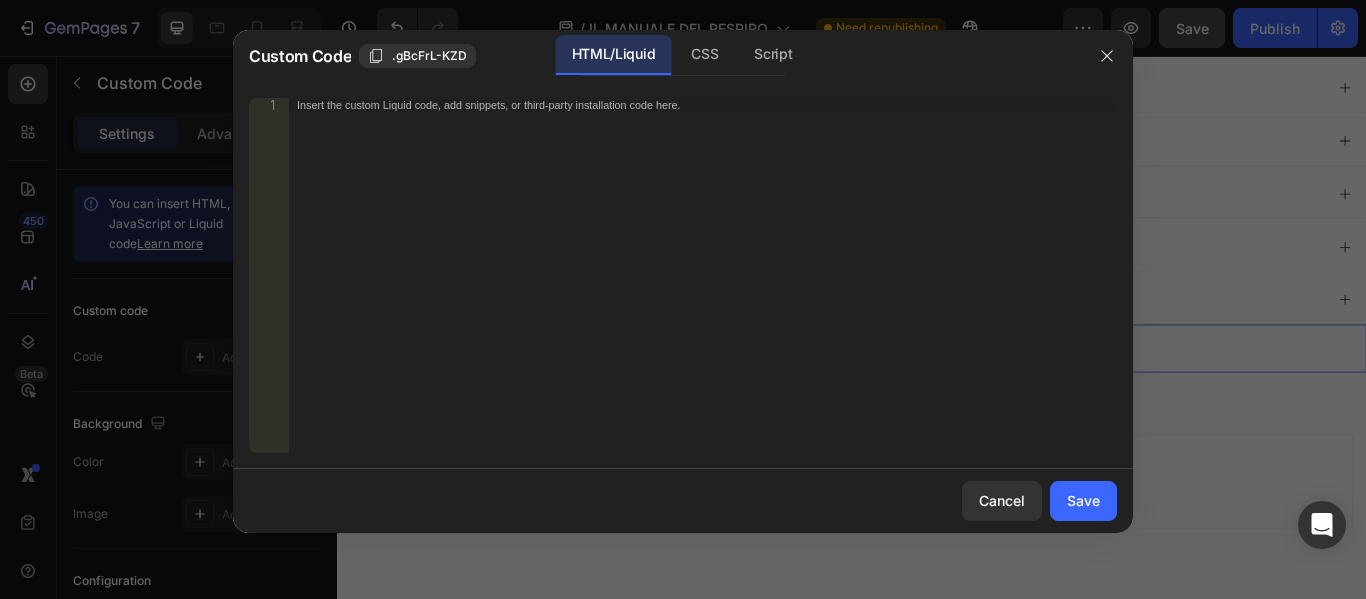 click on "Insert the custom Liquid code, add snippets, or third-party installation code here." at bounding box center [703, 289] 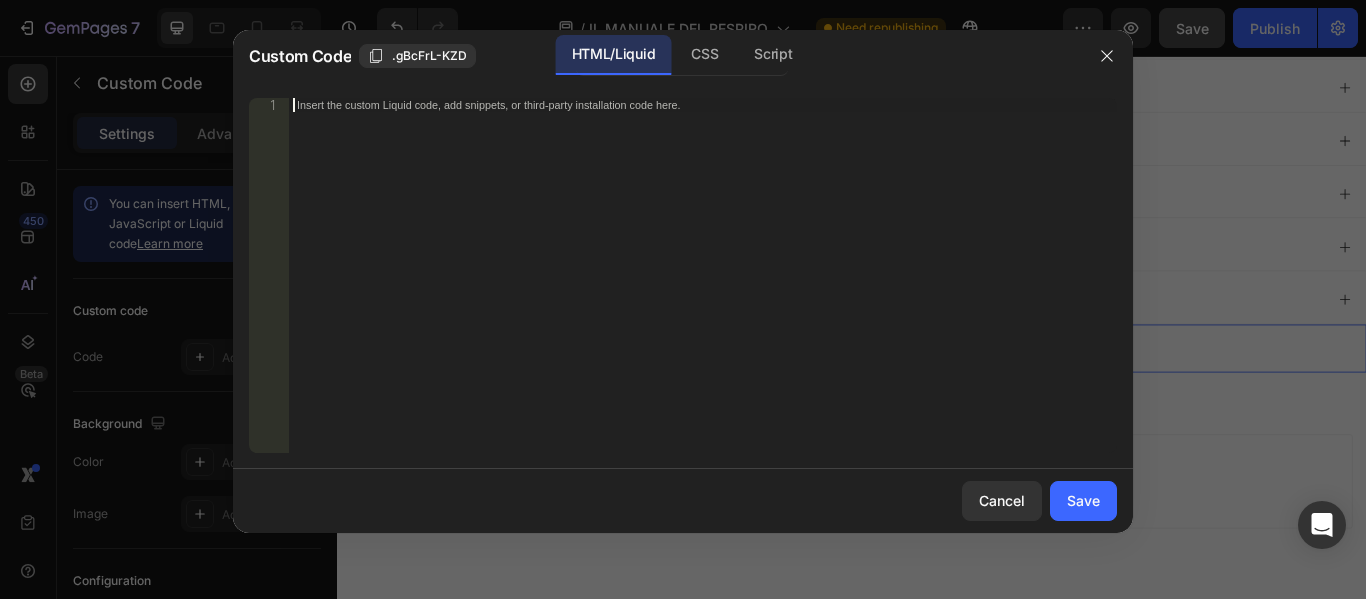 paste on "</script>" 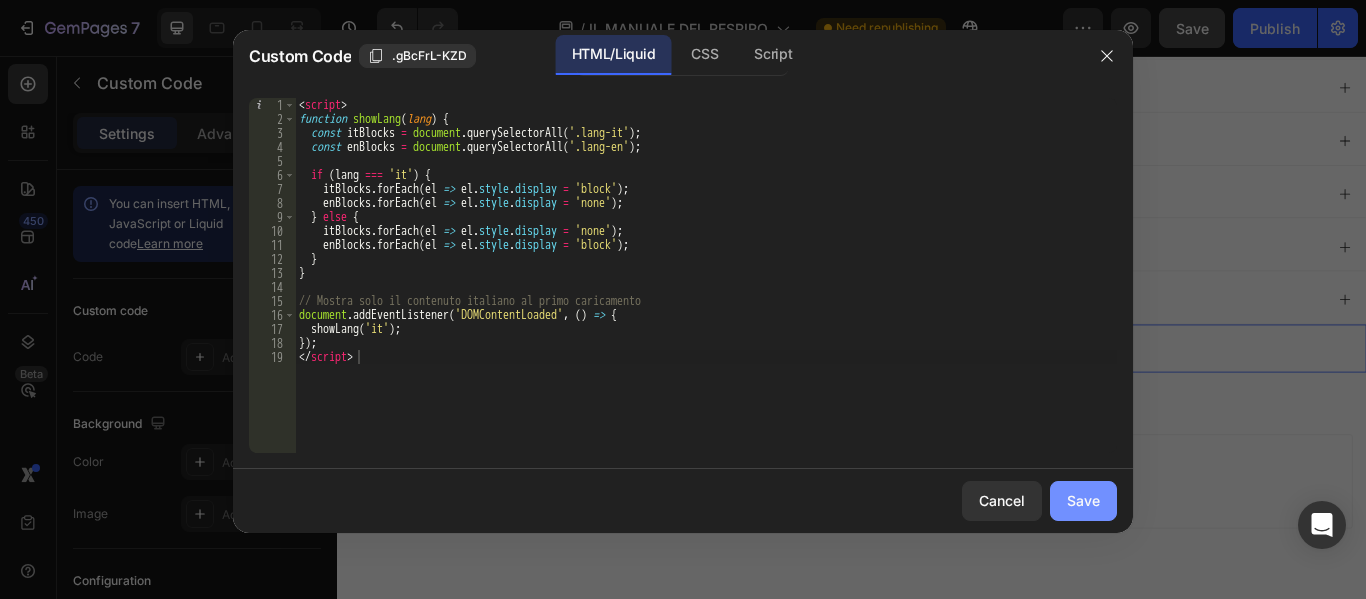 click on "Save" at bounding box center [1083, 500] 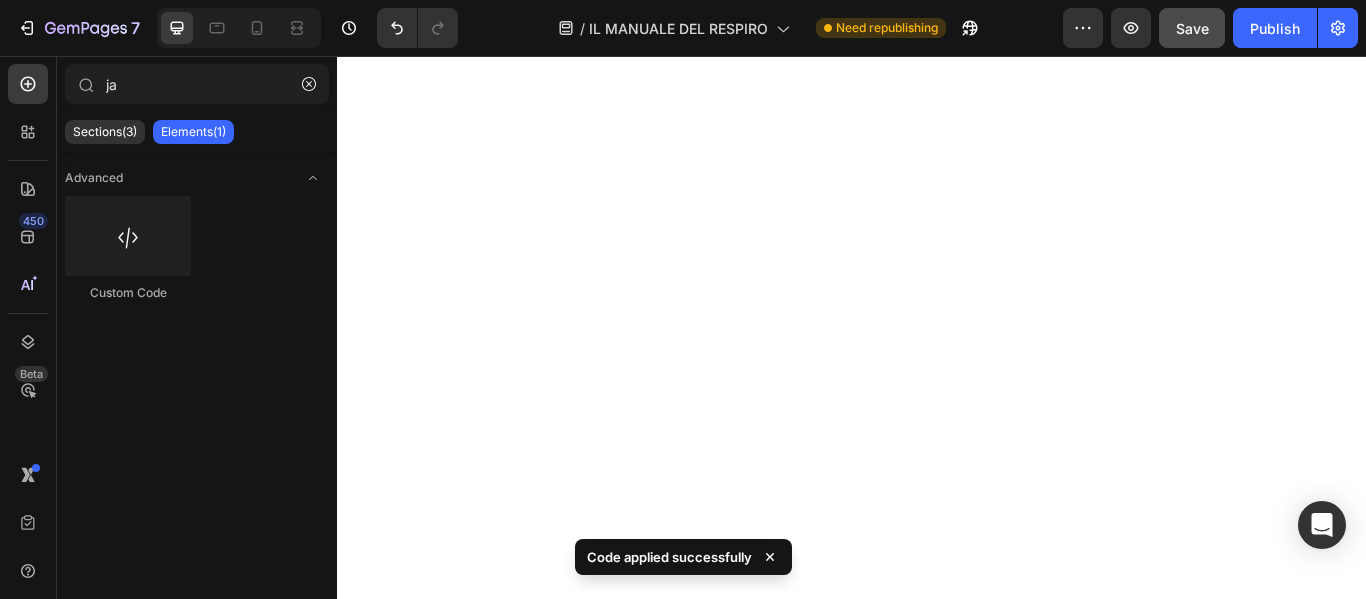 scroll, scrollTop: 0, scrollLeft: 0, axis: both 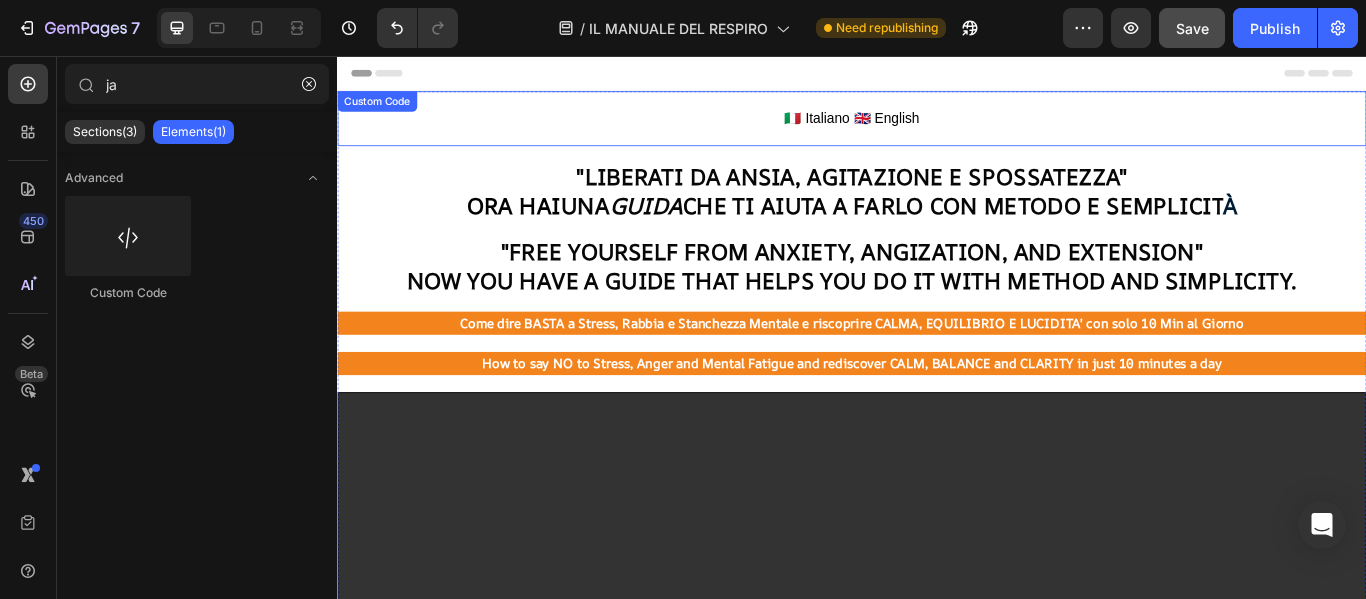 click on "🇮🇹 Italiano
🇬🇧 English
Custom Code" at bounding box center [937, 129] 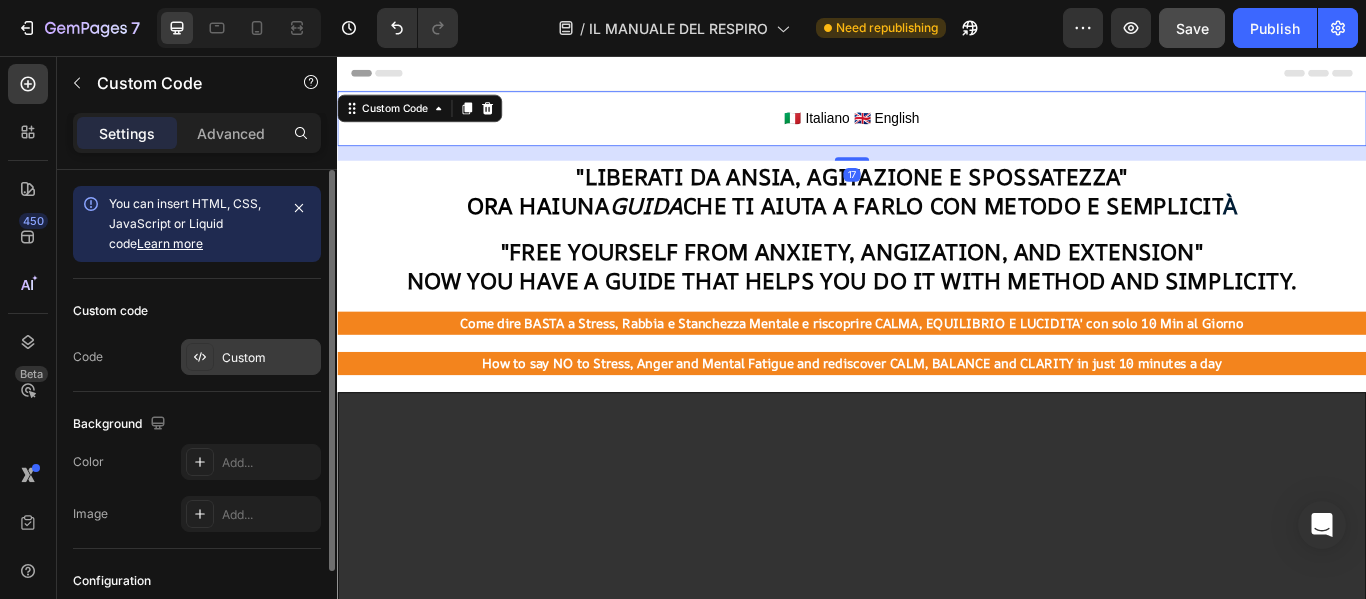 click on "Custom" at bounding box center [269, 358] 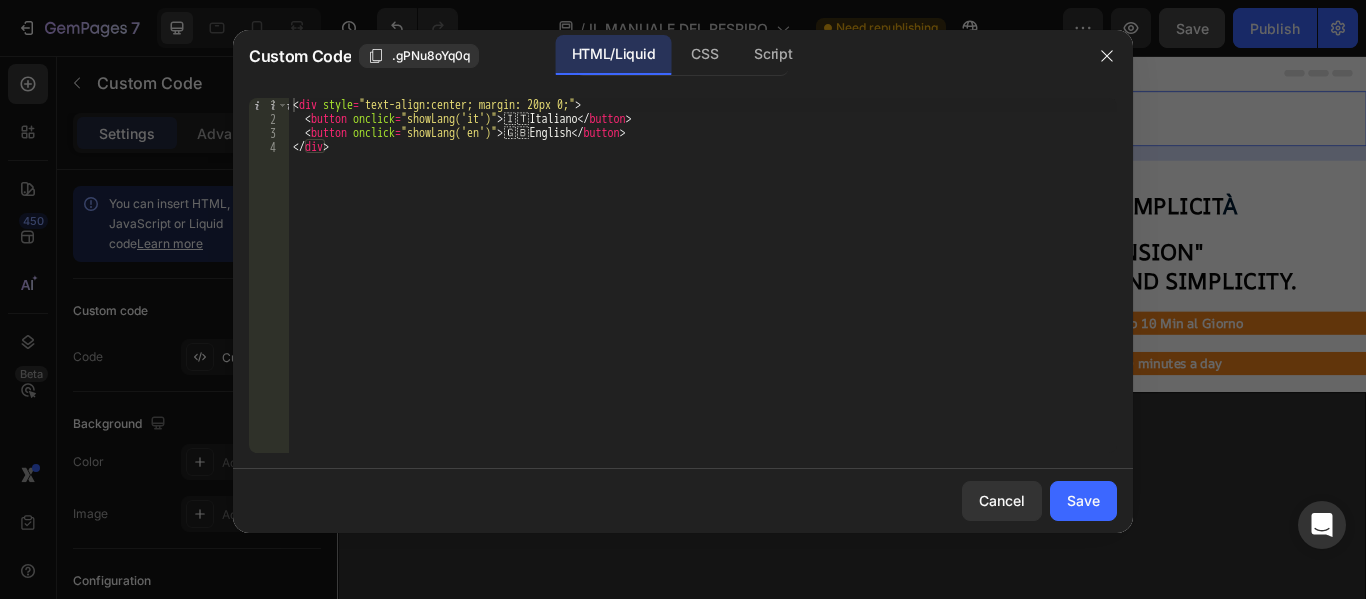 click at bounding box center [683, 299] 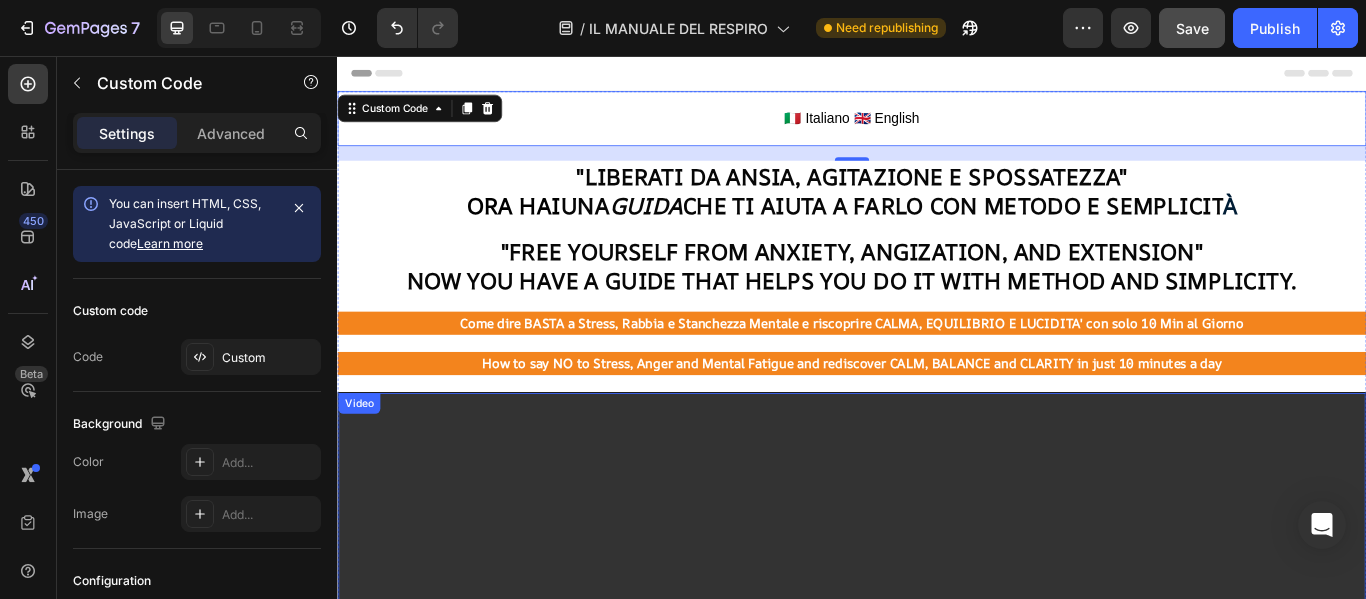 click at bounding box center [937, 688] 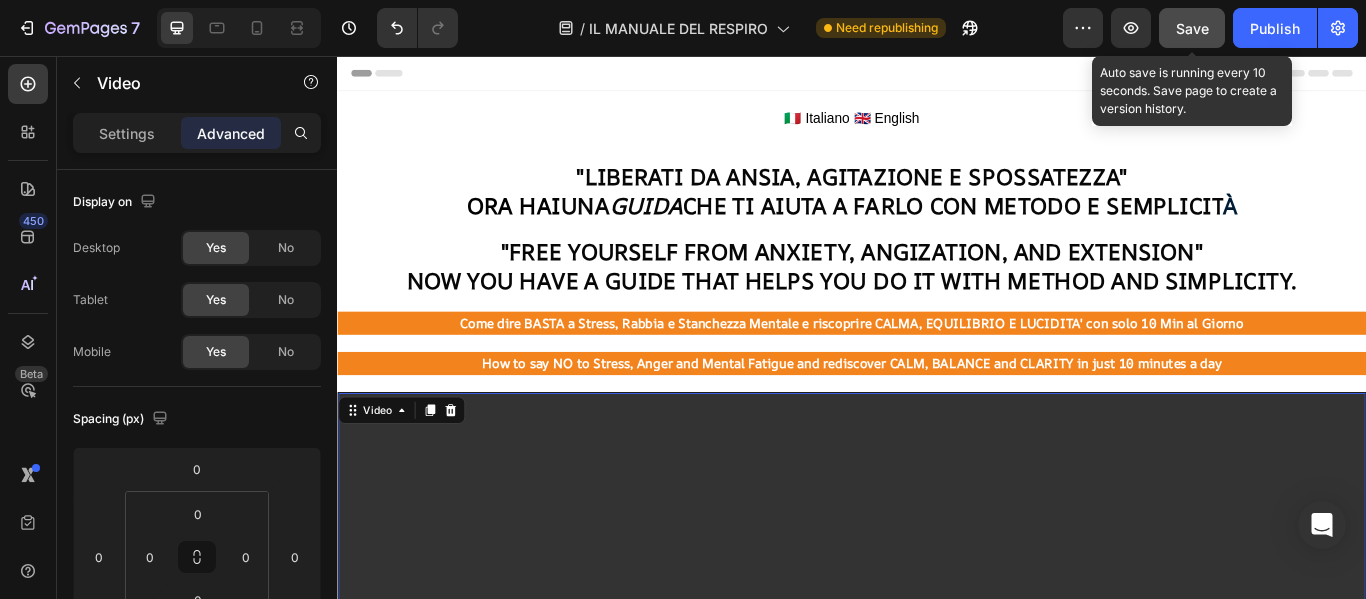 click on "Save" at bounding box center [1192, 28] 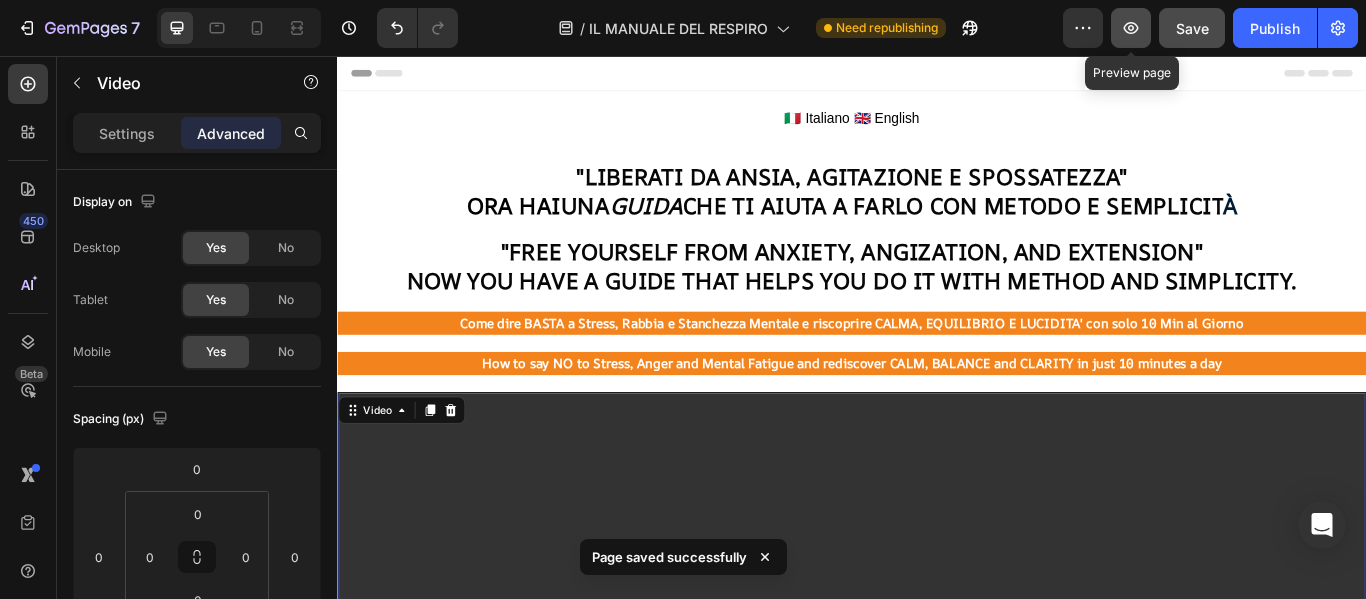 click 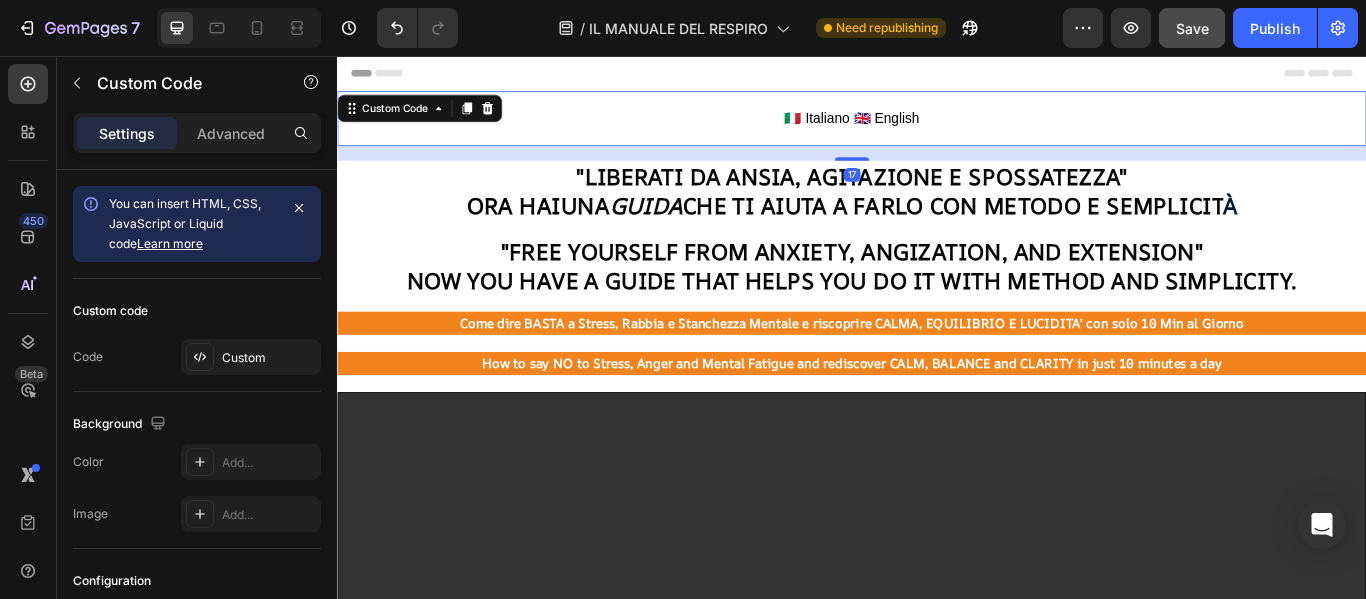 click on "🇬🇧 English" at bounding box center (977, 129) 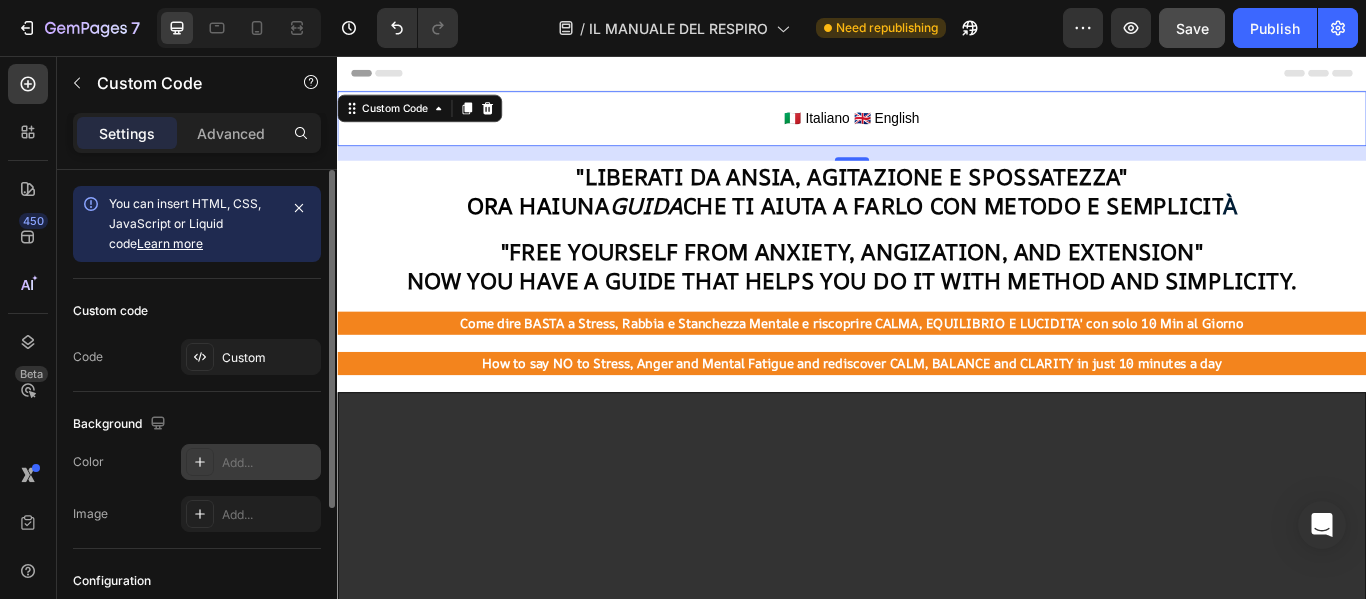 click on "Add..." at bounding box center (251, 462) 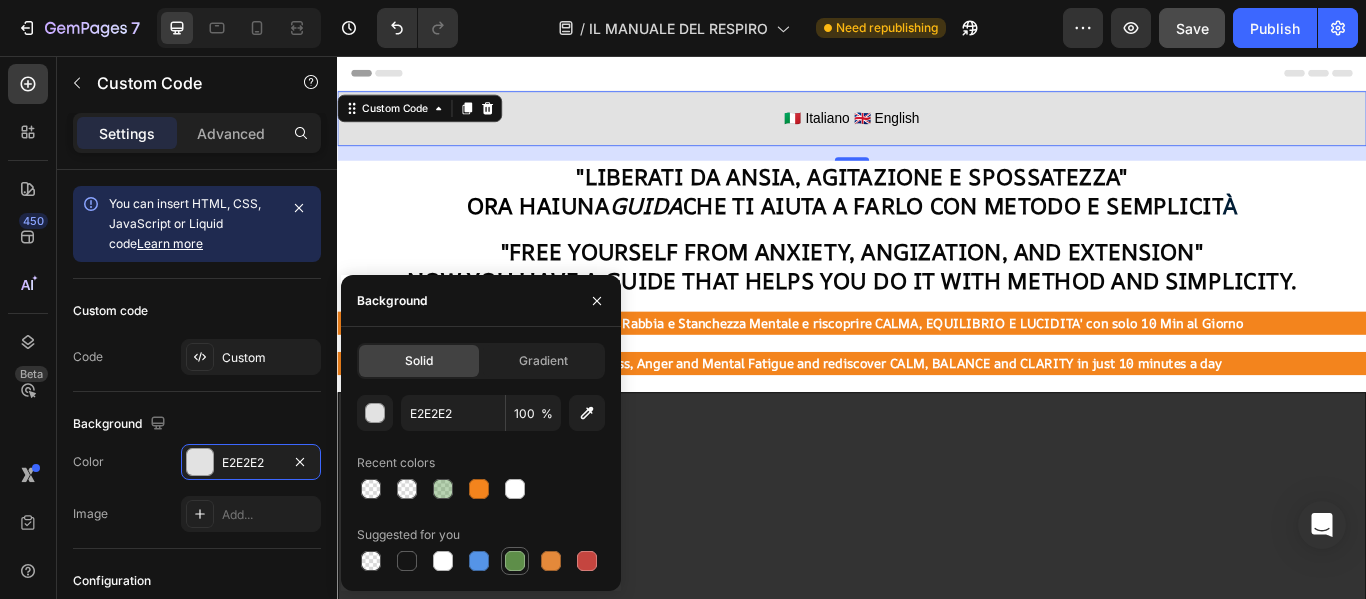 click at bounding box center (515, 561) 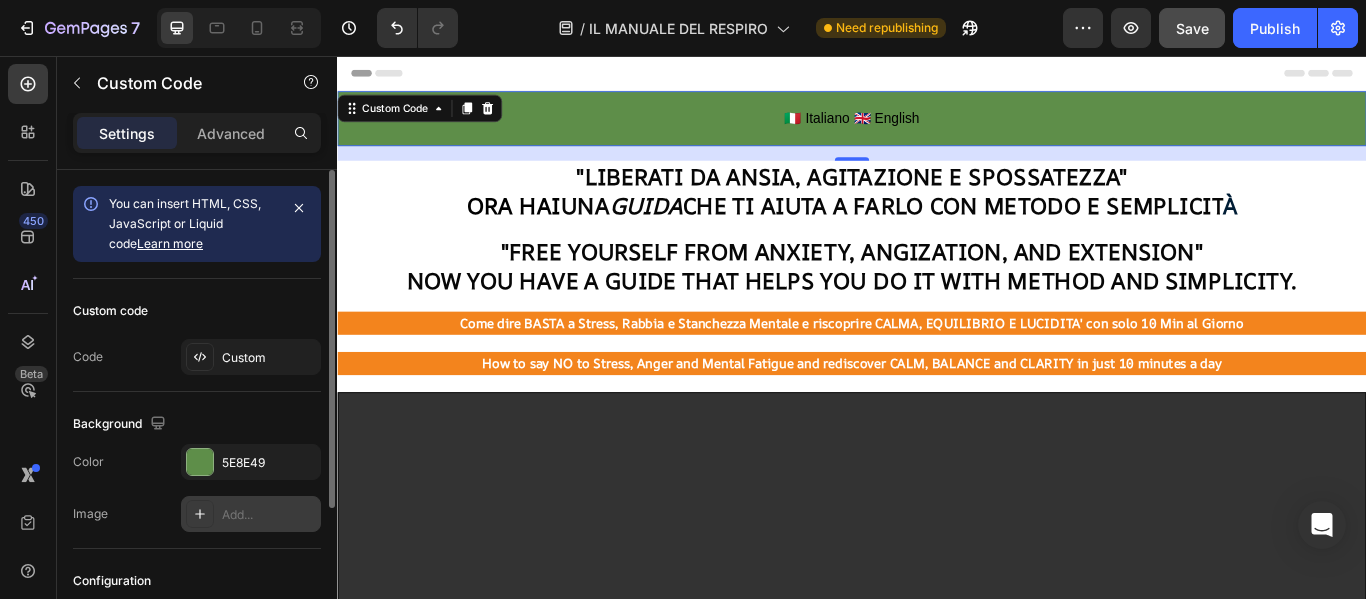 click on "Add..." at bounding box center (269, 515) 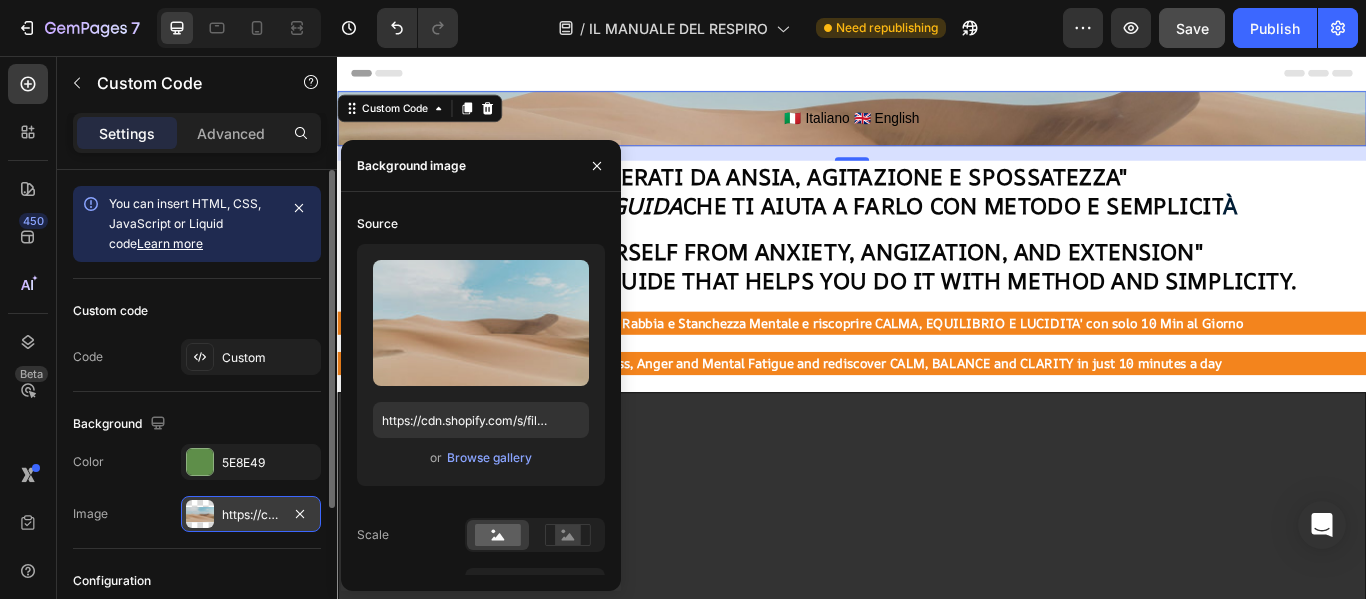 click on "https://cdn.shopify.com/s/files/1/2005/9307/files/background_settings.jpg" at bounding box center [251, 515] 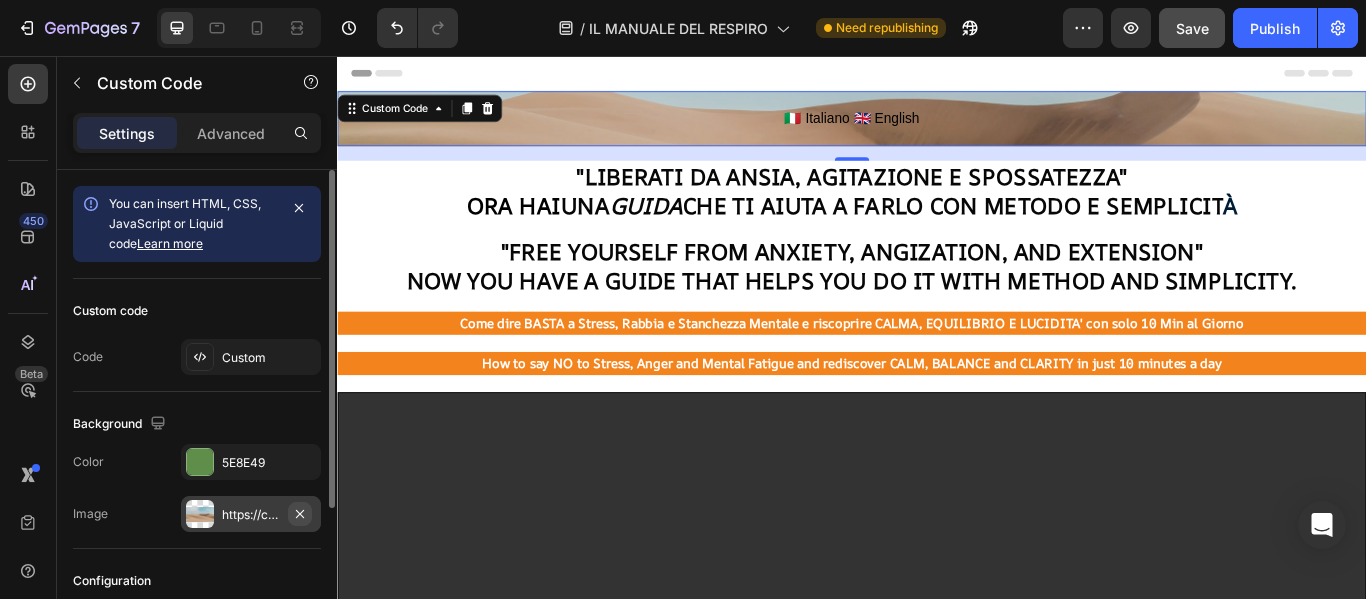 click 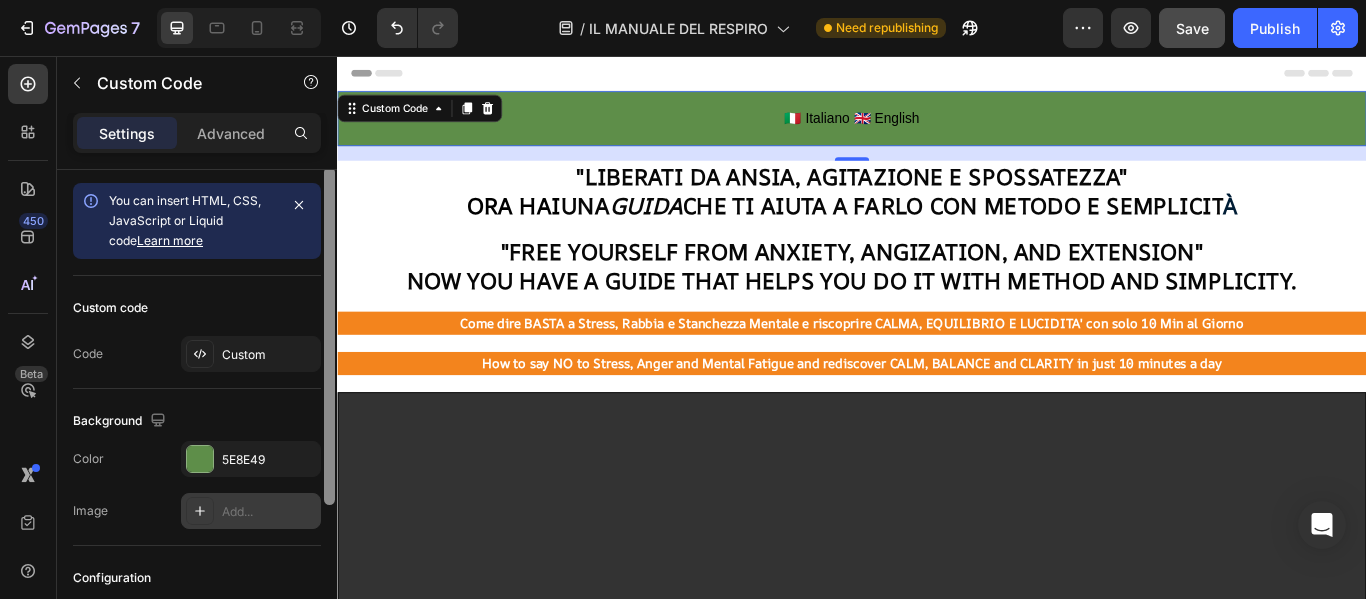 scroll, scrollTop: 0, scrollLeft: 0, axis: both 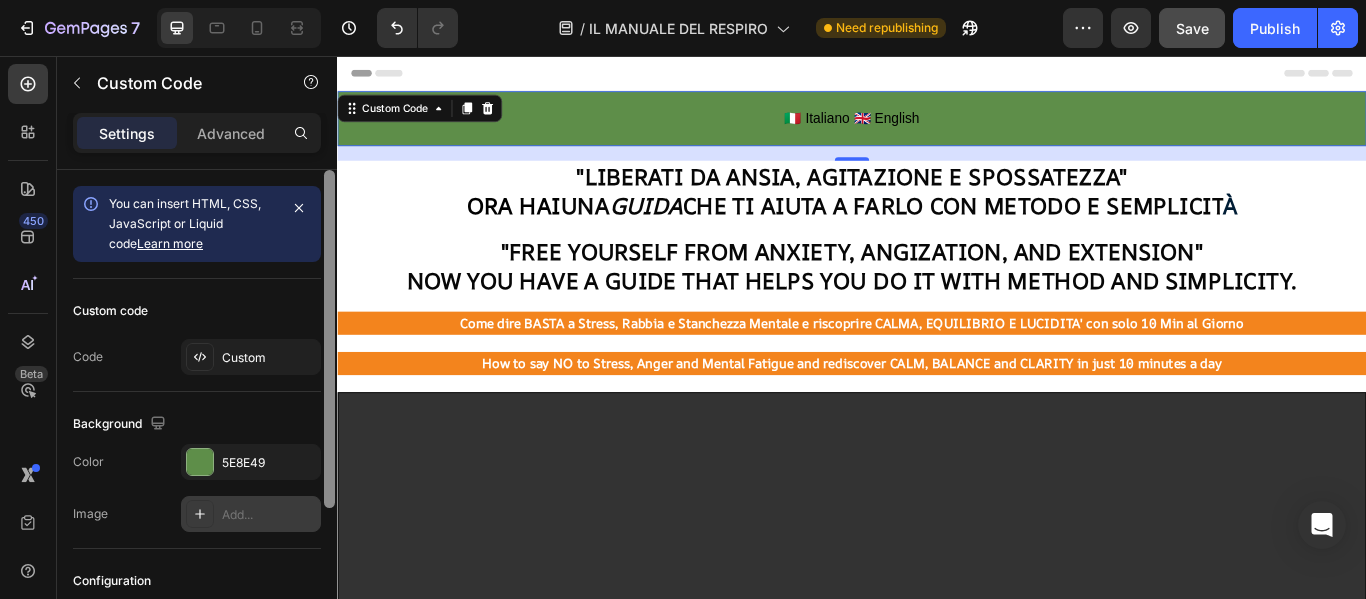 drag, startPoint x: 327, startPoint y: 473, endPoint x: 319, endPoint y: 398, distance: 75.42546 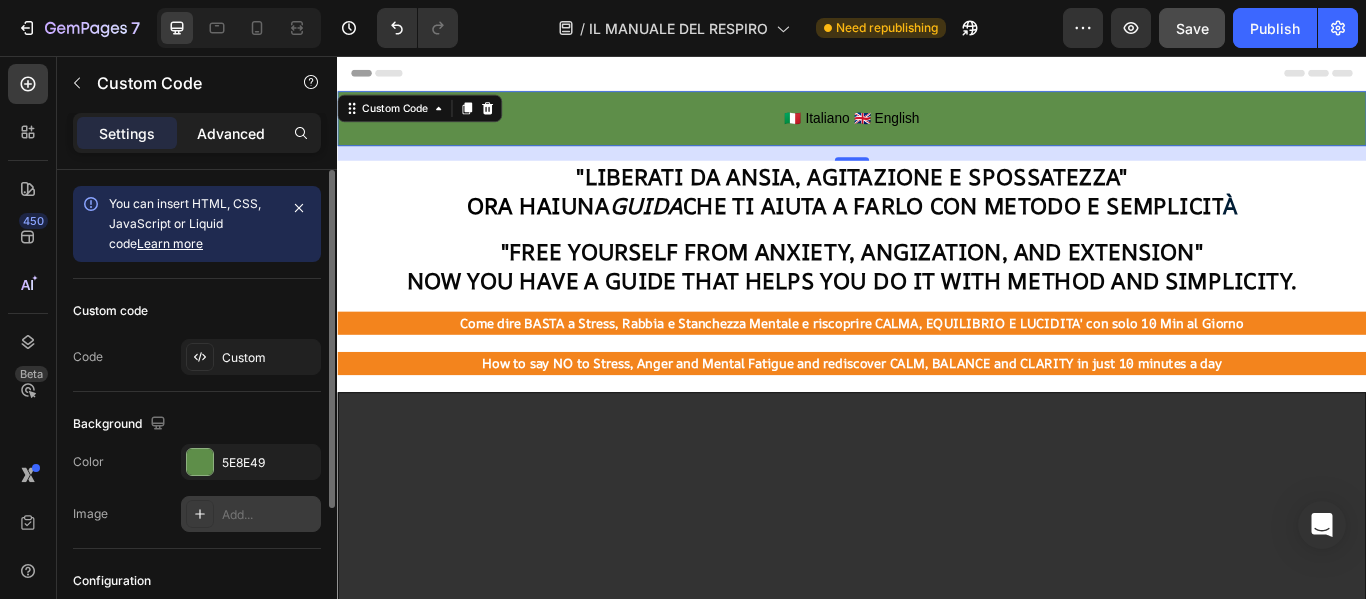 click on "Advanced" at bounding box center (231, 133) 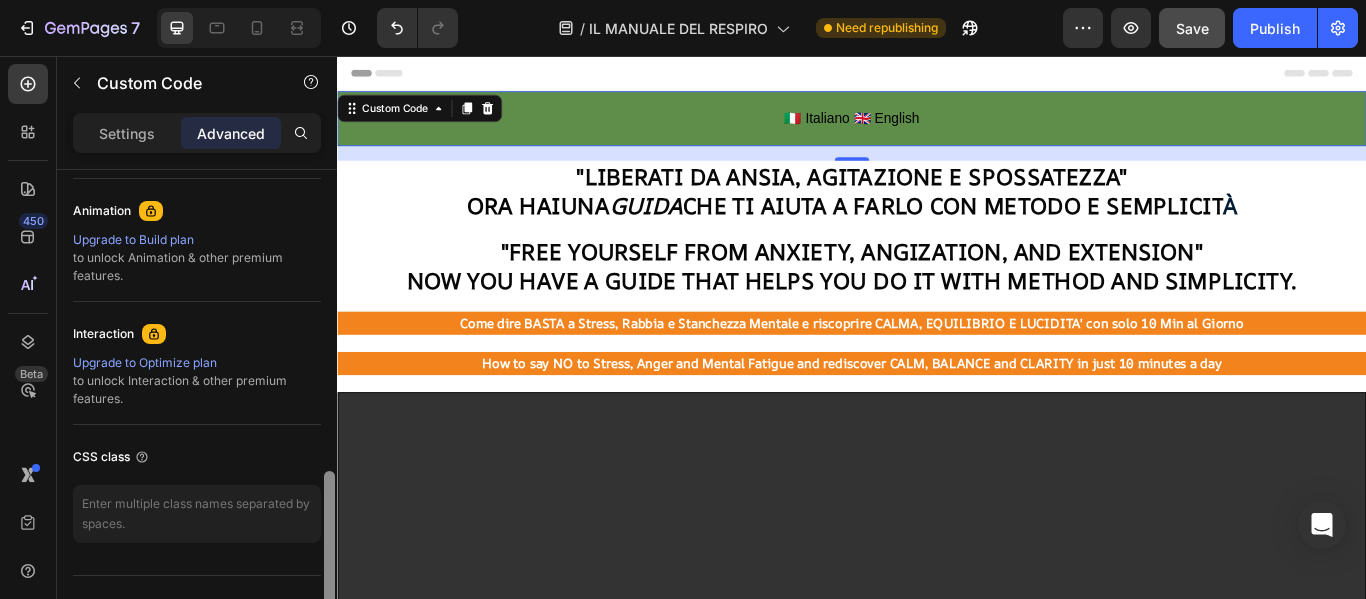 scroll, scrollTop: 893, scrollLeft: 0, axis: vertical 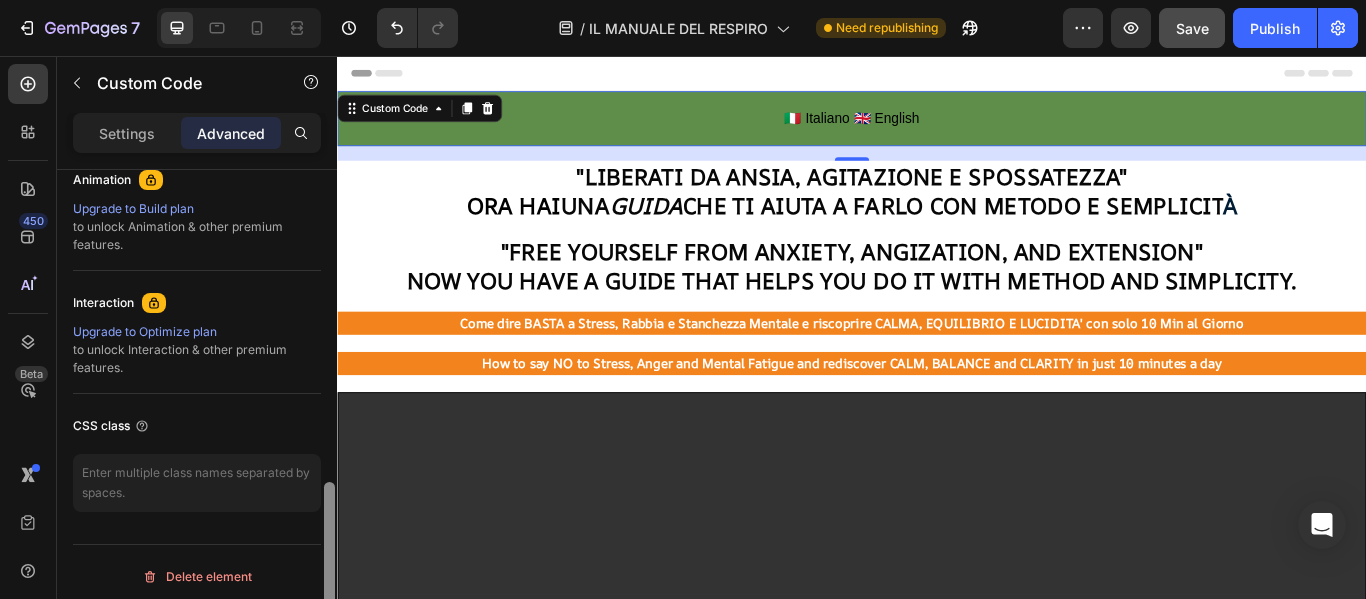 drag, startPoint x: 328, startPoint y: 288, endPoint x: 320, endPoint y: 601, distance: 313.10223 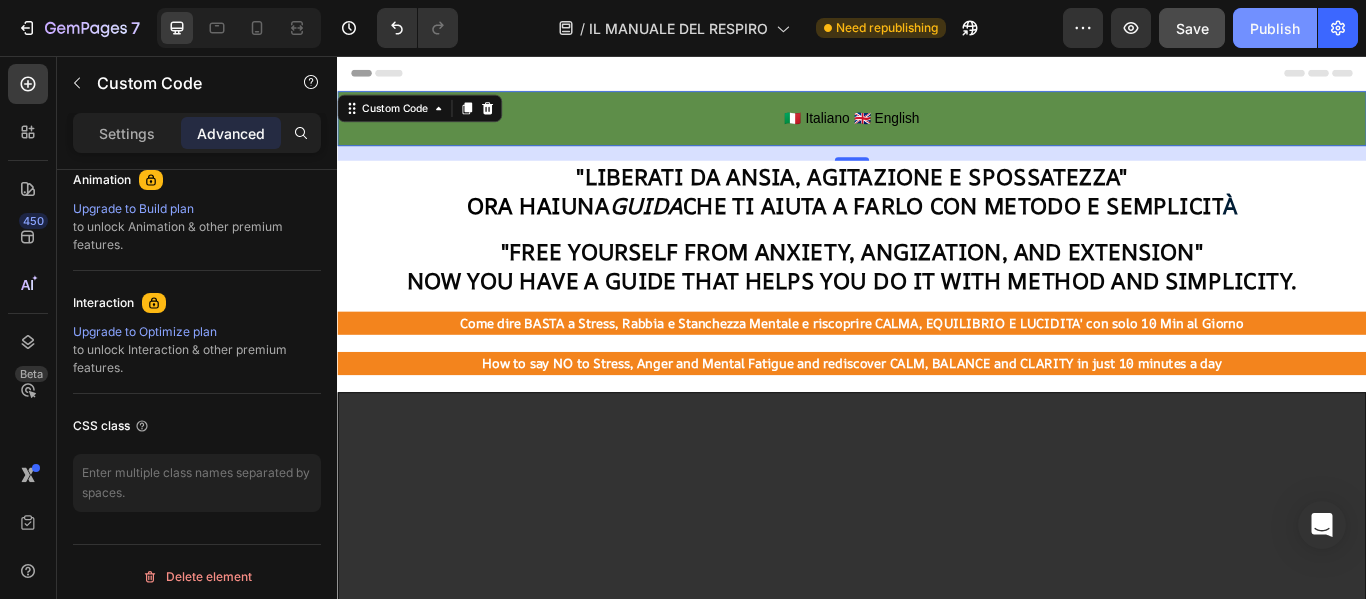 click on "Publish" 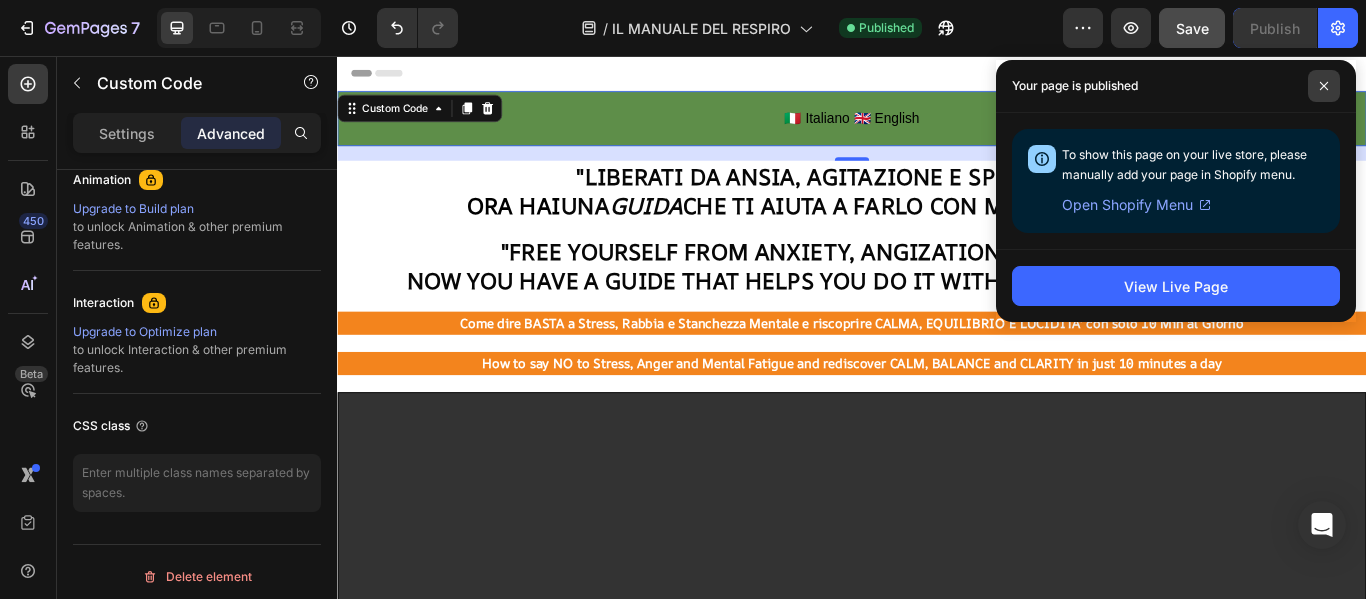 click 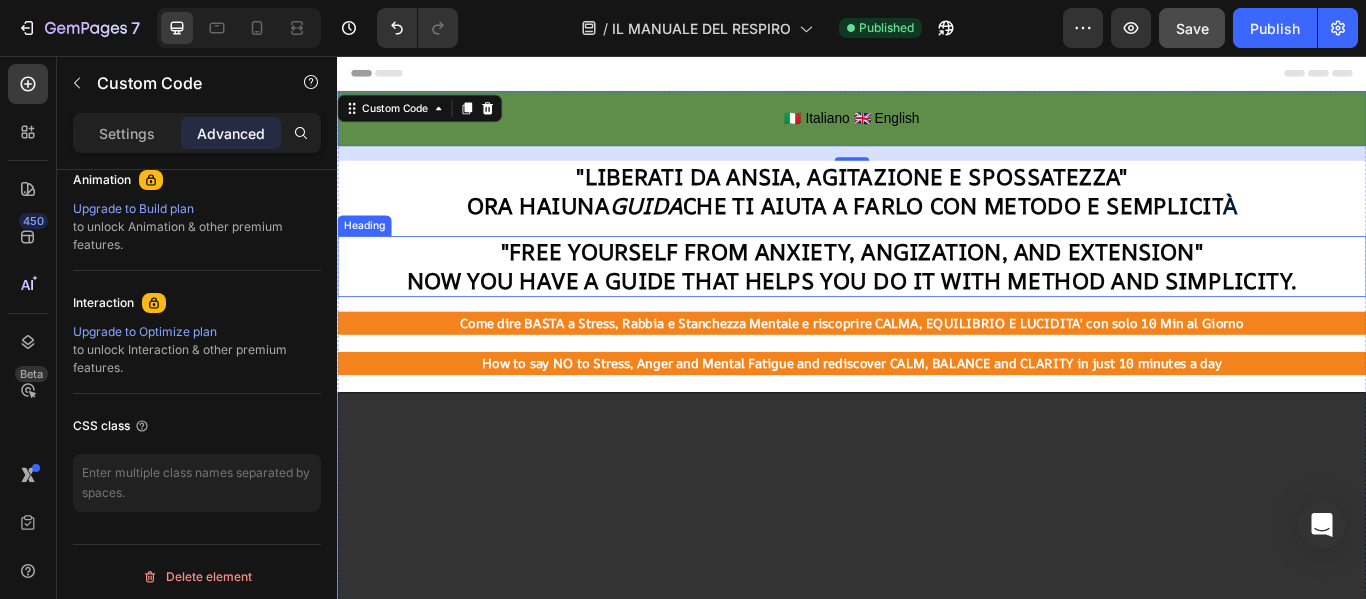 click on "NOW YOU HAVE A GUIDE THAT HELPS YOU DO IT WITH METHOD AND SIMPLICITY." at bounding box center (937, 318) 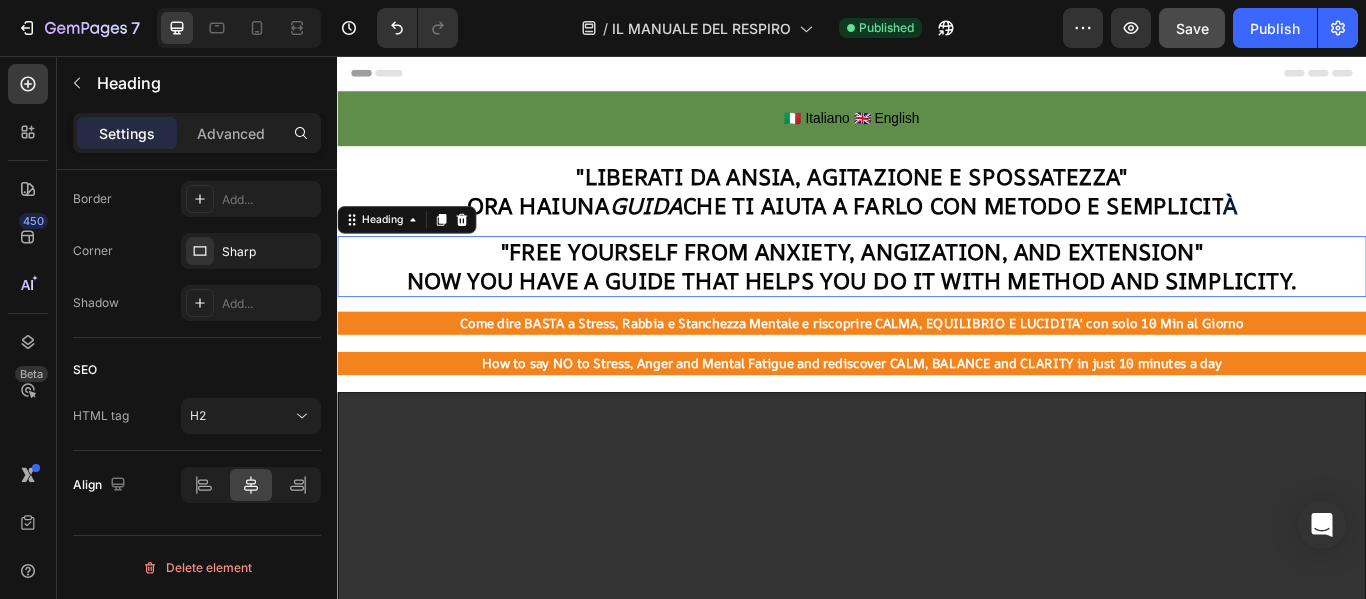 scroll, scrollTop: 0, scrollLeft: 0, axis: both 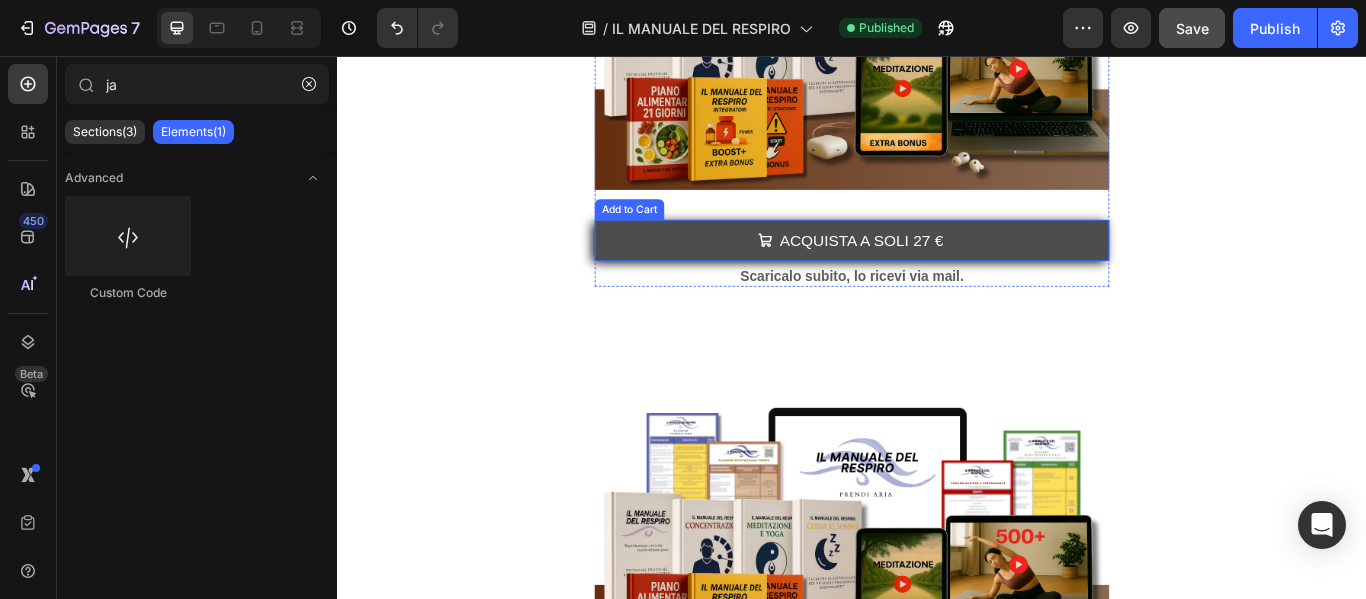 click on "ACQUISTA   A SOLI 27 €" at bounding box center (937, 271) 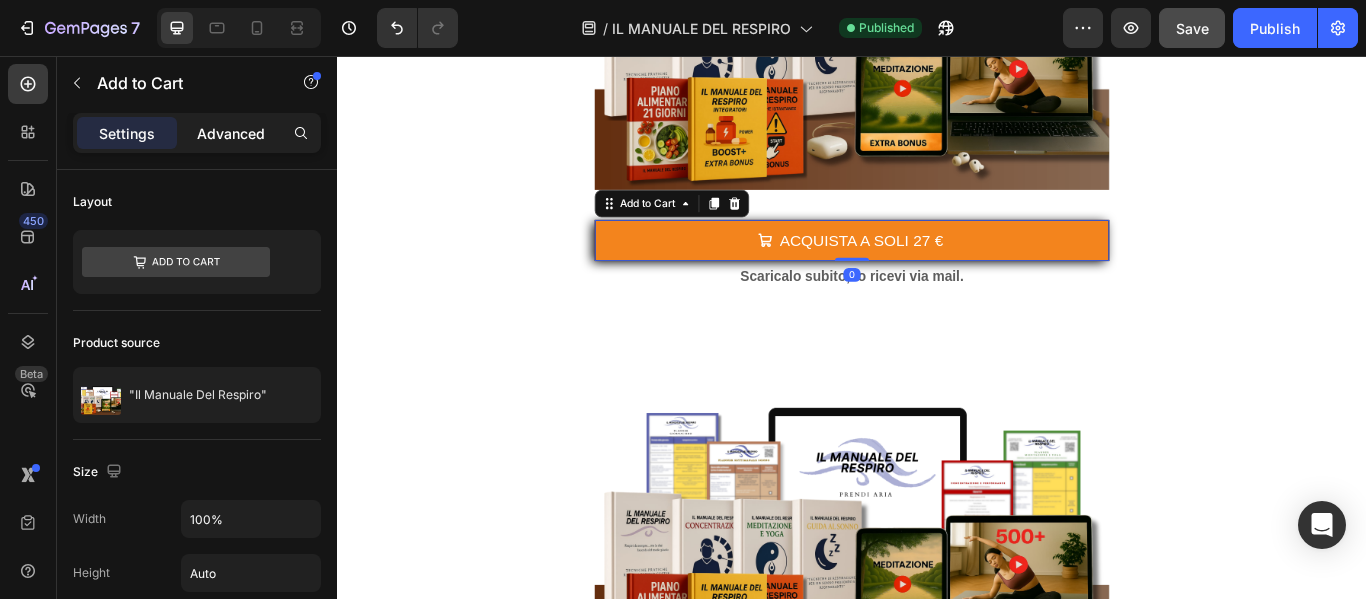 click on "Advanced" at bounding box center [231, 133] 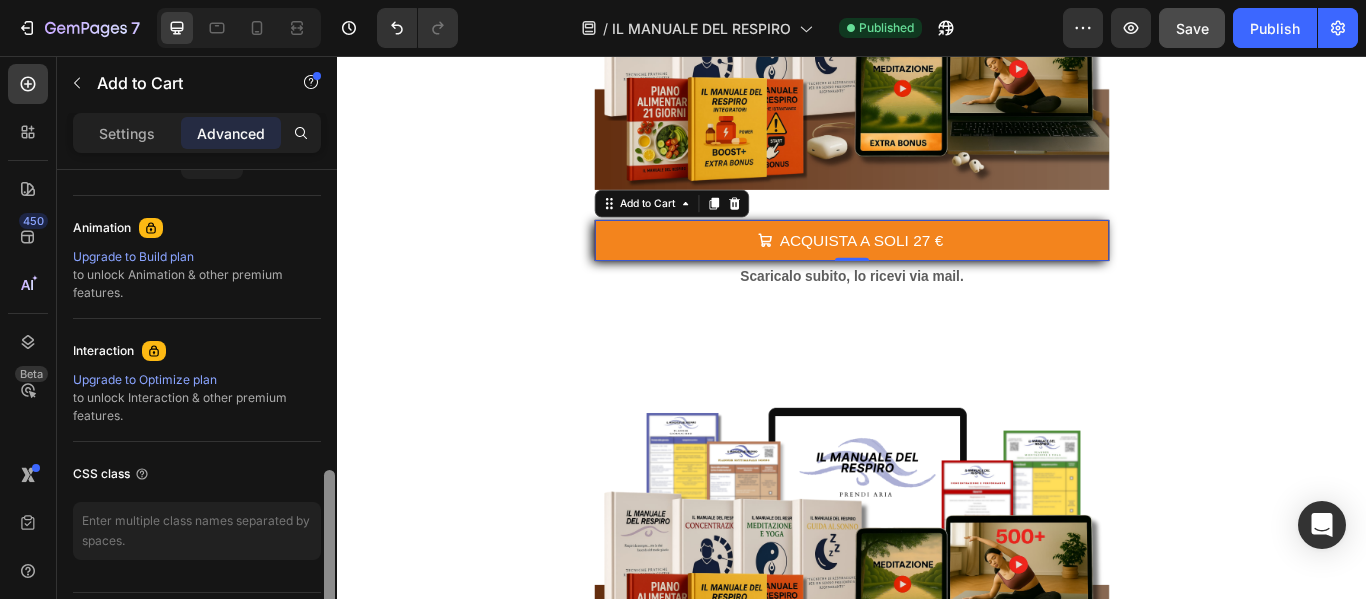 scroll, scrollTop: 848, scrollLeft: 0, axis: vertical 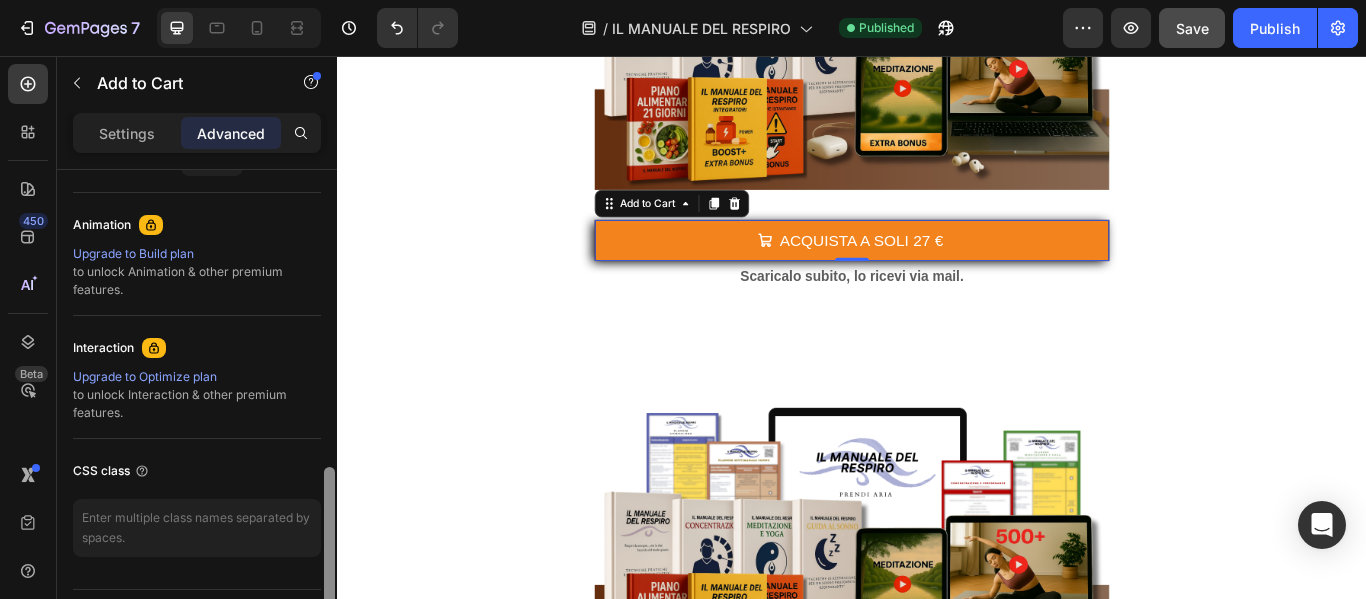 drag, startPoint x: 329, startPoint y: 319, endPoint x: 321, endPoint y: 616, distance: 297.10773 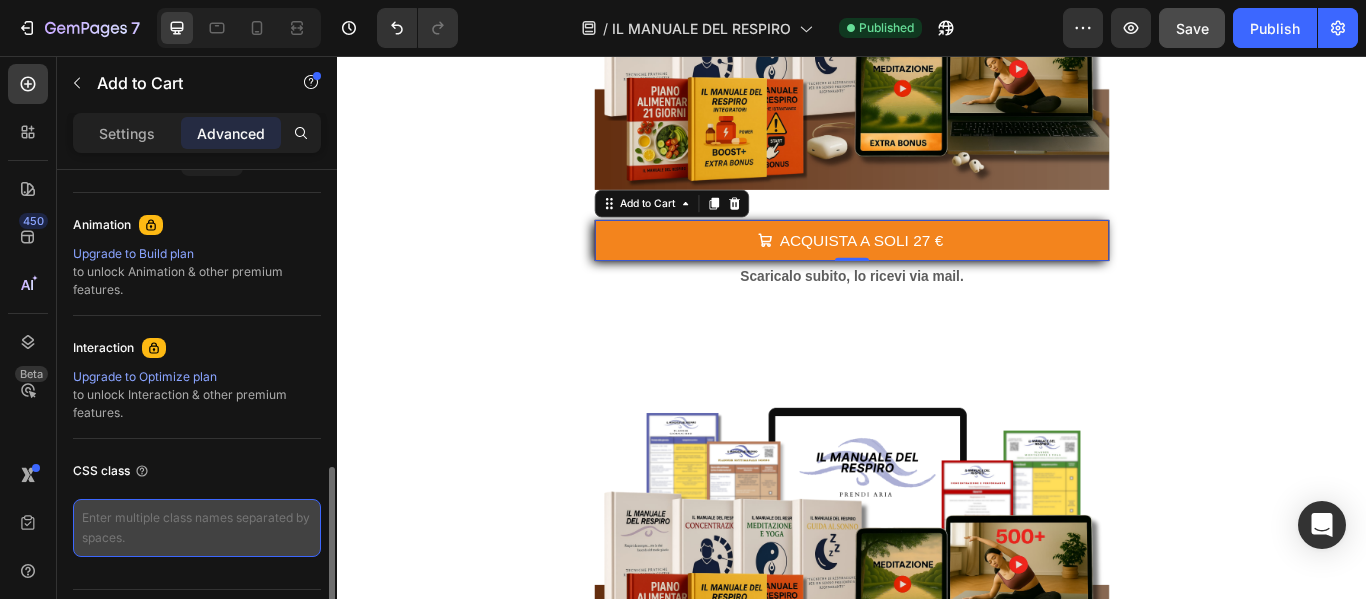 click at bounding box center (197, 528) 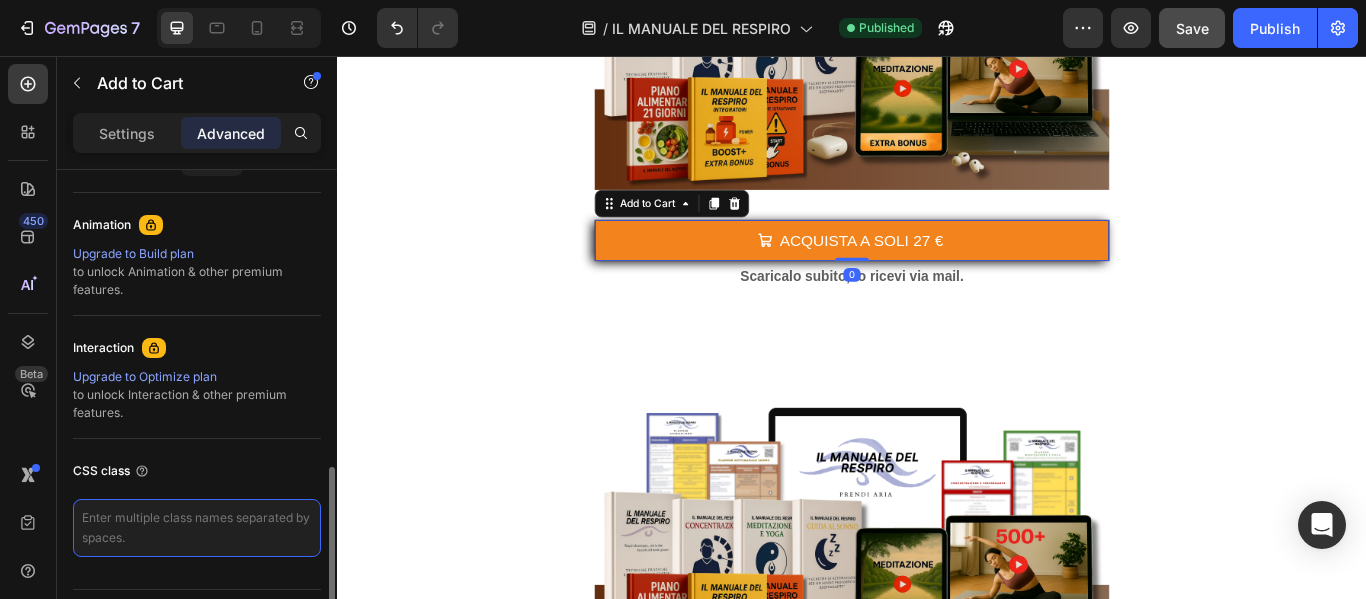 paste on "<script>
function showLang(lang) {
const itBlocks = document.querySelectorAll('.lang-it');
const enBlocks = document.querySelectorAll('.lang-en');
if (lang === 'it') {
itBlocks.forEach(el => el.style.display = 'block');
enBlocks.forEach(el => el.style.display = 'none');
} else {
itBlocks.forEach(el => el.style.display = 'none');
enBlocks.forEach(el => el.style.display = 'block');
}
}
// Mostra solo il contenuto italiano al primo caricamento
document.addEventListener('DOMContentLoaded', () => {
showLang('it');
});
</script>" 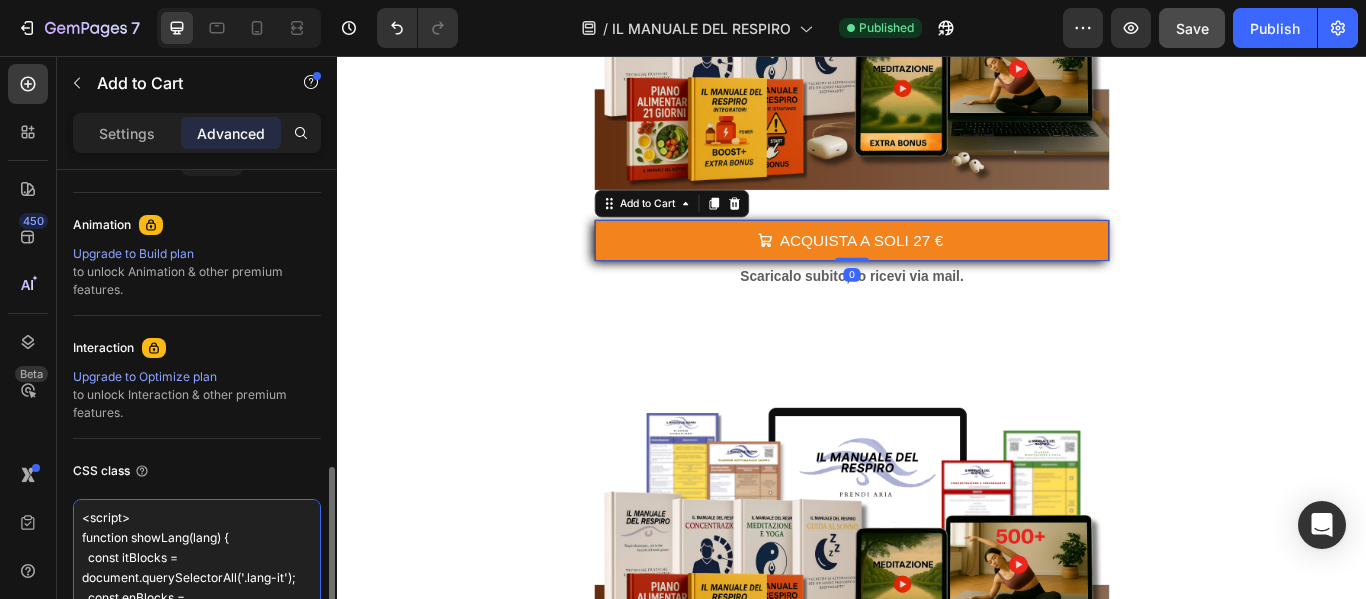 scroll, scrollTop: 451, scrollLeft: 0, axis: vertical 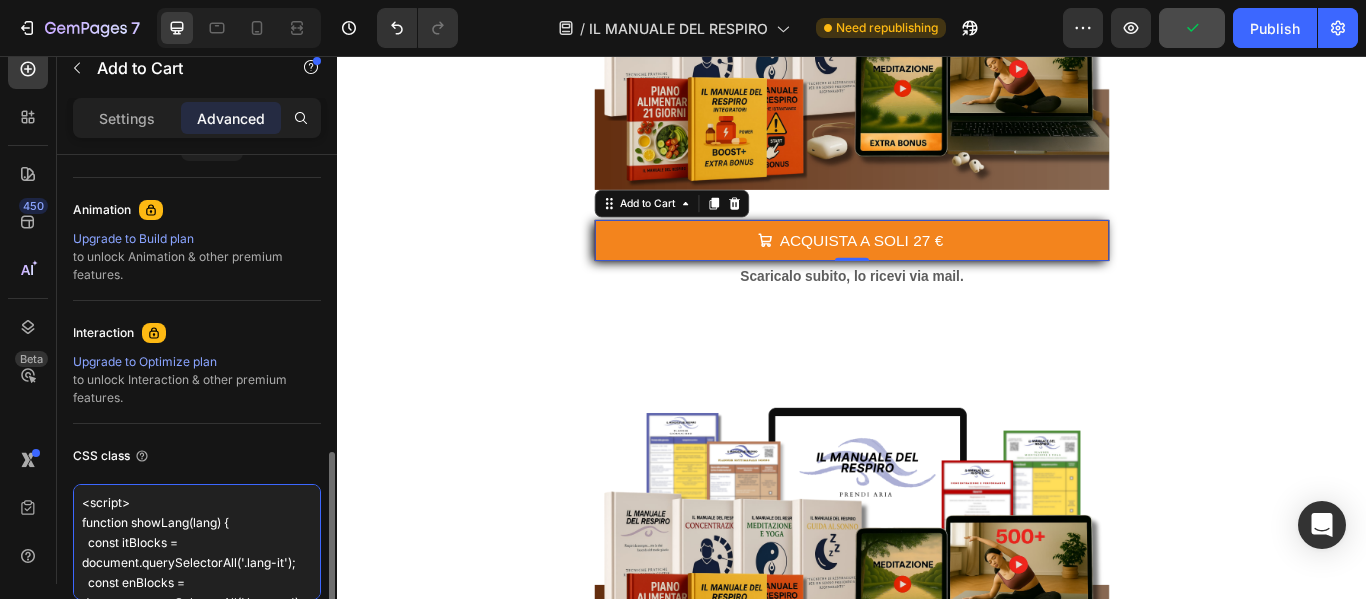 drag, startPoint x: 239, startPoint y: 574, endPoint x: 78, endPoint y: 407, distance: 231.96982 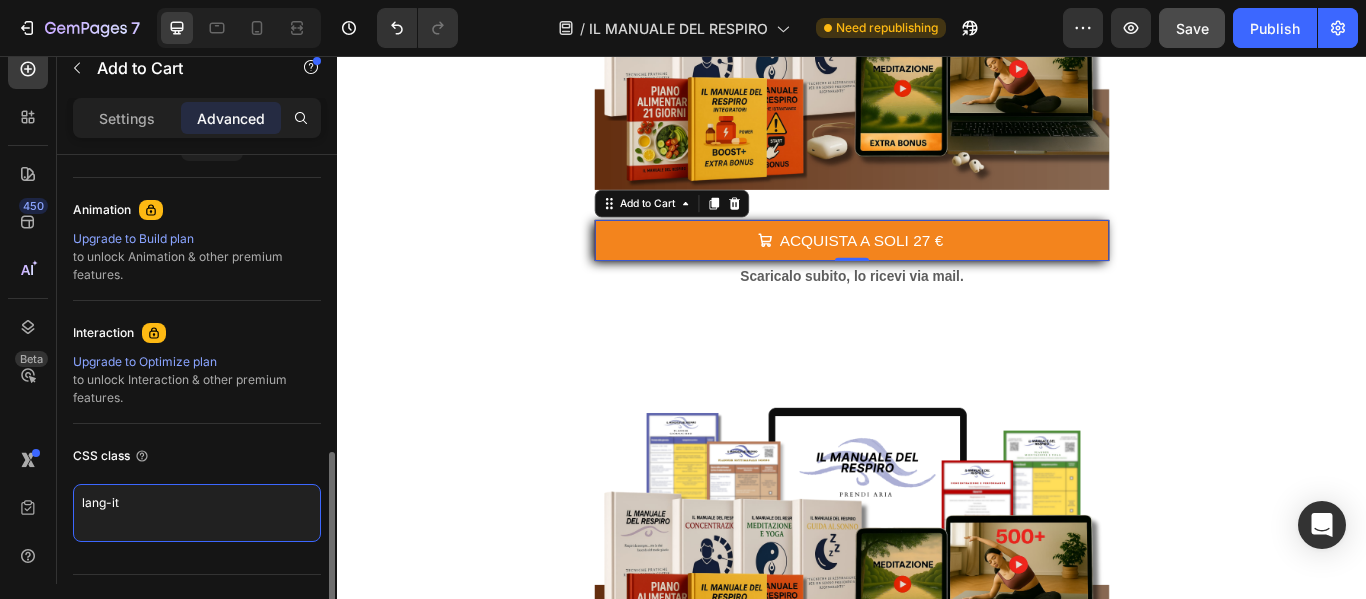 type on "lang-ita" 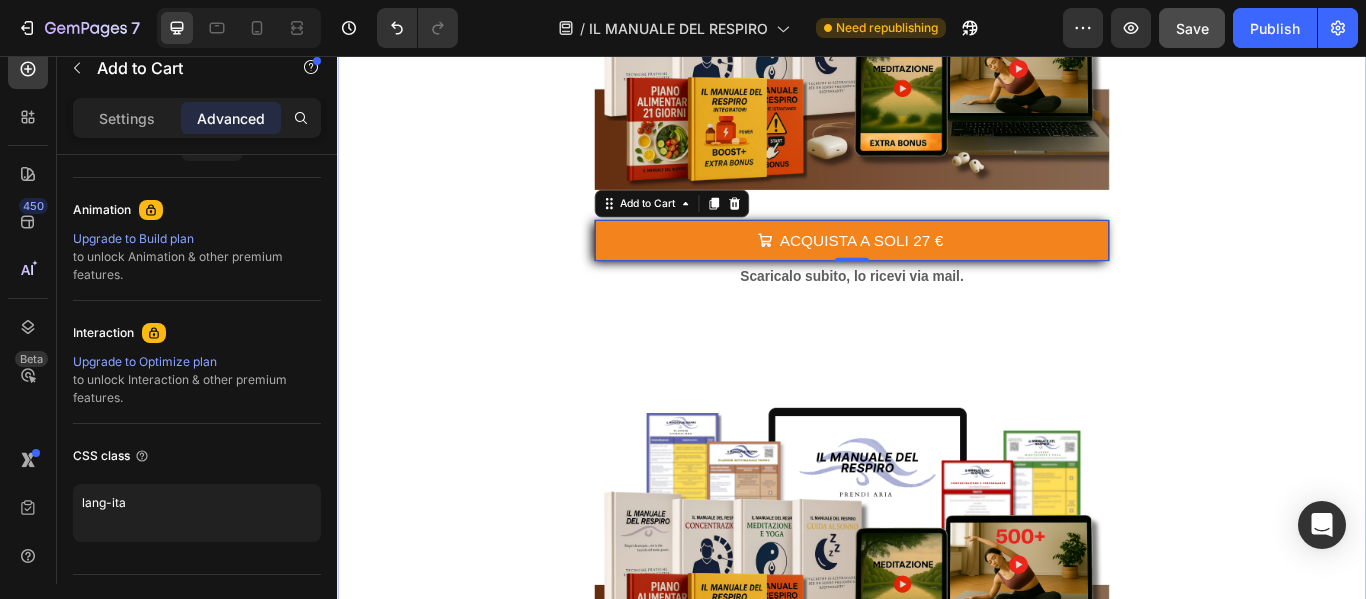 click on "🇮🇹 Italiano
🇬🇧 English
Custom Code "LIBERATI DA ANSIA, AGITAZIONE E SPOSSATEZZA"  ORA HAI  UNA  GUIDA  CHE TI AIUTA A FARLO CON METODO E SEMPLICIT À Heading "FREE YOURSELF FROM ANXIETY, ANGIZATION, AND EXTENSION" NOW YOU HAVE A GUIDE THAT HELPS YOU DO IT WITH METHOD AND SIMPLICITY. Heading Come dire BASTA a Stress, Rabbia e Stanchezza Mentale e riscoprire CALMA, EQUILIBRIO E LUCIDITA' con solo 10 Min al Giorno  Heading How to say NO to Stress, Anger and Mental Fatigue and rediscover CALM, BALANCE and CLARITY in just 10 minutes a day Heading Video "Il Manuale Del Respiro" Product Title Image
ACQUISTA   A SOLI 27 € Add to Cart   0 Scaricalo subito, lo ricevi via mail. Heading Product Image
BUY FOR ONLY €27 Add to Cart Download it now, you'll receive it by email. Heading Product" at bounding box center [937, -114] 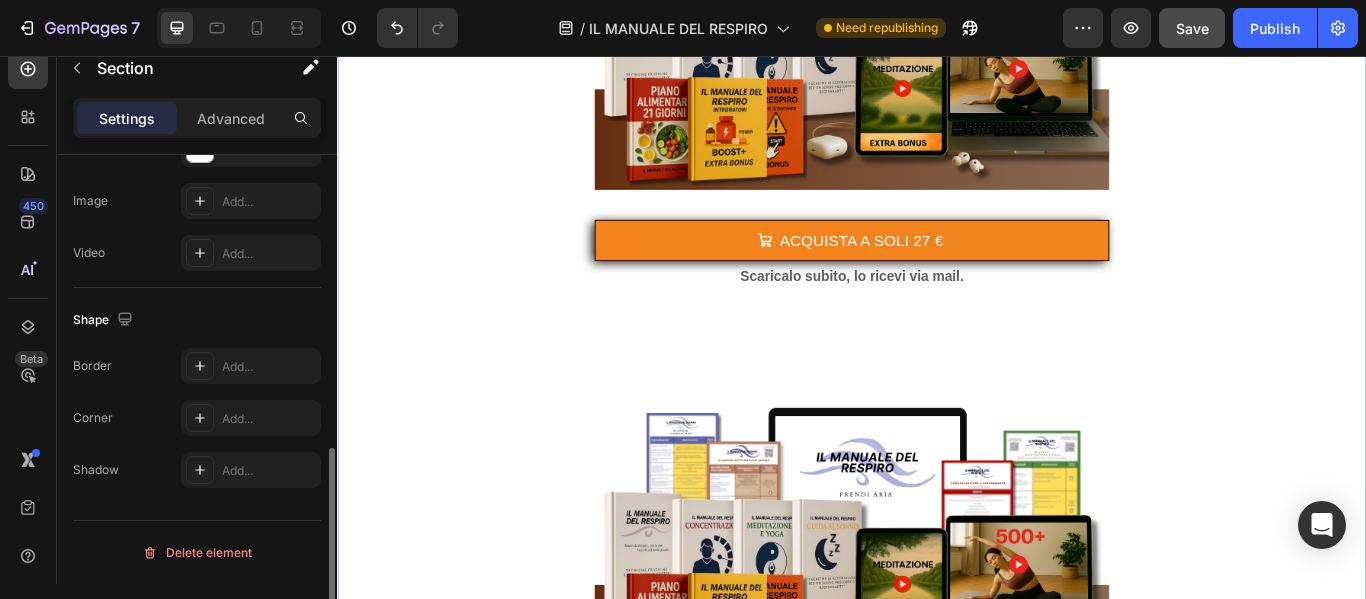 scroll, scrollTop: 0, scrollLeft: 0, axis: both 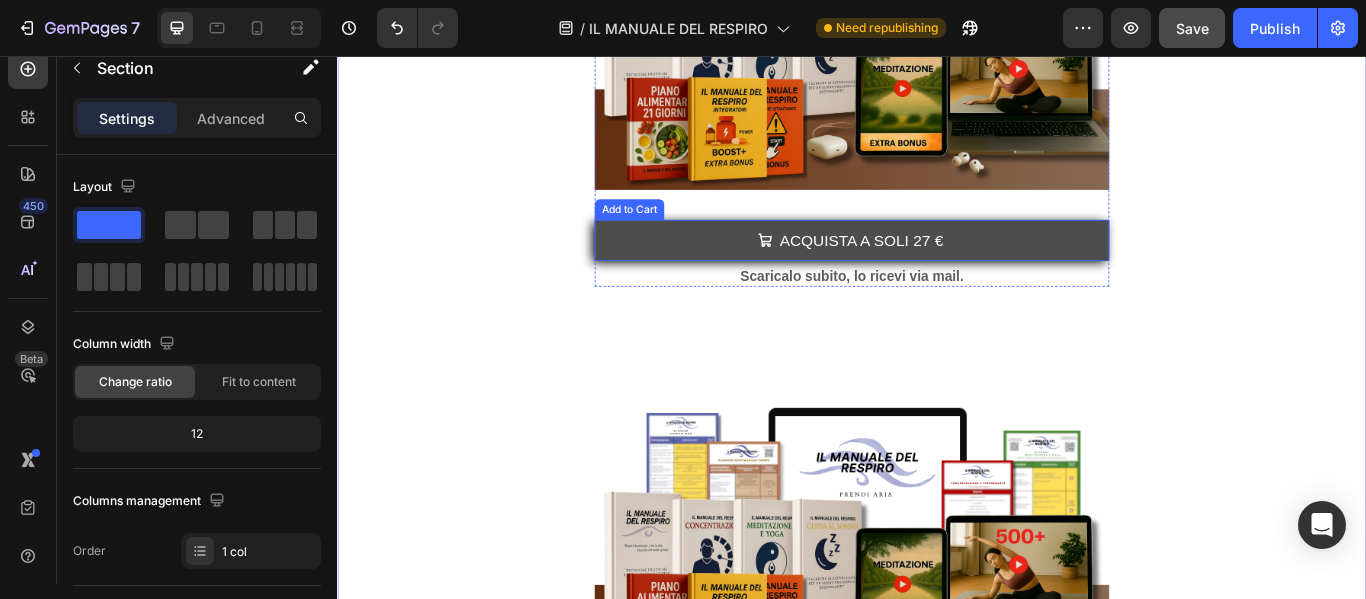 click on "ACQUISTA   A SOLI 27 €" at bounding box center [937, 271] 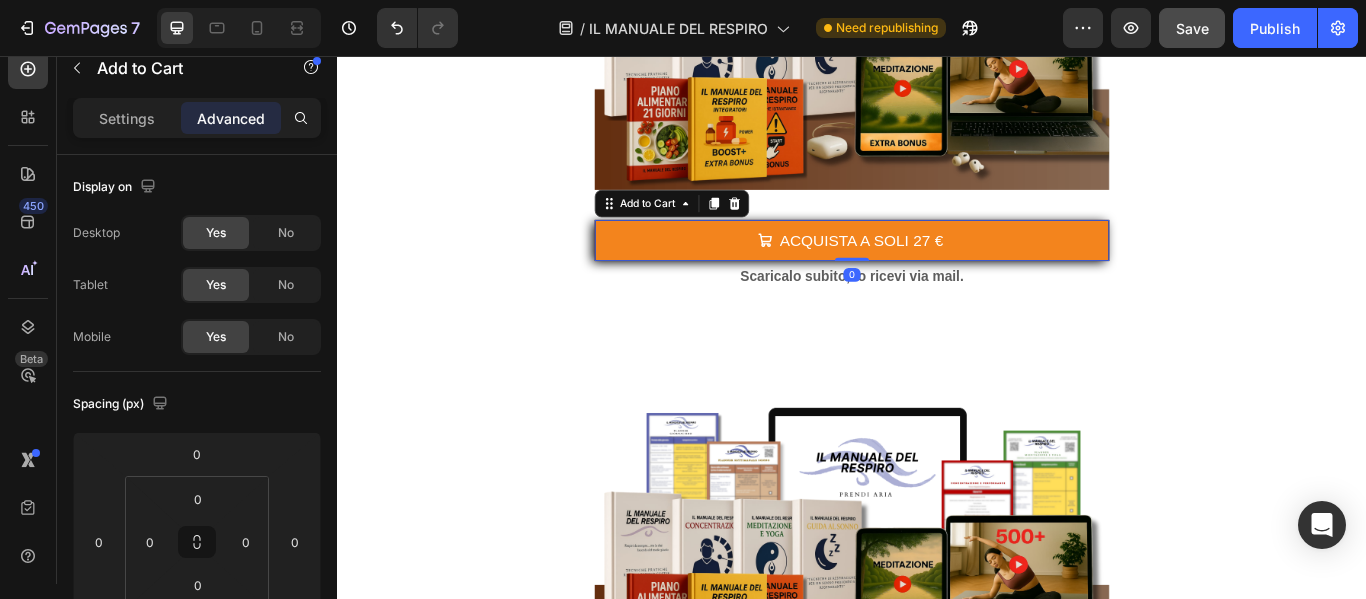 click on "Advanced" at bounding box center [231, 118] 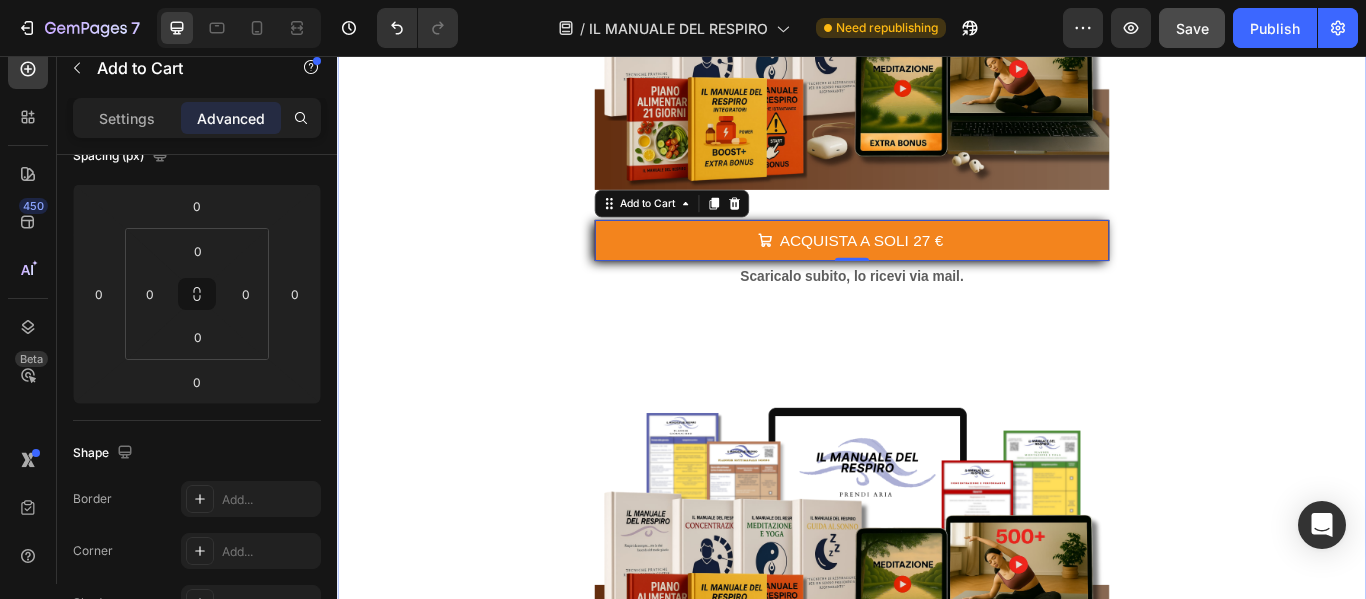 scroll, scrollTop: 902, scrollLeft: 0, axis: vertical 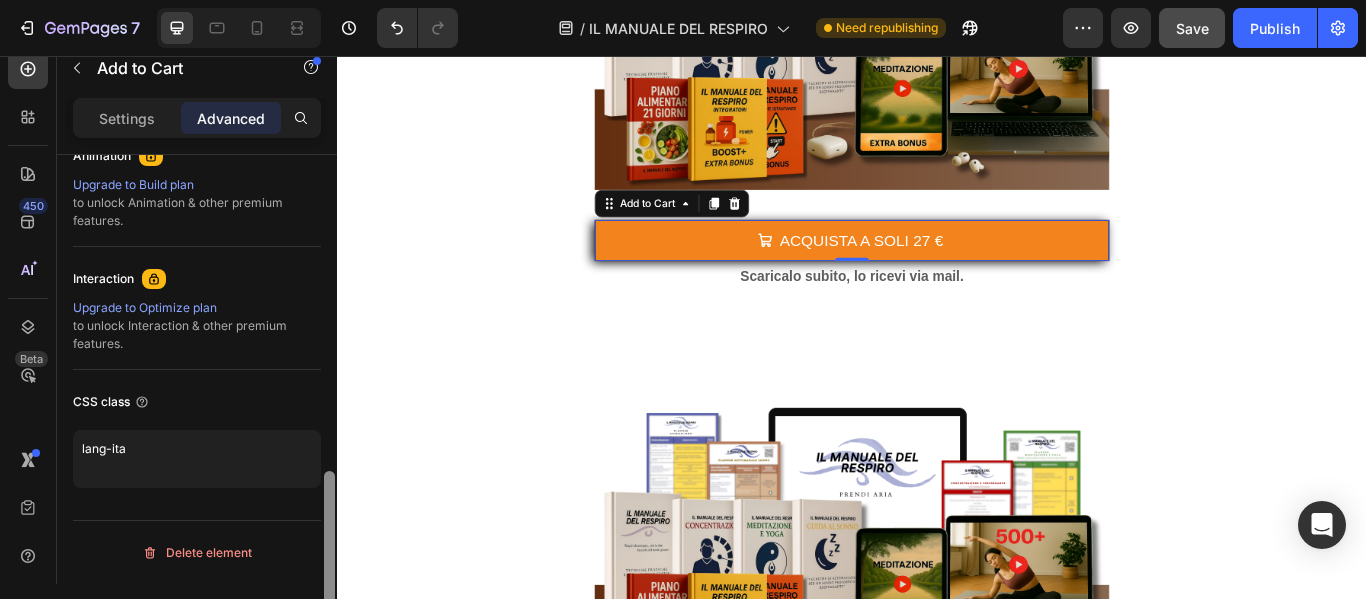 drag, startPoint x: 334, startPoint y: 222, endPoint x: 336, endPoint y: 556, distance: 334.00598 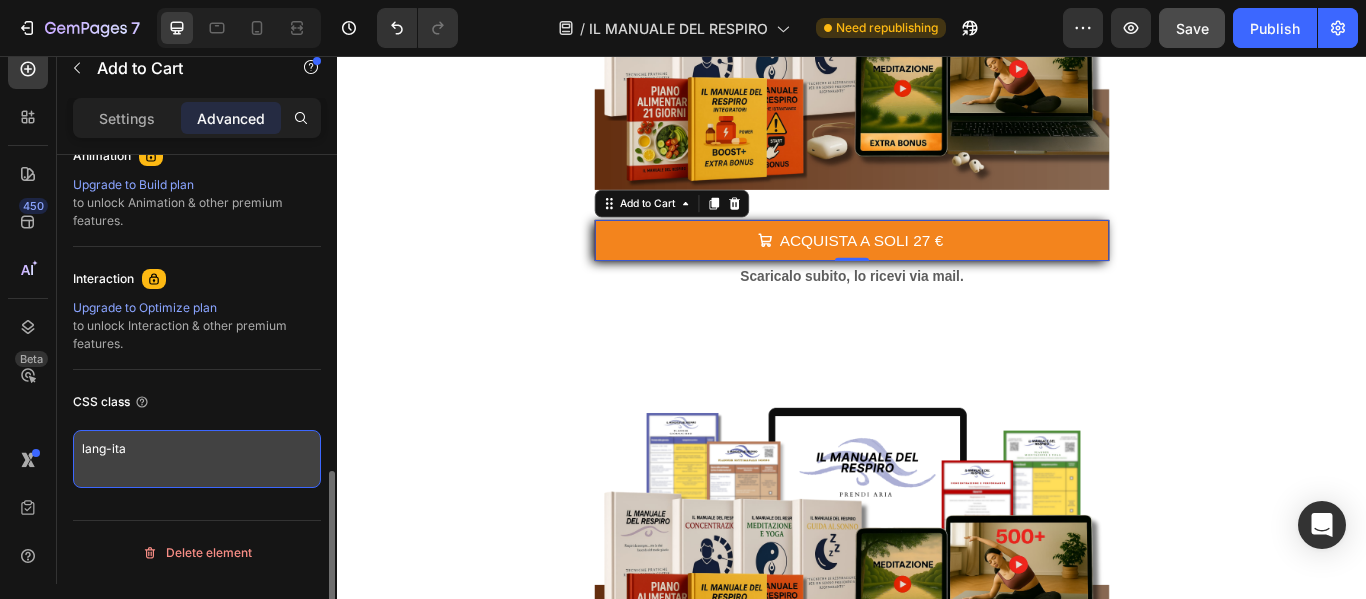 click on "lang-ita" at bounding box center (197, 459) 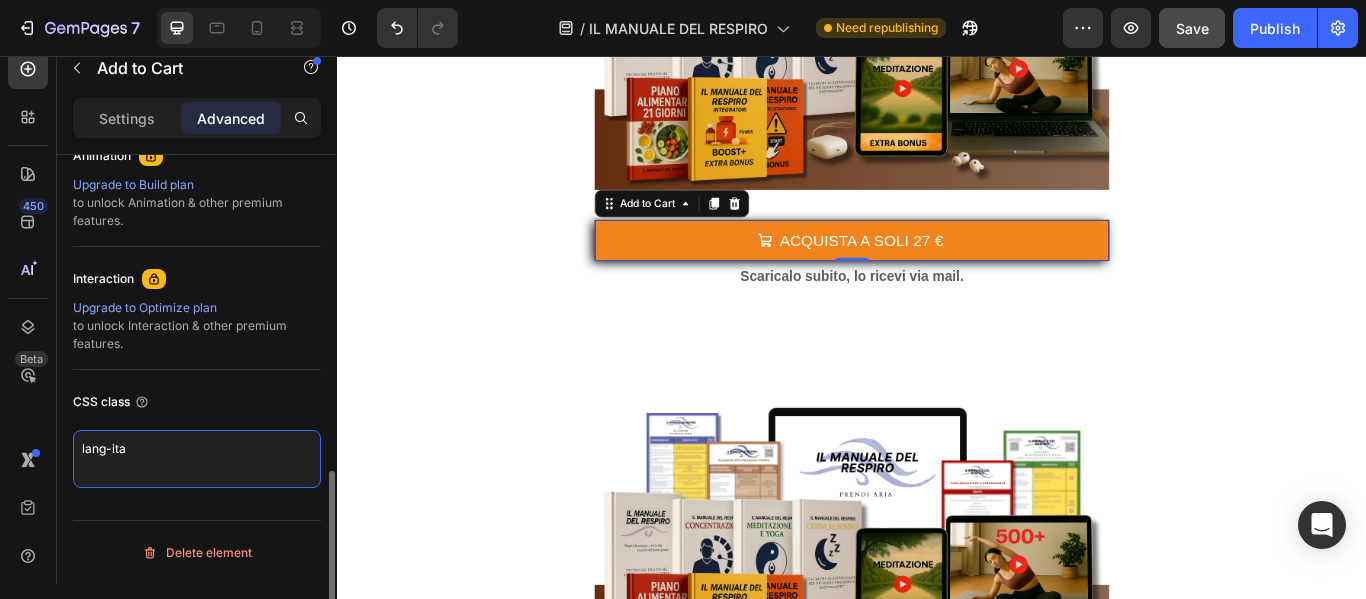 type on "lang-it" 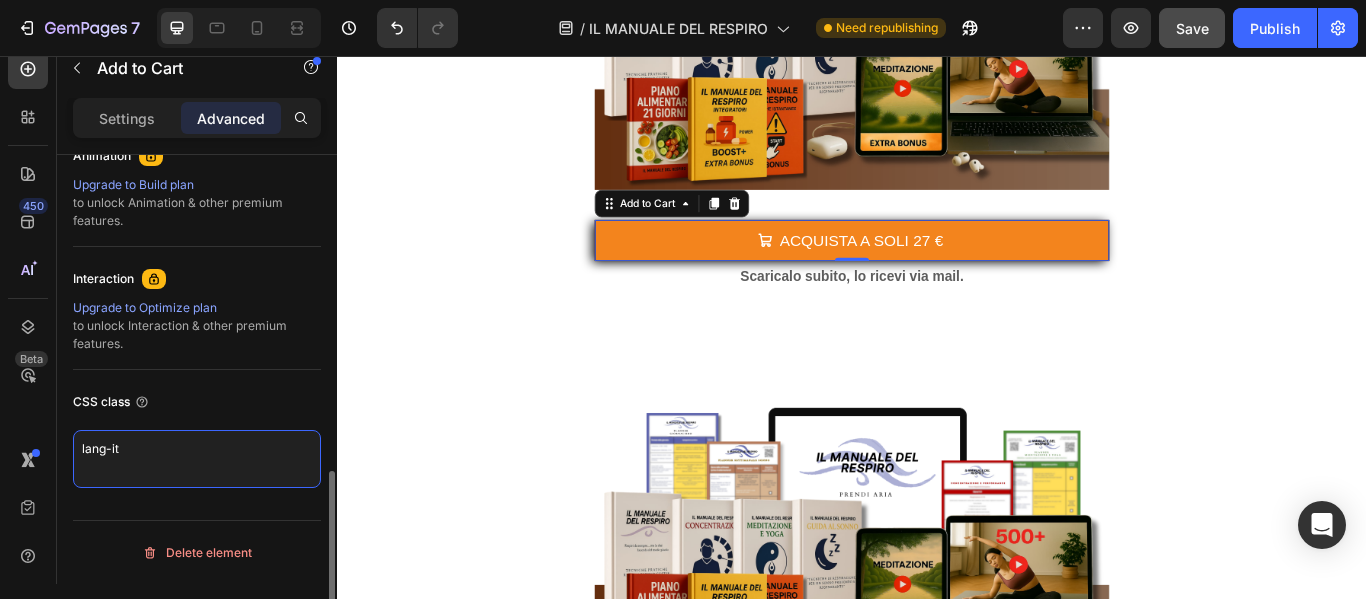click on "lang-it" at bounding box center (197, 459) 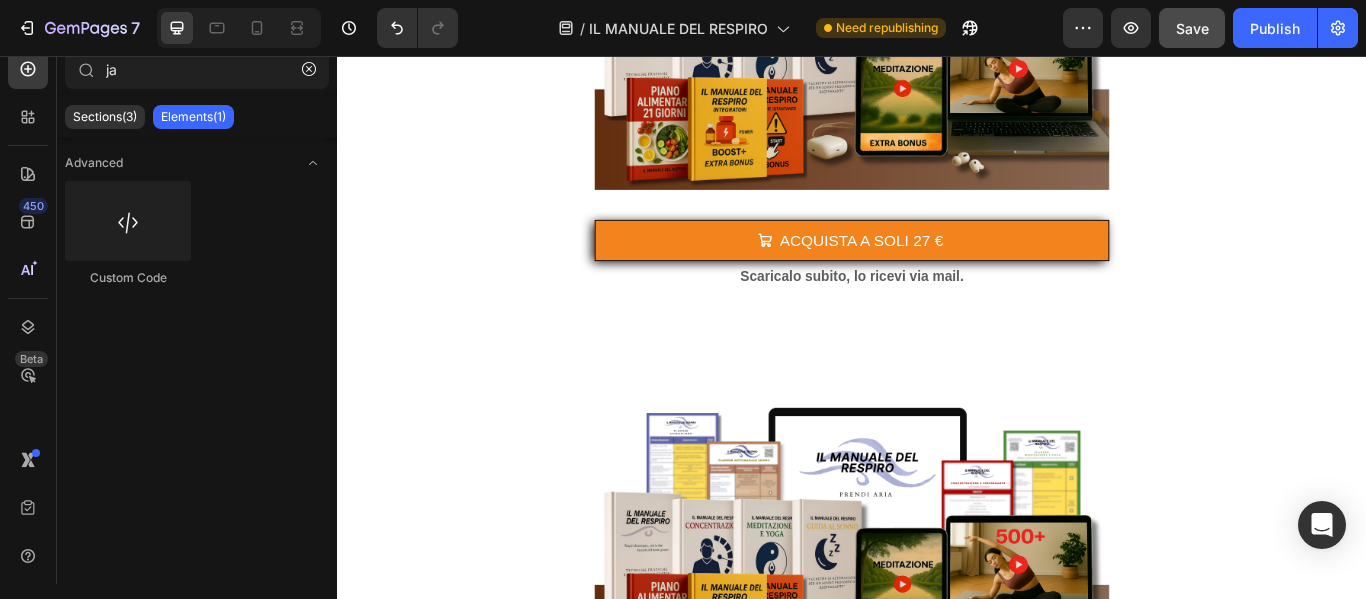 scroll, scrollTop: 0, scrollLeft: 0, axis: both 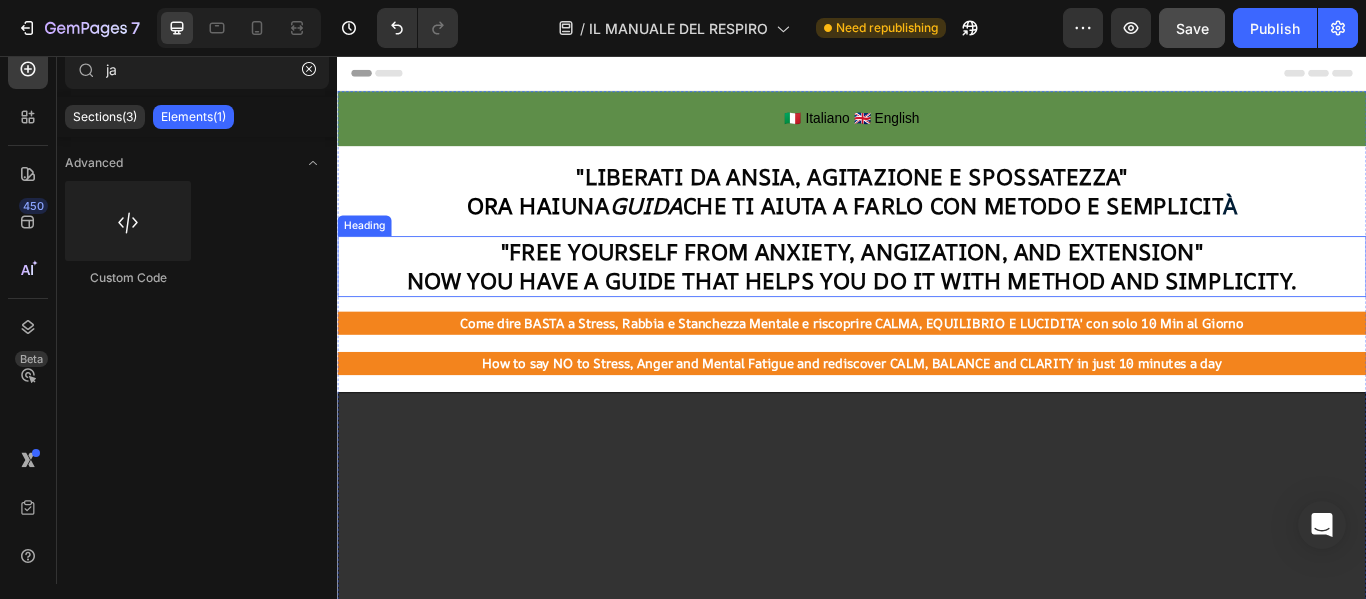 click on "NOW YOU HAVE A GUIDE THAT HELPS YOU DO IT WITH METHOD AND SIMPLICITY." at bounding box center (937, 318) 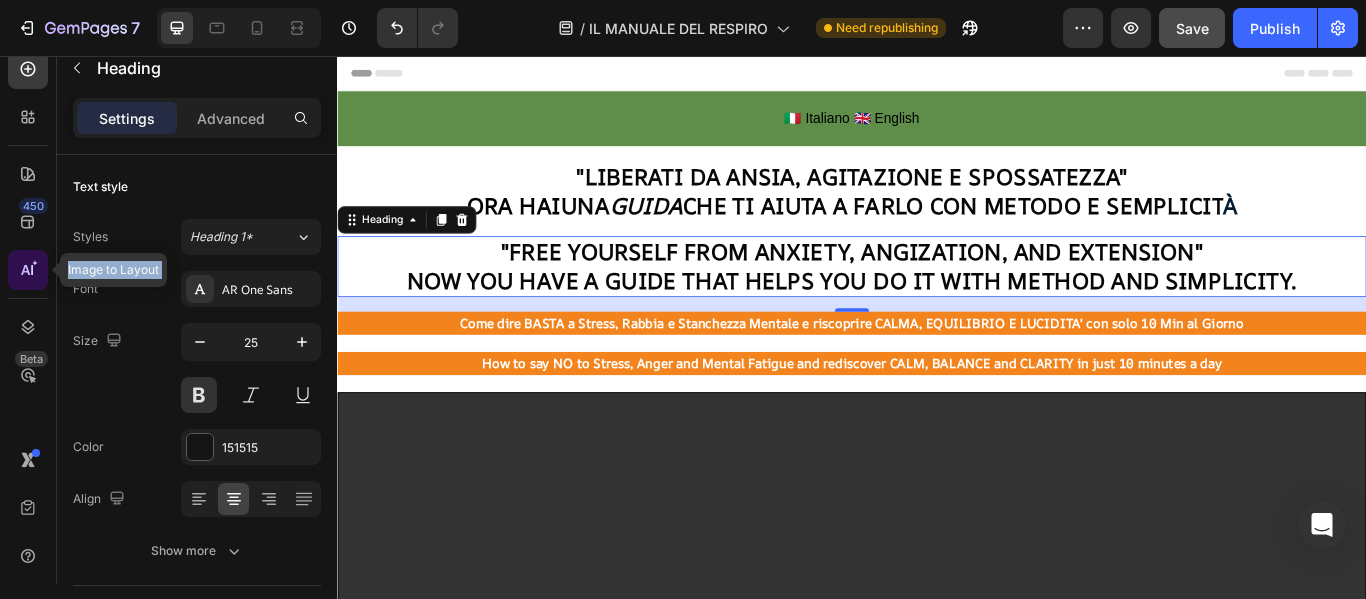 drag, startPoint x: 0, startPoint y: 330, endPoint x: 25, endPoint y: 284, distance: 52.35456 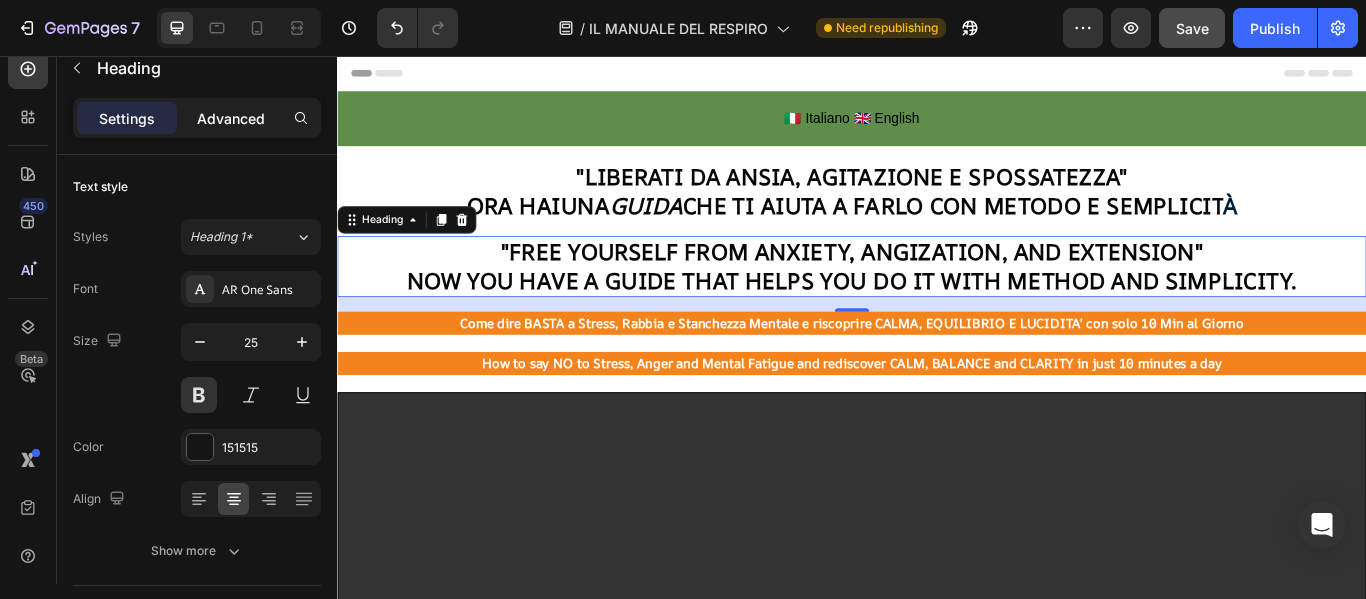 click on "Advanced" at bounding box center (231, 118) 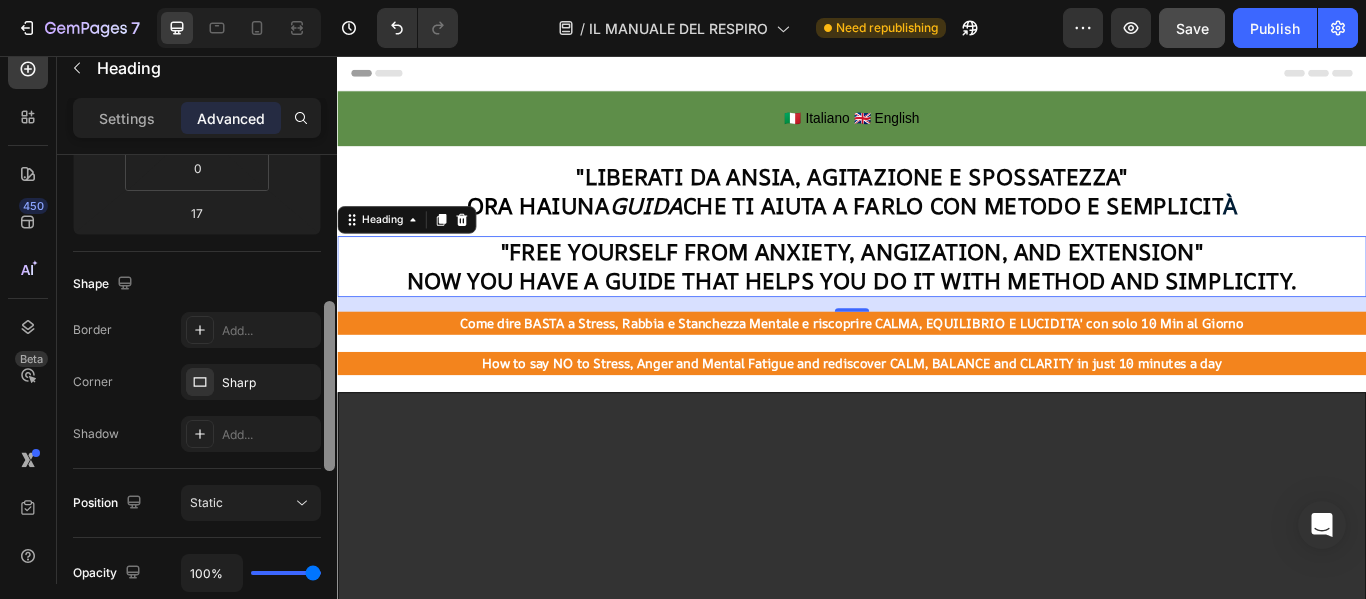 scroll, scrollTop: 902, scrollLeft: 0, axis: vertical 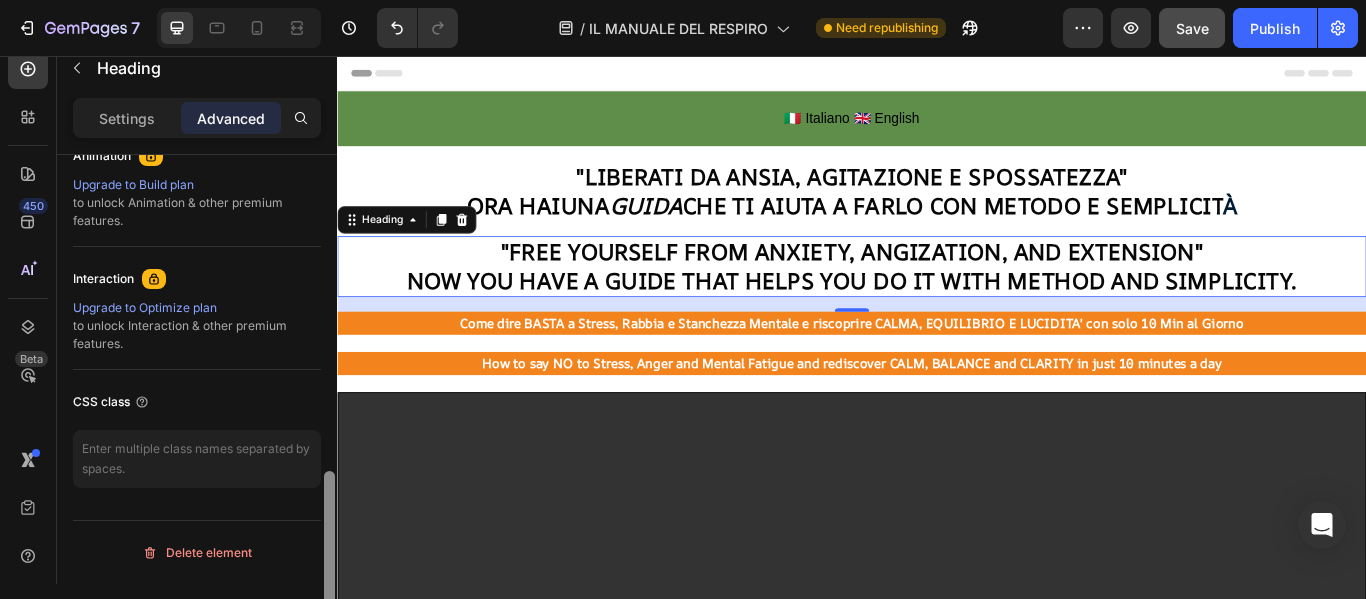 drag, startPoint x: 329, startPoint y: 188, endPoint x: 320, endPoint y: 590, distance: 402.10074 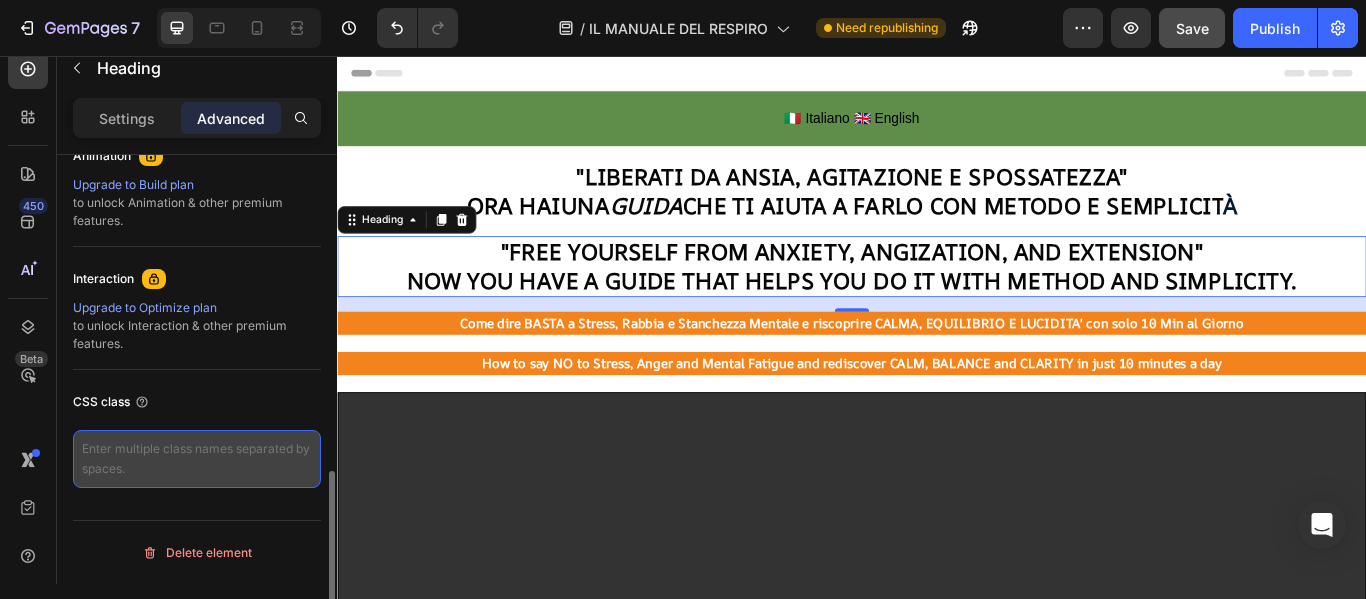 click at bounding box center (197, 459) 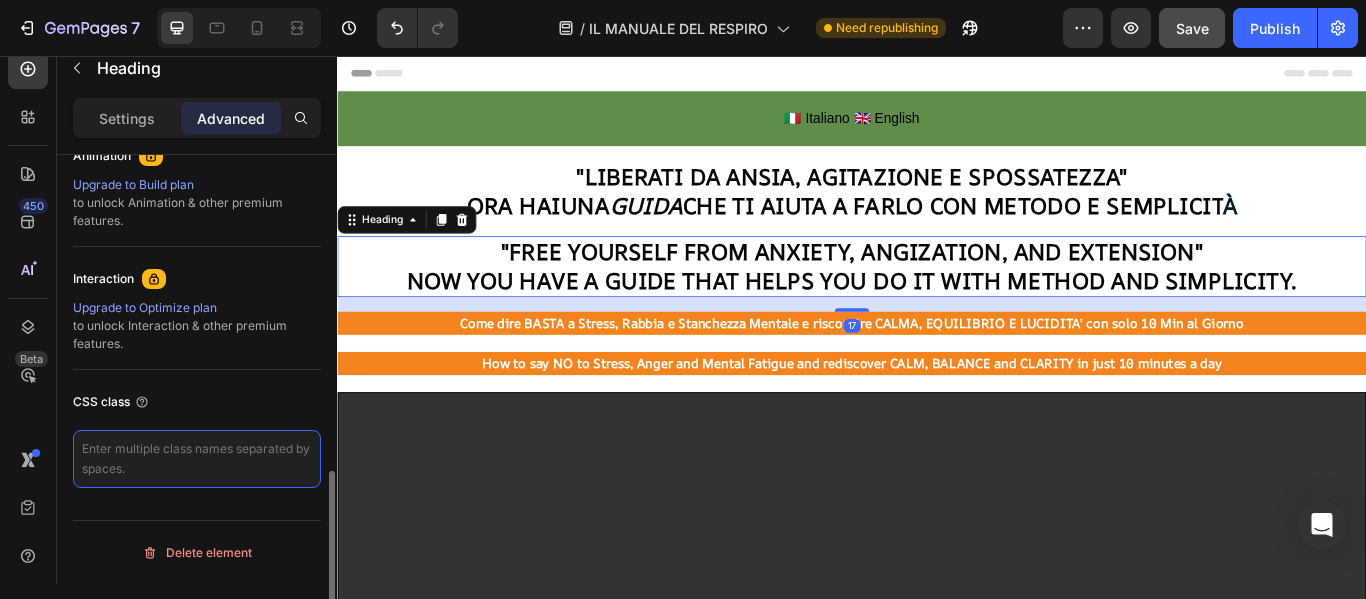 paste on "<script>
function showLang(lang) {
const itBlocks = document.querySelectorAll('.lang-it');
const enBlocks = document.querySelectorAll('.lang-en');
if (lang === 'it') {
itBlocks.forEach(el => el.style.display = 'block');
enBlocks.forEach(el => el.style.display = 'none');
} else {
itBlocks.forEach(el => el.style.display = 'none');
enBlocks.forEach(el => el.style.display = 'block');
}
}
// Mostra solo il contenuto italiano al primo caricamento
document.addEventListener('DOMContentLoaded', () => {
showLang('it');
});
</script>" 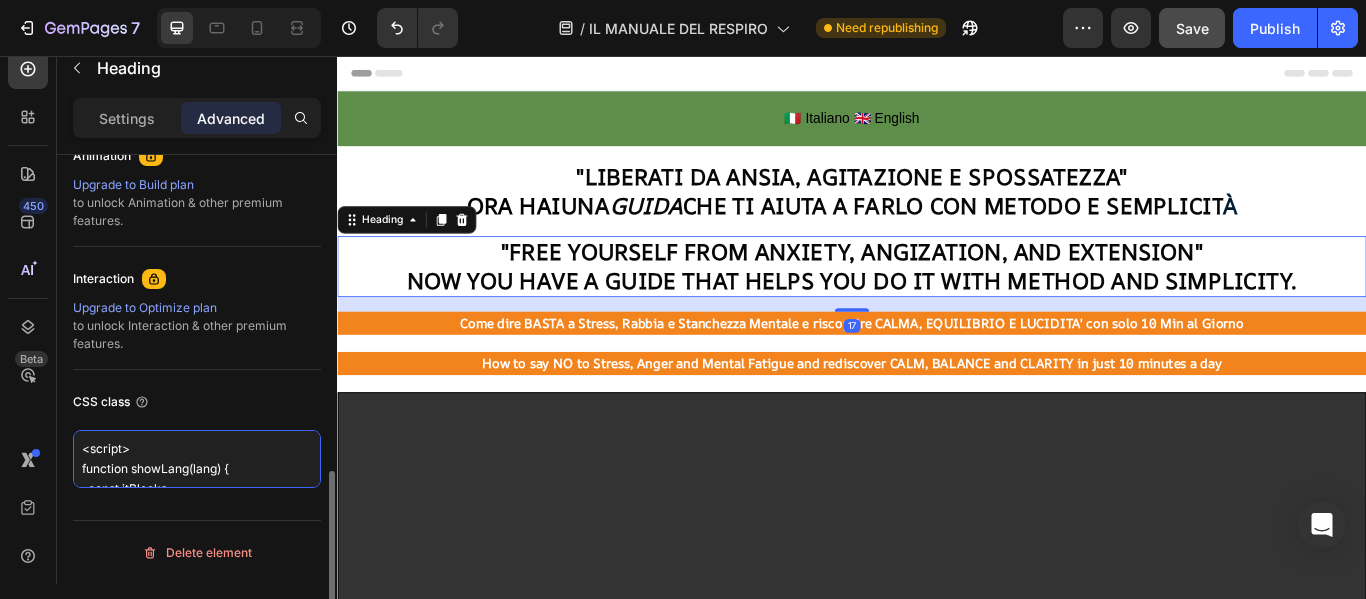 scroll, scrollTop: 451, scrollLeft: 0, axis: vertical 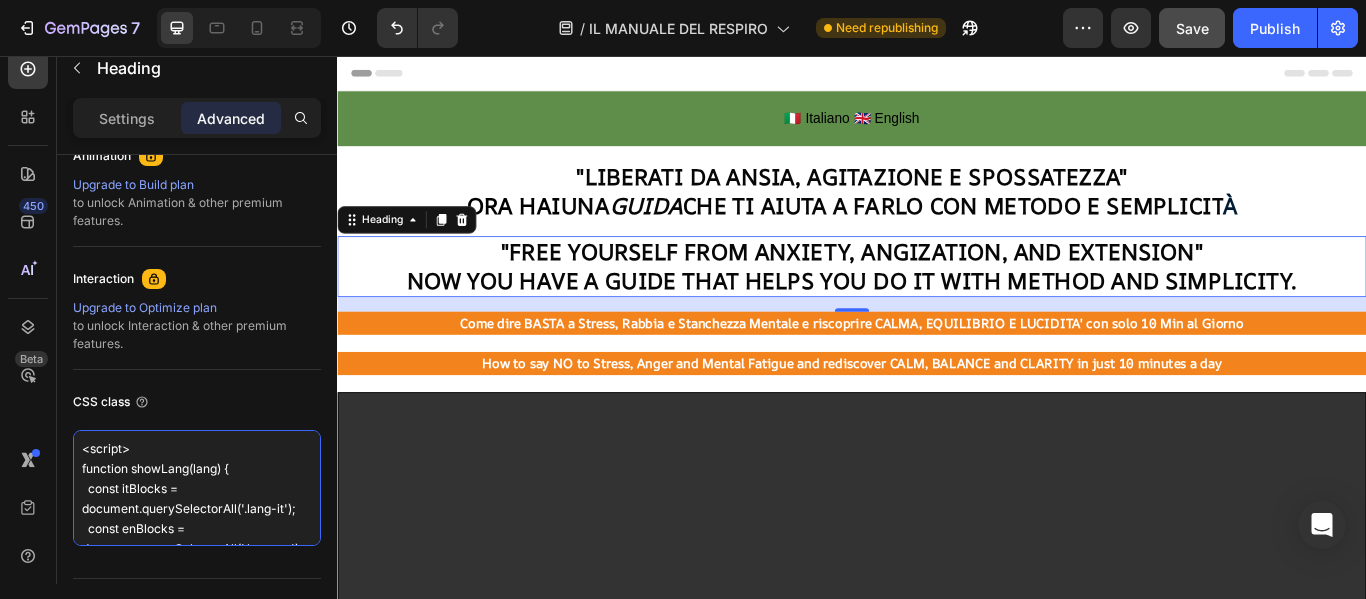 drag, startPoint x: 172, startPoint y: 530, endPoint x: 14, endPoint y: 398, distance: 205.88347 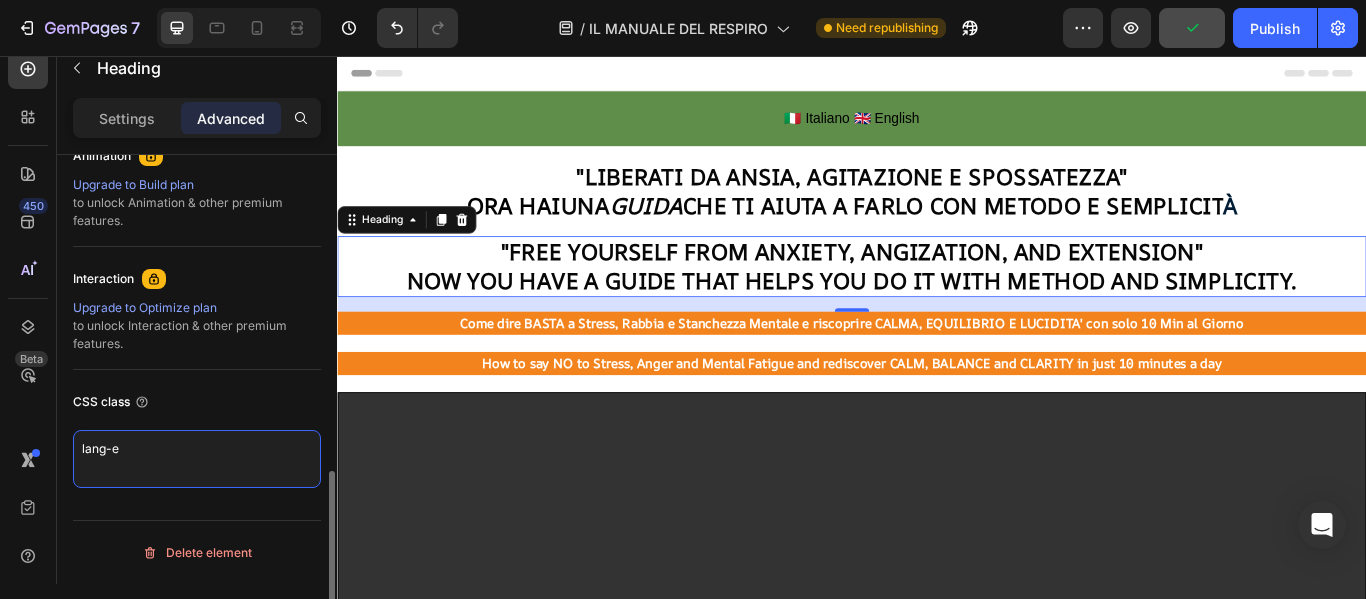 type on "lang-en" 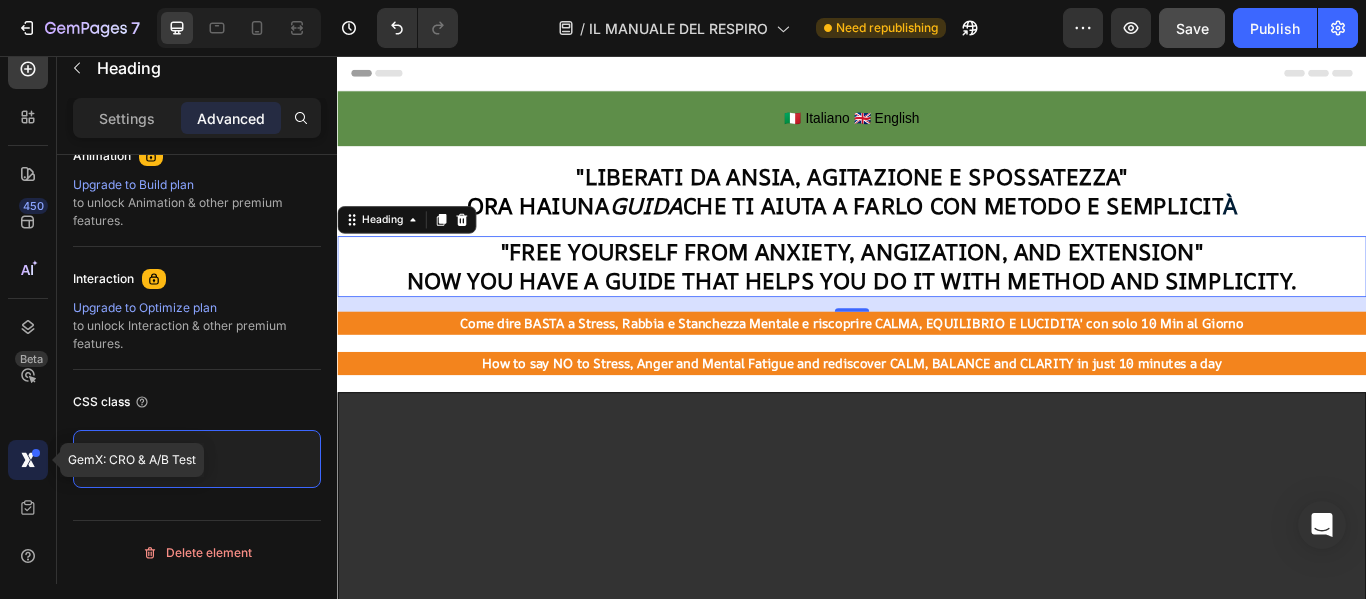 drag, startPoint x: 148, startPoint y: 453, endPoint x: 35, endPoint y: 445, distance: 113.28283 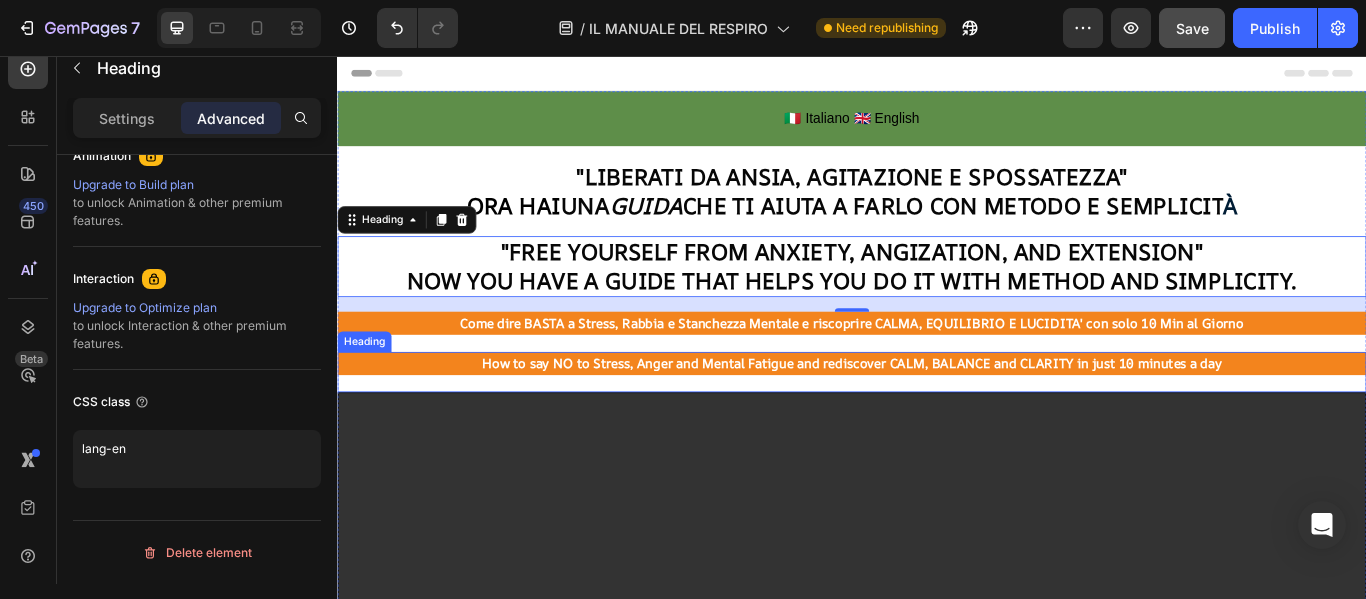 click on "How to say NO to Stress, Anger and Mental Fatigue and rediscover CALM, BALANCE and CLARITY in just 10 minutes a day" at bounding box center (937, 414) 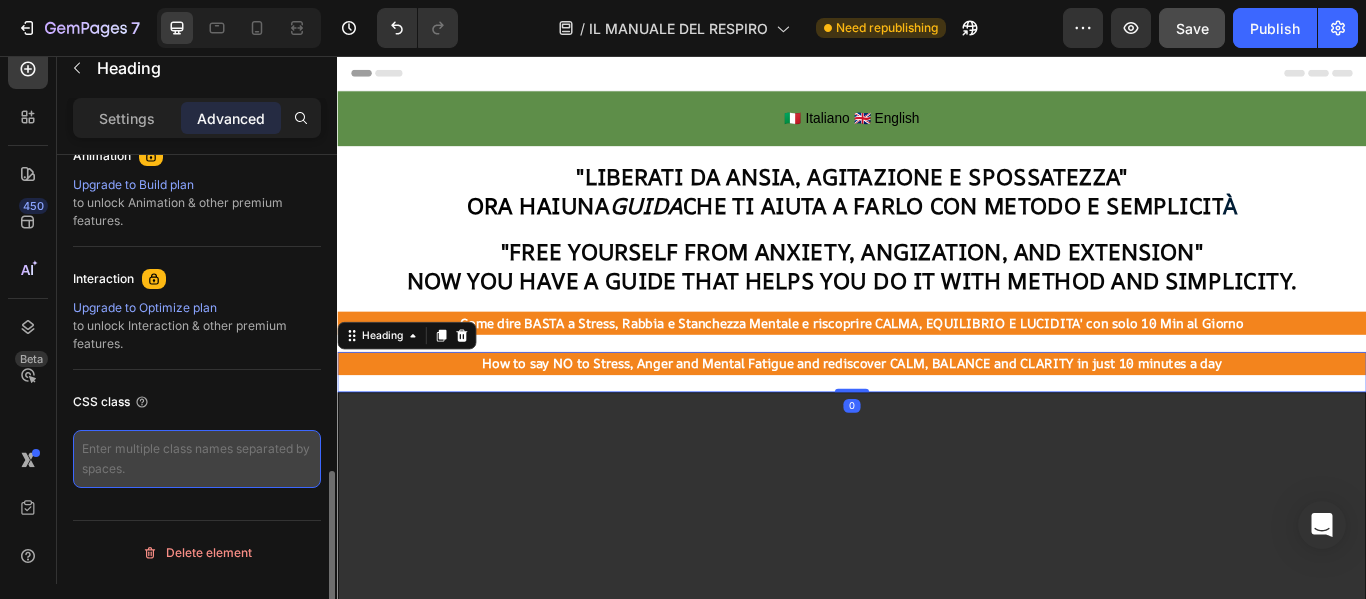 click at bounding box center [197, 459] 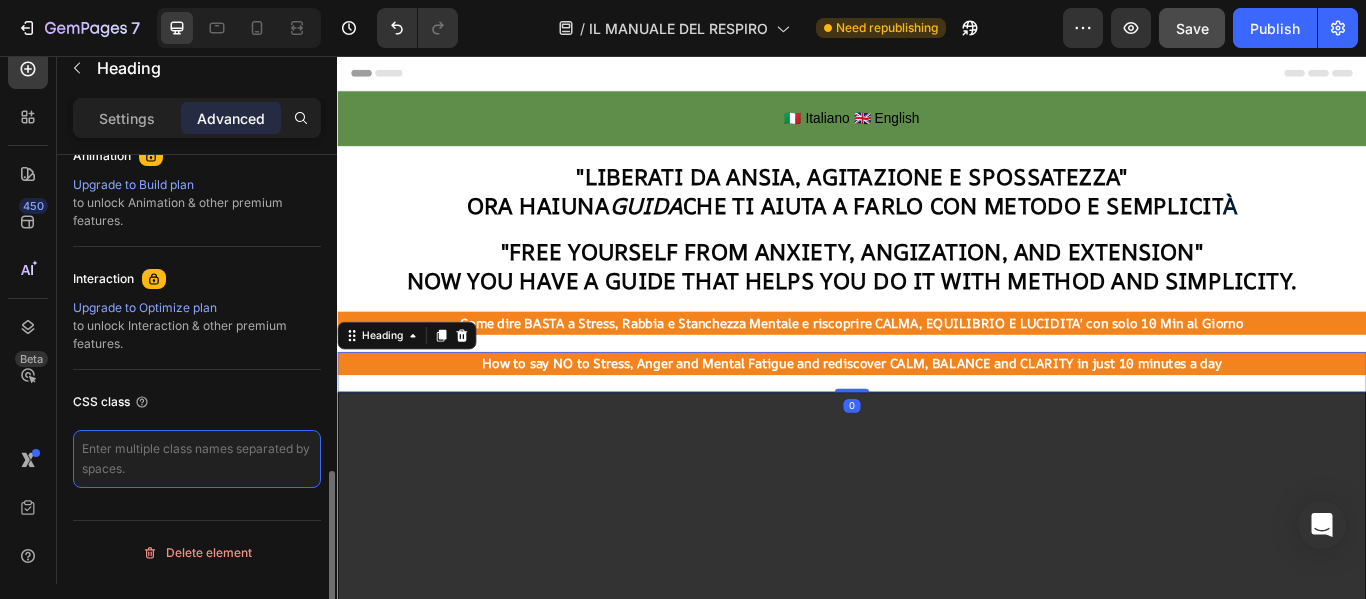 paste on "lang-en" 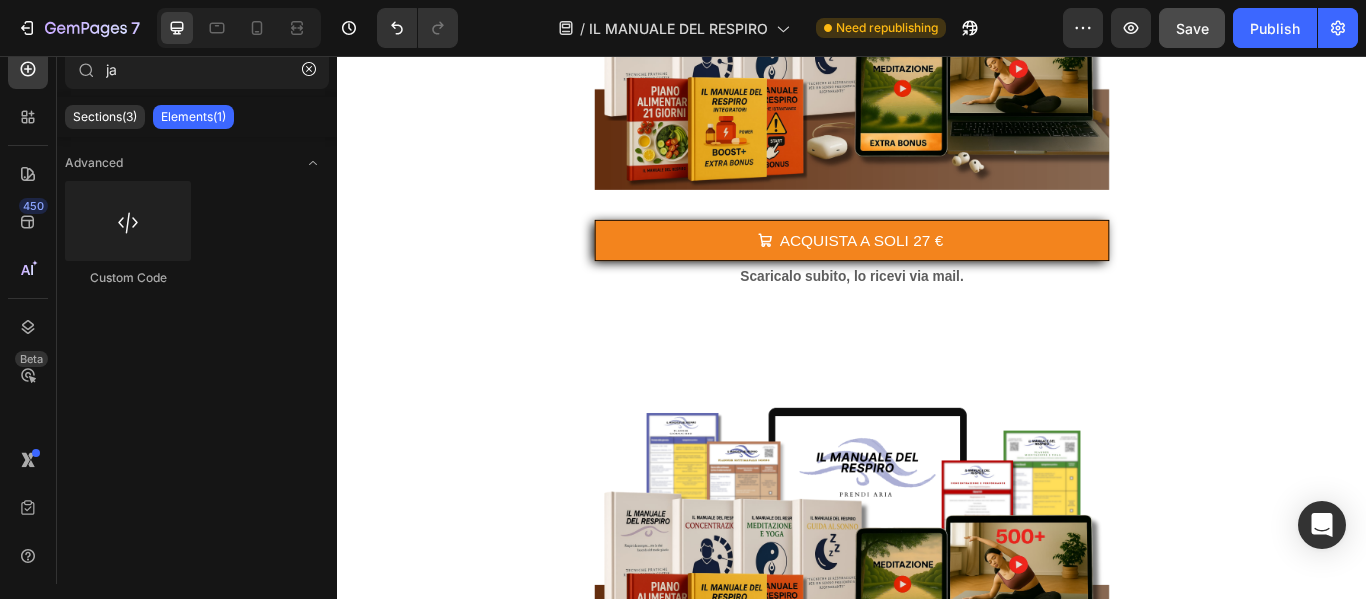 scroll, scrollTop: 1414, scrollLeft: 0, axis: vertical 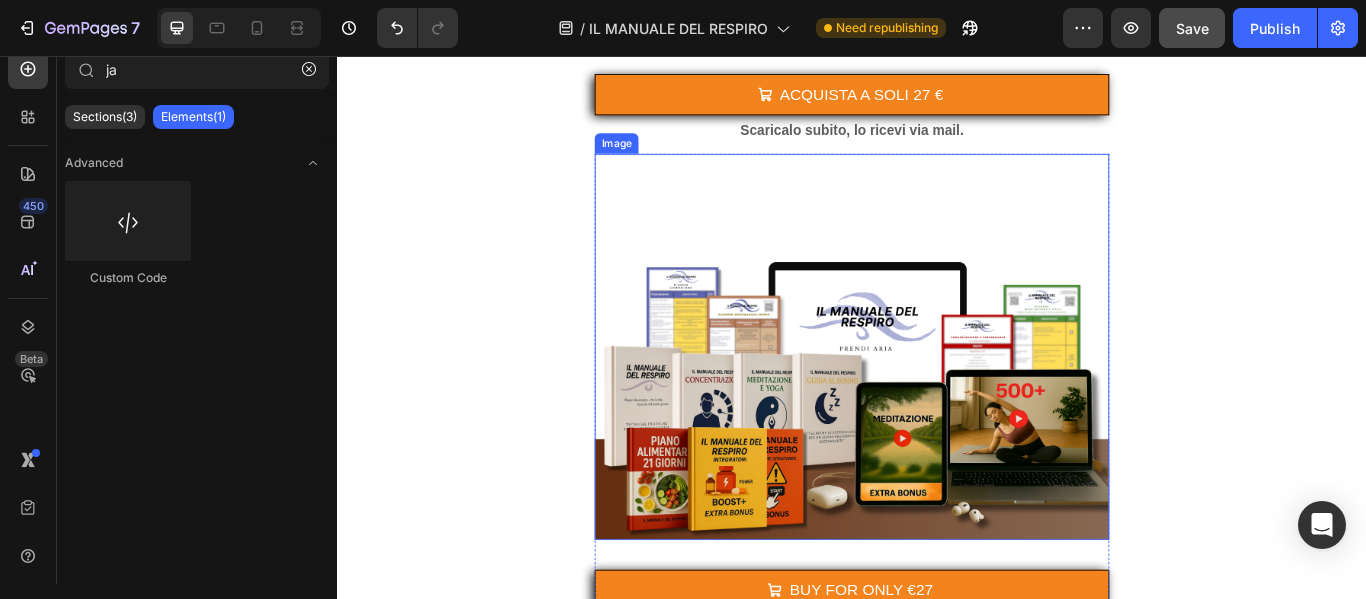 click at bounding box center [937, 395] 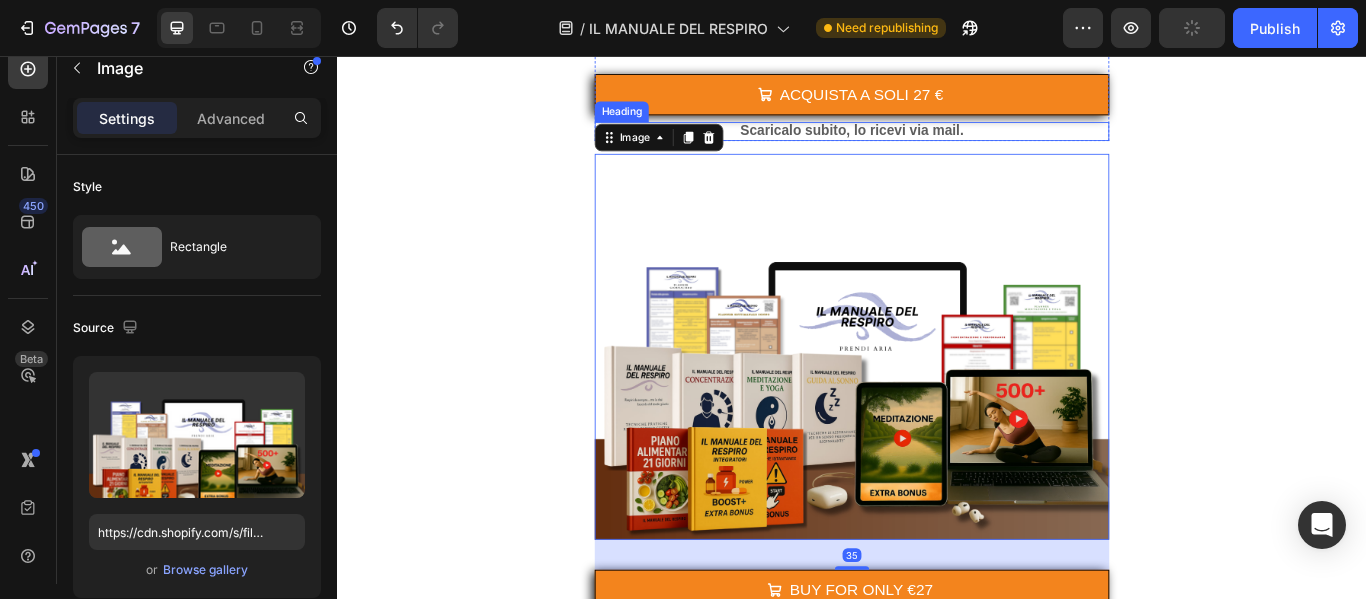 click on "Scaricalo subito, lo ricevi via mail." at bounding box center [937, 142] 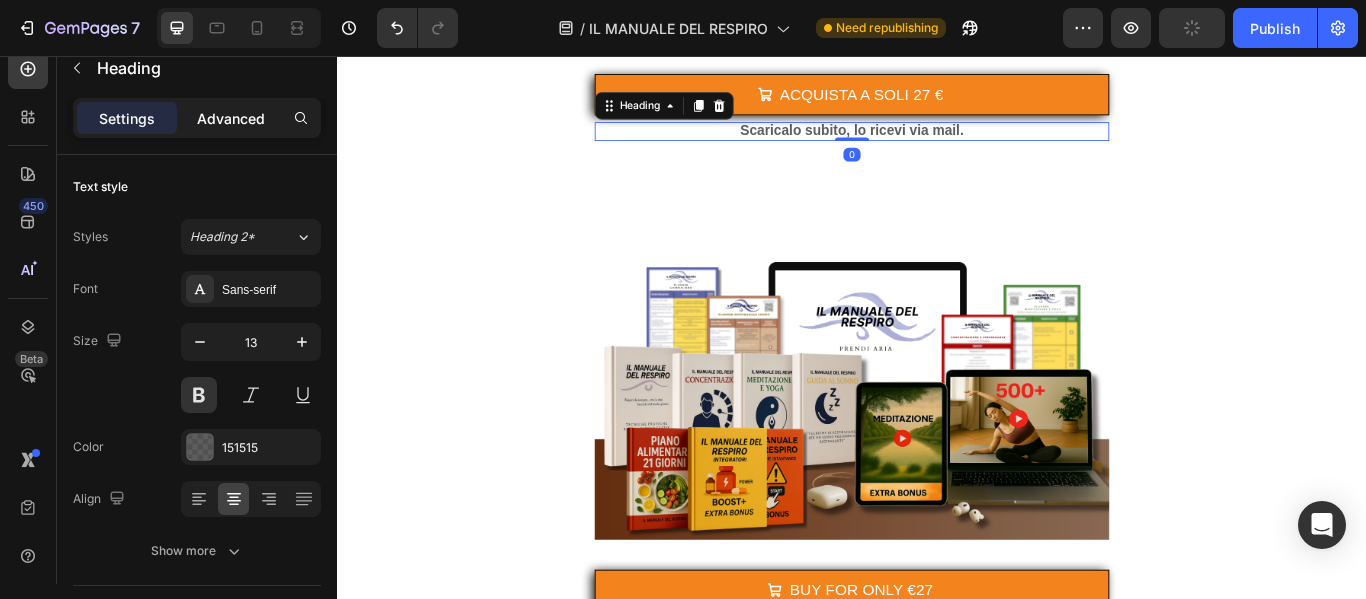 click on "Advanced" 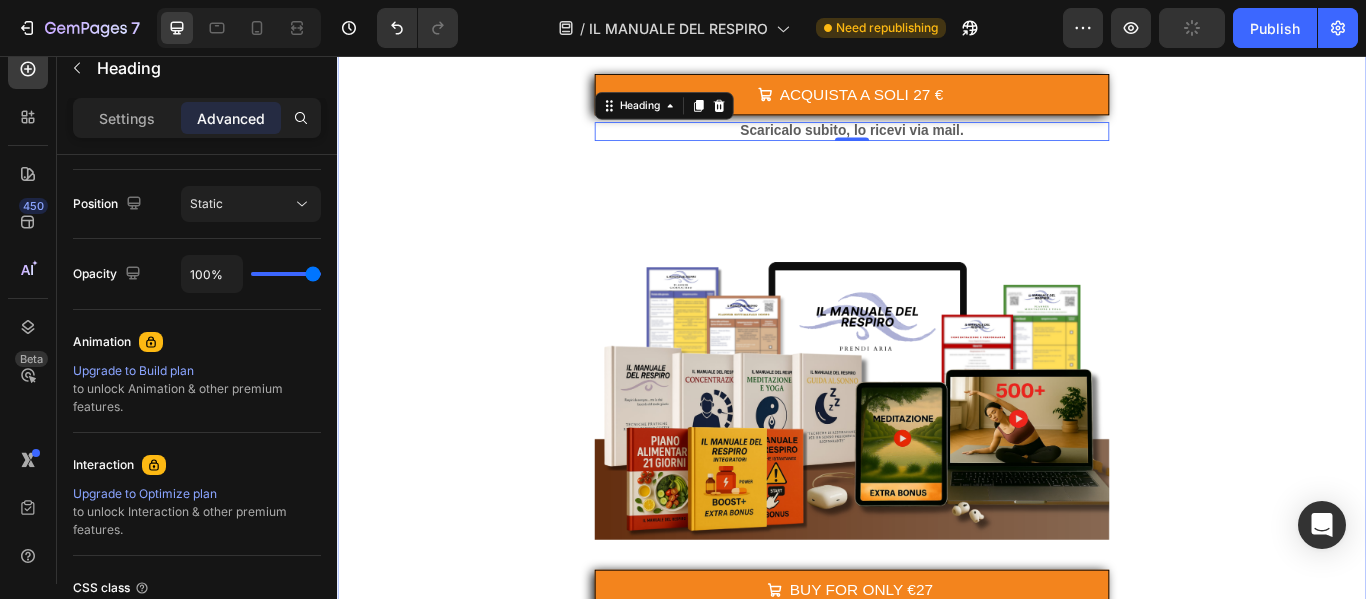 scroll, scrollTop: 902, scrollLeft: 0, axis: vertical 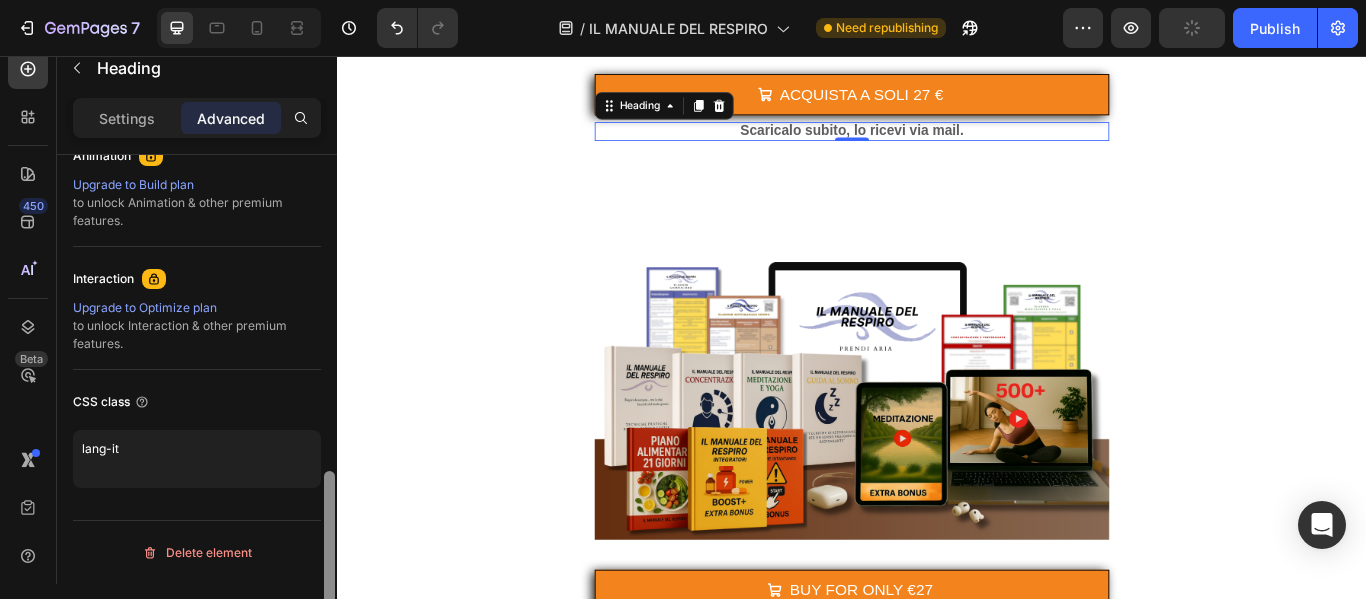drag, startPoint x: 330, startPoint y: 166, endPoint x: 329, endPoint y: 583, distance: 417.0012 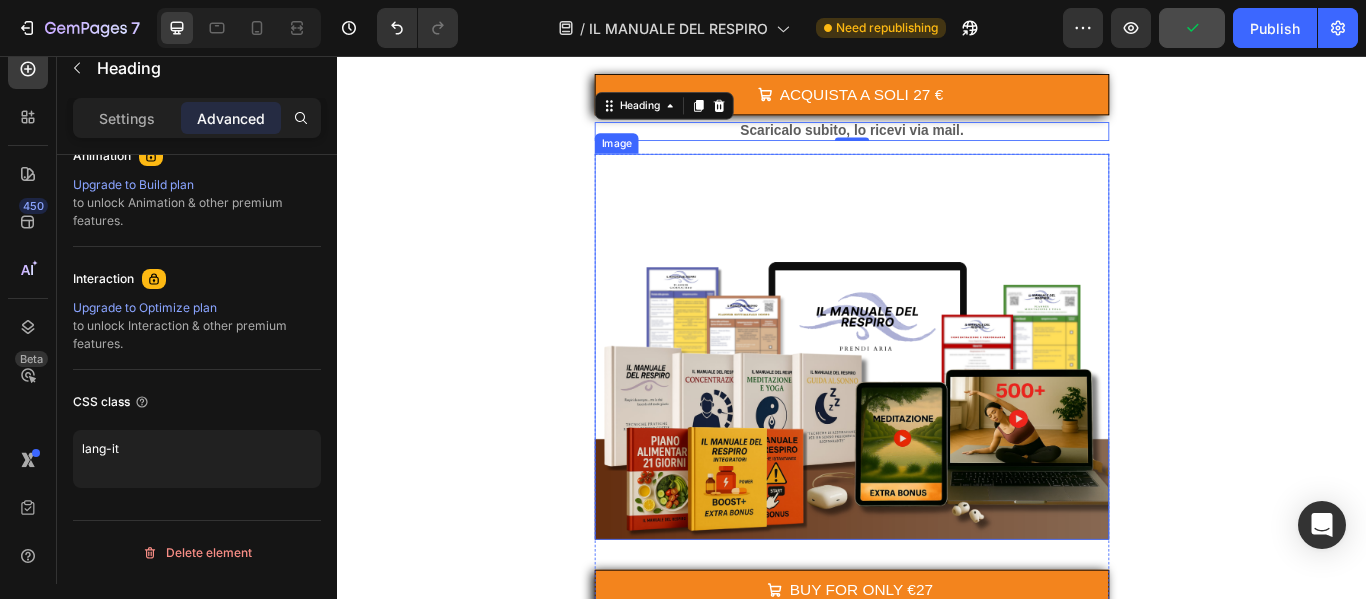 click at bounding box center [937, 395] 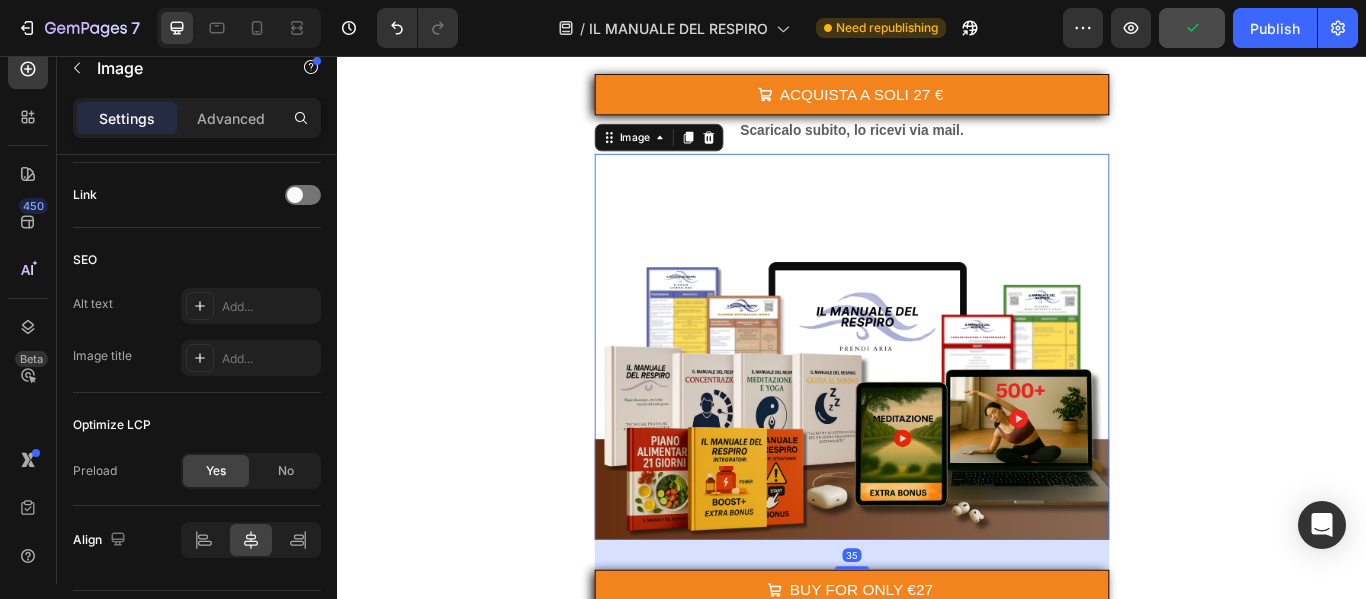 scroll, scrollTop: 0, scrollLeft: 0, axis: both 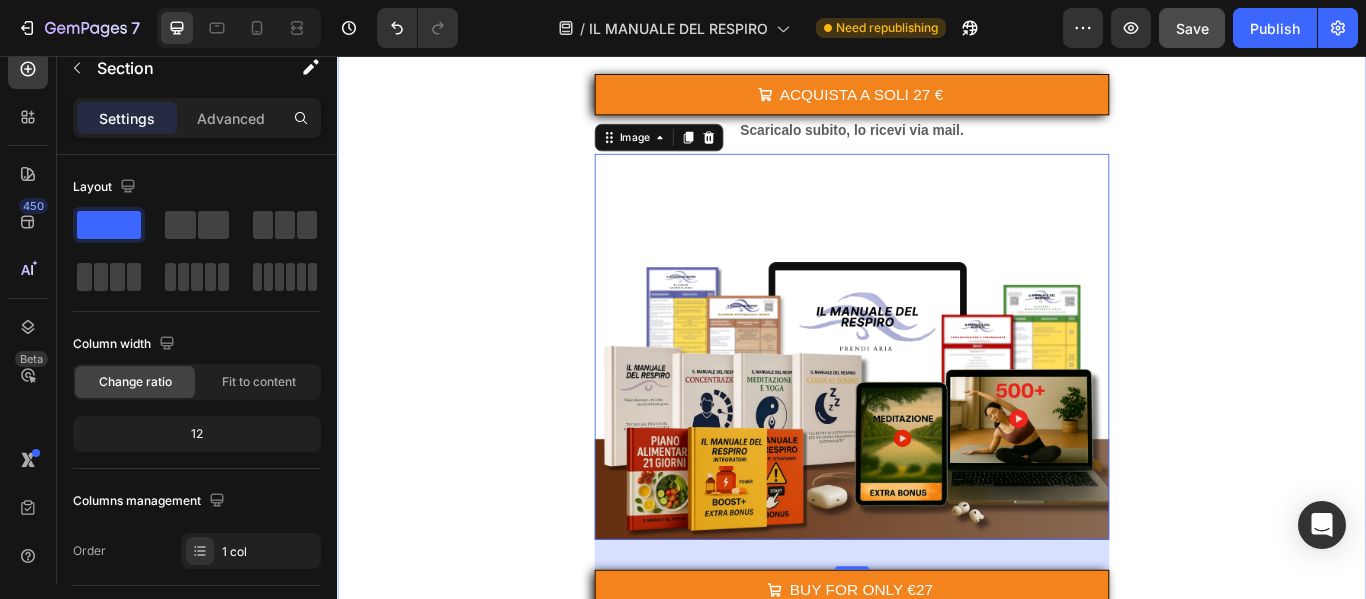 click on "🇮🇹 Italiano
🇬🇧 English
Custom Code "LIBERATI DA ANSIA, AGITAZIONE E SPOSSATEZZA"  ORA HAI  UNA  GUIDA  CHE TI AIUTA A FARLO CON METODO E SEMPLICIT À Heading ⁠⁠⁠⁠⁠⁠⁠ "FREE YOURSELF FROM ANXIETY, ANGIZATION, AND EXTENSION" NOW YOU HAVE A GUIDE THAT HELPS YOU DO IT WITH METHOD AND SIMPLICITY. Heading Come dire BASTA a Stress, Rabbia e Stanchezza Mentale e riscoprire CALMA, EQUILIBRIO E LUCIDITA' con solo 10 Min al Giorno  Heading How to say NO to Stress, Anger and Mental Fatigue and rediscover CALM, BALANCE and CLARITY in just 10 minutes a day Heading Video "Il Manuale Del Respiro" Product Title Image
ACQUISTA   A SOLI 27 € Add to Cart Scaricalo subito, lo ricevi via mail. Heading Product Image   35
BUY FOR ONLY €27 Add to Cart Download it now, you'll receive it by email. Heading Product" at bounding box center (937, -284) 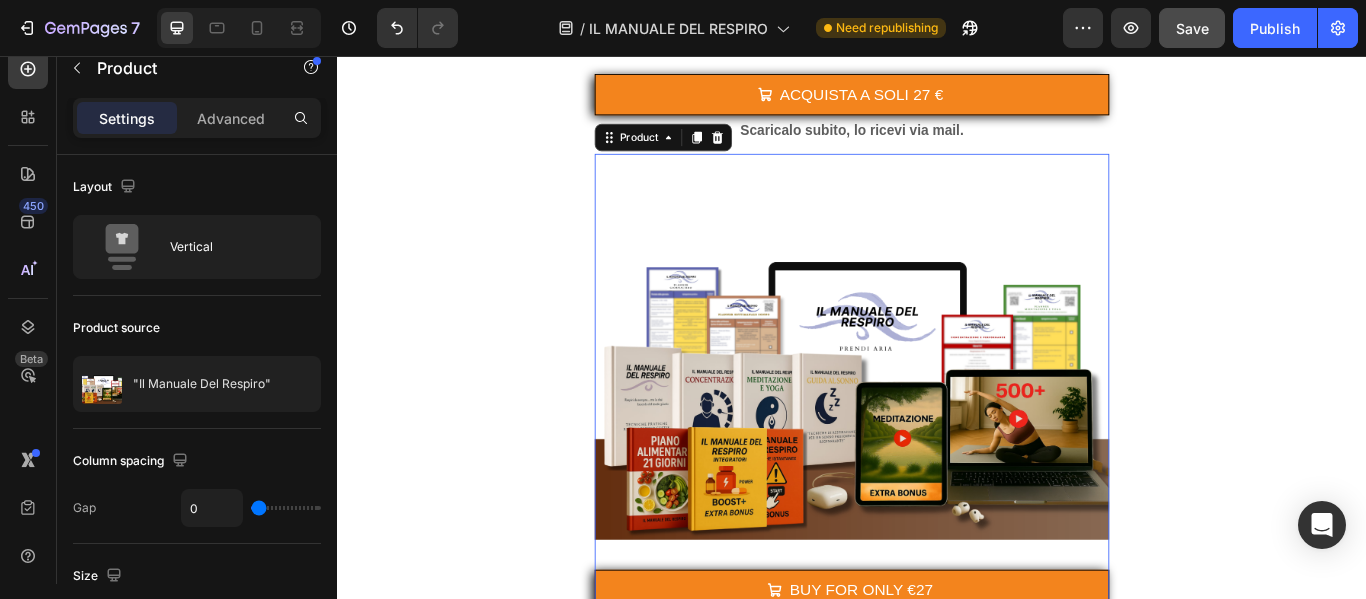 click on "Image" at bounding box center (937, 412) 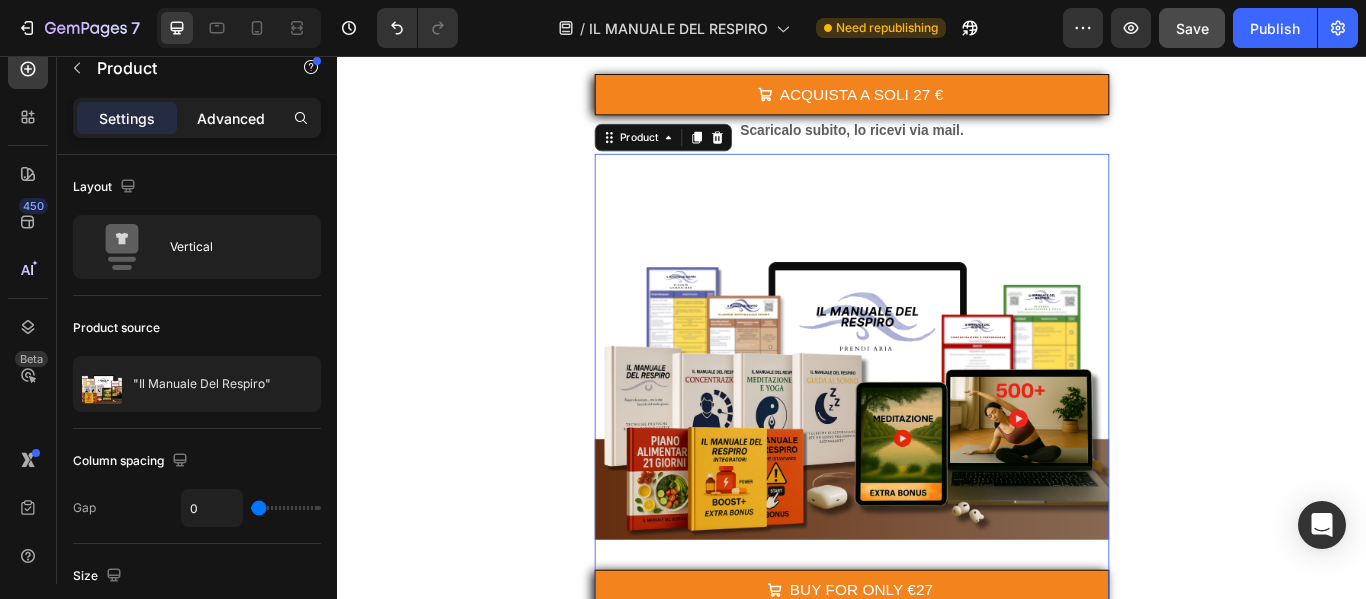 click on "Advanced" at bounding box center (231, 118) 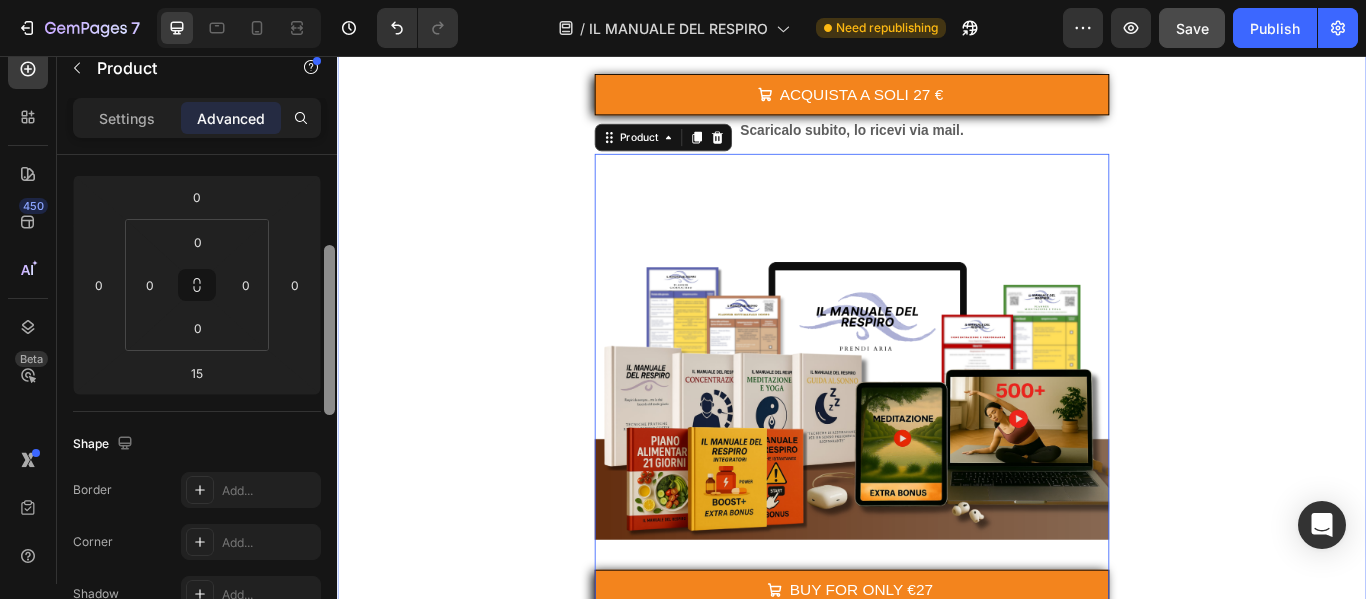 scroll, scrollTop: 902, scrollLeft: 0, axis: vertical 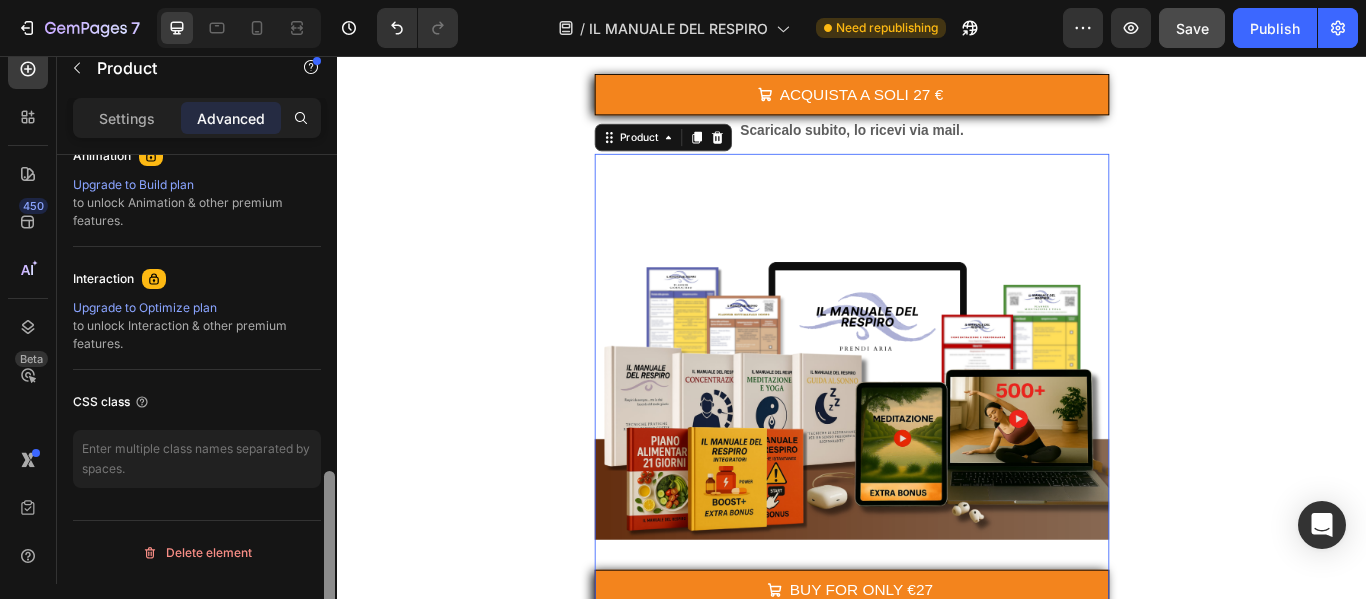 drag, startPoint x: 331, startPoint y: 171, endPoint x: 303, endPoint y: 577, distance: 406.9644 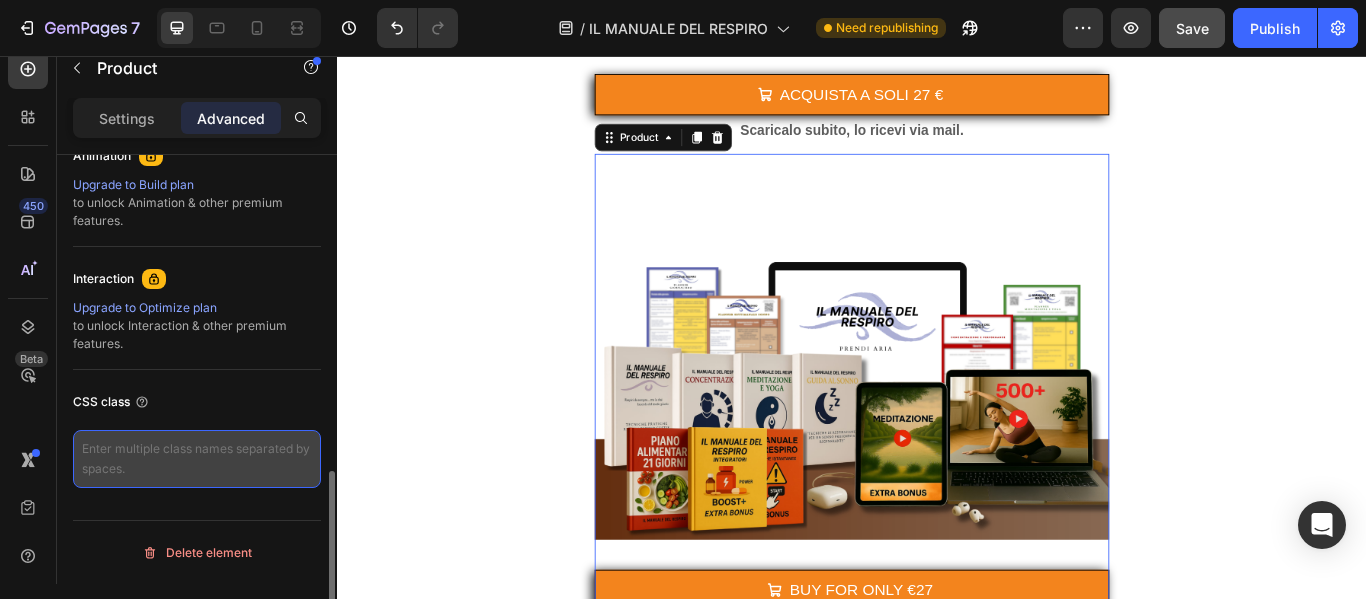 click at bounding box center (197, 459) 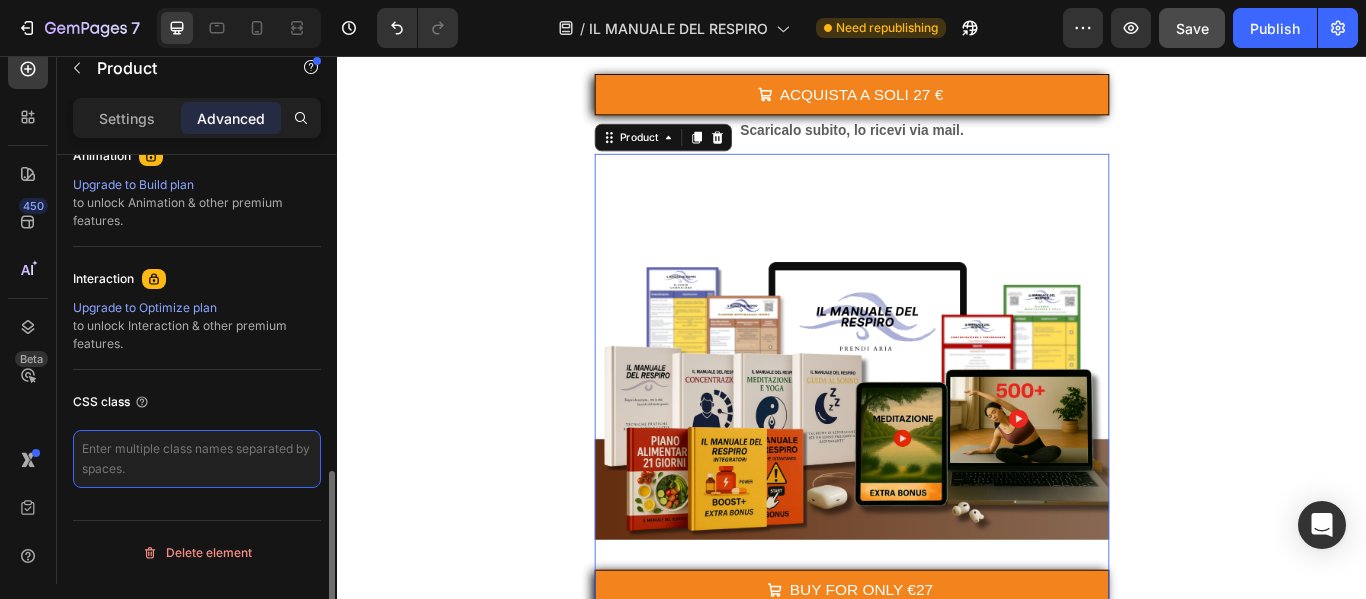 paste on "lang-en" 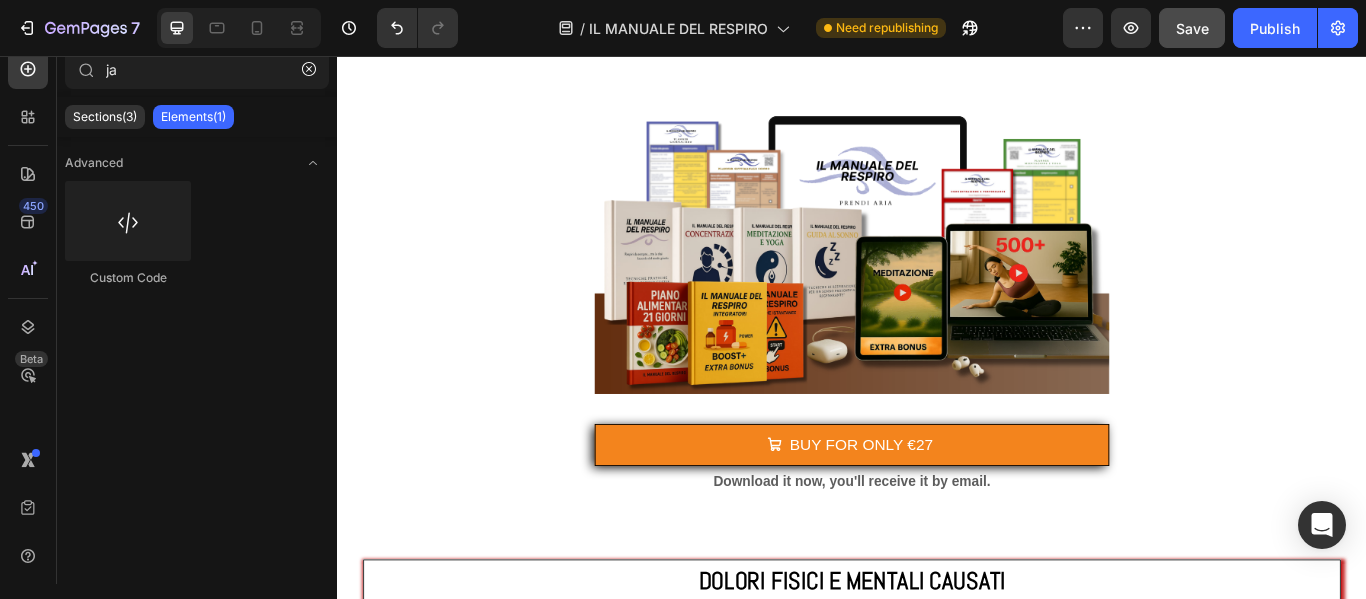 scroll, scrollTop: 1697, scrollLeft: 0, axis: vertical 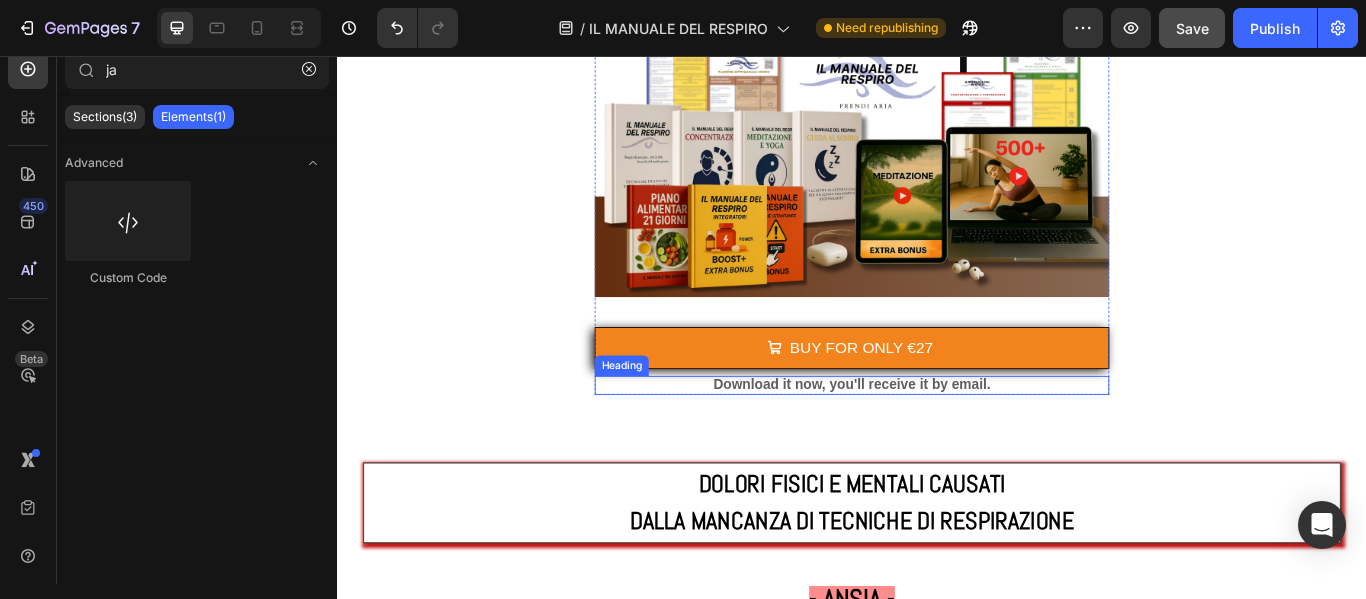 click on "Download it now, you'll receive it by email." at bounding box center [936, 438] 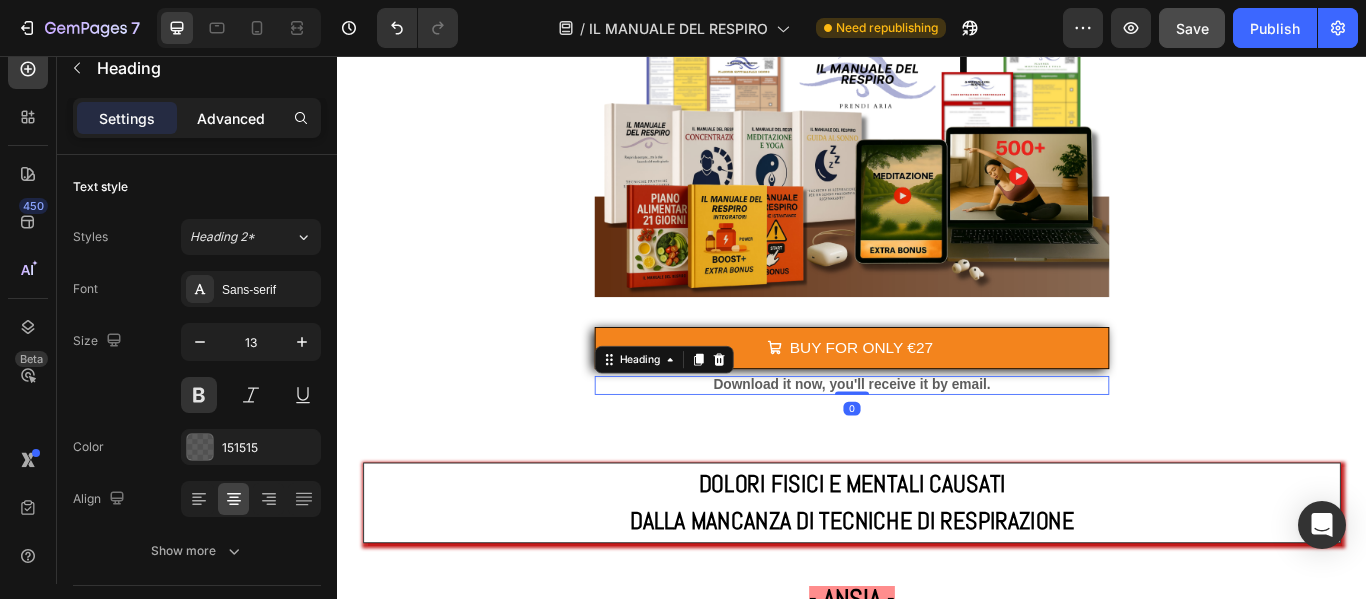 click on "Advanced" at bounding box center (231, 118) 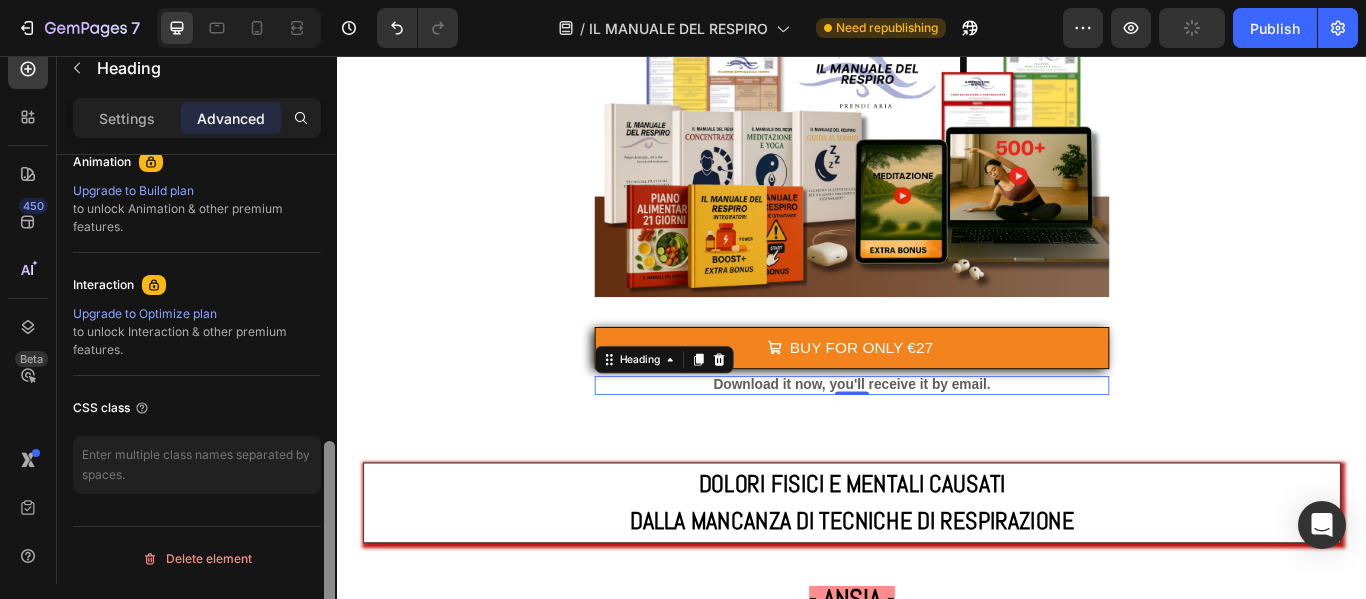 scroll, scrollTop: 899, scrollLeft: 0, axis: vertical 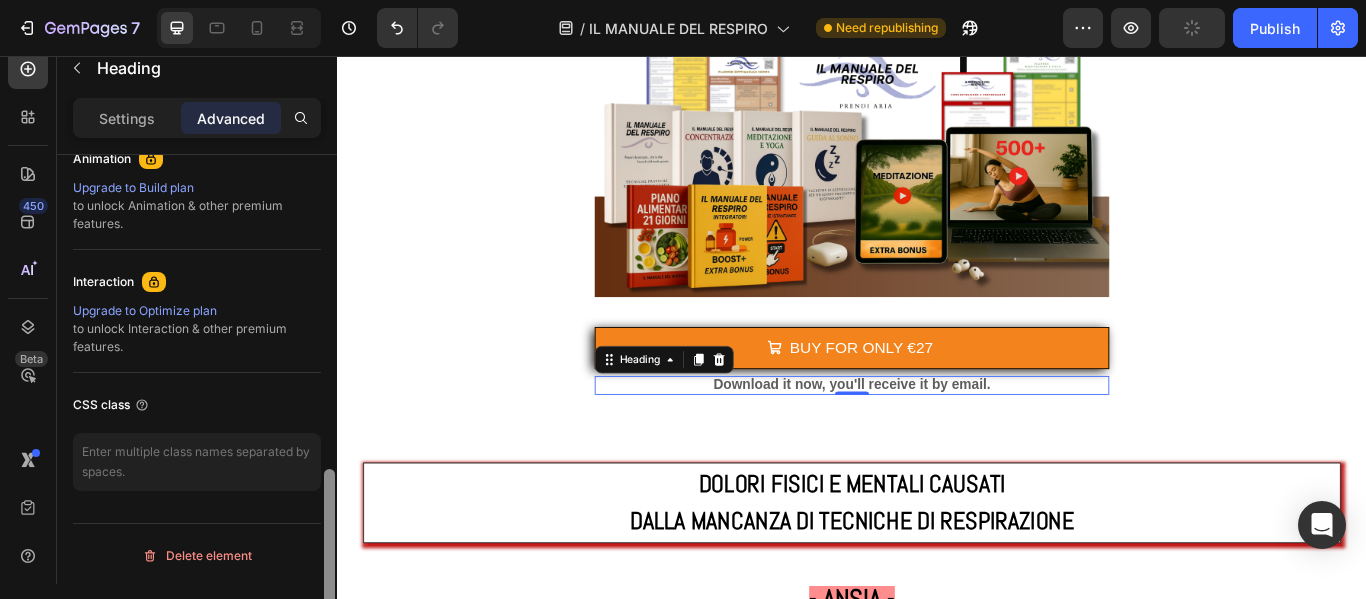 drag, startPoint x: 326, startPoint y: 243, endPoint x: 324, endPoint y: 558, distance: 315.00635 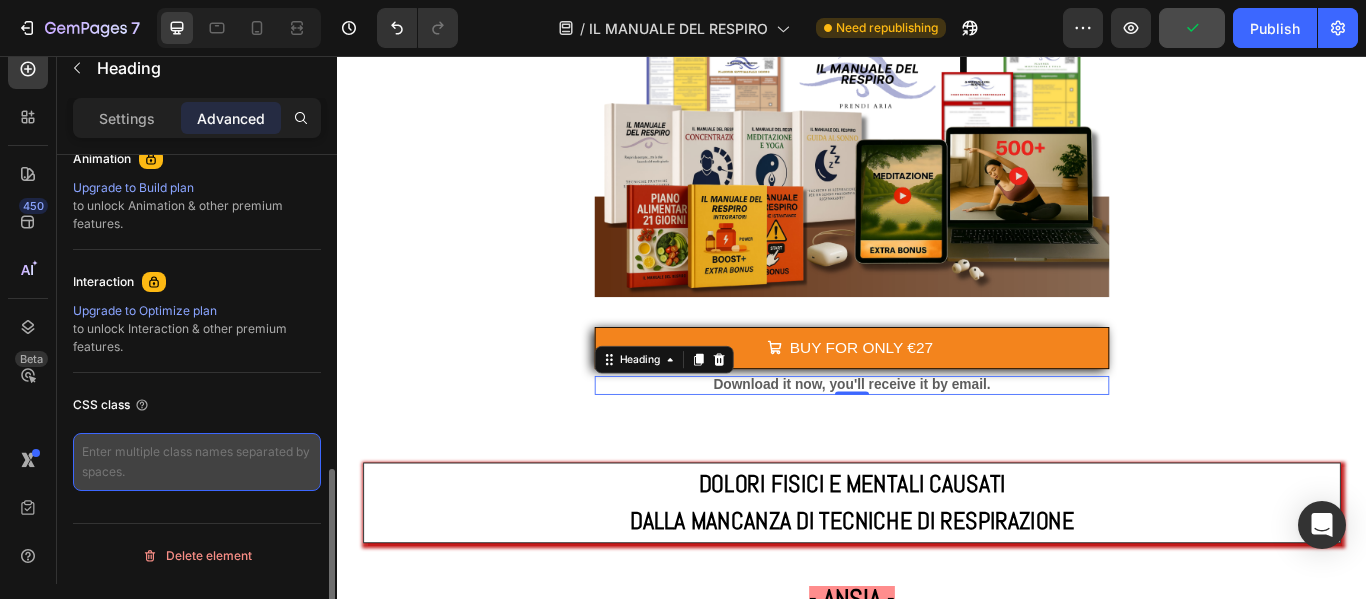 click at bounding box center (197, 462) 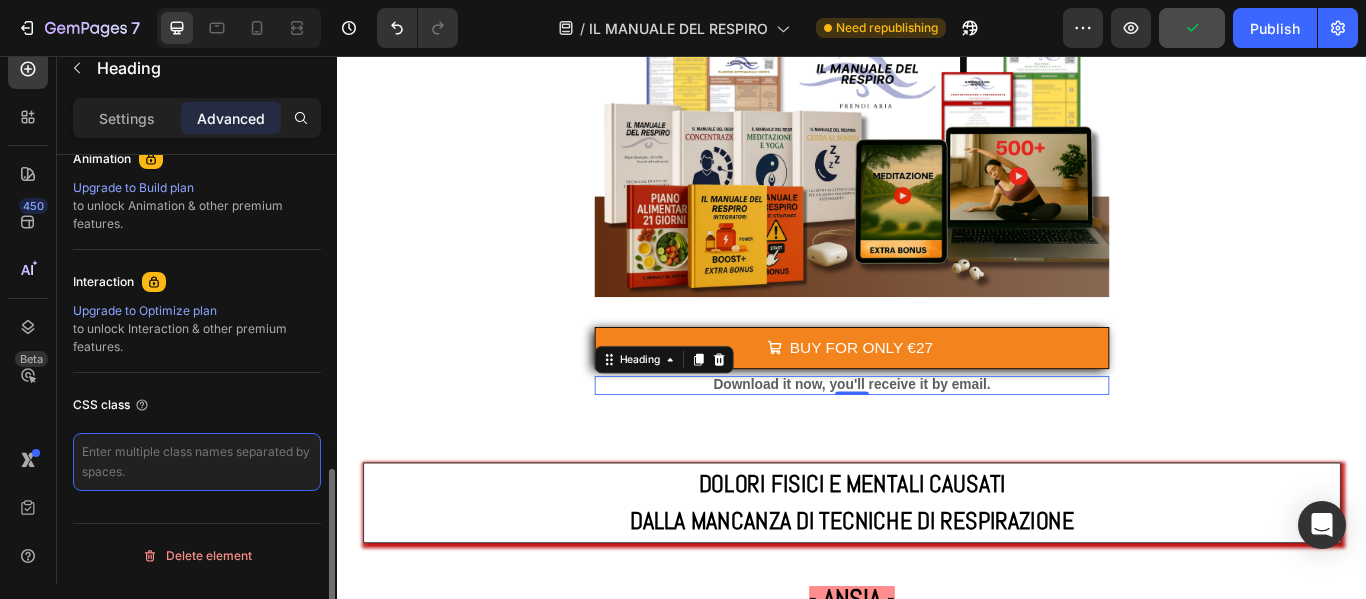 paste on "lang-en" 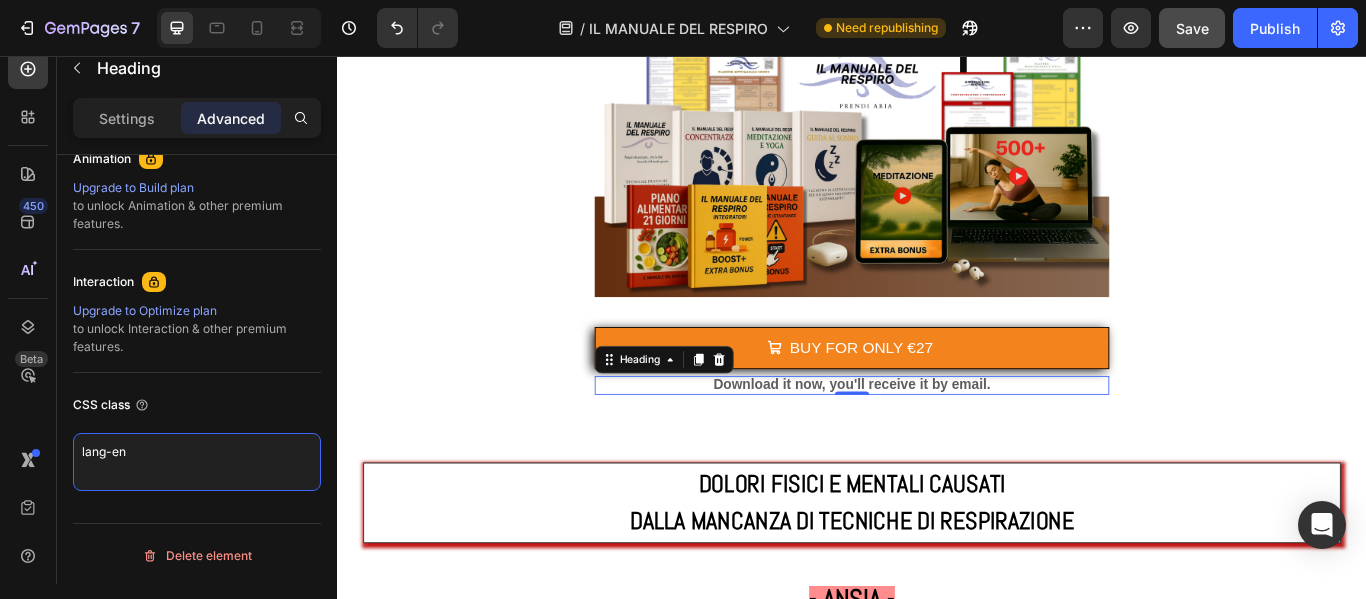 type on "lang-en" 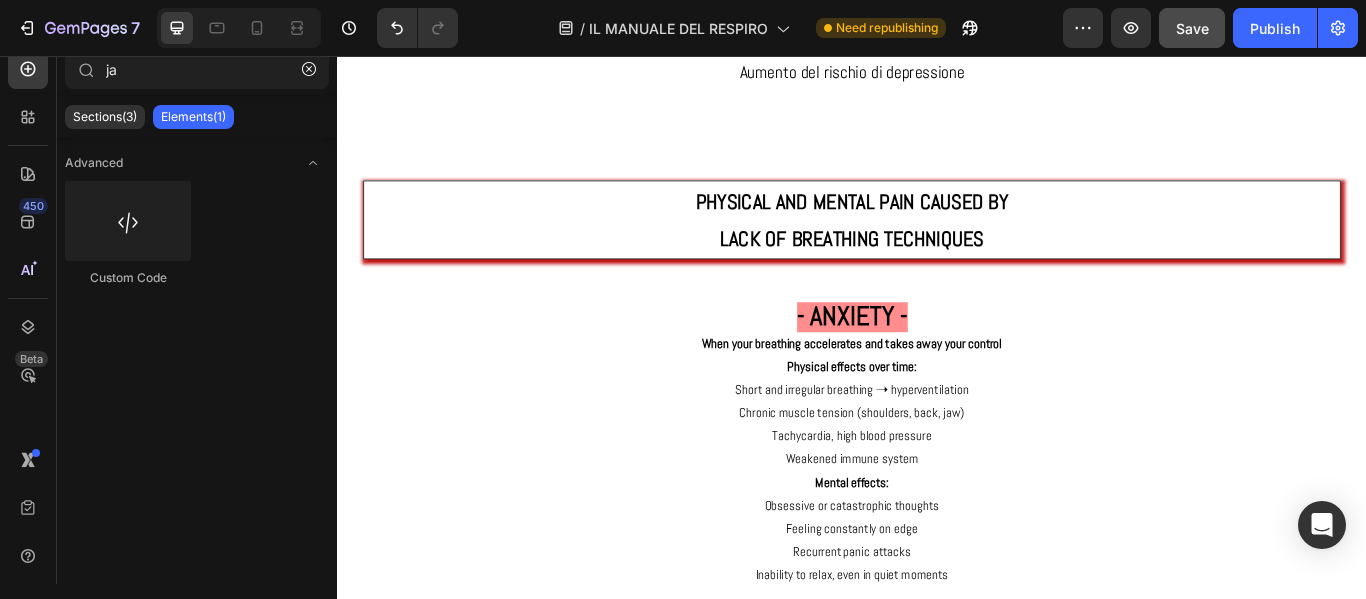 scroll, scrollTop: 4185, scrollLeft: 0, axis: vertical 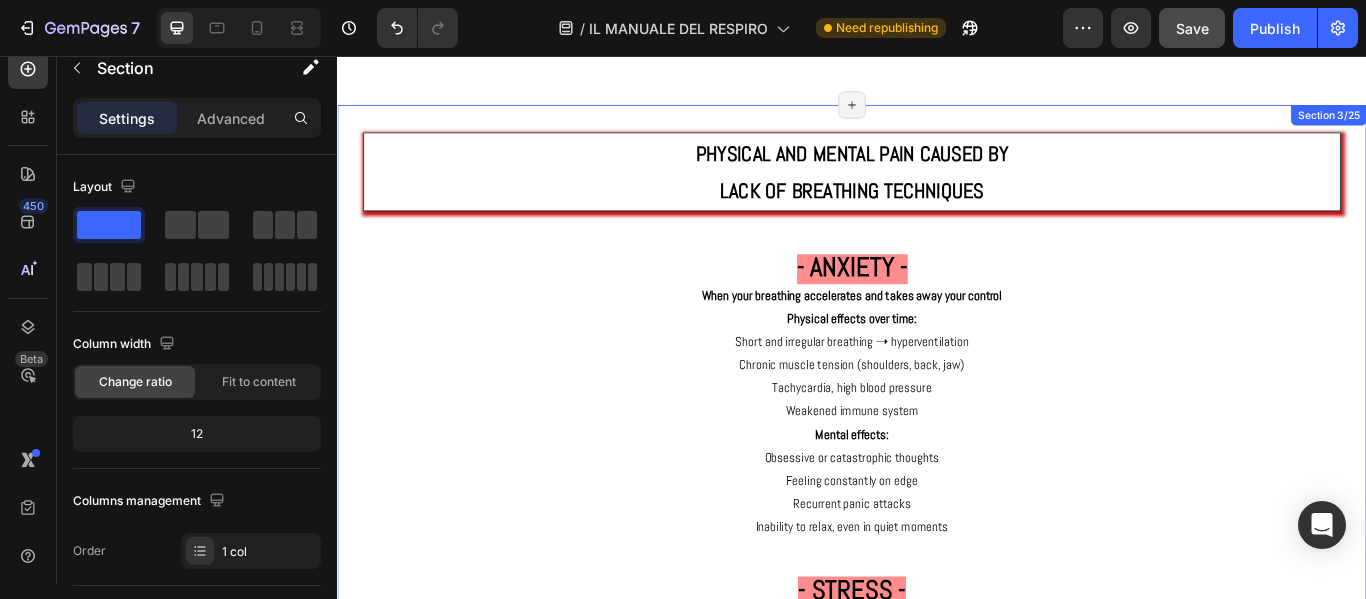 click on "PHYSICAL AND MENTAL PAIN CAUSED BY LACK OF BREATHING TECHNIQUES Text Block - ANXIETY - When your breathing accelerates and takes away your control Physical effects over time: Short and irregular breathing ➝ hyperventilation Chronic muscle tension (shoulders, back, jaw) Tachycardia, high blood pressure Weakened immune system Mental effects: Obsessive or catastrophic thoughts Feeling constantly on edge Recurrent panic attacks Inability to relax, even in quiet moments Text Block - STRESS - The silent poison that wears down the body every day Physical effects over time: Chronic inflammation (widespread pain, headaches, irritable bowel syndrome) Gastrointestinal disorders (nausea, heartburn, diarrhea) Hormonal imbalances (persistently high cortisol) Weight gain (especially in the abdominal area) Mental effects: Constant irritability Loss of motivation Feeling of constantly living in an emergency Decreased sexual desire and emotional disconnection Text Block Heading - ATTENTION DEFICIT - Eye strain and neck pain" at bounding box center (937, 1022) 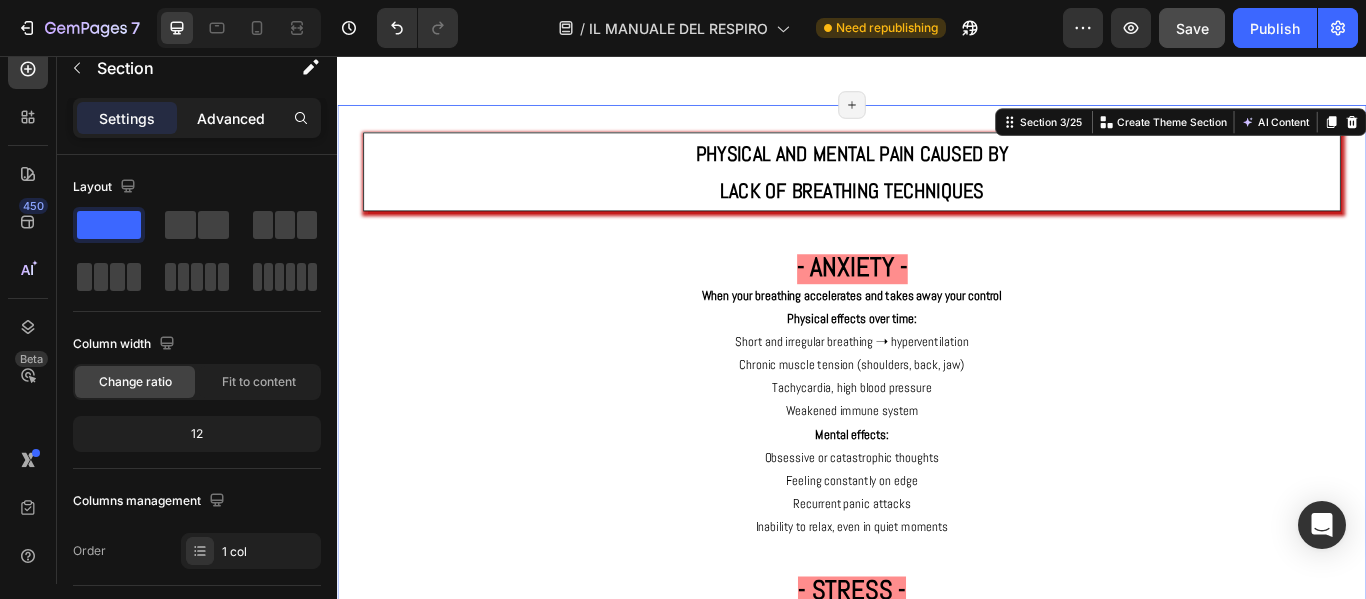 click on "Advanced" at bounding box center [231, 118] 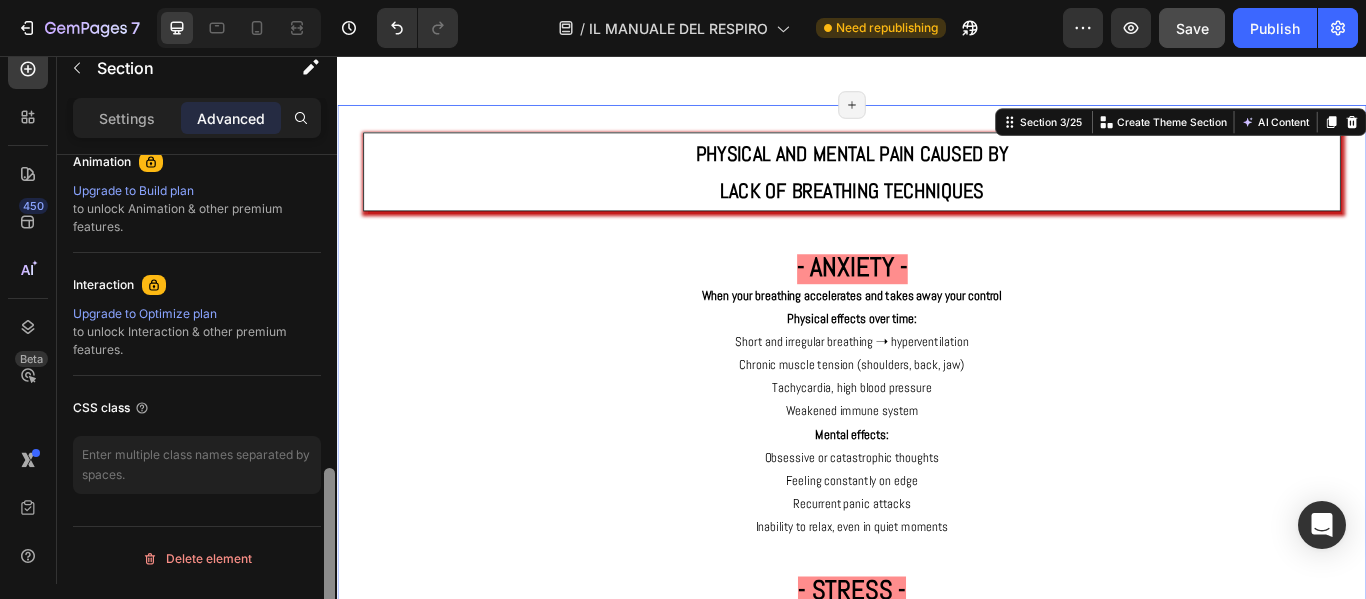 scroll, scrollTop: 902, scrollLeft: 0, axis: vertical 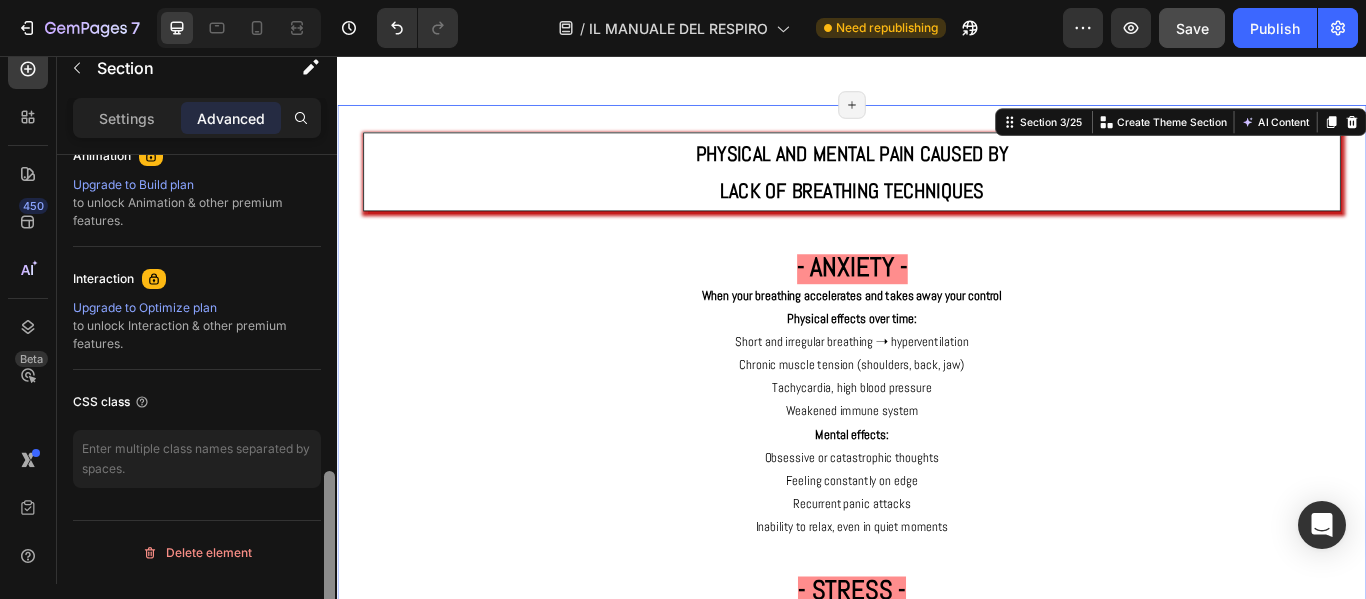 drag, startPoint x: 328, startPoint y: 172, endPoint x: 316, endPoint y: 504, distance: 332.2168 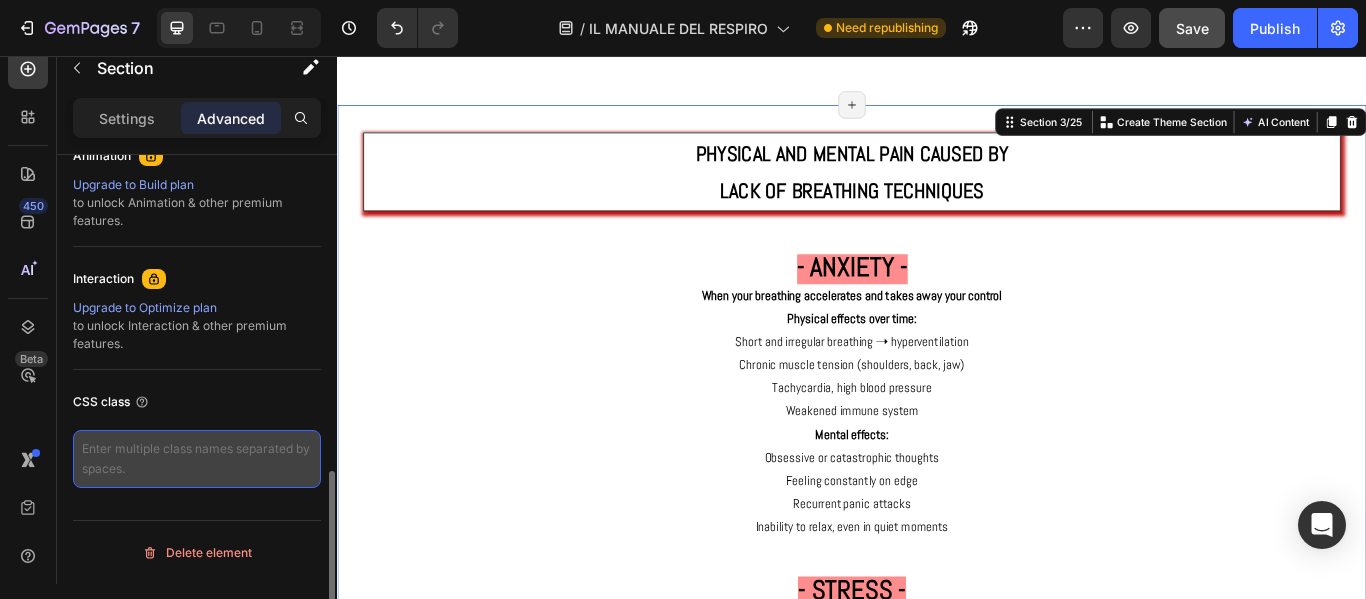 click at bounding box center [197, 459] 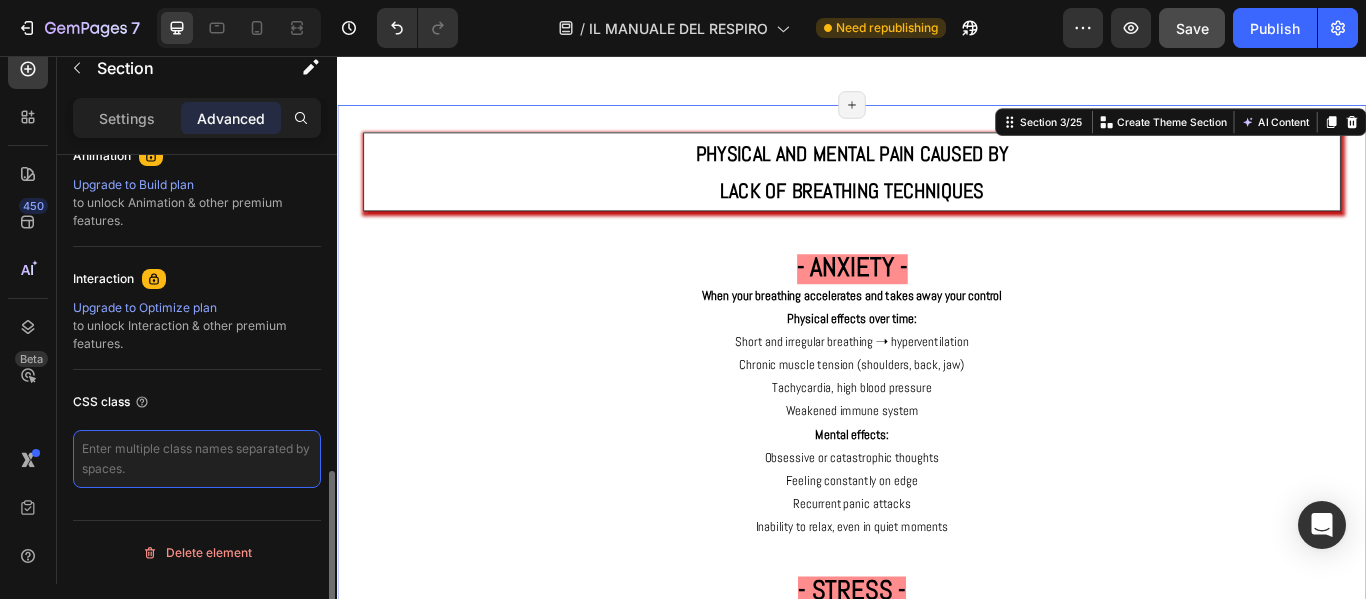 paste on "lang-en" 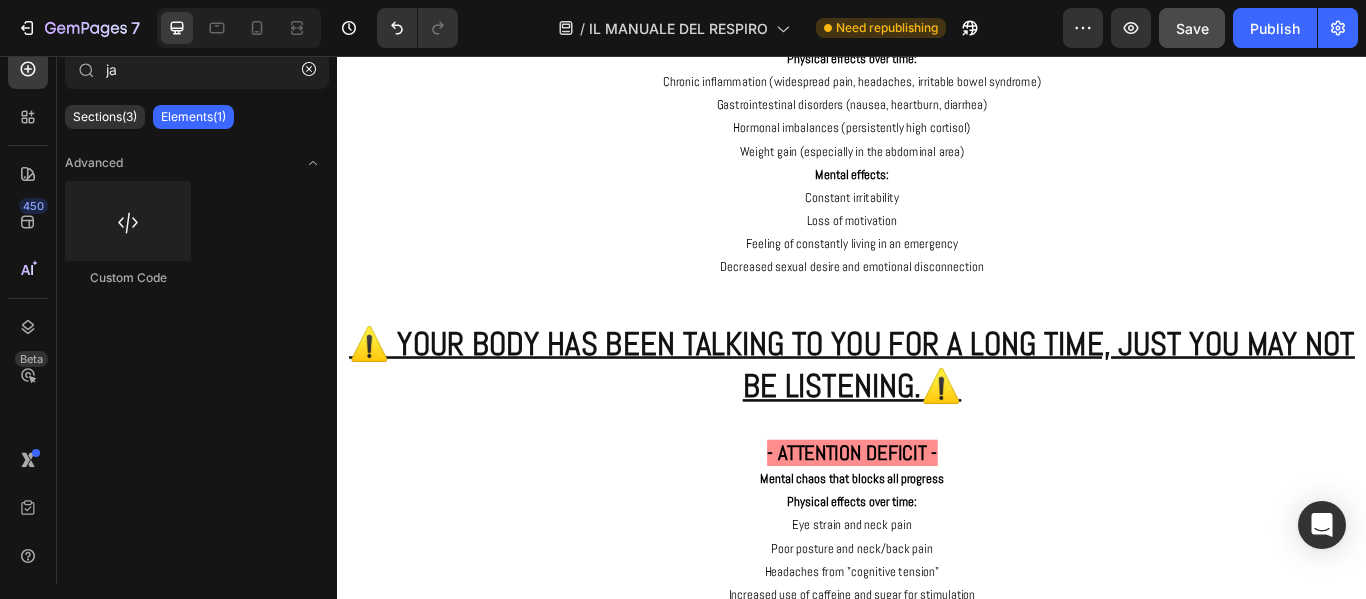 scroll, scrollTop: 4921, scrollLeft: 0, axis: vertical 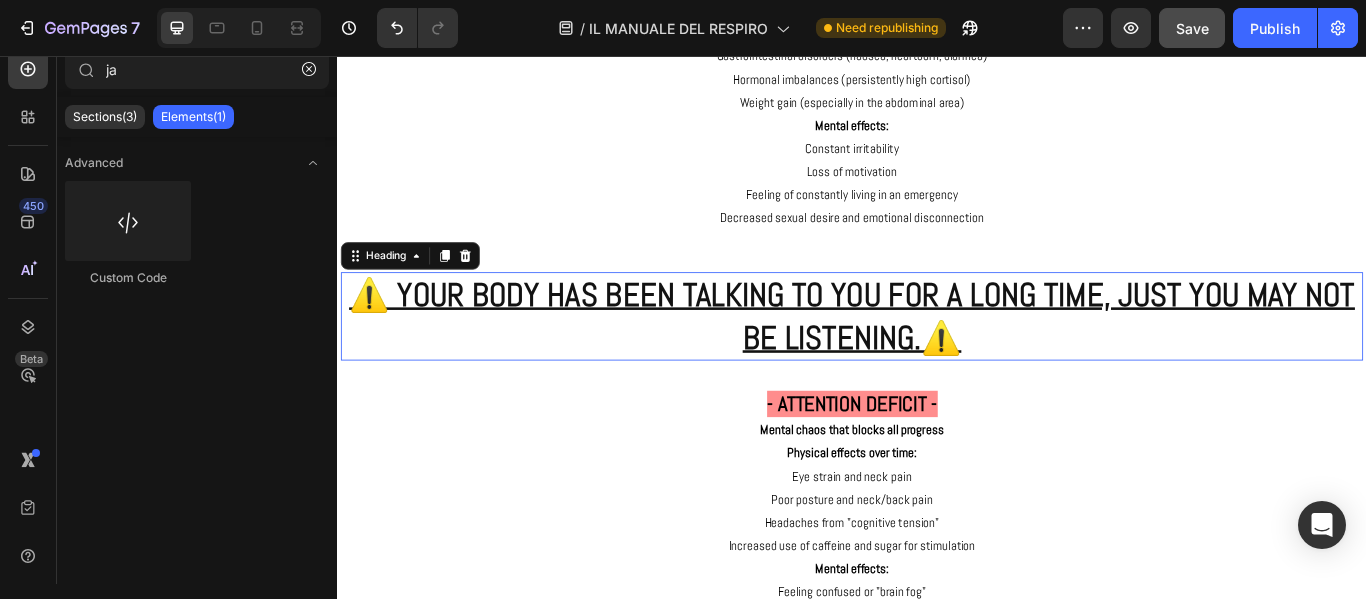 click on "⚠️ YOUR BODY HAS BEEN TALKING TO YOU FOR A LONG TIME, JUST YOU MAY NOT BE LISTENING.⚠️" at bounding box center (937, 358) 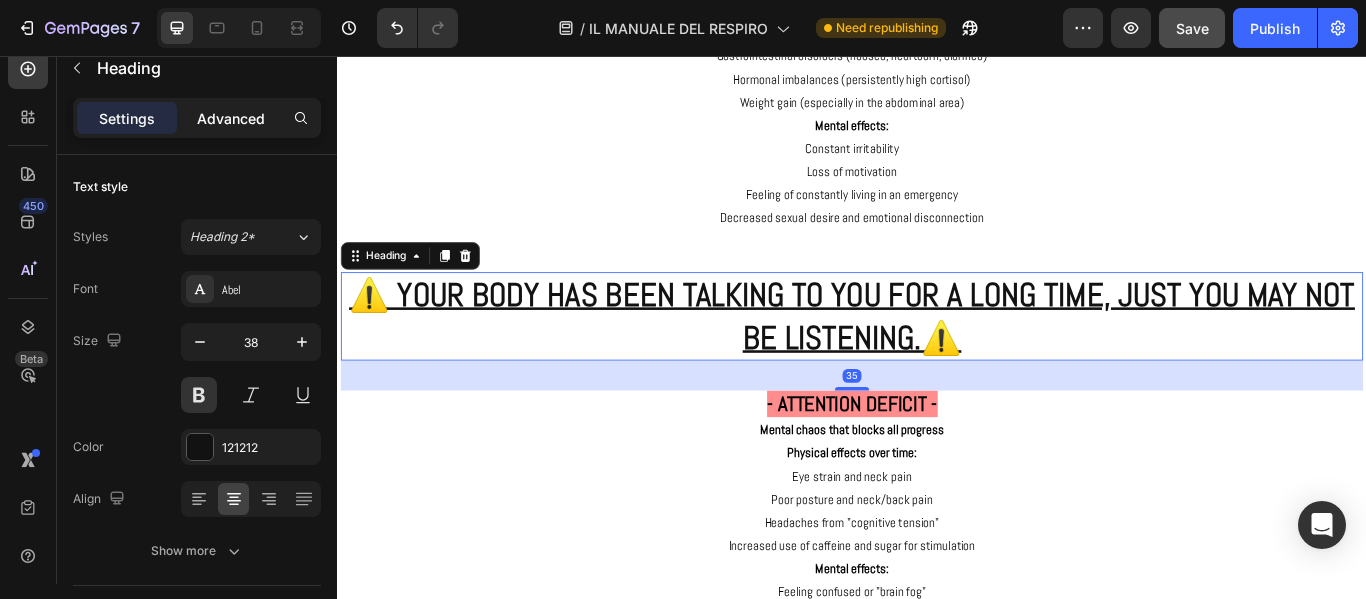 click on "Advanced" at bounding box center [231, 118] 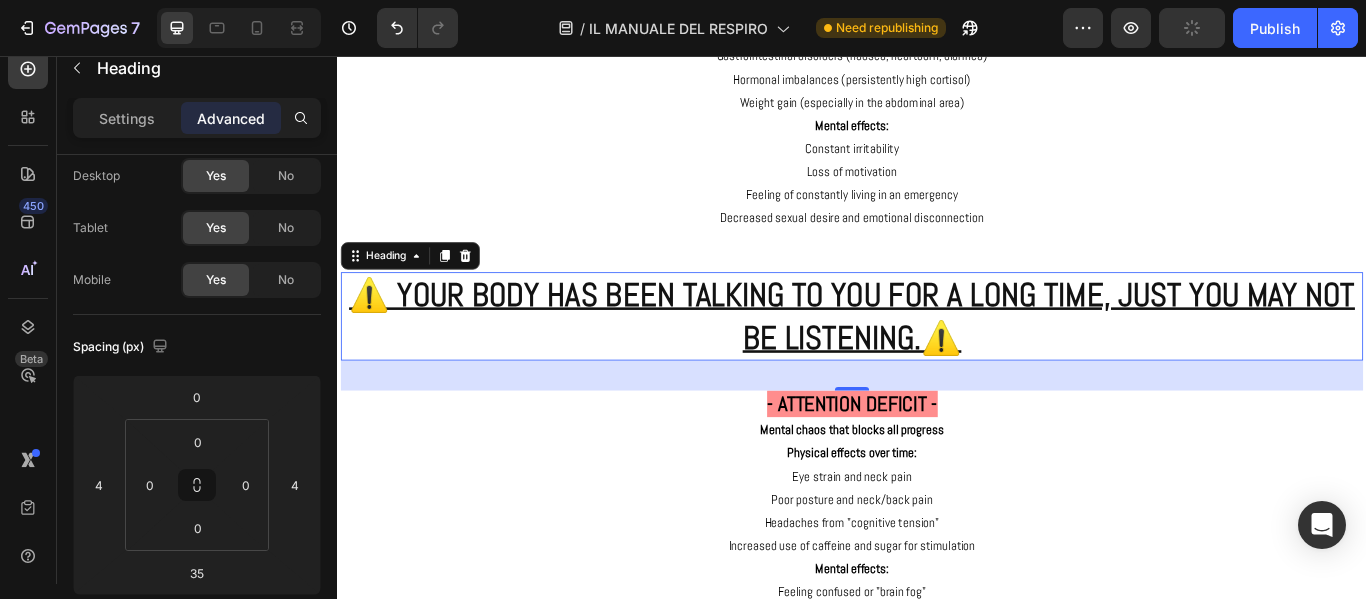 scroll, scrollTop: 902, scrollLeft: 0, axis: vertical 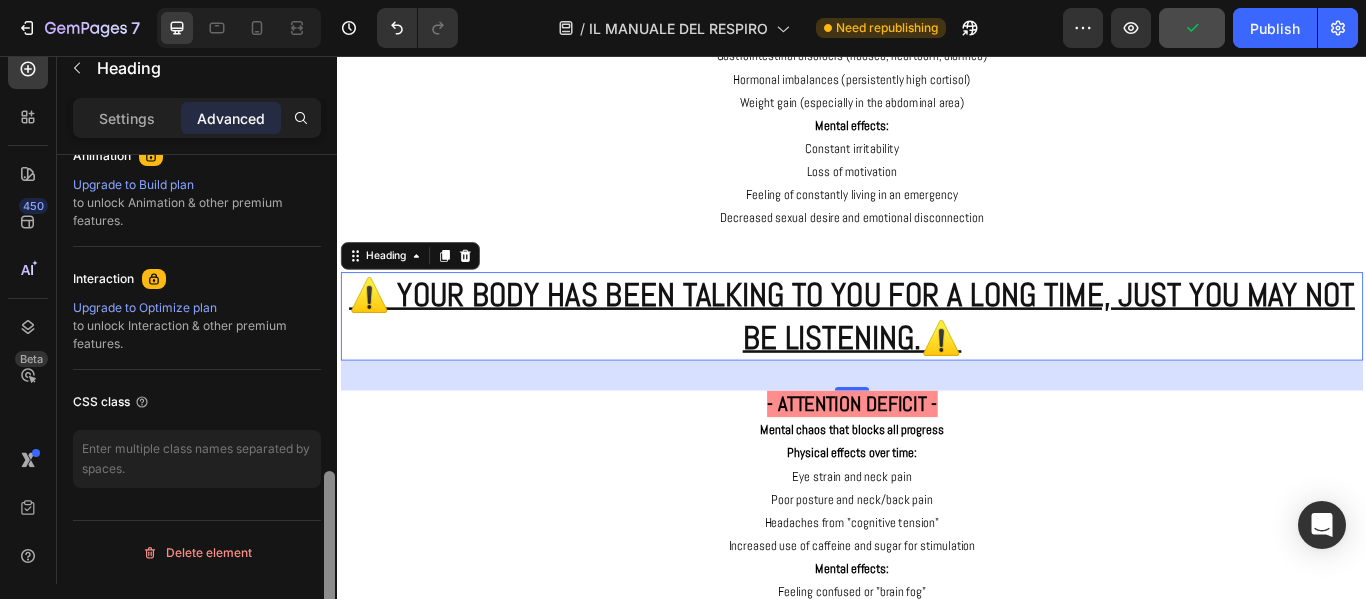 drag, startPoint x: 332, startPoint y: 184, endPoint x: 323, endPoint y: 534, distance: 350.1157 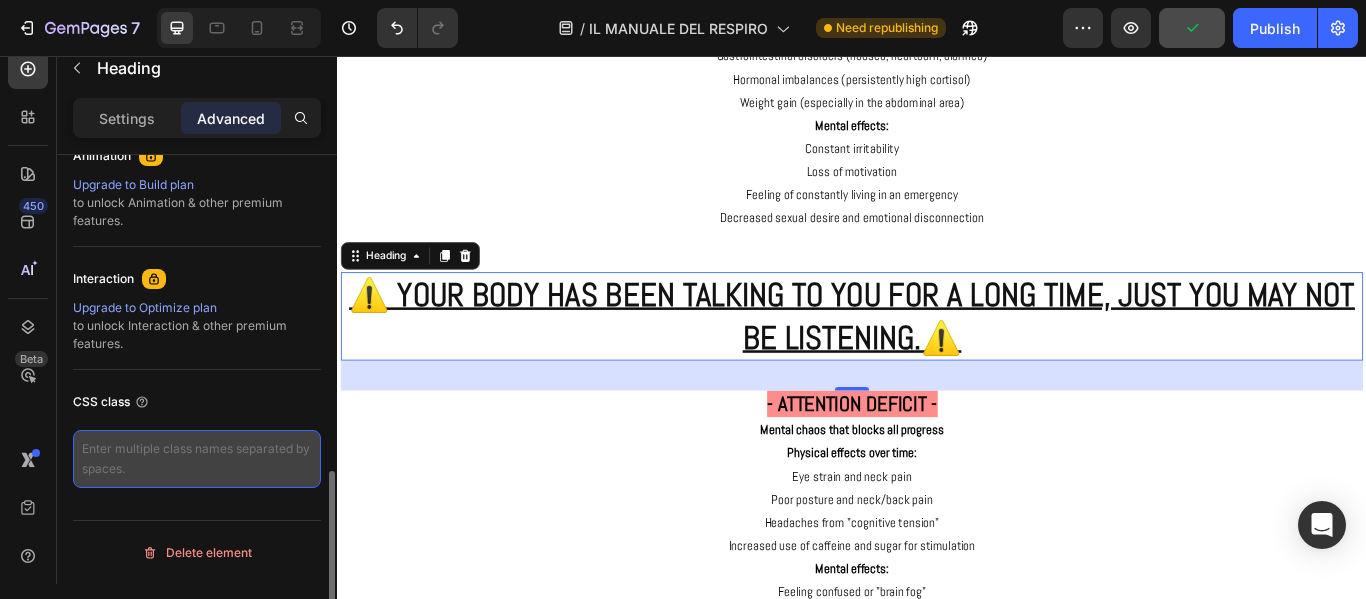 click at bounding box center [197, 459] 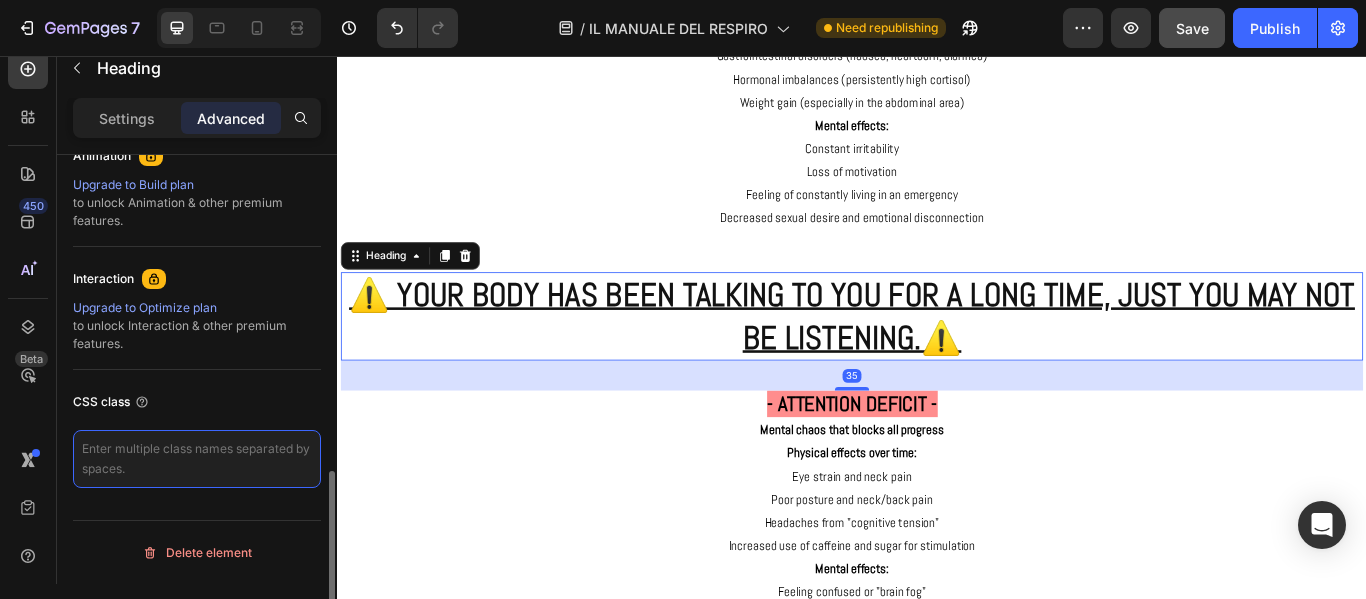 paste on "lang-en" 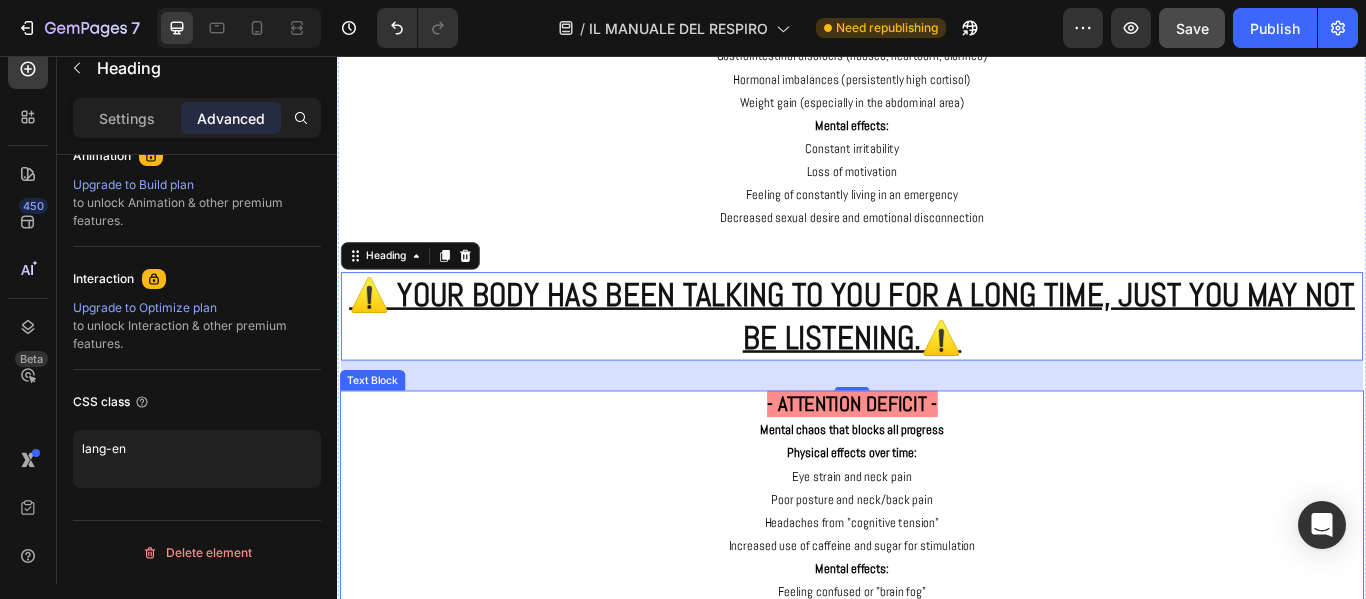 click on "- ATTENTION DEFICIT -" at bounding box center [937, 463] 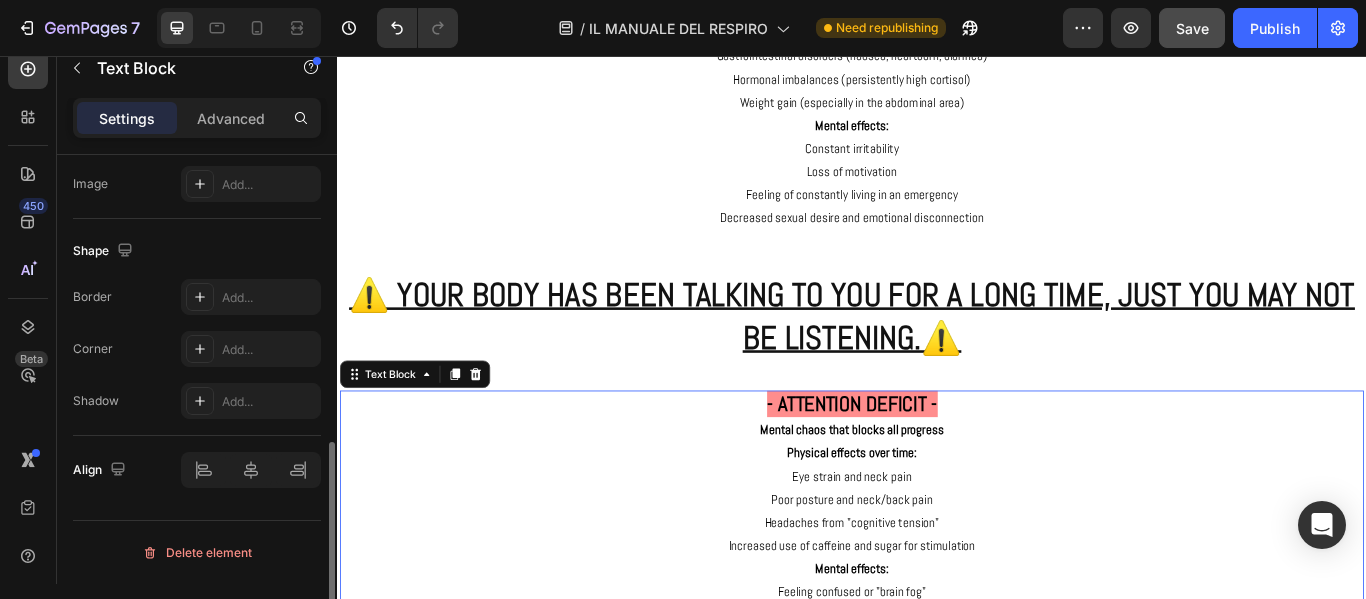 scroll, scrollTop: 0, scrollLeft: 0, axis: both 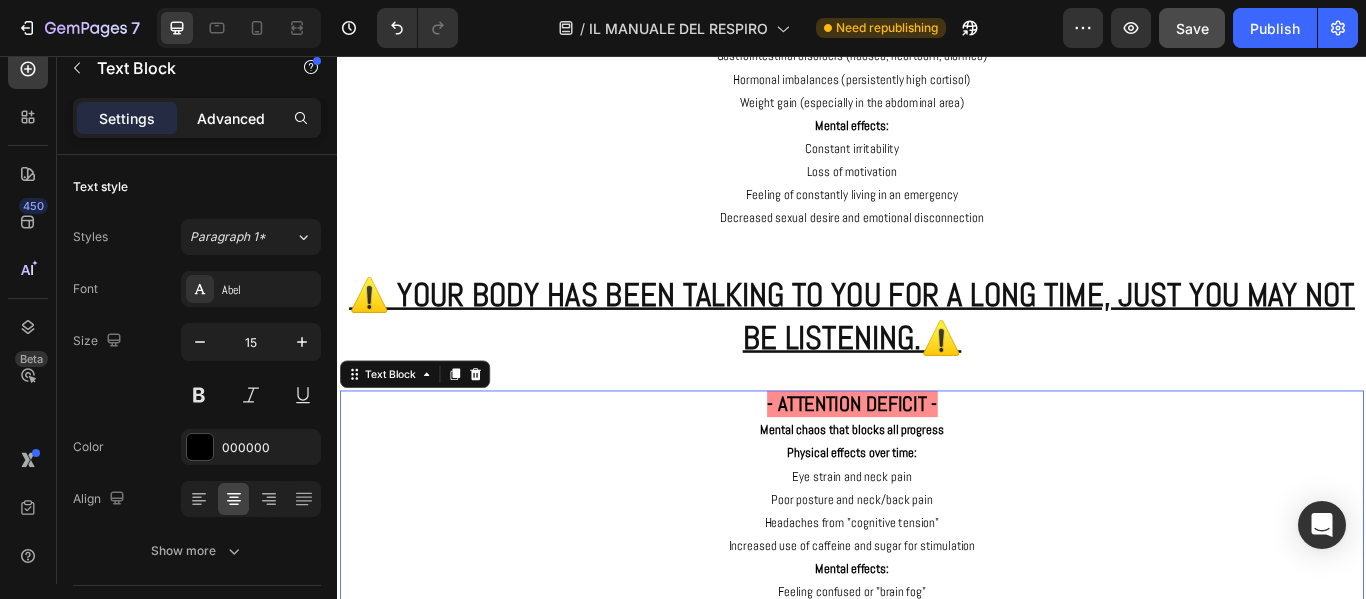 click on "Advanced" at bounding box center [231, 118] 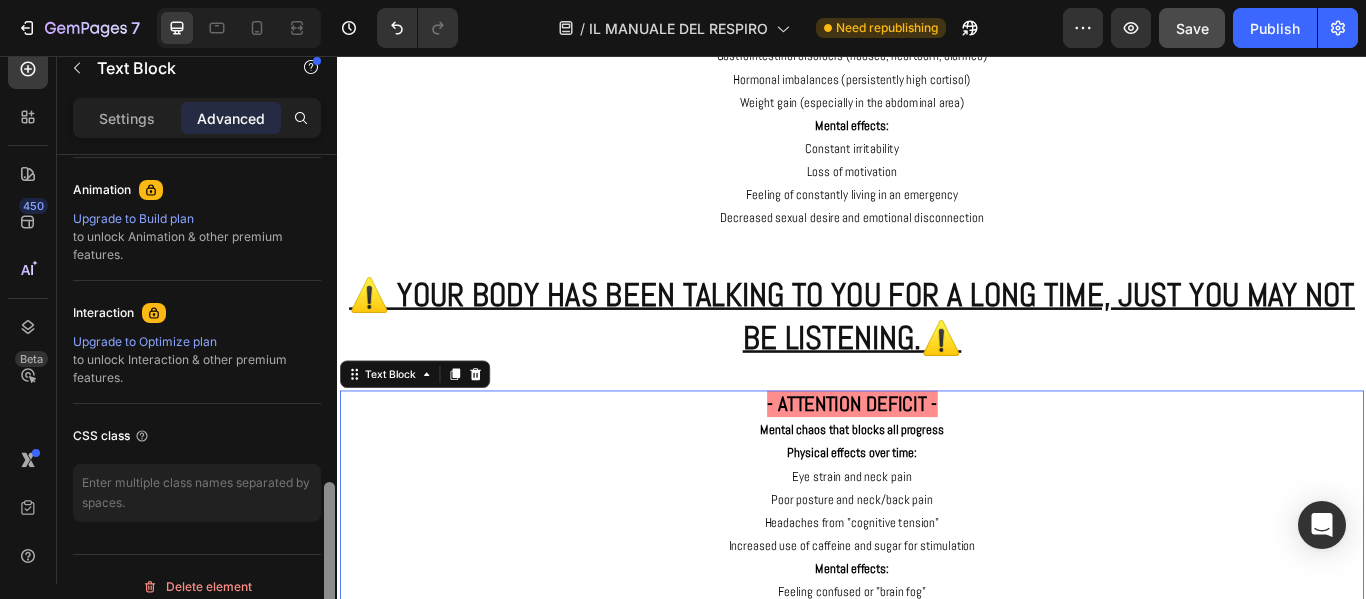 scroll, scrollTop: 885, scrollLeft: 0, axis: vertical 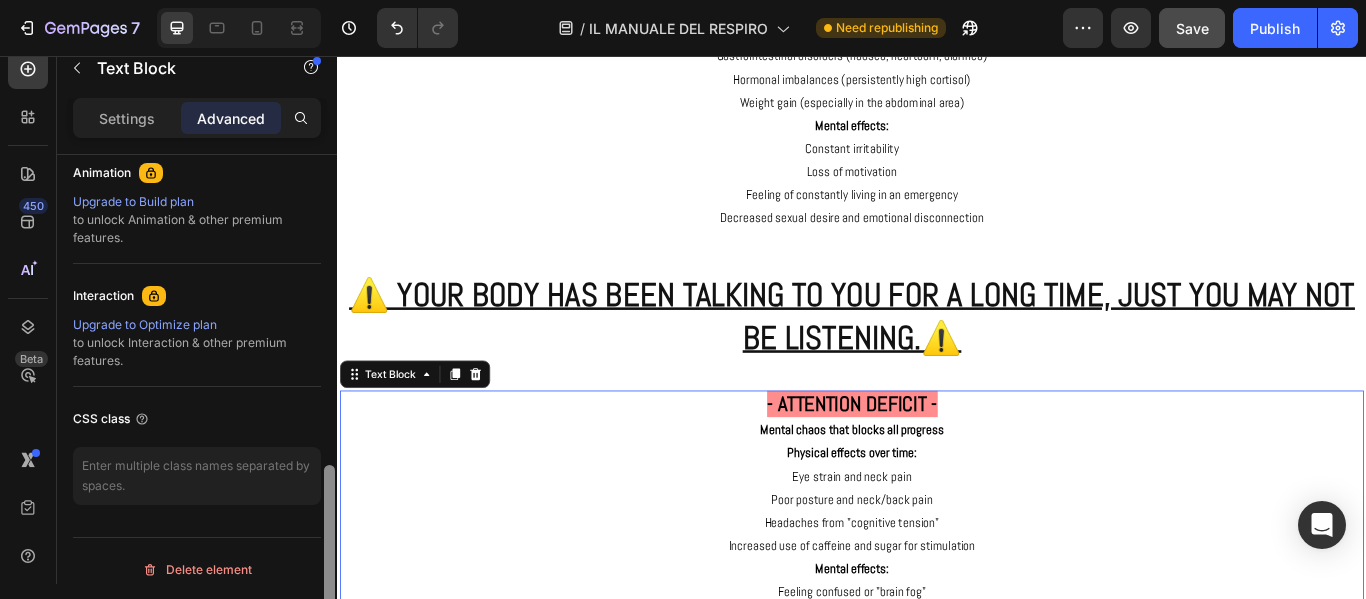 drag, startPoint x: 329, startPoint y: 174, endPoint x: 333, endPoint y: 484, distance: 310.02582 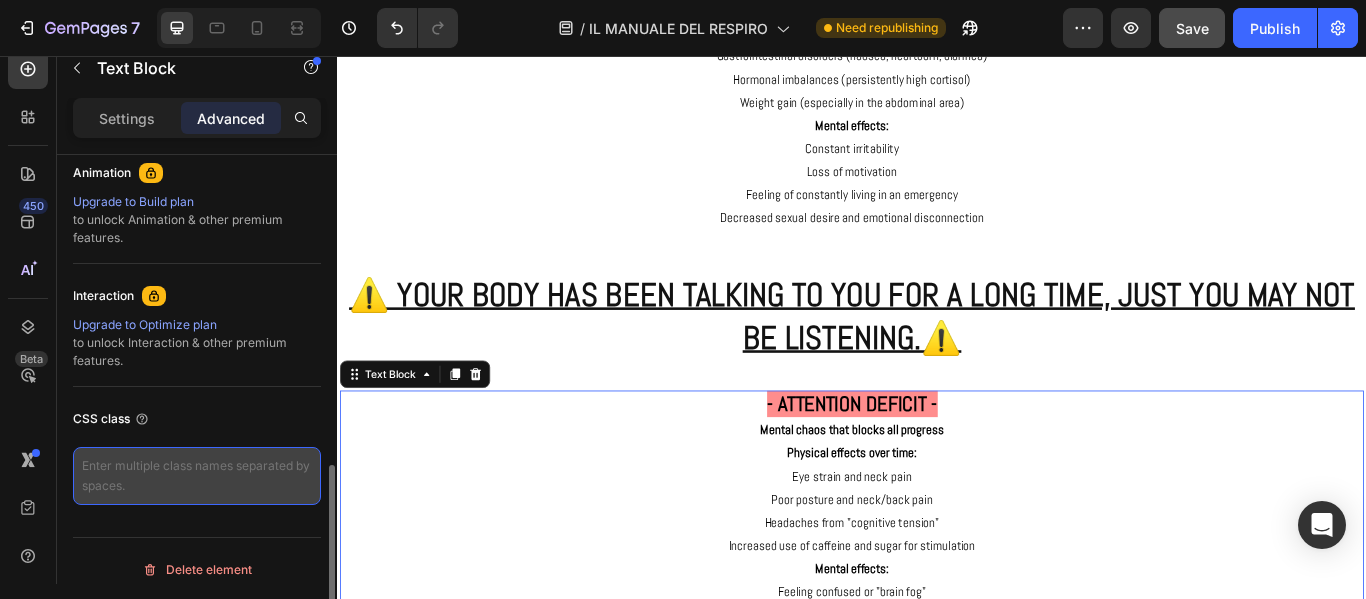 click at bounding box center (197, 476) 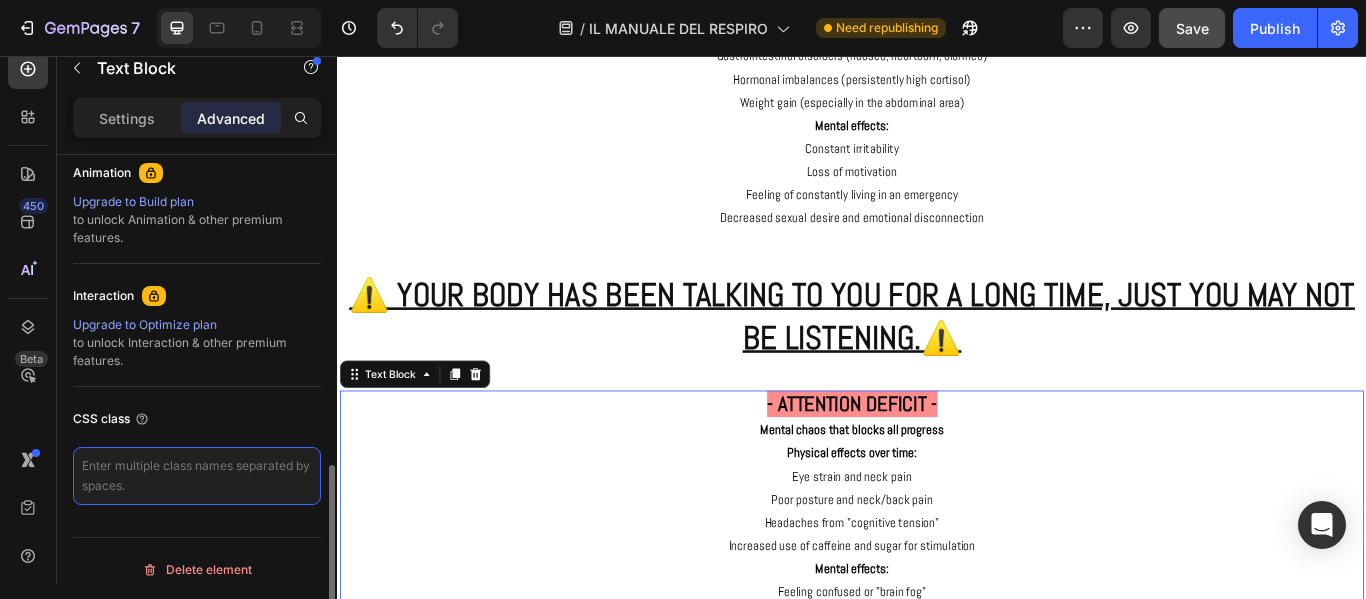 paste on "lang-en" 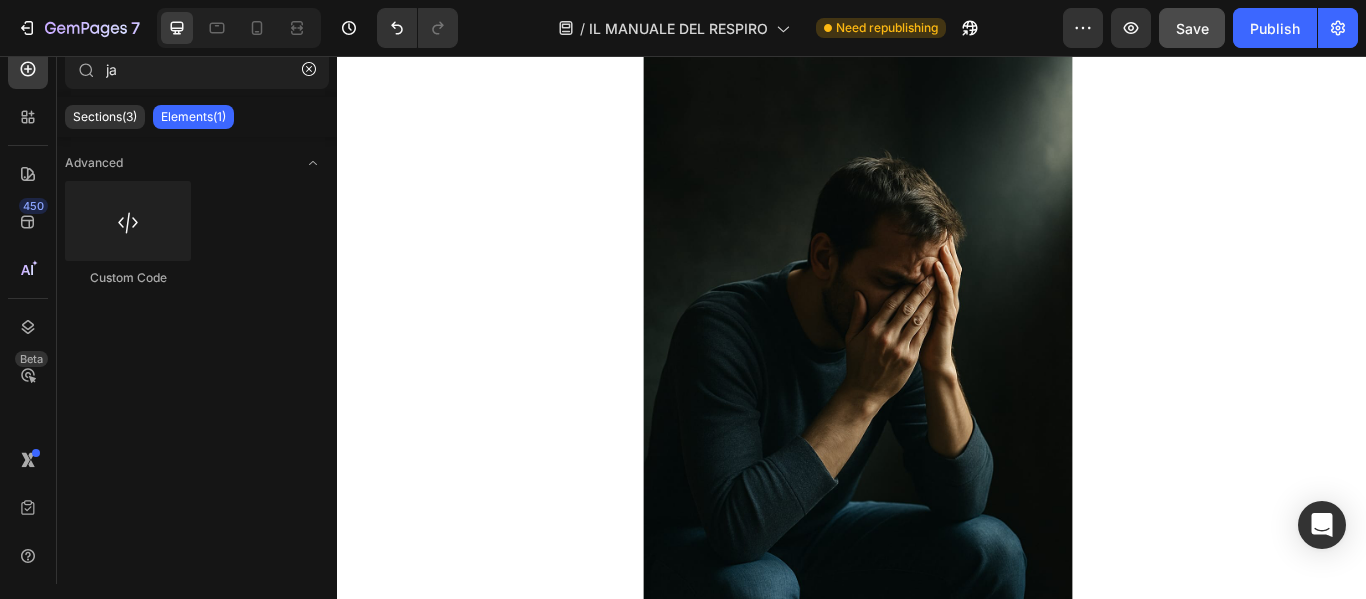 scroll, scrollTop: 6050, scrollLeft: 0, axis: vertical 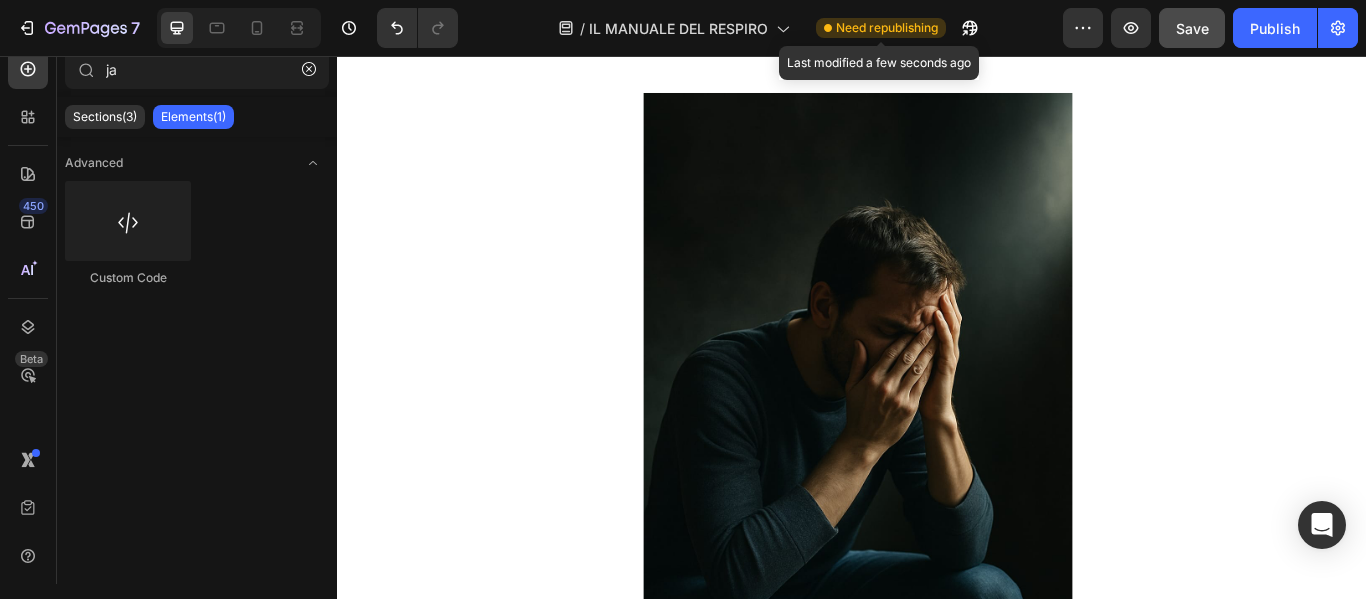 click at bounding box center (944, 474) 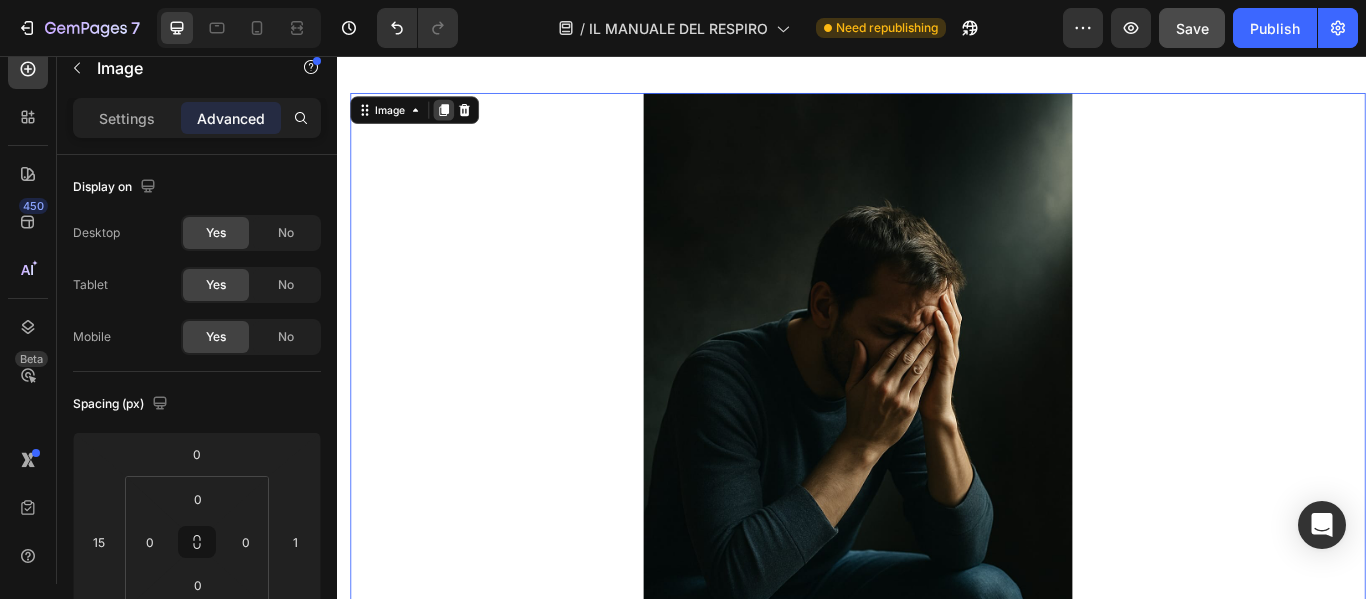 click 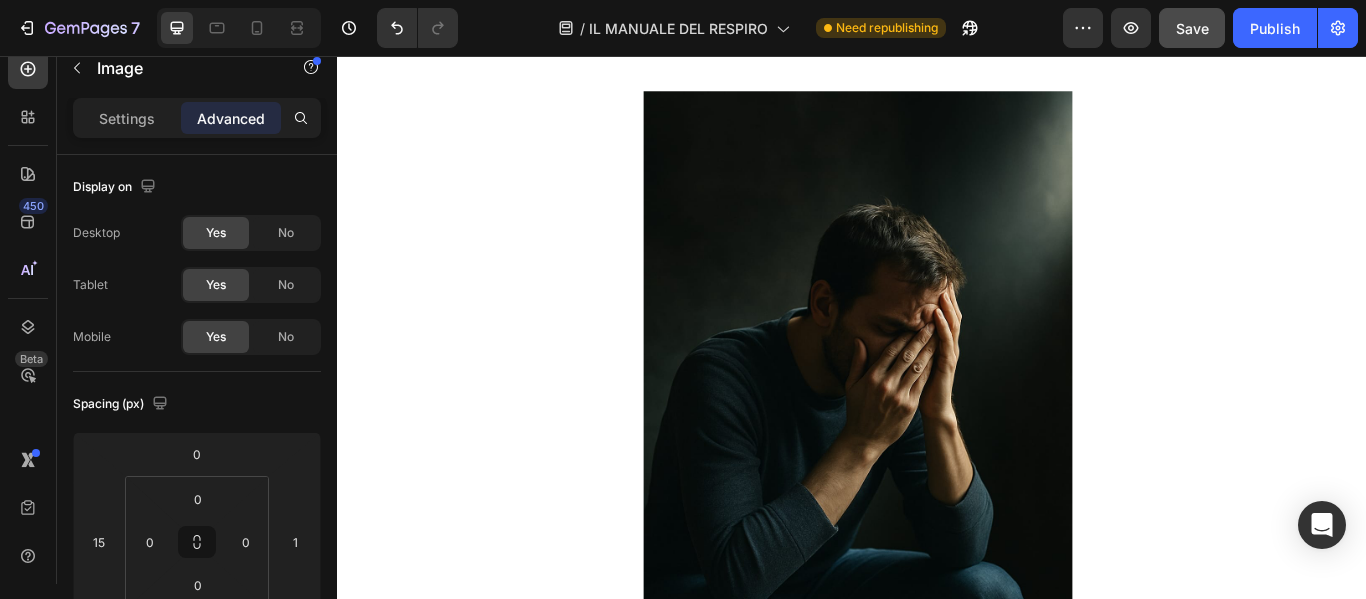 scroll, scrollTop: 885, scrollLeft: 0, axis: vertical 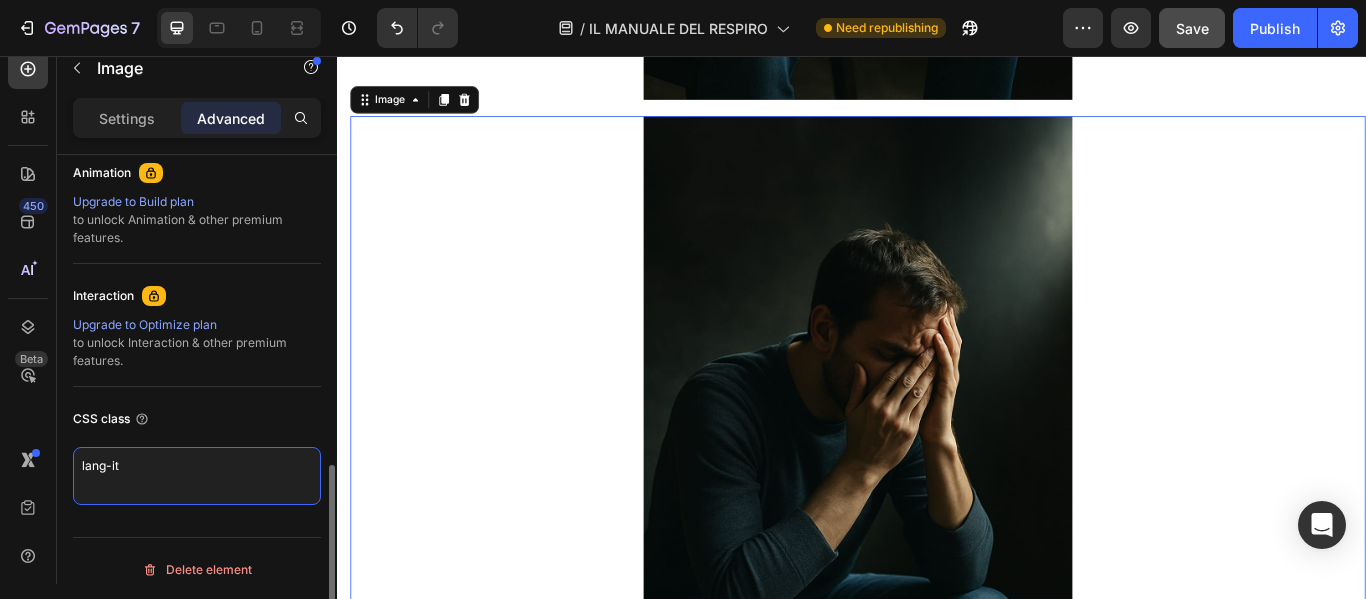 click on "lang-it" at bounding box center [197, 476] 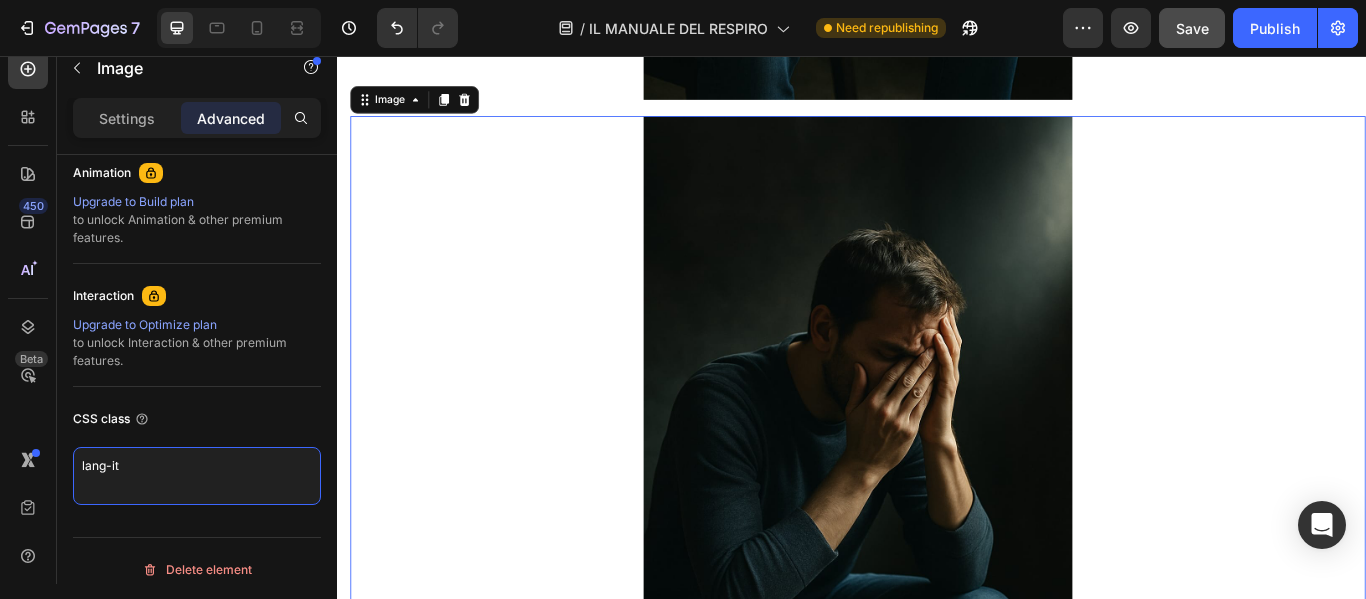 drag, startPoint x: 182, startPoint y: 481, endPoint x: 9, endPoint y: 478, distance: 173.02602 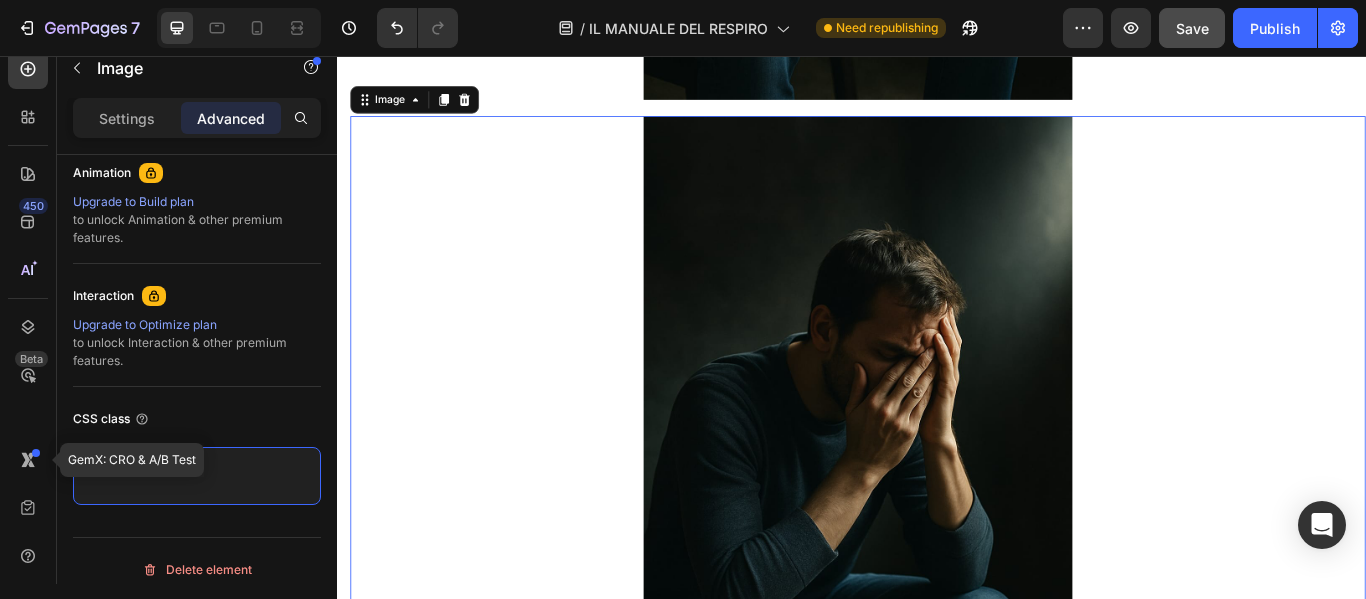 paste on "en" 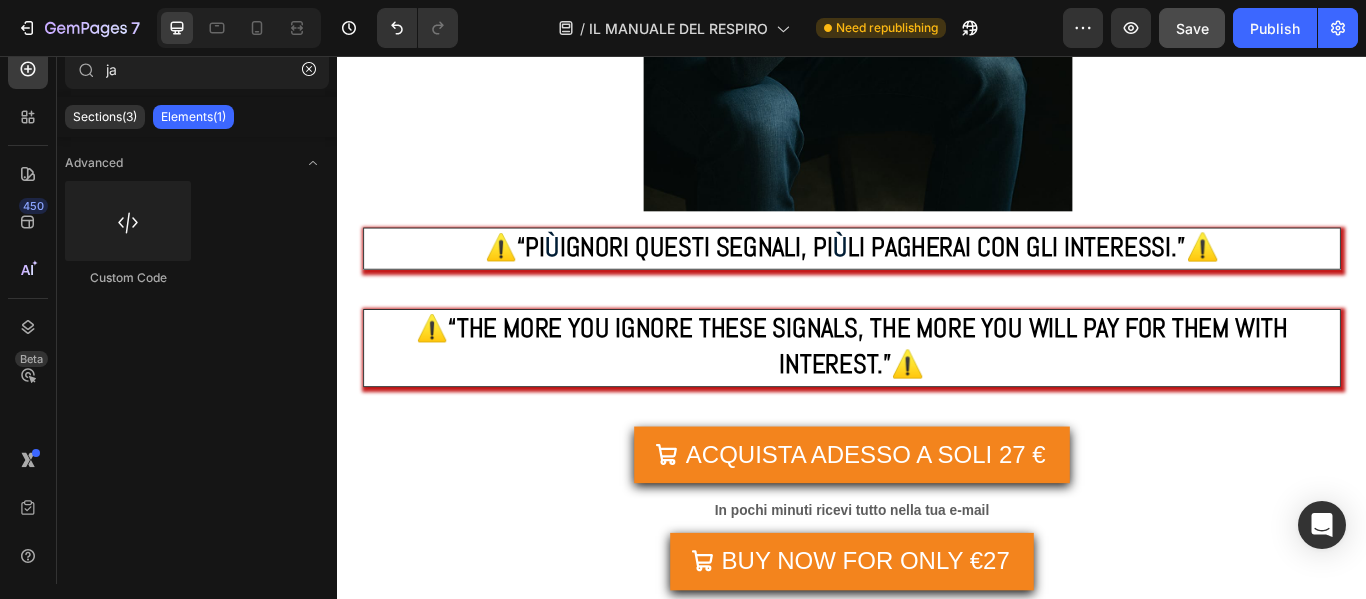 scroll, scrollTop: 7606, scrollLeft: 0, axis: vertical 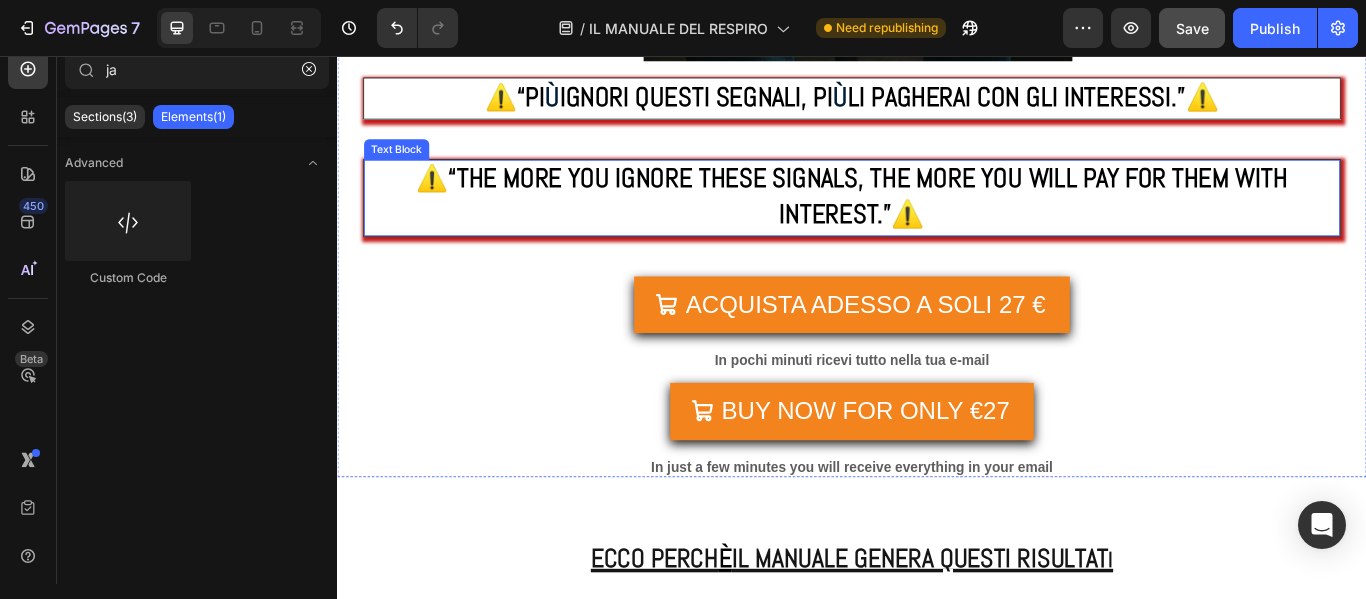click on "“THE MORE YOU IGNORE THESE SIGNALS, THE MORE YOU WILL PAY FOR THEM WITH INTEREST.”⚠️" at bounding box center (955, 220) 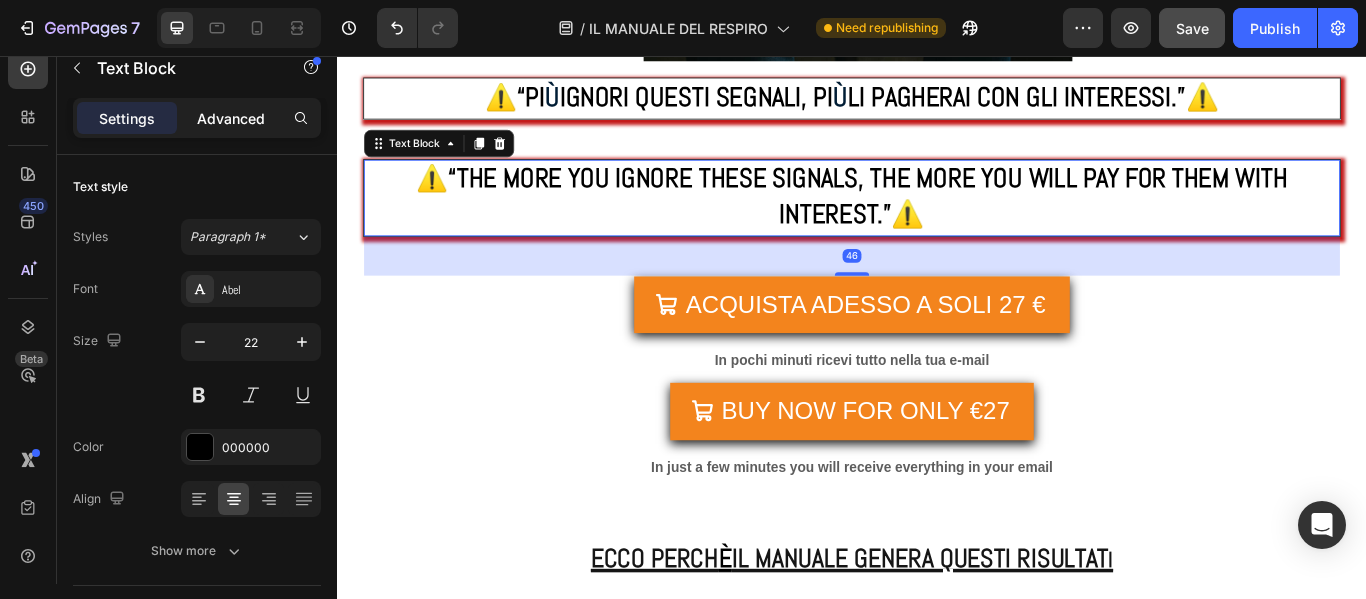 click on "Advanced" at bounding box center (231, 118) 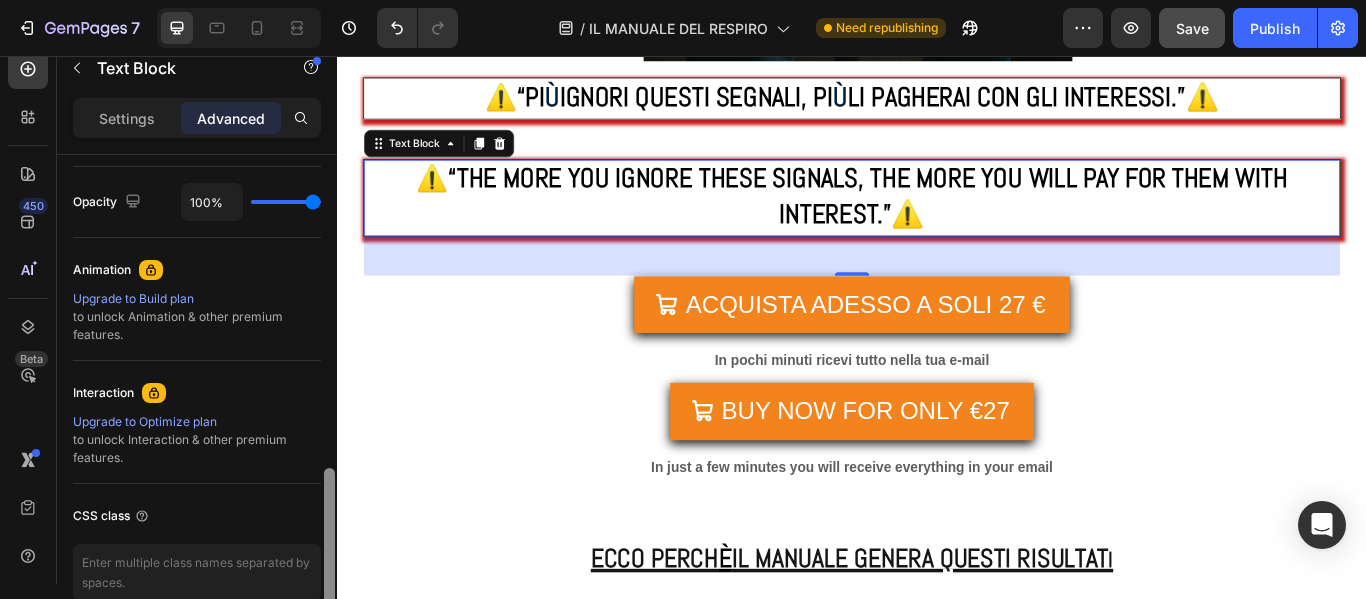 scroll, scrollTop: 831, scrollLeft: 0, axis: vertical 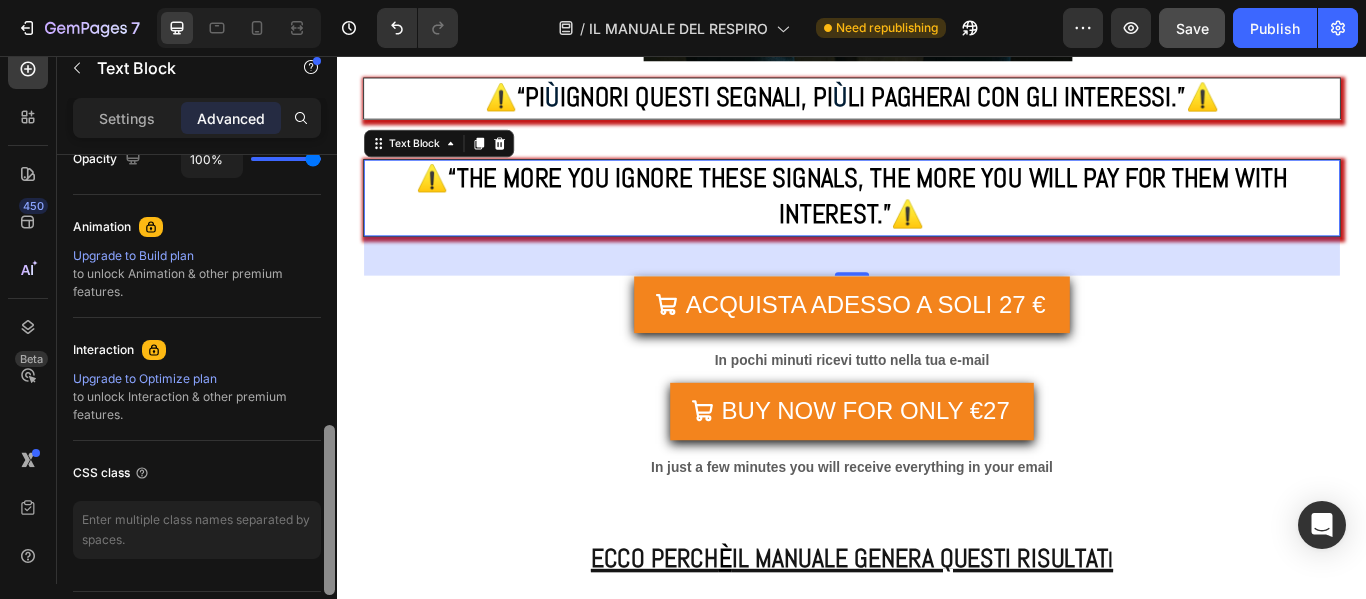 drag, startPoint x: 330, startPoint y: 183, endPoint x: 335, endPoint y: 474, distance: 291.04294 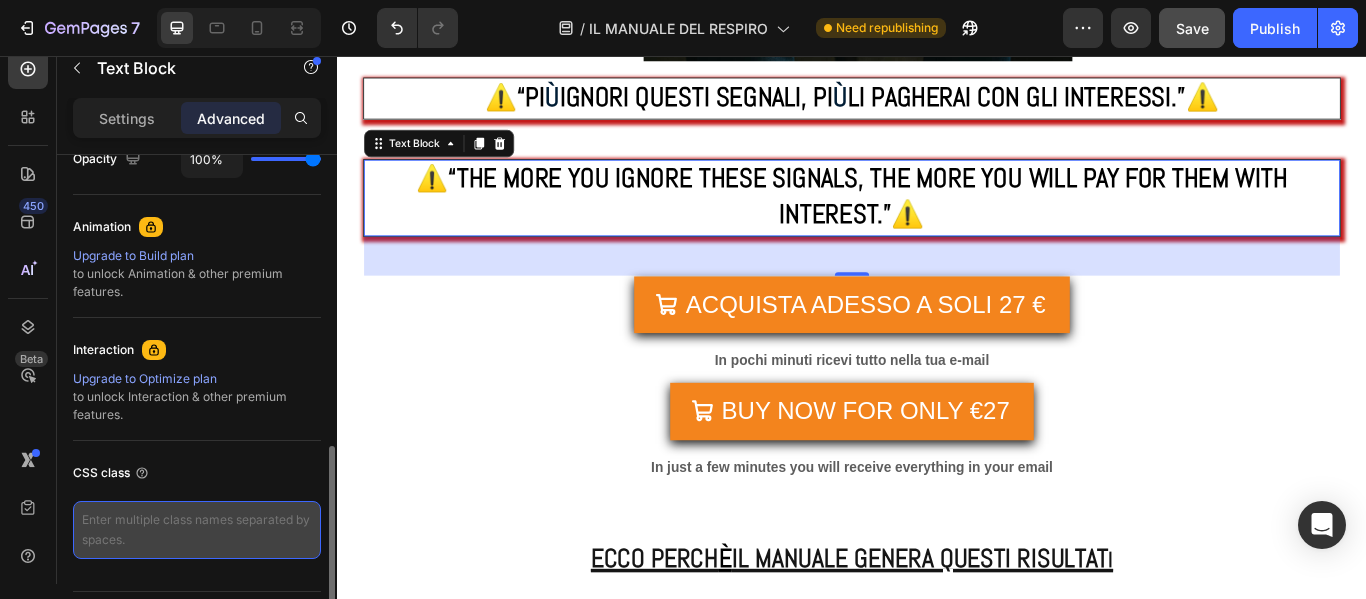 click at bounding box center (197, 530) 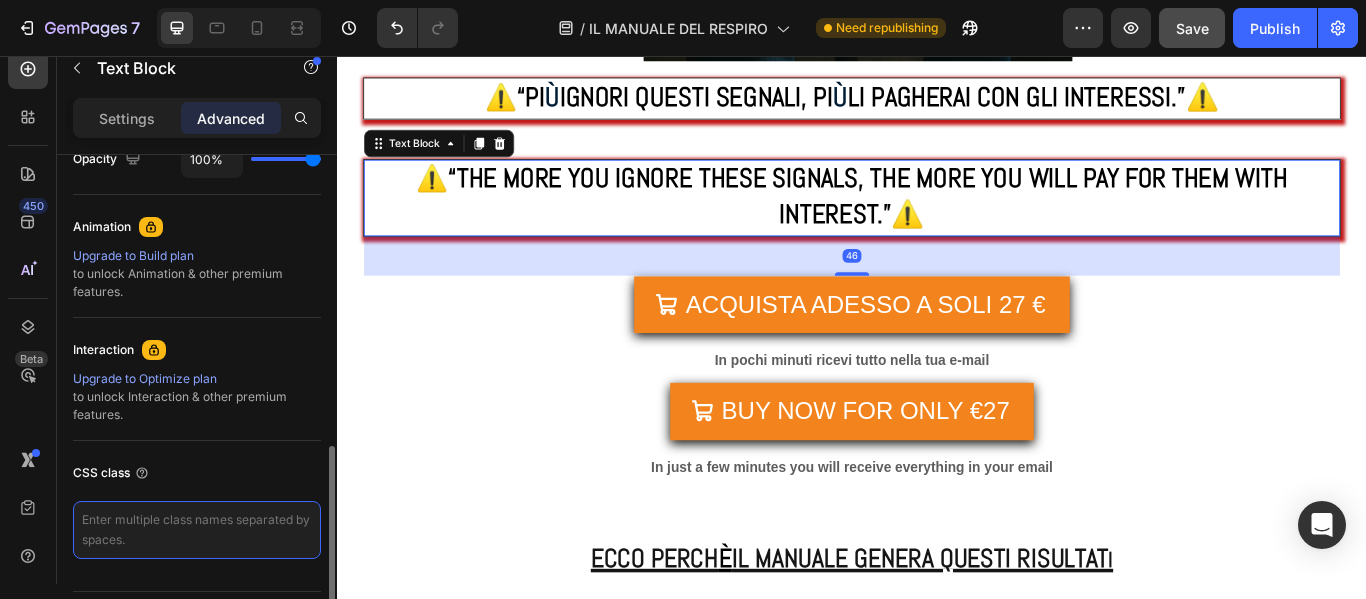 paste on "lang-en" 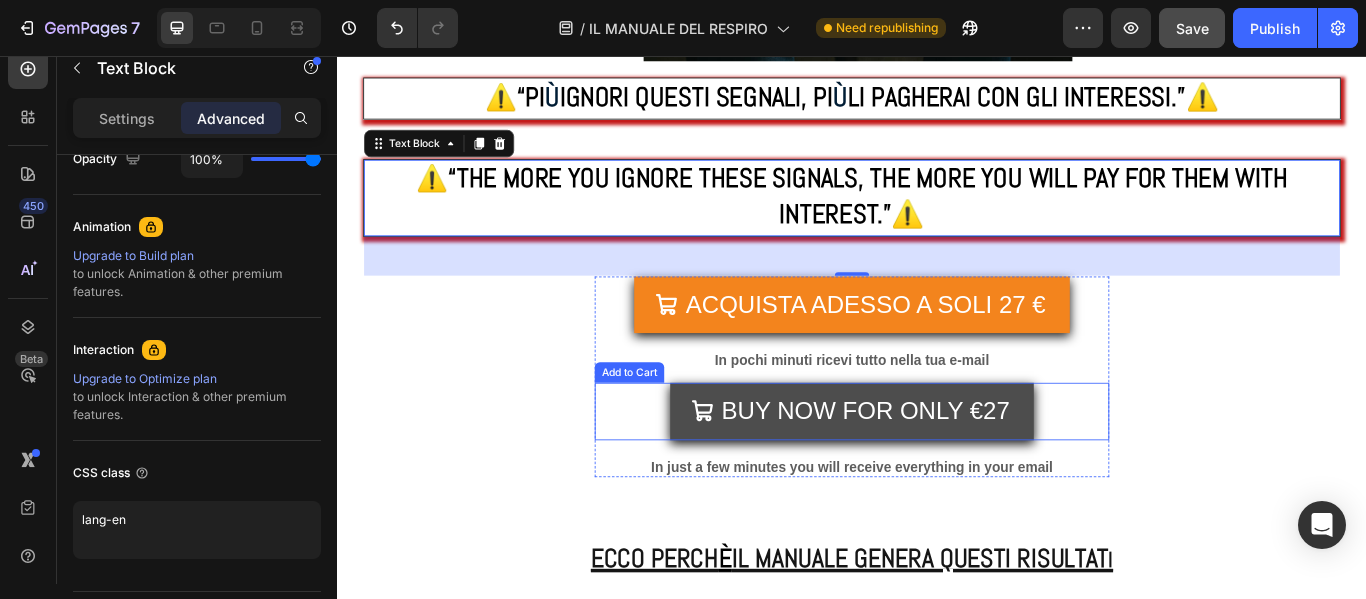 click on "BUY NOW FOR ONLY €27" at bounding box center [937, 470] 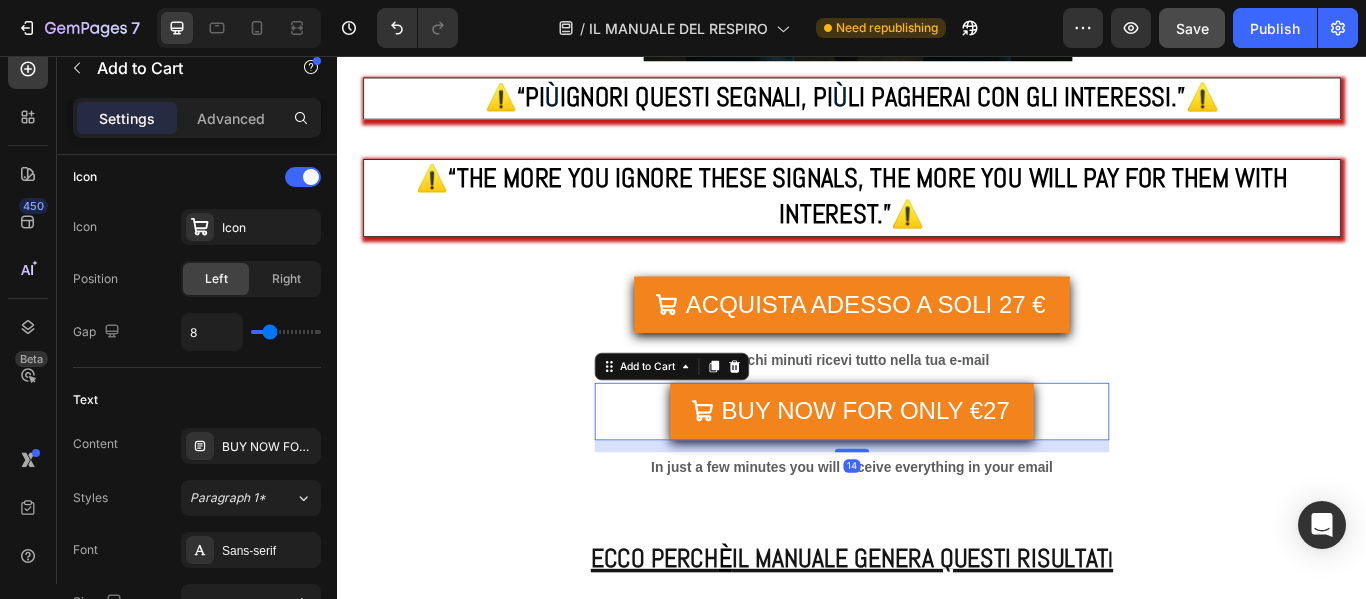 scroll, scrollTop: 0, scrollLeft: 0, axis: both 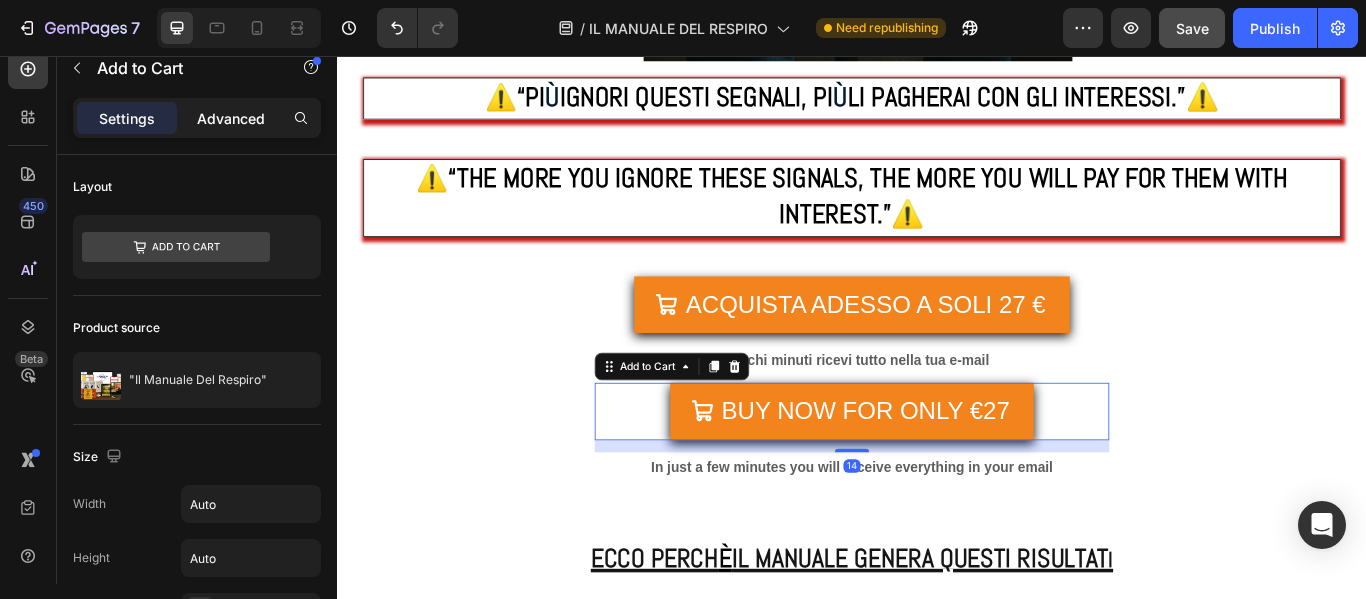 click on "Advanced" at bounding box center (231, 118) 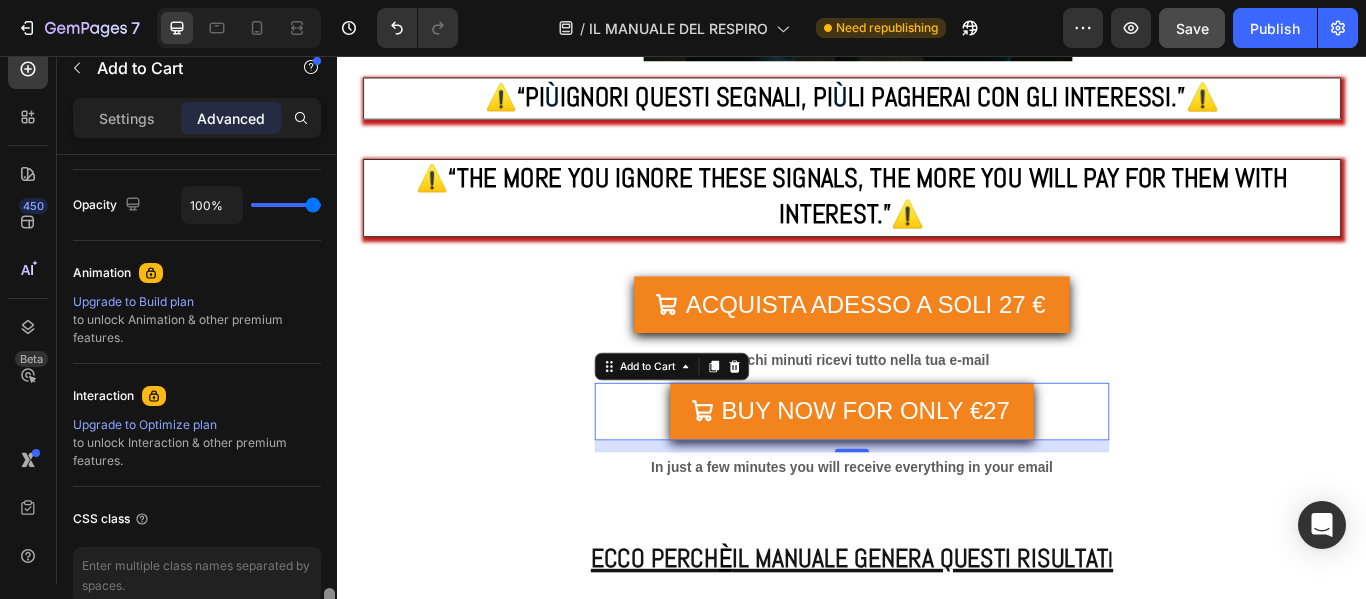 scroll, scrollTop: 902, scrollLeft: 0, axis: vertical 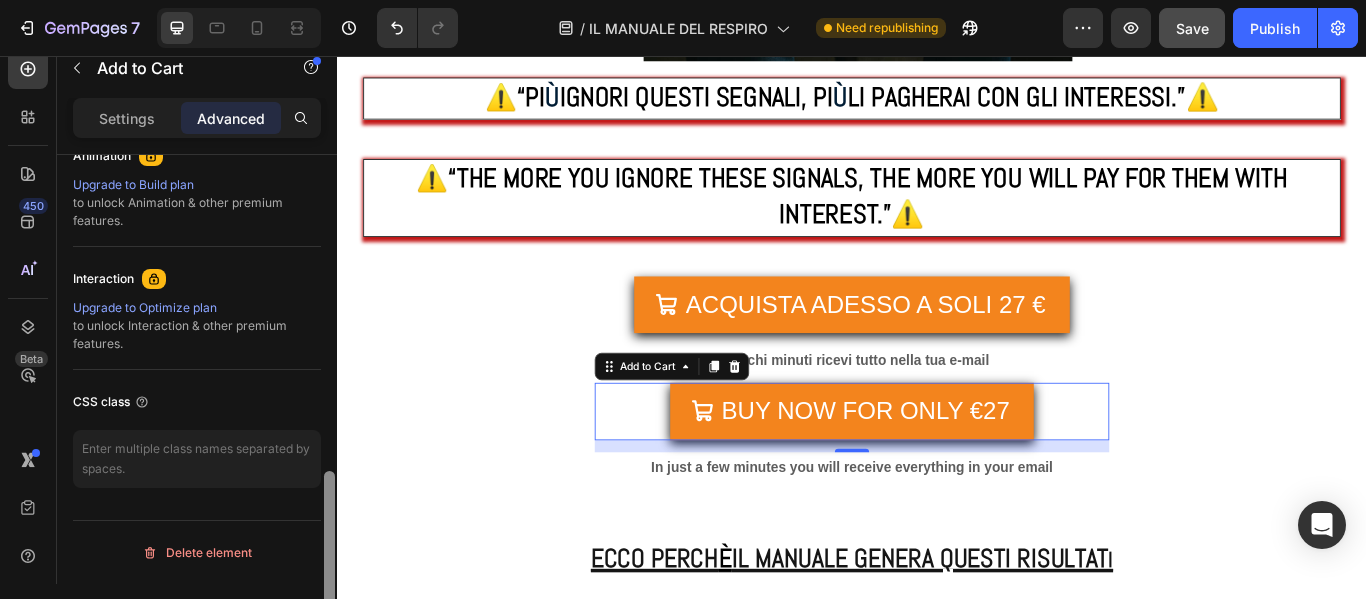 drag, startPoint x: 331, startPoint y: 287, endPoint x: 331, endPoint y: 559, distance: 272 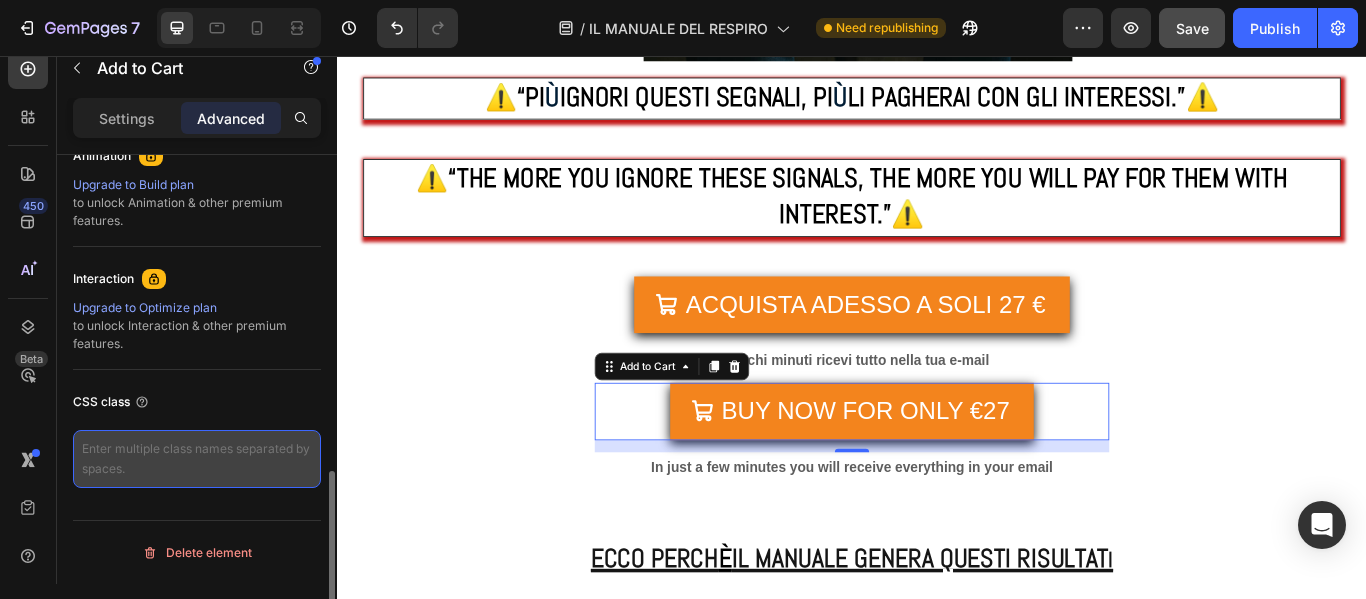 click at bounding box center (197, 459) 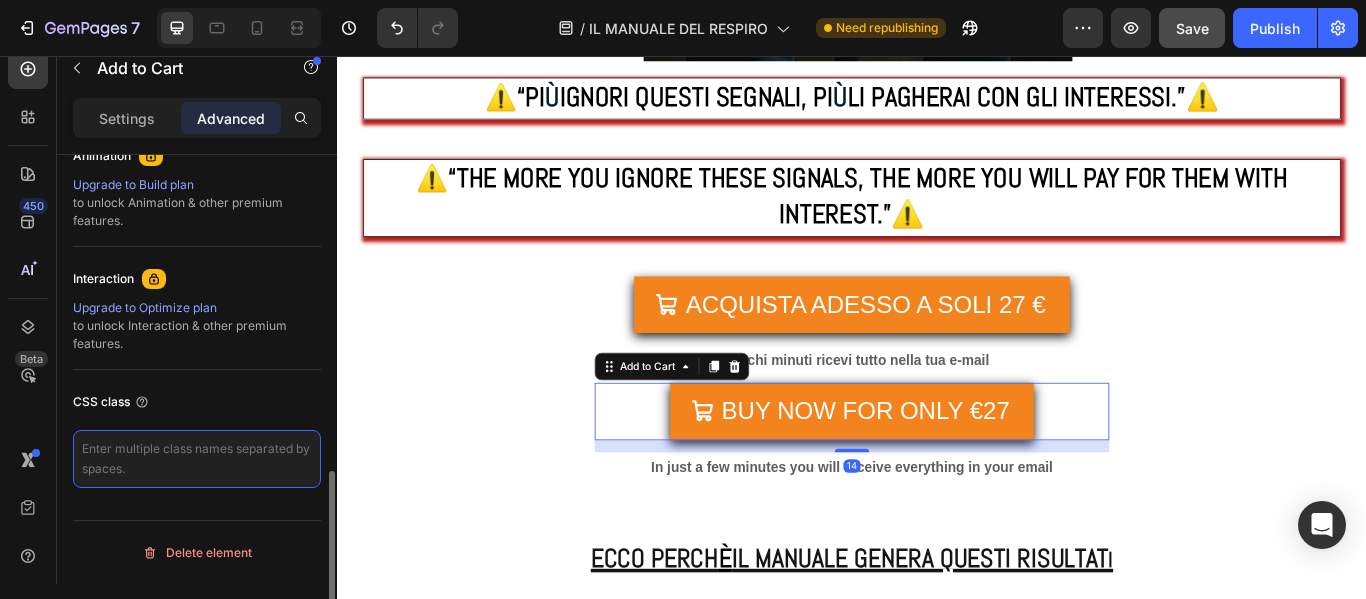 paste on "lang-en" 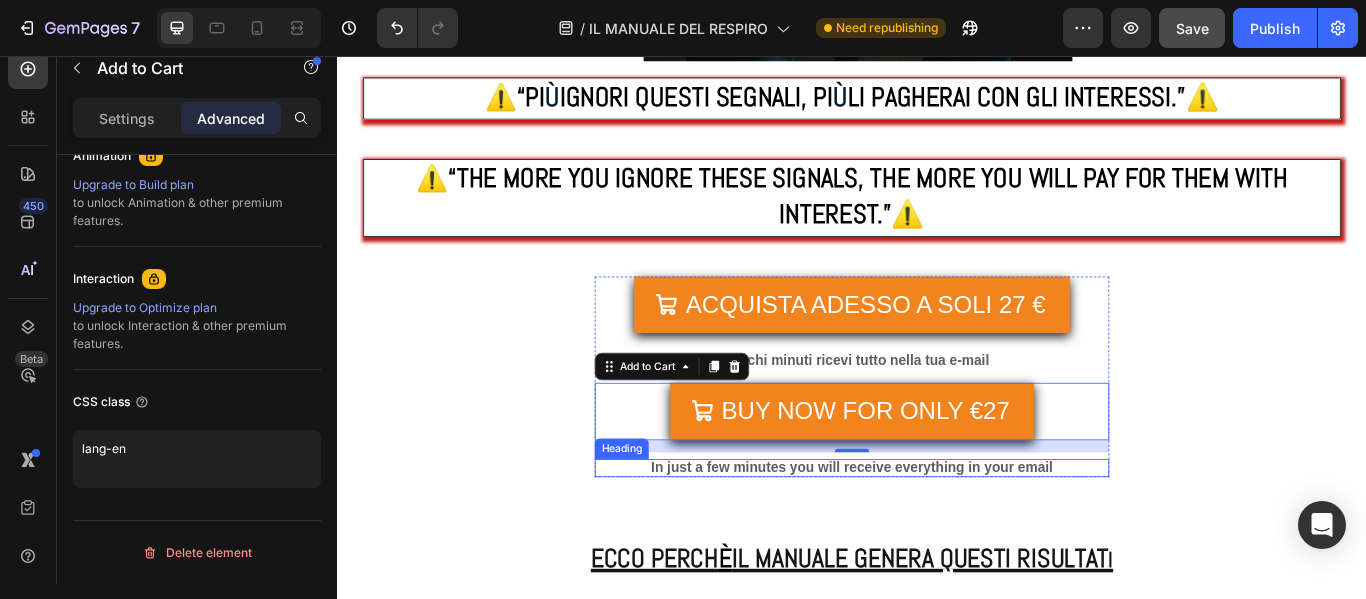 click on "In just a few minutes you will receive everything in your email" at bounding box center [937, 535] 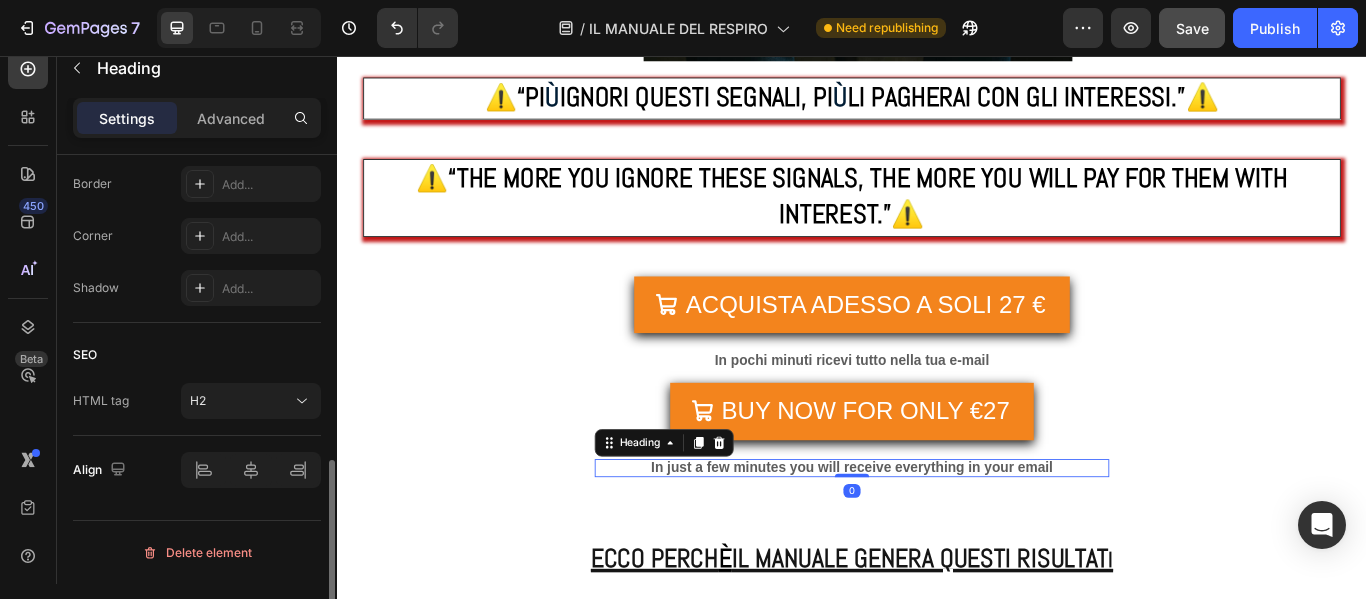 scroll, scrollTop: 0, scrollLeft: 0, axis: both 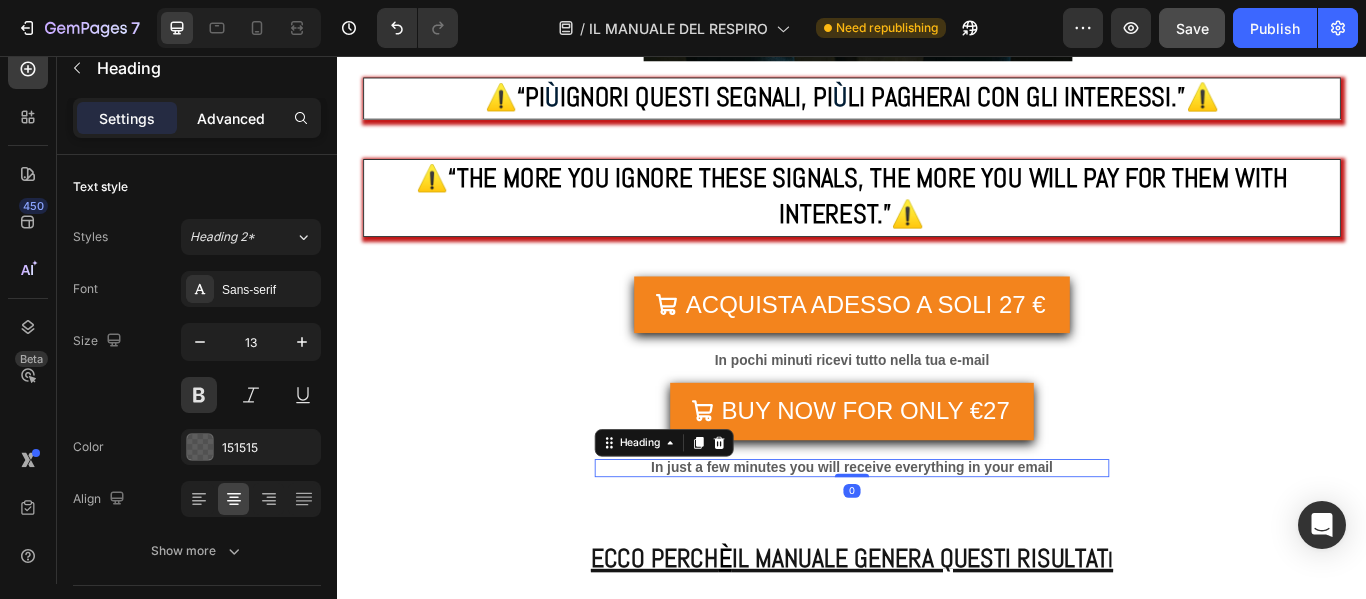 click on "Advanced" 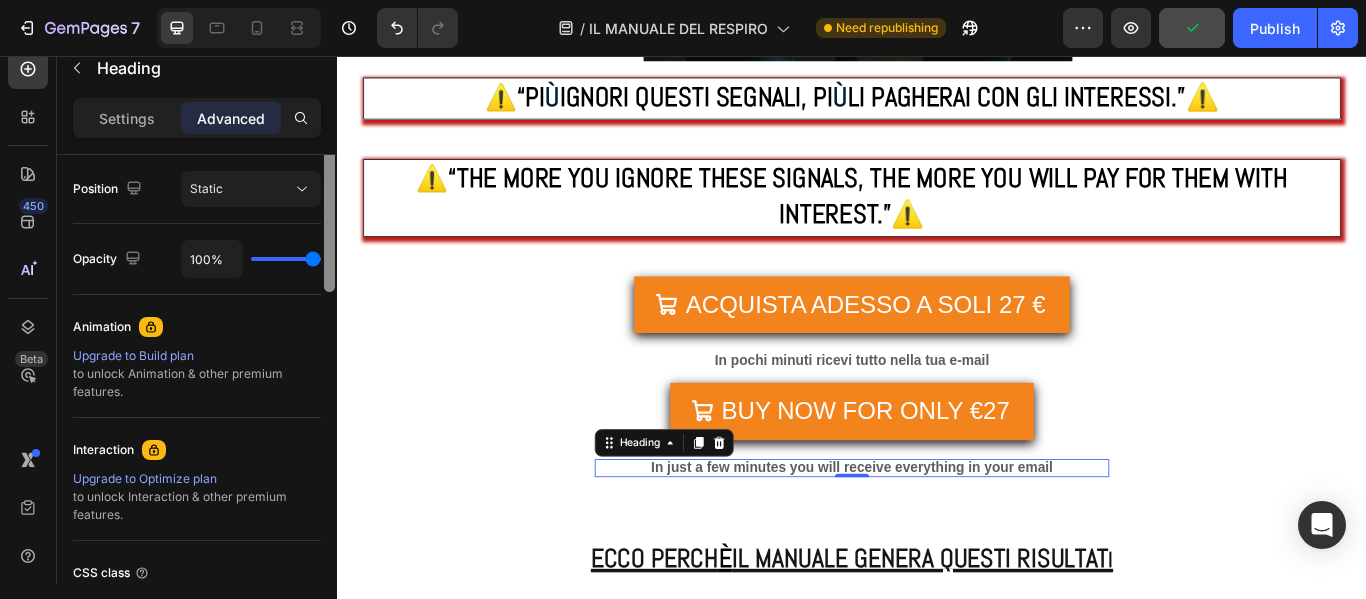 scroll, scrollTop: 902, scrollLeft: 0, axis: vertical 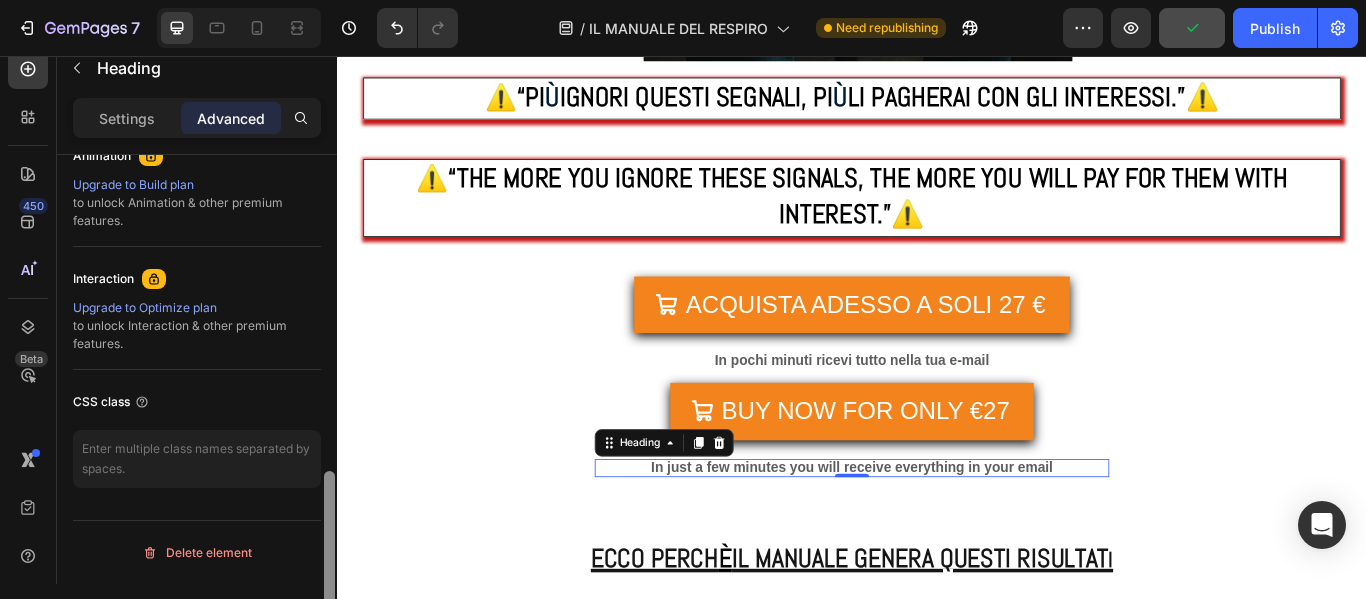 drag, startPoint x: 332, startPoint y: 366, endPoint x: 332, endPoint y: 615, distance: 249 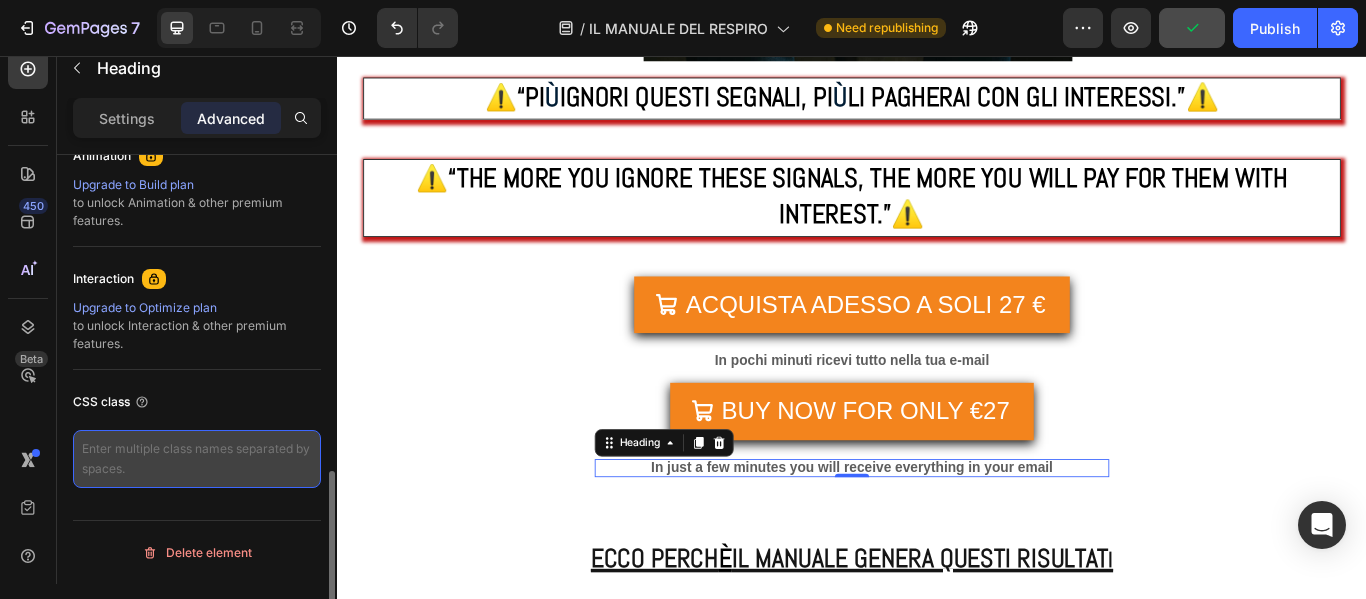 click at bounding box center (197, 459) 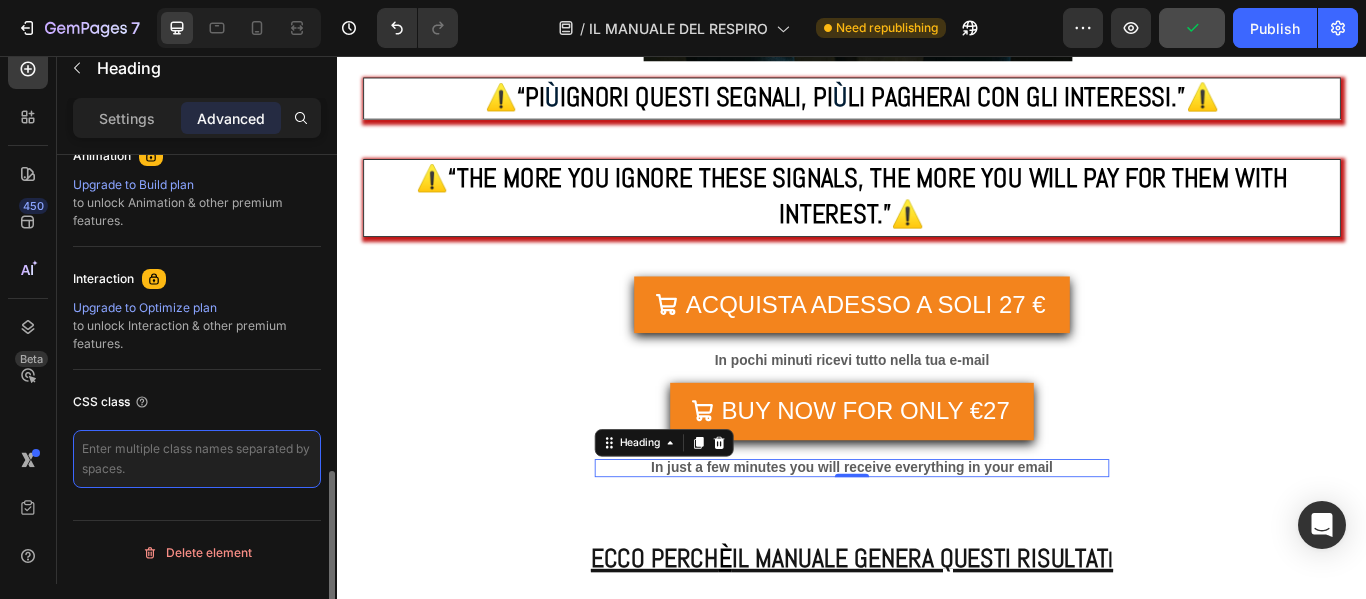 paste on "lang-en" 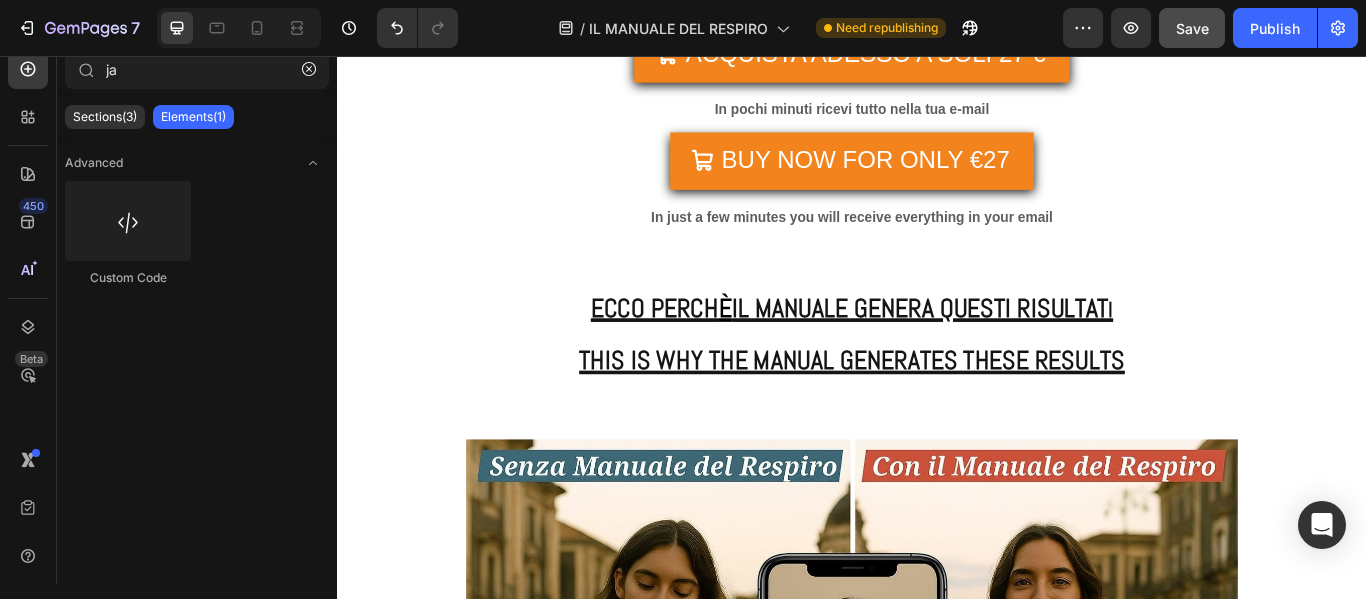 scroll, scrollTop: 8017, scrollLeft: 0, axis: vertical 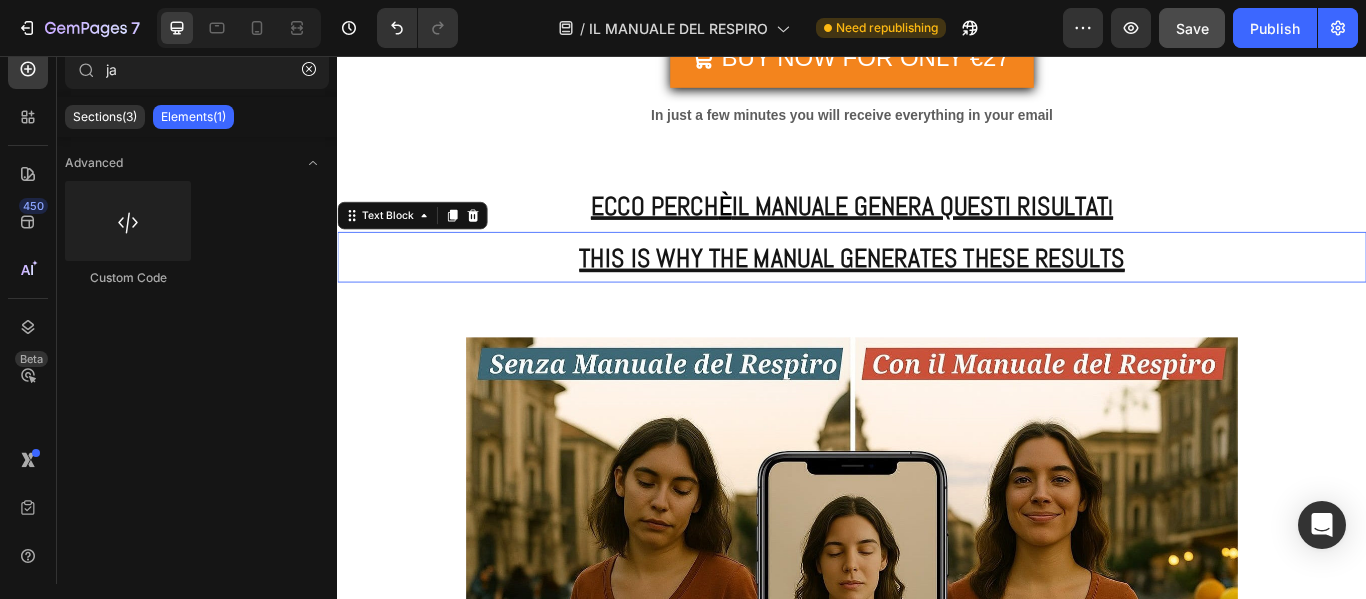 click on "THIS IS WHY THE MANUAL GENERATES THESE RESULTS" at bounding box center [937, 290] 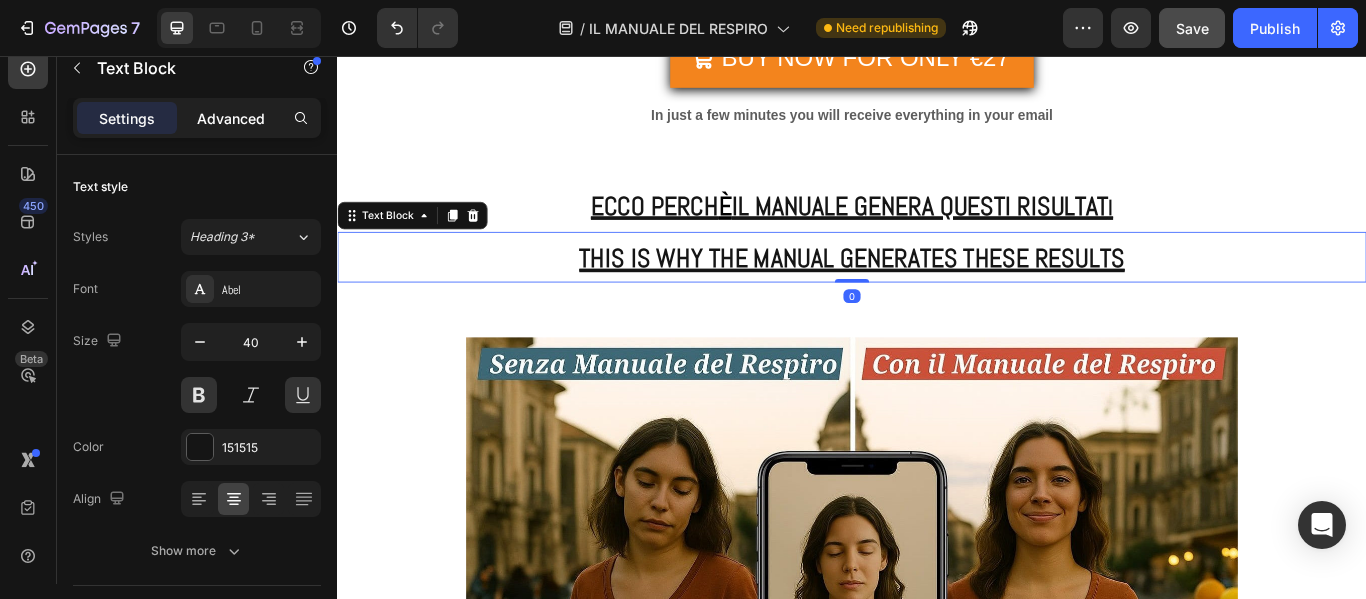 click on "Advanced" at bounding box center [231, 118] 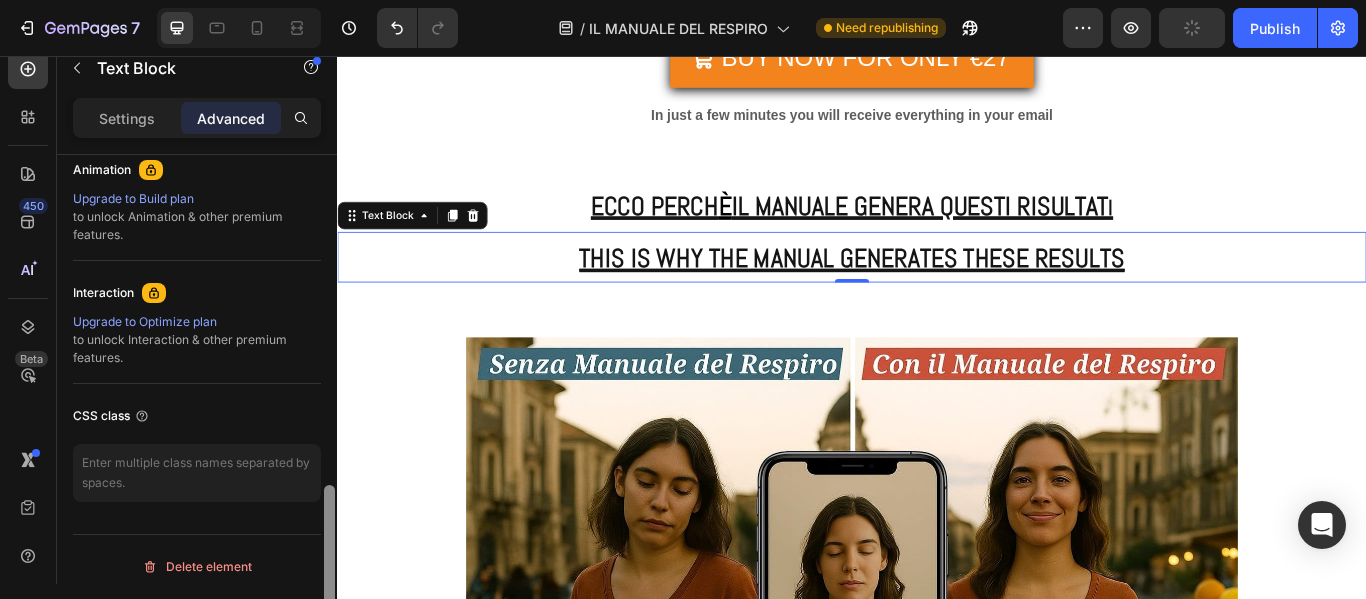 scroll, scrollTop: 902, scrollLeft: 0, axis: vertical 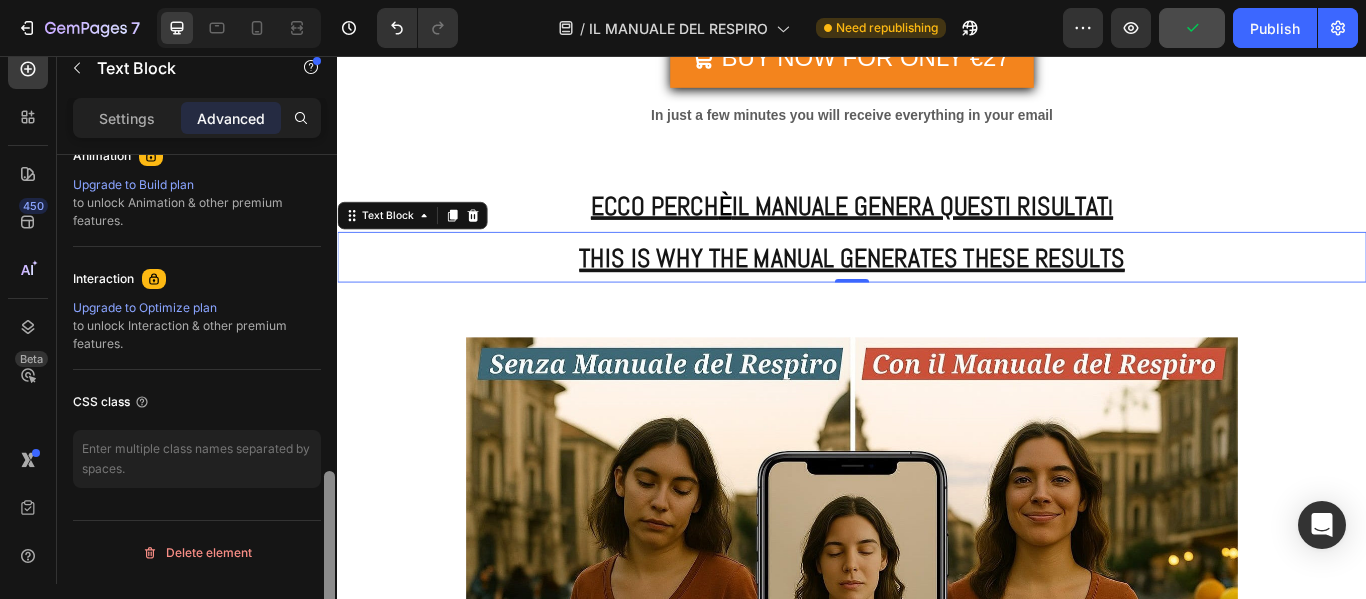 drag, startPoint x: 331, startPoint y: 168, endPoint x: 326, endPoint y: 508, distance: 340.03677 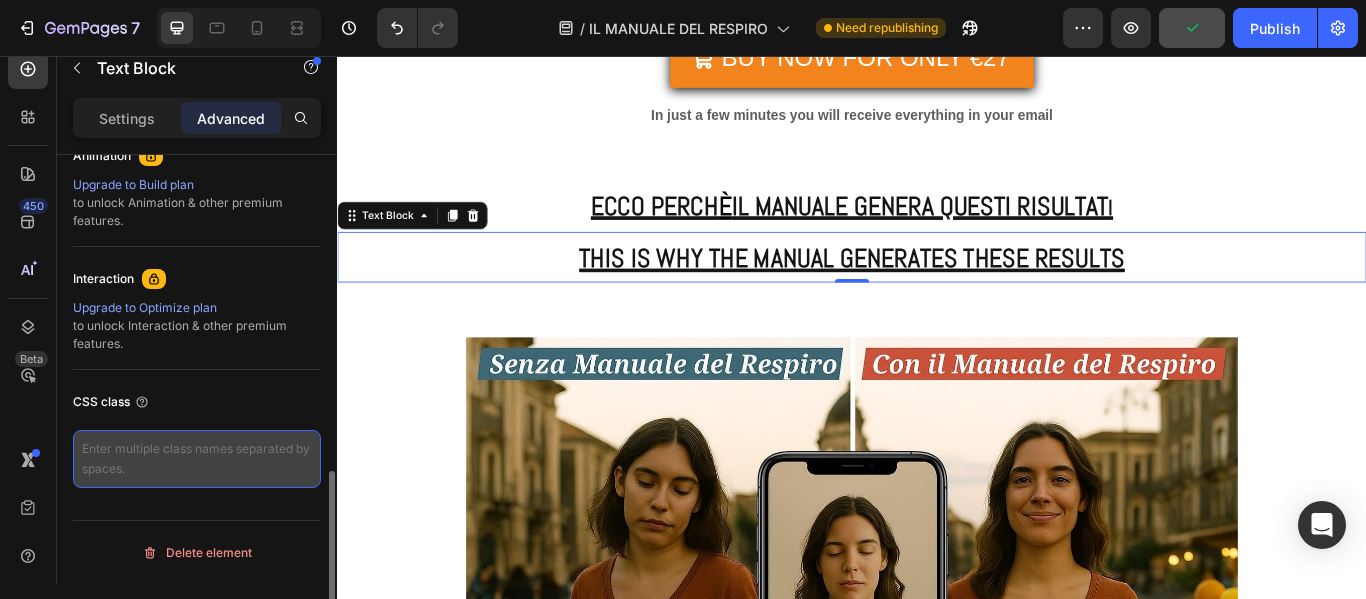 click at bounding box center (197, 459) 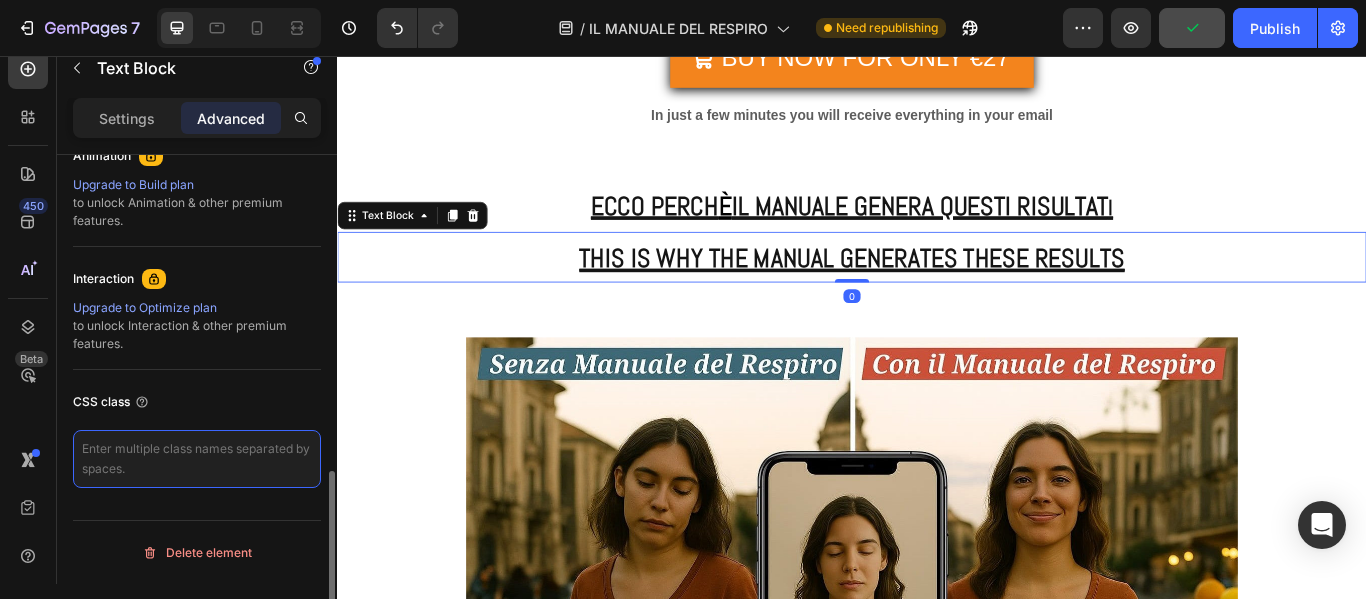 paste on "lang-en" 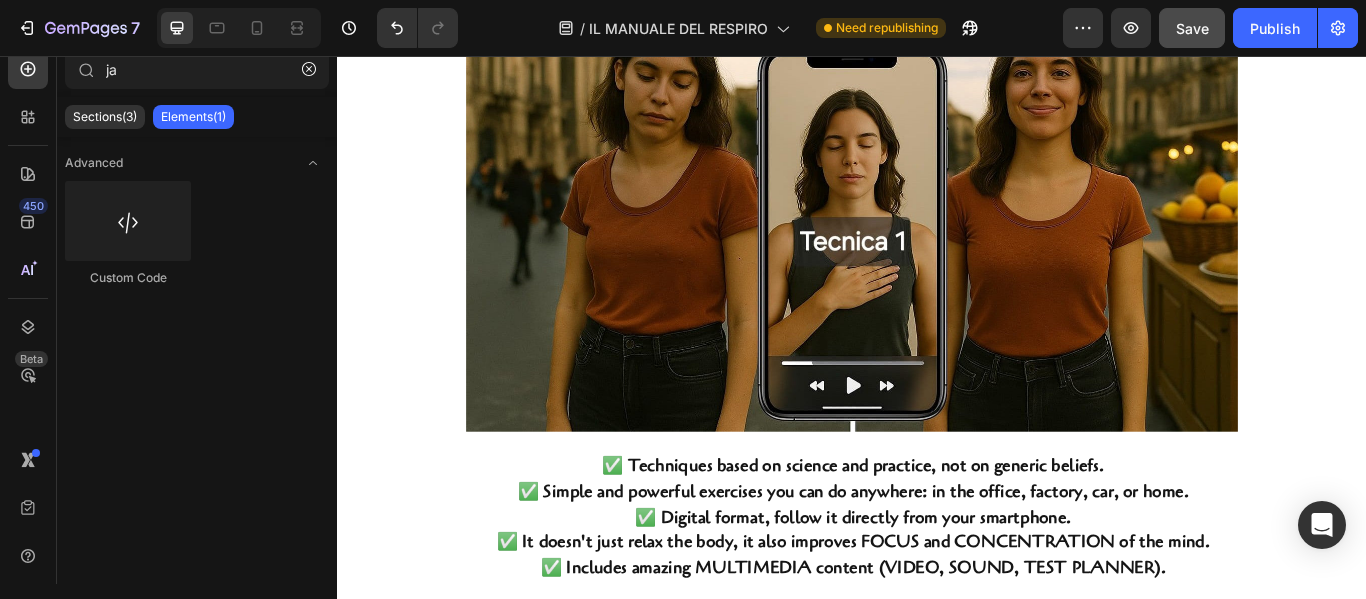 scroll, scrollTop: 8906, scrollLeft: 0, axis: vertical 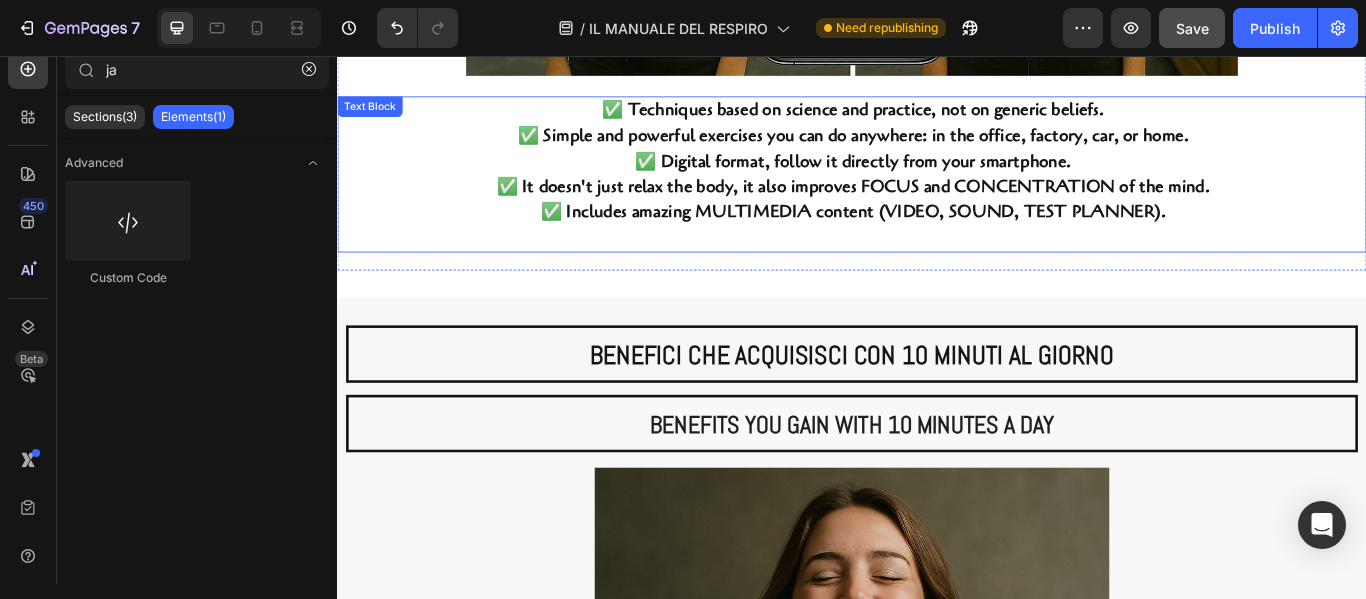 click on "✅ Digital format, follow it directly from your smartphone." at bounding box center [938, 178] 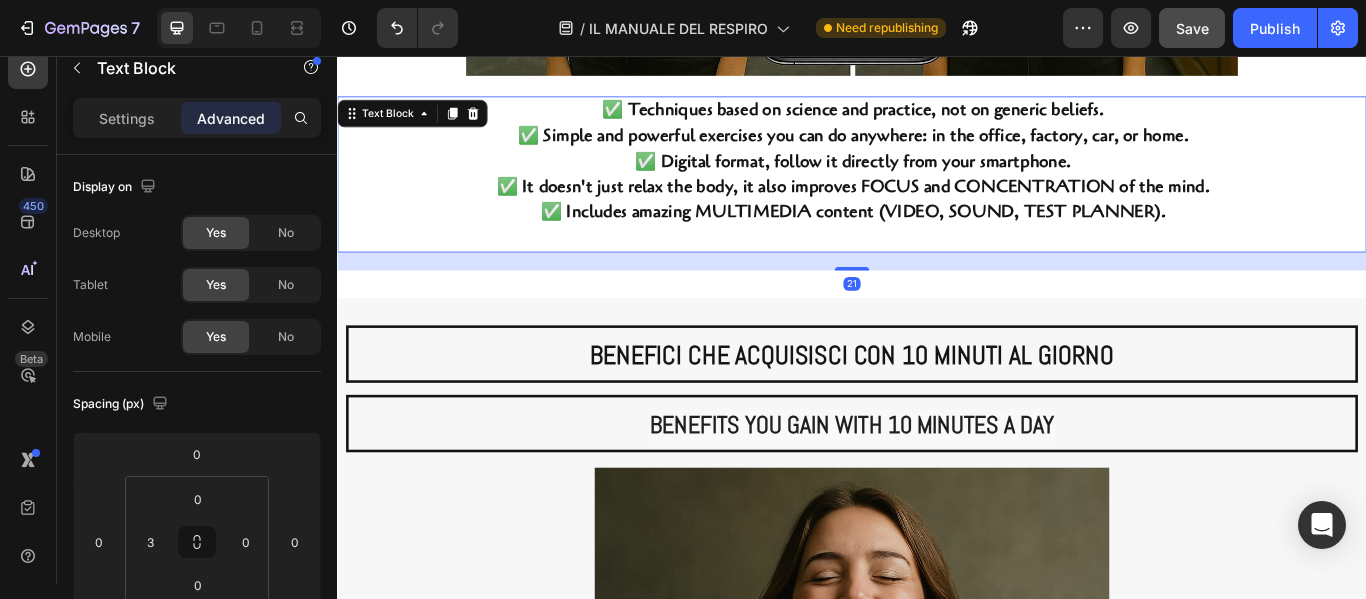 click on "✅ Includes amazing MULTIMEDIA content (VIDEO, SOUND, TEST PLANNER)." at bounding box center (938, 239) 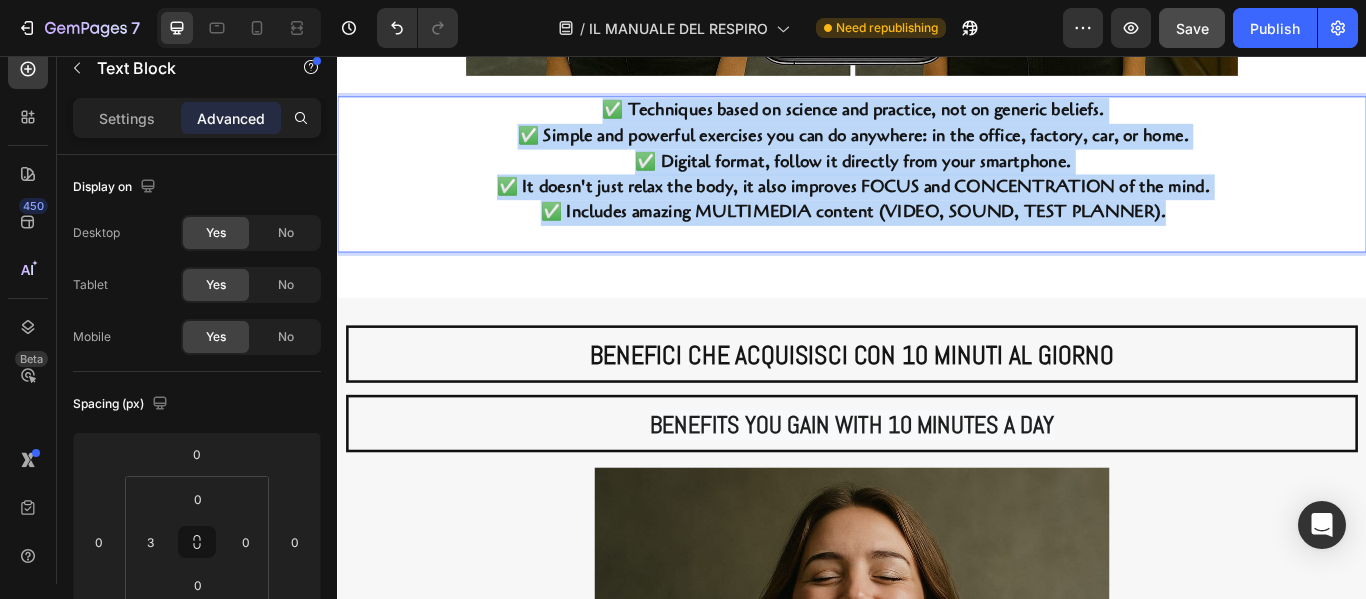 drag, startPoint x: 1313, startPoint y: 239, endPoint x: 546, endPoint y: 128, distance: 774.9903 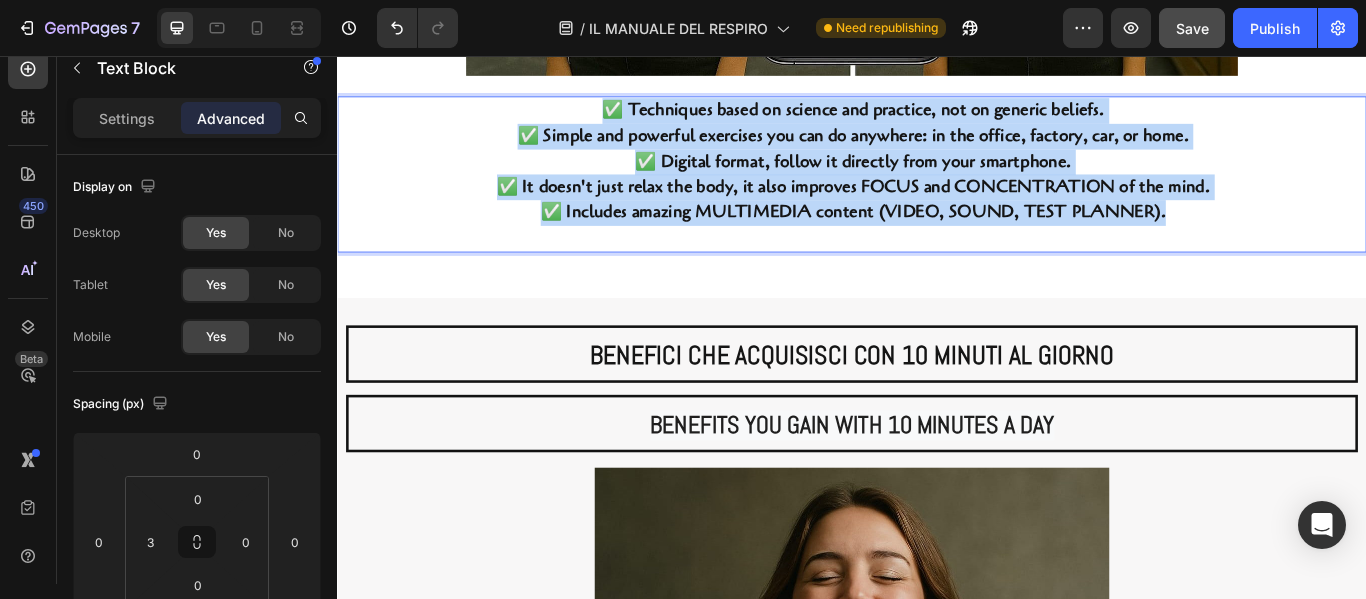 click on "✅ Techniques based on science and practice, not on generic beliefs. ✅ Simple and powerful exercises you can do anywhere: in the office, factory, car, or home. ✅ Digital format, follow it directly from your smartphone. ✅ It doesn't just relax the body, it also improves FOCUS and CONCENTRATION of the mind. ✅ Includes amazing MULTIMEDIA content (VIDEO, SOUND, TEST PLANNER)." at bounding box center (938, 194) 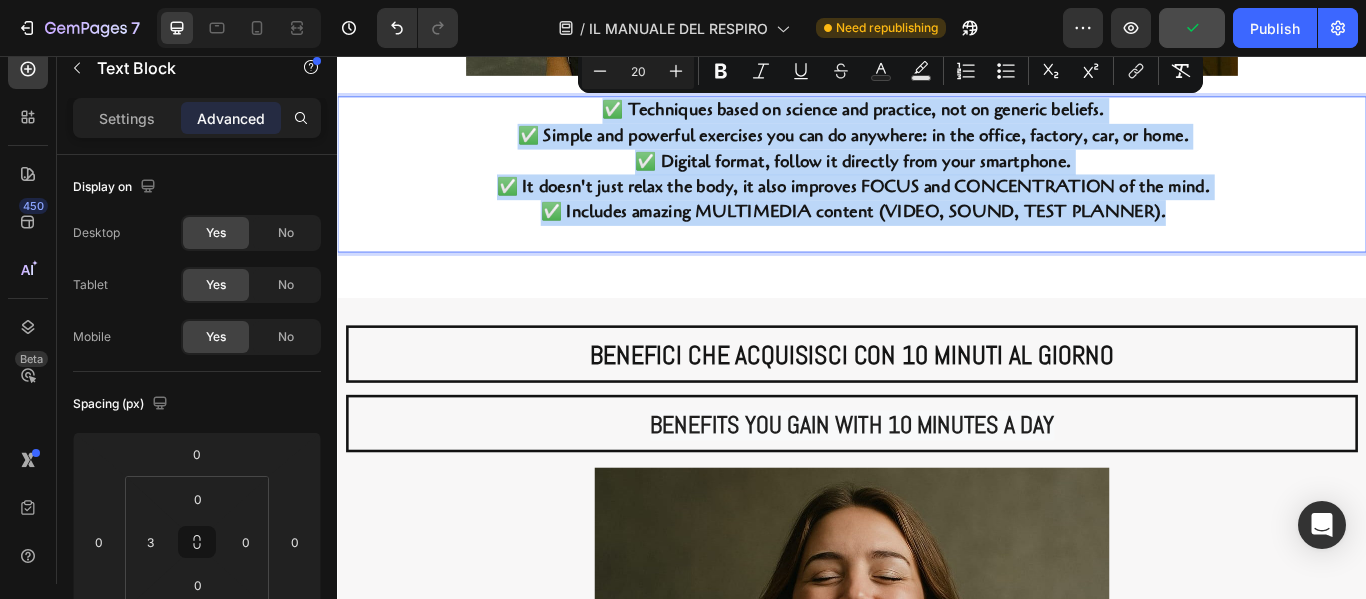 copy on "✅ Techniques based on science and practice, not on generic beliefs. ✅ Simple and powerful exercises you can do anywhere: in the office, factory, car, or home. ✅ Digital format, follow it directly from your smartphone. ✅ It doesn't just relax the body, it also improves FOCUS and CONCENTRATION of the mind. ✅ Includes amazing MULTIMEDIA content (VIDEO, SOUND, TEST PLANNER)." 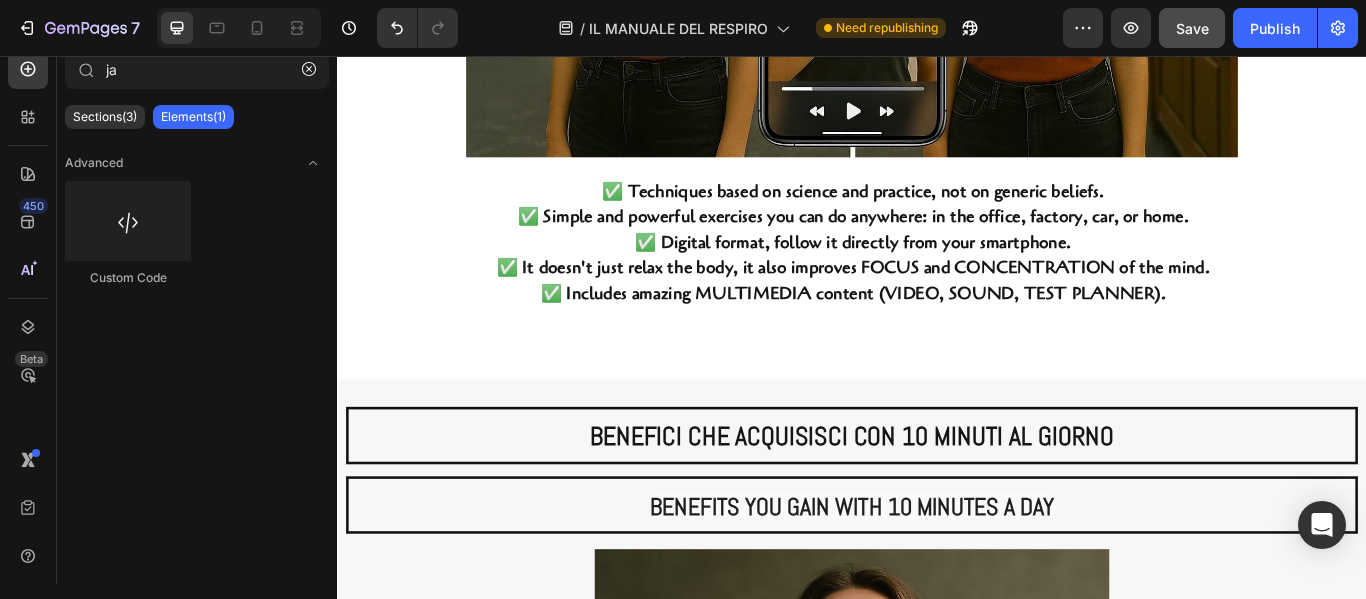 scroll, scrollTop: 8786, scrollLeft: 0, axis: vertical 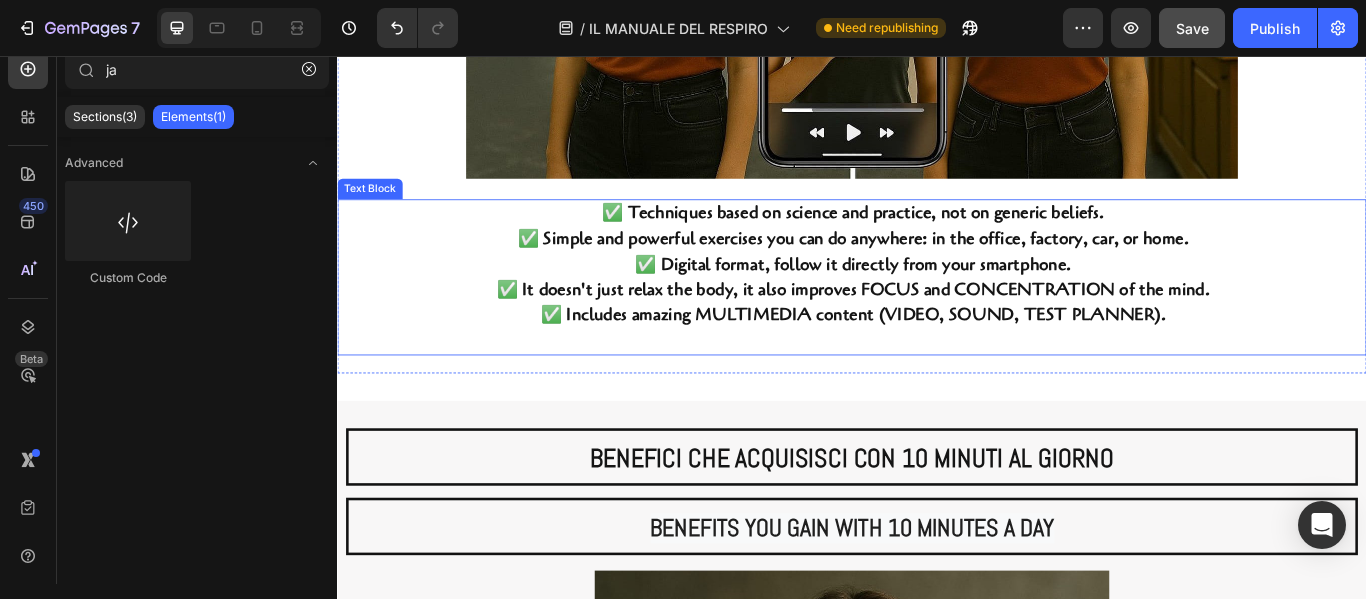 click on "✅ Techniques based on science and practice, not on generic beliefs." at bounding box center (938, 240) 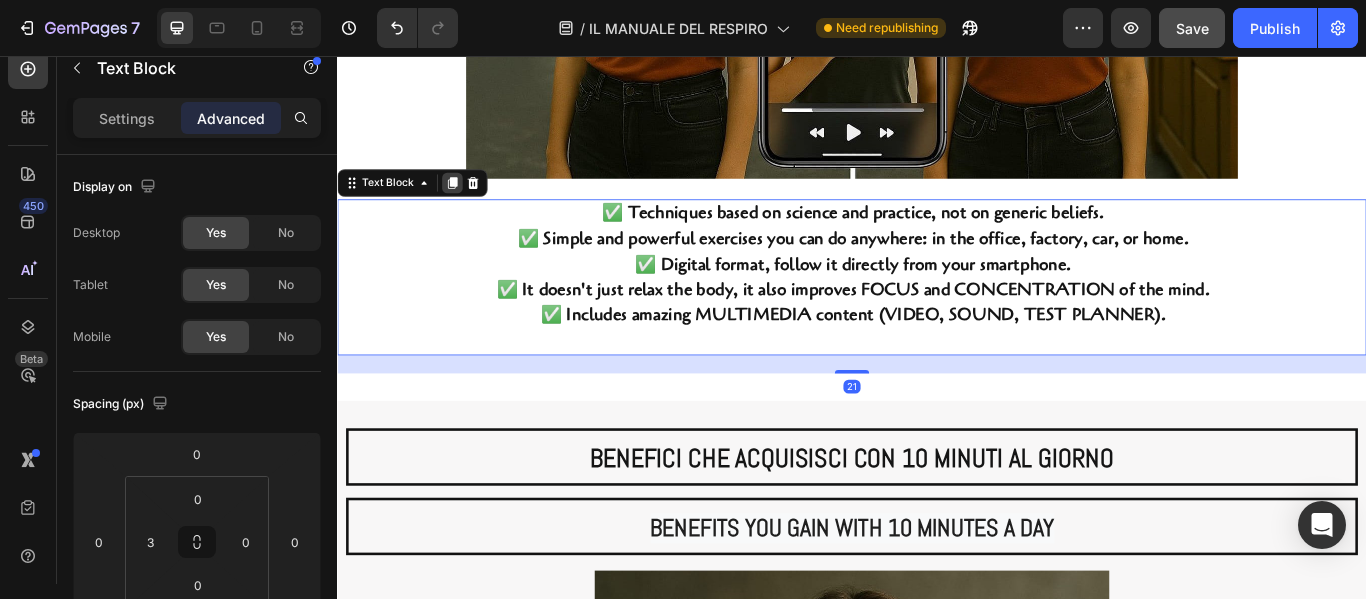 click 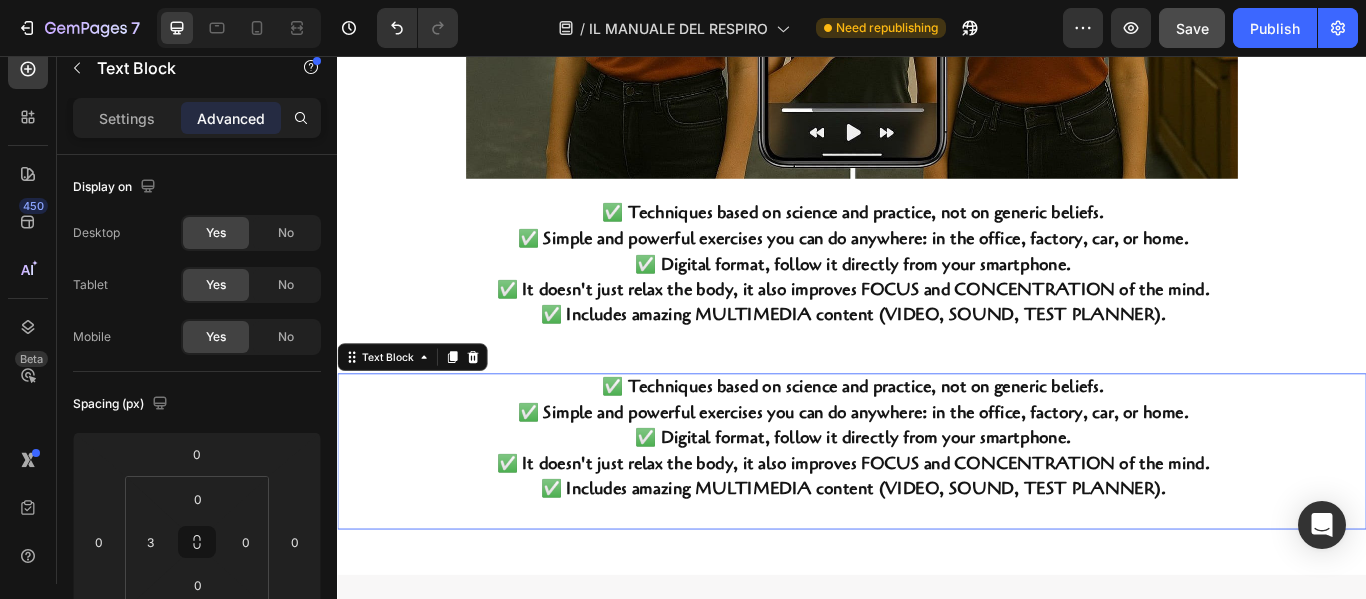 scroll, scrollTop: 902, scrollLeft: 0, axis: vertical 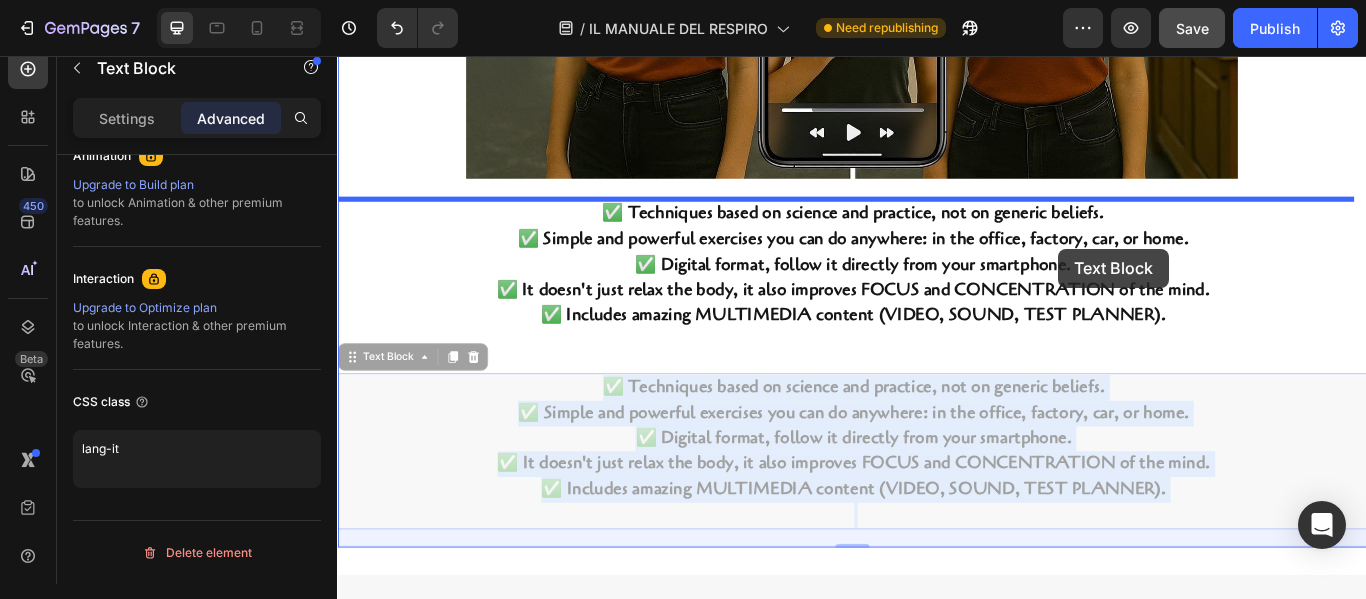 drag, startPoint x: 1258, startPoint y: 516, endPoint x: 1178, endPoint y: 277, distance: 252.03372 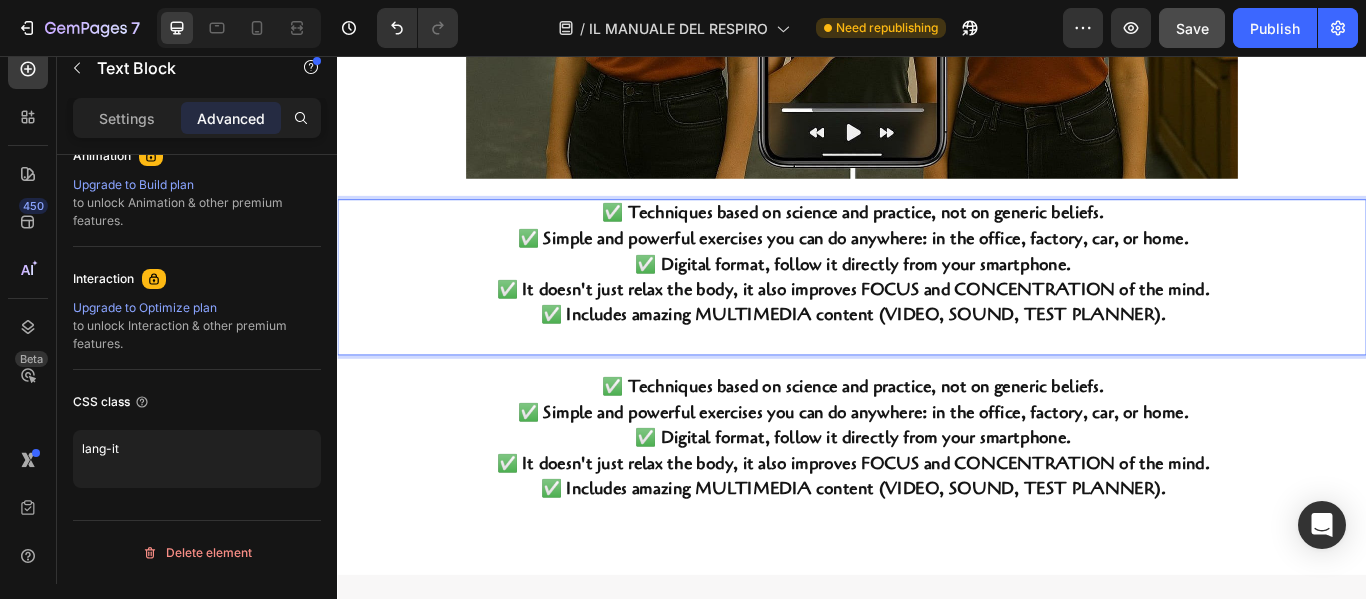 click on "✅ Includes amazing MULTIMEDIA content (VIDEO, SOUND, TEST PLANNER)." at bounding box center (938, 359) 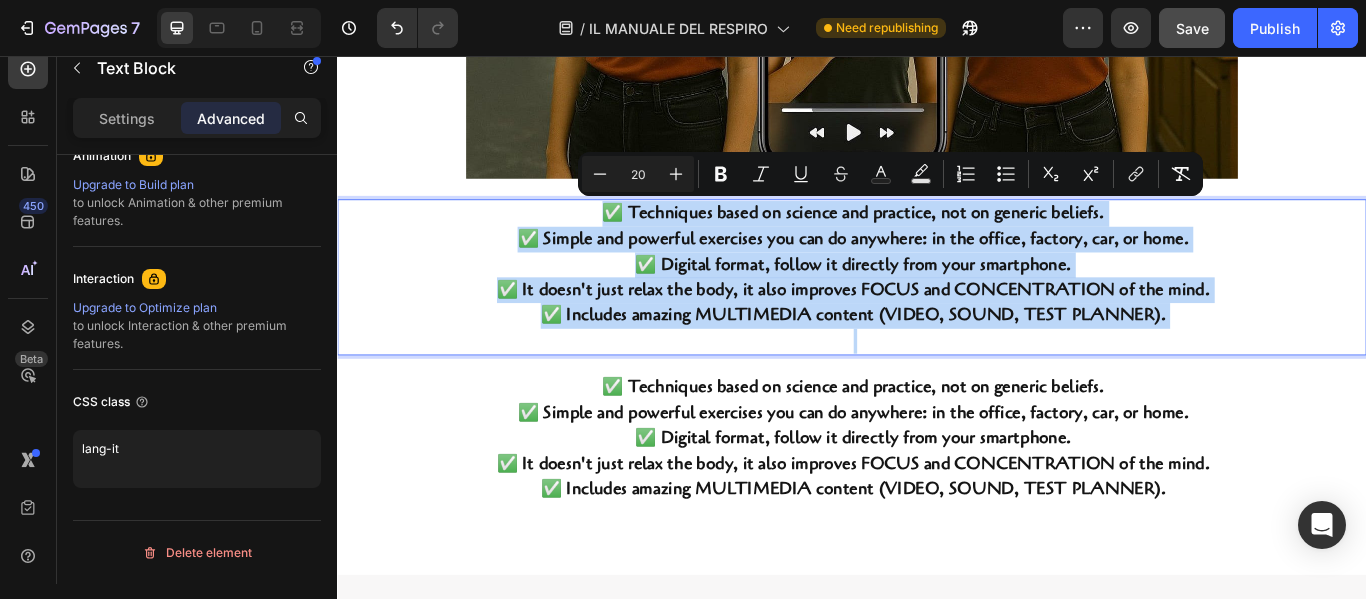 drag, startPoint x: 1324, startPoint y: 363, endPoint x: 461, endPoint y: 232, distance: 872.88605 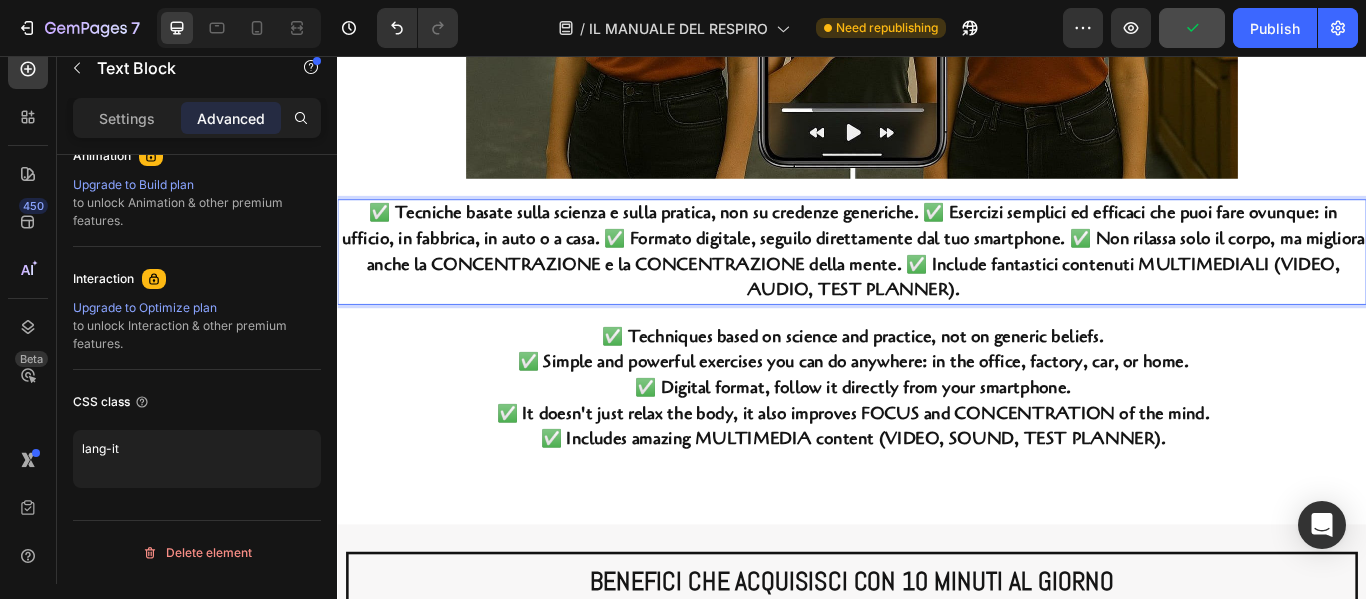 click on "✅ Tecniche basate sulla scienza e sulla pratica, non su credenze generiche.
✅ Esercizi semplici ed efficaci che puoi fare ovunque: in ufficio, in fabbrica, in auto o a casa.
✅ Formato digitale, seguilo direttamente dal tuo smartphone.
✅ Non rilassa solo il corpo, ma migliora anche la CONCENTRAZIONE e la CONCENTRAZIONE della mente.
✅ Include fantastici contenuti MULTIMEDIALI (VIDEO, AUDIO, TEST PLANNER)." at bounding box center (938, 283) 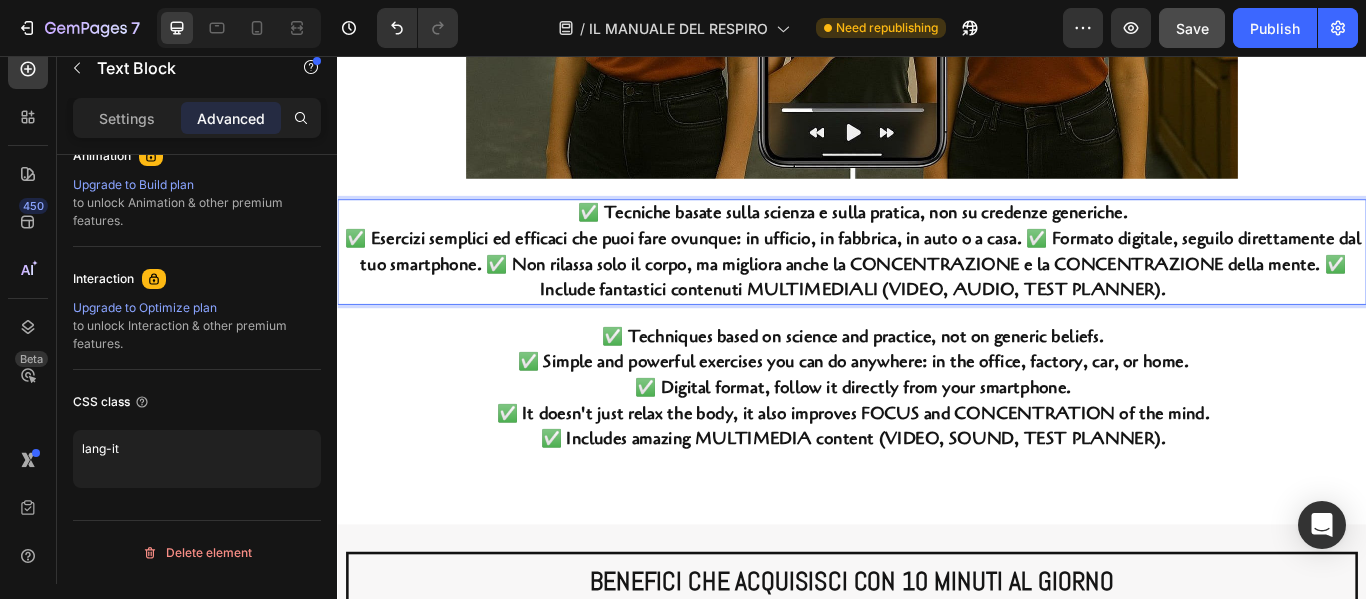 click on "✅ Esercizi semplici ed efficaci che puoi fare ovunque: in ufficio, in fabbrica, in auto o a casa.
✅ Formato digitale, seguilo direttamente dal tuo smartphone.
✅ Non rilassa solo il corpo, ma migliora anche la CONCENTRAZIONE e la CONCENTRAZIONE della mente.
✅ Include fantastici contenuti MULTIMEDIALI (VIDEO, AUDIO, TEST PLANNER)." at bounding box center [938, 298] 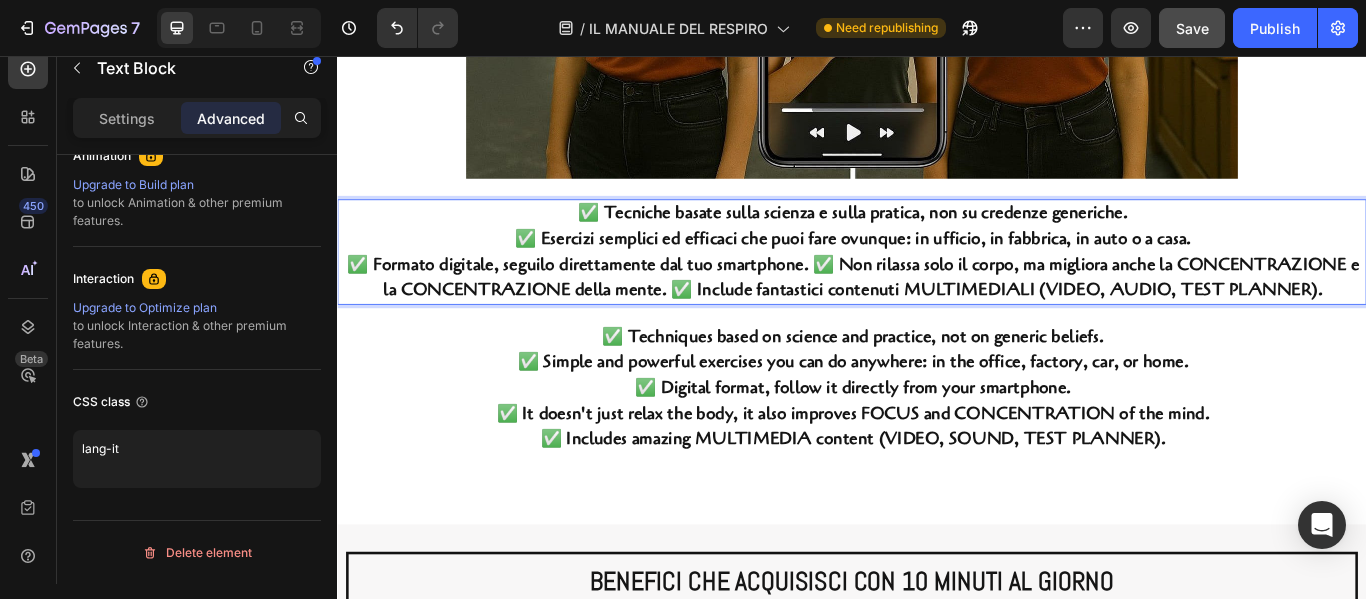 click on "✅ Formato digitale, seguilo direttamente dal tuo smartphone.
✅ Non rilassa solo il corpo, ma migliora anche la CONCENTRAZIONE e la CONCENTRAZIONE della mente.
✅ Include fantastici contenuti MULTIMEDIALI (VIDEO, AUDIO, TEST PLANNER)." at bounding box center [939, 313] 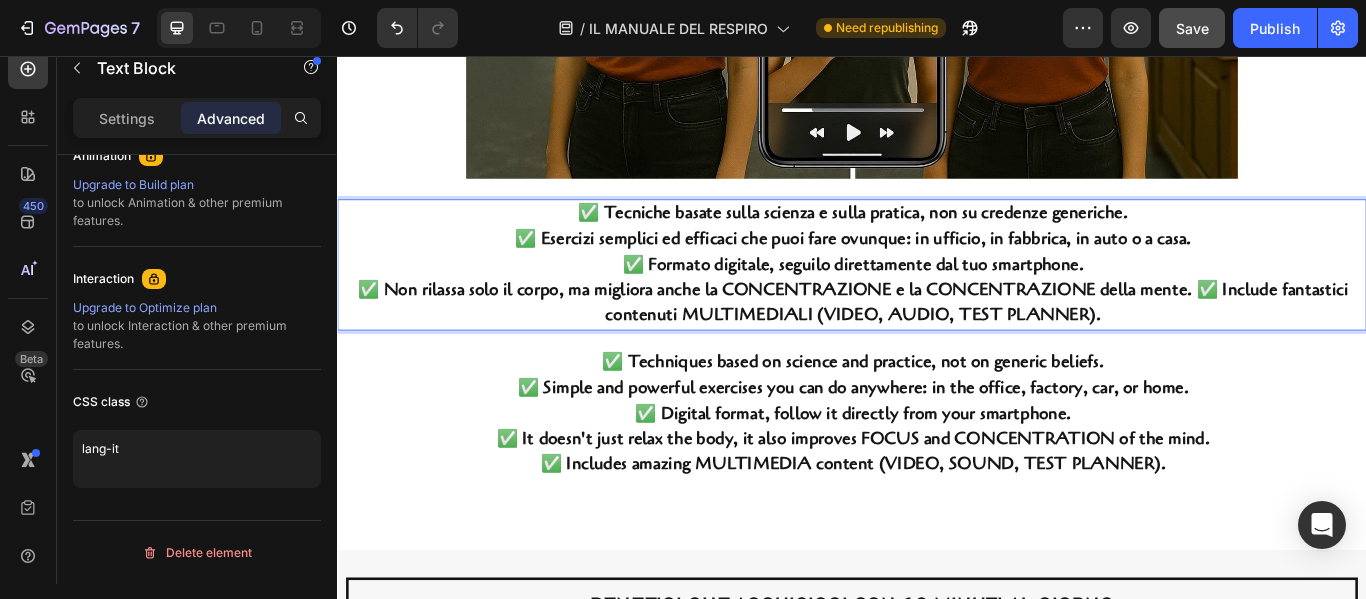 click on "✅ Non rilassa solo il corpo, ma migliora anche la CONCENTRAZIONE e la CONCENTRAZIONE della mente.
✅ Include fantastici contenuti MULTIMEDIALI (VIDEO, AUDIO, TEST PLANNER)." at bounding box center (938, 342) 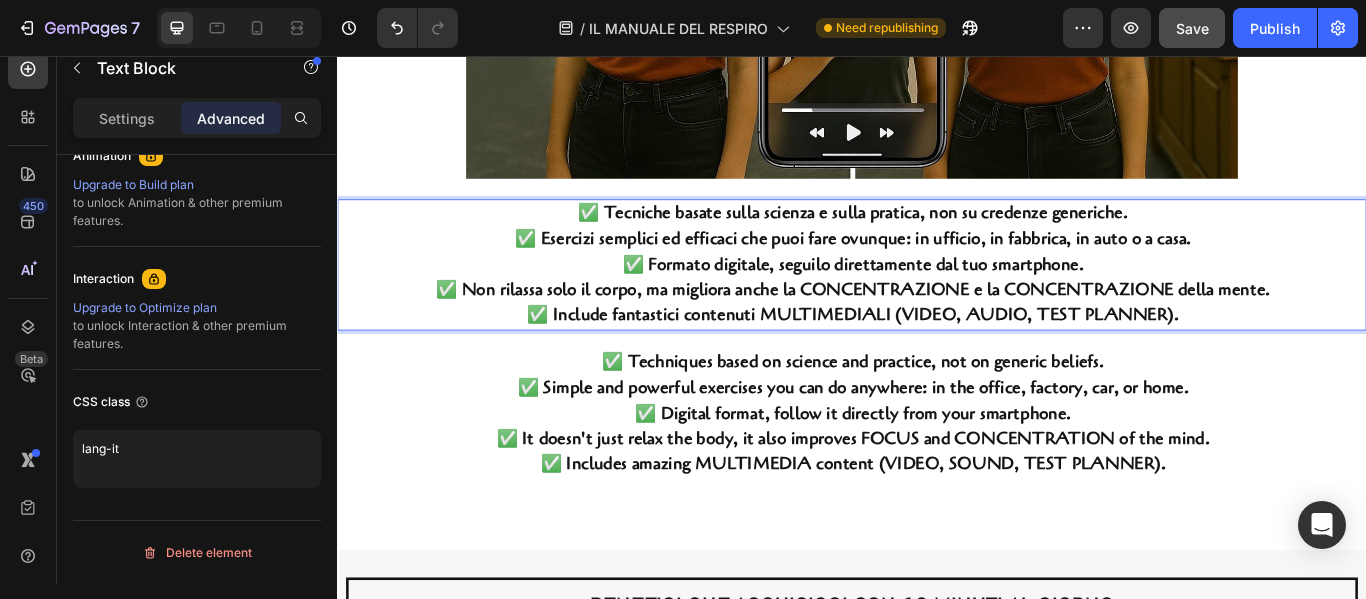 click on "✅ Non rilassa solo il corpo, ma migliora anche la CONCENTRAZIONE e la CONCENTRAZIONE della mente." at bounding box center [938, 327] 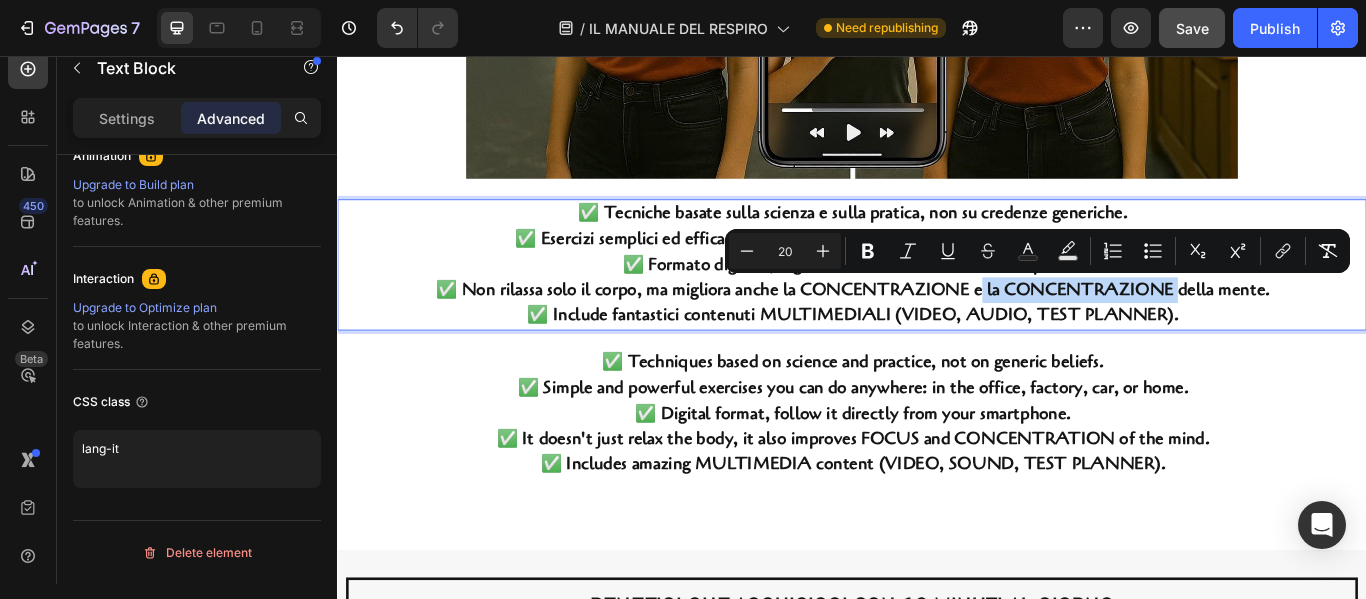 drag, startPoint x: 1077, startPoint y: 327, endPoint x: 1310, endPoint y: 338, distance: 233.2595 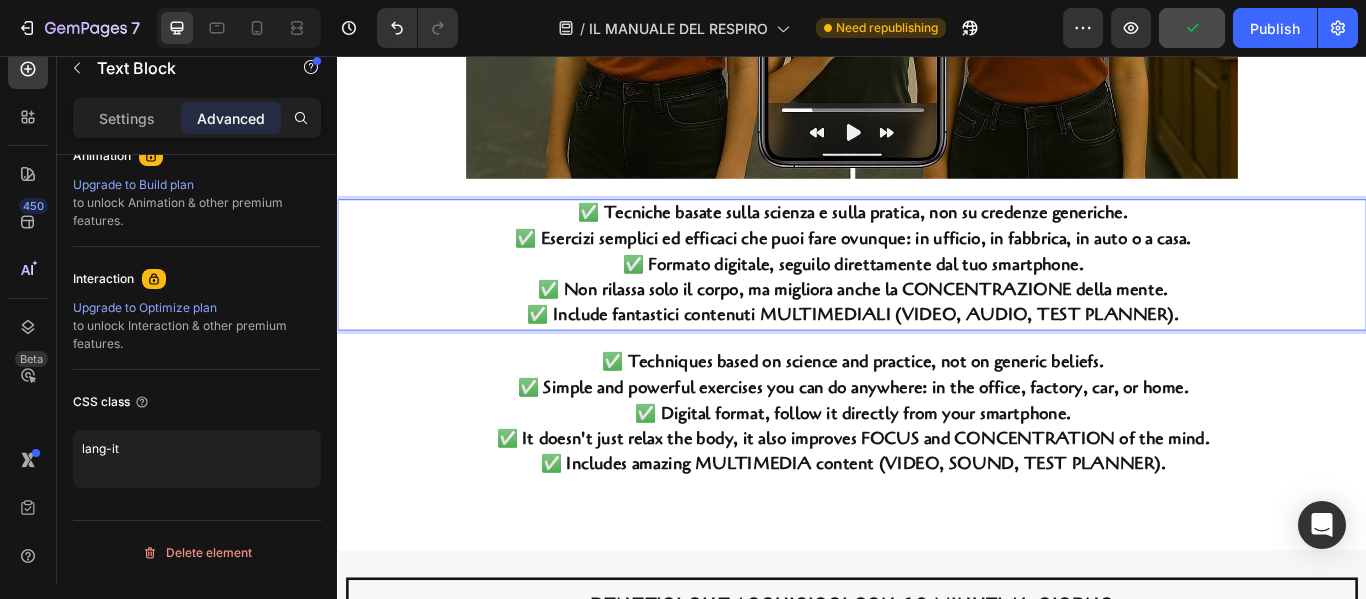 click on "✅ Formato digitale, seguilo direttamente dal tuo smartphone." at bounding box center (938, 300) 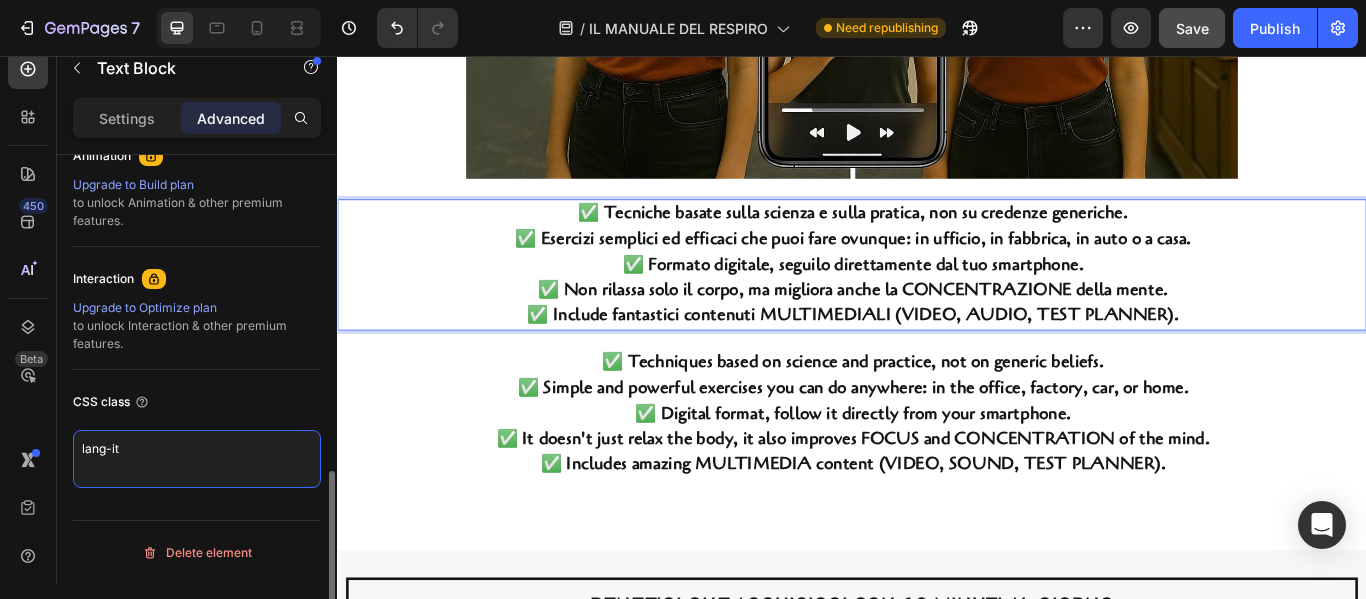 click on "lang-it" at bounding box center [197, 459] 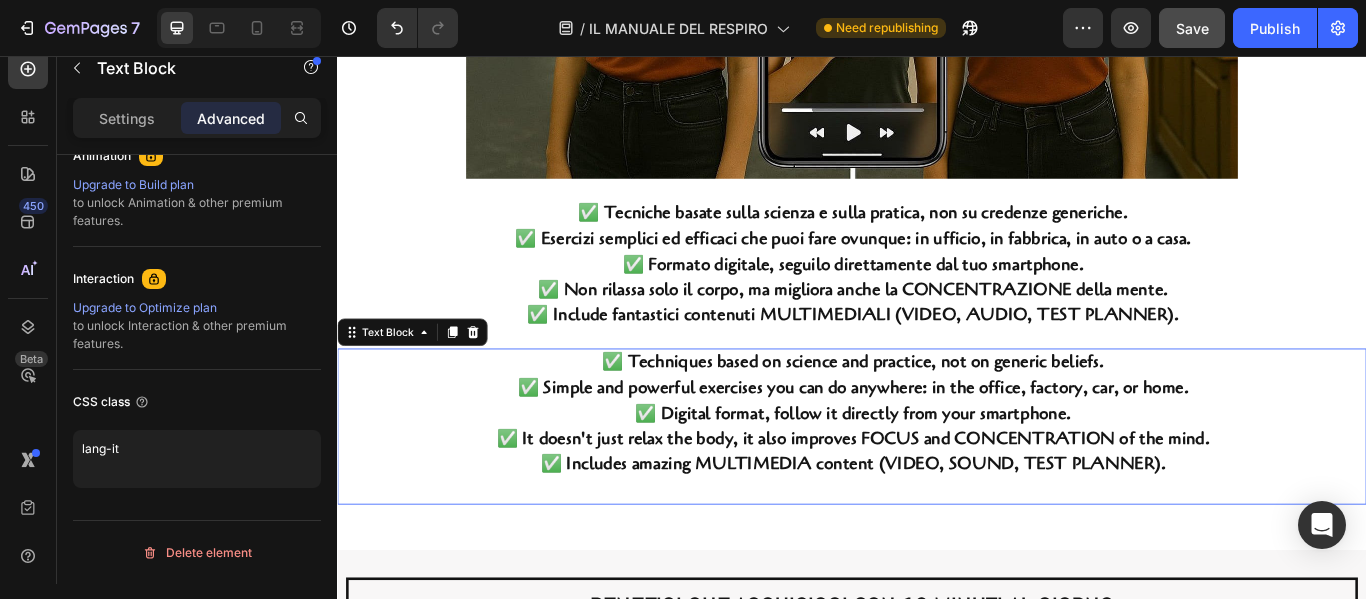 click on "✅ Digital format, follow it directly from your smartphone." at bounding box center (938, 474) 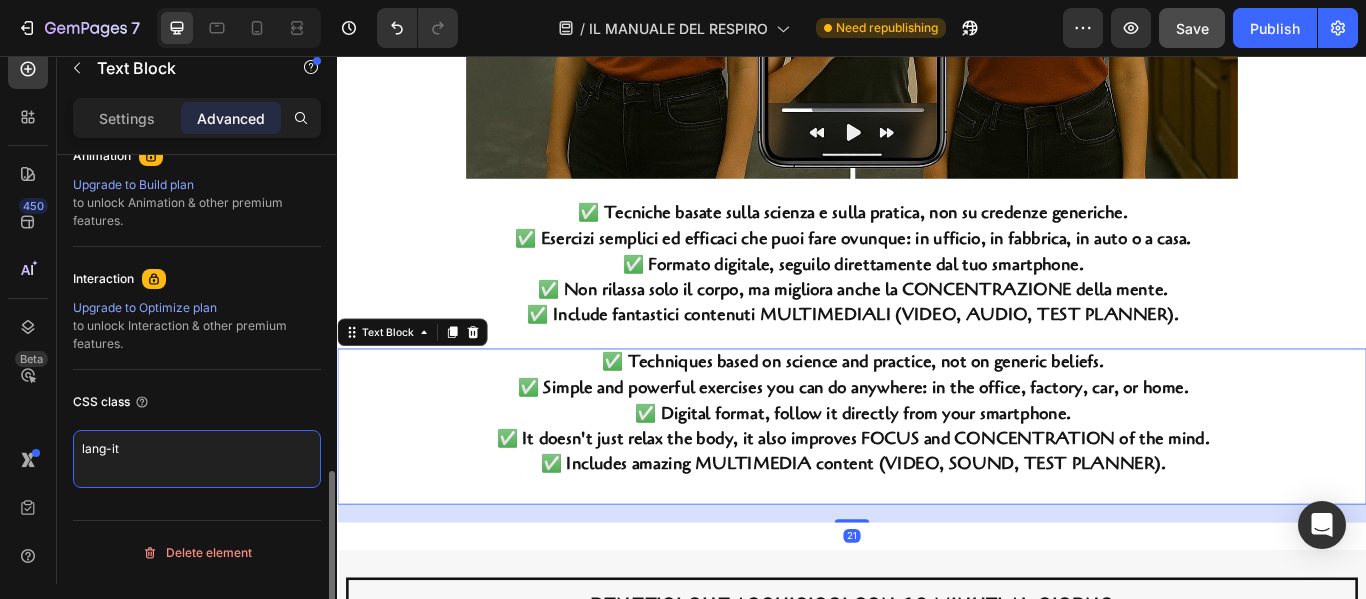 click on "lang-it" at bounding box center (197, 459) 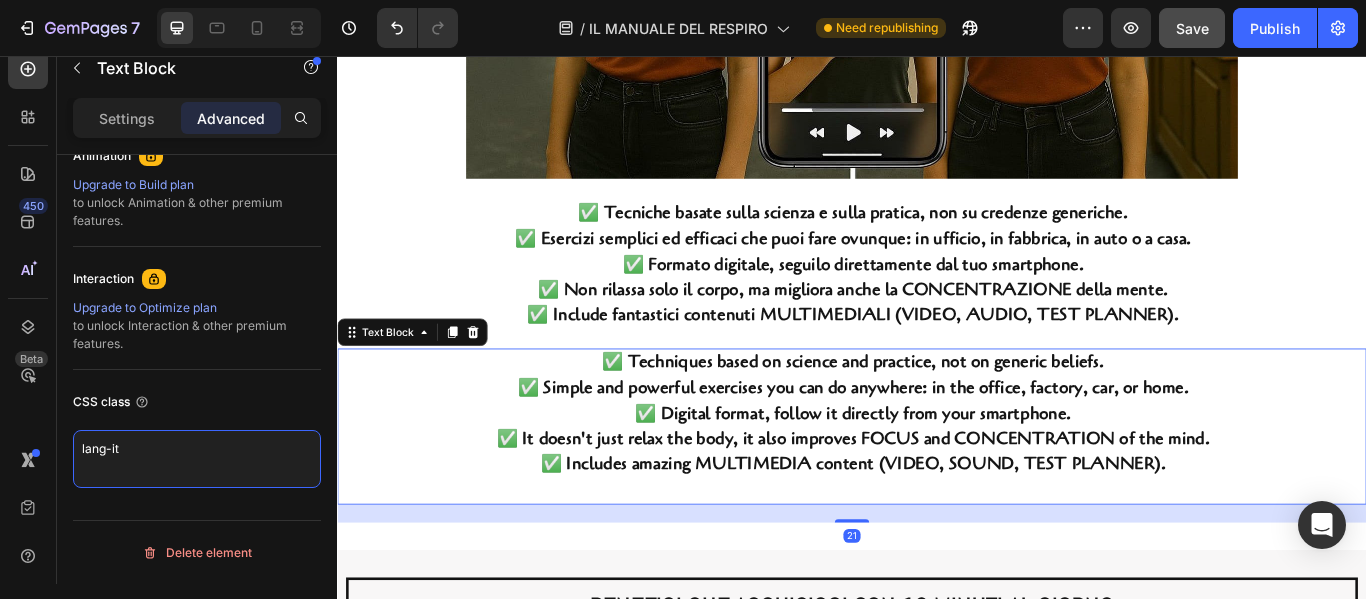 drag, startPoint x: 152, startPoint y: 451, endPoint x: 0, endPoint y: 449, distance: 152.01315 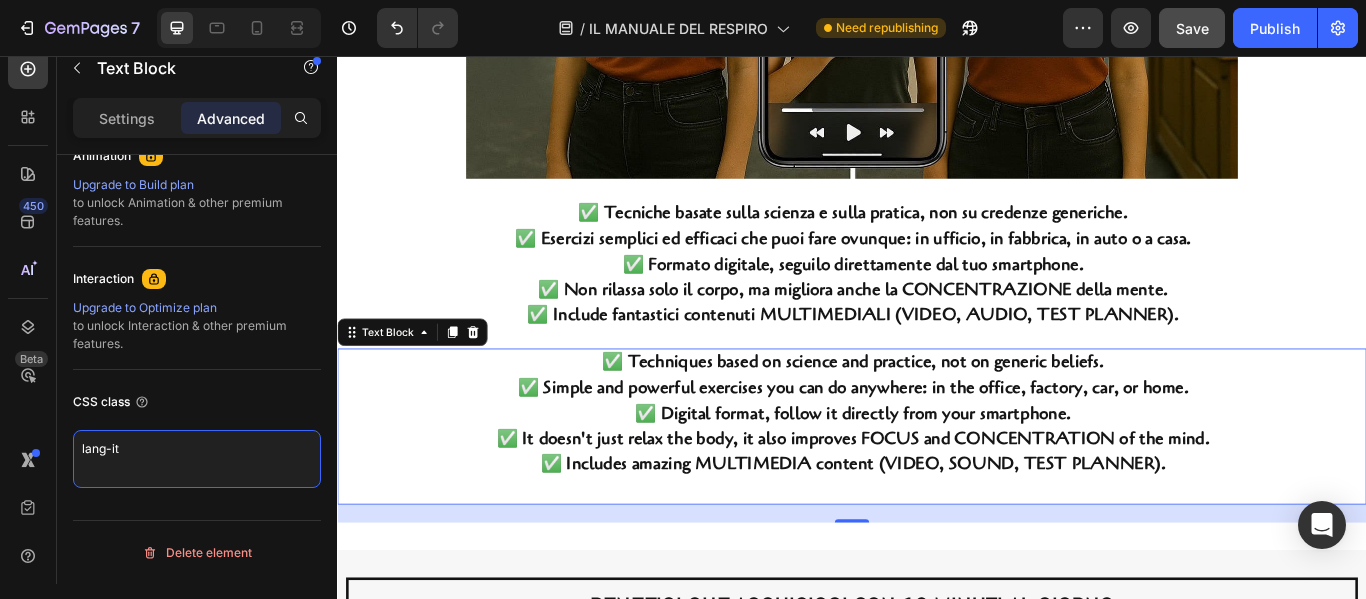paste on "✅ Tecniche basate sulla scienza e sulla pratica, non su credenze generiche.
✅ Esercizi semplici ed efficaci che puoi fare ovunque: in ufficio, in fabbrica, in auto o a casa.
✅ Formato digitale, seguilo direttamente dal tuo smartphone.
✅ Non rilassa solo il corpo, ma migliora anche la CONCENTRAZIONE e la CONCENTRAZIONE della mente.
✅ Include fantastici contenuti MULTIMEDIALI (VIDEO, AUDIO, TEST PLANNER)." 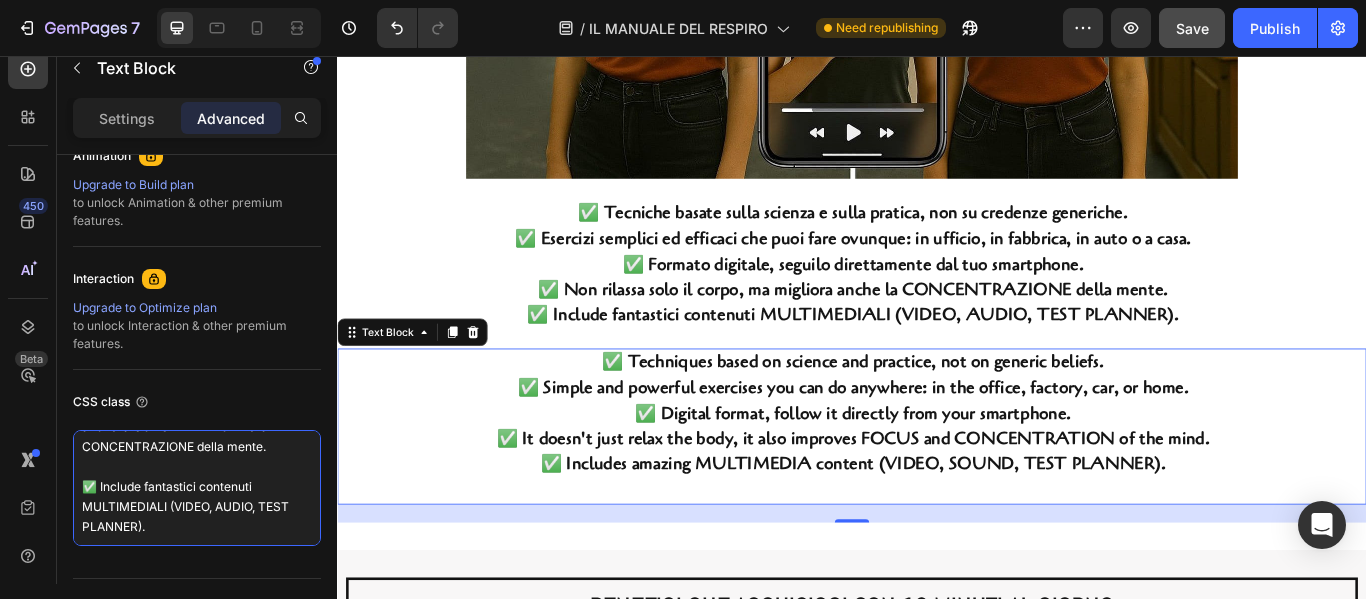 scroll, scrollTop: 0, scrollLeft: 0, axis: both 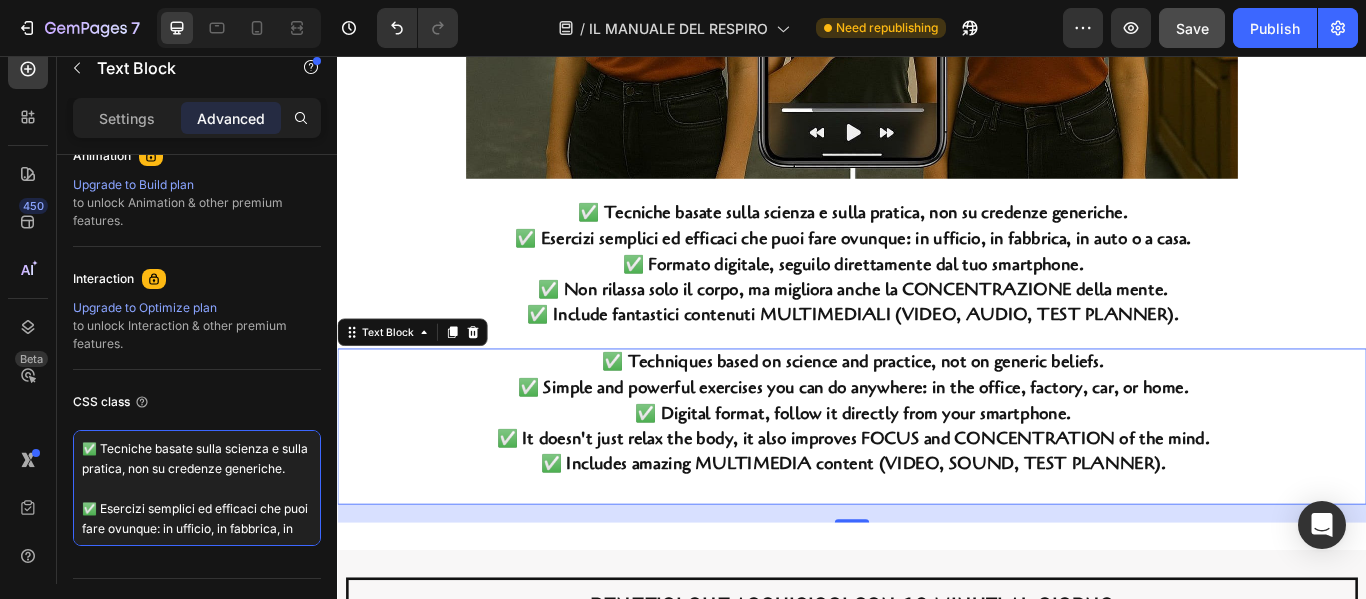 drag, startPoint x: 181, startPoint y: 541, endPoint x: 0, endPoint y: 342, distance: 269.00186 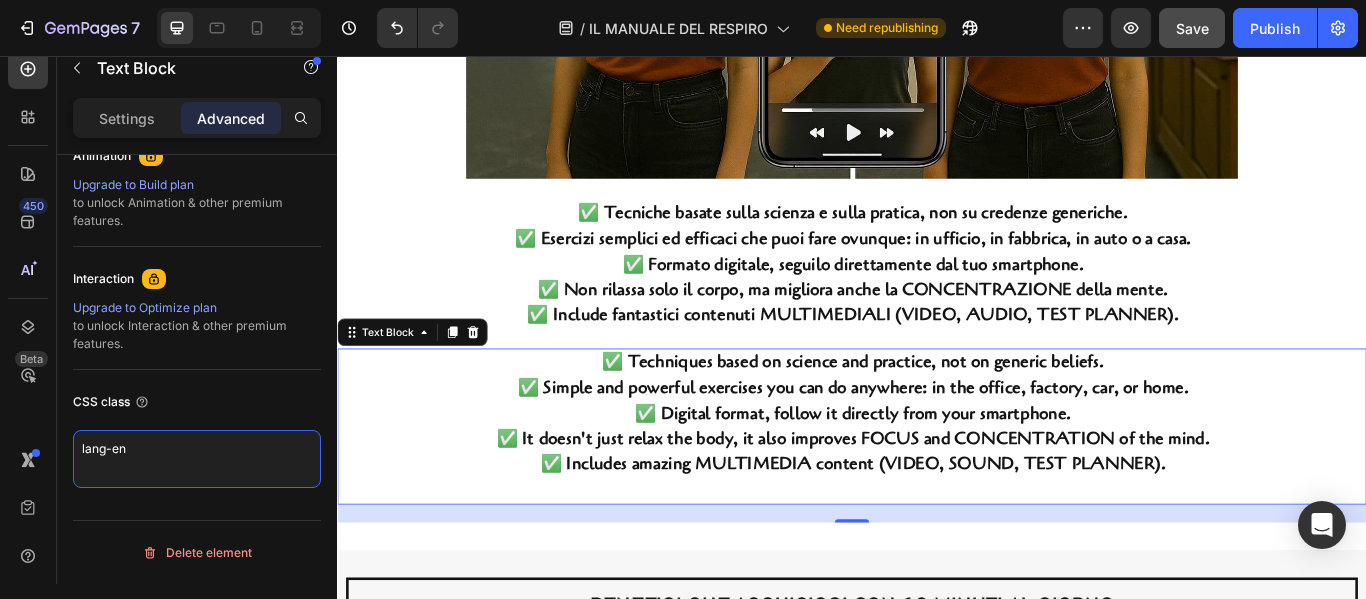 type on "lang-en" 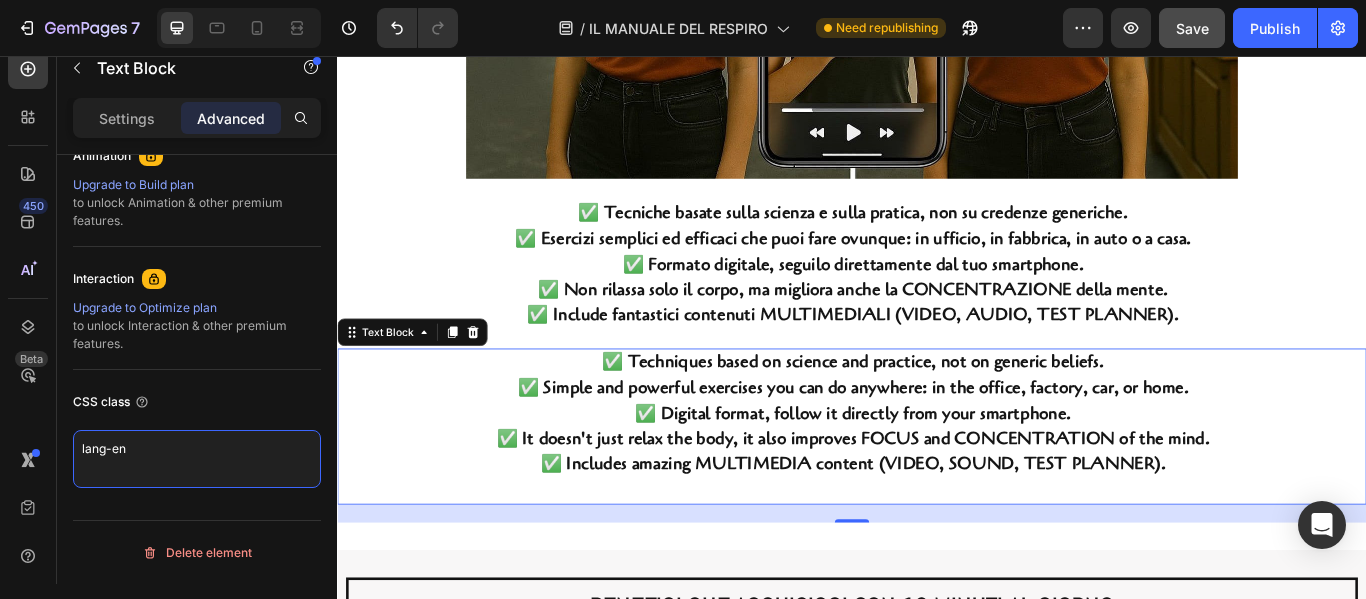 drag, startPoint x: 211, startPoint y: 462, endPoint x: 0, endPoint y: 442, distance: 211.94576 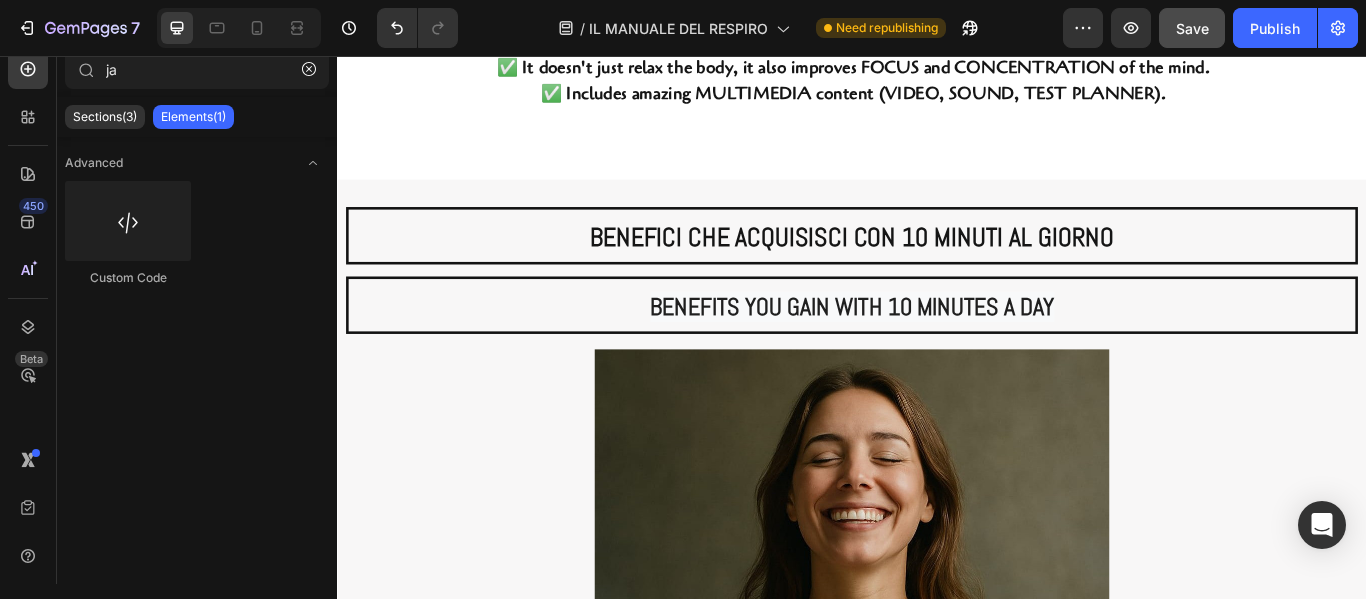 scroll, scrollTop: 9266, scrollLeft: 0, axis: vertical 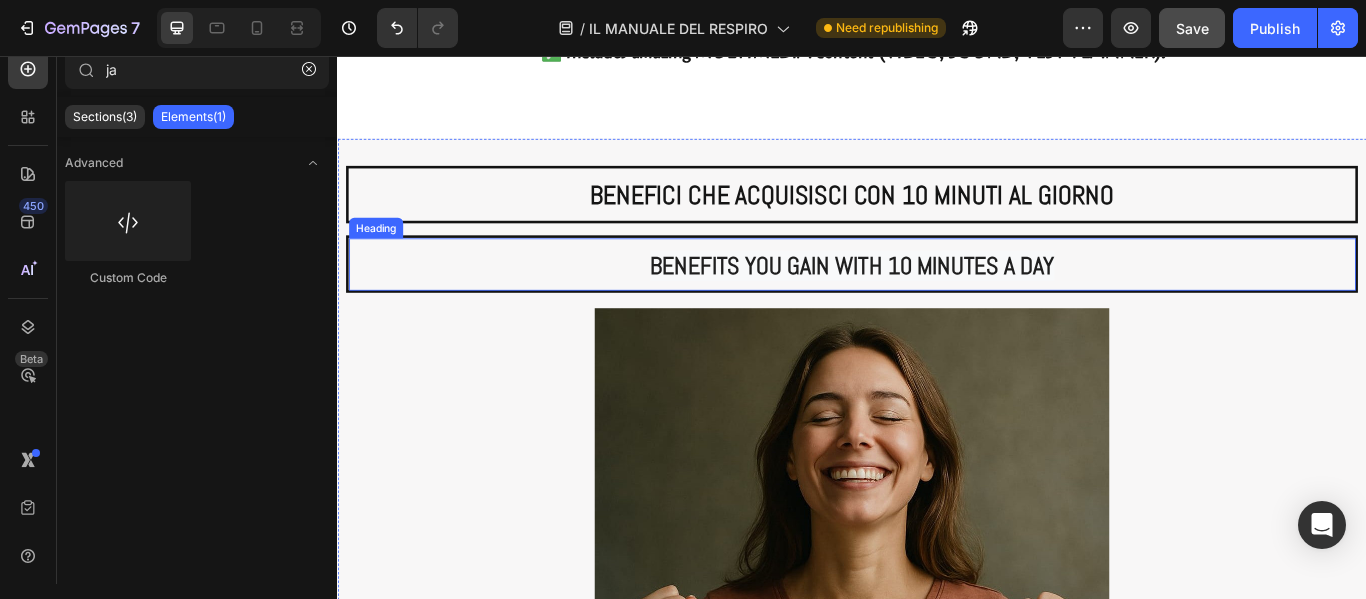 click on "BENEFITS YOU GAIN WITH 10 MINUTES A DAY" at bounding box center (937, 298) 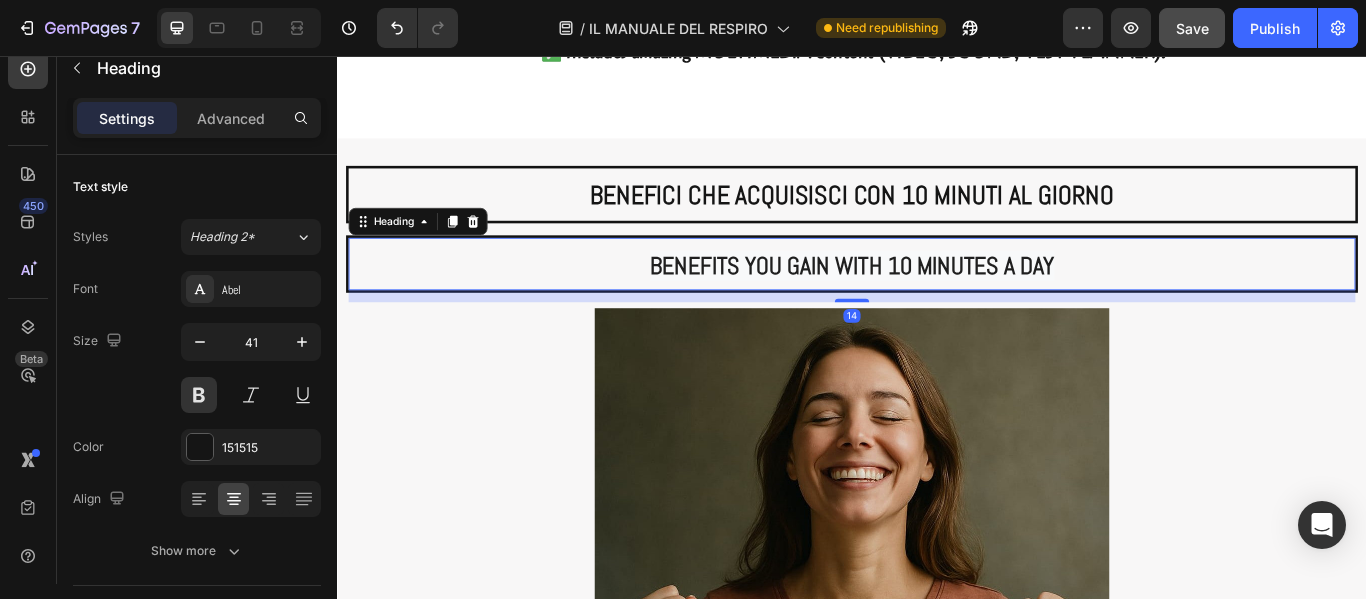 click on "Settings Advanced" at bounding box center (197, 118) 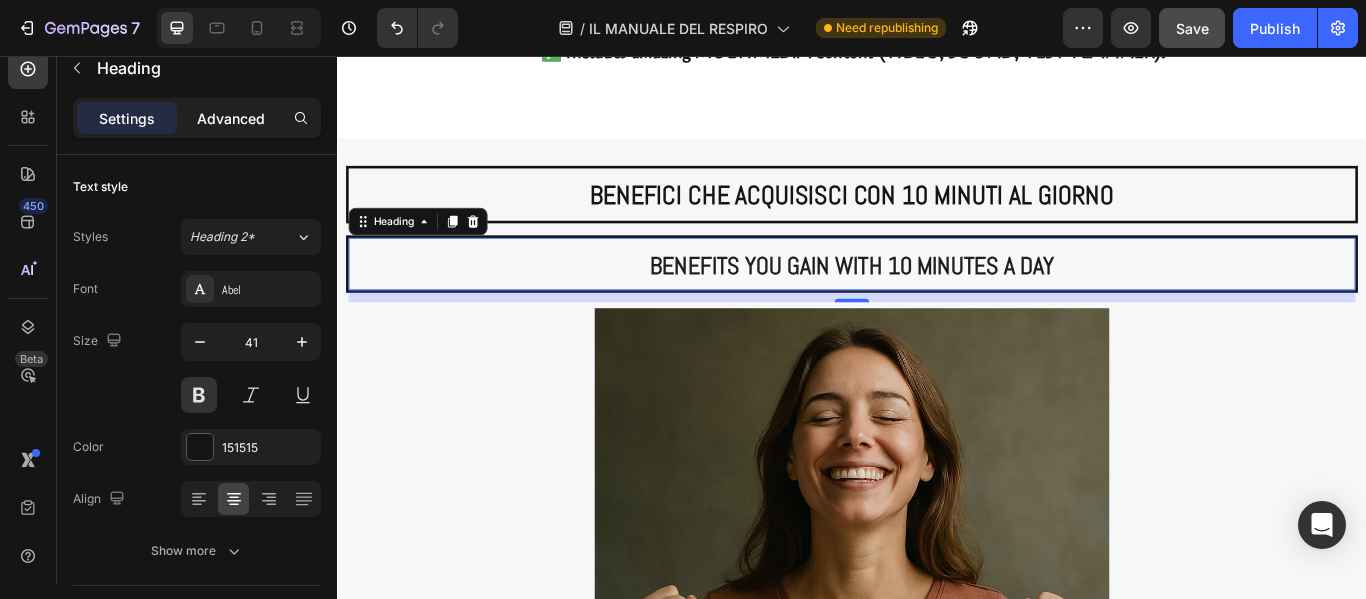 click on "Advanced" at bounding box center [231, 118] 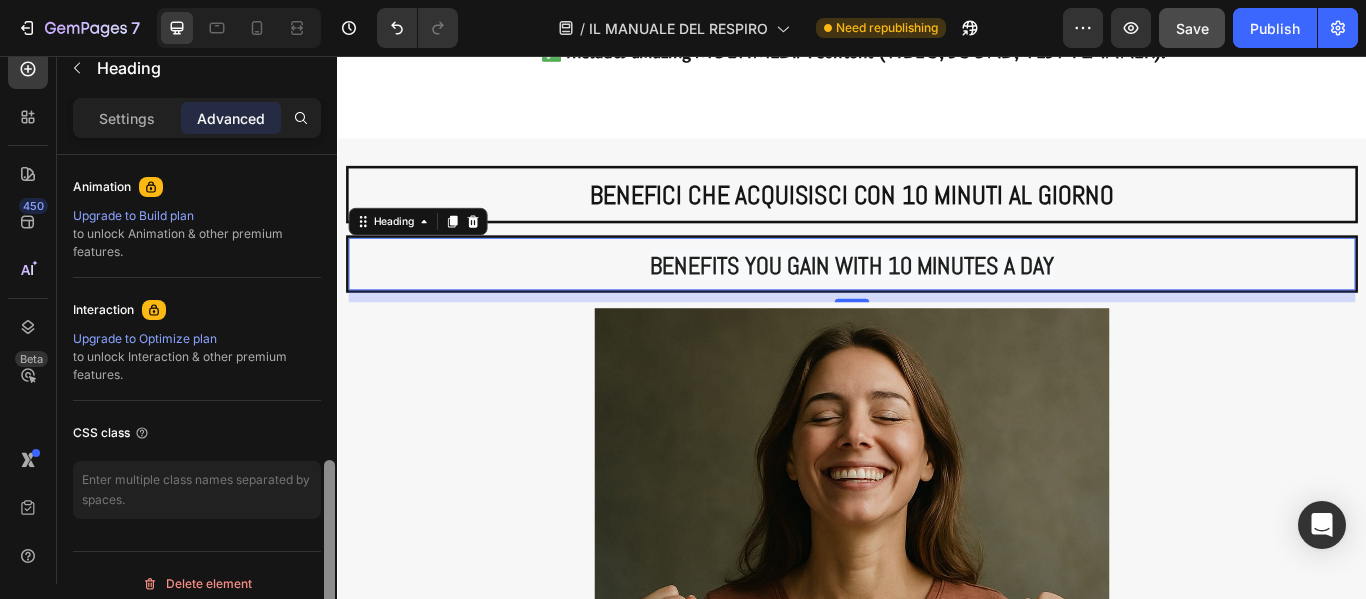 scroll, scrollTop: 902, scrollLeft: 0, axis: vertical 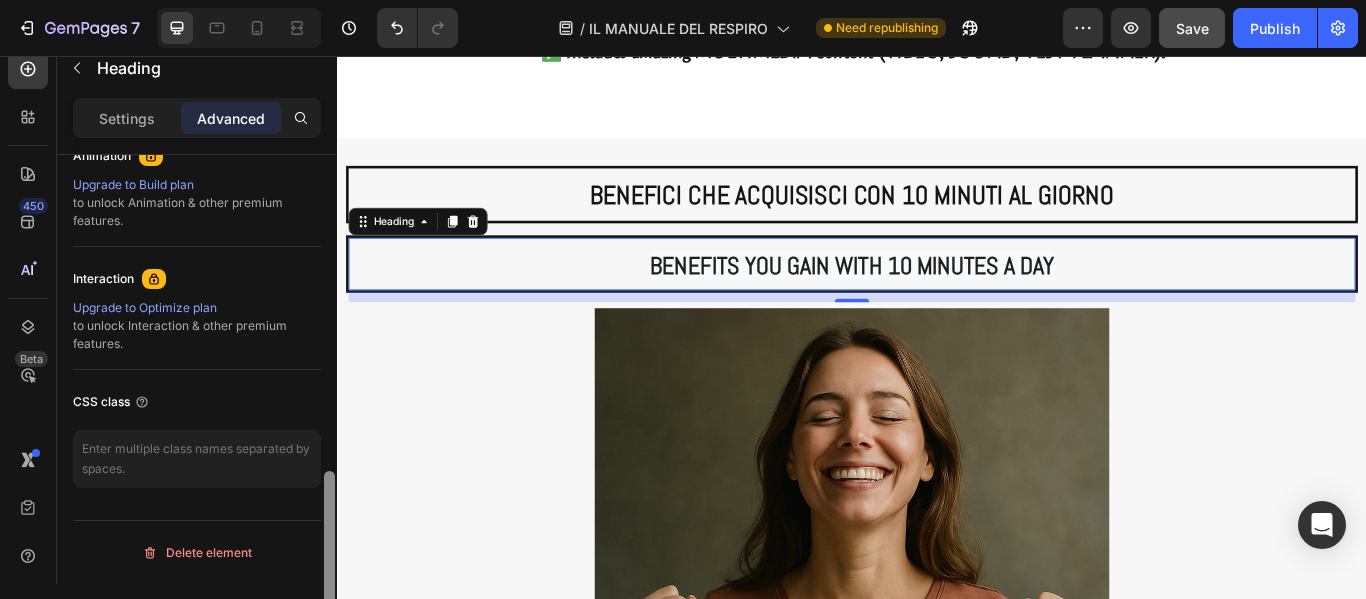 drag, startPoint x: 327, startPoint y: 210, endPoint x: 323, endPoint y: 558, distance: 348.02298 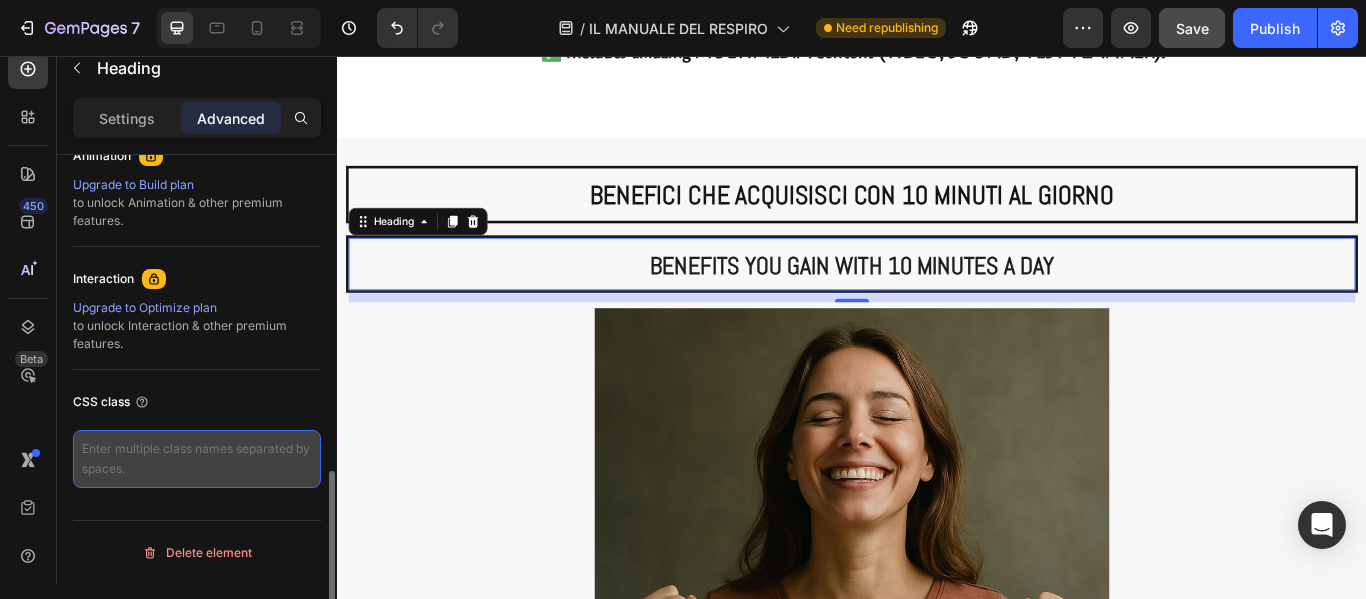 click at bounding box center [197, 459] 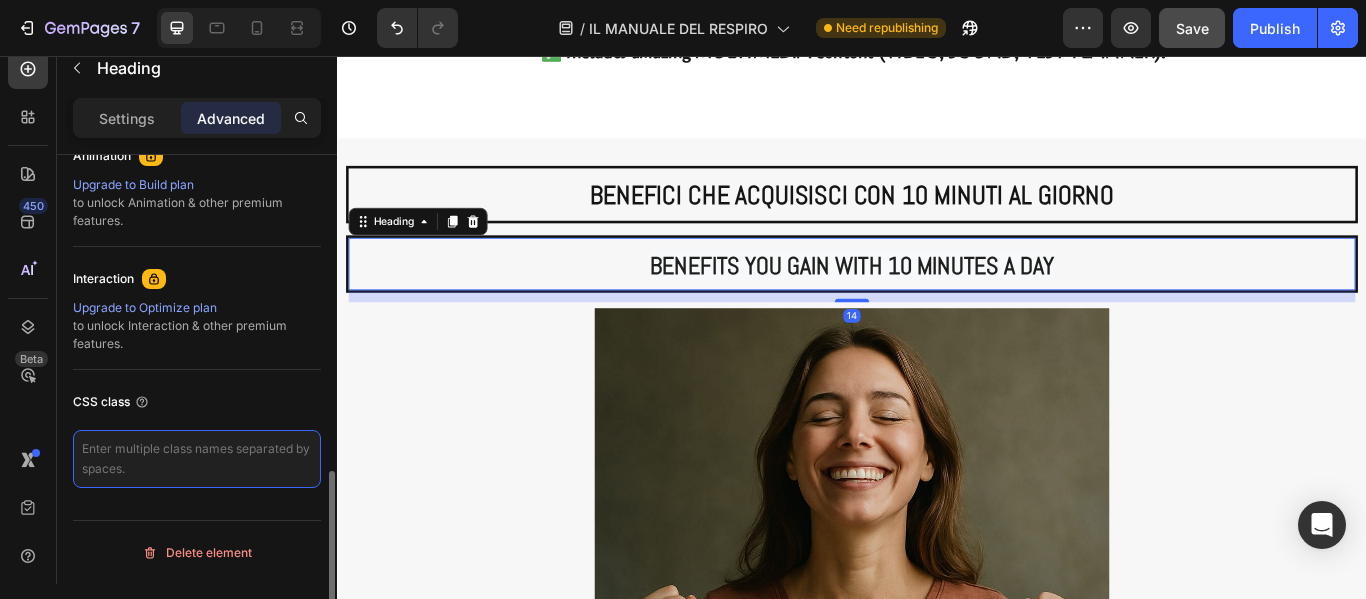 paste on "lang-en" 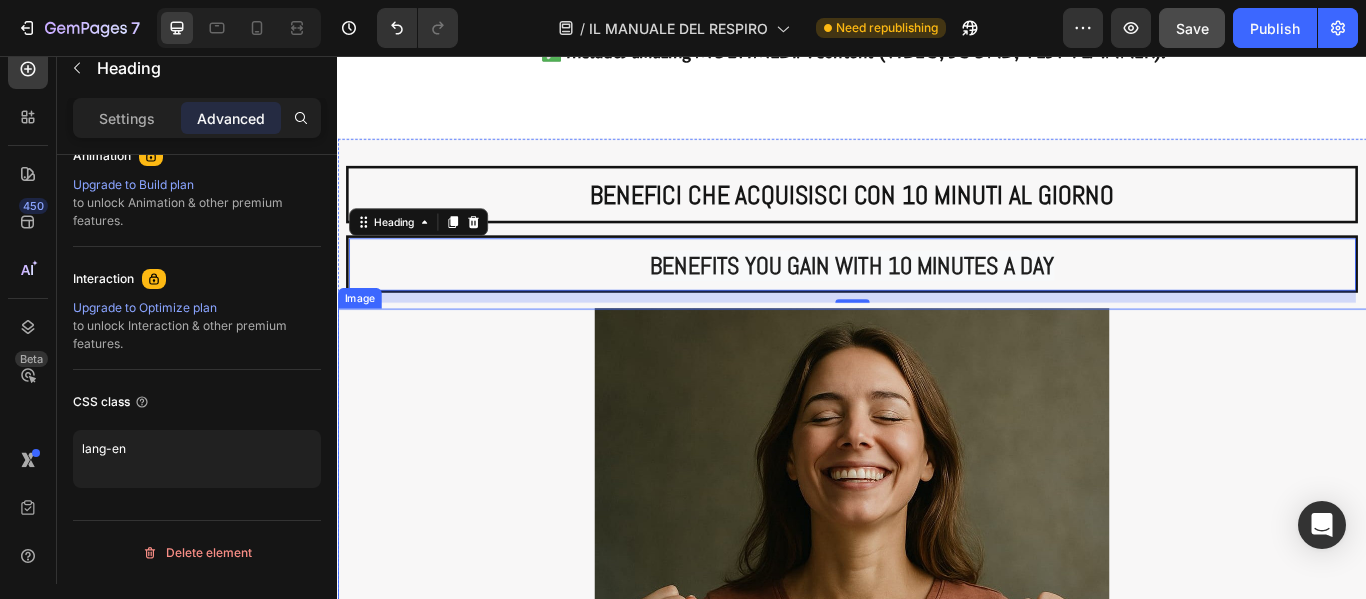 click at bounding box center [937, 711] 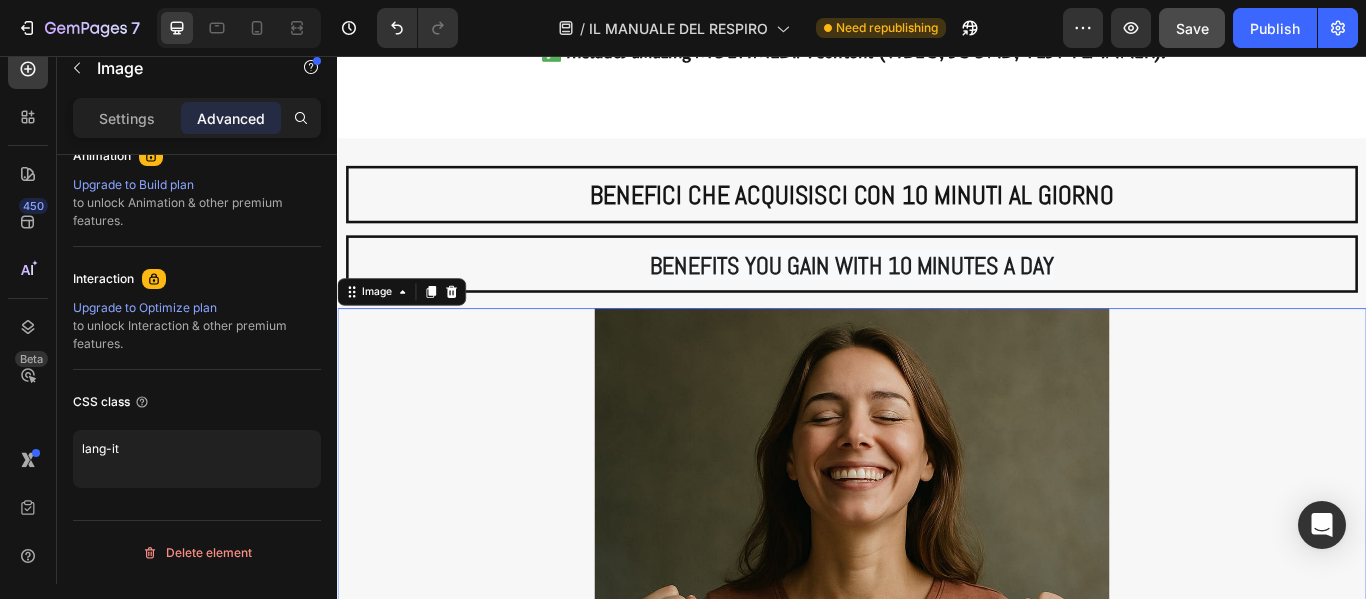 scroll, scrollTop: 0, scrollLeft: 0, axis: both 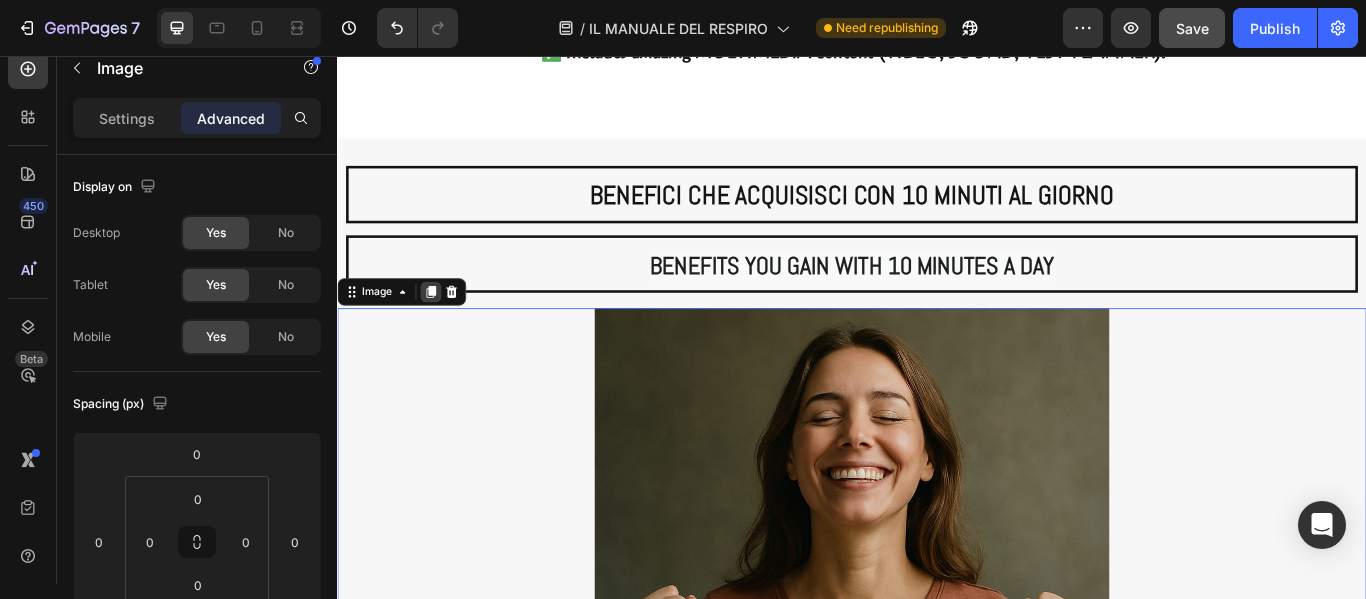 click 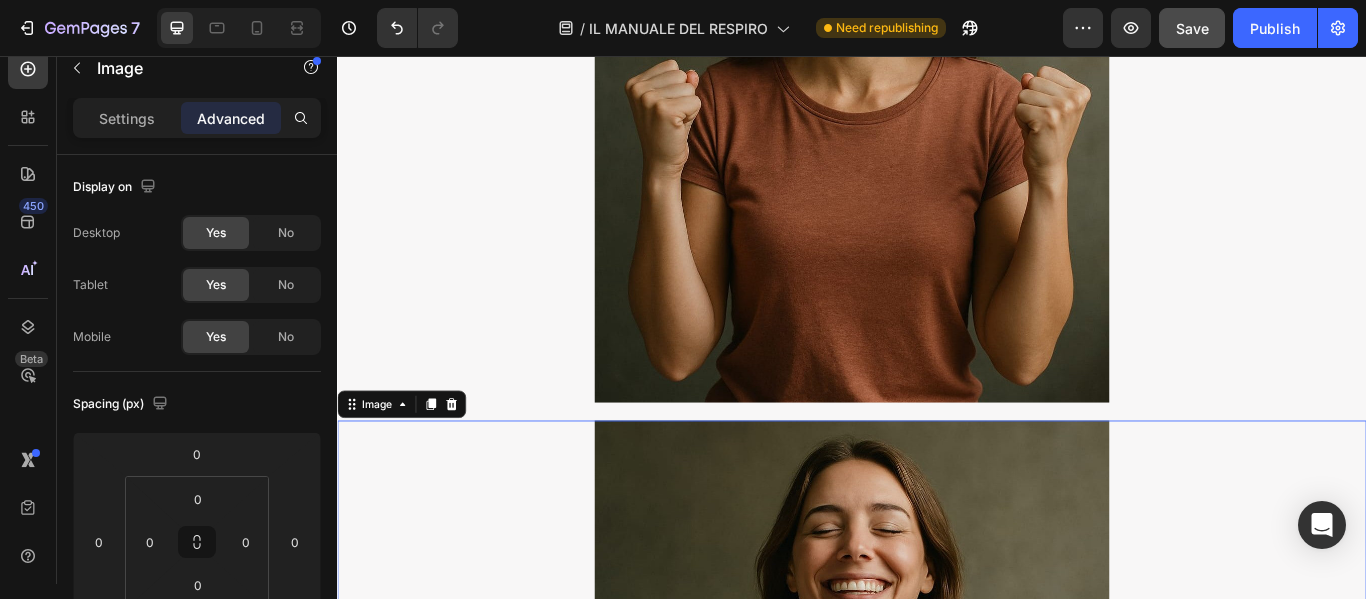 scroll, scrollTop: 10234, scrollLeft: 0, axis: vertical 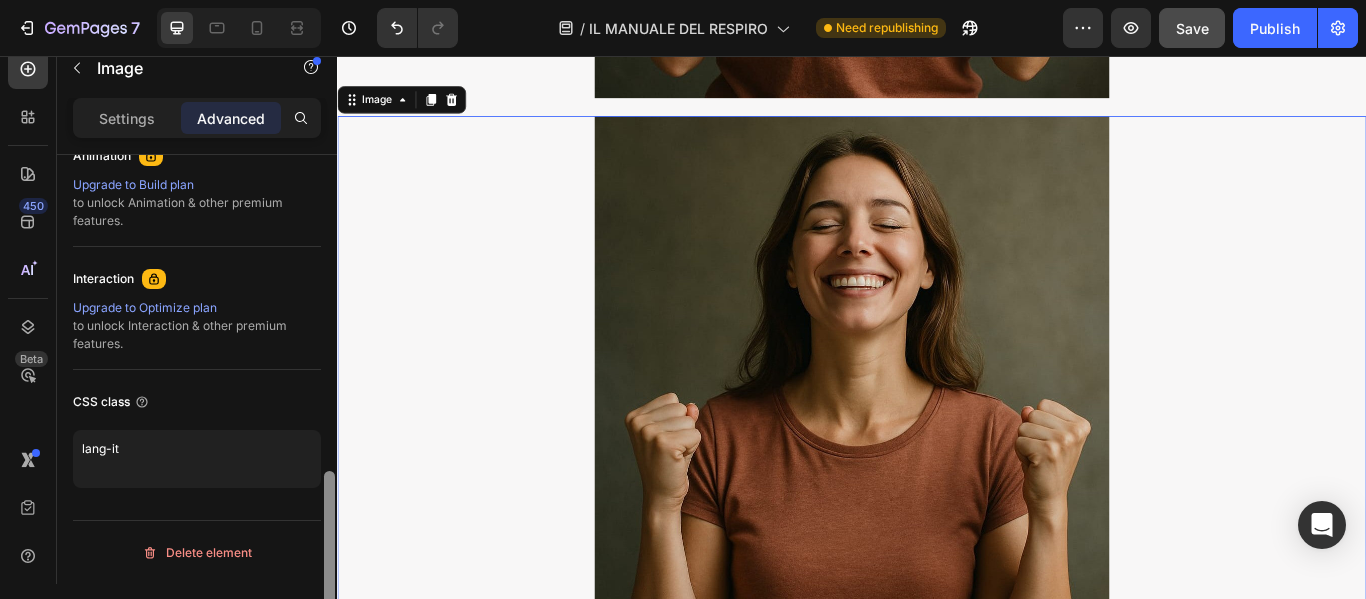 drag, startPoint x: 324, startPoint y: 196, endPoint x: 325, endPoint y: 549, distance: 353.0014 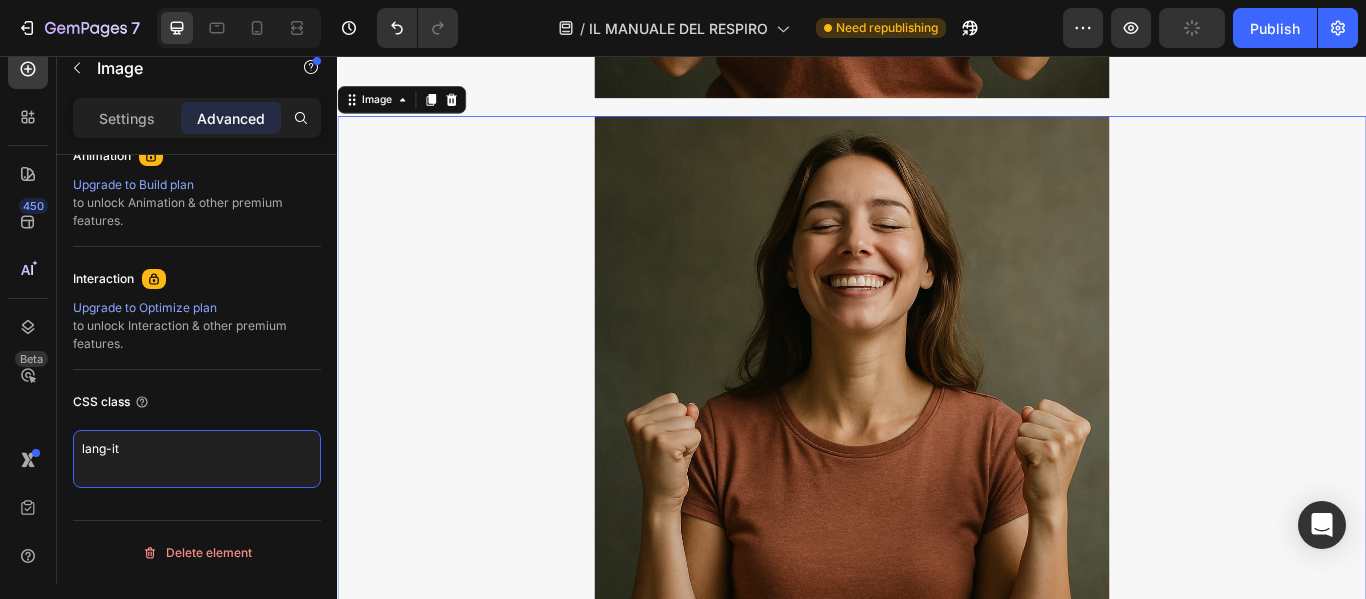drag, startPoint x: 271, startPoint y: 469, endPoint x: 42, endPoint y: 480, distance: 229.26404 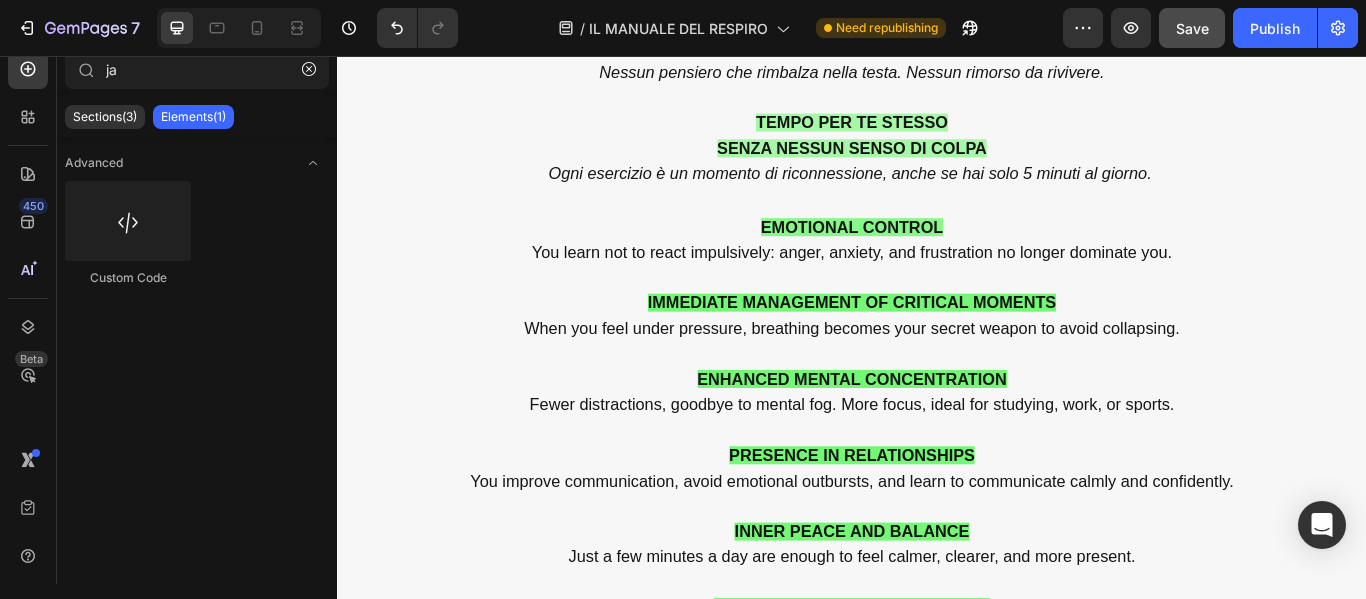 scroll, scrollTop: 11714, scrollLeft: 0, axis: vertical 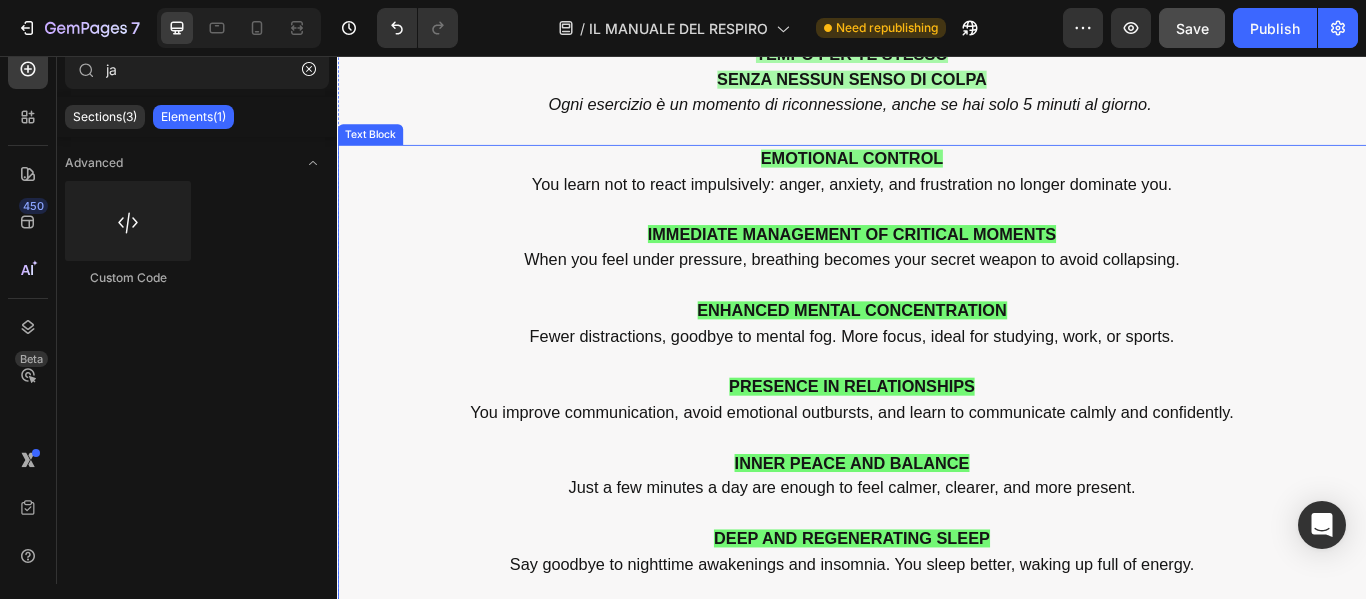 click on "EMOTIONAL CONTROL" at bounding box center (937, 177) 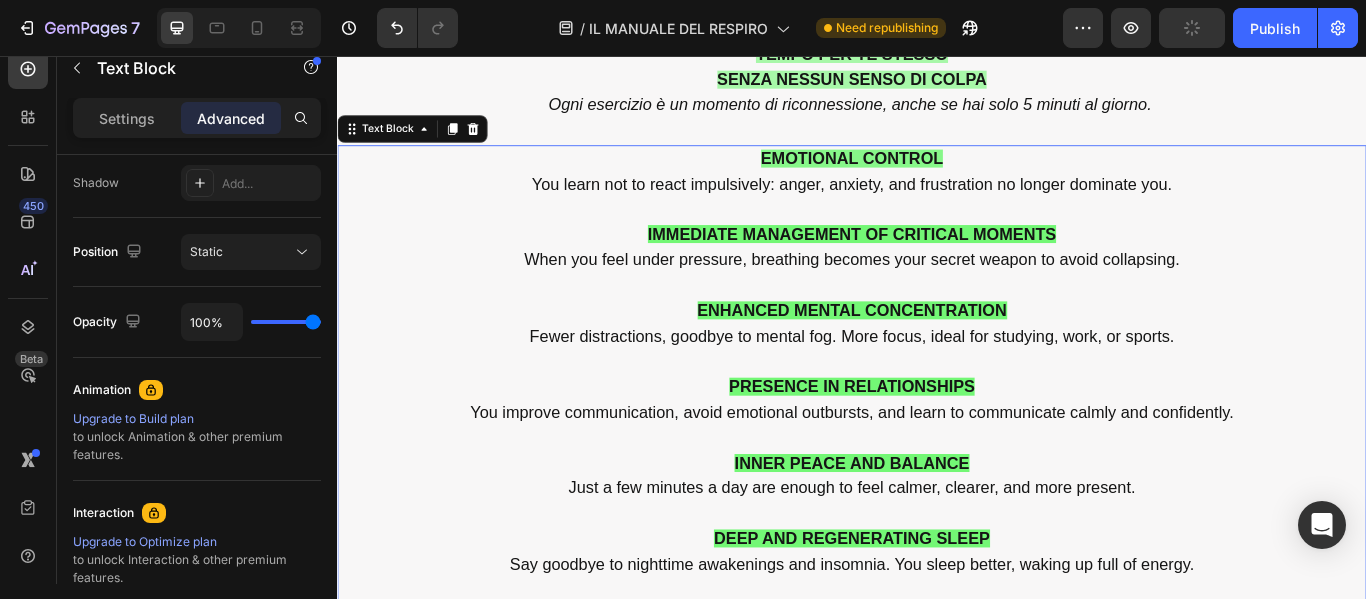 scroll, scrollTop: 902, scrollLeft: 0, axis: vertical 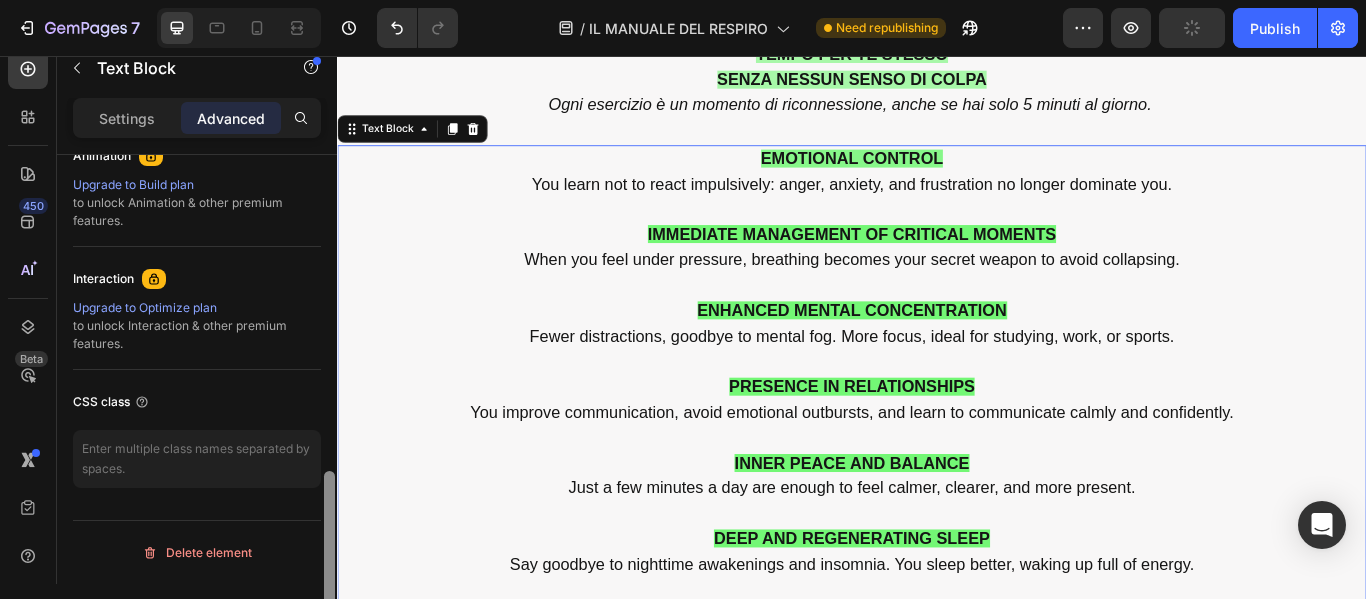 drag, startPoint x: 328, startPoint y: 194, endPoint x: 325, endPoint y: 588, distance: 394.0114 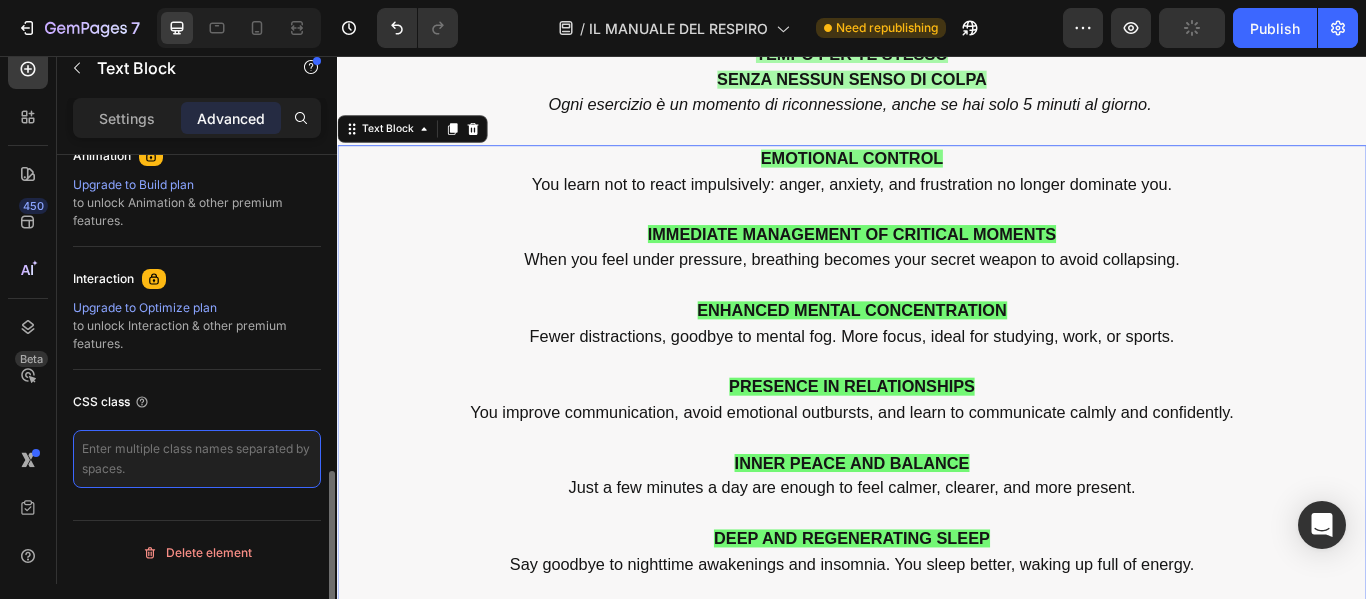 click at bounding box center (197, 459) 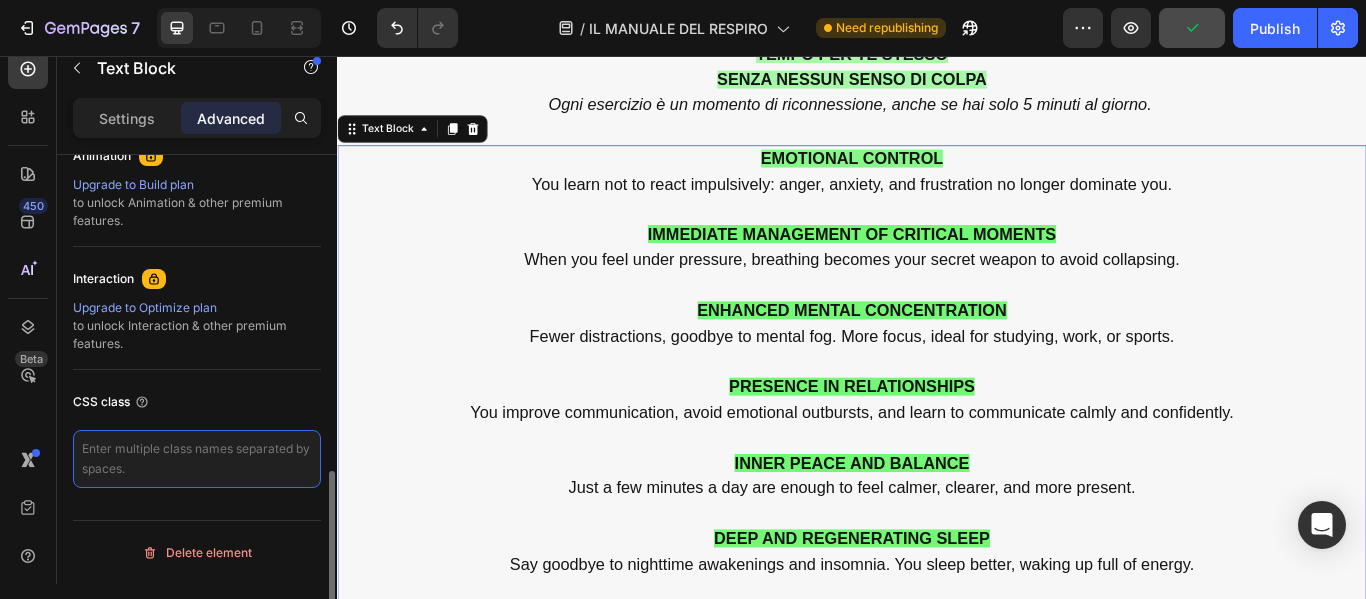 paste on "lang-en" 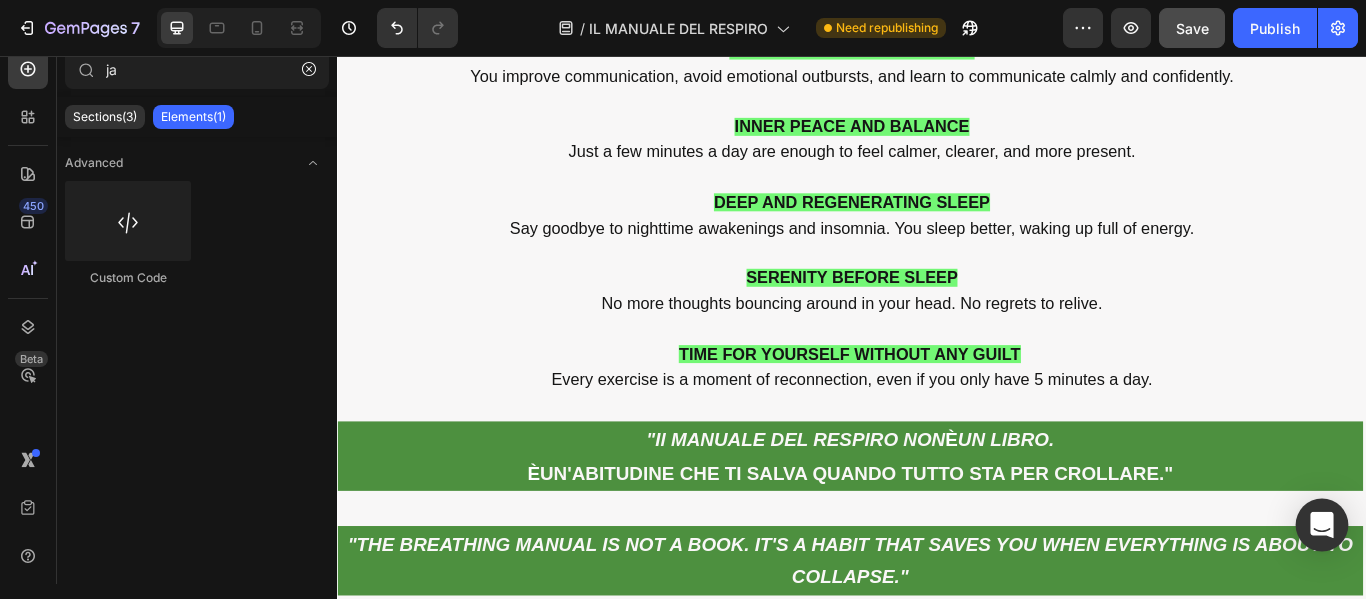 scroll, scrollTop: 12194, scrollLeft: 0, axis: vertical 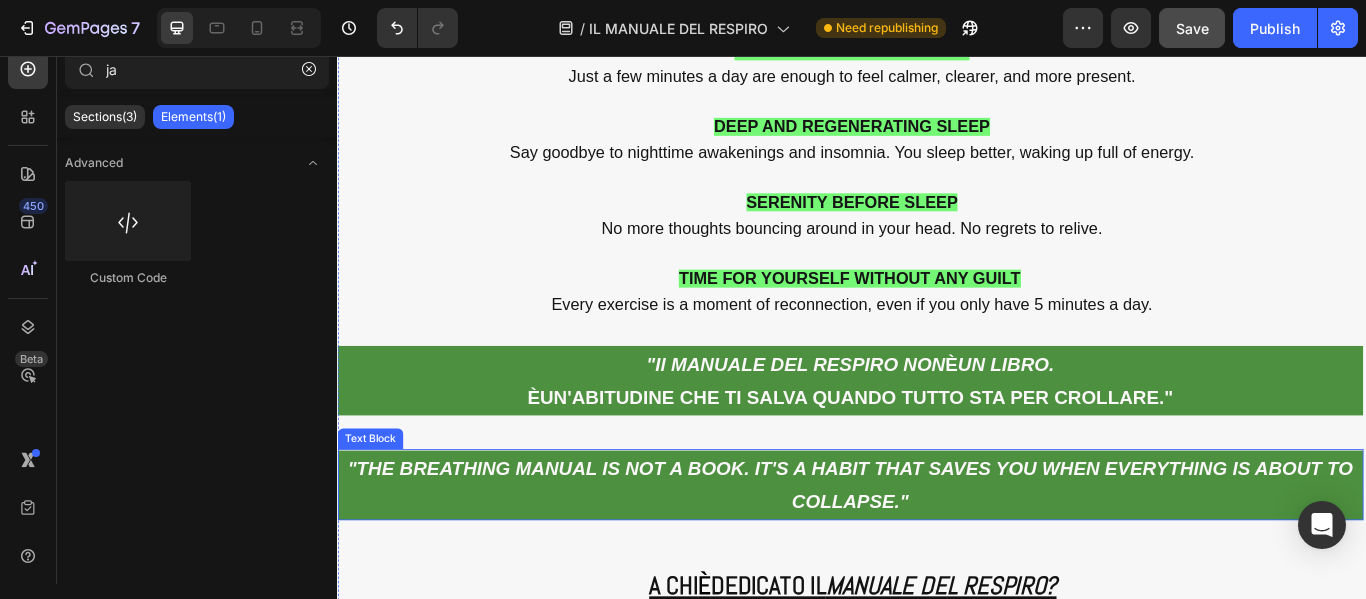 click on ""THE BREATHING MANUAL IS NOT A BOOK.
IT'S A HABIT THAT SAVES YOU WHEN EVERYTHING IS ABOUT TO COLLAPSE."" at bounding box center (935, 556) 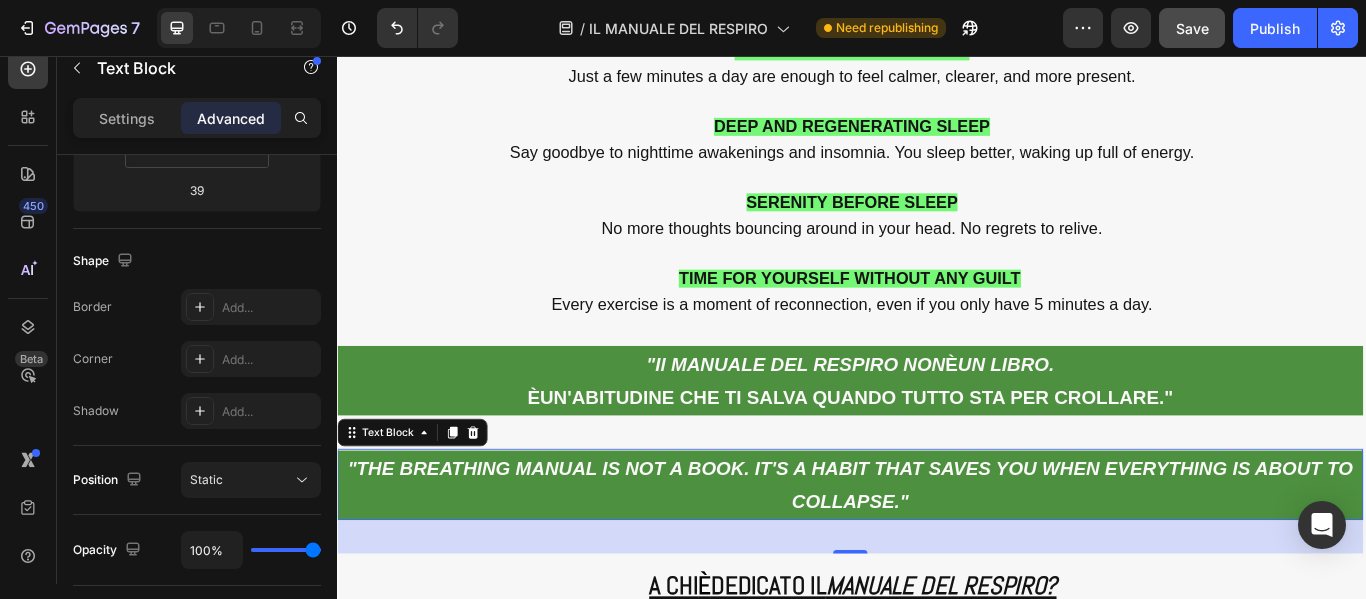 scroll, scrollTop: 902, scrollLeft: 0, axis: vertical 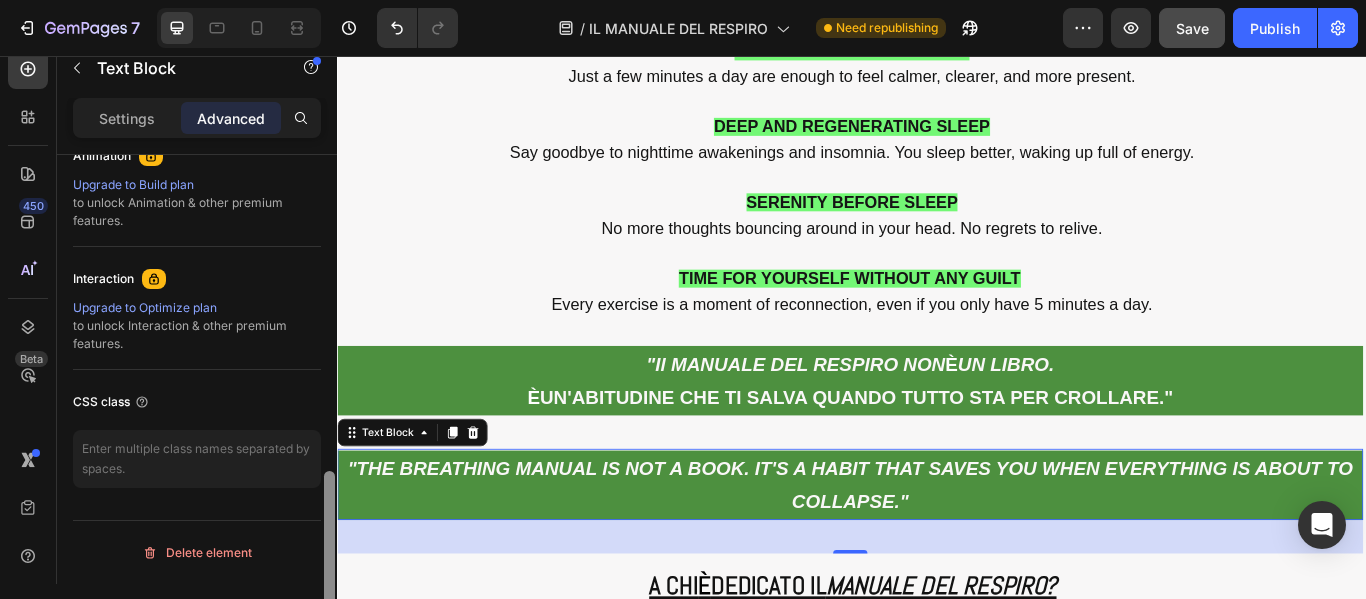 drag, startPoint x: 327, startPoint y: 360, endPoint x: 337, endPoint y: 614, distance: 254.19678 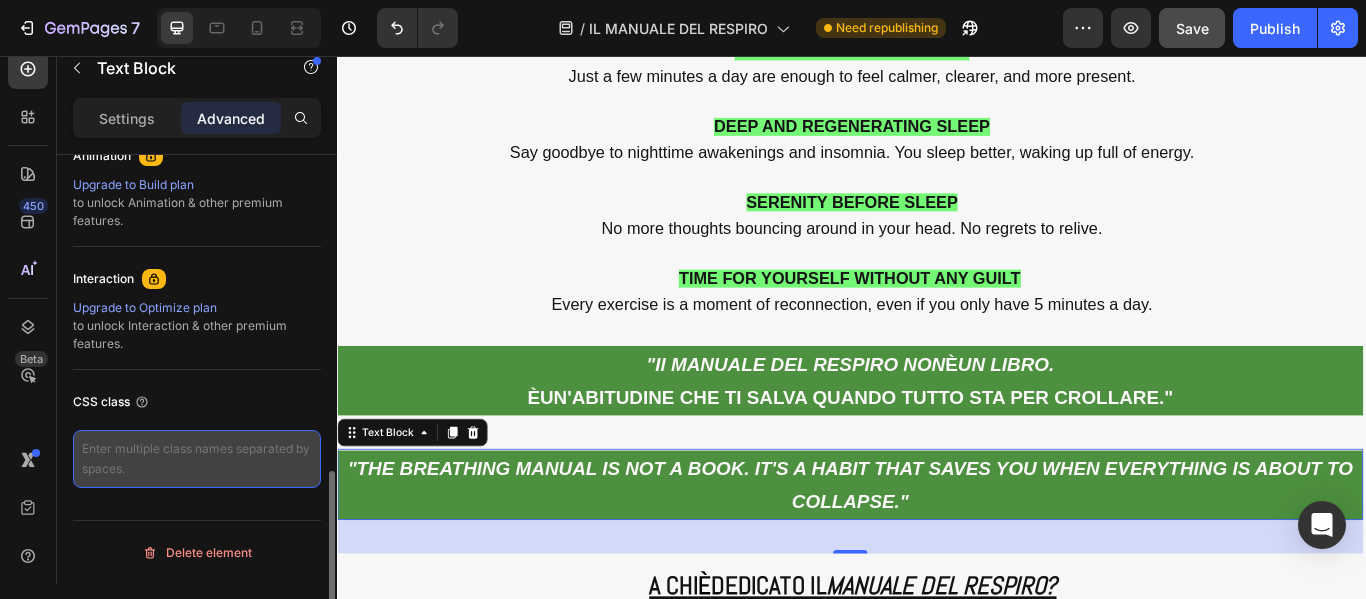 click at bounding box center [197, 459] 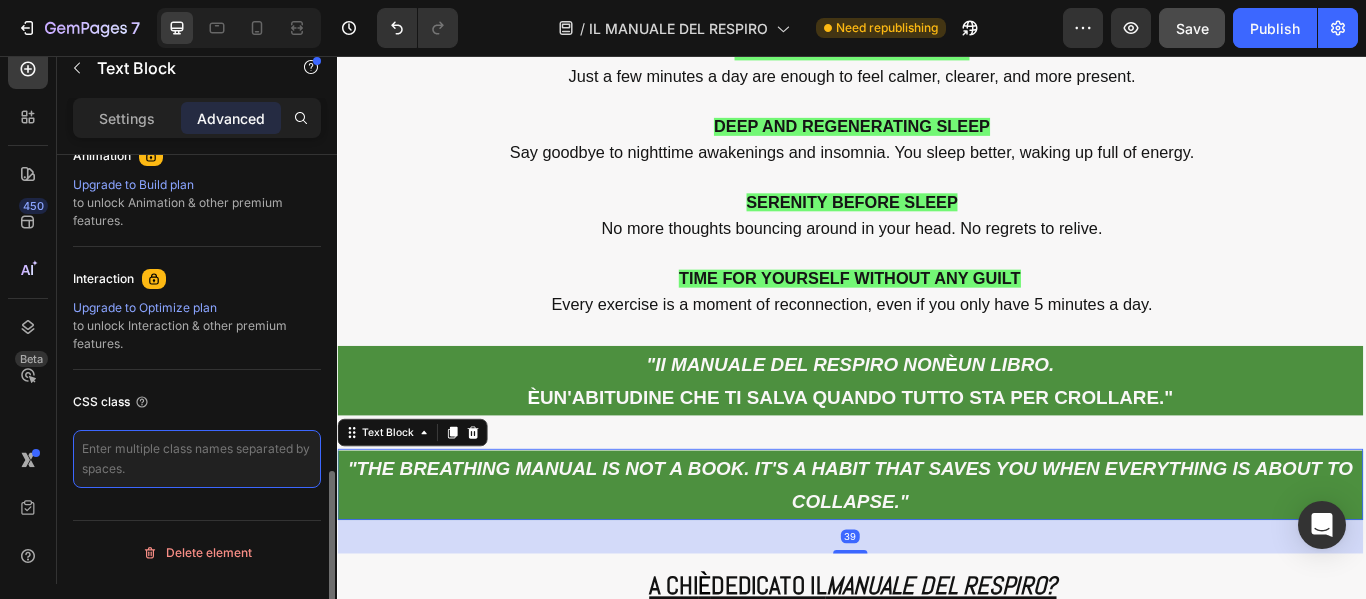 paste on "lang-en" 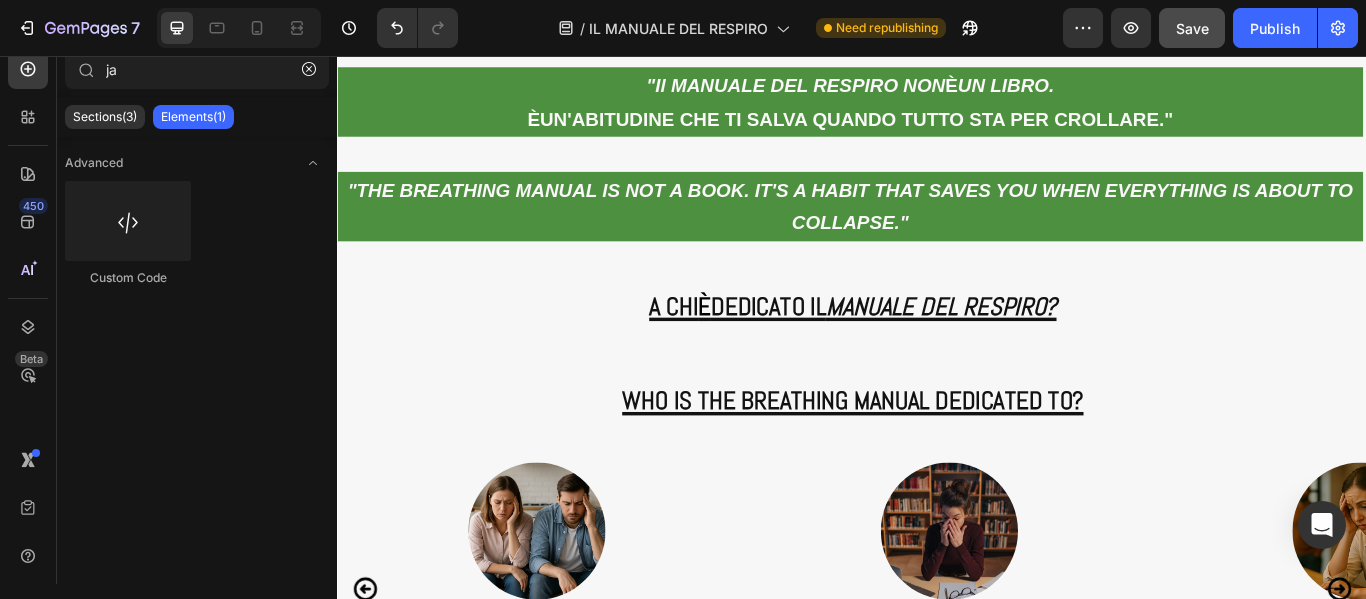 scroll, scrollTop: 12634, scrollLeft: 0, axis: vertical 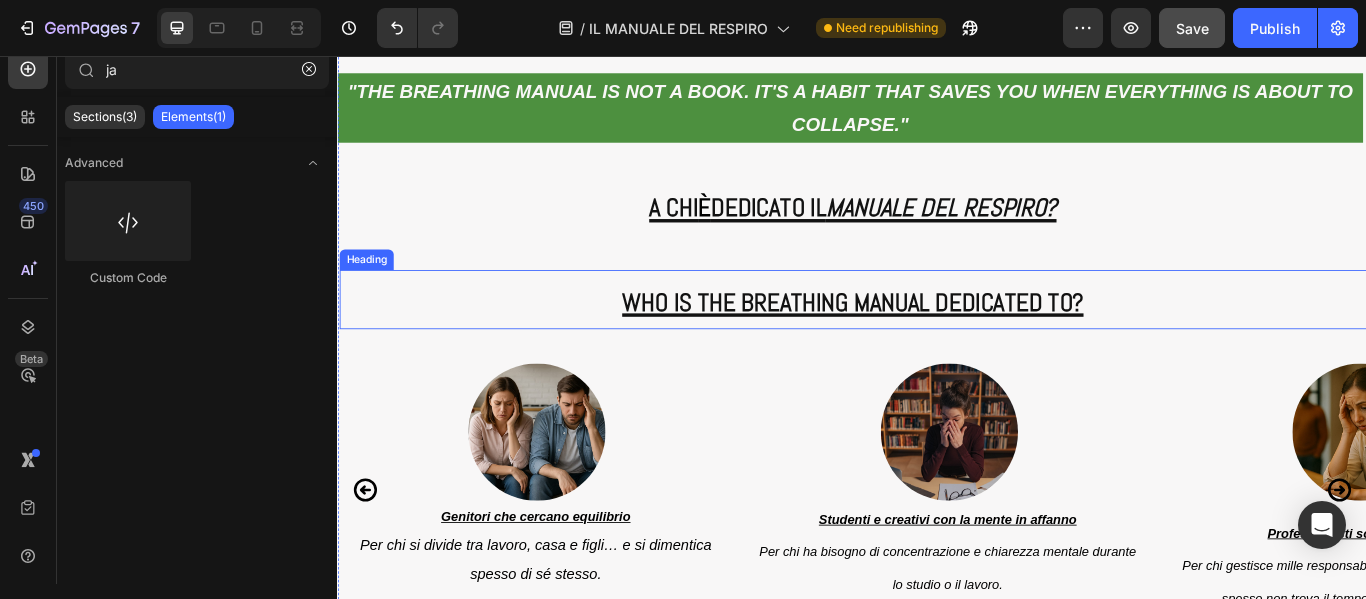 click on "WHO IS THE BREATHING MANUAL DEDICATED TO?" at bounding box center [938, 341] 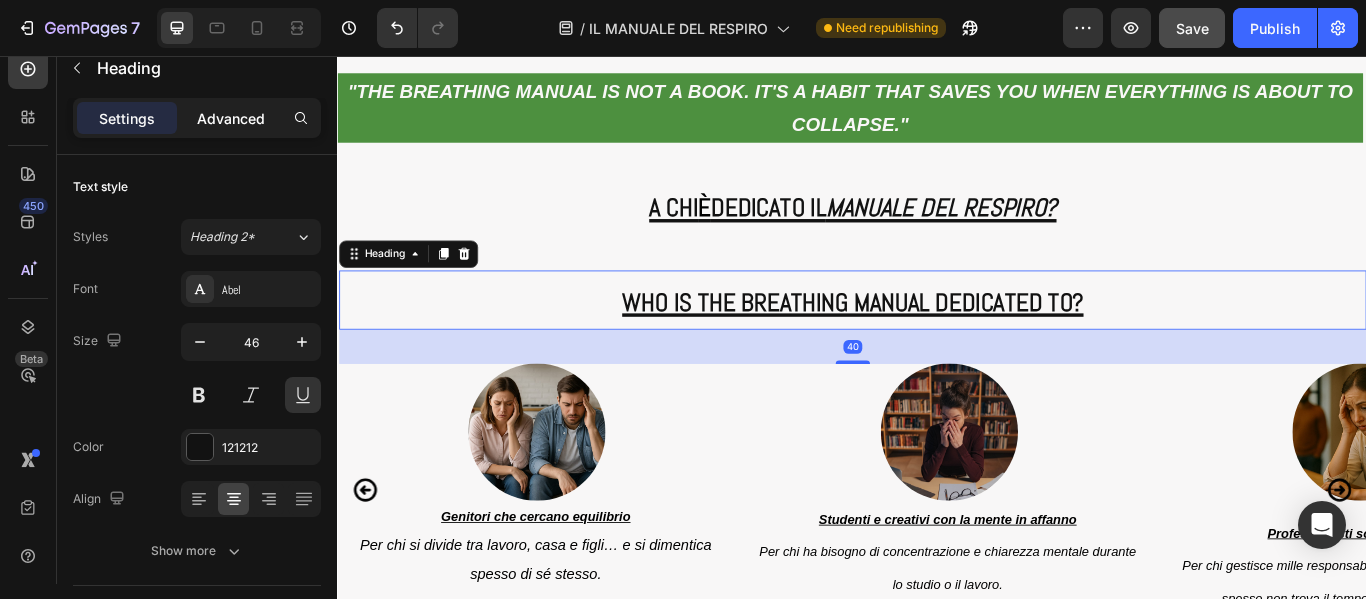 click on "Advanced" at bounding box center [231, 118] 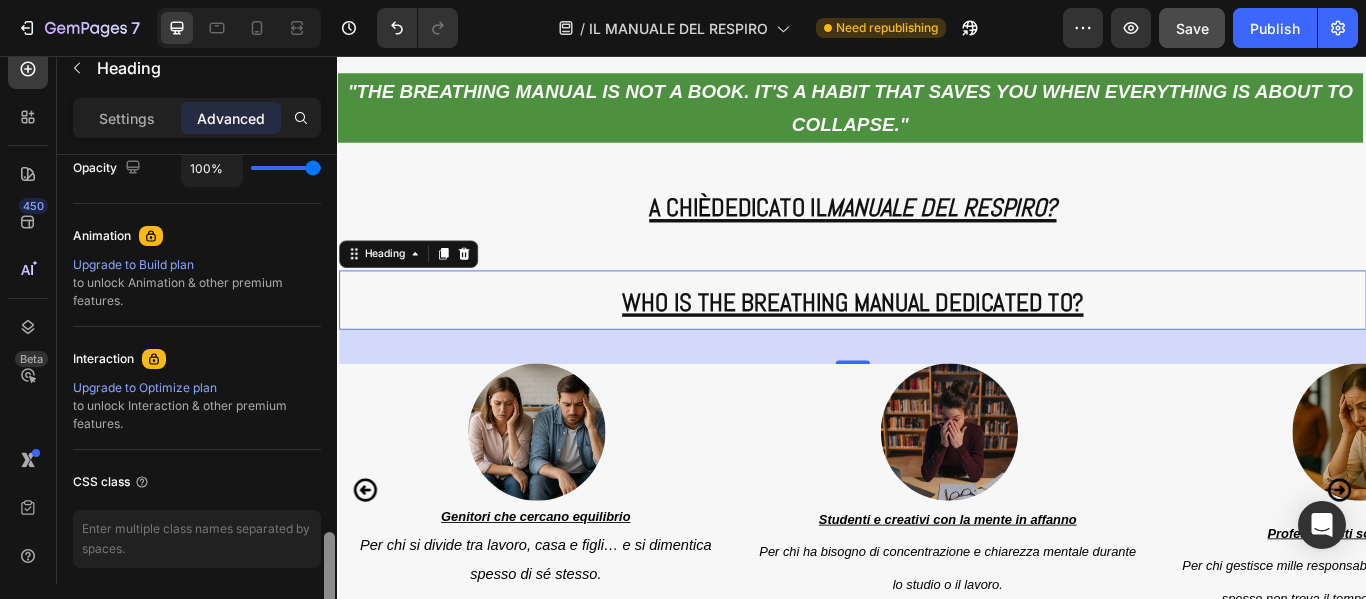 scroll, scrollTop: 896, scrollLeft: 0, axis: vertical 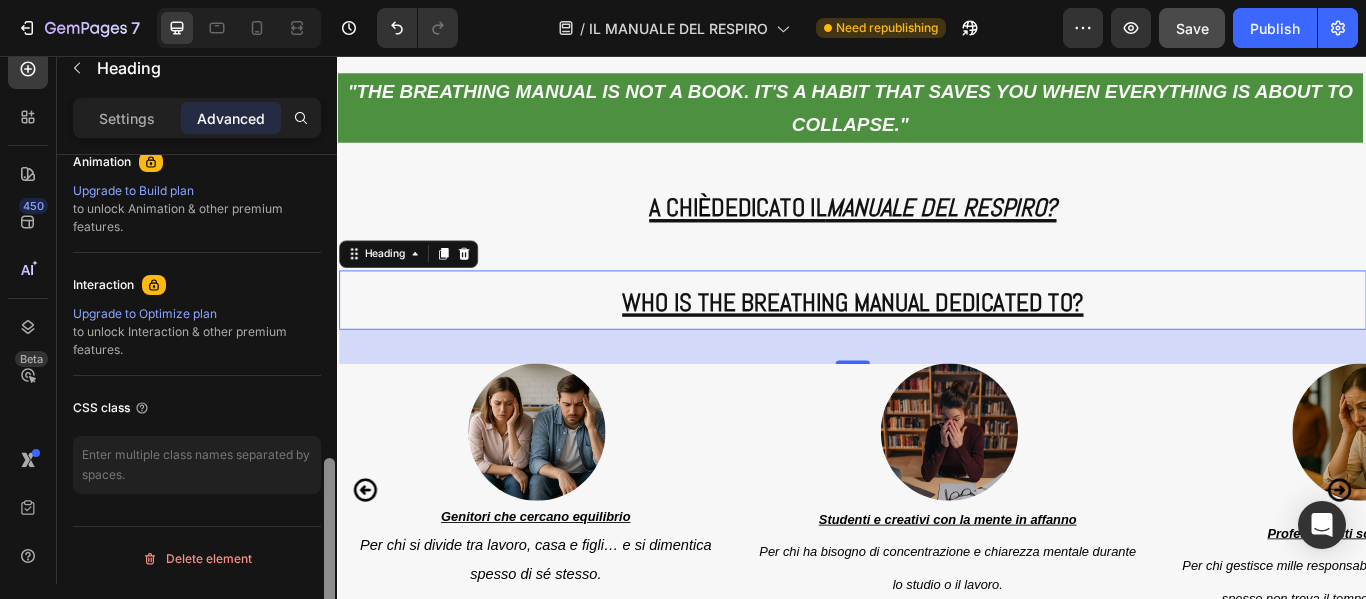 drag, startPoint x: 328, startPoint y: 208, endPoint x: 300, endPoint y: 522, distance: 315.24594 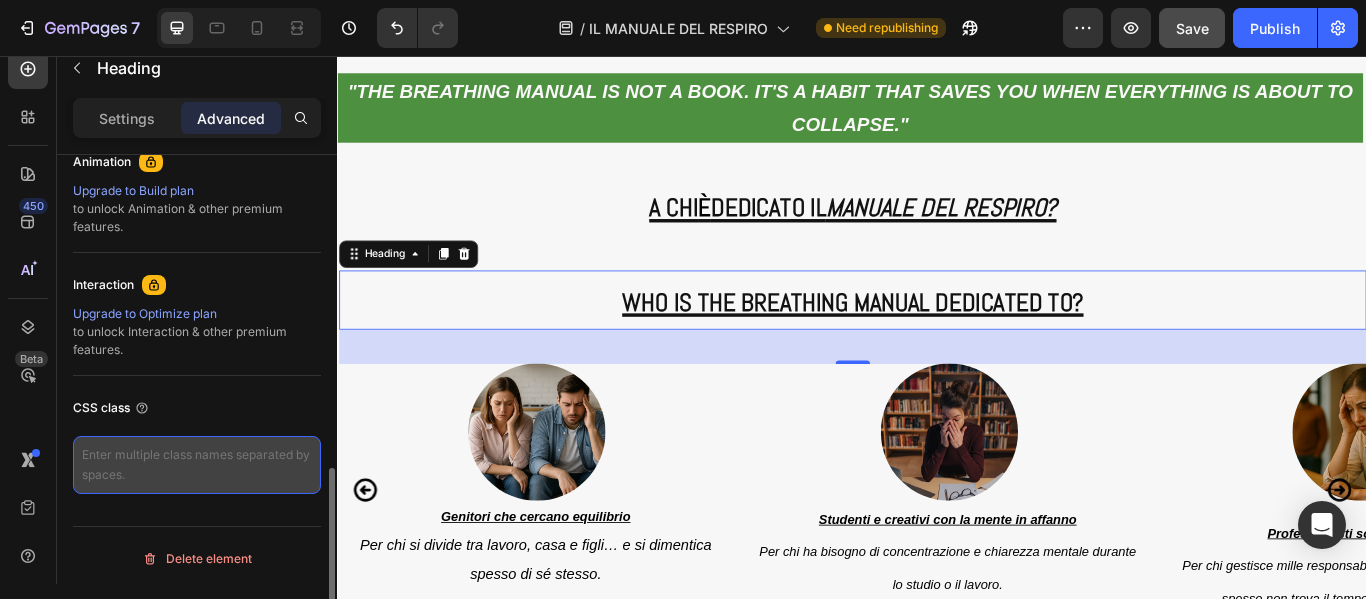 click at bounding box center [197, 465] 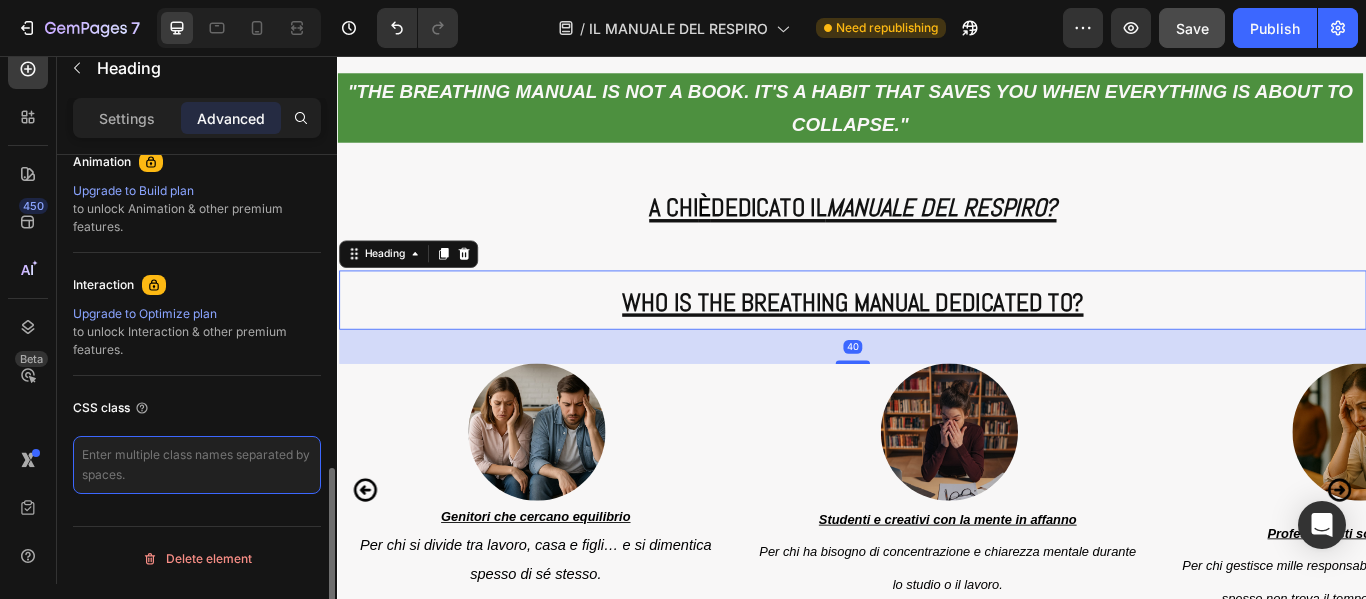 paste on "lang-en" 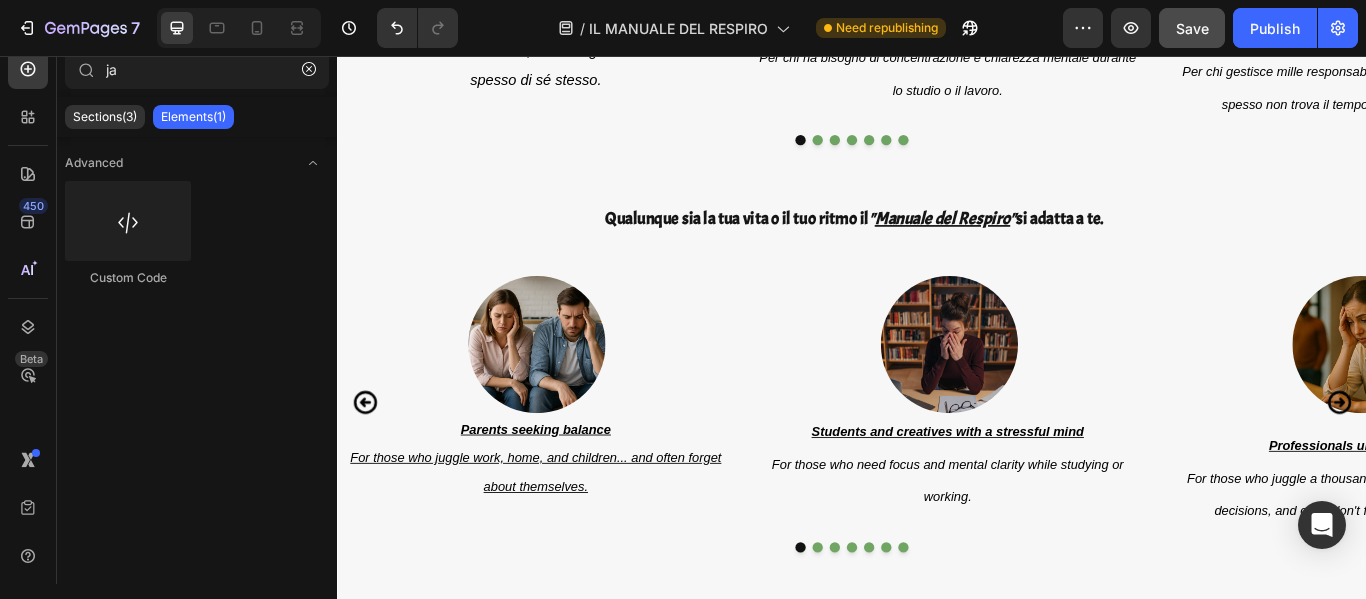 scroll, scrollTop: 13234, scrollLeft: 0, axis: vertical 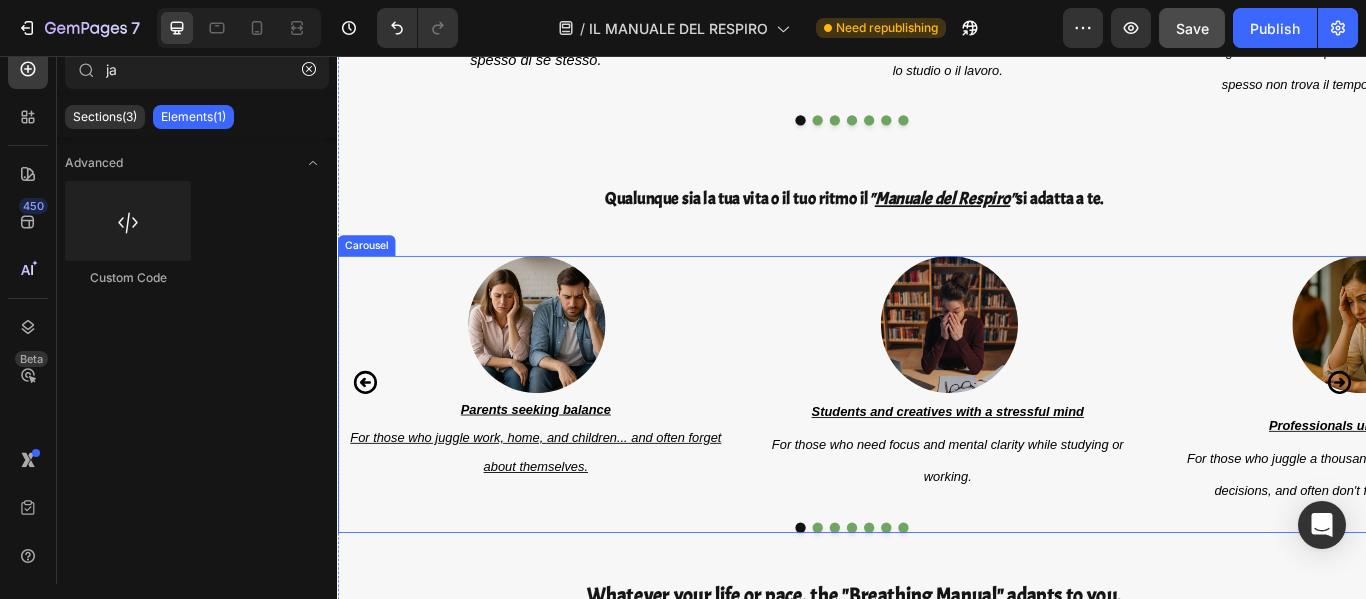 click on "Image Parents seeking balance For those who juggle work, home, and children... and often forget about themselves. Text Block Image Students and creatives with a stressful mind
For those who need focus and mental clarity while studying or working. Text Block Image Professionals under pressure  For those who juggle a thousand responsibilities, make rapid decisions, and often don't find time to truly breathe. Text Block Image Workers, skilled workers For those who live intense physical rhythms, often under stress or in chaotic environments. Text Block Image Those who work in contact with the public
For those who give so much to others and risk neglecting themselves, bringing home emotional and nervous exhaustion. Text Block Image Yes, even for athletes! (Even amateurs)  Conscious breathing improves performance, endurance, and pre-competition anxiety management, and accelerates physical and mental recovery. Text Block Image It's for those who have decided to truly take care of themselves.
Text Block" at bounding box center (937, 436) 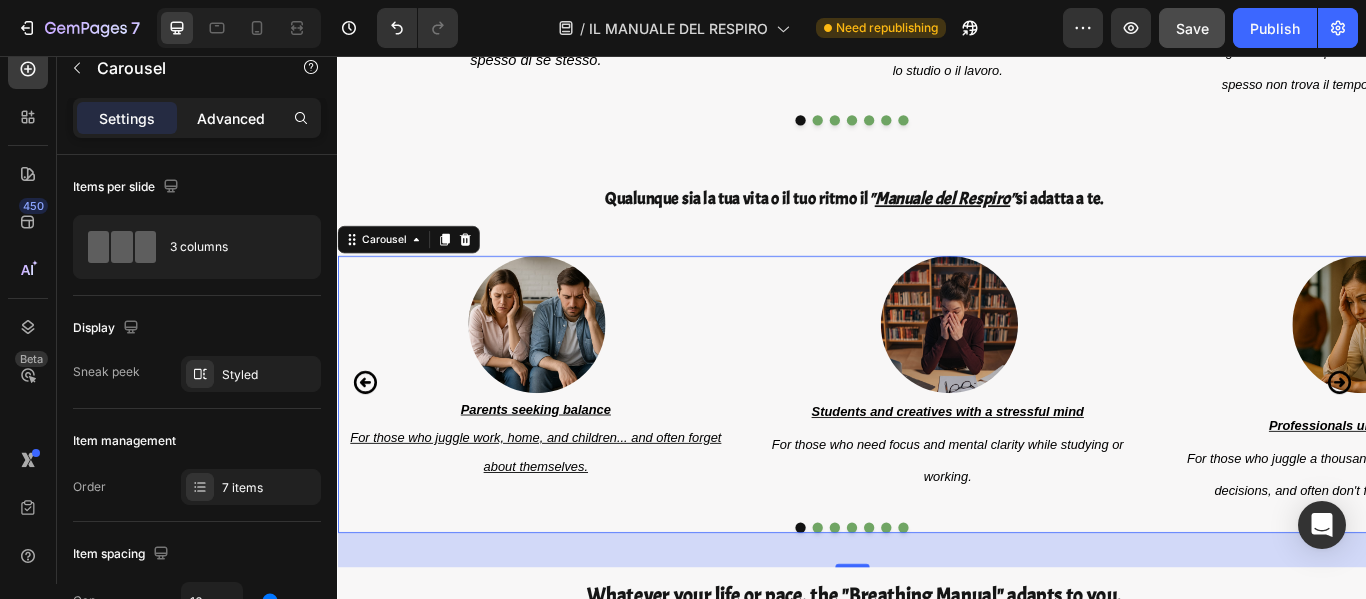 click on "Advanced" at bounding box center [231, 118] 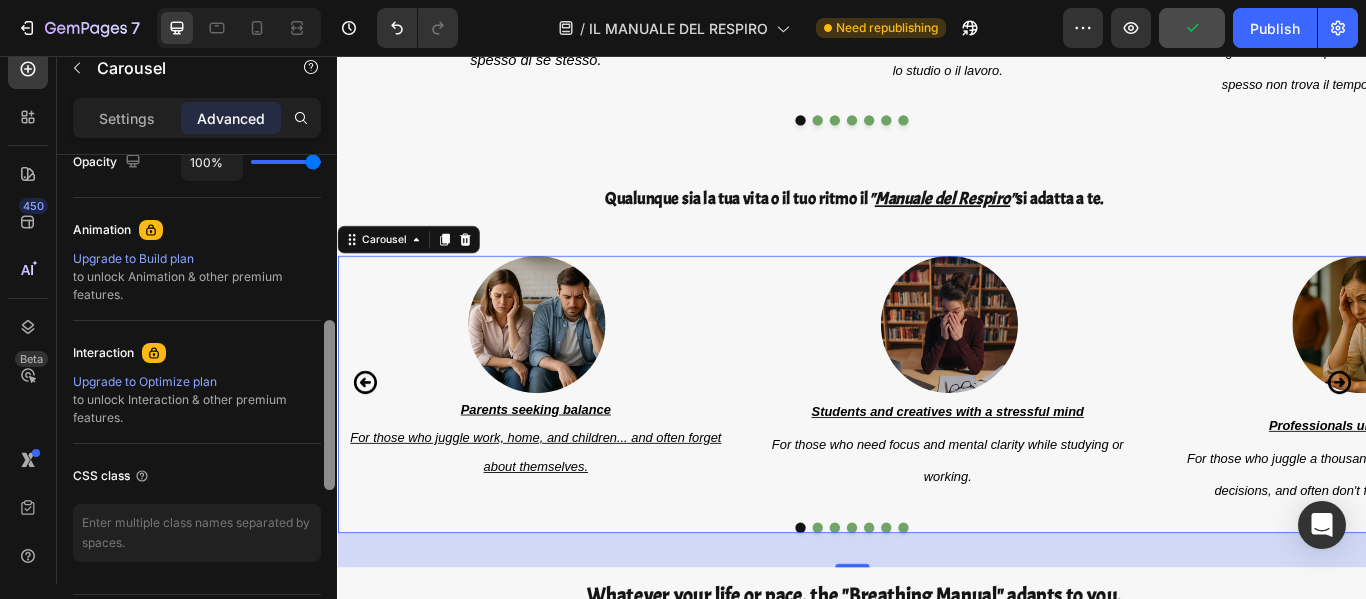 scroll, scrollTop: 839, scrollLeft: 0, axis: vertical 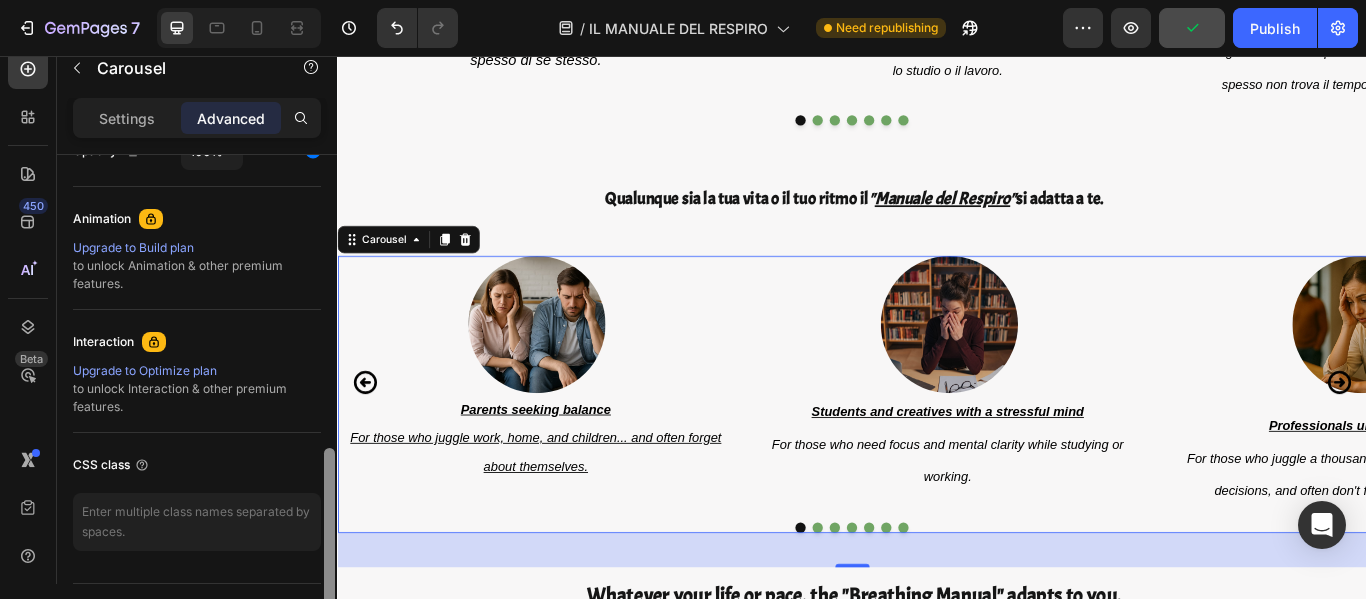 drag, startPoint x: 332, startPoint y: 309, endPoint x: 324, endPoint y: 546, distance: 237.13498 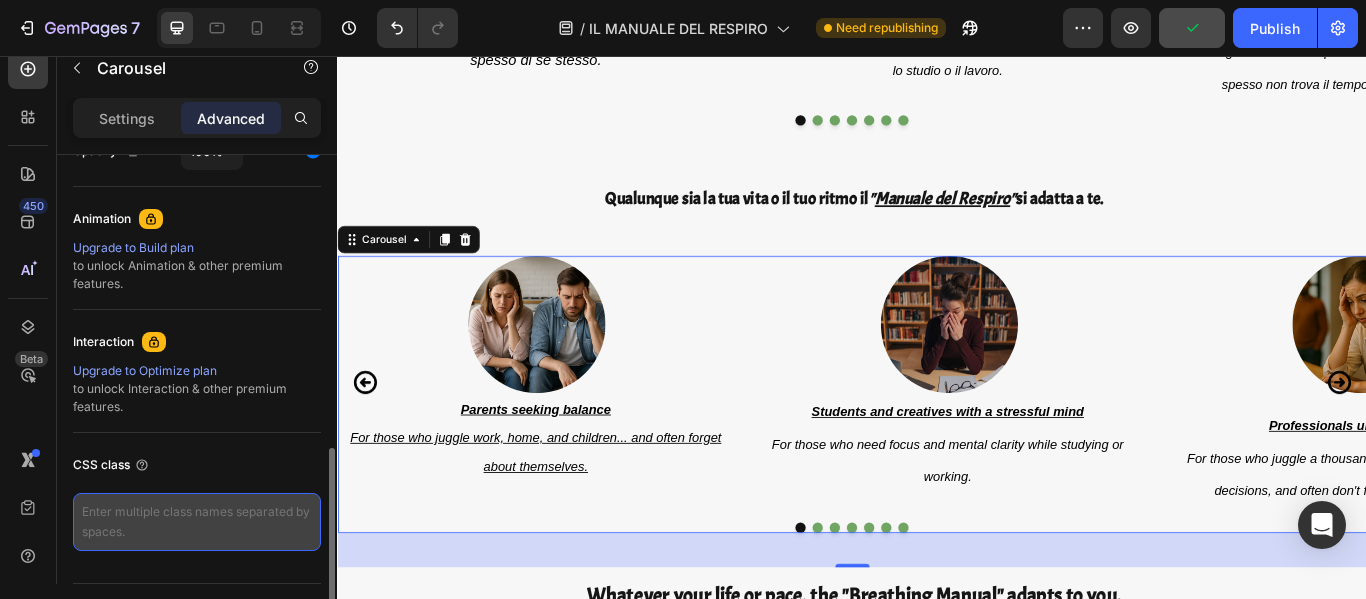 click at bounding box center [197, 522] 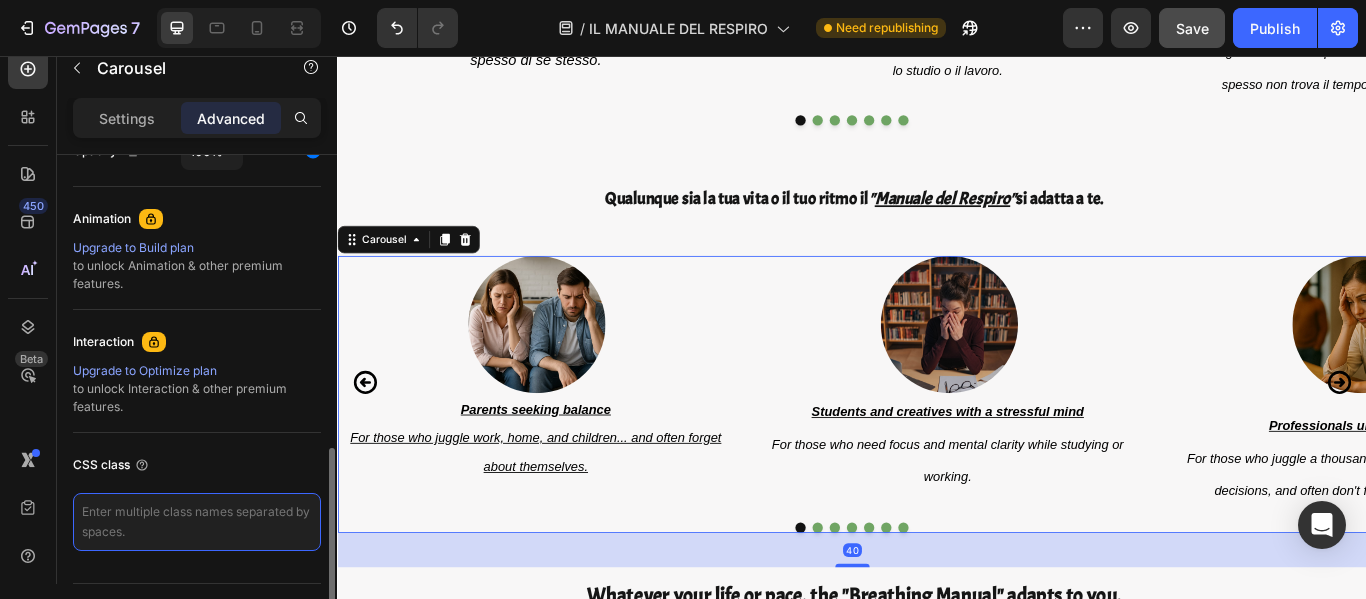 paste on "lang-en" 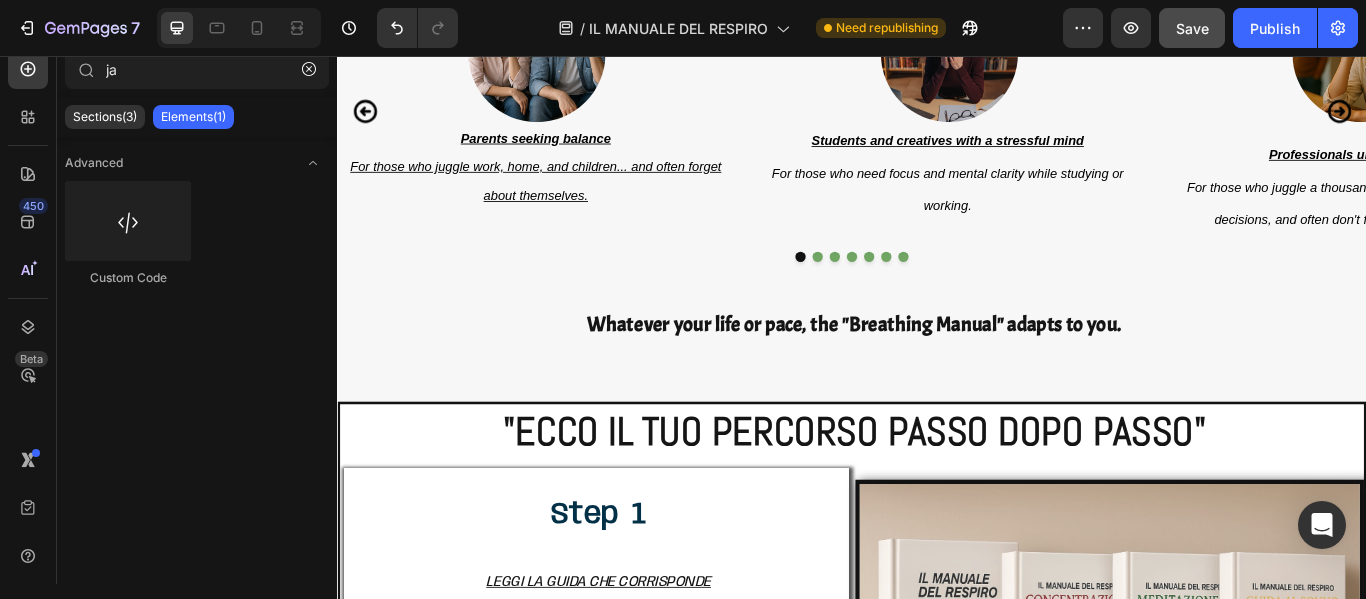 scroll, scrollTop: 13594, scrollLeft: 0, axis: vertical 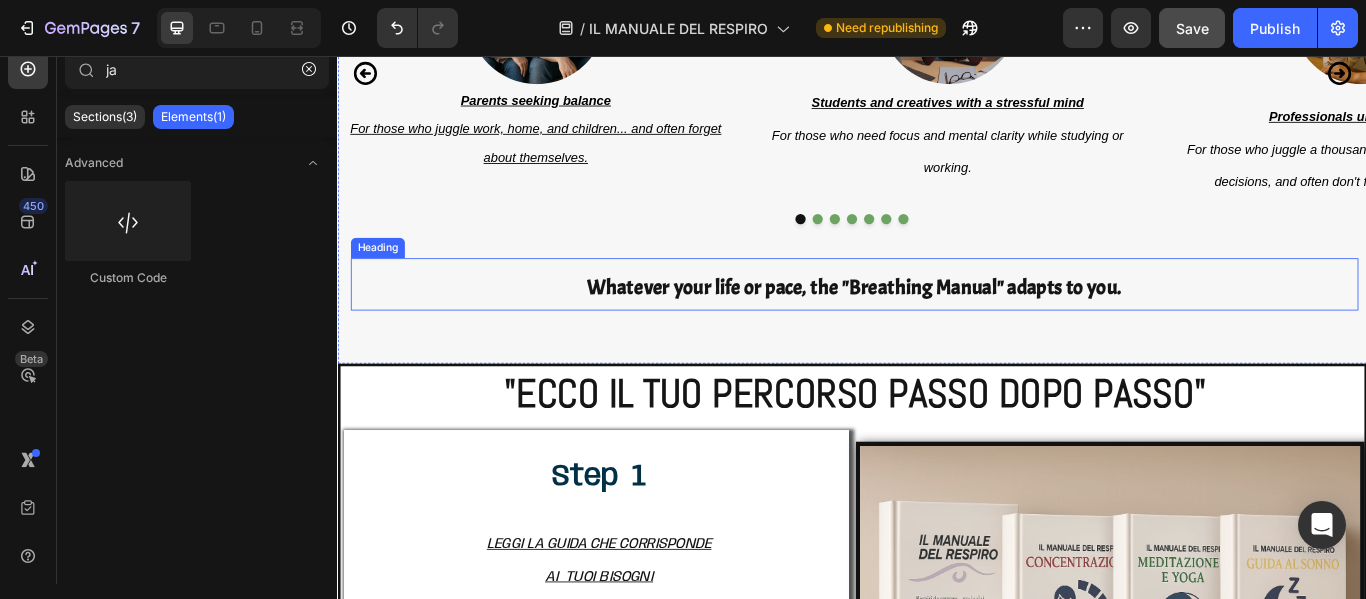 click on "Whatever your life or pace, the "Breathing Manual" adapts to you." at bounding box center [939, 325] 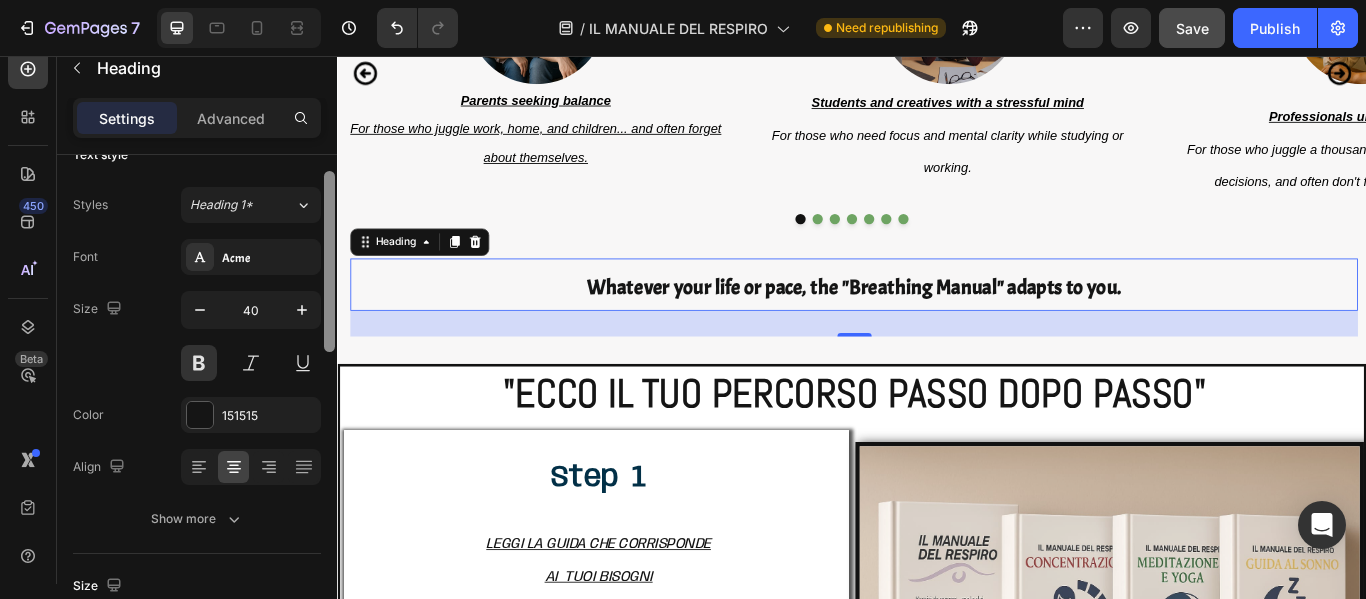scroll, scrollTop: 35, scrollLeft: 0, axis: vertical 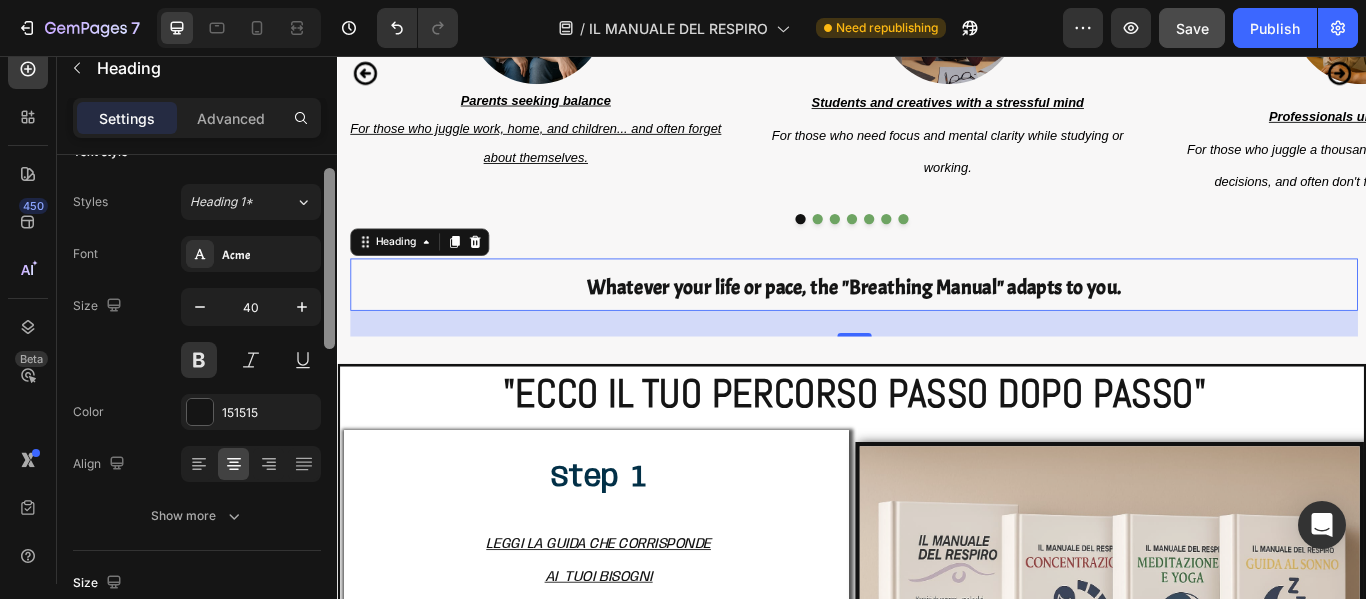 drag, startPoint x: 324, startPoint y: 174, endPoint x: 328, endPoint y: 187, distance: 13.601471 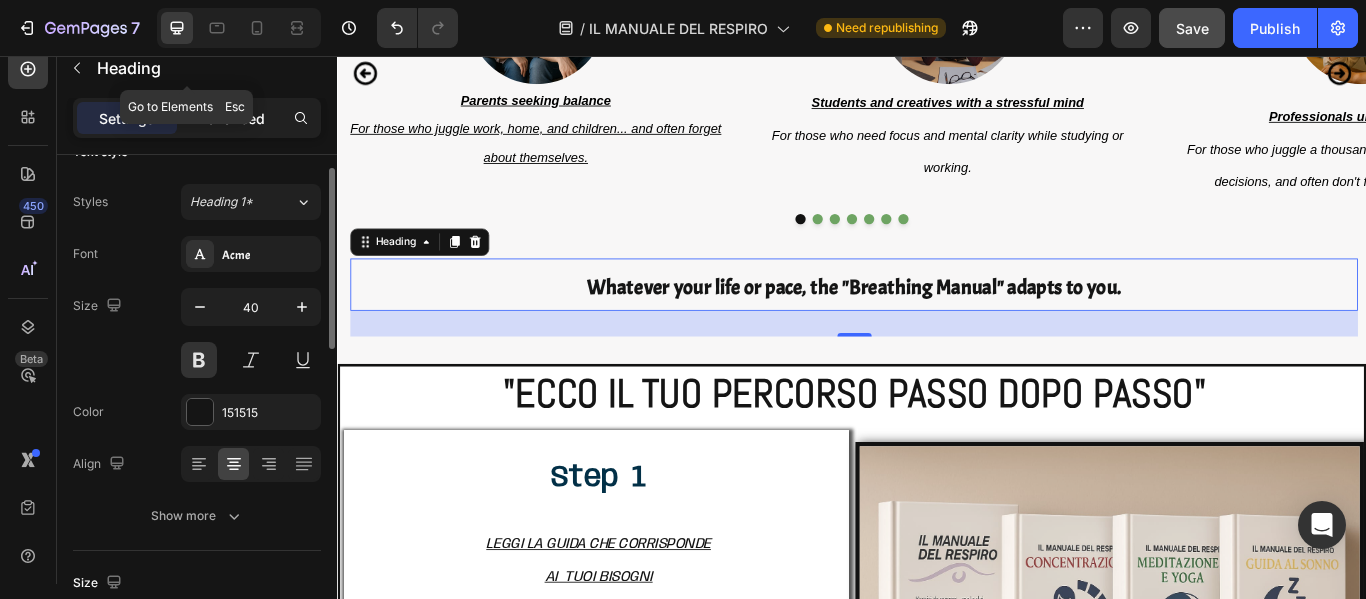 click on "Advanced" at bounding box center (231, 118) 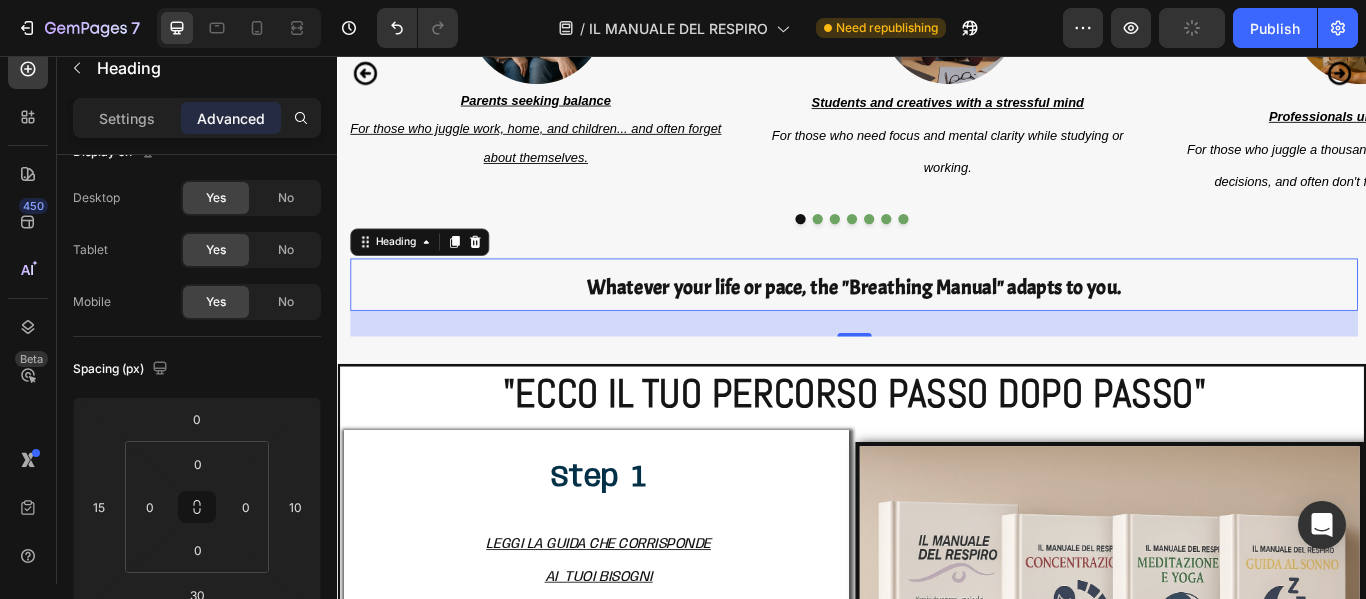 scroll, scrollTop: 521, scrollLeft: 0, axis: vertical 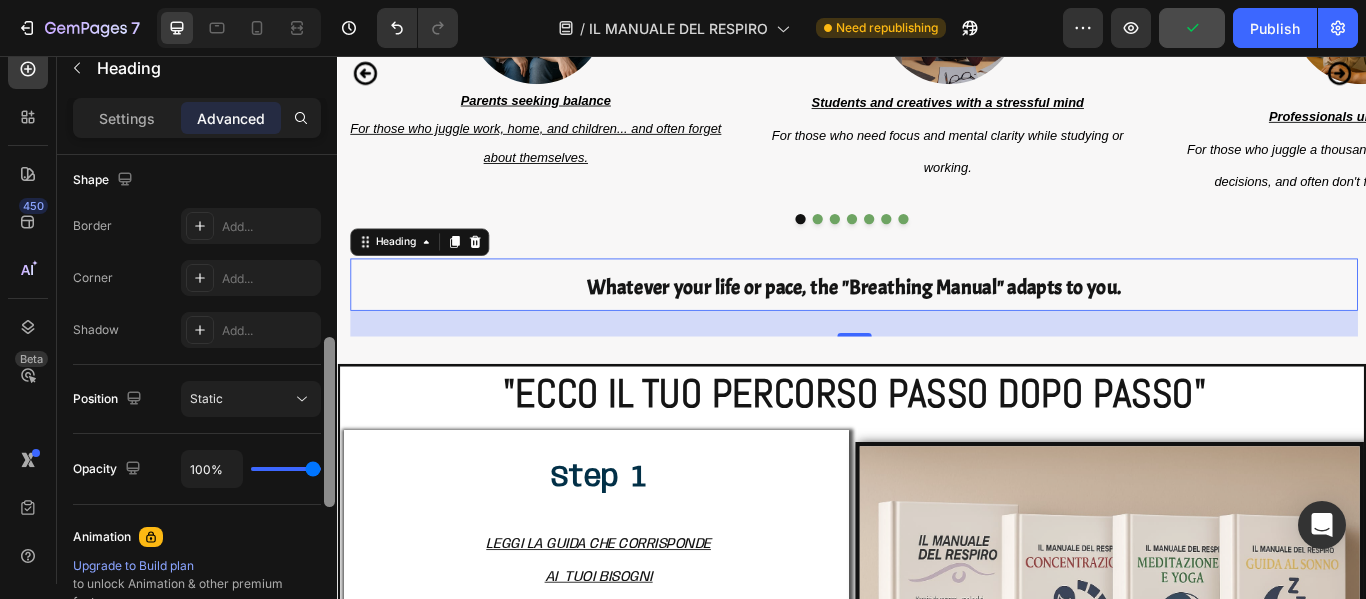 drag, startPoint x: 324, startPoint y: 181, endPoint x: 324, endPoint y: 512, distance: 331 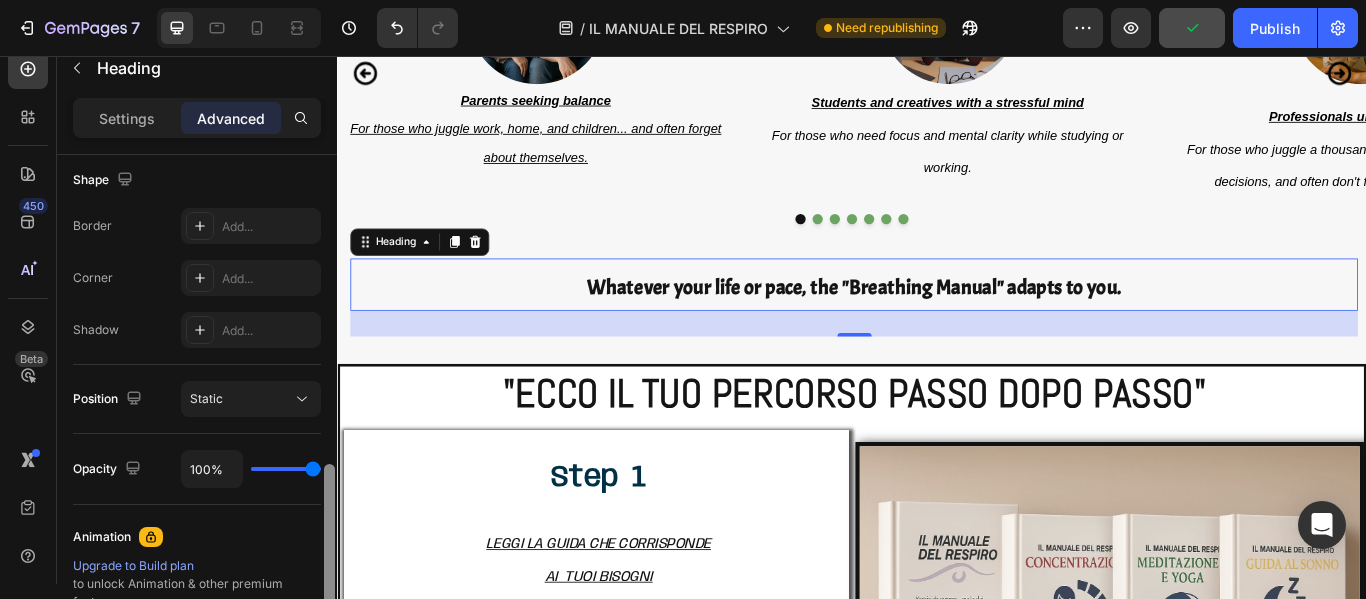scroll, scrollTop: 902, scrollLeft: 0, axis: vertical 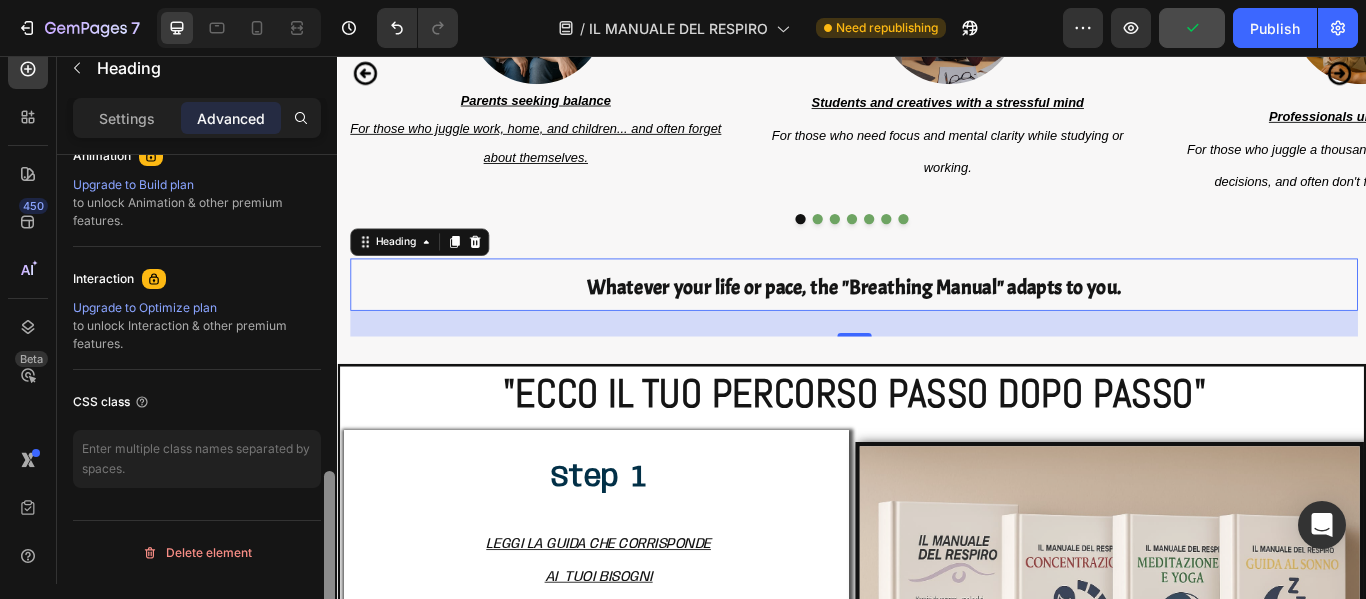 drag, startPoint x: 329, startPoint y: 479, endPoint x: 341, endPoint y: 618, distance: 139.51703 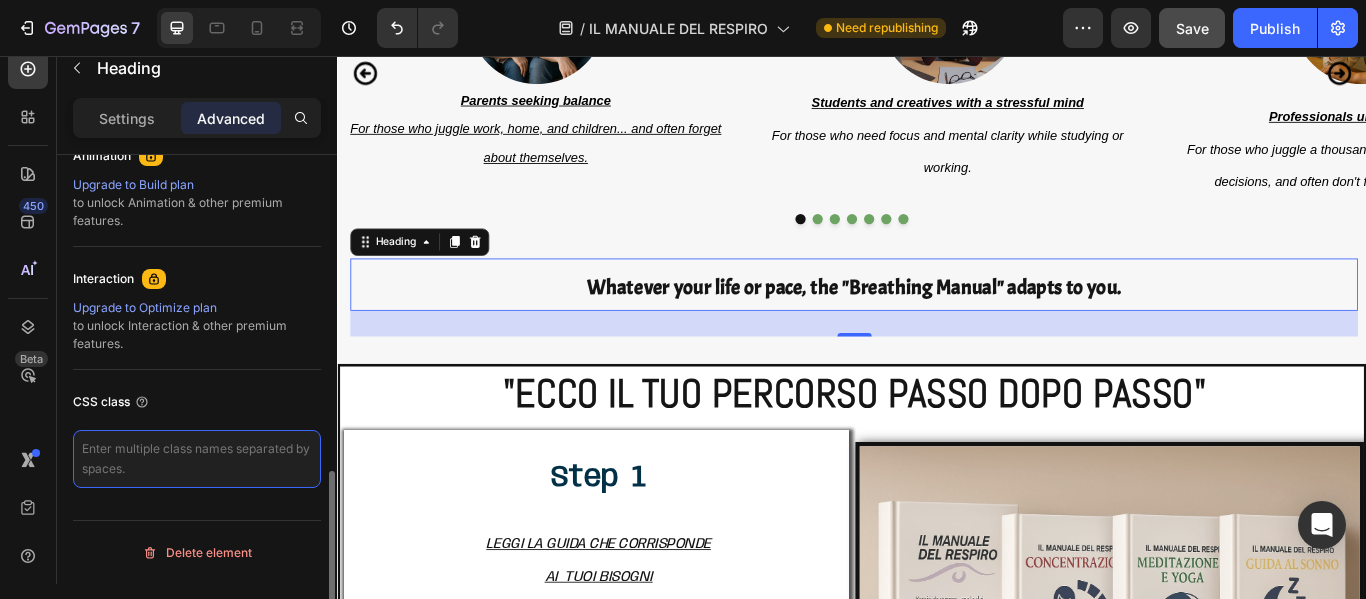 click at bounding box center (197, 459) 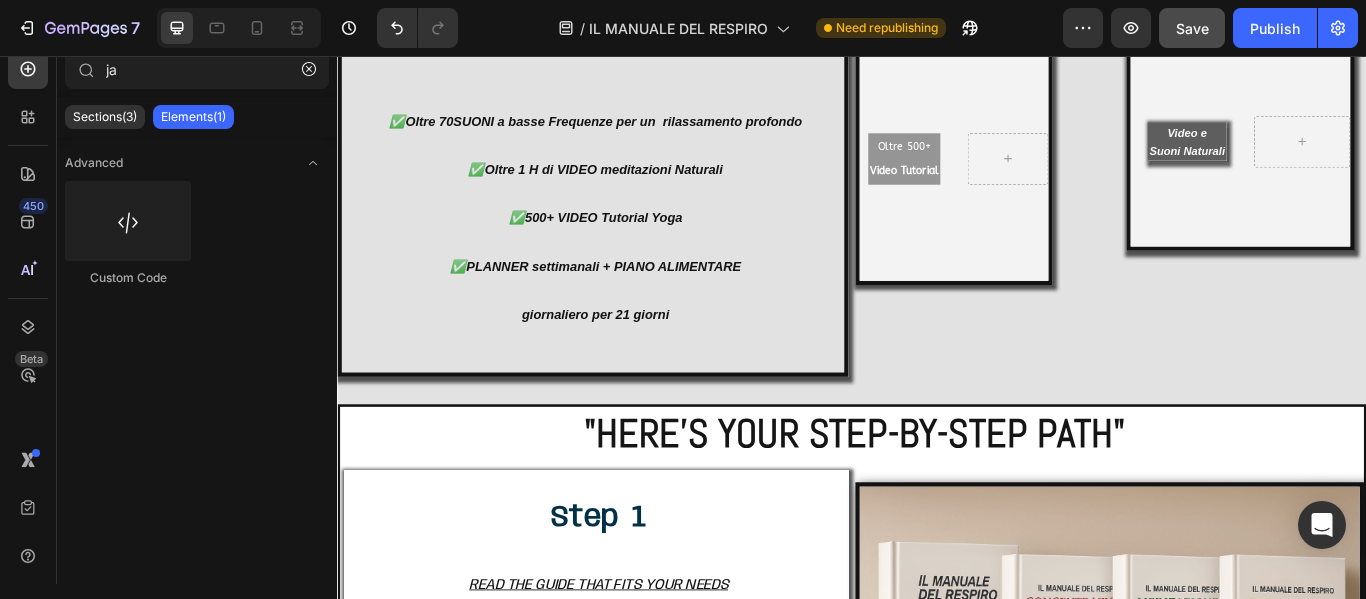 scroll, scrollTop: 15560, scrollLeft: 0, axis: vertical 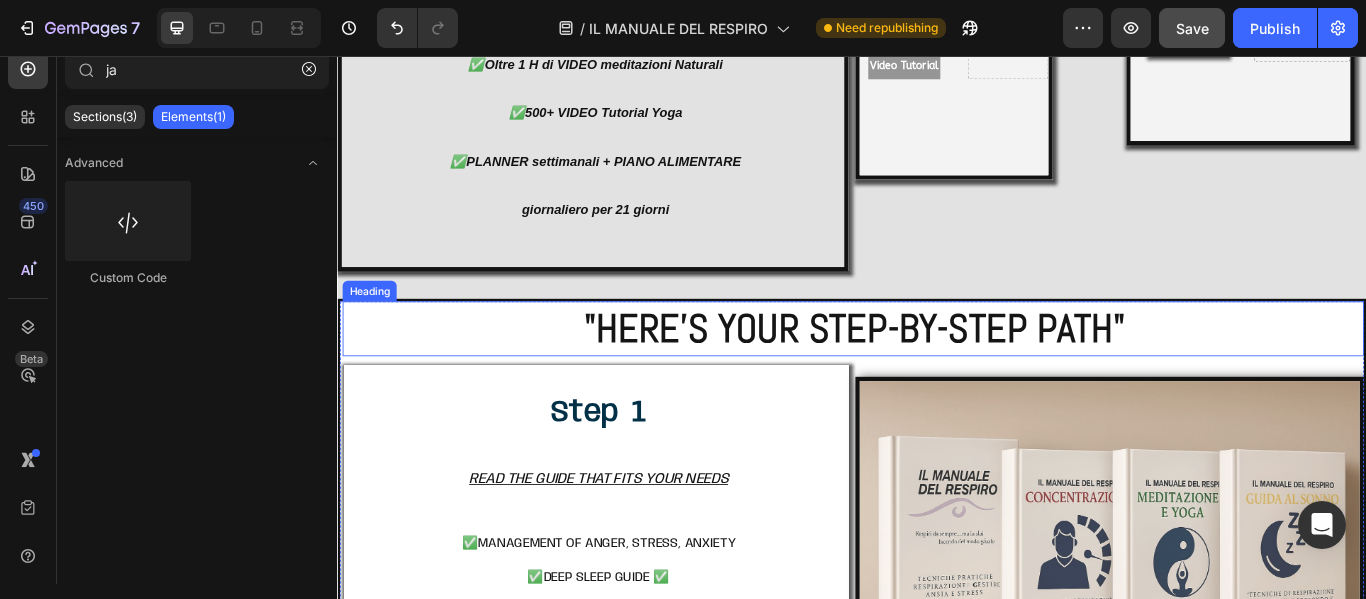 click on ""HERE'S YOUR STEP-BY-STEP PATH"" at bounding box center [940, 373] 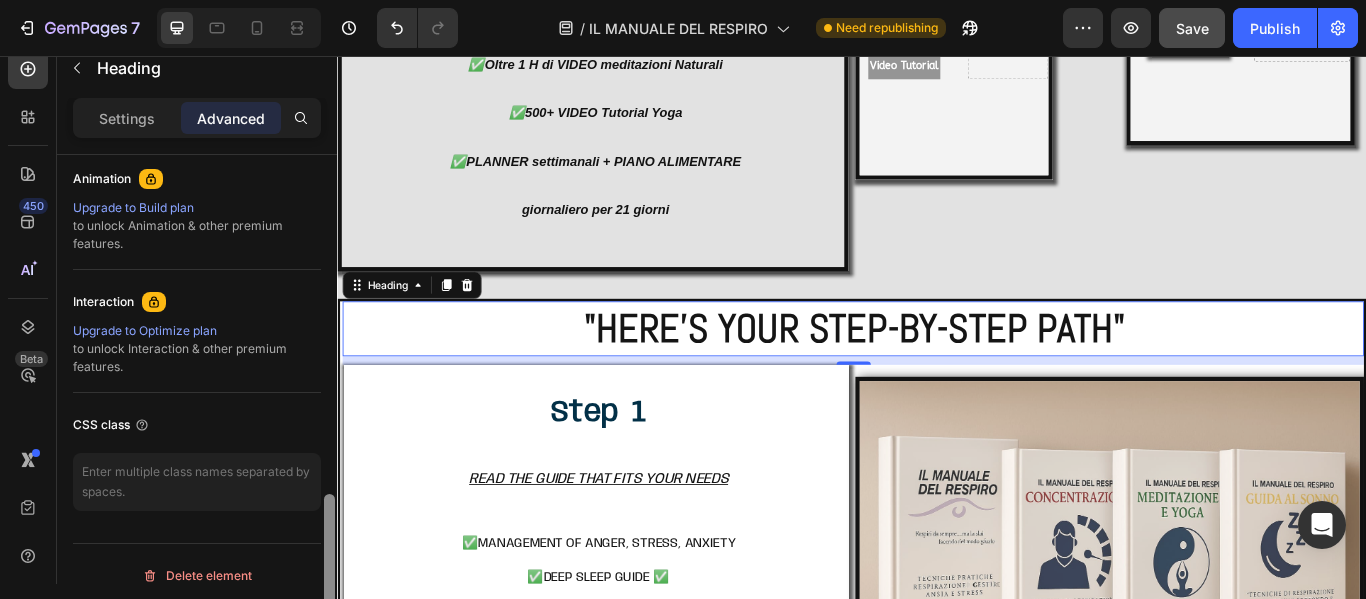scroll, scrollTop: 902, scrollLeft: 0, axis: vertical 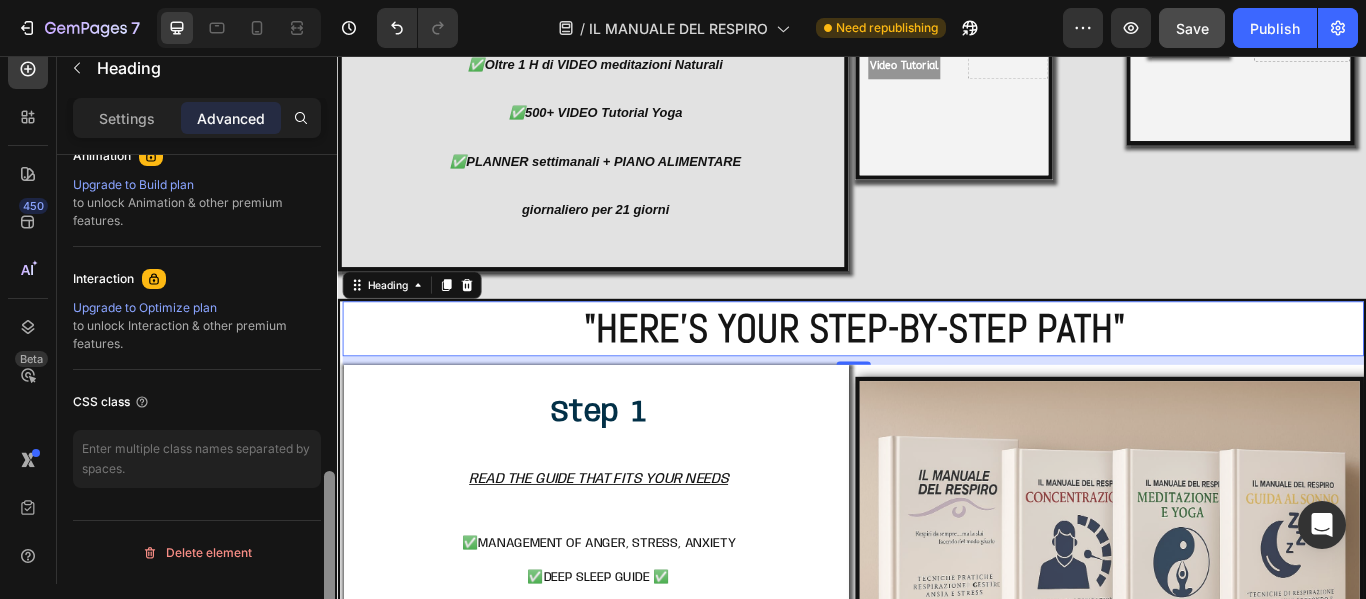 drag, startPoint x: 330, startPoint y: 182, endPoint x: 330, endPoint y: 501, distance: 319 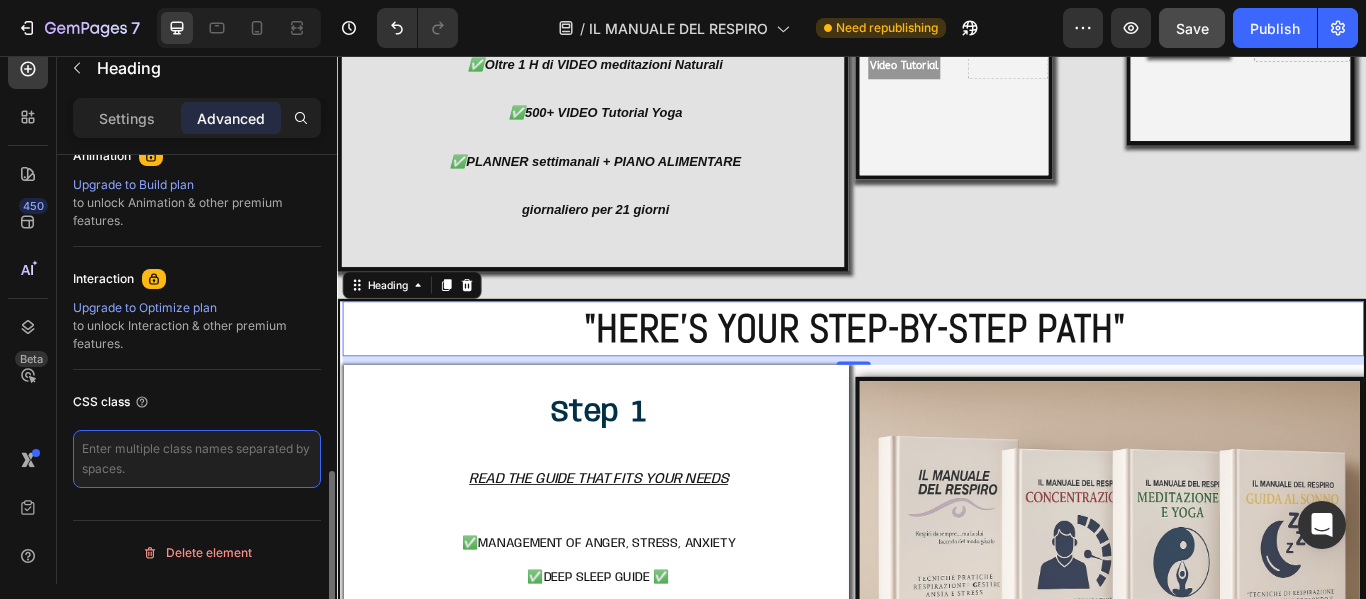 click at bounding box center (197, 459) 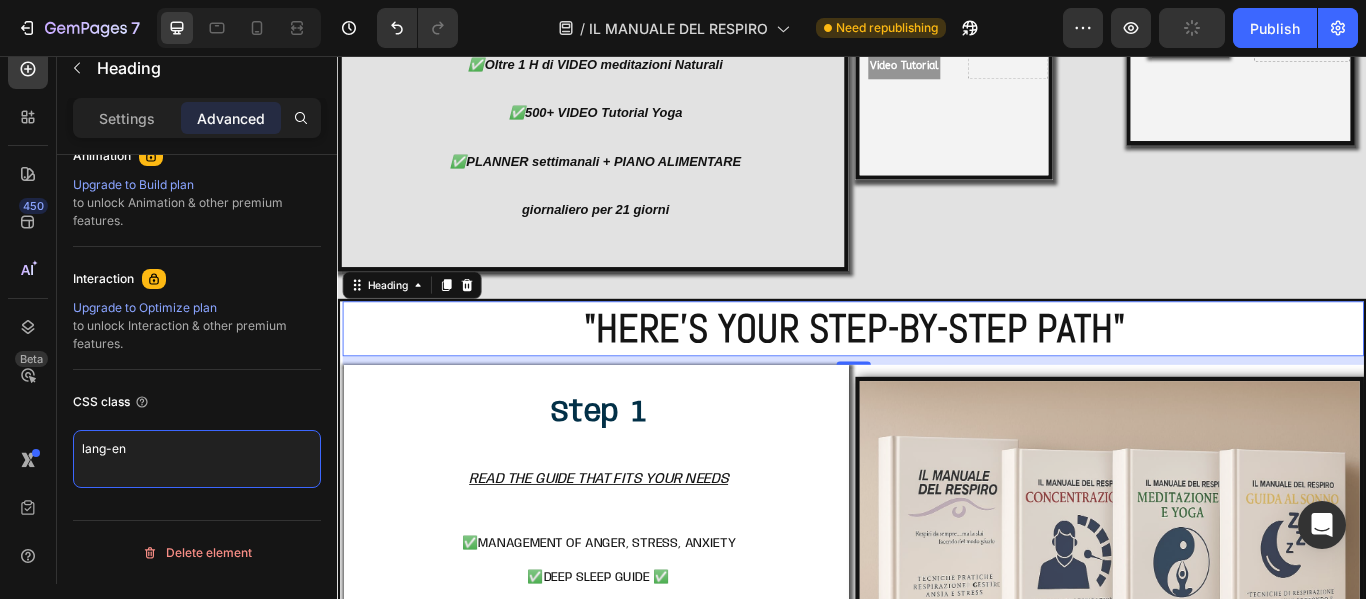 type on "lang-en" 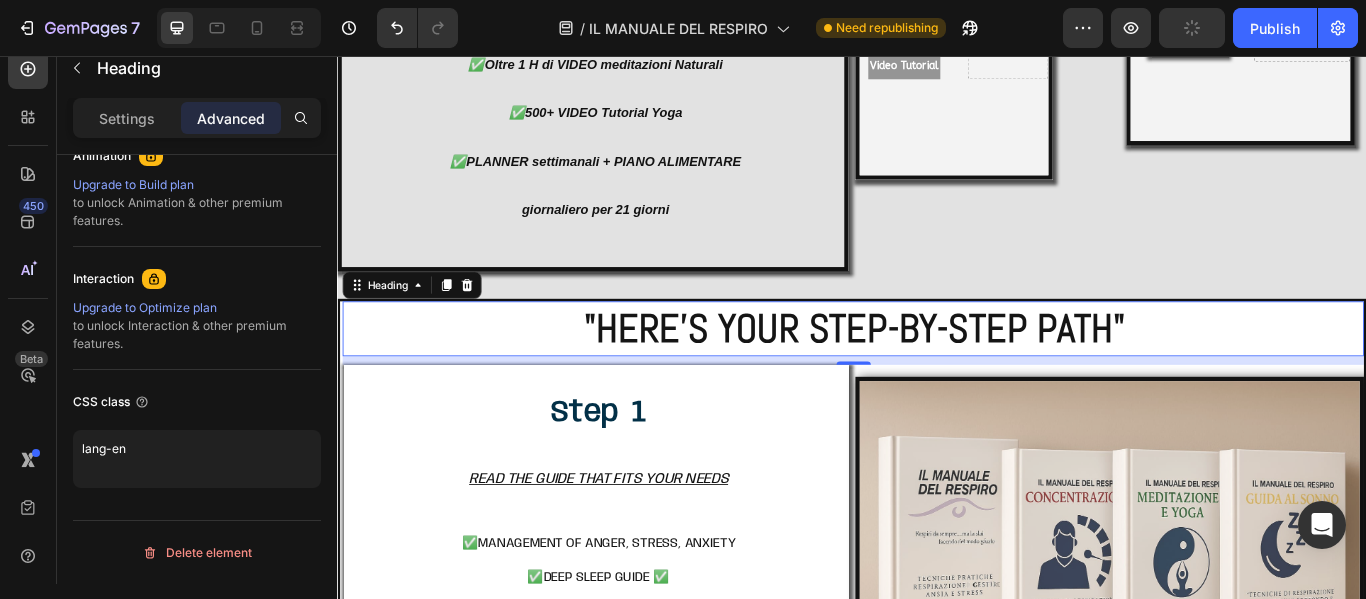 click on "10" at bounding box center [938, 411] 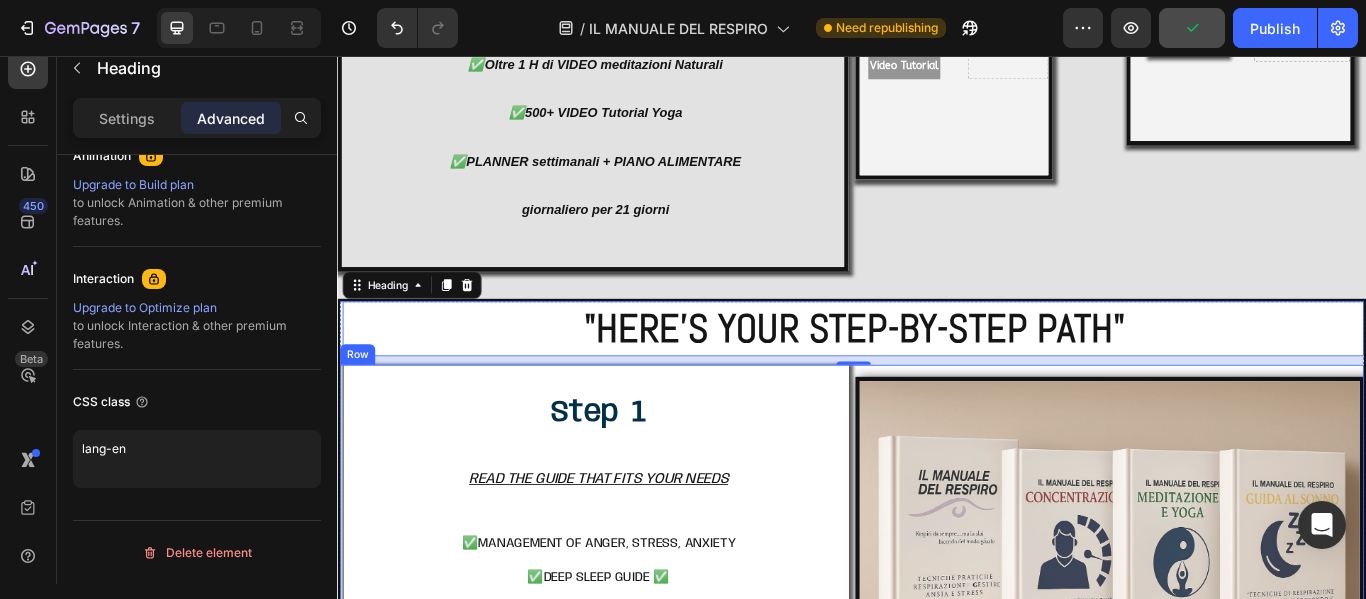 click on "Step  1 READ THE GUIDE THAT FITS YOUR NEEDS ✅MANAGEMENT OF ANGER, STRESS, ANXIETY
✅DEEP SLEEP GUIDE
✅ CONCENTRATION AND FOCUS
✅MEDITATION AND YOGA   Heading Heading Image Row" at bounding box center [937, 615] 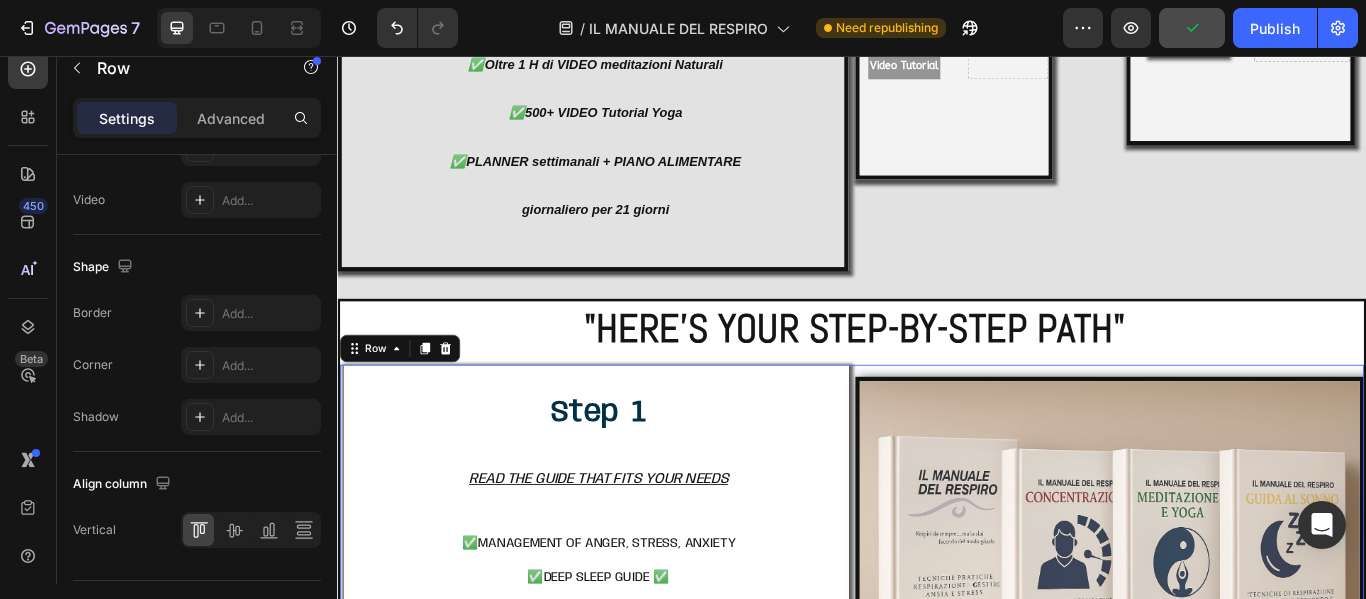 scroll, scrollTop: 0, scrollLeft: 0, axis: both 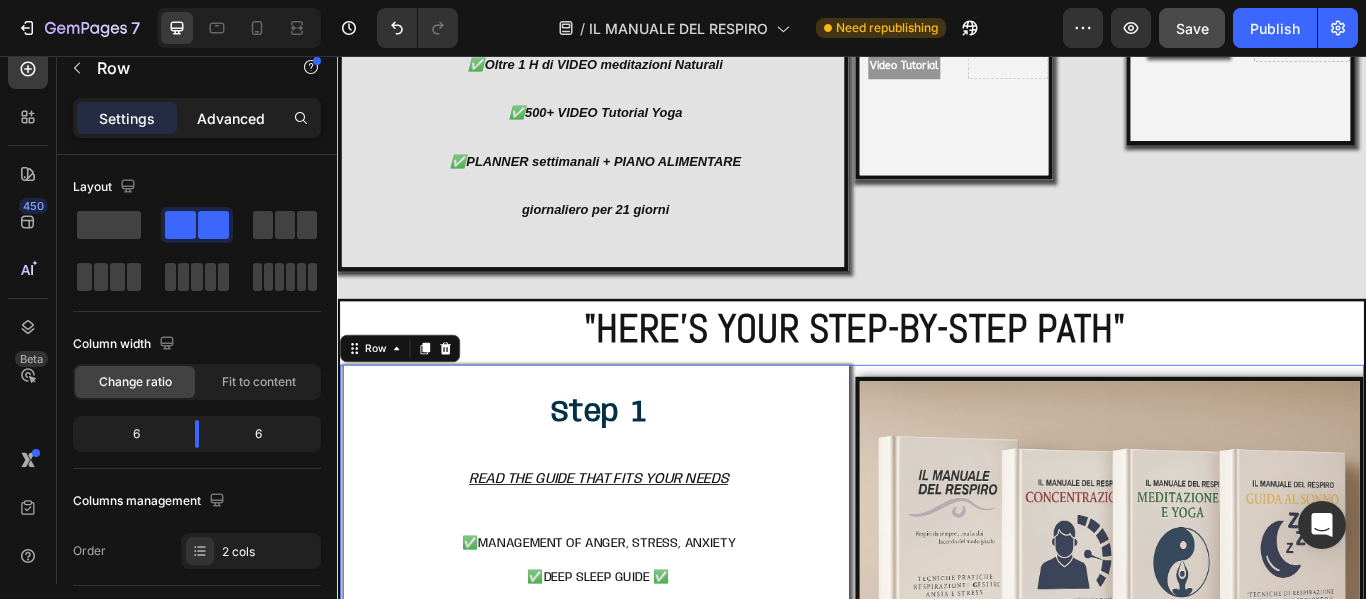 click on "Advanced" at bounding box center (231, 118) 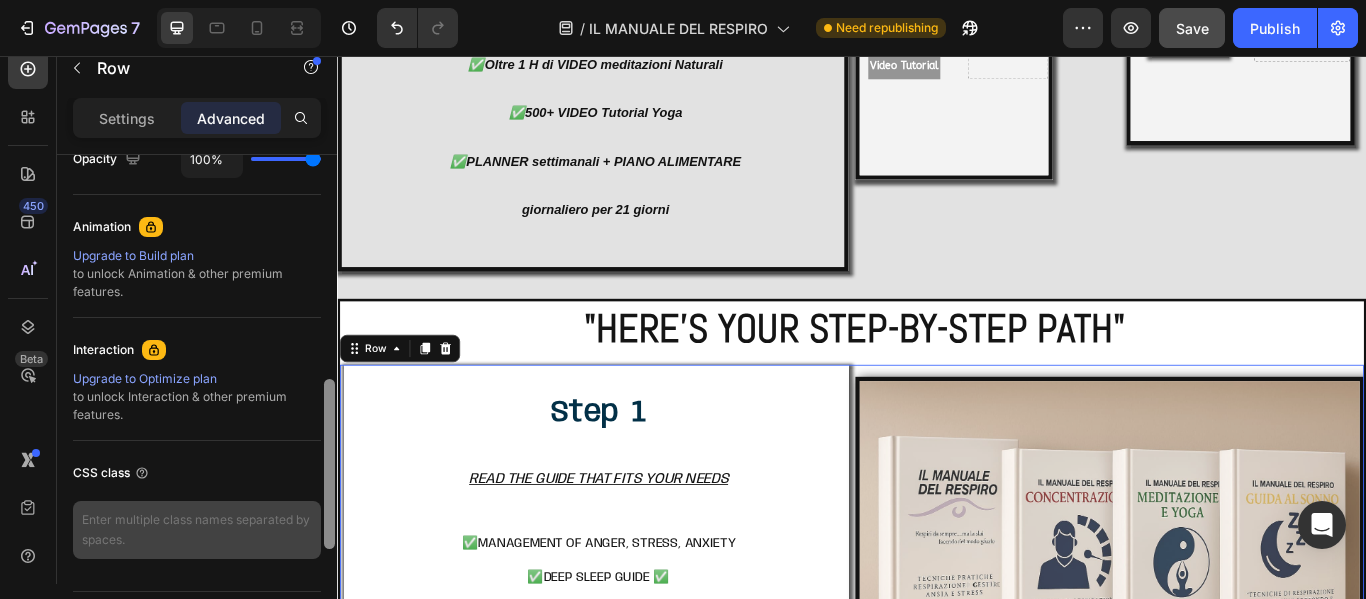 scroll, scrollTop: 853, scrollLeft: 0, axis: vertical 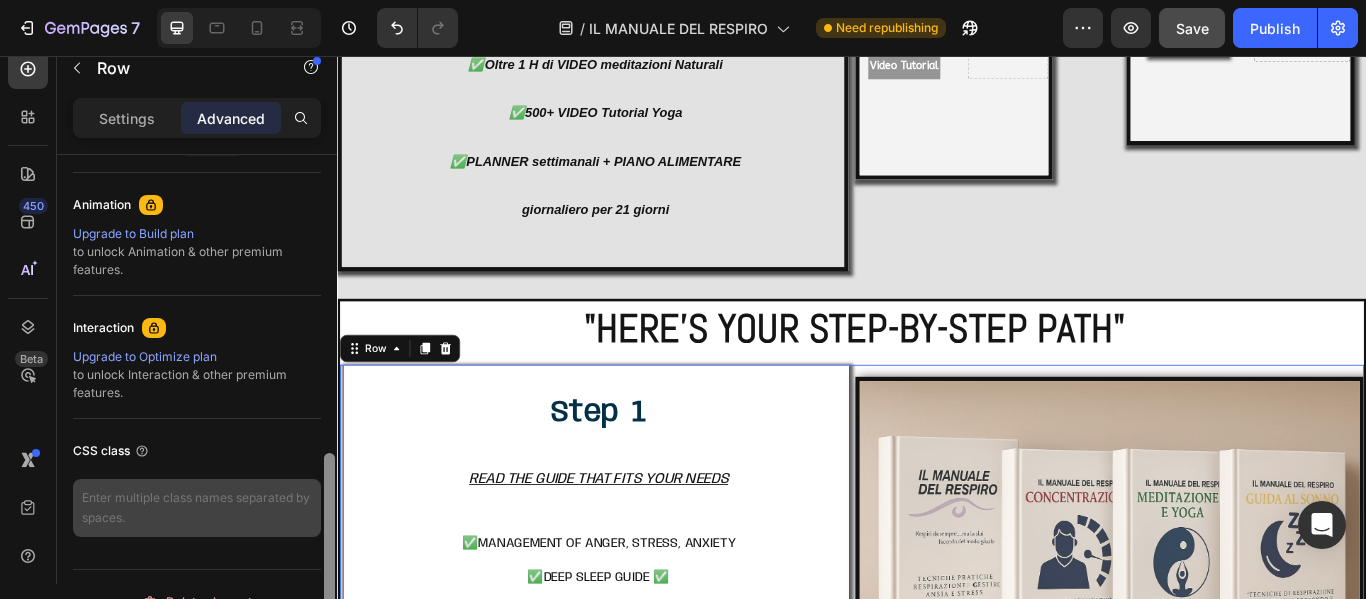 drag, startPoint x: 328, startPoint y: 195, endPoint x: 309, endPoint y: 494, distance: 299.60306 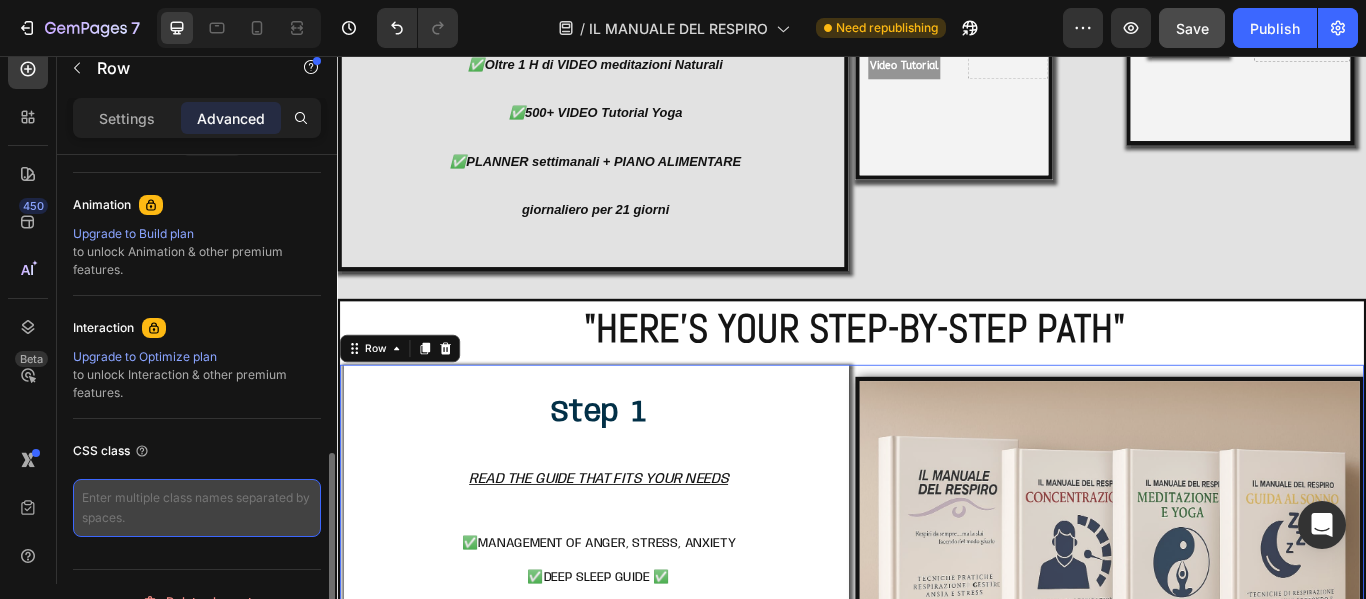 click at bounding box center [197, 508] 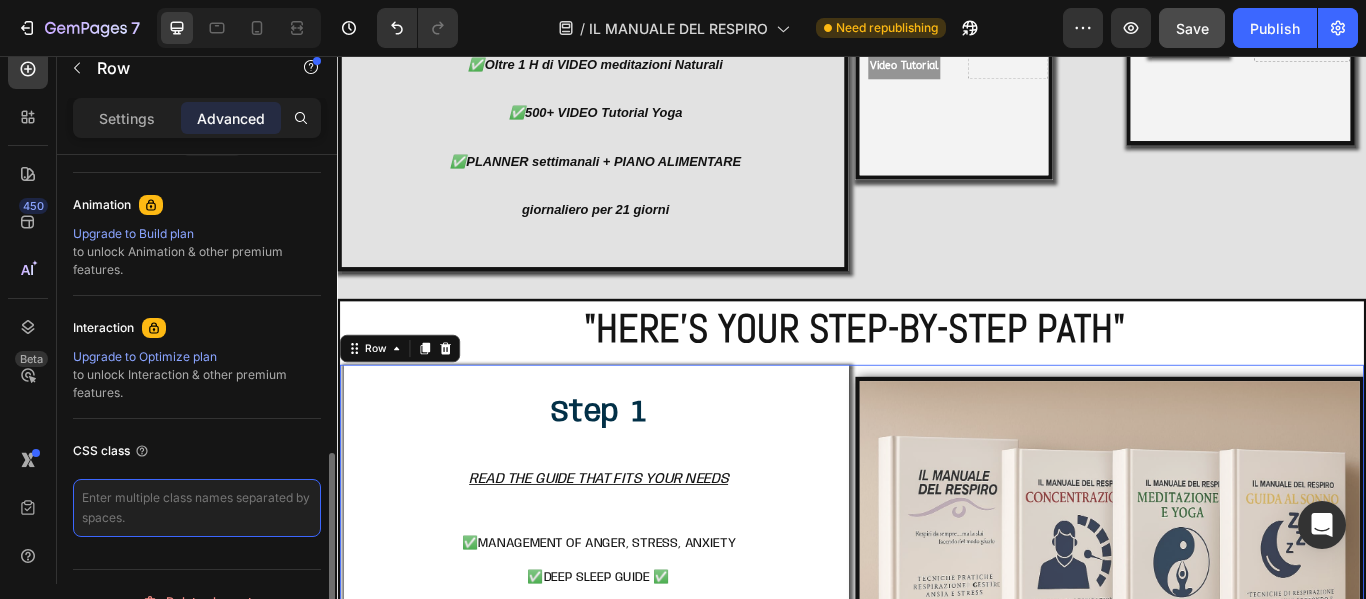 paste on "lang-en" 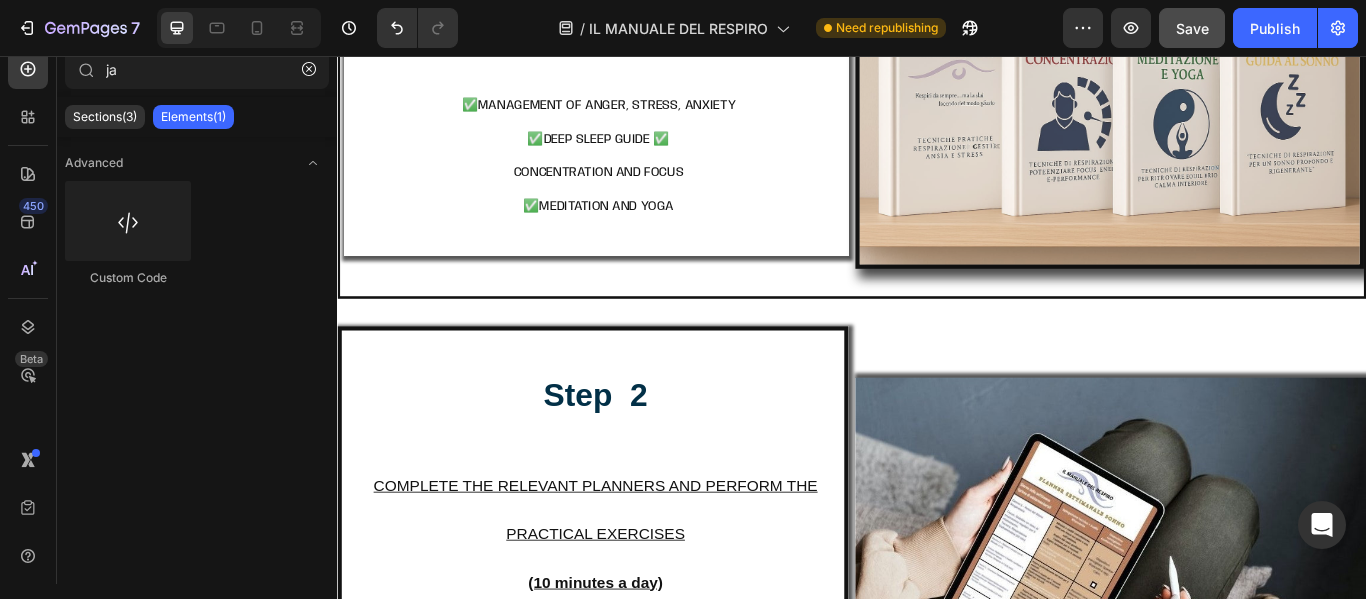 scroll, scrollTop: 16200, scrollLeft: 0, axis: vertical 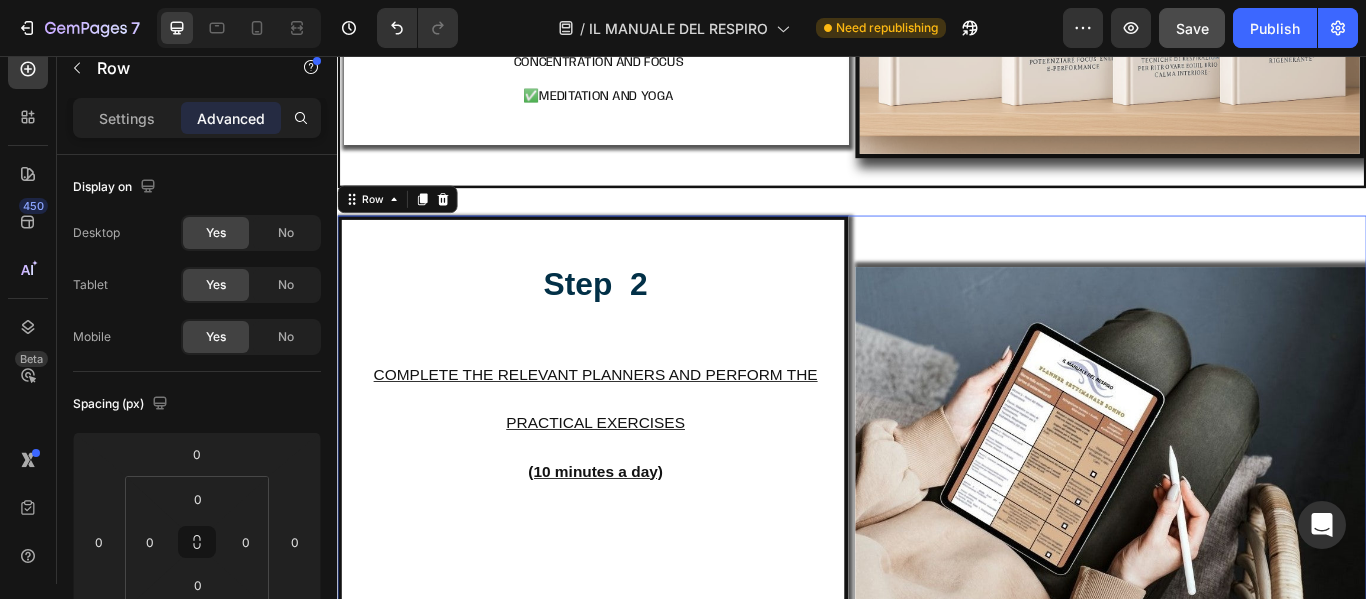 click on "Image" at bounding box center (1239, 533) 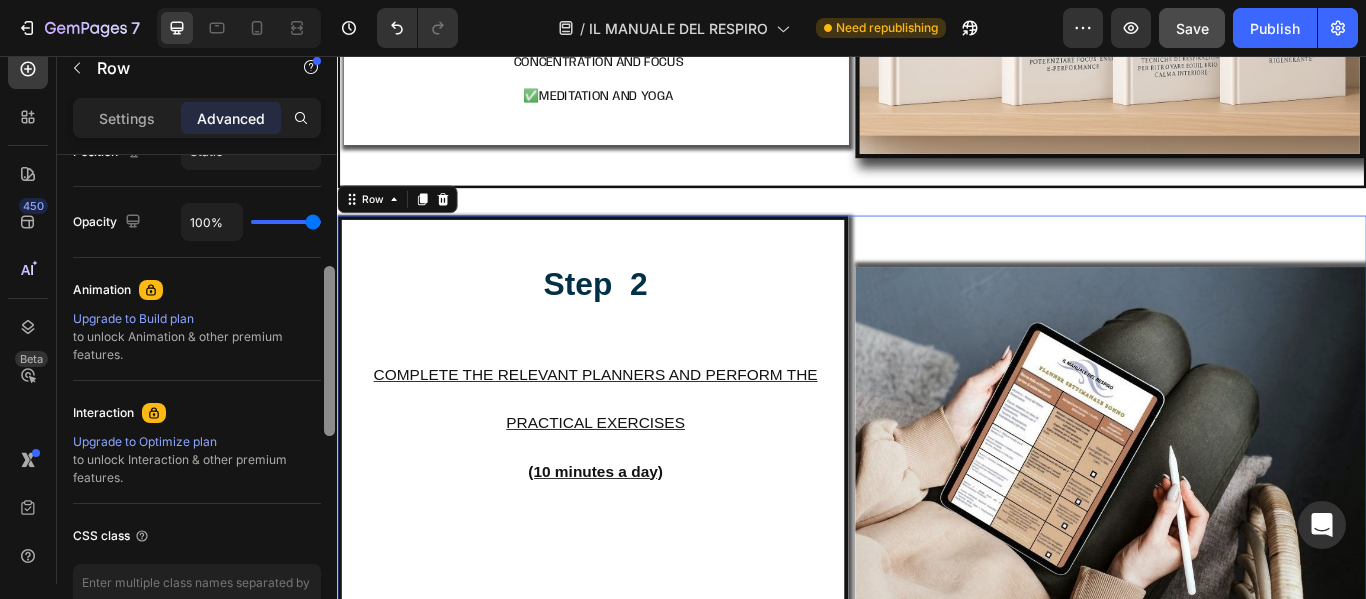 scroll, scrollTop: 839, scrollLeft: 0, axis: vertical 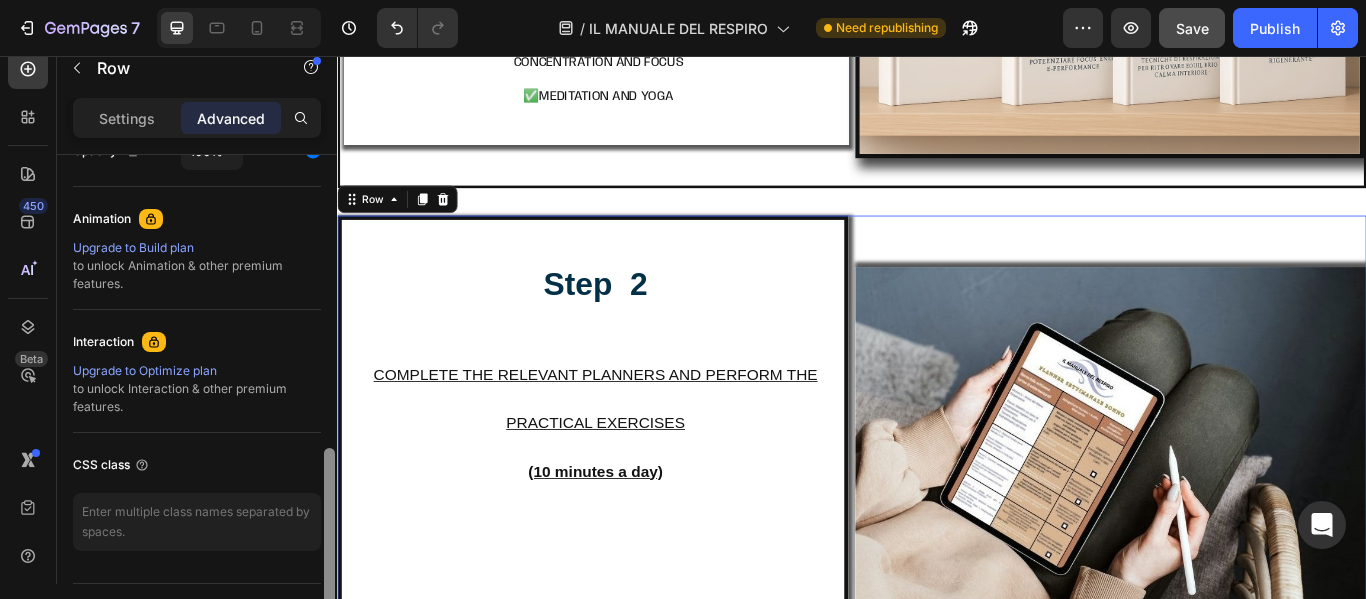 drag, startPoint x: 325, startPoint y: 293, endPoint x: 314, endPoint y: 587, distance: 294.20572 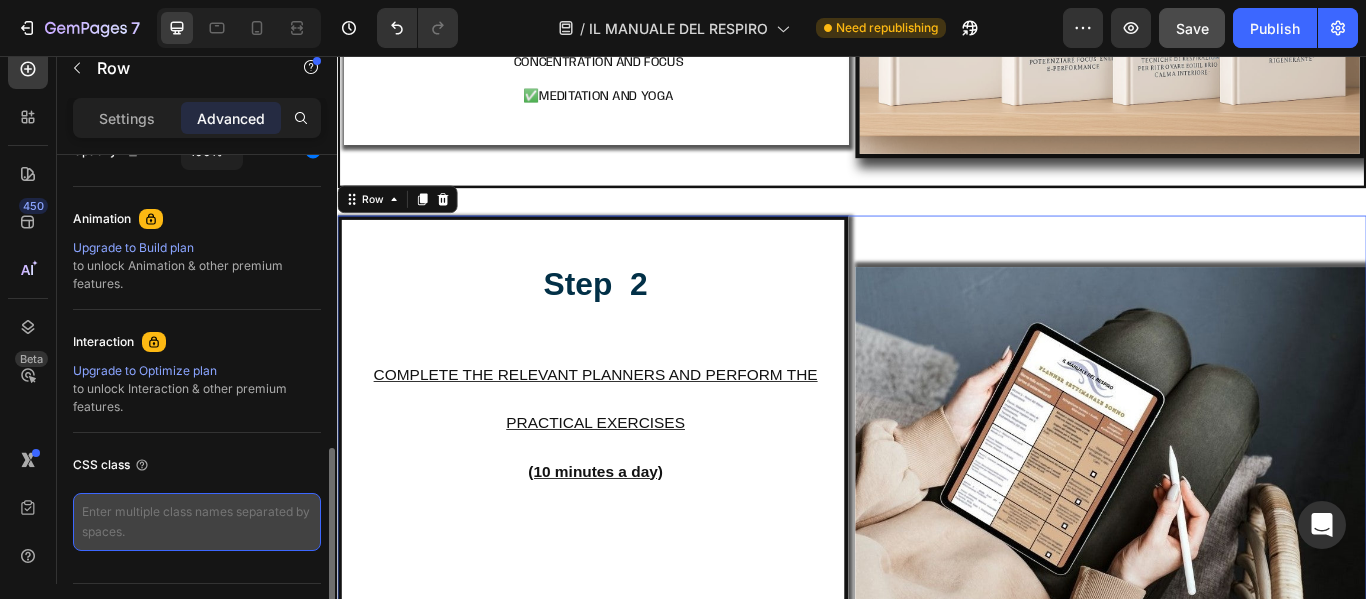 click at bounding box center [197, 522] 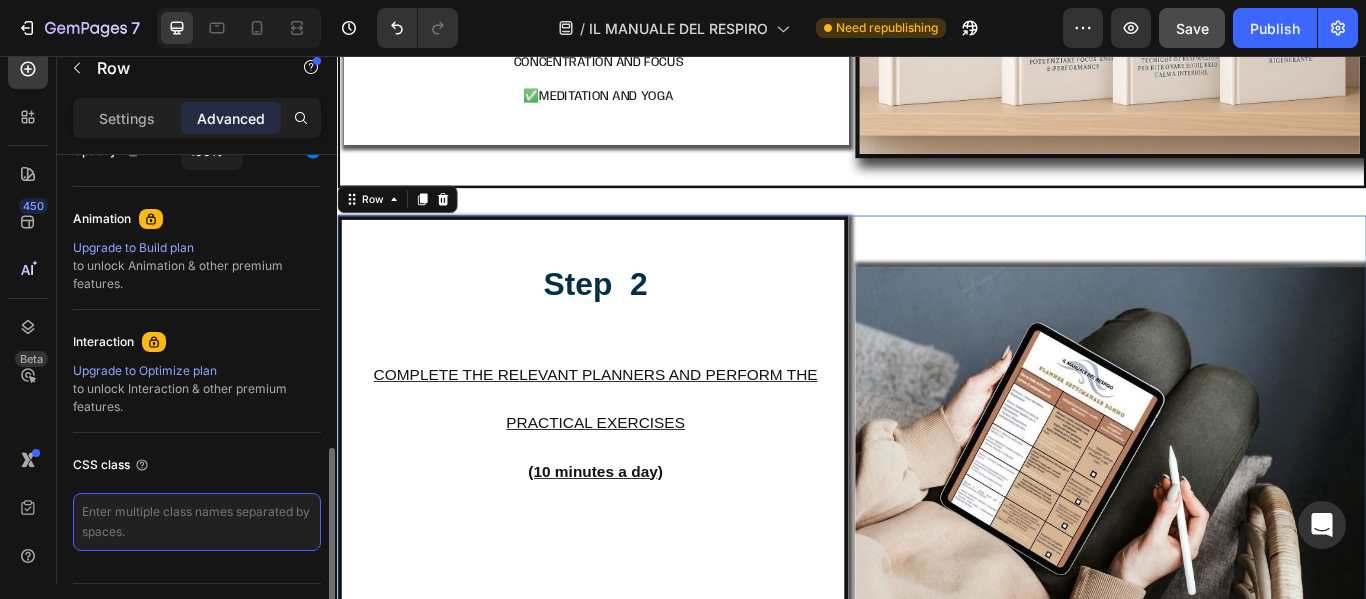 paste on "lang-en" 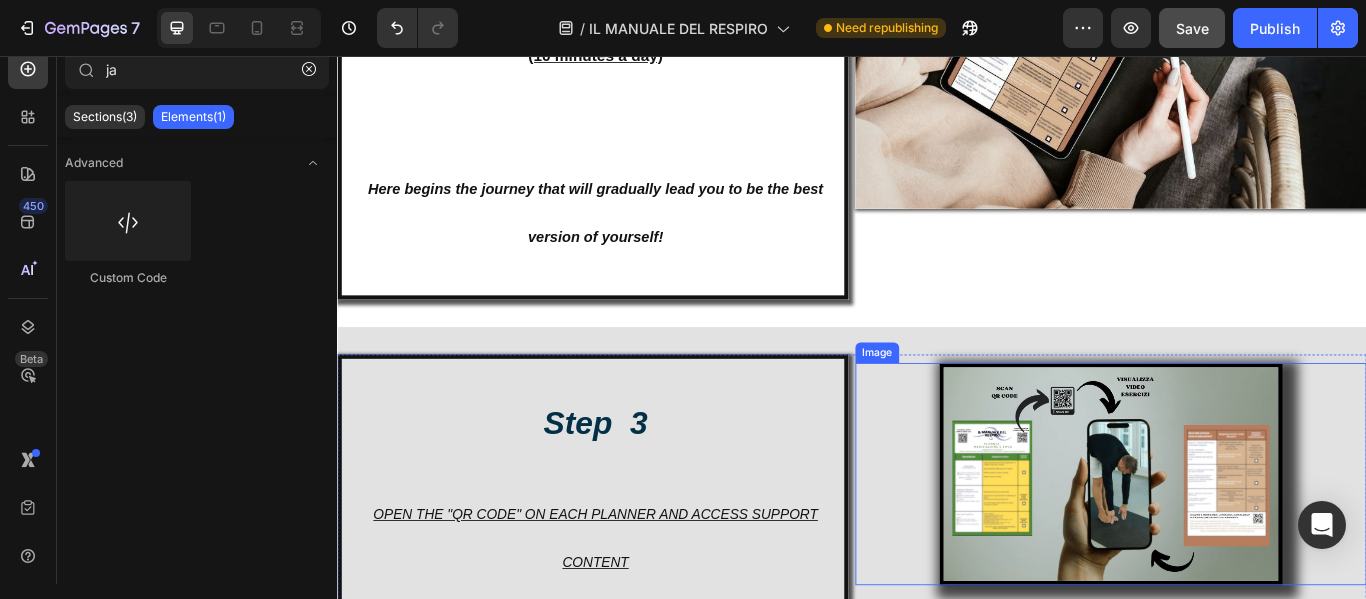 scroll, scrollTop: 16806, scrollLeft: 0, axis: vertical 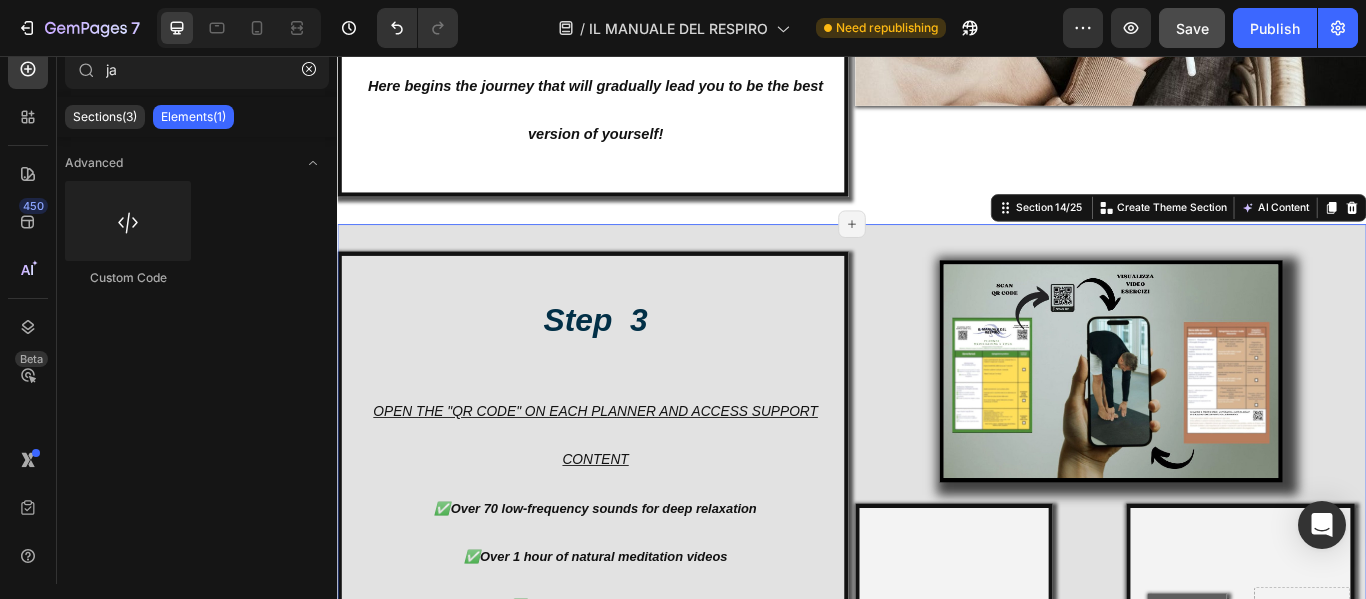 click on "Step  3 OPEN THE "QR CODE" ON EACH PLANNER AND
ACCESS SUPPORT CONTENT ✅Over 70 low-frequency sounds for deep relaxation
✅Over 1 hour of natural meditation videos
✅500+ yoga tutorial videos
✅Weekly planner + 21-day daily meal plan Heading Image Oltre 500+ Video Tutorial Text Block
Hero Banner Video e  Suoni Naturali Heading
Hero Banner Row Row Section 14/25   You can create reusable sections Create Theme Section AI Content Write with GemAI What would you like to describe here? Tone and Voice Persuasive Product Show more Generate Page has reached Shopify’s 25 section-limit Page has reached Shopify’s 25 section-limit Page has reached Shopify’s 25 section-limit" at bounding box center [937, 578] 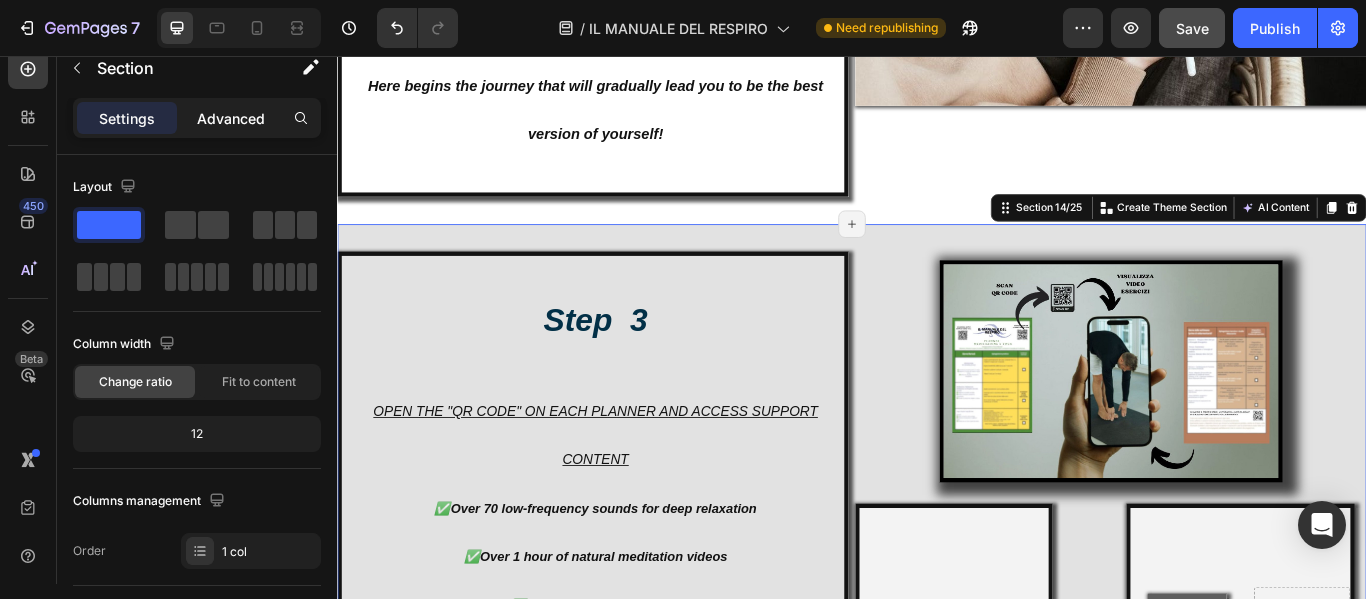 click on "Advanced" at bounding box center (231, 118) 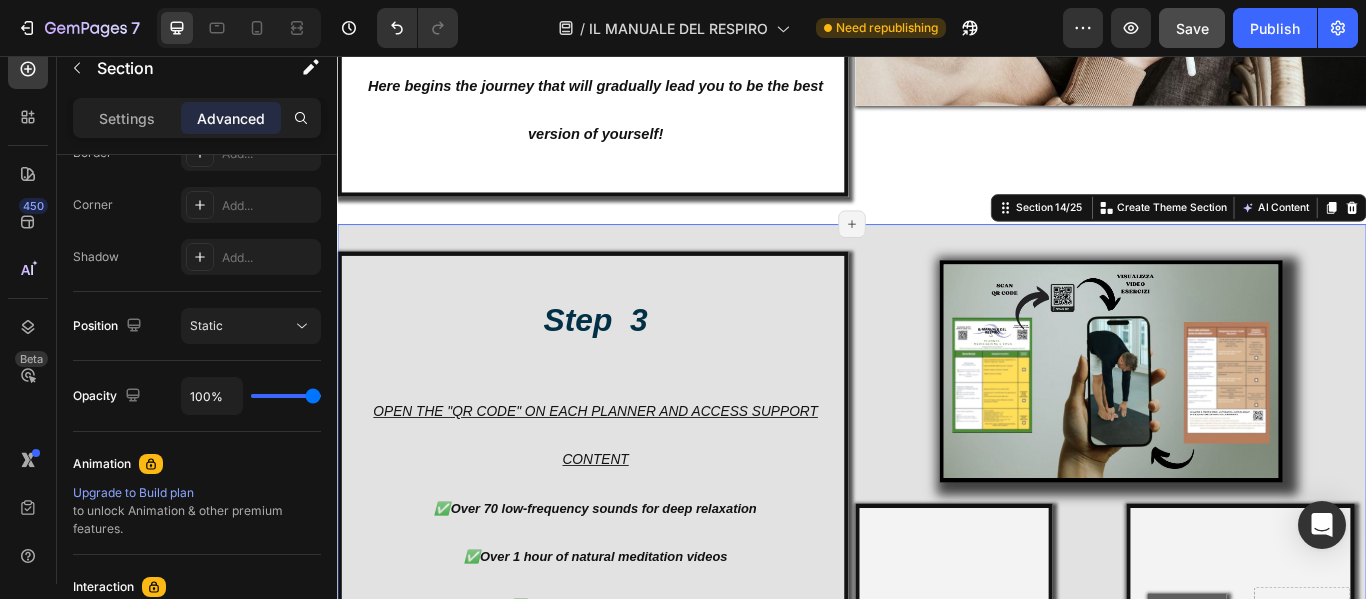 scroll, scrollTop: 902, scrollLeft: 0, axis: vertical 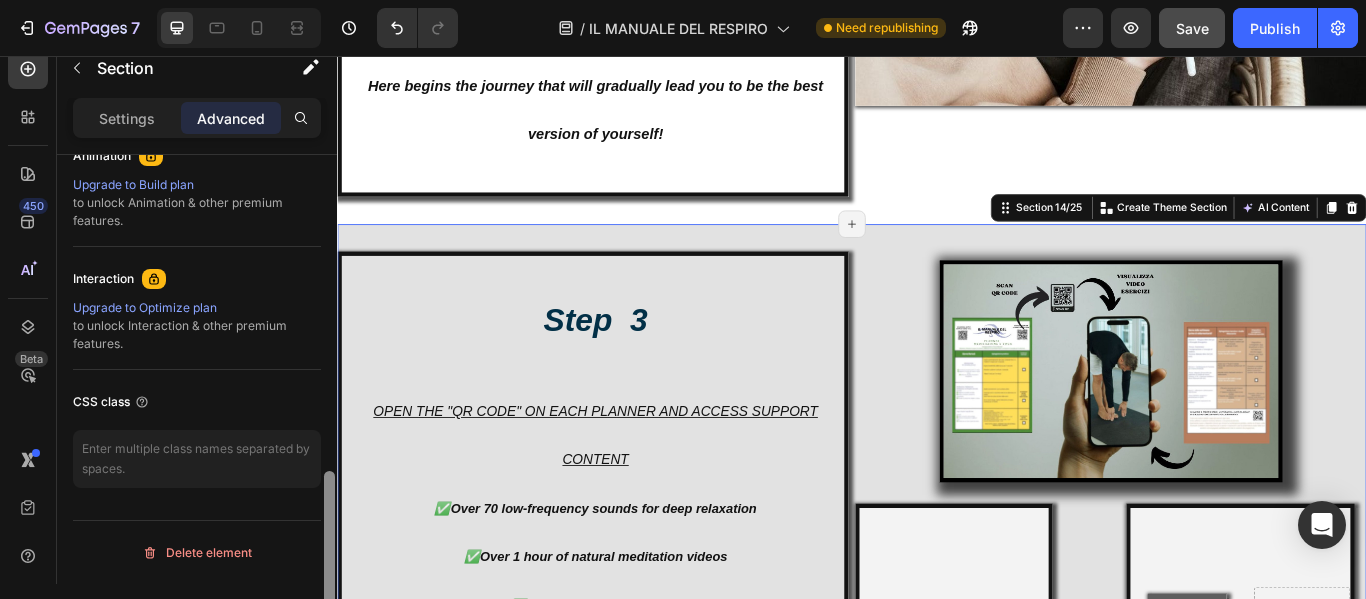 drag, startPoint x: 328, startPoint y: 194, endPoint x: 337, endPoint y: 508, distance: 314.12897 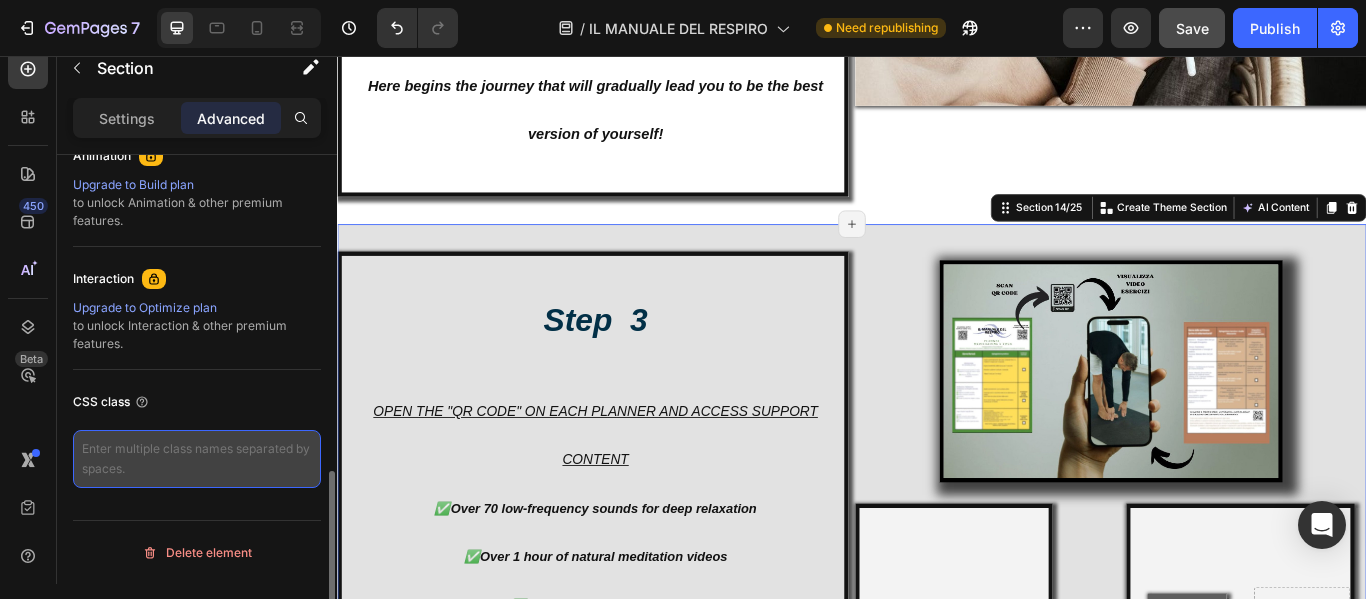 click at bounding box center [197, 459] 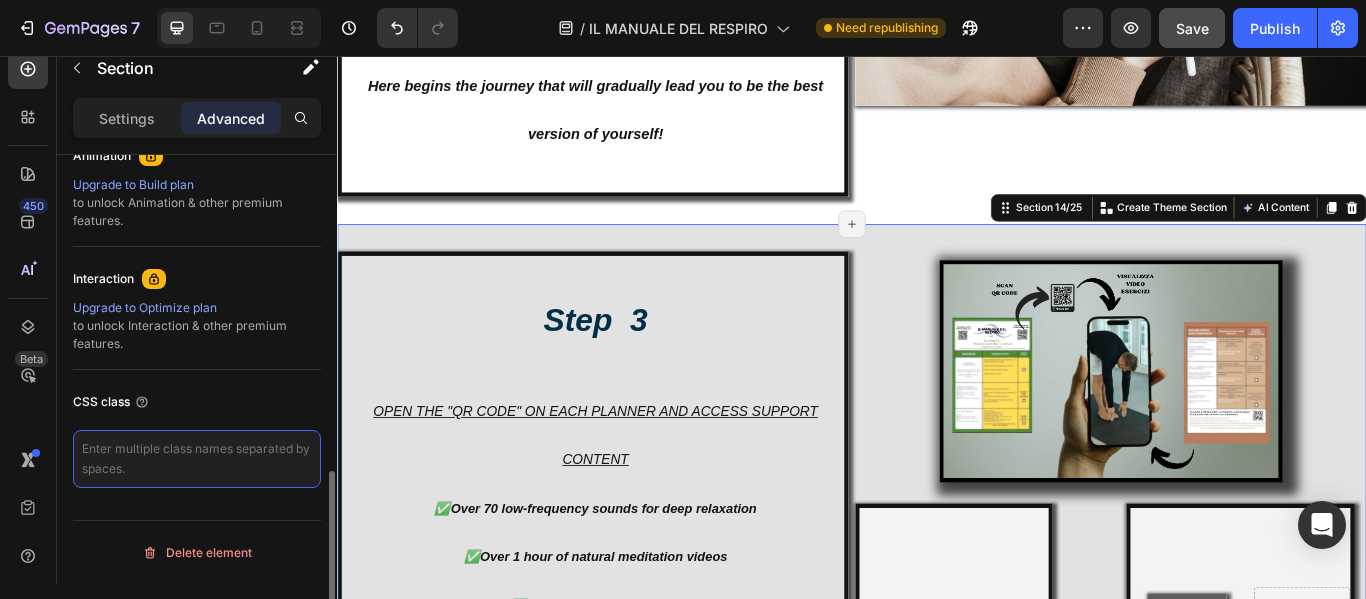 paste on "lang-en" 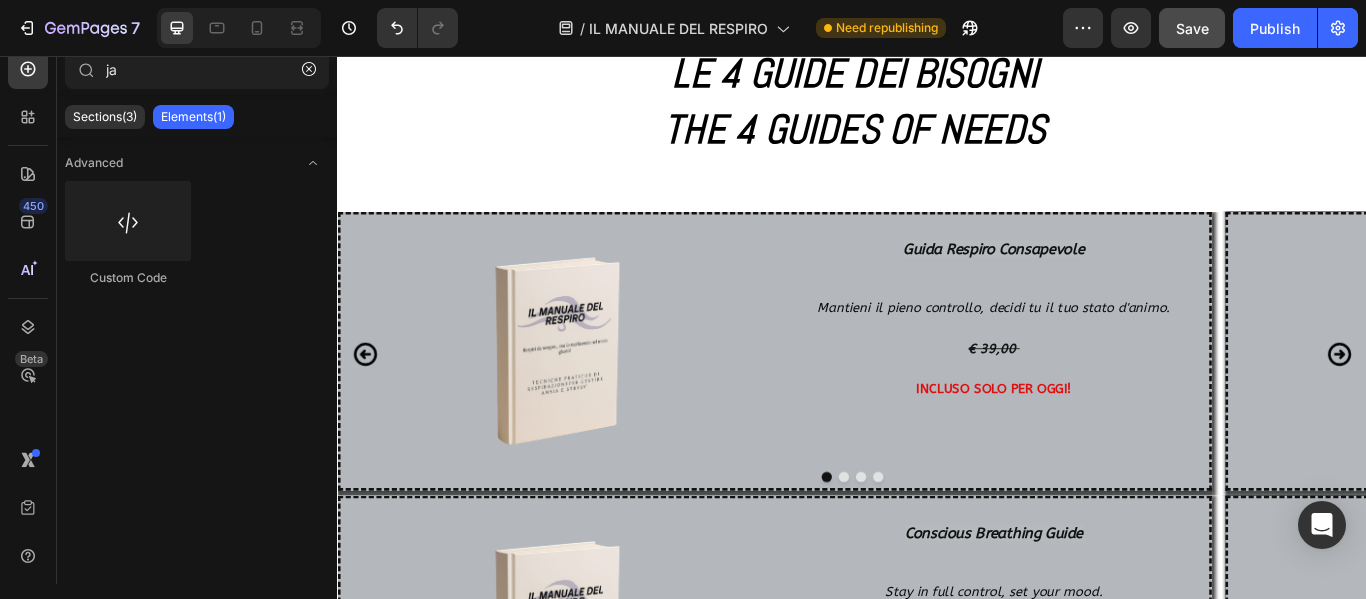 scroll, scrollTop: 17419, scrollLeft: 0, axis: vertical 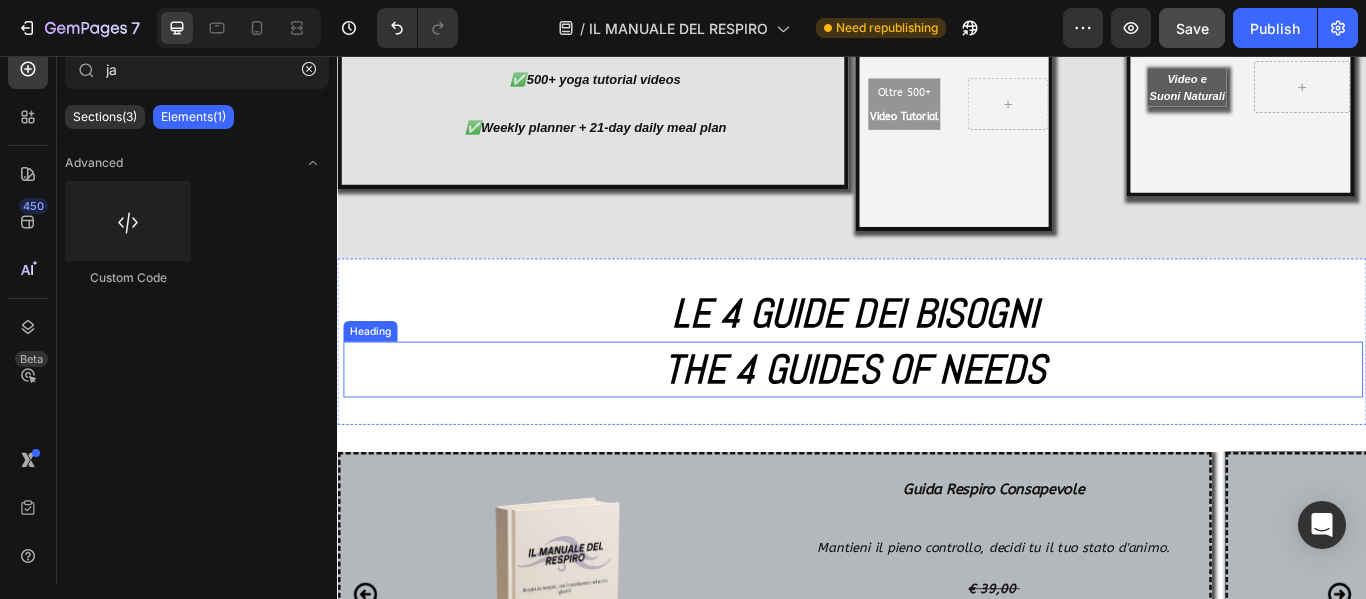 click on "THE 4 GUIDES OF NEEDS" at bounding box center (940, 421) 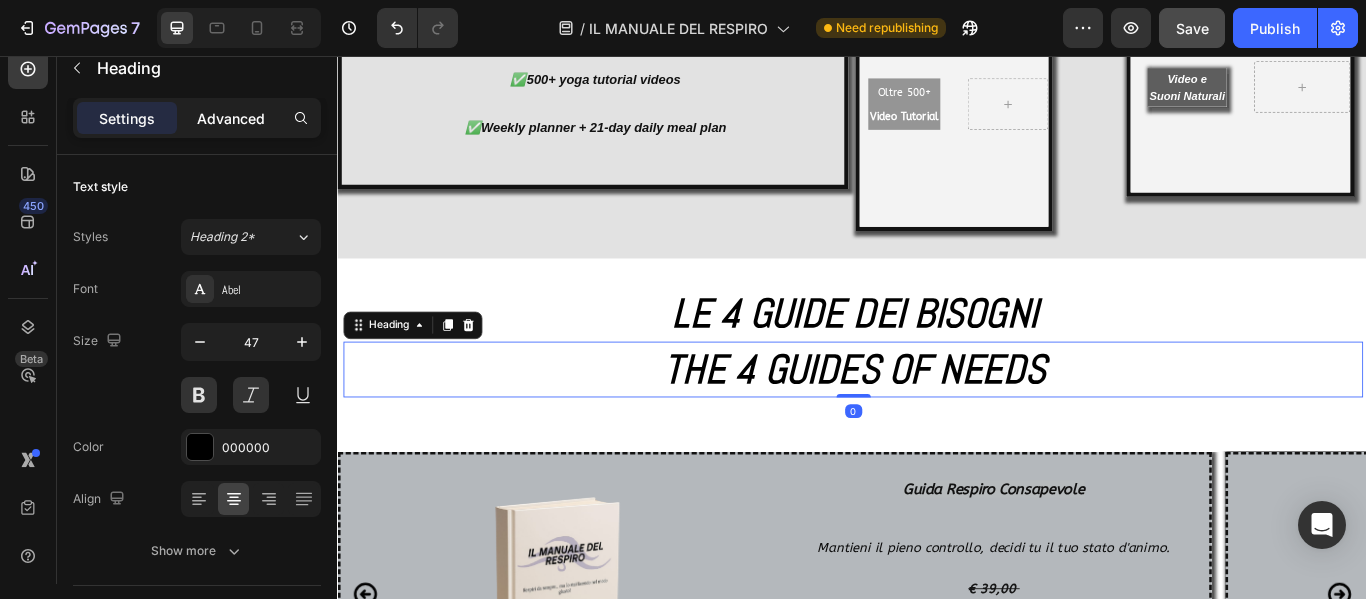 click on "Advanced" at bounding box center (231, 118) 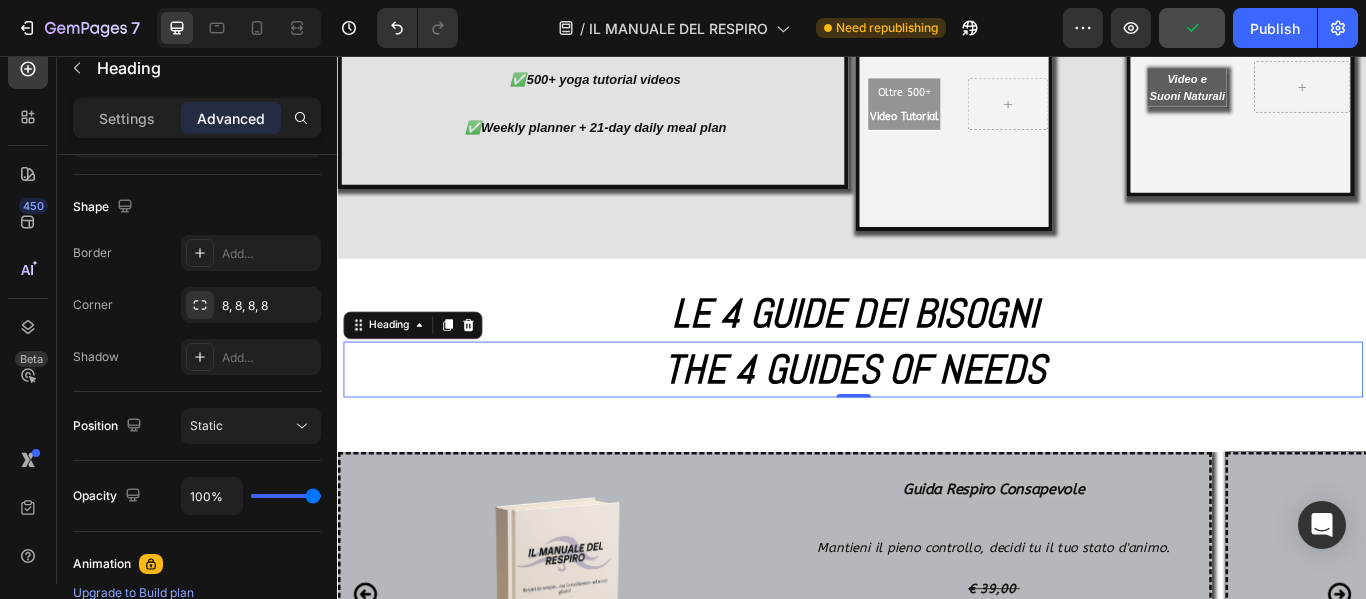 scroll, scrollTop: 902, scrollLeft: 0, axis: vertical 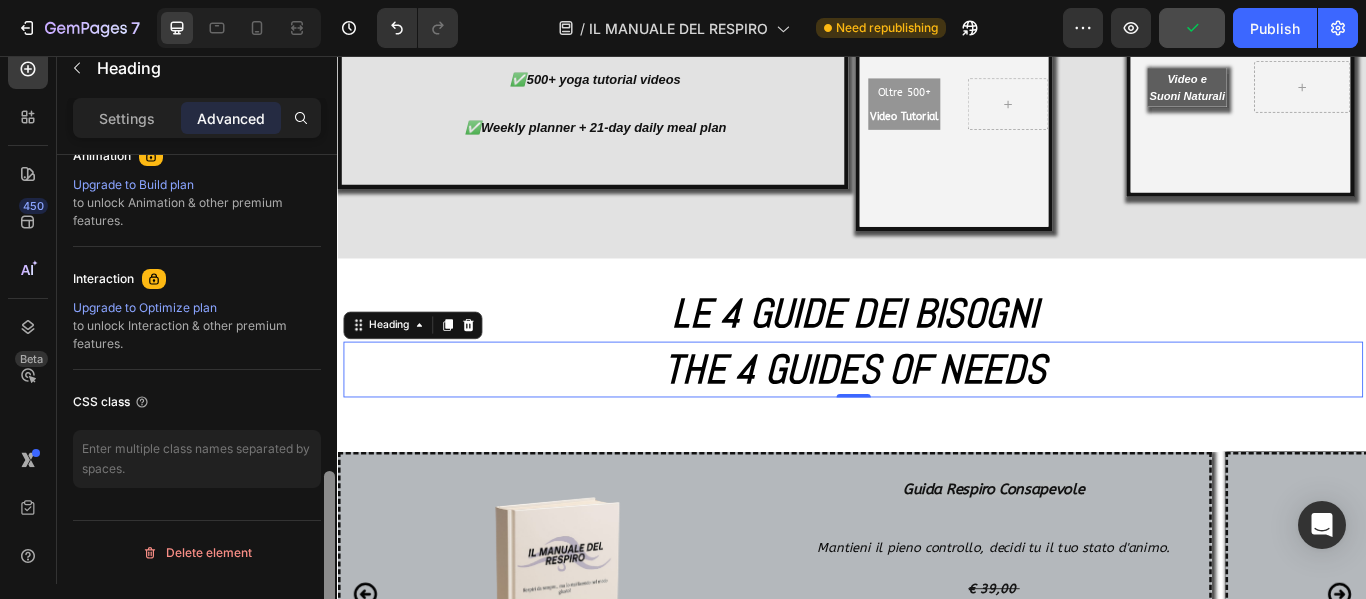 drag, startPoint x: 320, startPoint y: 299, endPoint x: 327, endPoint y: 548, distance: 249.09837 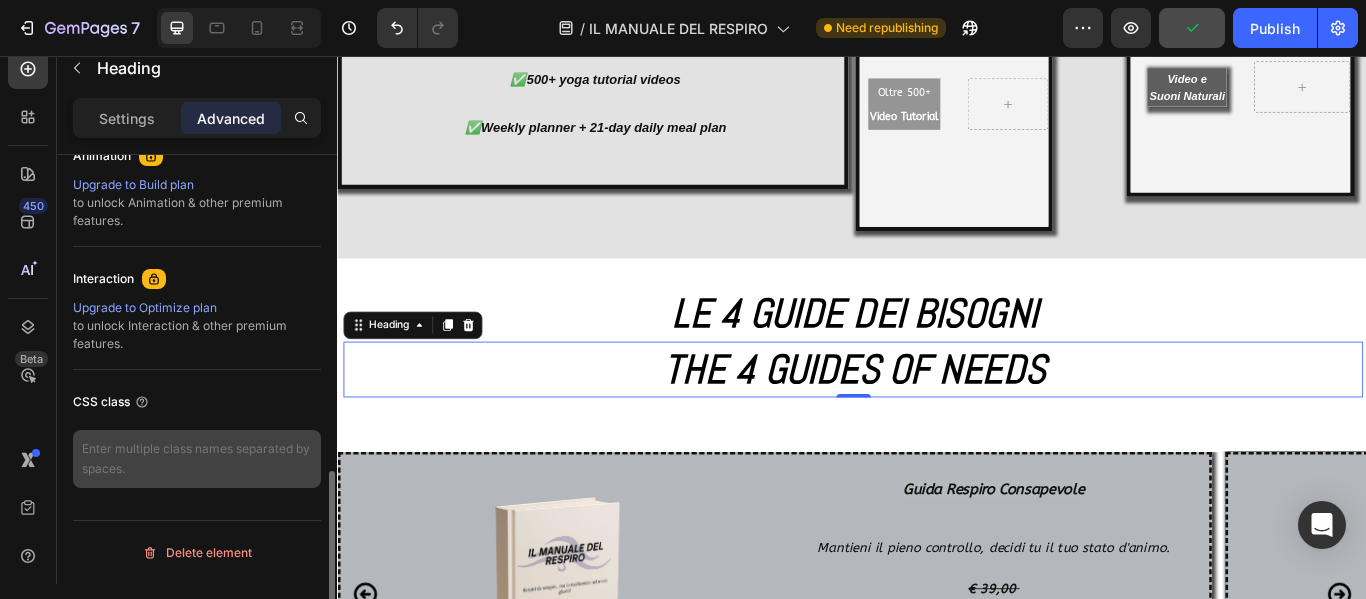 click on "CSS class" 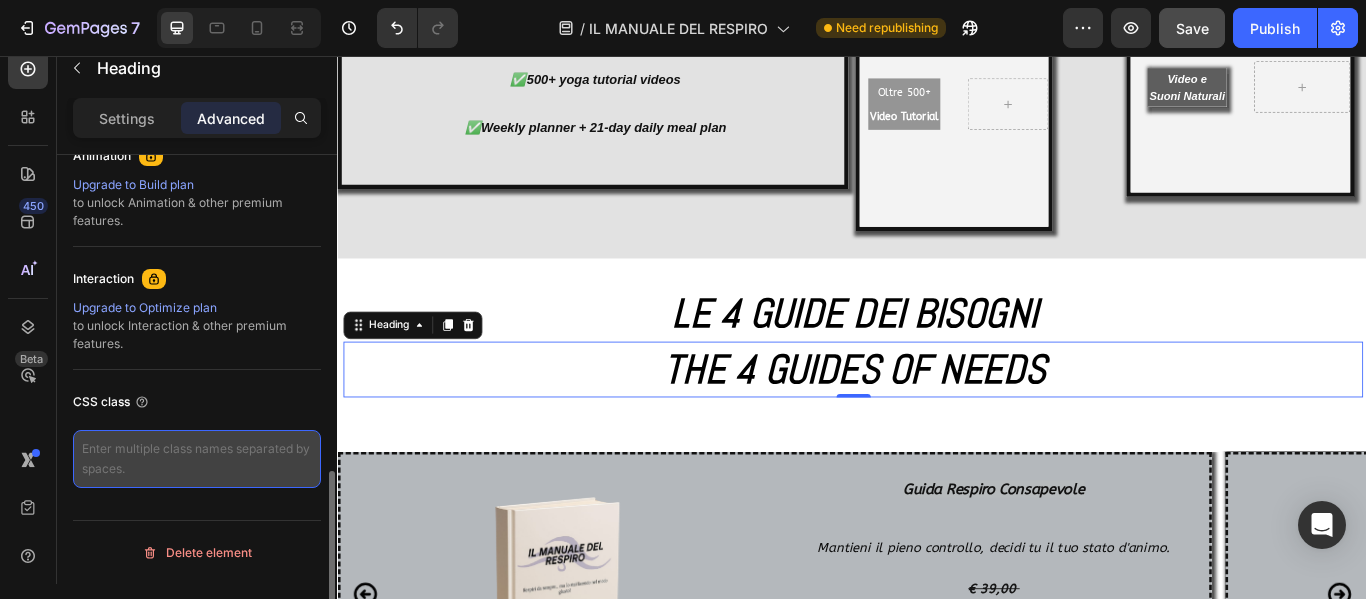 click at bounding box center (197, 459) 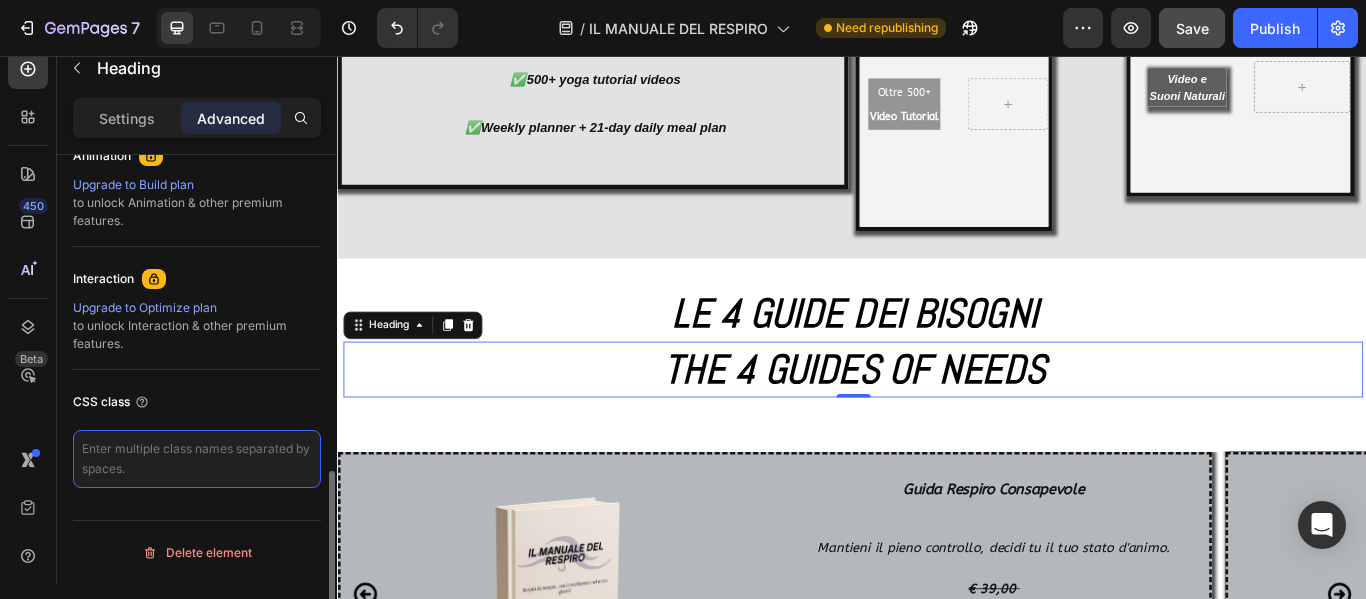 paste on "lang-en" 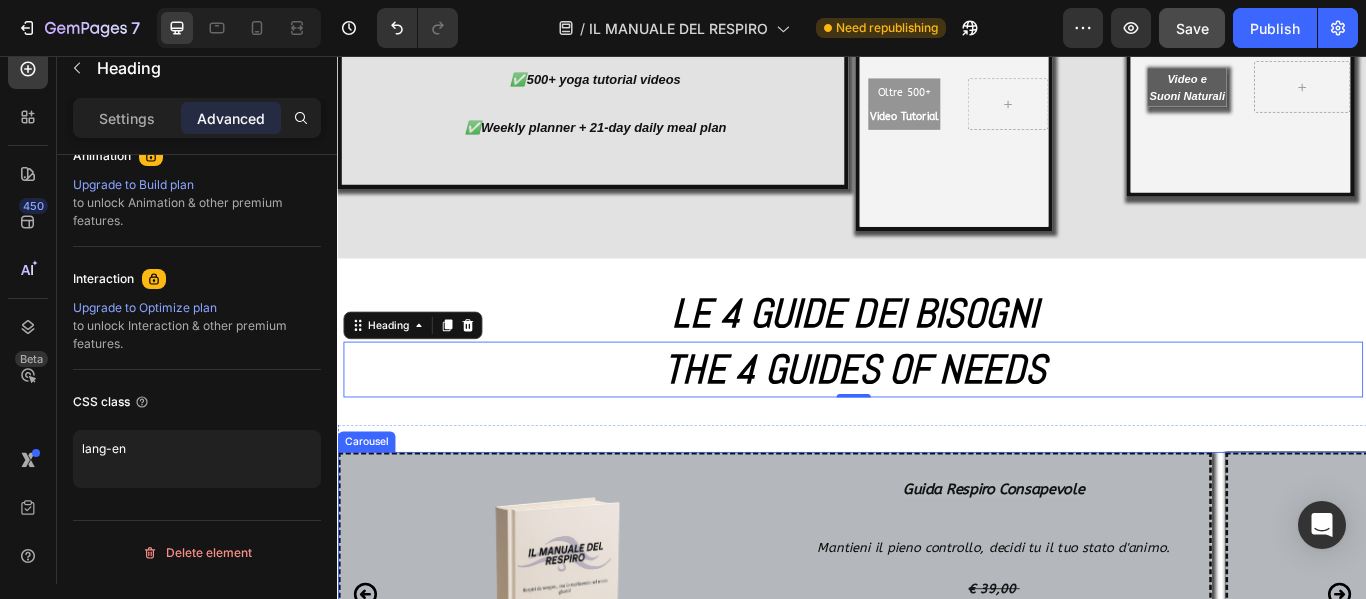 click on "Image Guida Respiro Consapevole Heading    Mantieni il pieno controllo, decidi tu il tuo stato d'animo.     € 39,00     INCLUSO SOLO PER OGGI! Text Block Row Image Guida Sonno Profondo   Heading Tecniche e strumenti per spazzare  via i pensieri OSSESSIVI   € 44,00     INCLUSO SOLO PER OGGI! Text Block Row Image Guida Meditazione  e Yoga  Heading Tecniche Respirazione efficace   per Equilibrare Corpo  e Mente  € 89,00   INCLUSO SOLO PER OGGI! Text Block Row Image Guida Concentrazione e Focus Heading   Strategie segrete + Piano alimentare 21 giorni per una concentrazione da Scacchiere    € 59,00     INCLUSO SOLO PER OGGI! Text Block Row" at bounding box center [937, 683] 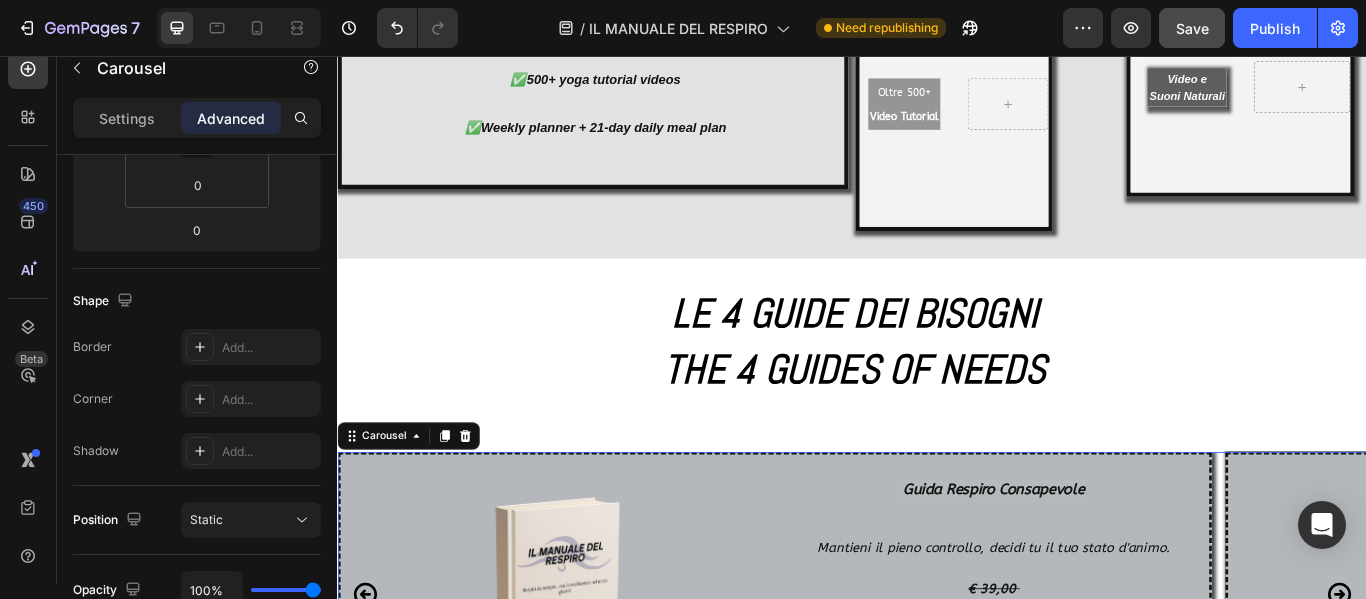 scroll, scrollTop: 902, scrollLeft: 0, axis: vertical 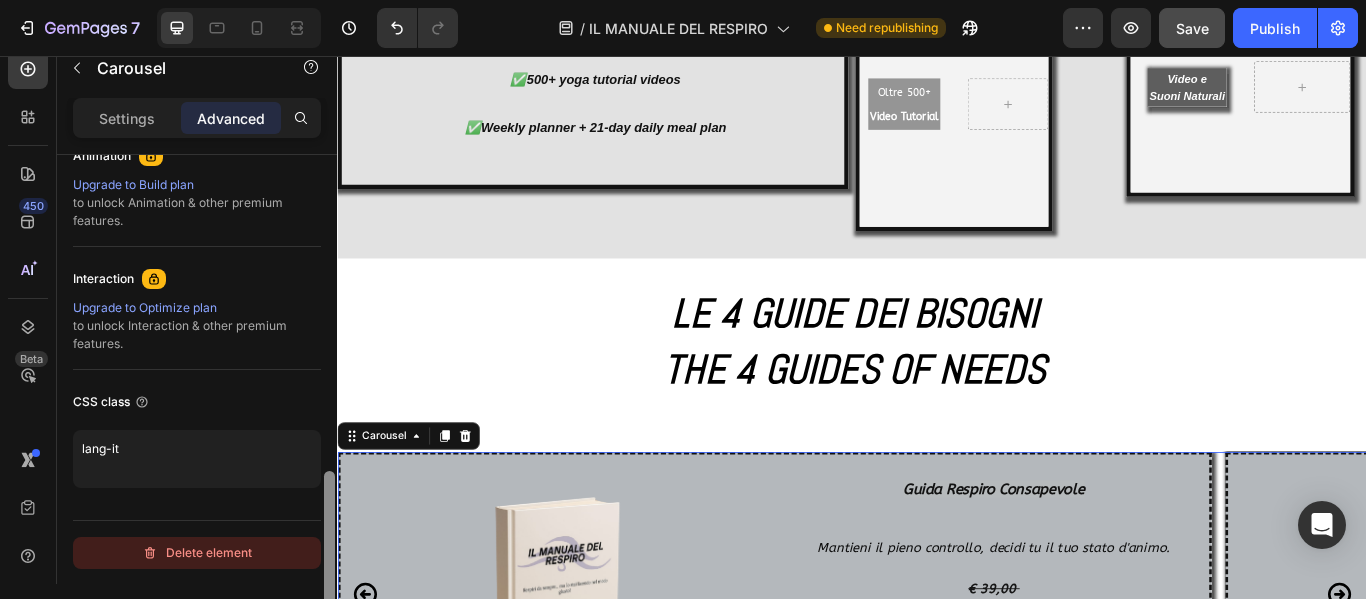 drag, startPoint x: 324, startPoint y: 221, endPoint x: 301, endPoint y: 547, distance: 326.81033 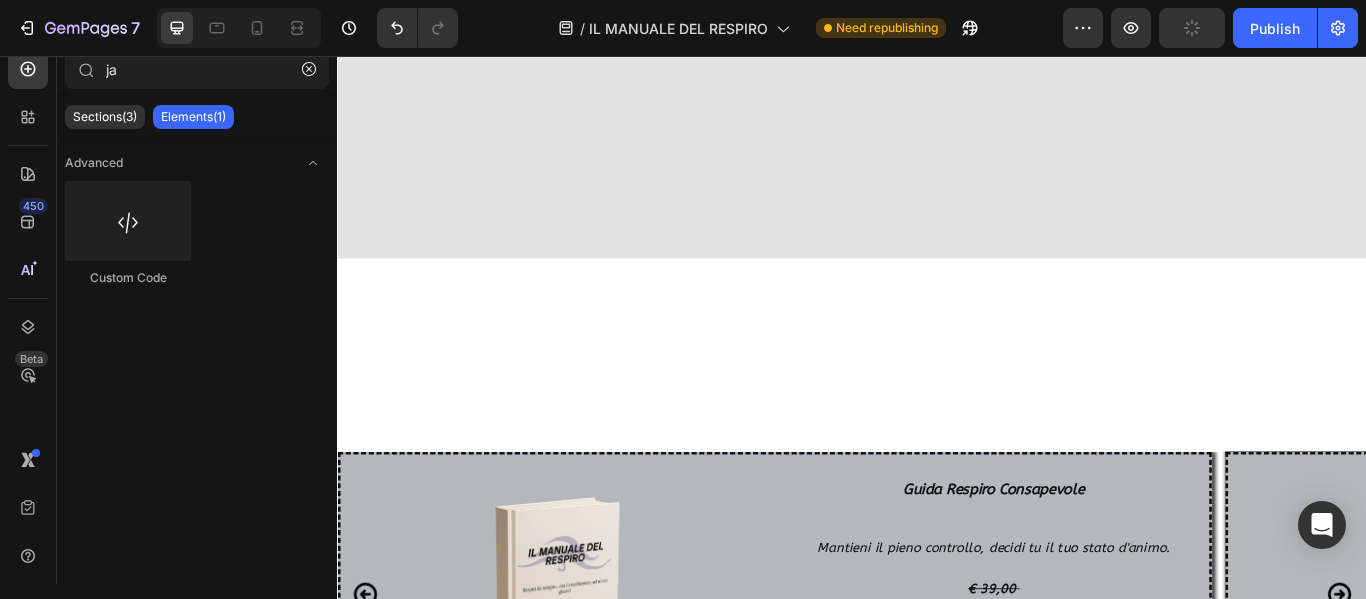 scroll, scrollTop: 18092, scrollLeft: 0, axis: vertical 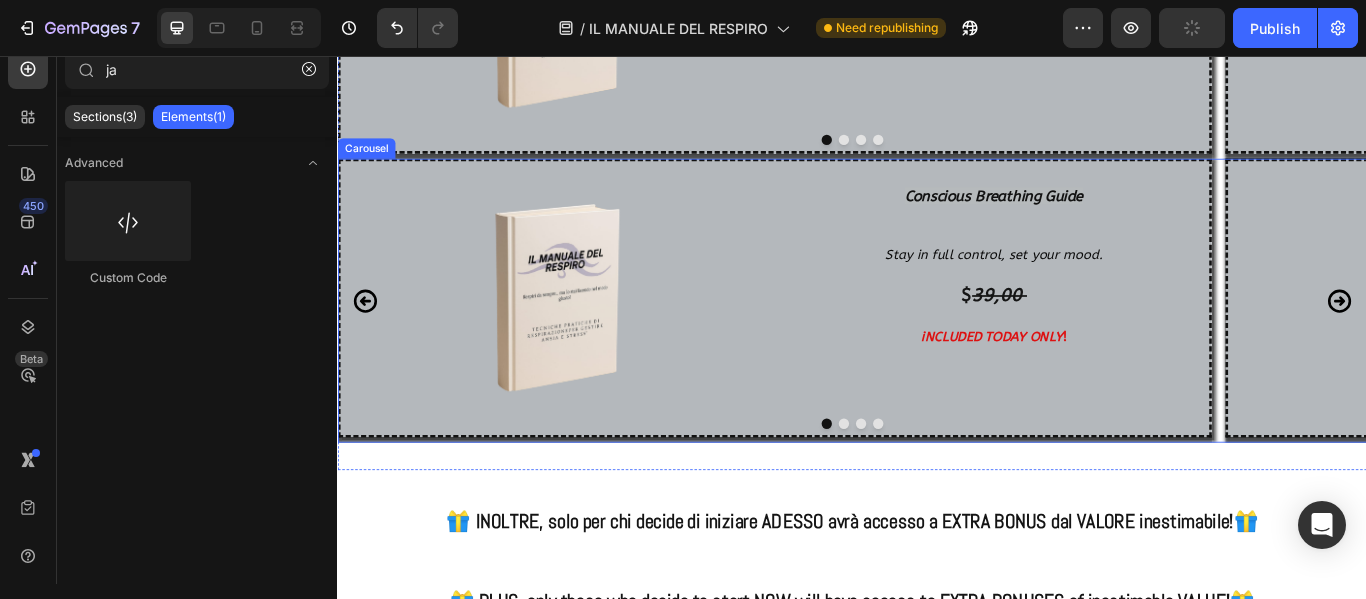 click on "Image Conscious Breathing Guide Heading    Stay in full control, set your mood.    $ 39,00     iNCLUDED TODAY ONLY ! Text Block Row Image Deep Sleep Guide Heading Techniques and tools to clear away obsessive thoughts   $44 ,00     iNCLUDED TODAY ONLY ! Text Block Row Image Meditation Guide
and Yoga Heading   Effective Breathing Techniques to Balance Body and Mind $89 ,00     iNCLUDED TODAY ONLY ! Text Block Row Image Concentration and Focus Guide Heading   Secret Strategies + 21-Day Meal Plan for Chessboard-Like Concentration   $59 ,00     iNCLUDED TODAY ONLY ! Text Block Row" at bounding box center [937, 341] 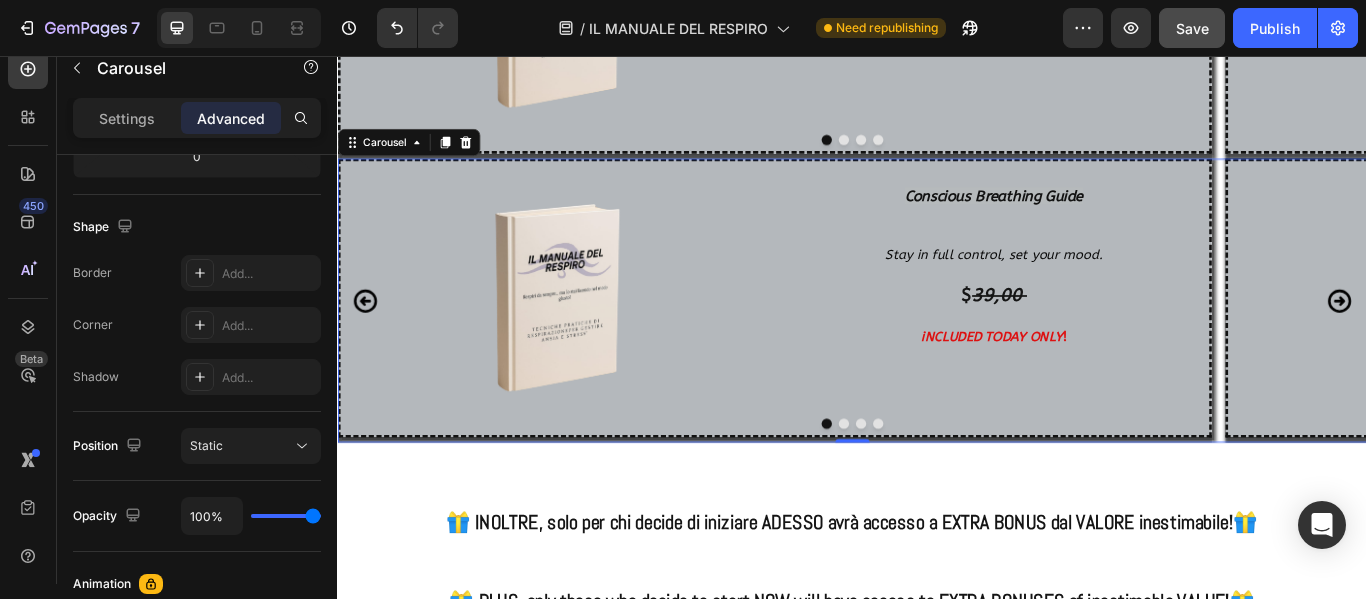 scroll, scrollTop: 902, scrollLeft: 0, axis: vertical 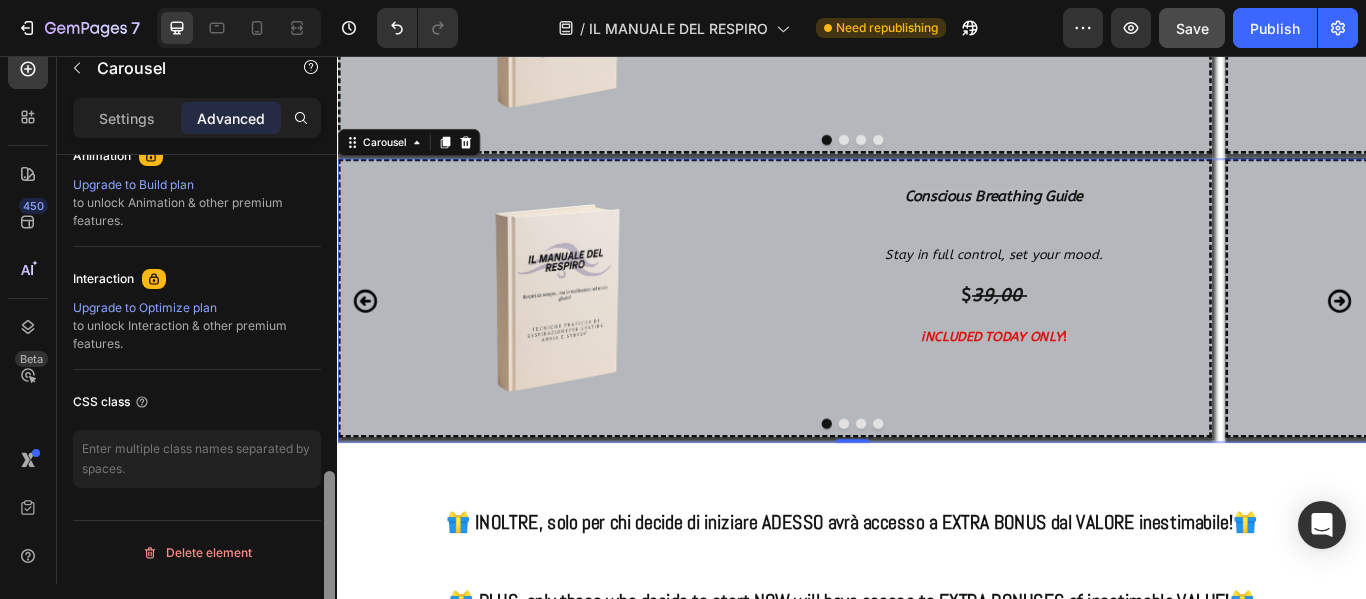 drag, startPoint x: 329, startPoint y: 335, endPoint x: 333, endPoint y: 531, distance: 196.04082 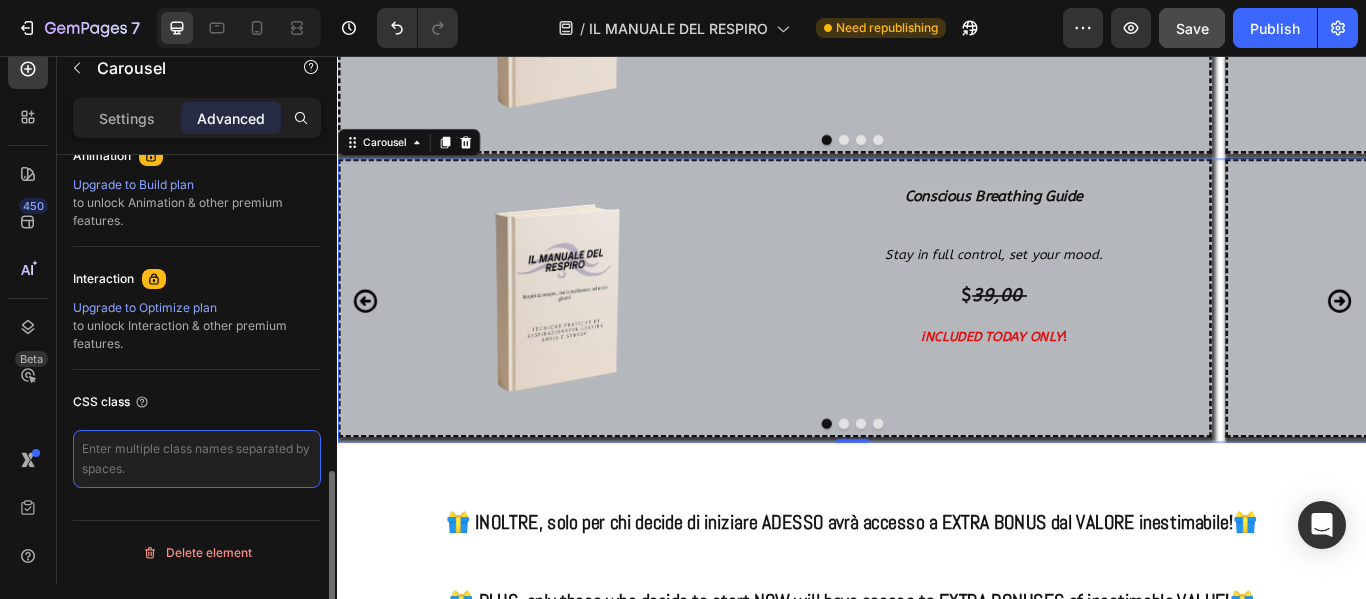 click at bounding box center [197, 459] 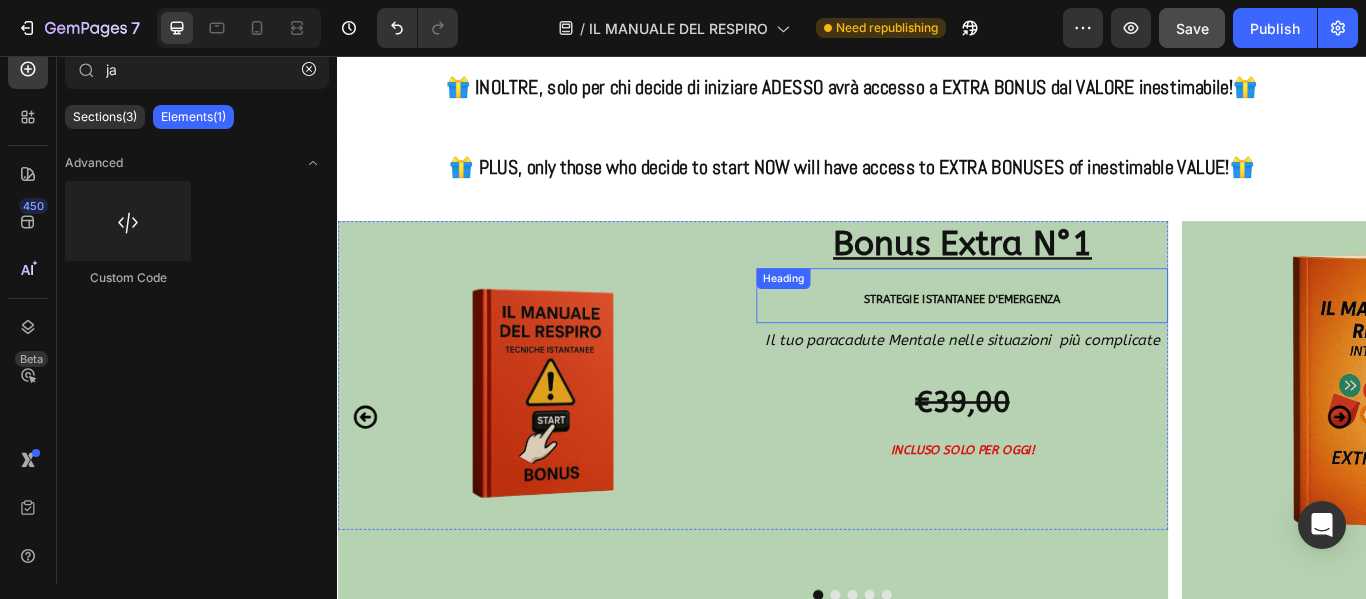 scroll, scrollTop: 18652, scrollLeft: 0, axis: vertical 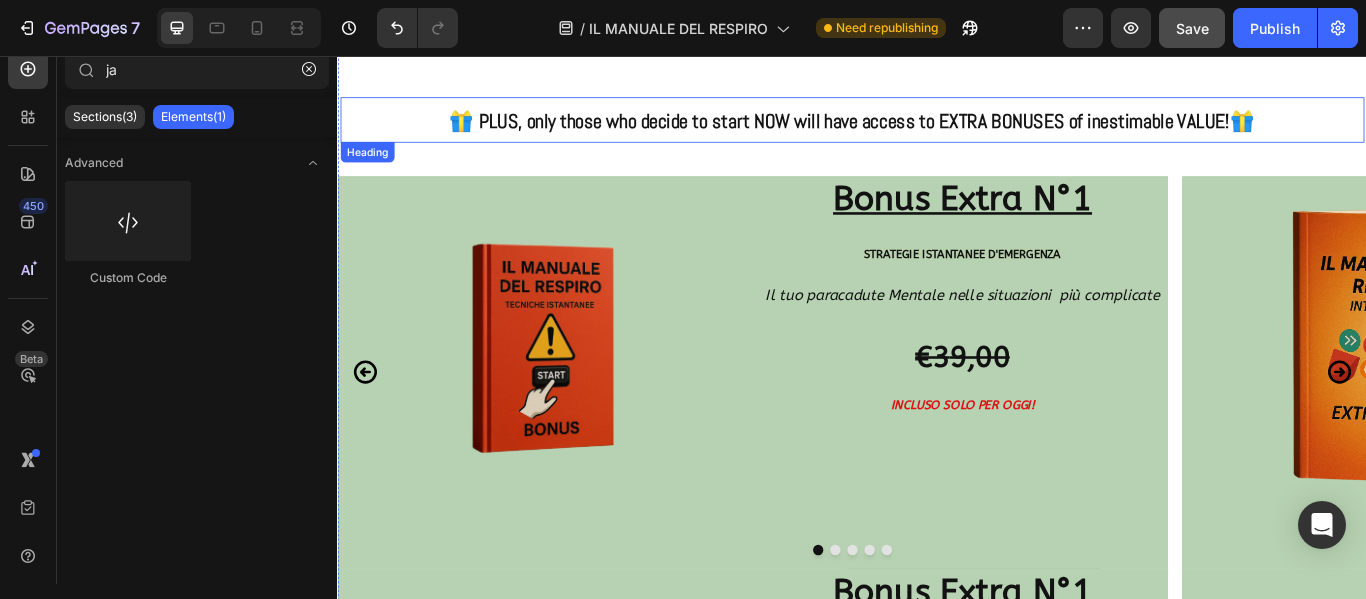 click on "🎁 PLUS, only those who decide to start NOW will have access to EXTRA BONUSES of inestimable VALUE!🎁" at bounding box center [937, 132] 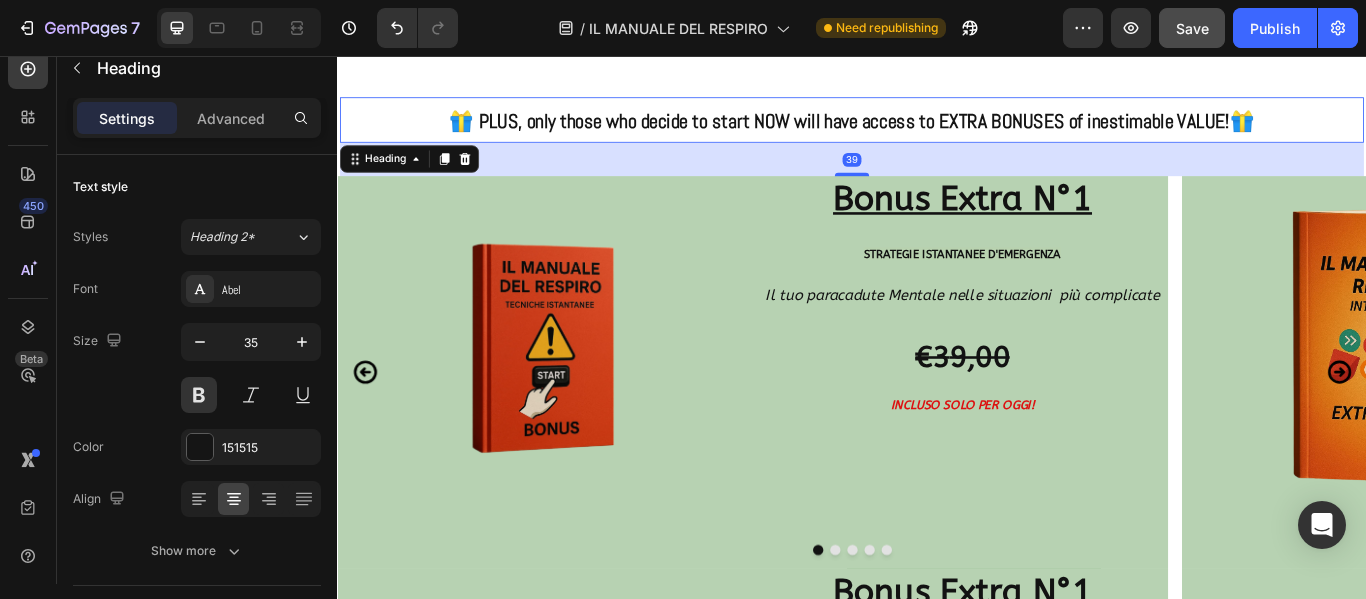 click on "Settings Advanced" at bounding box center [197, 126] 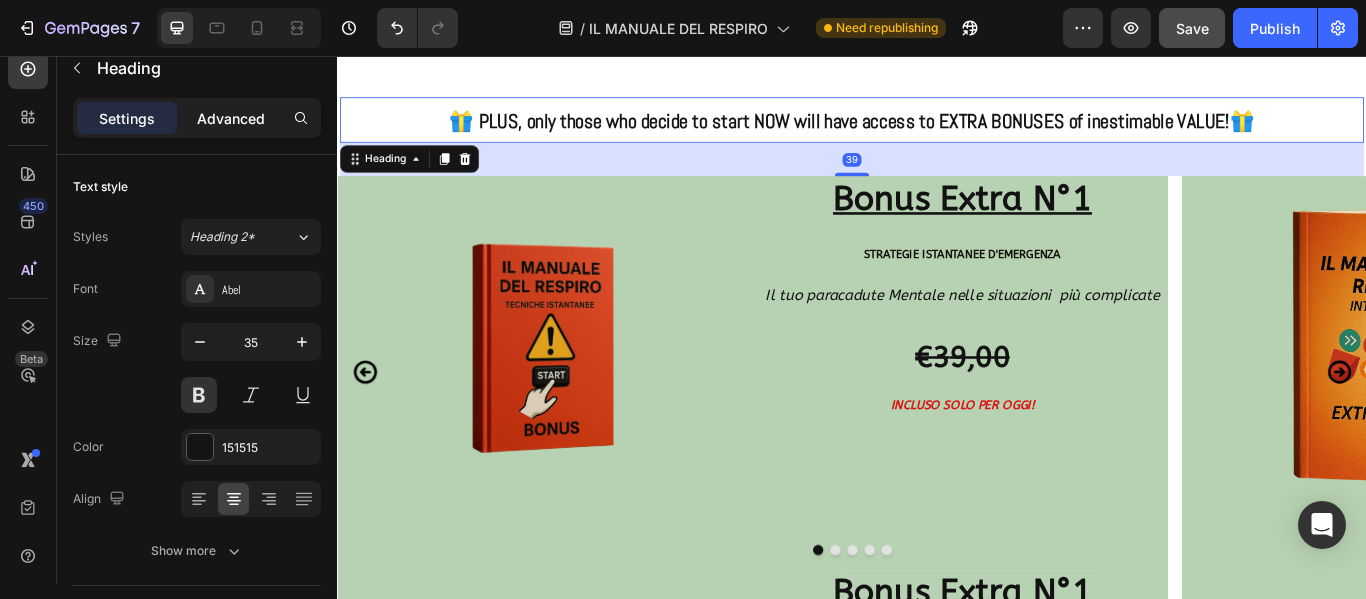 click on "Advanced" at bounding box center [231, 118] 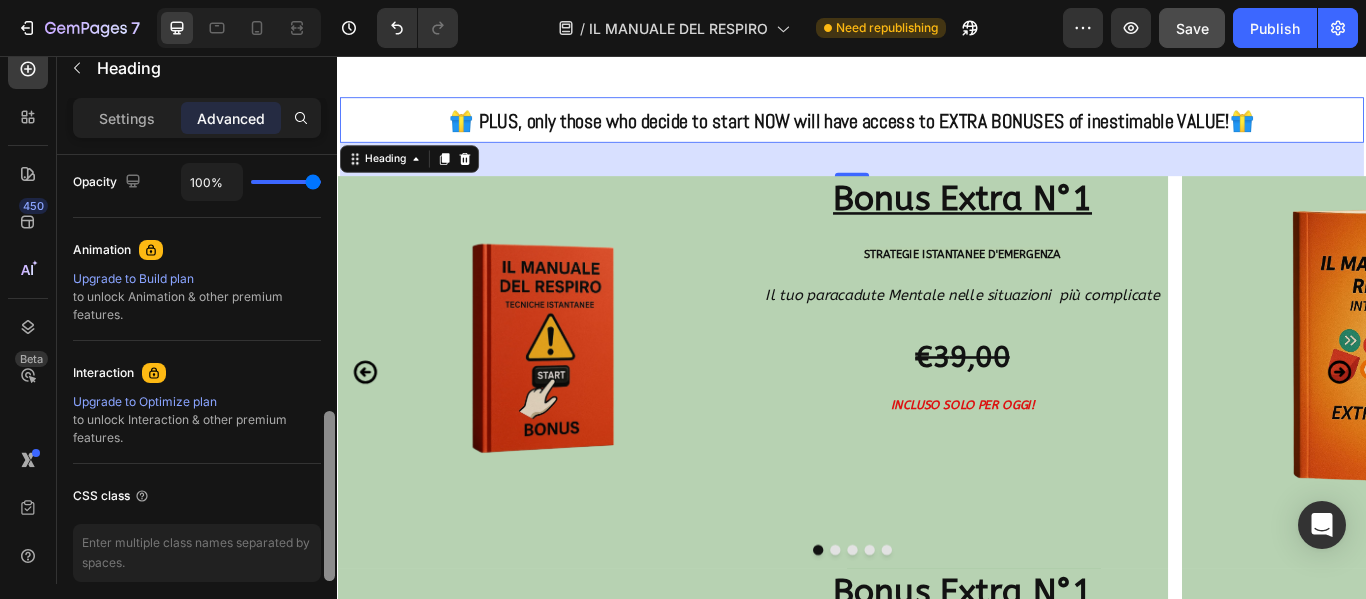 scroll, scrollTop: 902, scrollLeft: 0, axis: vertical 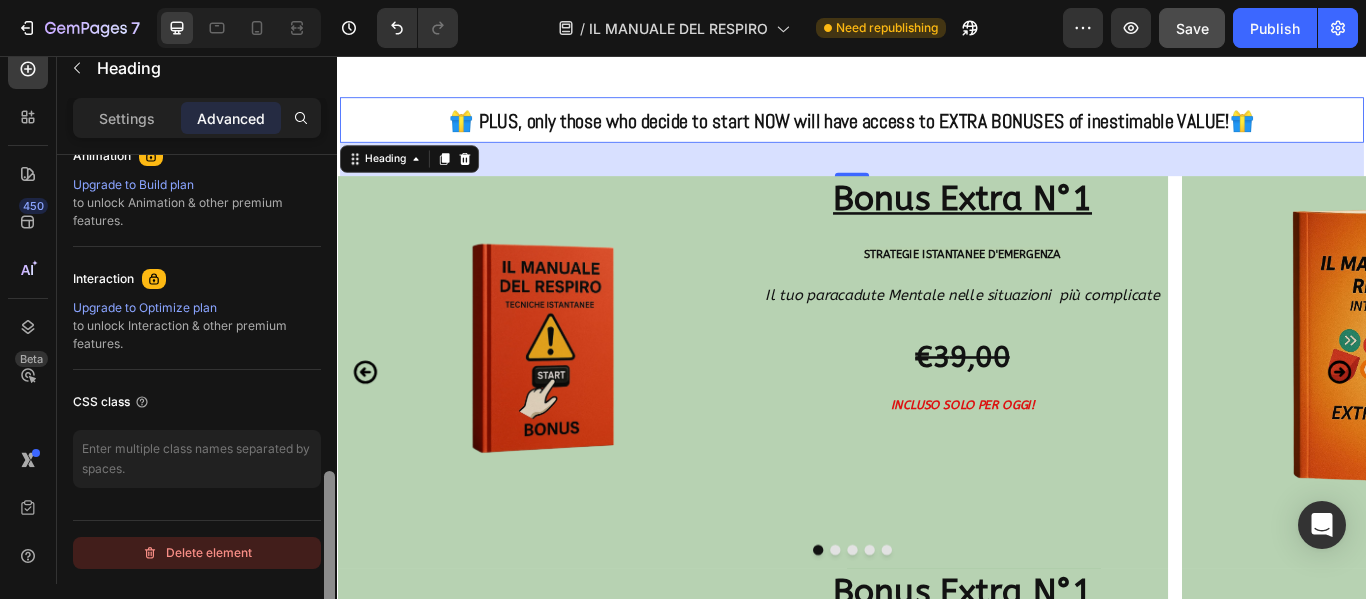 drag, startPoint x: 324, startPoint y: 197, endPoint x: 308, endPoint y: 557, distance: 360.35538 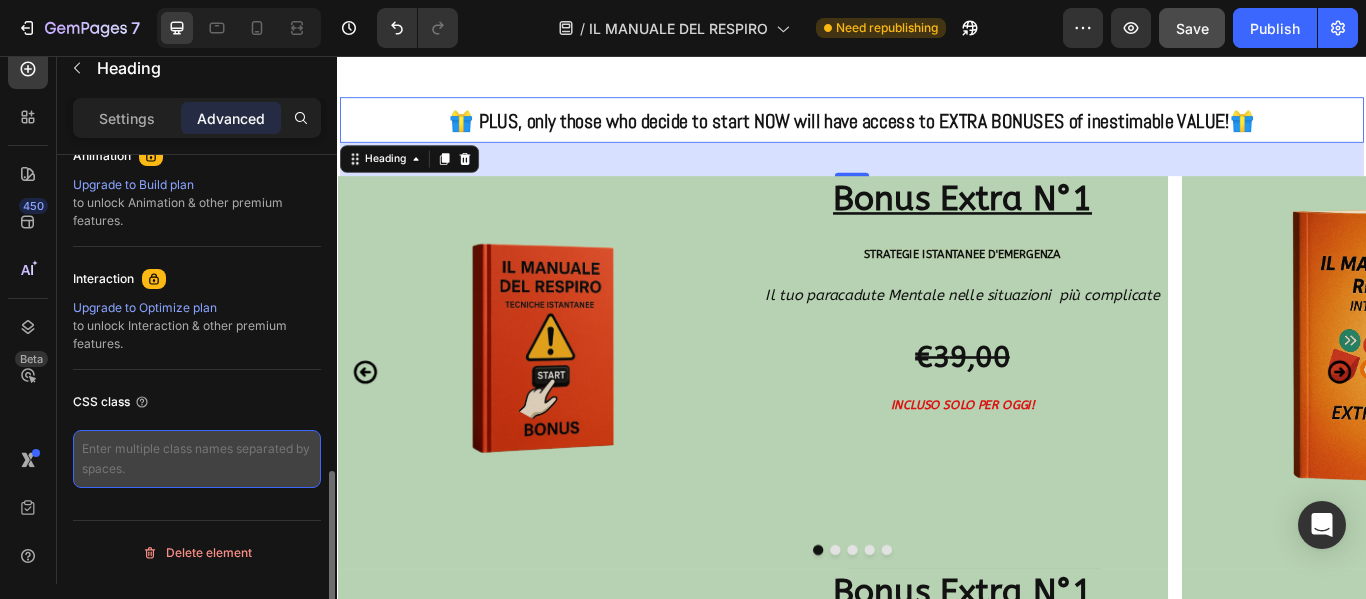 click at bounding box center (197, 459) 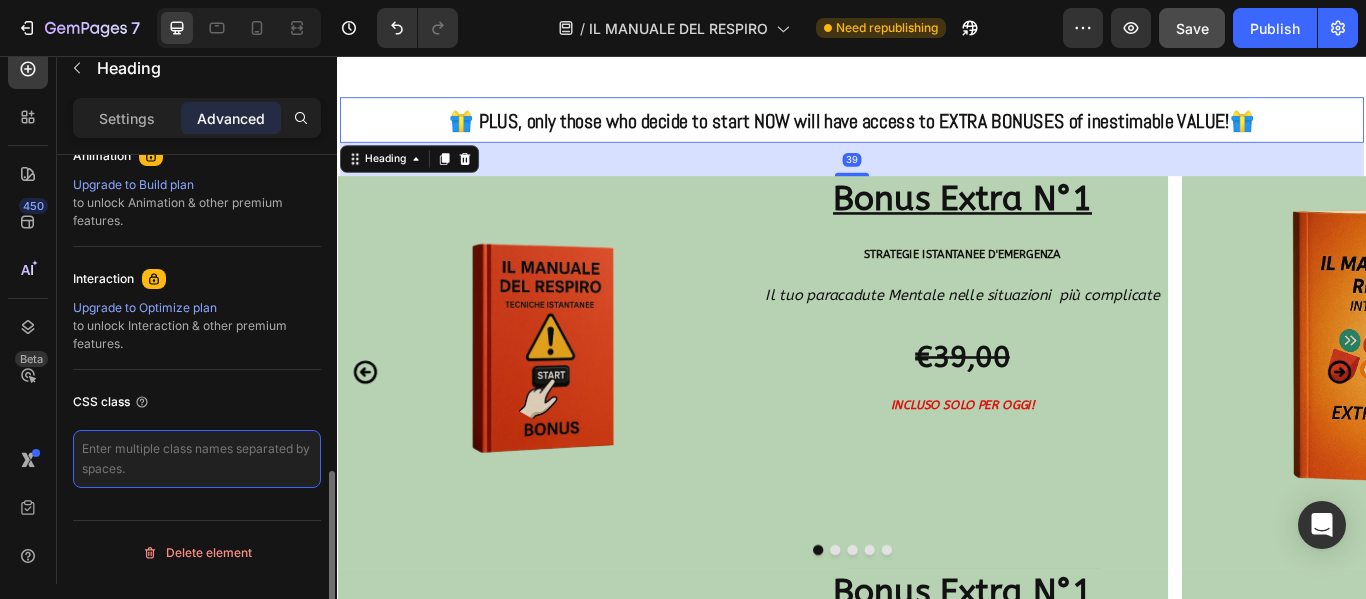 paste on "lang-en" 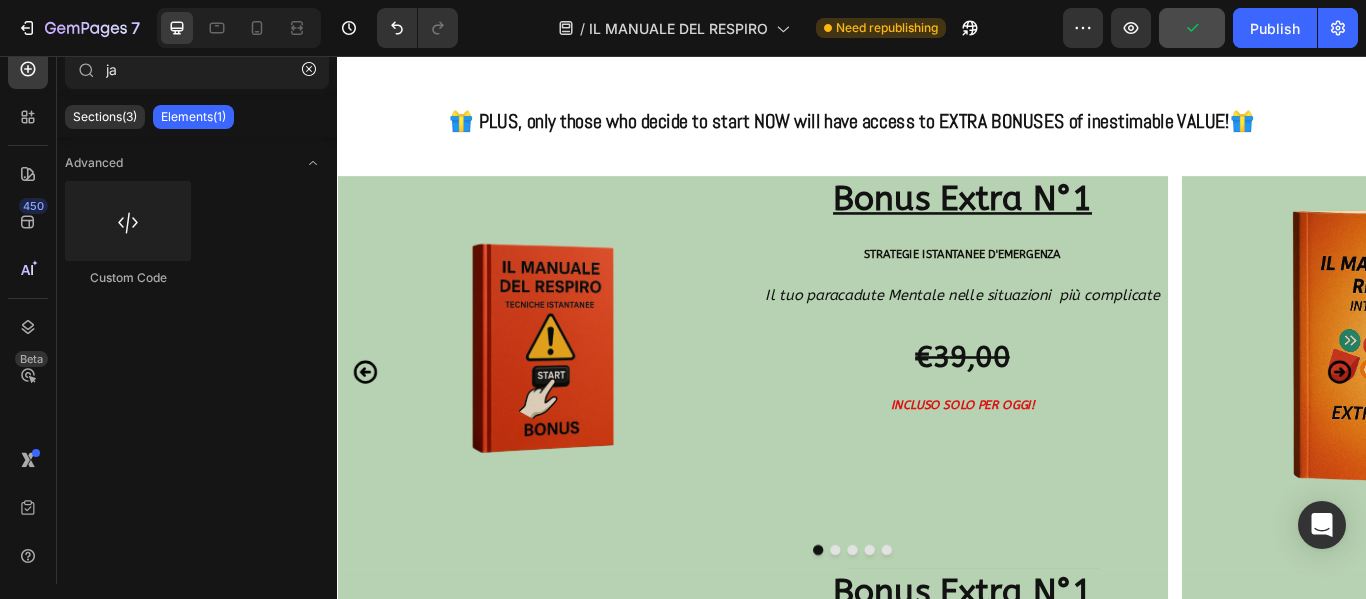 scroll, scrollTop: 19204, scrollLeft: 0, axis: vertical 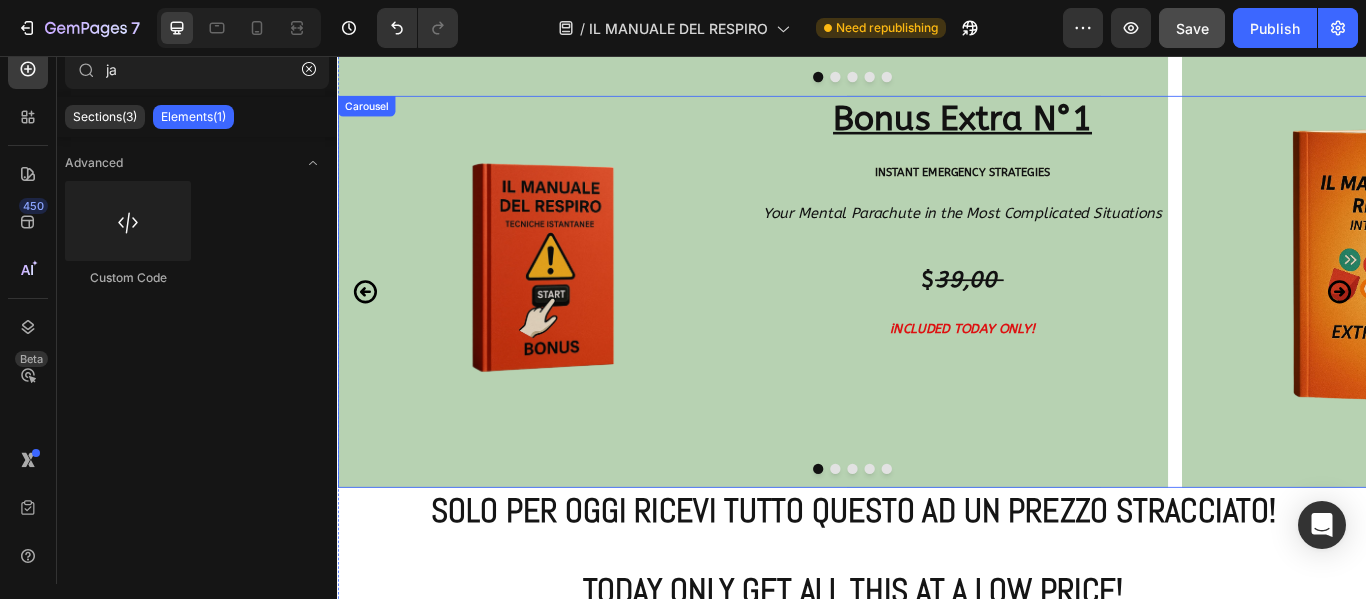 click on "Image Bonus Extra N°1 Heading INSTANT EMERGENCY STRATEGIES Heading Your Mental Parachute in the Most Complicated Situations   Heading $ 39,00   Heading iNCLUDED TODAY ONLY ! Heading Row Image Bonus Extra N°2 Heading BOOST+ Heading Complement to the Manual's path, it provides nutrients that promote hormonal balance Heading $2 9,00   Heading iNCLUDED TODAY ONLY ! Heading Row Image Bonus Extra N°5   Heading 21 Day Meal Plan Heading Detoxify your body, nourish your mind
and gain clean energy. Heading $3 9,00   Heading iNCLUDED TODAY ONLY ! Heading Row Image Bonus Extra N°4 Heading TUTORIAL YOGA Heading More than 500 illustrative video exercises HATCHA YOGA, STRETCHING and all the positions of the Art of YOGA fully integrated into the practice  Heading $7 9,00   Heading iNCLUDED TODAY ONLY ! Heading Row Image Bonus Extra N°3 Heading Natural Meditations Heading Take your body and mind into a new dimension.
Over 1 hour of audio/video, 5 minutes each. Heading $4 9,00   Heading iNCLUDED TODAY ONLY ! Row" at bounding box center (937, 330) 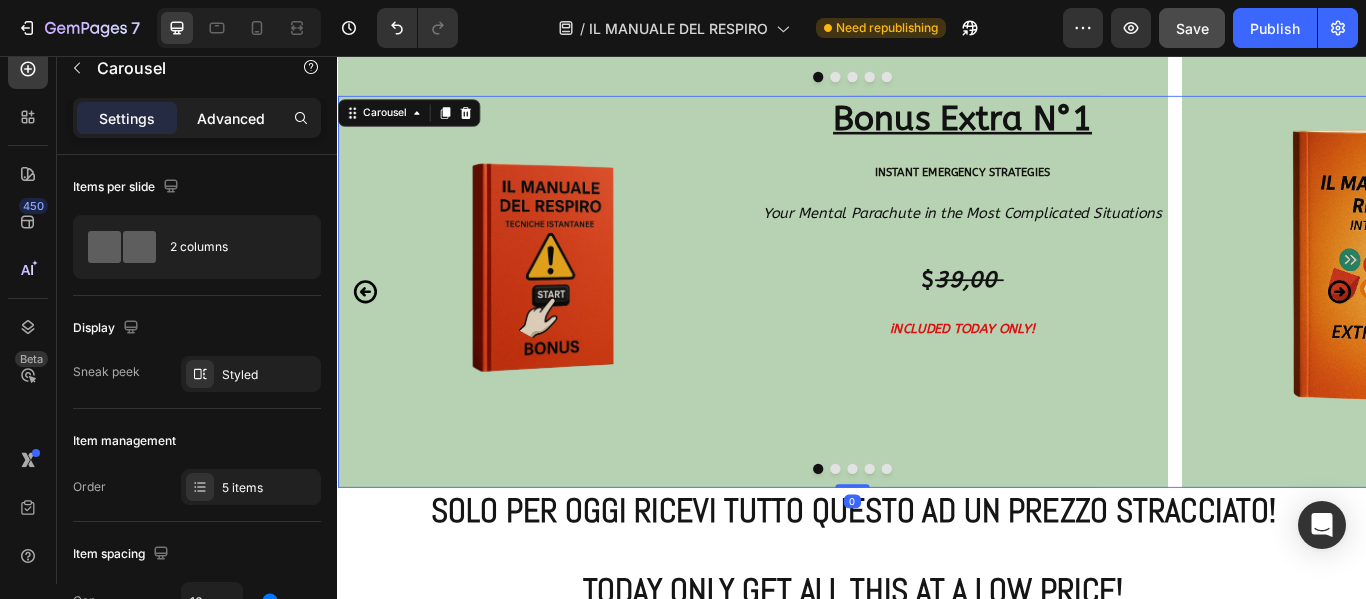 click on "Advanced" at bounding box center (231, 118) 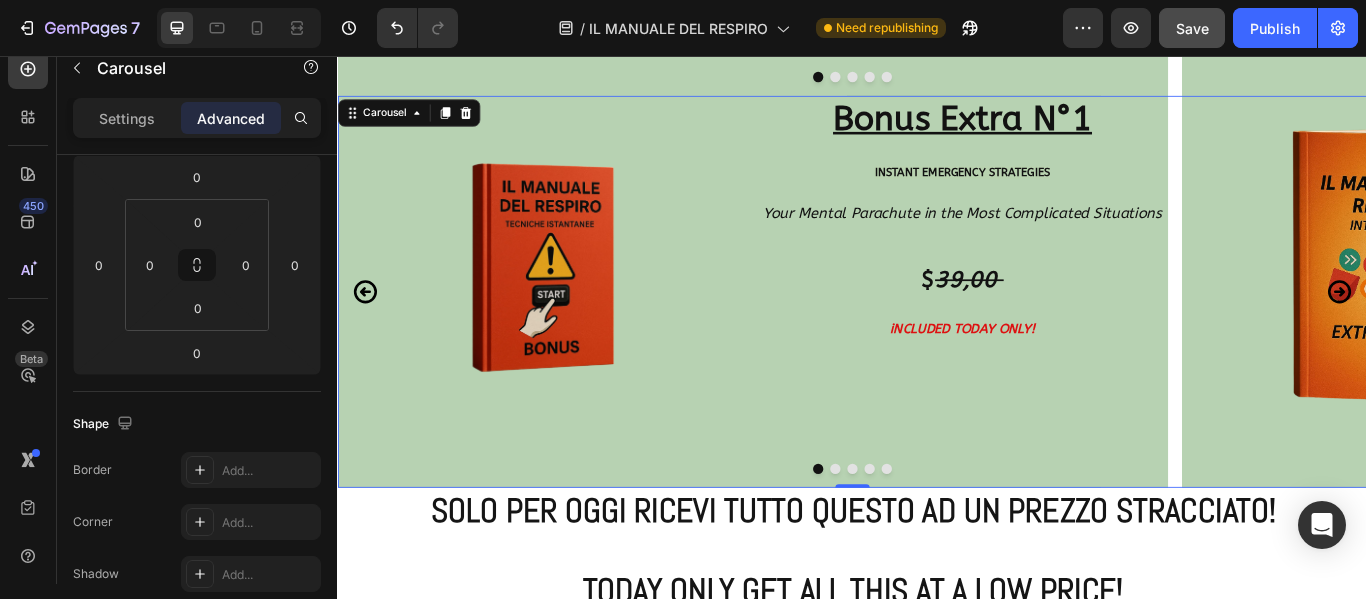 scroll, scrollTop: 902, scrollLeft: 0, axis: vertical 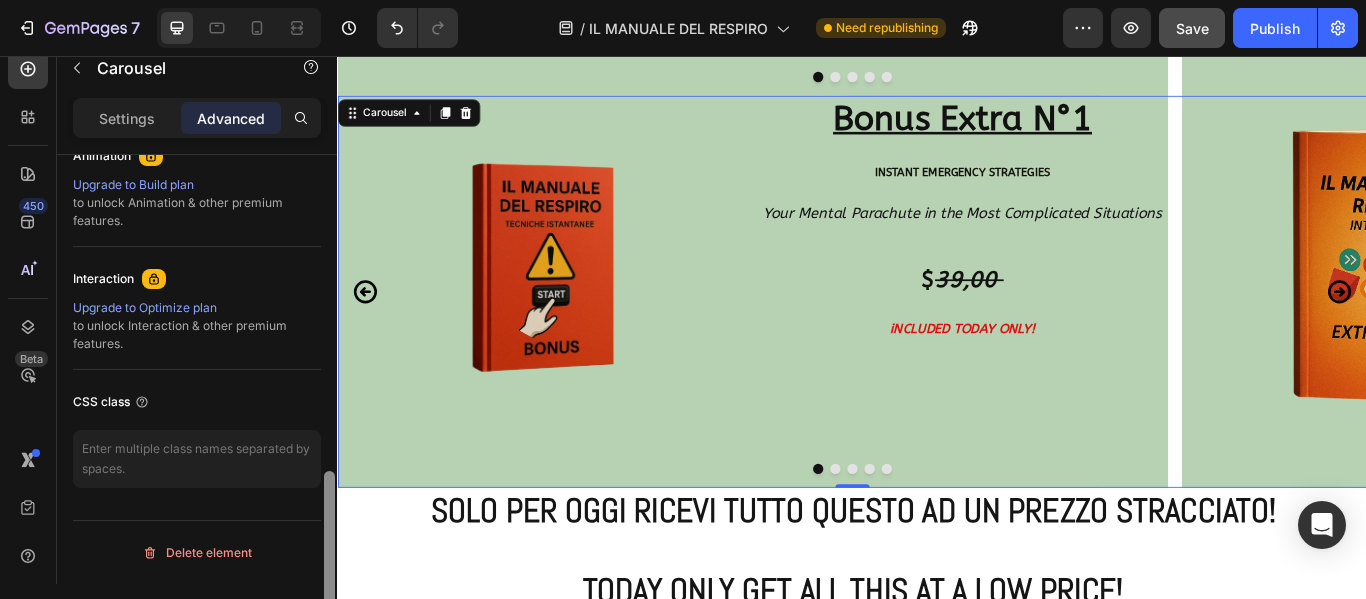 drag, startPoint x: 326, startPoint y: 174, endPoint x: 312, endPoint y: 507, distance: 333.29416 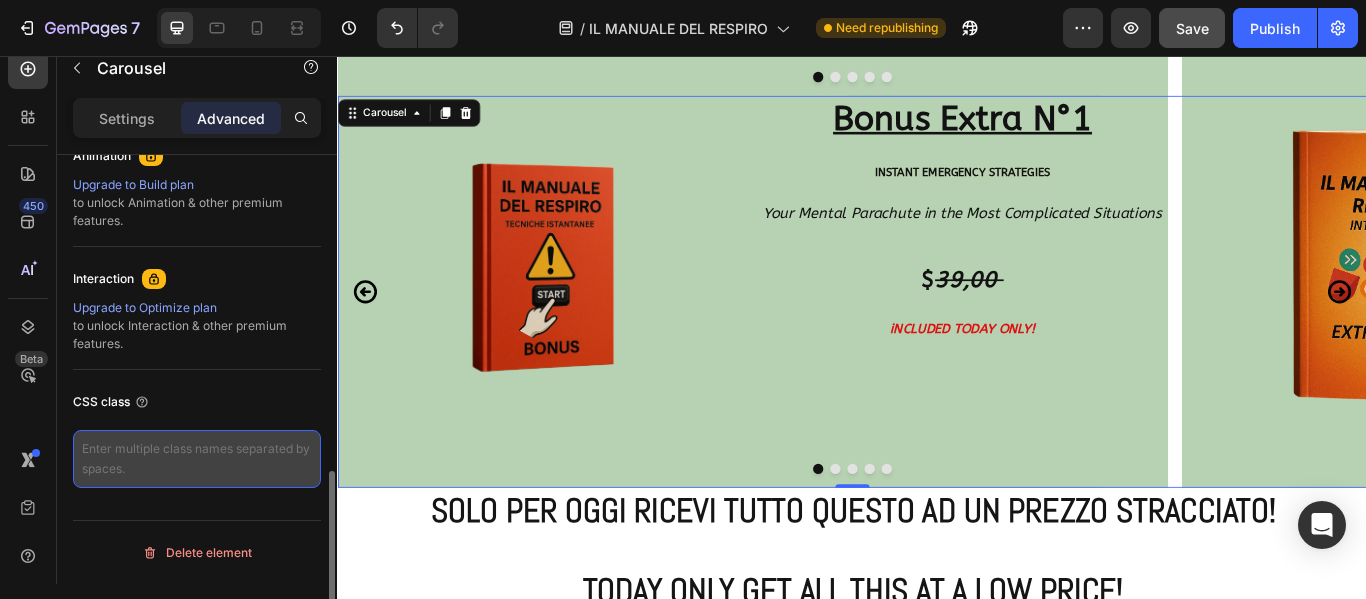 click at bounding box center (197, 459) 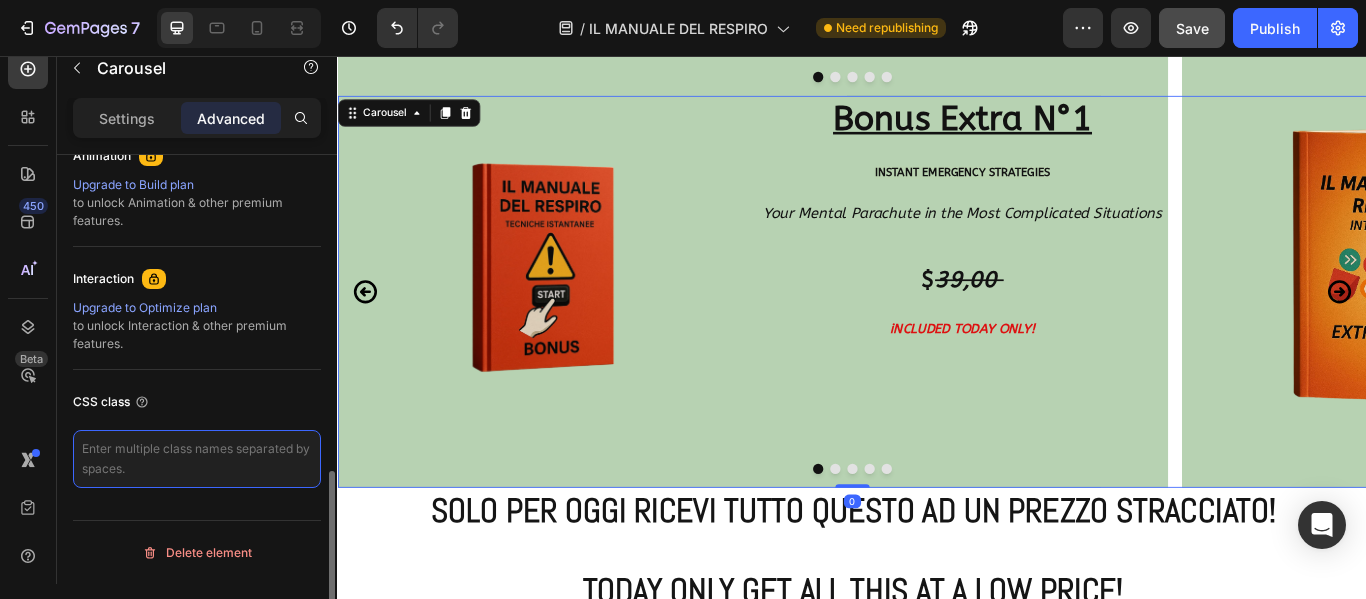 paste on "lang-en" 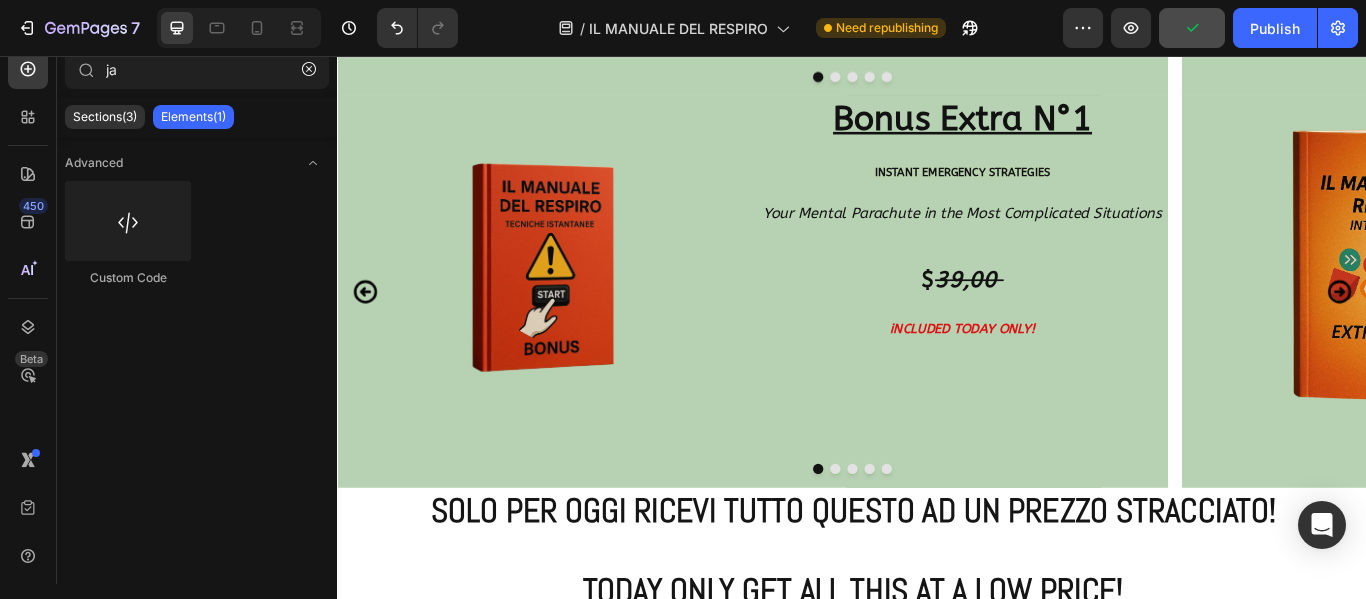 scroll, scrollTop: 19571, scrollLeft: 0, axis: vertical 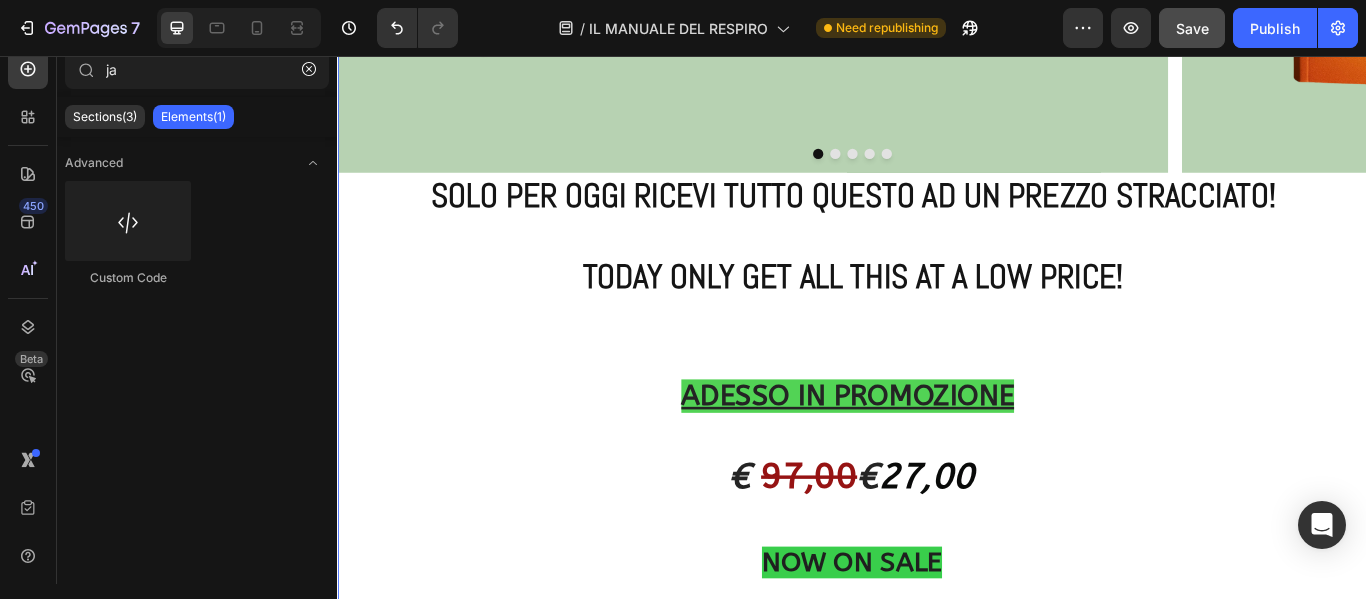 click on "TODAY ONLY GET ALL THIS AT A LOW PRICE!" at bounding box center [938, 313] 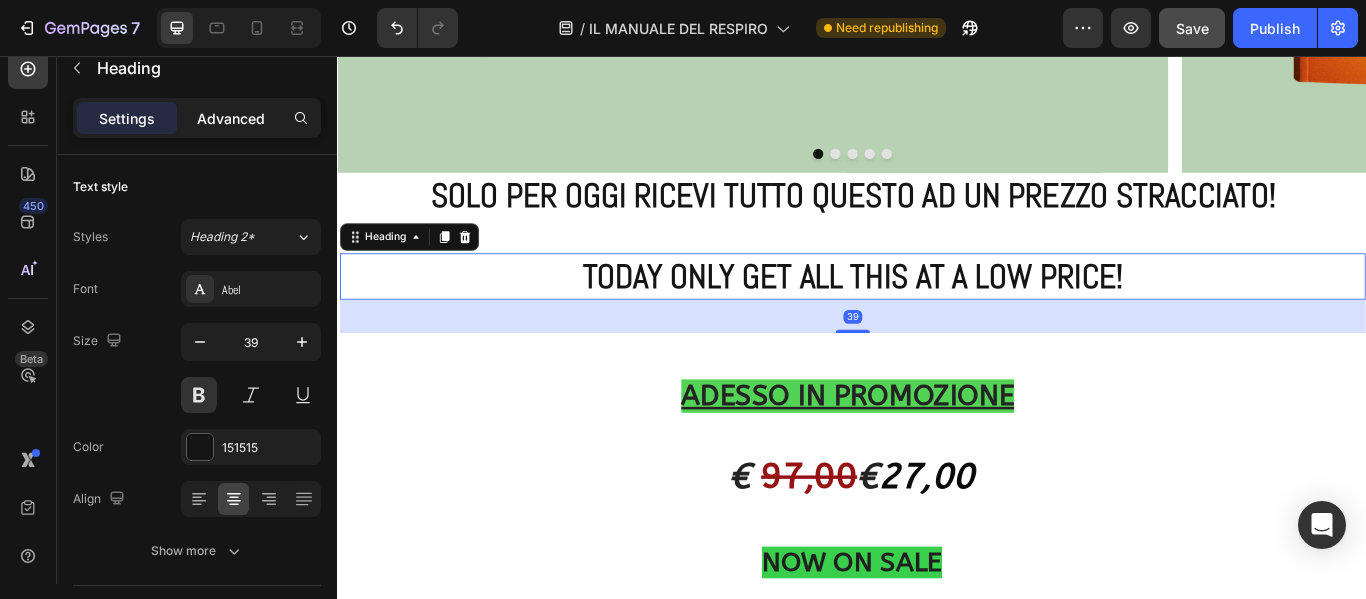 click on "Advanced" at bounding box center (231, 118) 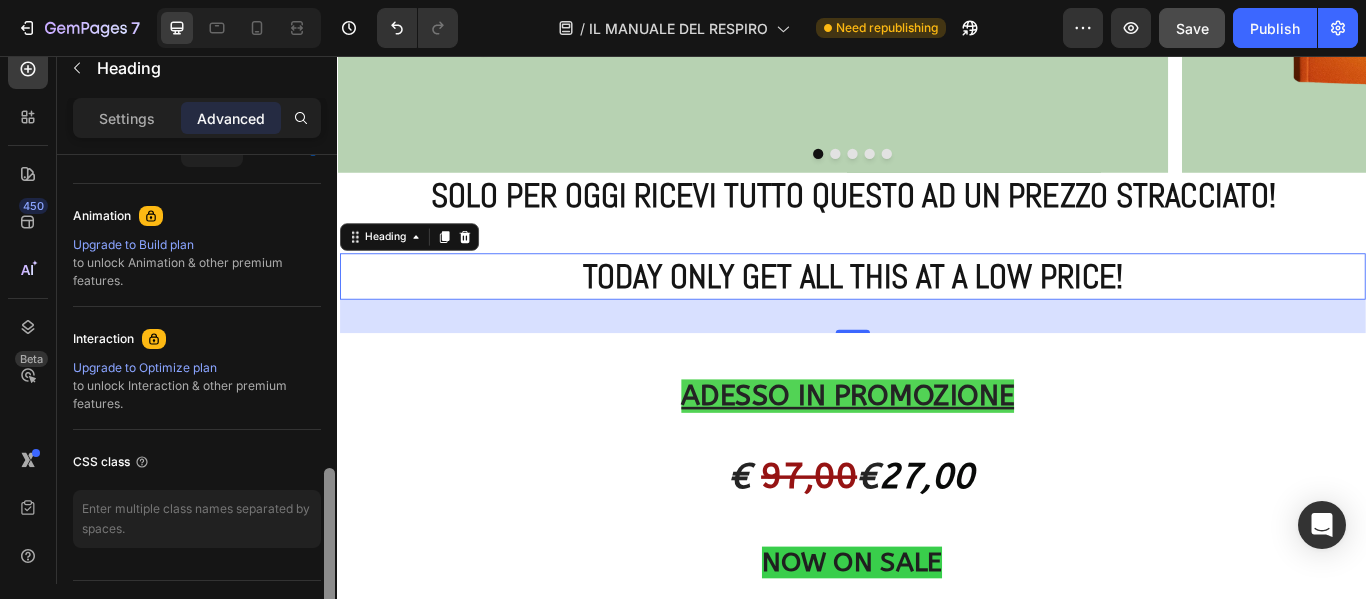 scroll, scrollTop: 856, scrollLeft: 0, axis: vertical 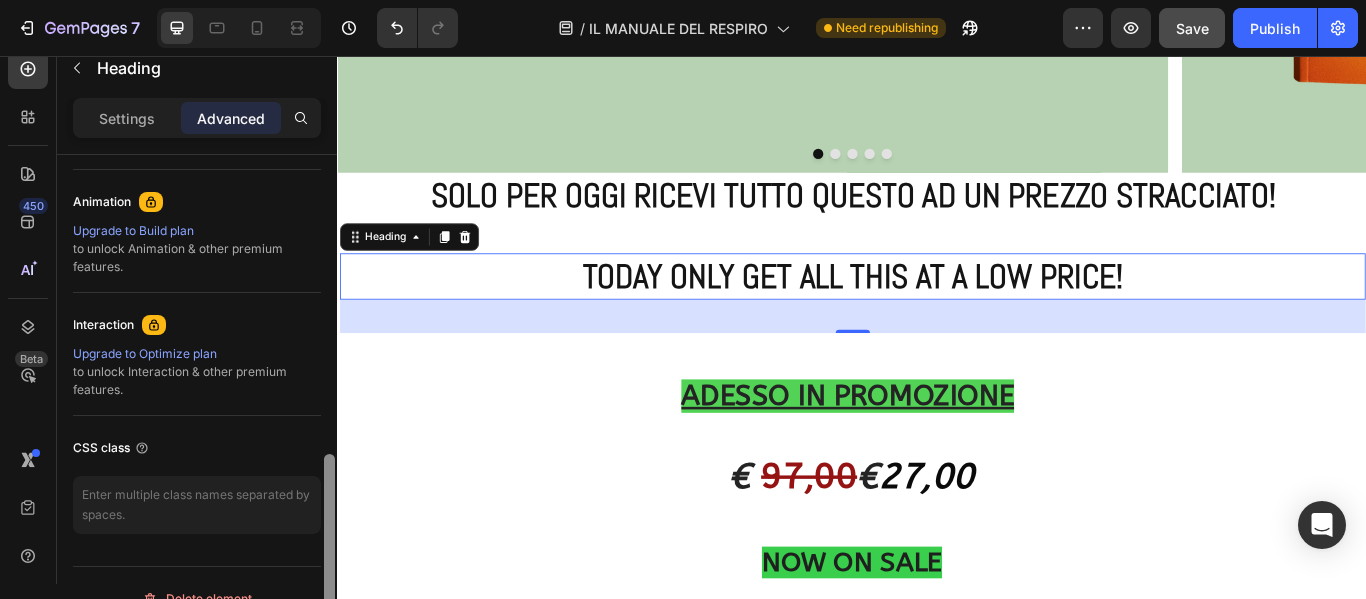 drag, startPoint x: 323, startPoint y: 269, endPoint x: 337, endPoint y: 495, distance: 226.43321 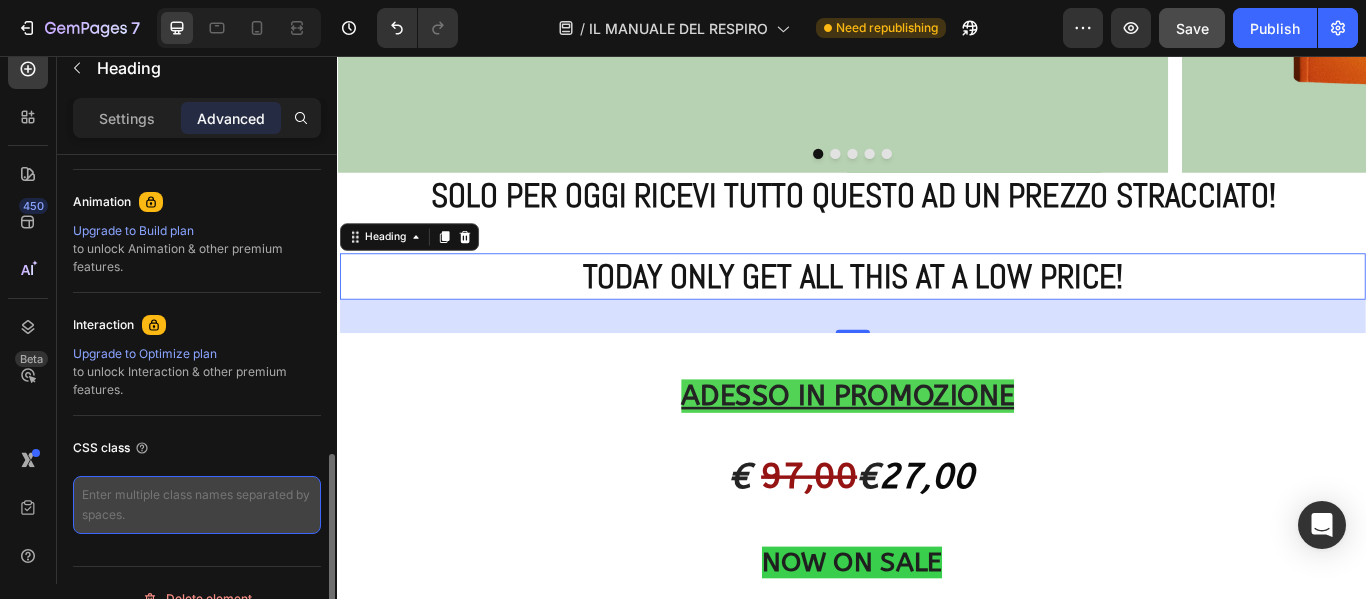 click at bounding box center (197, 505) 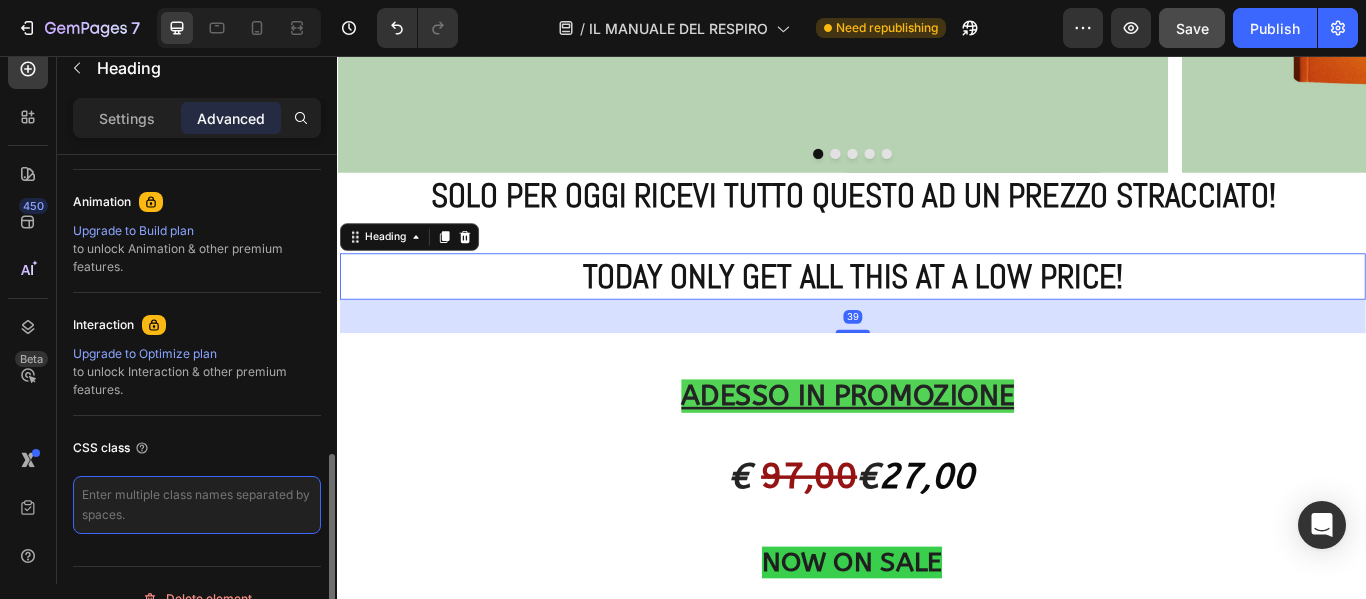 paste on "lang-en" 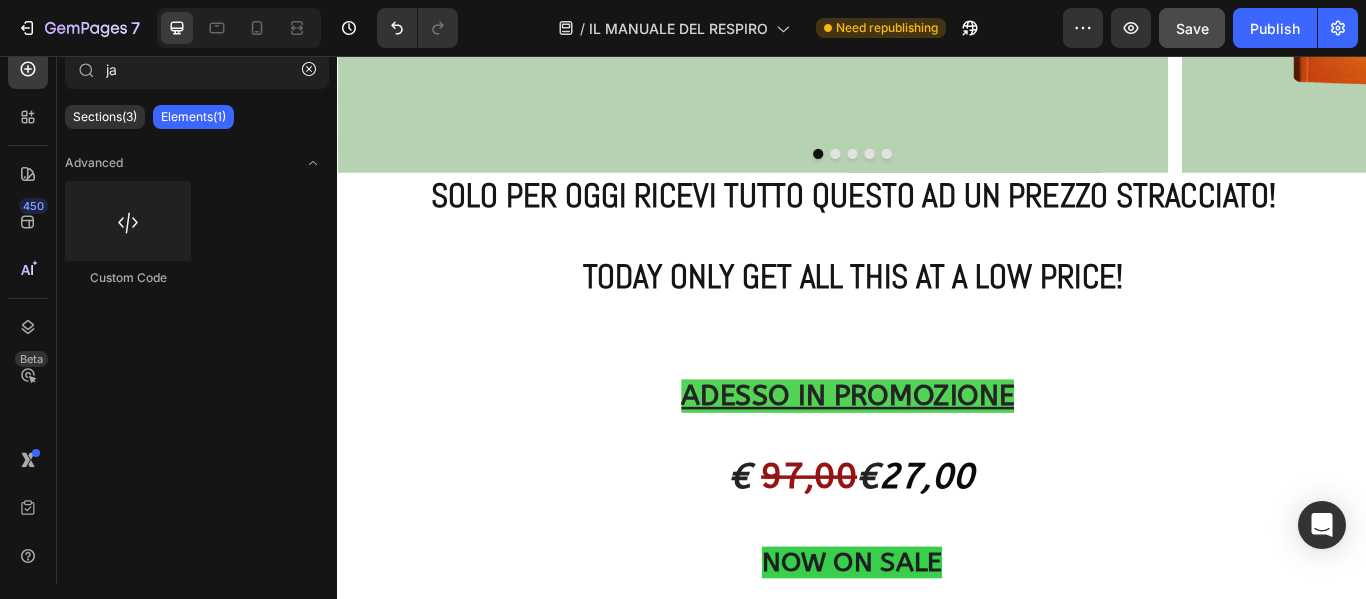 scroll, scrollTop: 20123, scrollLeft: 0, axis: vertical 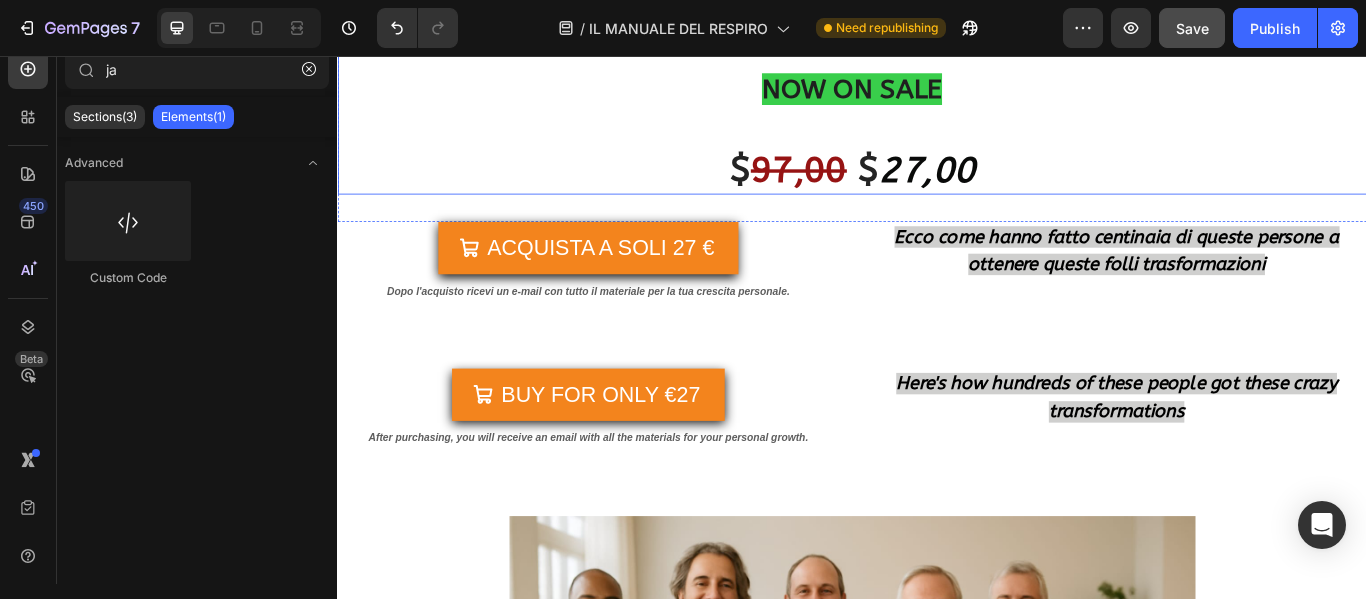 click on "NOW ON SALE $ 97,00   $ 27,00" at bounding box center [937, 118] 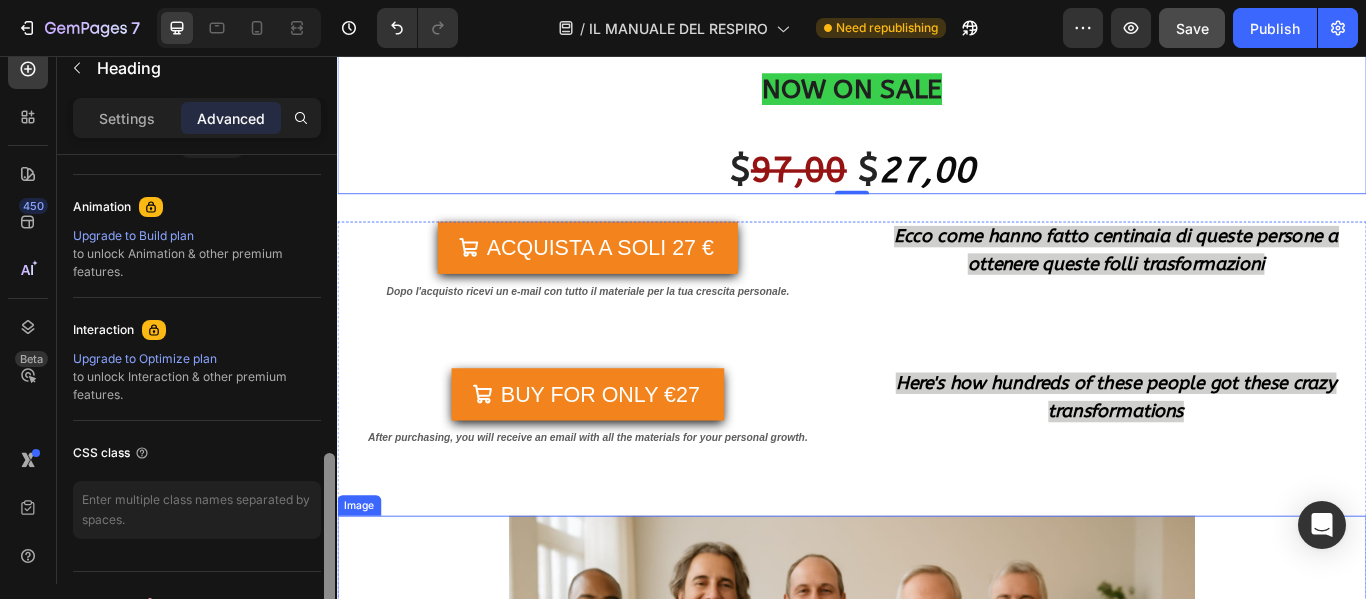 drag, startPoint x: 663, startPoint y: 274, endPoint x: 638, endPoint y: 595, distance: 321.97205 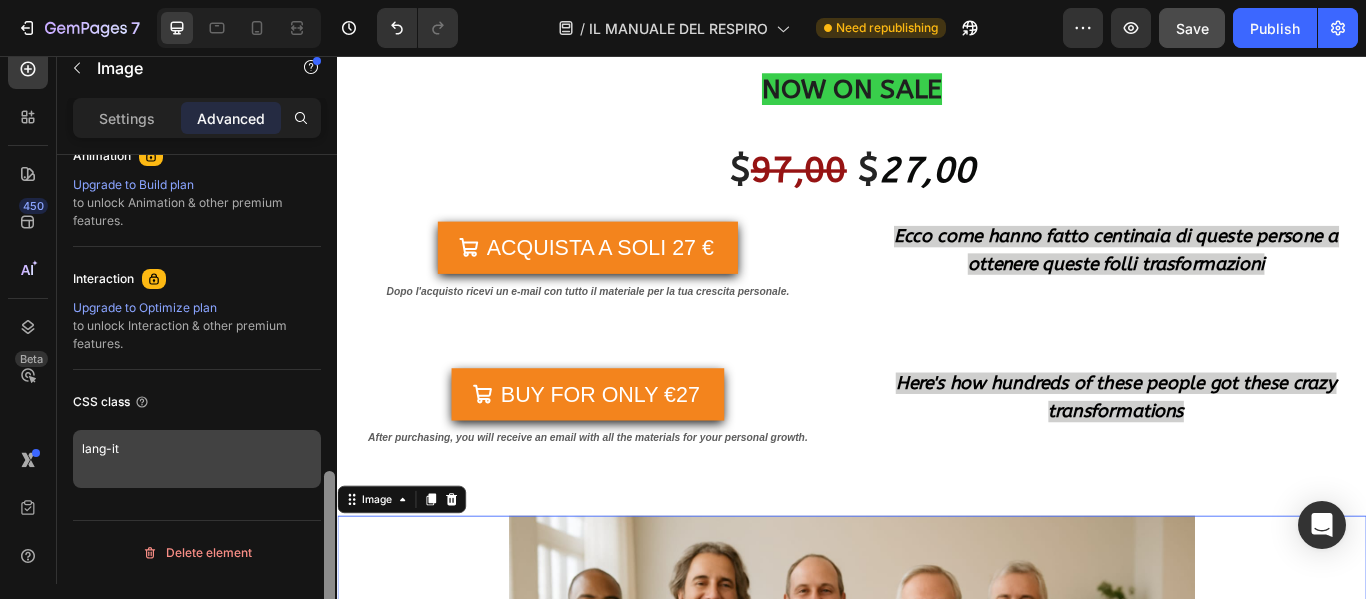 drag, startPoint x: 294, startPoint y: 534, endPoint x: 289, endPoint y: 497, distance: 37.336308 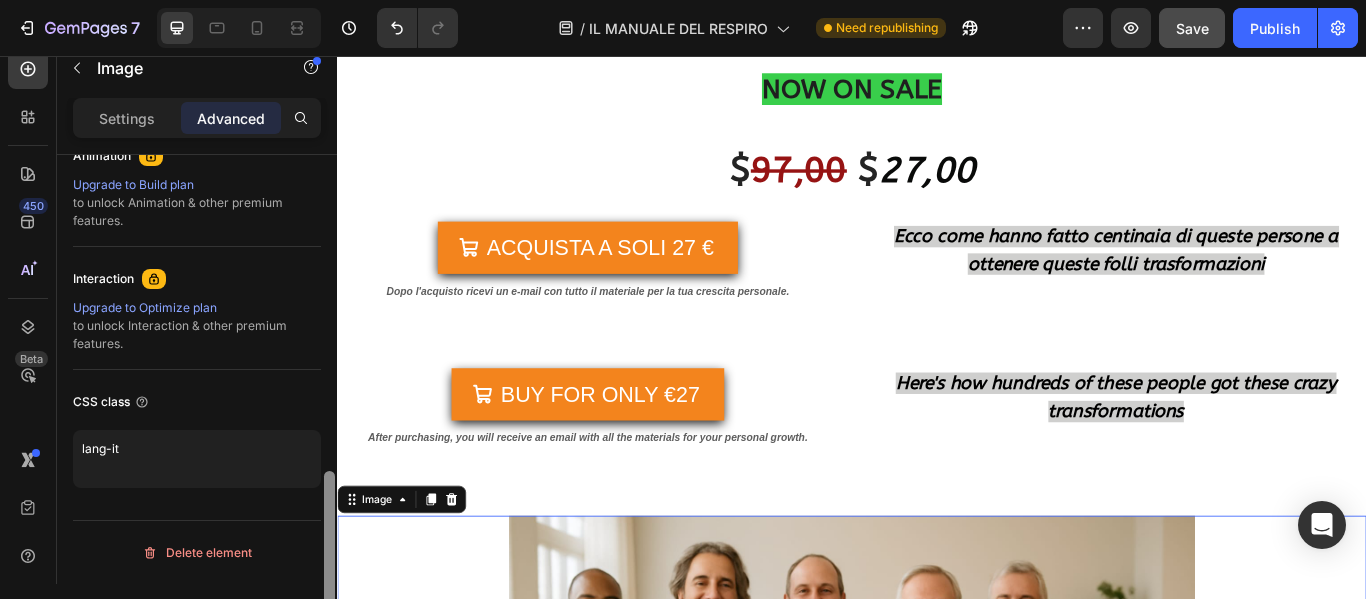 scroll, scrollTop: 853, scrollLeft: 0, axis: vertical 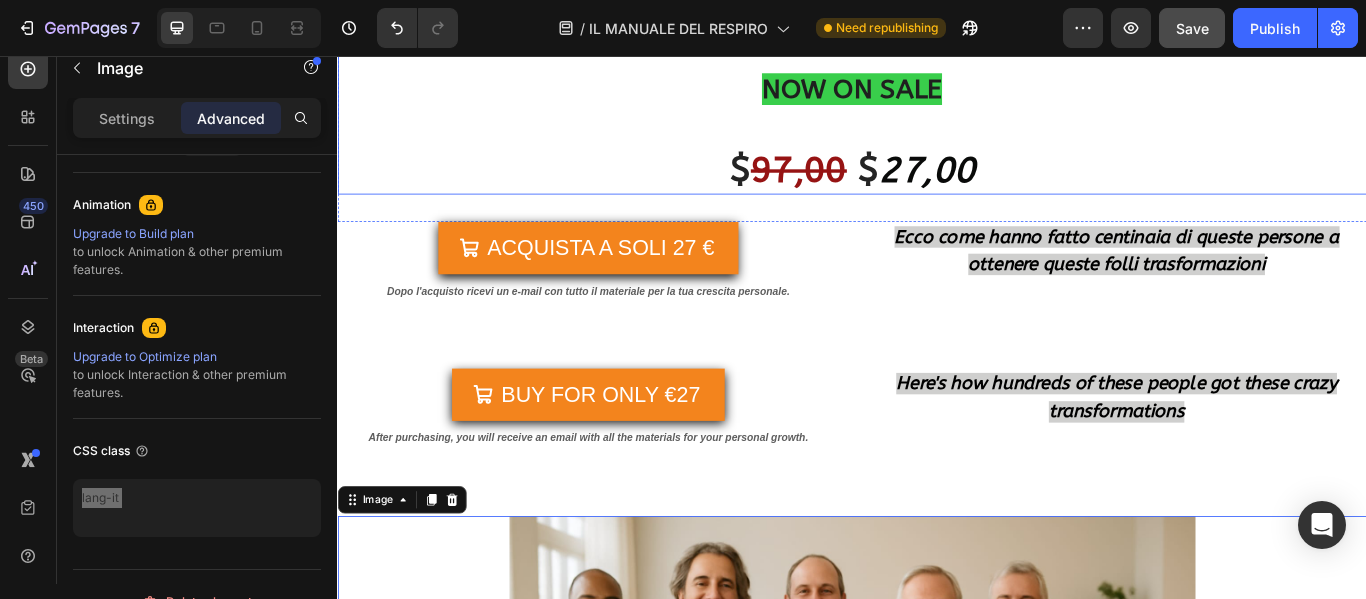 click on "NOW ON SALE $ 97,00   $ 27,00" at bounding box center (937, 118) 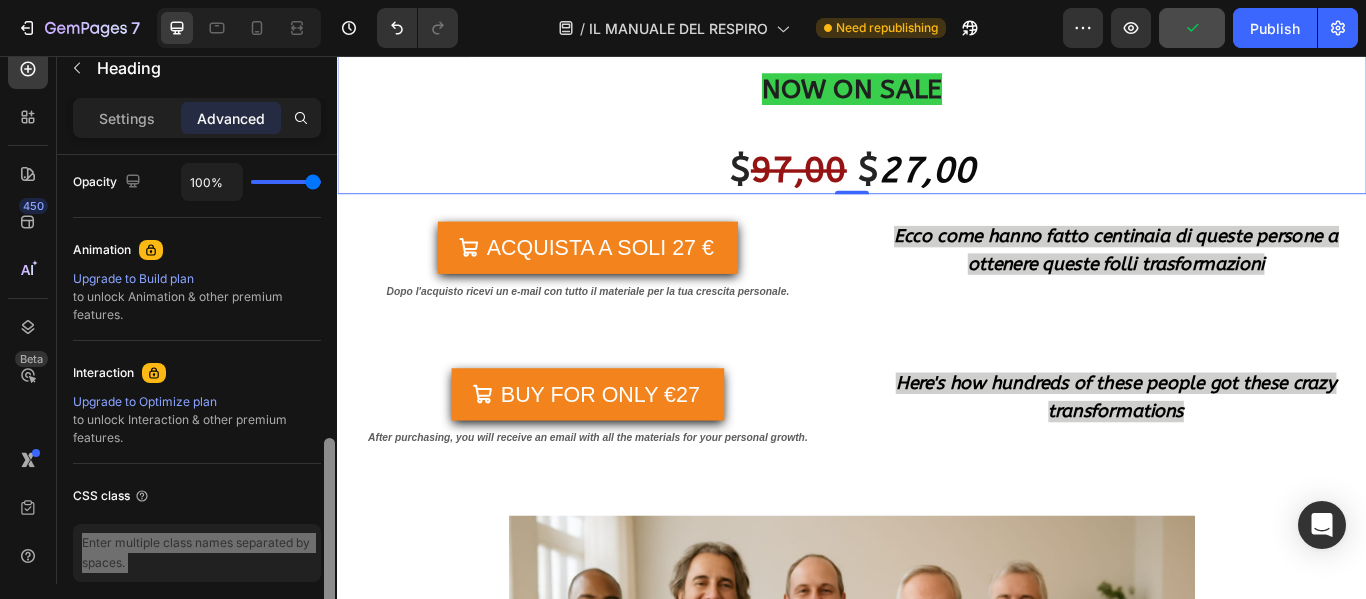scroll, scrollTop: 811, scrollLeft: 0, axis: vertical 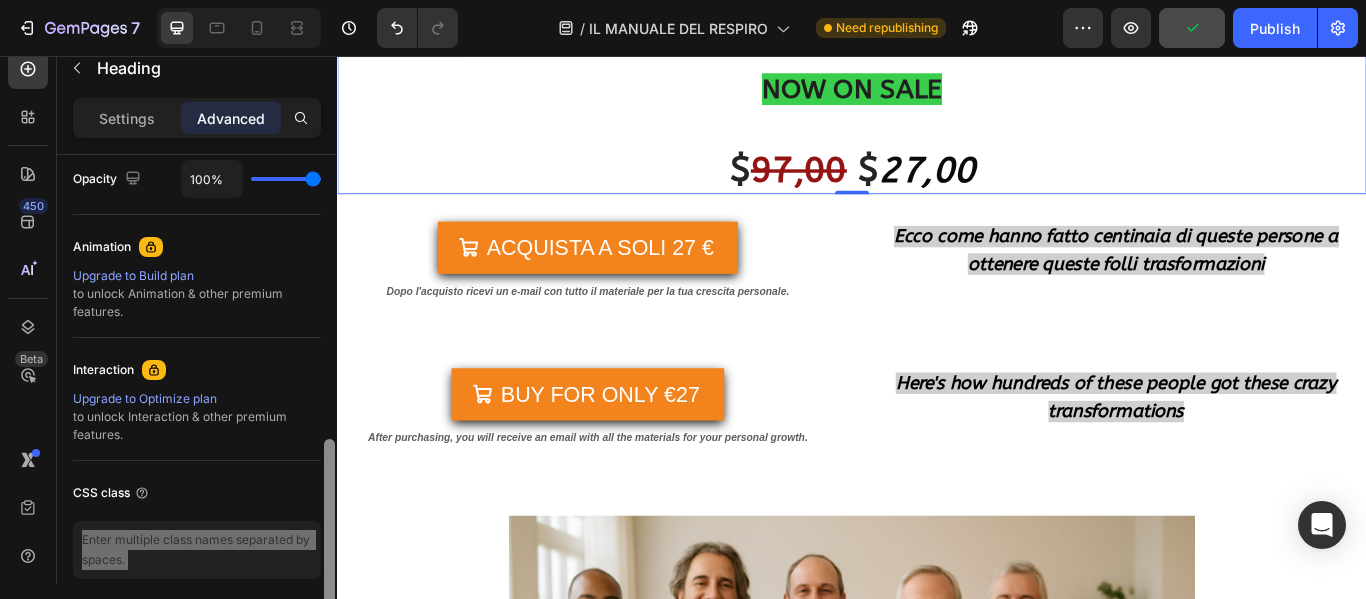 drag, startPoint x: 330, startPoint y: 310, endPoint x: 331, endPoint y: 594, distance: 284.00177 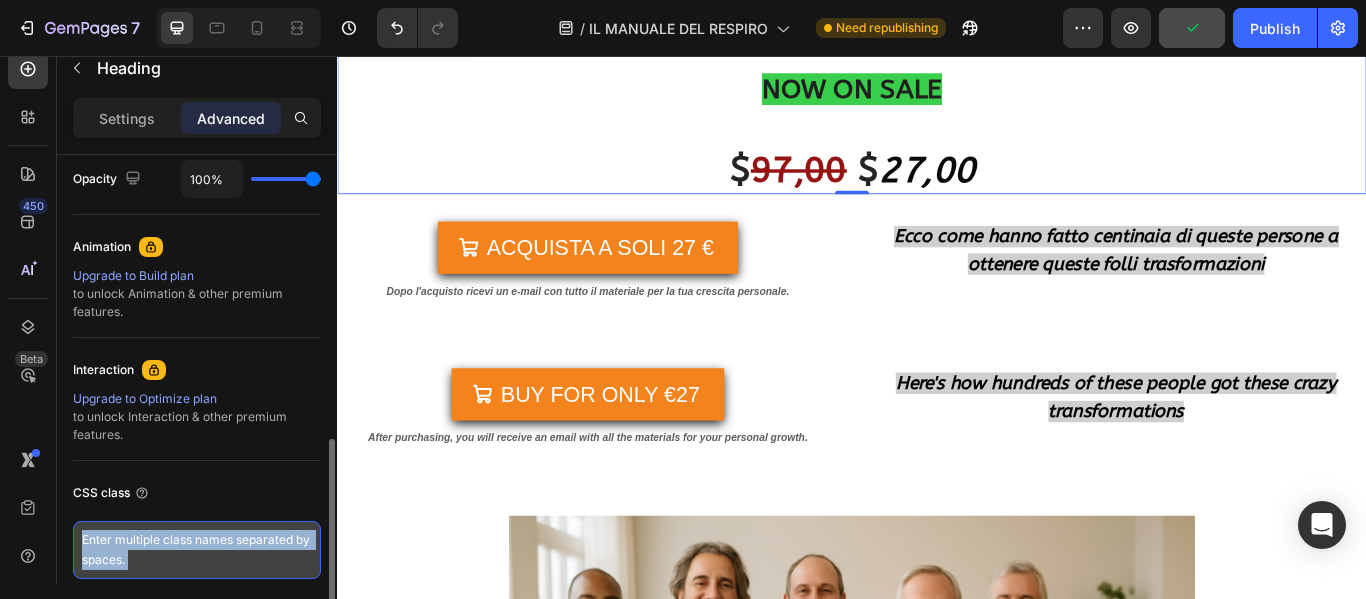 click at bounding box center [197, 550] 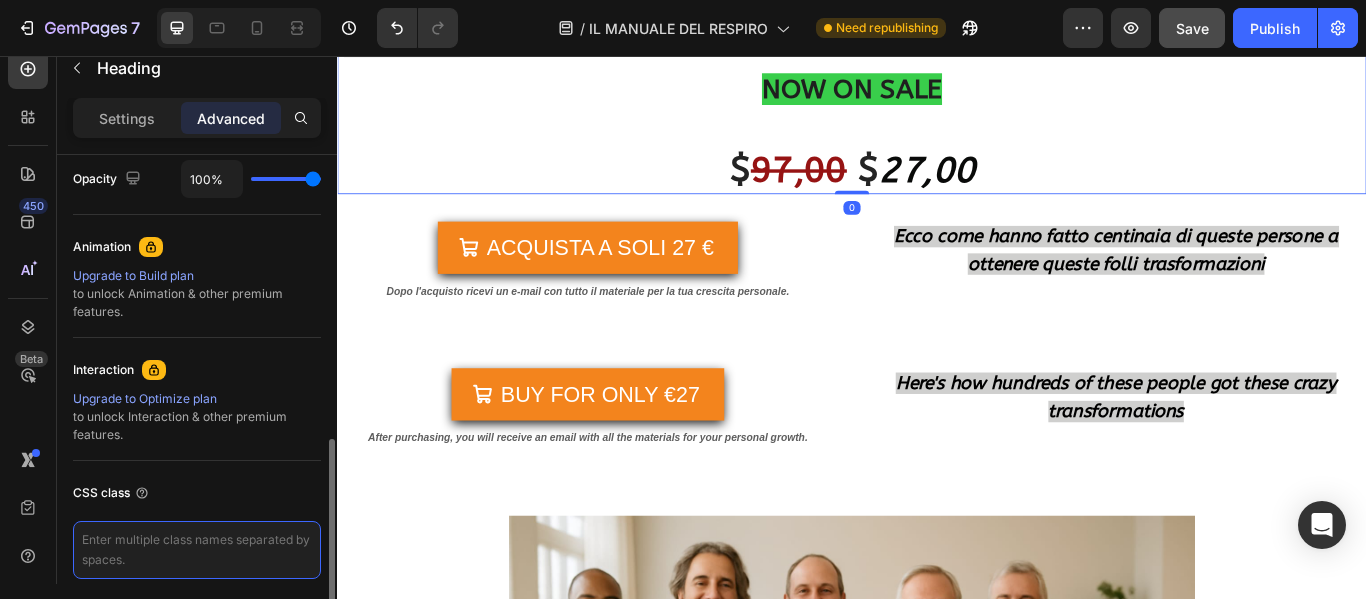 paste on "lang-en" 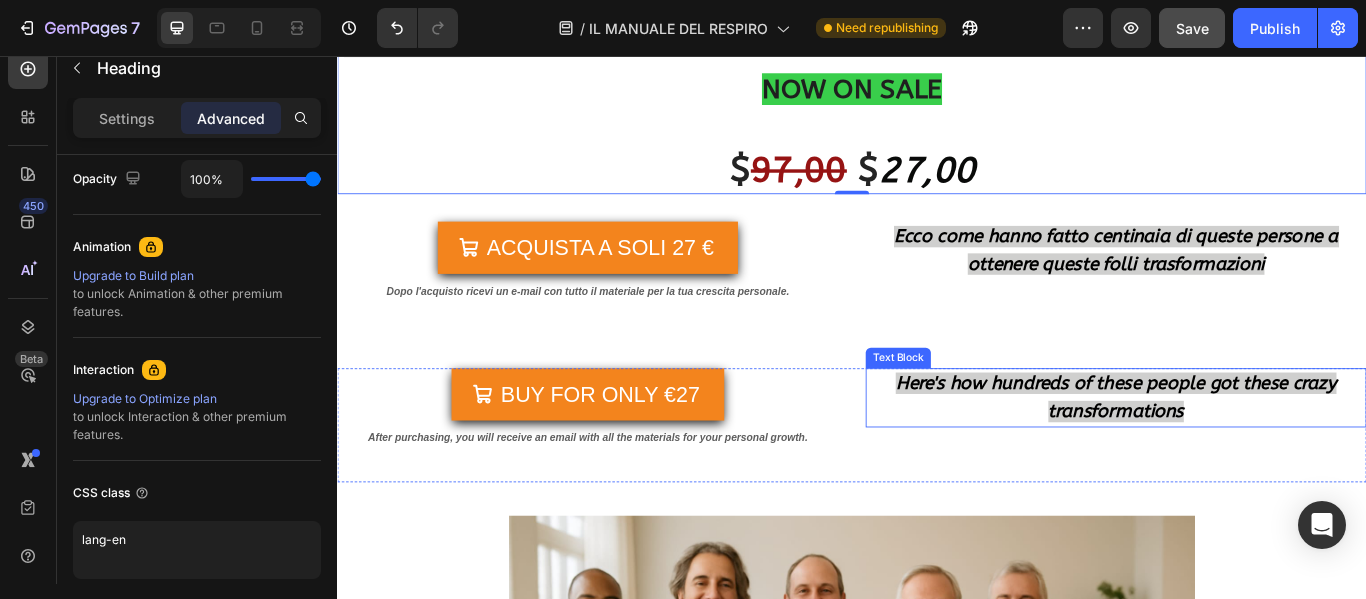 click on "Here's how hundreds of these people got these crazy transformations" at bounding box center [1245, 453] 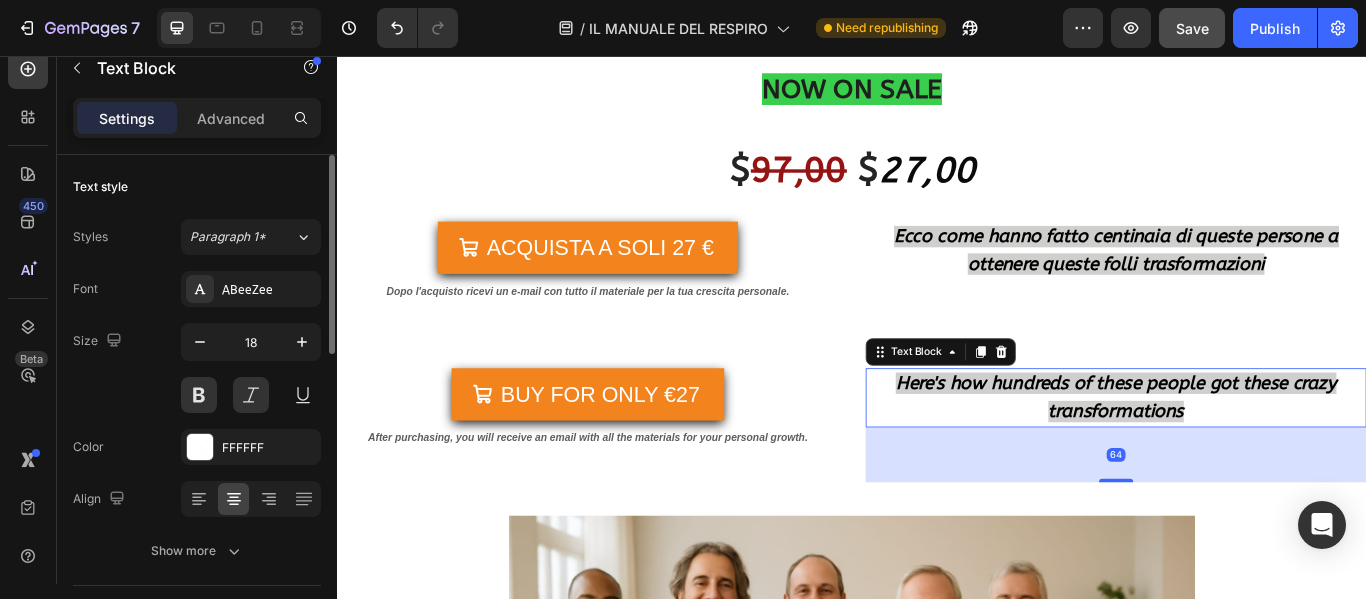 scroll, scrollTop: 0, scrollLeft: 0, axis: both 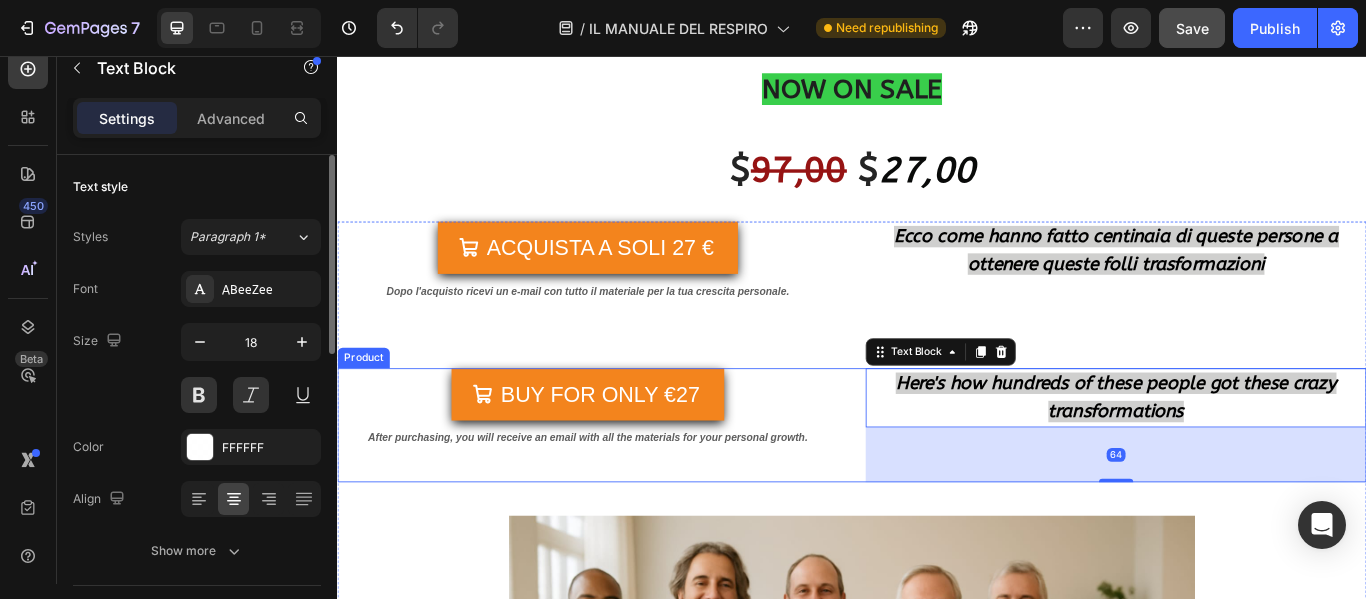 click on "BUY FOR ONLY €27 Add to Cart After purchasing, you will receive an email with all the materials for your personal growth. Heading Here's how hundreds of these people got these crazy transformations Text Block   64 Product" at bounding box center [937, 486] 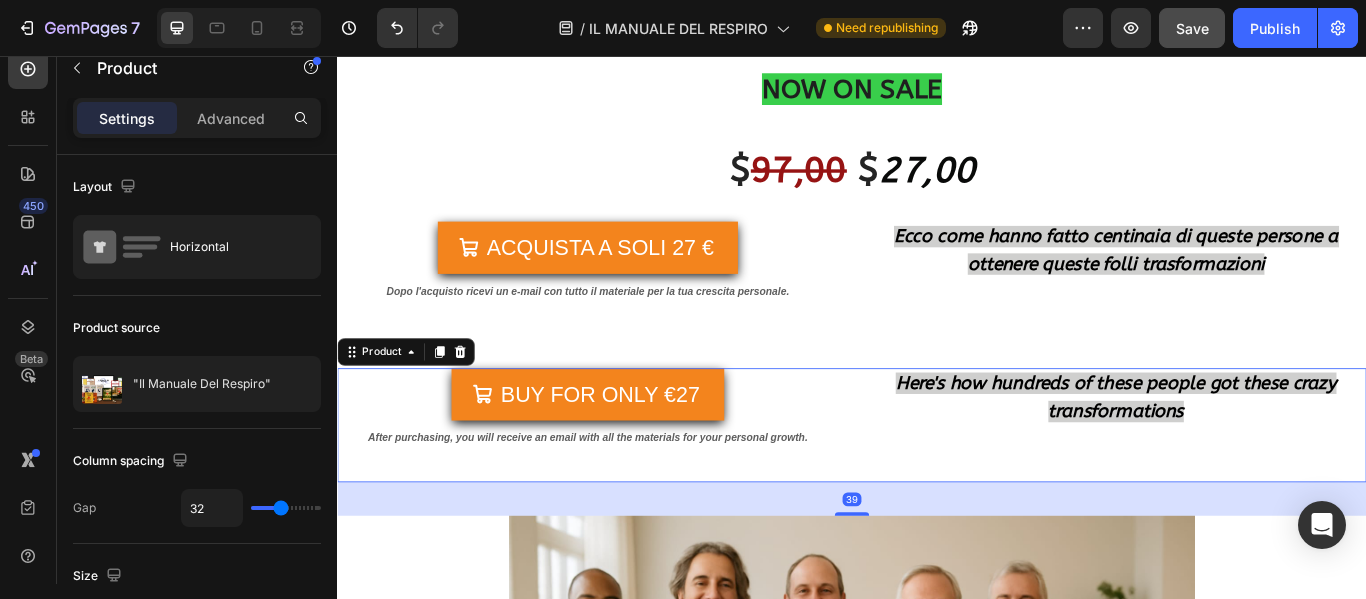 click on "Here's how hundreds of these people got these crazy transformations Text Block" at bounding box center [1245, 486] 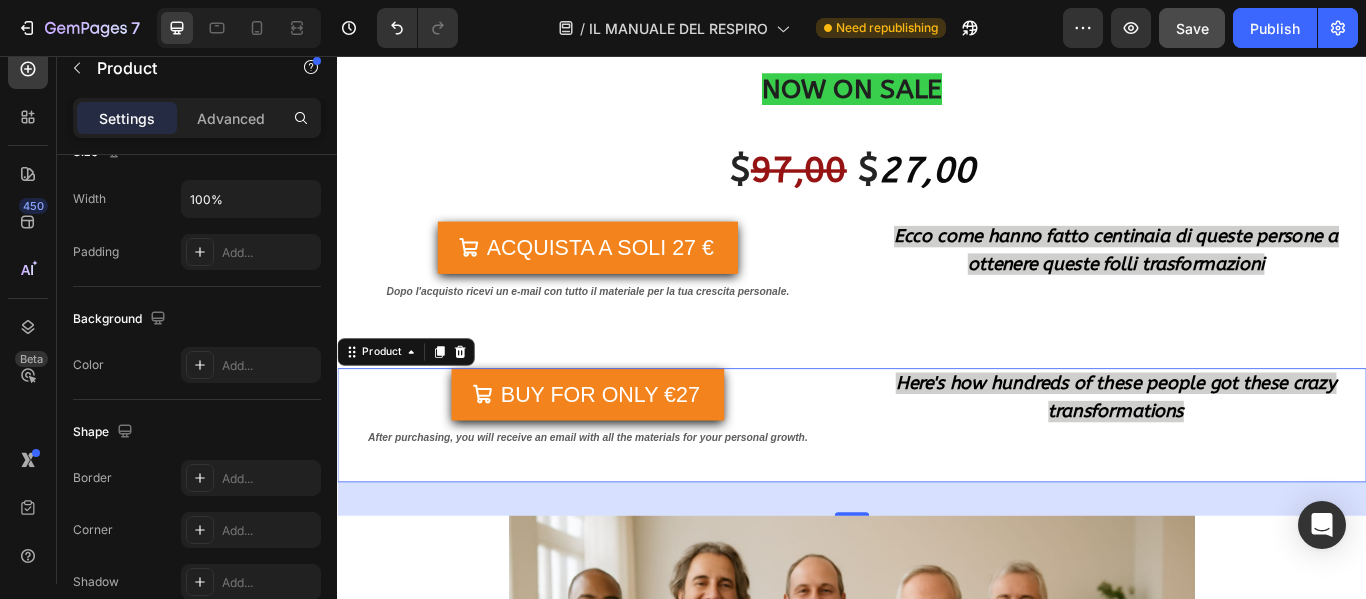 scroll, scrollTop: 470, scrollLeft: 0, axis: vertical 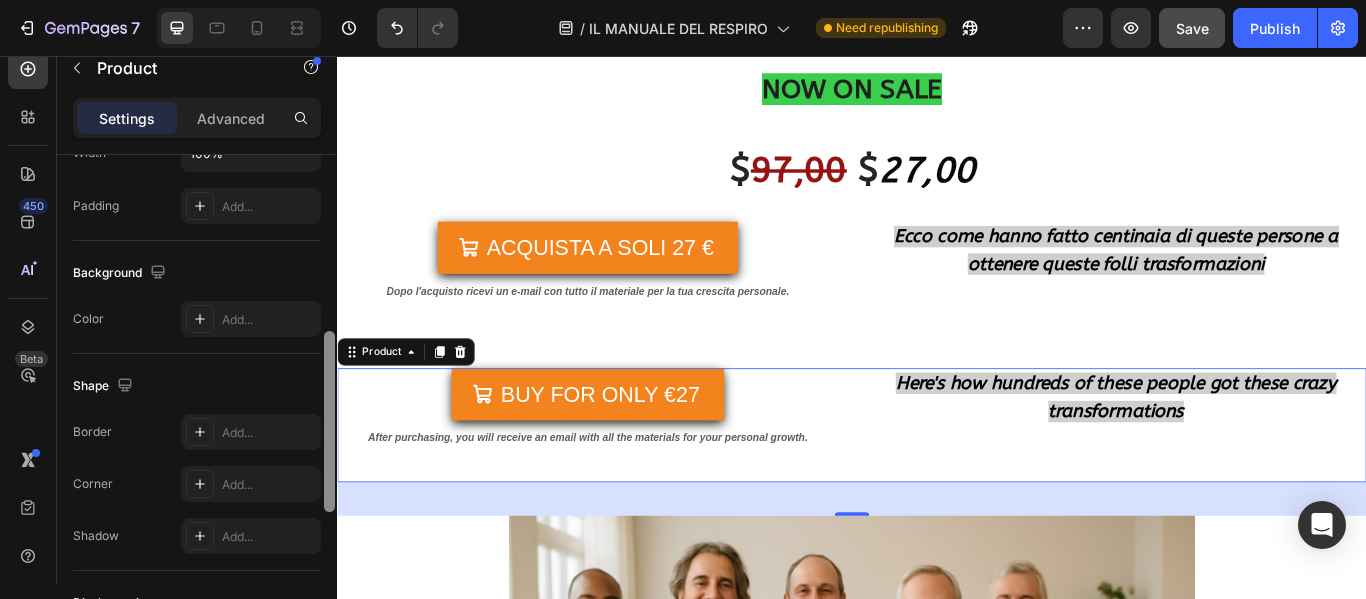 drag, startPoint x: 325, startPoint y: 319, endPoint x: 337, endPoint y: 495, distance: 176.40862 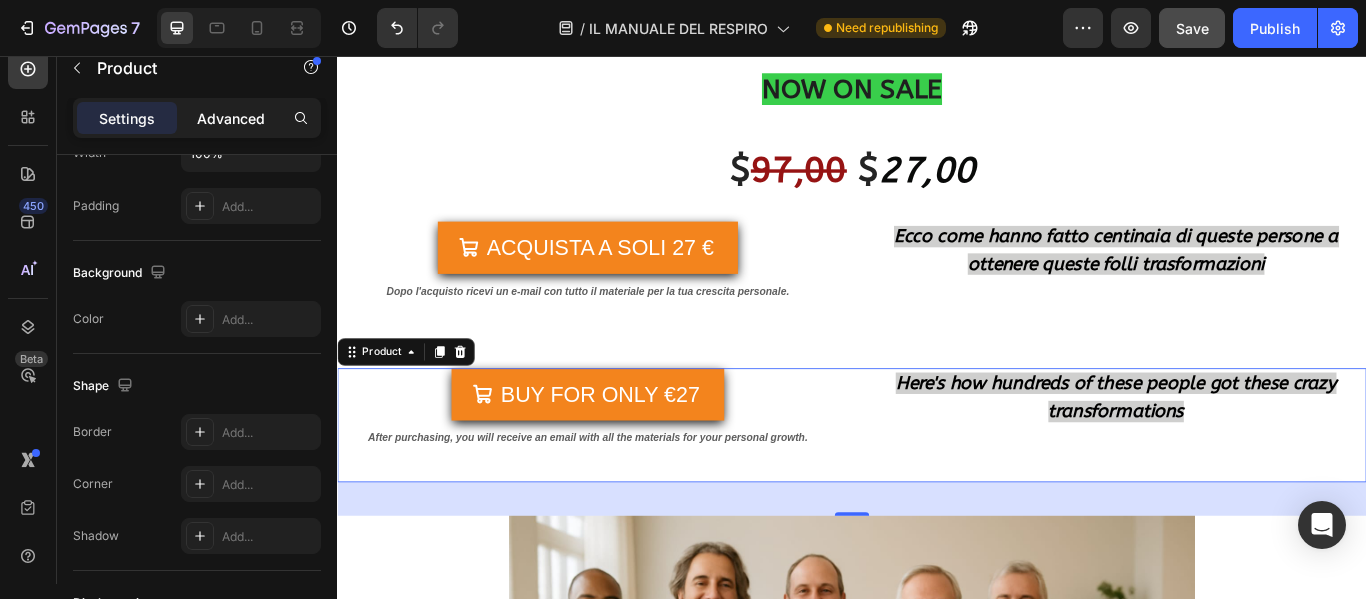 click on "Advanced" at bounding box center (231, 118) 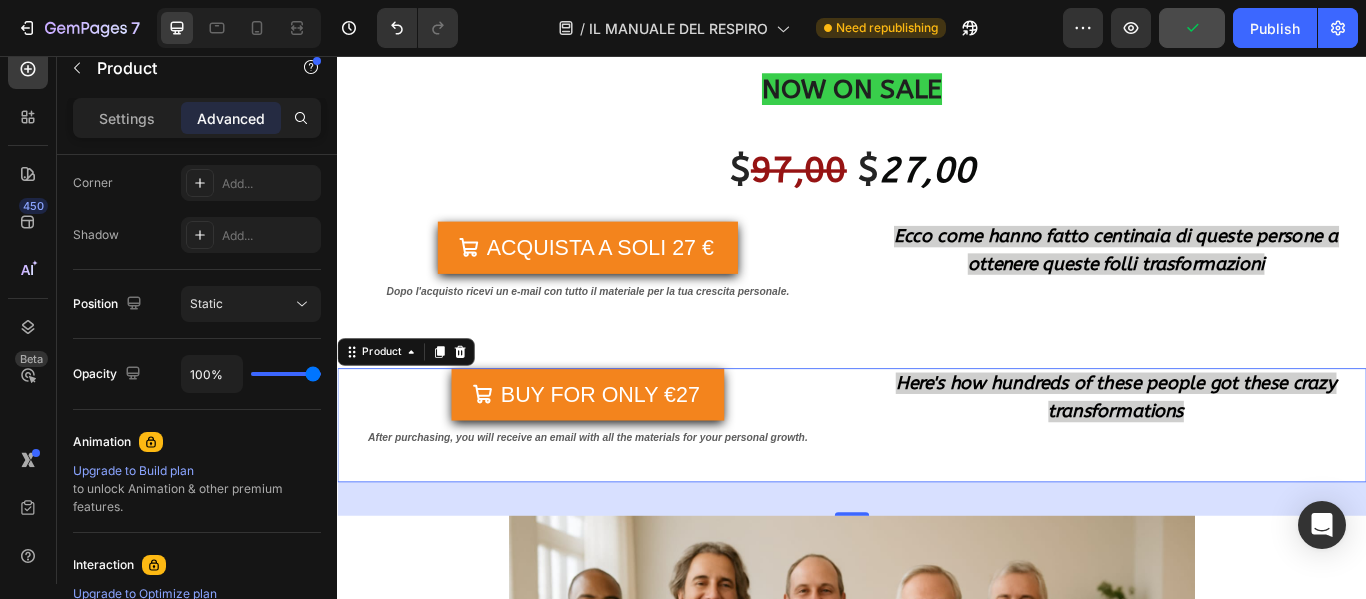 scroll, scrollTop: 858, scrollLeft: 0, axis: vertical 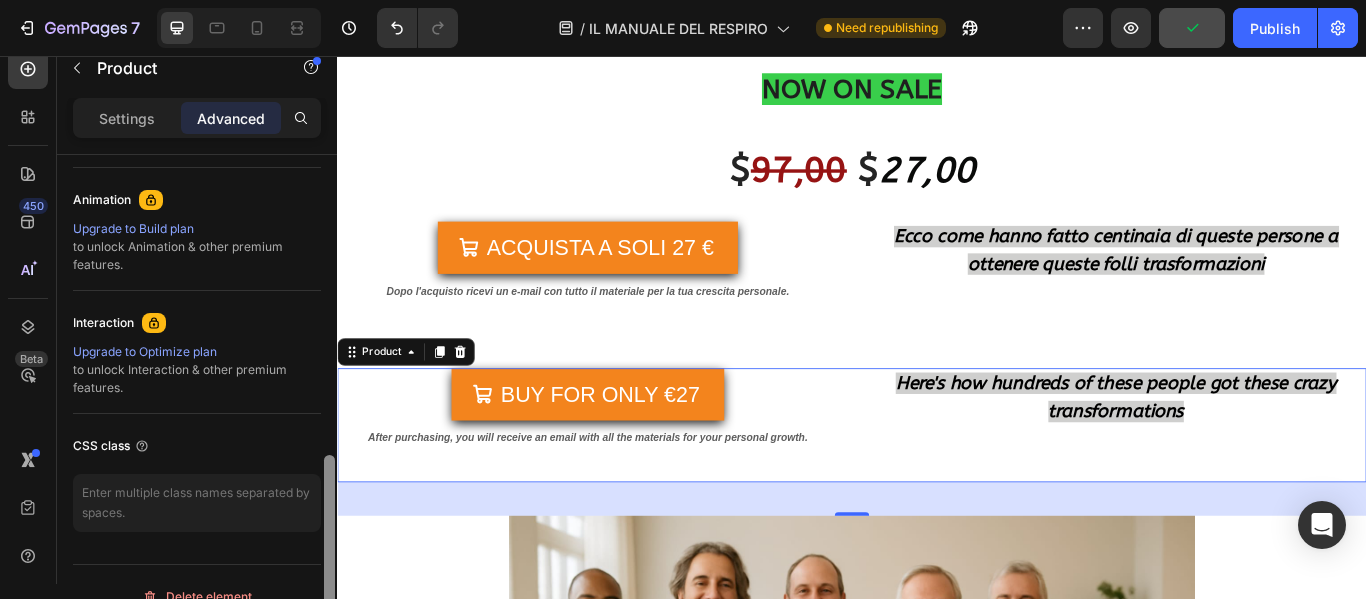 drag, startPoint x: 330, startPoint y: 359, endPoint x: 325, endPoint y: 493, distance: 134.09325 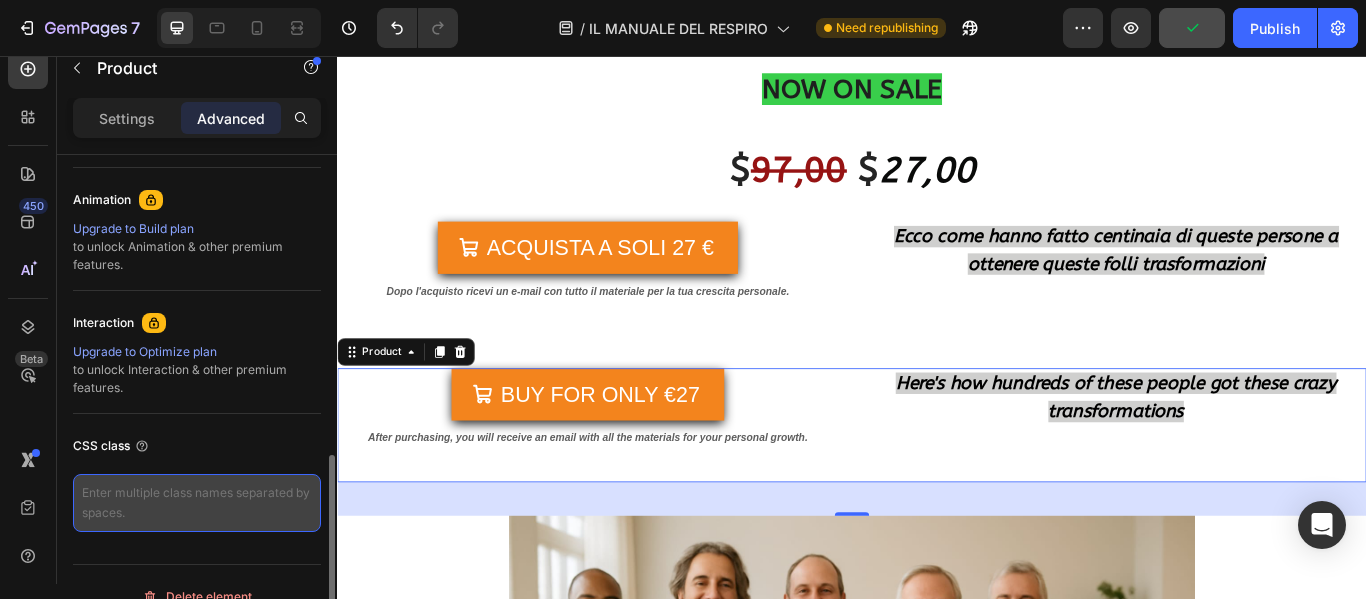 click at bounding box center (197, 503) 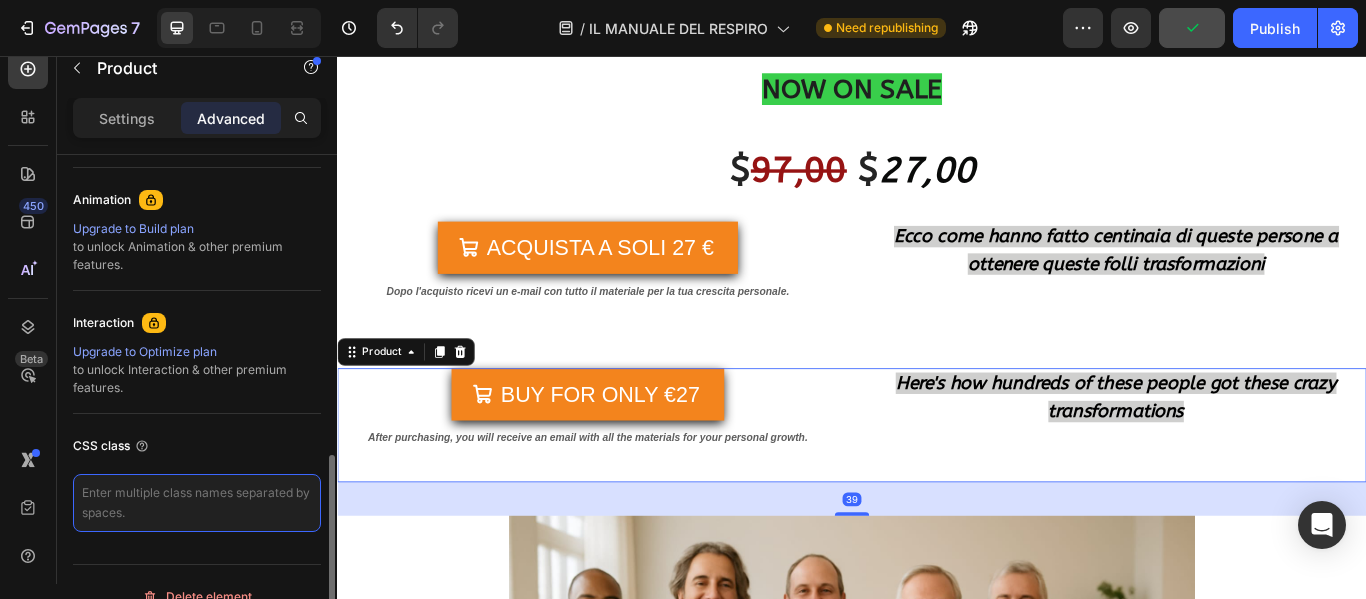 paste on "lang-en" 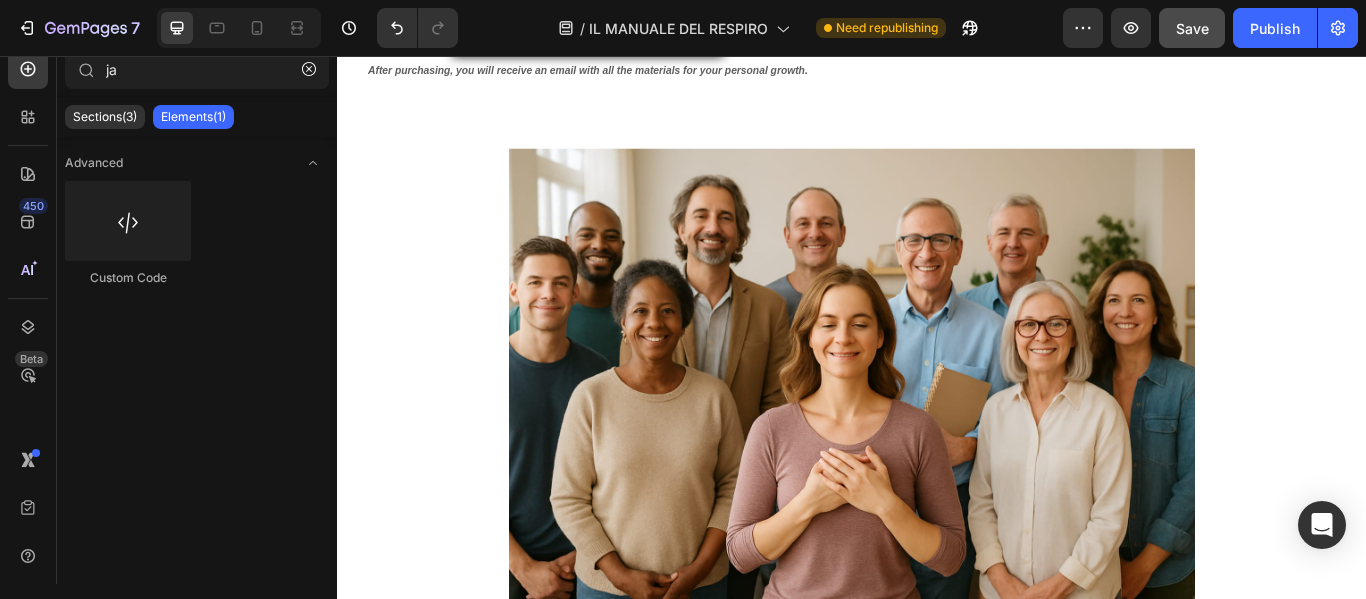 scroll, scrollTop: 20735, scrollLeft: 0, axis: vertical 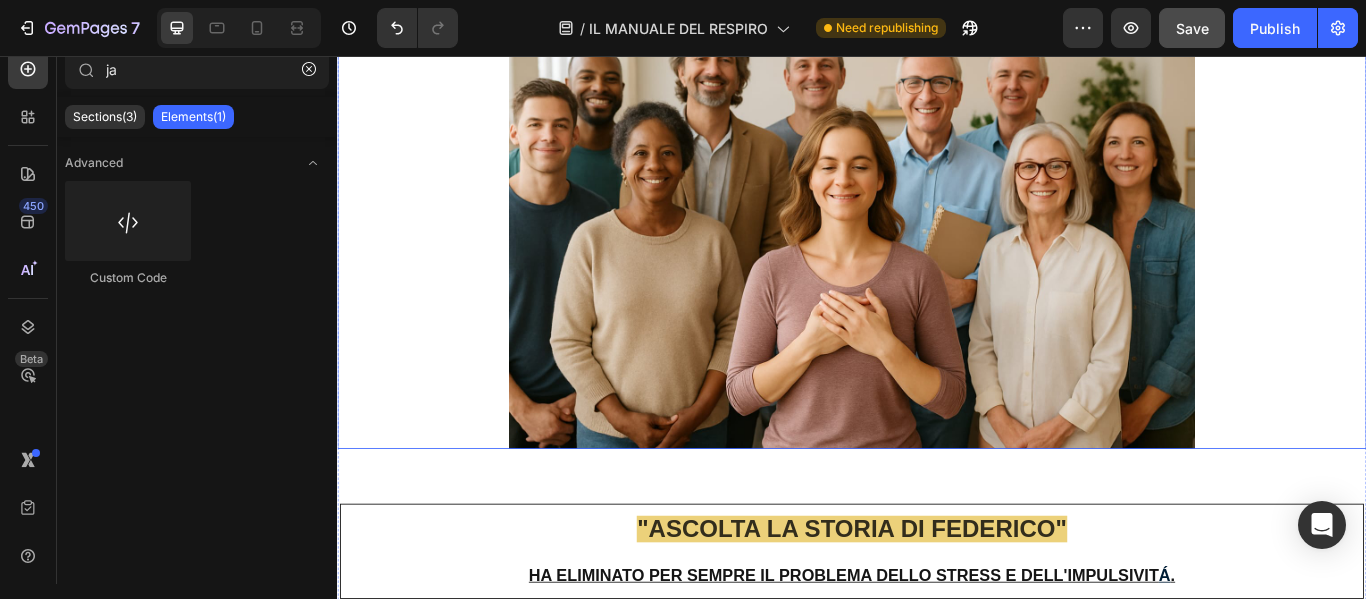 click at bounding box center [937, 246] 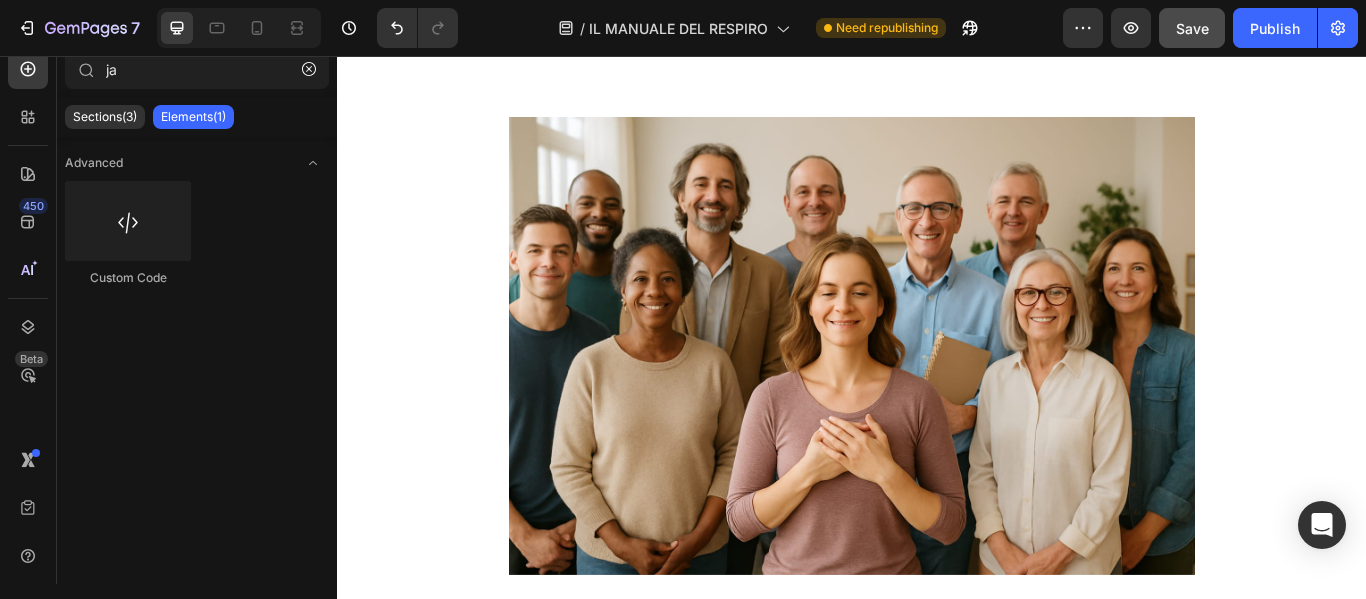 scroll, scrollTop: 20575, scrollLeft: 0, axis: vertical 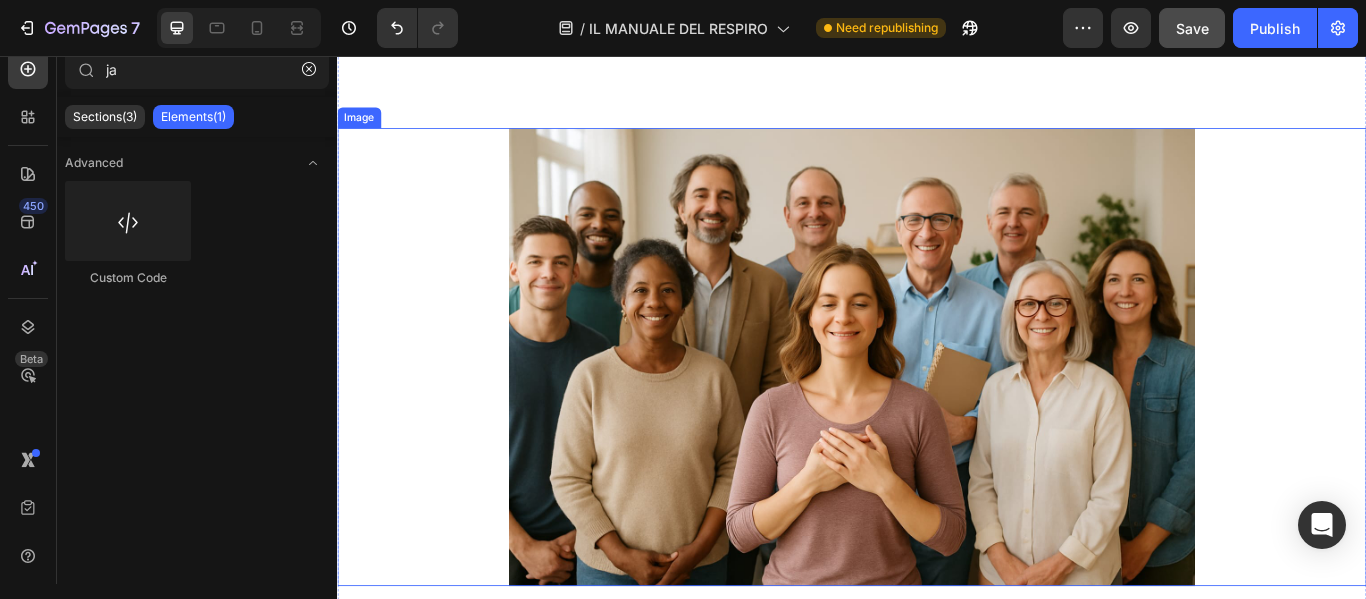 click at bounding box center [937, 406] 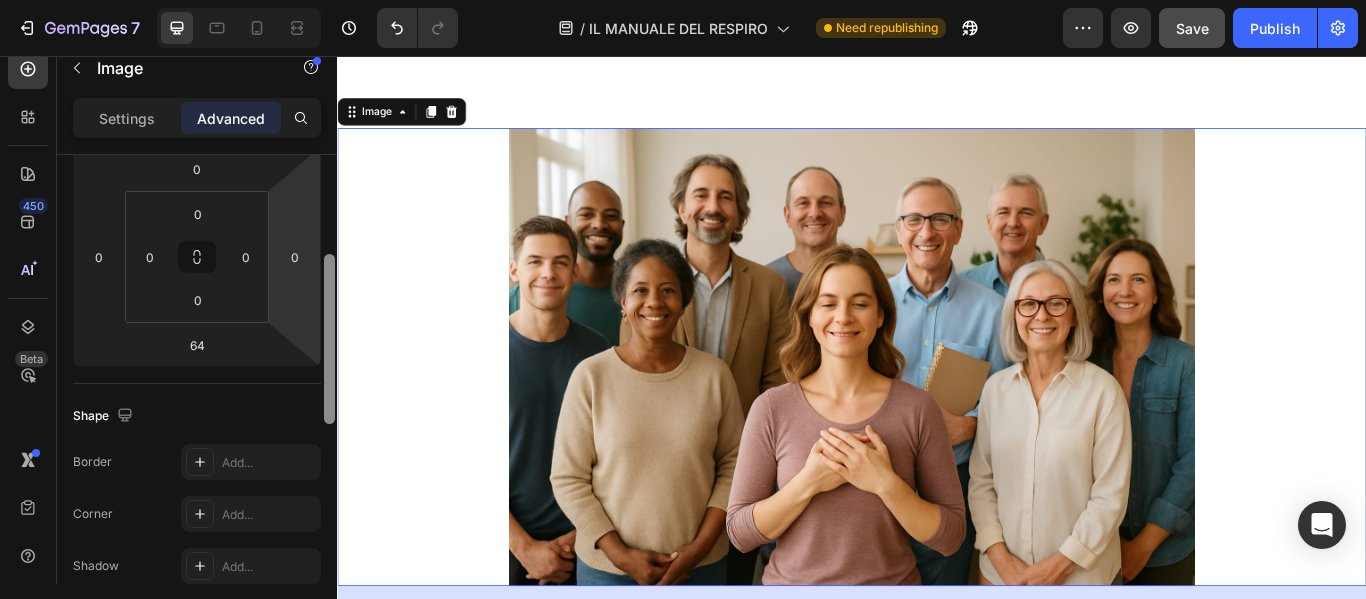 drag, startPoint x: 326, startPoint y: 232, endPoint x: 320, endPoint y: 254, distance: 22.803509 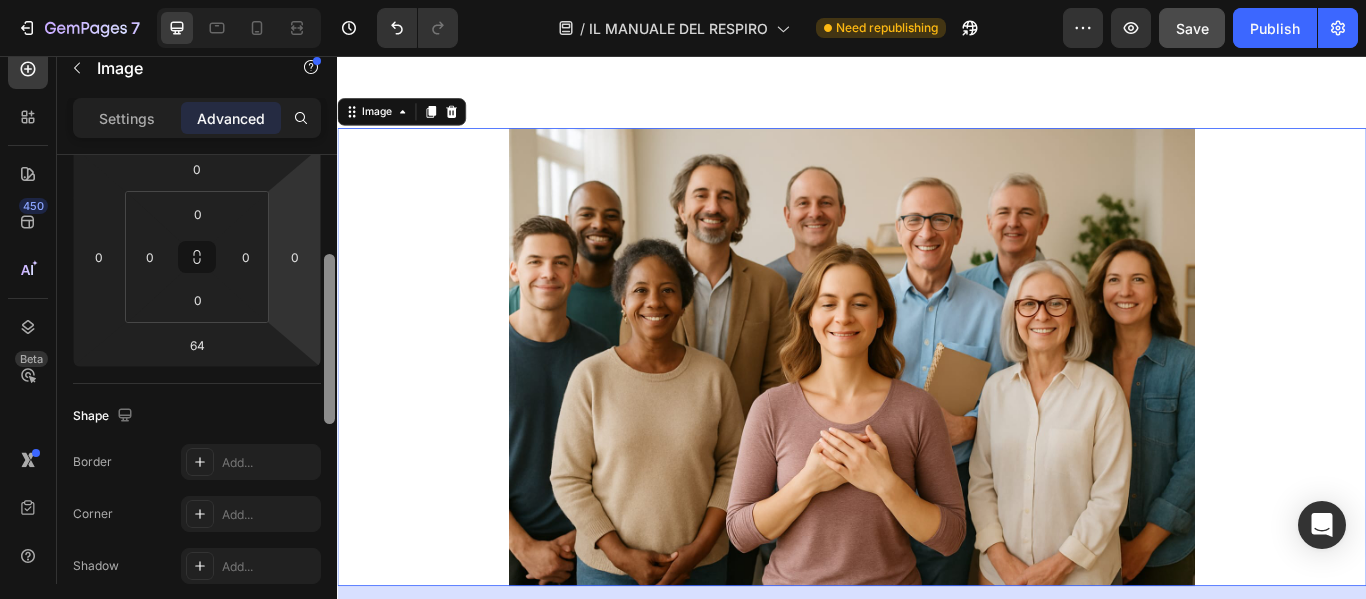 click on "Display on Desktop Yes No Tablet Yes No Mobile Yes No Spacing (px) 0 0 64 0 0 0 0 0 Shape Border Add... Corner Add... Shadow Add... Position Static Opacity 100% Animation Upgrade to Build plan  to unlock Animation & other premium features. Interaction Upgrade to Optimize plan  to unlock Interaction & other premium features. CSS class lang-it Delete element" at bounding box center (197, 398) 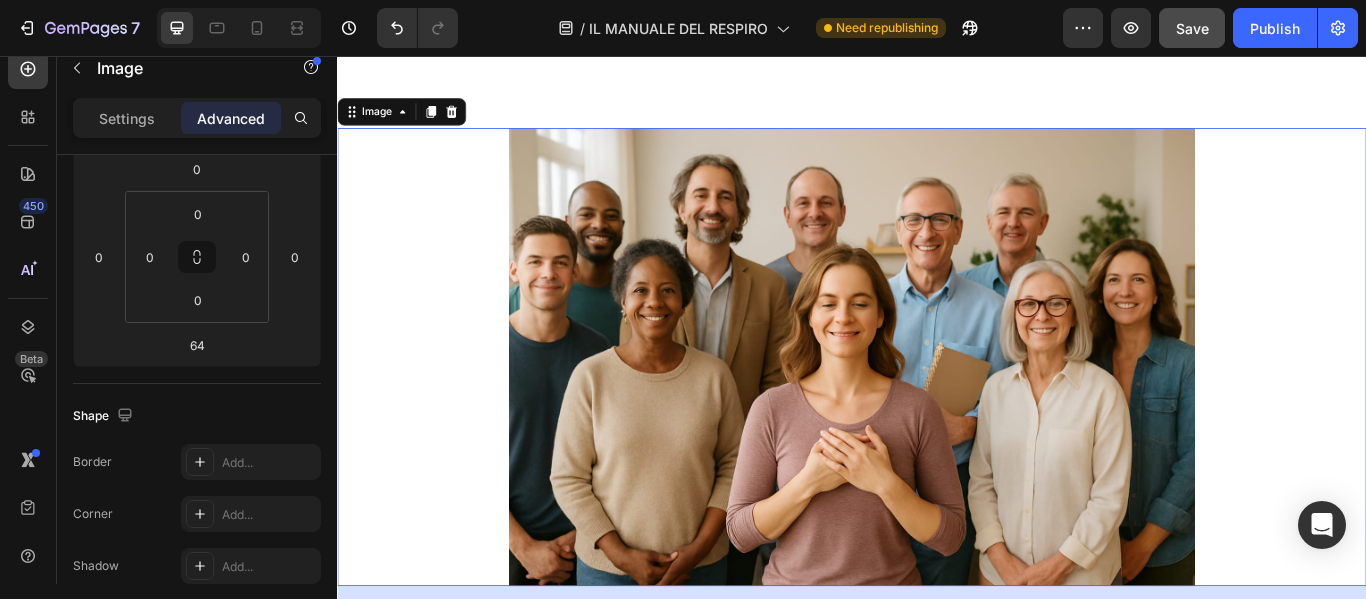 scroll, scrollTop: 63, scrollLeft: 0, axis: vertical 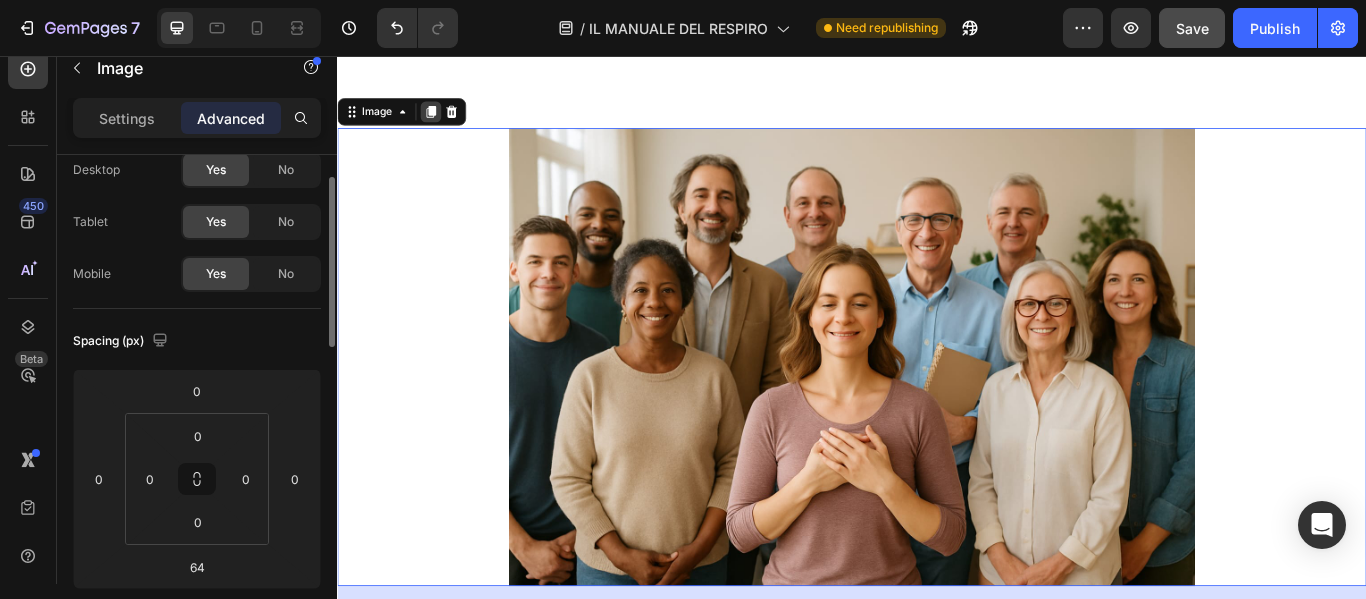 click 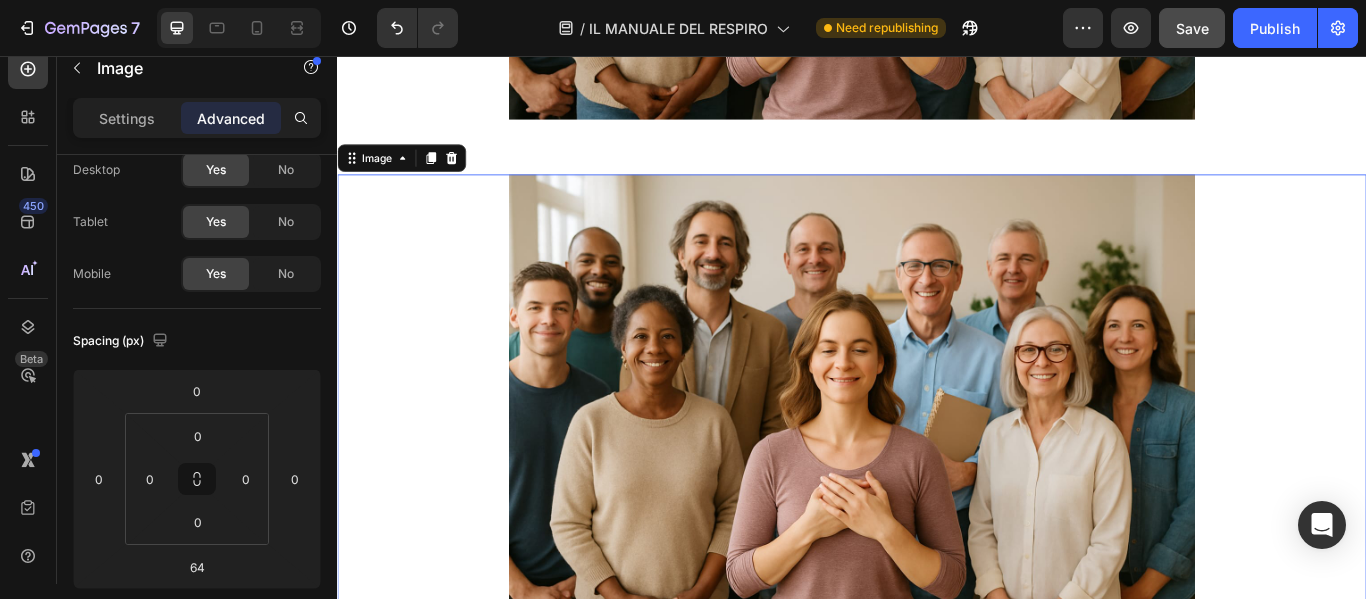 scroll, scrollTop: 21187, scrollLeft: 0, axis: vertical 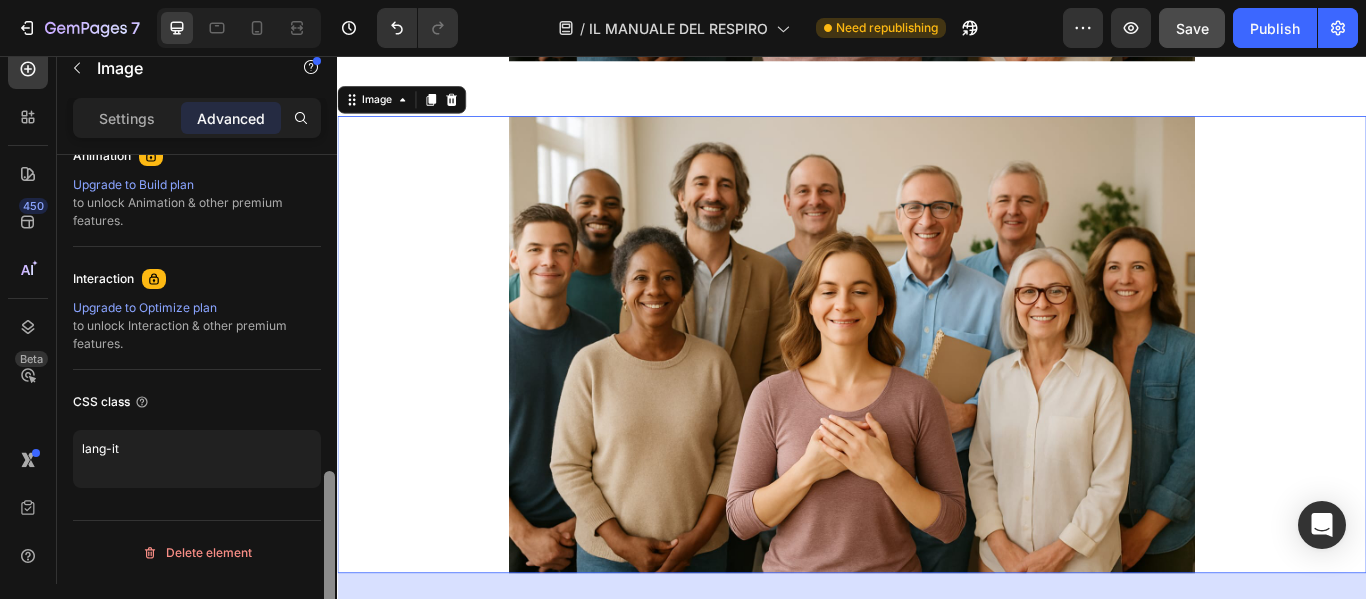 drag, startPoint x: 324, startPoint y: 218, endPoint x: 332, endPoint y: 523, distance: 305.1049 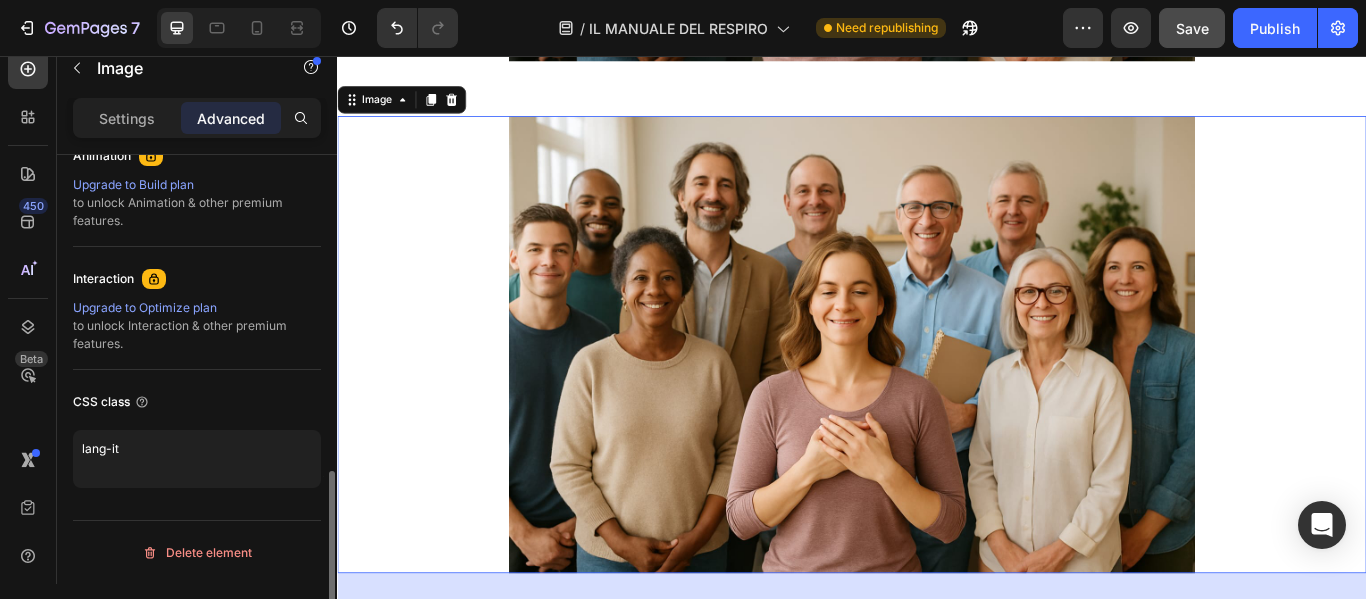 click on "CSS class lang-it" 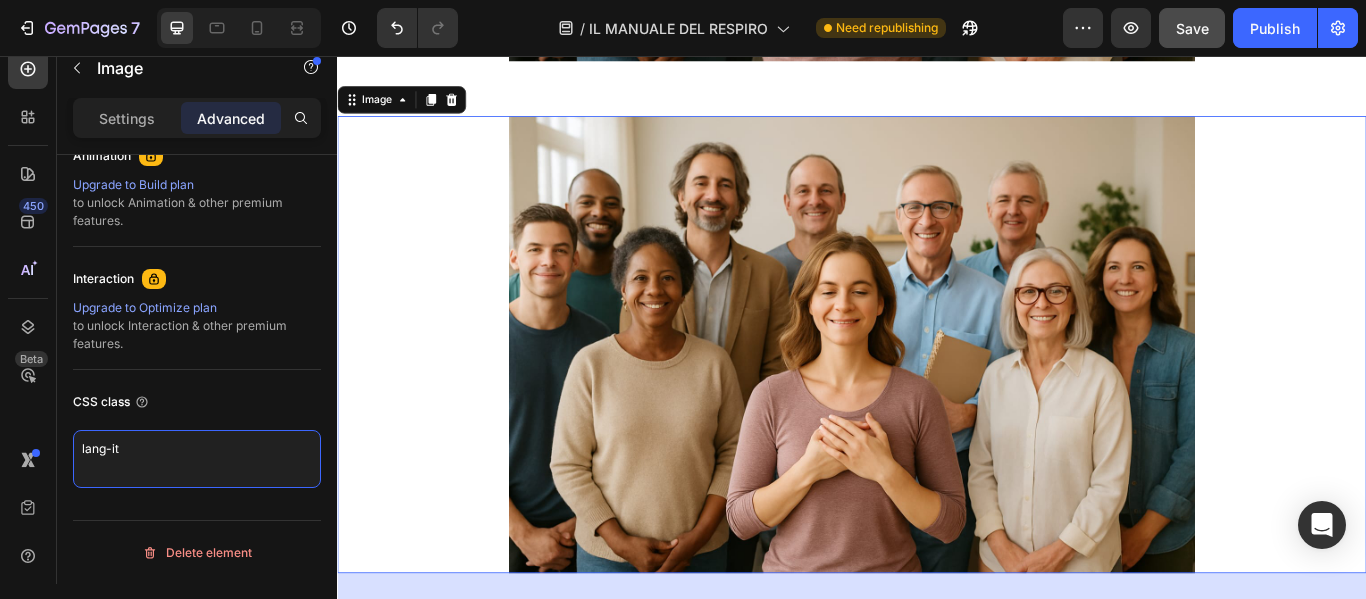 drag, startPoint x: 194, startPoint y: 468, endPoint x: 0, endPoint y: 463, distance: 194.06442 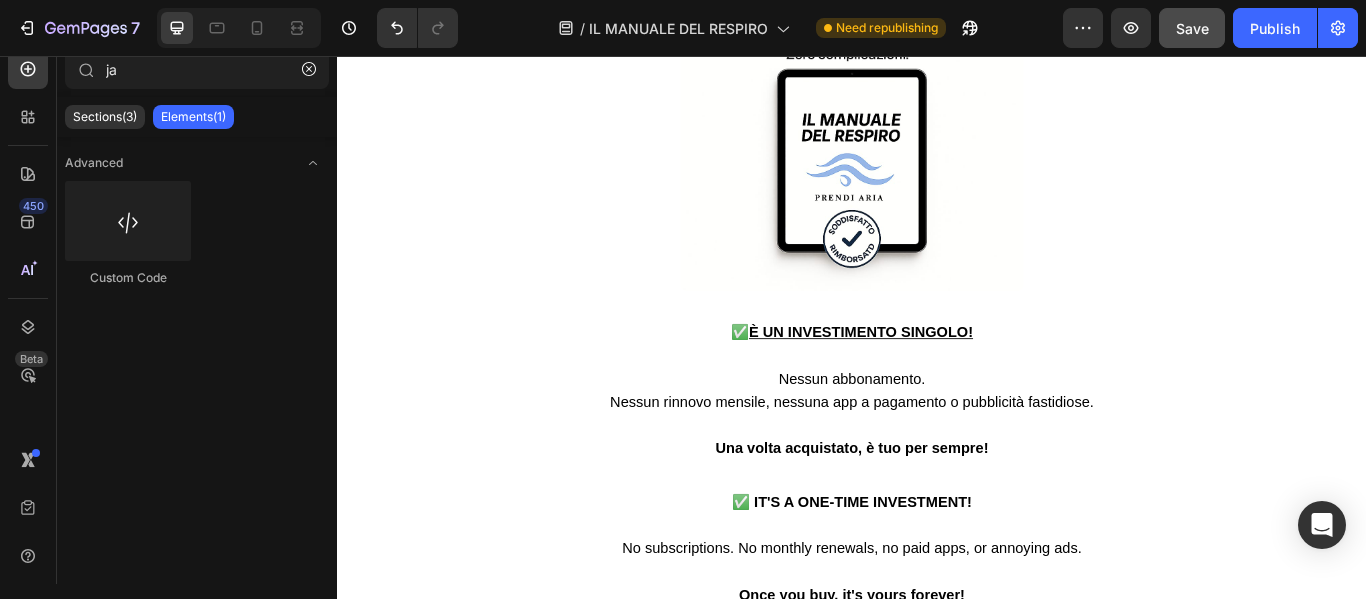 scroll, scrollTop: 22947, scrollLeft: 0, axis: vertical 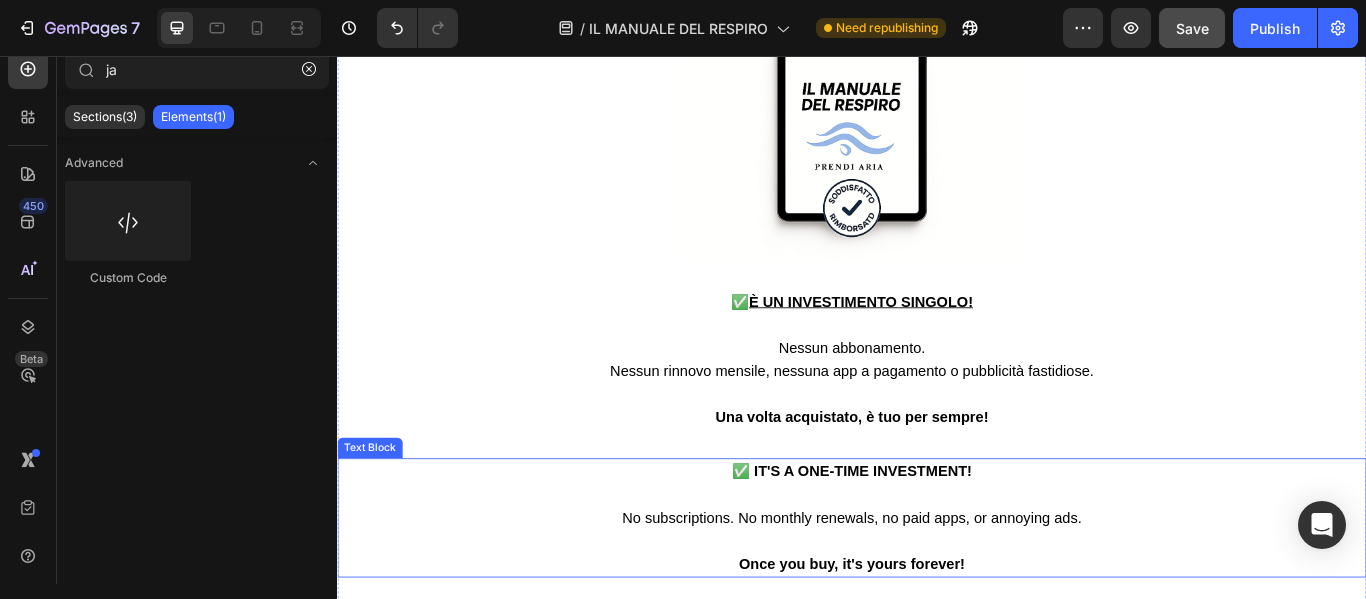 click at bounding box center [937, 567] 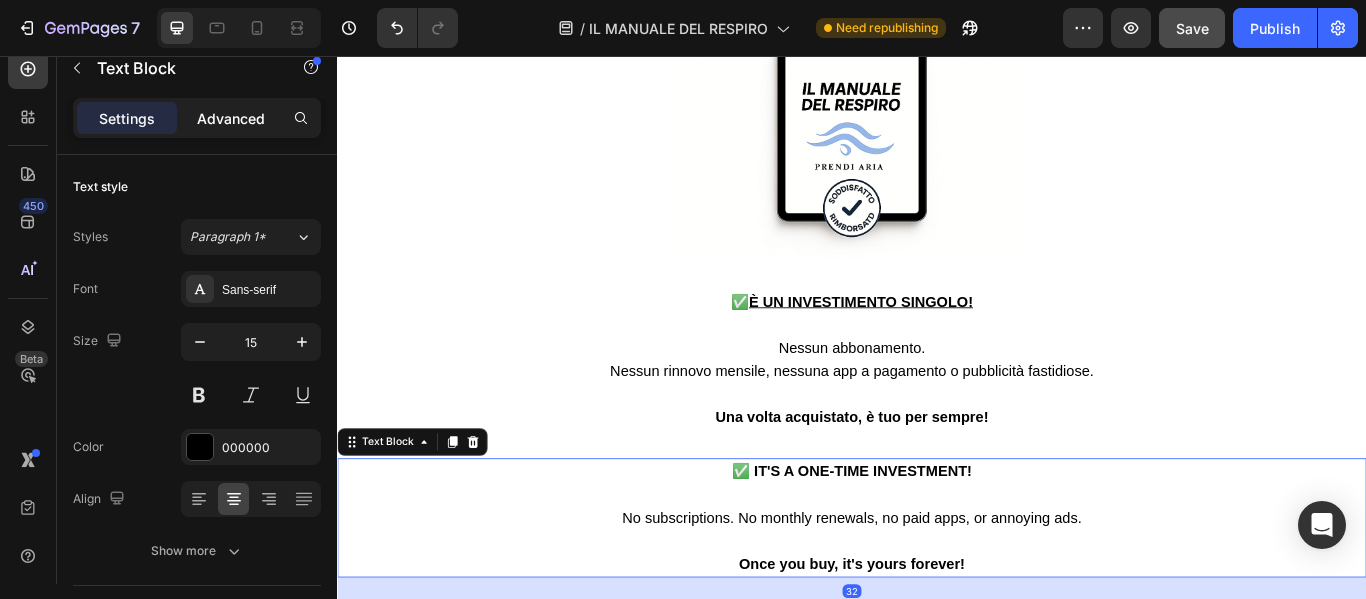 click on "Advanced" 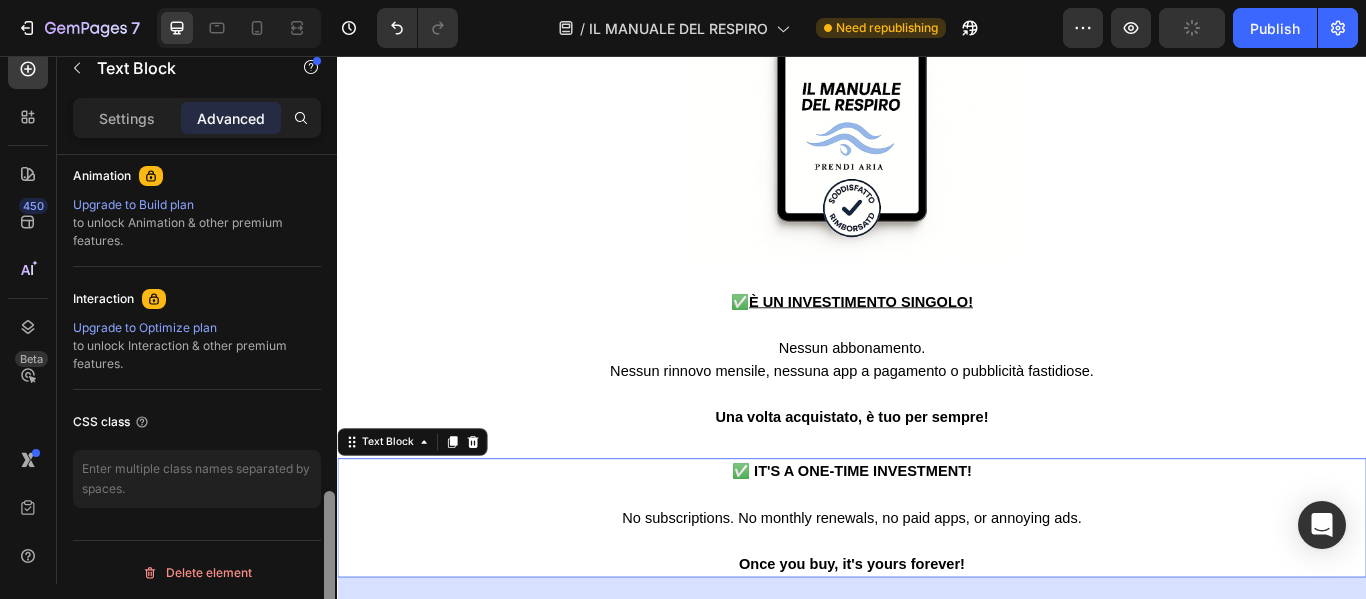 scroll, scrollTop: 902, scrollLeft: 0, axis: vertical 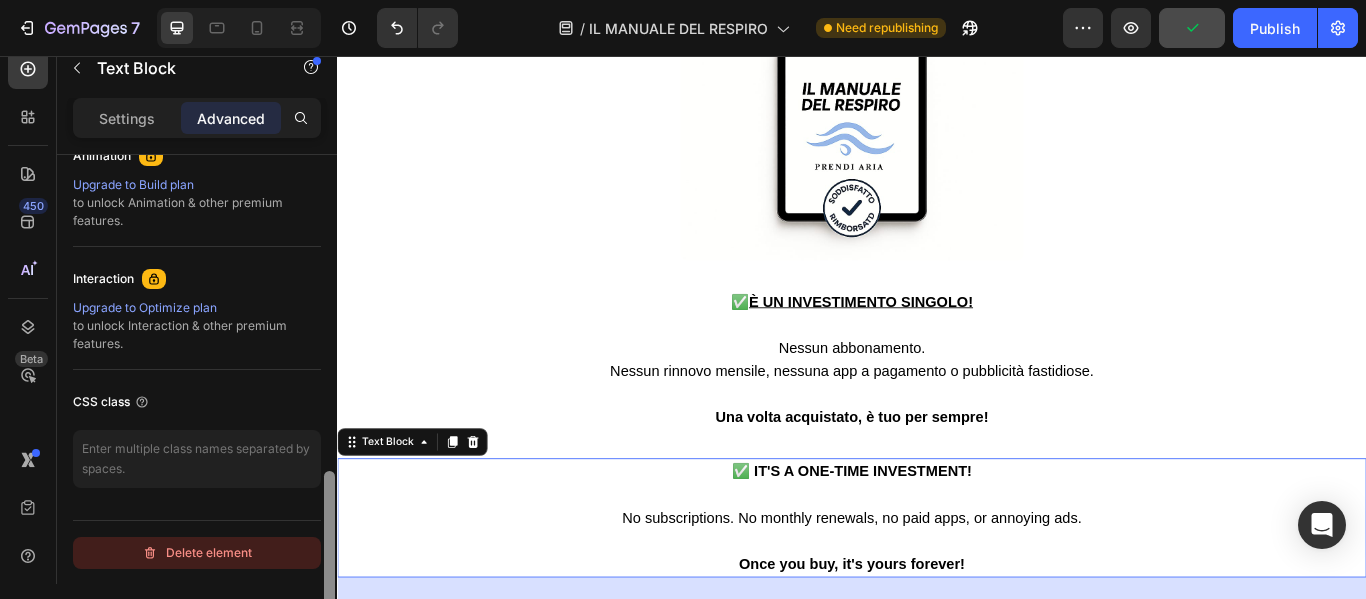 drag, startPoint x: 326, startPoint y: 162, endPoint x: 303, endPoint y: 547, distance: 385.6864 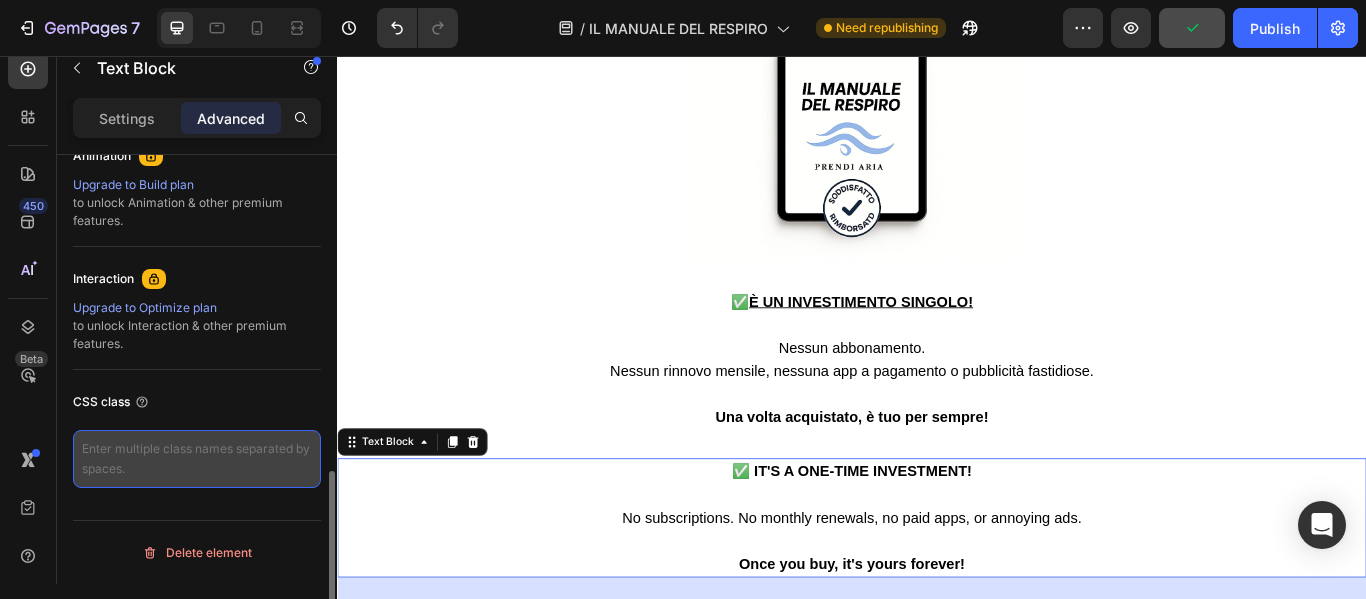 click at bounding box center (197, 459) 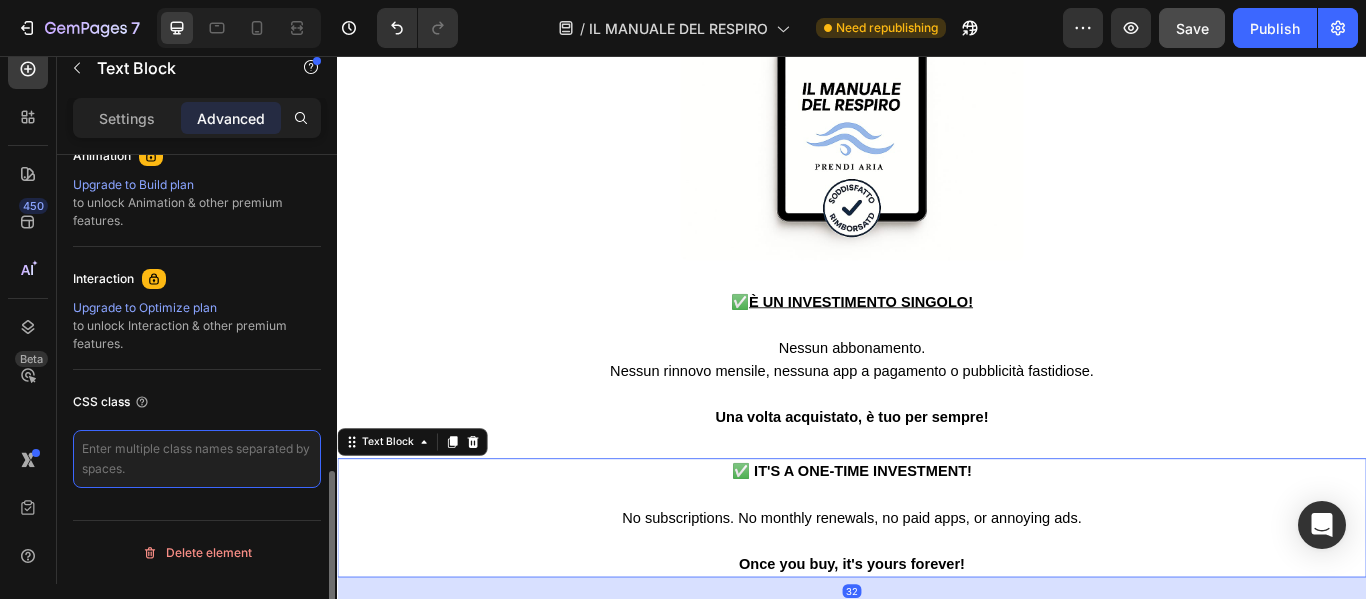 paste on "lang-en" 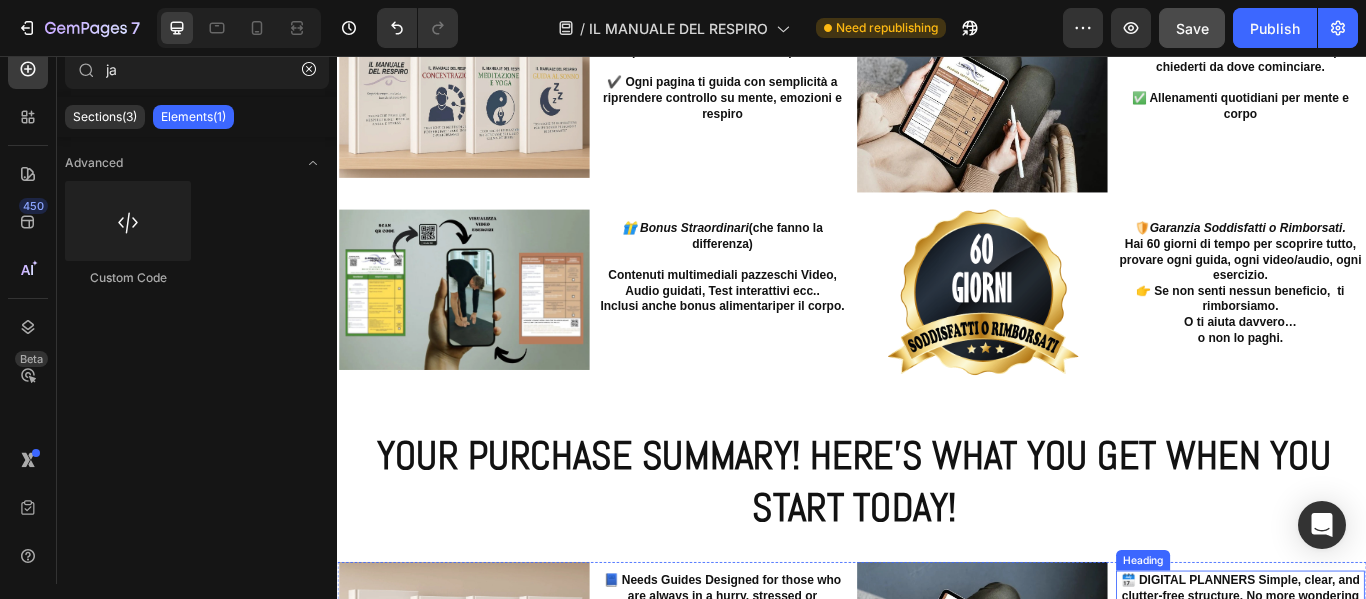 scroll, scrollTop: 23867, scrollLeft: 0, axis: vertical 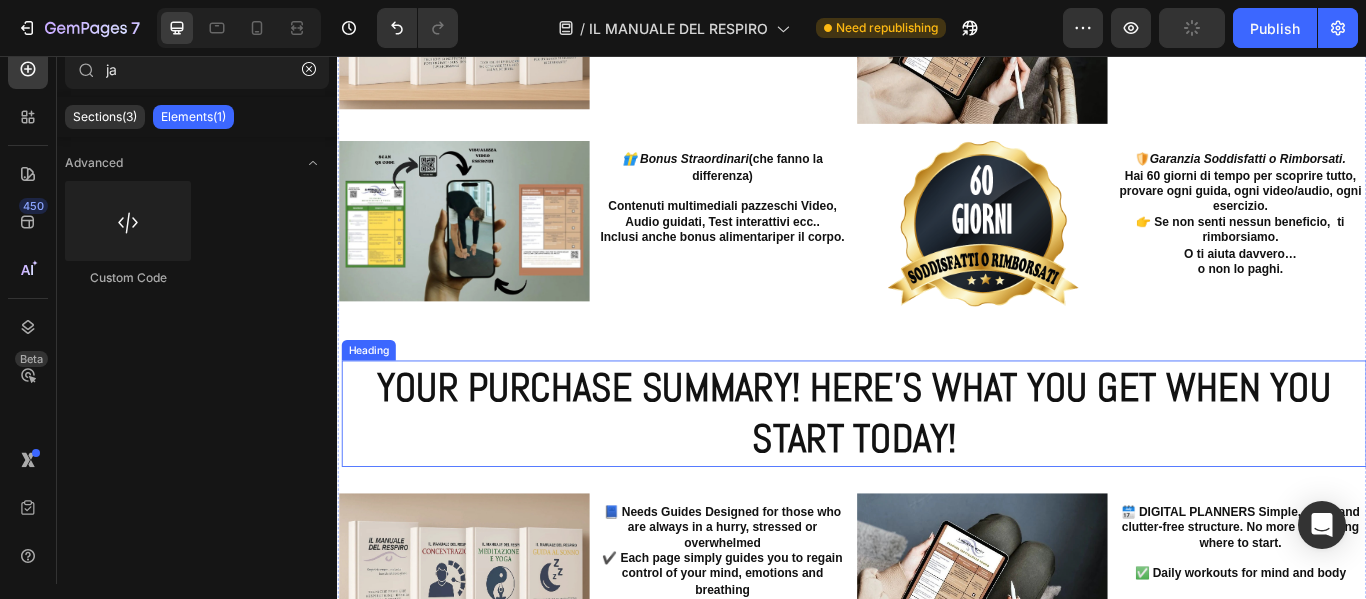 click on "YOUR PURCHASE SUMMARY!
HERE'S WHAT YOU GET WHEN YOU START TODAY!" at bounding box center (939, 473) 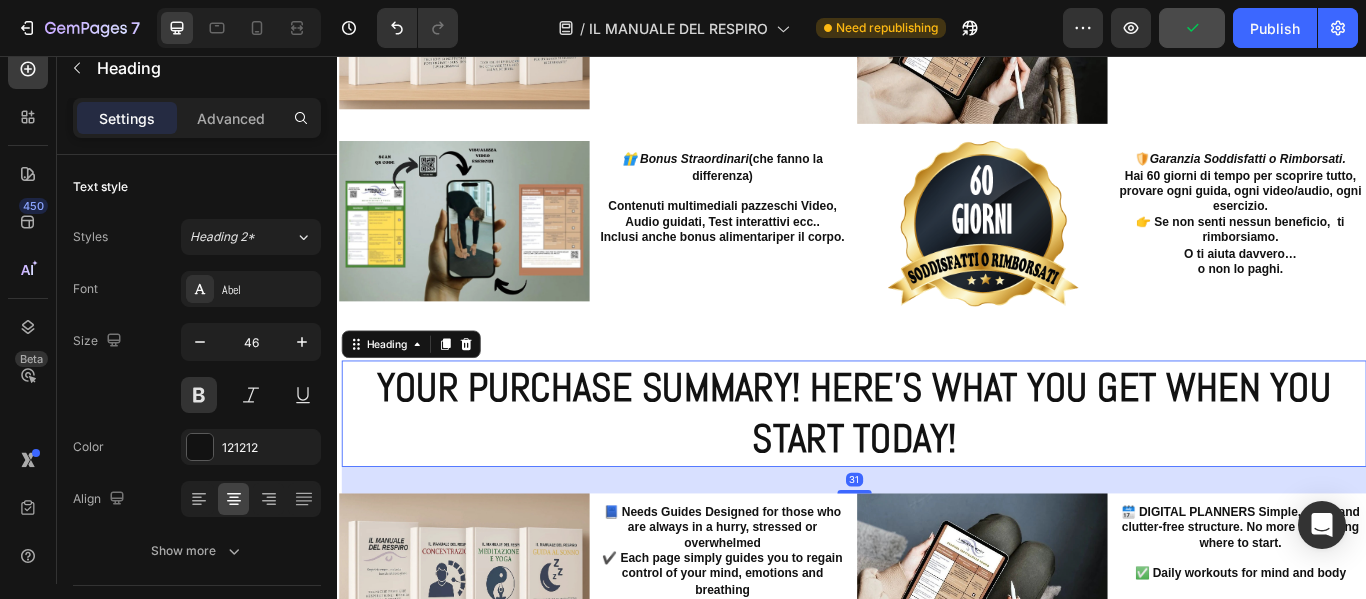 click on "Settings Advanced" at bounding box center [197, 118] 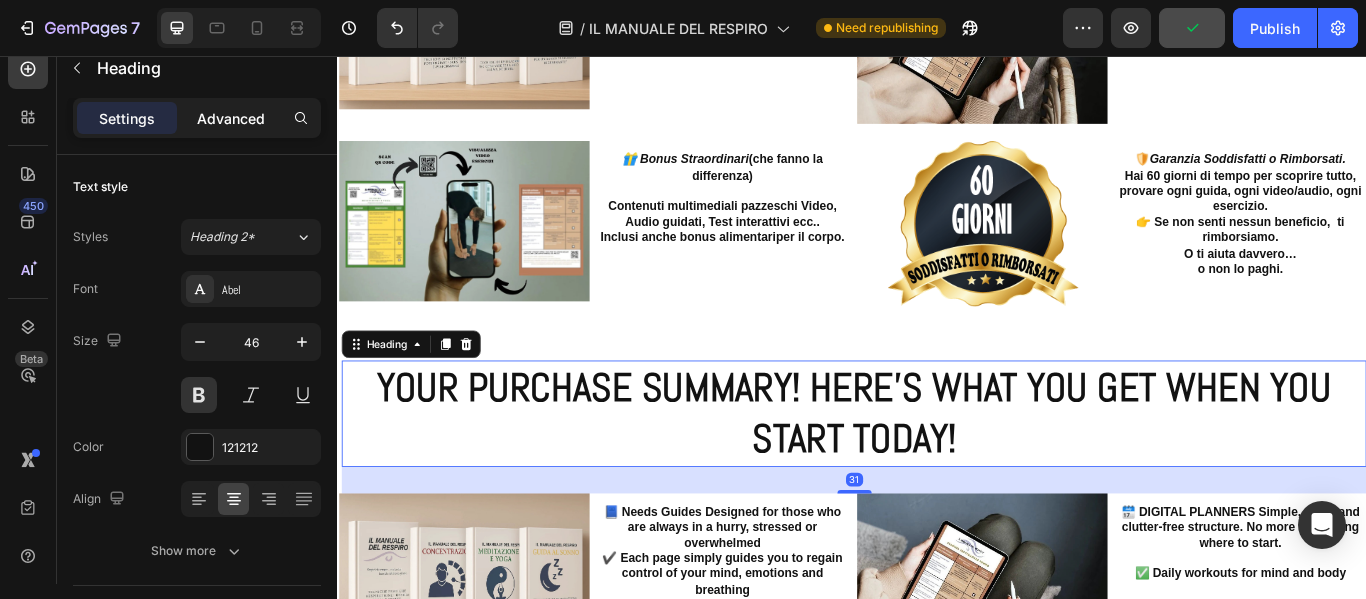 click on "Advanced" at bounding box center (231, 118) 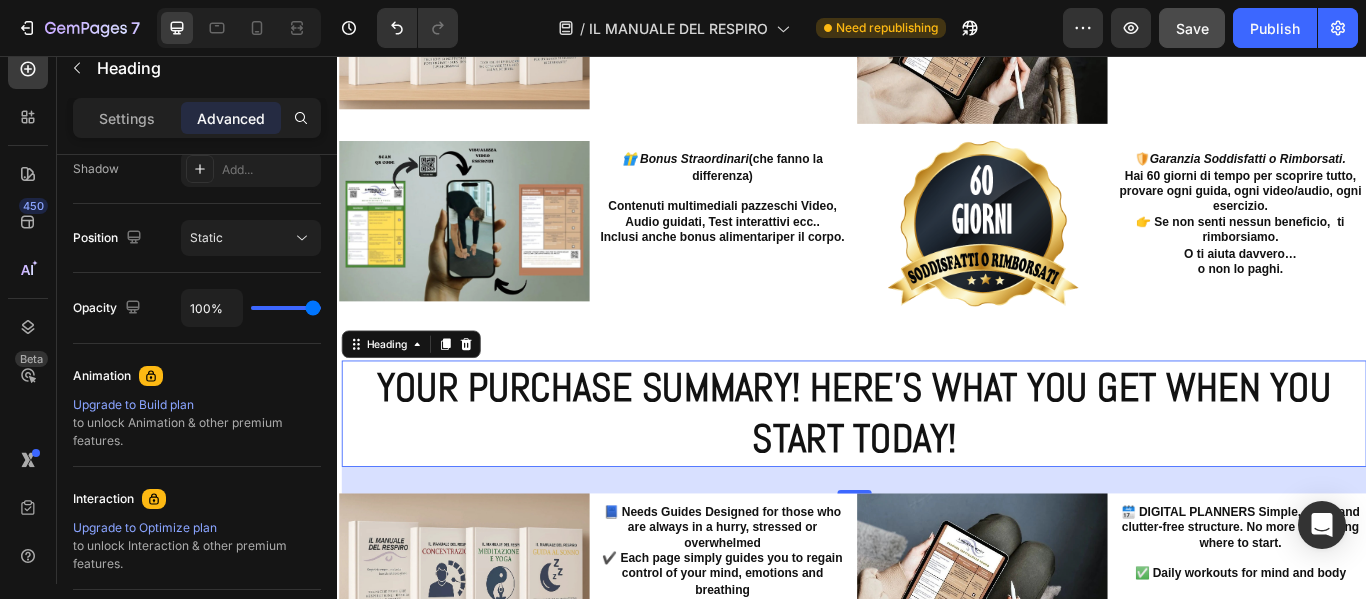 scroll, scrollTop: 902, scrollLeft: 0, axis: vertical 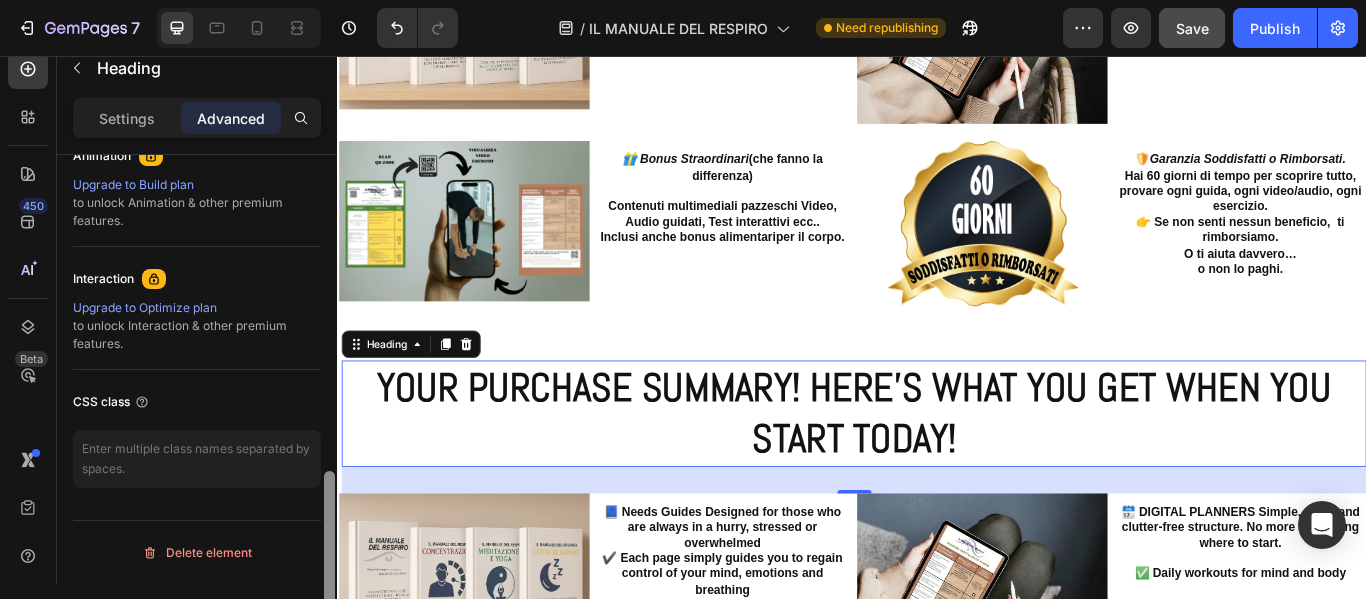 drag, startPoint x: 330, startPoint y: 226, endPoint x: 307, endPoint y: 583, distance: 357.74014 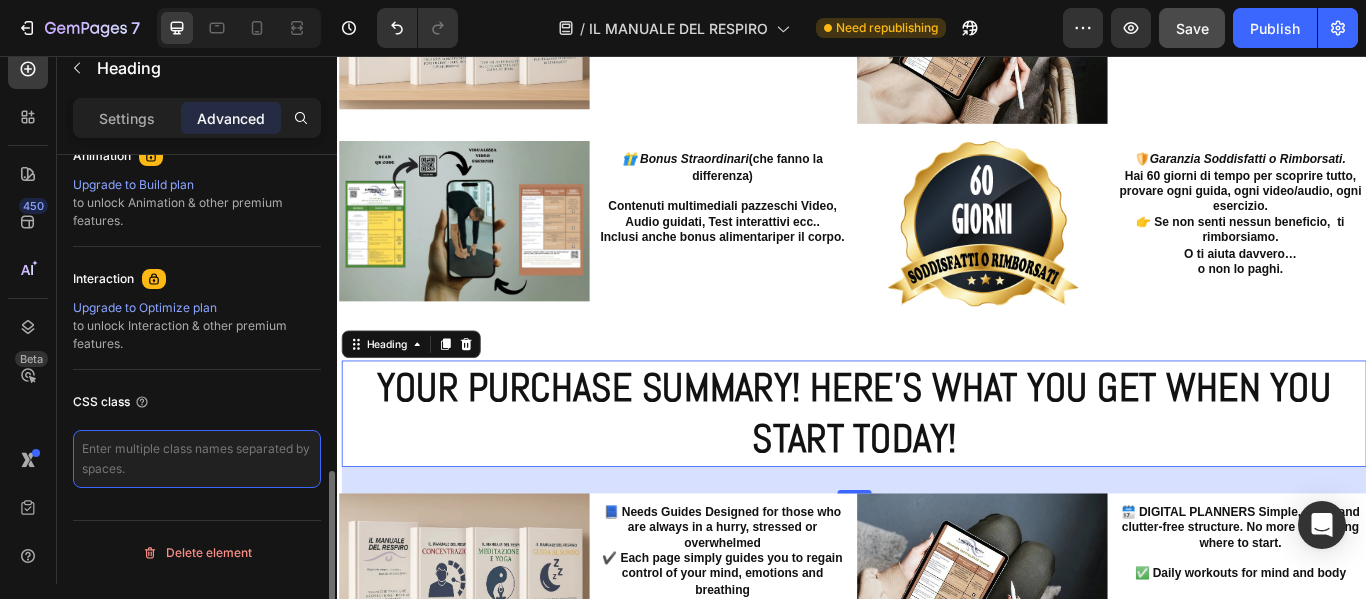 click at bounding box center [197, 459] 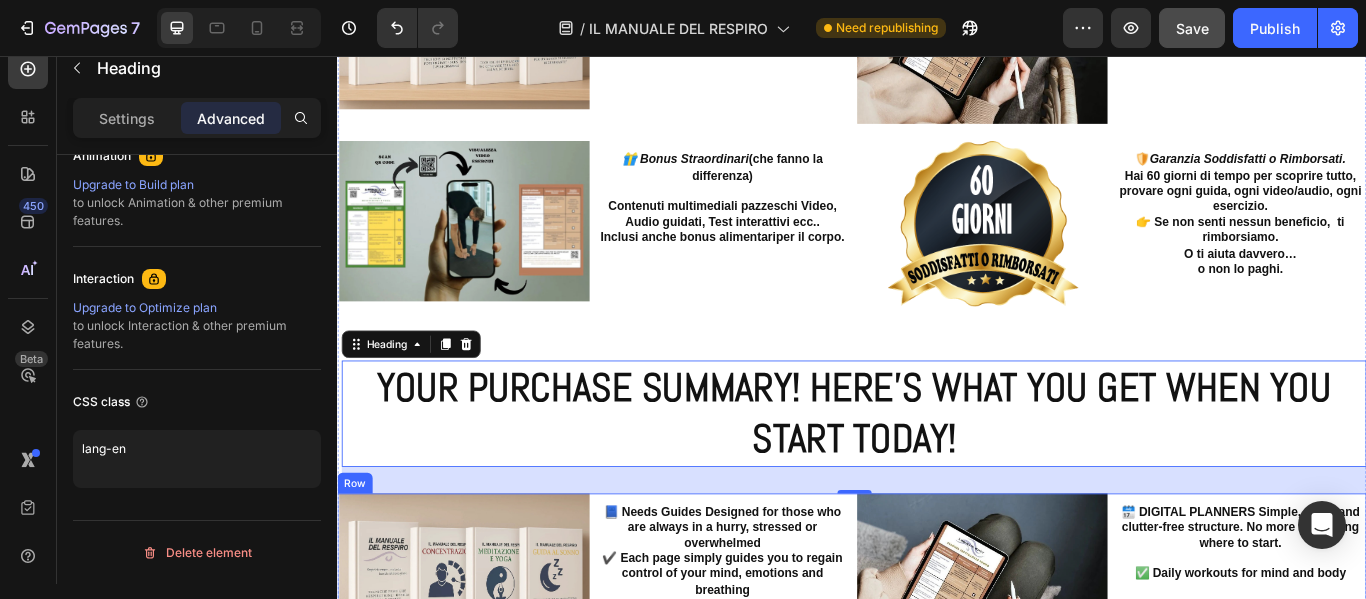 click on "📘 Needs Guides Designed for those who are always in a hurry, stressed or overwhelmed ✔️ Each page simply guides you to regain control of your mind, emotions and breathing" at bounding box center [786, 632] 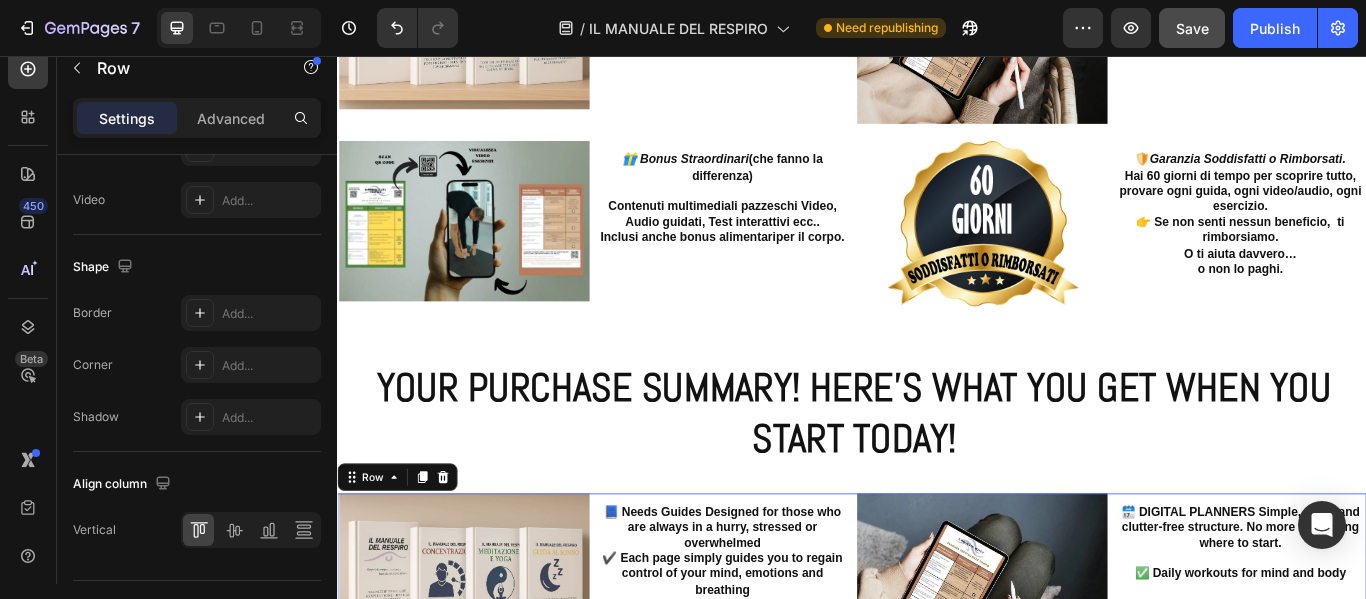 click on "Image  📘 Needs Guides Designed for those who are always in a hurry, stressed or overwhelmed ✔️ Each page simply guides you to regain control of your mind, emotions and breathing Heading Image 🗓️ DIGITAL PLANNERS Simple, clear, and clutter-free structure. No more wondering where to start. ✅ Daily workouts for mind and body Heading Row   20" at bounding box center [937, 668] 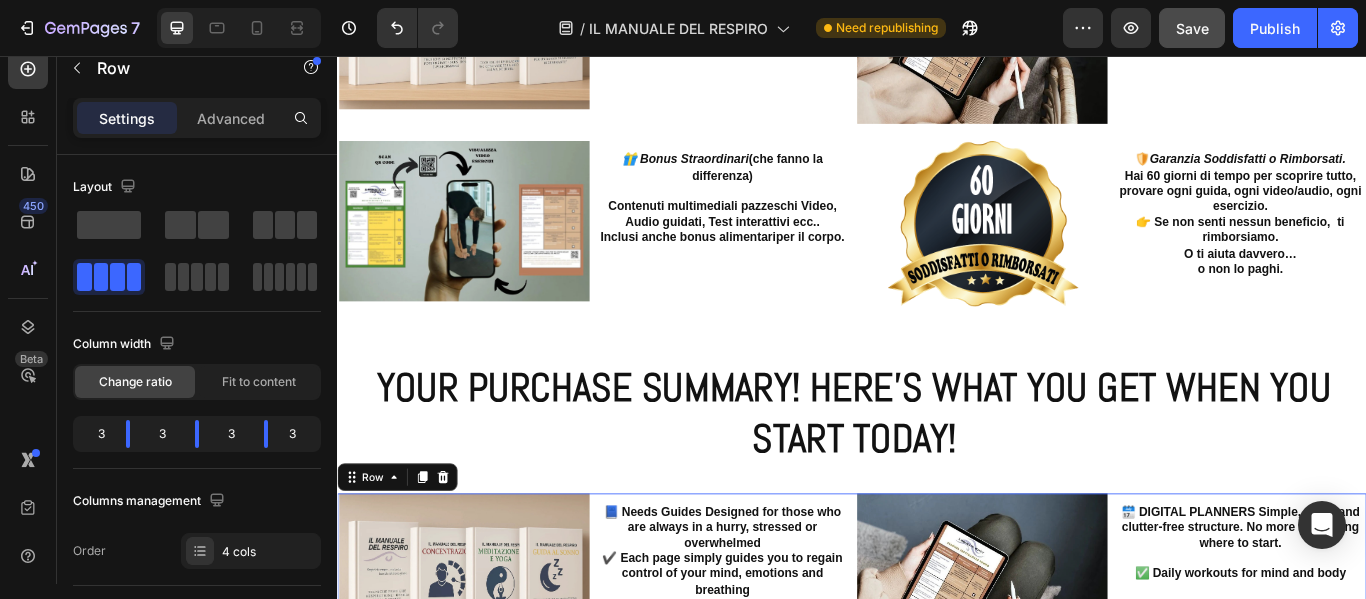 click on "Settings Advanced" at bounding box center [197, 126] 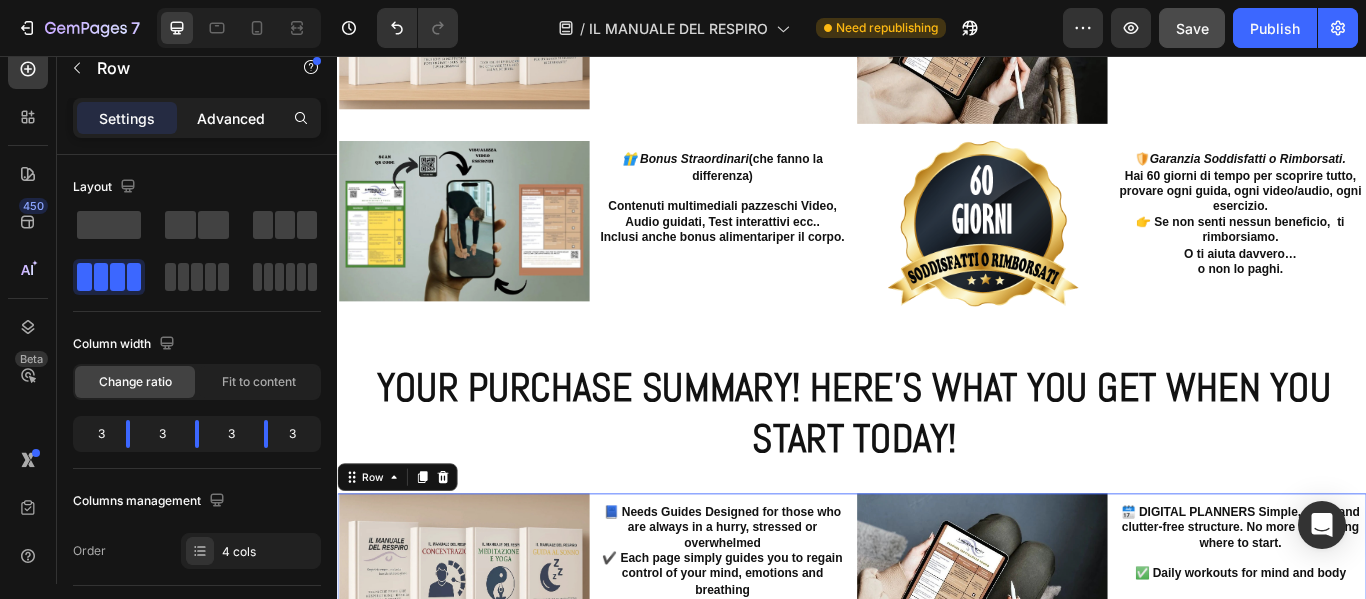 click on "Advanced" at bounding box center (231, 118) 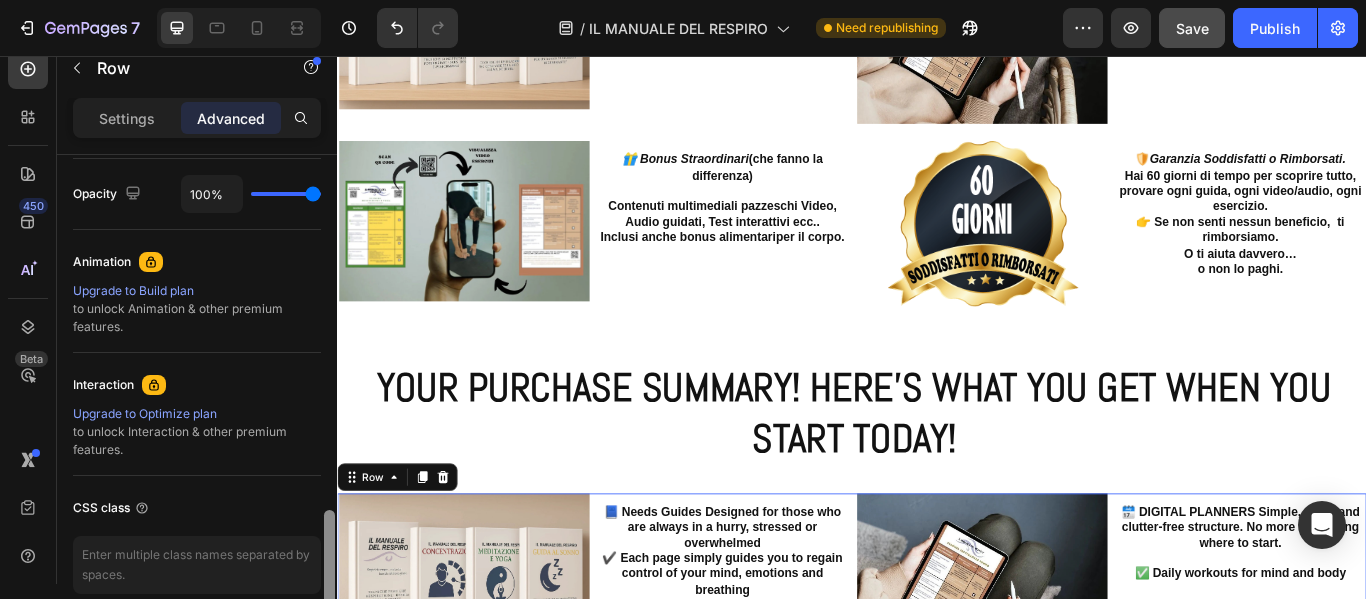 scroll, scrollTop: 902, scrollLeft: 0, axis: vertical 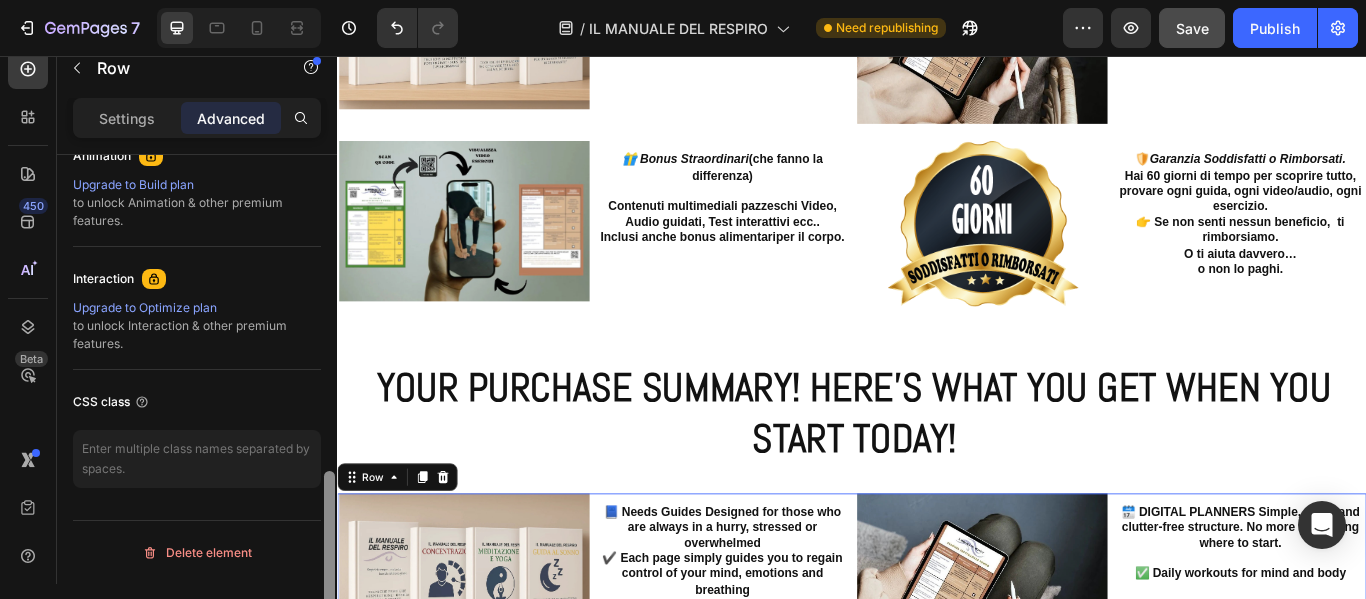drag, startPoint x: 326, startPoint y: 178, endPoint x: 321, endPoint y: 501, distance: 323.0387 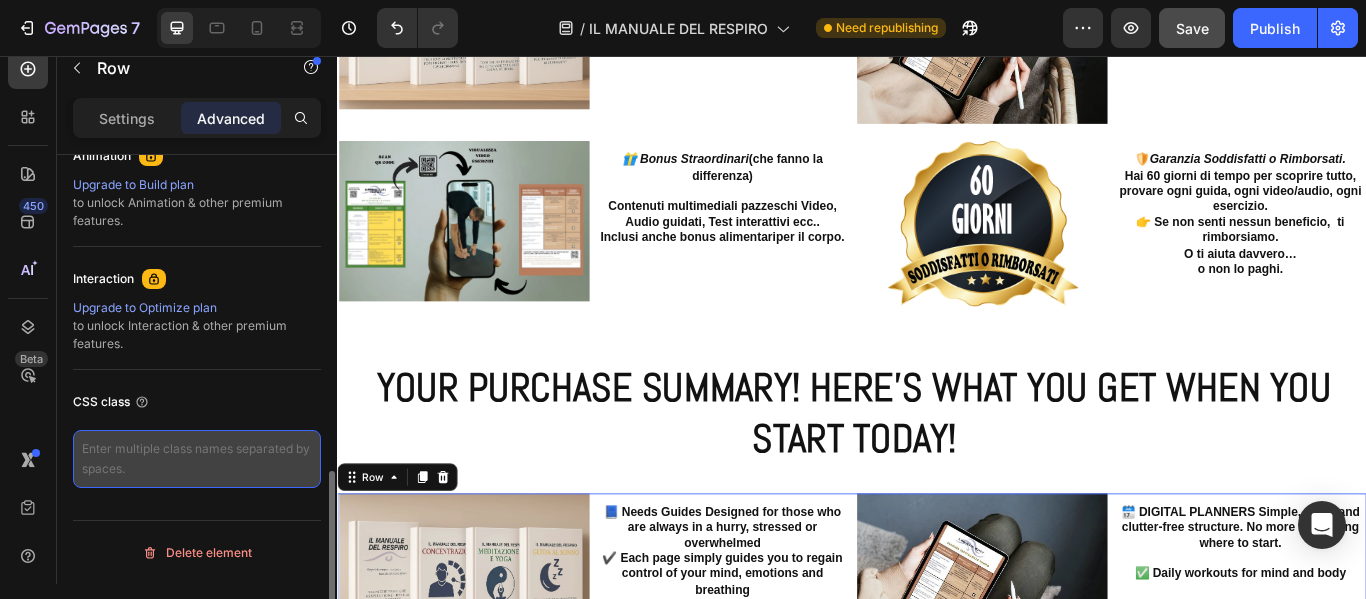 click at bounding box center [197, 459] 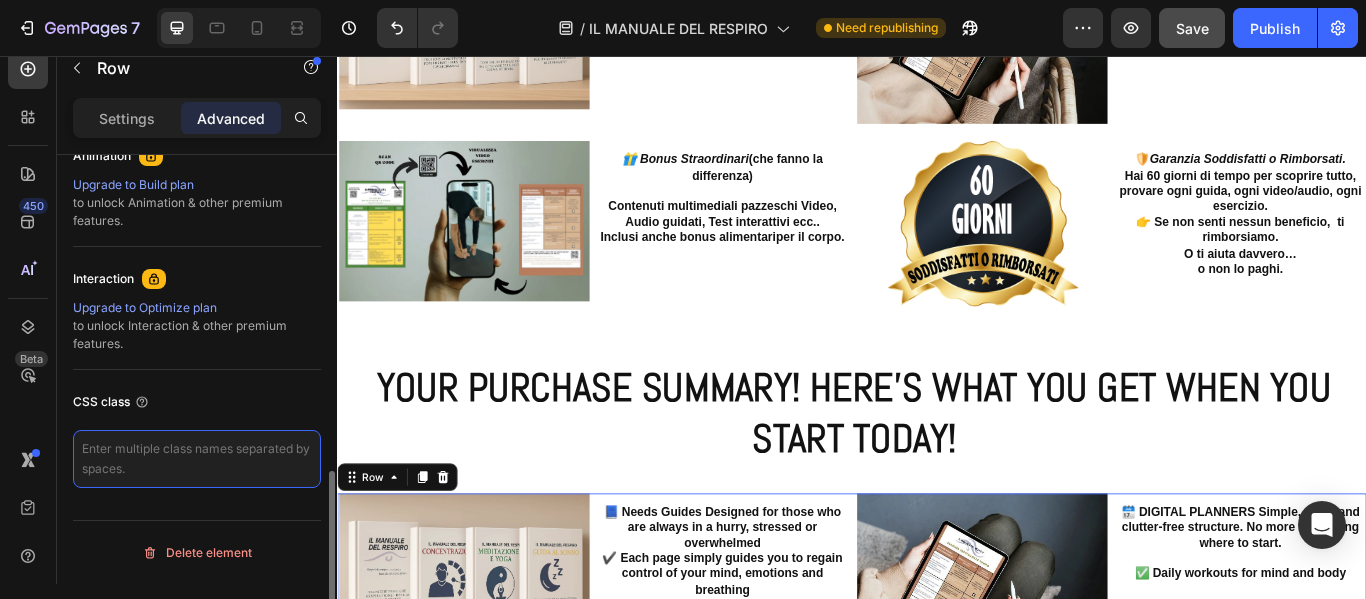 paste on "lang-en" 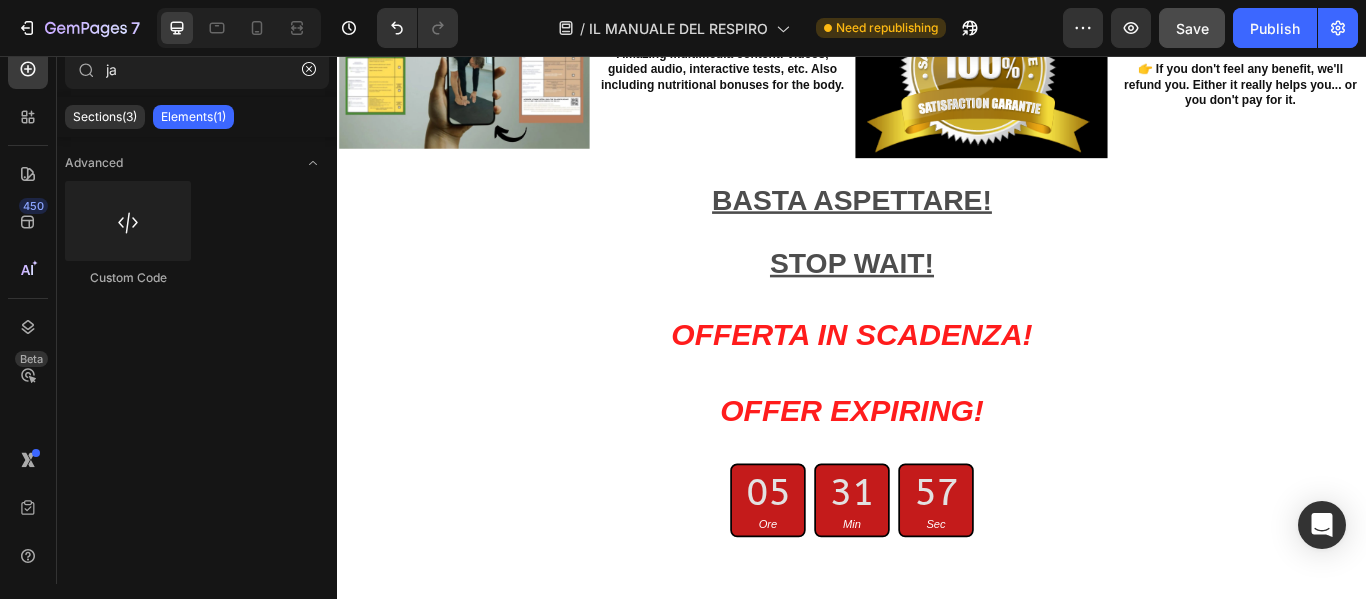 scroll, scrollTop: 24787, scrollLeft: 0, axis: vertical 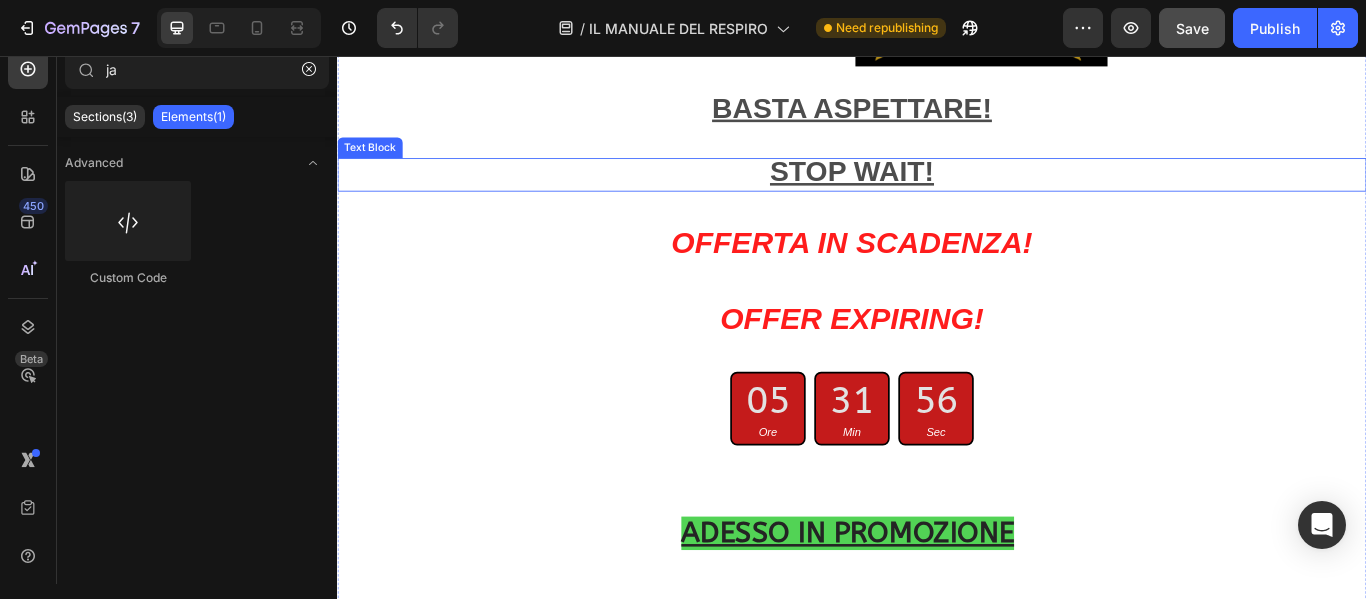 click on "STOP WAIT!" at bounding box center [936, 190] 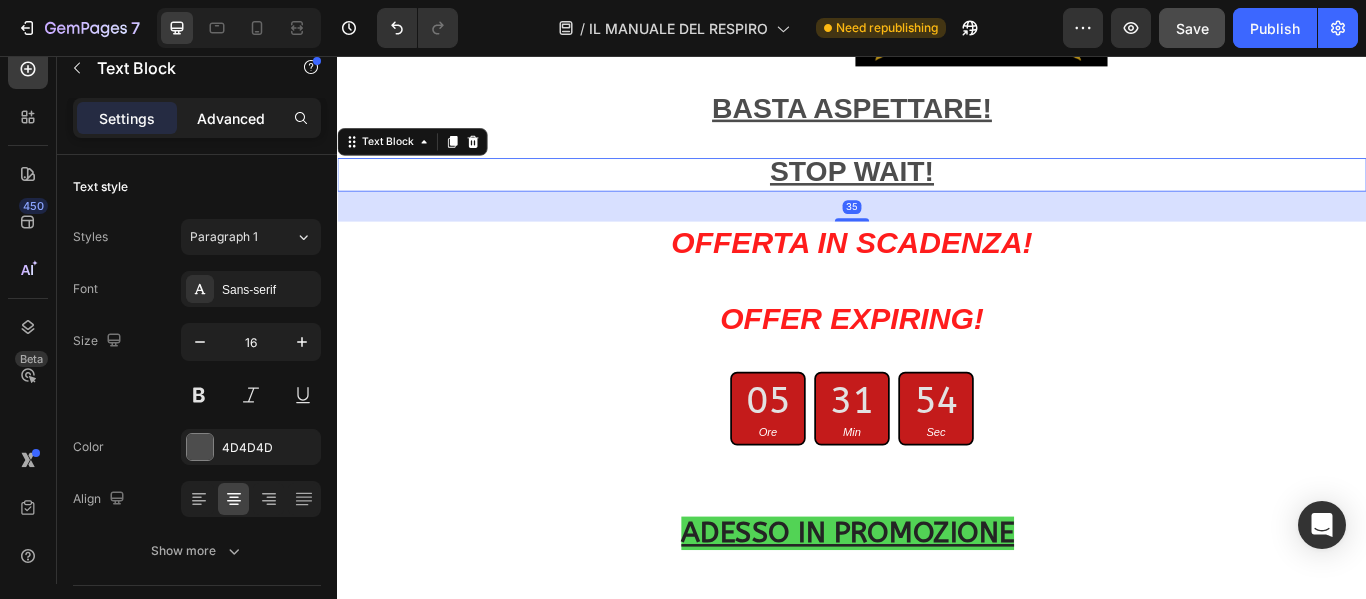 click on "Advanced" at bounding box center [231, 118] 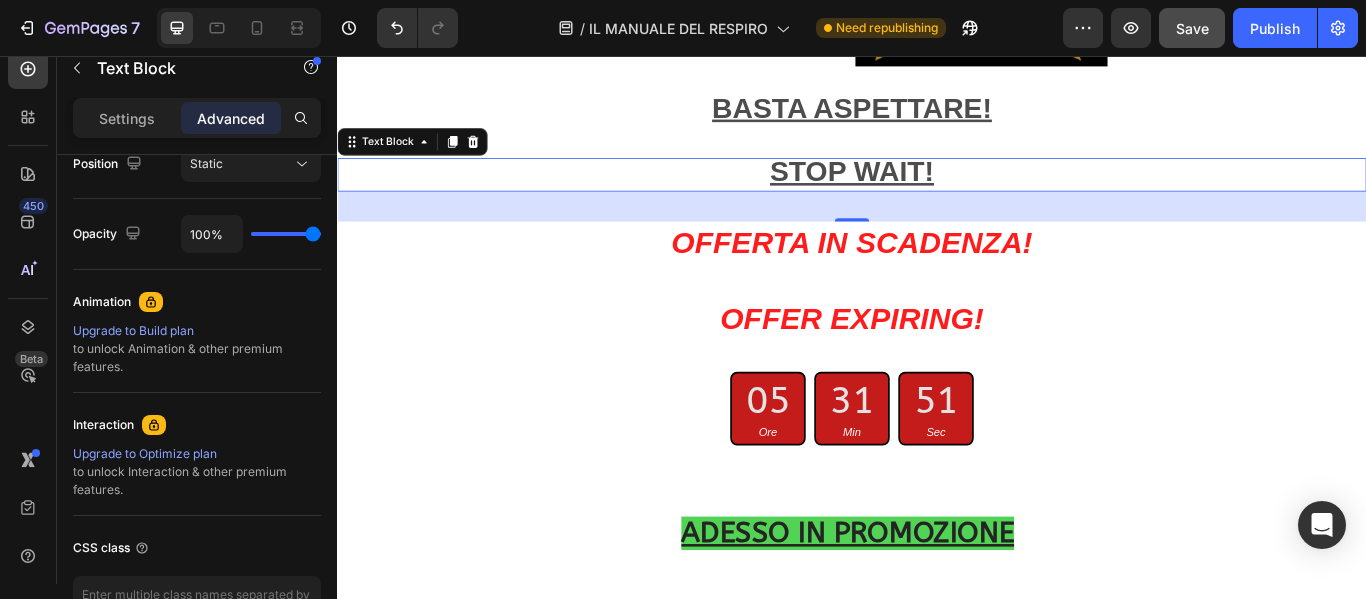 scroll, scrollTop: 893, scrollLeft: 0, axis: vertical 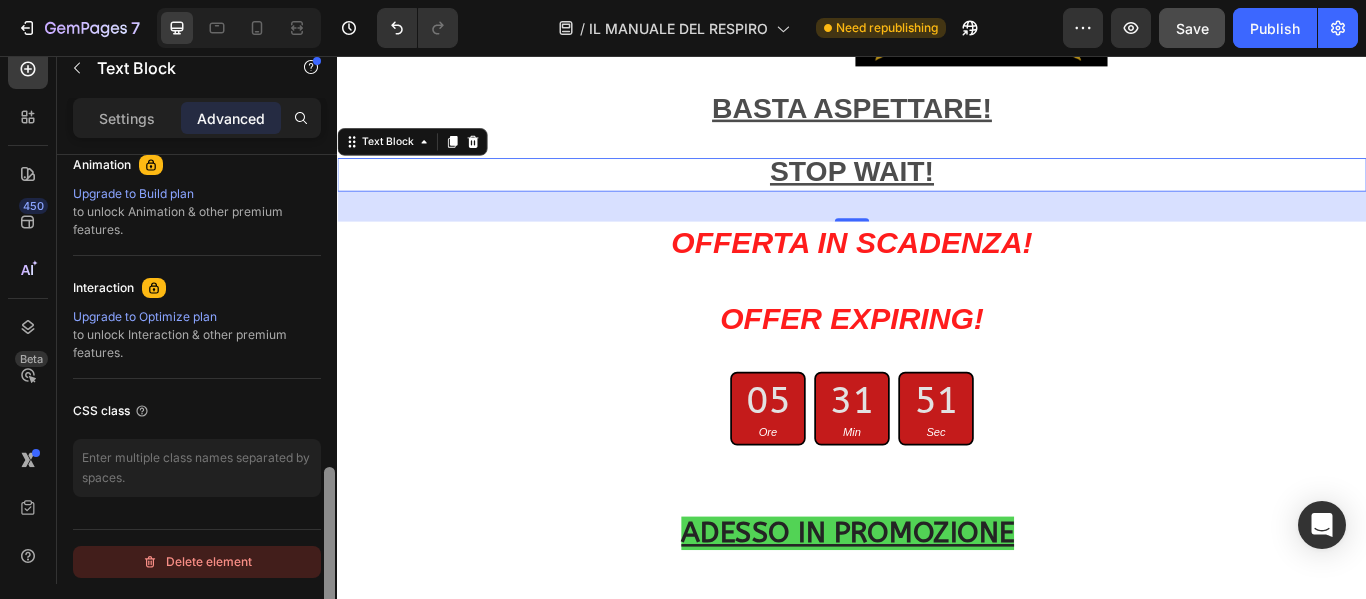 drag, startPoint x: 327, startPoint y: 252, endPoint x: 311, endPoint y: 565, distance: 313.4087 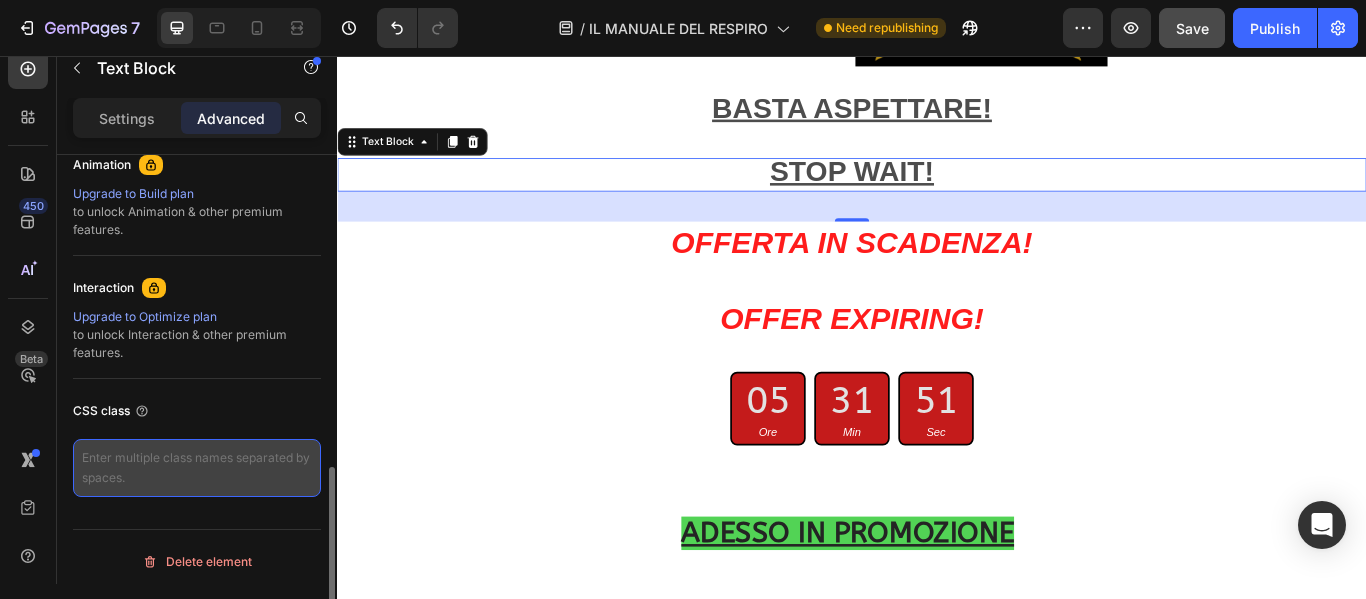 click at bounding box center (197, 468) 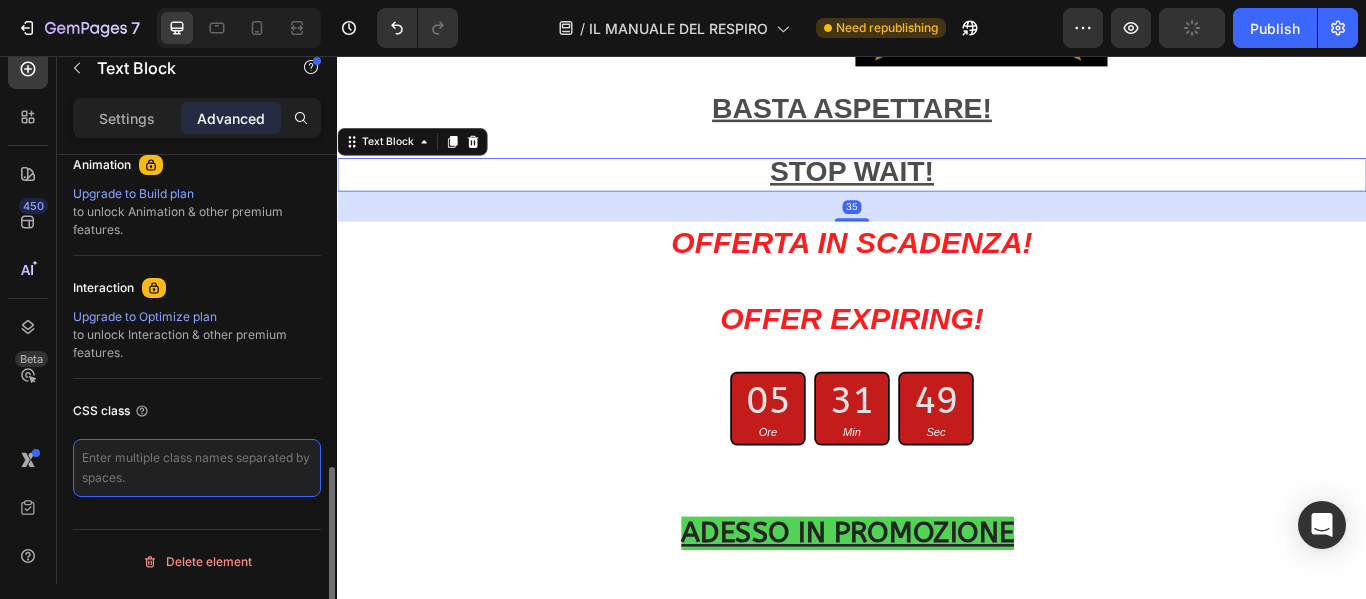 paste on "lang-en" 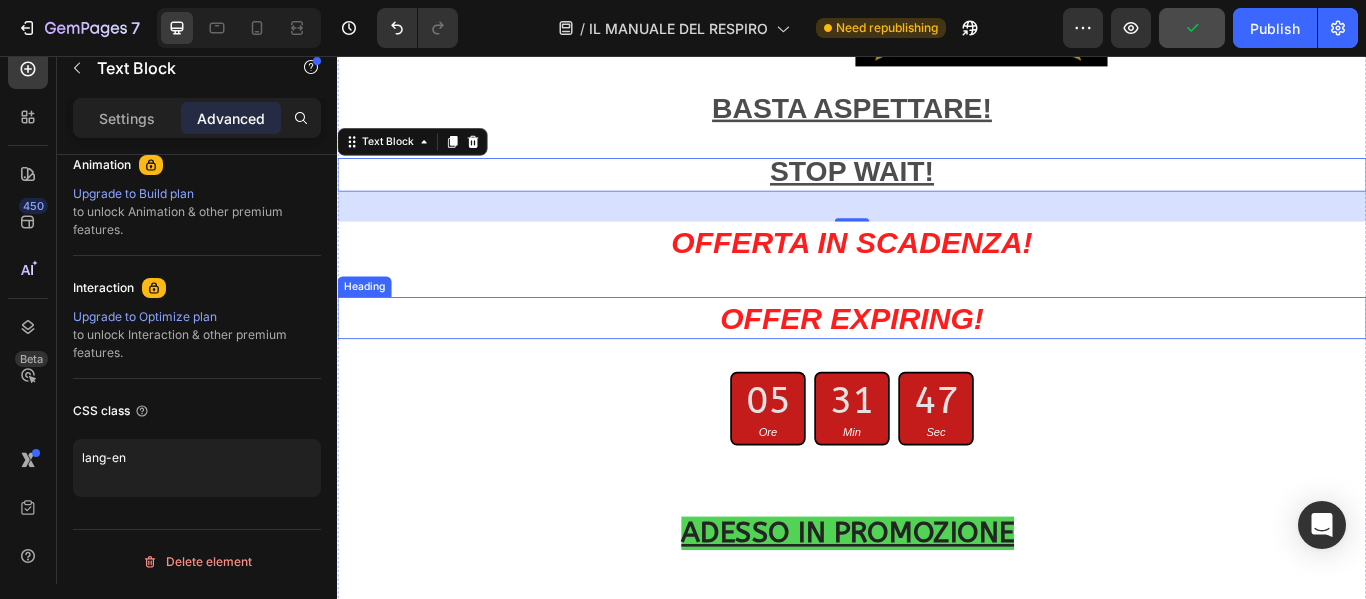 click on "OFFER EXPIRING!" at bounding box center (936, 361) 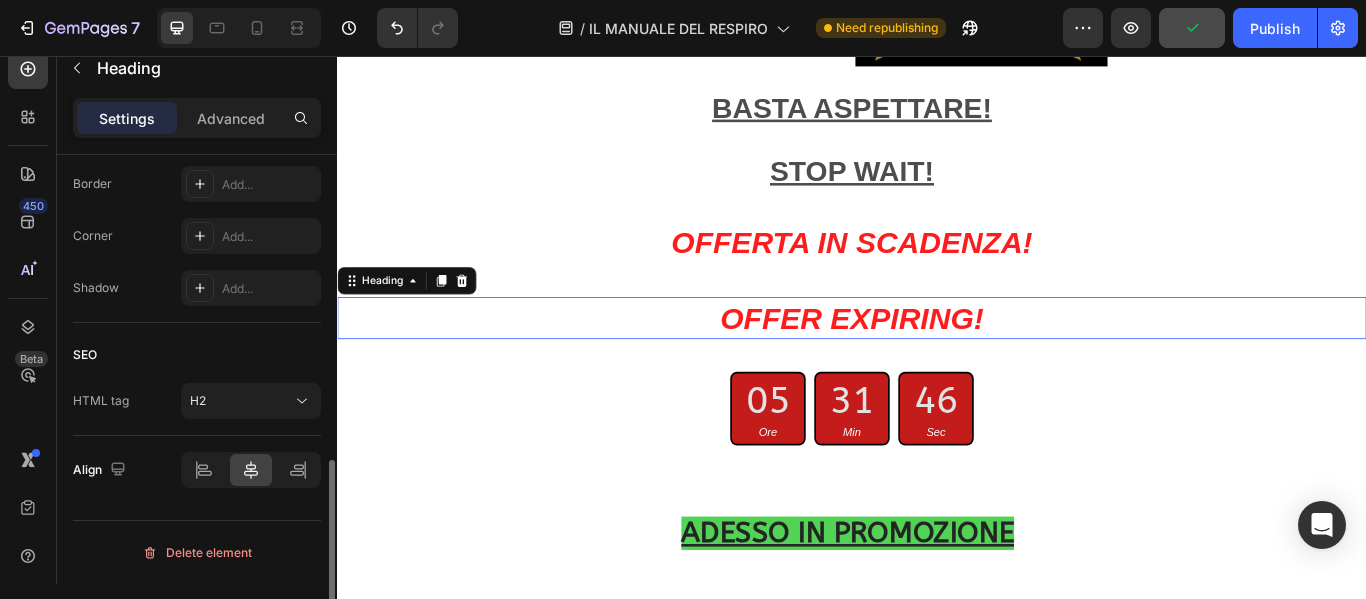 scroll, scrollTop: 0, scrollLeft: 0, axis: both 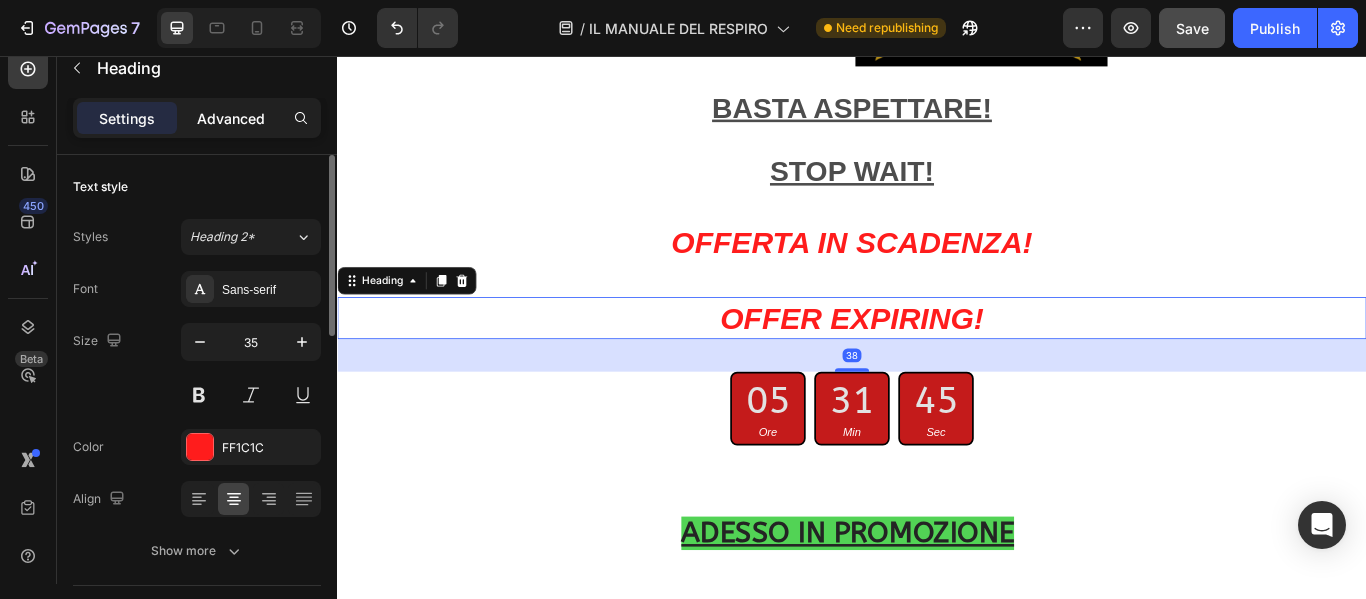 click on "Advanced" at bounding box center (231, 118) 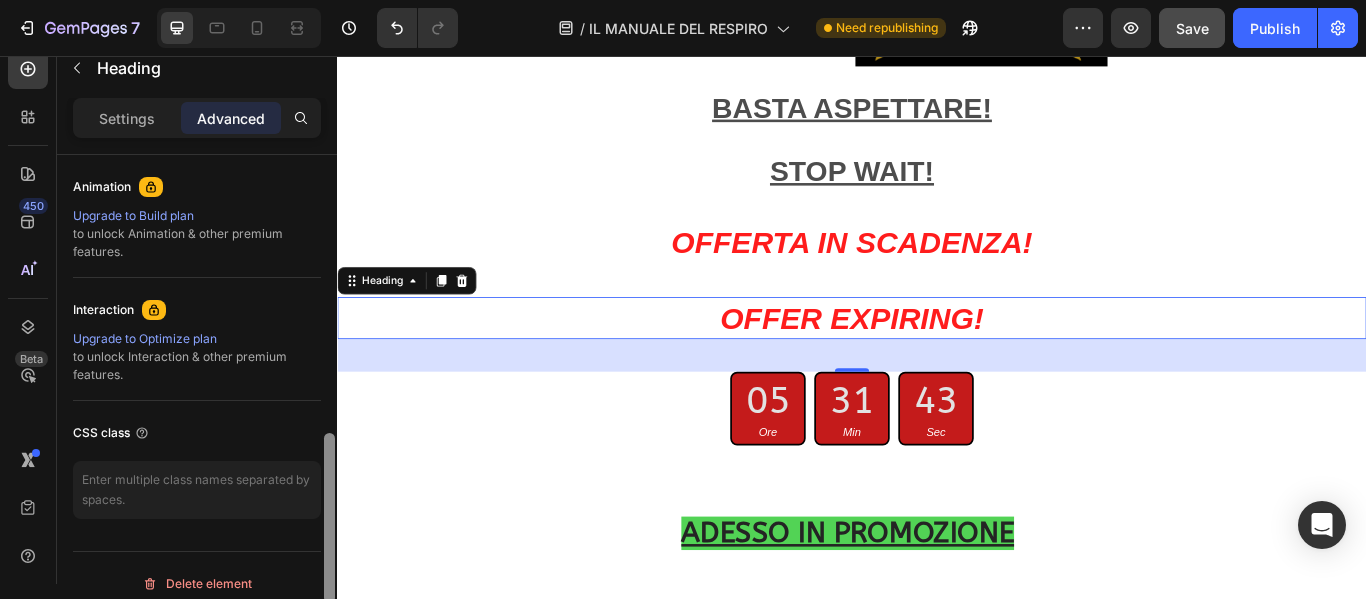 scroll, scrollTop: 902, scrollLeft: 0, axis: vertical 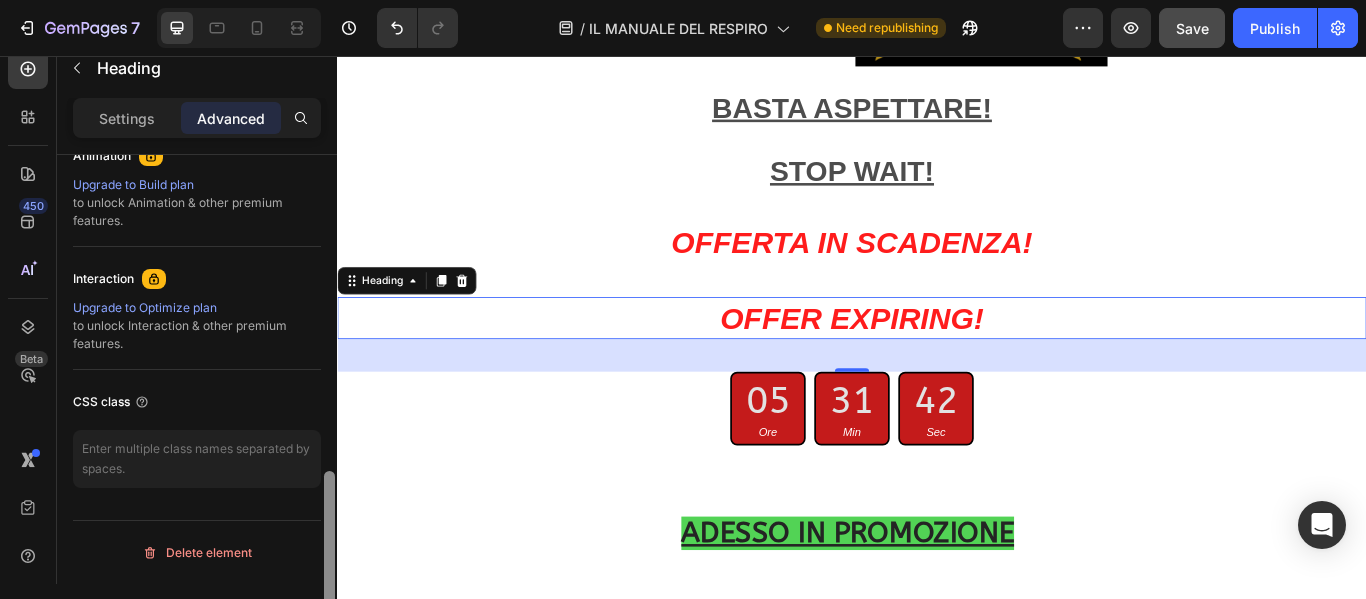 drag, startPoint x: 329, startPoint y: 191, endPoint x: 328, endPoint y: 508, distance: 317.0016 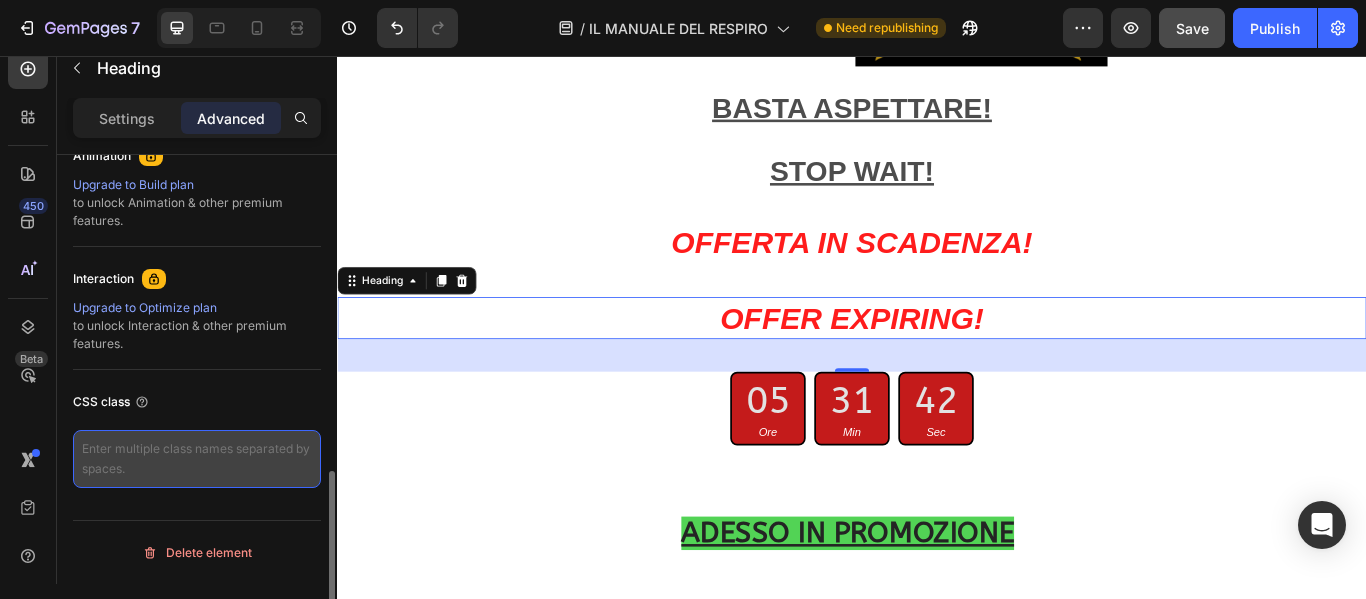 click at bounding box center [197, 459] 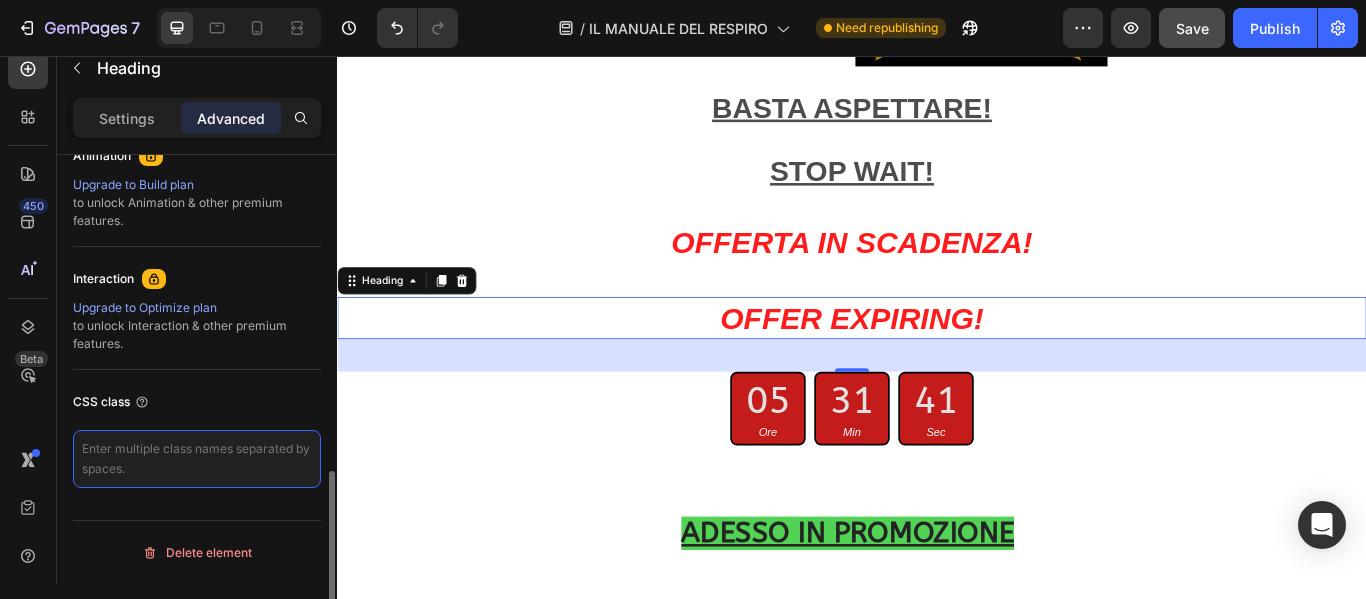 paste on "lang-en" 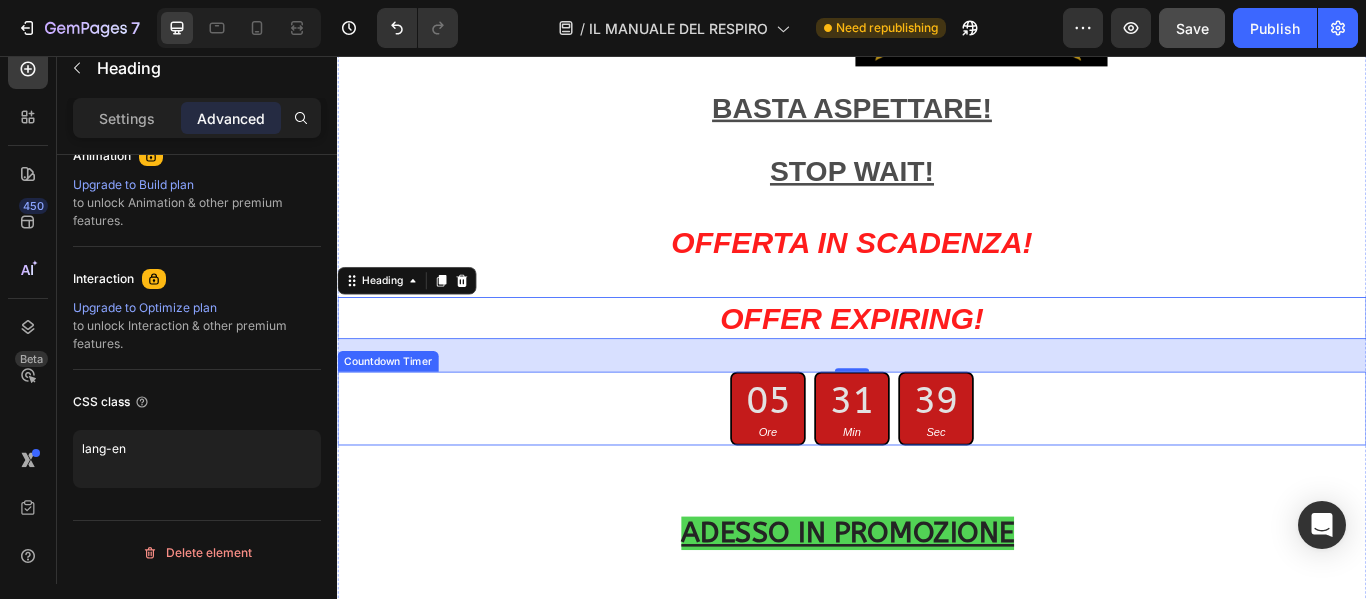 click on "39" at bounding box center [1035, 458] 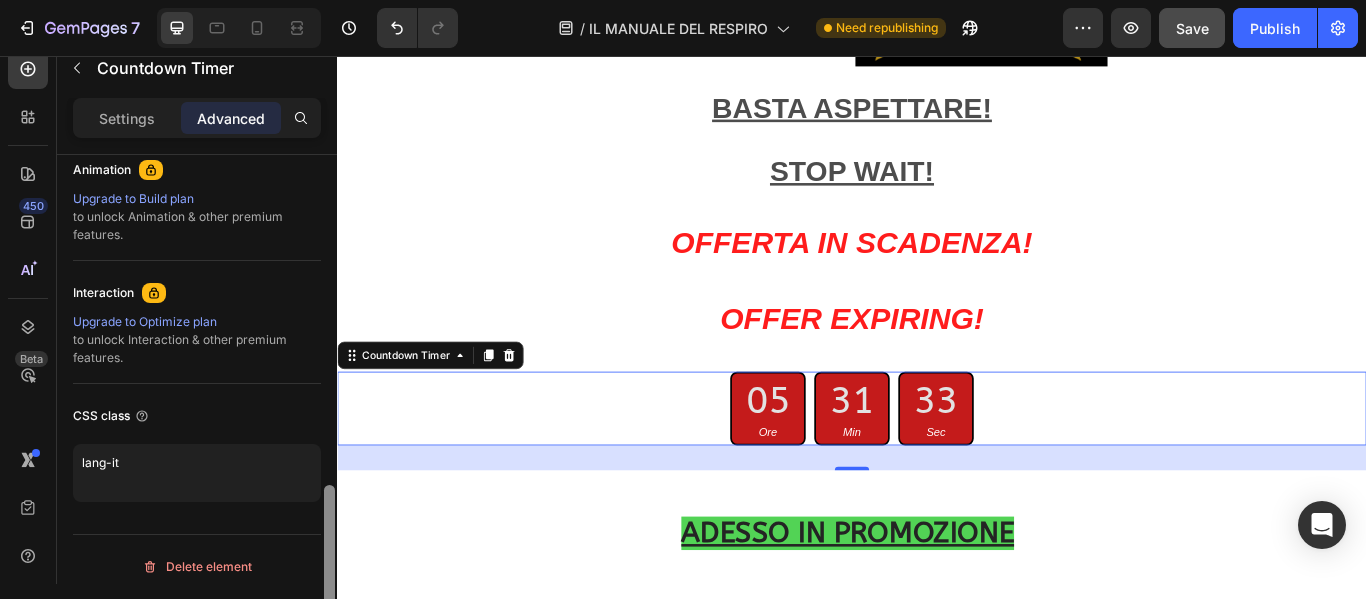scroll, scrollTop: 902, scrollLeft: 0, axis: vertical 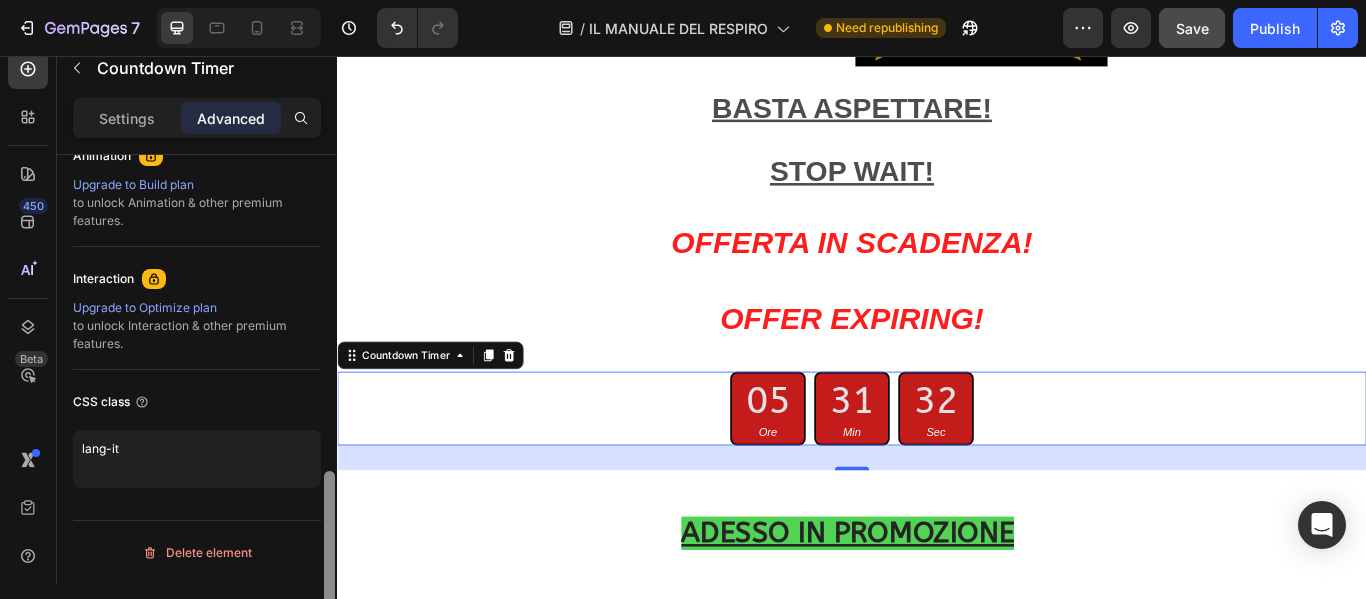 drag, startPoint x: 331, startPoint y: 178, endPoint x: 328, endPoint y: 515, distance: 337.01337 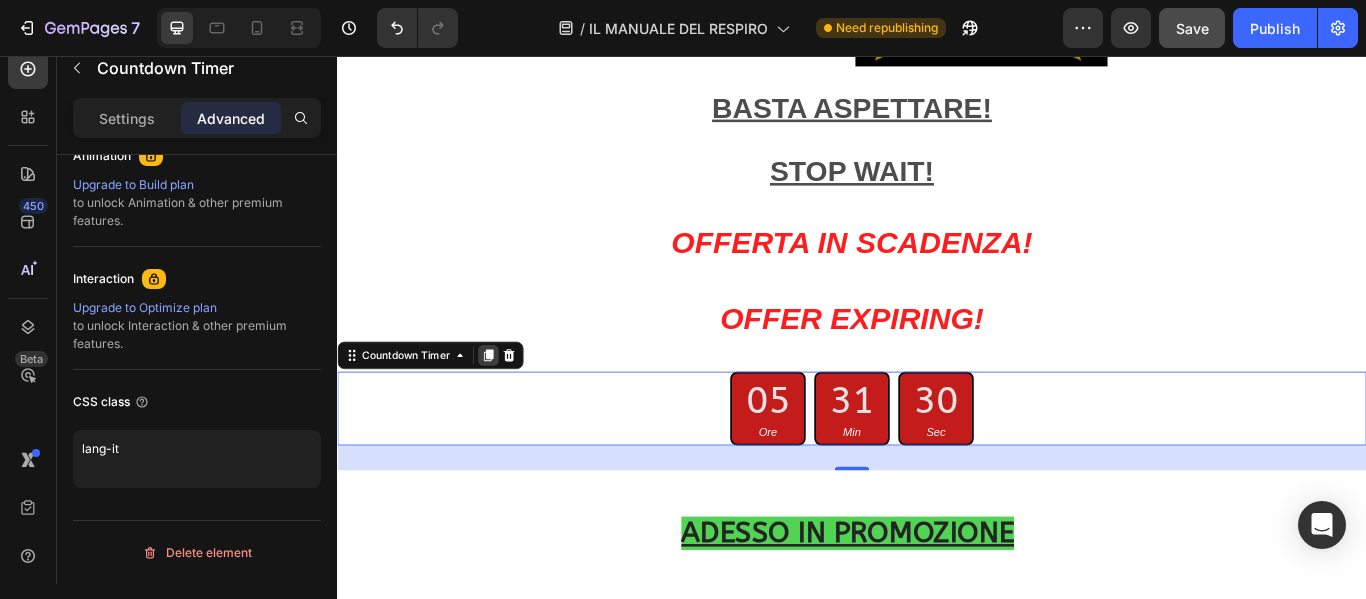 click 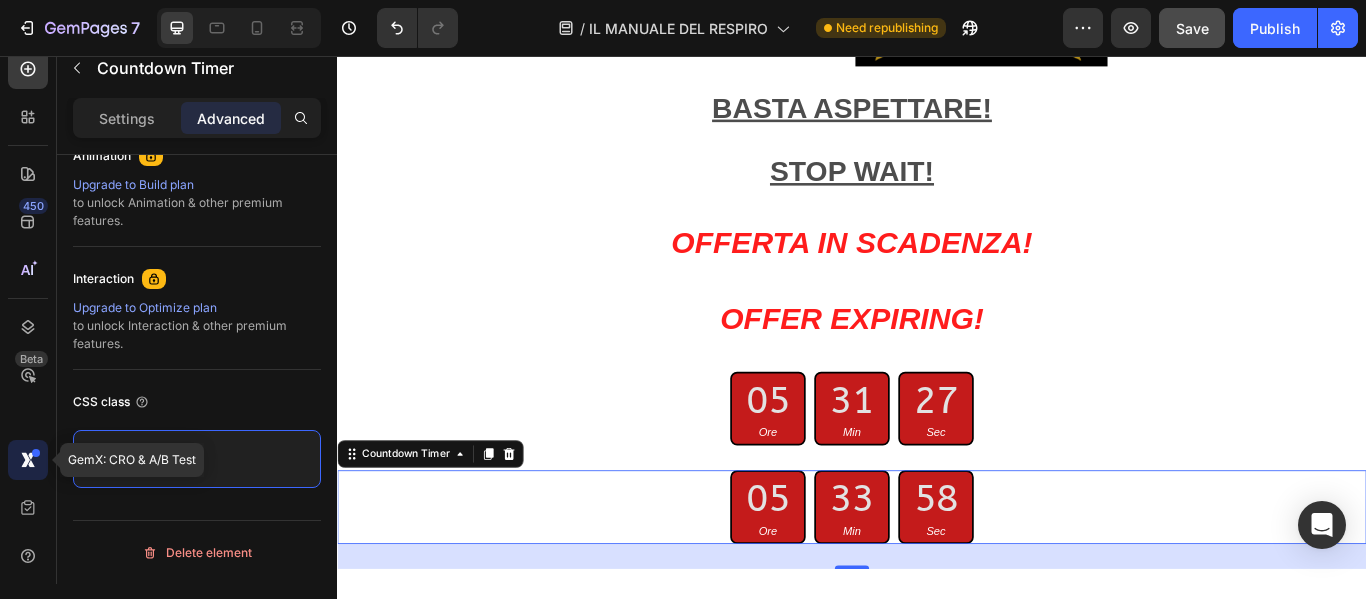 drag, startPoint x: 213, startPoint y: 462, endPoint x: 36, endPoint y: 479, distance: 177.81451 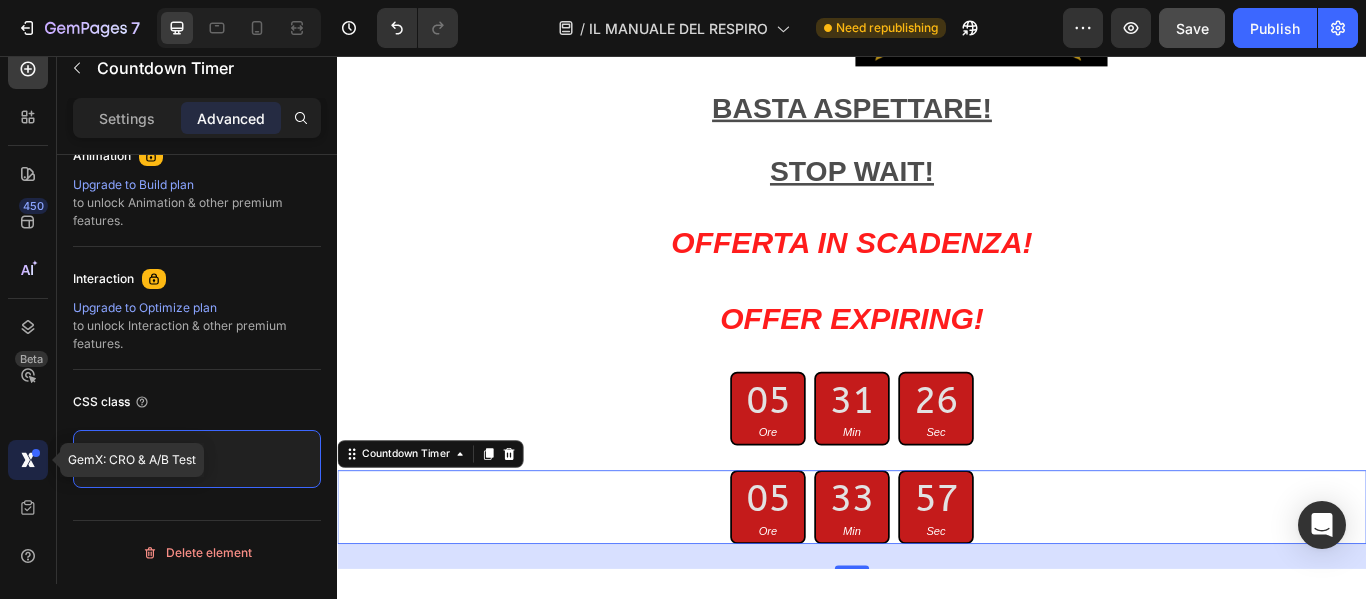 paste on "en" 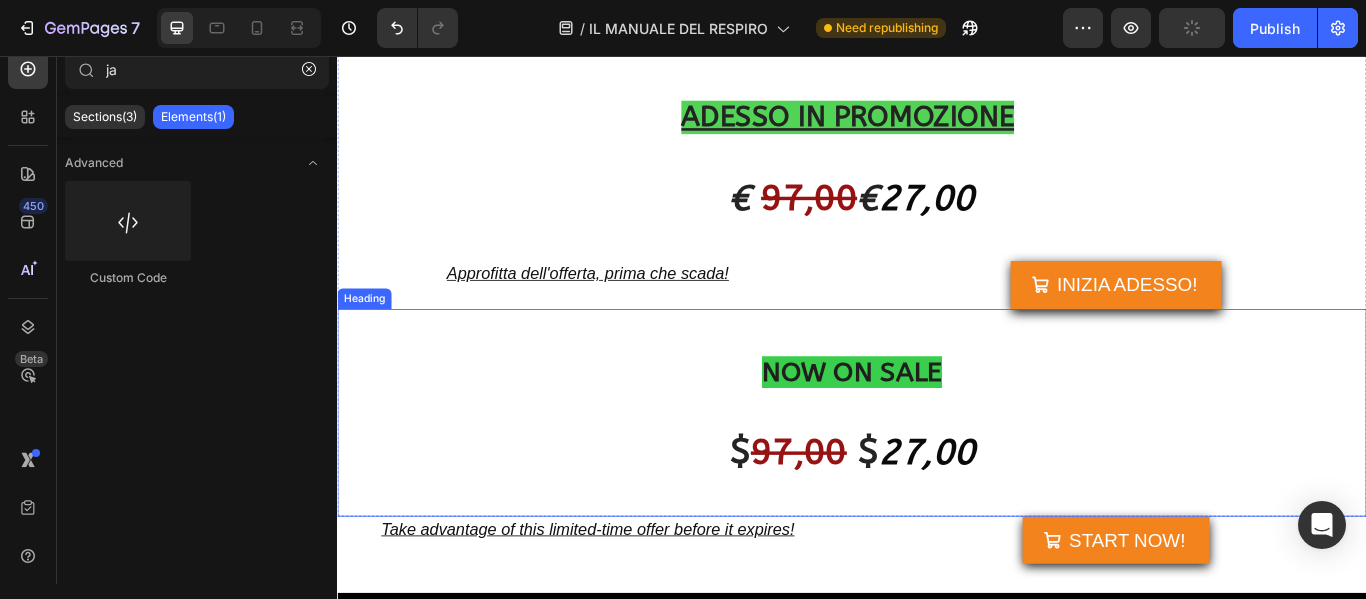 scroll, scrollTop: 25427, scrollLeft: 0, axis: vertical 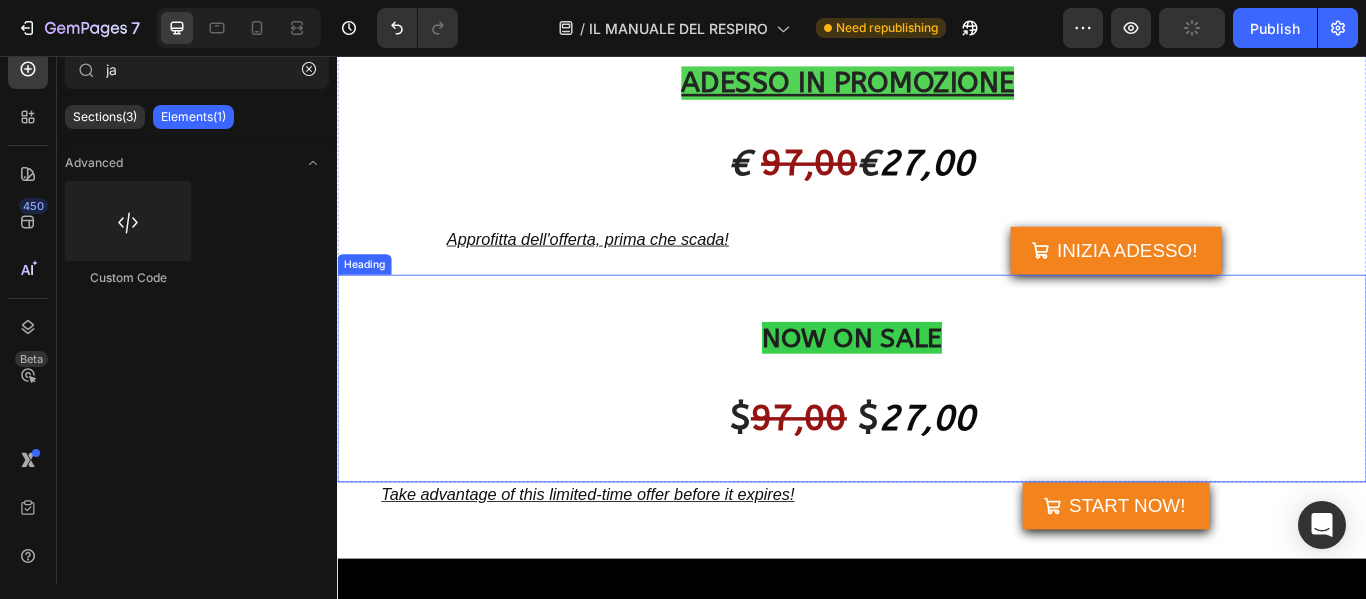 click on "NOW ON SALE $ 97,00   $ 27,00" at bounding box center [937, 432] 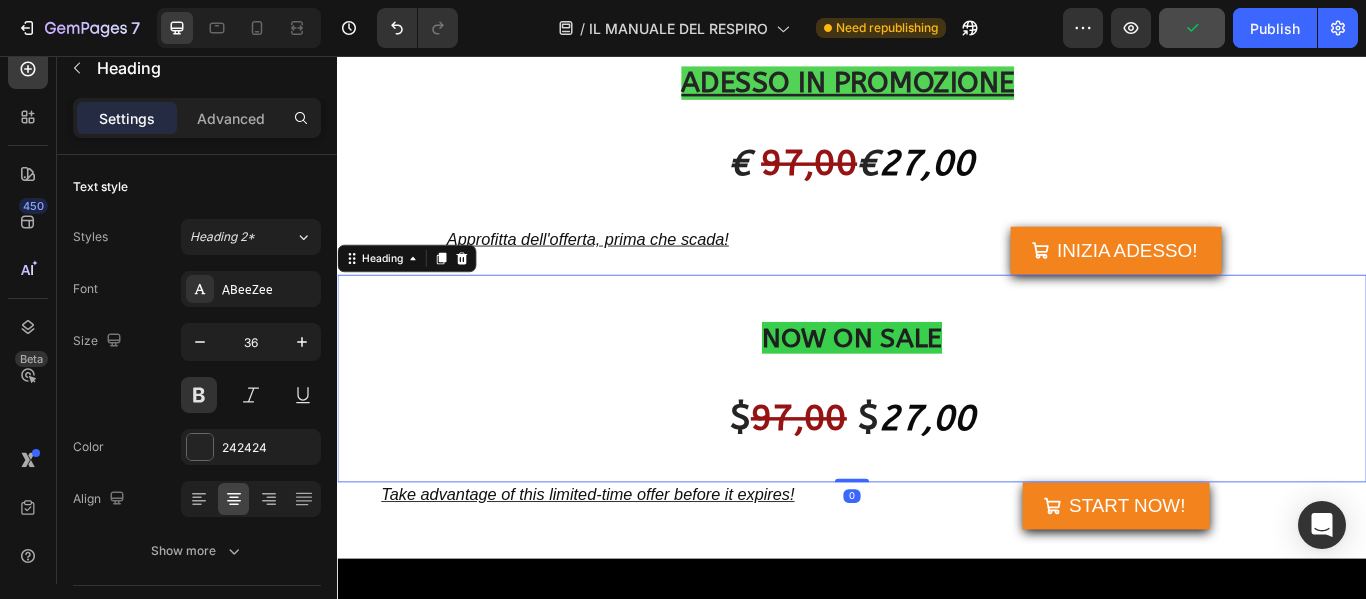 click on "Settings Advanced" at bounding box center (197, 118) 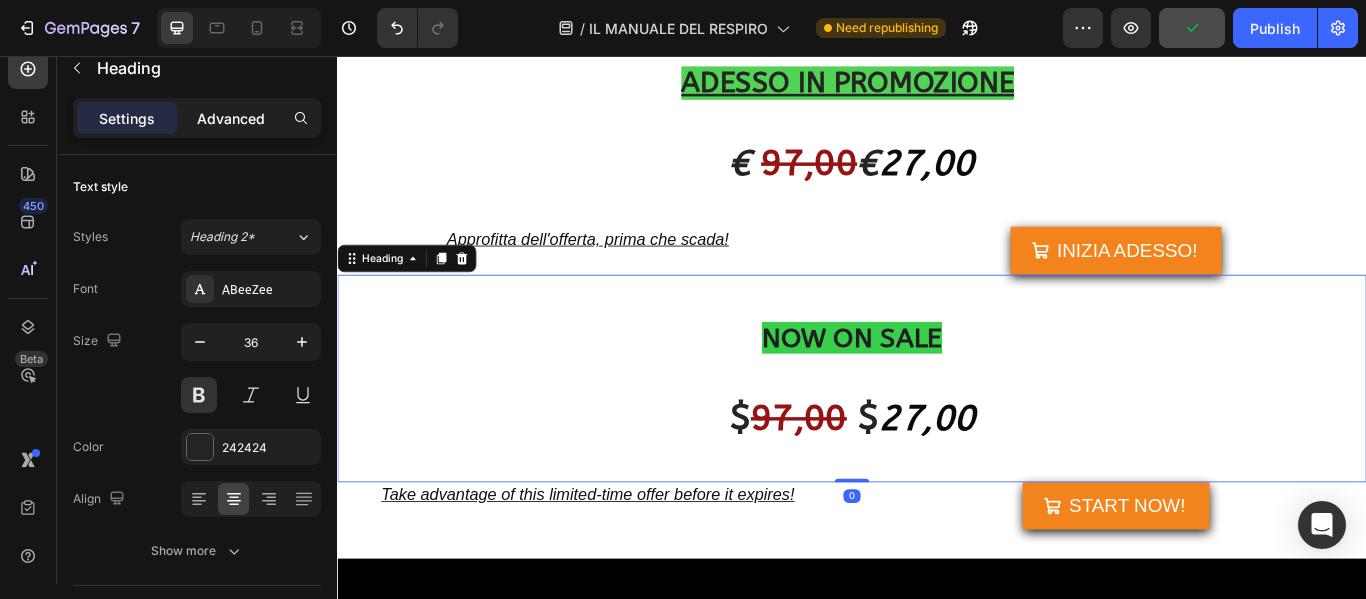 click on "Advanced" at bounding box center (231, 118) 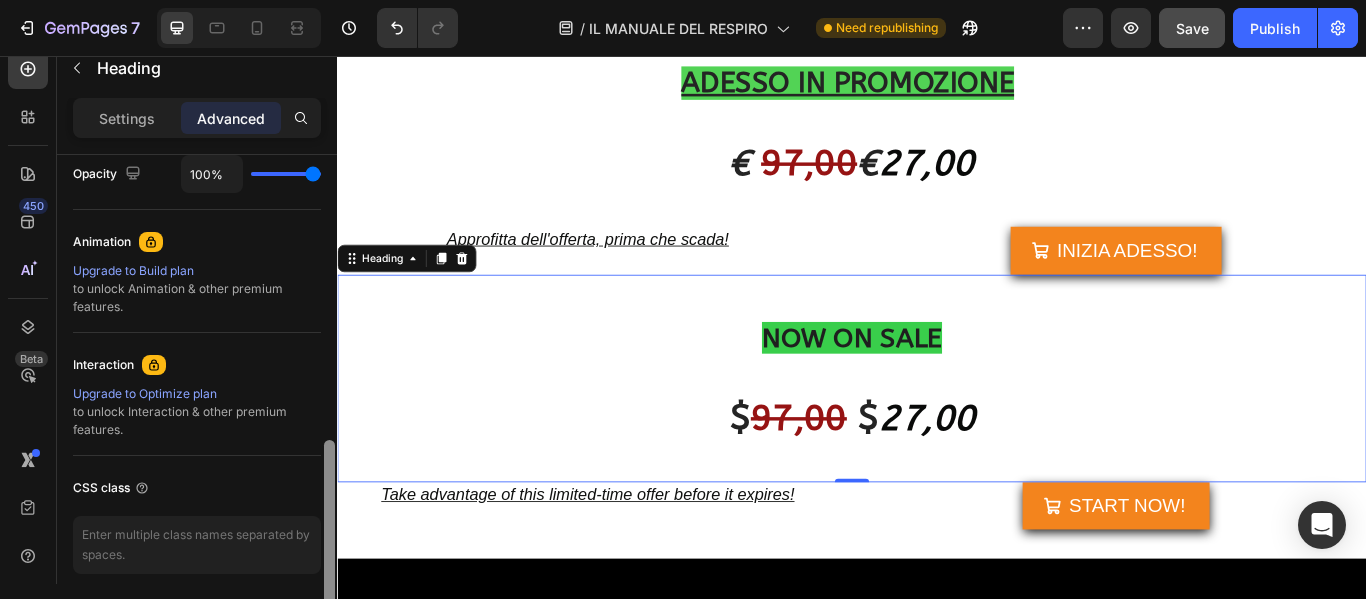 scroll, scrollTop: 853, scrollLeft: 0, axis: vertical 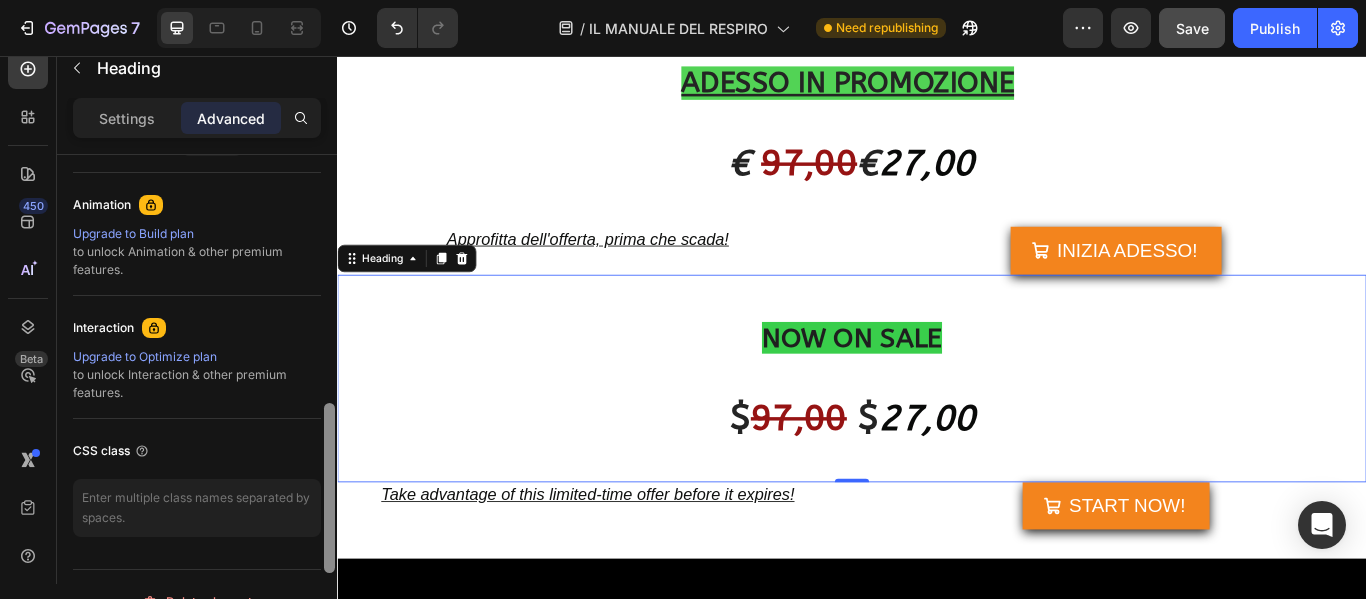 drag, startPoint x: 330, startPoint y: 244, endPoint x: 305, endPoint y: 543, distance: 300.04333 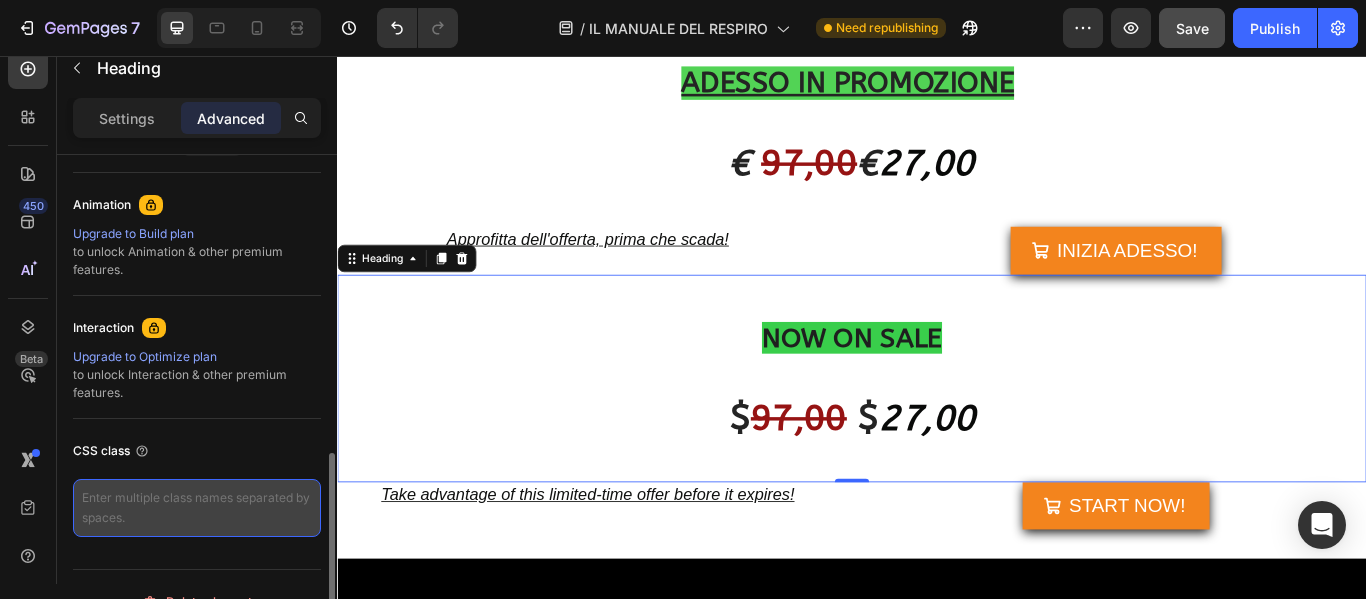 click at bounding box center [197, 508] 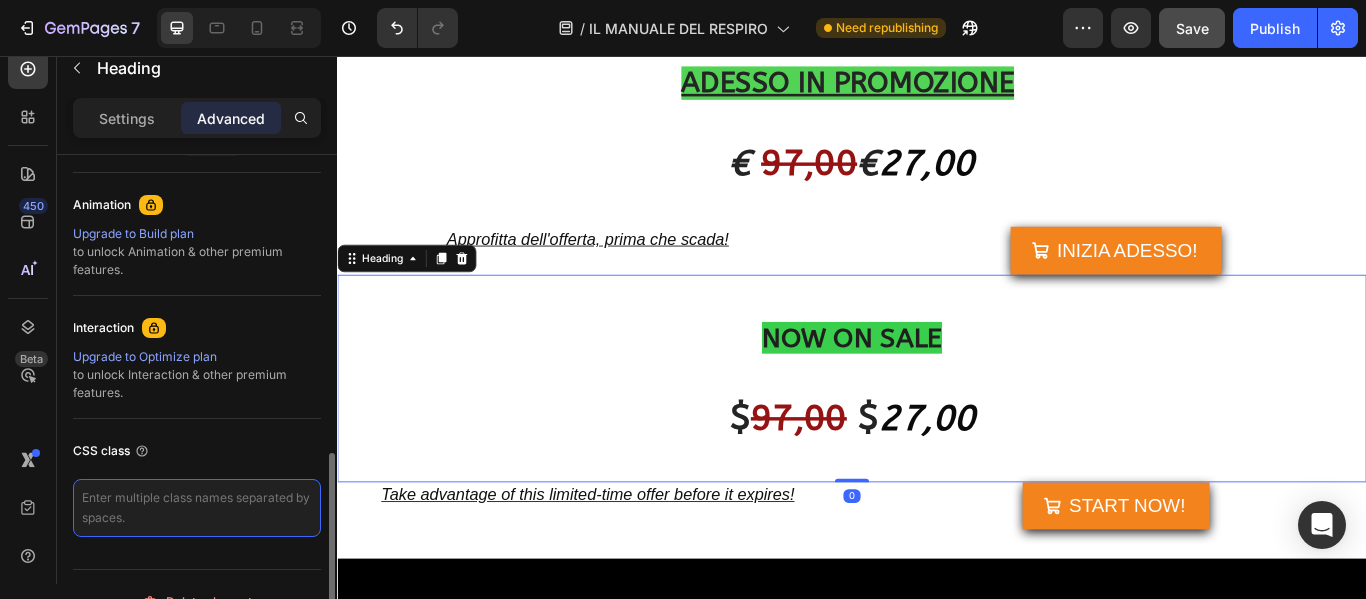 paste on "lang-en" 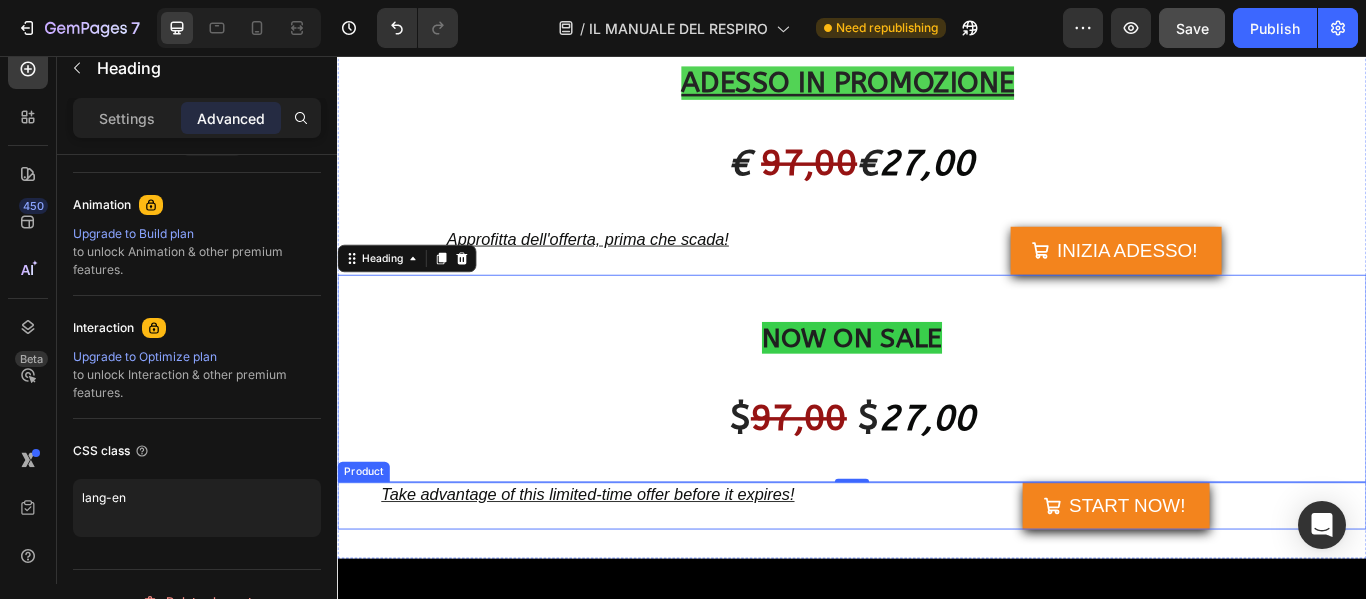 click on "Take advantage of this limited-time offer before it expires! Text Block
START NOW! Add to Cart Product" at bounding box center (937, 581) 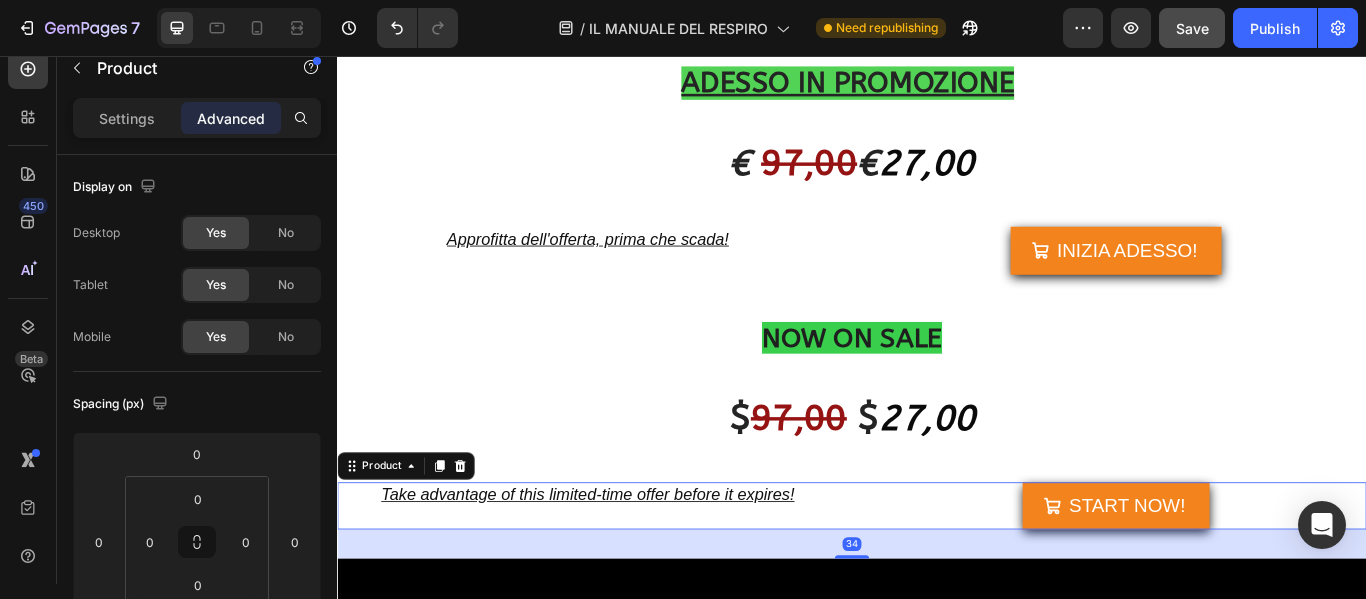 scroll, scrollTop: 486, scrollLeft: 0, axis: vertical 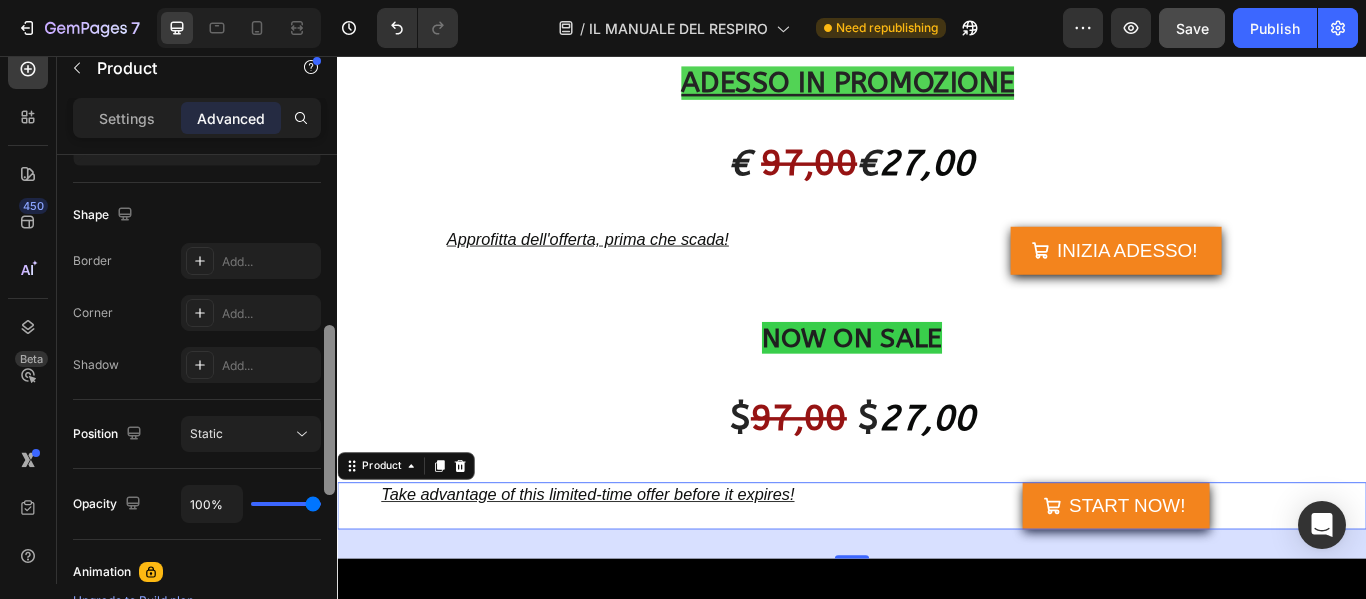 drag, startPoint x: 326, startPoint y: 257, endPoint x: 333, endPoint y: 531, distance: 274.08942 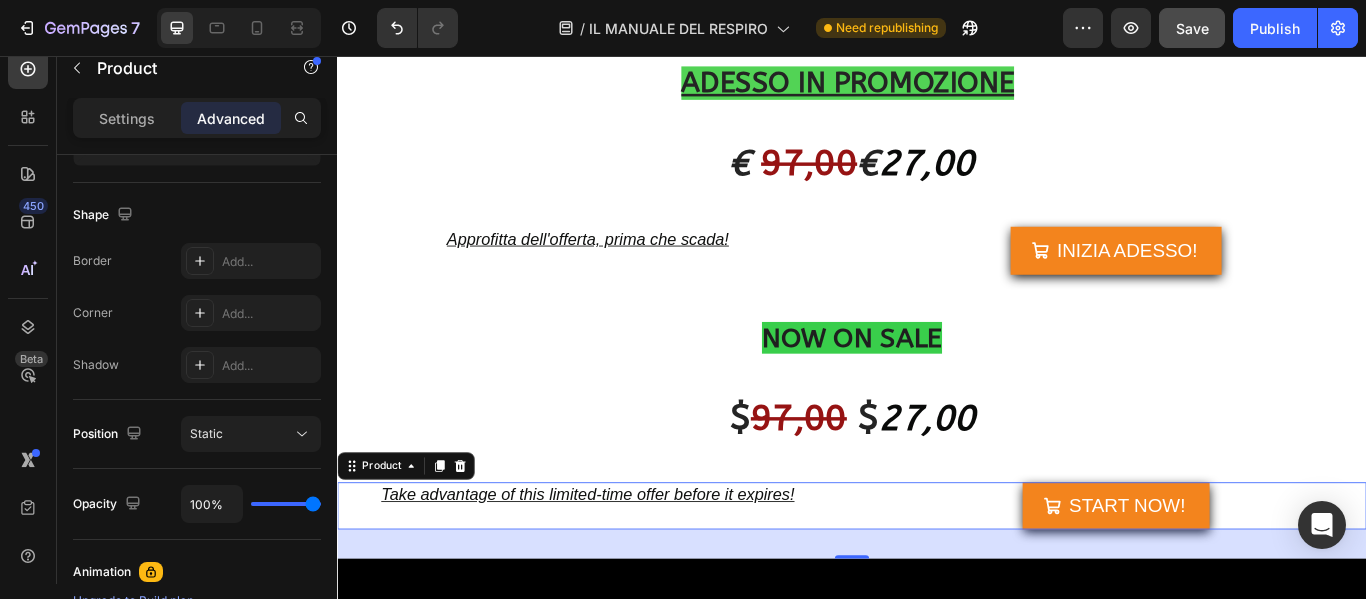 scroll, scrollTop: 877, scrollLeft: 0, axis: vertical 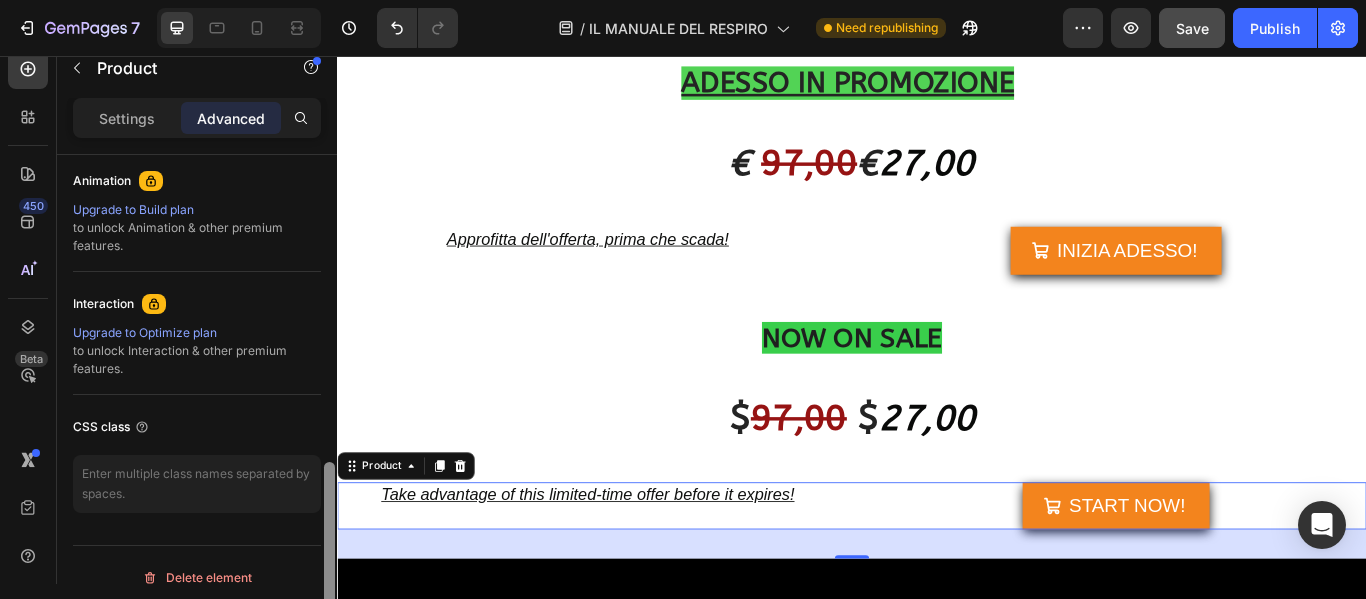 drag, startPoint x: 331, startPoint y: 484, endPoint x: 327, endPoint y: 621, distance: 137.05838 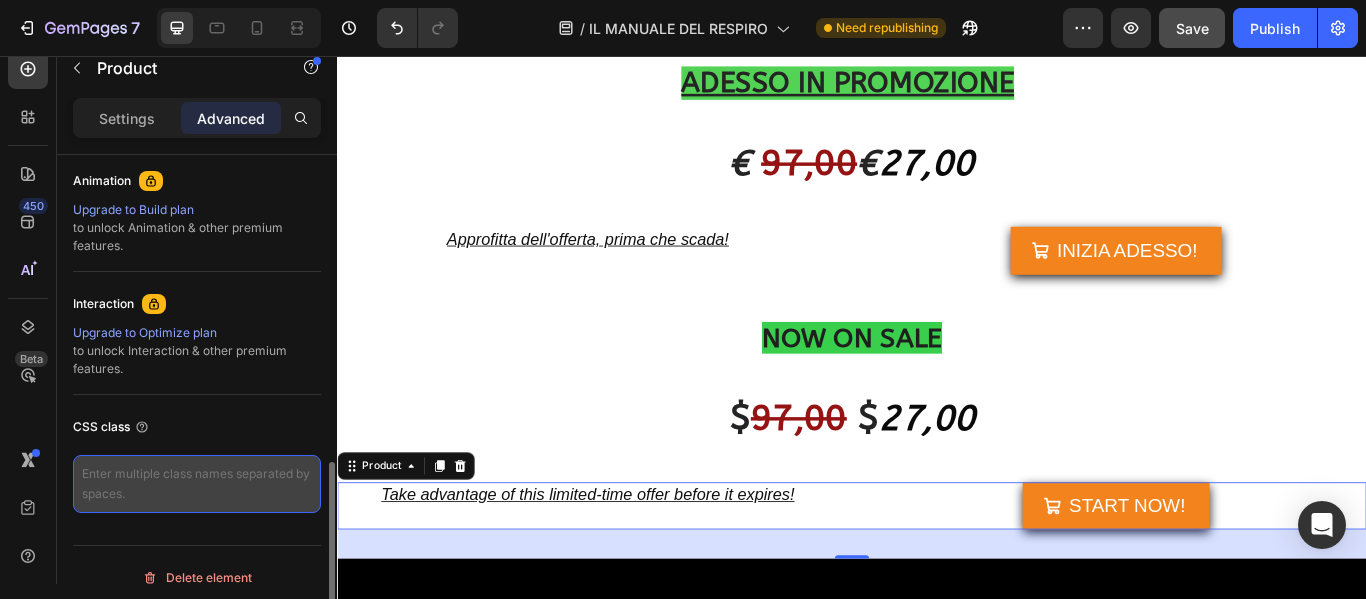 click at bounding box center [197, 484] 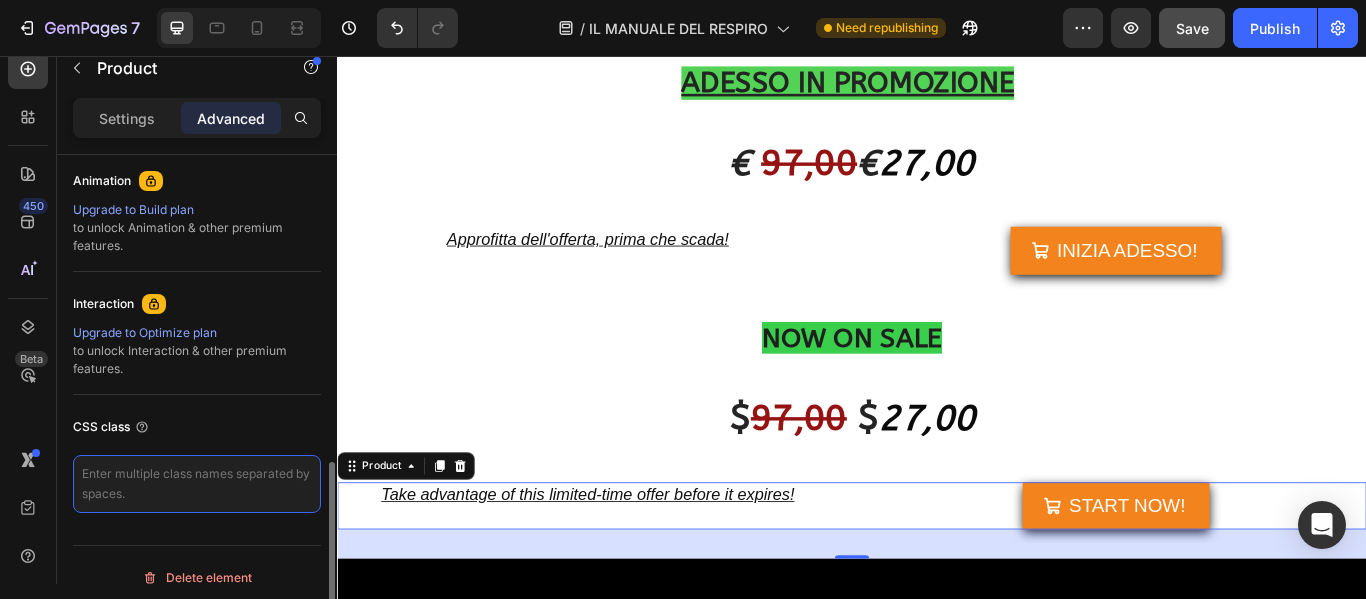 paste on "lang-en" 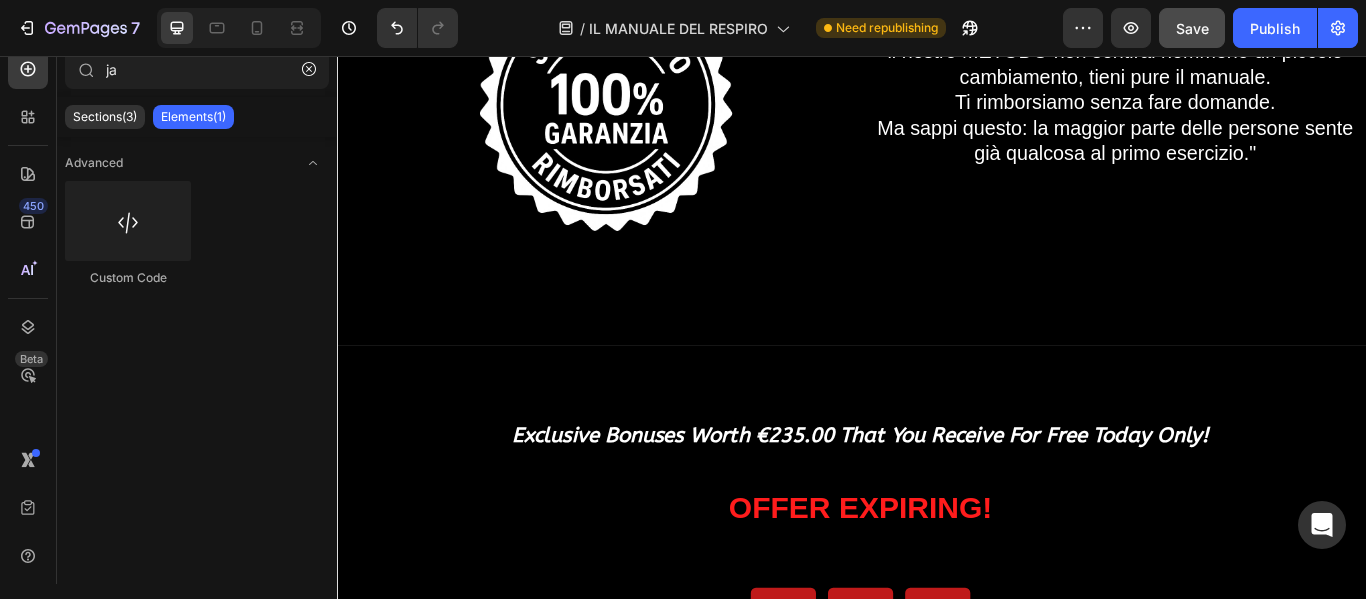 scroll, scrollTop: 27187, scrollLeft: 0, axis: vertical 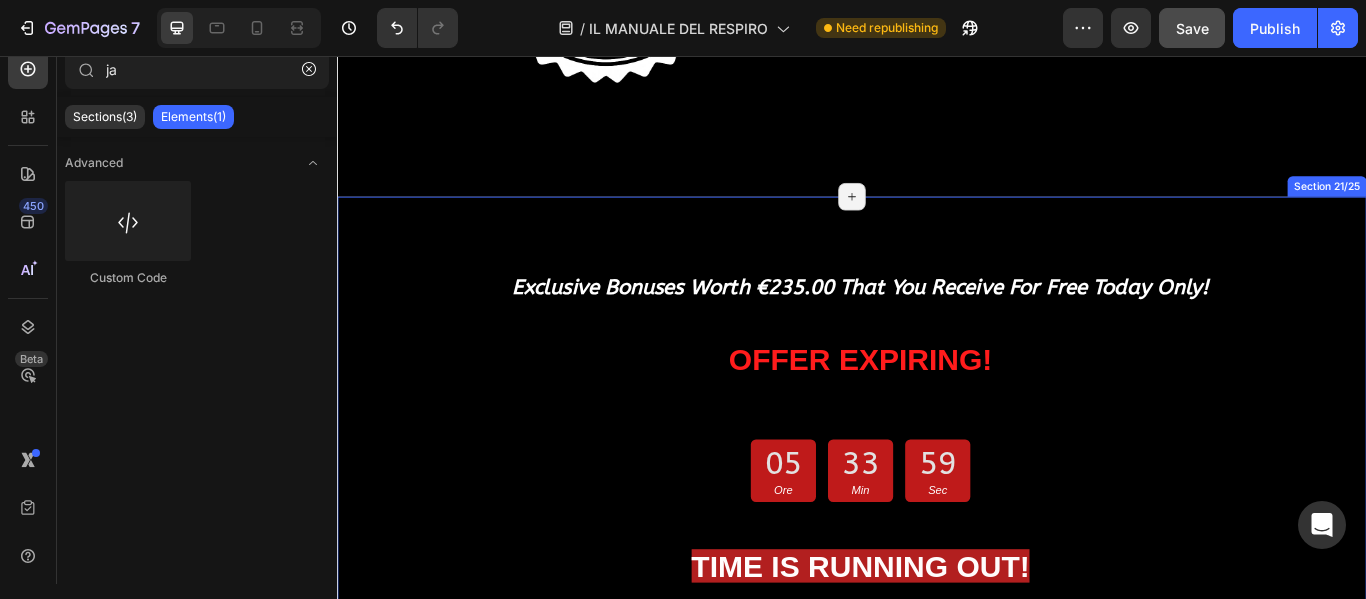 click on "exclusive bonuses worth
€235.00
that you receive for free
today only! Heading OFFER EXPIRING!   Heading 05 Ore 33 Min 59 Sec Countdown Timer Row TIME IS RUNNING OUT! Heading Once the countdown is over, the offer disappears and the price returns to its full value.   Heading
START NOW! Add to Cart Product After purchasing, you will receive an email with all the DIGITAL material for your personal growth. Text Block Image 60-Day Money-Back Guarantee!
If for ANY reason you feel like you won't feel even a small change after trying our METHOD, feel free to keep the manual.
We'll give you your money back, no questions asked.
But know this: most people feel something from the first exercise.   Heading Row Row Section 21/25 Page has reached Shopify’s 25 section-limit Page has reached Shopify’s 25 section-limit" at bounding box center (937, 825) 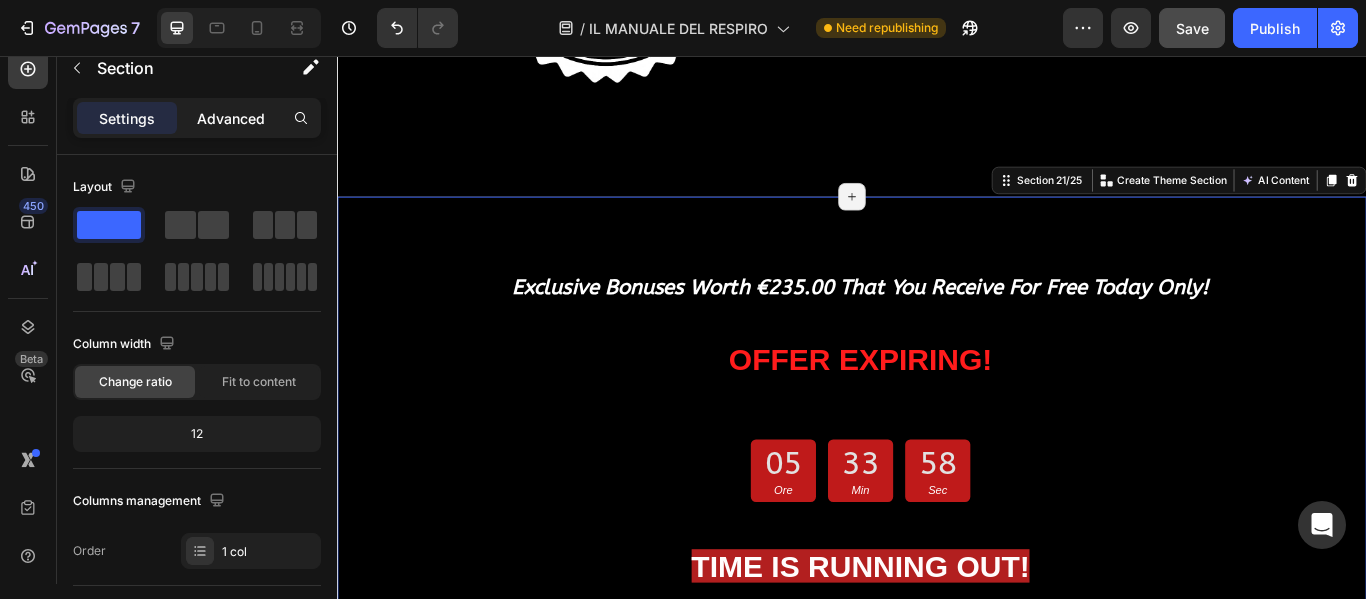 click on "Advanced" at bounding box center [231, 118] 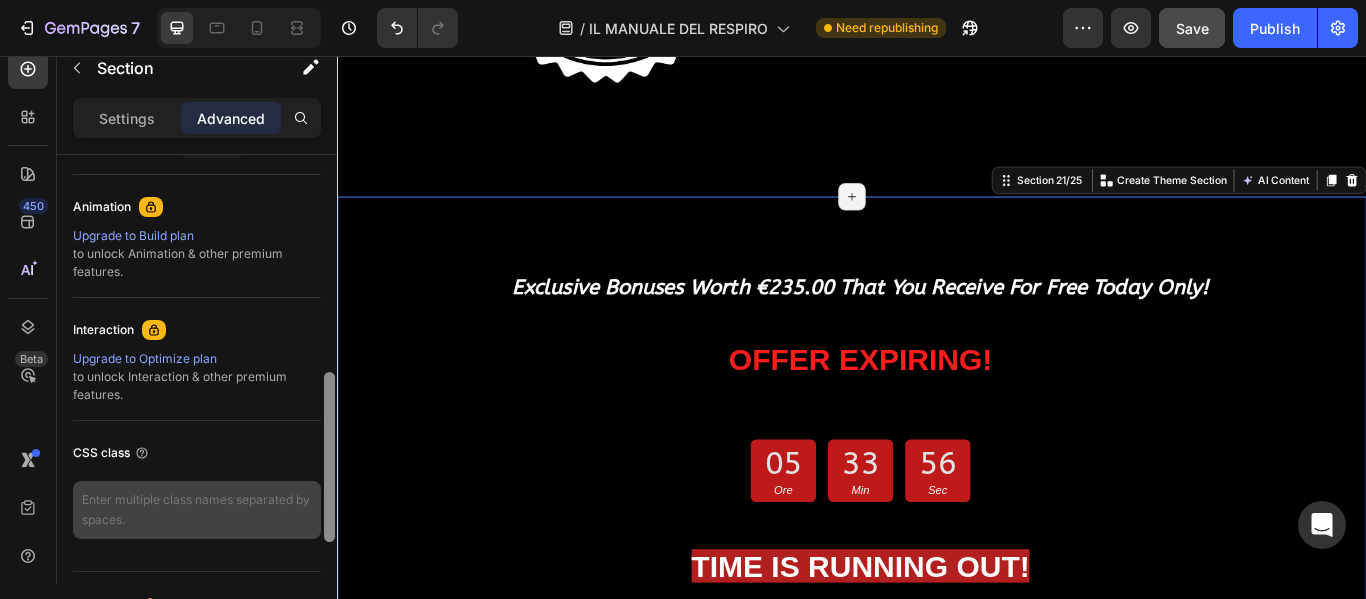 scroll, scrollTop: 865, scrollLeft: 0, axis: vertical 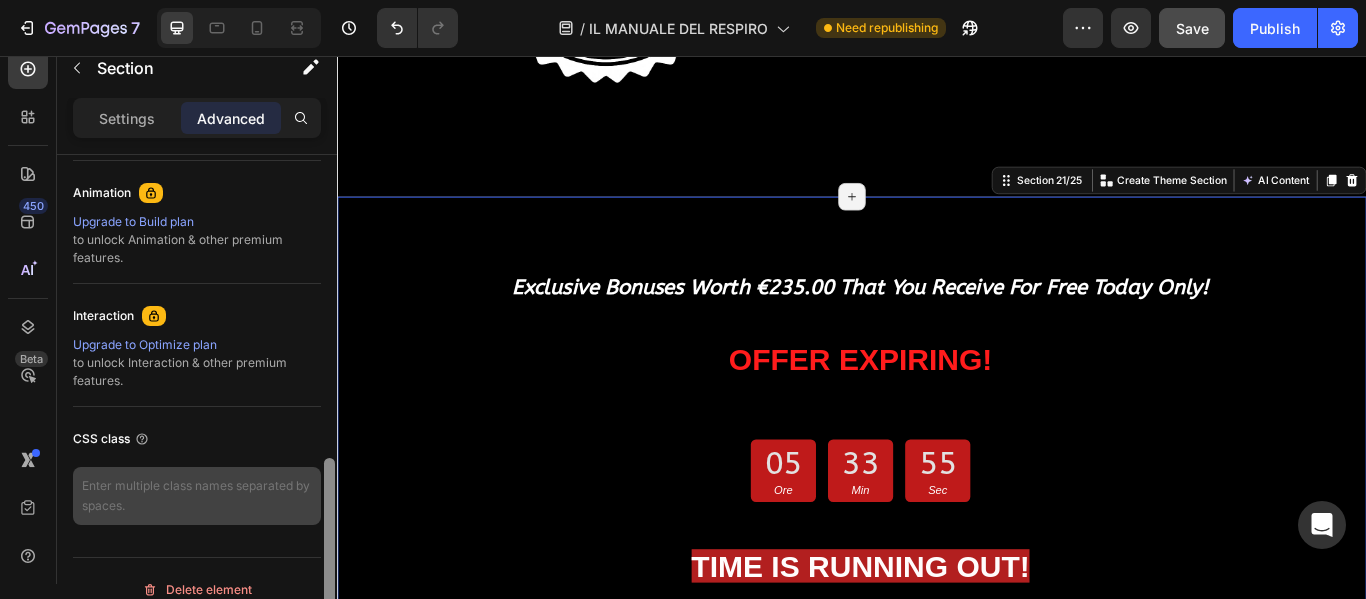 drag, startPoint x: 333, startPoint y: 202, endPoint x: 318, endPoint y: 505, distance: 303.37106 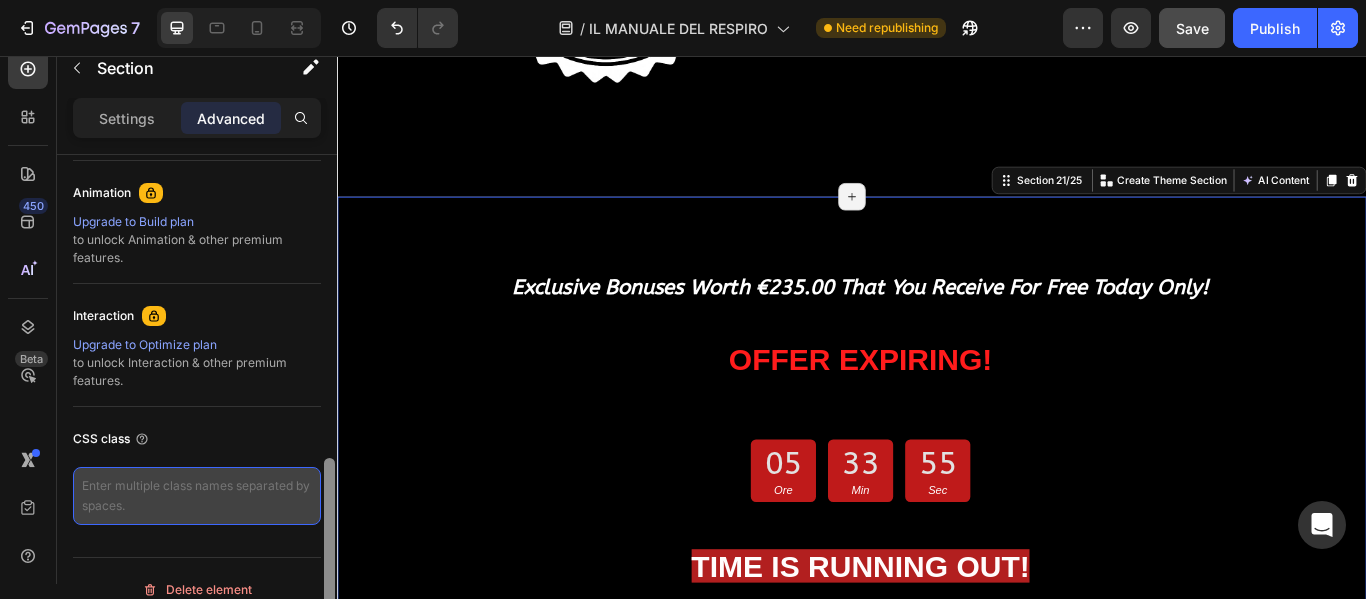click at bounding box center [197, 496] 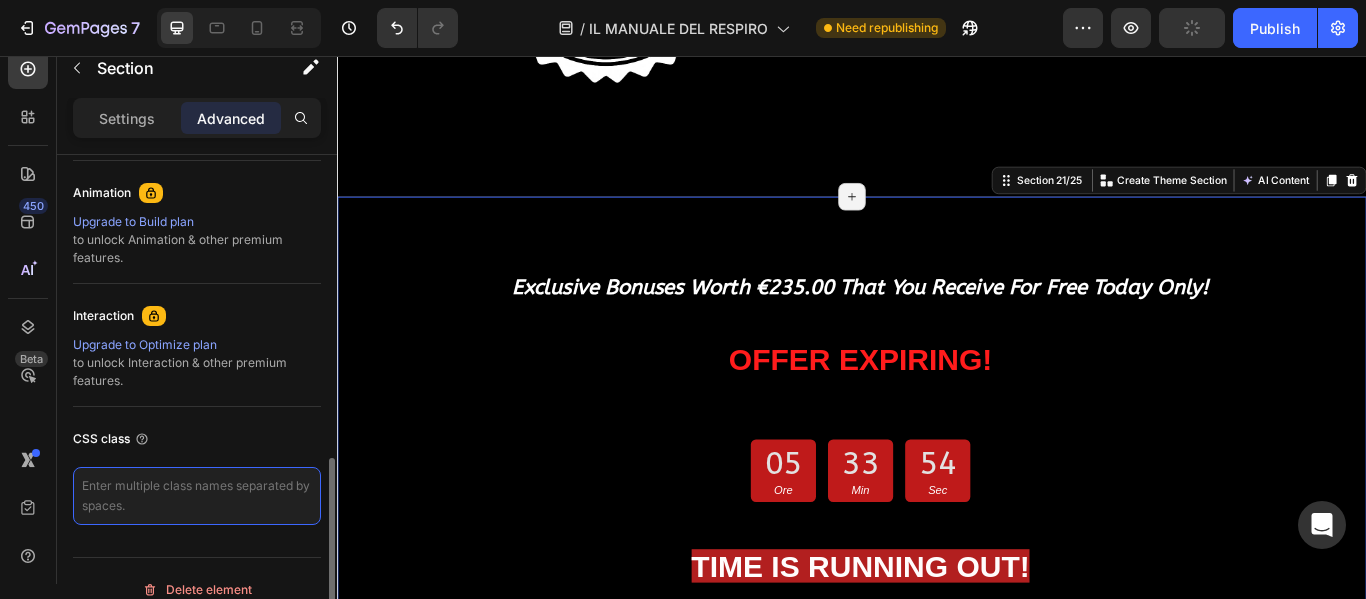 paste on "lang-en" 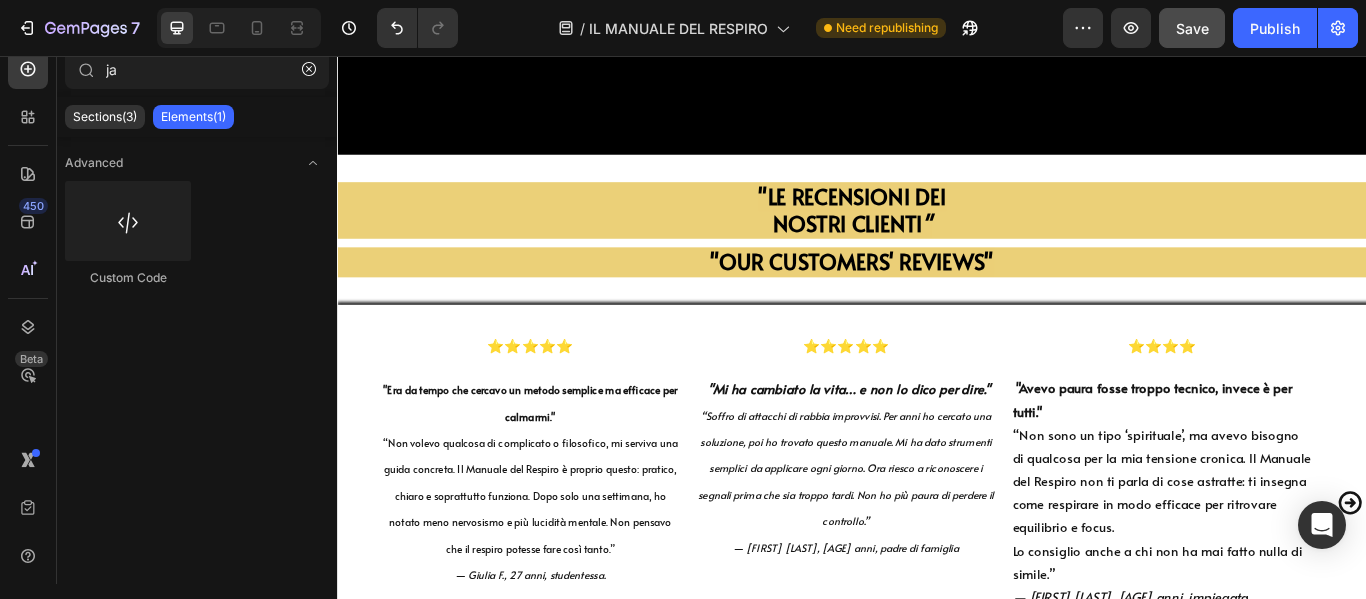 scroll, scrollTop: 28507, scrollLeft: 0, axis: vertical 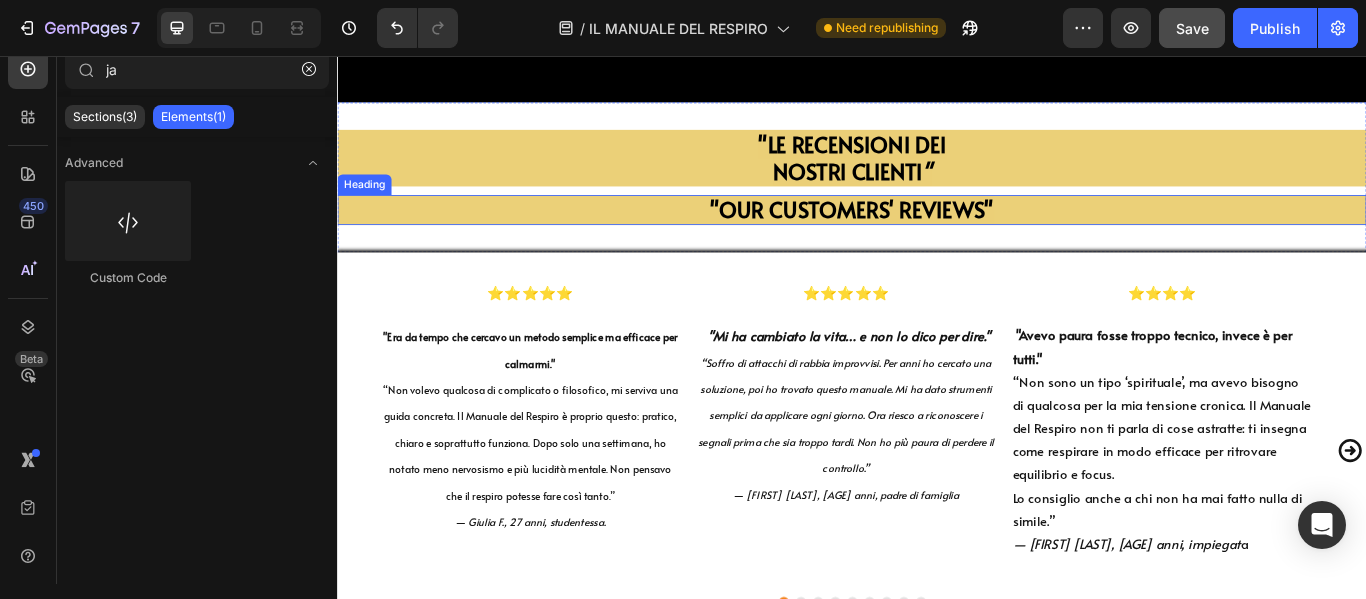 click on ""OUR CUSTOMERS' REVIEWS"" at bounding box center [937, 235] 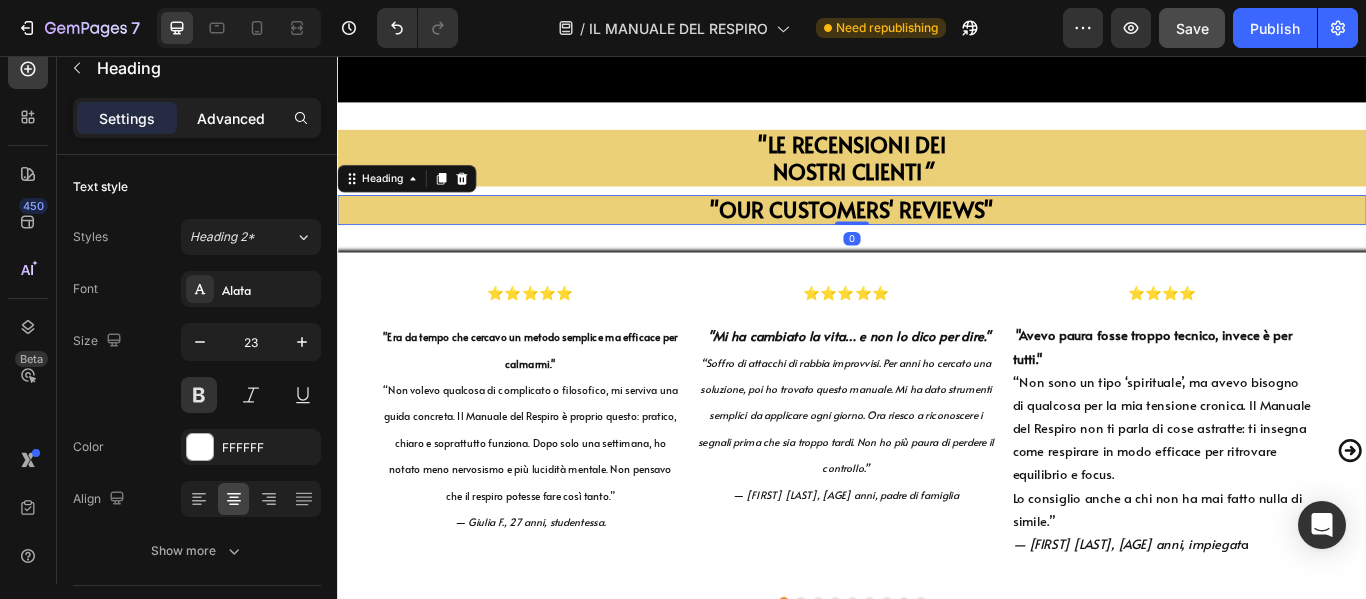 click on "Advanced" at bounding box center [231, 118] 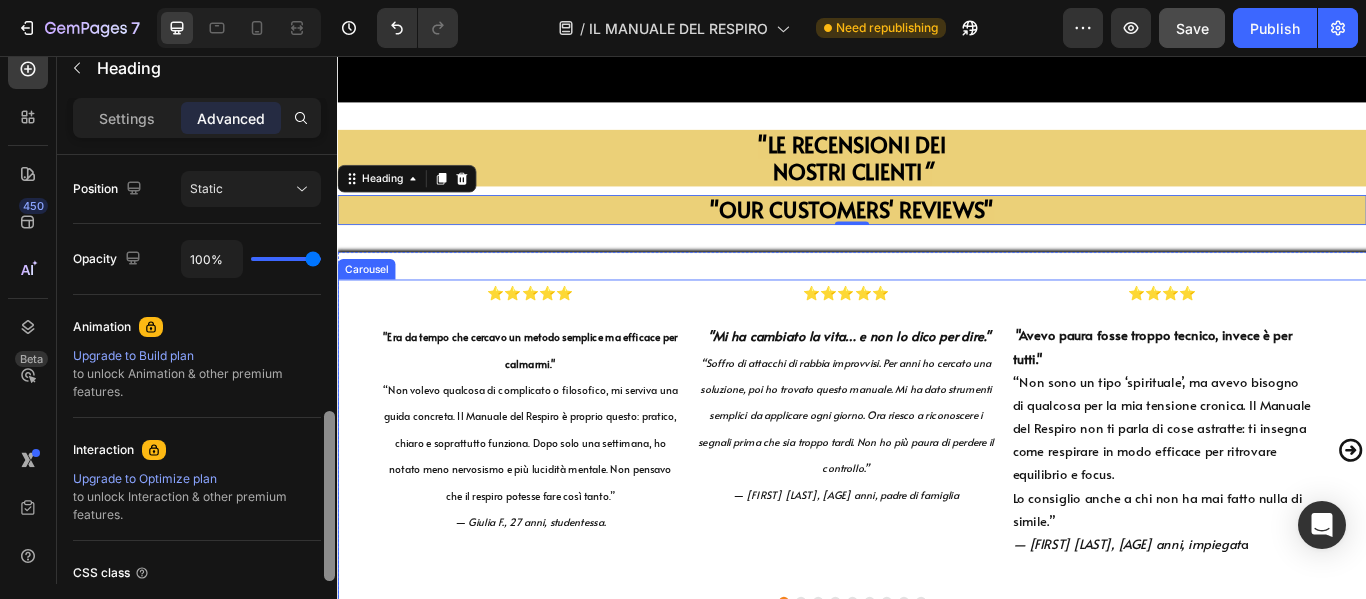 drag, startPoint x: 662, startPoint y: 232, endPoint x: 345, endPoint y: 567, distance: 461.2093 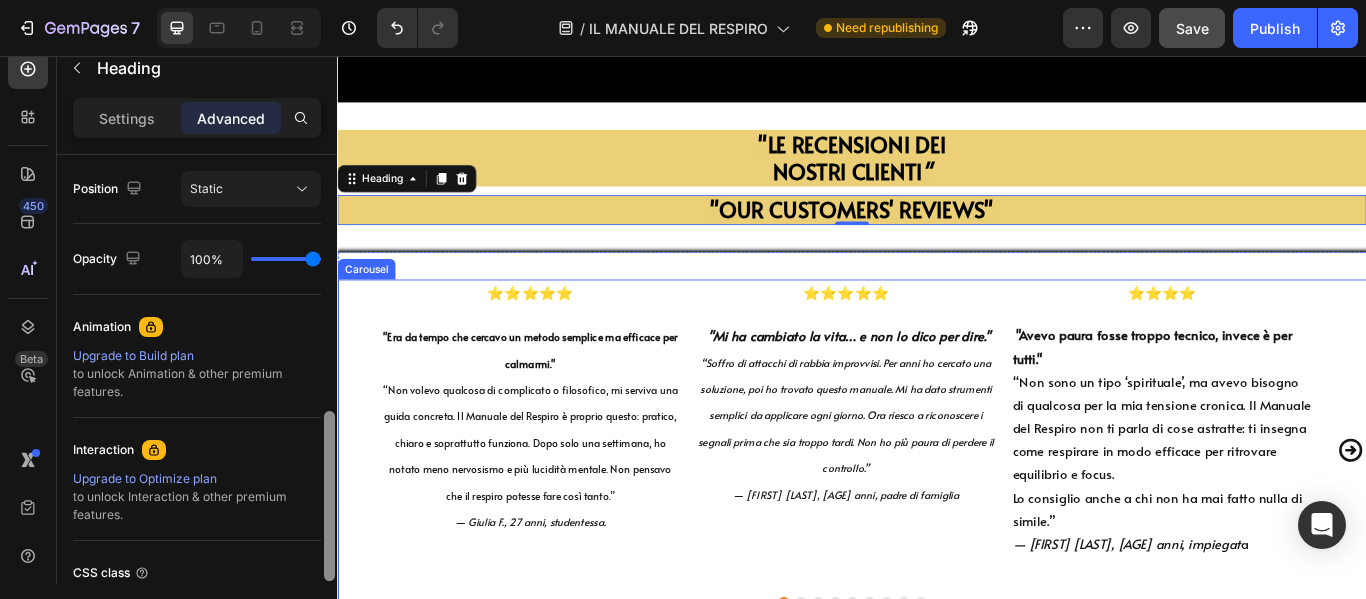 scroll, scrollTop: 902, scrollLeft: 0, axis: vertical 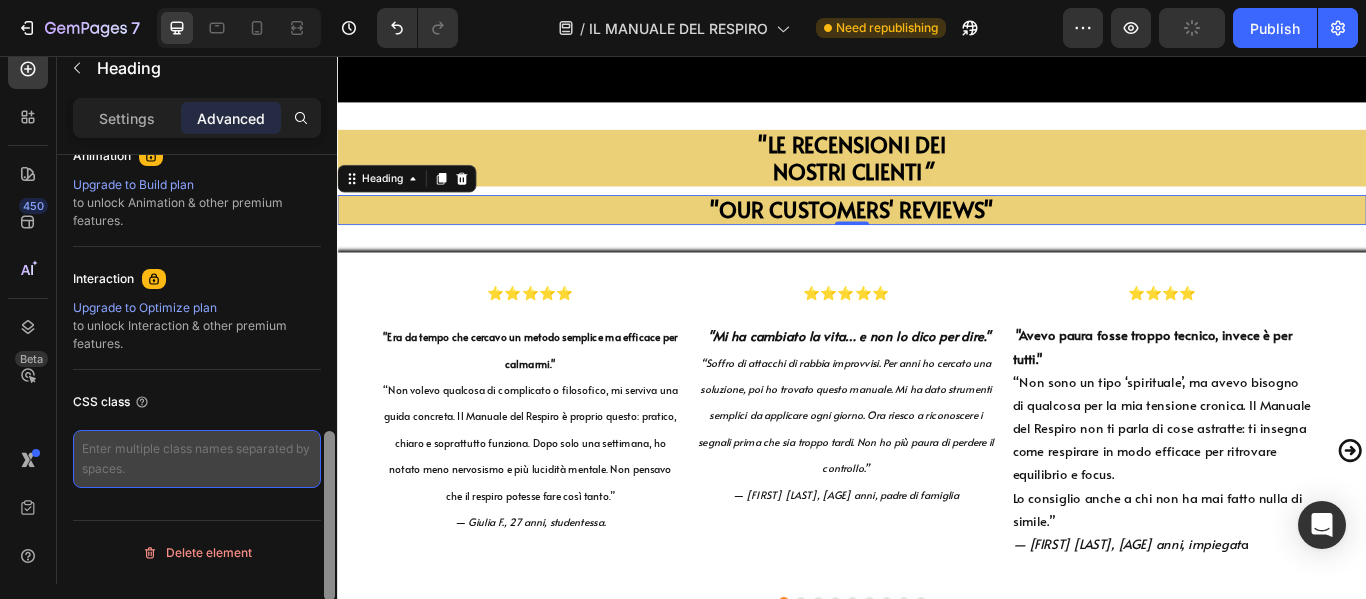 click at bounding box center (197, 459) 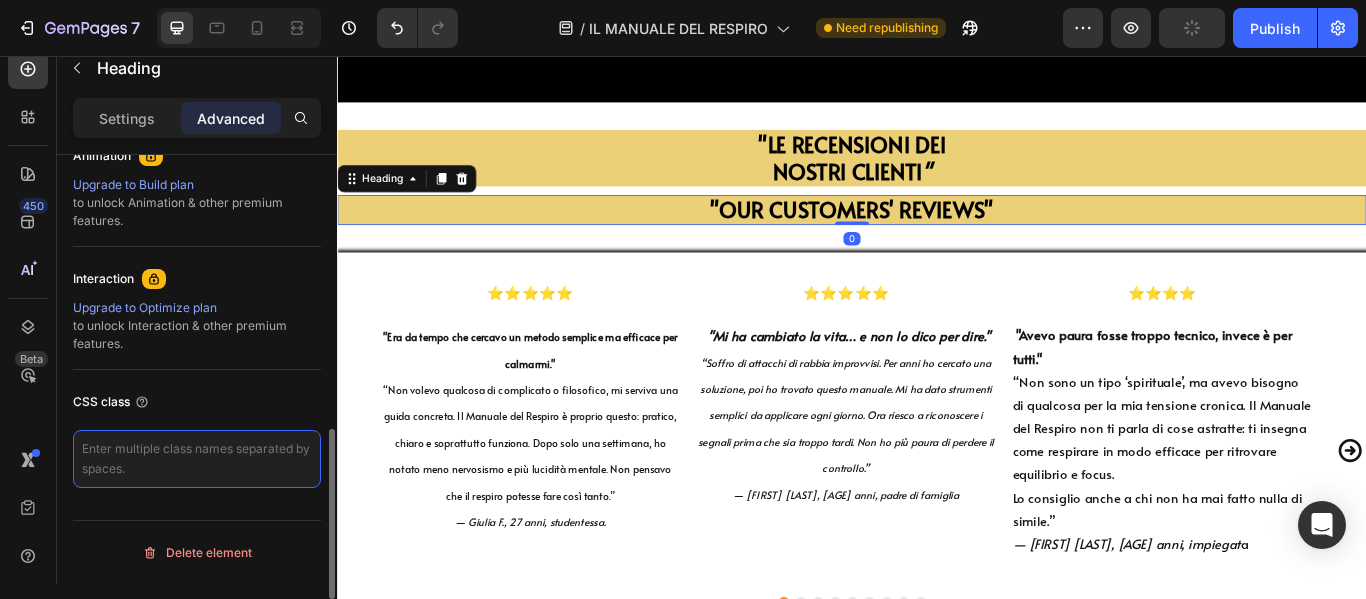 scroll, scrollTop: 871, scrollLeft: 0, axis: vertical 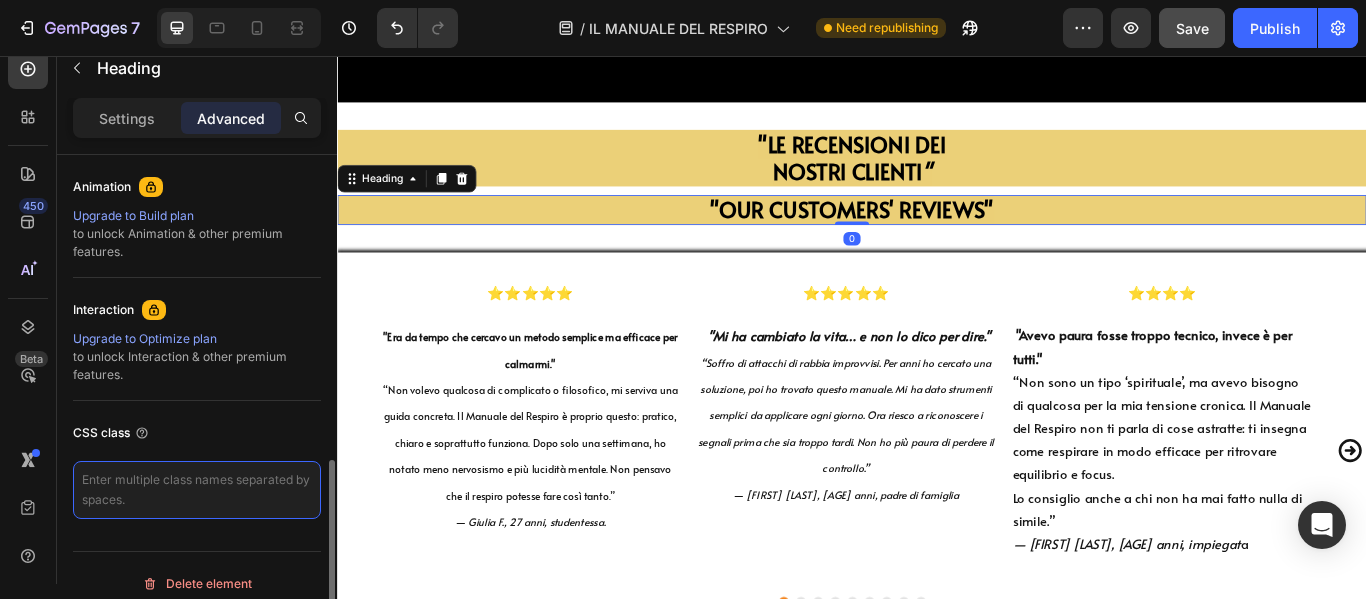 paste on "lang-en" 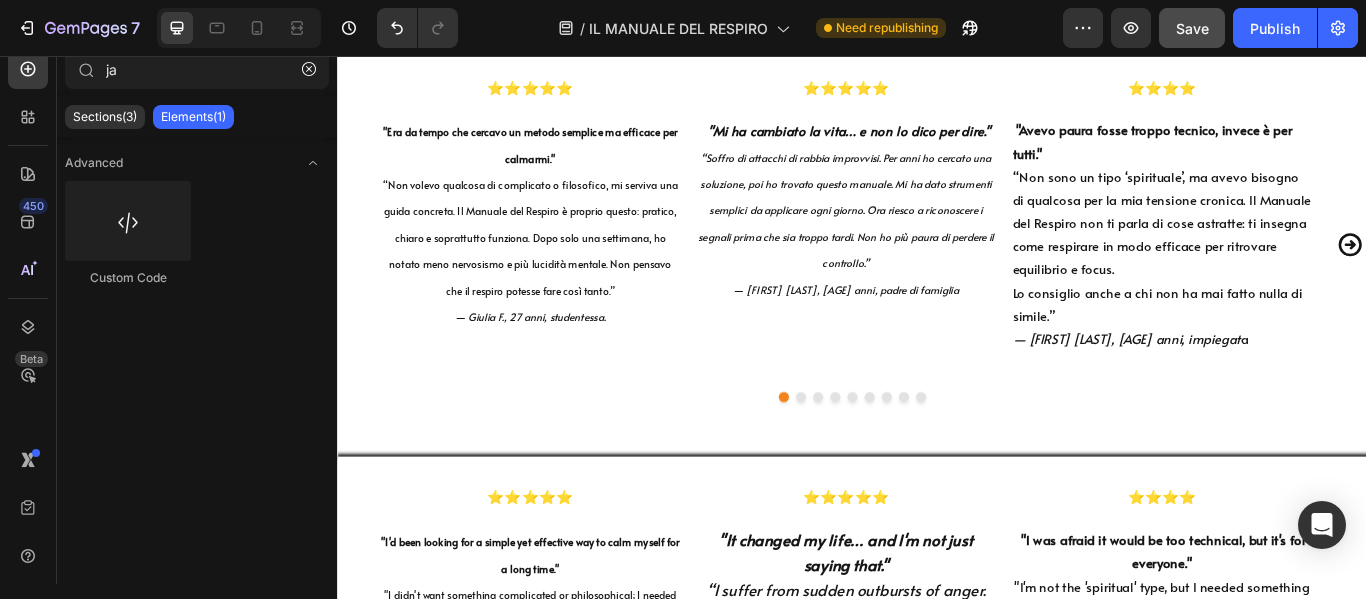 scroll, scrollTop: 28867, scrollLeft: 0, axis: vertical 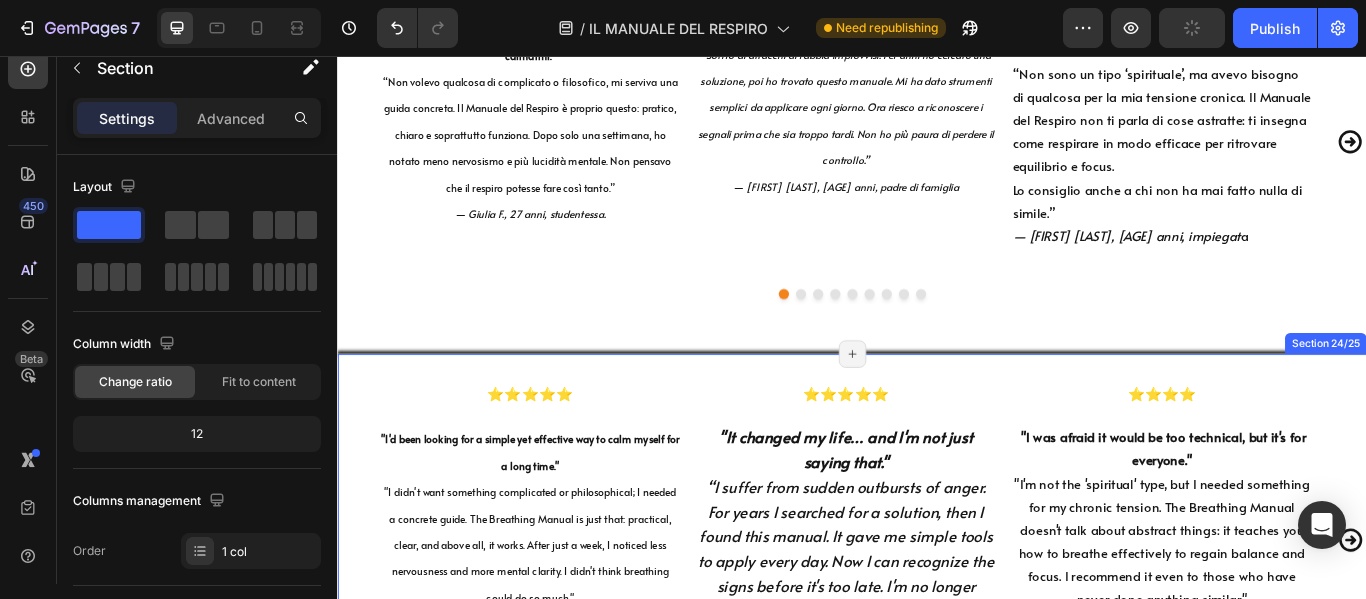 click on "⭐⭐⭐⭐⭐ Text Block  "I'd been looking for a simple yet effective way to calm myself for a long time."  "I didn't want something complicated or philosophical; I needed a concrete guide. The Breathing Manual is just that: practical, clear, and above all, it works. After just a week, I noticed less nervousness and more mental clarity. I didn't think breathing could do so much."  —Giulia F., 27, student. Text Block ⭐⭐⭐⭐⭐ Text Block  "It changed my life… and I'm not just saying that." “I suffer from sudden outbursts of anger. For years I searched for a solution, then I found this manual. It gave me simple tools to apply every day. Now I can recognize the signs before it's too late. I'm no longer afraid of losing control.”  —Luca M., 45, father Text Block ⭐⭐⭐⭐ Text Block   "I was afraid it would be too technical, but it's for everyone." —Serena L., 34, office worker Text Block ⭐⭐⭐⭐⭐ Text Block "It helped me with my work at the company."" at bounding box center [937, 628] 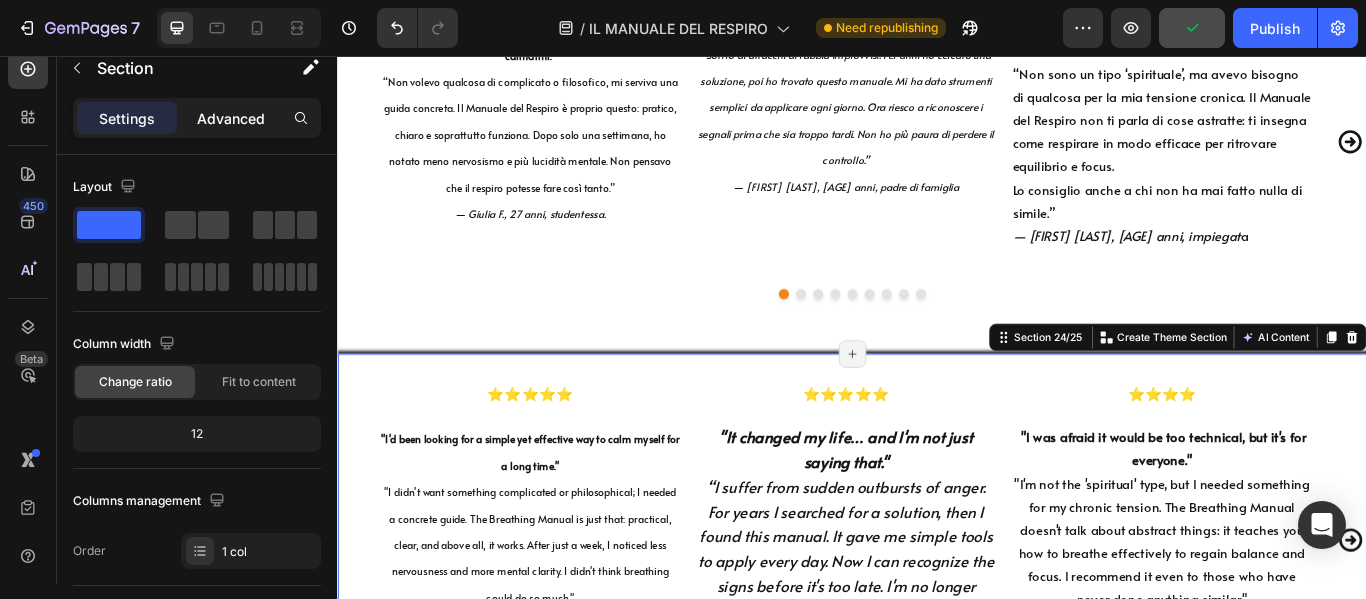 click on "Advanced" at bounding box center [231, 118] 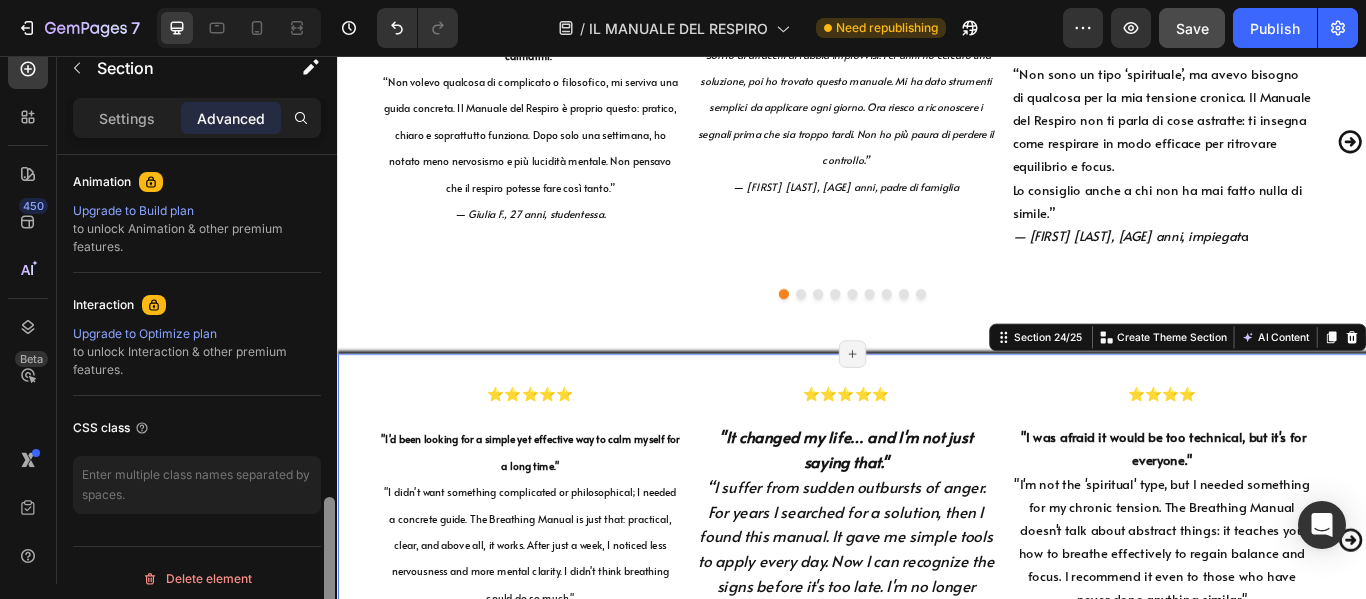 scroll, scrollTop: 902, scrollLeft: 0, axis: vertical 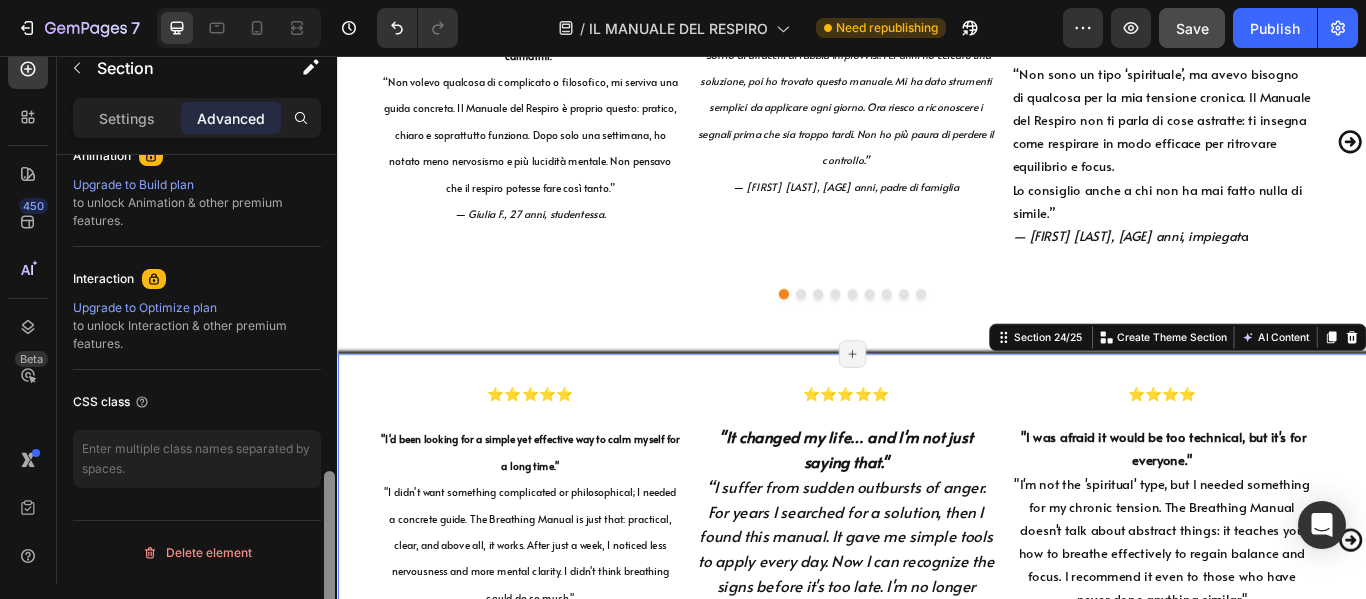 drag, startPoint x: 326, startPoint y: 178, endPoint x: 332, endPoint y: 508, distance: 330.05453 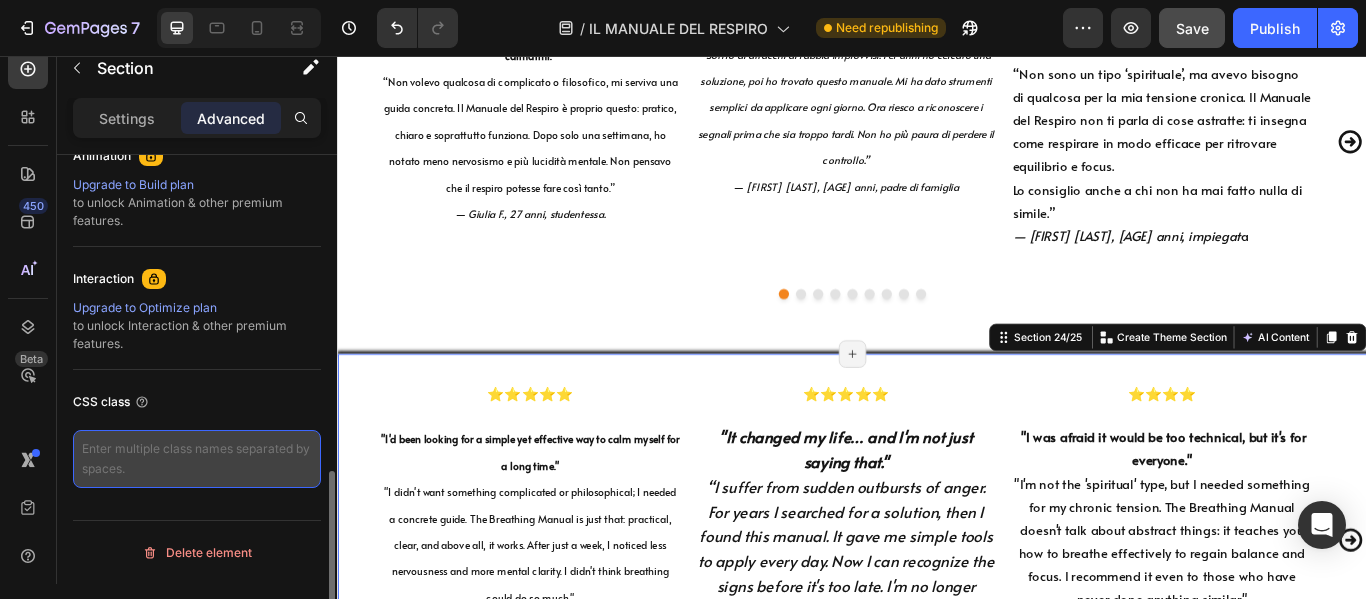 click at bounding box center (197, 459) 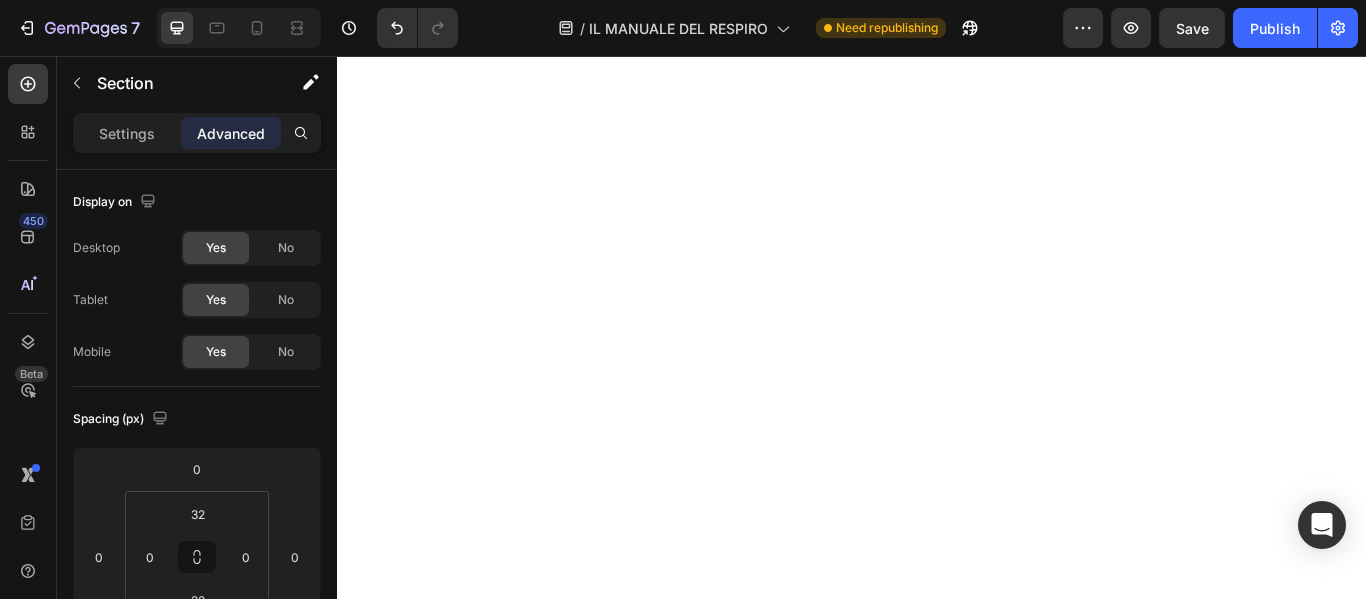 scroll, scrollTop: 0, scrollLeft: 0, axis: both 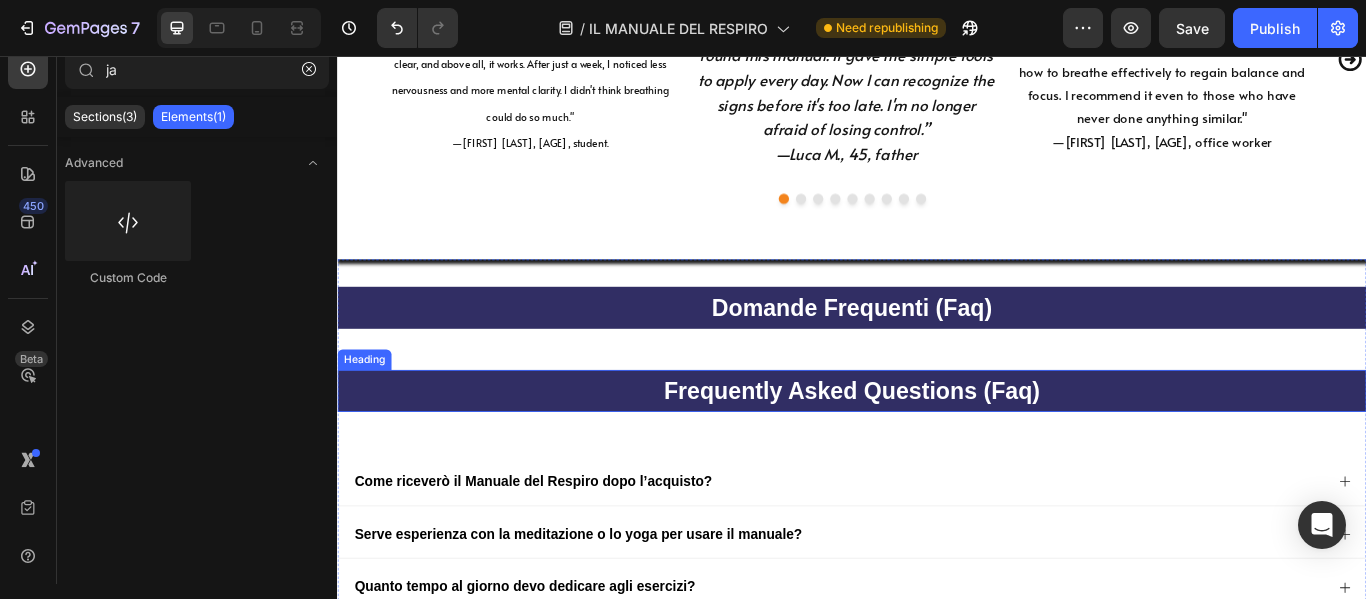 click on "frequently asked questions (faq)" at bounding box center [937, 446] 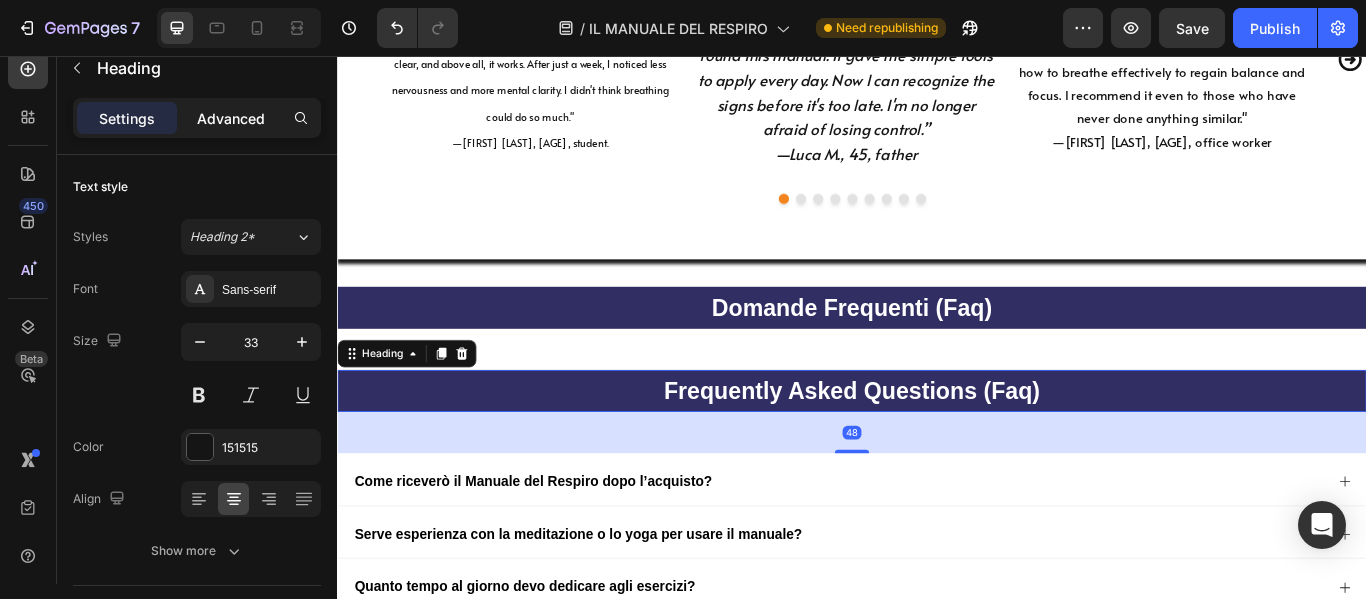 click on "Advanced" at bounding box center (231, 118) 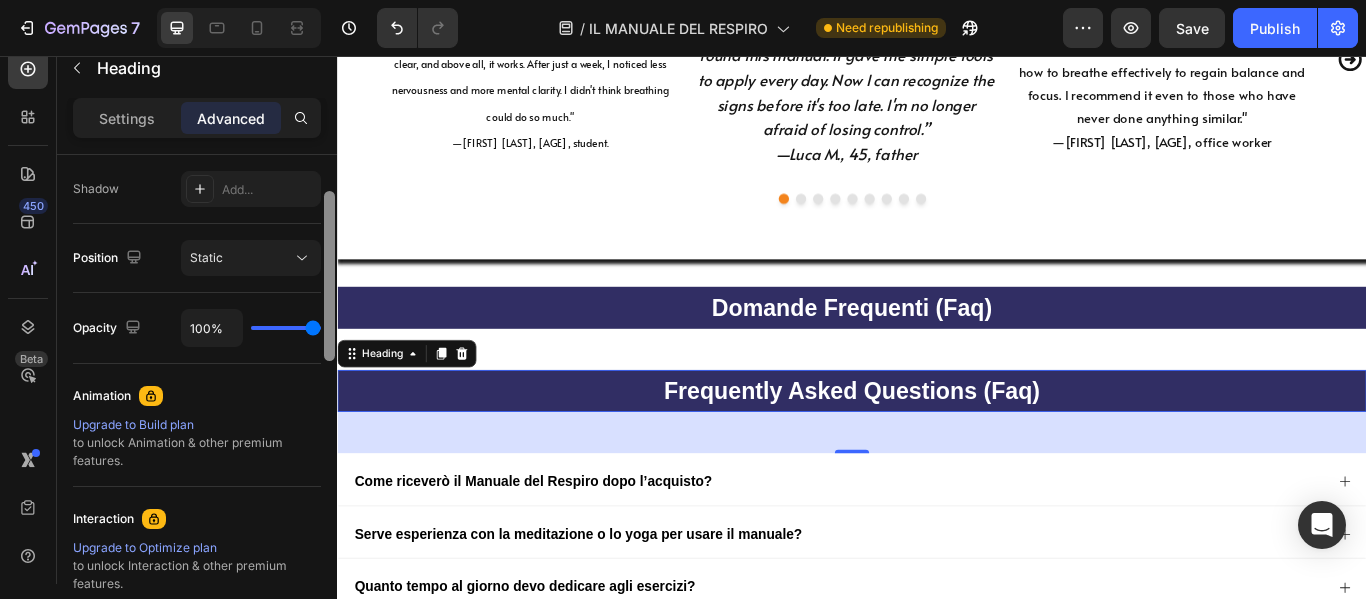 drag, startPoint x: 324, startPoint y: 175, endPoint x: 327, endPoint y: 465, distance: 290.0155 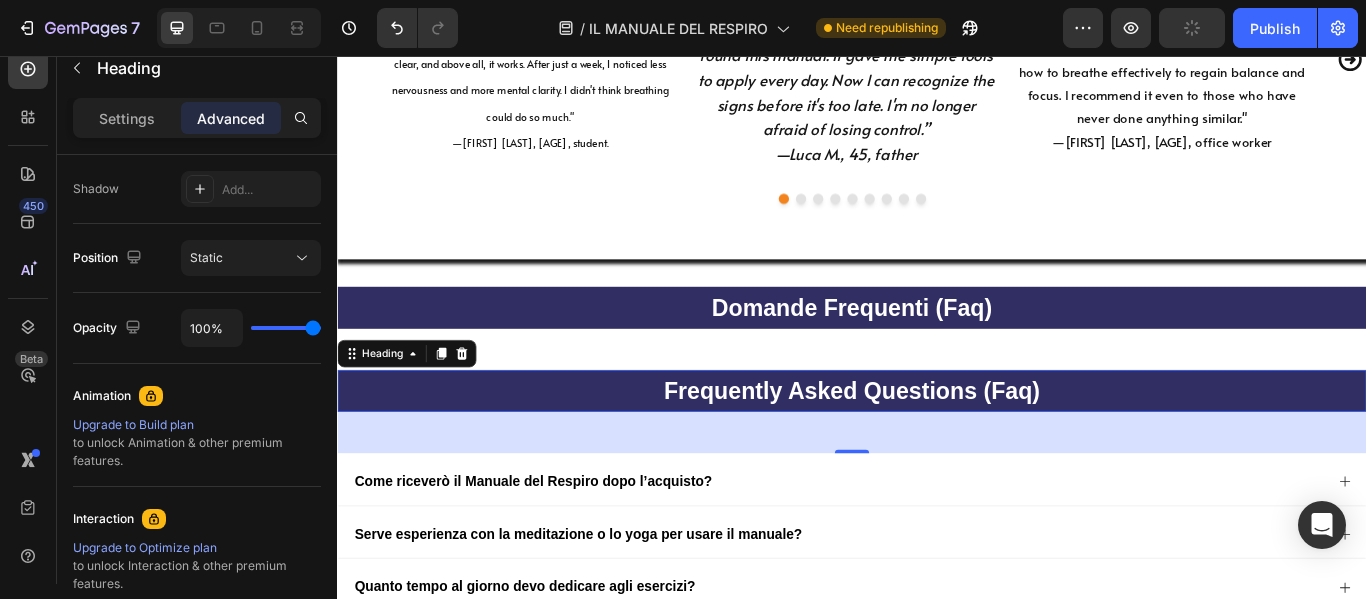 scroll, scrollTop: 828, scrollLeft: 0, axis: vertical 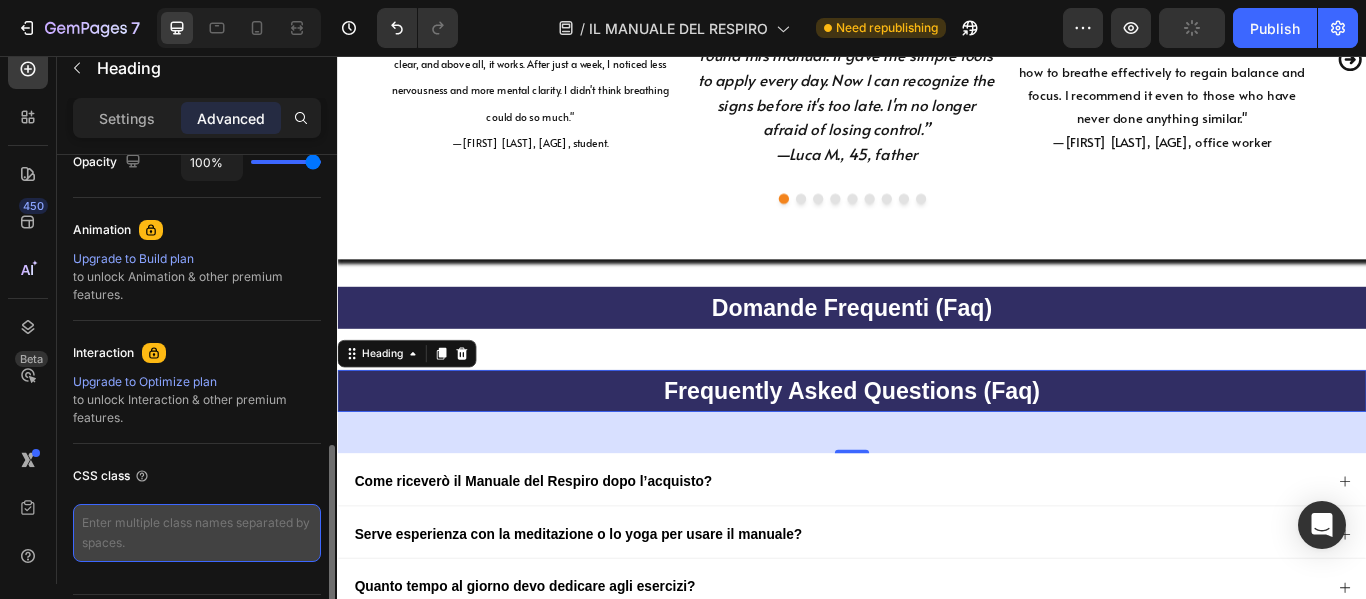 click at bounding box center [197, 533] 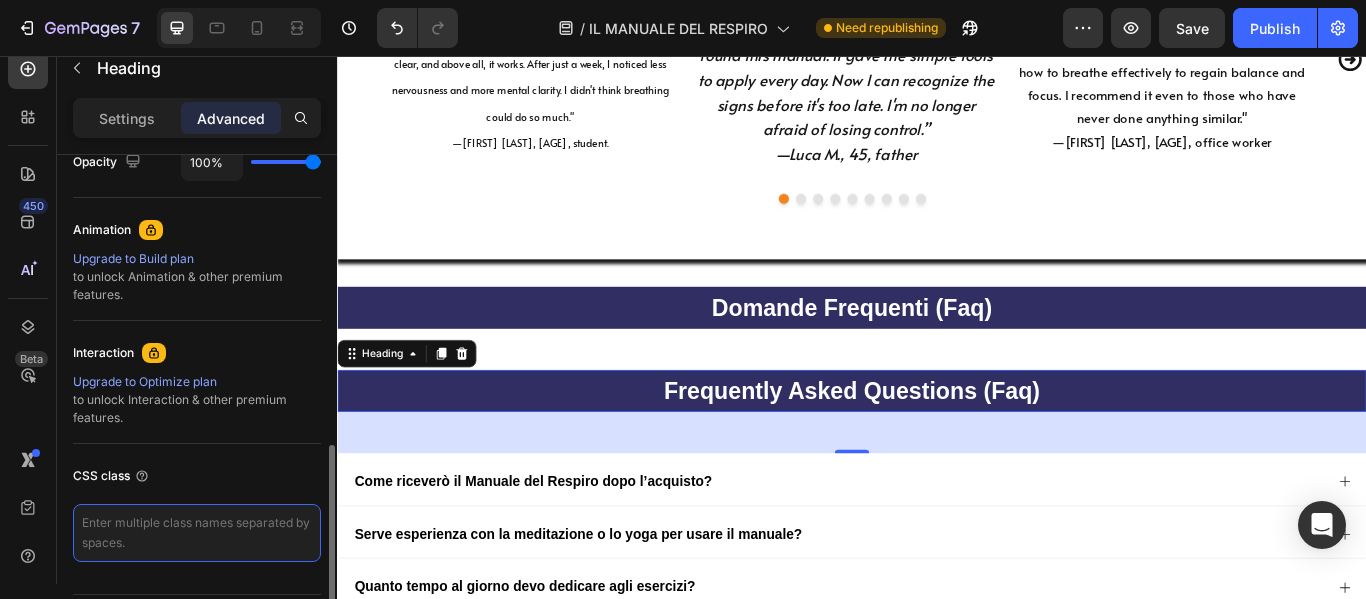 paste on "lang-en" 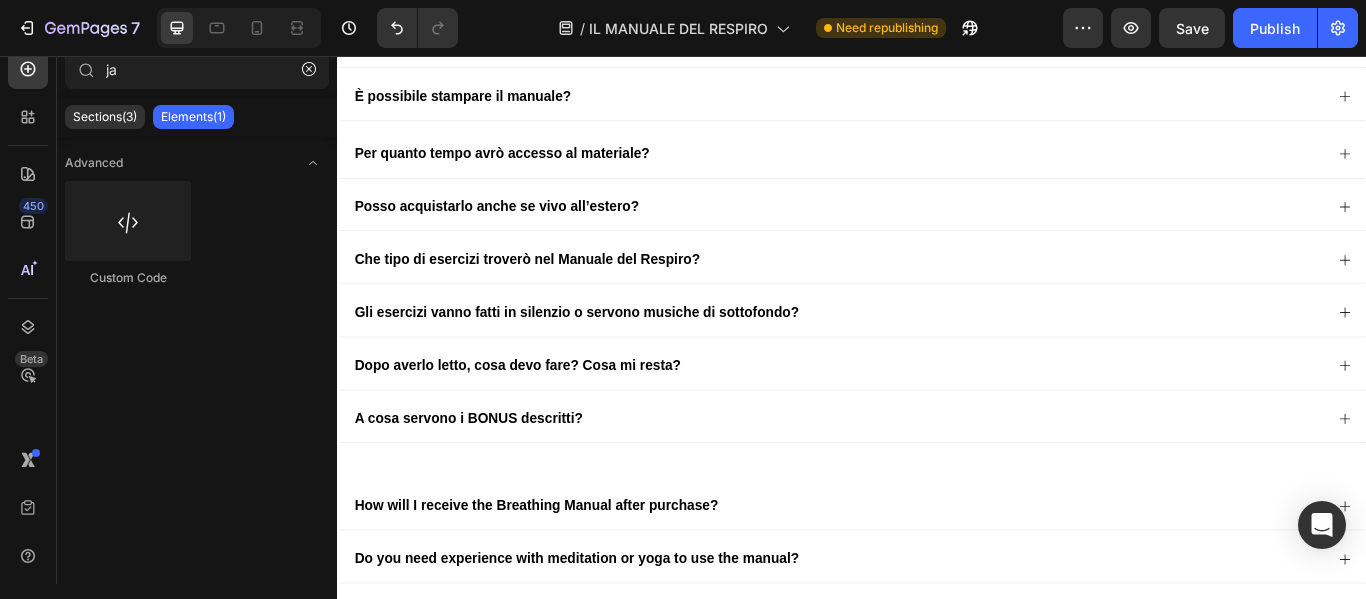 scroll, scrollTop: 30317, scrollLeft: 0, axis: vertical 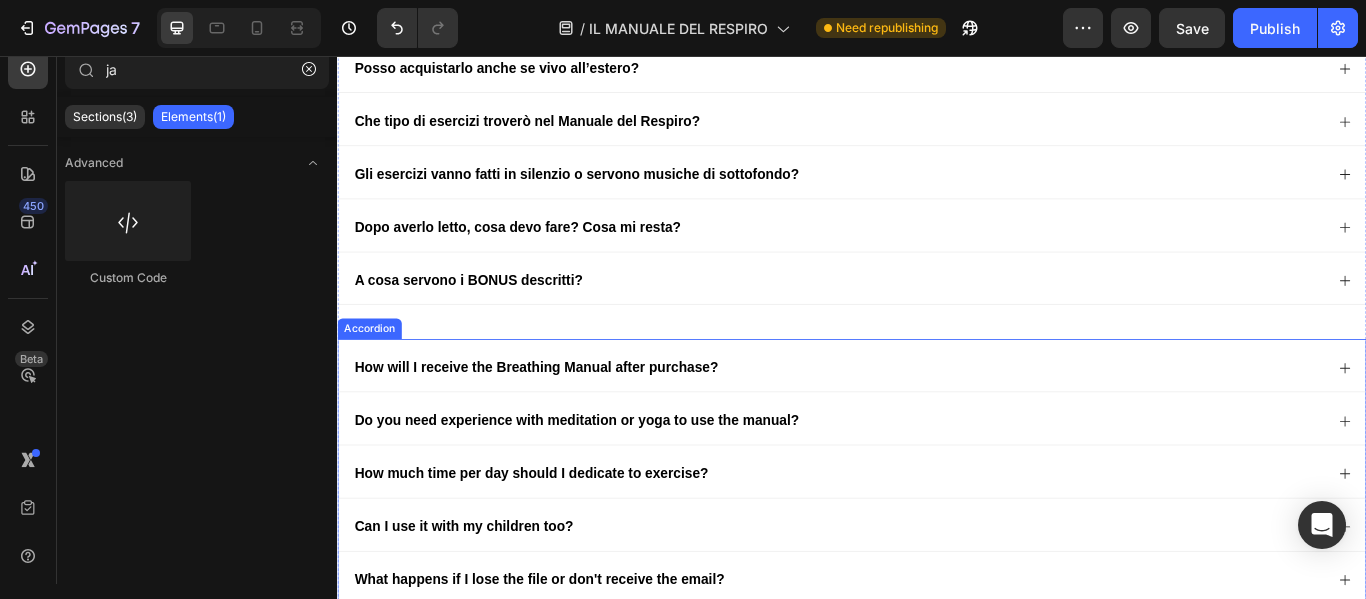 click on "How will I receive the Breathing Manual after purchase?" at bounding box center [937, 416] 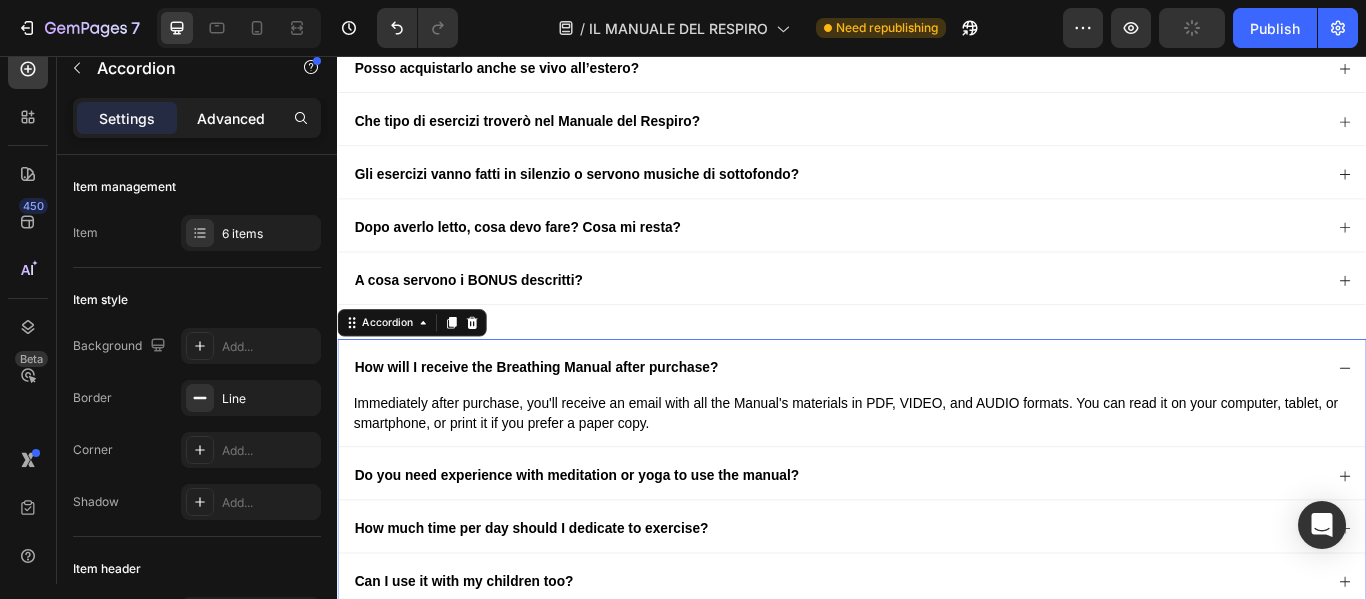 click on "Advanced" 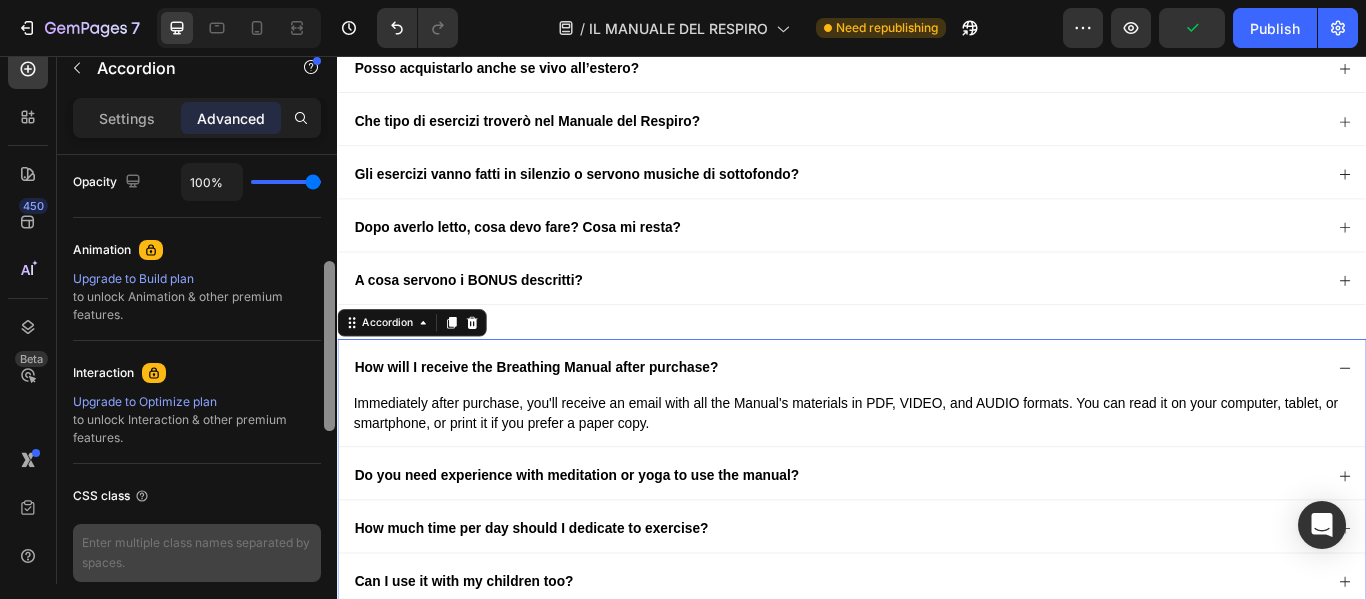 scroll, scrollTop: 902, scrollLeft: 0, axis: vertical 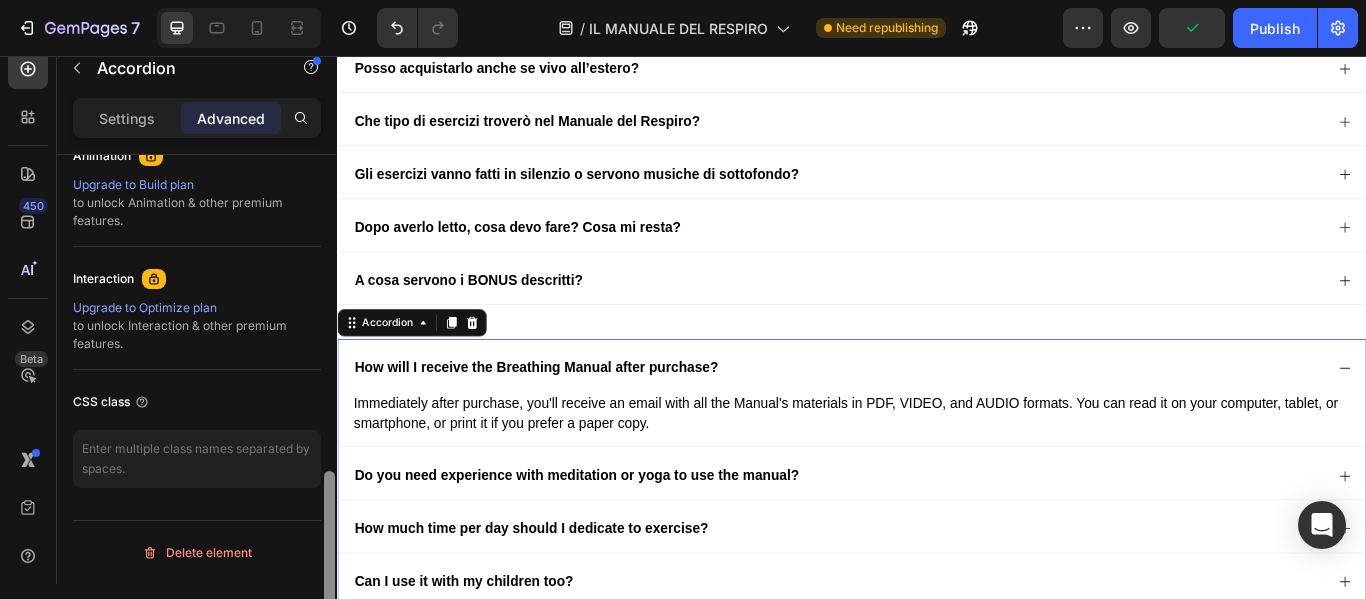 drag, startPoint x: 330, startPoint y: 164, endPoint x: 319, endPoint y: 489, distance: 325.1861 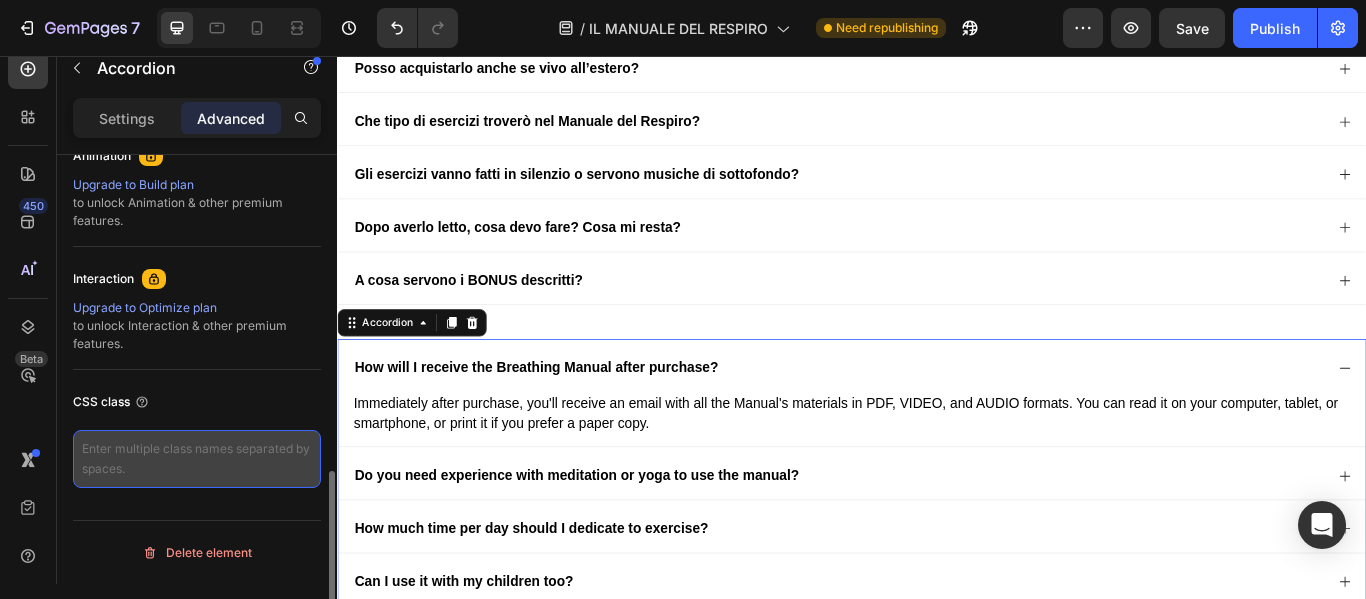 click at bounding box center (197, 459) 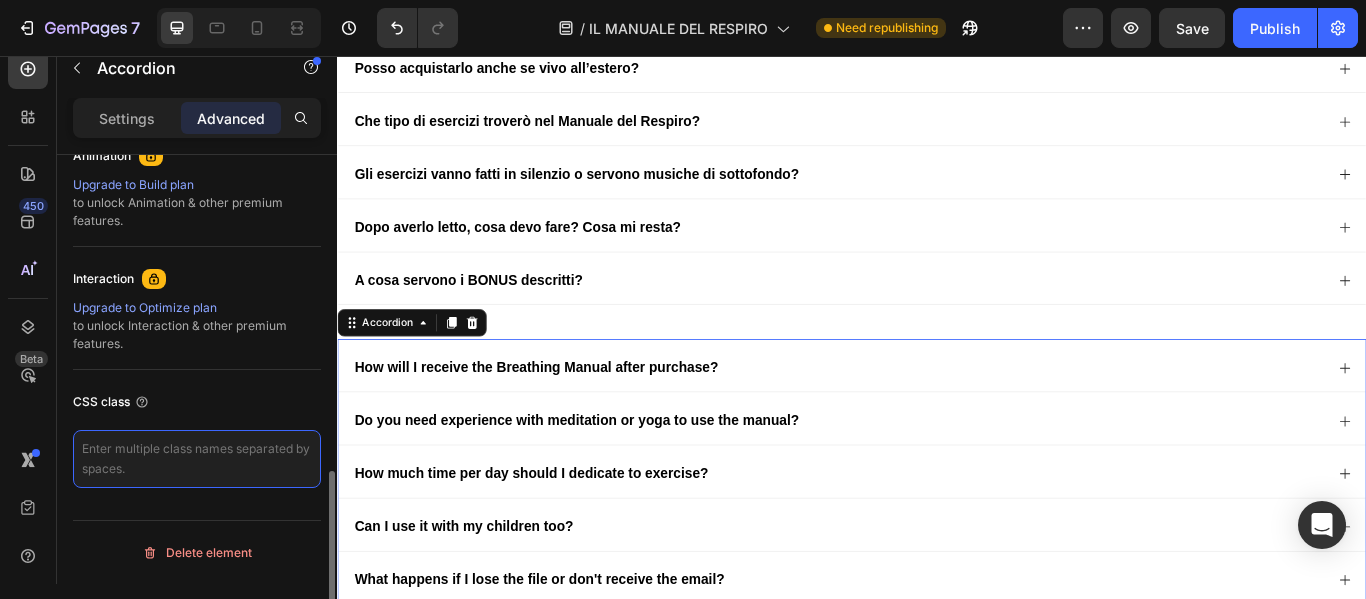 paste on "lang-en" 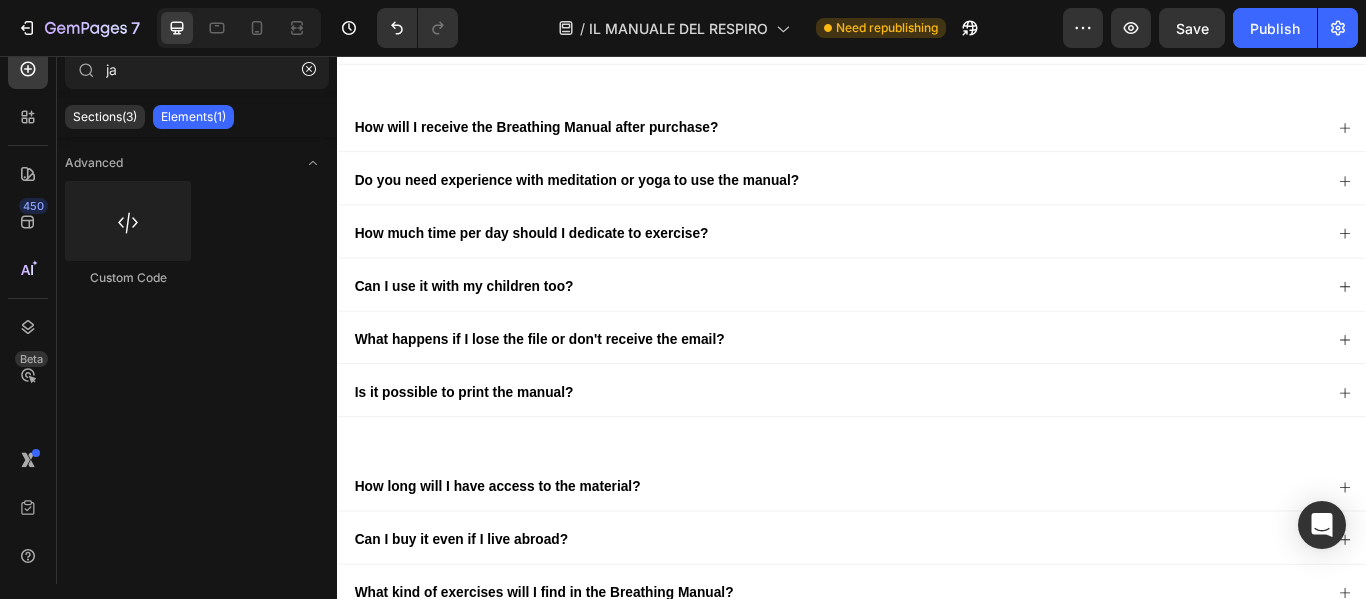 scroll, scrollTop: 30637, scrollLeft: 0, axis: vertical 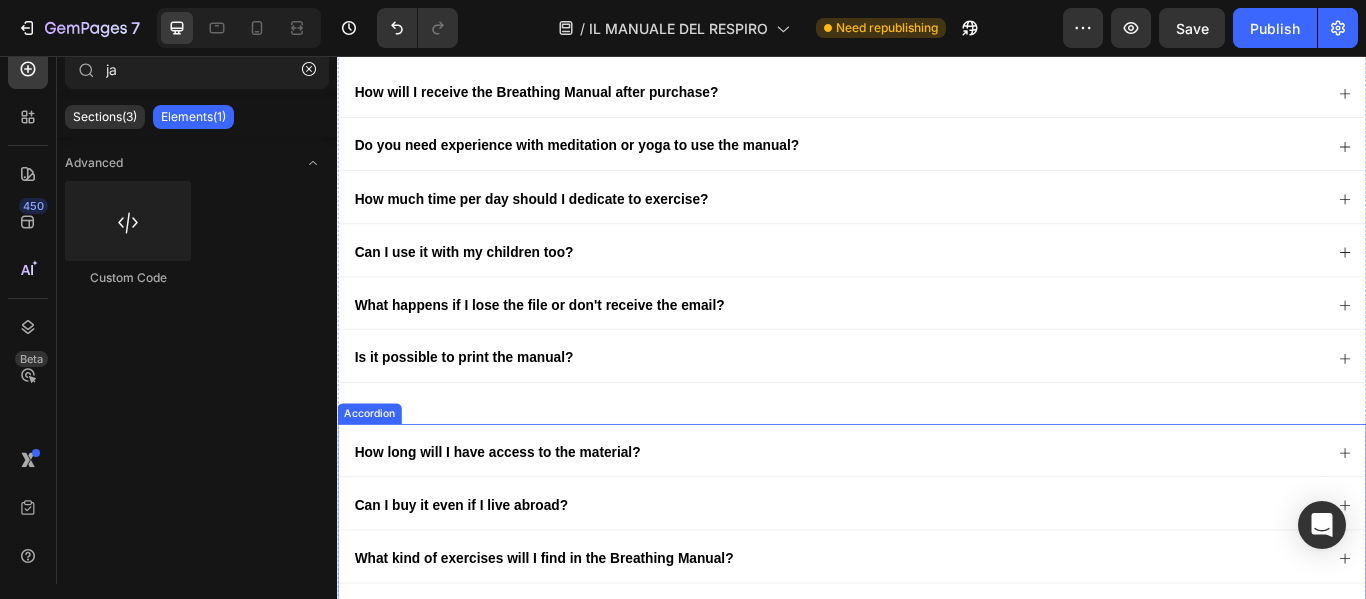 click on "Can I buy it even if I live abroad?" at bounding box center [937, 577] 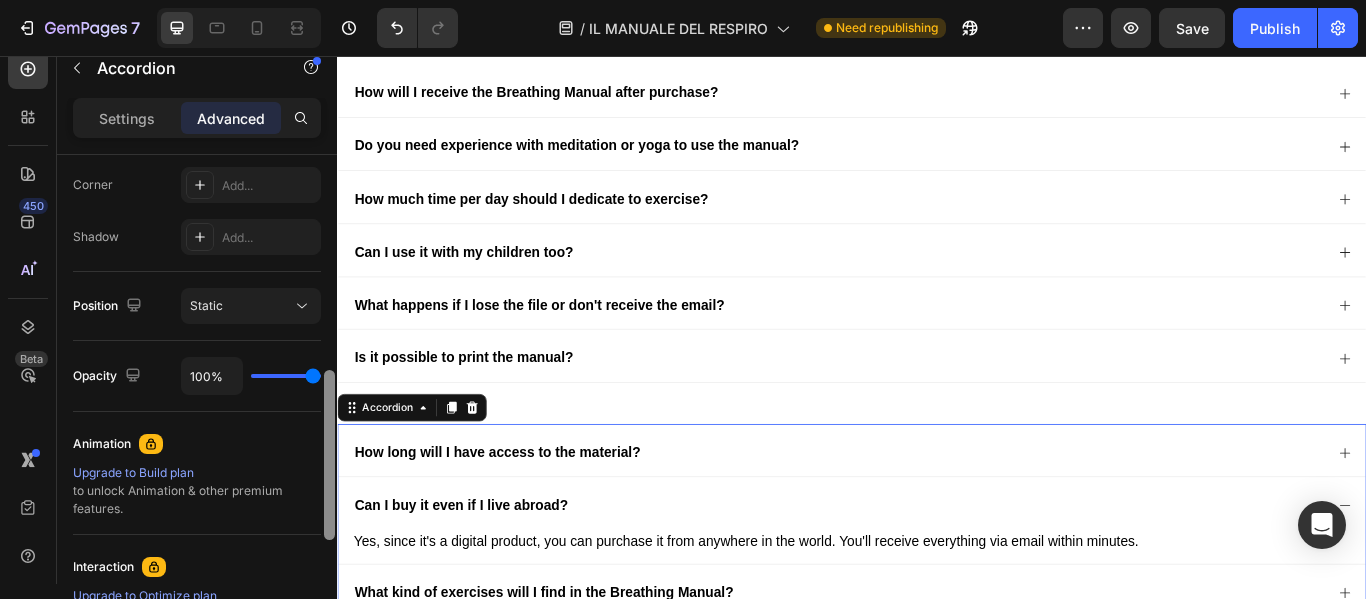 drag, startPoint x: 324, startPoint y: 285, endPoint x: 320, endPoint y: 570, distance: 285.02808 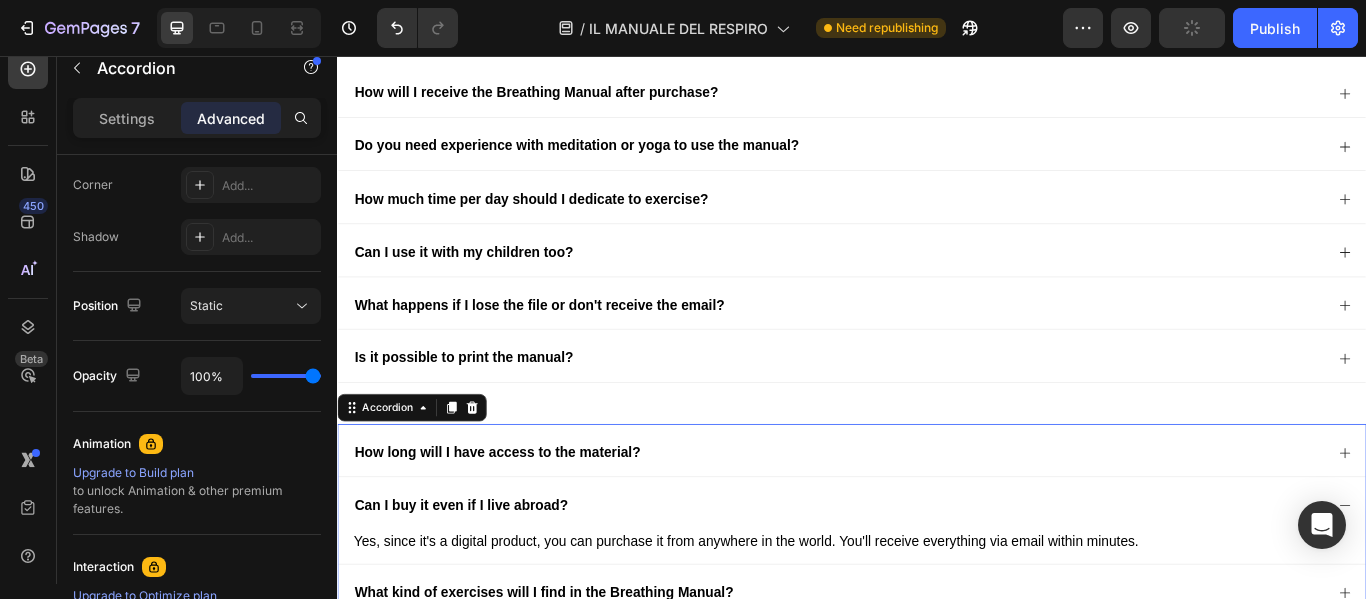 scroll, scrollTop: 814, scrollLeft: 0, axis: vertical 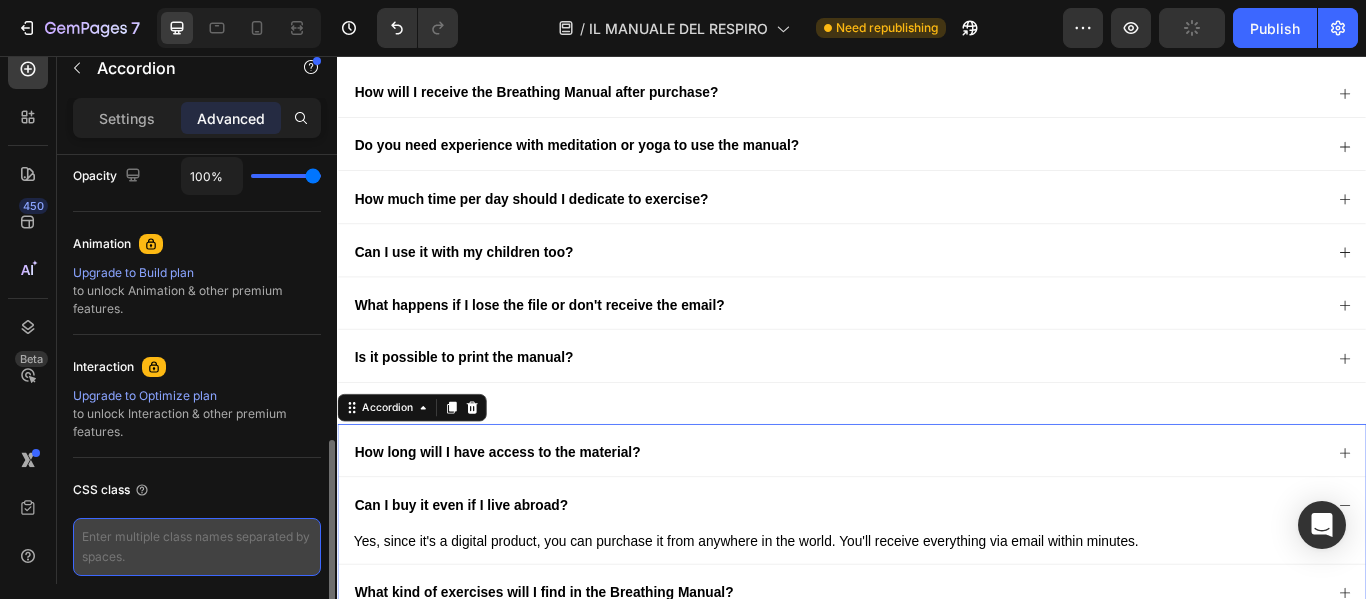 click at bounding box center (197, 547) 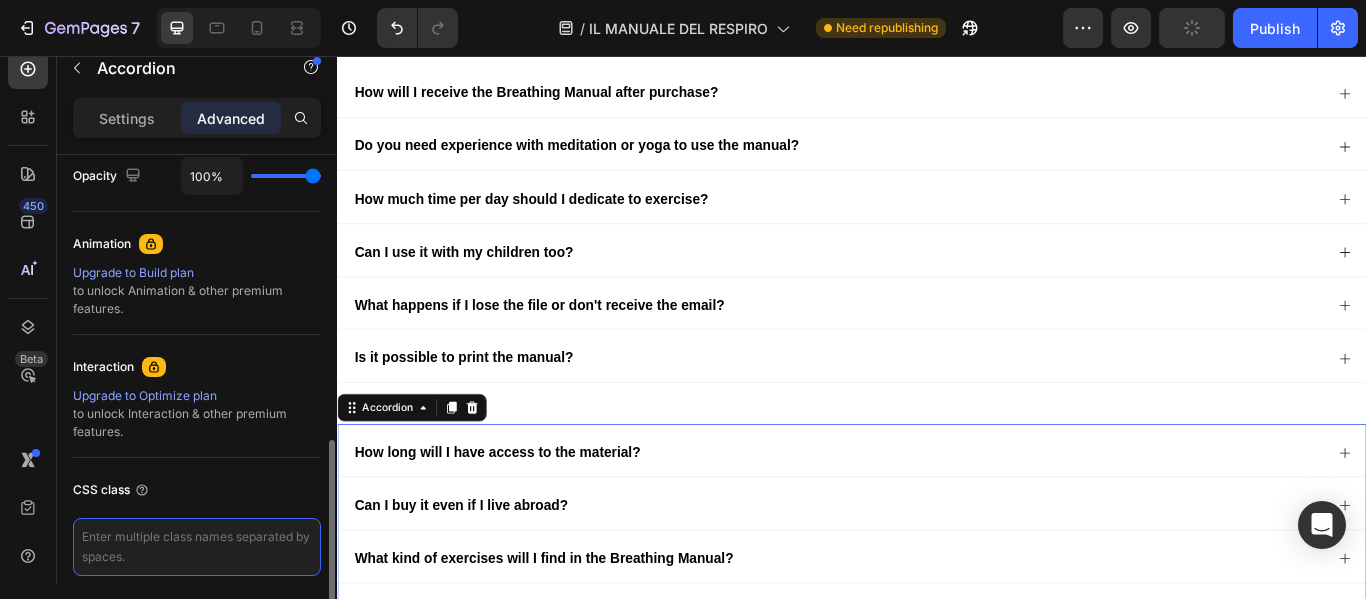paste on "lang-en" 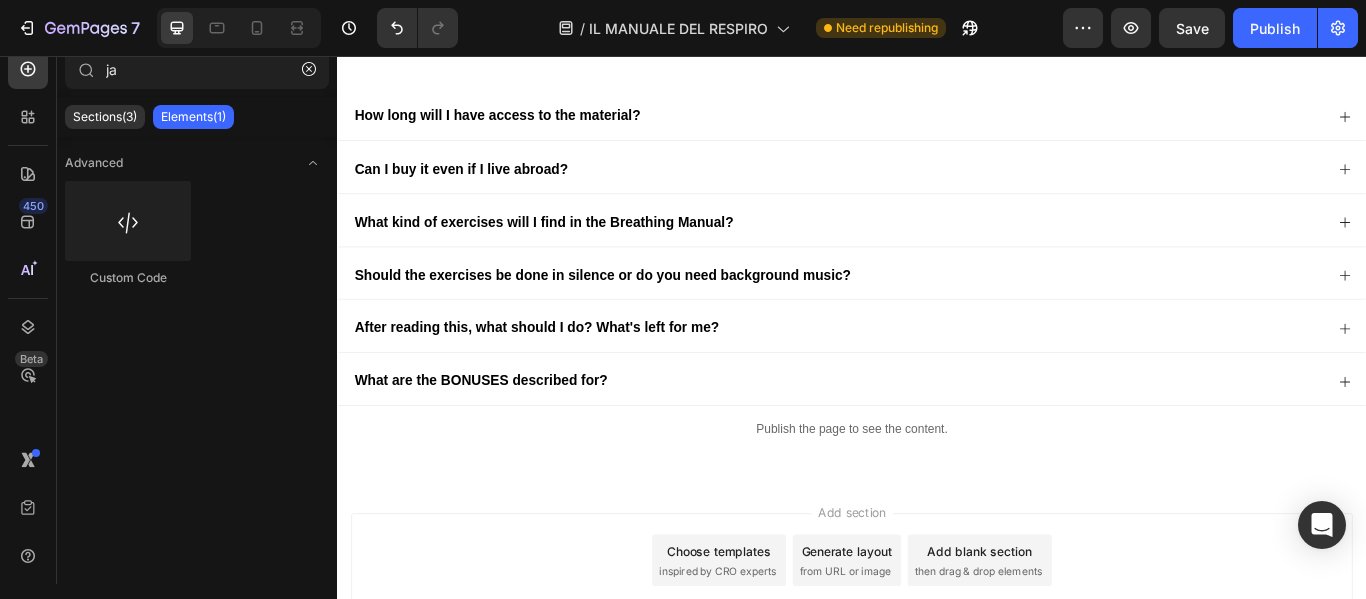 scroll, scrollTop: 31177, scrollLeft: 0, axis: vertical 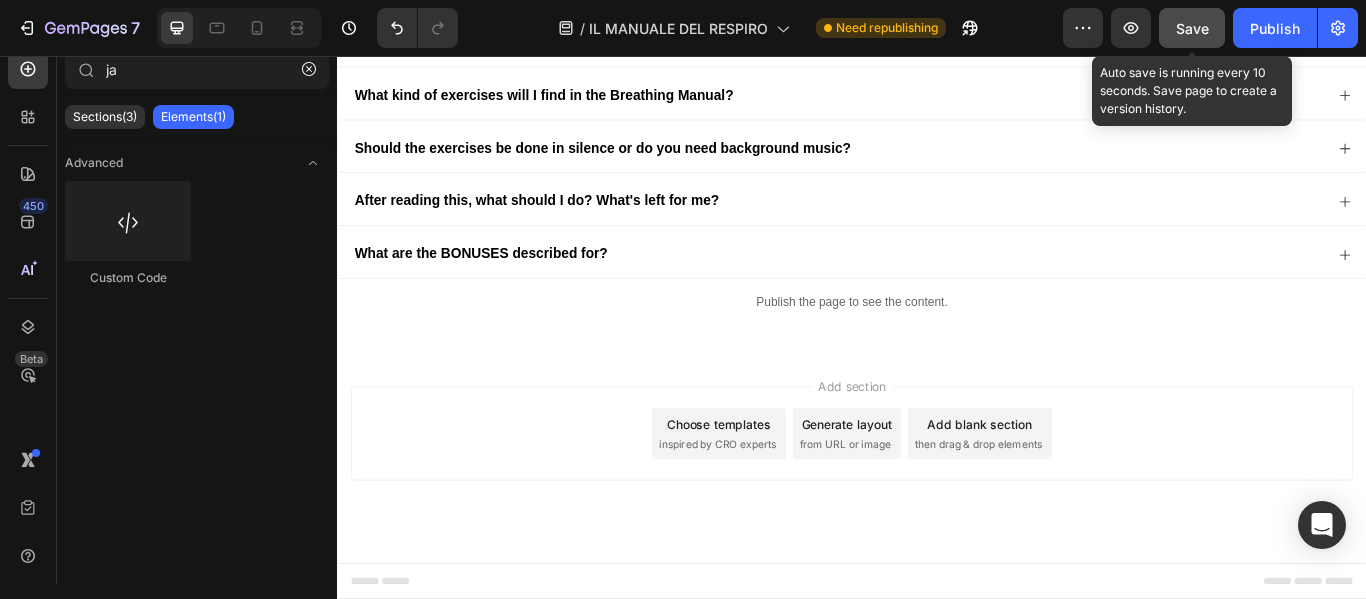 click on "Save" 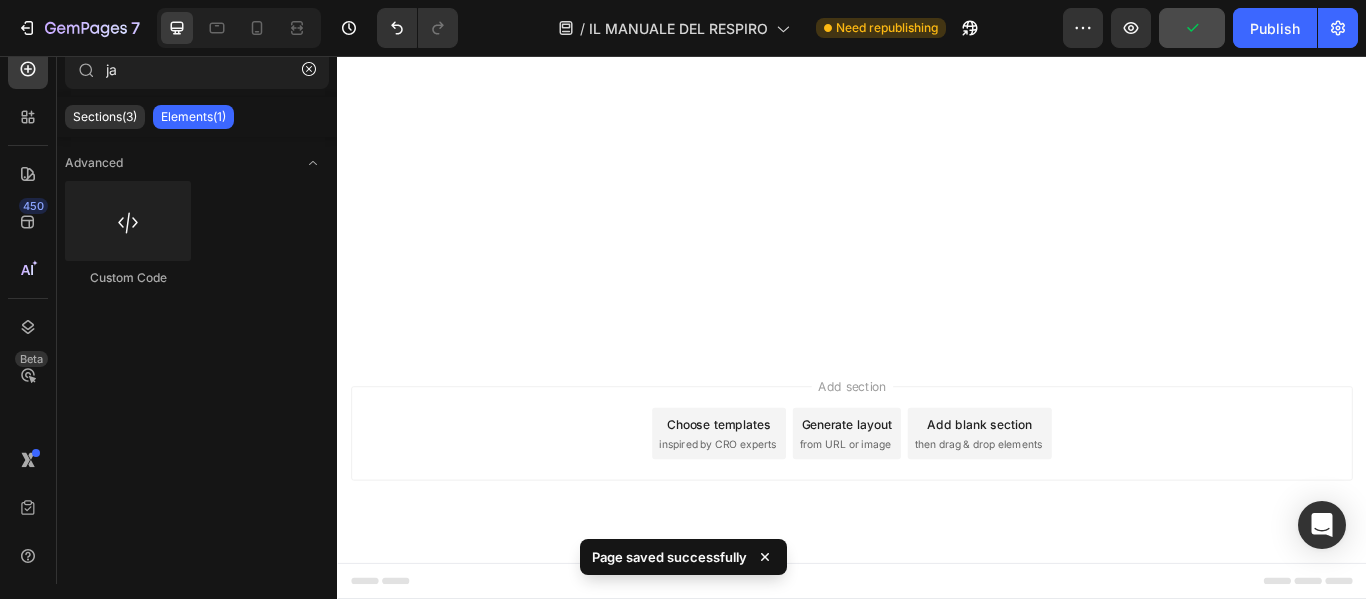 scroll, scrollTop: 17685, scrollLeft: 0, axis: vertical 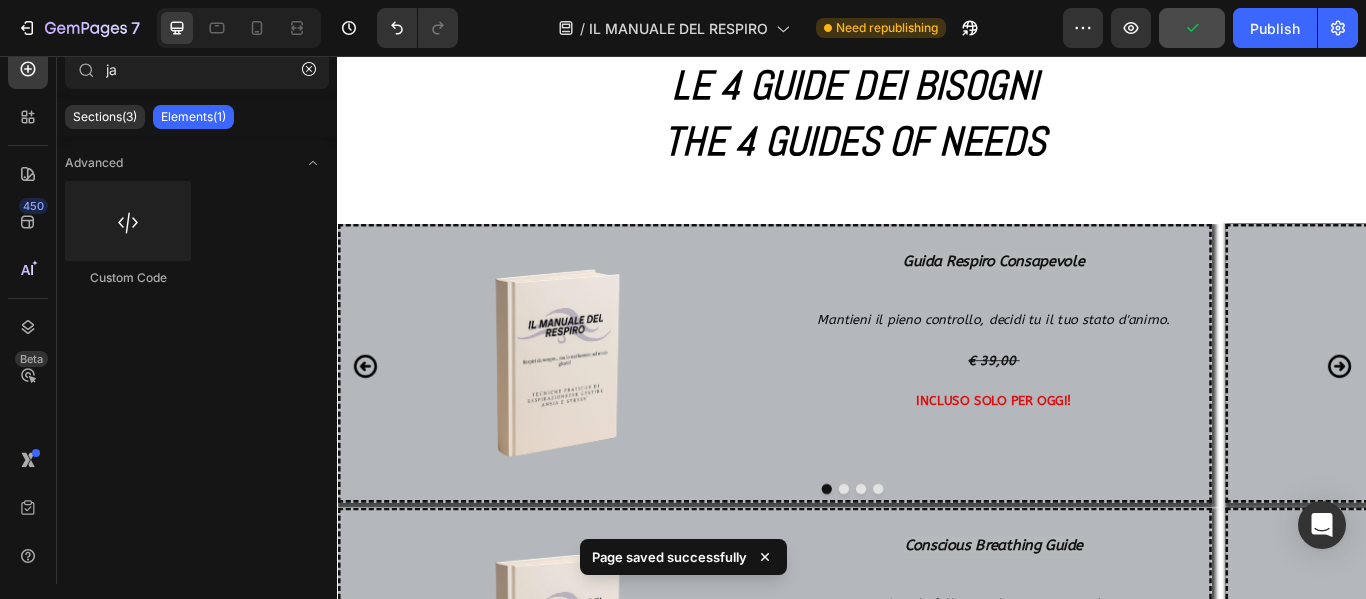 drag, startPoint x: 1524, startPoint y: 656, endPoint x: 1029, endPoint y: 99, distance: 745.1671 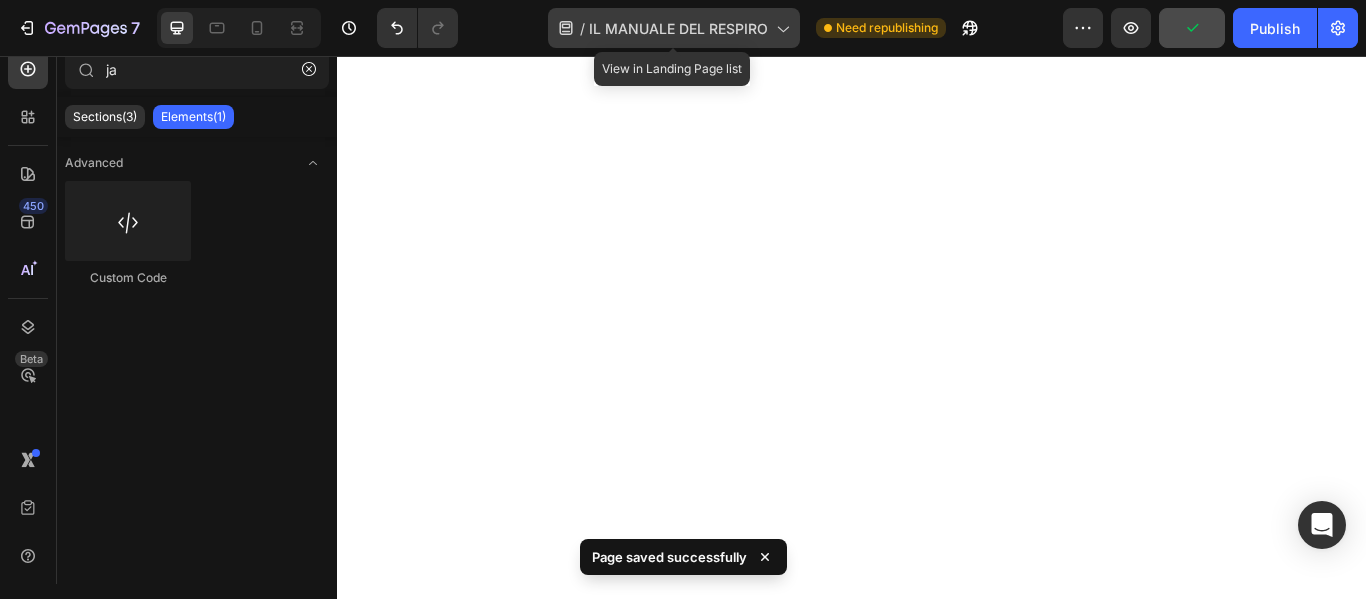 scroll, scrollTop: 0, scrollLeft: 0, axis: both 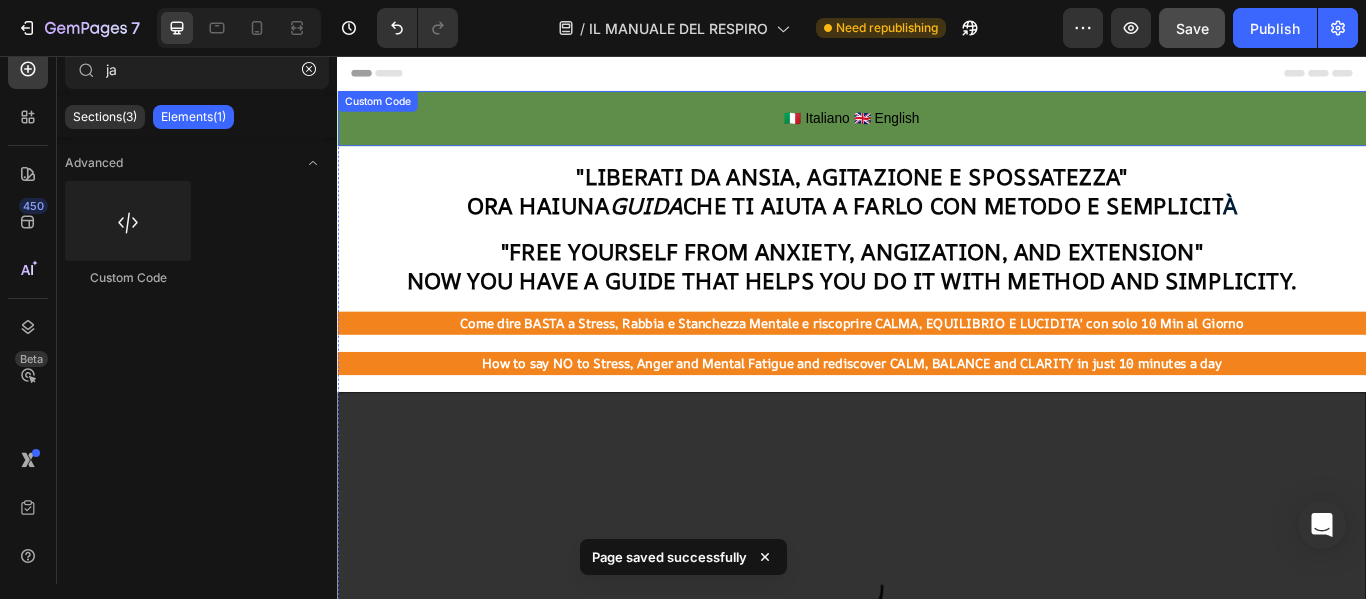 click on "🇮🇹 Italiano
🇬🇧 English
Custom Code" at bounding box center [937, 129] 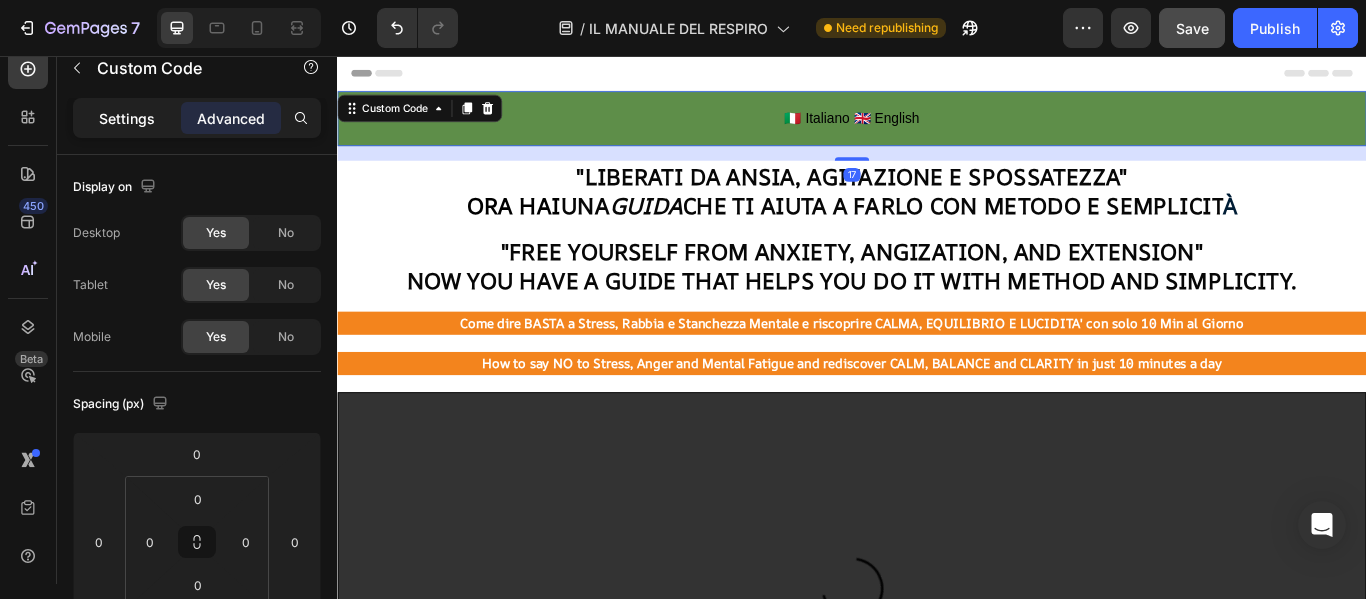 click on "Settings" at bounding box center [127, 118] 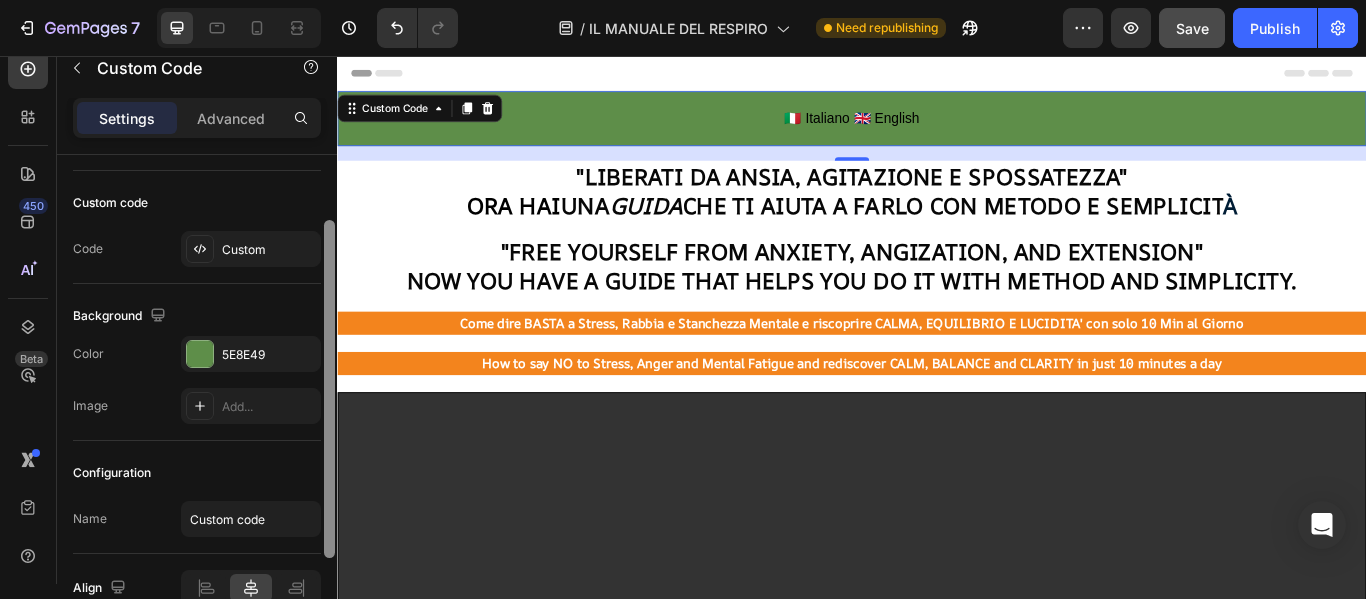 scroll, scrollTop: 111, scrollLeft: 0, axis: vertical 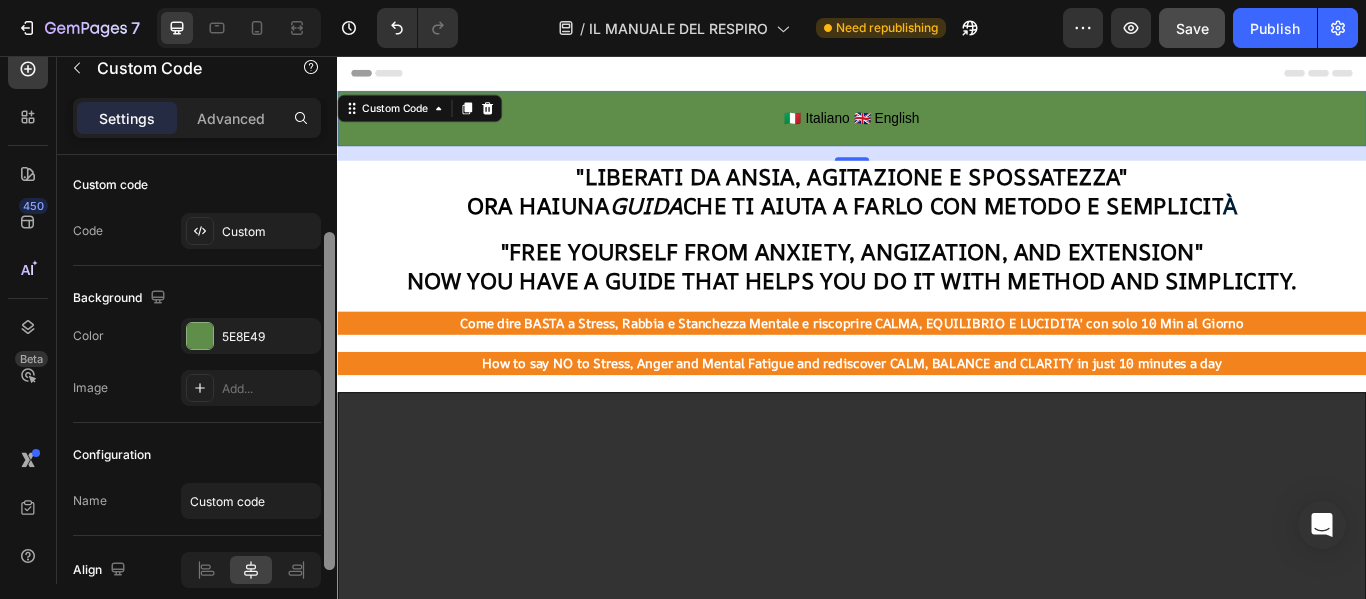 drag, startPoint x: 326, startPoint y: 267, endPoint x: 330, endPoint y: 345, distance: 78.10249 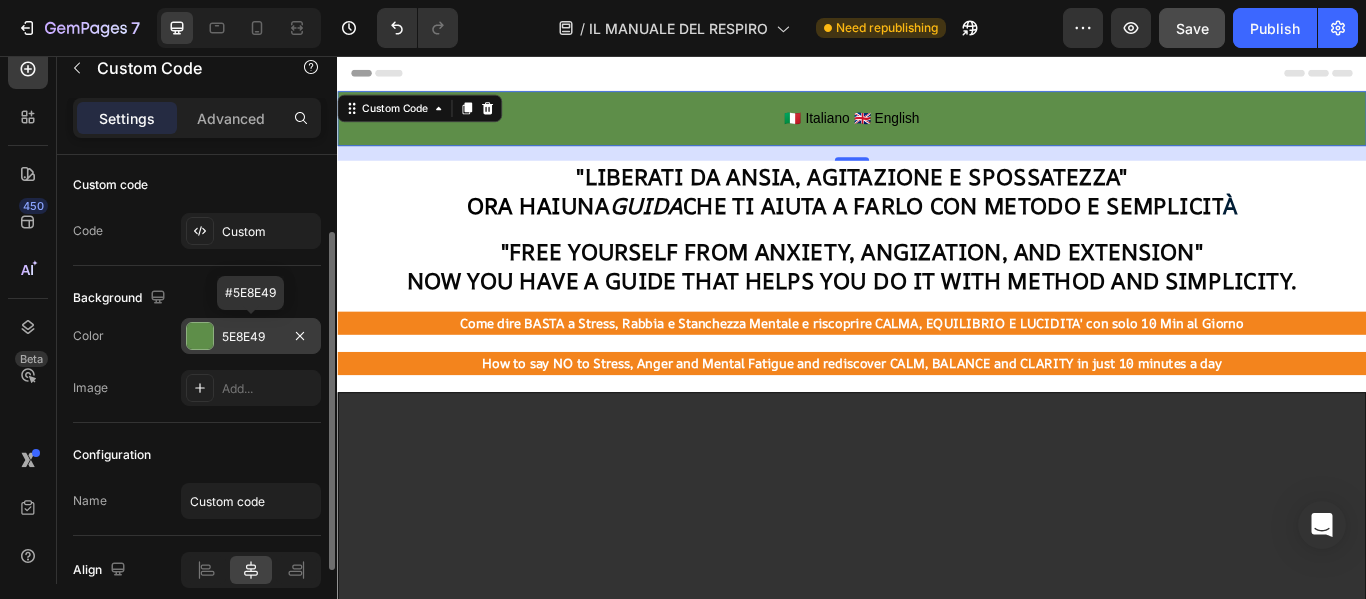 click at bounding box center [200, 336] 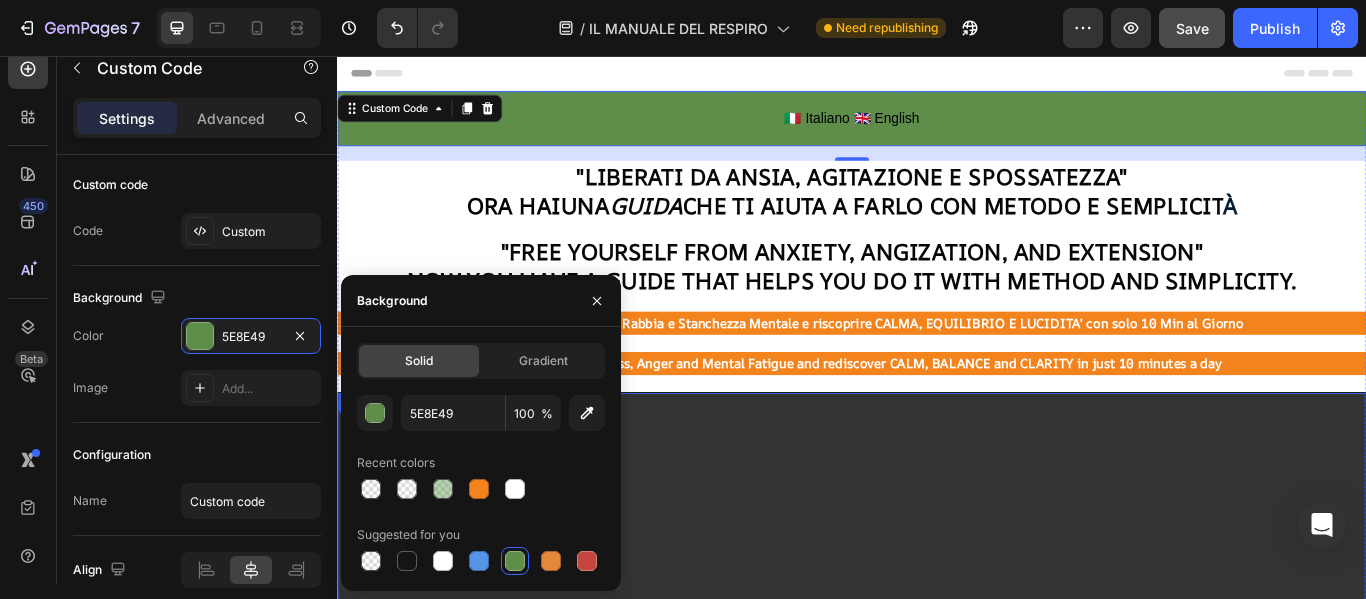 click at bounding box center (937, 688) 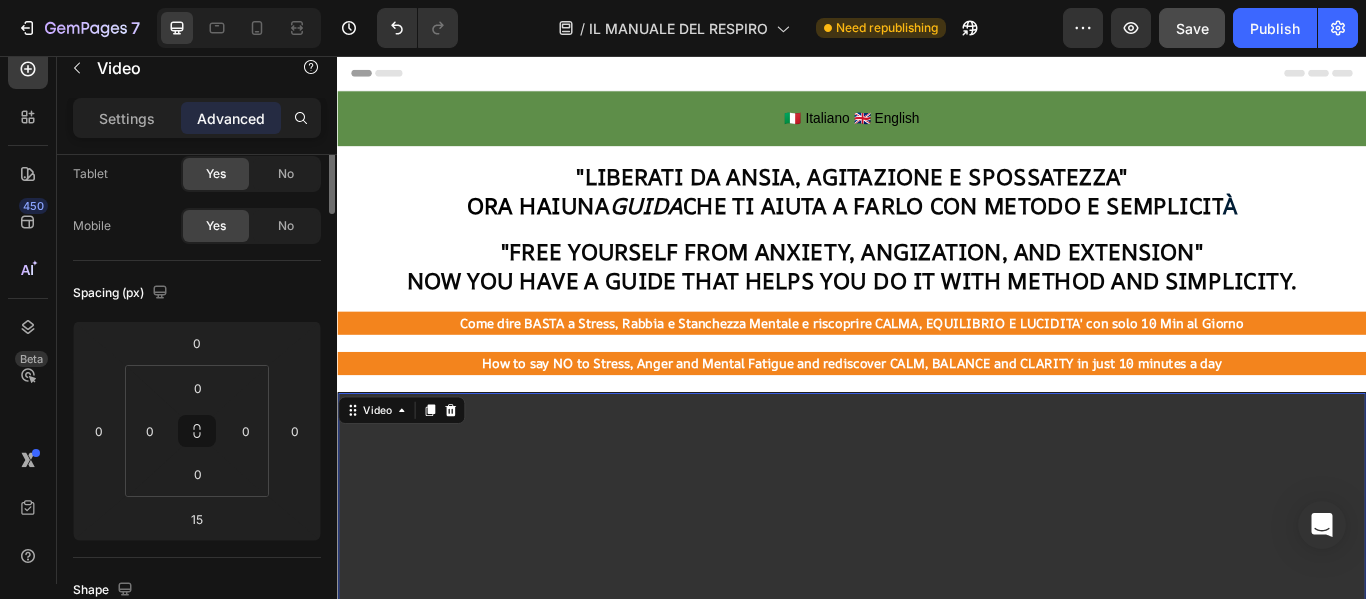 scroll, scrollTop: 0, scrollLeft: 0, axis: both 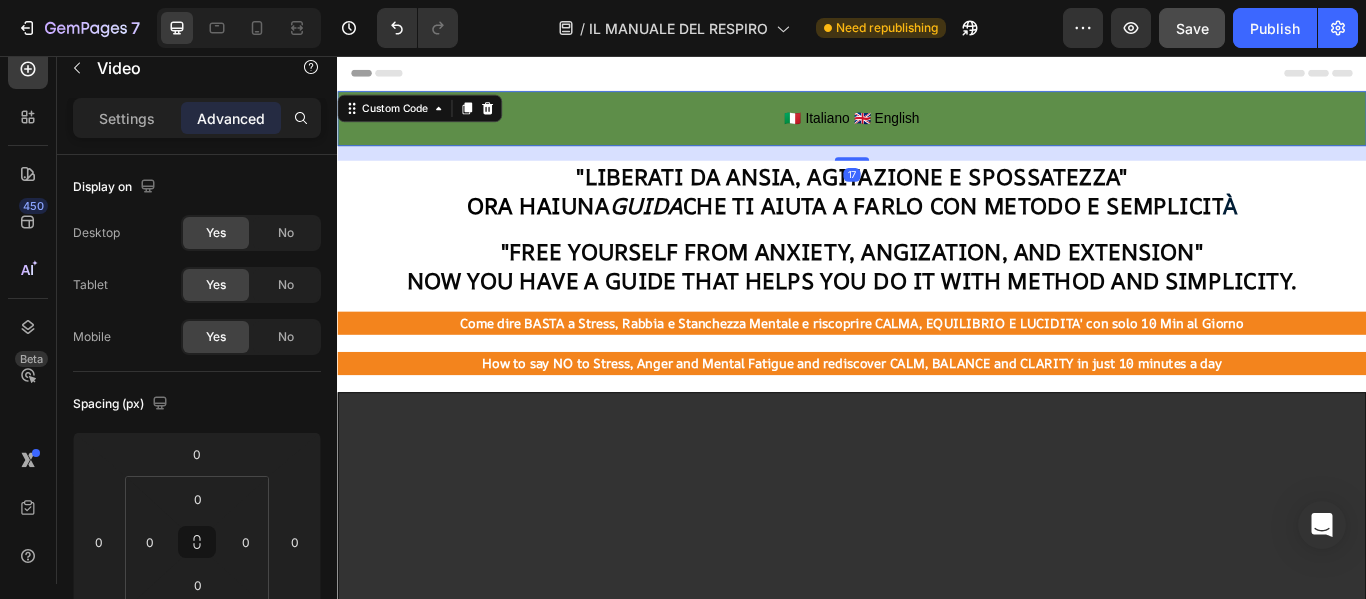 click on "🇮🇹 Italiano
🇬🇧 English" at bounding box center (937, 129) 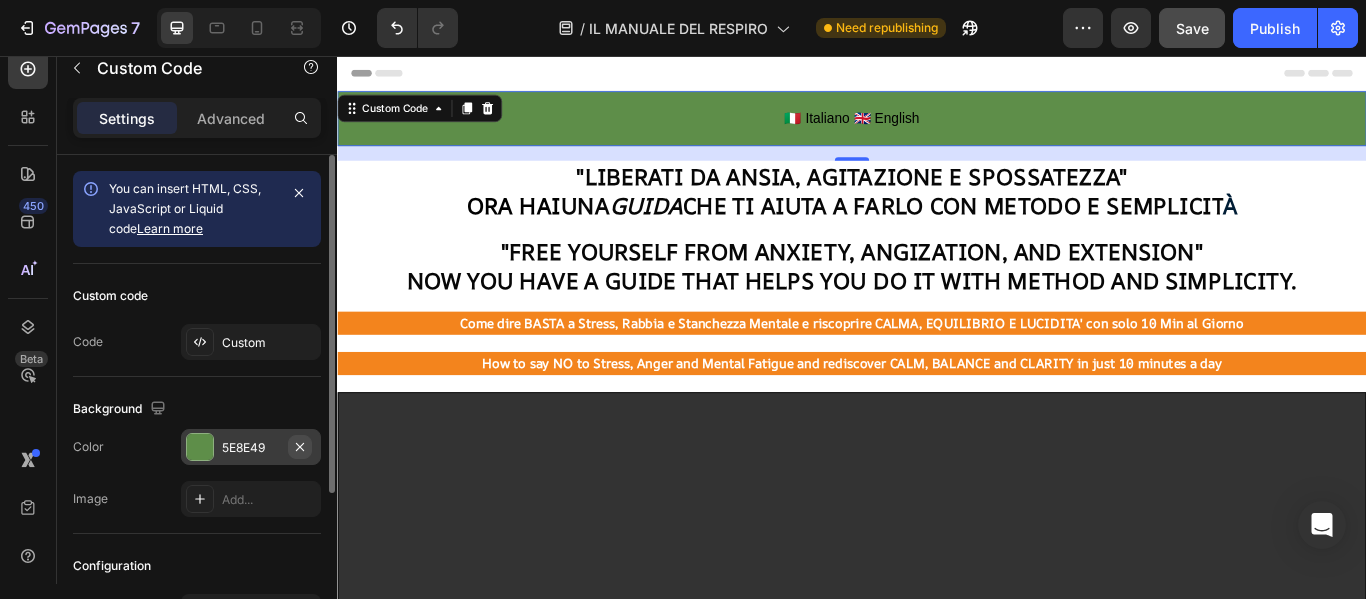 click 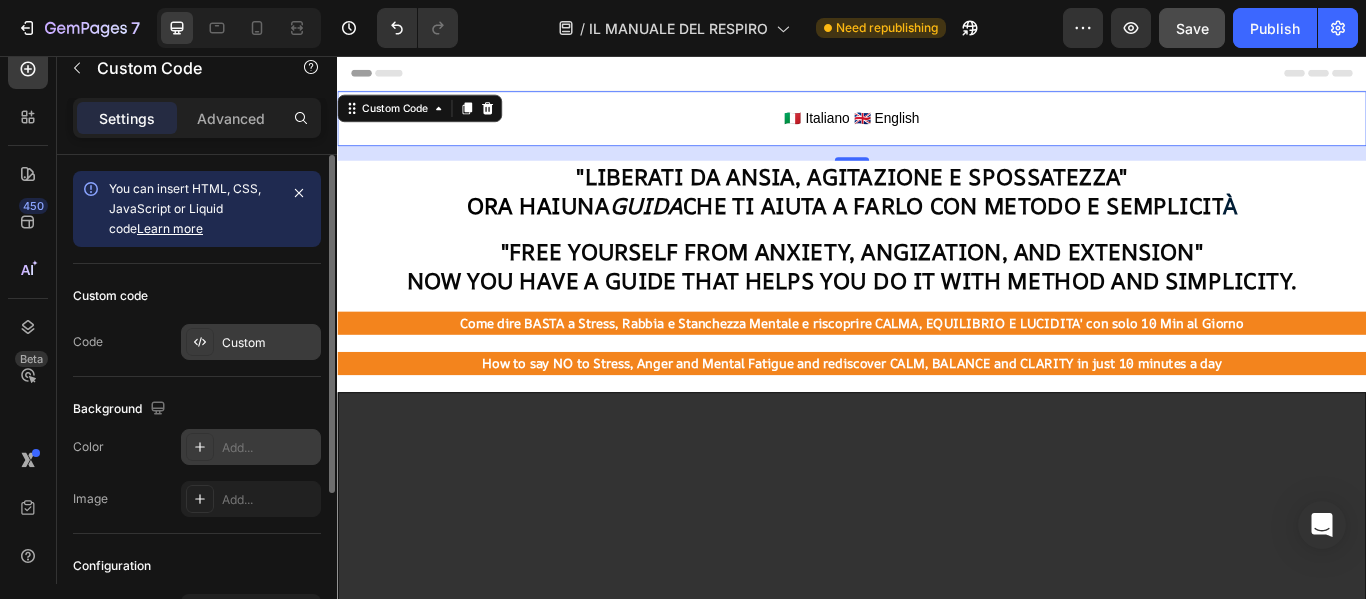 click on "Custom" at bounding box center [251, 342] 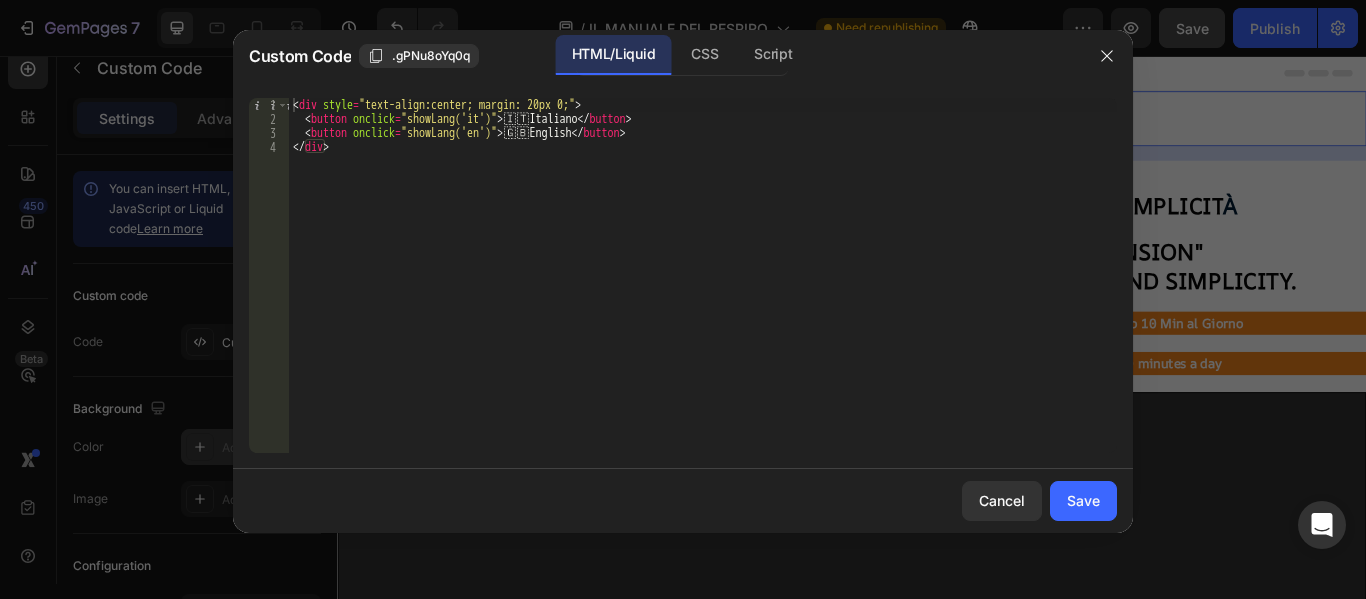 click on "< div   style = "text-align:center; margin: 20px 0;" >    < button   onclick = "showLang('it')" > 🇮 🇹  Italiano </ button >    < button   onclick = "showLang('en')" > 🇬 🇧  English </ button > </ div >" at bounding box center [703, 289] 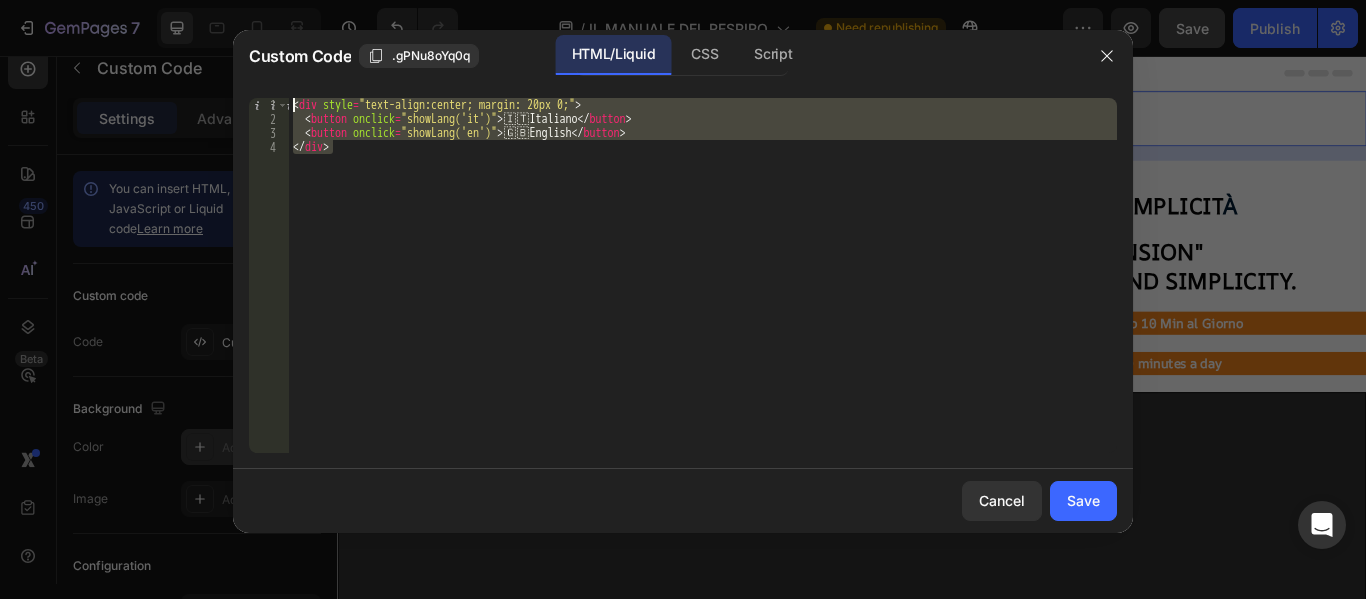 drag, startPoint x: 535, startPoint y: 230, endPoint x: 219, endPoint y: 55, distance: 361.22153 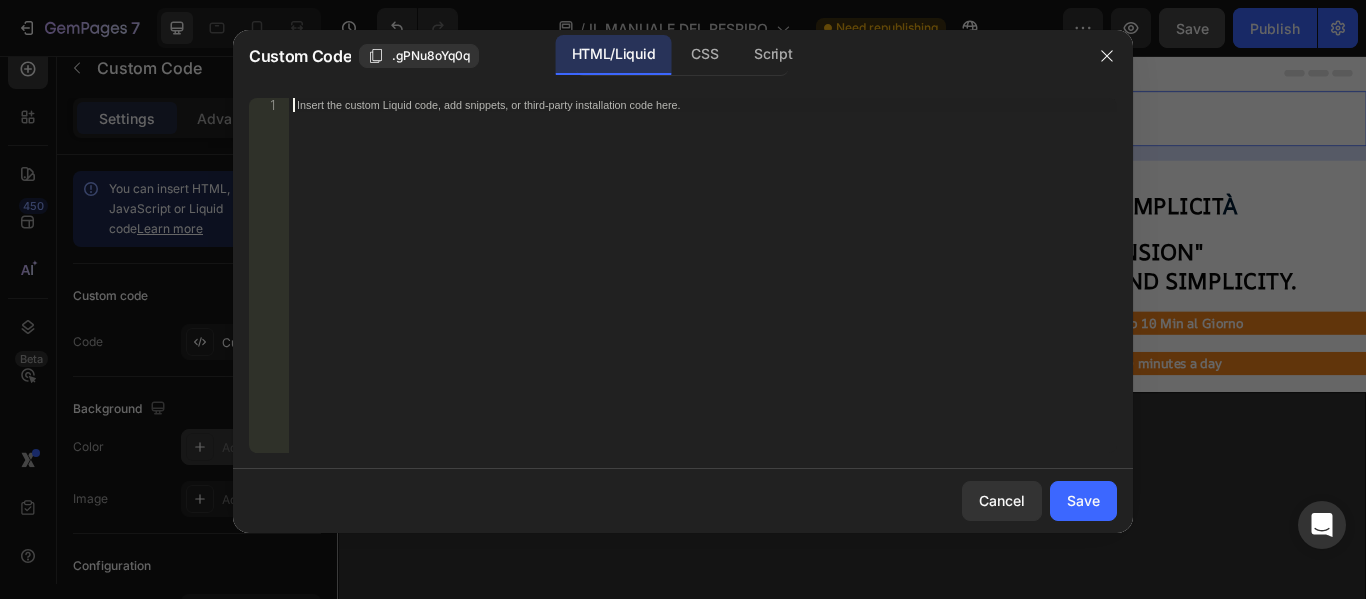 paste on "</script>" 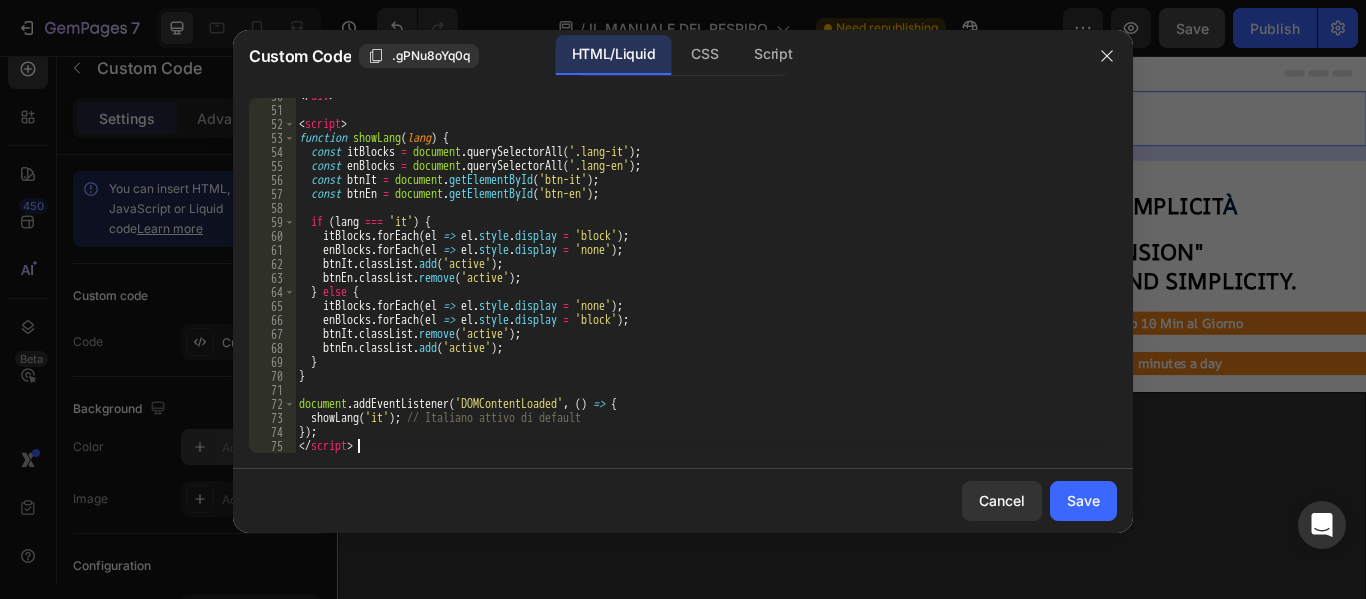 scroll, scrollTop: 695, scrollLeft: 0, axis: vertical 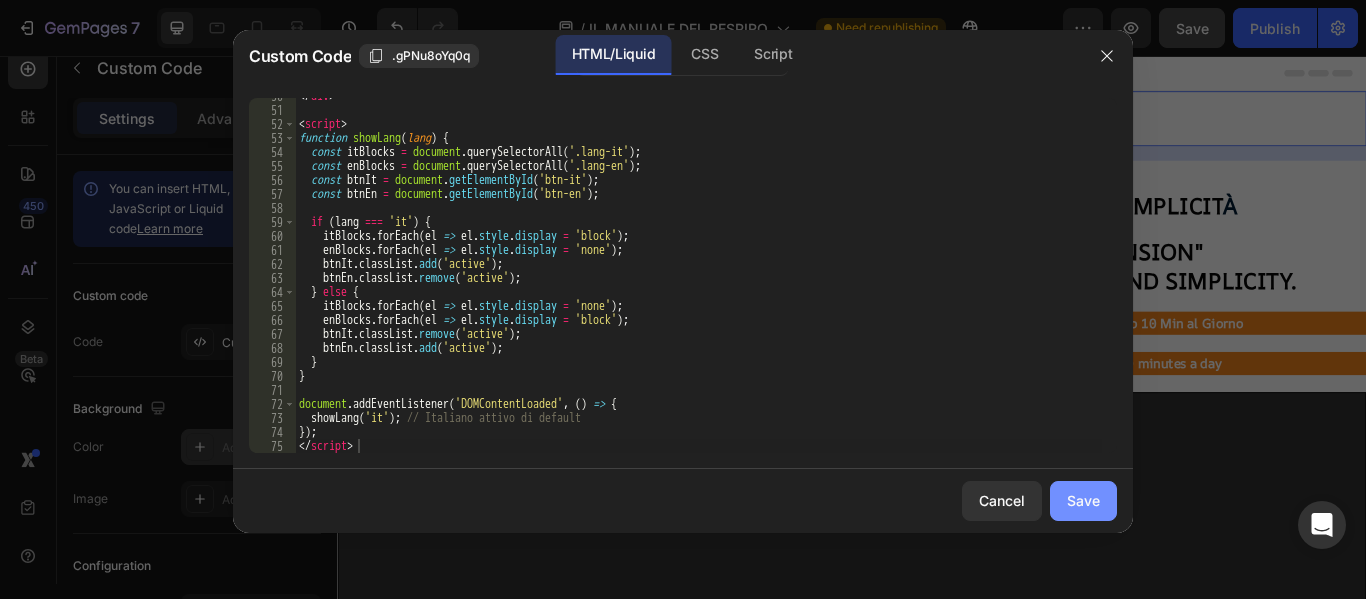 click on "Save" at bounding box center [1083, 500] 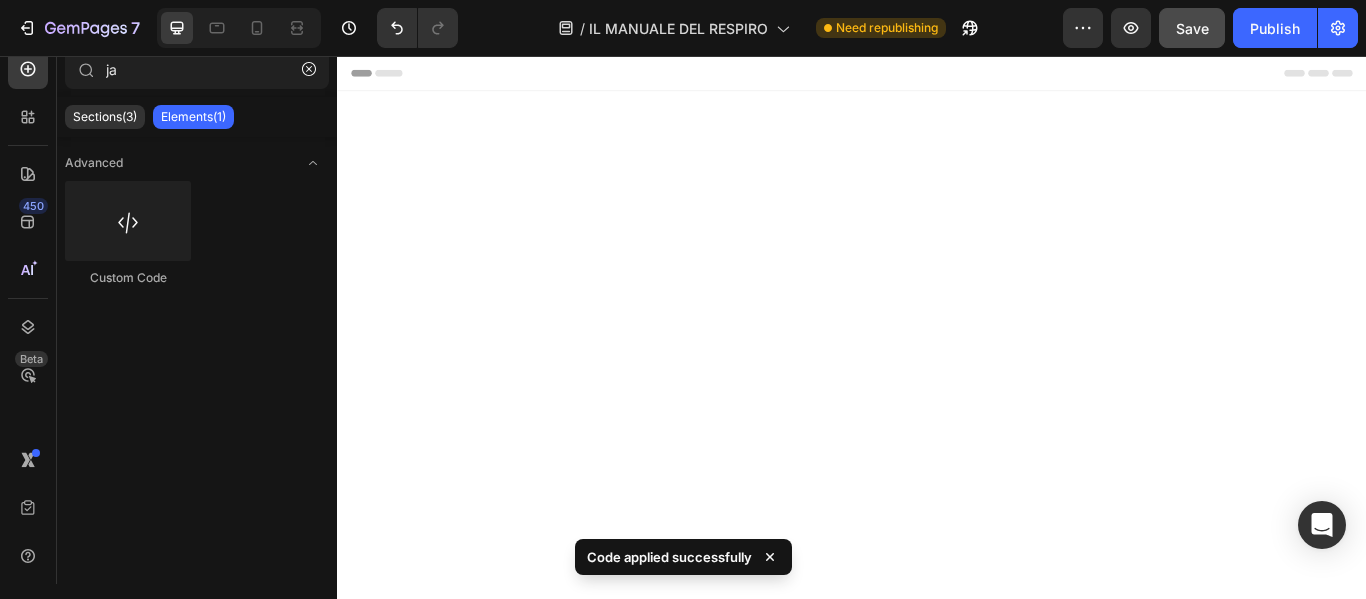 scroll, scrollTop: 22100, scrollLeft: 0, axis: vertical 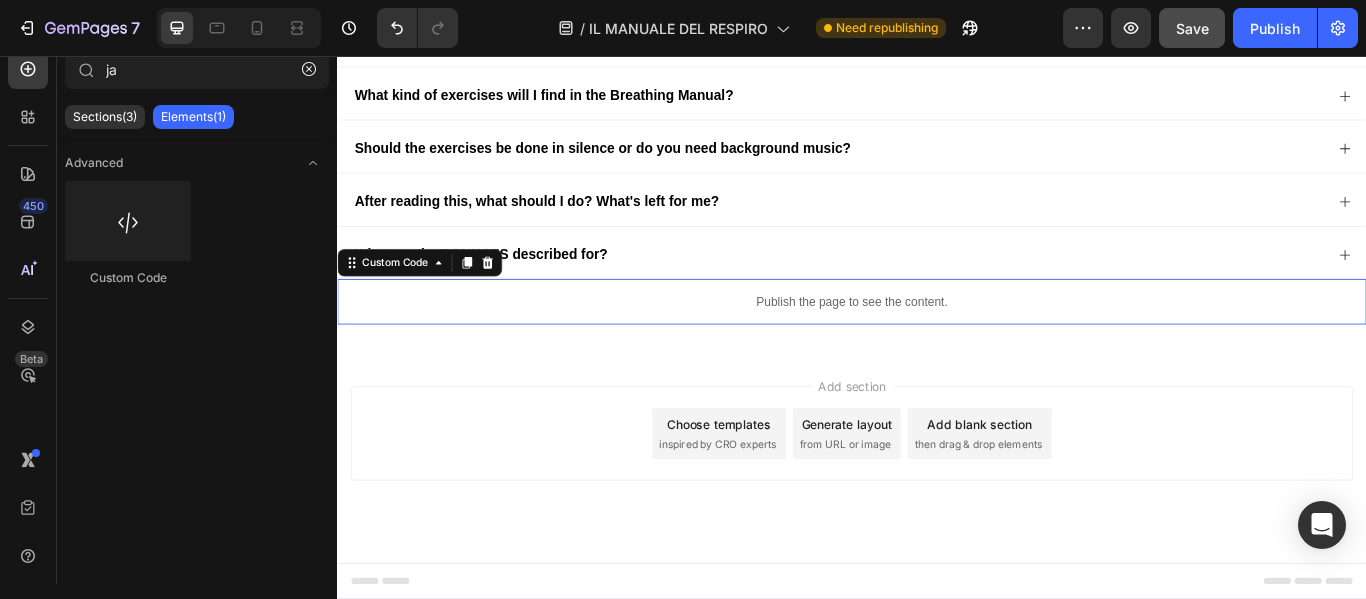 click on "Publish the page to see the content." at bounding box center (937, 342) 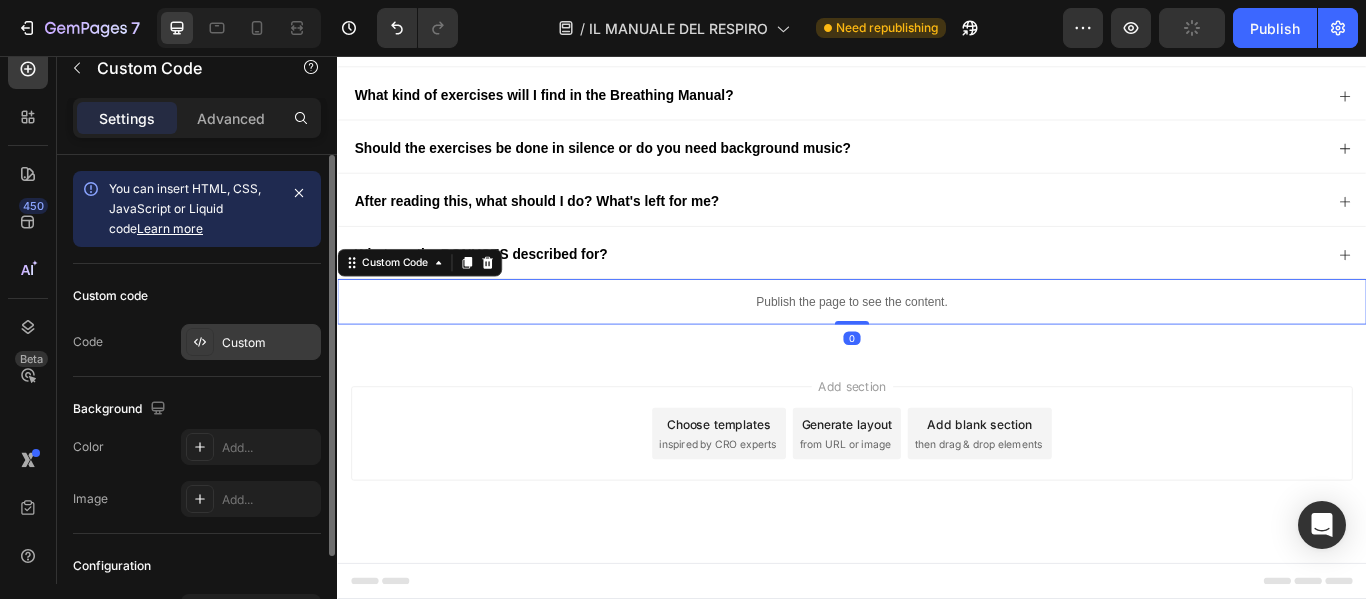 click on "Custom" at bounding box center [269, 343] 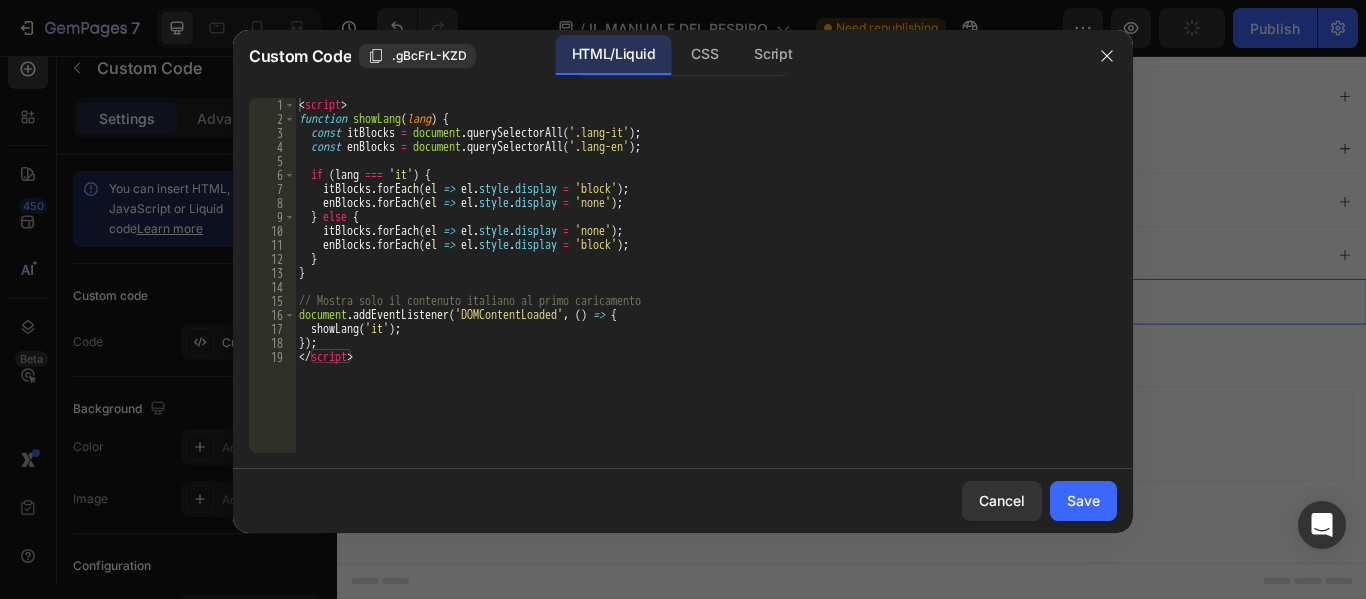 click on "< script > function   showLang ( lang )   {    const   itBlocks   =   document . querySelectorAll ( '.lang-it' ) ;    const   enBlocks   =   document . querySelectorAll ( '.lang-en' ) ;    if   ( lang   ===   'it' )   {      itBlocks . forEach ( el   =>   el . style . display   =   'block' ) ;      enBlocks . forEach ( el   =>   el . style . display   =   'none' ) ;    }   else   {      itBlocks . forEach ( el   =>   el . style . display   =   'none' ) ;      enBlocks . forEach ( el   =>   el . style . display   =   'block' ) ;    } } // Mostra solo il contenuto italiano al primo caricamento document . addEventListener ( 'DOMContentLoaded' ,   ( )   =>   {    showLang ( 'it' ) ; }) ; </ script >" at bounding box center [706, 289] 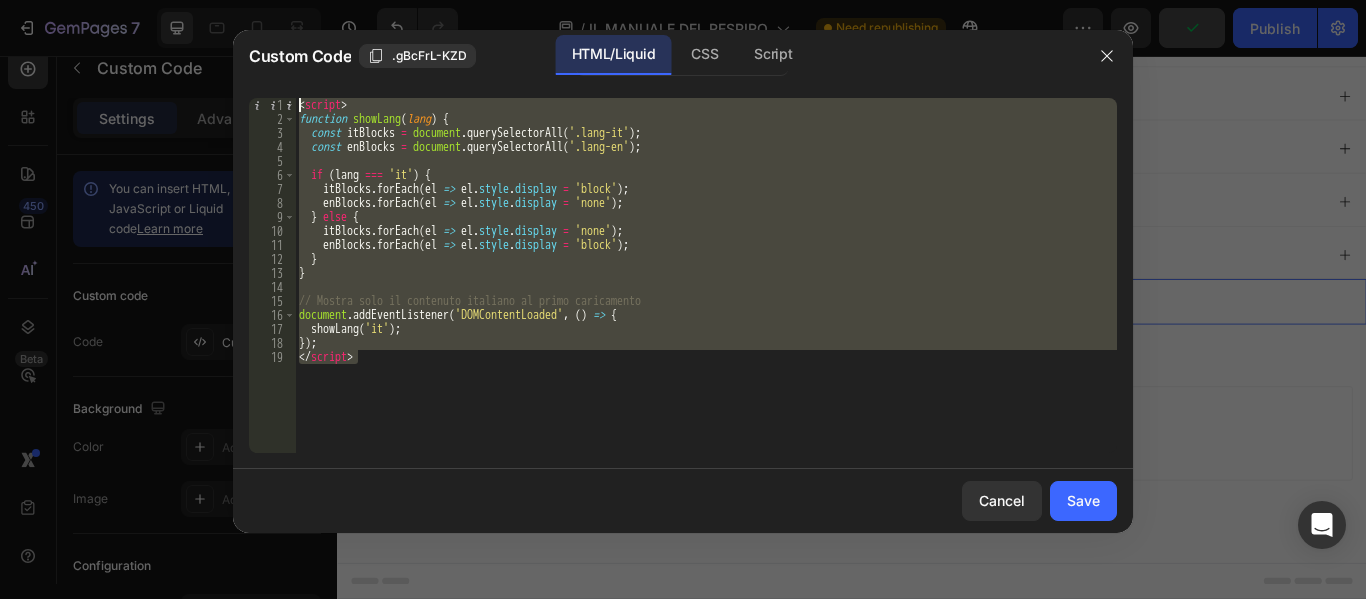 drag, startPoint x: 404, startPoint y: 371, endPoint x: 185, endPoint y: 79, distance: 365 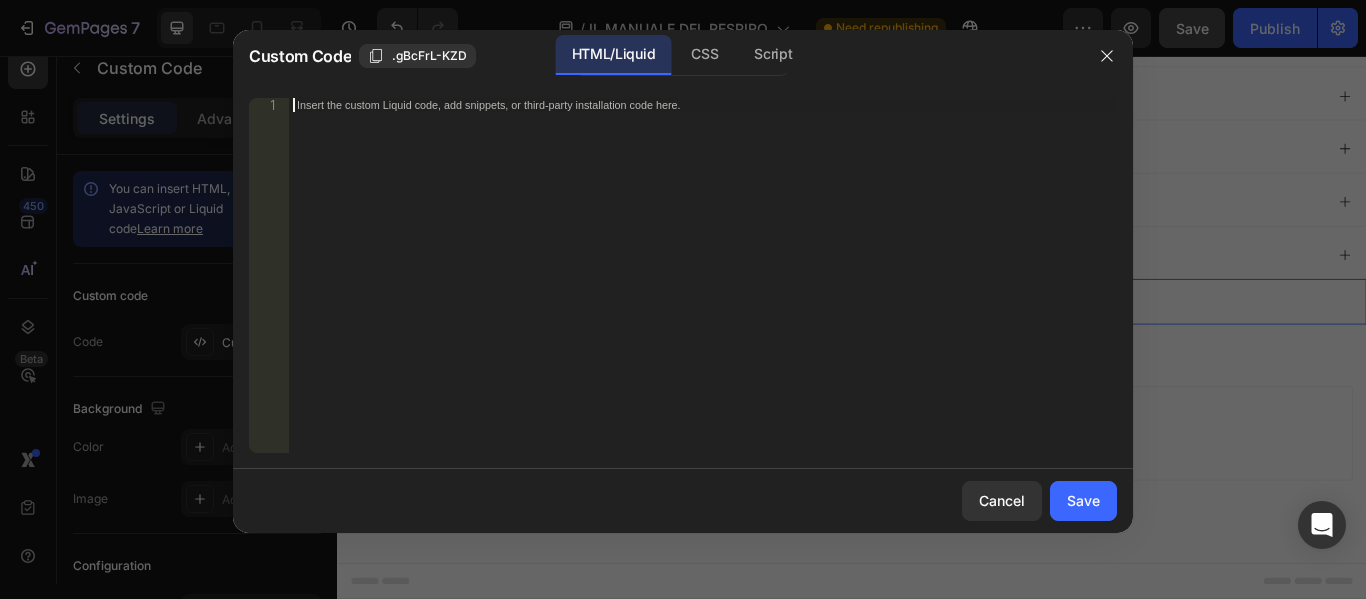 paste on "</script>" 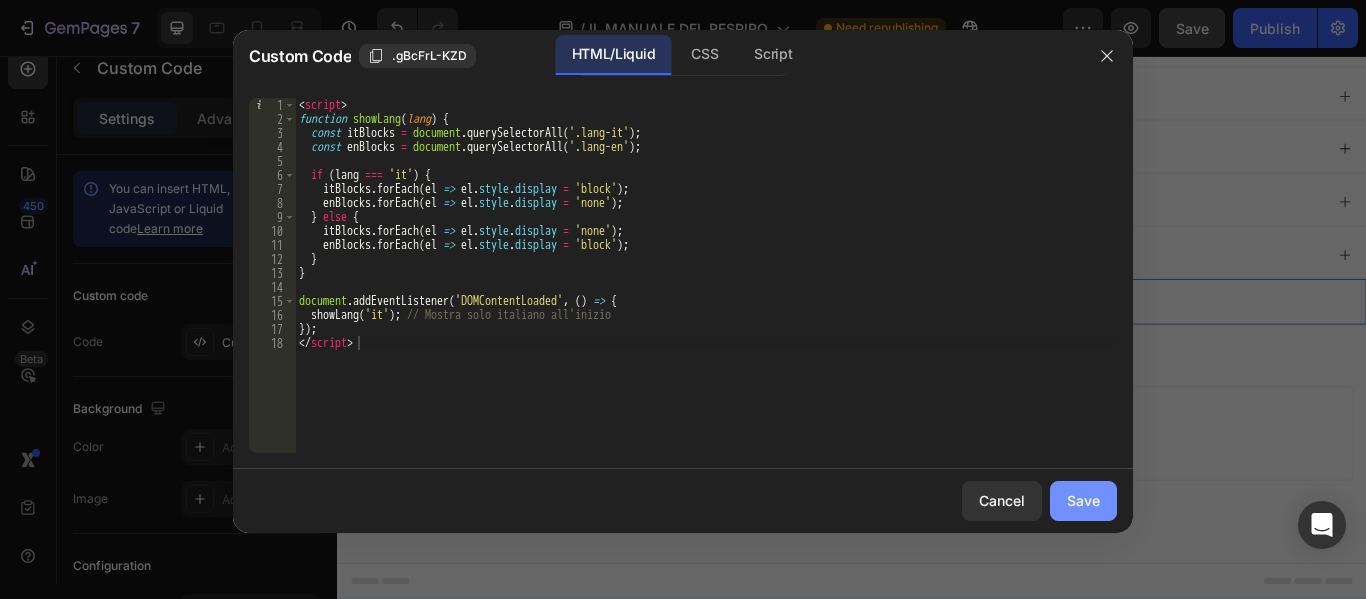 click on "Save" at bounding box center [1083, 500] 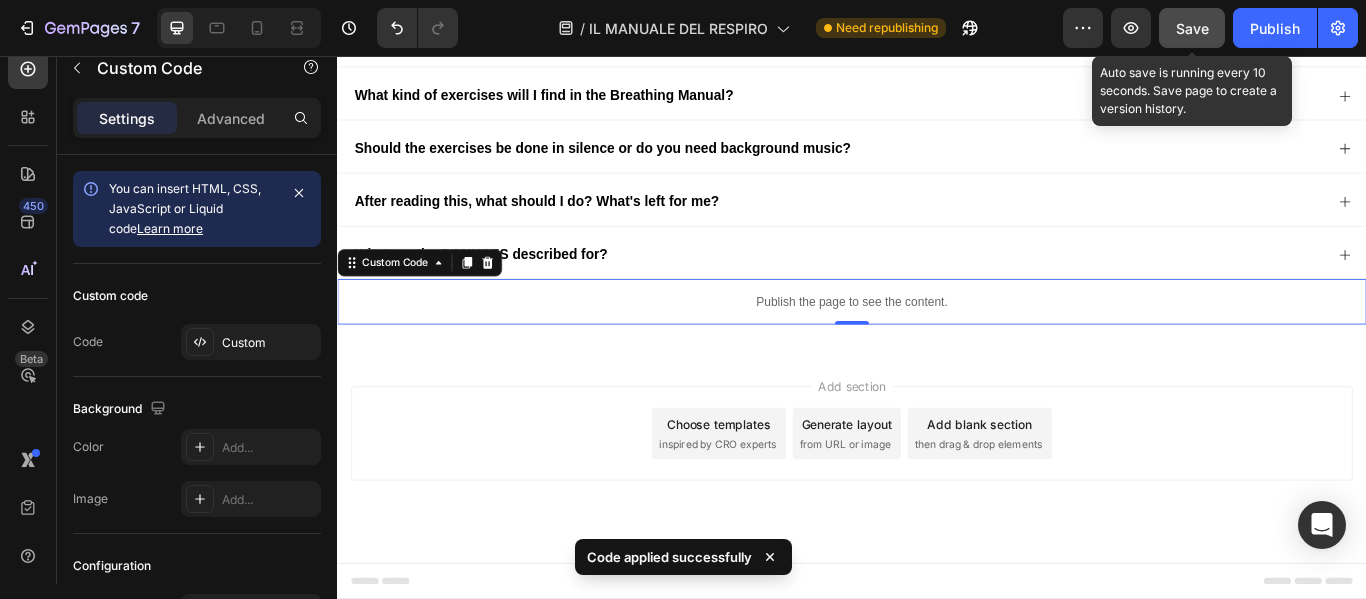 click on "Save" at bounding box center [1192, 28] 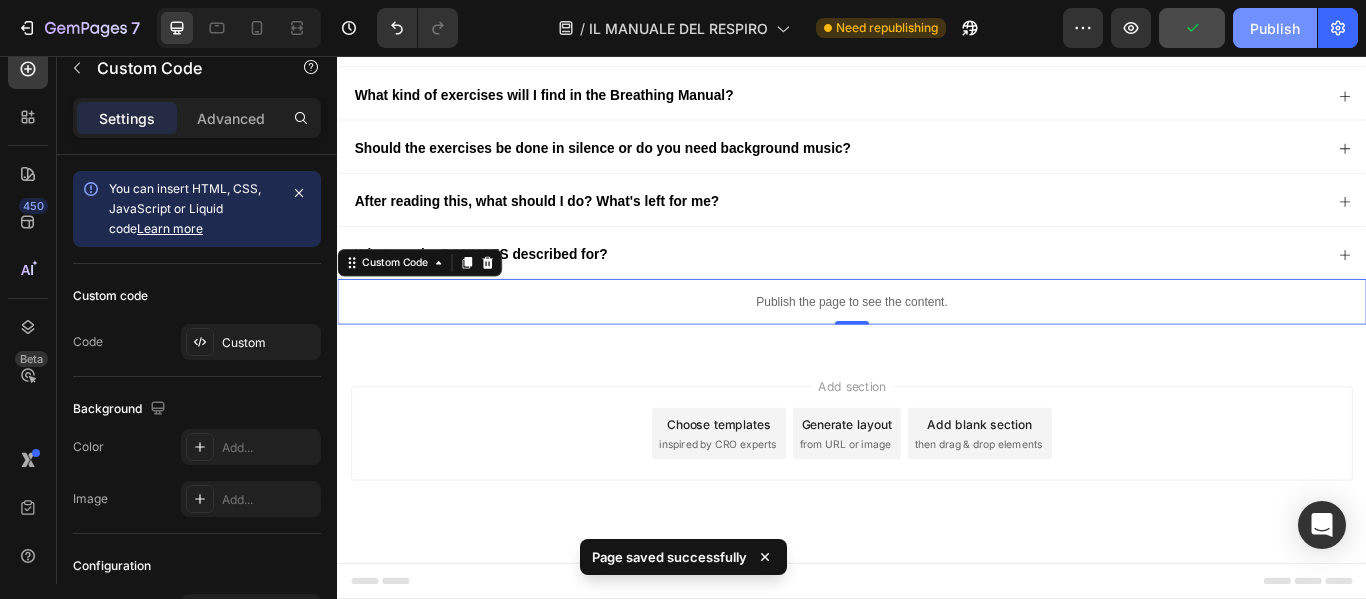 click on "Publish" at bounding box center [1275, 28] 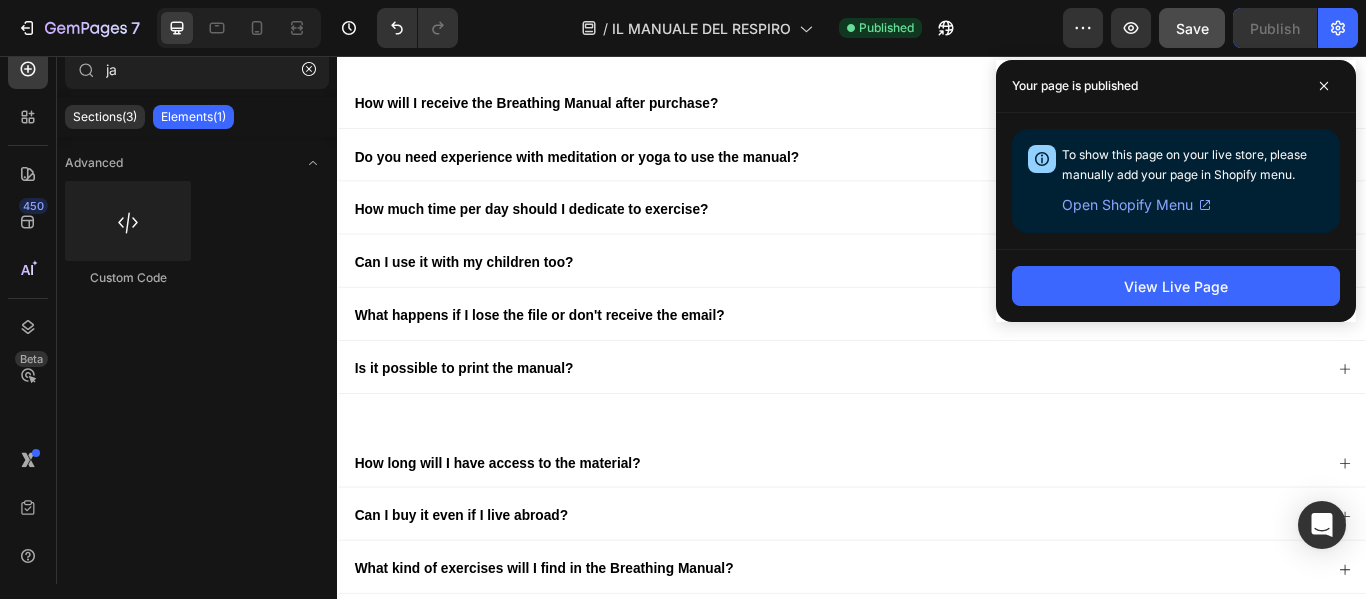 scroll, scrollTop: 28488, scrollLeft: 0, axis: vertical 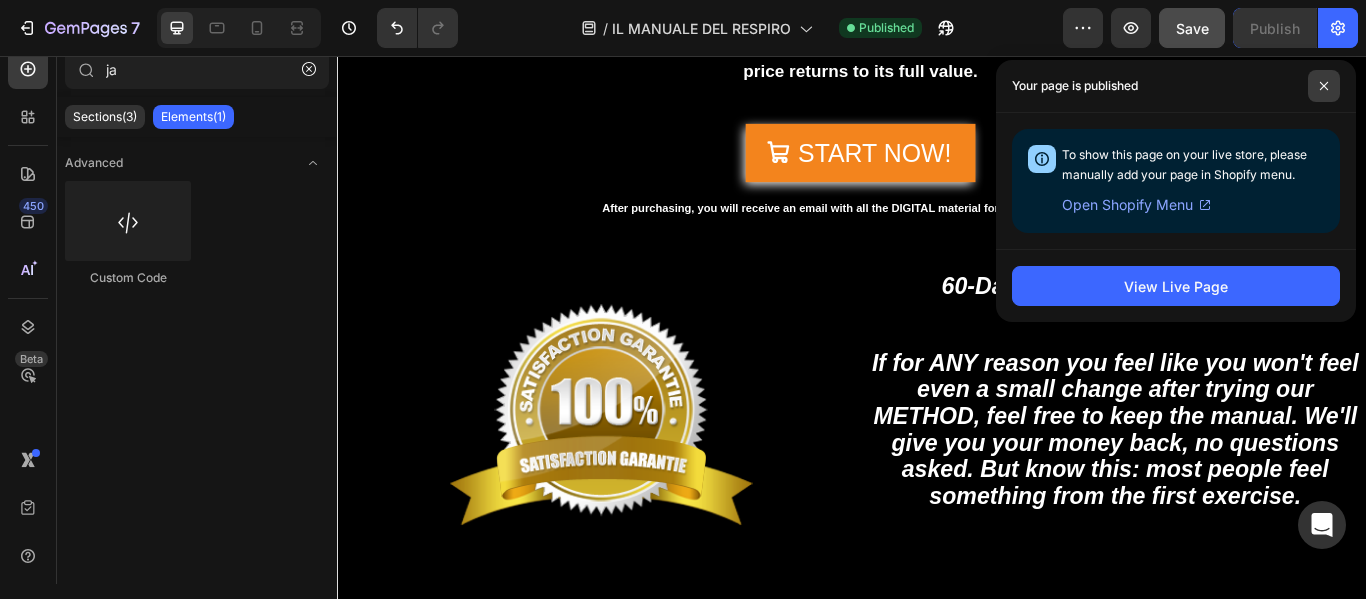 click at bounding box center [1324, 86] 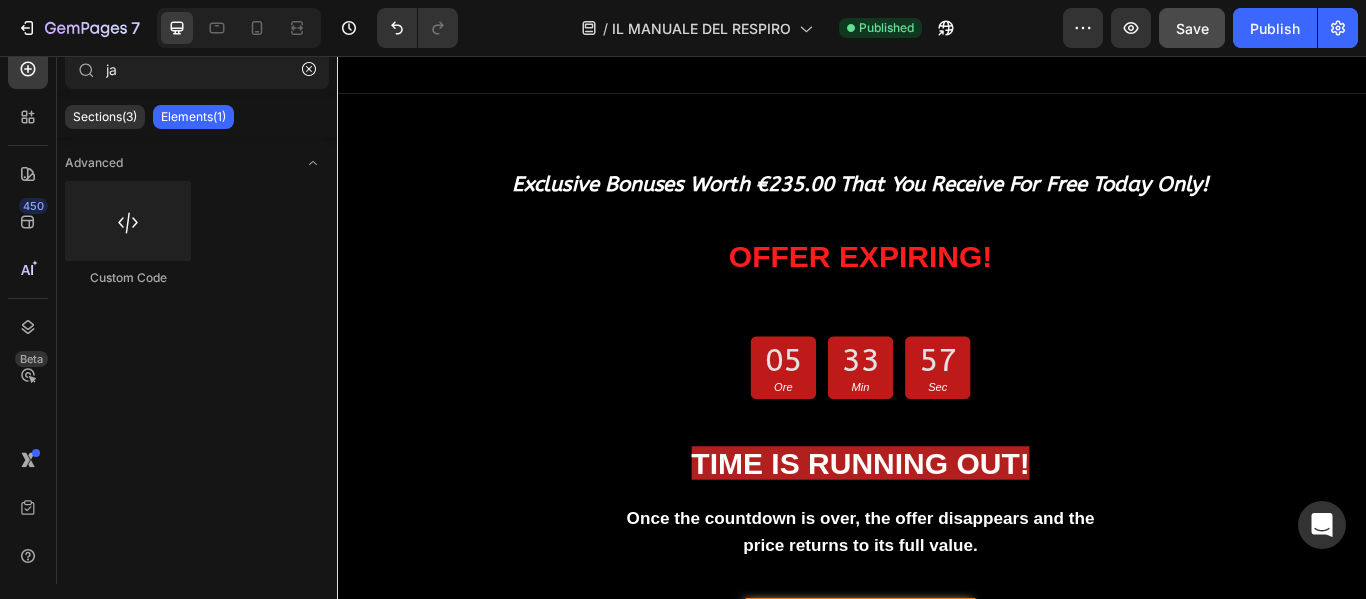 scroll, scrollTop: 25170, scrollLeft: 0, axis: vertical 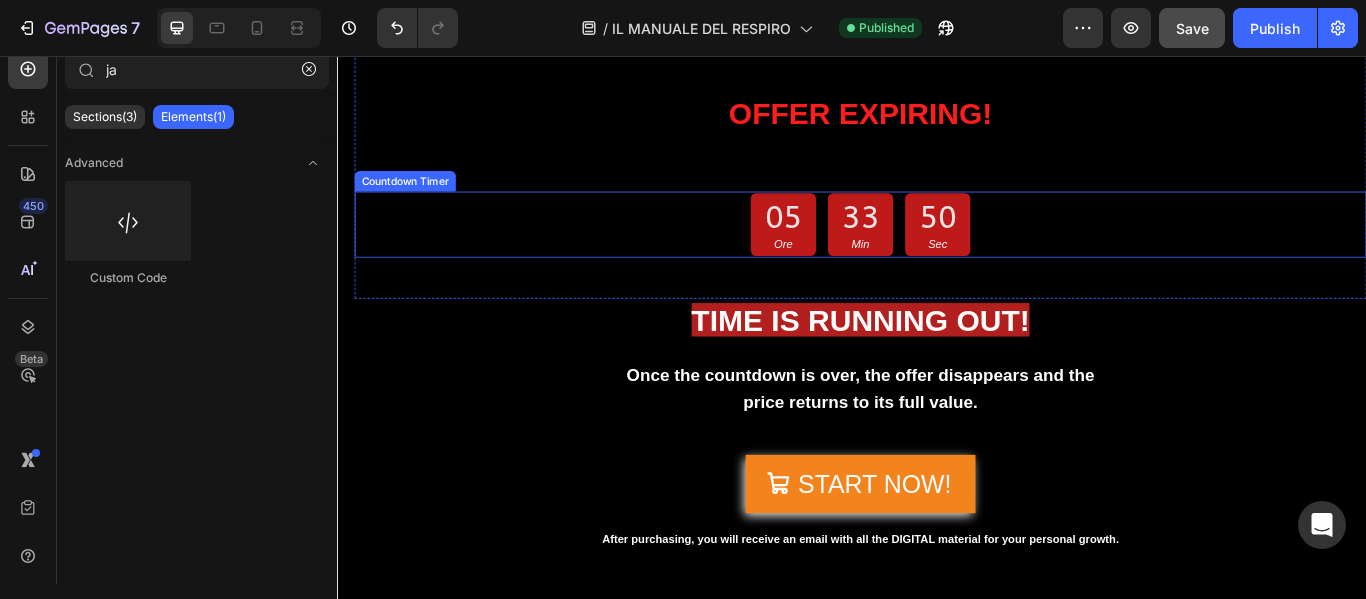 click on "33 Min" at bounding box center (947, 252) 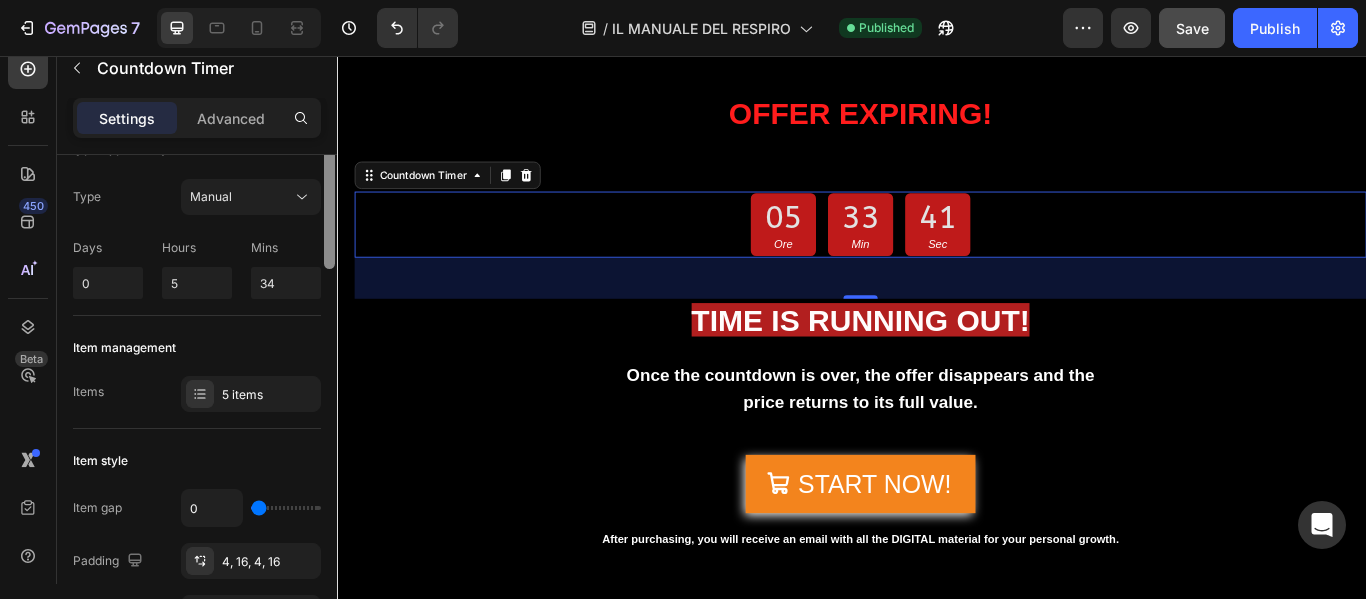 scroll, scrollTop: 0, scrollLeft: 0, axis: both 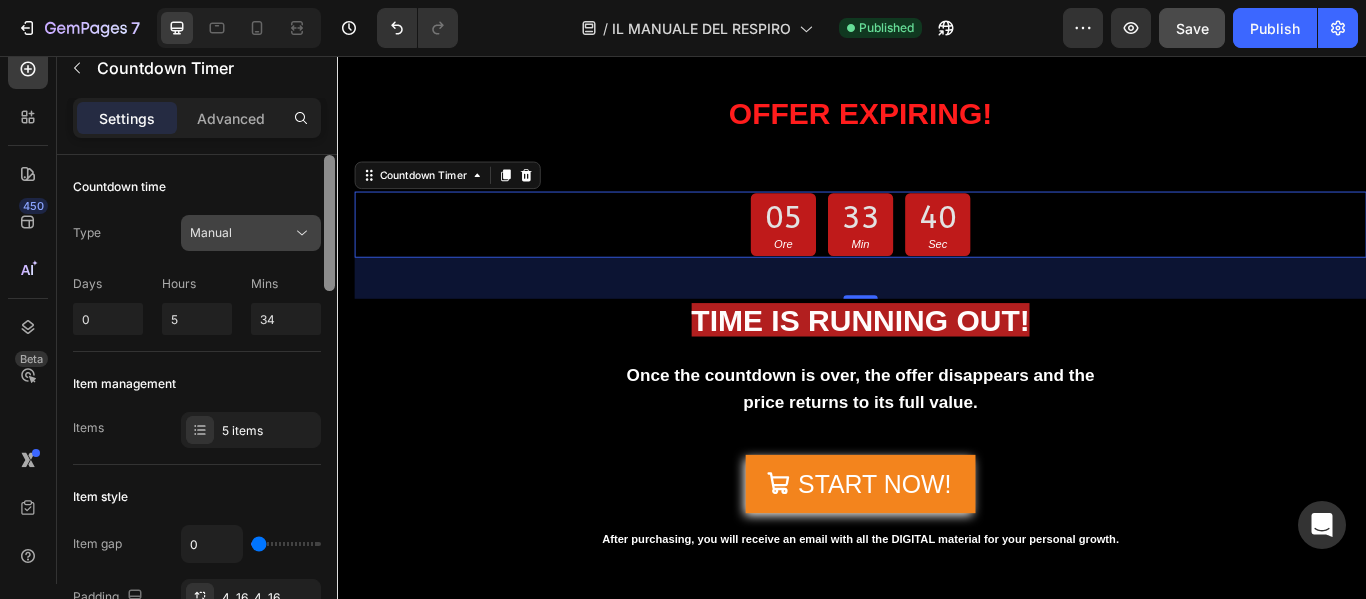 drag, startPoint x: 328, startPoint y: 281, endPoint x: 235, endPoint y: 248, distance: 98.681305 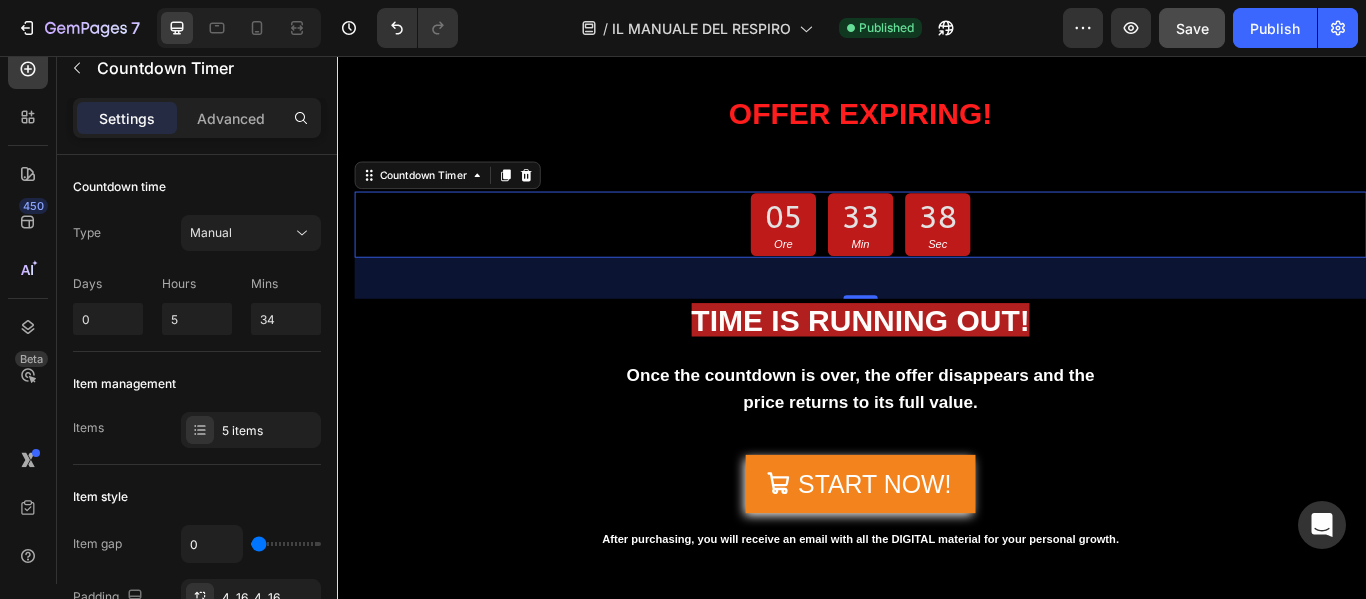 click on "05 Ore 33 Min 38 Sec" at bounding box center (947, 252) 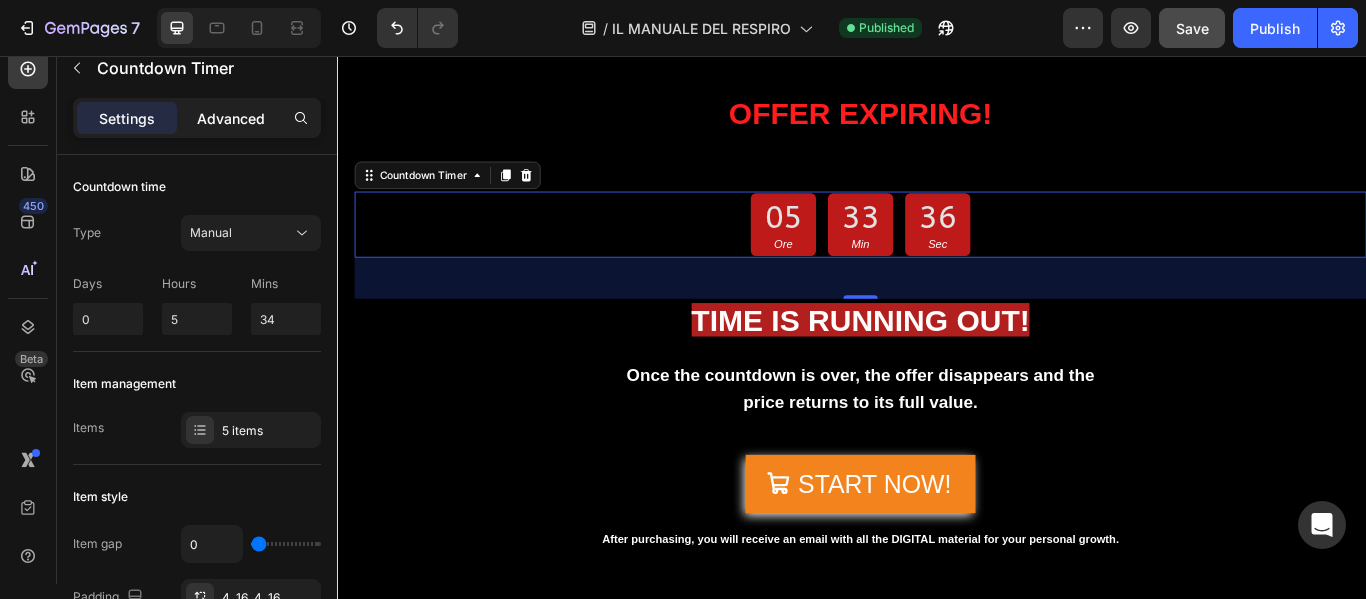 click on "Advanced" at bounding box center [231, 118] 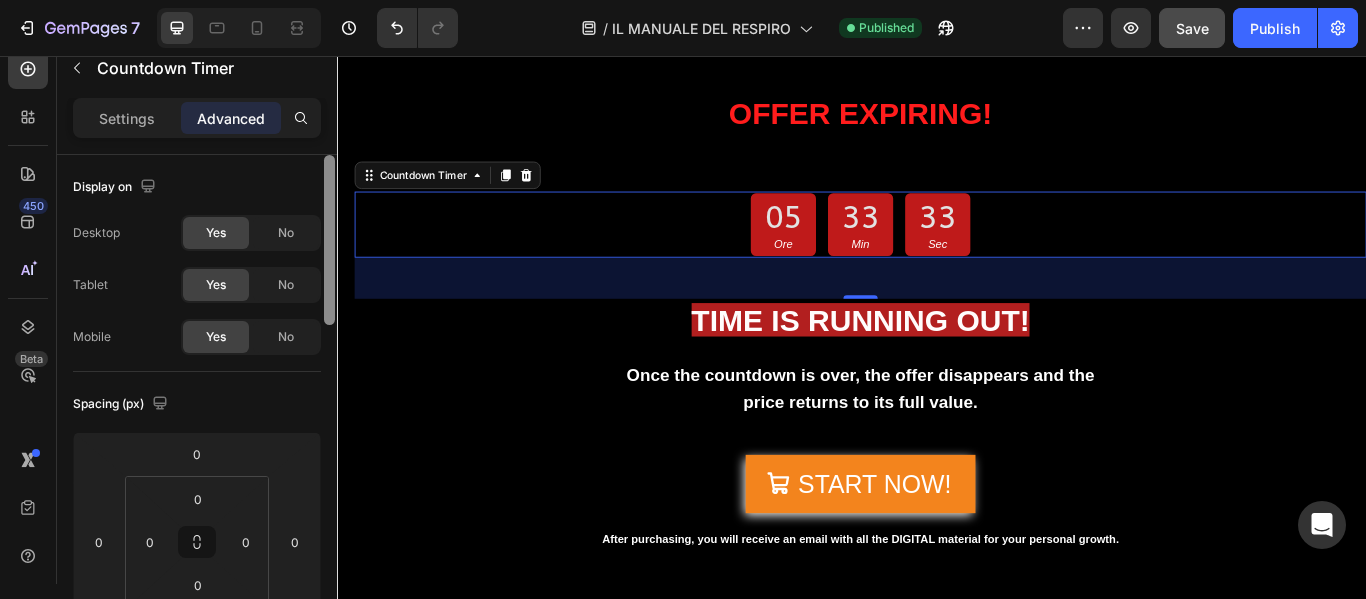 scroll, scrollTop: 486, scrollLeft: 0, axis: vertical 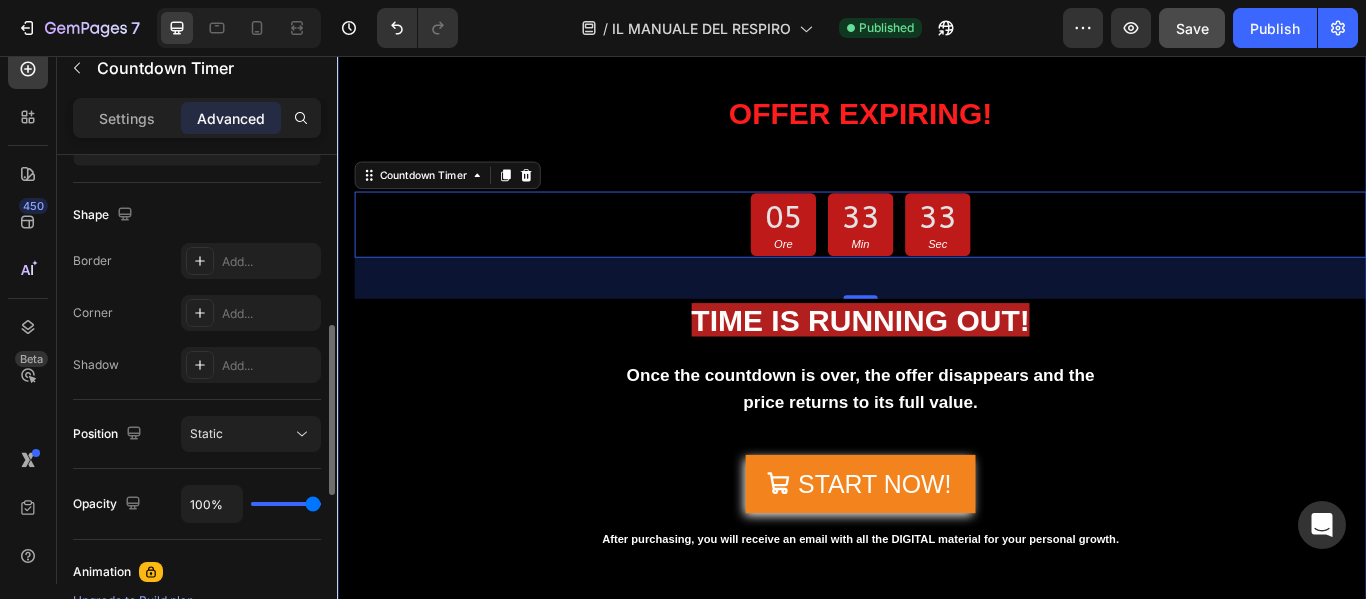 drag, startPoint x: 659, startPoint y: 262, endPoint x: 350, endPoint y: 370, distance: 327.3301 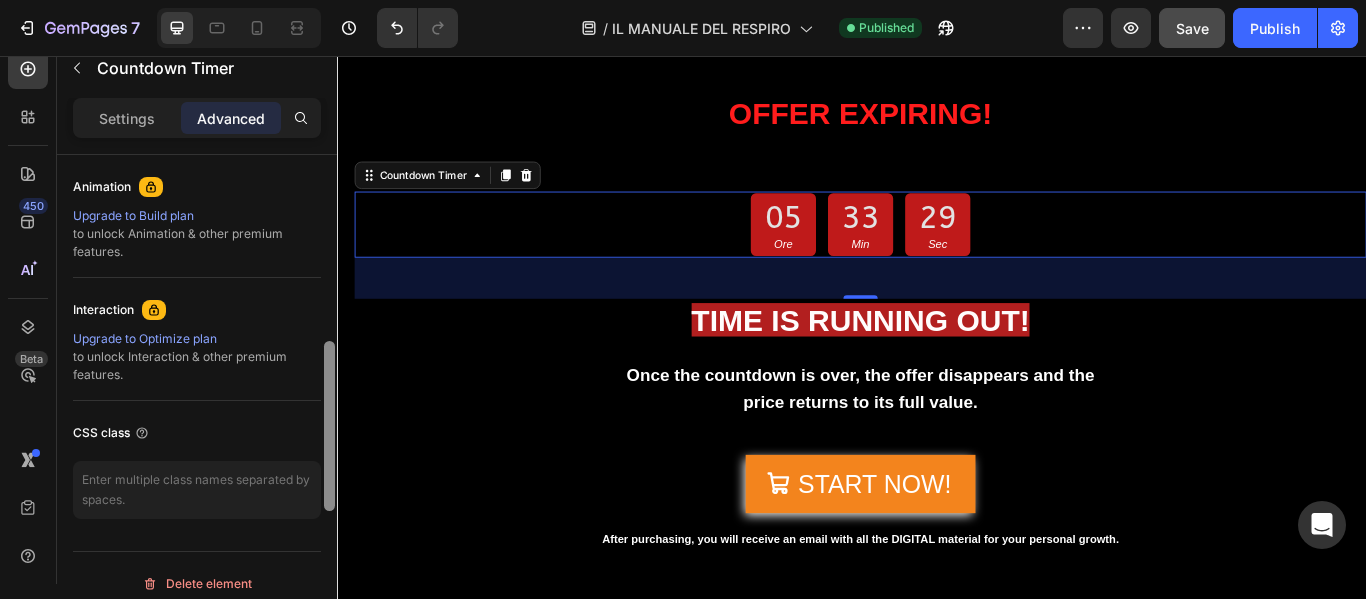 scroll, scrollTop: 902, scrollLeft: 0, axis: vertical 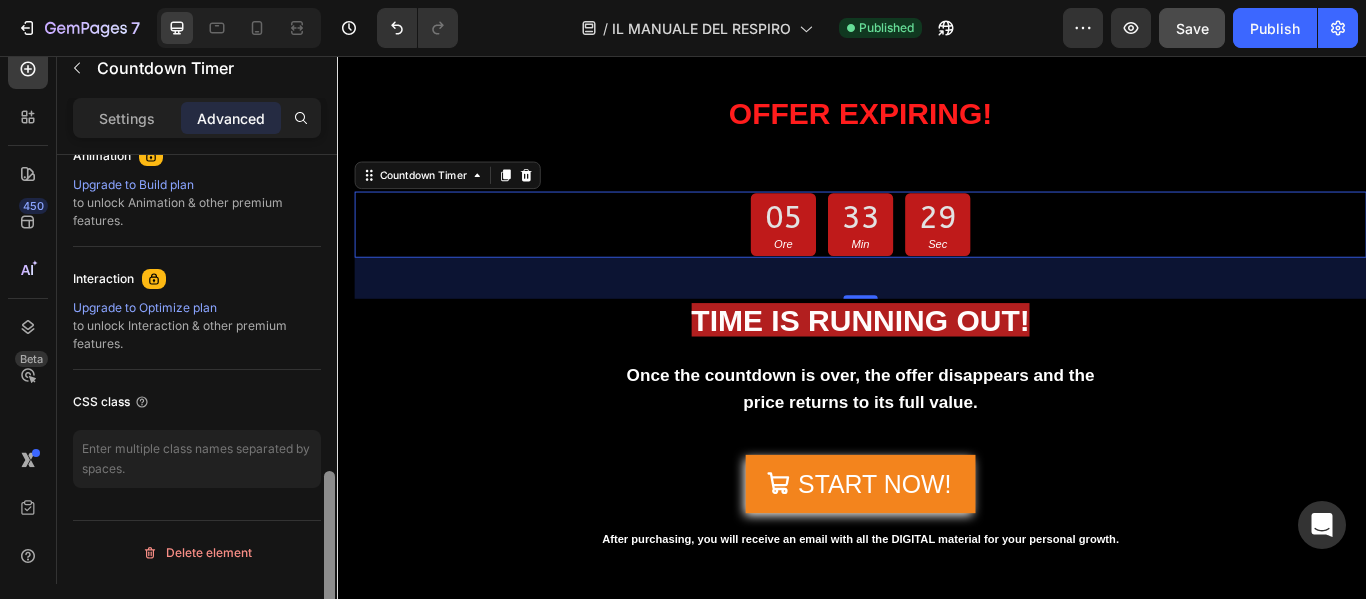 drag, startPoint x: 328, startPoint y: 357, endPoint x: 325, endPoint y: 512, distance: 155.02902 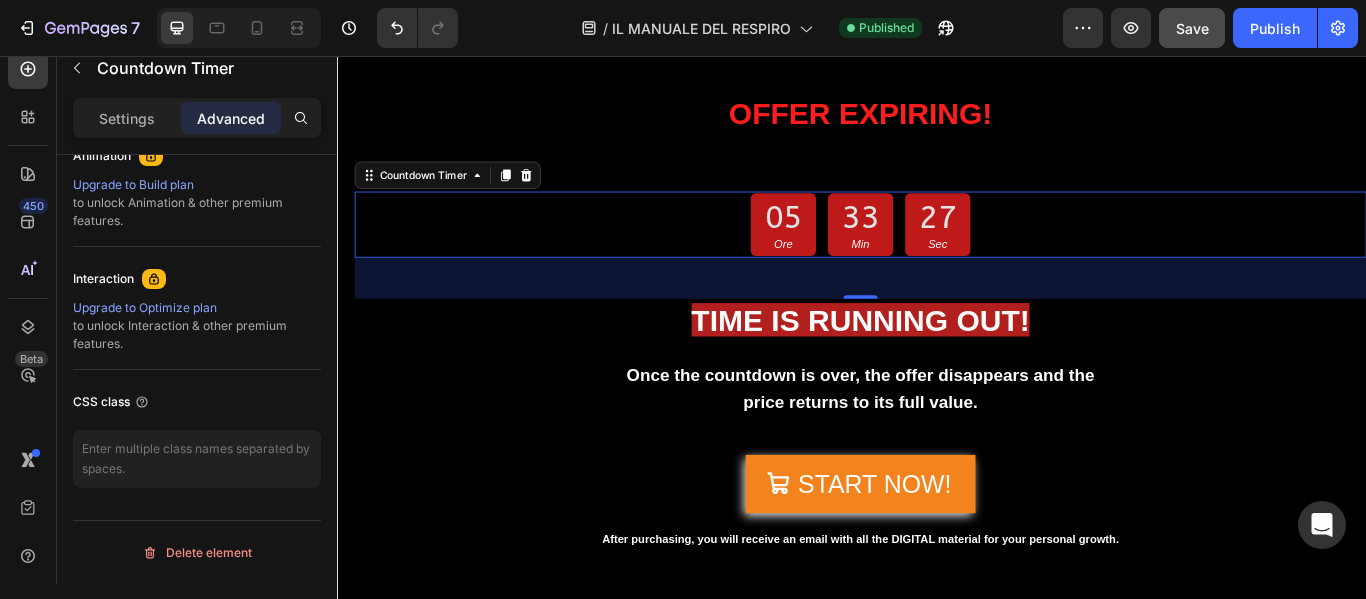 click on "05 Ore 33 Min 27 Sec" at bounding box center [947, 252] 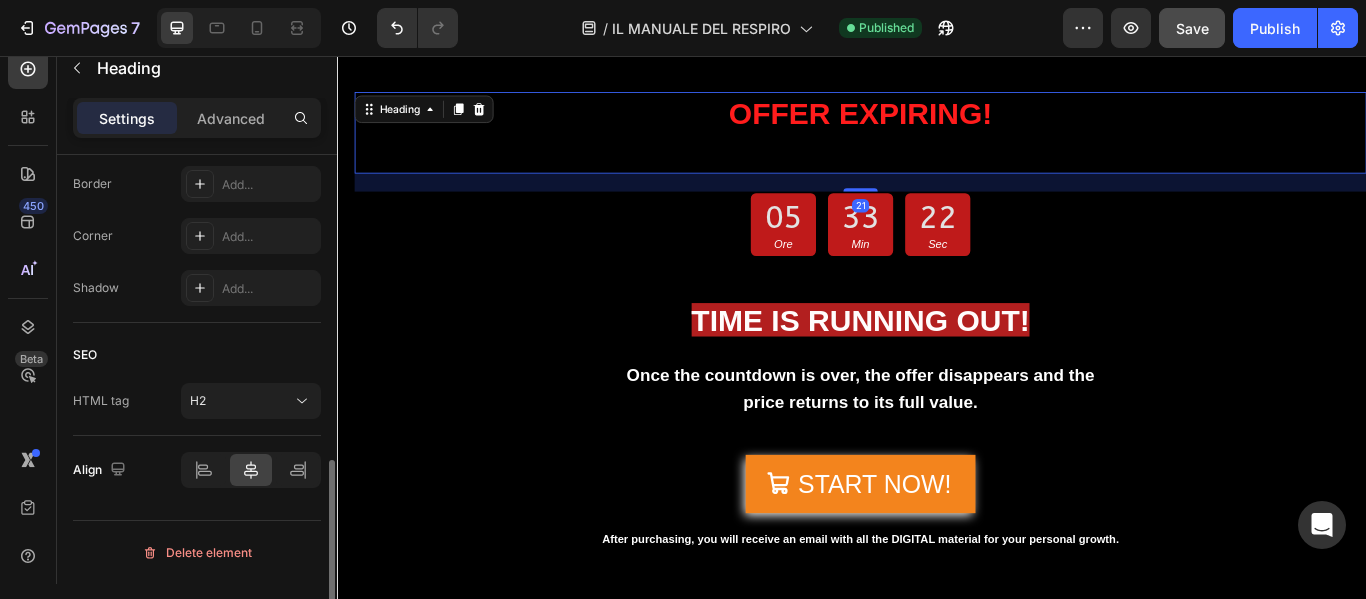 click on "OFFER EXPIRING!" at bounding box center [947, 145] 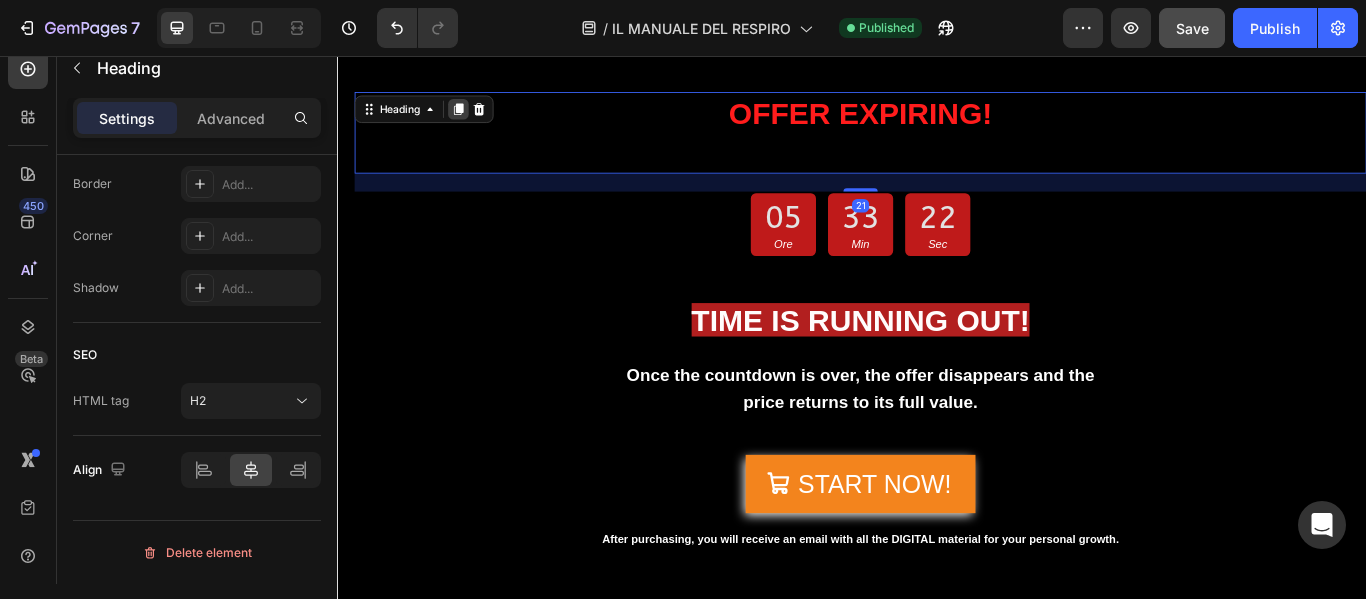 scroll, scrollTop: 0, scrollLeft: 0, axis: both 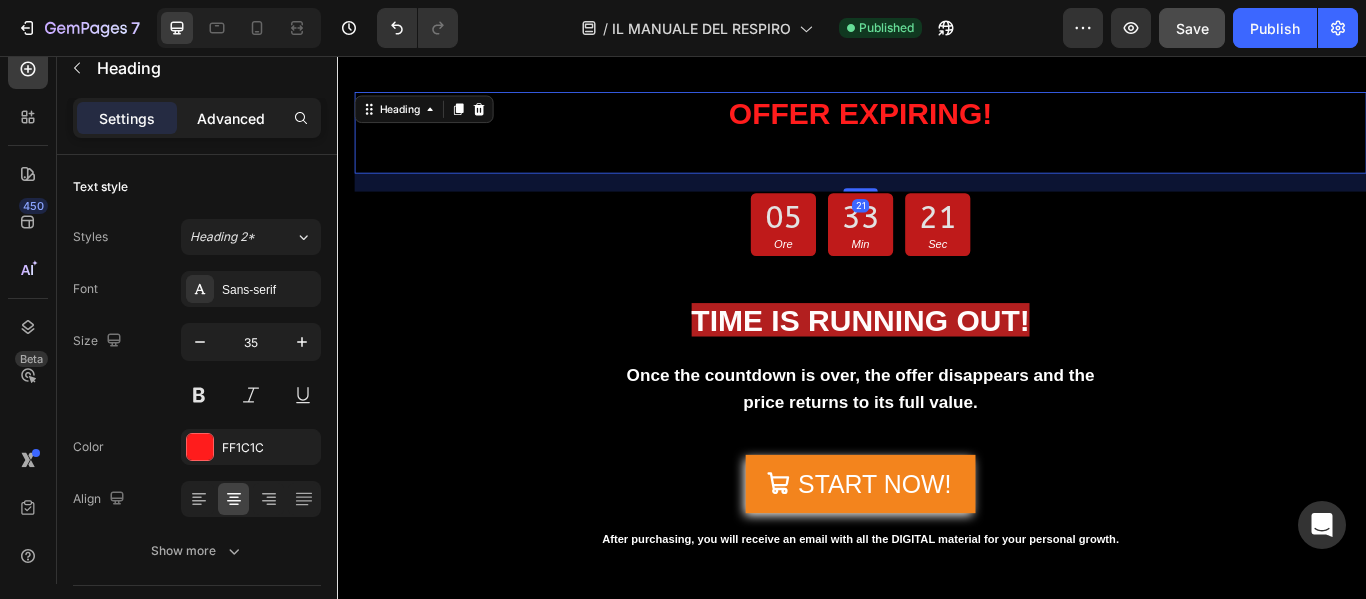 click on "Advanced" 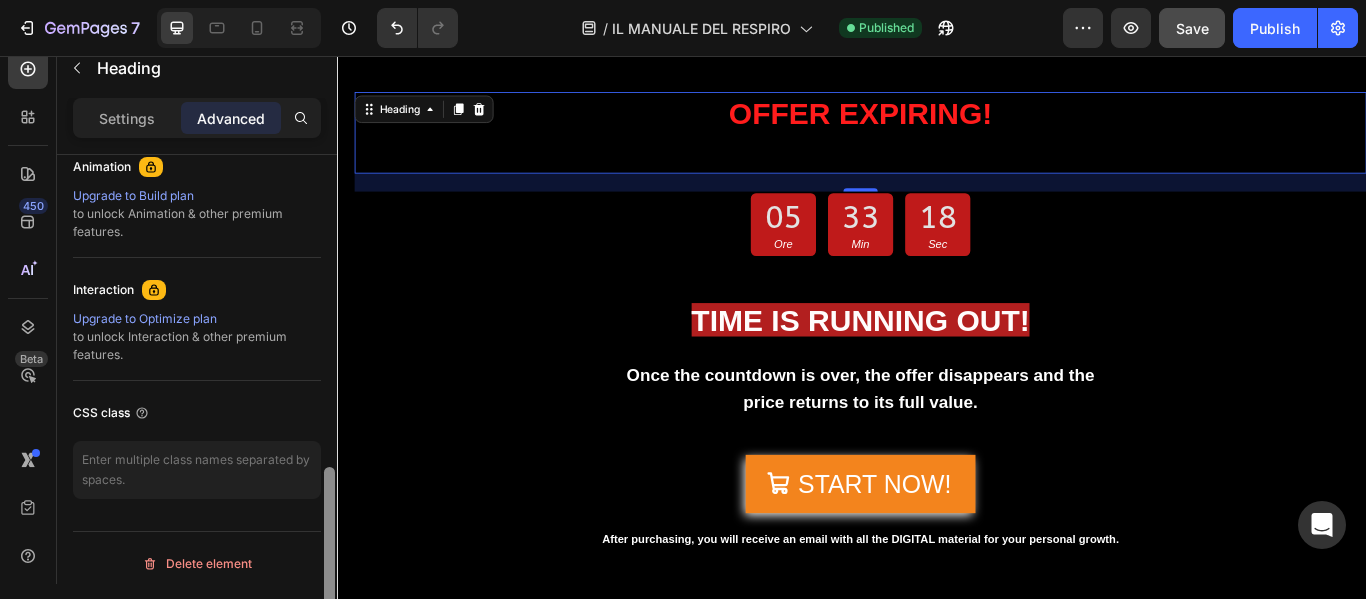 drag, startPoint x: 323, startPoint y: 283, endPoint x: 334, endPoint y: 482, distance: 199.30379 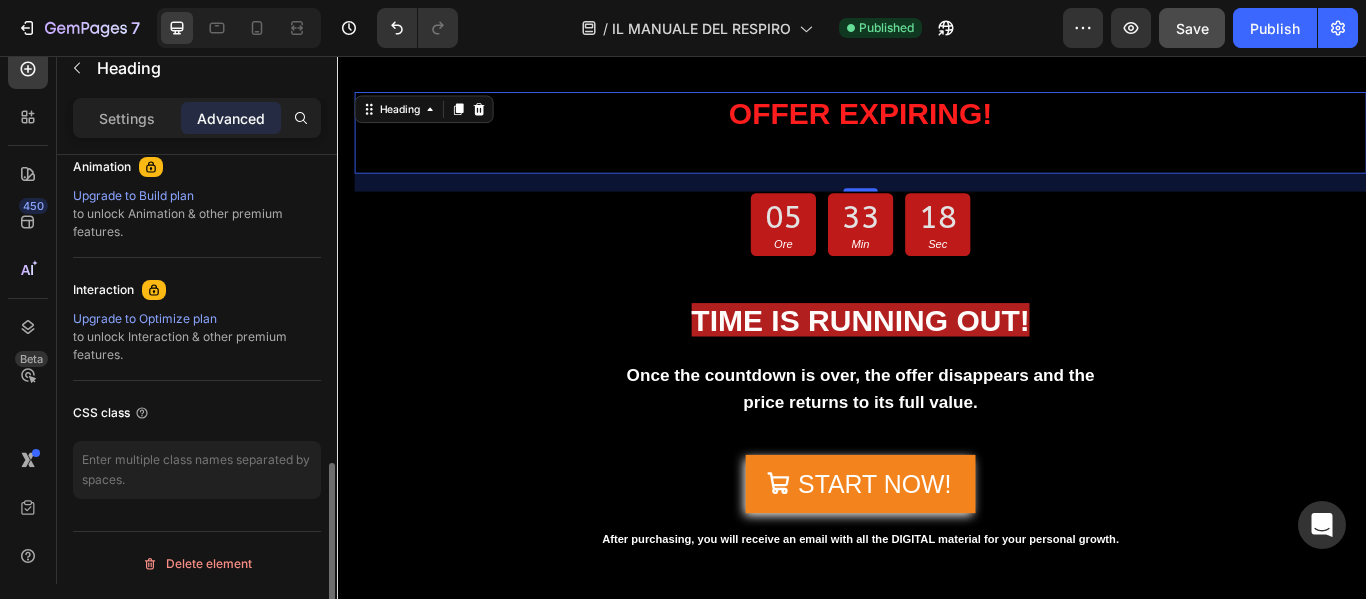 scroll, scrollTop: 888, scrollLeft: 0, axis: vertical 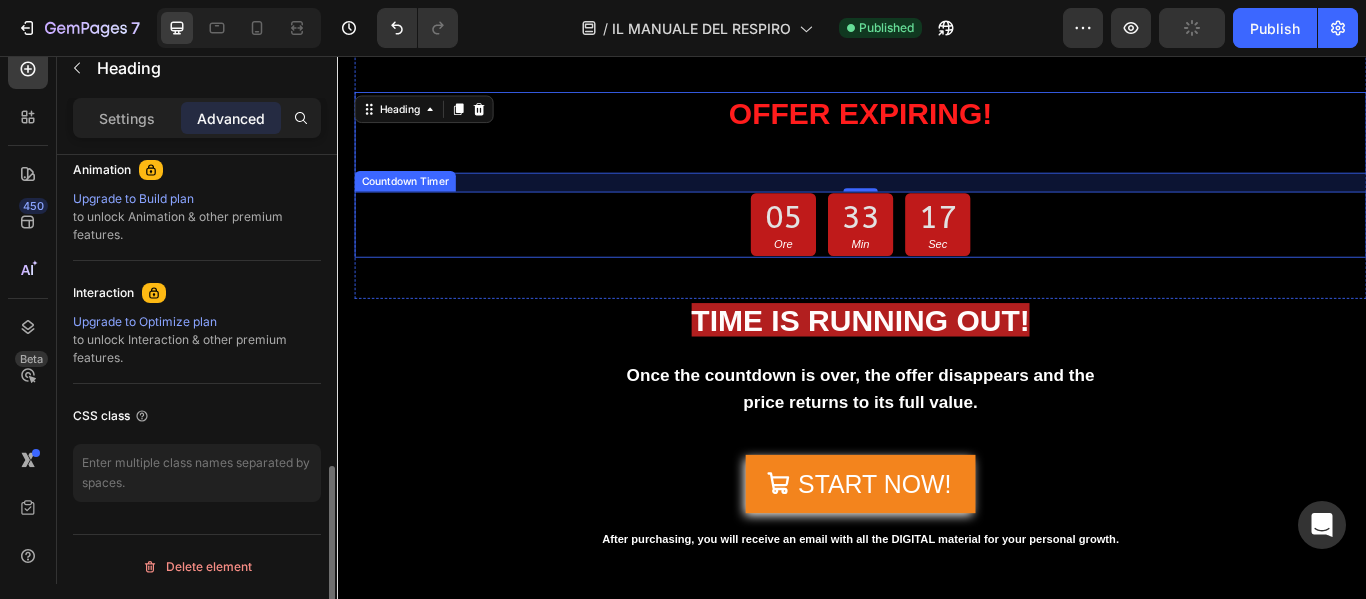 click on "33 Min" at bounding box center [947, 252] 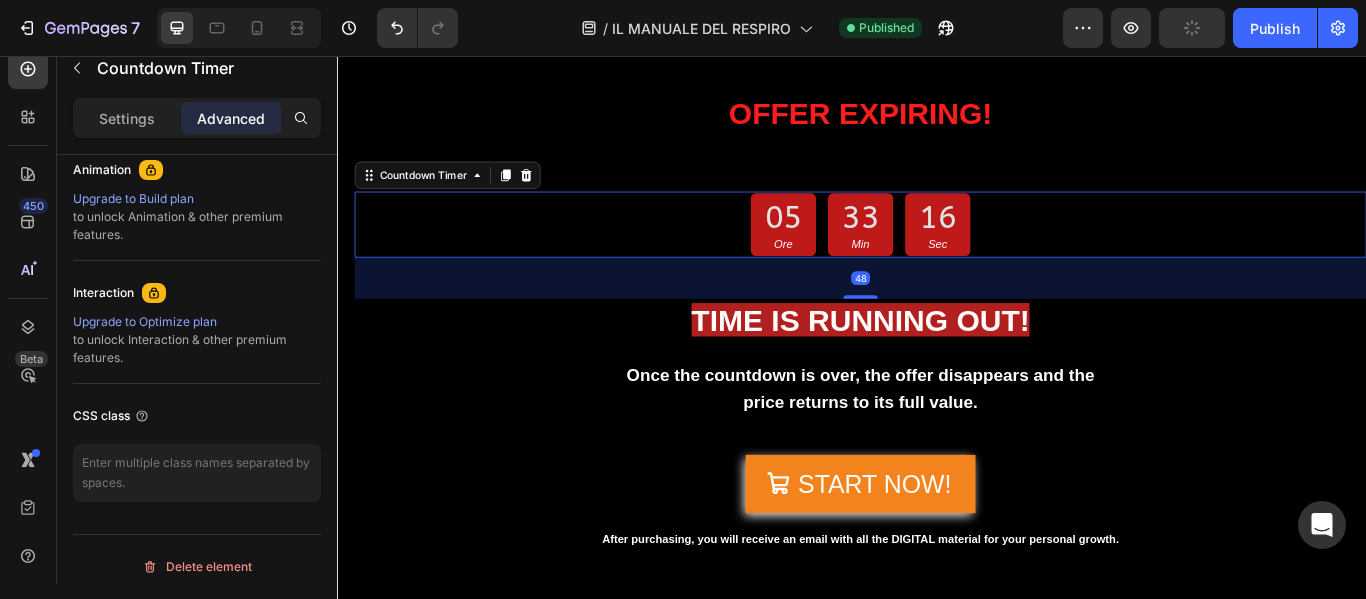 scroll, scrollTop: 0, scrollLeft: 0, axis: both 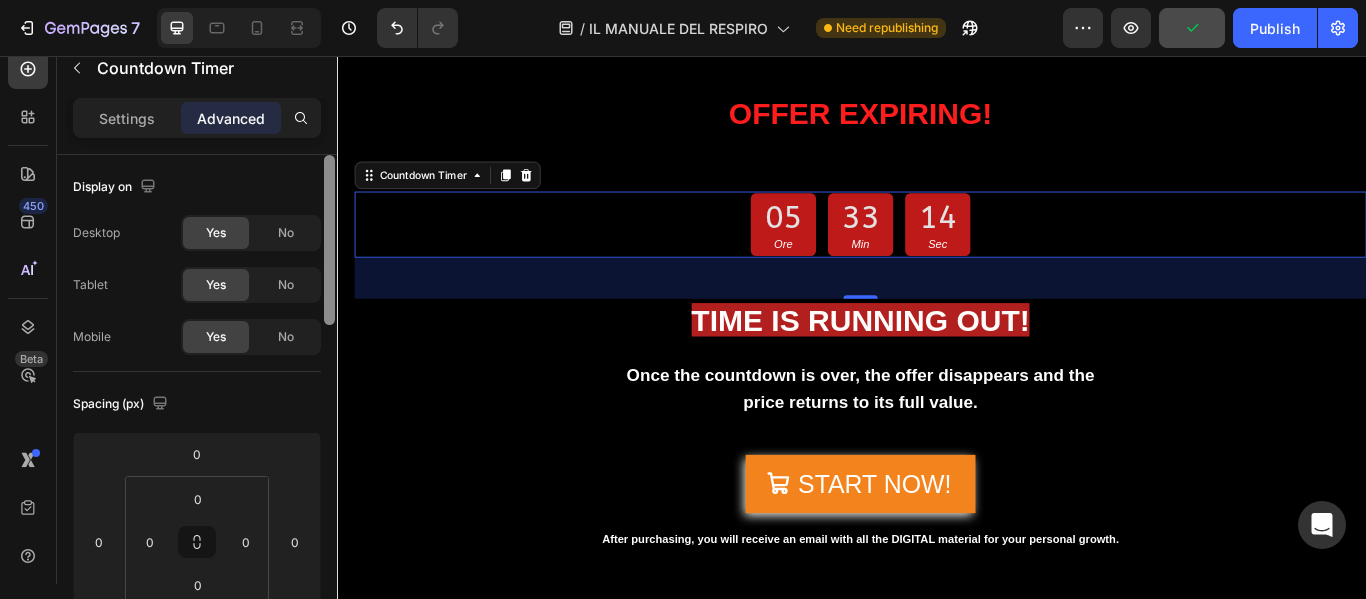 drag, startPoint x: 332, startPoint y: 285, endPoint x: 337, endPoint y: 137, distance: 148.08444 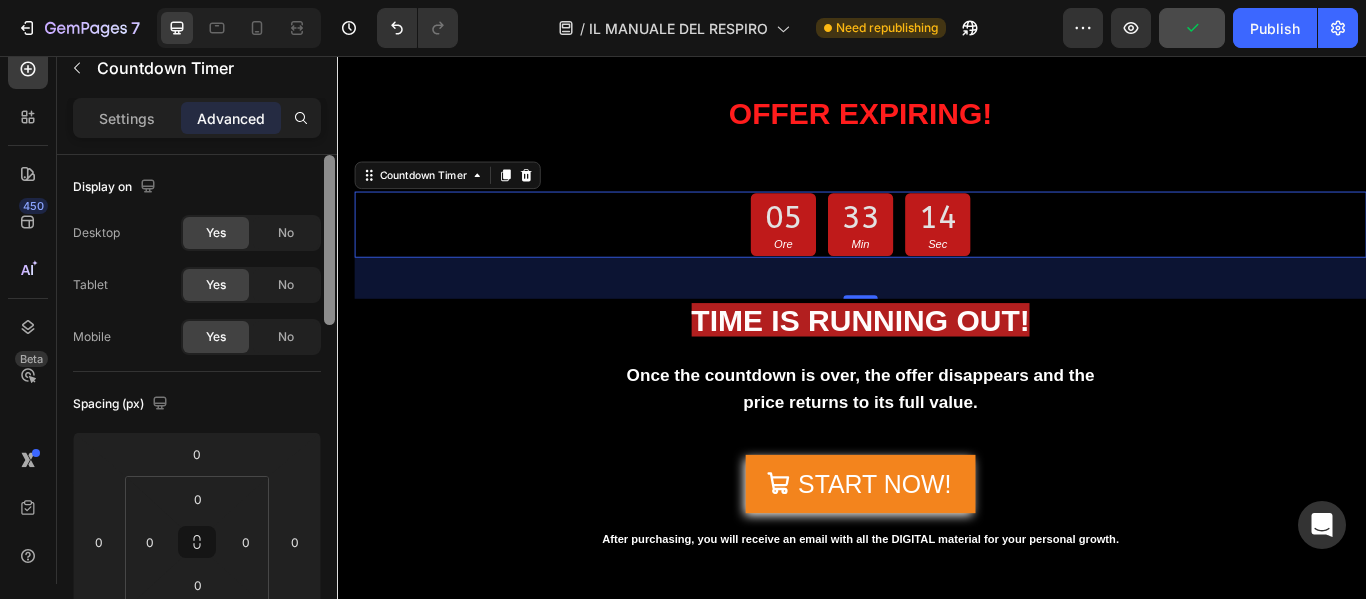 click on "7   /  IL MANUALE DEL RESPIRO Need republishing Preview  Publish  450 Beta ja Sections(3) Elements(1) Advanced
Custom Code Countdown Timer Settings Advanced Display on Desktop Yes No Tablet Yes No Mobile Yes No Spacing (px) 0 0 48 0 0 0 0 0 Shape Border Add... Corner Add... Shadow Add... Position Static Opacity 100% Animation Upgrade to Build plan  to unlock Animation & other premium features. Interaction Upgrade to Optimize plan  to unlock Interaction & other premium features. CSS class Delete element 333333 100 % 333333 100 % We recommend editing on a screen 1024px+ for efficient experience. You can zoom out the browser for more working space." 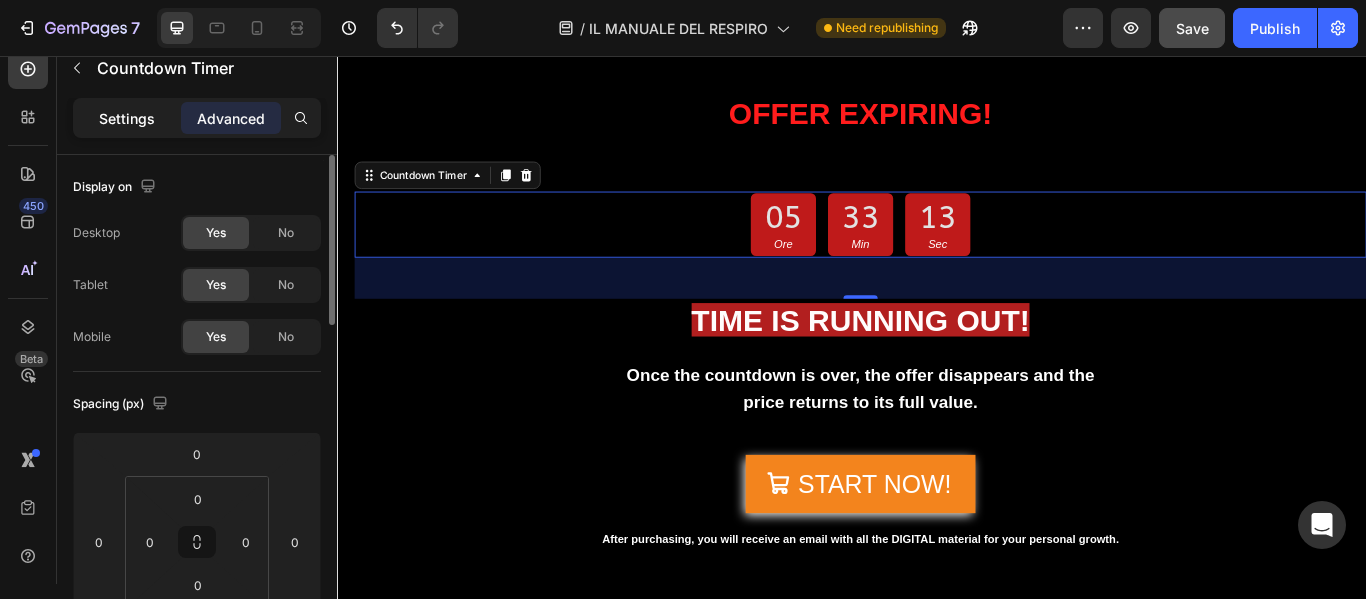 click on "Settings" at bounding box center (127, 118) 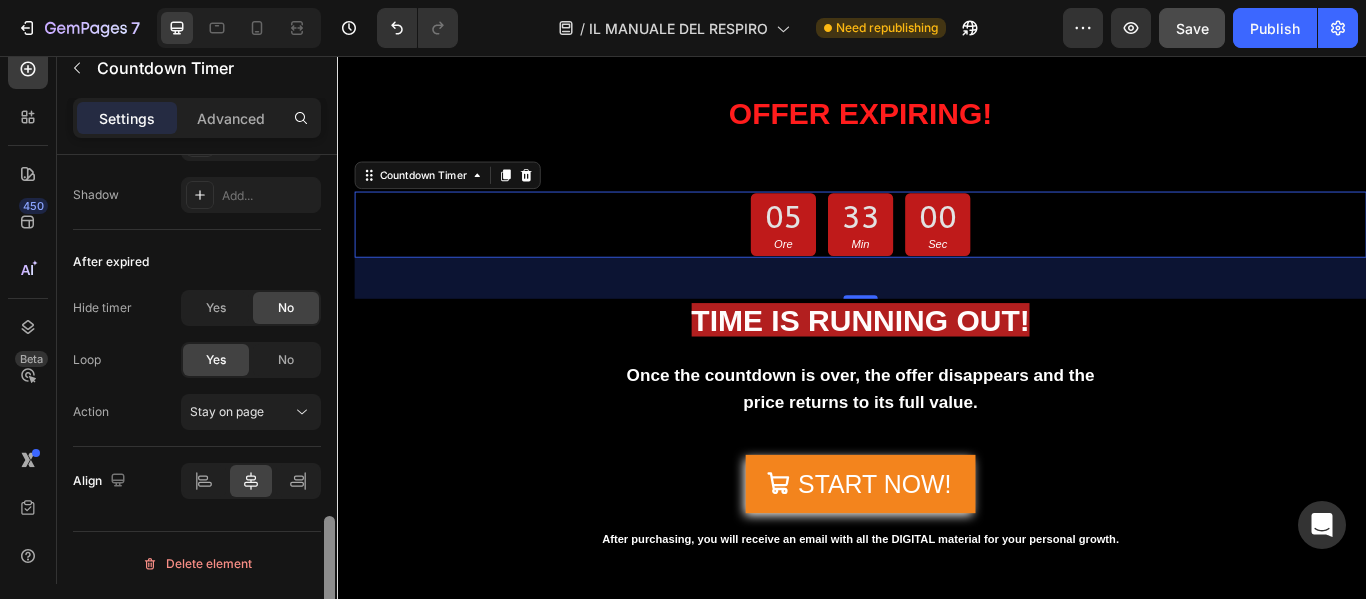 scroll, scrollTop: 1244, scrollLeft: 0, axis: vertical 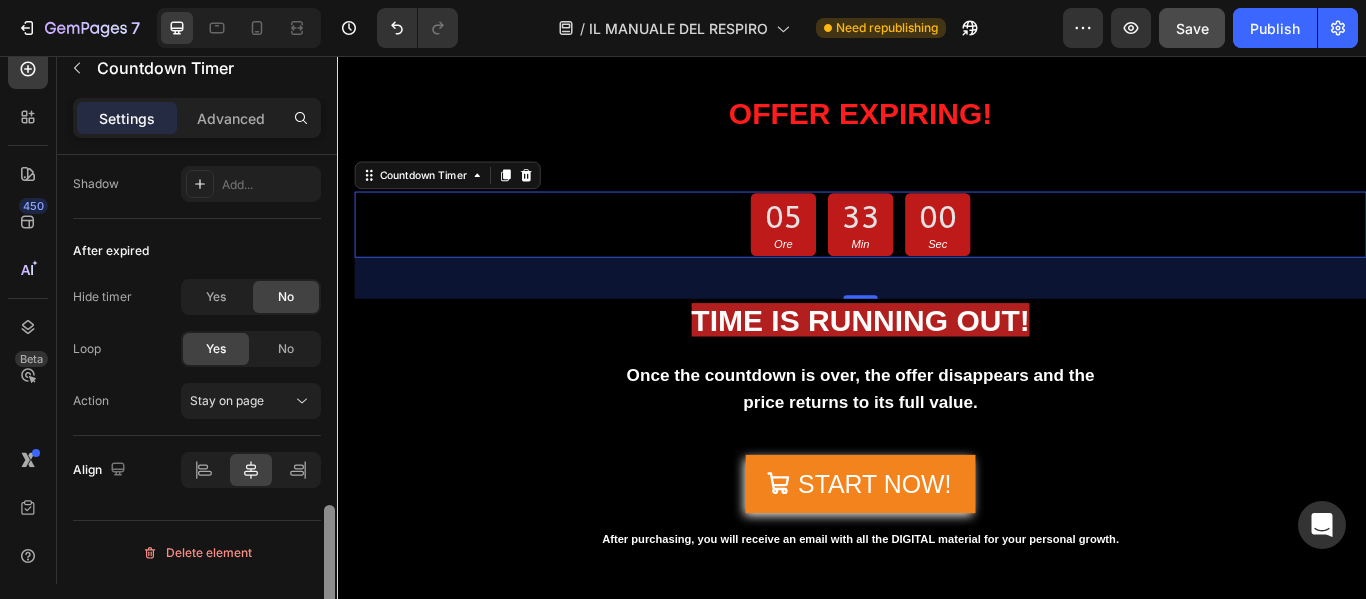 drag, startPoint x: 333, startPoint y: 186, endPoint x: 332, endPoint y: 537, distance: 351.00143 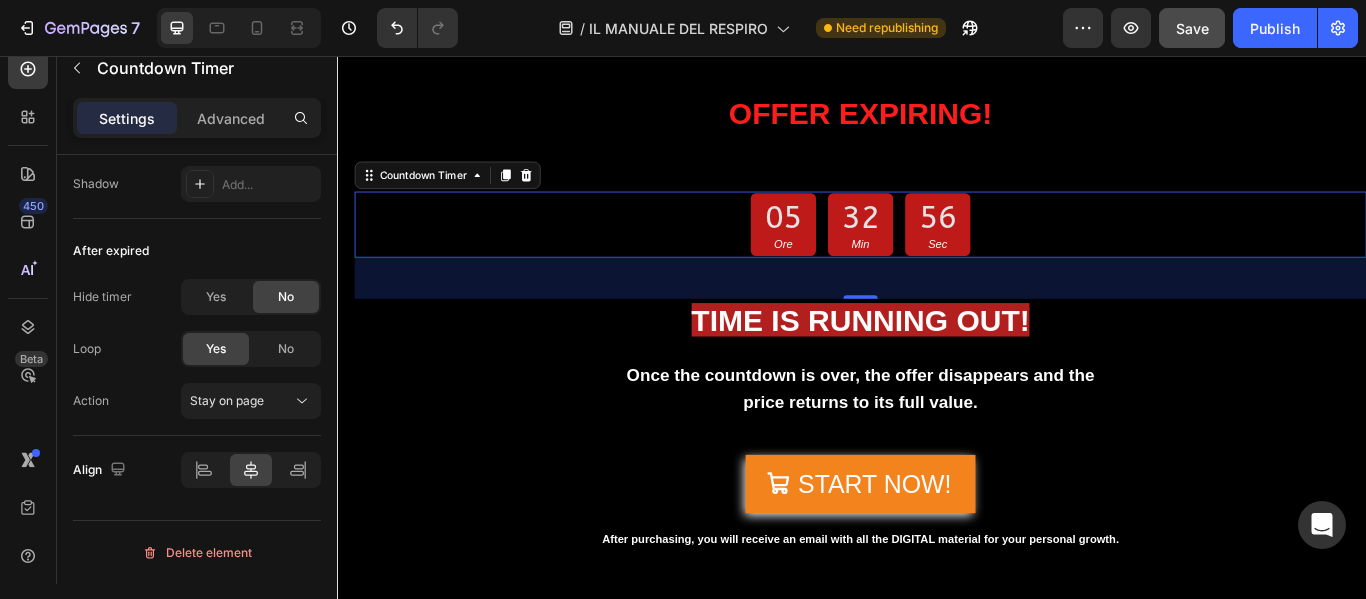 click on "05 Ore 32 Min 56 Sec" at bounding box center (947, 252) 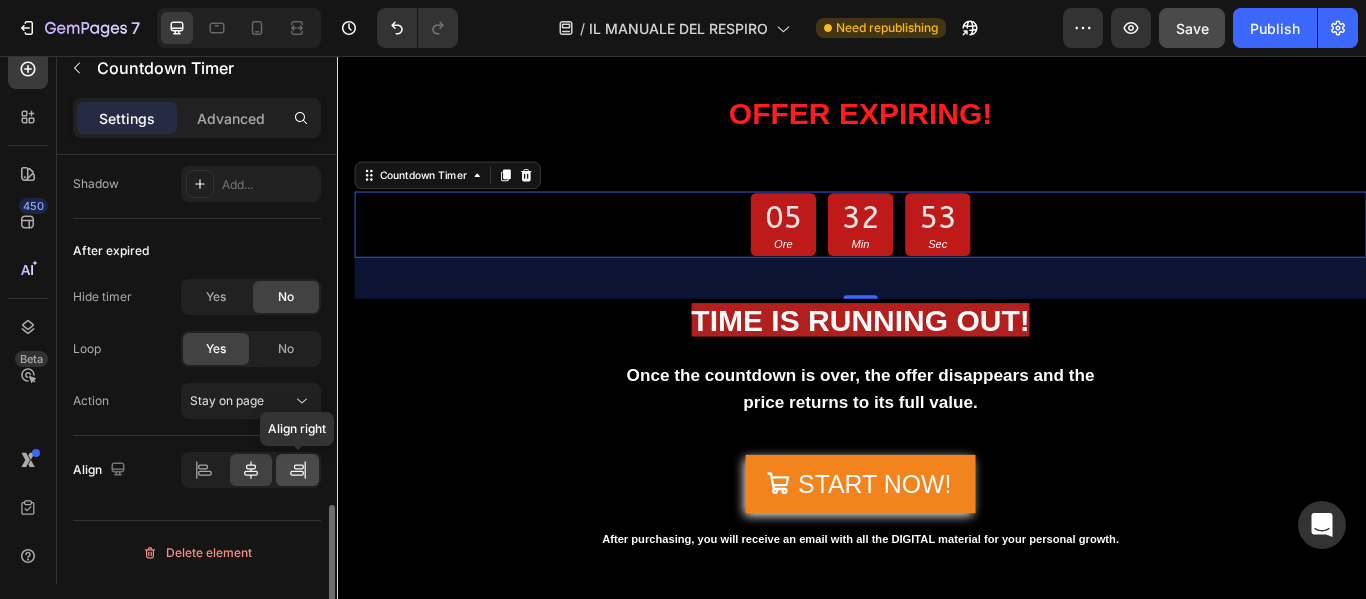 click 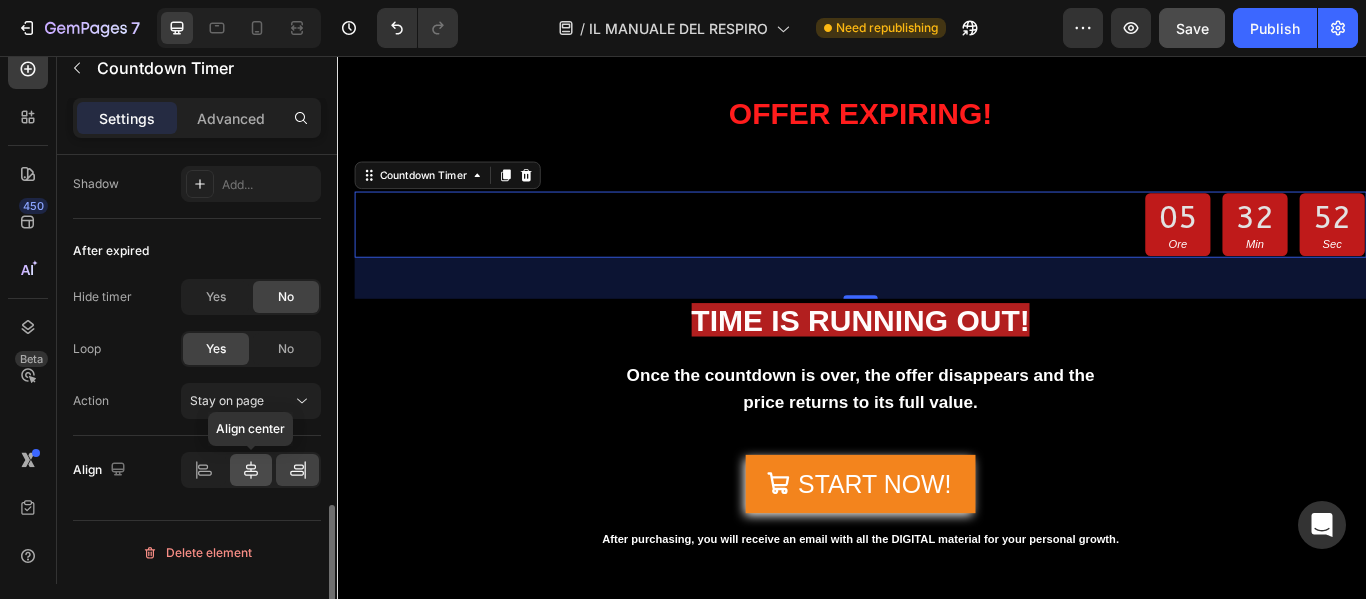 click 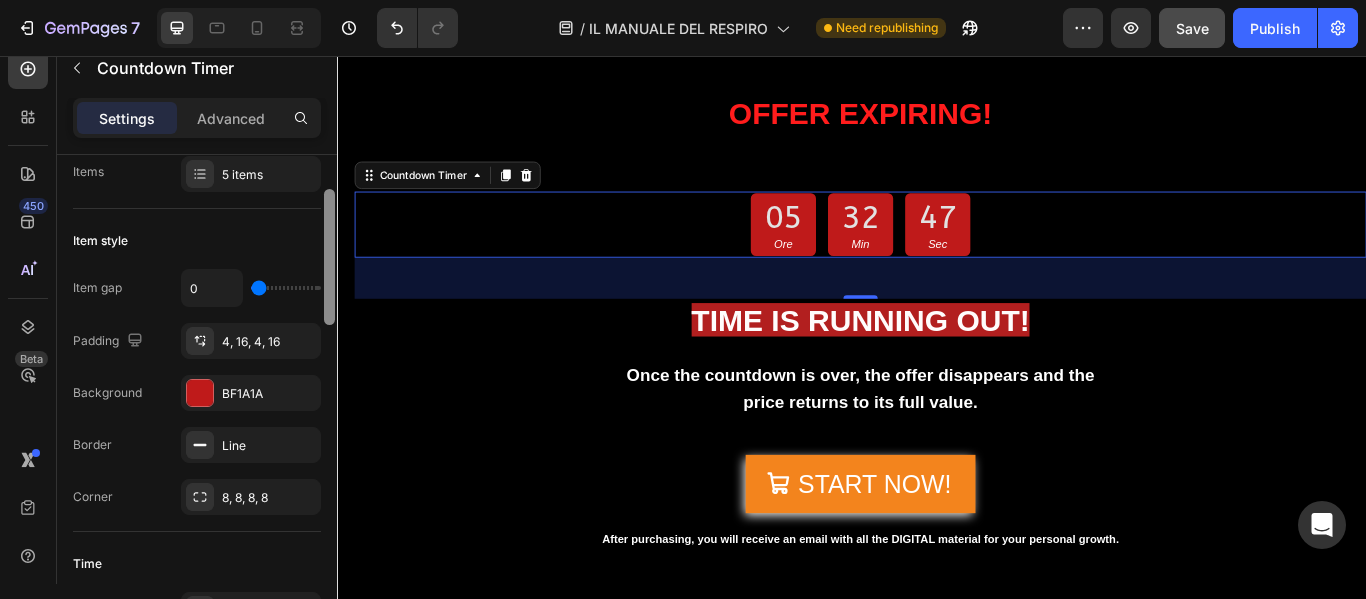 scroll, scrollTop: 227, scrollLeft: 0, axis: vertical 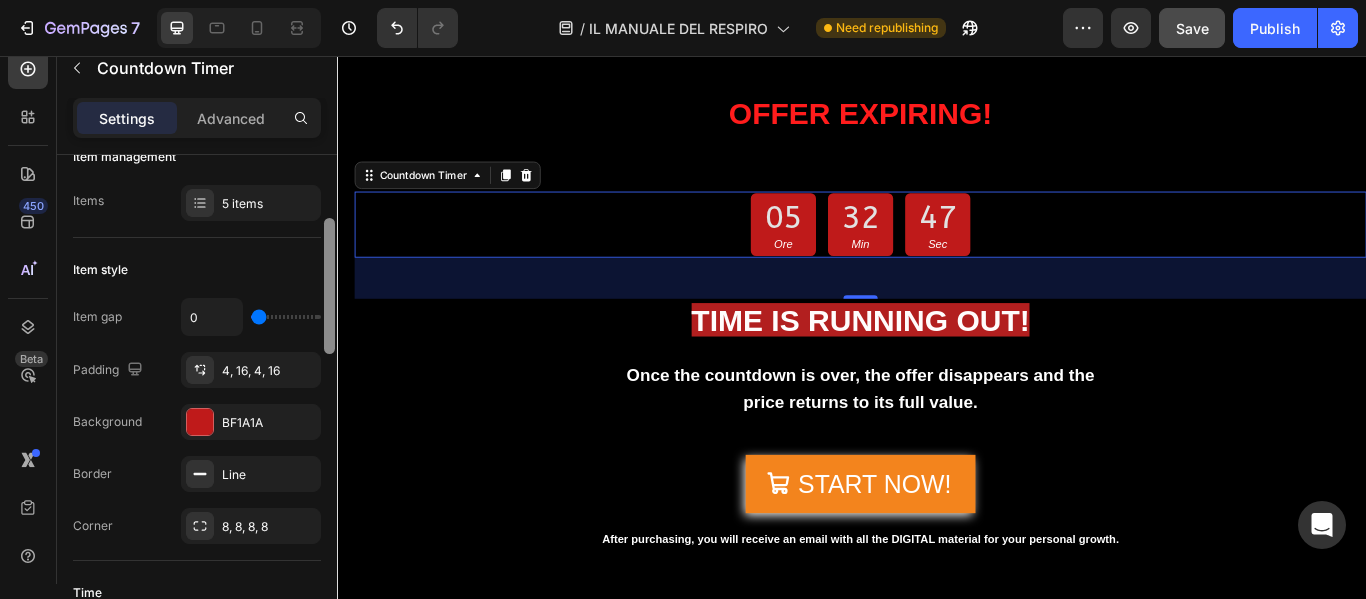 drag, startPoint x: 330, startPoint y: 524, endPoint x: 329, endPoint y: 238, distance: 286.00174 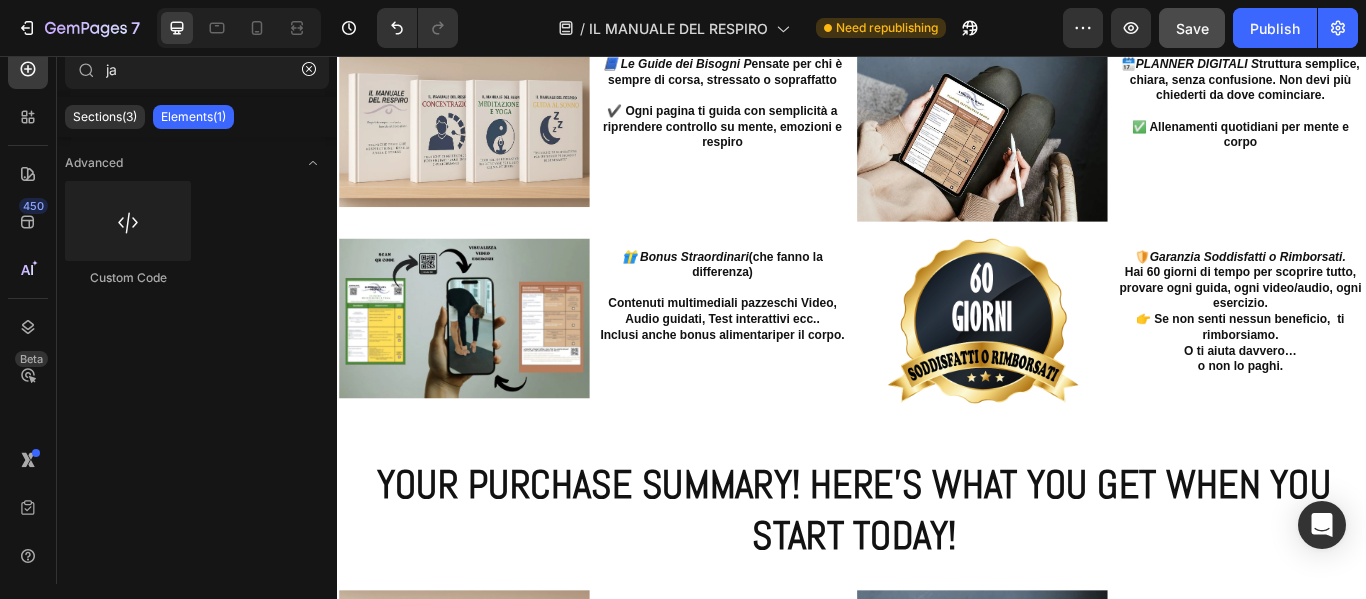 scroll, scrollTop: 22050, scrollLeft: 0, axis: vertical 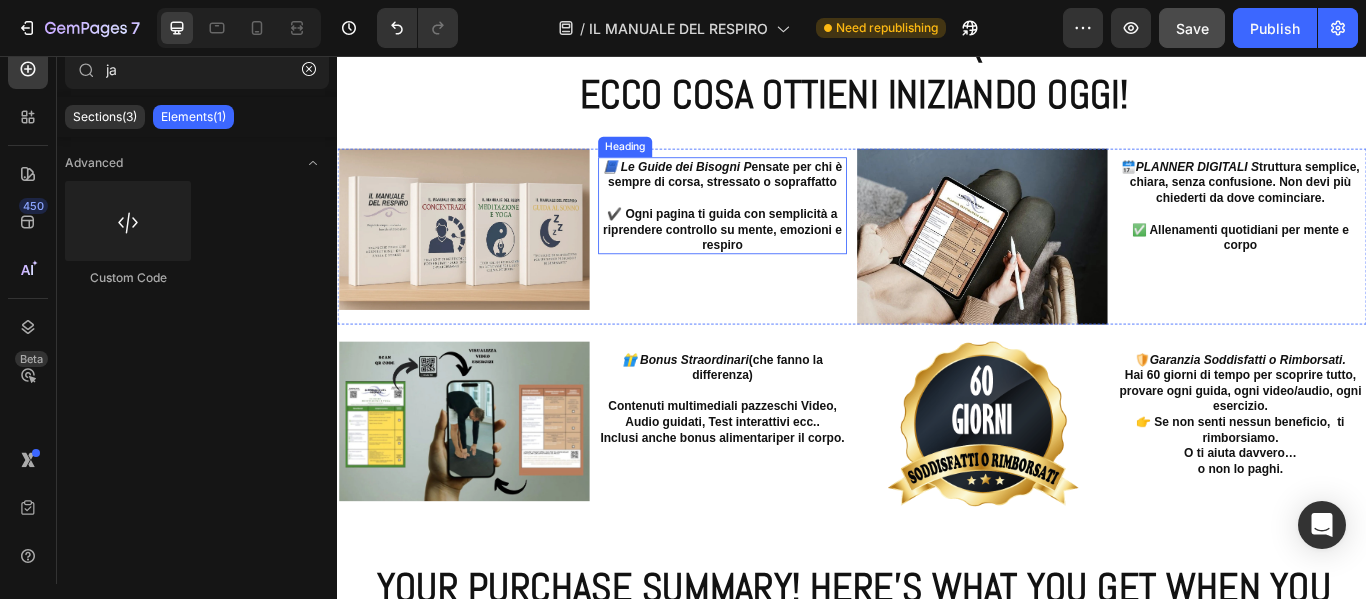 click on "📘 Le Guide dei Bisogni P ensate per chi è sempre di corsa, stressato o sopraffatto ✔️ Ogni pagina ti guida con semplicità a riprendere controllo su mente, emozioni e respiro" at bounding box center [786, 230] 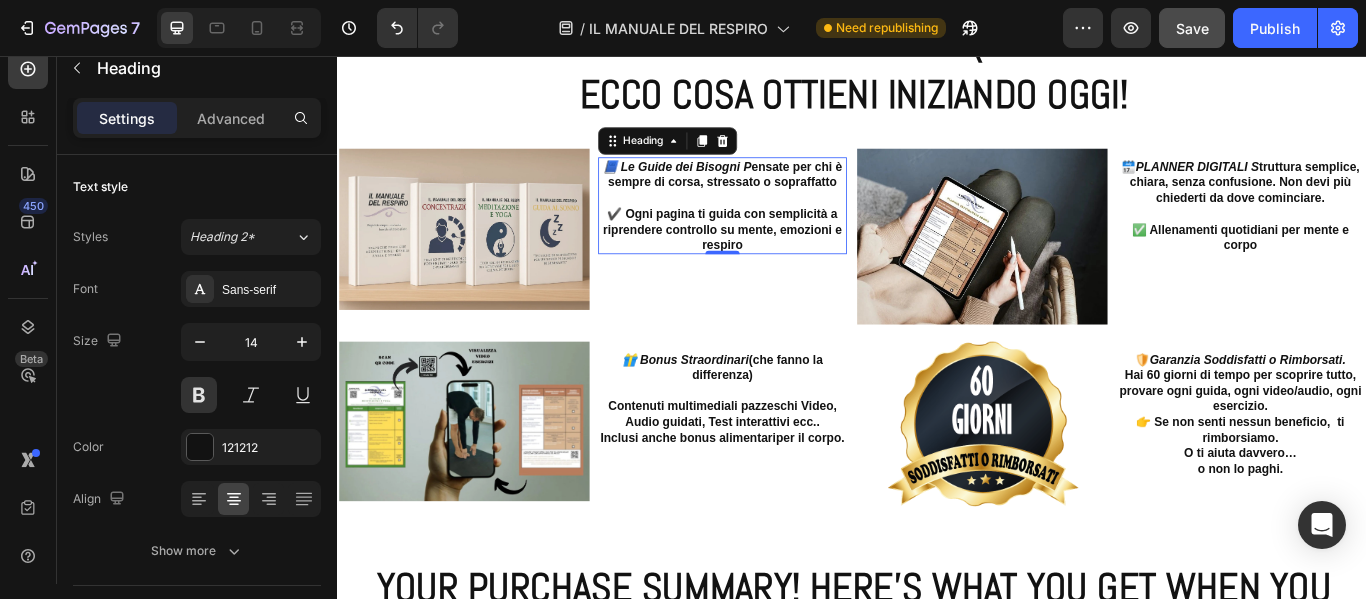 click on "📘 Le Guide dei Bisogni P ensate per chi è sempre di corsa, stressato o sopraffatto ✔️ Ogni pagina ti guida con semplicità a riprendere controllo su mente, emozioni e respiro" at bounding box center (786, 230) 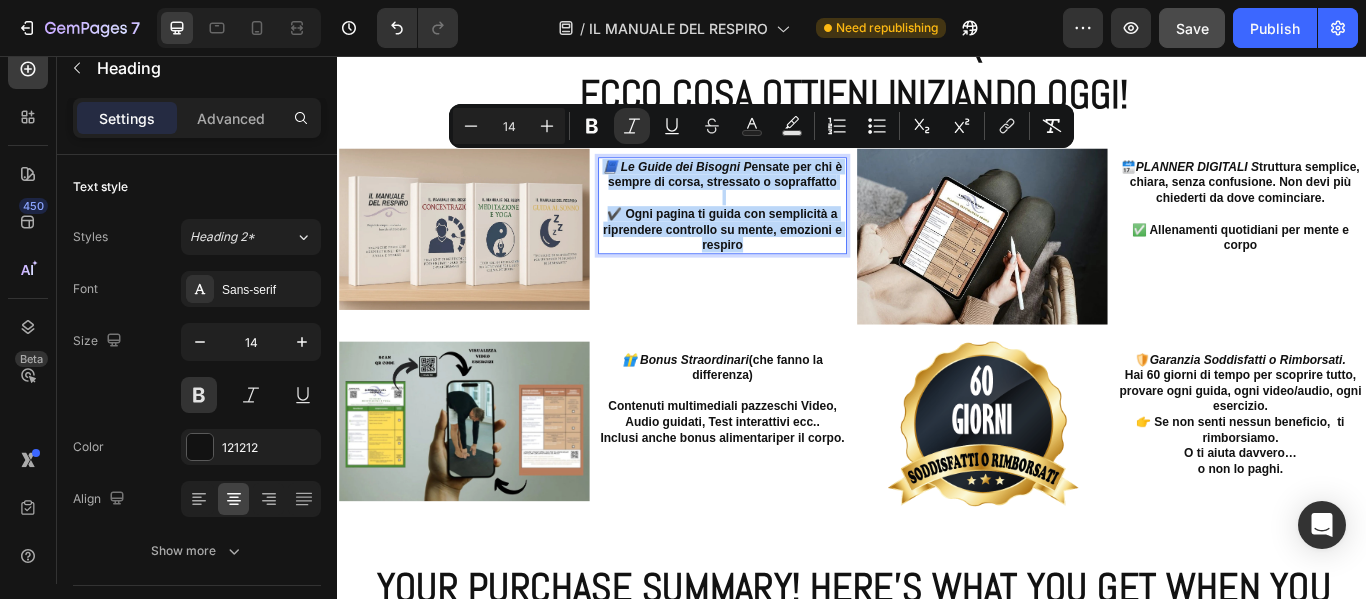 drag, startPoint x: 818, startPoint y: 270, endPoint x: 642, endPoint y: 178, distance: 198.59506 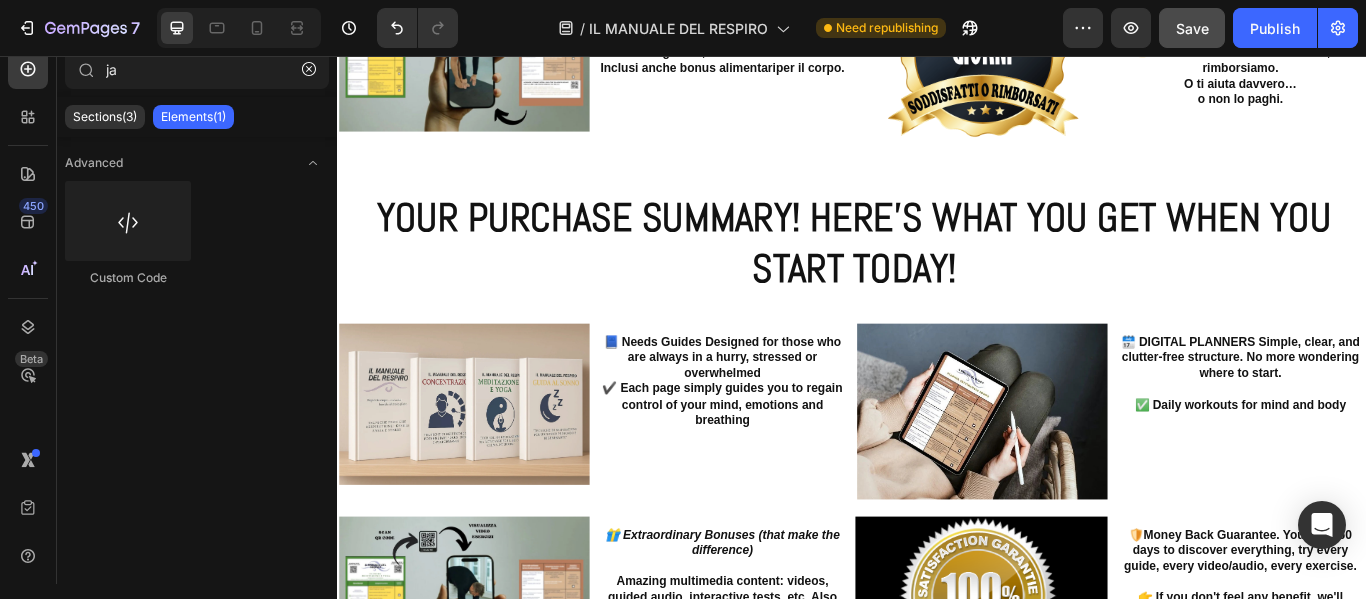 scroll, scrollTop: 22610, scrollLeft: 0, axis: vertical 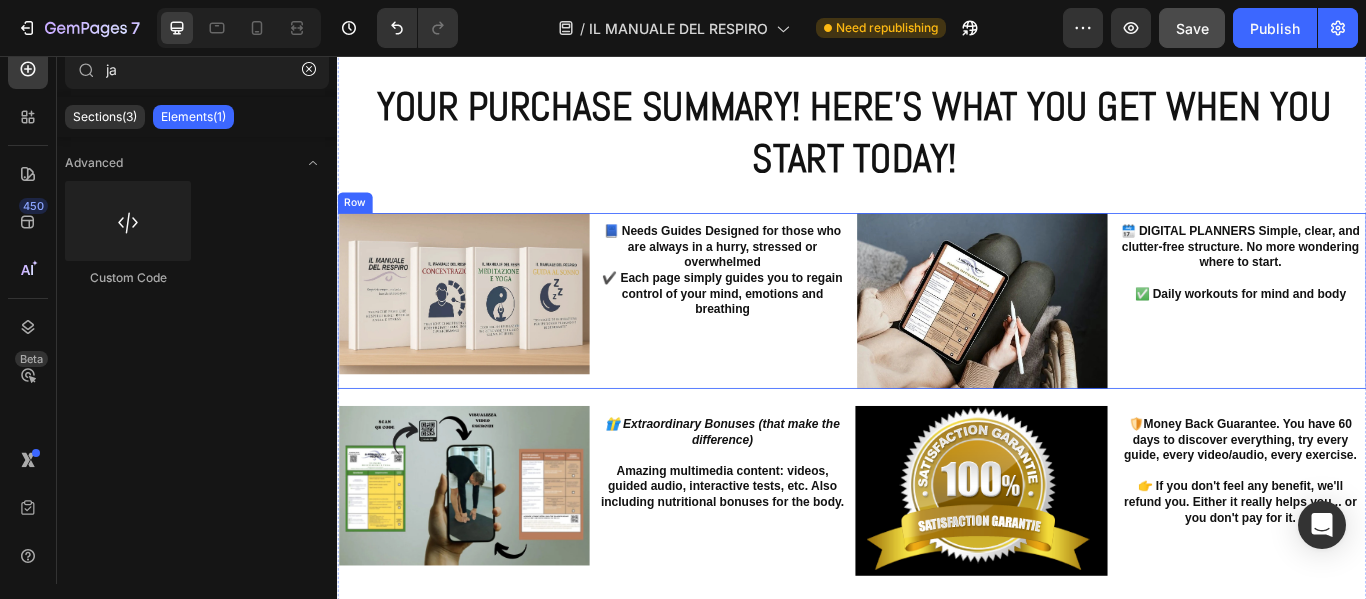 click on "📘 Needs Guides Designed for those who are always in a hurry, stressed or overwhelmed ✔️ Each page simply guides you to regain control of your mind, emotions and breathing Heading" at bounding box center [786, 341] 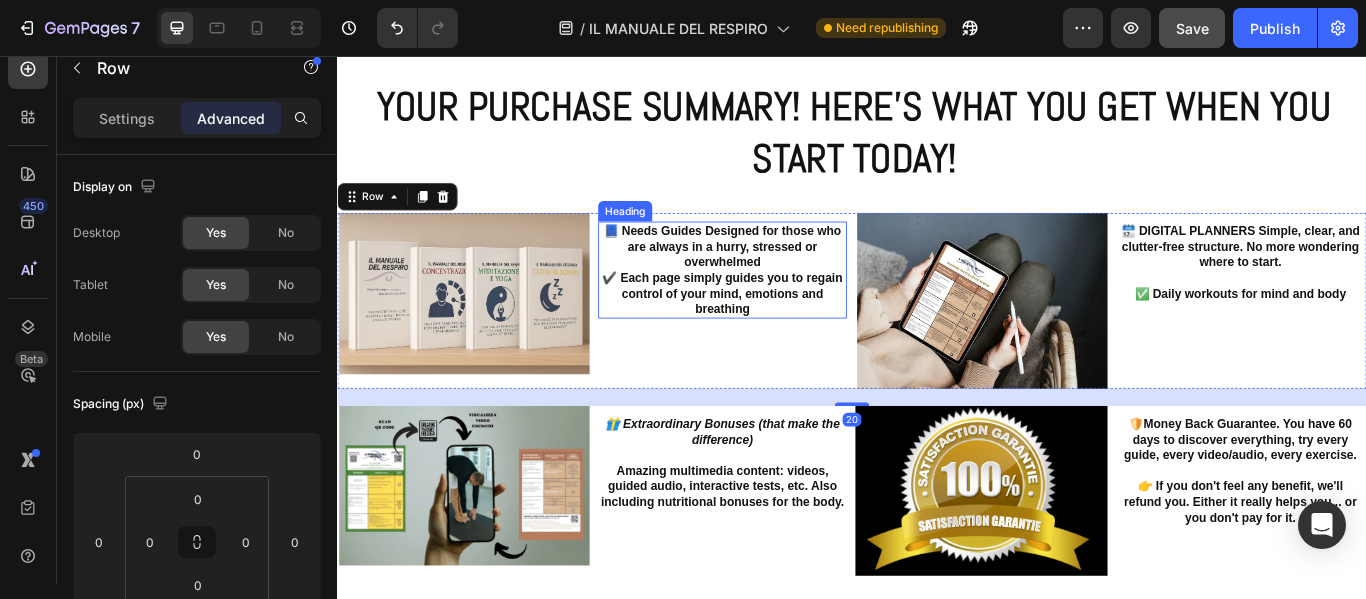 click on "📘 Needs Guides Designed for those who are always in a hurry, stressed or overwhelmed ✔️ Each page simply guides you to regain control of your mind, emotions and breathing" at bounding box center [786, 305] 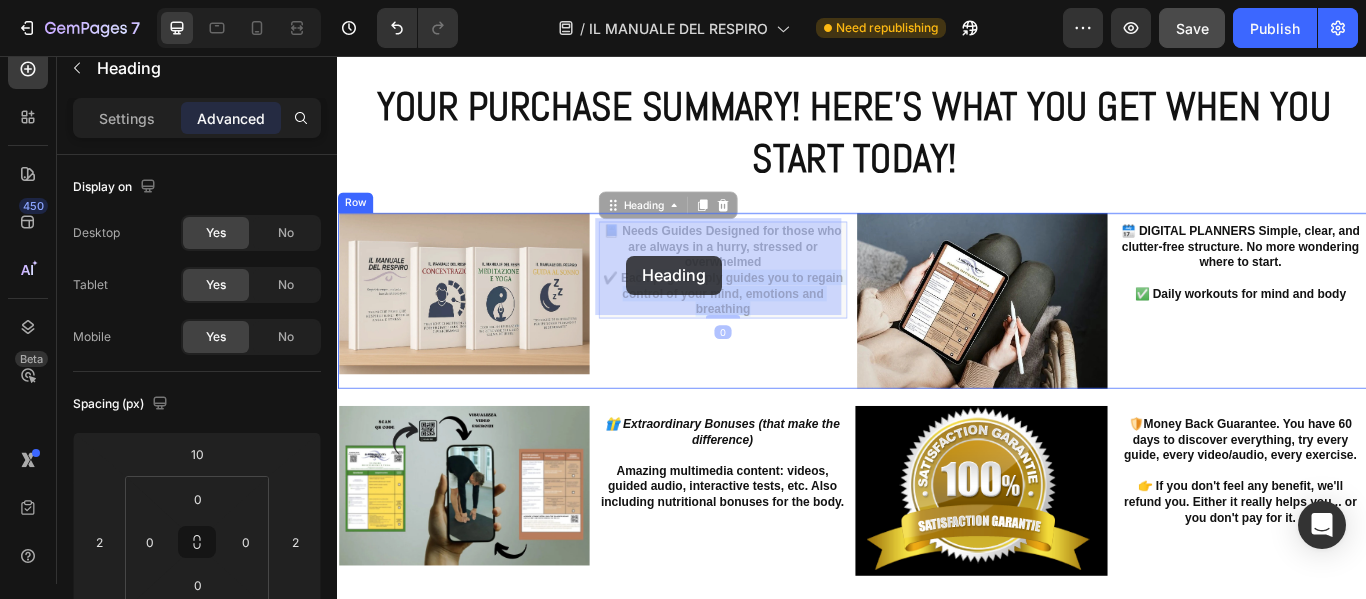 drag, startPoint x: 830, startPoint y: 340, endPoint x: 738, endPoint y: 327, distance: 92.91394 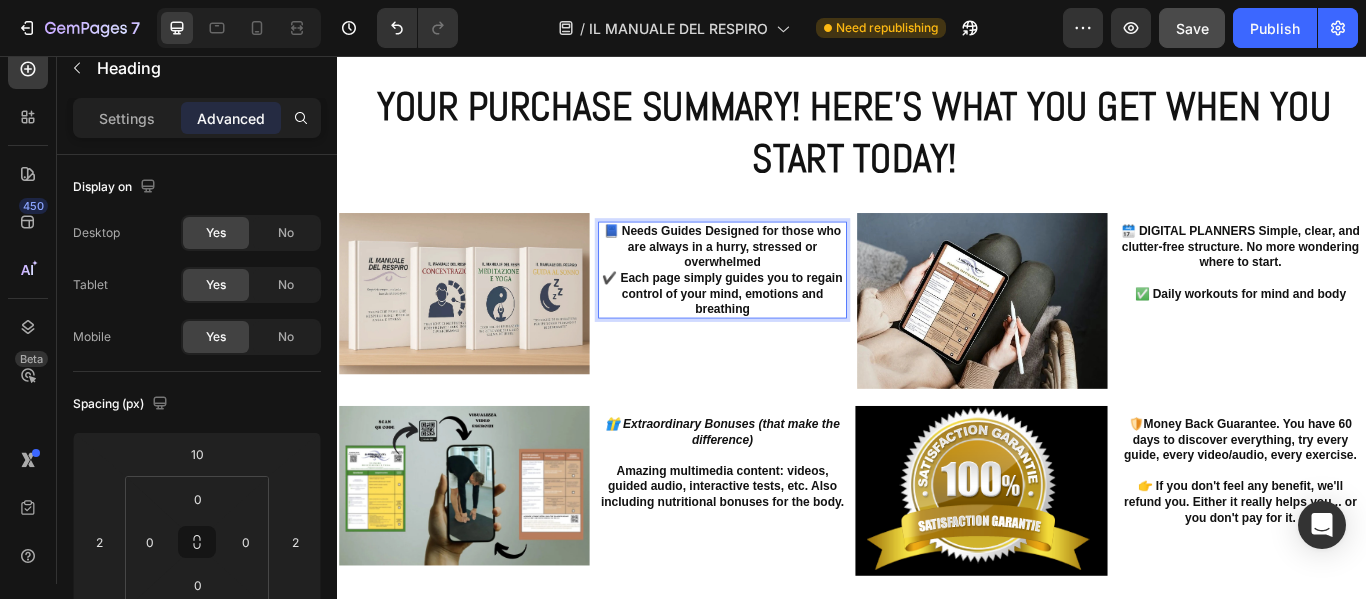 click on "📘 Needs Guides Designed for those who are always in a hurry, stressed or overwhelmed ✔️ Each page simply guides you to regain control of your mind, emotions and breathing" at bounding box center [786, 305] 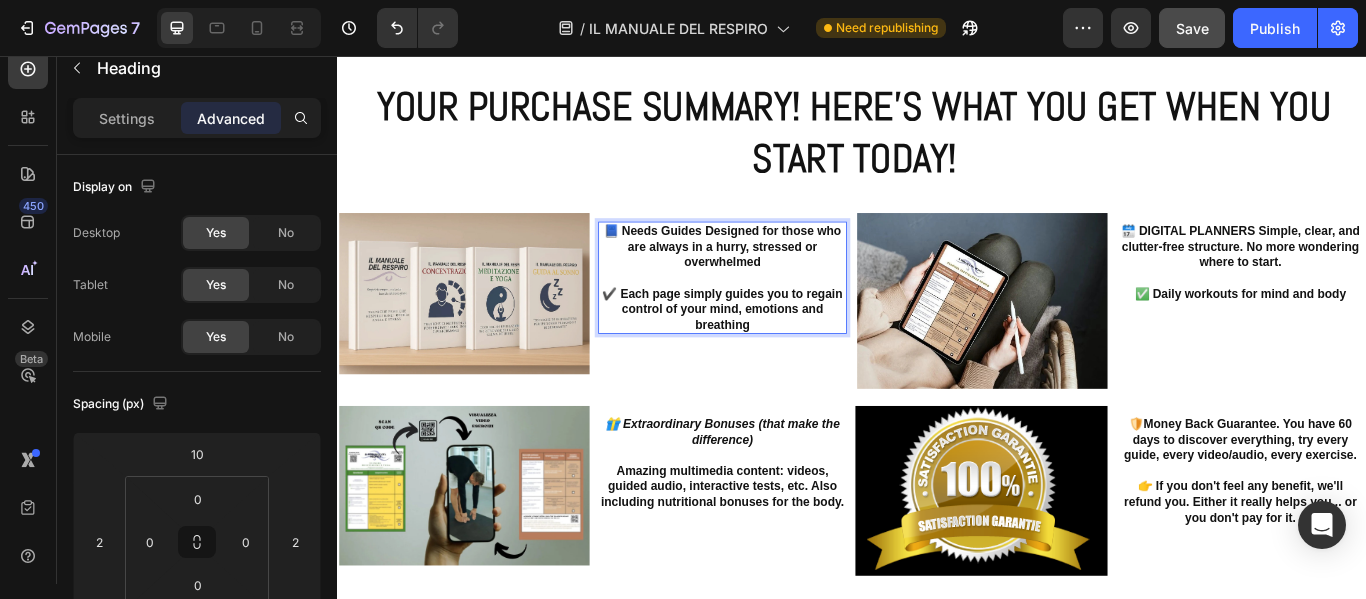 click on "📘 Needs Guides Designed for those who are always in a hurry, stressed or overwhelmed ⁠⁠⁠⁠⁠⁠⁠ ✔️ Each page simply guides you to regain control of your mind, emotions and breathing" at bounding box center [786, 314] 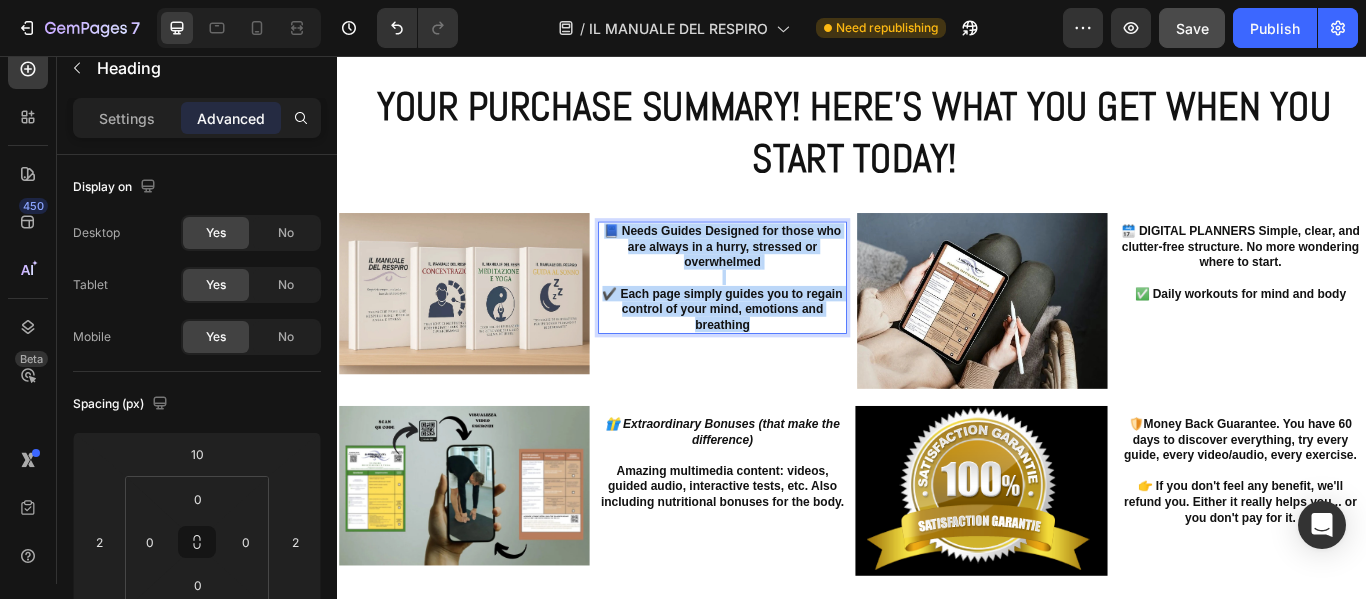 drag, startPoint x: 824, startPoint y: 355, endPoint x: 650, endPoint y: 235, distance: 211.36697 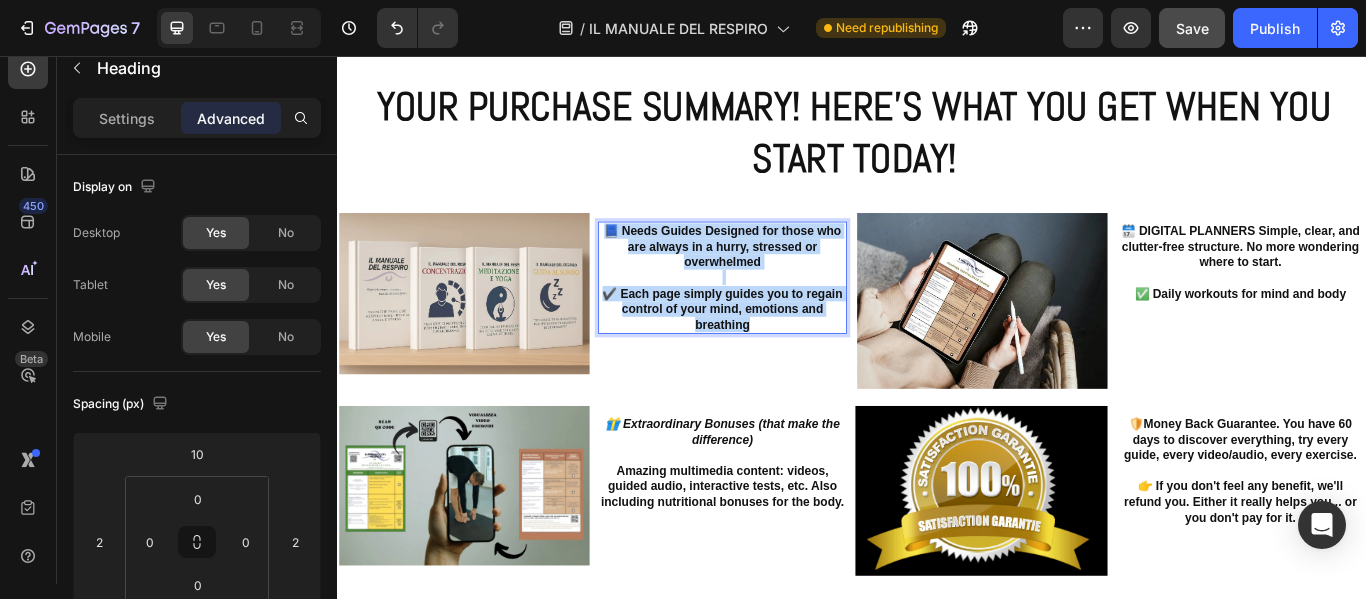 click on "📘 Needs Guides Designed for those who are always in a hurry, stressed or overwhelmed ✔️ Each page simply guides you to regain control of your mind, emotions and breathing" at bounding box center (786, 314) 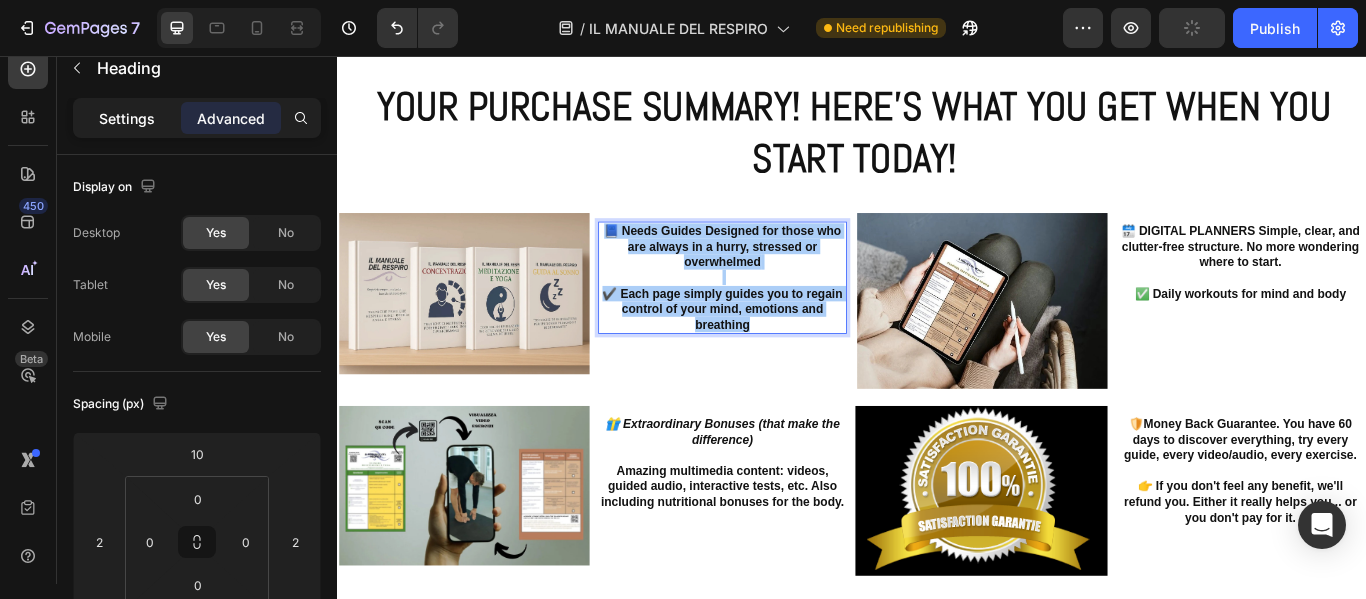 click on "Settings" at bounding box center [127, 118] 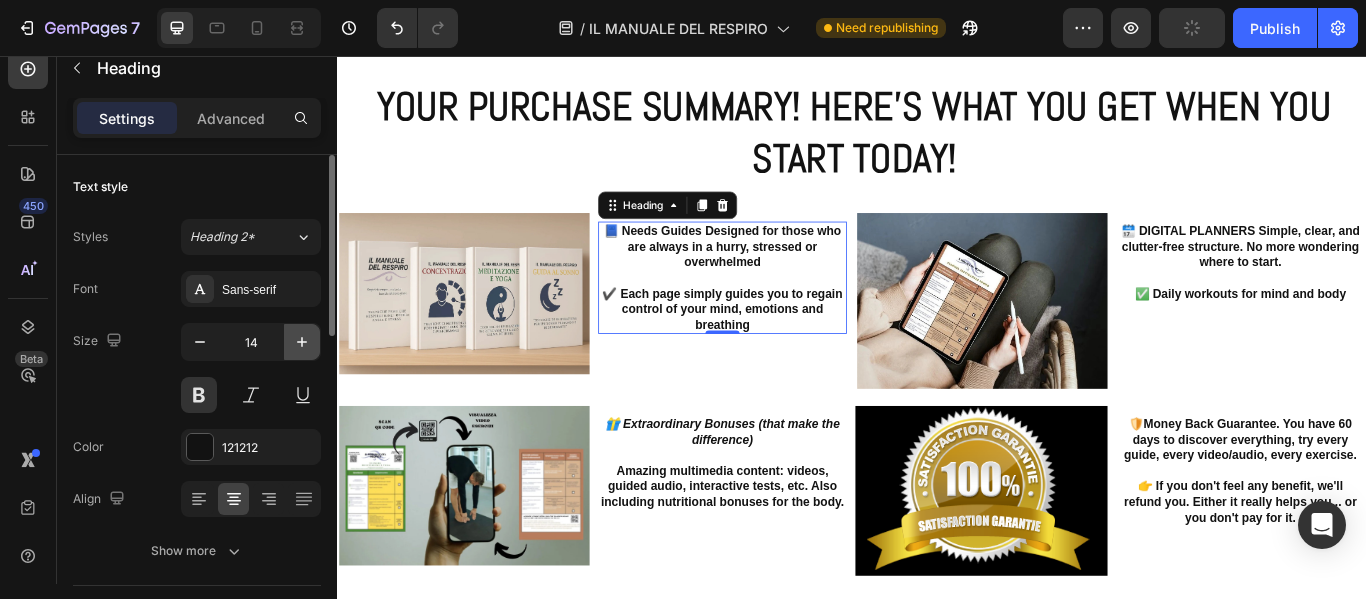click 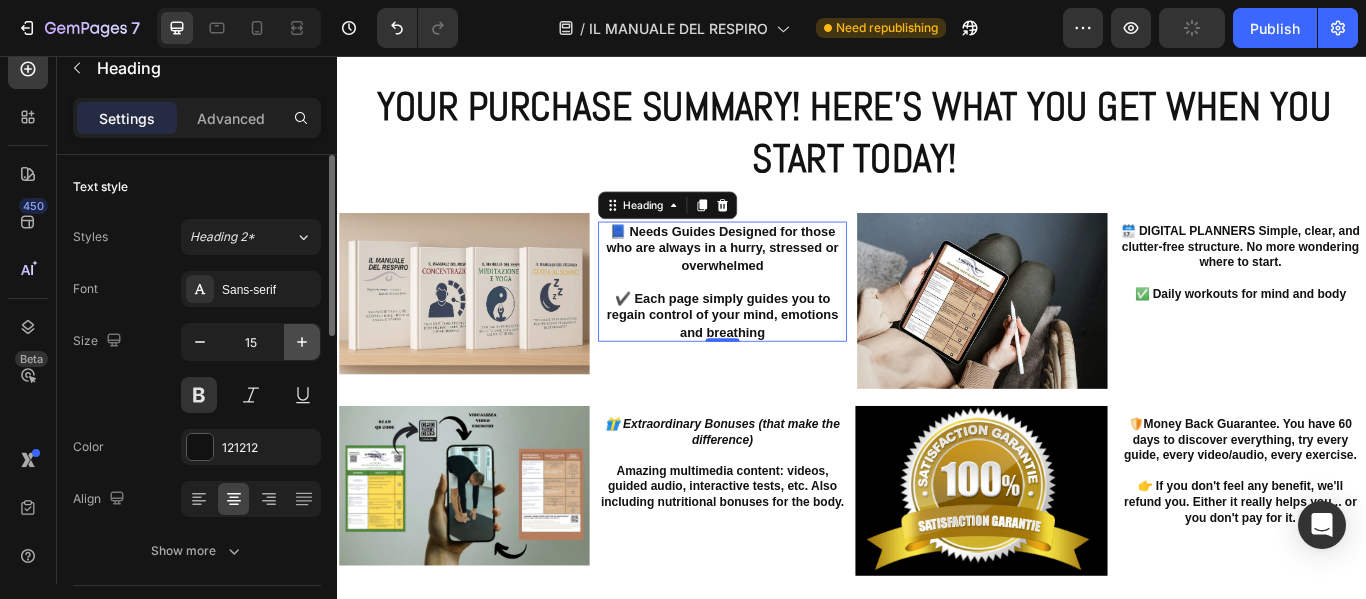click 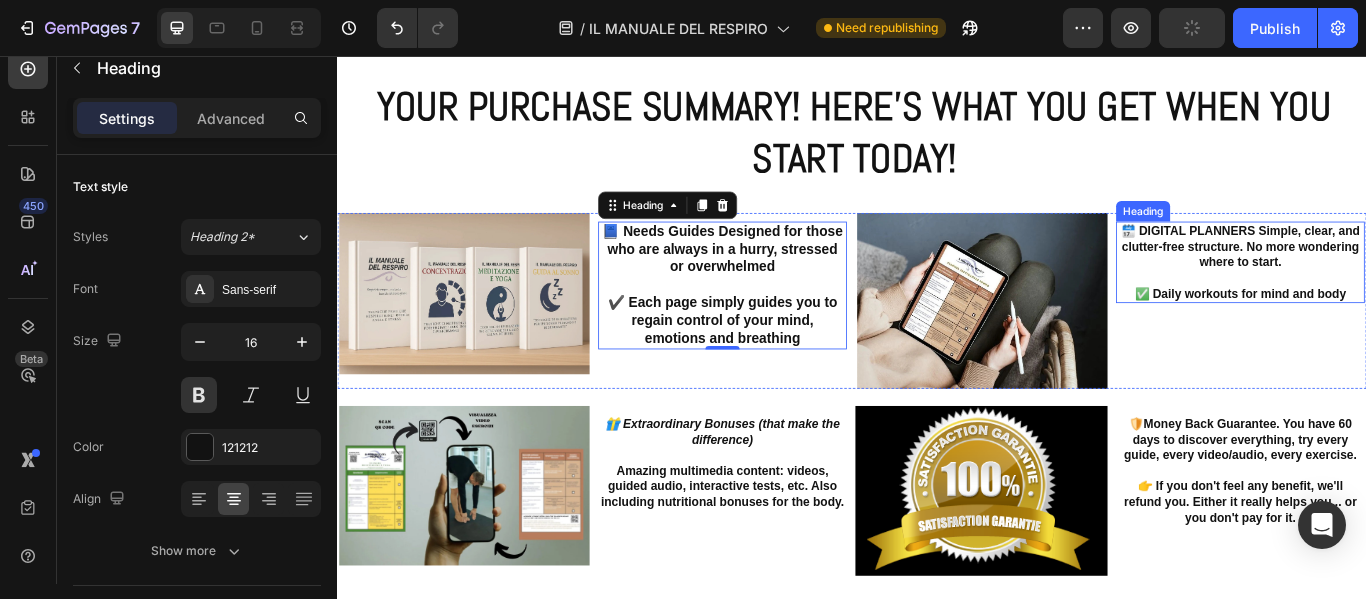 click on "🗓️ DIGITAL PLANNERS Simple, clear, and clutter-free structure. No more wondering where to start. ✅ Daily workouts for mind and body" at bounding box center (1390, 296) 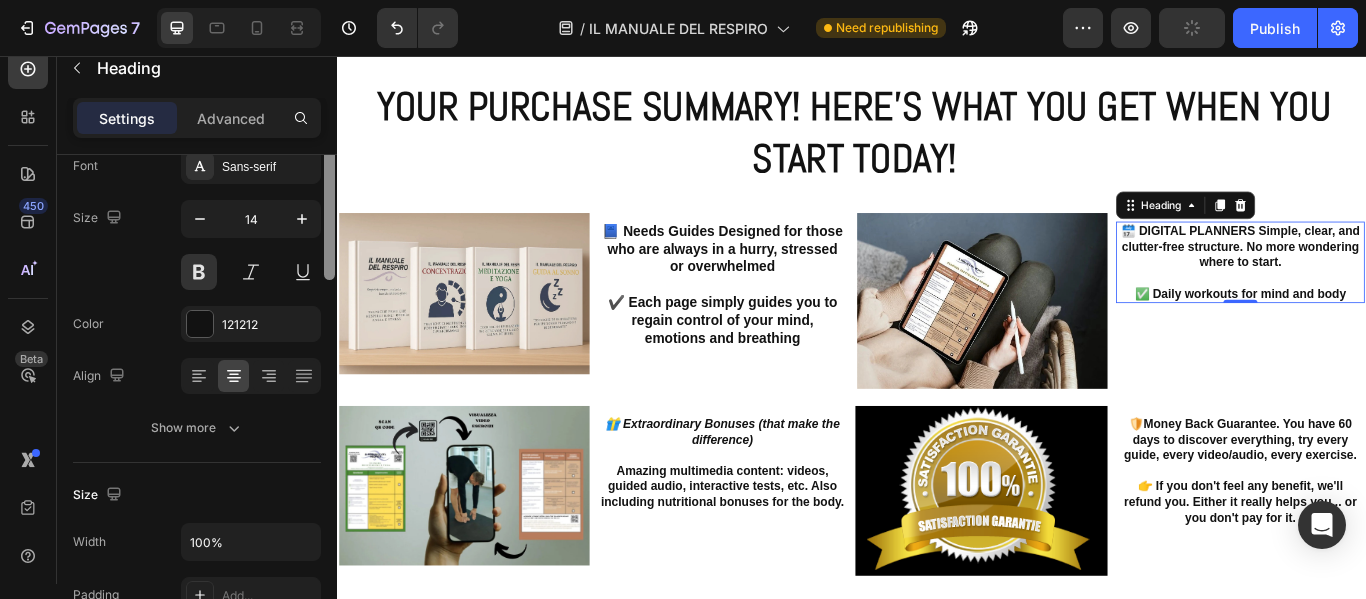 scroll, scrollTop: 0, scrollLeft: 0, axis: both 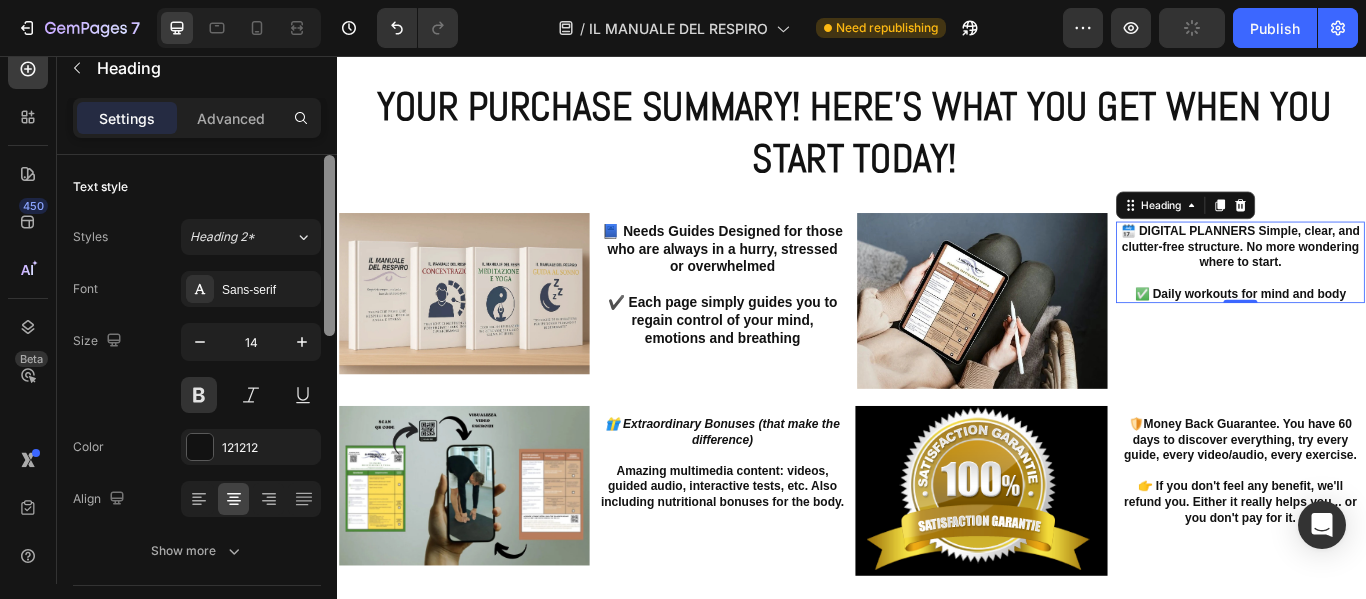 drag, startPoint x: 329, startPoint y: 294, endPoint x: 321, endPoint y: 176, distance: 118.270874 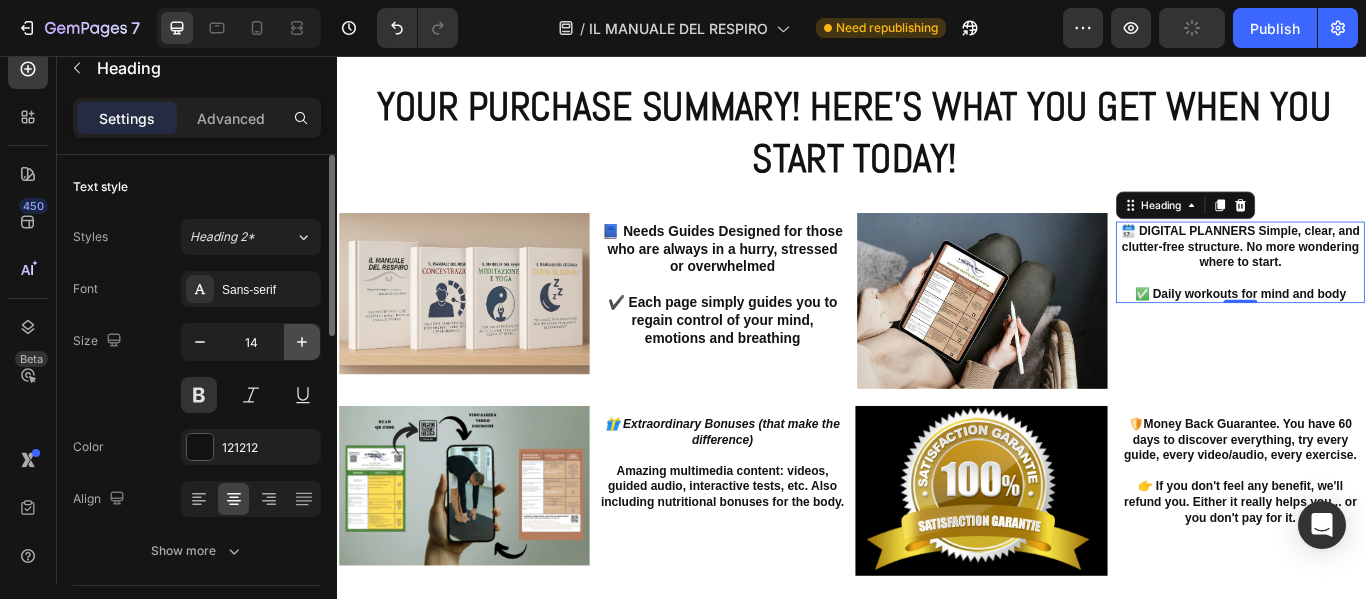 click 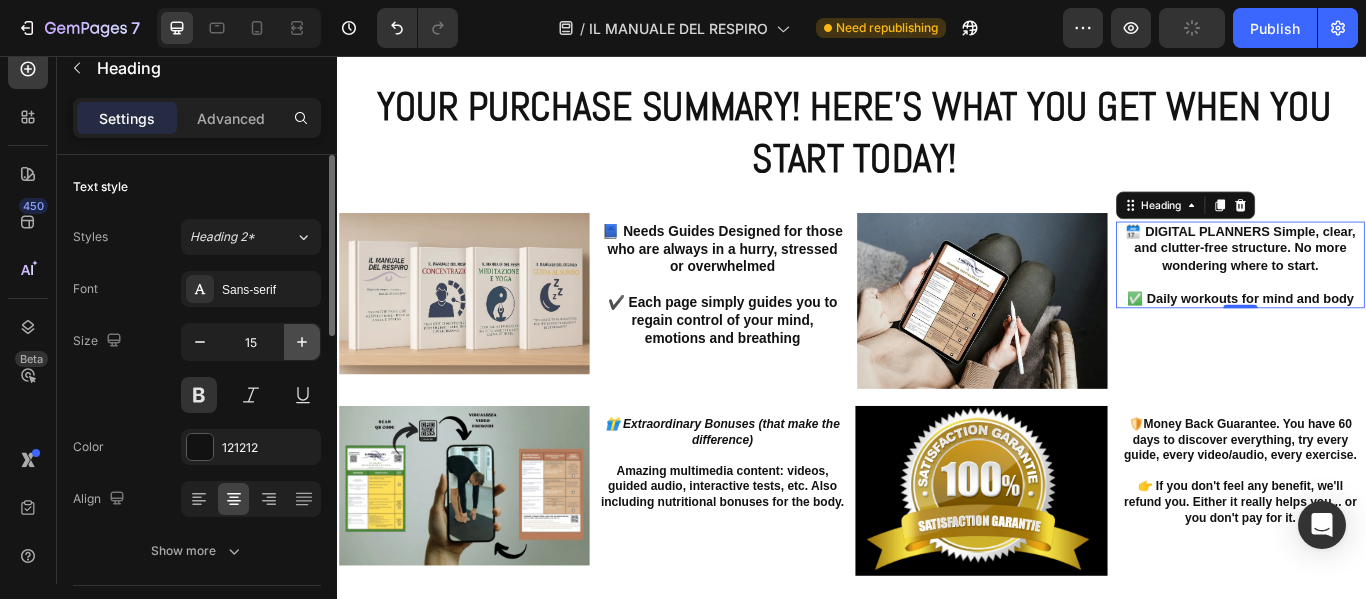 click 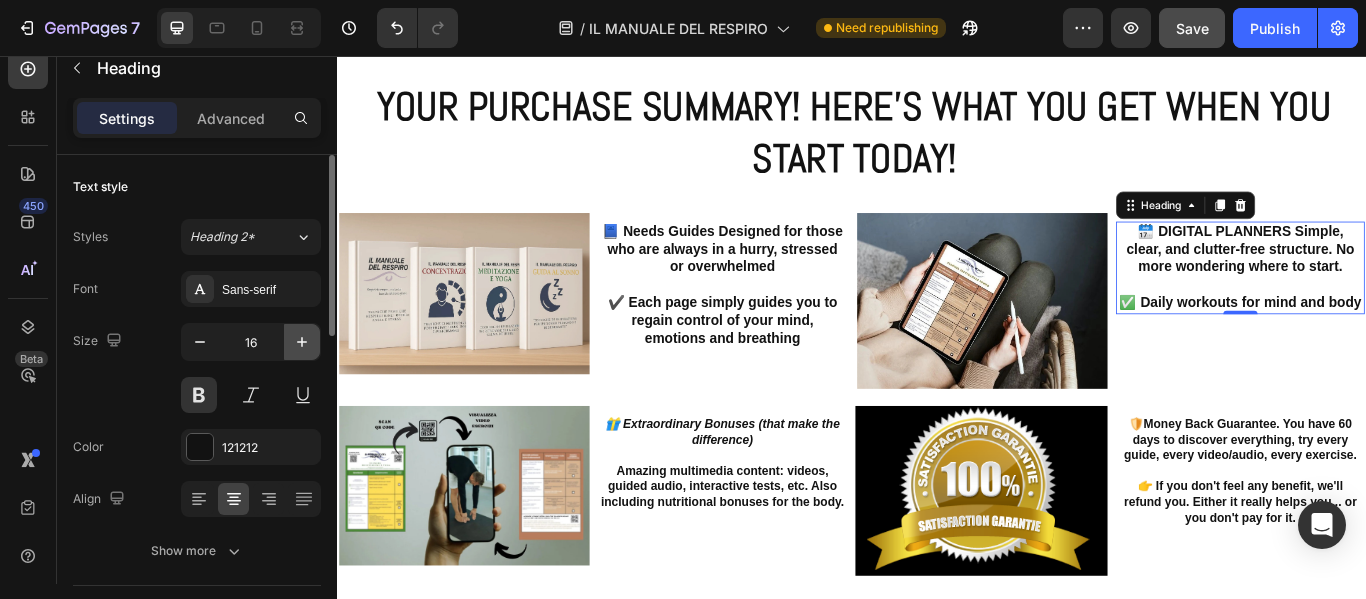 click 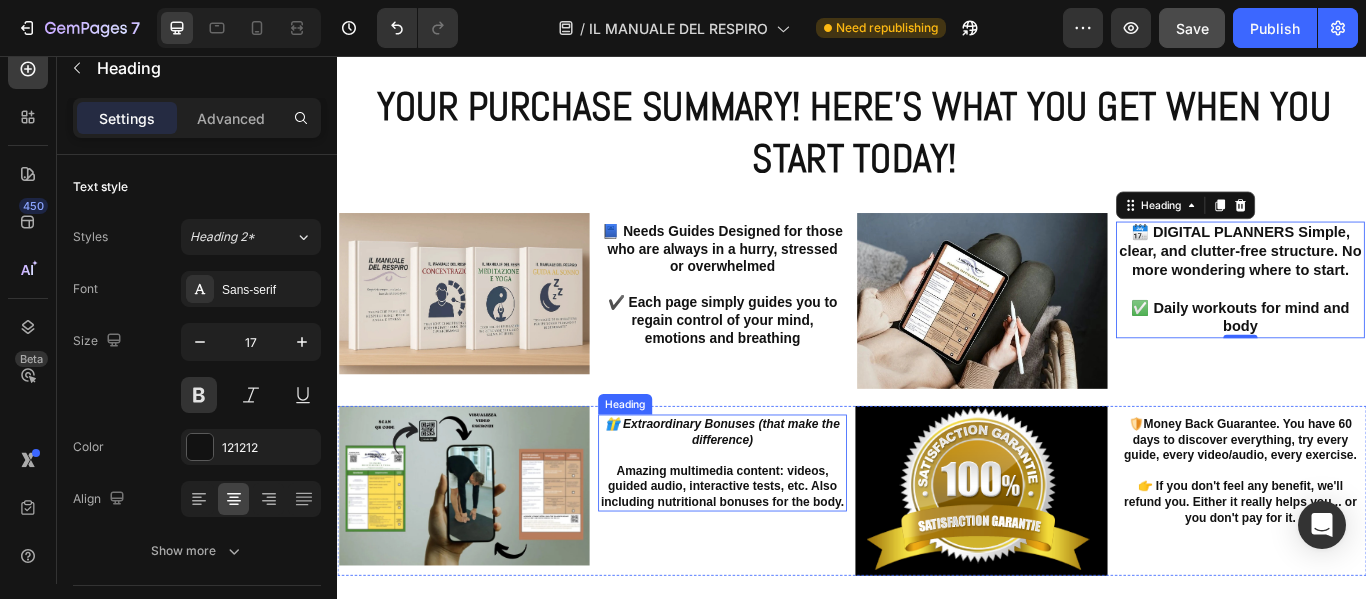 click on "🎁 Extraordinary Bonuses (that make the difference) Amazing multimedia content: videos, guided audio, interactive tests, etc.
Also including nutritional bonuses for the body." at bounding box center [786, 530] 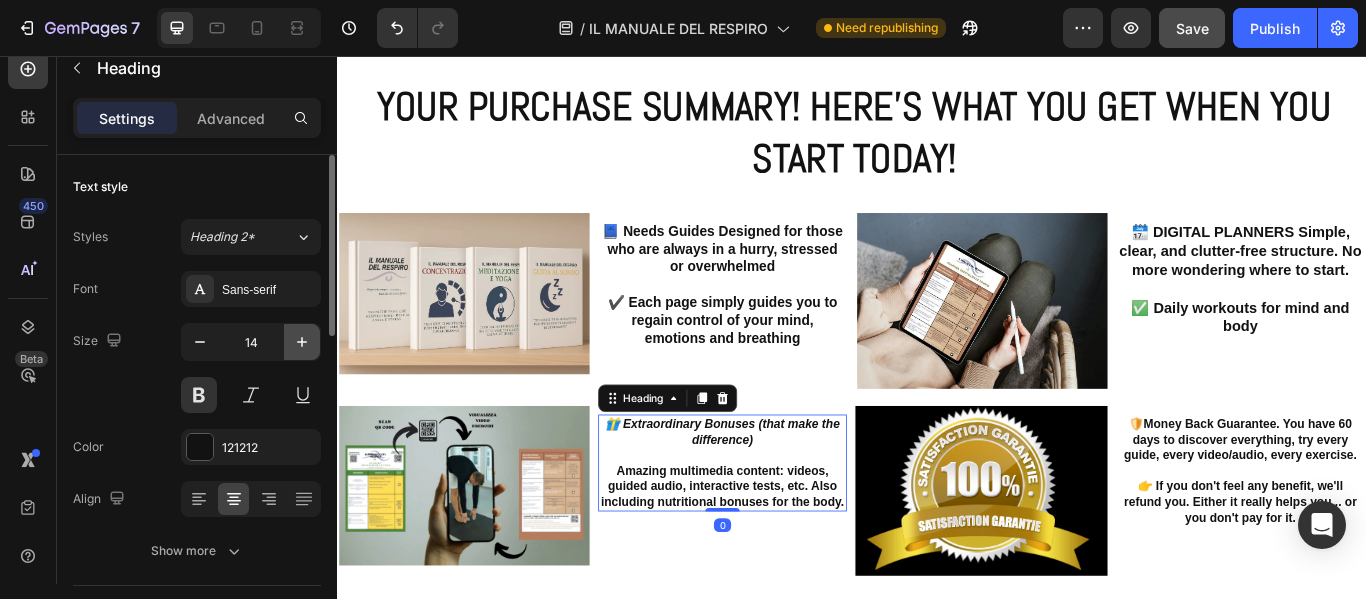 click 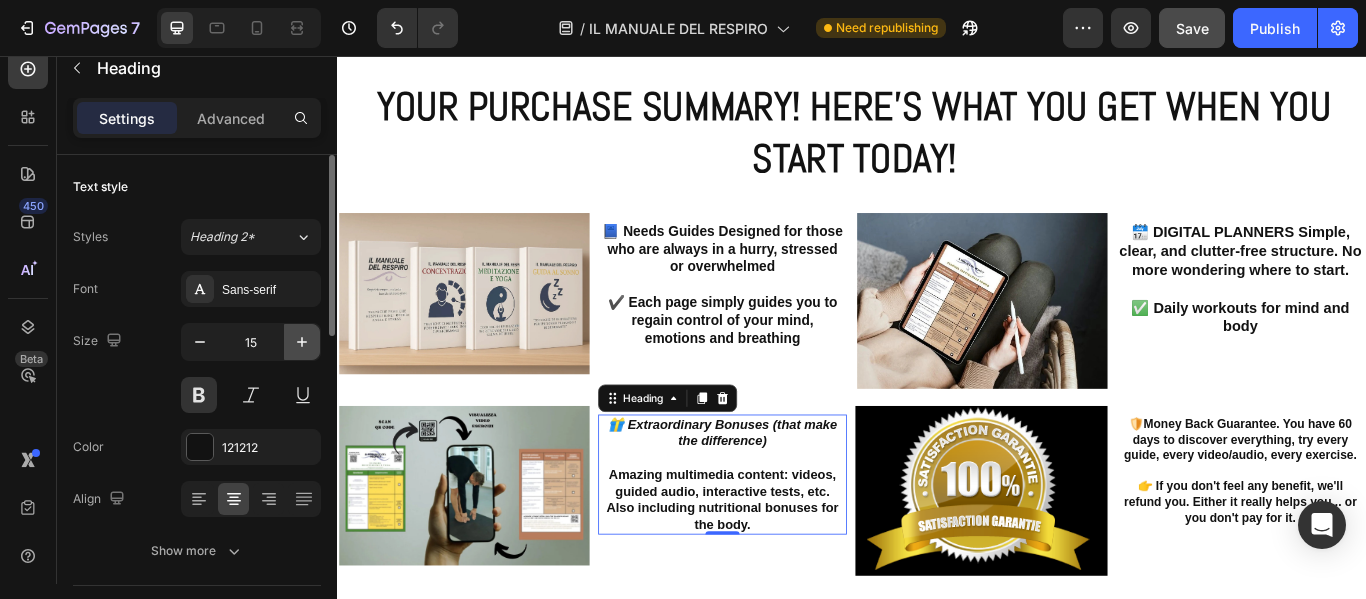 click 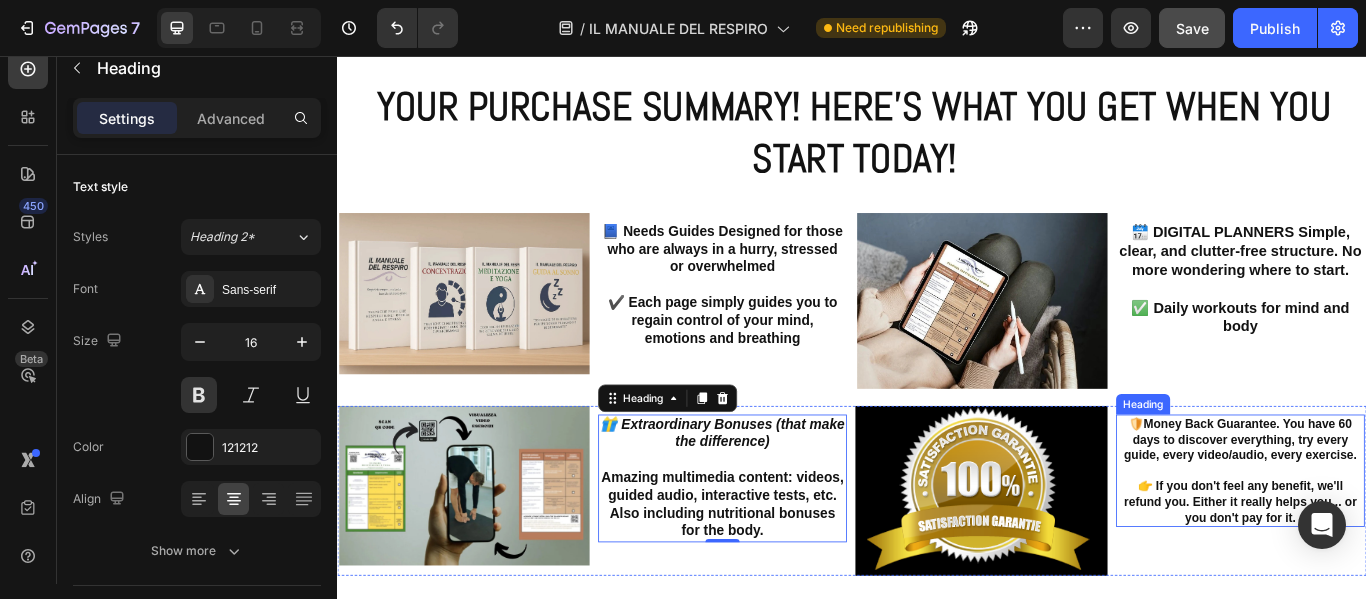click on "🛡️Money Back Guarantee.
You have 60 days to discover everything, try every guide, every video/audio, every exercise. 👉 If you don't feel any benefit, we'll refund you.
Either it really helps you...
or you don't pay for it." at bounding box center (1390, 539) 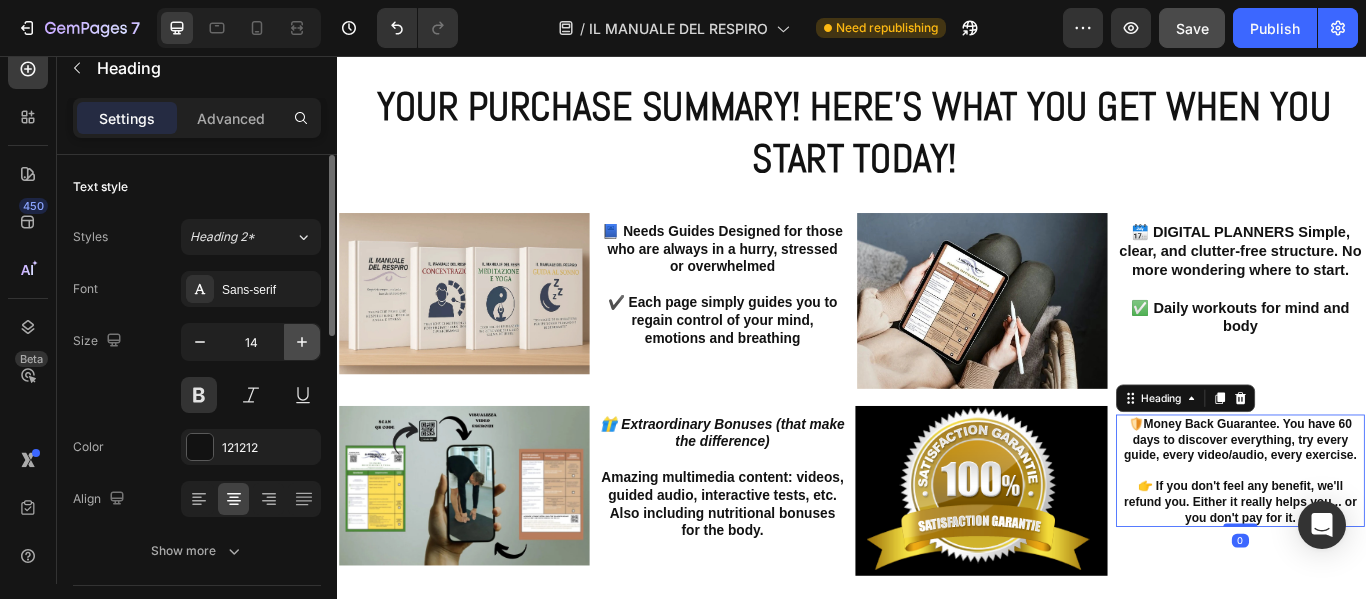 click 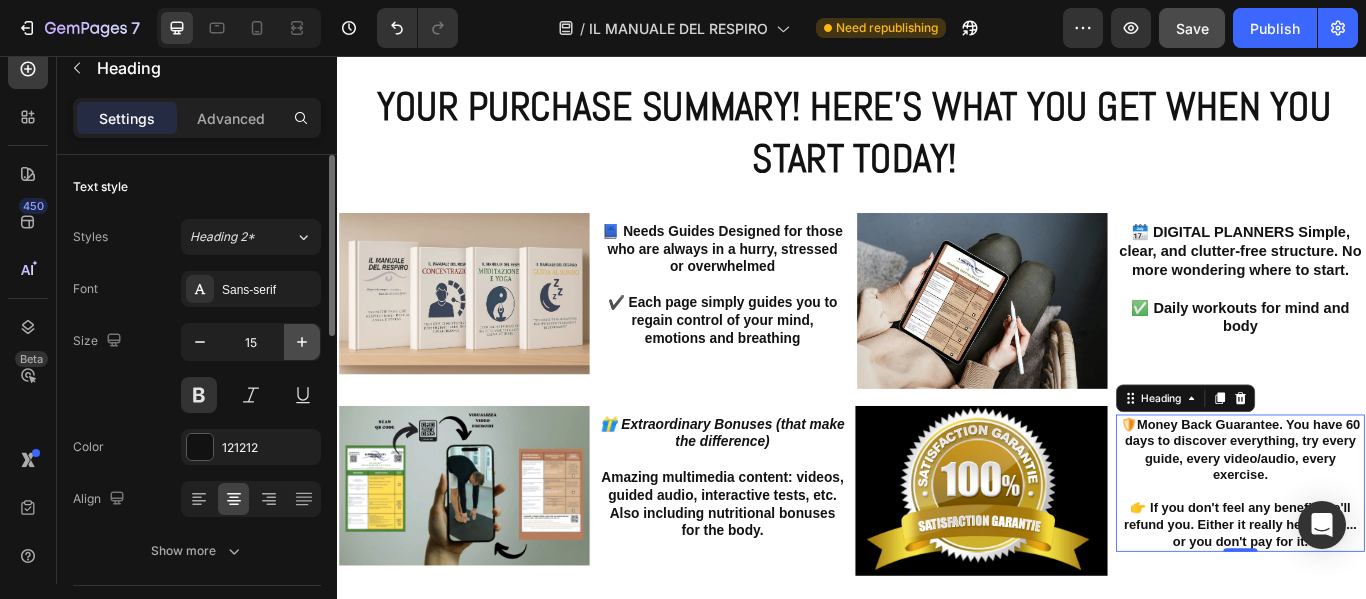 click 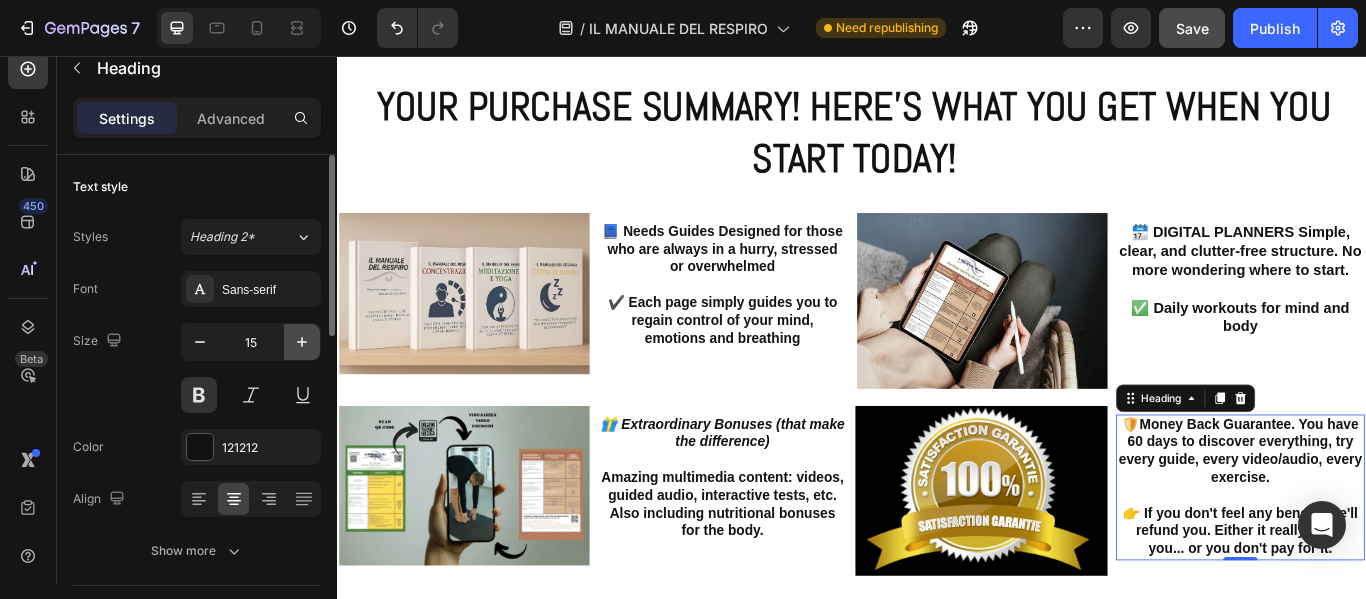 type on "16" 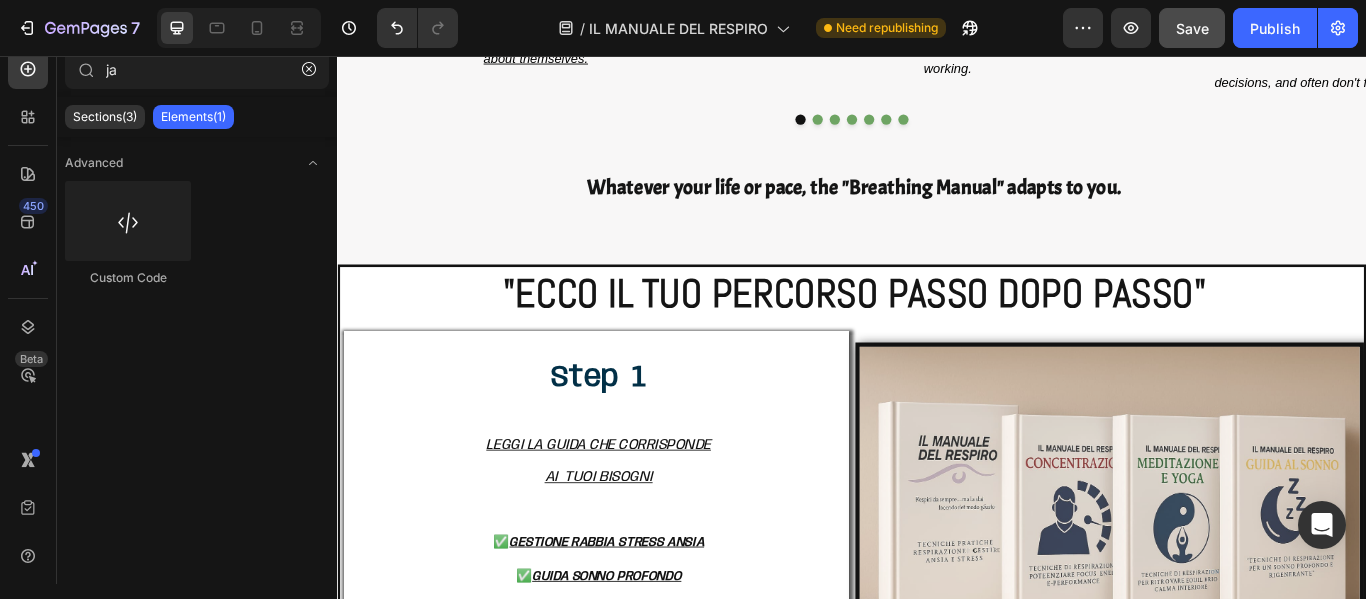 scroll, scrollTop: 13863, scrollLeft: 0, axis: vertical 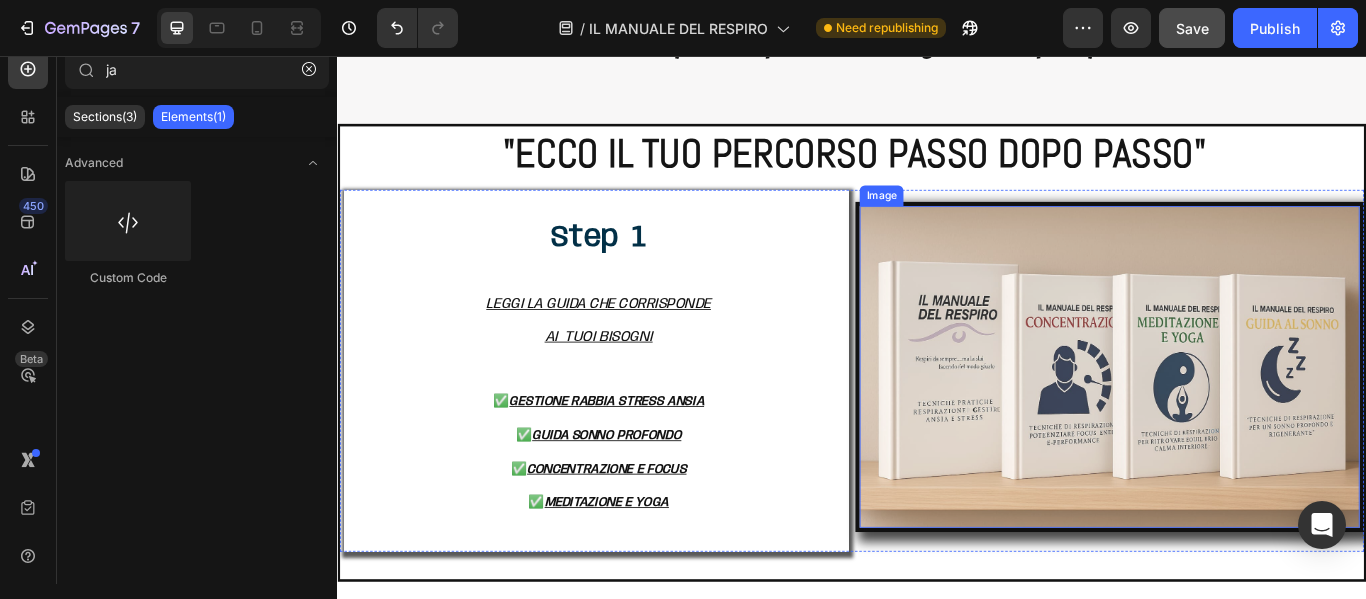 click at bounding box center (1237, 418) 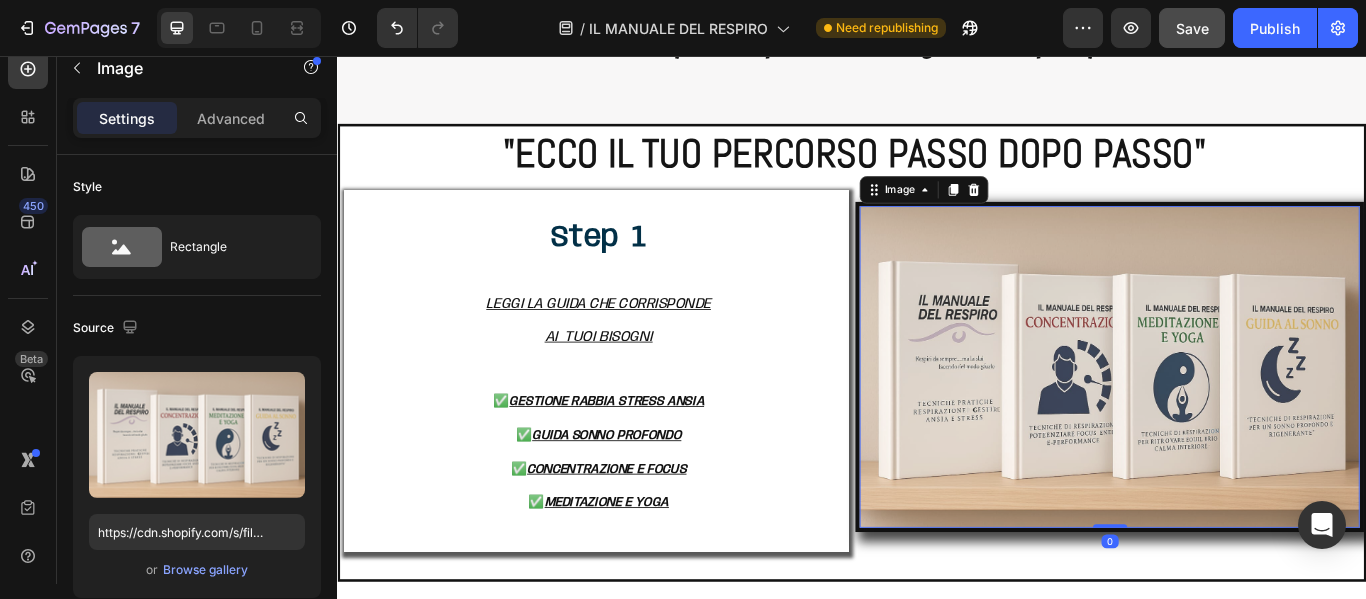 click on "Settings Advanced" at bounding box center (197, 118) 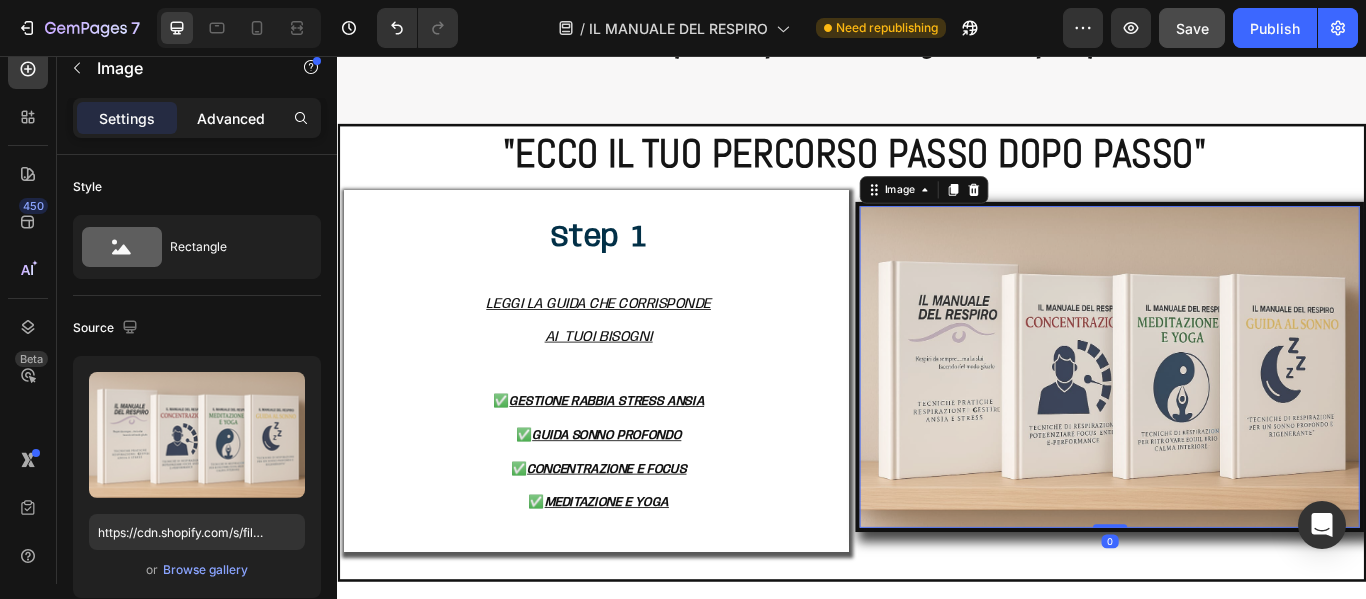 click on "Advanced" at bounding box center [231, 118] 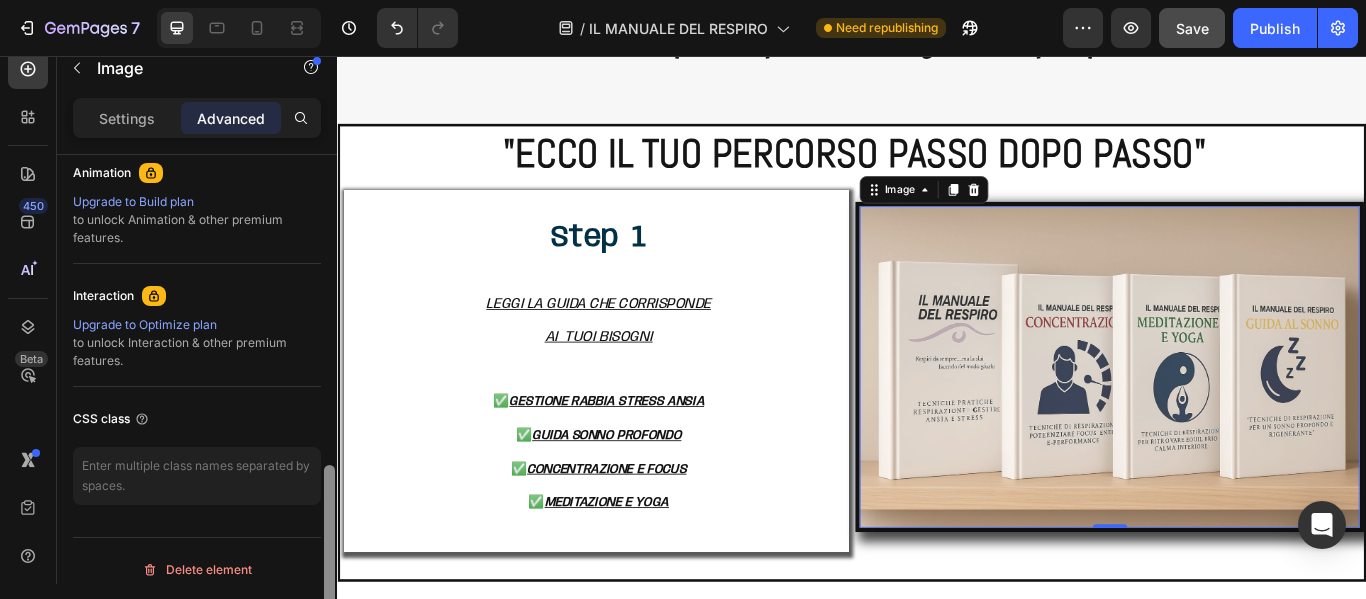 scroll, scrollTop: 902, scrollLeft: 0, axis: vertical 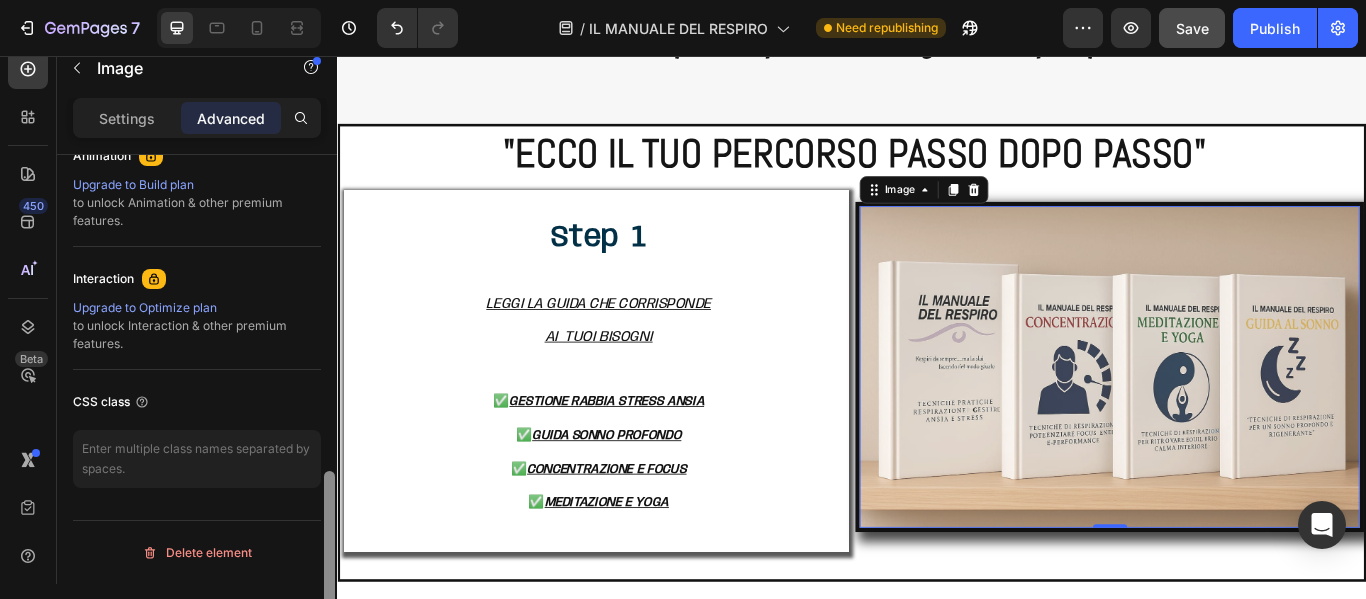 drag, startPoint x: 325, startPoint y: 167, endPoint x: 308, endPoint y: 495, distance: 328.44025 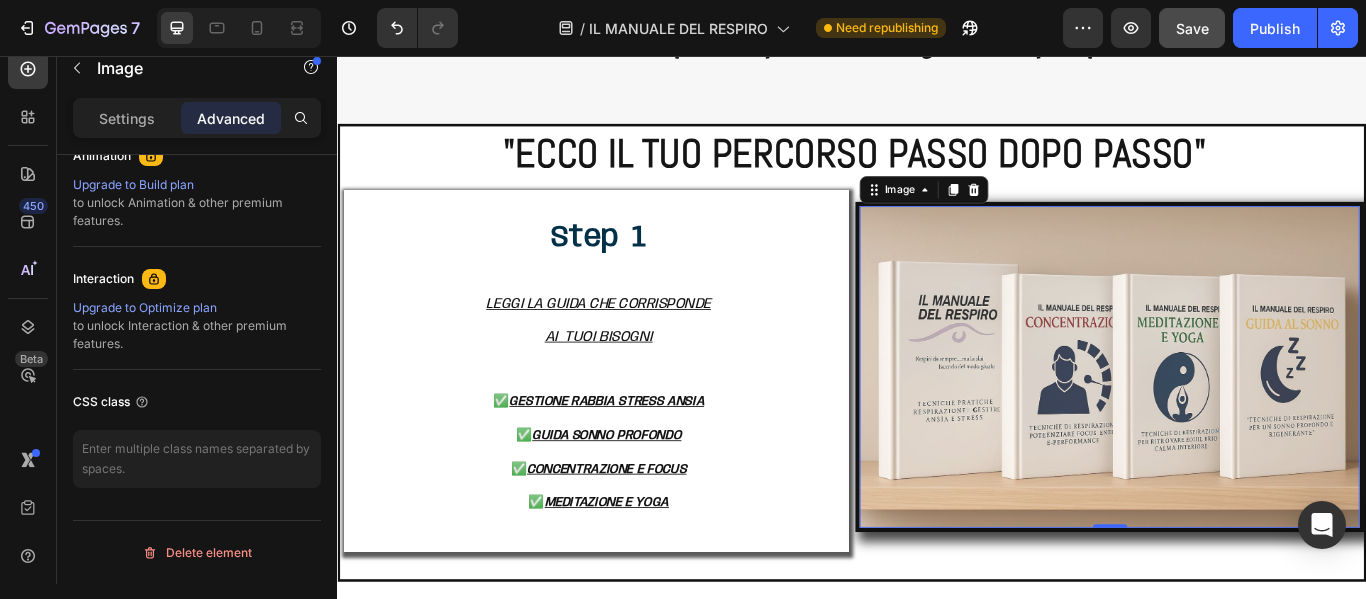 click on "Heading Image   0" at bounding box center [1237, 423] 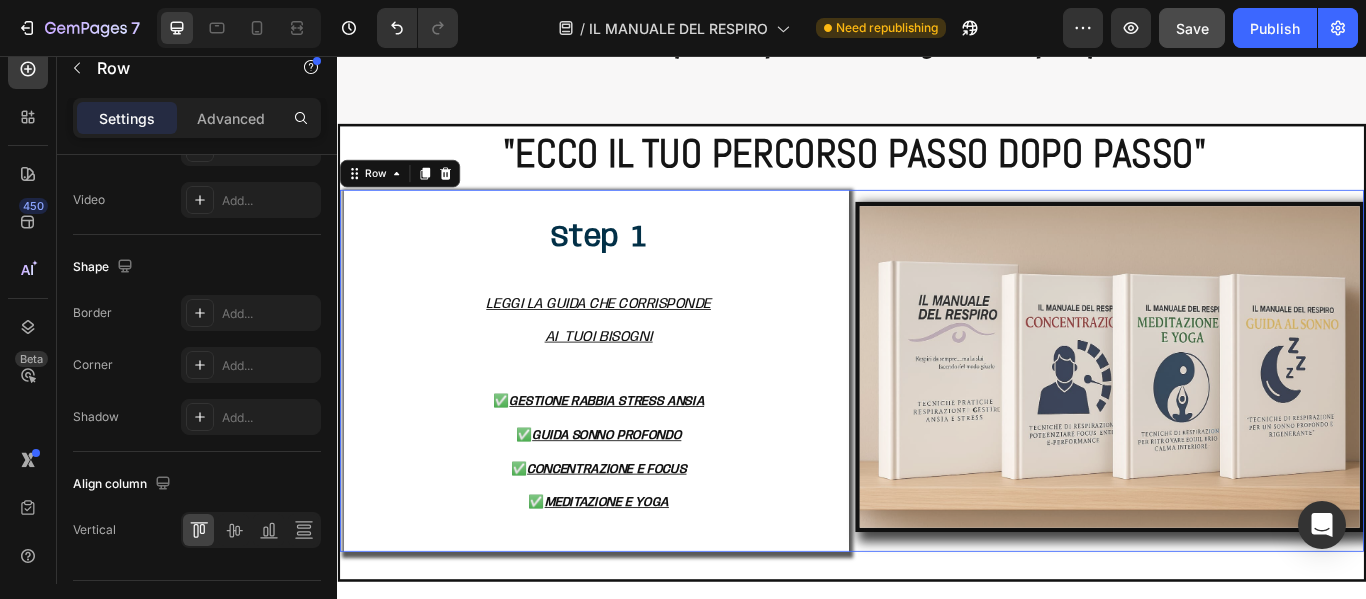 scroll, scrollTop: 0, scrollLeft: 0, axis: both 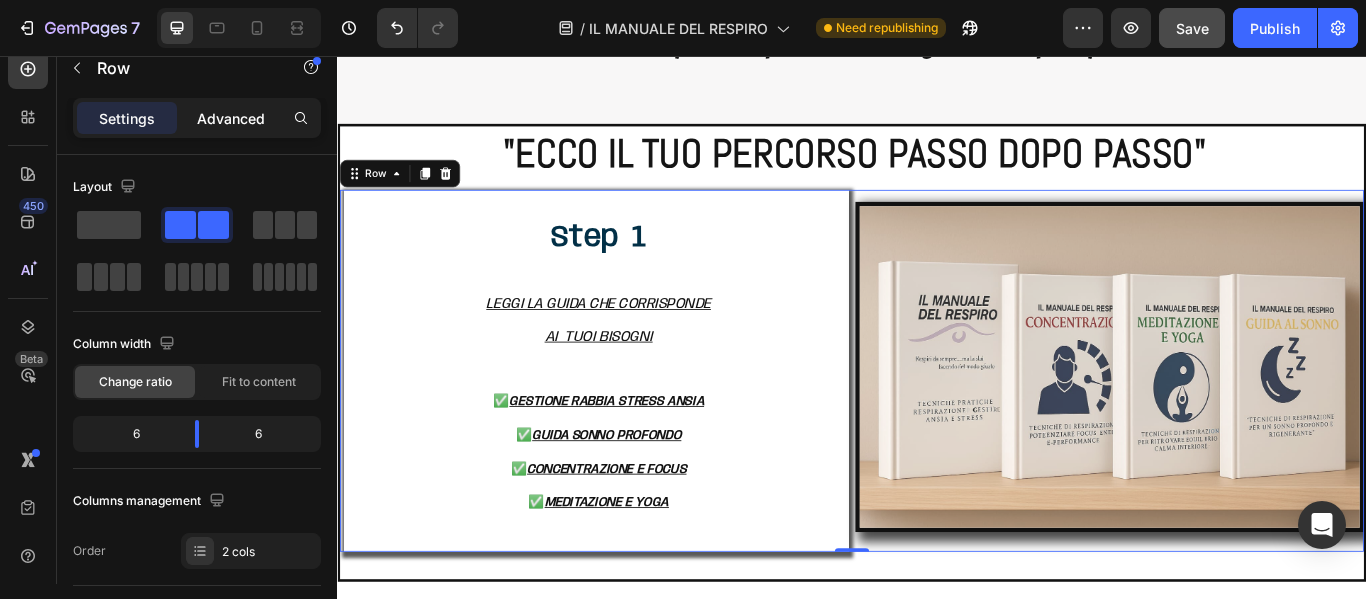 click on "Advanced" at bounding box center [231, 118] 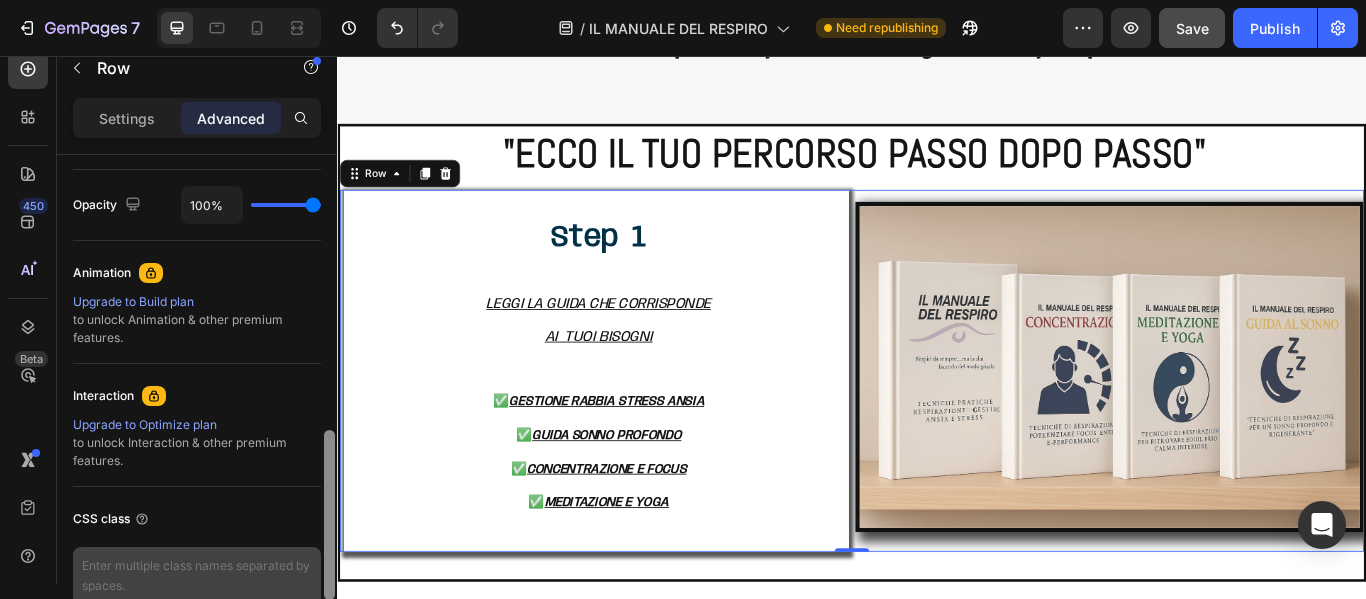scroll, scrollTop: 885, scrollLeft: 0, axis: vertical 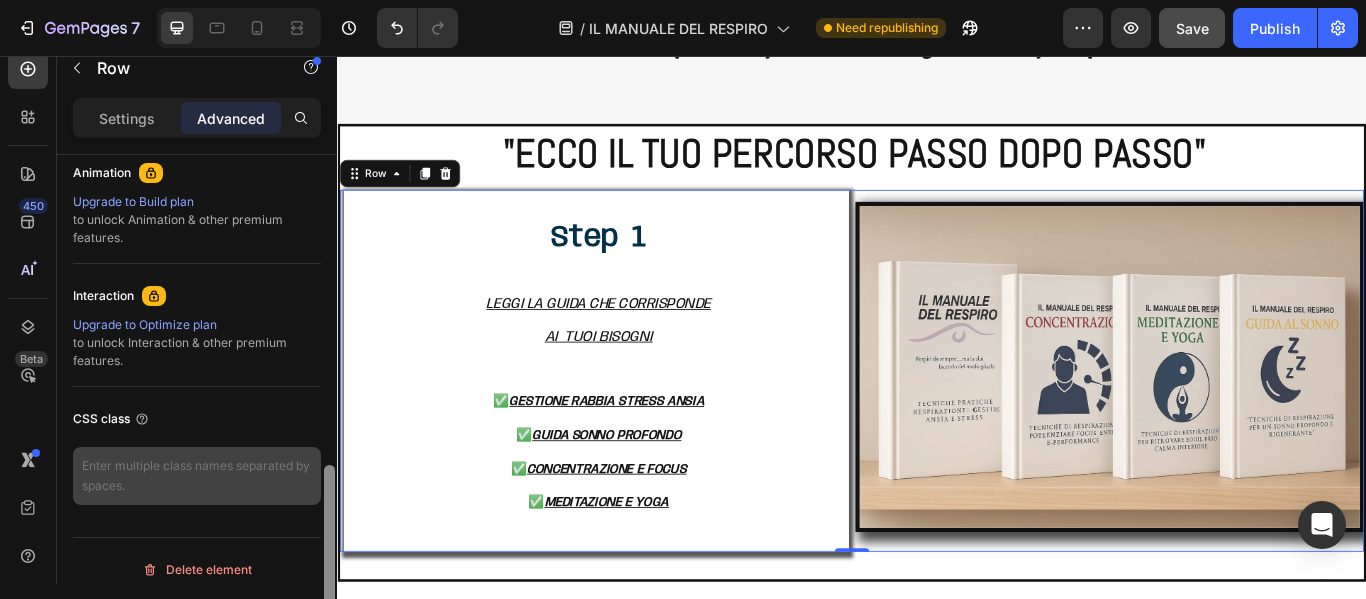 drag, startPoint x: 322, startPoint y: 250, endPoint x: 310, endPoint y: 503, distance: 253.28442 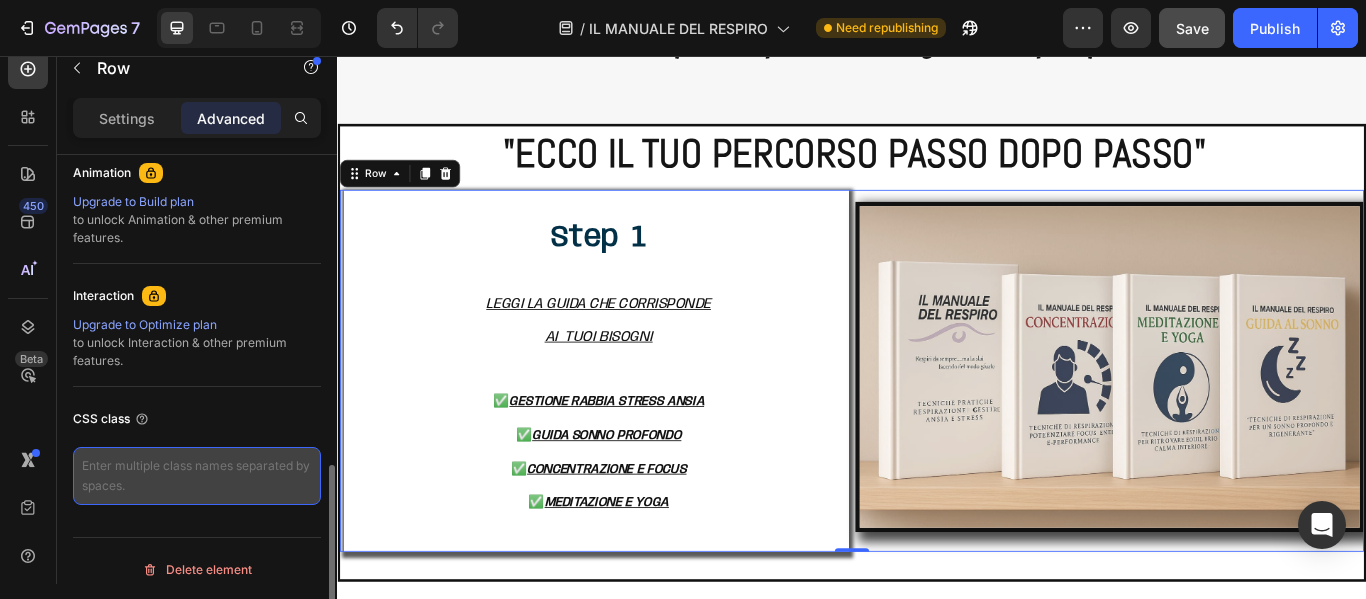 click at bounding box center [197, 476] 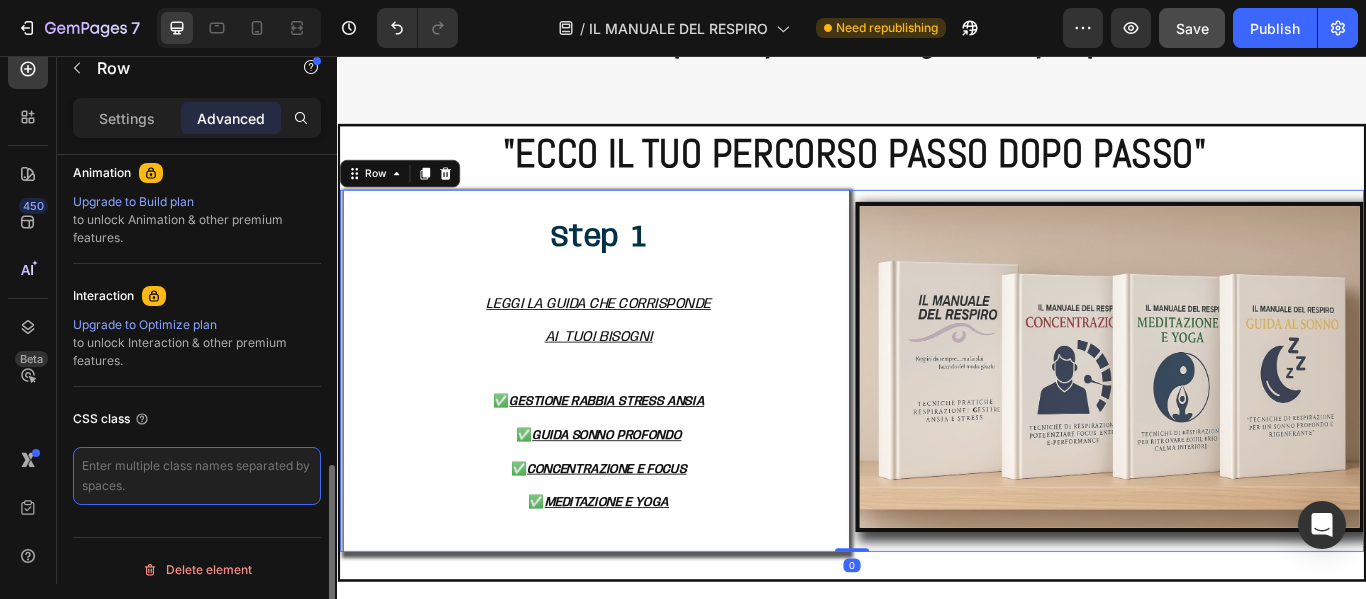 paste on "<script>
function showLang(lang) {
const itBlocks = document.querySelectorAll('.lang-it');
const enBlocks = document.querySelectorAll('.lang-en');
if (lang === 'it') {
itBlocks.forEach(el => el.style.display = 'block');
enBlocks.forEach(el => el.style.display = 'none');
} else {
itBlocks.forEach(el => el.style.display = 'none');
enBlocks.forEach(el => el.style.display = 'block');
}
}
document.addEventListener('DOMContentLoaded', () => {
showLang('it'); // Mostra solo italiano all'inizio
});
</script>" 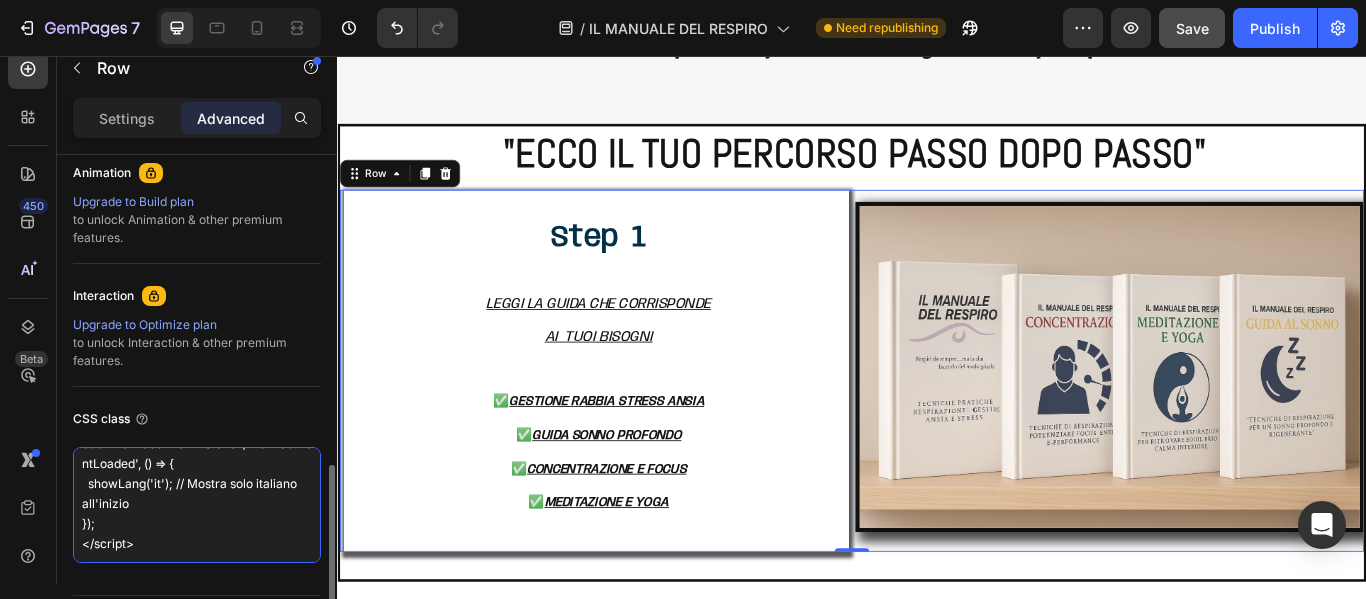 scroll, scrollTop: 0, scrollLeft: 0, axis: both 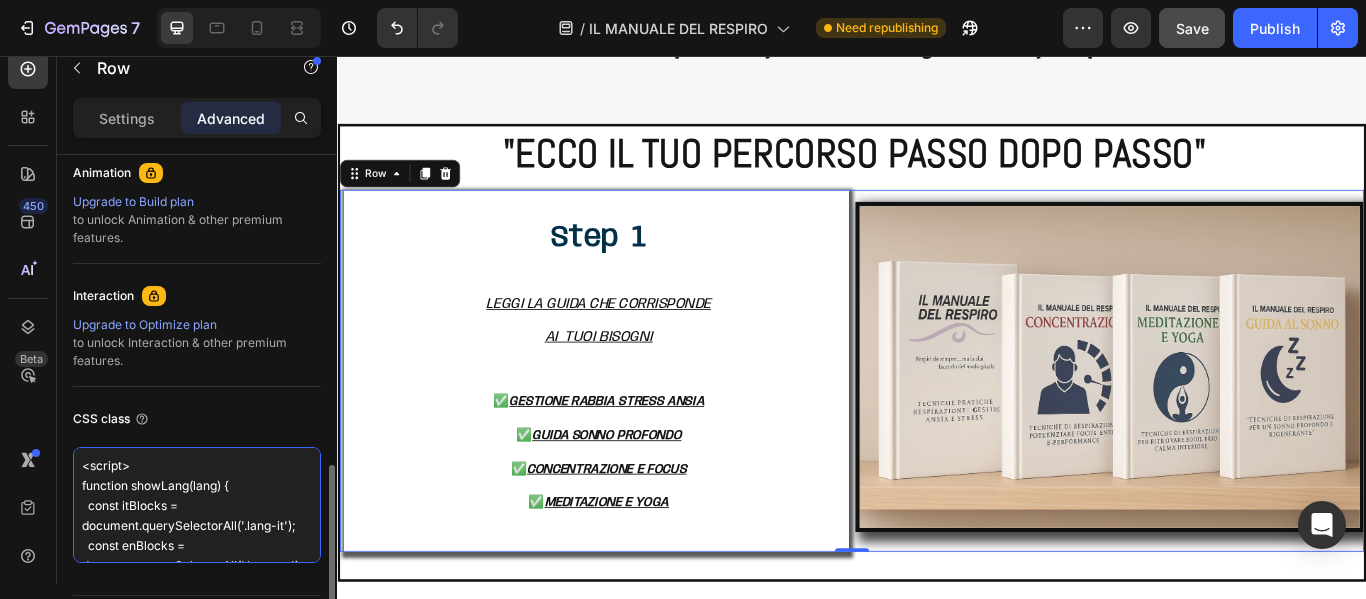 drag, startPoint x: 157, startPoint y: 548, endPoint x: 62, endPoint y: 320, distance: 247 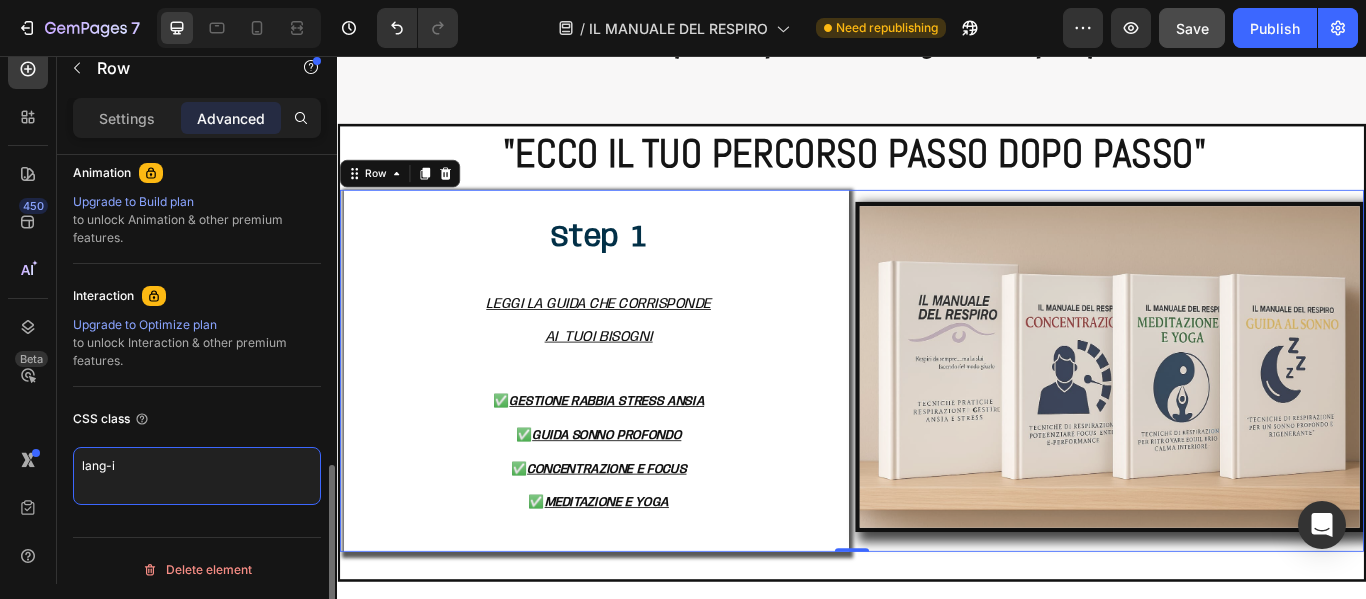 type on "lang-it" 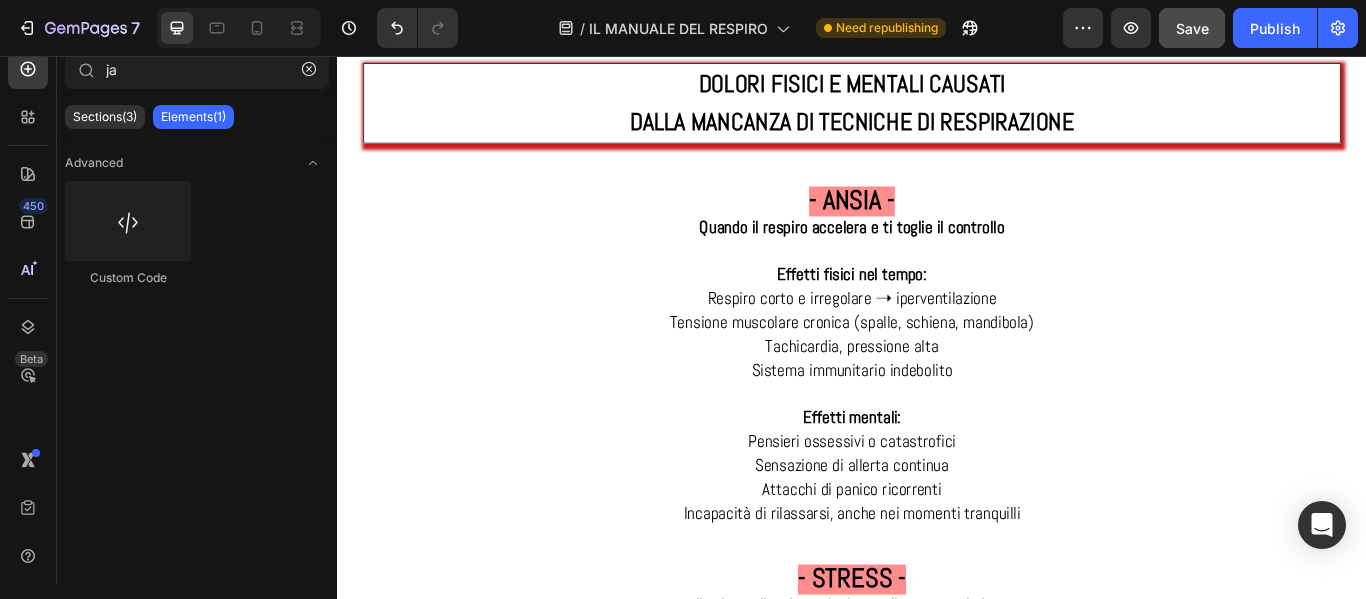 scroll, scrollTop: 767, scrollLeft: 0, axis: vertical 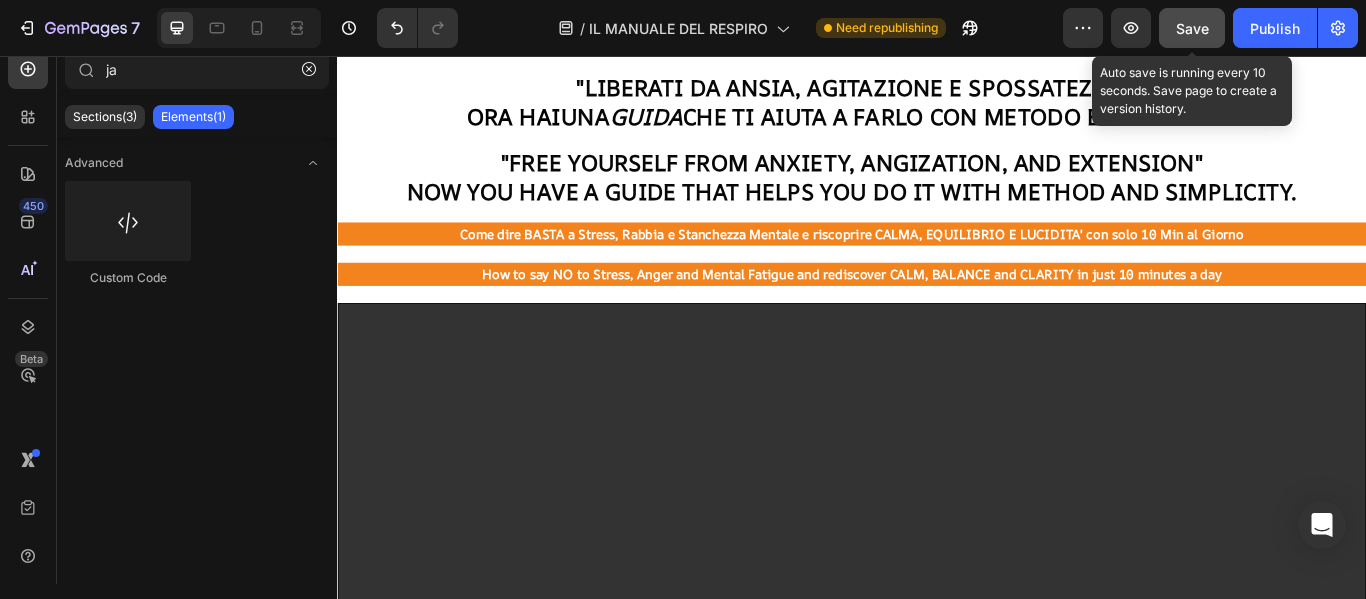 click on "Save" at bounding box center (1192, 28) 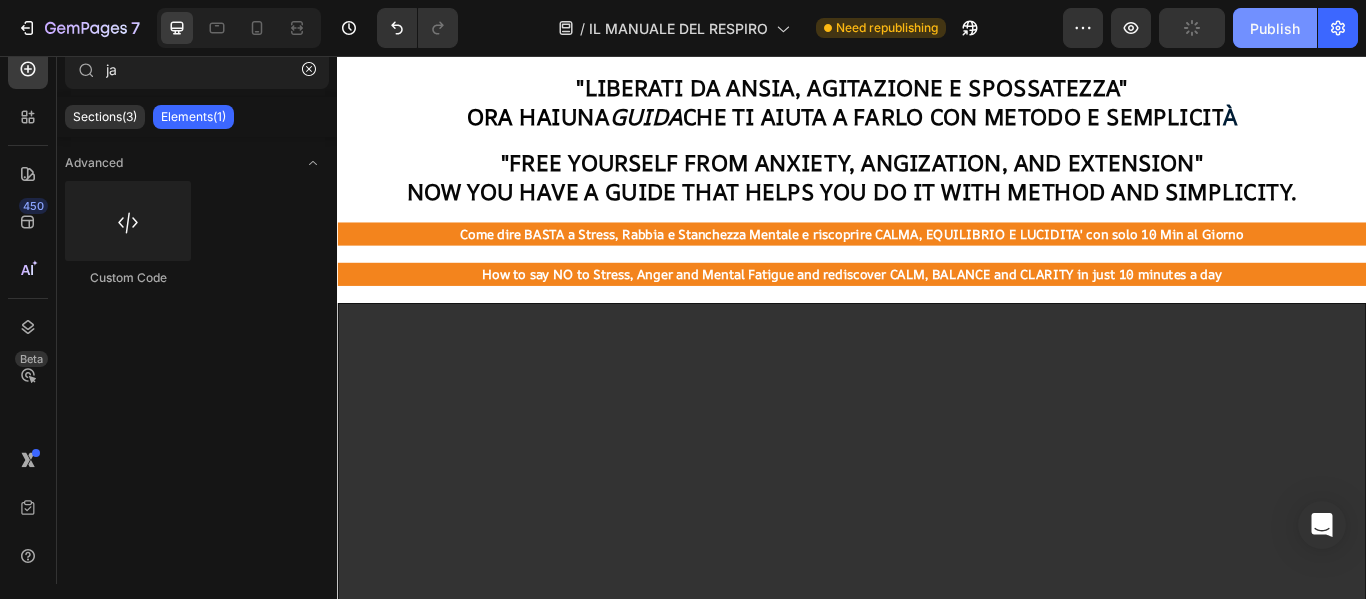 click on "Publish" 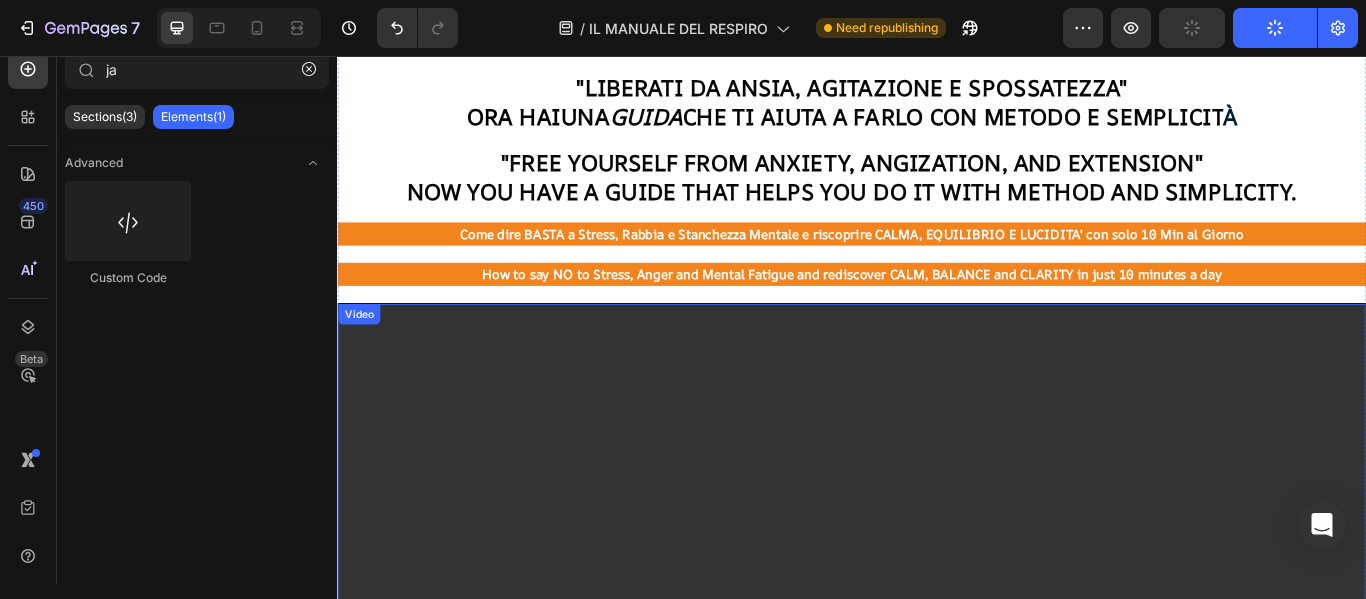 click at bounding box center [937, 584] 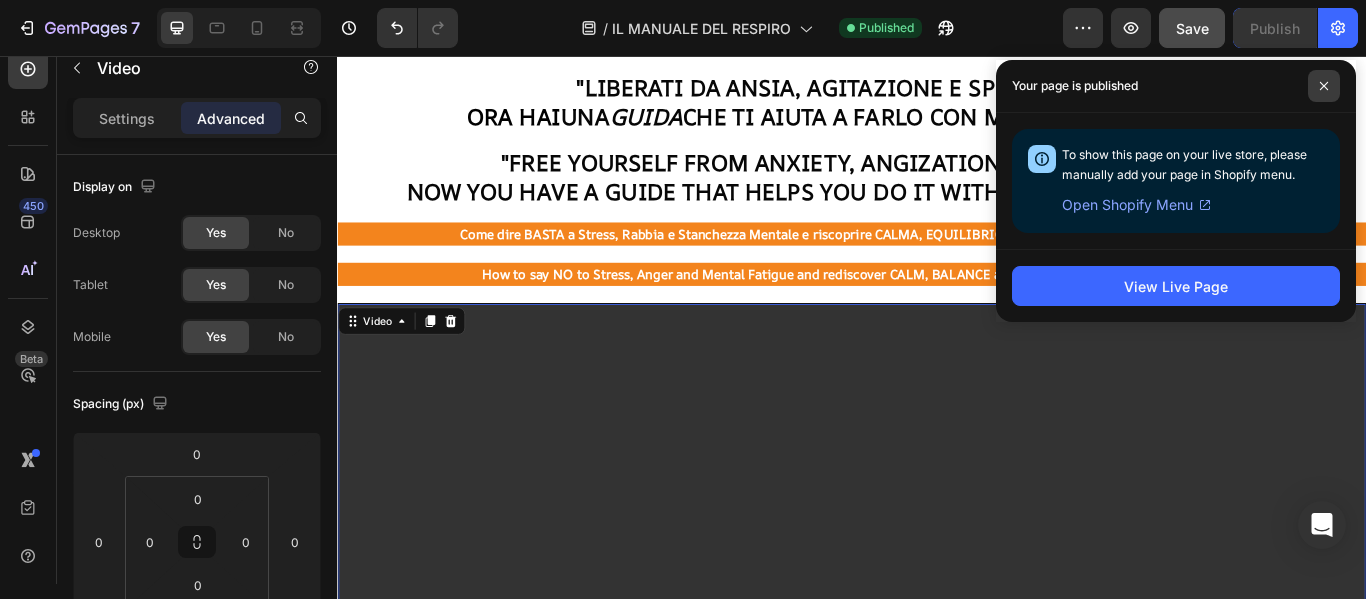 click at bounding box center [1324, 86] 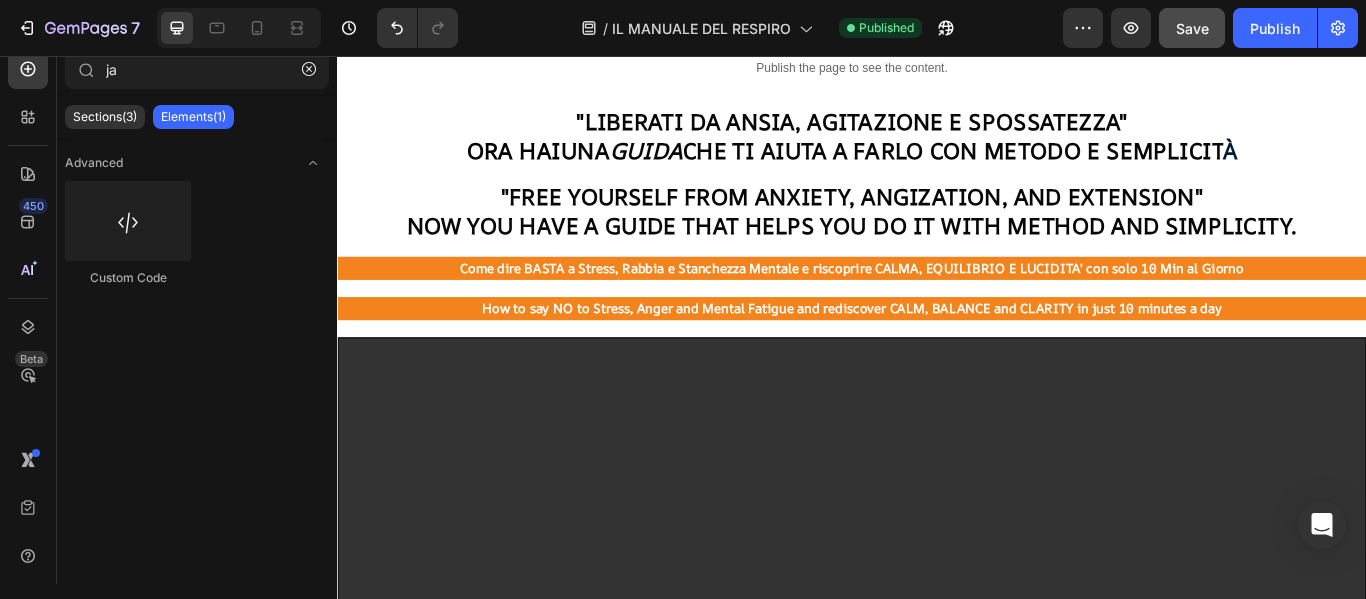 scroll, scrollTop: 9, scrollLeft: 0, axis: vertical 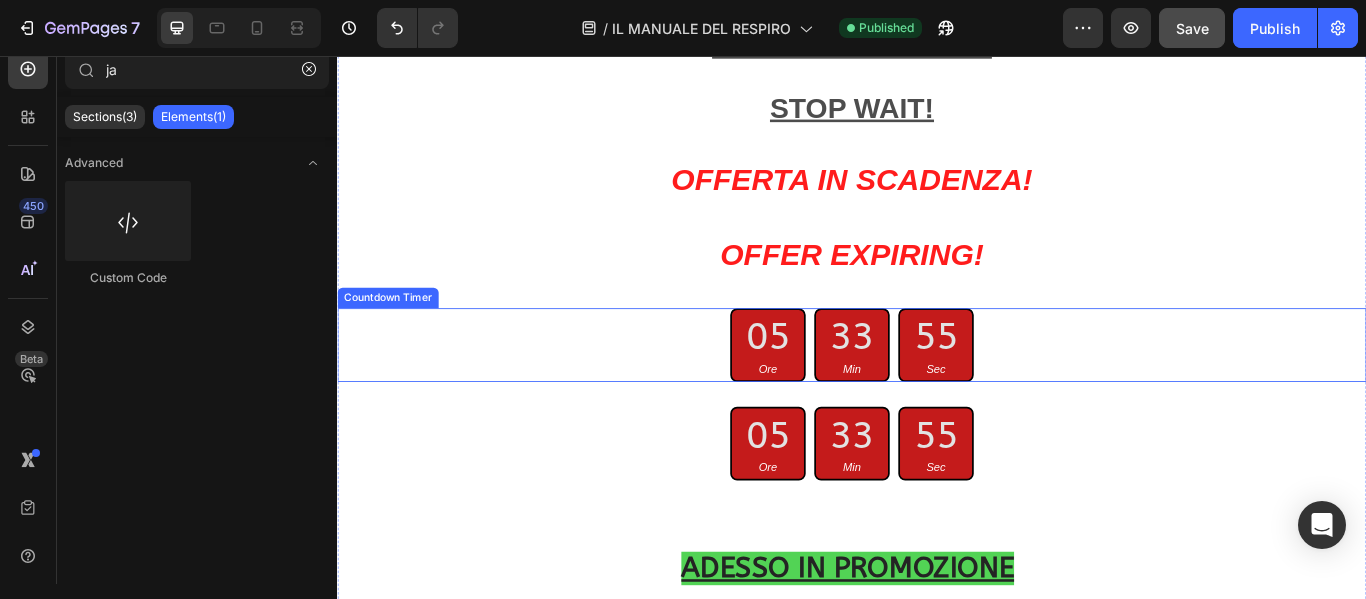 click on "05 Ore 33 Min 55 Sec" at bounding box center (937, 393) 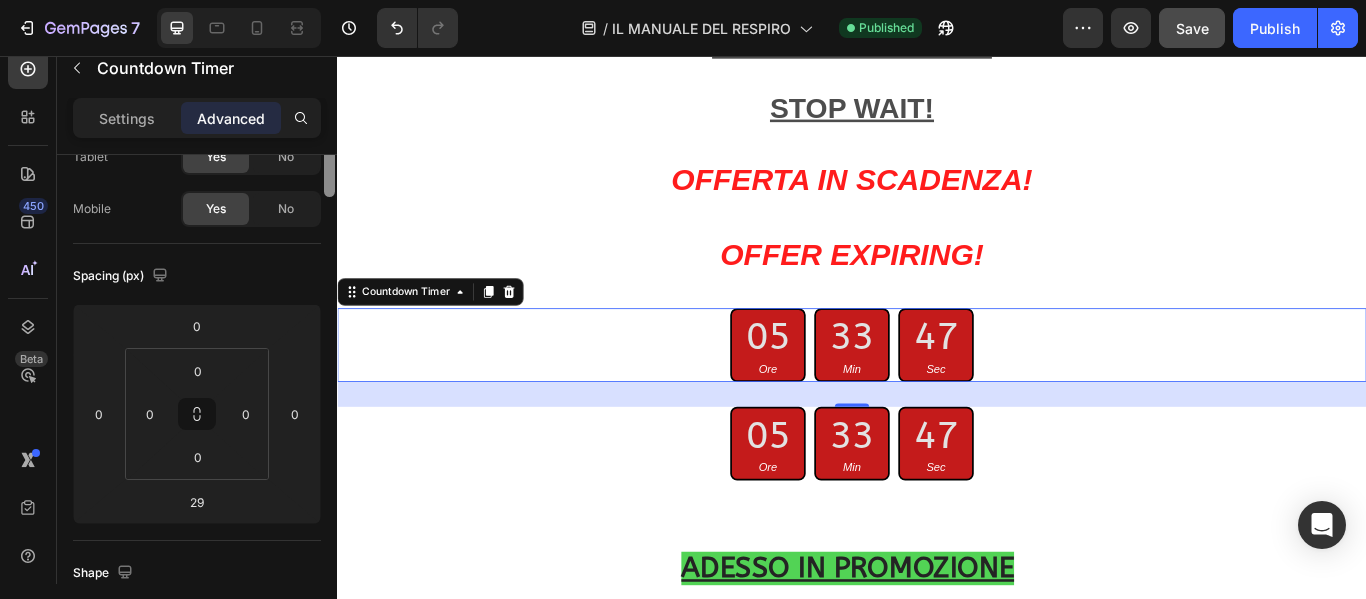 scroll, scrollTop: 0, scrollLeft: 0, axis: both 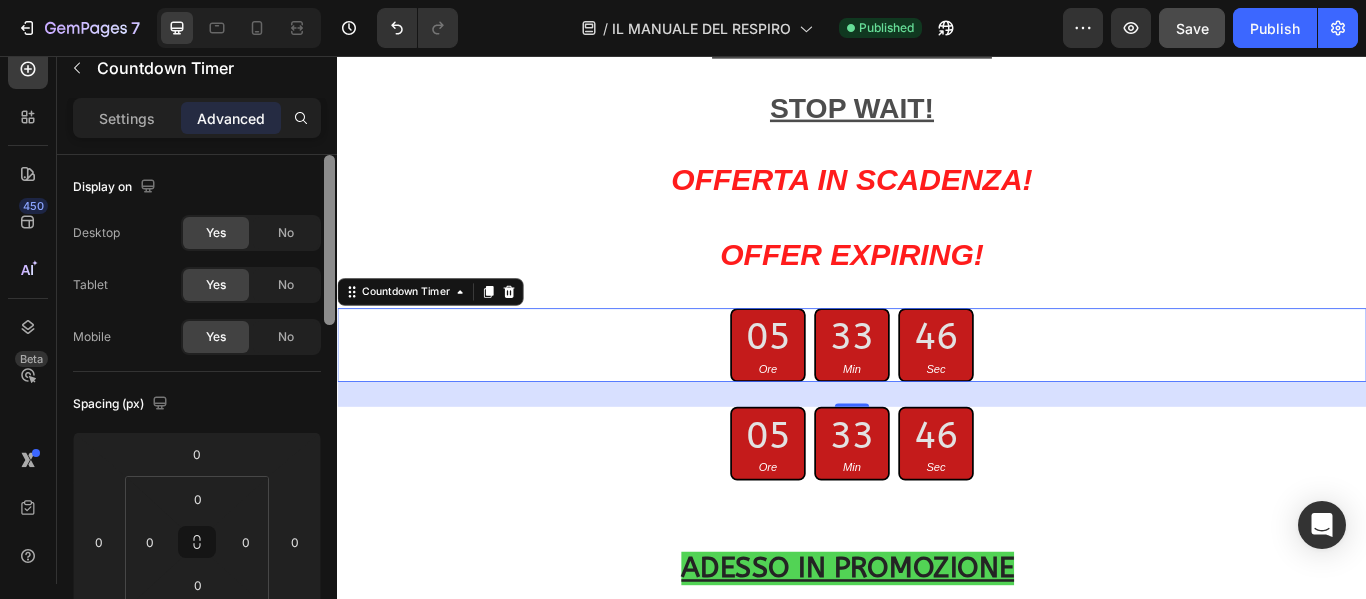 drag, startPoint x: 329, startPoint y: 263, endPoint x: 325, endPoint y: 196, distance: 67.11929 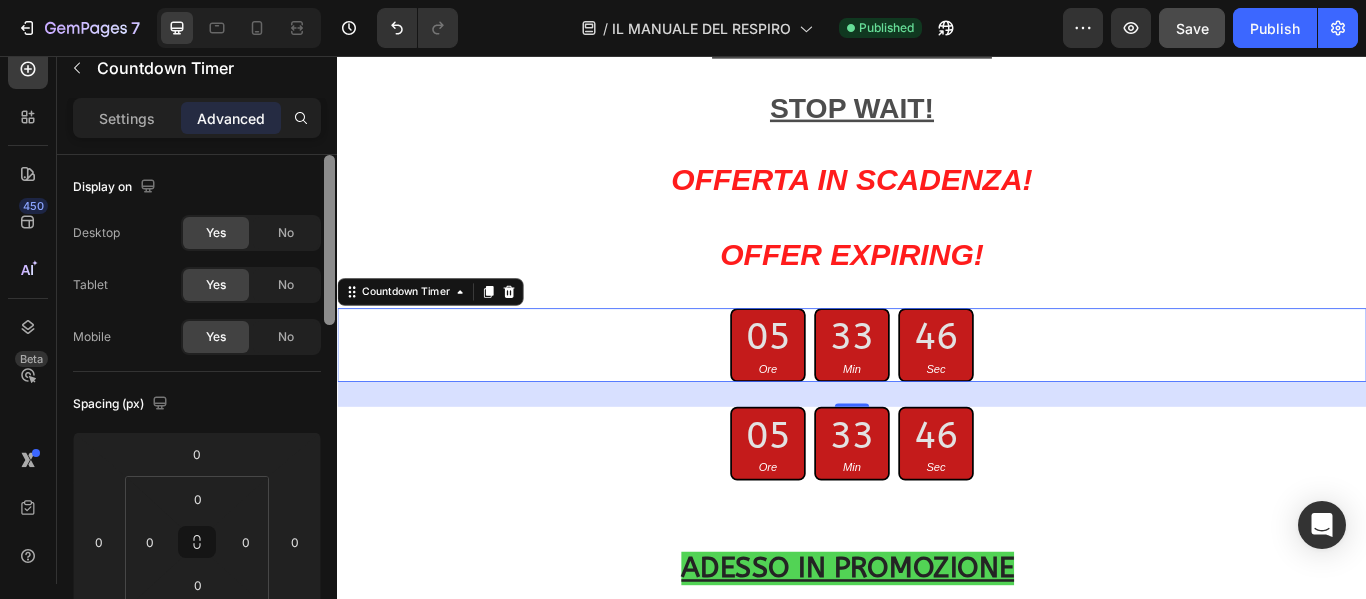 click at bounding box center [329, 240] 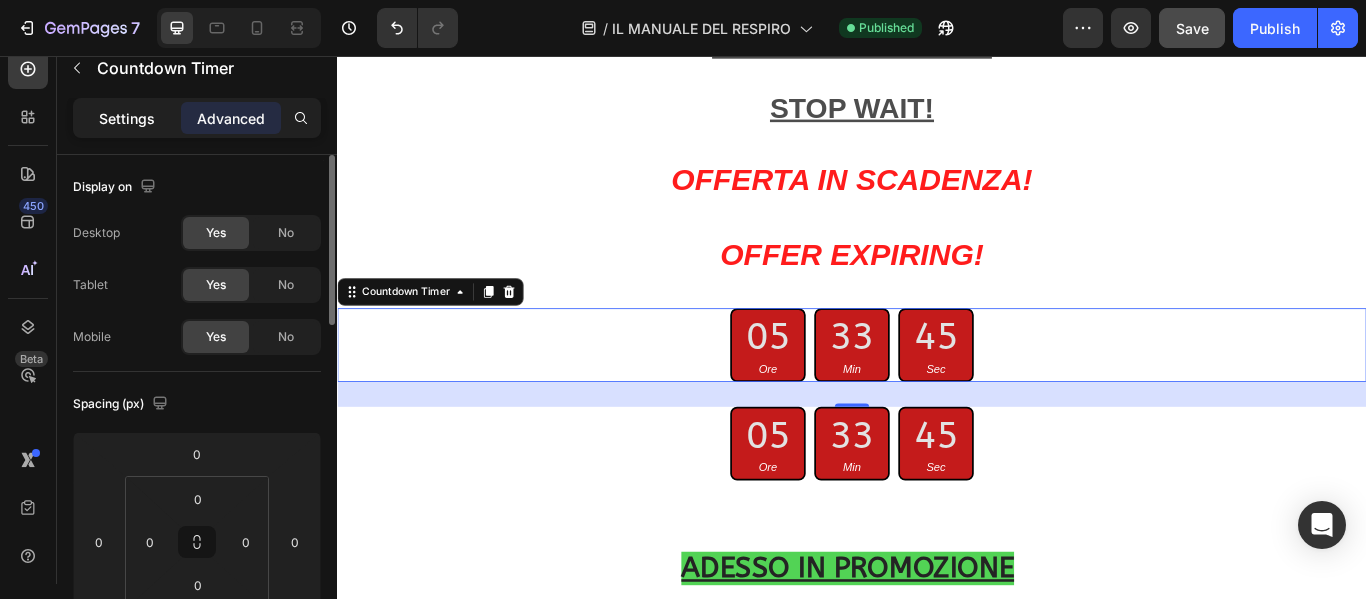 click on "Settings" at bounding box center [127, 118] 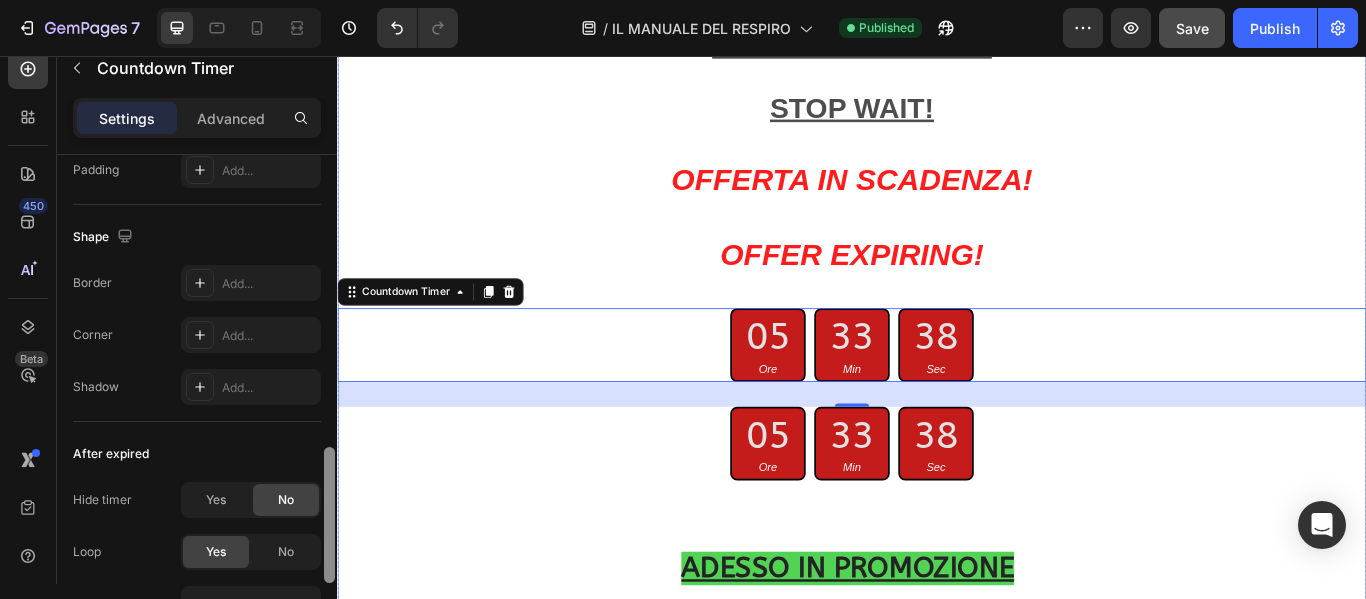 scroll, scrollTop: 999, scrollLeft: 0, axis: vertical 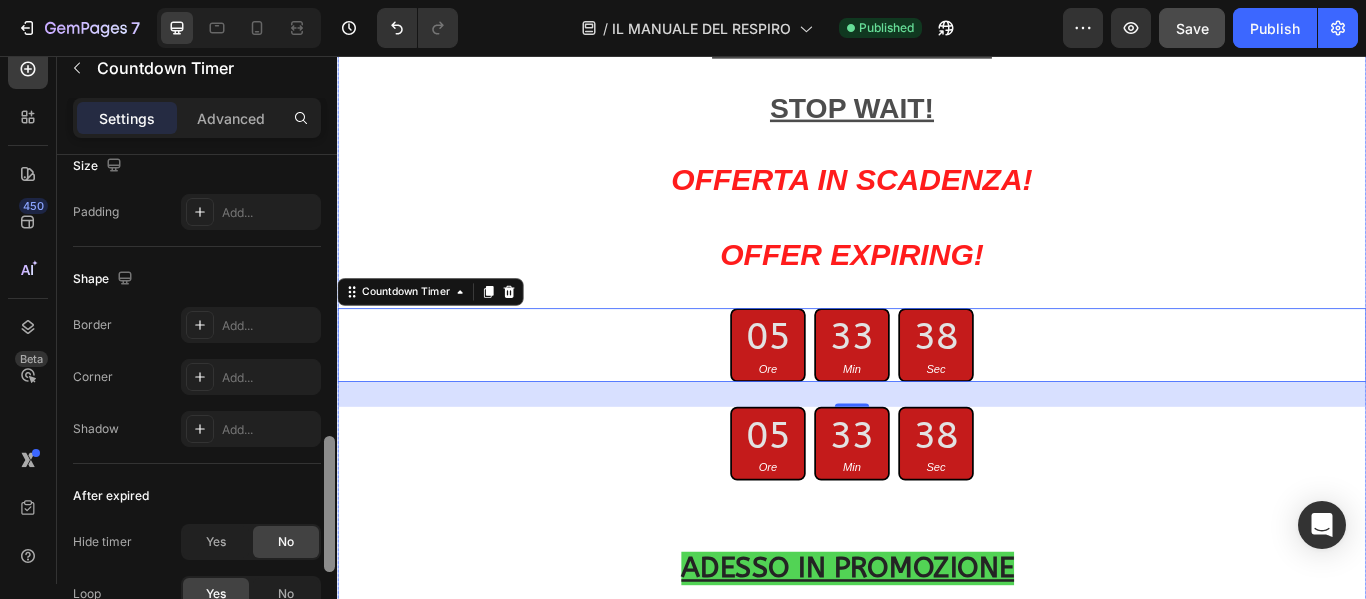drag, startPoint x: 666, startPoint y: 274, endPoint x: 341, endPoint y: 541, distance: 420.61145 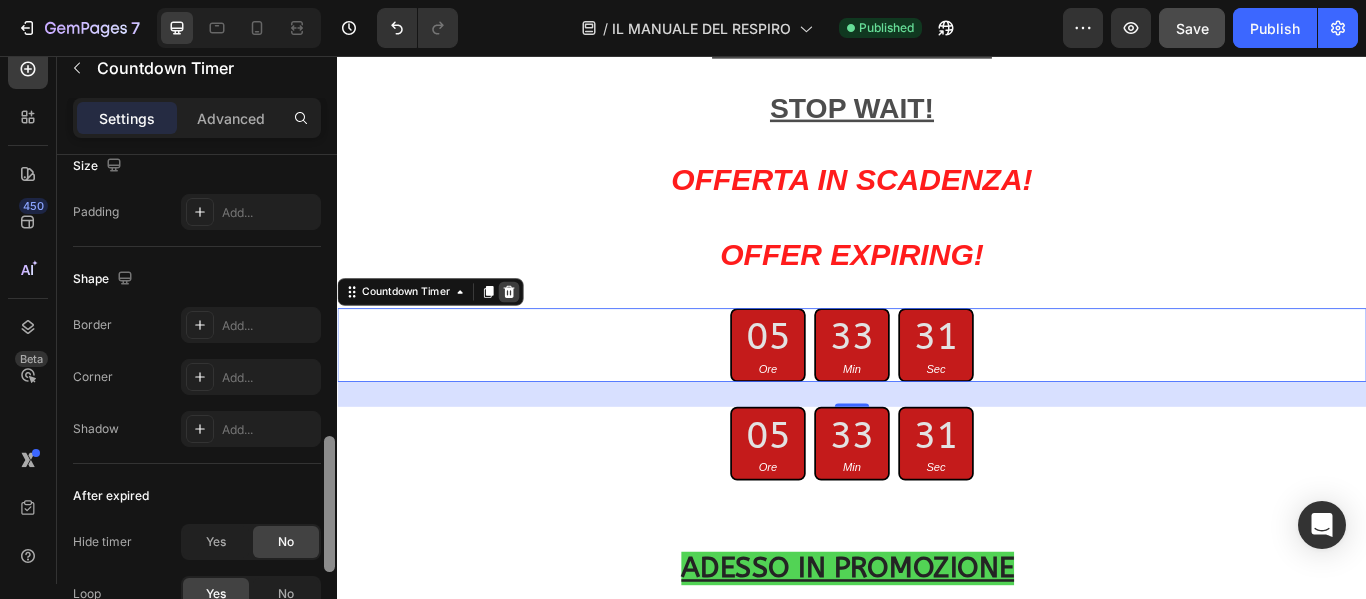click 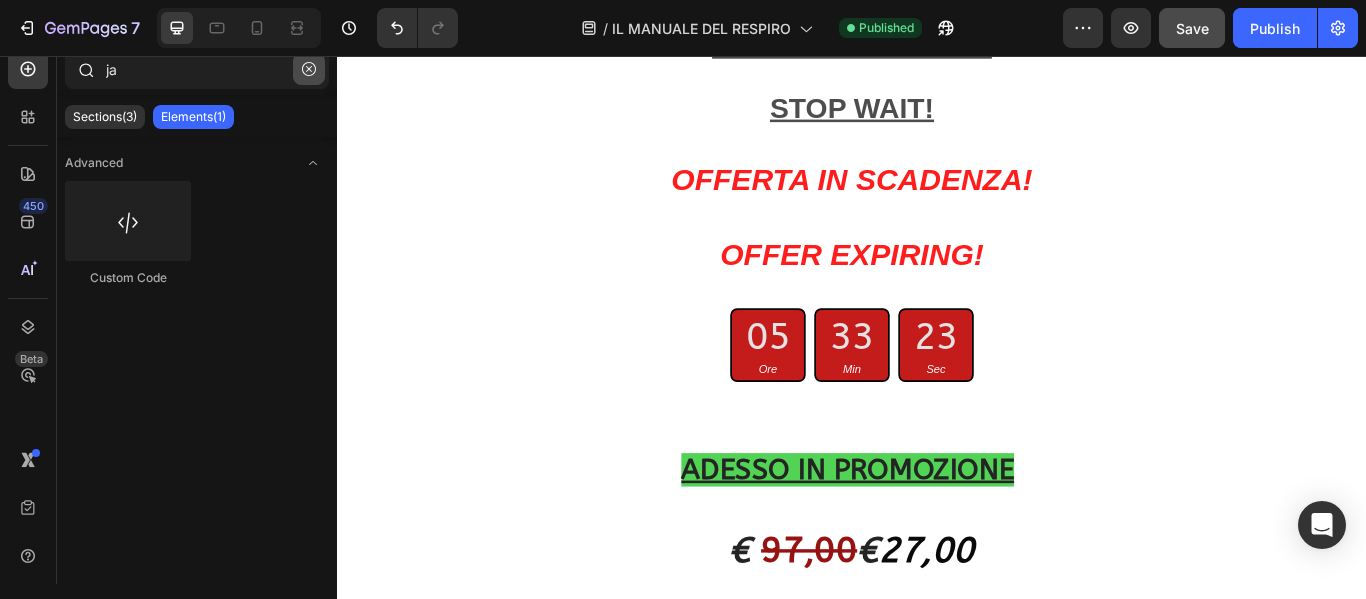click 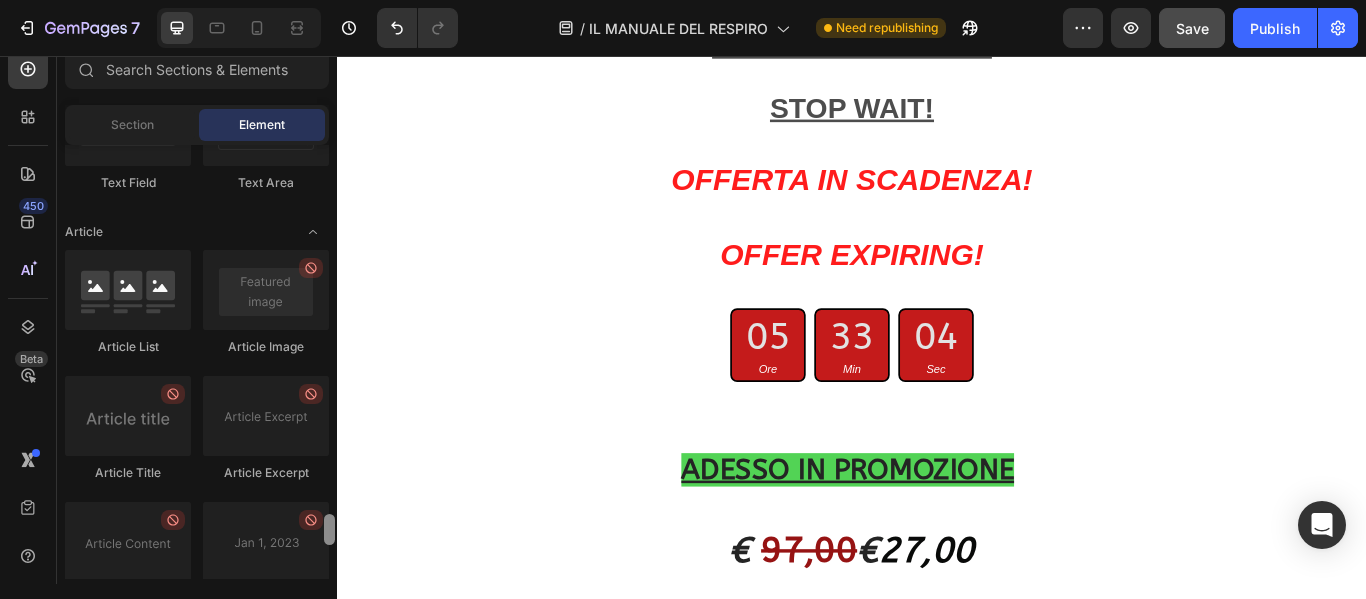 scroll, scrollTop: 5042, scrollLeft: 0, axis: vertical 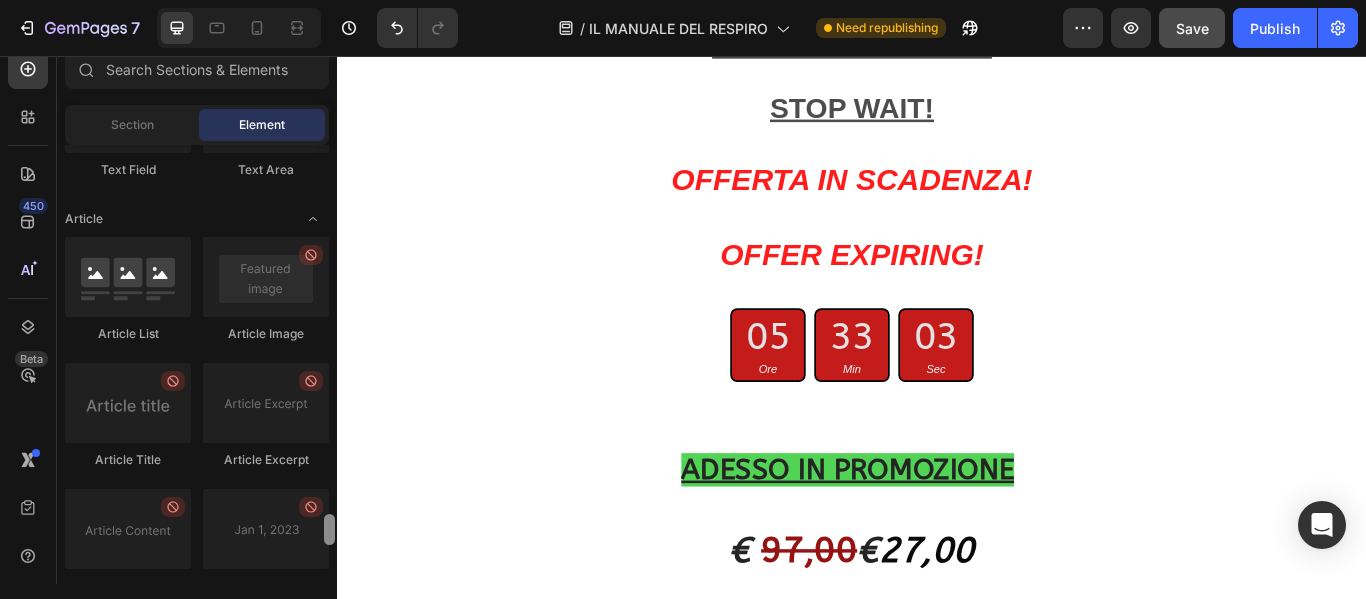drag, startPoint x: 331, startPoint y: 160, endPoint x: 327, endPoint y: 530, distance: 370.0216 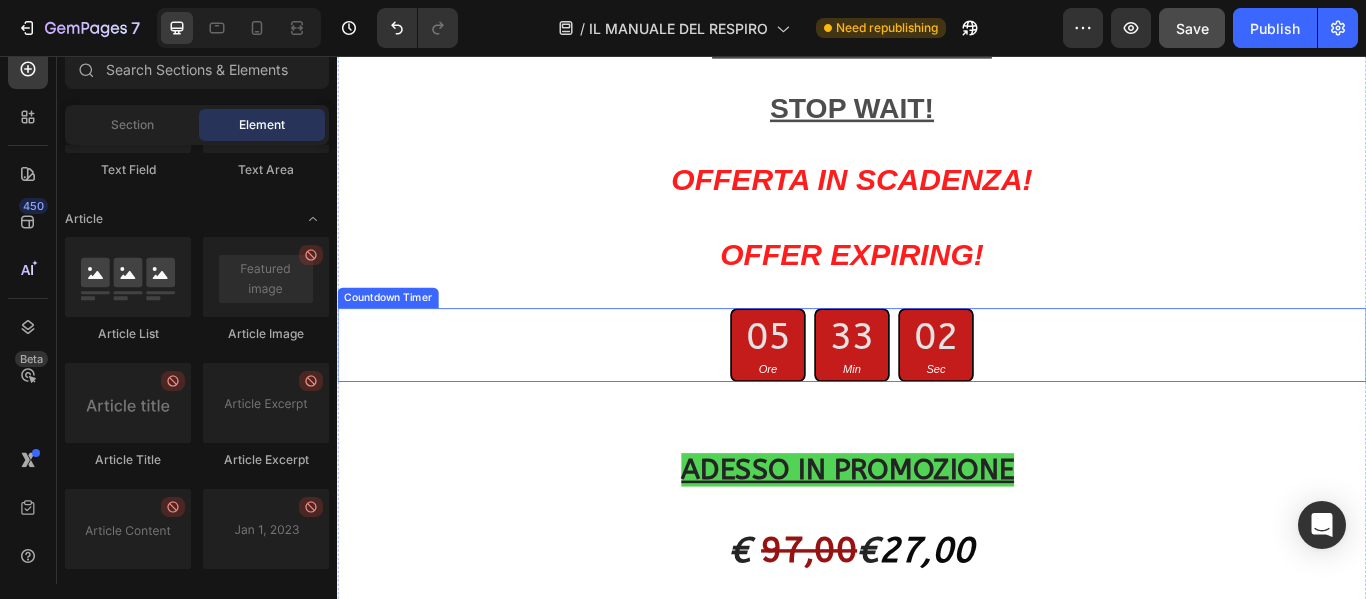 click on "05" at bounding box center [839, 384] 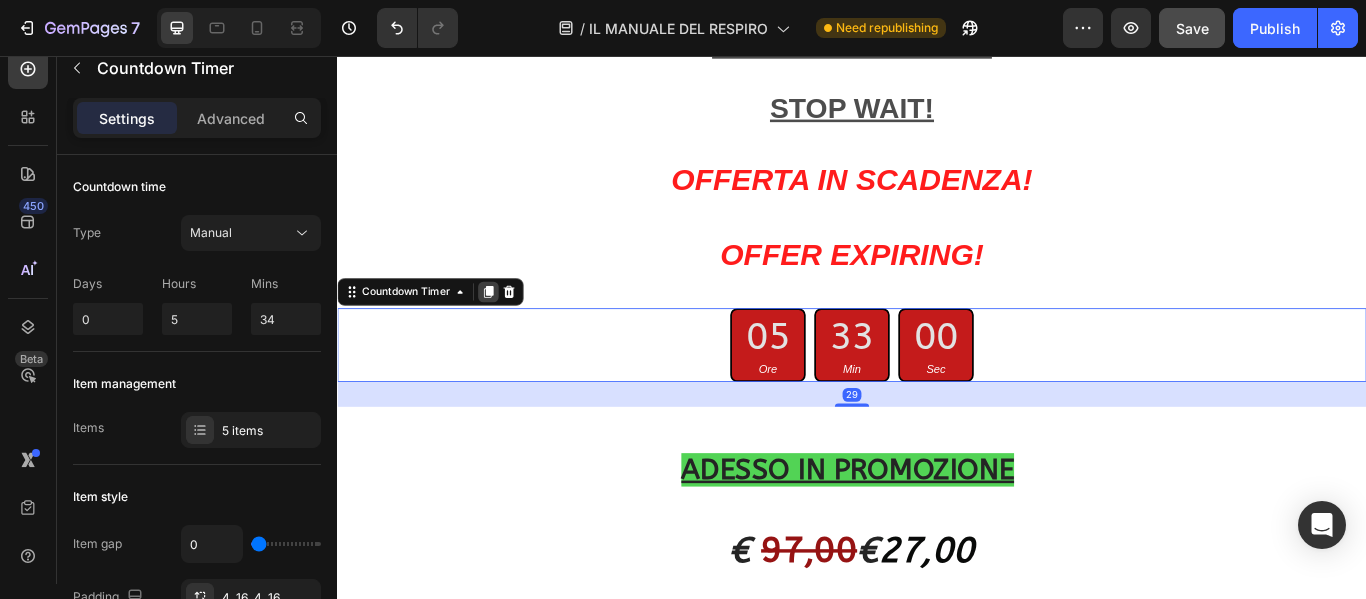 click 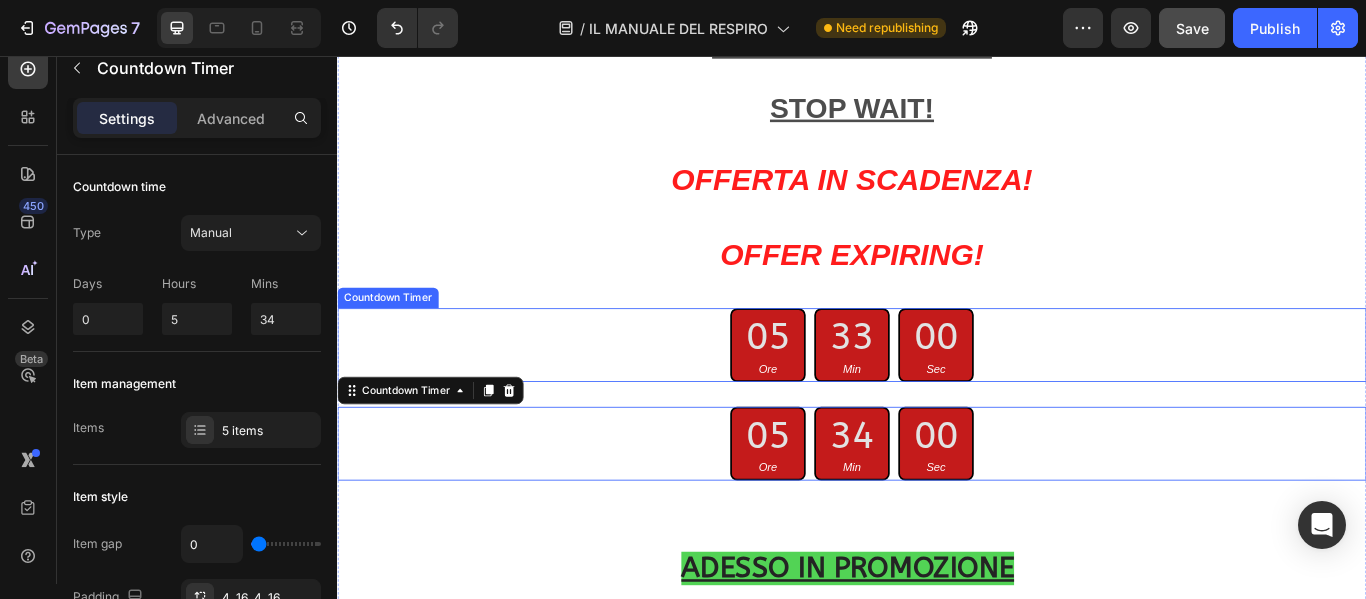 scroll, scrollTop: 999, scrollLeft: 0, axis: vertical 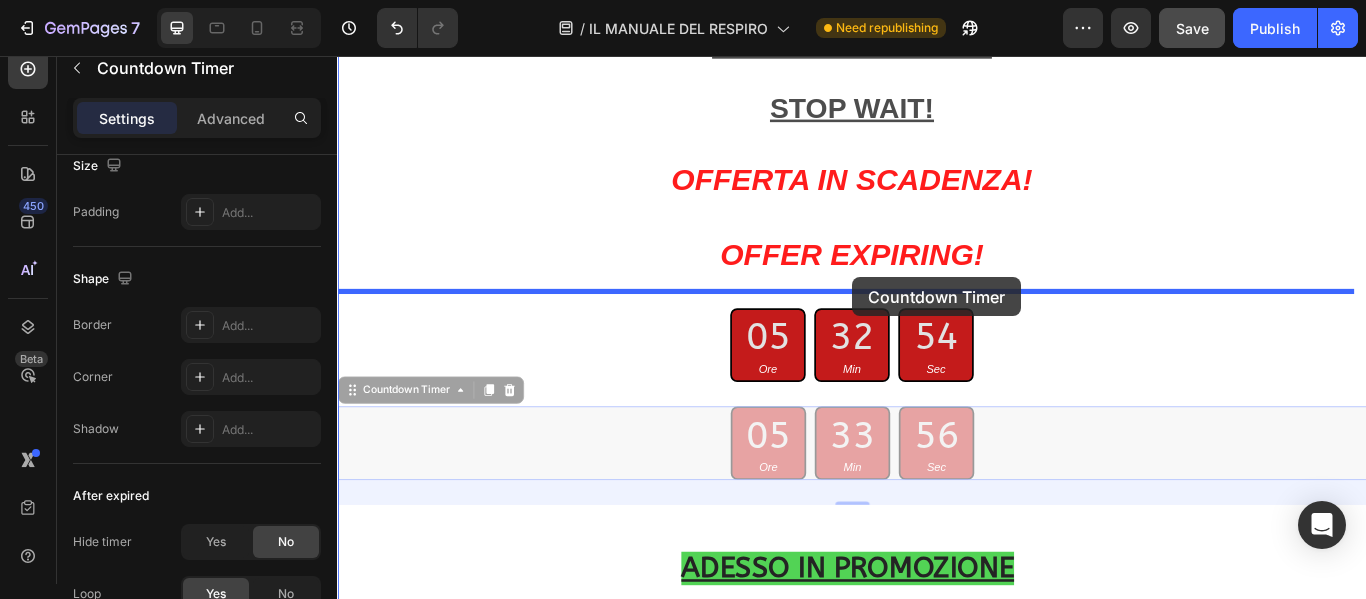 drag, startPoint x: 934, startPoint y: 471, endPoint x: 938, endPoint y: 314, distance: 157.05095 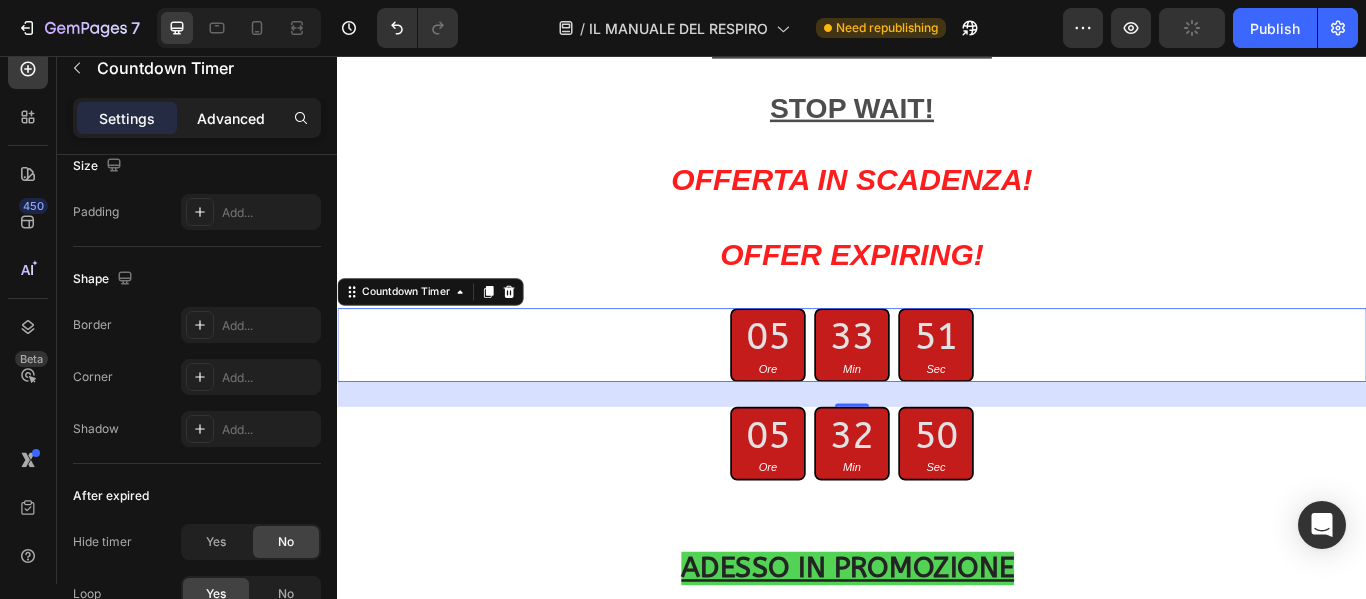click on "Advanced" at bounding box center [231, 118] 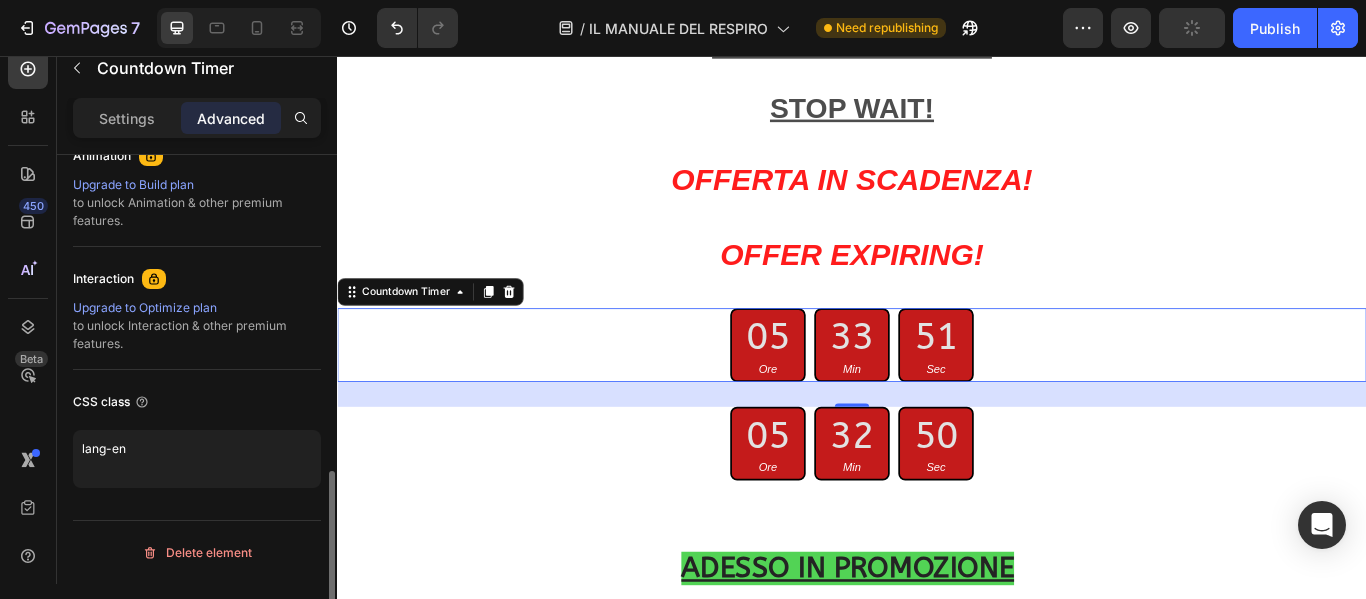 scroll, scrollTop: 902, scrollLeft: 0, axis: vertical 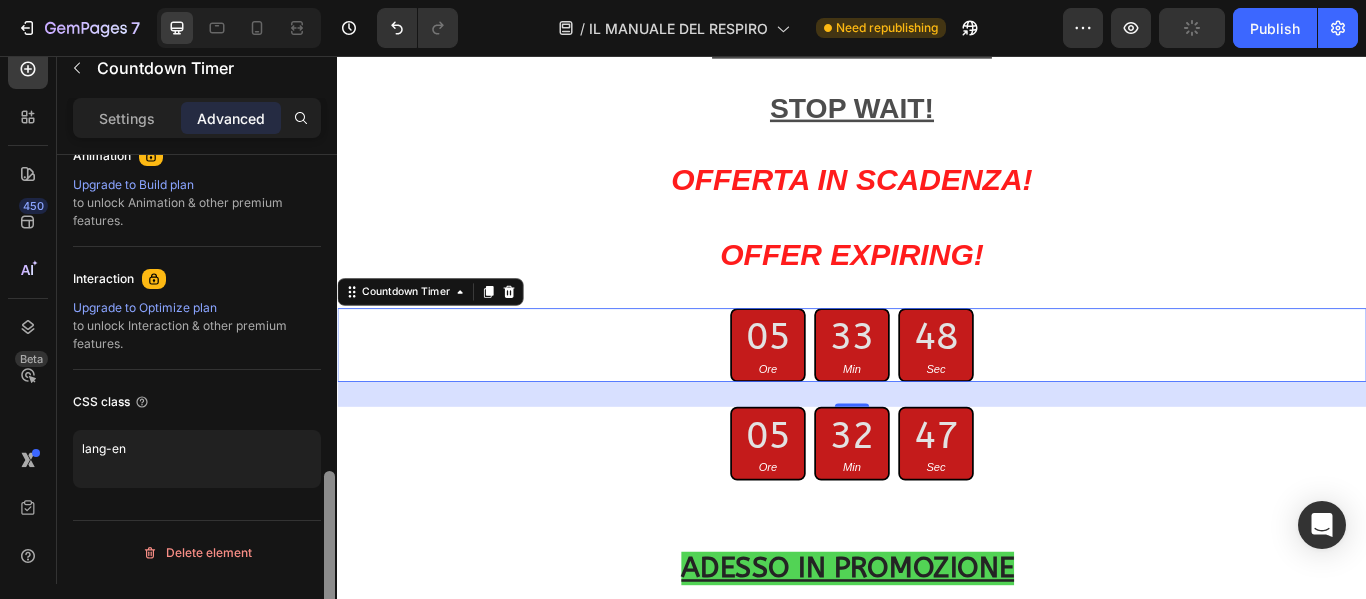 drag, startPoint x: 330, startPoint y: 516, endPoint x: 322, endPoint y: 593, distance: 77.41447 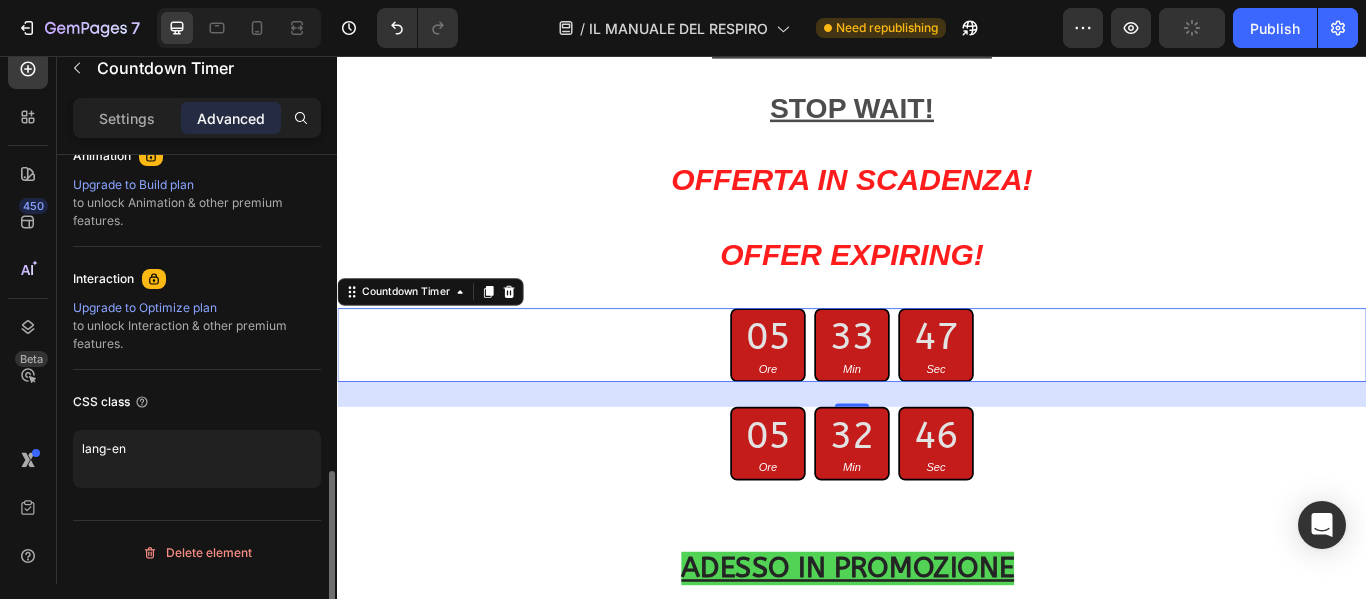 click on "CSS class lang-en" 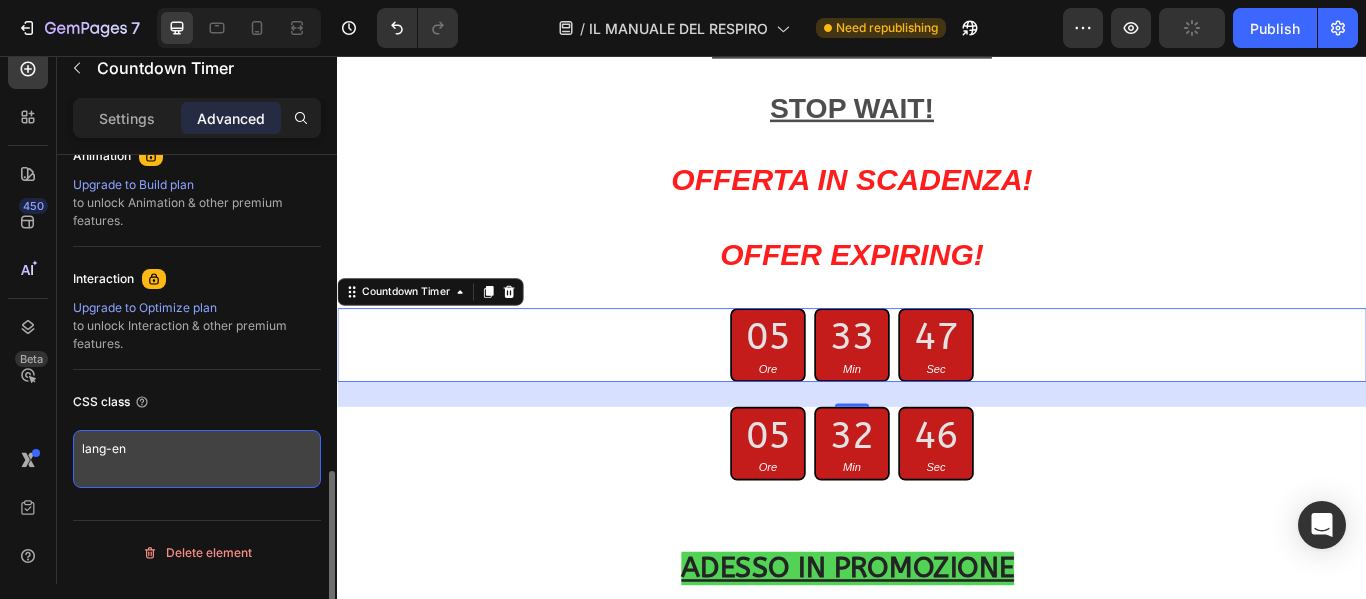 click on "lang-en" at bounding box center (197, 459) 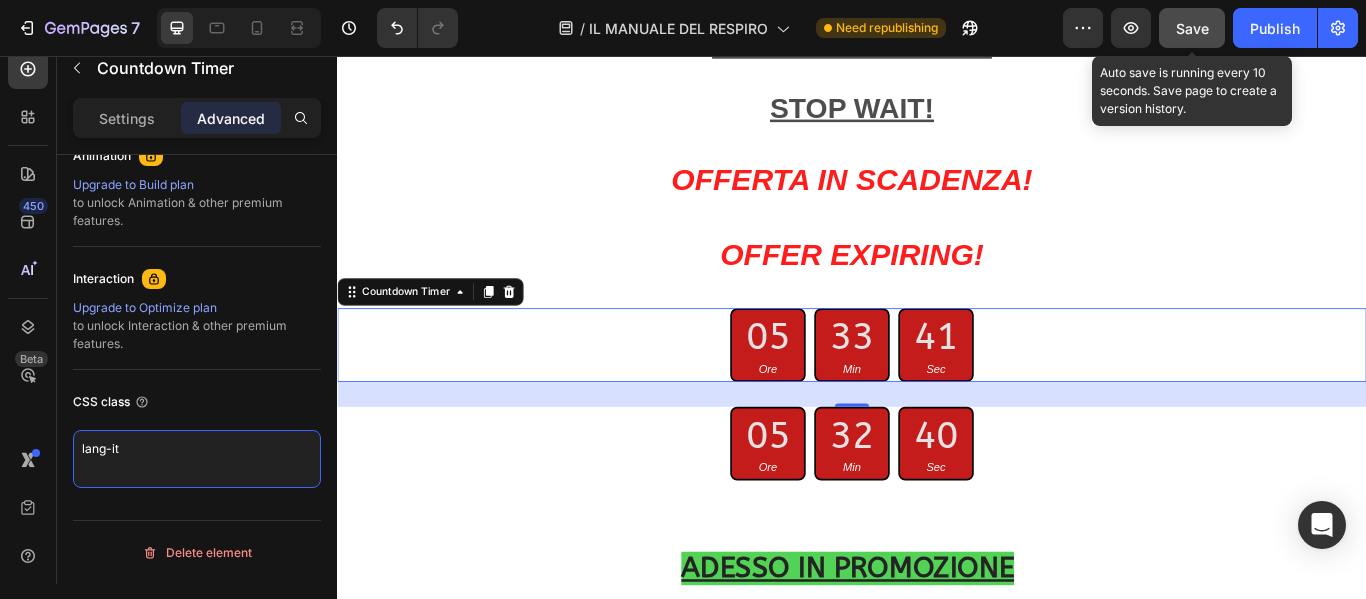 type on "lang-it" 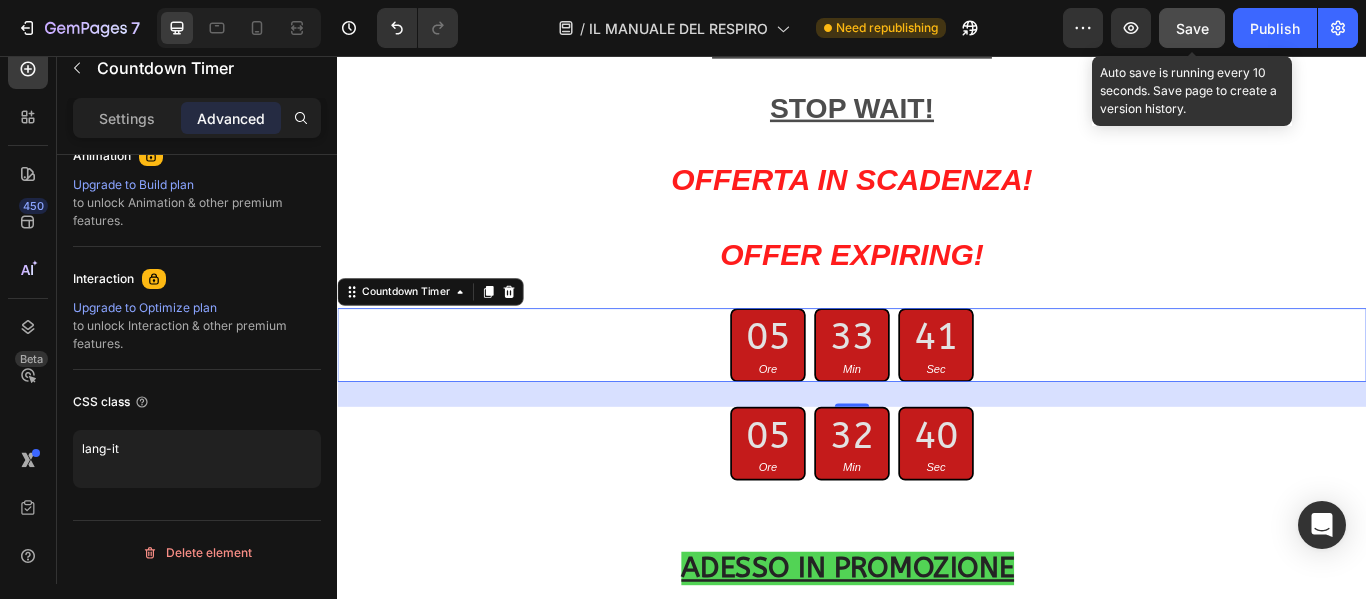 click on "Save" at bounding box center (1192, 28) 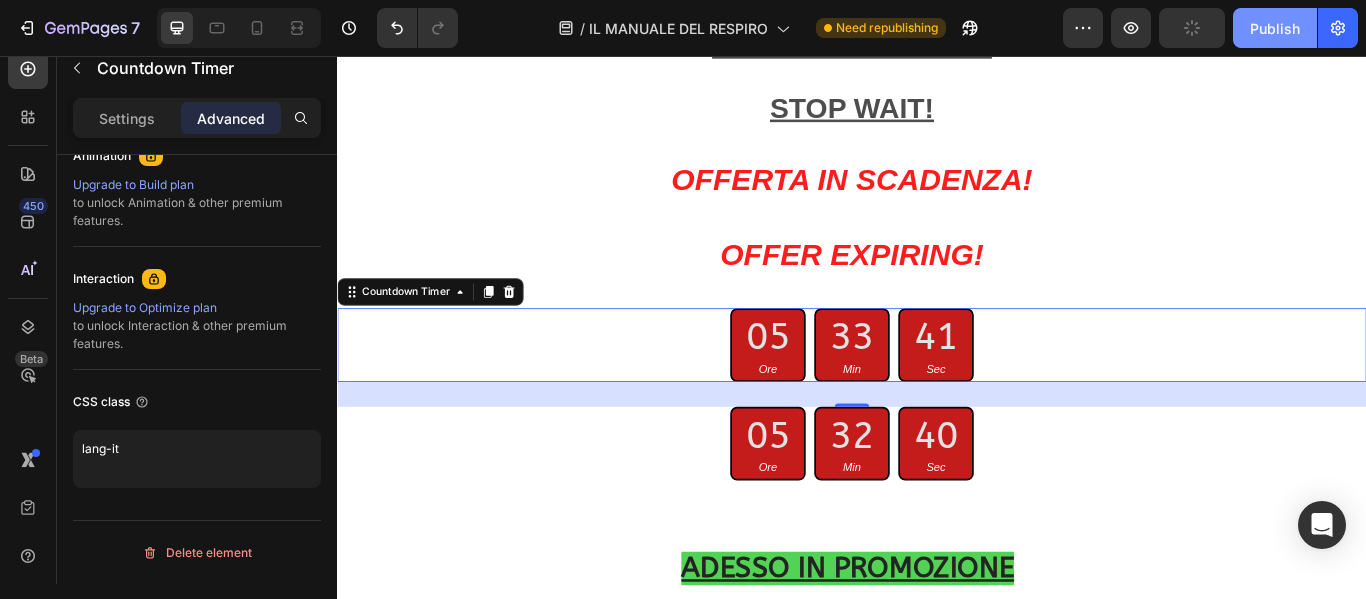 click on "Publish" at bounding box center [1275, 28] 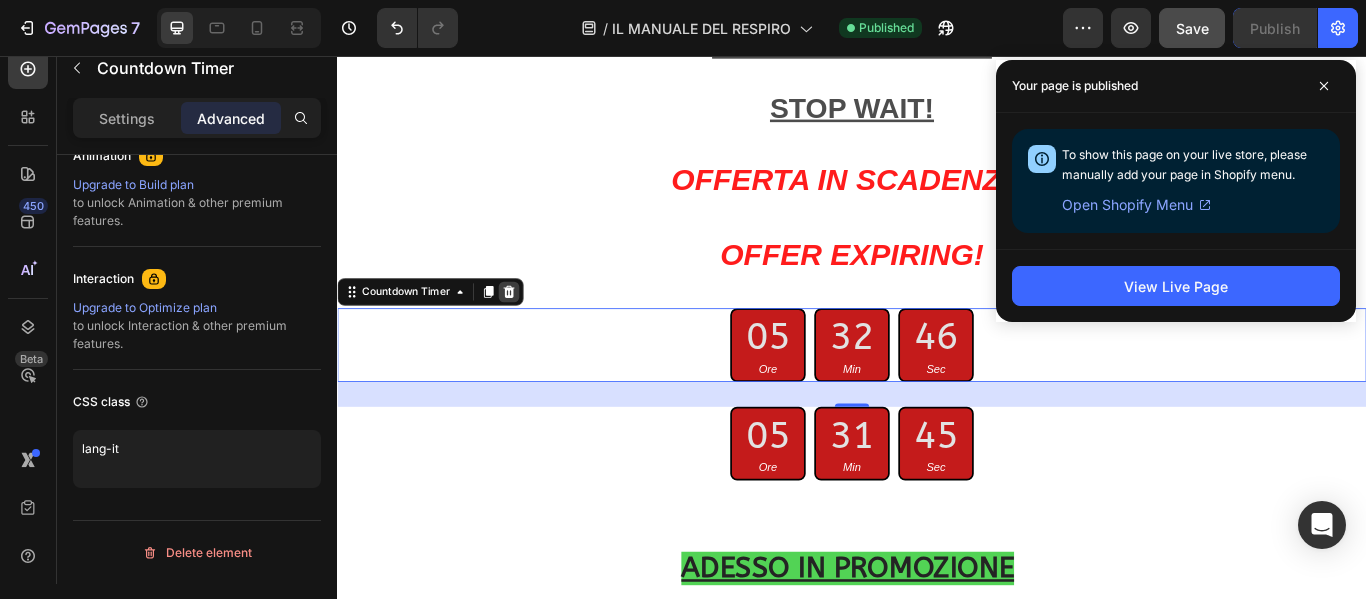 drag, startPoint x: 535, startPoint y: 311, endPoint x: 648, endPoint y: 327, distance: 114.12712 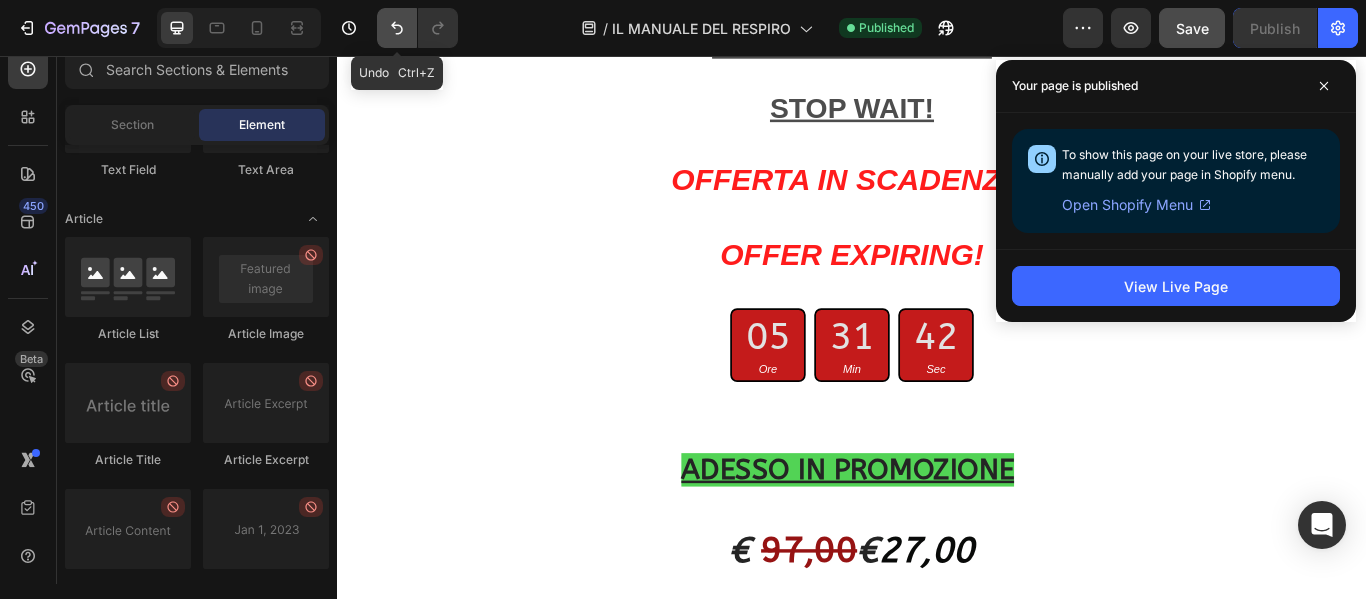 click 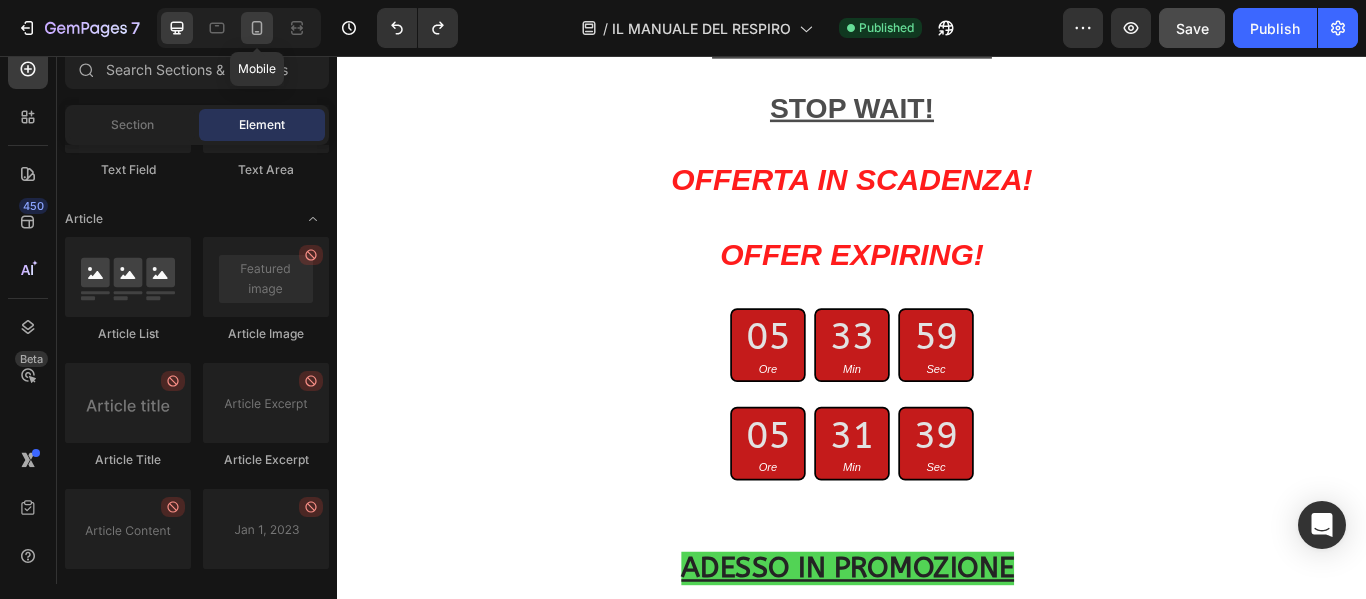 click 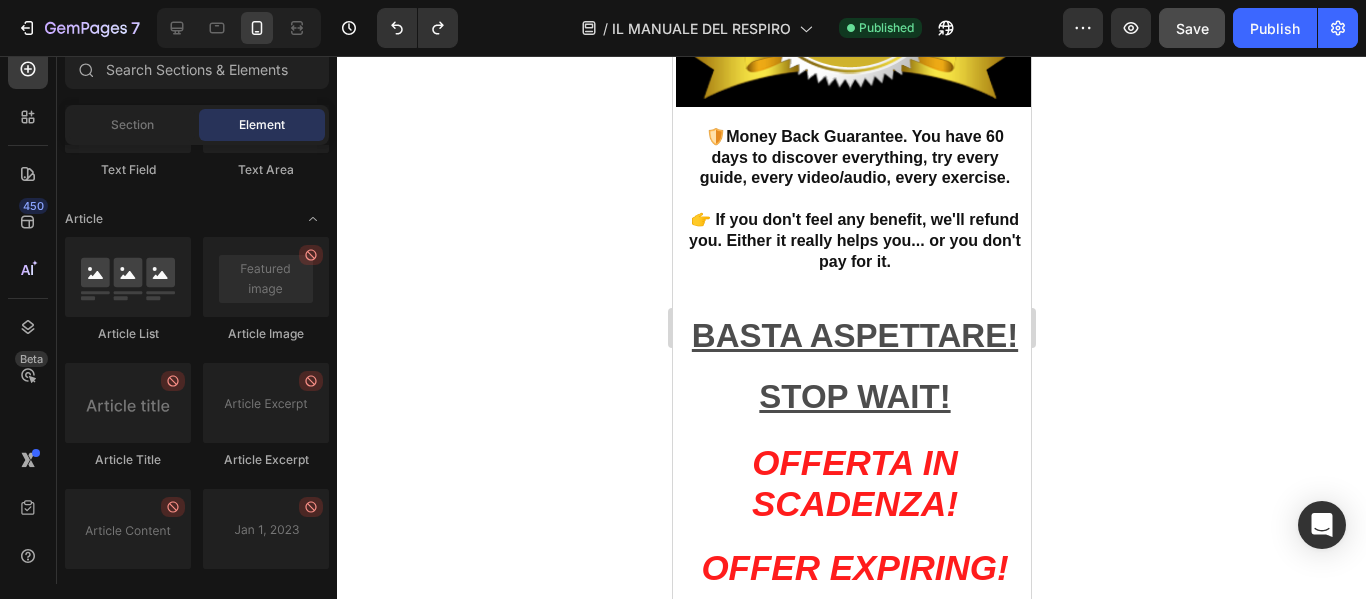 scroll, scrollTop: 25152, scrollLeft: 0, axis: vertical 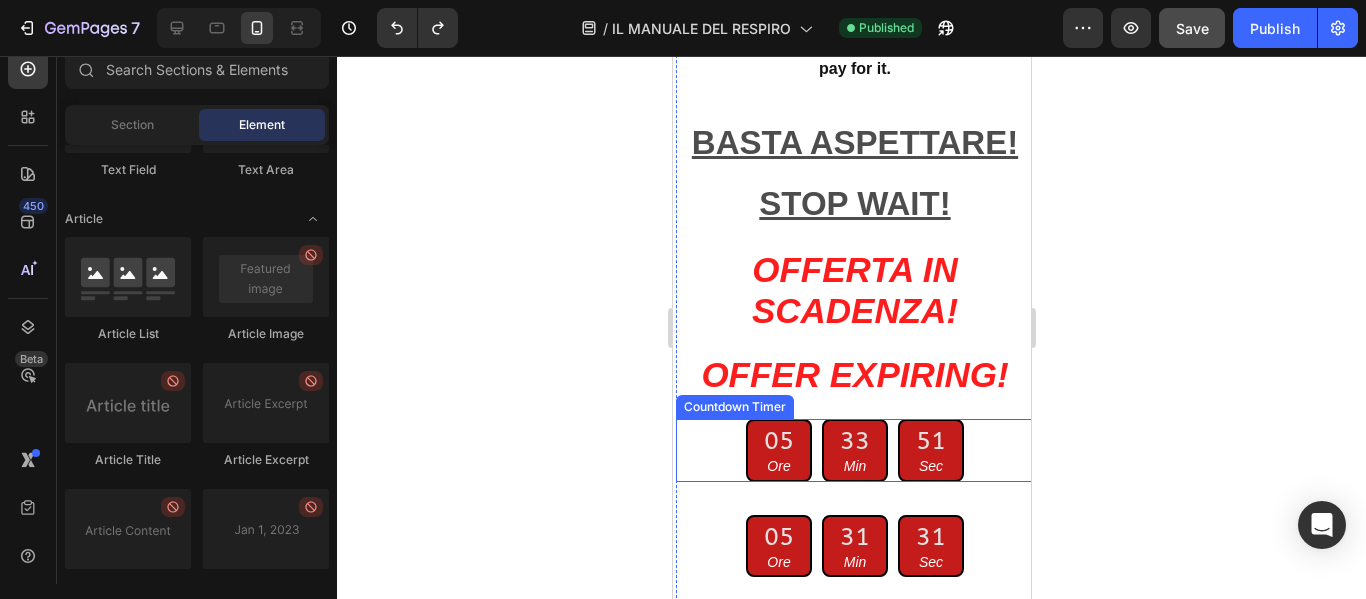 click on "51 Sec" at bounding box center (930, 450) 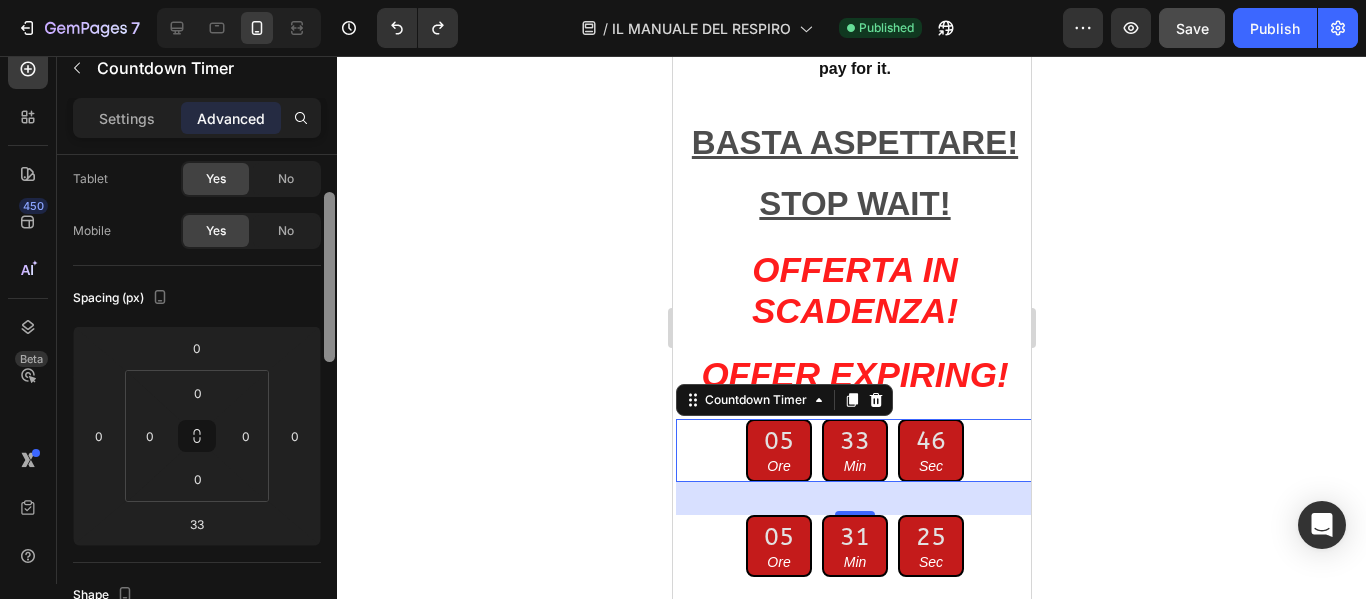 scroll, scrollTop: 0, scrollLeft: 0, axis: both 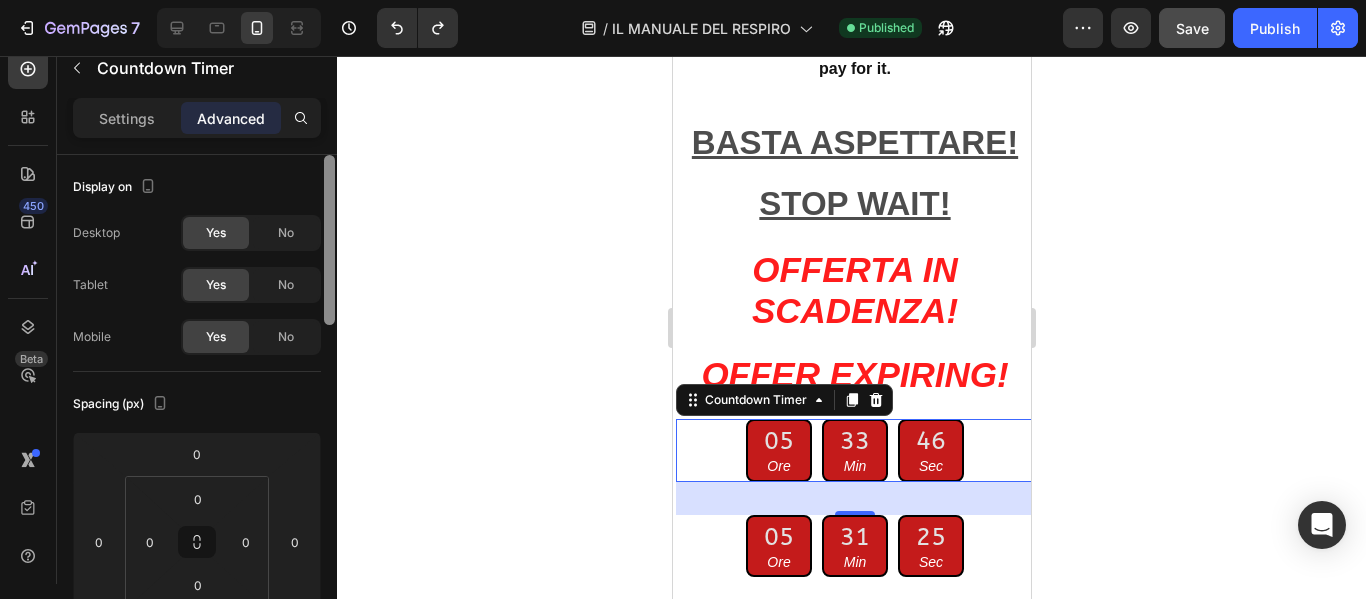 drag, startPoint x: 327, startPoint y: 259, endPoint x: 333, endPoint y: 95, distance: 164.10973 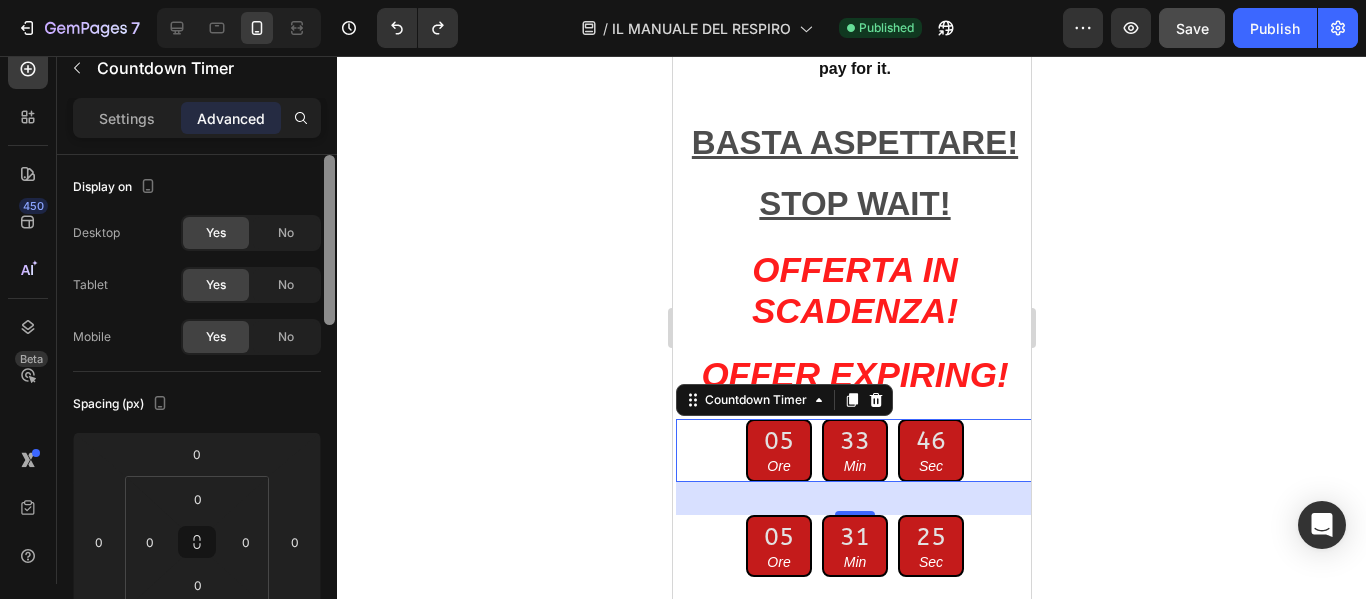 click on "Sections(3) Elements(83) Section Element Hero Section Product Detail Brands Trusted Badges Guarantee Product Breakdown How to use Testimonials Compare Bundle FAQs Social Proof Brand Story Product List Collection Blog List Contact Sticky Add to Cart Custom Footer Browse Library 450 Layout
Row
Row
Row
Row Text
Heading
Text Block Button
Button
Button Media
Image
Image
Video" at bounding box center [197, 312] 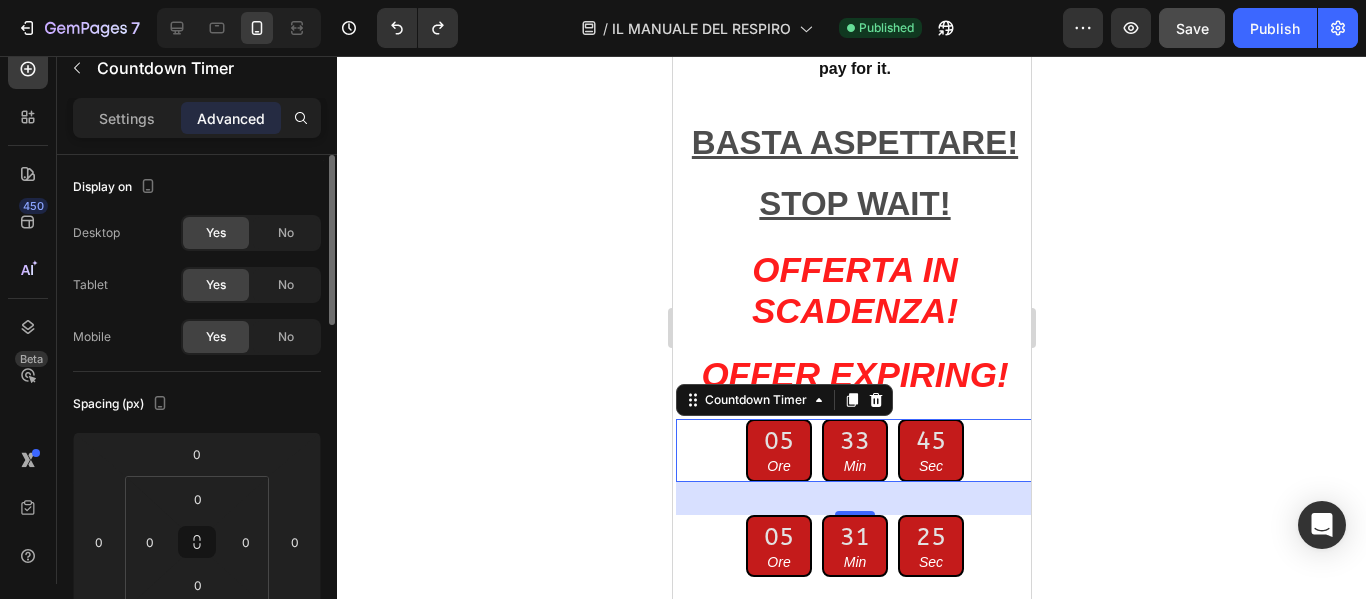 click on "Settings" at bounding box center [127, 118] 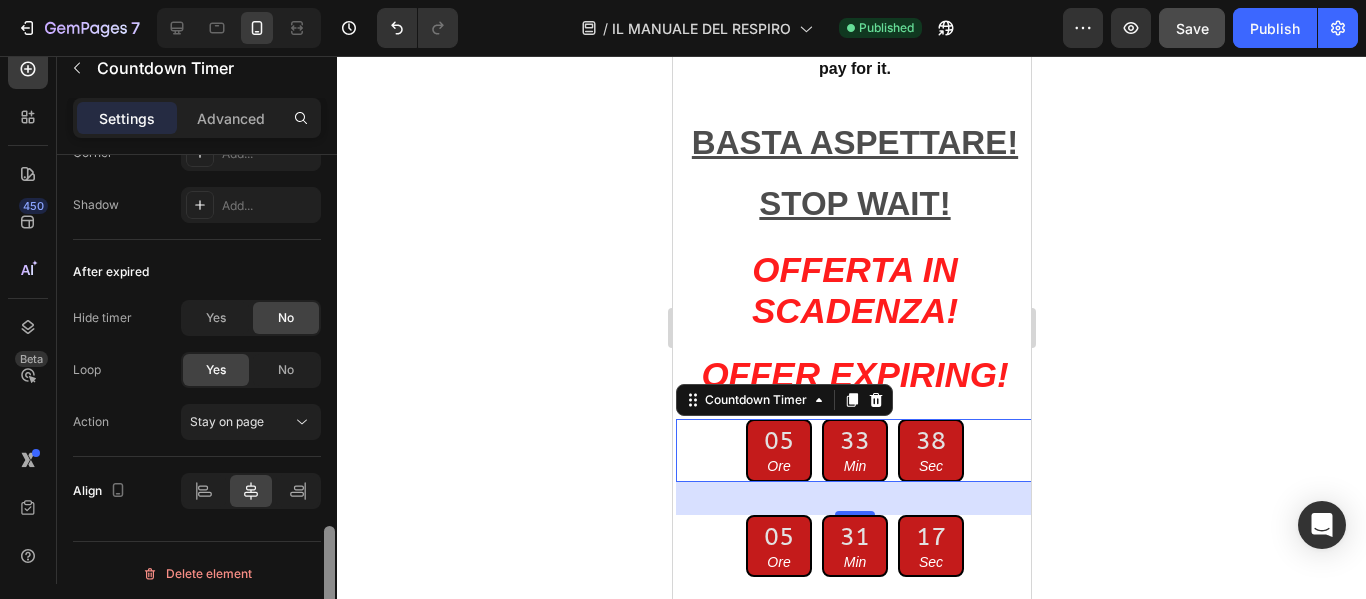 scroll, scrollTop: 1244, scrollLeft: 0, axis: vertical 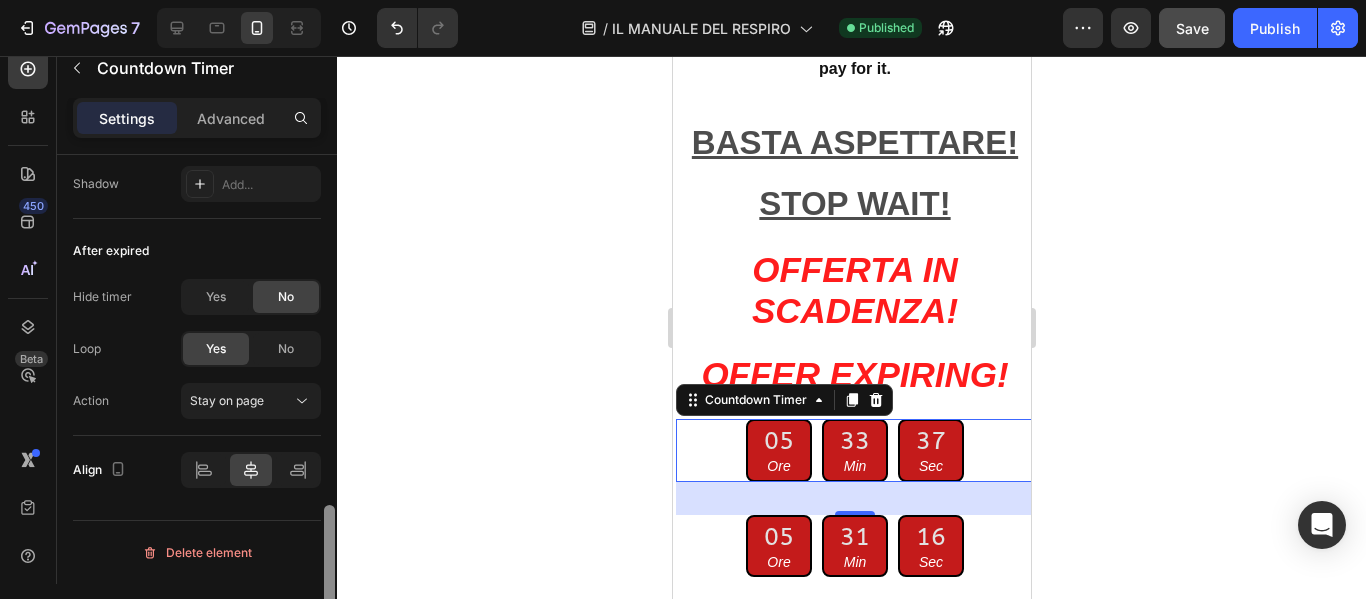 drag, startPoint x: 332, startPoint y: 249, endPoint x: 342, endPoint y: 596, distance: 347.14407 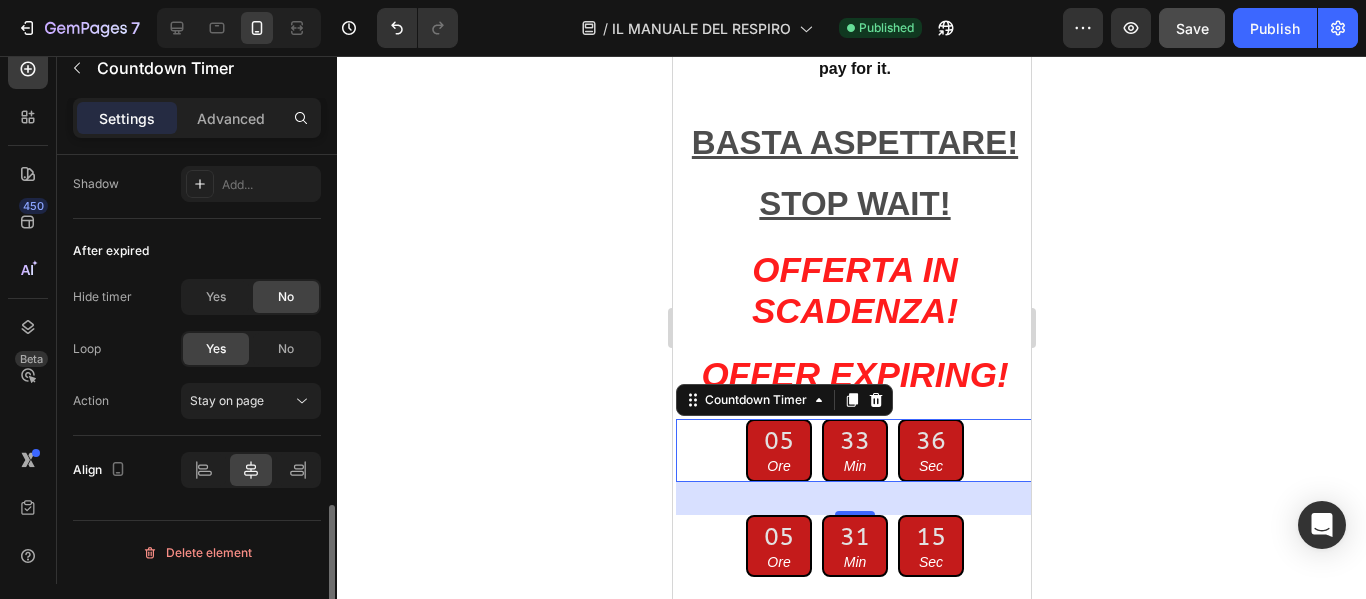 click on "36 Sec" at bounding box center (930, 450) 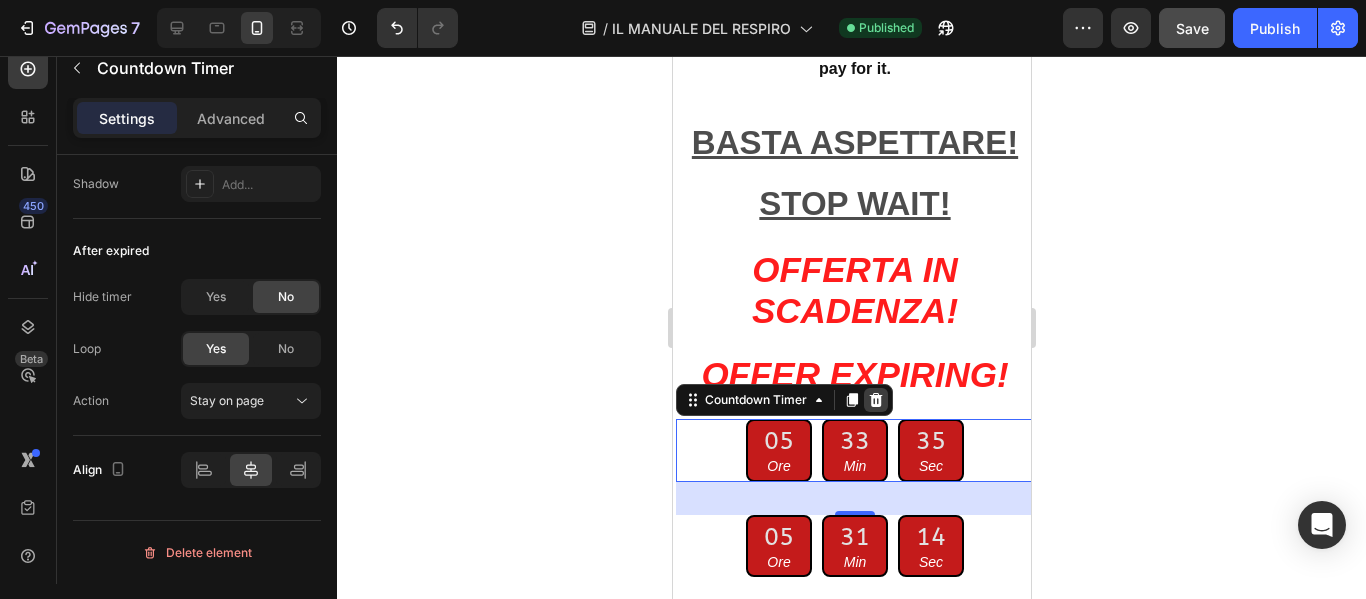 click 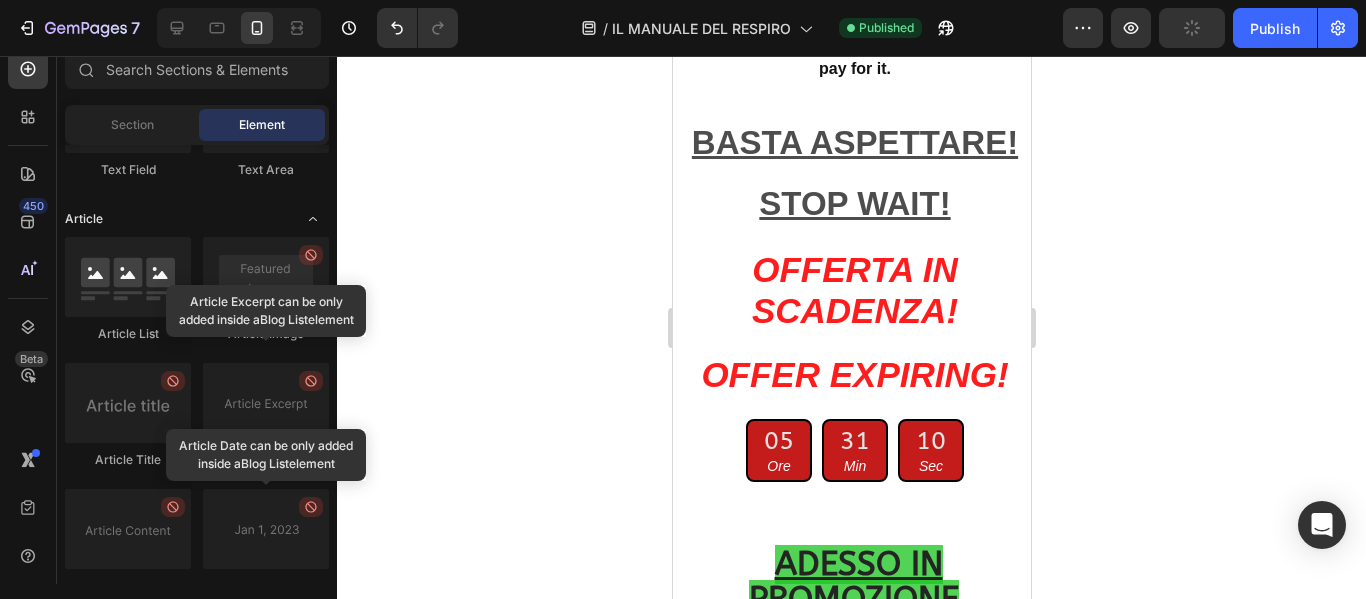 click on "Article" 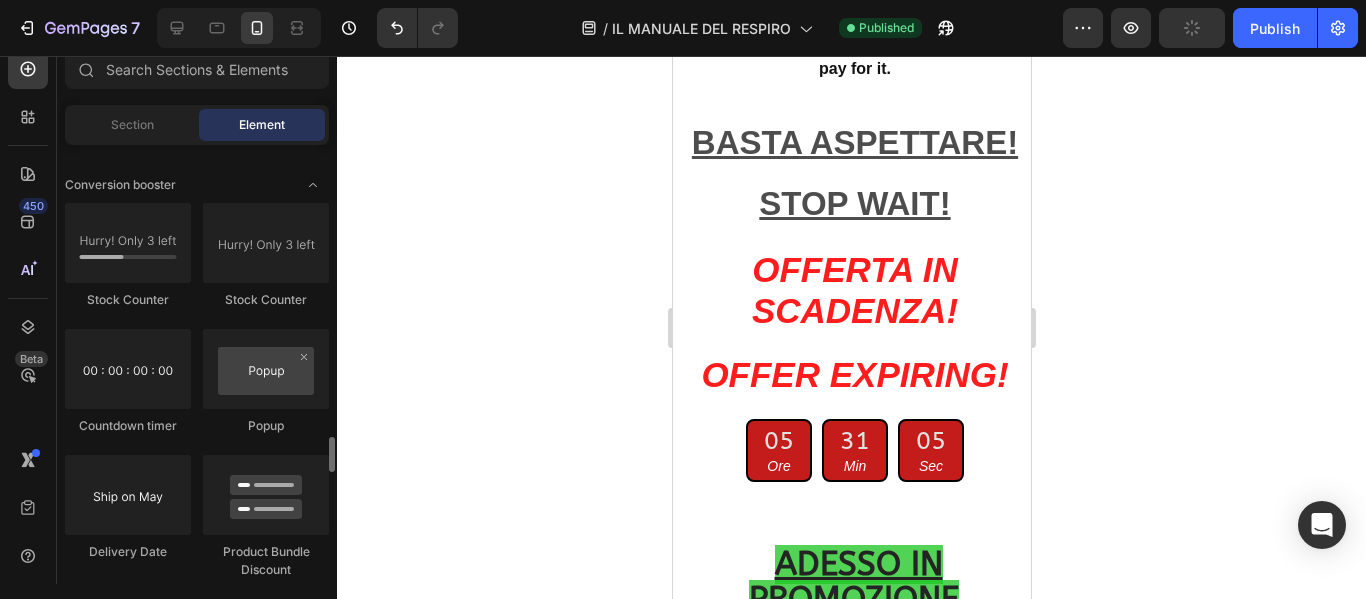 scroll, scrollTop: 3926, scrollLeft: 0, axis: vertical 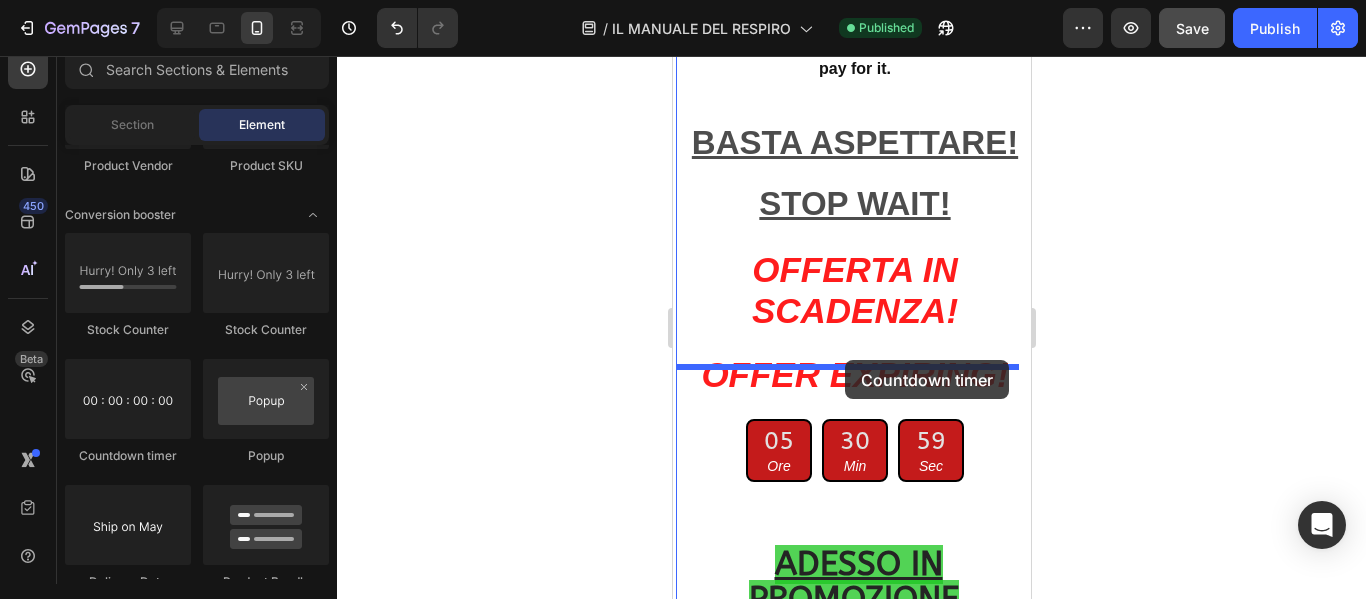 drag, startPoint x: 811, startPoint y: 457, endPoint x: 844, endPoint y: 361, distance: 101.51354 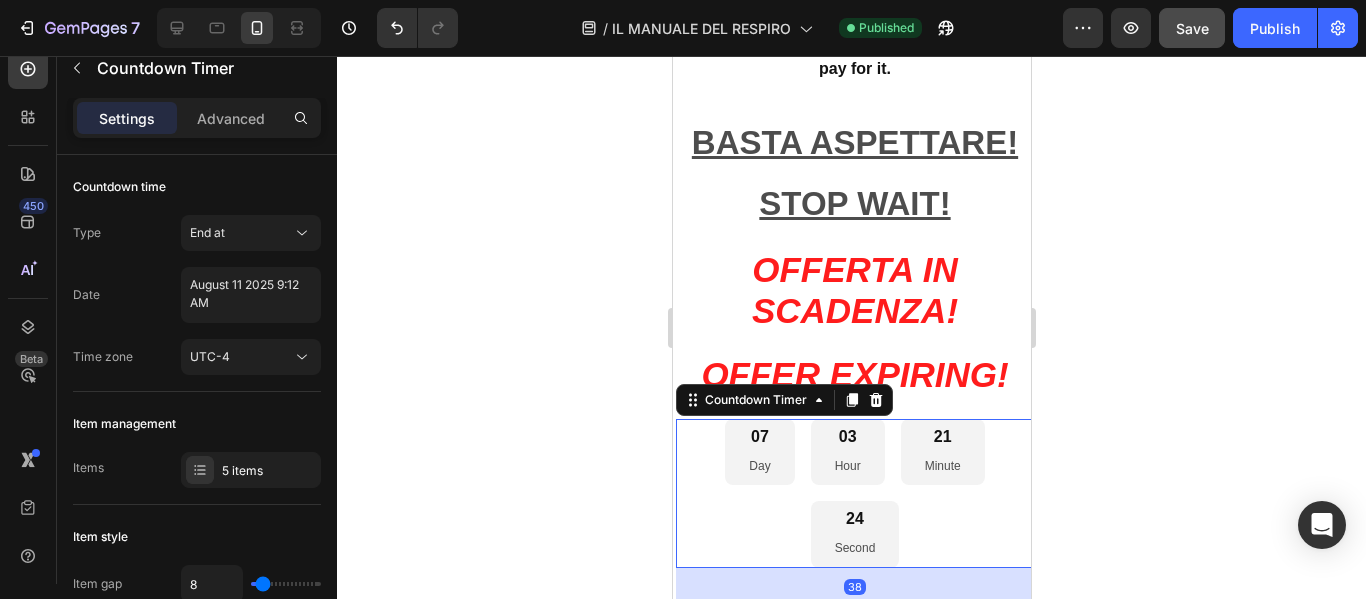 click on "07 Day" at bounding box center (758, 452) 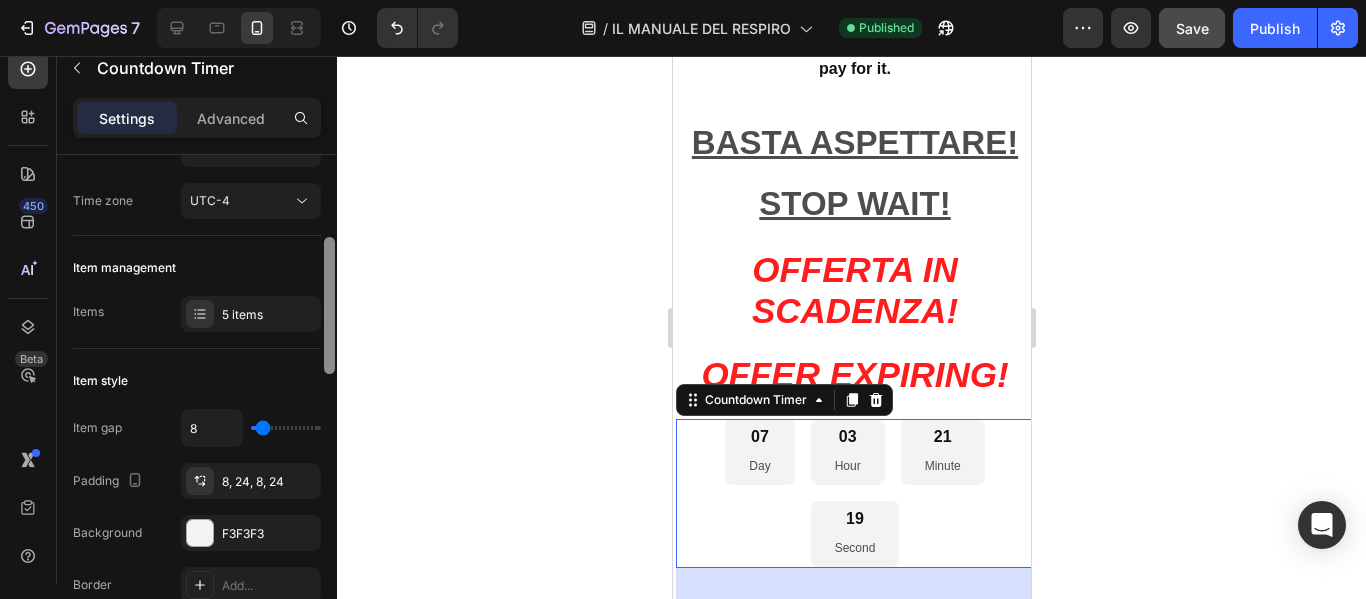 scroll, scrollTop: 193, scrollLeft: 0, axis: vertical 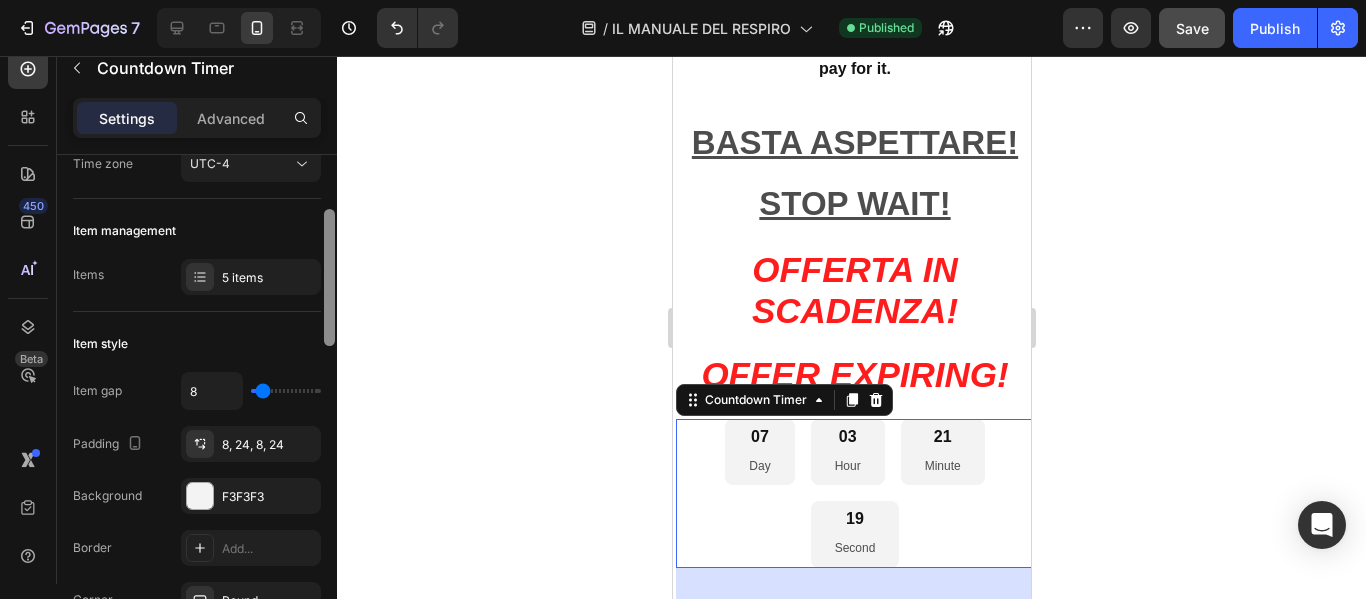 drag, startPoint x: 327, startPoint y: 211, endPoint x: 335, endPoint y: 264, distance: 53.600372 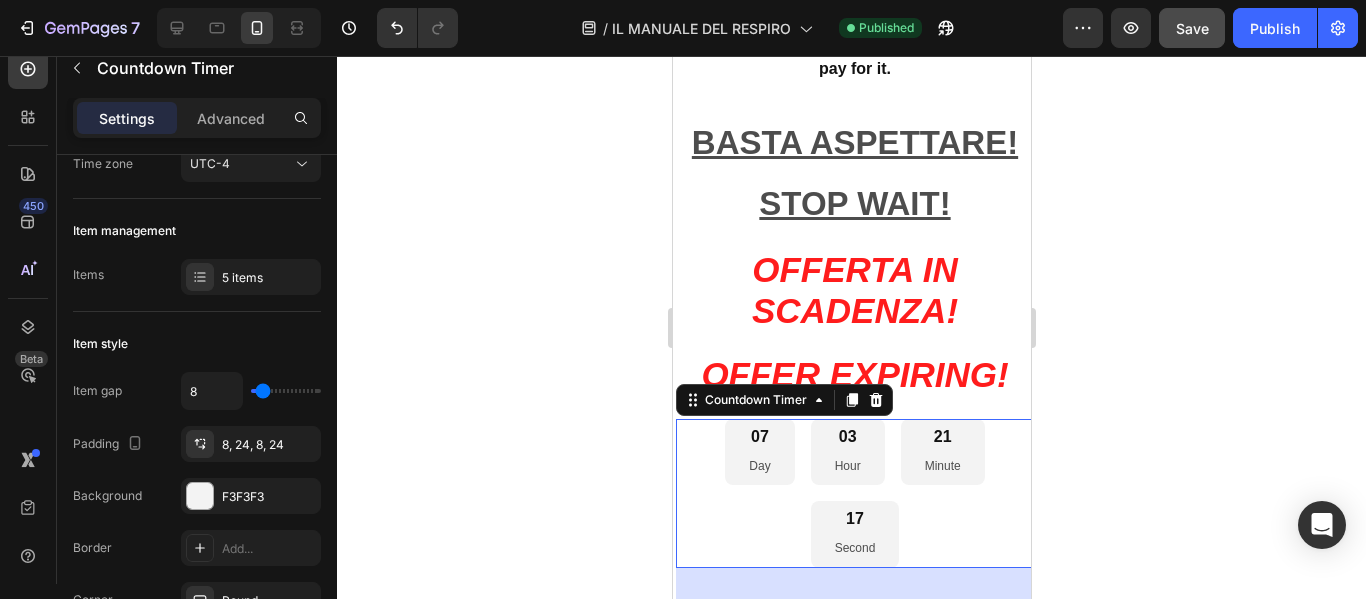 click on "07 Day" at bounding box center [758, 452] 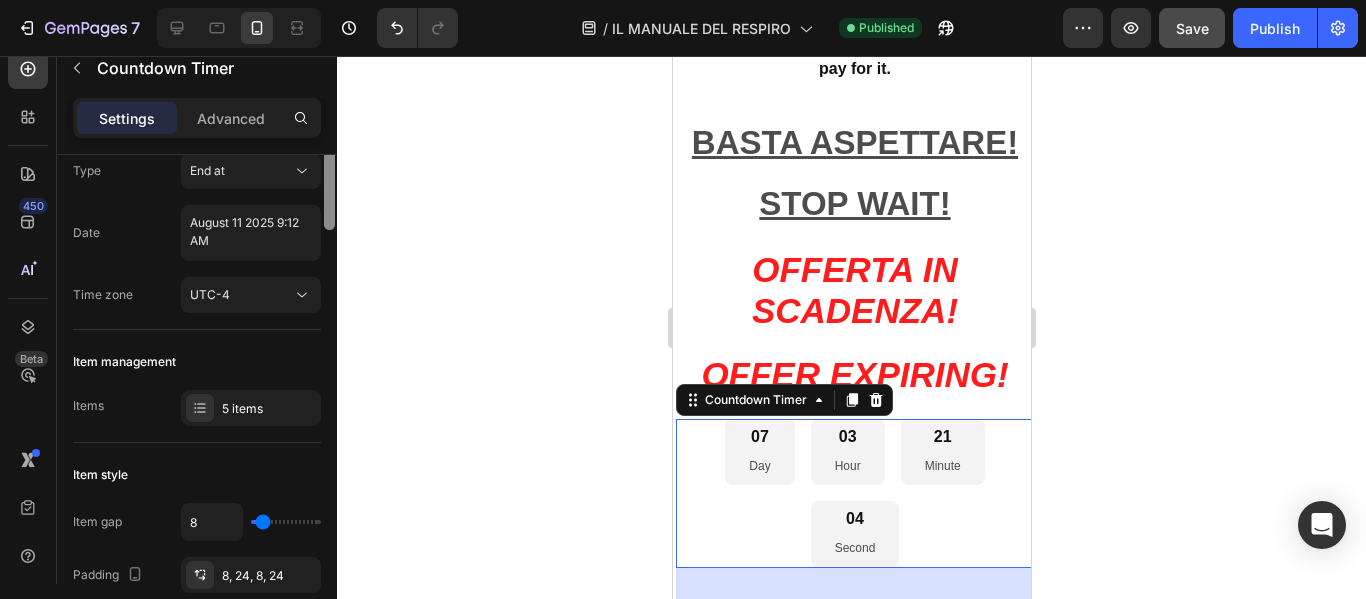 scroll, scrollTop: 0, scrollLeft: 0, axis: both 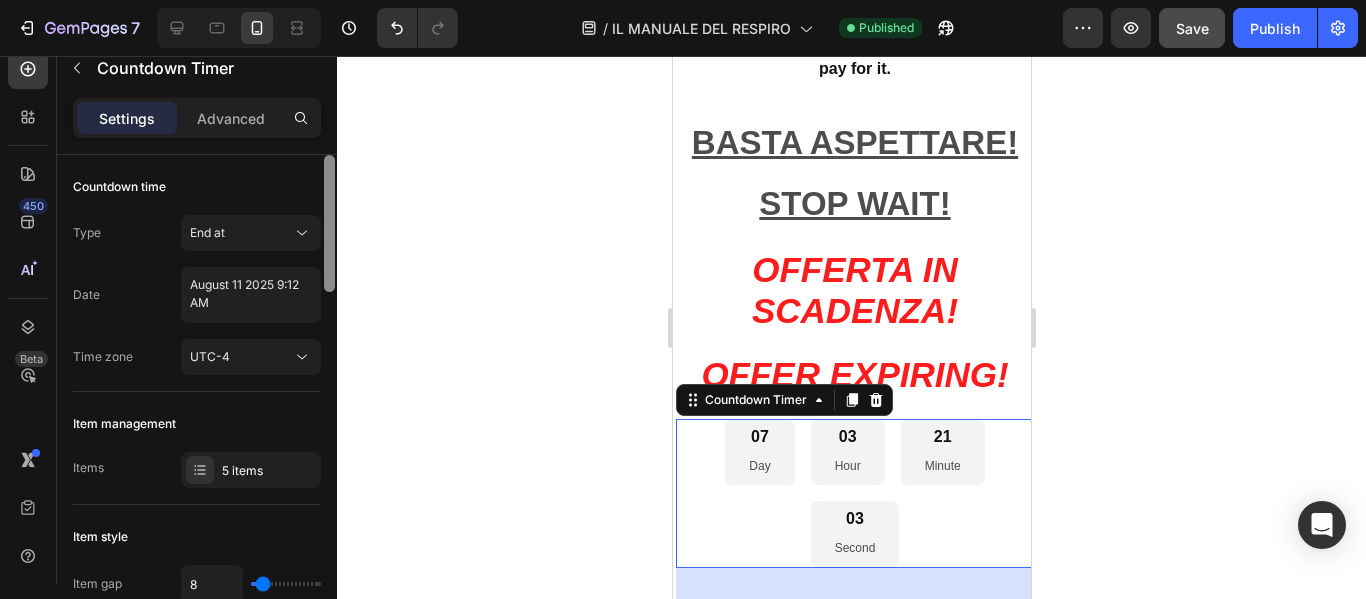 drag, startPoint x: 332, startPoint y: 263, endPoint x: 313, endPoint y: 143, distance: 121.49486 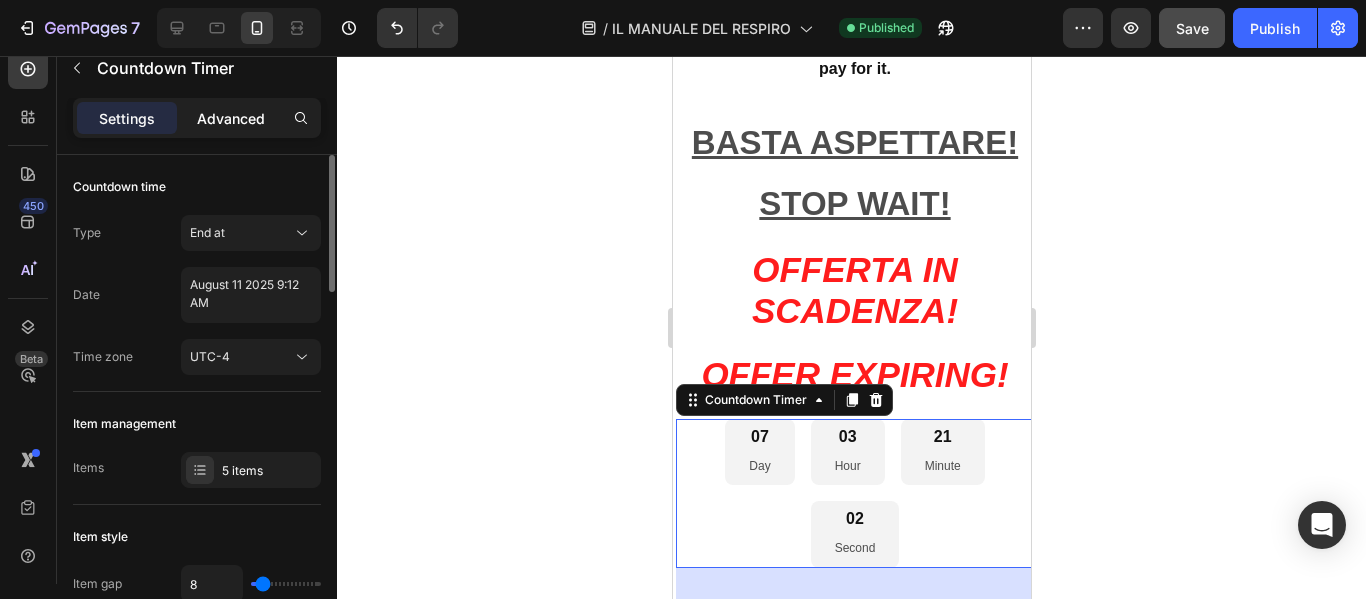 click on "Advanced" at bounding box center (231, 118) 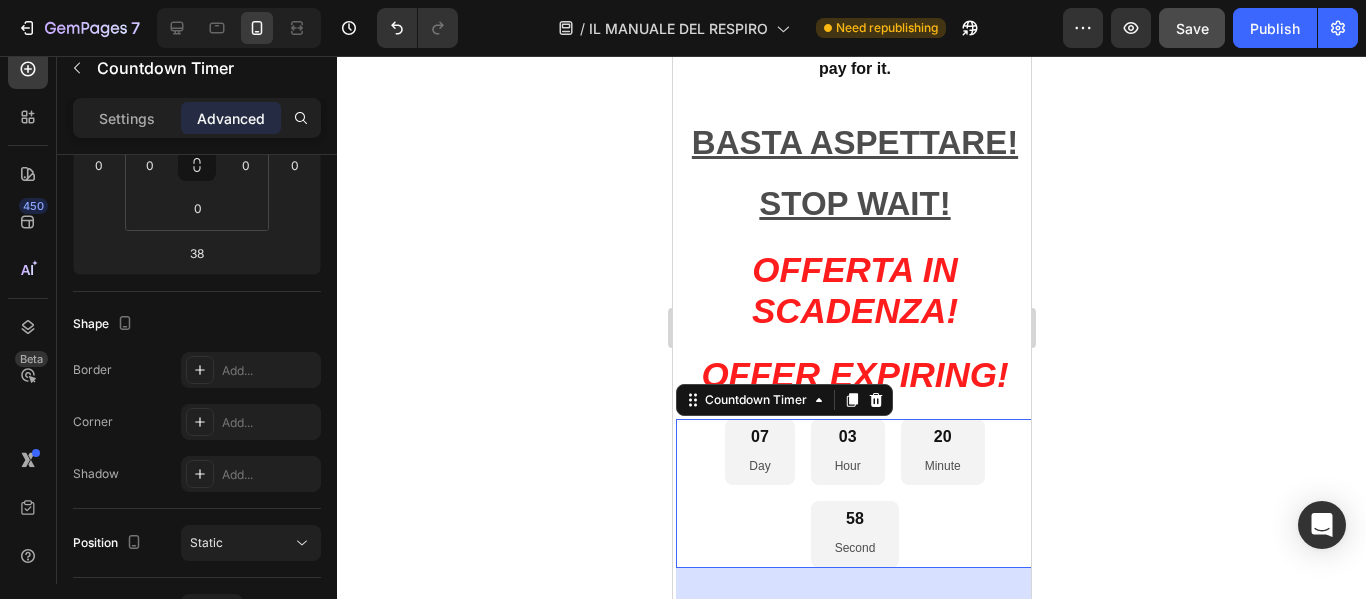 scroll, scrollTop: 0, scrollLeft: 0, axis: both 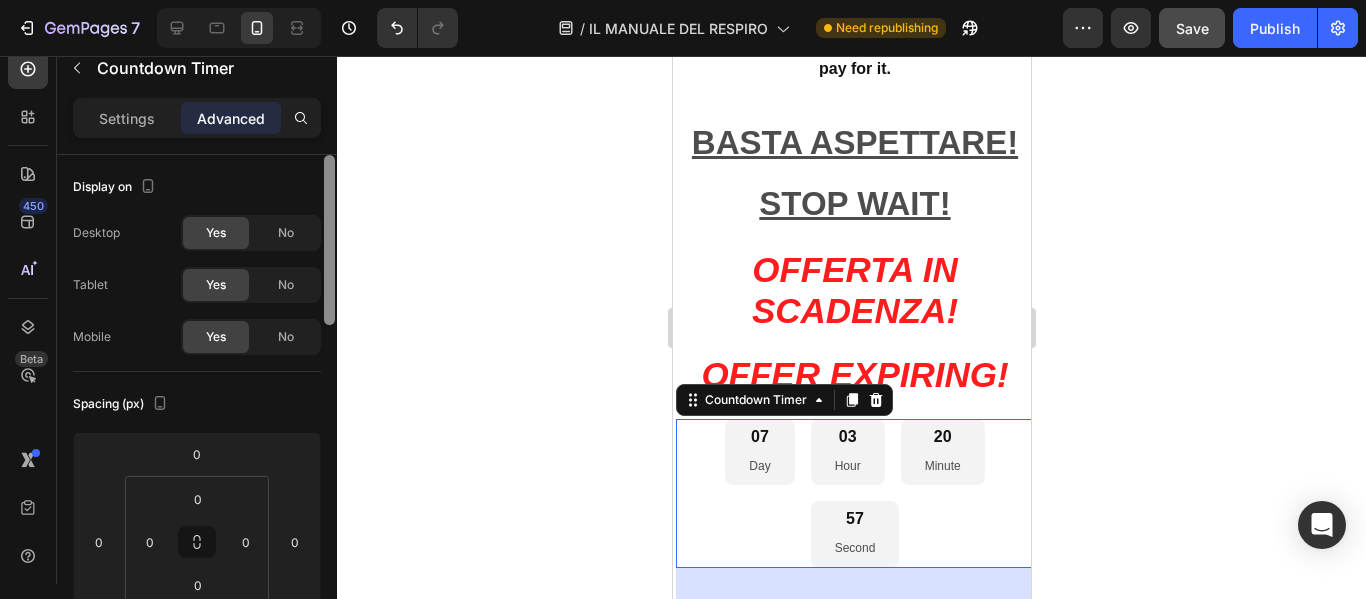 drag, startPoint x: 328, startPoint y: 246, endPoint x: 327, endPoint y: 104, distance: 142.00352 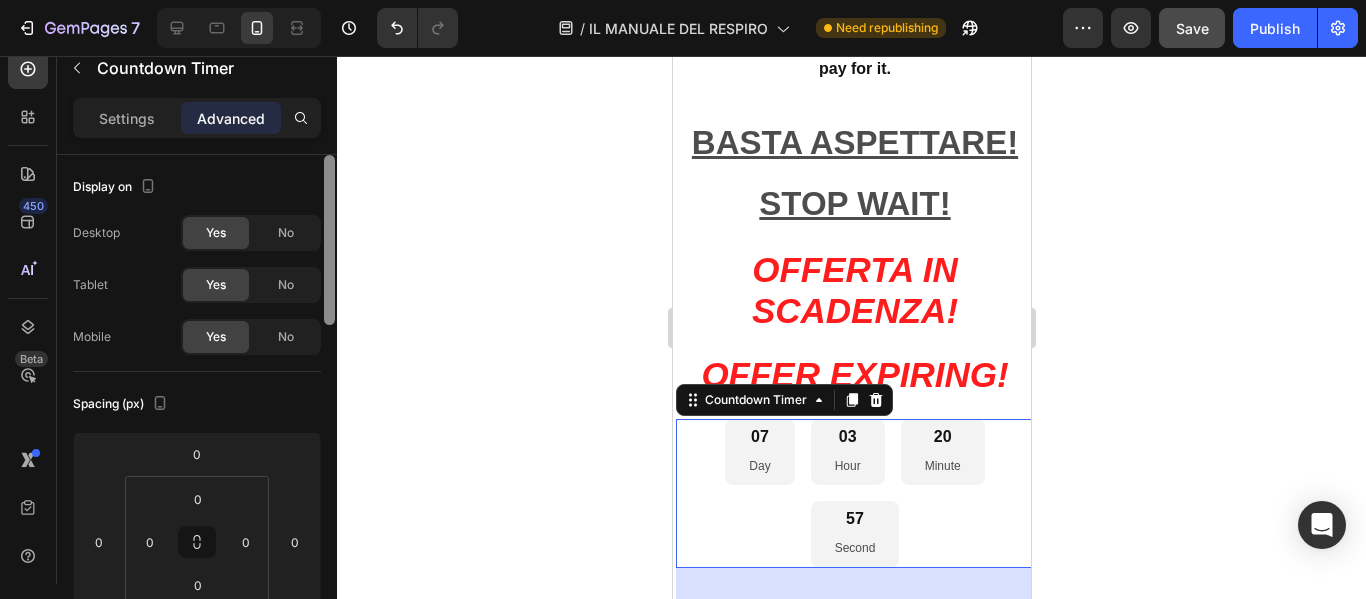 click on "Settings Advanced Display on Desktop Yes No Tablet Yes No Mobile Yes No Spacing (px) 0 0 38 0 0 0 0 0 Shape Border Add... Corner Add... Shadow Add... Position Static Opacity 100% Animation Upgrade to Build plan  to unlock Animation & other premium features. Interaction Upgrade to Optimize plan  to unlock Interaction & other premium features. CSS class Delete element" at bounding box center [197, 369] 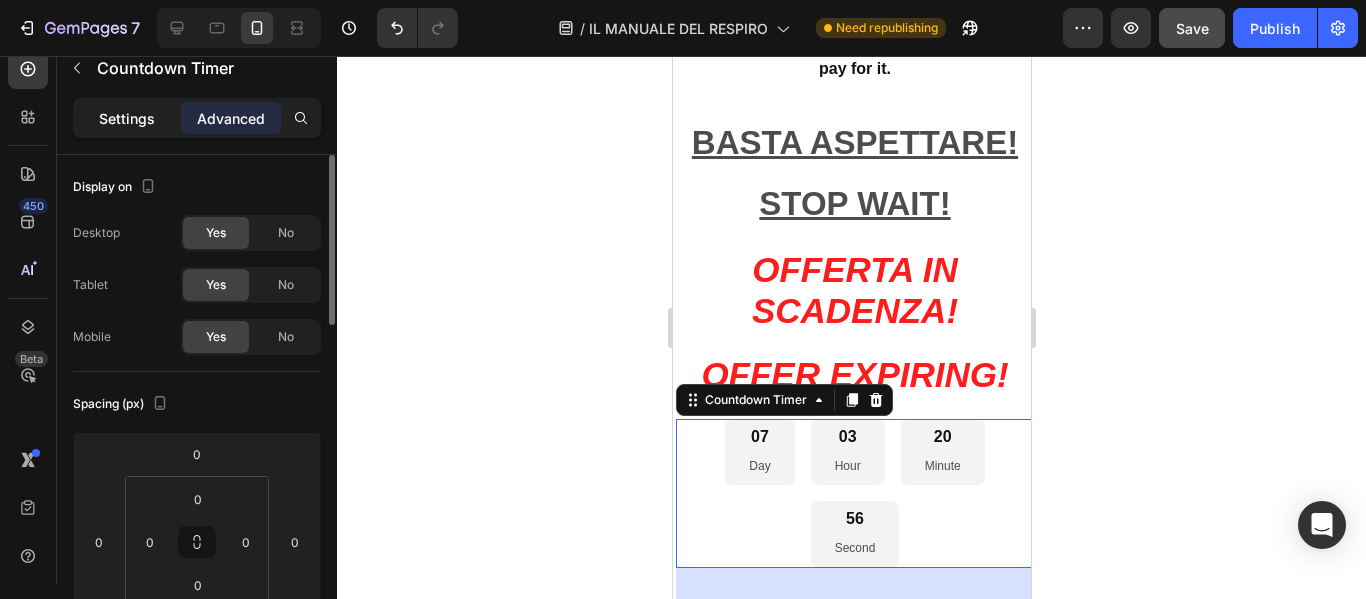 click on "Settings" at bounding box center (127, 118) 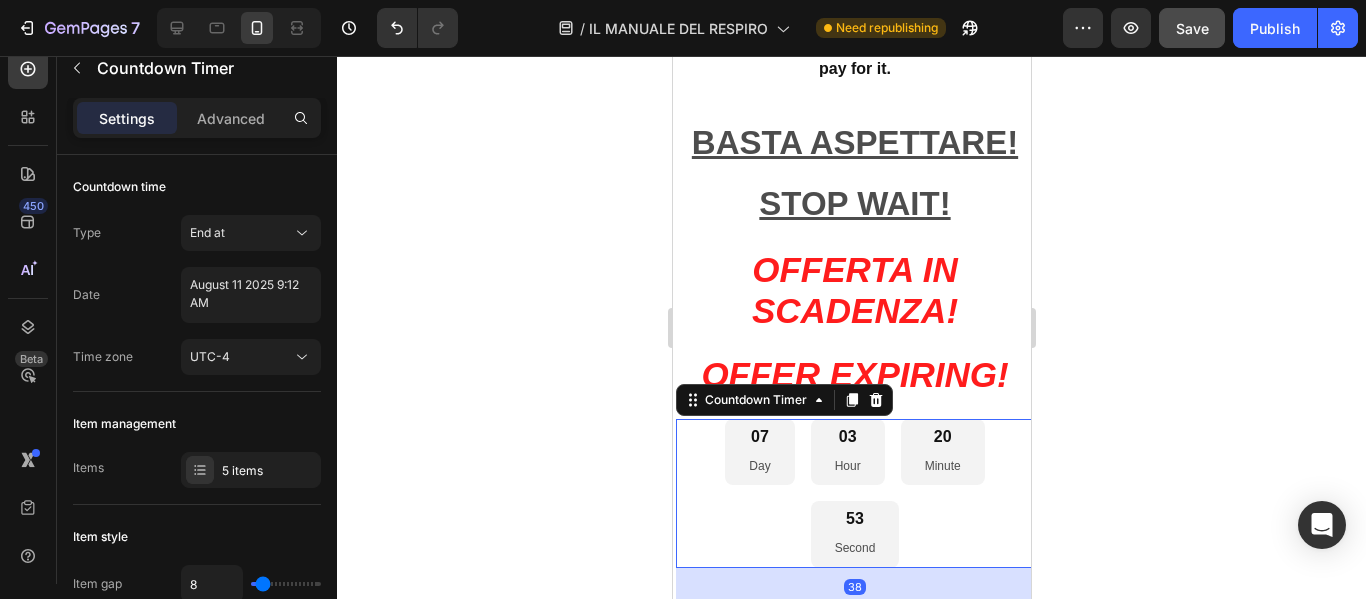 click on "Day" at bounding box center (758, 467) 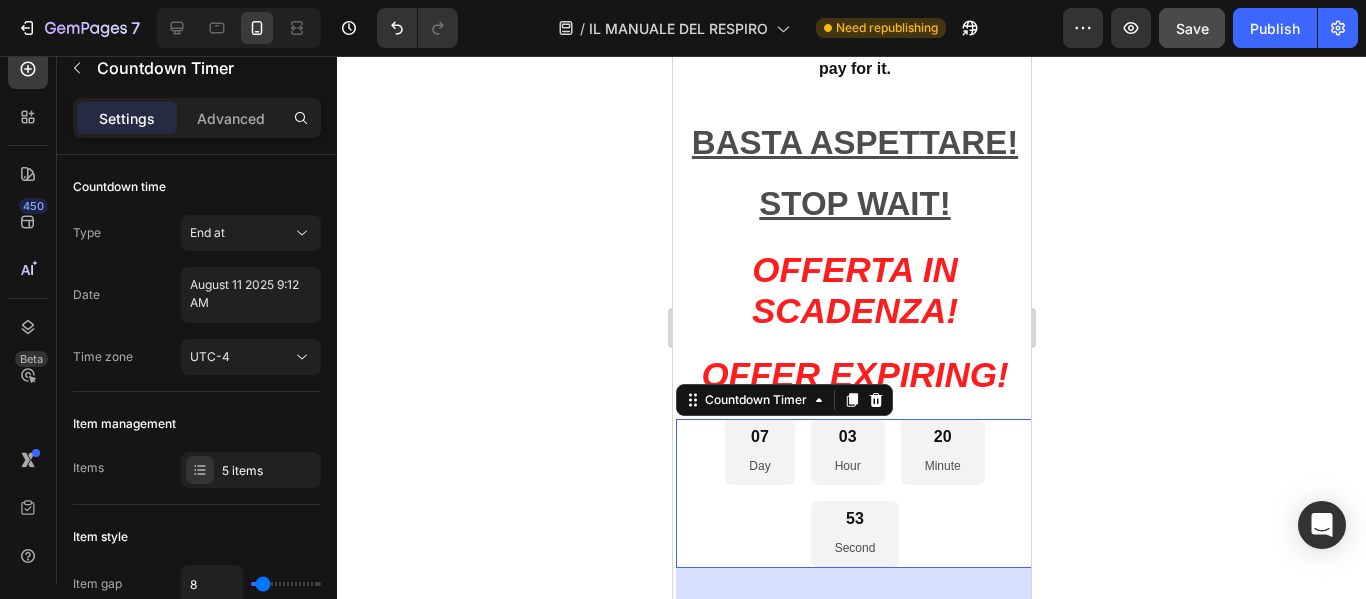 click on "07" at bounding box center (758, 437) 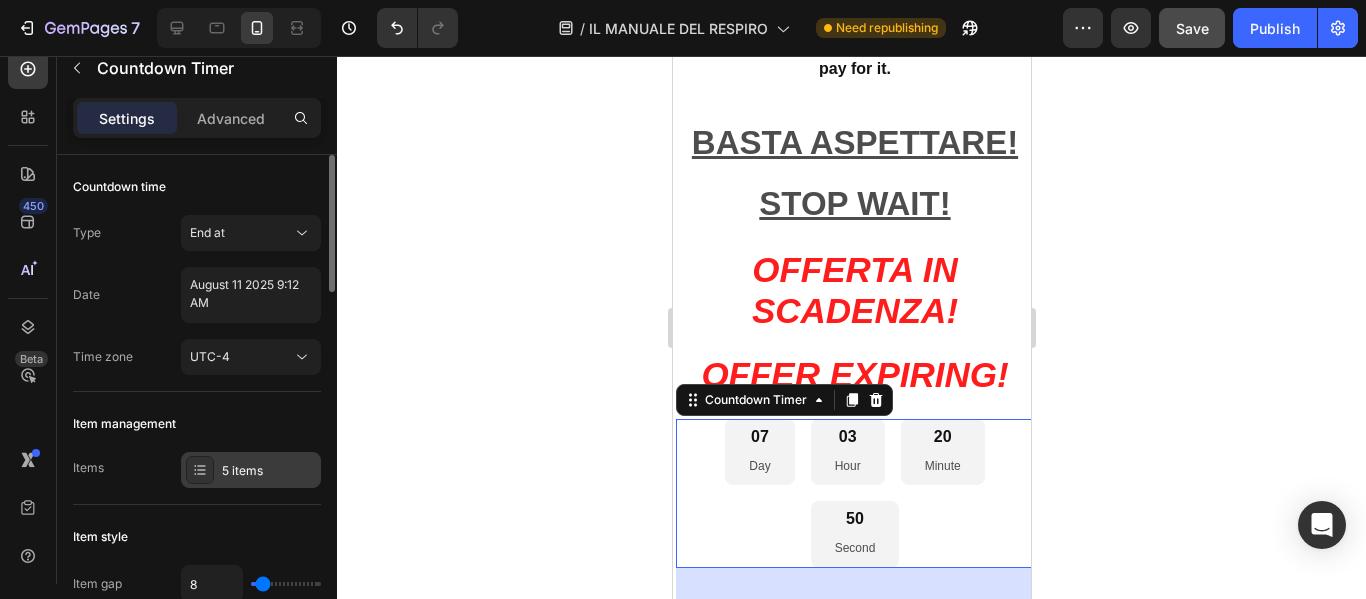 click on "5 items" at bounding box center (251, 470) 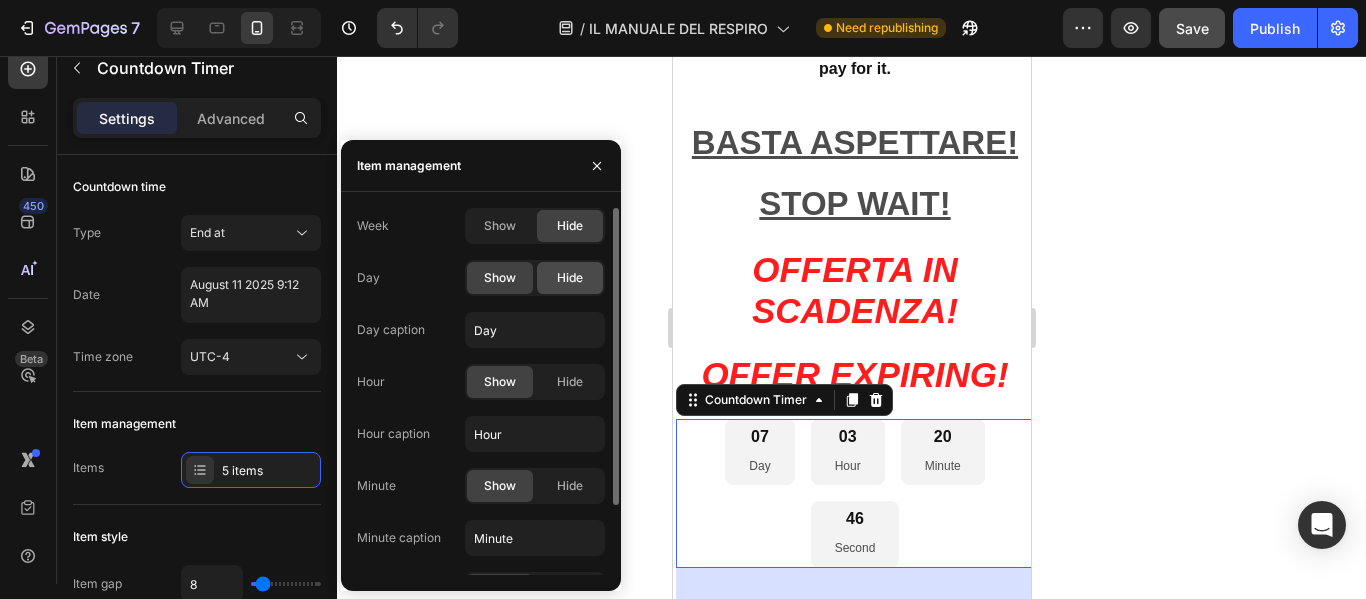 click on "Hide" 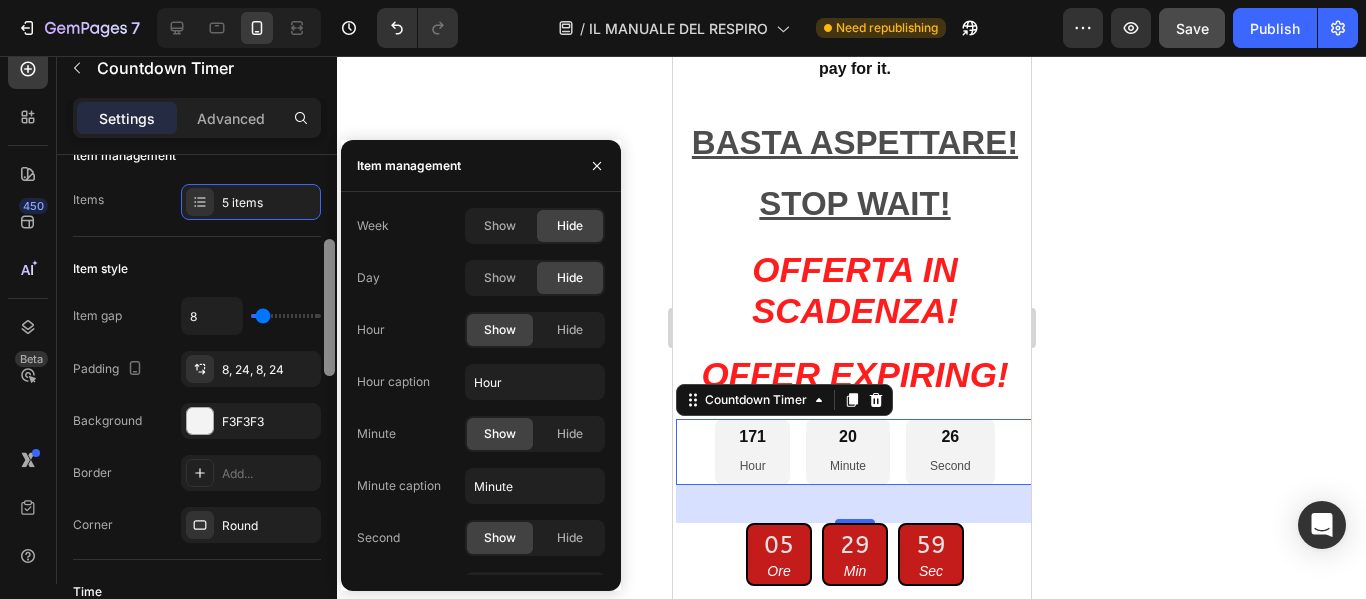 scroll, scrollTop: 279, scrollLeft: 0, axis: vertical 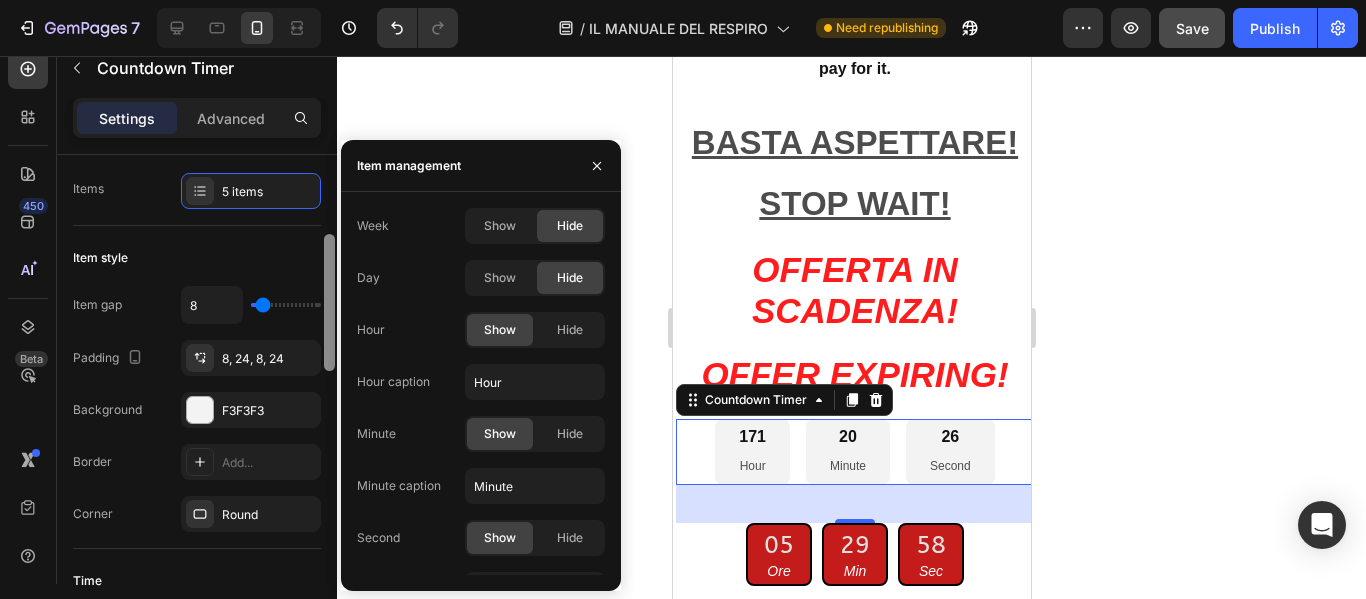 drag, startPoint x: 328, startPoint y: 275, endPoint x: 329, endPoint y: 354, distance: 79.00633 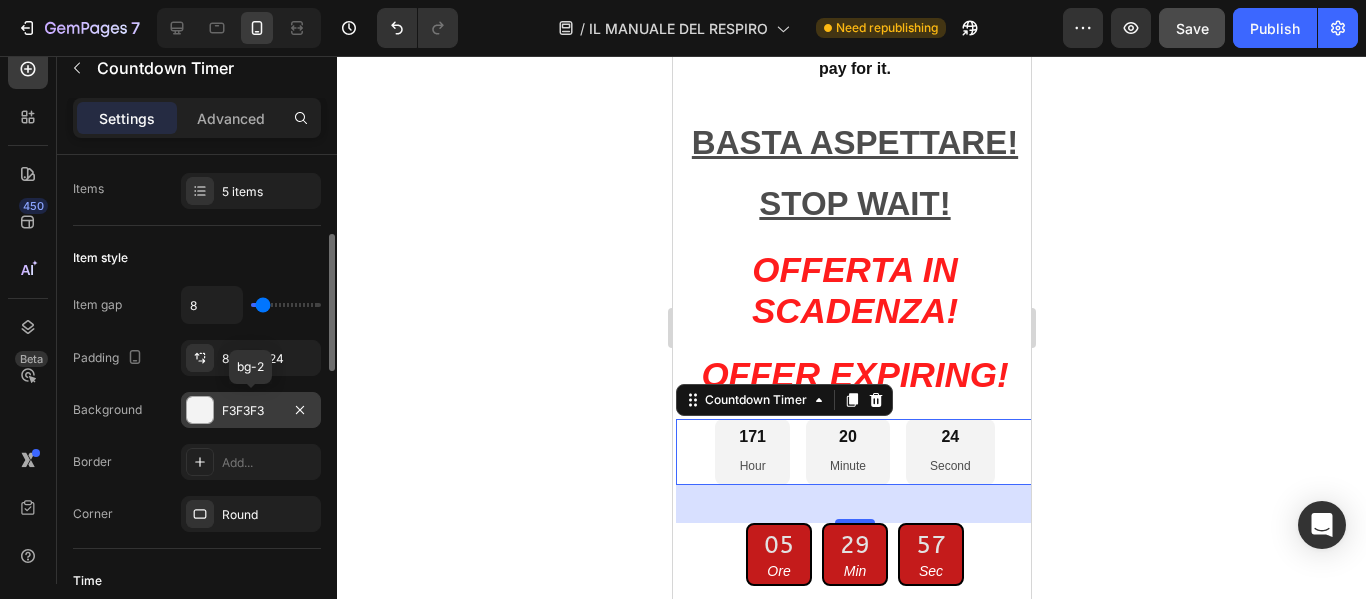 click on "F3F3F3" at bounding box center (251, 411) 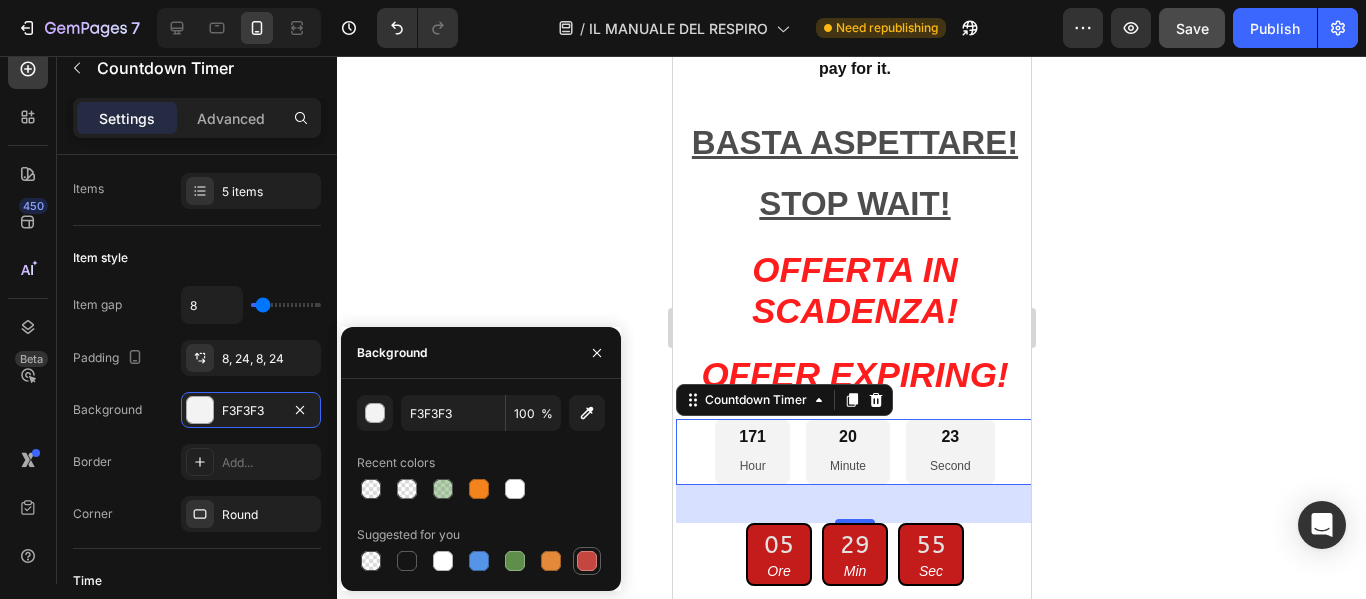click at bounding box center [587, 561] 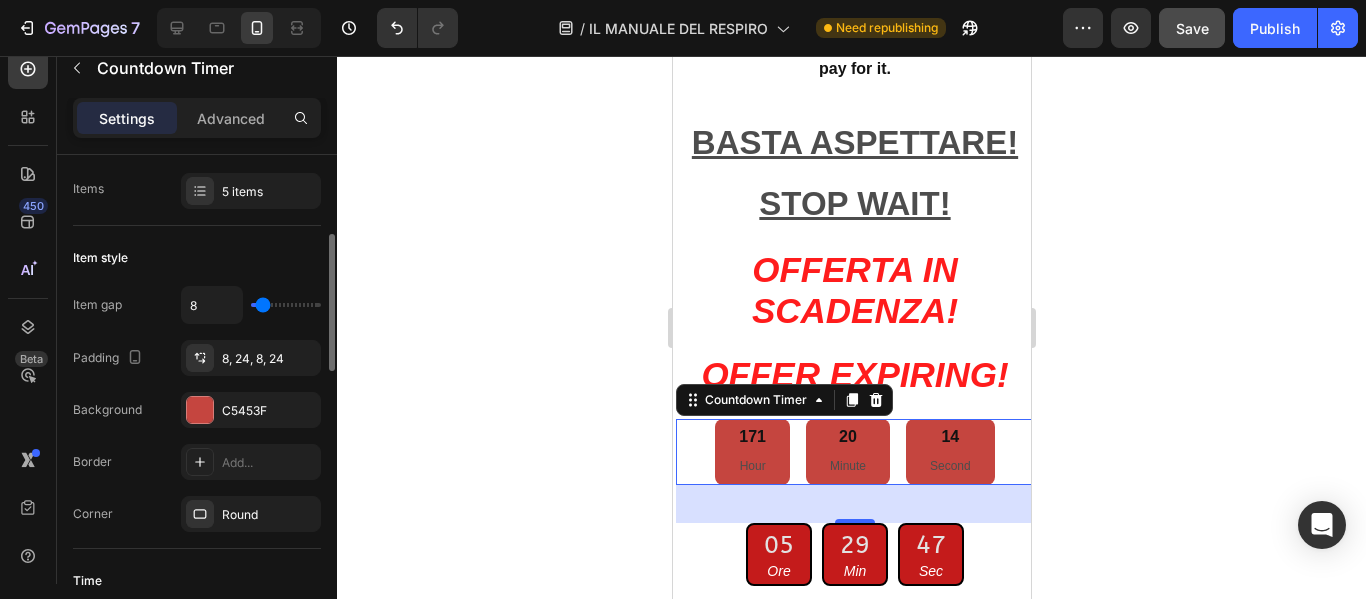 type on "22" 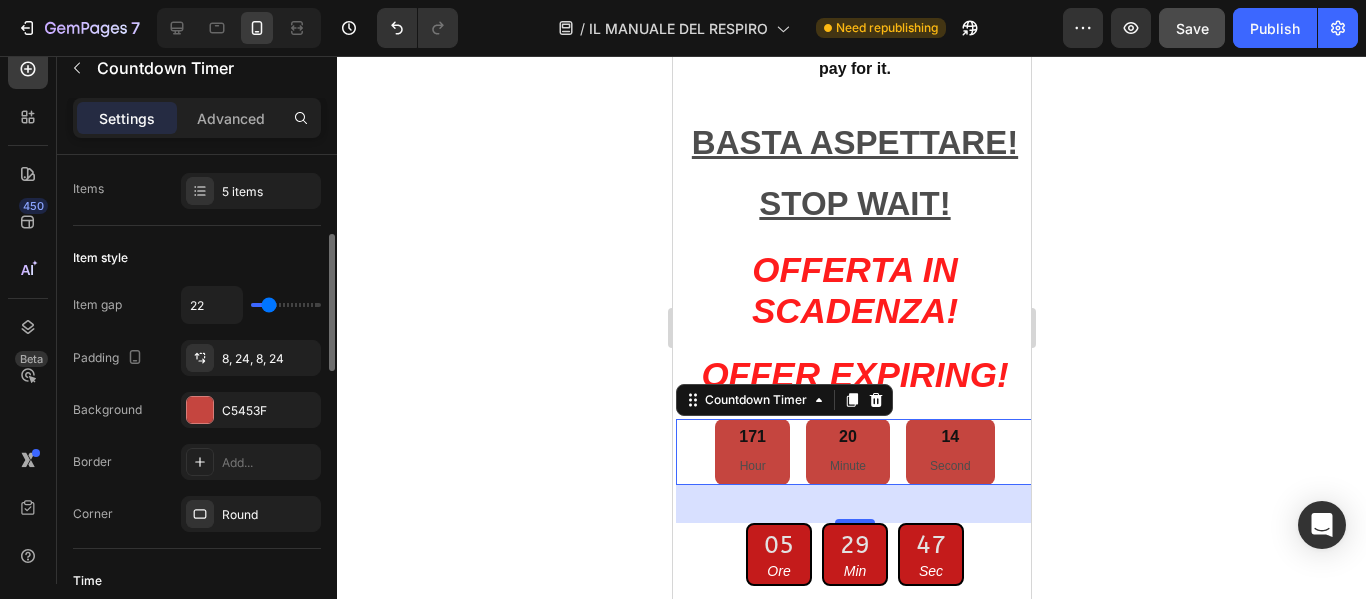 type on "24" 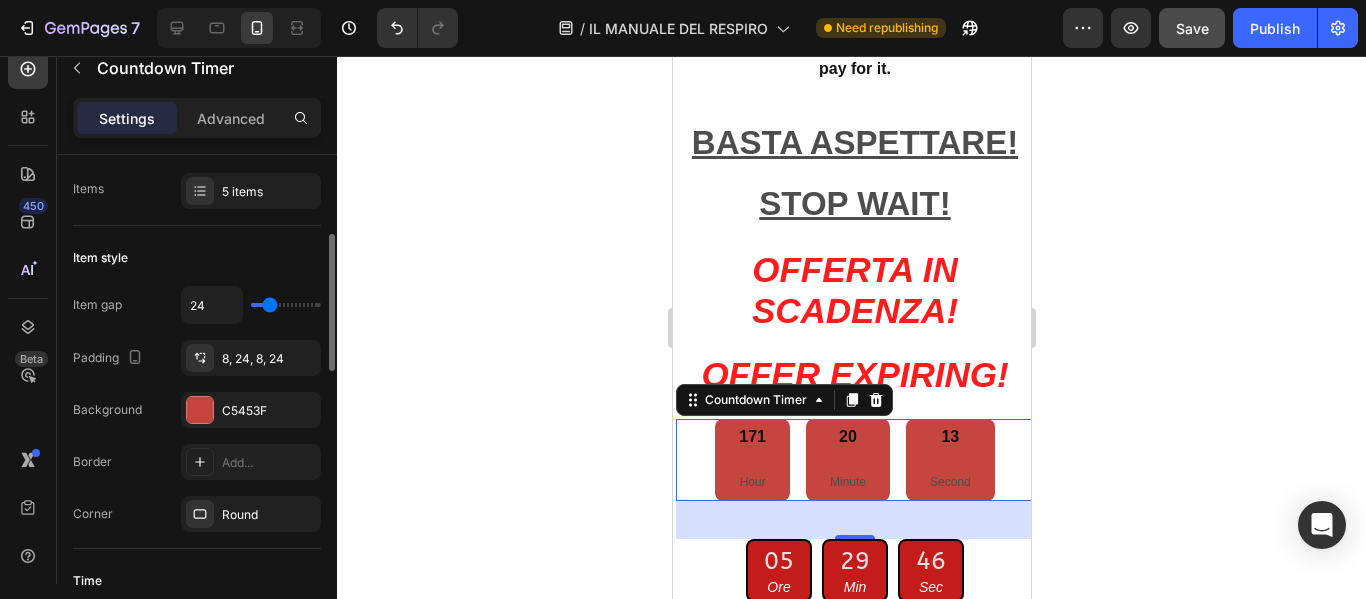 type on "16" 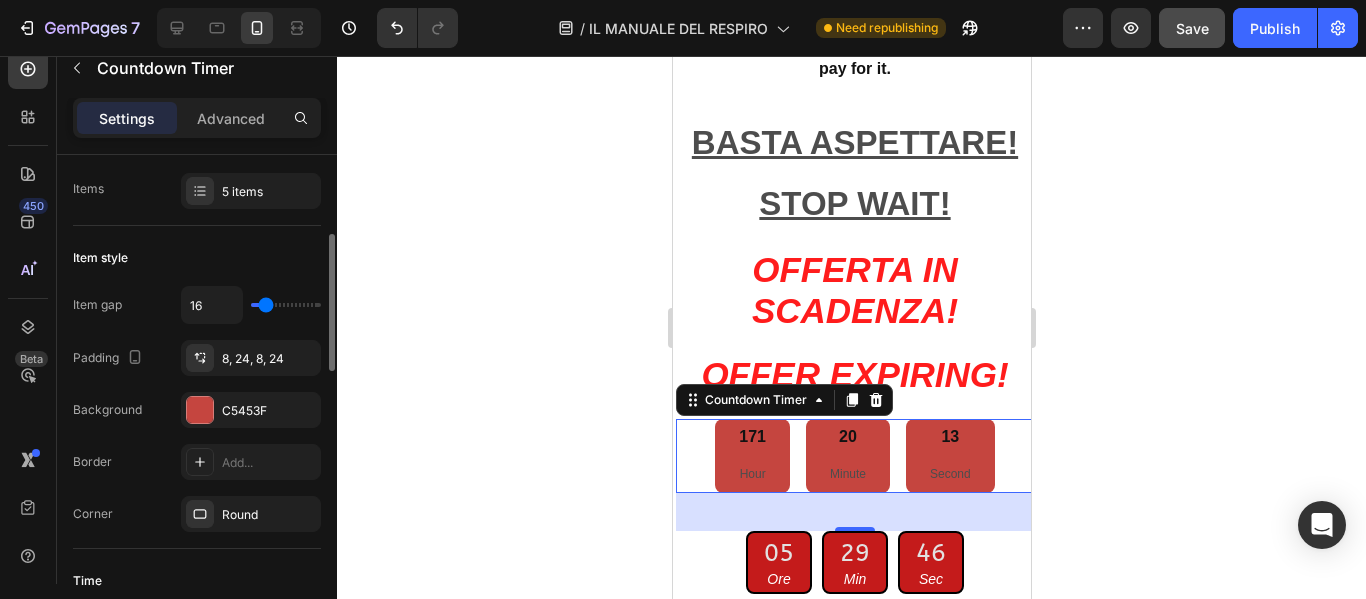 type on "13" 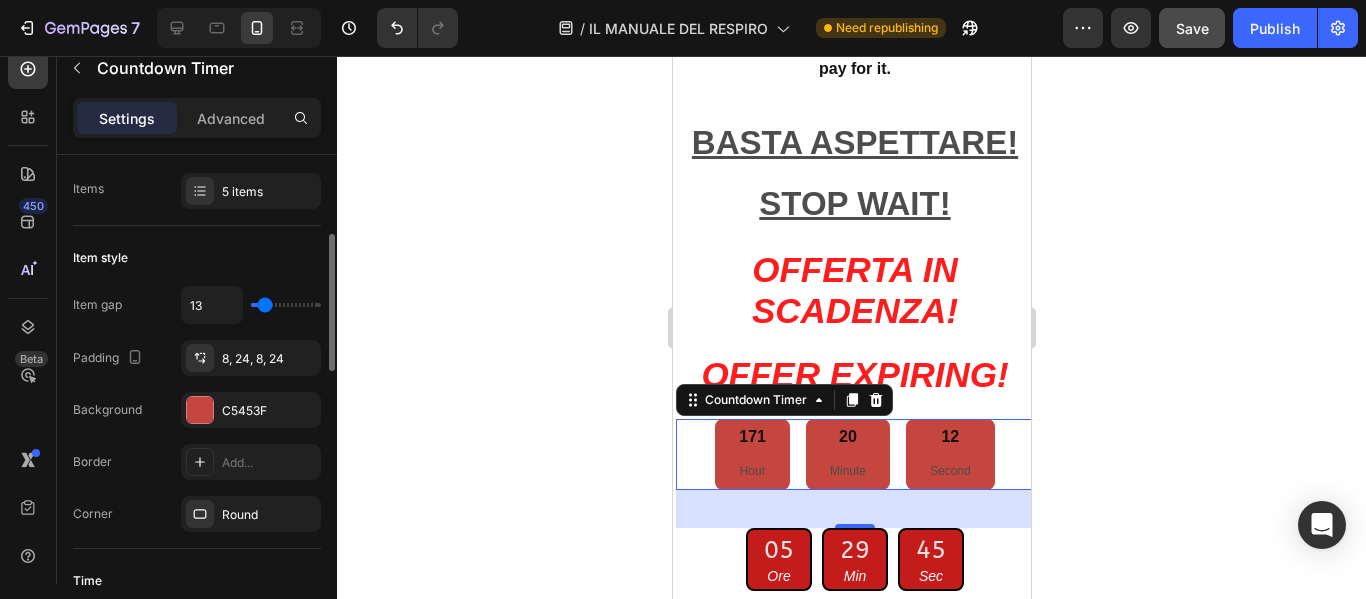 type on "13" 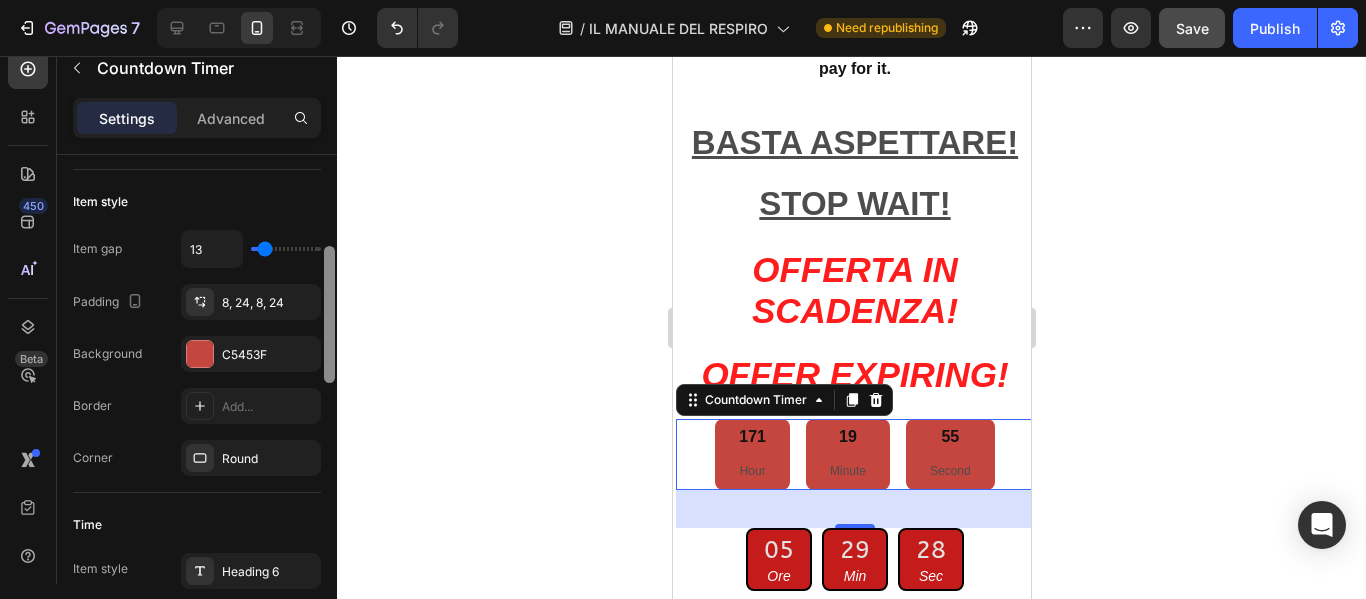 scroll, scrollTop: 357, scrollLeft: 0, axis: vertical 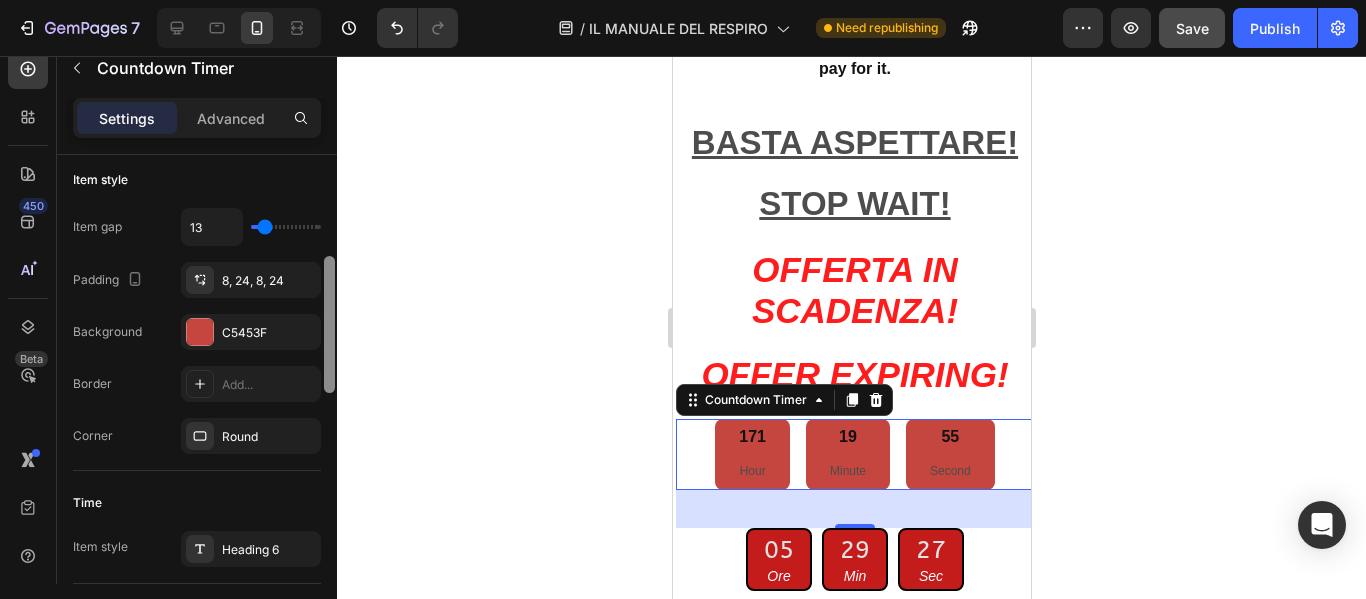 drag, startPoint x: 329, startPoint y: 329, endPoint x: 323, endPoint y: 351, distance: 22.803509 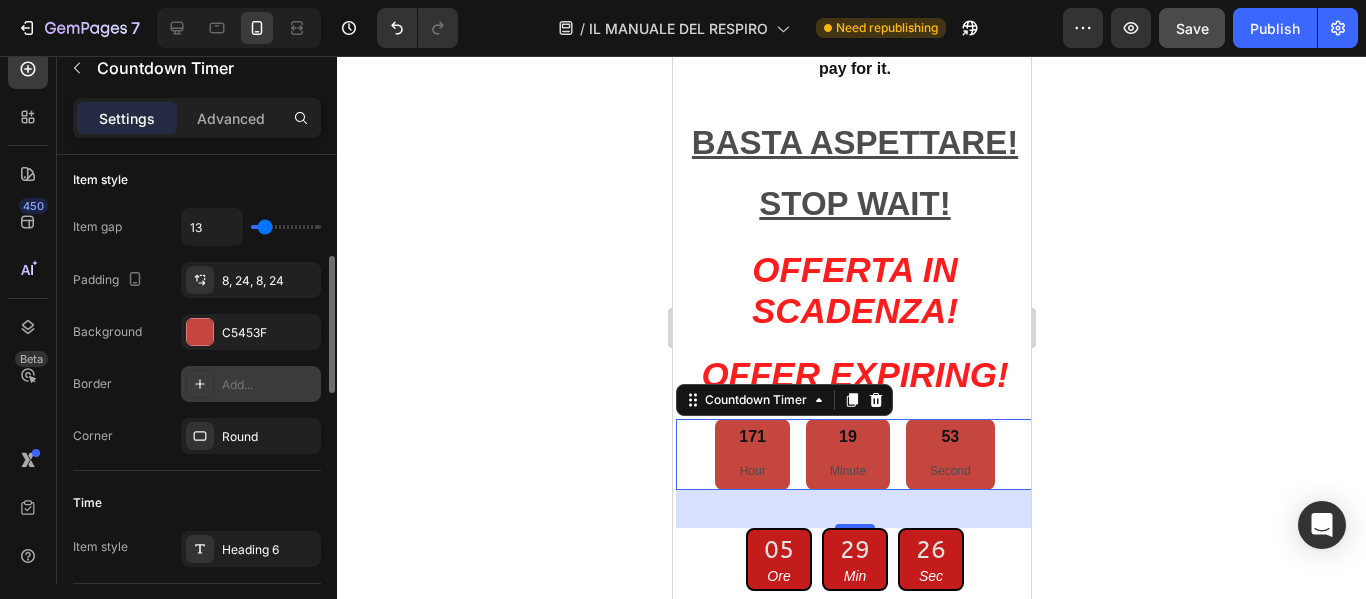 click 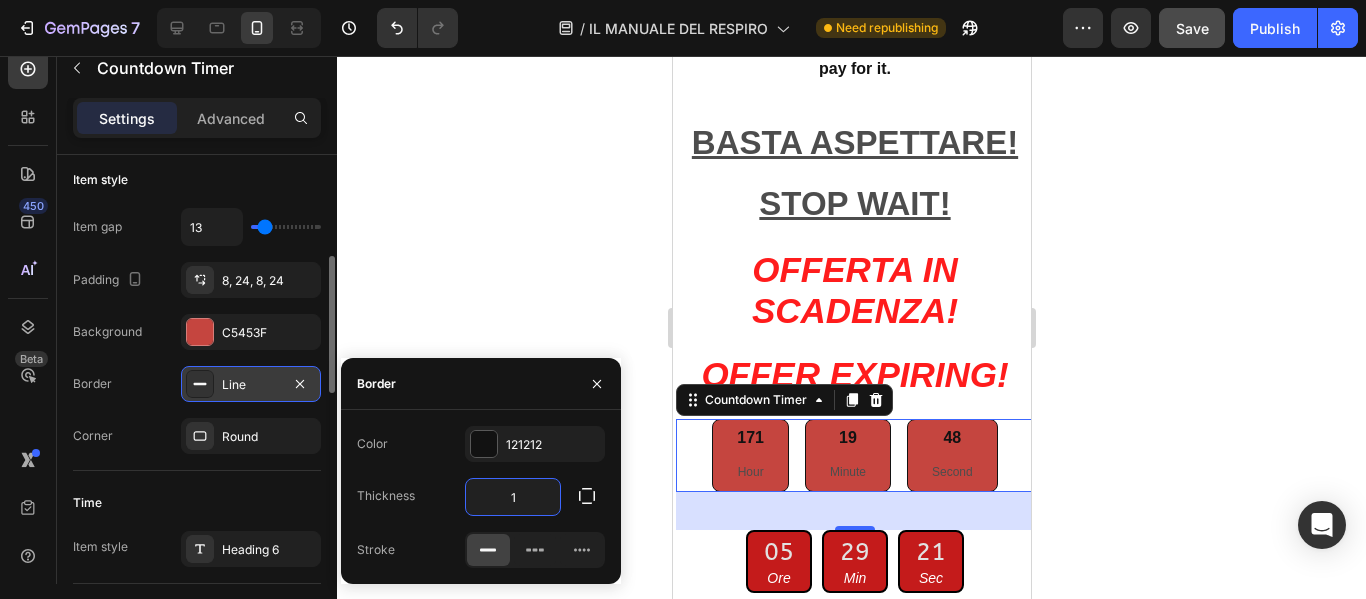 click on "1" at bounding box center (513, 497) 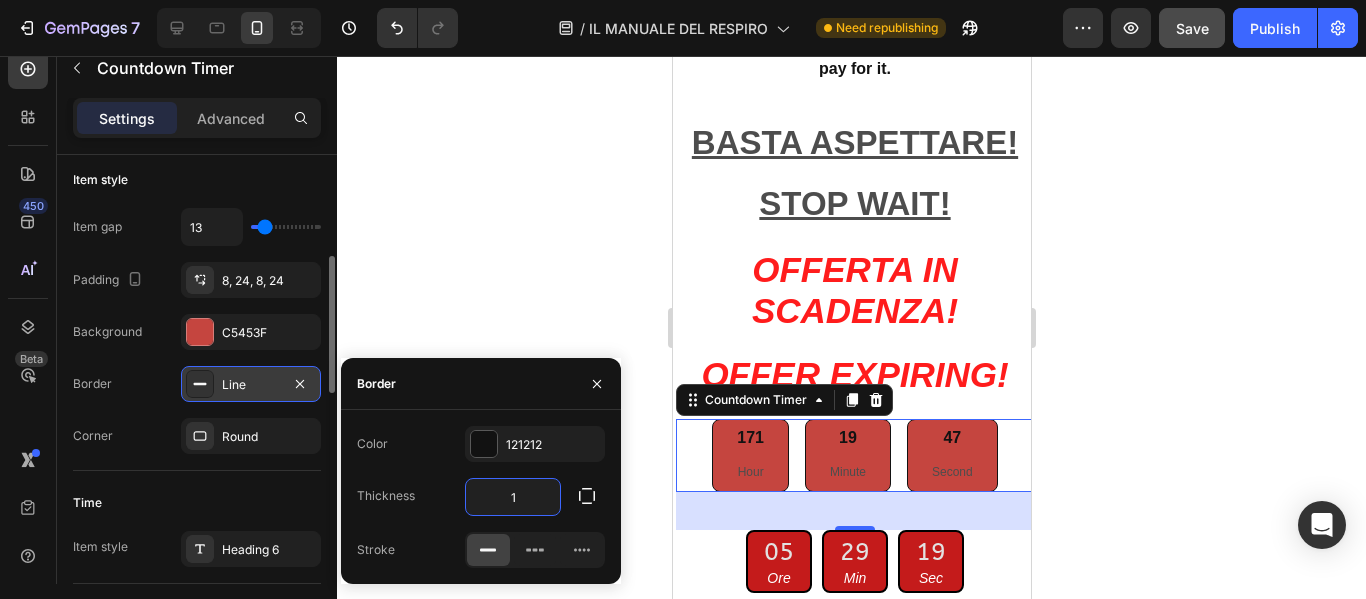 type on "5" 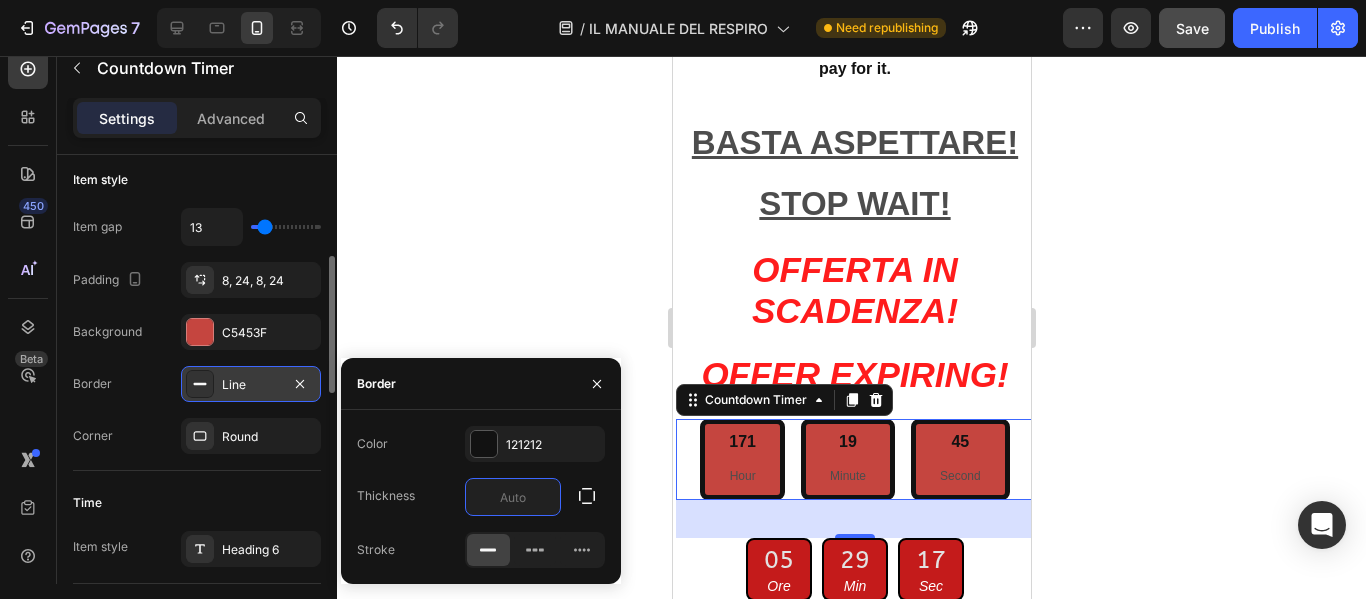 type on "3" 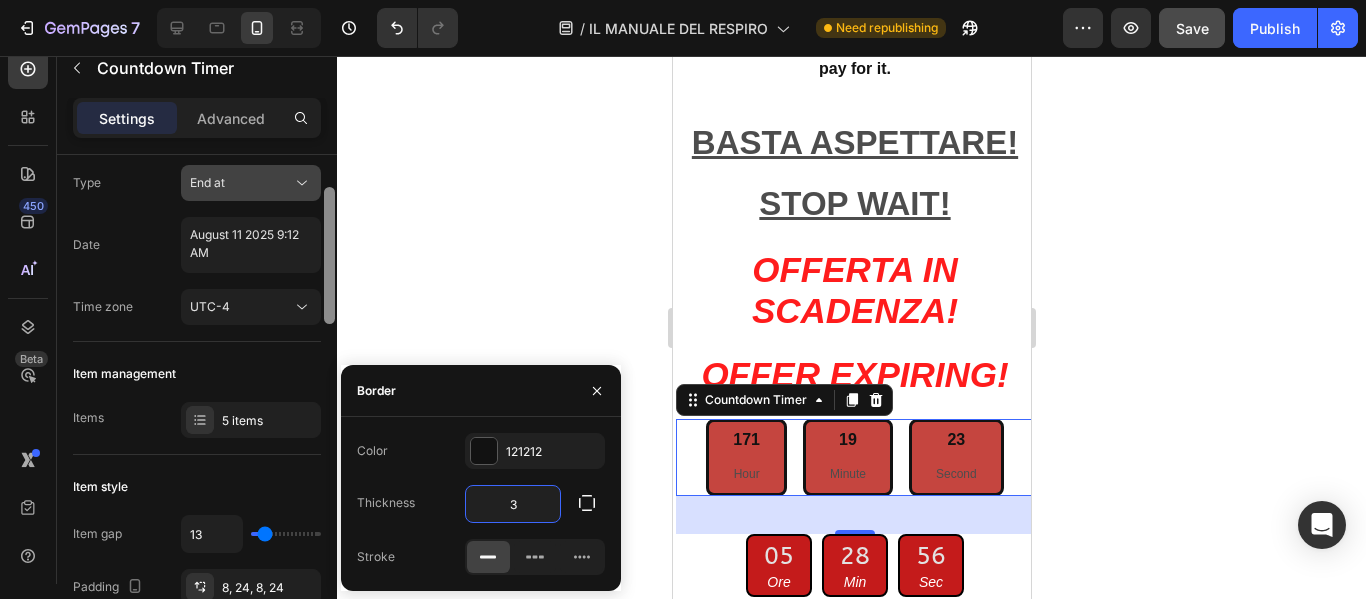 scroll, scrollTop: 0, scrollLeft: 0, axis: both 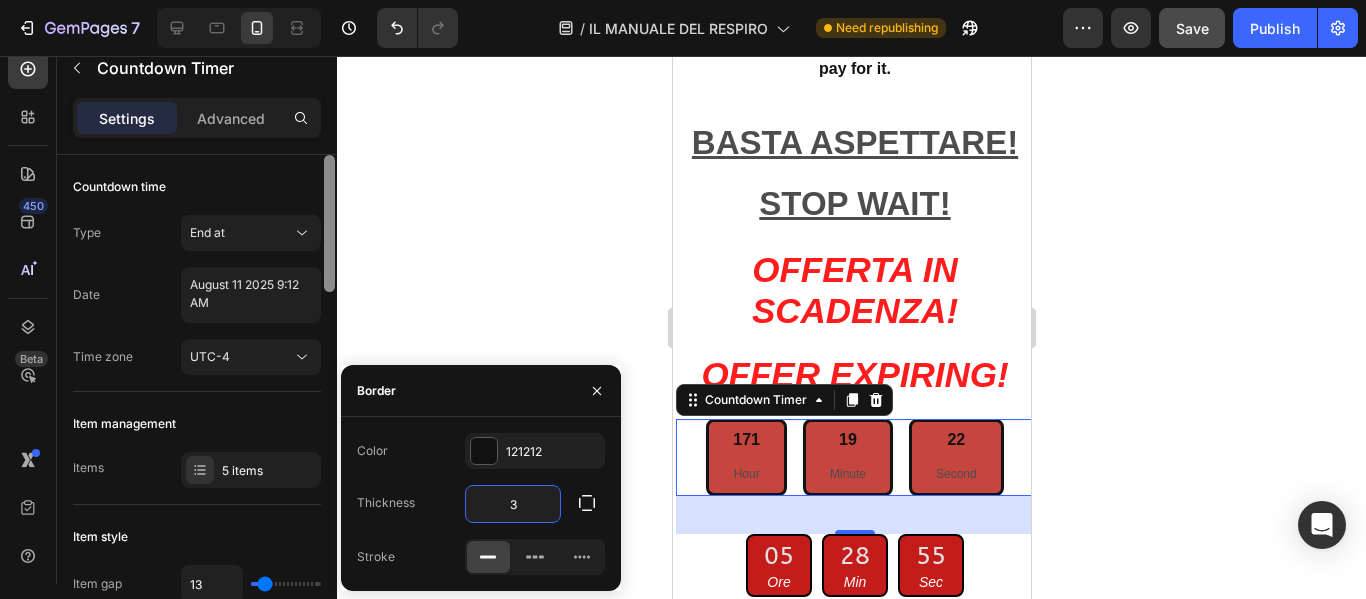 drag, startPoint x: 328, startPoint y: 331, endPoint x: 312, endPoint y: 188, distance: 143.89232 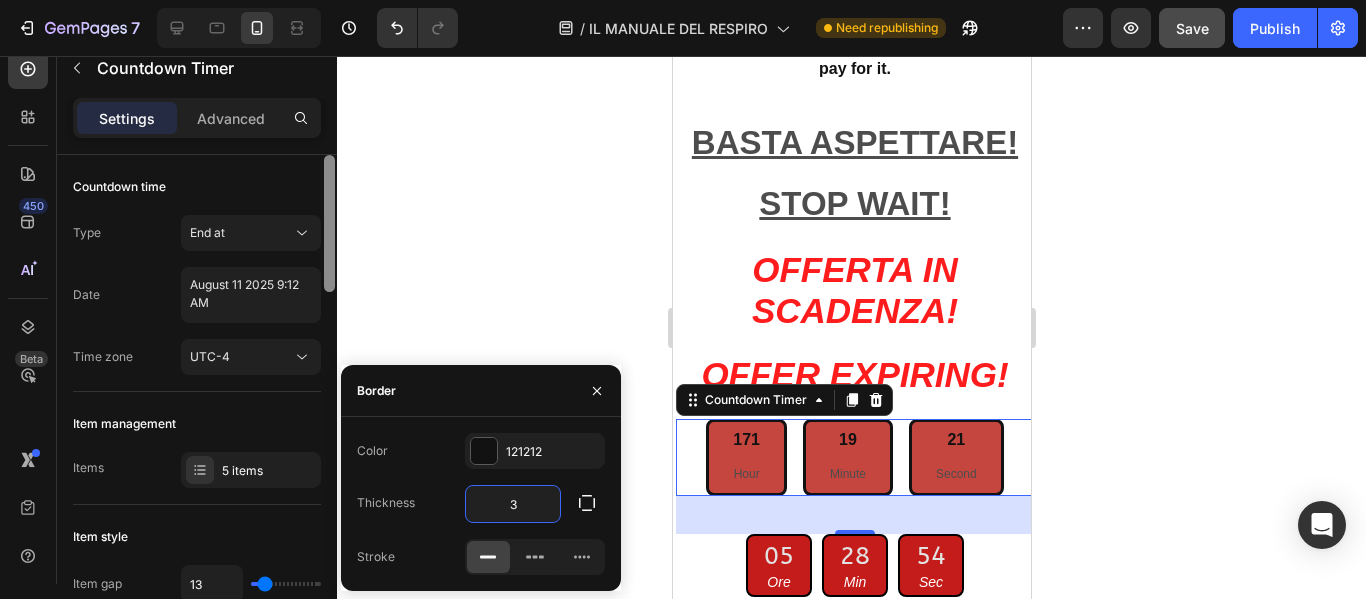 drag, startPoint x: 327, startPoint y: 212, endPoint x: 327, endPoint y: 160, distance: 52 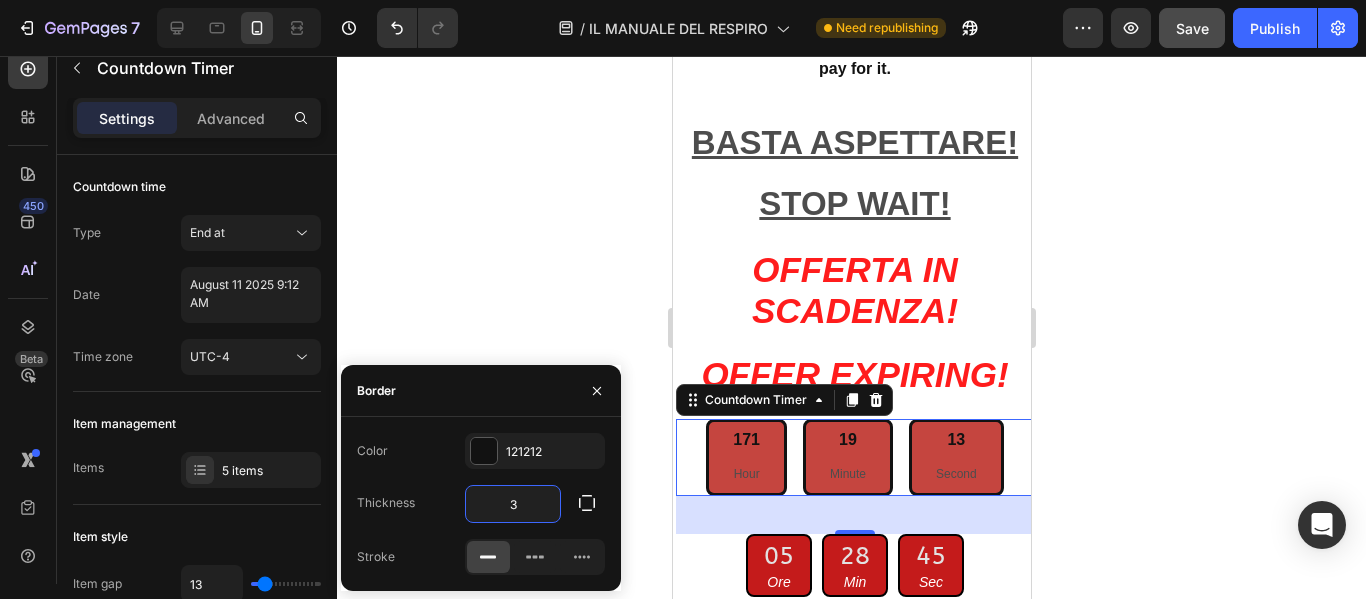 click on "171" at bounding box center [745, 440] 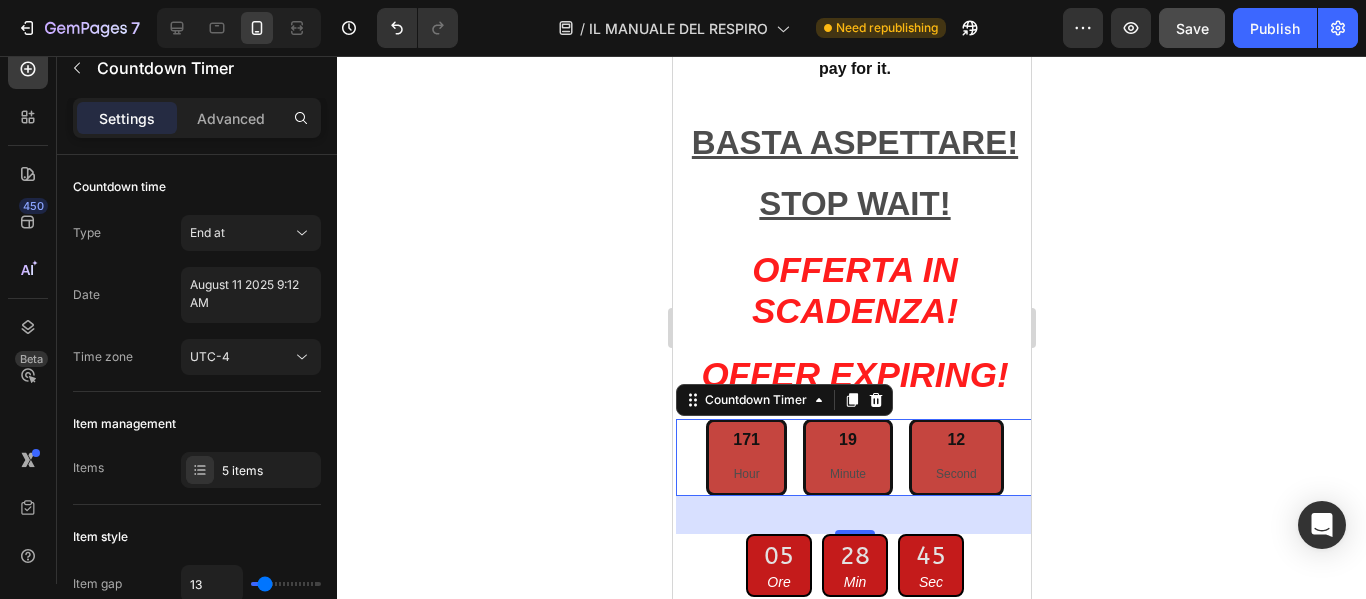 click on "171" at bounding box center (745, 440) 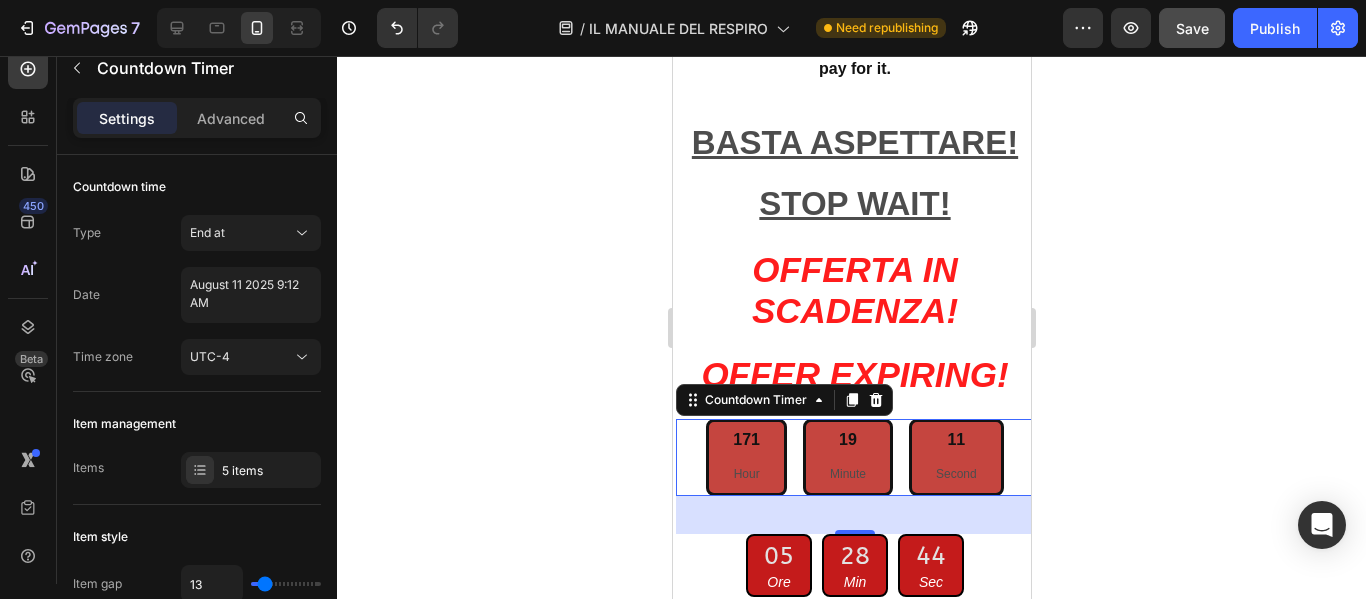 click on "171" at bounding box center [745, 440] 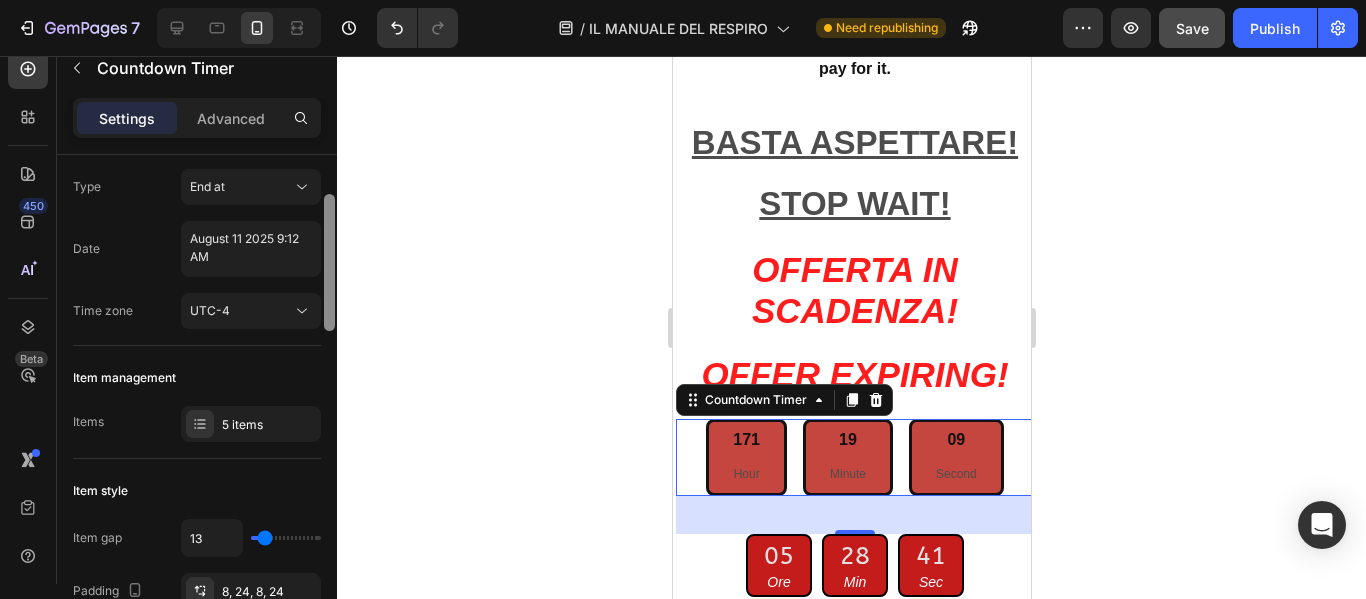 scroll, scrollTop: 109, scrollLeft: 0, axis: vertical 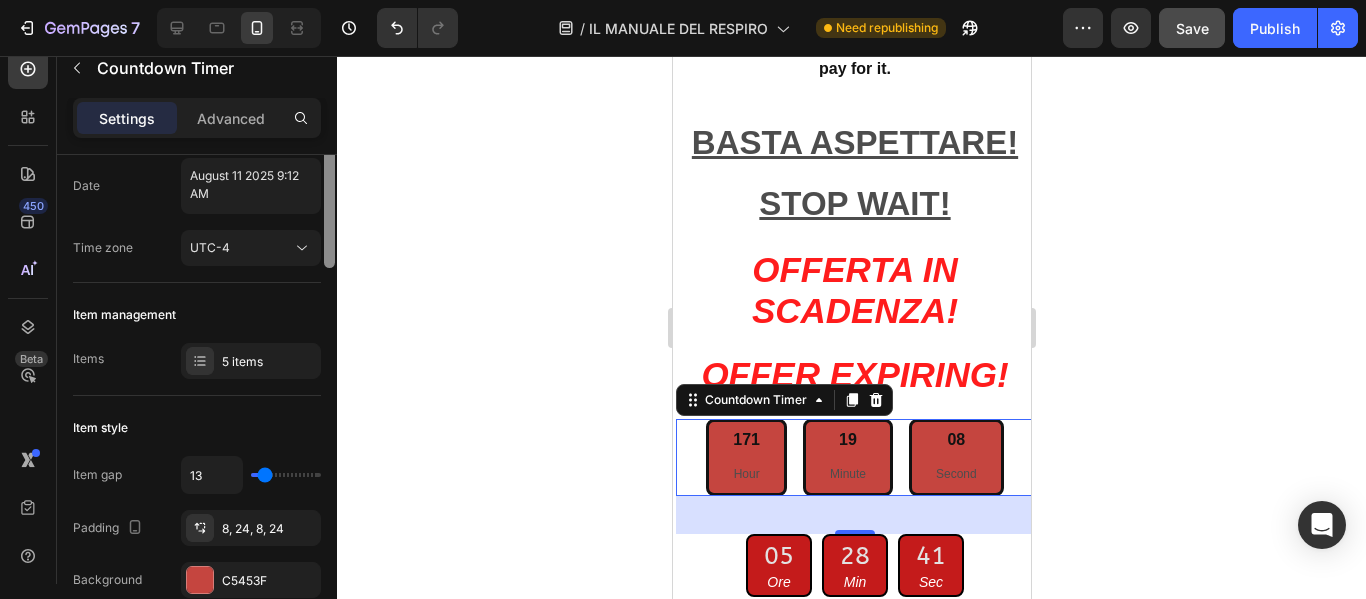 drag, startPoint x: 330, startPoint y: 185, endPoint x: 328, endPoint y: 216, distance: 31.06445 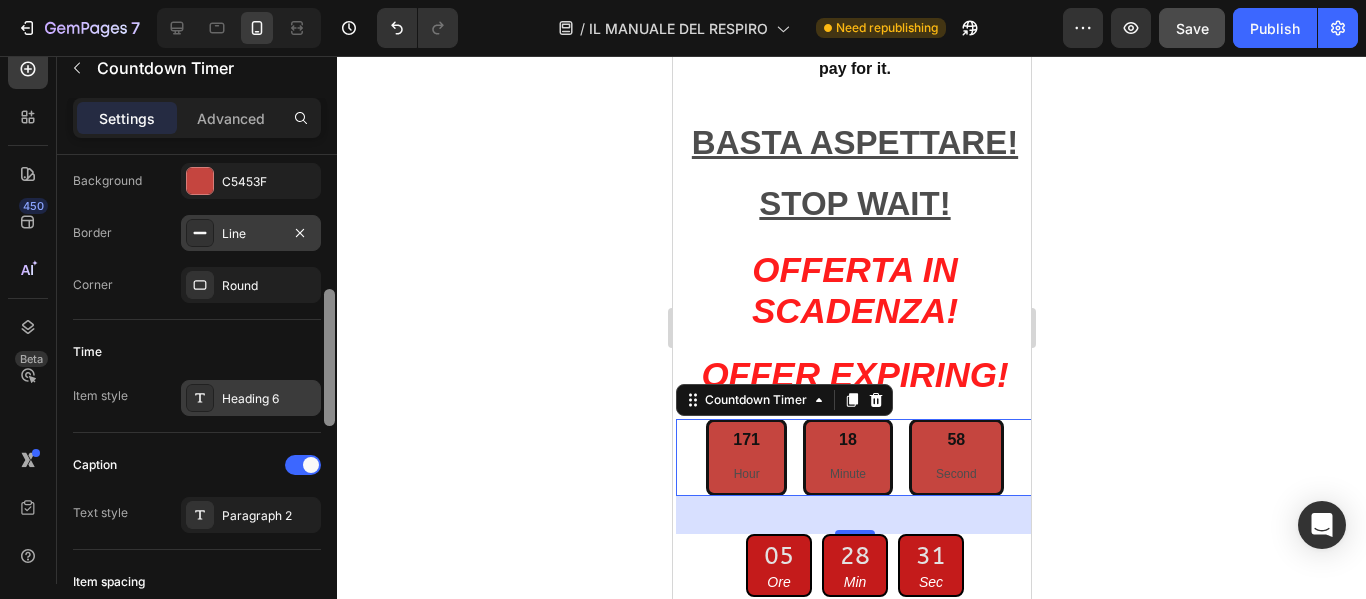 scroll, scrollTop: 515, scrollLeft: 0, axis: vertical 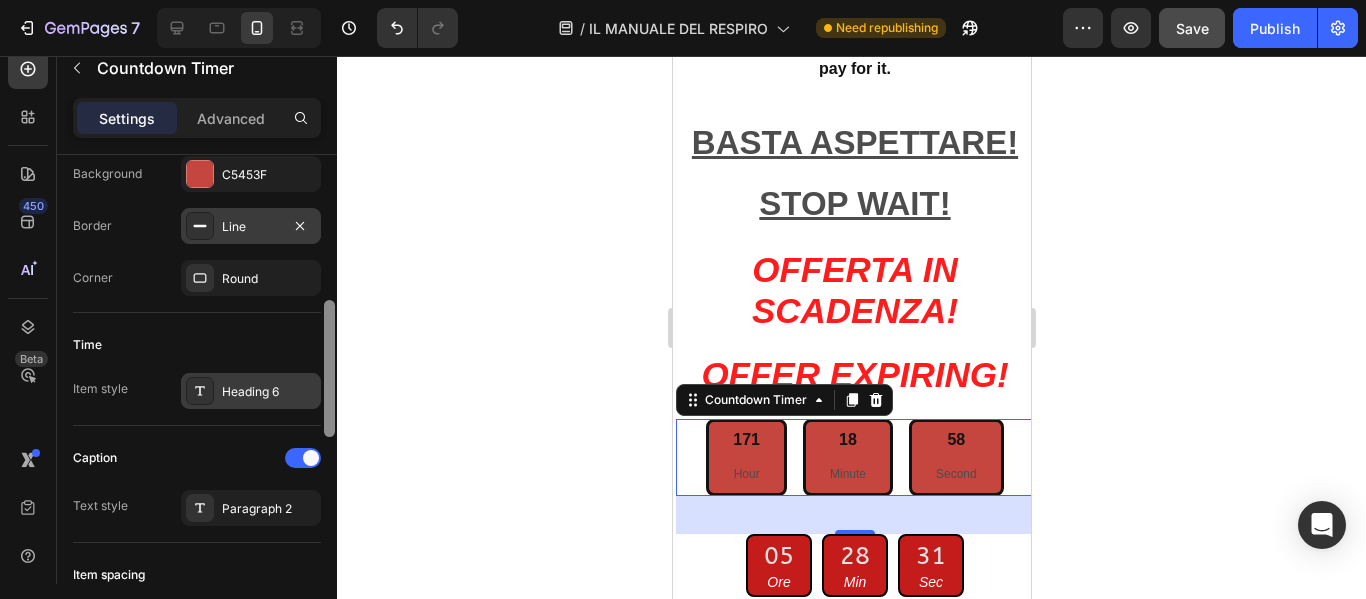 drag, startPoint x: 328, startPoint y: 266, endPoint x: 320, endPoint y: 381, distance: 115.27792 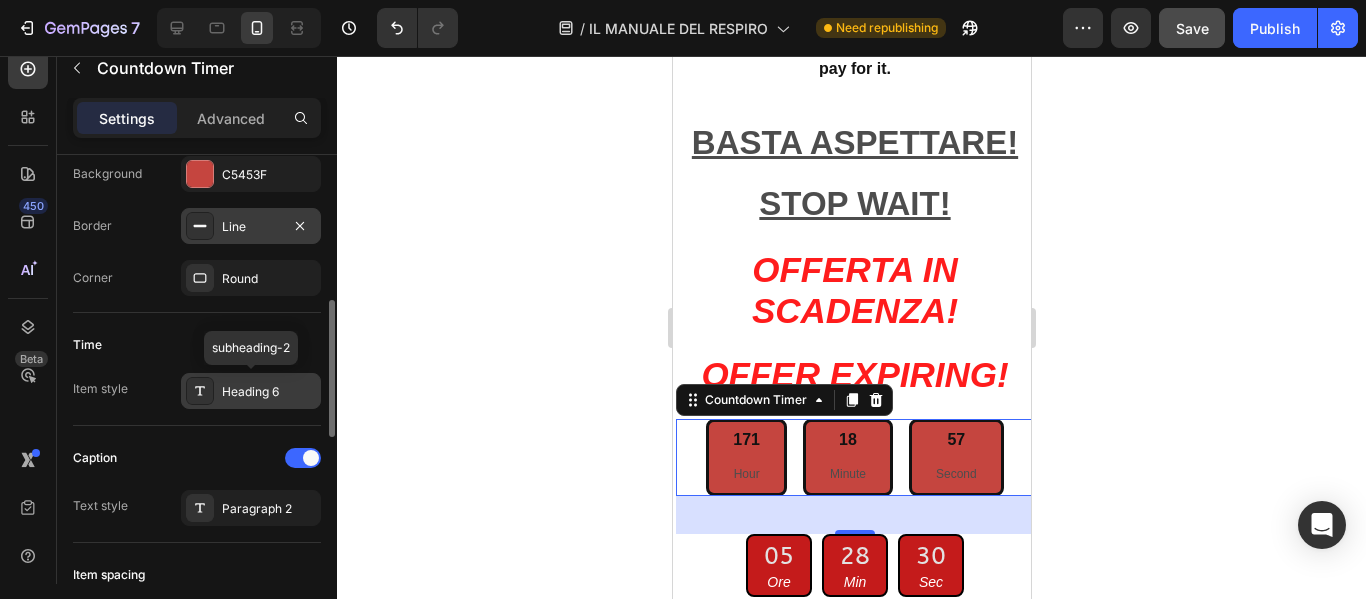 click on "Heading 6" at bounding box center [251, 391] 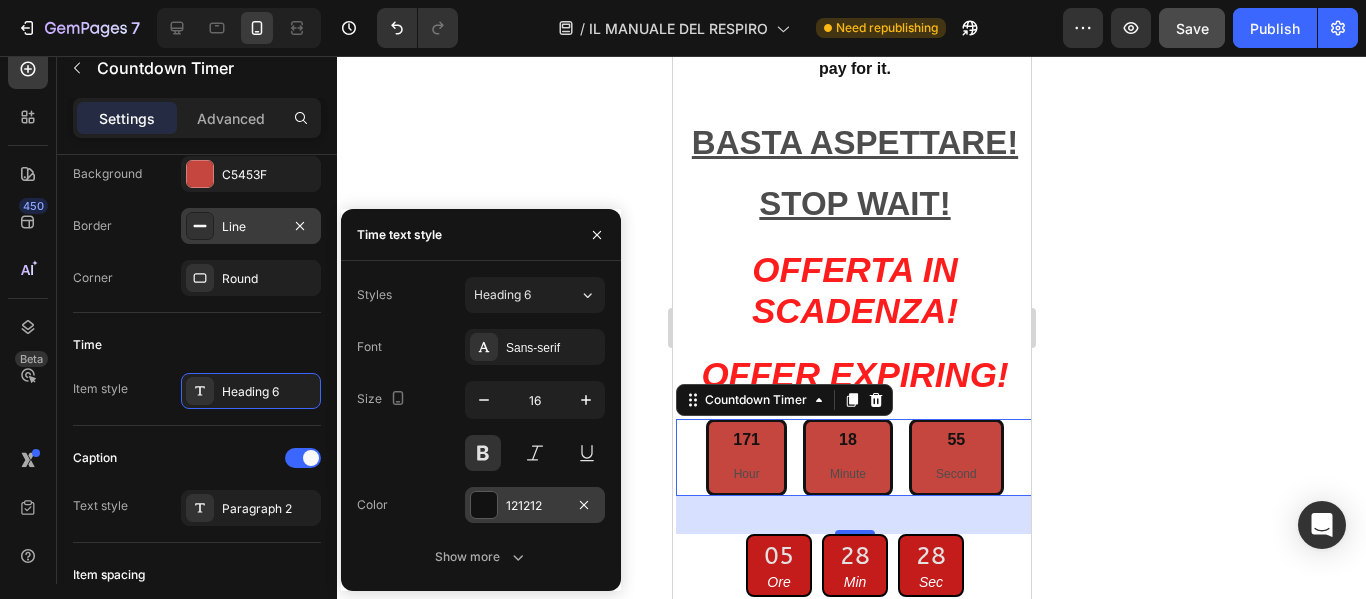 click at bounding box center [484, 505] 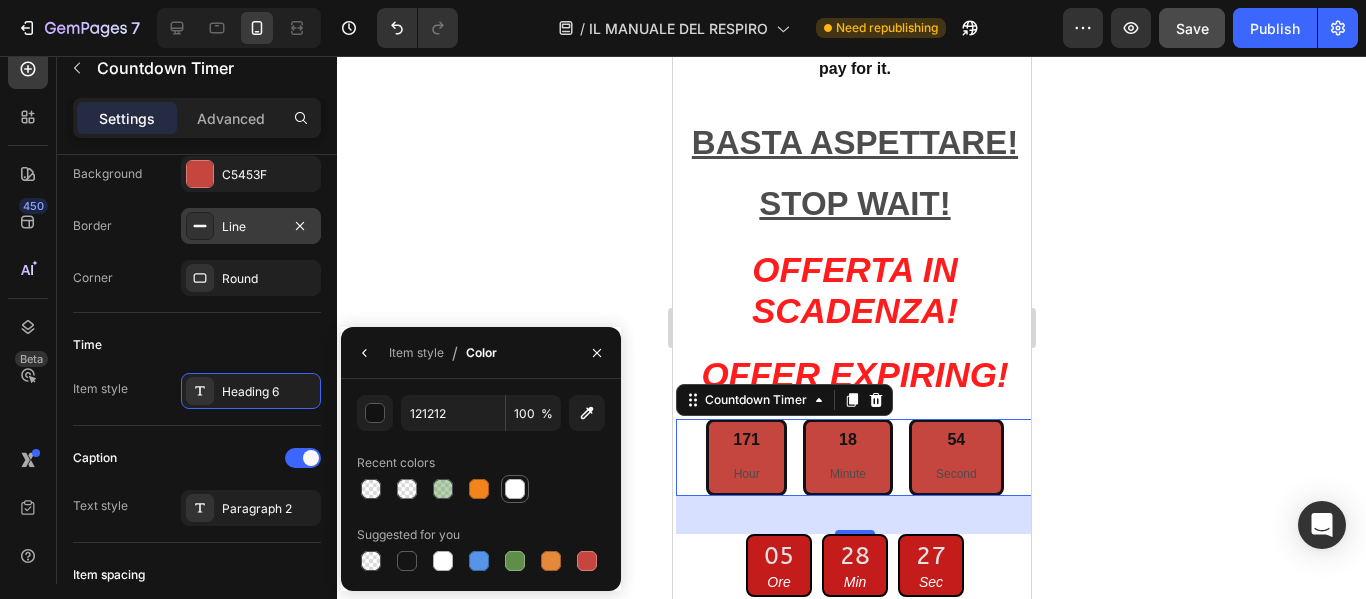 click at bounding box center [515, 489] 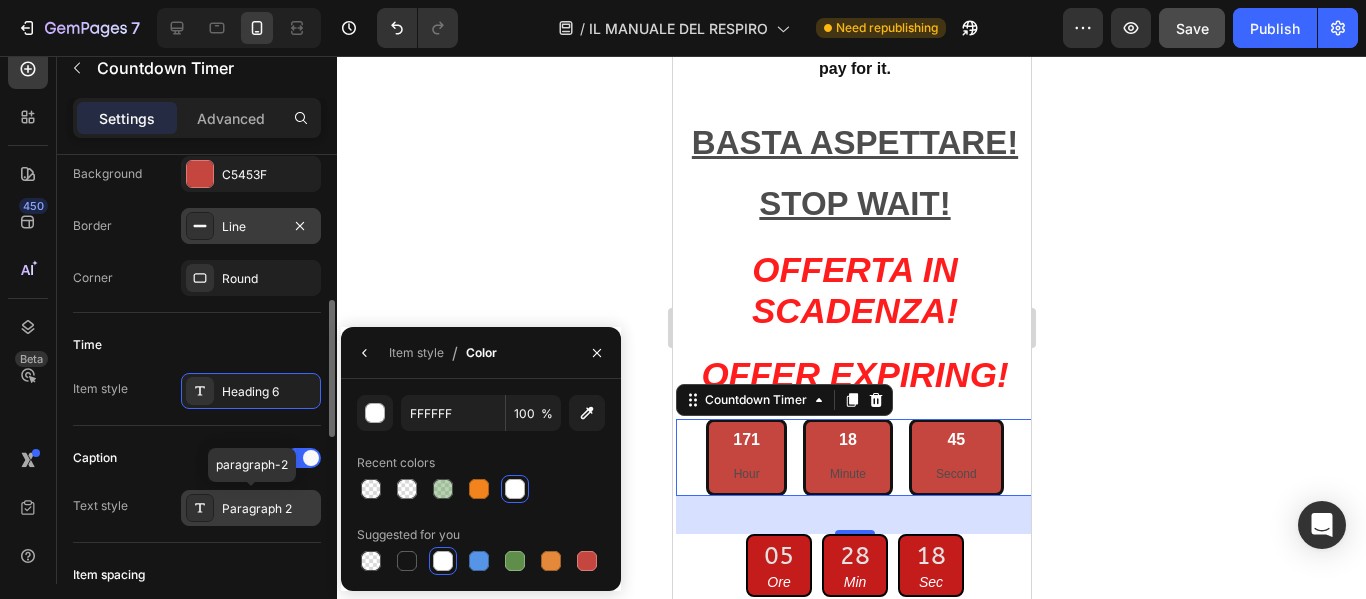 click on "Paragraph 2" at bounding box center [269, 509] 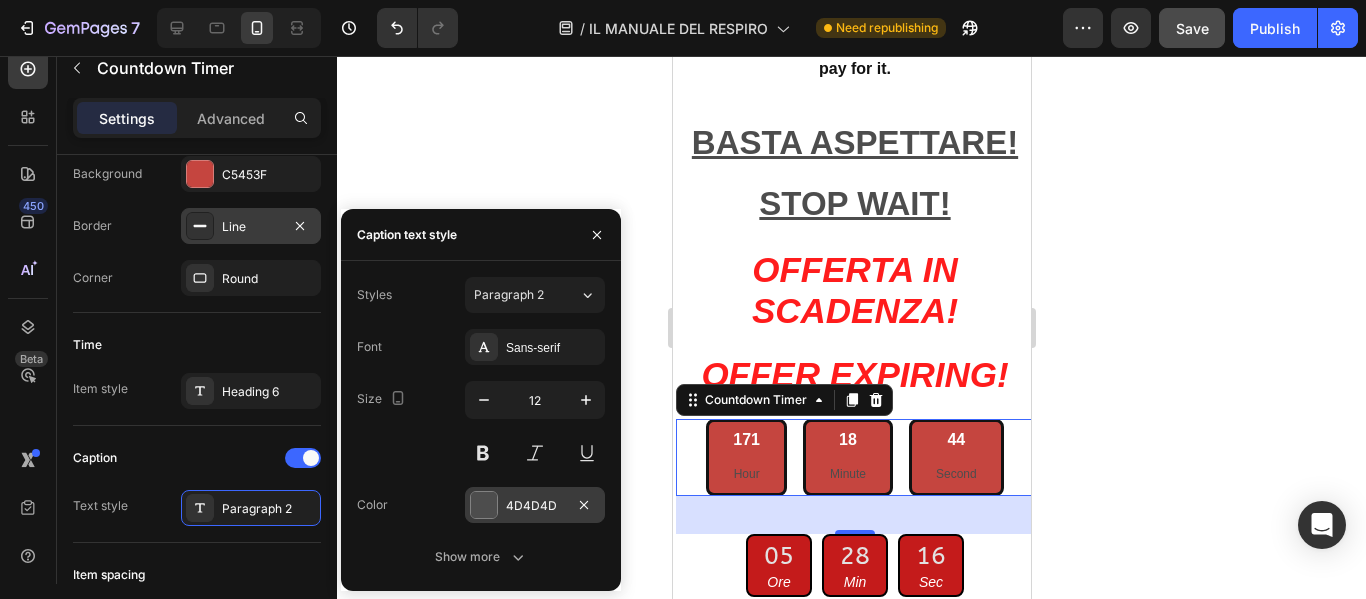 click on "4D4D4D" at bounding box center [535, 505] 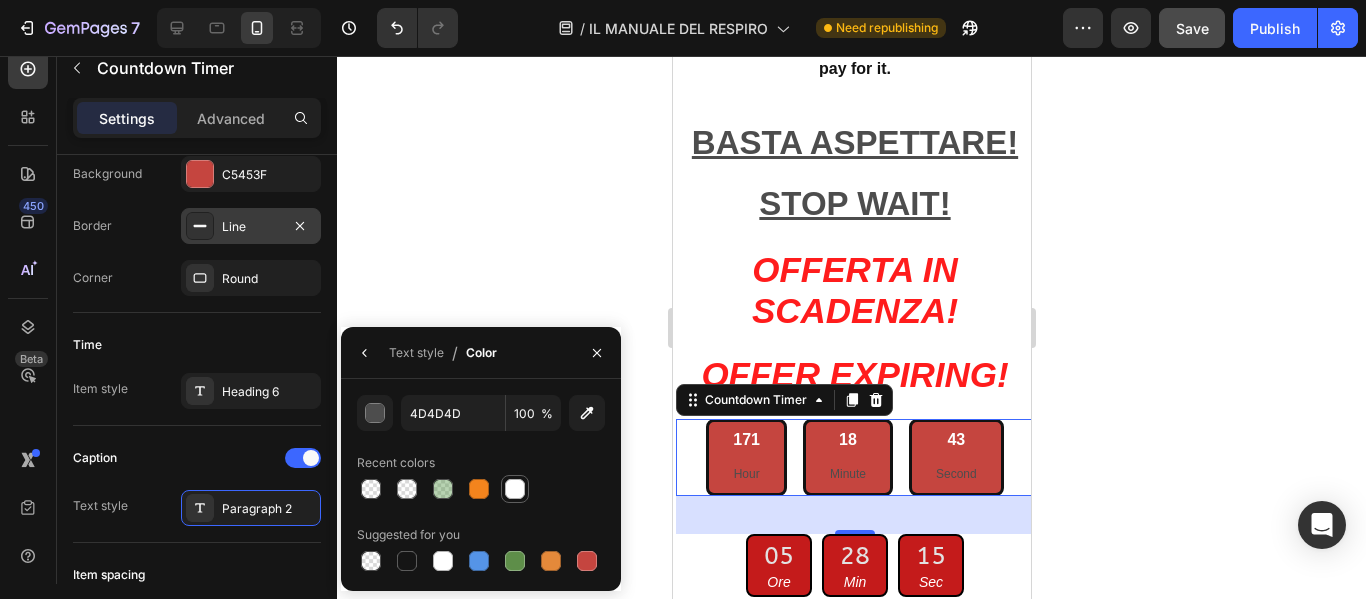 click at bounding box center (515, 489) 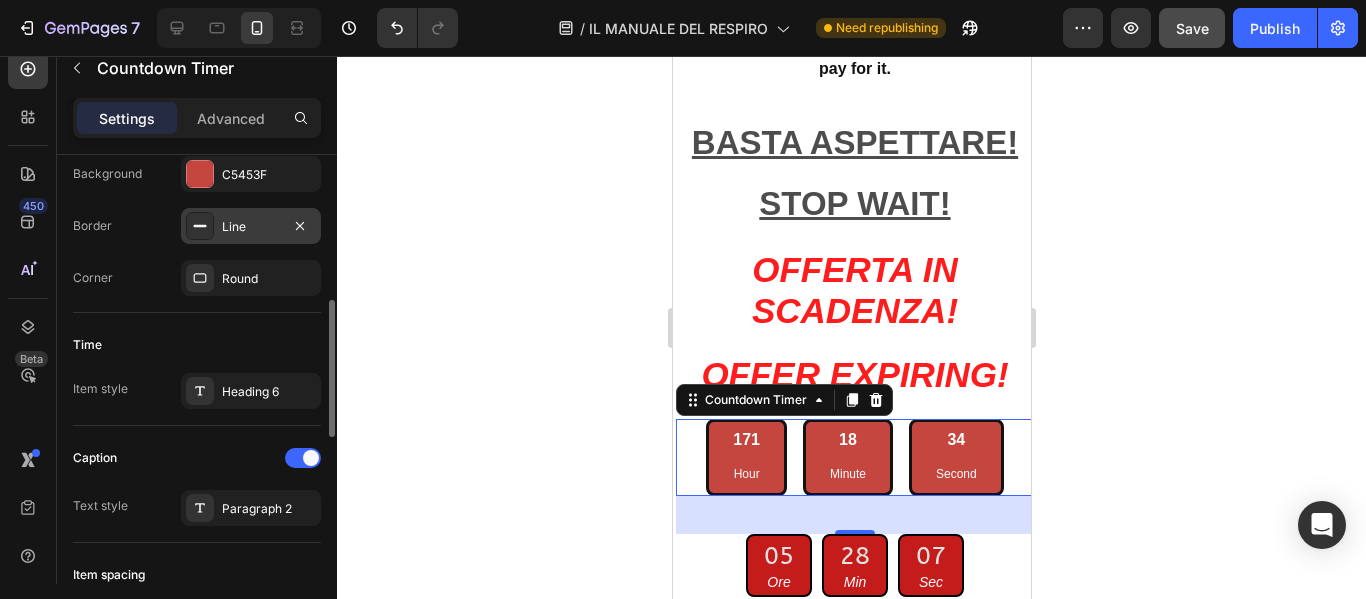click on "Time" at bounding box center [197, 345] 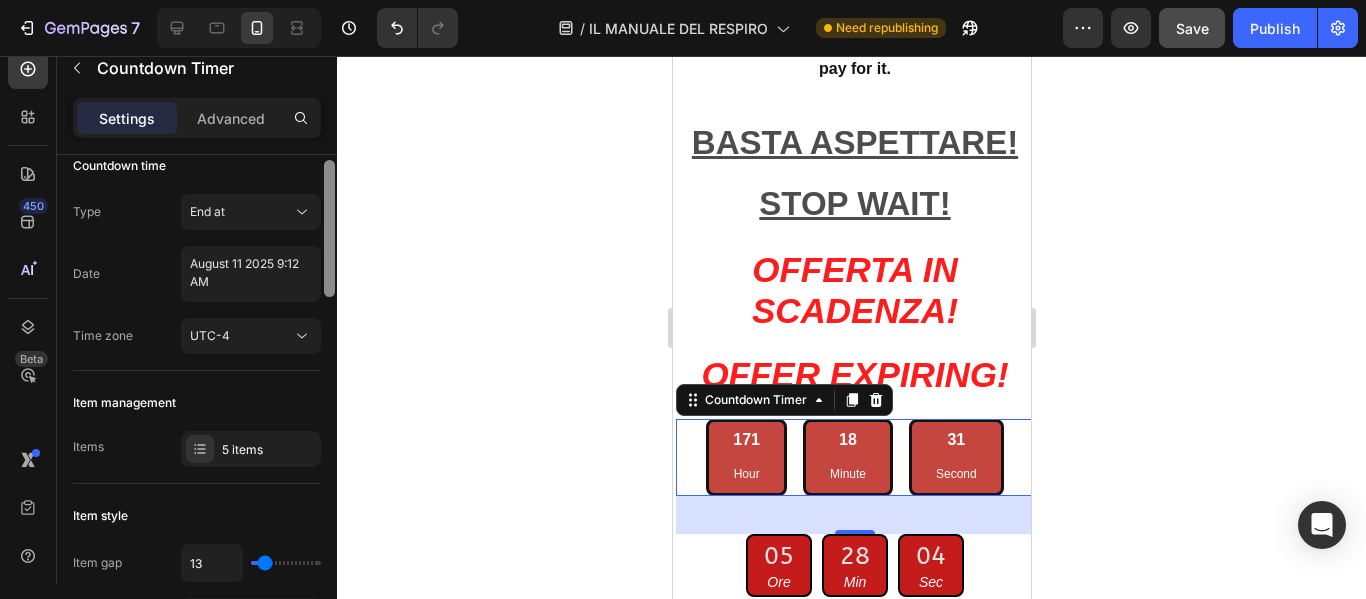scroll, scrollTop: 0, scrollLeft: 0, axis: both 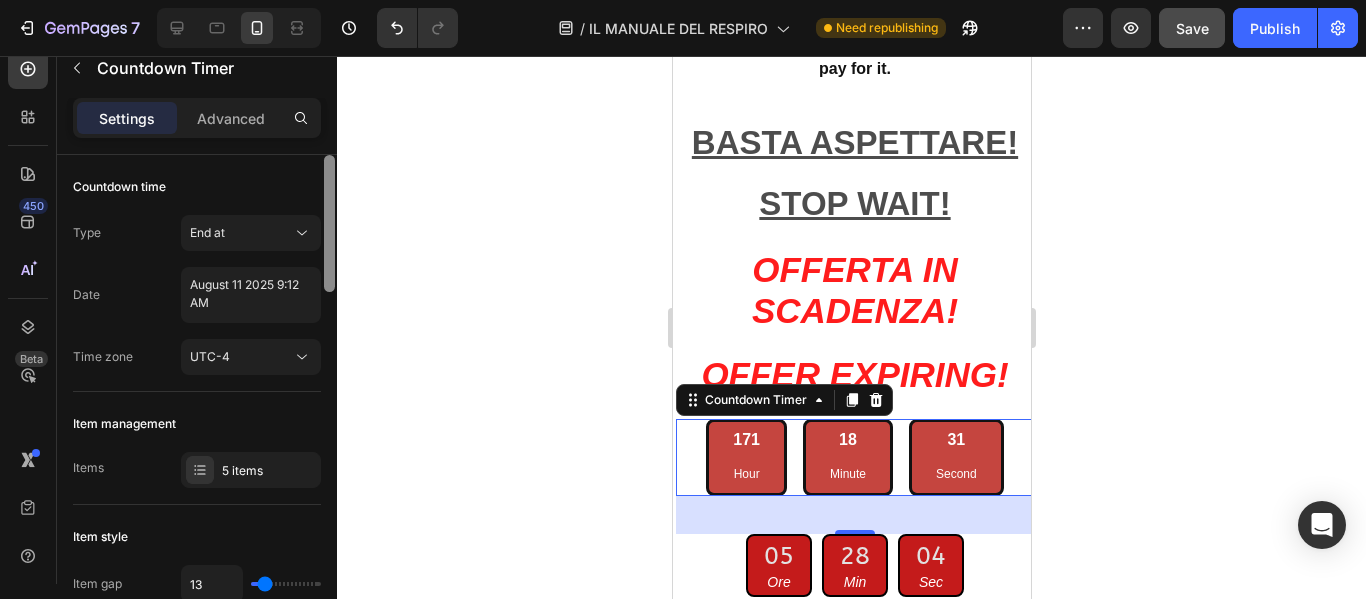 drag, startPoint x: 326, startPoint y: 369, endPoint x: 328, endPoint y: 194, distance: 175.01143 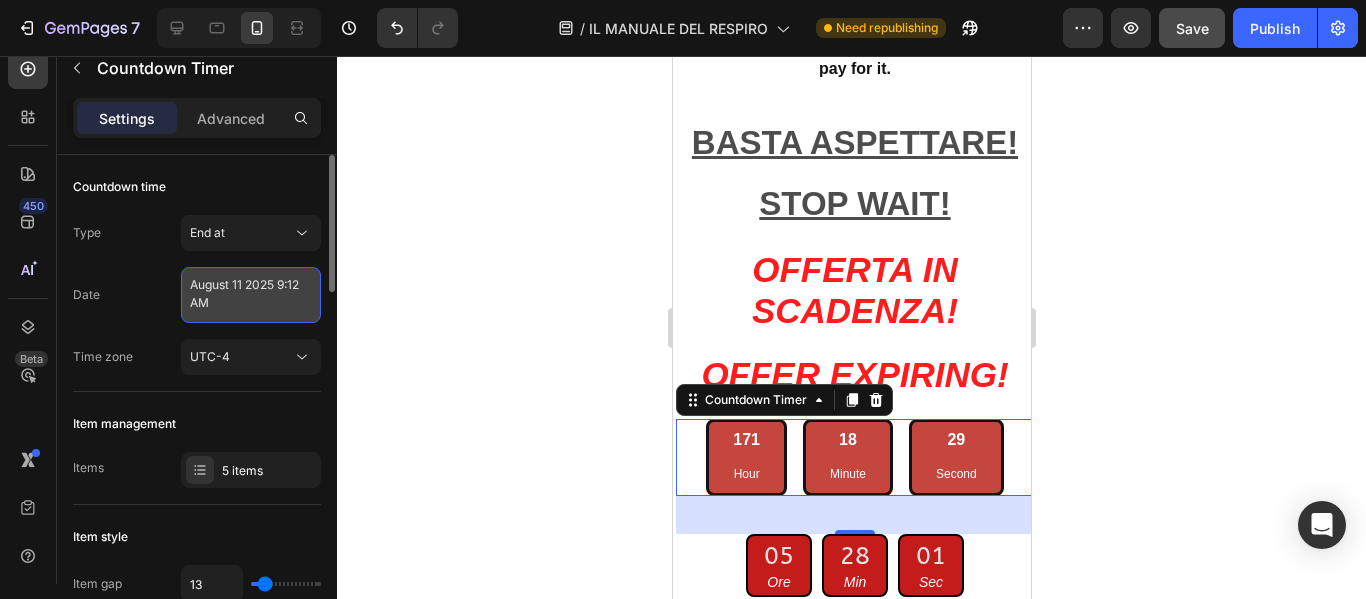 click on "August 11 2025 9:12 AM" at bounding box center [251, 295] 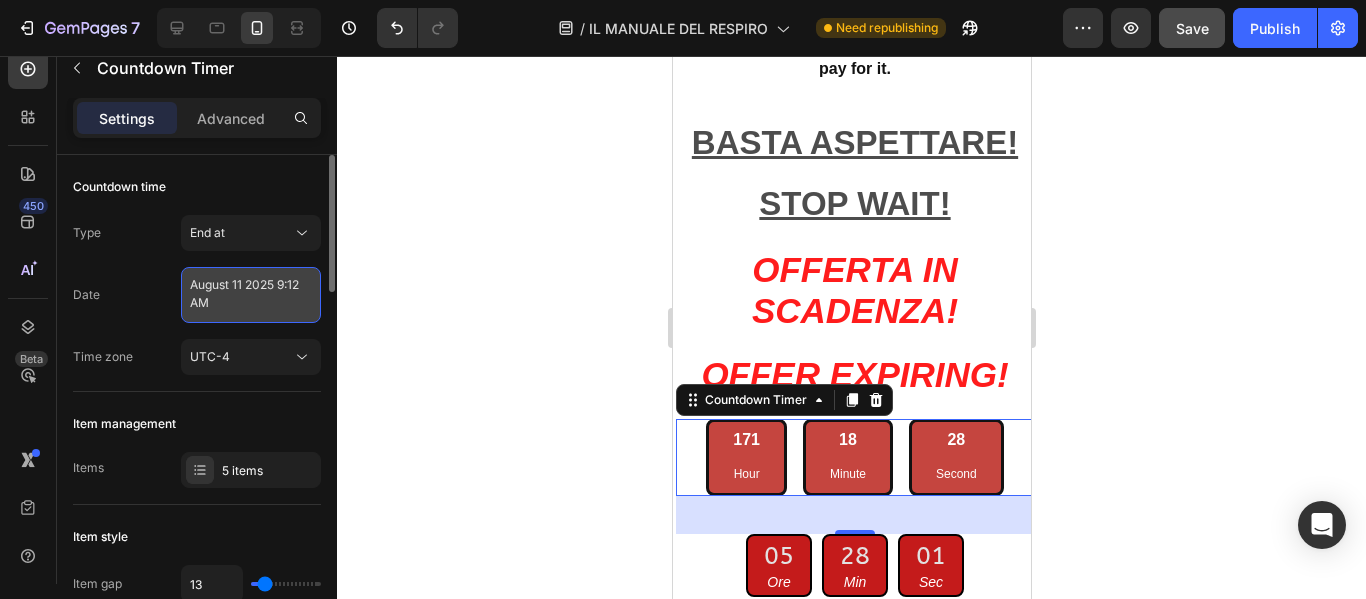 select on "9" 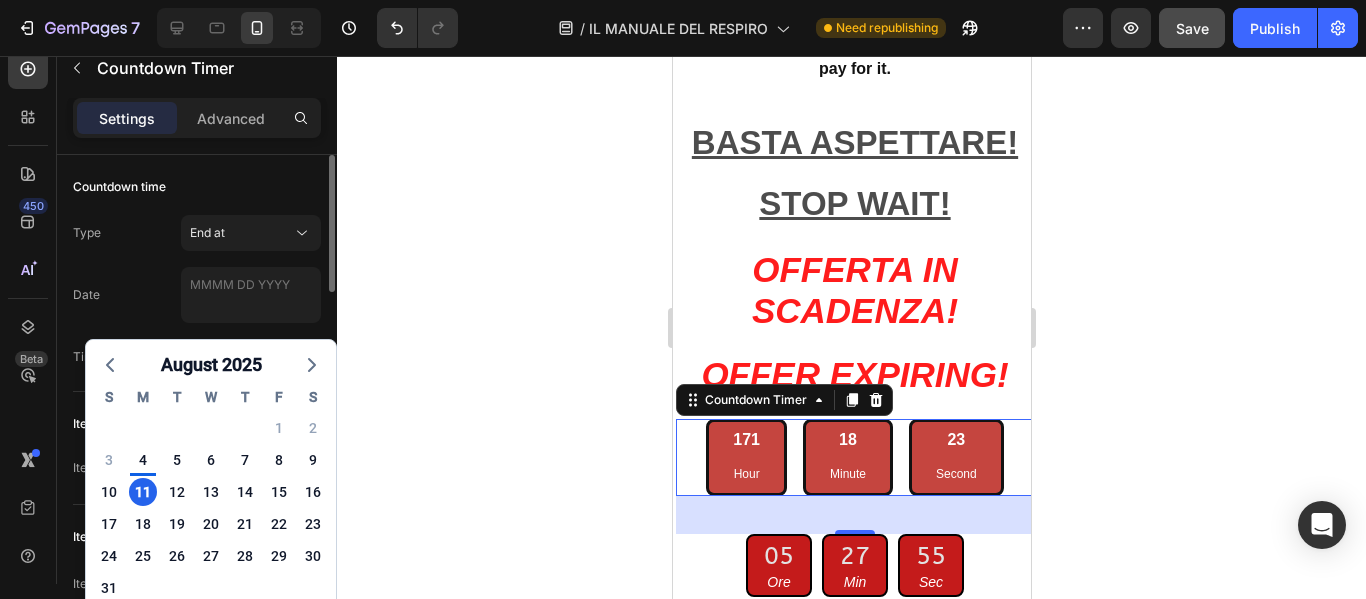 type on "August 11 2025 9:12 AM" 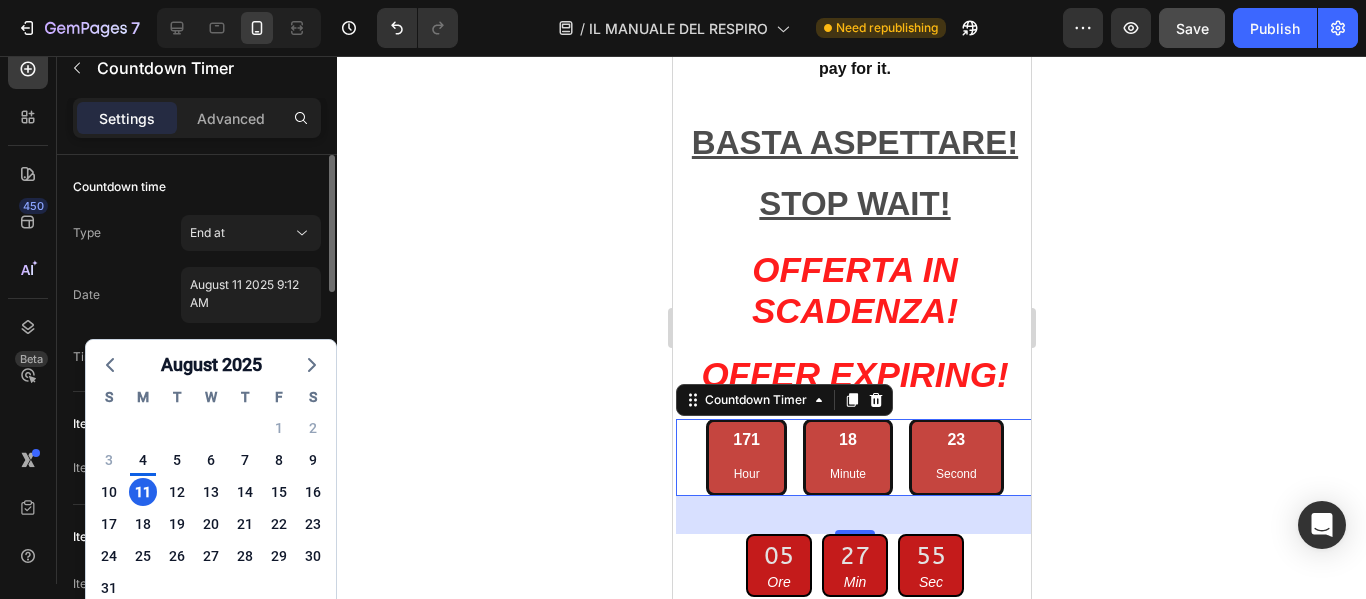 click on "Date August 11 2025 9:12 AM August 2025 S M T W T F S 27 28 29 30 31 1 2 3 4 5 6 7 8 9 10 11 12 13 14 15 16 17 18 19 20 21 22 23 24 25 26 27 28 29 30 31 1 2 3 4 5 6 Mon Aug 11 2025 12 1 2 3 4 5 6 7 8 9 10 11 : 00 01 02 03 04 05 06 07 08 09 10 11 12 13 14 15 16 17 18 19 20 21 22 23 24 25 26 27 28 29 30 31 32 33 34 35 36 37 38 39 40 41 42 43 44 45 46 47 48 49 50 51 52 53 54 55 56 57 58 59 AM PM" at bounding box center [197, 295] 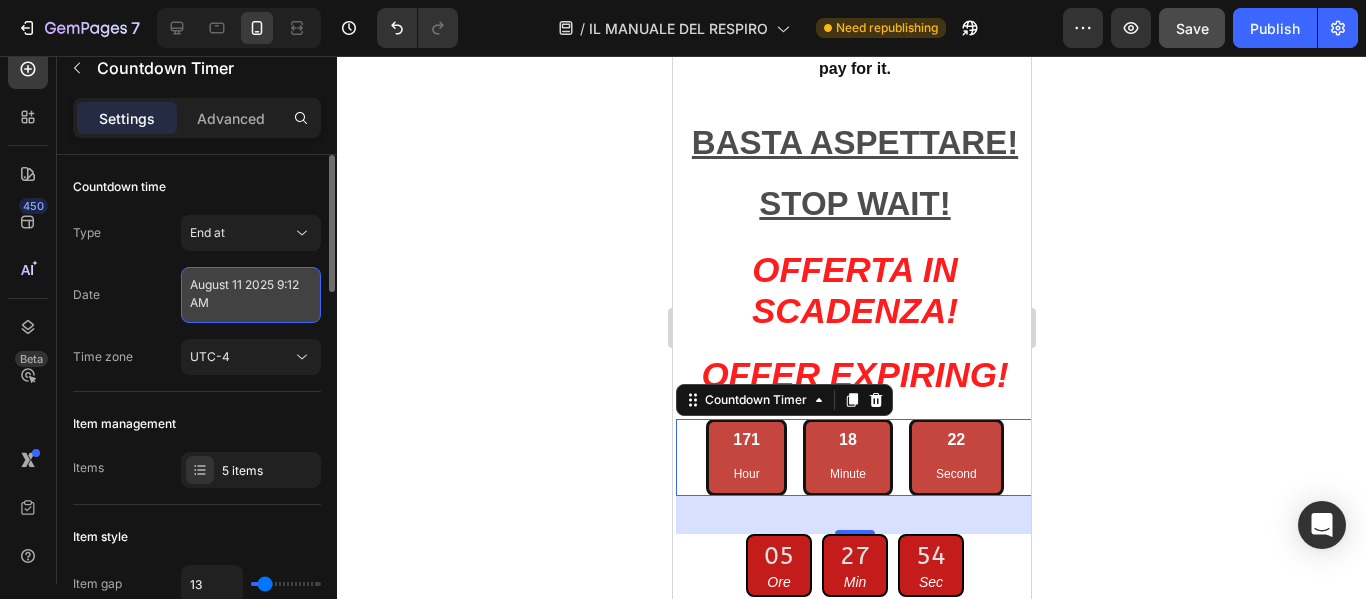 select on "9" 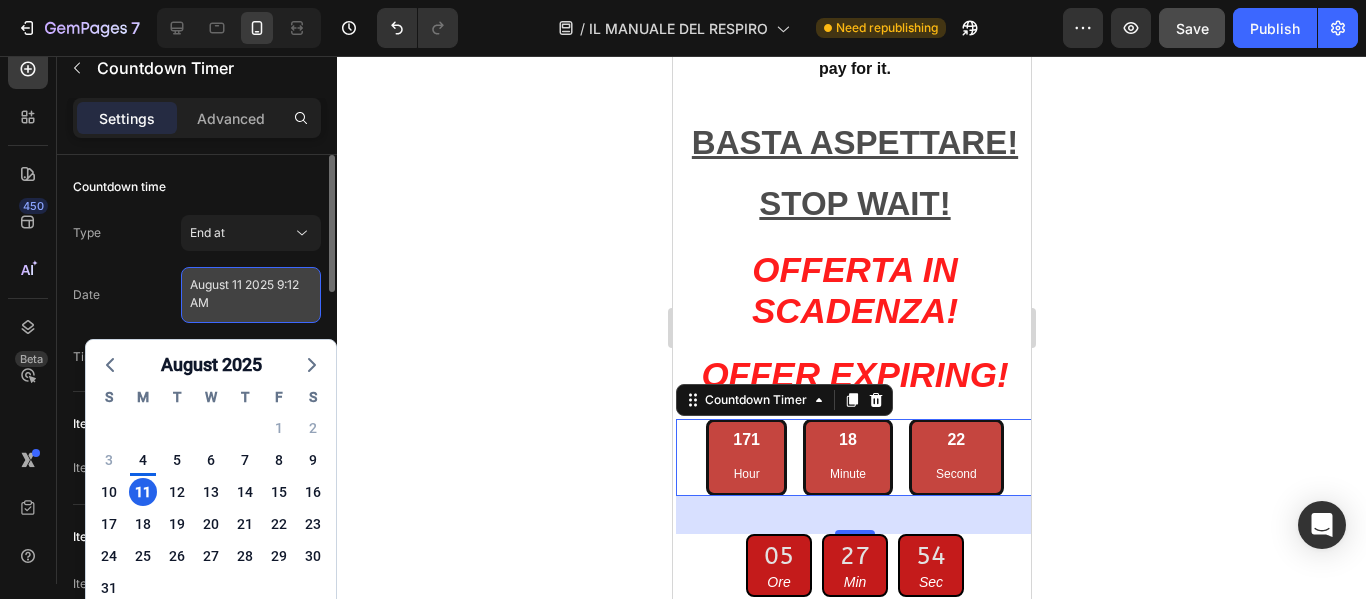 click on "August 11 2025 9:12 AM" at bounding box center [251, 295] 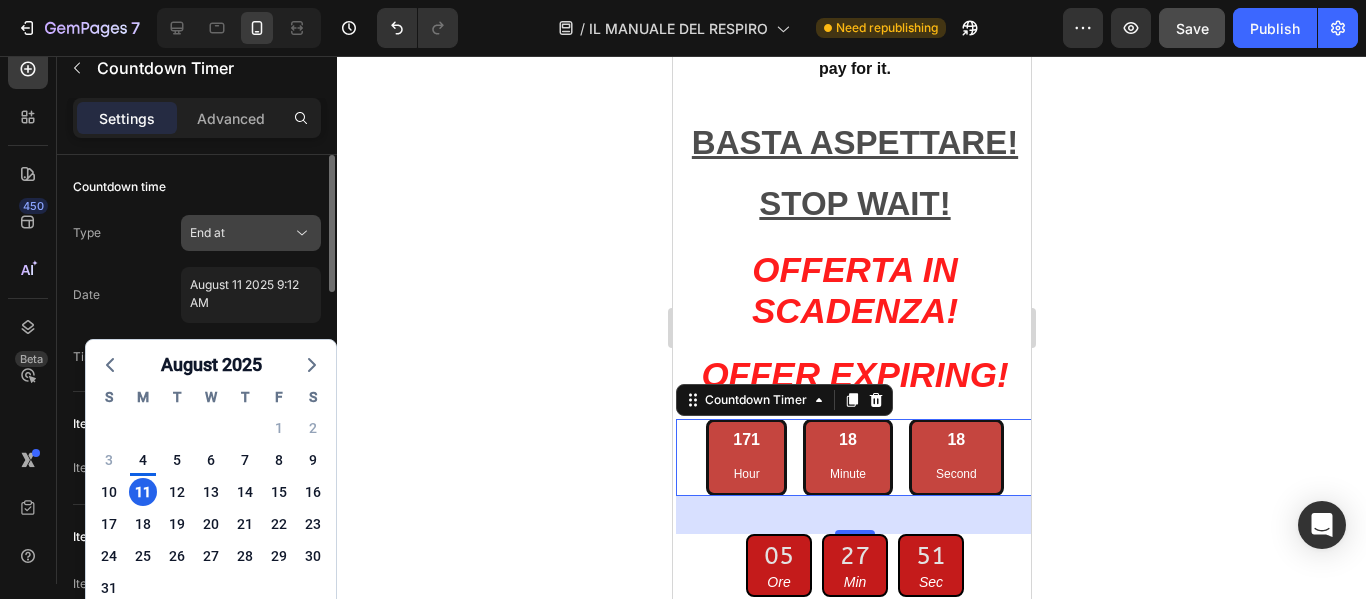 click 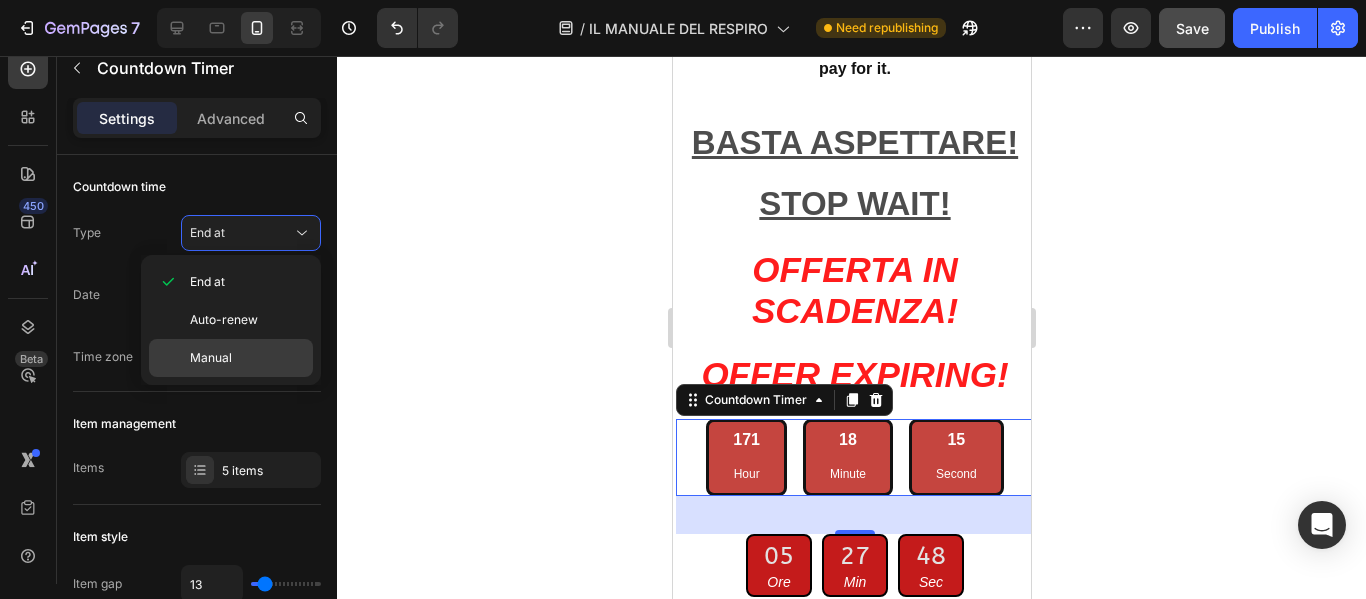 click on "Manual" at bounding box center [247, 358] 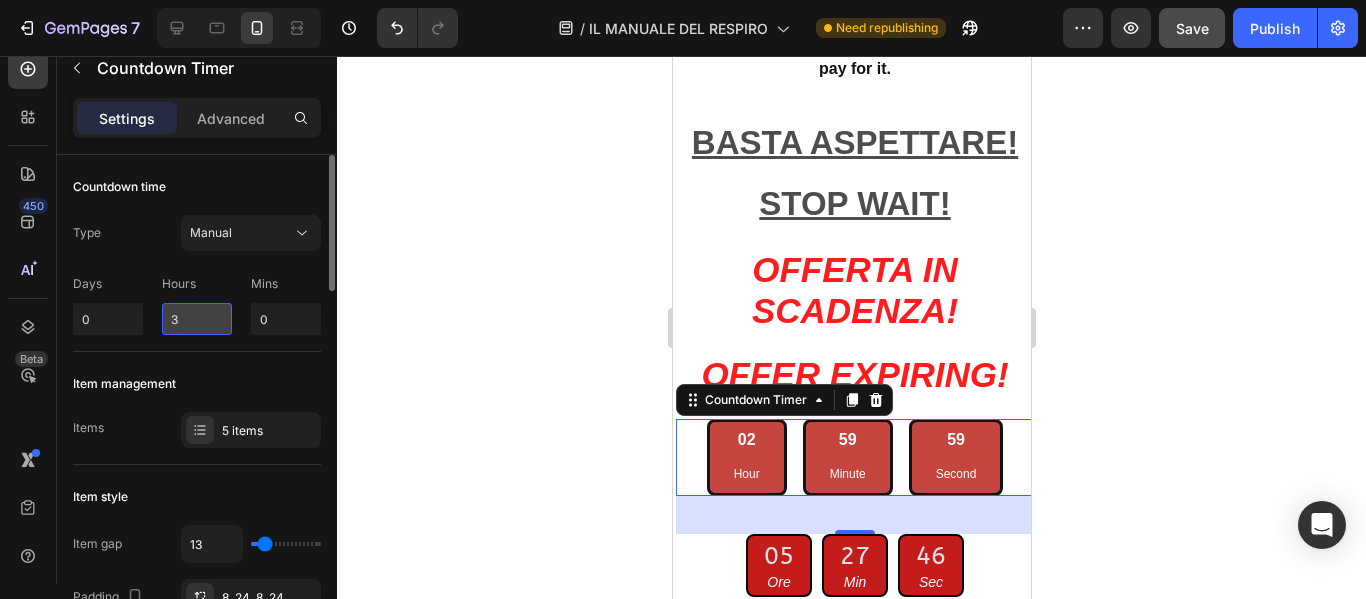 click on "3" at bounding box center (197, 319) 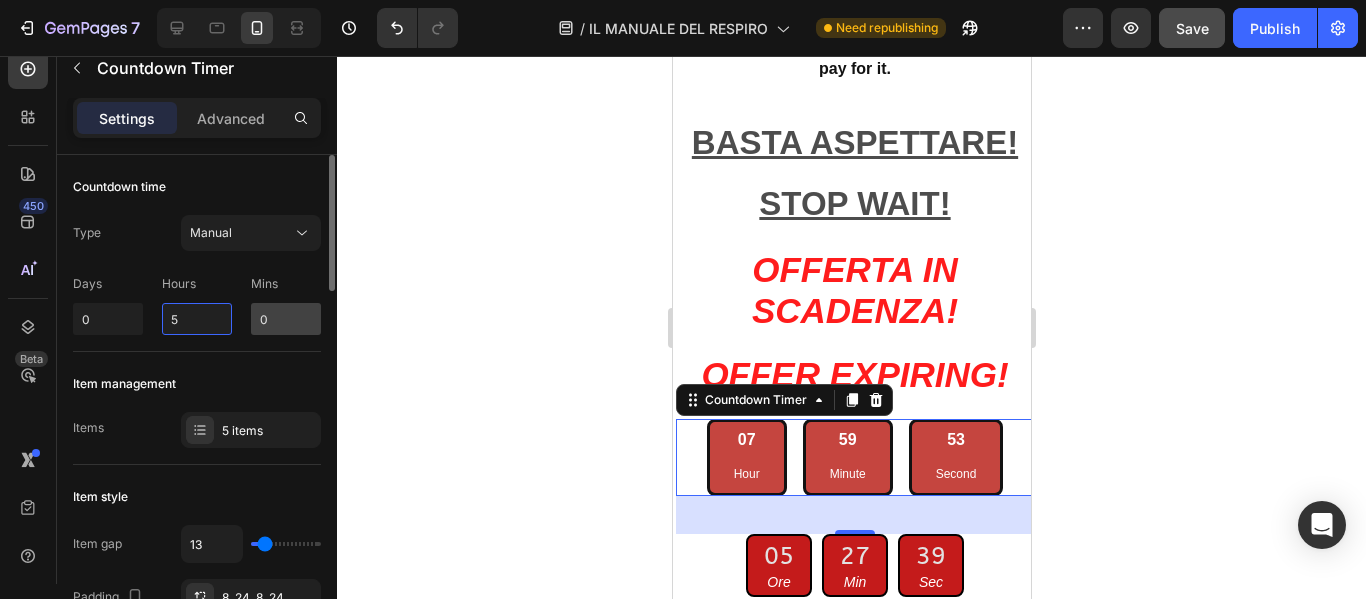 type on "5" 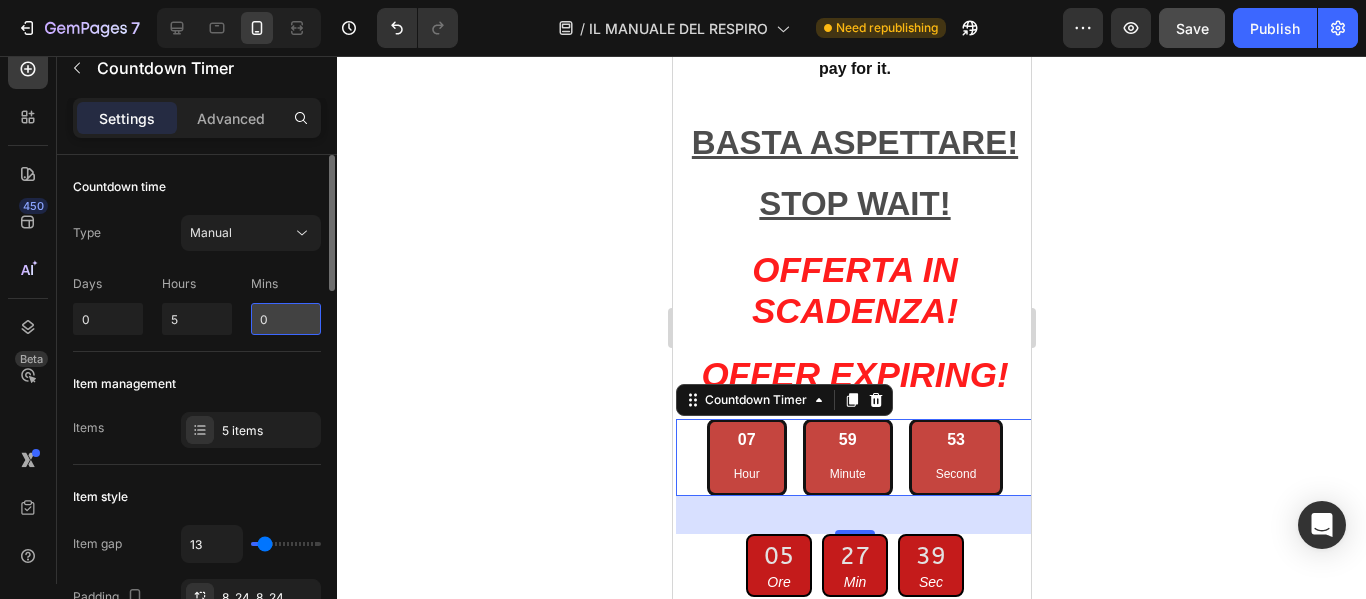 click on "0" at bounding box center (286, 319) 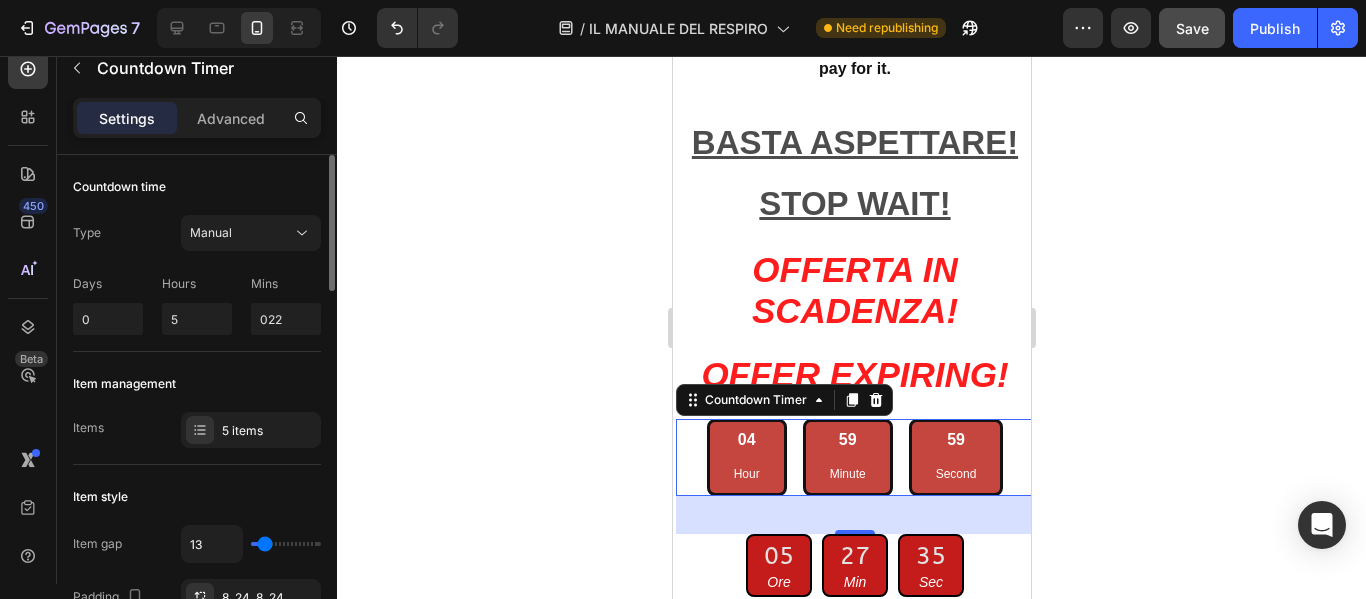 click on "Countdown time Type Manual Days 0 Hours 5 Mins 022" 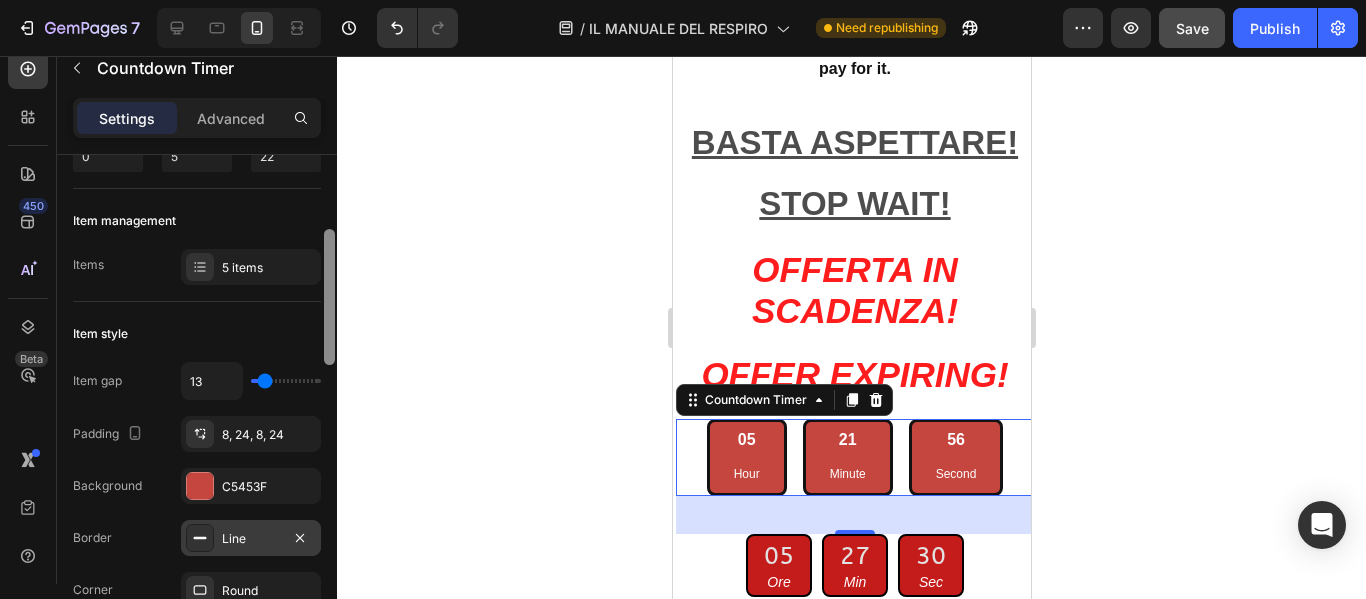 scroll, scrollTop: 195, scrollLeft: 0, axis: vertical 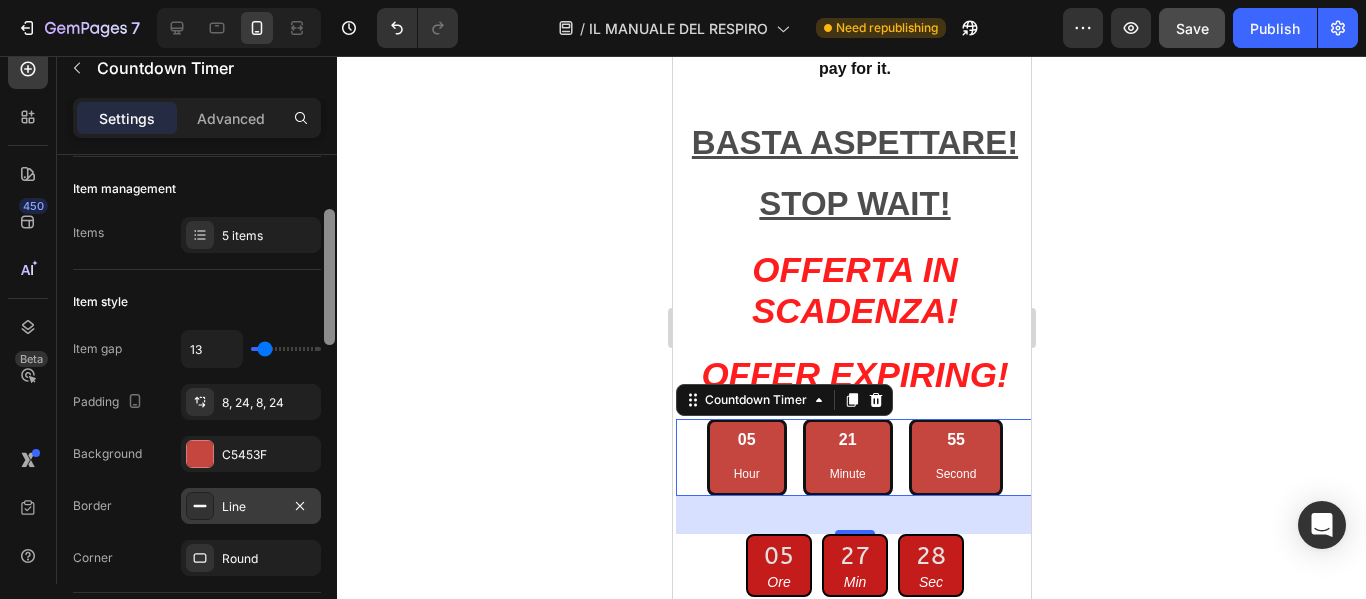 drag, startPoint x: 332, startPoint y: 283, endPoint x: 332, endPoint y: 333, distance: 50 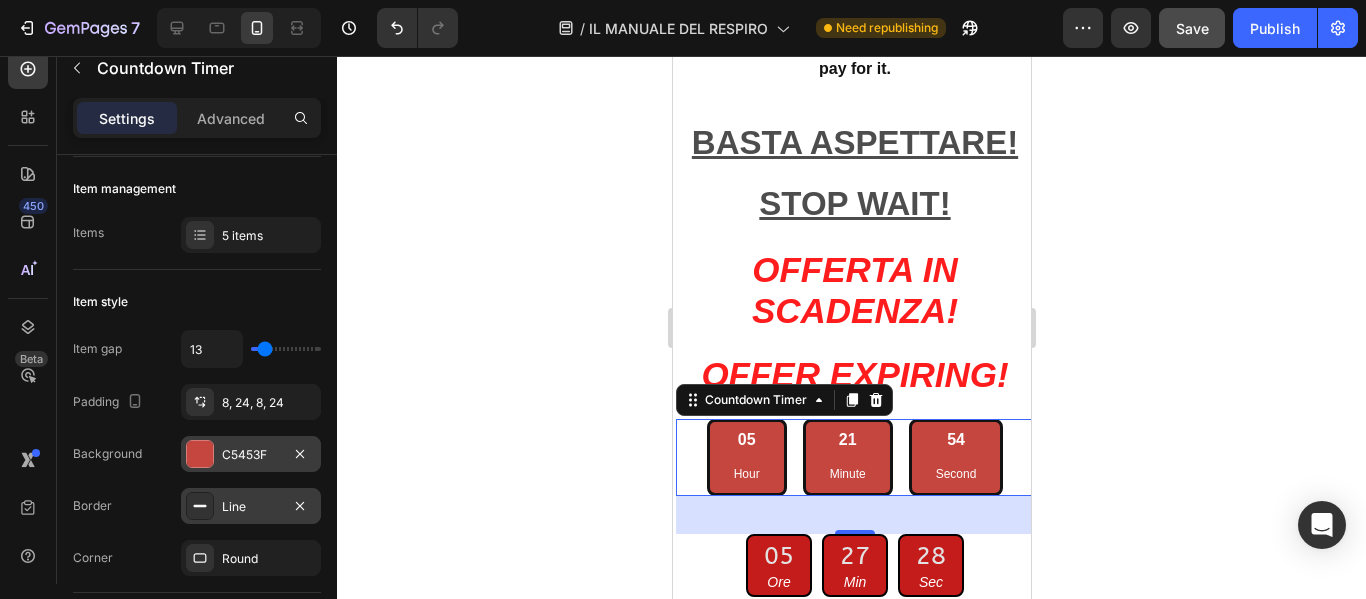 click at bounding box center (200, 454) 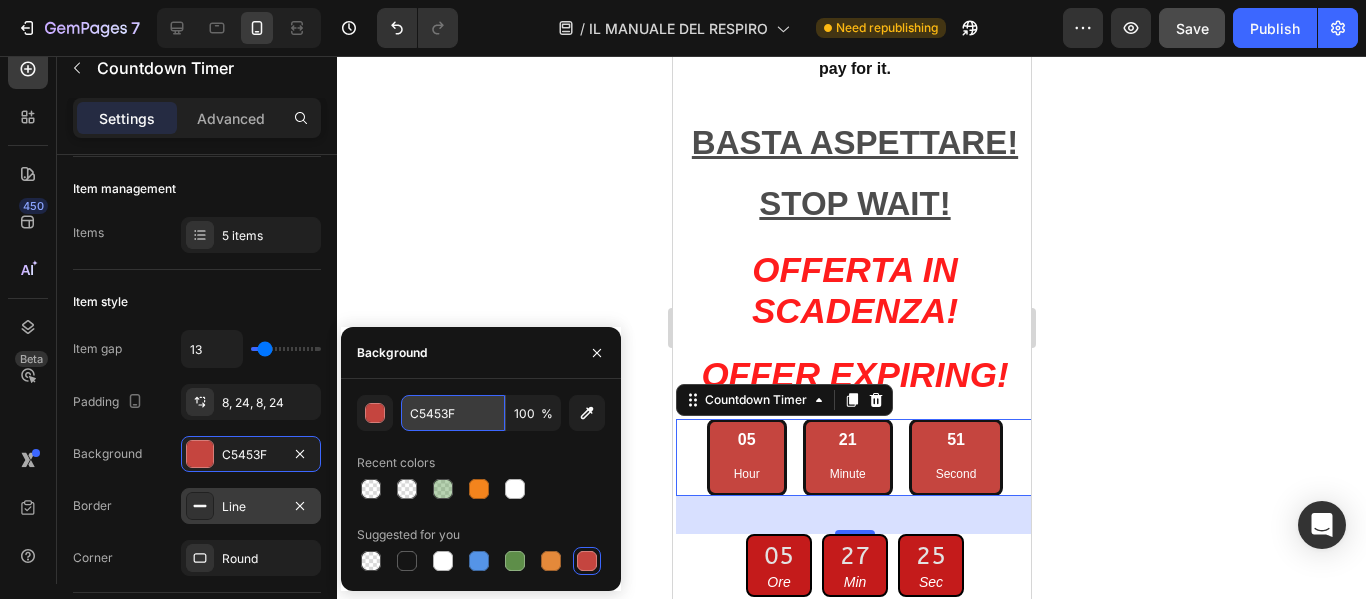 click on "C5453F" at bounding box center (453, 413) 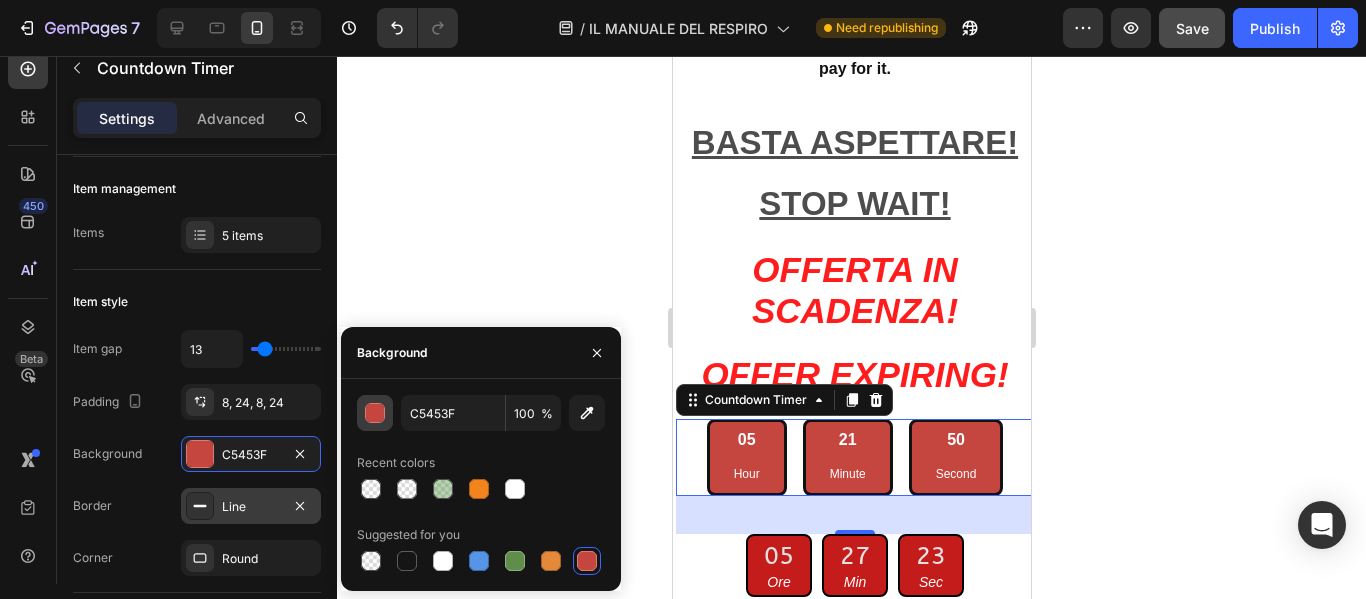 click at bounding box center (376, 414) 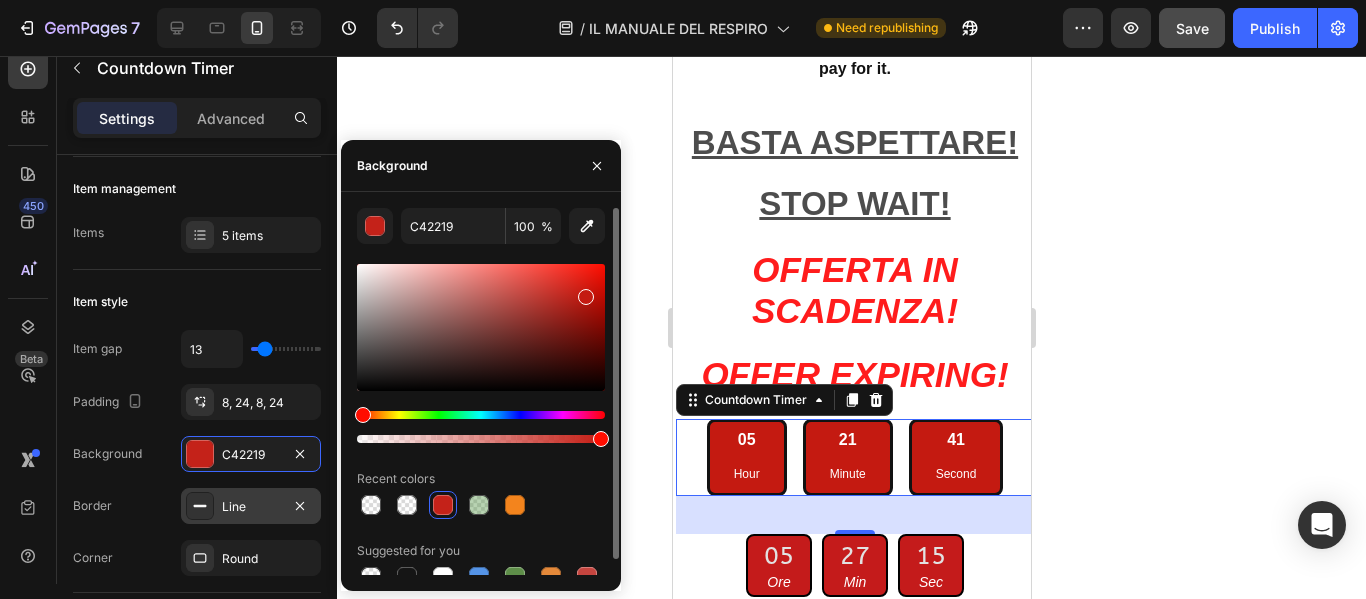 drag, startPoint x: 527, startPoint y: 294, endPoint x: 585, endPoint y: 292, distance: 58.034473 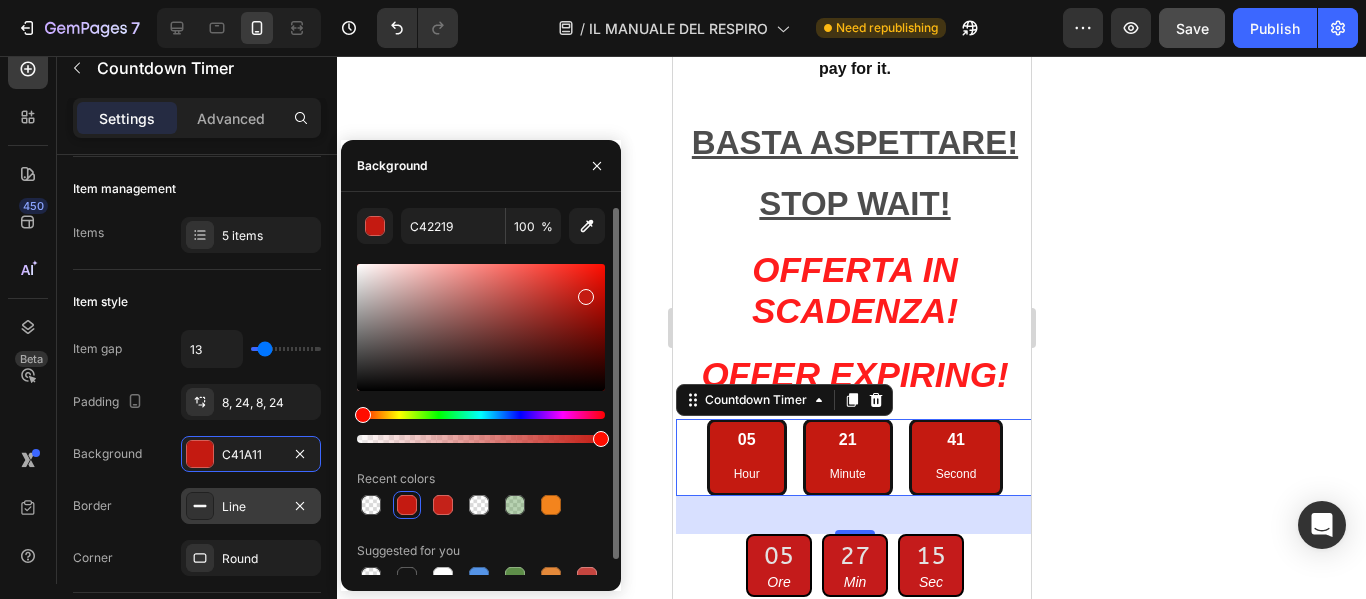 type on "C41A11" 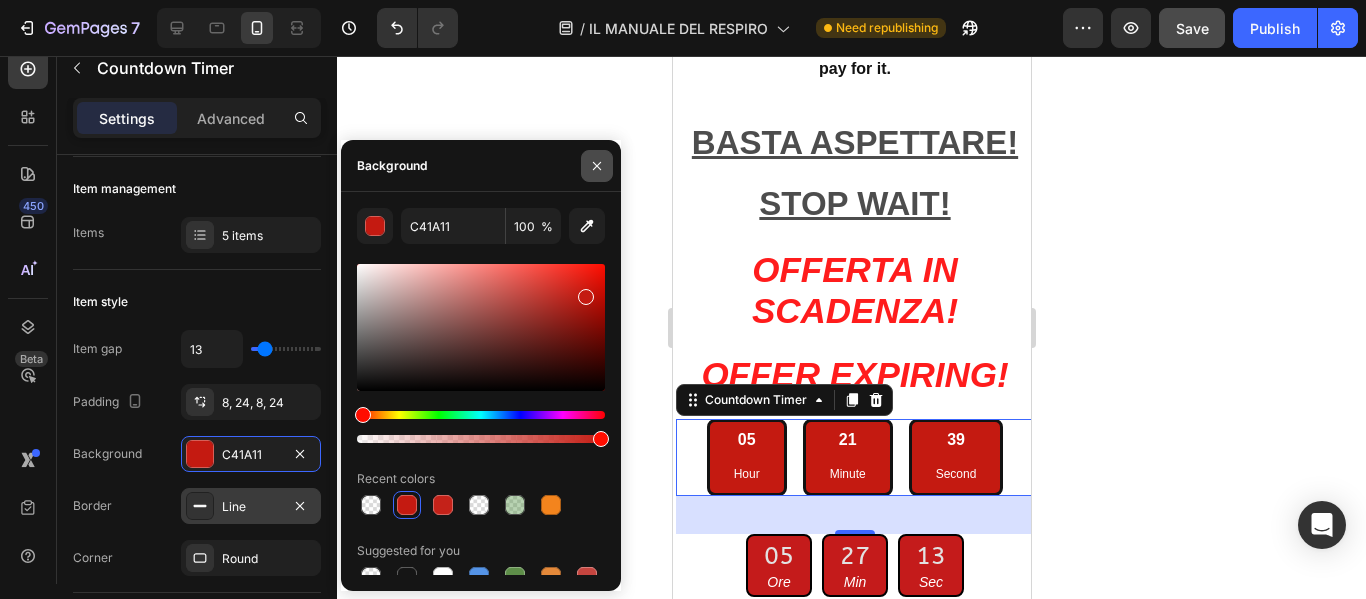 click 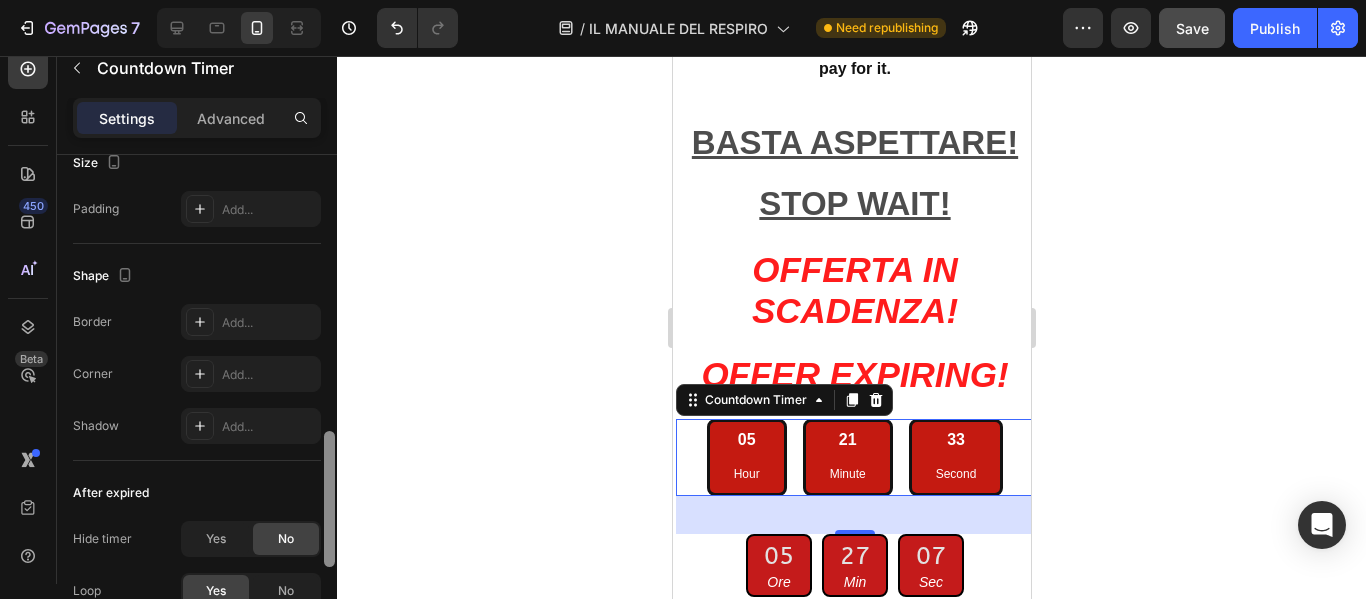 scroll, scrollTop: 998, scrollLeft: 0, axis: vertical 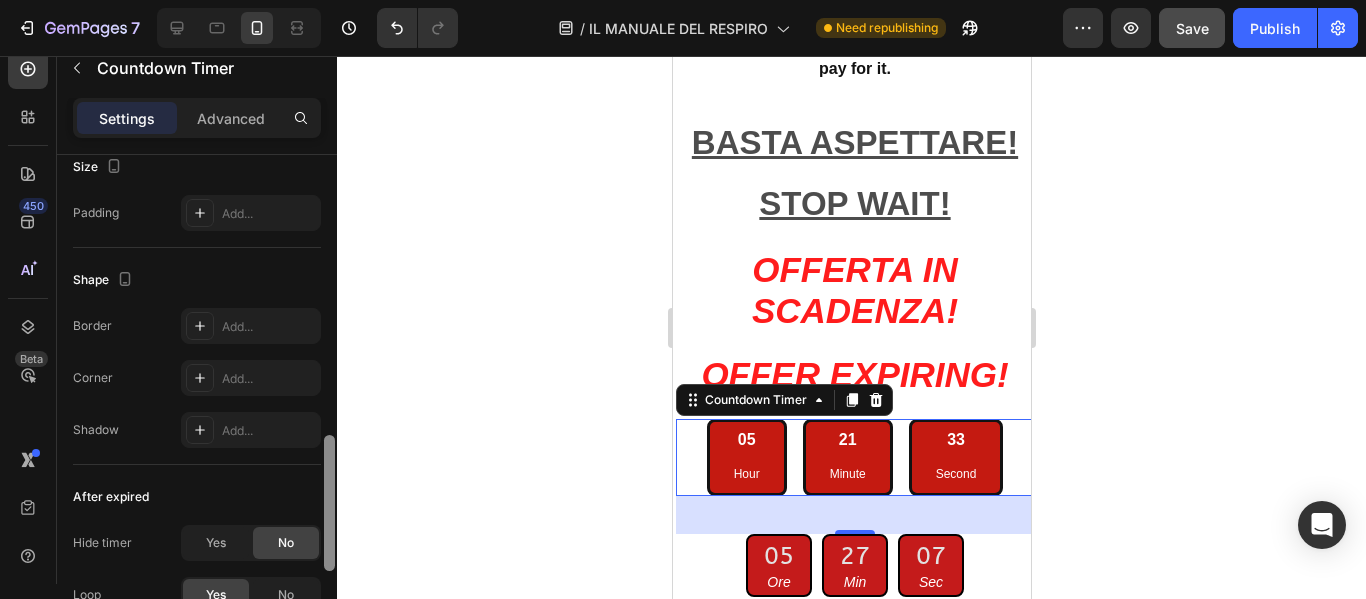 drag, startPoint x: 327, startPoint y: 274, endPoint x: 432, endPoint y: 500, distance: 249.20073 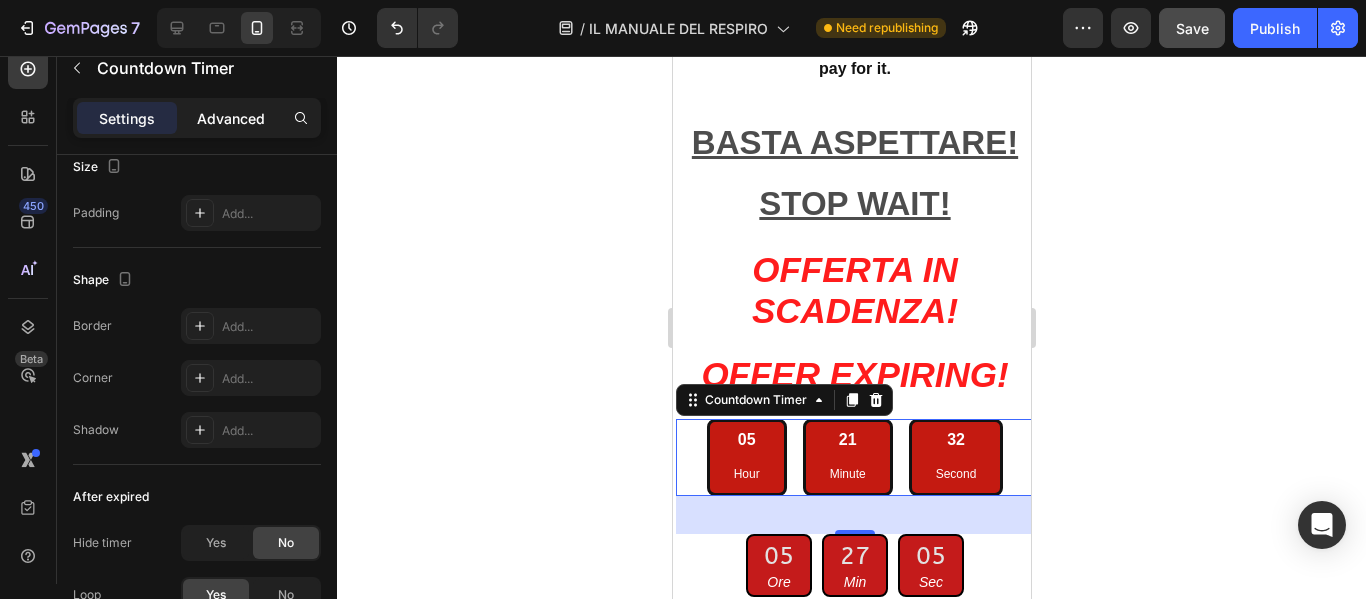 click on "Advanced" at bounding box center (231, 118) 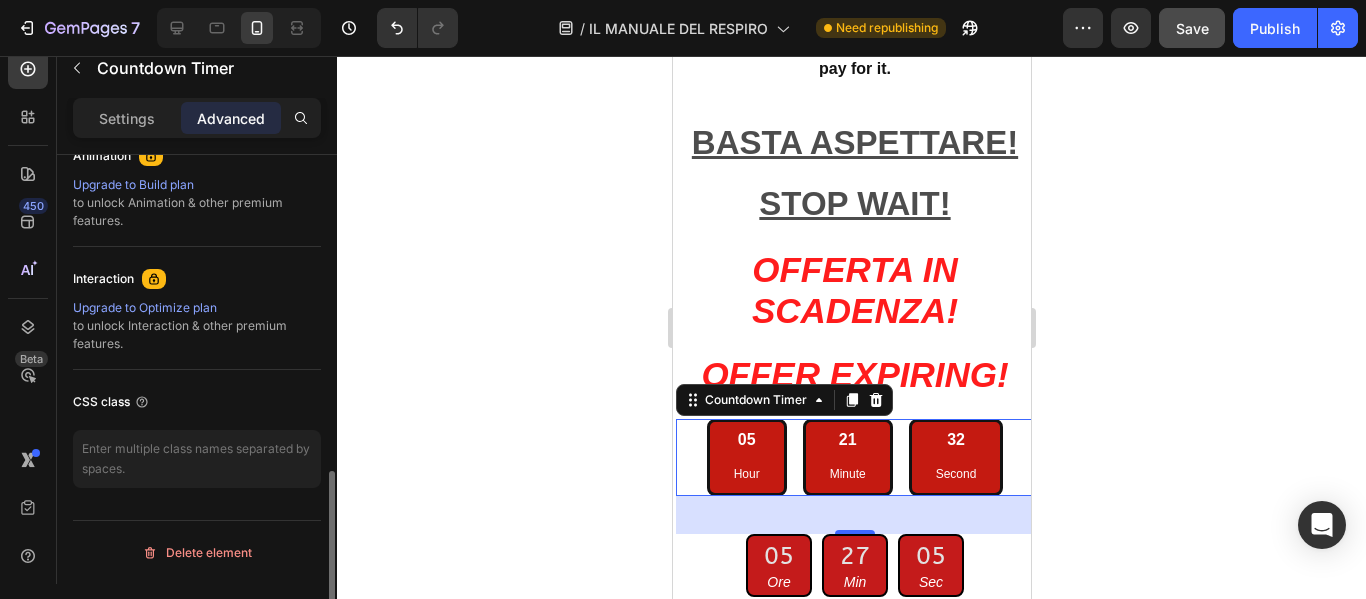 scroll, scrollTop: 902, scrollLeft: 0, axis: vertical 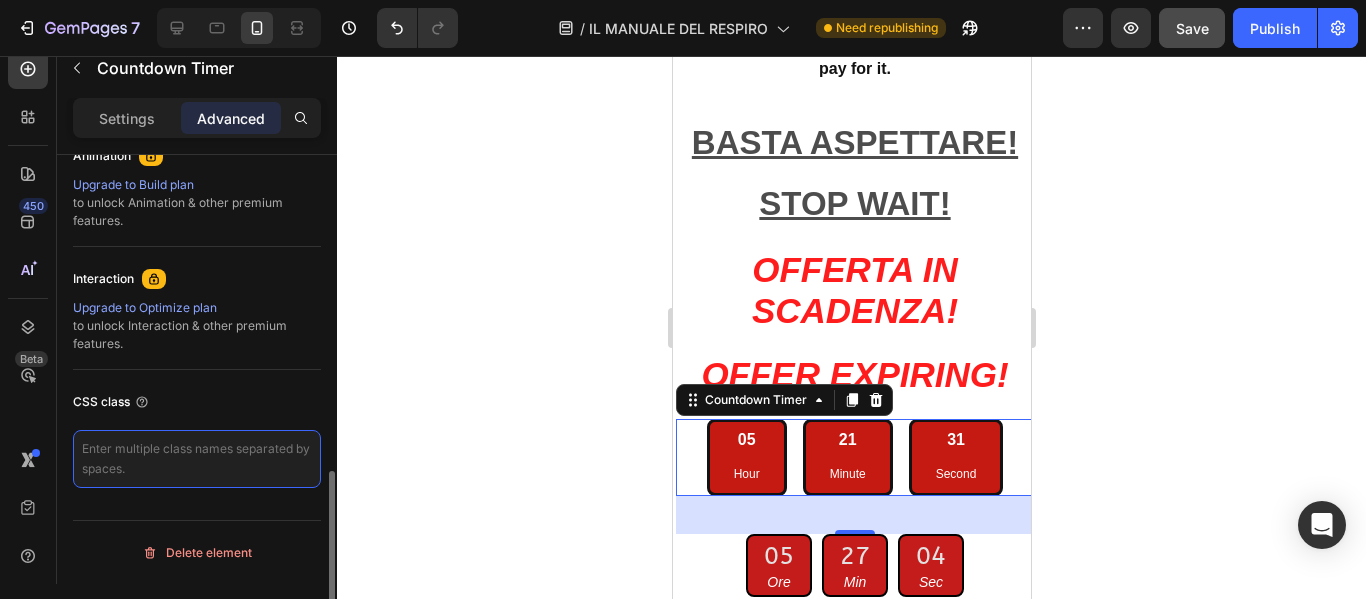 click at bounding box center [197, 459] 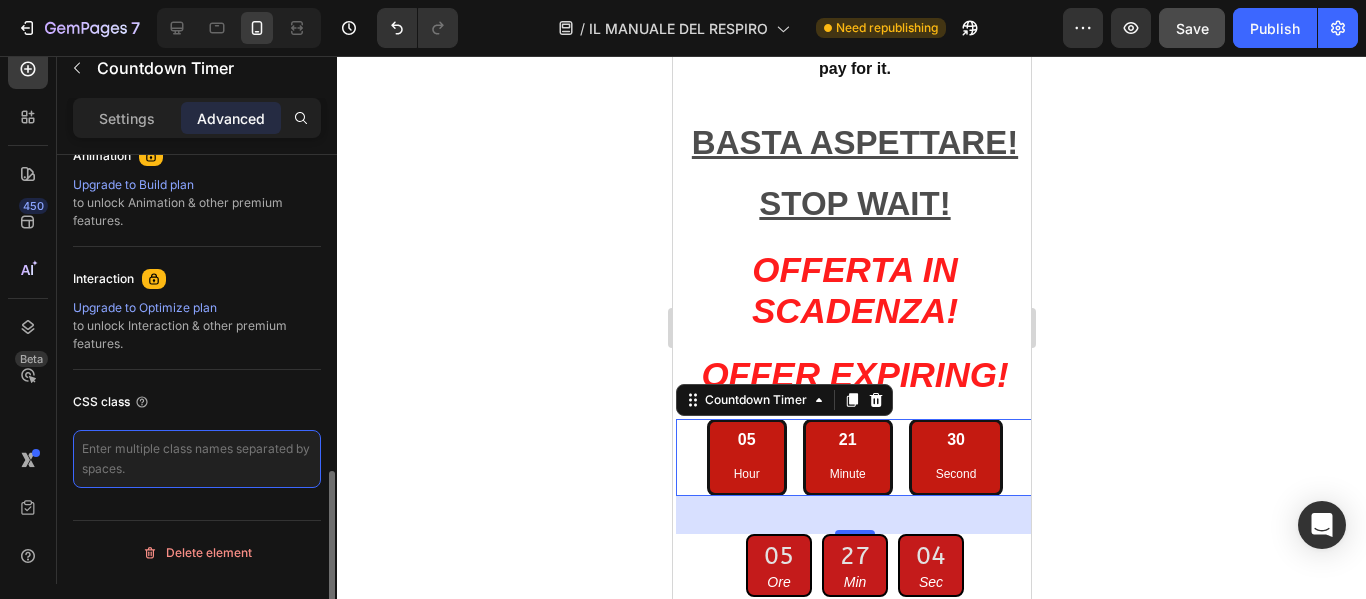 paste on "<script>
function showLang(lang) {
const itBlocks = document.querySelectorAll('.lang-it');
const enBlocks = document.querySelectorAll('.lang-en');
if (lang === 'it') {
itBlocks.forEach(el => el.style.display = 'block');
enBlocks.forEach(el => el.style.display = 'none');
} else {
itBlocks.forEach(el => el.style.display = 'none');
enBlocks.forEach(el => el.style.display = 'block');
}
}
document.addEventListener('DOMContentLoaded', () => {
showLang('it'); // Mostra solo italiano all'inizio
});
</script>" 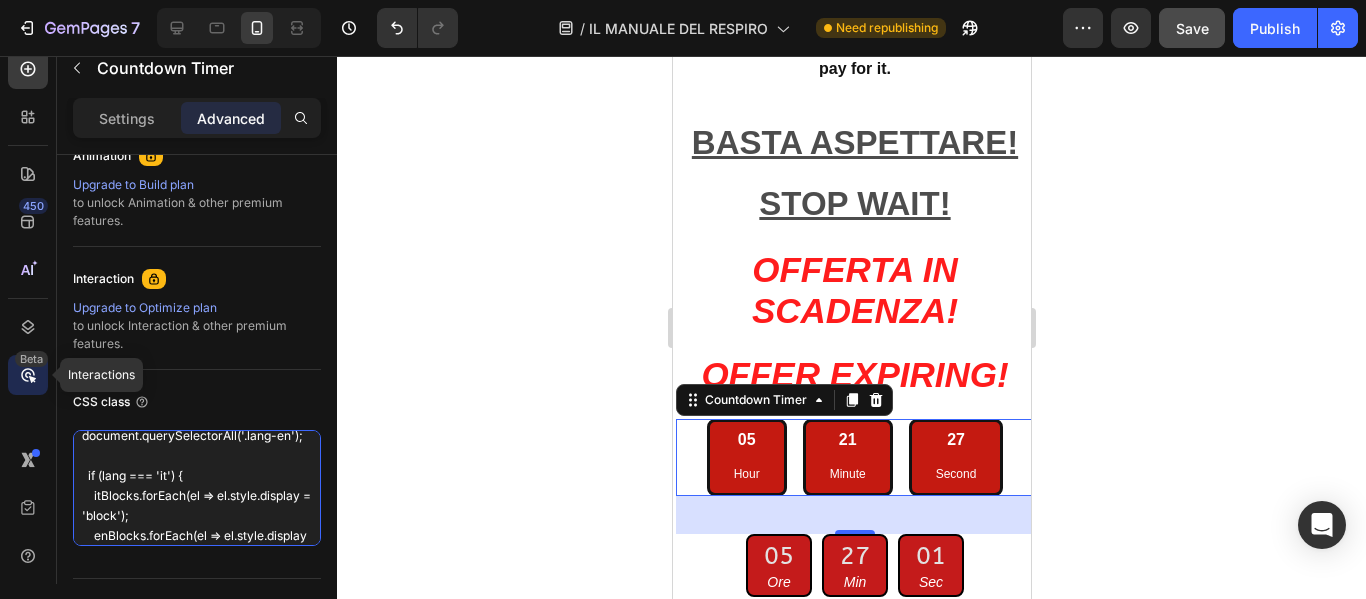 scroll, scrollTop: 0, scrollLeft: 0, axis: both 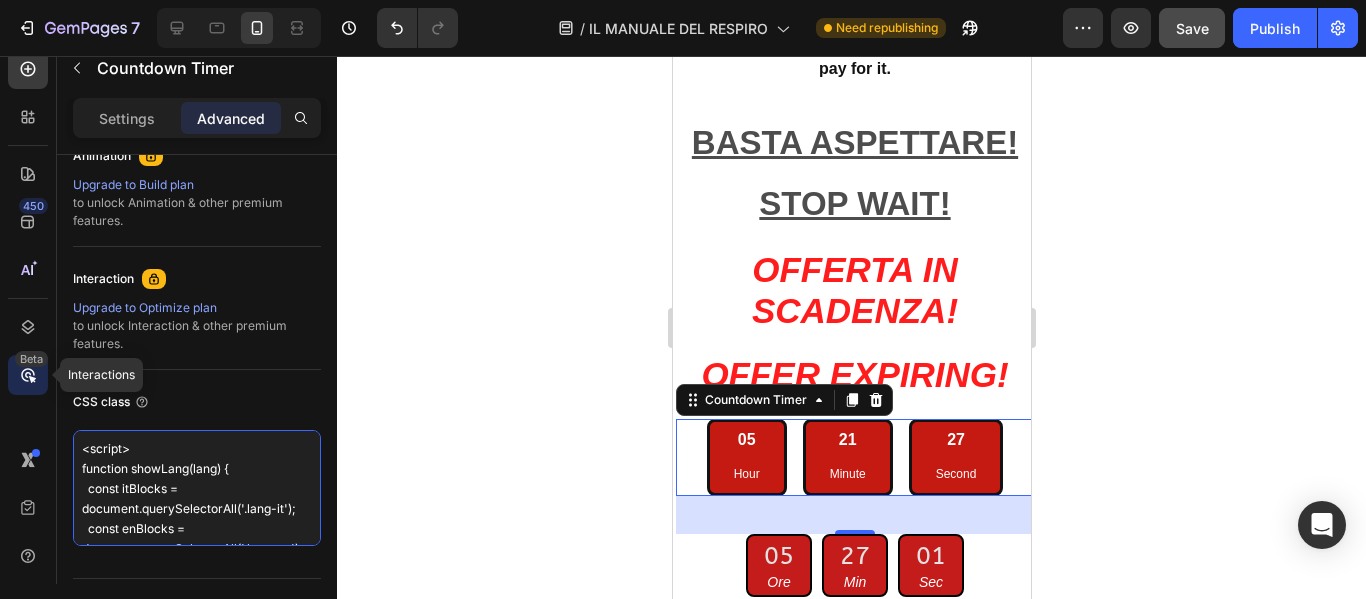 drag, startPoint x: 168, startPoint y: 534, endPoint x: 22, endPoint y: 375, distance: 215.86339 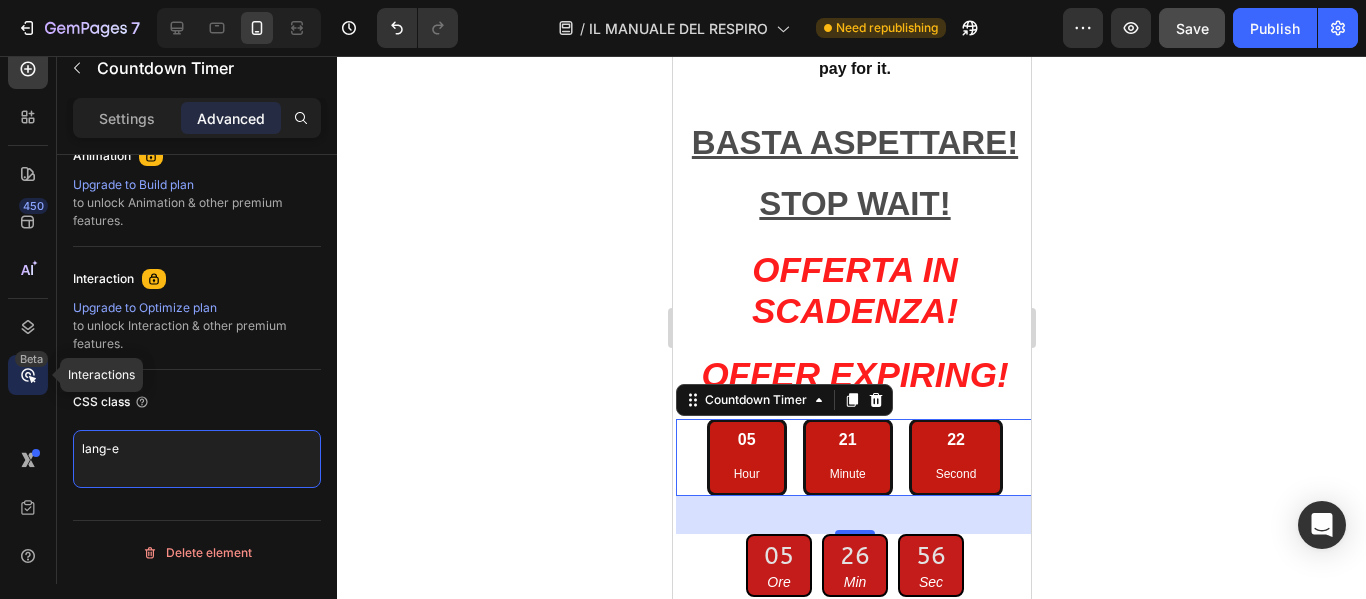 type on "lang-en" 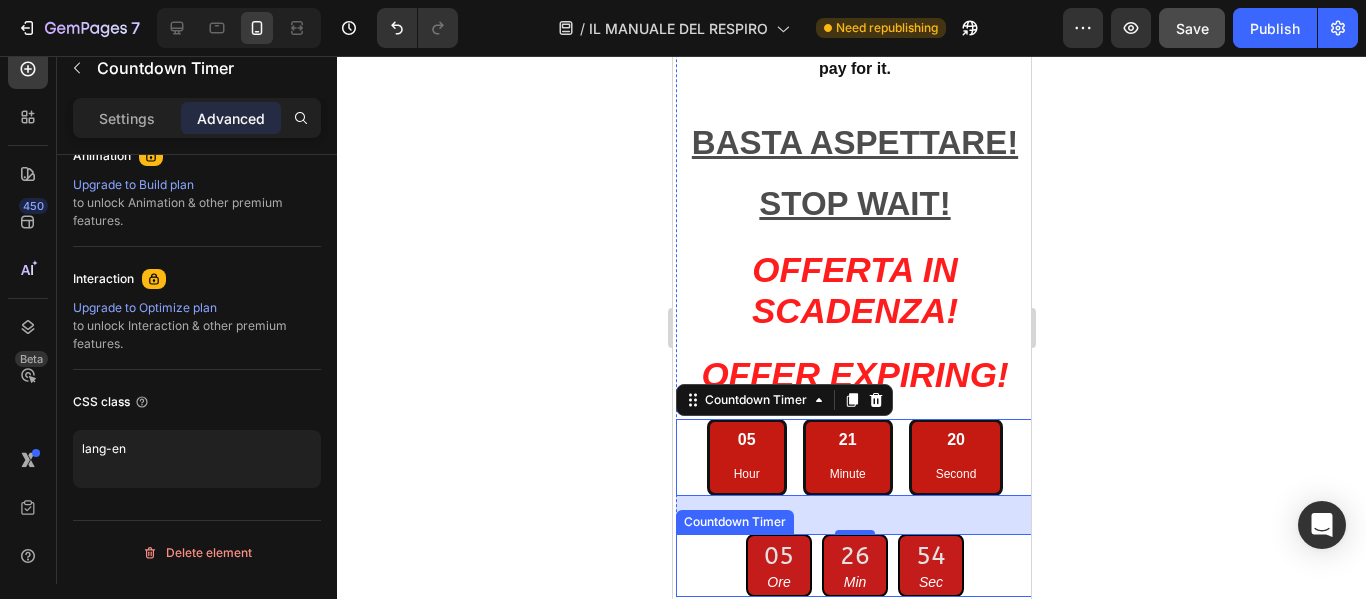 click on "05 Ore" at bounding box center (778, 565) 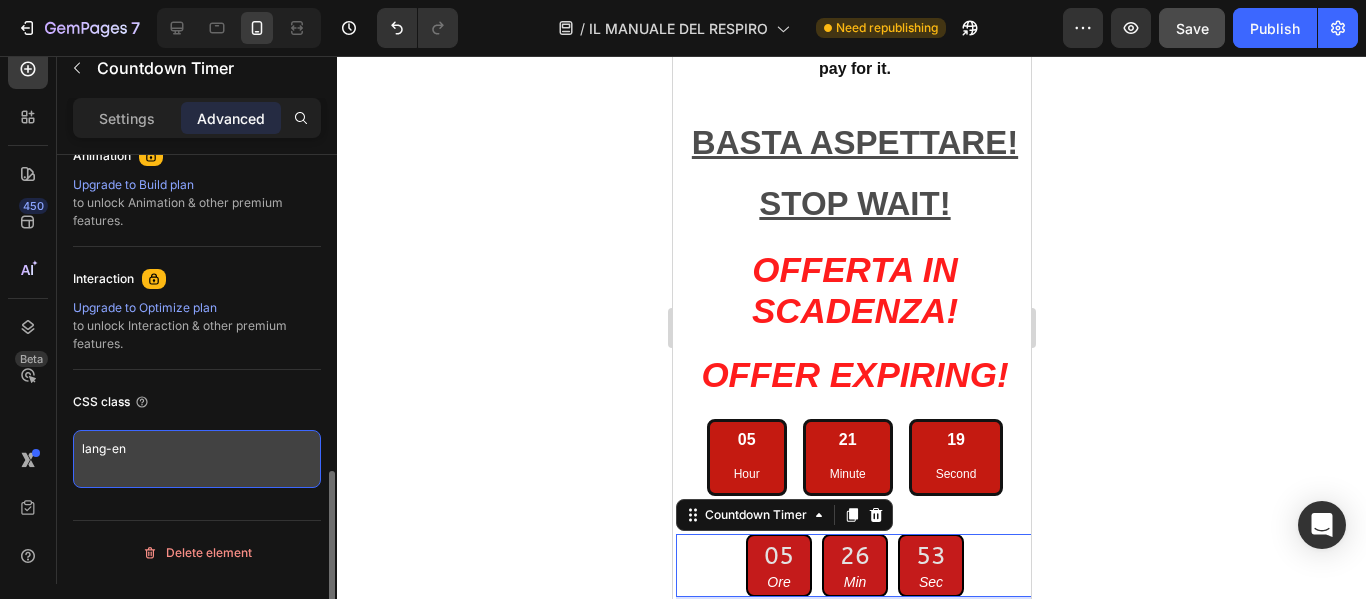 click on "lang-en" at bounding box center (197, 459) 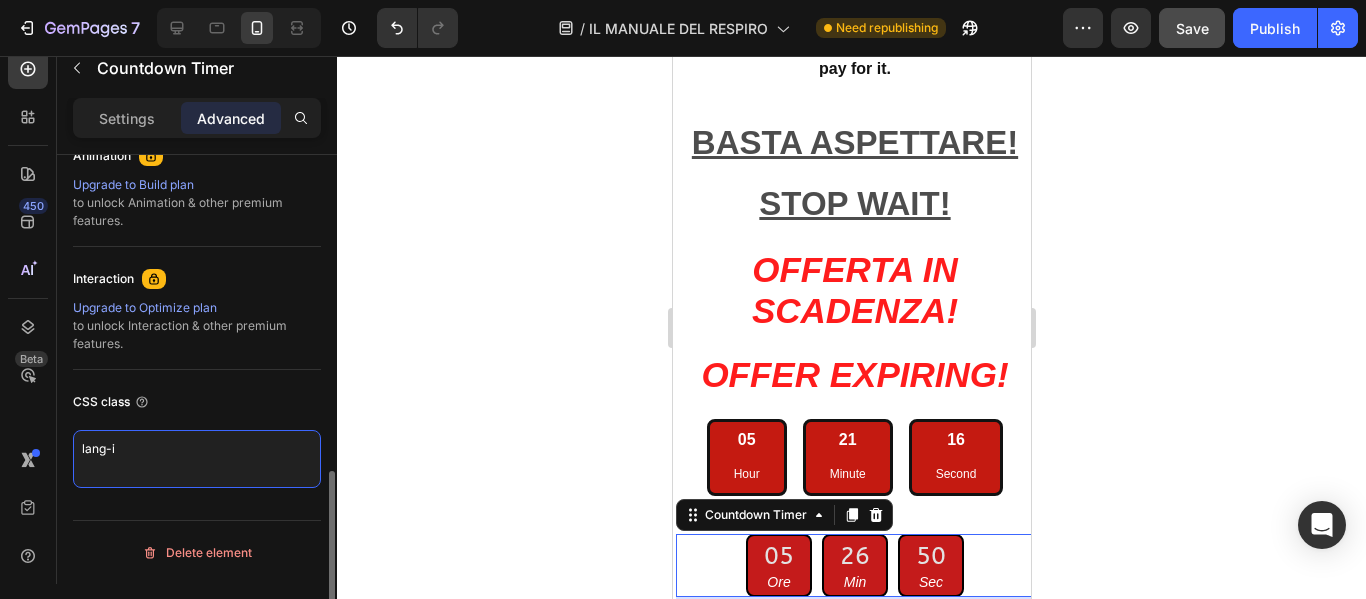 type on "lang-it" 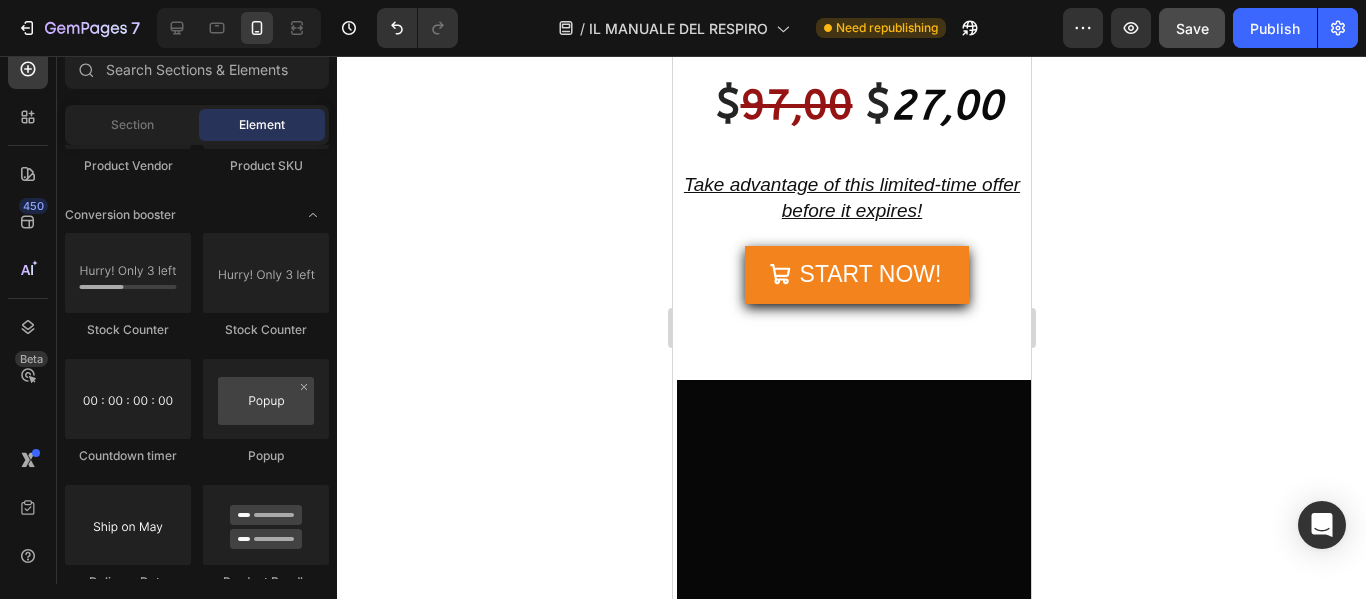 scroll, scrollTop: 25276, scrollLeft: 0, axis: vertical 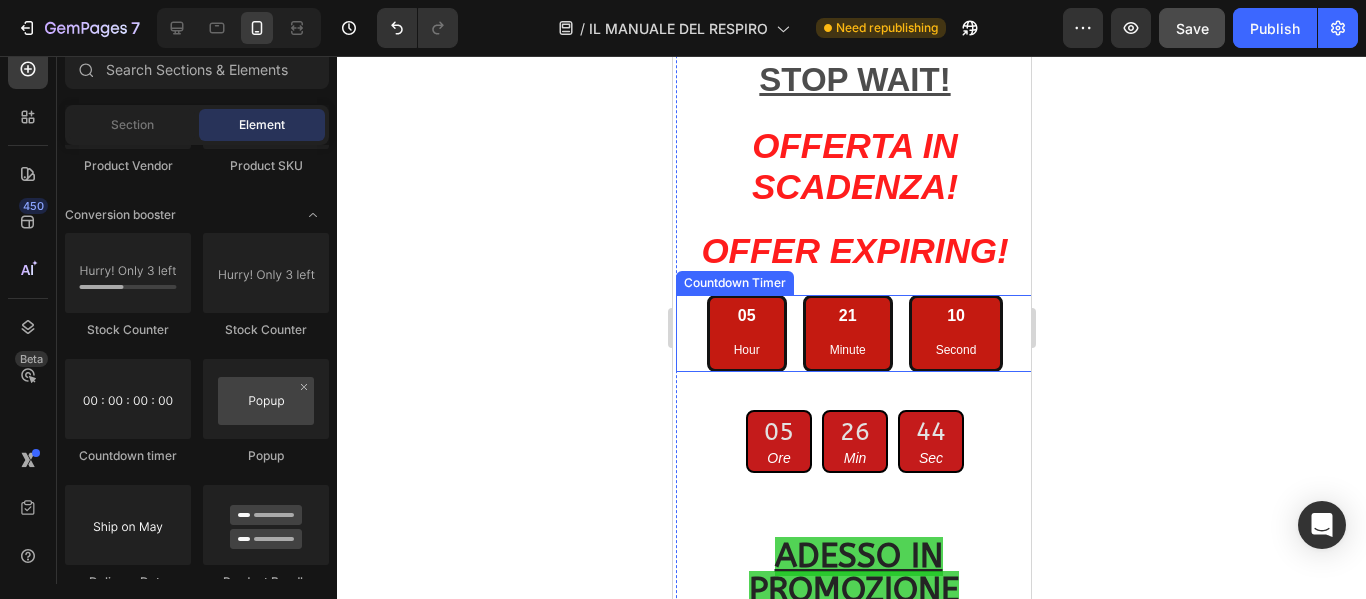 click on "10 Second" at bounding box center (955, 333) 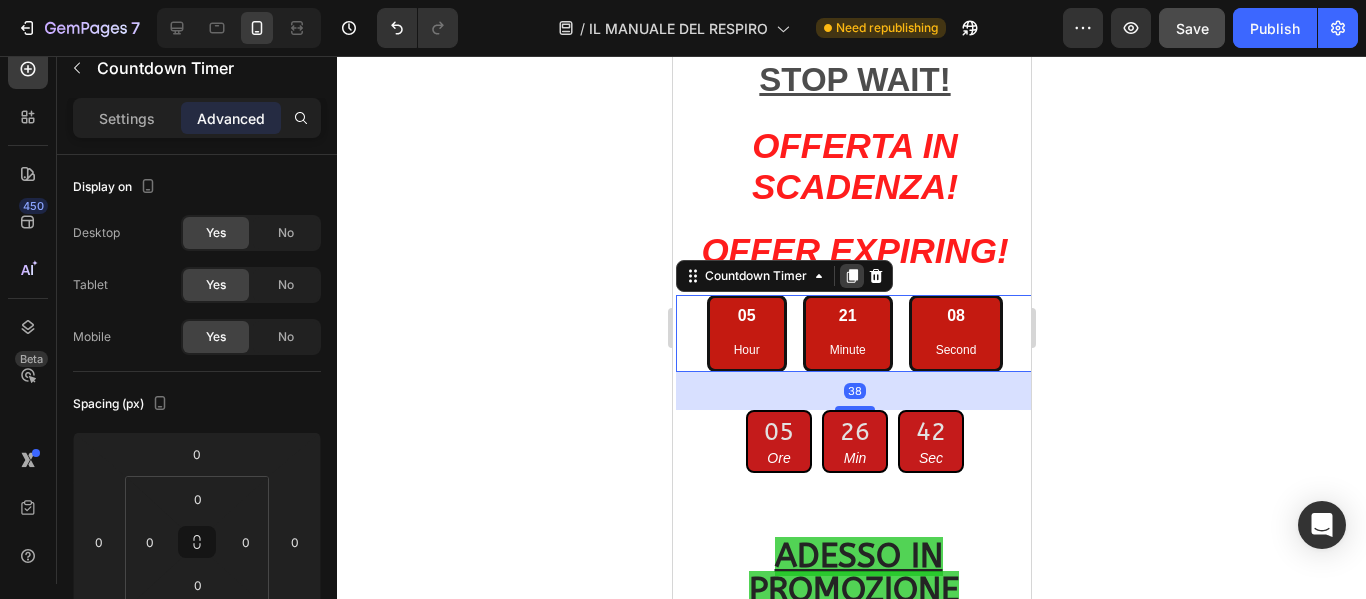 click 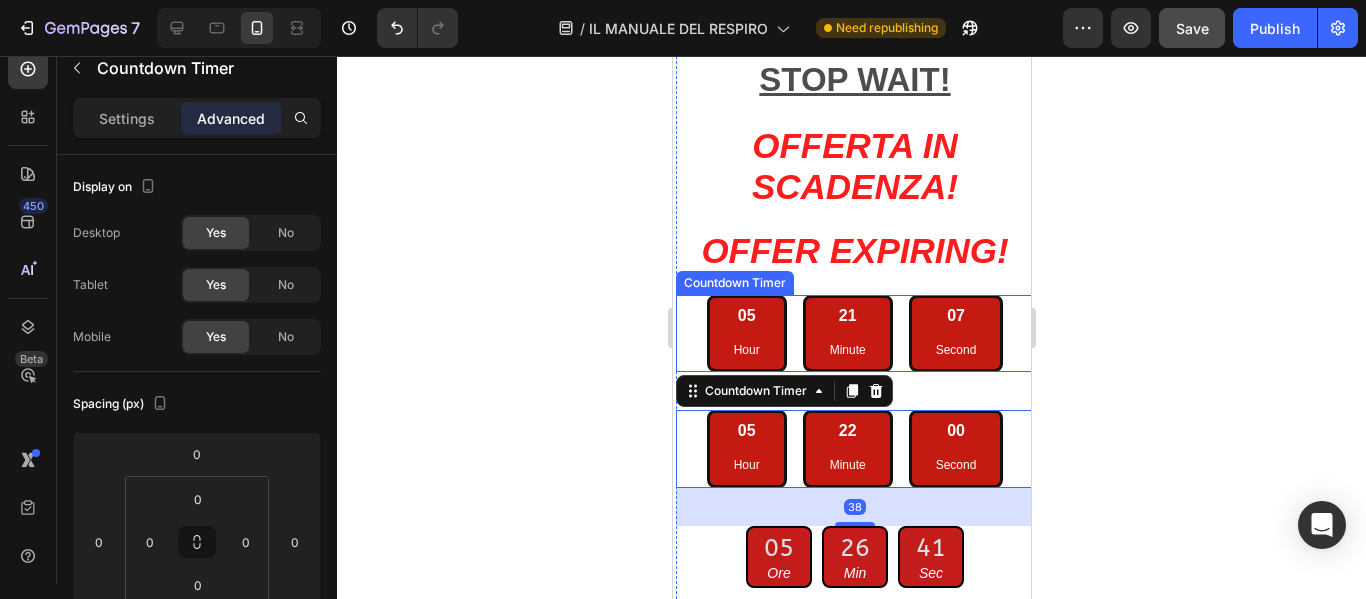 scroll, scrollTop: 902, scrollLeft: 0, axis: vertical 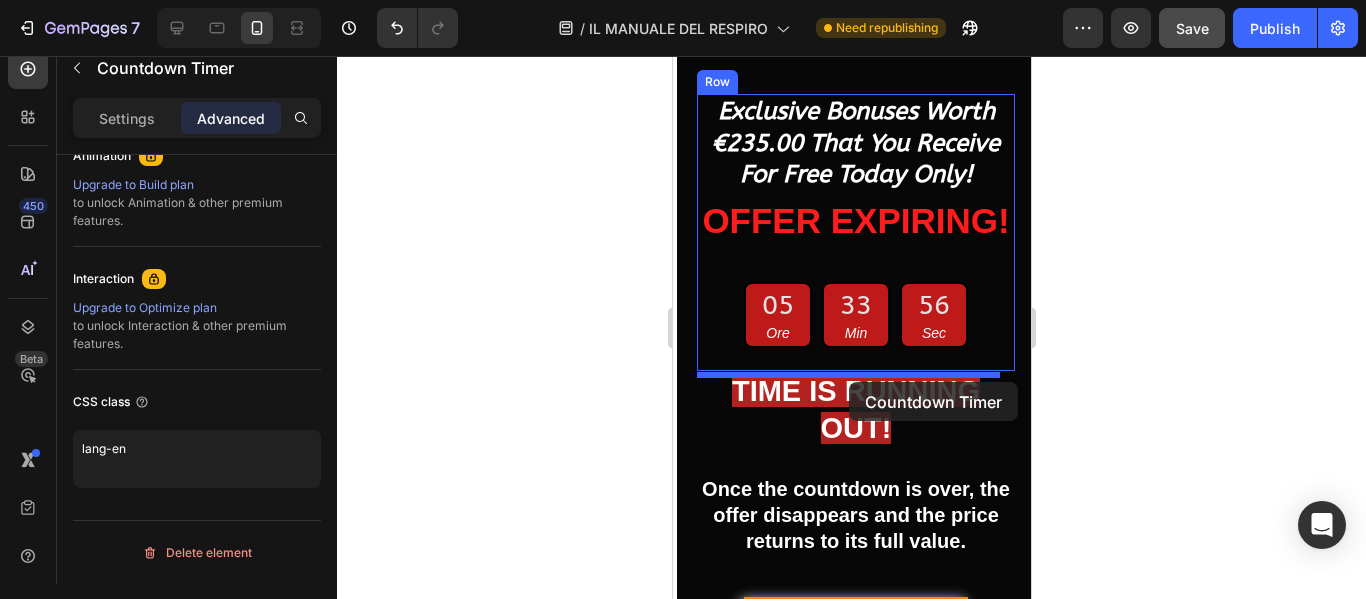 drag, startPoint x: 876, startPoint y: 370, endPoint x: 848, endPoint y: 382, distance: 30.463093 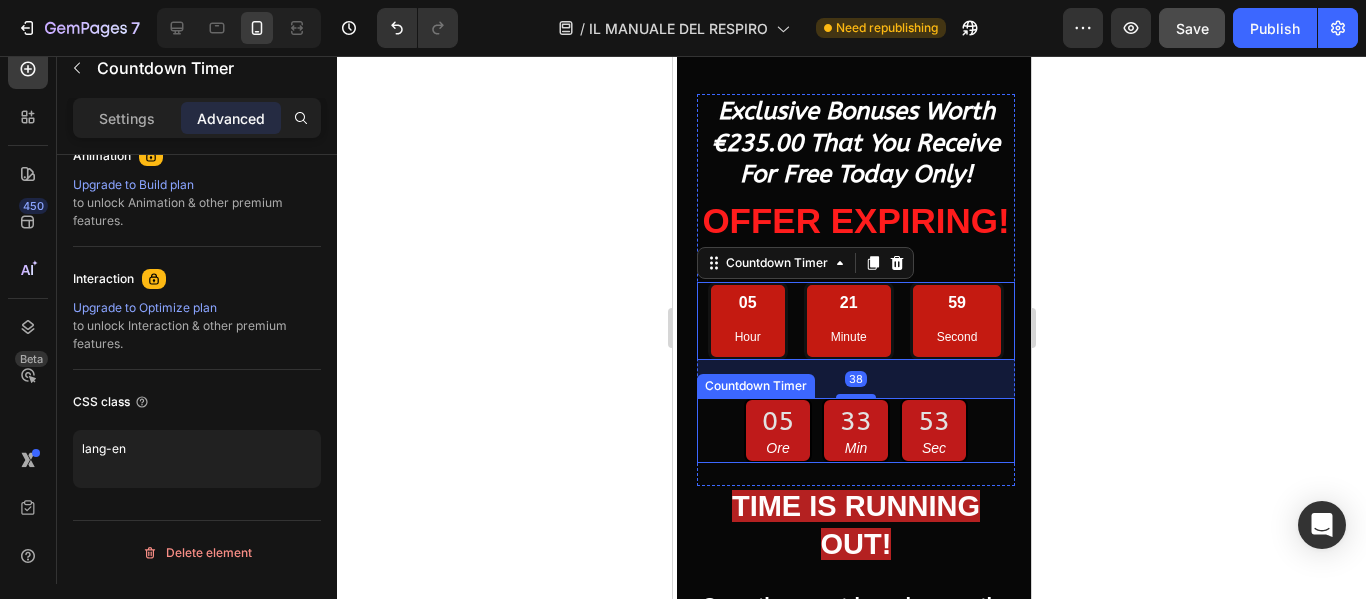 click on "33 Min" at bounding box center (855, 430) 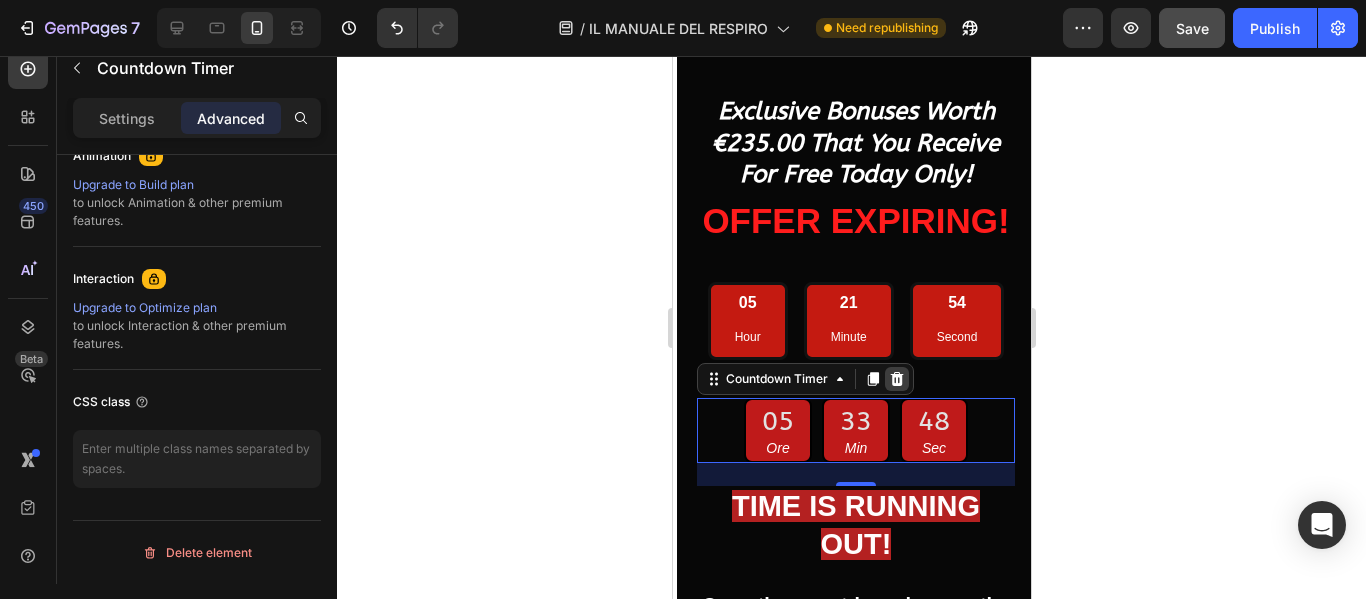 click 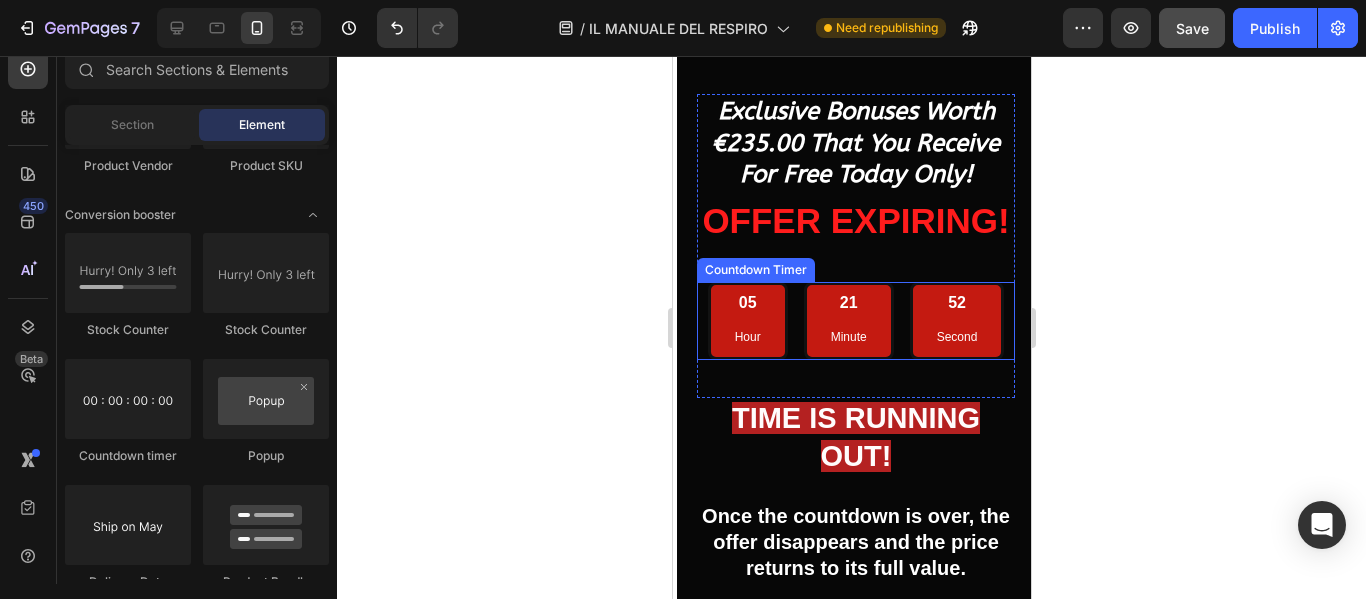 click on "21 Minute" at bounding box center [848, 320] 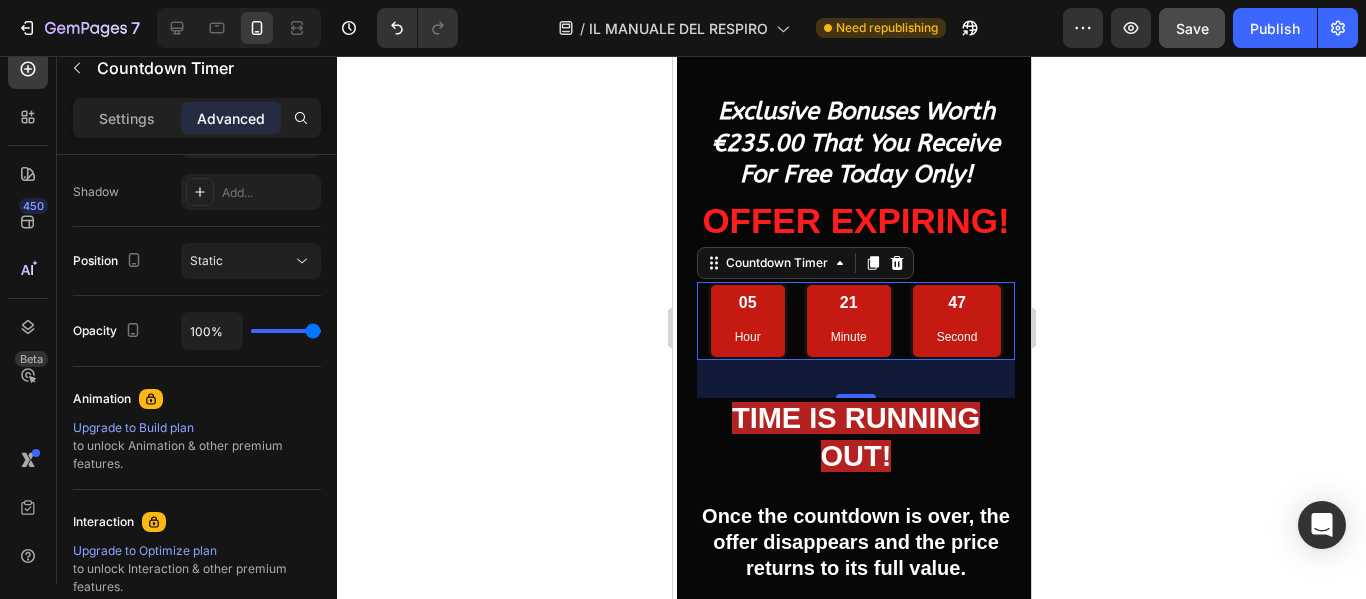 scroll, scrollTop: 902, scrollLeft: 0, axis: vertical 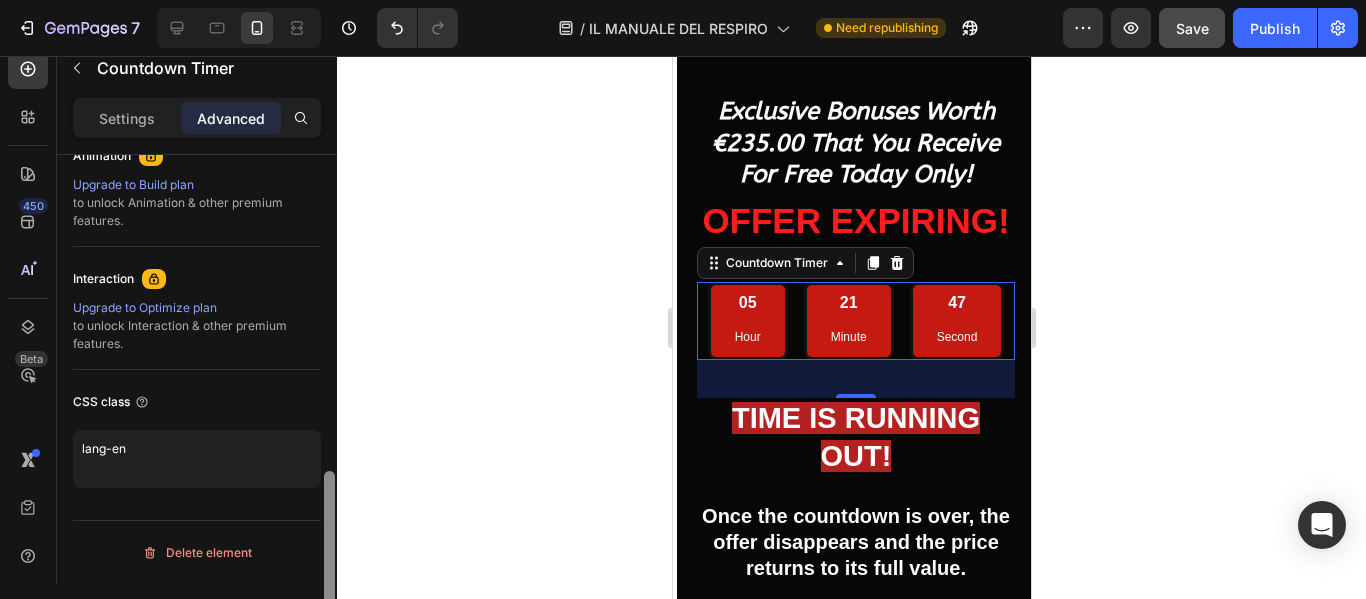drag, startPoint x: 328, startPoint y: 190, endPoint x: 311, endPoint y: 533, distance: 343.42102 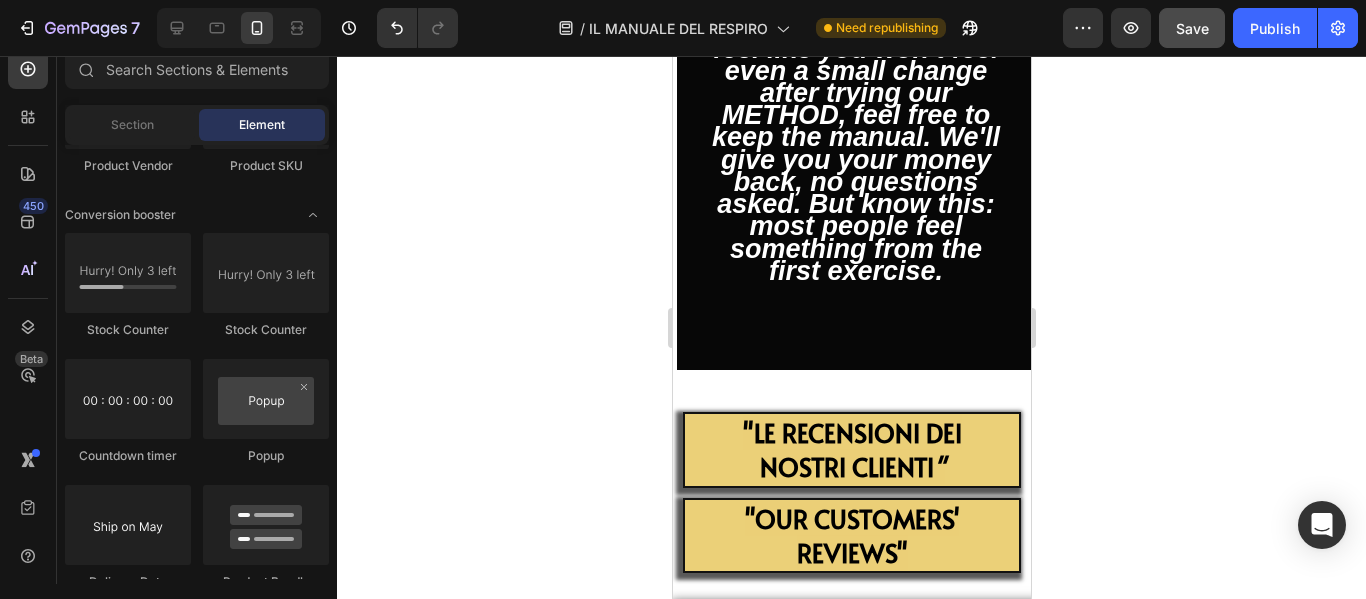 scroll, scrollTop: 24850, scrollLeft: 0, axis: vertical 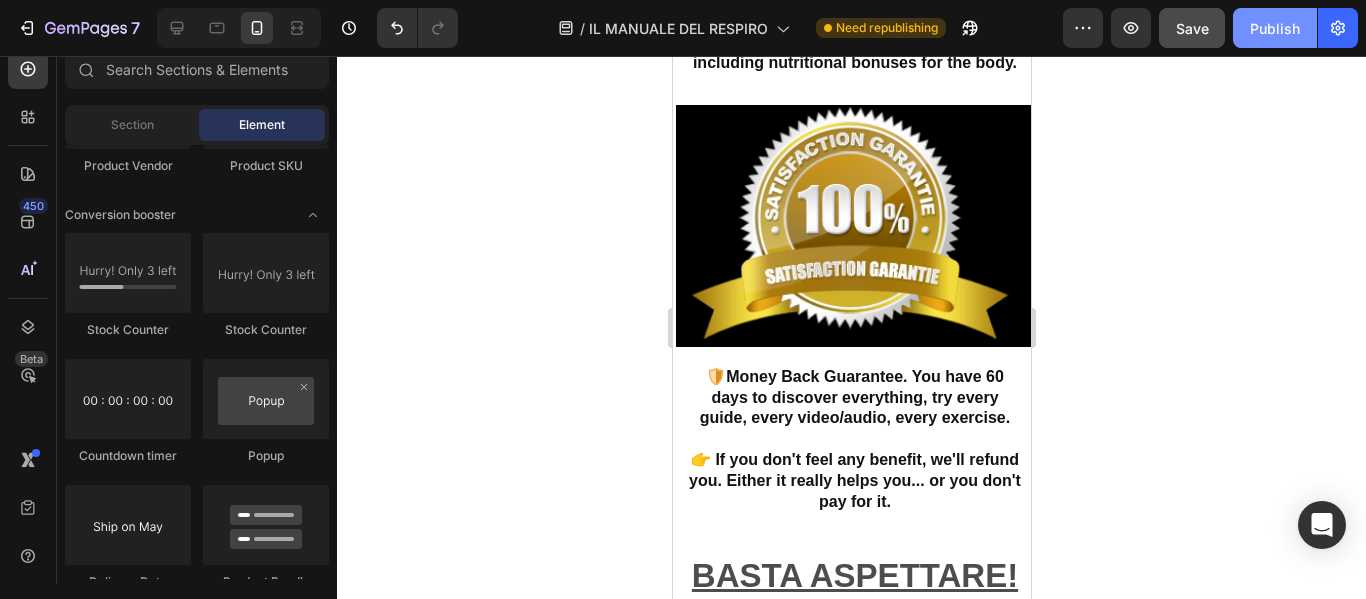 click on "Publish" at bounding box center [1275, 28] 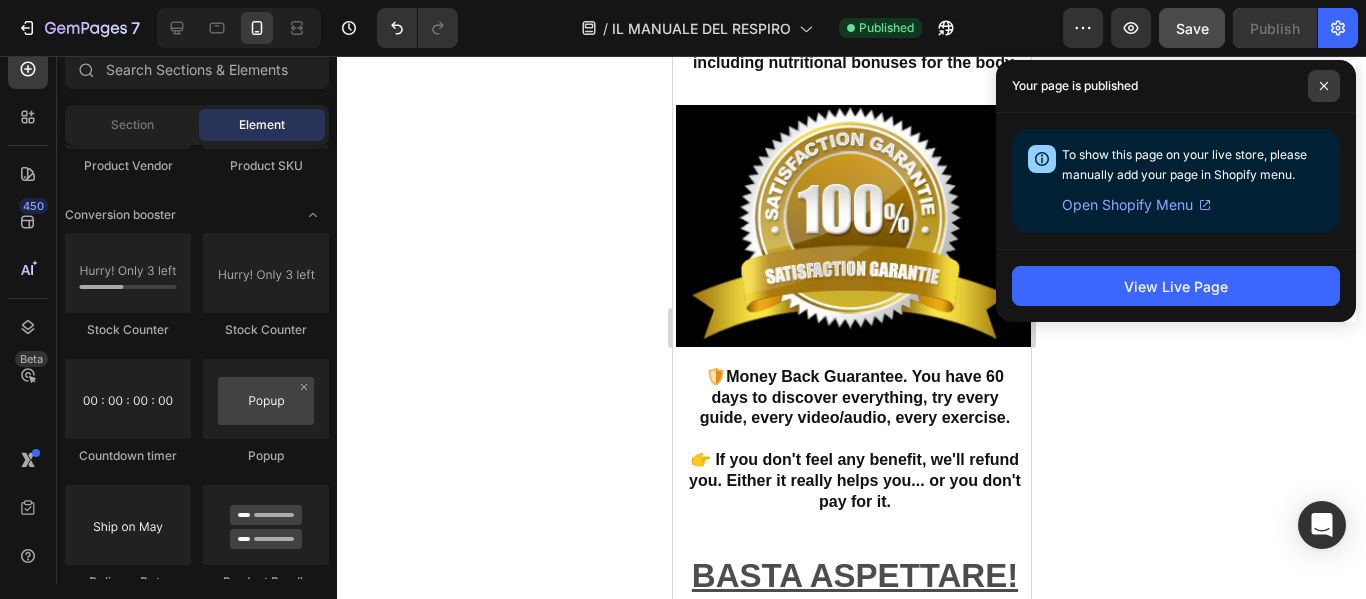 click at bounding box center (1324, 86) 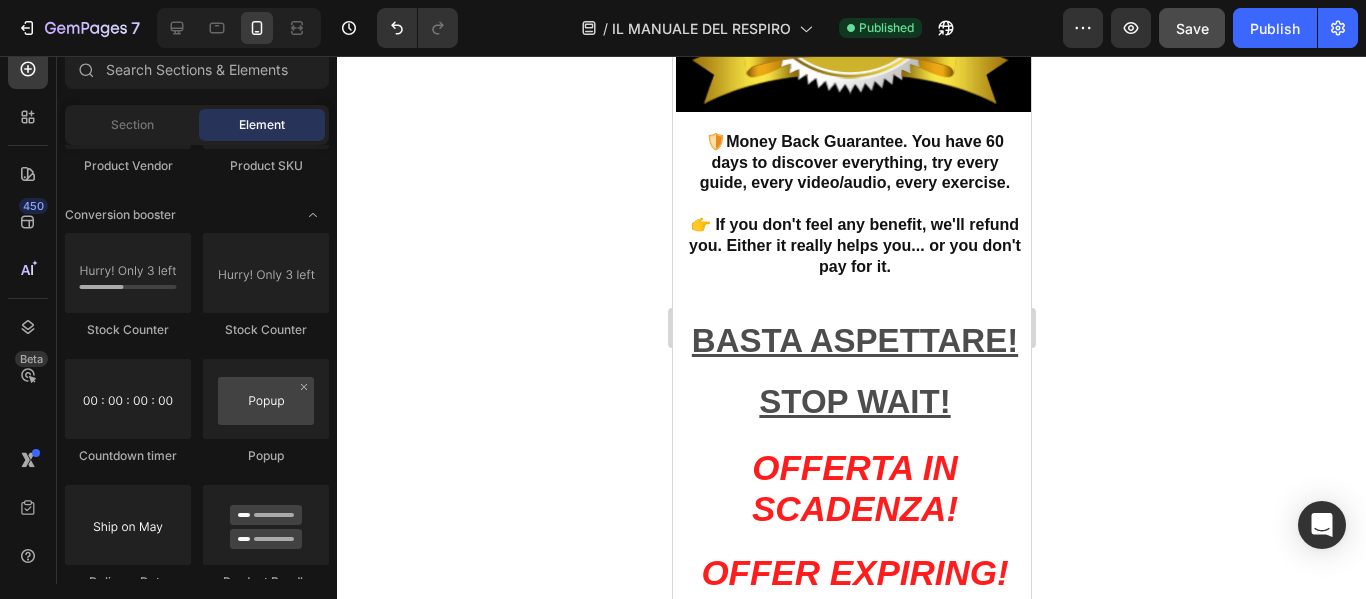 scroll, scrollTop: 25346, scrollLeft: 0, axis: vertical 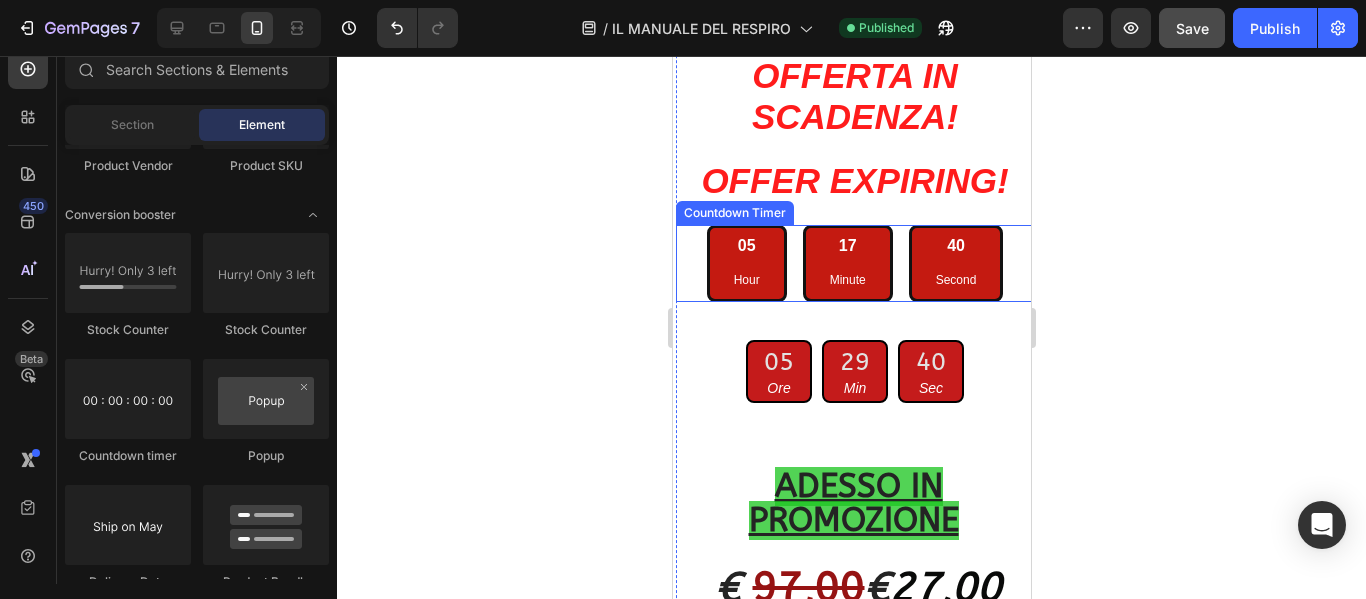 click on "40 Second" at bounding box center (955, 263) 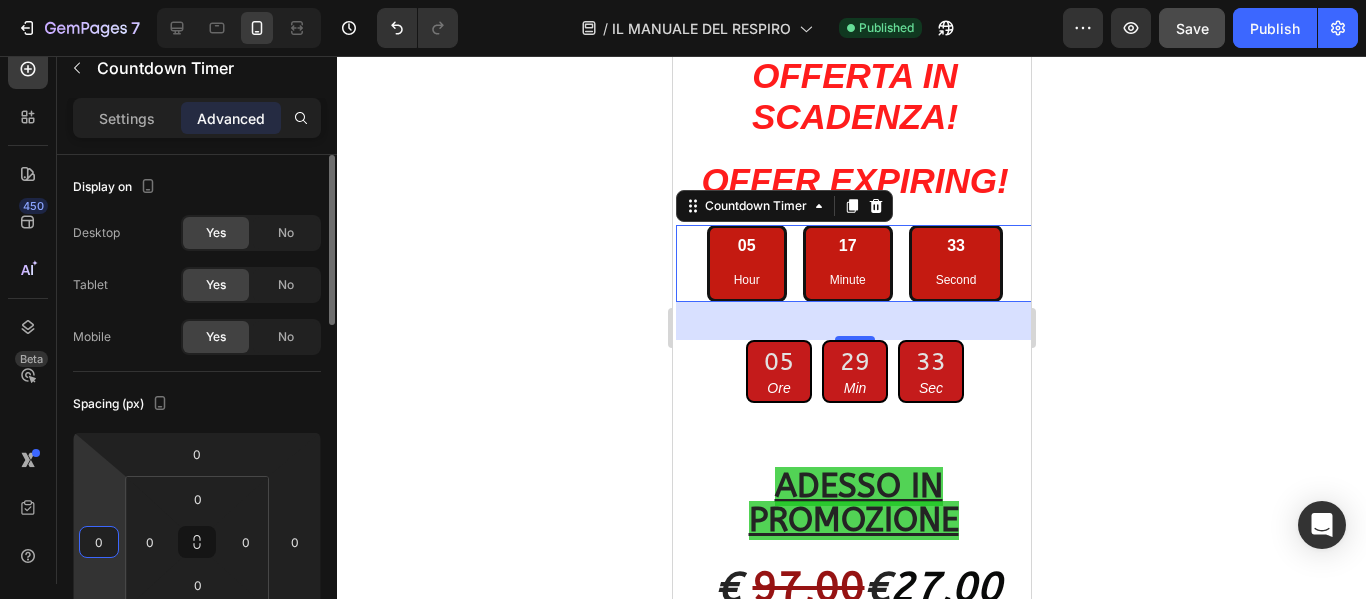 click on "0" at bounding box center (99, 542) 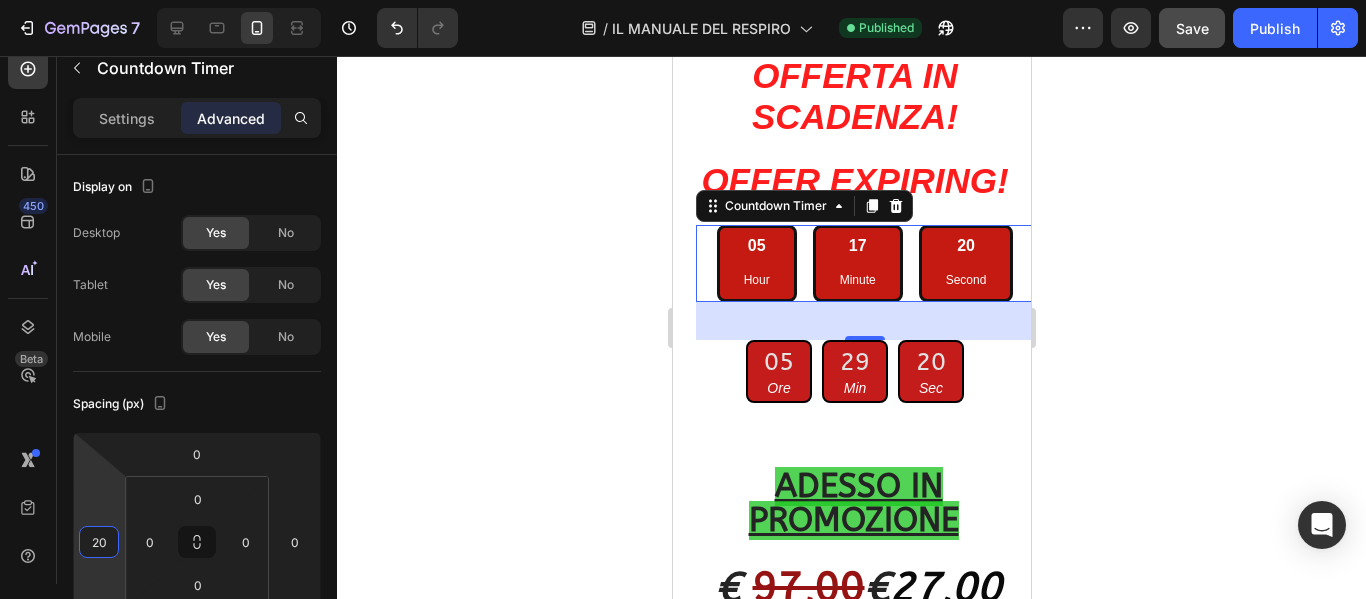 type on "20" 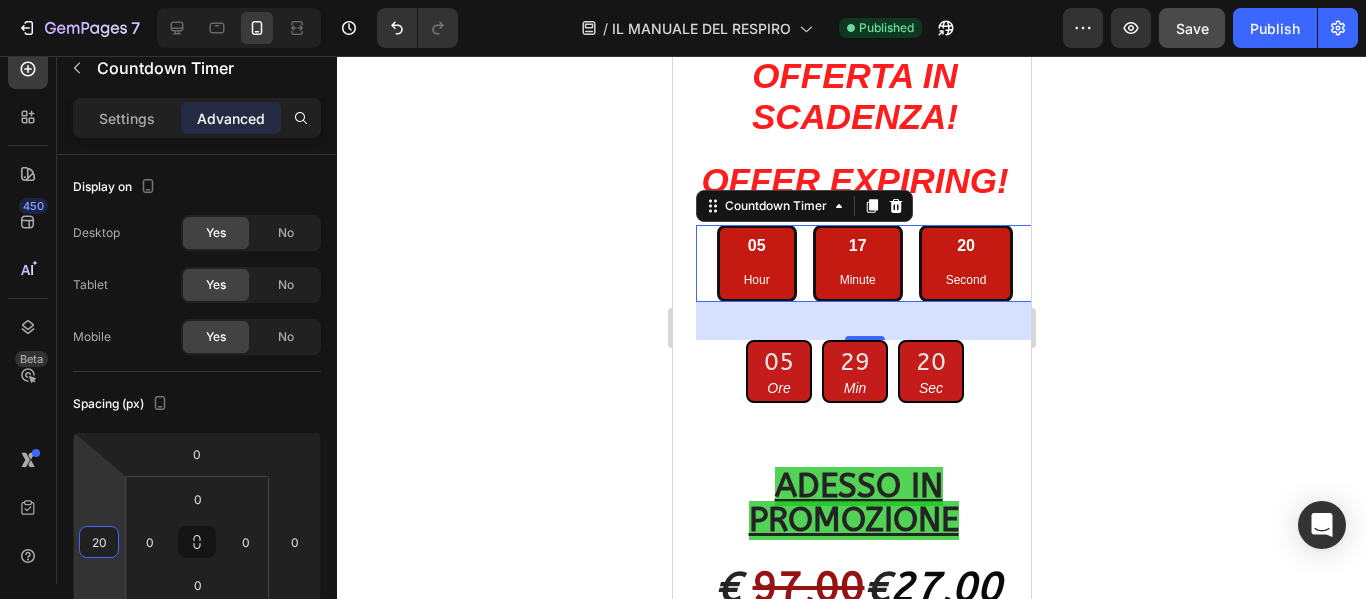 click on "20" at bounding box center (965, 246) 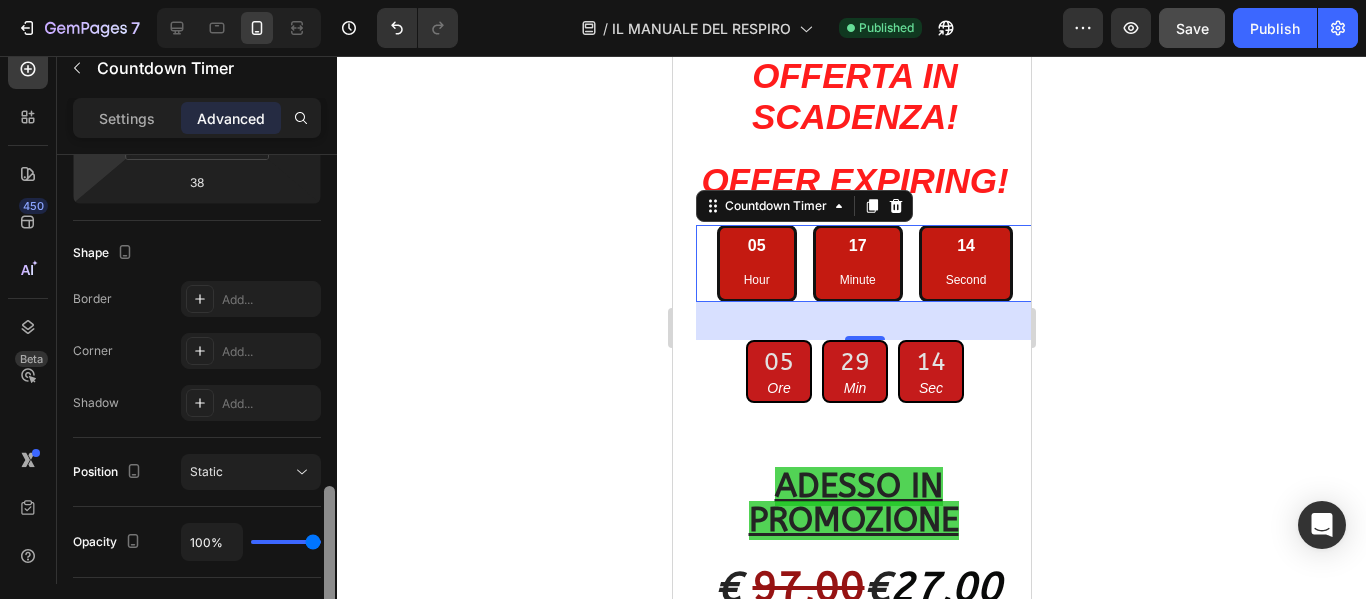 scroll, scrollTop: 582, scrollLeft: 0, axis: vertical 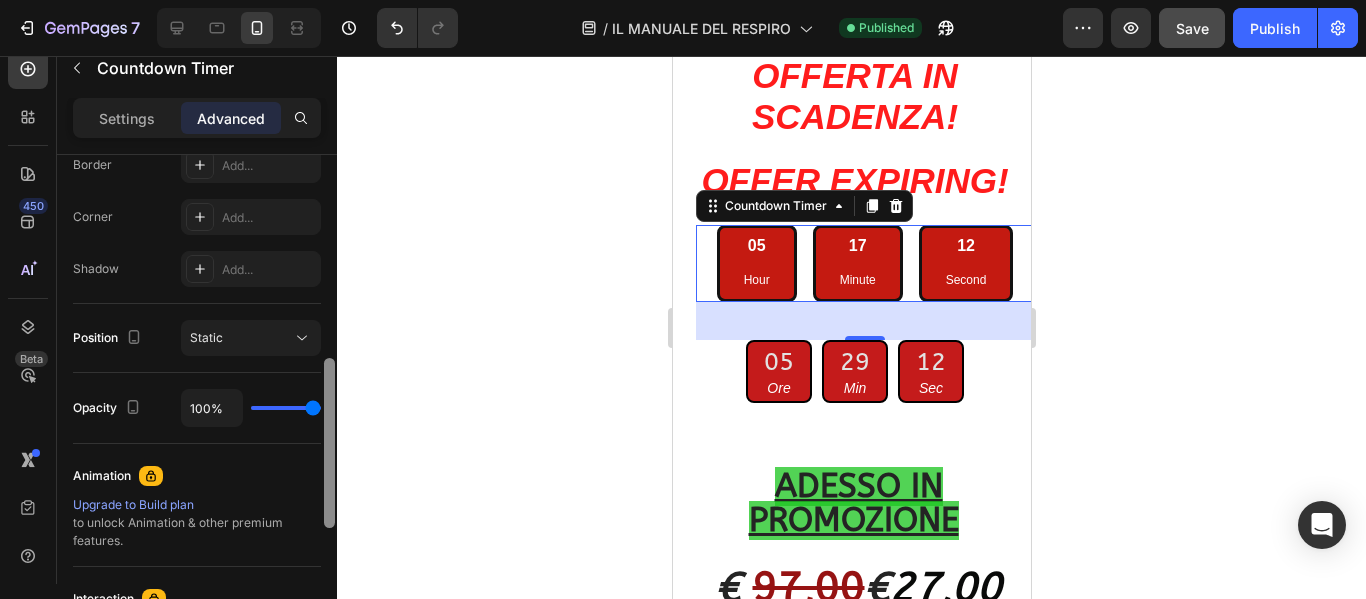drag, startPoint x: 328, startPoint y: 182, endPoint x: 329, endPoint y: 386, distance: 204.00246 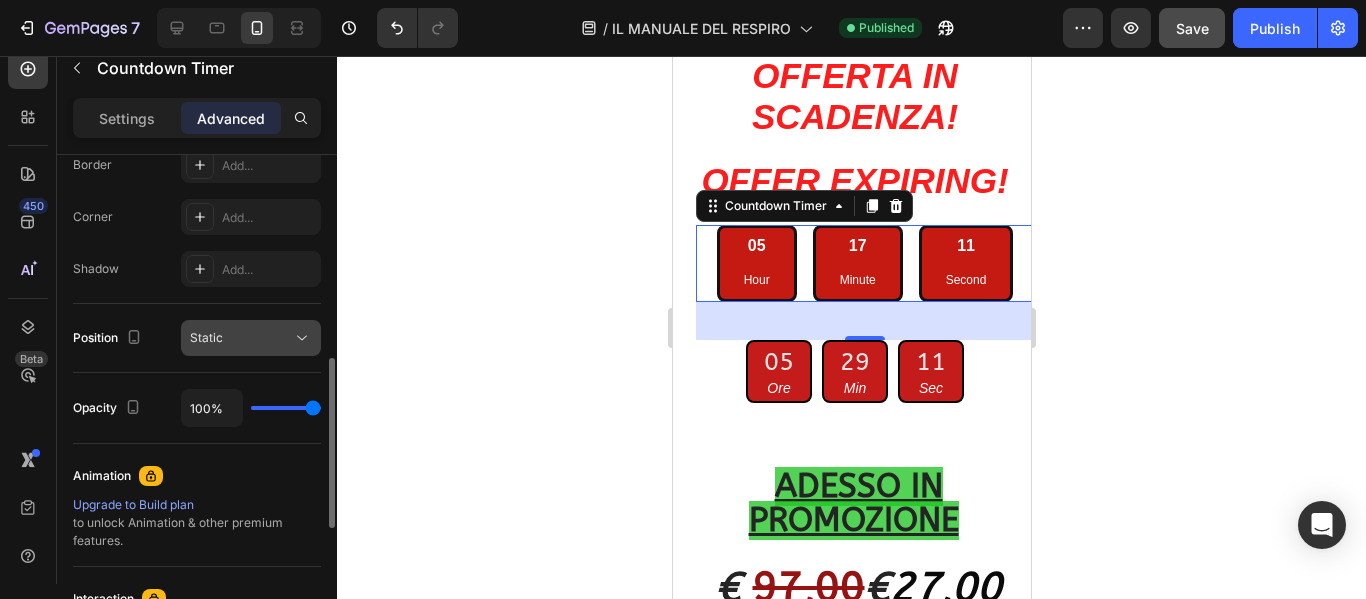 click on "Static" 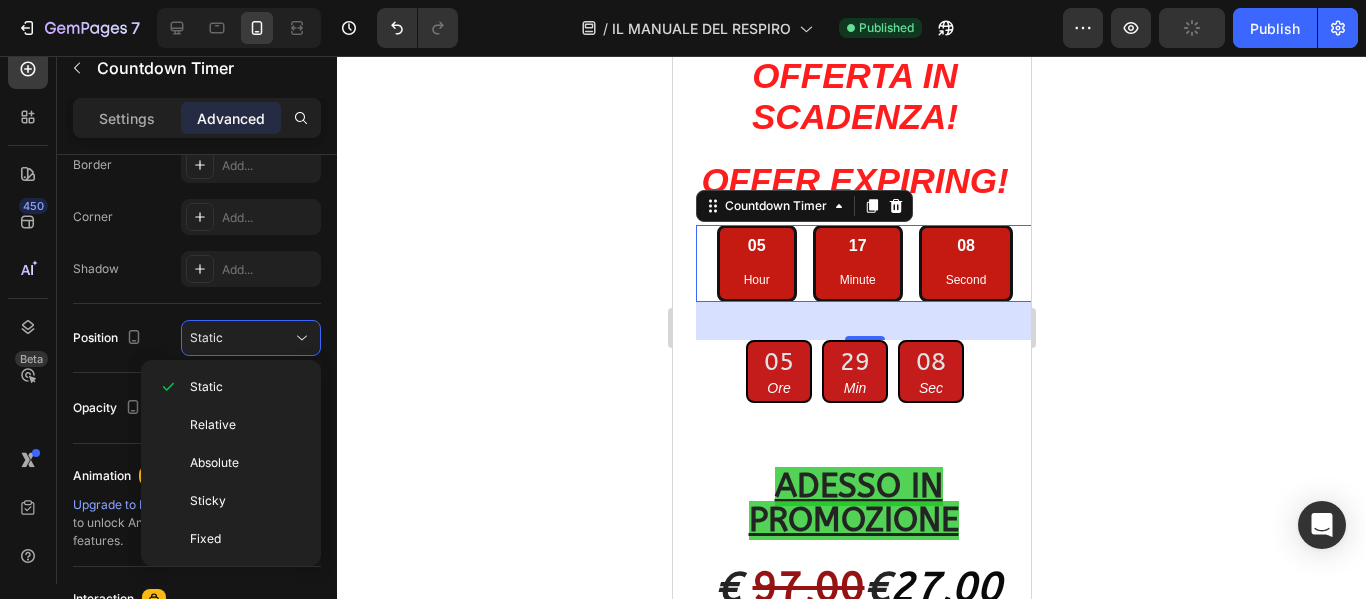 click 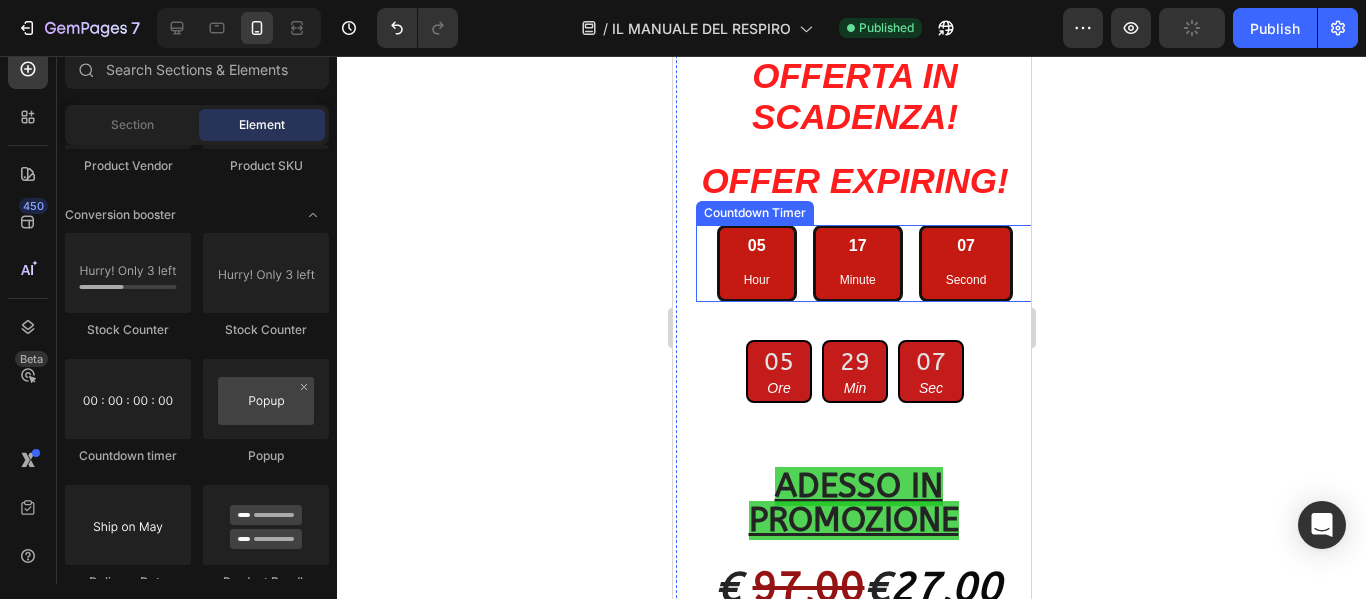 click on "17 Minute" at bounding box center [857, 263] 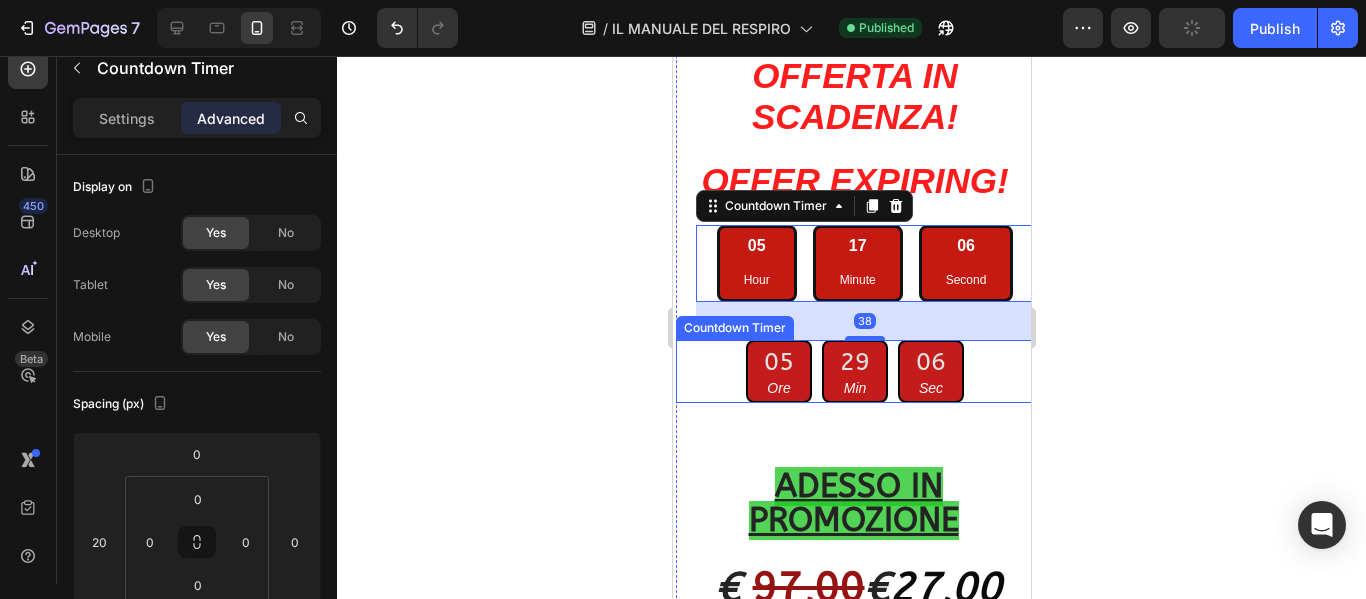 click on "05 Ore 29 Min 06 Sec" at bounding box center [854, 371] 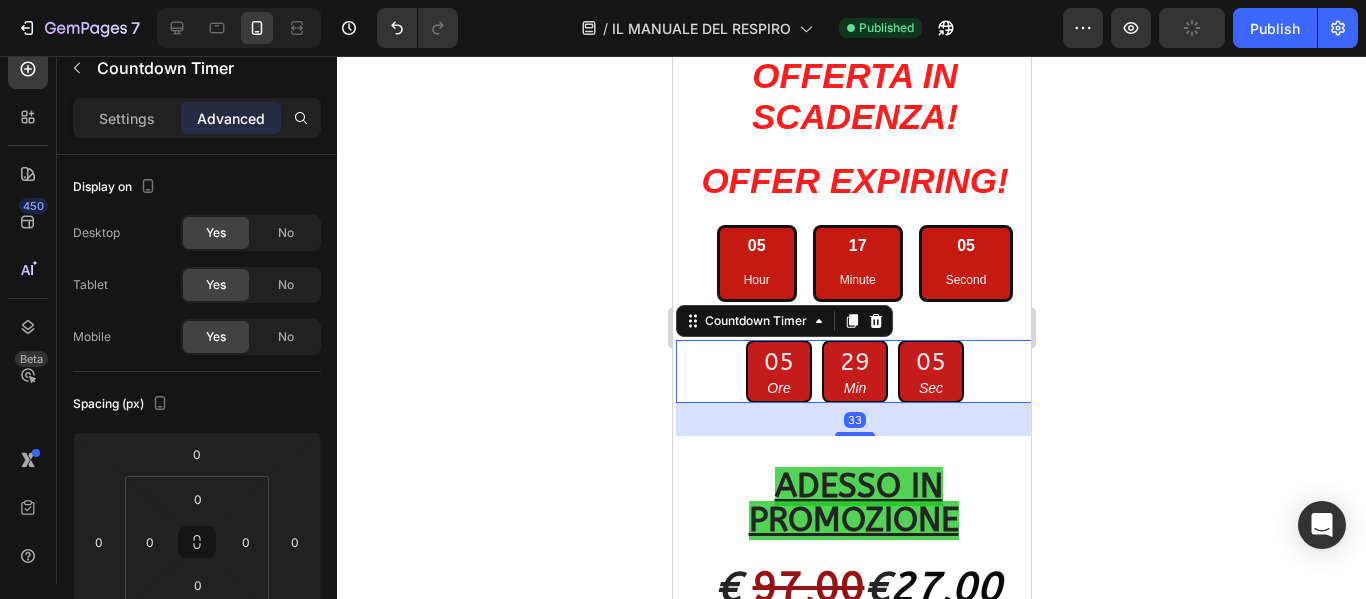 scroll, scrollTop: 582, scrollLeft: 0, axis: vertical 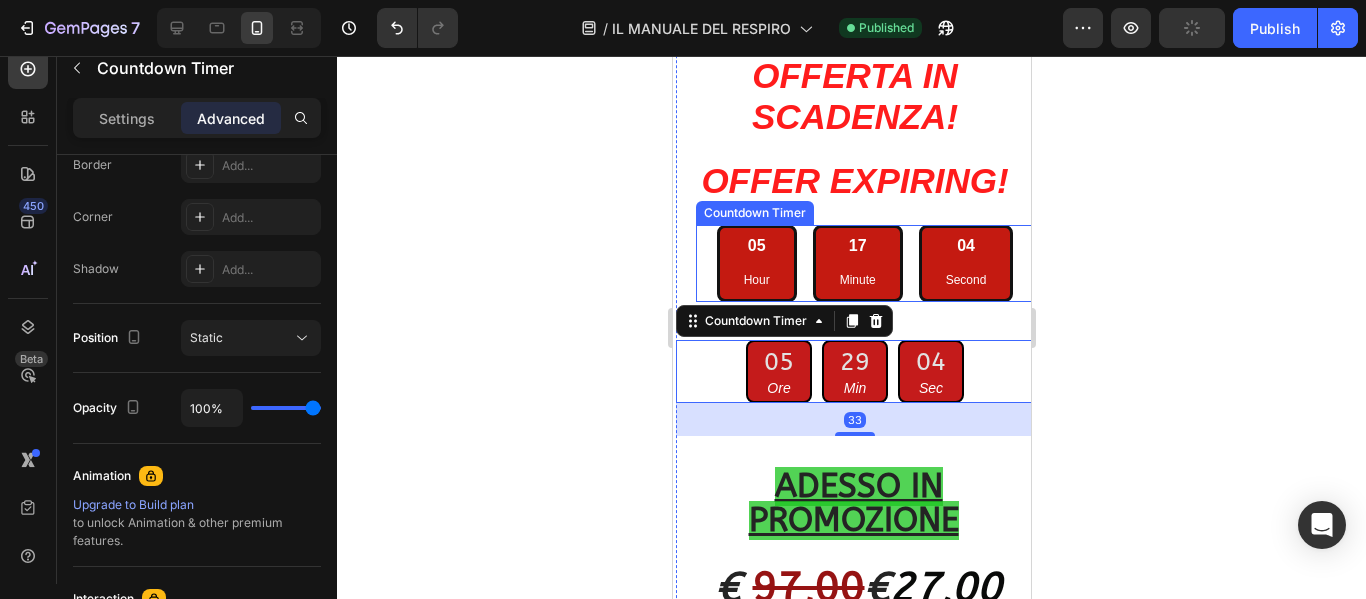 click on "05 Hour 17 Minute 04 Second" at bounding box center [864, 263] 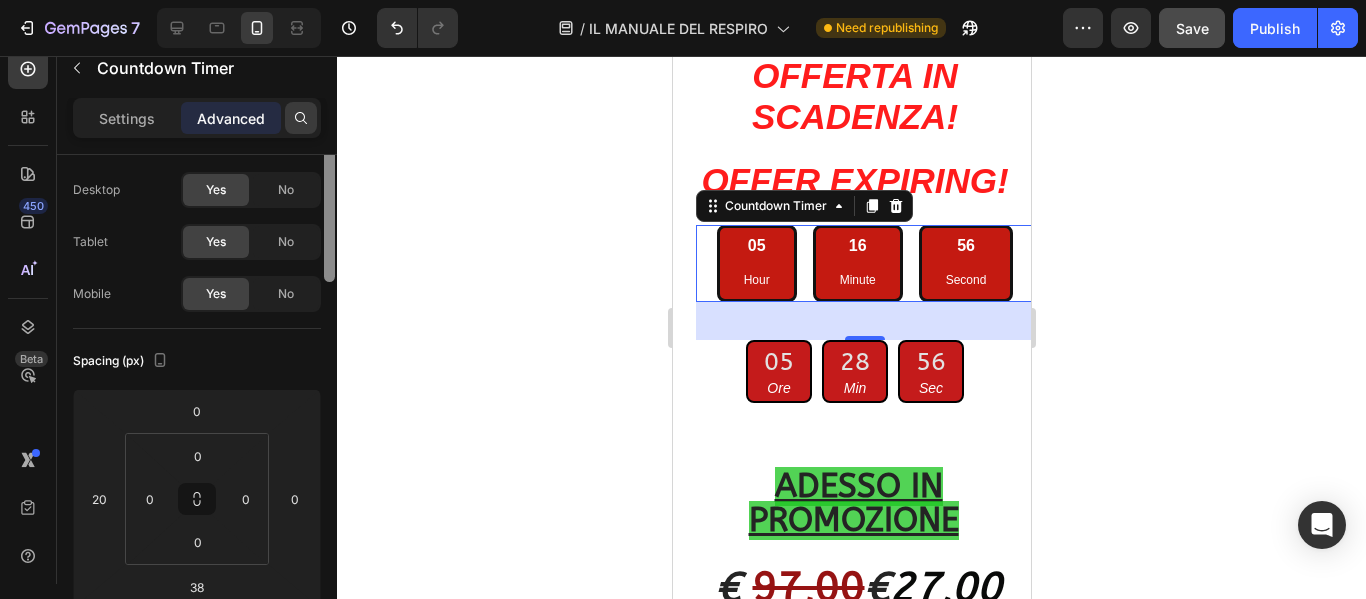 scroll, scrollTop: 0, scrollLeft: 0, axis: both 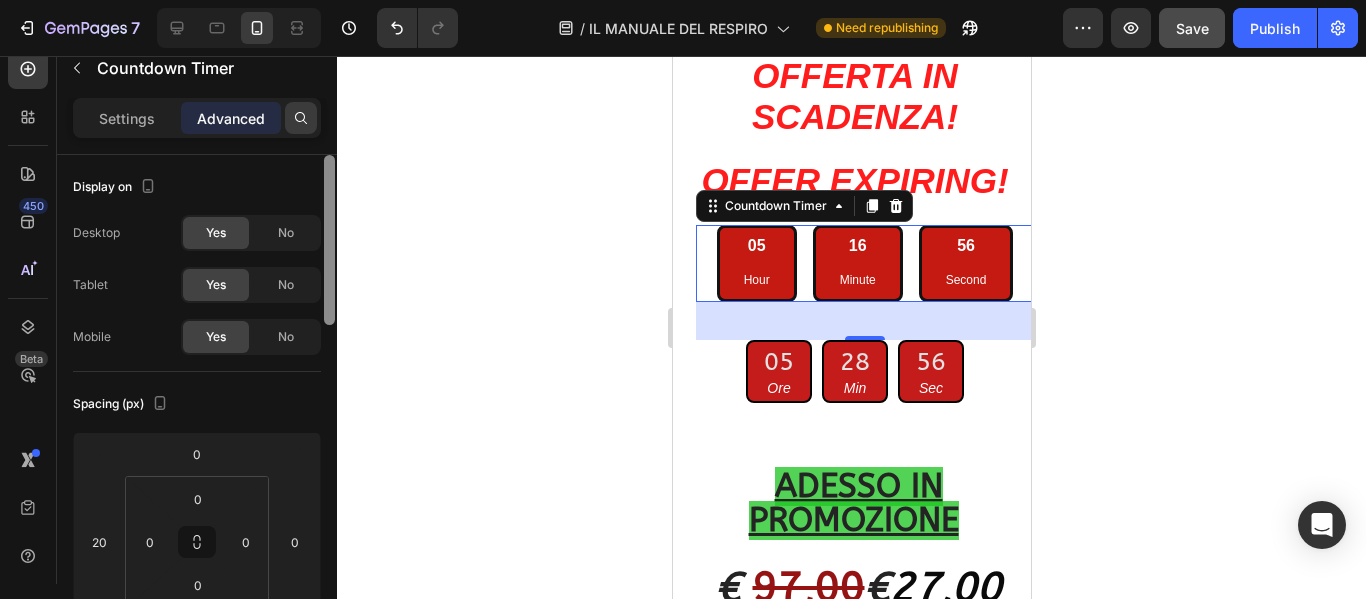 drag, startPoint x: 326, startPoint y: 405, endPoint x: 303, endPoint y: 120, distance: 285.92657 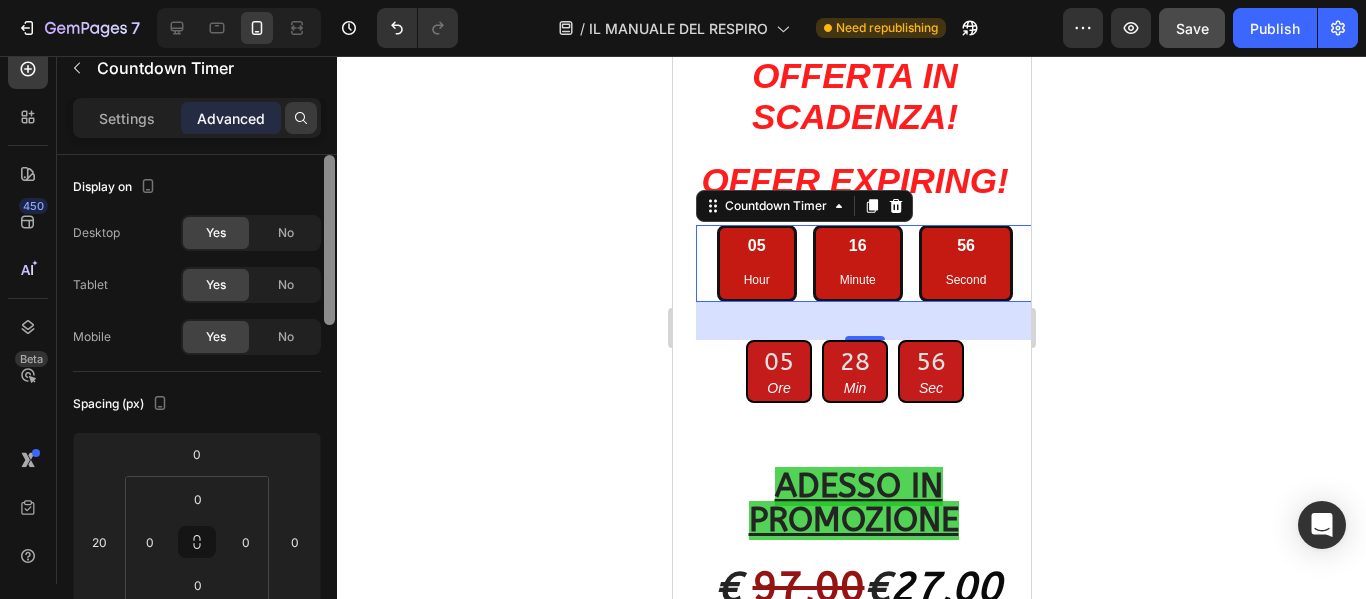 click on "Settings Advanced Display on Desktop Yes No Tablet Yes No Mobile Yes No Spacing (px) 0 20 38 0 0 0 0 0 Shape Border Add... Corner Add... Shadow Add... Position Static Opacity 100% Animation Upgrade to Build plan  to unlock Animation & other premium features. Interaction Upgrade to Optimize plan  to unlock Interaction & other premium features. CSS class lang-en Delete element" at bounding box center (197, 369) 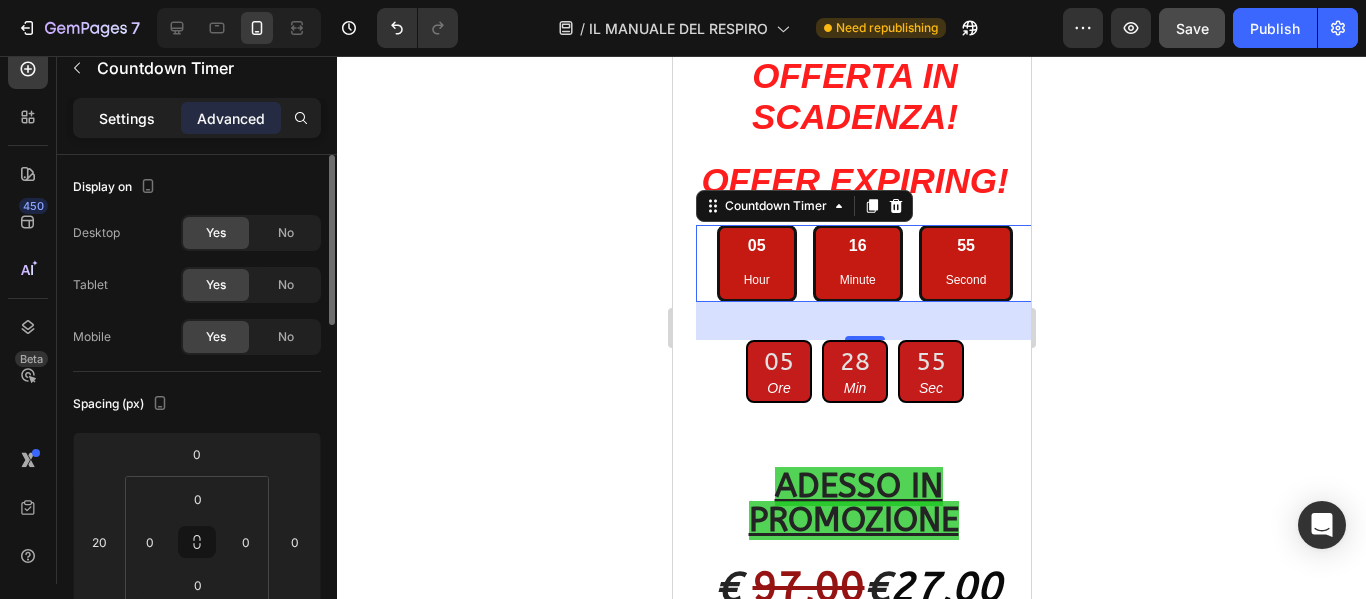 click on "Settings" at bounding box center (127, 118) 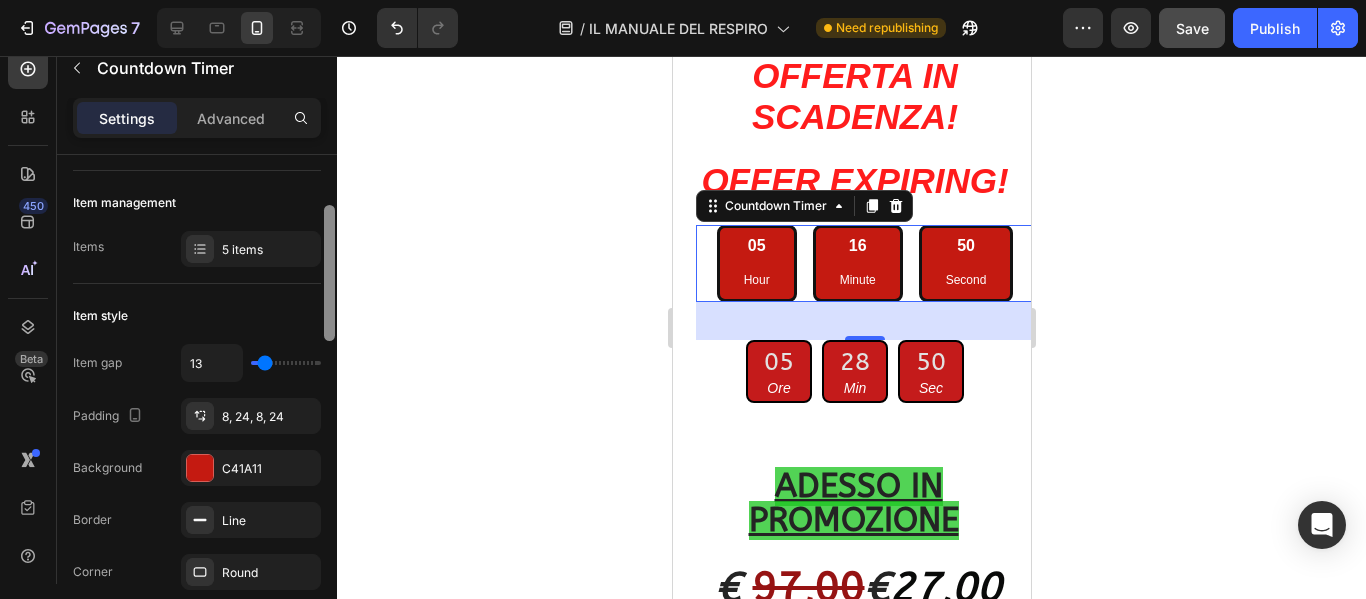drag, startPoint x: 331, startPoint y: 209, endPoint x: 333, endPoint y: 261, distance: 52.03845 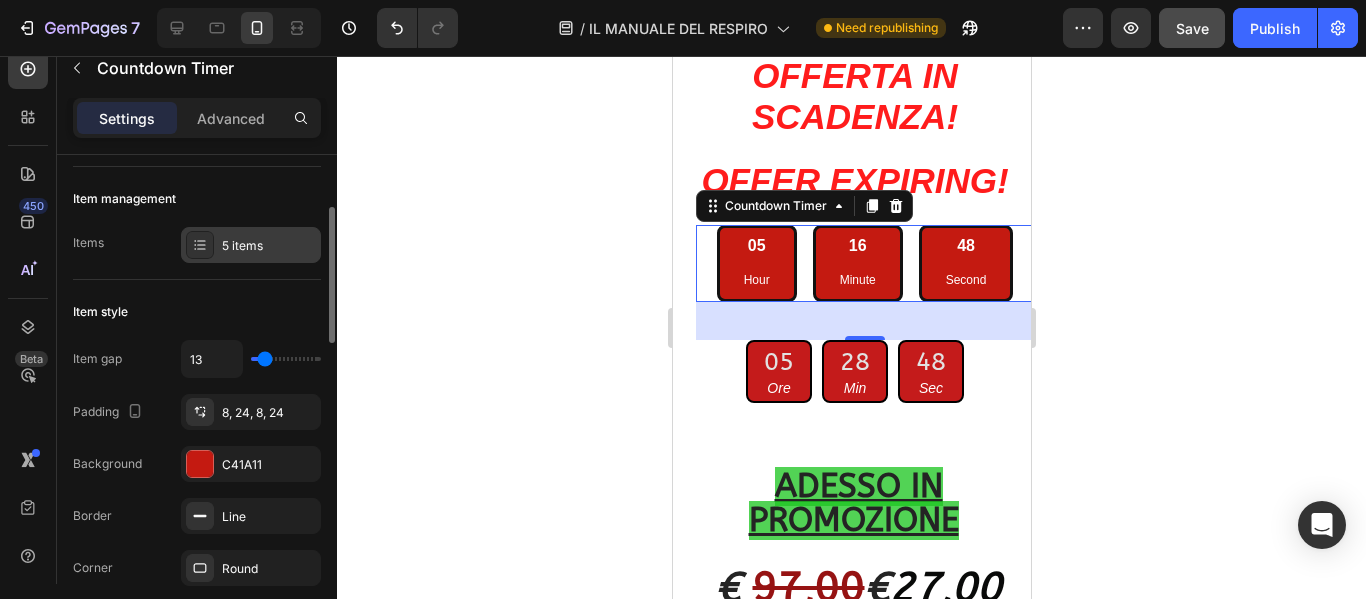 click on "5 items" at bounding box center (269, 246) 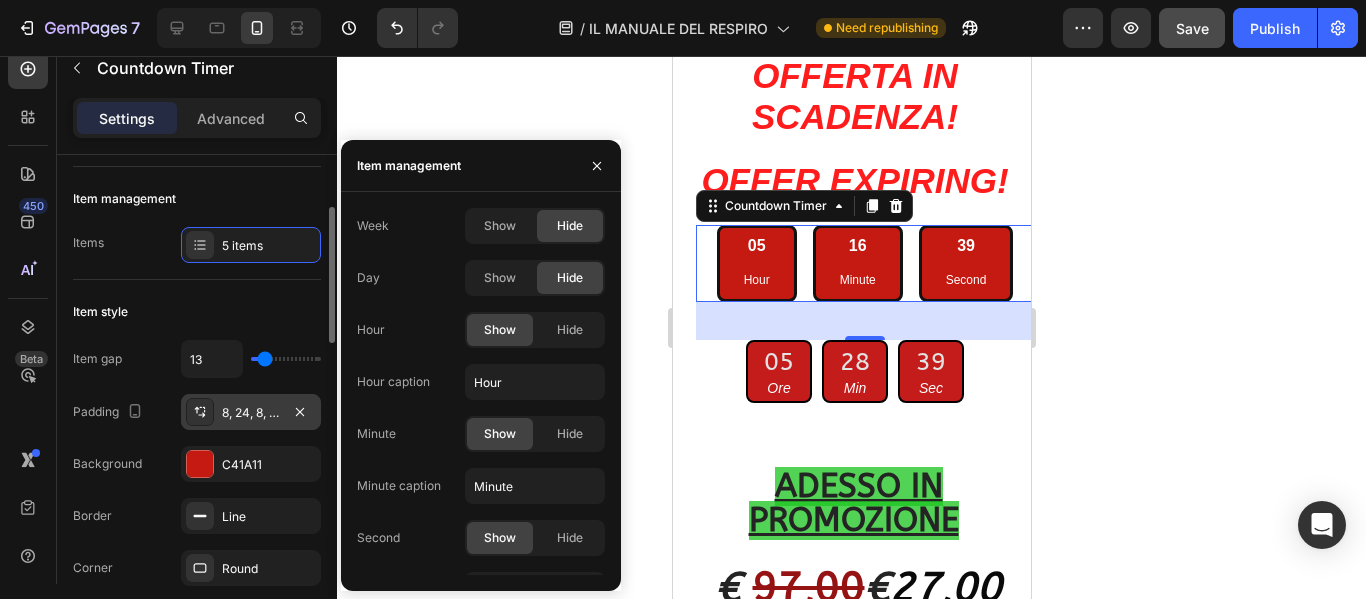 click on "8, 24, 8, 24" at bounding box center [251, 413] 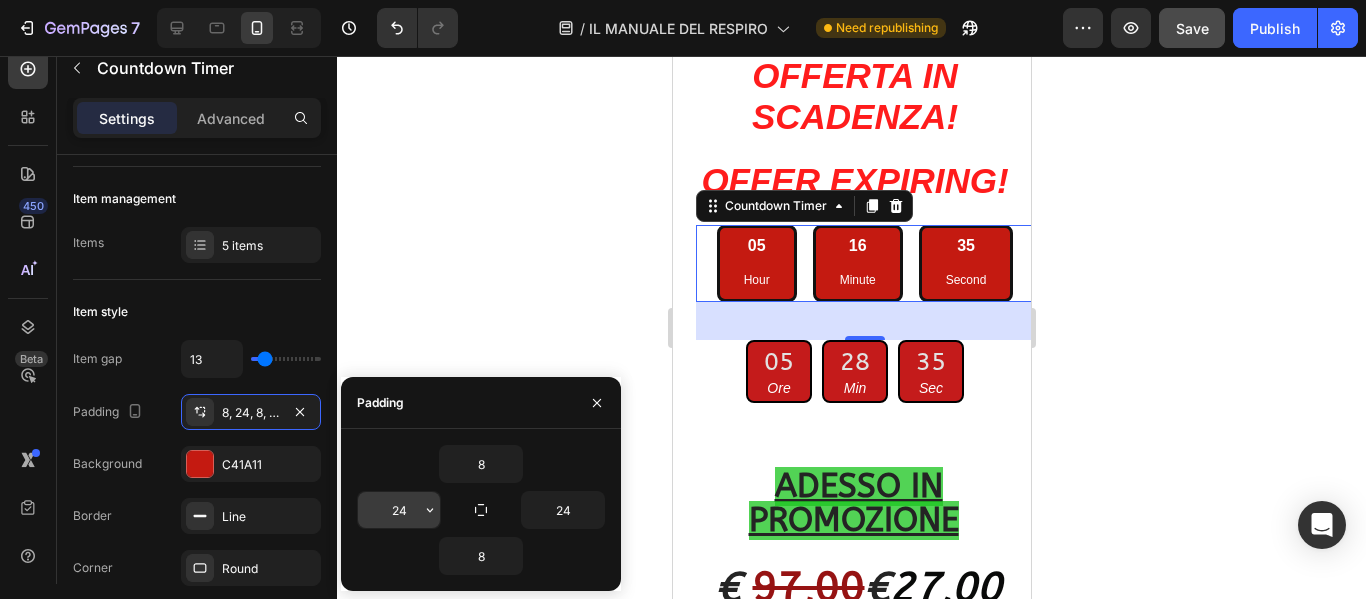 click on "24" at bounding box center (399, 510) 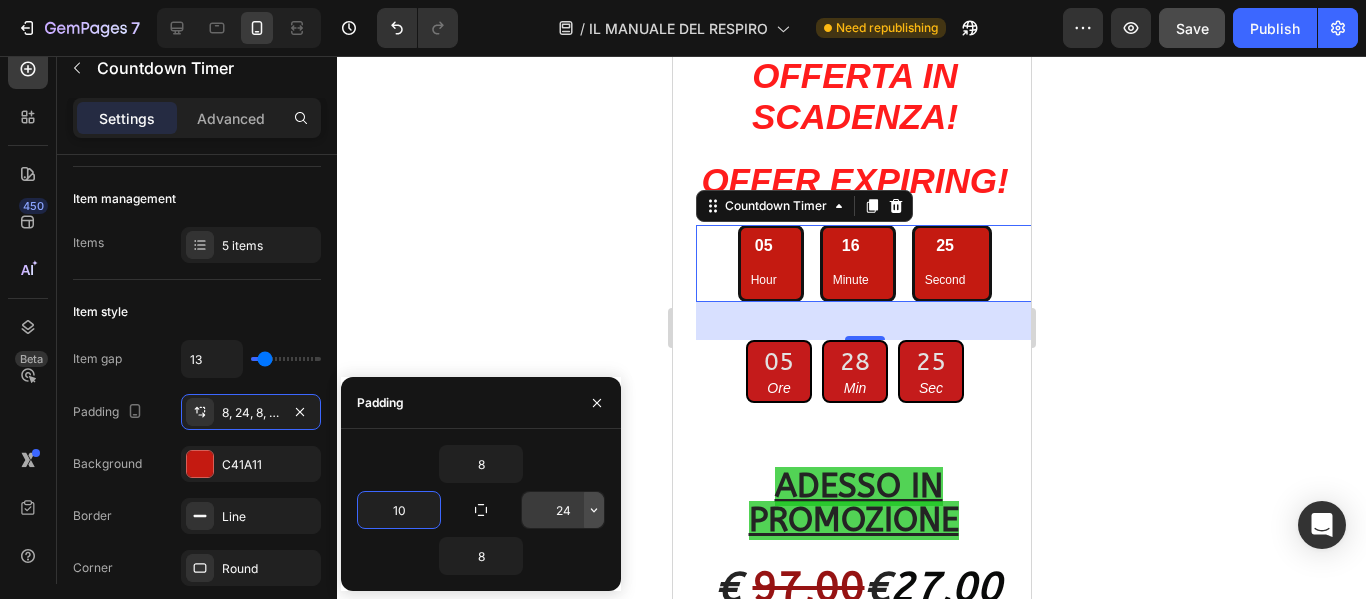 type on "10" 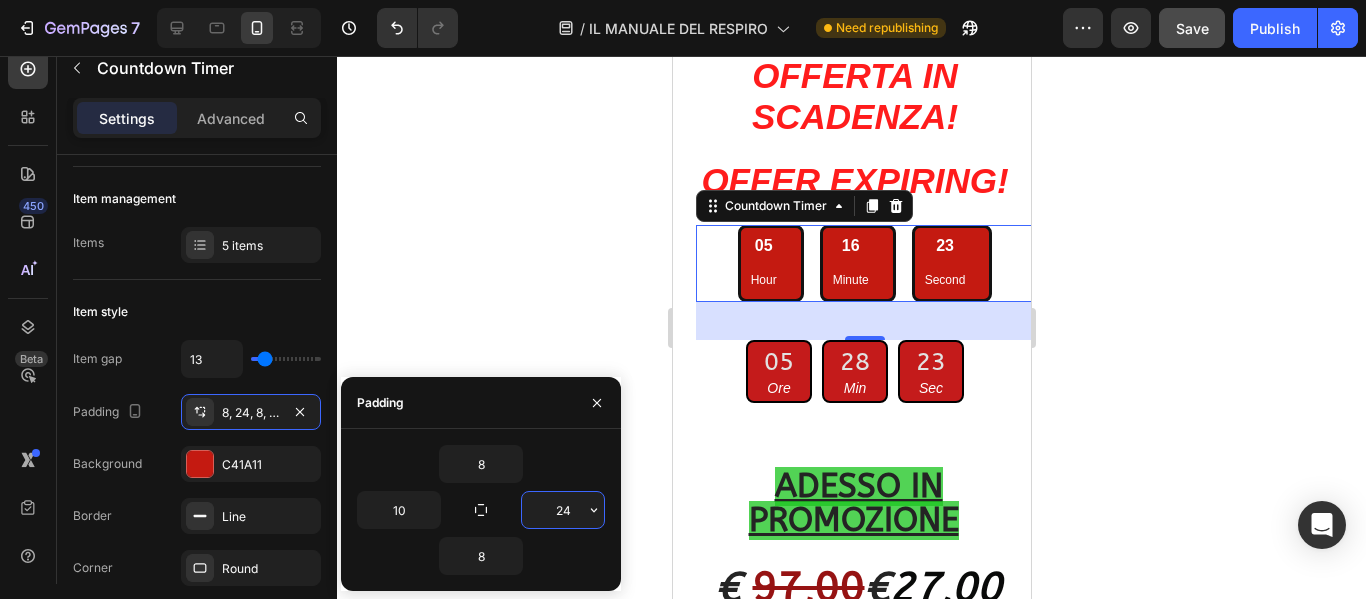 click on "24" at bounding box center (563, 510) 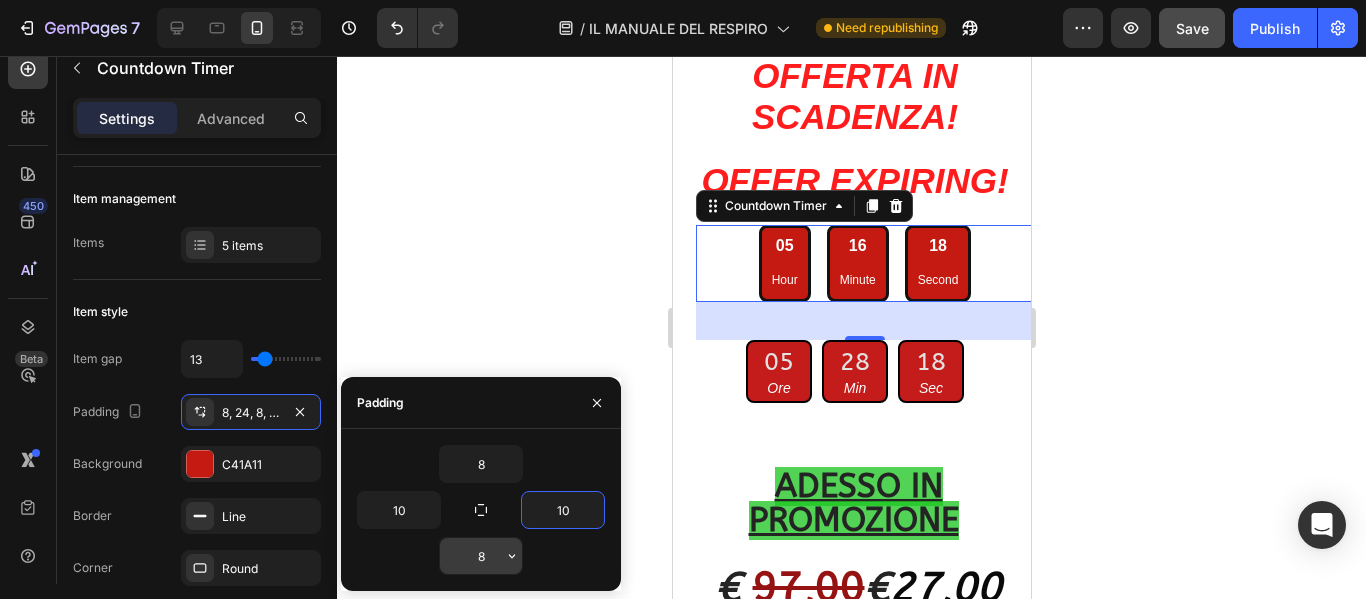 type on "10" 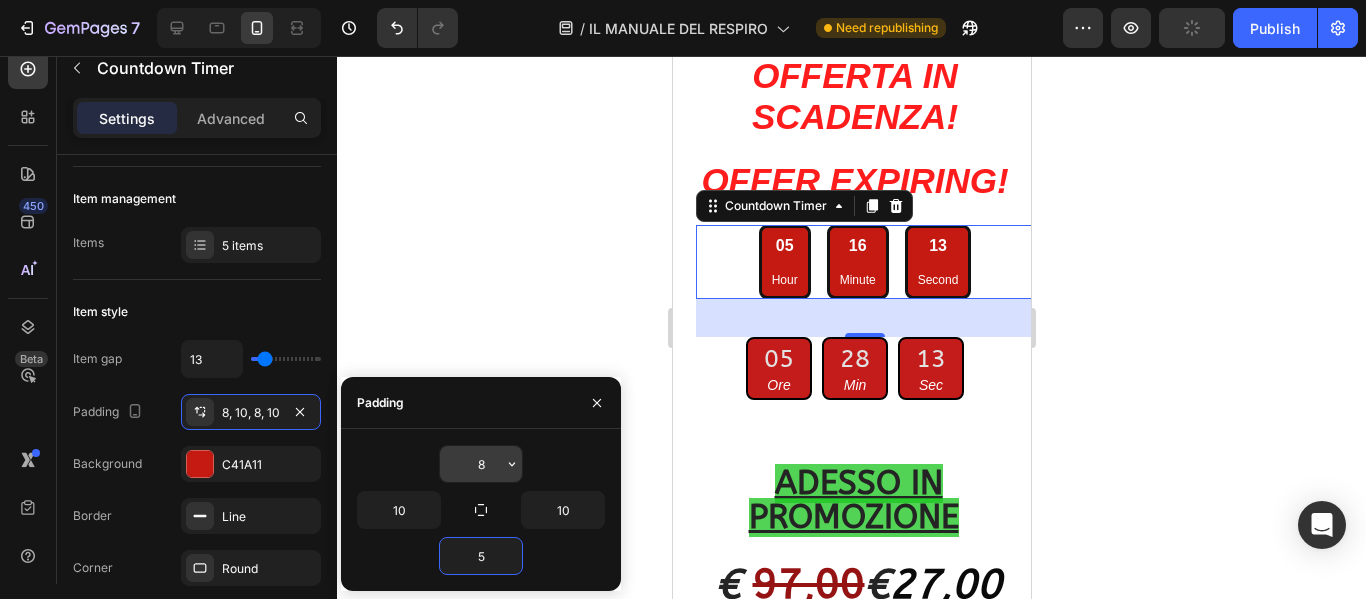 type on "5" 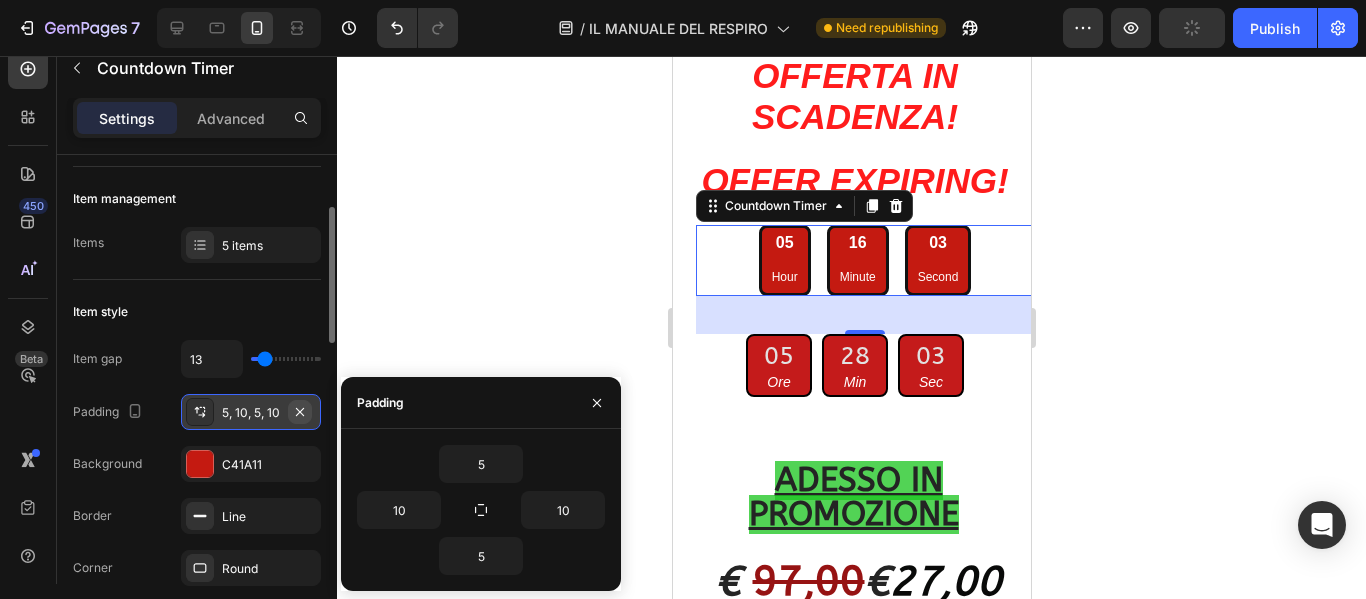 click 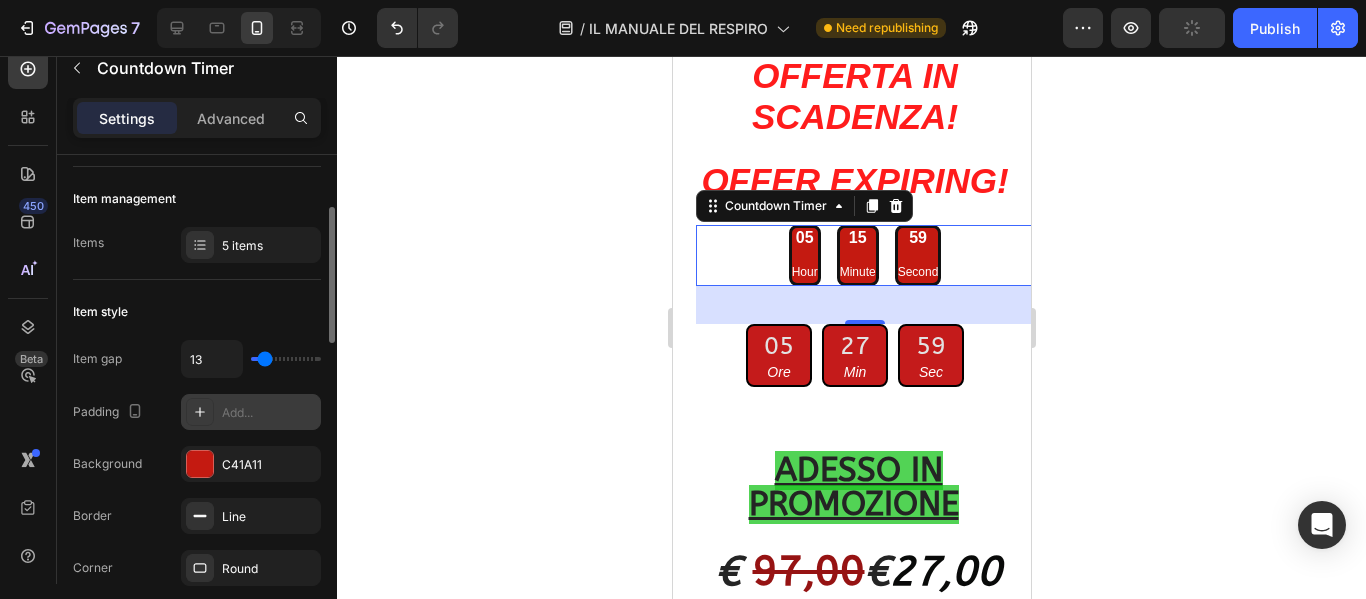 click on "Minute" at bounding box center (857, 273) 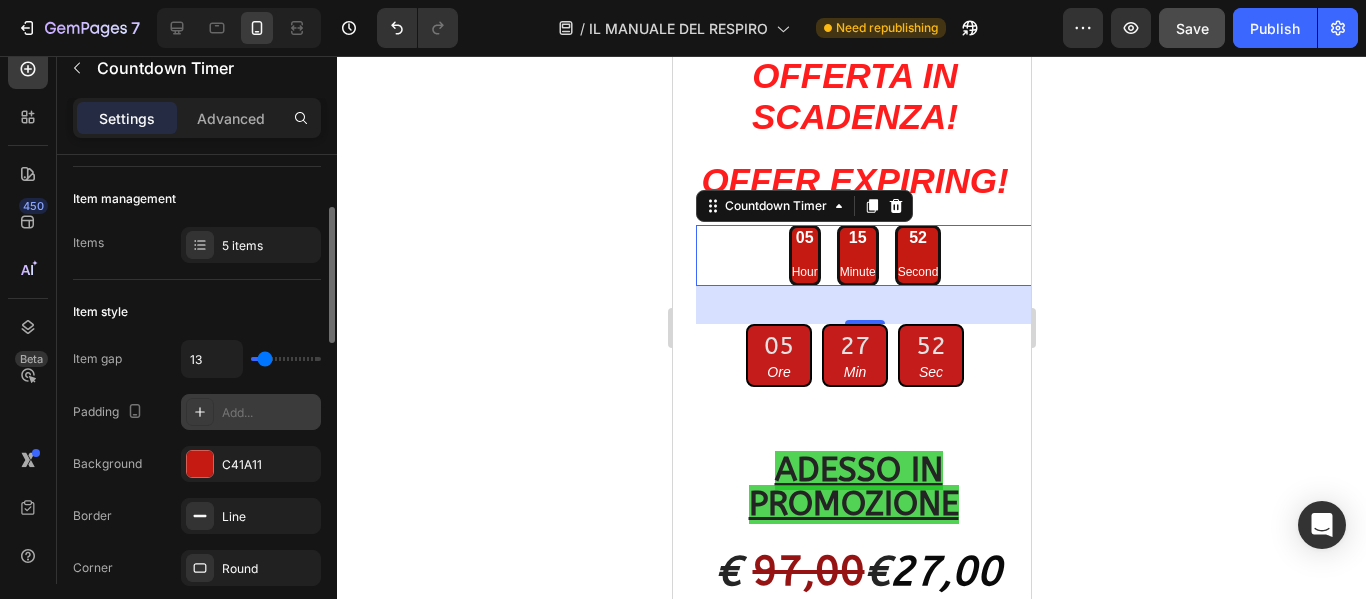 drag, startPoint x: 260, startPoint y: 366, endPoint x: 280, endPoint y: 366, distance: 20 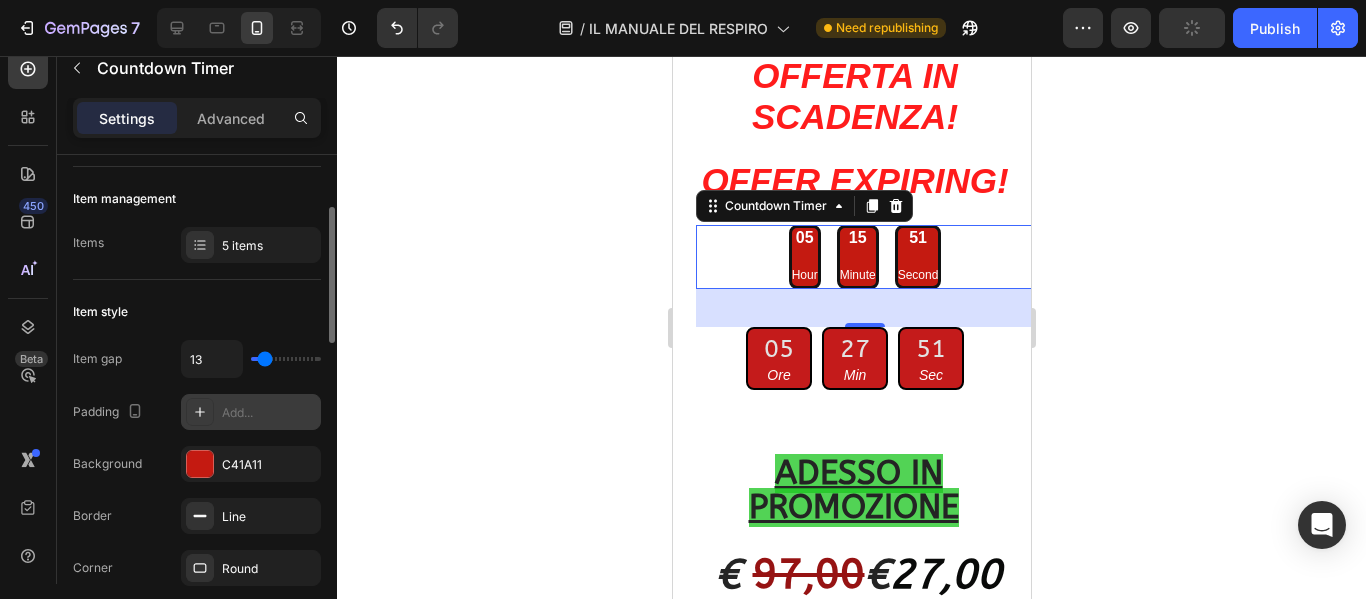 type on "16" 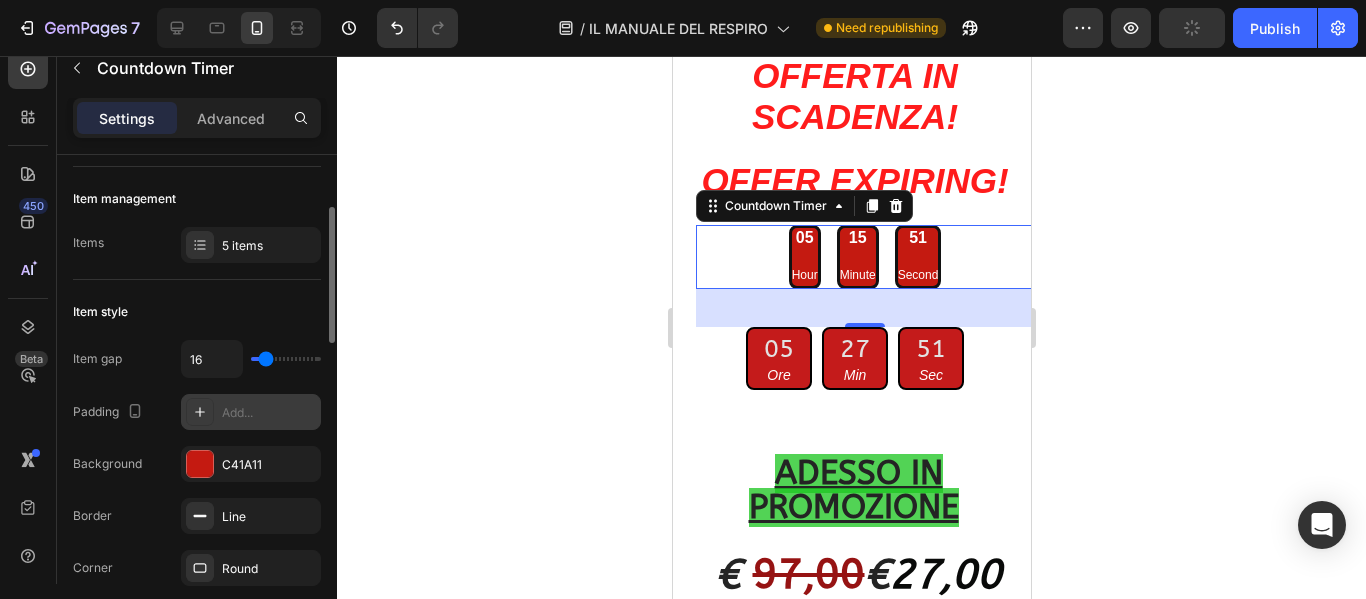 type on "18" 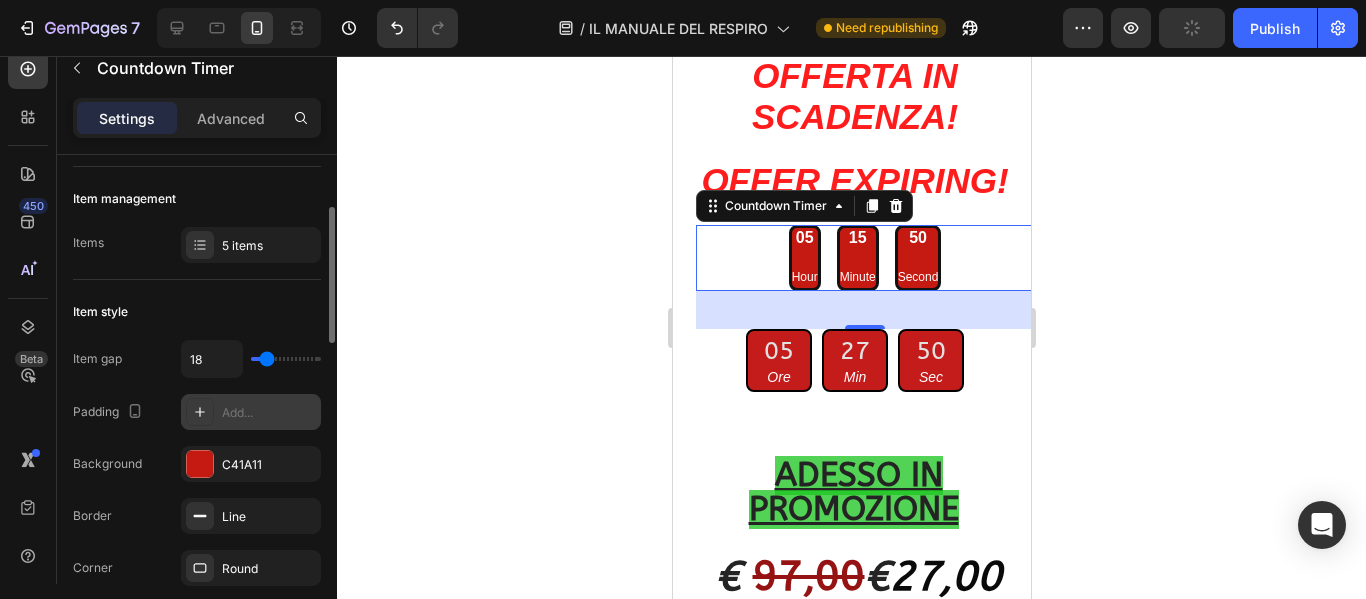 type on "20" 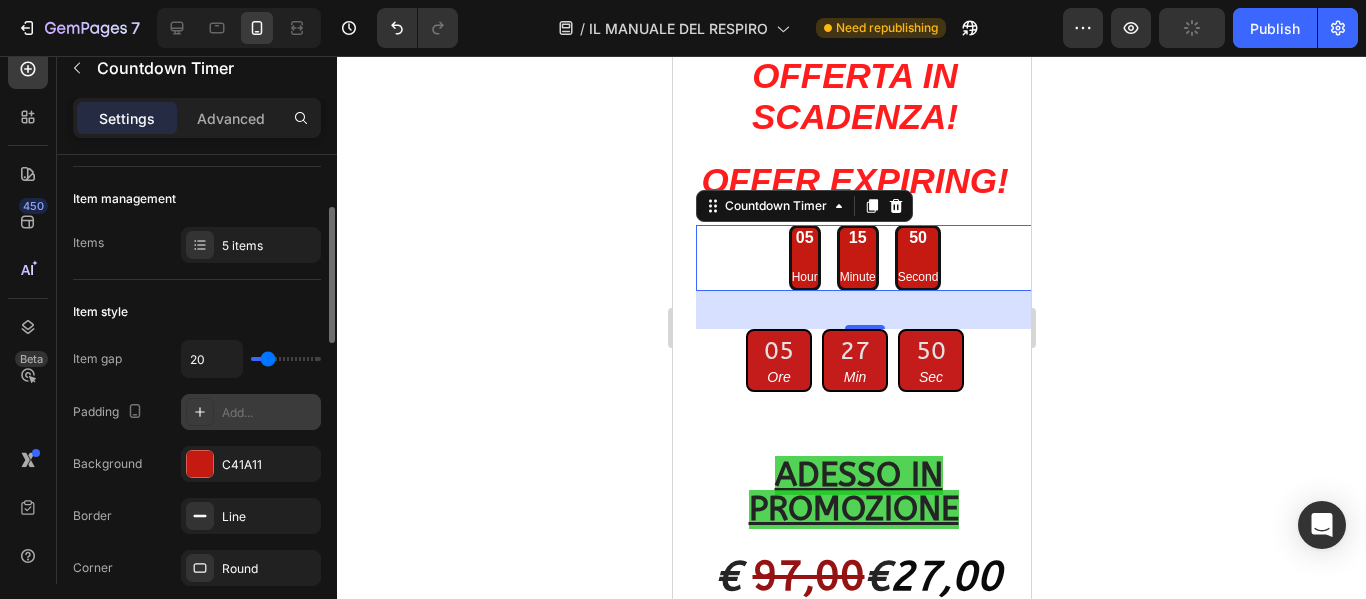 type on "22" 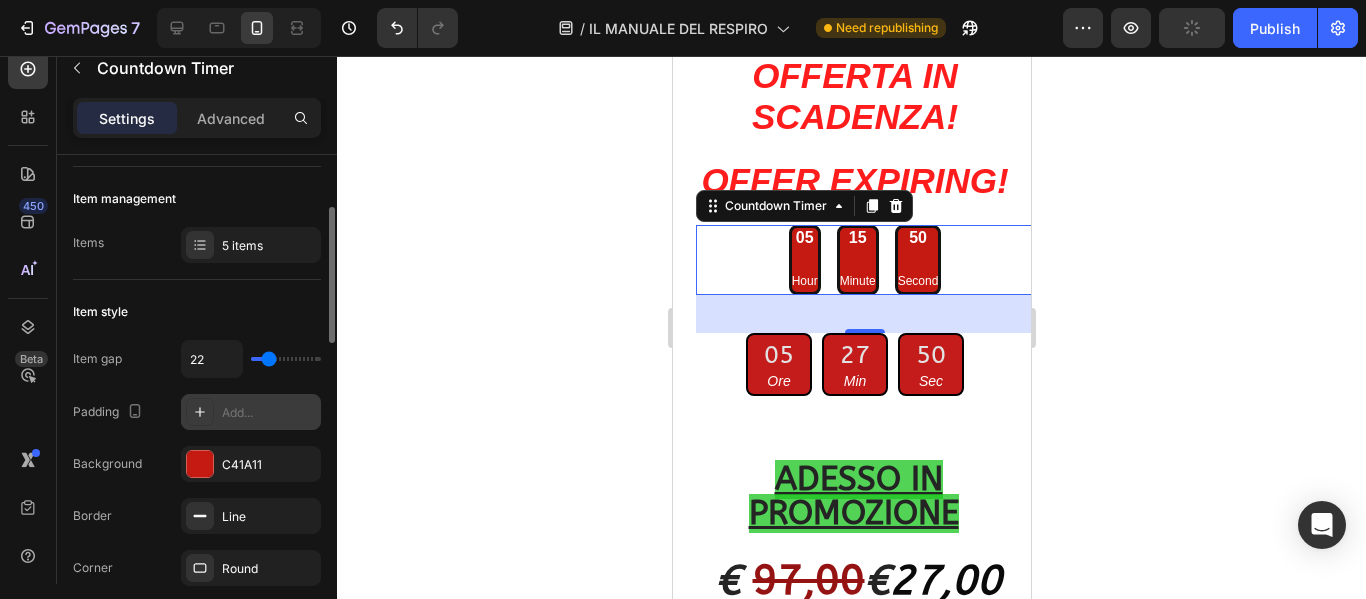 type on "24" 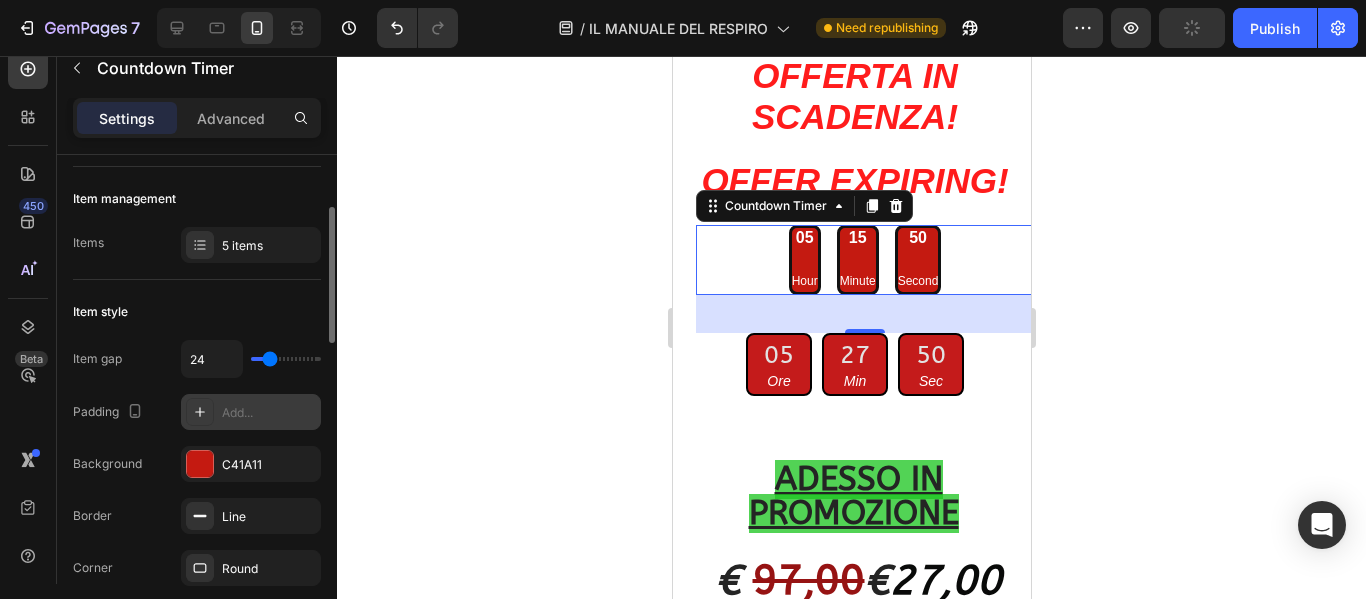 type on "27" 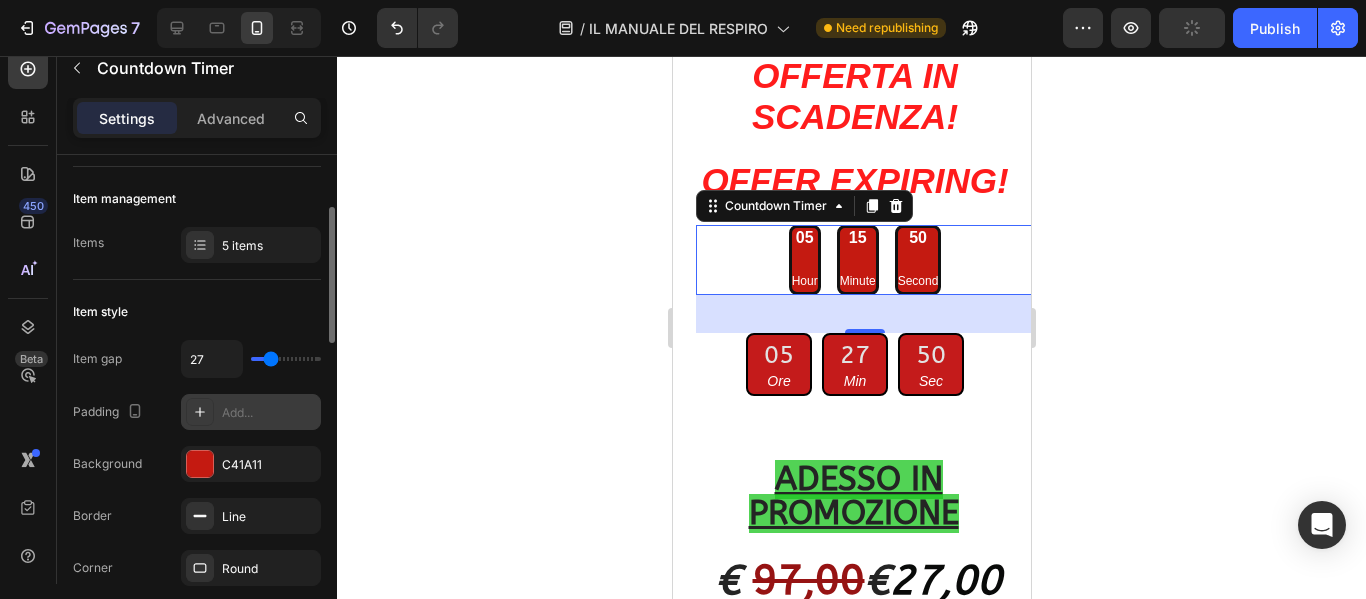 type on "29" 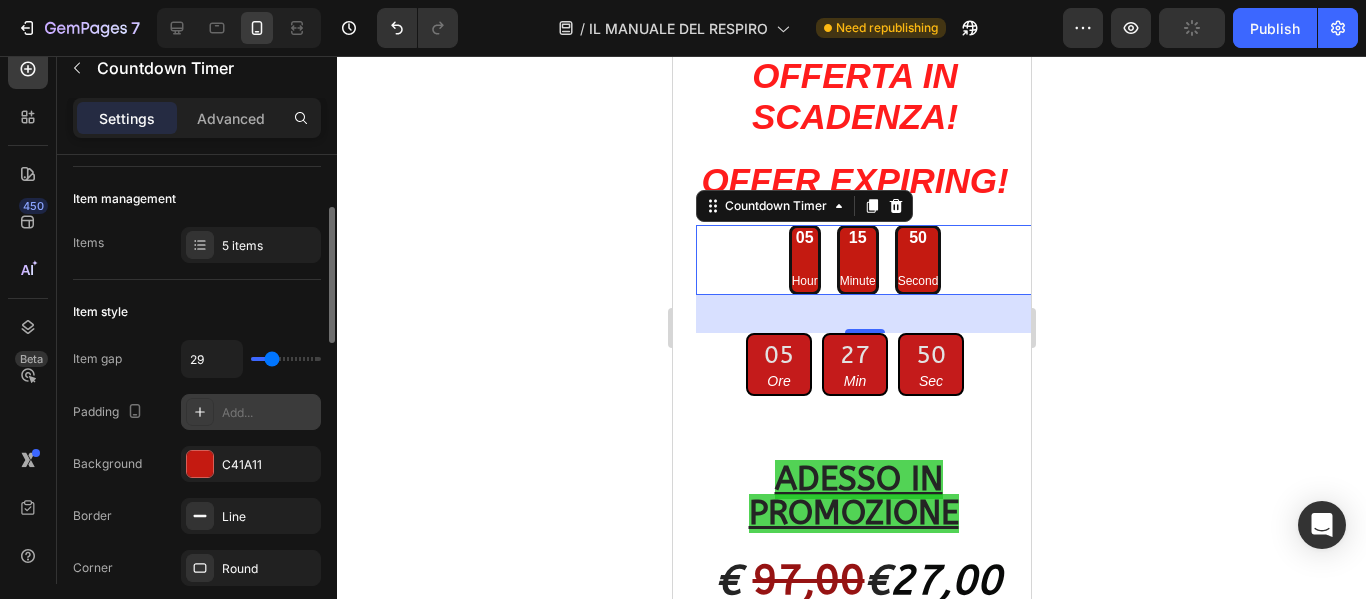 type on "36" 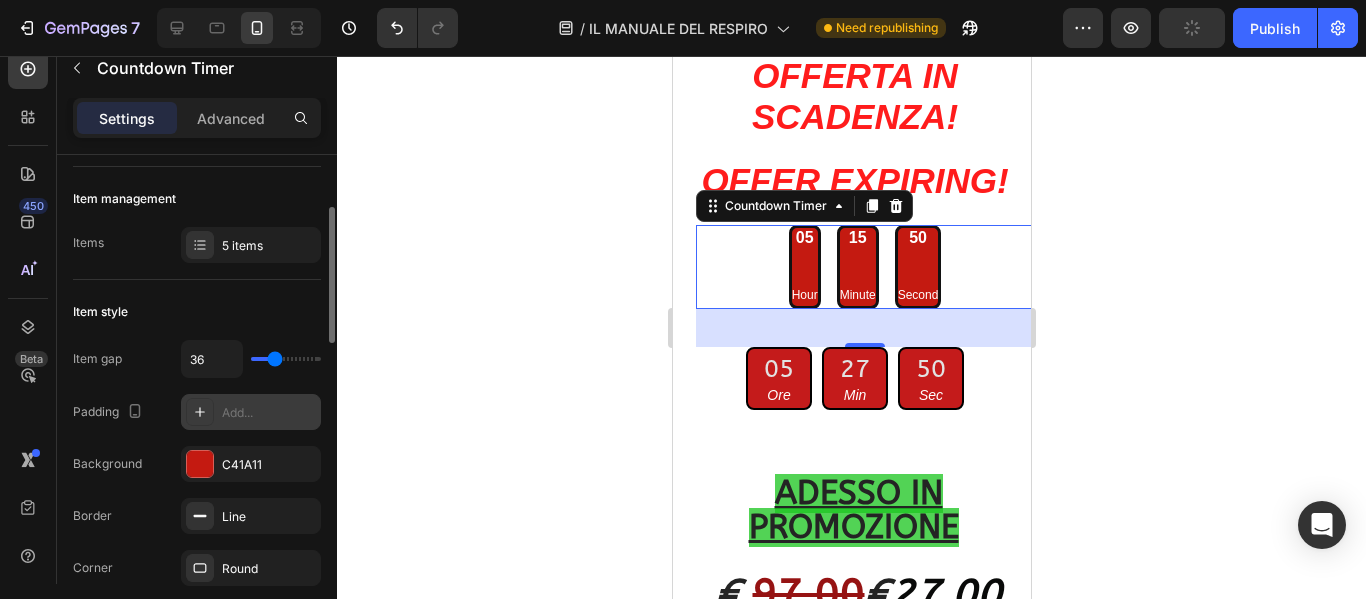 type on "9" 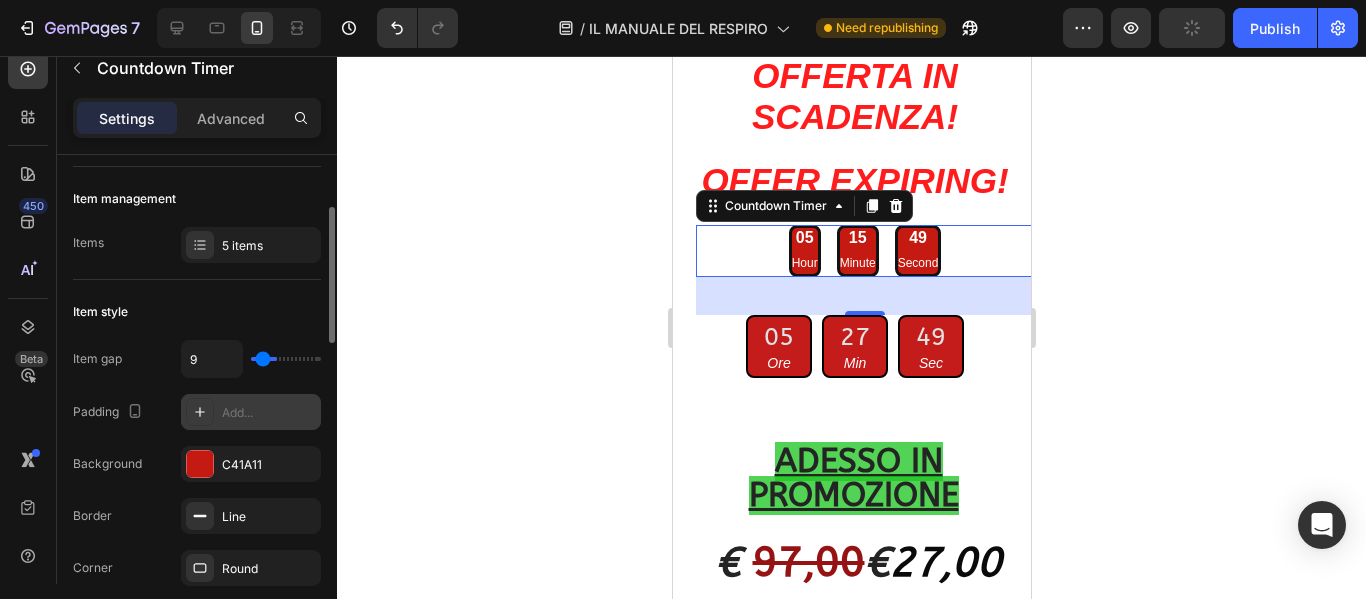 type on "4" 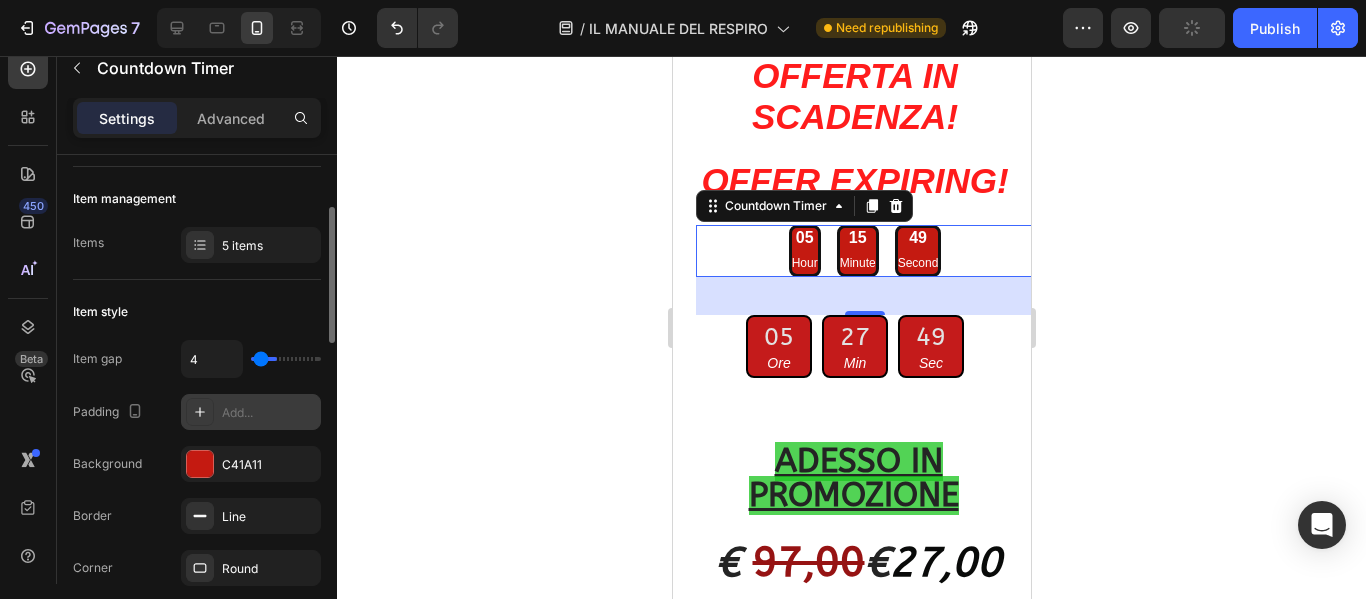 type on "0" 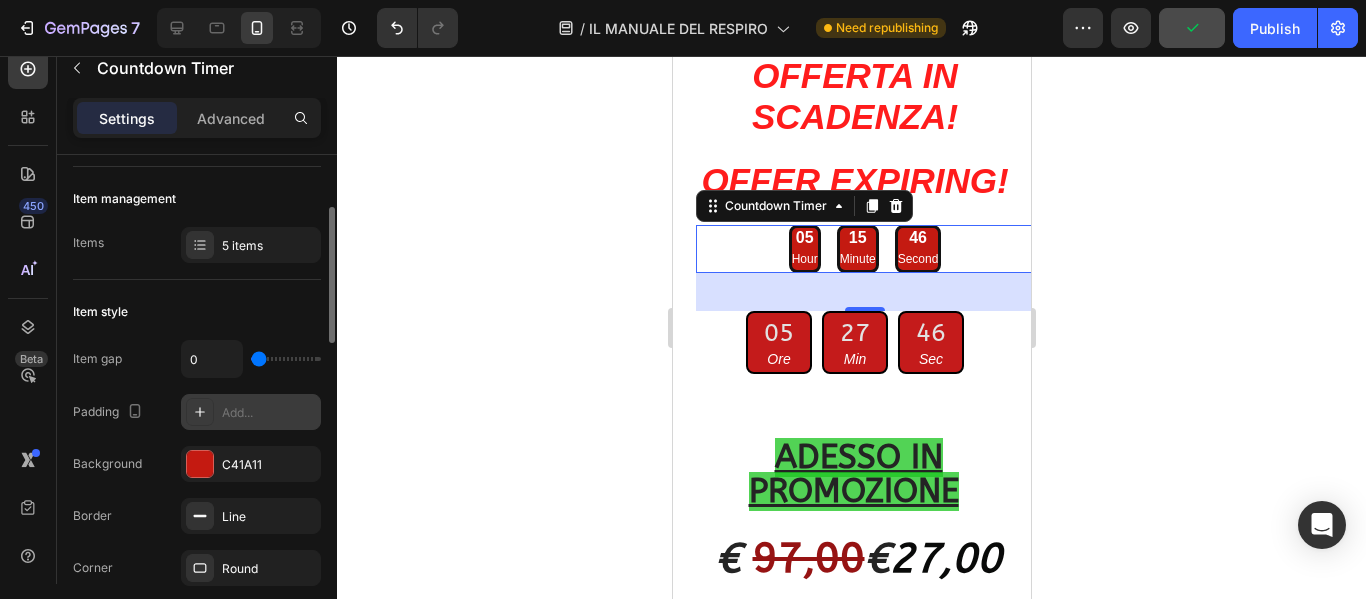 drag, startPoint x: 262, startPoint y: 357, endPoint x: 238, endPoint y: 368, distance: 26.400757 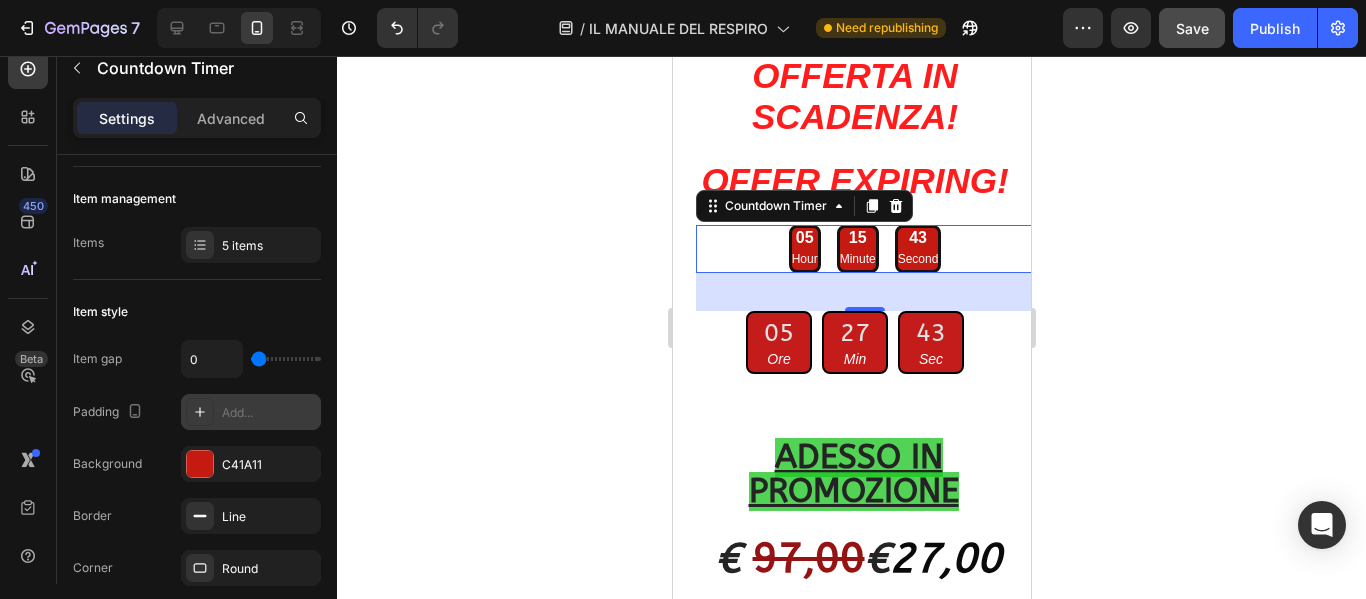 click on "Add..." at bounding box center [269, 413] 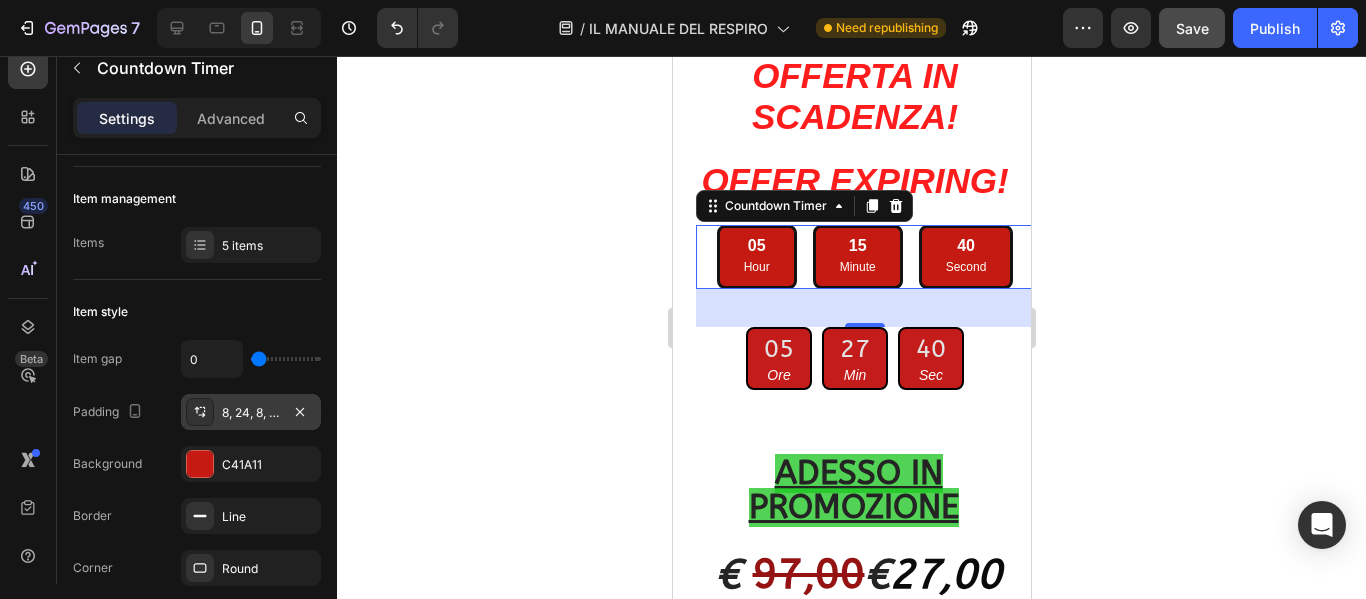 click 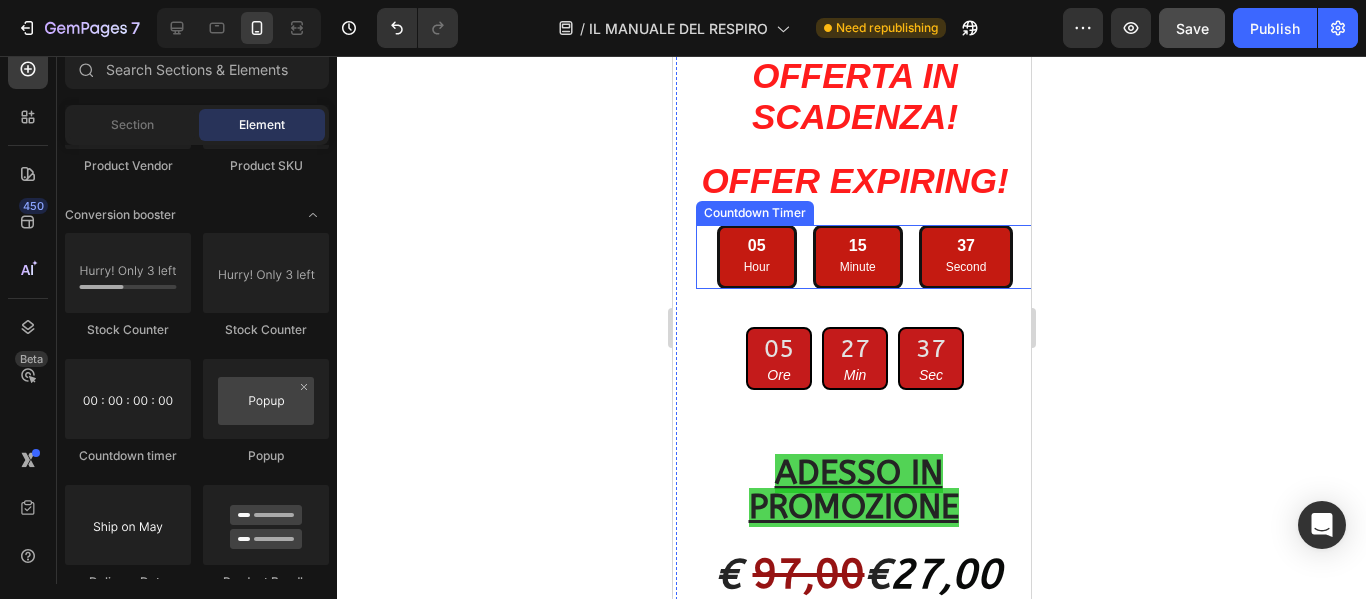 click on "Second" at bounding box center (965, 268) 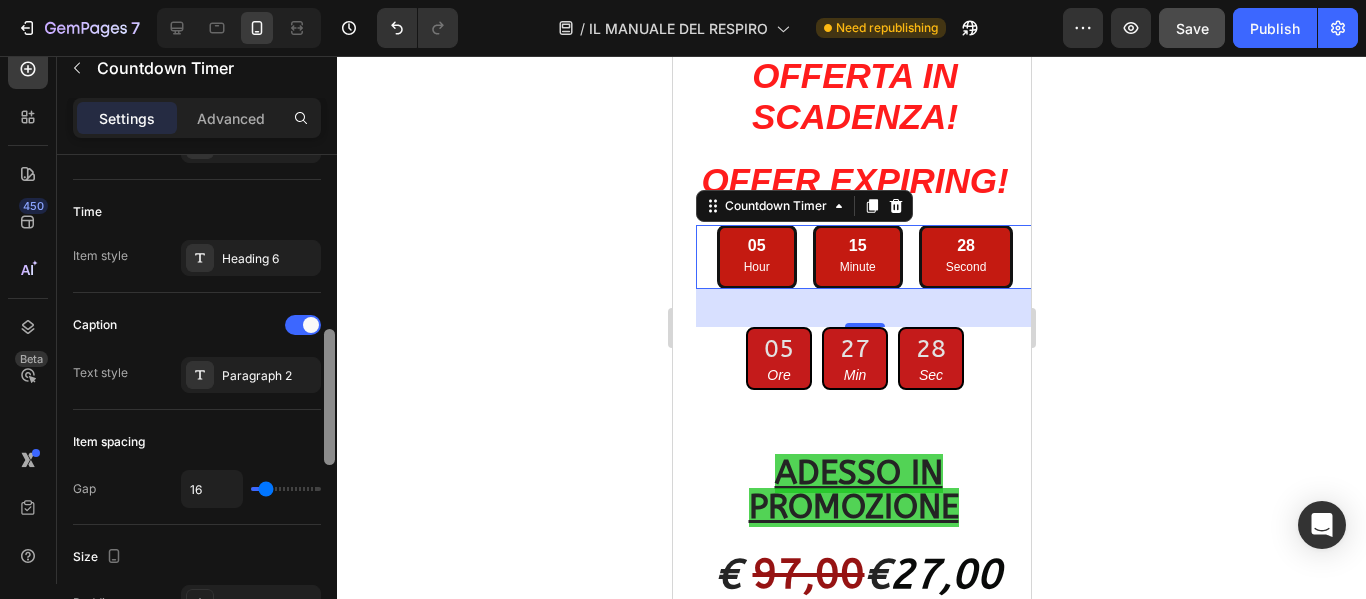 scroll, scrollTop: 615, scrollLeft: 0, axis: vertical 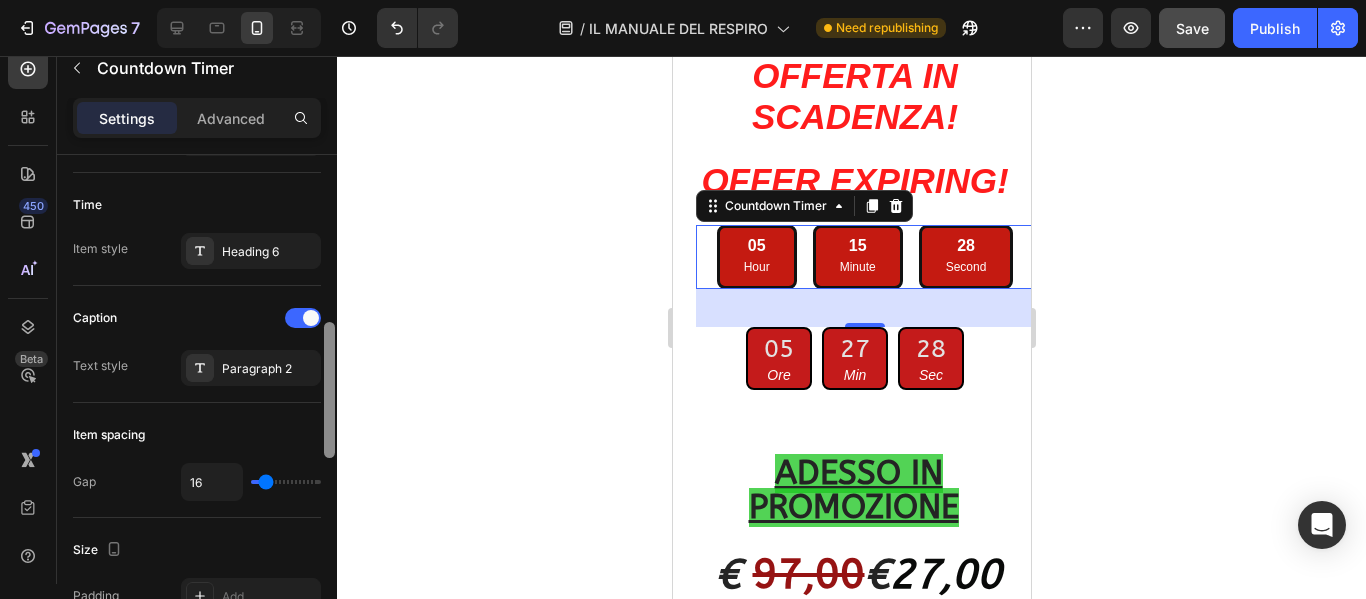 drag, startPoint x: 332, startPoint y: 249, endPoint x: 324, endPoint y: 417, distance: 168.19037 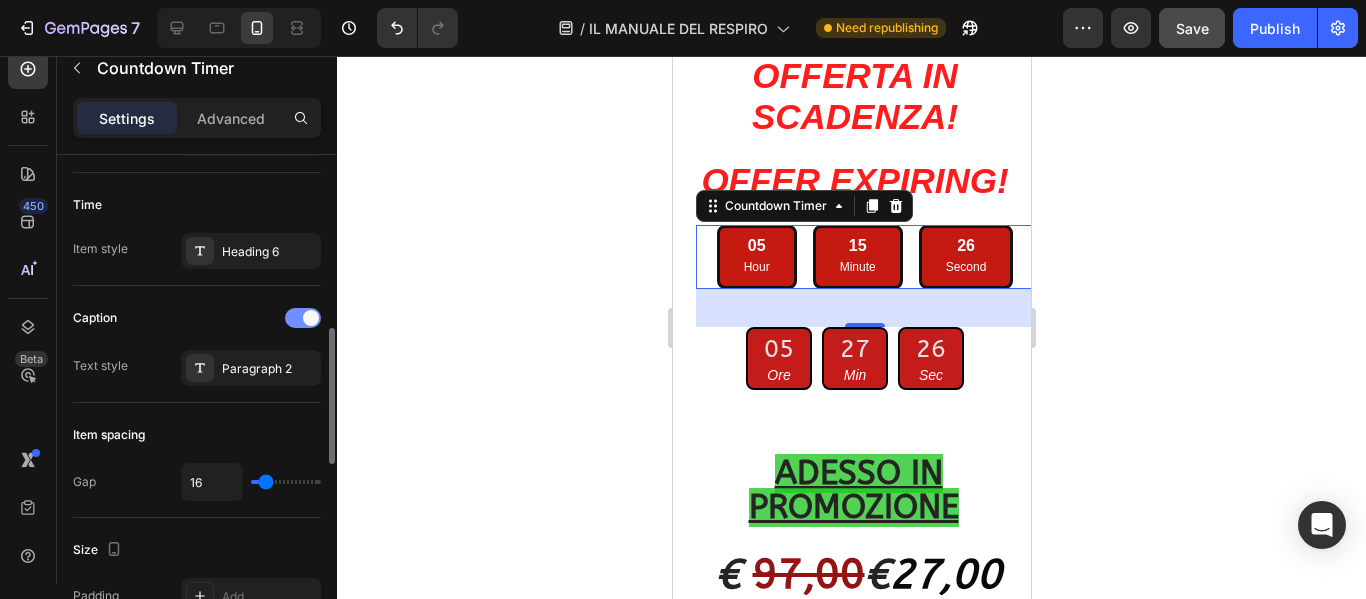 click at bounding box center [303, 318] 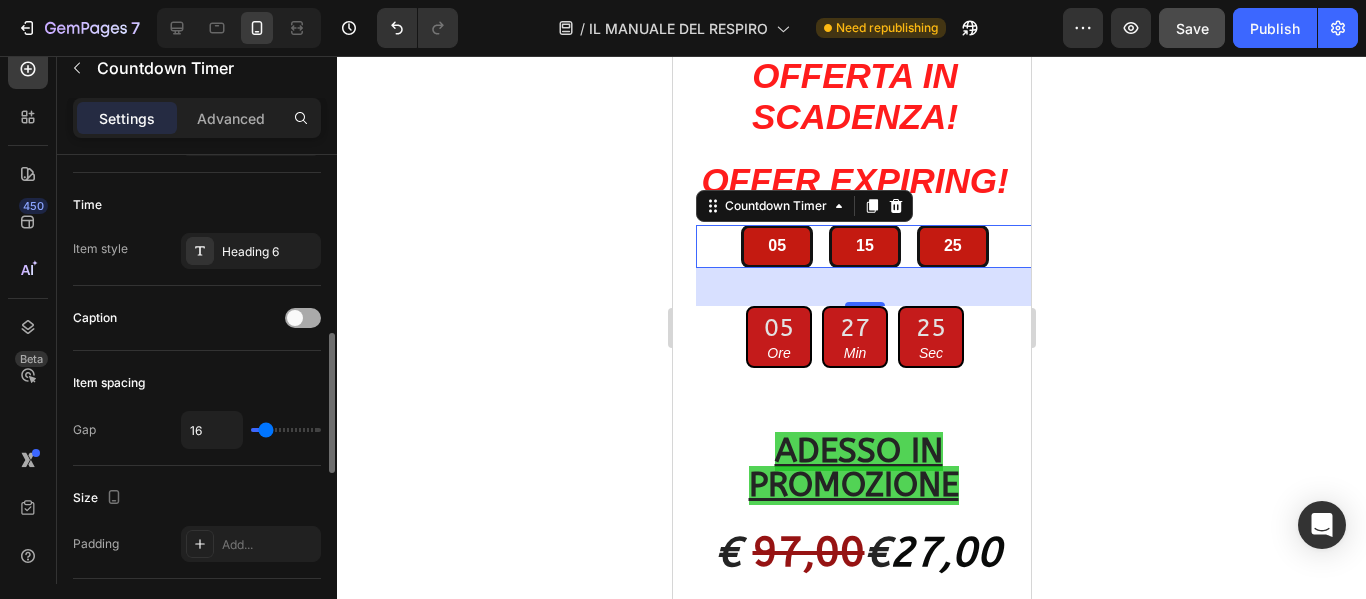 click at bounding box center (295, 318) 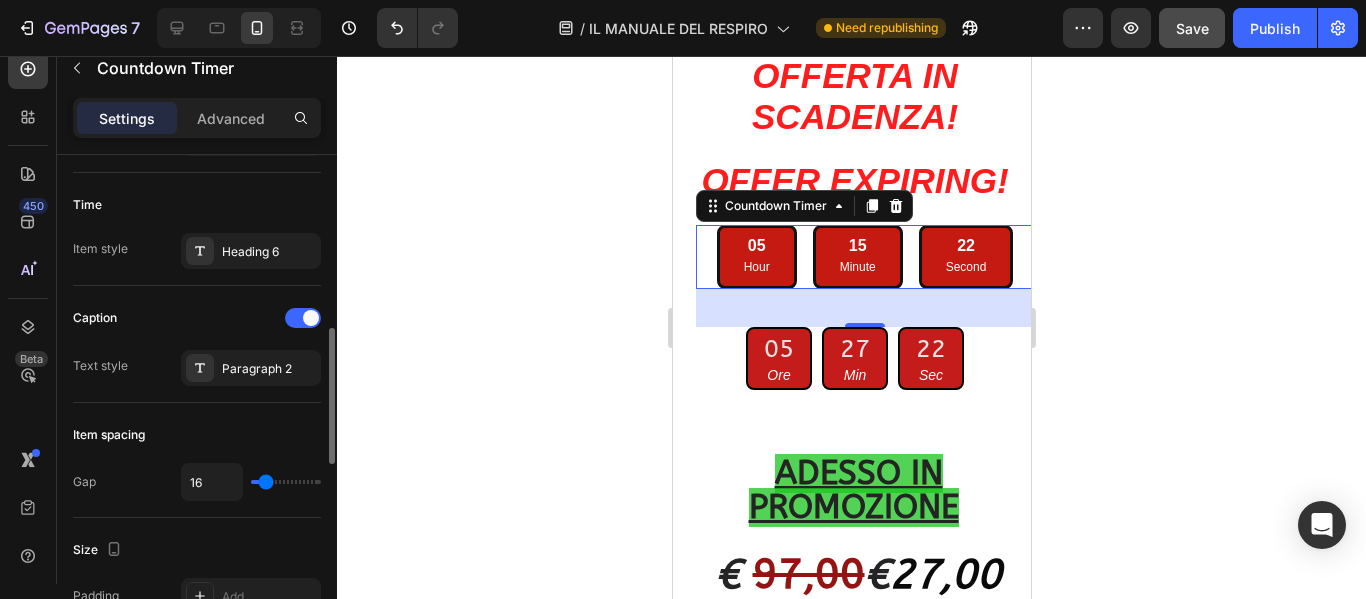 type on "0" 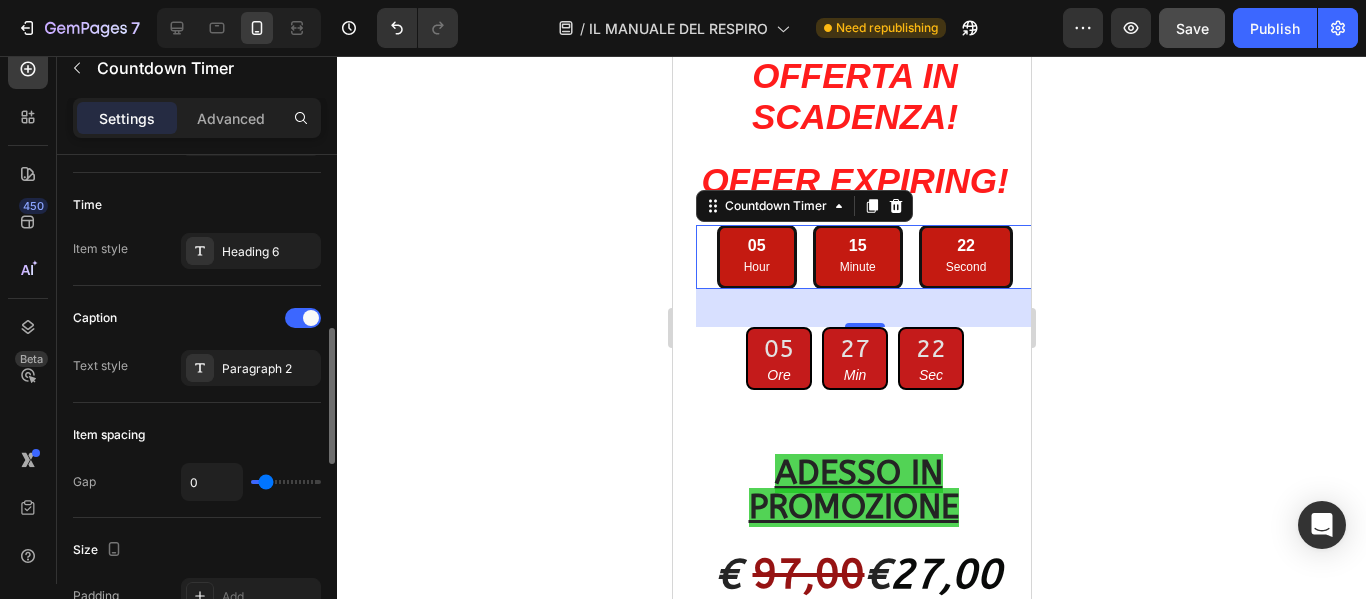 type on "0" 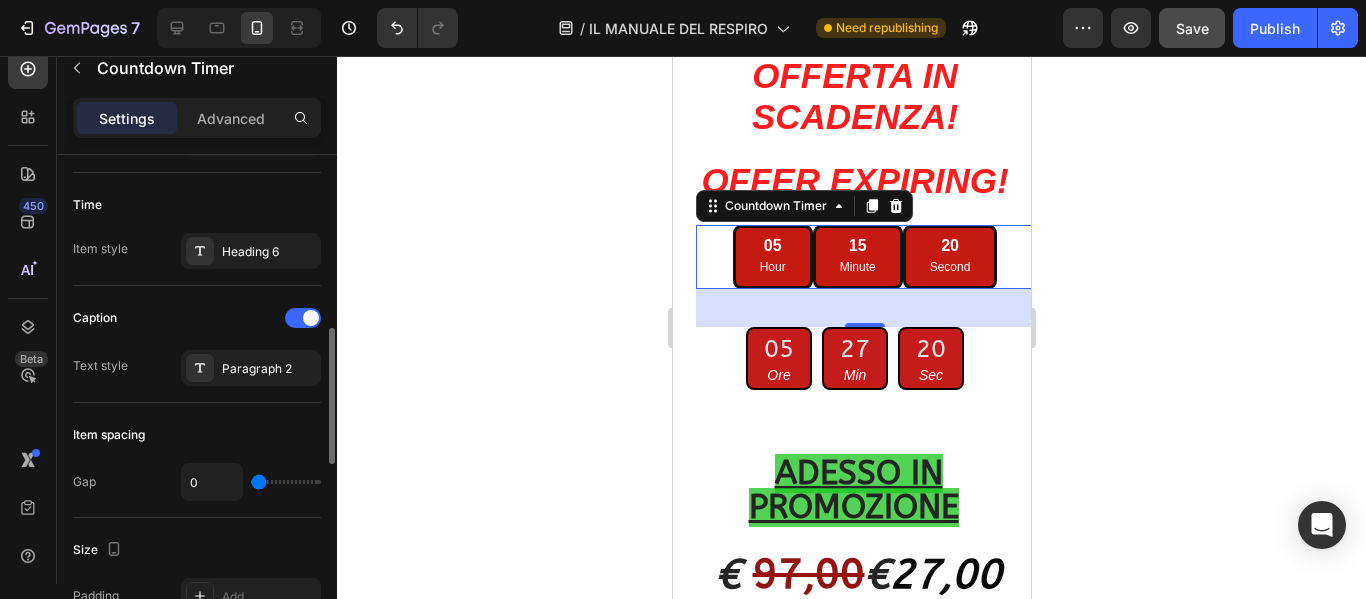 type on "2" 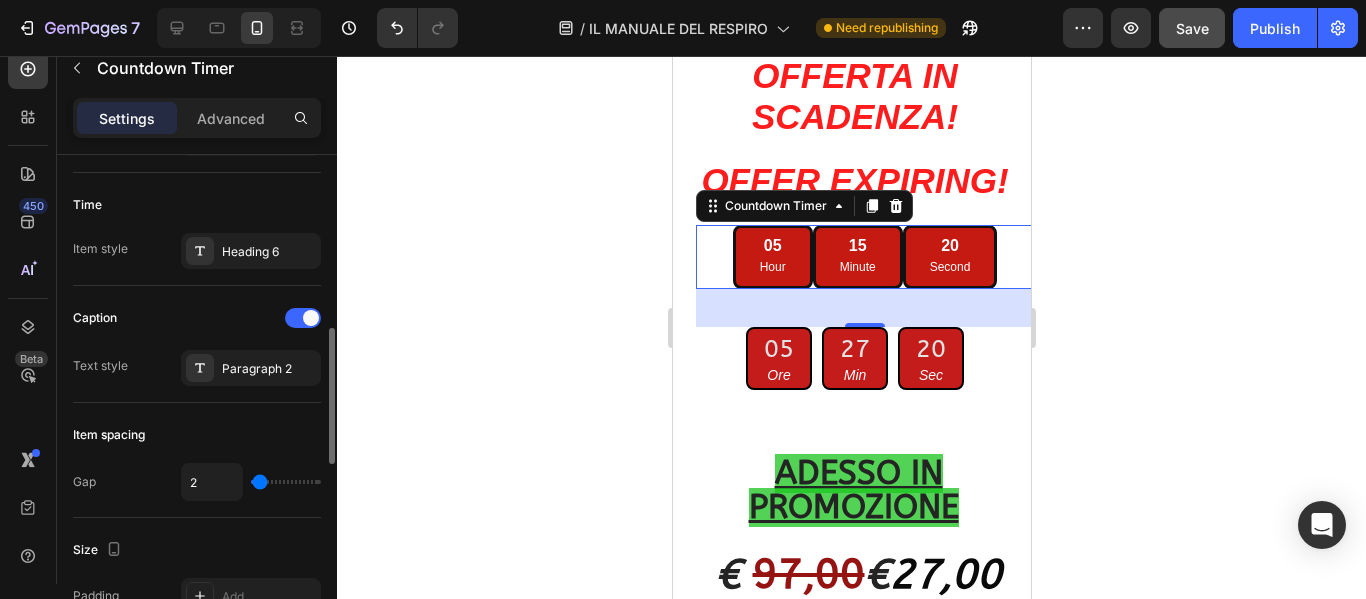 type on "4" 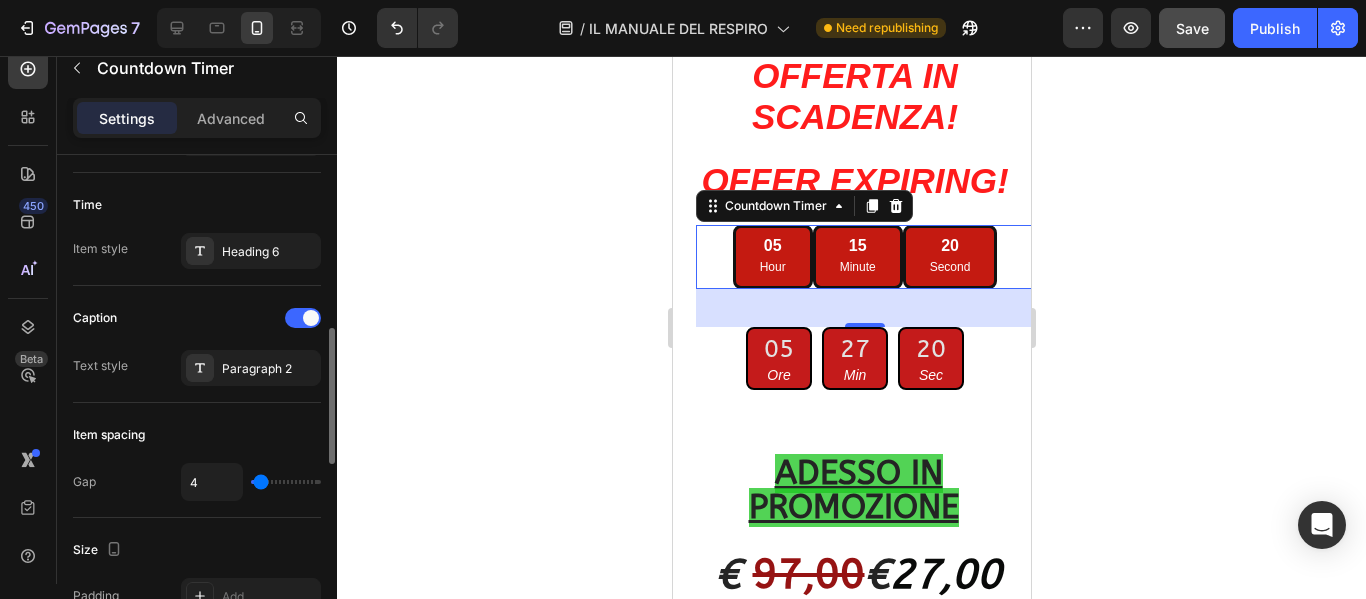 type on "13" 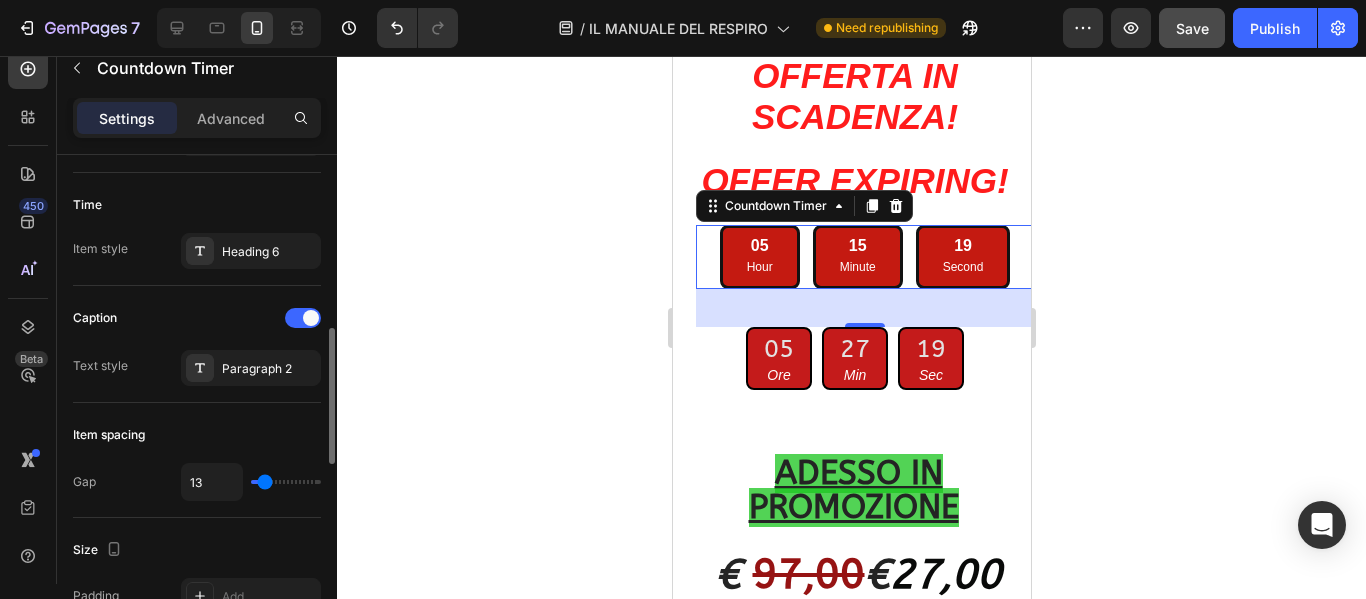 type on "2" 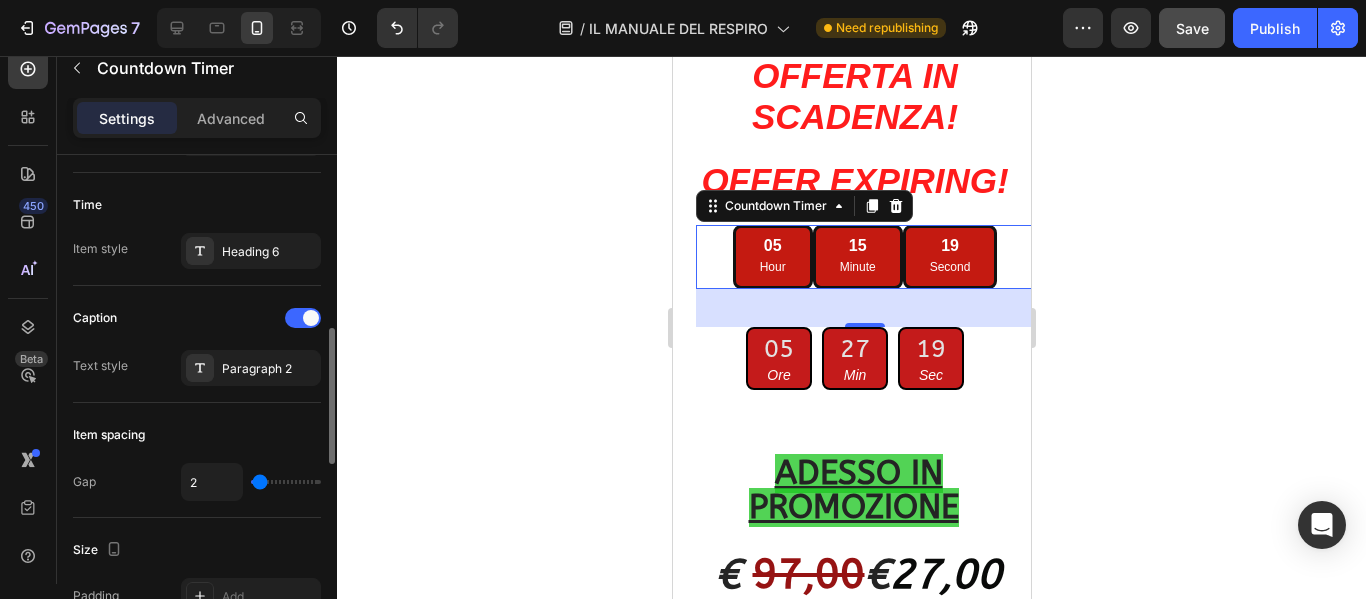 type on "0" 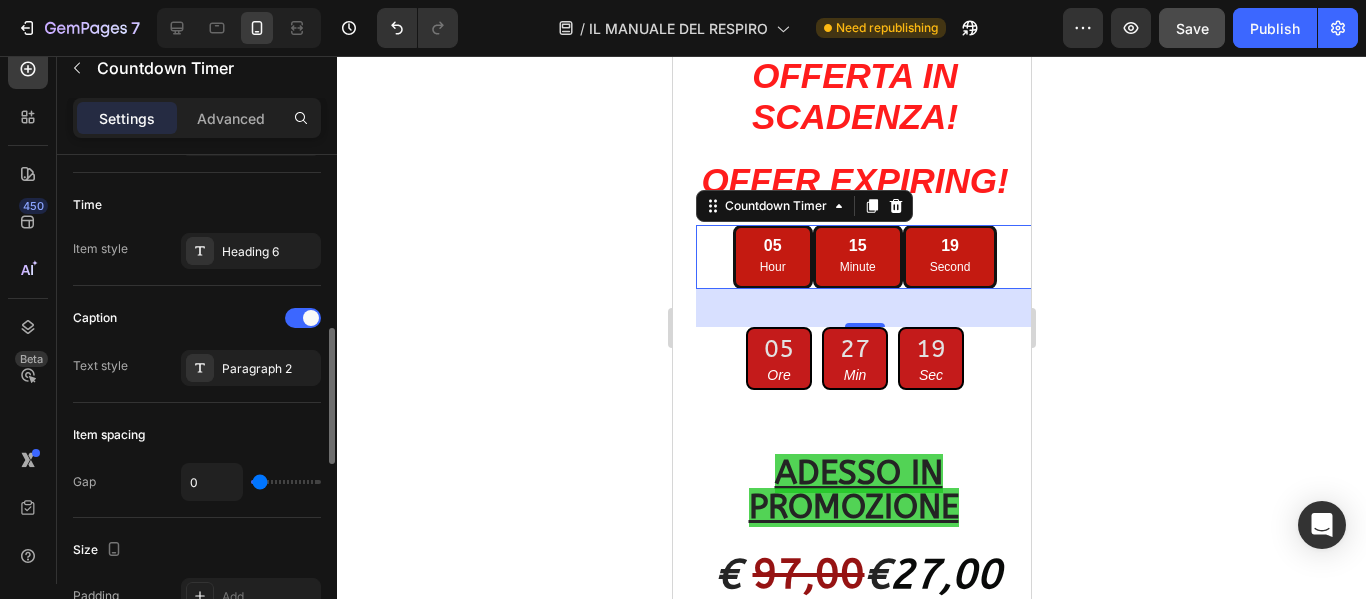 type on "0" 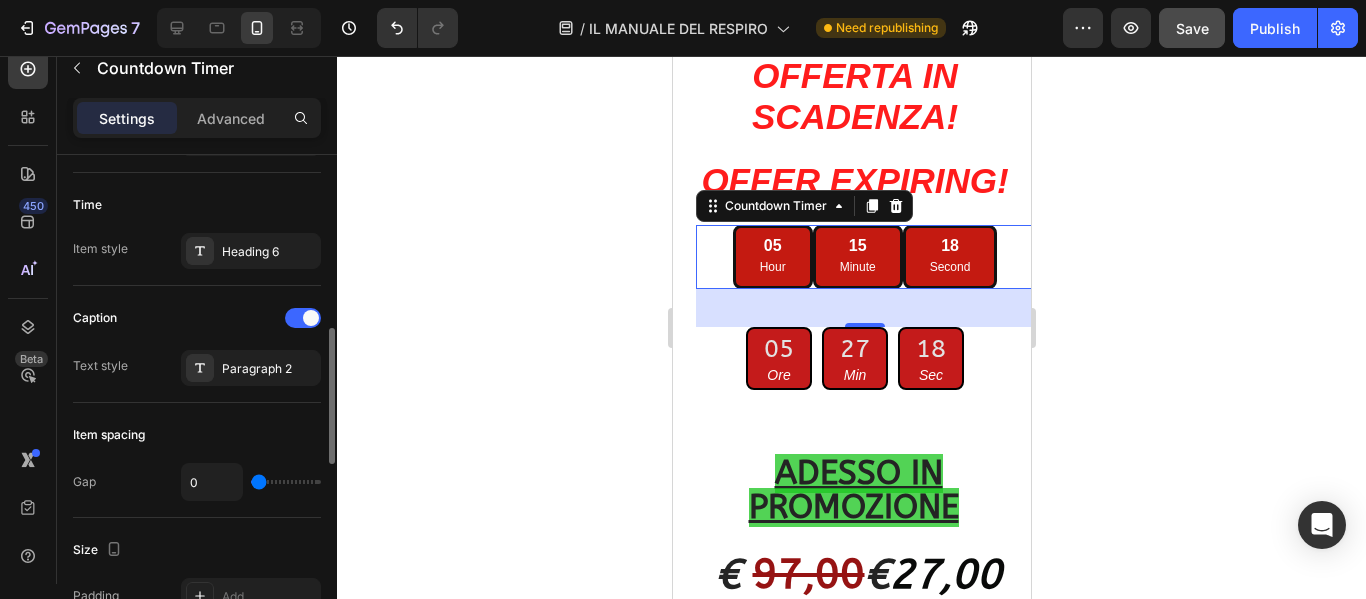 type on "2" 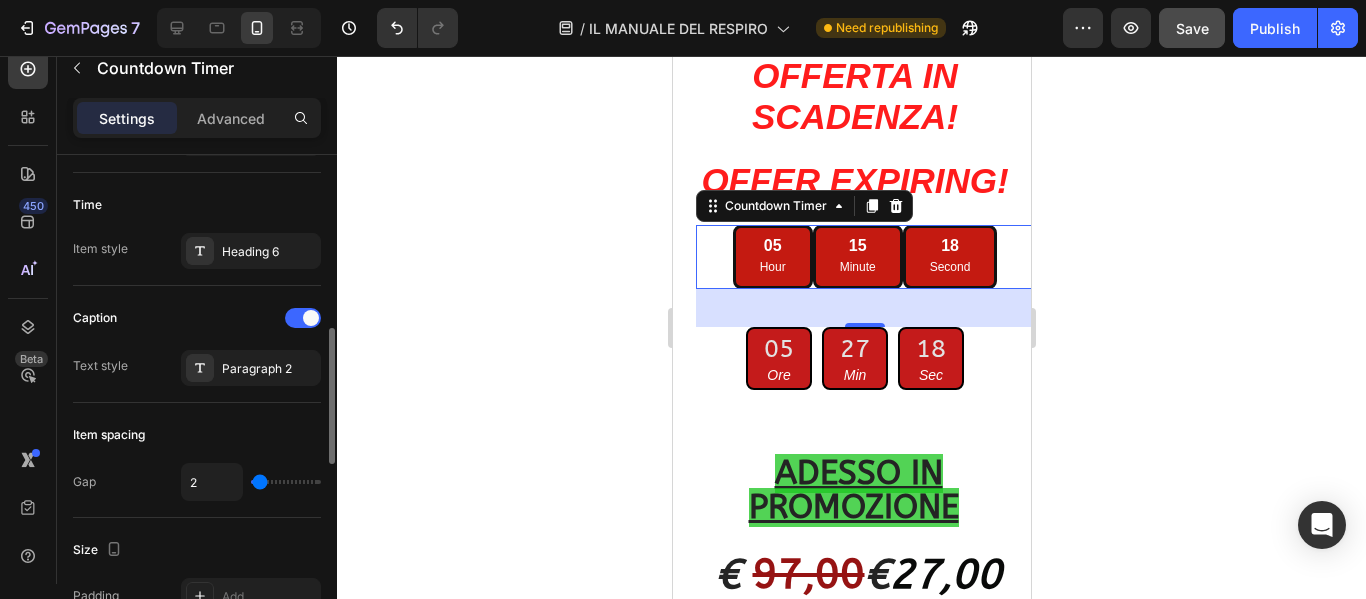 type on "7" 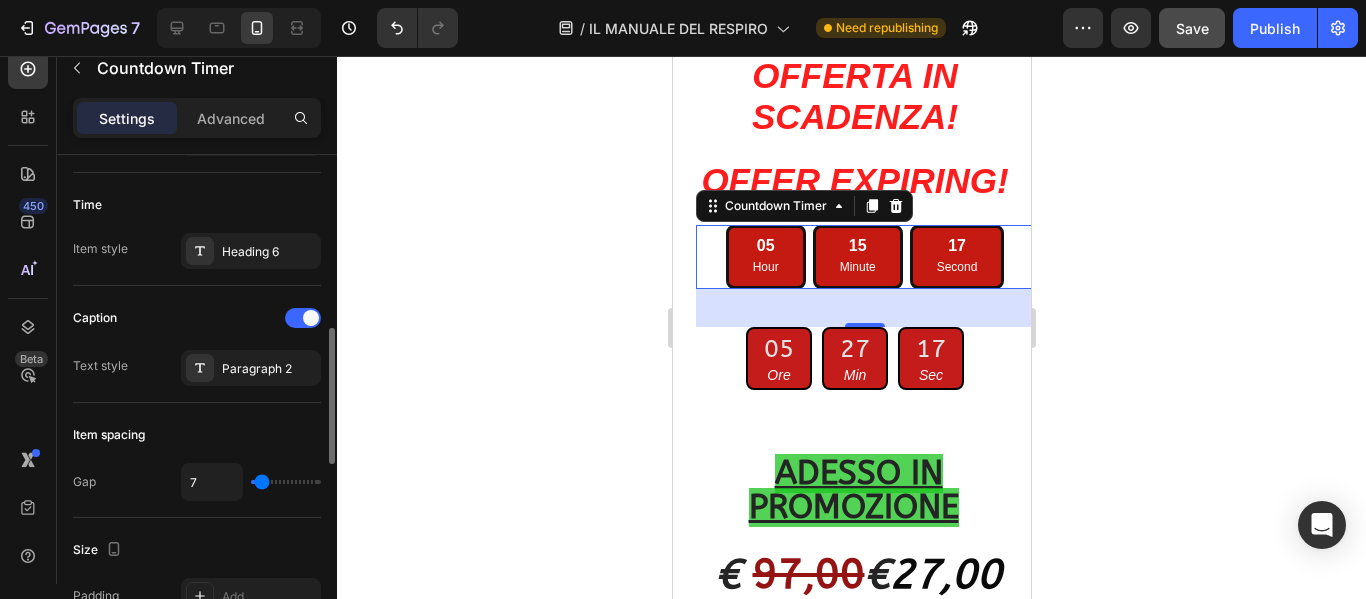 type on "7" 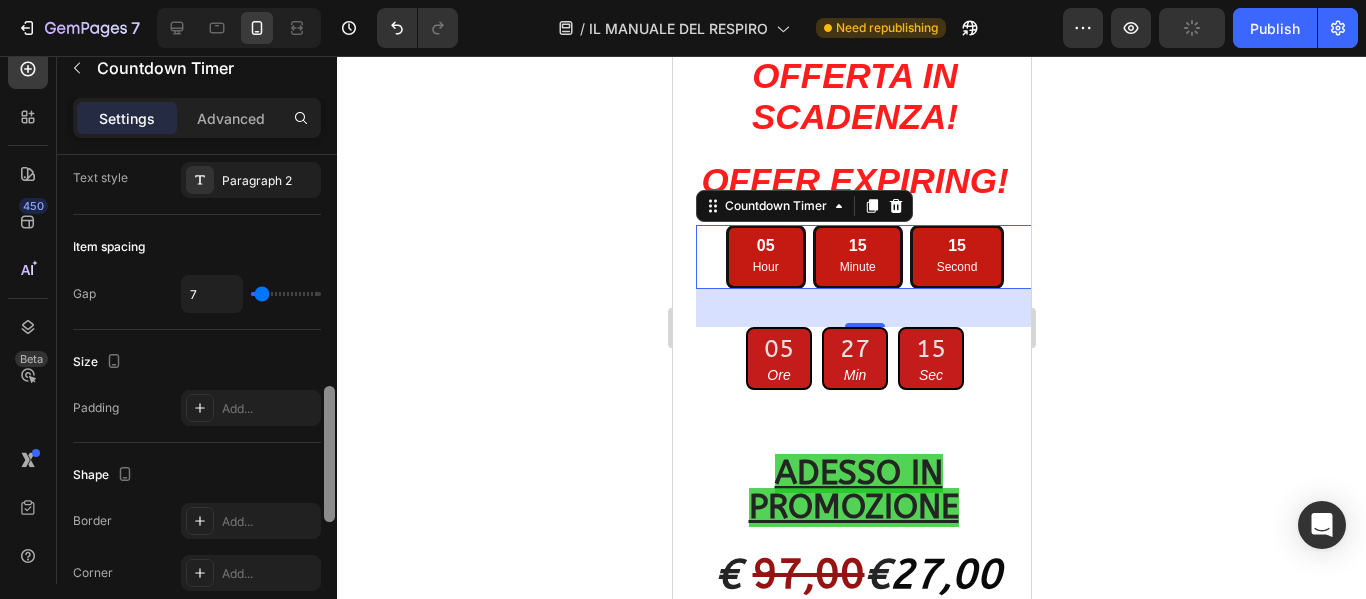 drag, startPoint x: 325, startPoint y: 431, endPoint x: 323, endPoint y: 485, distance: 54.037025 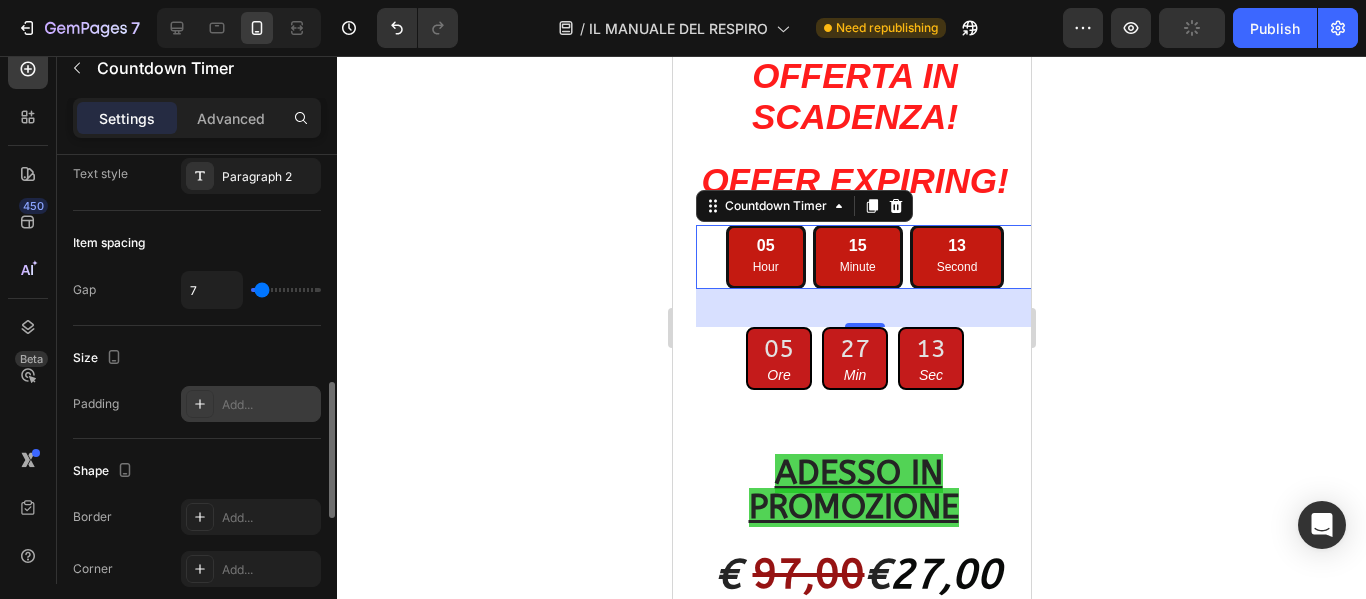 click at bounding box center [200, 404] 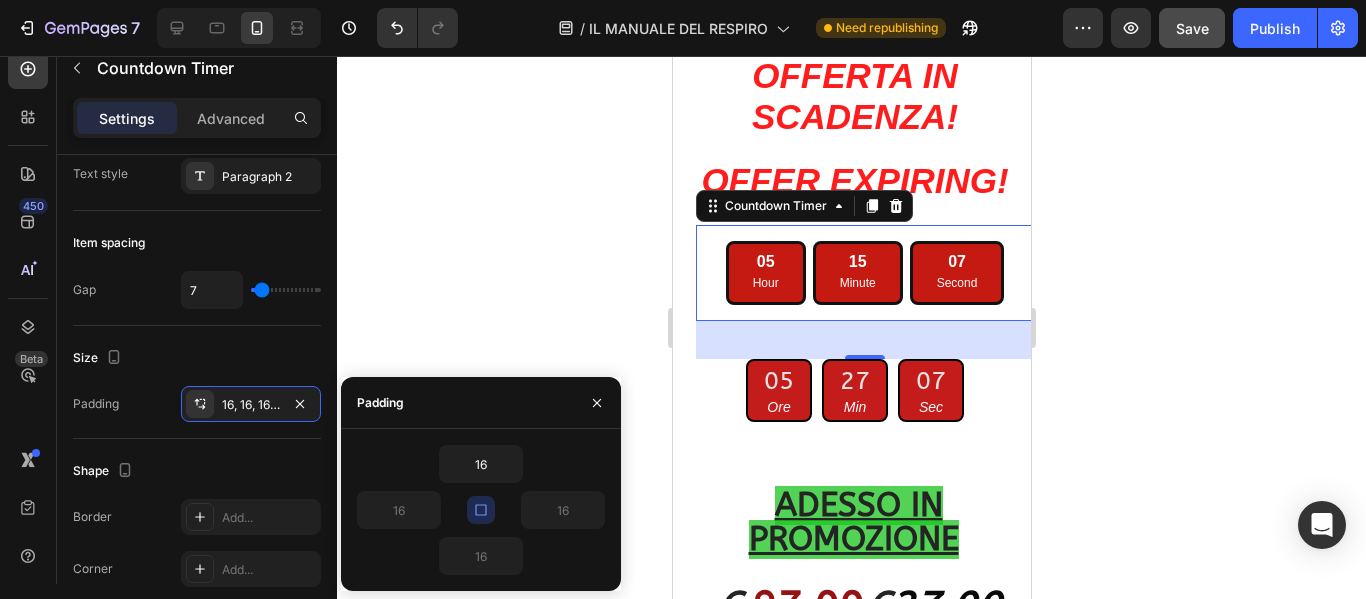 click on "16 16 16 16" at bounding box center [481, 510] 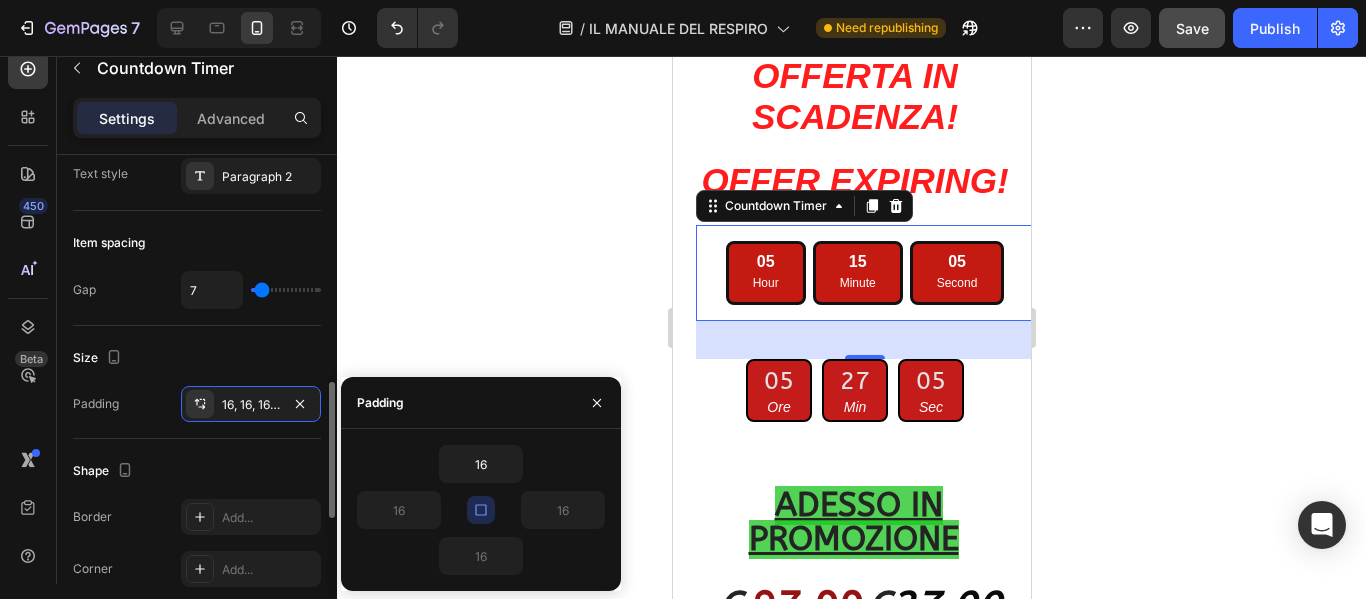 click on "Shape Border Add... Corner Add... Shadow Add..." 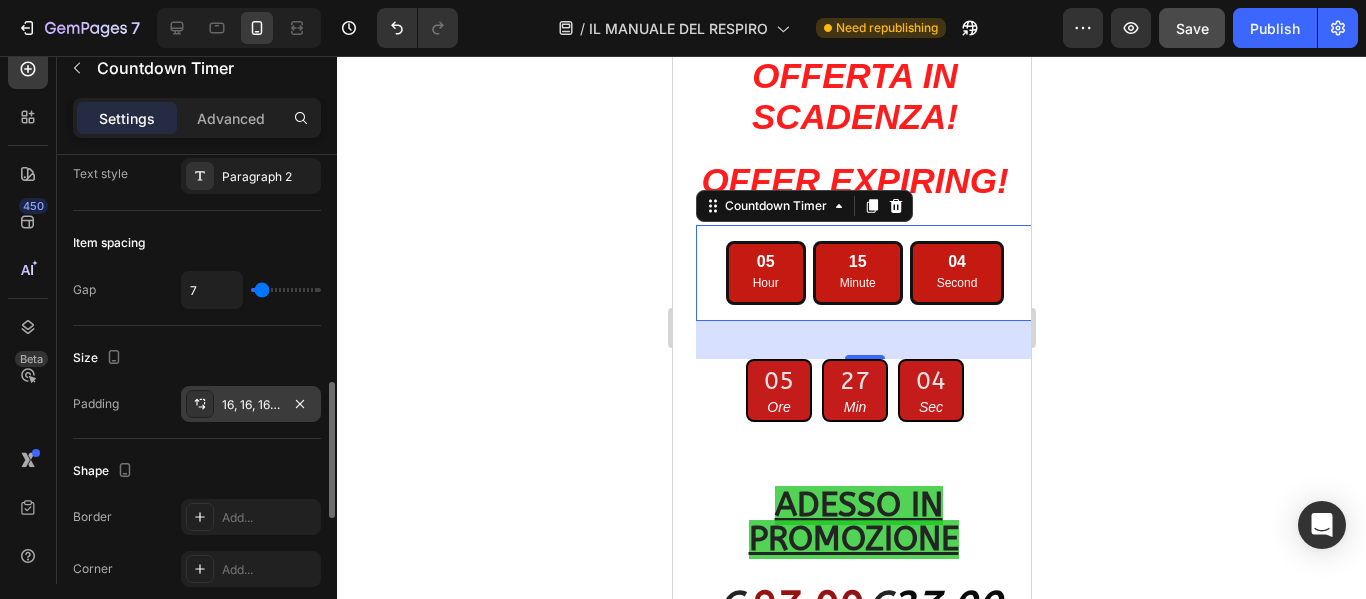 click on "16, 16, 16, 16" at bounding box center [251, 405] 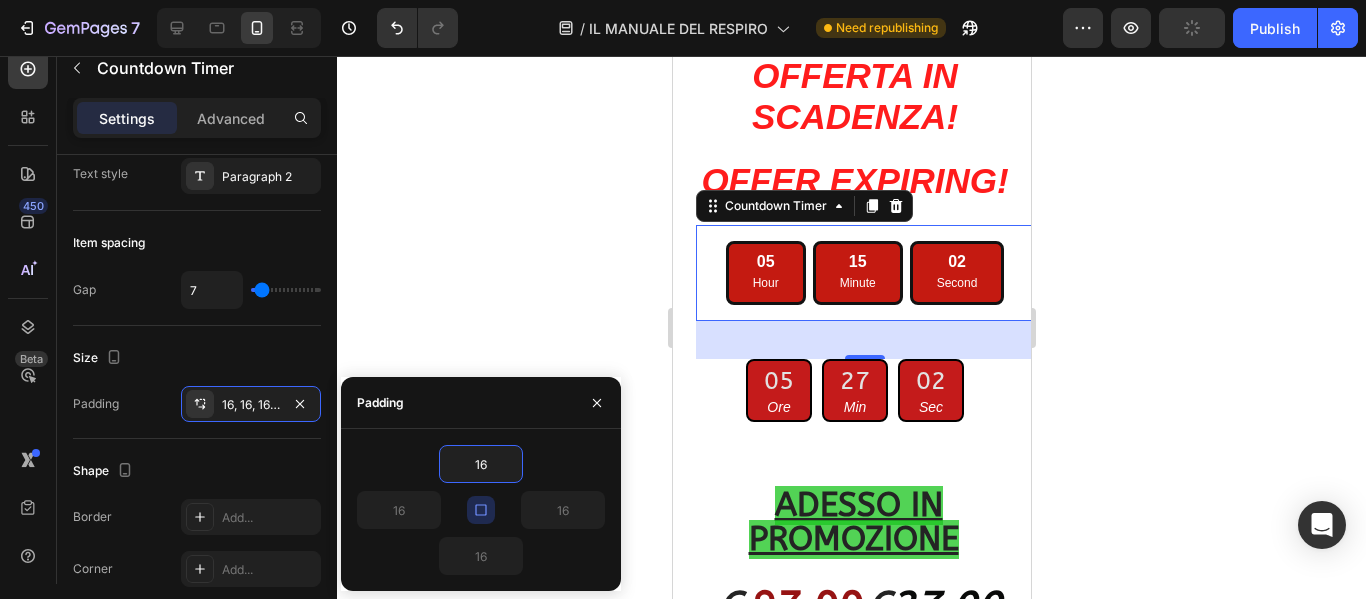 click at bounding box center [481, 510] 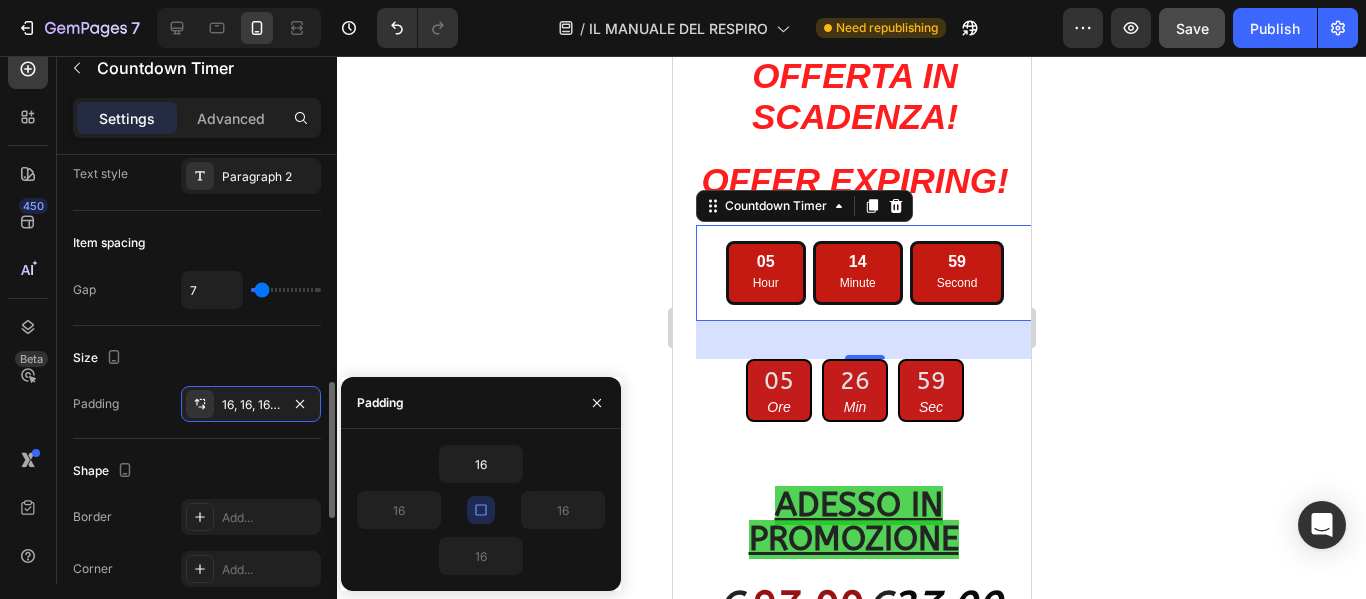 click on "Shape" at bounding box center (197, 471) 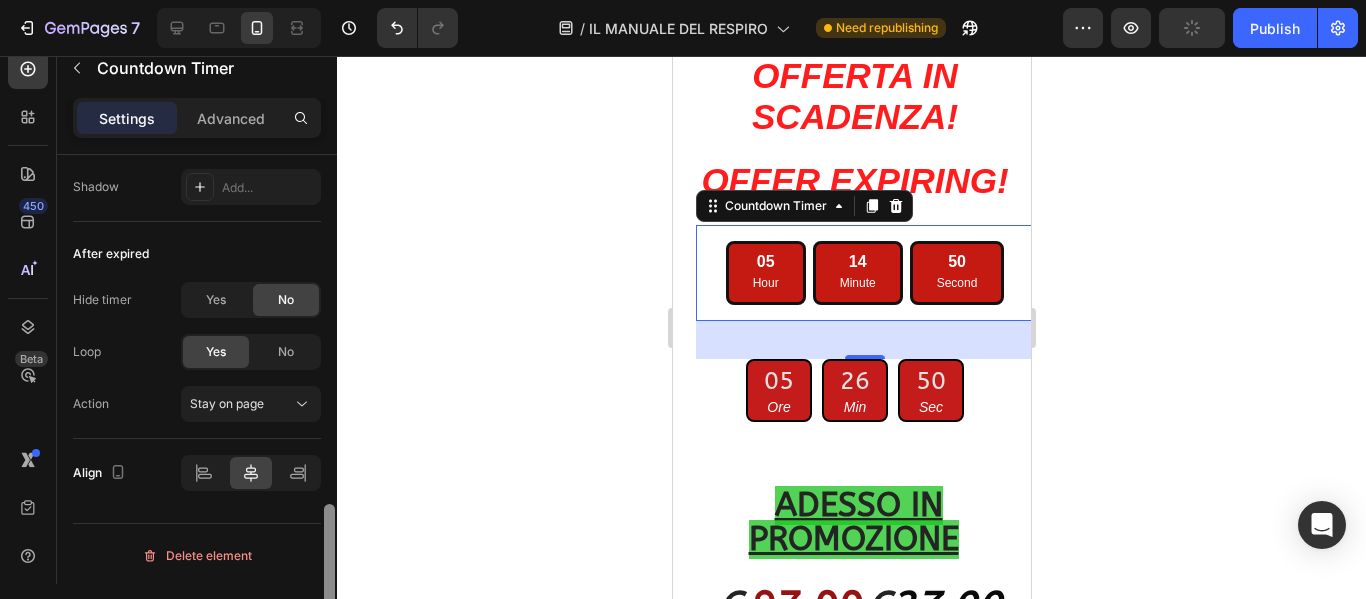 scroll, scrollTop: 1244, scrollLeft: 0, axis: vertical 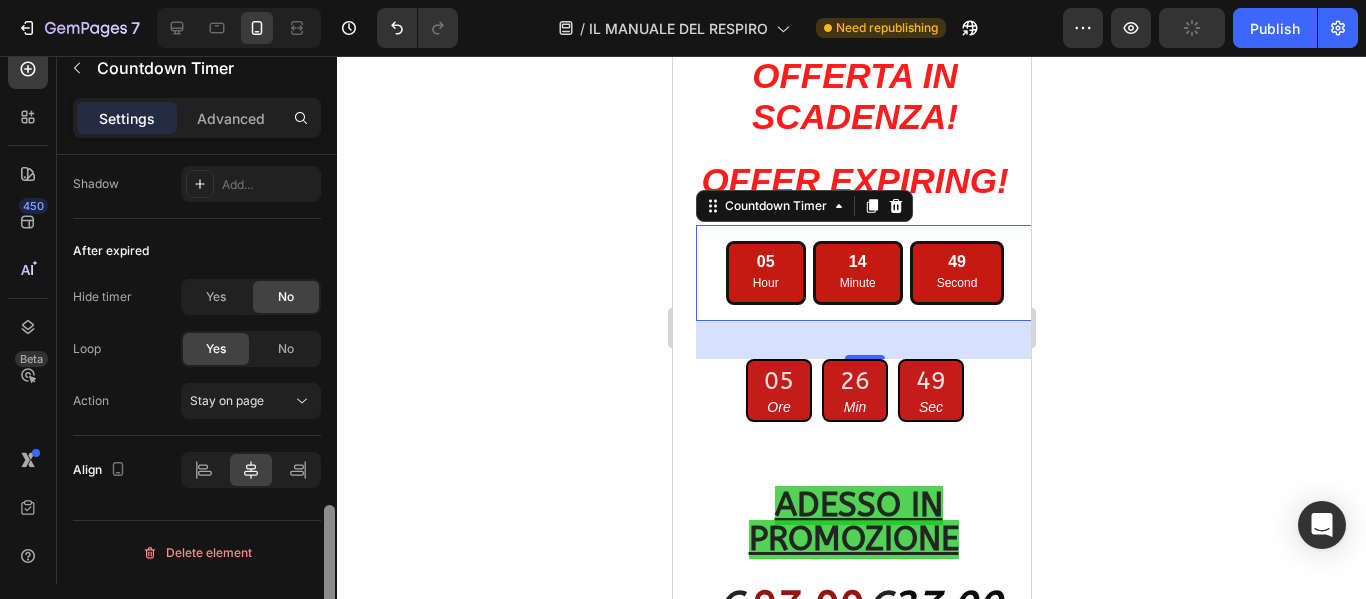 drag, startPoint x: 327, startPoint y: 503, endPoint x: 318, endPoint y: 633, distance: 130.31117 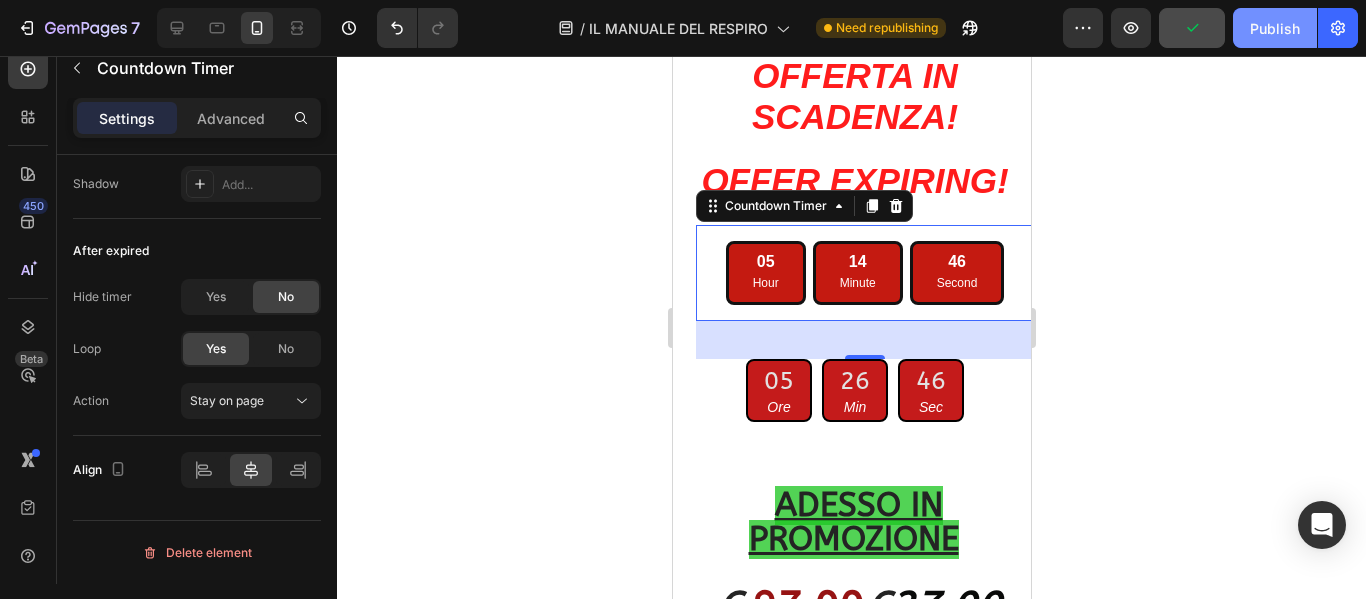 click on "Publish" at bounding box center [1275, 28] 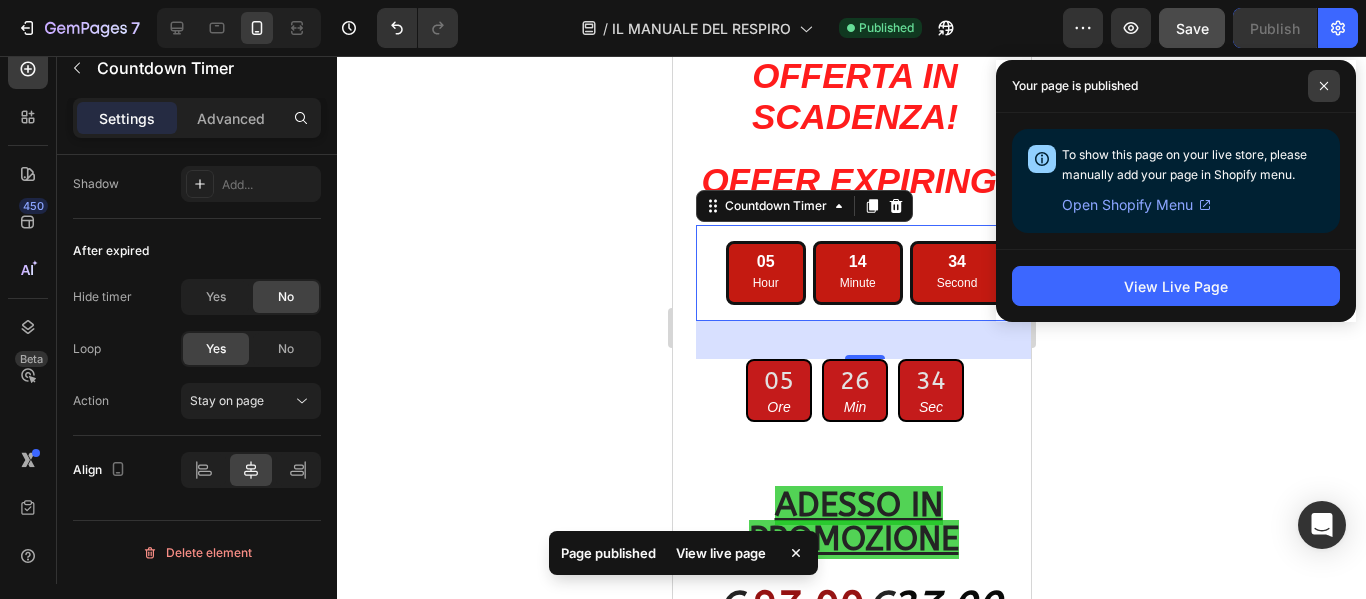 click 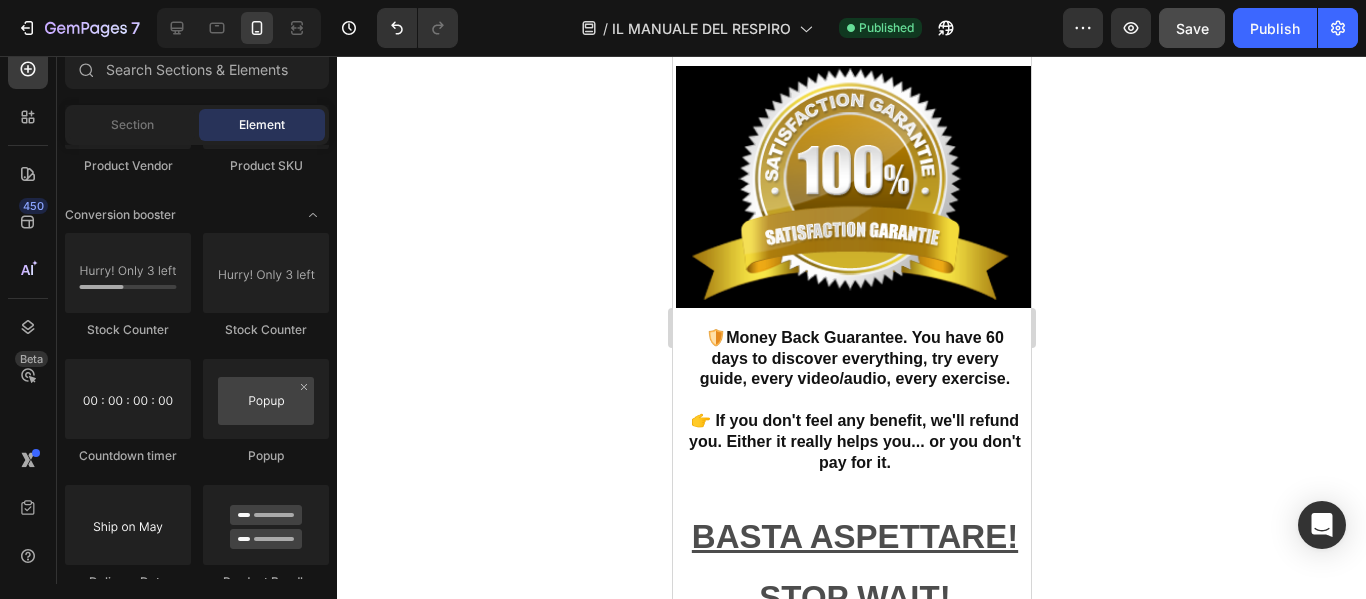 scroll, scrollTop: 25215, scrollLeft: 0, axis: vertical 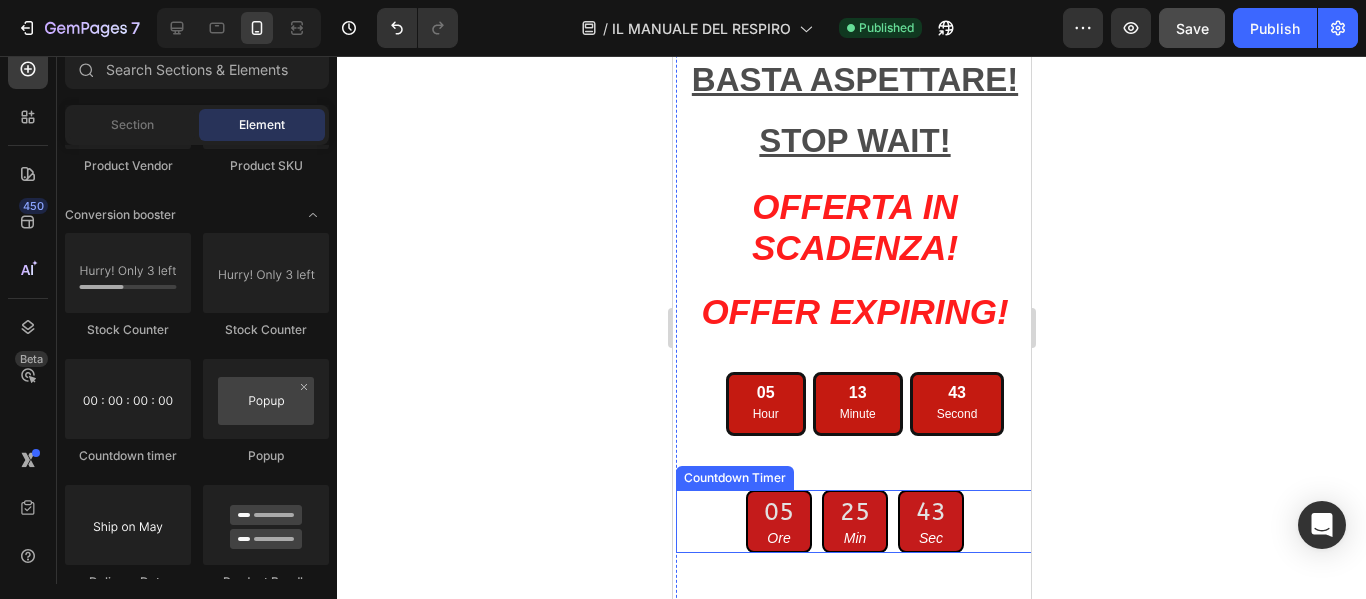 click on "25 Min" at bounding box center (854, 521) 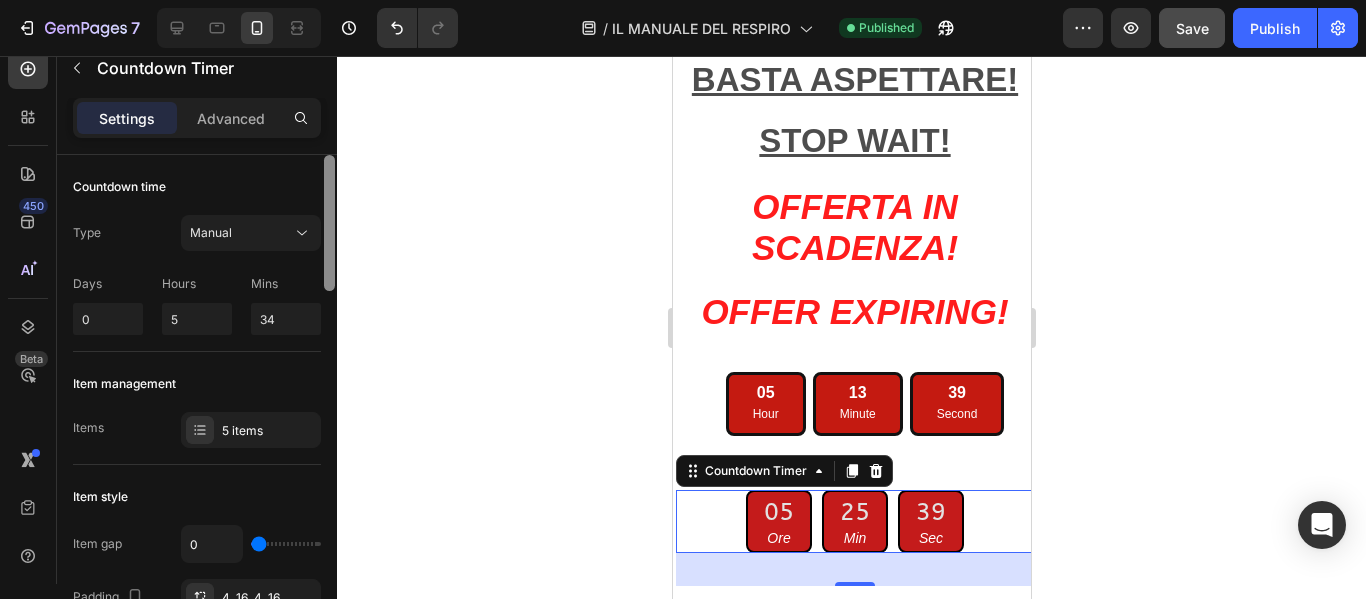 click at bounding box center [329, 223] 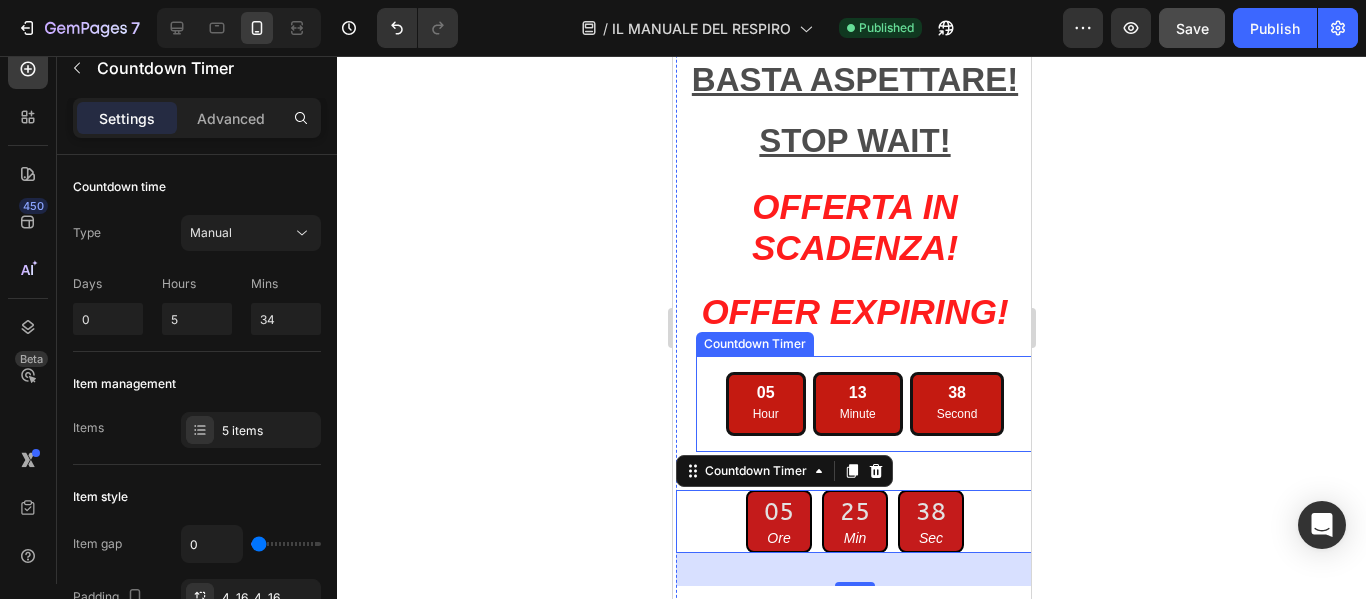 click on "05 Hour" at bounding box center (765, 404) 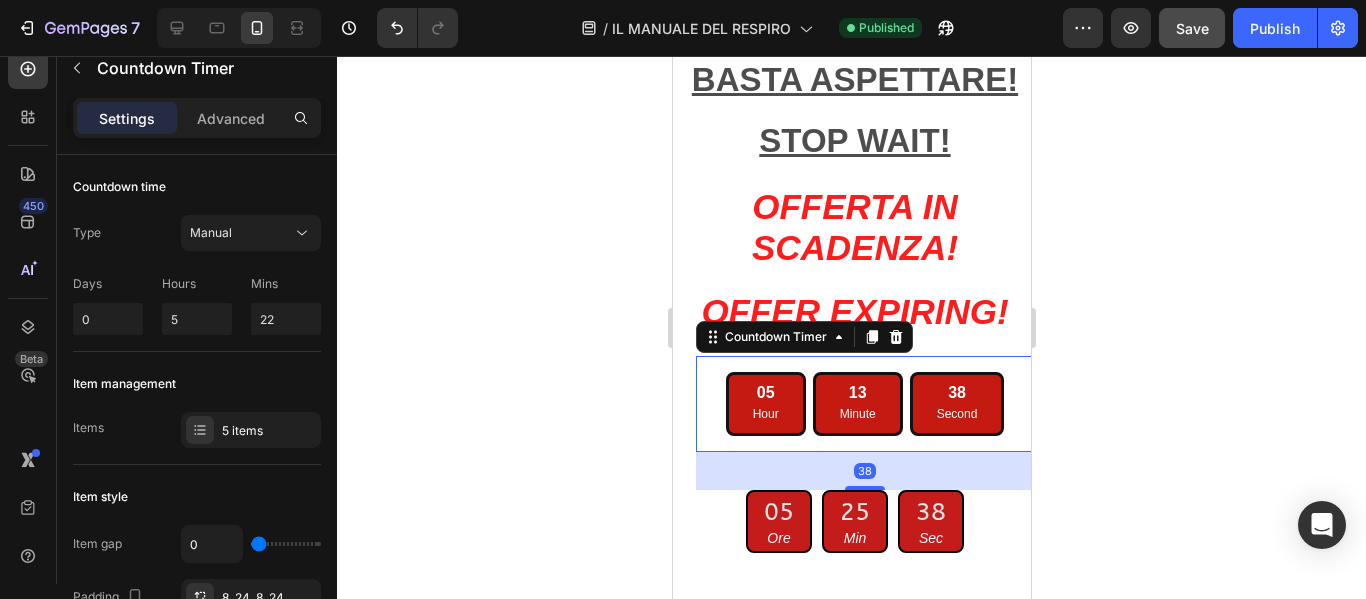 scroll, scrollTop: 1244, scrollLeft: 0, axis: vertical 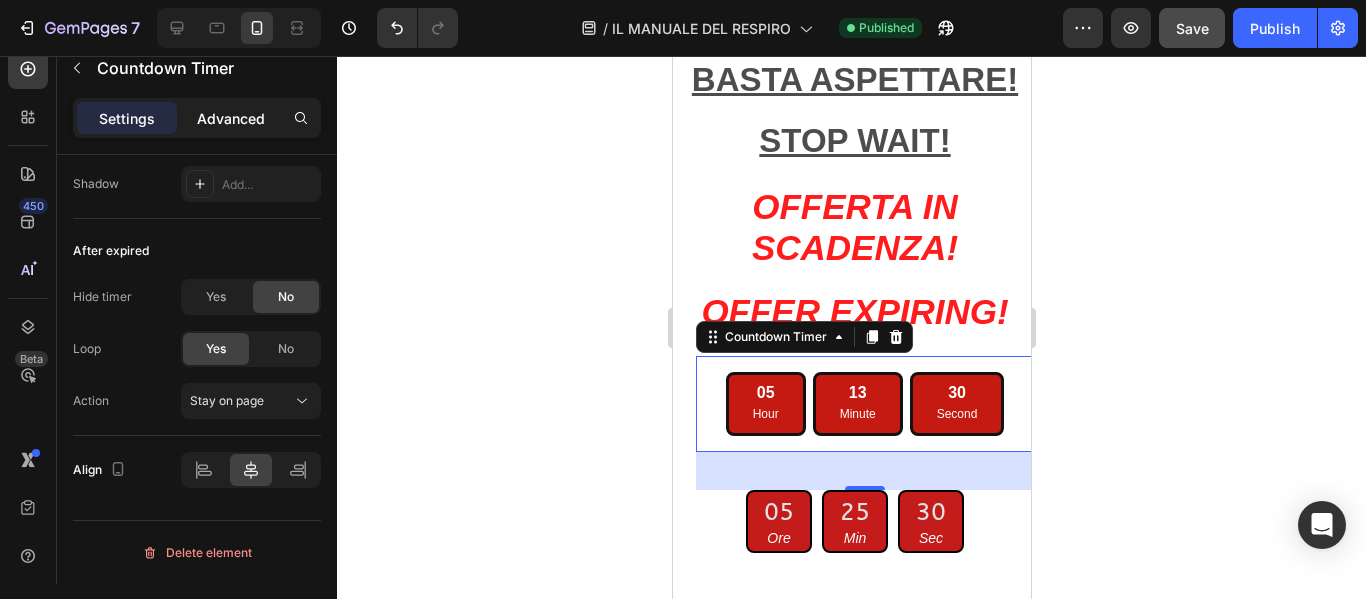 click on "Advanced" at bounding box center (231, 118) 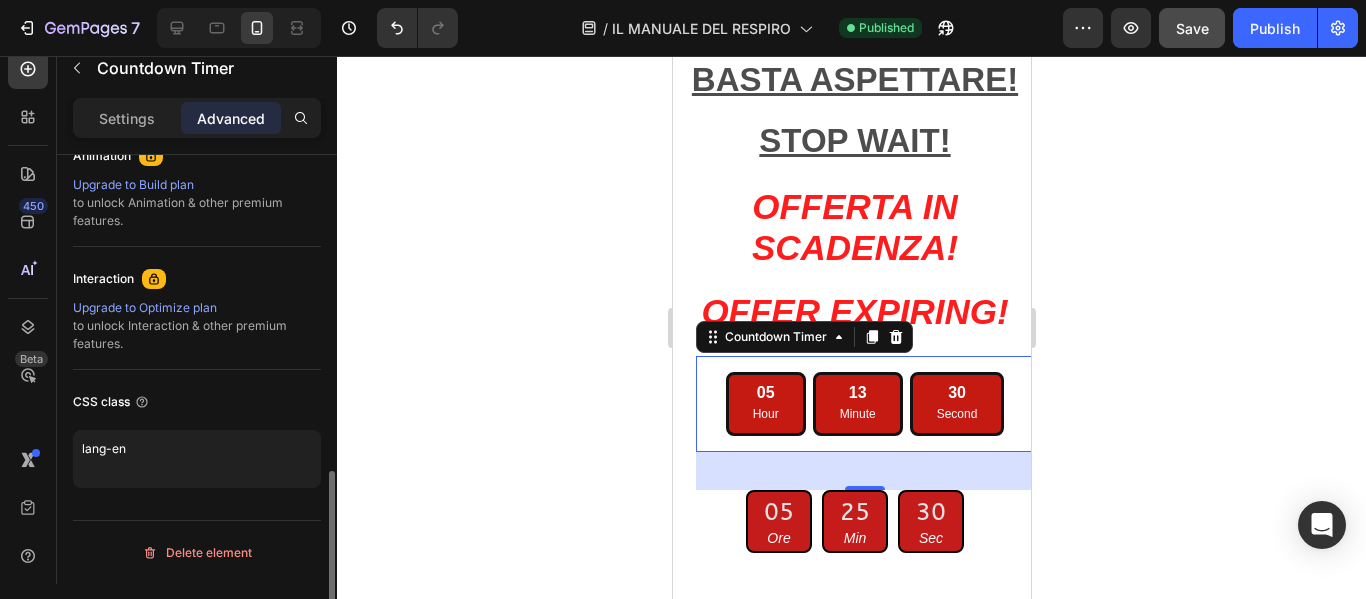 scroll, scrollTop: 902, scrollLeft: 0, axis: vertical 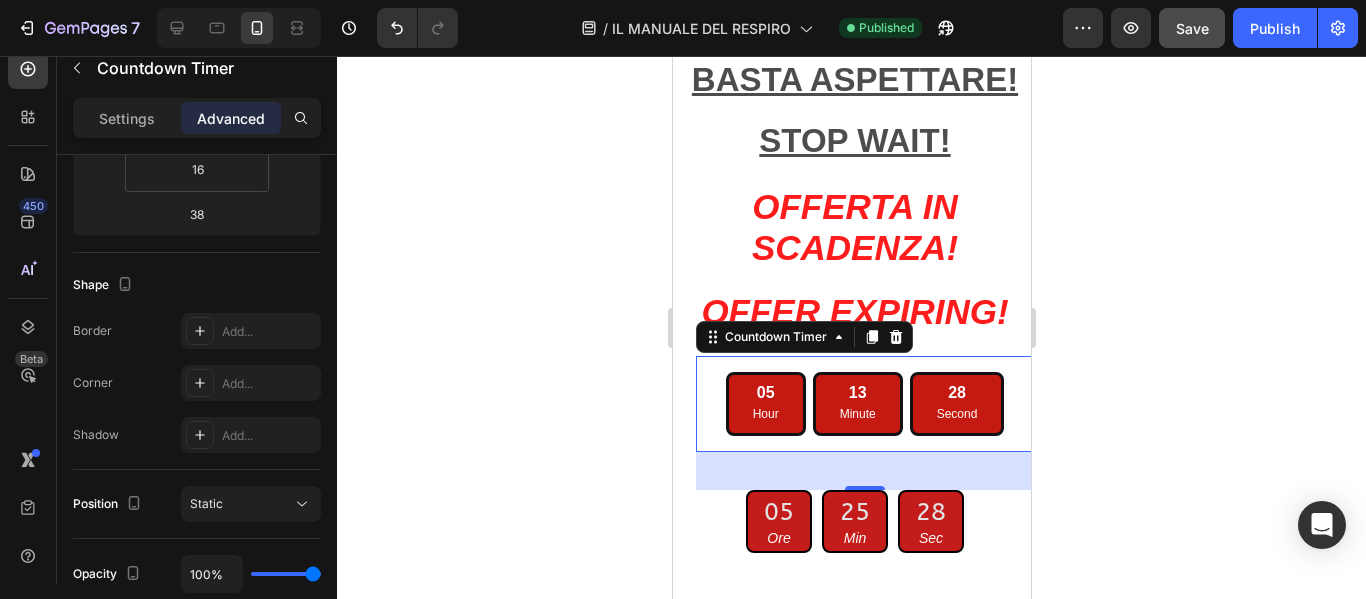 click at bounding box center [329, 884] 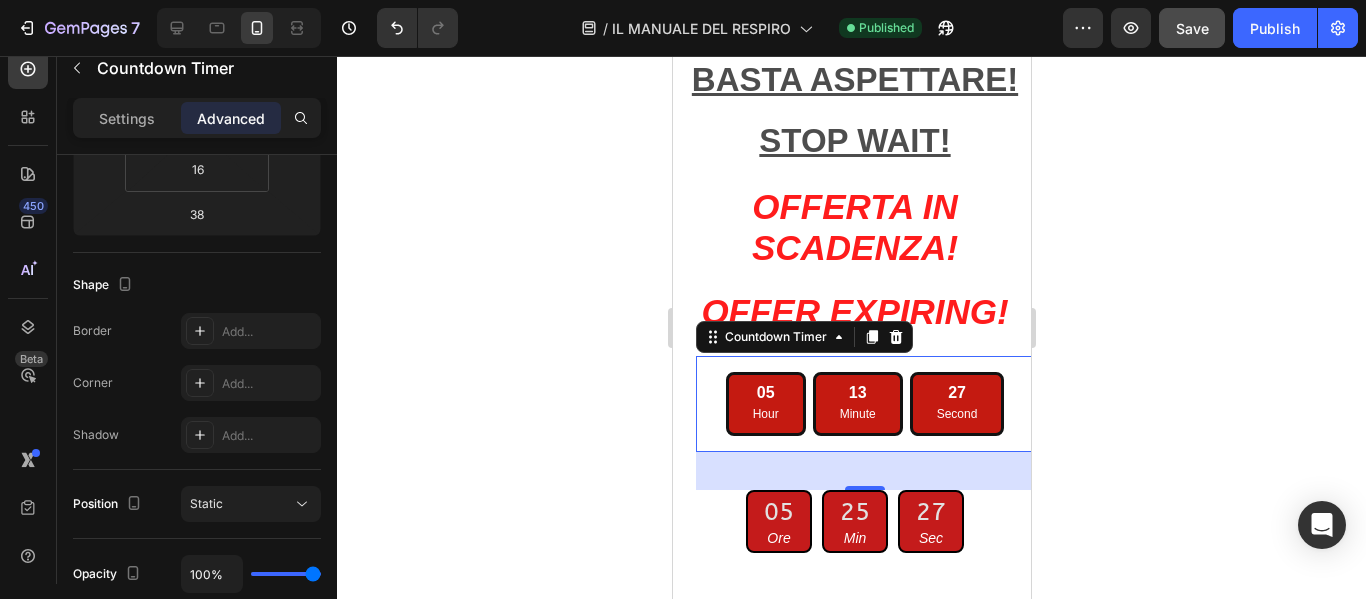 scroll, scrollTop: 0, scrollLeft: 0, axis: both 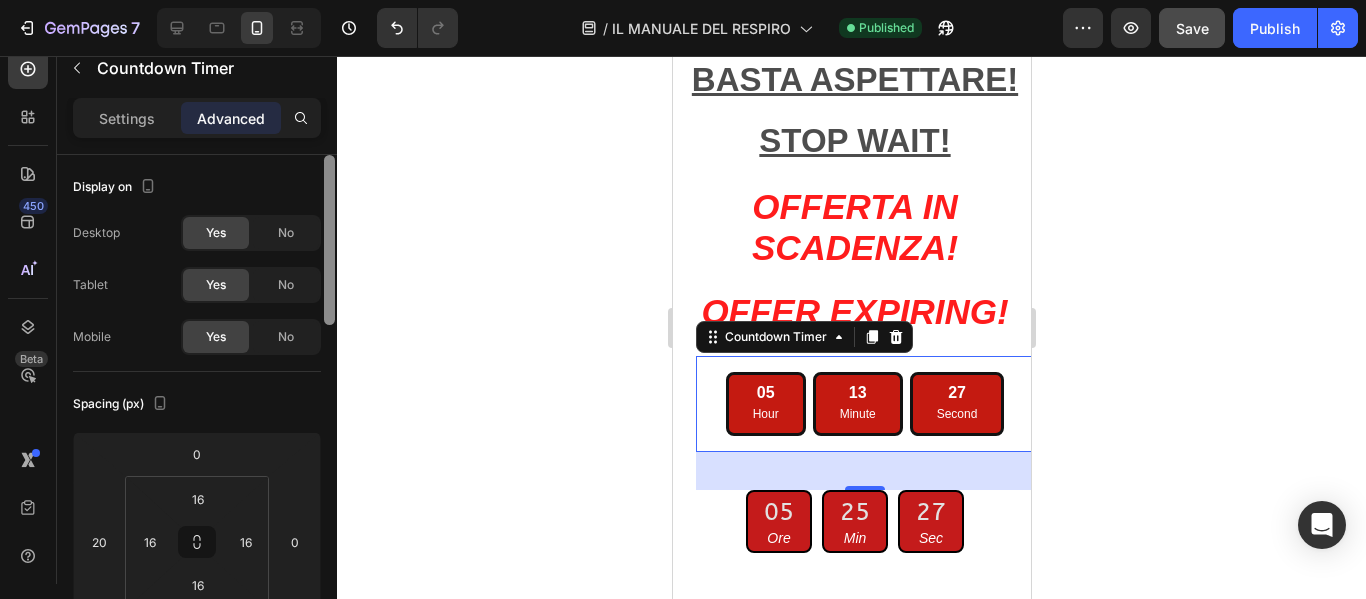 click at bounding box center [329, 398] 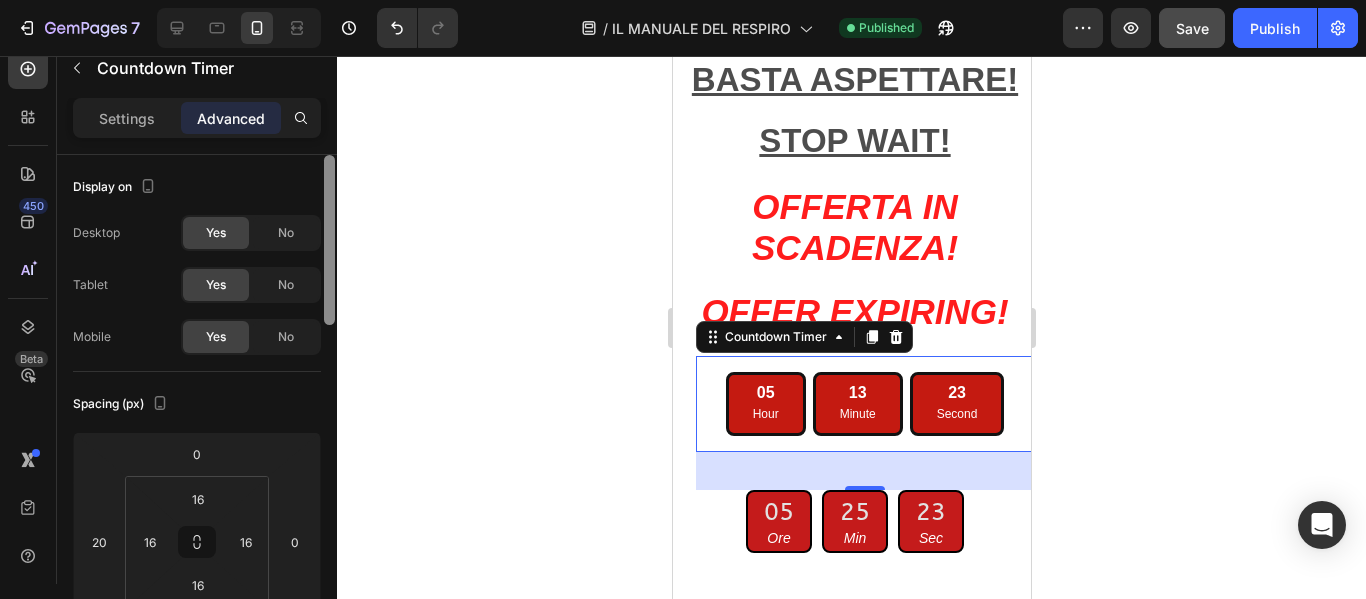 drag, startPoint x: 334, startPoint y: 295, endPoint x: 334, endPoint y: 243, distance: 52 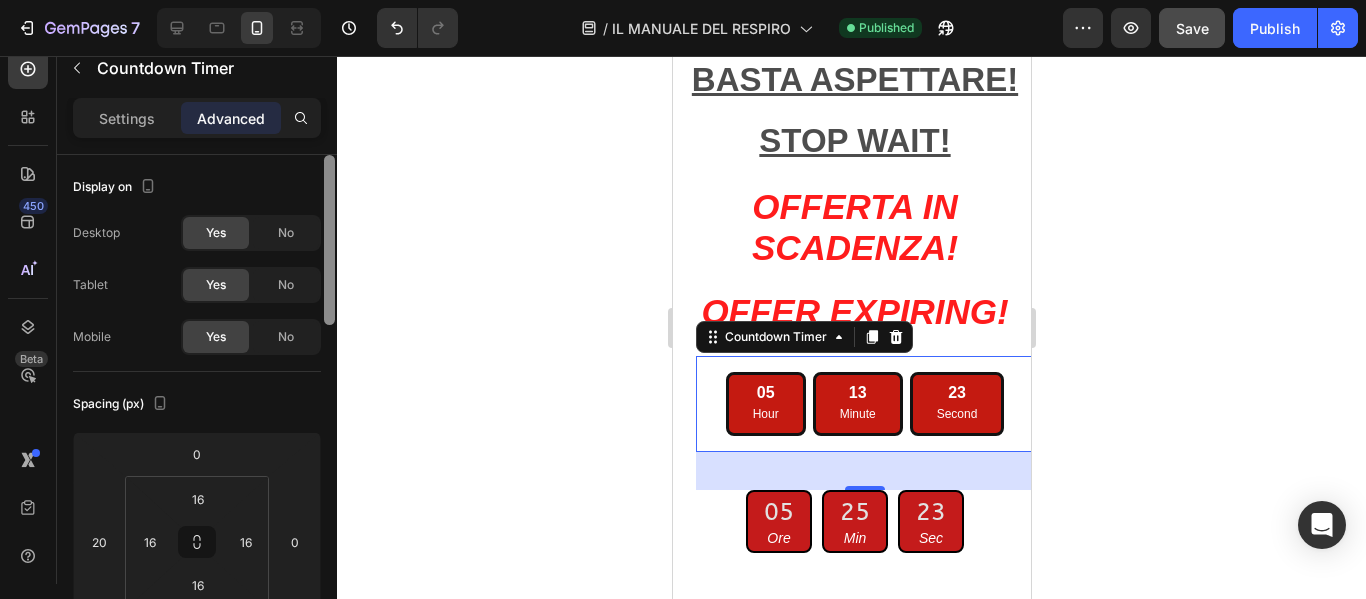 click at bounding box center (329, 240) 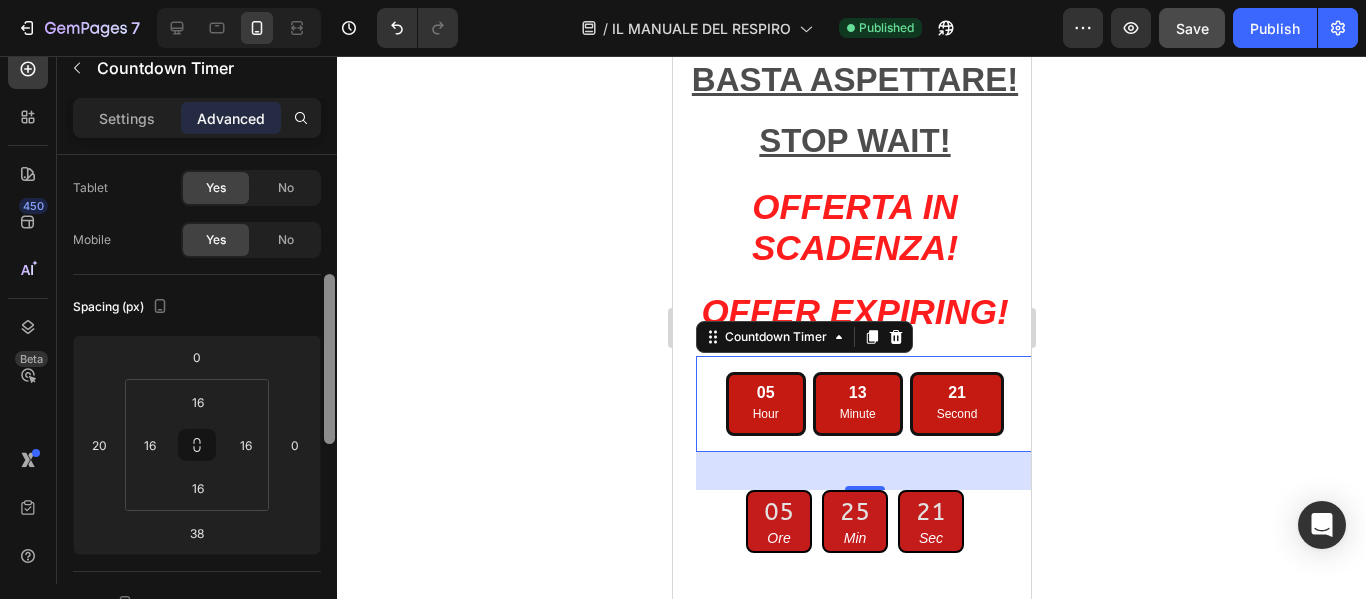 scroll, scrollTop: 163, scrollLeft: 0, axis: vertical 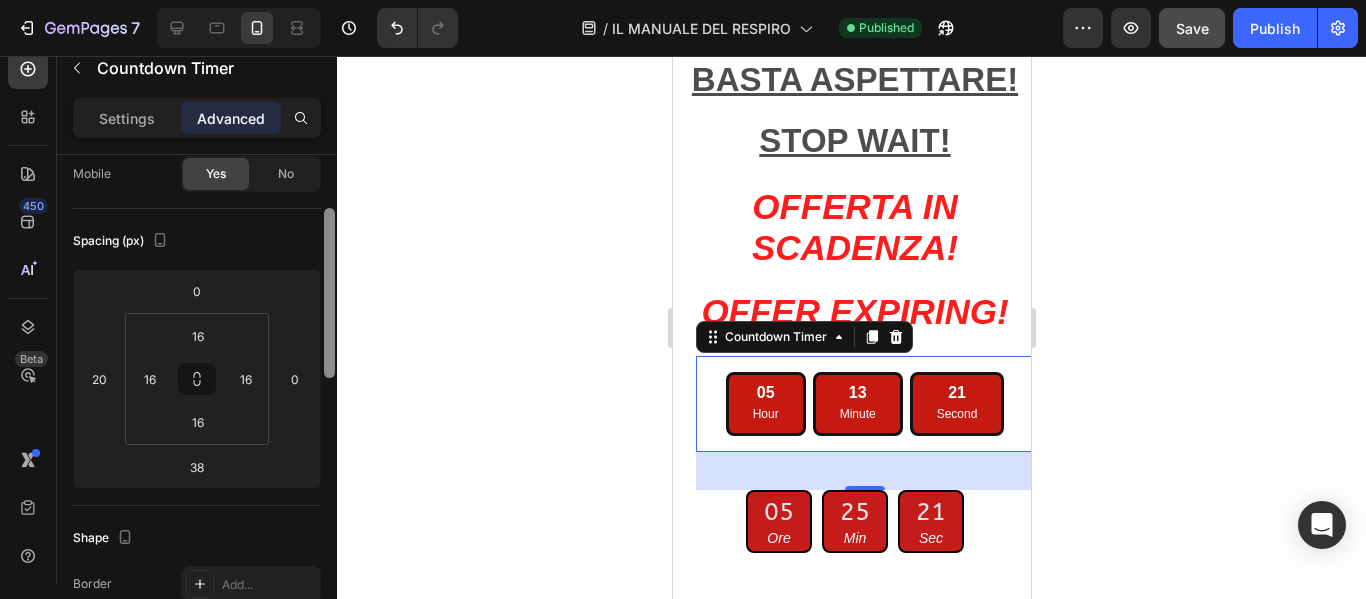 drag, startPoint x: 334, startPoint y: 243, endPoint x: 334, endPoint y: 300, distance: 57 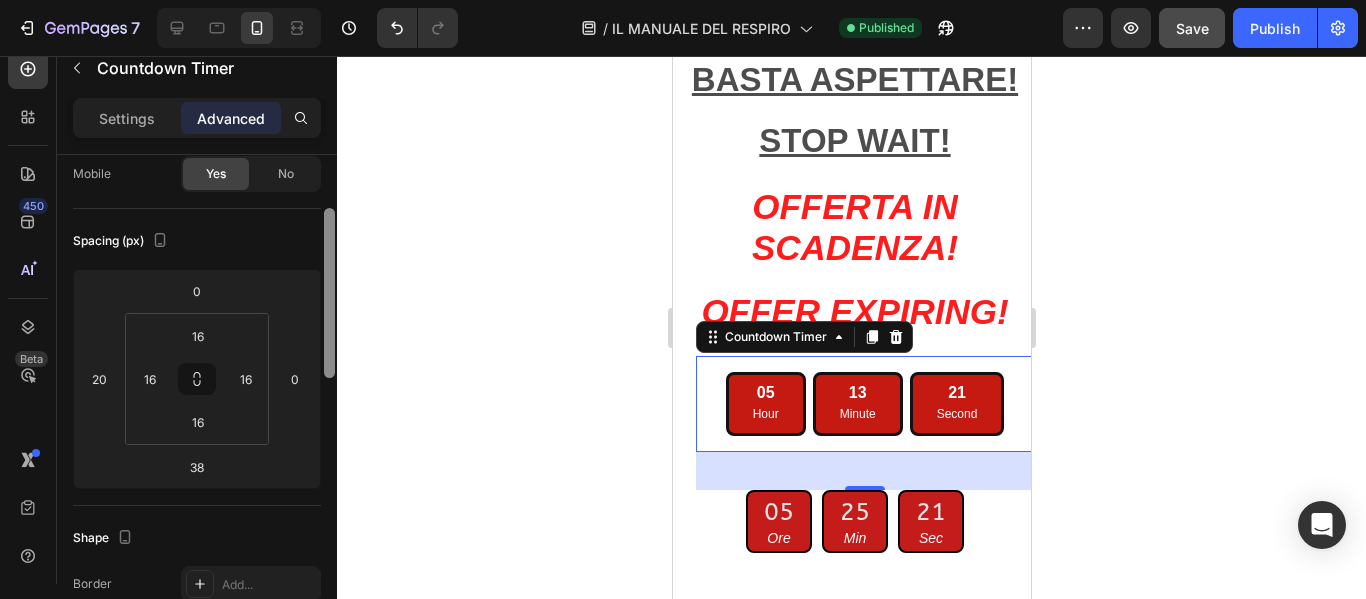 click at bounding box center [329, 293] 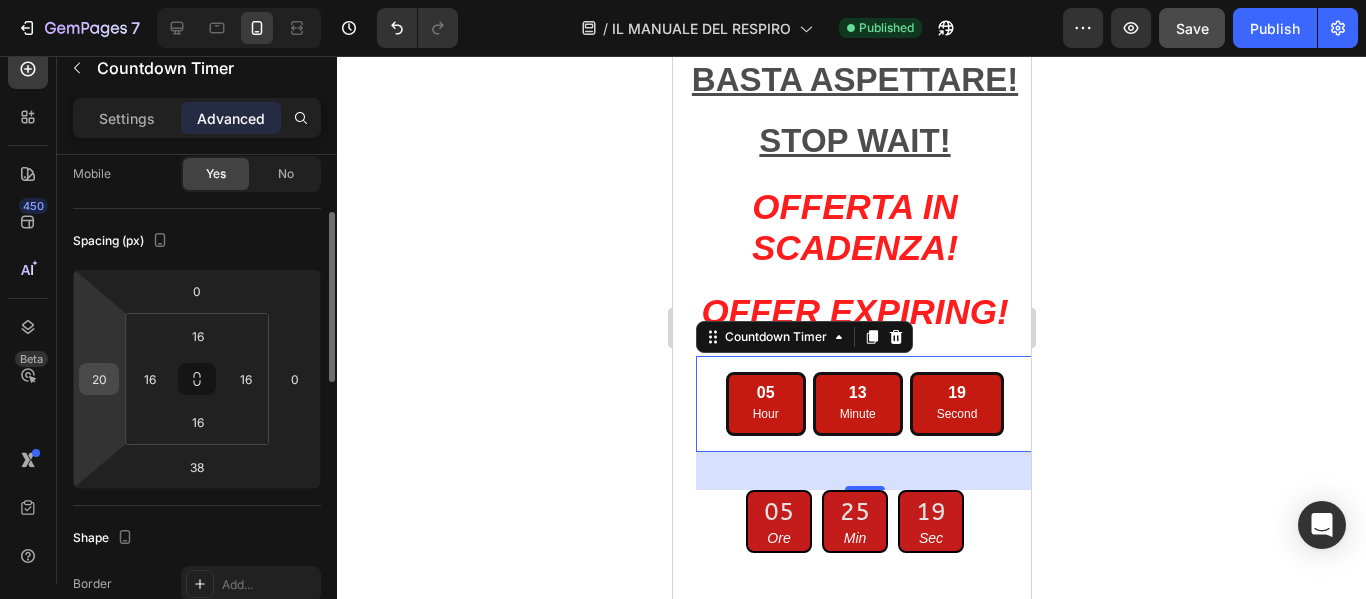 drag, startPoint x: 78, startPoint y: 386, endPoint x: 93, endPoint y: 385, distance: 15.033297 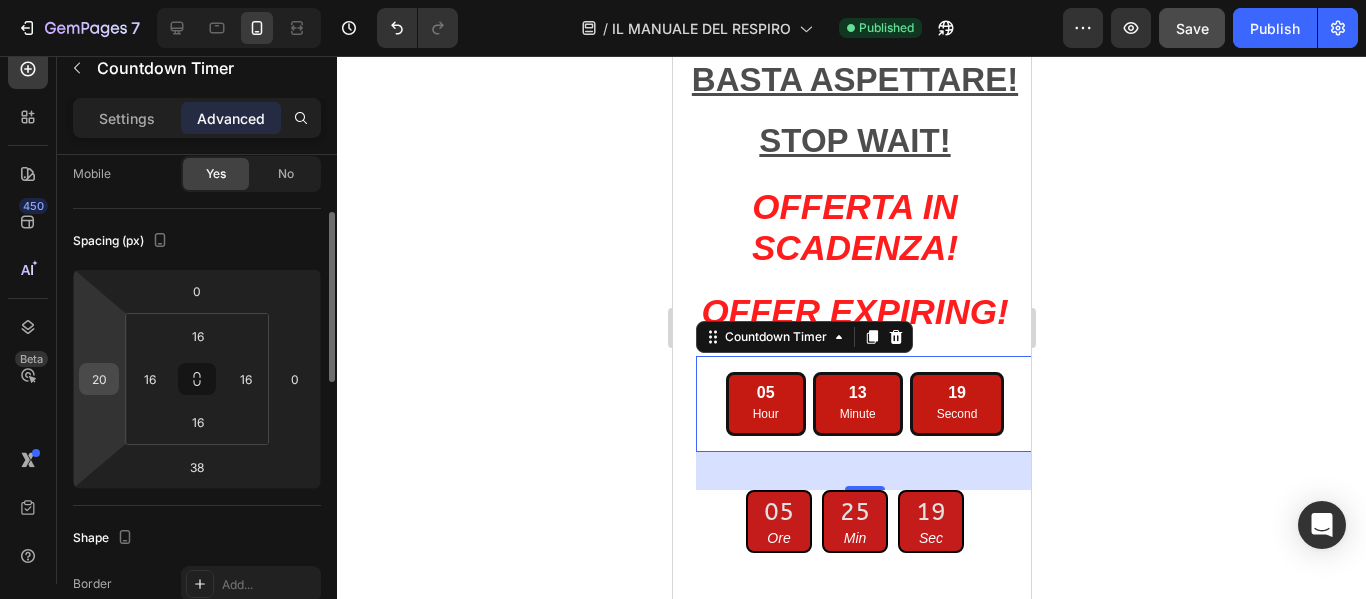 click on "7   /  IL MANUALE DEL RESPIRO Published Preview  Save   Publish  450 Beta Sections(3) Elements(83) Section Element Hero Section Product Detail Brands Trusted Badges Guarantee Product Breakdown How to use Testimonials Compare Bundle FAQs Social Proof Brand Story Product List Collection Blog List Contact Sticky Add to Cart Custom Footer Browse Library 450 Layout
Row
Row
Row
Row Text
Heading
Text Block Button
Button
Button Media
Image
Image
Video" at bounding box center (683, 0) 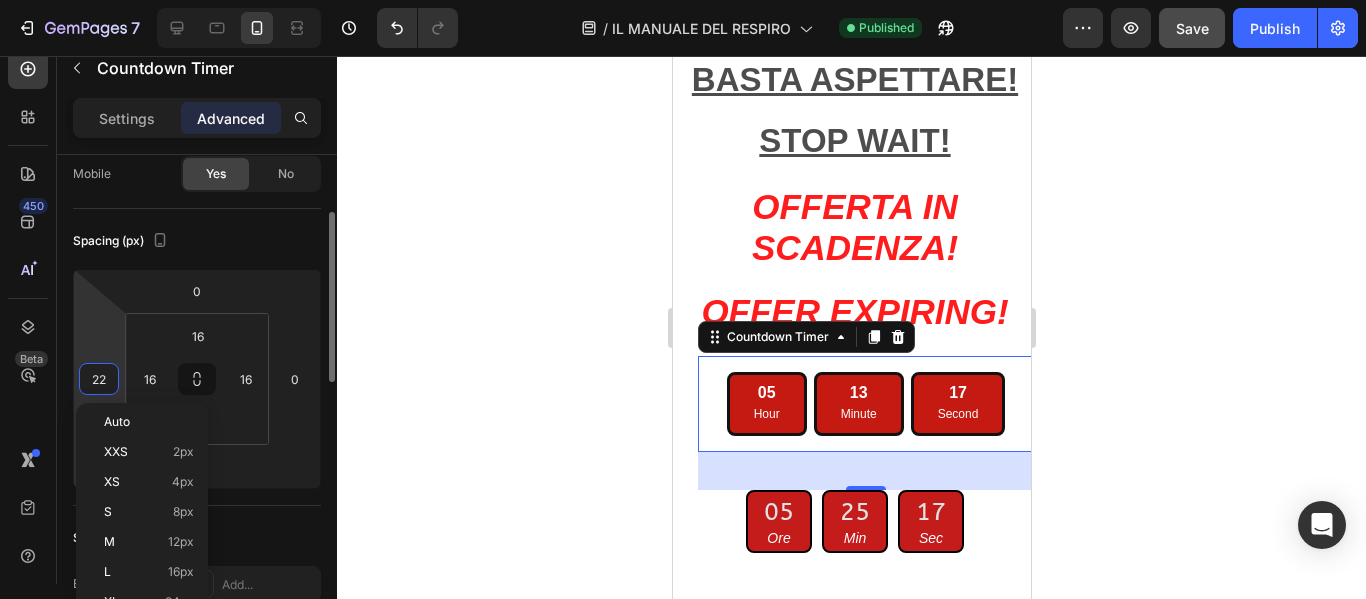 type on "5" 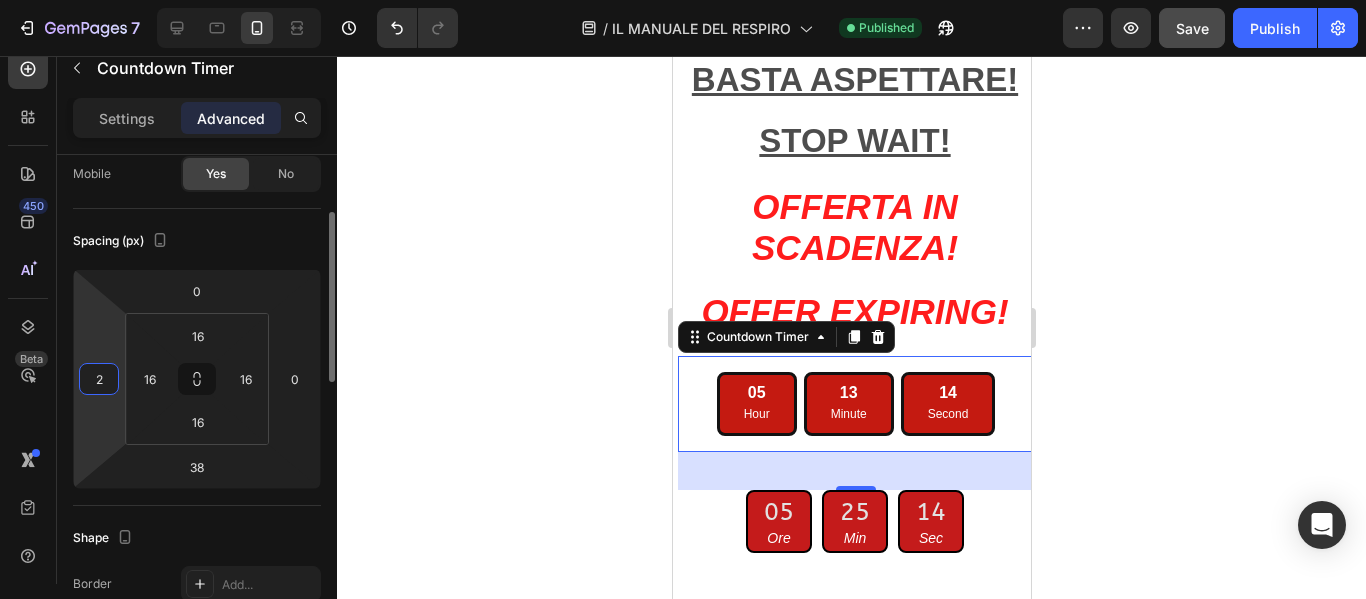 type on "20" 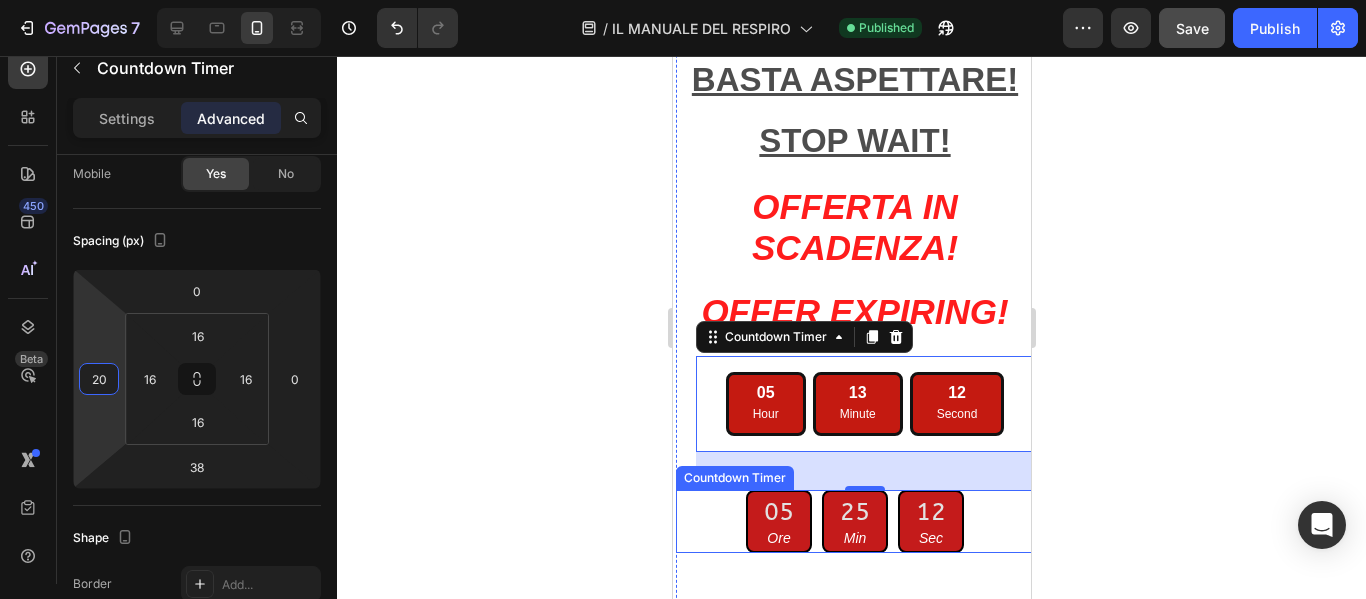 click on "05 Ore" at bounding box center [778, 521] 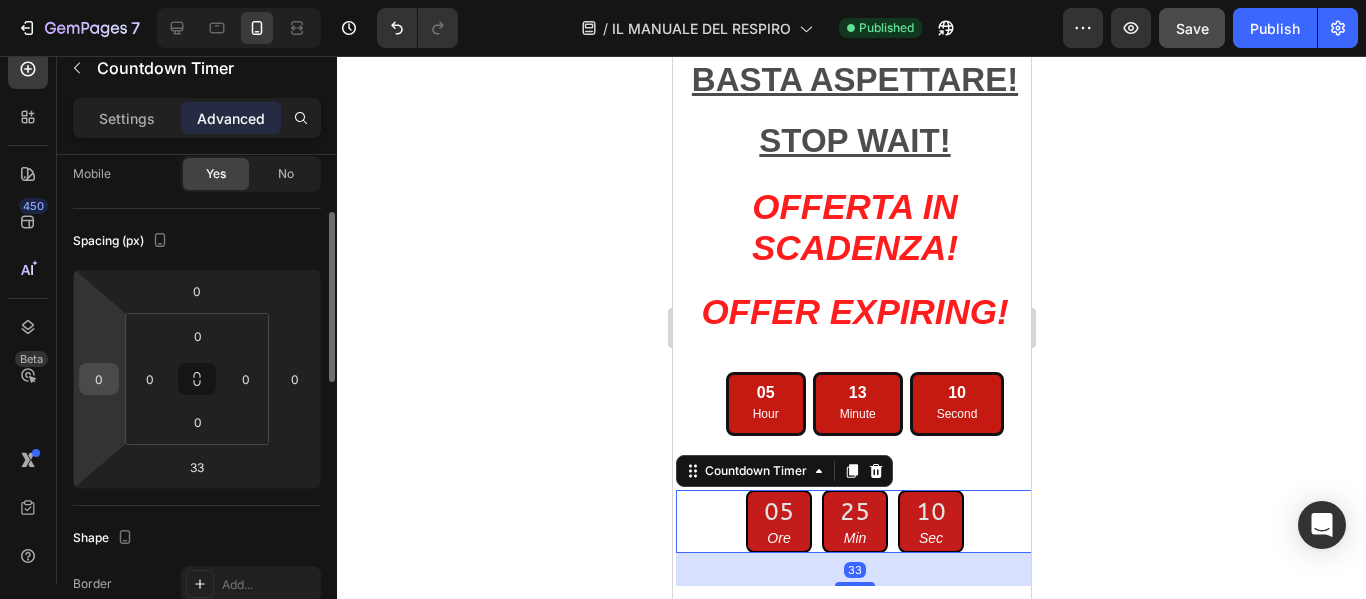 click on "0" at bounding box center [99, 379] 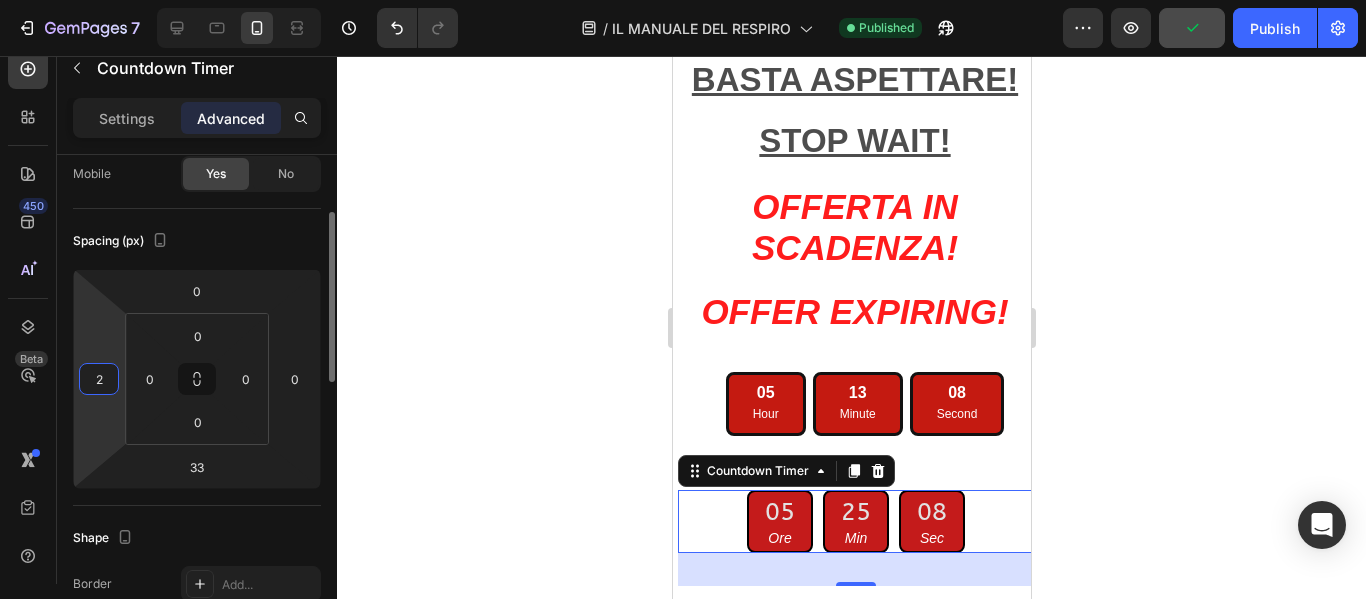 type on "25" 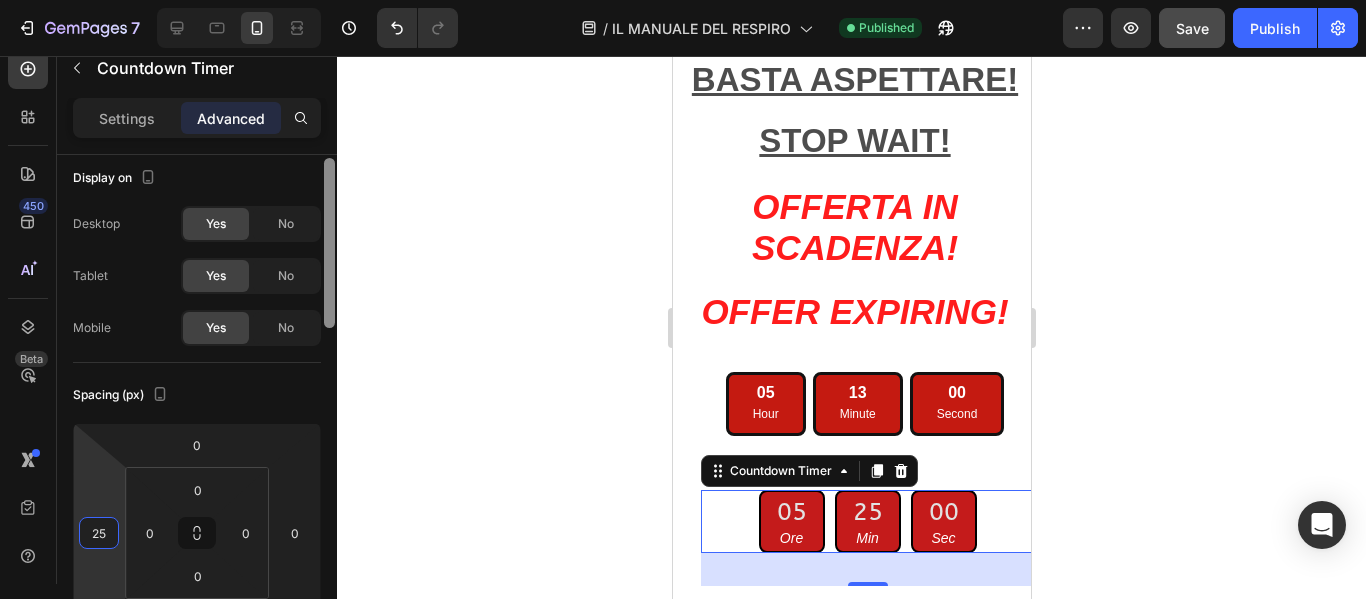 scroll, scrollTop: 0, scrollLeft: 0, axis: both 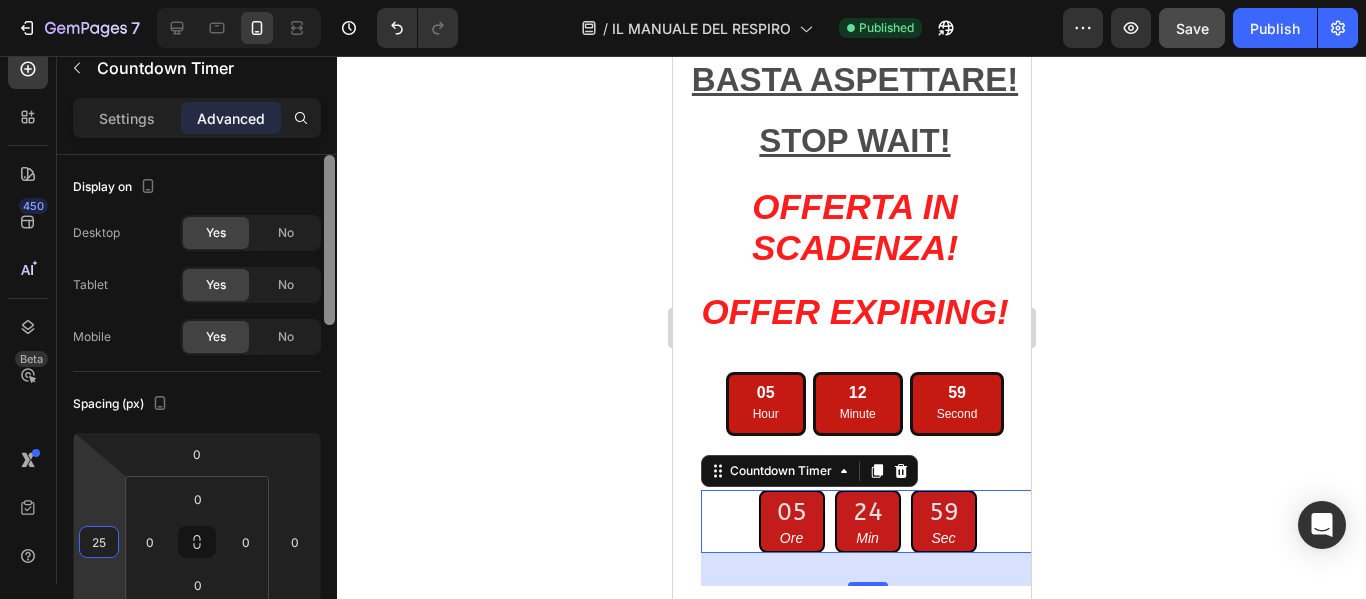 drag, startPoint x: 329, startPoint y: 318, endPoint x: 319, endPoint y: 174, distance: 144.3468 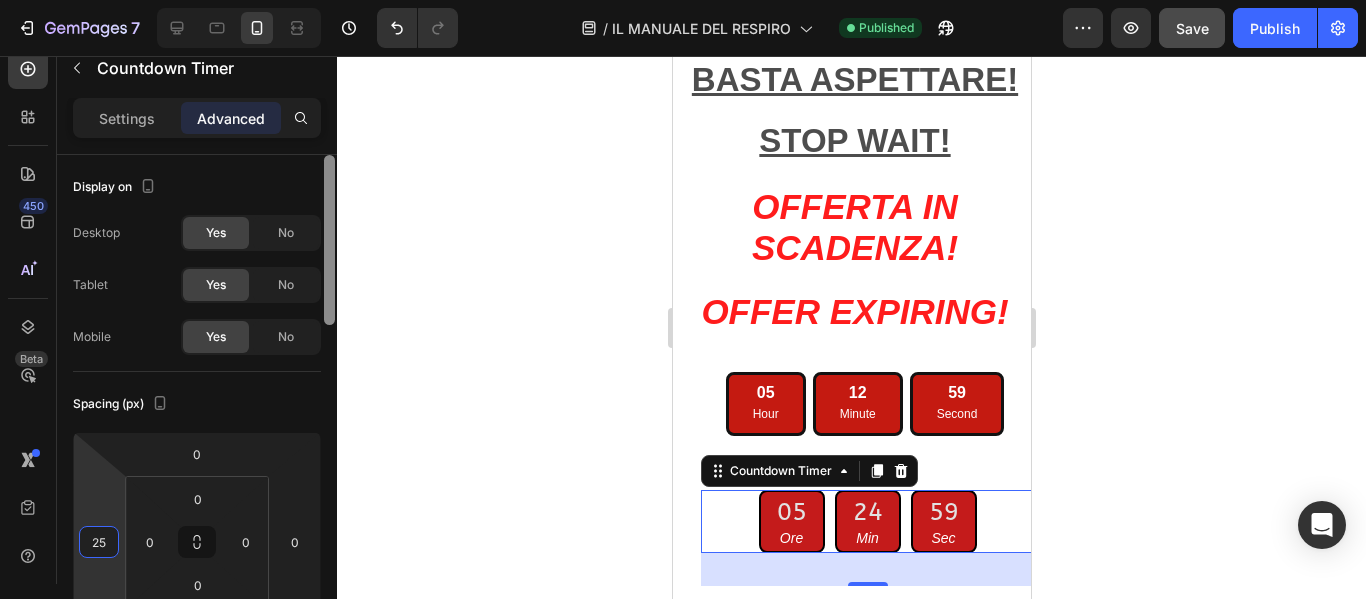 click on "Display on Desktop Yes No Tablet Yes No Mobile Yes No Spacing (px) 0 25 33 0 0 0 0 0 Shape Border Add... Corner Add... Shadow Add... Position Static Opacity 100% Animation Upgrade to Build plan  to unlock Animation & other premium features. Interaction Upgrade to Optimize plan  to unlock Interaction & other premium features. CSS class lang-it Delete element" at bounding box center [197, 398] 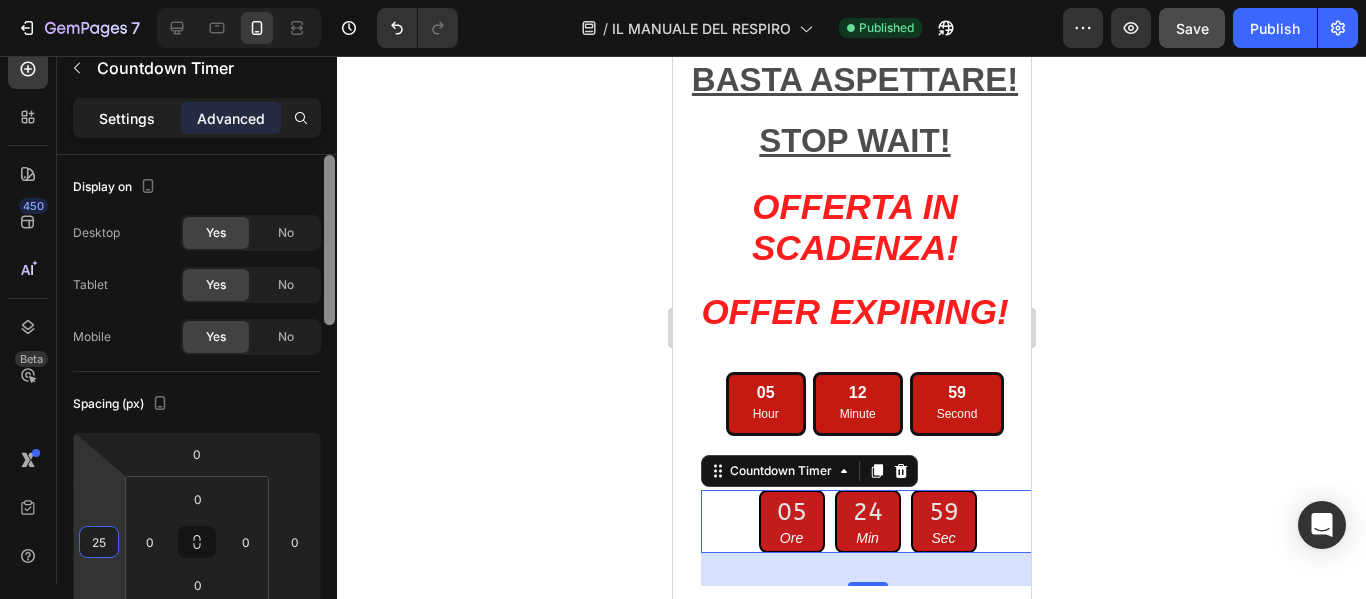 click on "Settings" at bounding box center (127, 118) 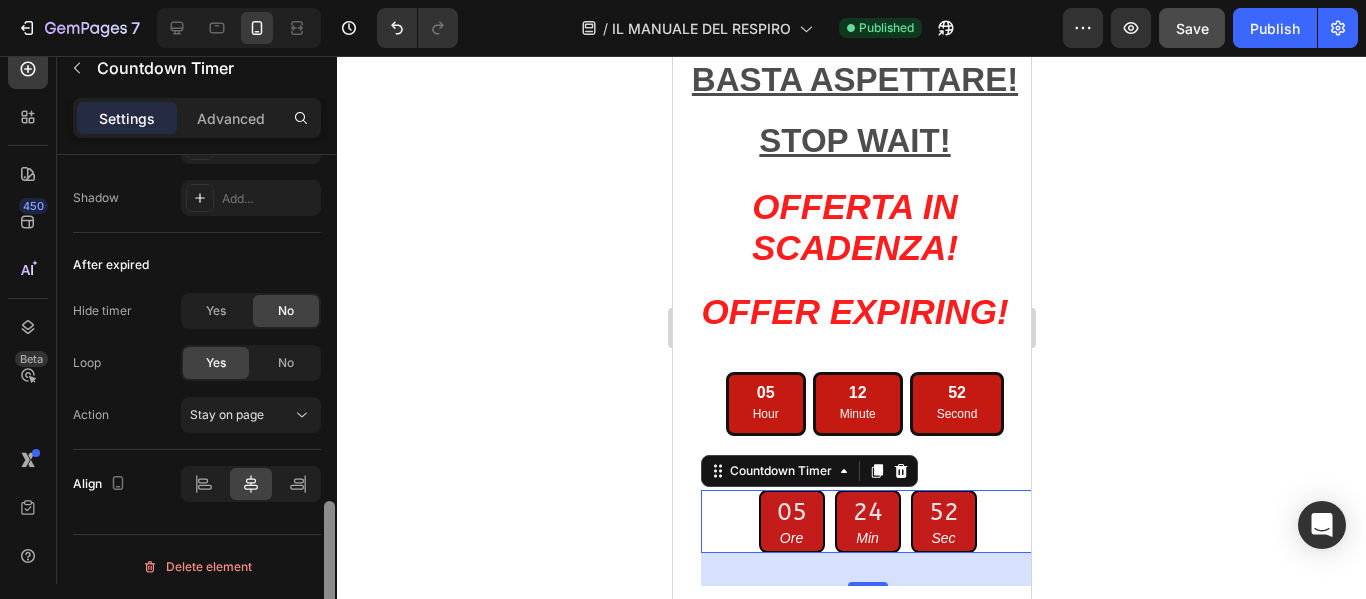 scroll, scrollTop: 1244, scrollLeft: 0, axis: vertical 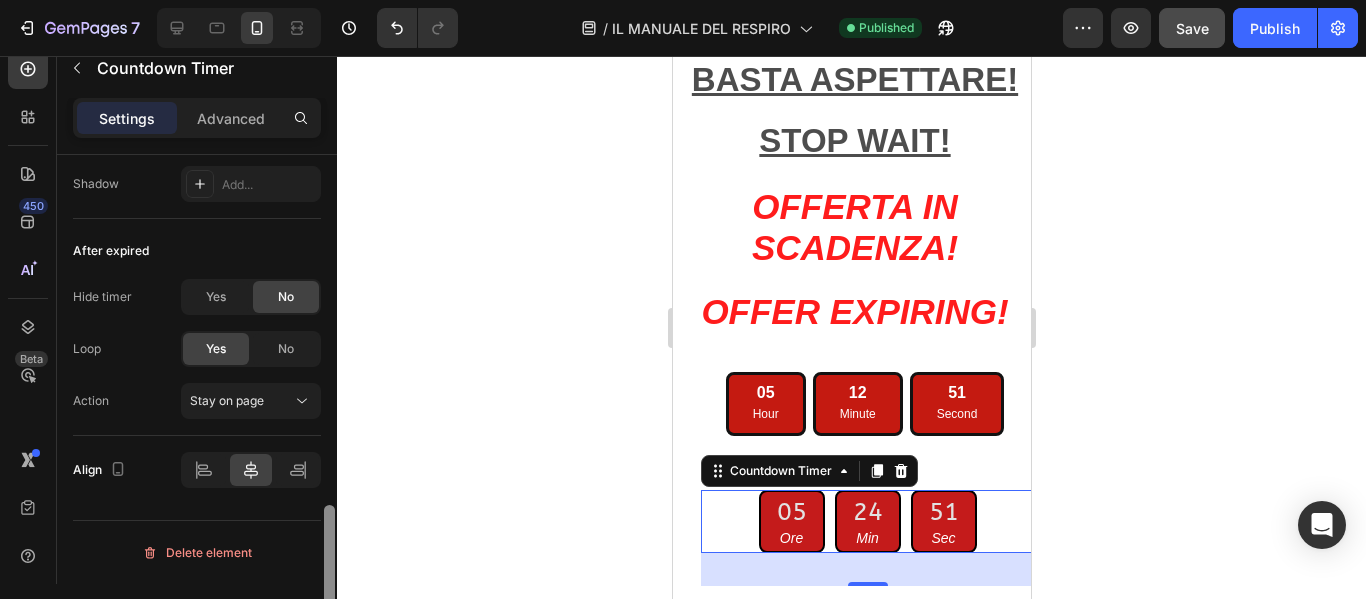 drag, startPoint x: 327, startPoint y: 219, endPoint x: 309, endPoint y: 572, distance: 353.45862 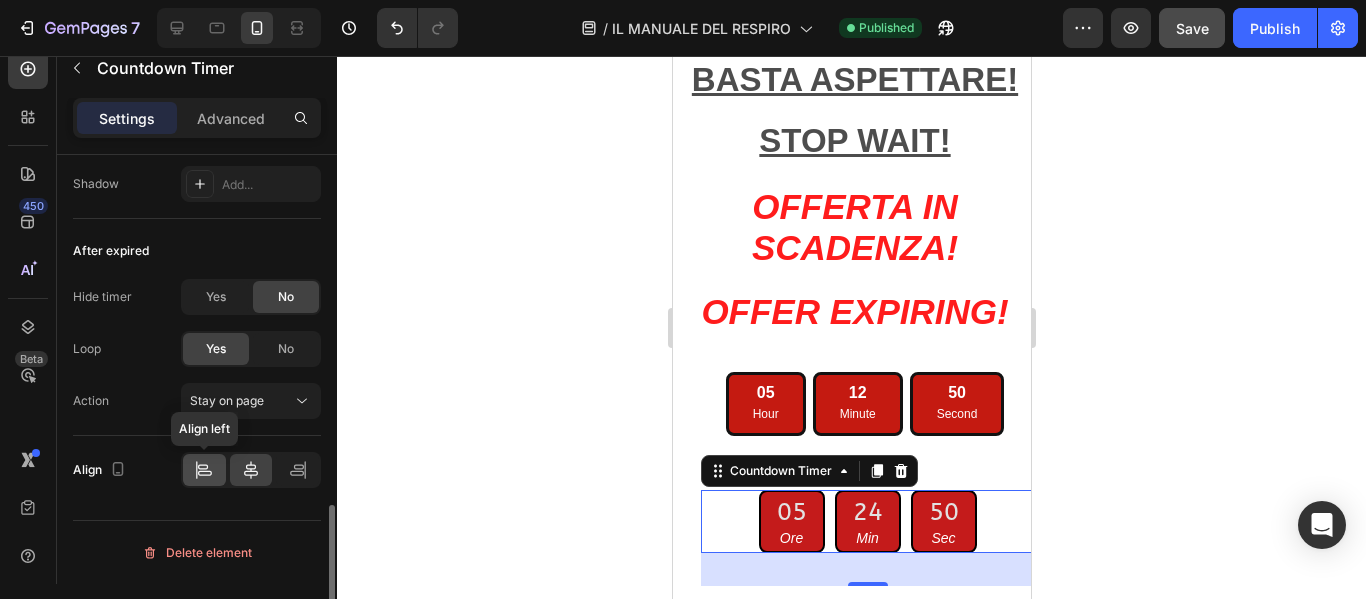 click 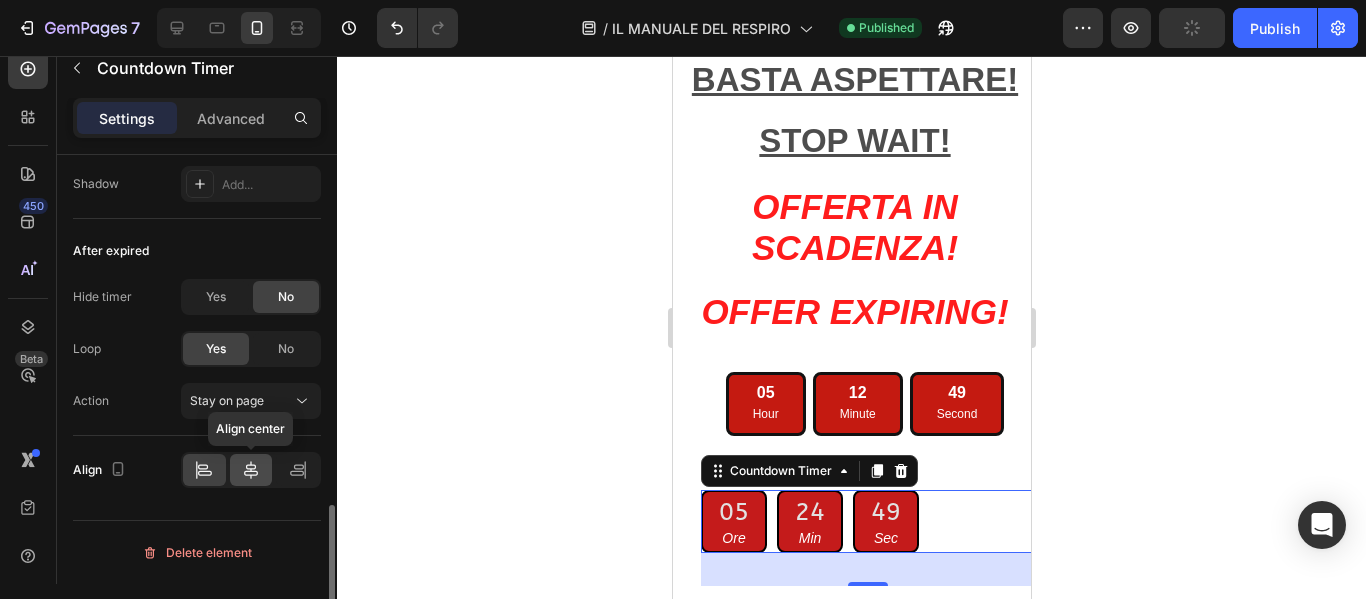 click 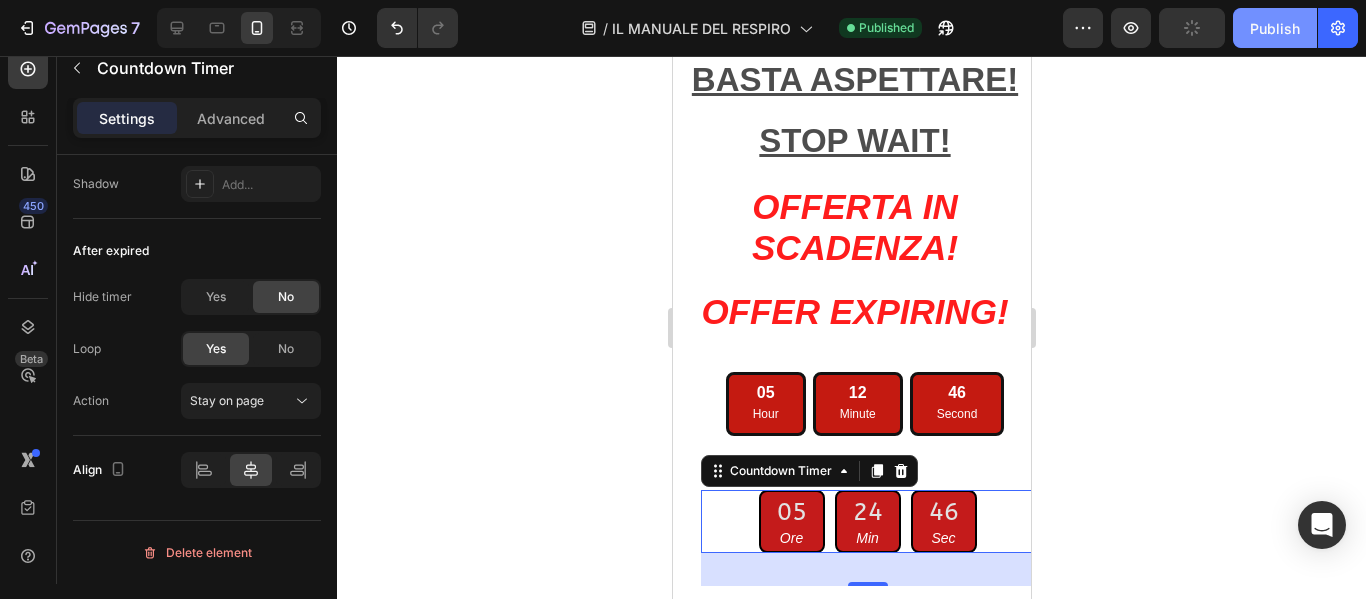 click on "Publish" at bounding box center (1275, 28) 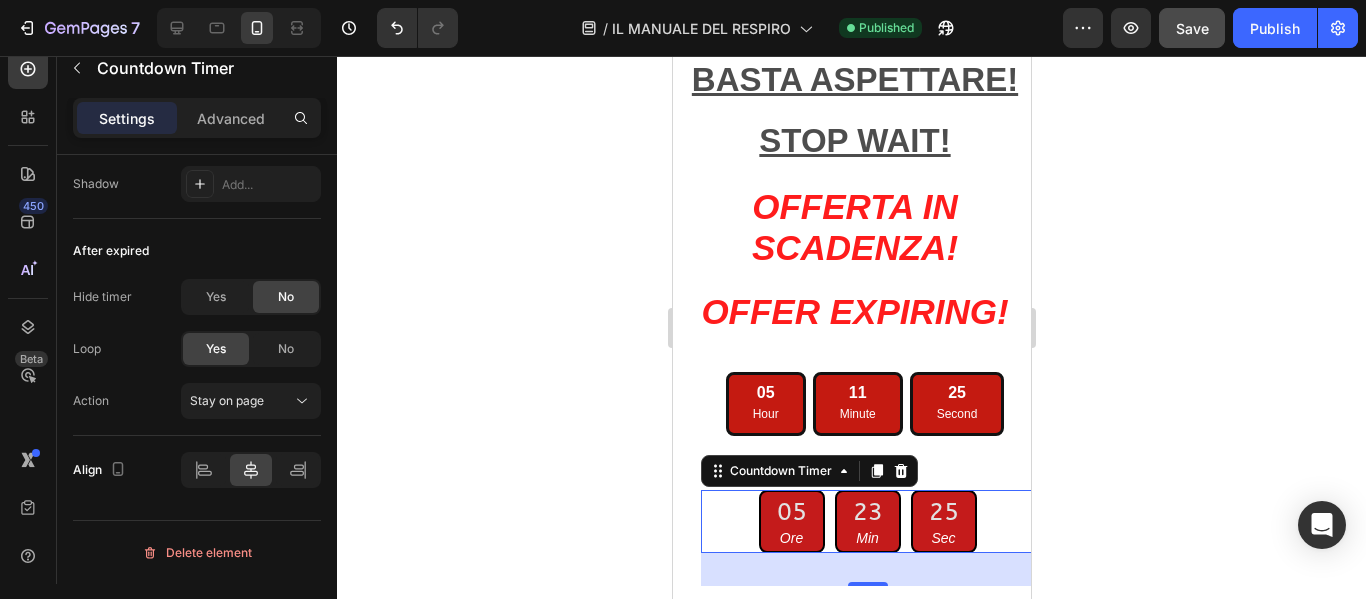 click 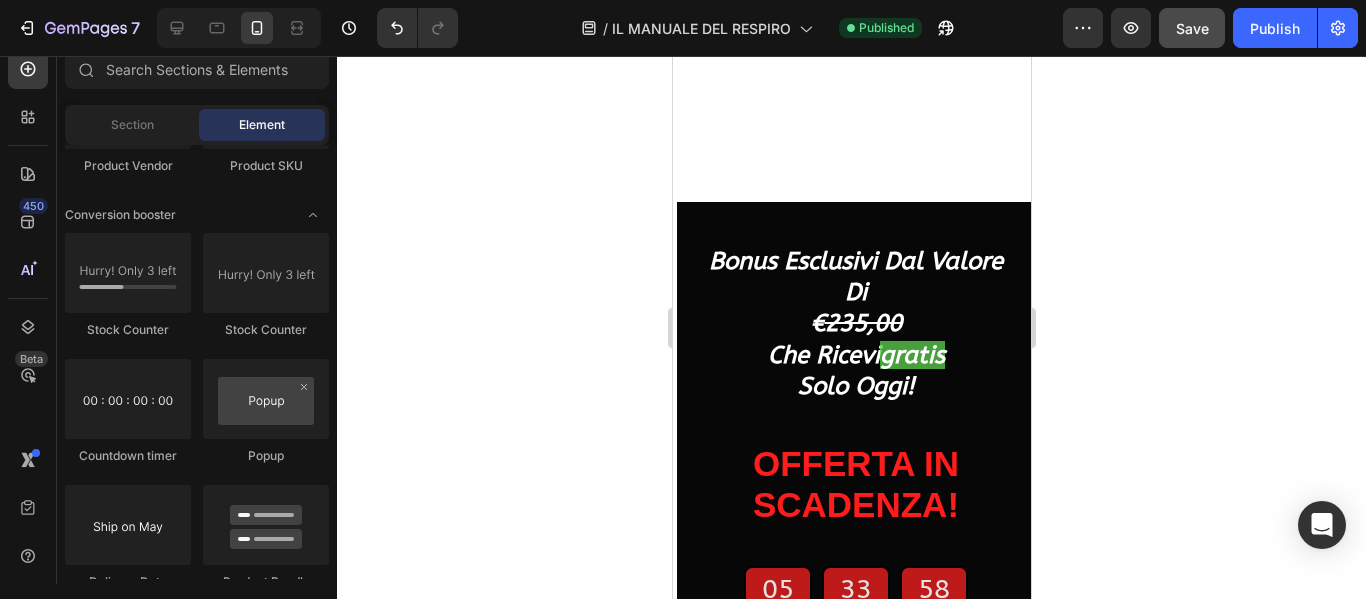 scroll, scrollTop: 26654, scrollLeft: 0, axis: vertical 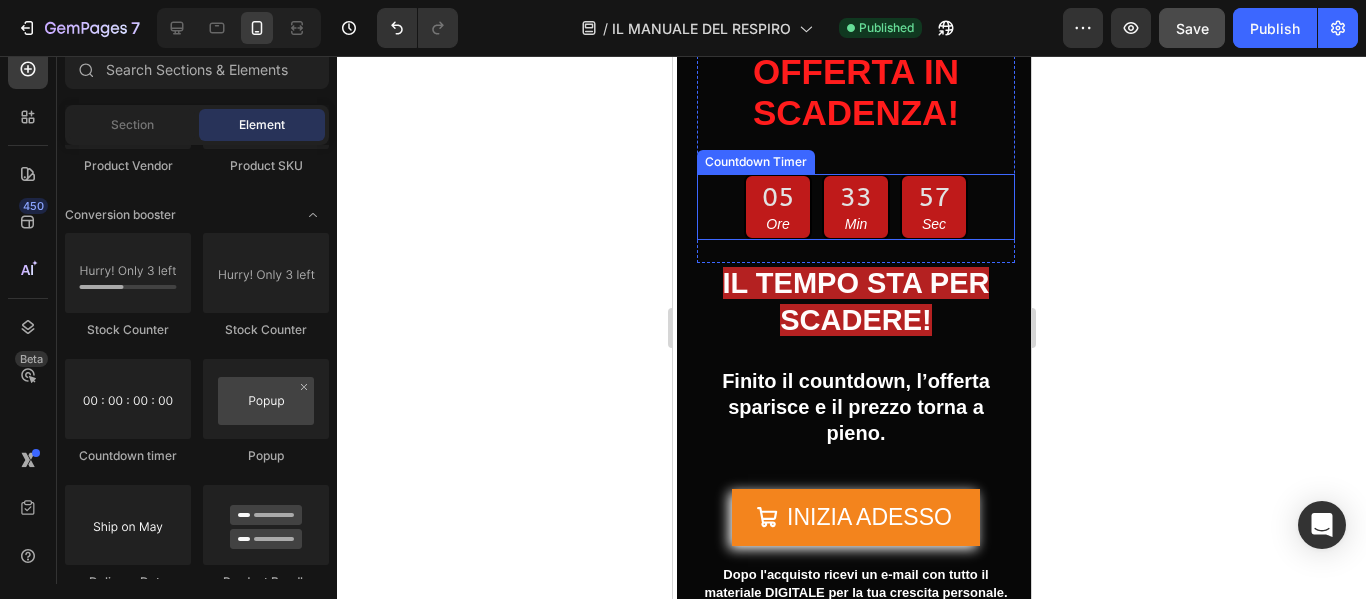 click on "33" at bounding box center (855, 197) 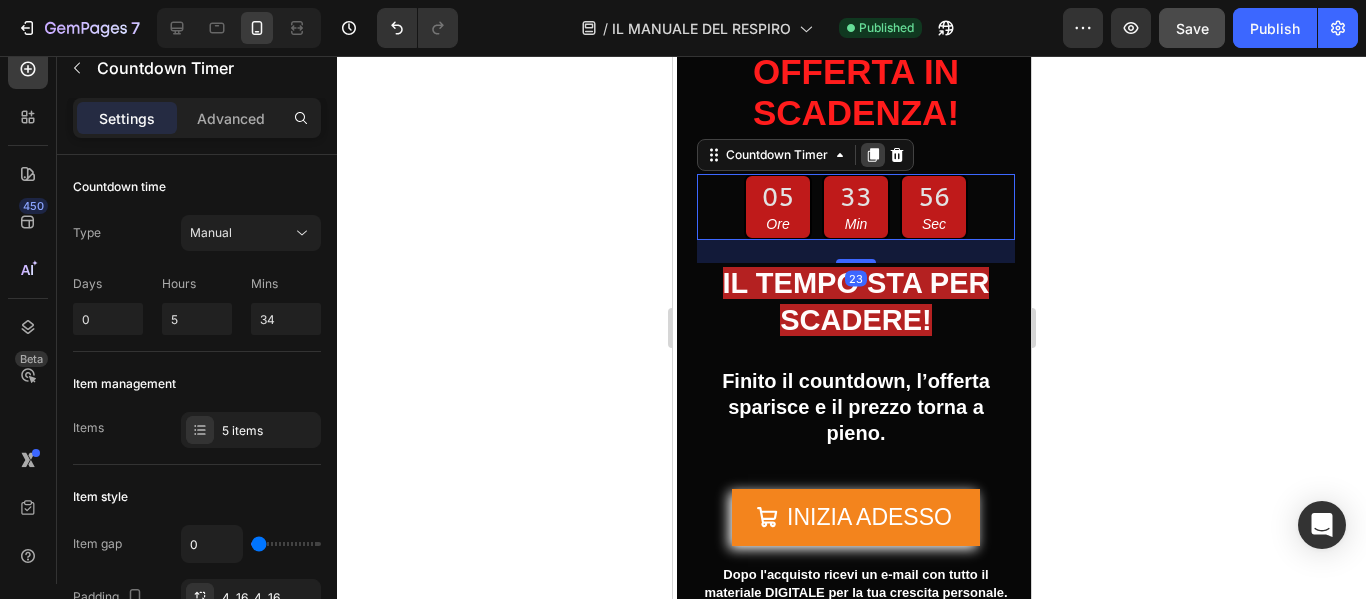 click 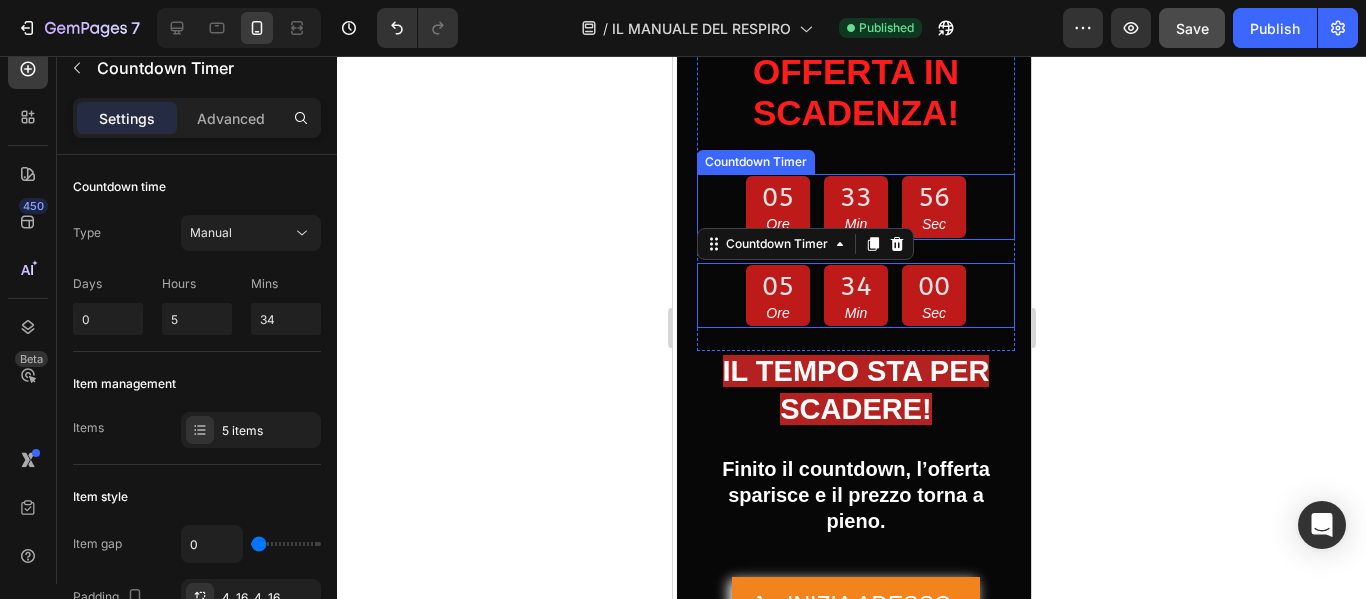 scroll, scrollTop: 1244, scrollLeft: 0, axis: vertical 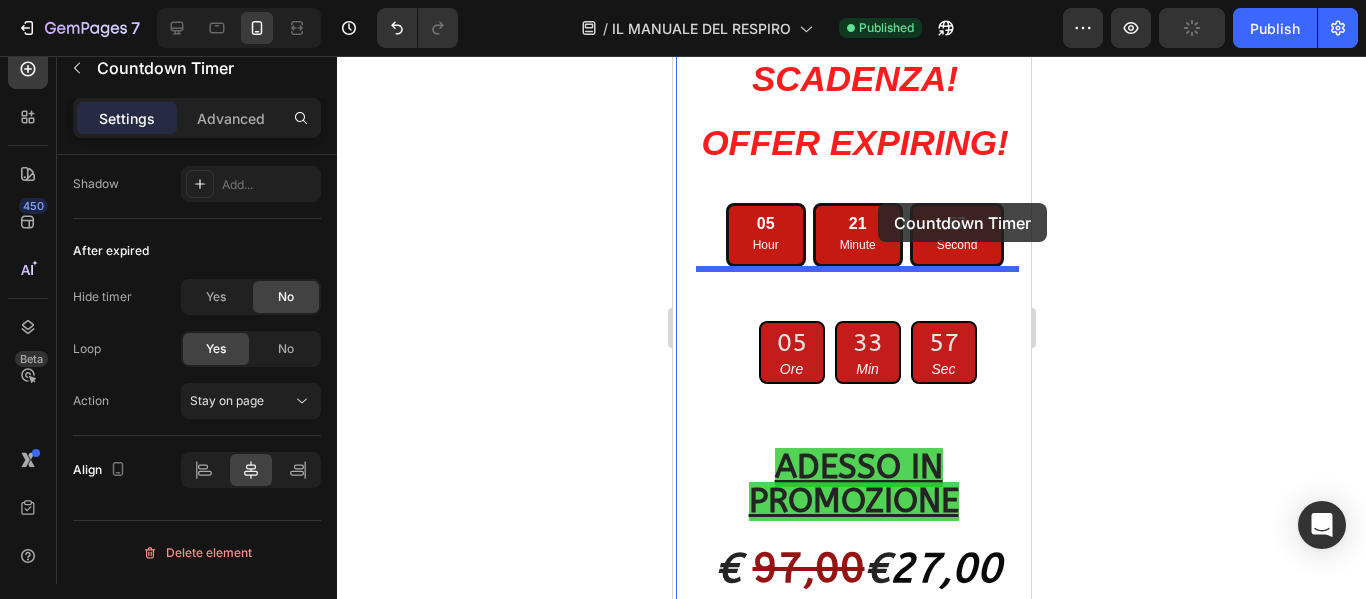 drag, startPoint x: 871, startPoint y: 289, endPoint x: 1901, endPoint y: 90, distance: 1049.0476 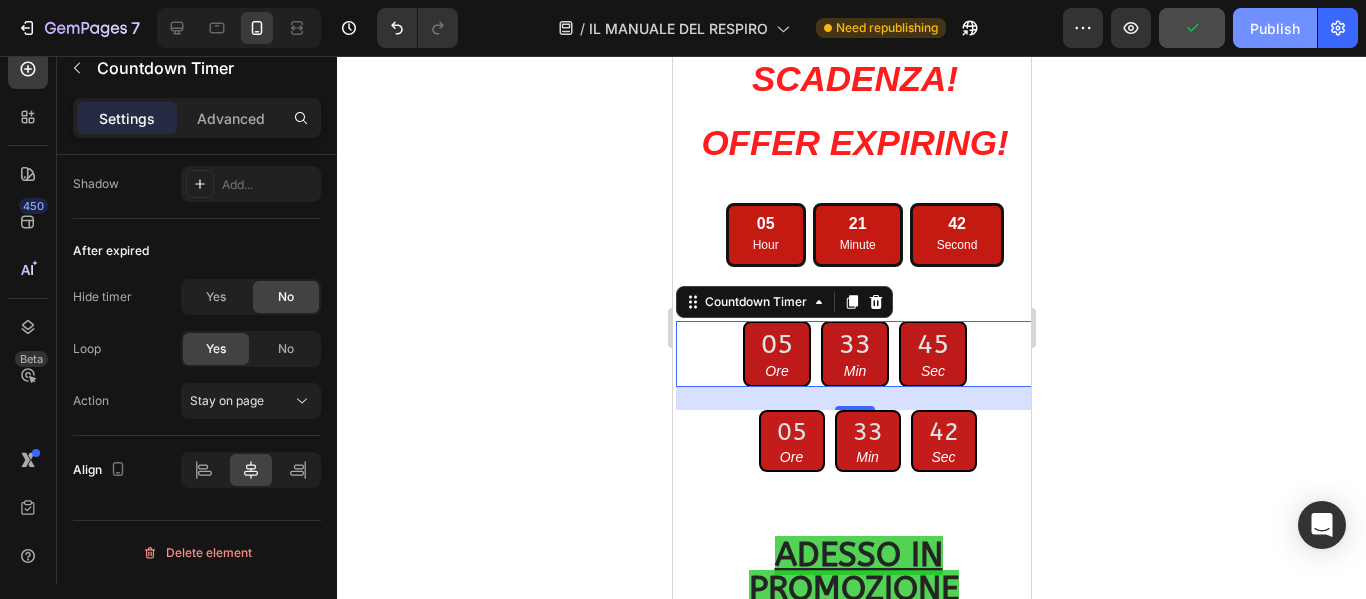 click on "Publish" at bounding box center [1275, 28] 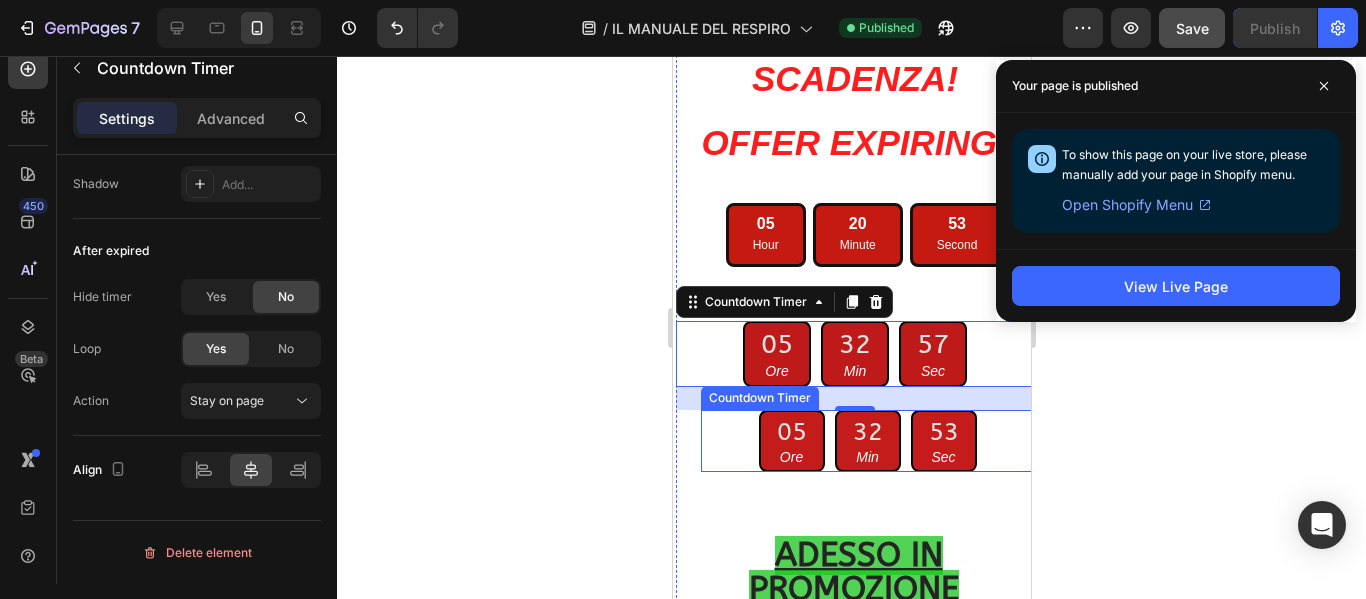 click on "Sec" at bounding box center [943, 457] 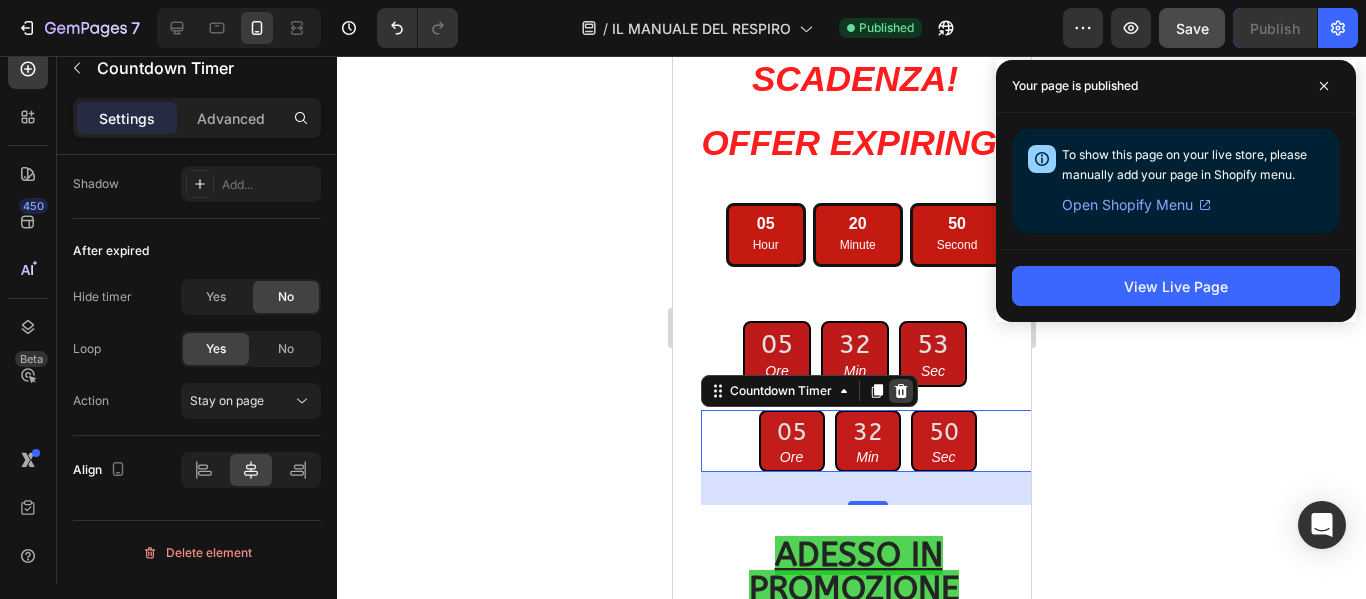 click 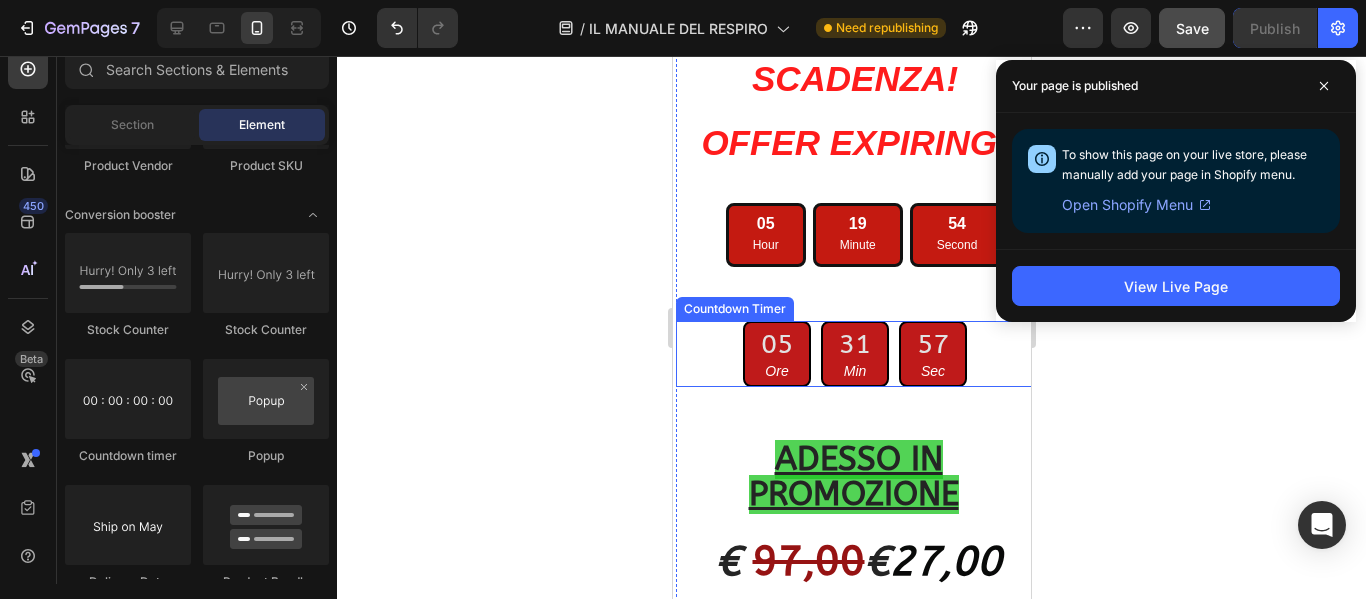 click on "05 Ore 31 Min 57 Sec" at bounding box center [854, 353] 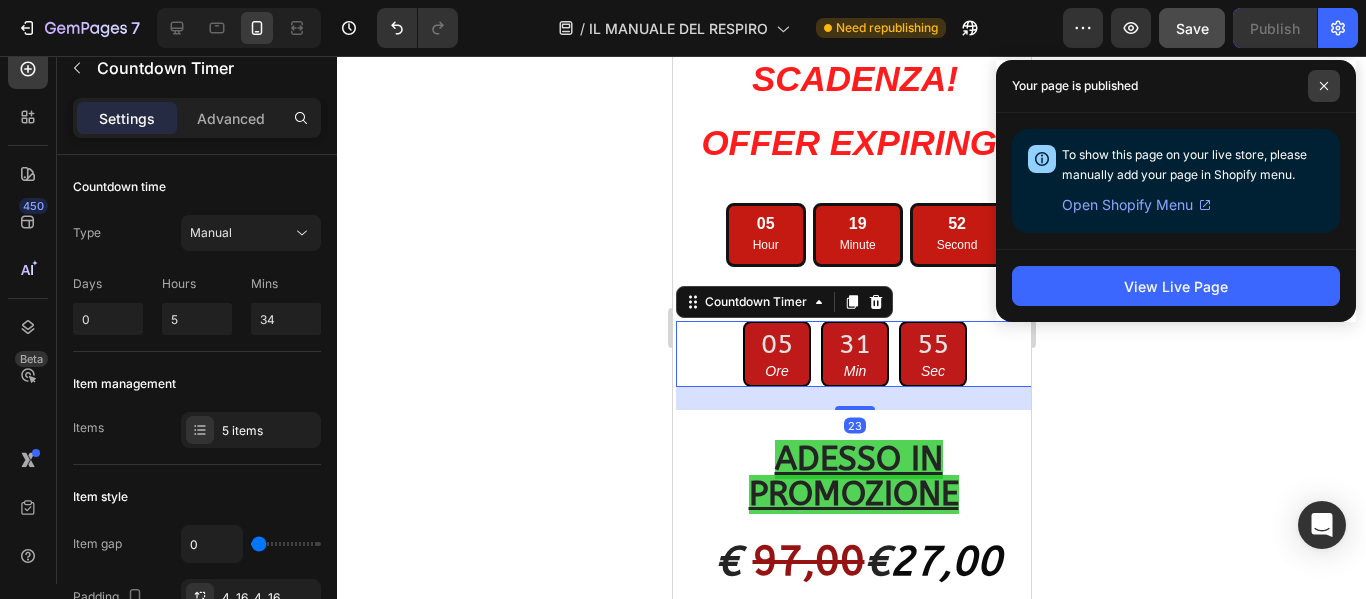 click 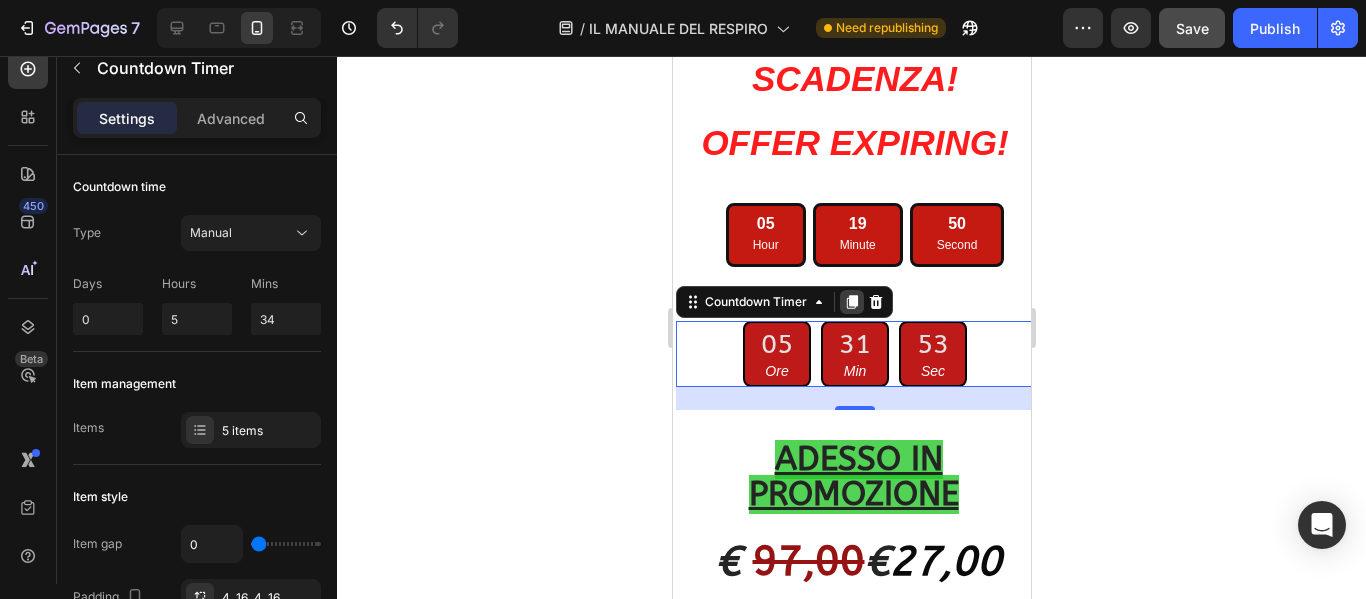 click 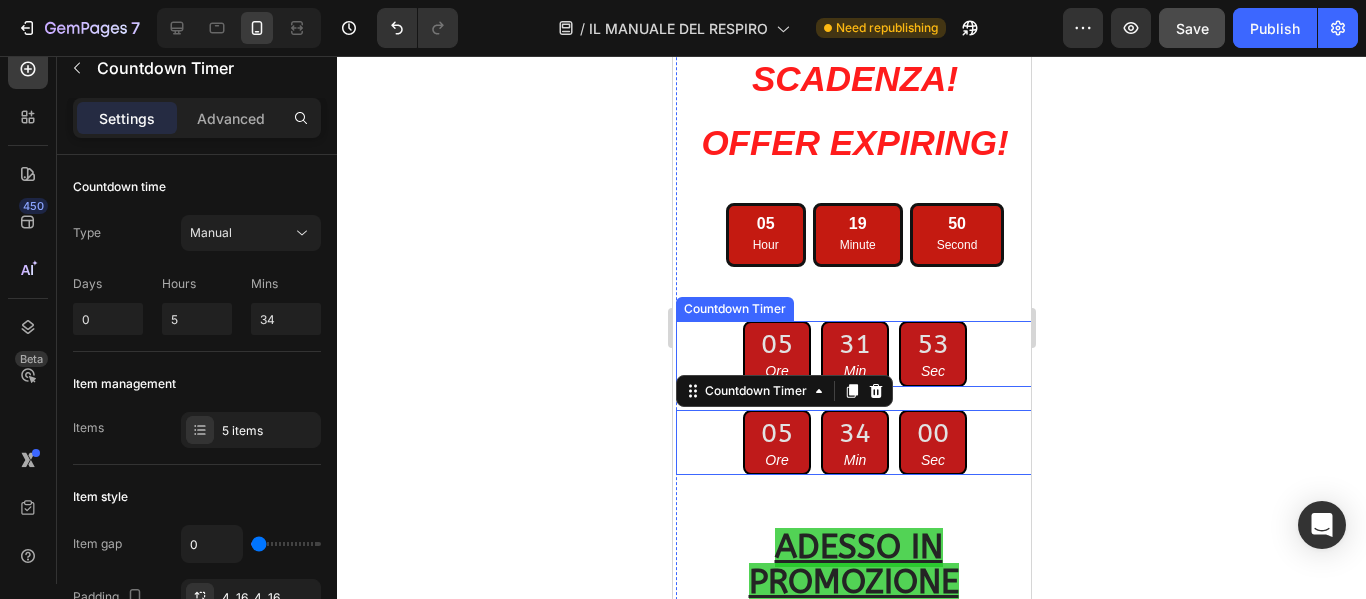 scroll, scrollTop: 1244, scrollLeft: 0, axis: vertical 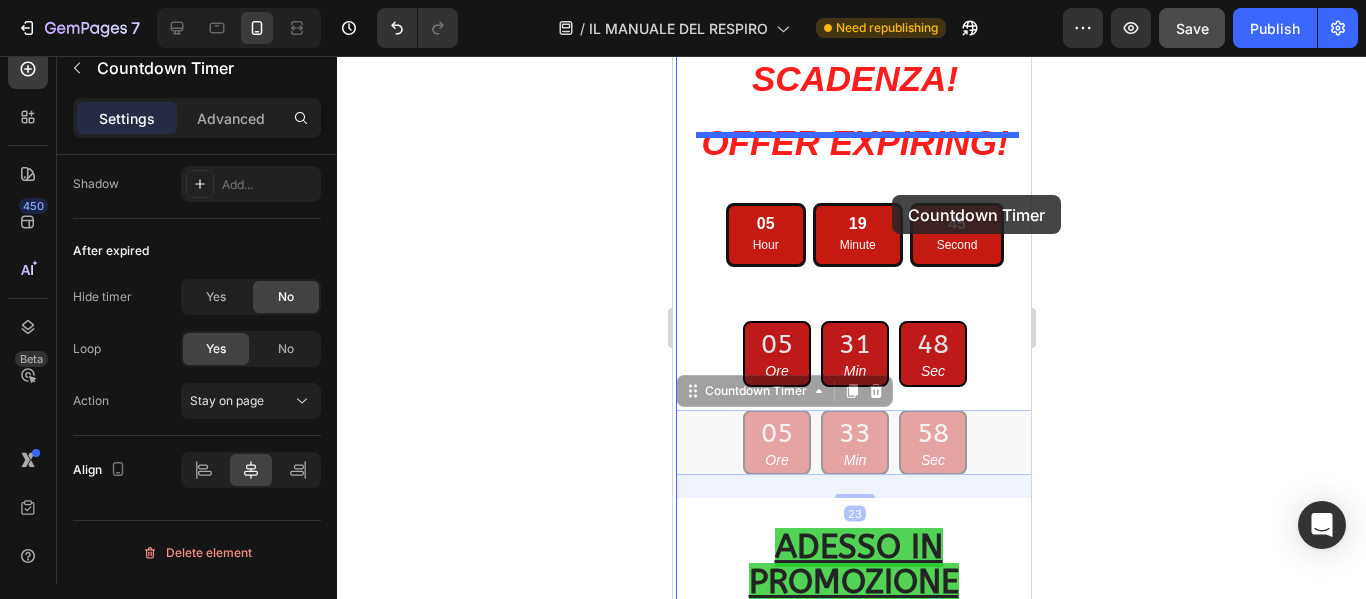 drag, startPoint x: 888, startPoint y: 380, endPoint x: 891, endPoint y: 195, distance: 185.02432 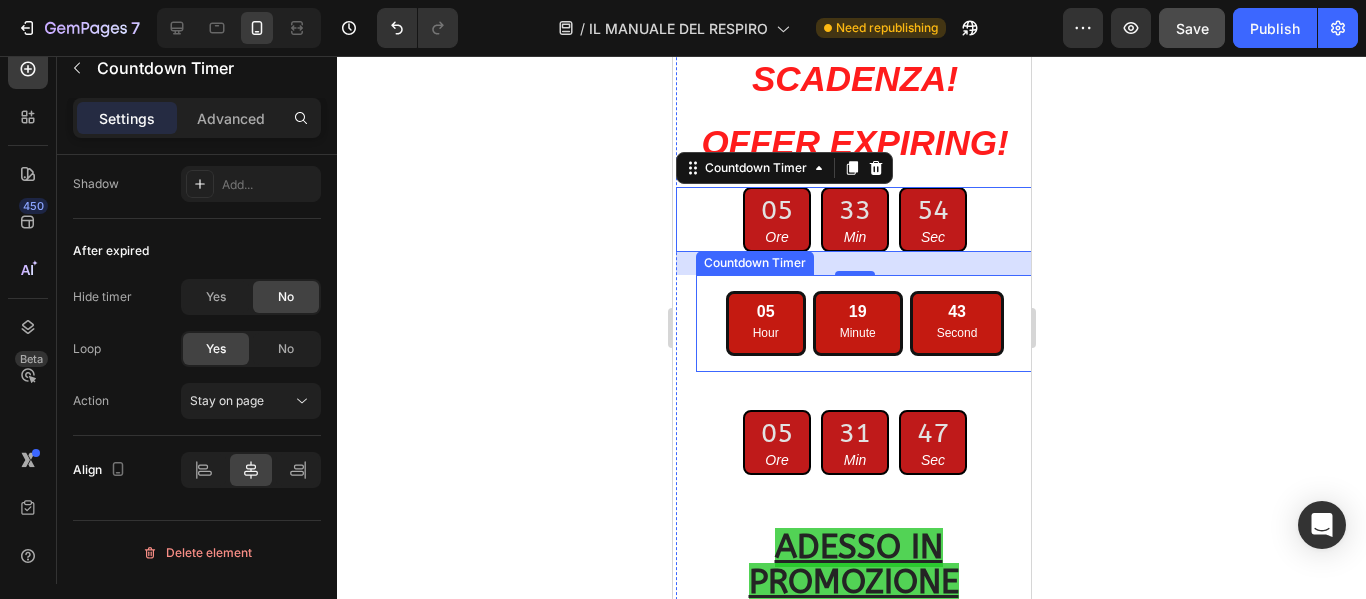 click on "43 Second" at bounding box center (956, 323) 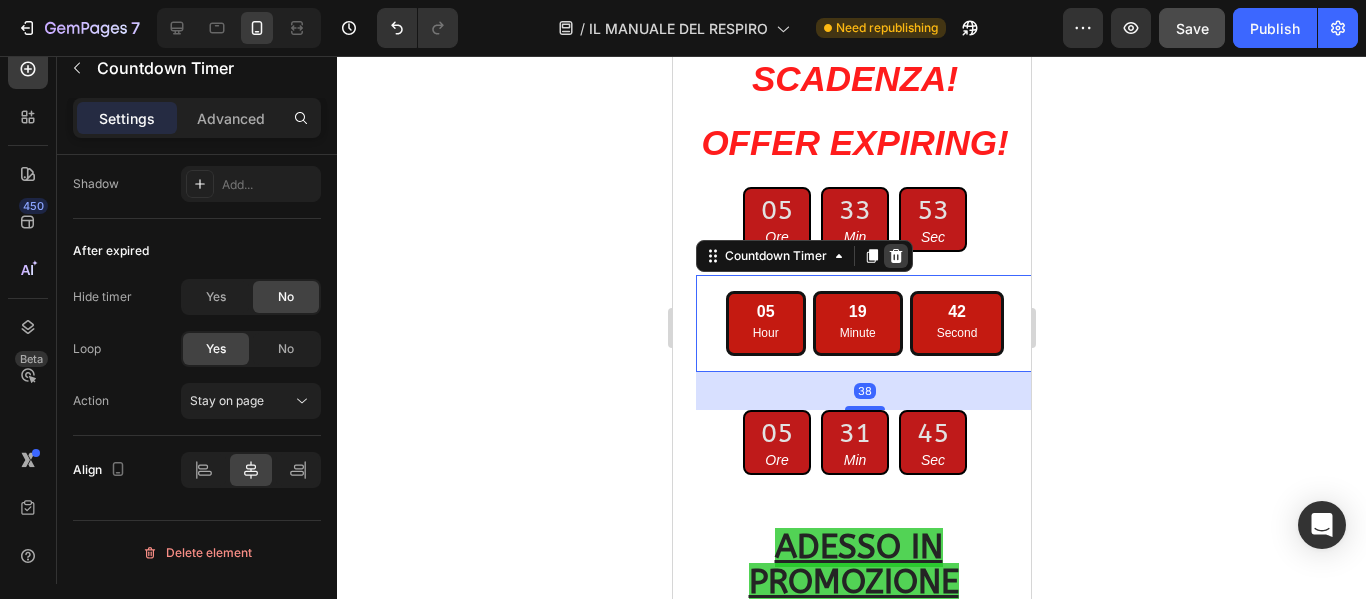 click 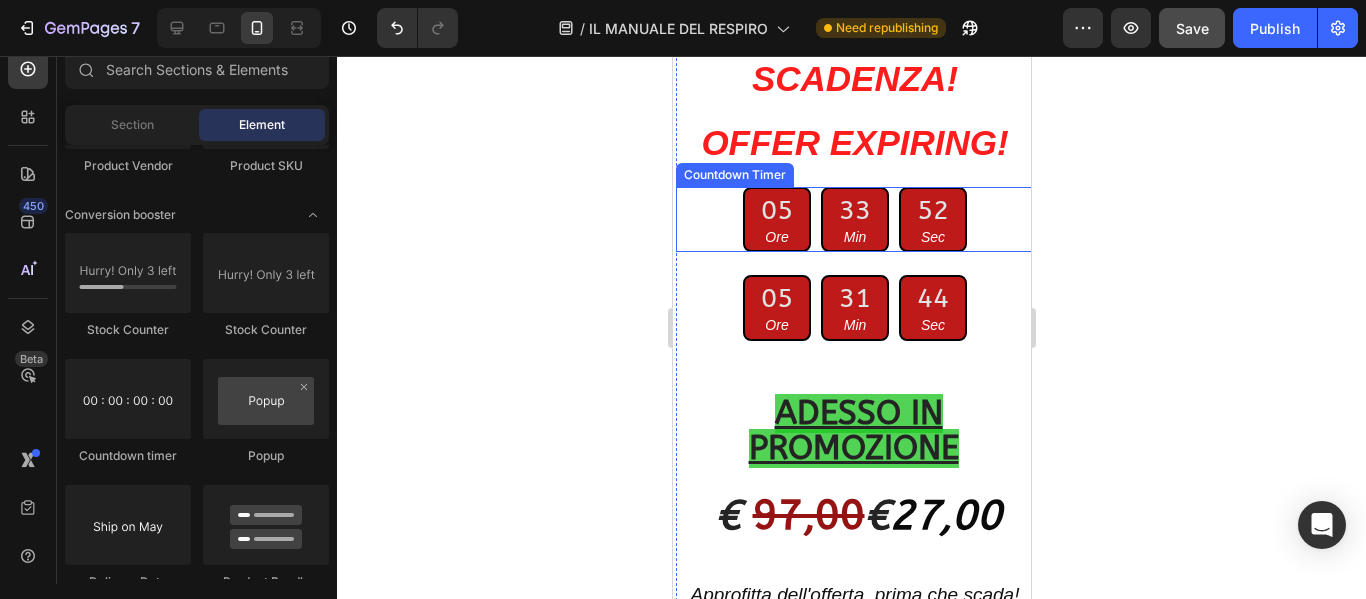 click on "33" at bounding box center (854, 210) 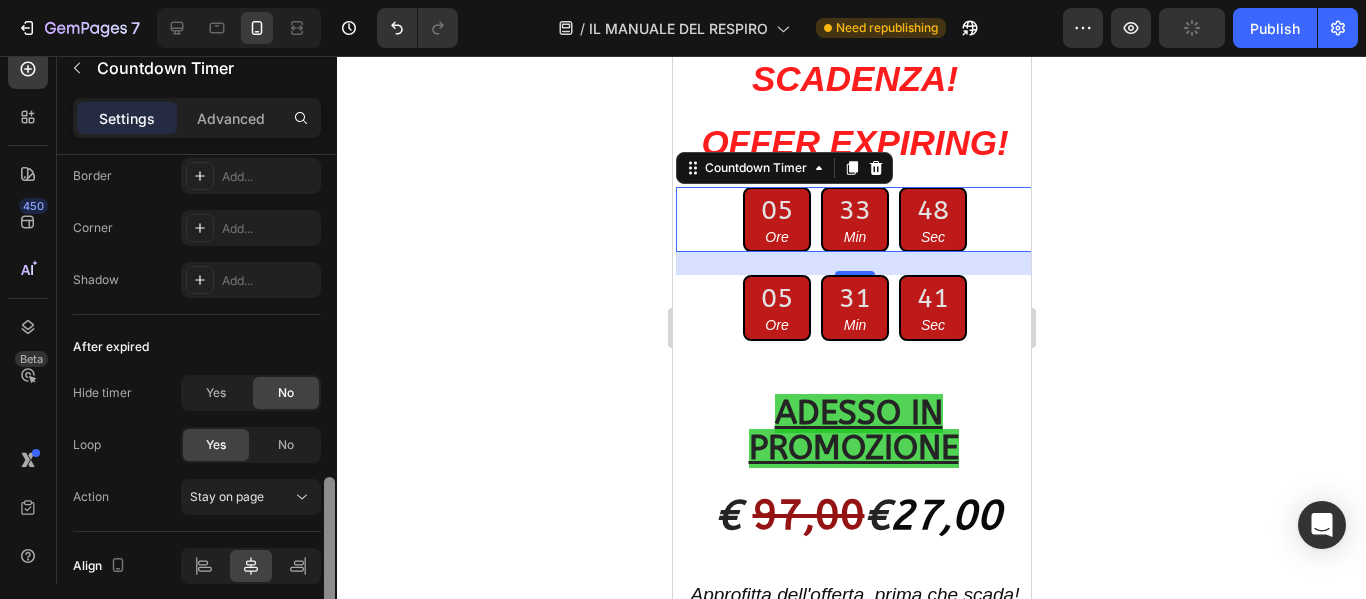 scroll, scrollTop: 1244, scrollLeft: 0, axis: vertical 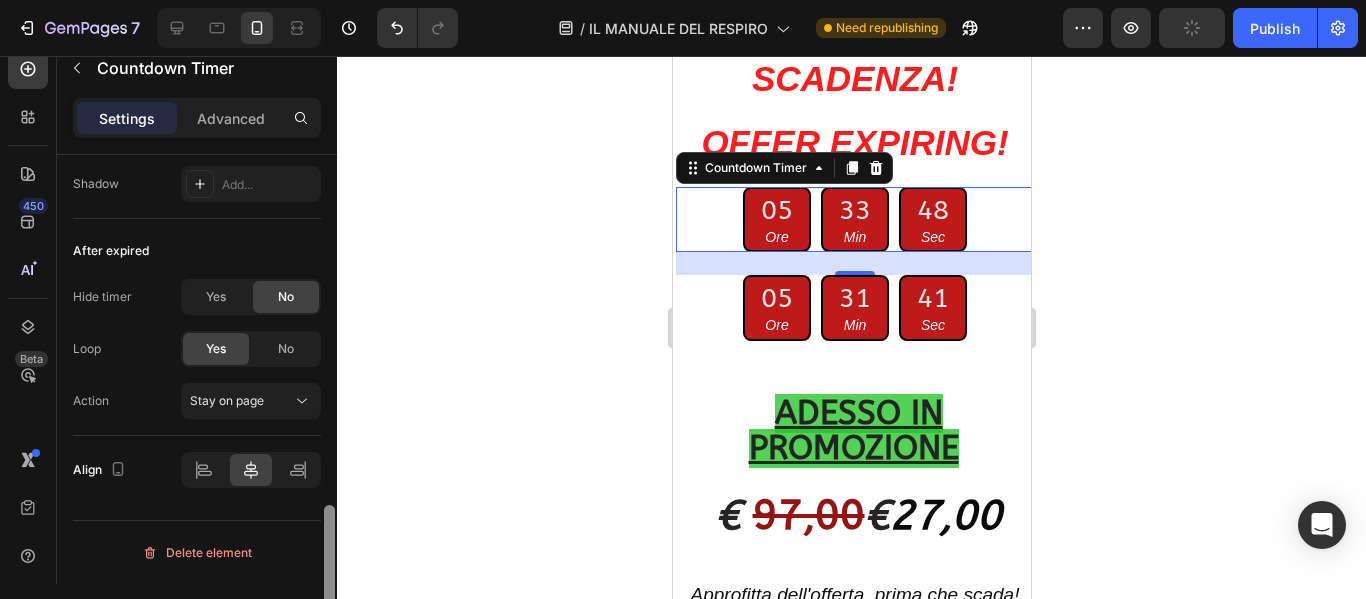drag, startPoint x: 329, startPoint y: 221, endPoint x: 268, endPoint y: 628, distance: 411.54587 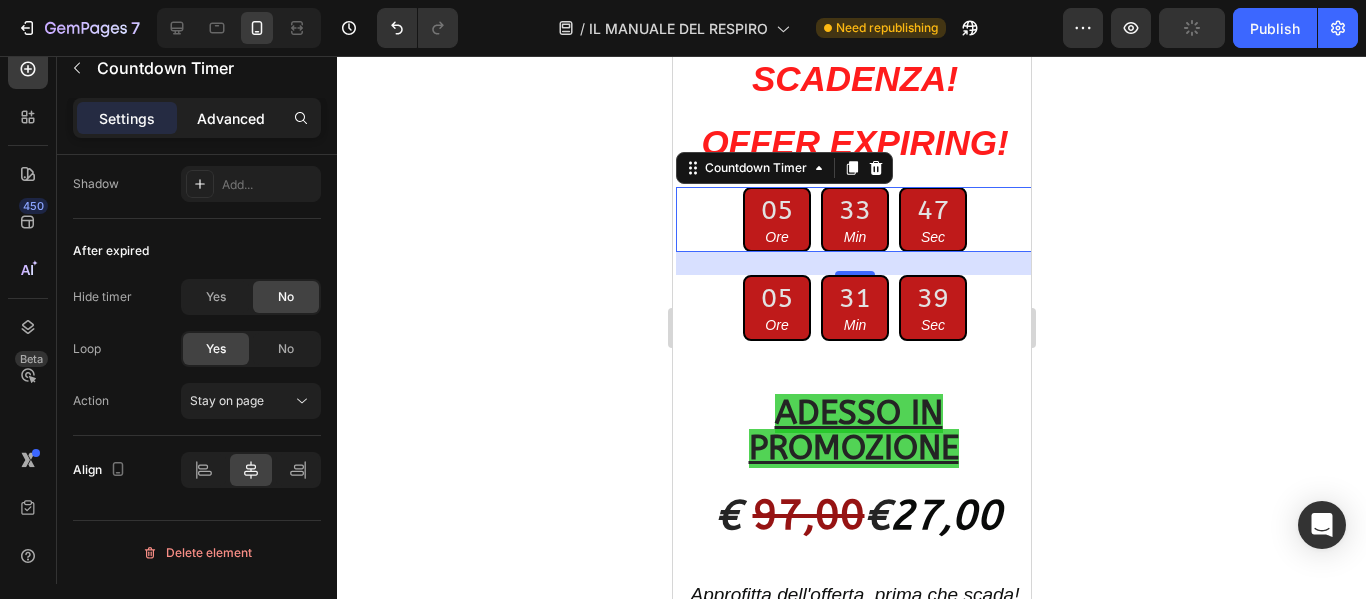 click on "Advanced" at bounding box center [231, 118] 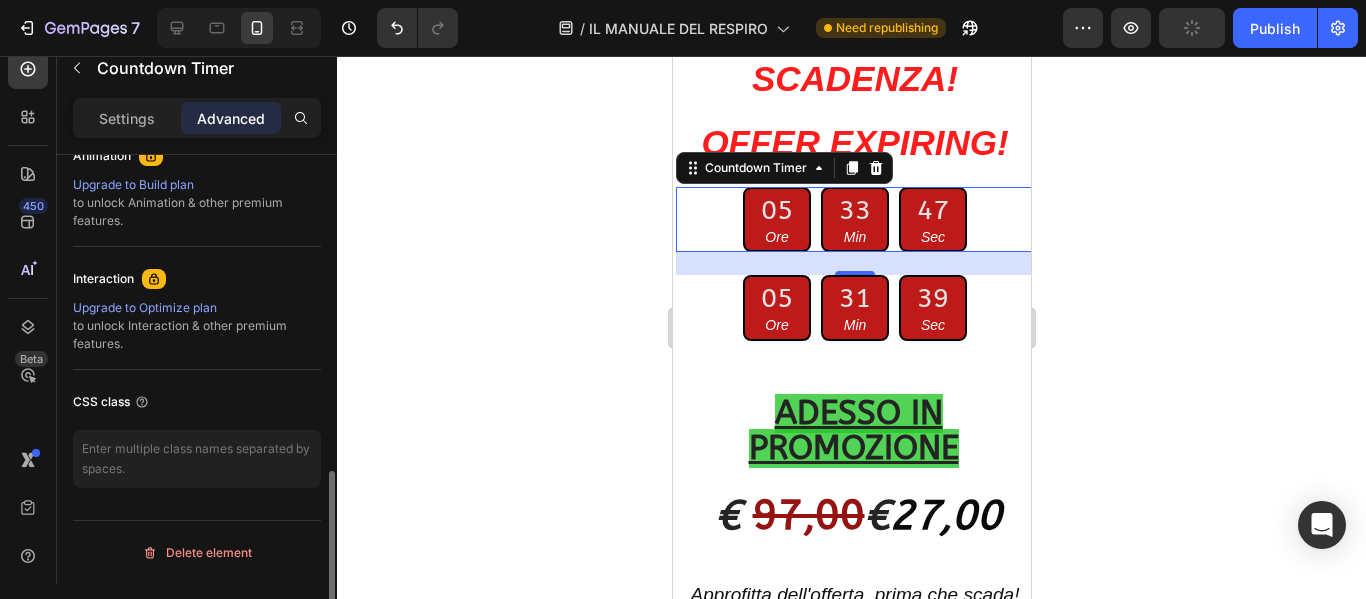 scroll, scrollTop: 902, scrollLeft: 0, axis: vertical 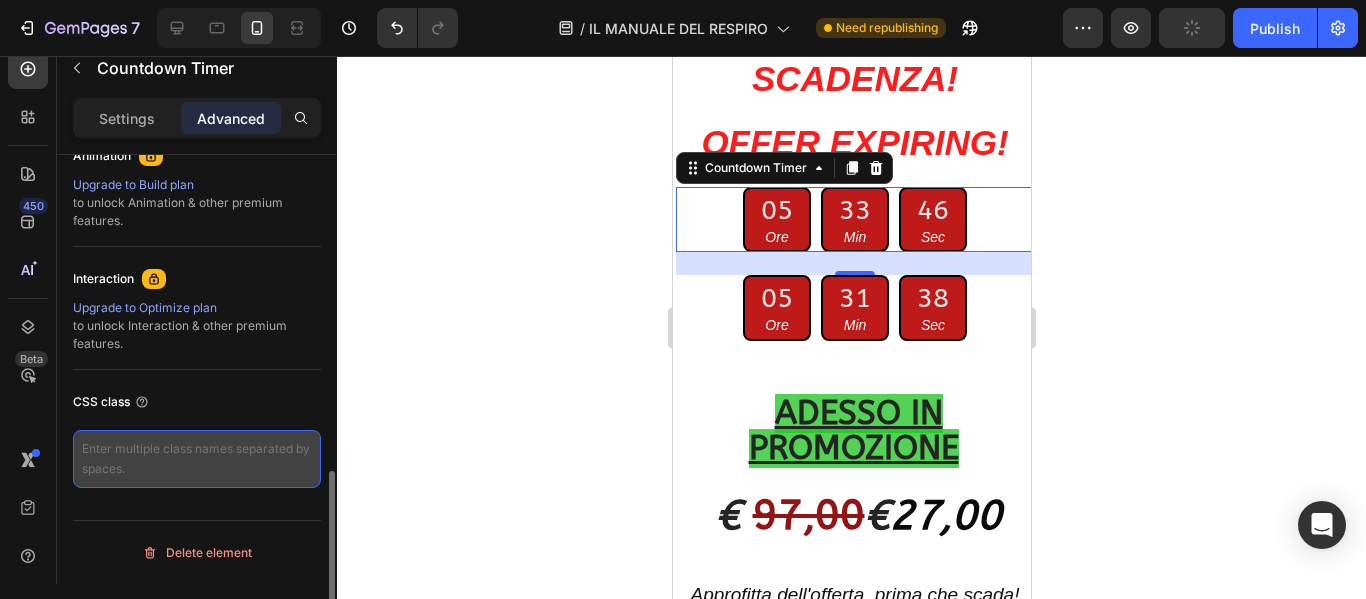 click at bounding box center (197, 459) 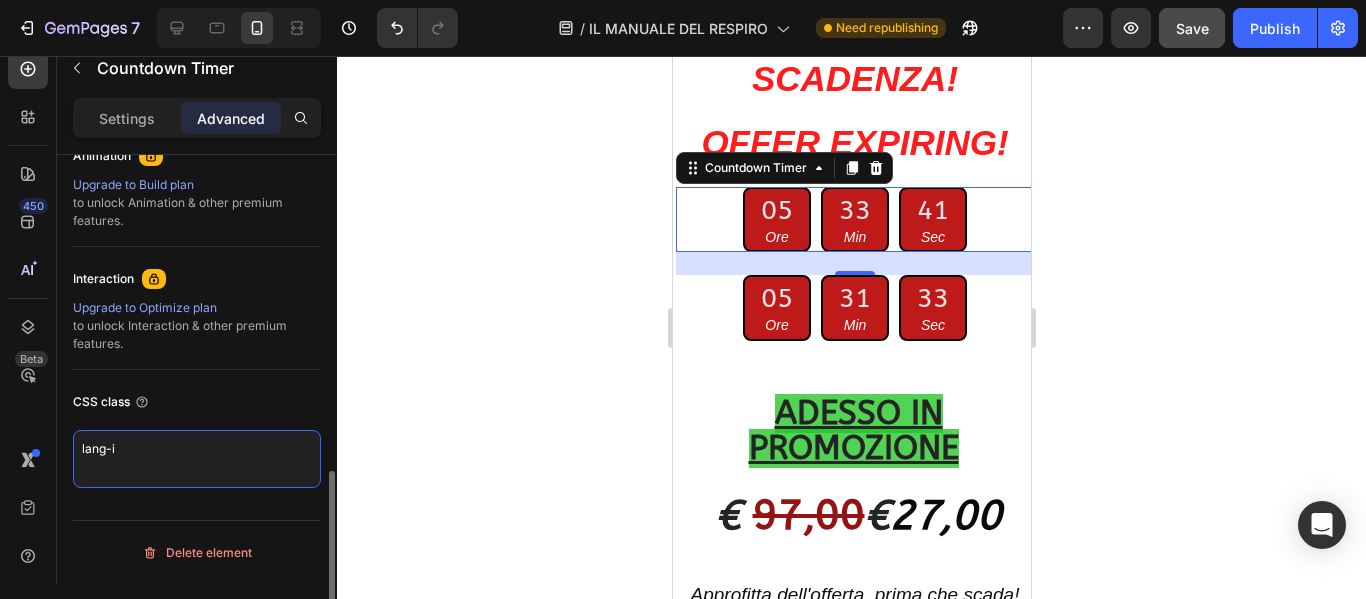 type on "lang-it" 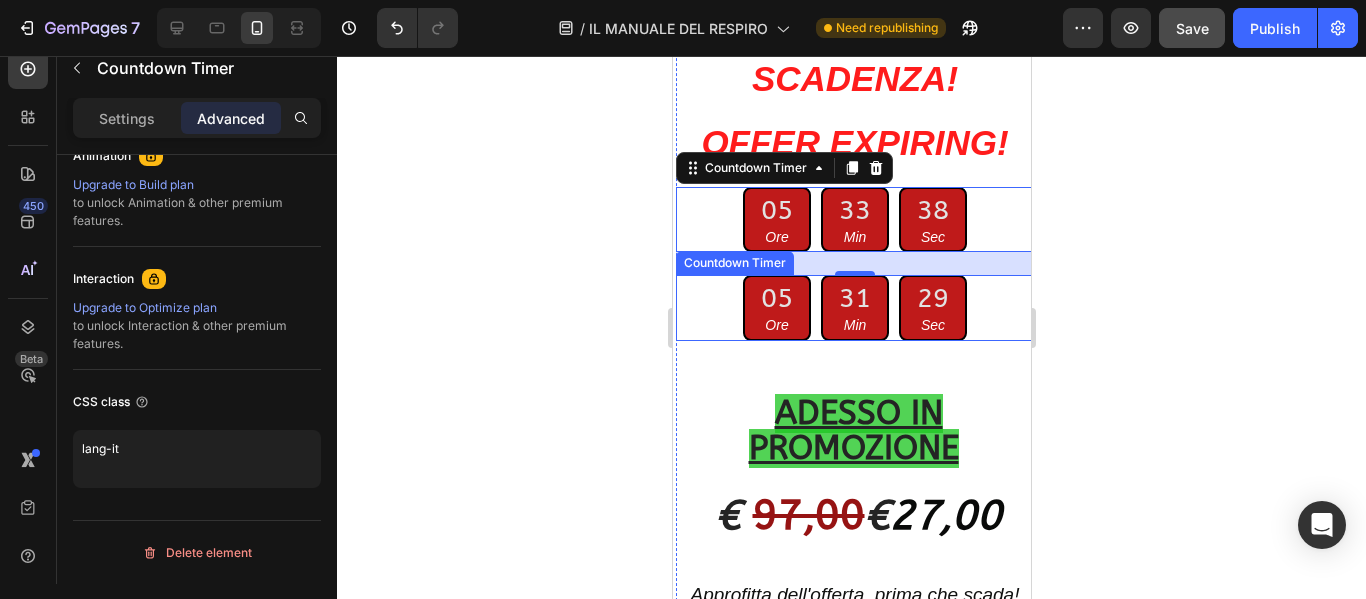 click on "05" at bounding box center (776, 298) 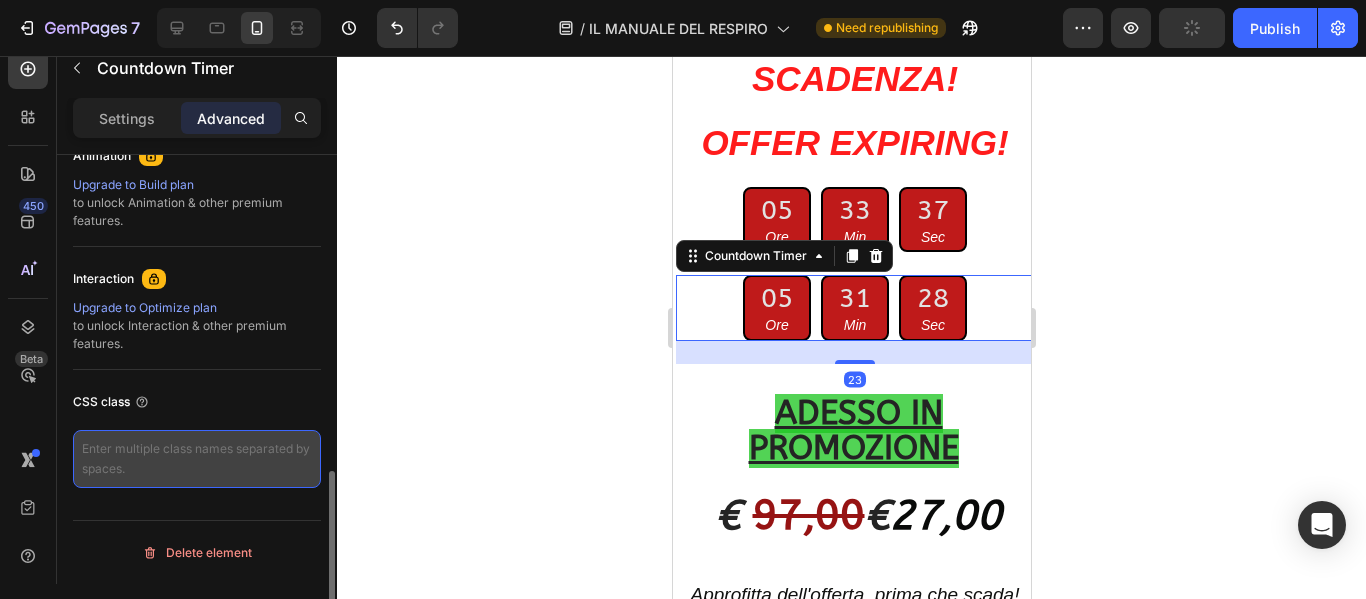 click at bounding box center (197, 459) 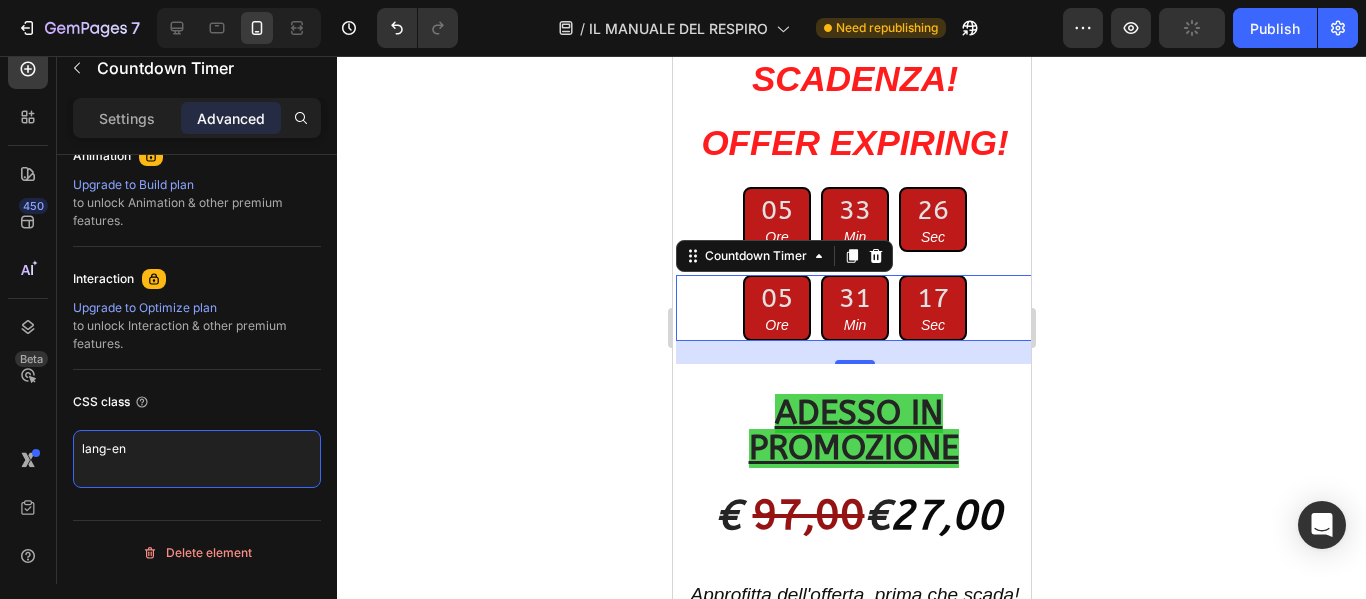 type on "lang-en" 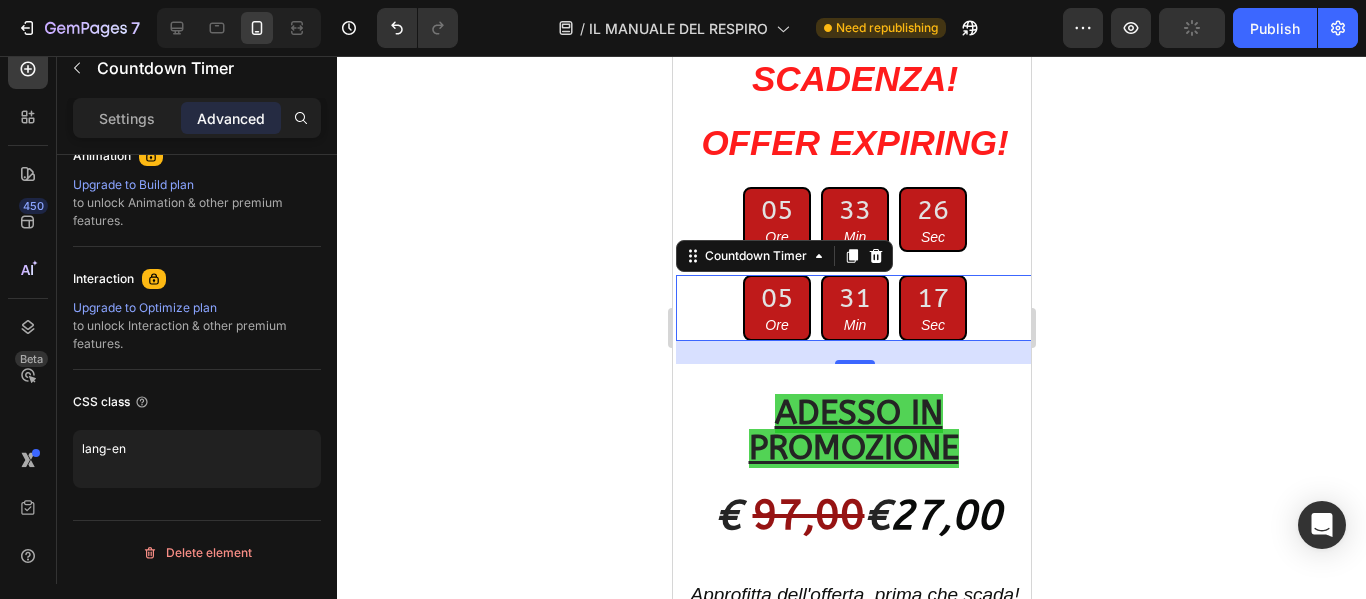 click on "17" at bounding box center [932, 298] 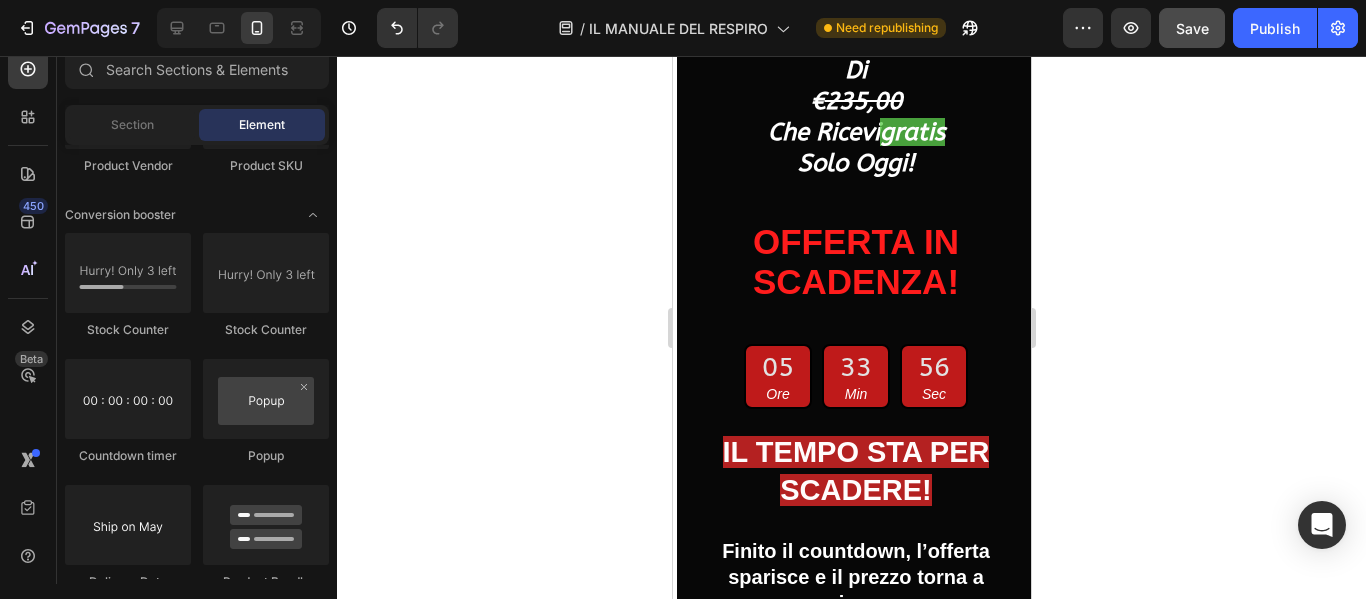 scroll, scrollTop: 26365, scrollLeft: 0, axis: vertical 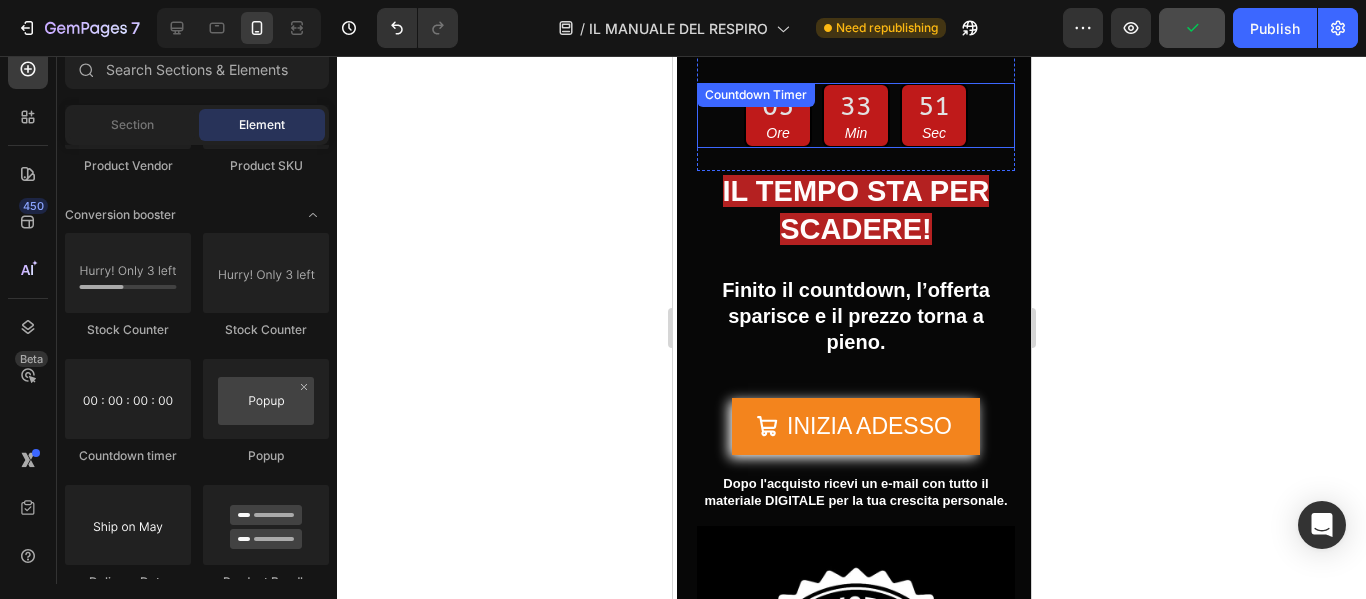 click on "33 Min" at bounding box center [855, 115] 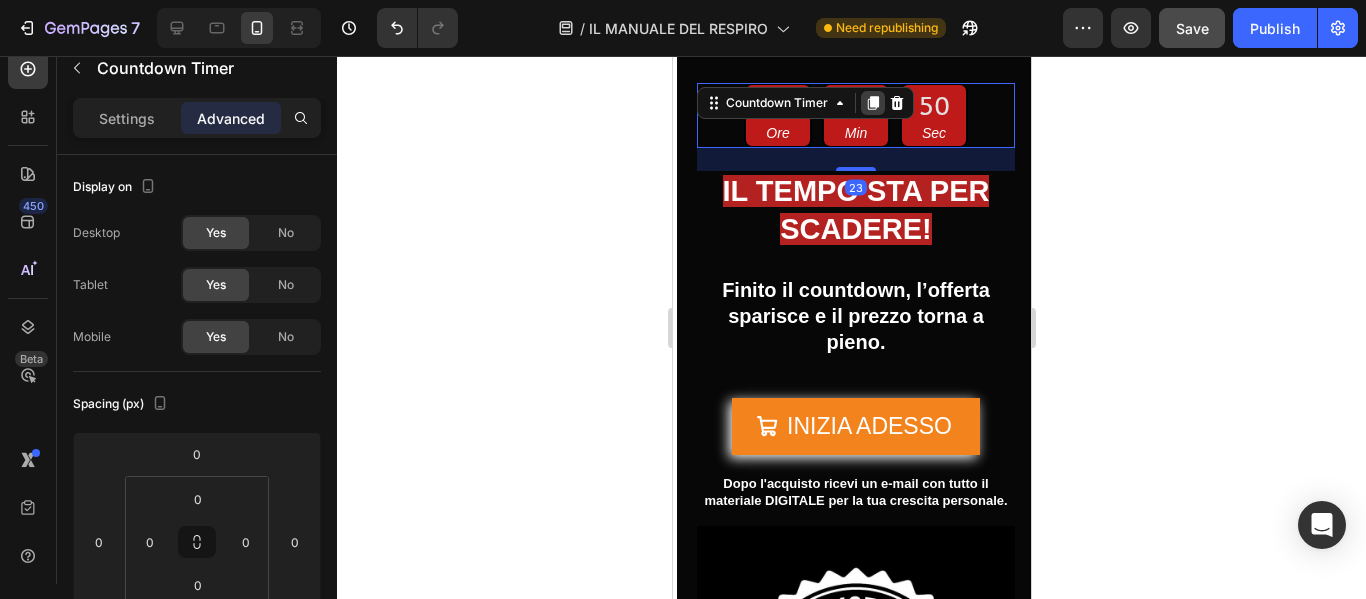 click 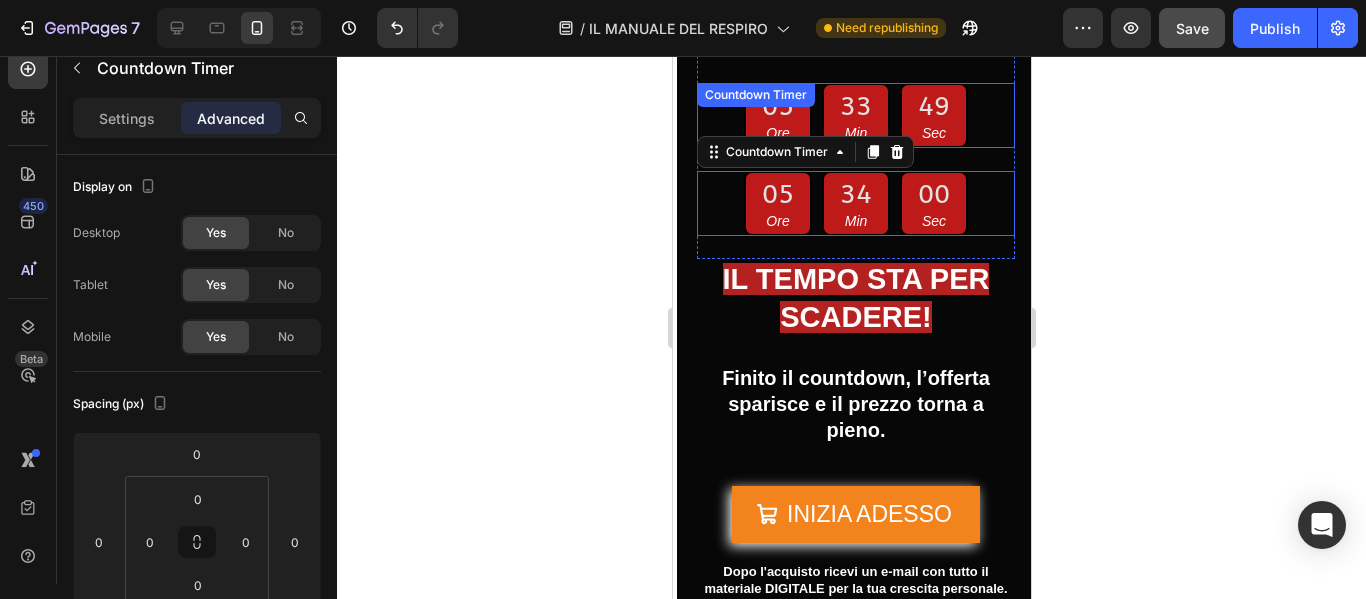 scroll, scrollTop: 902, scrollLeft: 0, axis: vertical 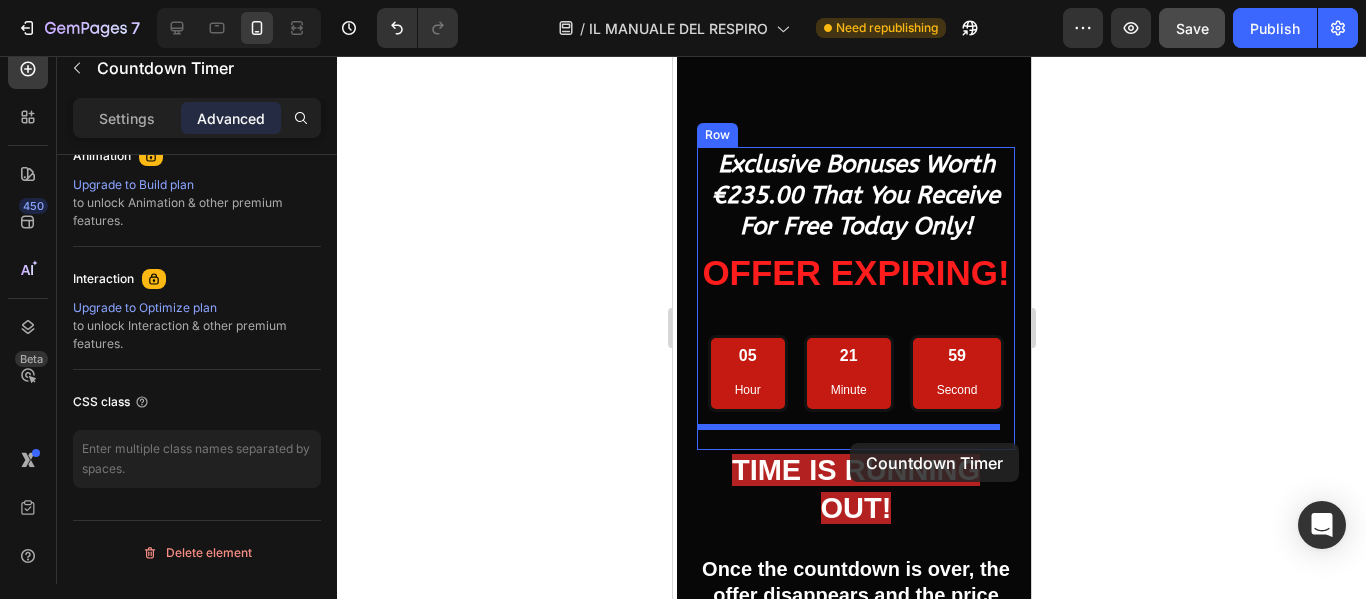 drag, startPoint x: 861, startPoint y: 183, endPoint x: 849, endPoint y: 443, distance: 260.27676 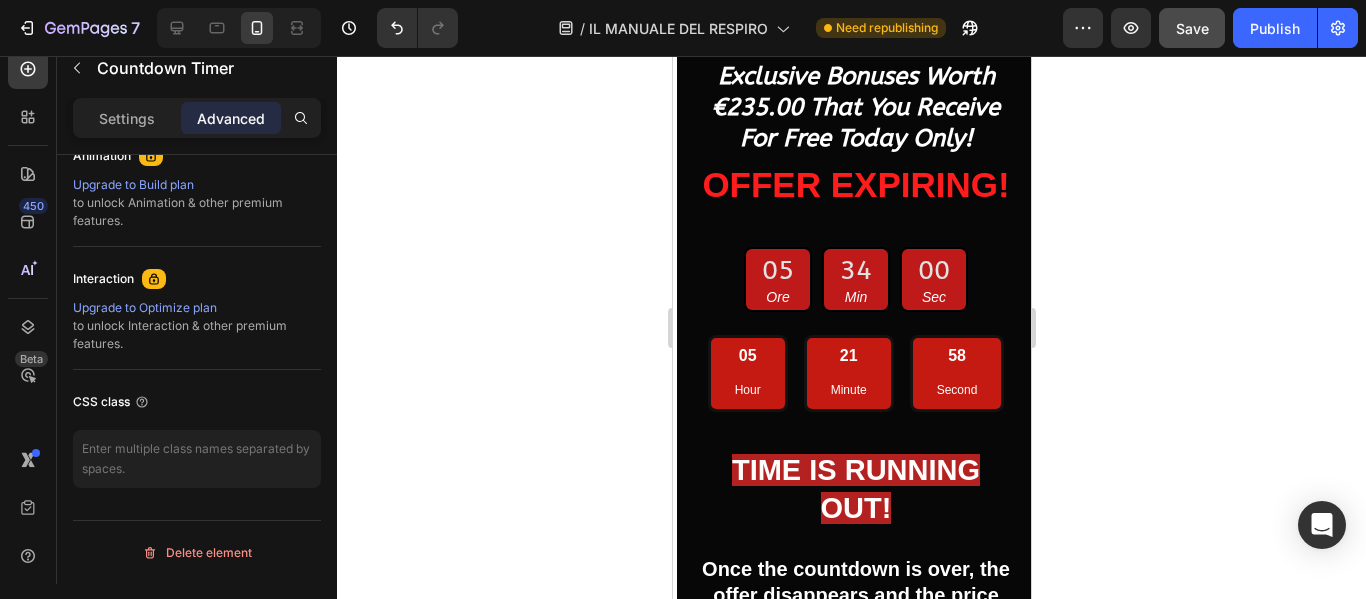scroll, scrollTop: 27720, scrollLeft: 0, axis: vertical 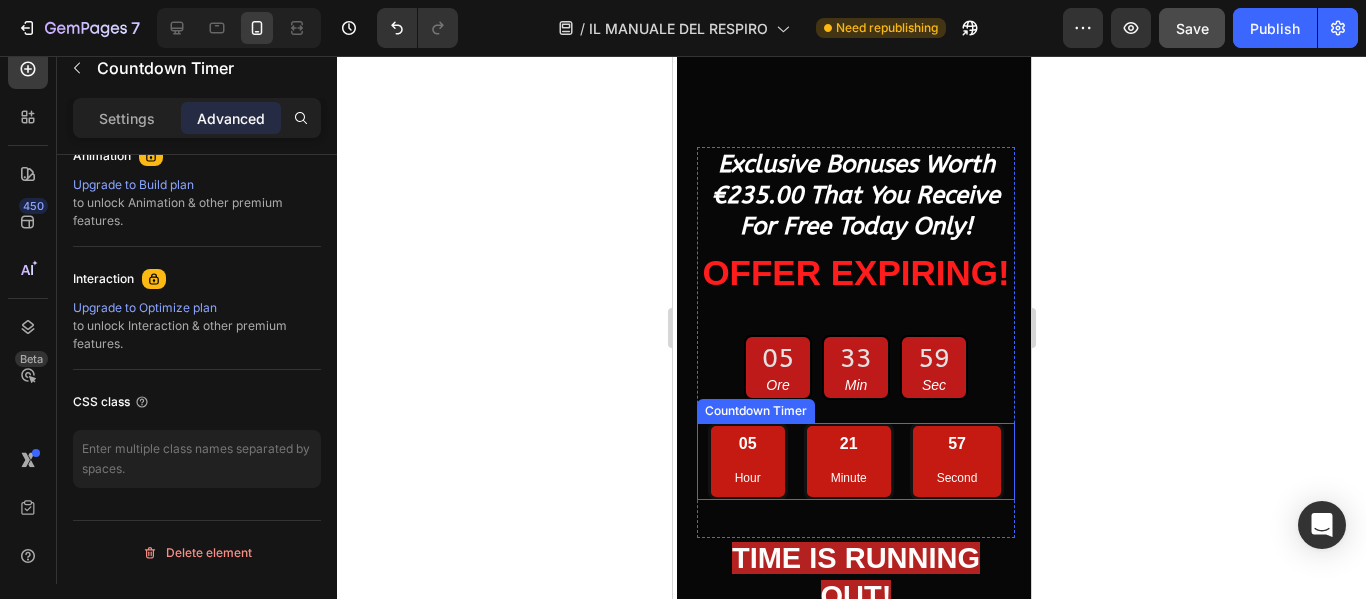 click on "21 Minute" at bounding box center [848, 461] 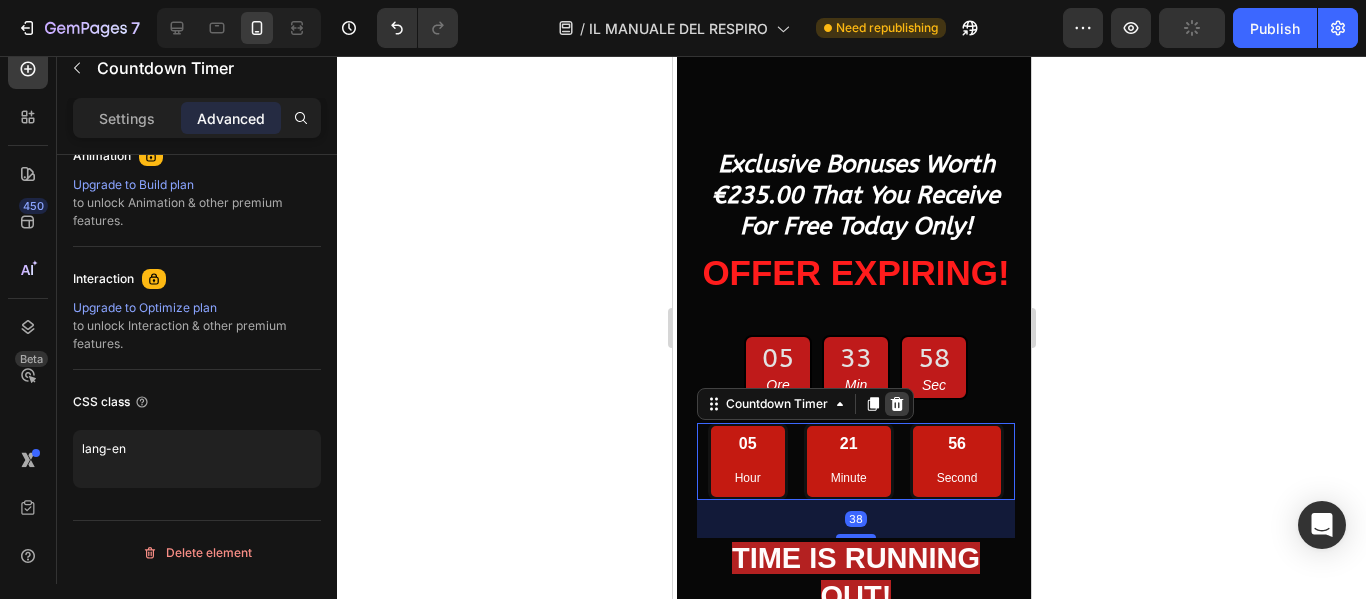 click 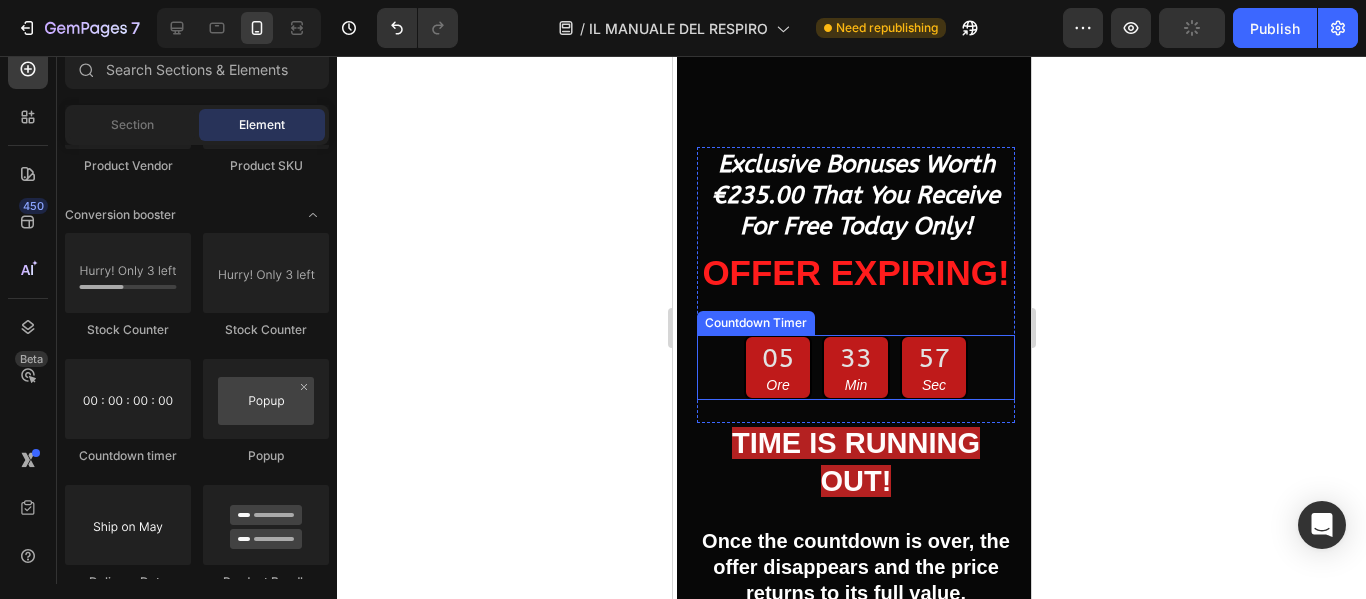 click on "33 Min" at bounding box center (855, 367) 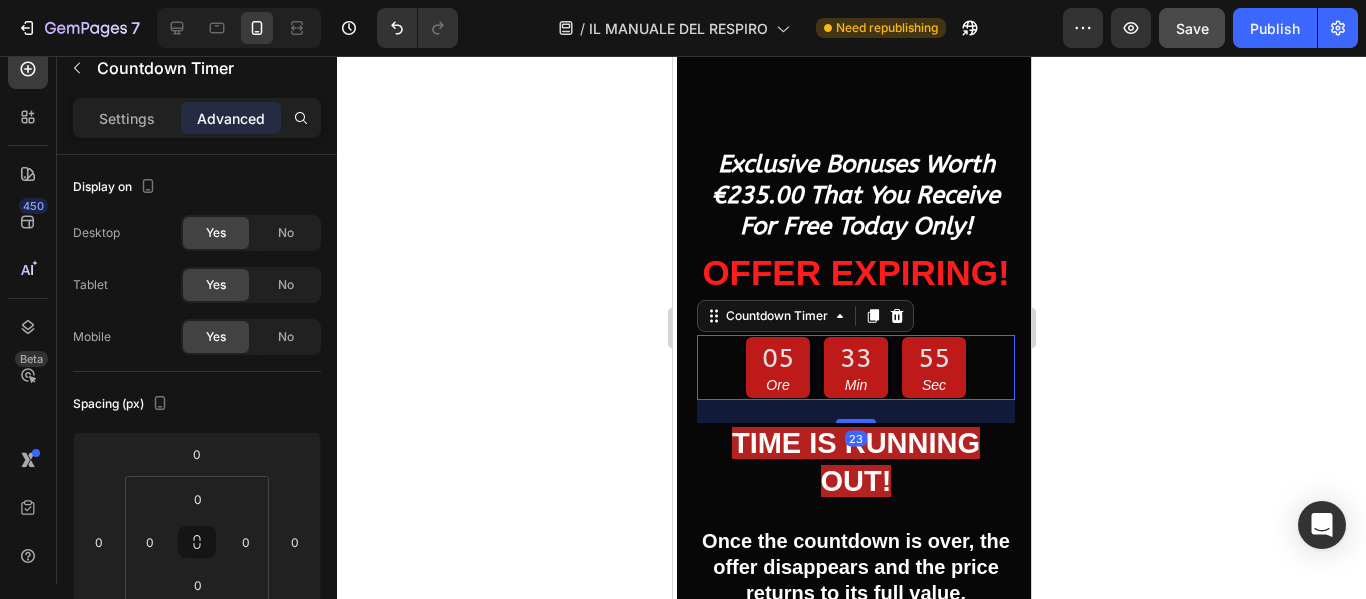 click on "Advanced" 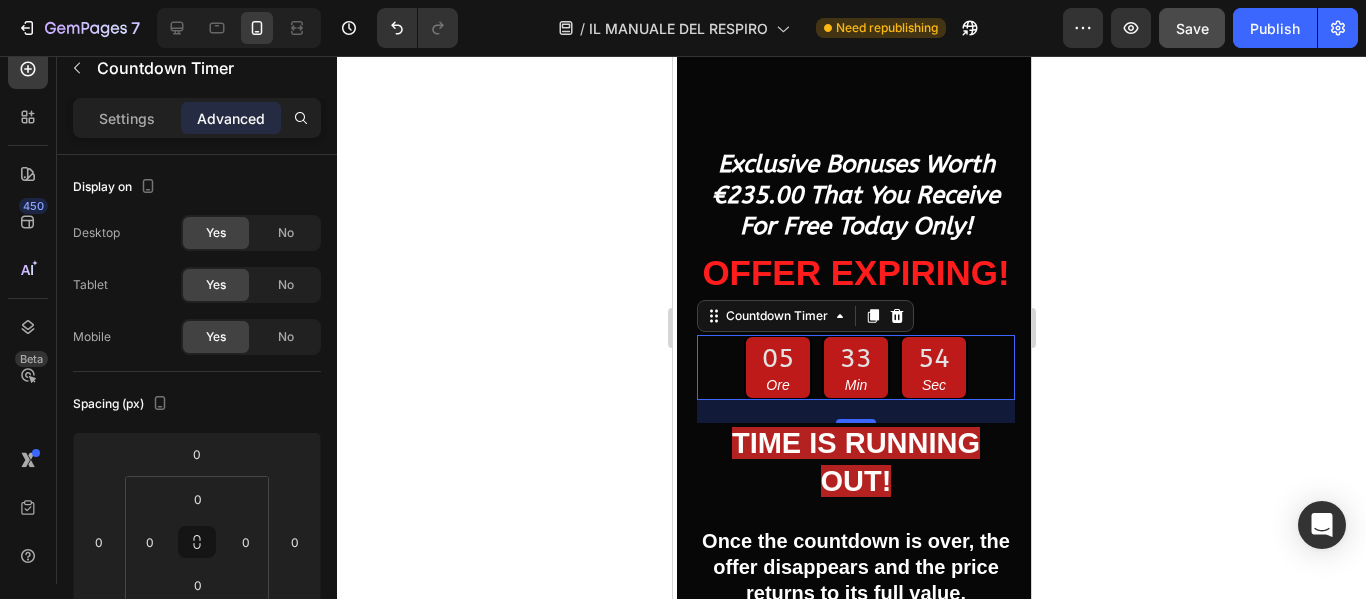 click on "Advanced" at bounding box center [231, 118] 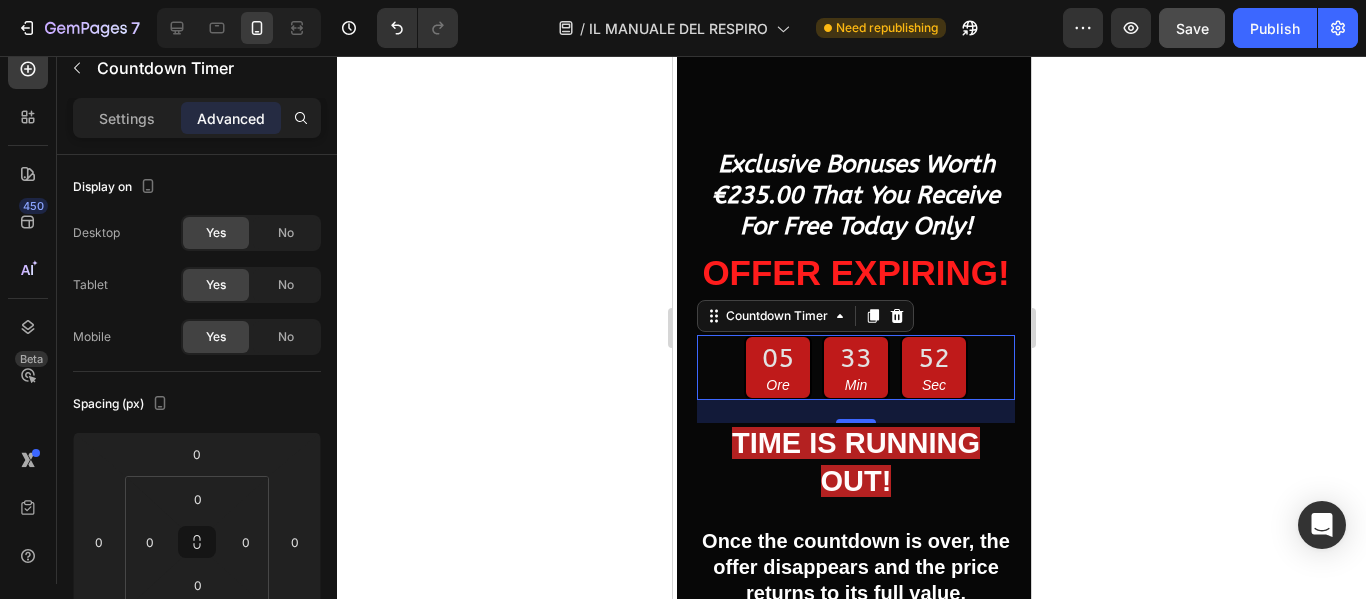 click on "Advanced" at bounding box center (231, 118) 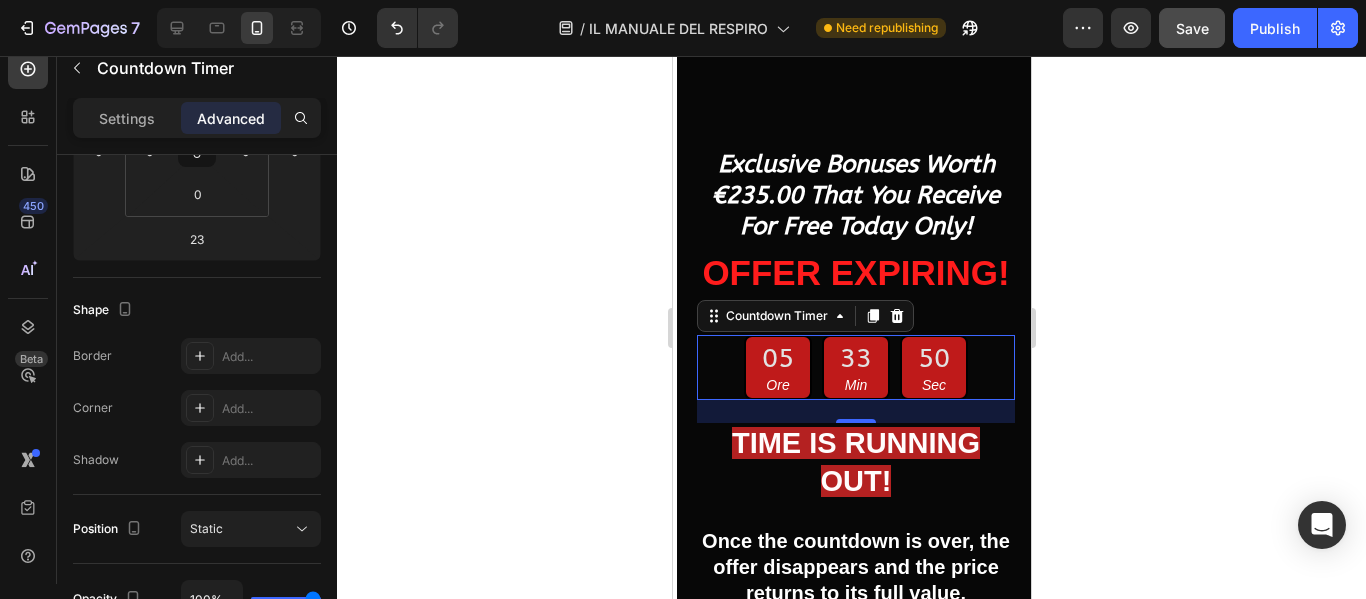 scroll, scrollTop: 902, scrollLeft: 0, axis: vertical 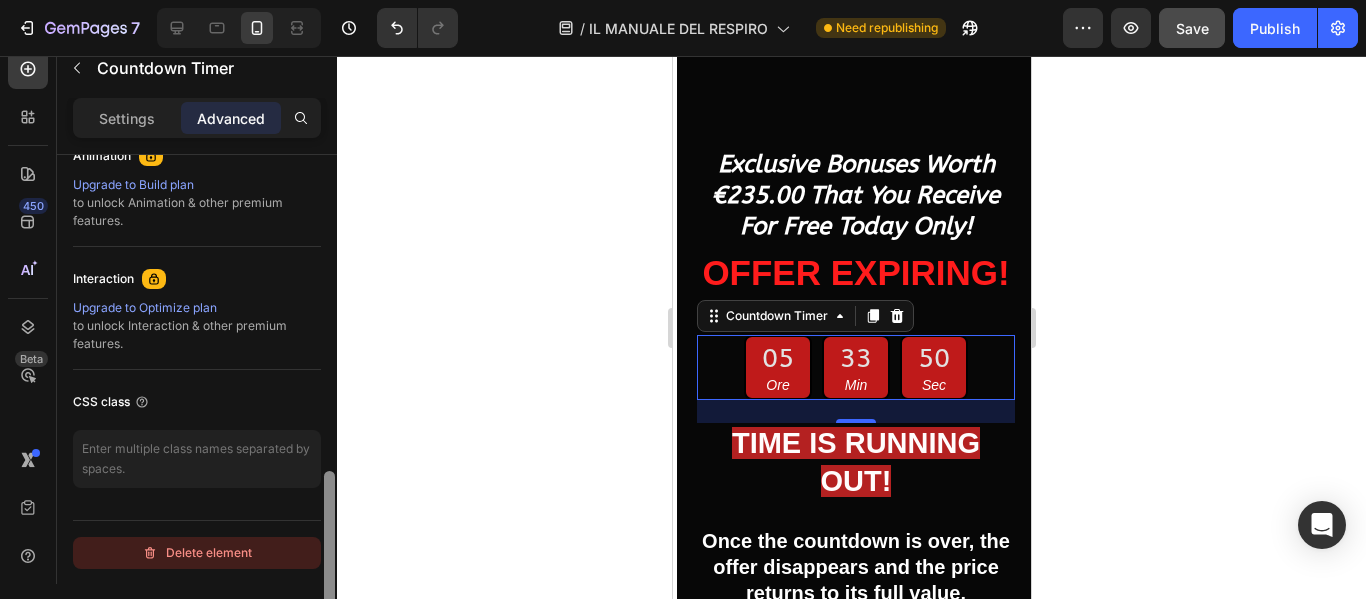 drag, startPoint x: 304, startPoint y: 307, endPoint x: 280, endPoint y: 567, distance: 261.10535 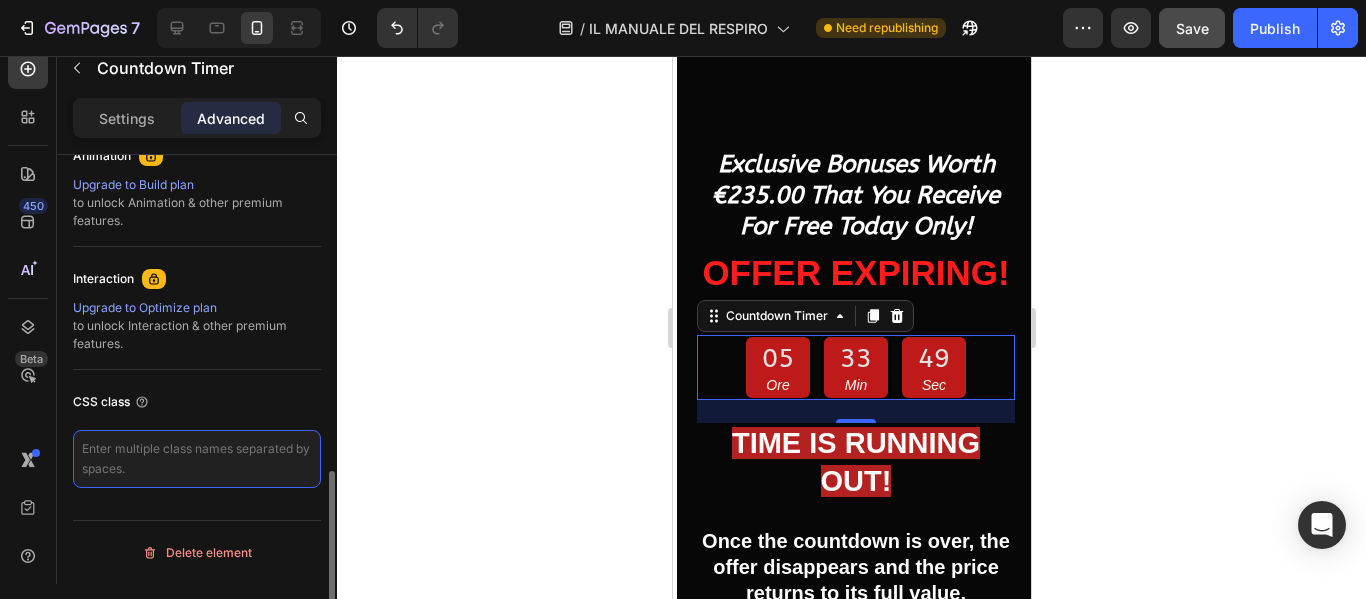 click at bounding box center [197, 459] 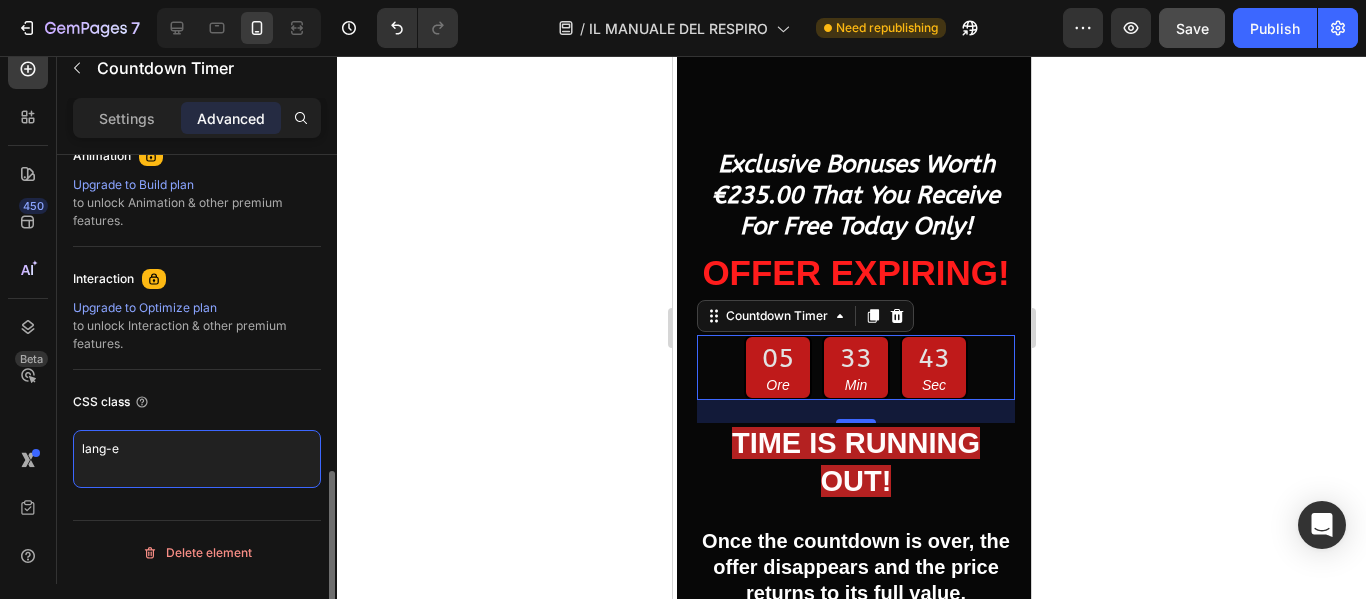 type on "lang-en" 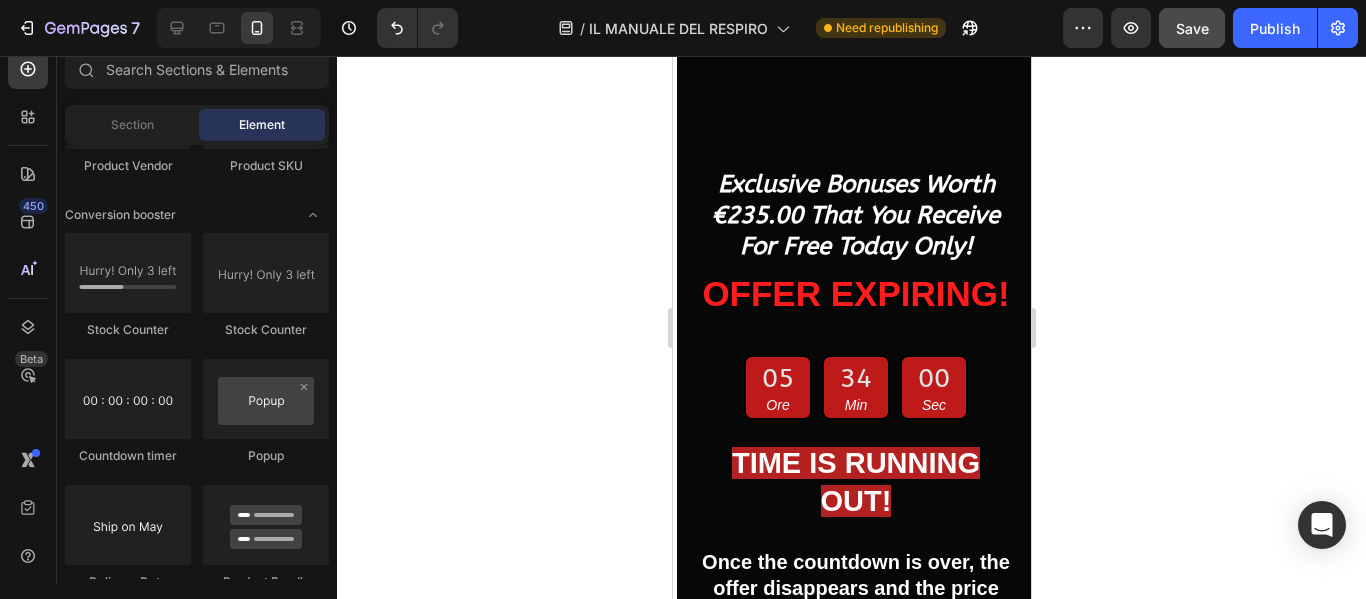 scroll, scrollTop: 27916, scrollLeft: 0, axis: vertical 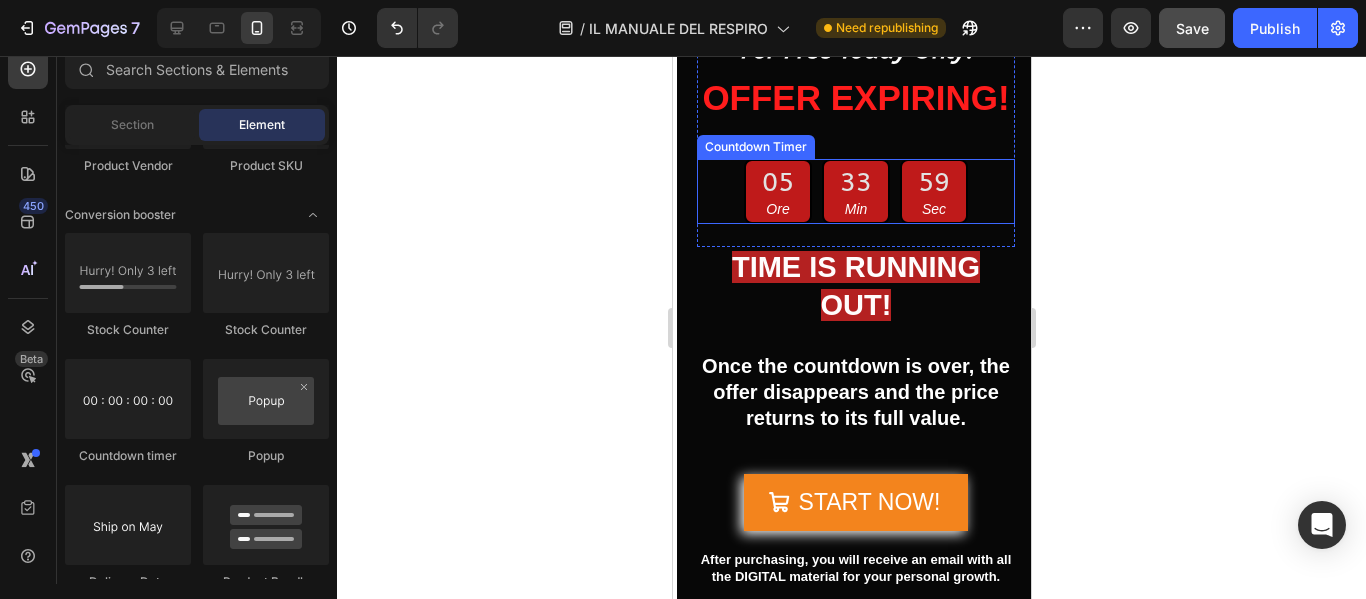 click on "05 Ore" at bounding box center (777, 191) 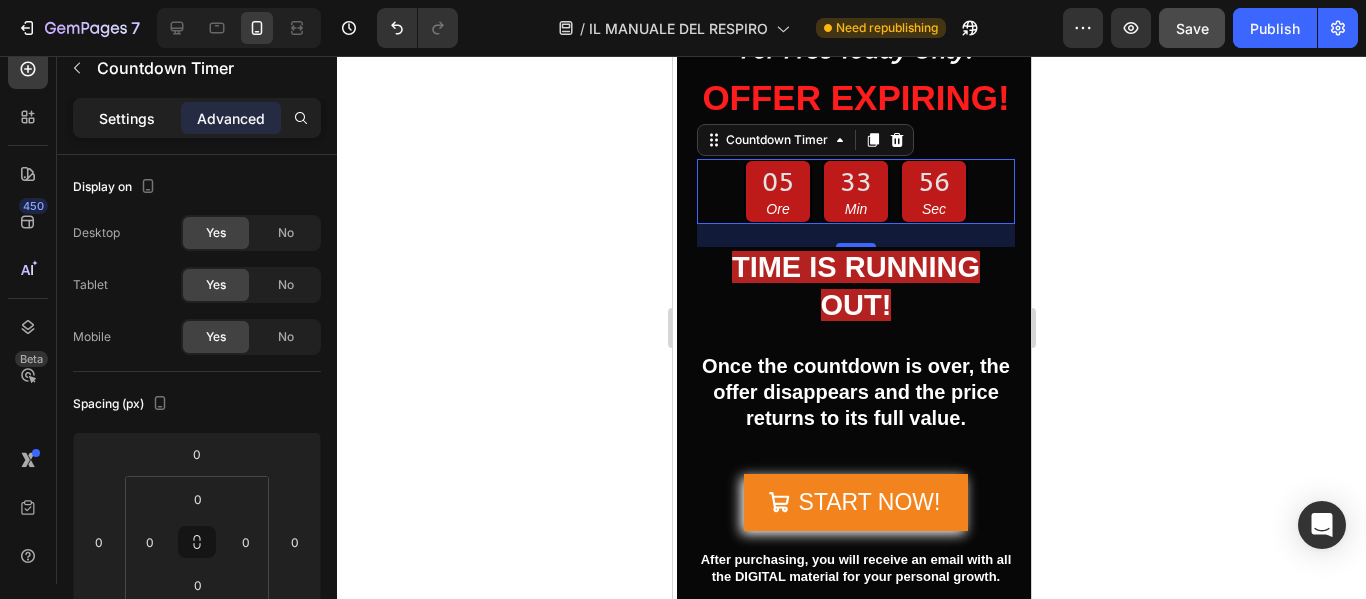 click on "Settings" at bounding box center [127, 118] 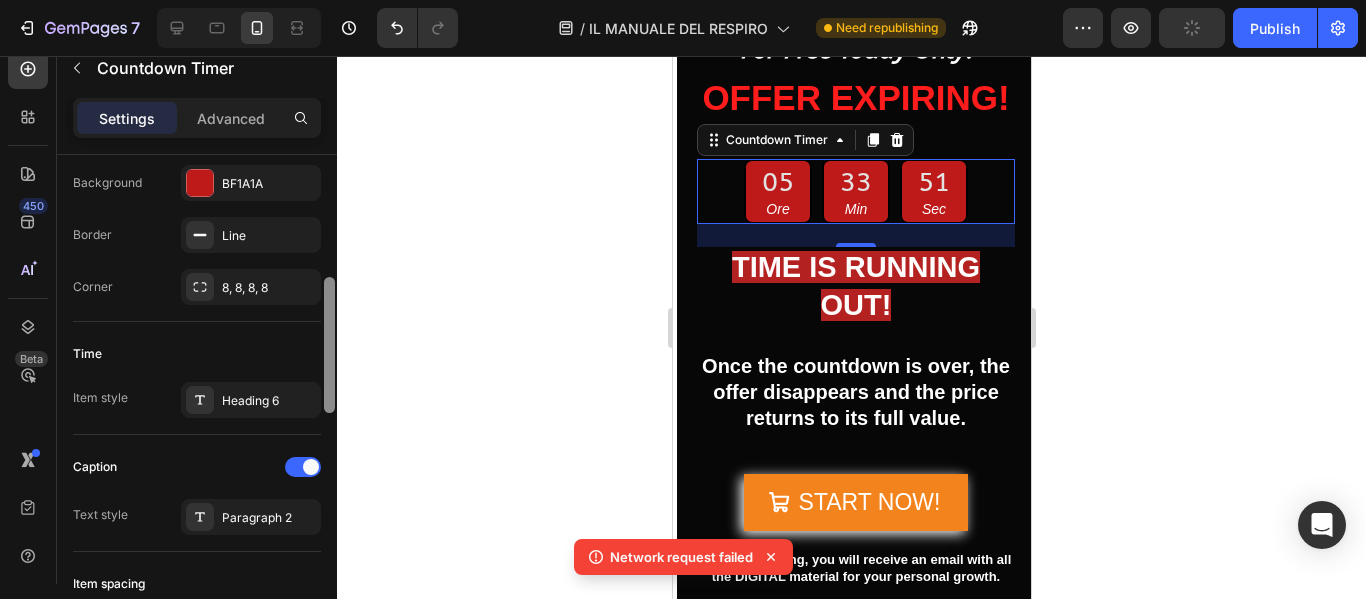 scroll, scrollTop: 469, scrollLeft: 0, axis: vertical 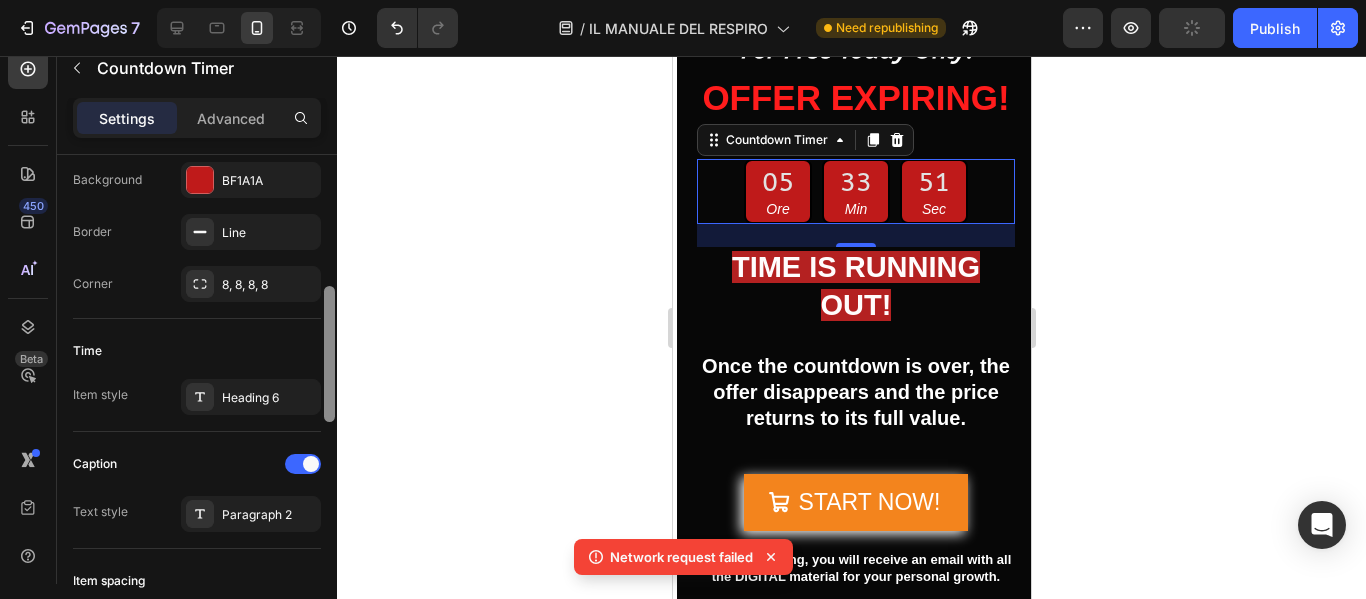 drag, startPoint x: 331, startPoint y: 258, endPoint x: 328, endPoint y: 386, distance: 128.03516 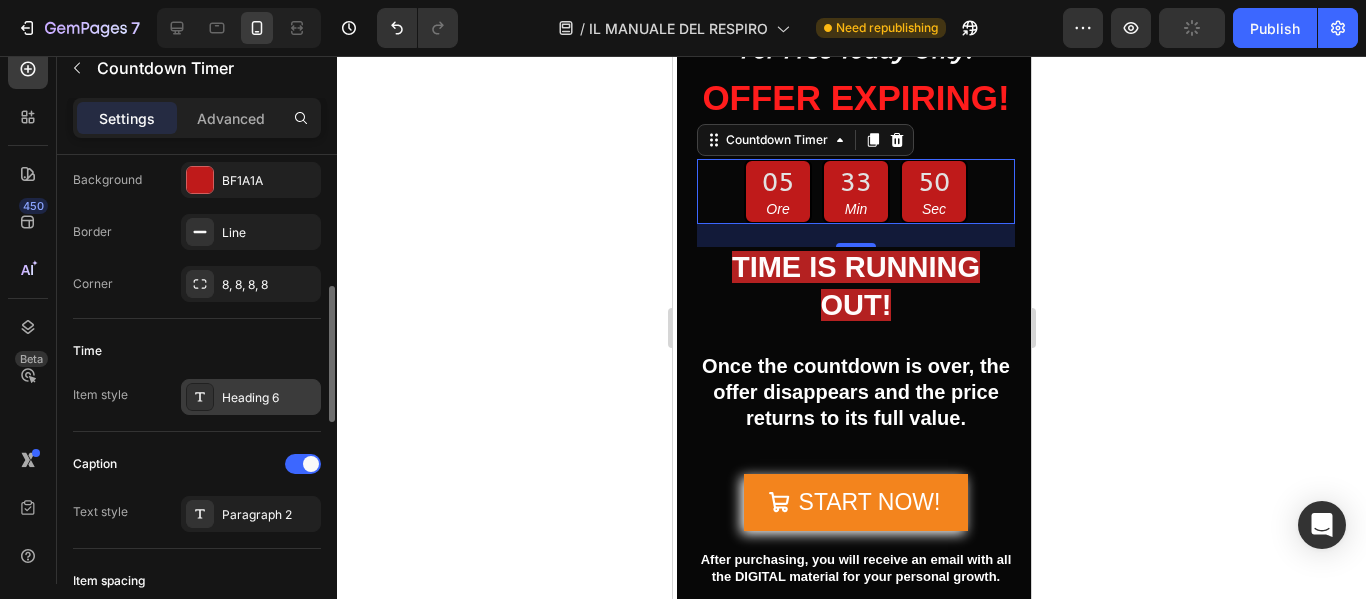 click on "Heading 6" at bounding box center (251, 397) 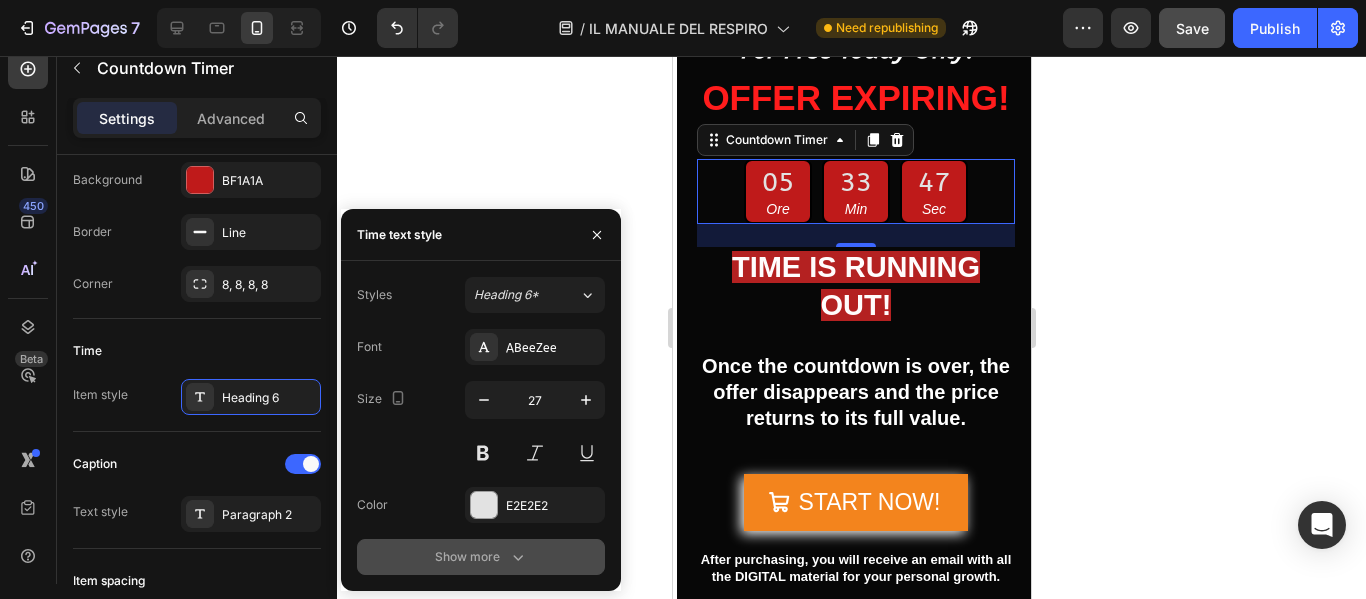 click on "Show more" at bounding box center [481, 557] 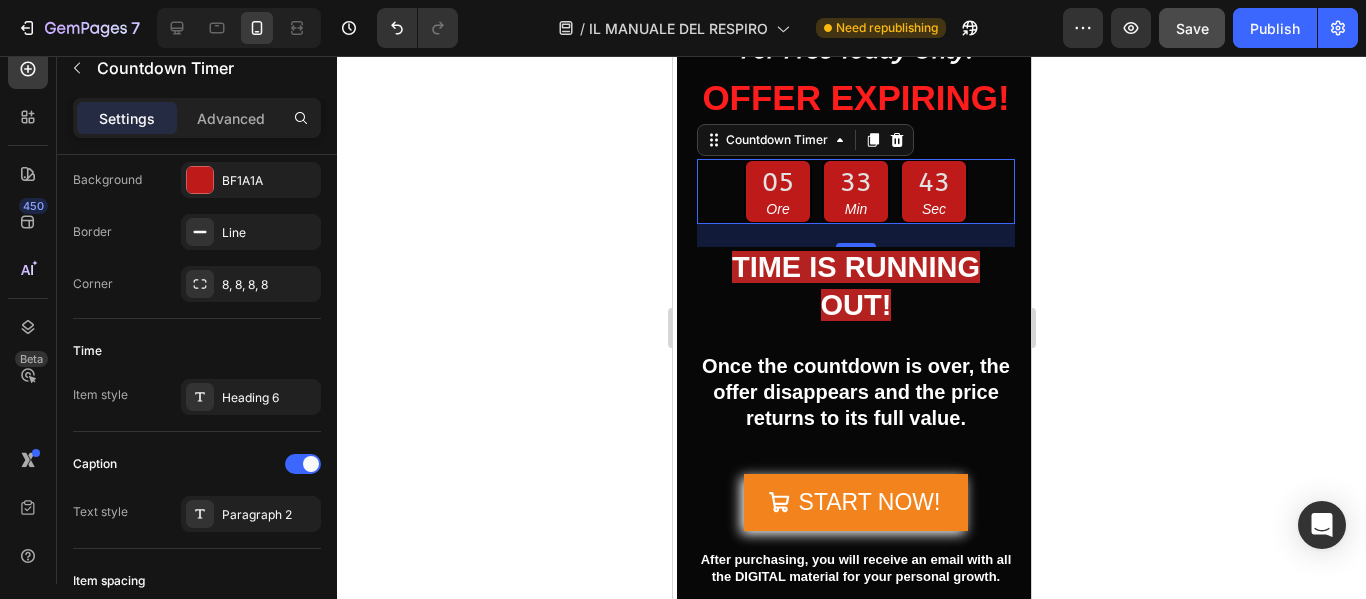 click on "Ore" at bounding box center (777, 209) 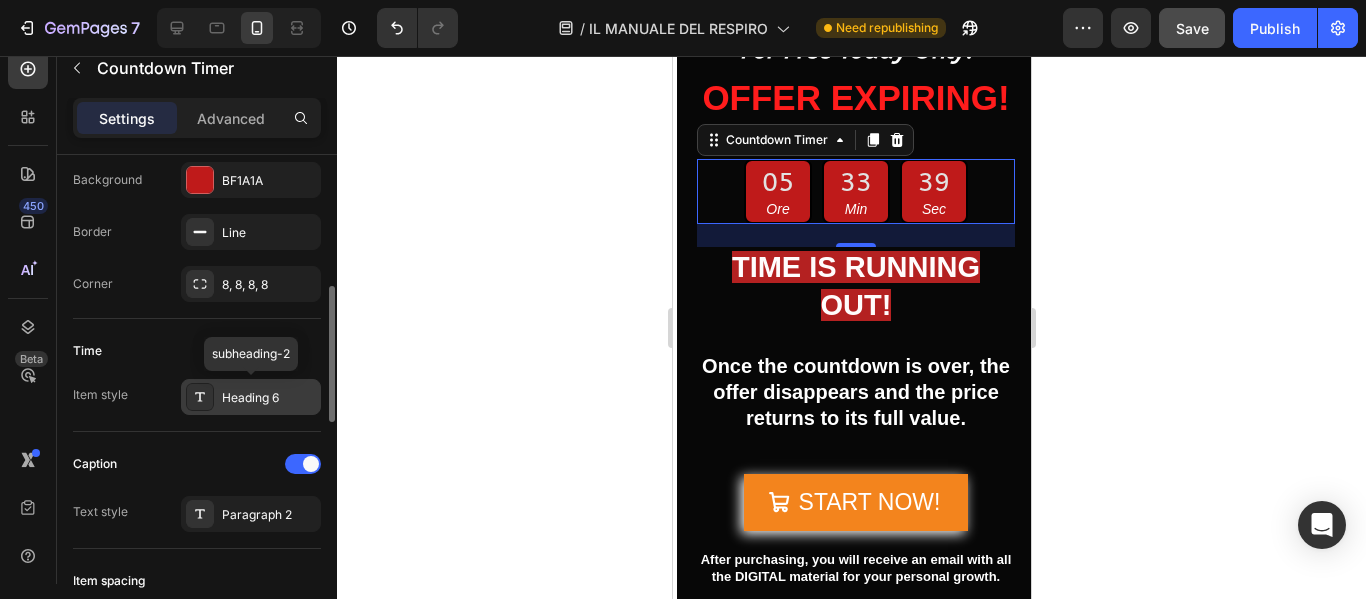click on "Heading 6" at bounding box center [269, 398] 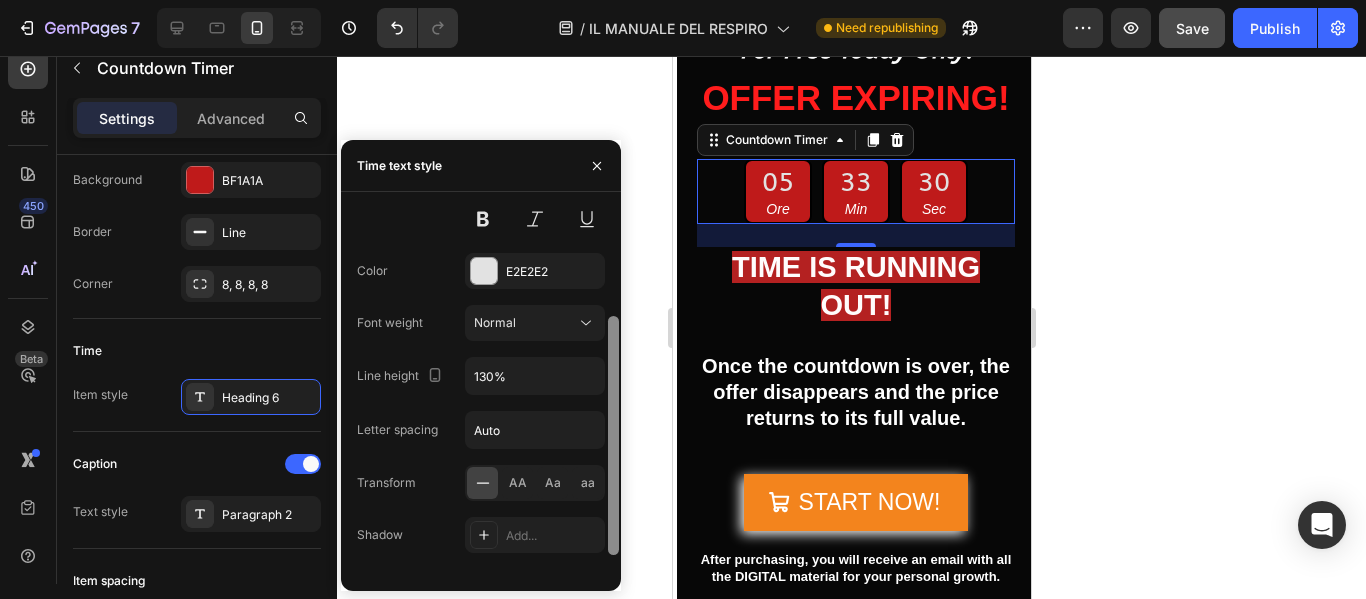 scroll, scrollTop: 195, scrollLeft: 0, axis: vertical 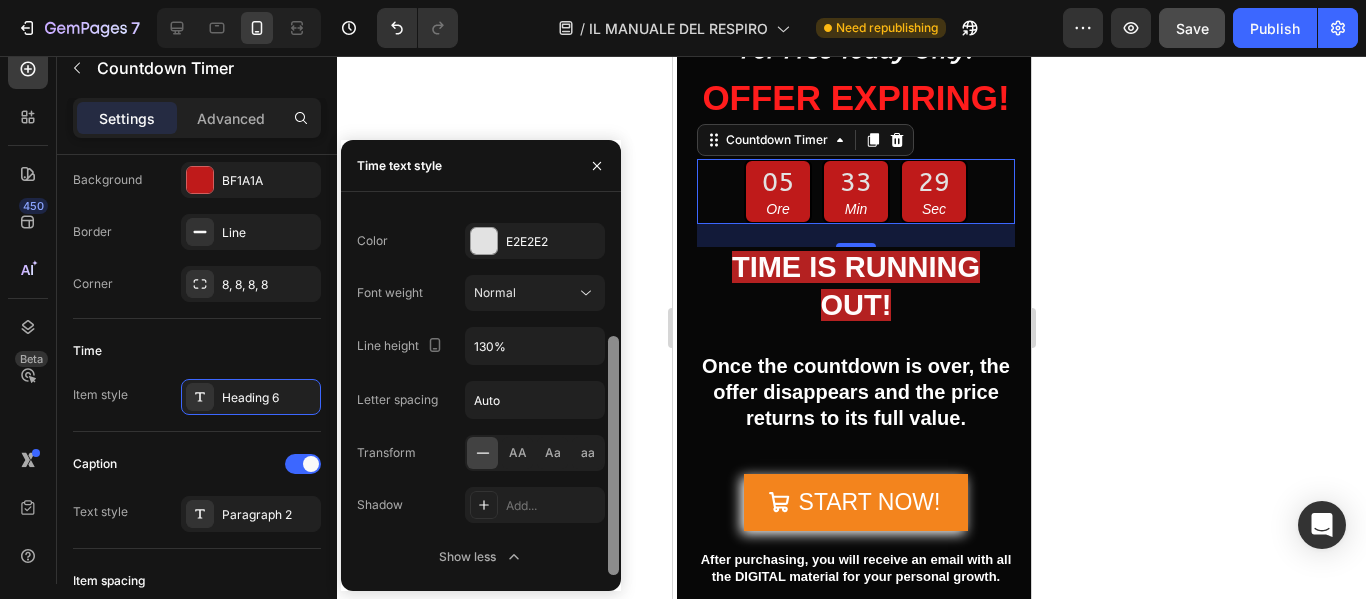 drag, startPoint x: 611, startPoint y: 365, endPoint x: 611, endPoint y: 531, distance: 166 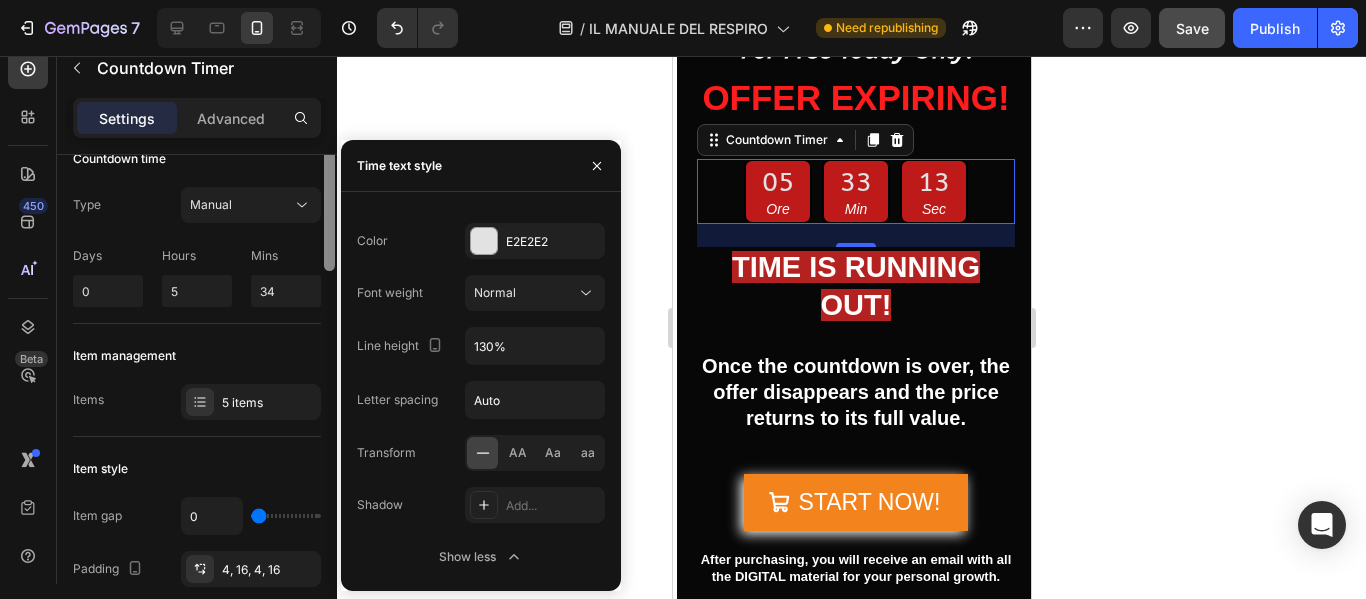 scroll, scrollTop: 0, scrollLeft: 0, axis: both 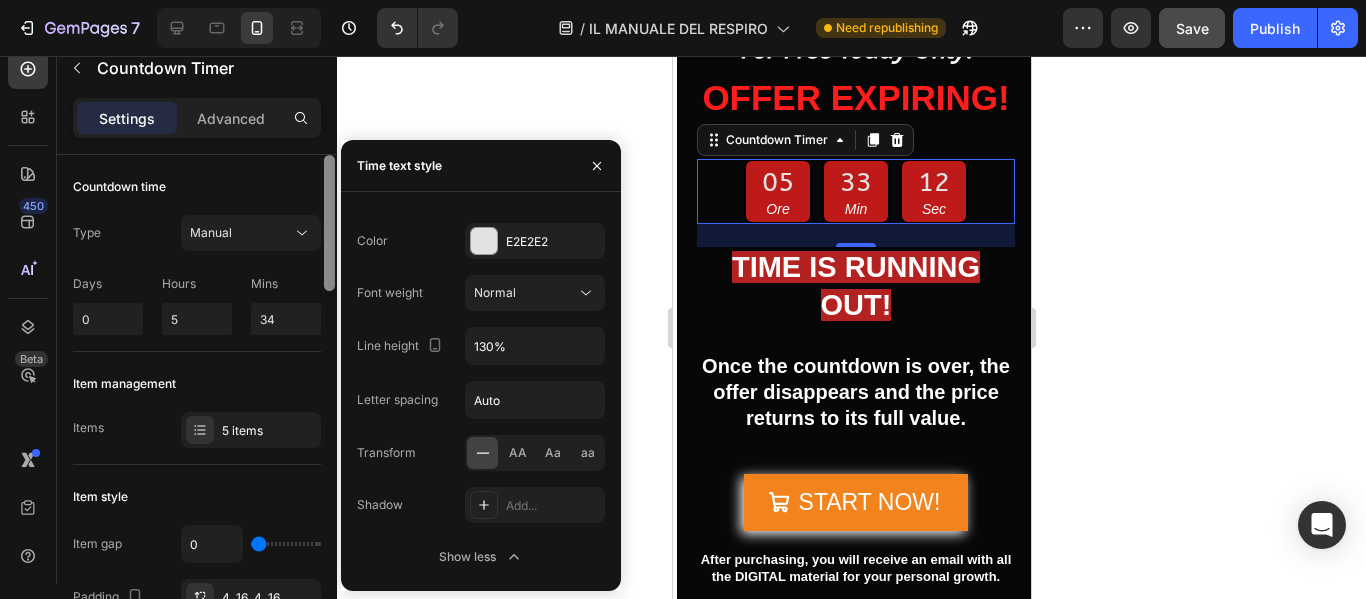 drag, startPoint x: 327, startPoint y: 395, endPoint x: 333, endPoint y: 246, distance: 149.12076 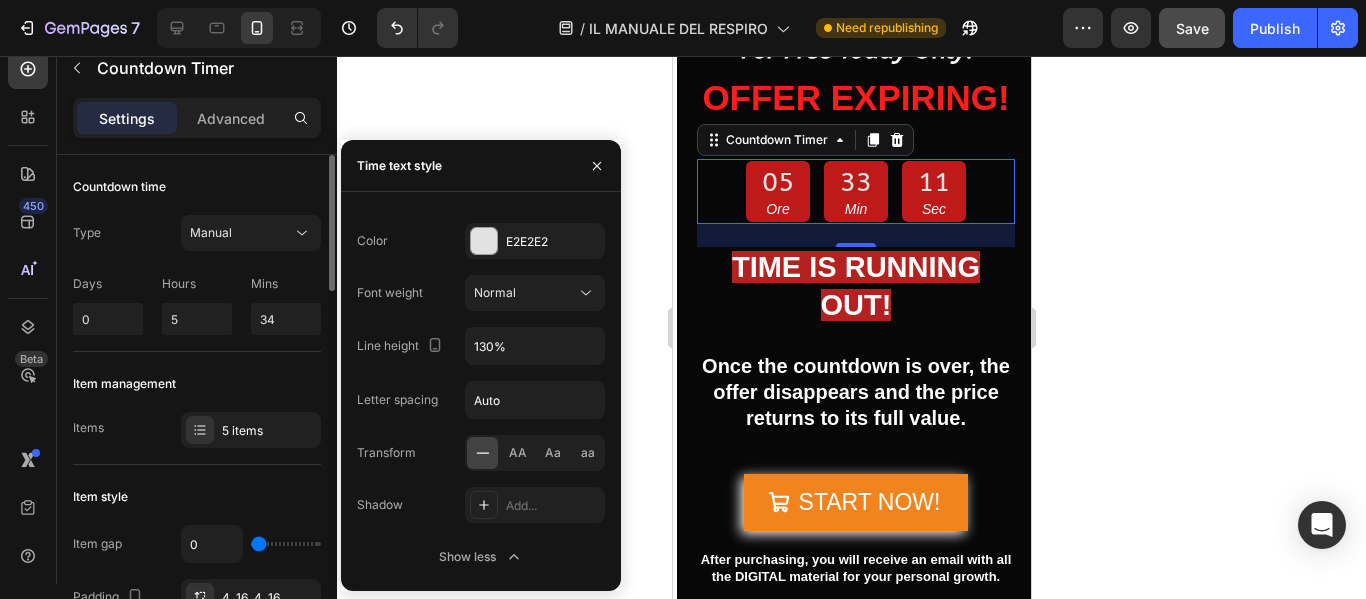 click on "Days" at bounding box center [108, 284] 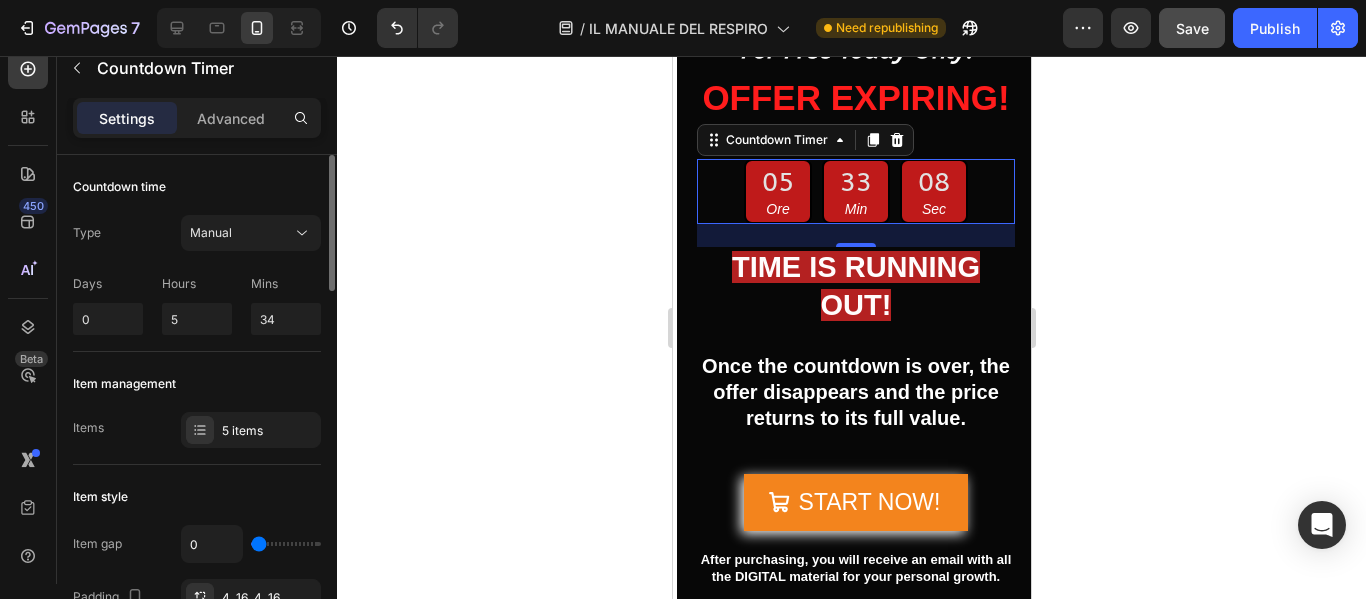 click on "Days" at bounding box center (108, 284) 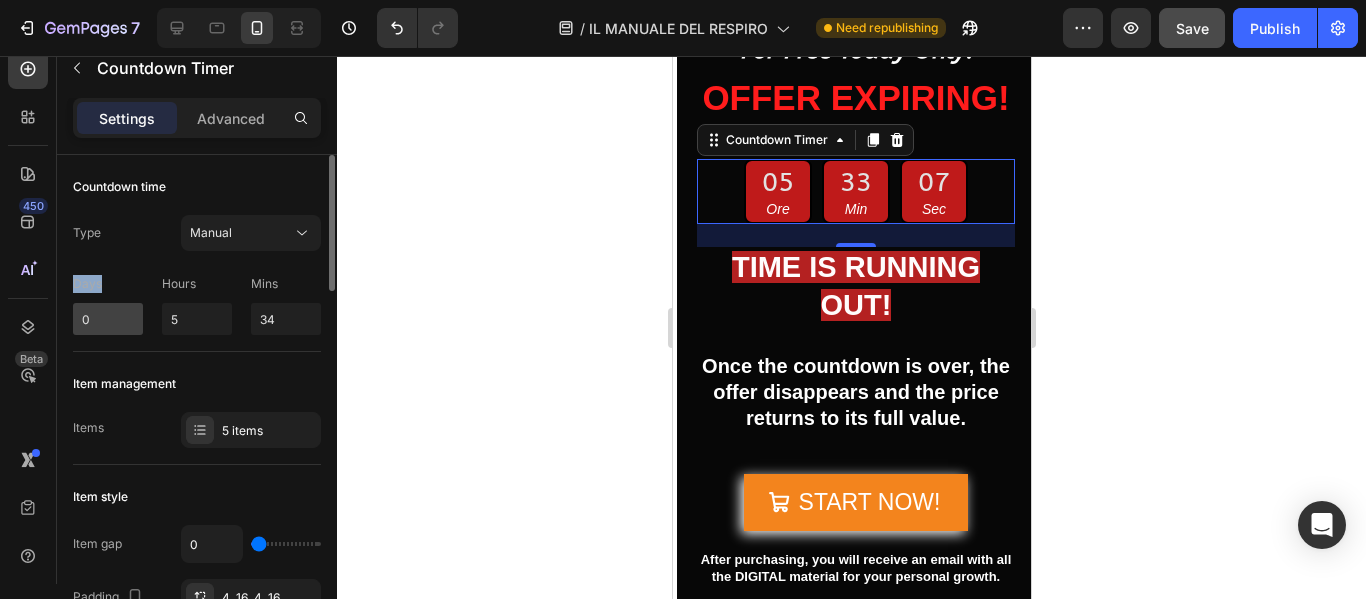 click on "Days 0" at bounding box center [108, 305] 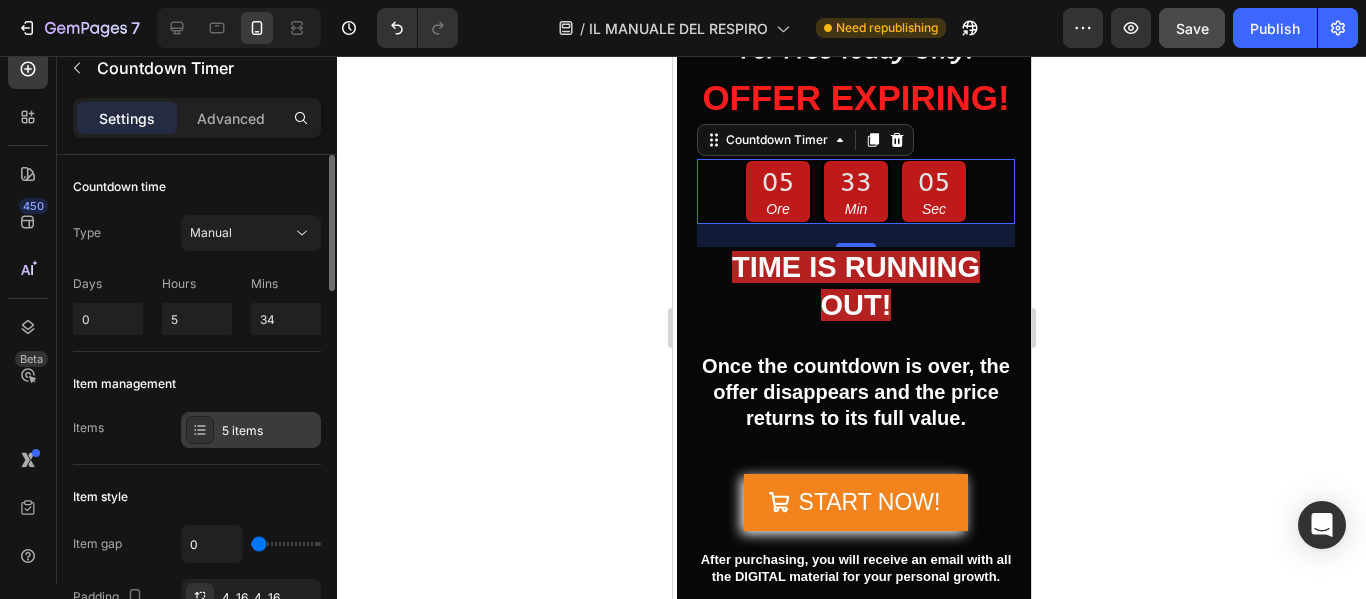 click at bounding box center [200, 430] 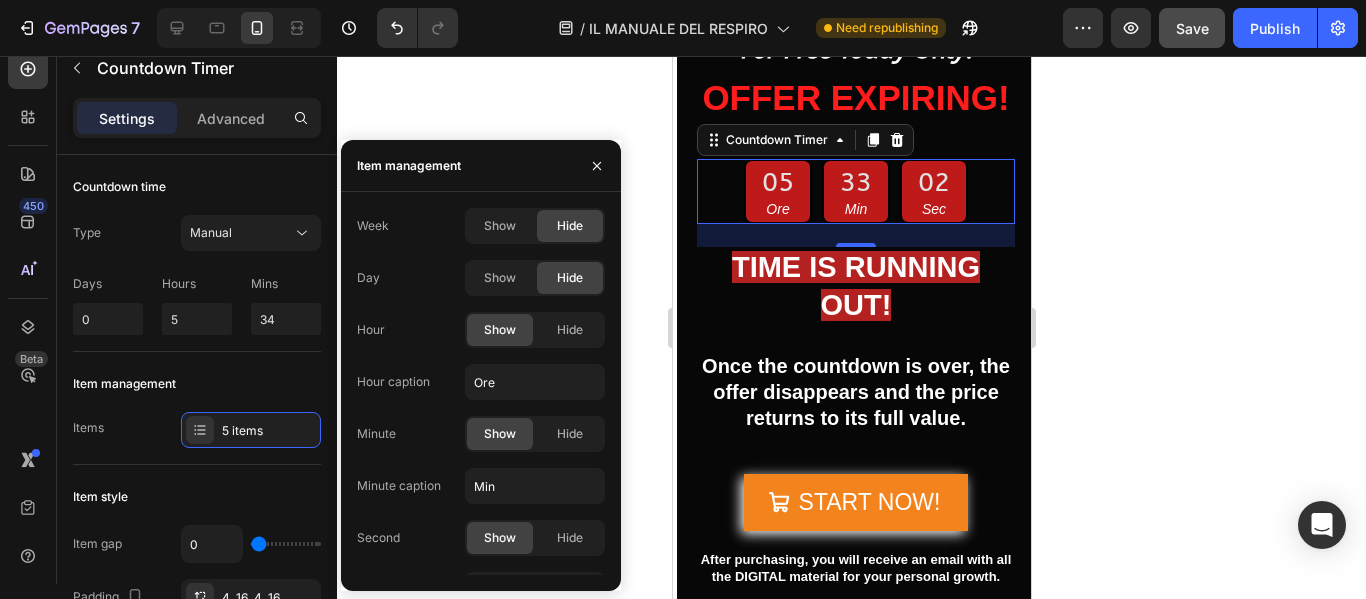 click on "Settings Advanced" at bounding box center (197, 118) 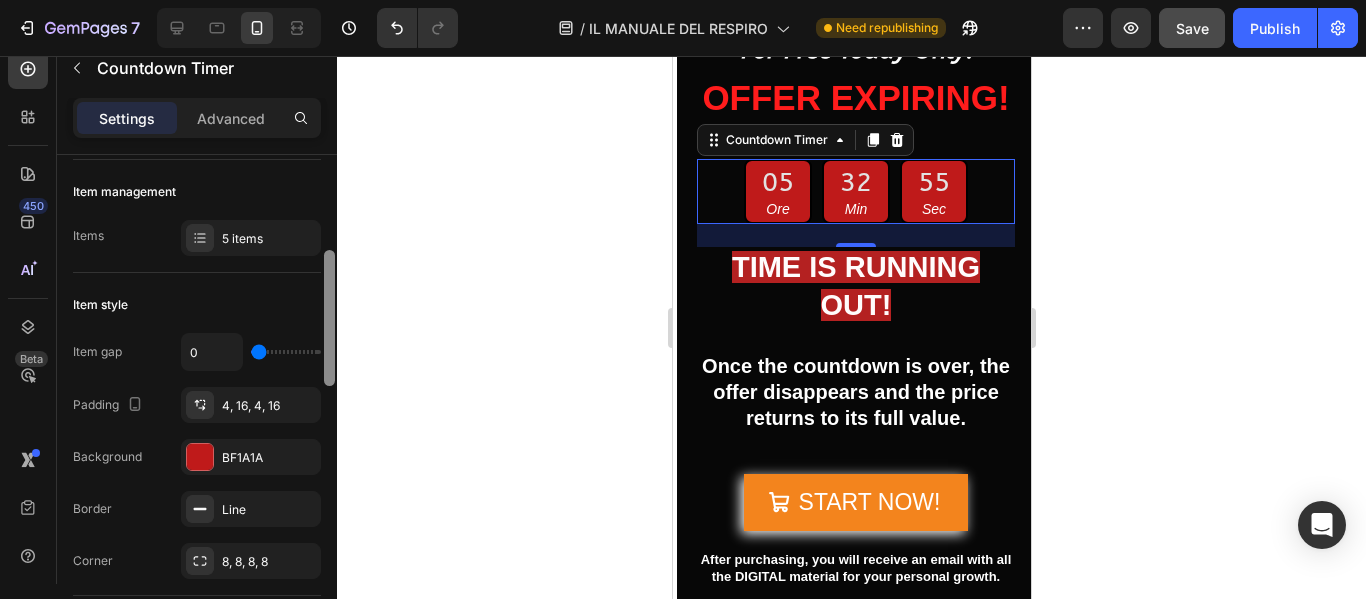 scroll, scrollTop: 242, scrollLeft: 0, axis: vertical 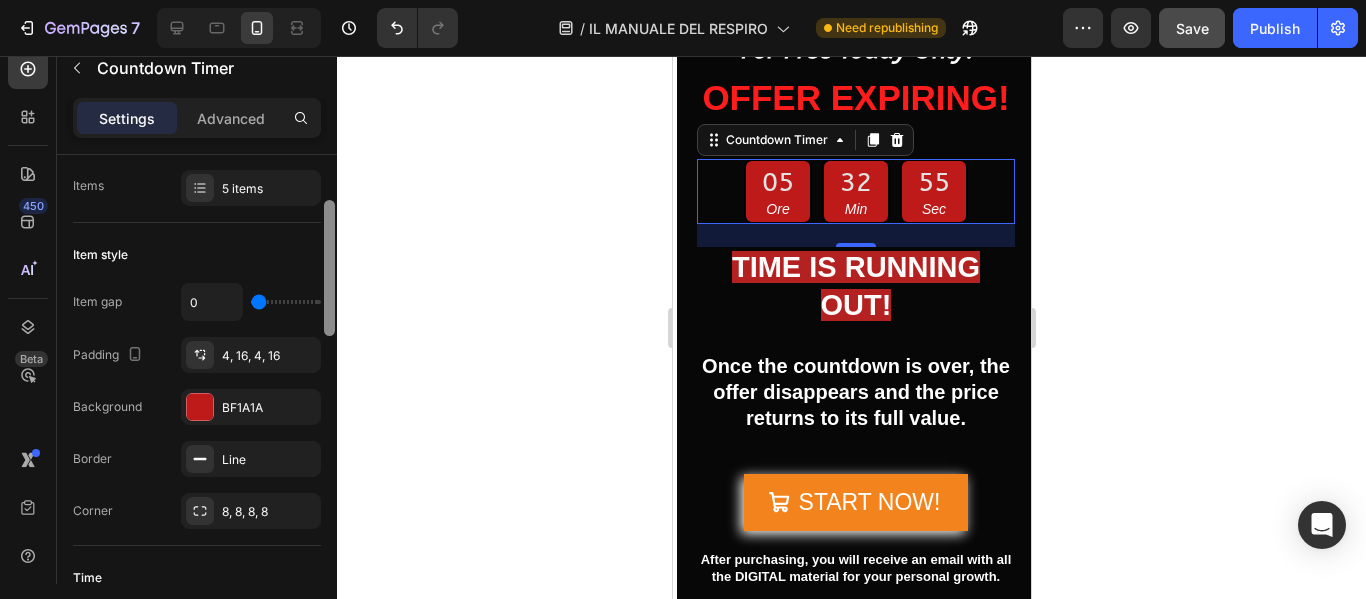 drag, startPoint x: 329, startPoint y: 261, endPoint x: 329, endPoint y: 329, distance: 68 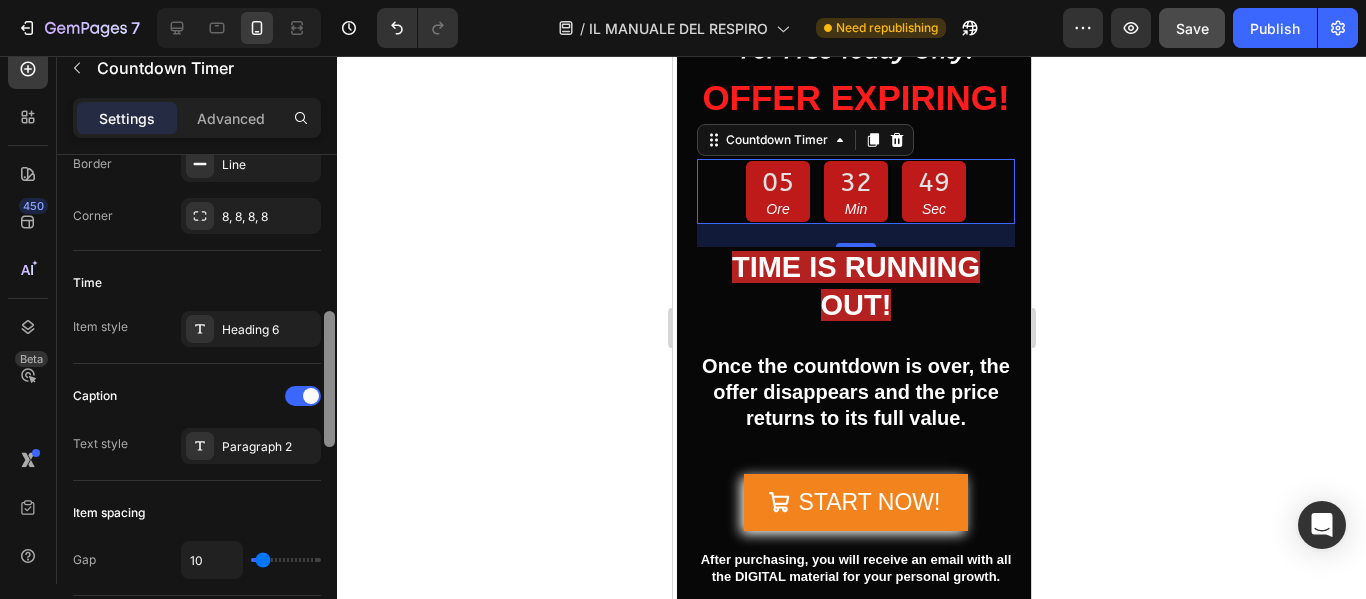 scroll, scrollTop: 541, scrollLeft: 0, axis: vertical 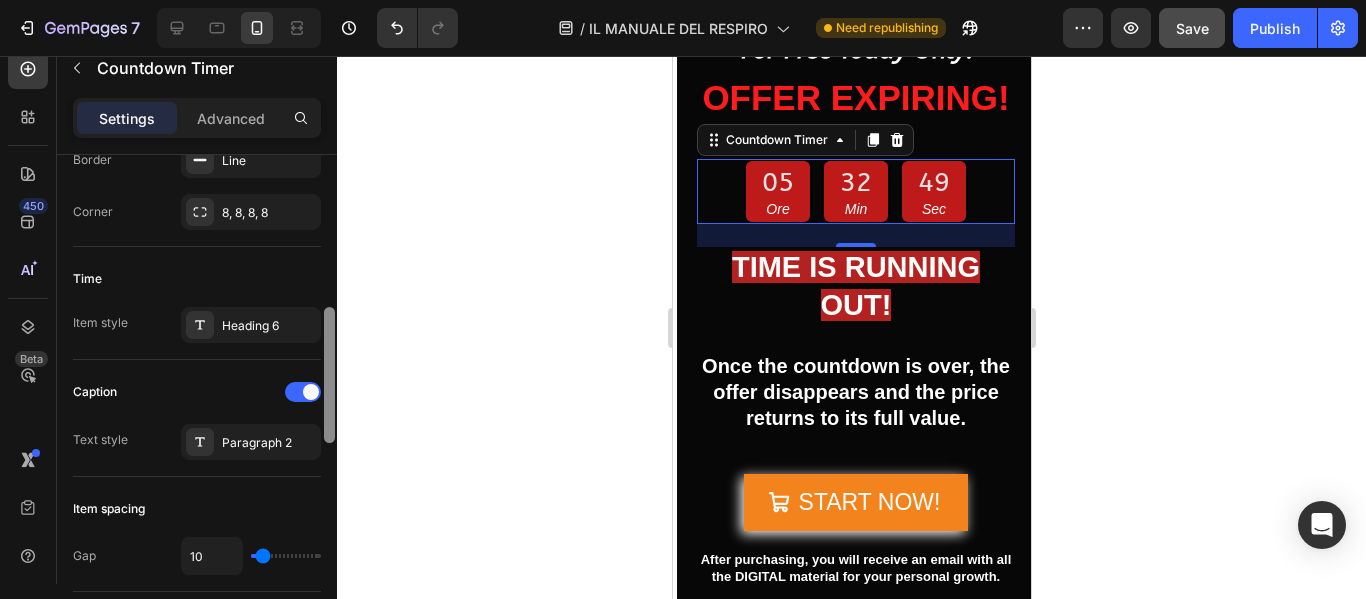 drag, startPoint x: 324, startPoint y: 337, endPoint x: 312, endPoint y: 421, distance: 84.85281 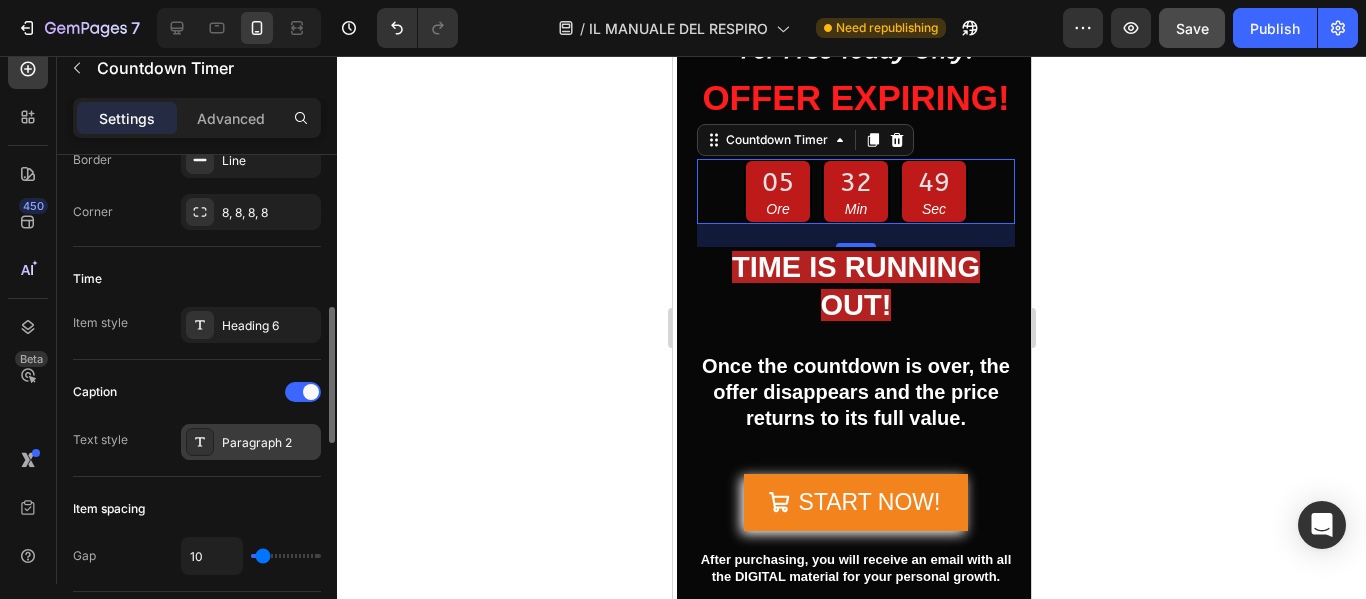 click on "Paragraph 2" at bounding box center [269, 443] 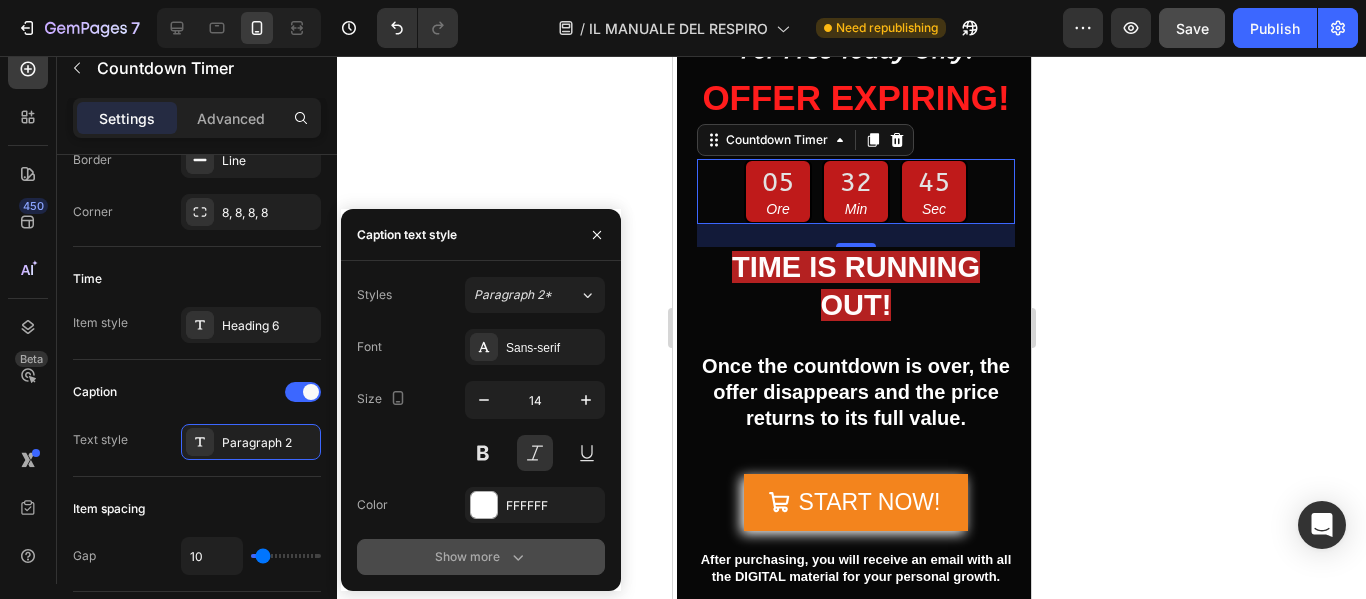 click on "Show more" at bounding box center (481, 557) 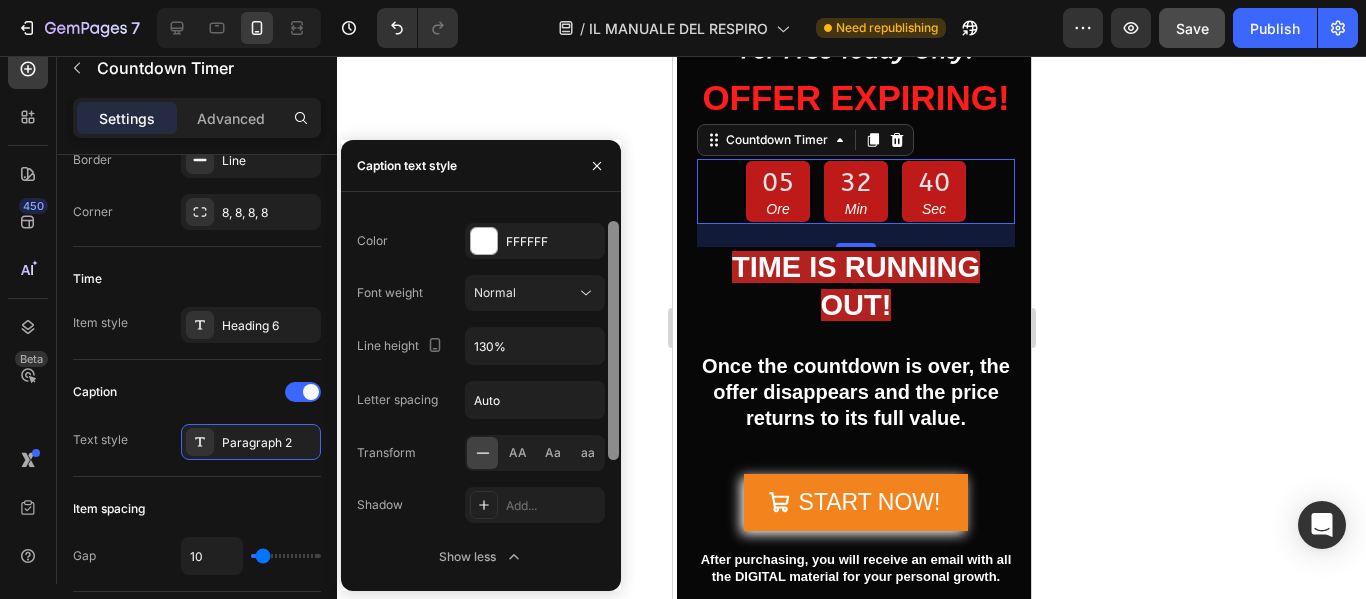 scroll, scrollTop: 0, scrollLeft: 0, axis: both 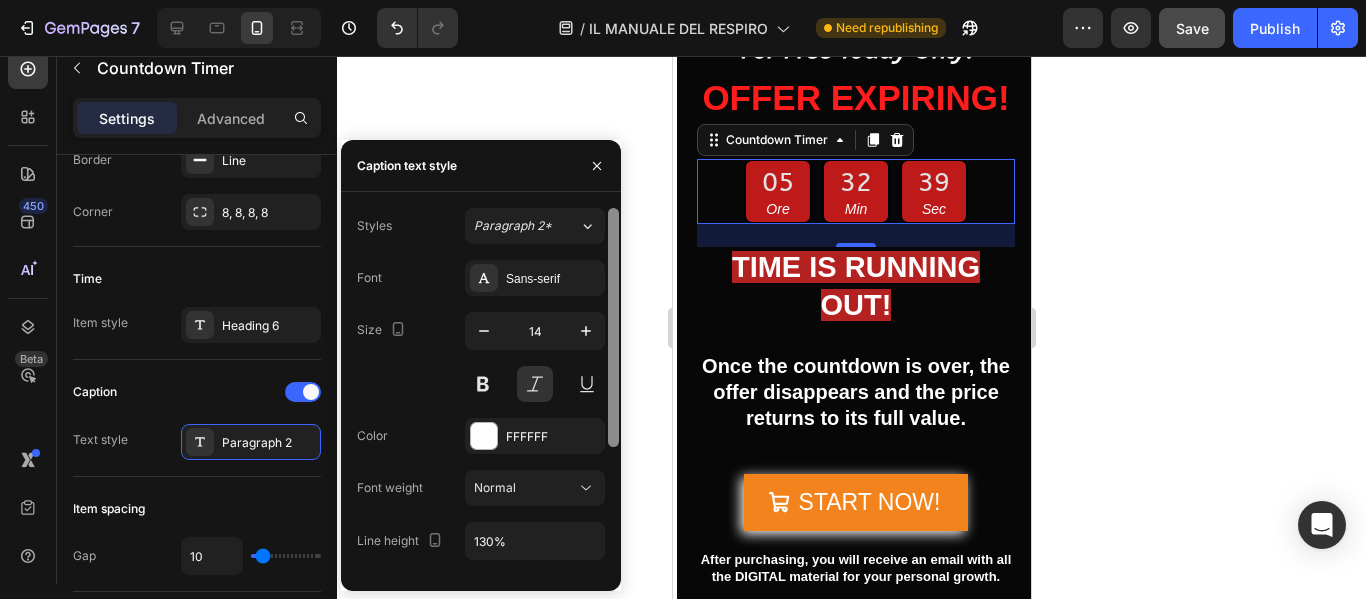 drag, startPoint x: 614, startPoint y: 364, endPoint x: 596, endPoint y: 251, distance: 114.424644 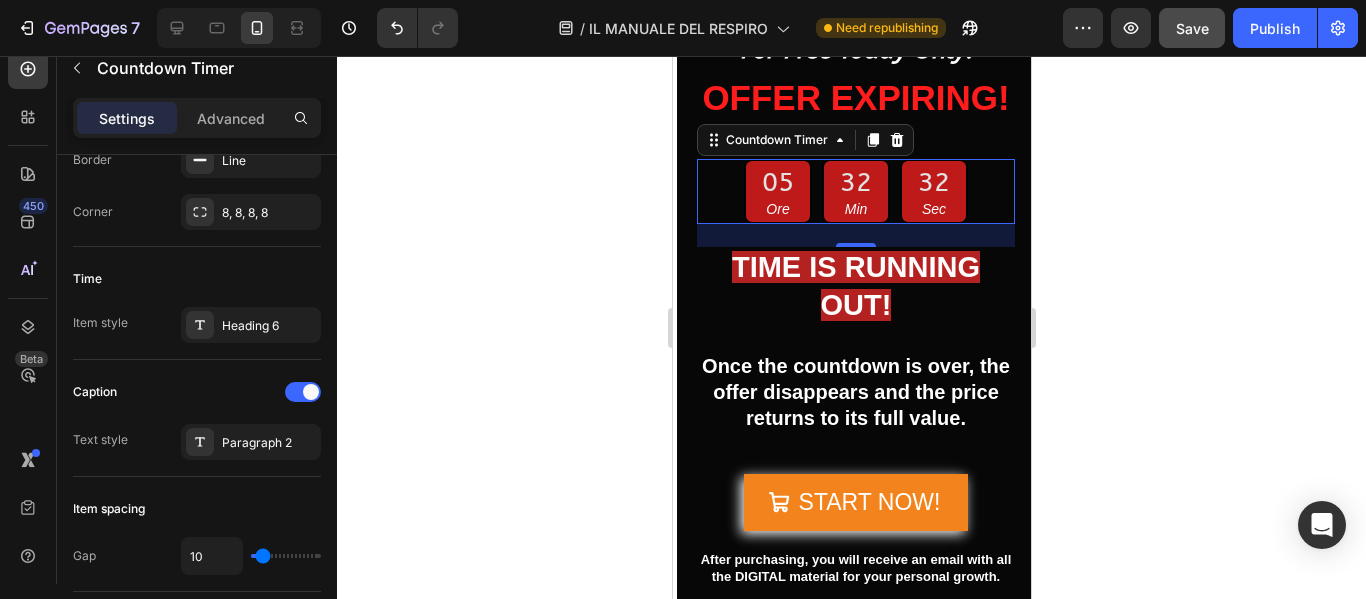 click on "Ore" at bounding box center [777, 209] 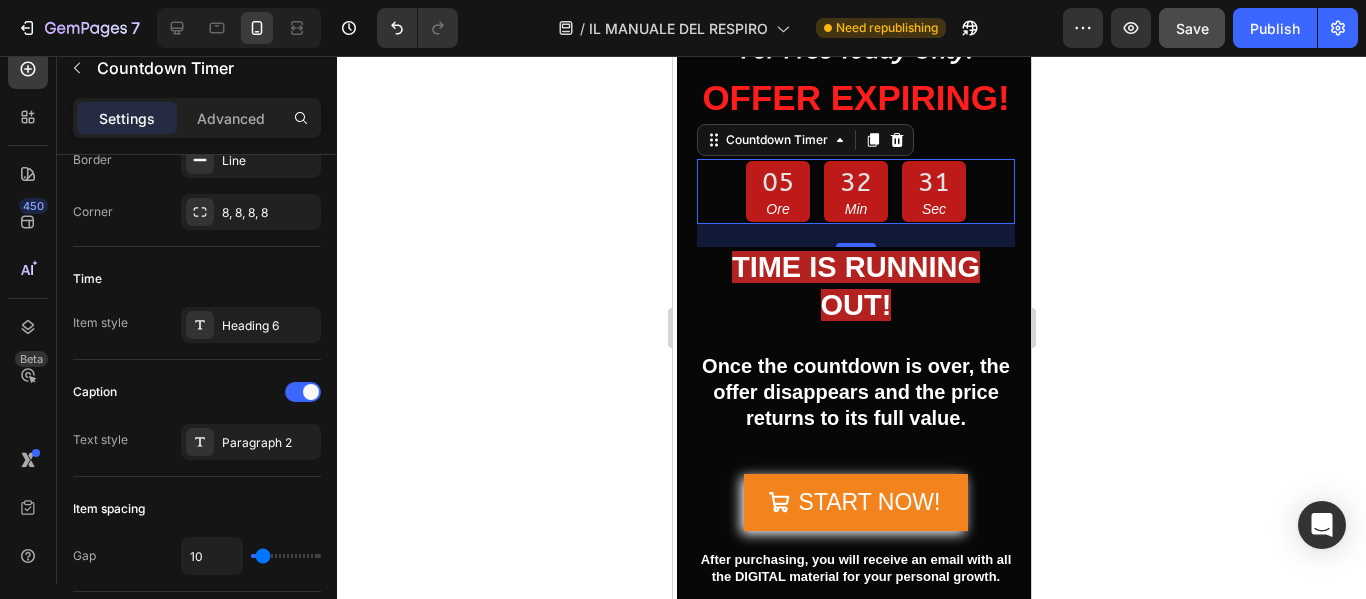 click on "Ore" at bounding box center (777, 209) 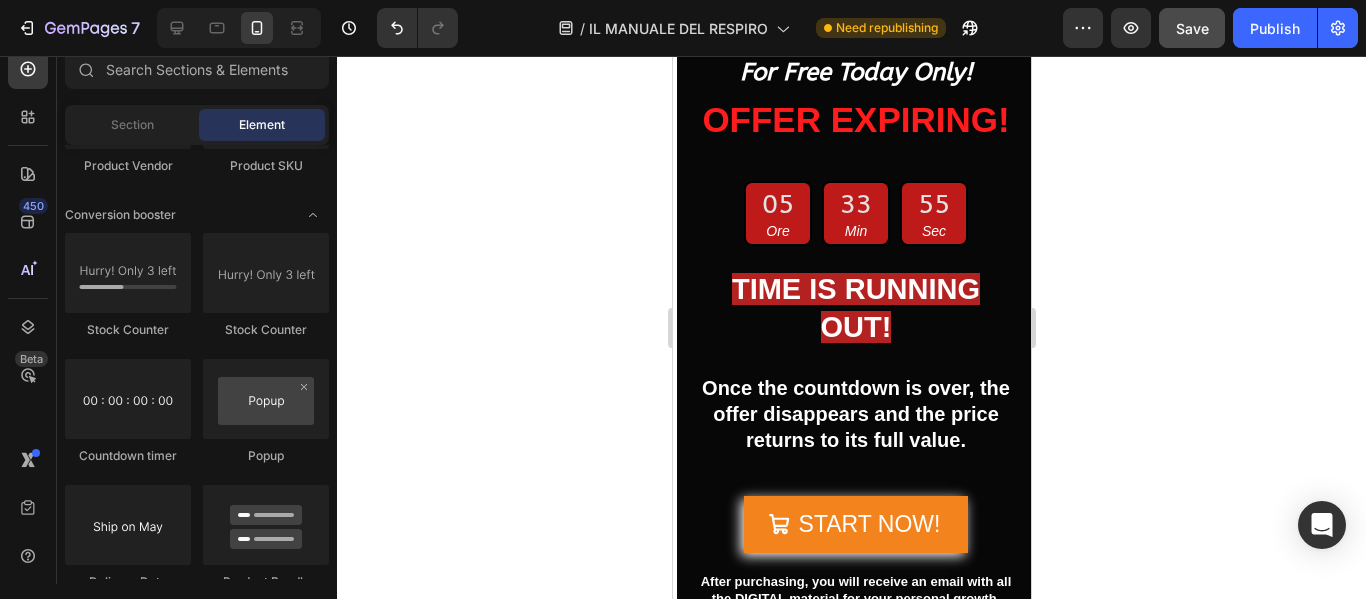 scroll, scrollTop: 27829, scrollLeft: 0, axis: vertical 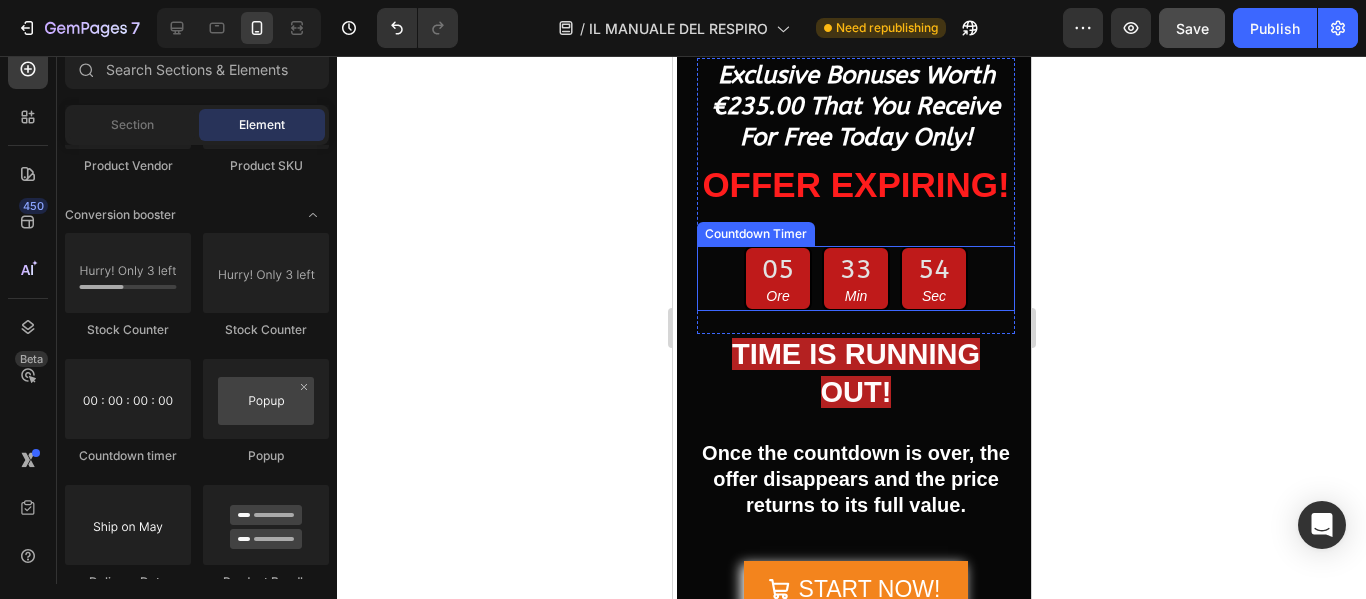 click on "33 Min" at bounding box center [855, 278] 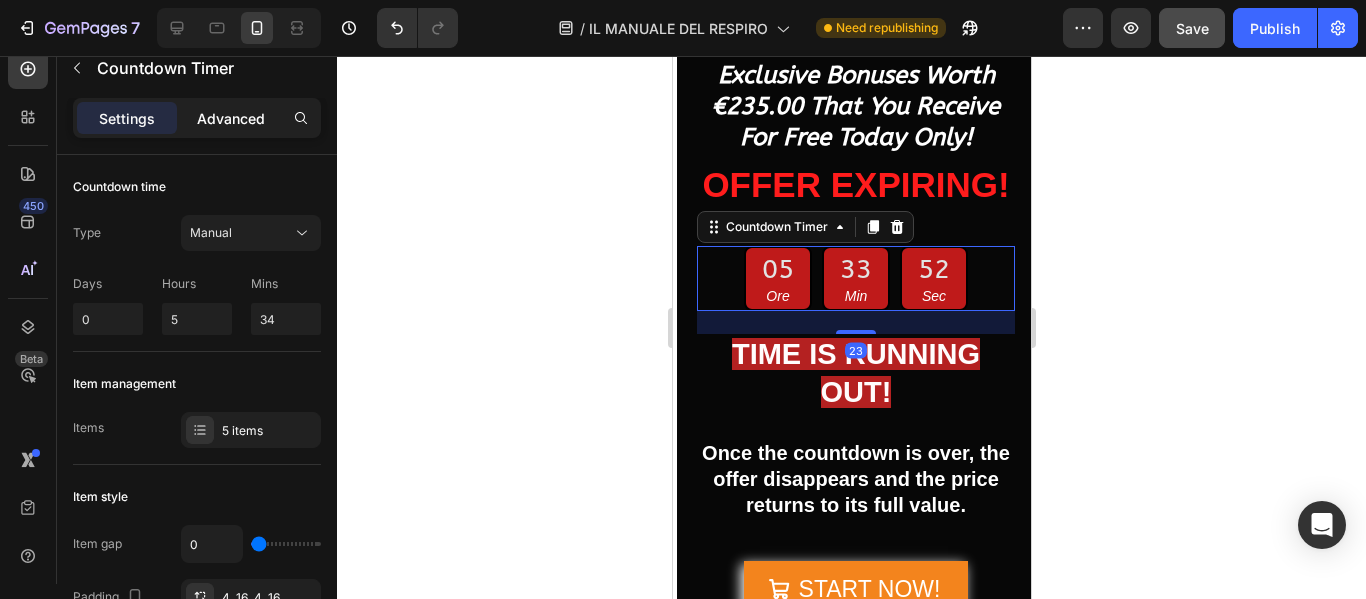 click on "Advanced" at bounding box center [231, 118] 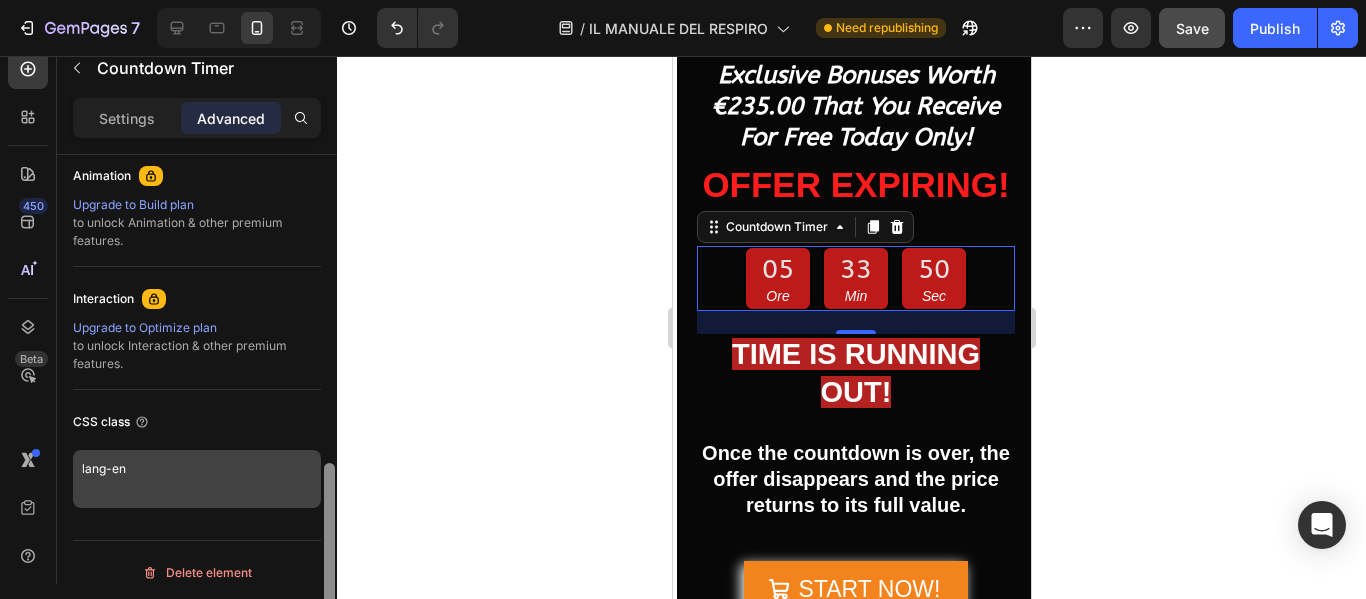 scroll, scrollTop: 885, scrollLeft: 0, axis: vertical 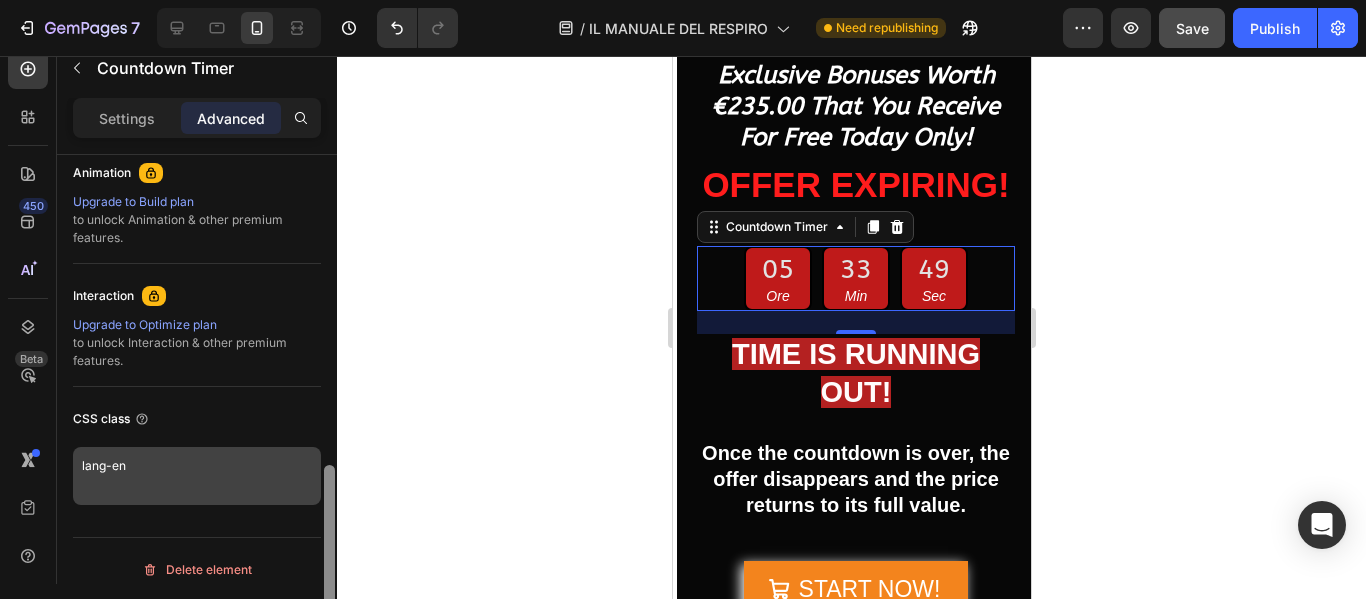 drag, startPoint x: 325, startPoint y: 195, endPoint x: 308, endPoint y: 505, distance: 310.4658 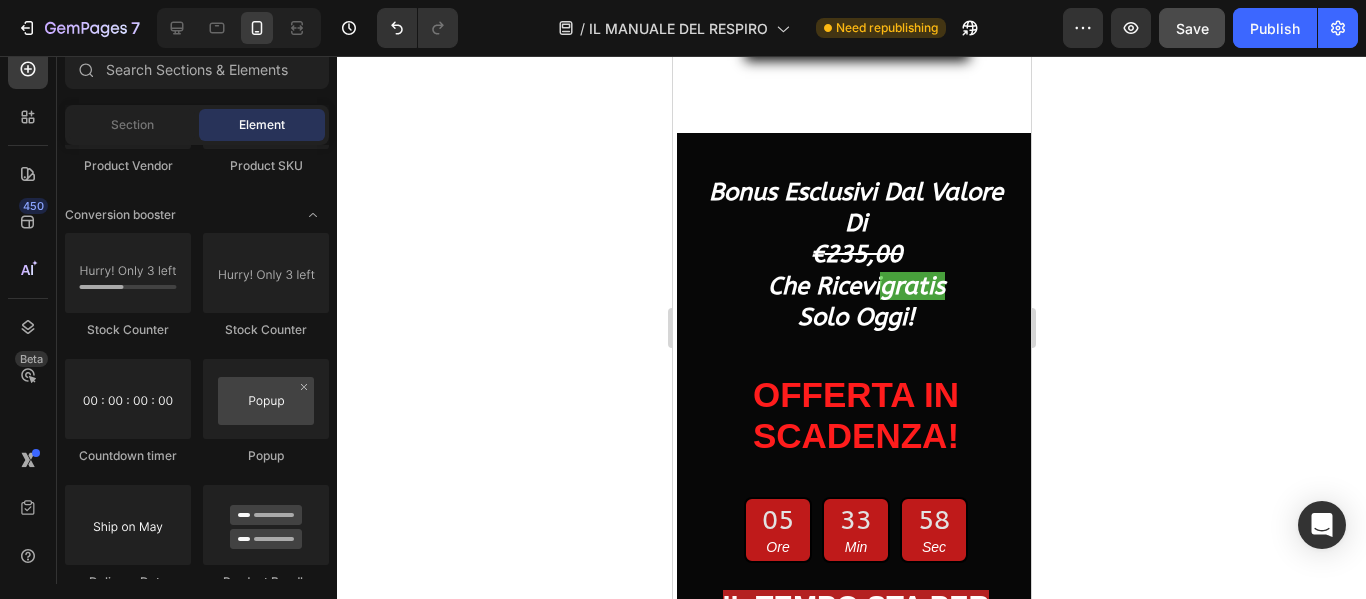 scroll, scrollTop: 26264, scrollLeft: 0, axis: vertical 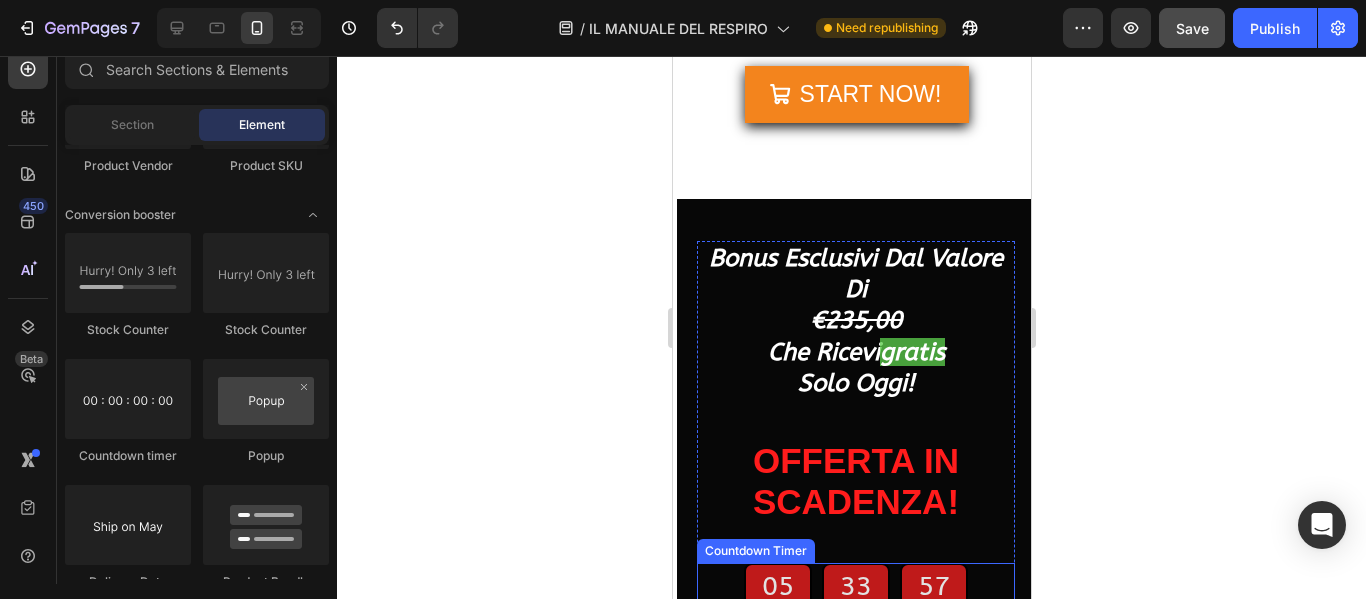 click on "57" at bounding box center (933, 586) 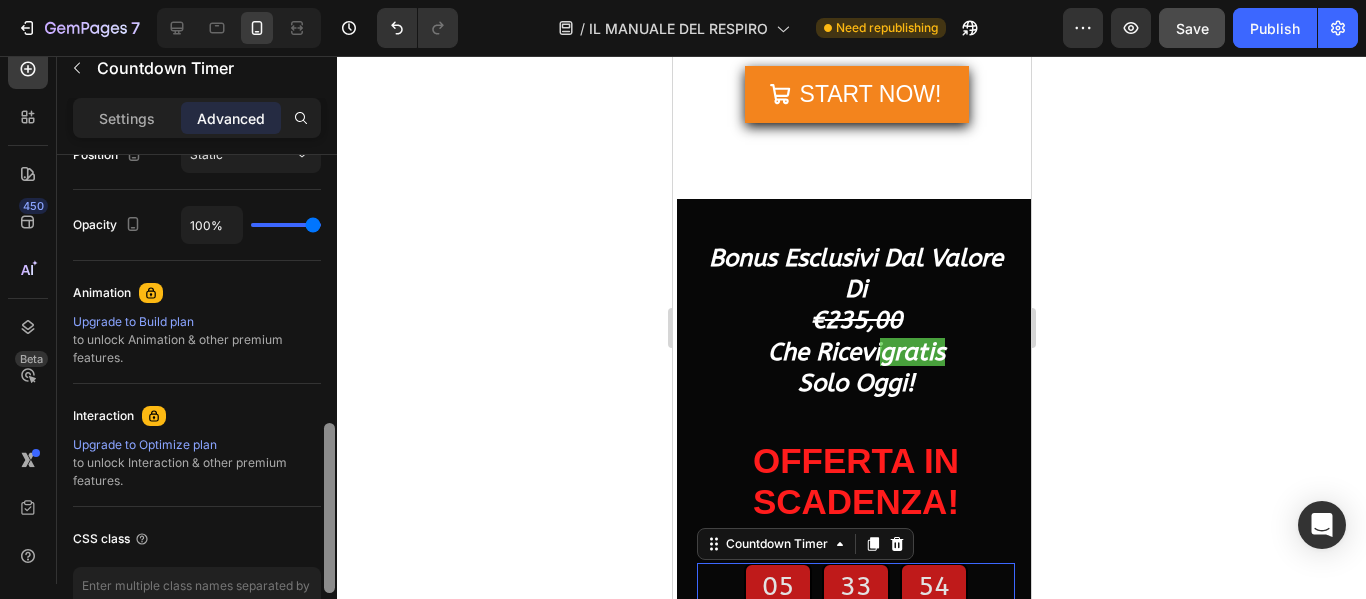 scroll, scrollTop: 902, scrollLeft: 0, axis: vertical 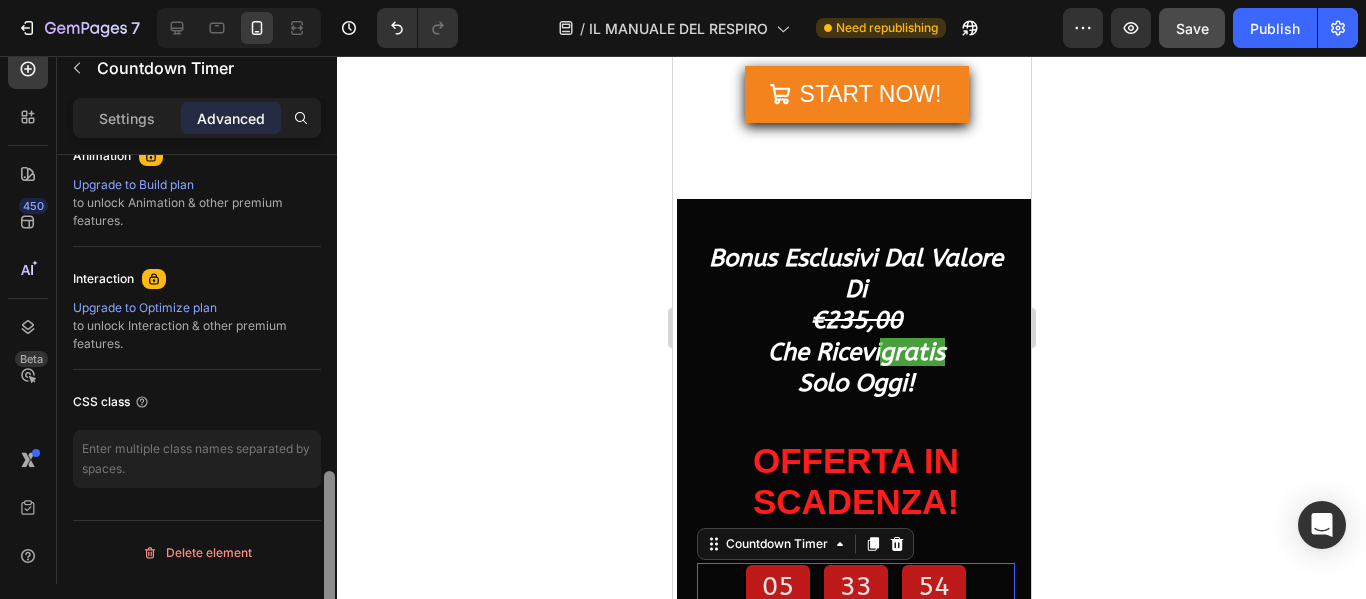 drag, startPoint x: 331, startPoint y: 263, endPoint x: 295, endPoint y: 603, distance: 341.90057 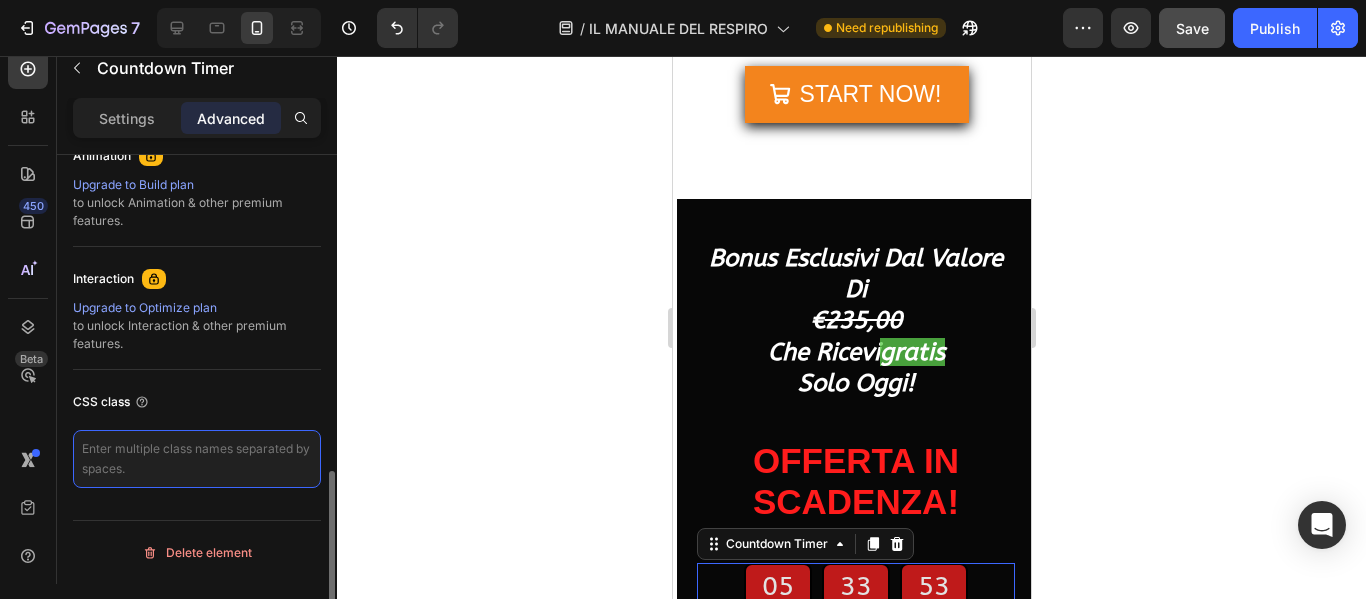 click at bounding box center [197, 459] 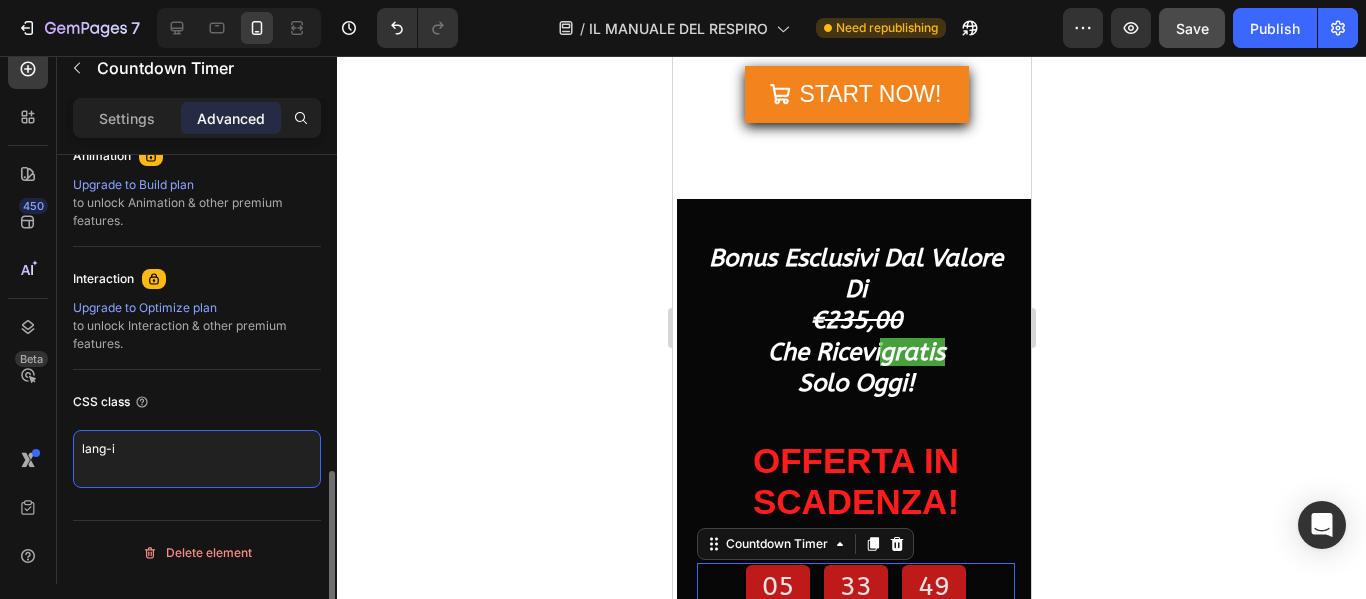 type on "lang-it" 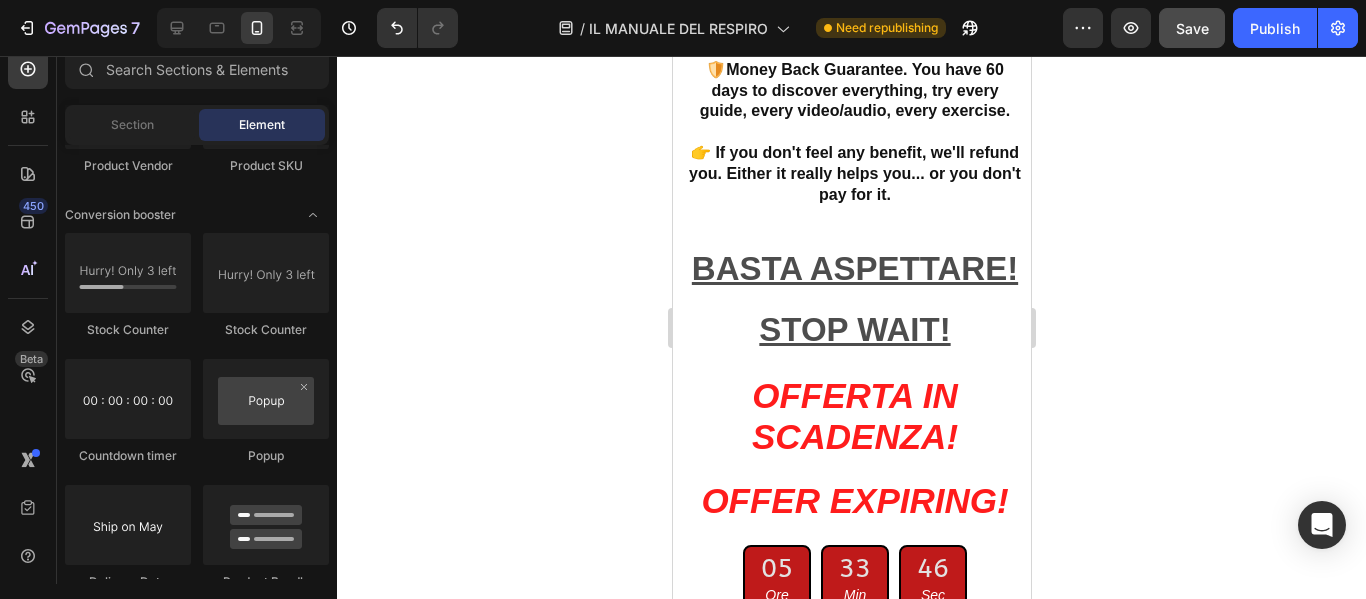 scroll, scrollTop: 25287, scrollLeft: 0, axis: vertical 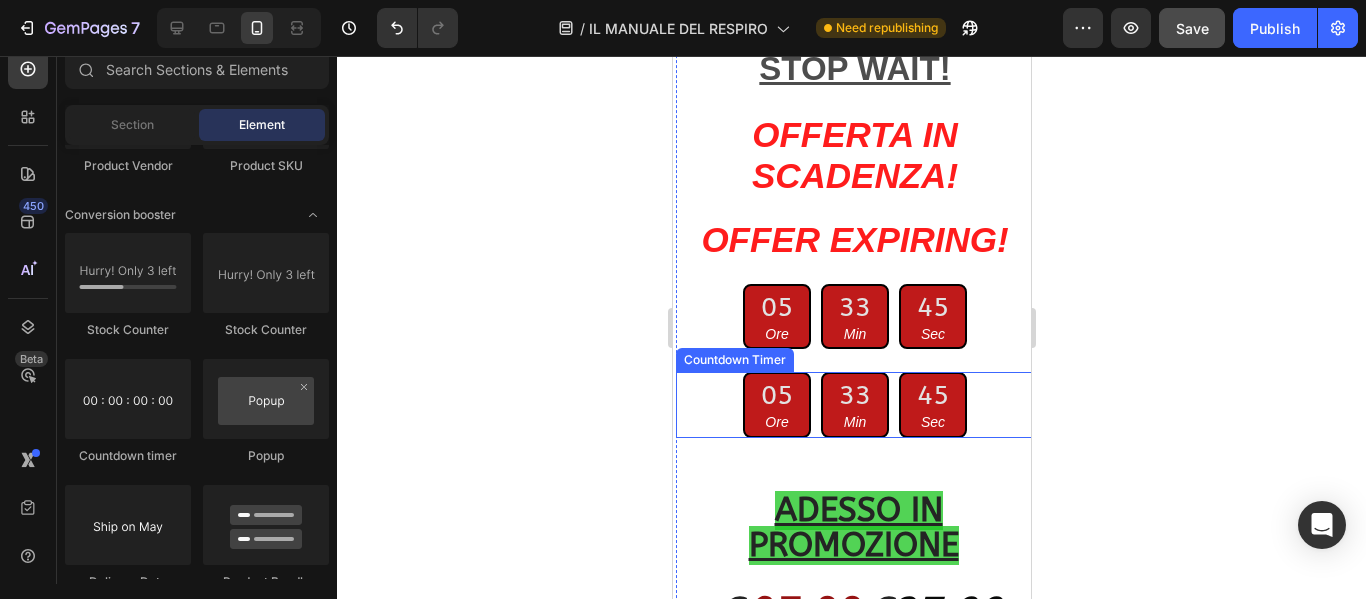click on "45 Sec" at bounding box center [932, 404] 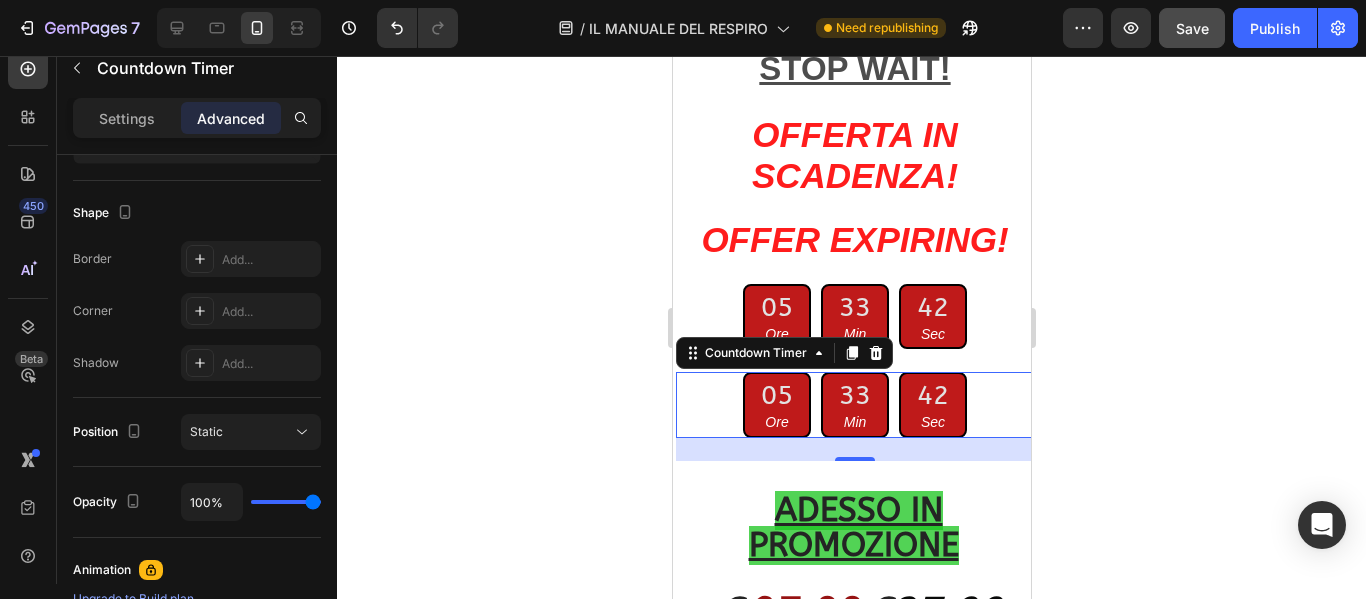 scroll, scrollTop: 902, scrollLeft: 0, axis: vertical 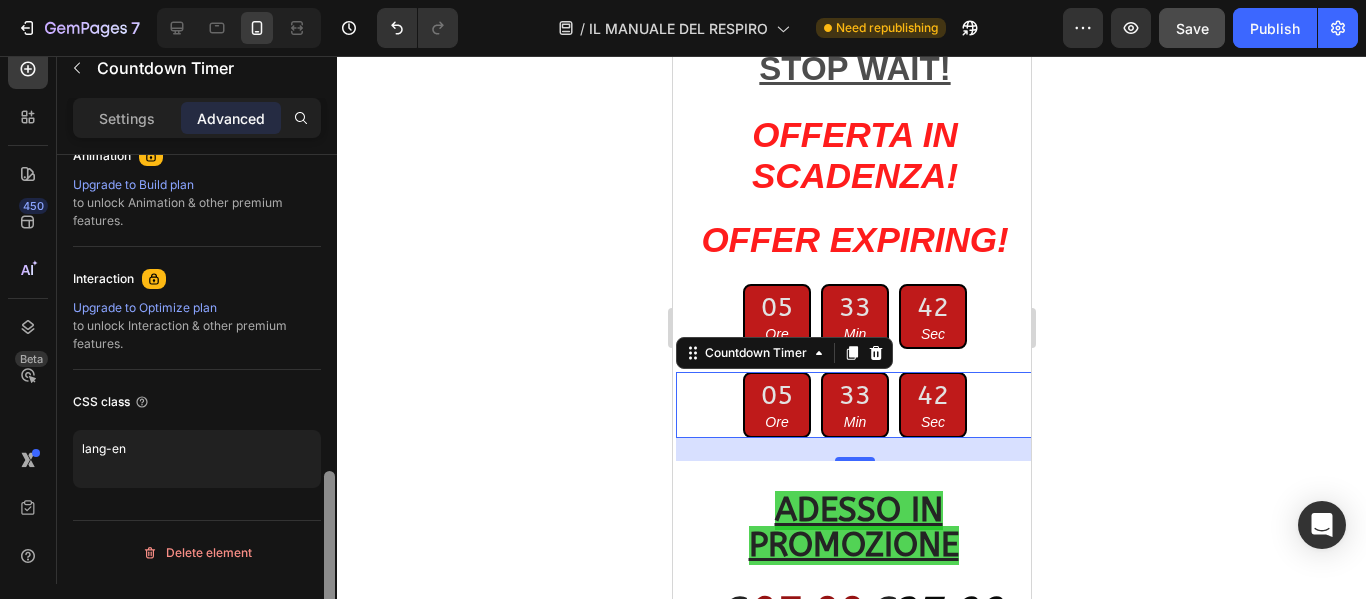 drag, startPoint x: 324, startPoint y: 303, endPoint x: 272, endPoint y: 646, distance: 346.9193 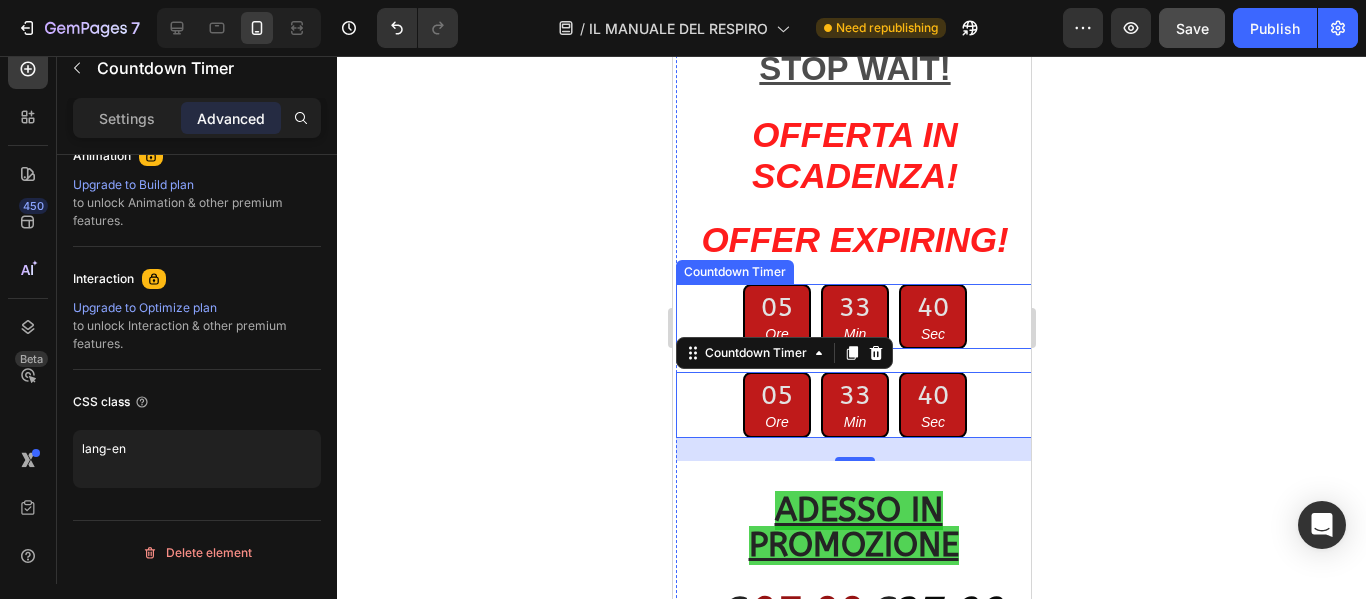 click on "05" at bounding box center [776, 307] 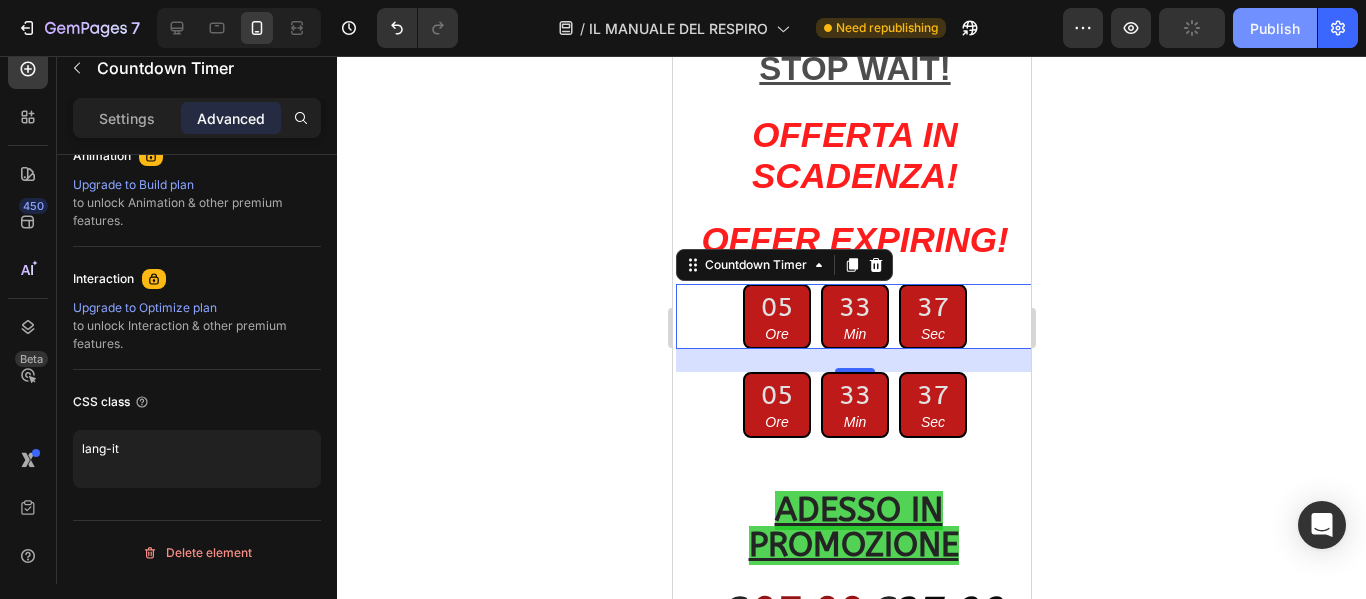 click on "Publish" at bounding box center (1275, 28) 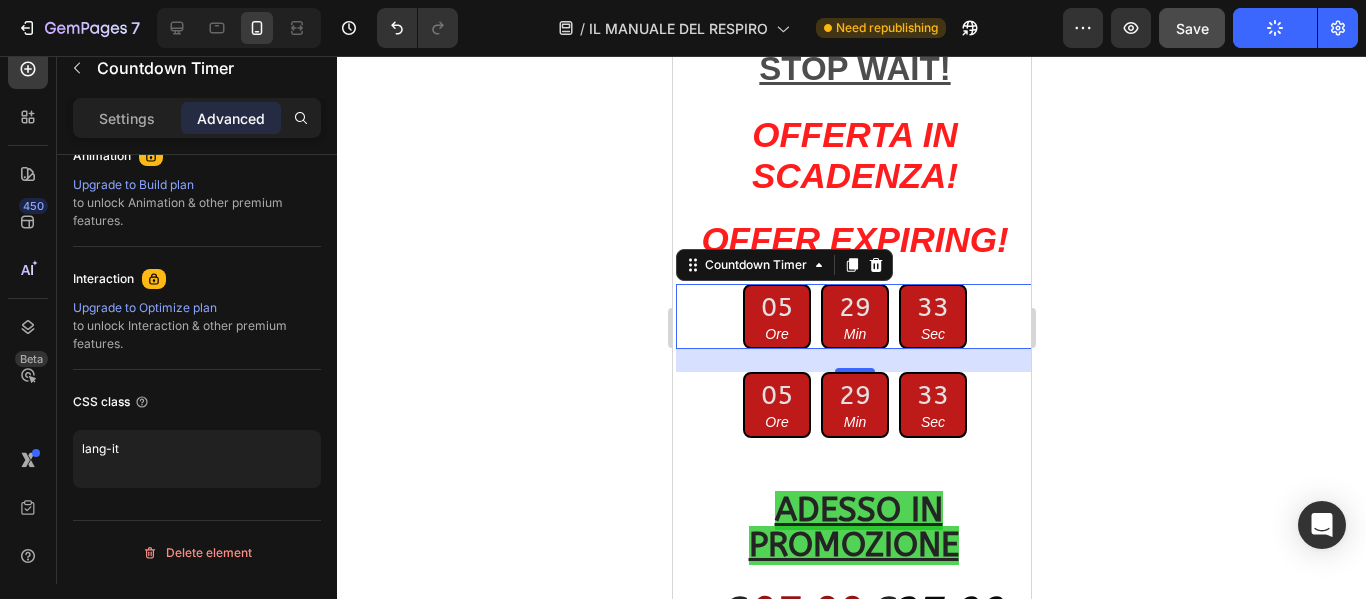 drag, startPoint x: 1262, startPoint y: 37, endPoint x: 1254, endPoint y: 65, distance: 29.12044 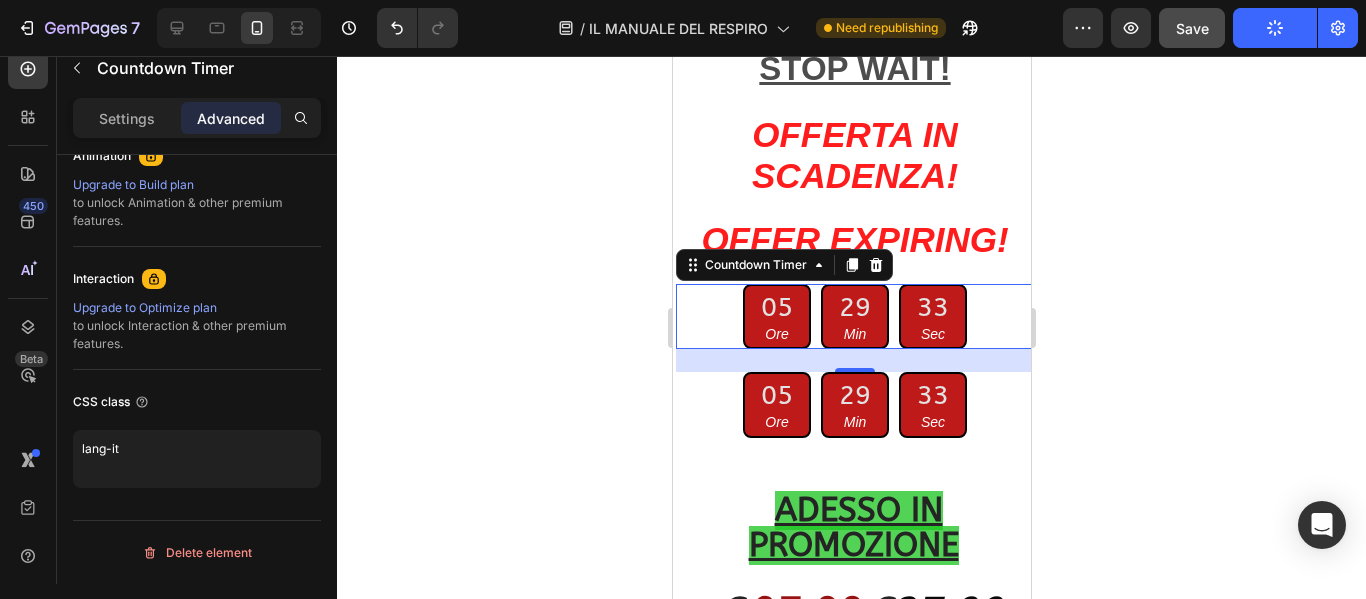 click on "7   /  IL MANUALE DEL RESPIRO Need republishing Preview  Save   Publish  450 Beta Sections(3) Elements(83) Section Element Hero Section Product Detail Brands Trusted Badges Guarantee Product Breakdown How to use Testimonials Compare Bundle FAQs Social Proof Brand Story Product List Collection Blog List Contact Sticky Add to Cart Custom Footer Browse Library 450 Layout
Row
Row
Row
Row Text
Heading
Text Block Button
Button
Button Media
Image
Image" 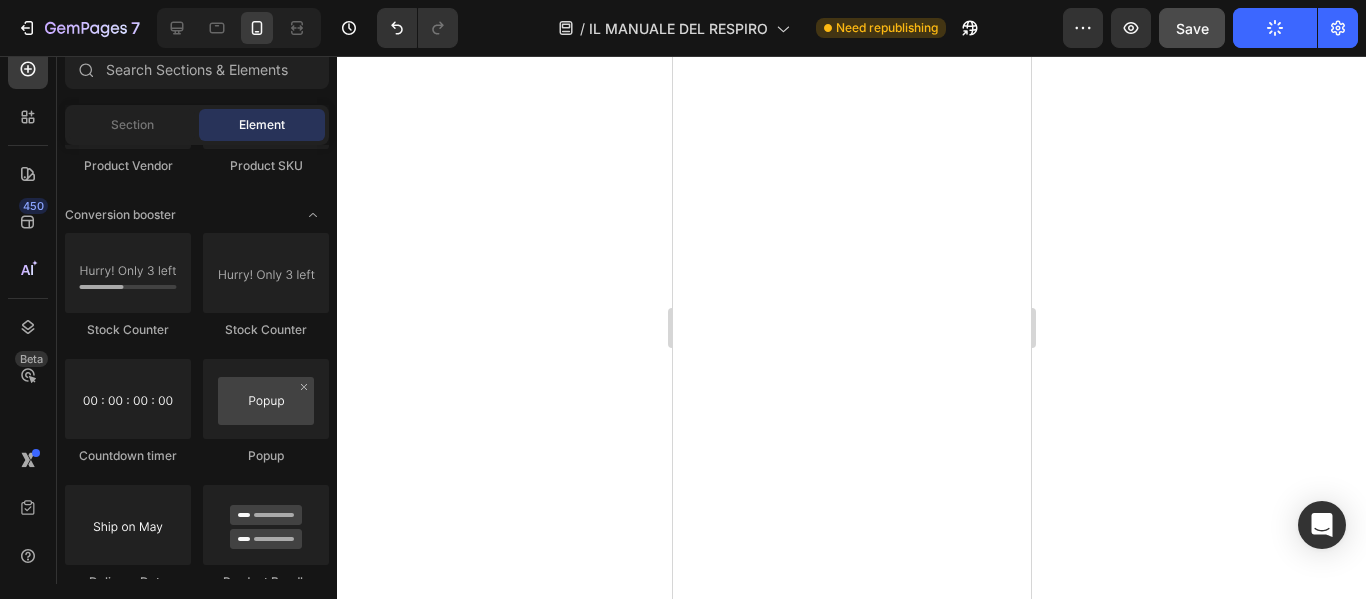 scroll, scrollTop: 15777, scrollLeft: 0, axis: vertical 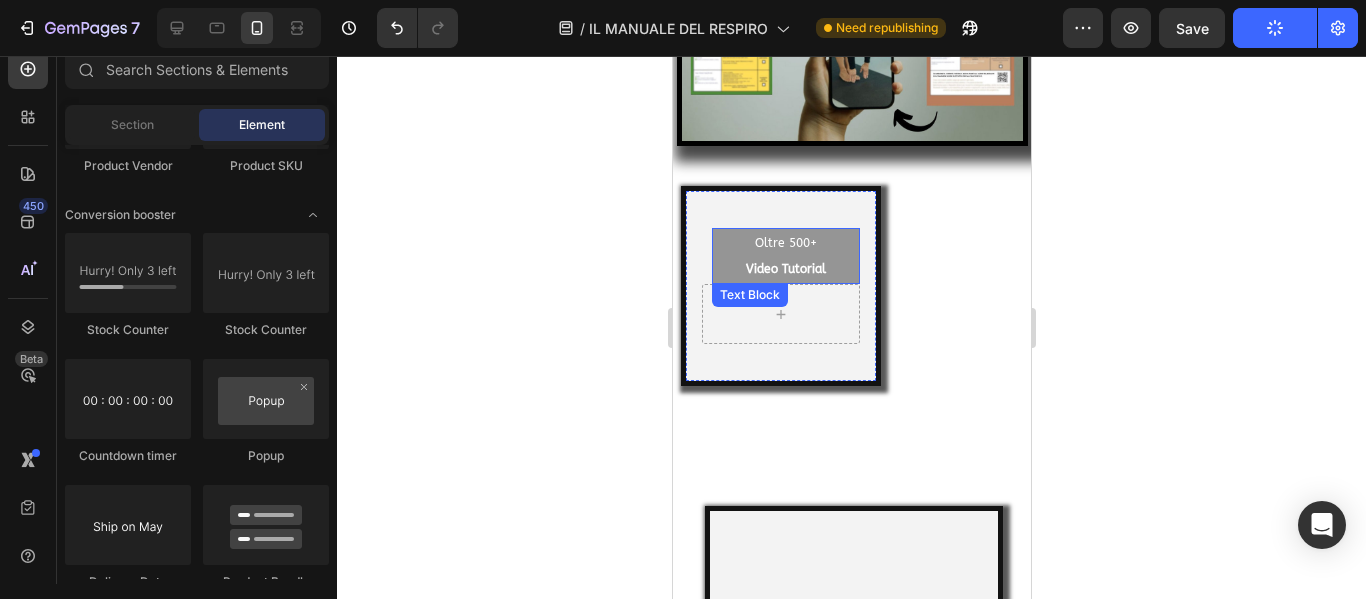 click on "Video Tutorial" at bounding box center (785, 269) 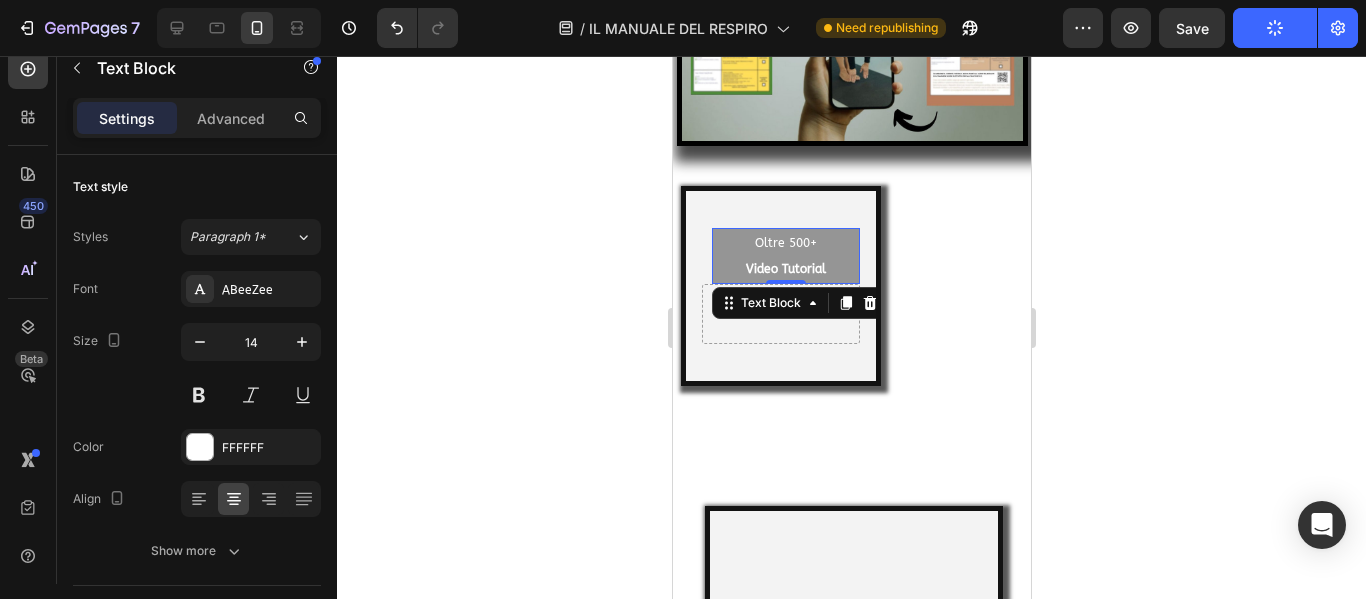 click on "Oltre 500+" at bounding box center (785, 243) 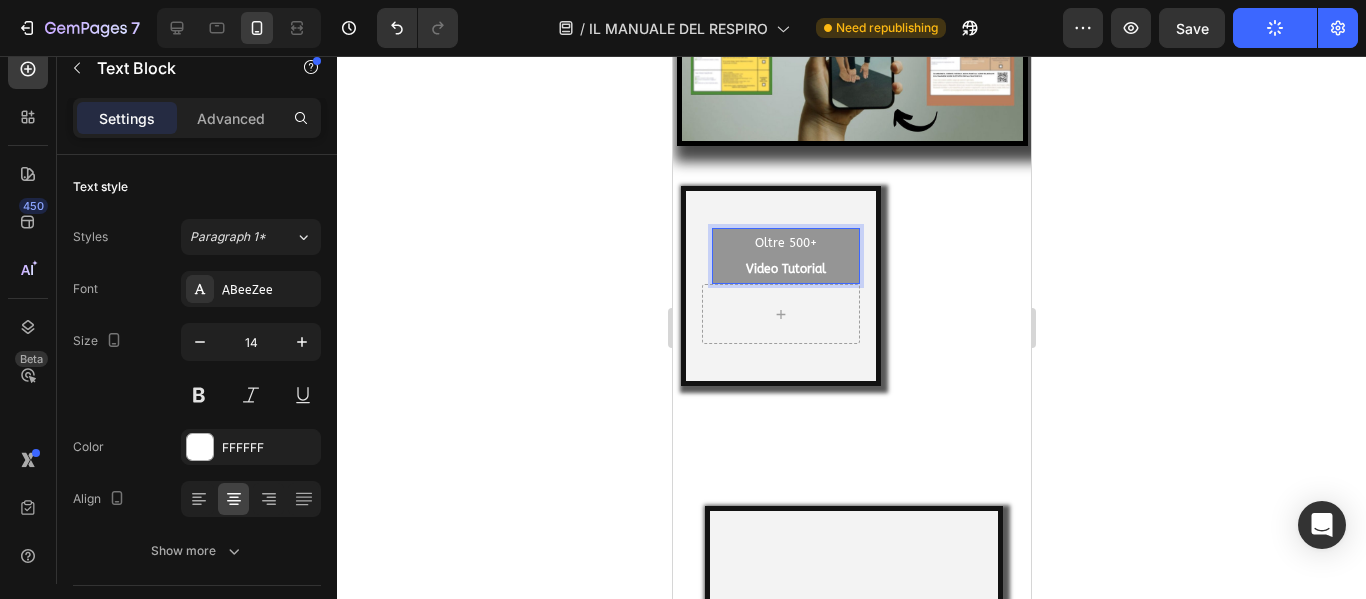 click on "Oltre 500+" at bounding box center (785, 243) 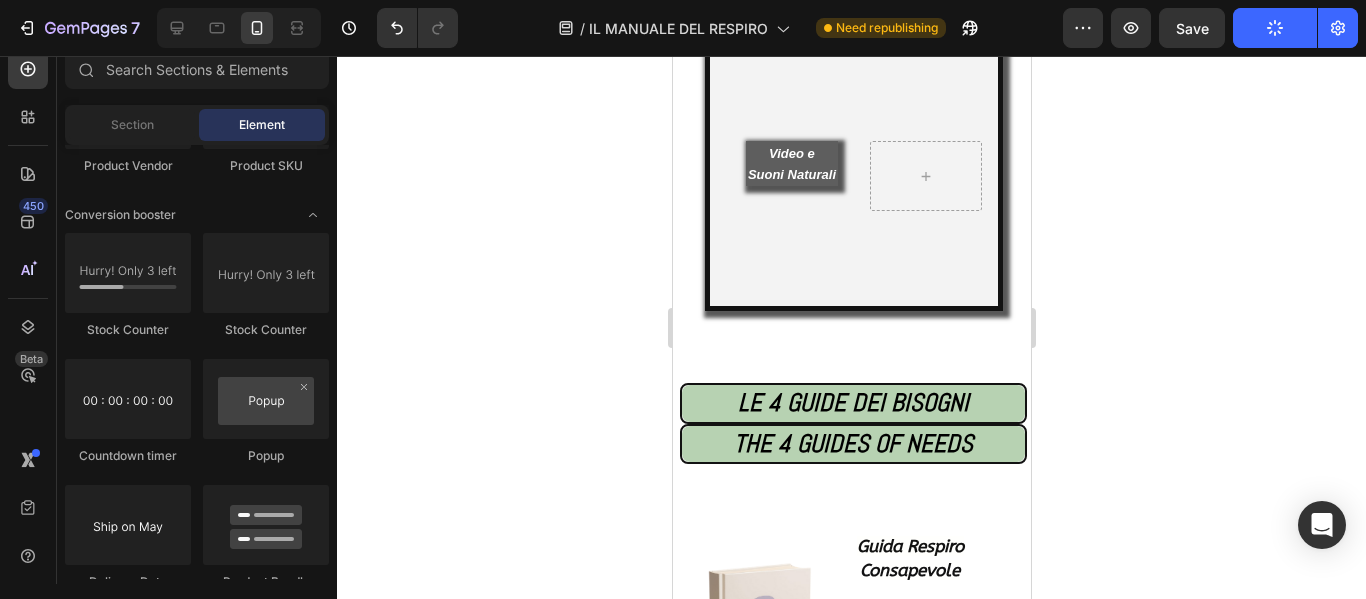 scroll, scrollTop: 16518, scrollLeft: 0, axis: vertical 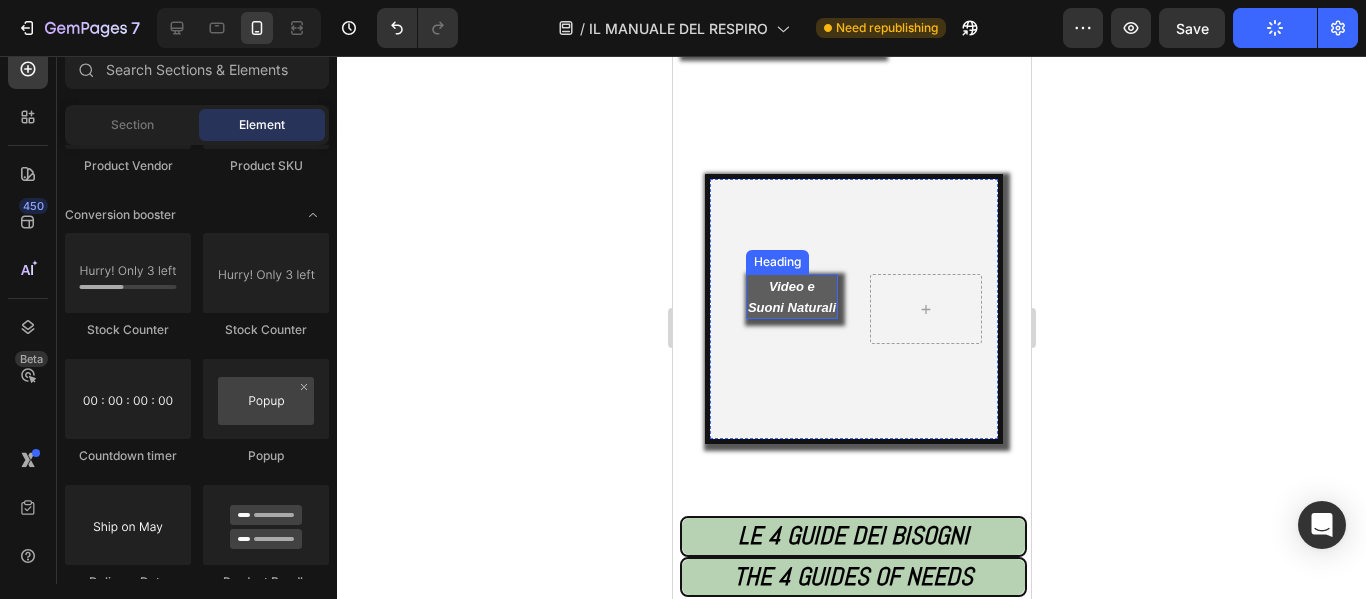 click on "Video e" at bounding box center (791, 286) 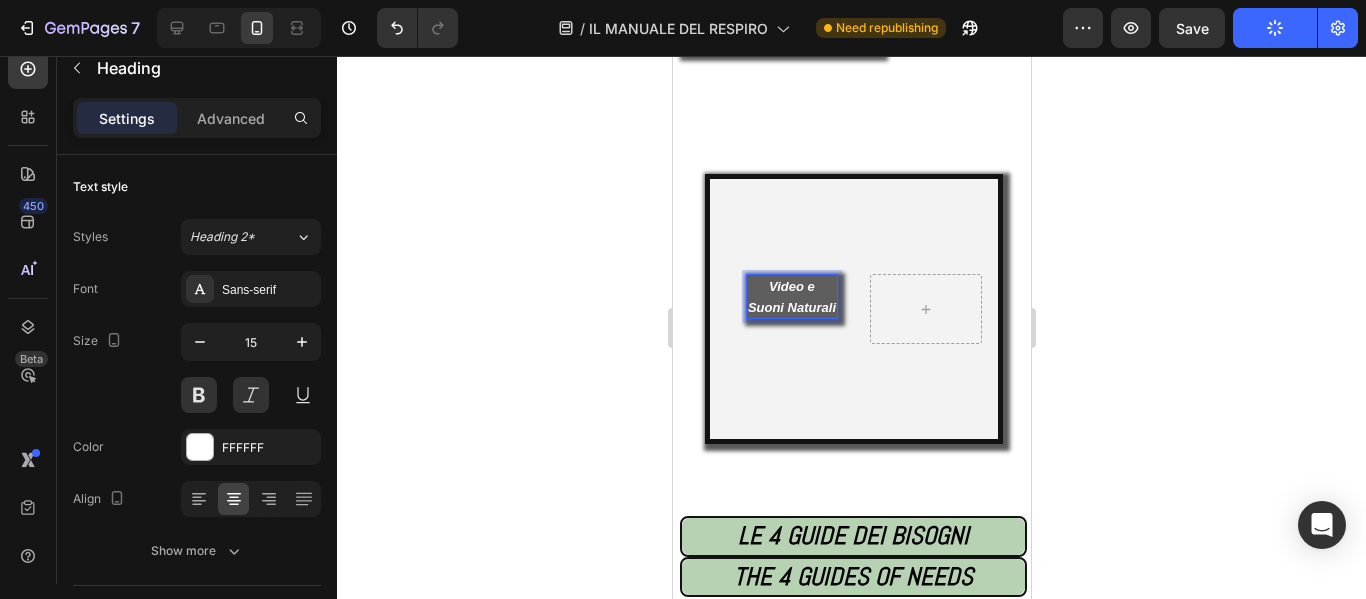 click on "Video e" at bounding box center [791, 286] 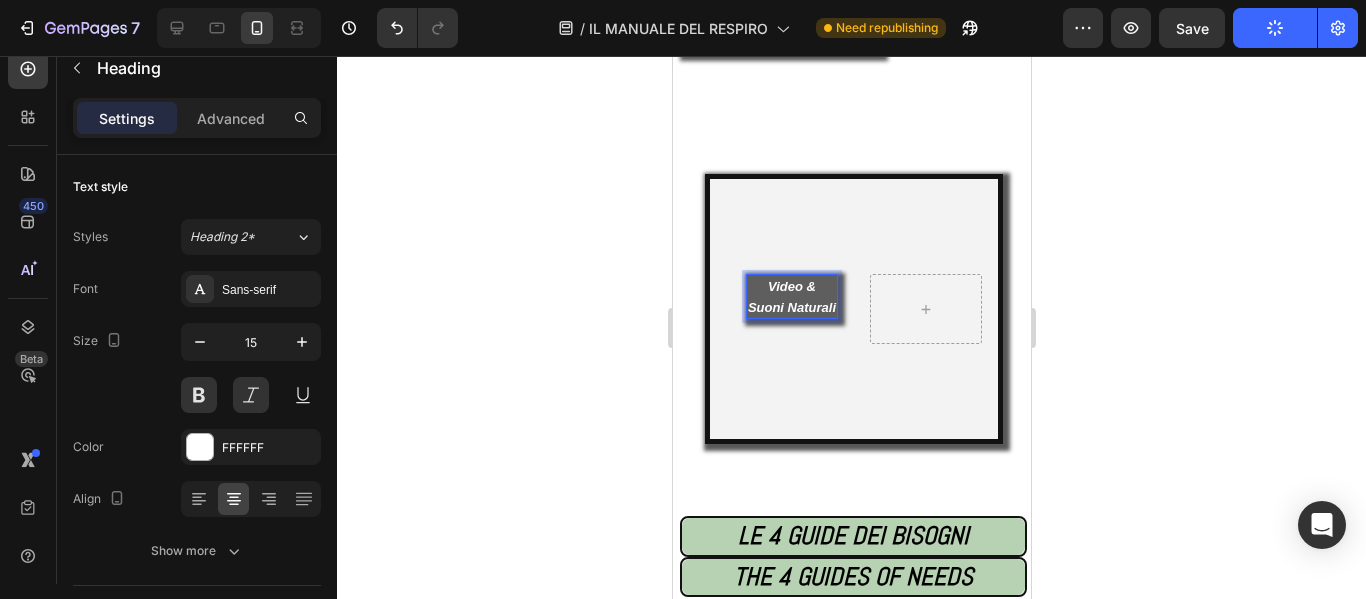 click on "Suoni Naturali" at bounding box center [791, 307] 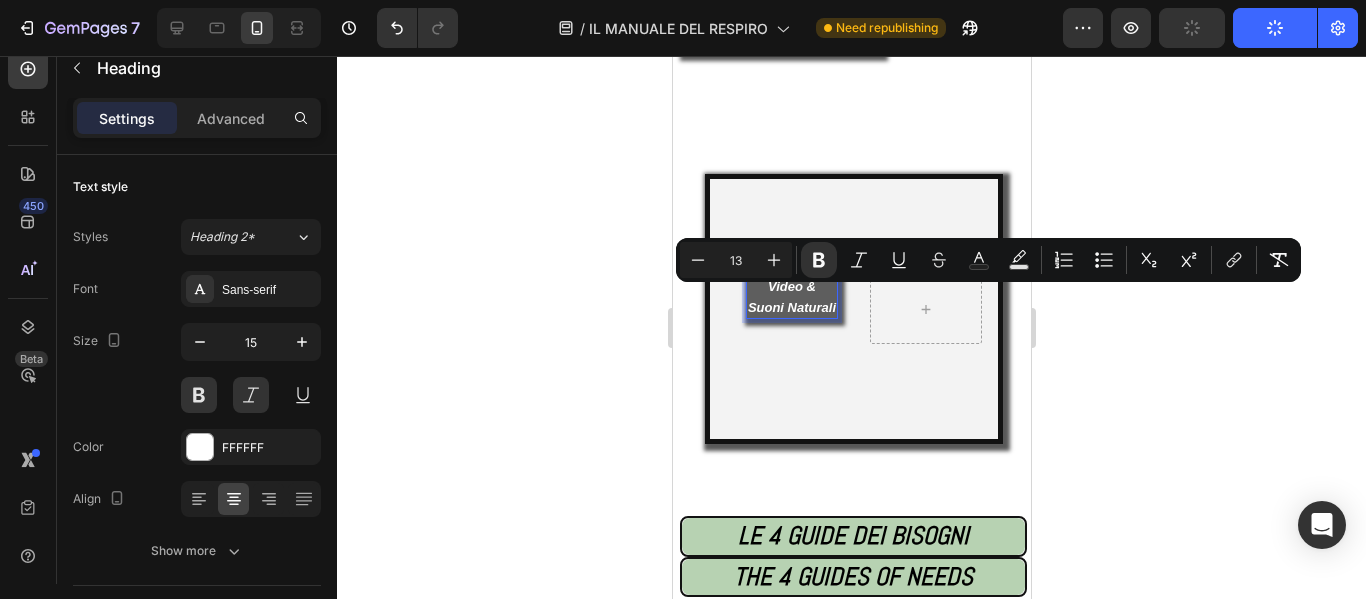 click on "Suoni Naturali" at bounding box center [791, 307] 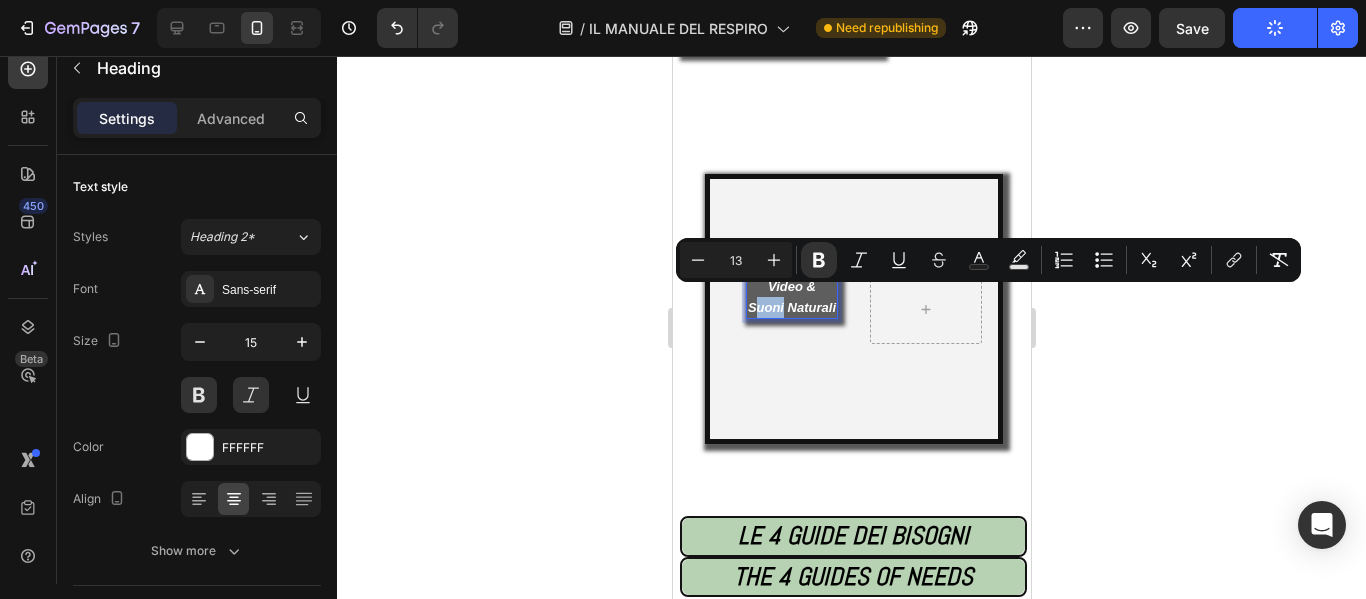 drag, startPoint x: 775, startPoint y: 300, endPoint x: 744, endPoint y: 303, distance: 31.144823 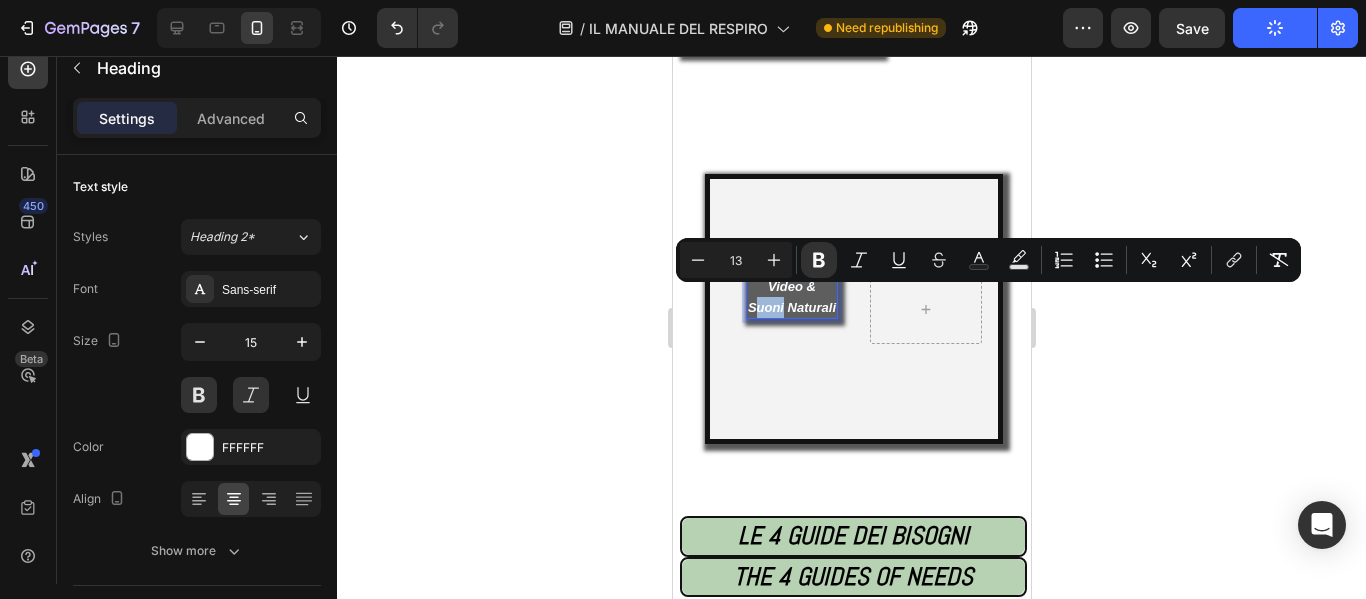 click on "Suoni Naturali" at bounding box center [791, 307] 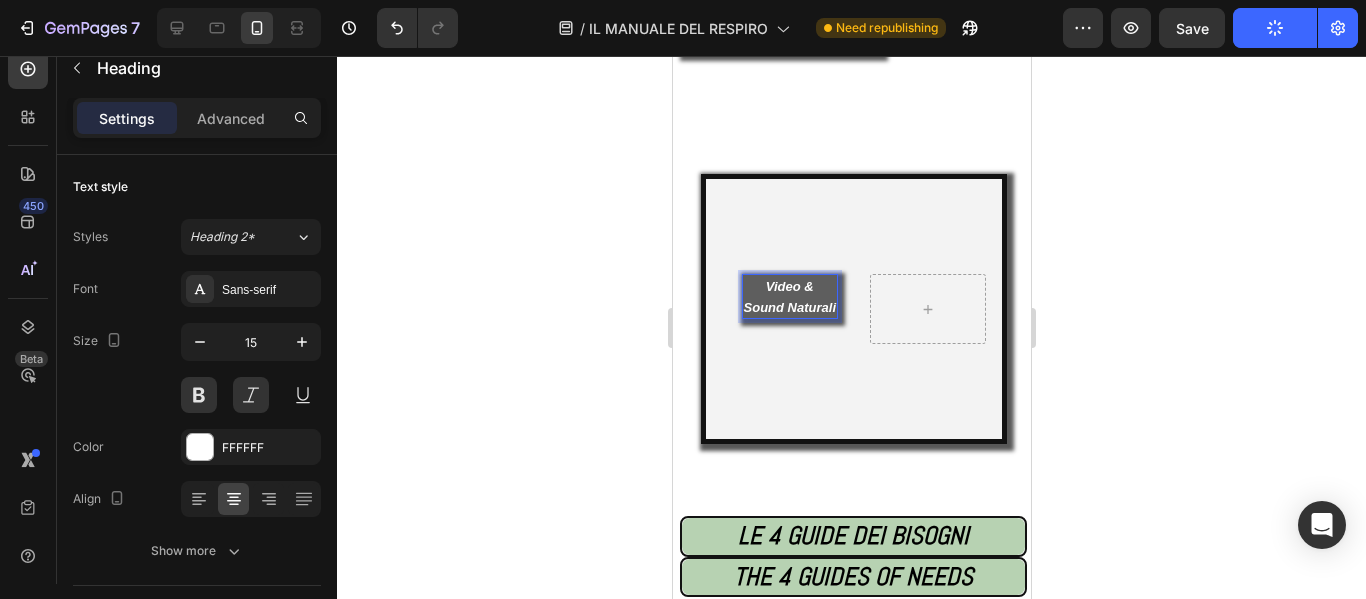 click on "Sound Naturali" at bounding box center (789, 307) 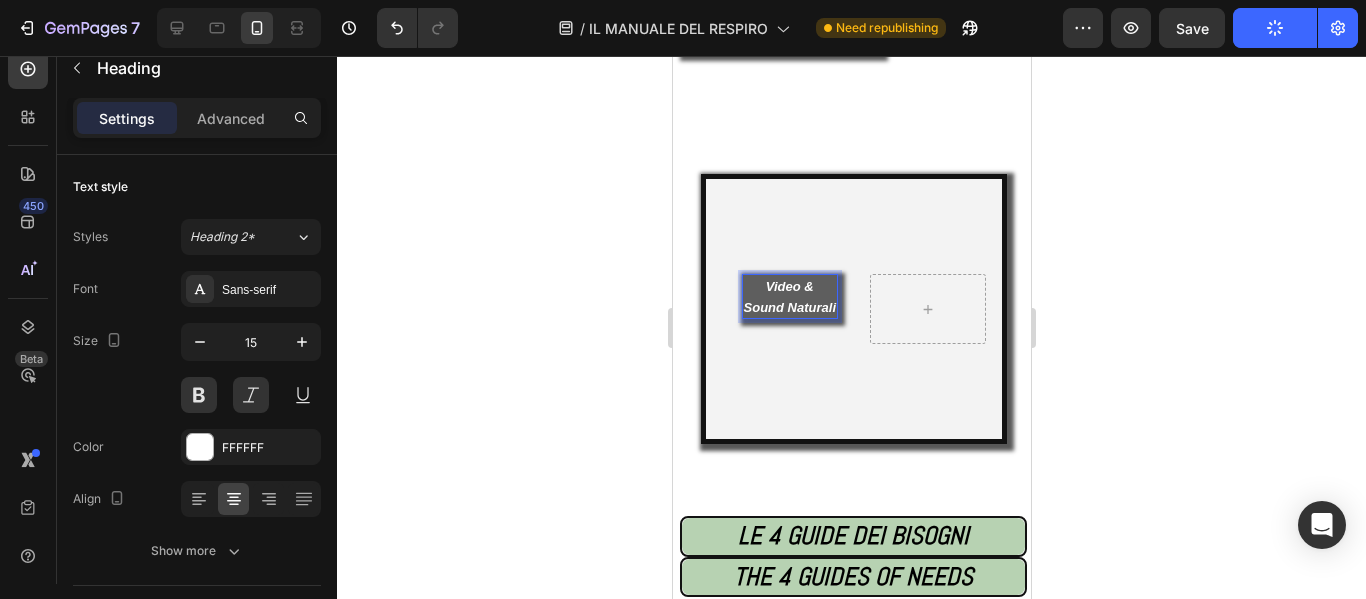 click on "Sound Naturali" at bounding box center [789, 307] 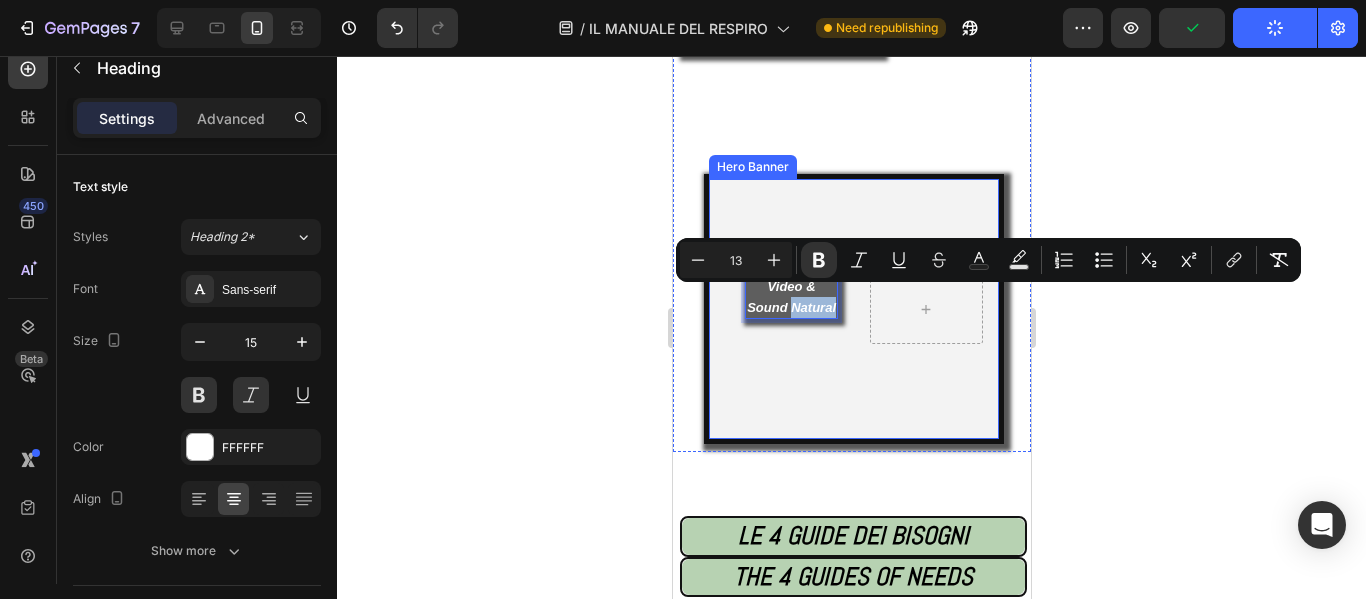 drag, startPoint x: 785, startPoint y: 297, endPoint x: 832, endPoint y: 299, distance: 47.042534 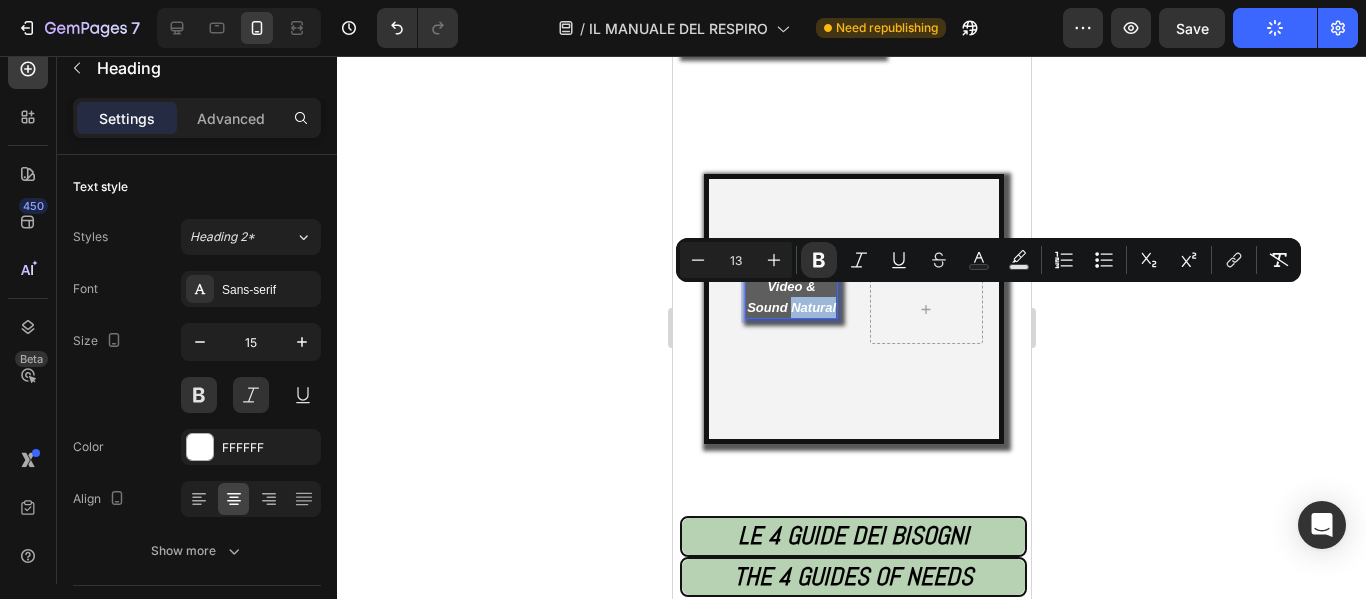 copy on "Natural" 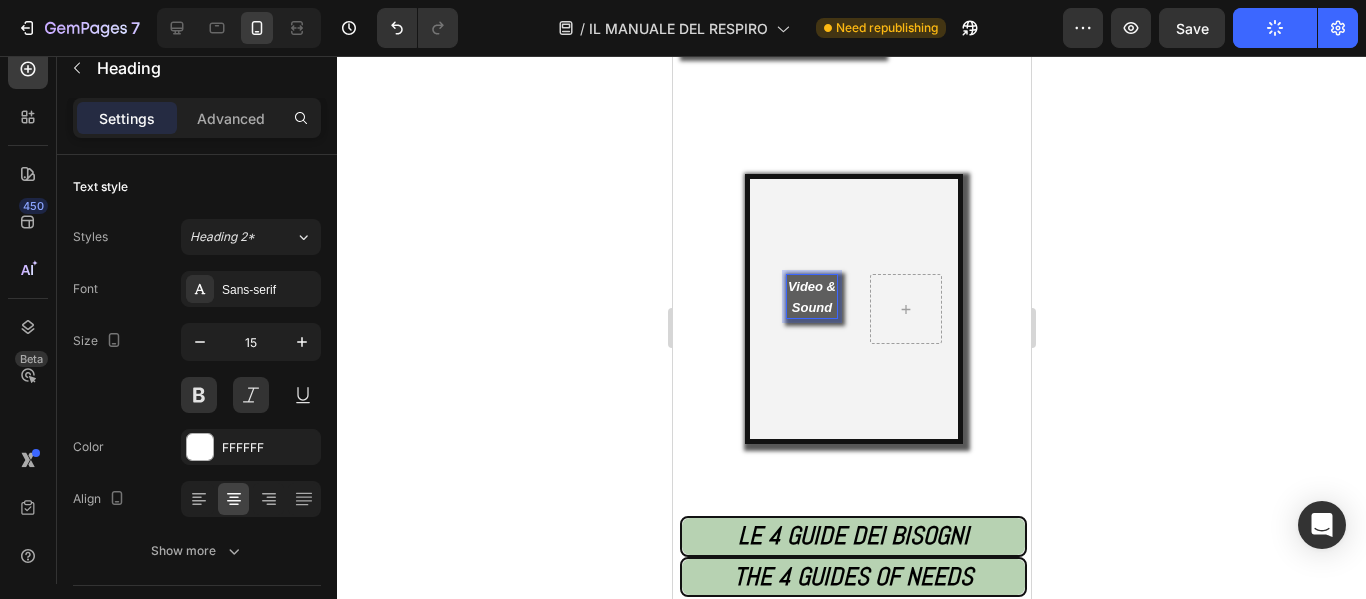 click on "Sound" at bounding box center (811, 307) 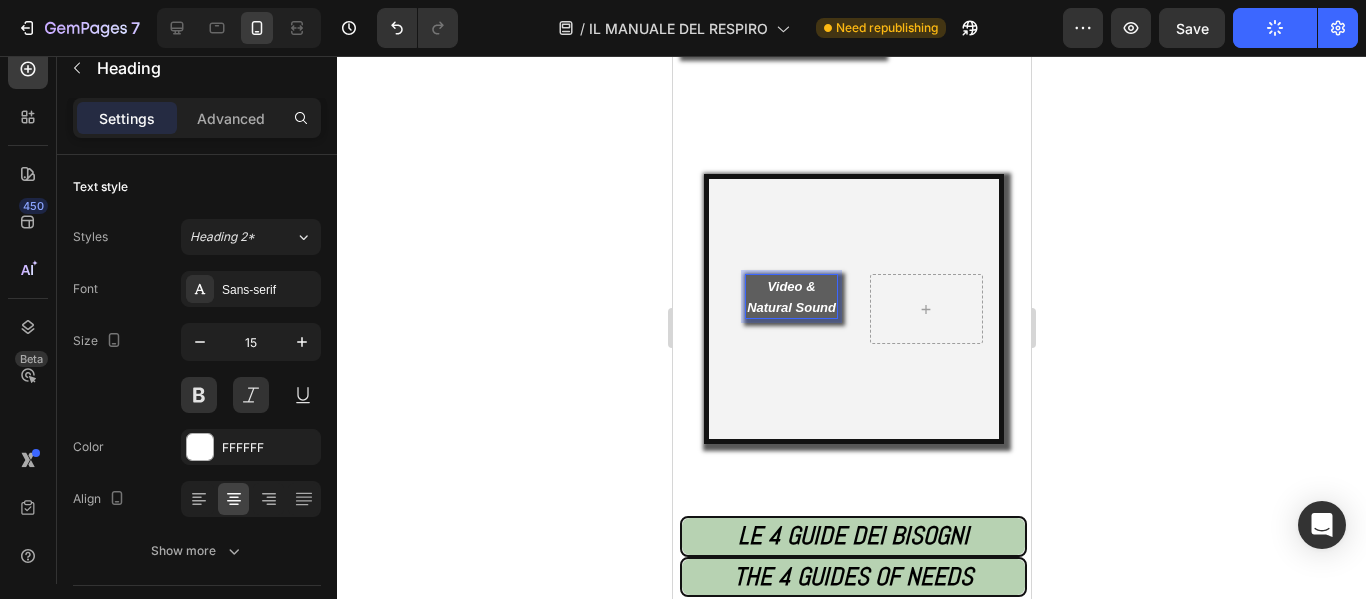 click on "Natural Sound" at bounding box center [790, 307] 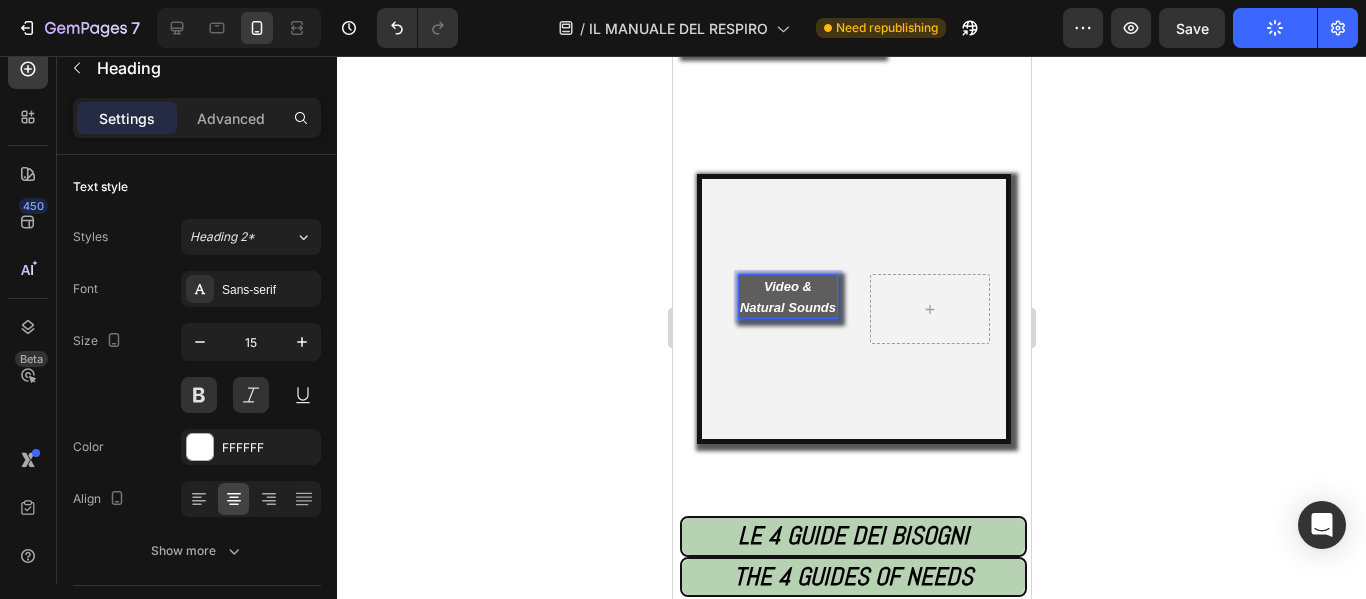 click on "Video &" at bounding box center [787, 286] 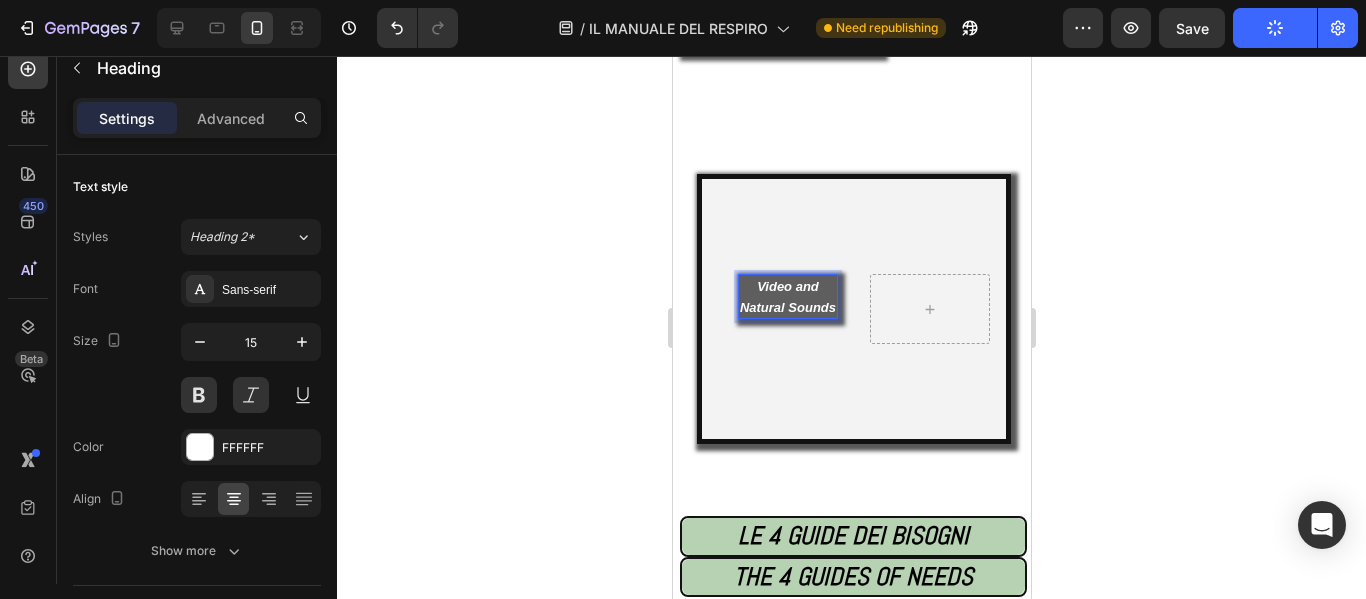 click on "Natural Sounds" at bounding box center (787, 307) 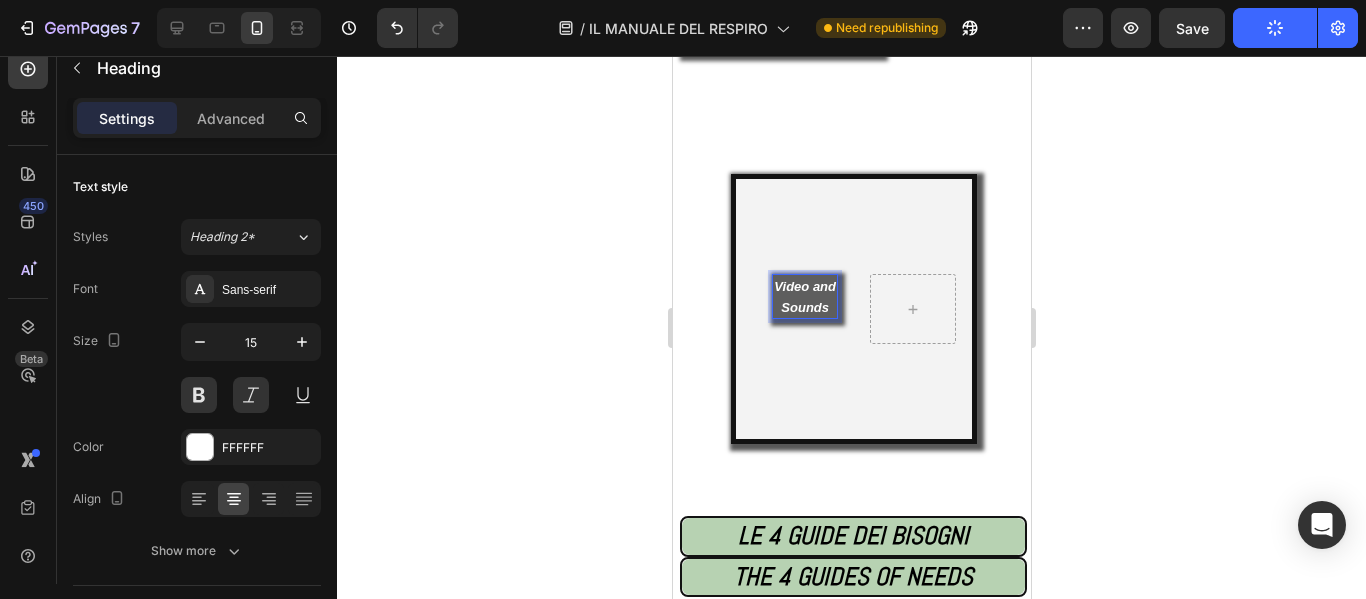 click on "Video and   Sounds" at bounding box center (804, 296) 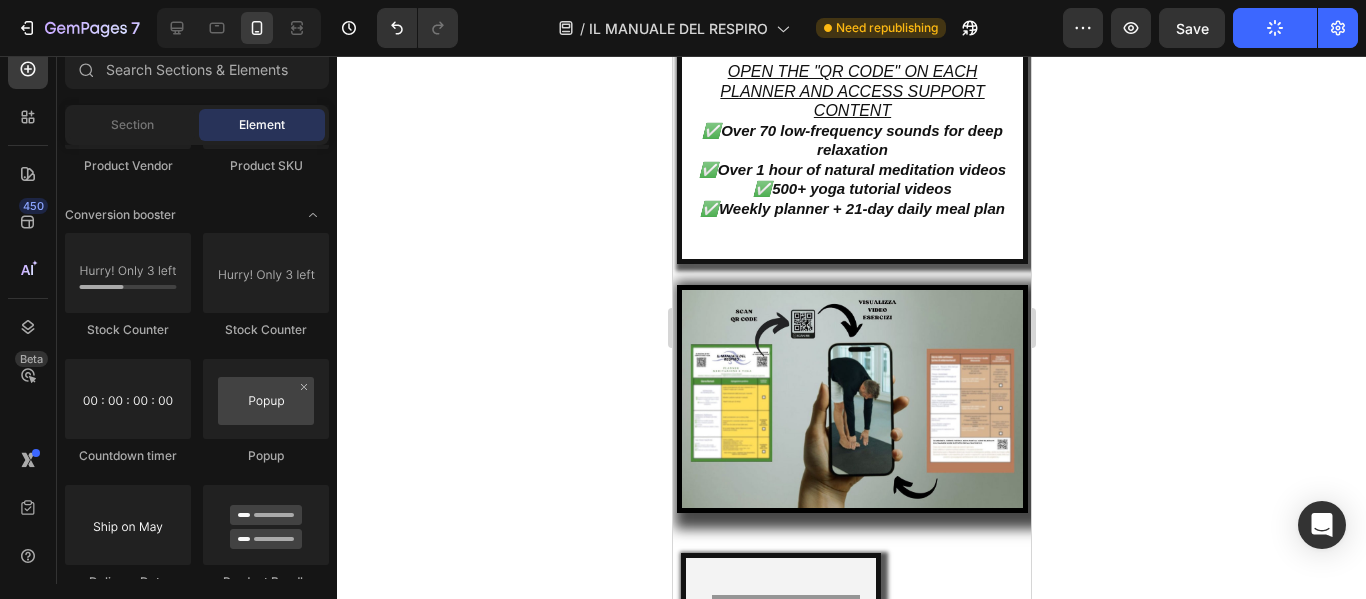 scroll, scrollTop: 15852, scrollLeft: 0, axis: vertical 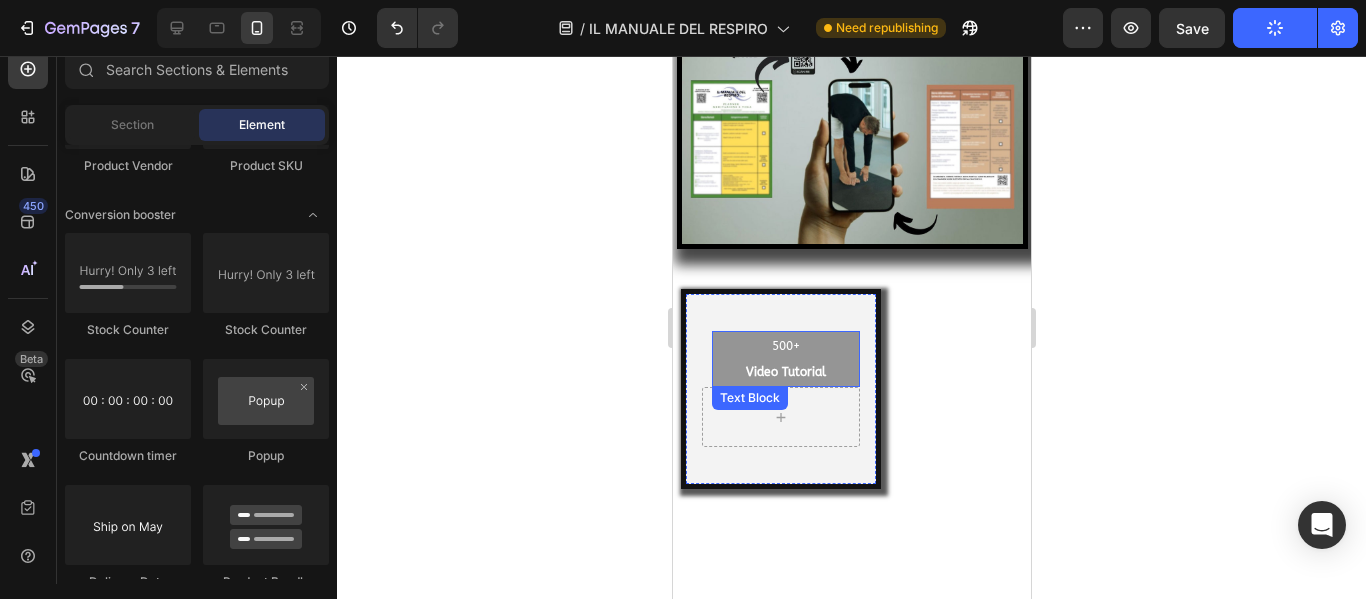 click on "Video Tutorial" at bounding box center (785, 372) 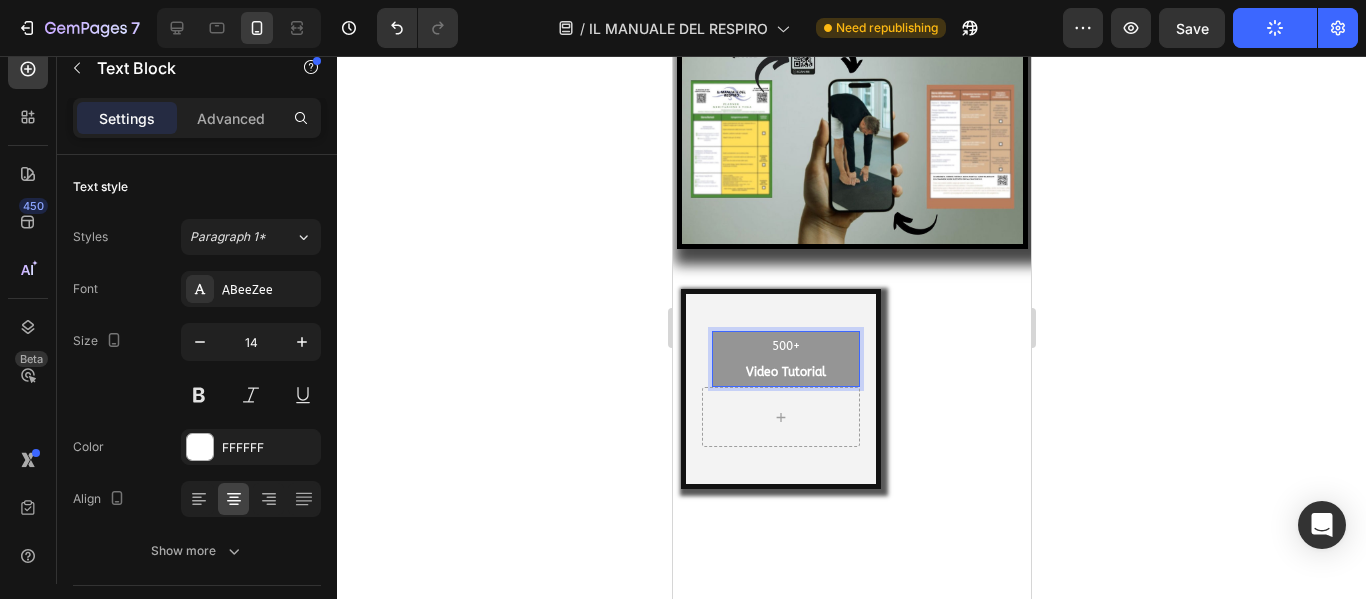 click on "Video Tutorial" at bounding box center (785, 372) 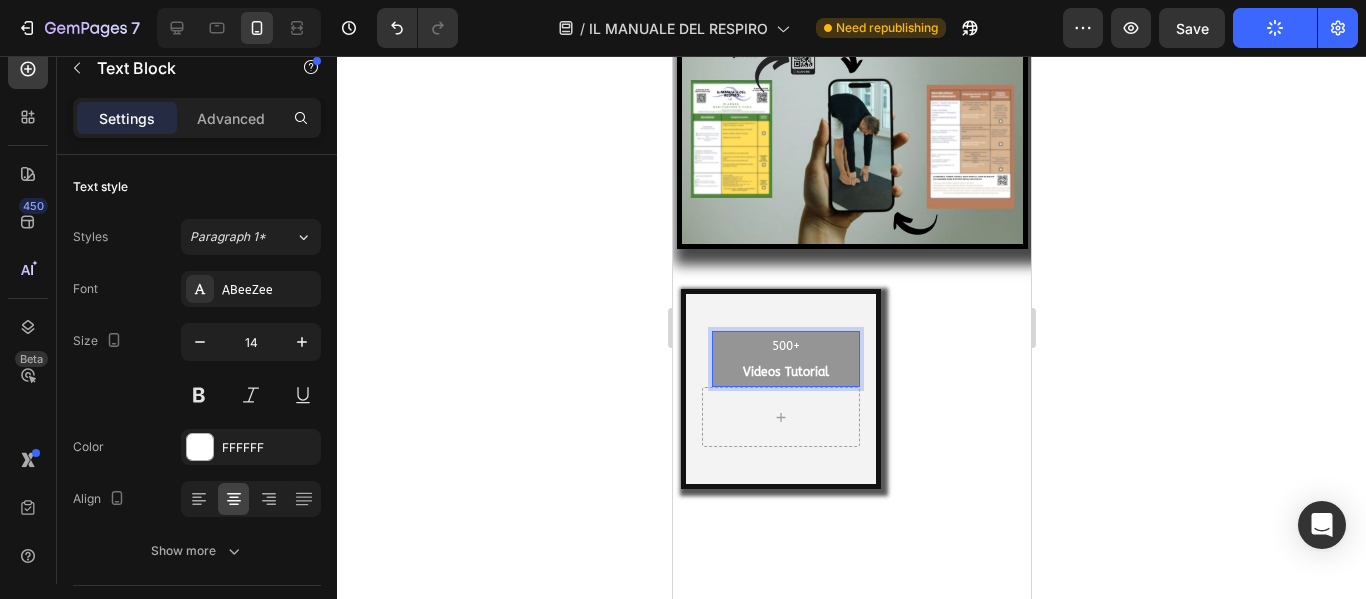 click on "Videos Tutorial" at bounding box center (785, 372) 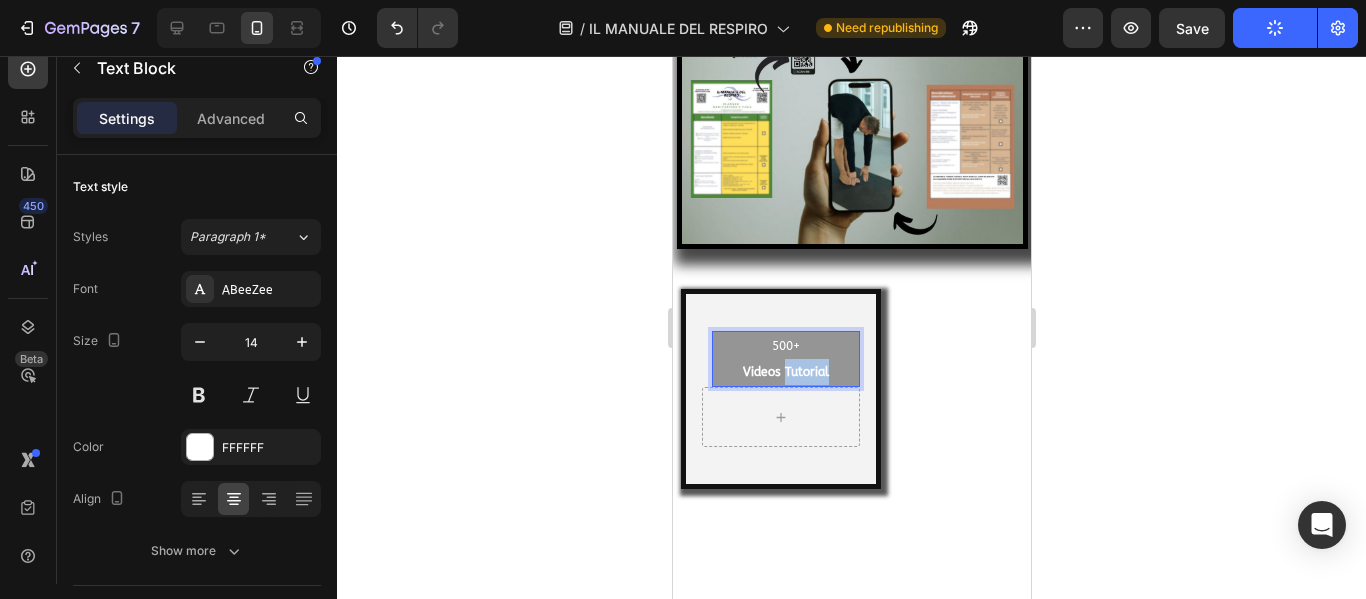 drag, startPoint x: 837, startPoint y: 361, endPoint x: 785, endPoint y: 366, distance: 52.23983 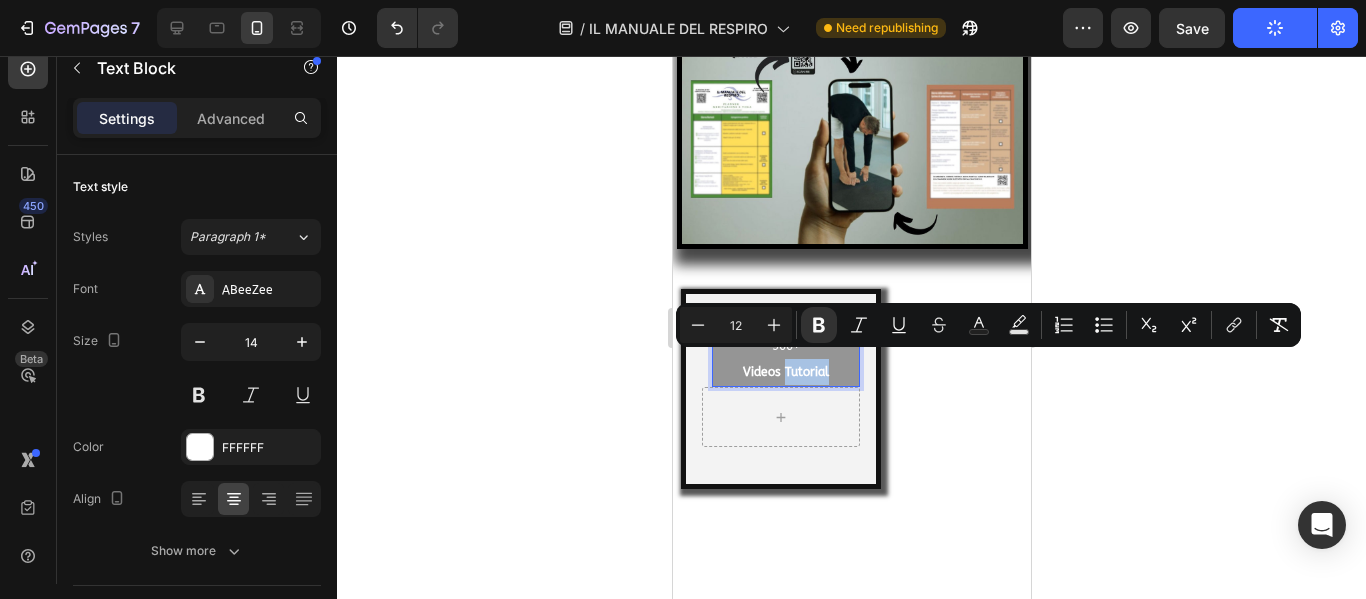 copy on "Tutorial" 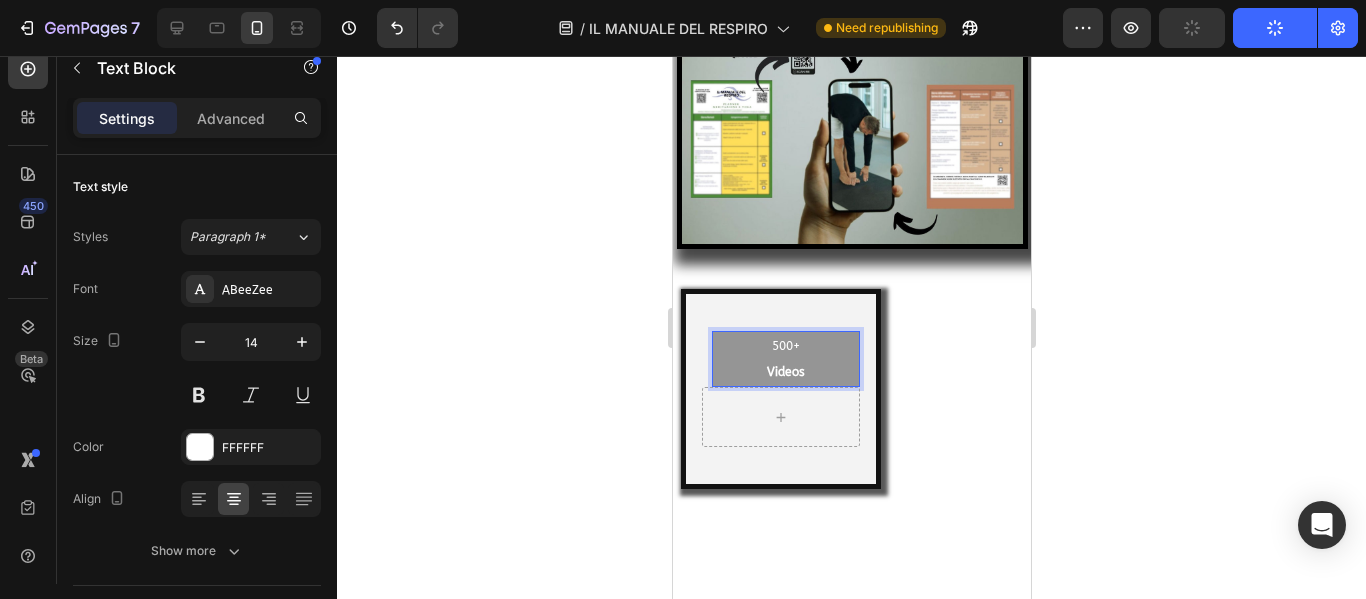 click on "Videos" at bounding box center [785, 372] 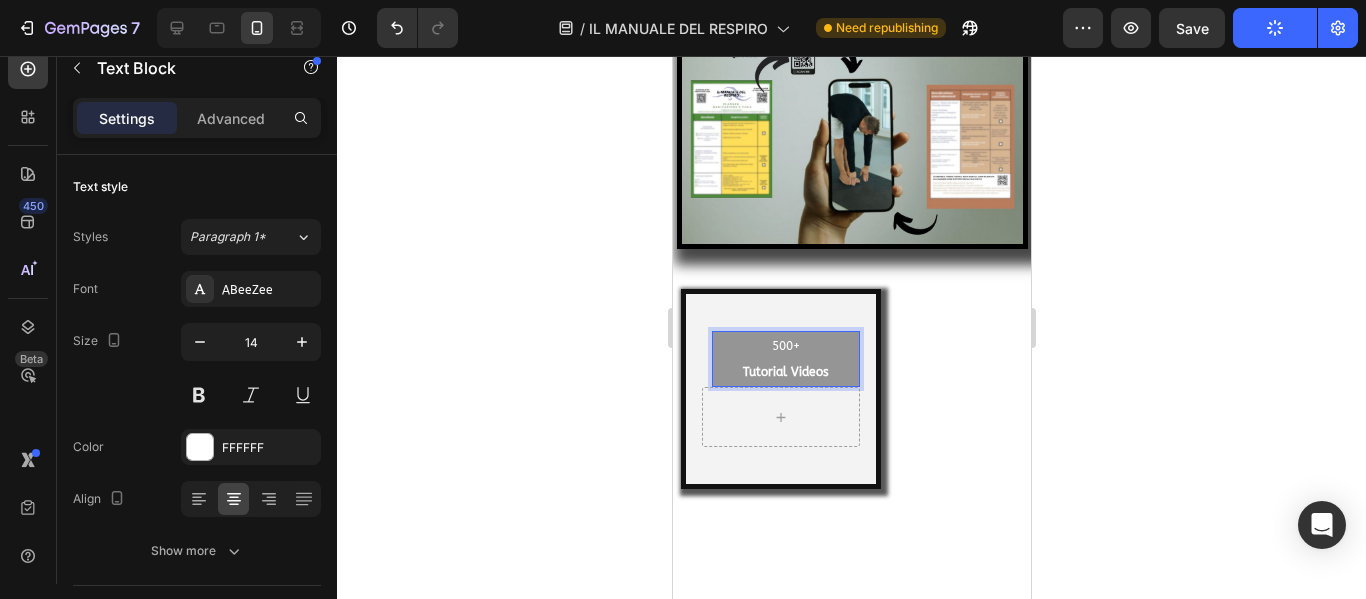 click on "500+" at bounding box center (785, 346) 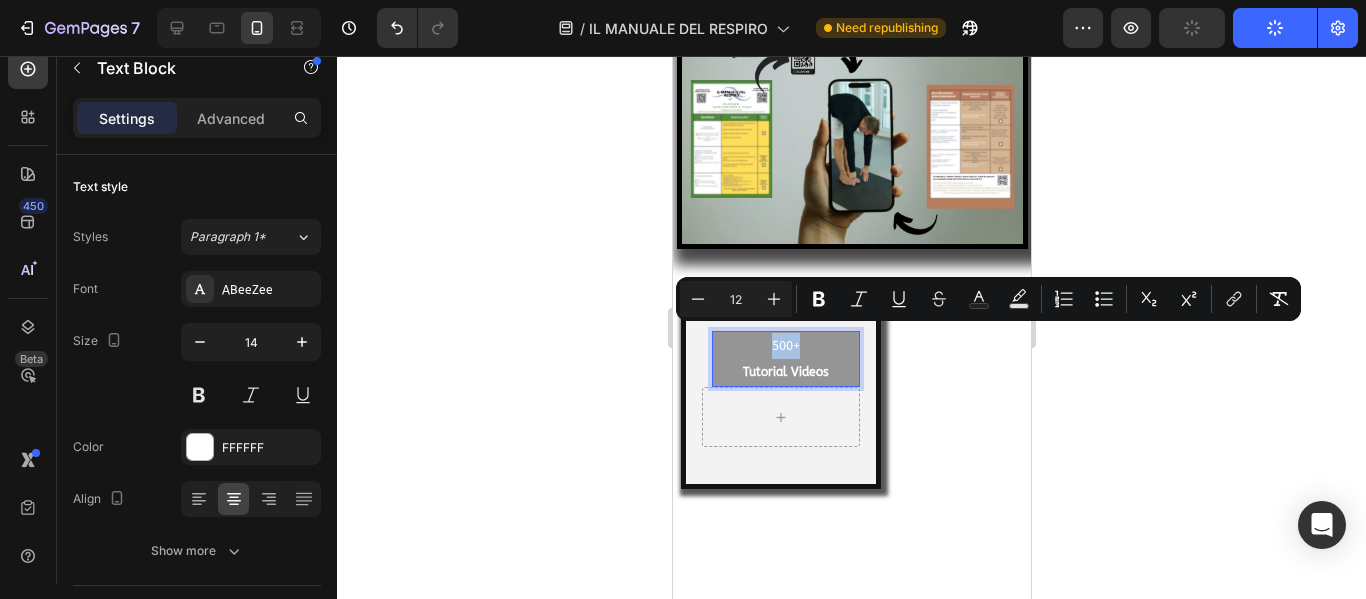 drag, startPoint x: 818, startPoint y: 337, endPoint x: 761, endPoint y: 334, distance: 57.07889 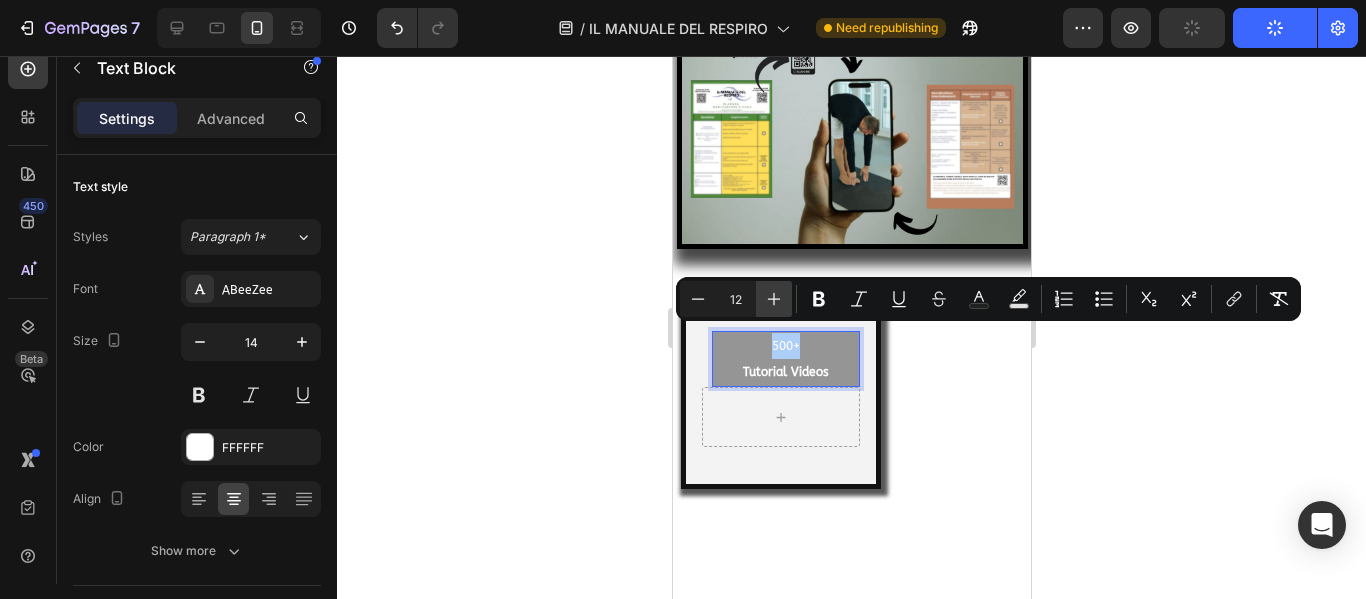 click 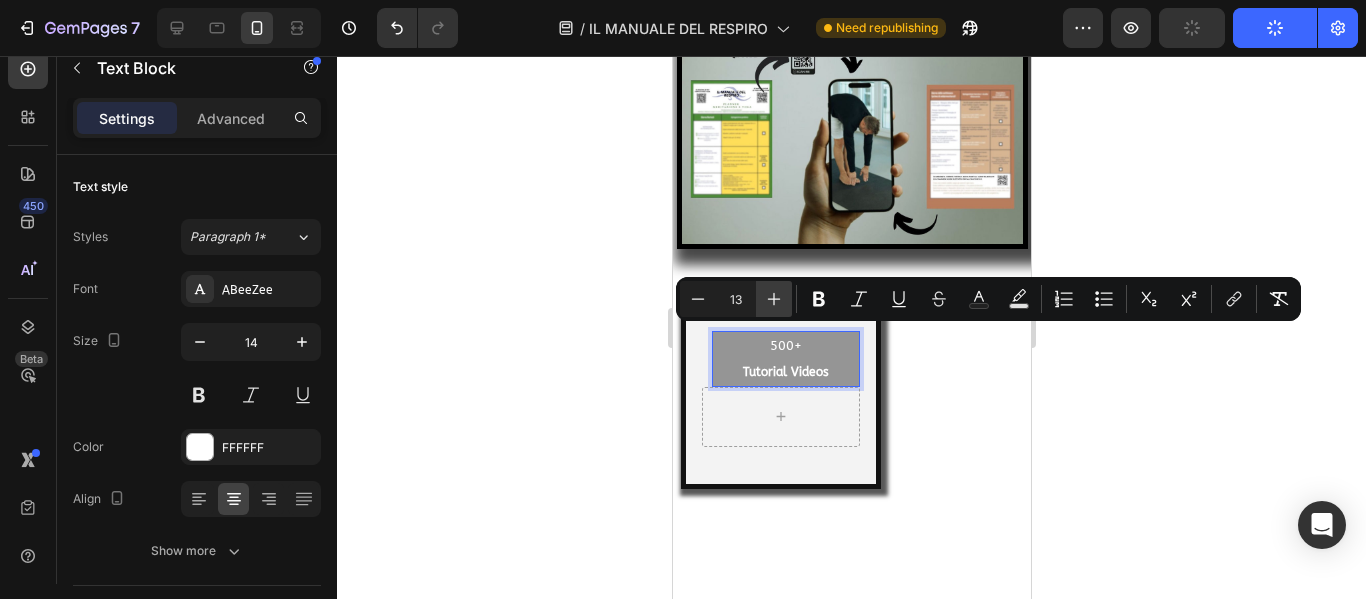 click 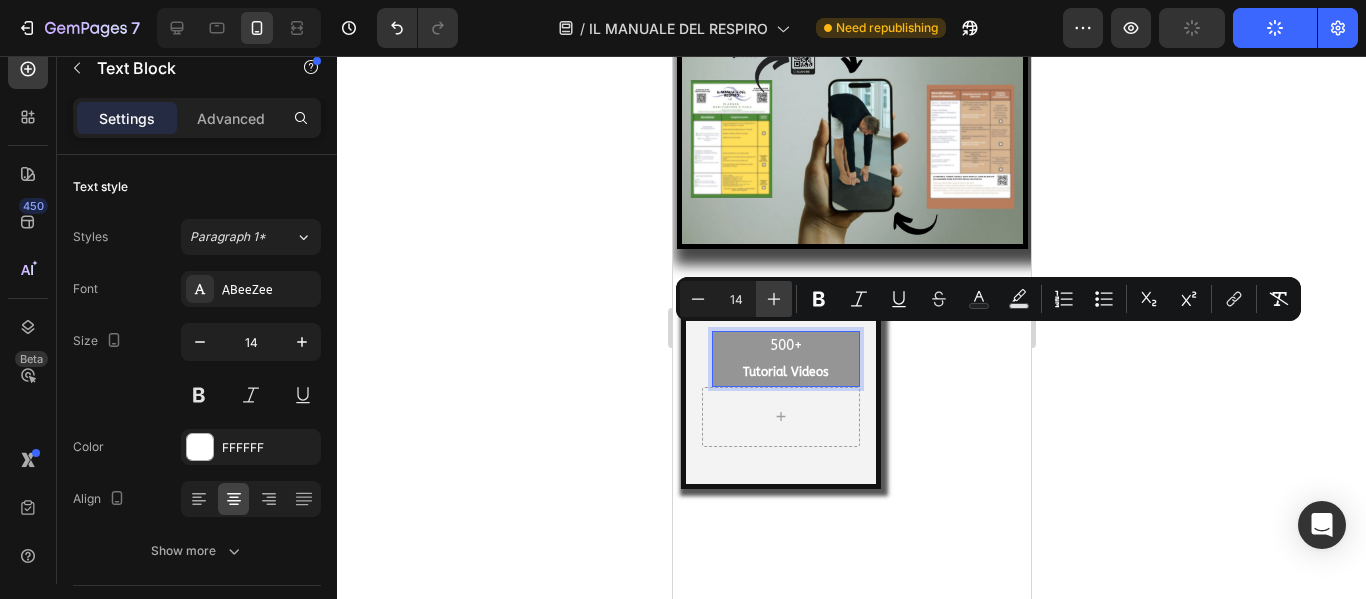 click 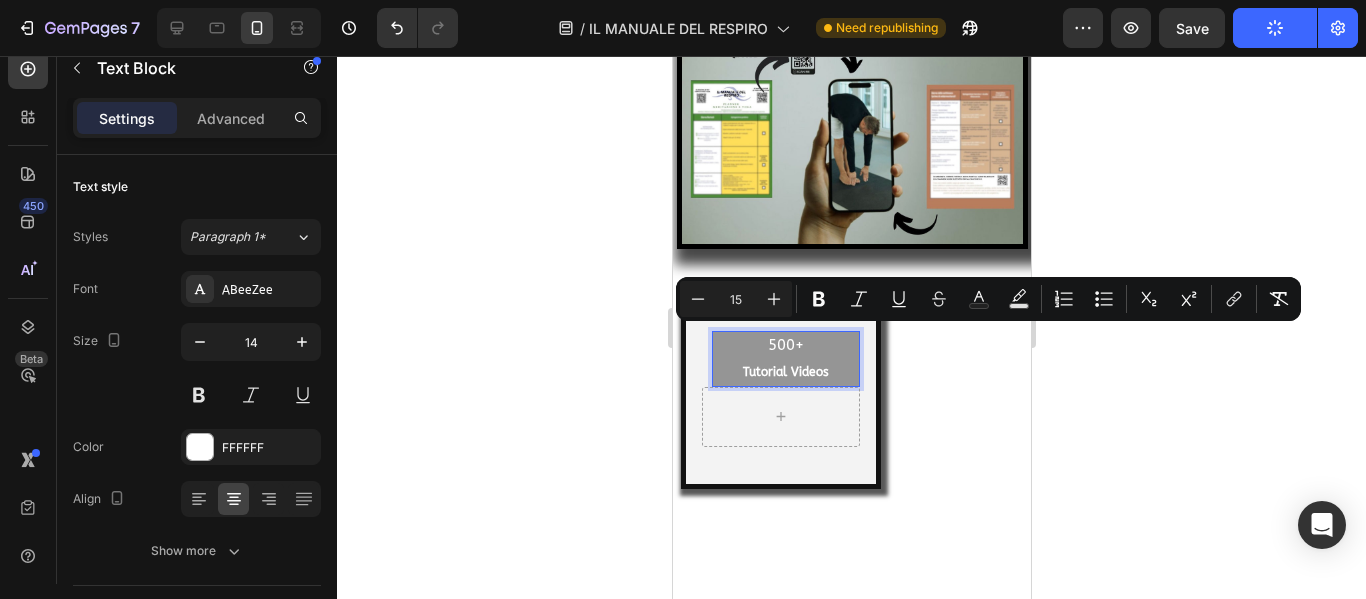 click on "500+" at bounding box center (785, 345) 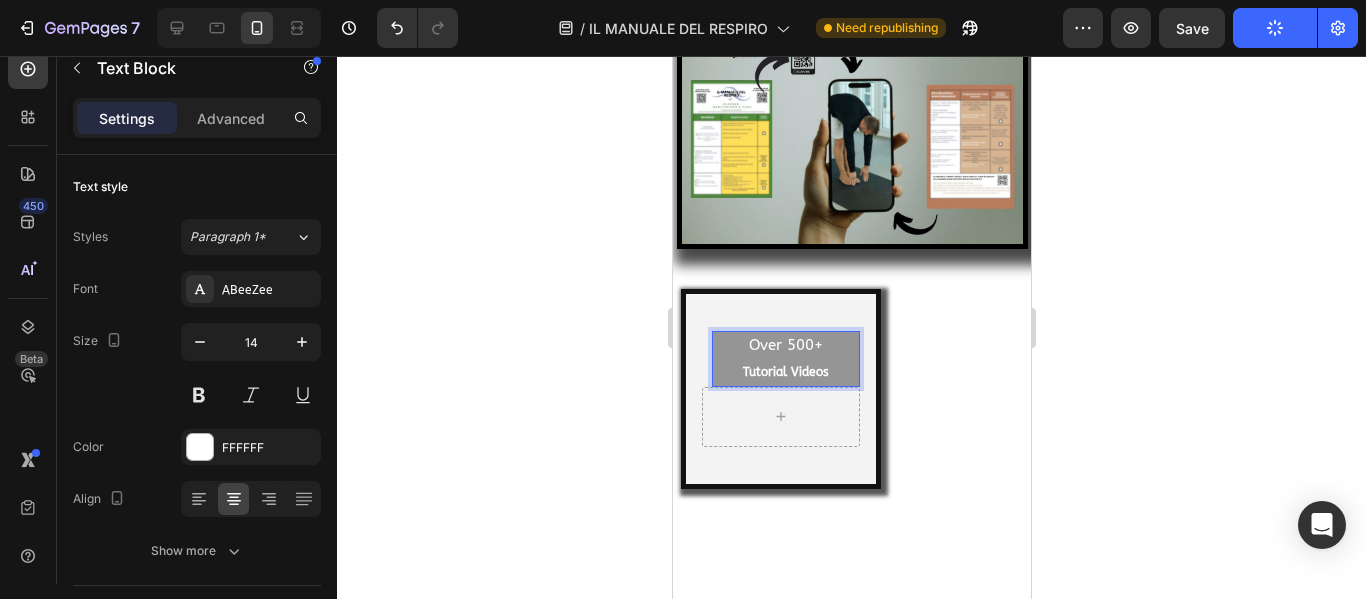 click on "Over 500+" at bounding box center [785, 345] 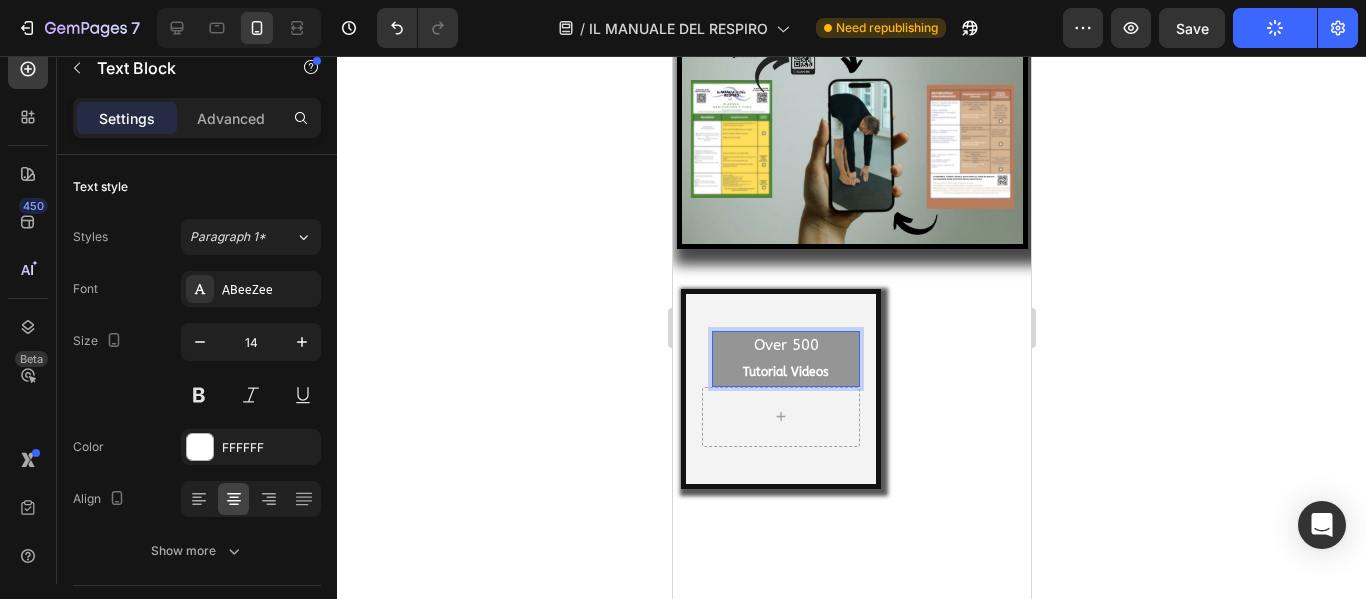 click on "Tutorial Videos" at bounding box center [785, 372] 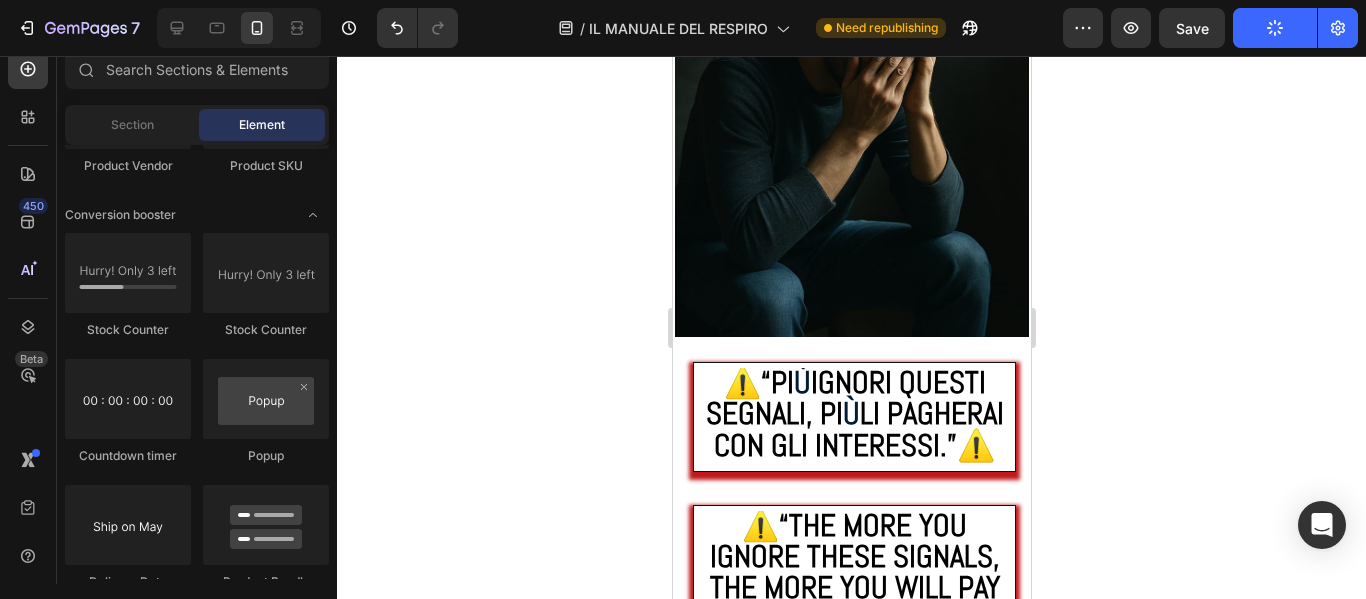 scroll, scrollTop: 6570, scrollLeft: 0, axis: vertical 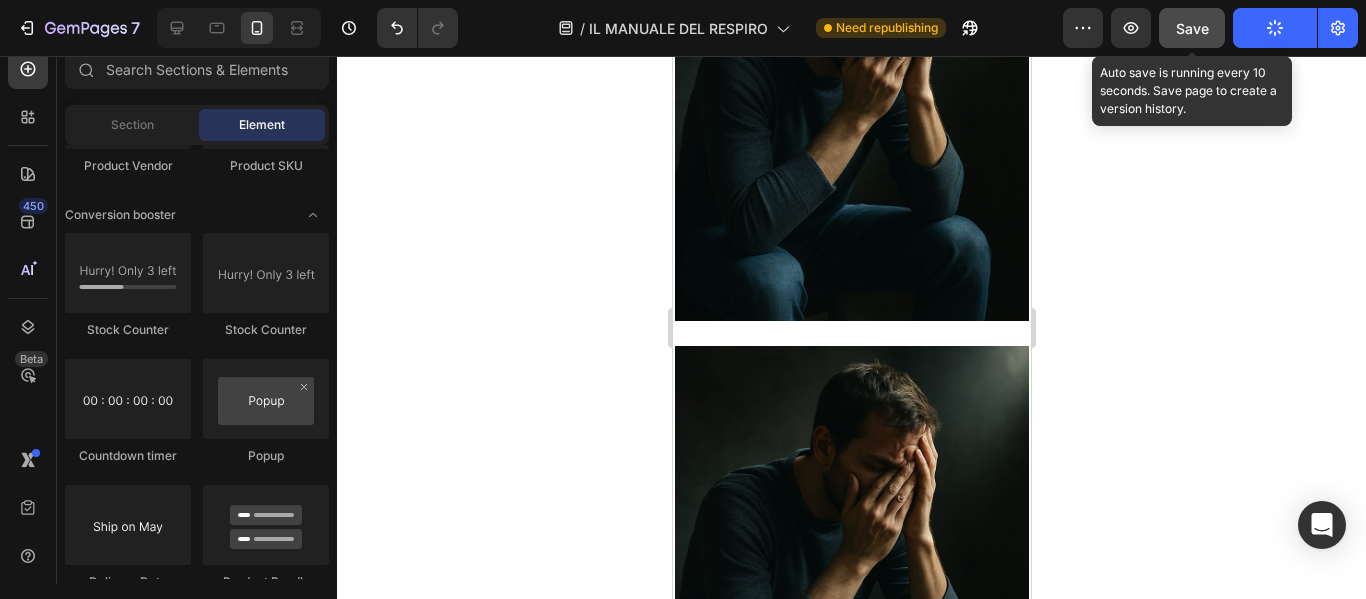 click on "Save" 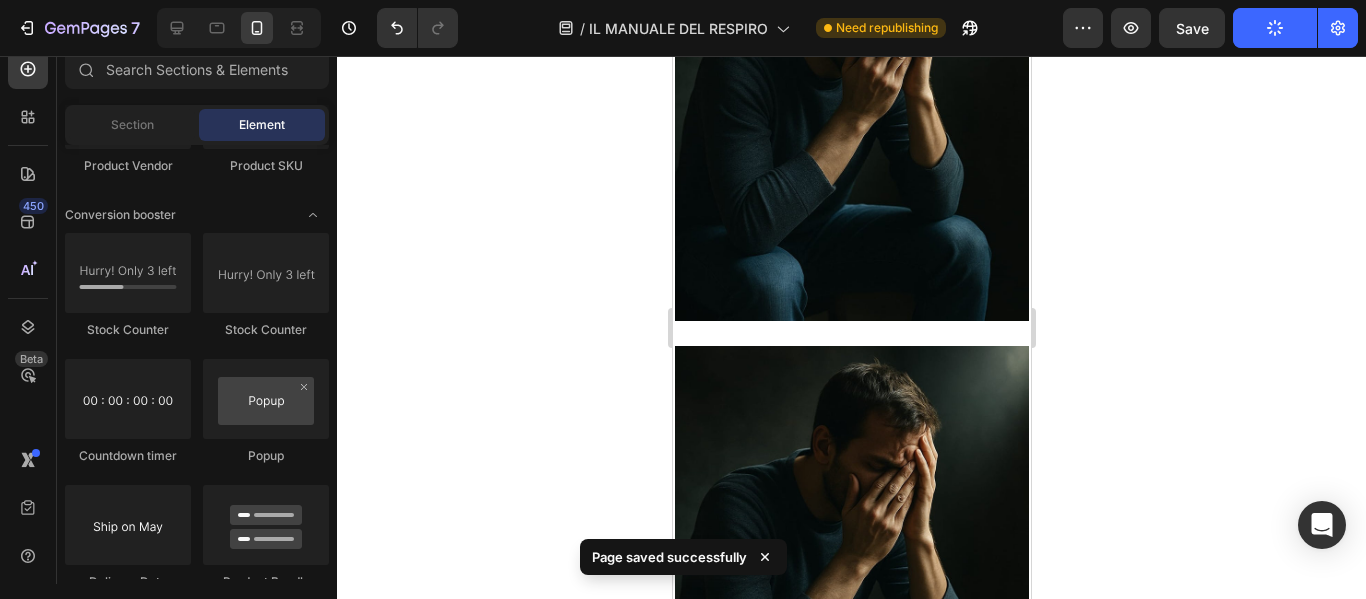 click on "Publish" 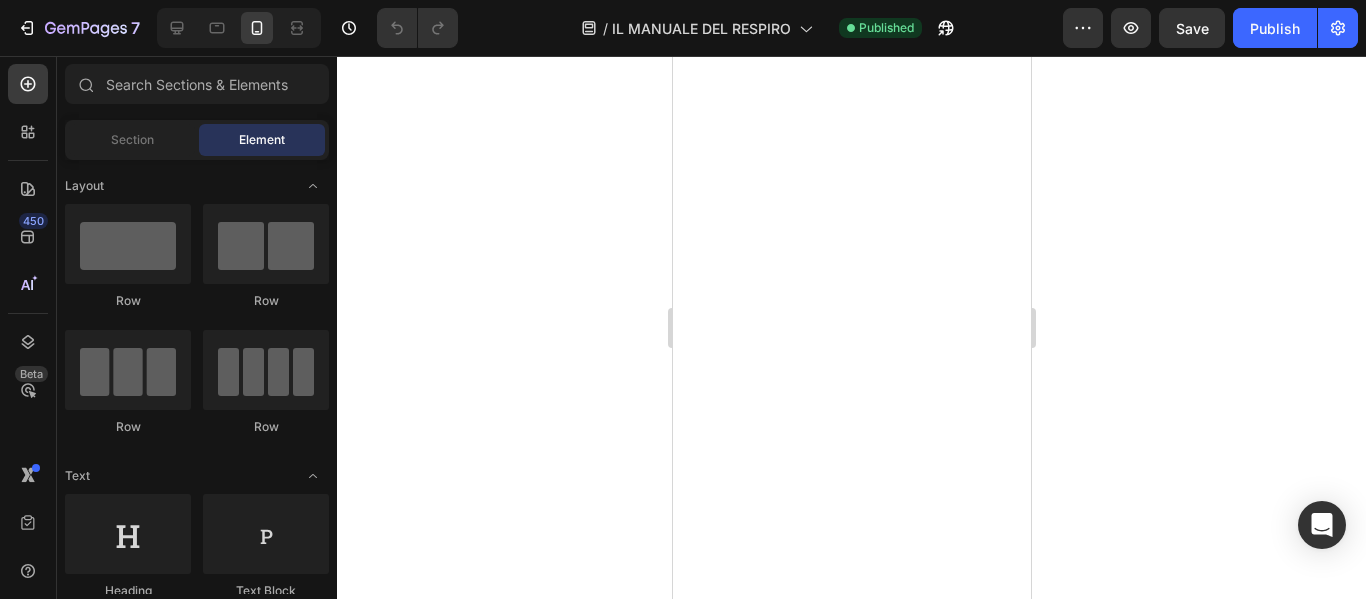 scroll, scrollTop: 0, scrollLeft: 0, axis: both 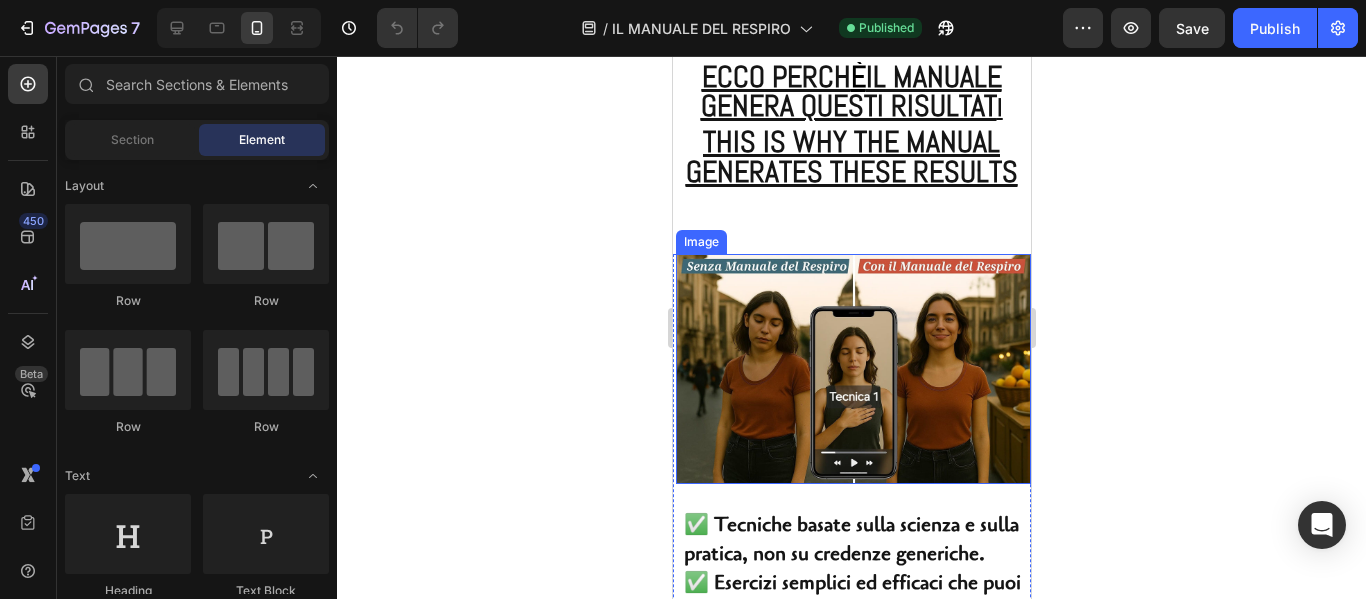 click at bounding box center [852, 369] 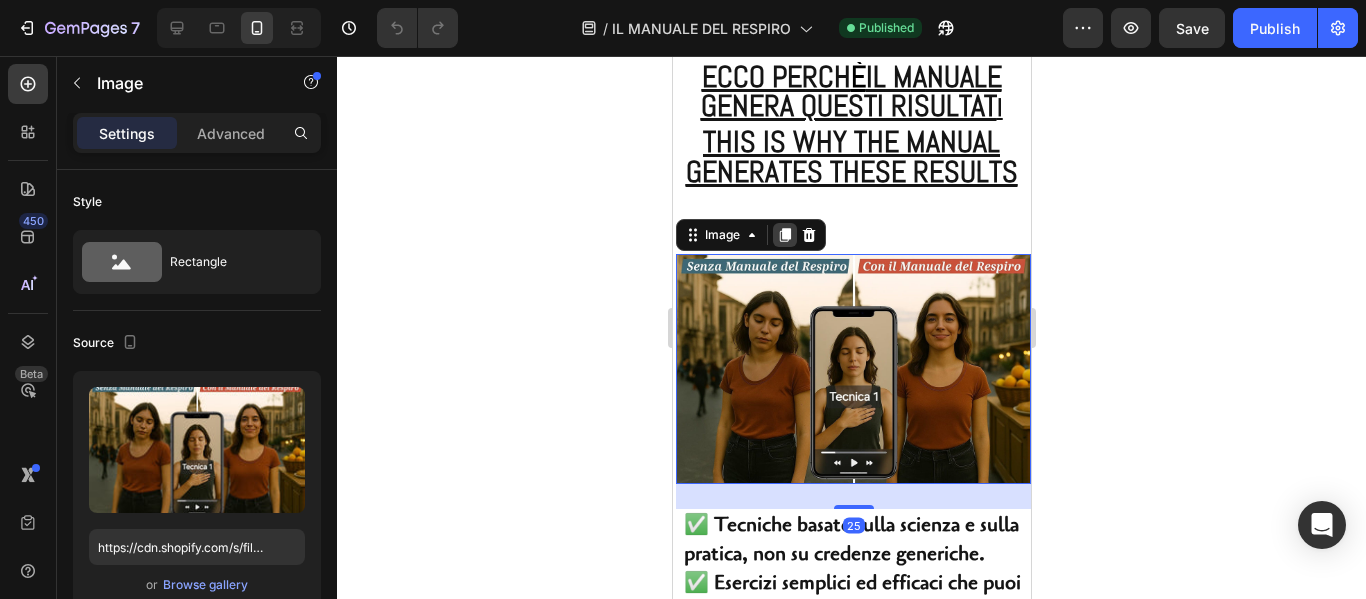 click 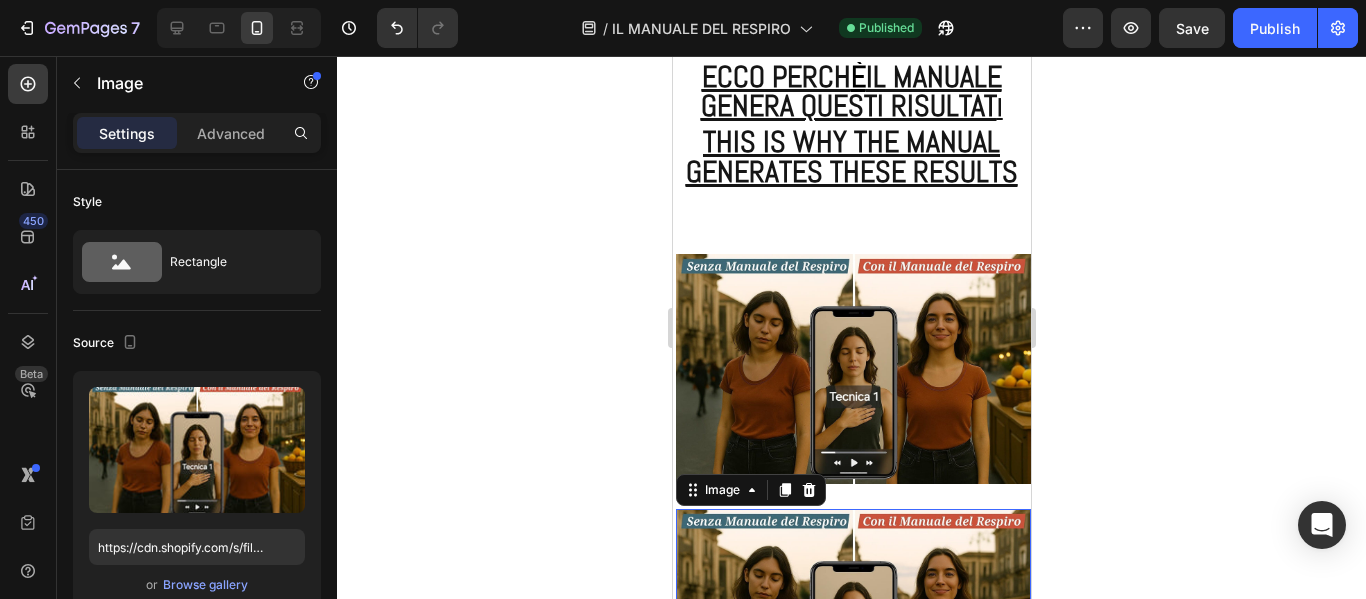 scroll, scrollTop: 8032, scrollLeft: 0, axis: vertical 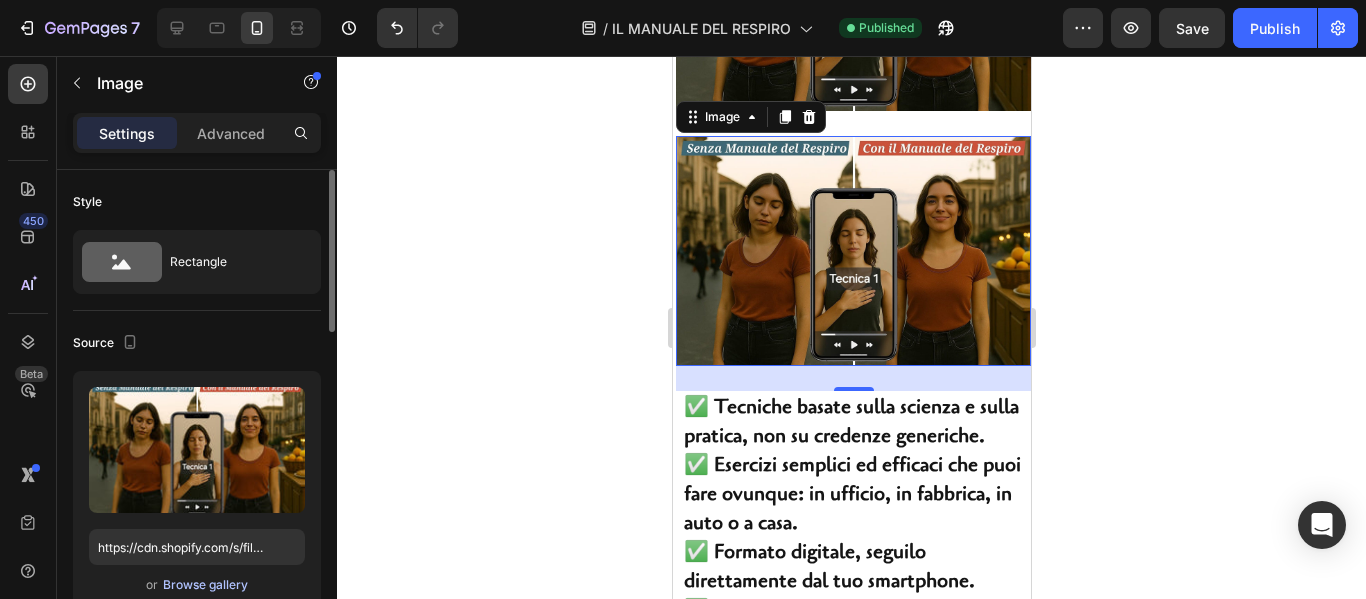 click on "Browse gallery" at bounding box center [205, 585] 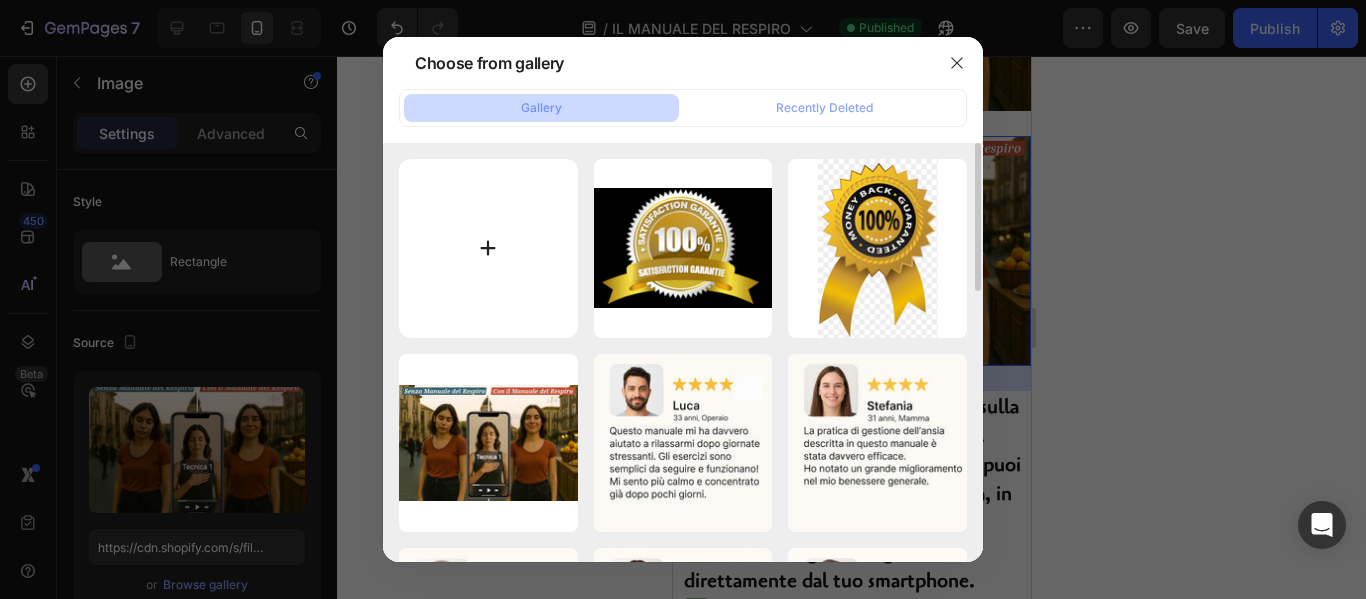 click at bounding box center (488, 248) 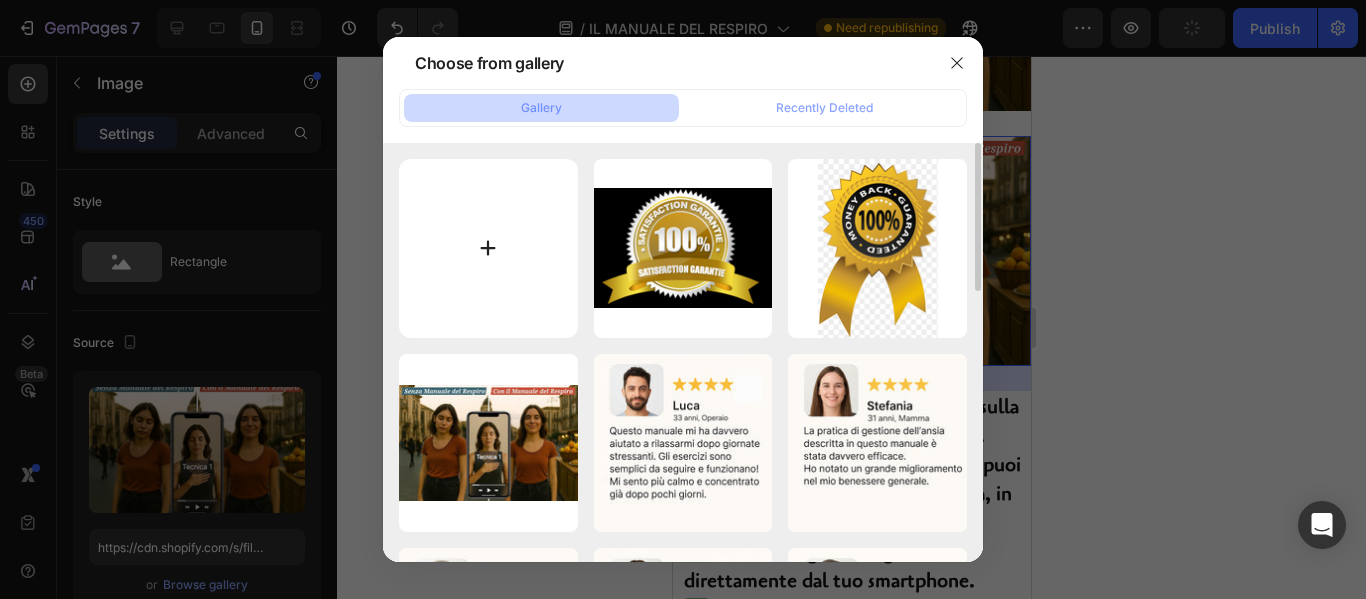 type on "C:\fakepath\WhatsApp Image 2025-08-04 at 12.38.33.jpeg" 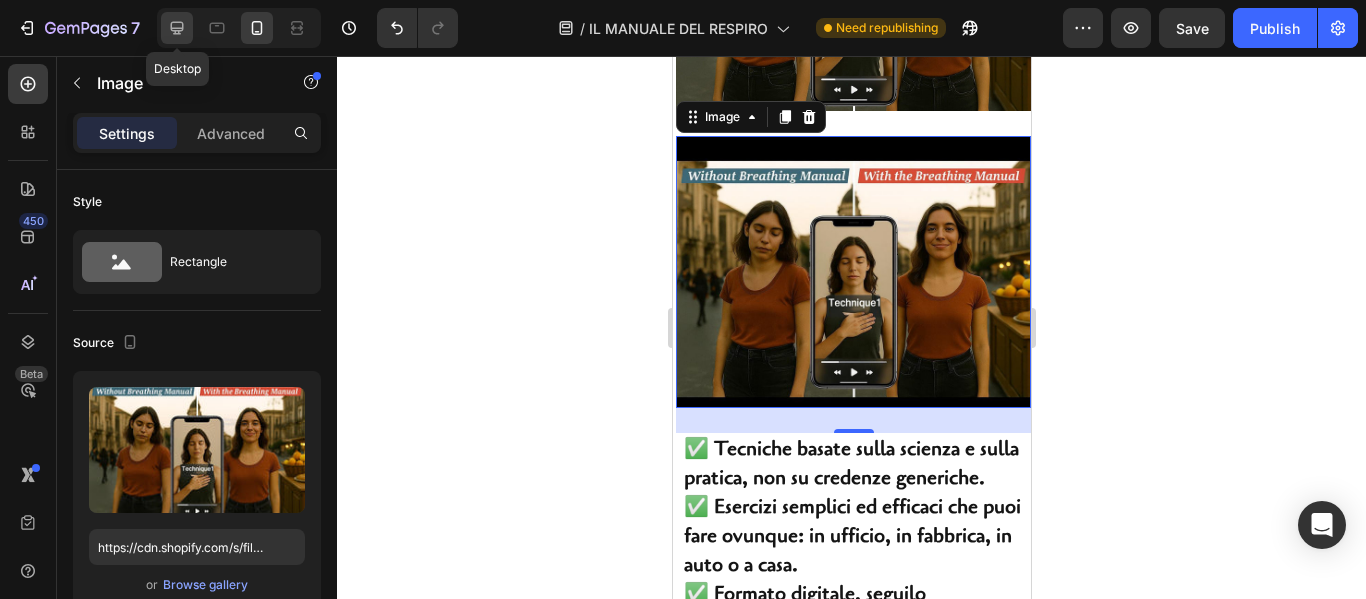 click 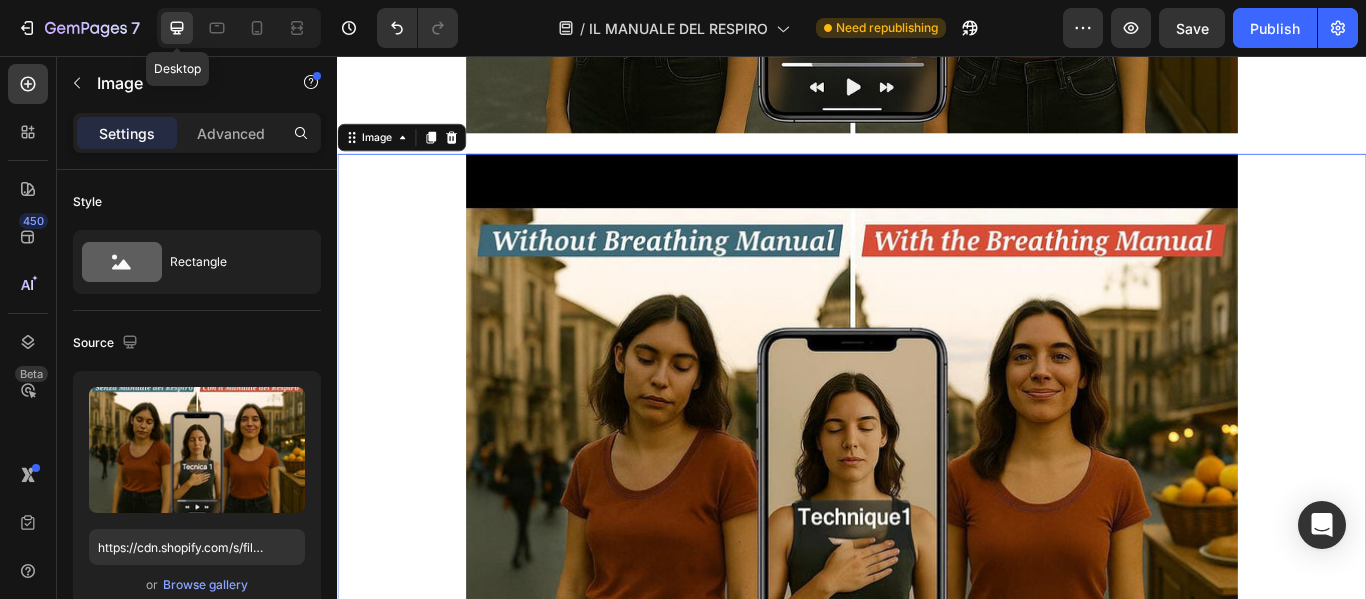 scroll, scrollTop: 8416, scrollLeft: 0, axis: vertical 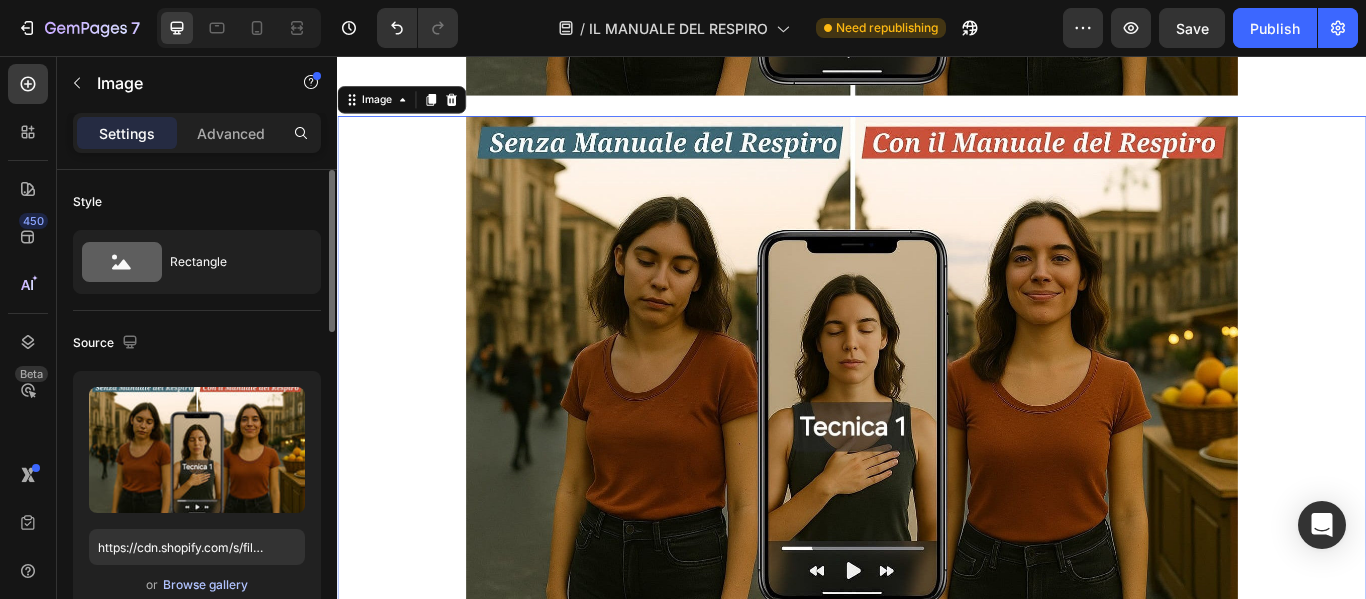 click on "Browse gallery" at bounding box center (205, 585) 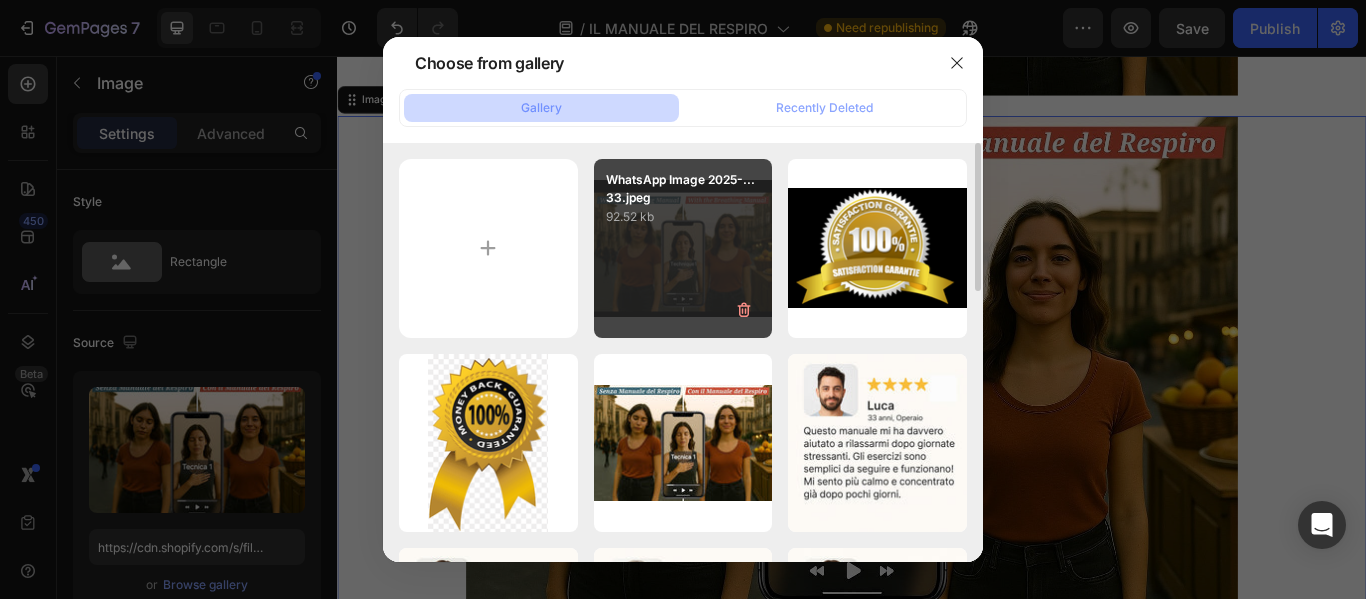 click on "WhatsApp Image 2025-...33.jpeg 92.52 kb" at bounding box center (683, 248) 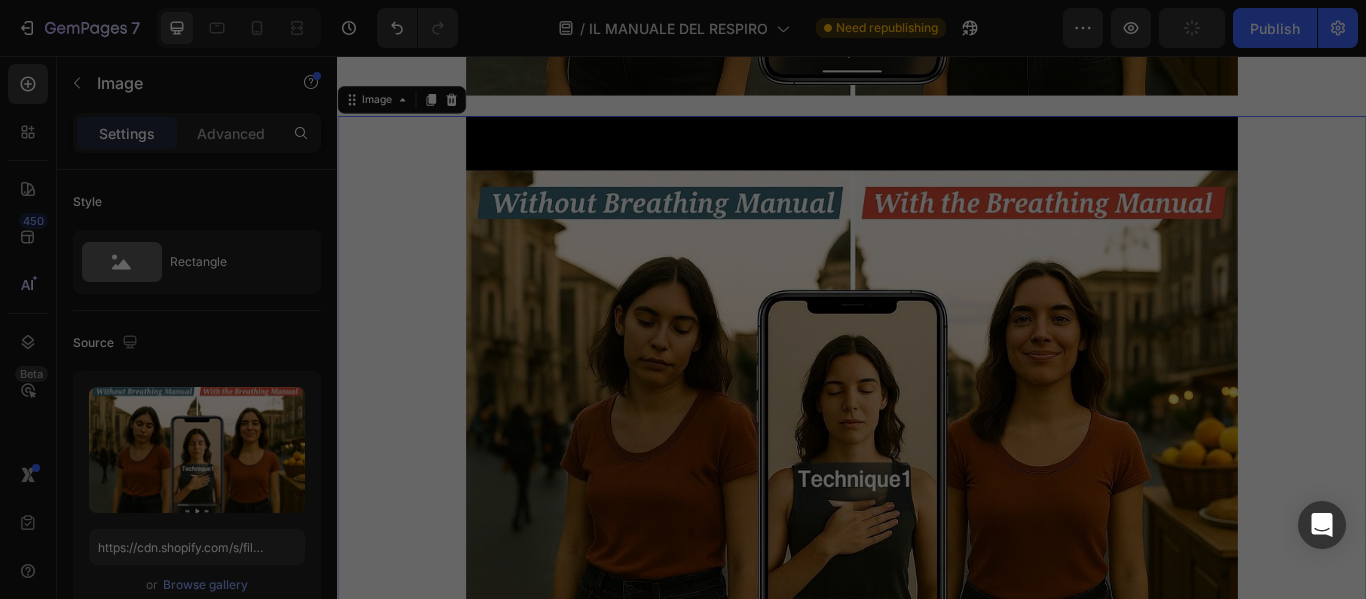 type on "https://cdn.shopify.com/s/files/1/0932/4845/4988/files/gempages_558770364230927262-affb80c3-3641-42af-bac7-af03e688459d.jpg" 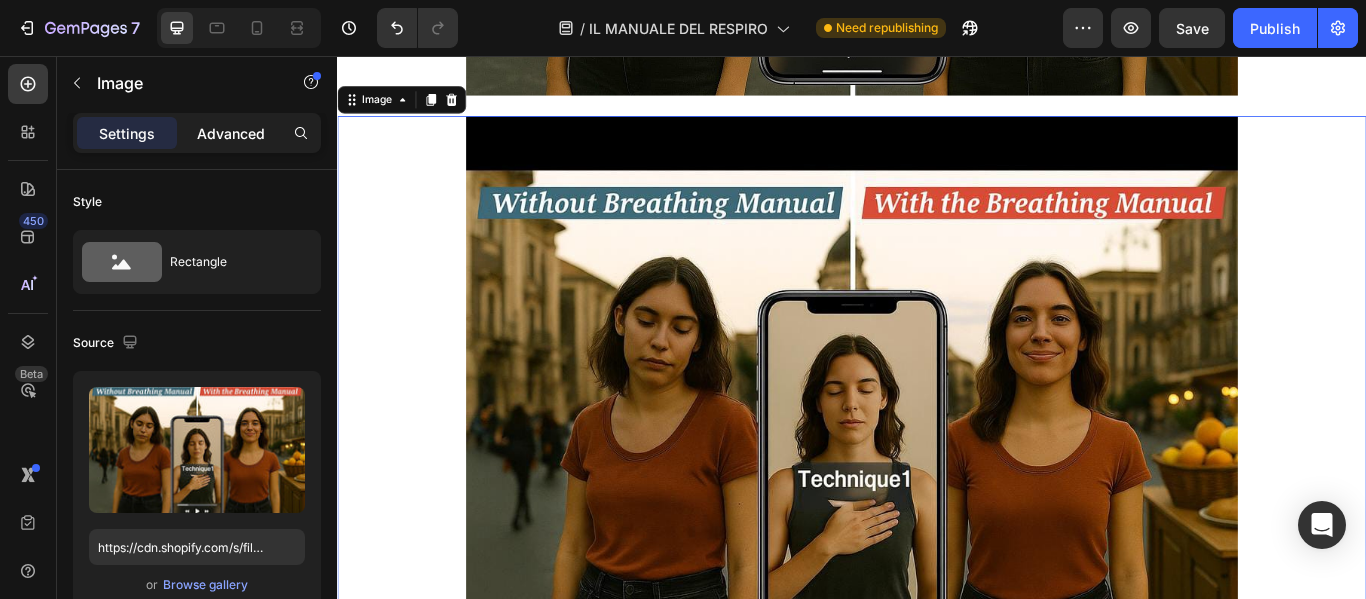 click on "Advanced" at bounding box center [231, 133] 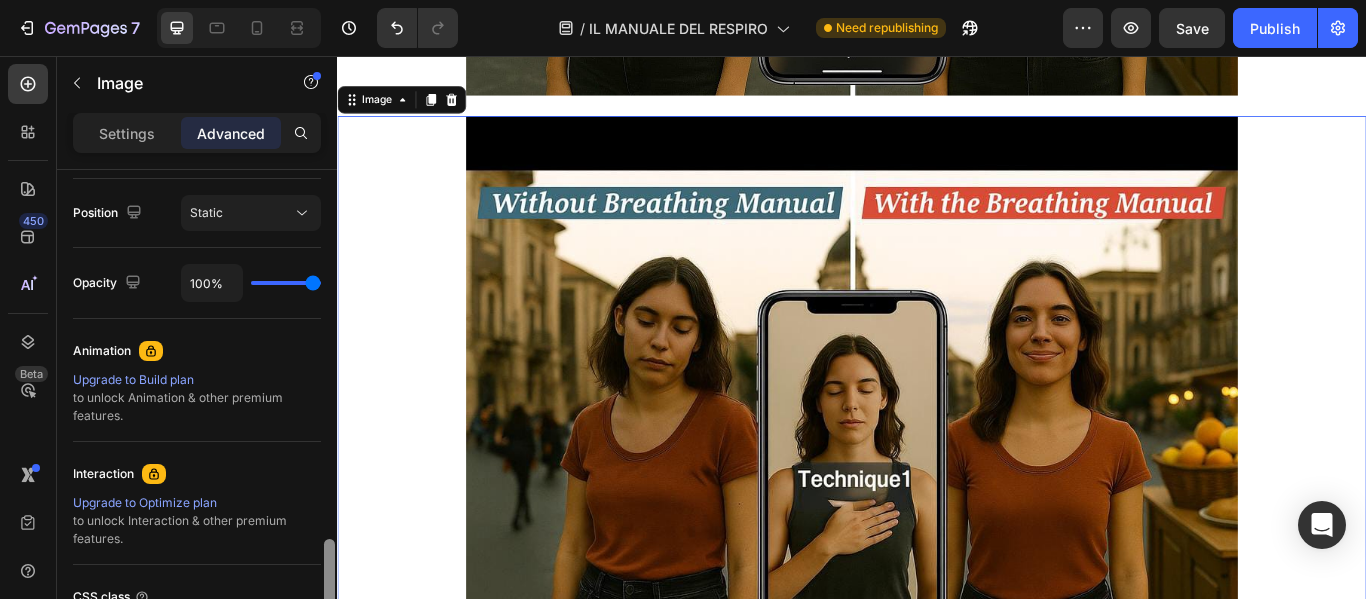scroll, scrollTop: 902, scrollLeft: 0, axis: vertical 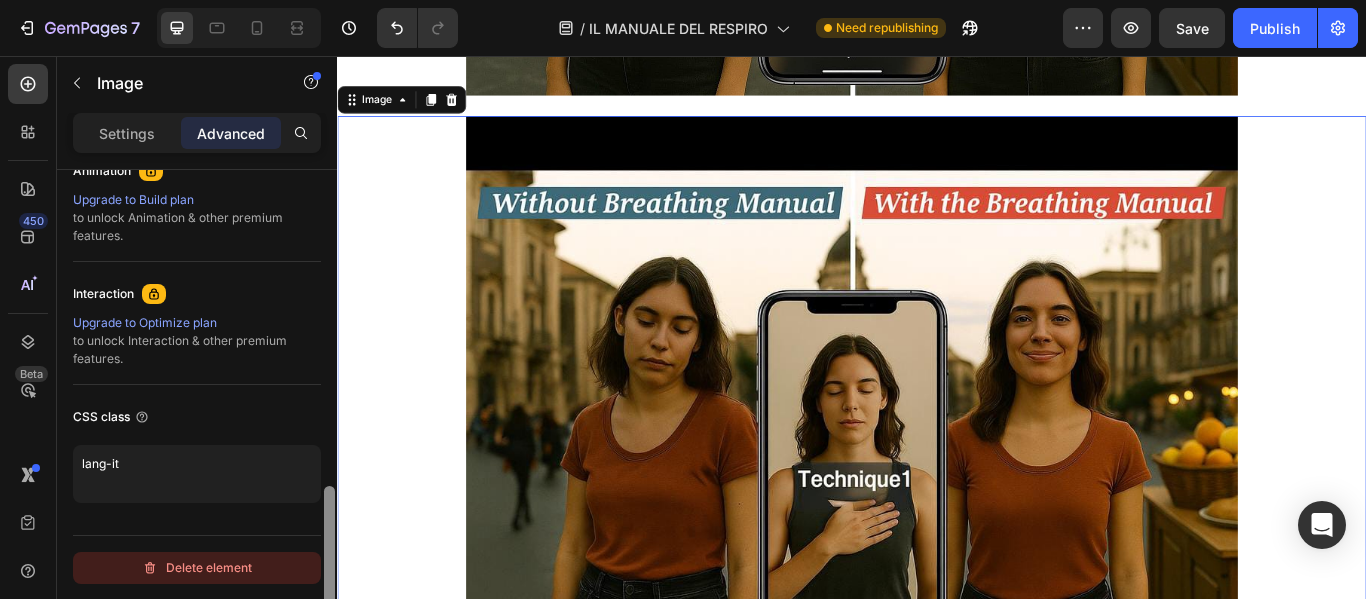 drag, startPoint x: 330, startPoint y: 313, endPoint x: 297, endPoint y: 553, distance: 242.25813 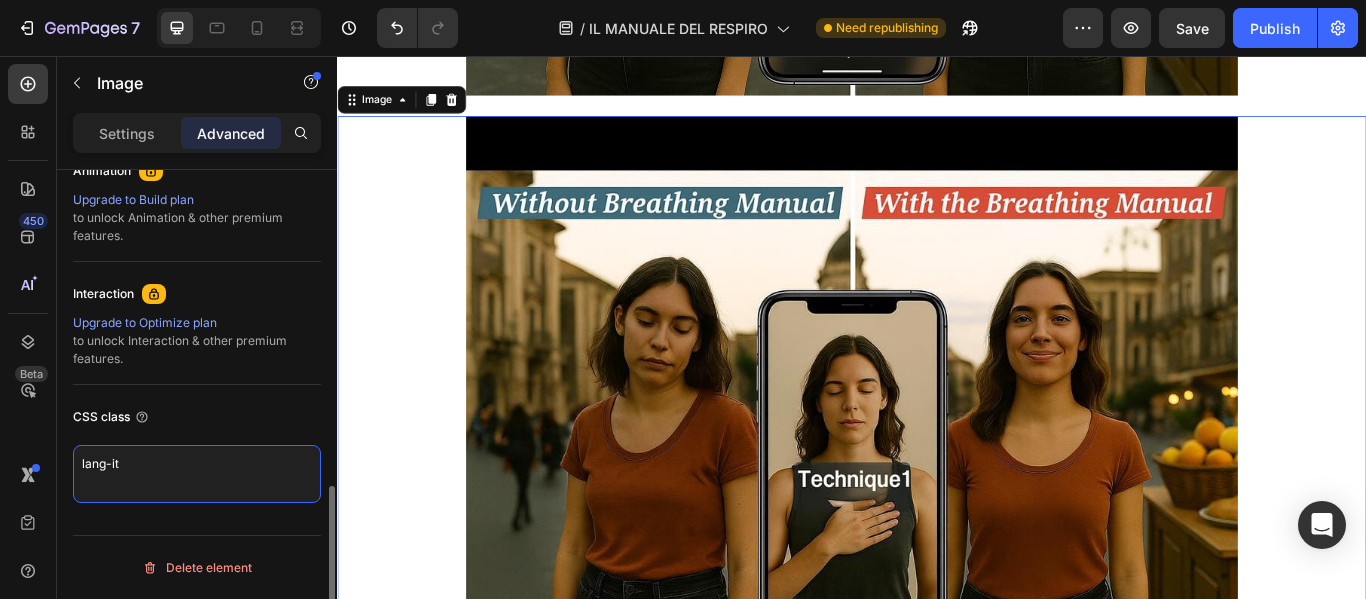 click on "lang-it" at bounding box center (197, 474) 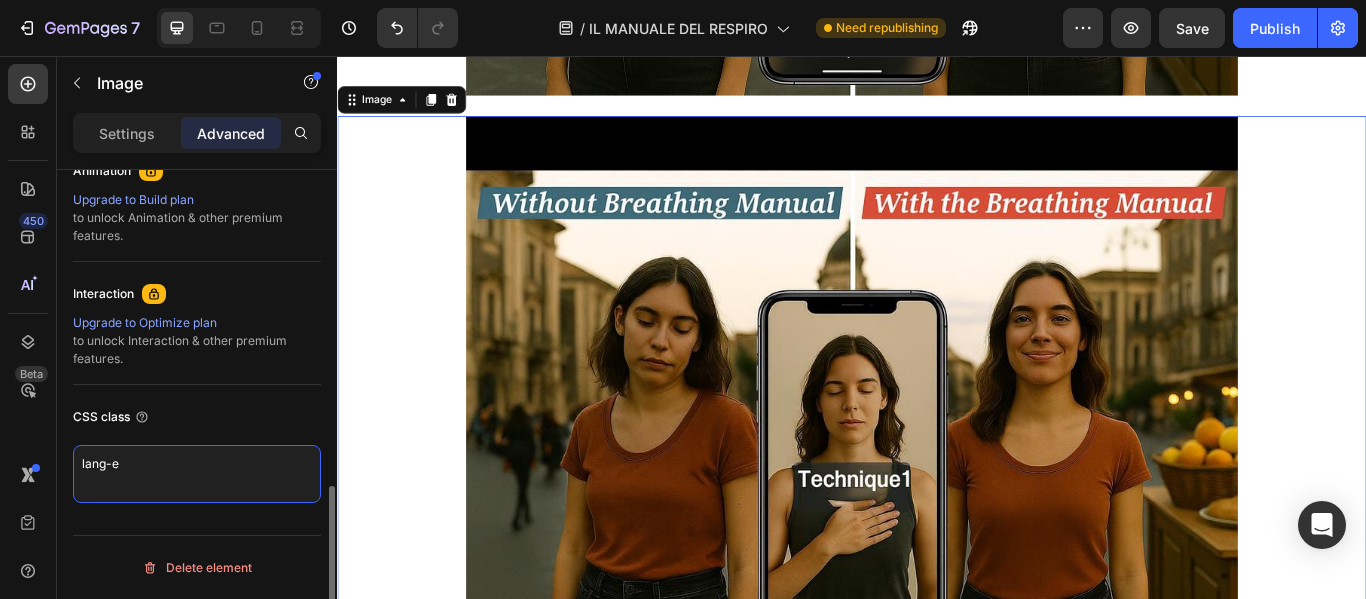 type on "lang-en" 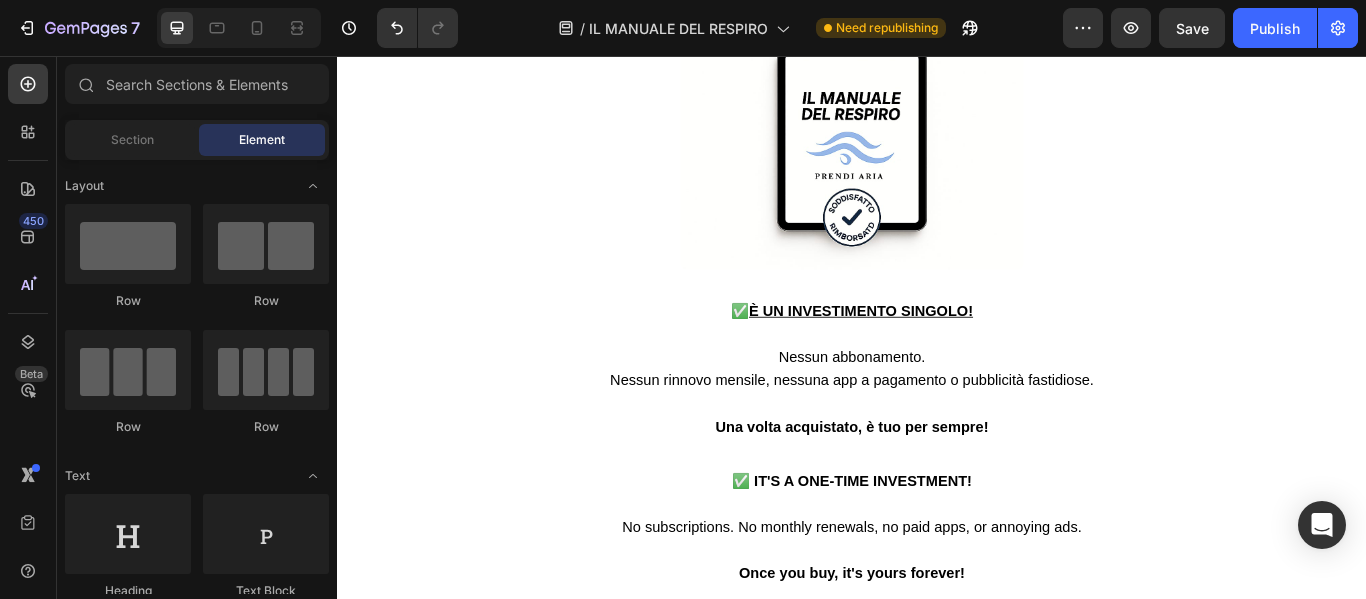 scroll, scrollTop: 22883, scrollLeft: 0, axis: vertical 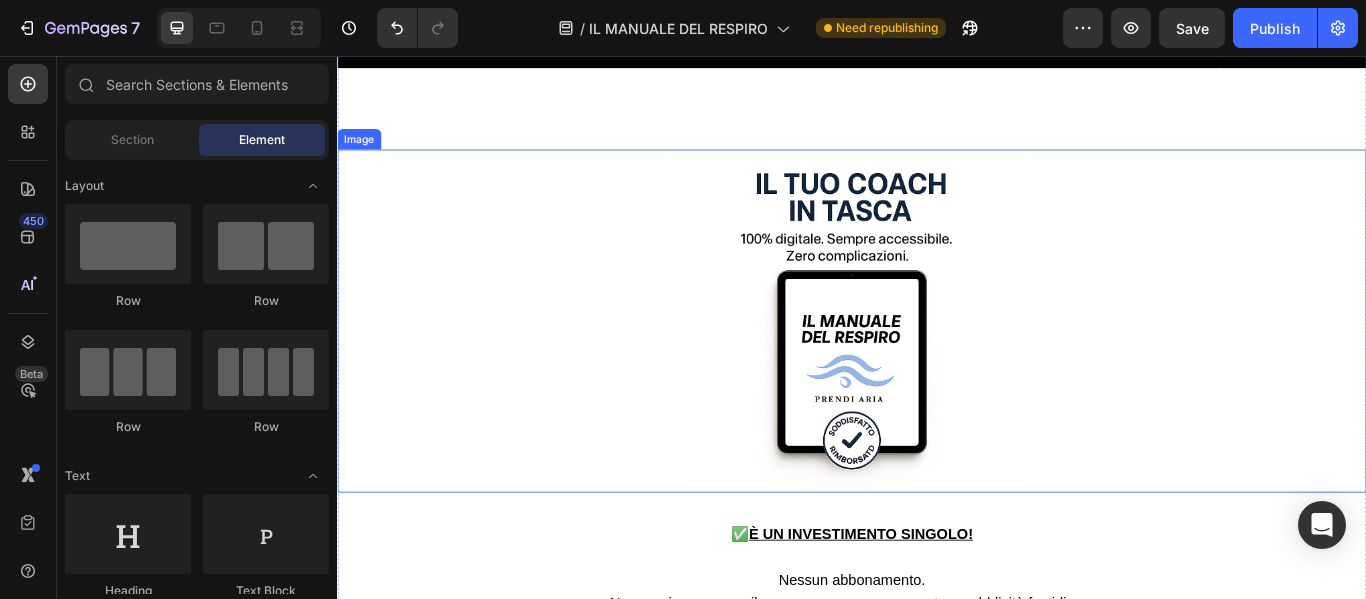 click at bounding box center [937, 365] 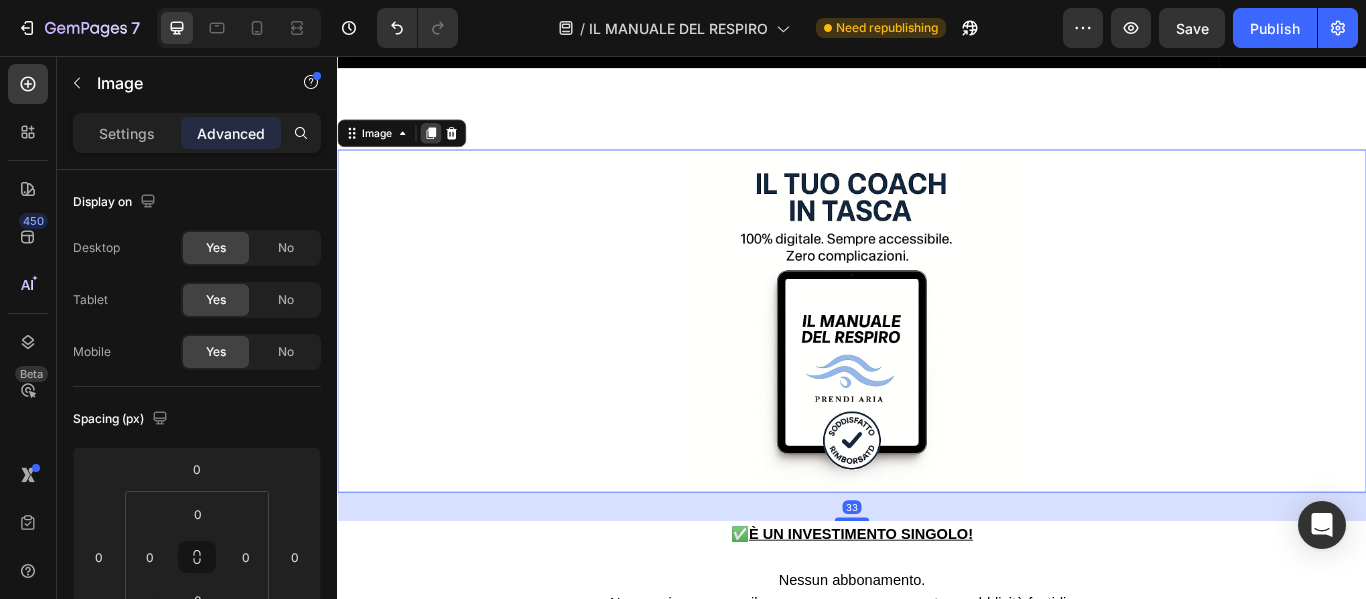 click 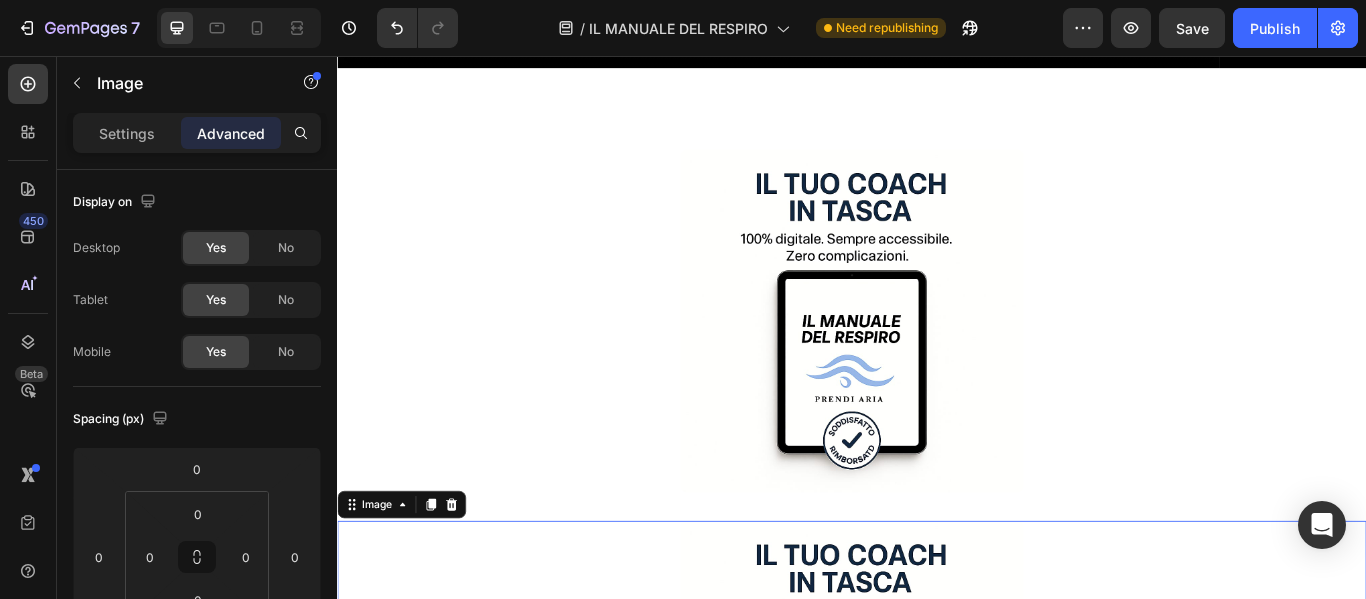 scroll, scrollTop: 23347, scrollLeft: 0, axis: vertical 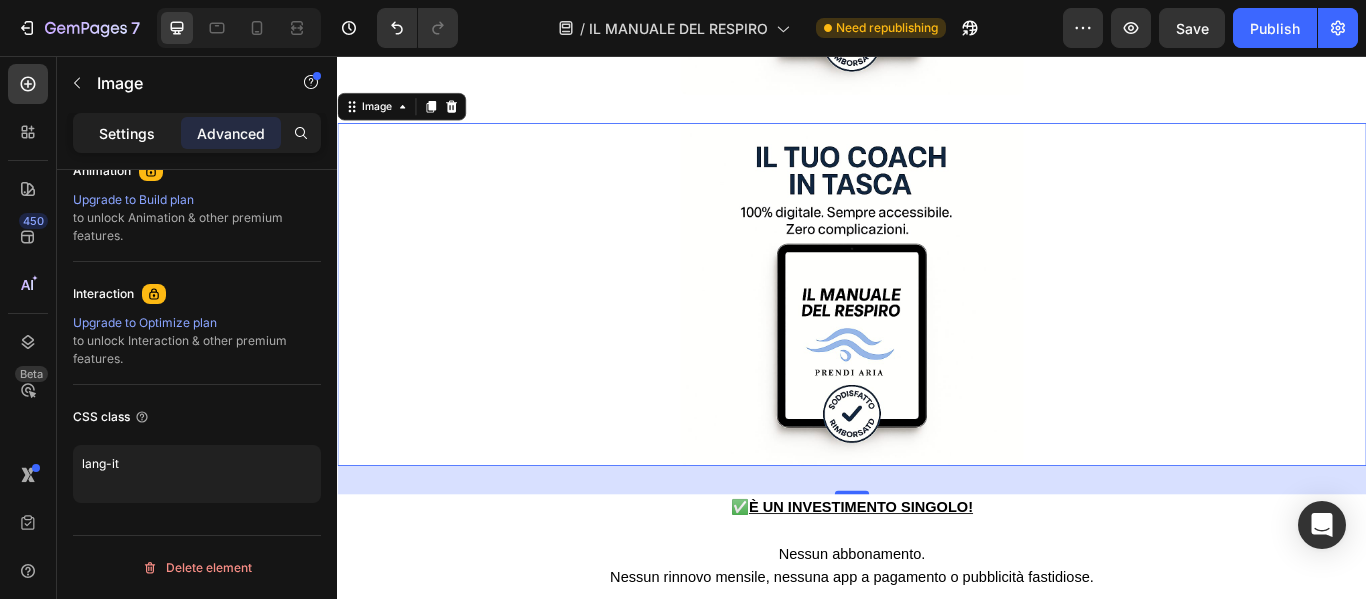 click on "Settings" at bounding box center (127, 133) 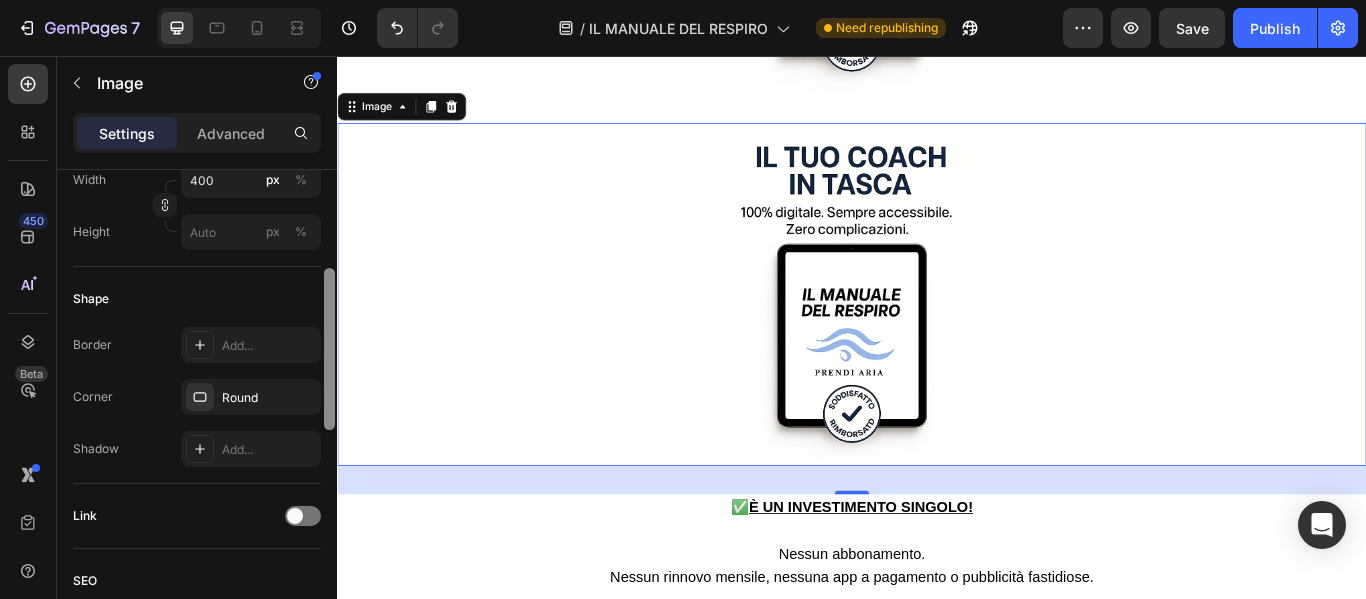 scroll, scrollTop: 0, scrollLeft: 0, axis: both 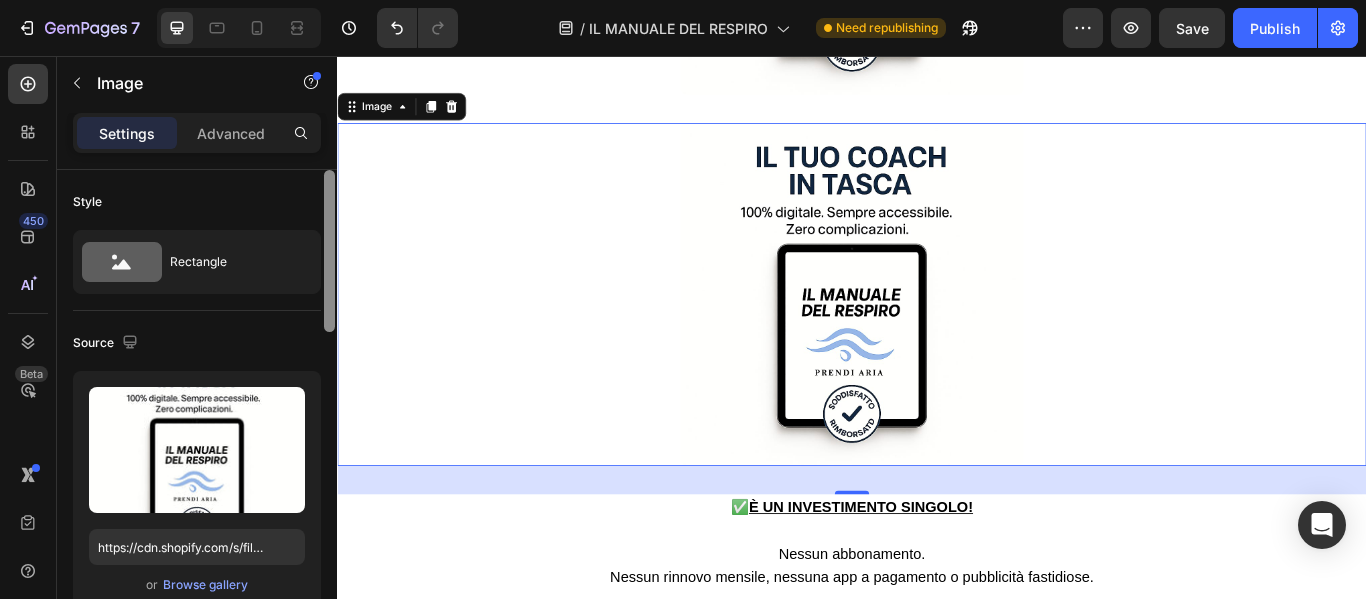 drag, startPoint x: 331, startPoint y: 478, endPoint x: 335, endPoint y: 154, distance: 324.0247 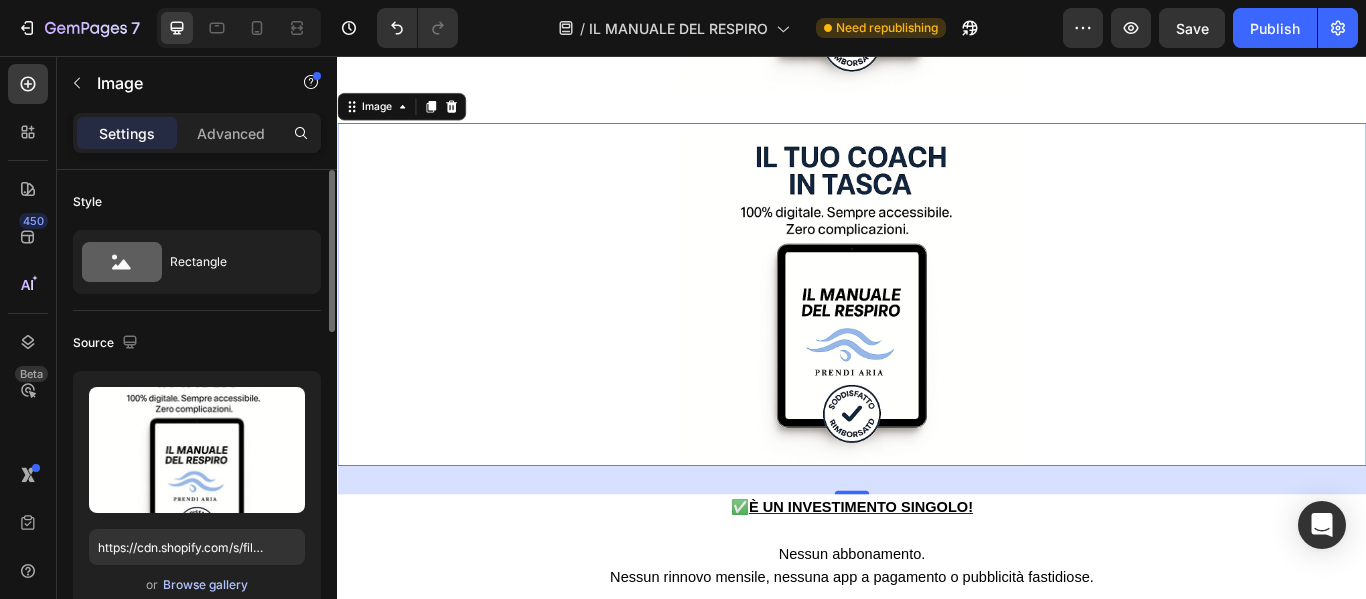 click on "Browse gallery" at bounding box center (205, 585) 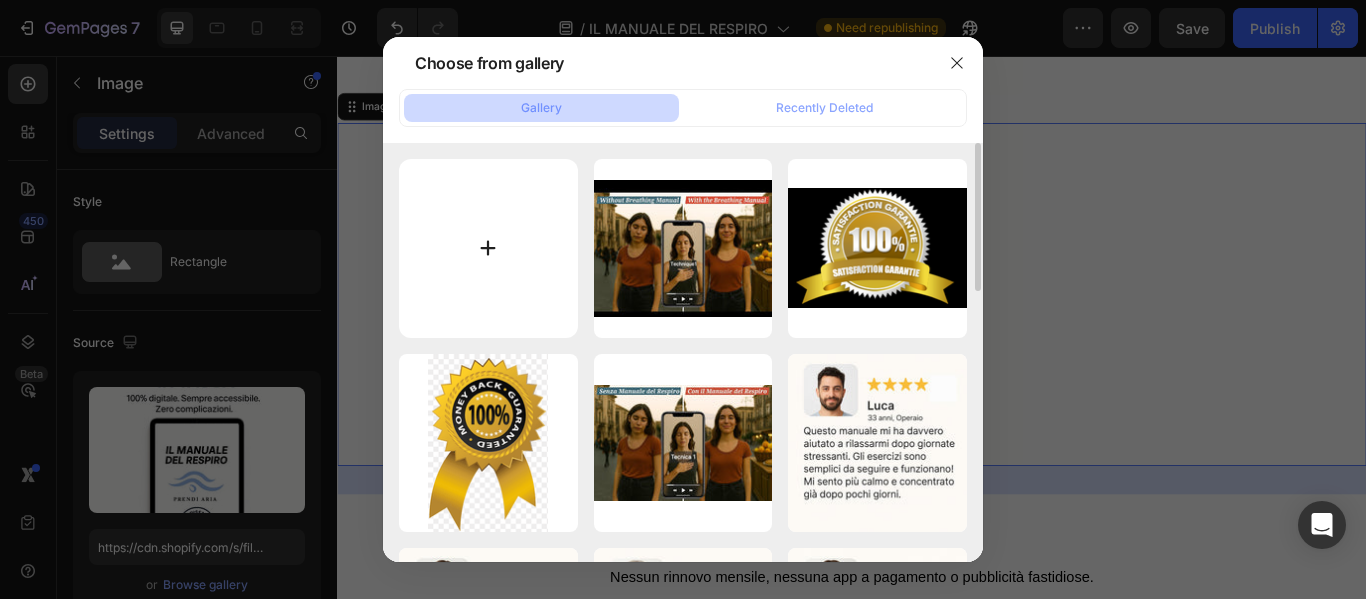 click at bounding box center (488, 248) 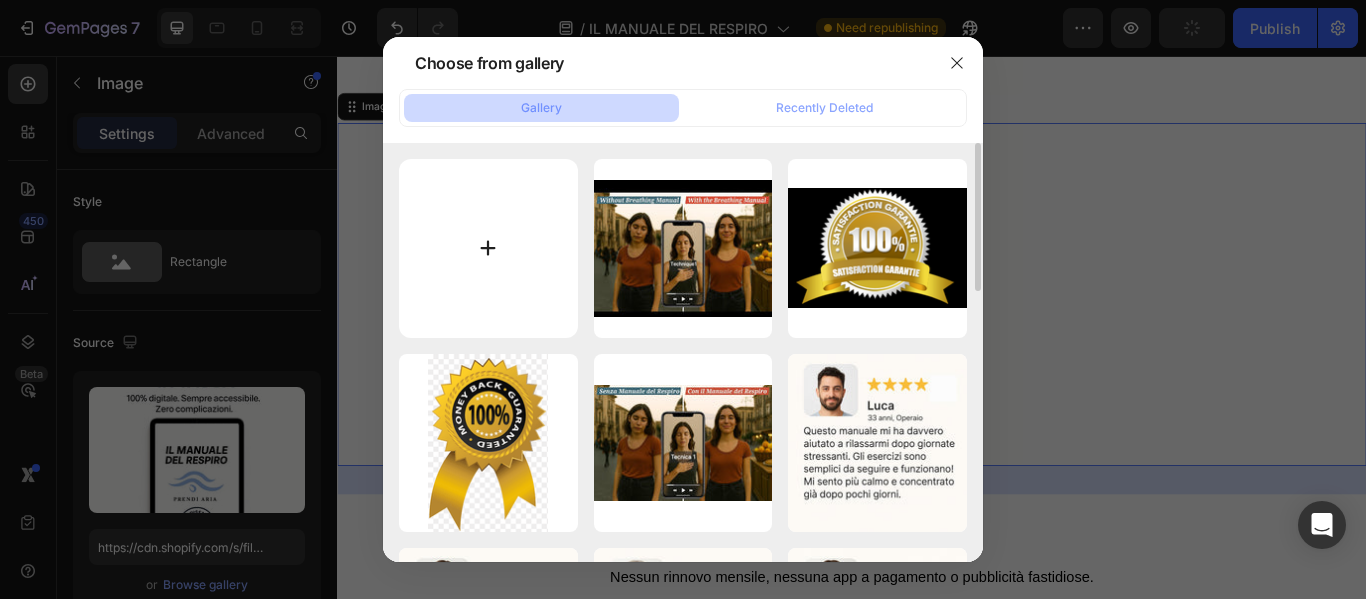 type on "C:\fakepath\WhatsApp Image 2025-08-04 at 12.44.19.jpeg" 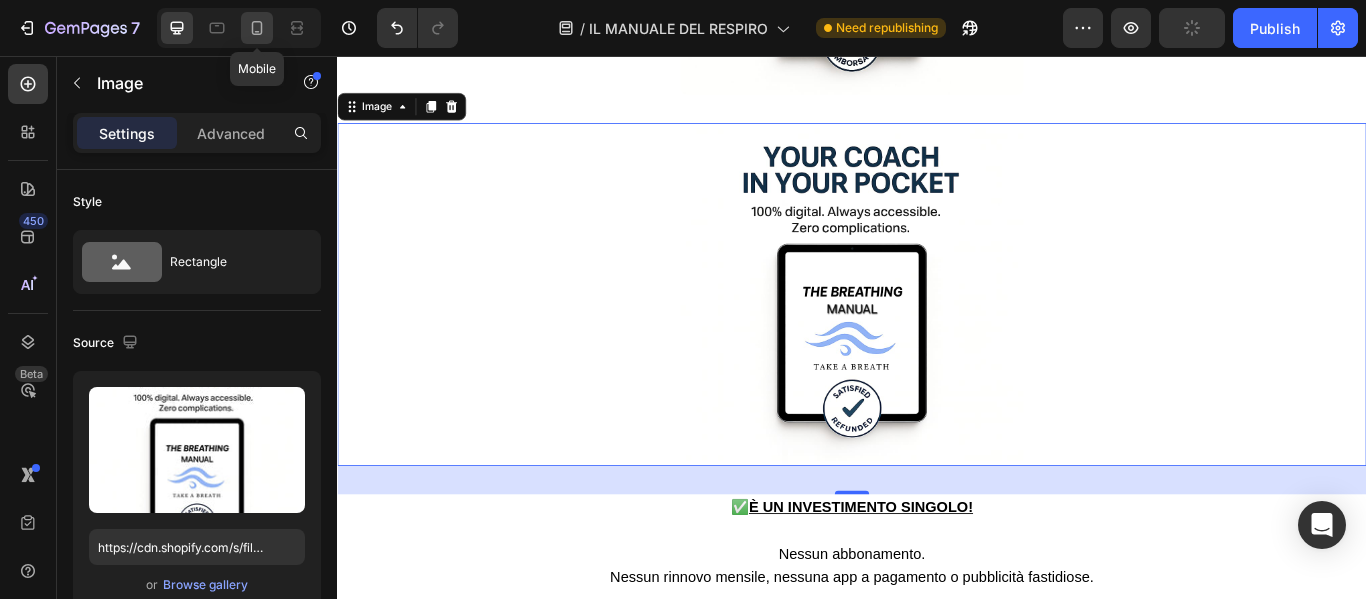 click 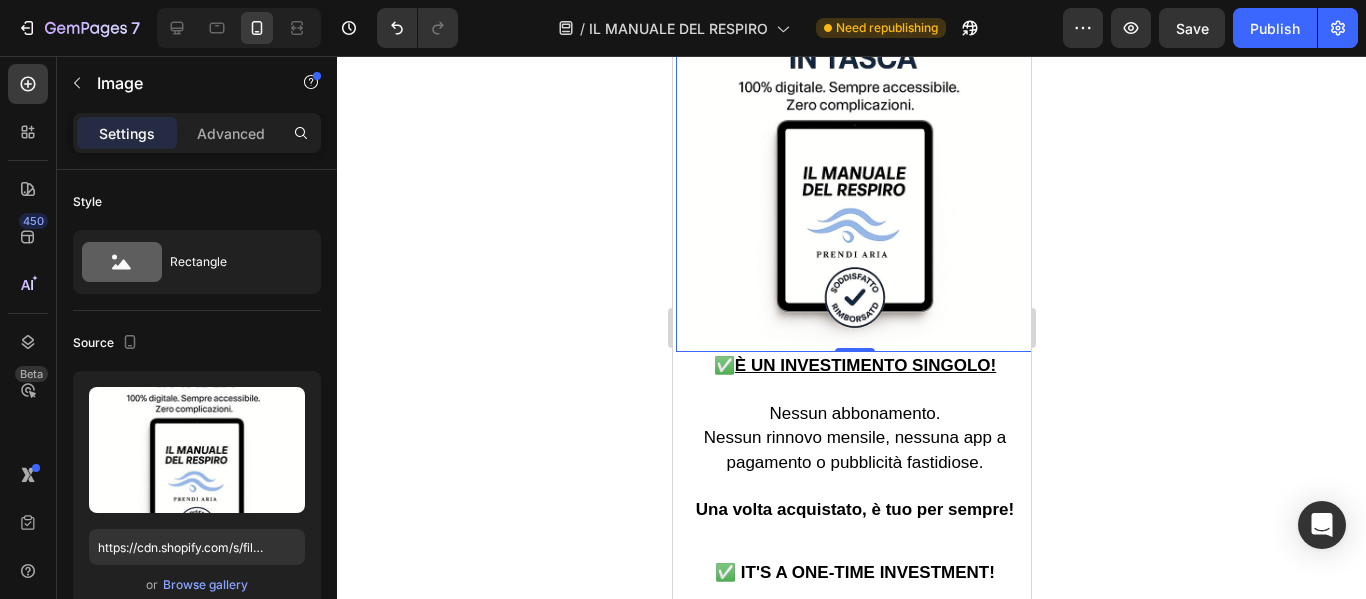 scroll, scrollTop: 22449, scrollLeft: 0, axis: vertical 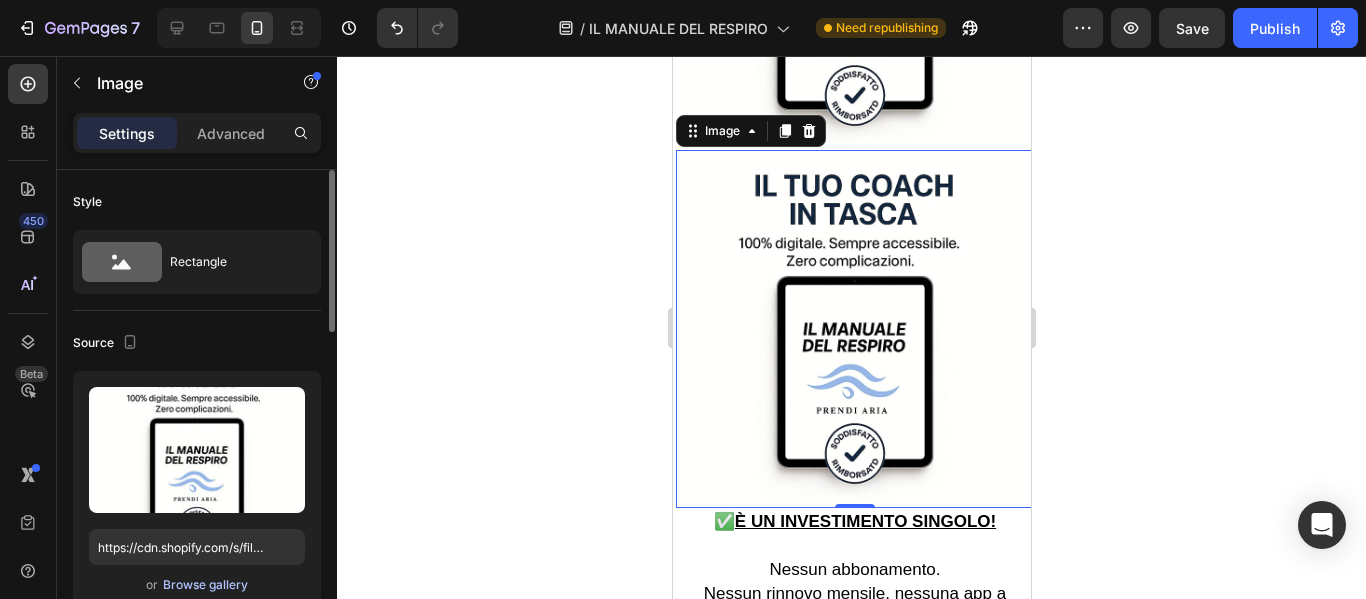 click on "Browse gallery" at bounding box center [205, 585] 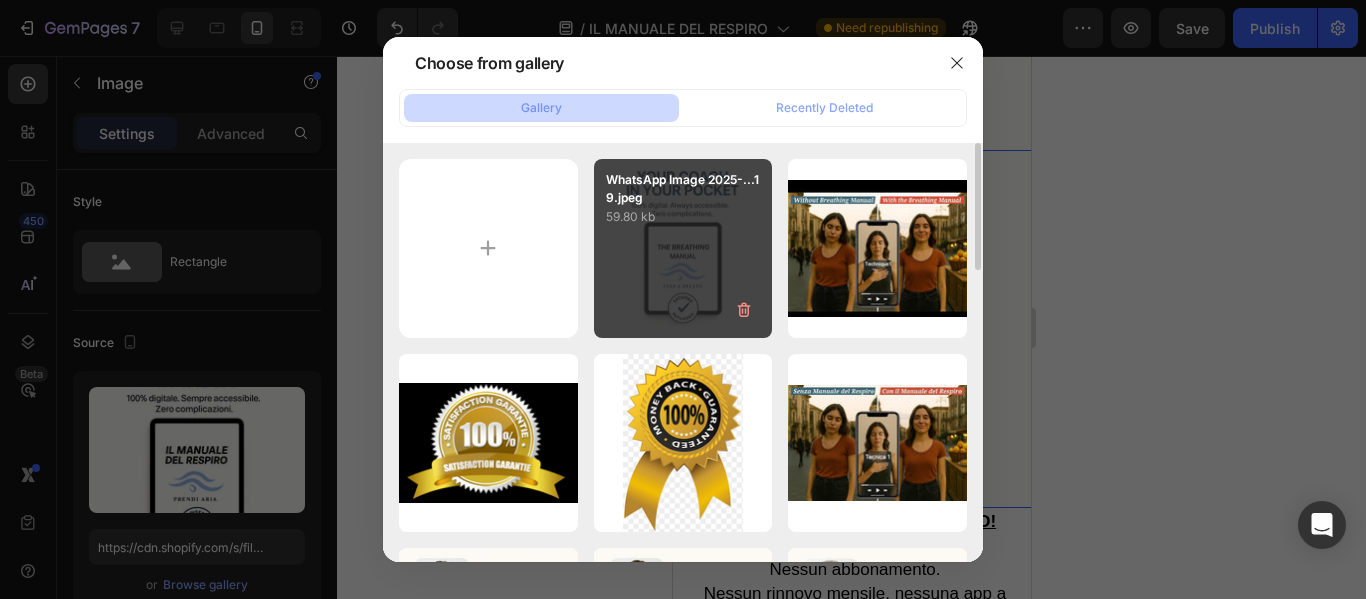 click on "59.80 kb" at bounding box center [683, 217] 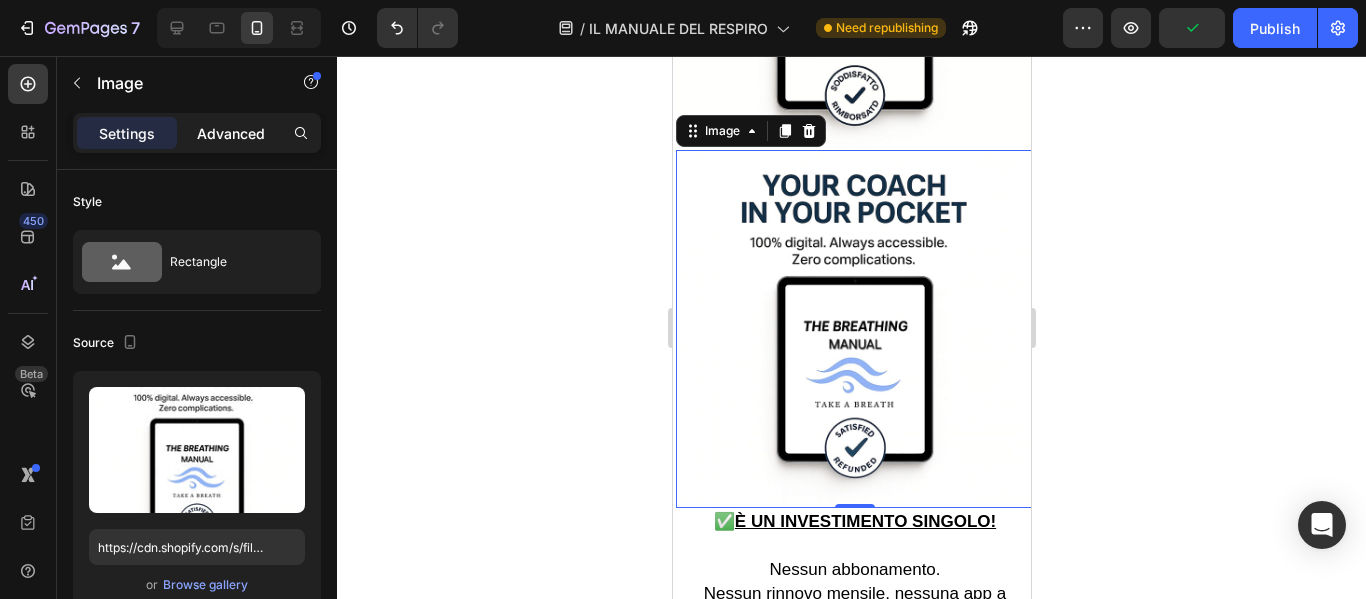 click on "Advanced" at bounding box center (231, 133) 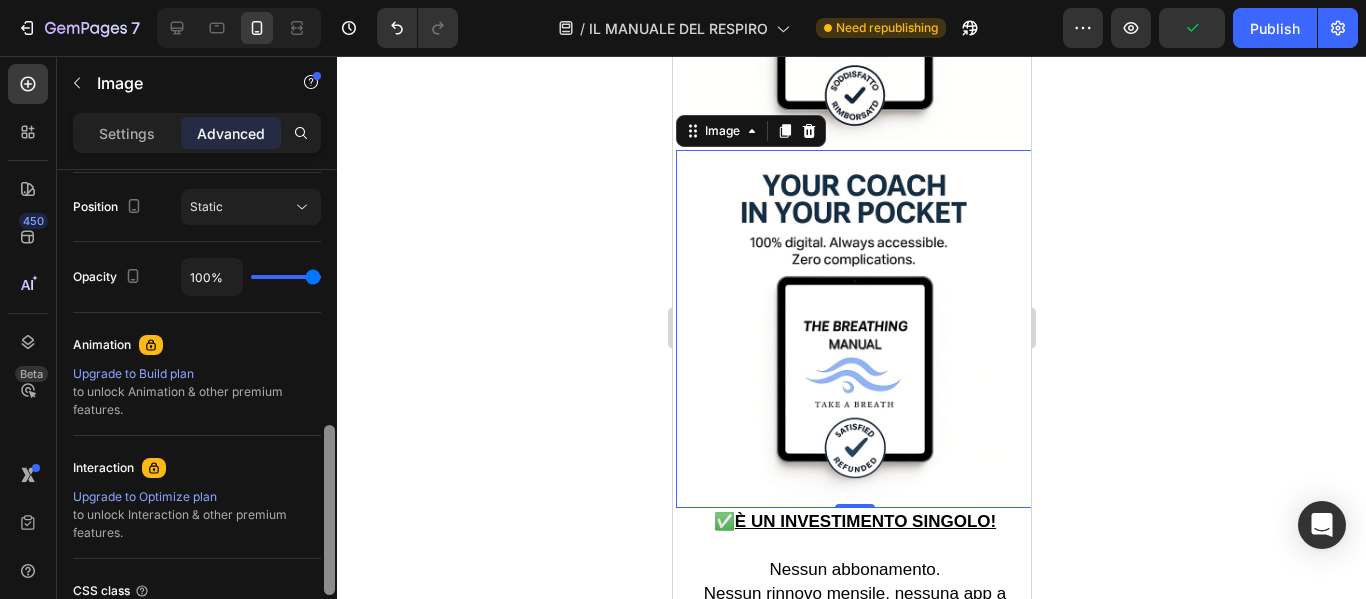 scroll, scrollTop: 902, scrollLeft: 0, axis: vertical 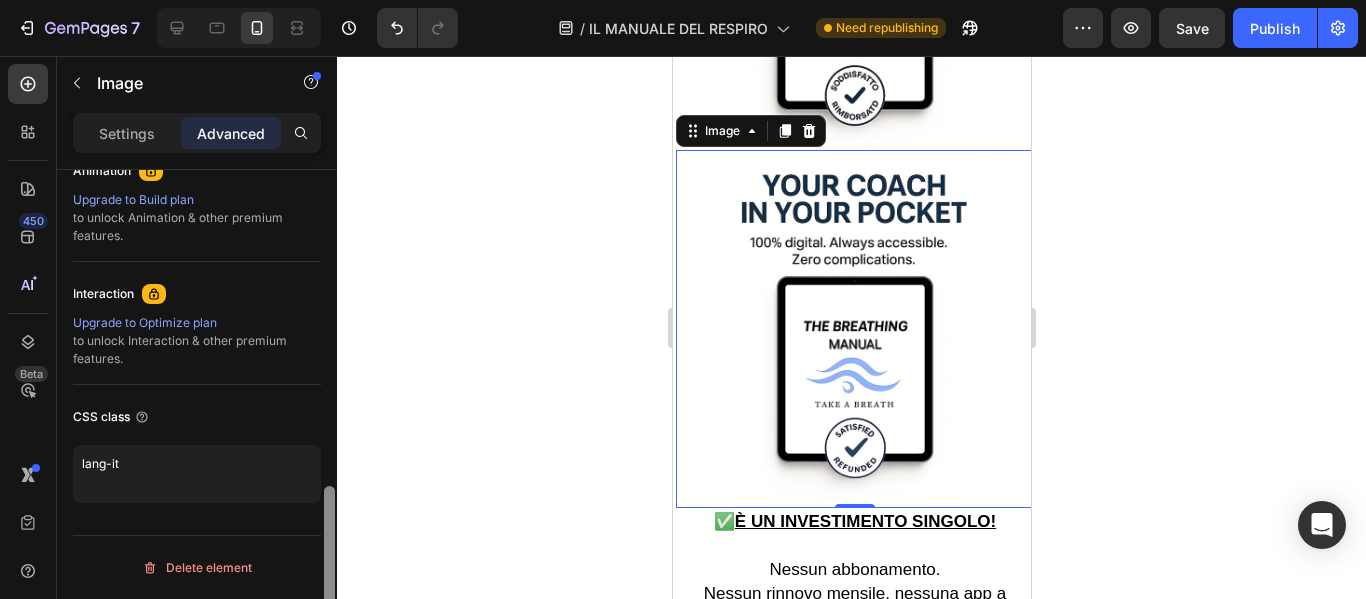 drag, startPoint x: 316, startPoint y: 470, endPoint x: 316, endPoint y: 584, distance: 114 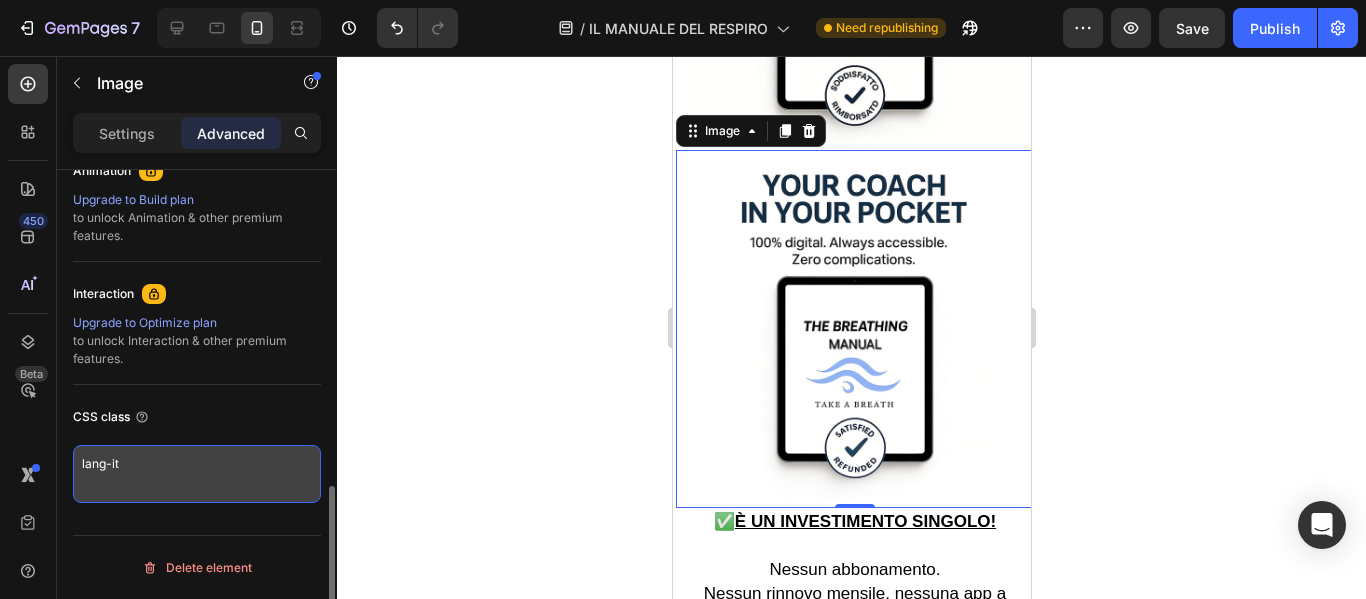 click on "lang-it" at bounding box center (197, 474) 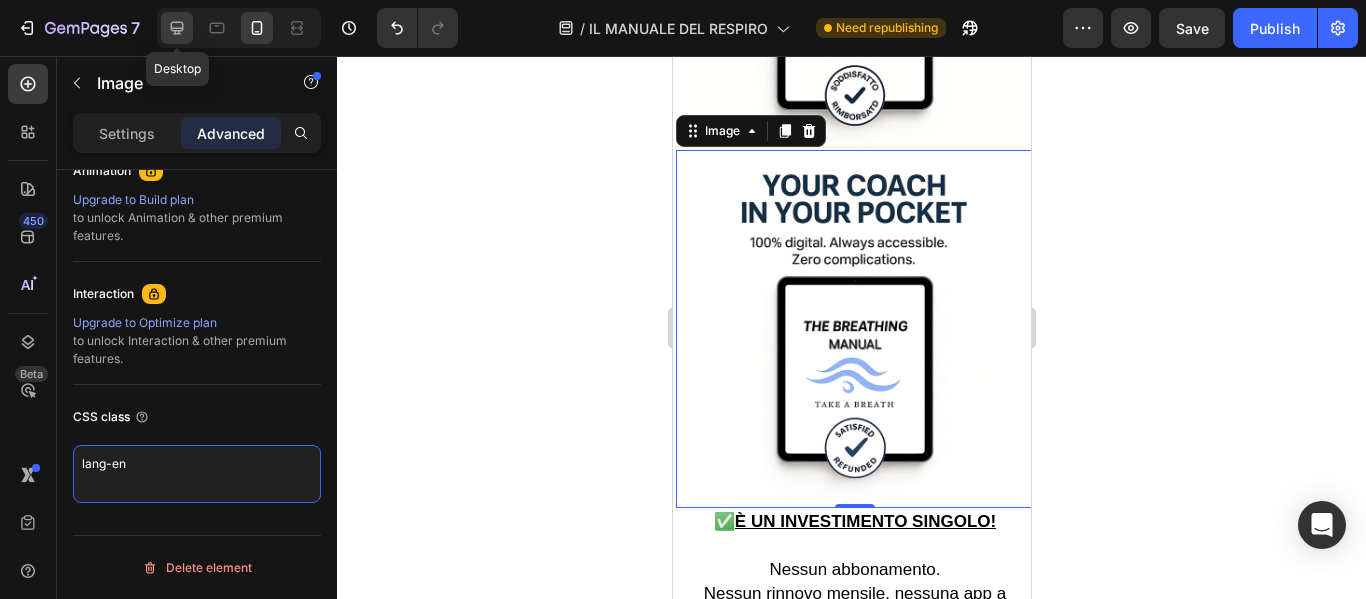 type on "lang-en" 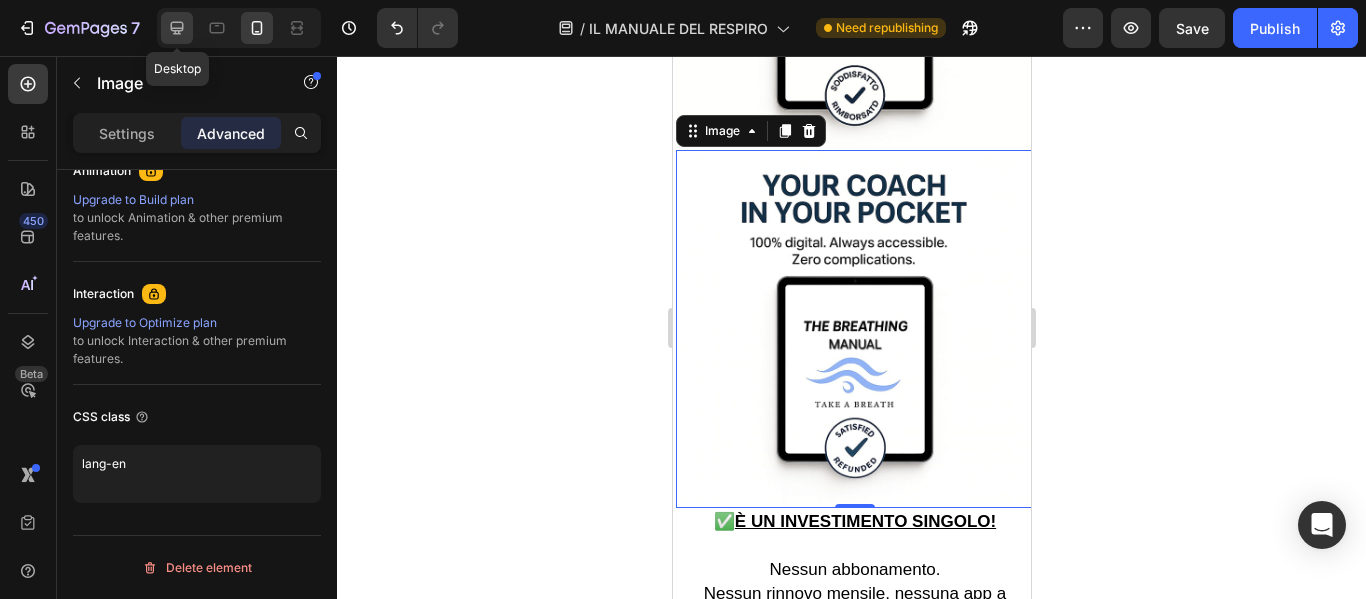 click 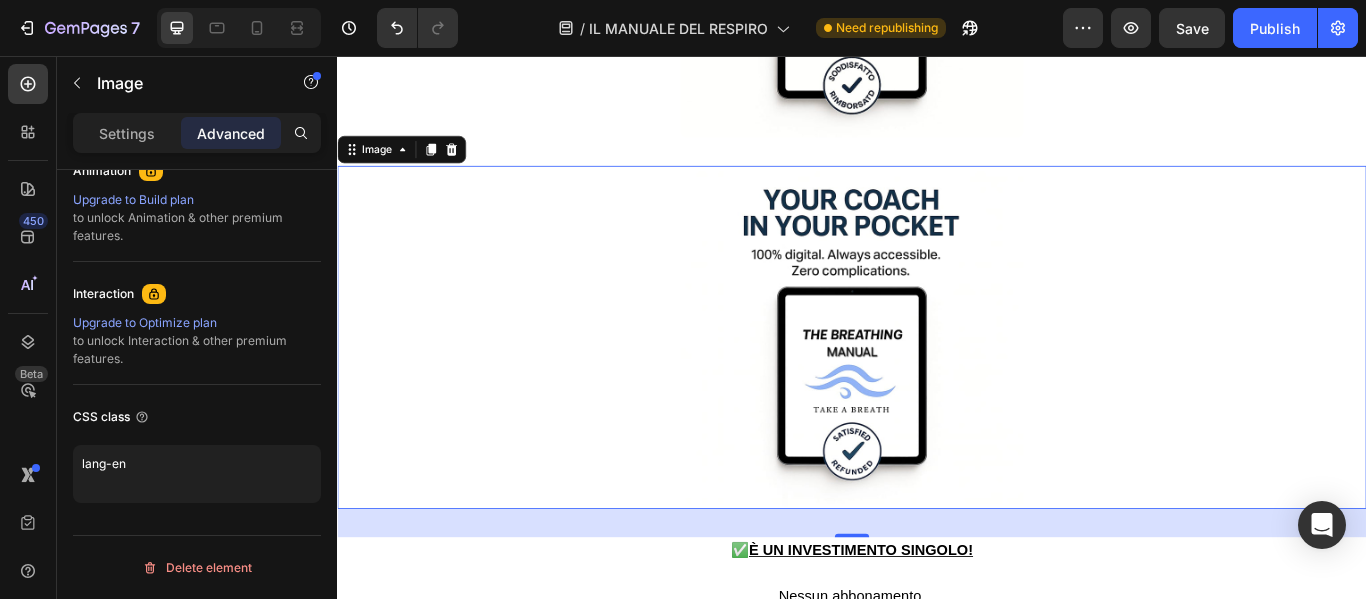scroll, scrollTop: 23347, scrollLeft: 0, axis: vertical 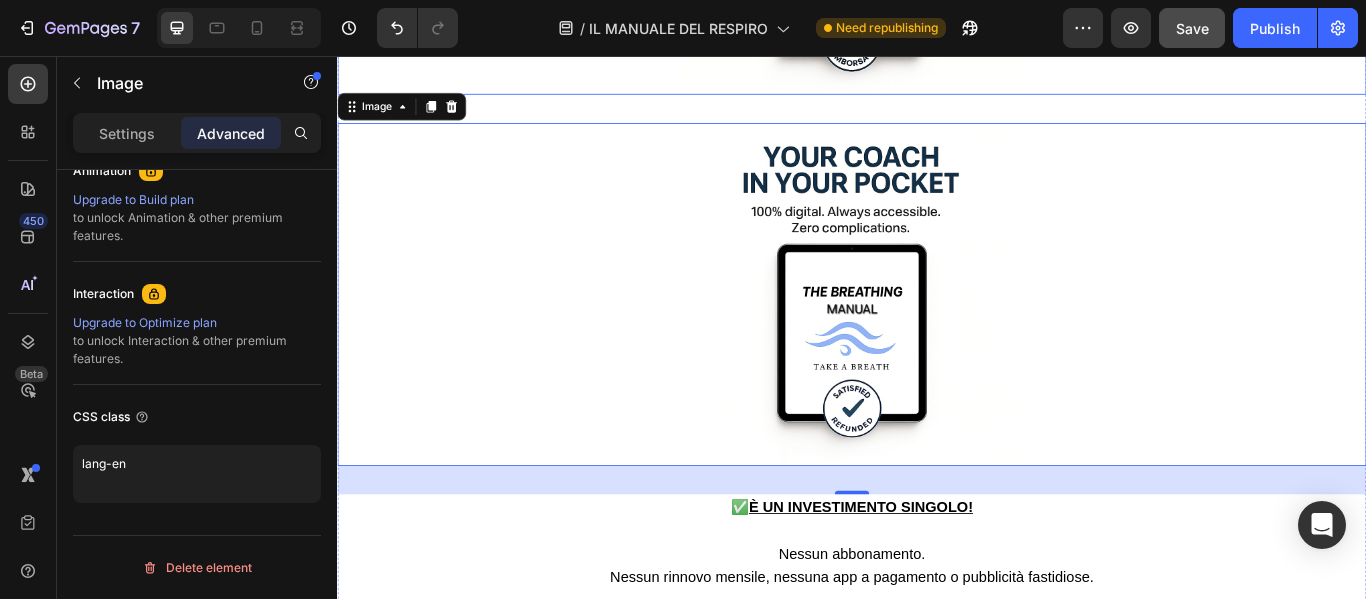 click on "Save" 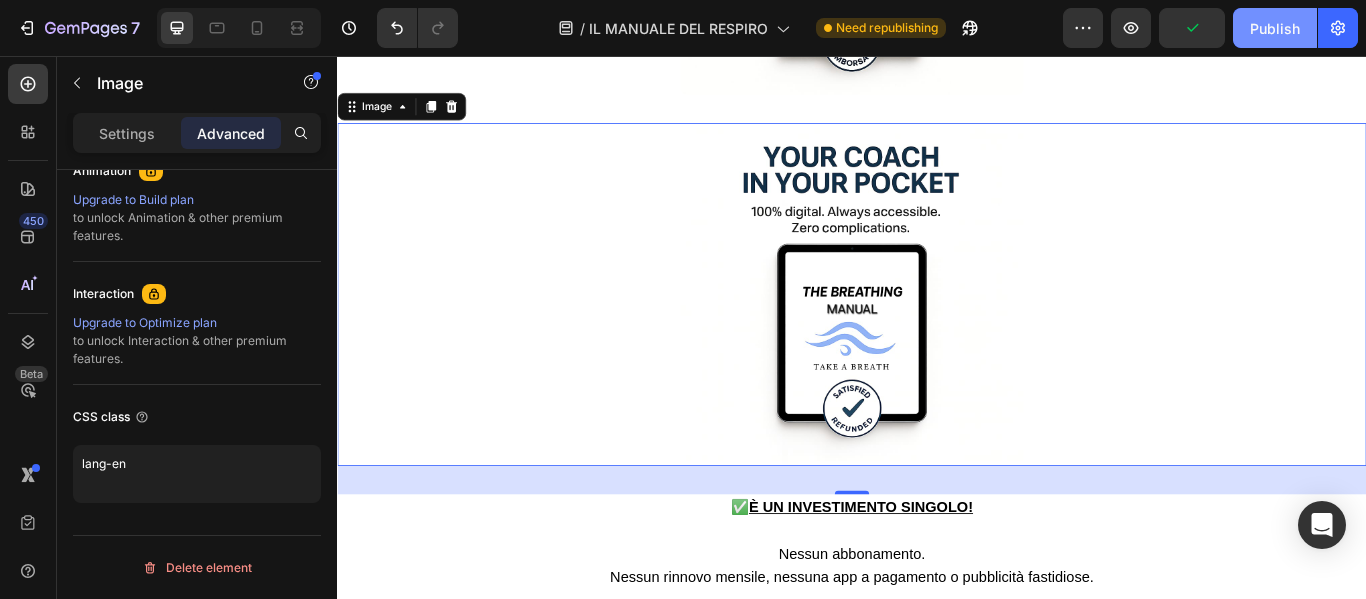 click on "Publish" at bounding box center (1275, 28) 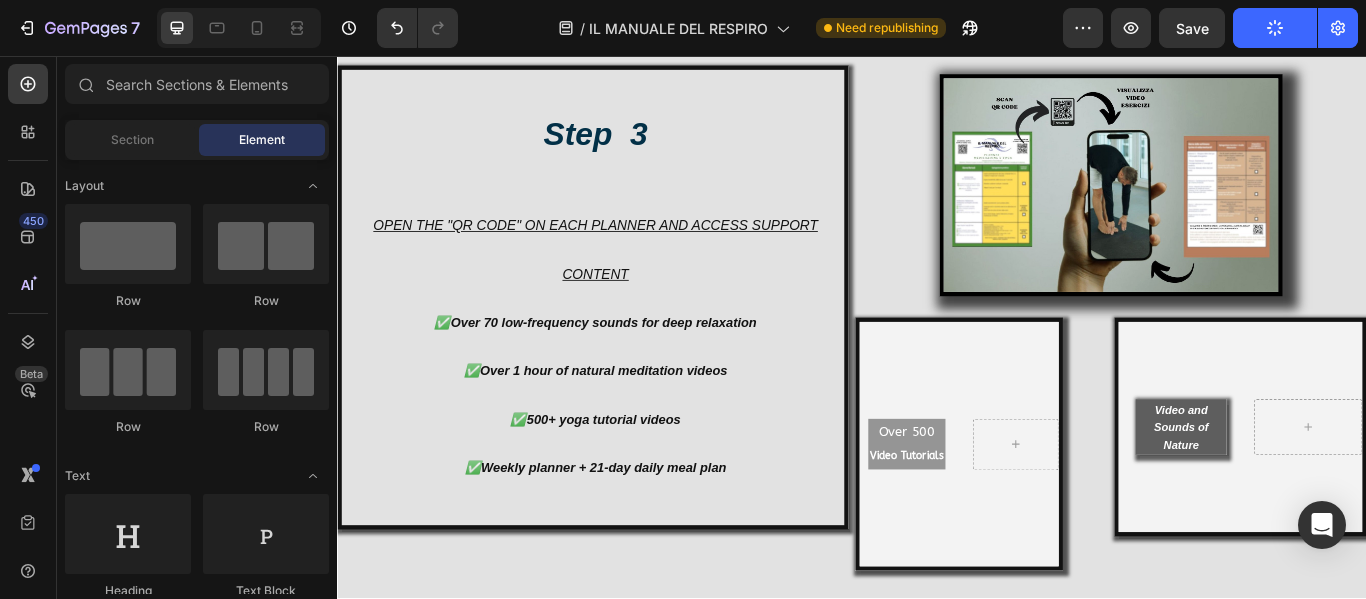 scroll, scrollTop: 17165, scrollLeft: 0, axis: vertical 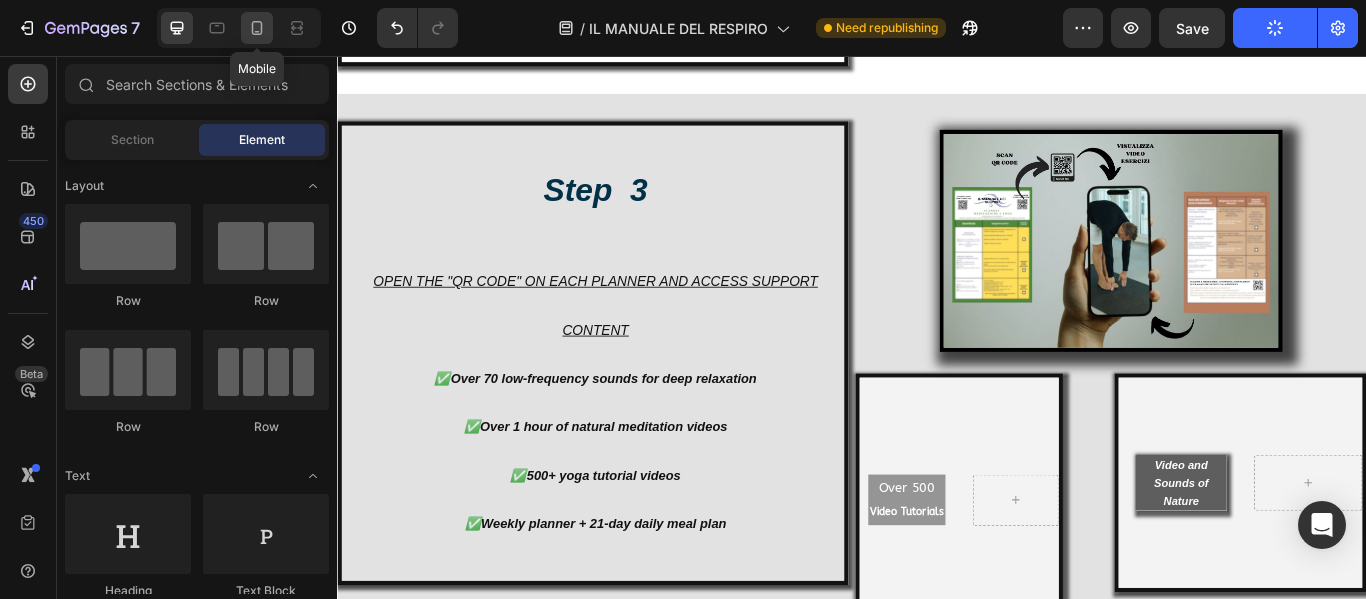 click 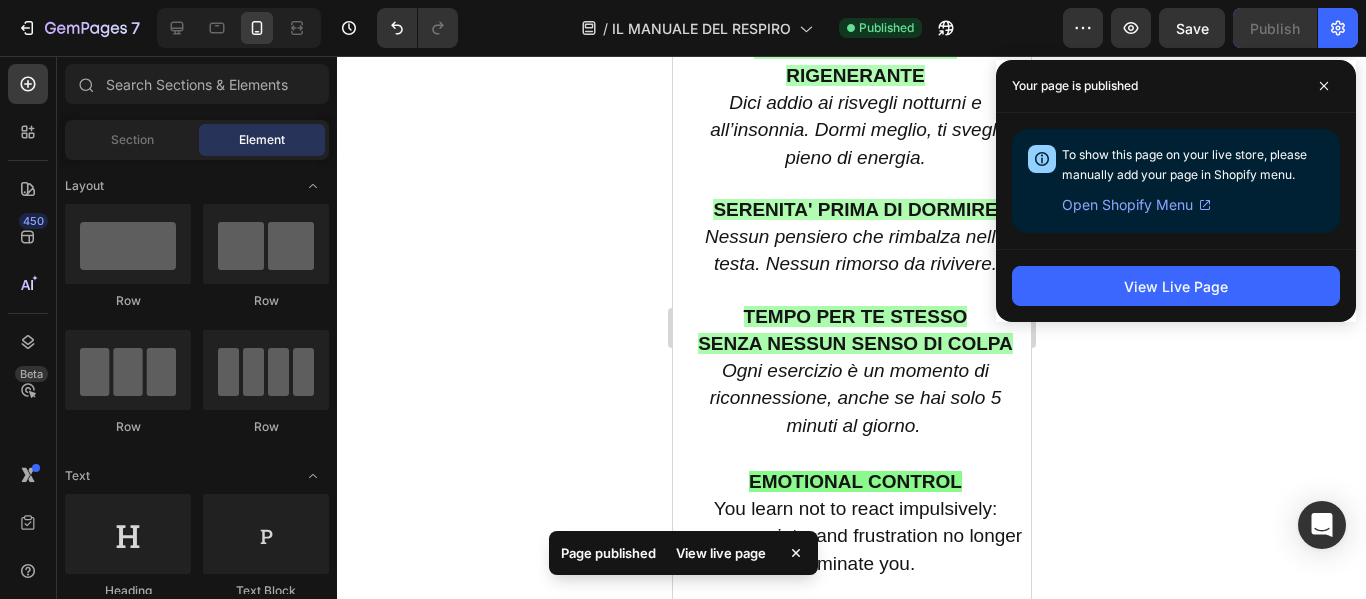scroll, scrollTop: 9595, scrollLeft: 0, axis: vertical 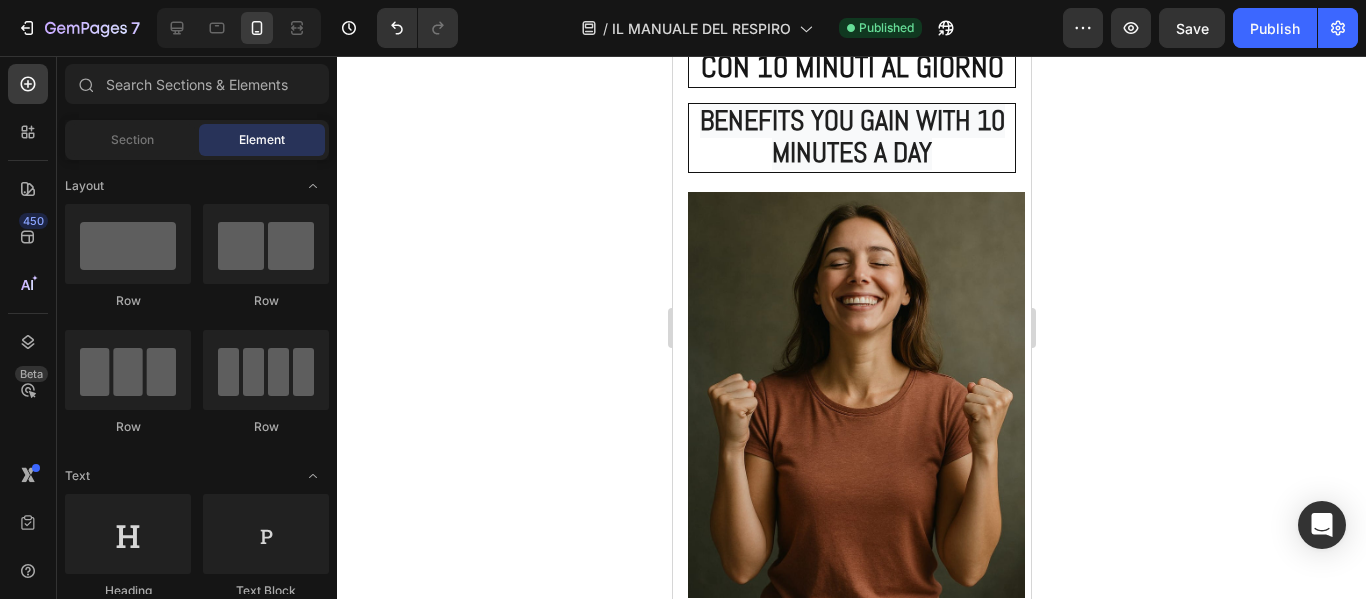click 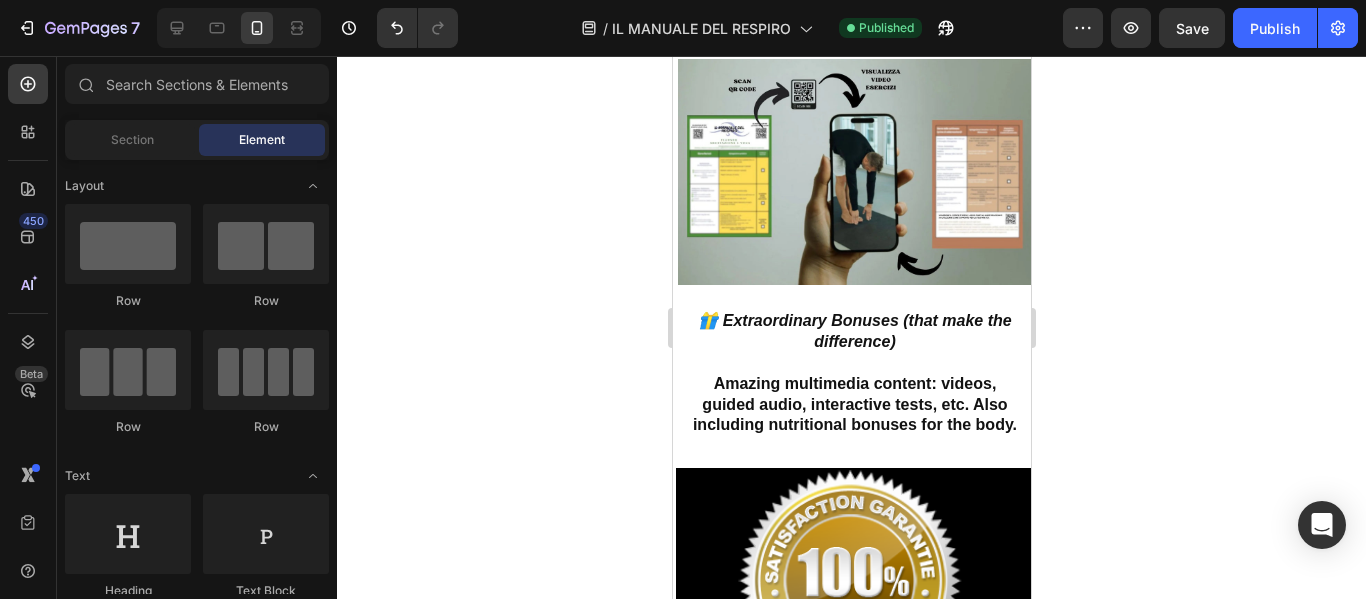 scroll, scrollTop: 28487, scrollLeft: 0, axis: vertical 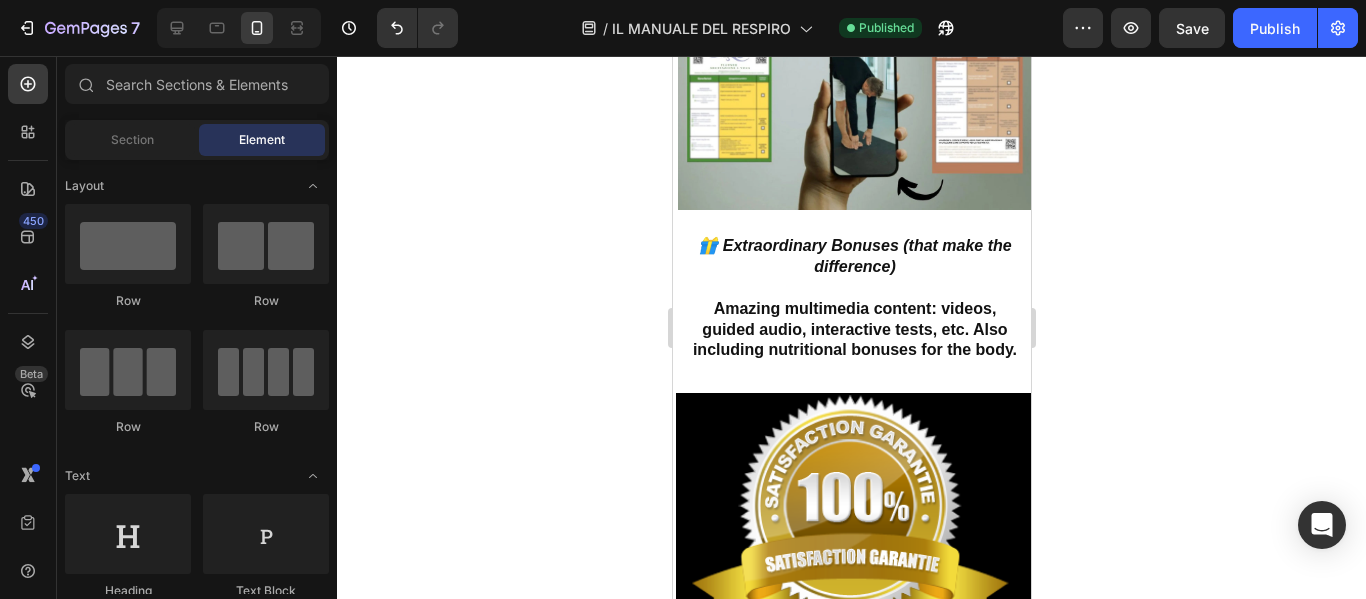 drag, startPoint x: 1022, startPoint y: 219, endPoint x: 1704, endPoint y: 549, distance: 757.64374 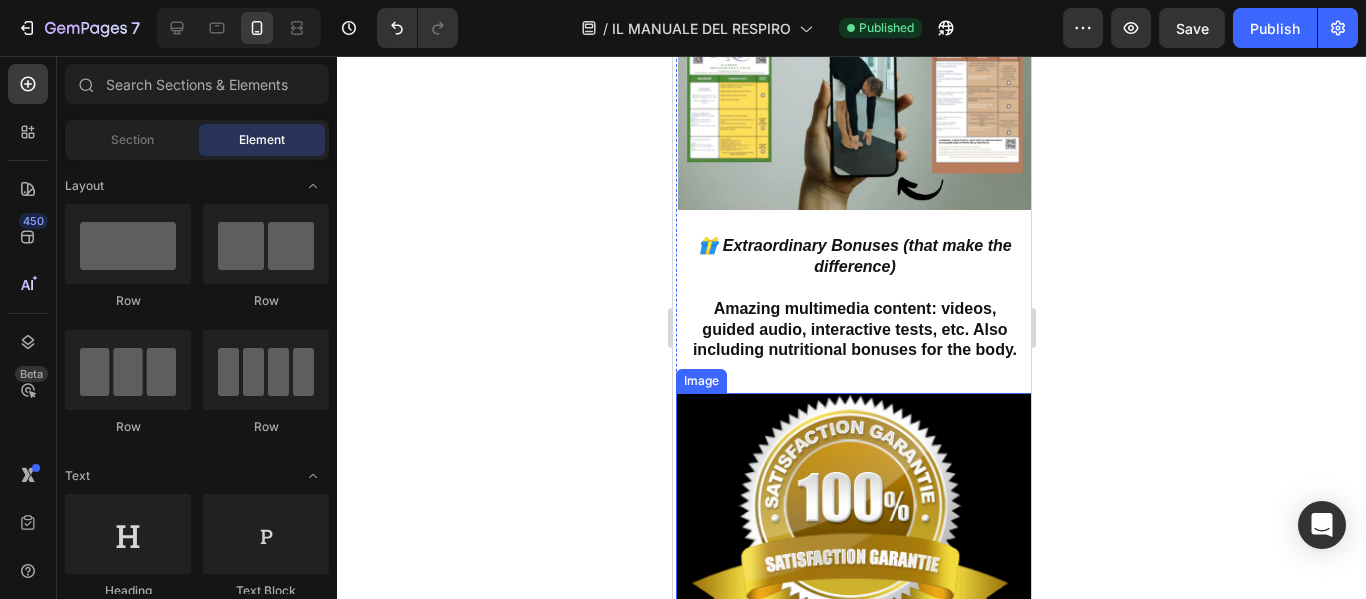 click at bounding box center [854, 513] 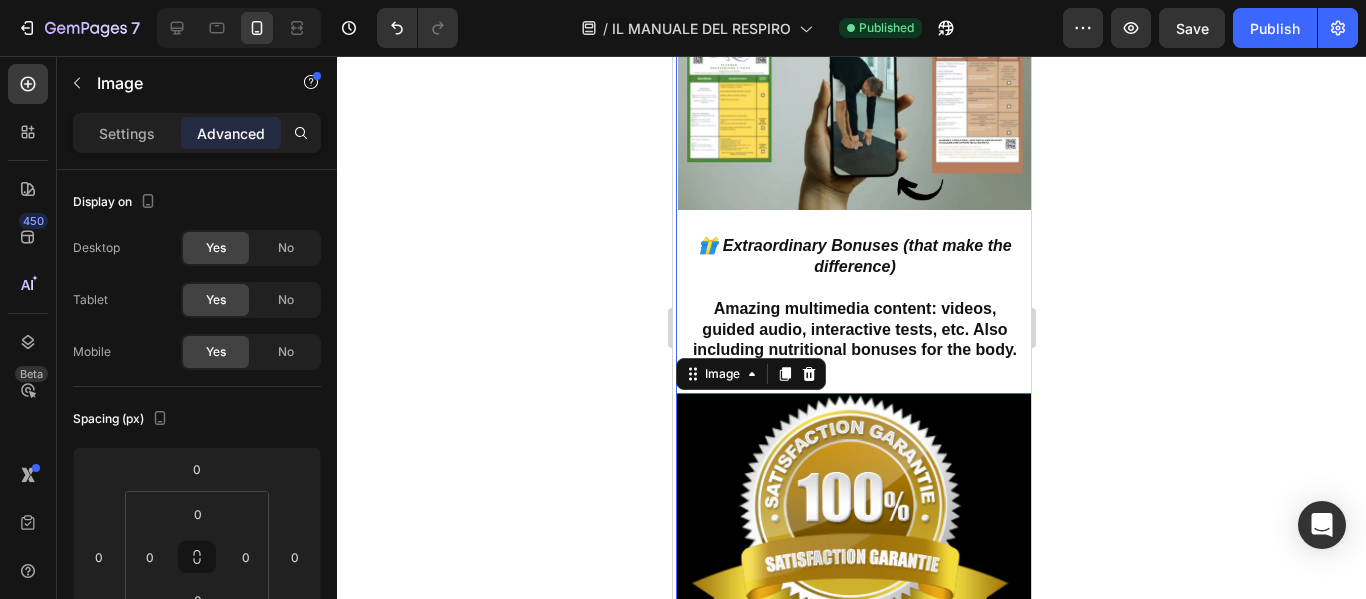 click on "🎁 Extraordinary Bonuses (that make the difference) Amazing multimedia content: videos, guided audio, interactive tests, etc.
Also including nutritional bonuses for the body. Heading" at bounding box center [854, 308] 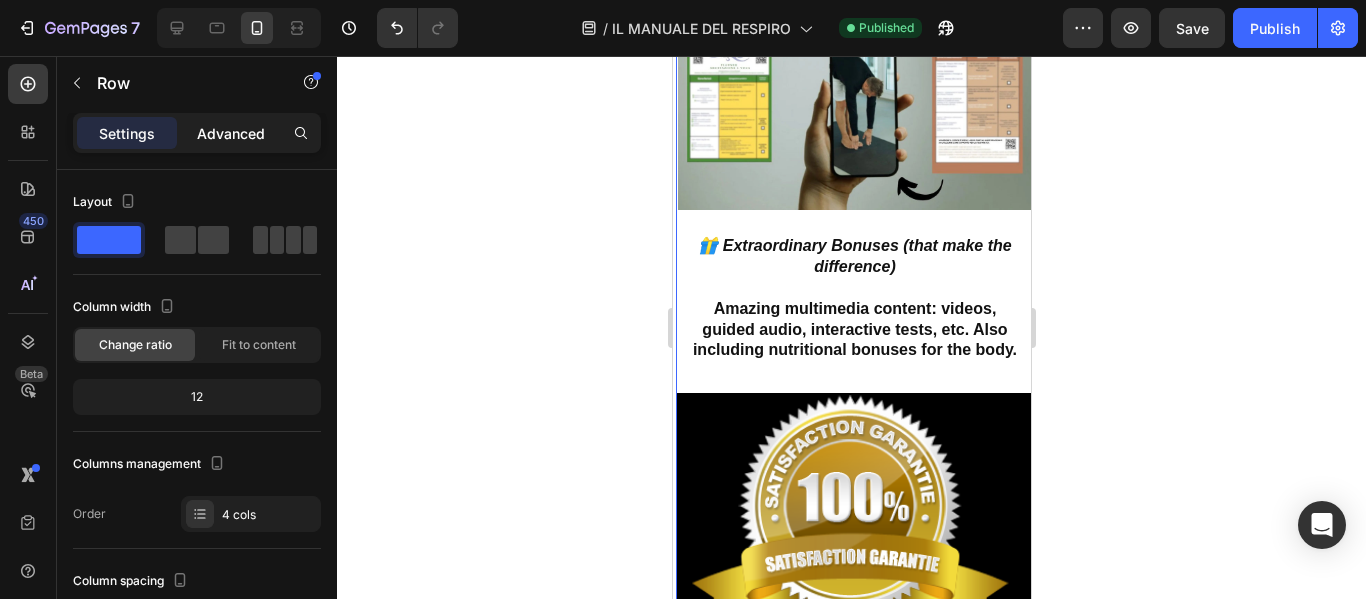 click on "Advanced" at bounding box center [231, 133] 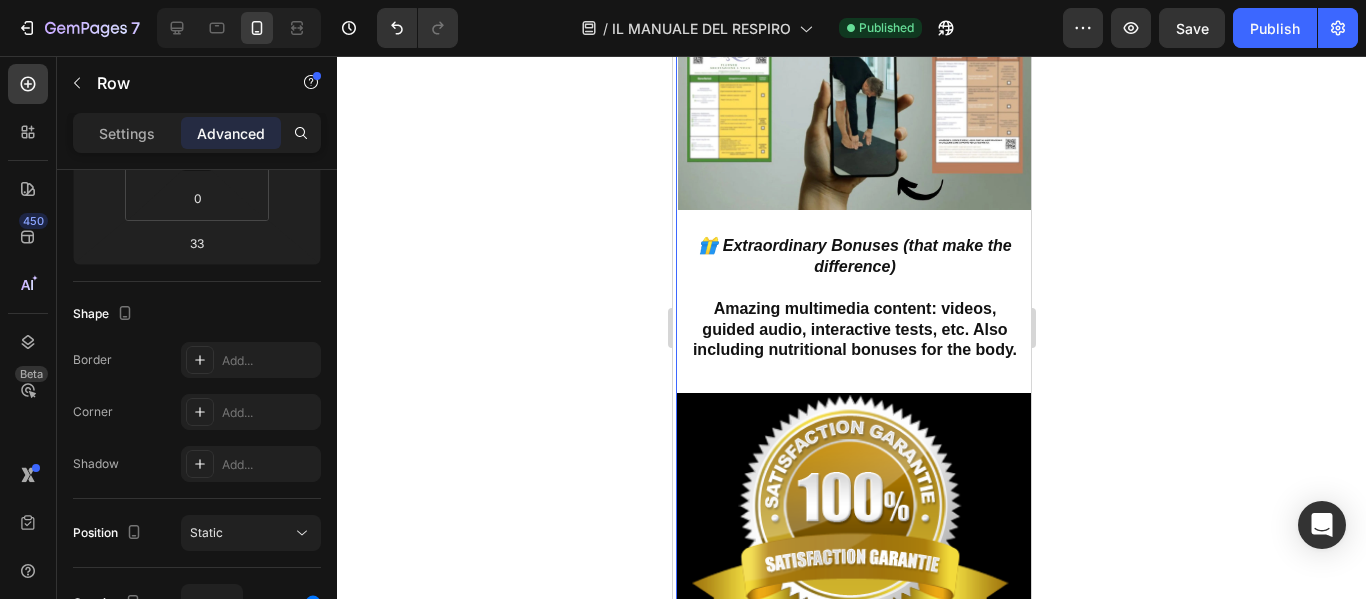 scroll, scrollTop: 876, scrollLeft: 0, axis: vertical 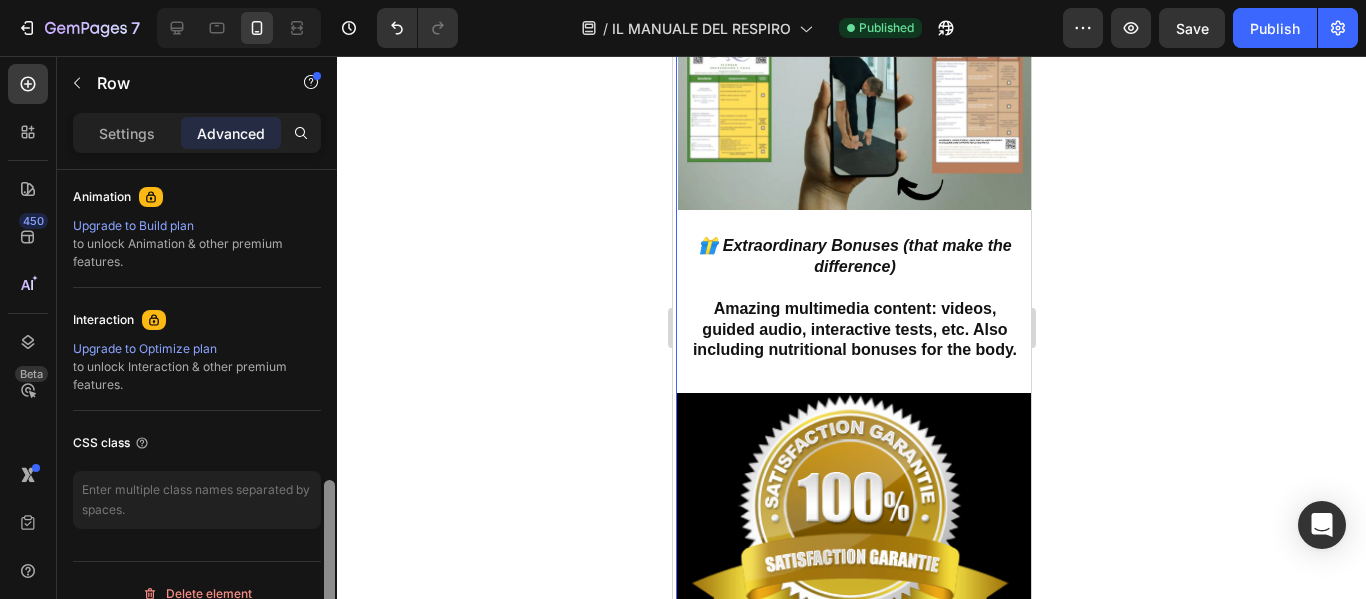 drag, startPoint x: 330, startPoint y: 202, endPoint x: 323, endPoint y: 553, distance: 351.0698 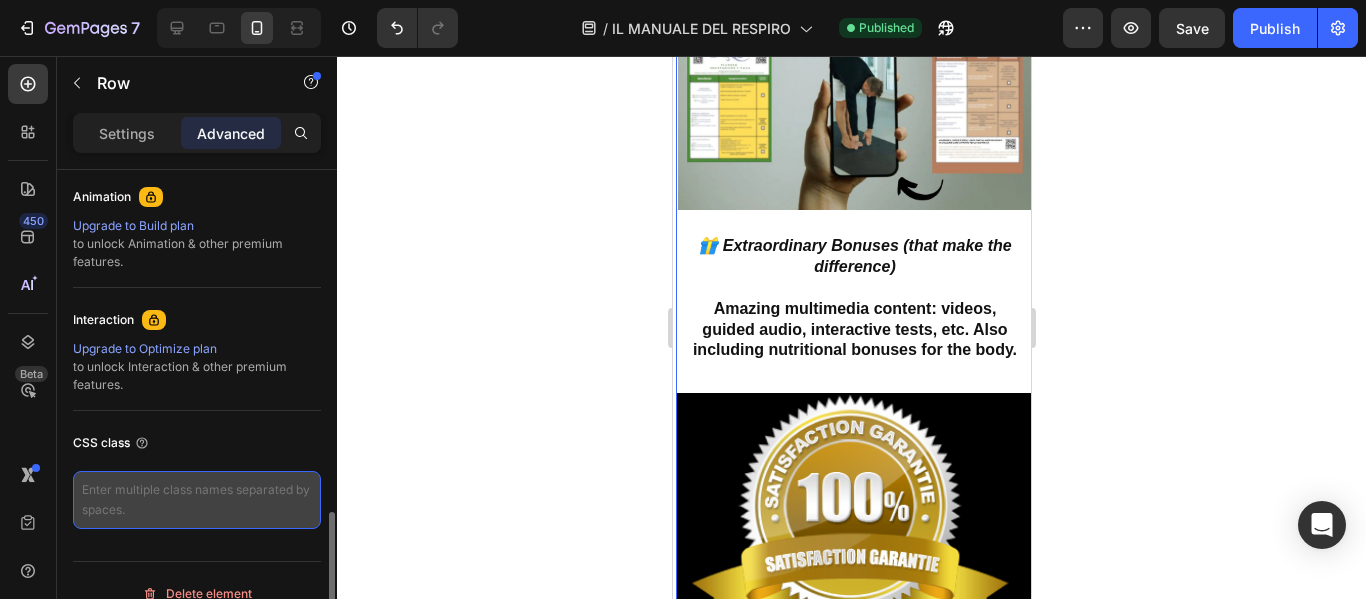 click at bounding box center [197, 500] 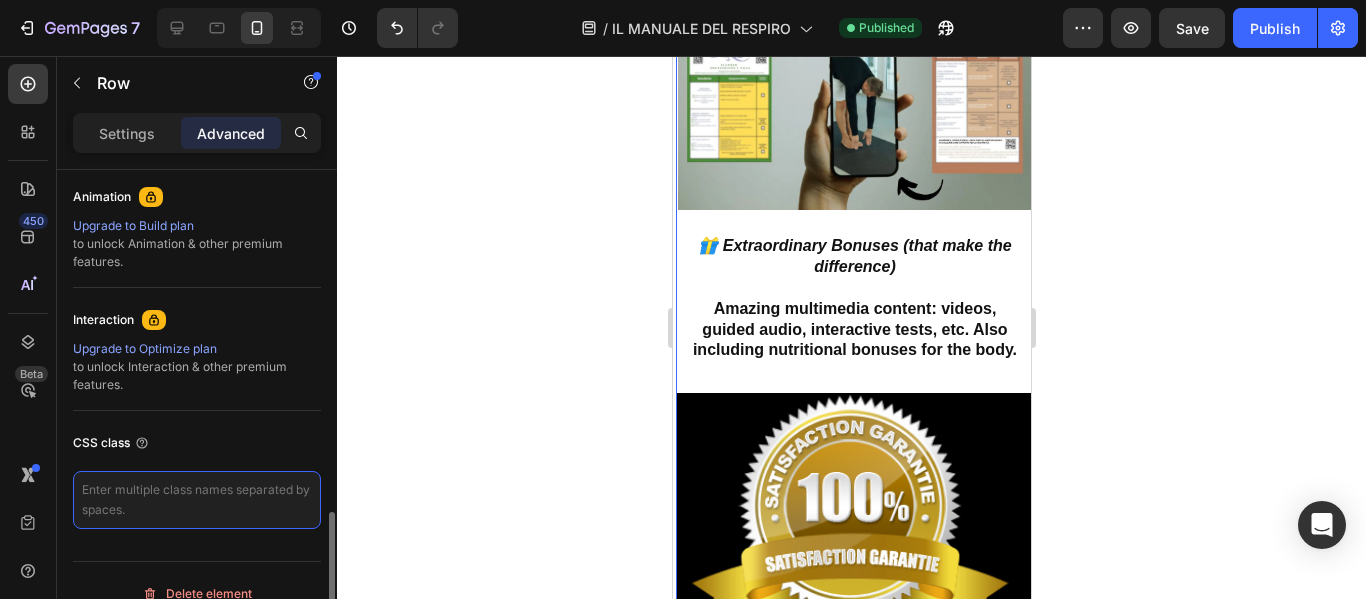 scroll, scrollTop: 902, scrollLeft: 0, axis: vertical 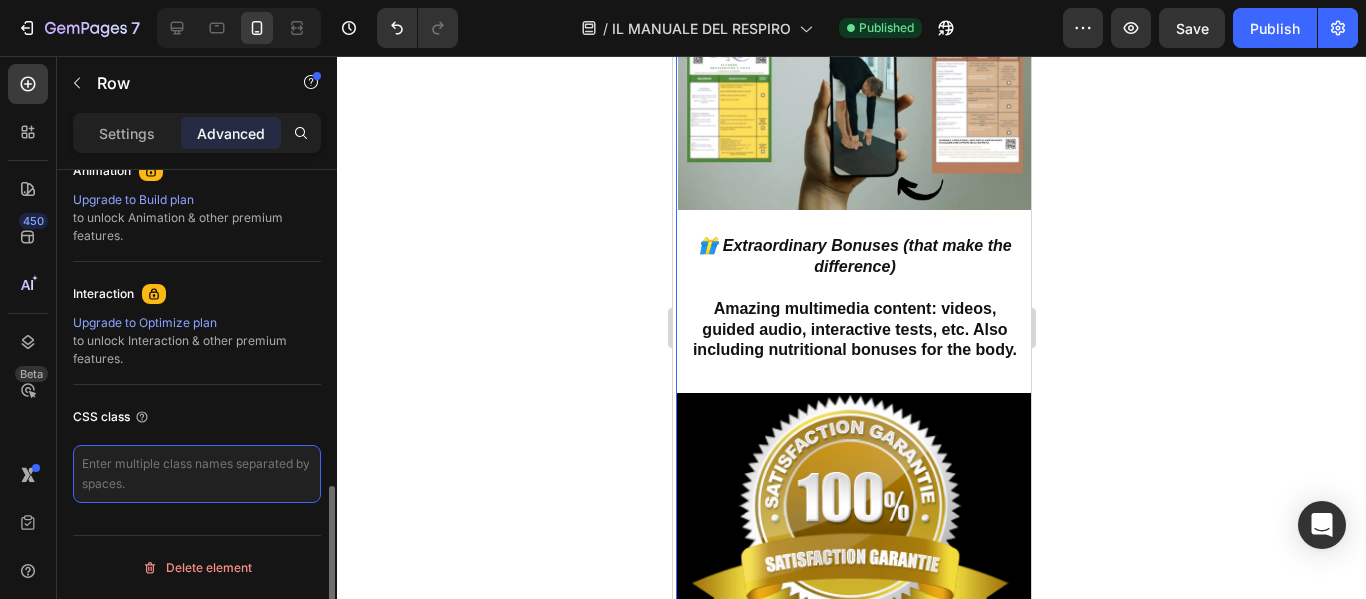 type on "k" 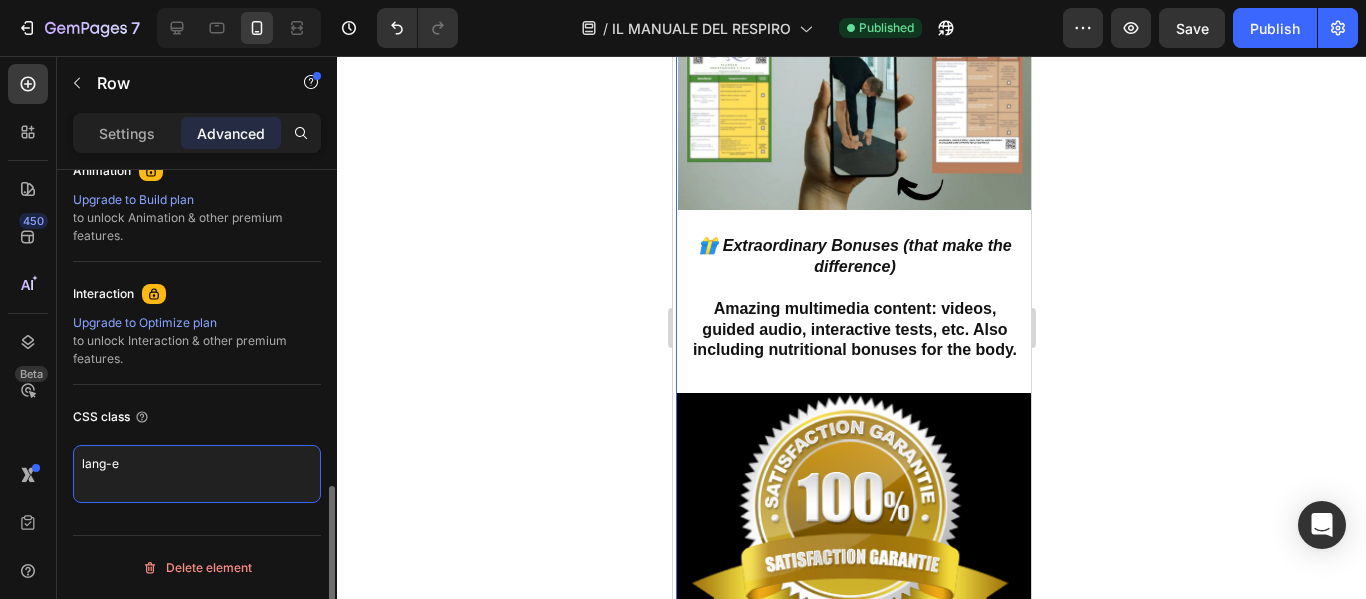 type on "lang-en" 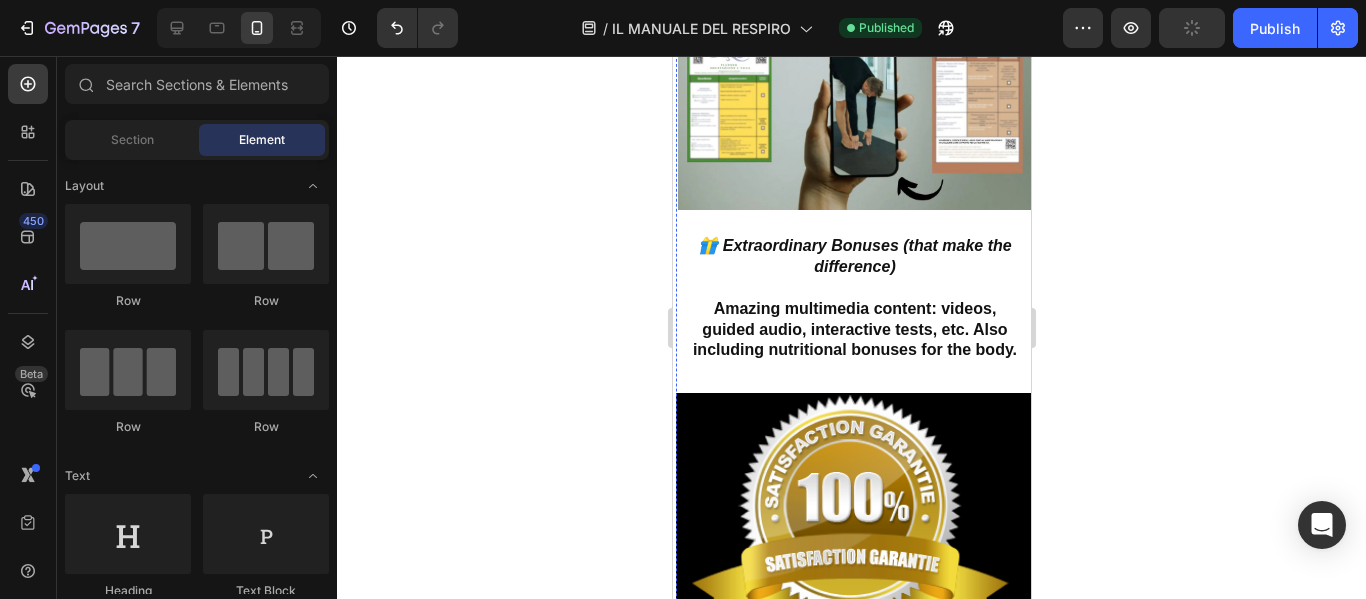 scroll, scrollTop: 28567, scrollLeft: 0, axis: vertical 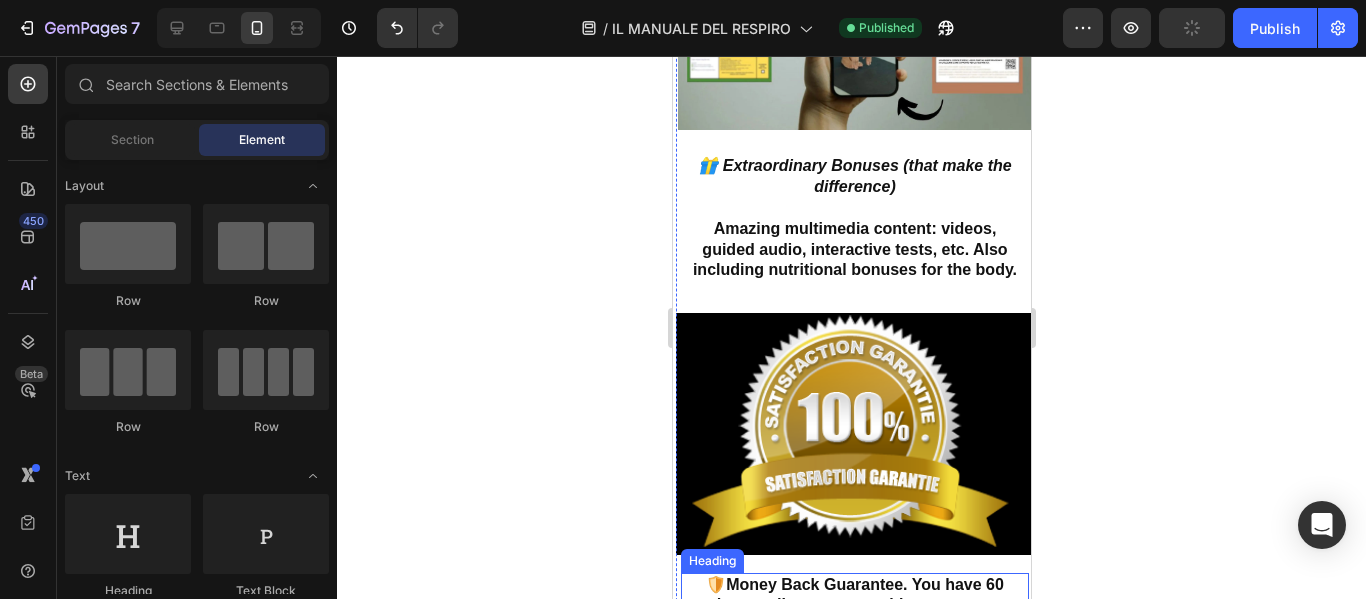 click on "🛡️Money Back Guarantee.
You have 60 days to discover everything, try every guide, every video/audio, every exercise. 👉 If you don't feel any benefit, we'll refund you.
Either it really helps you...
or you don't pay for it." at bounding box center [854, 648] 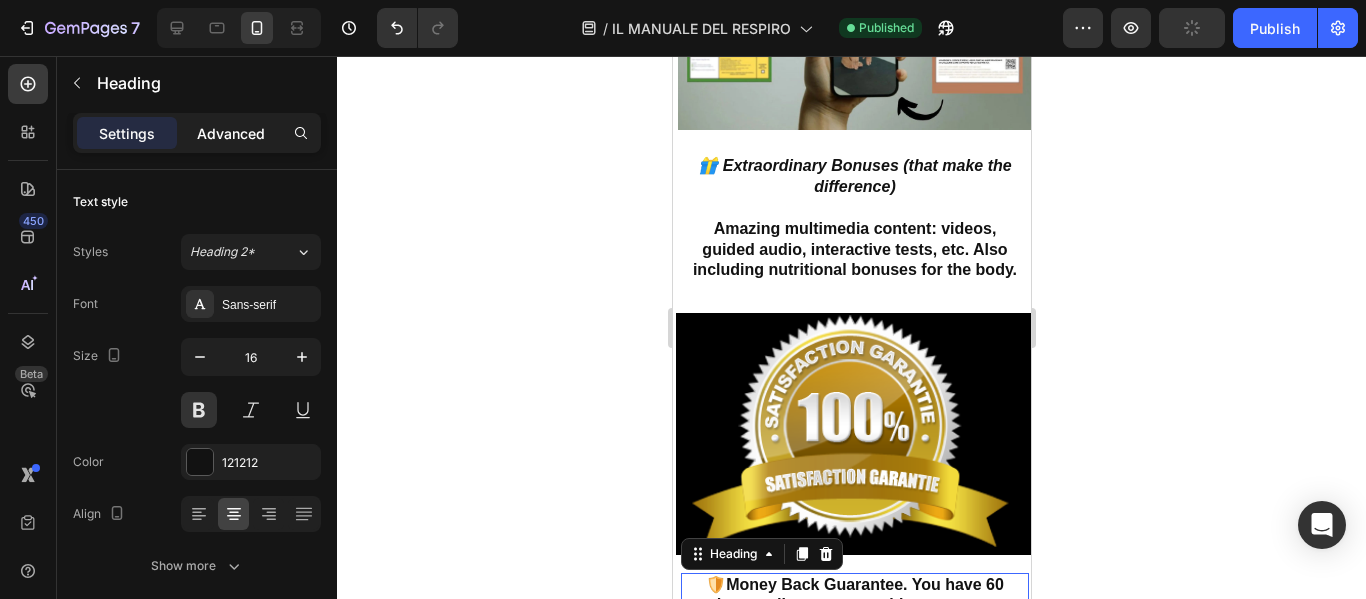 click on "Advanced" at bounding box center [231, 133] 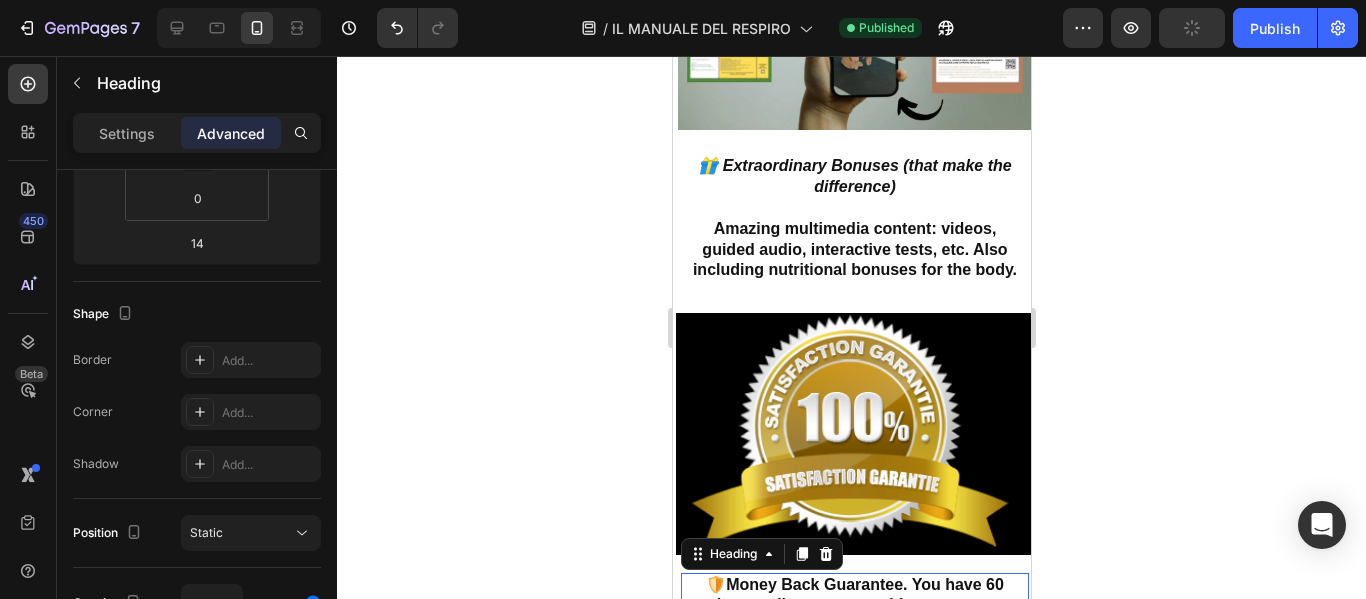 scroll, scrollTop: 902, scrollLeft: 0, axis: vertical 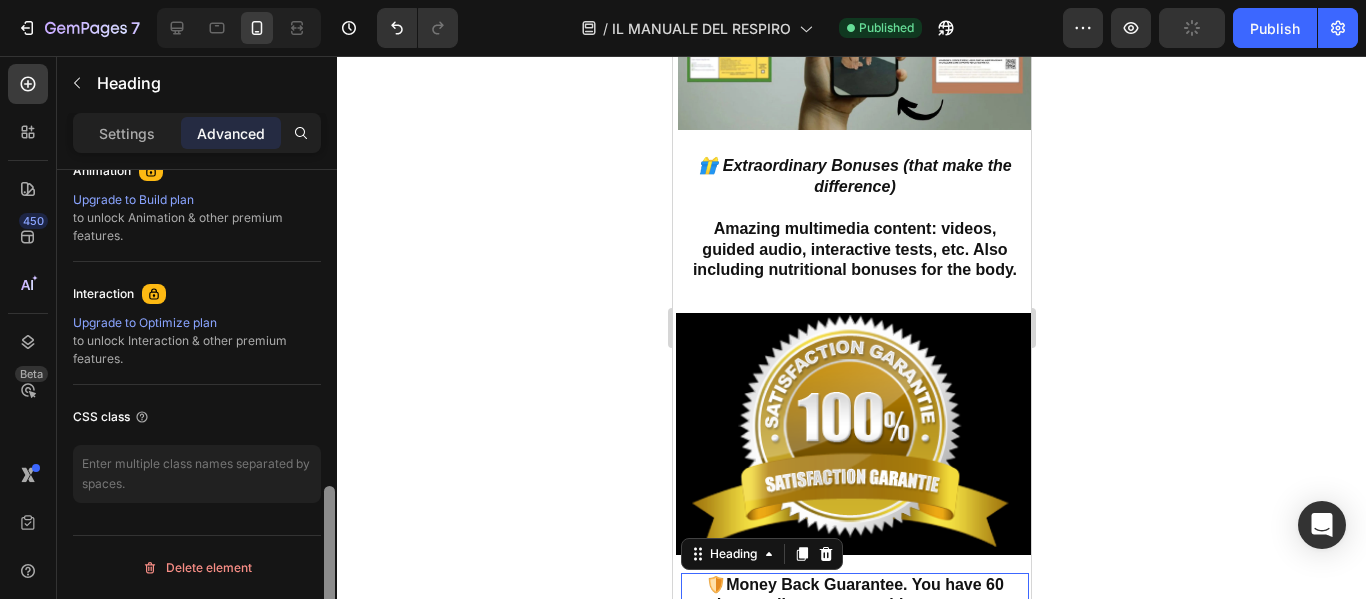 drag, startPoint x: 328, startPoint y: 188, endPoint x: 339, endPoint y: 532, distance: 344.17584 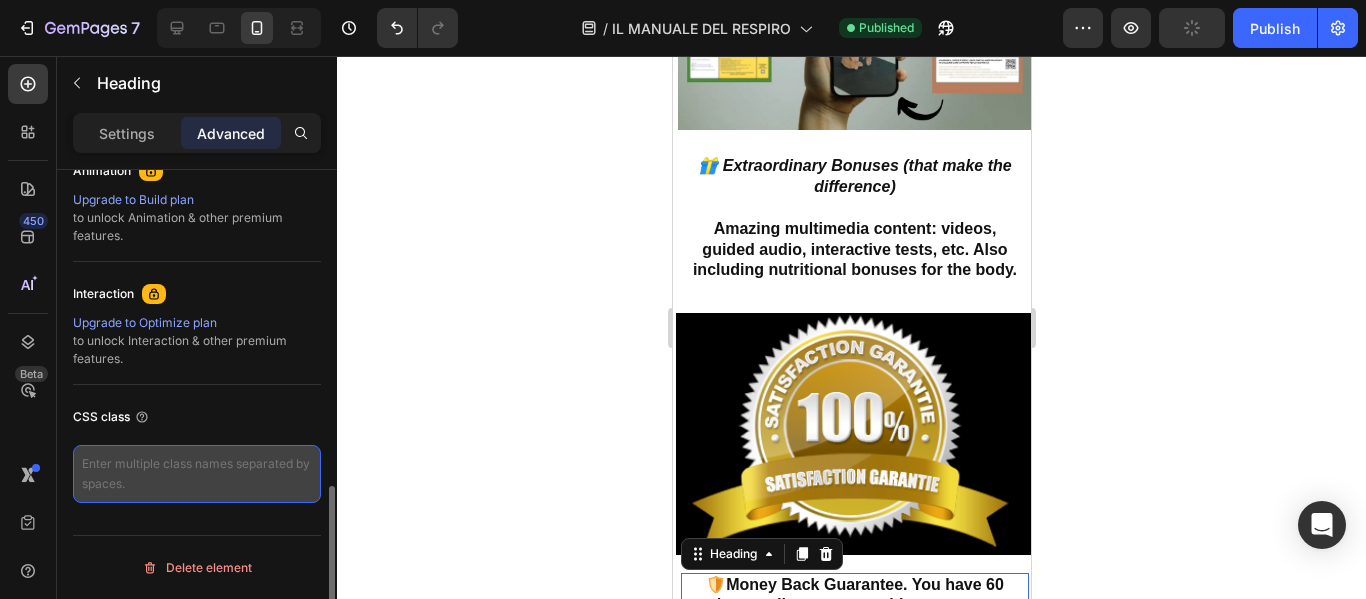 click at bounding box center [197, 474] 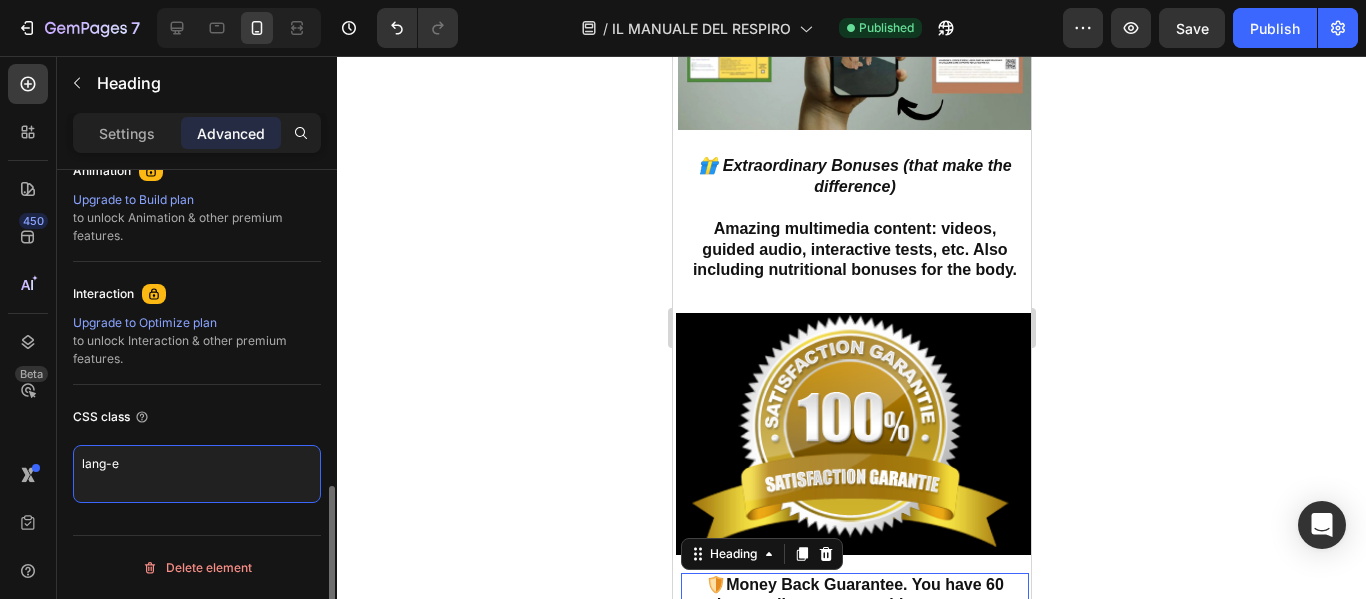 type on "lang-en" 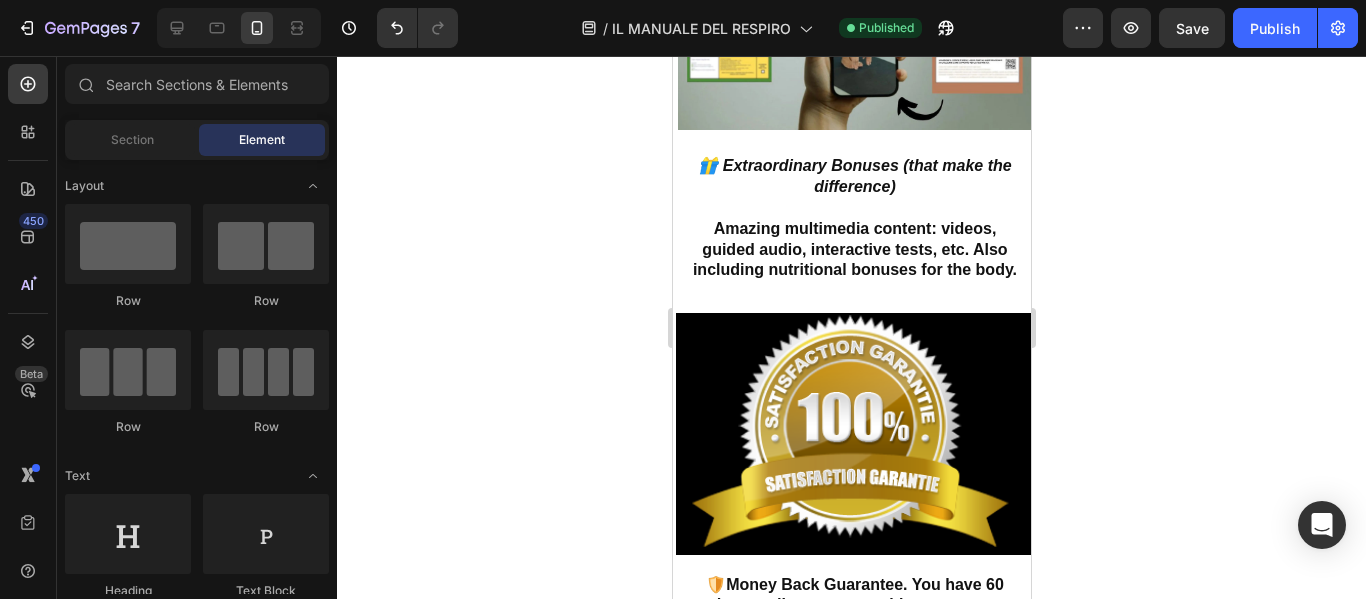 scroll, scrollTop: 28864, scrollLeft: 0, axis: vertical 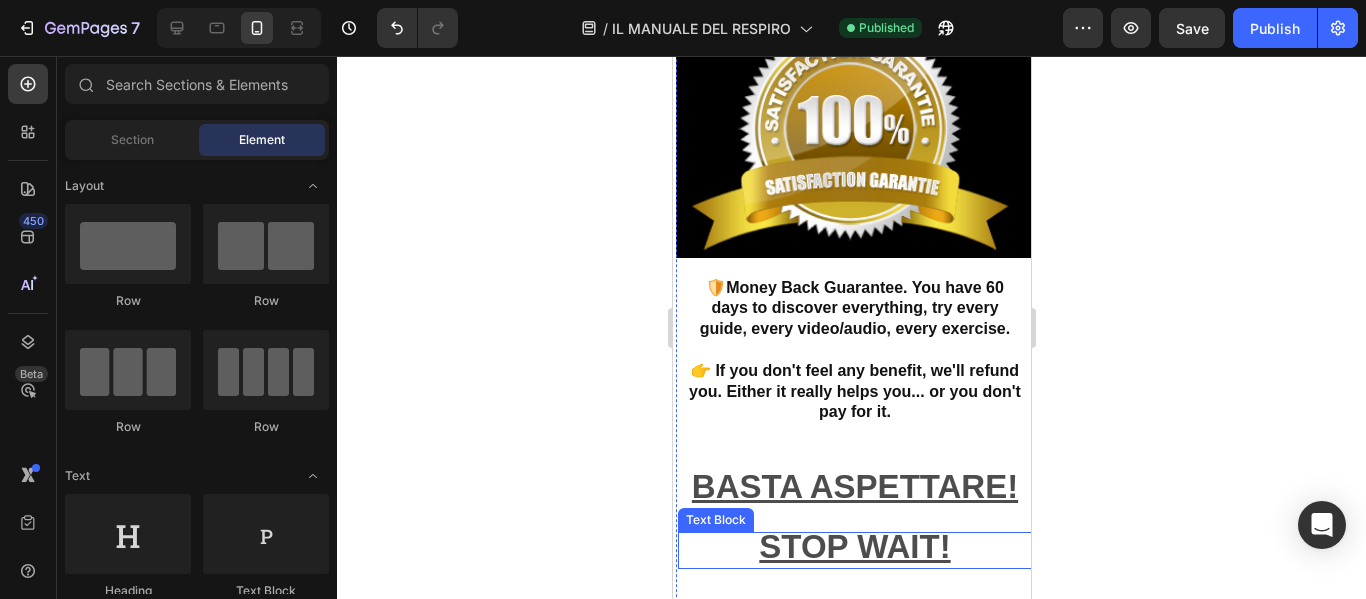 click on "STOP WAIT!" at bounding box center [853, 546] 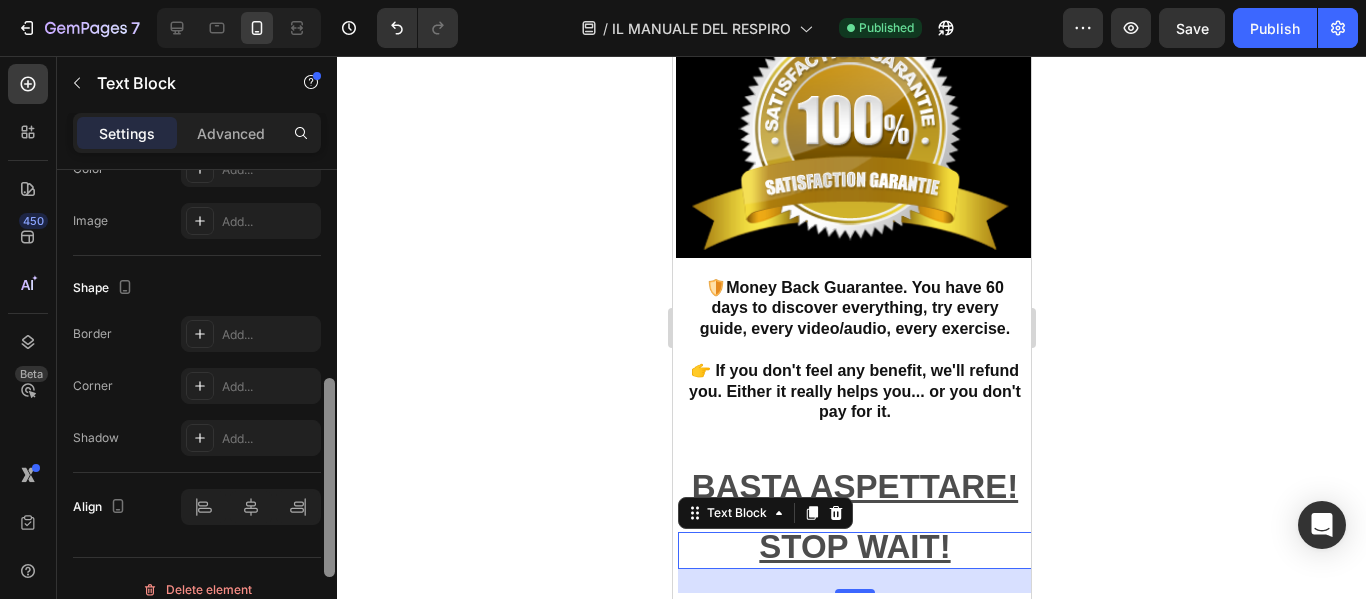 scroll, scrollTop: 699, scrollLeft: 0, axis: vertical 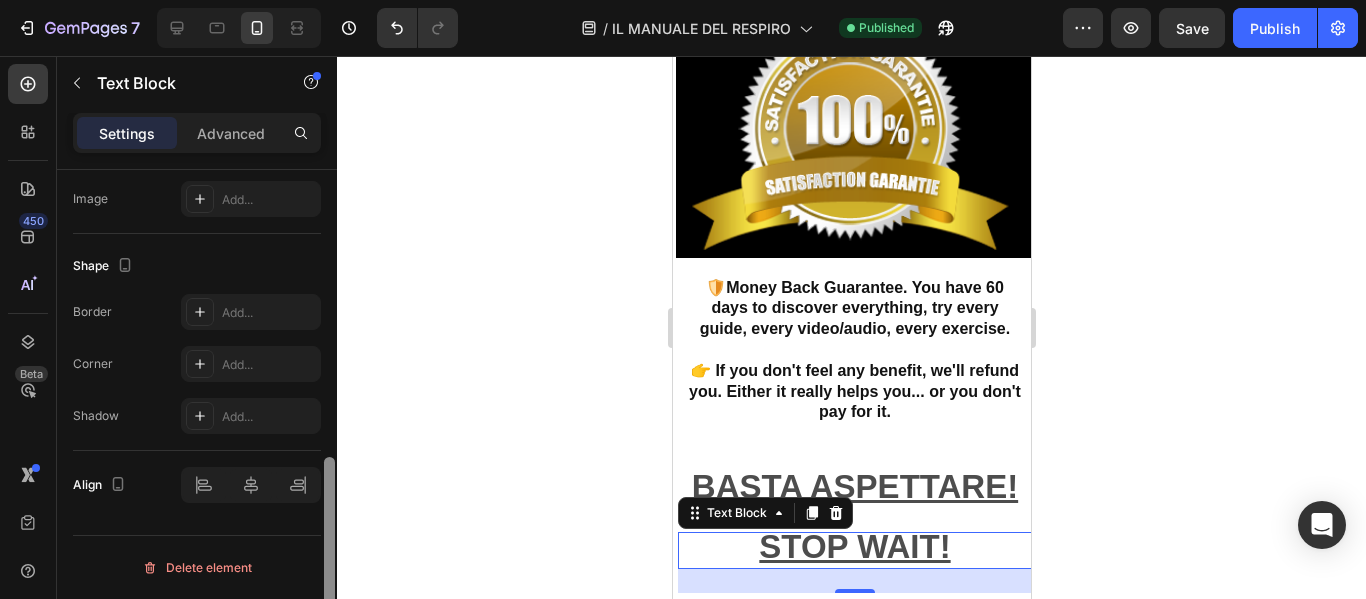 drag, startPoint x: 325, startPoint y: 395, endPoint x: 317, endPoint y: 646, distance: 251.12746 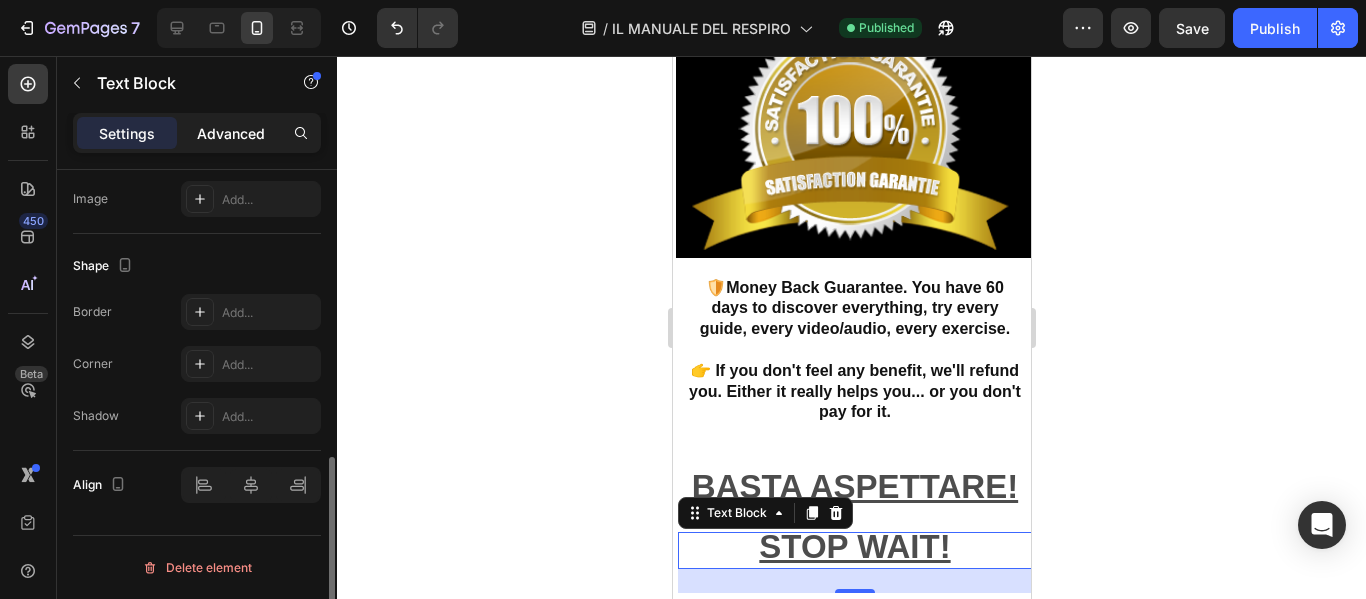 click on "Advanced" at bounding box center (231, 133) 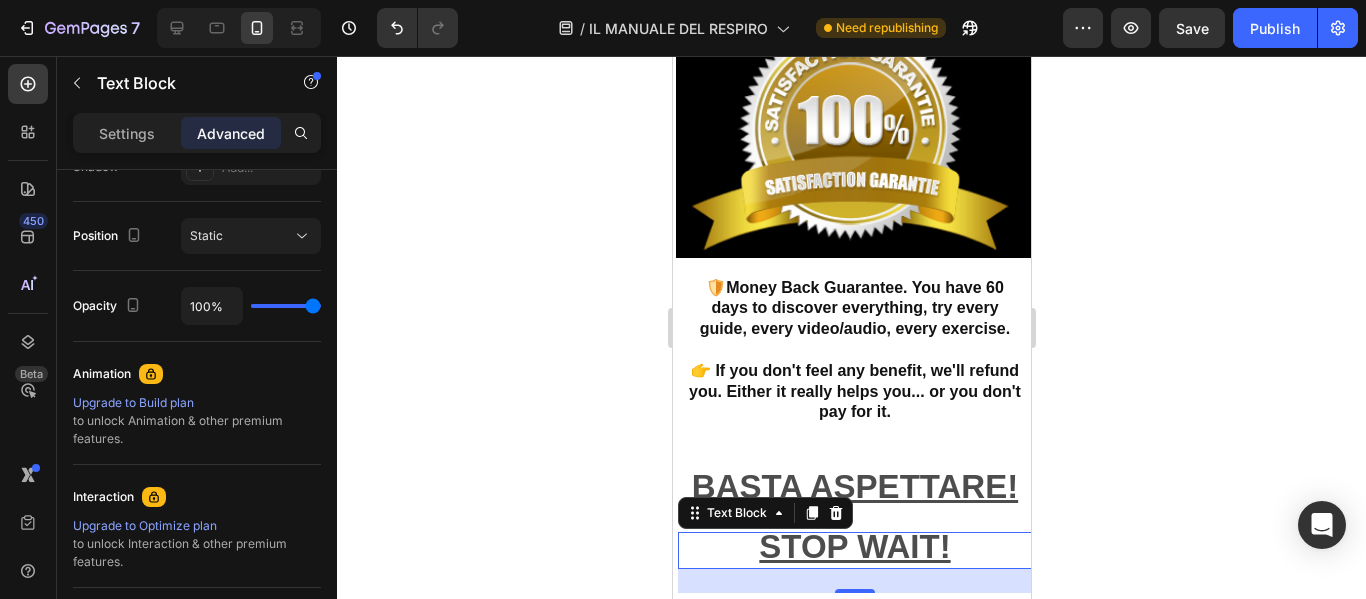 scroll, scrollTop: 902, scrollLeft: 0, axis: vertical 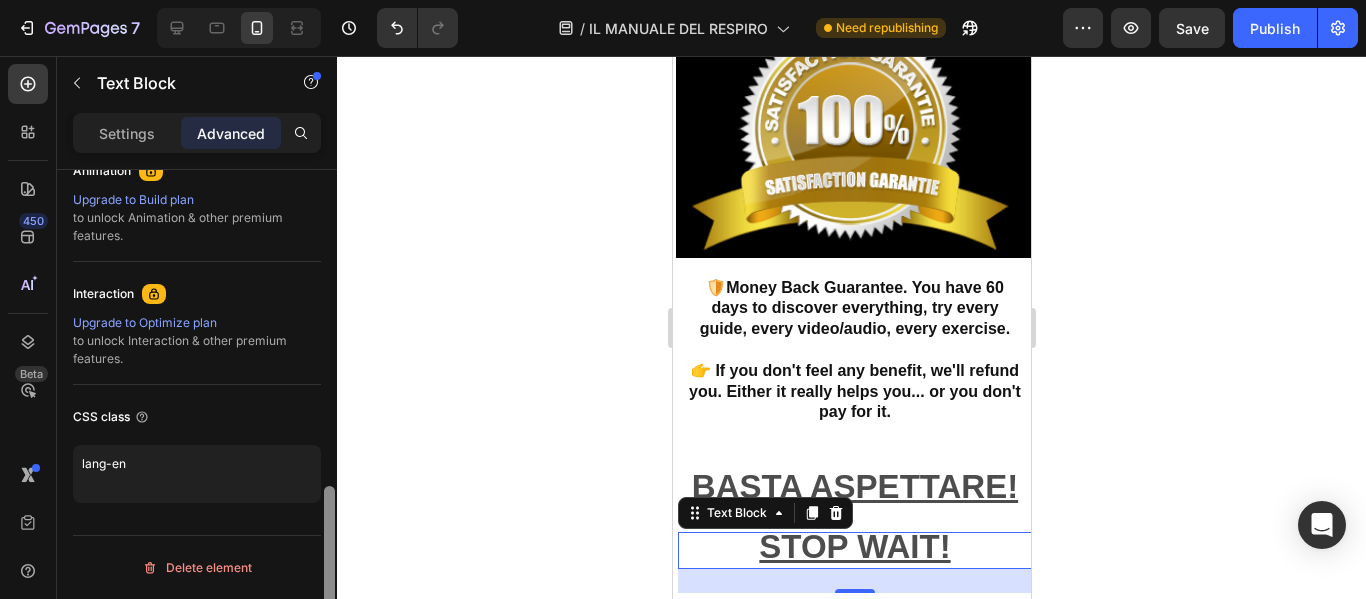 drag, startPoint x: 326, startPoint y: 494, endPoint x: 325, endPoint y: 520, distance: 26.019224 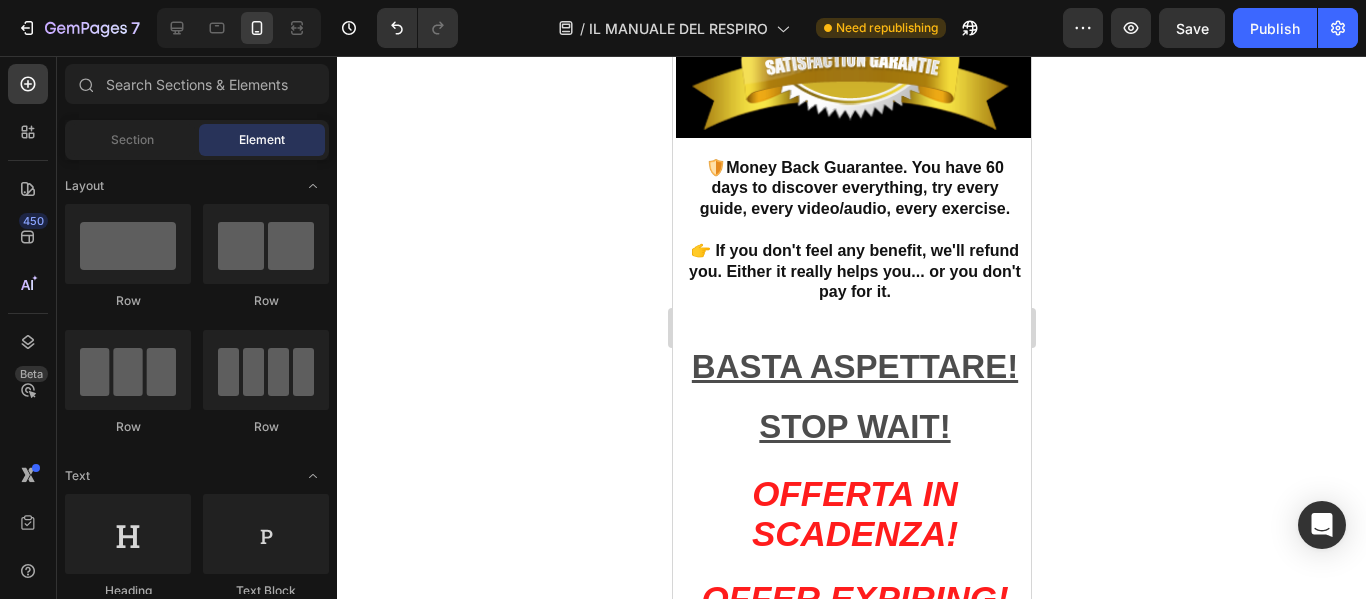 scroll, scrollTop: 29024, scrollLeft: 0, axis: vertical 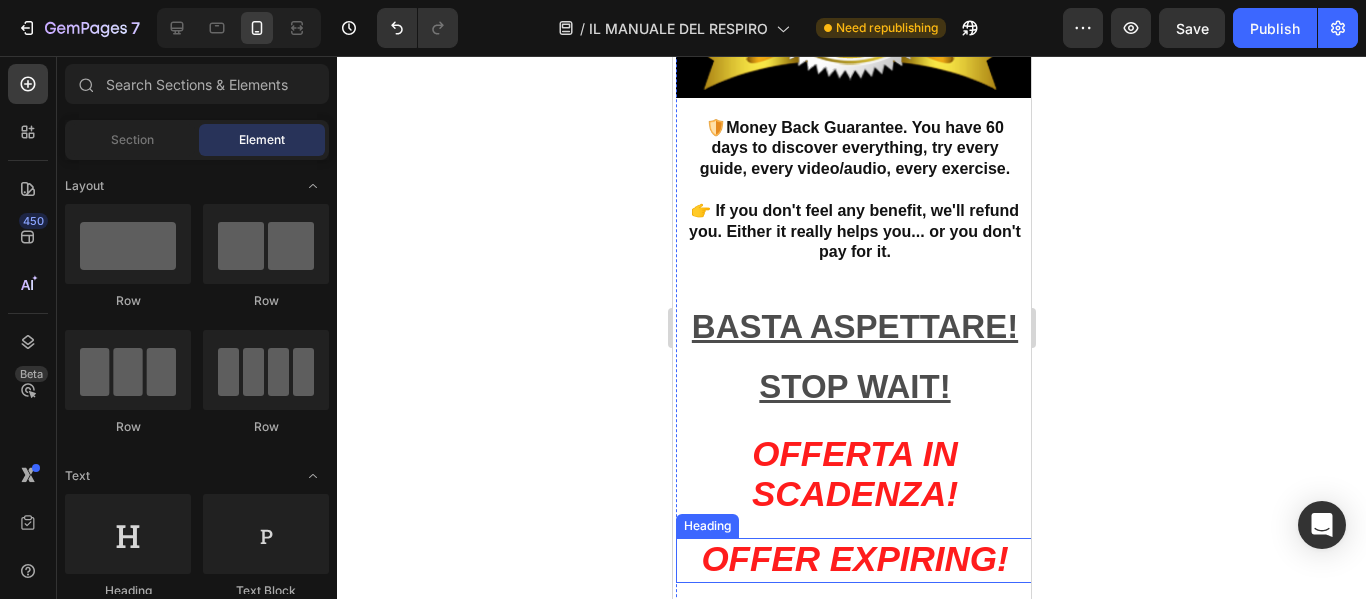 click on "OFFER EXPIRING!" at bounding box center (853, 558) 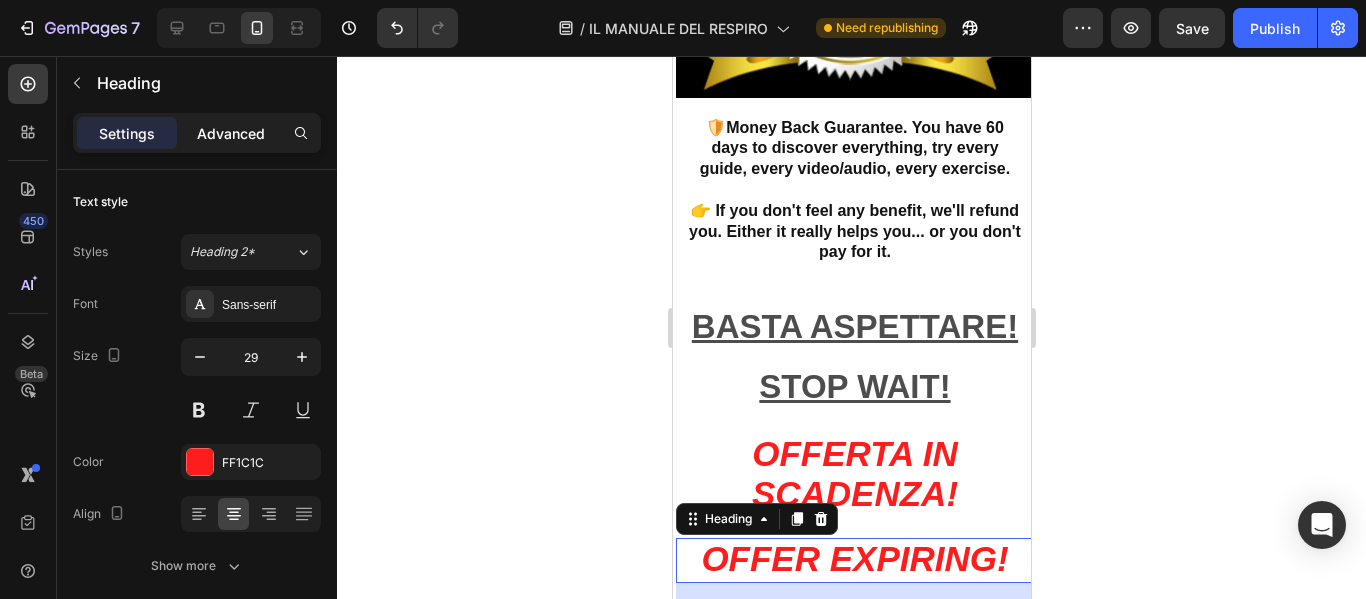 click on "Advanced" at bounding box center (231, 133) 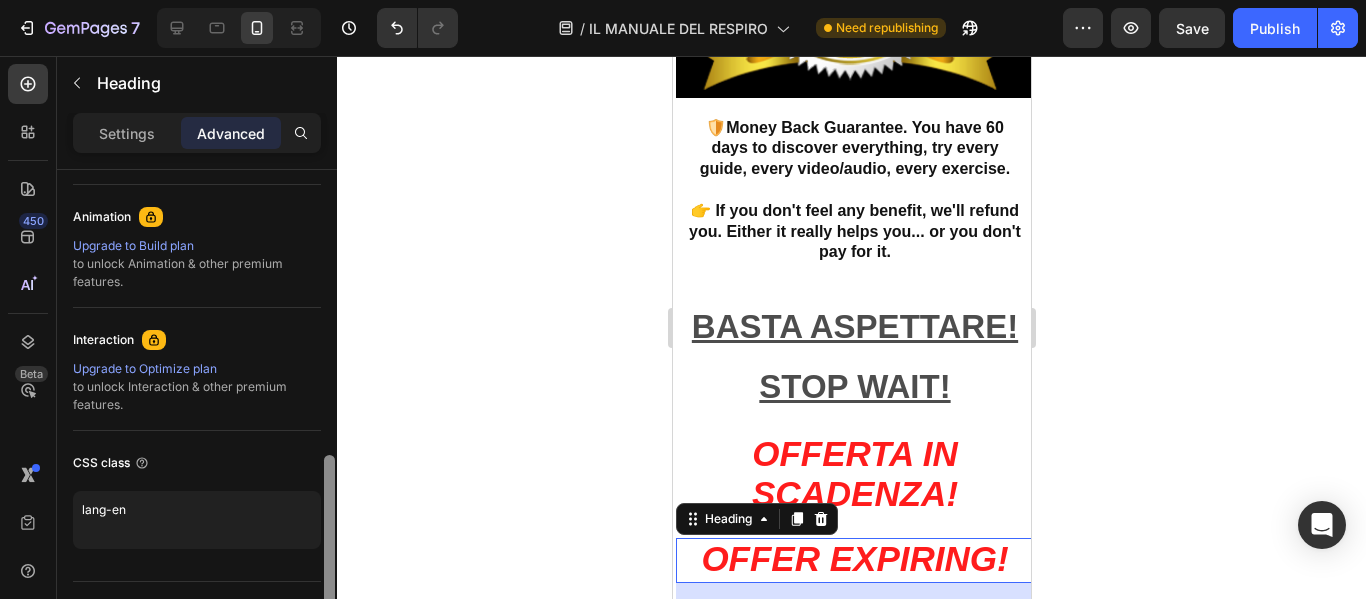 scroll, scrollTop: 859, scrollLeft: 0, axis: vertical 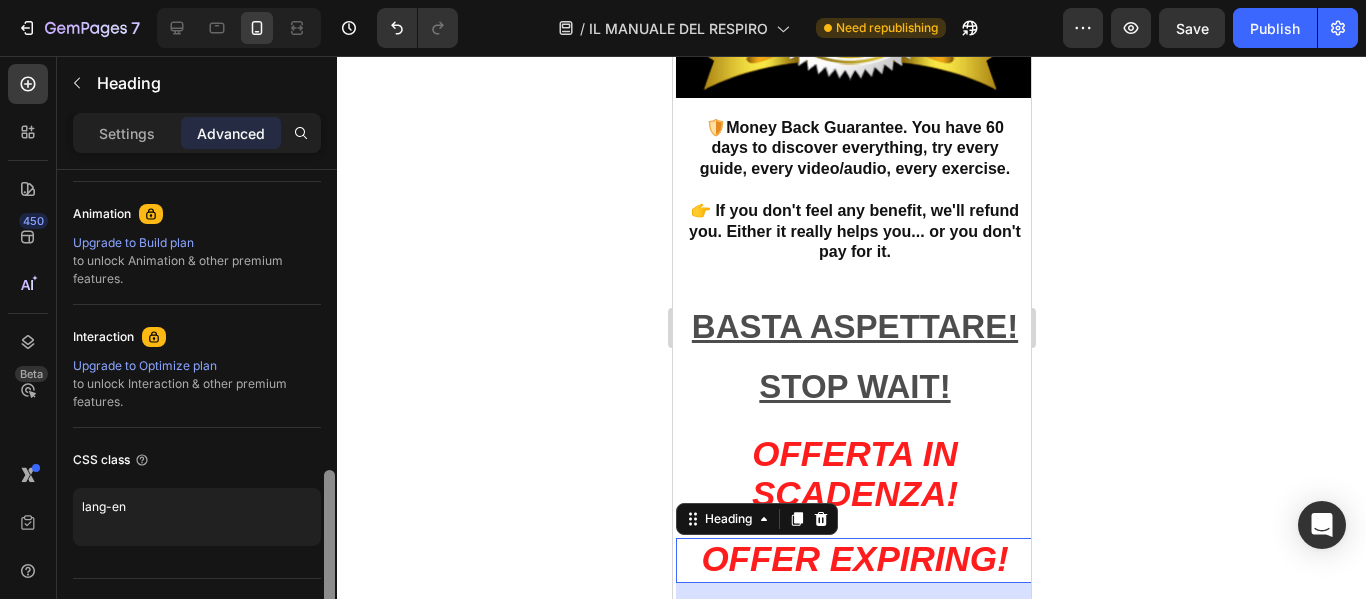 drag, startPoint x: 324, startPoint y: 384, endPoint x: 324, endPoint y: 593, distance: 209 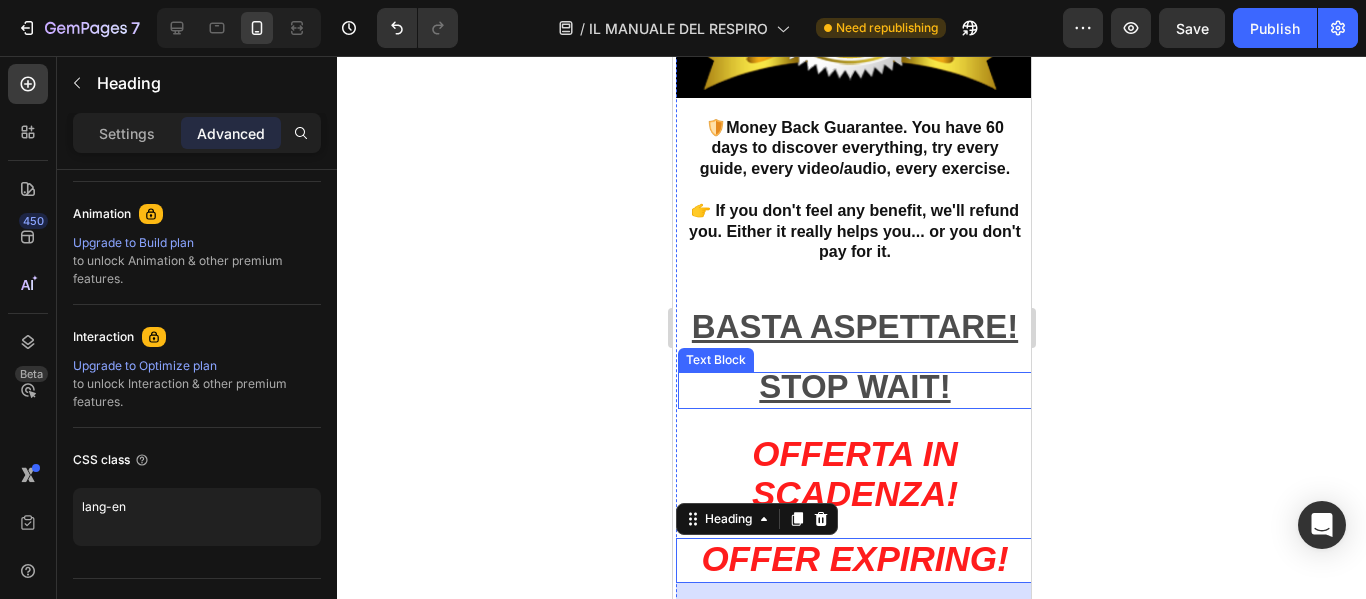 click on "STOP WAIT!" at bounding box center [853, 386] 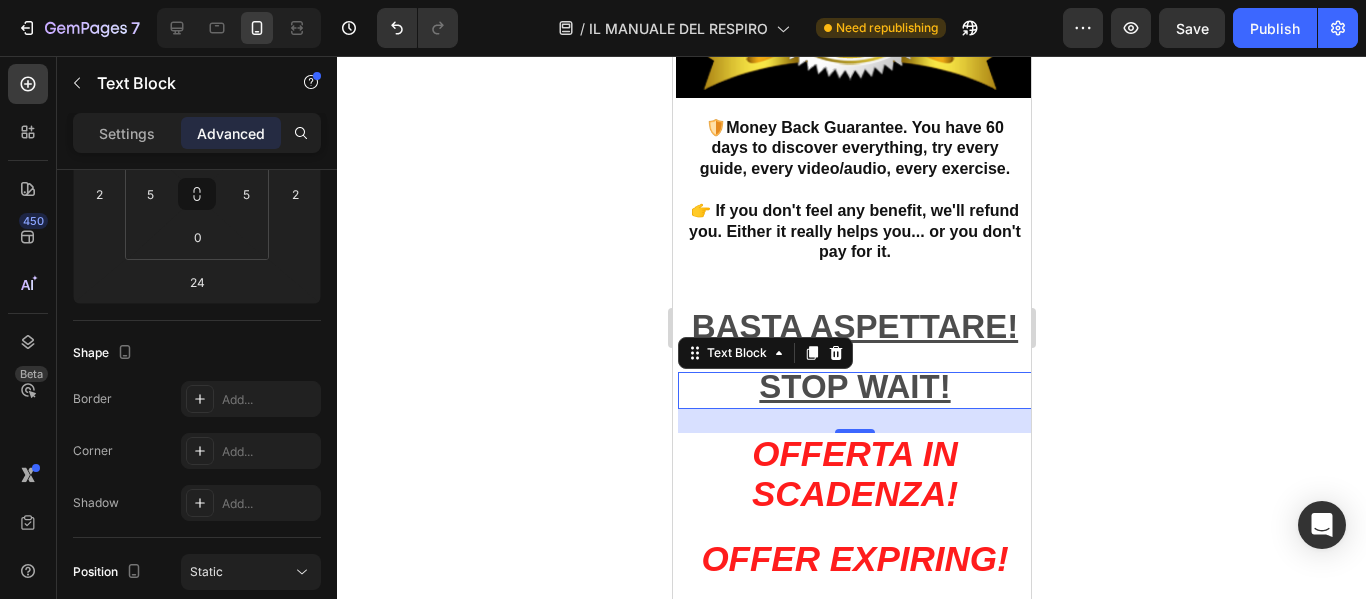 scroll, scrollTop: 902, scrollLeft: 0, axis: vertical 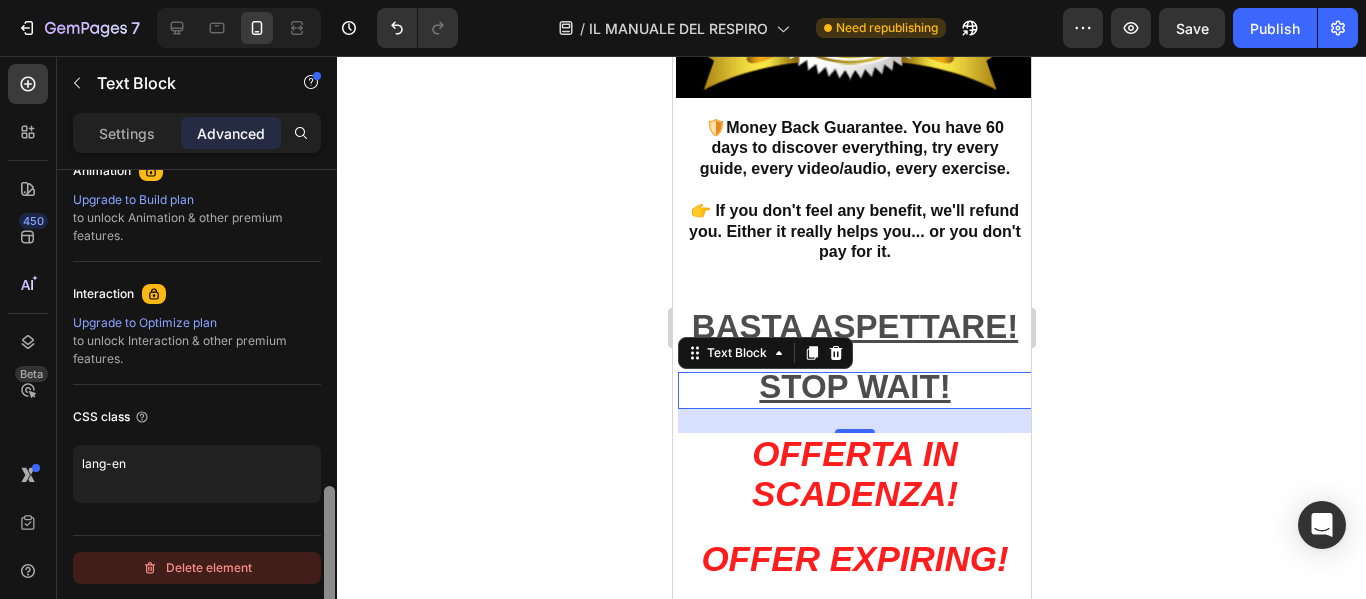 drag, startPoint x: 324, startPoint y: 249, endPoint x: 318, endPoint y: 567, distance: 318.0566 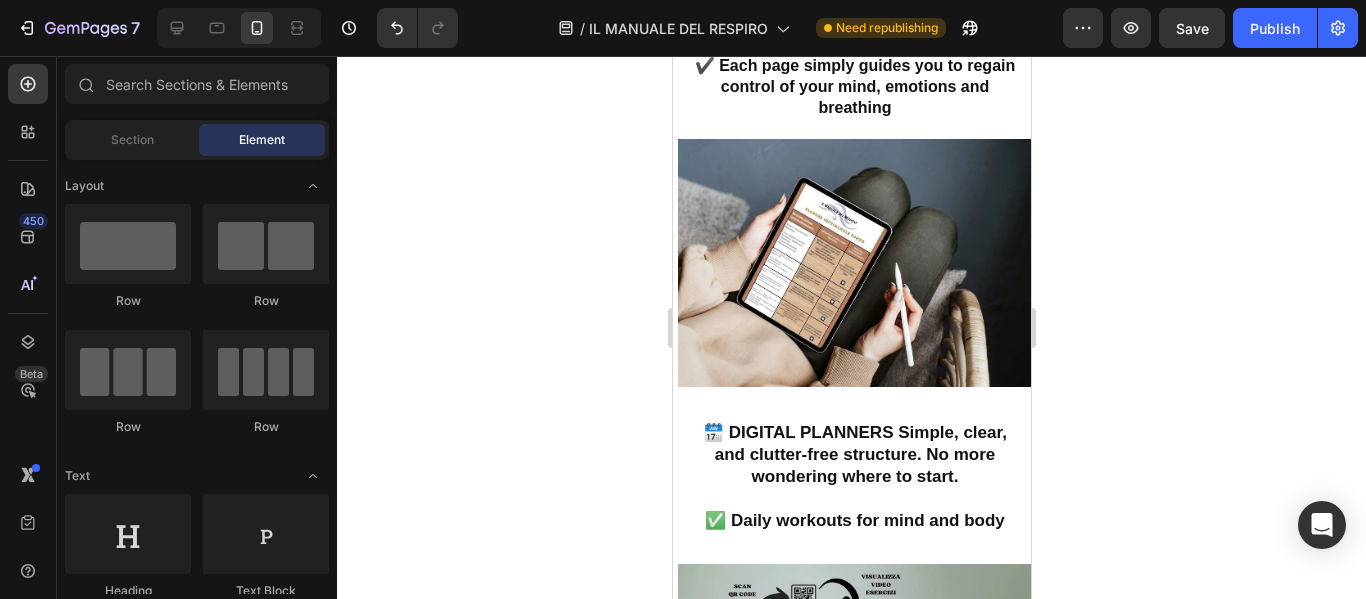 scroll, scrollTop: 27833, scrollLeft: 0, axis: vertical 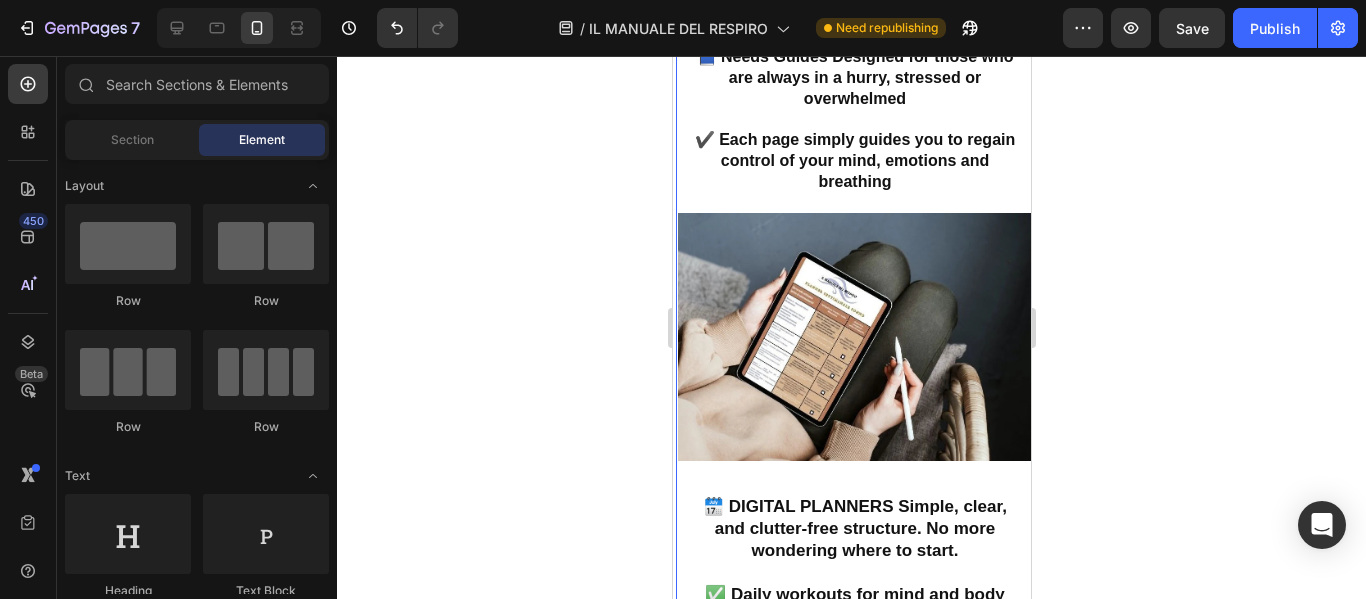 click on "Image" at bounding box center (854, 348) 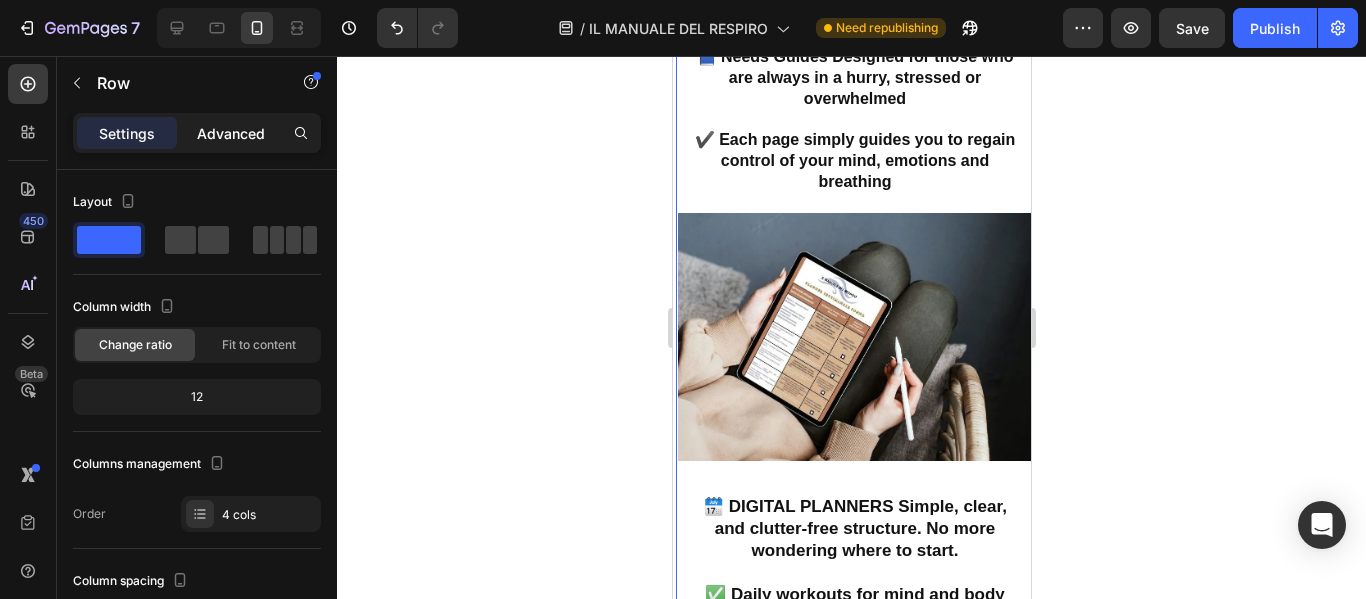 click on "Advanced" at bounding box center (231, 133) 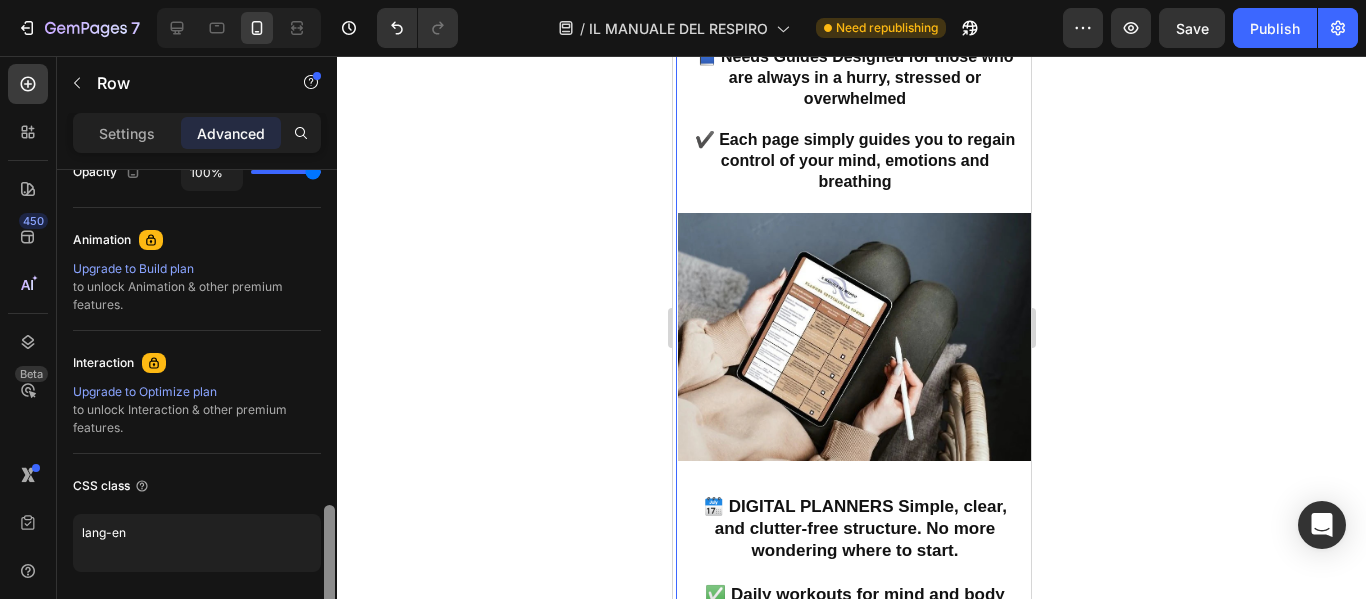 scroll, scrollTop: 868, scrollLeft: 0, axis: vertical 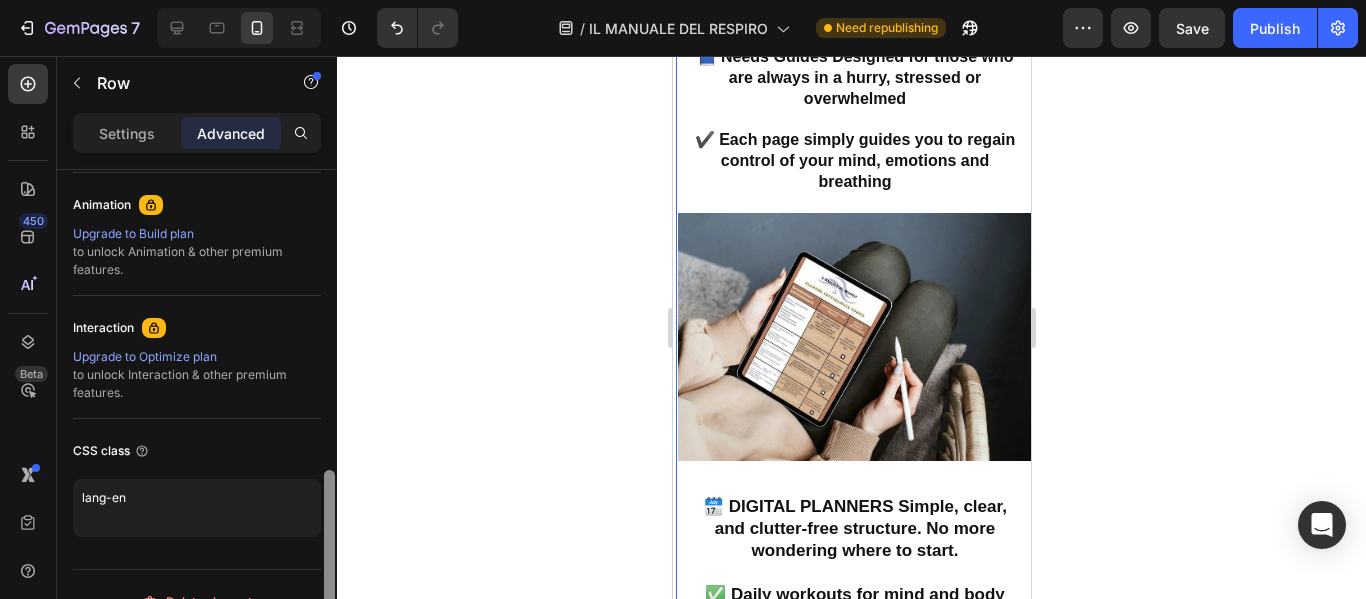 drag, startPoint x: 329, startPoint y: 242, endPoint x: 337, endPoint y: 546, distance: 304.10526 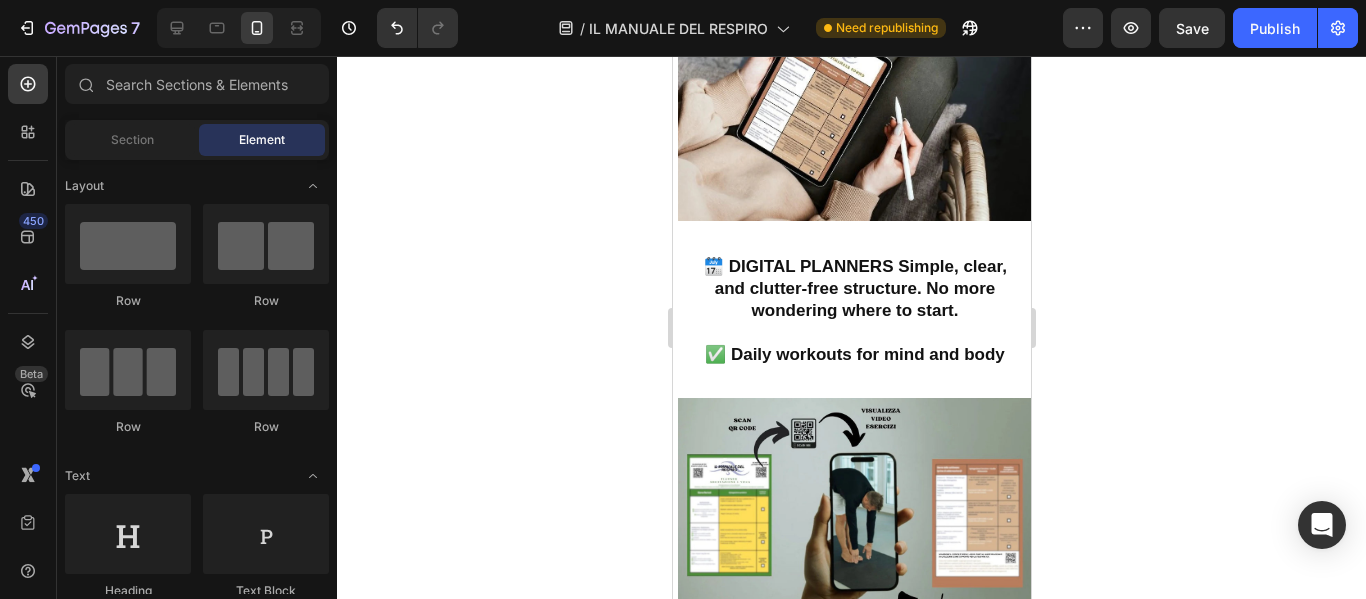 scroll, scrollTop: 28220, scrollLeft: 0, axis: vertical 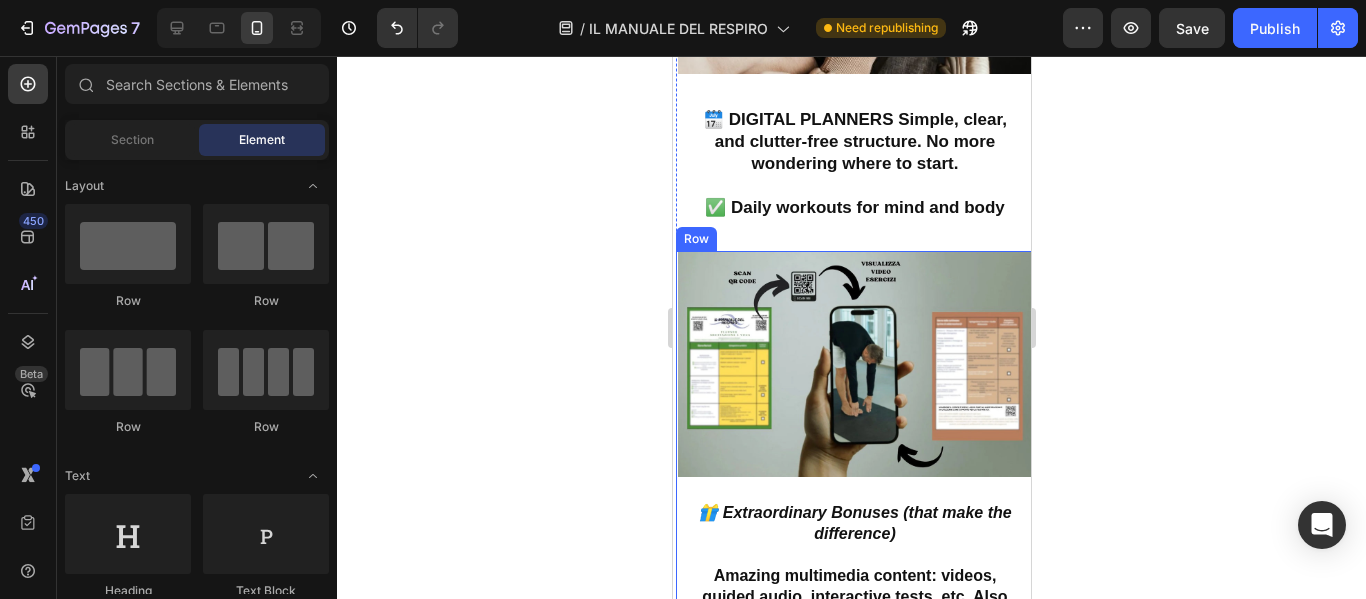 click on "Image" at bounding box center [854, 371] 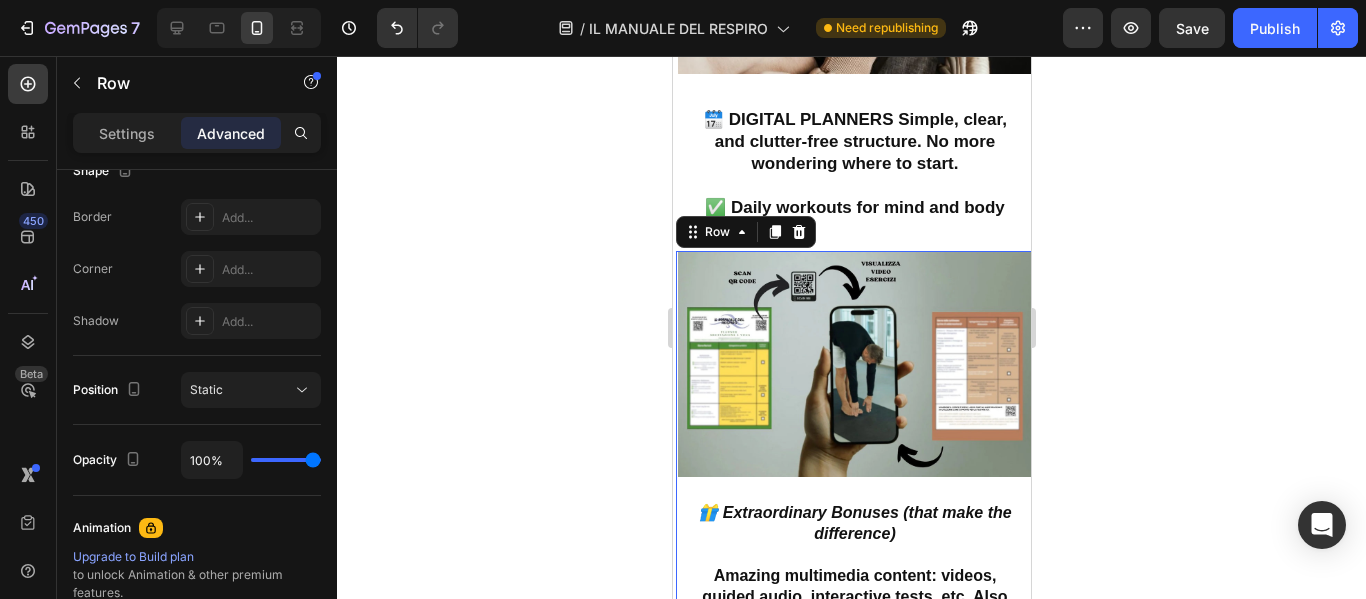 scroll, scrollTop: 859, scrollLeft: 0, axis: vertical 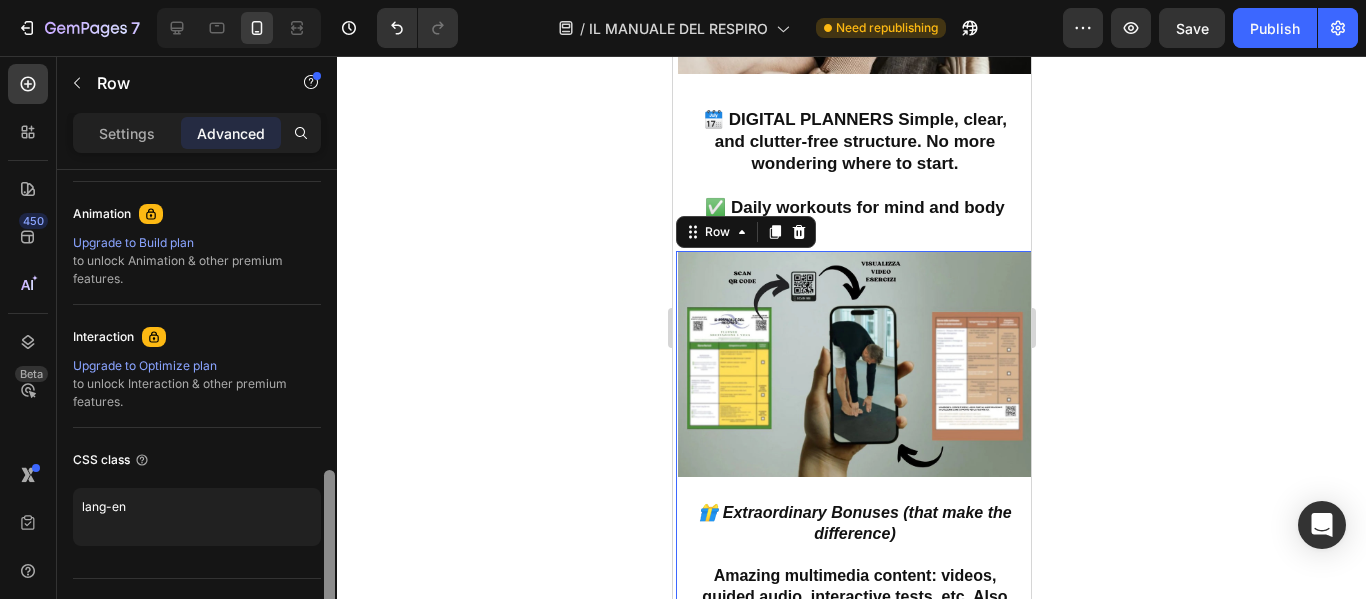 drag, startPoint x: 325, startPoint y: 274, endPoint x: 347, endPoint y: 575, distance: 301.80292 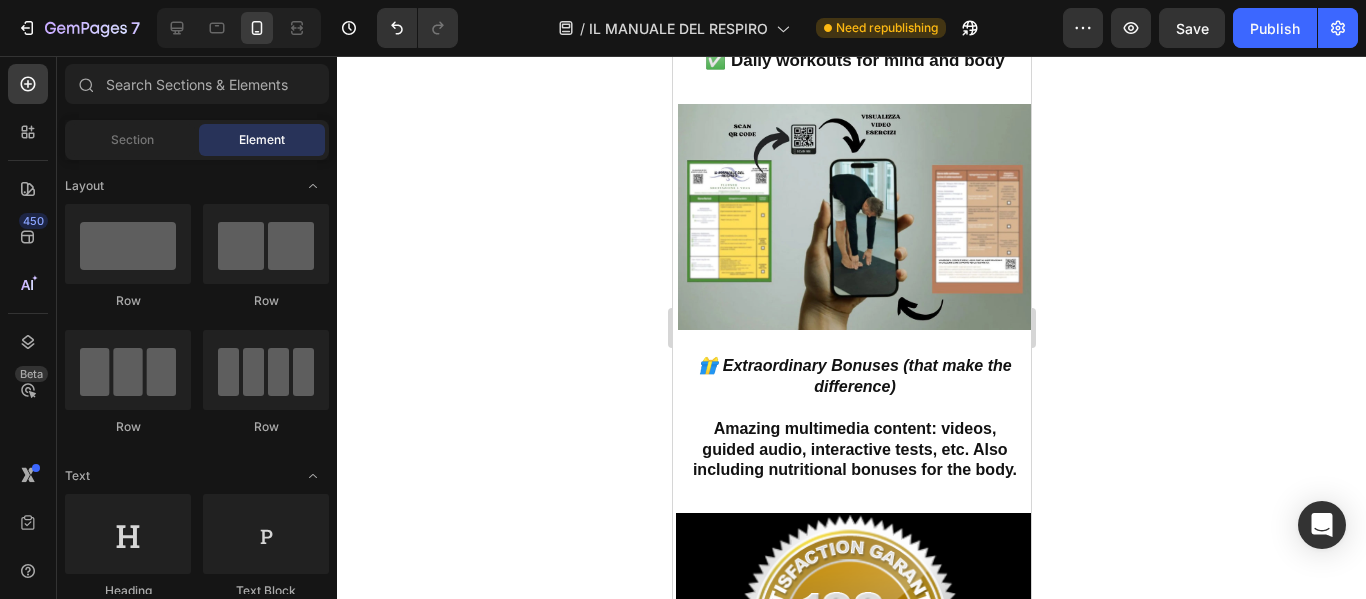 scroll, scrollTop: 28566, scrollLeft: 0, axis: vertical 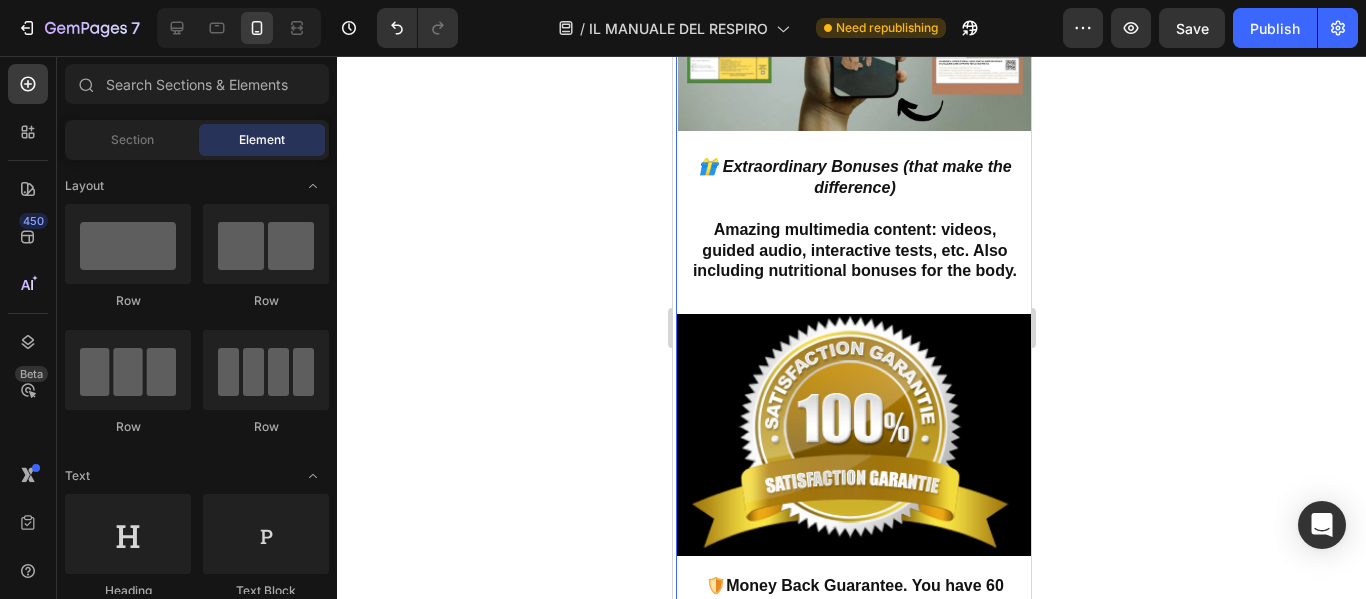 click on "🎁 Extraordinary Bonuses (that make the difference) Amazing multimedia content: videos, guided audio, interactive tests, etc.
Also including nutritional bonuses for the body. Heading" at bounding box center [854, 229] 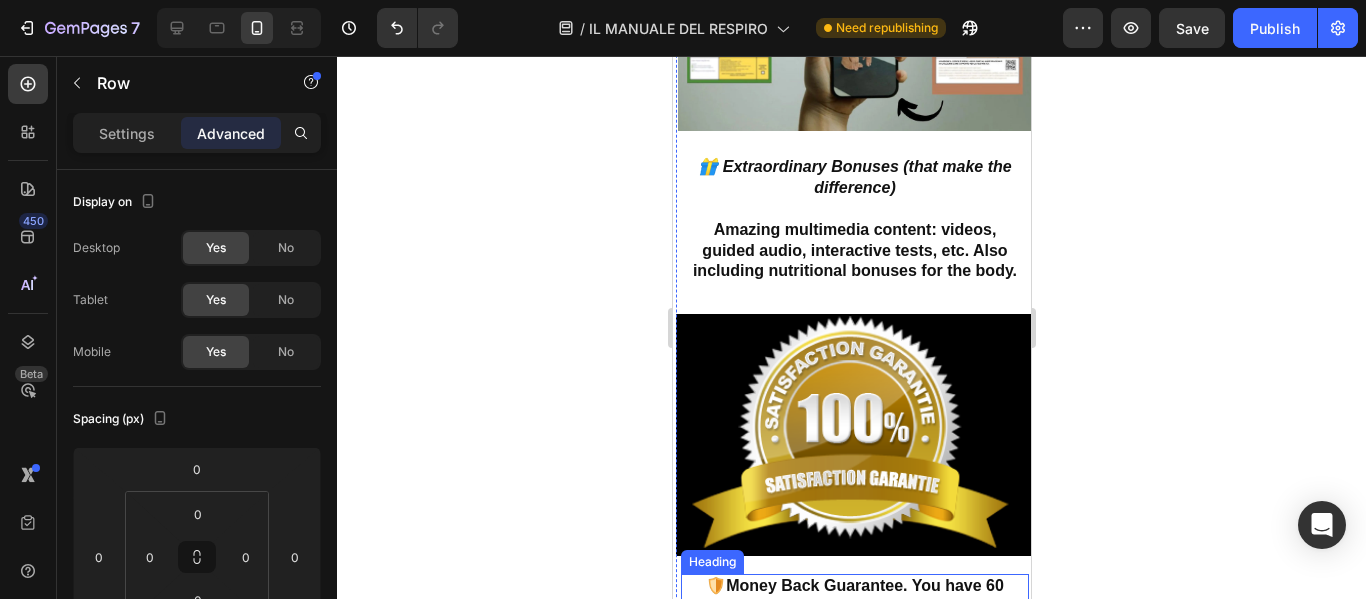 click on "🛡️Money Back Guarantee.
You have 60 days to discover everything, try every guide, every video/audio, every exercise. 👉 If you don't feel any benefit, we'll refund you.
Either it really helps you...
or you don't pay for it." at bounding box center (854, 649) 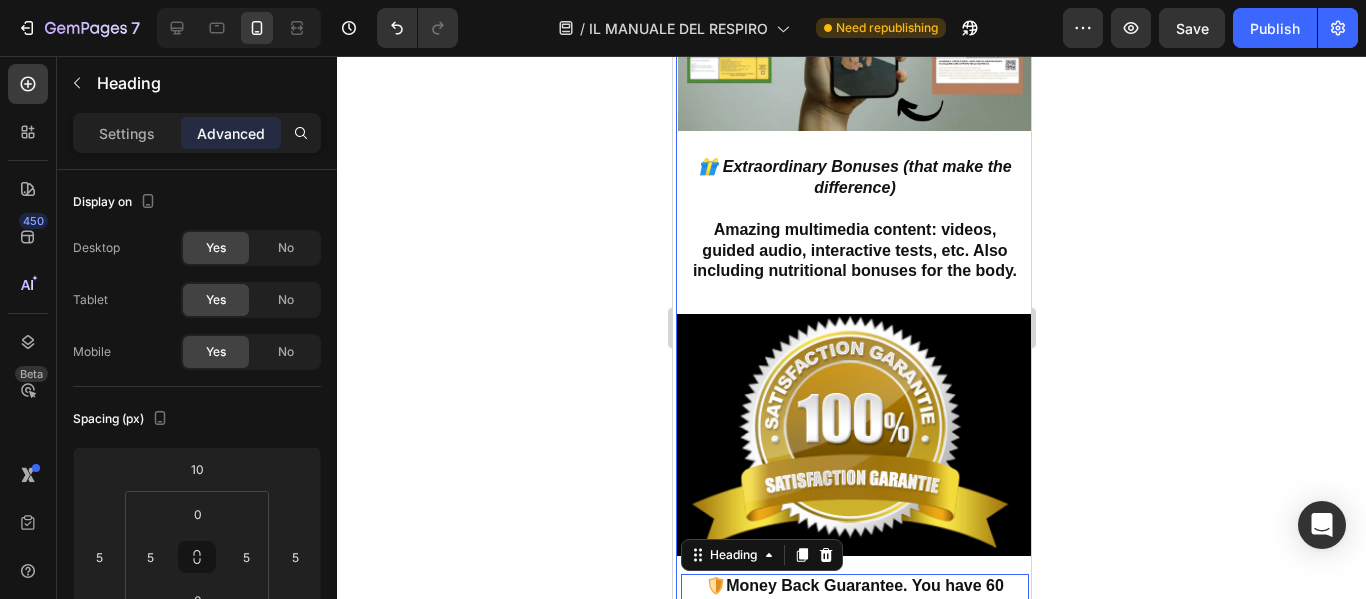 click on "🛡️Money Back Guarantee.
You have 60 days to discover everything, try every guide, every video/audio, every exercise. 👉 If you don't feel any benefit, we'll refund you.
Either it really helps you...
or you don't pay for it. Heading   14" at bounding box center (854, 651) 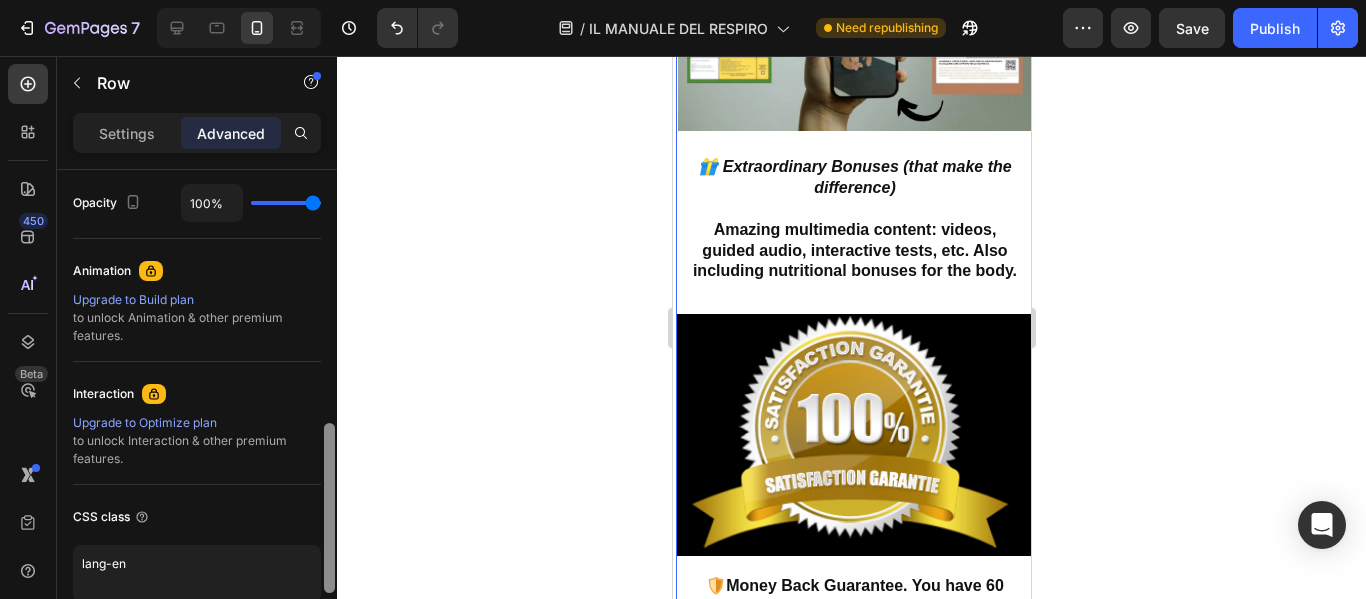 scroll, scrollTop: 819, scrollLeft: 0, axis: vertical 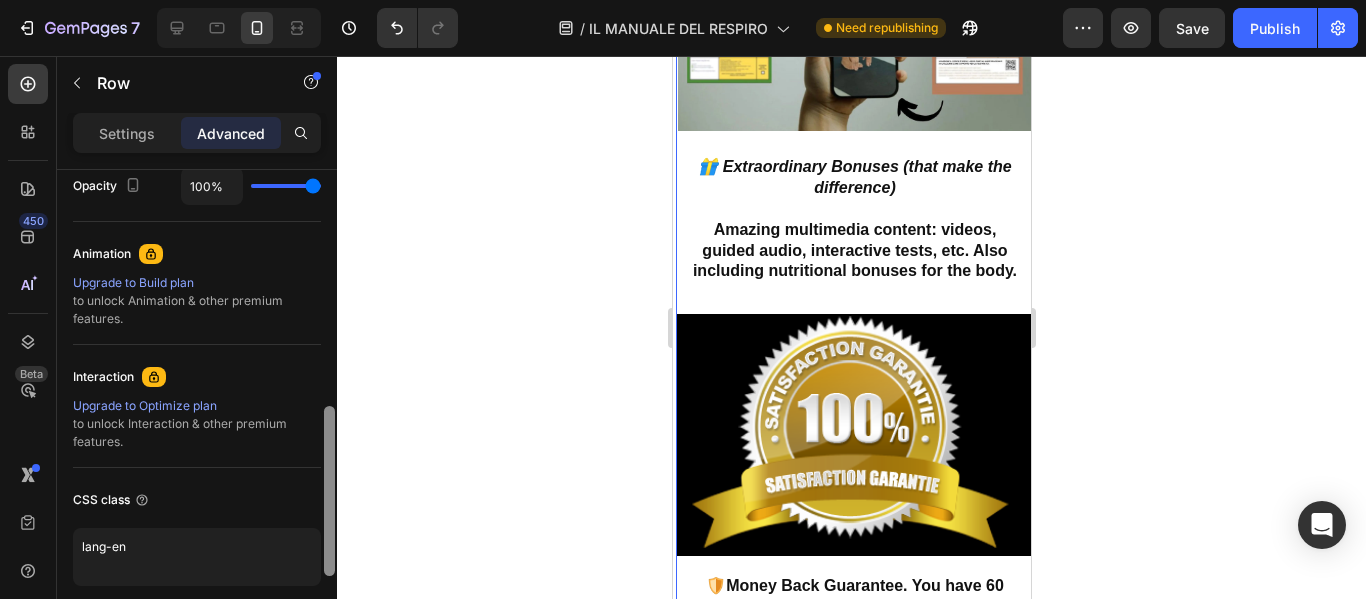drag, startPoint x: 329, startPoint y: 278, endPoint x: 330, endPoint y: 565, distance: 287.00174 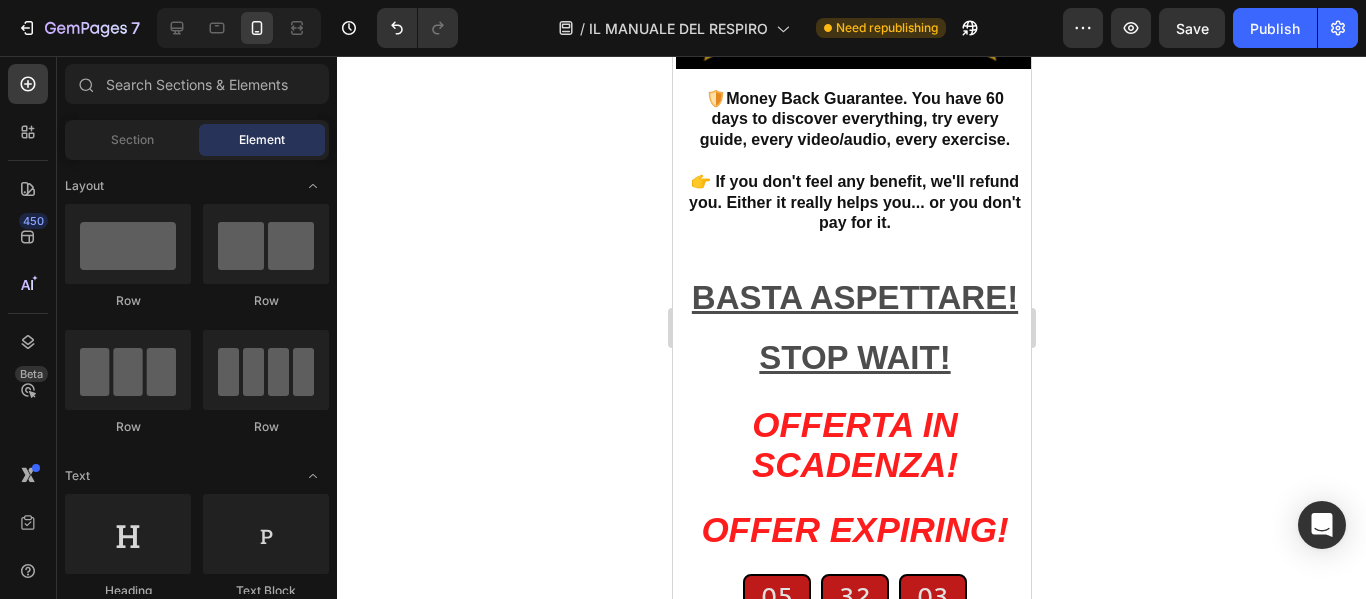 scroll, scrollTop: 29798, scrollLeft: 0, axis: vertical 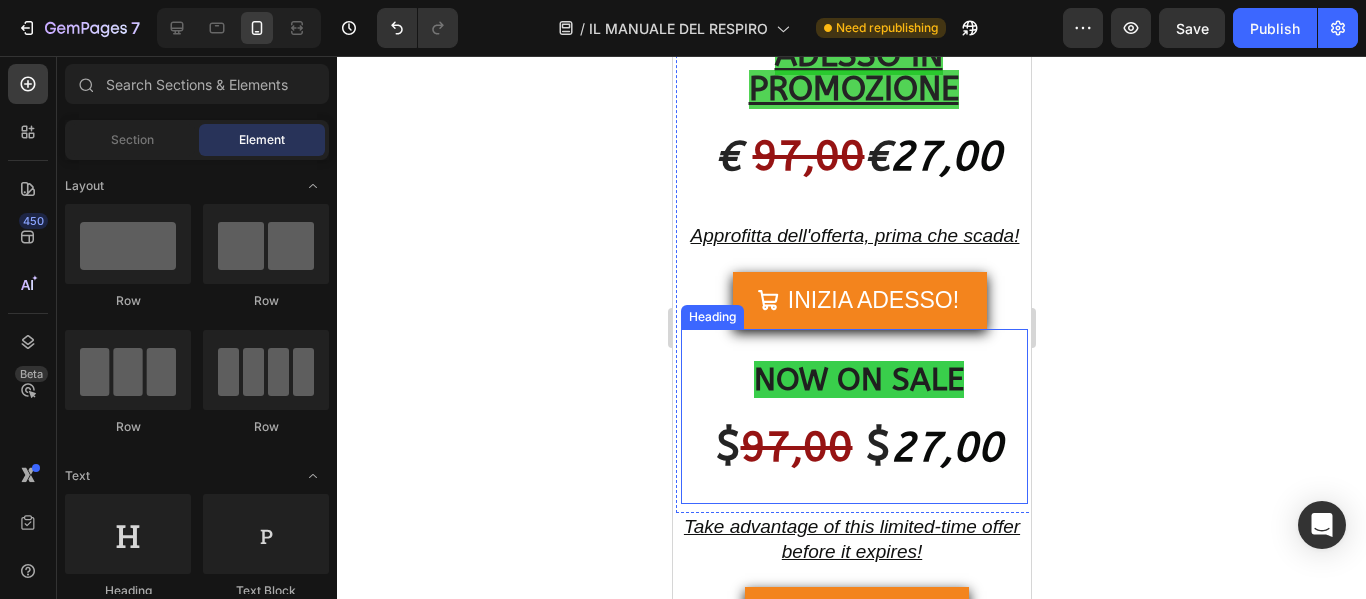 click on "$" at bounding box center [877, 447] 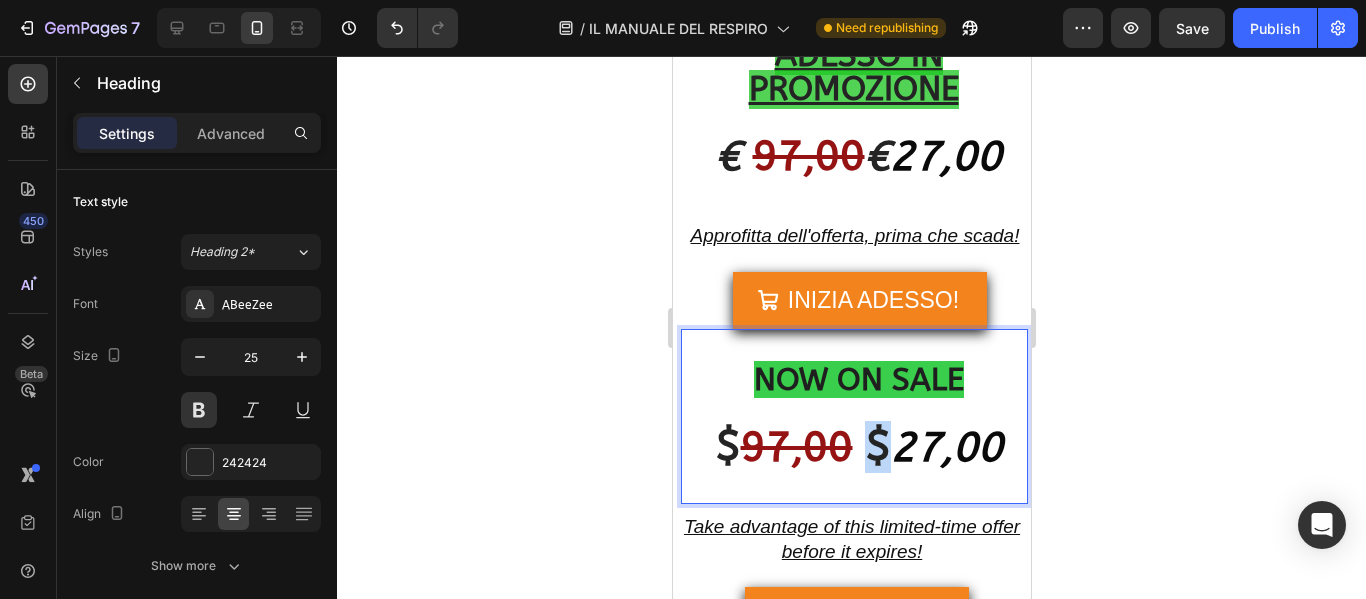 drag, startPoint x: 880, startPoint y: 383, endPoint x: 862, endPoint y: 383, distance: 18 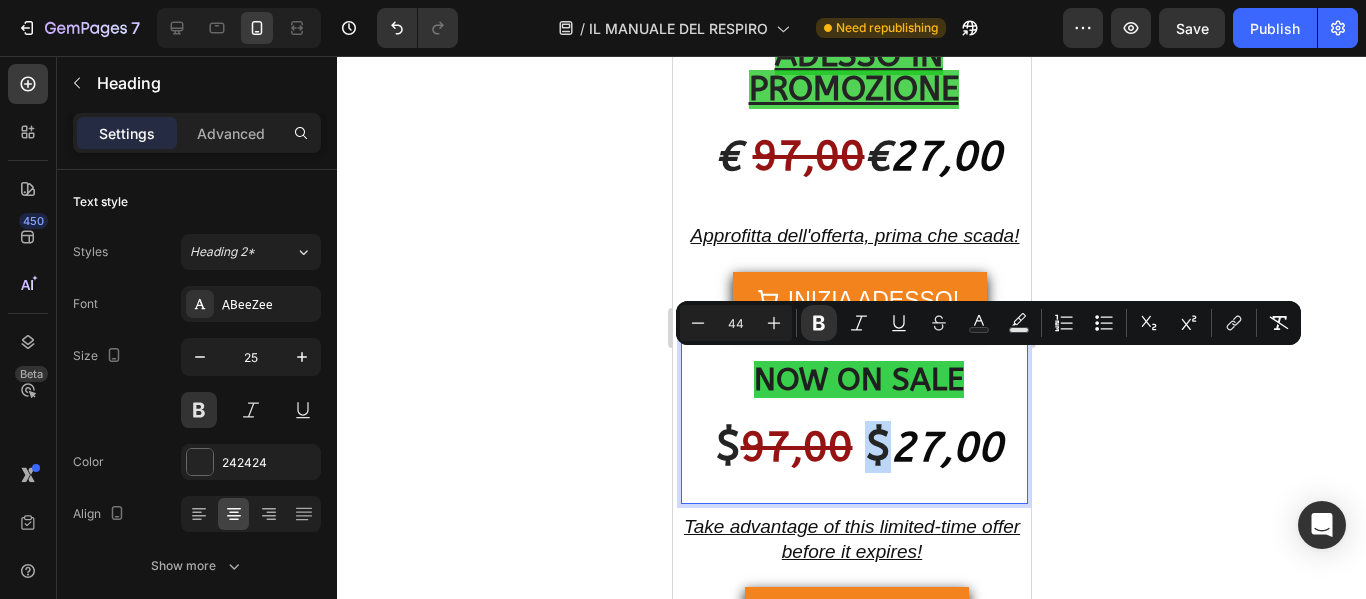 copy on "$" 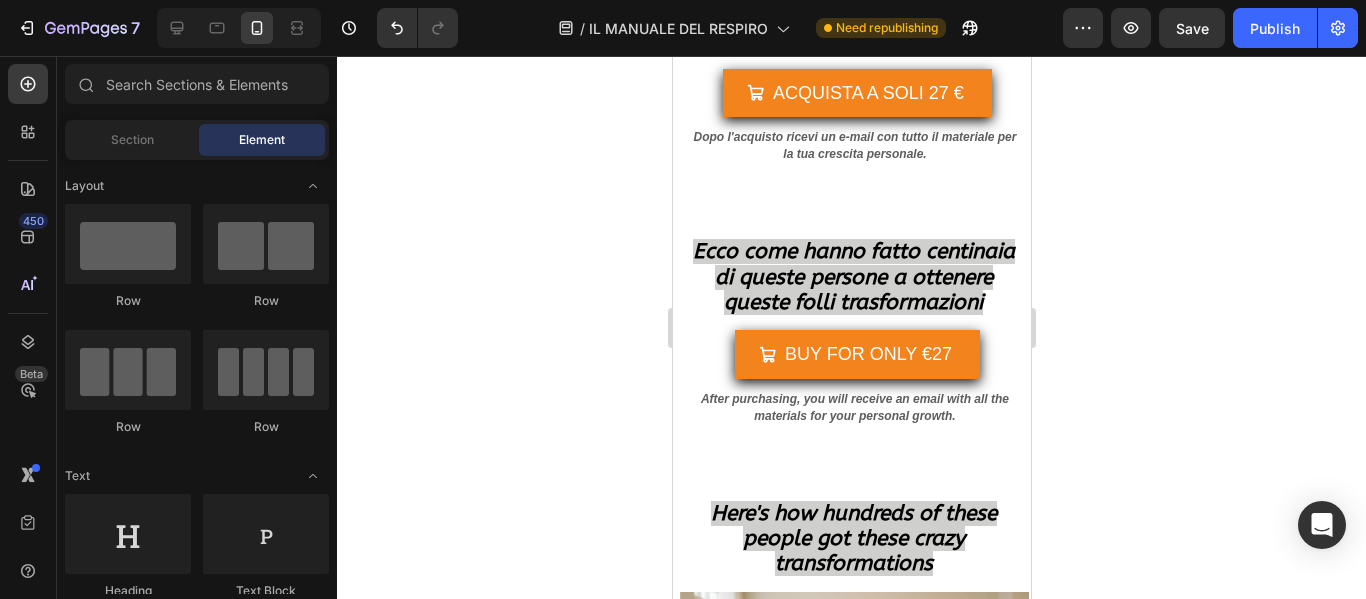 scroll, scrollTop: 22128, scrollLeft: 0, axis: vertical 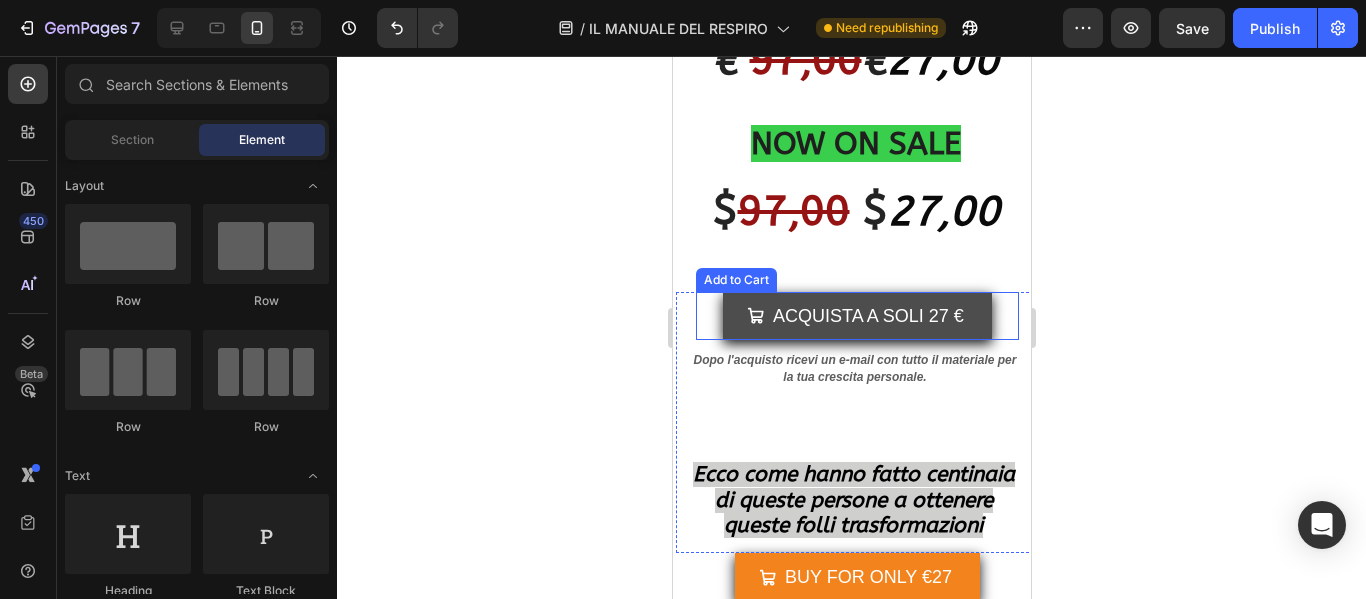 click on "ACQUISTA   A SOLI 27 €" at bounding box center (856, 316) 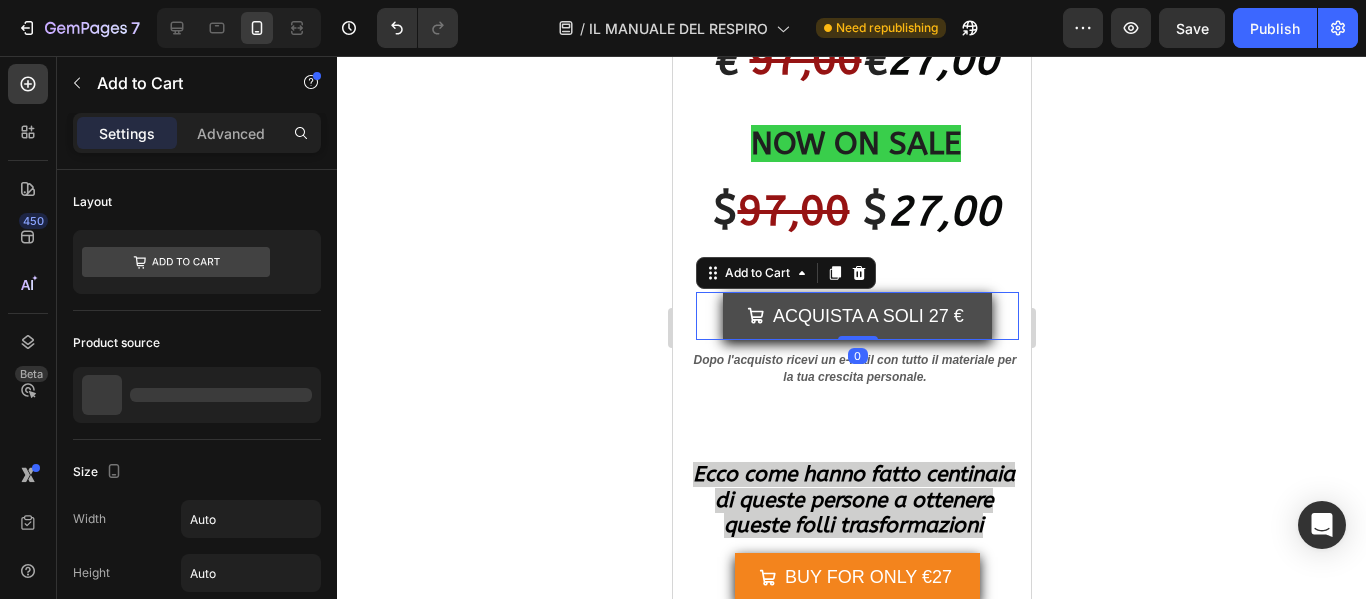 click on "ACQUISTA   A SOLI 27 €" at bounding box center [856, 316] 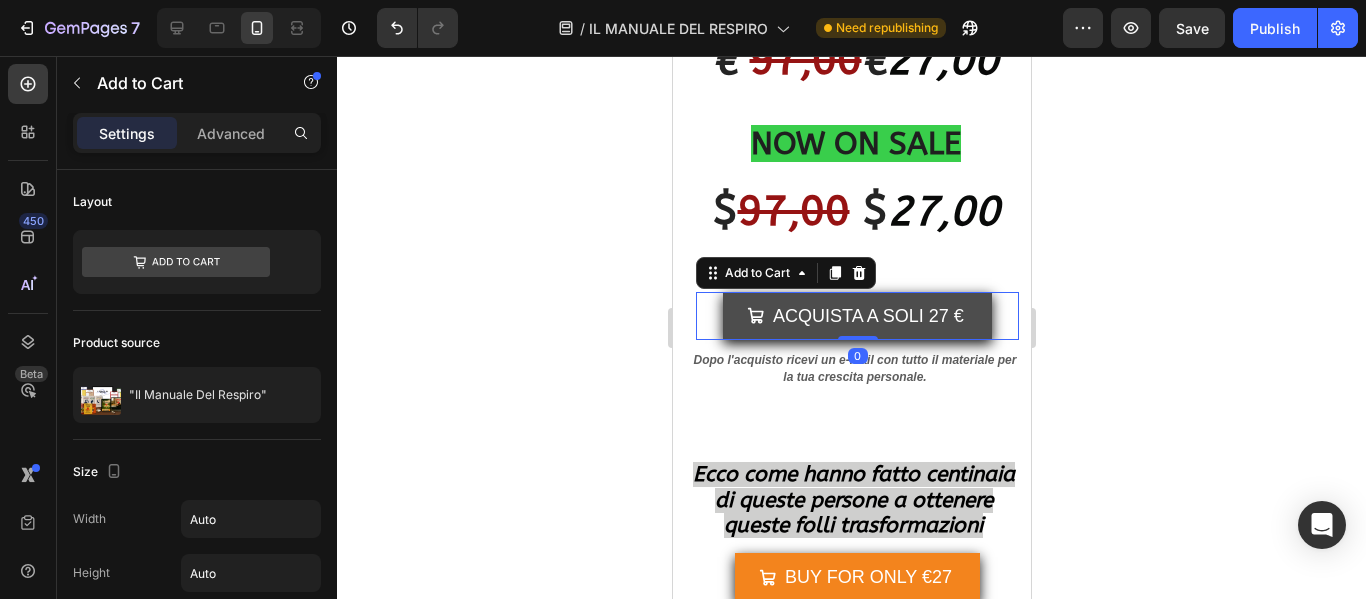 click on "ACQUISTA   A SOLI 27 €" at bounding box center [856, 316] 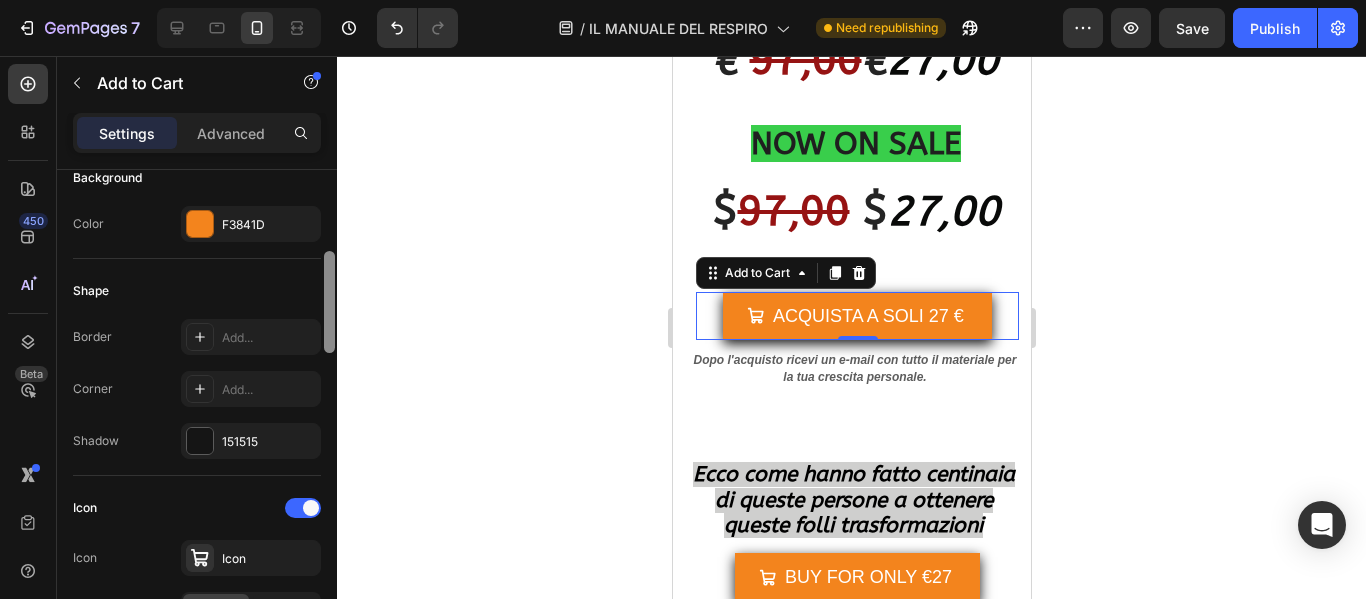 scroll, scrollTop: 529, scrollLeft: 0, axis: vertical 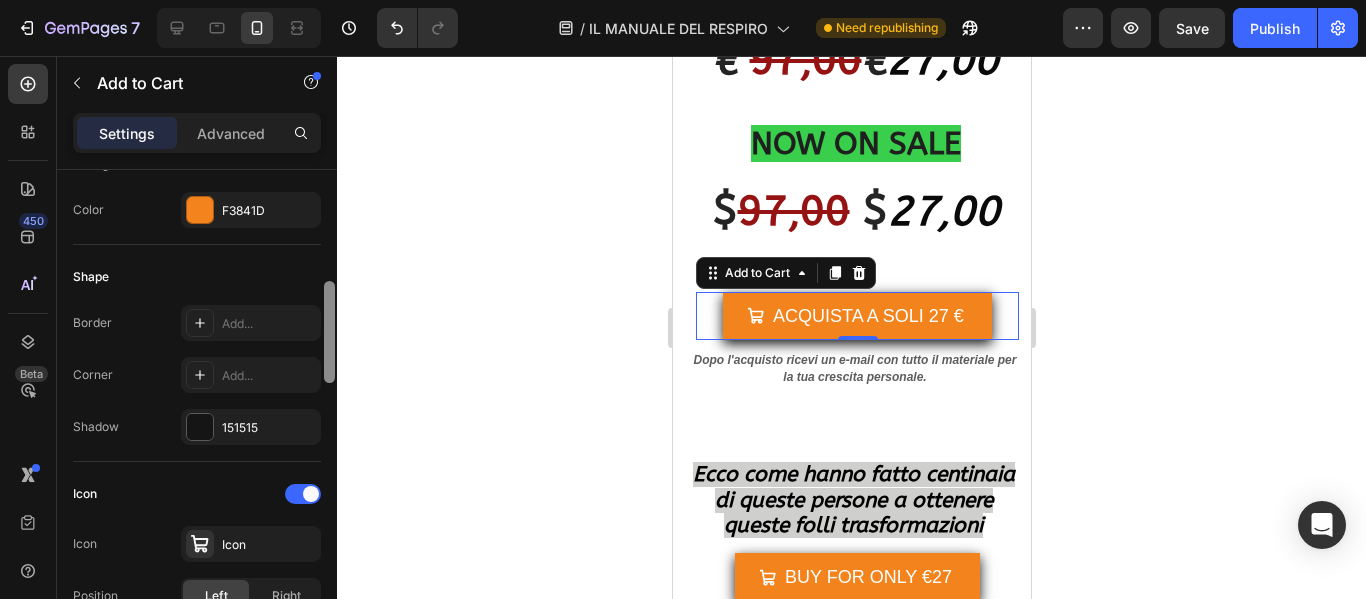 drag, startPoint x: 327, startPoint y: 253, endPoint x: 336, endPoint y: 365, distance: 112.36102 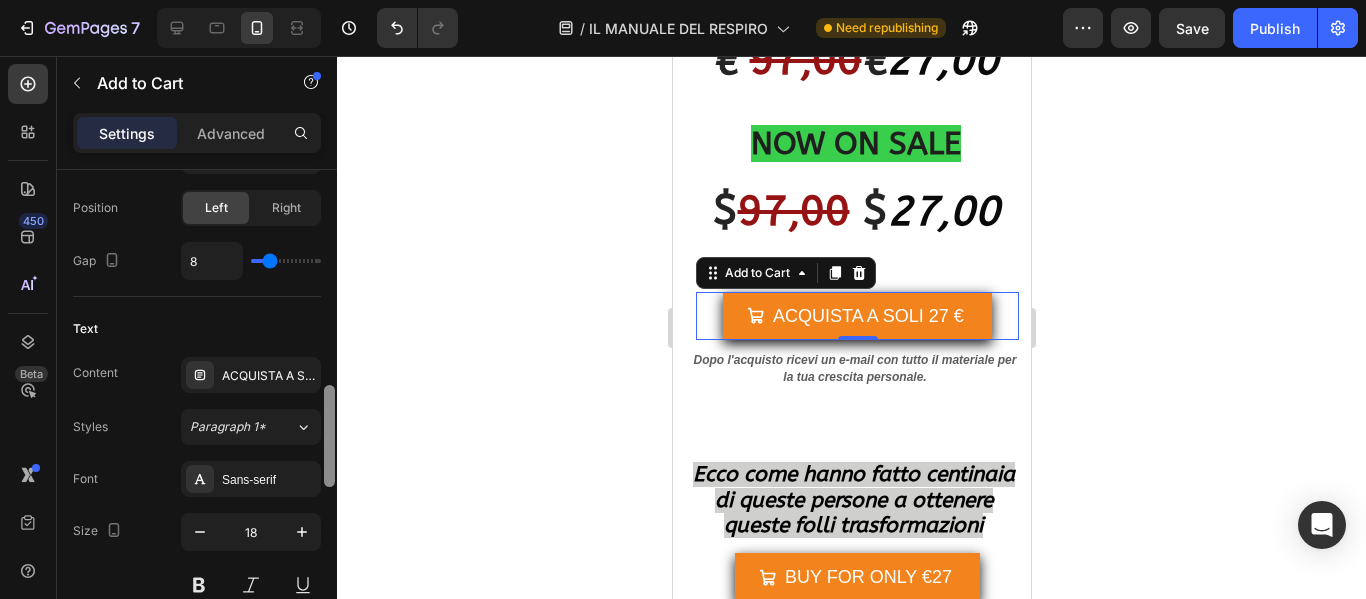 scroll, scrollTop: 935, scrollLeft: 0, axis: vertical 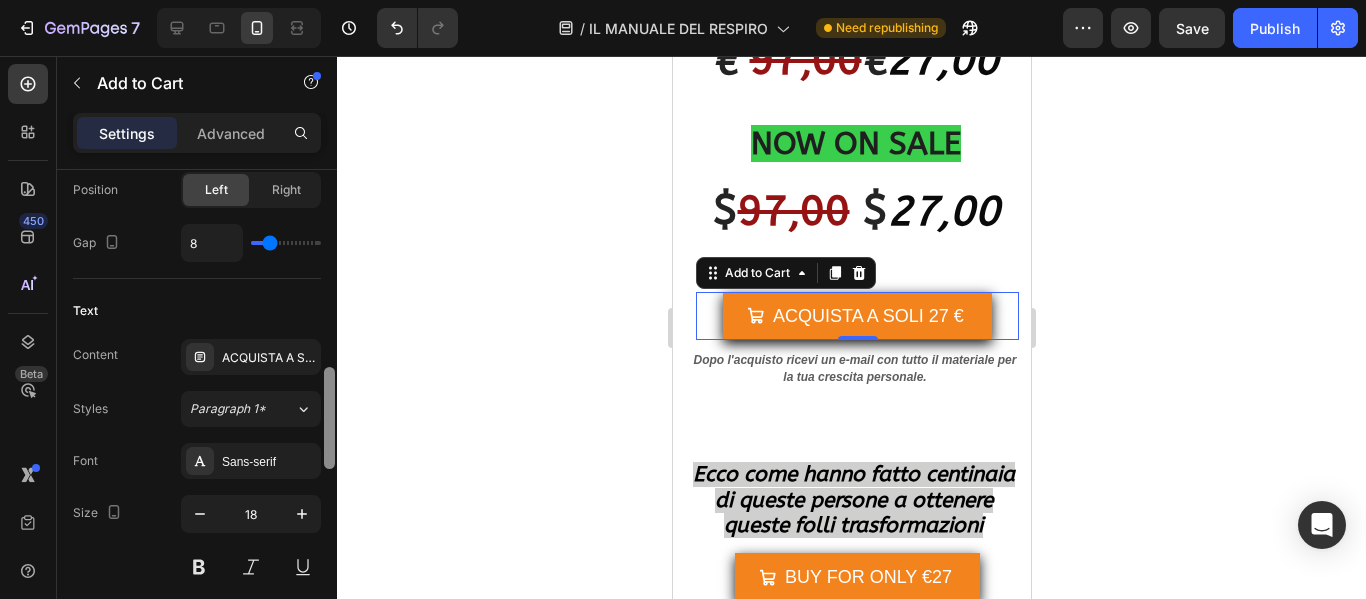 drag, startPoint x: 326, startPoint y: 357, endPoint x: 329, endPoint y: 433, distance: 76.05919 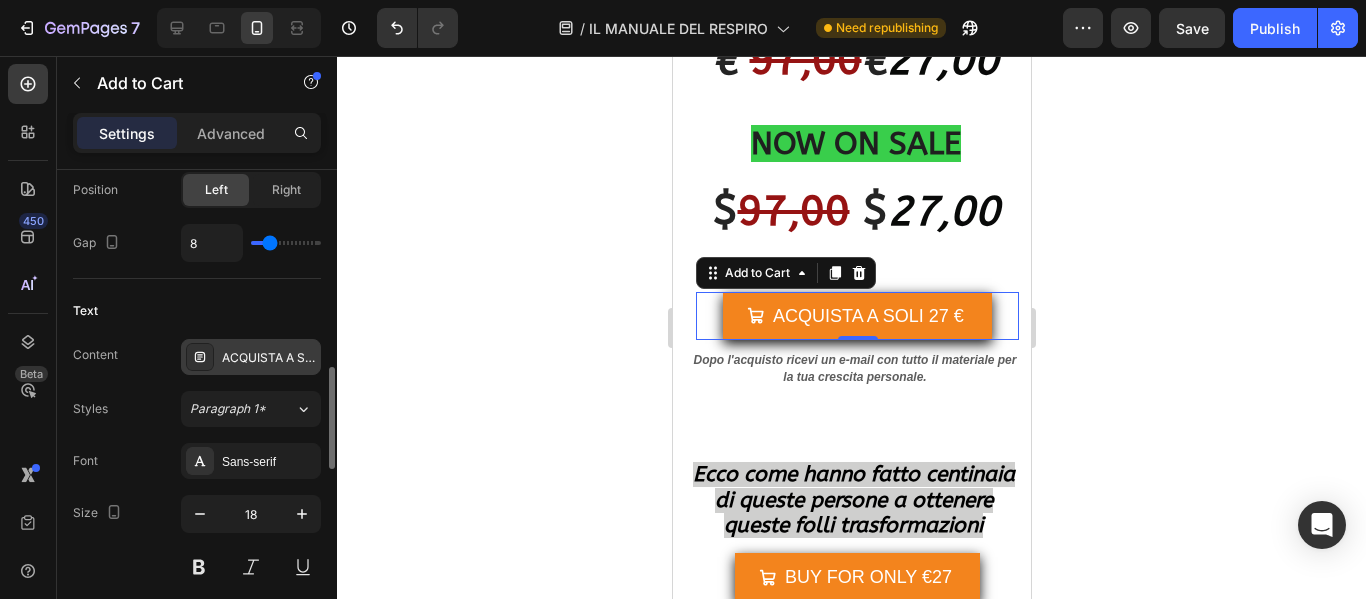 click on "ACQUISTA  A SOLI 27 €" at bounding box center [269, 358] 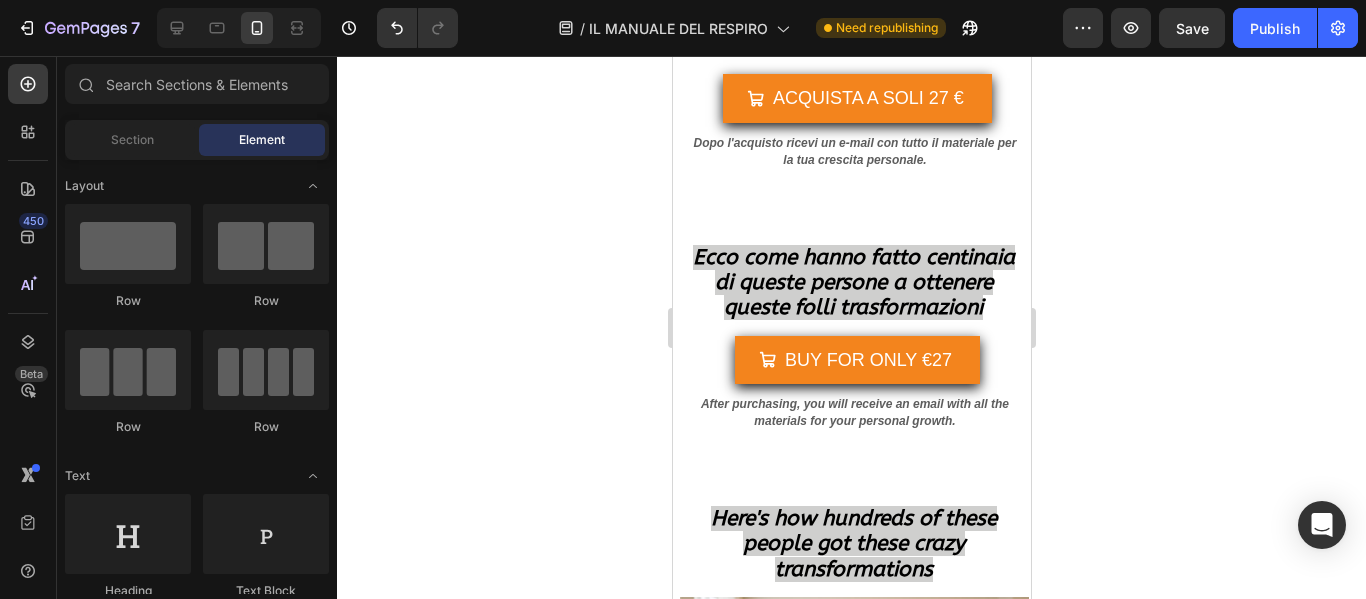 scroll, scrollTop: 22501, scrollLeft: 0, axis: vertical 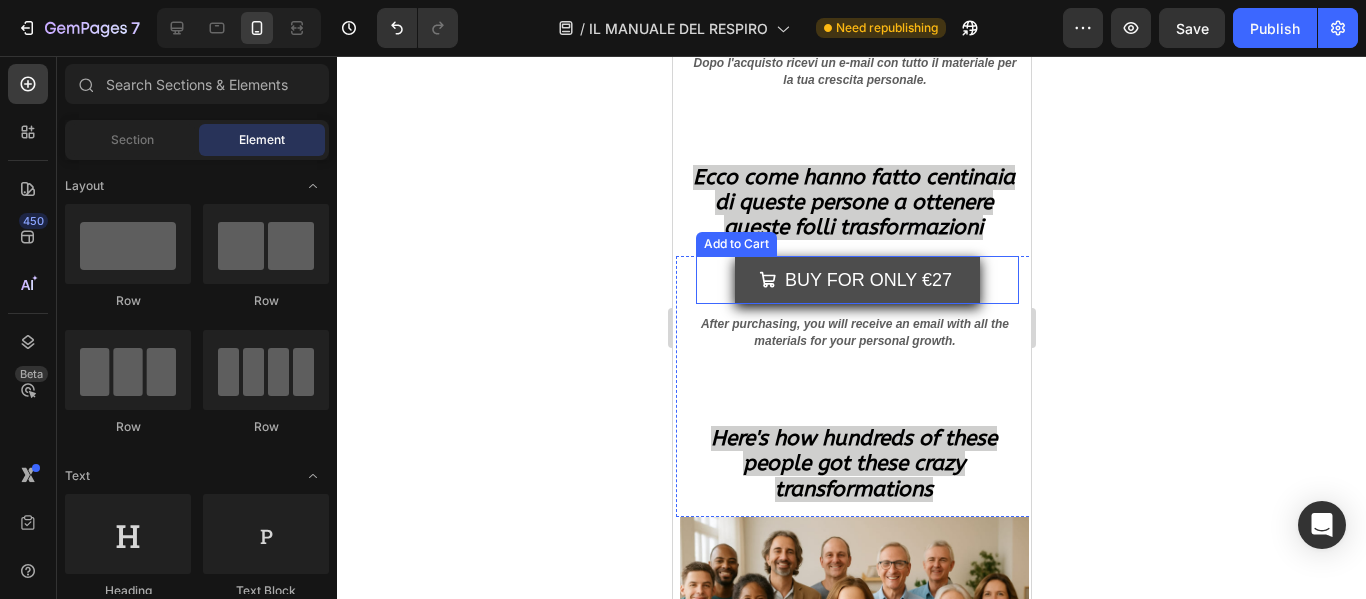 click on "BUY FOR ONLY €27" at bounding box center (856, 280) 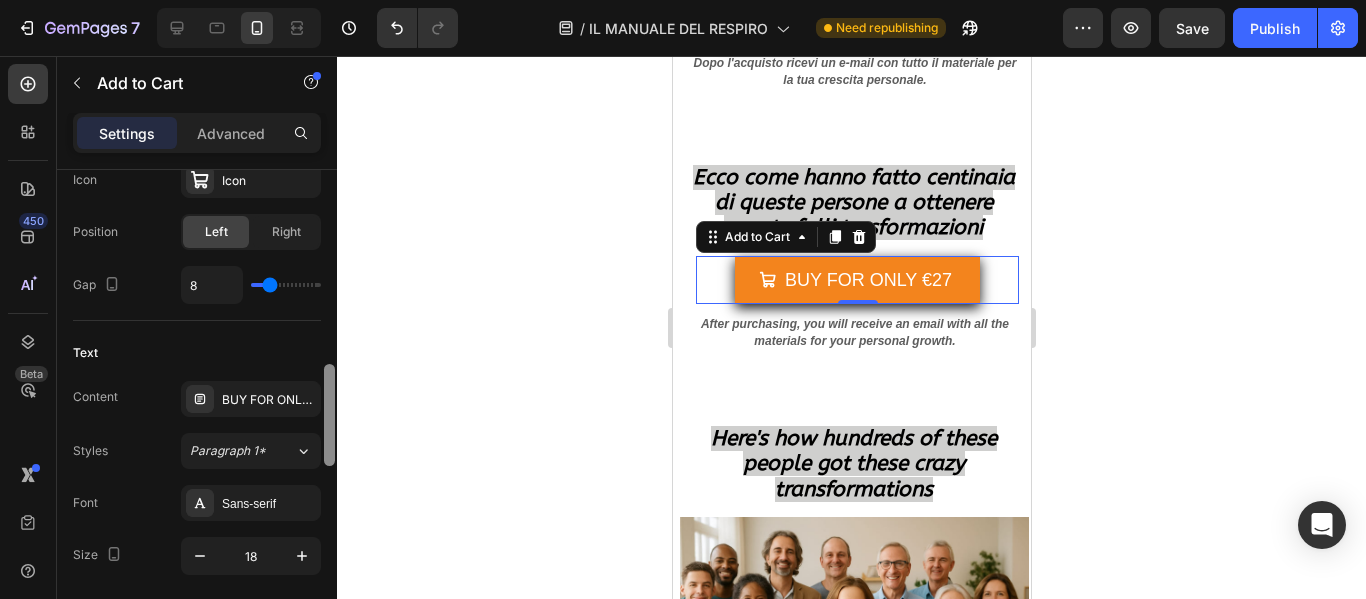 scroll, scrollTop: 898, scrollLeft: 0, axis: vertical 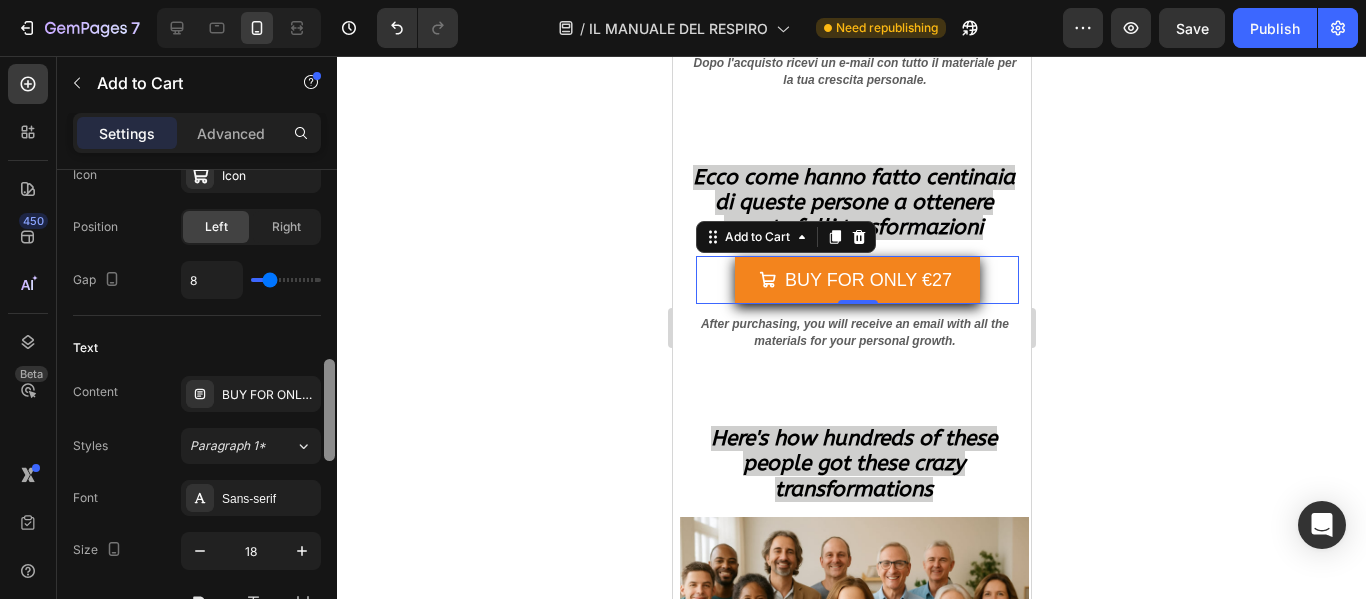 drag, startPoint x: 330, startPoint y: 285, endPoint x: 331, endPoint y: 458, distance: 173.00288 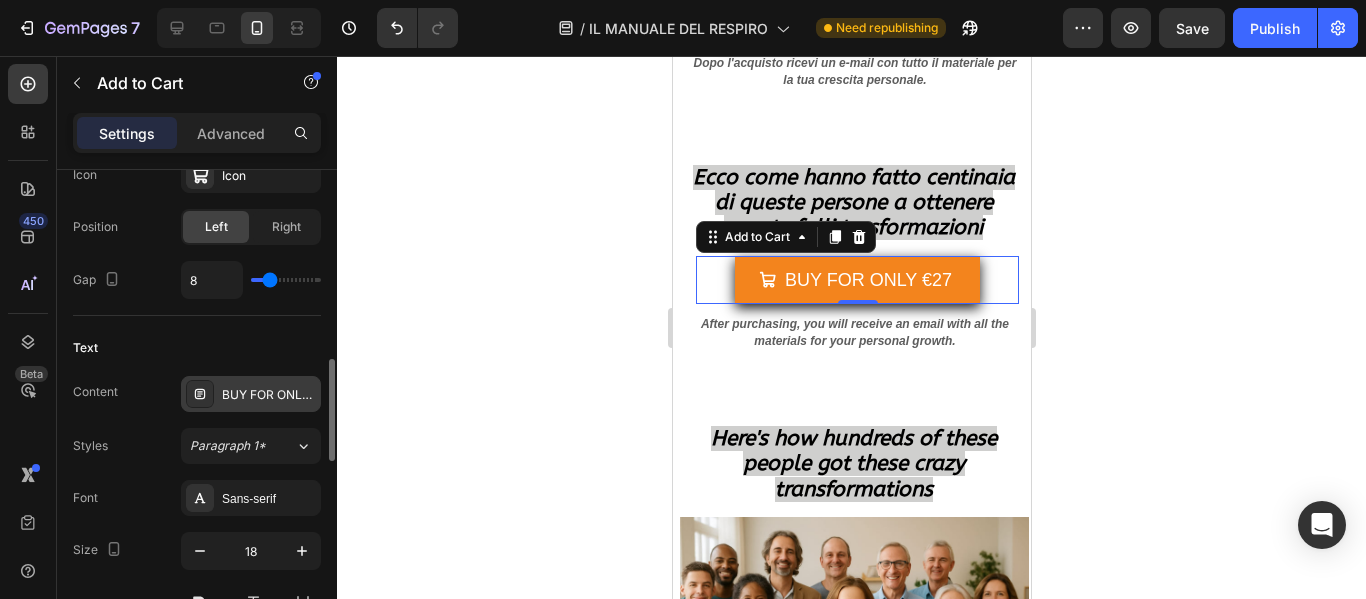 click on "BUY FOR ONLY €27" at bounding box center (269, 395) 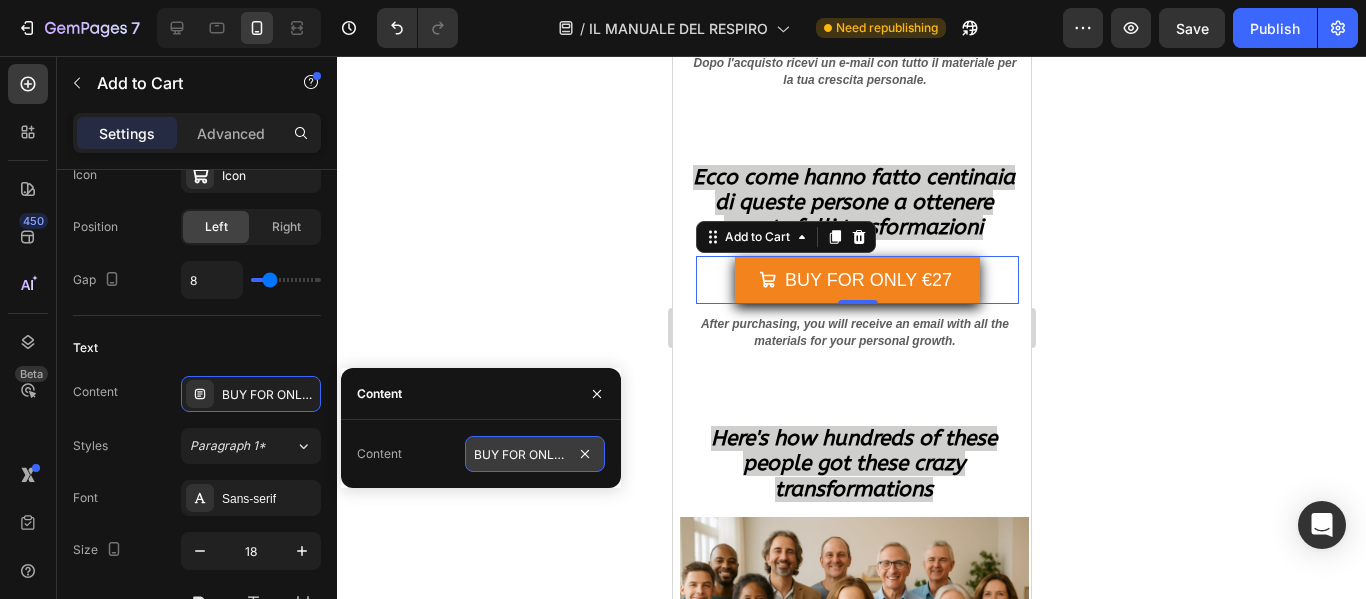 click on "BUY FOR ONLY €27" at bounding box center (535, 454) 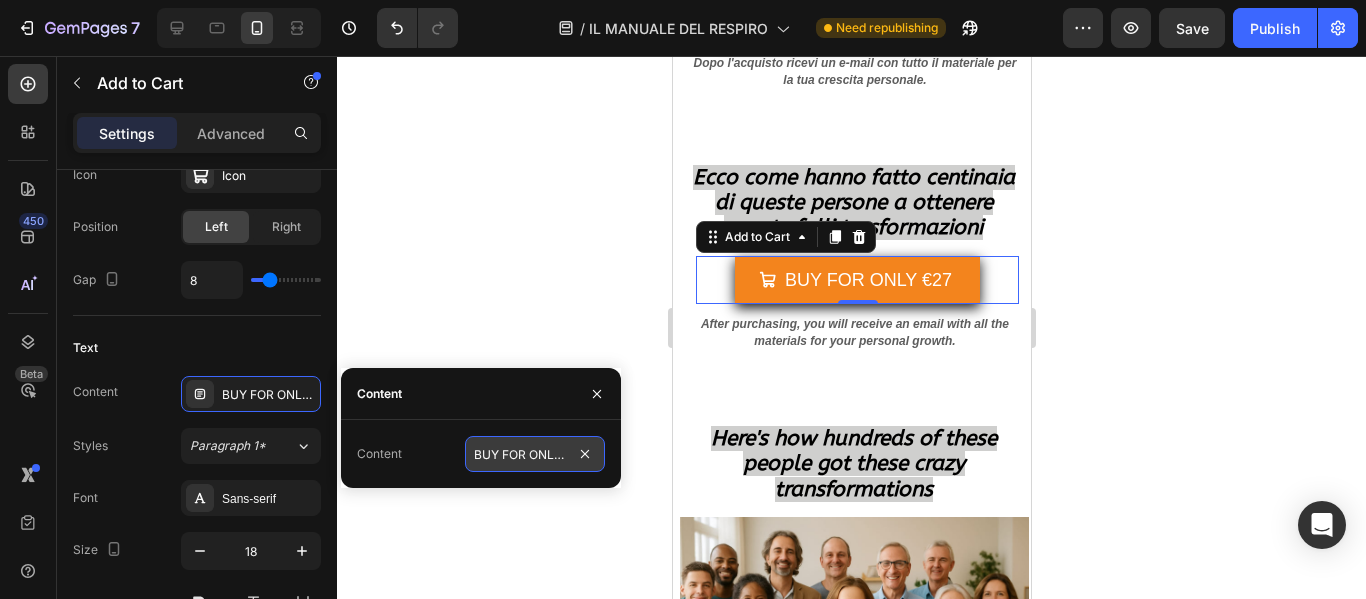 click on "BUY FOR ONLY €27" at bounding box center (535, 454) 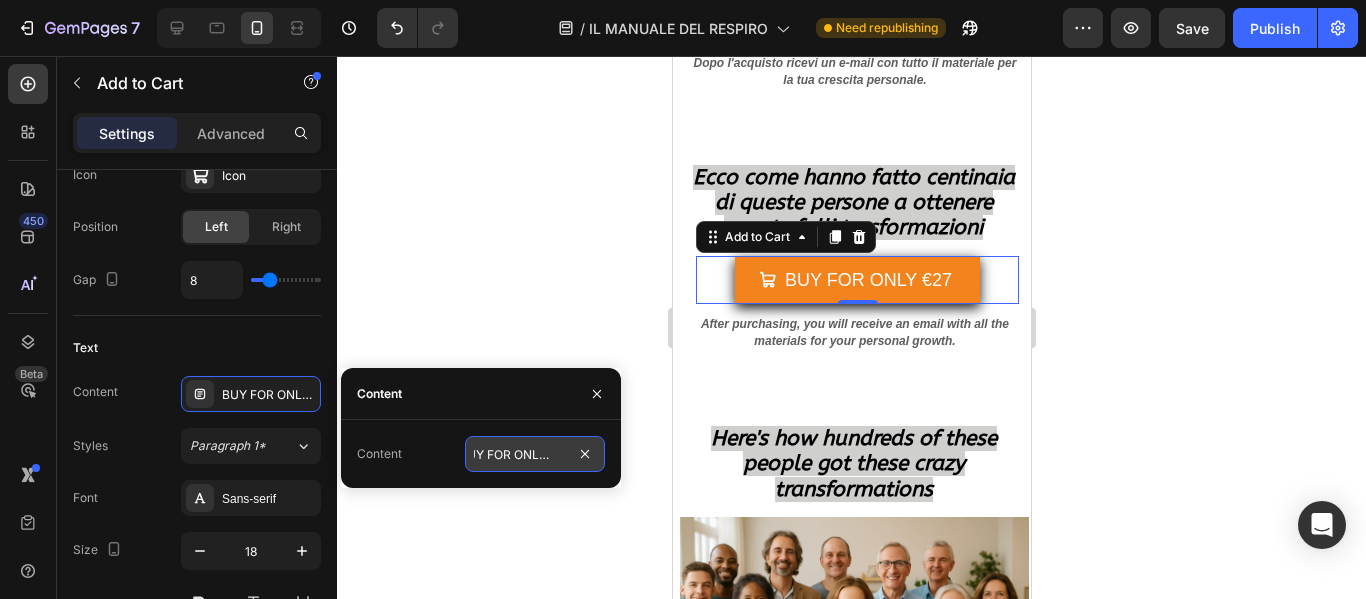 scroll, scrollTop: 0, scrollLeft: 16, axis: horizontal 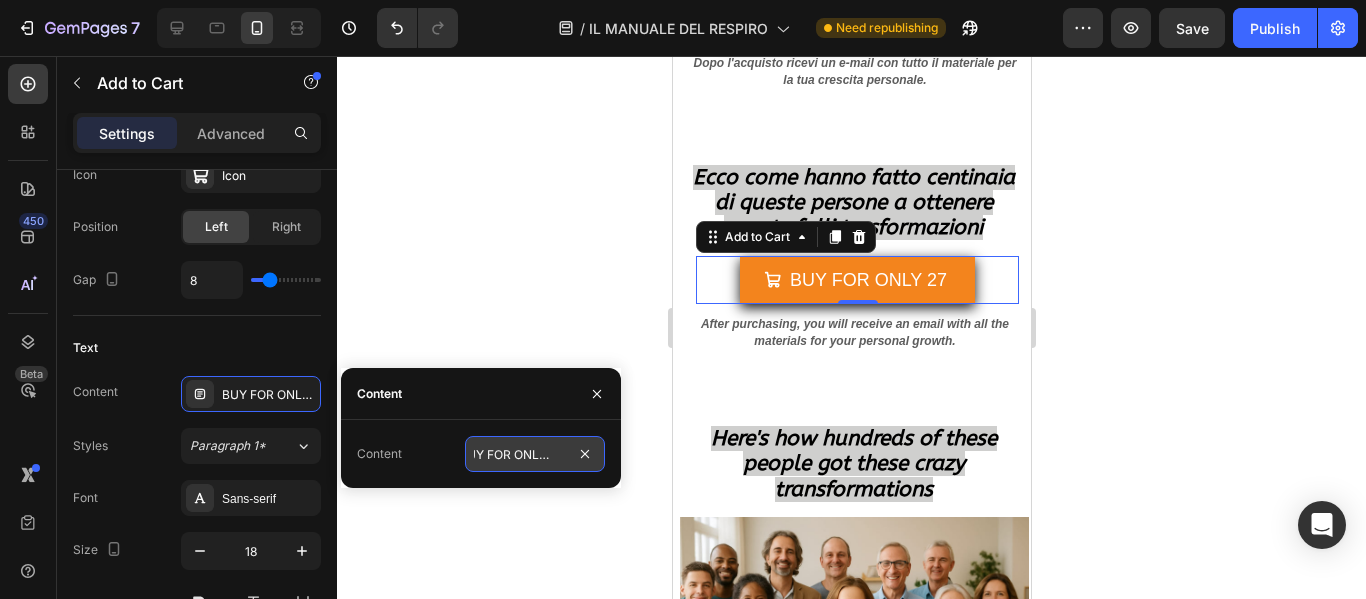 paste on "$" 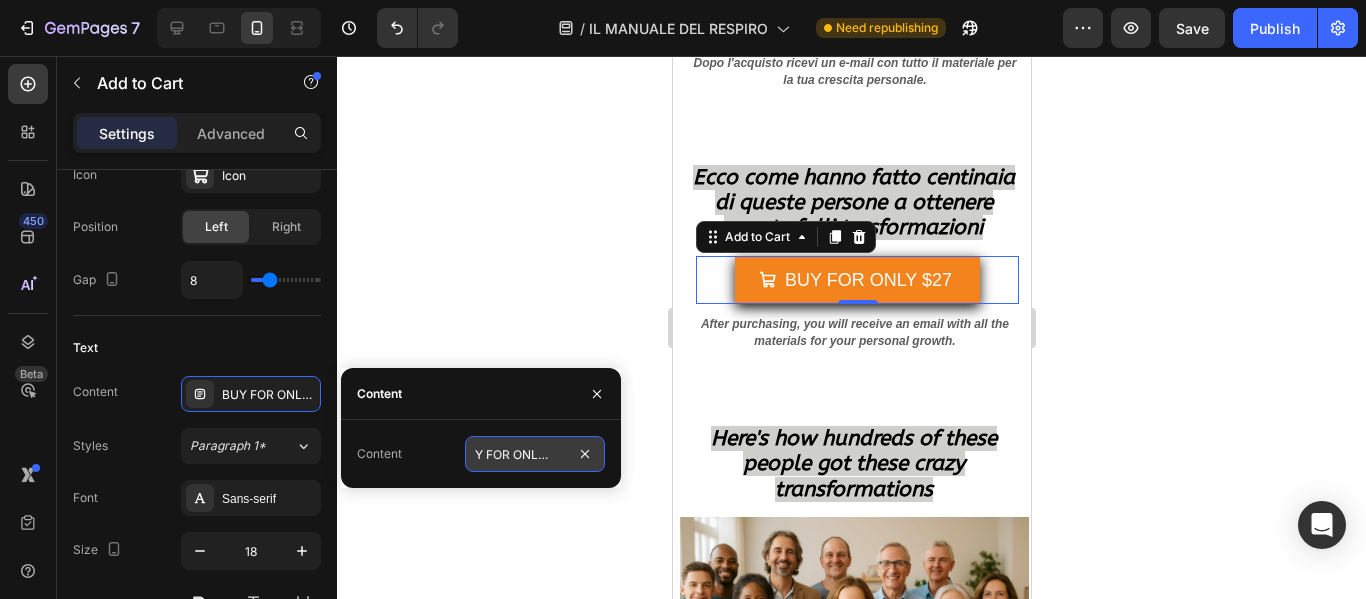 type on "BUY FOR ONLY $ 27" 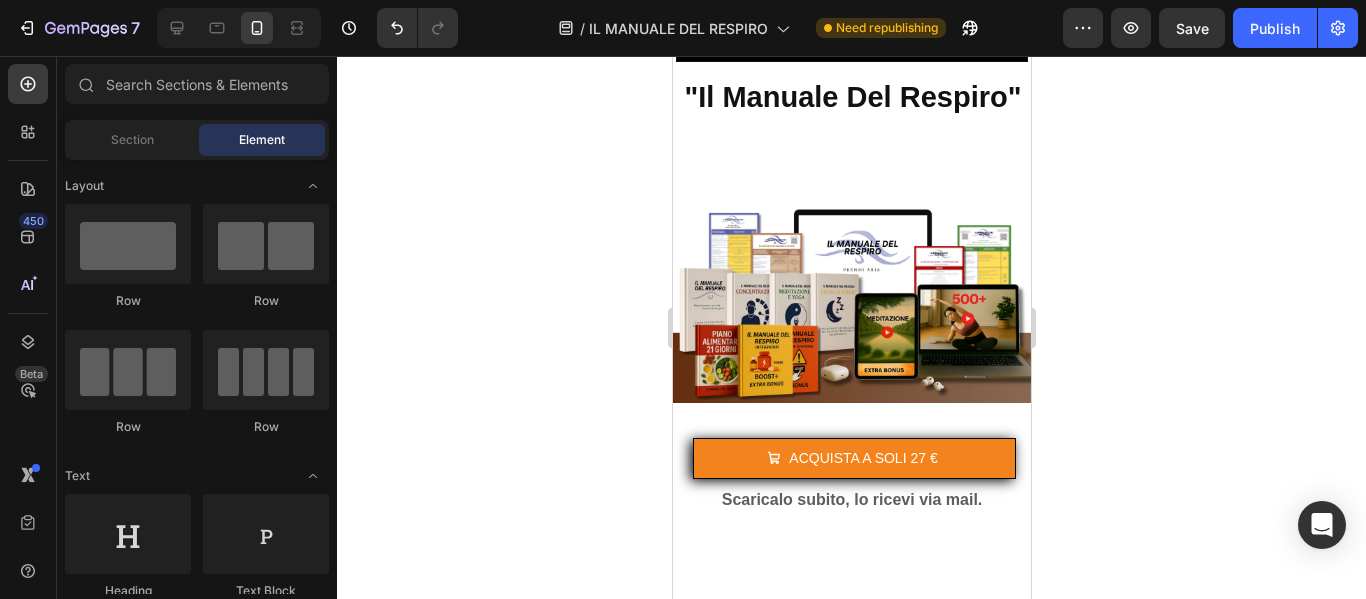 scroll, scrollTop: 741, scrollLeft: 0, axis: vertical 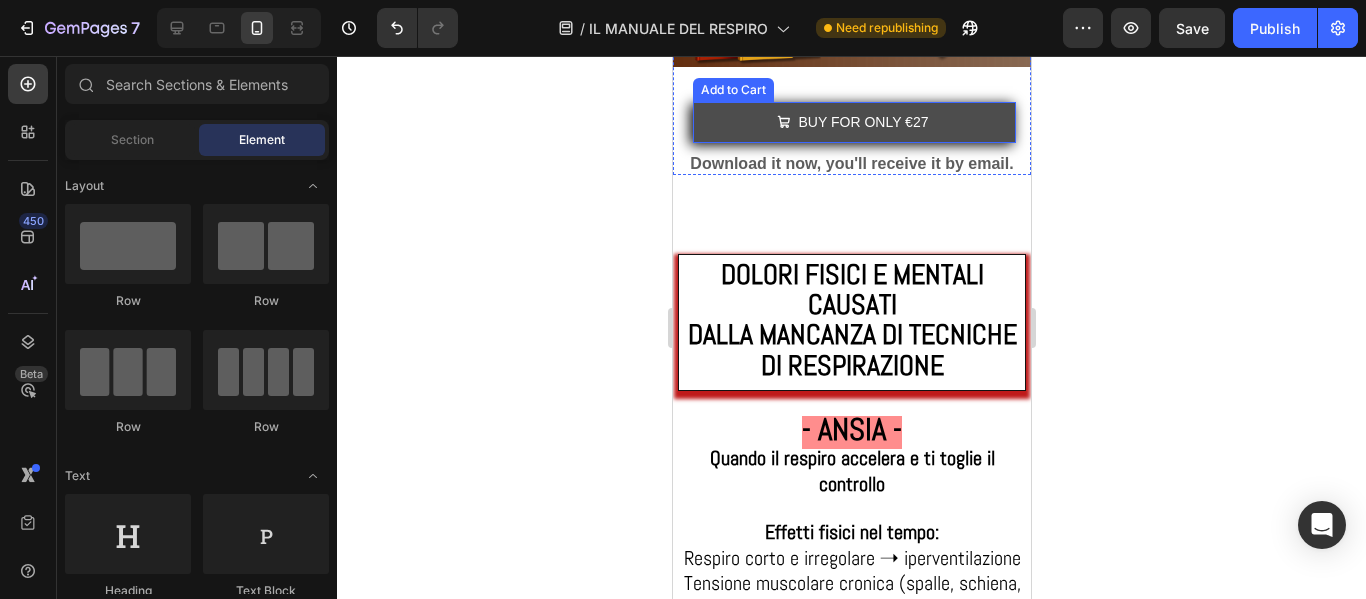 click on "BUY FOR ONLY €27" at bounding box center (853, 122) 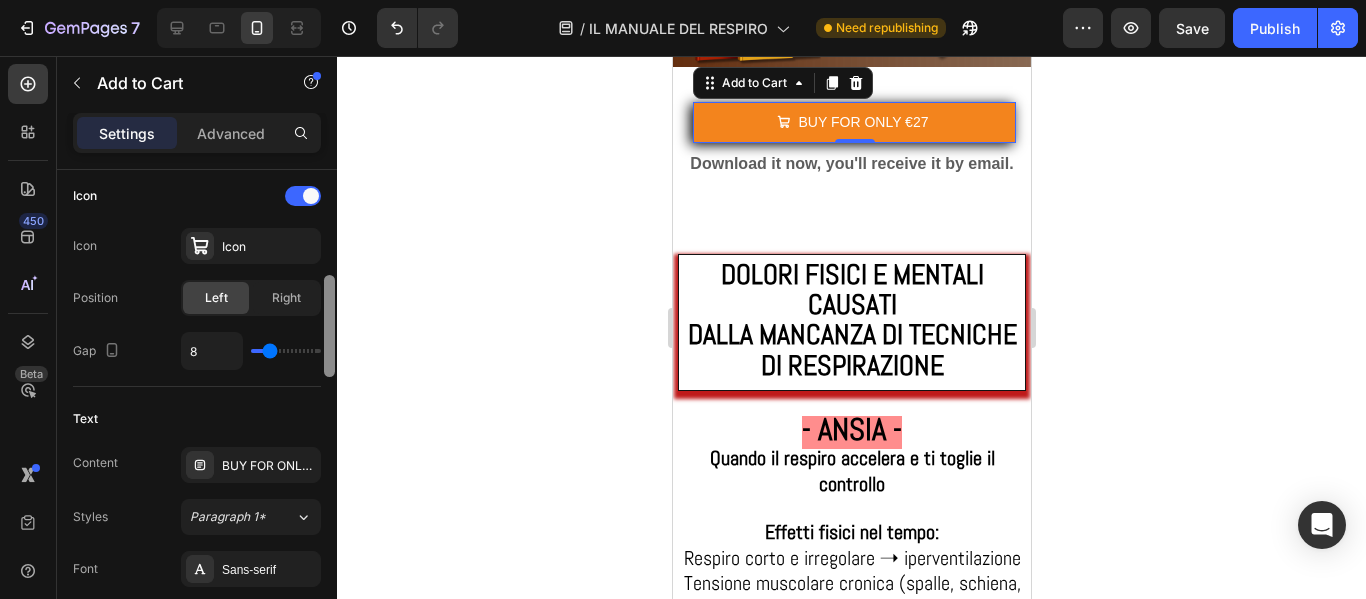 scroll, scrollTop: 851, scrollLeft: 0, axis: vertical 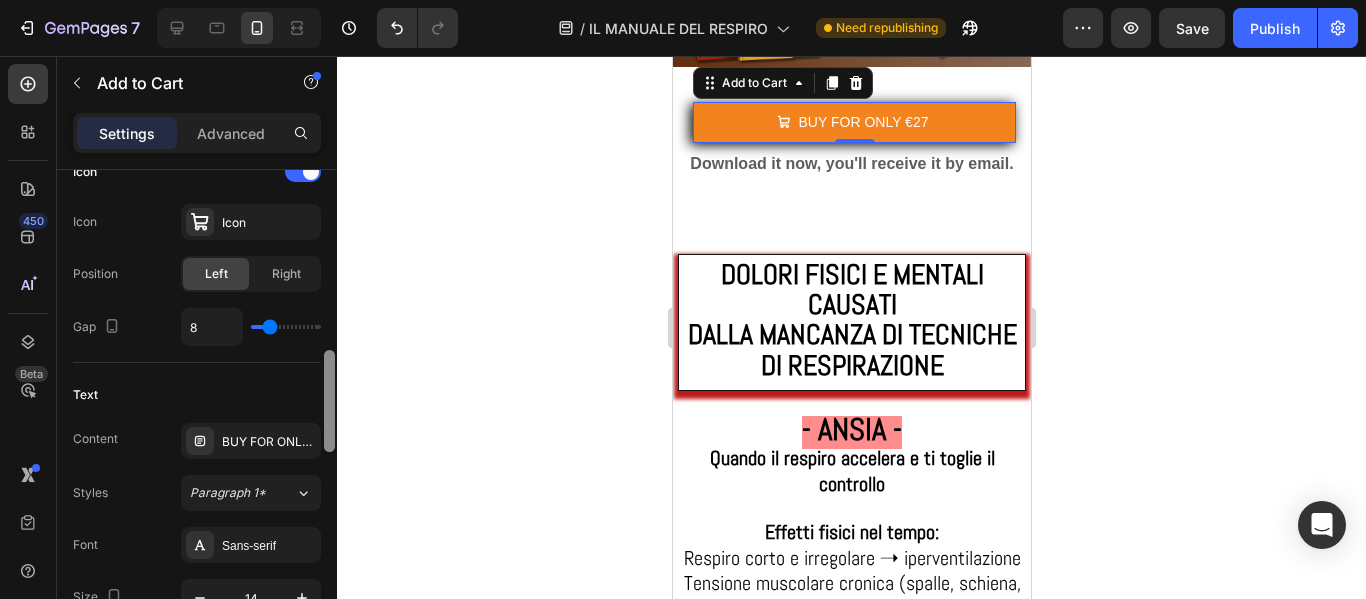 drag, startPoint x: 328, startPoint y: 210, endPoint x: 337, endPoint y: 390, distance: 180.22485 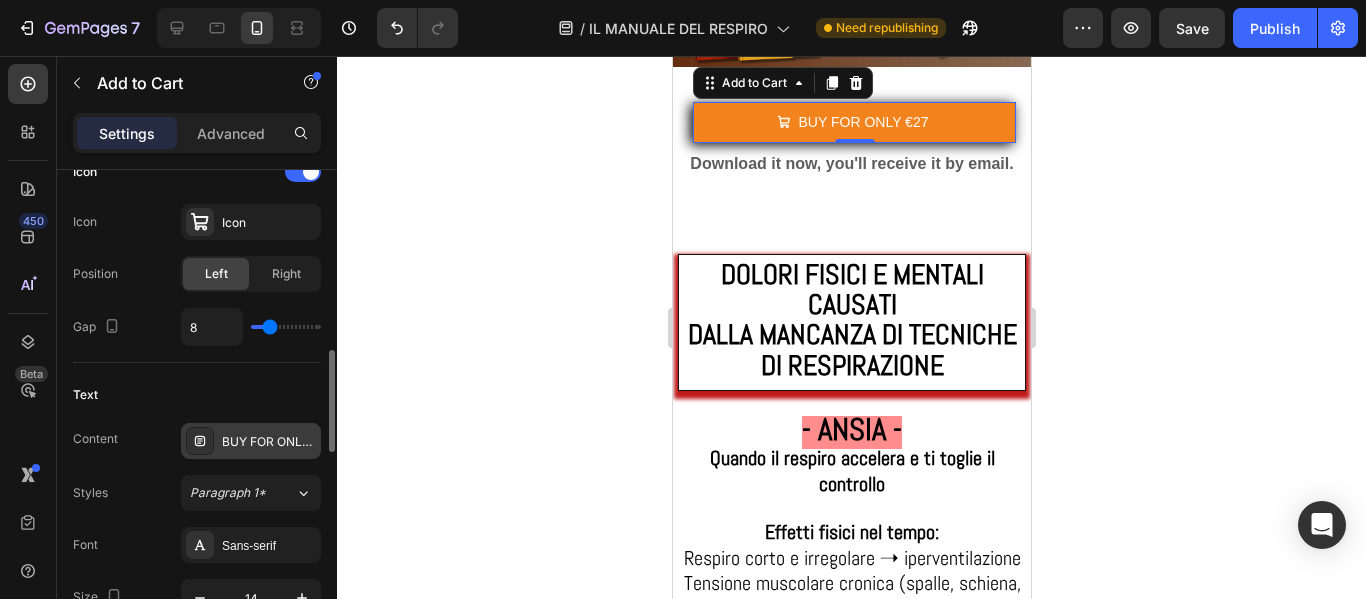 click on "BUY FOR ONLY €27" at bounding box center [251, 441] 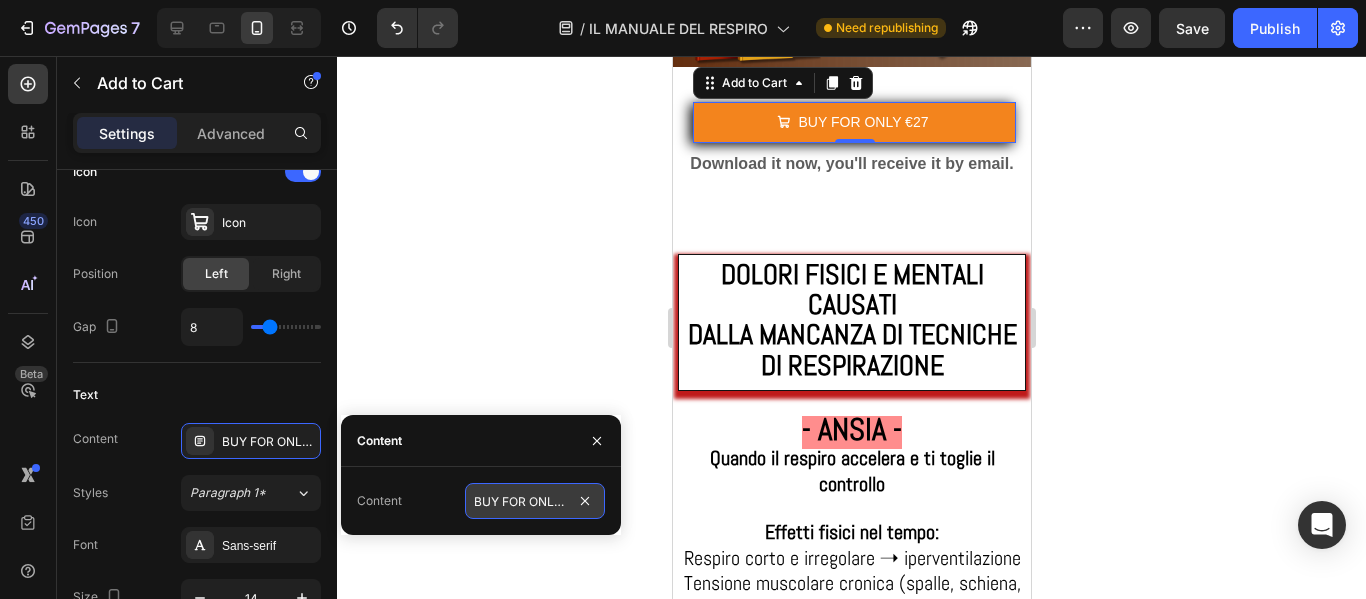 click on "BUY FOR ONLY €27" at bounding box center (535, 501) 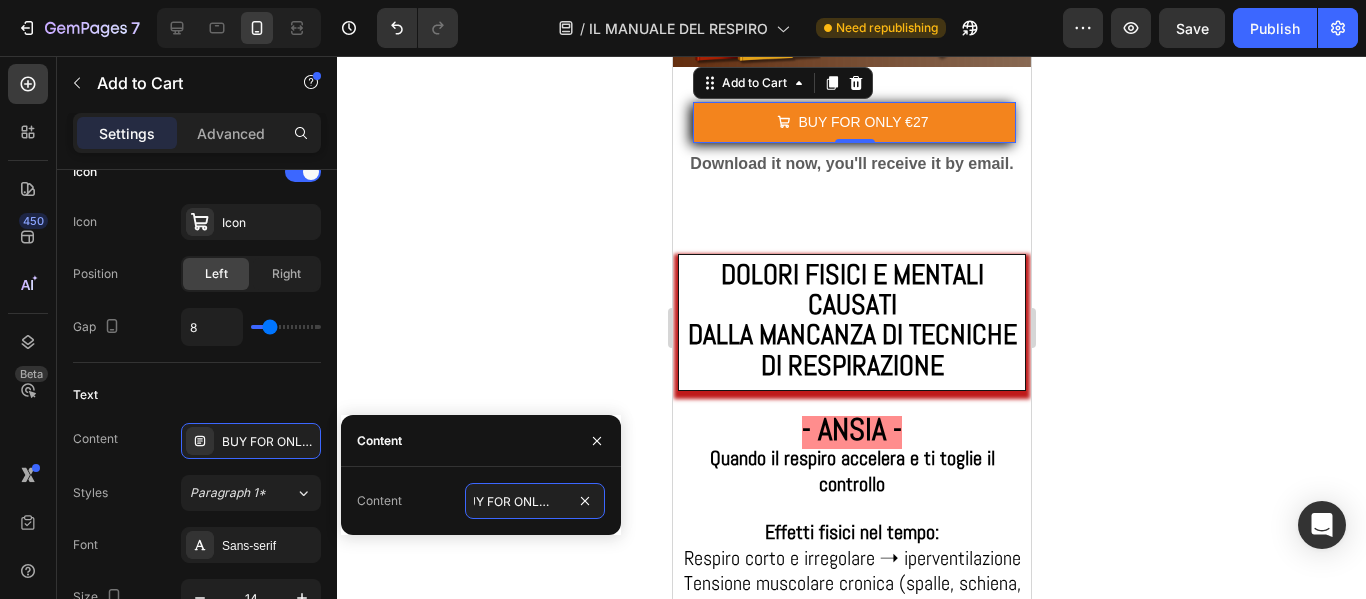 scroll, scrollTop: 0, scrollLeft: 16, axis: horizontal 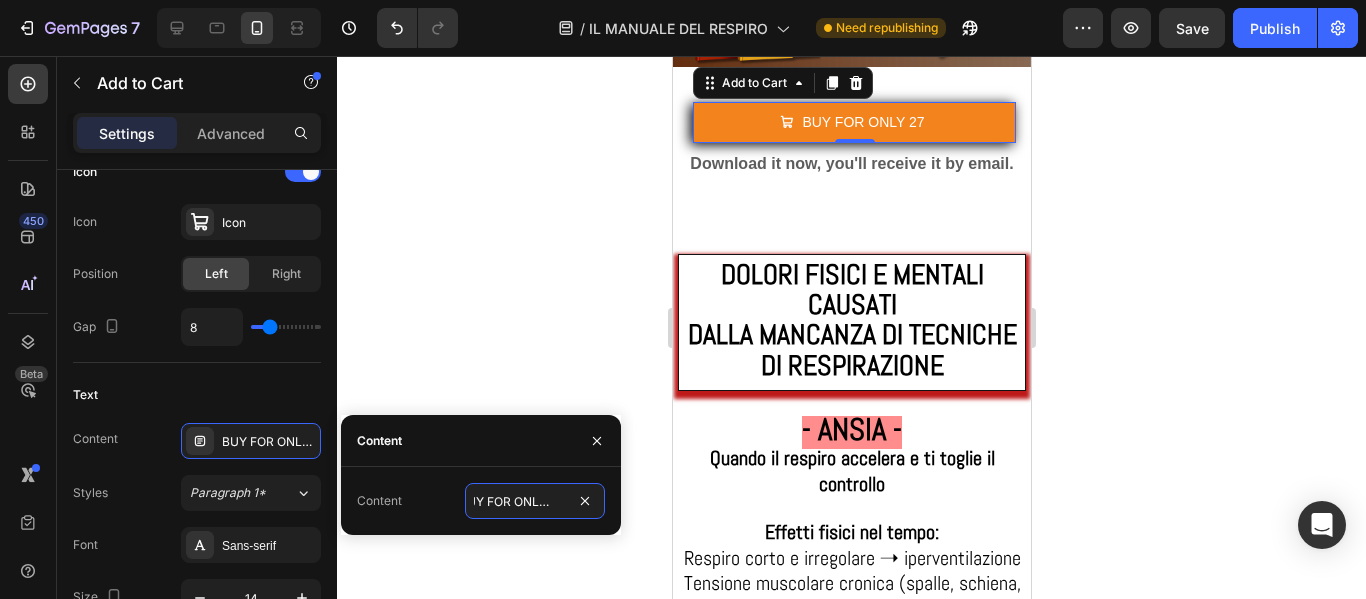 paste on "$" 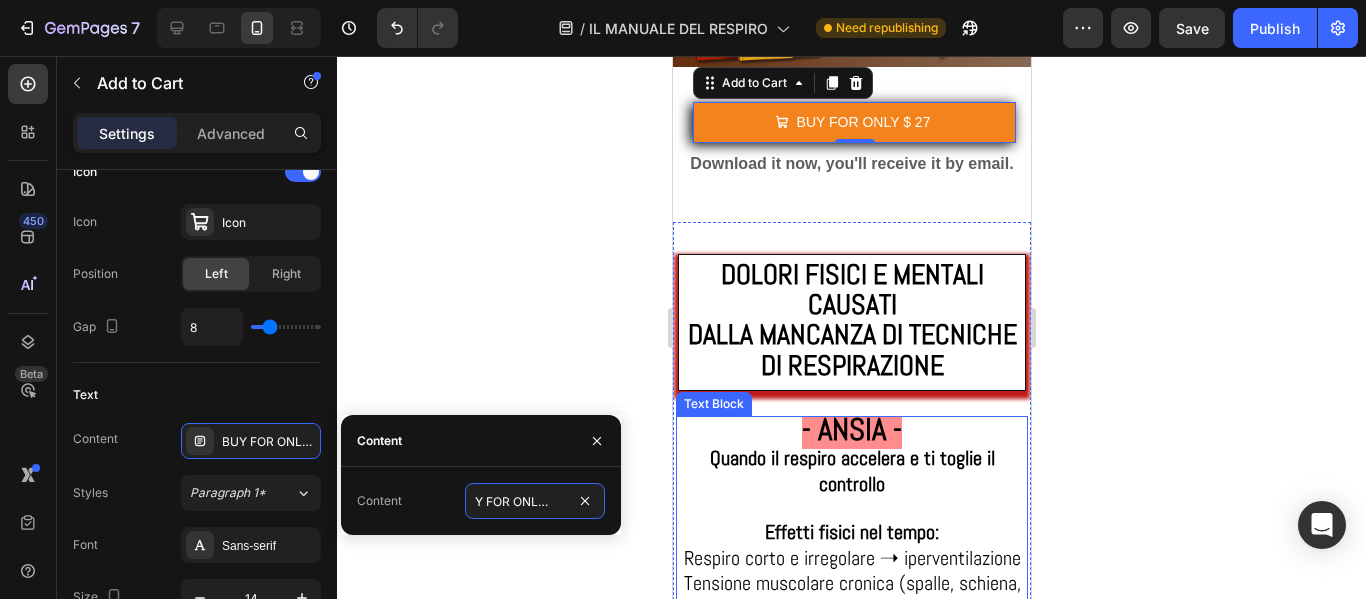 type on "BUY FOR ONLY $27" 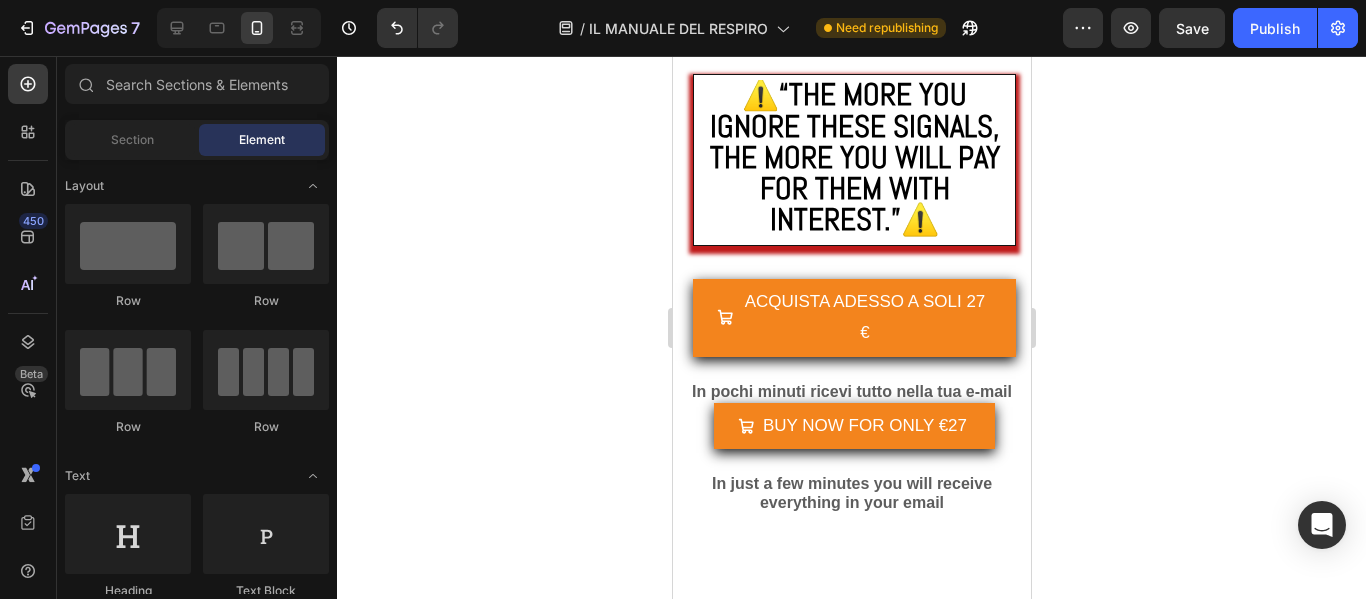 scroll, scrollTop: 7233, scrollLeft: 0, axis: vertical 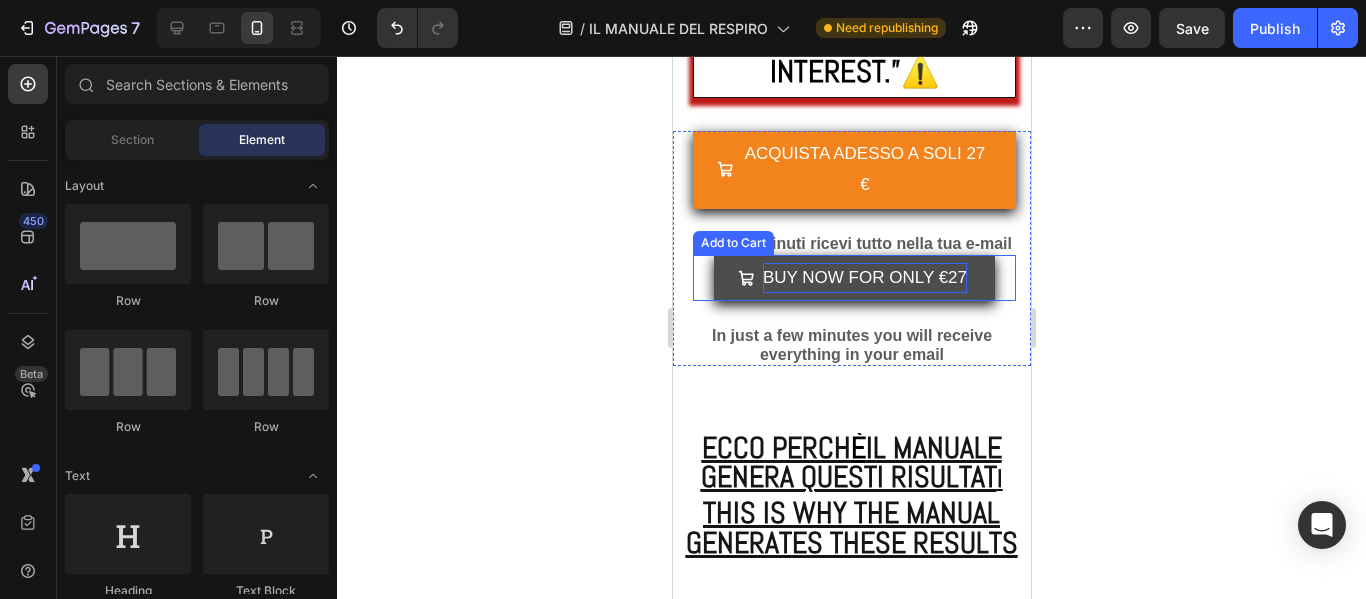 click on "BUY NOW FOR ONLY €27" at bounding box center [864, 278] 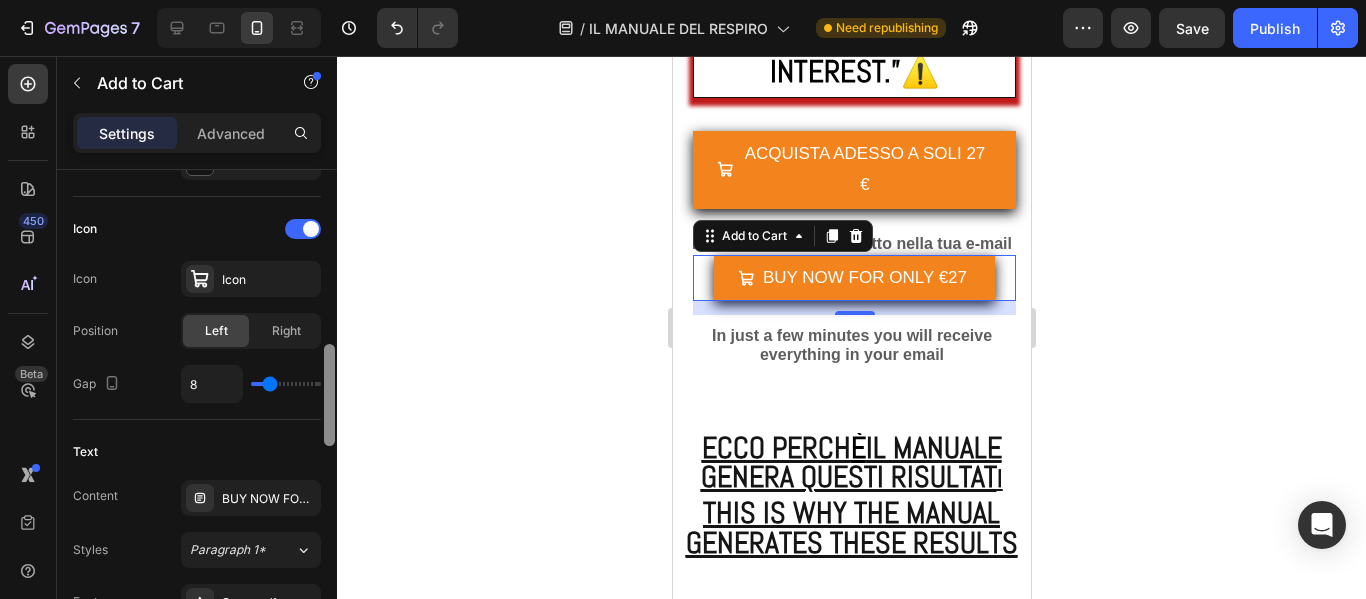 scroll, scrollTop: 813, scrollLeft: 0, axis: vertical 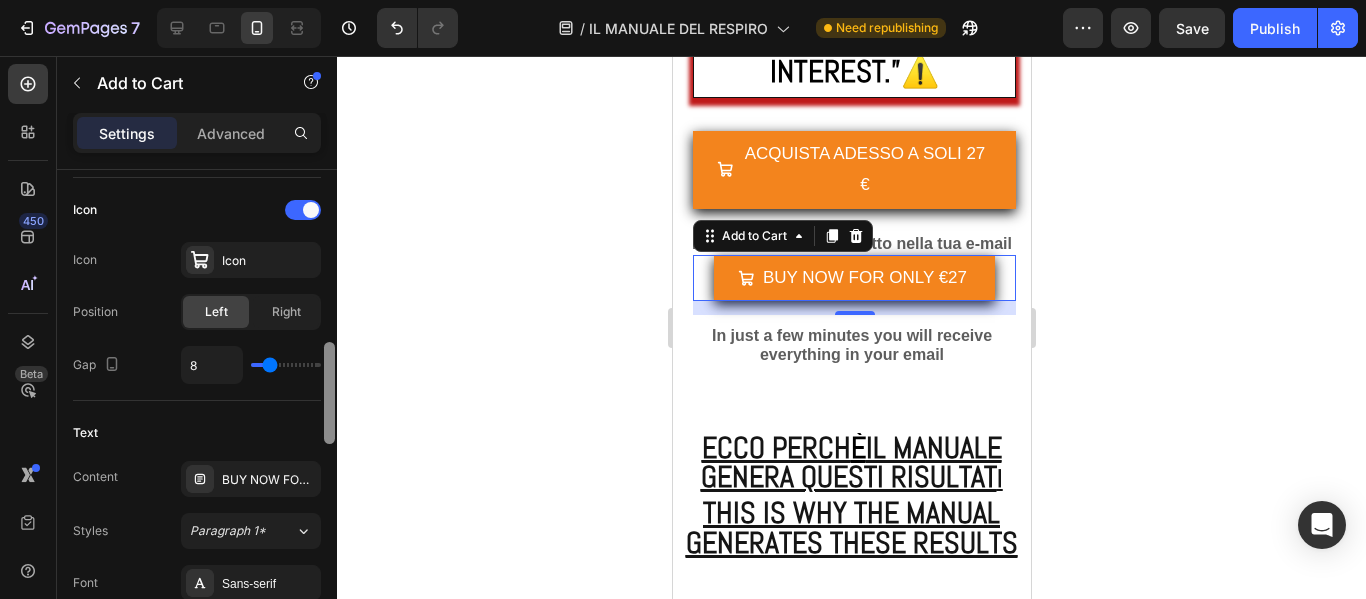 drag, startPoint x: 328, startPoint y: 235, endPoint x: 346, endPoint y: 407, distance: 172.9393 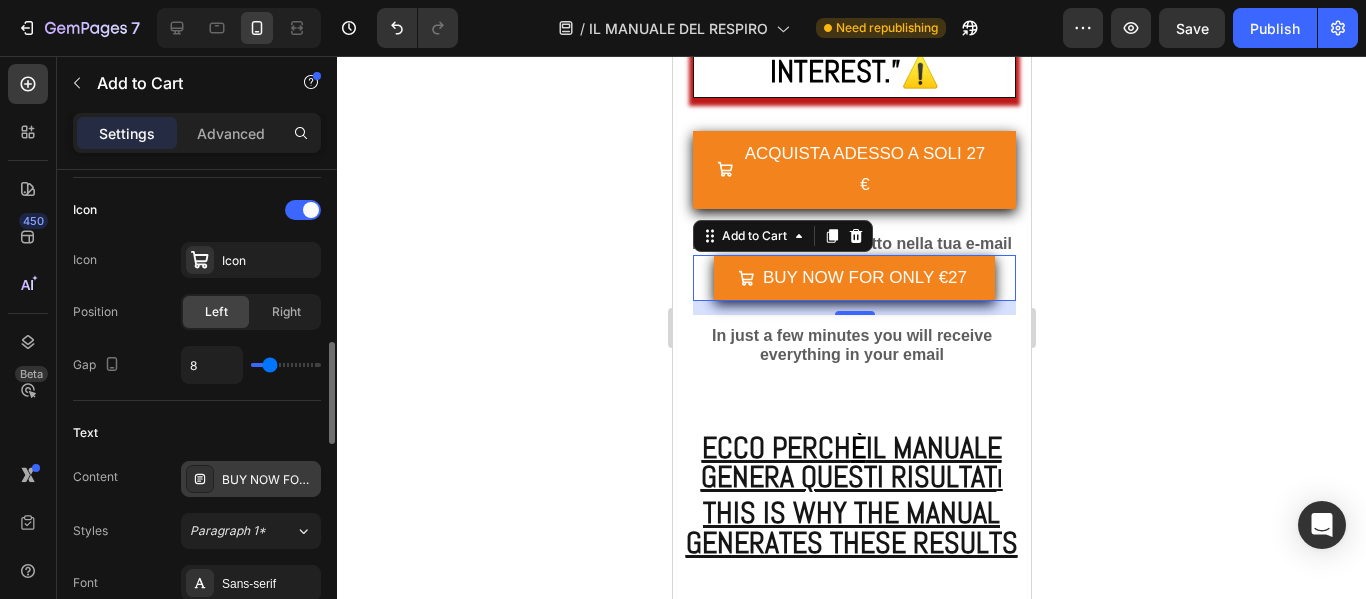 click on "BUY NOW FOR ONLY €27" at bounding box center (269, 480) 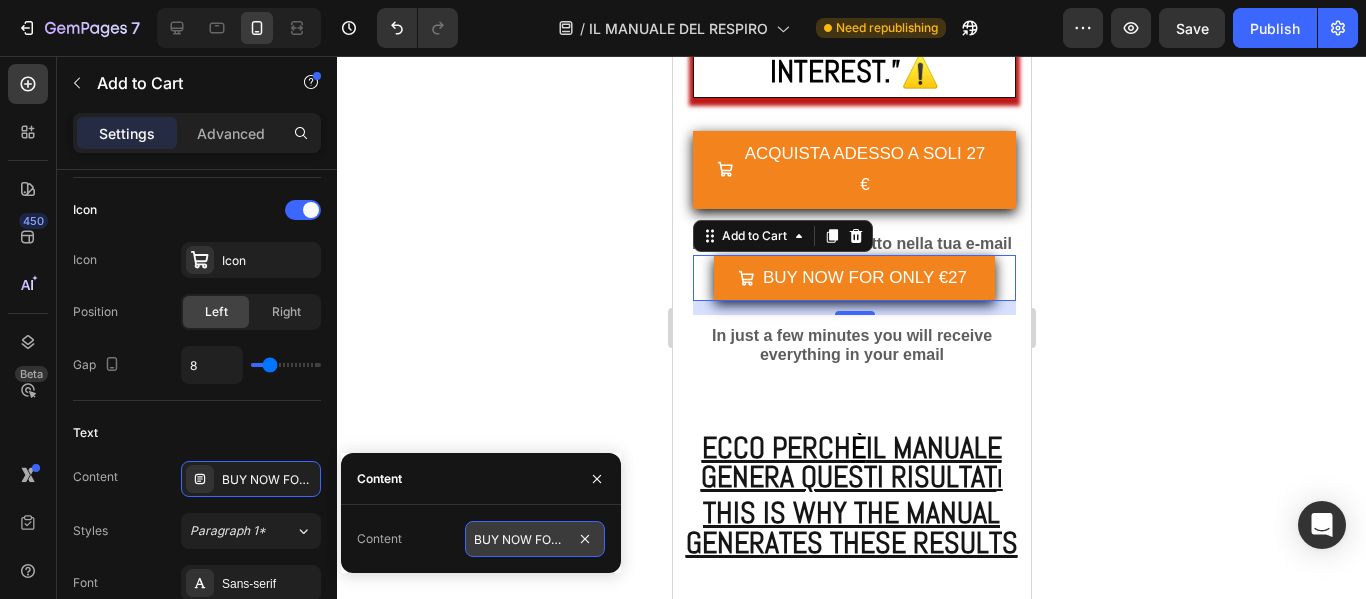 click on "BUY NOW FOR ONLY €27" at bounding box center (535, 539) 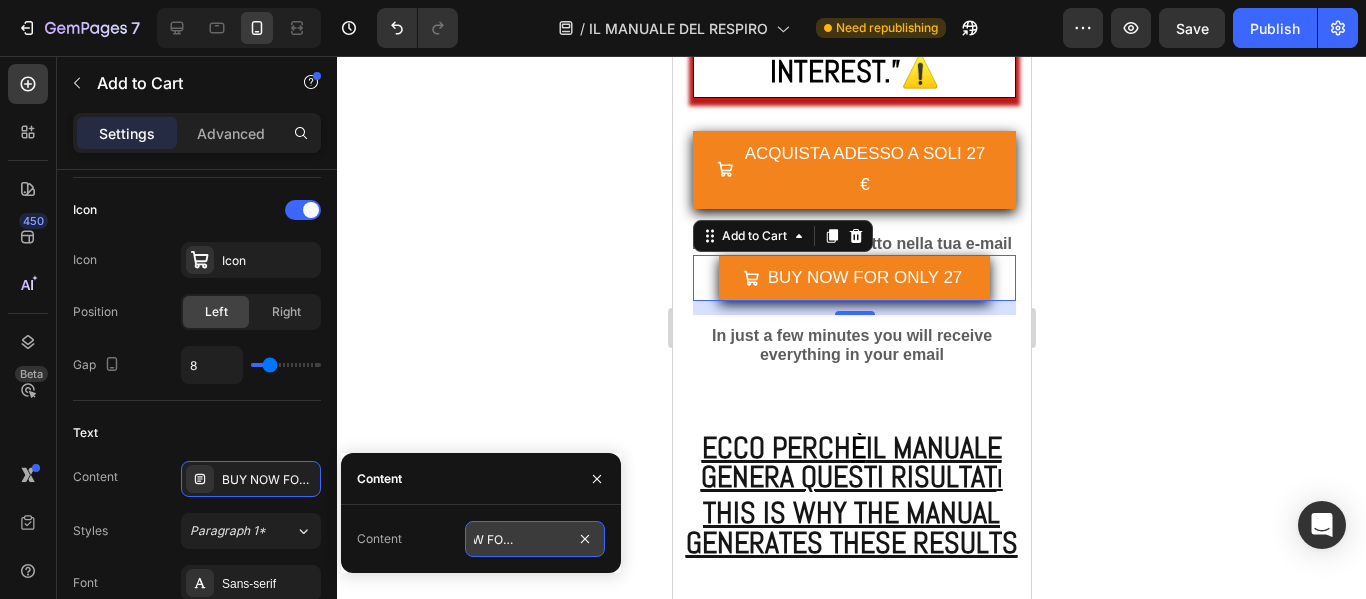 scroll, scrollTop: 0, scrollLeft: 49, axis: horizontal 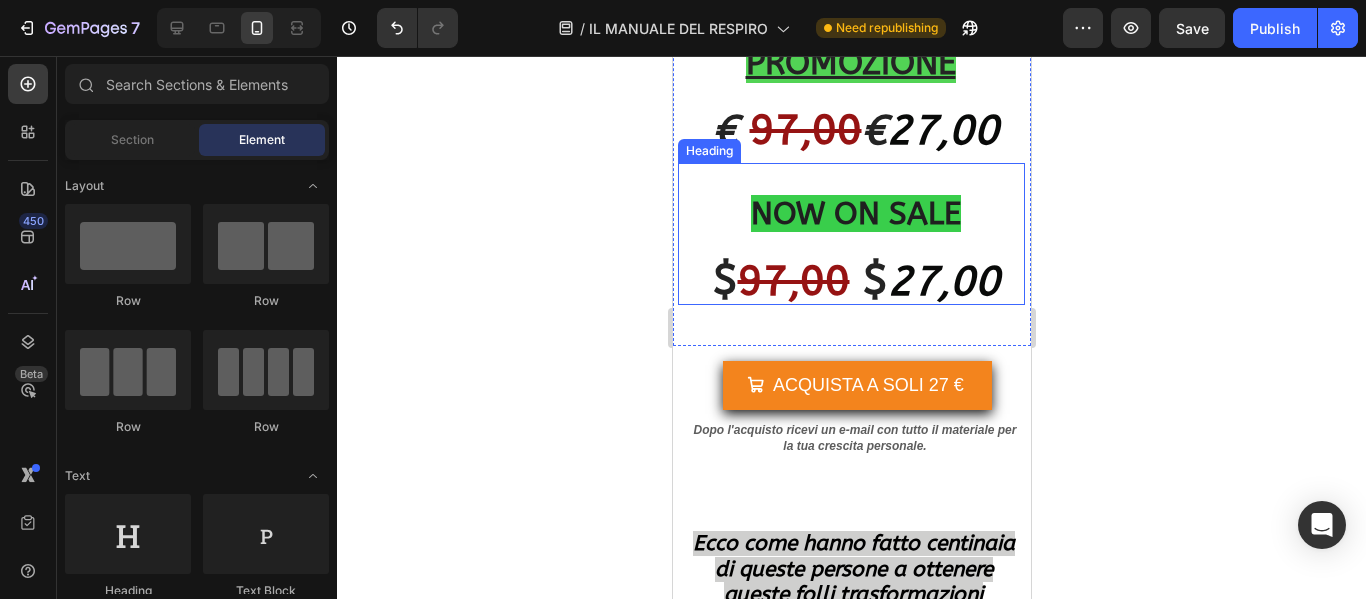 click on "$" at bounding box center (874, 281) 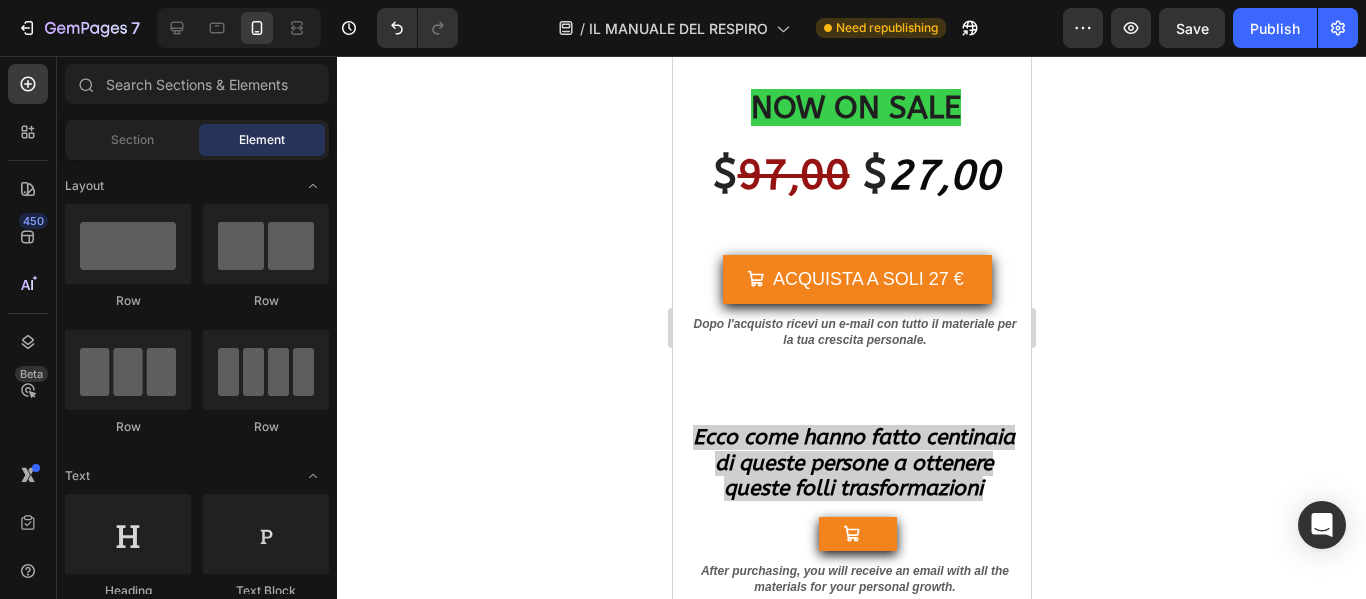 scroll, scrollTop: 22127, scrollLeft: 0, axis: vertical 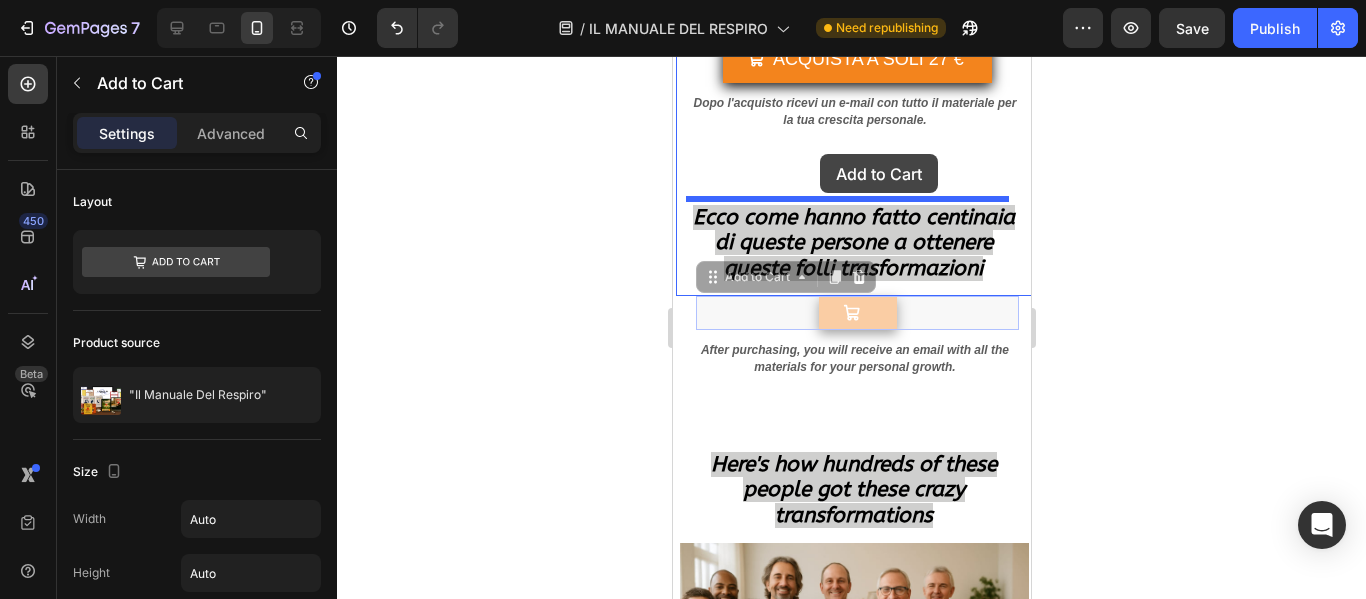 drag, startPoint x: 827, startPoint y: 347, endPoint x: 819, endPoint y: 154, distance: 193.16573 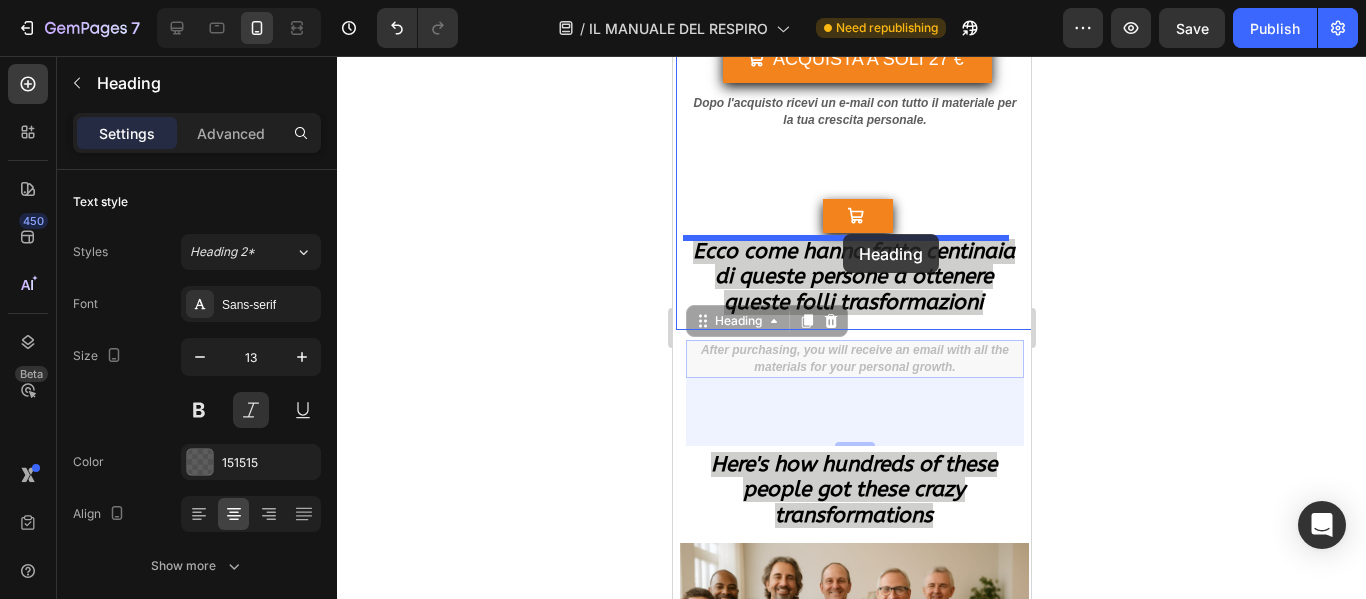 drag, startPoint x: 843, startPoint y: 394, endPoint x: 842, endPoint y: 234, distance: 160.00313 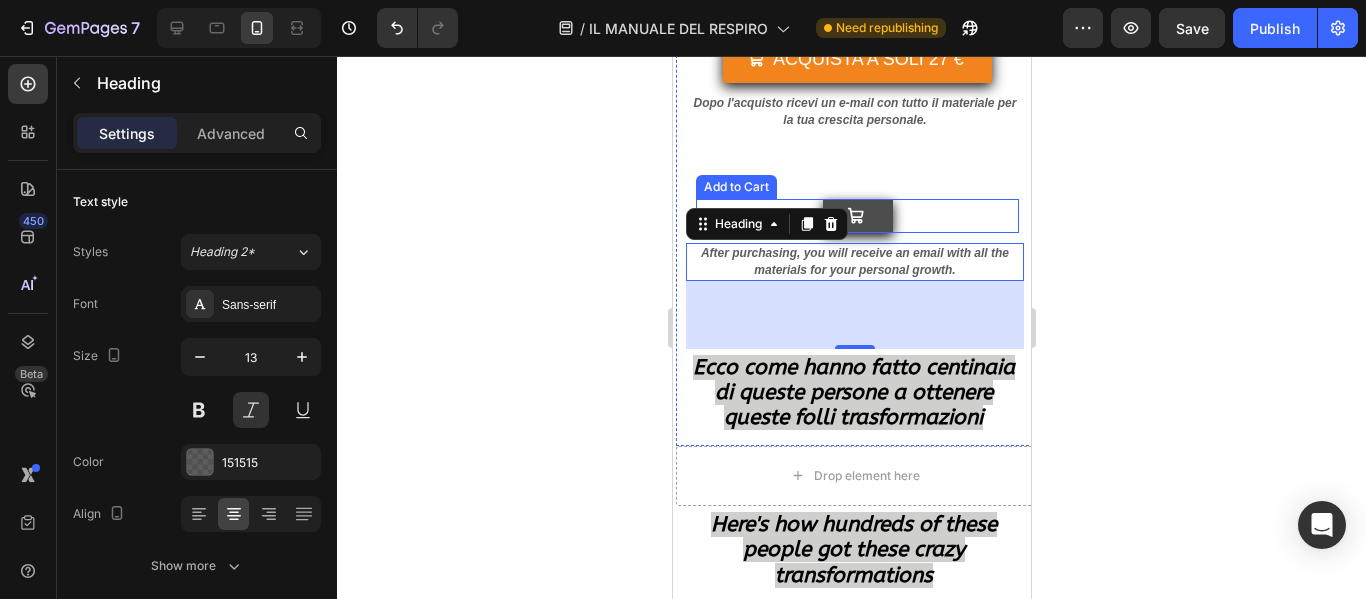 click at bounding box center (857, 216) 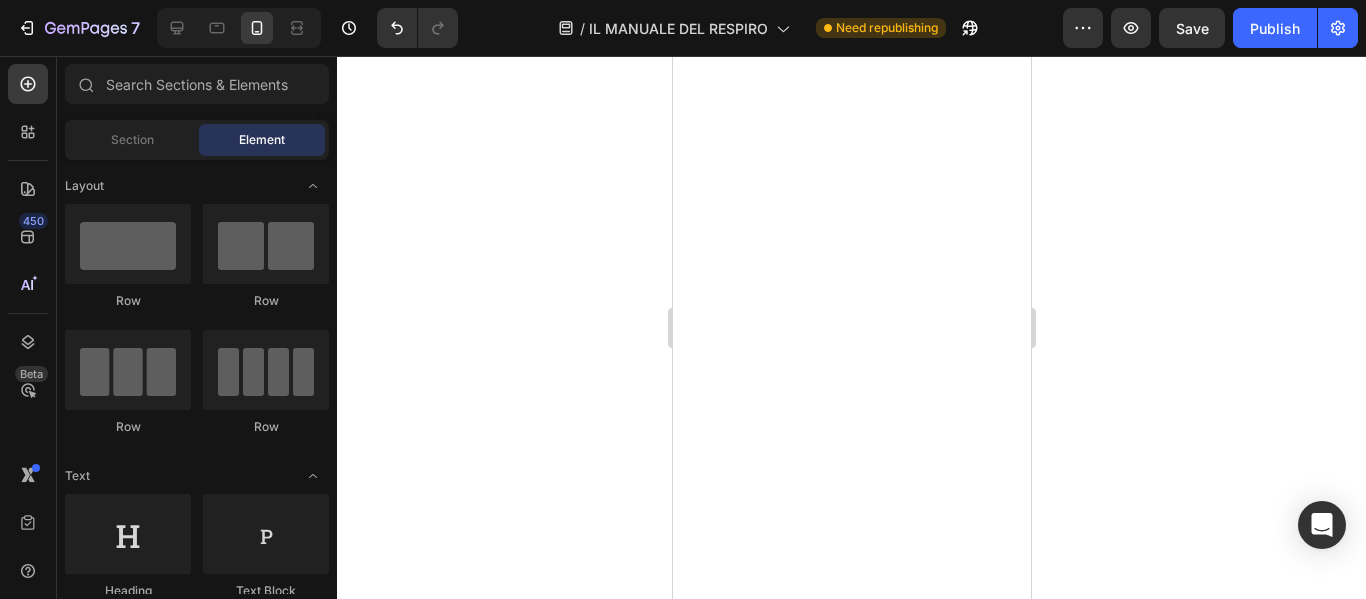 scroll, scrollTop: 1268, scrollLeft: 0, axis: vertical 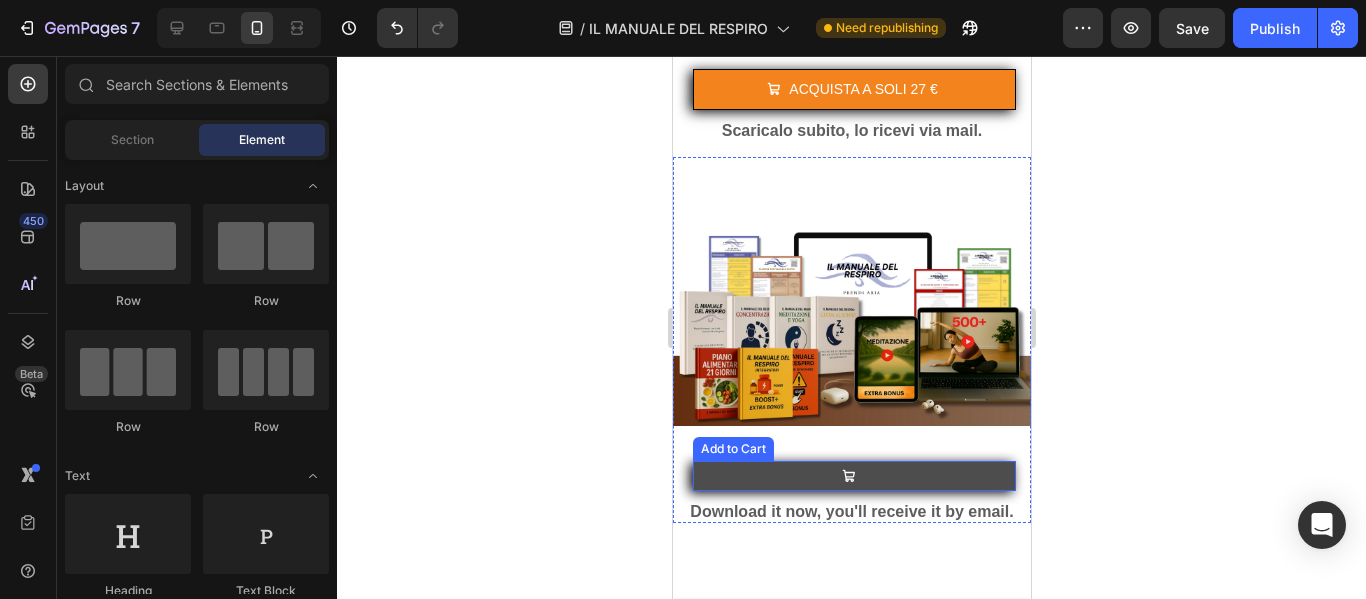 click at bounding box center (853, 476) 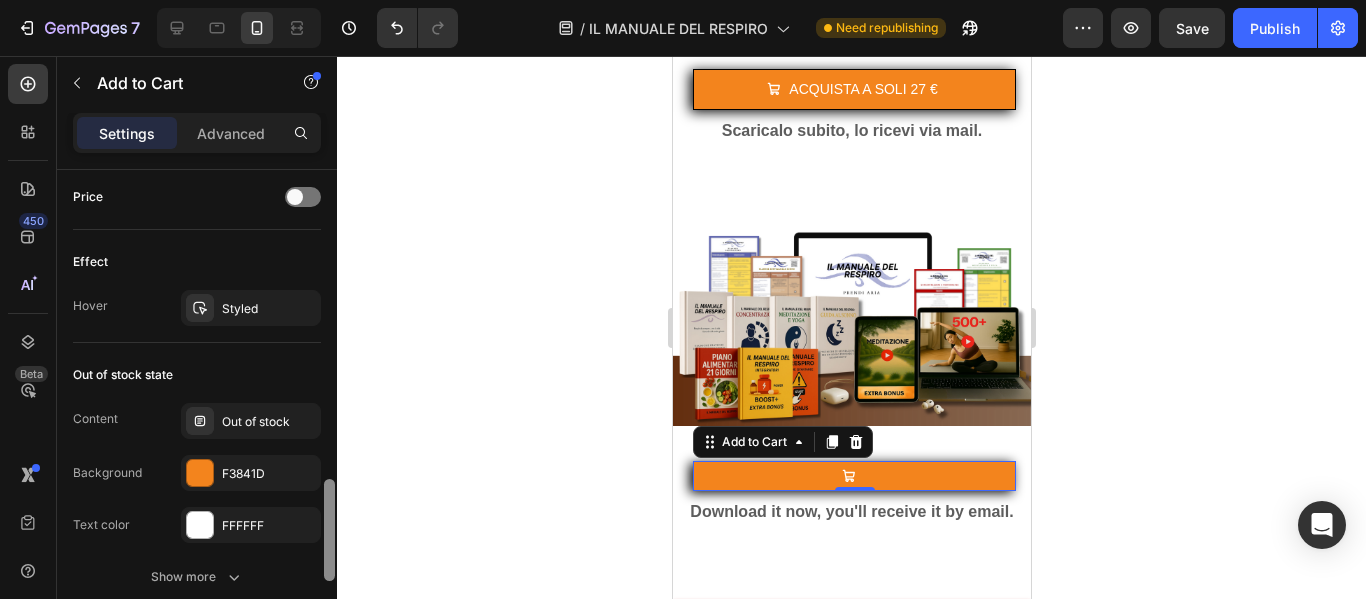 scroll, scrollTop: 1555, scrollLeft: 0, axis: vertical 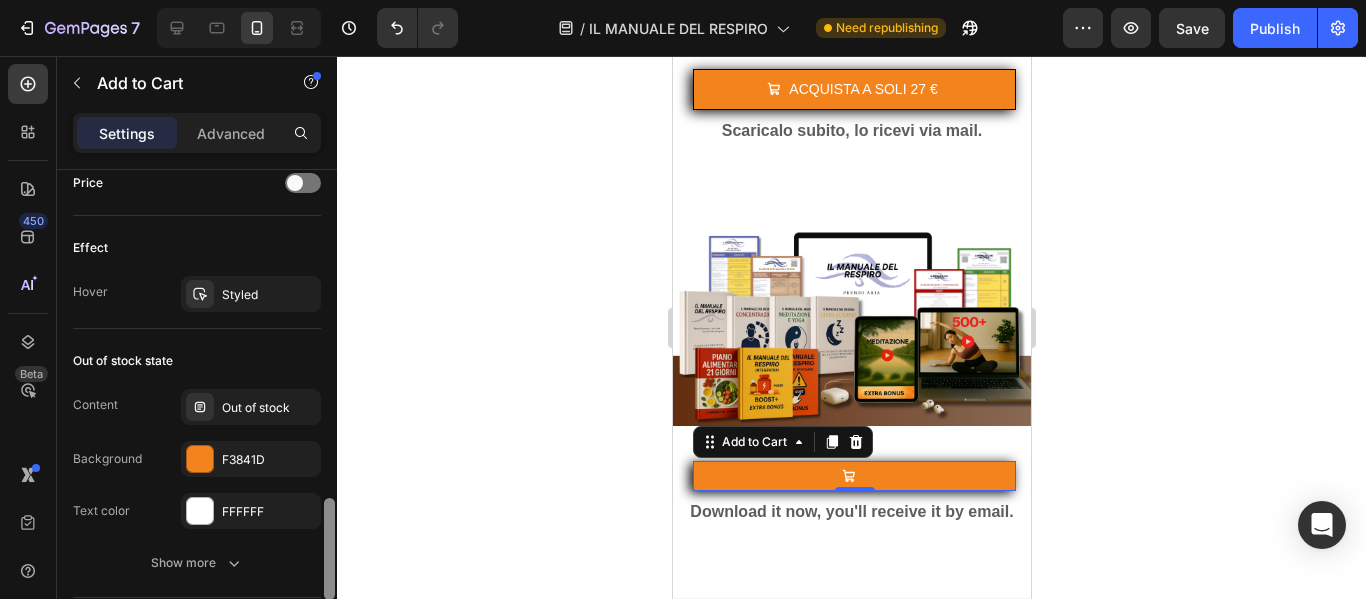 drag, startPoint x: 331, startPoint y: 233, endPoint x: 323, endPoint y: 562, distance: 329.09726 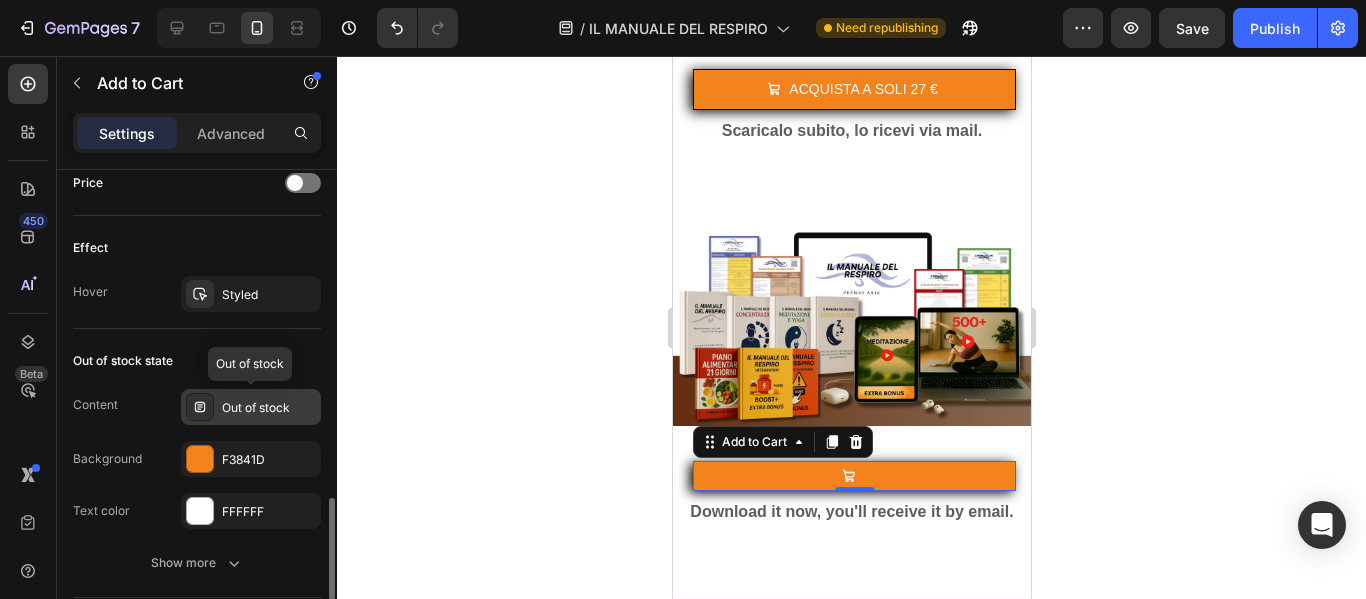 click on "Out of stock" at bounding box center (269, 408) 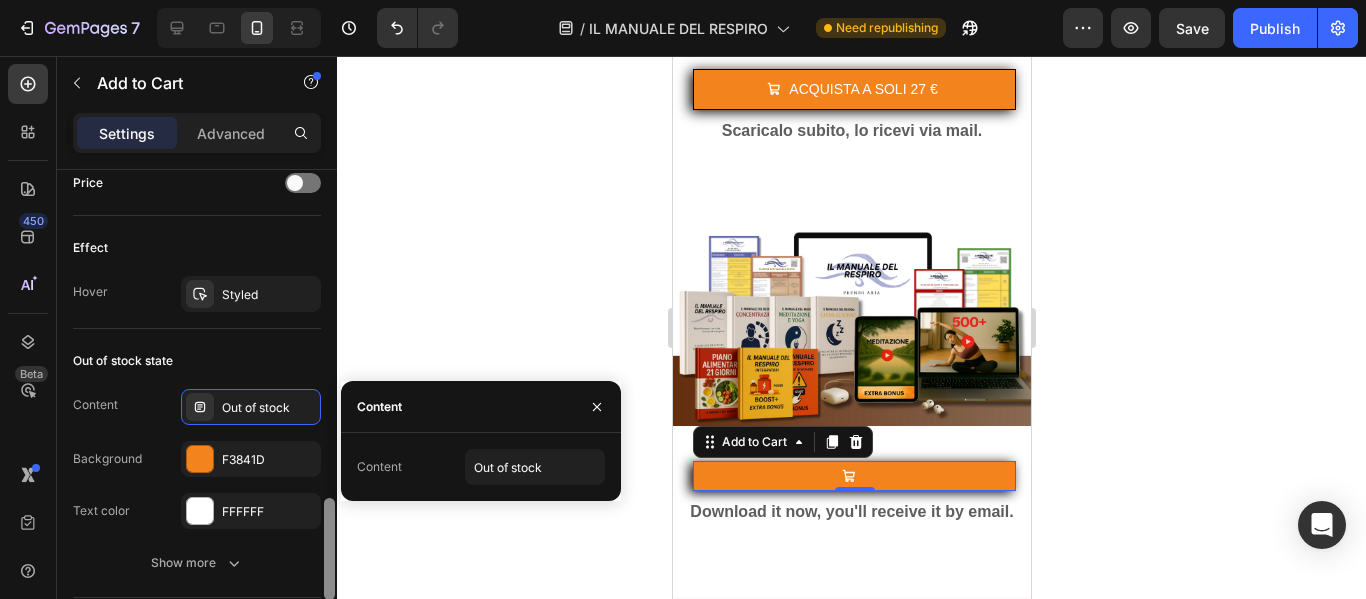 scroll, scrollTop: 1069, scrollLeft: 0, axis: vertical 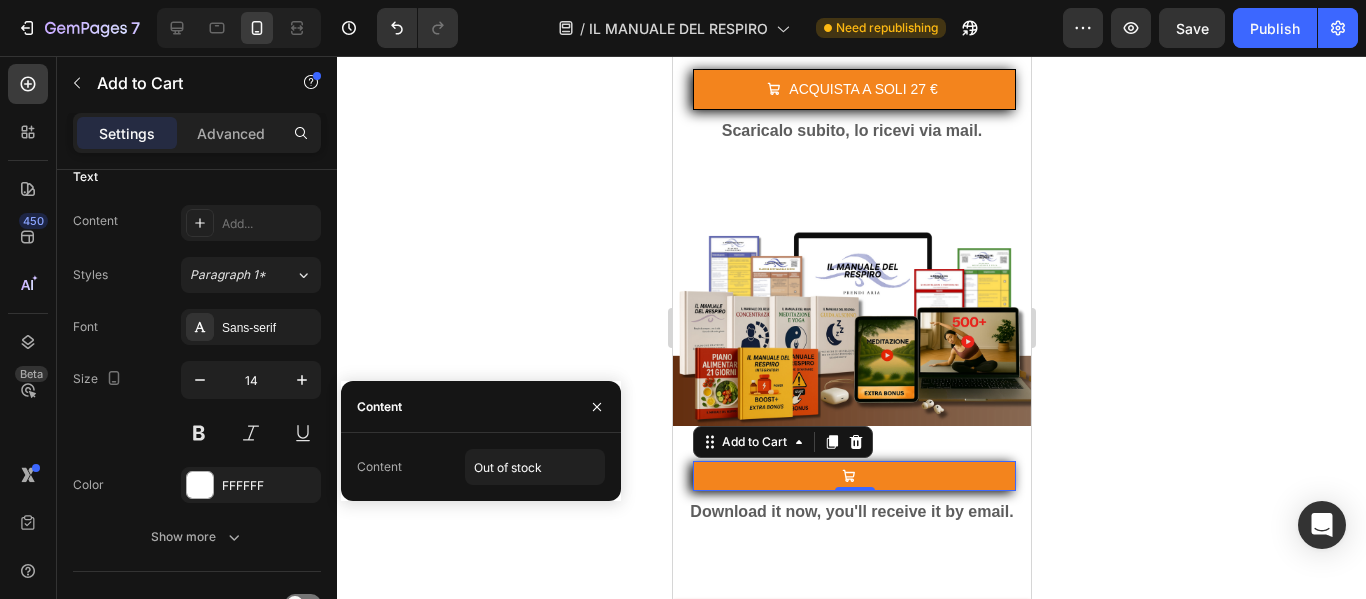 click at bounding box center [329, 899] 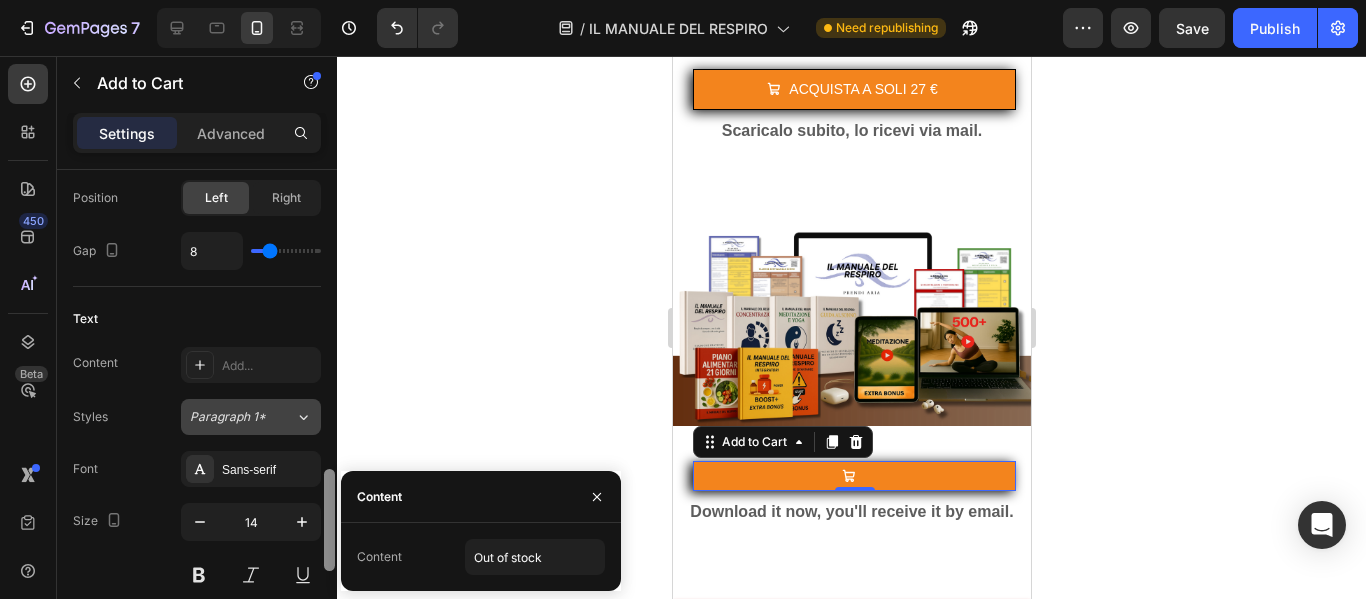 scroll, scrollTop: 908, scrollLeft: 0, axis: vertical 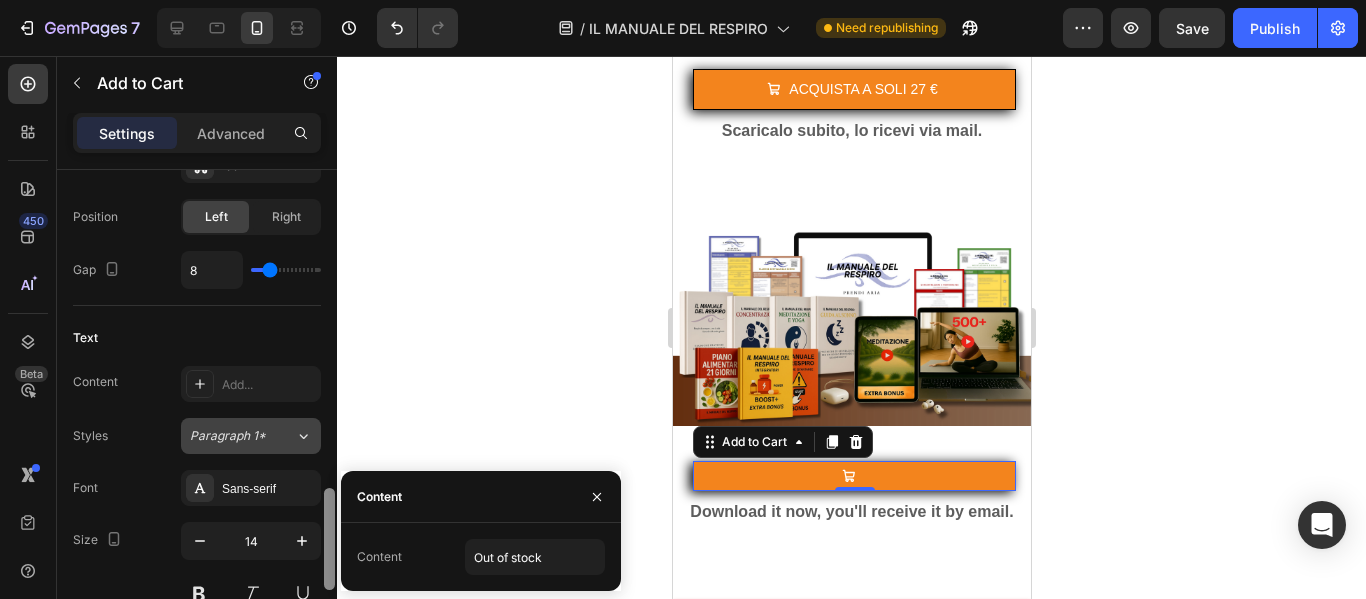 drag, startPoint x: 330, startPoint y: 457, endPoint x: 318, endPoint y: 423, distance: 36.05551 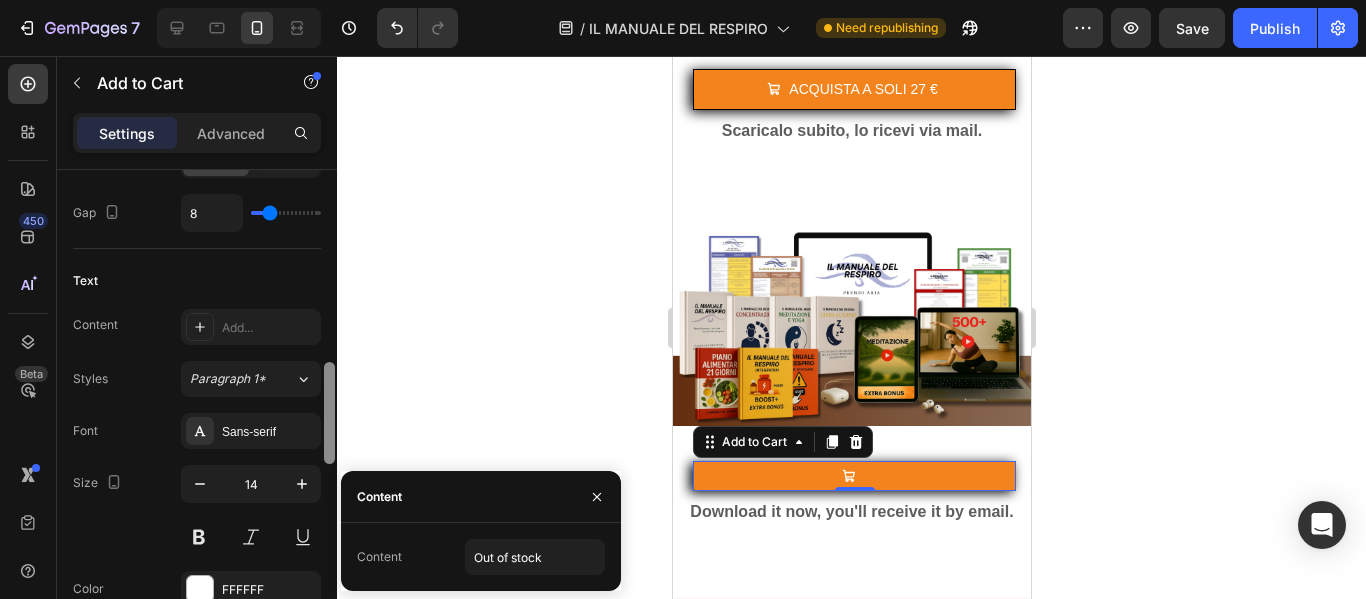 scroll, scrollTop: 1012, scrollLeft: 0, axis: vertical 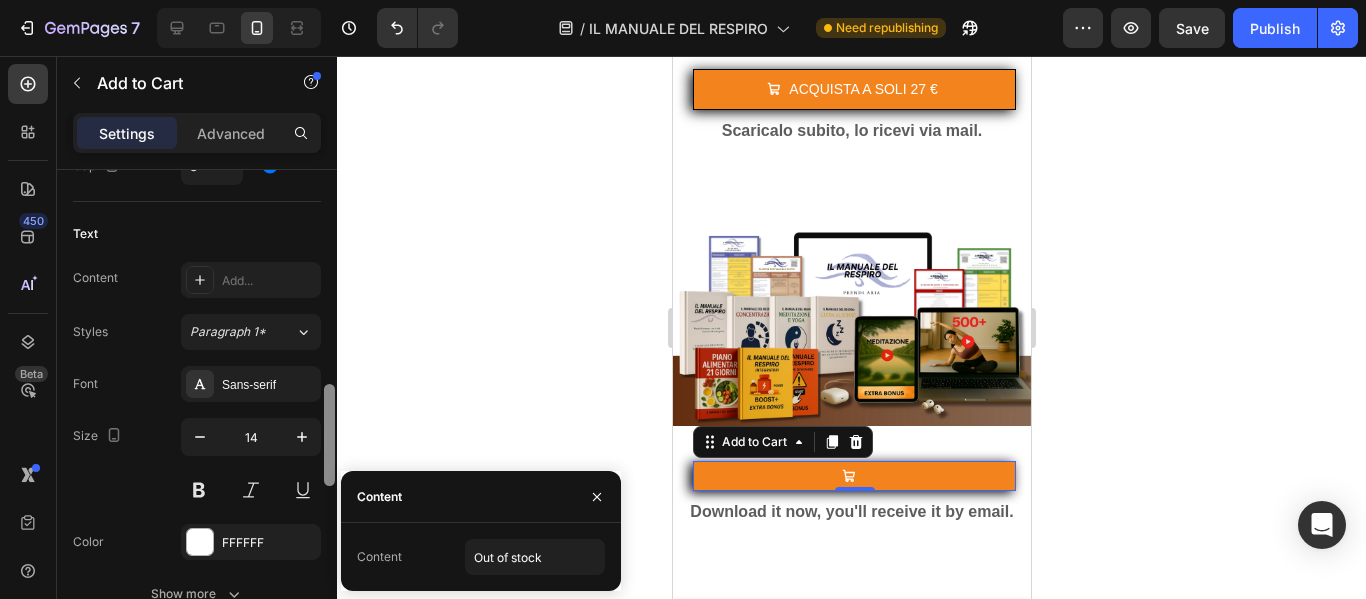 drag, startPoint x: 332, startPoint y: 382, endPoint x: 329, endPoint y: 404, distance: 22.203604 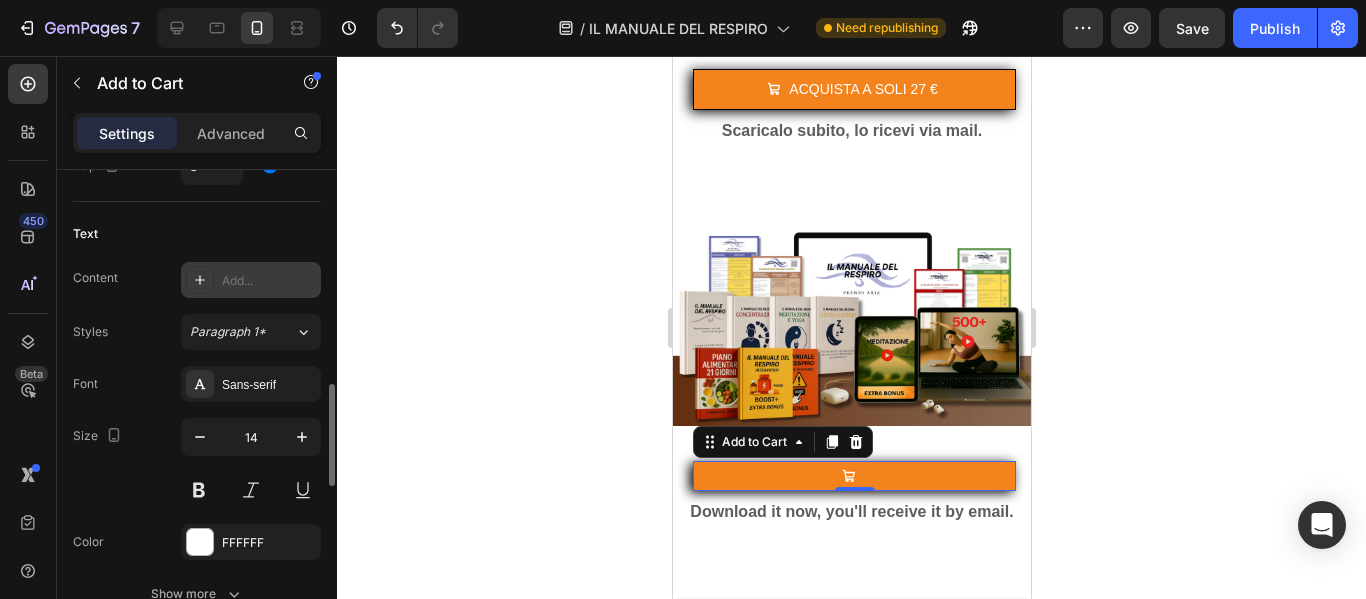 click on "Add..." at bounding box center (251, 280) 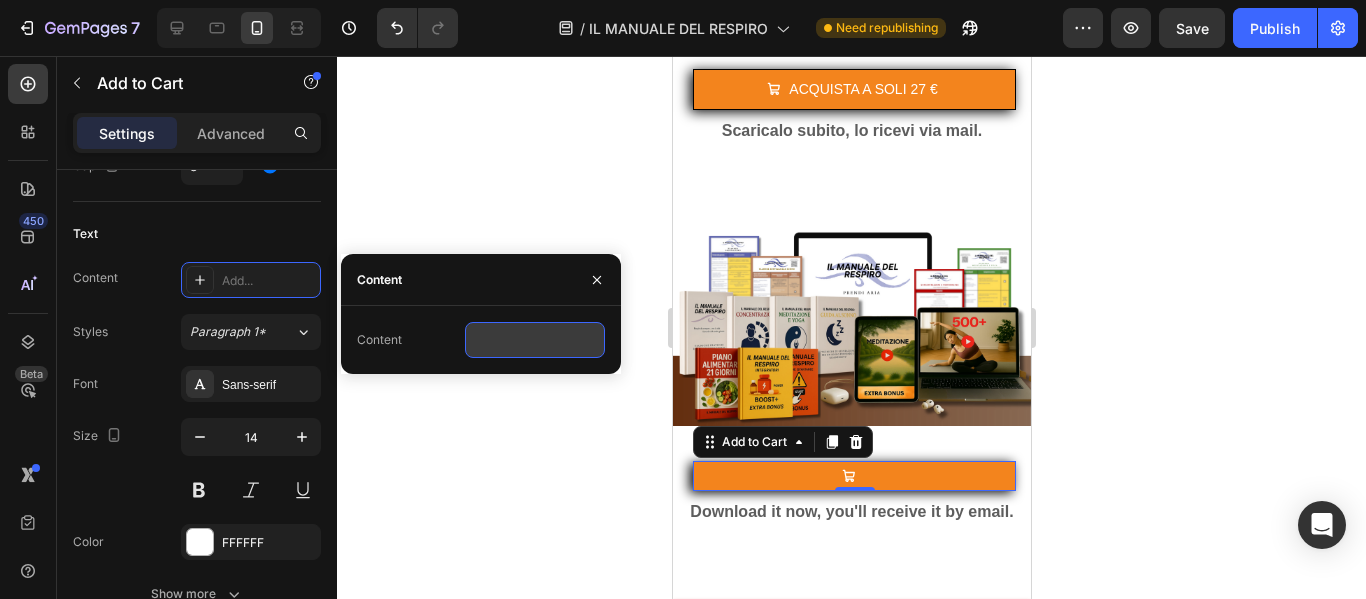 click at bounding box center (535, 340) 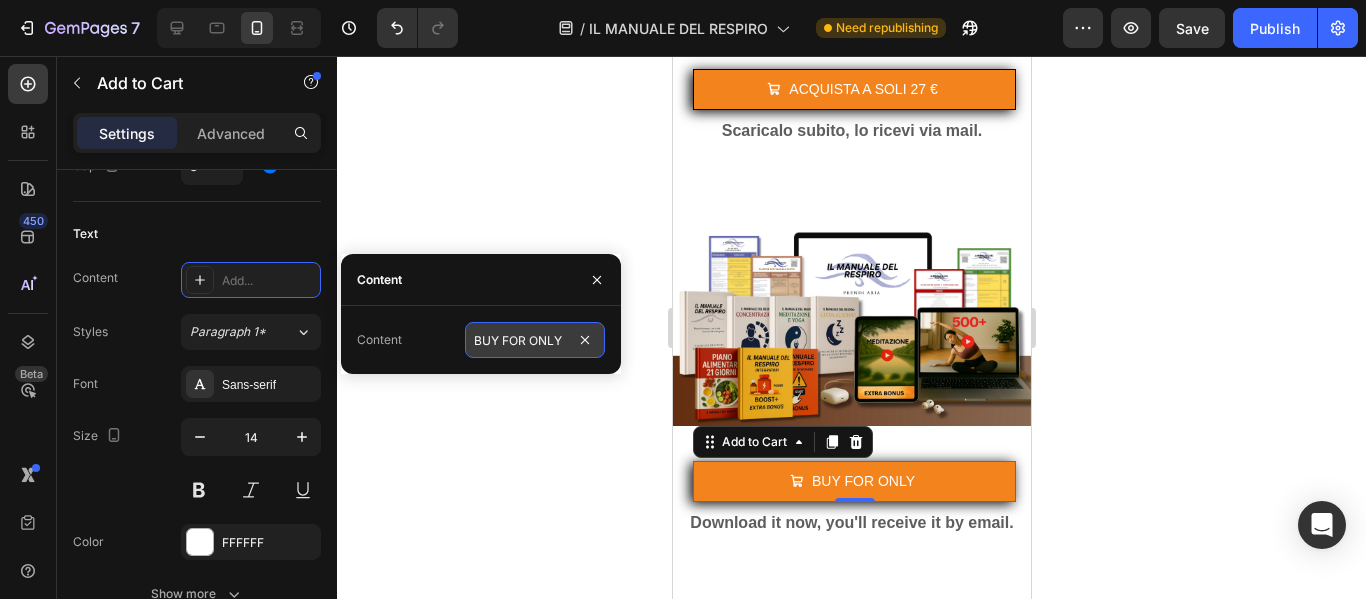 scroll, scrollTop: 0, scrollLeft: 1, axis: horizontal 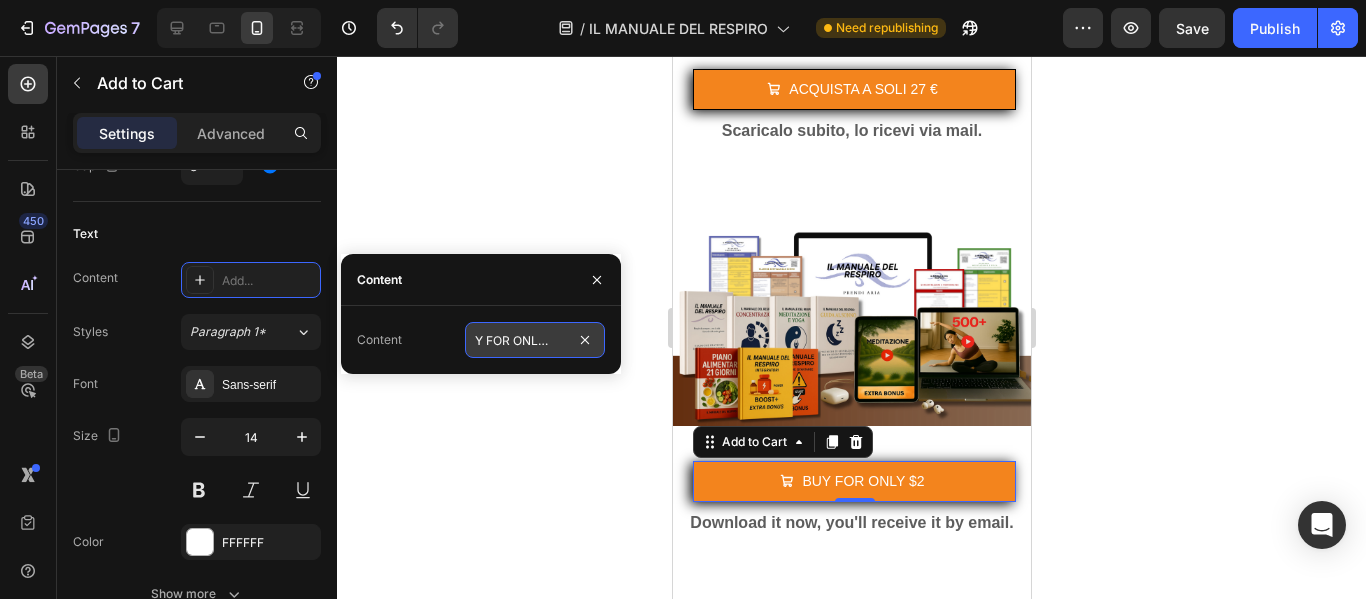 type on "BUY FOR ONLY $27" 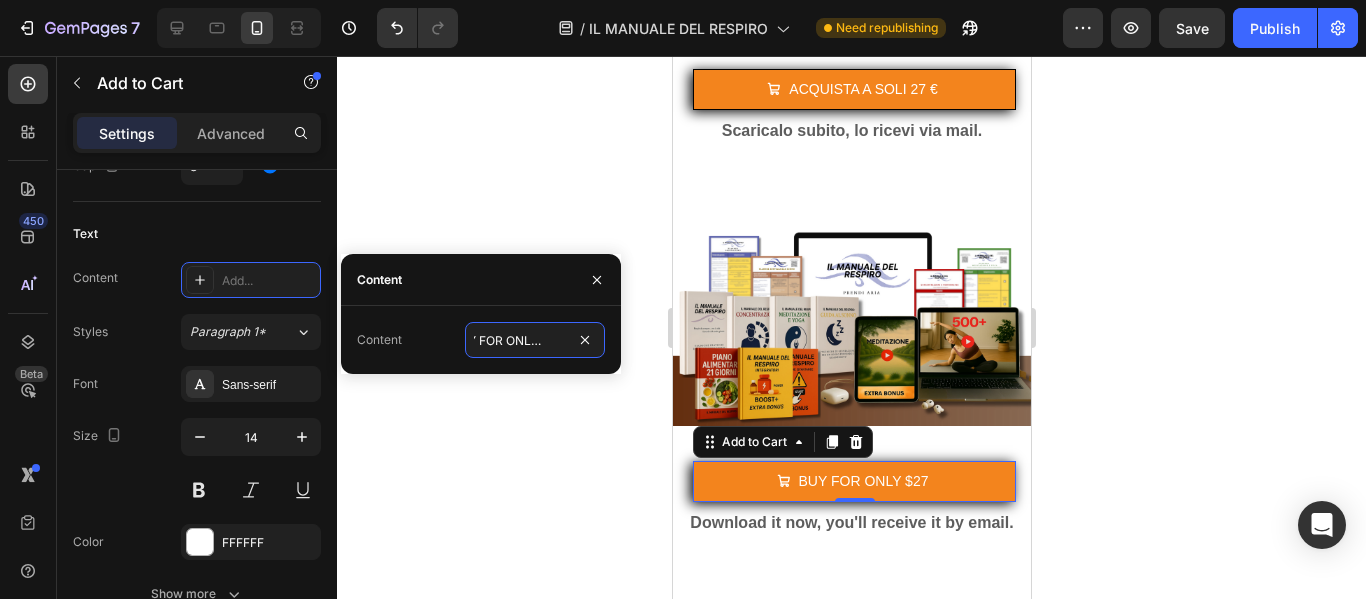 scroll, scrollTop: 0, scrollLeft: 0, axis: both 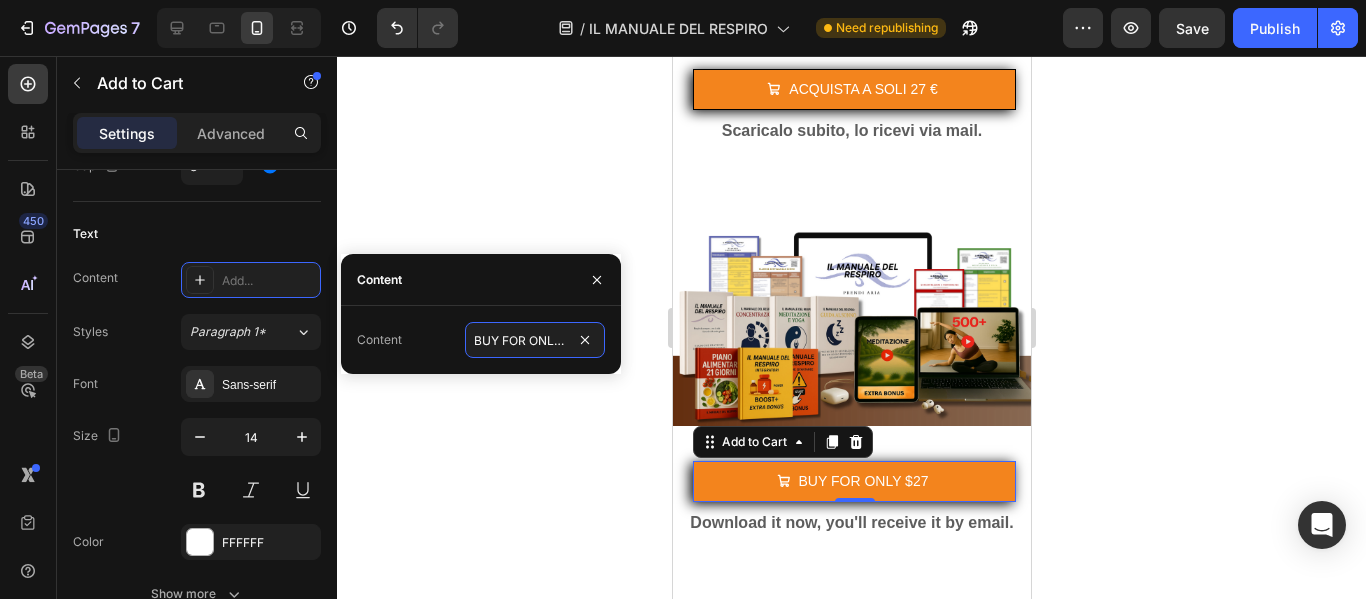 drag, startPoint x: 569, startPoint y: 342, endPoint x: 339, endPoint y: 338, distance: 230.03477 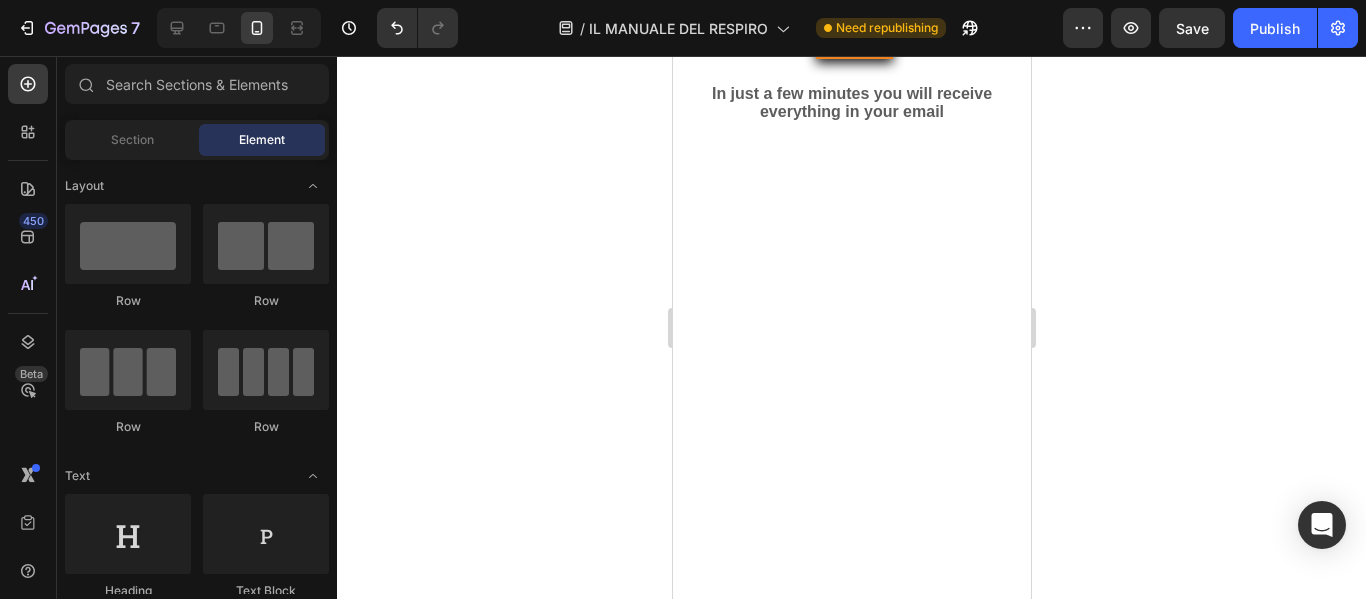scroll, scrollTop: 7019, scrollLeft: 0, axis: vertical 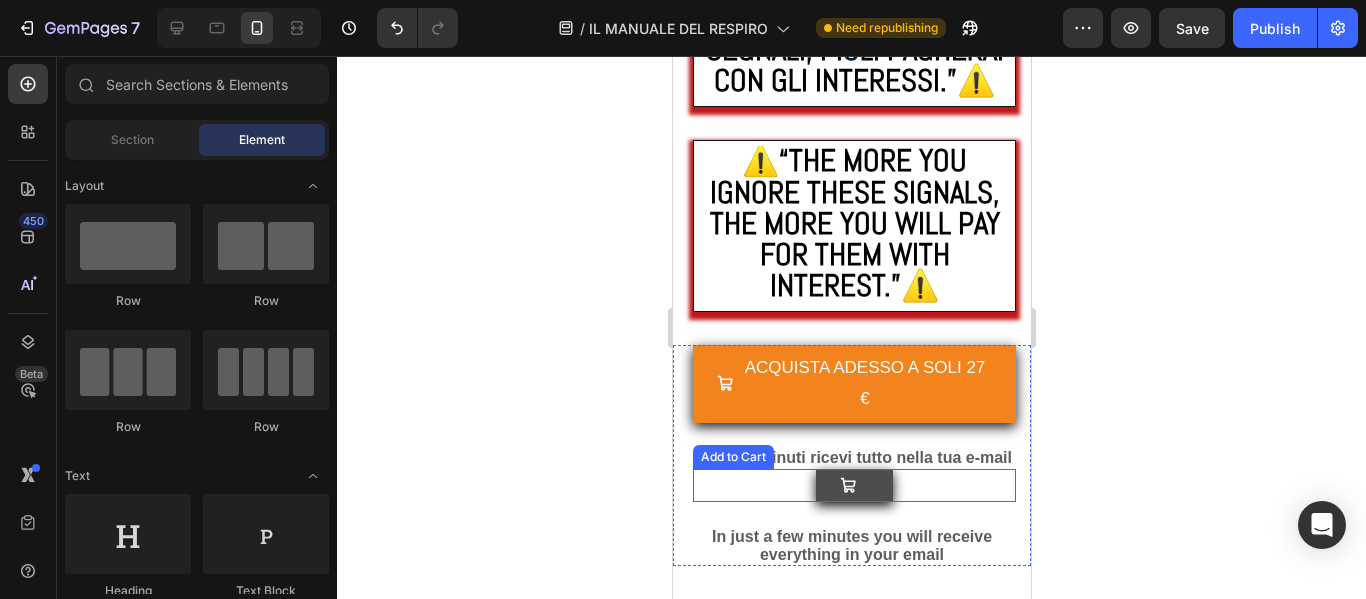 click 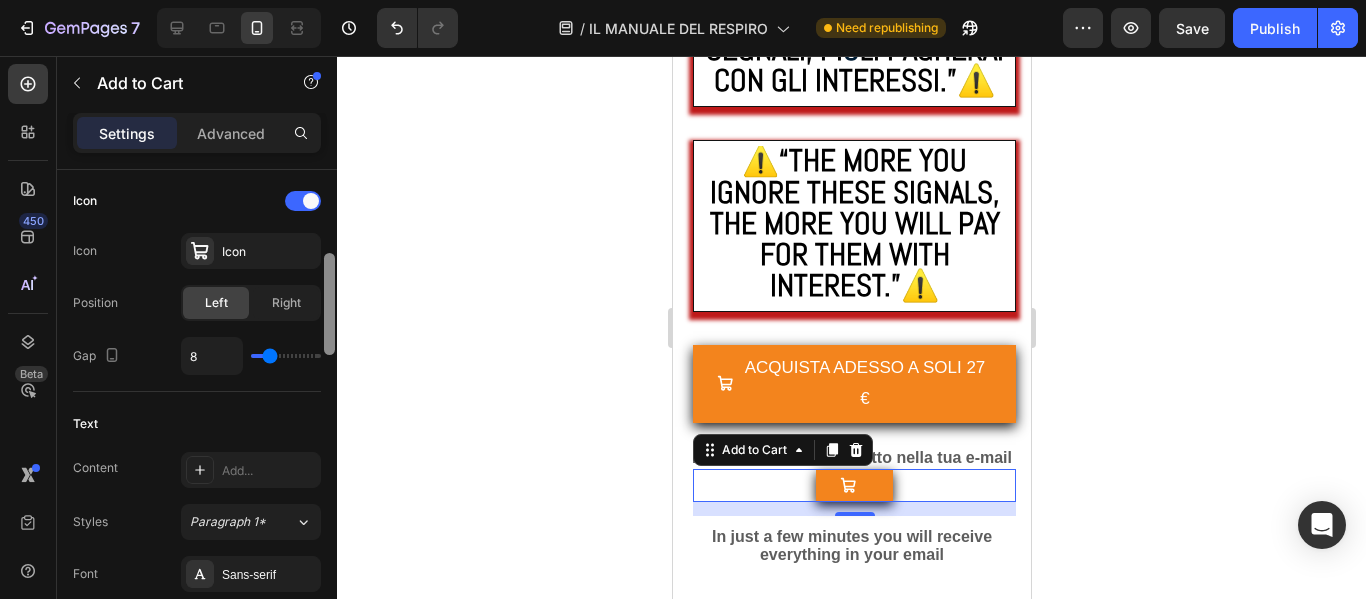 scroll, scrollTop: 846, scrollLeft: 0, axis: vertical 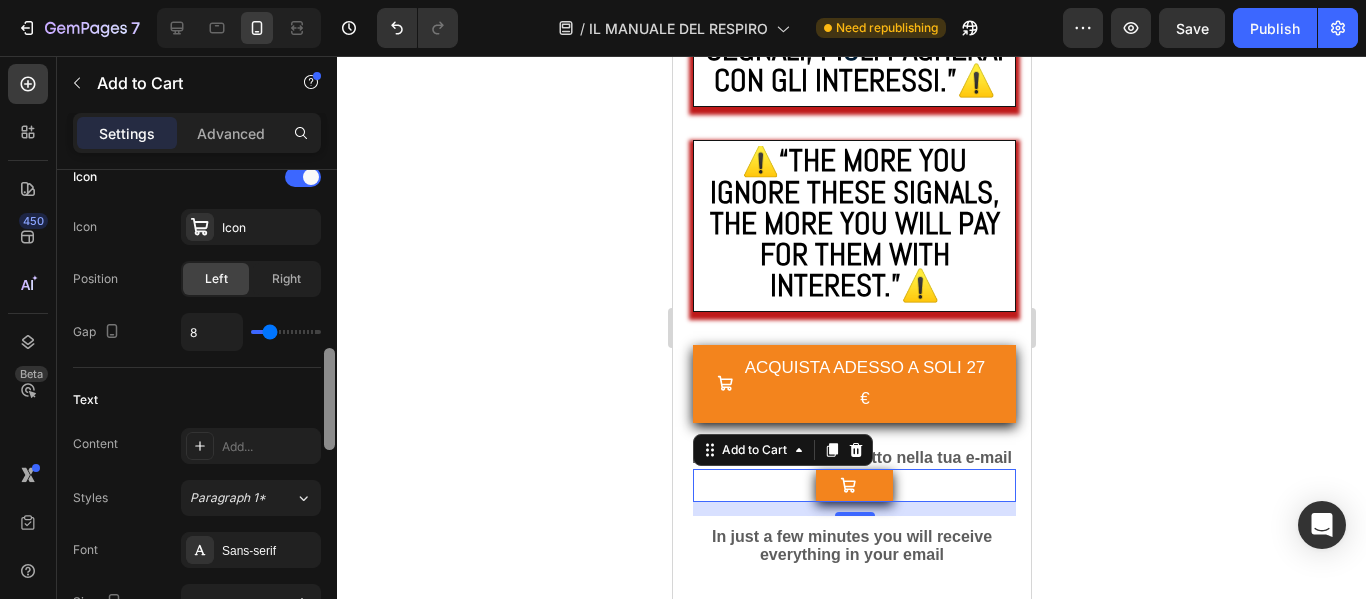drag, startPoint x: 325, startPoint y: 249, endPoint x: 334, endPoint y: 428, distance: 179.22612 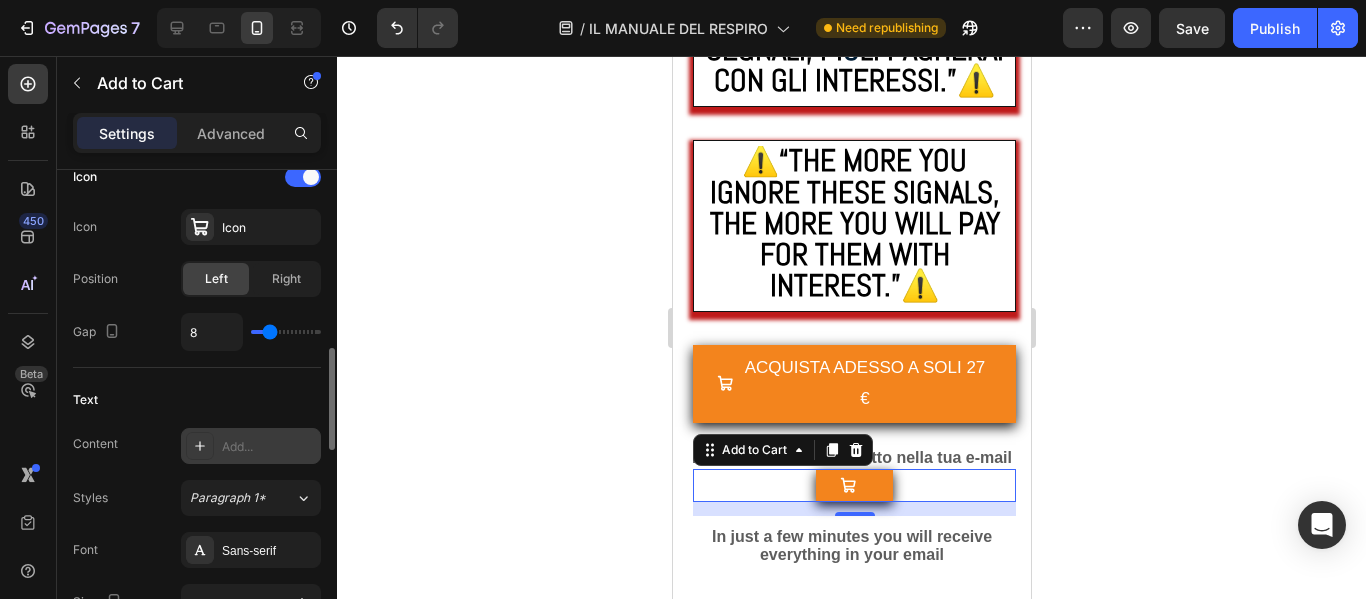 click on "Add..." at bounding box center (269, 447) 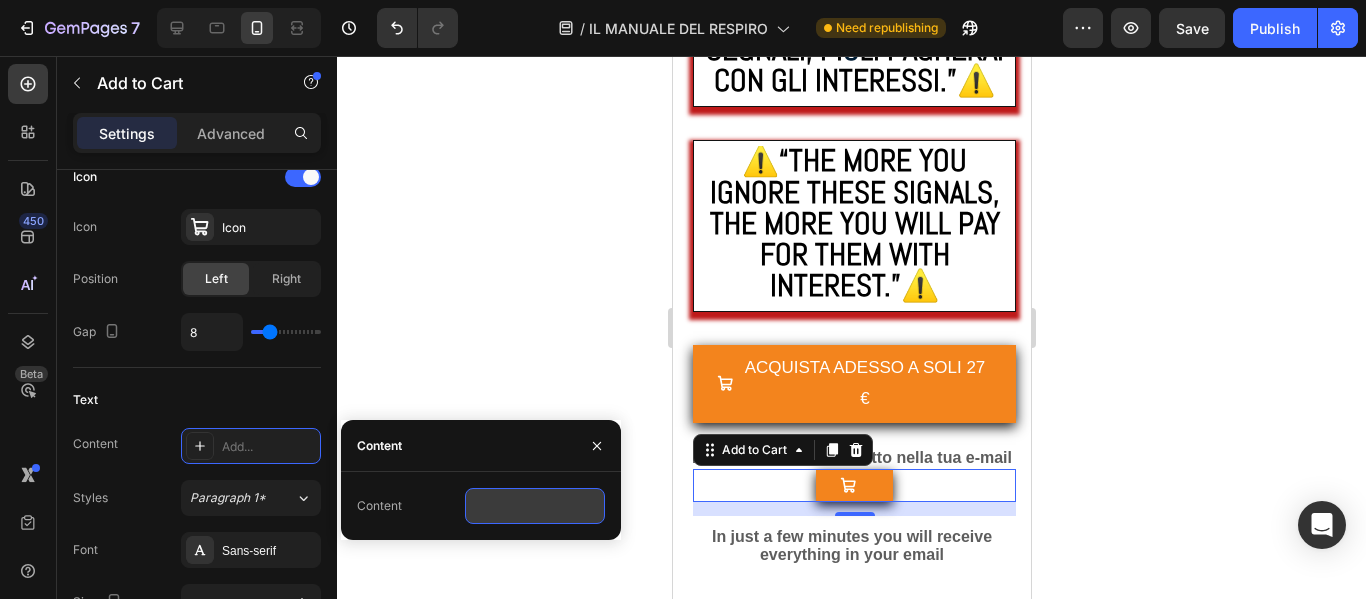 click at bounding box center [535, 506] 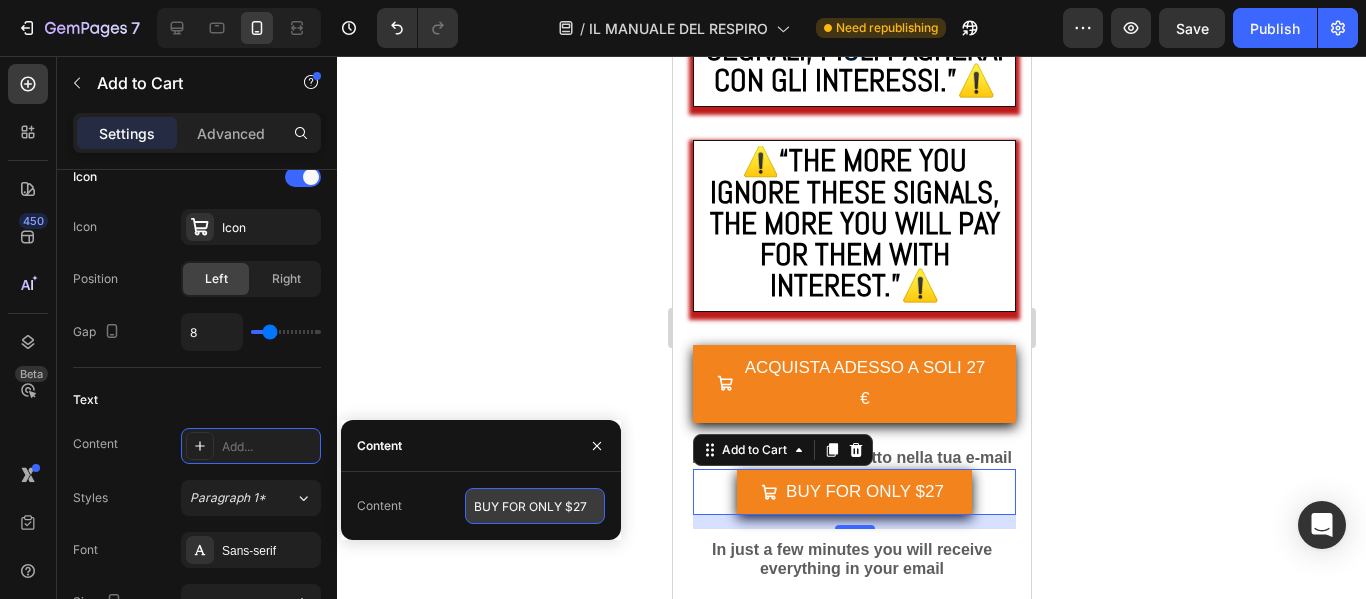 scroll, scrollTop: 0, scrollLeft: 23, axis: horizontal 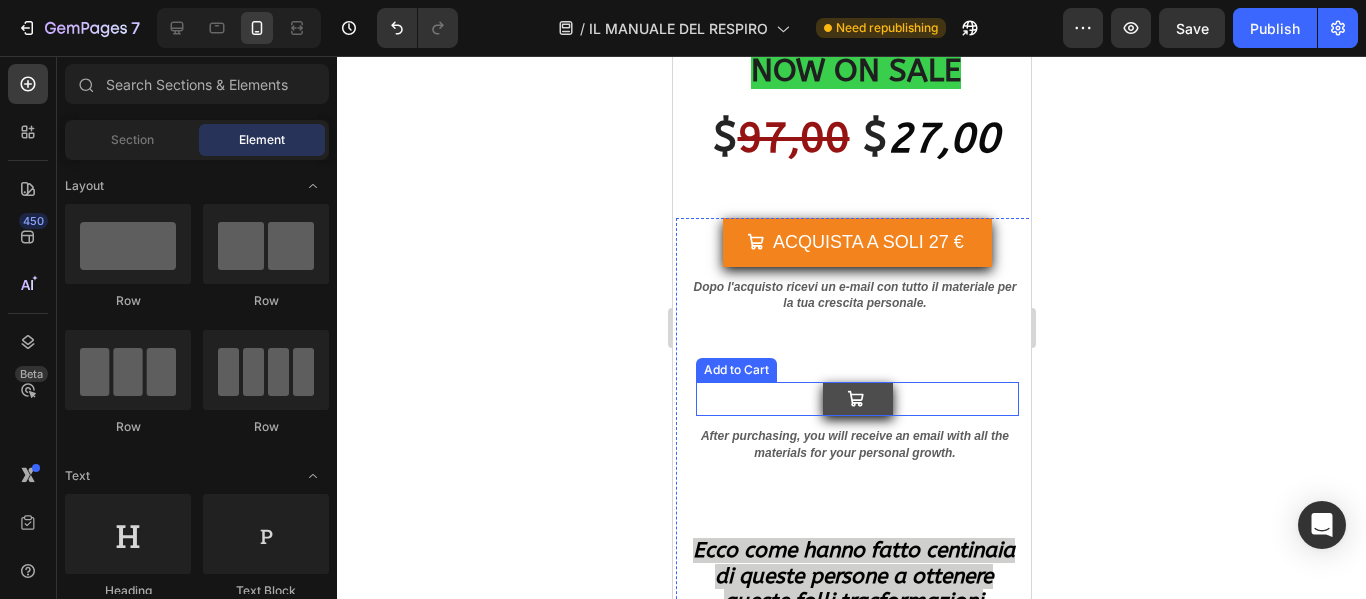 click 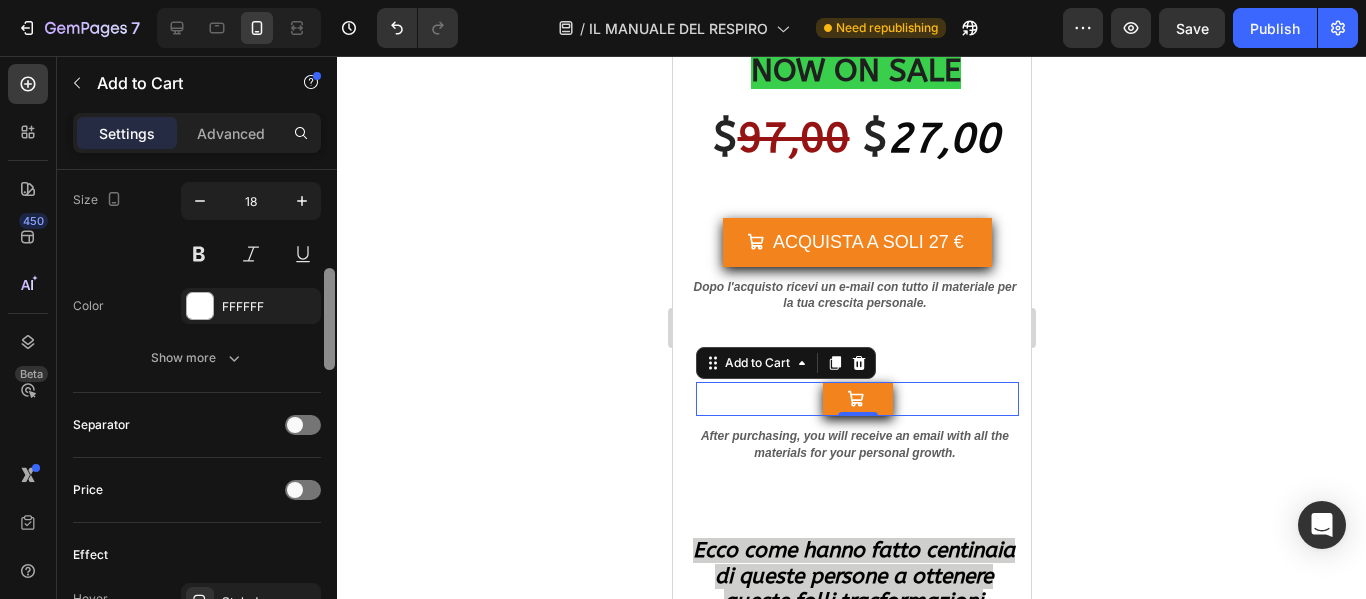 scroll, scrollTop: 1281, scrollLeft: 0, axis: vertical 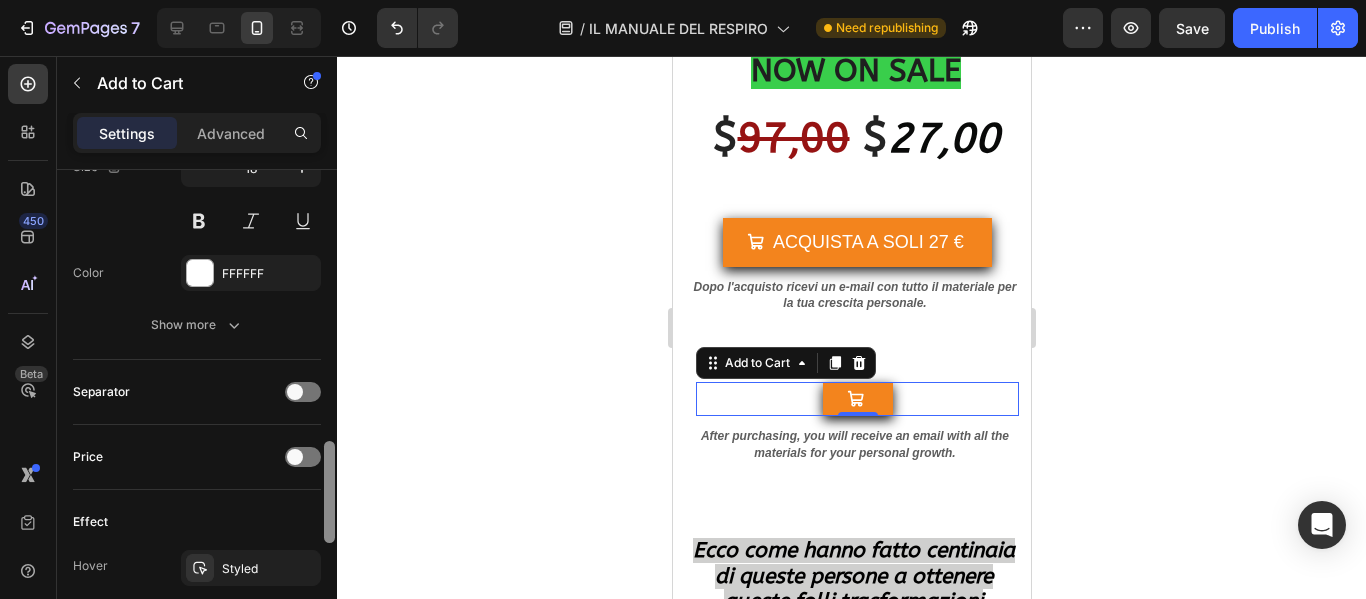 drag, startPoint x: 326, startPoint y: 233, endPoint x: 325, endPoint y: 504, distance: 271.00183 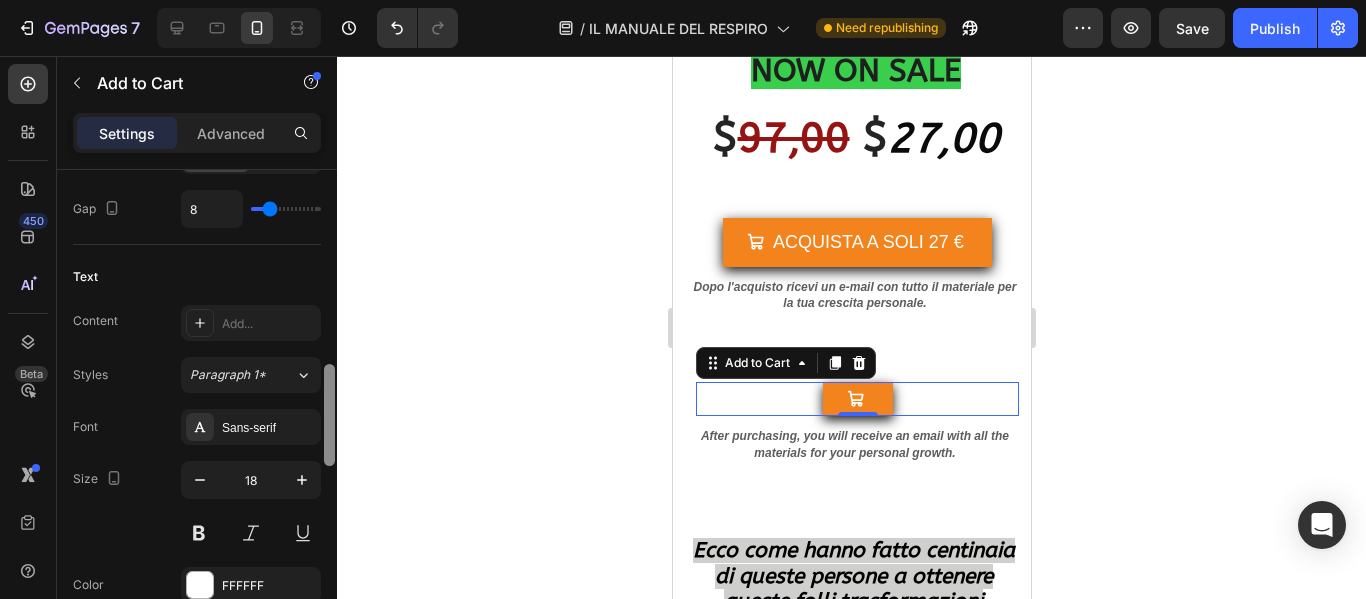 scroll, scrollTop: 955, scrollLeft: 0, axis: vertical 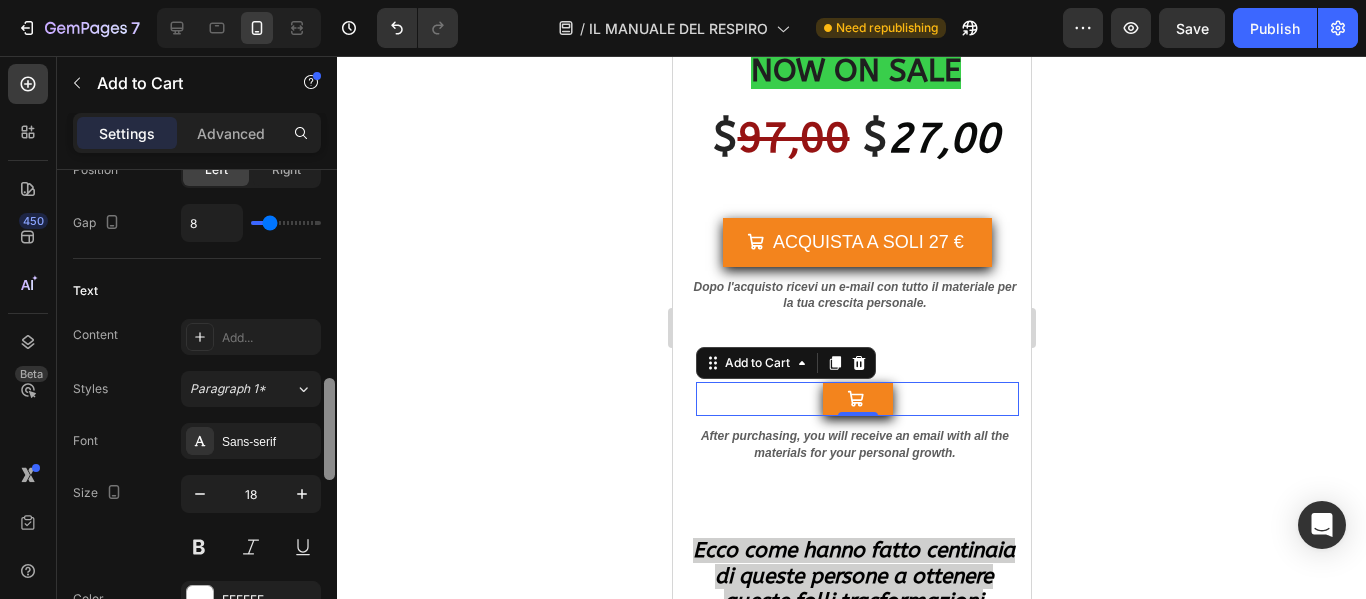 drag, startPoint x: 325, startPoint y: 504, endPoint x: 335, endPoint y: 435, distance: 69.72087 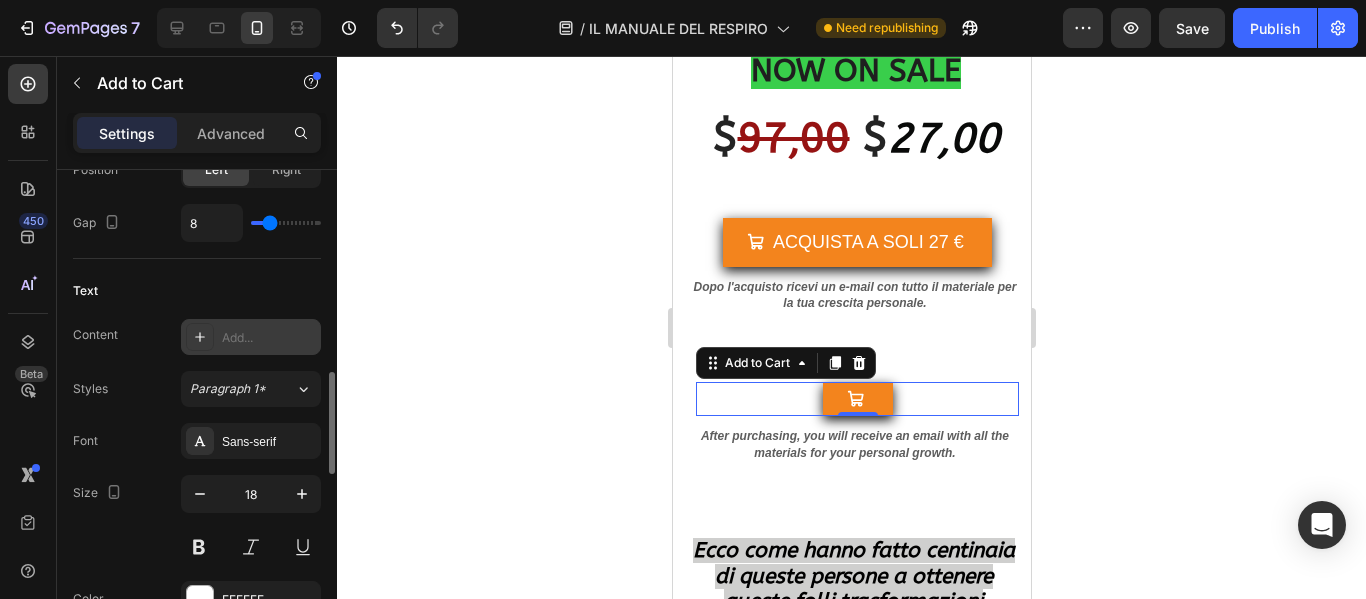 click on "Add..." at bounding box center (251, 337) 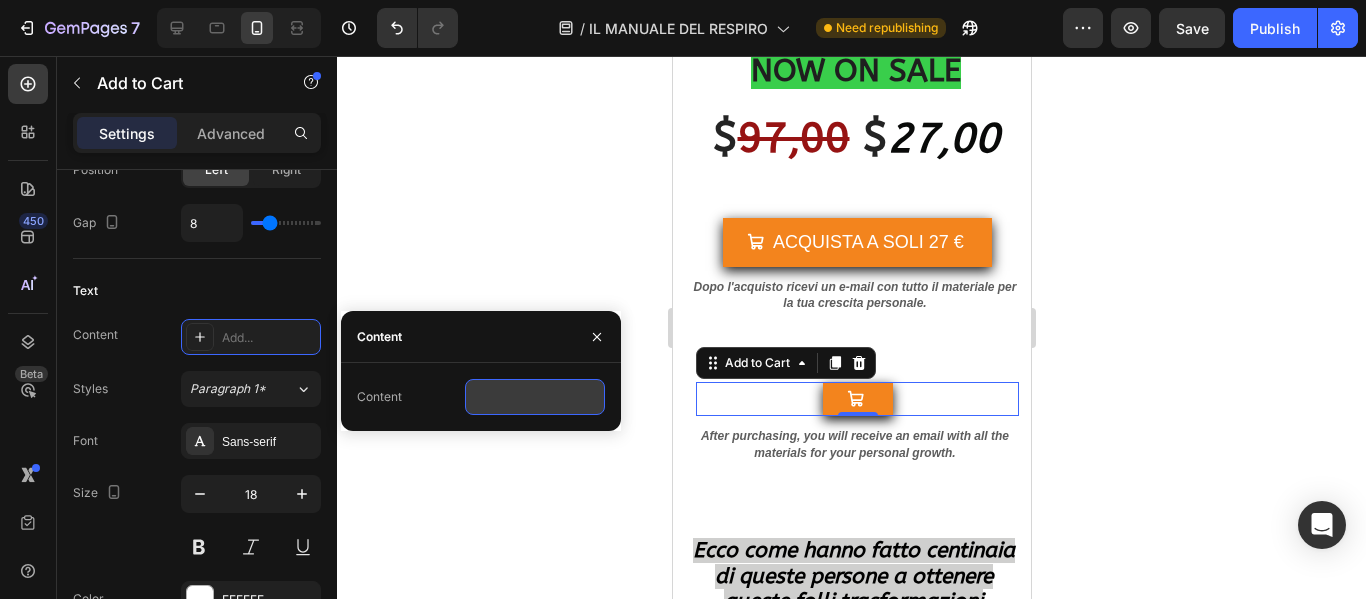 click at bounding box center (535, 397) 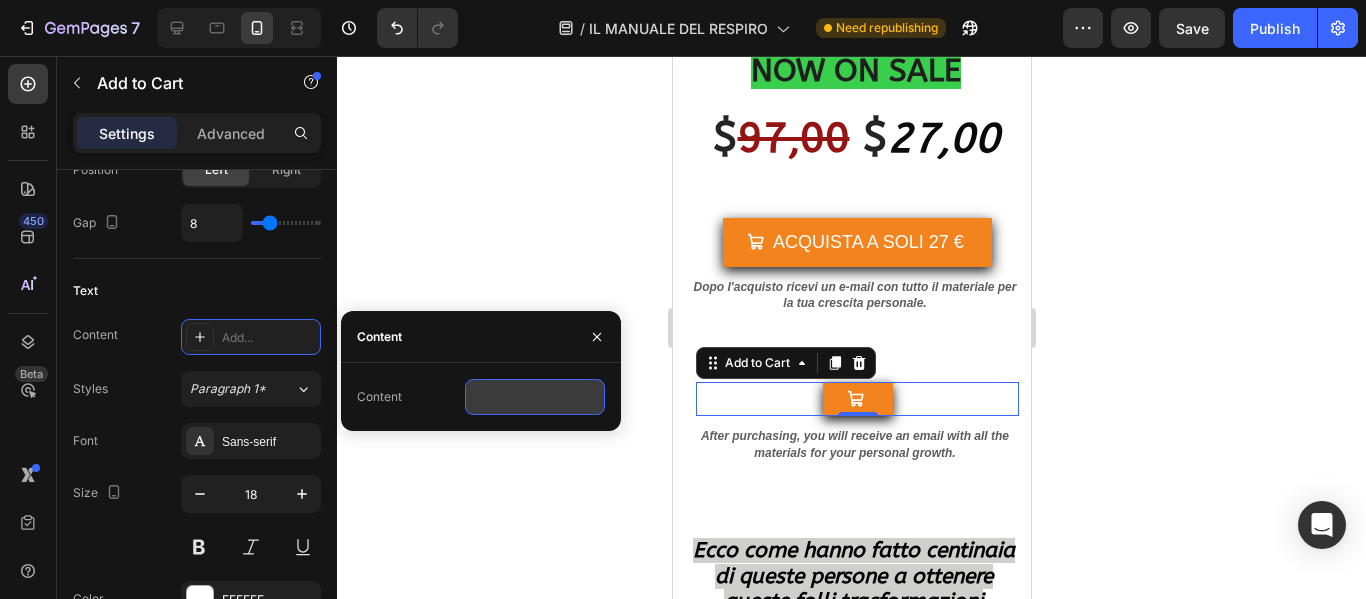 paste on "BUY FOR ONLY $27" 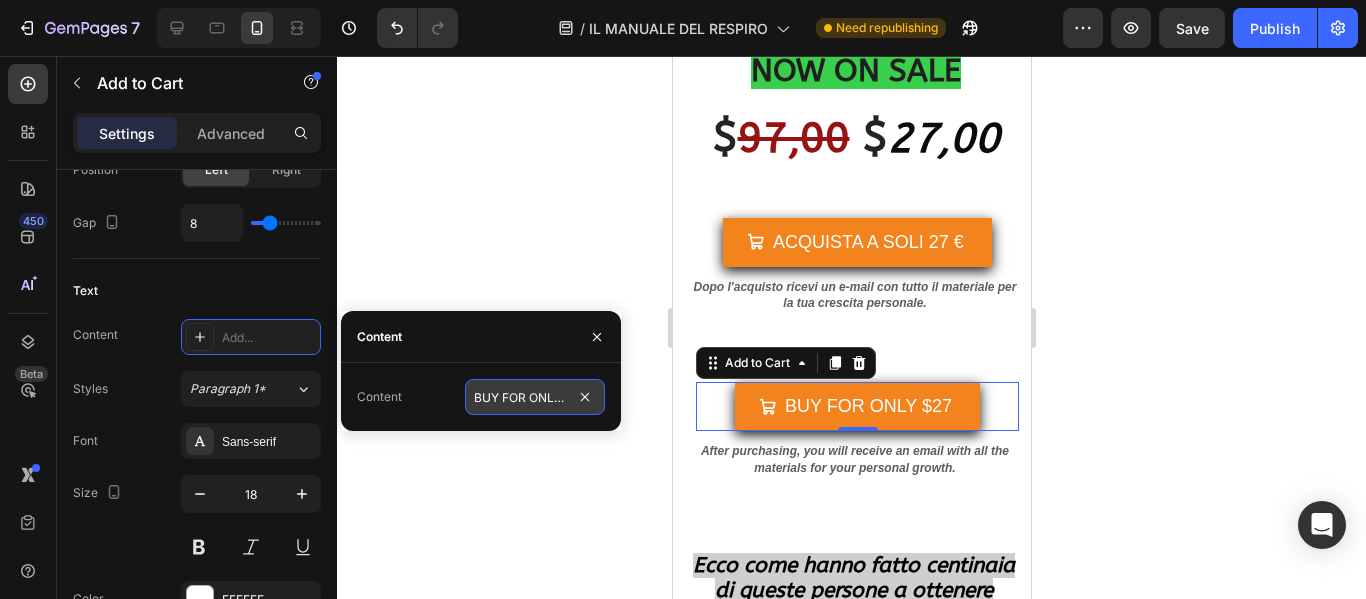 scroll, scrollTop: 0, scrollLeft: 23, axis: horizontal 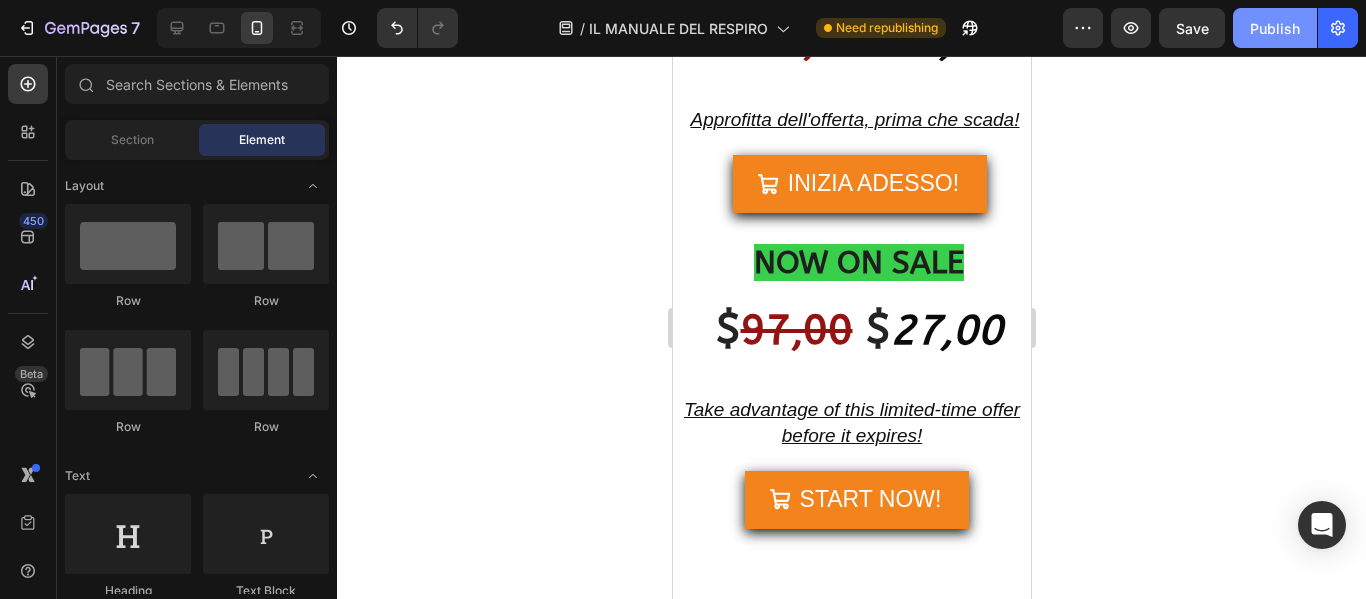 click on "Publish" at bounding box center [1275, 28] 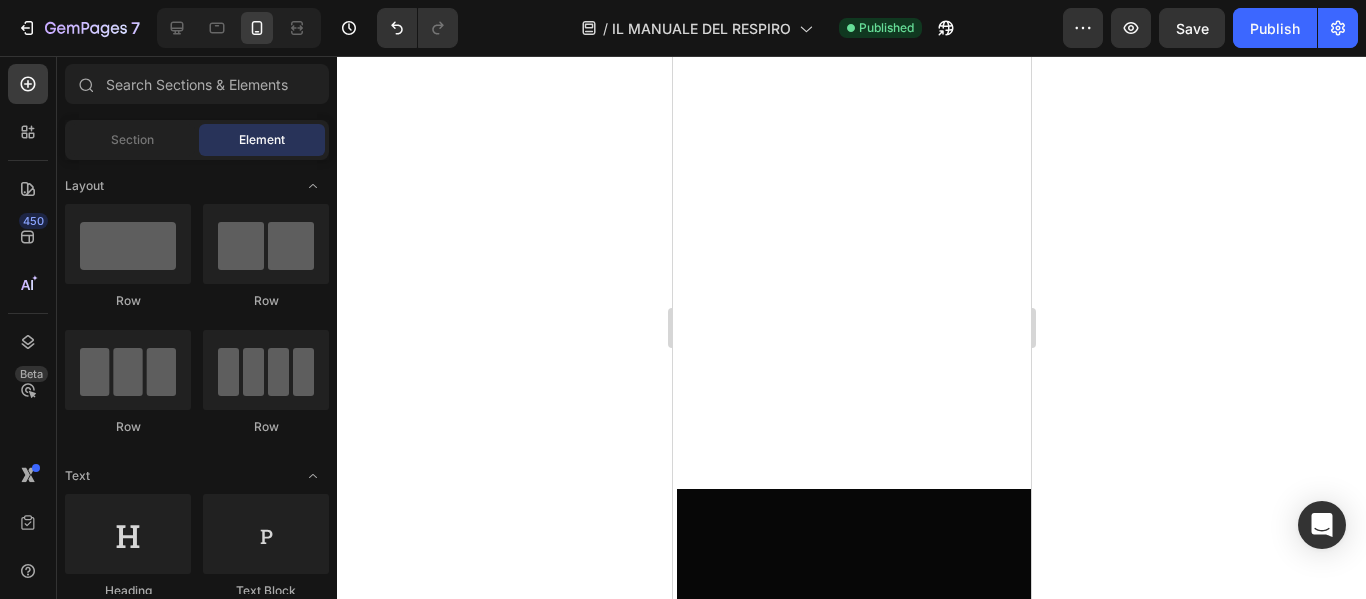 scroll, scrollTop: 0, scrollLeft: 0, axis: both 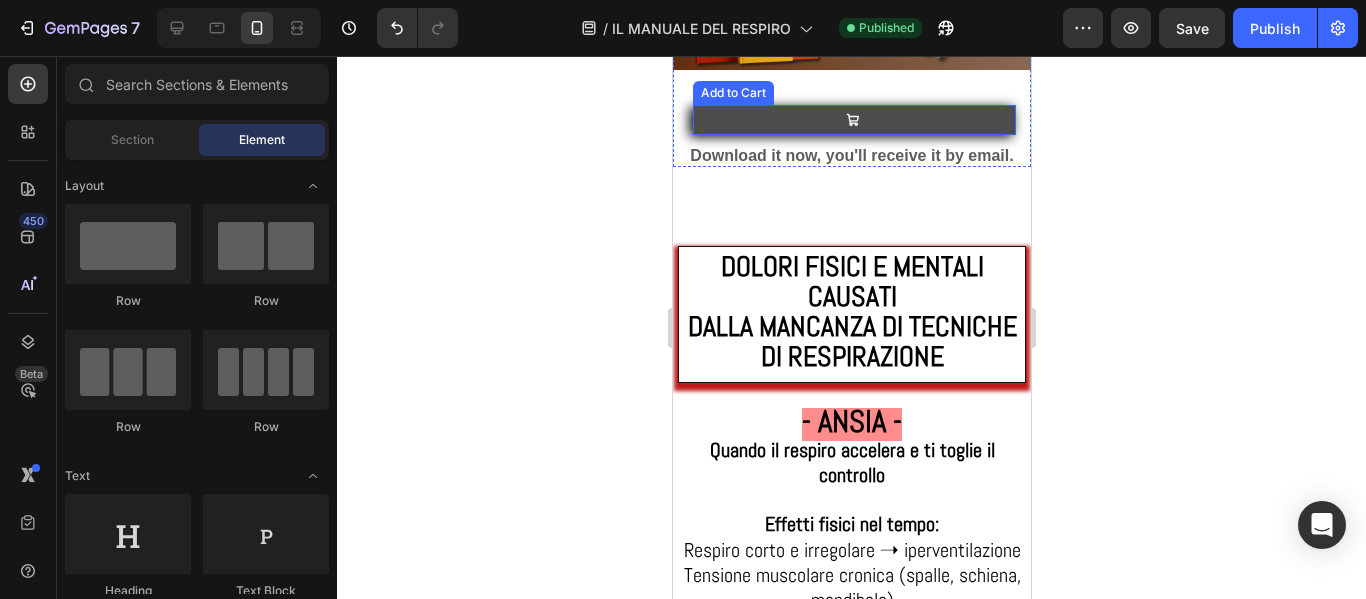 click at bounding box center (853, 120) 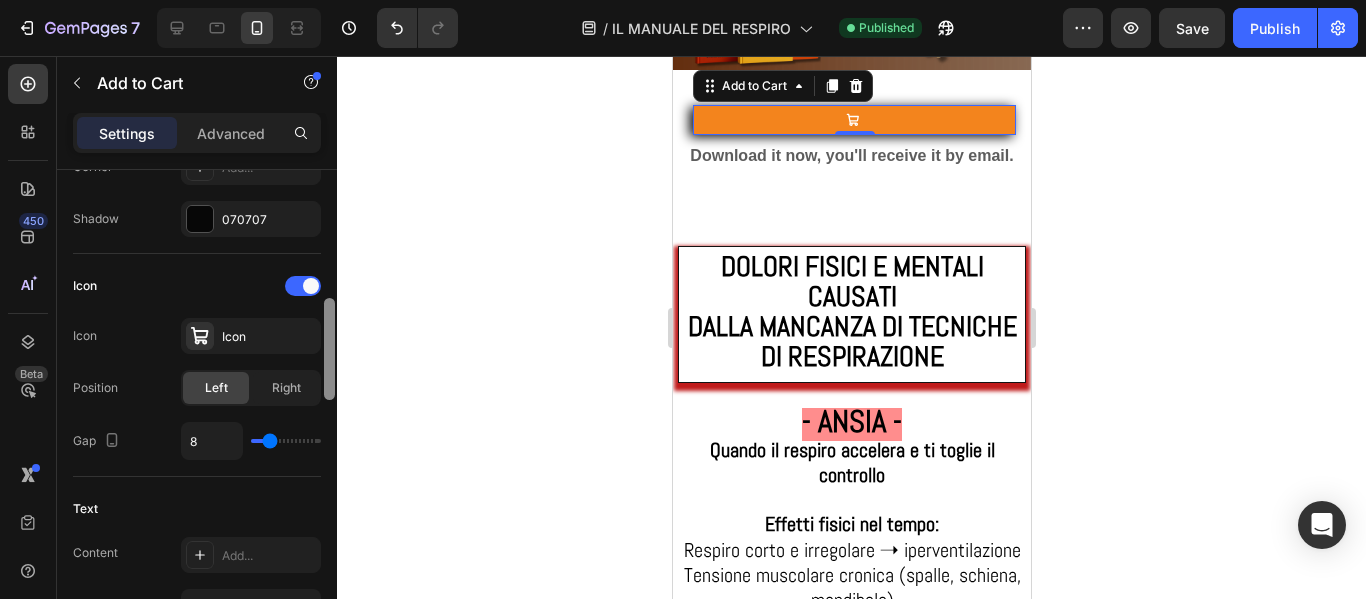 scroll, scrollTop: 761, scrollLeft: 0, axis: vertical 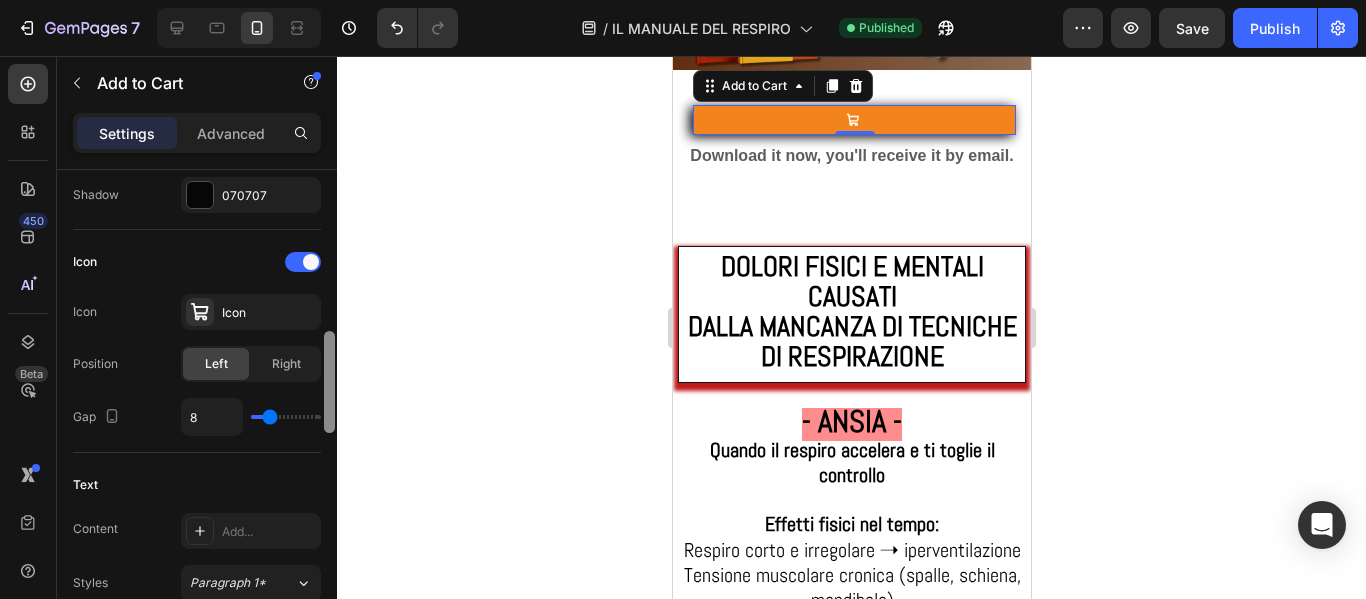 drag, startPoint x: 334, startPoint y: 230, endPoint x: 327, endPoint y: 391, distance: 161.1521 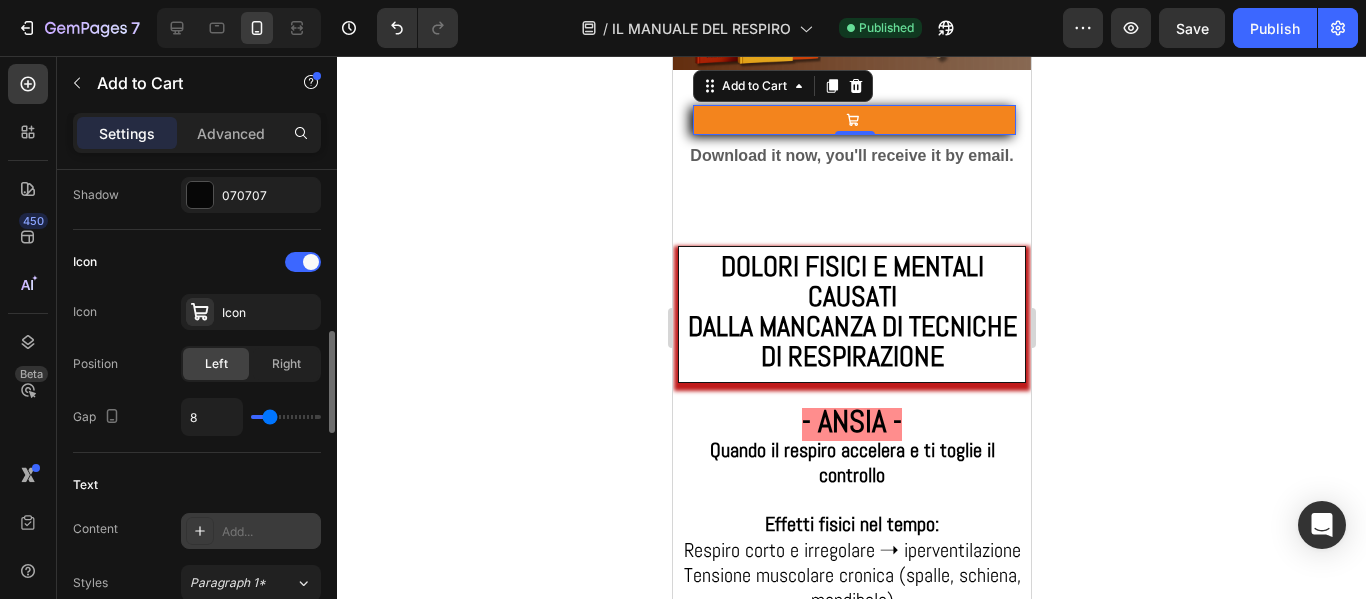 click on "Add..." at bounding box center (251, 531) 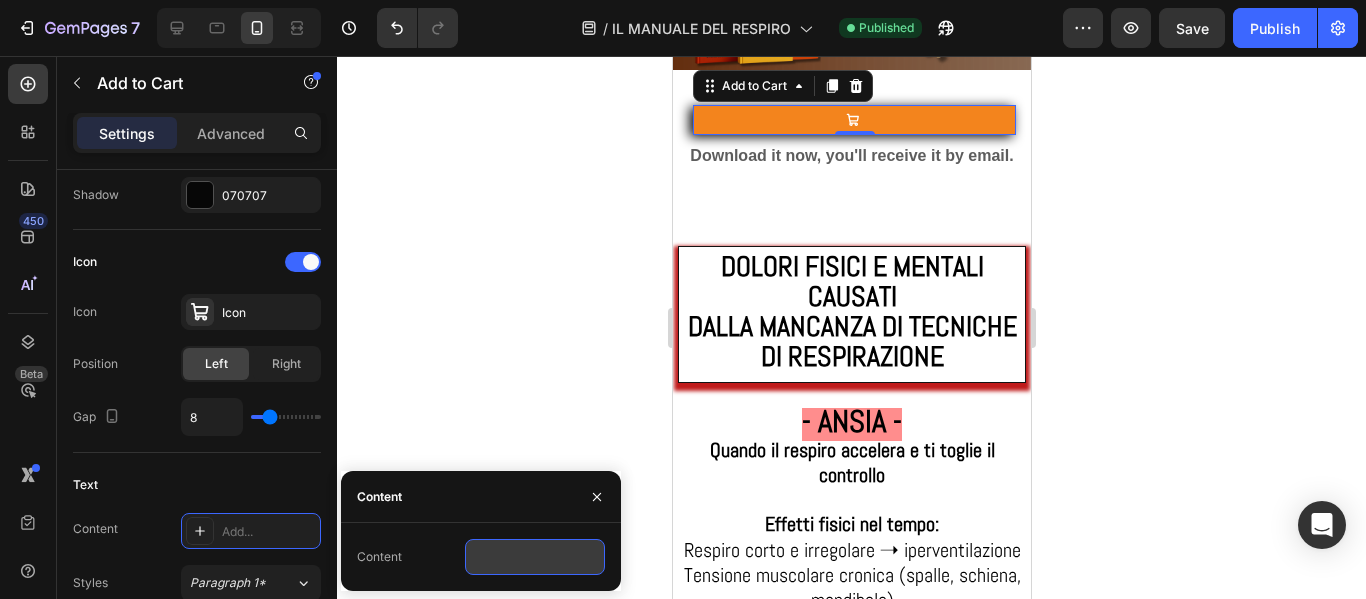 click at bounding box center [535, 557] 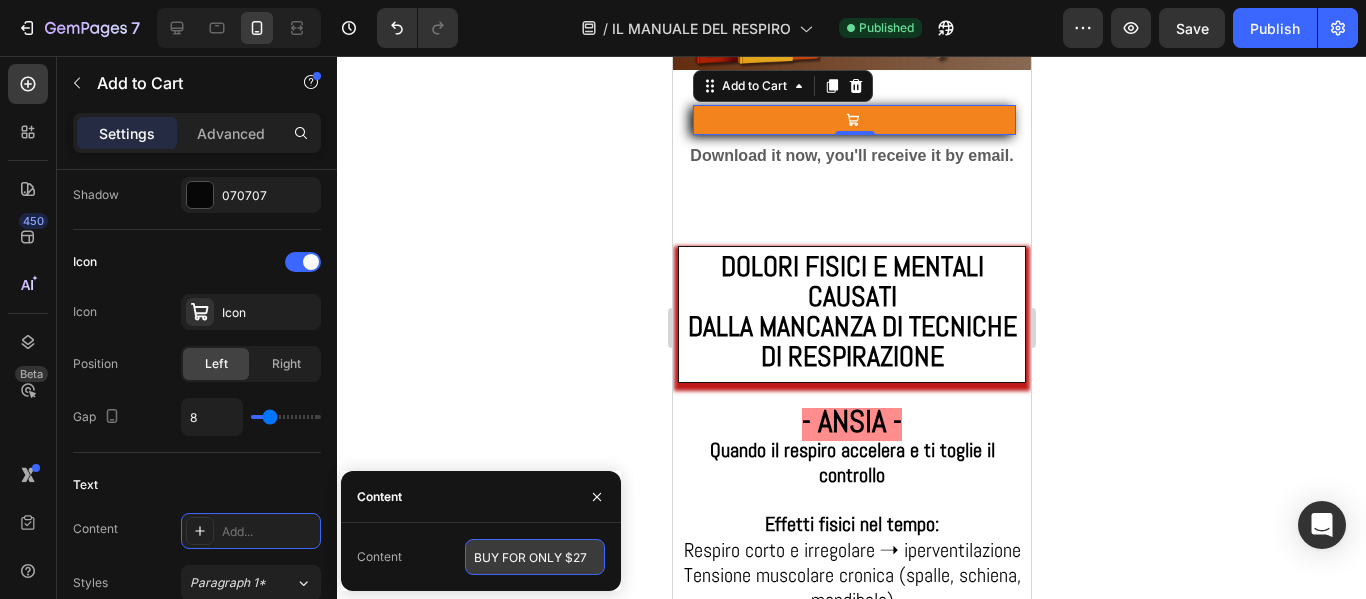 scroll, scrollTop: 0, scrollLeft: 23, axis: horizontal 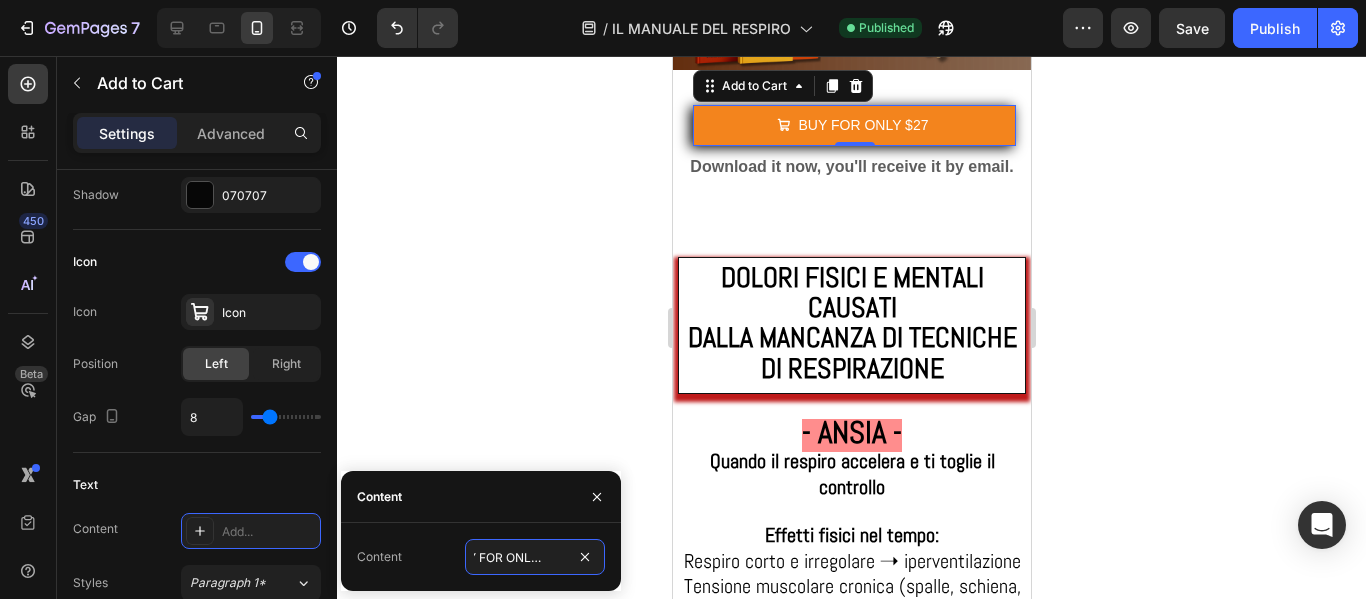 type on "BUY FOR ONLY $27" 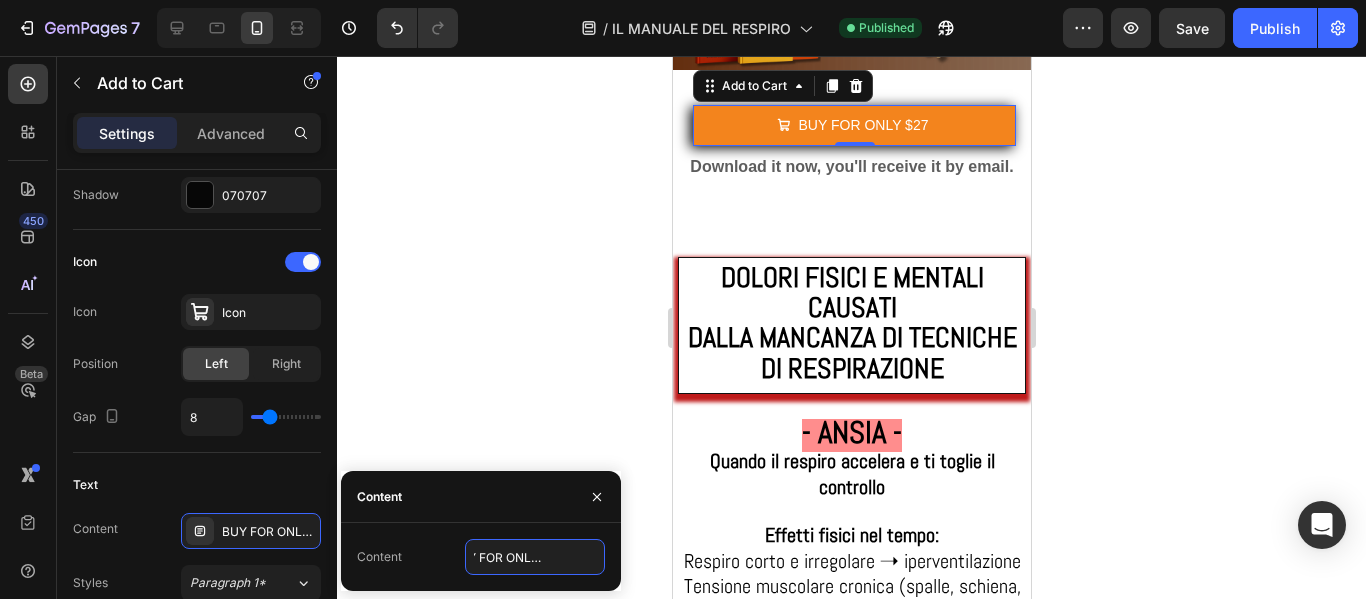 scroll, scrollTop: 1645, scrollLeft: 0, axis: vertical 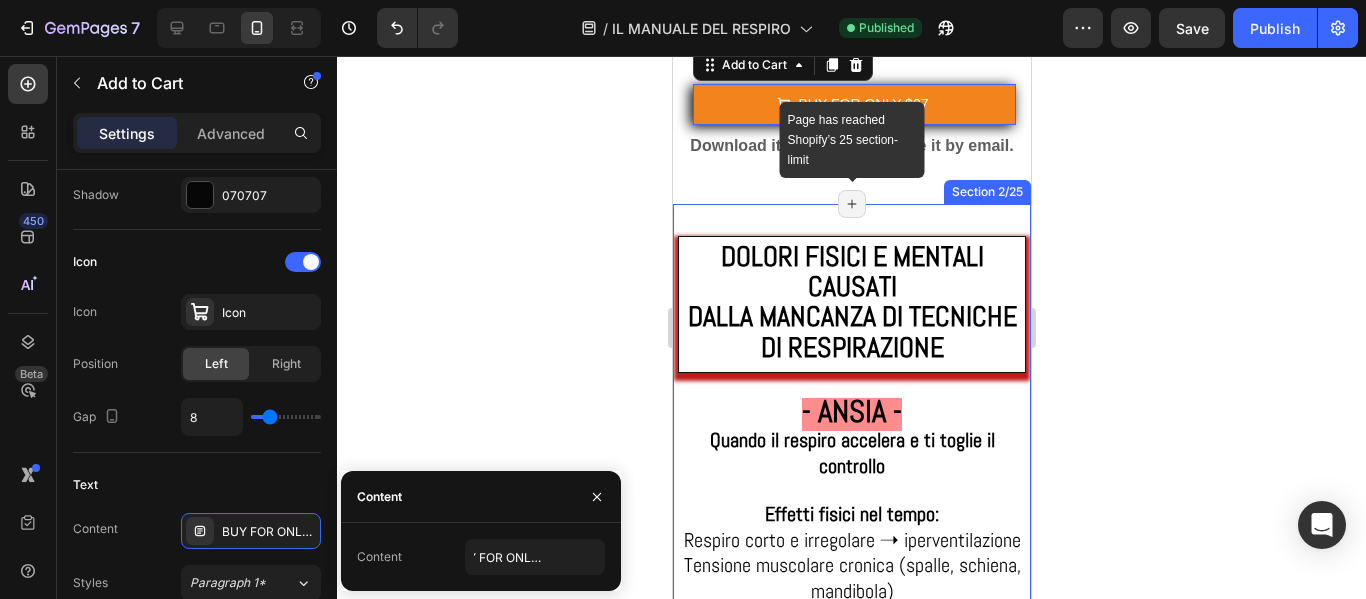 click on "Page has reached Shopify’s 25 section-limit" at bounding box center [851, 204] 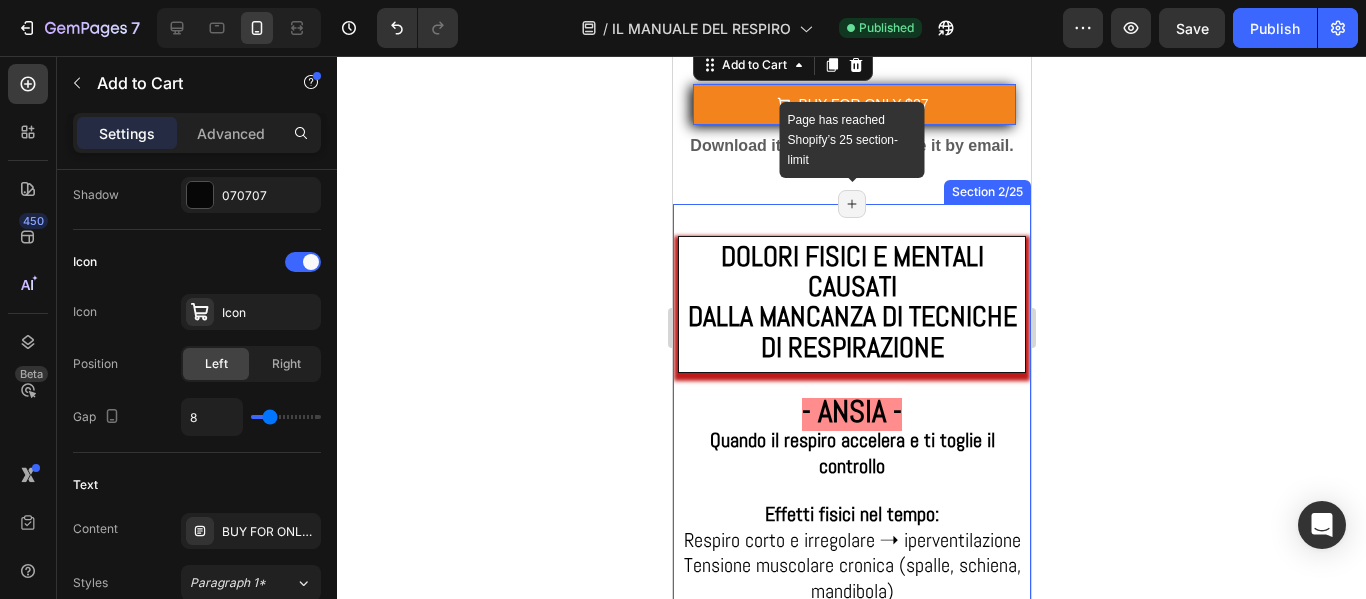 scroll, scrollTop: 0, scrollLeft: 0, axis: both 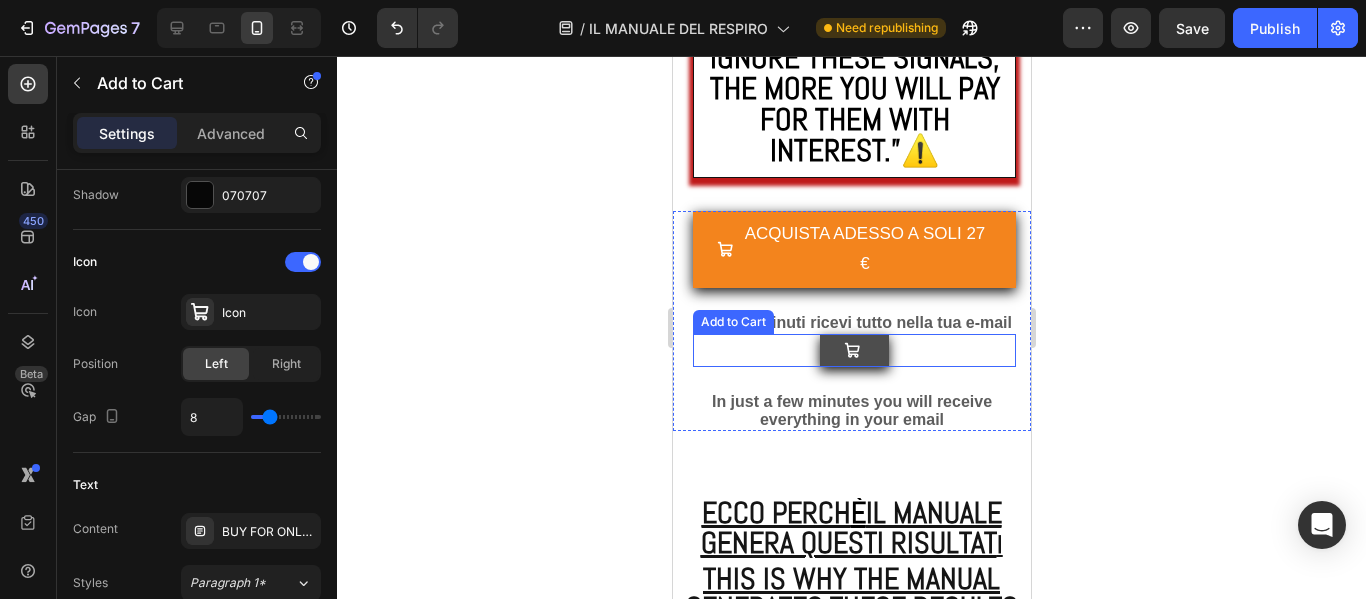 click at bounding box center [853, 350] 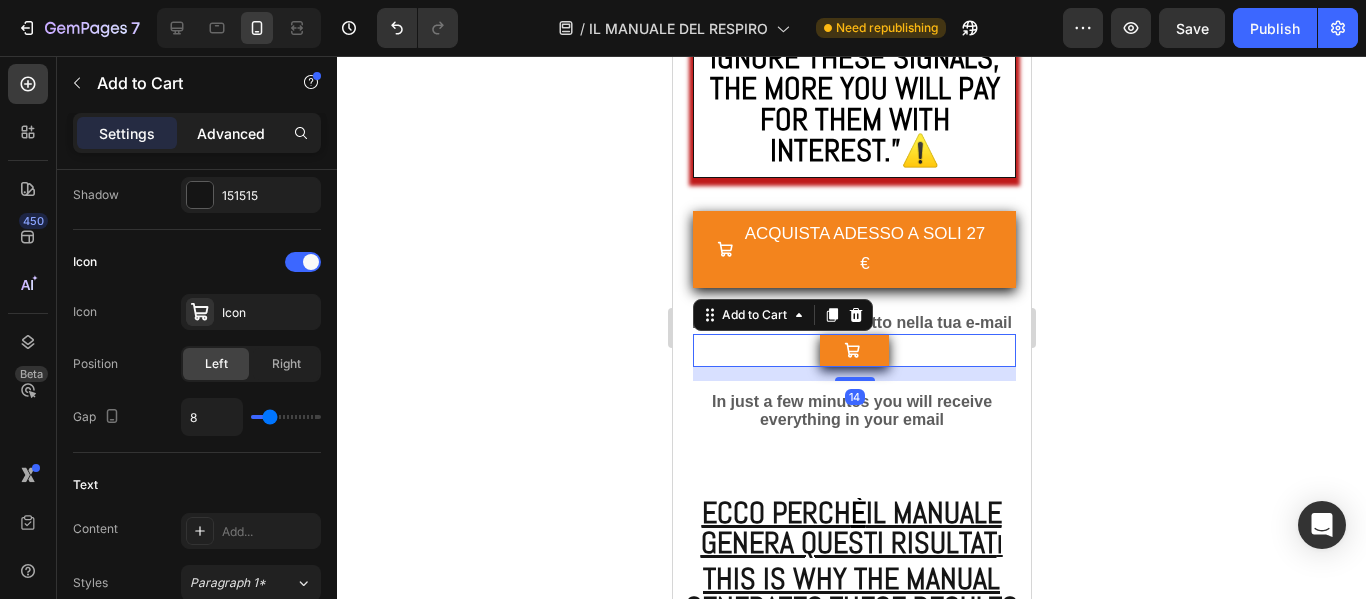 click on "Advanced" at bounding box center (231, 133) 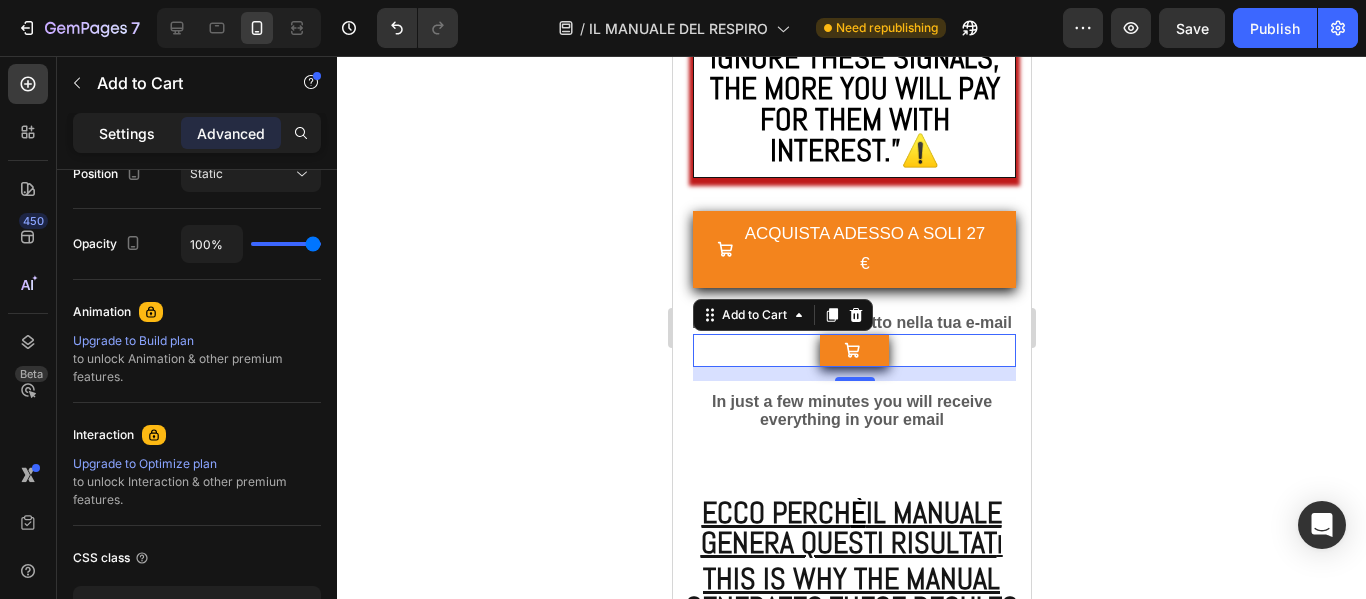 click on "Settings" at bounding box center [127, 133] 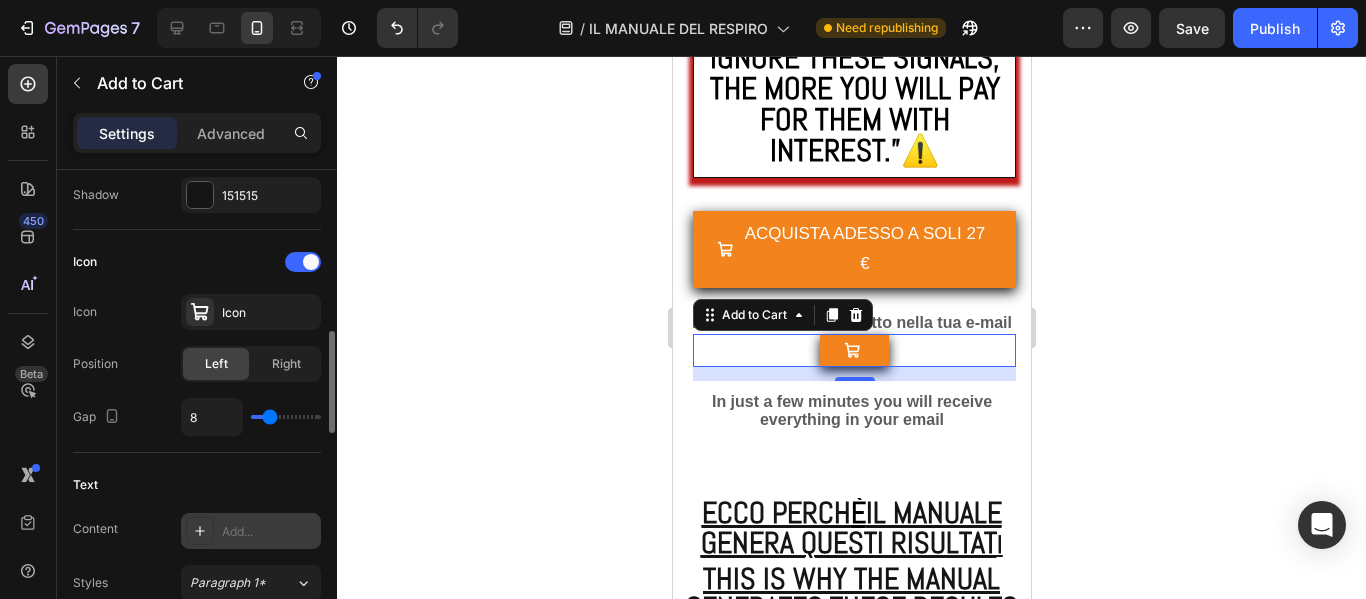 click on "Add..." at bounding box center [269, 532] 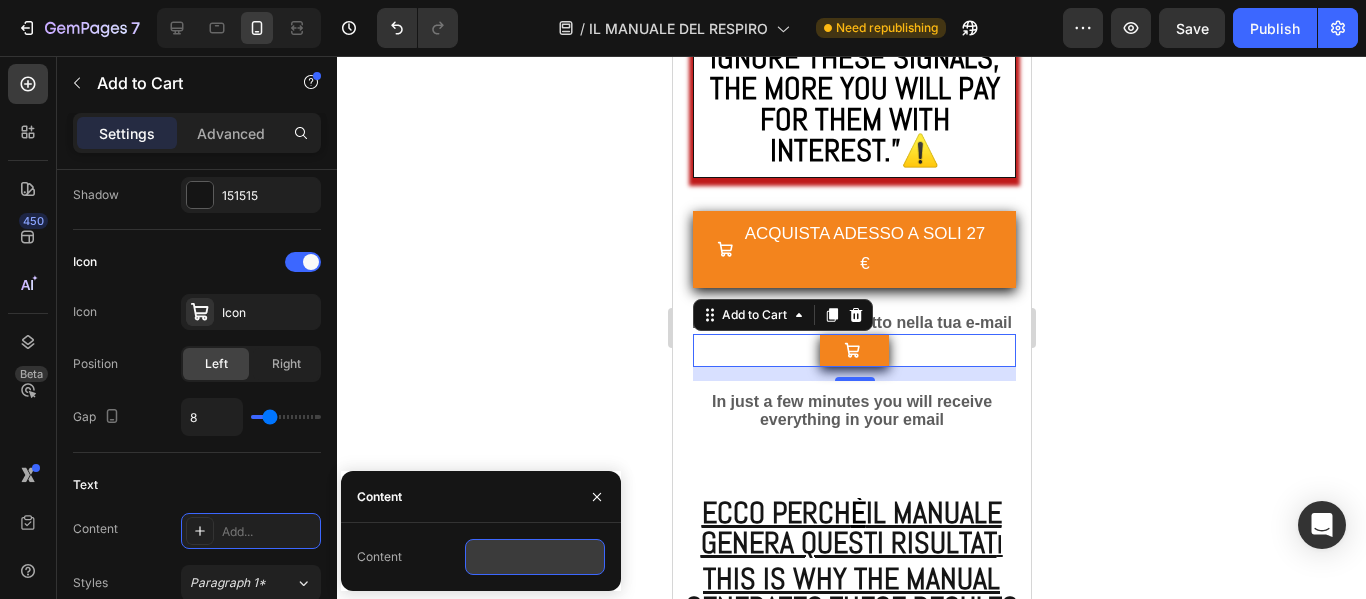 click at bounding box center (535, 557) 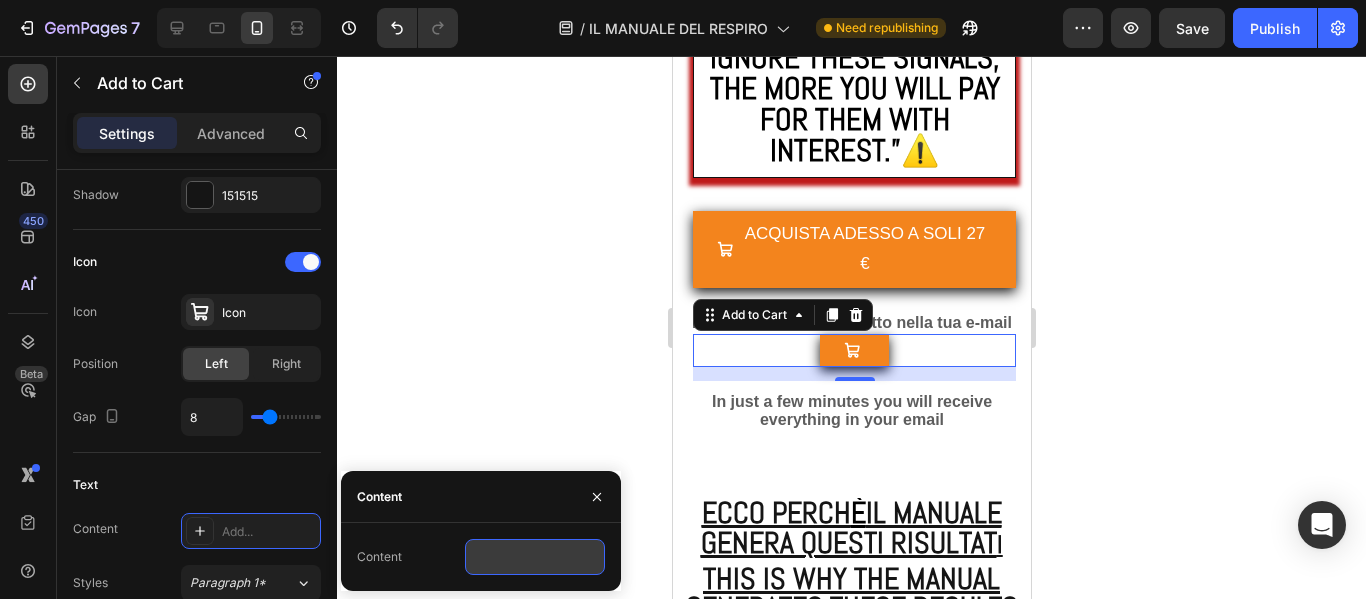 paste on "BUY FOR ONLY $27" 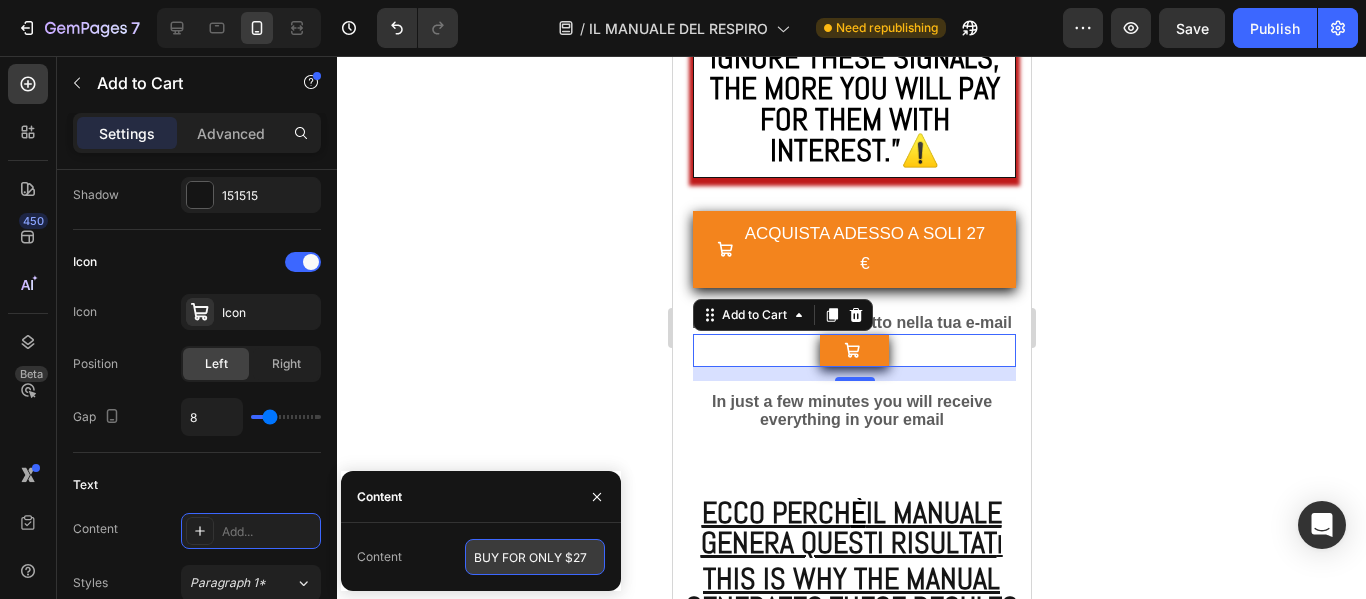 scroll, scrollTop: 0, scrollLeft: 23, axis: horizontal 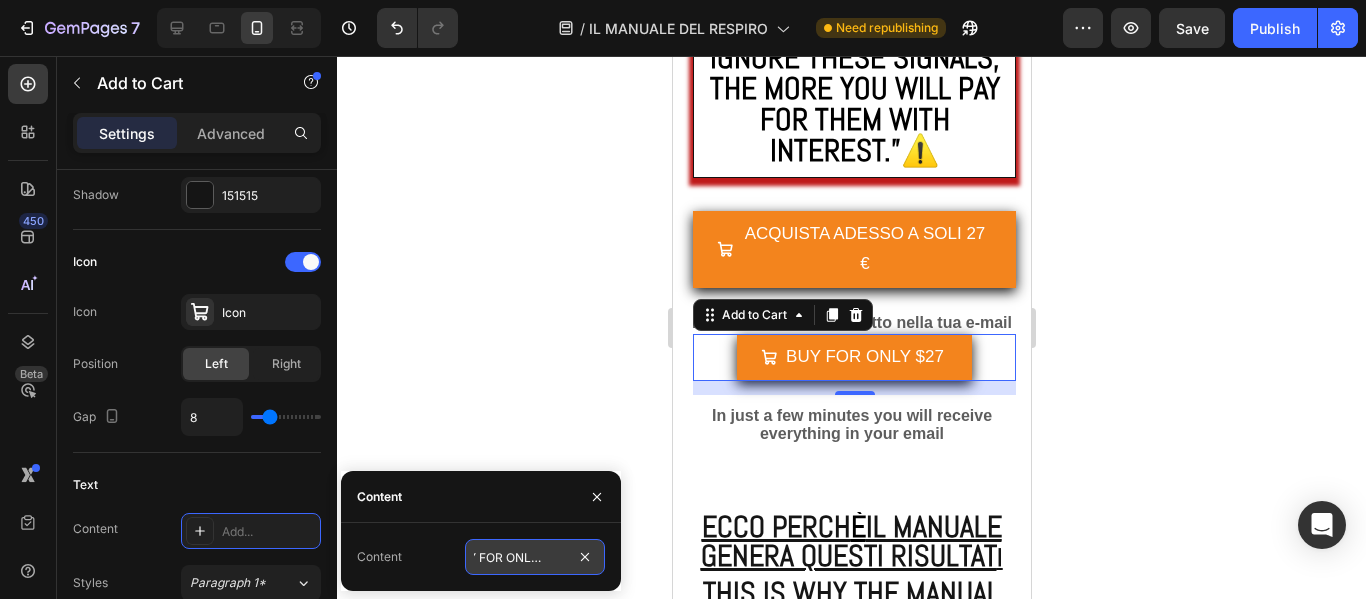 type on "BUY FOR ONLY $27" 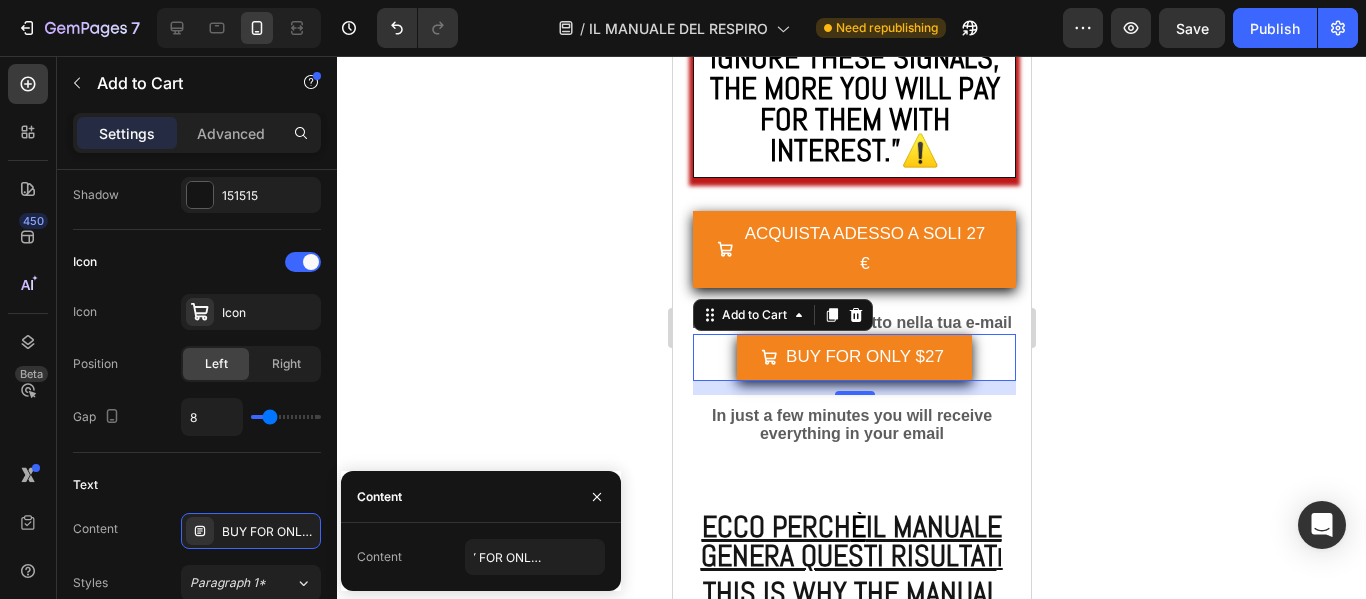 click 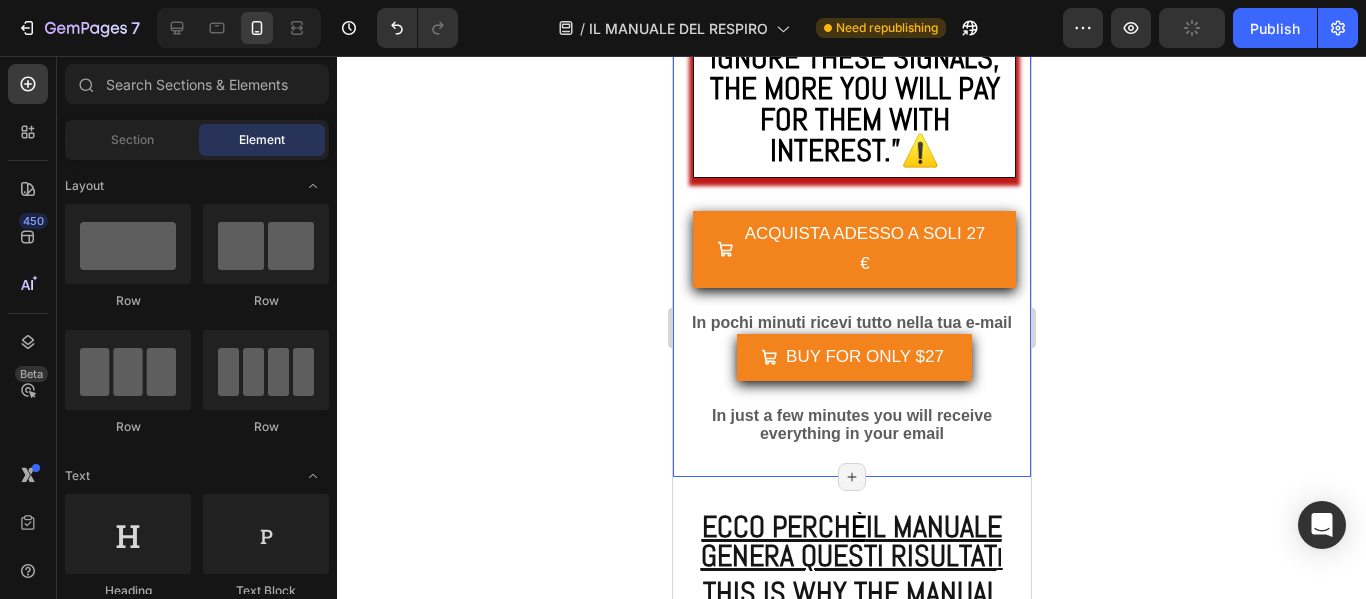 click on "Image Image ⚠️  “PI Ù  IGNORI QUESTI SEGNALI, PI Ù  LI PAGHERAI CON GLI INTERESSI.”⚠️ Text Block ⚠️  “THE MORE YOU IGNORE THESE SIGNALS, THE MORE YOU WILL PAY FOR THEM WITH INTEREST.”⚠️ Text Block
ACQUISTA ADESSO A SOLI 27 € Add to Cart In pochi minuti ricevi tutto nella tua e-mail Heading
BUY FOR ONLY $27 Add to Cart In just a few minutes you will receive everything in your email Heading Product Row Section 4/25 Page has reached Shopify’s 25 section-limit Page has reached Shopify’s 25 section-limit" at bounding box center (851, -278) 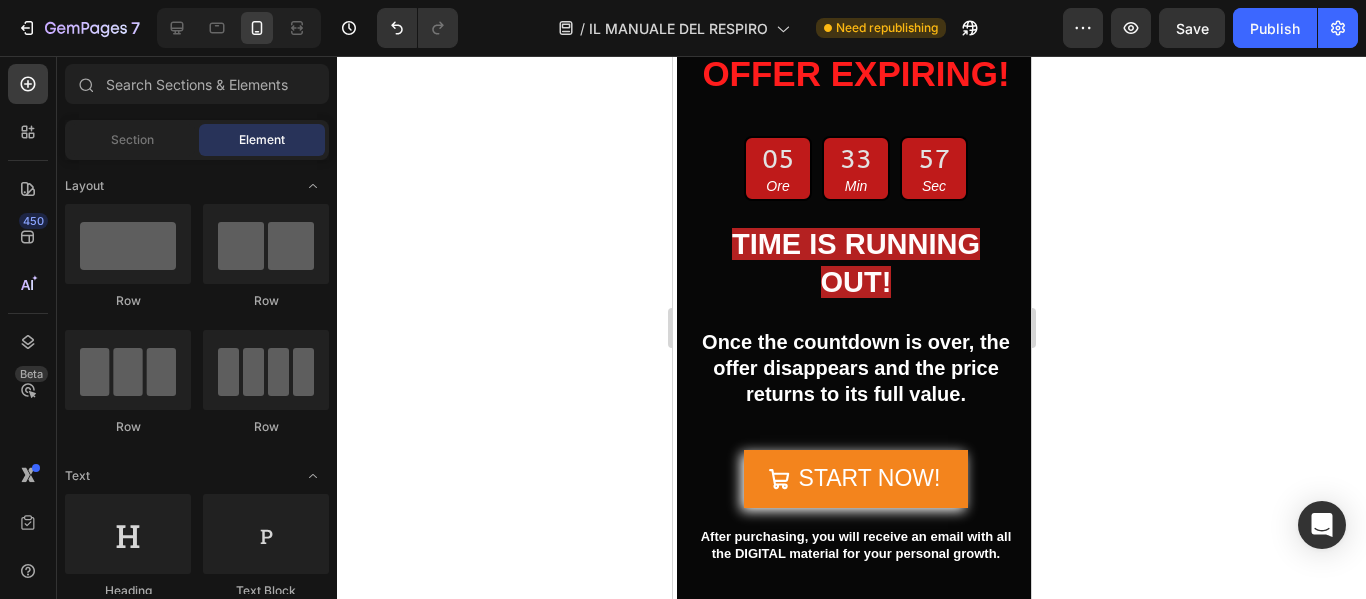 scroll, scrollTop: 31162, scrollLeft: 0, axis: vertical 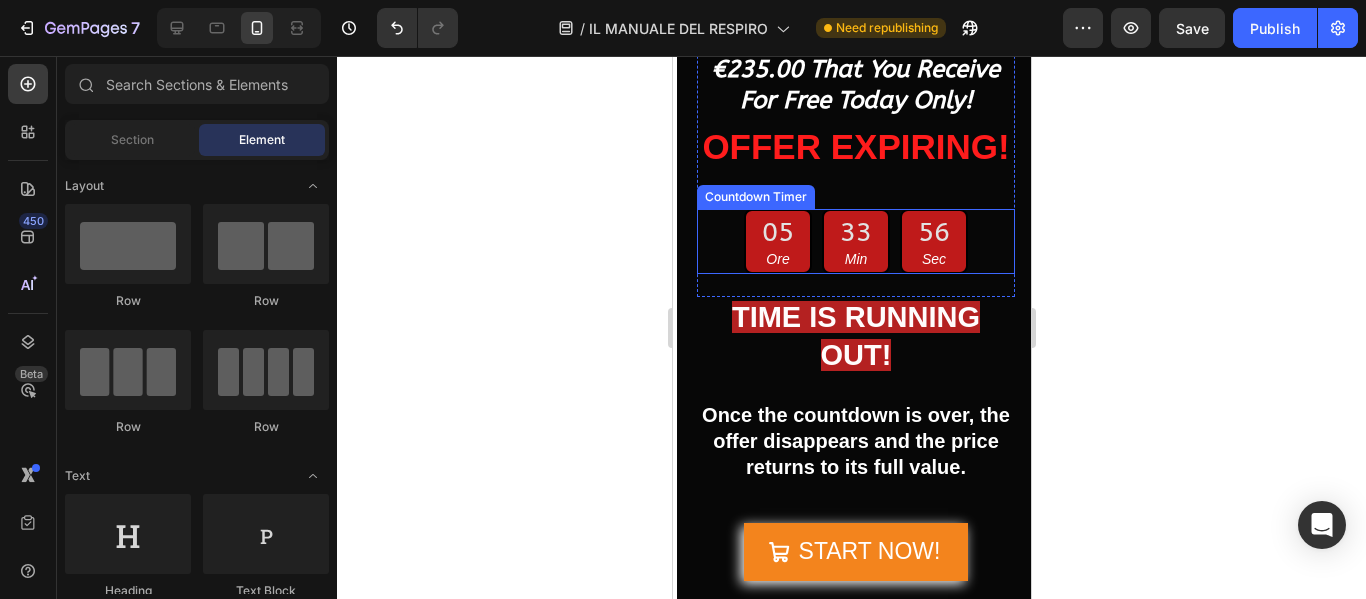 click on "05" at bounding box center [777, 232] 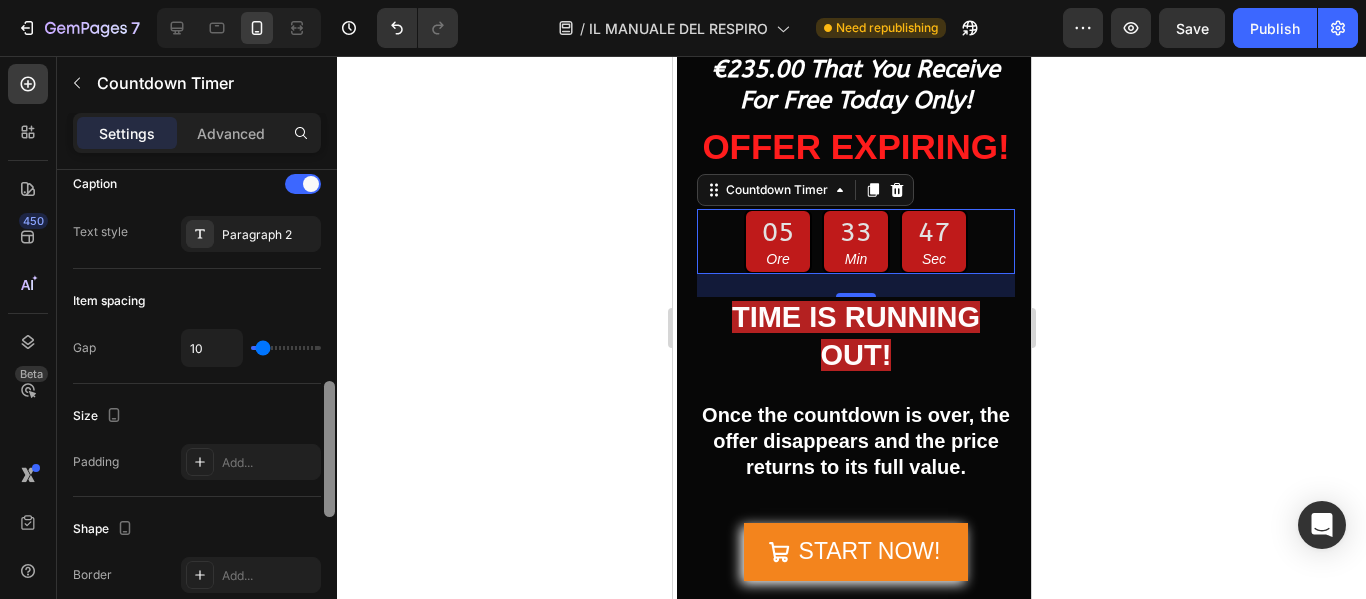 scroll, scrollTop: 761, scrollLeft: 0, axis: vertical 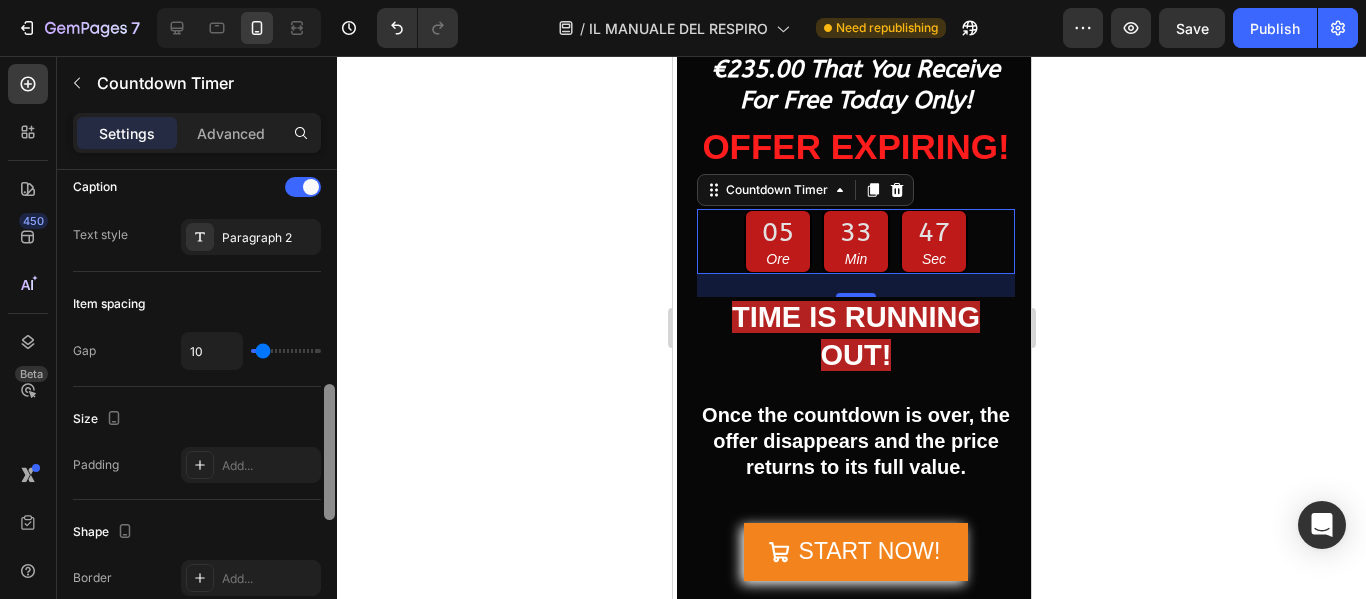 drag, startPoint x: 330, startPoint y: 236, endPoint x: 348, endPoint y: 438, distance: 202.8004 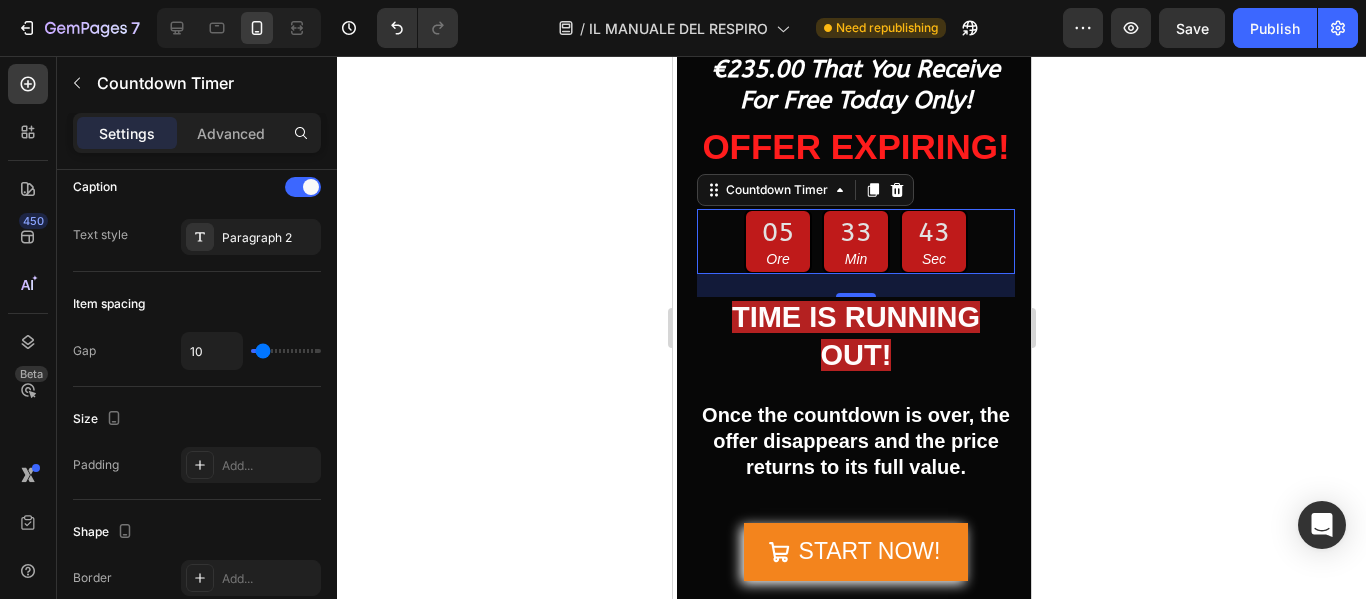 click on "05 Ore" at bounding box center (777, 241) 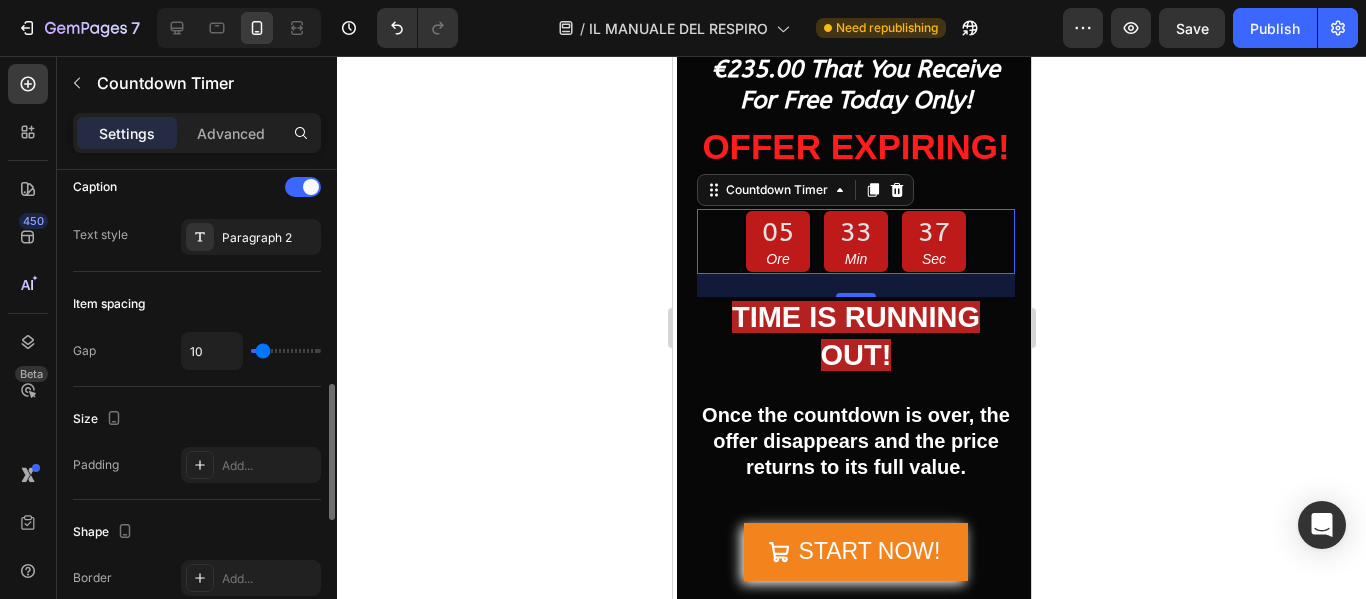type on "16" 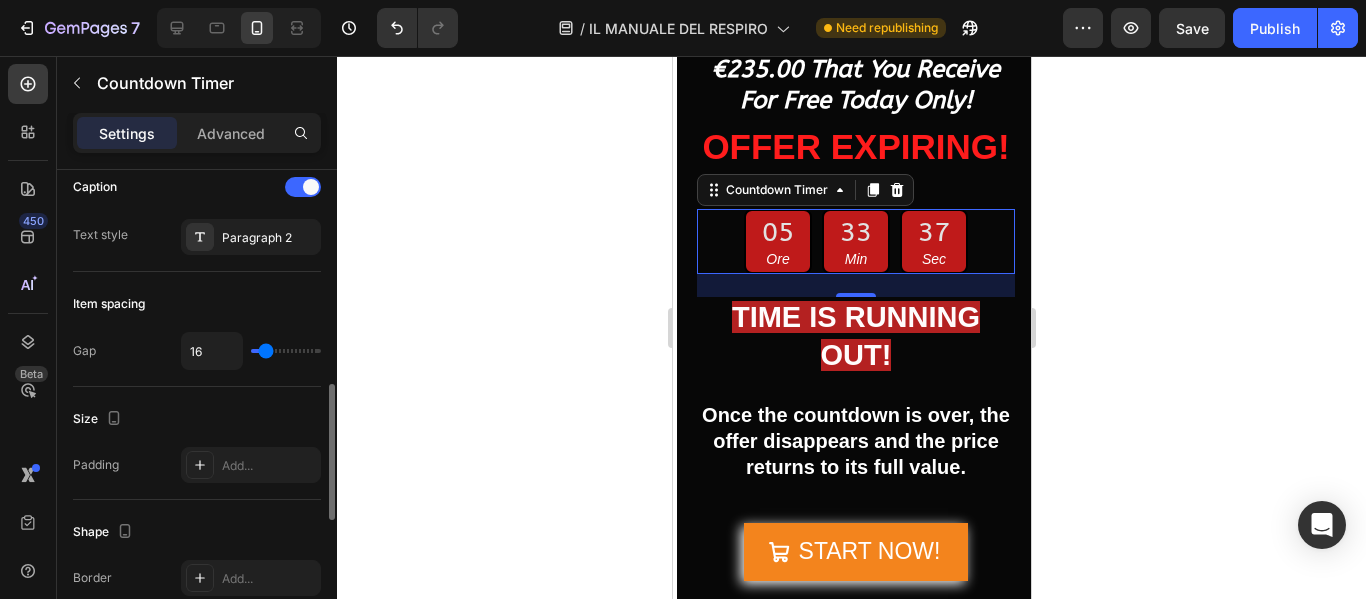 type on "24" 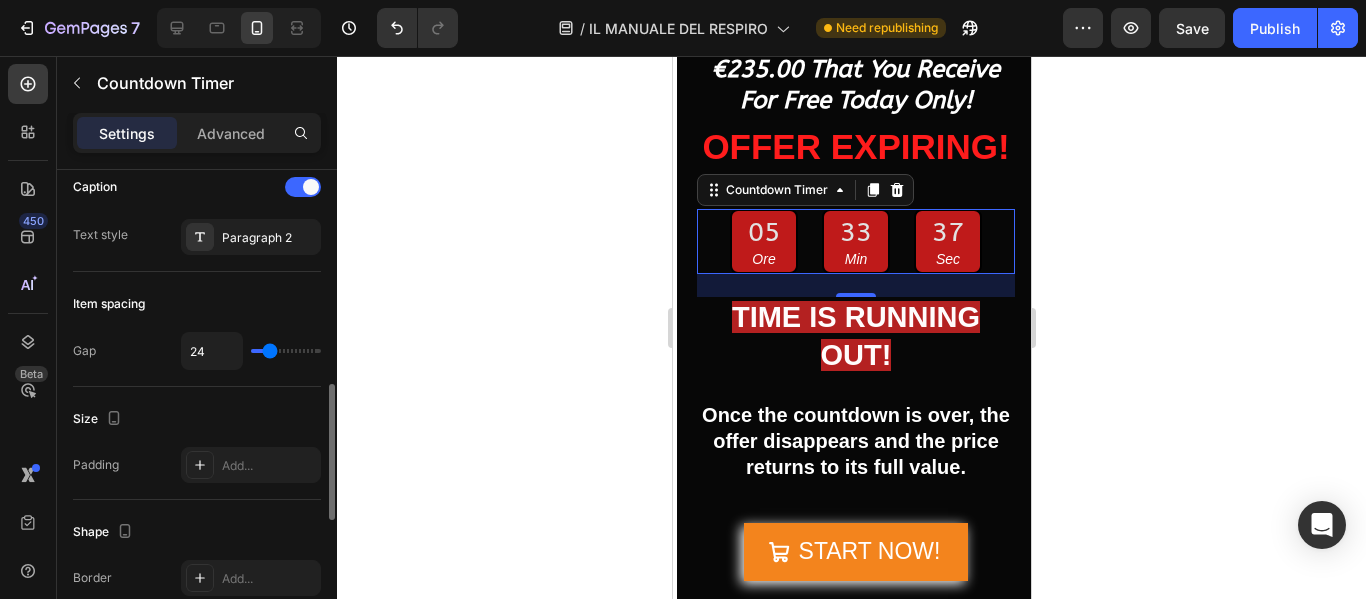type on "27" 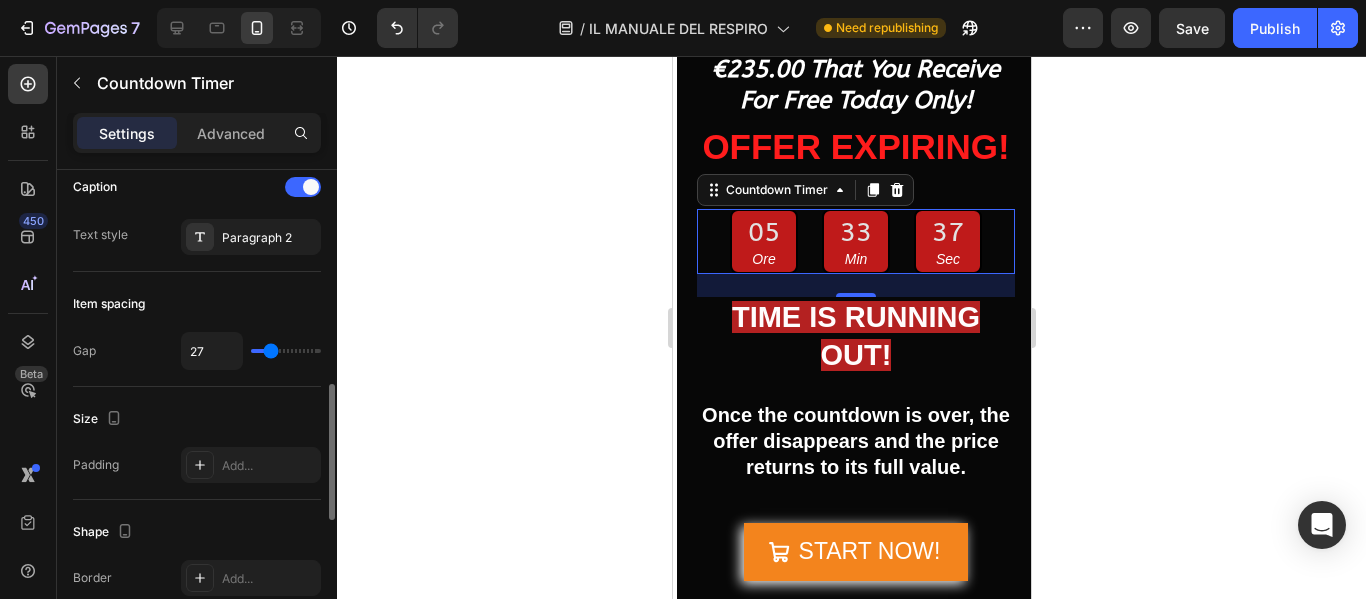 type on "31" 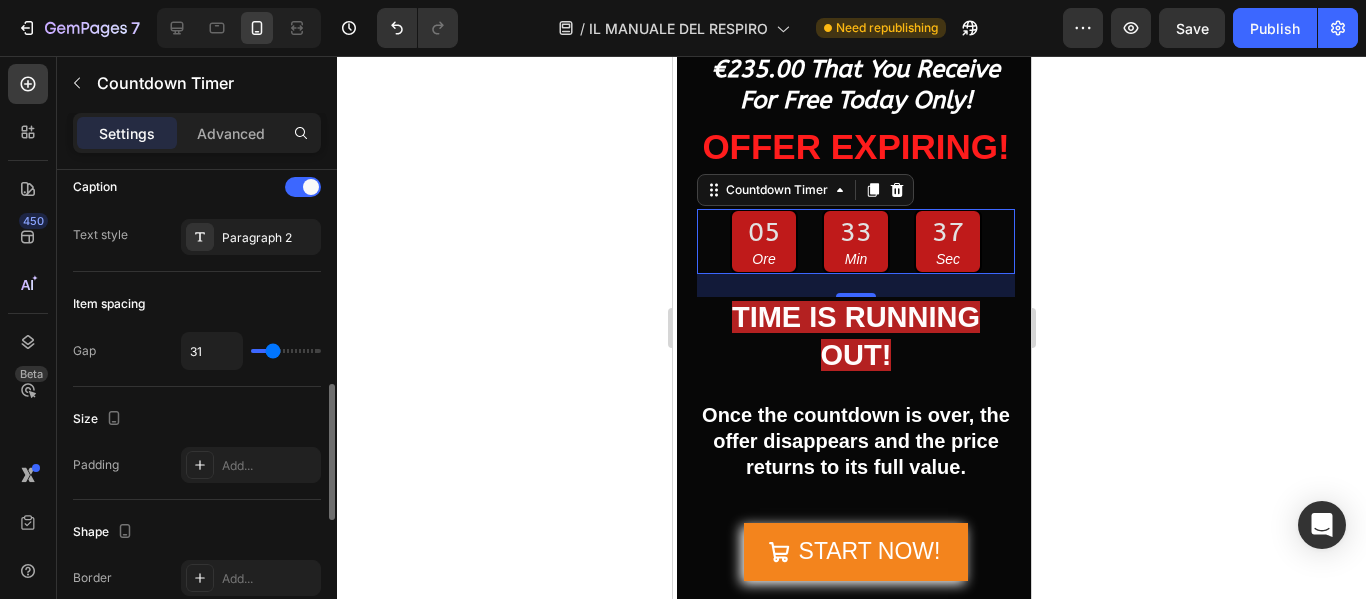 type on "33" 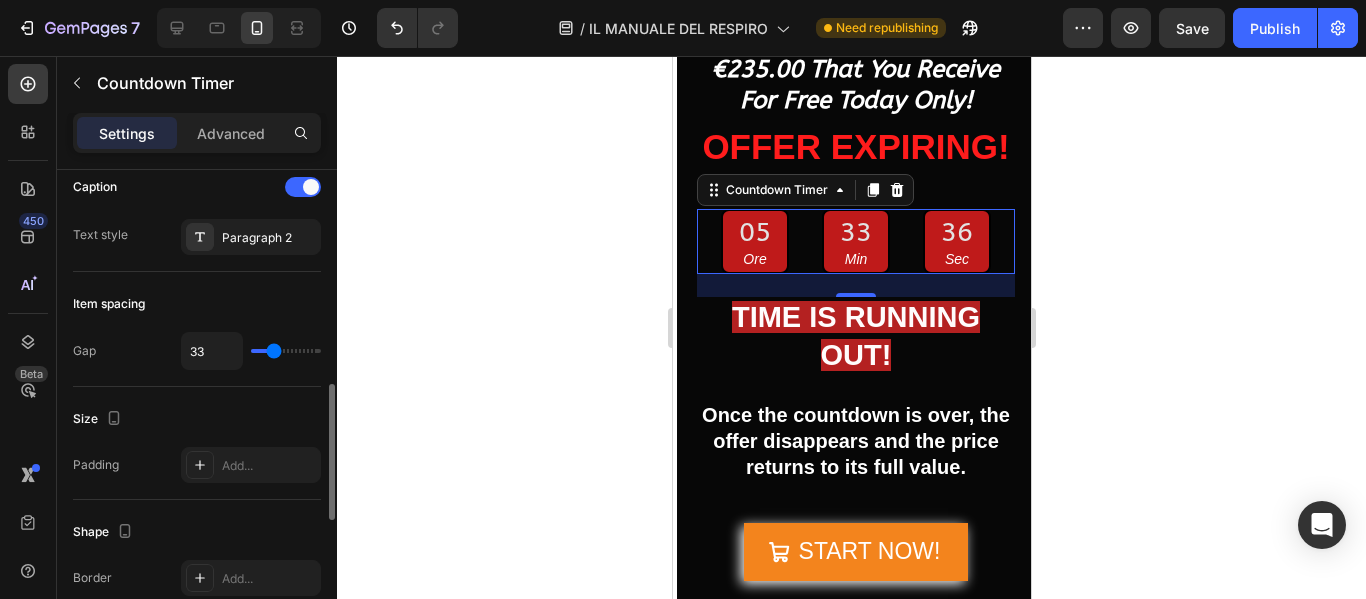type on "44" 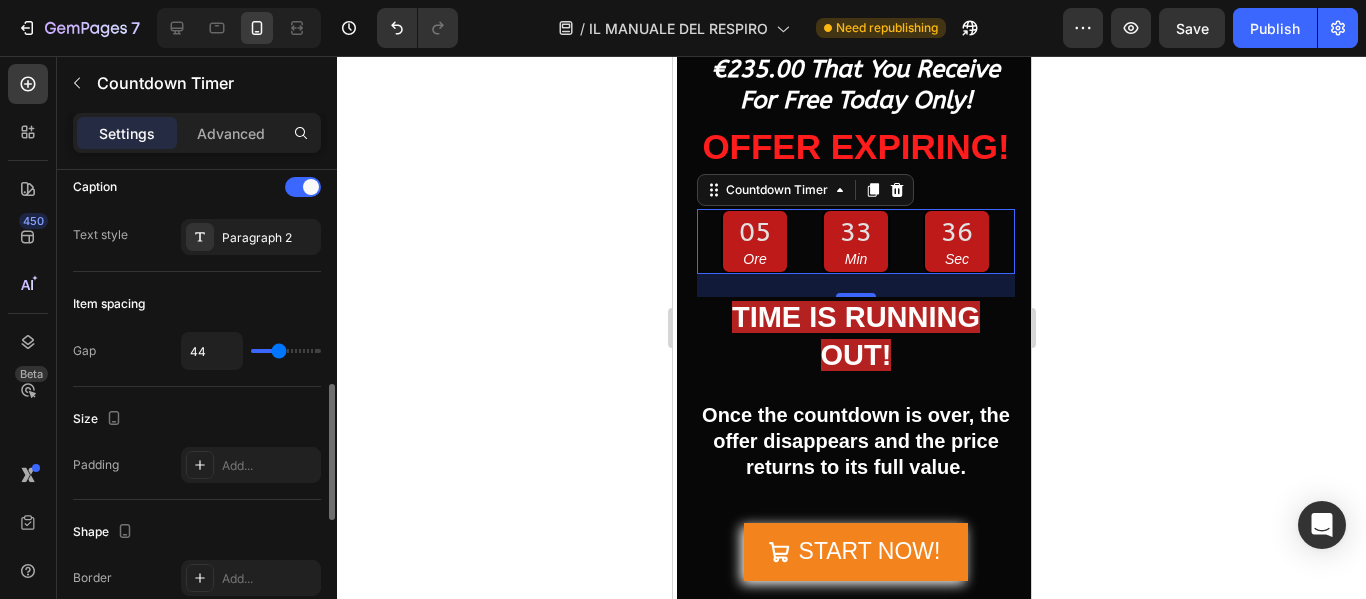 type on "49" 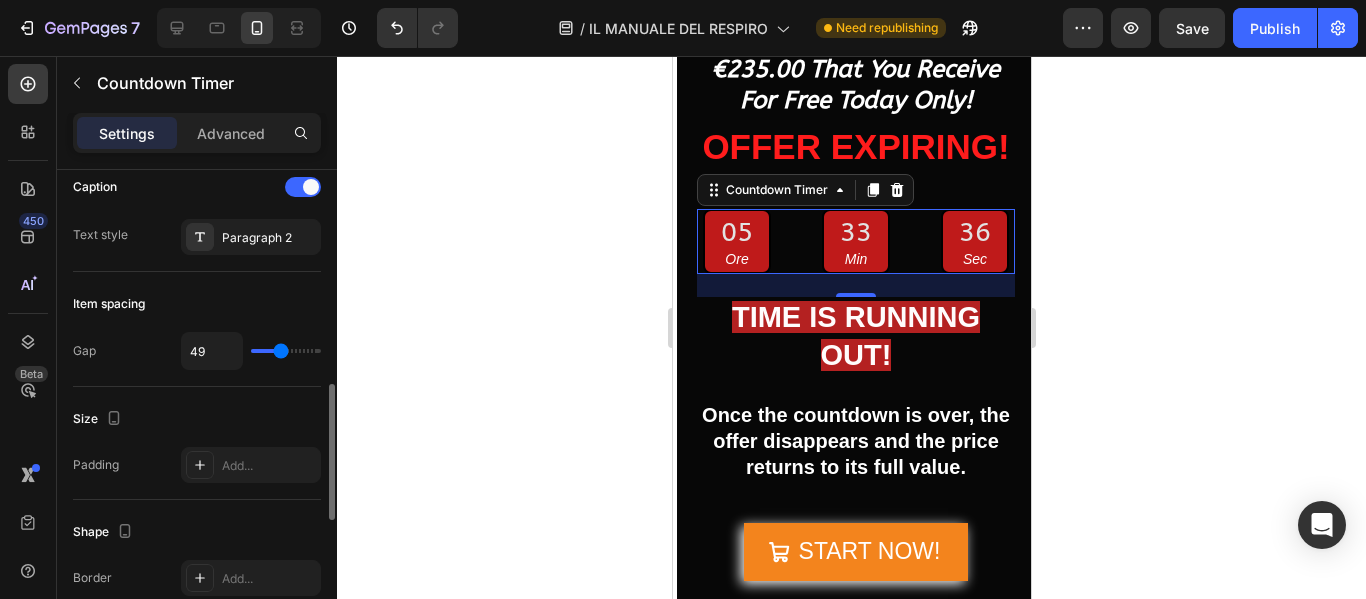 type on "51" 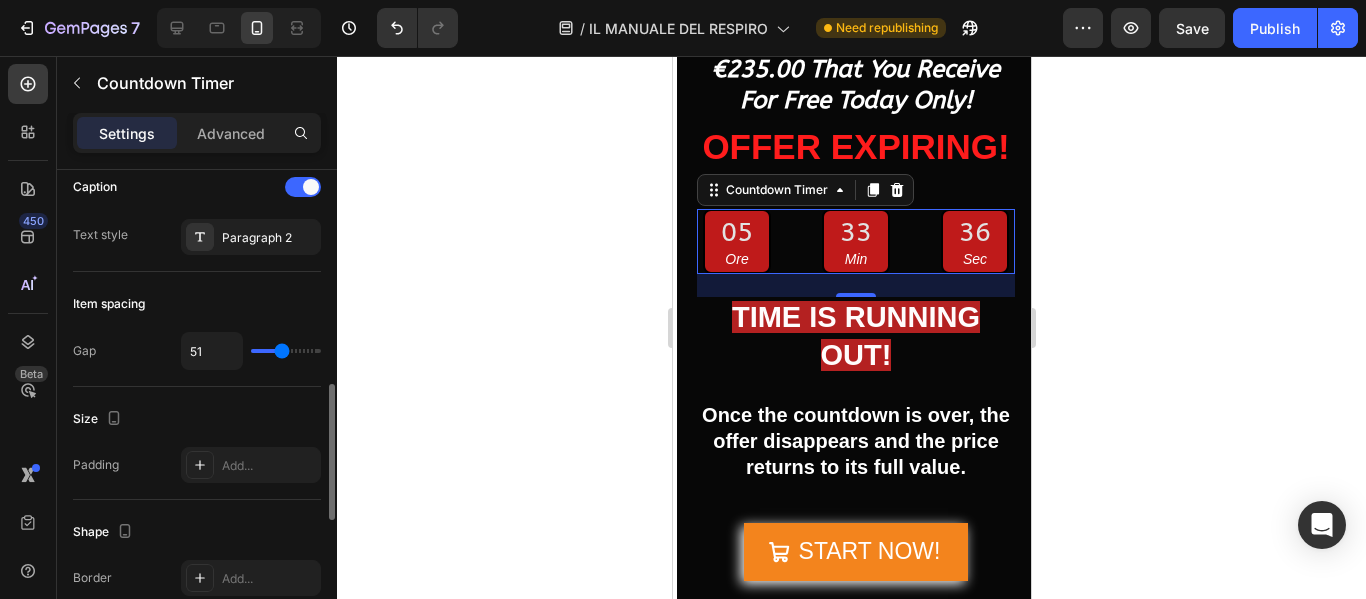 type on "53" 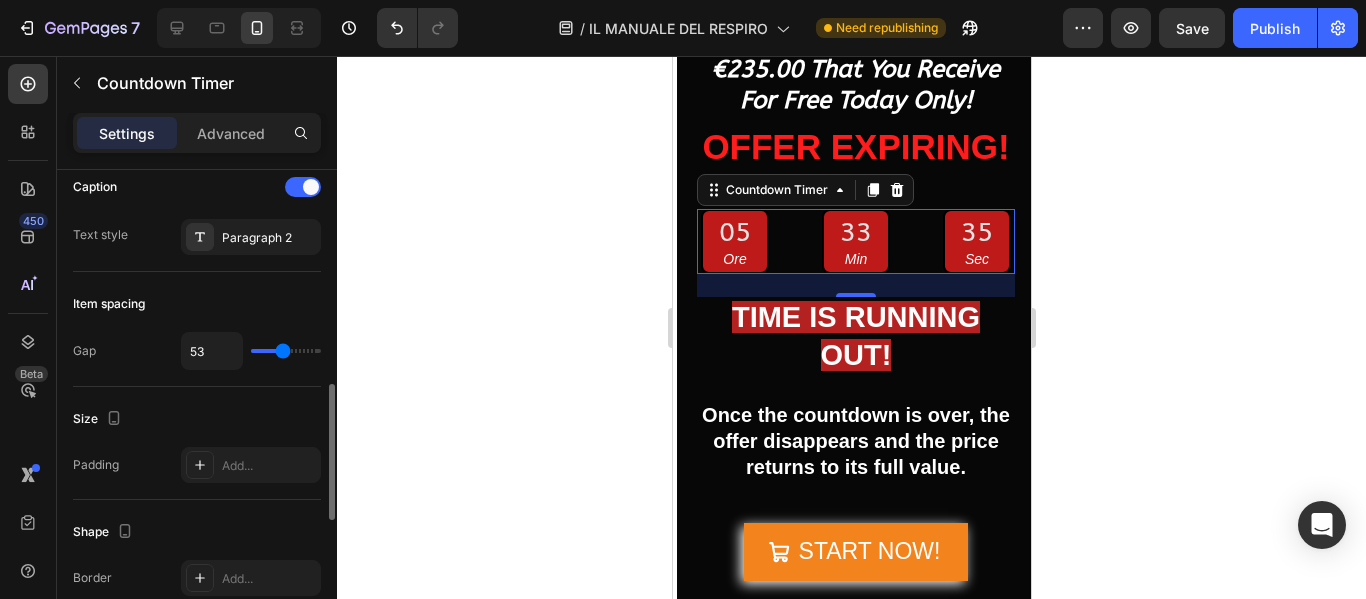 type on "60" 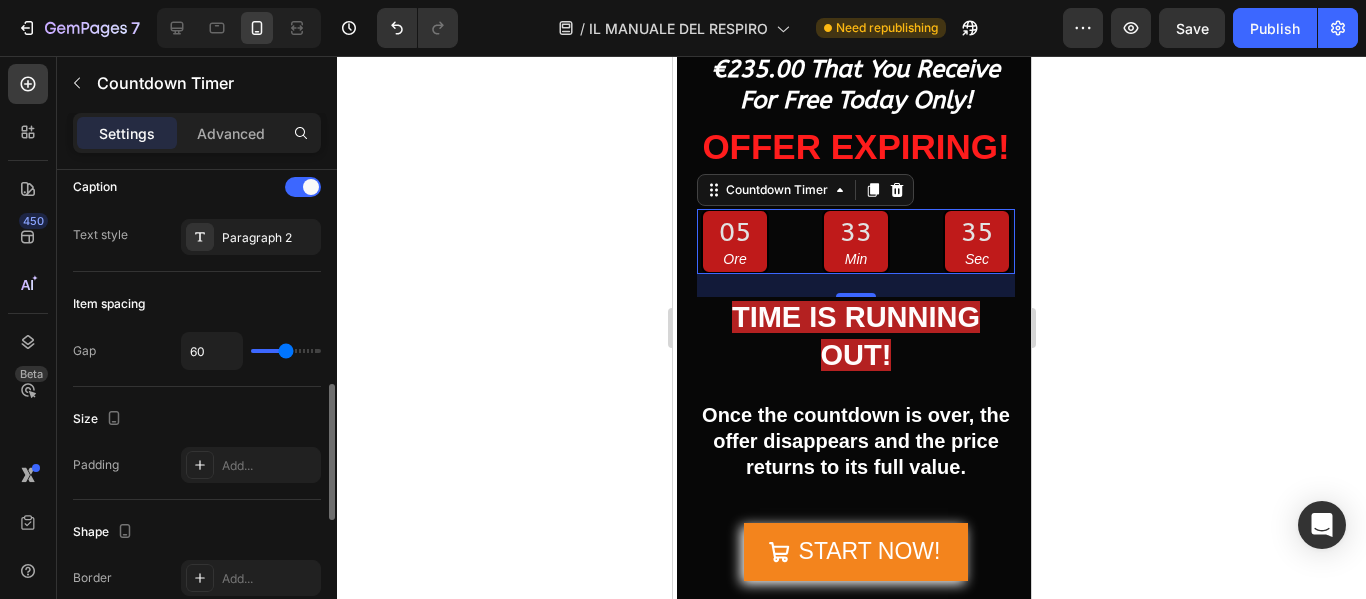 type on "80" 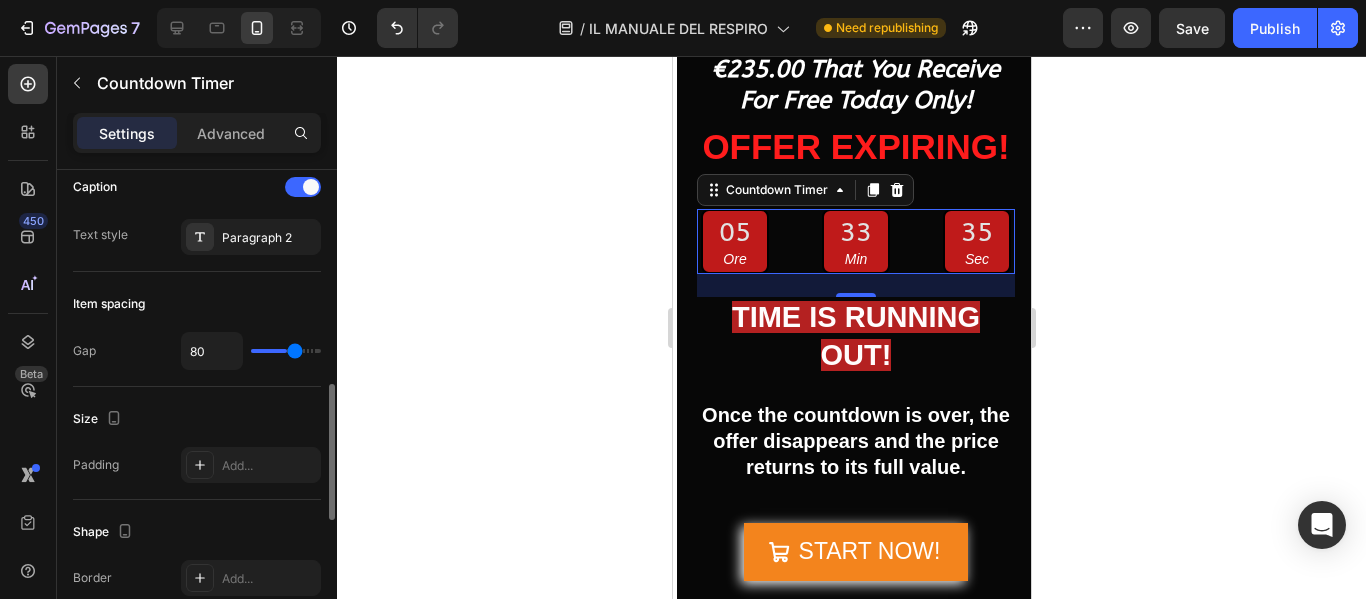 type on "82" 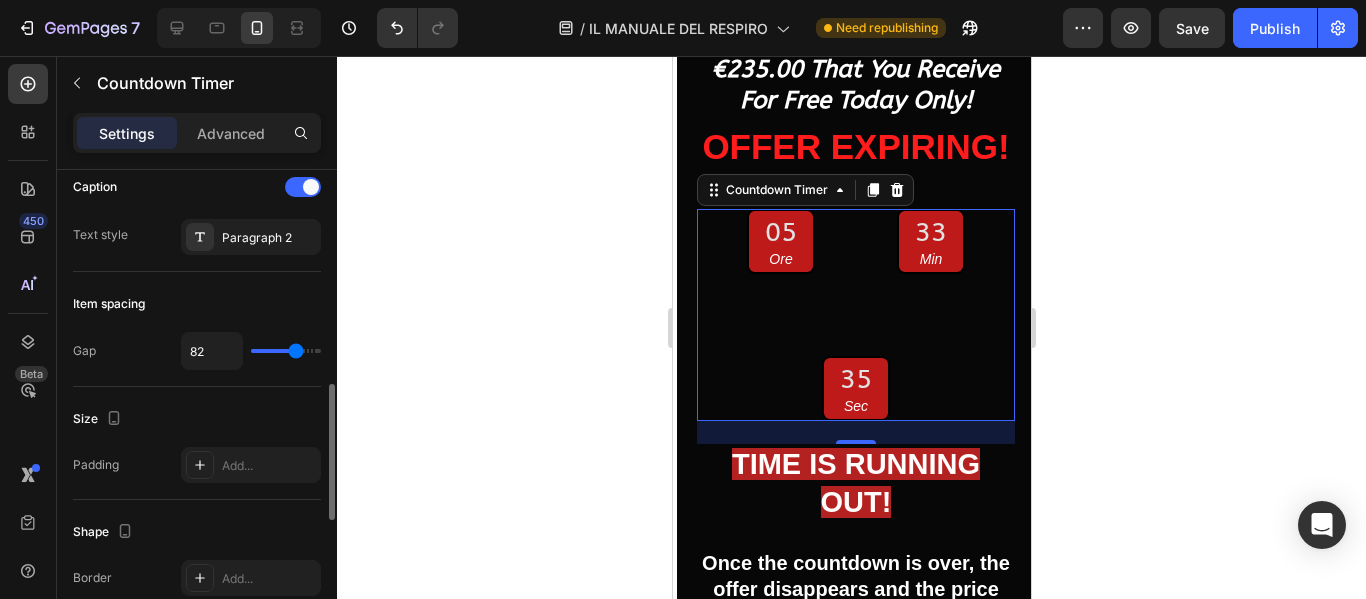 type on "84" 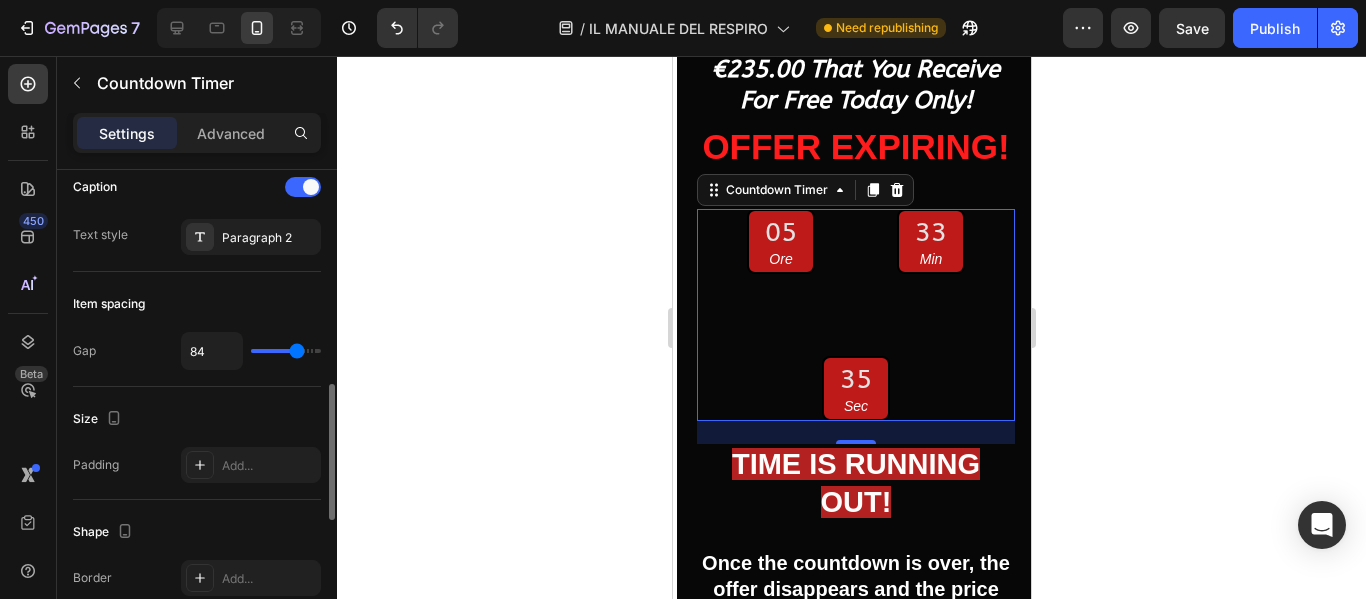 type on "87" 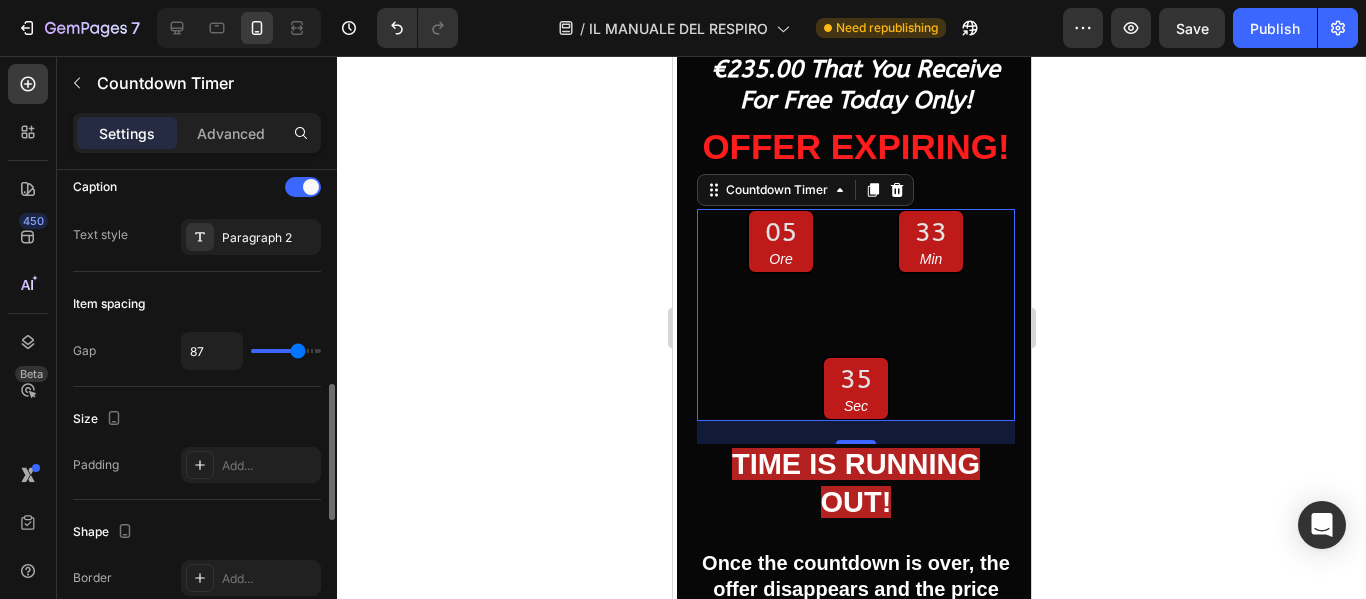 type on "89" 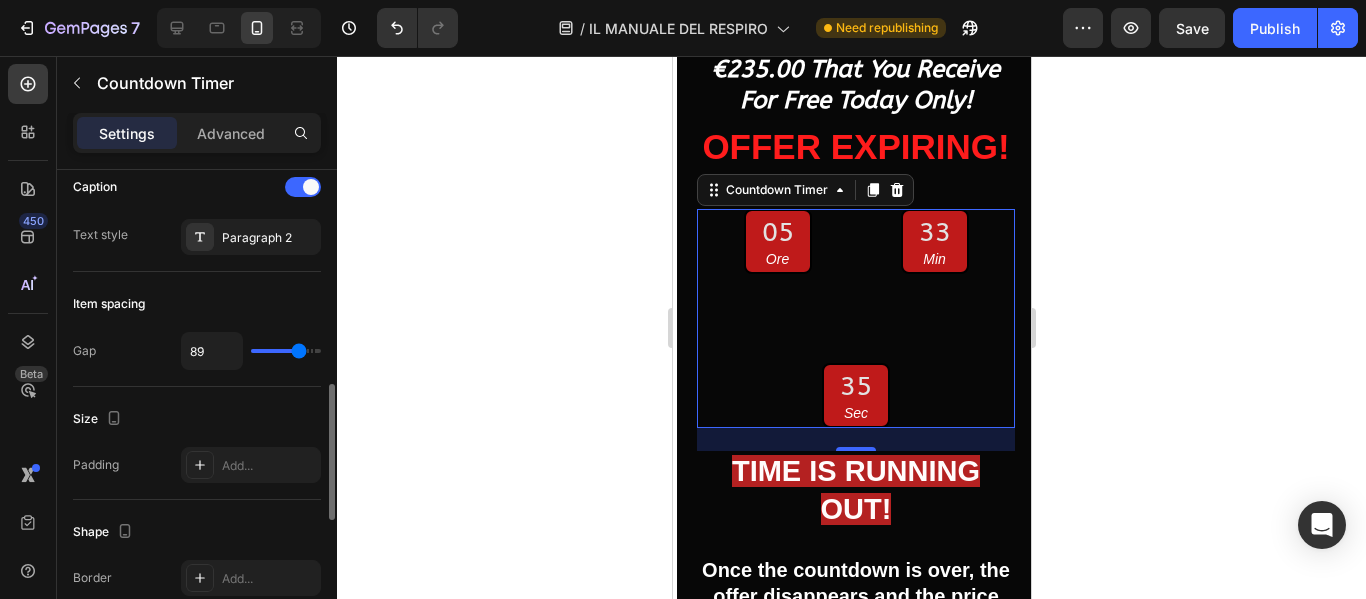 type on "120" 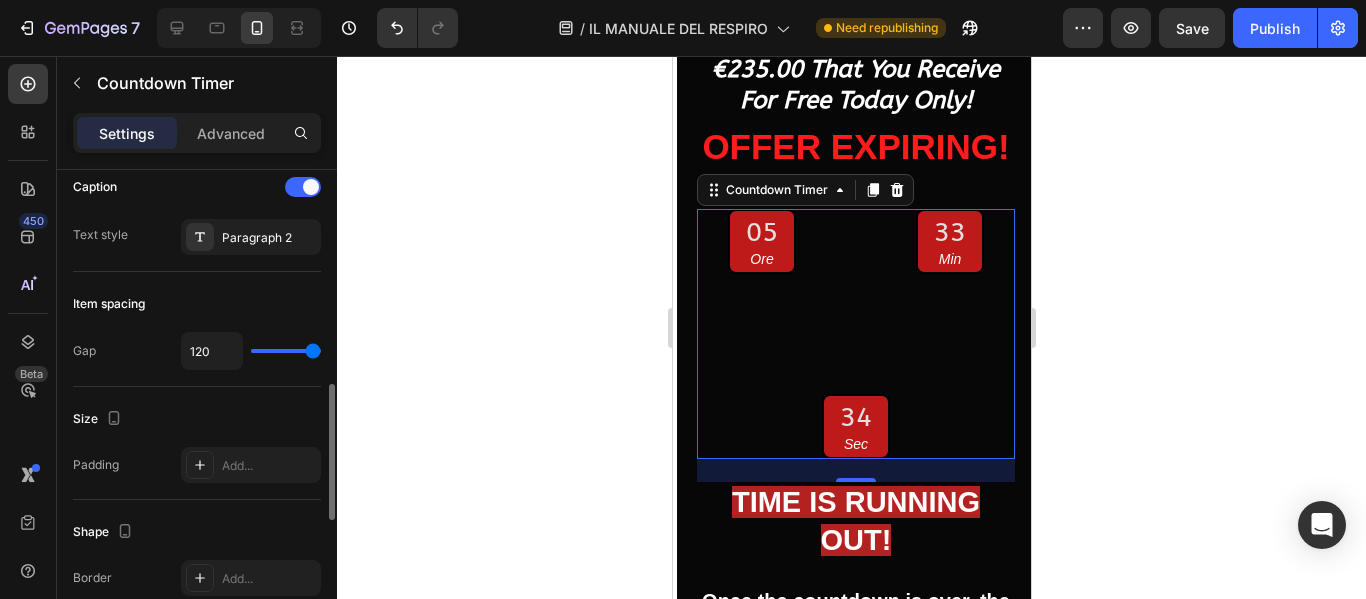 type on "113" 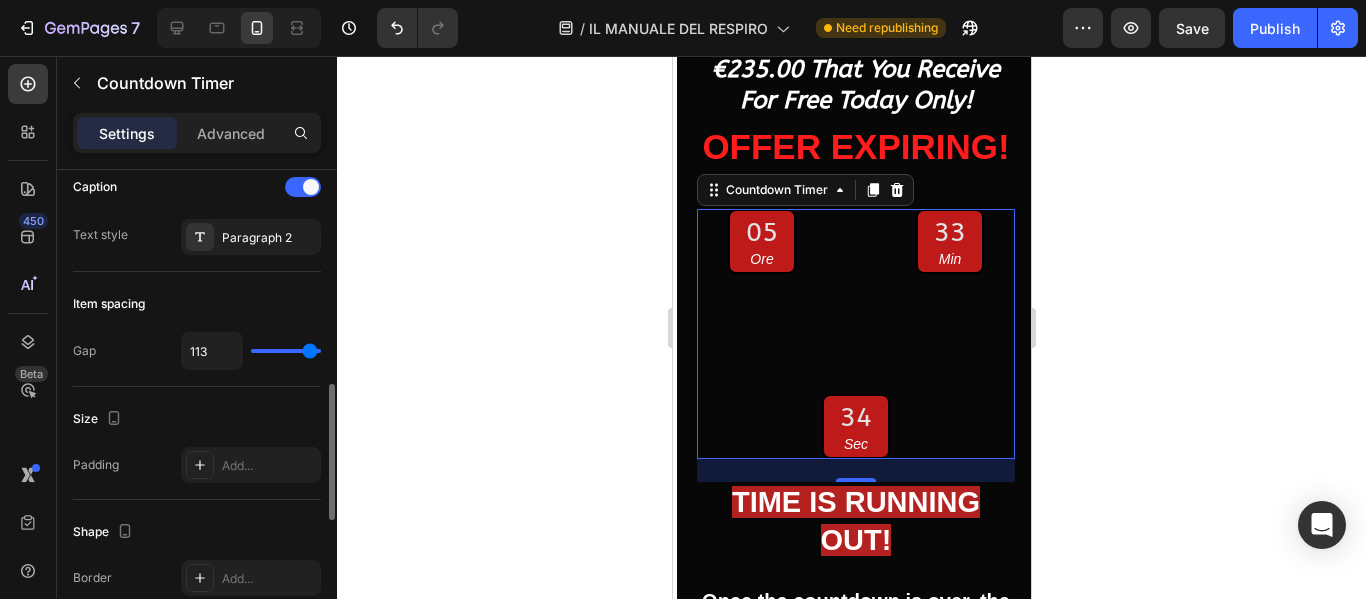 type on "84" 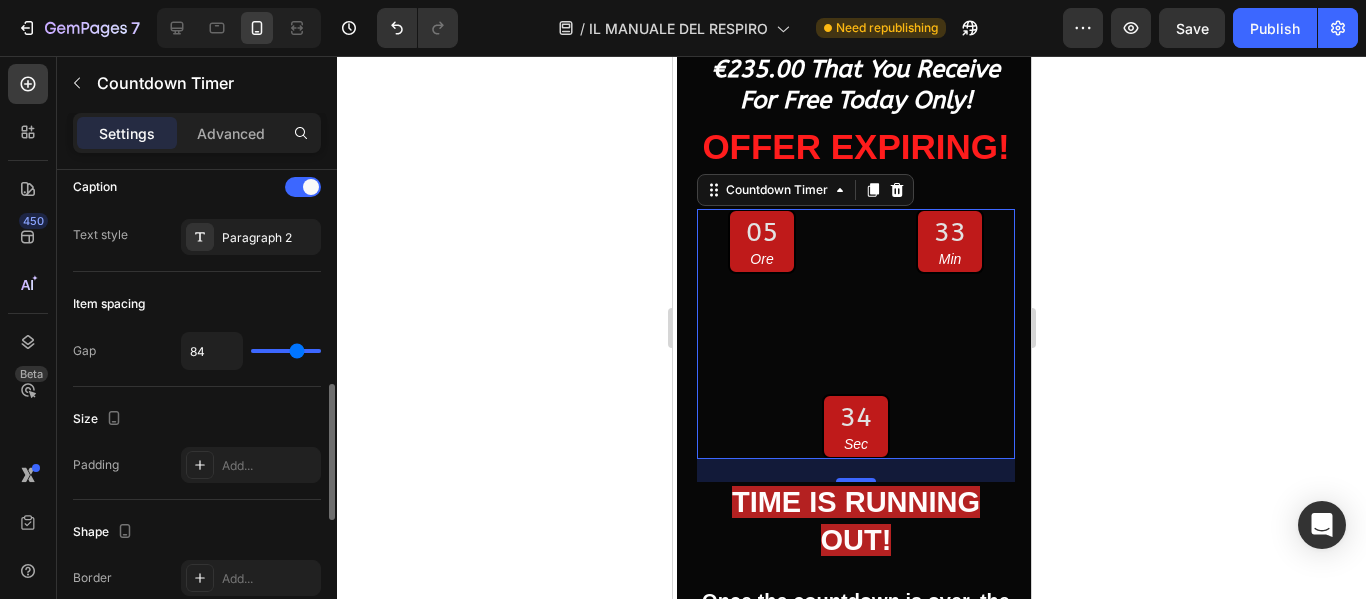 type on "71" 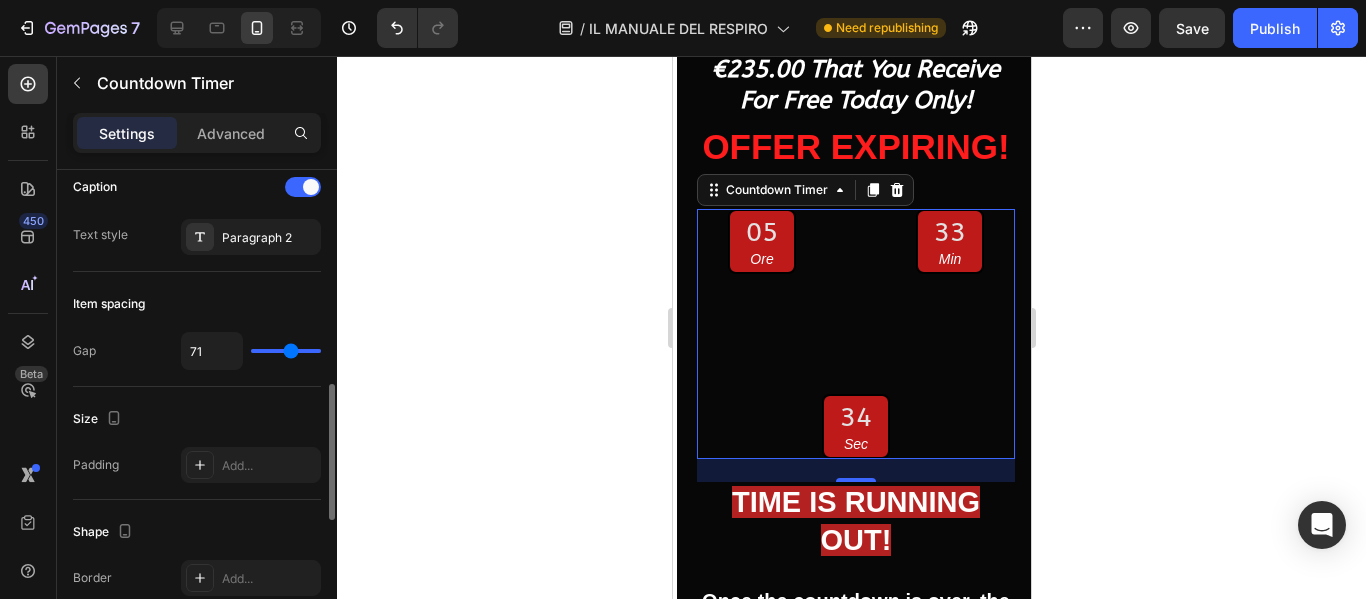 type on "58" 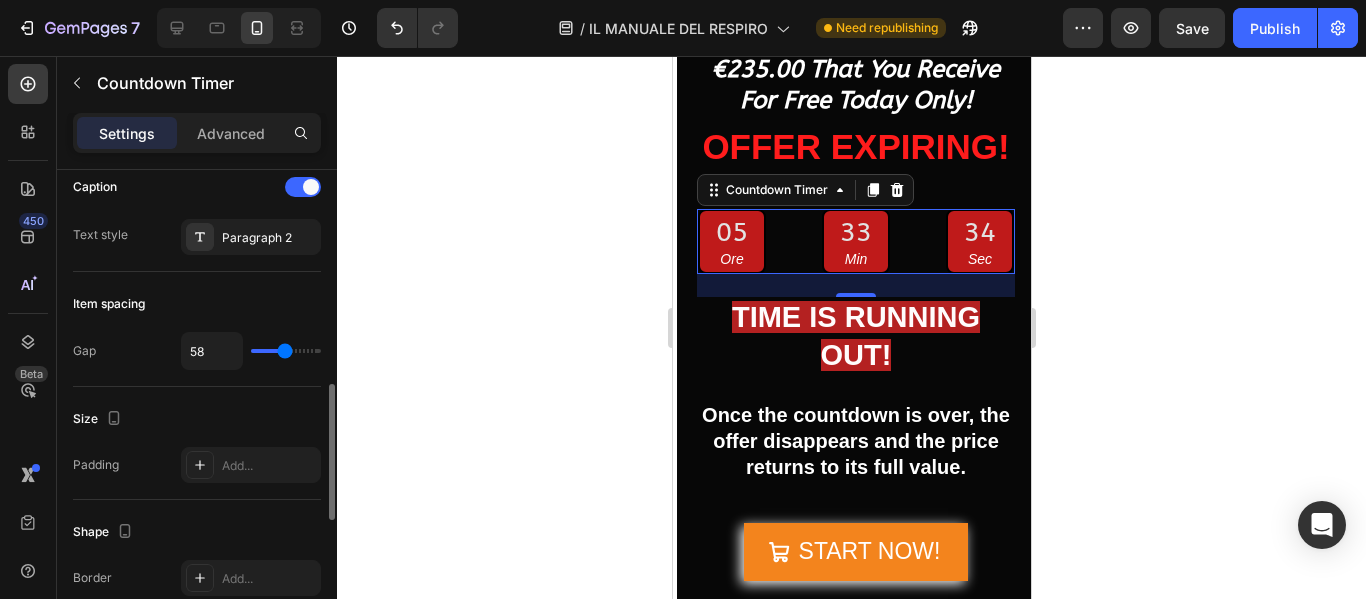 type on "56" 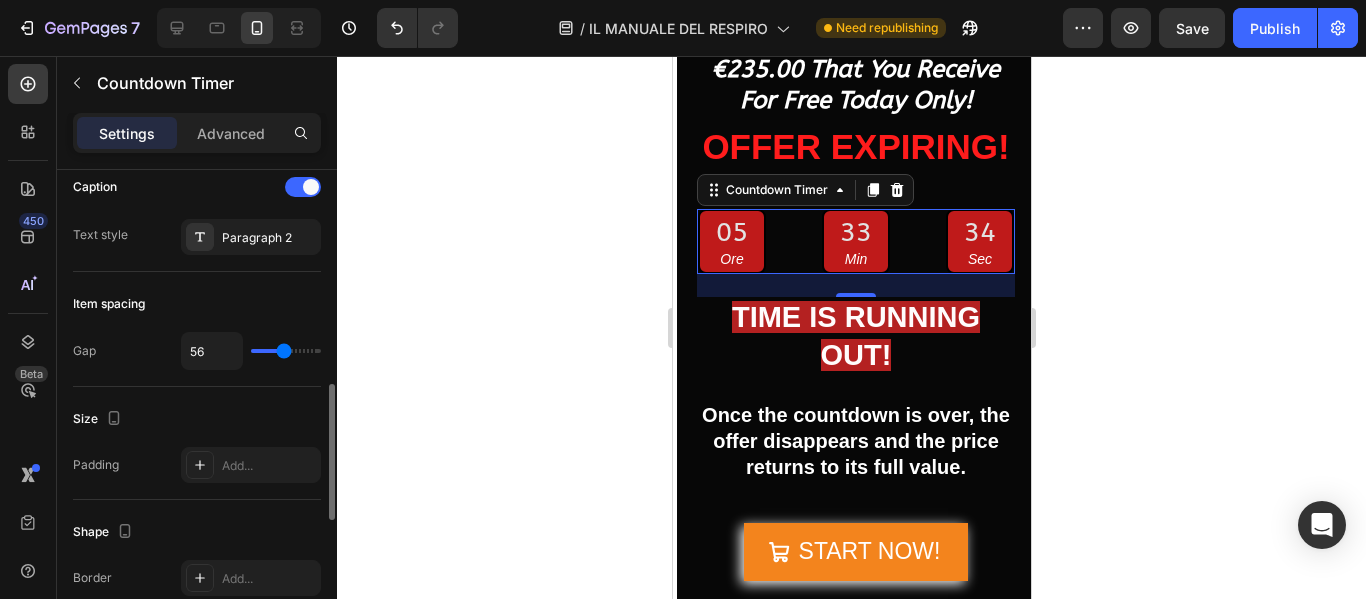 type on "53" 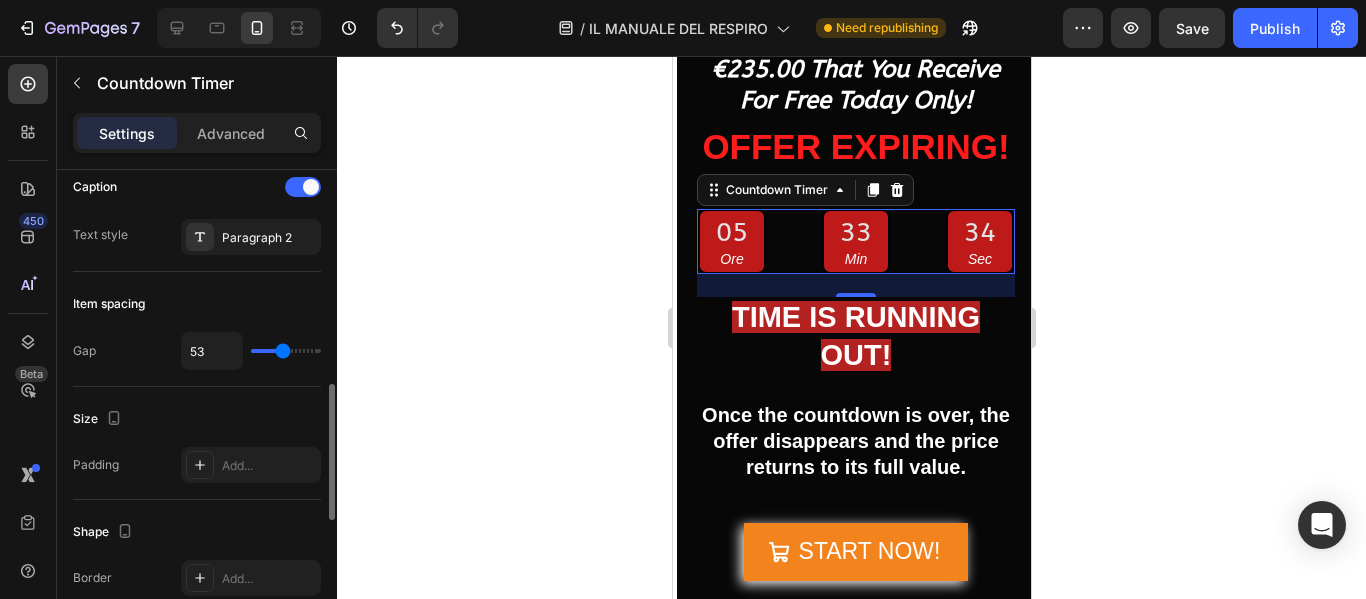 type on "51" 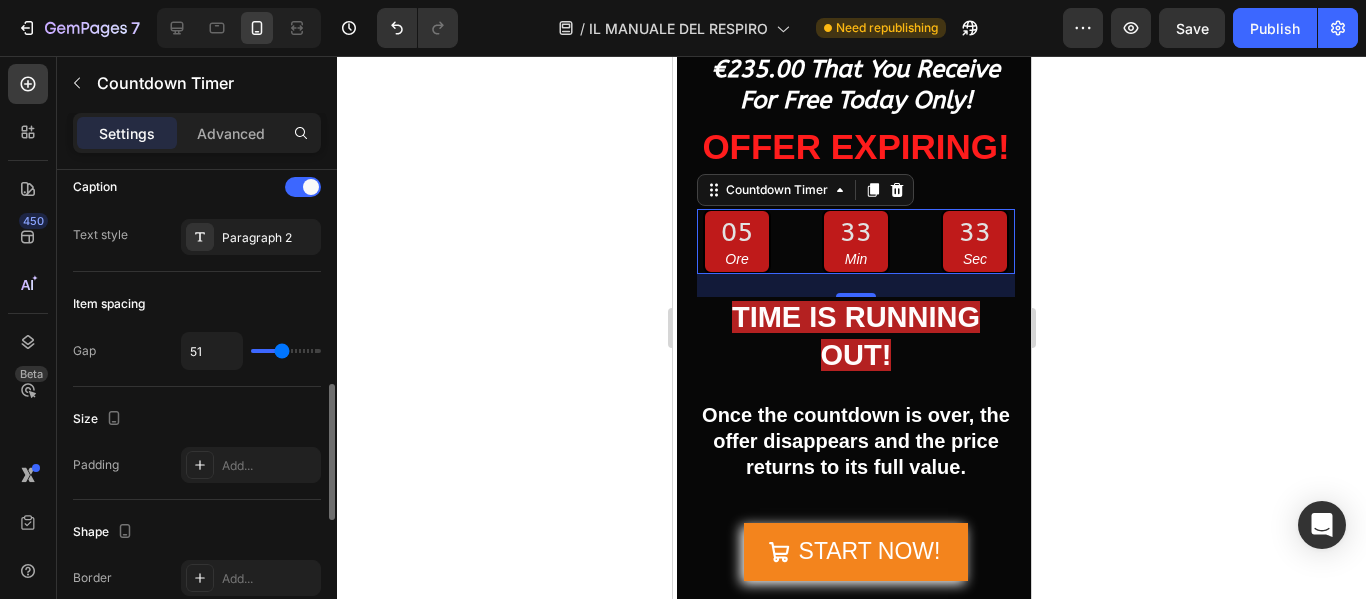type on "47" 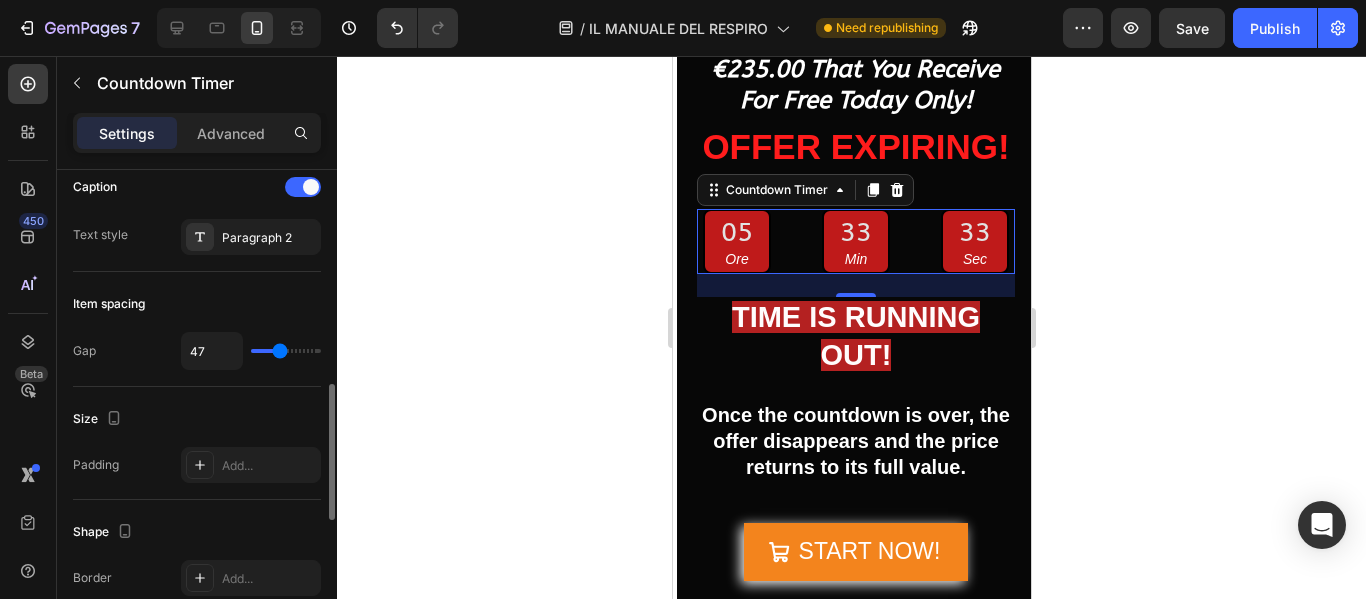 type on "44" 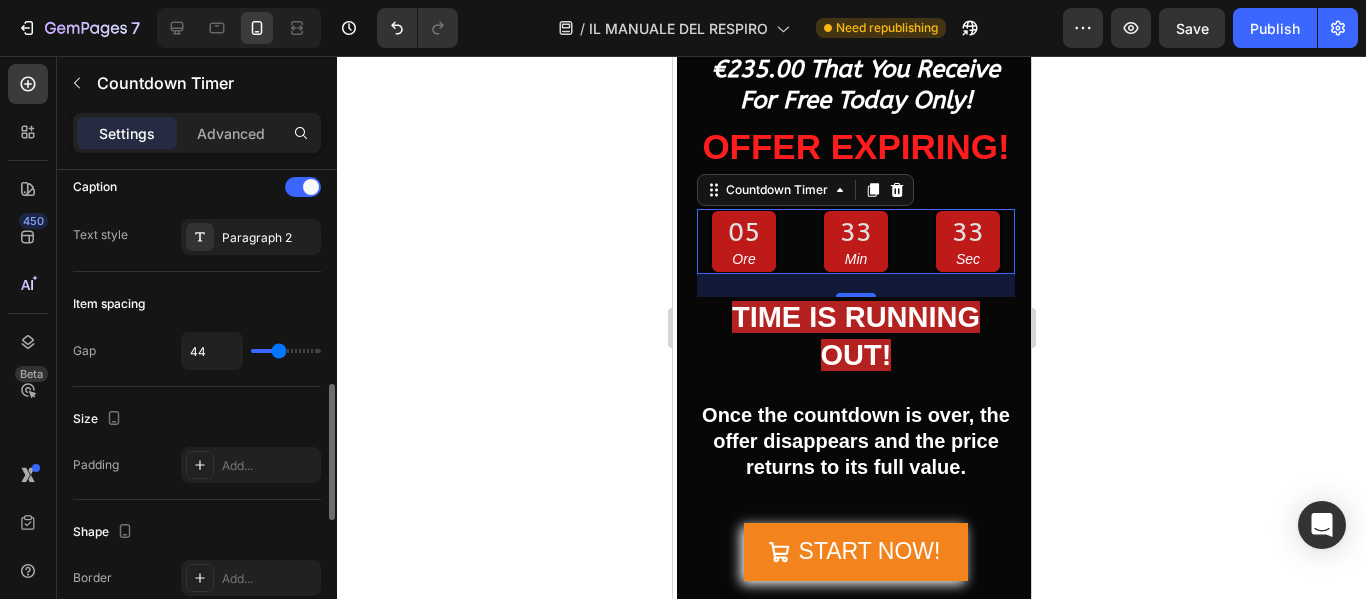 type on "38" 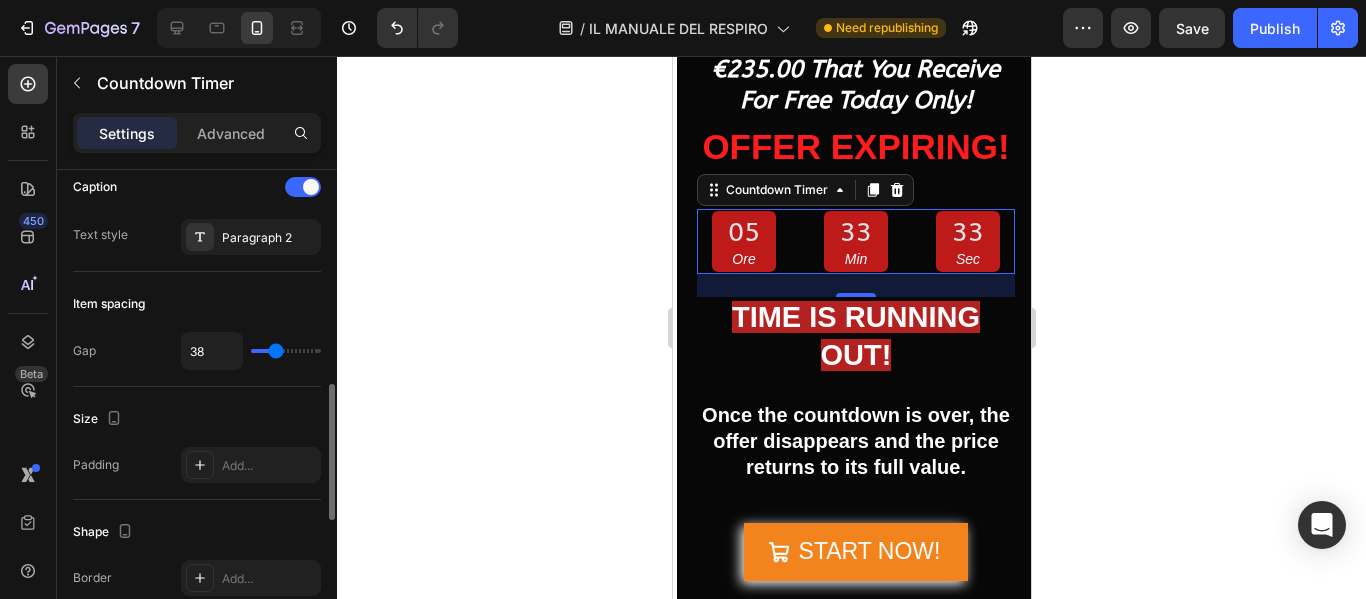 type on "36" 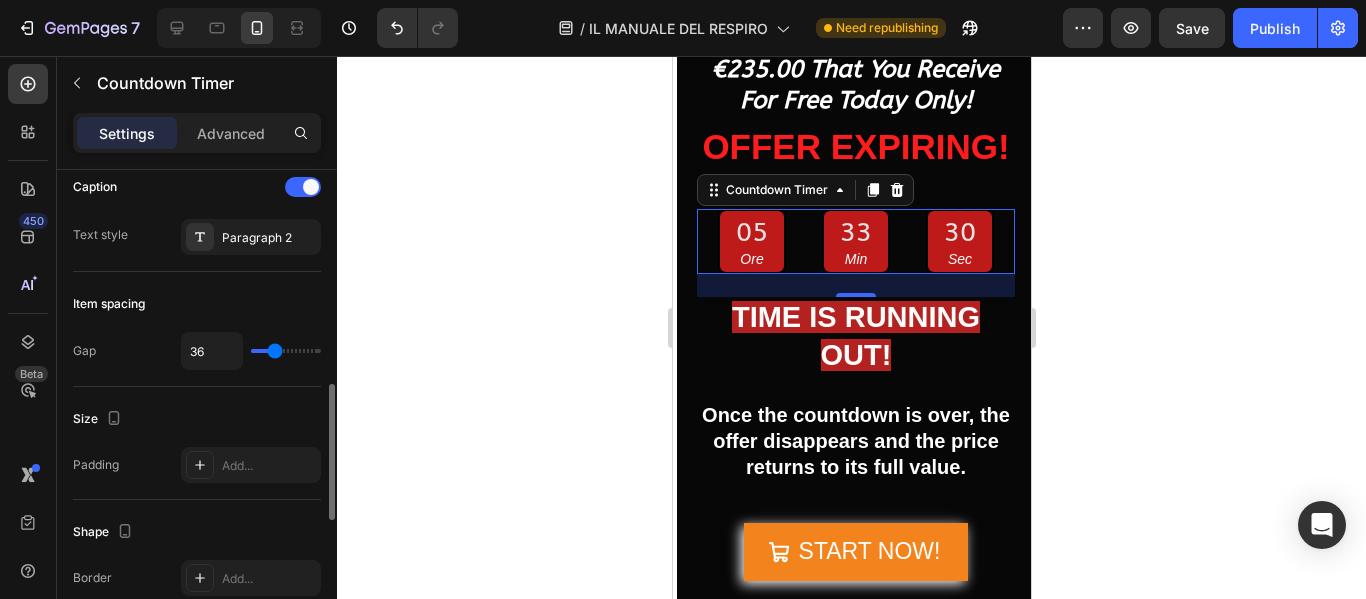 drag, startPoint x: 263, startPoint y: 350, endPoint x: 275, endPoint y: 353, distance: 12.369317 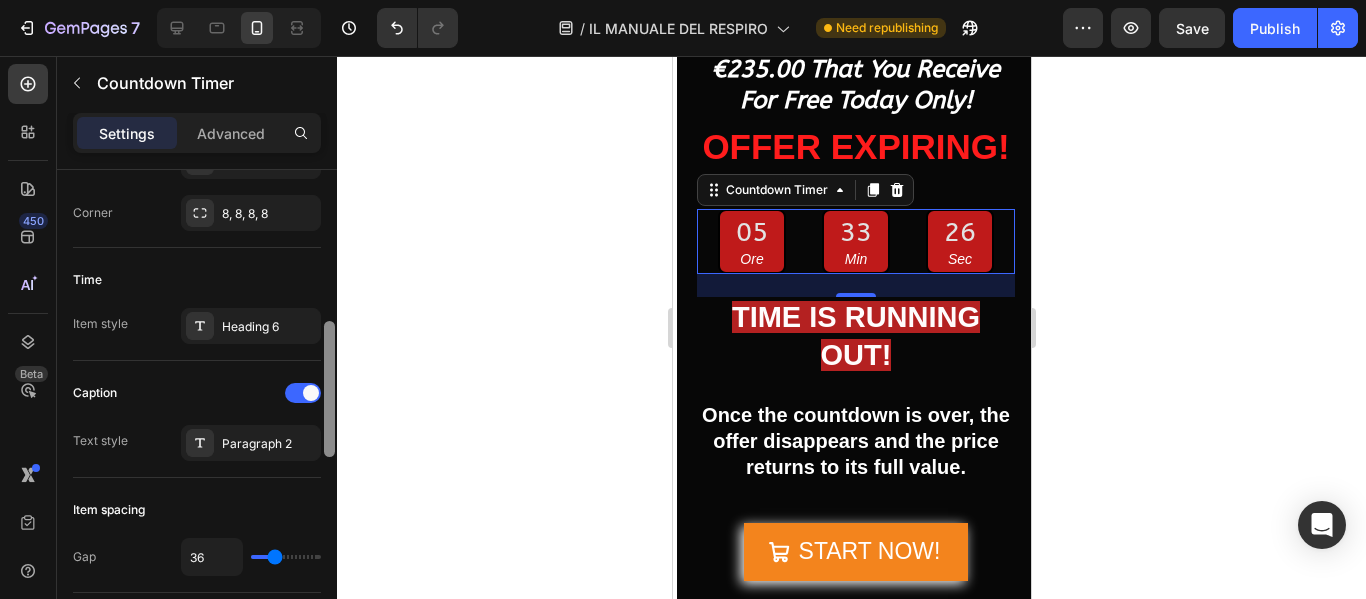 scroll, scrollTop: 551, scrollLeft: 0, axis: vertical 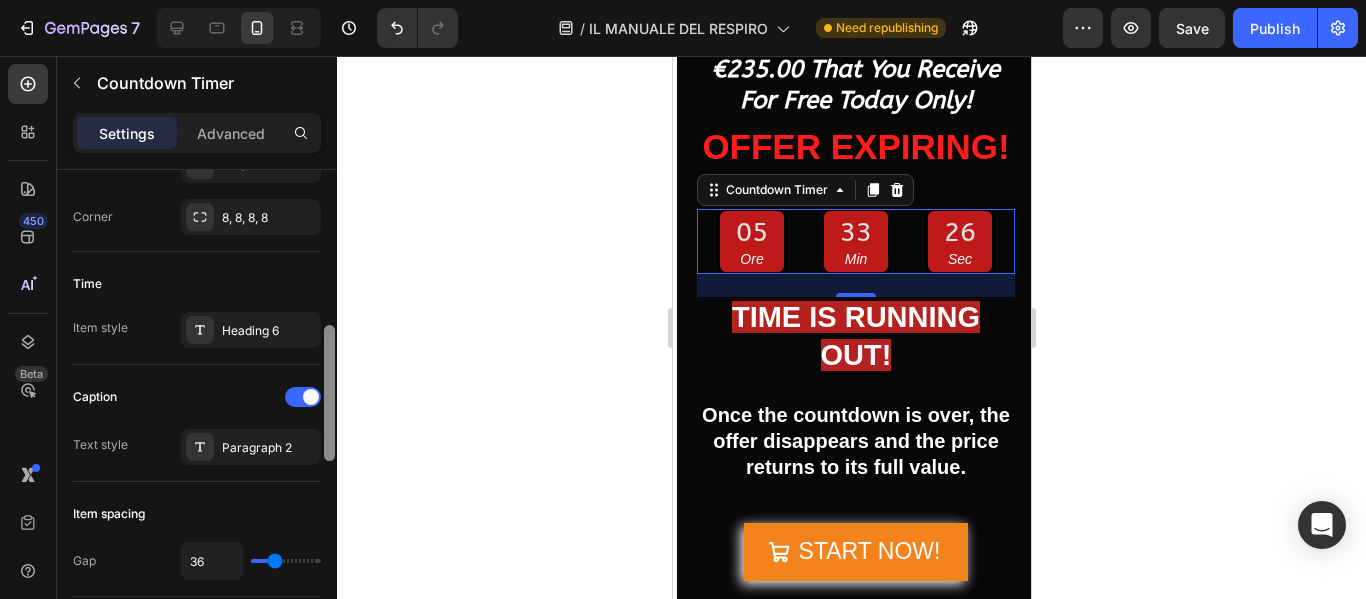 drag, startPoint x: 329, startPoint y: 429, endPoint x: 332, endPoint y: 370, distance: 59.07622 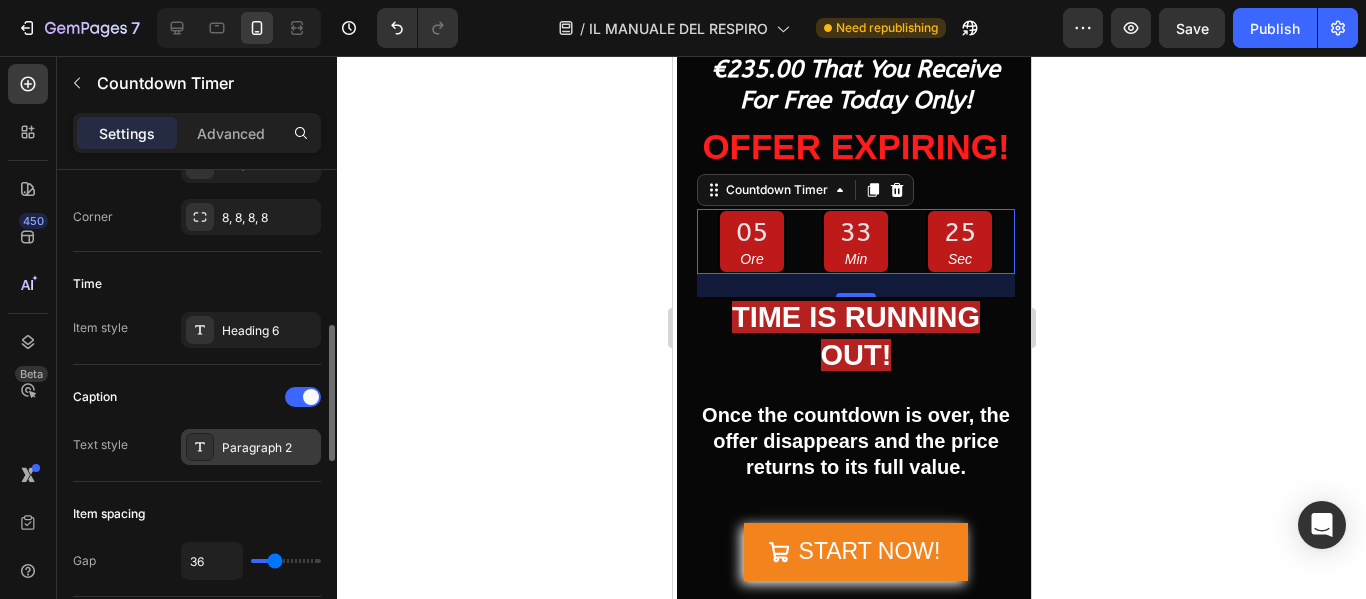 click on "Paragraph 2" at bounding box center (269, 448) 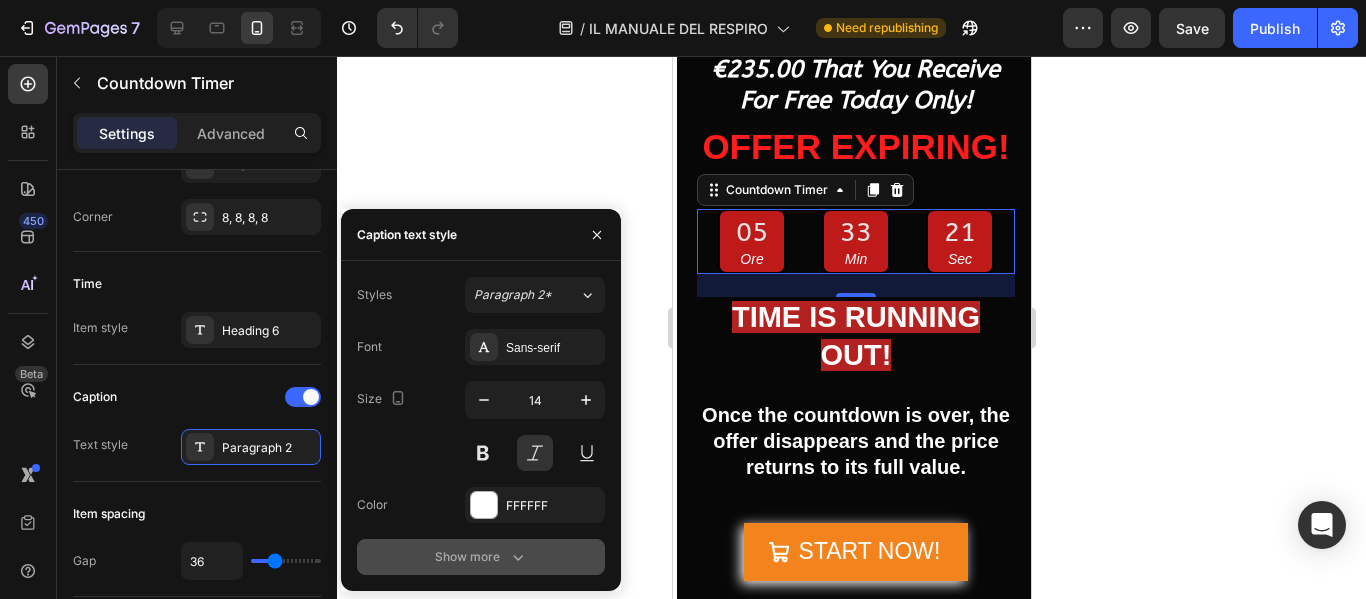 click 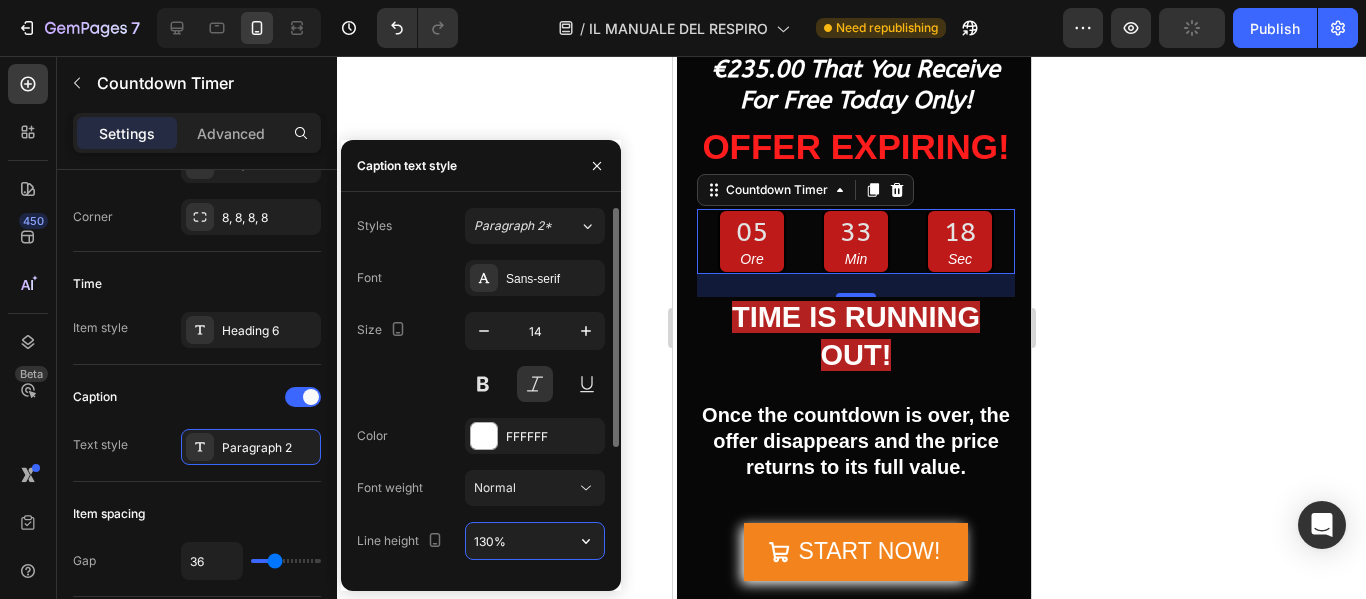 click on "130%" at bounding box center [535, 541] 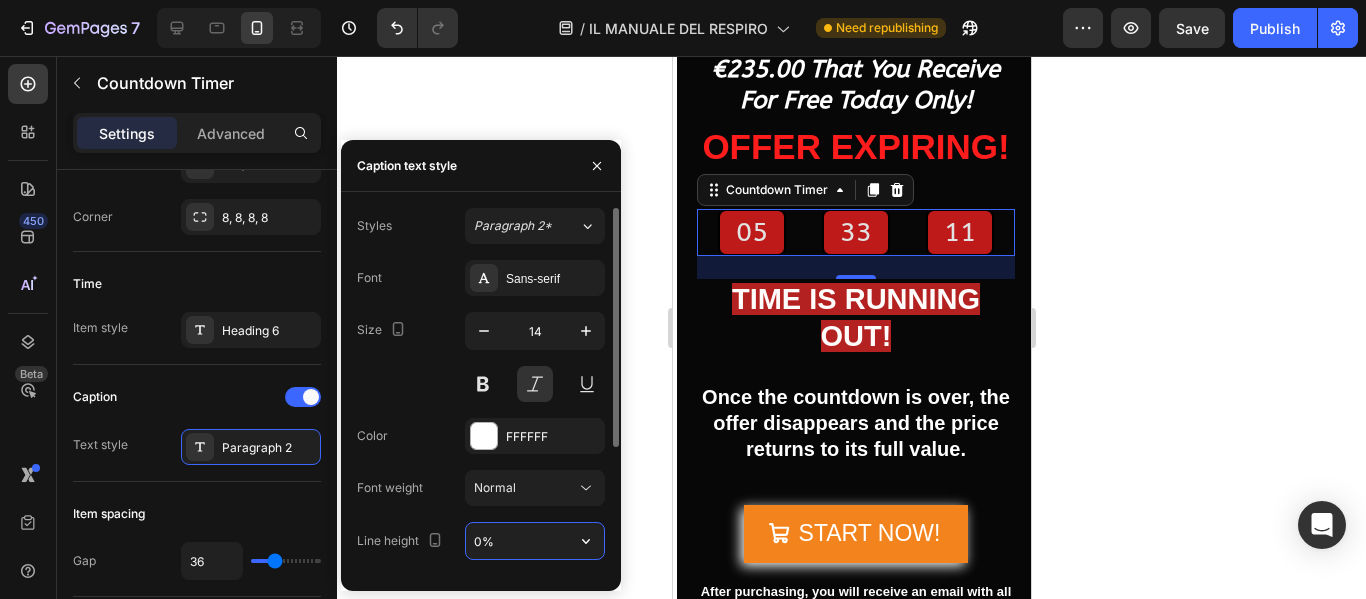 type on "%" 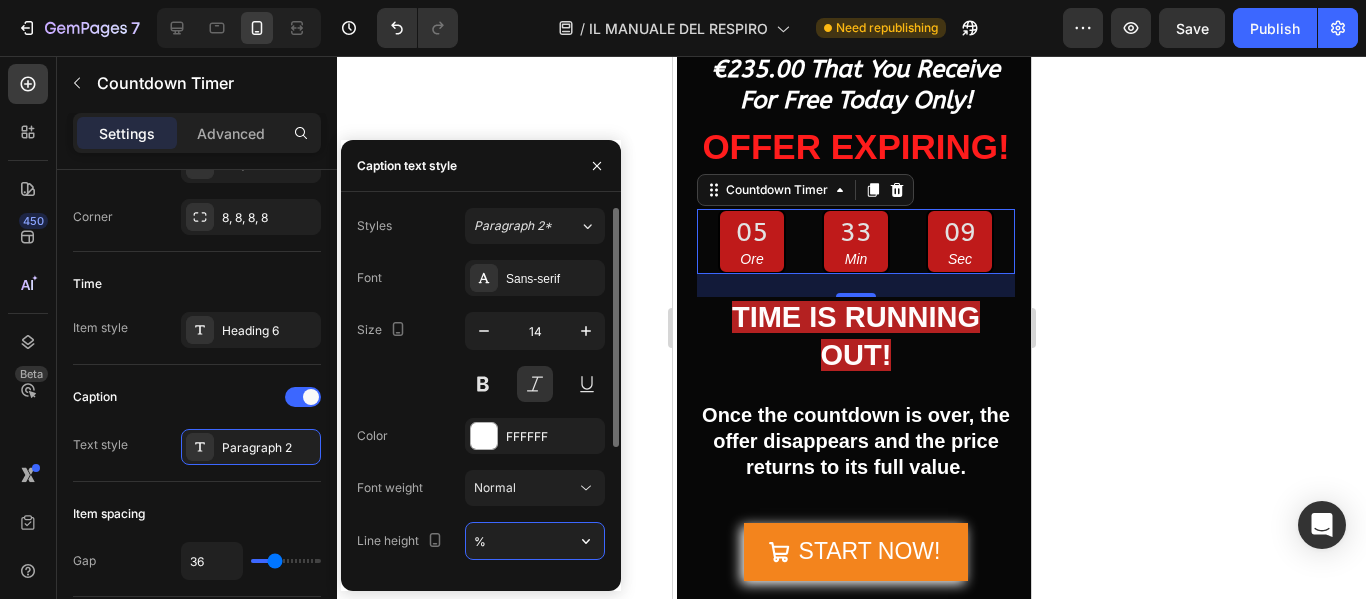 click on "%" at bounding box center (535, 541) 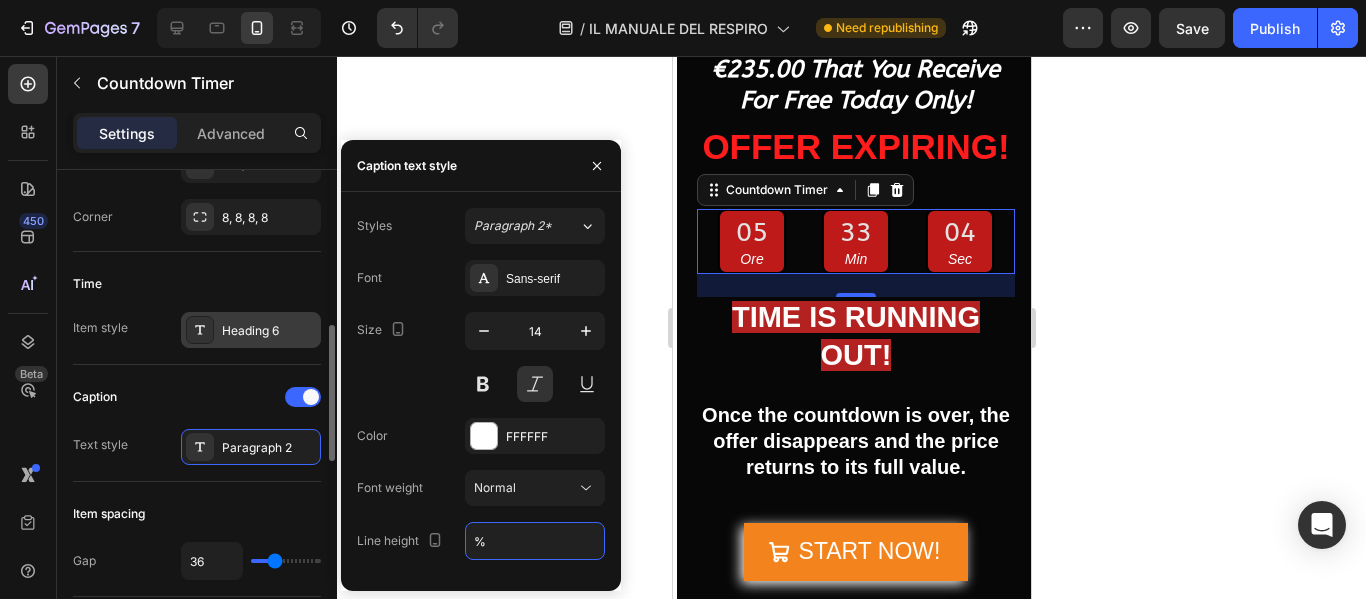 click on "Heading 6" at bounding box center [269, 331] 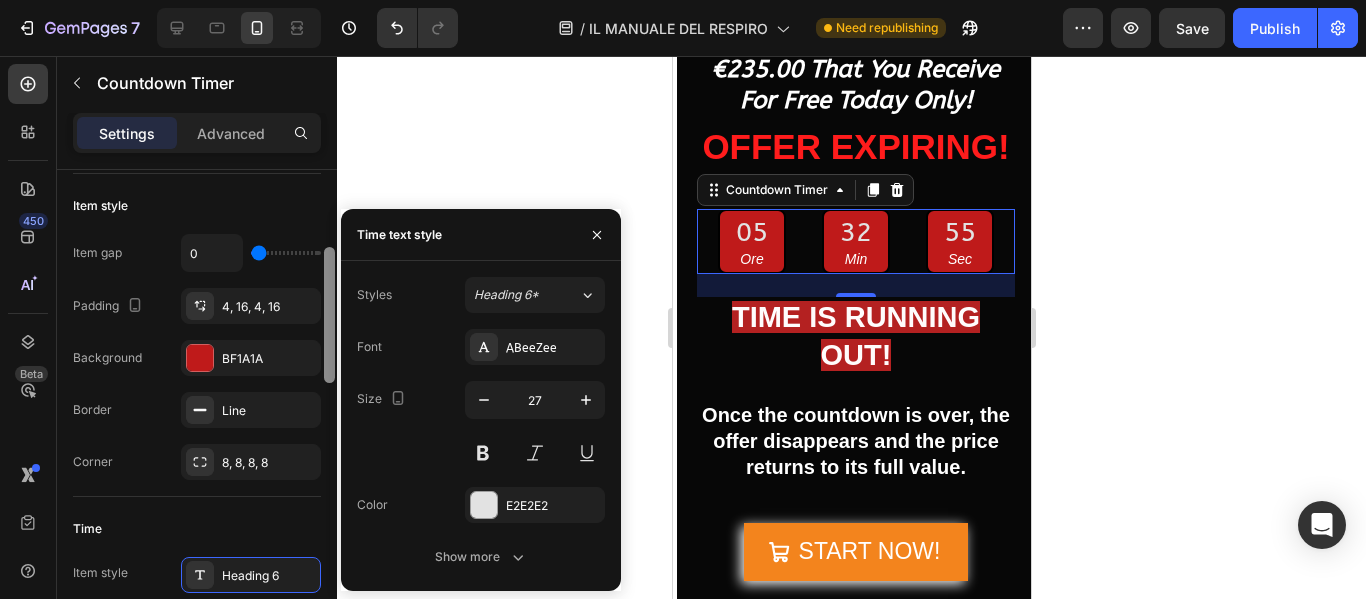 scroll, scrollTop: 299, scrollLeft: 0, axis: vertical 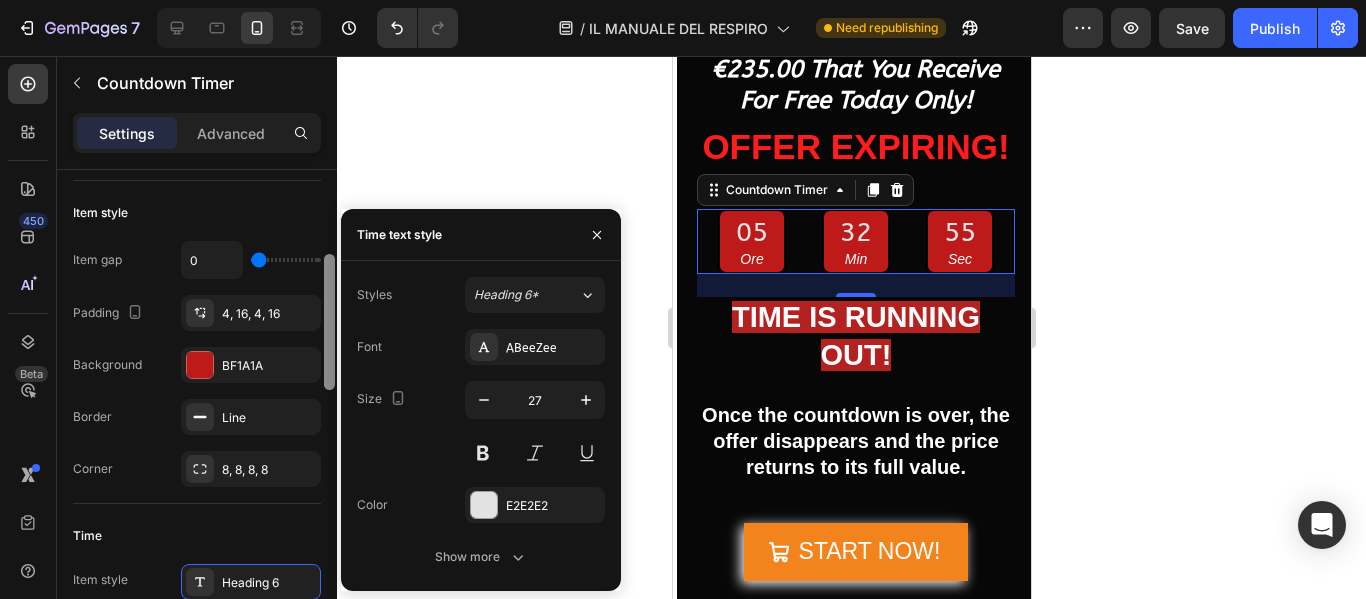 drag, startPoint x: 334, startPoint y: 355, endPoint x: 335, endPoint y: 284, distance: 71.00704 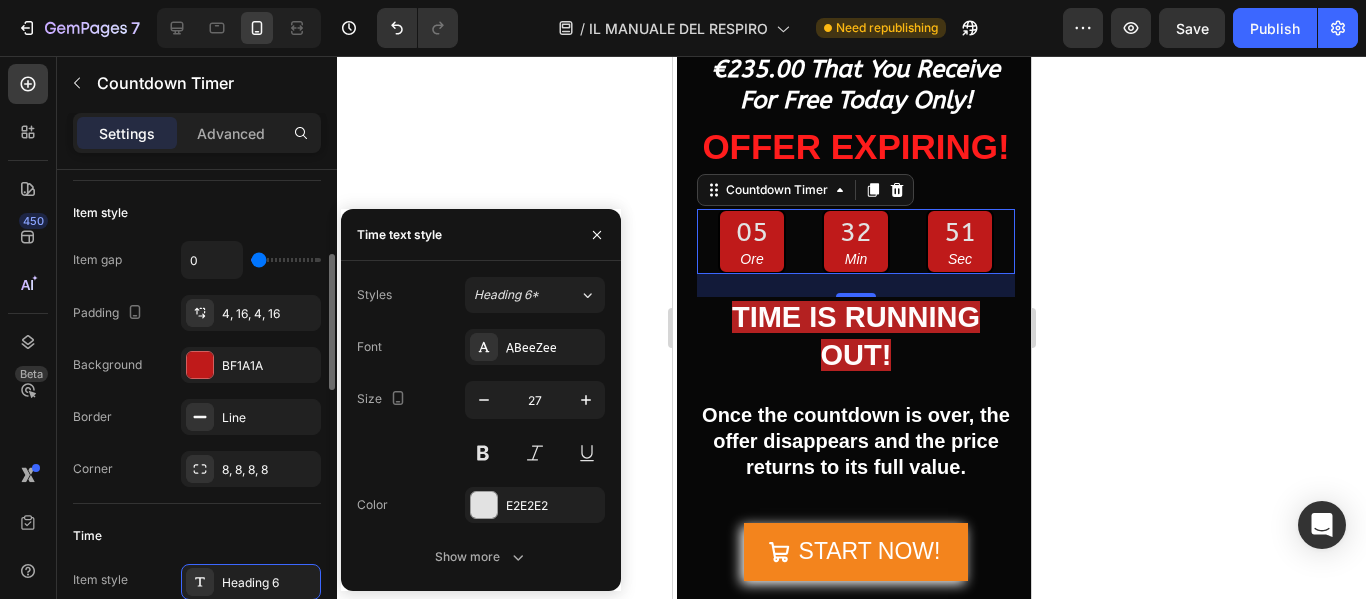type on "4" 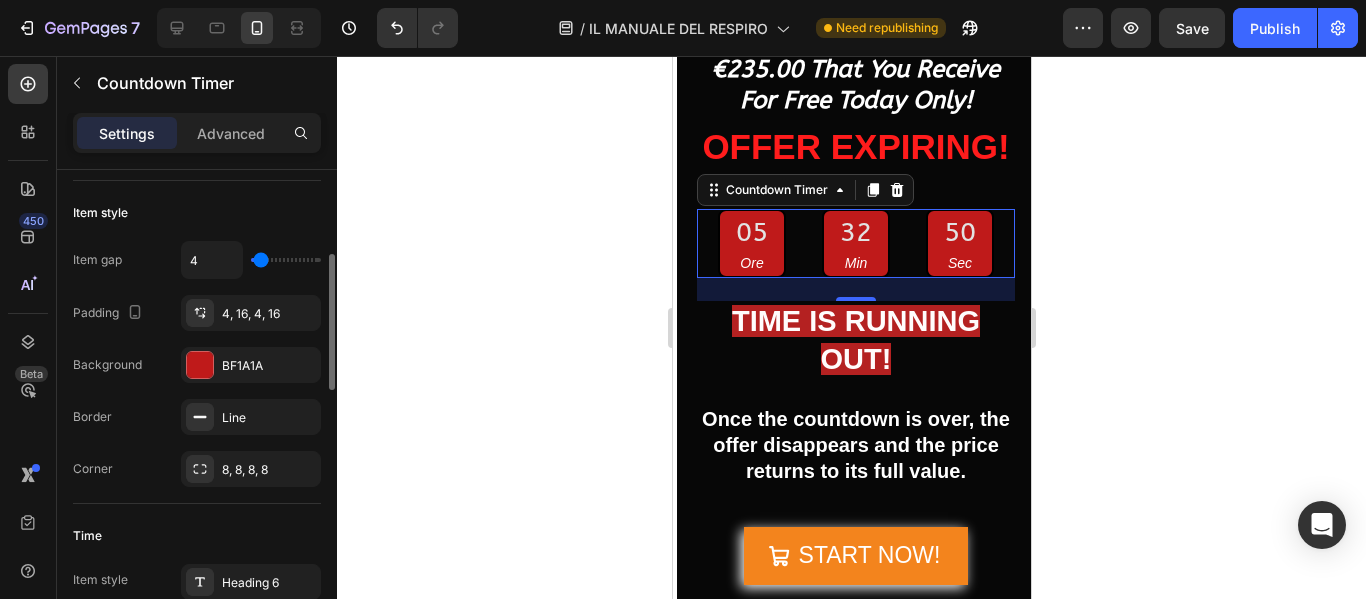 type on "7" 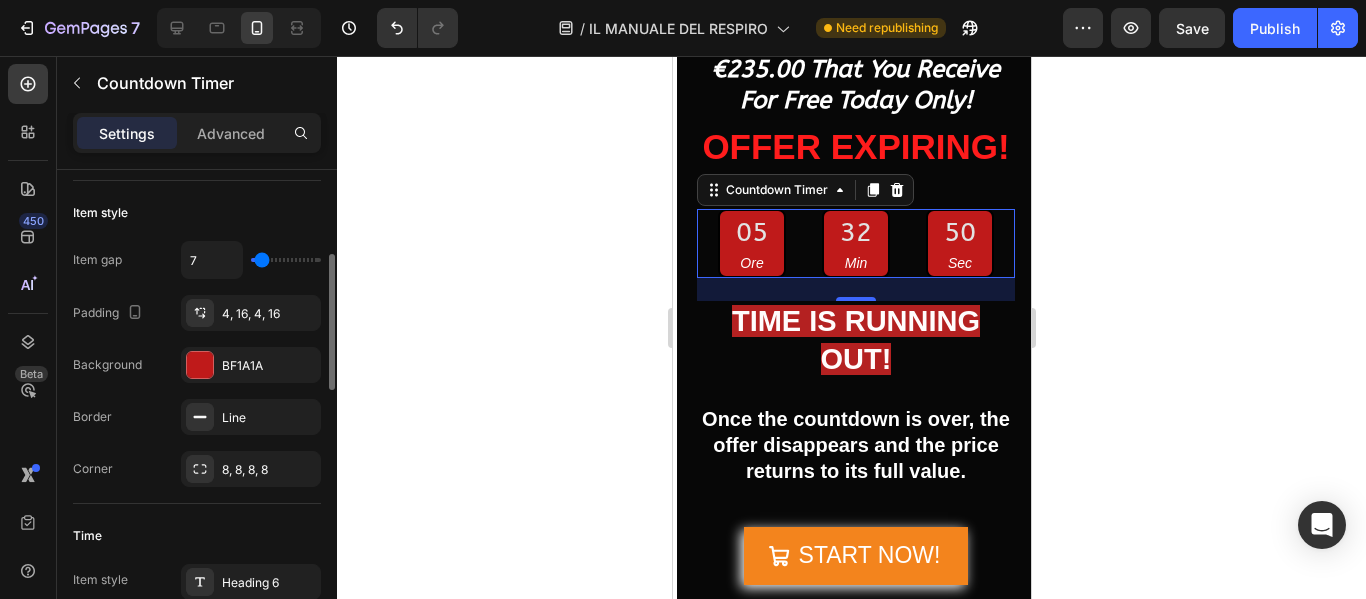 type on "13" 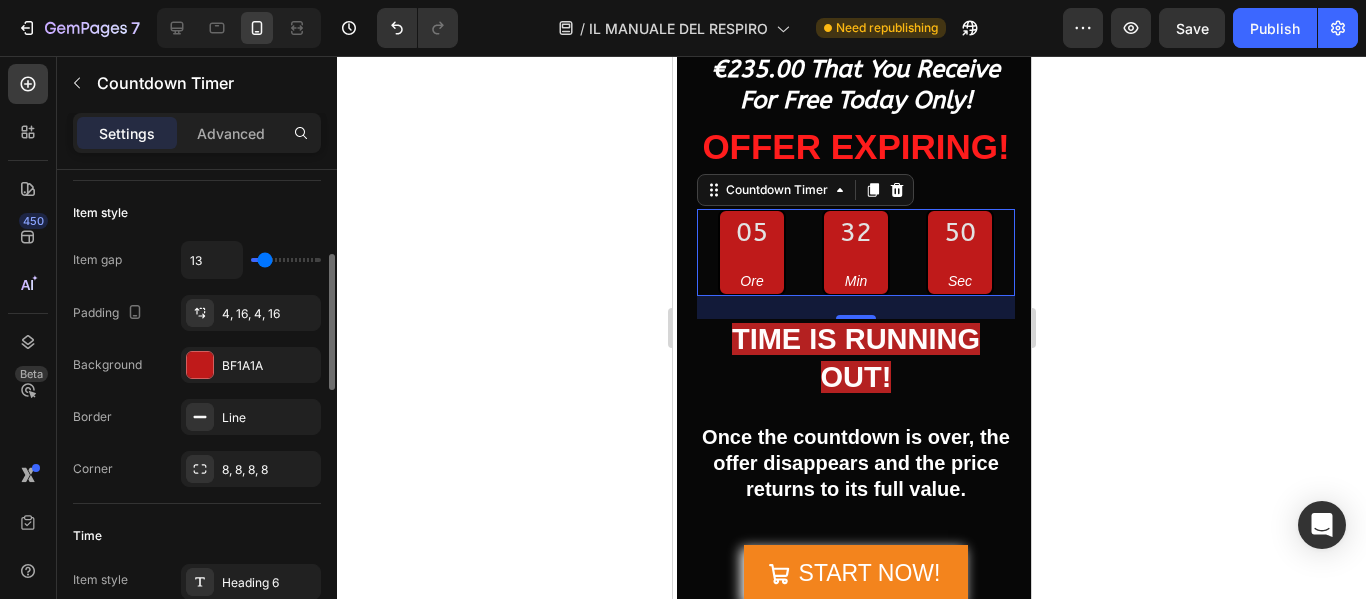 type on "27" 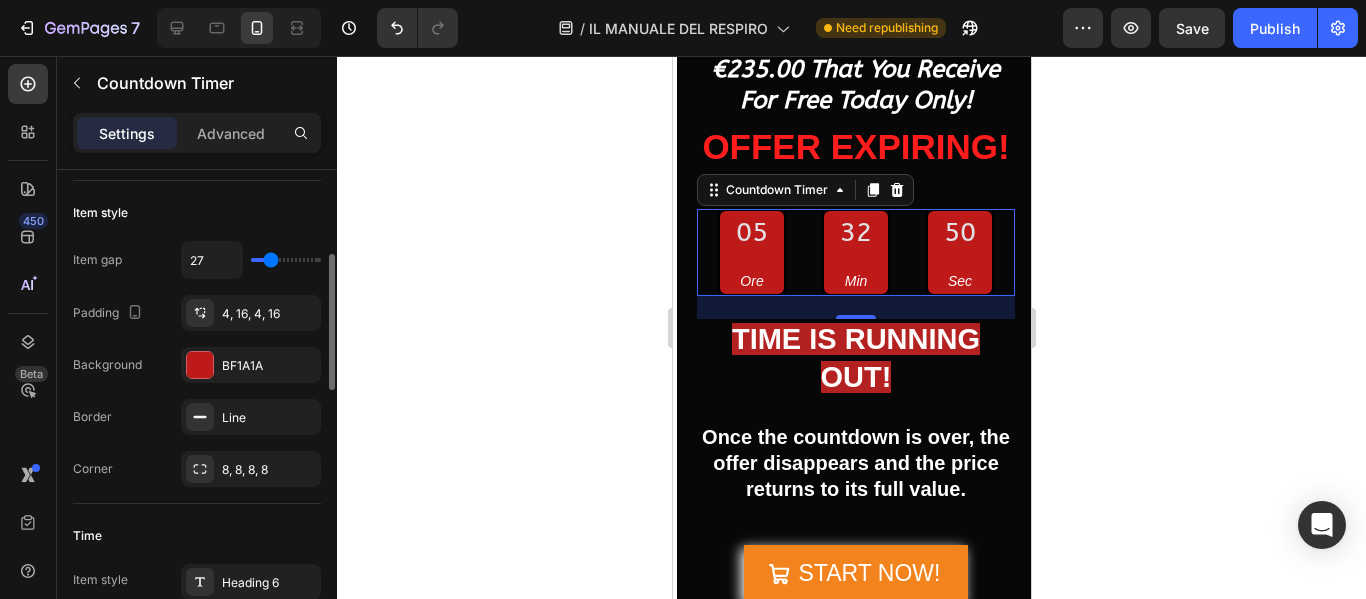 type on "29" 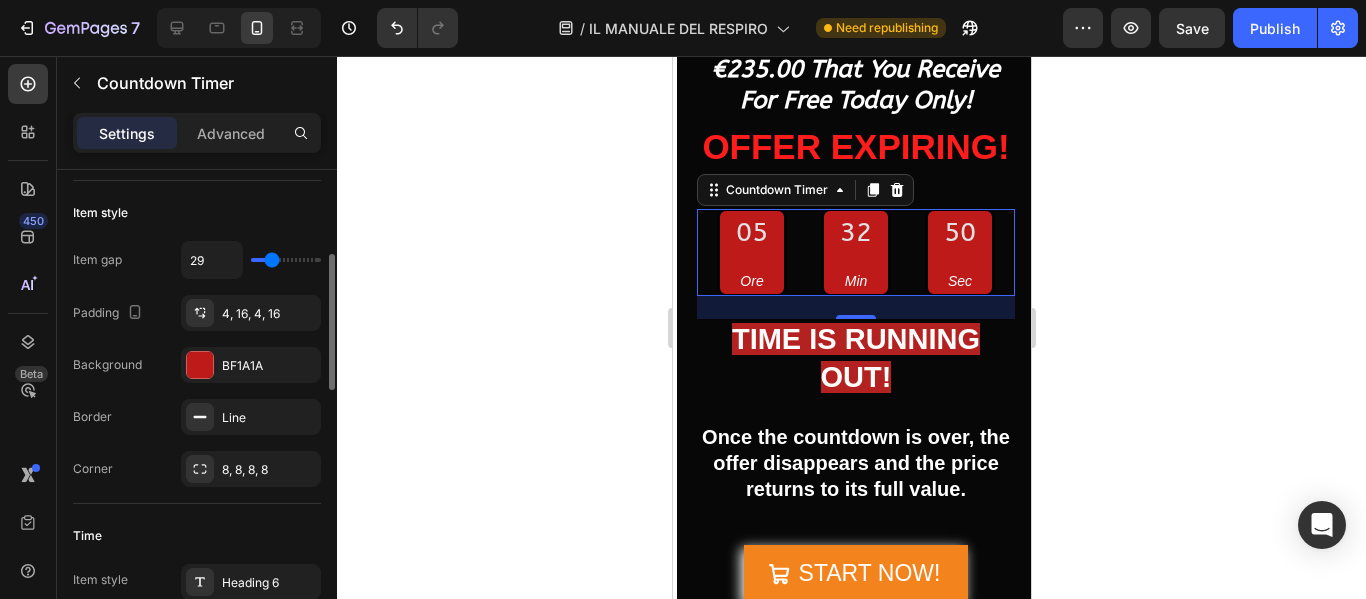 type on "31" 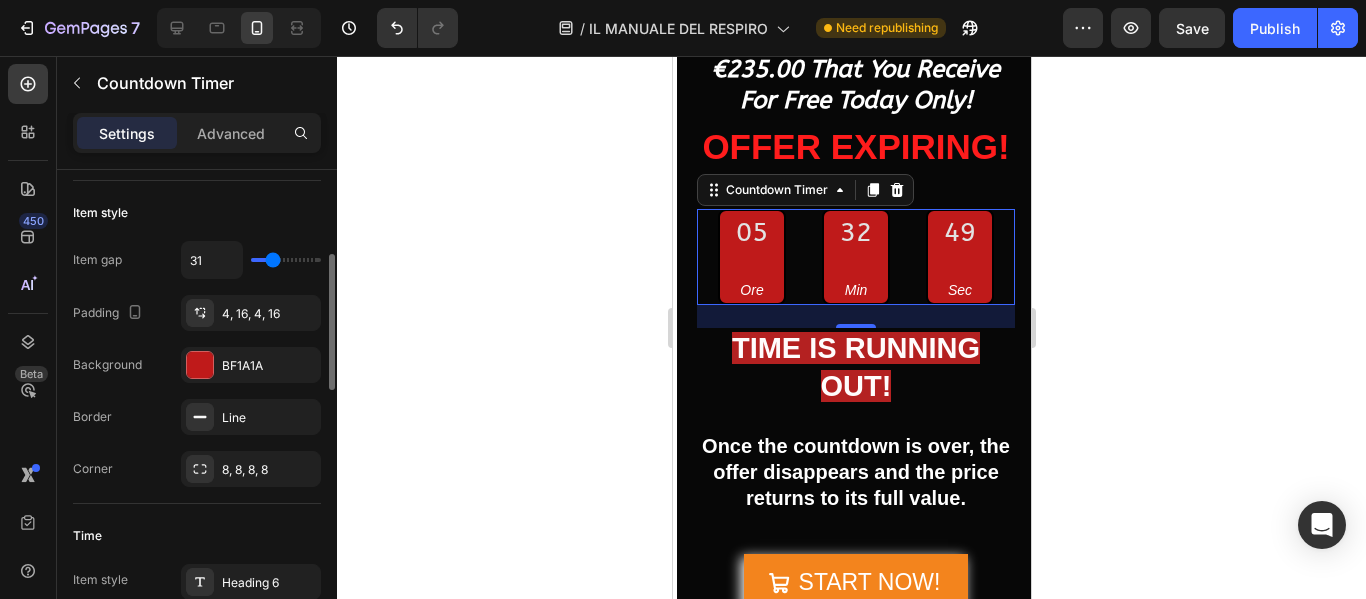 type on "29" 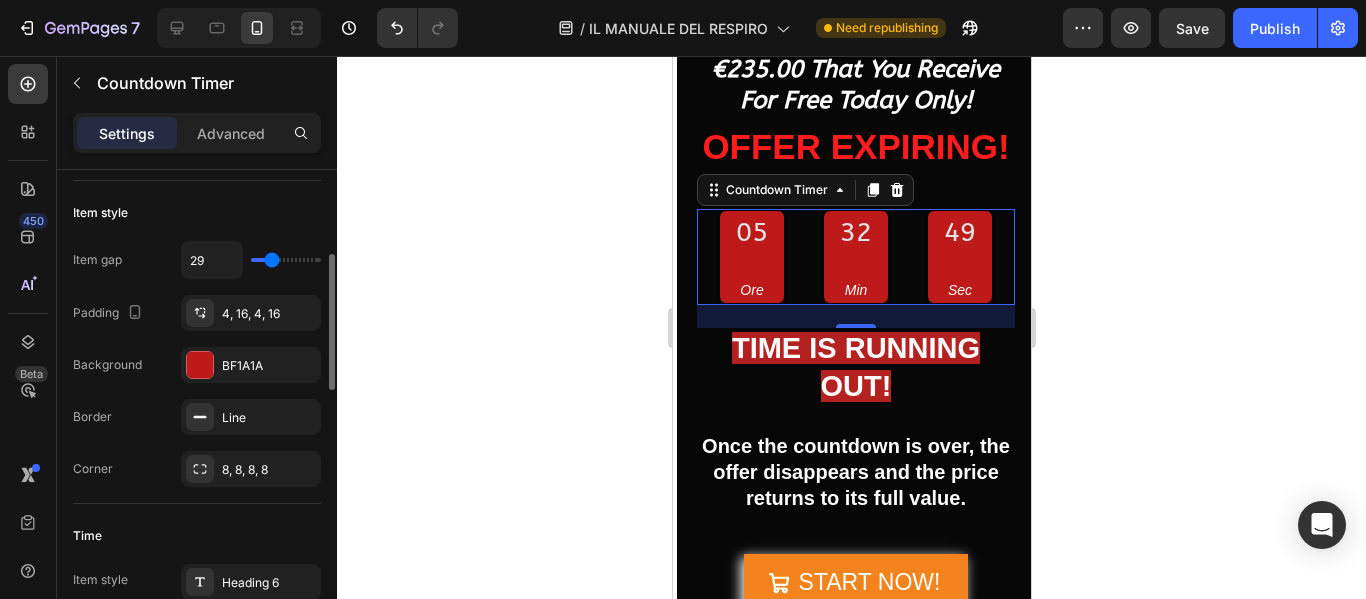 type on "7" 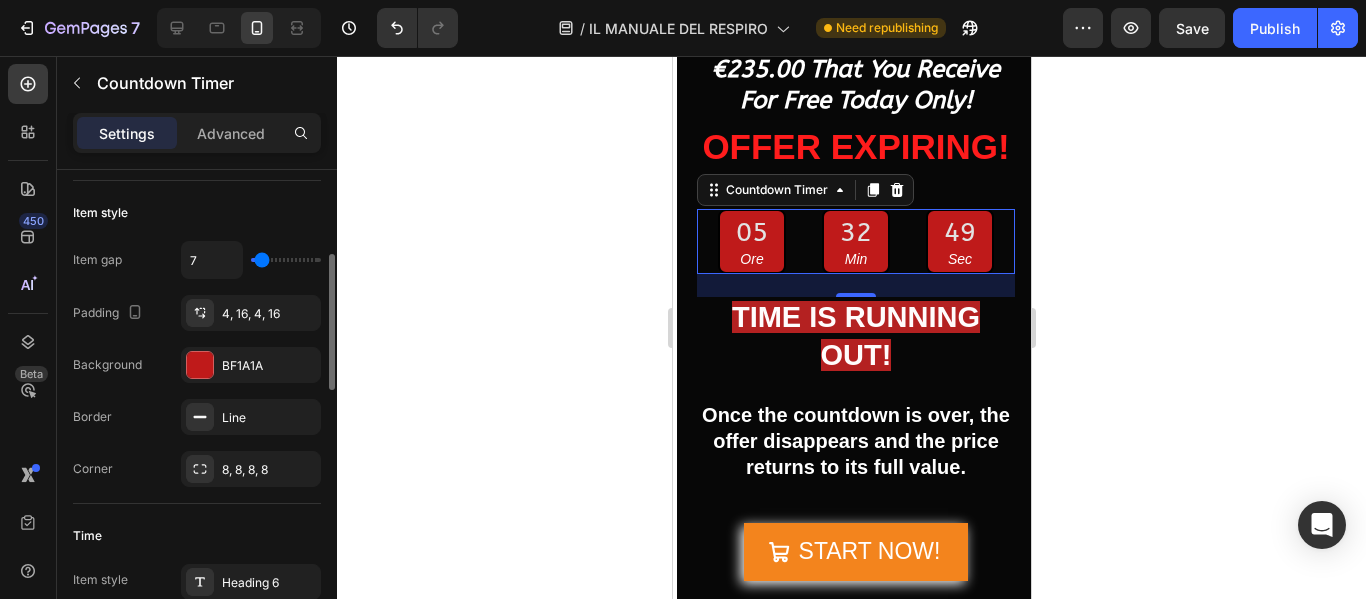 type on "0" 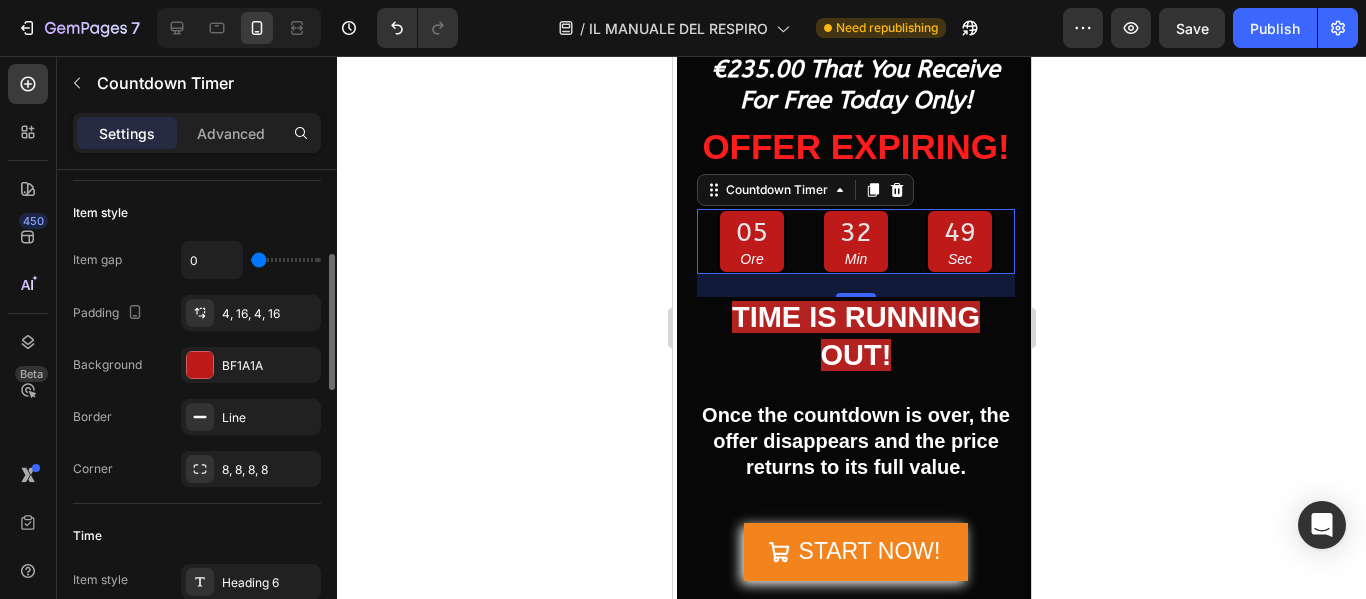 drag, startPoint x: 261, startPoint y: 255, endPoint x: 239, endPoint y: 261, distance: 22.803509 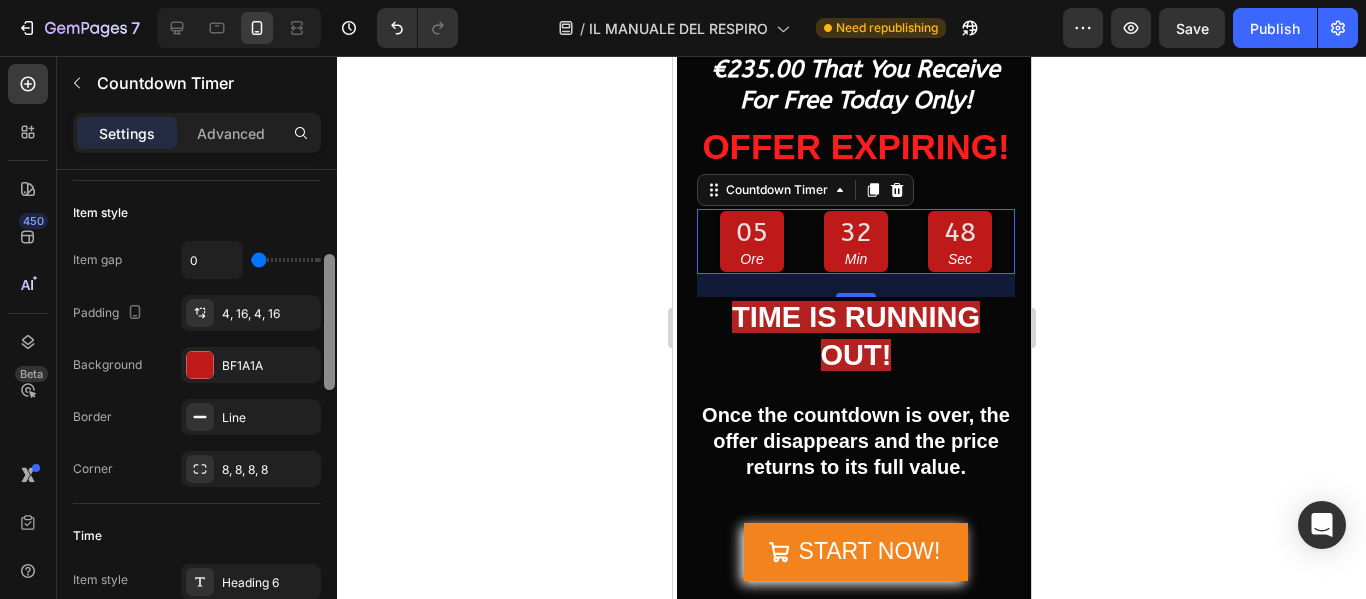 scroll, scrollTop: 785, scrollLeft: 0, axis: vertical 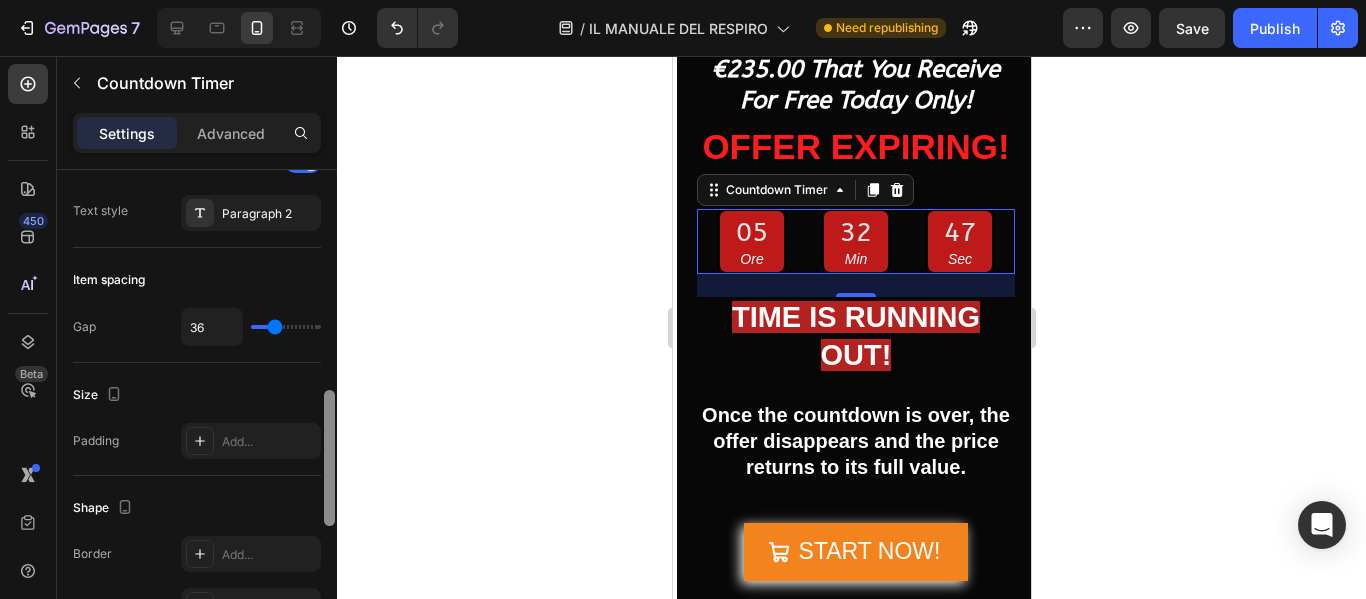 drag, startPoint x: 336, startPoint y: 307, endPoint x: 325, endPoint y: 318, distance: 15.556349 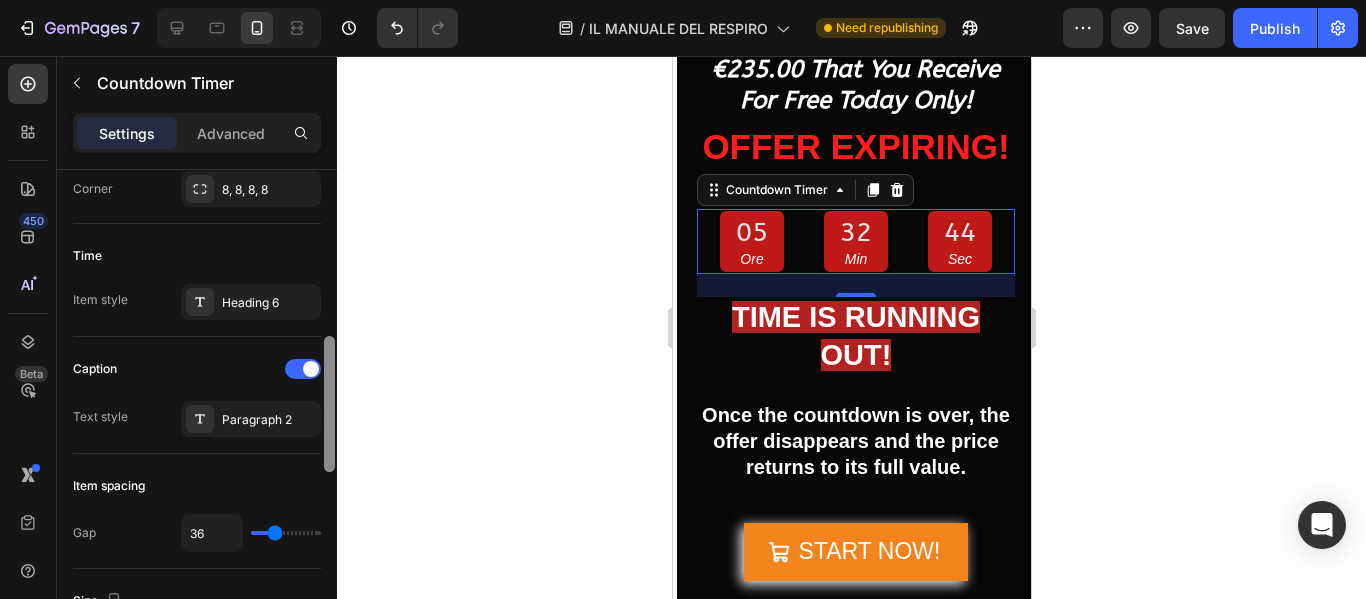 scroll, scrollTop: 575, scrollLeft: 0, axis: vertical 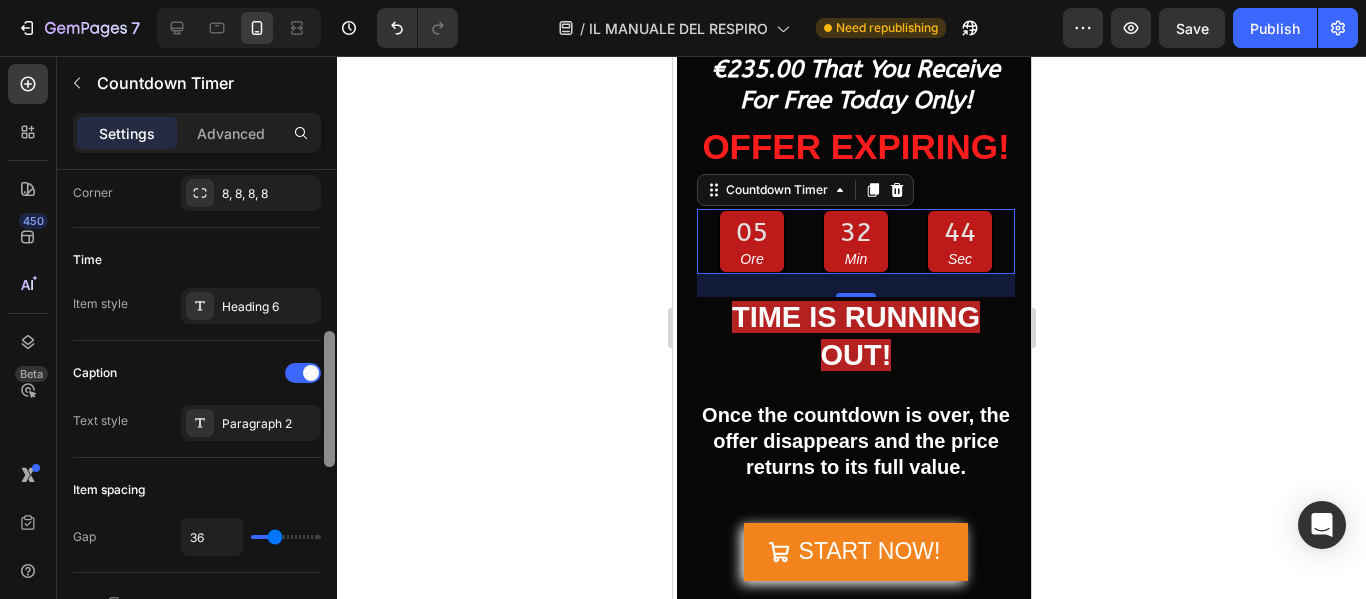 drag, startPoint x: 328, startPoint y: 446, endPoint x: 336, endPoint y: 387, distance: 59.5399 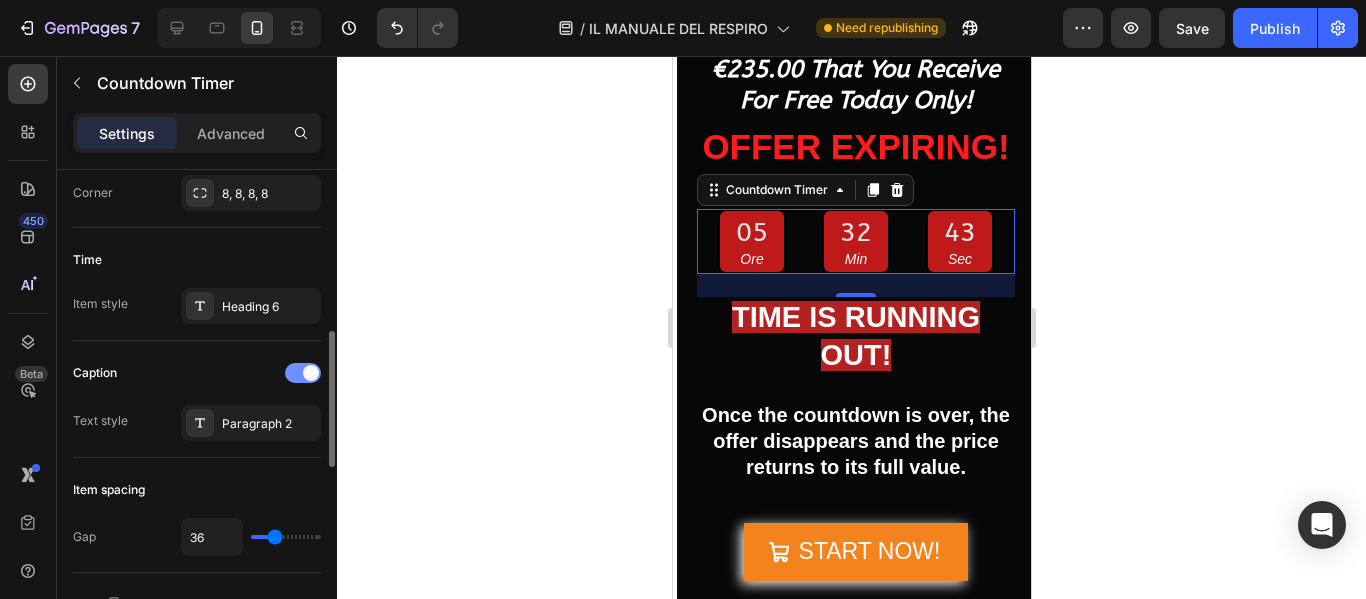 click at bounding box center (311, 373) 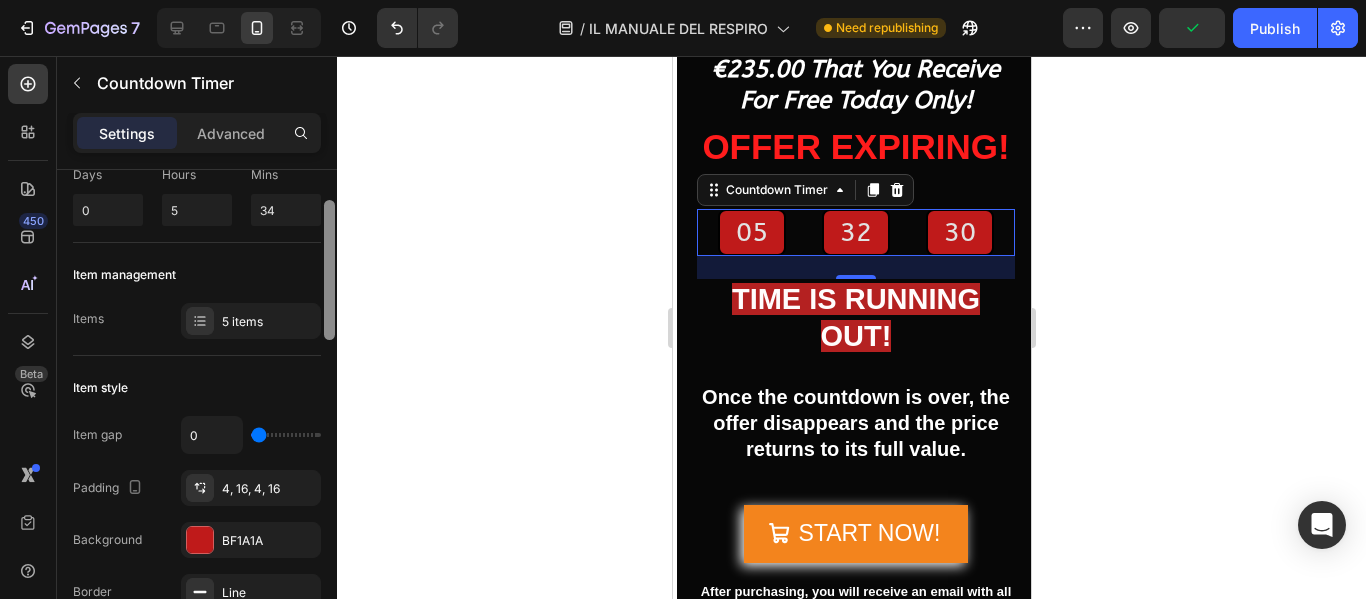 scroll, scrollTop: 110, scrollLeft: 0, axis: vertical 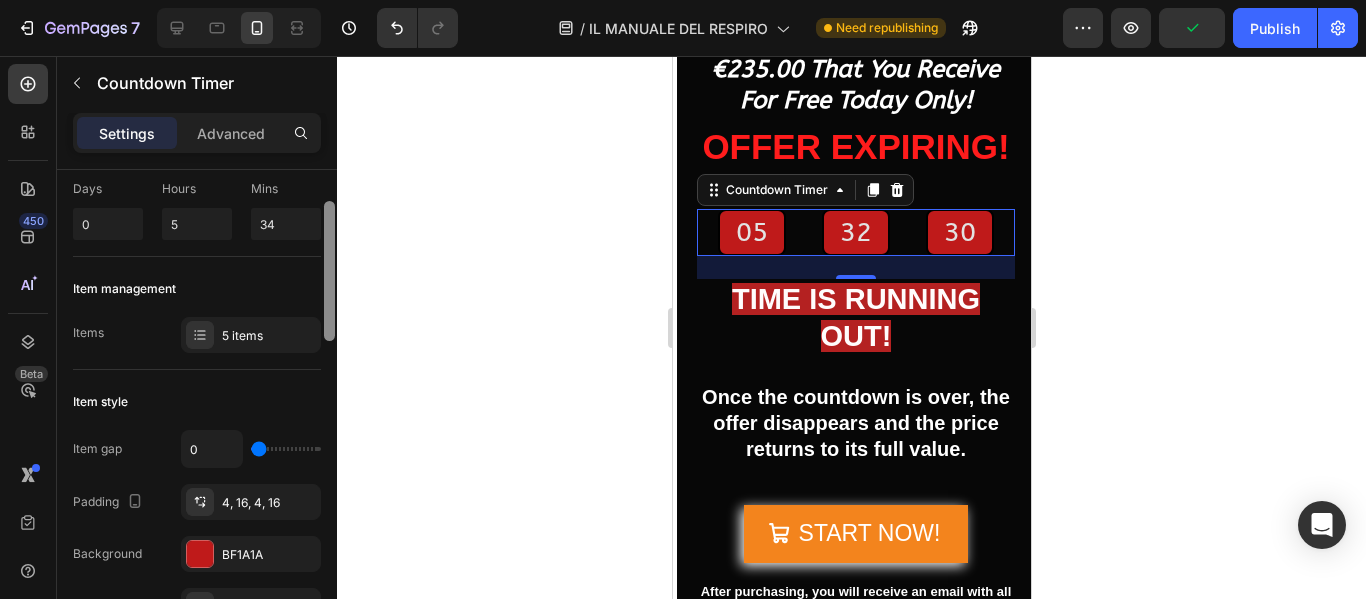 drag, startPoint x: 333, startPoint y: 403, endPoint x: 341, endPoint y: 268, distance: 135.23683 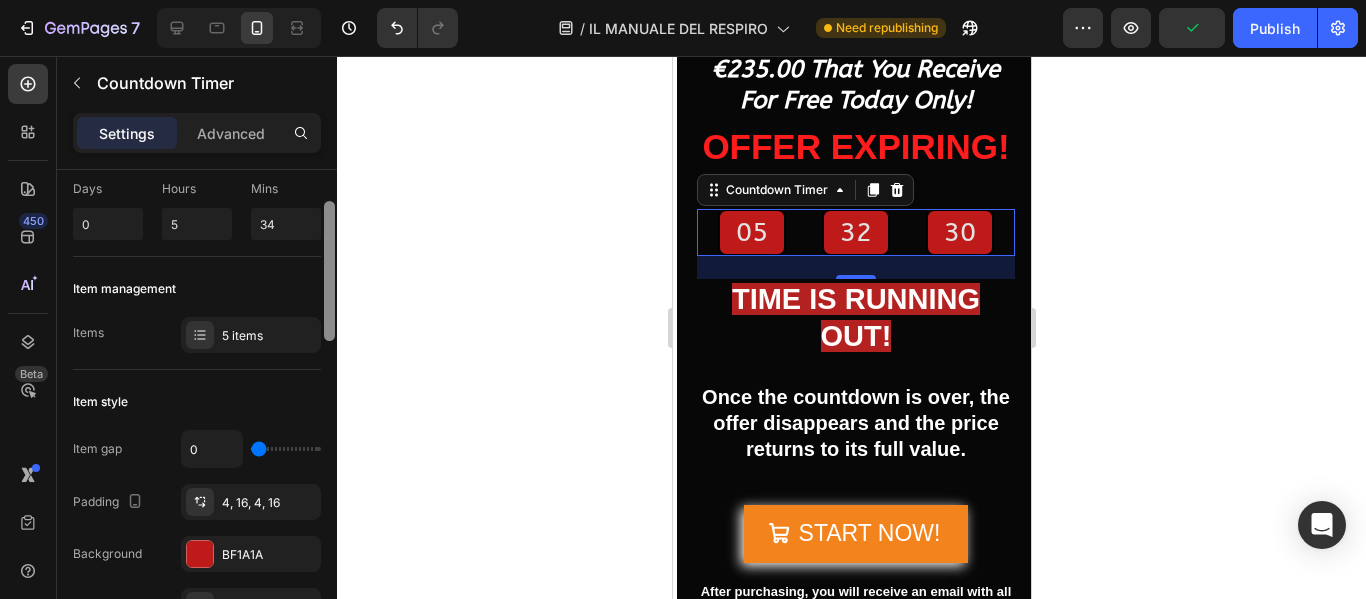 click on "7   /  IL MANUALE DEL RESPIRO Need republishing Preview  Publish  450 Beta Sections(18) Elements(83) Section Element Hero Section Product Detail Brands Trusted Badges Guarantee Product Breakdown How to use Testimonials Compare Bundle FAQs Social Proof Brand Story Product List Collection Blog List Contact Sticky Add to Cart Custom Footer Browse Library 450 Layout
Row
Row
Row
Row Text
Heading
Text Block Button
Button
Button Media
Image
Image" 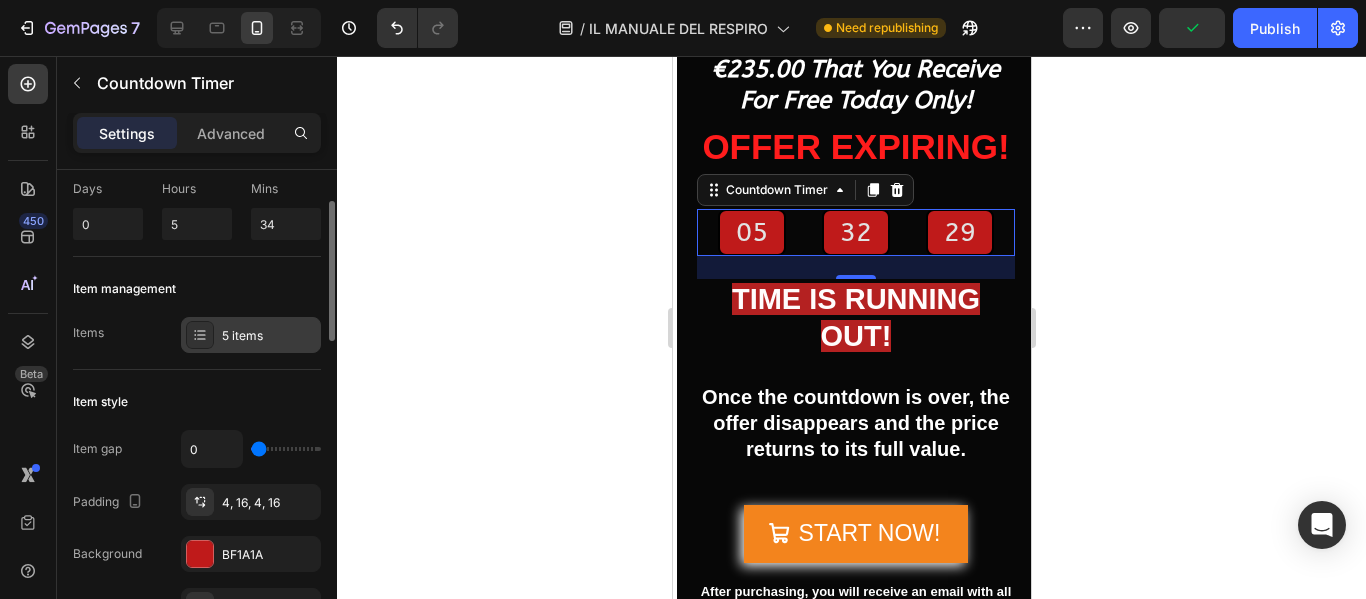 click on "5 items" at bounding box center (269, 336) 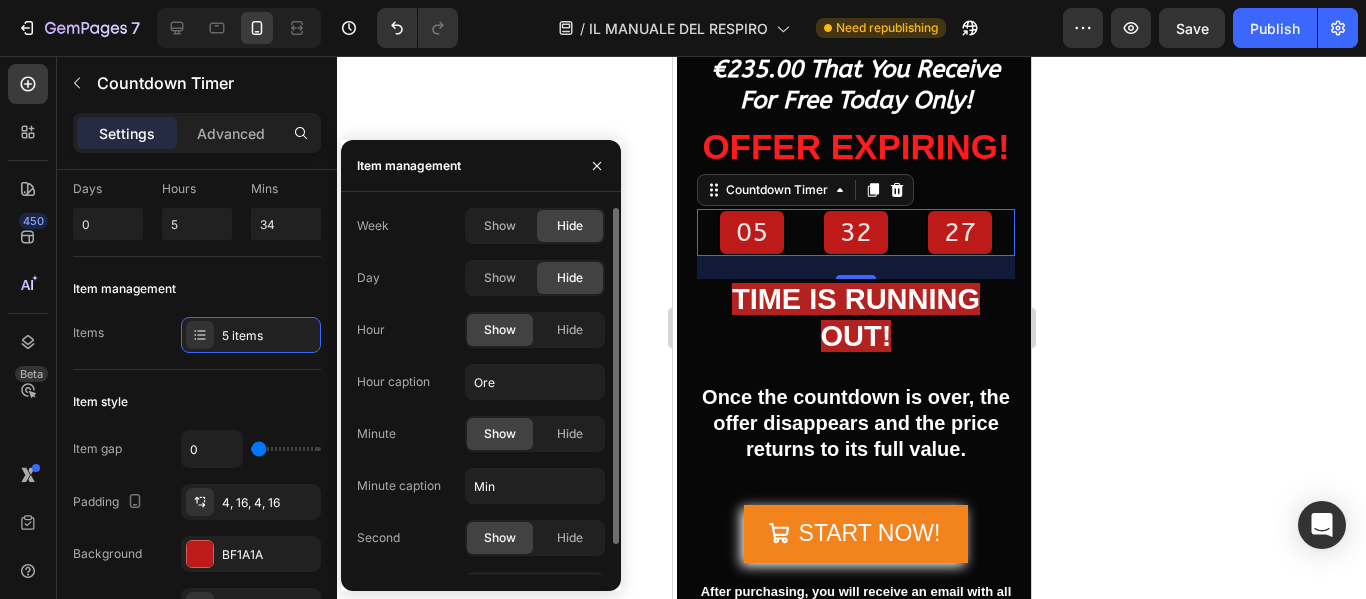 click on "Week" at bounding box center [373, 226] 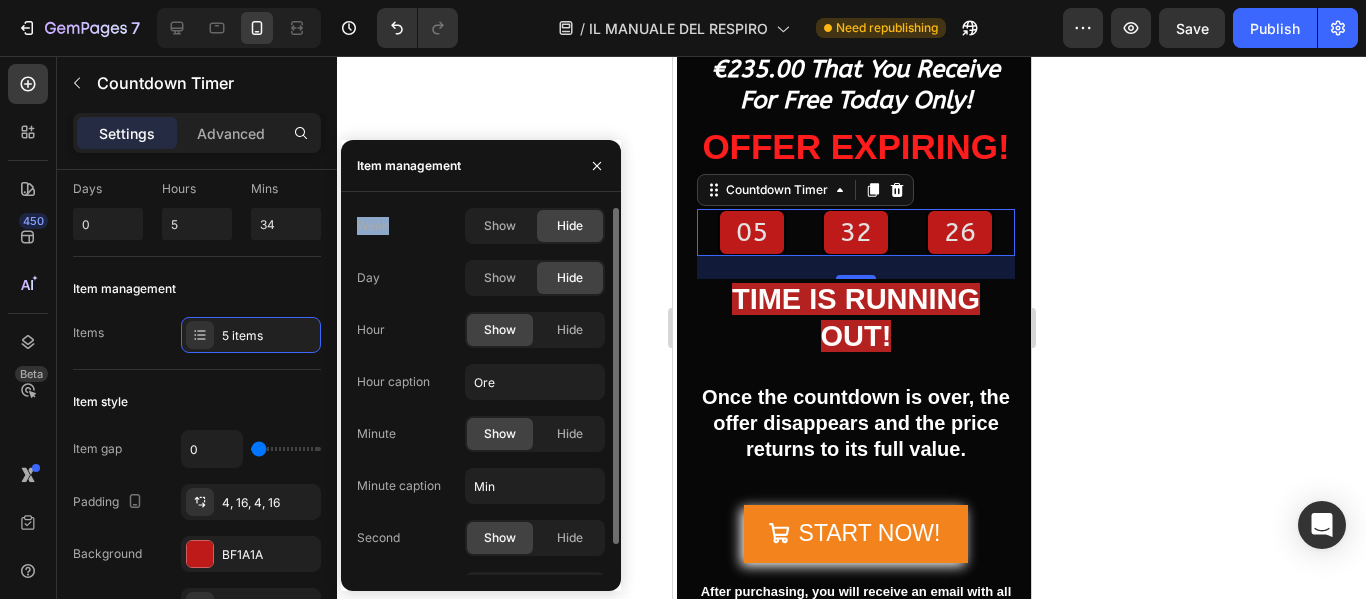 drag, startPoint x: 391, startPoint y: 224, endPoint x: 355, endPoint y: 224, distance: 36 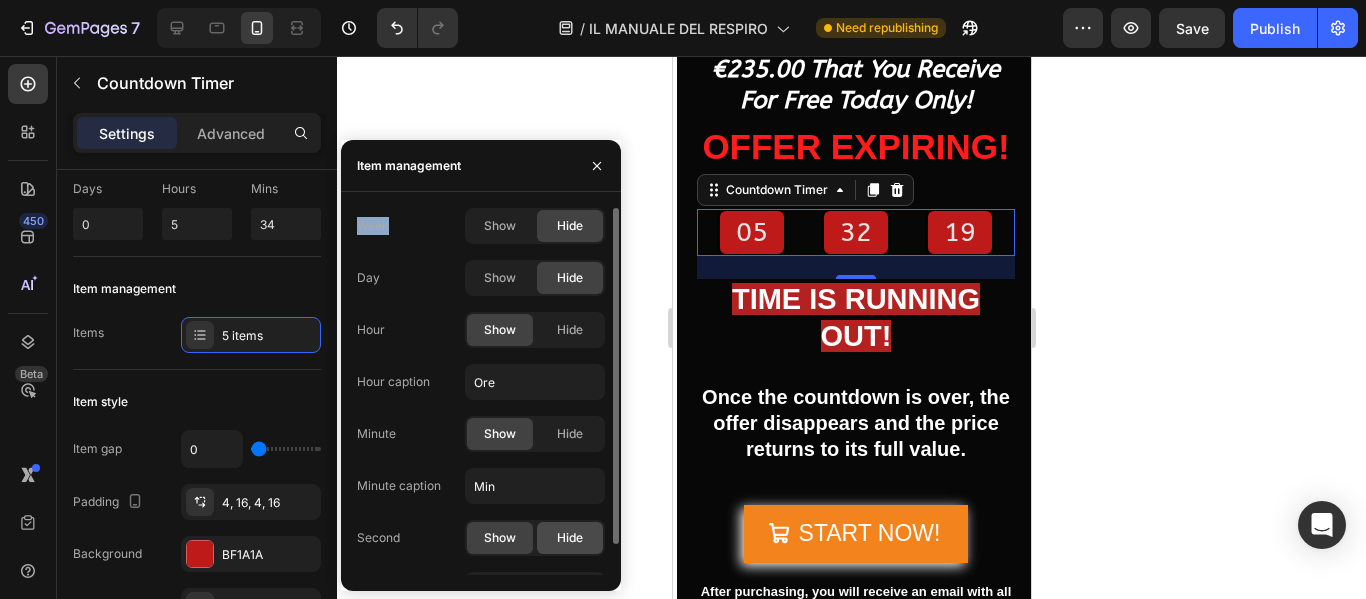 click on "Hide" 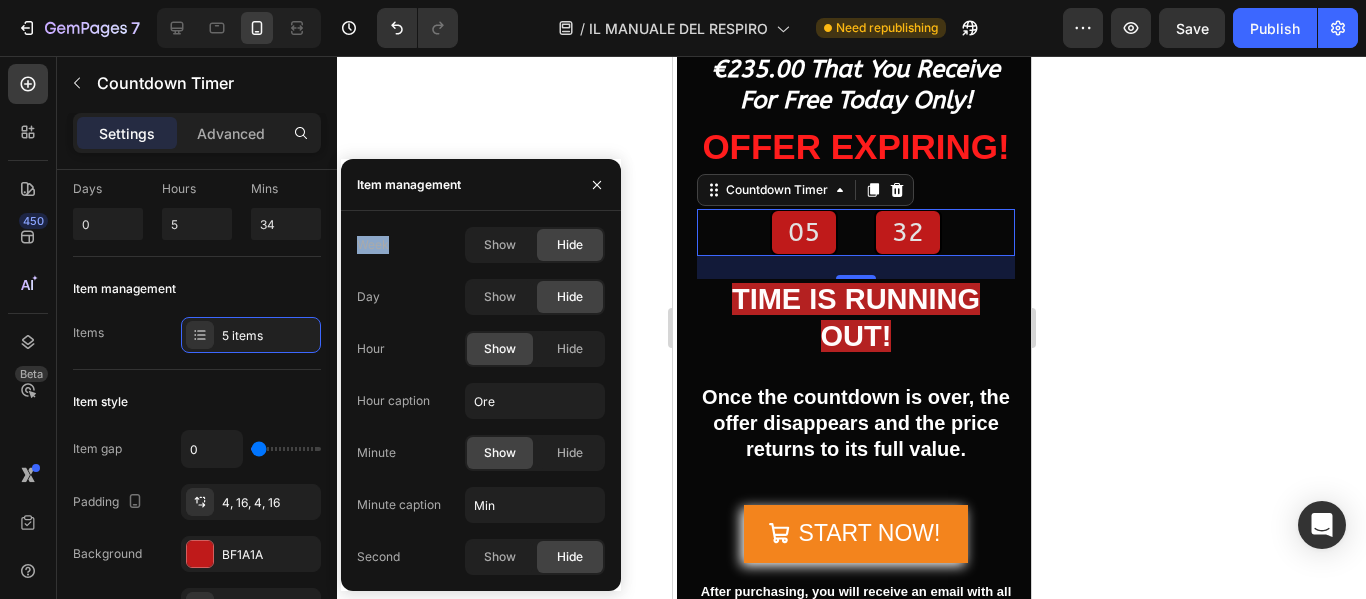 click on "Hide" 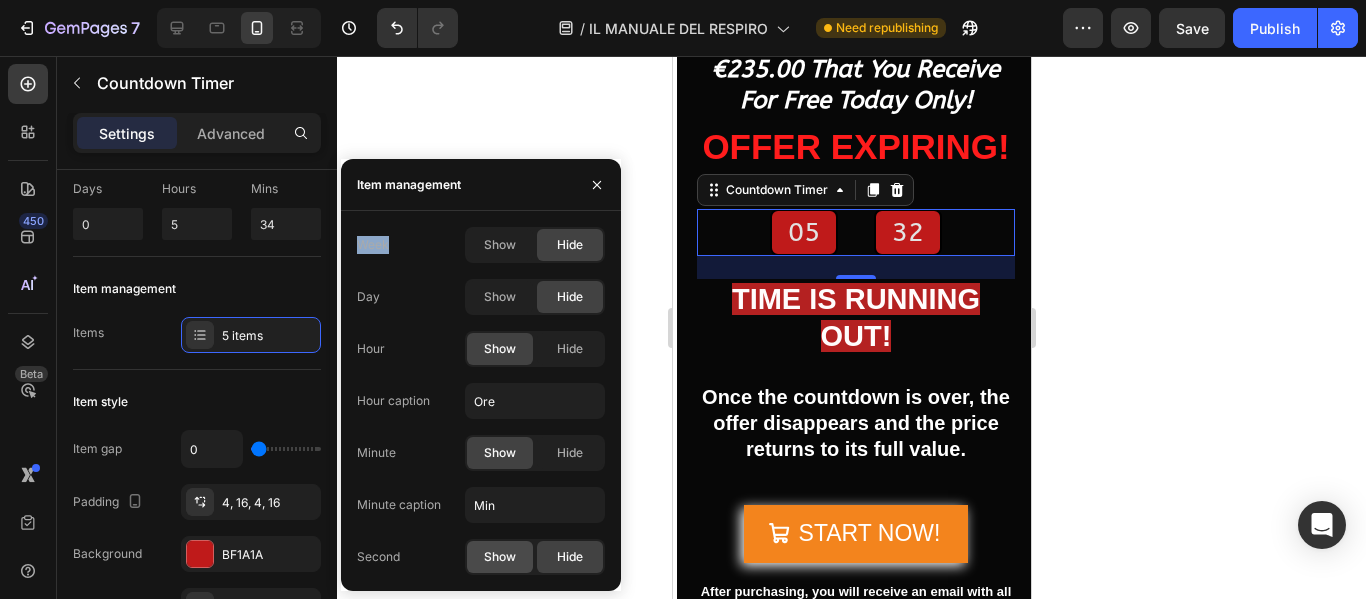 click on "Show" 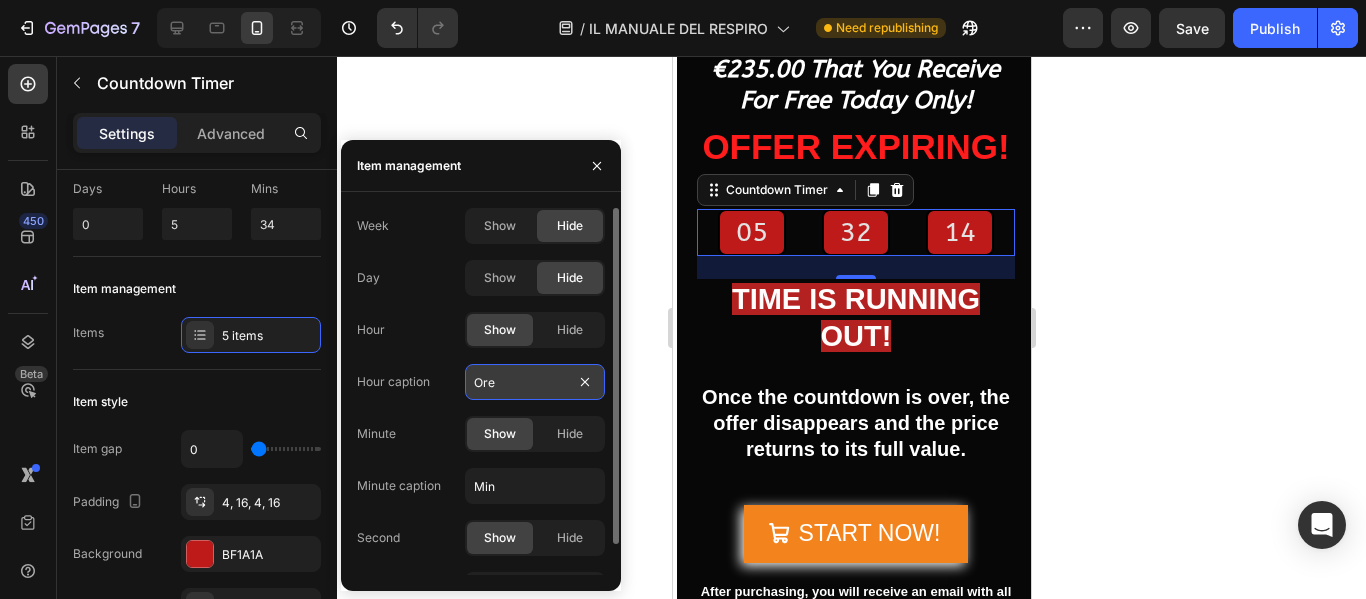 click on "Ore" at bounding box center (535, 382) 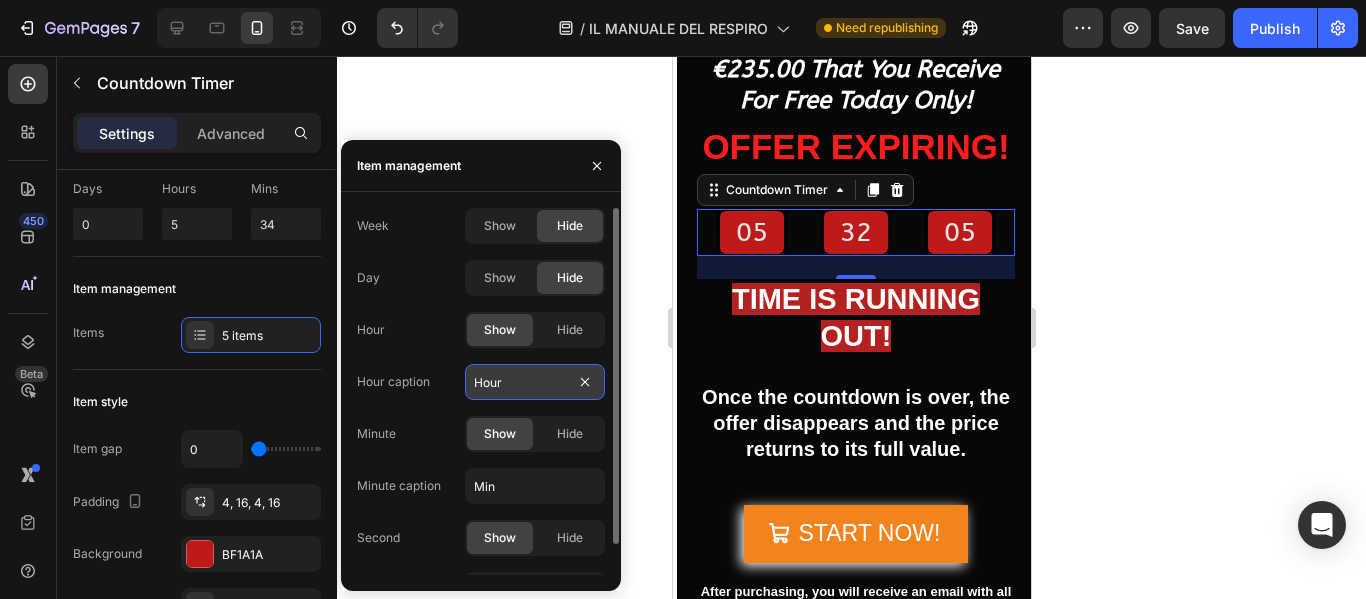 type on "Hours" 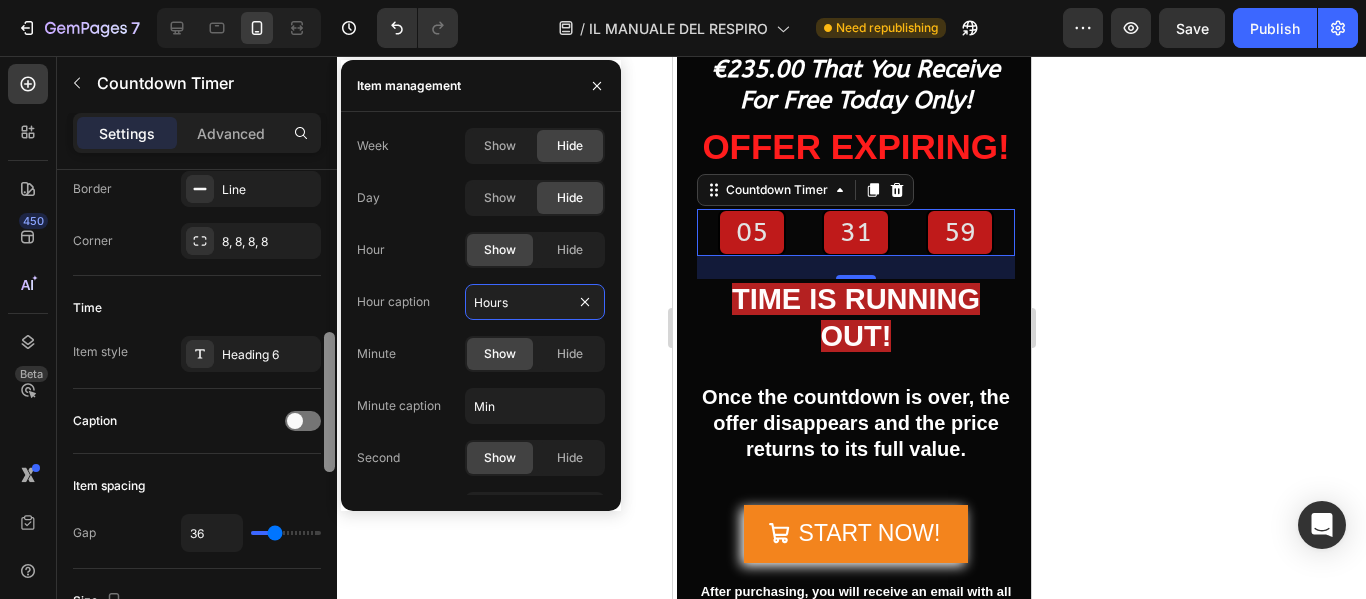 scroll, scrollTop: 534, scrollLeft: 0, axis: vertical 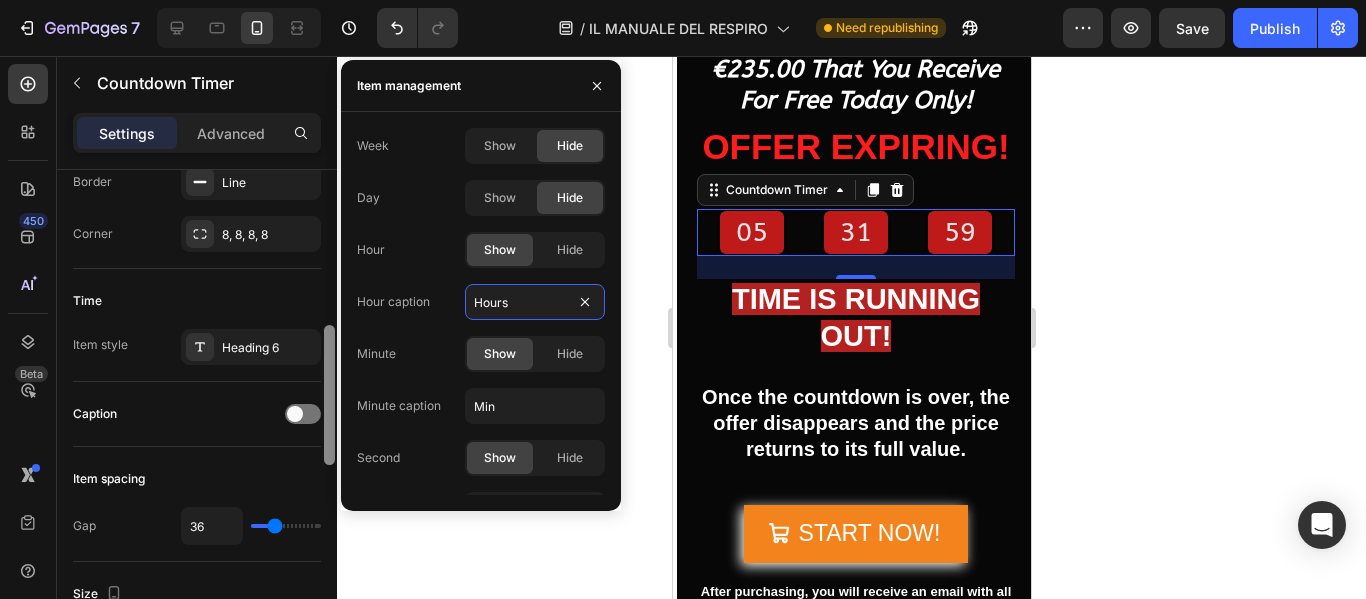 drag, startPoint x: 328, startPoint y: 306, endPoint x: 337, endPoint y: 429, distance: 123.32883 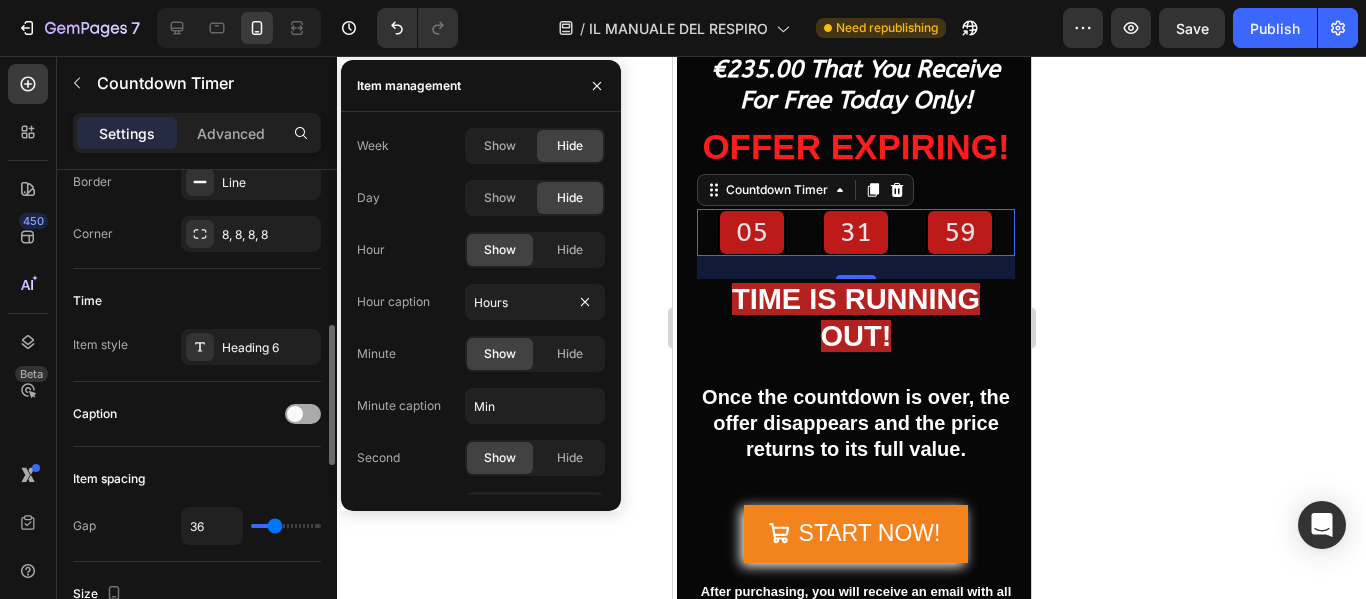 click at bounding box center (295, 414) 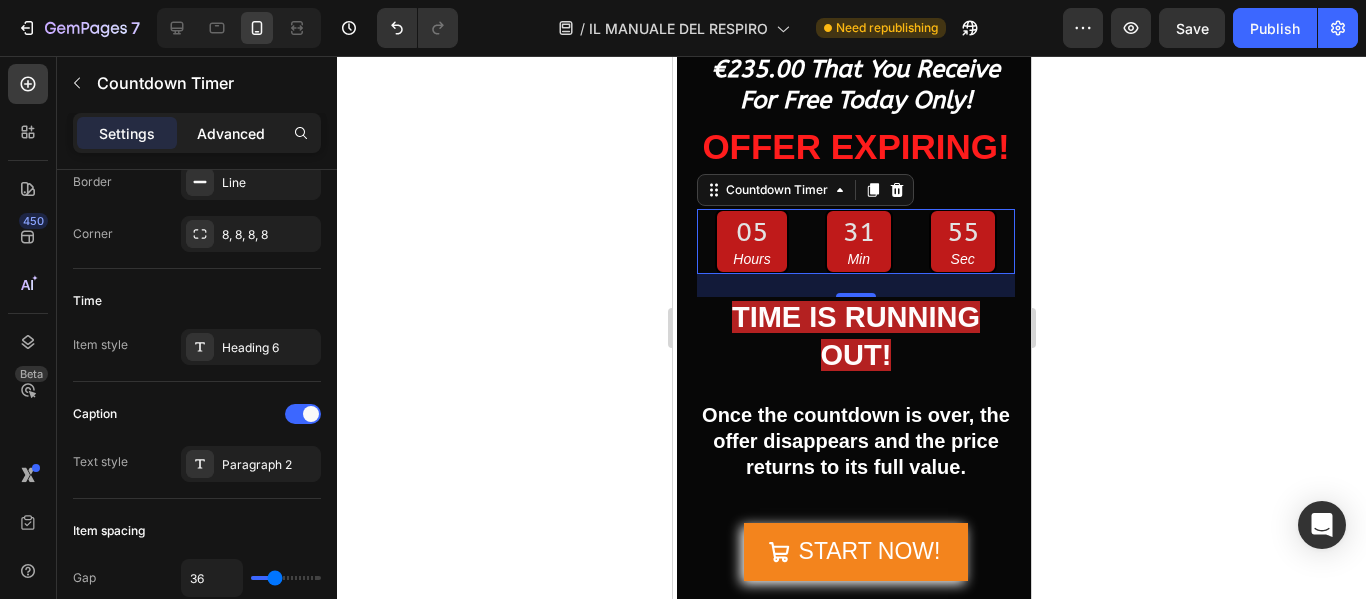 click on "Advanced" at bounding box center [231, 133] 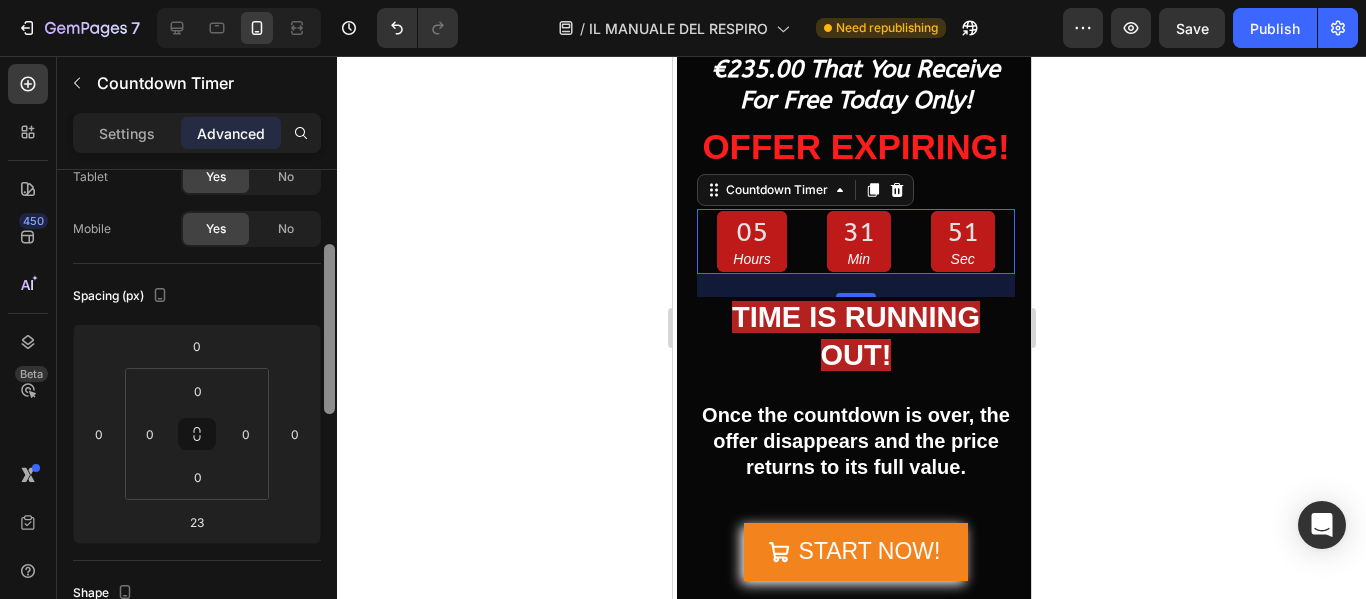 scroll, scrollTop: 86, scrollLeft: 0, axis: vertical 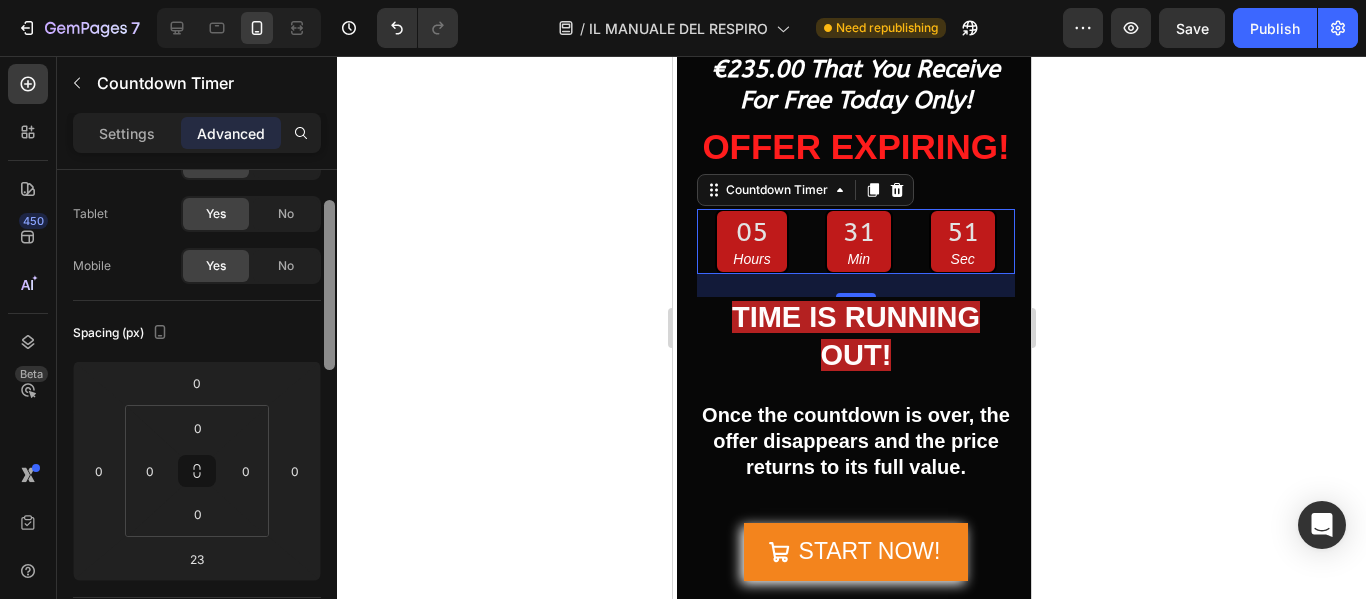 drag, startPoint x: 327, startPoint y: 395, endPoint x: 338, endPoint y: 238, distance: 157.38487 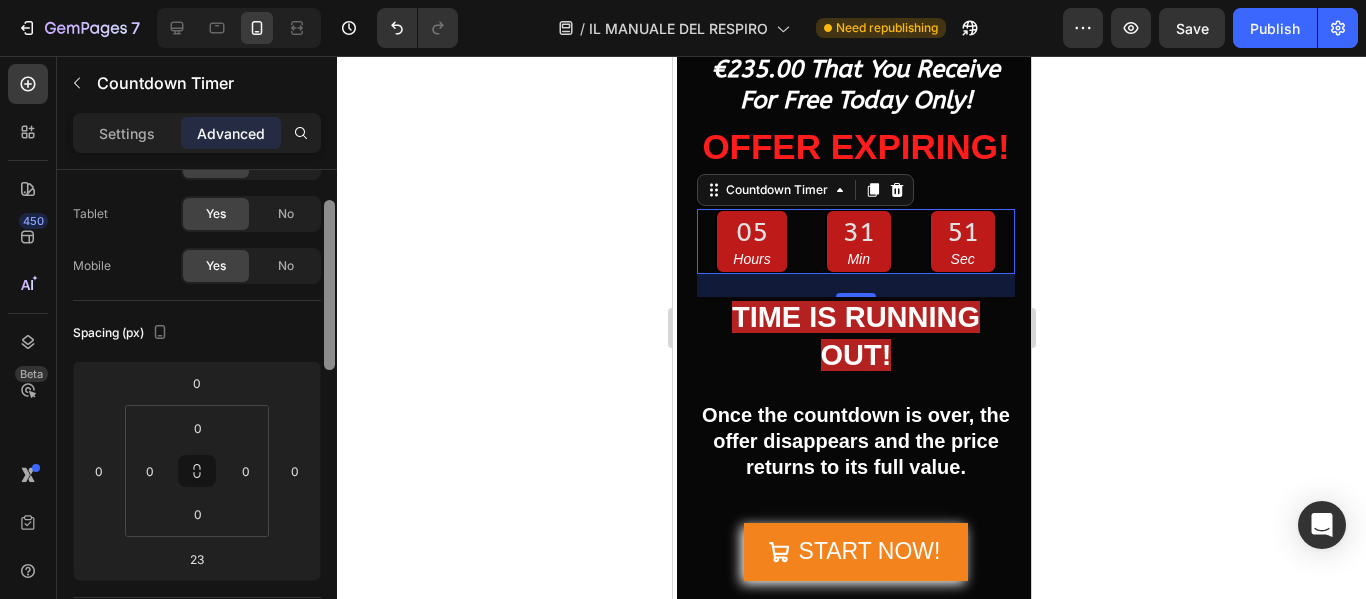 click on "7   /  IL MANUALE DEL RESPIRO Need republishing Preview  Save   Publish  450 Beta Sections(18) Elements(83) Section Element Hero Section Product Detail Brands Trusted Badges Guarantee Product Breakdown How to use Testimonials Compare Bundle FAQs Social Proof Brand Story Product List Collection Blog List Contact Sticky Add to Cart Custom Footer Browse Library 450 Layout
Row
Row
Row
Row Text
Heading
Text Block Button
Button
Button Media
Image
Image" 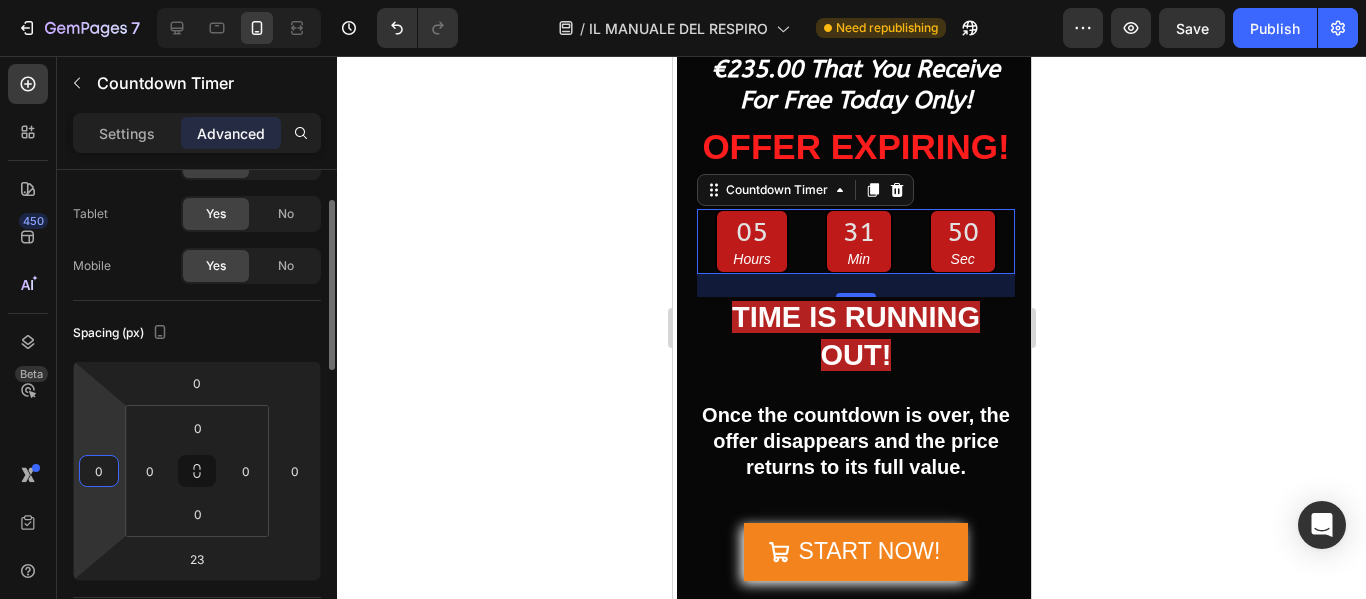 click on "0" at bounding box center (99, 471) 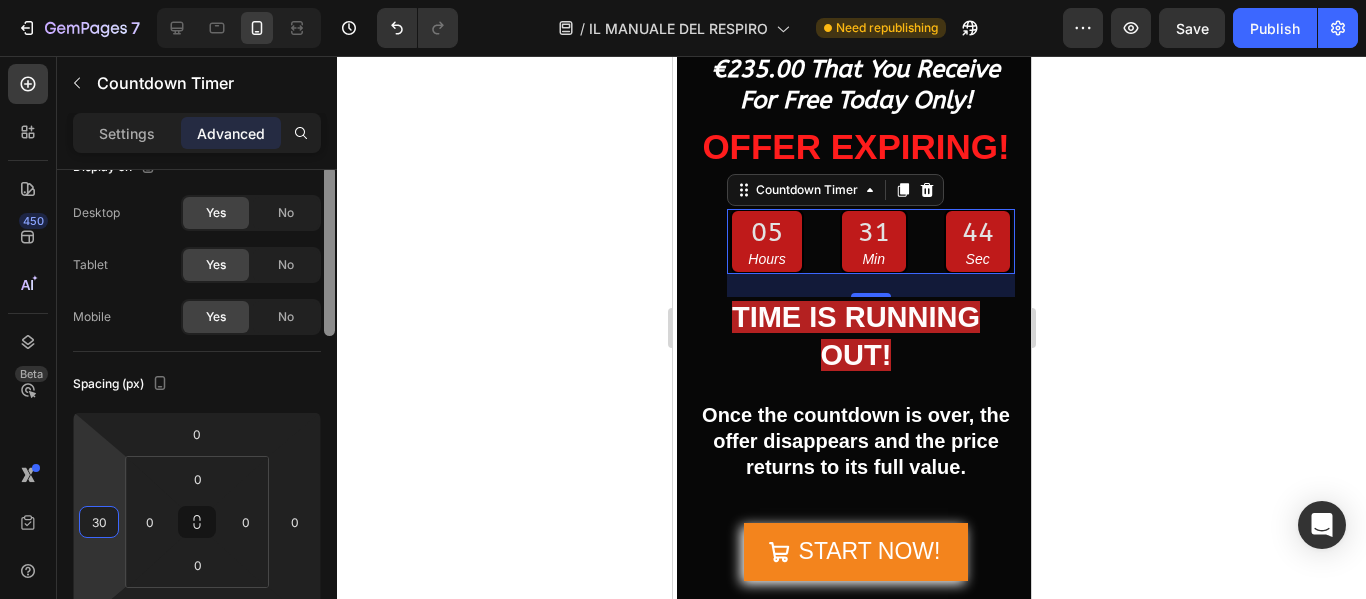 scroll, scrollTop: 0, scrollLeft: 0, axis: both 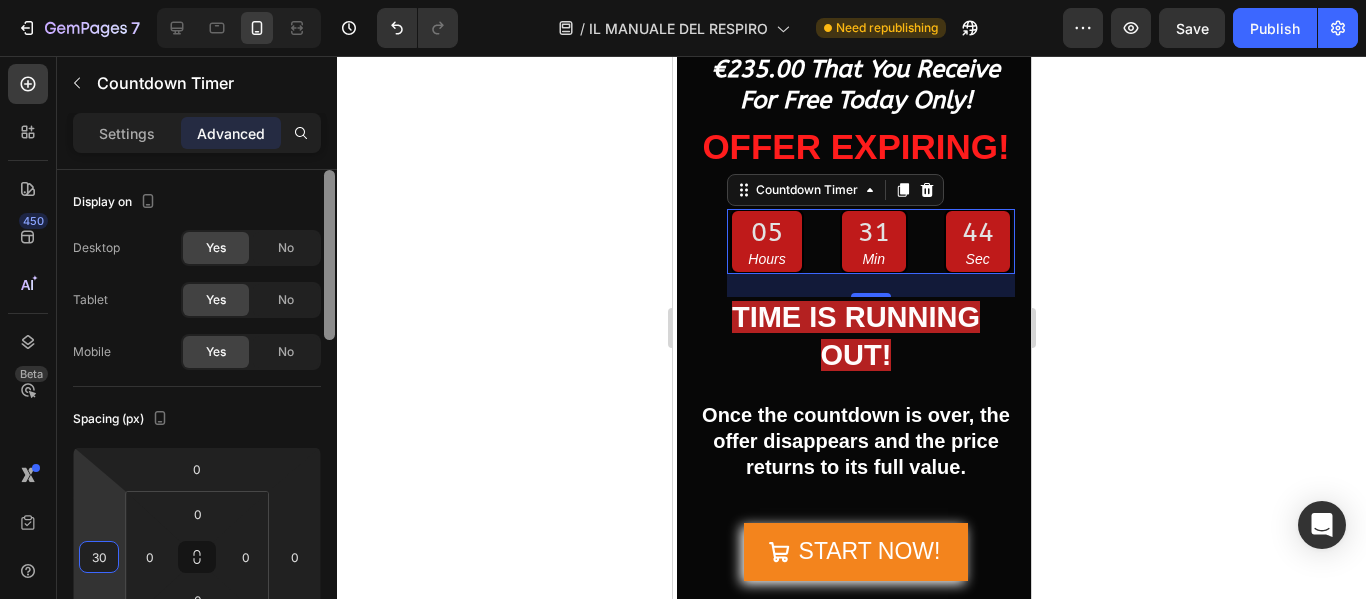 drag, startPoint x: 329, startPoint y: 343, endPoint x: 135, endPoint y: 327, distance: 194.65868 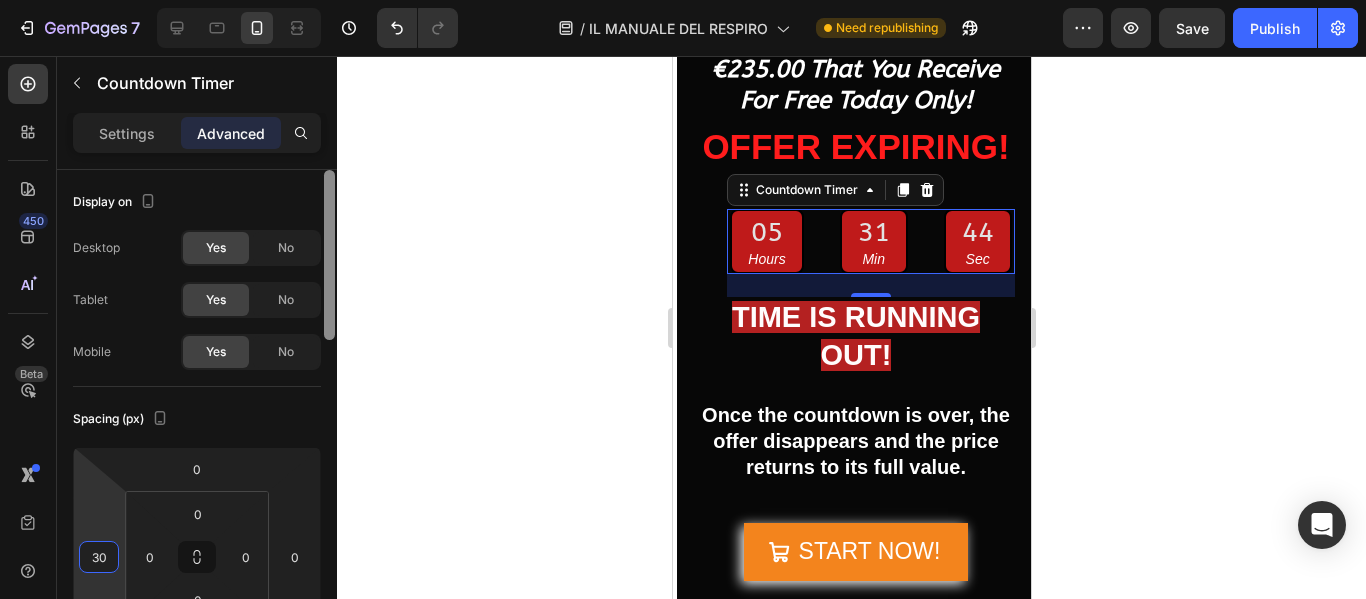 click at bounding box center (329, 255) 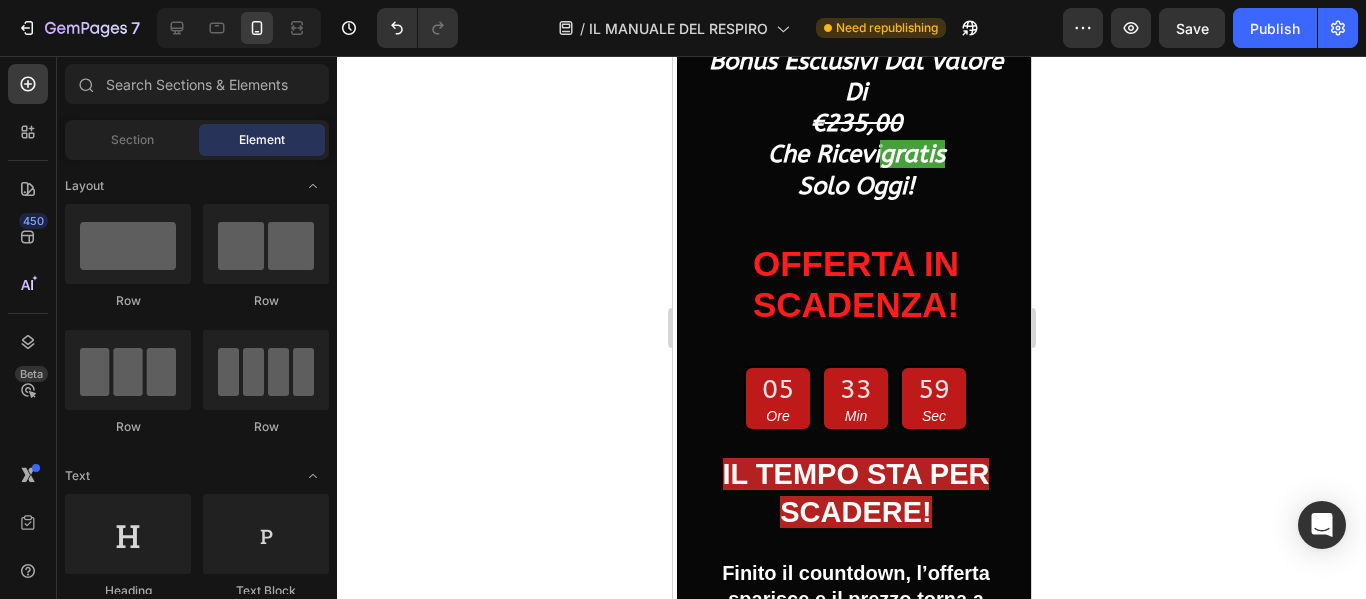 scroll, scrollTop: 29625, scrollLeft: 0, axis: vertical 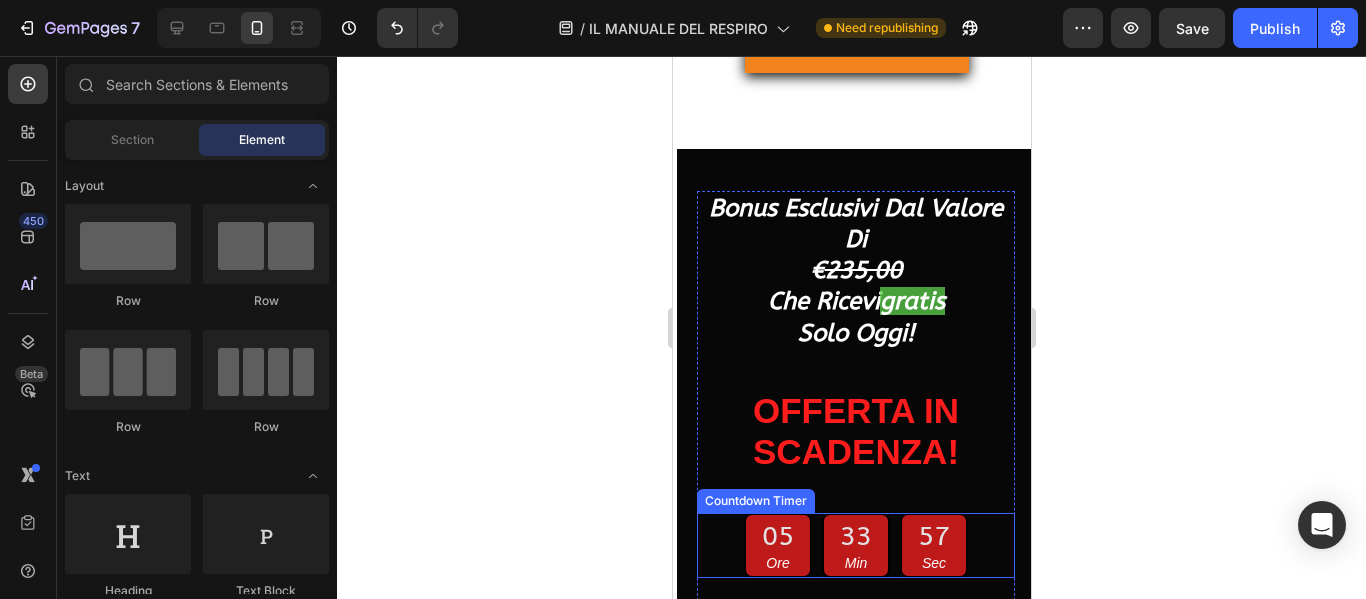 click on "33" at bounding box center (855, 536) 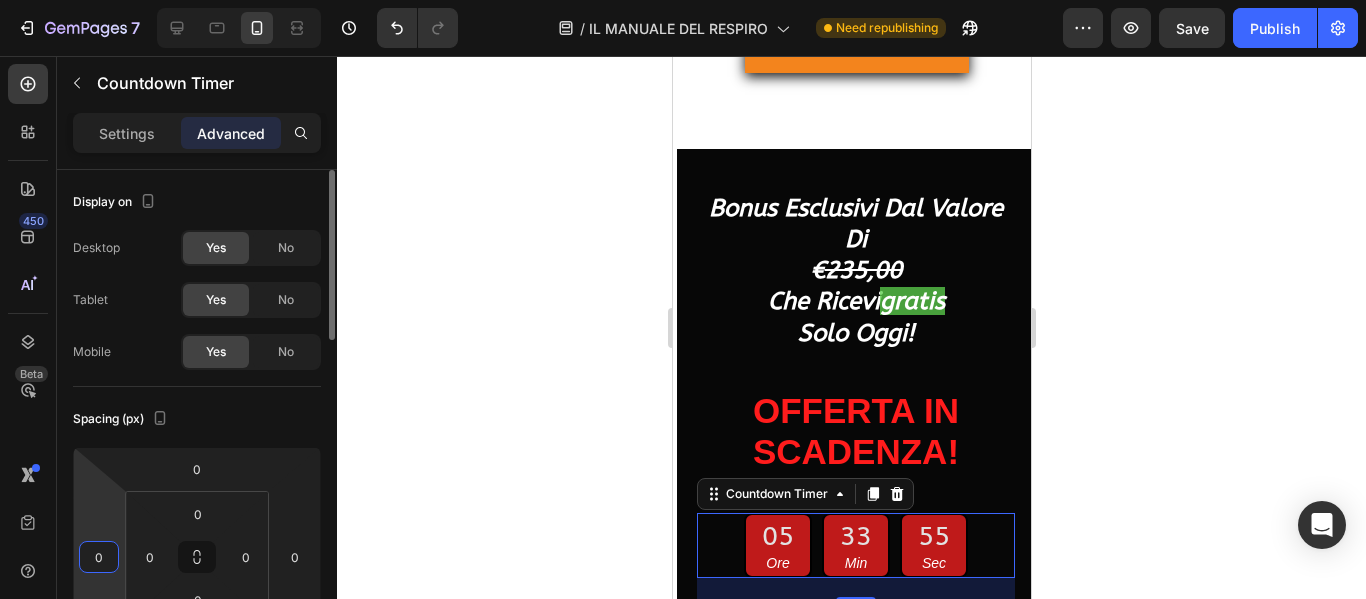 click on "0" at bounding box center [99, 557] 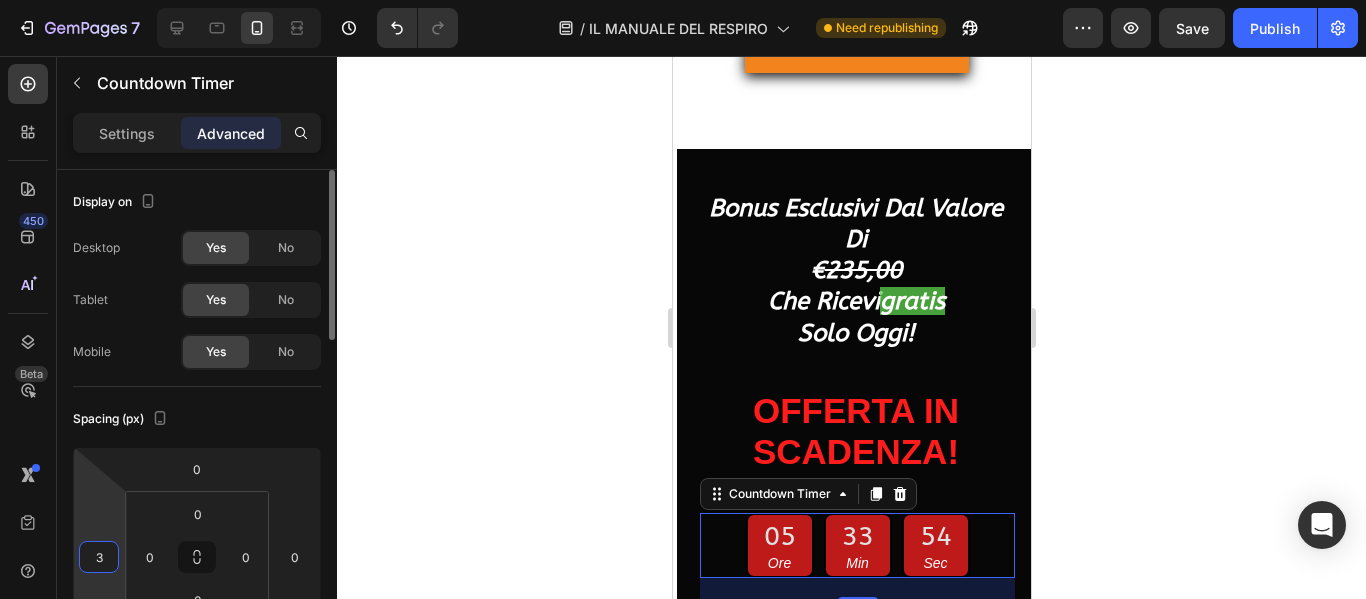 type on "30" 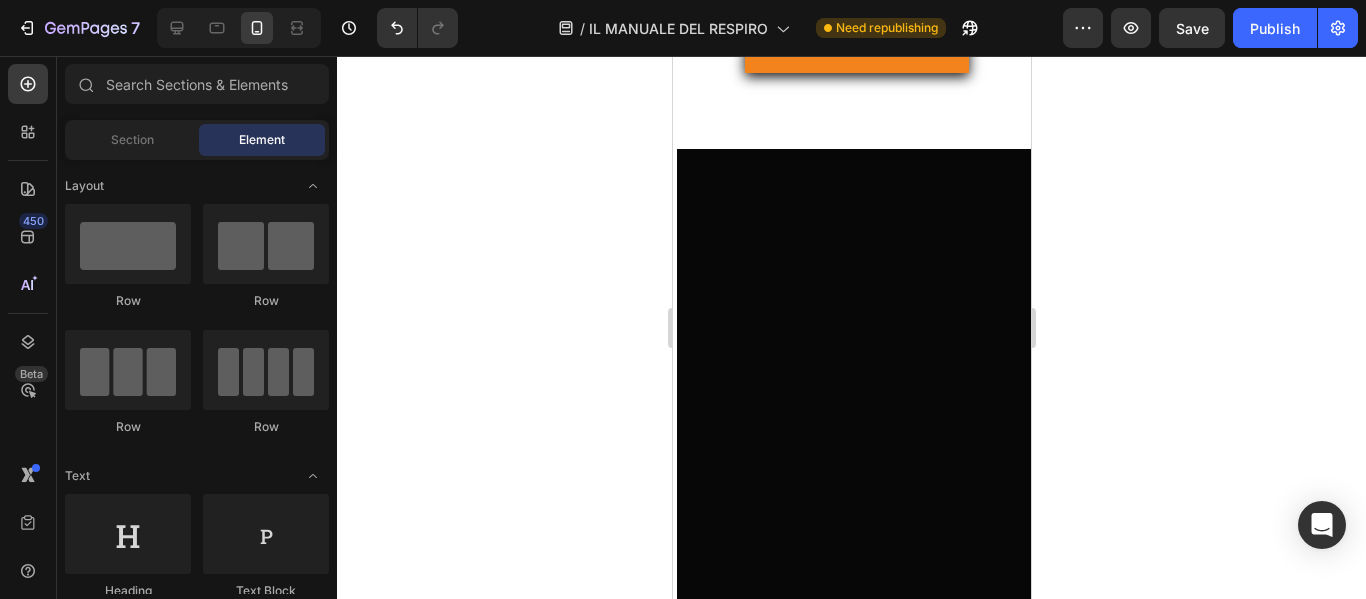 scroll, scrollTop: 28528, scrollLeft: 0, axis: vertical 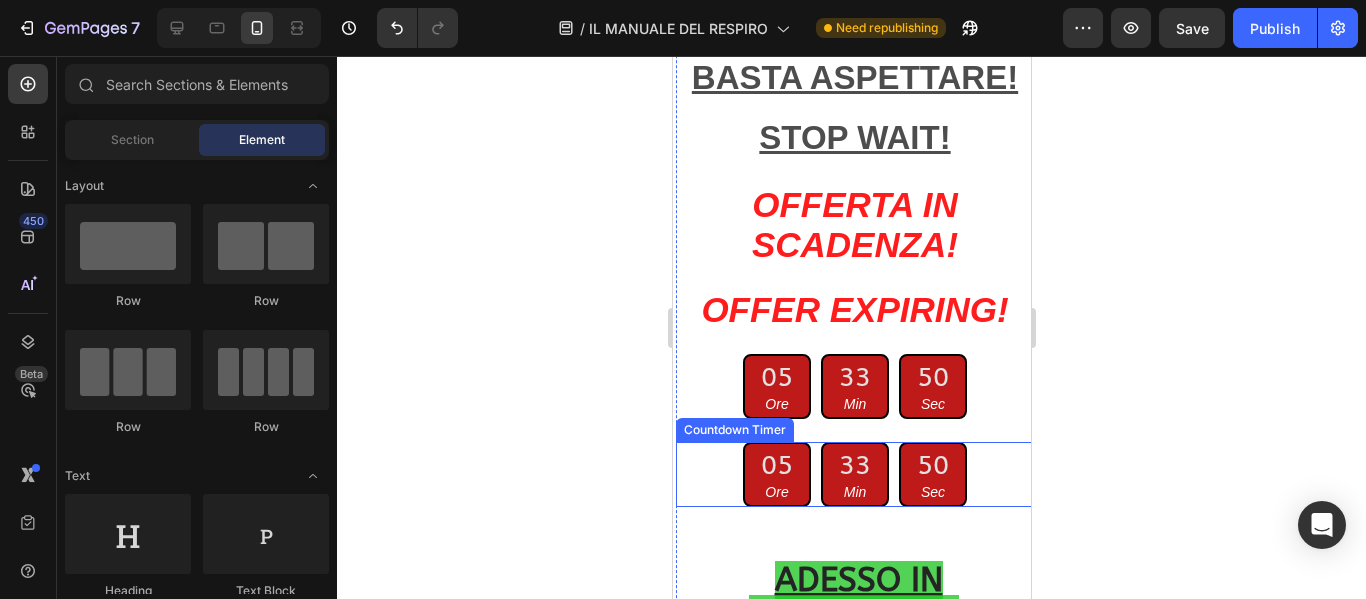 click on "50 Sec" at bounding box center (932, 474) 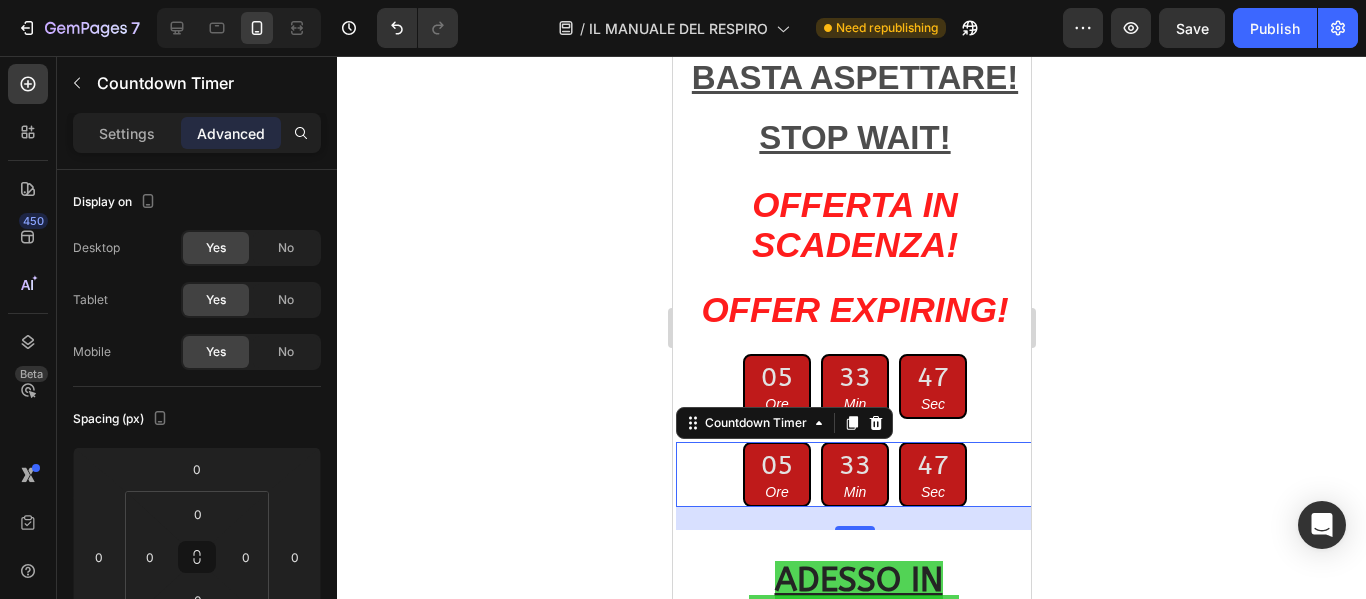 click on "Advanced" at bounding box center [231, 133] 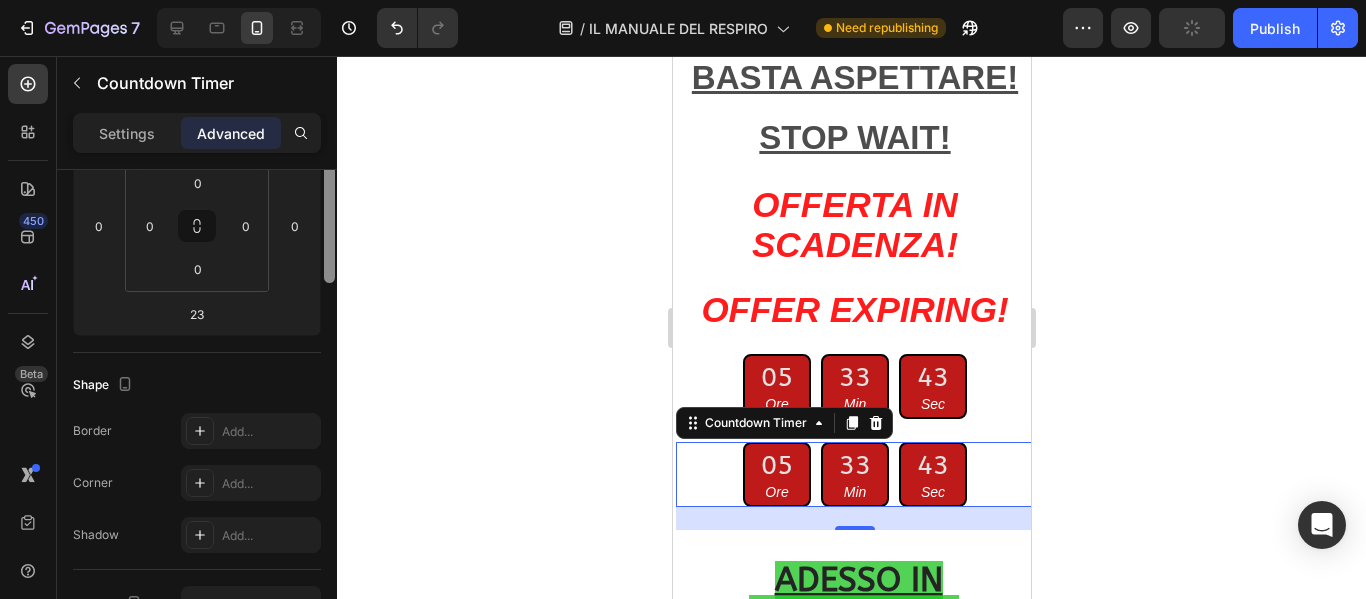 scroll, scrollTop: 203, scrollLeft: 0, axis: vertical 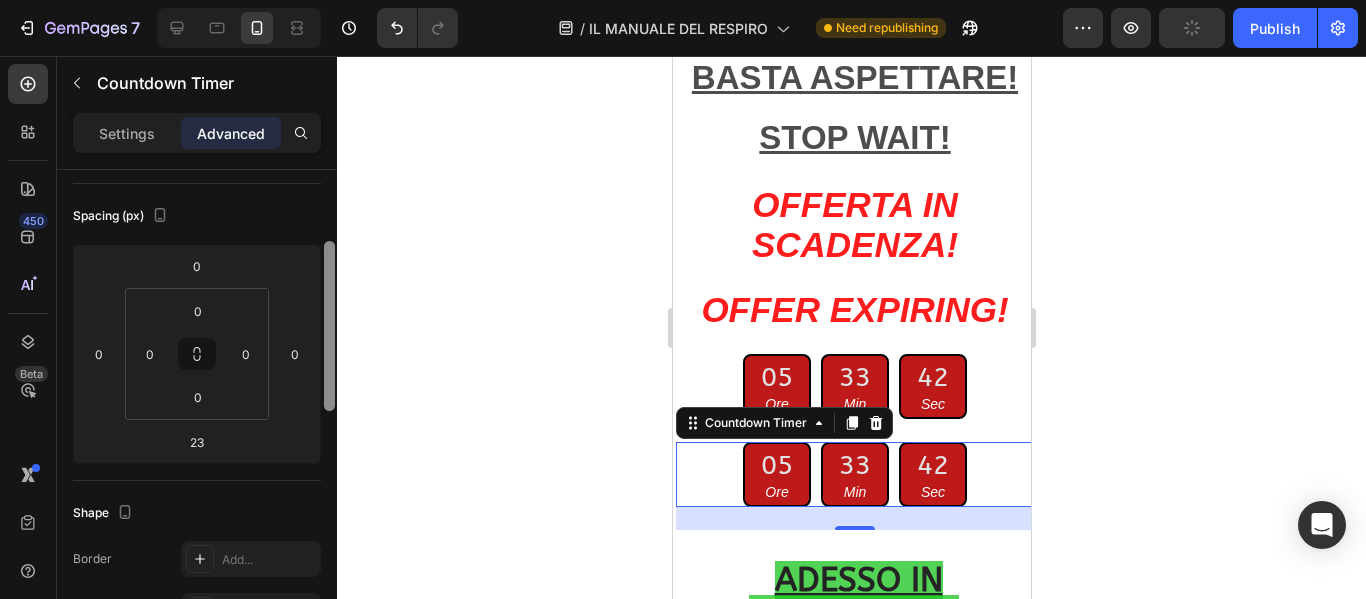 drag, startPoint x: 329, startPoint y: 272, endPoint x: 357, endPoint y: 343, distance: 76.321686 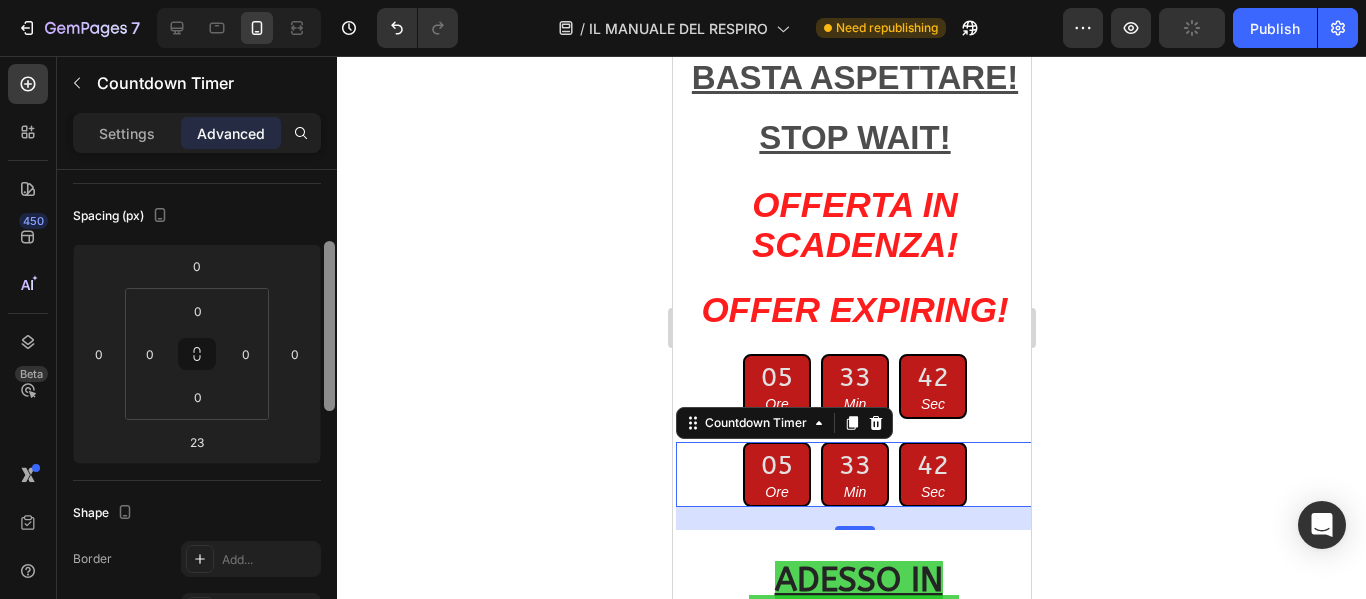 click on "7   /  IL MANUALE DEL RESPIRO Need republishing Preview  Publish  450 Beta Sections(18) Elements(83) Section Element Hero Section Product Detail Brands Trusted Badges Guarantee Product Breakdown How to use Testimonials Compare Bundle FAQs Social Proof Brand Story Product List Collection Blog List Contact Sticky Add to Cart Custom Footer Browse Library 450 Layout
Row
Row
Row
Row Text
Heading
Text Block Button
Button
Button Media
Image
Image" 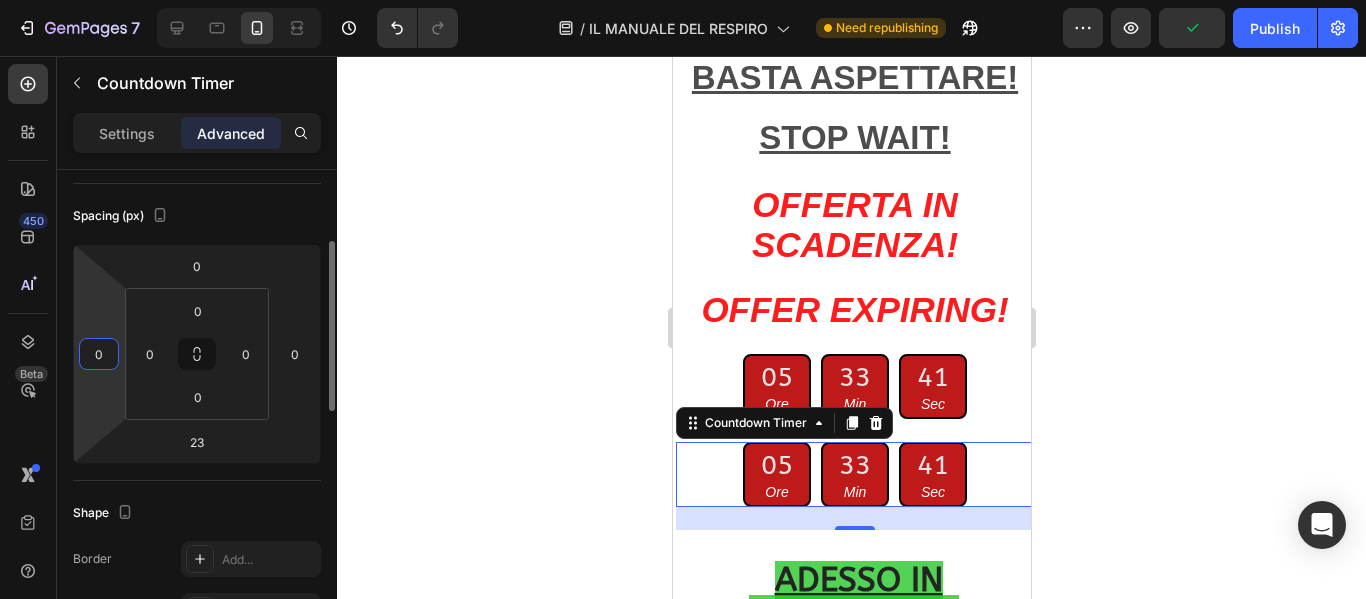 click on "0" at bounding box center (99, 354) 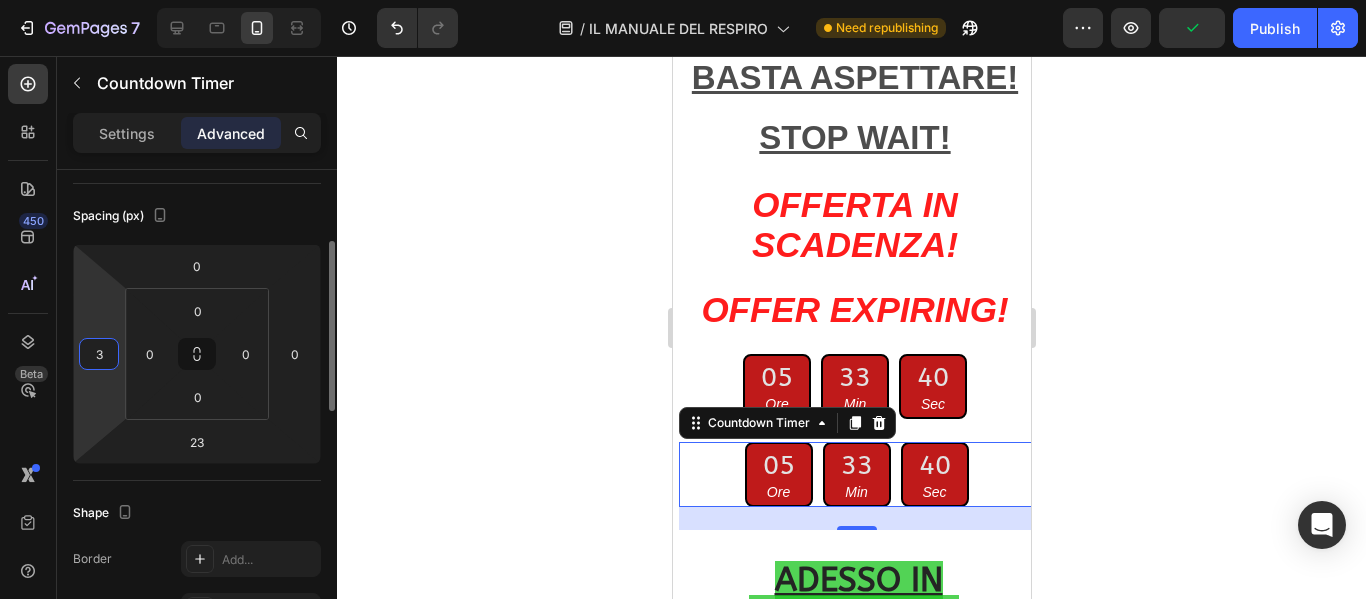type on "30" 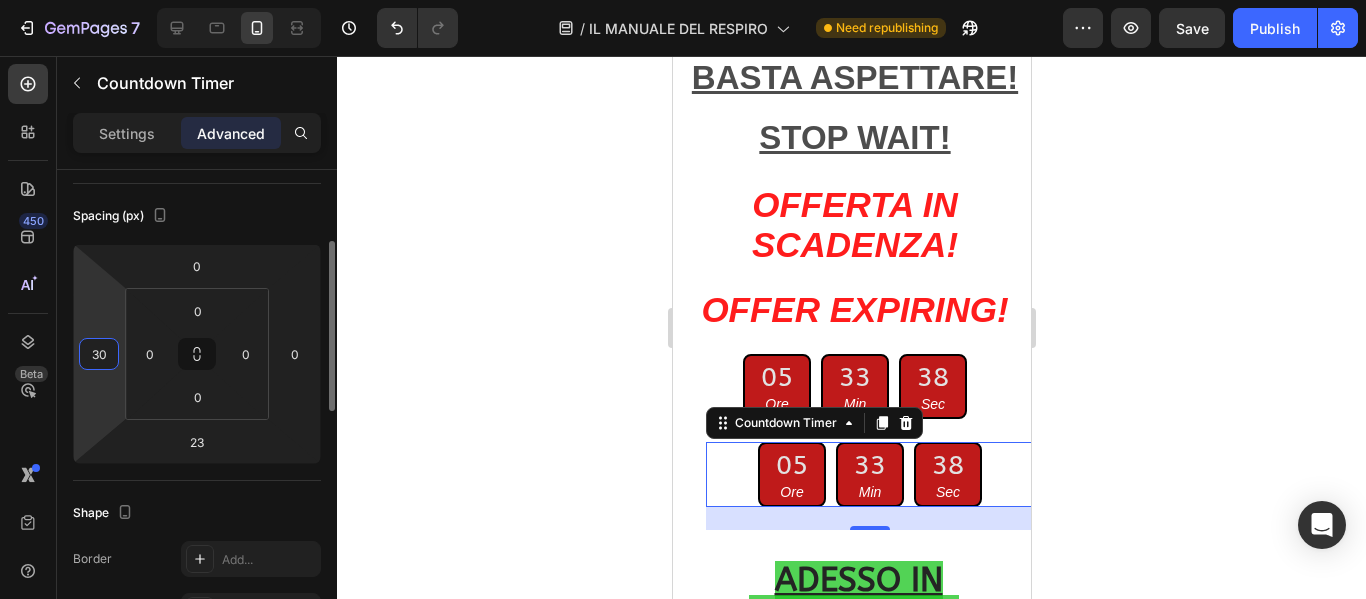 click on "Settings" at bounding box center [127, 133] 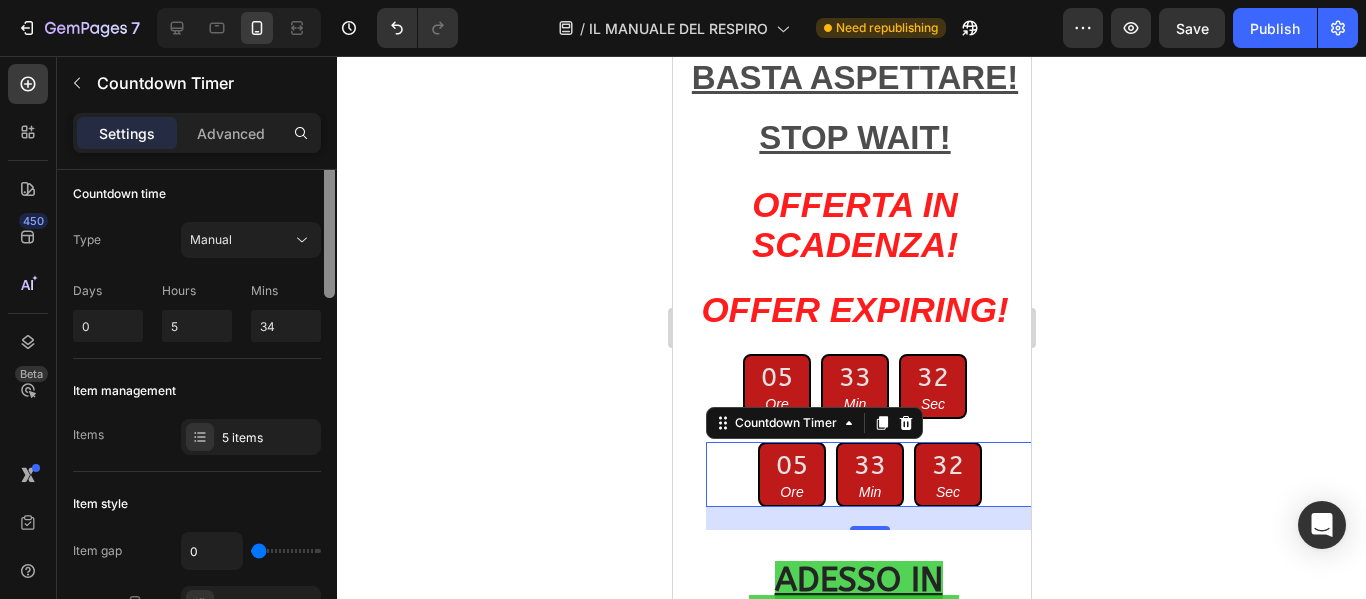 scroll, scrollTop: 0, scrollLeft: 0, axis: both 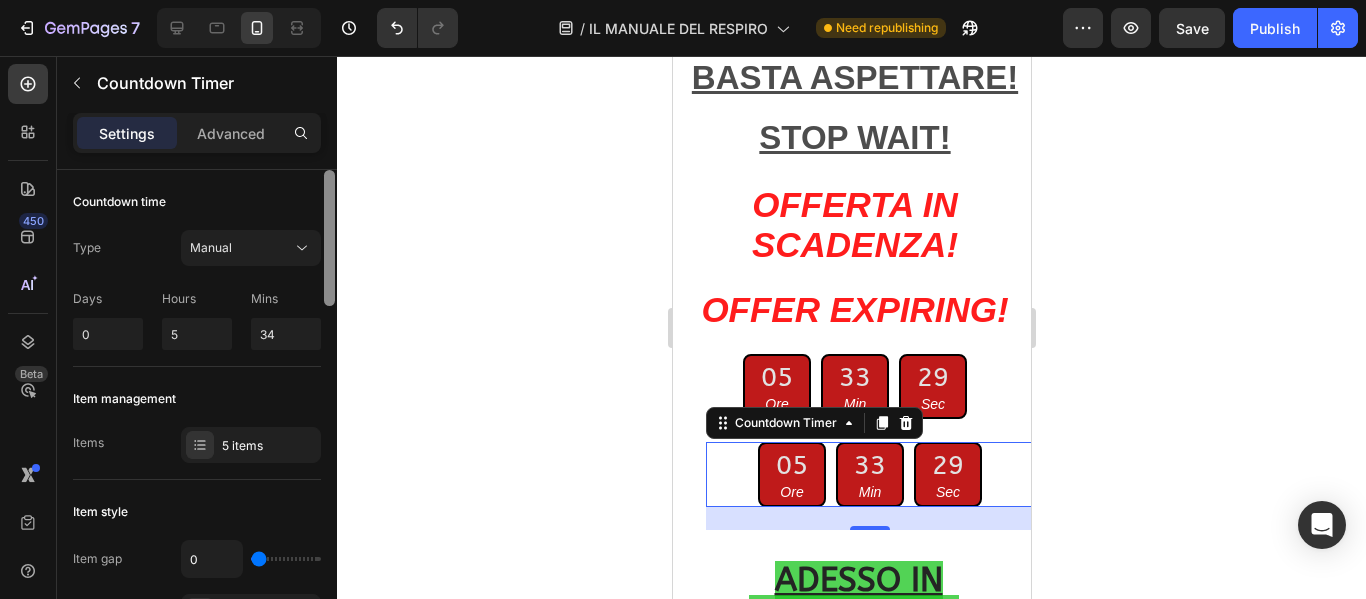 drag, startPoint x: 332, startPoint y: 341, endPoint x: 341, endPoint y: 278, distance: 63.63961 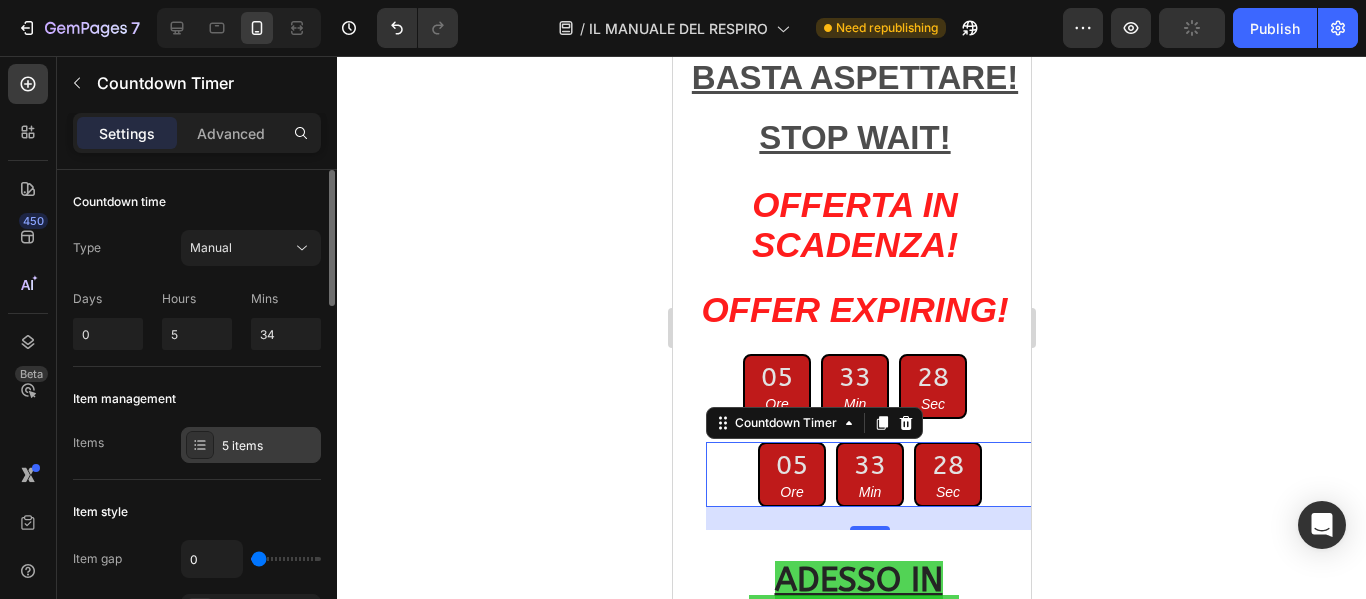 click on "5 items" at bounding box center [251, 445] 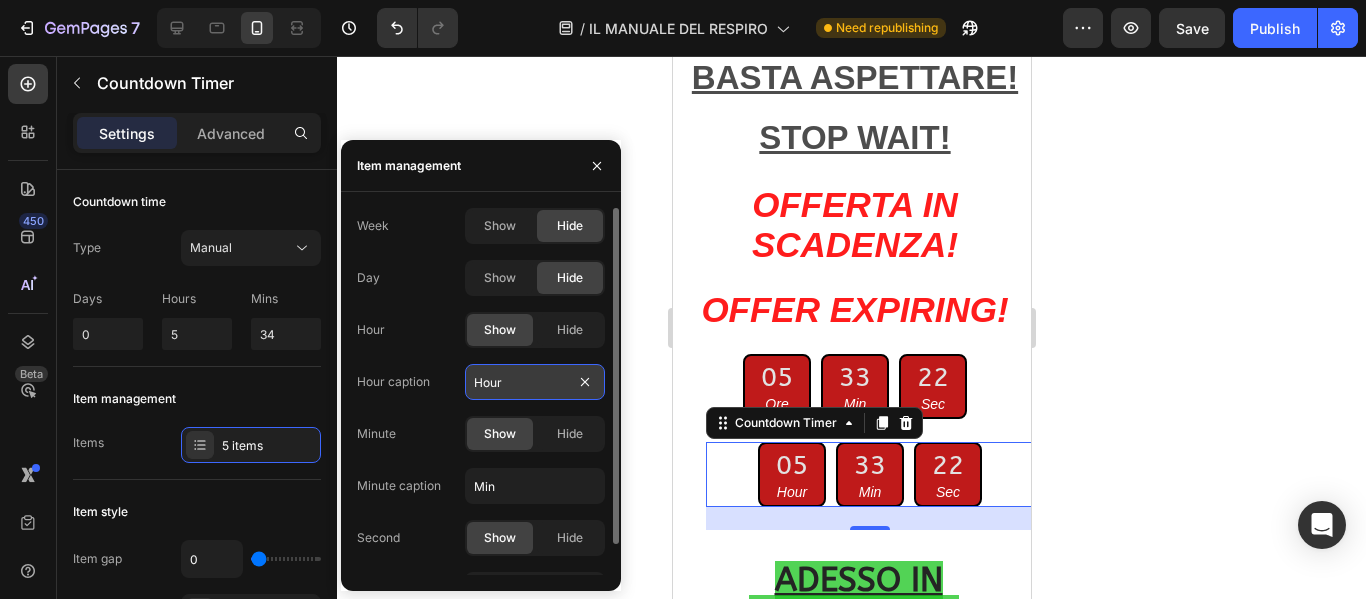 type on "Hours" 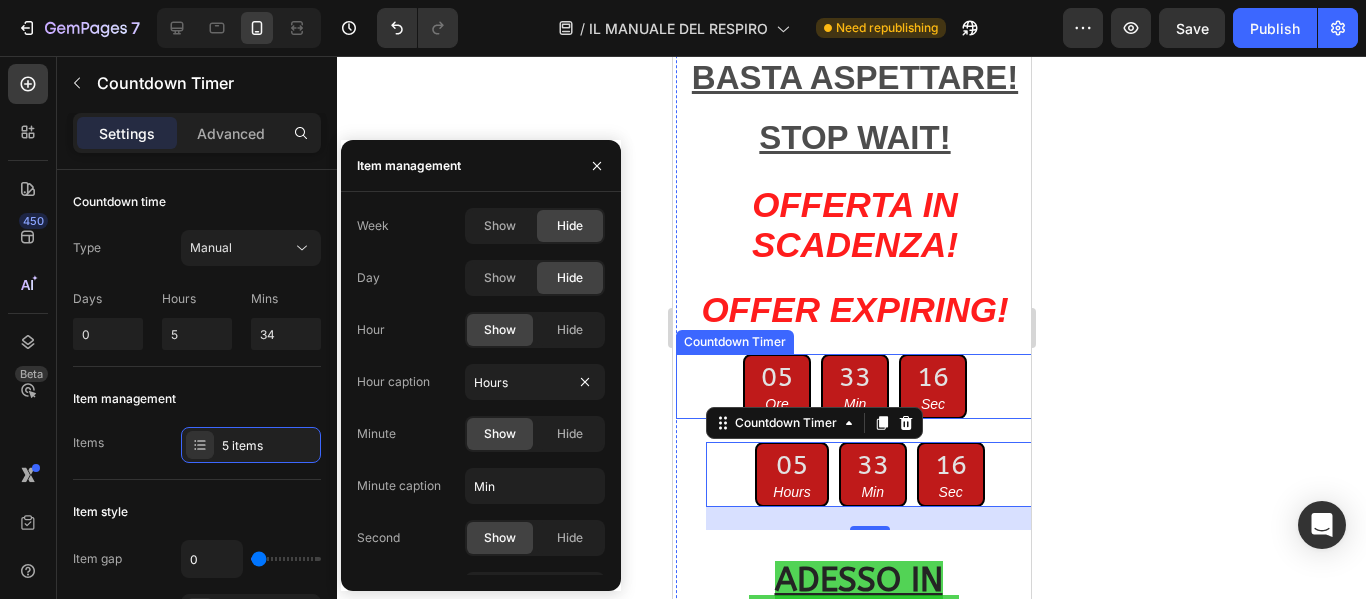 click on "33 Min" at bounding box center (854, 386) 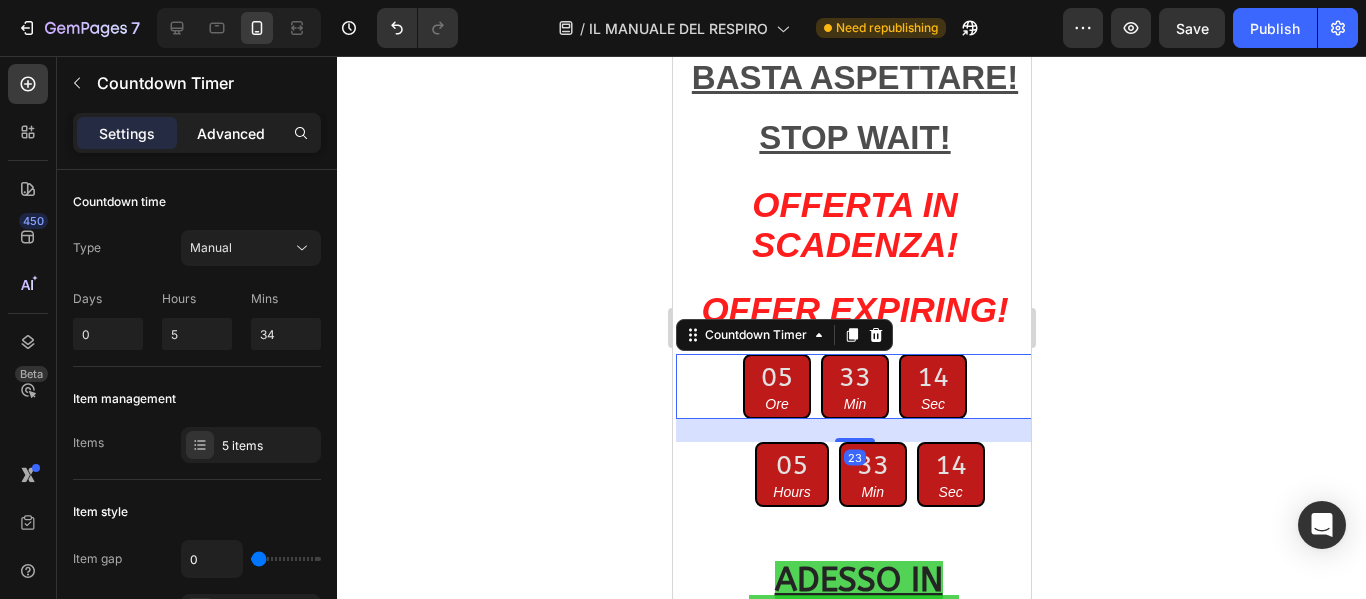 click on "Advanced" at bounding box center [231, 133] 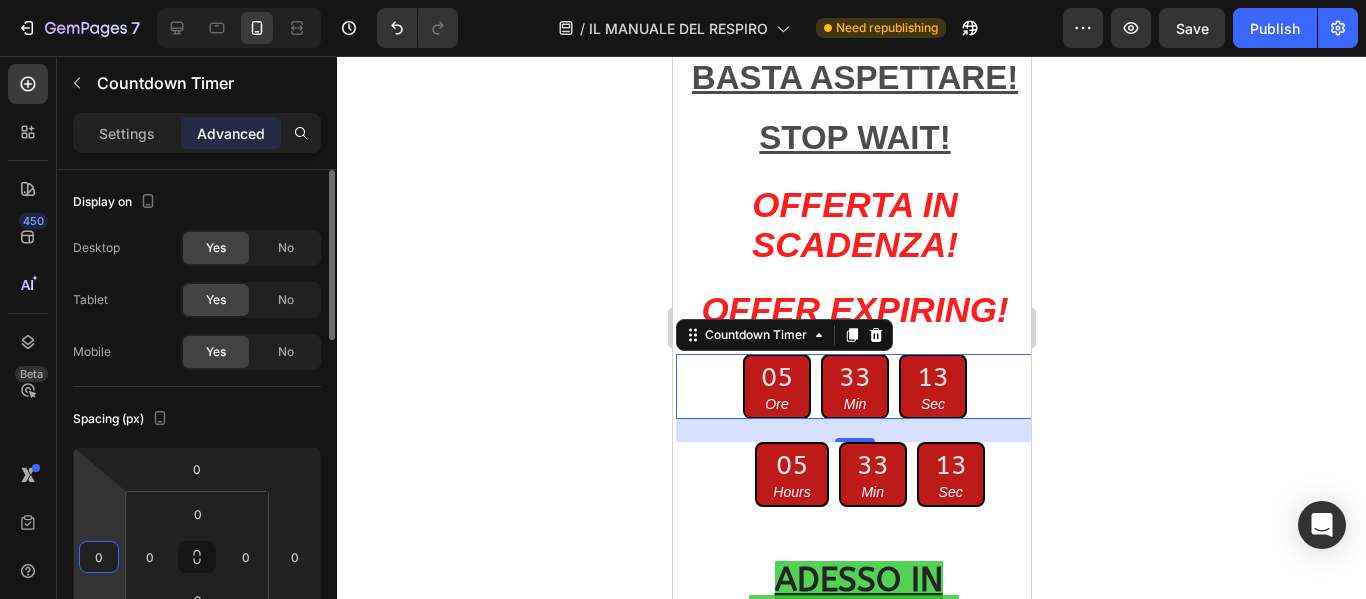 click on "0" at bounding box center (99, 557) 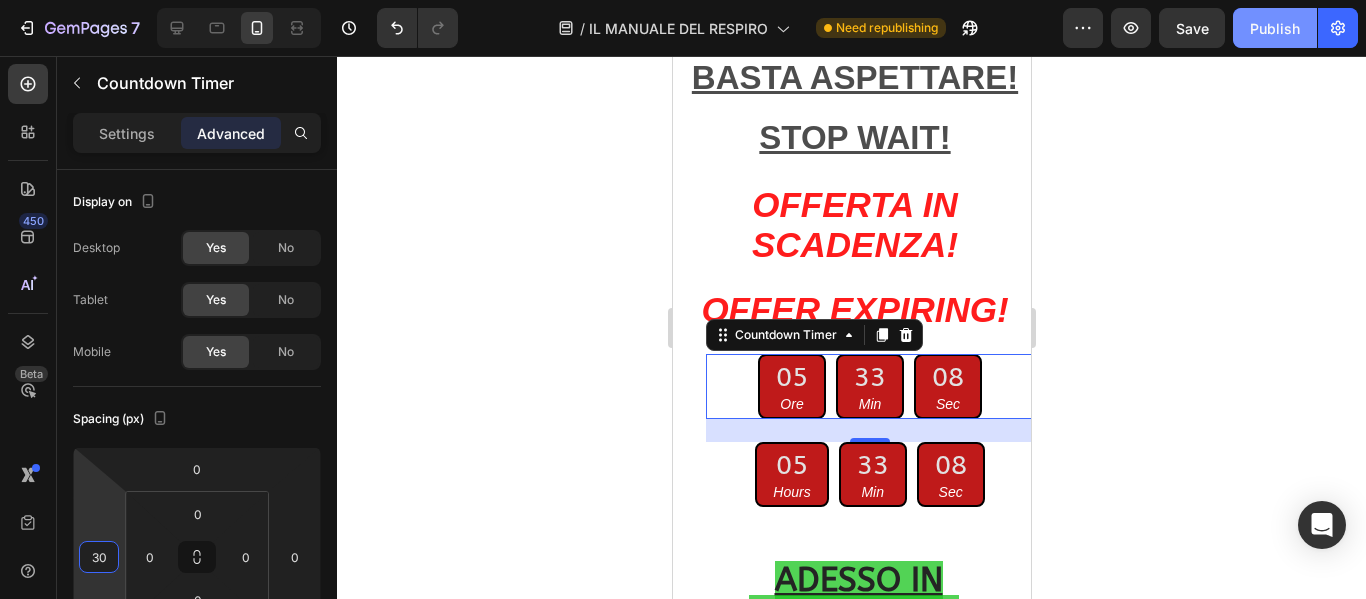 type on "30" 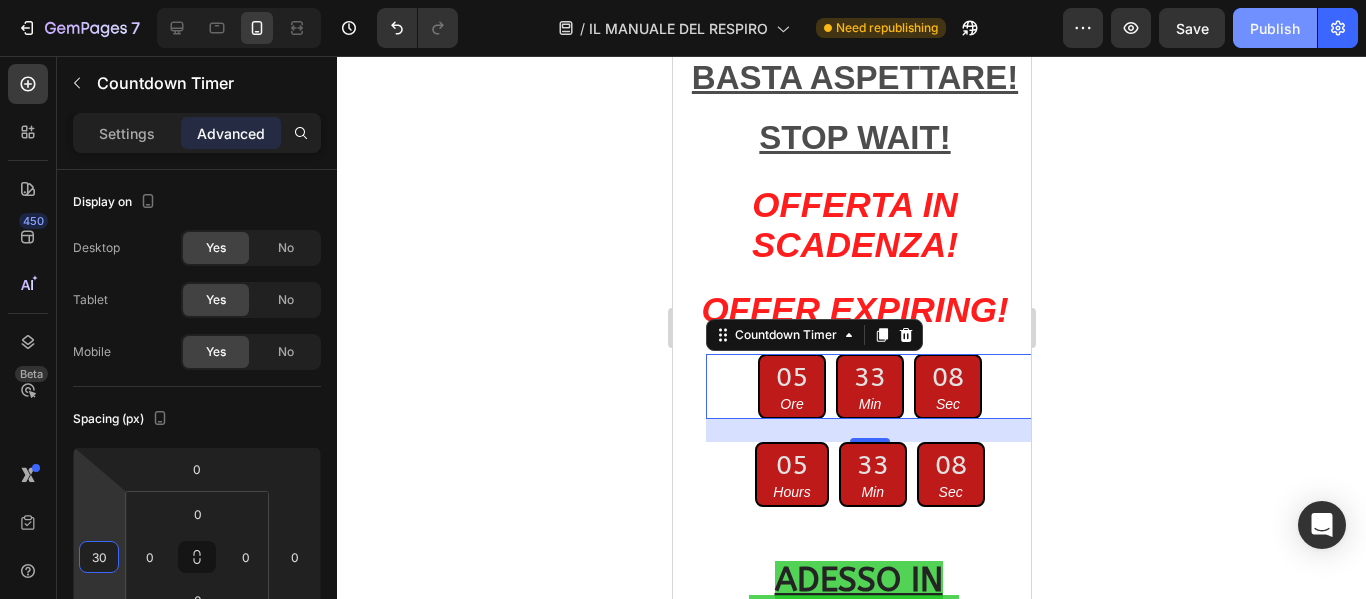 click on "Publish" at bounding box center (1275, 28) 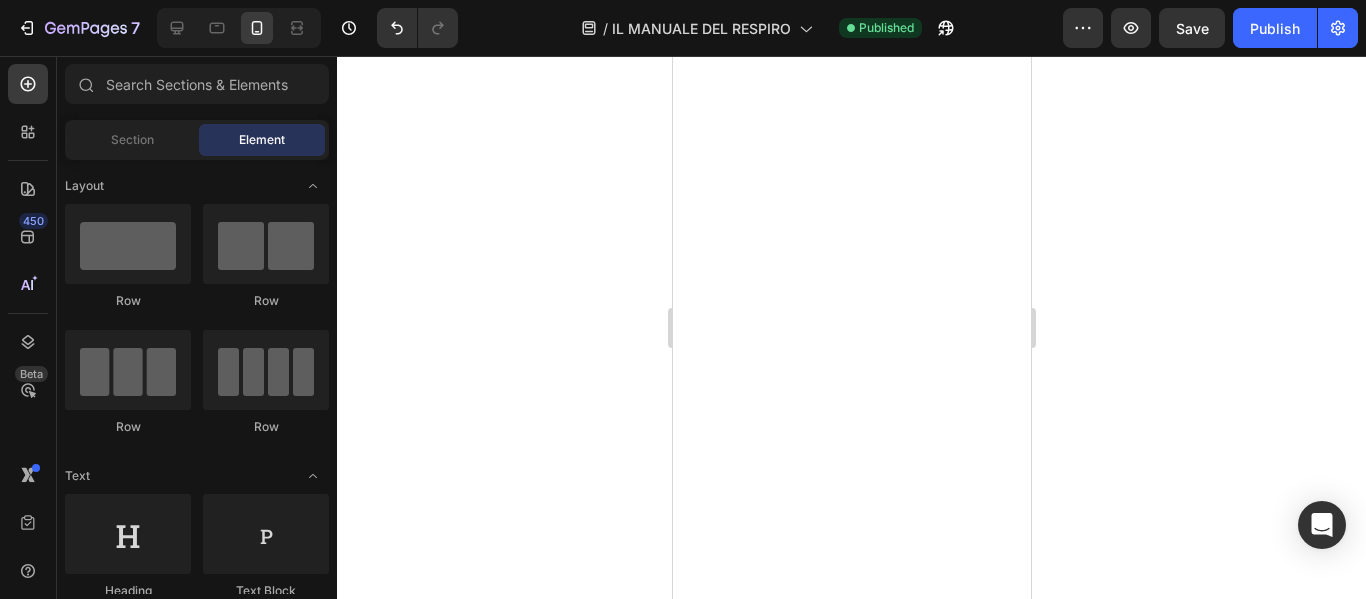drag, startPoint x: 1020, startPoint y: 475, endPoint x: 1696, endPoint y: 121, distance: 763.0806 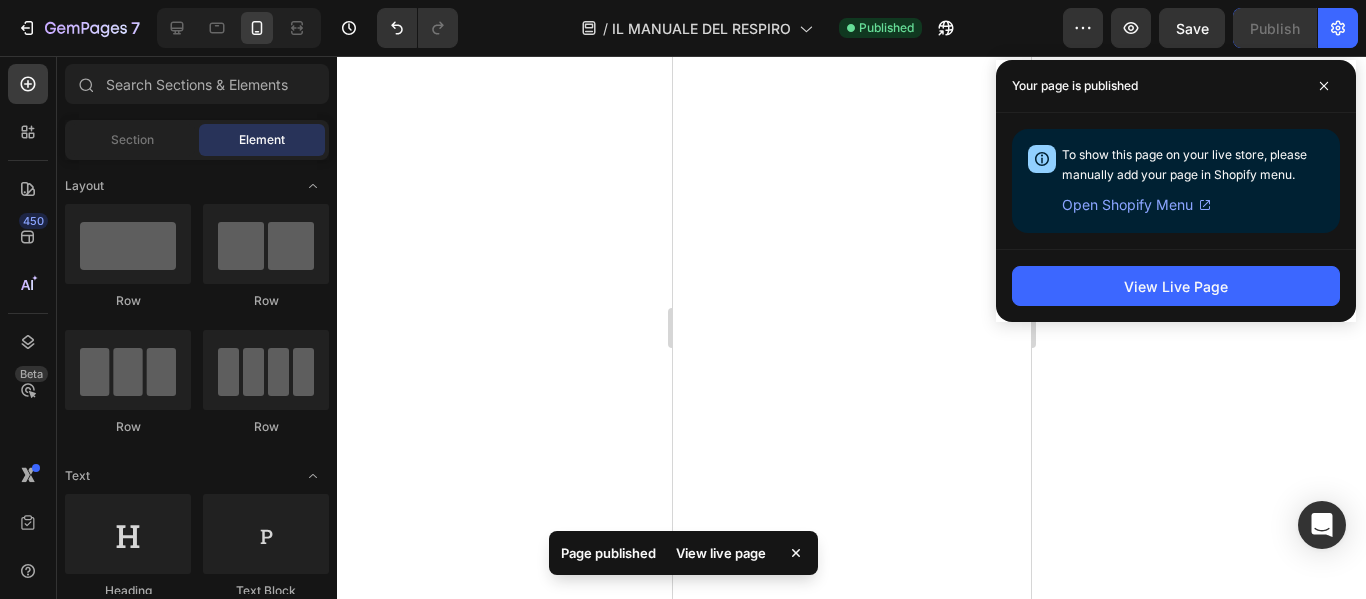 scroll, scrollTop: 0, scrollLeft: 0, axis: both 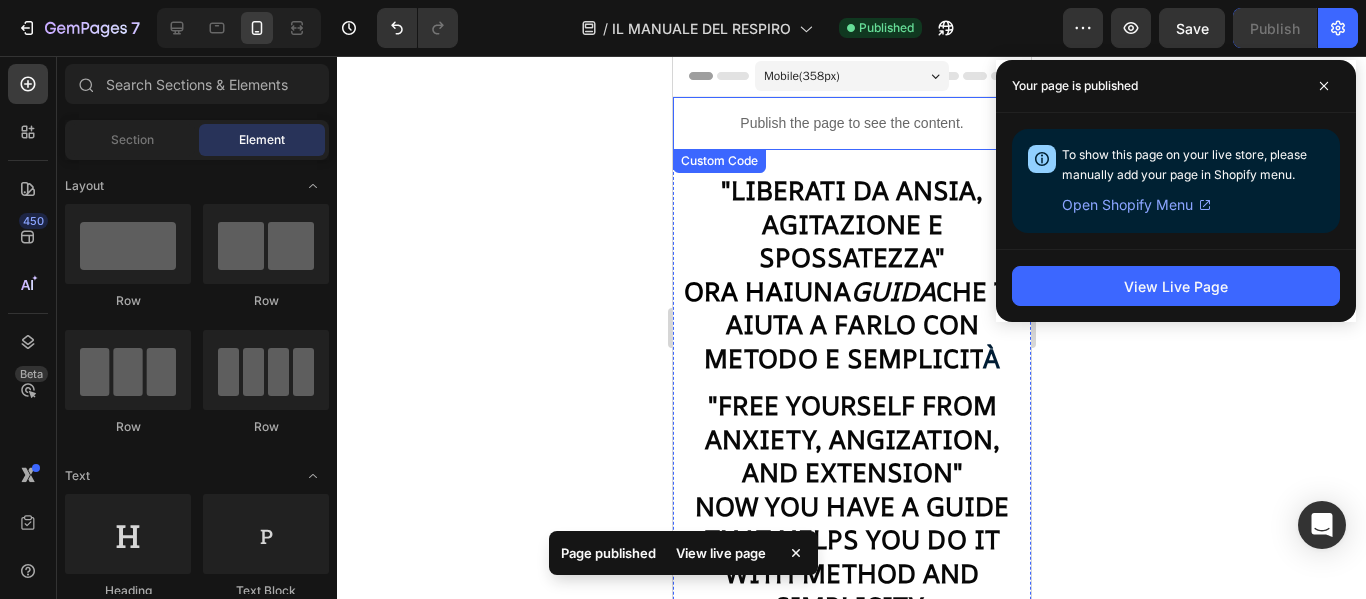 click on "Publish the page to see the content." at bounding box center (851, 123) 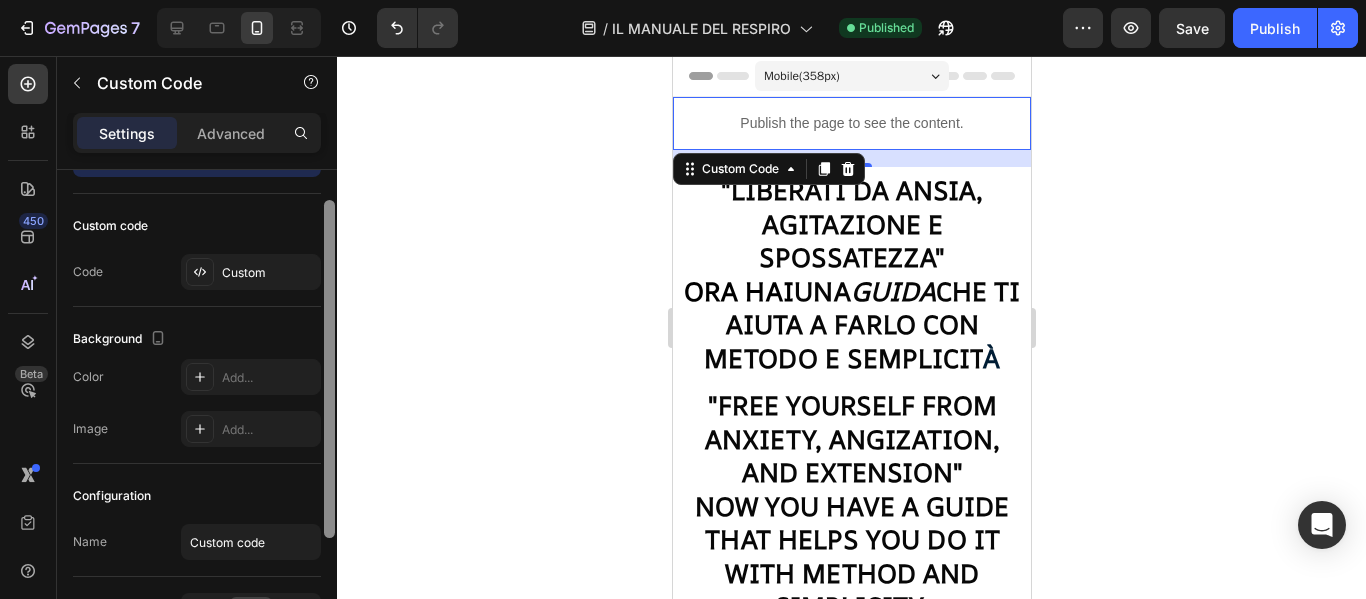 scroll, scrollTop: 90, scrollLeft: 0, axis: vertical 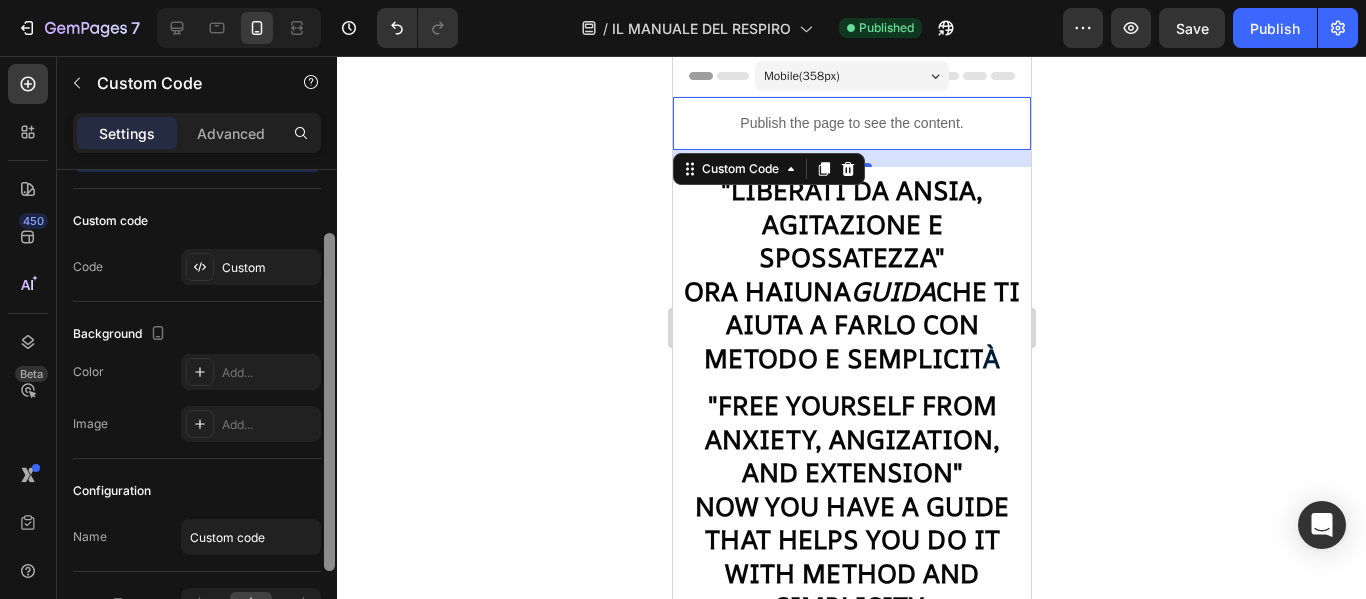 drag, startPoint x: 328, startPoint y: 248, endPoint x: 328, endPoint y: 323, distance: 75 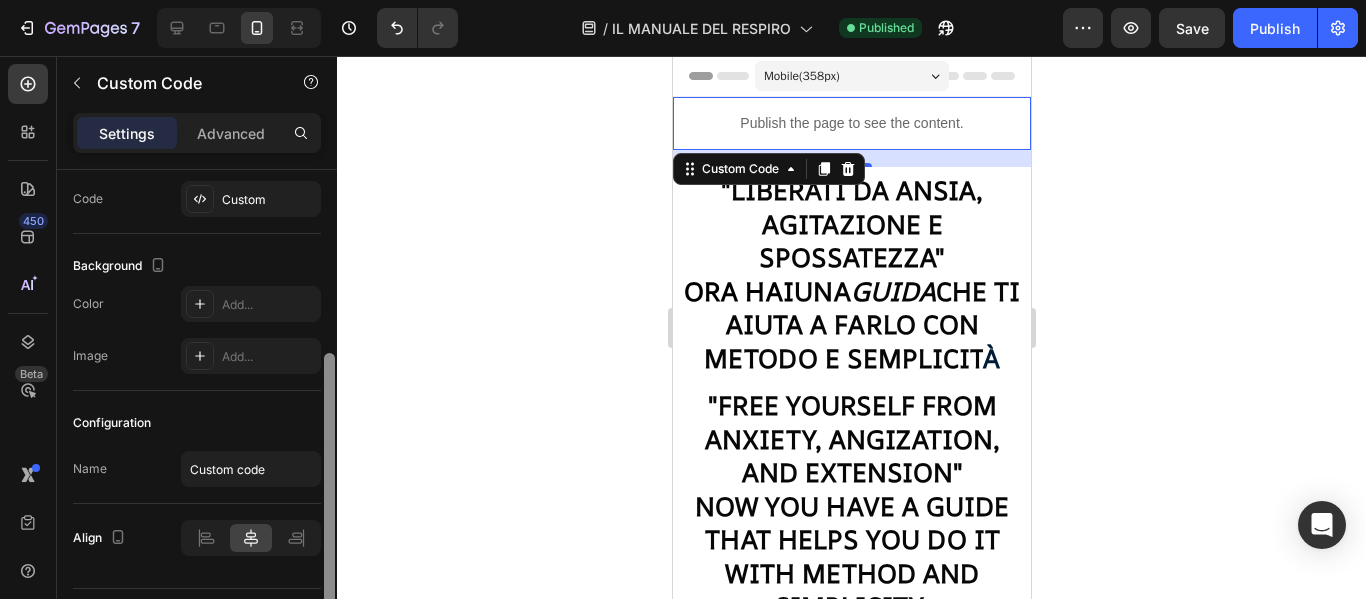 scroll, scrollTop: 201, scrollLeft: 0, axis: vertical 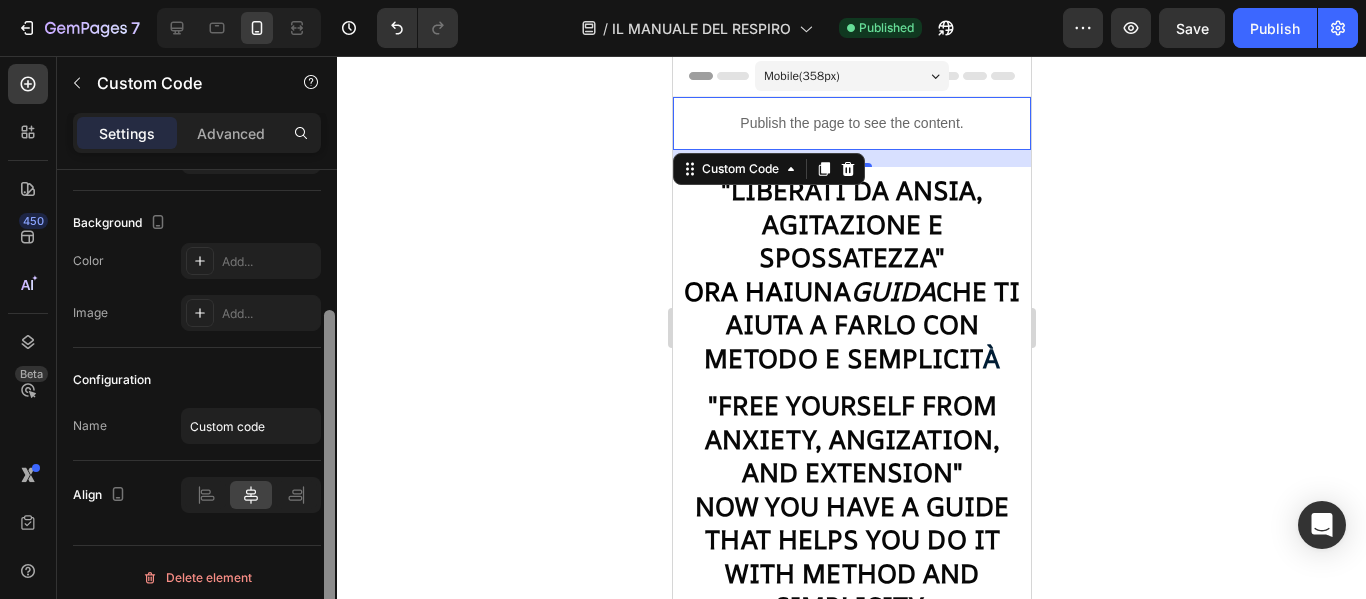 drag, startPoint x: 331, startPoint y: 442, endPoint x: 322, endPoint y: 520, distance: 78.51752 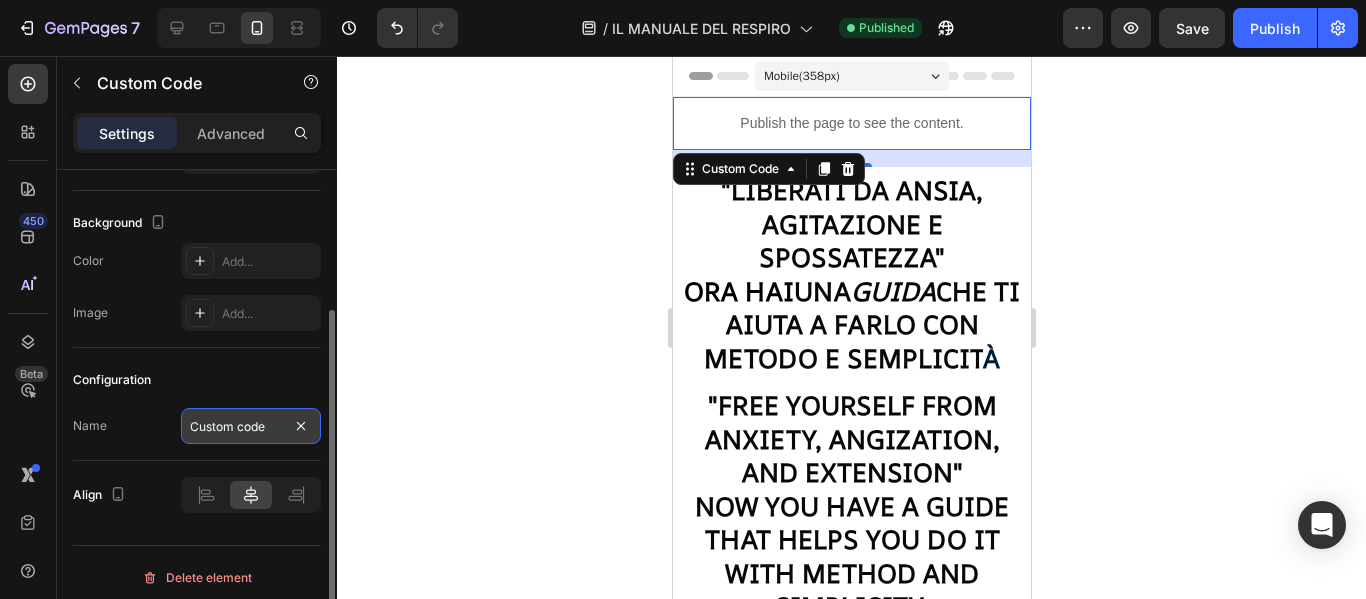 click on "Custom code" at bounding box center (251, 426) 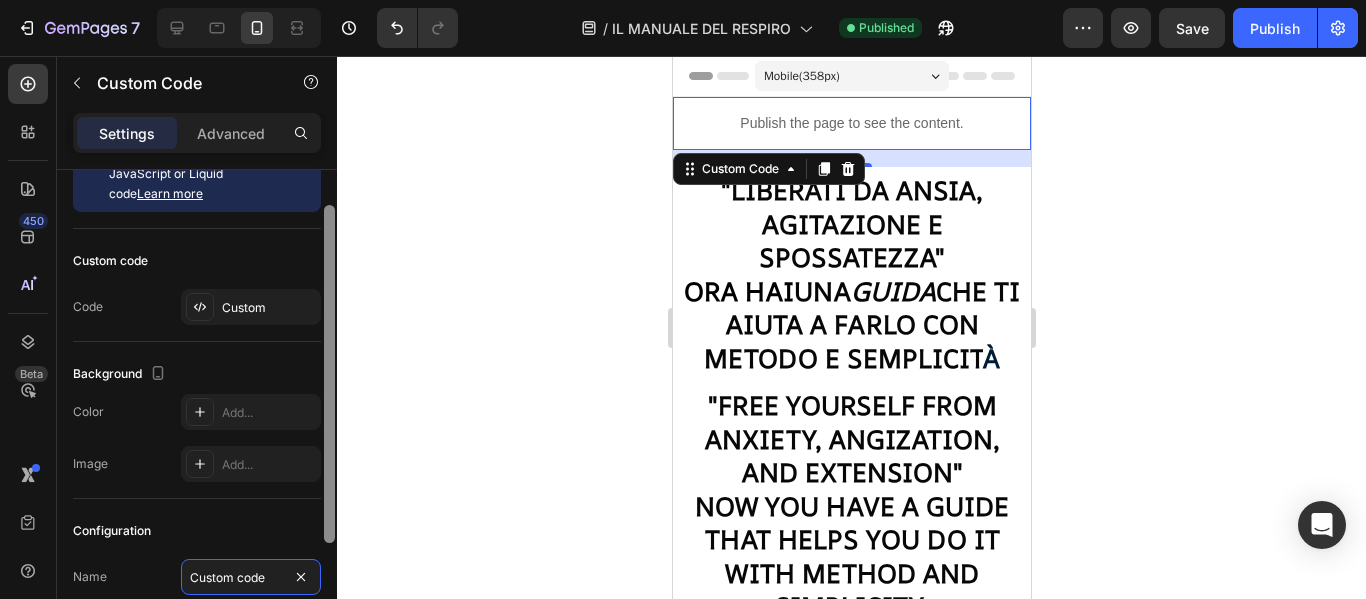 scroll, scrollTop: 0, scrollLeft: 0, axis: both 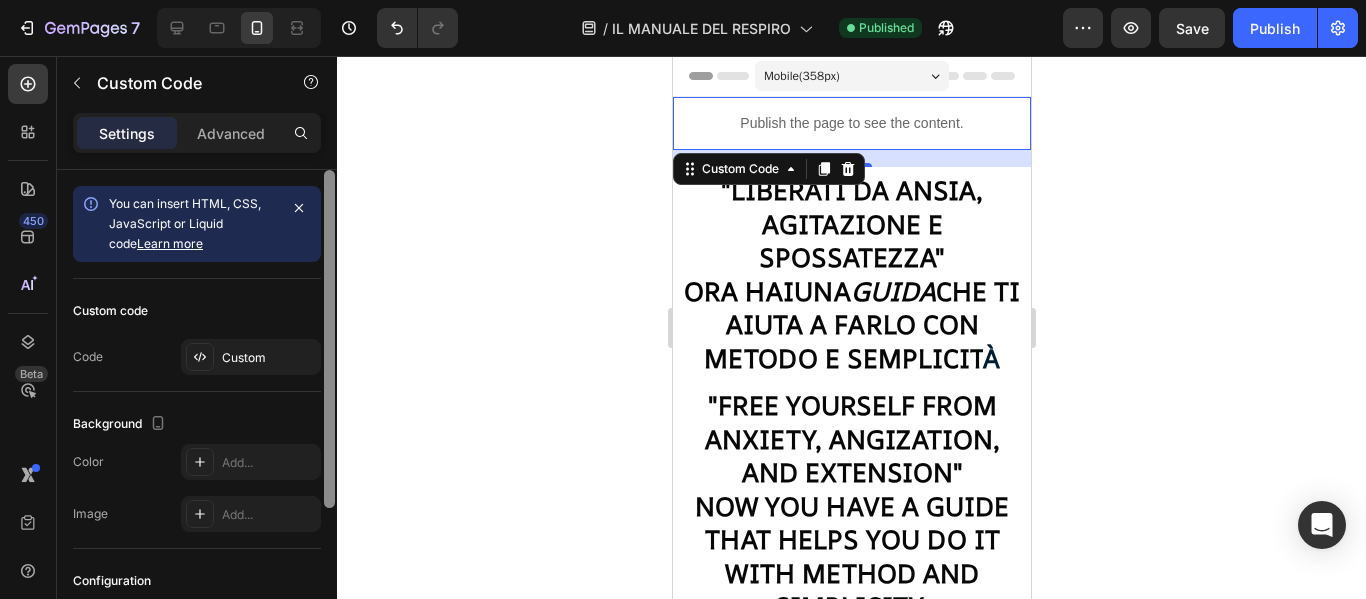 drag, startPoint x: 329, startPoint y: 503, endPoint x: 340, endPoint y: 287, distance: 216.2799 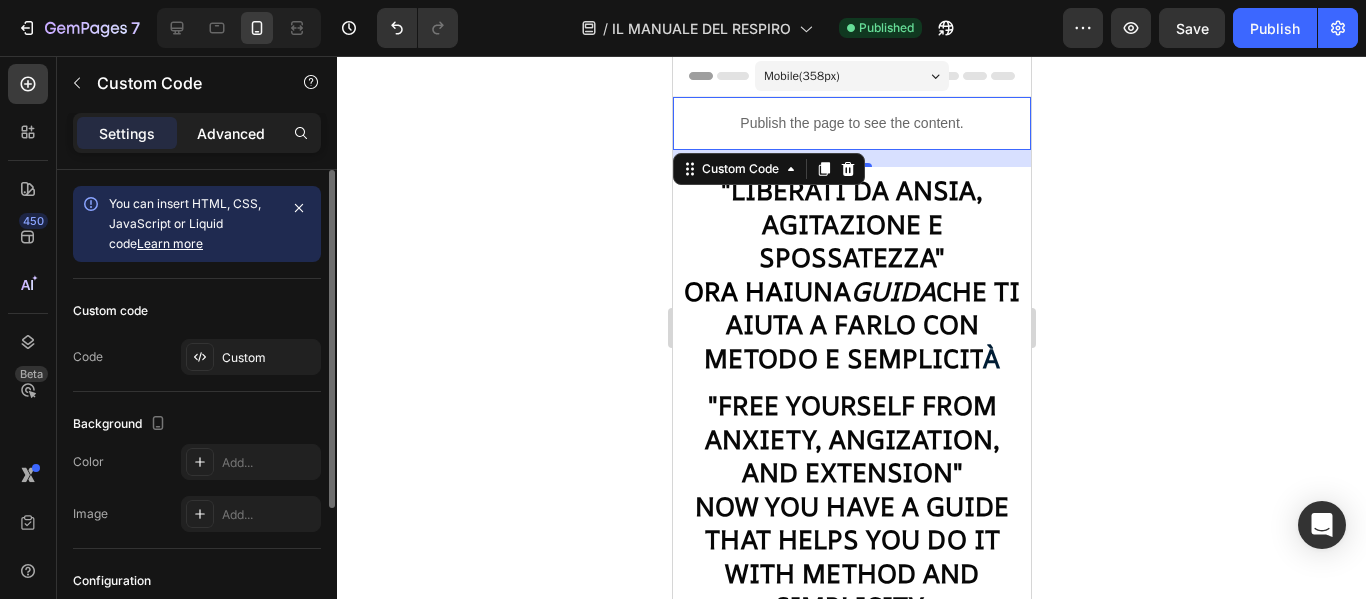 click on "Advanced" at bounding box center (231, 133) 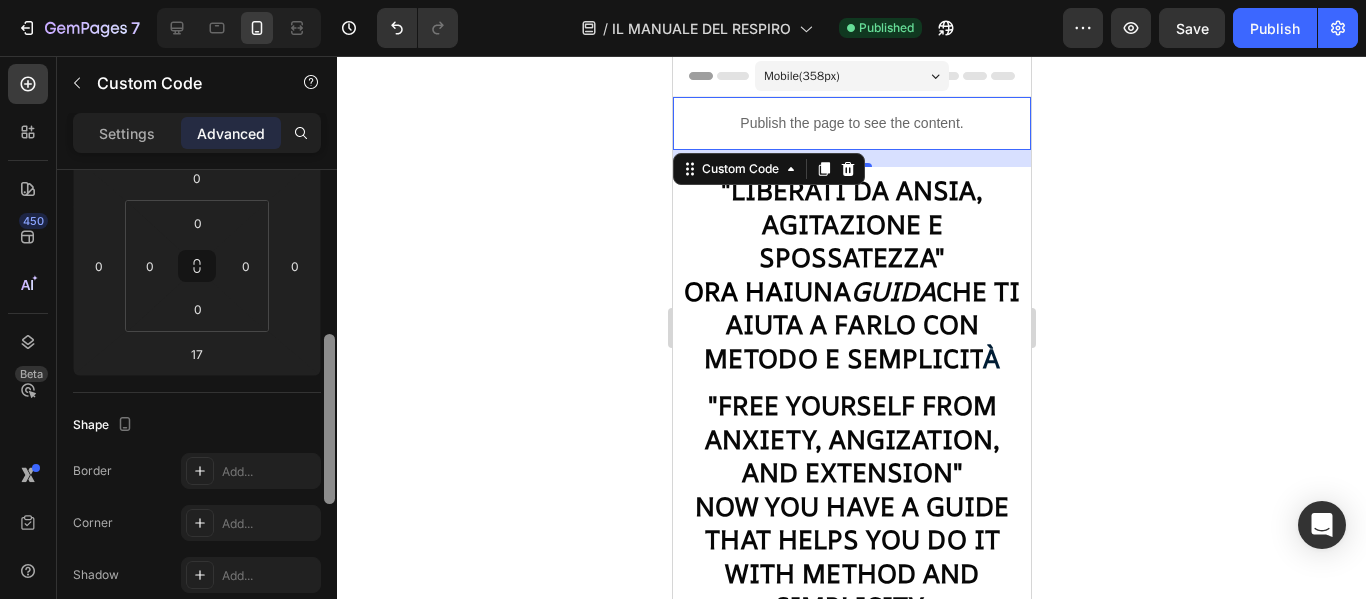 scroll, scrollTop: 337, scrollLeft: 0, axis: vertical 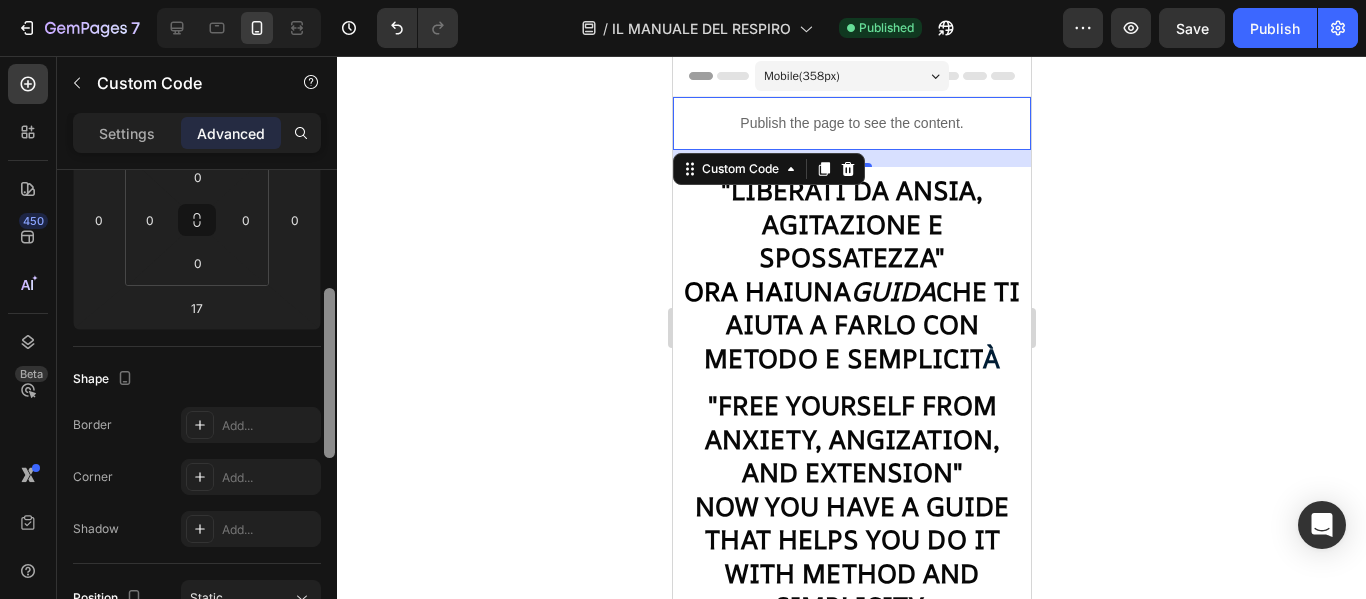 drag, startPoint x: 326, startPoint y: 262, endPoint x: 335, endPoint y: 380, distance: 118.34272 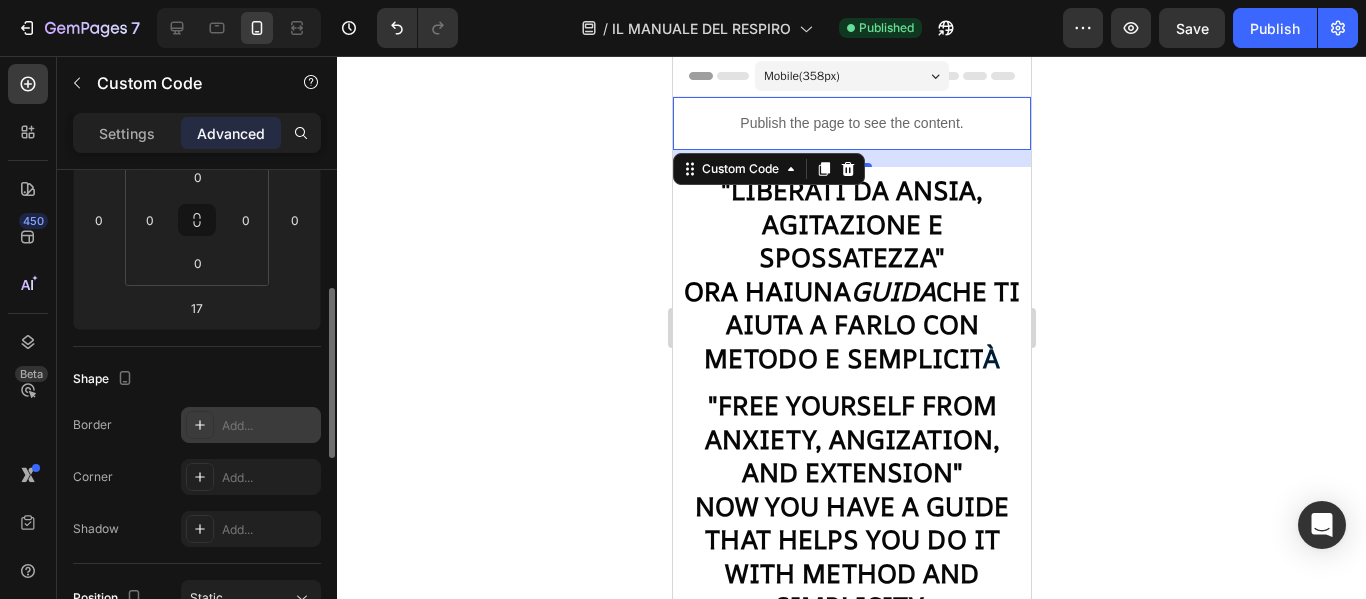 click on "Add..." at bounding box center [269, 426] 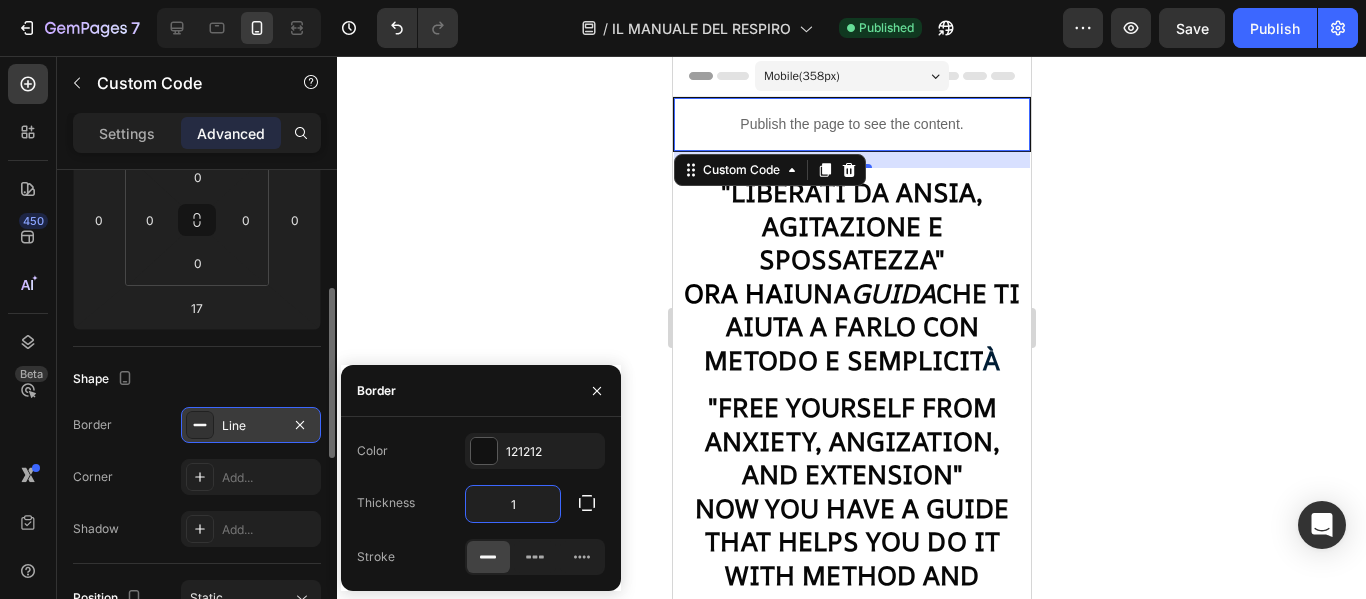click on "1" at bounding box center [513, 504] 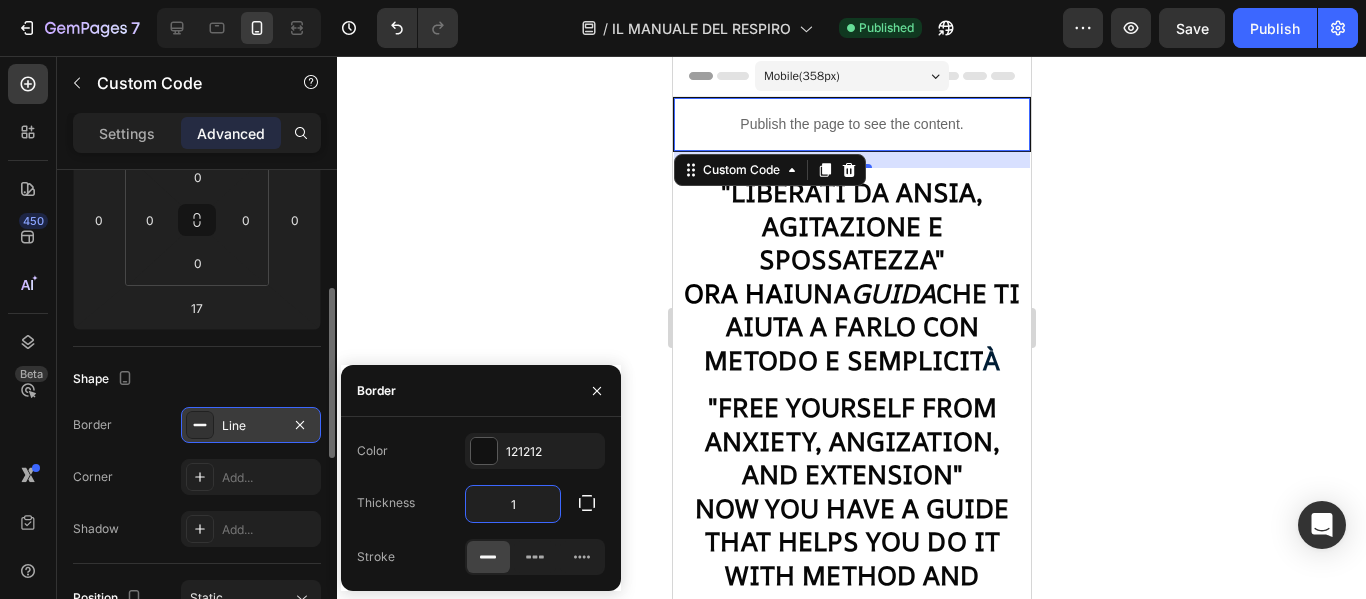 type on "6" 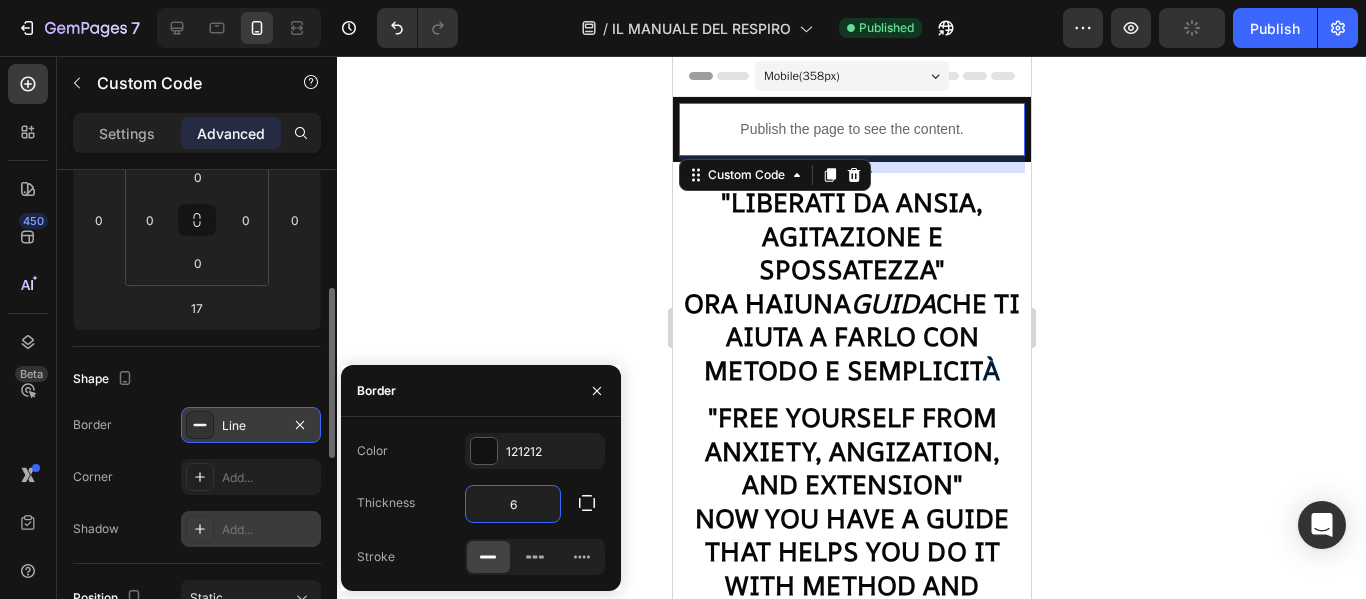click on "Add..." at bounding box center (251, 529) 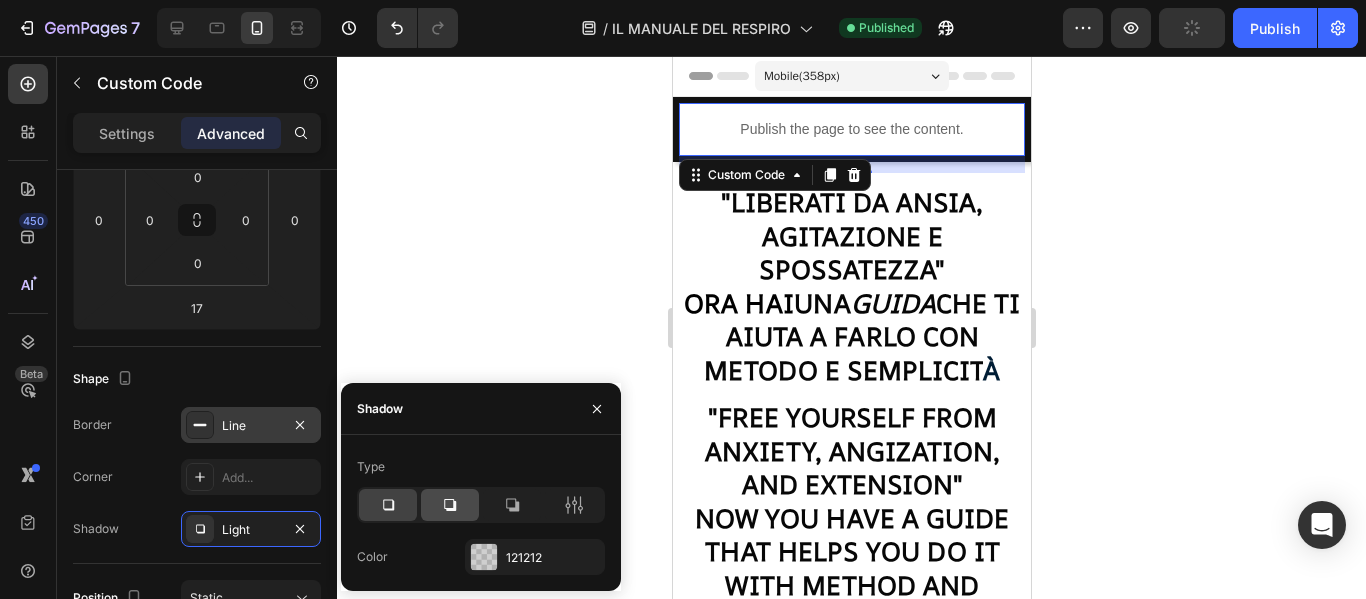 click 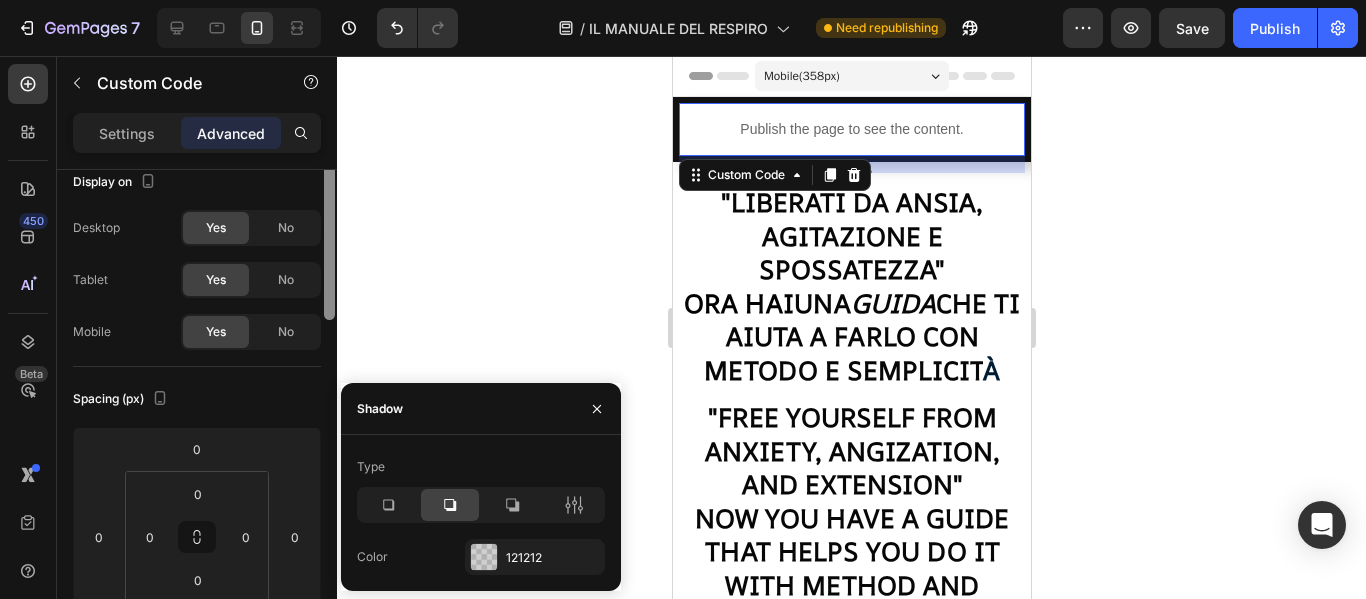 scroll, scrollTop: 0, scrollLeft: 0, axis: both 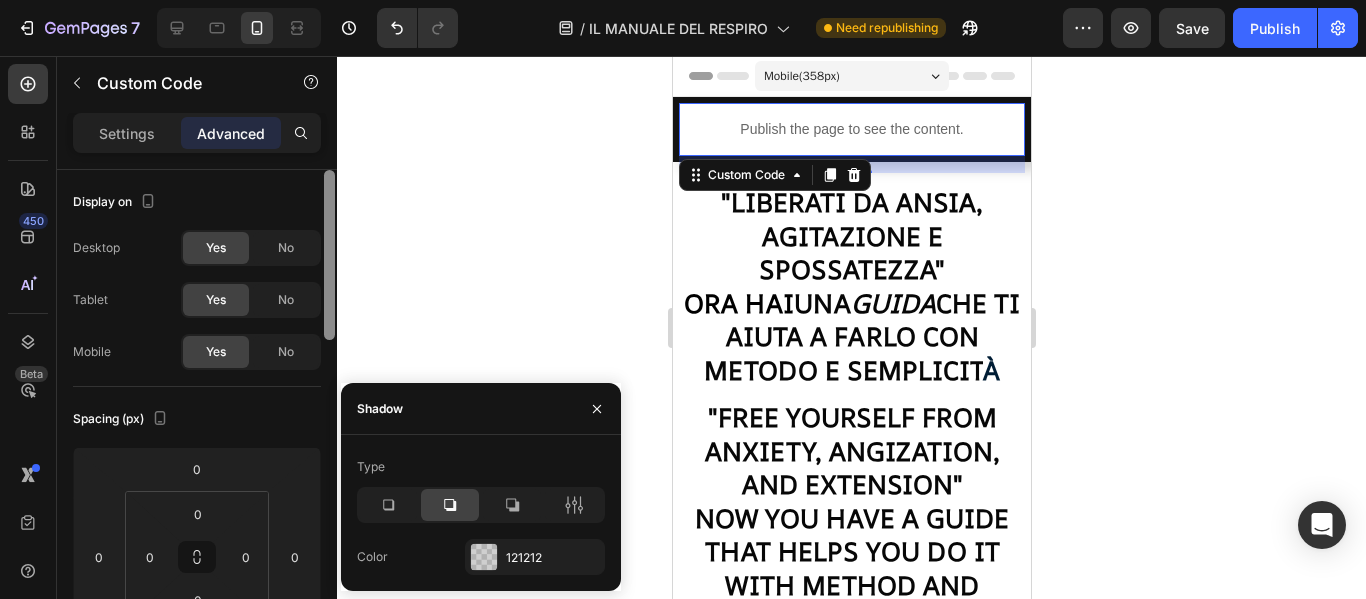 drag, startPoint x: 328, startPoint y: 370, endPoint x: 327, endPoint y: 229, distance: 141.00354 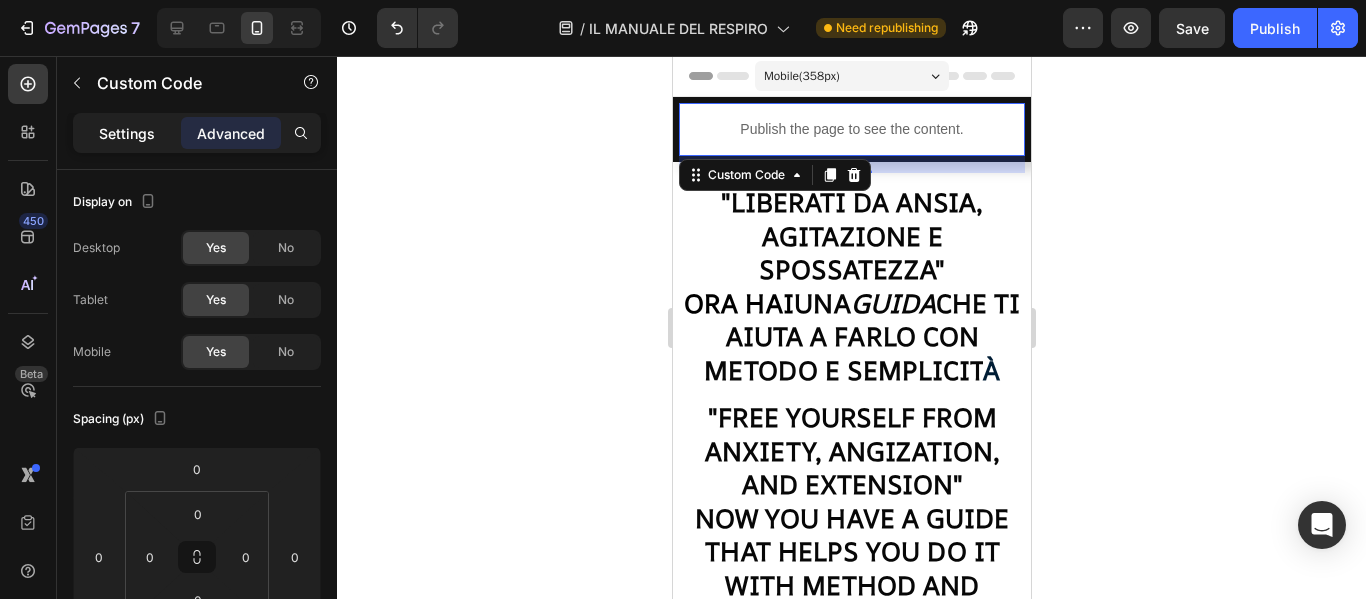 click on "Settings" at bounding box center [127, 133] 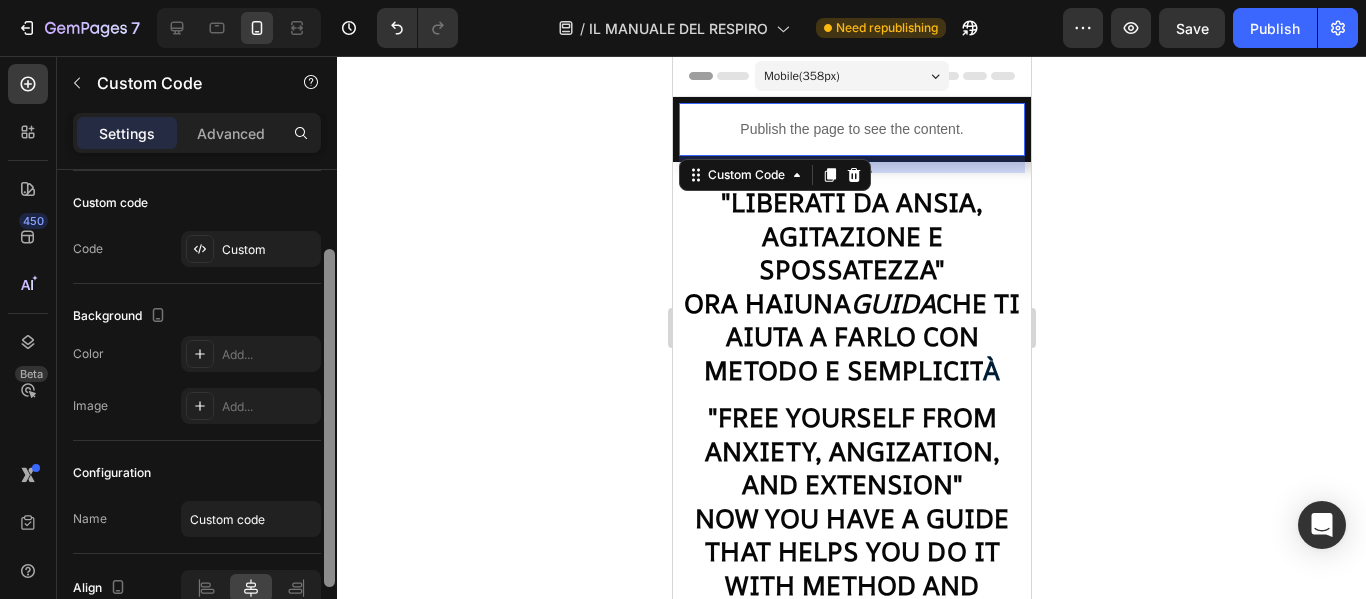 scroll, scrollTop: 110, scrollLeft: 0, axis: vertical 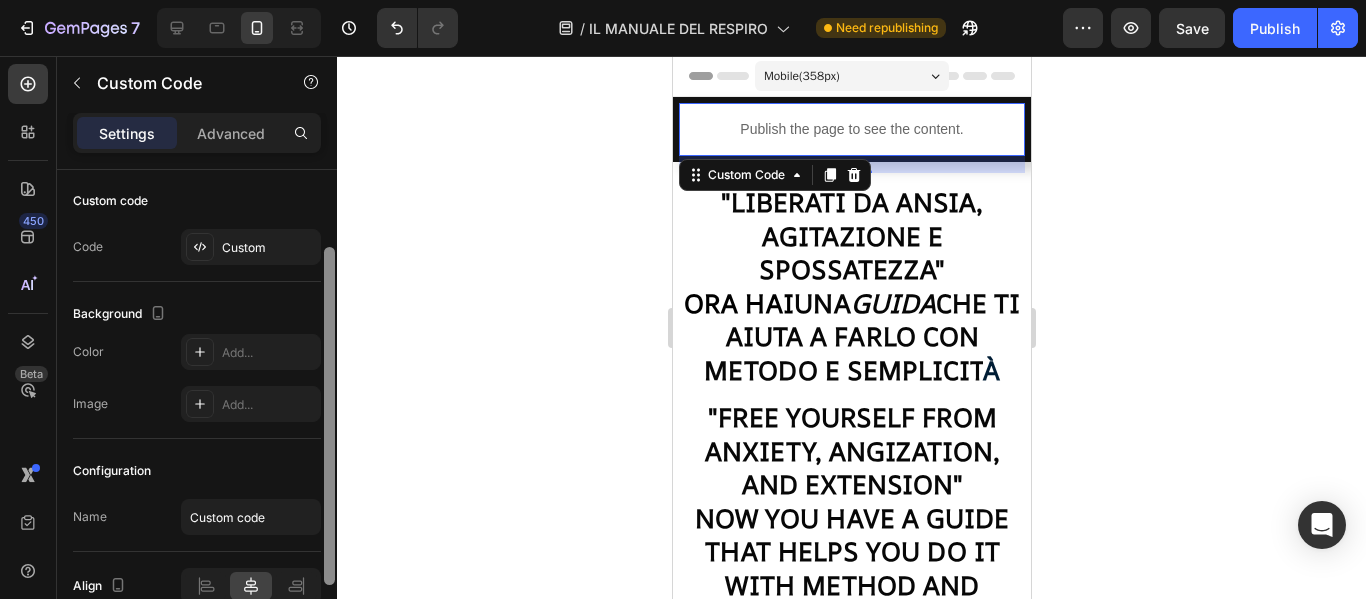 drag, startPoint x: 328, startPoint y: 276, endPoint x: 330, endPoint y: 352, distance: 76.02631 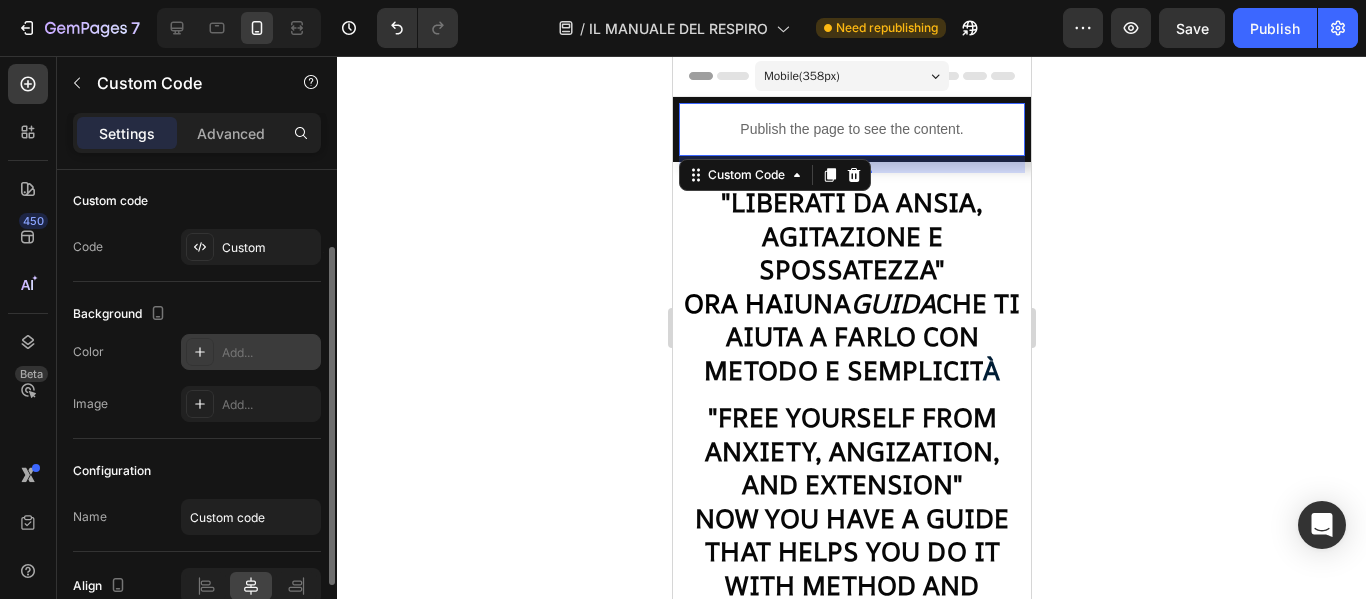 click on "Add..." at bounding box center [269, 353] 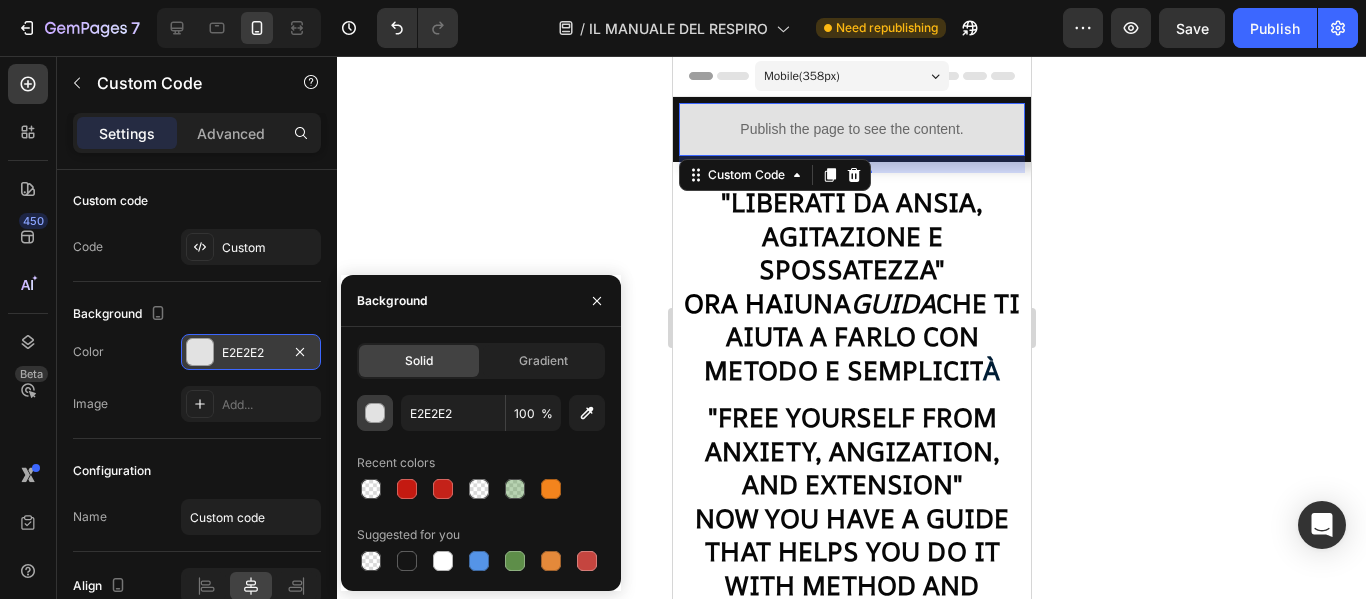 click at bounding box center [376, 414] 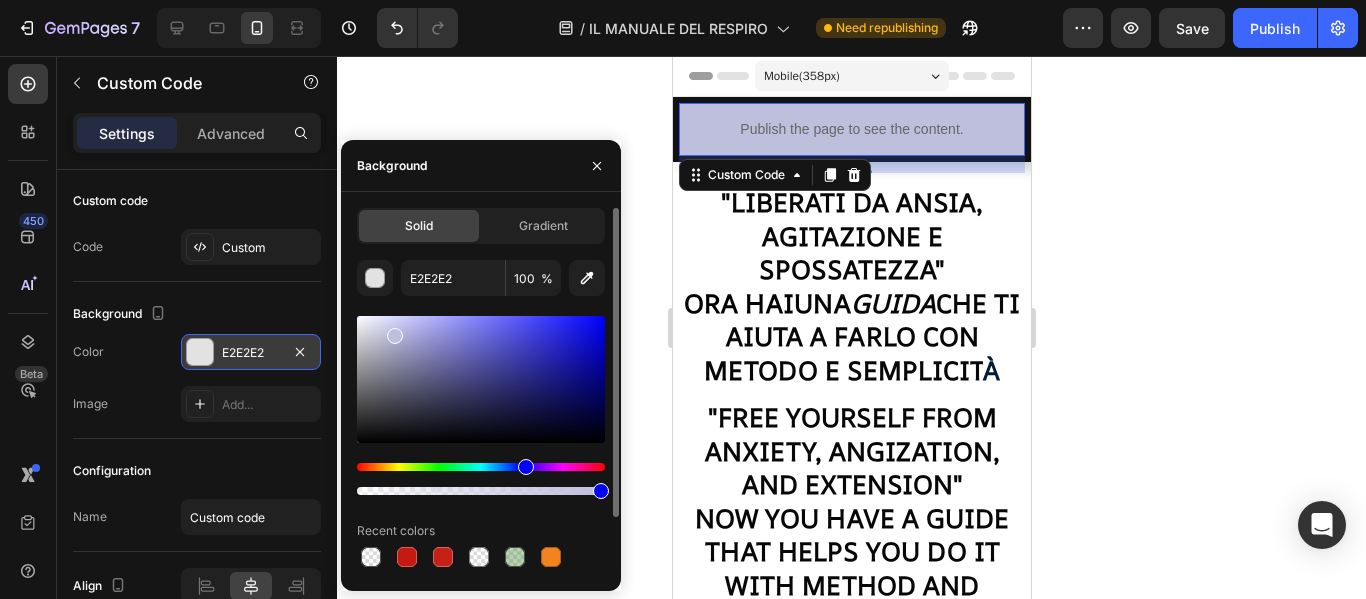 click at bounding box center (481, 379) 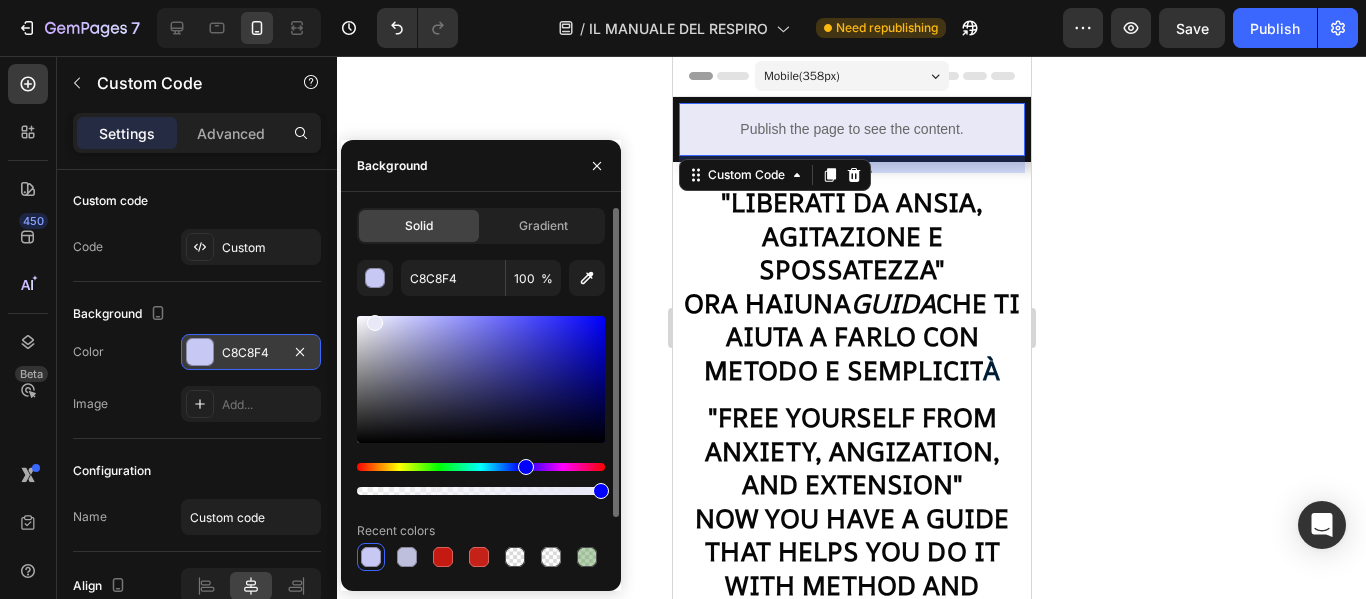 drag, startPoint x: 403, startPoint y: 332, endPoint x: 372, endPoint y: 319, distance: 33.61547 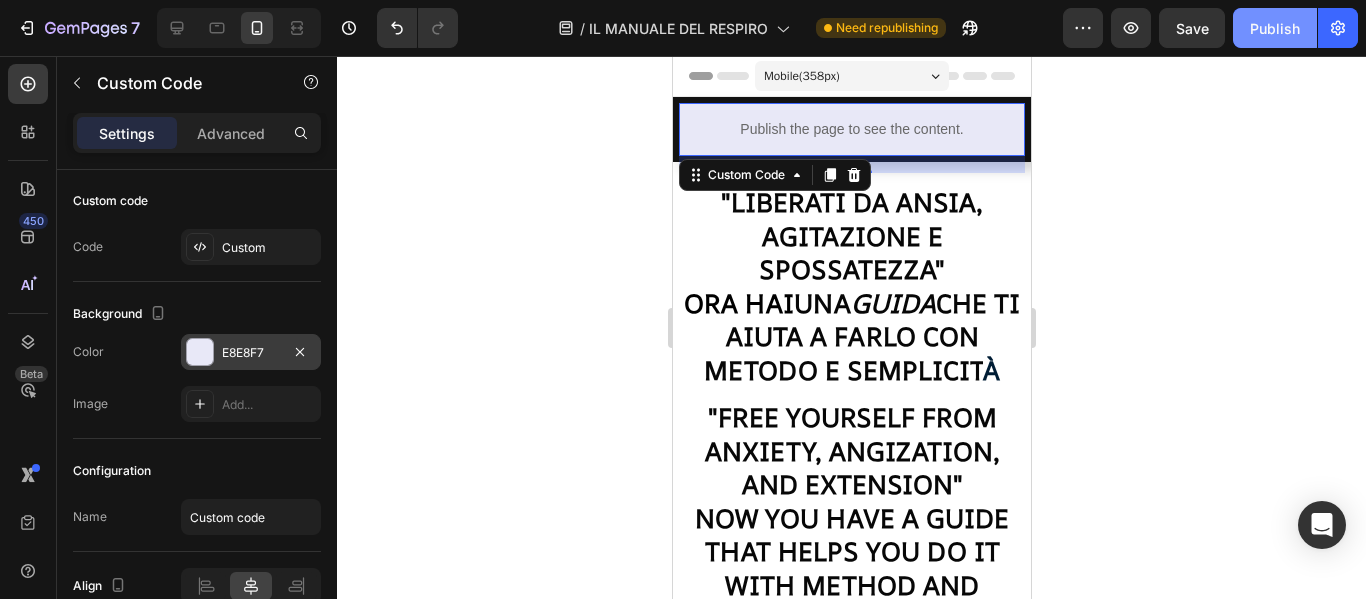 click on "Publish" at bounding box center [1275, 28] 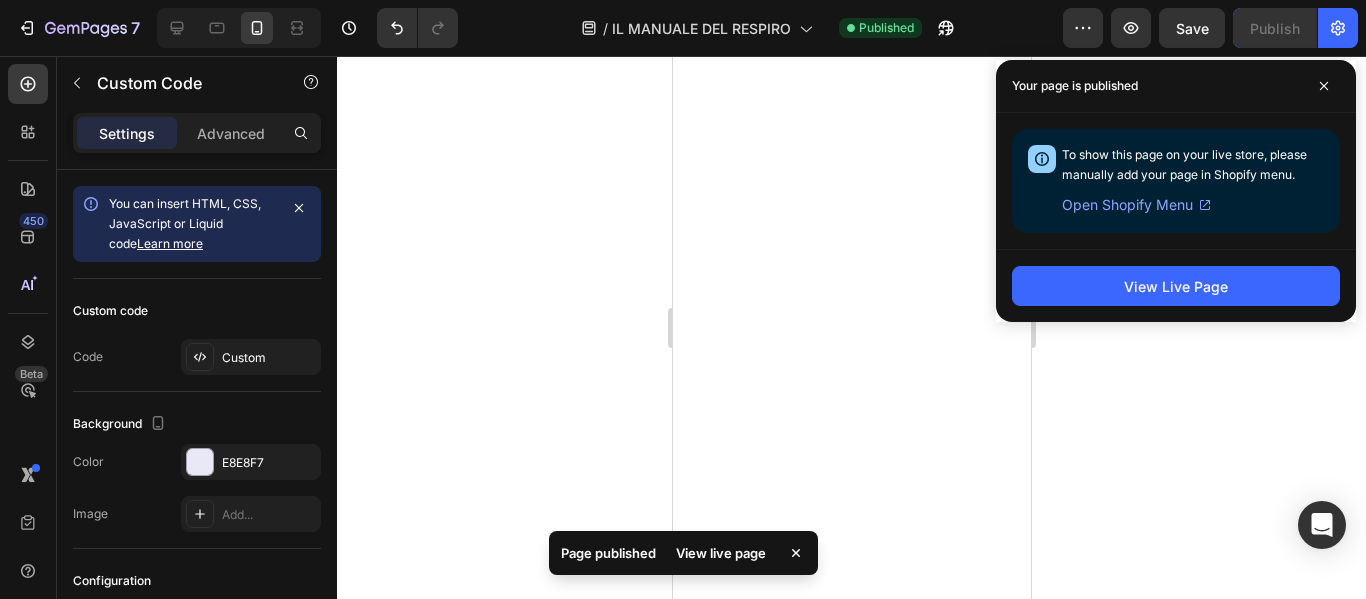 scroll, scrollTop: 0, scrollLeft: 0, axis: both 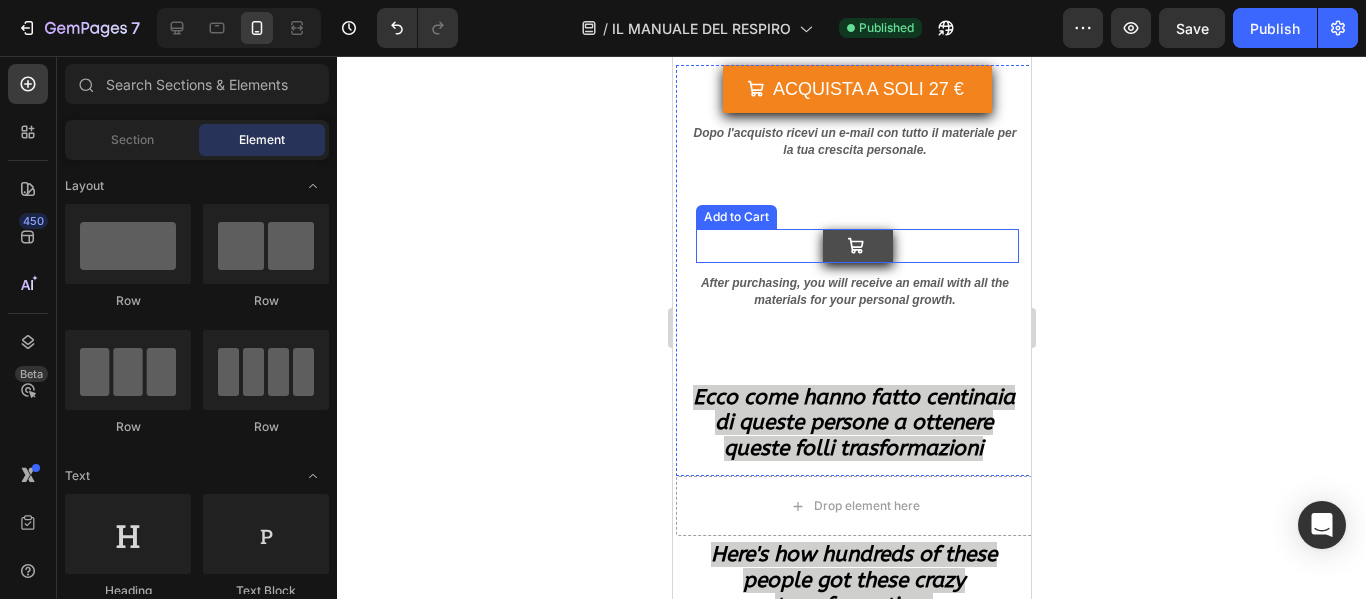 click at bounding box center [857, 246] 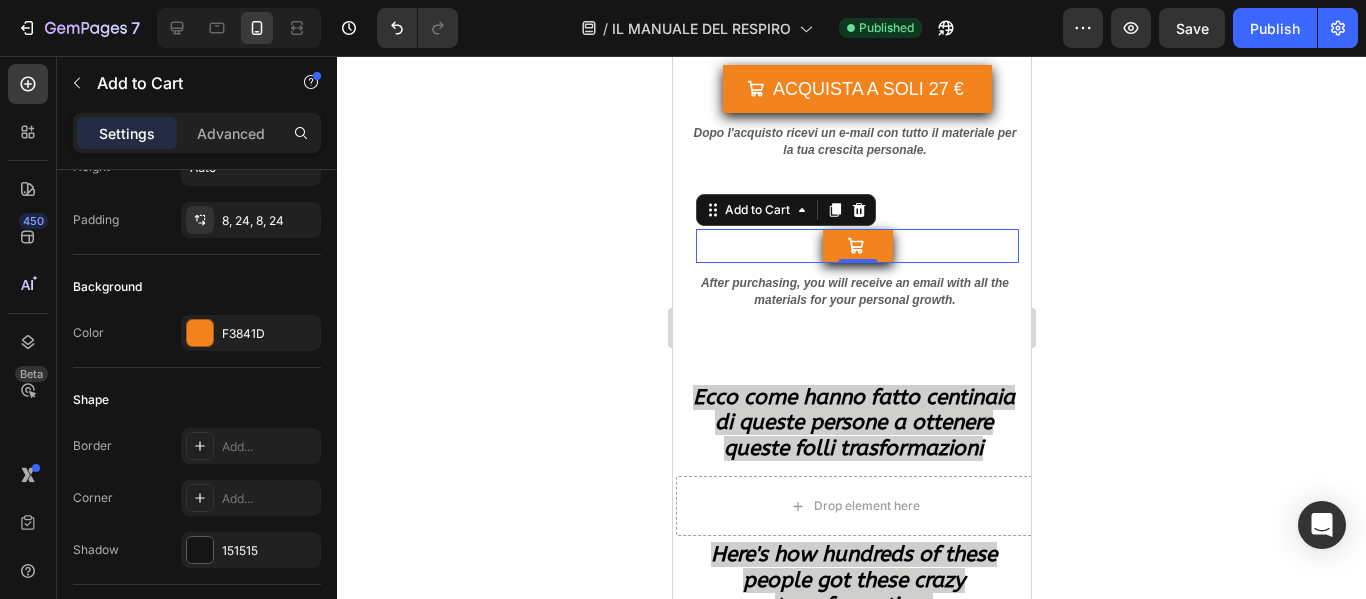 scroll, scrollTop: 1007, scrollLeft: 0, axis: vertical 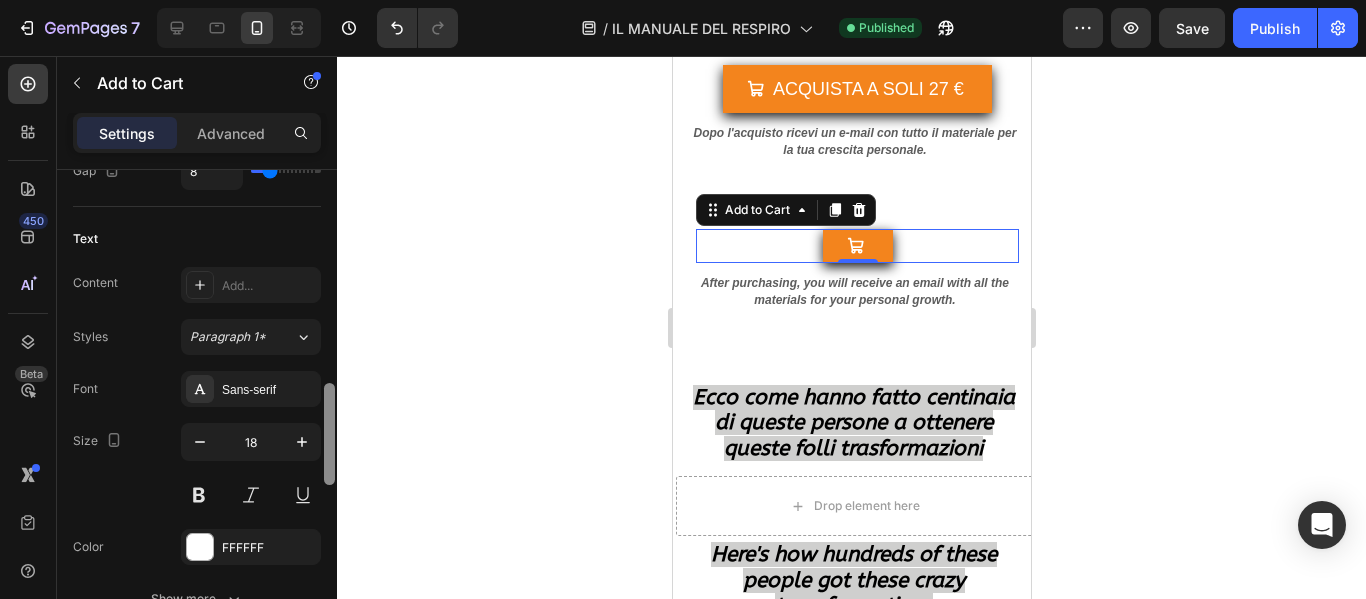 drag, startPoint x: 331, startPoint y: 250, endPoint x: 327, endPoint y: 463, distance: 213.03755 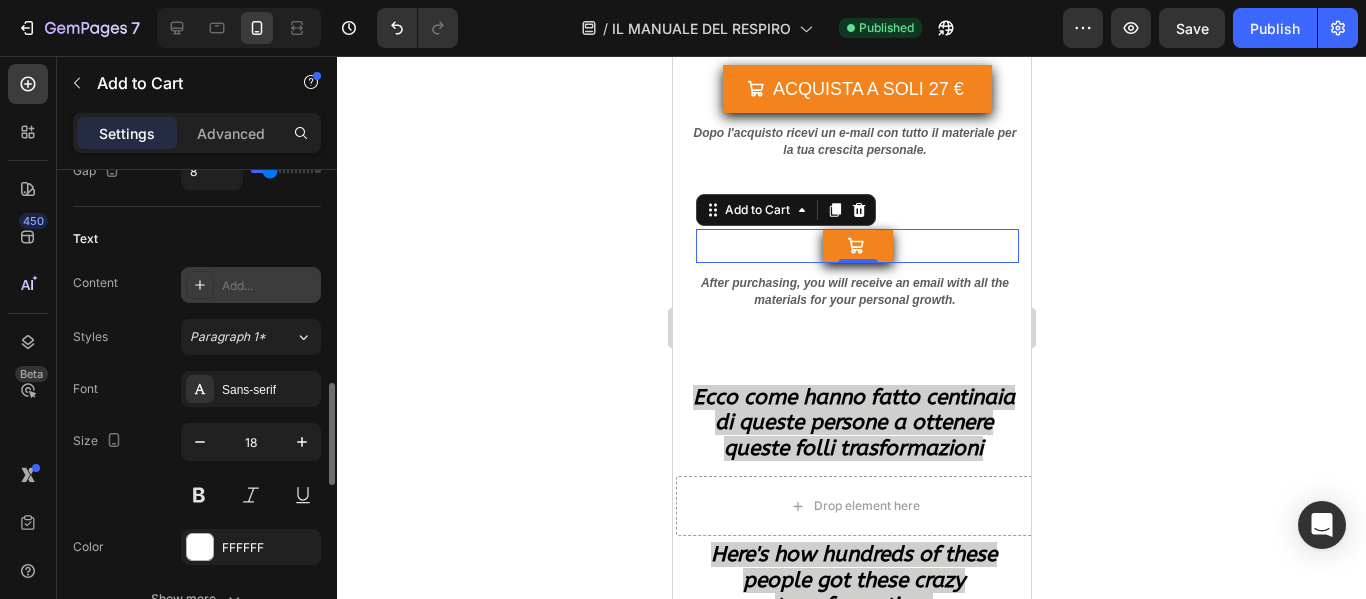 click on "Add..." at bounding box center (269, 286) 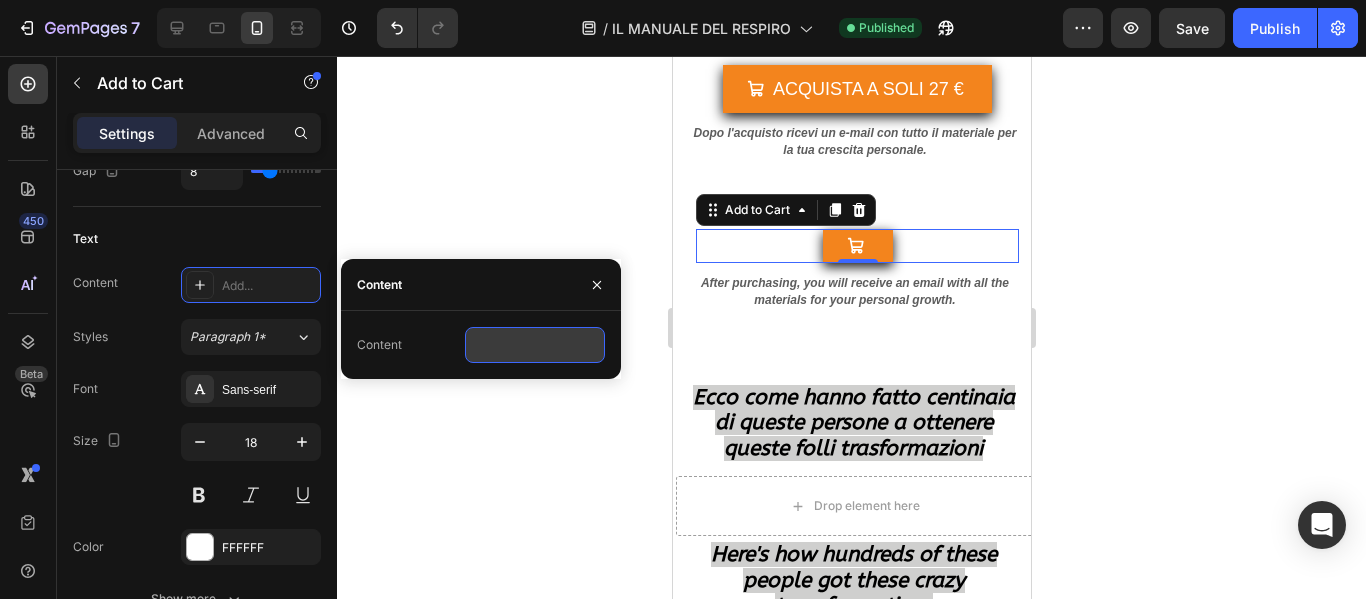 click at bounding box center (535, 345) 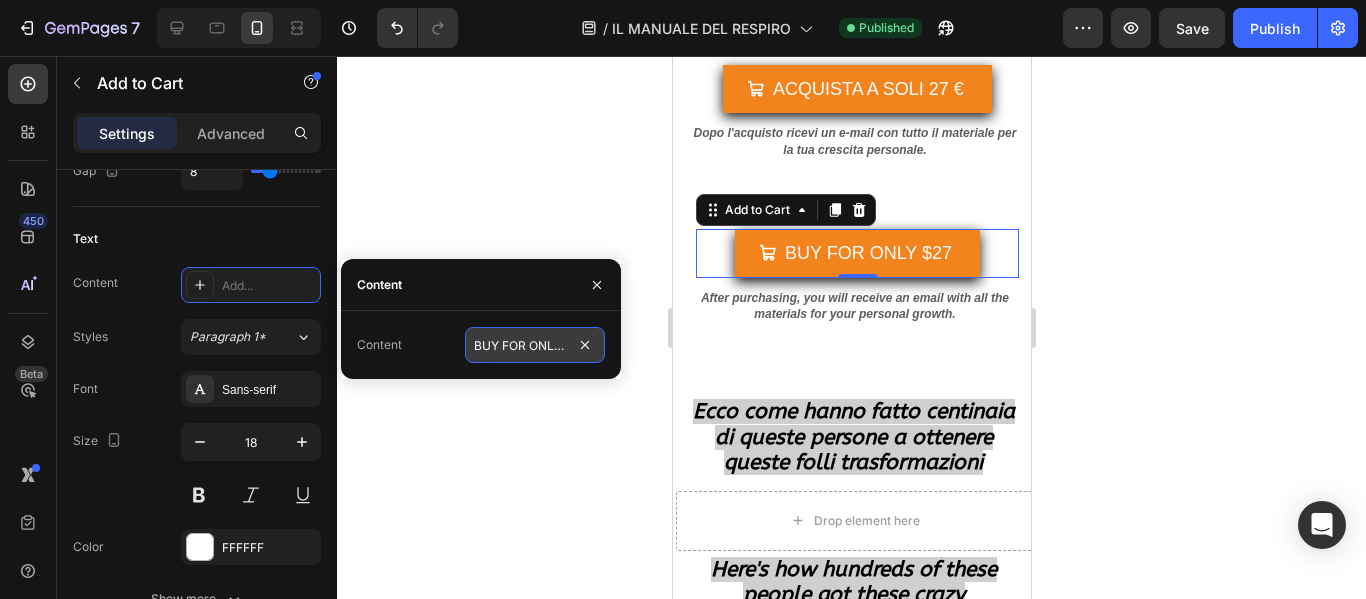 scroll, scrollTop: 0, scrollLeft: 23, axis: horizontal 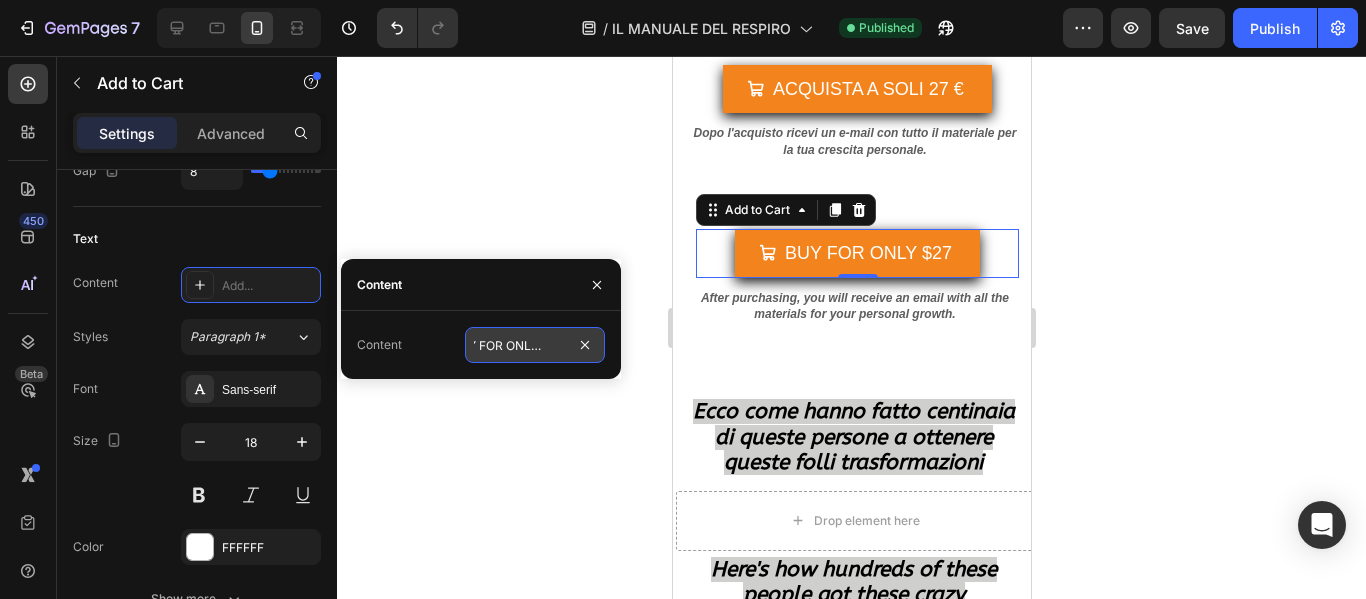 type on "BUY FOR ONLY $27" 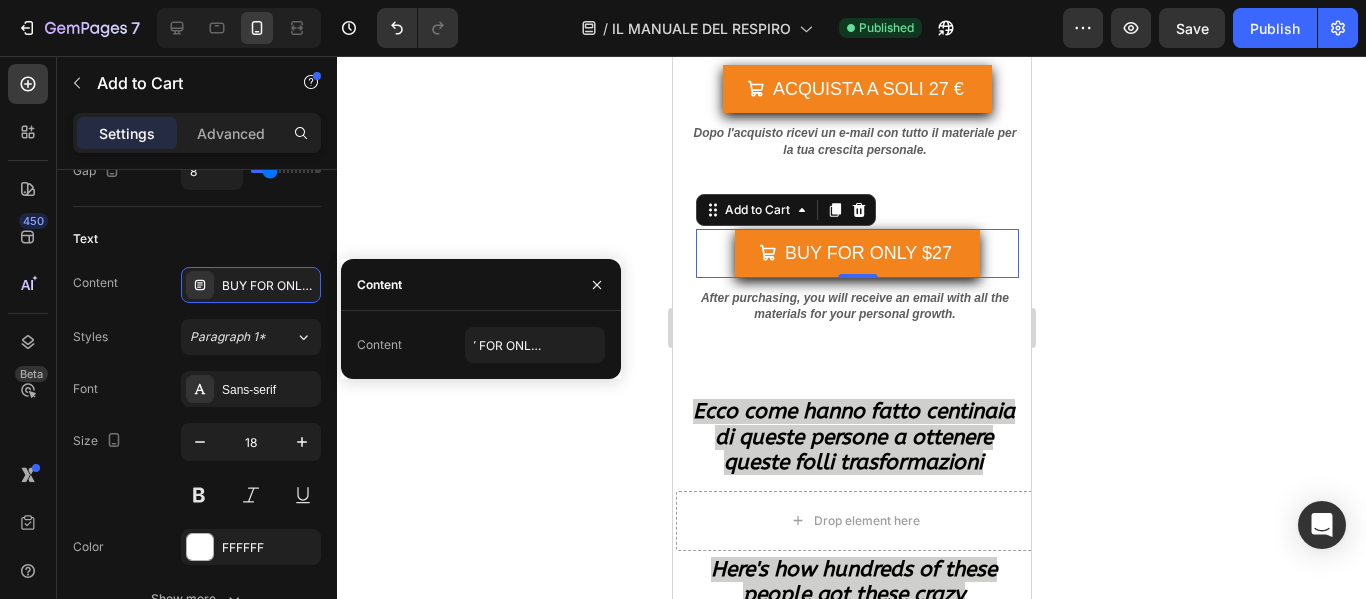 scroll, scrollTop: 0, scrollLeft: 0, axis: both 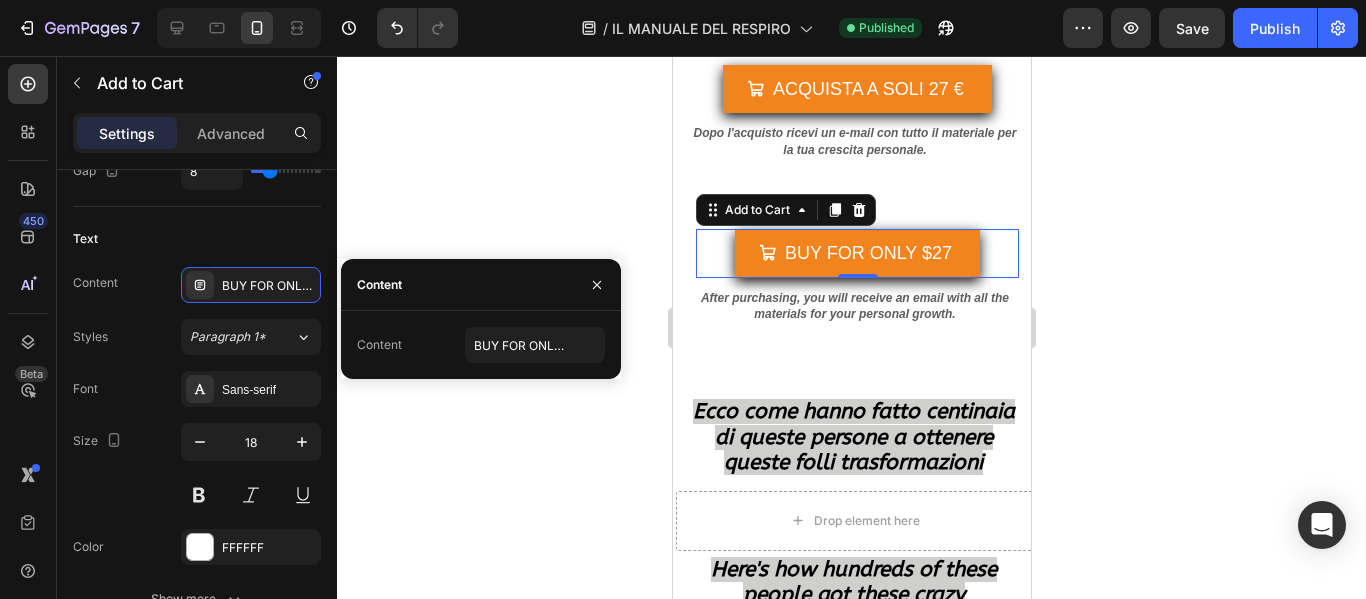 click 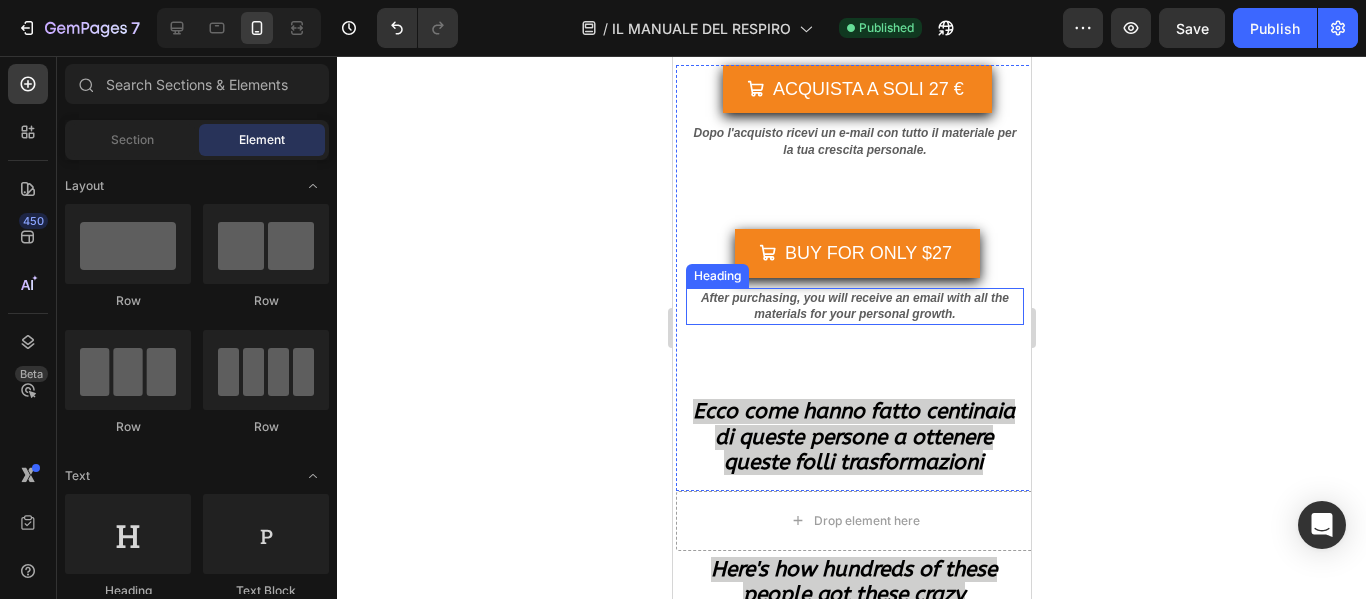 click on "After purchasing, you will receive an email with all the materials for your personal growth." at bounding box center [854, 306] 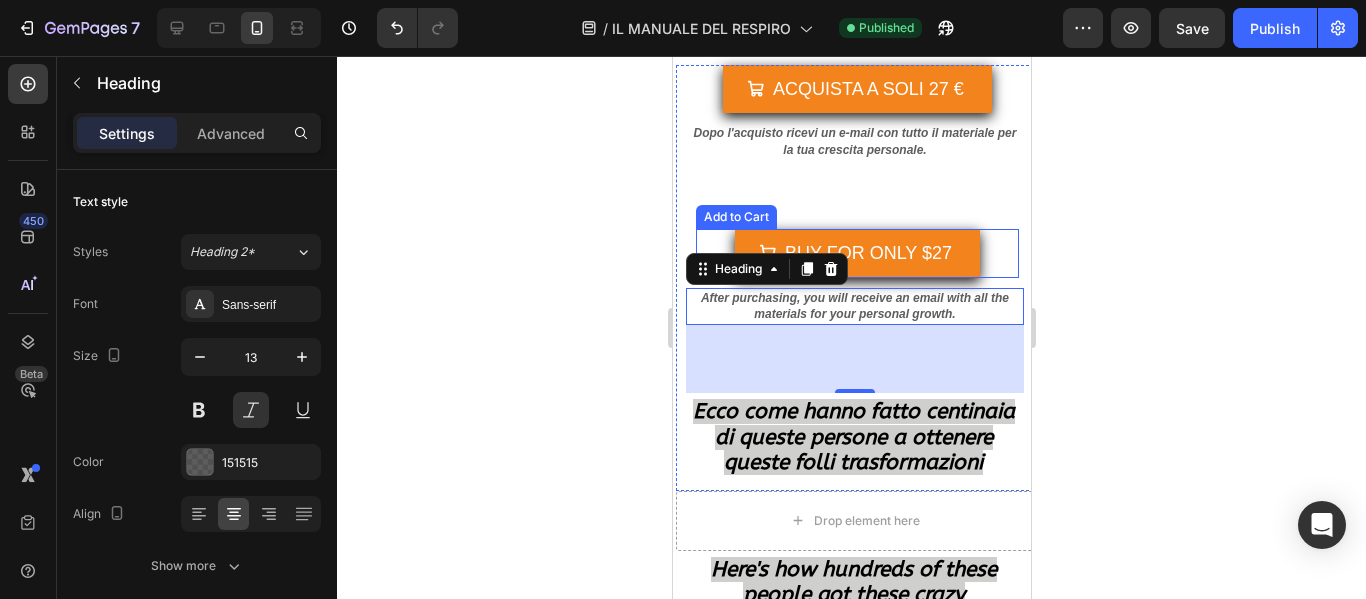 click on "BUY FOR ONLY $27 Add to Cart" at bounding box center [856, 253] 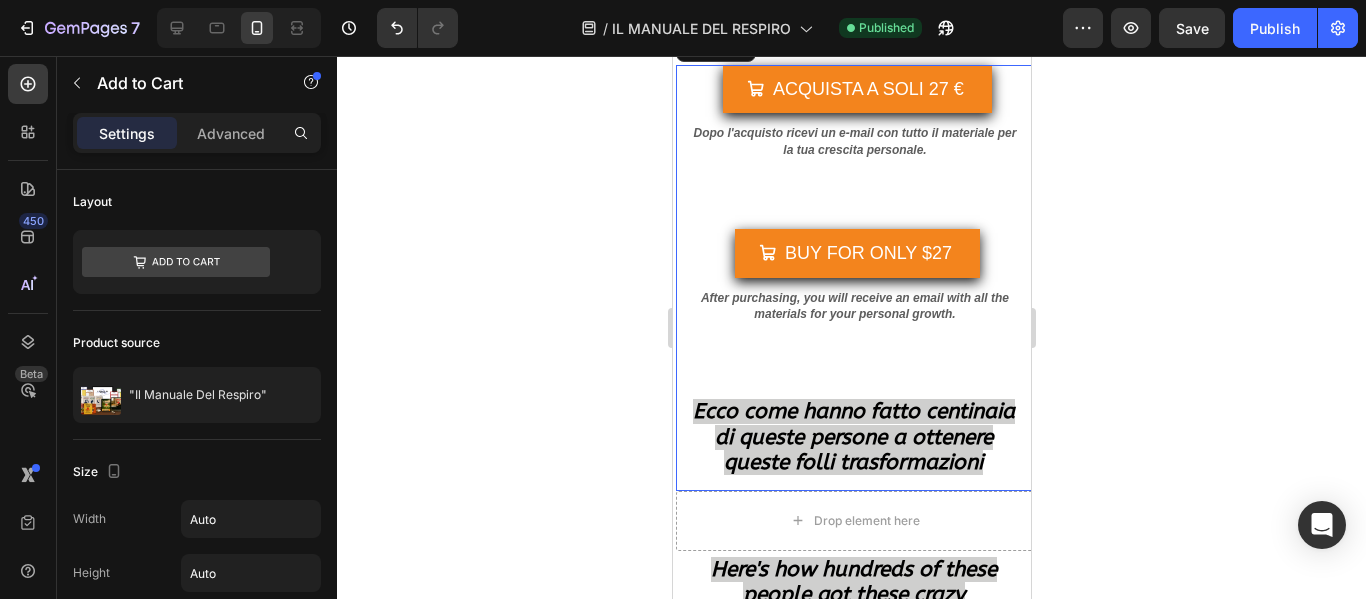 click on "After purchasing, you will receive an email with all the materials for your personal growth. Heading Ecco come hanno fatto centinaia di queste persone a ottenere queste folli trasformazioni Text Block" at bounding box center (854, 384) 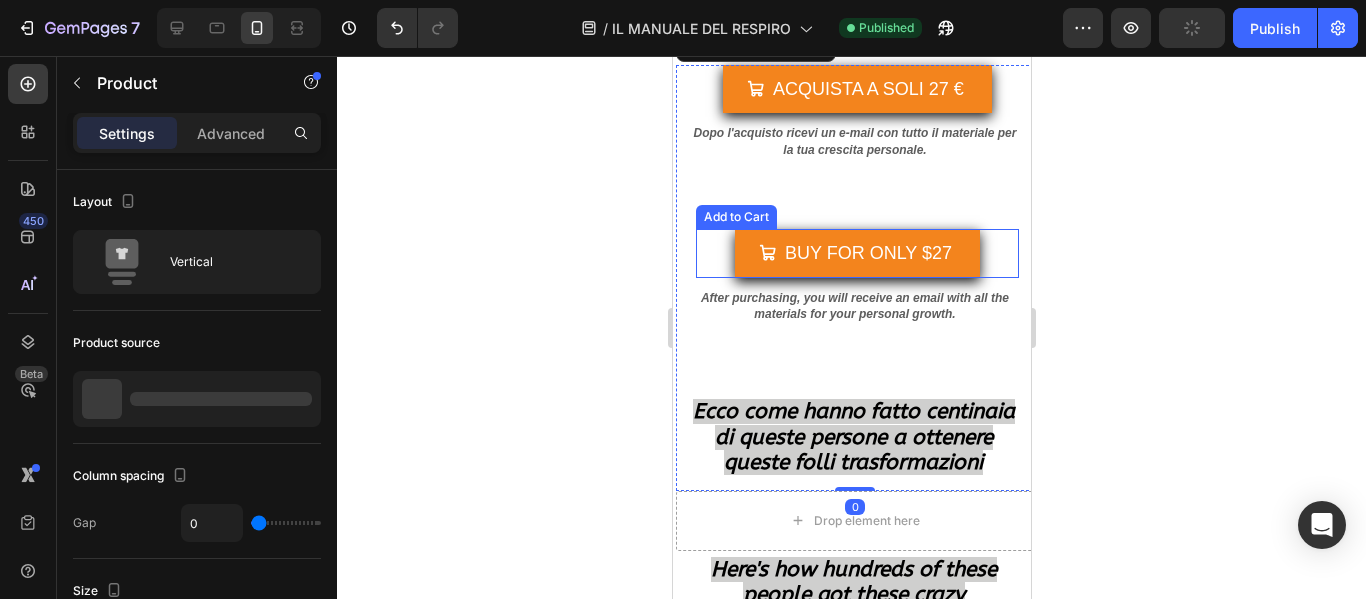click on "BUY FOR ONLY $27 Add to Cart" at bounding box center (856, 253) 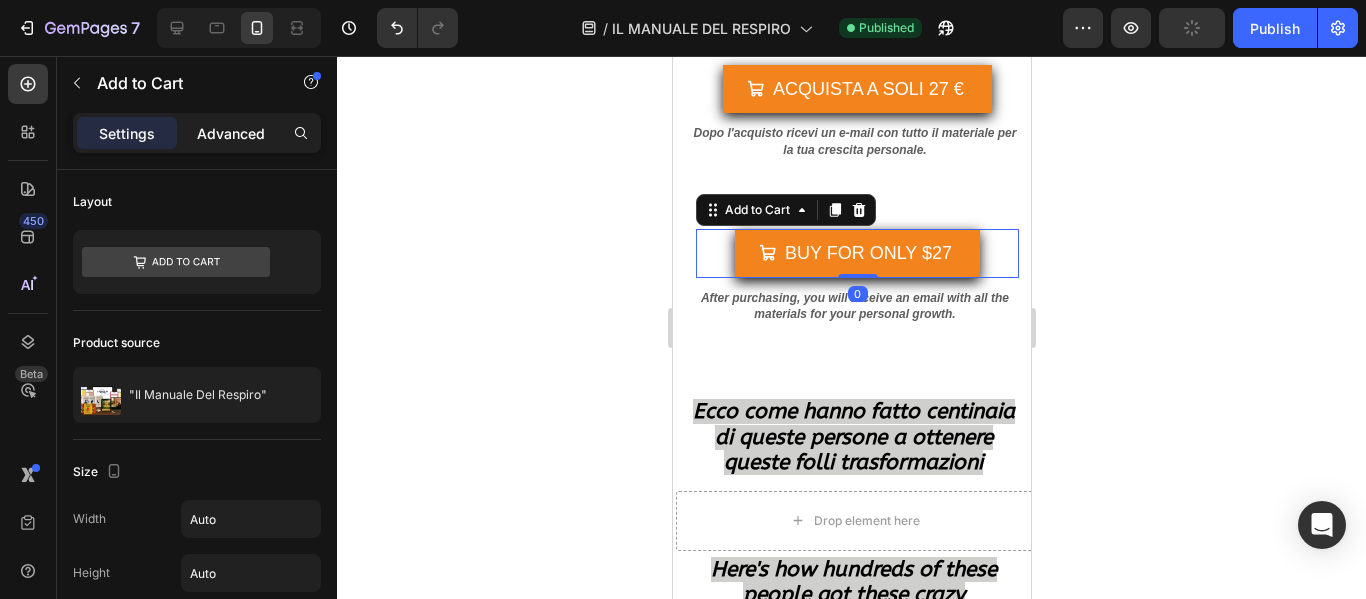 click on "Advanced" at bounding box center [231, 133] 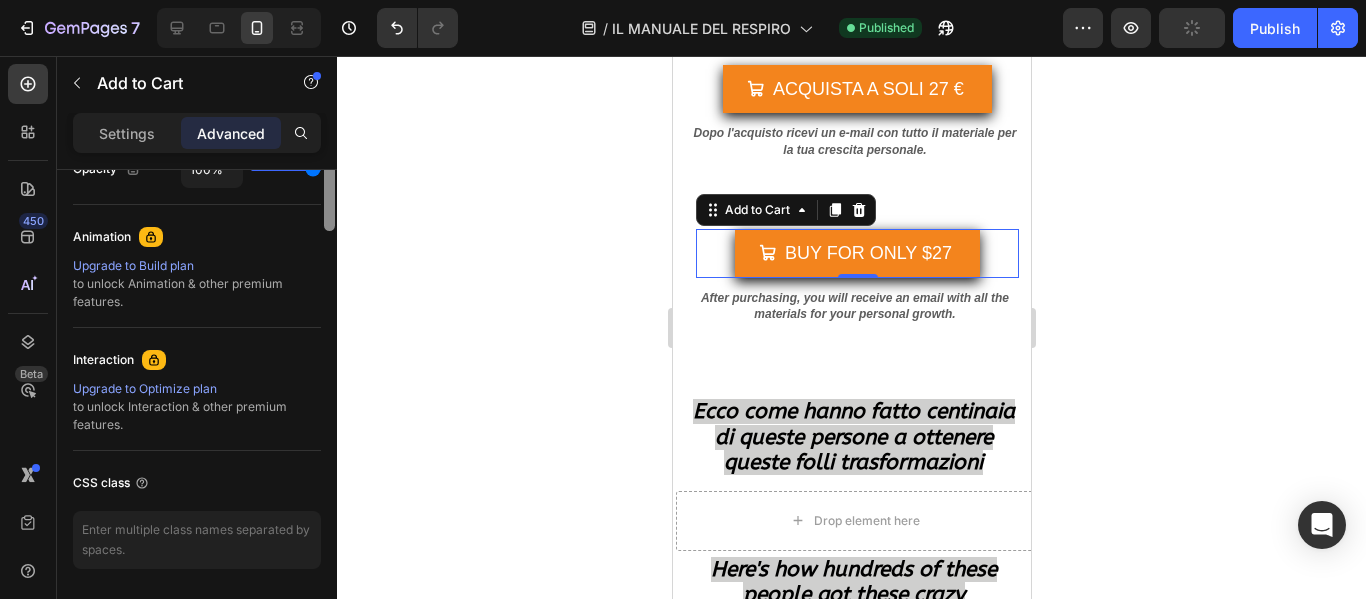 scroll, scrollTop: 902, scrollLeft: 0, axis: vertical 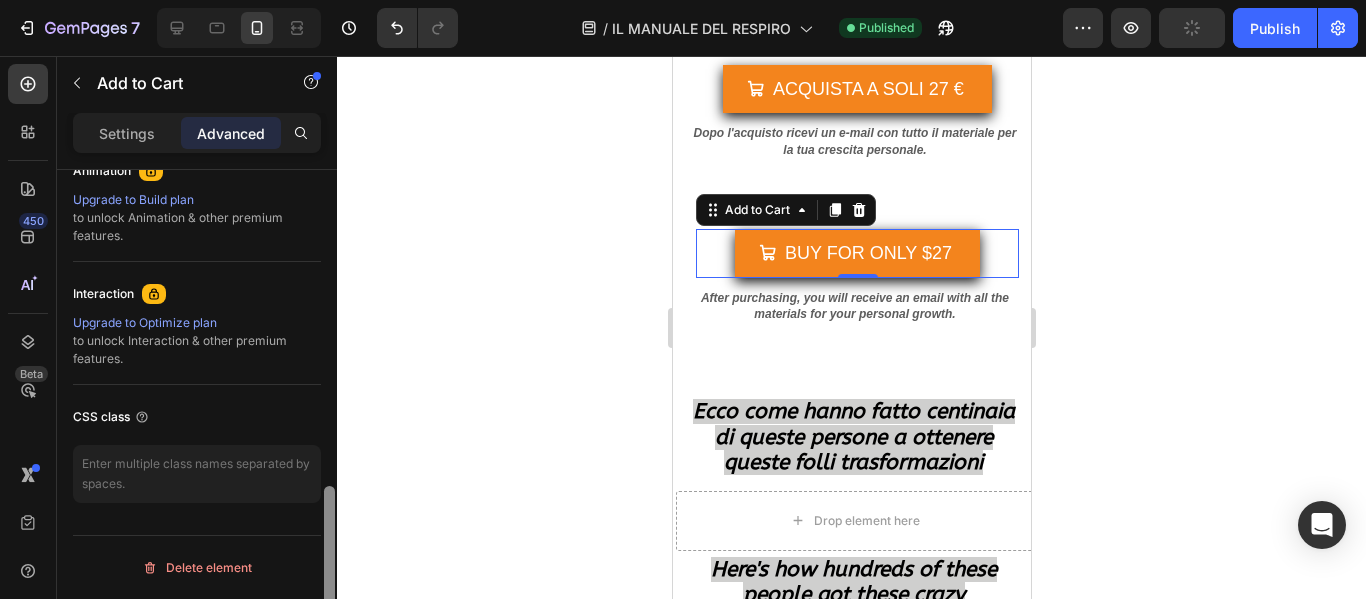 drag, startPoint x: 332, startPoint y: 181, endPoint x: 322, endPoint y: 534, distance: 353.1416 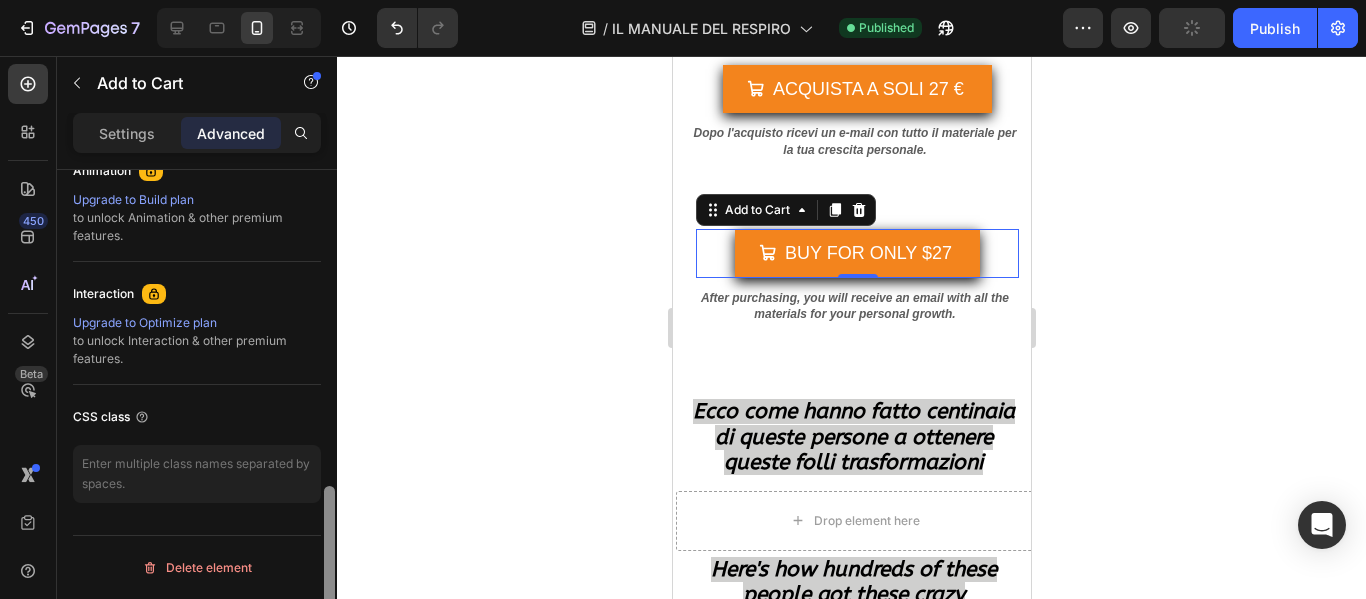 click at bounding box center [329, 413] 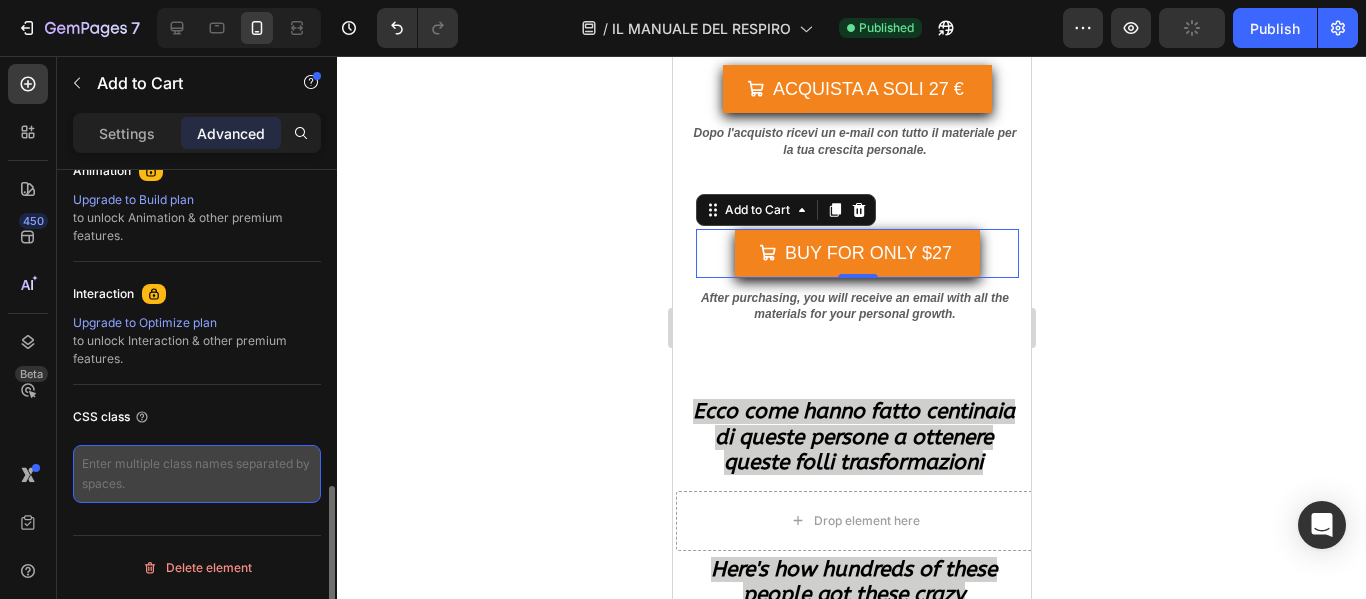 click at bounding box center [197, 474] 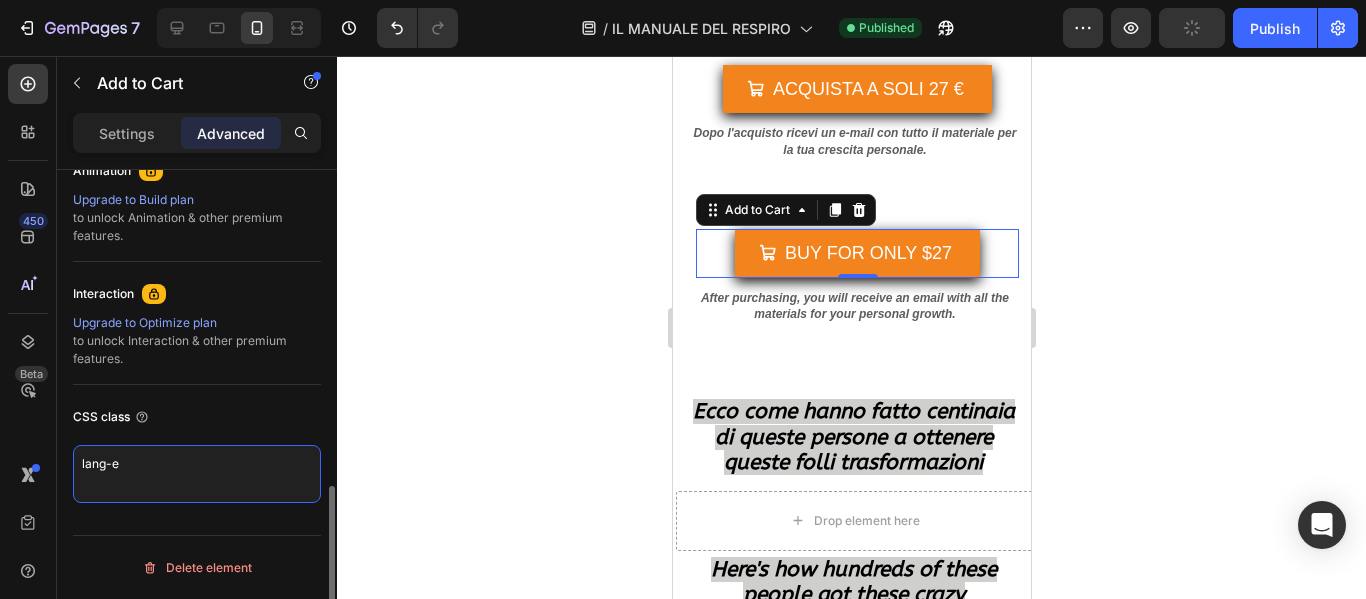 type on "lang-en" 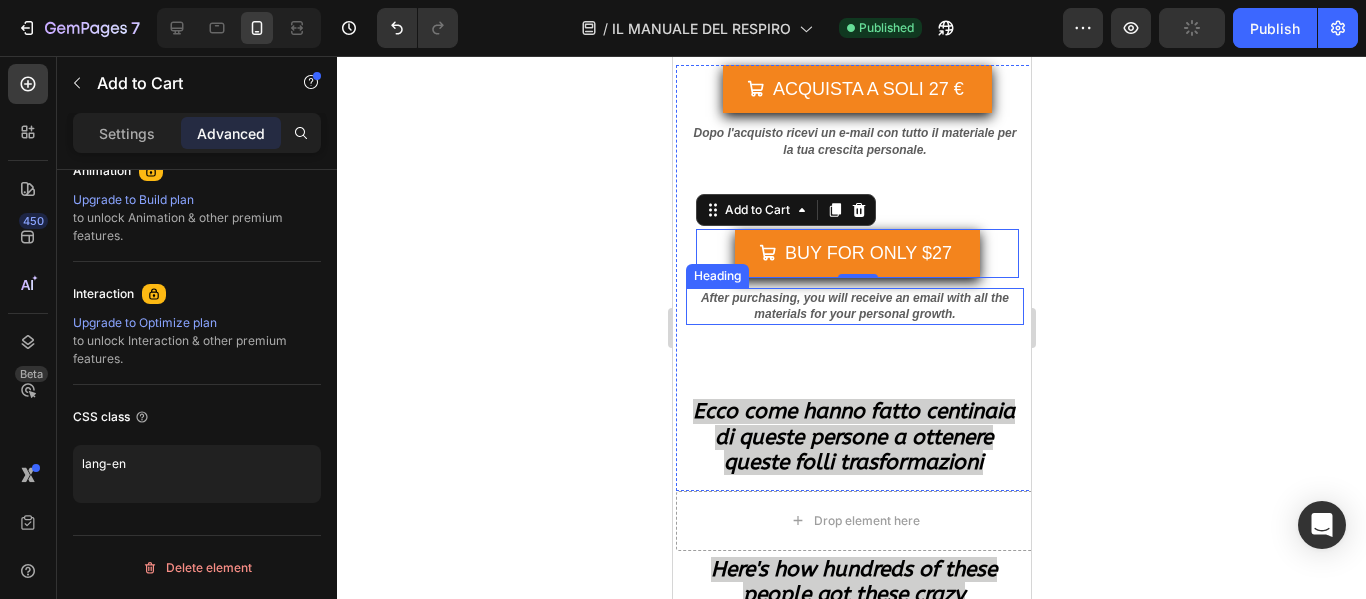 click on "After purchasing, you will receive an email with all the materials for your personal growth." at bounding box center (854, 306) 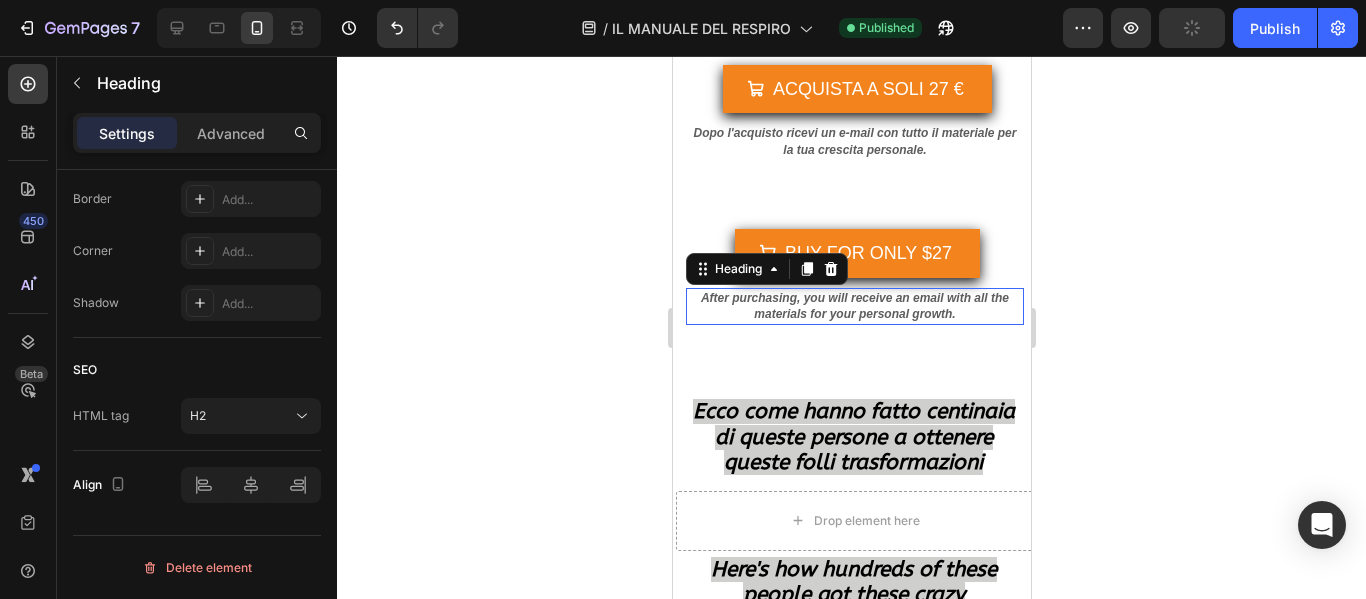 scroll, scrollTop: 0, scrollLeft: 0, axis: both 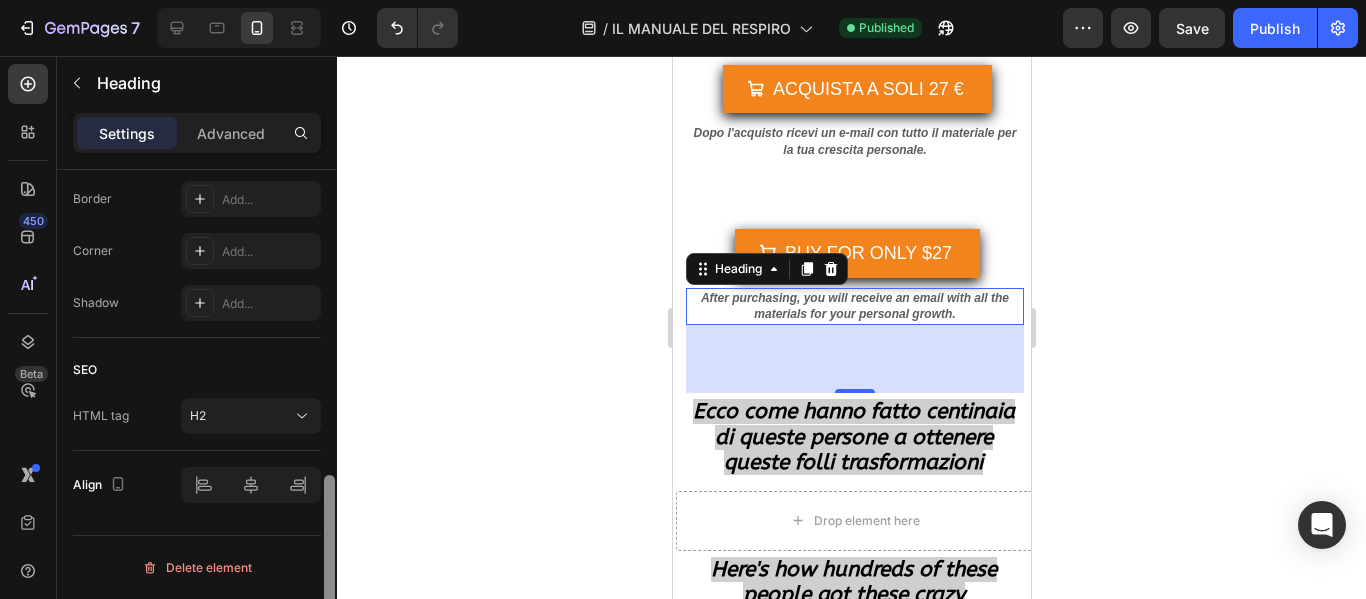 drag, startPoint x: 332, startPoint y: 207, endPoint x: 360, endPoint y: 625, distance: 418.93674 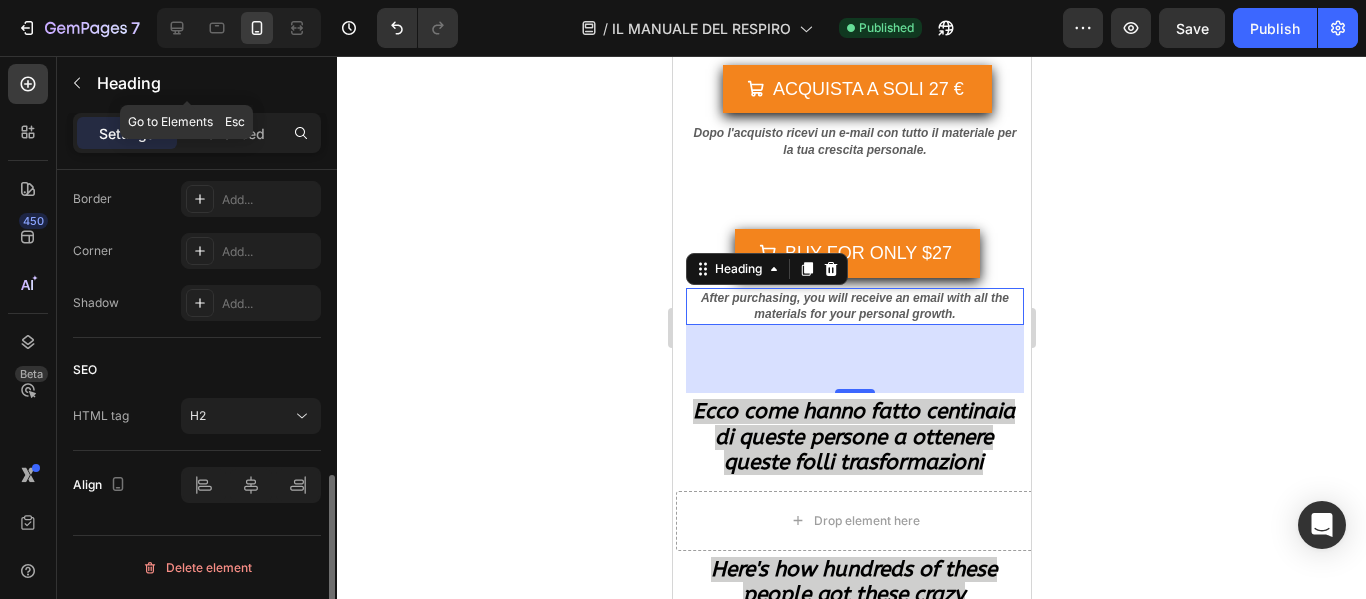 click on "Heading" 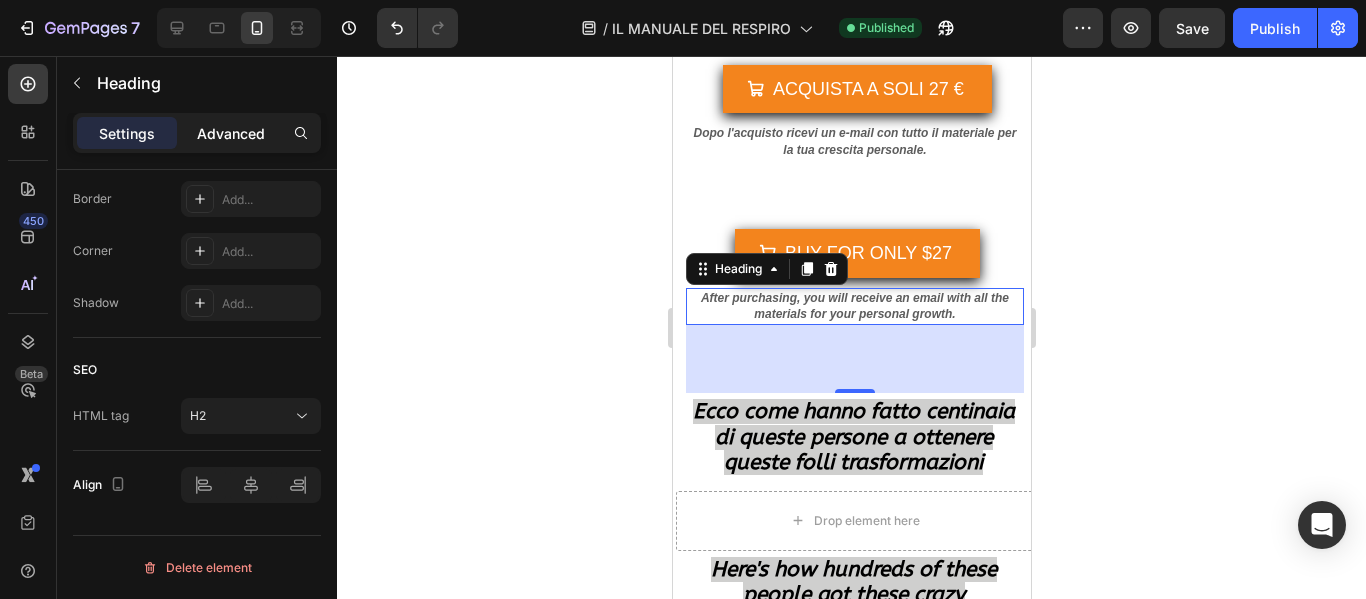 click on "Advanced" at bounding box center [231, 133] 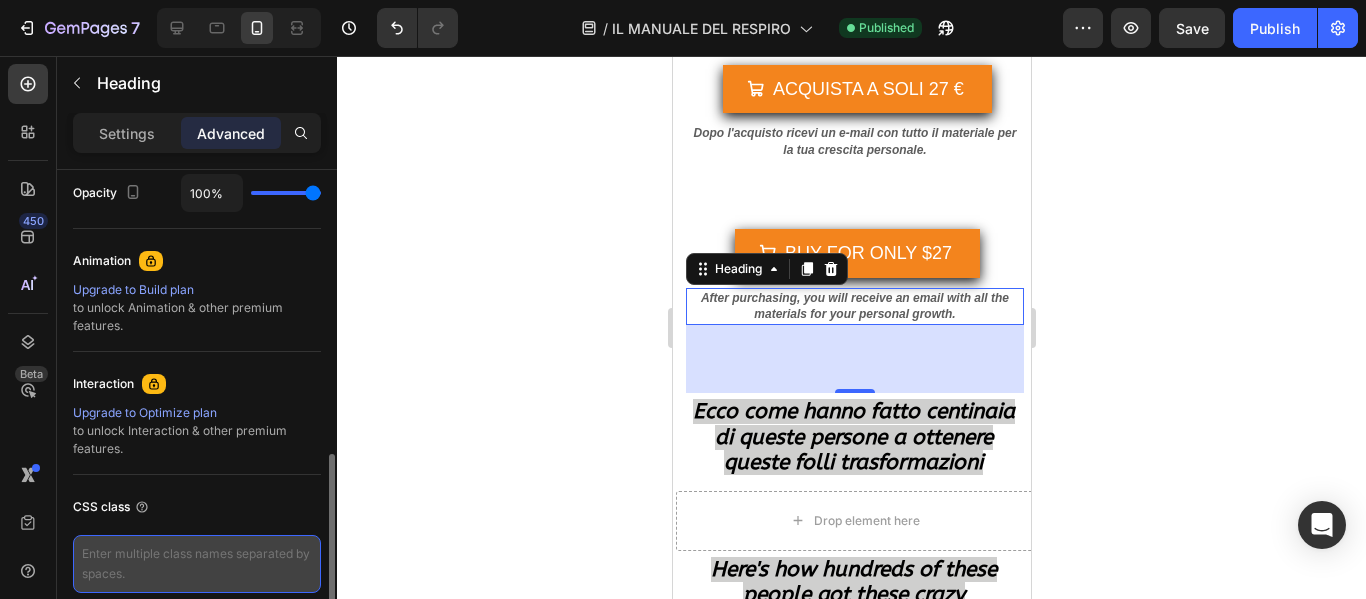 click at bounding box center [197, 564] 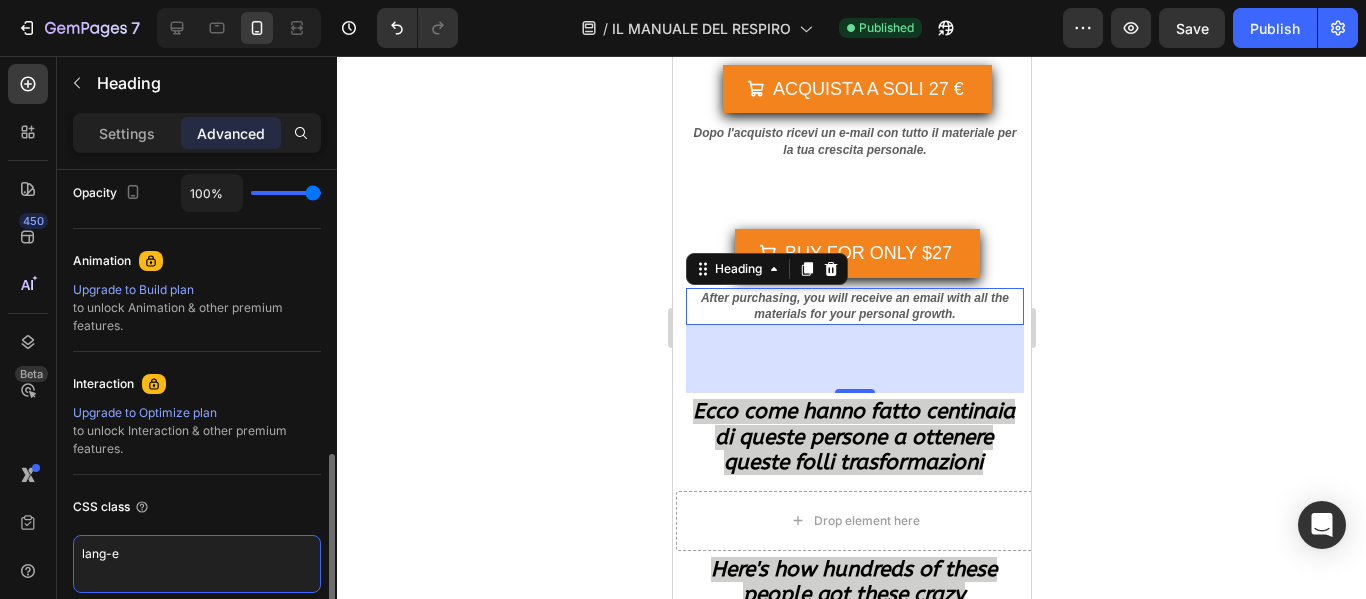 type on "lang-en" 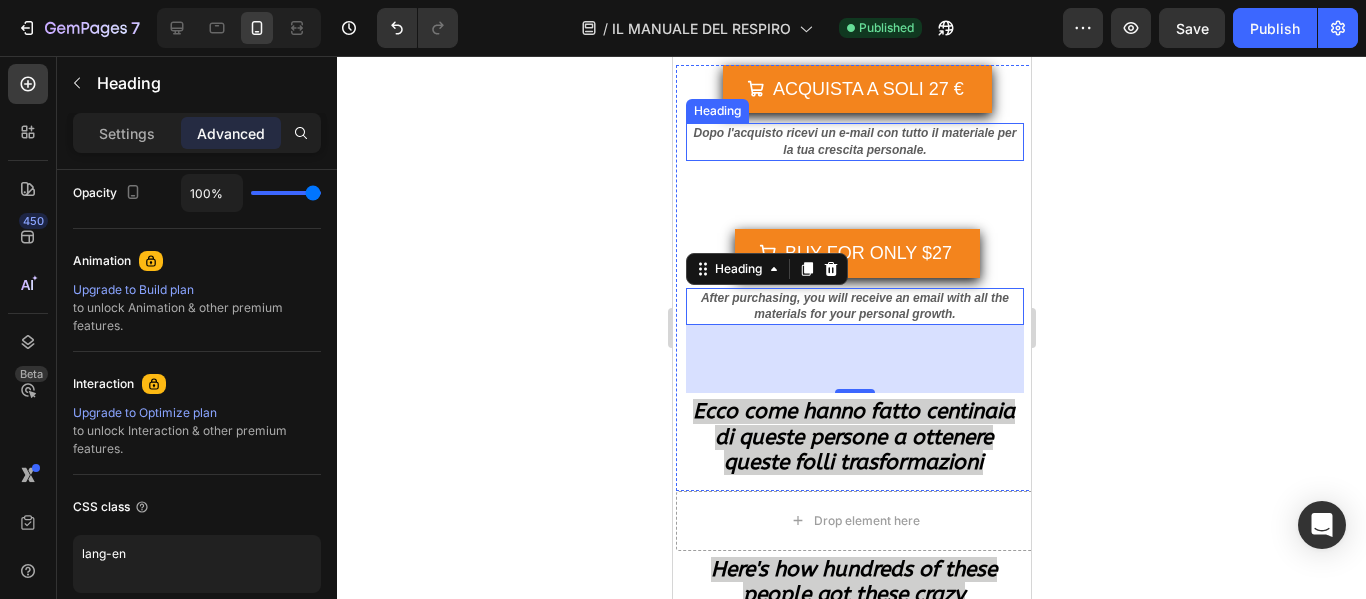 click on "Dopo l'acquisto ricevi un e-mail con tutto il materiale per la tua crescita personale." at bounding box center [854, 141] 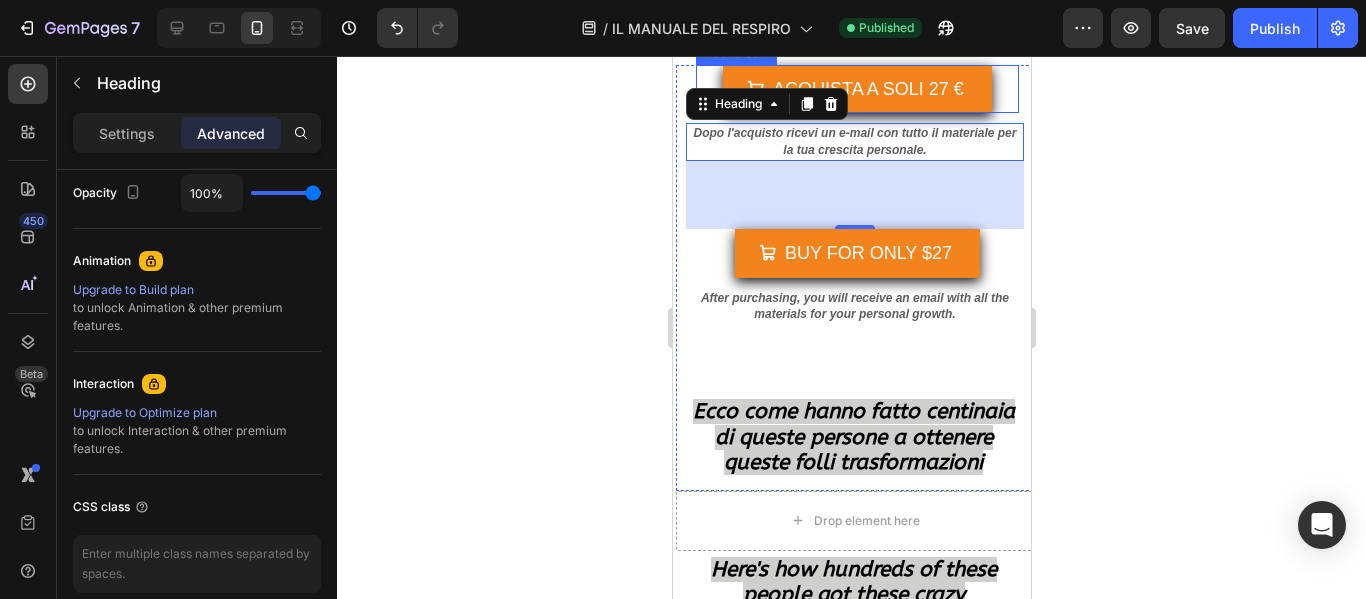 click on "ACQUISTA   A SOLI 27 € Add to Cart" at bounding box center [856, 89] 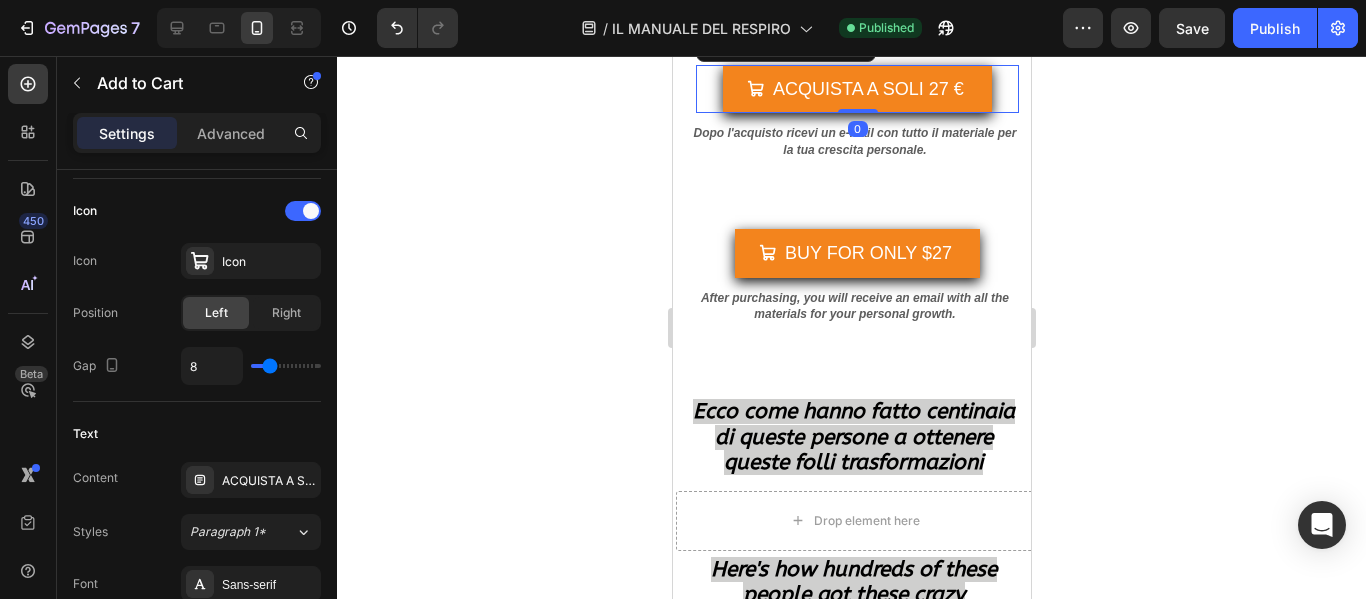 scroll, scrollTop: 0, scrollLeft: 0, axis: both 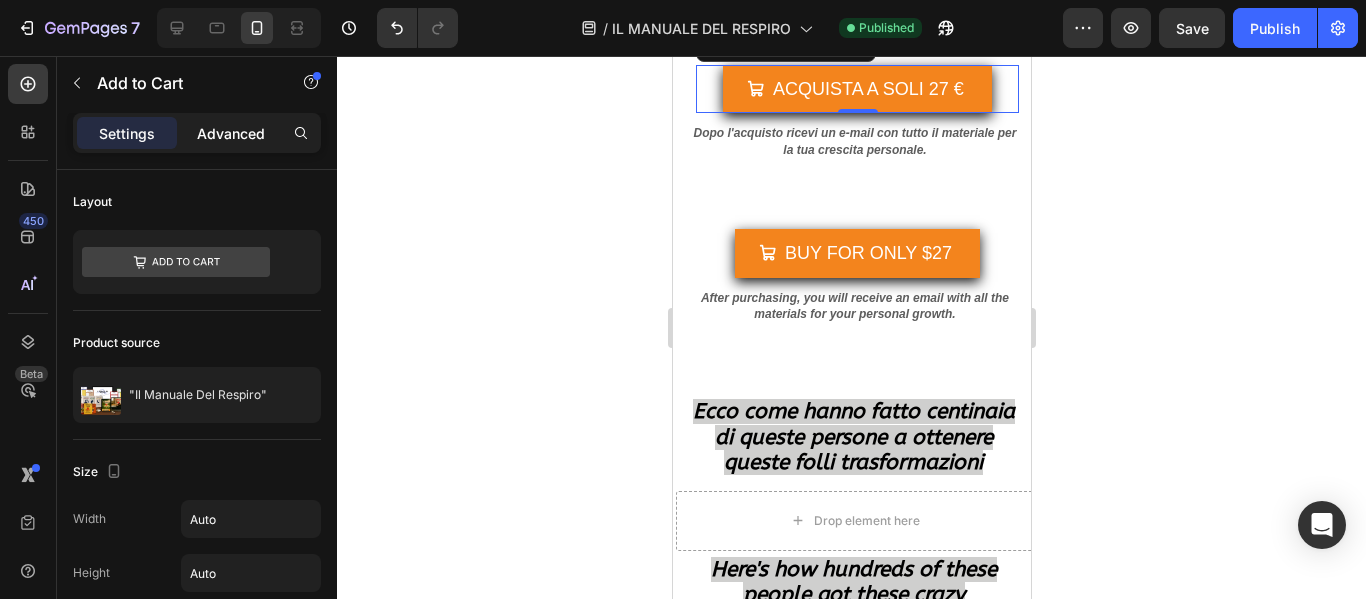 click on "Advanced" at bounding box center (231, 133) 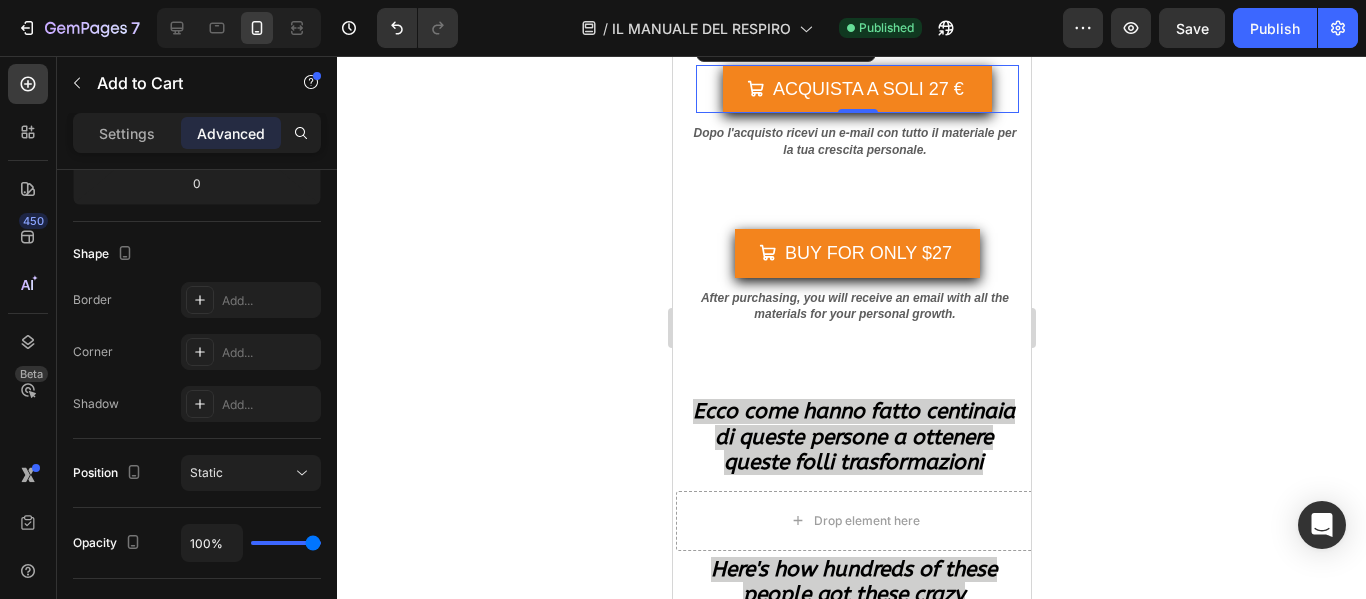 scroll, scrollTop: 902, scrollLeft: 0, axis: vertical 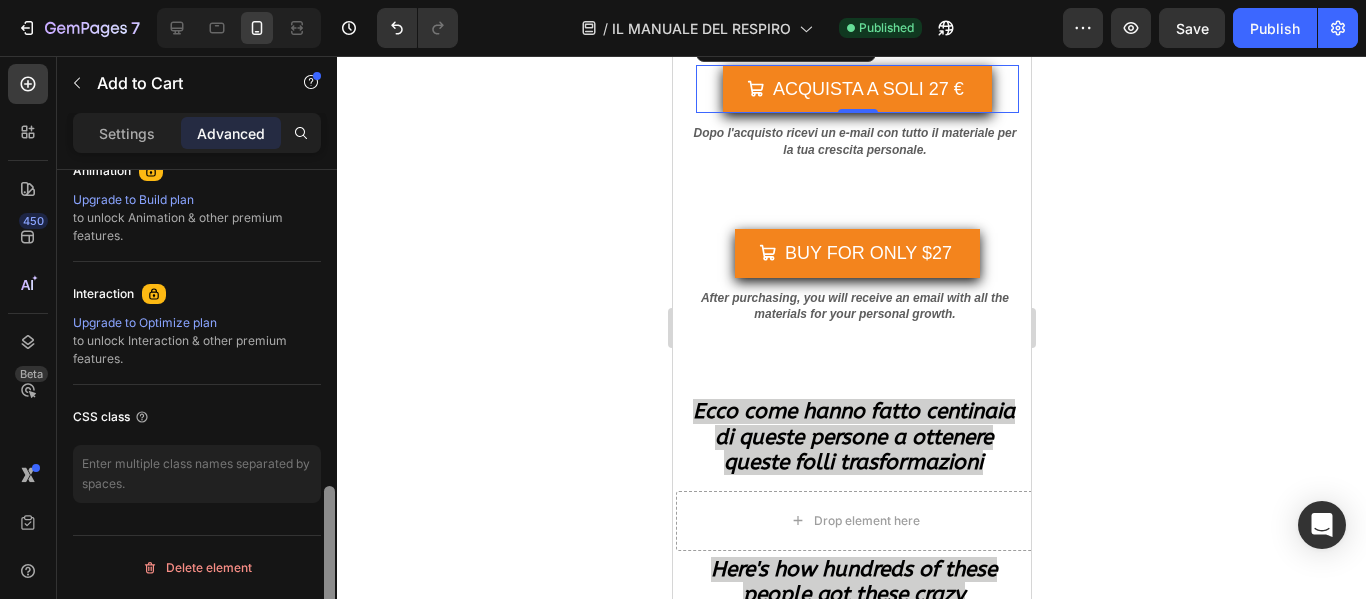 drag, startPoint x: 328, startPoint y: 206, endPoint x: 345, endPoint y: 545, distance: 339.426 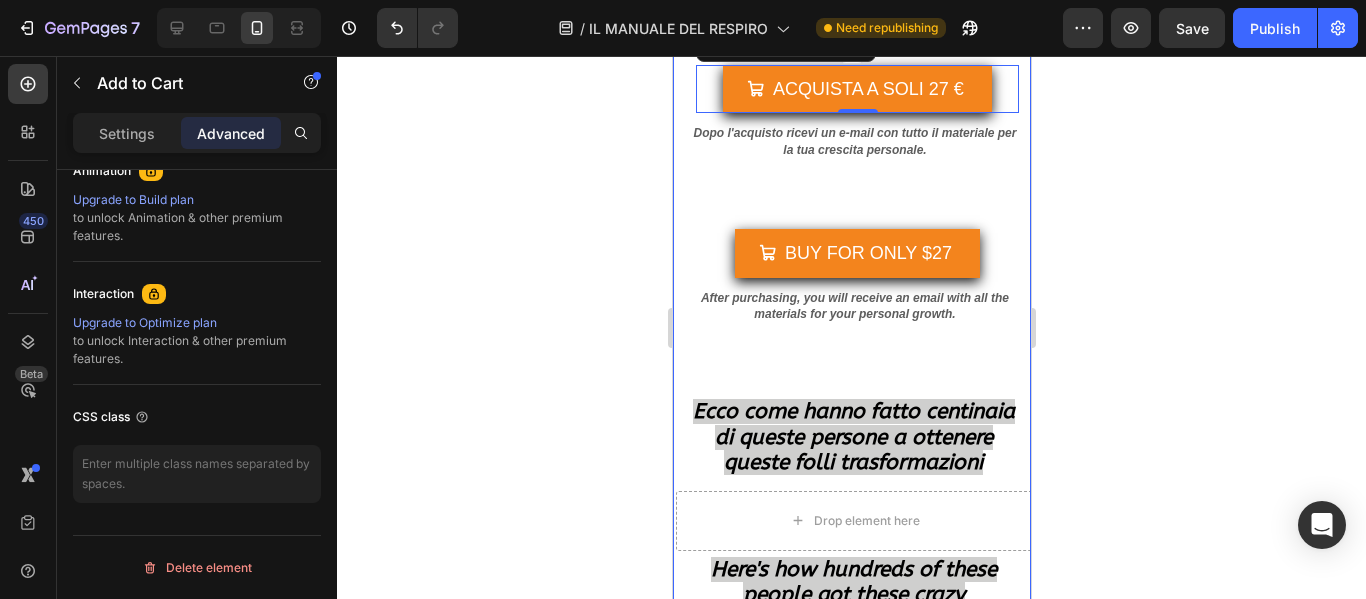 click on "Image Bonus Extra N°1 Heading STRATEGIE ISTANTANEE D'EMERGENZA Heading Il tuo paracadute Mentale nelle situazioni  più complicate   Heading €3 9,00 Heading INCLUSO SOLO PER OGGI! Heading Row Row Image Bonus Extra N°2 Heading BOOST+ Heading Complemento al percorso del Manuale, fornisce sostanze nutritive che favoriscono l'equilibrio ormonale   Heading € 29,00 Heading INCLUSO SOLO PER OGGI! Heading Row Image Bonus Extra N°3 Heading Meditazioni Naturali  Heading Porta il corpo e la mente in una nuova dimensione. Oltre 1H  Audio/Video da 5 Min ciascuno    Heading €4 9,00 Heading INCLUSO SOLO PER OGGI! Heading Row Image Bonus Extra N°4 Heading TUTORIAL YOGA Heading Più di 500 Video esercizi illustrativi HATCHA YOGA, STRETCHING e tutte le posizioni dell' Arte dello YOGA interamente integrate nella pratica  Heading €7 9,00 Heading INCLUSO SOLO PER OGGI! Heading Row Image Bonus Extra N°5   Heading PIANO ALIMENTARE 21 Giorni Heading Depura il corpo, Nutri la Mente  e guadagna energia pulita." at bounding box center (851, 4099) 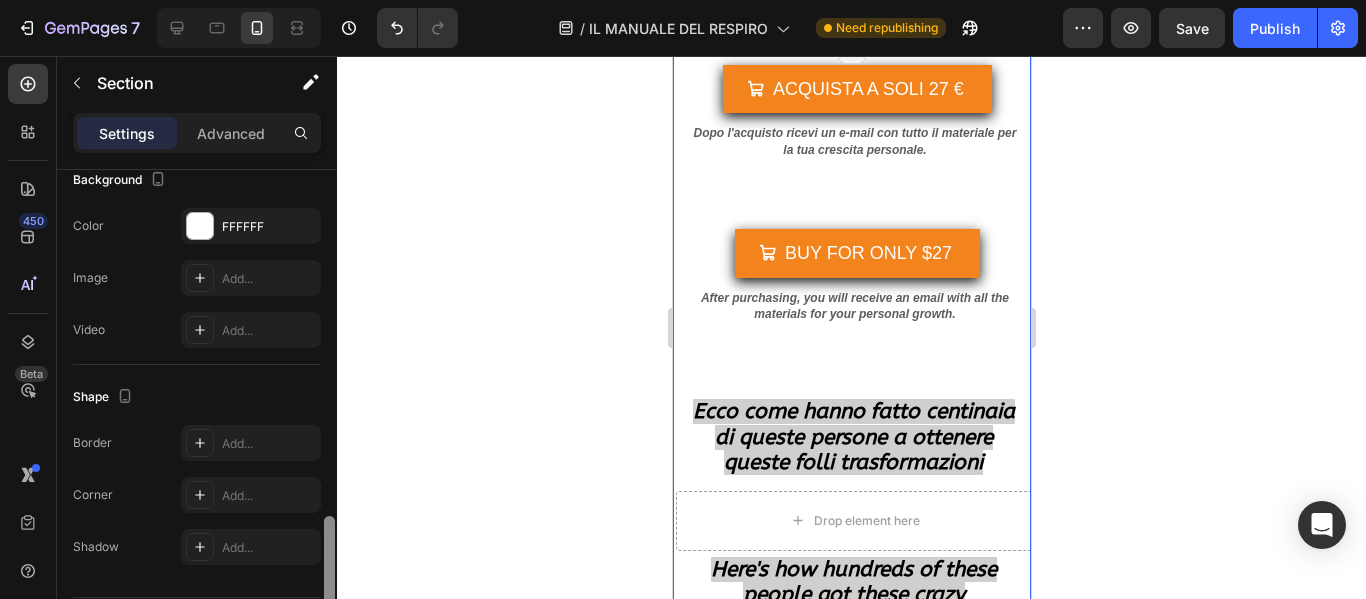 scroll, scrollTop: 682, scrollLeft: 0, axis: vertical 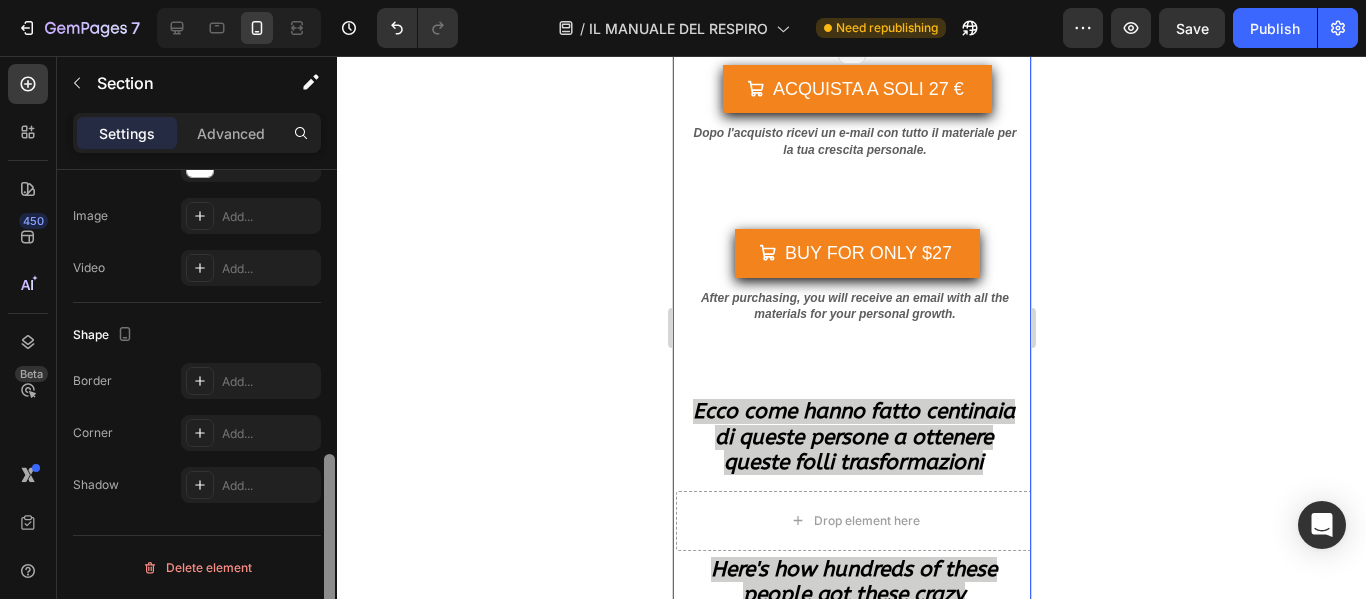 drag, startPoint x: 326, startPoint y: 245, endPoint x: 325, endPoint y: 562, distance: 317.0016 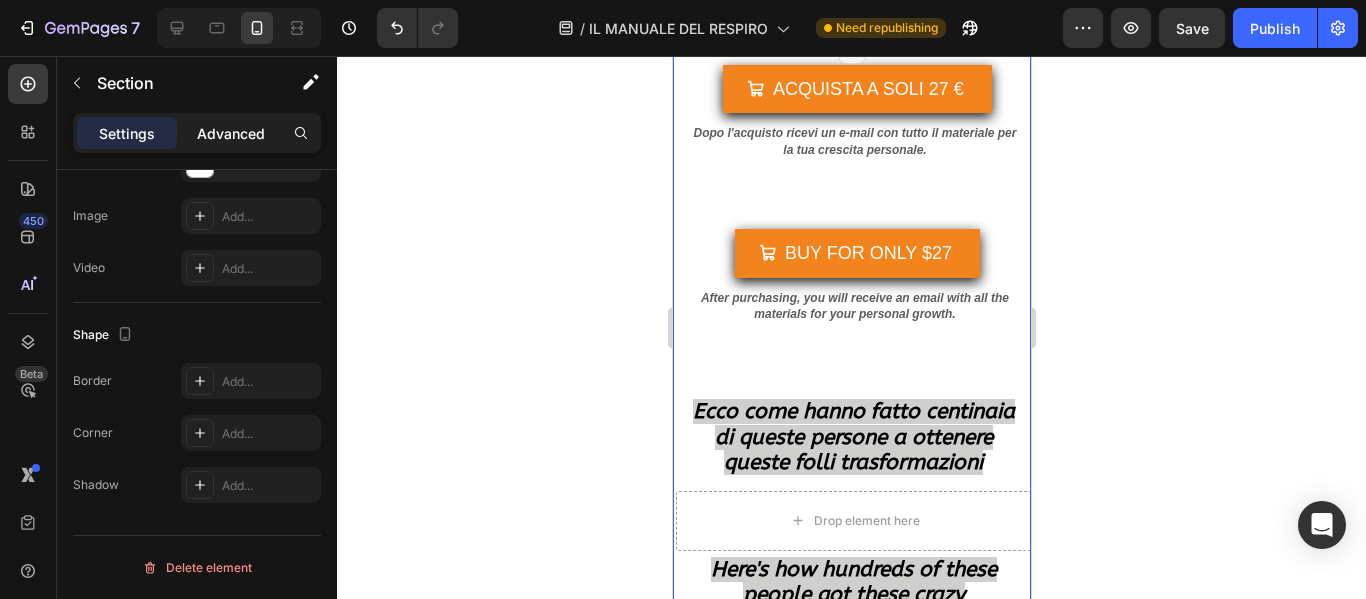click on "Advanced" at bounding box center (231, 133) 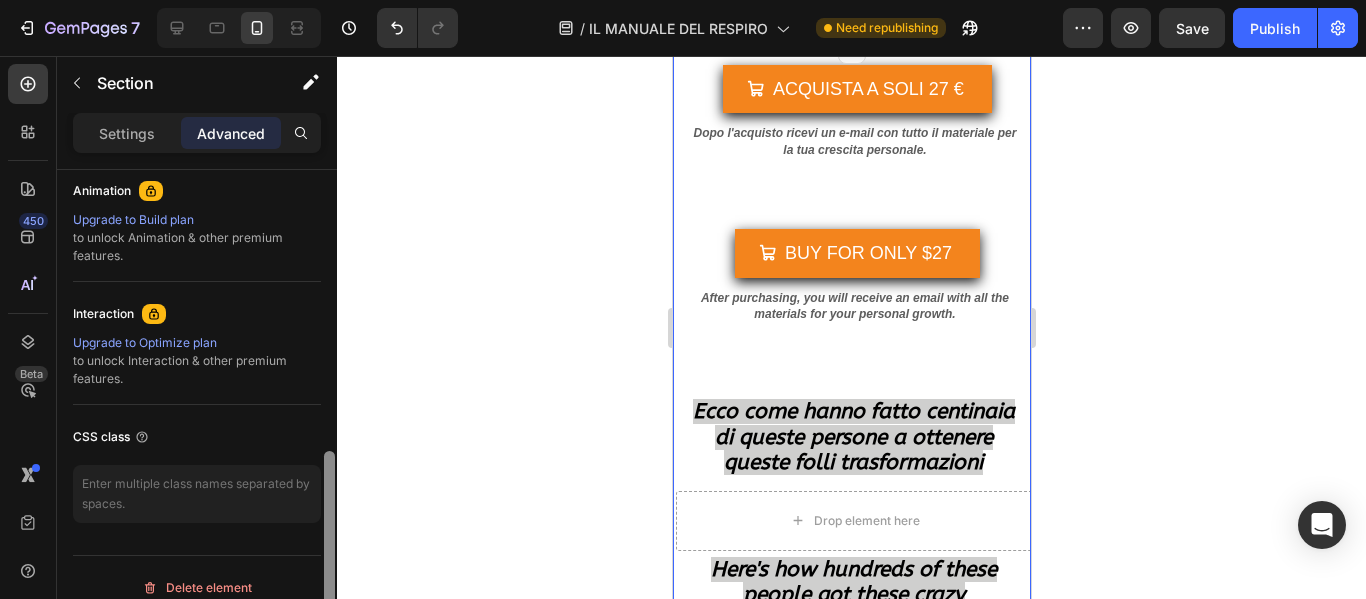 scroll, scrollTop: 885, scrollLeft: 0, axis: vertical 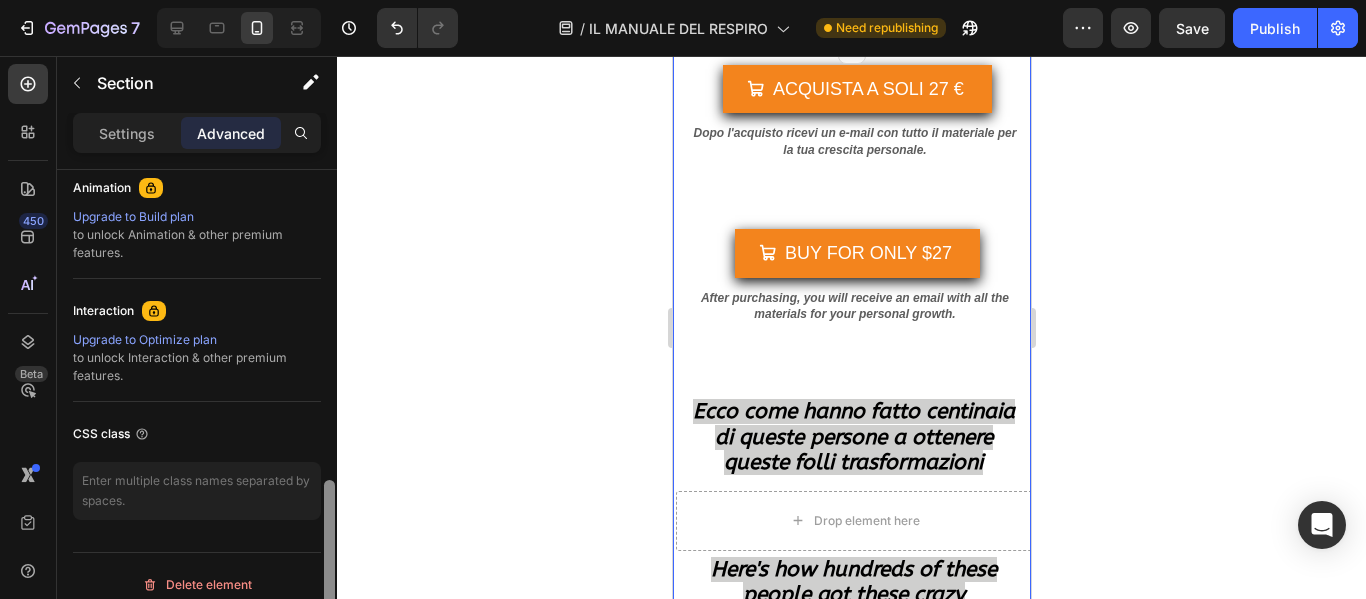 drag, startPoint x: 326, startPoint y: 497, endPoint x: 327, endPoint y: 567, distance: 70.00714 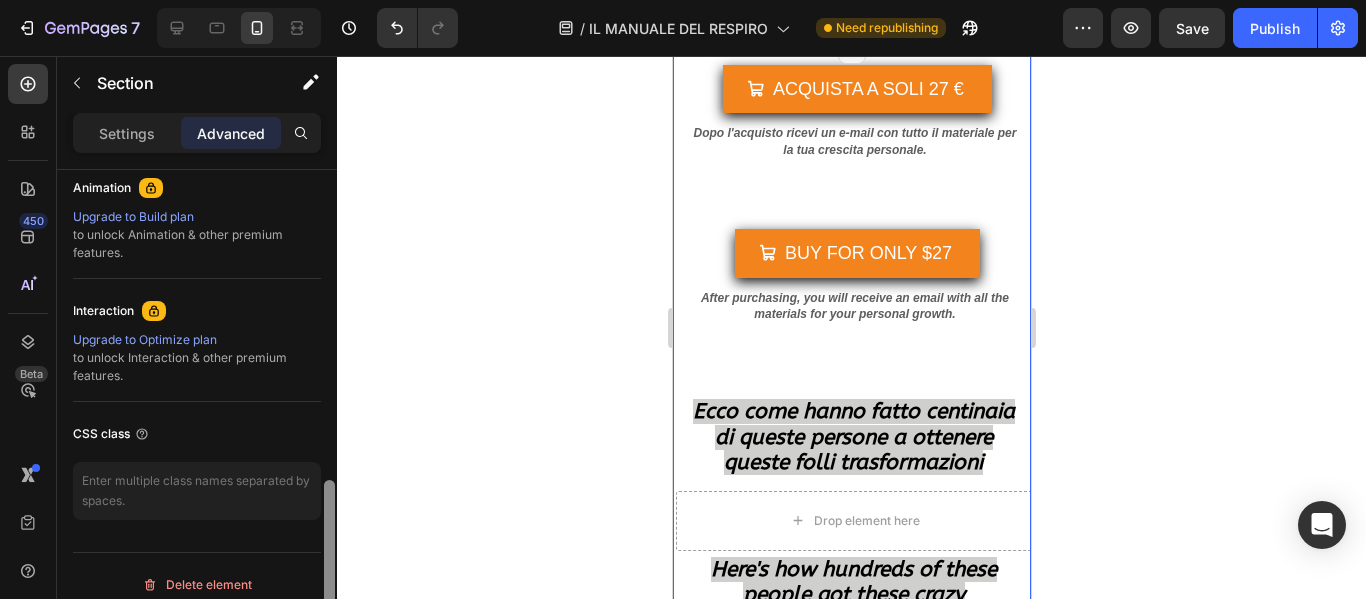 click at bounding box center (329, 565) 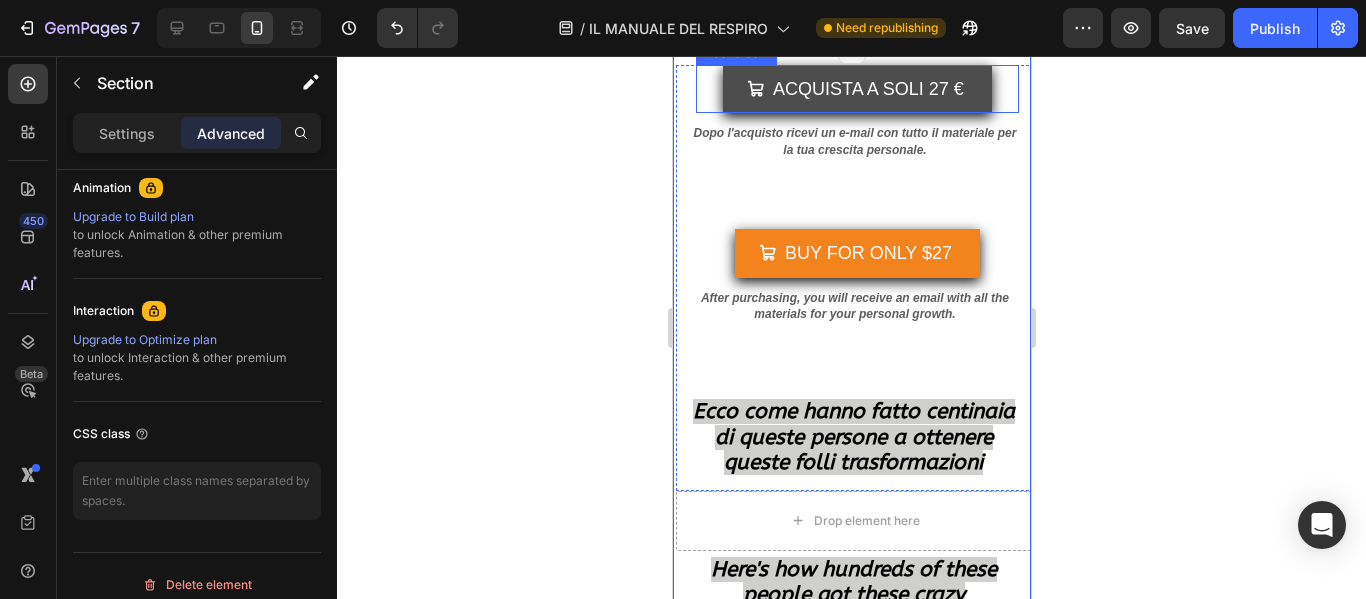 click at bounding box center (755, 89) 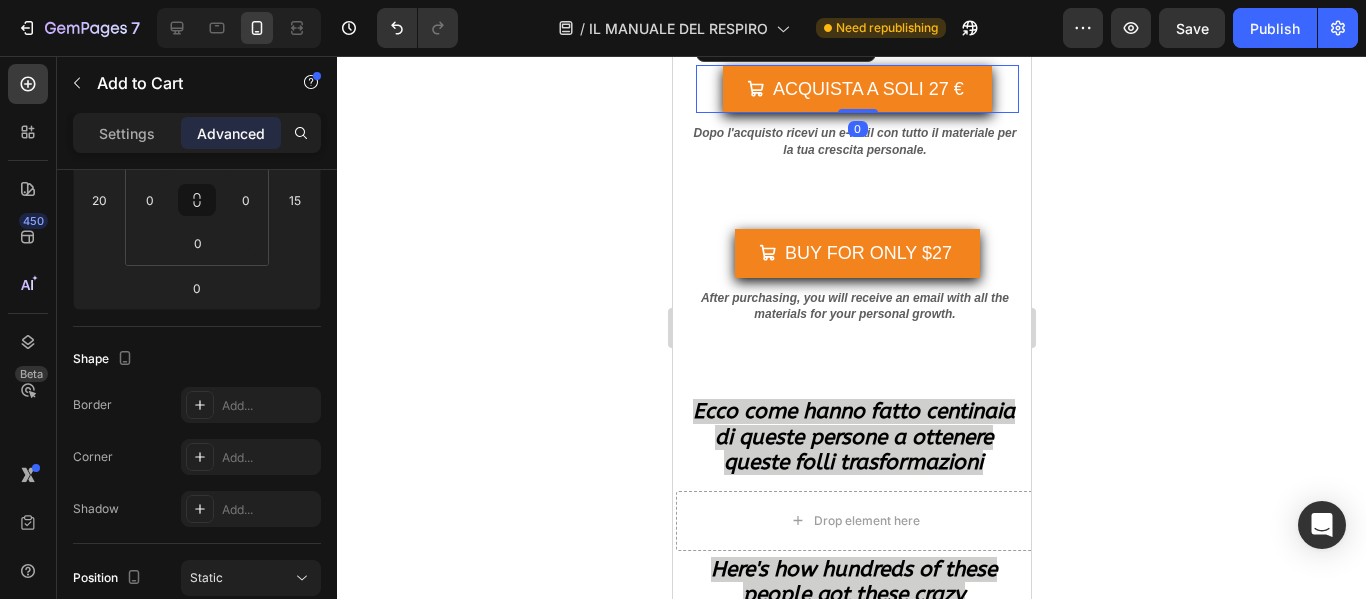 scroll, scrollTop: 902, scrollLeft: 0, axis: vertical 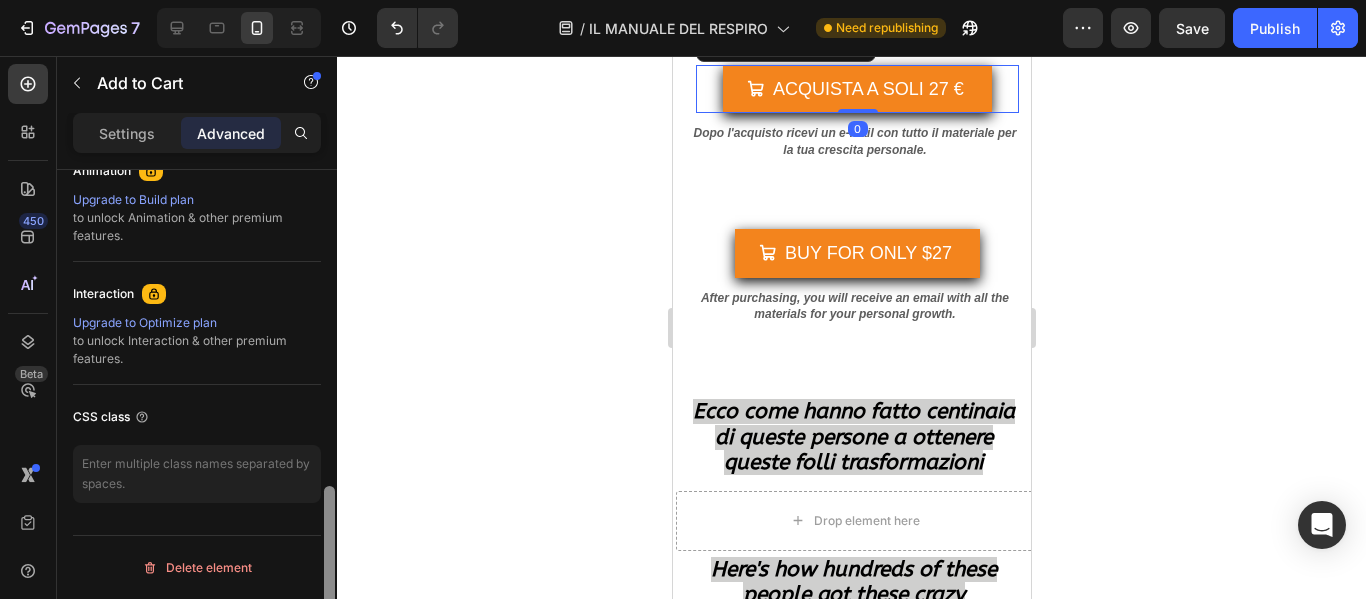 drag, startPoint x: 327, startPoint y: 290, endPoint x: 332, endPoint y: 630, distance: 340.03677 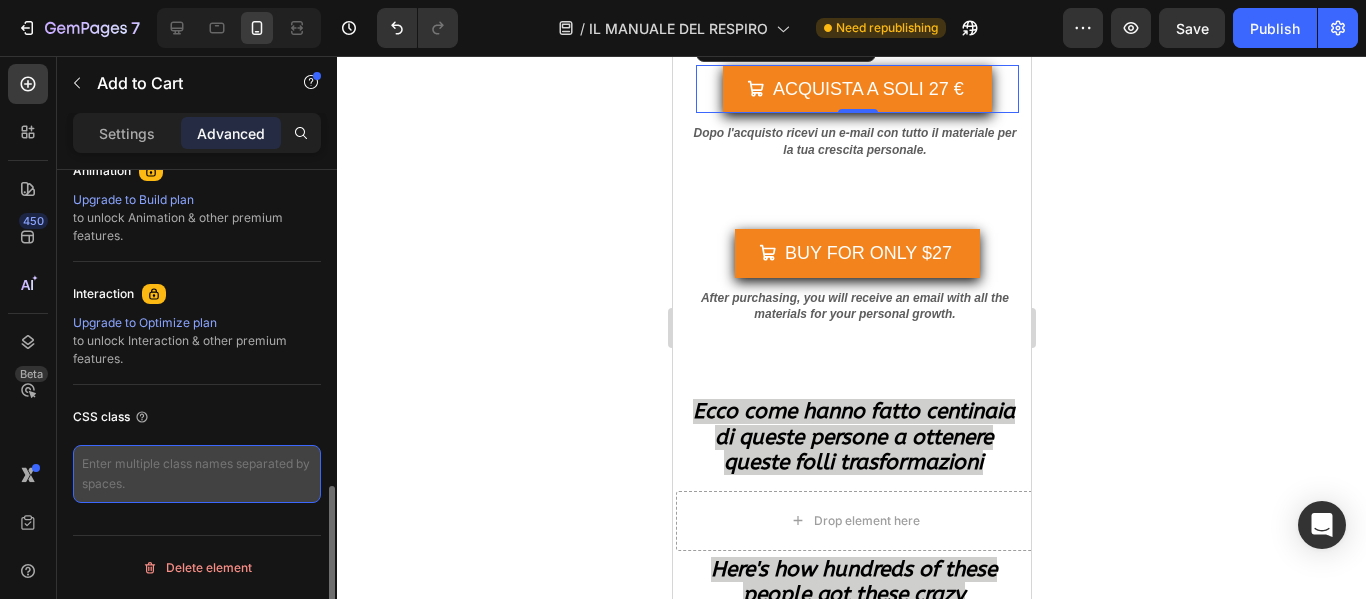 click at bounding box center [197, 474] 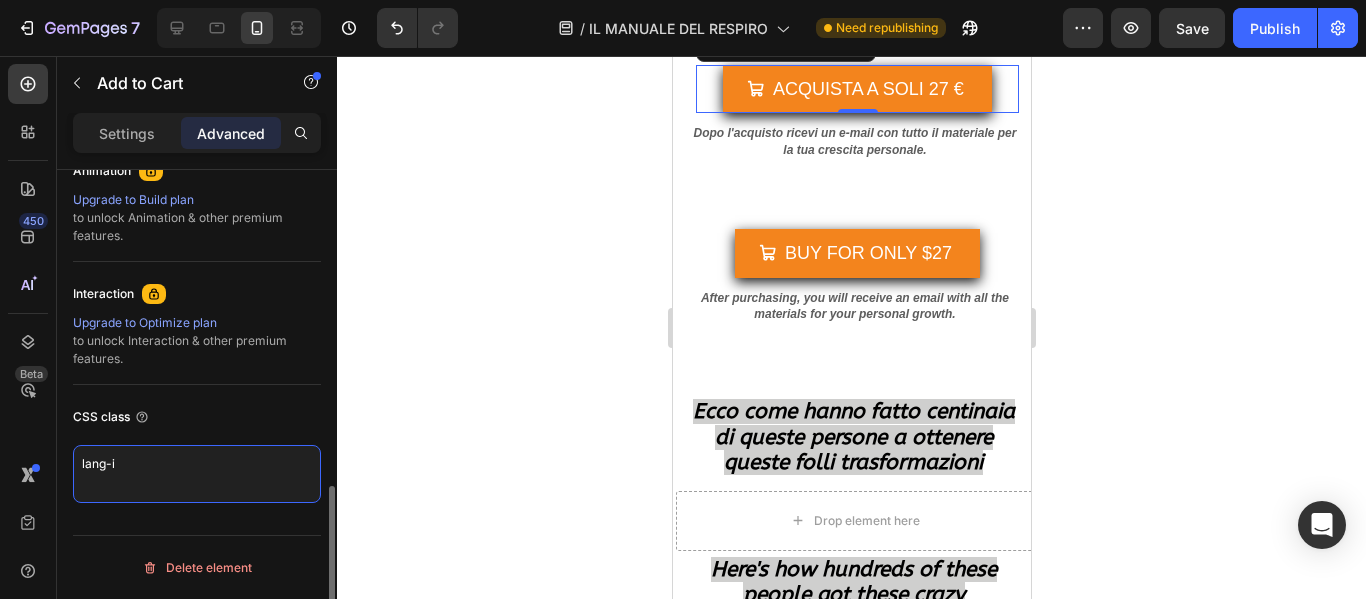 type on "lang-it" 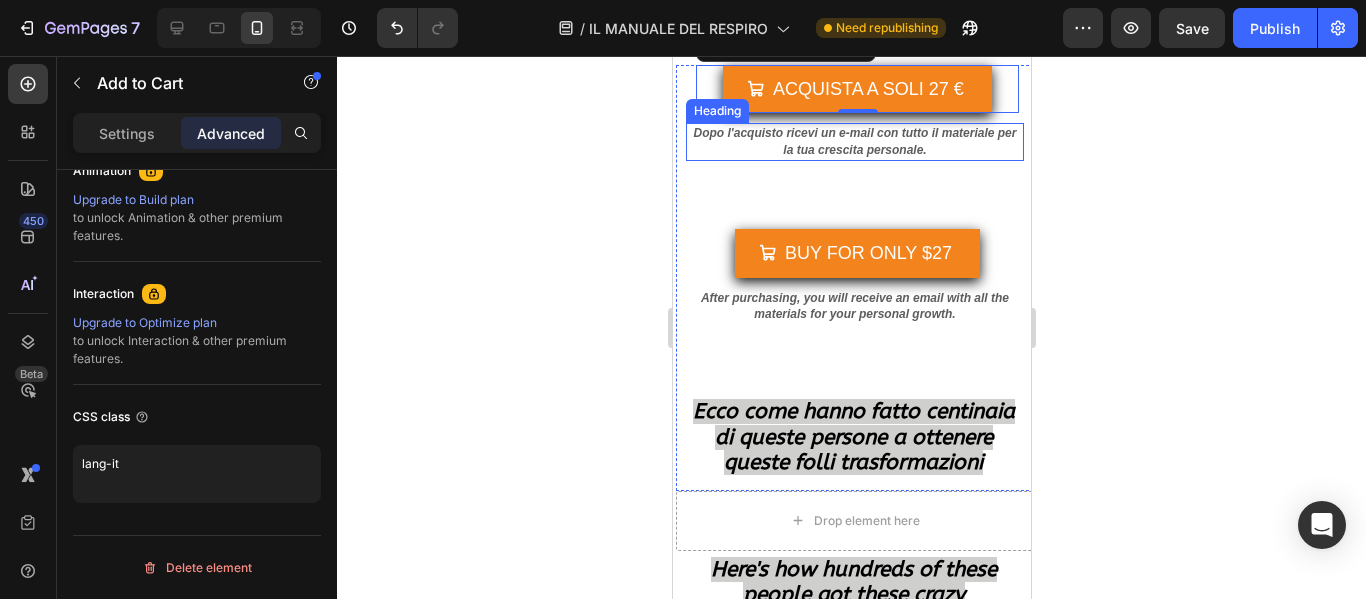click on "Dopo l'acquisto ricevi un e-mail con tutto il materiale per la tua crescita personale." at bounding box center (854, 142) 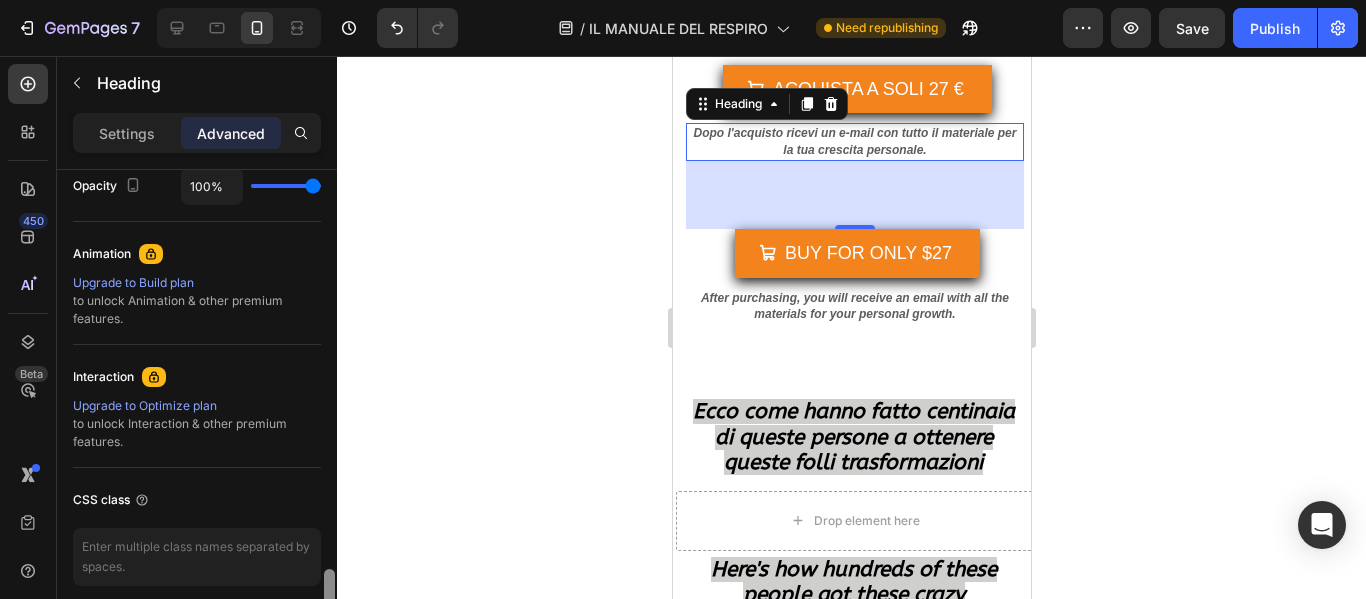 scroll, scrollTop: 902, scrollLeft: 0, axis: vertical 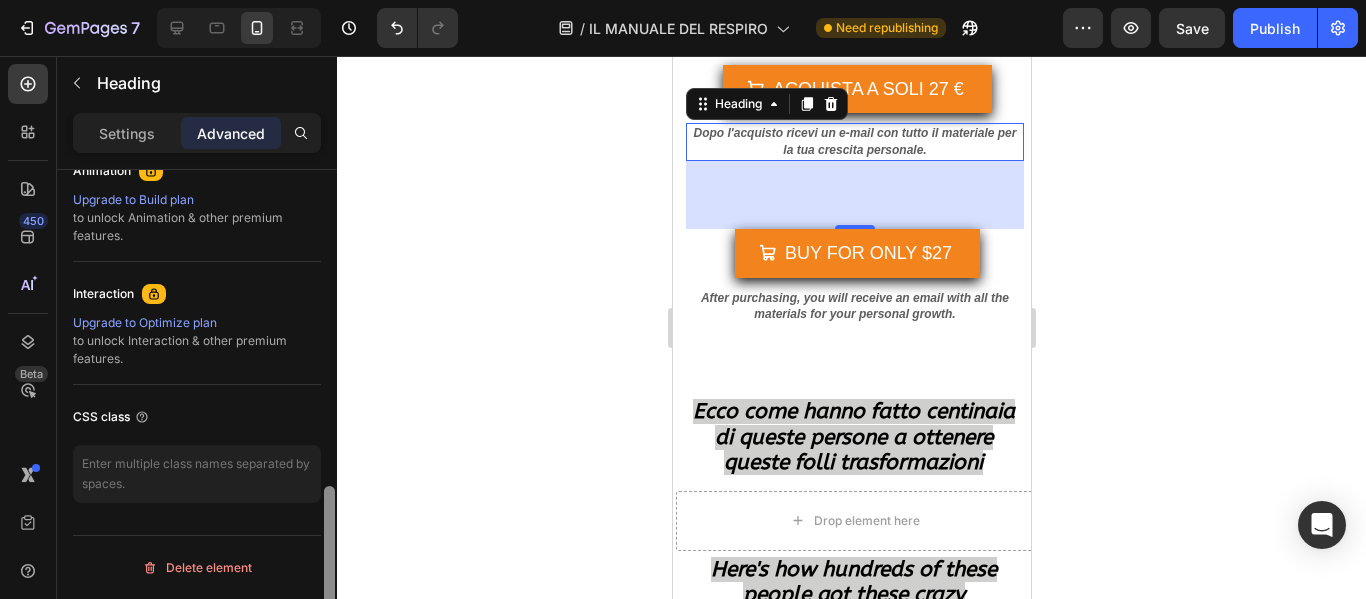 drag, startPoint x: 332, startPoint y: 238, endPoint x: 323, endPoint y: 574, distance: 336.1205 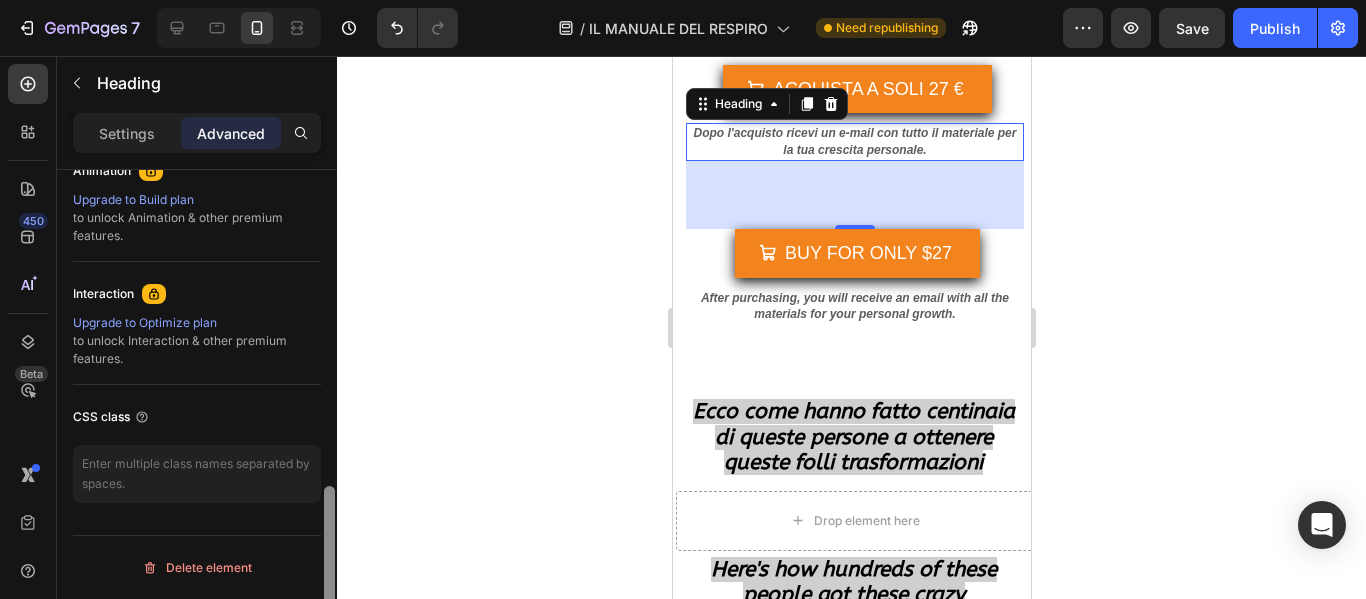 click at bounding box center [329, 413] 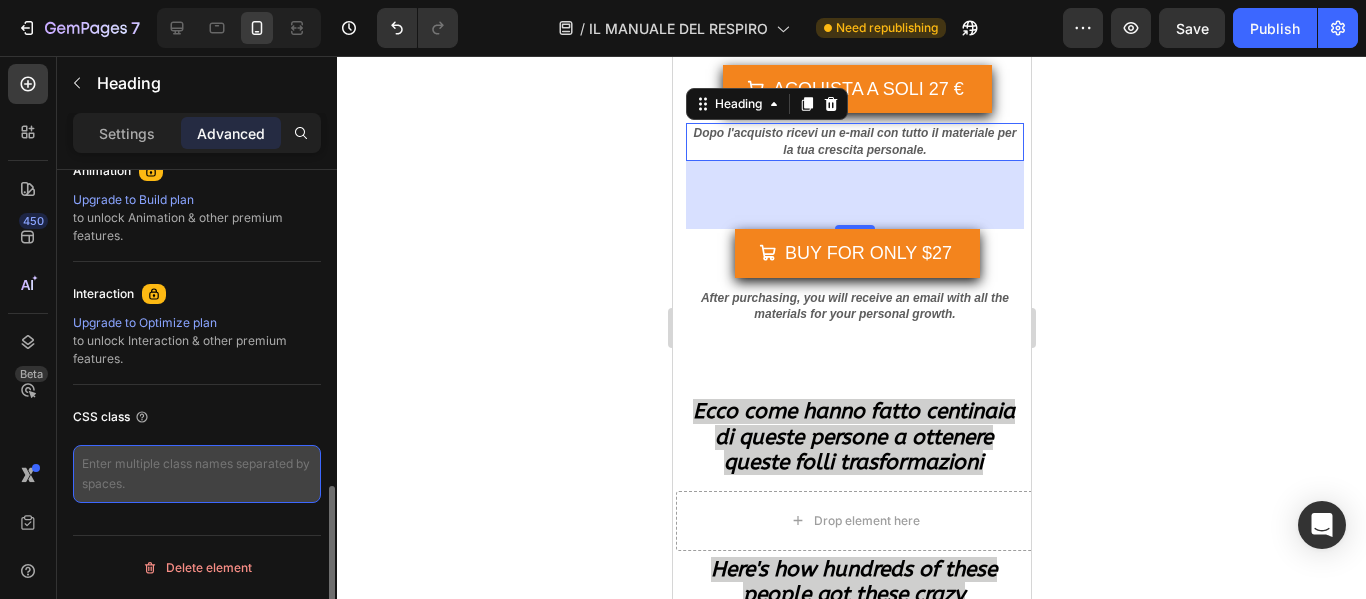 click at bounding box center (197, 474) 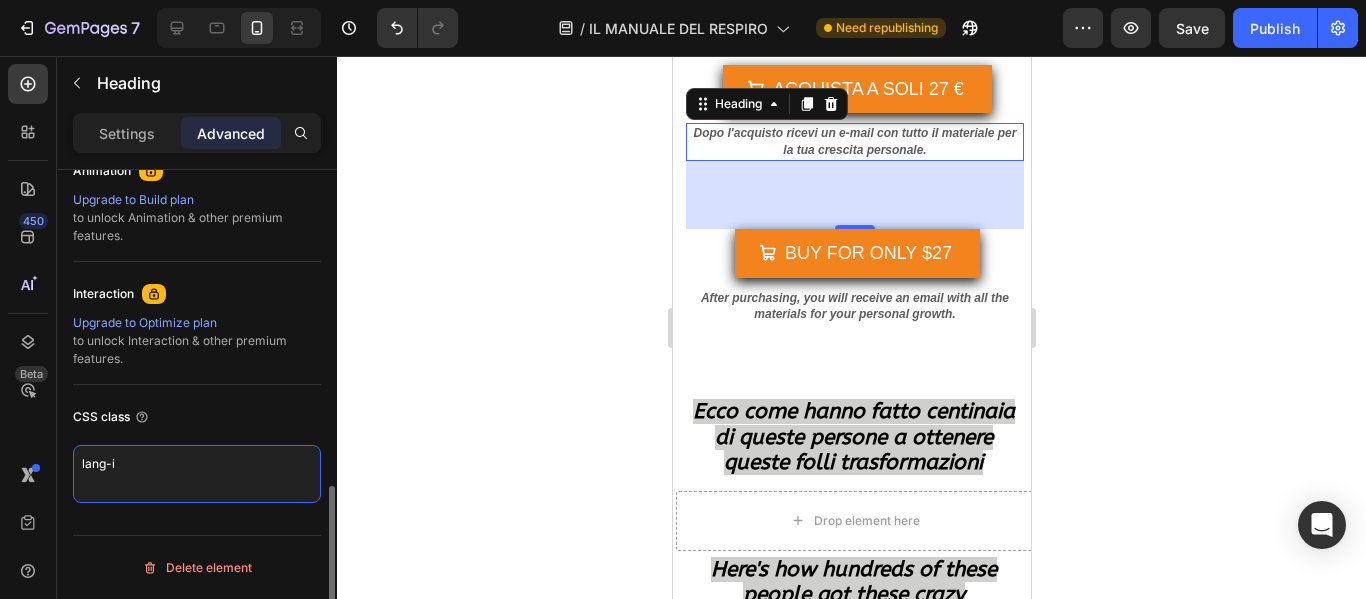 type on "lang-it" 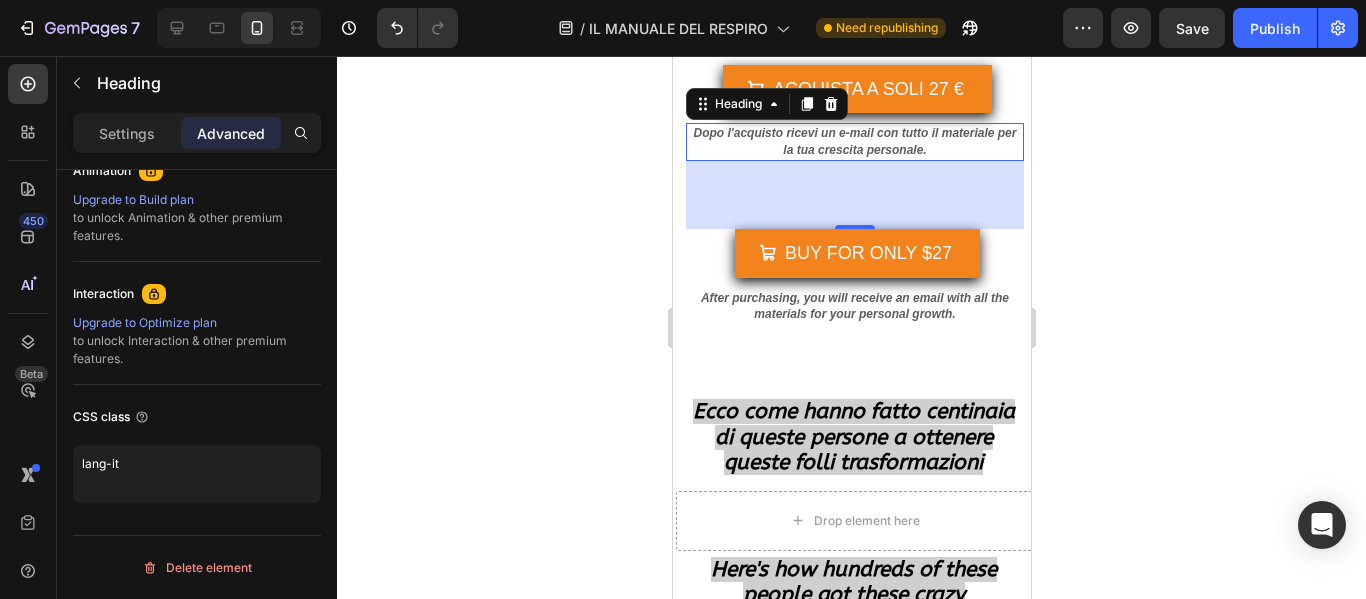 click 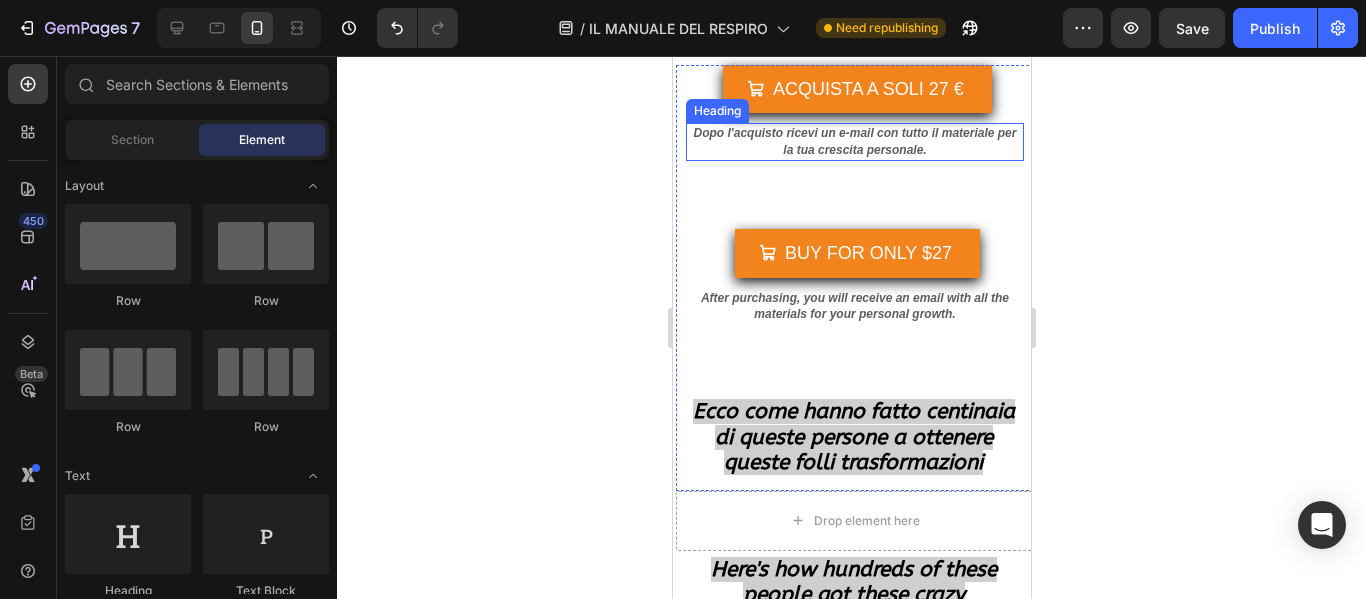 click on "Dopo l'acquisto ricevi un e-mail con tutto il materiale per la tua crescita personale." at bounding box center [854, 141] 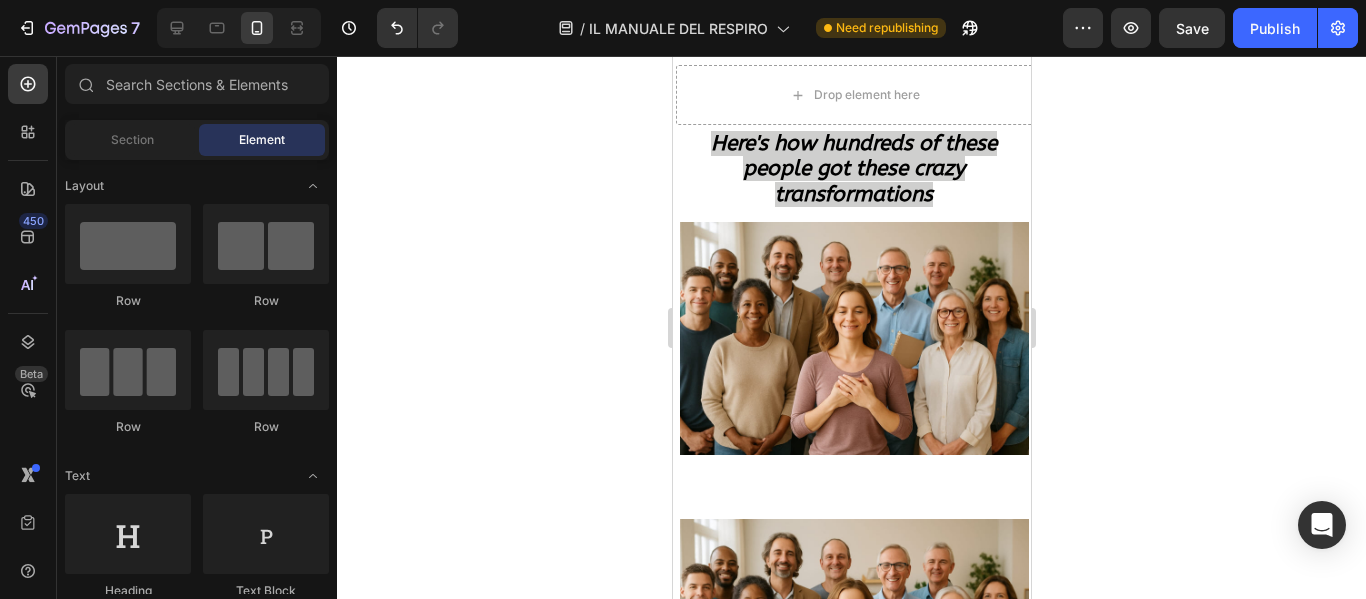 scroll, scrollTop: 21032, scrollLeft: 0, axis: vertical 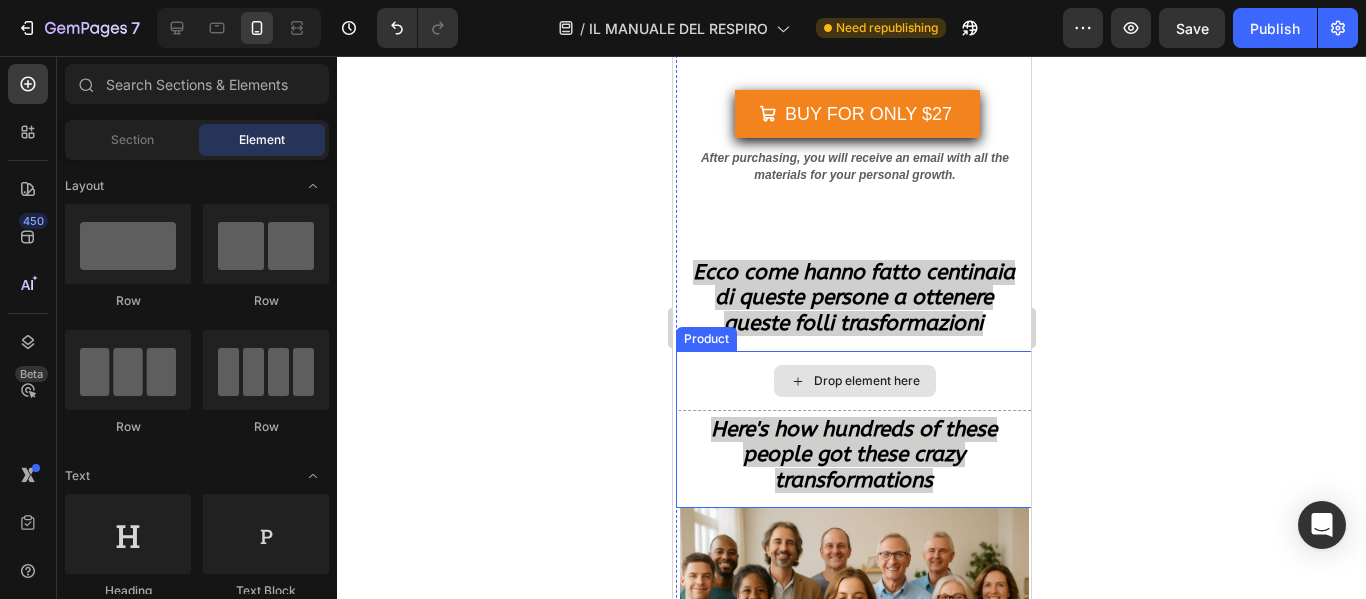 click on "Drop element here" at bounding box center (854, 381) 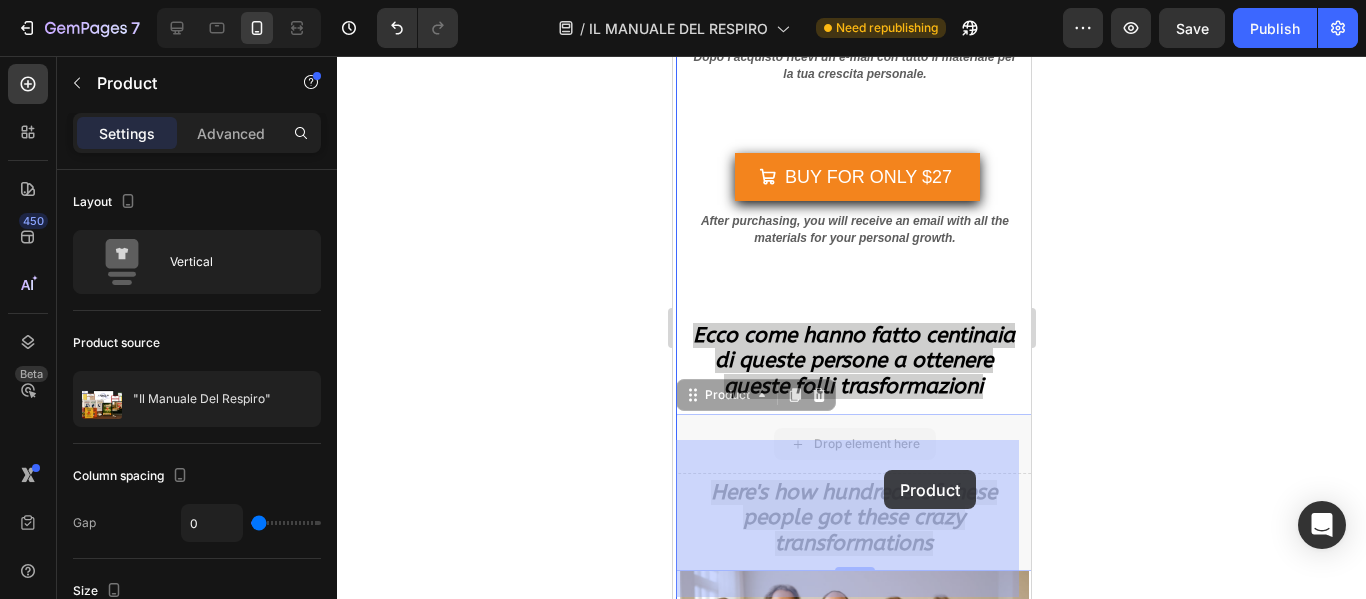 scroll, scrollTop: 20979, scrollLeft: 0, axis: vertical 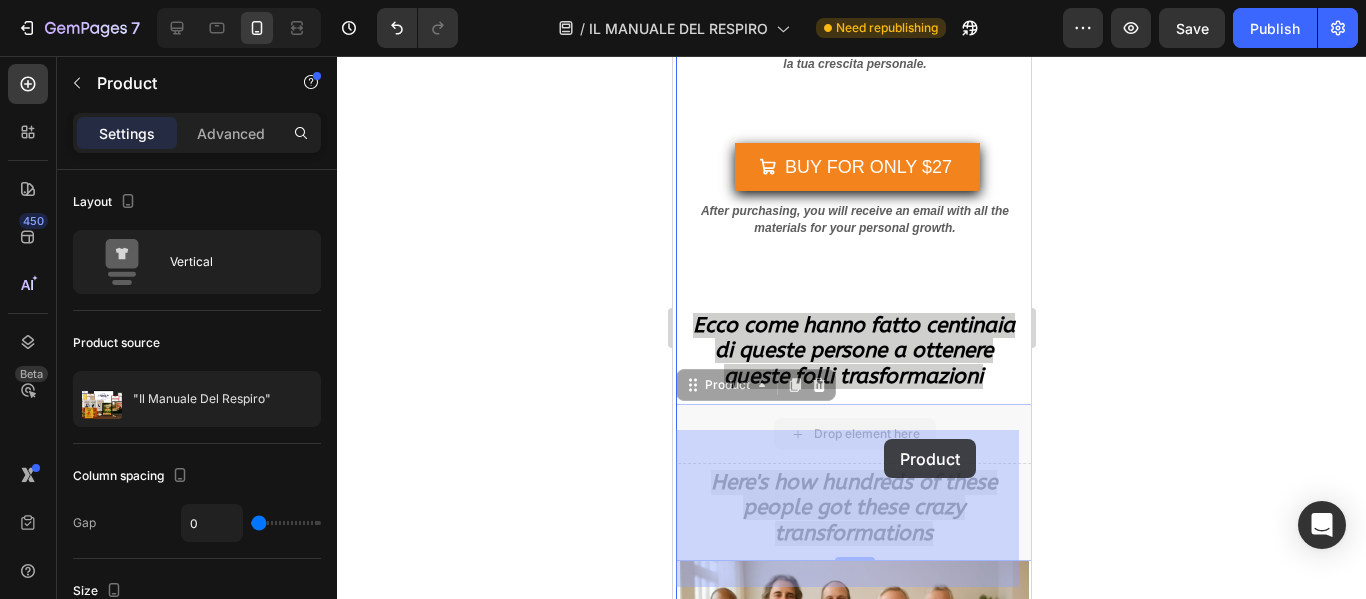 drag, startPoint x: 944, startPoint y: 388, endPoint x: 883, endPoint y: 439, distance: 79.51101 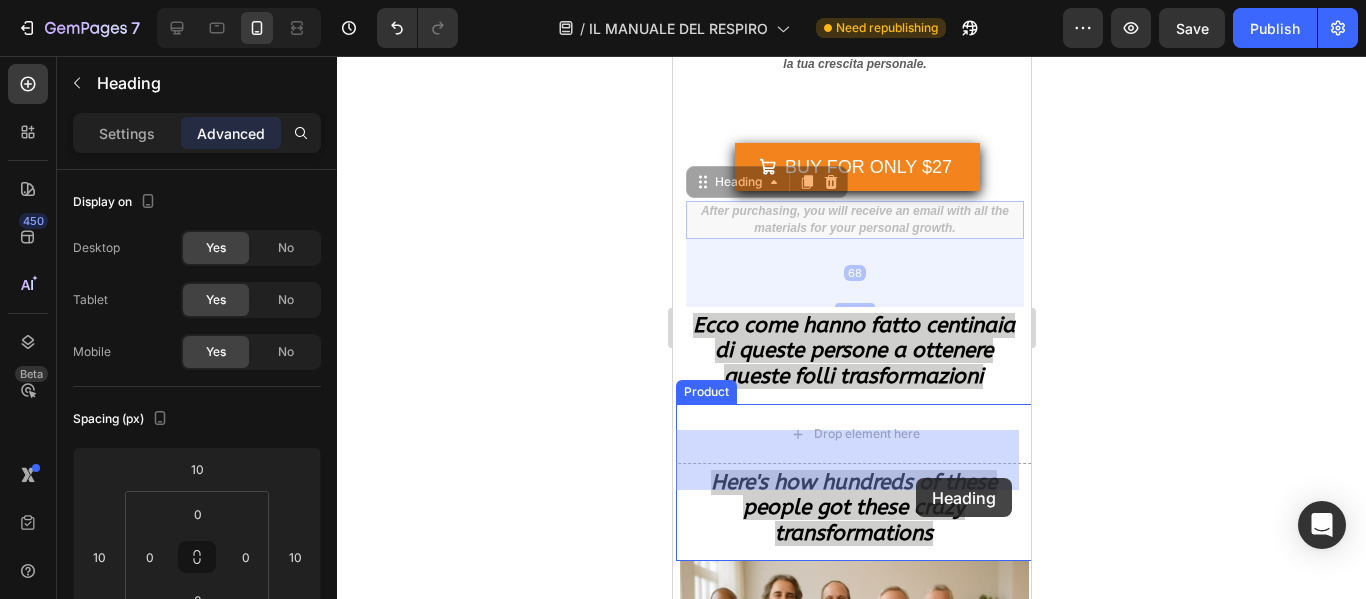 drag, startPoint x: 940, startPoint y: 205, endPoint x: 915, endPoint y: 478, distance: 274.1423 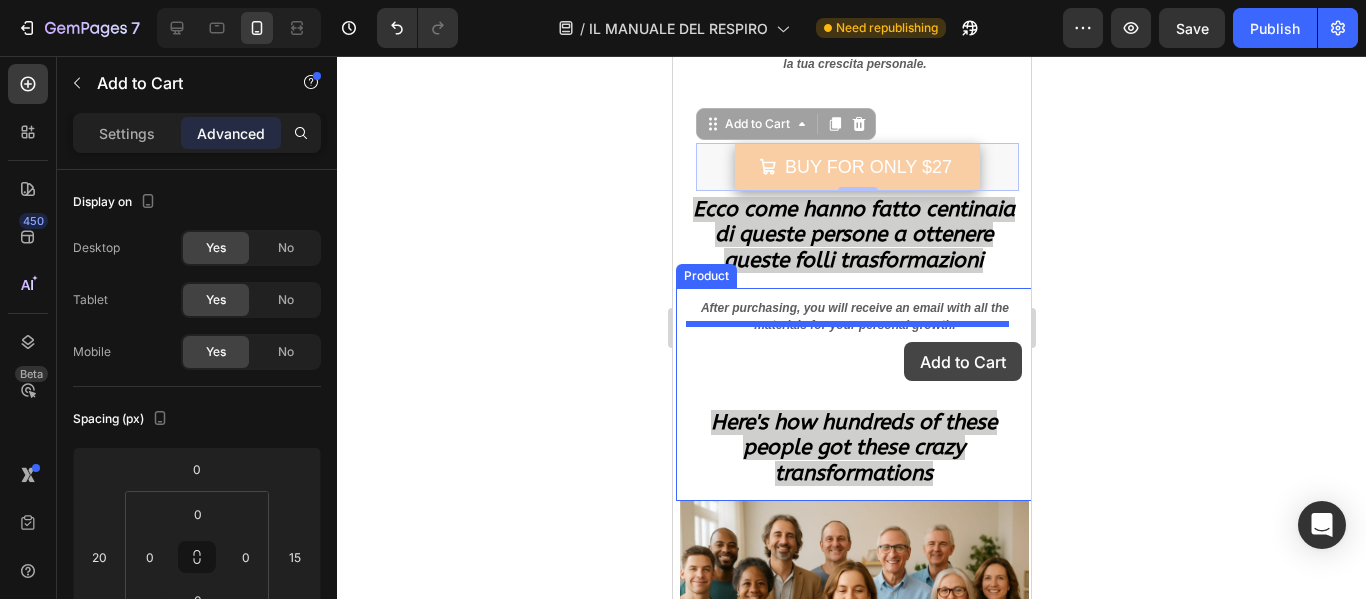 drag, startPoint x: 911, startPoint y: 160, endPoint x: 903, endPoint y: 342, distance: 182.17574 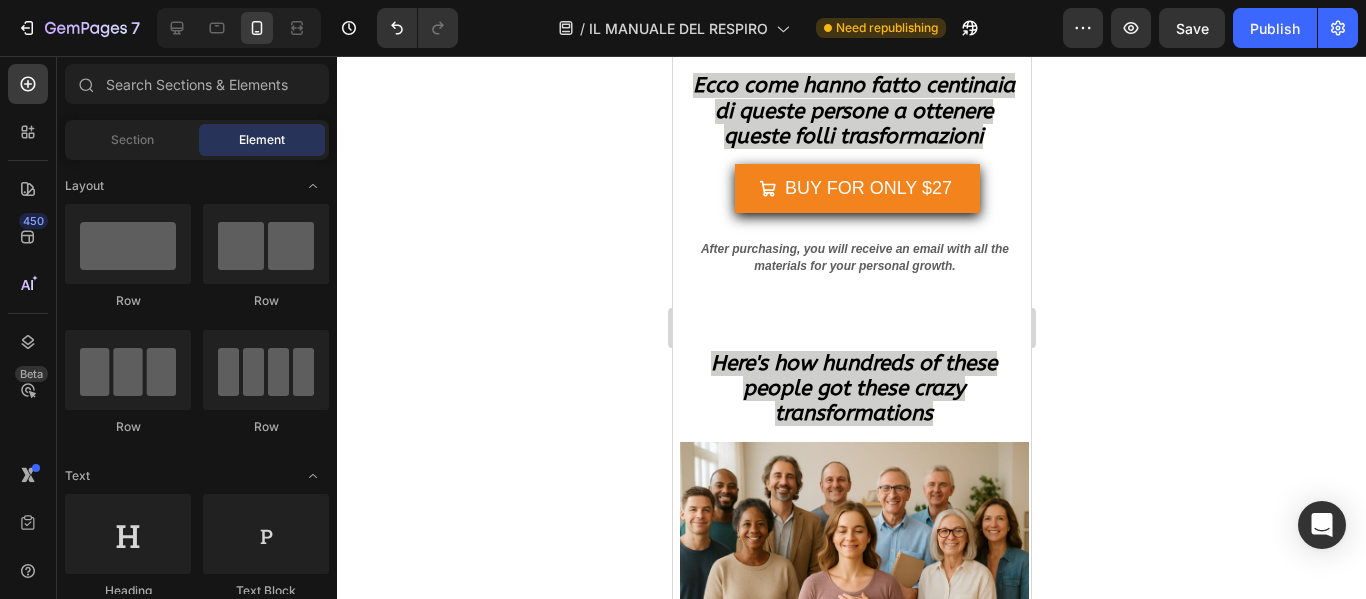 scroll, scrollTop: 20504, scrollLeft: 0, axis: vertical 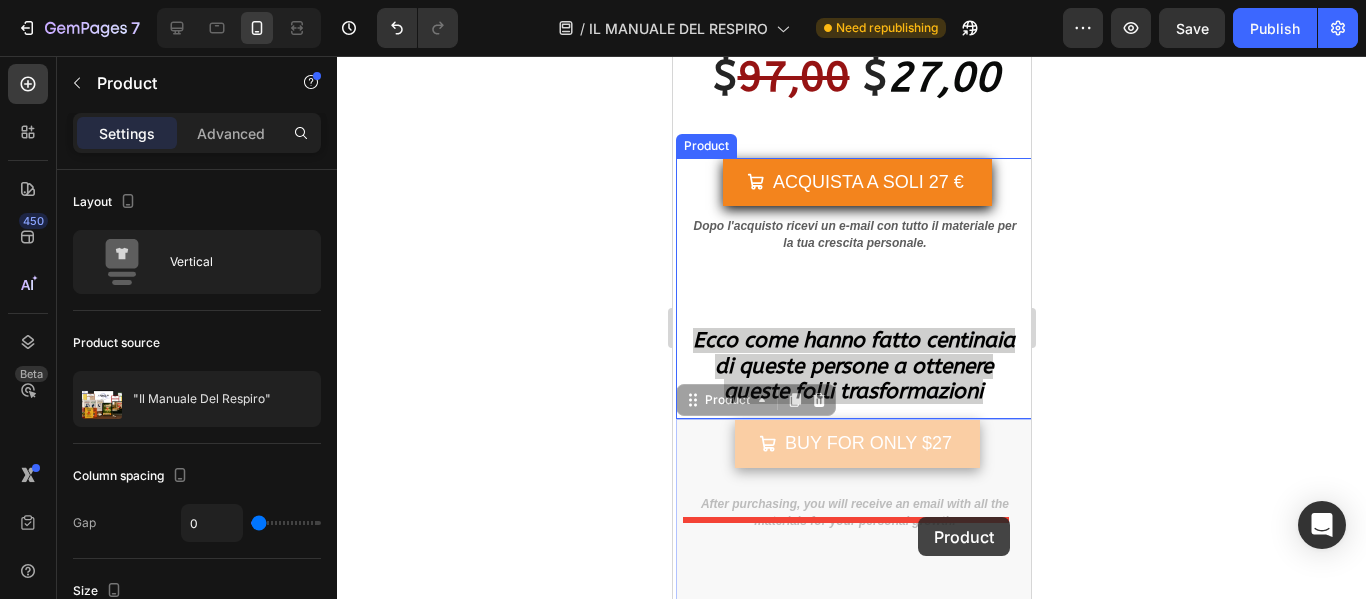 drag, startPoint x: 1009, startPoint y: 538, endPoint x: 917, endPoint y: 517, distance: 94.36631 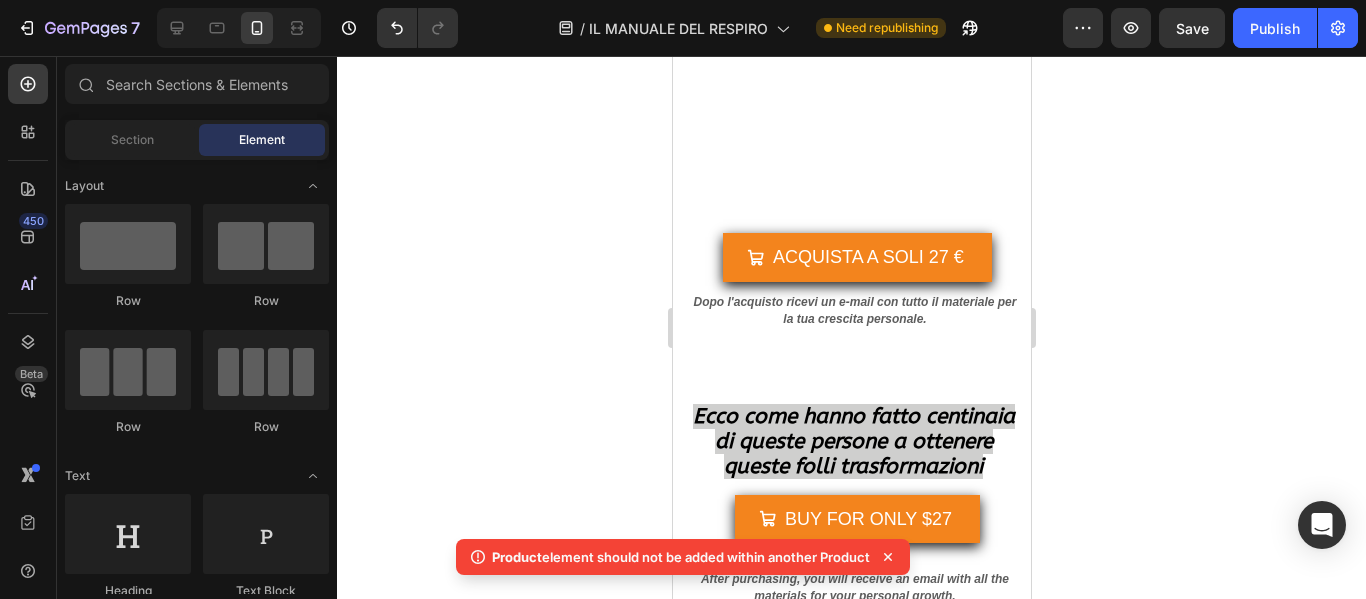 scroll, scrollTop: 21011, scrollLeft: 0, axis: vertical 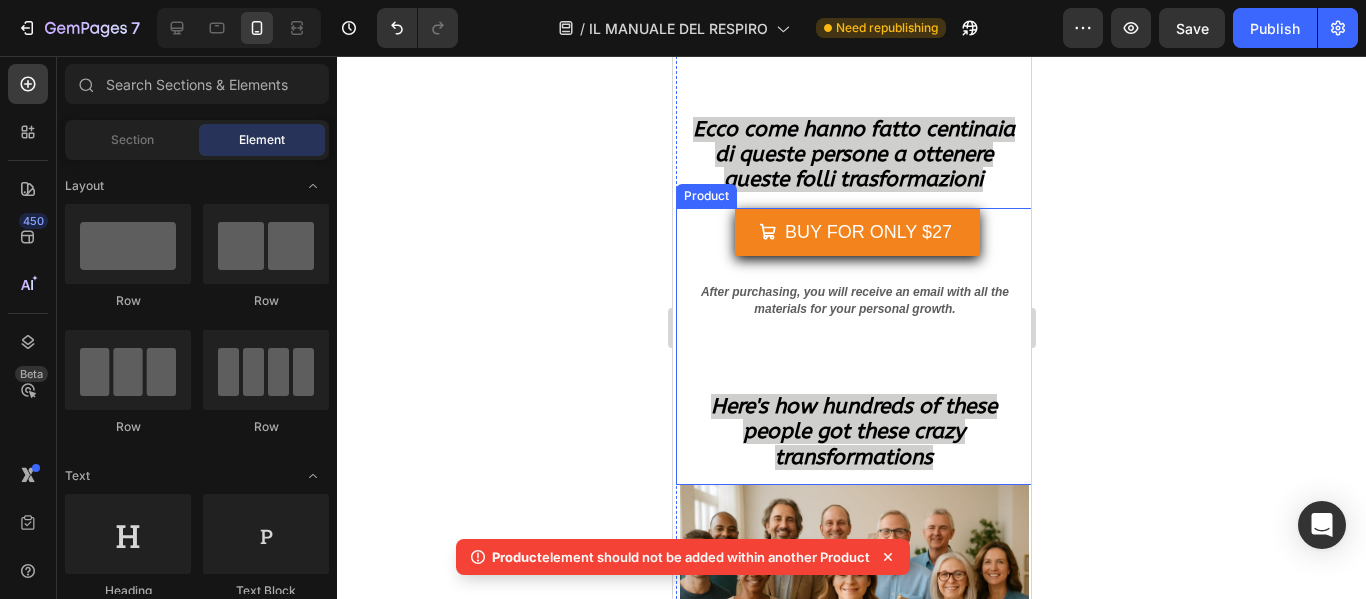 click on "BUY FOR ONLY $27 Add to Cart After purchasing, you will receive an email with all the materials for your personal growth. Heading" at bounding box center (854, 298) 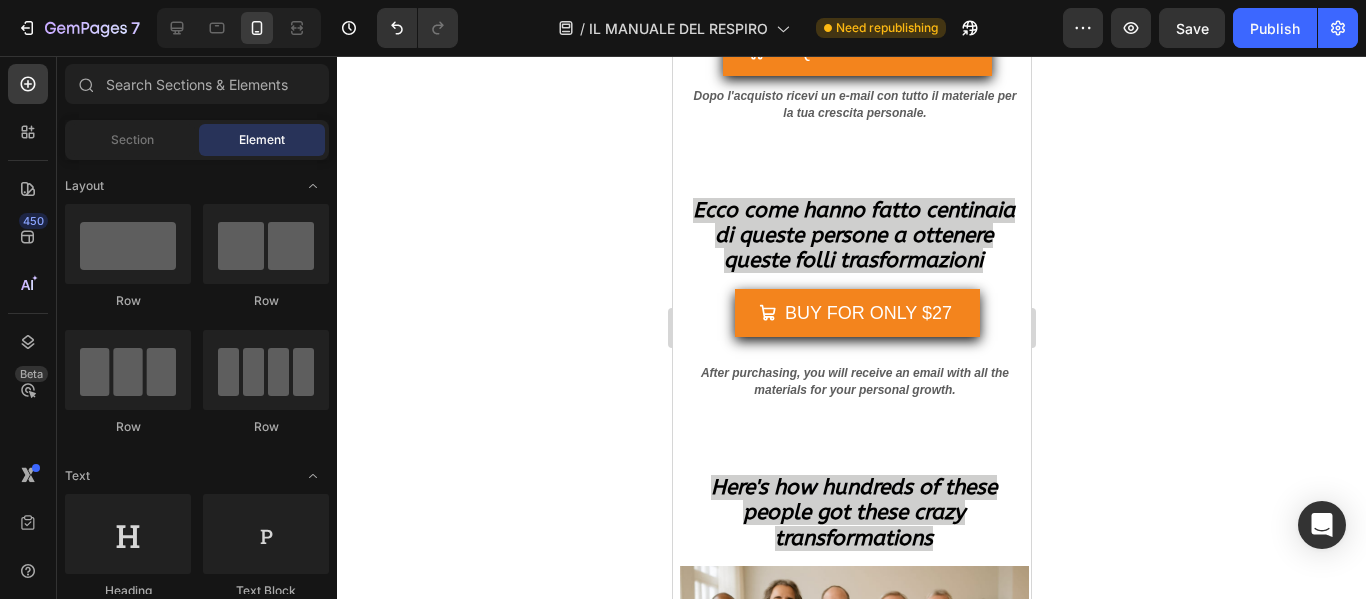 scroll, scrollTop: 20891, scrollLeft: 0, axis: vertical 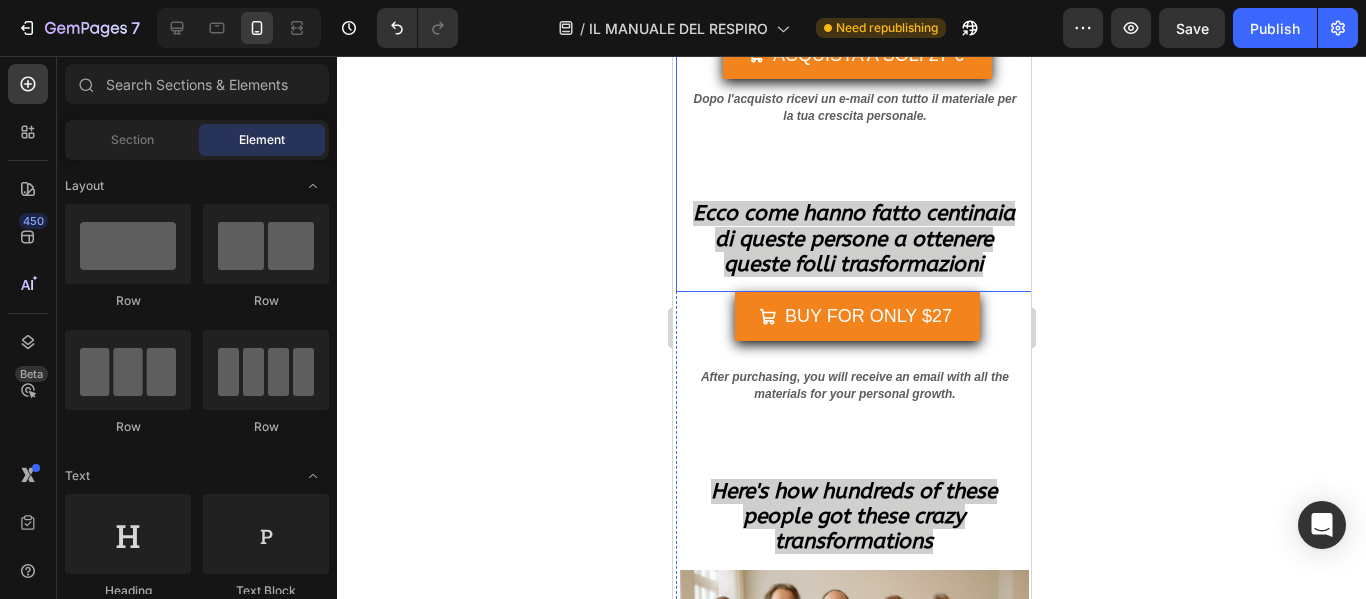 click on "ACQUISTA   A SOLI 27 € Add to Cart Dopo l'acquisto ricevi un e-mail con tutto il materiale per la tua crescita personale. Heading" at bounding box center (854, 113) 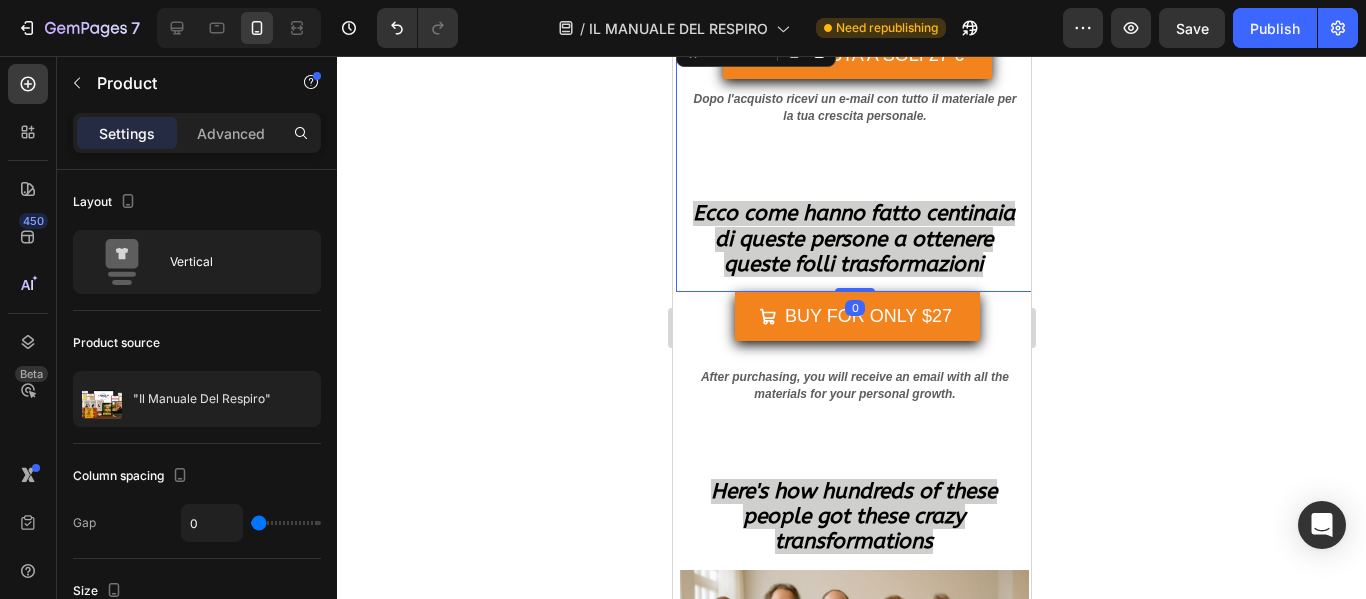 click on "ACQUISTA   A SOLI 27 € Add to Cart Dopo l'acquisto ricevi un e-mail con tutto il materiale per la tua crescita personale. Heading" at bounding box center [854, 113] 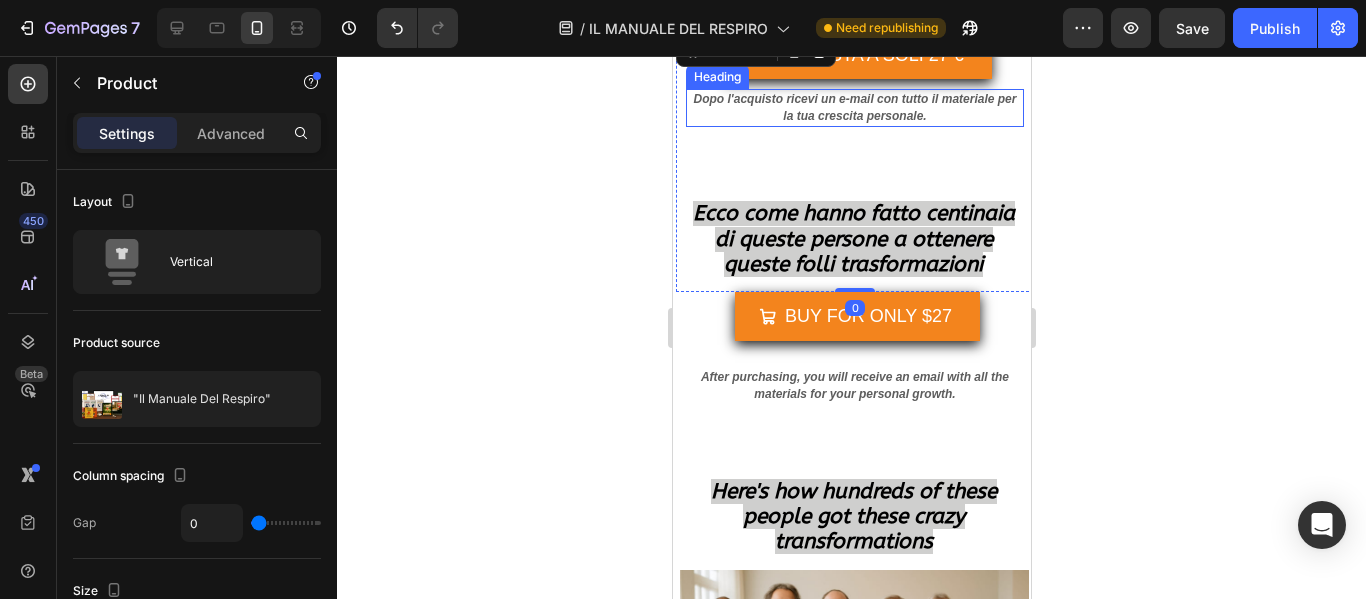 click on "Dopo l'acquisto ricevi un e-mail con tutto il materiale per la tua crescita personale." at bounding box center [854, 107] 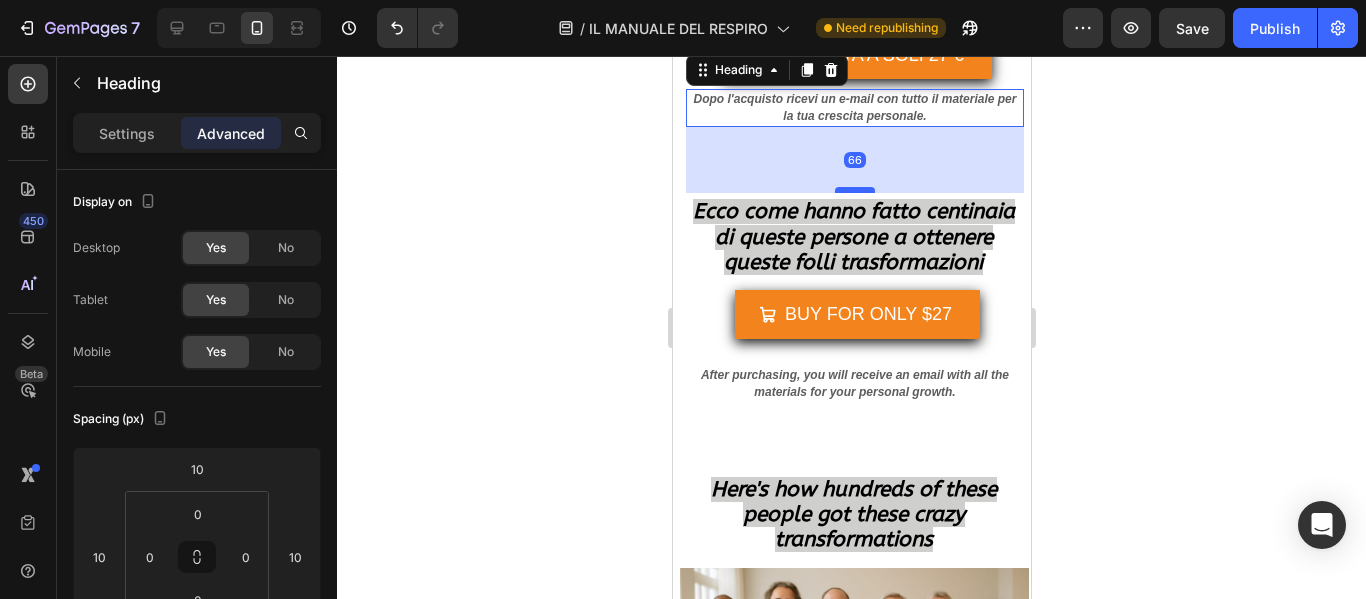 click at bounding box center (854, 190) 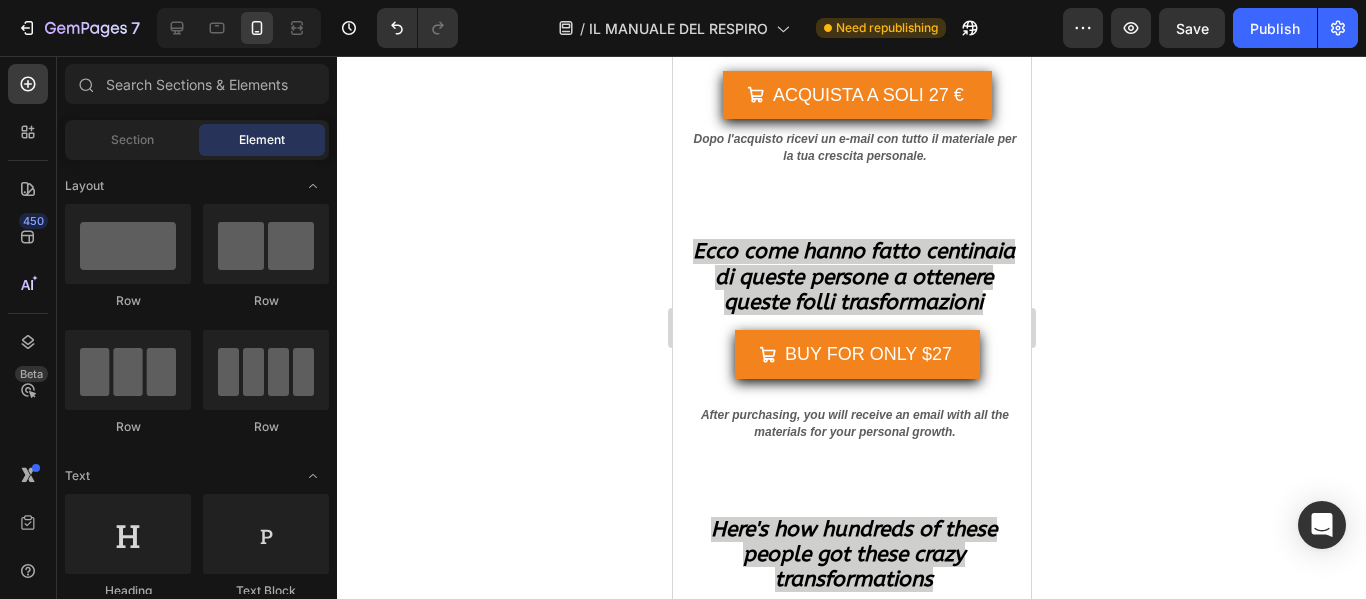 scroll, scrollTop: 20771, scrollLeft: 0, axis: vertical 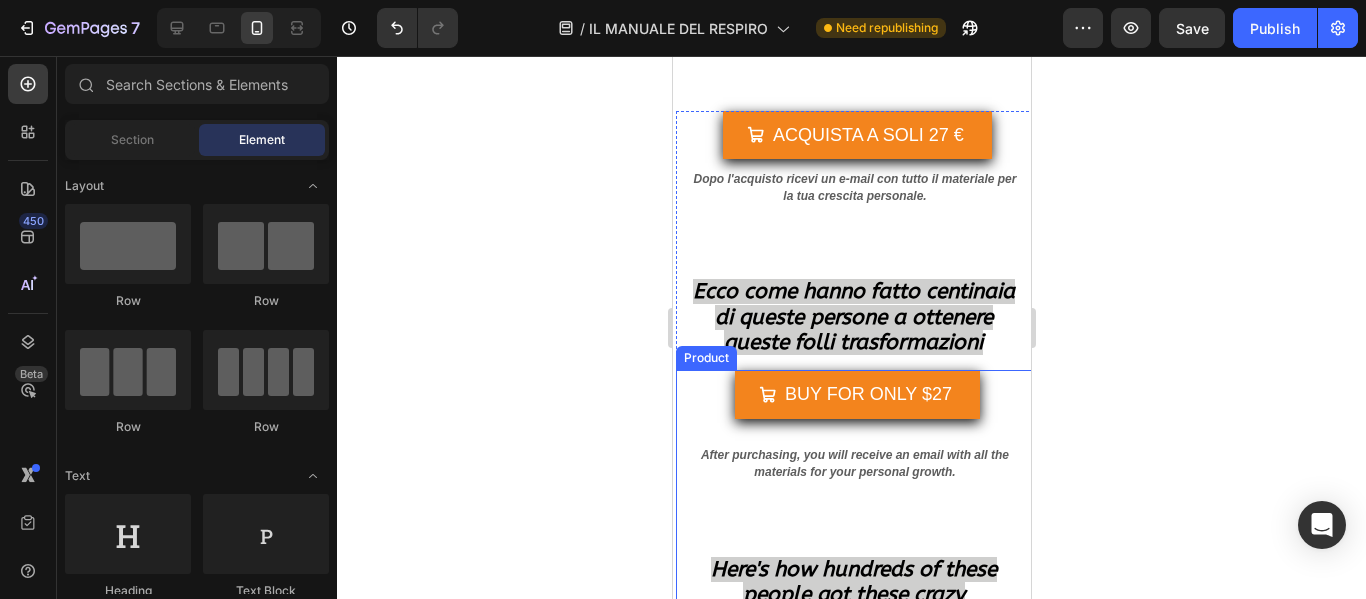 click on "BUY FOR ONLY $27 Add to Cart" at bounding box center (854, 402) 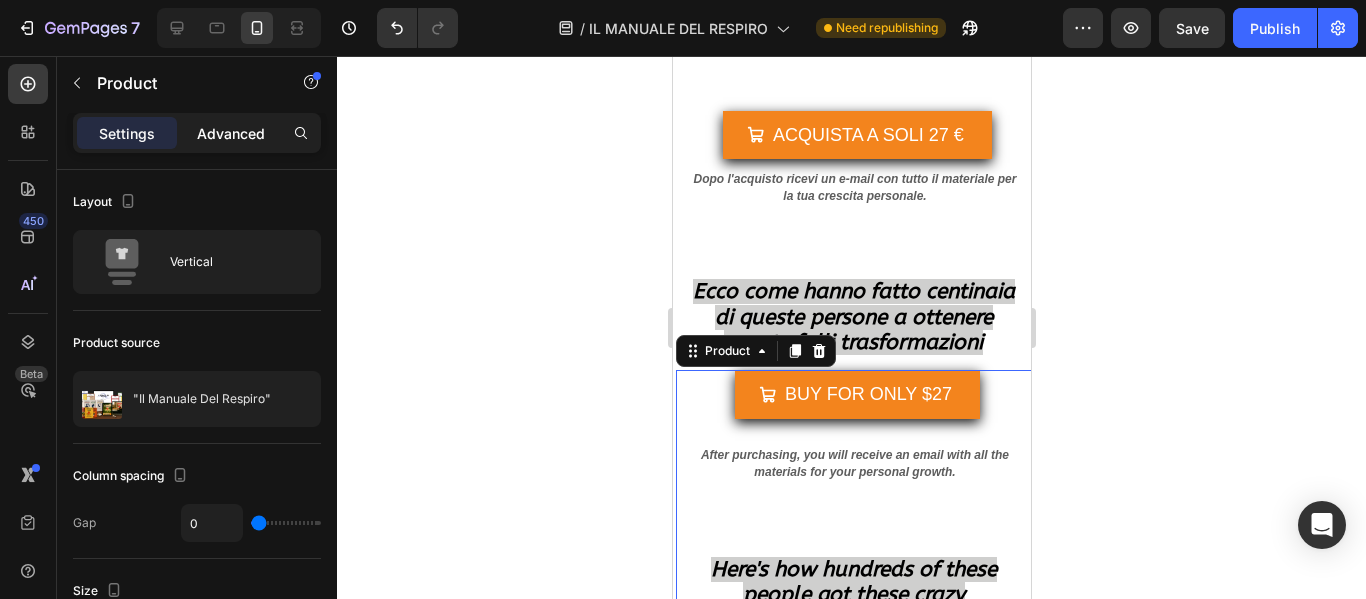 click on "Advanced" at bounding box center (231, 133) 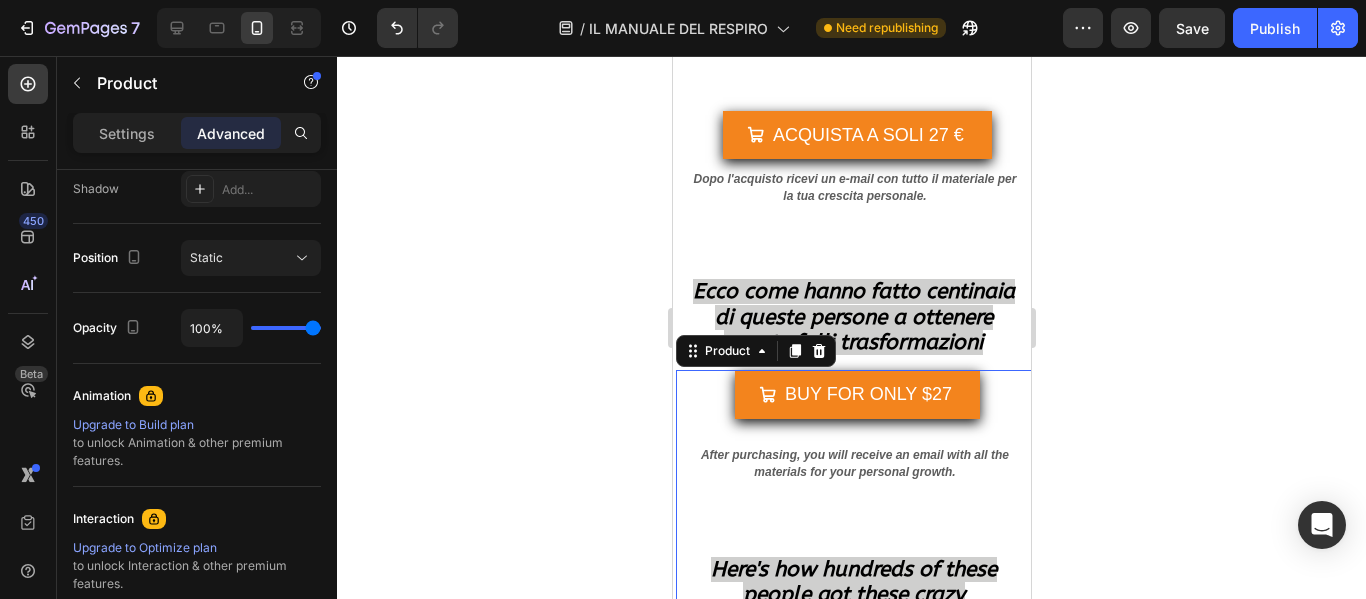 scroll, scrollTop: 842, scrollLeft: 0, axis: vertical 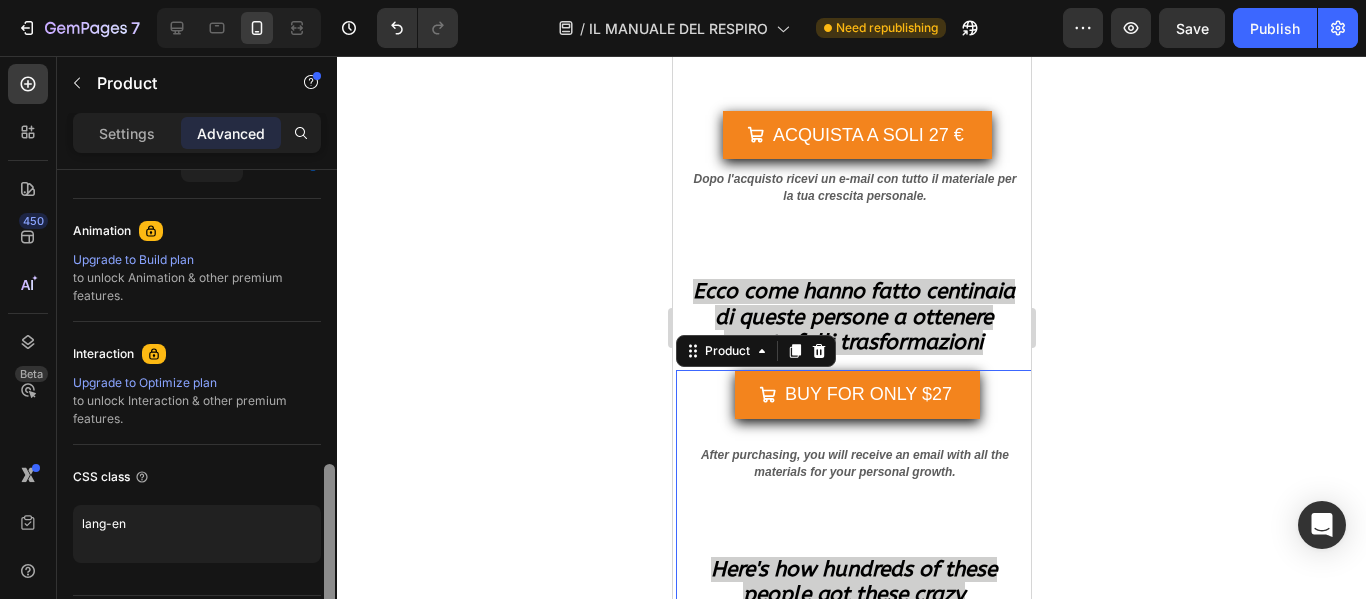 drag, startPoint x: 331, startPoint y: 282, endPoint x: 332, endPoint y: 577, distance: 295.0017 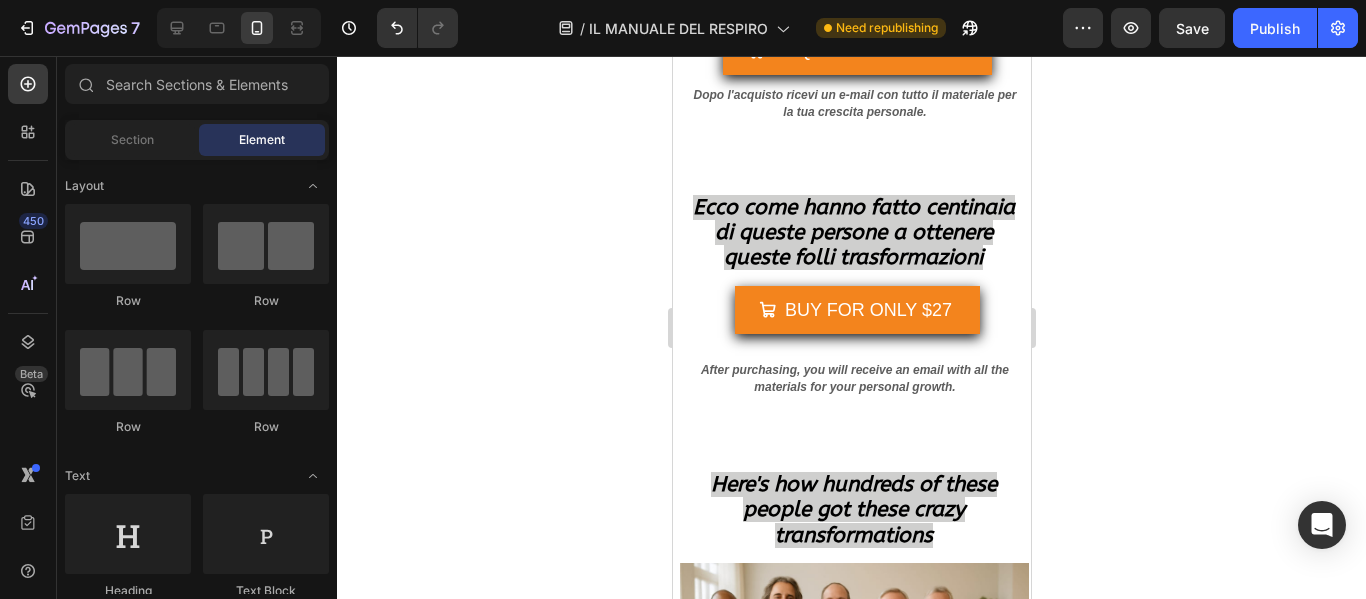 scroll, scrollTop: 20971, scrollLeft: 0, axis: vertical 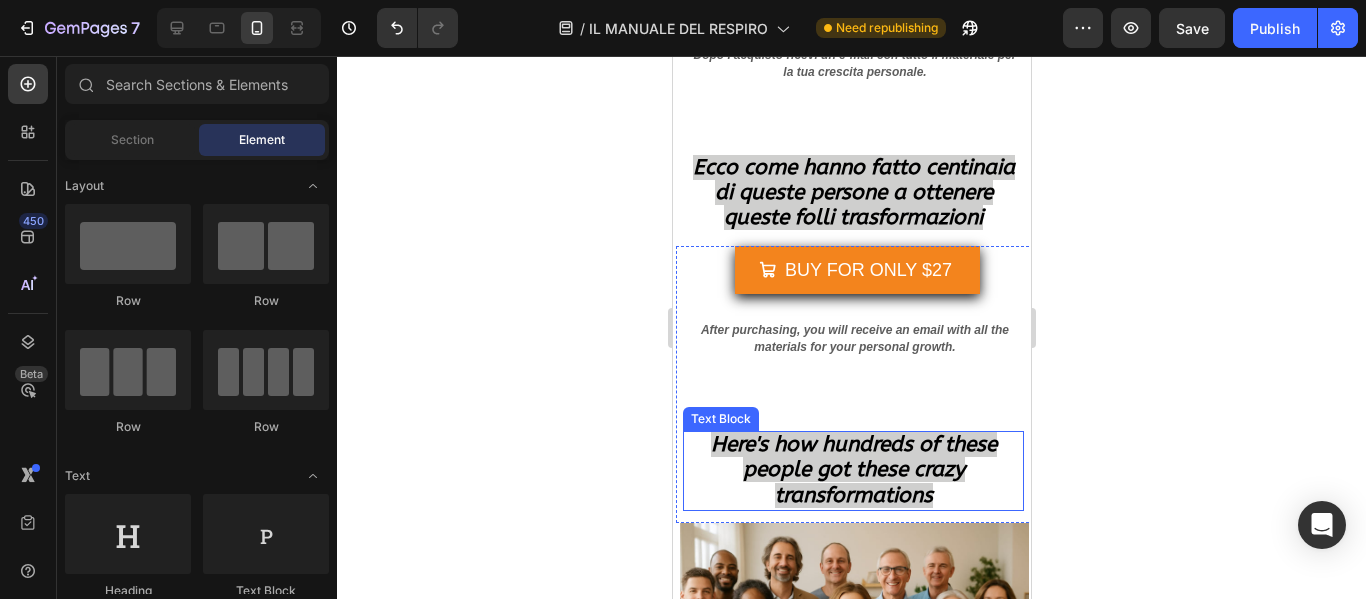 click on "Here's how hundreds of these people got these crazy transformations" at bounding box center [853, 470] 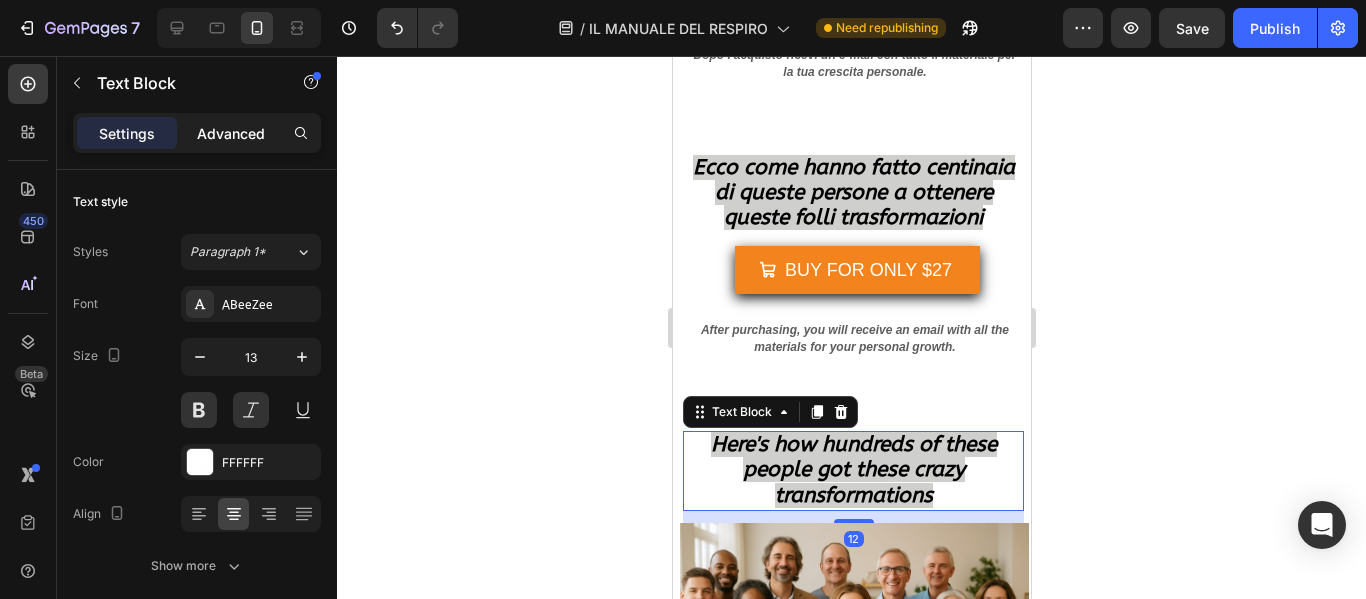 click on "Advanced" 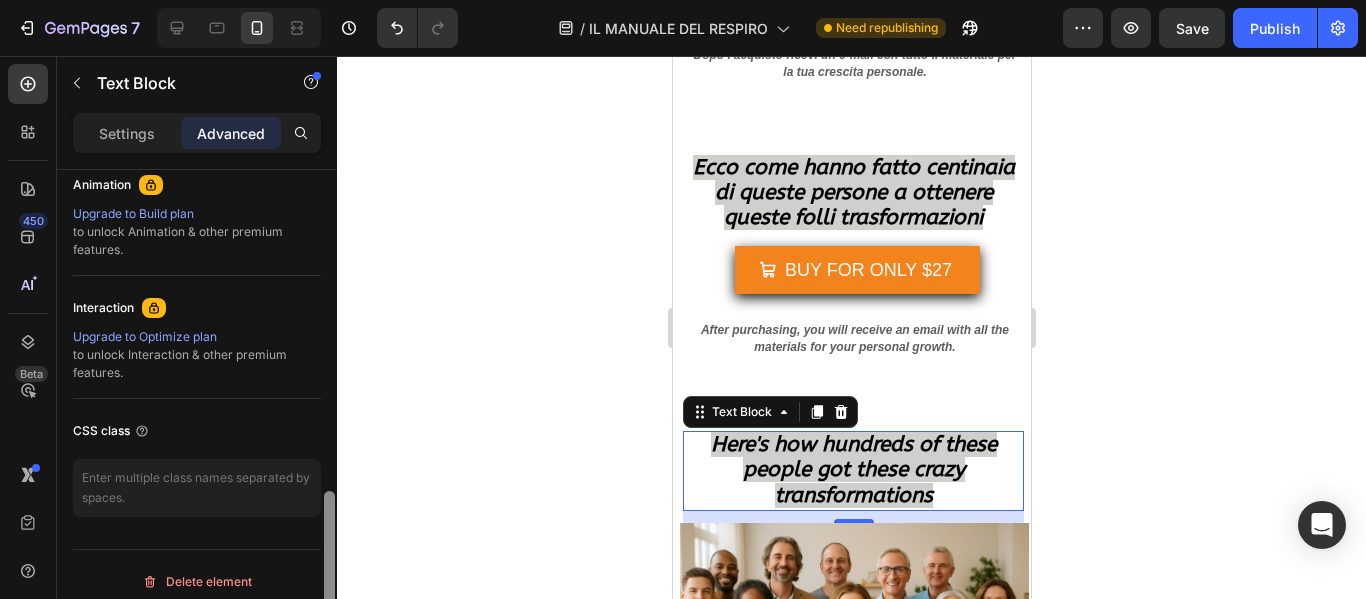 scroll, scrollTop: 902, scrollLeft: 0, axis: vertical 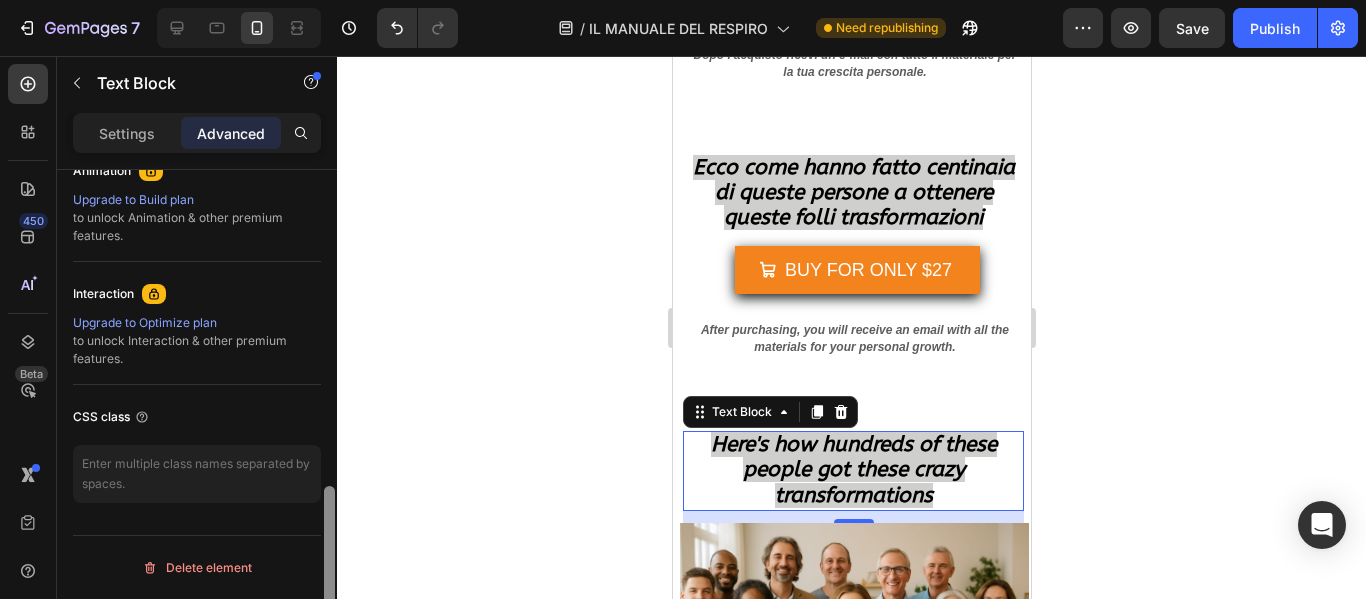 drag, startPoint x: 328, startPoint y: 229, endPoint x: 343, endPoint y: 560, distance: 331.3397 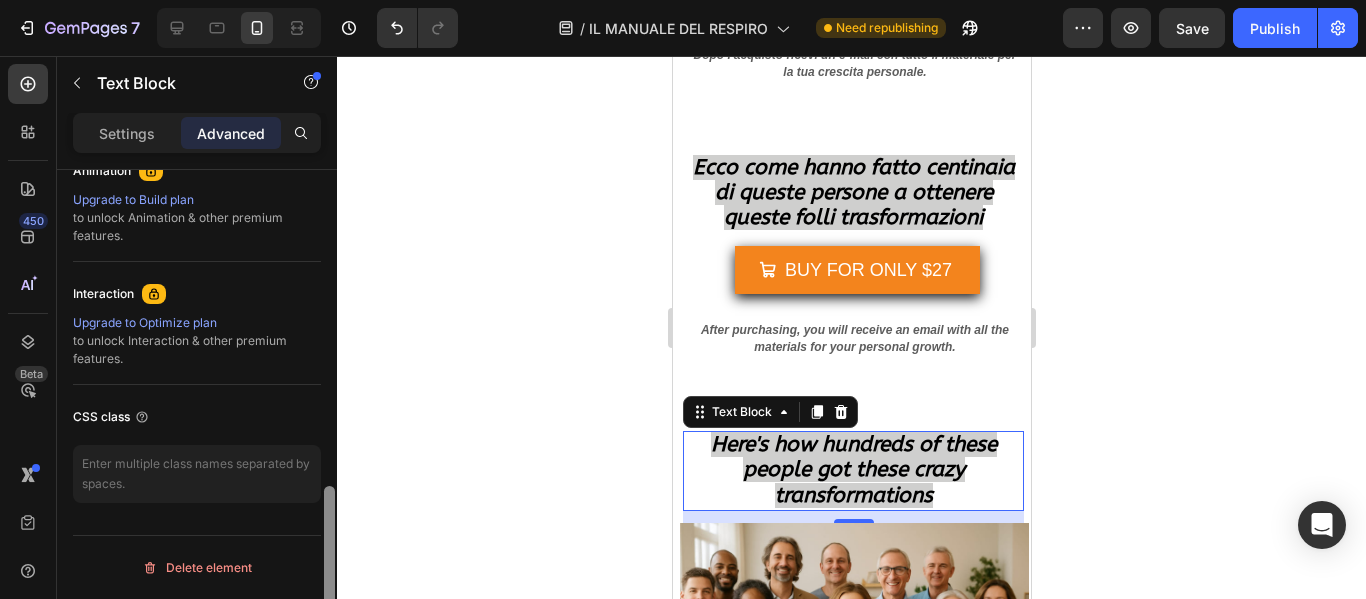 click on "7   /  IL MANUALE DEL RESPIRO Need republishing Preview  Save   Publish  450 Beta Sections(18) Elements(83) Section Element Hero Section Product Detail Brands Trusted Badges Guarantee Product Breakdown How to use Testimonials Compare Bundle FAQs Social Proof Brand Story Product List Collection Blog List Contact Sticky Add to Cart Custom Footer Browse Library 450 Layout
Row
Row
Row
Row Text
Heading
Text Block Button
Button
Button Media
Image
Image" 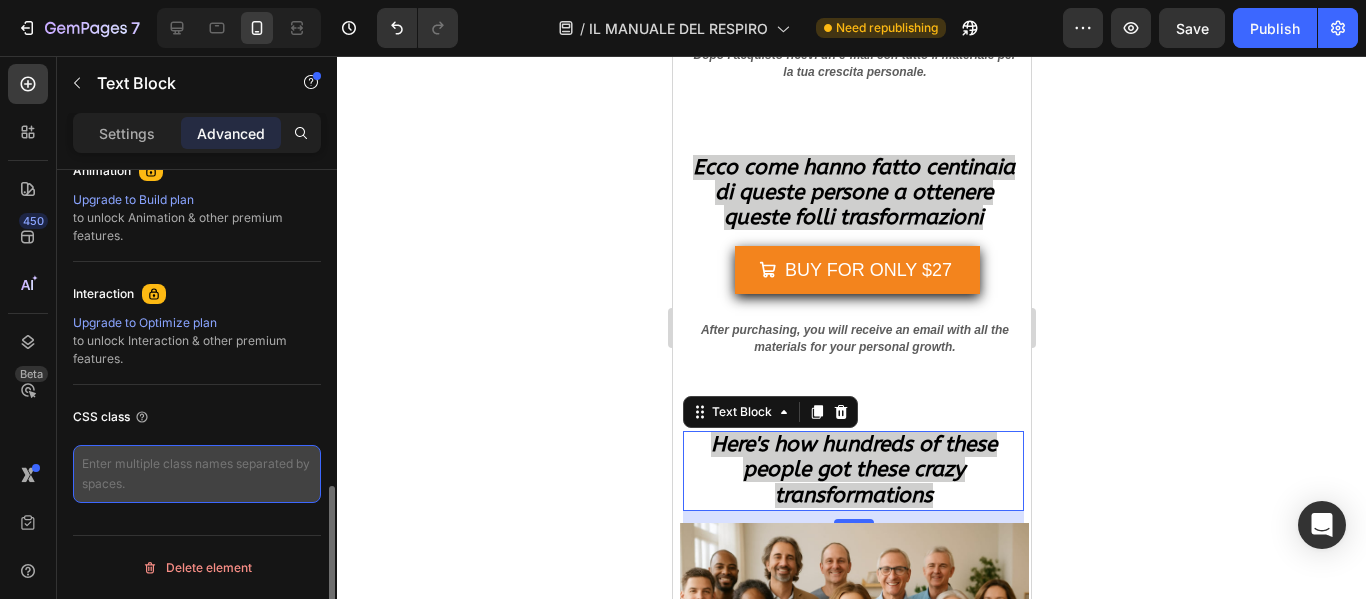 click at bounding box center (197, 474) 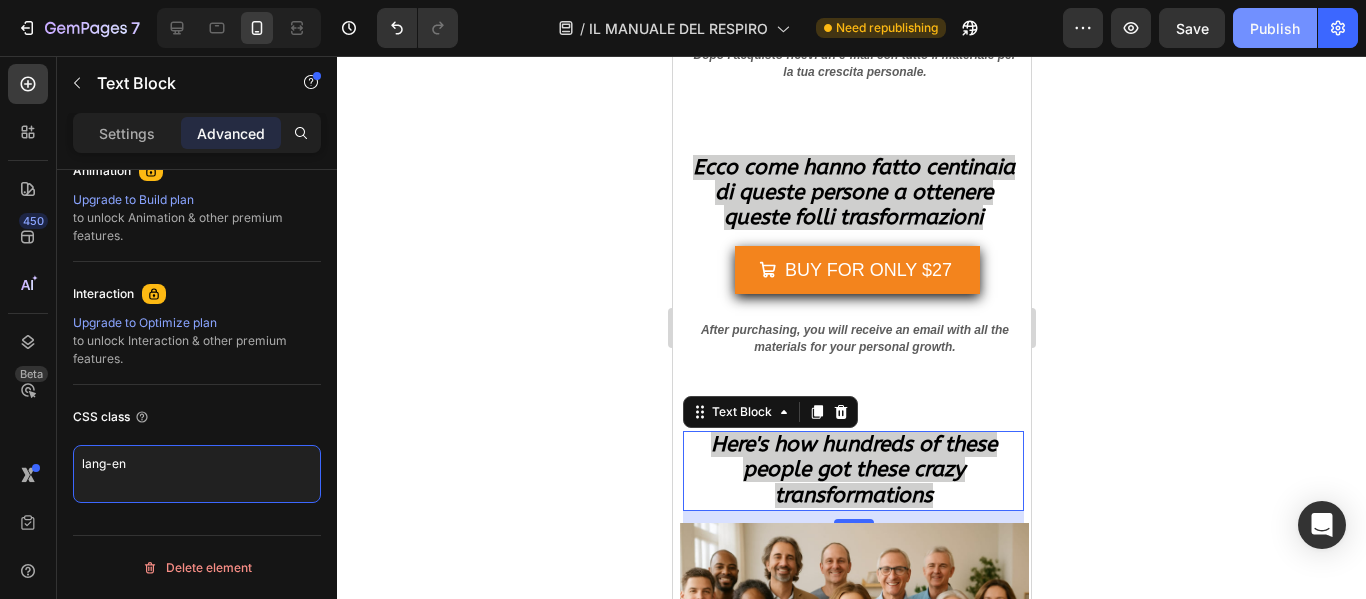 type on "lang-en" 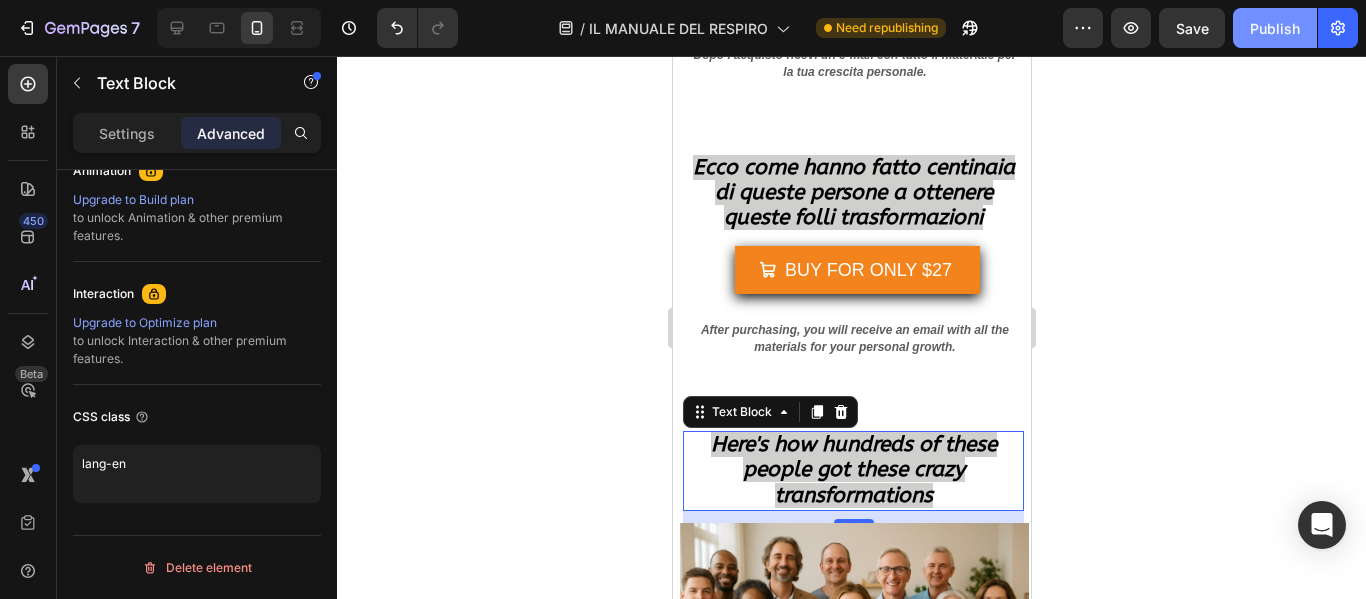 click on "Publish" 